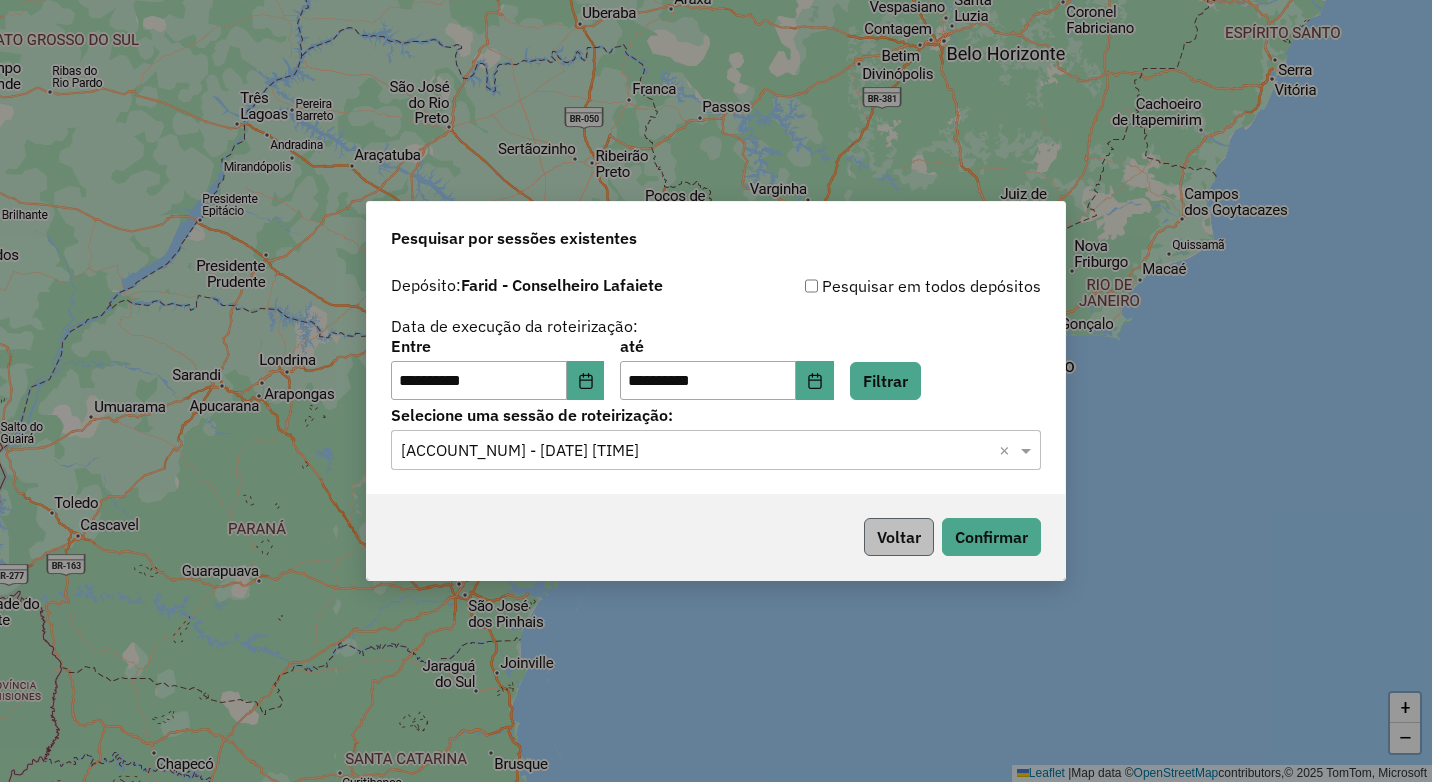 scroll, scrollTop: 0, scrollLeft: 0, axis: both 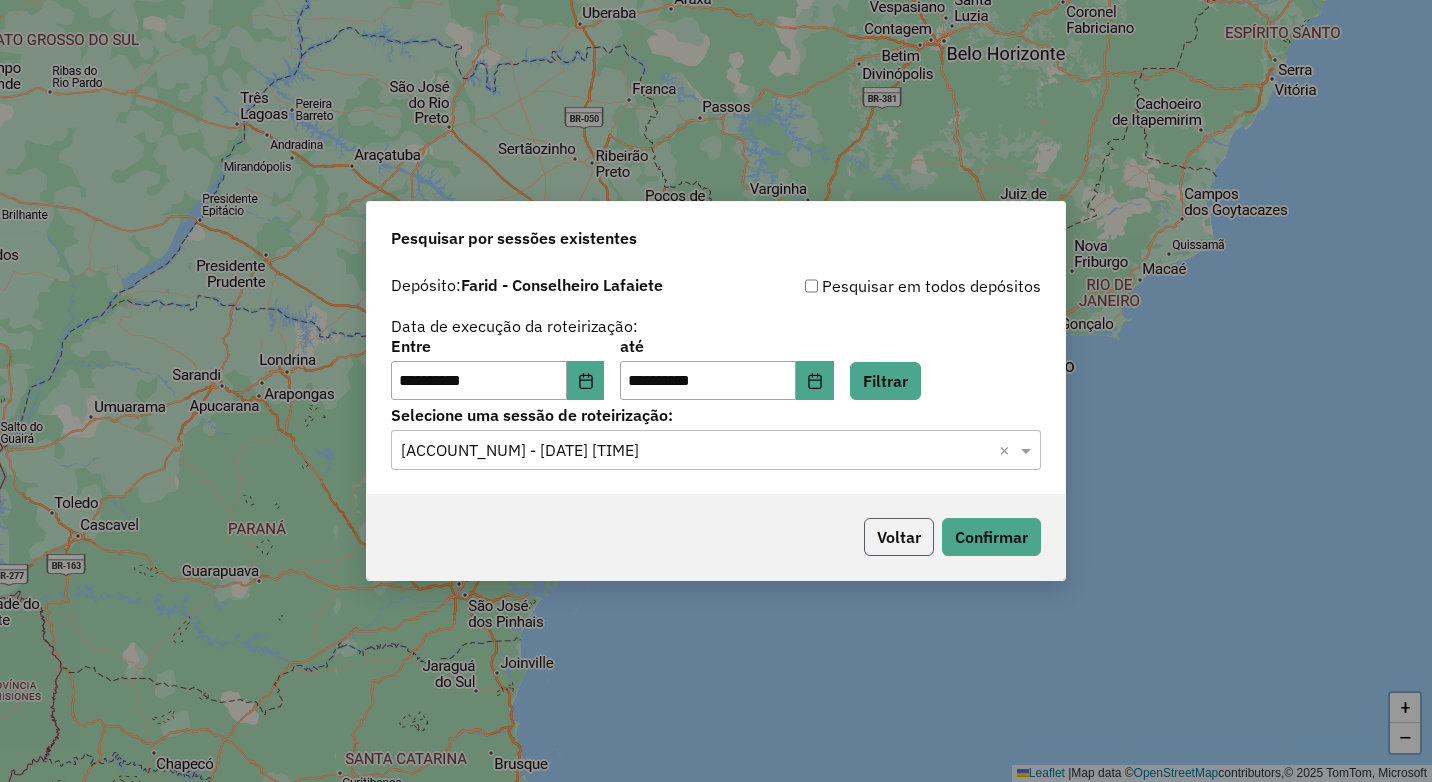 click on "Voltar" 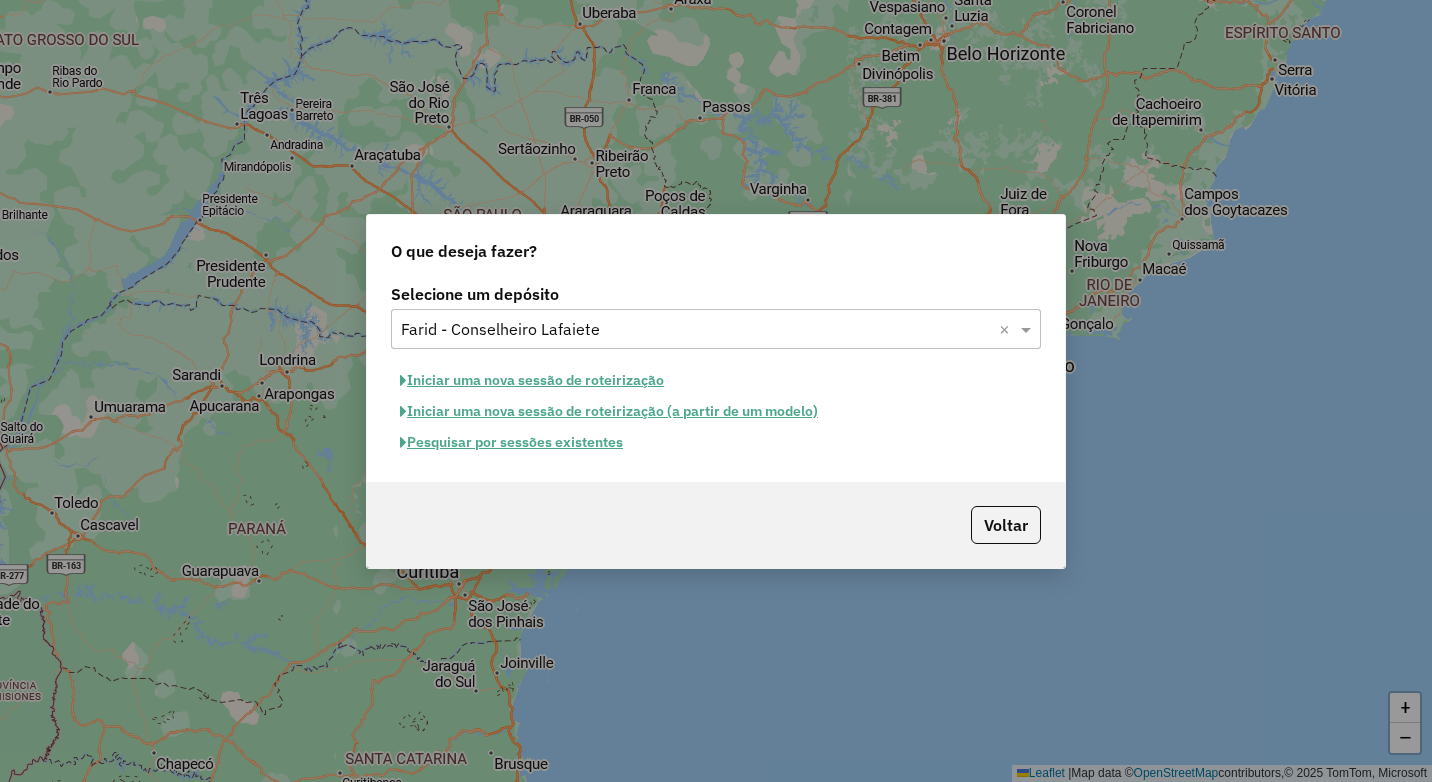 click on "Iniciar uma nova sessão de roteirização" 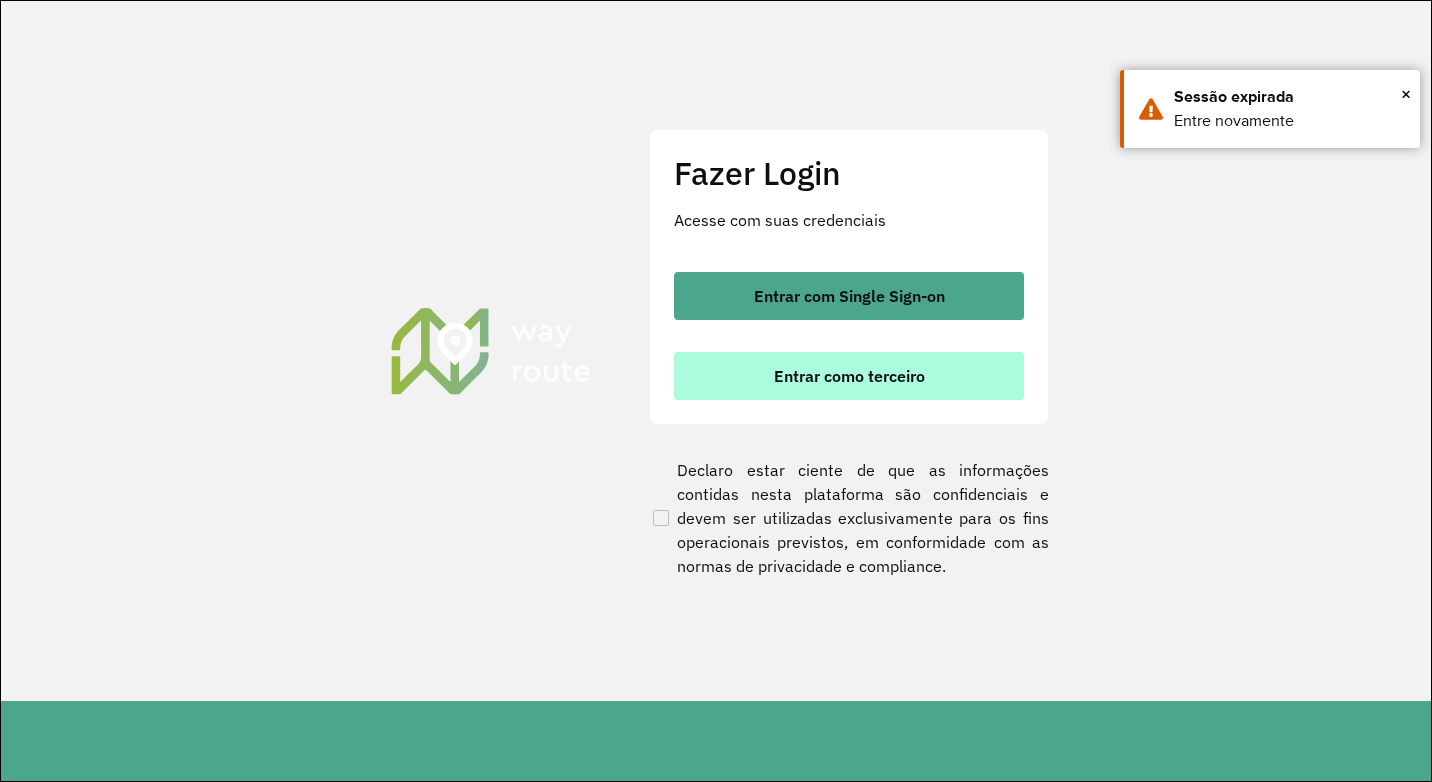 click on "Entrar como terceiro" at bounding box center (849, 376) 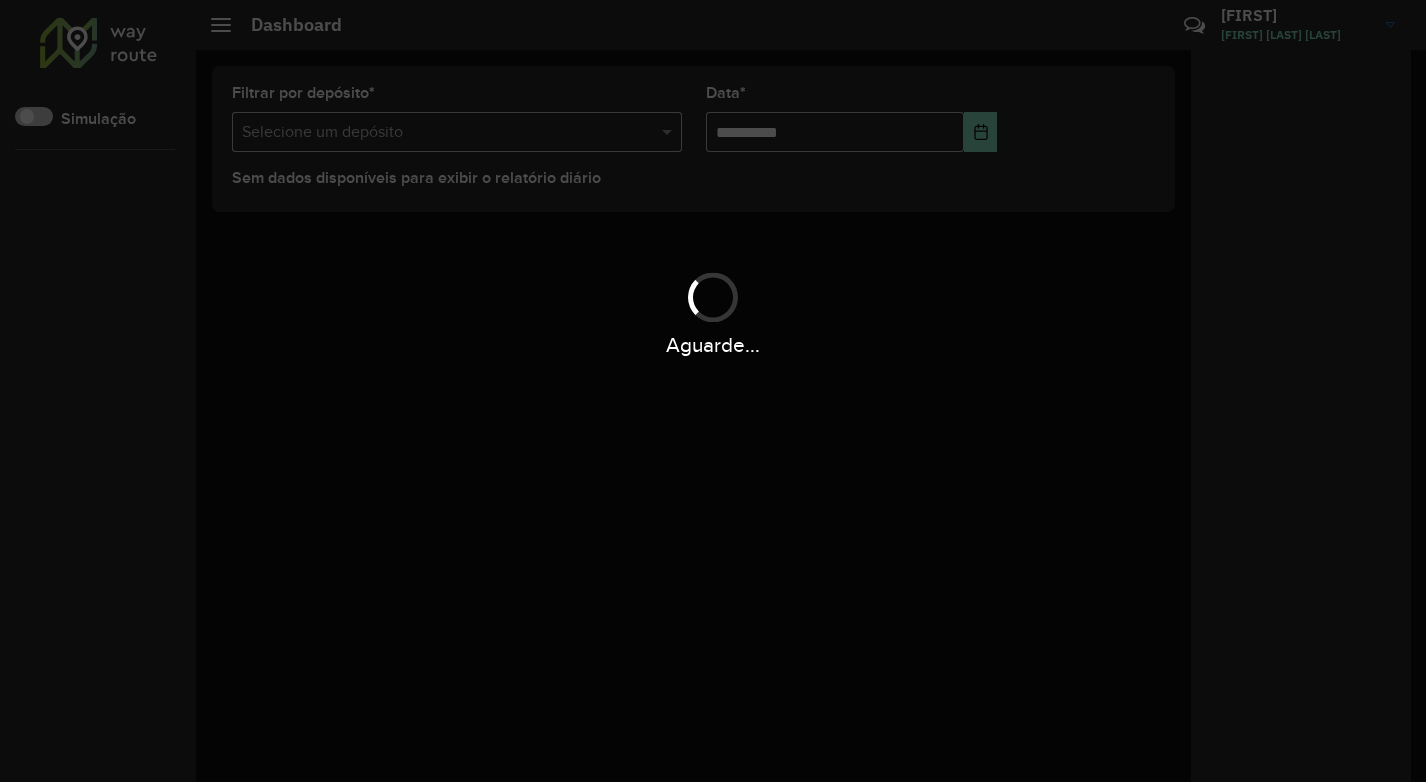 scroll, scrollTop: 0, scrollLeft: 0, axis: both 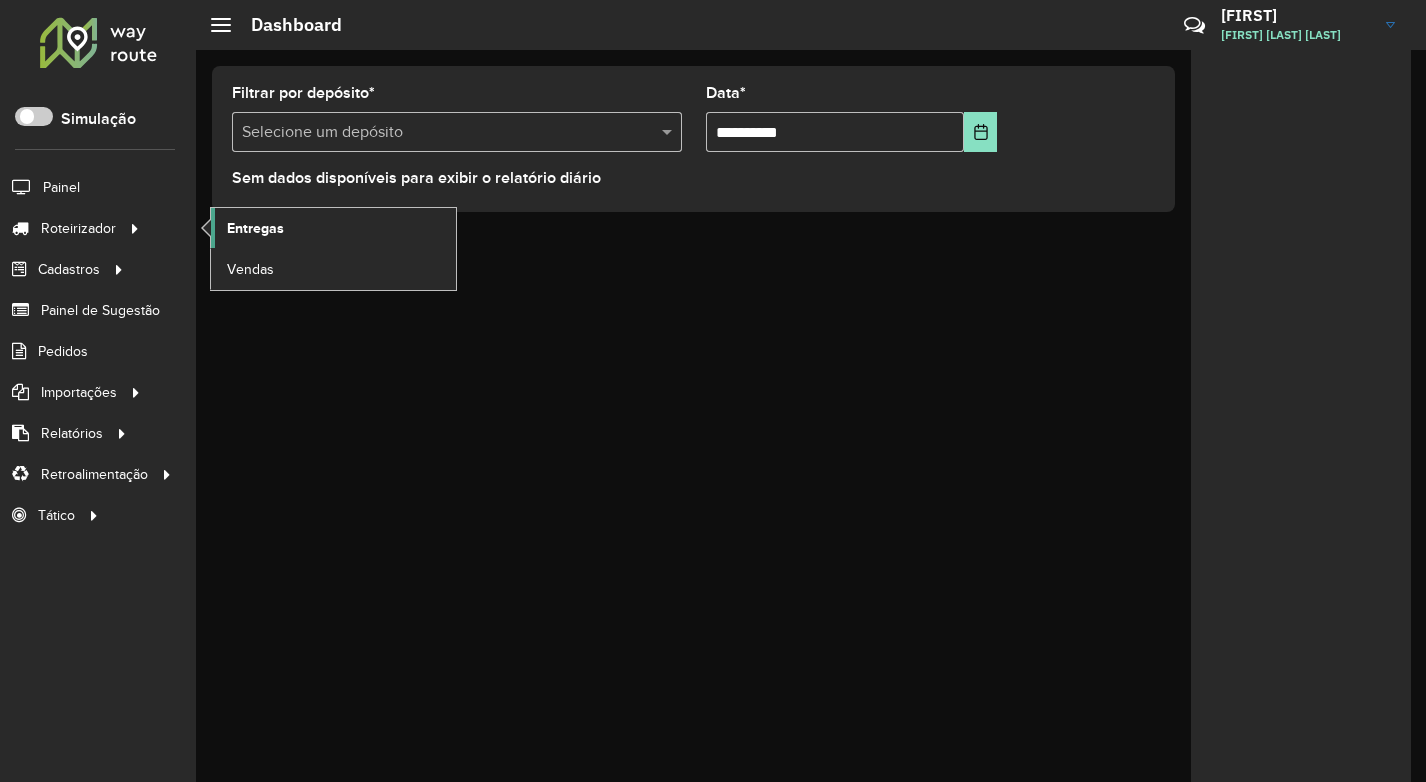 click on "Entregas" 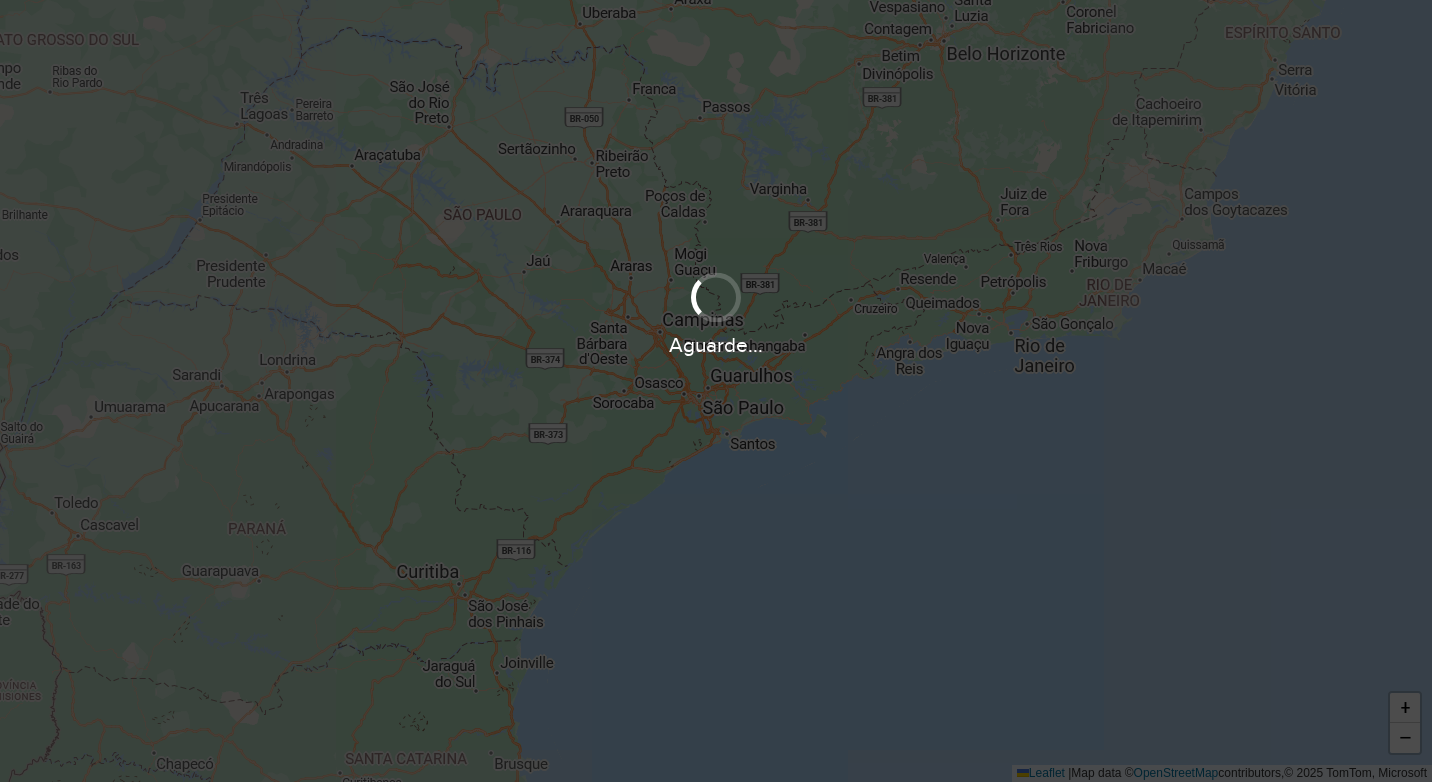 scroll, scrollTop: 0, scrollLeft: 0, axis: both 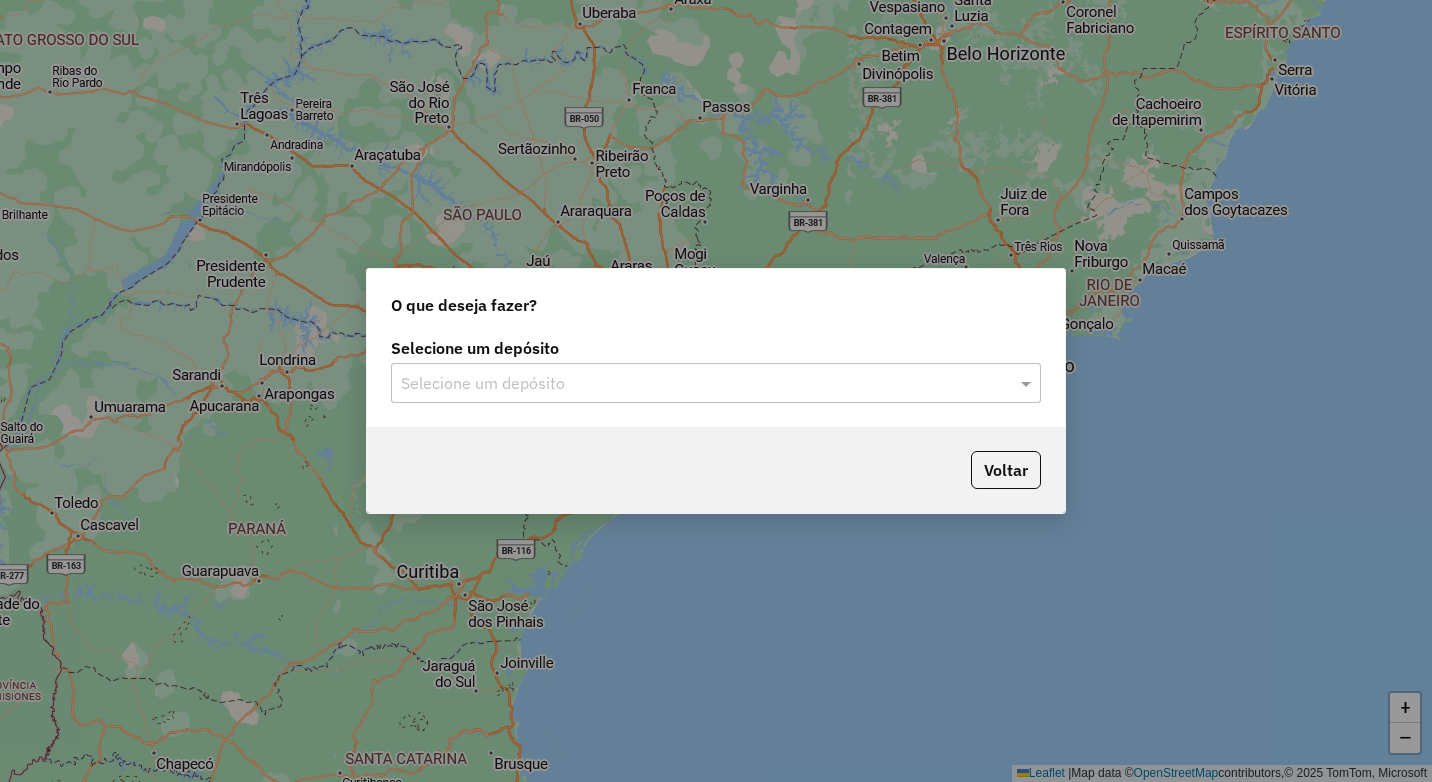 click on "Selecione um depósito Selecione um depósito" 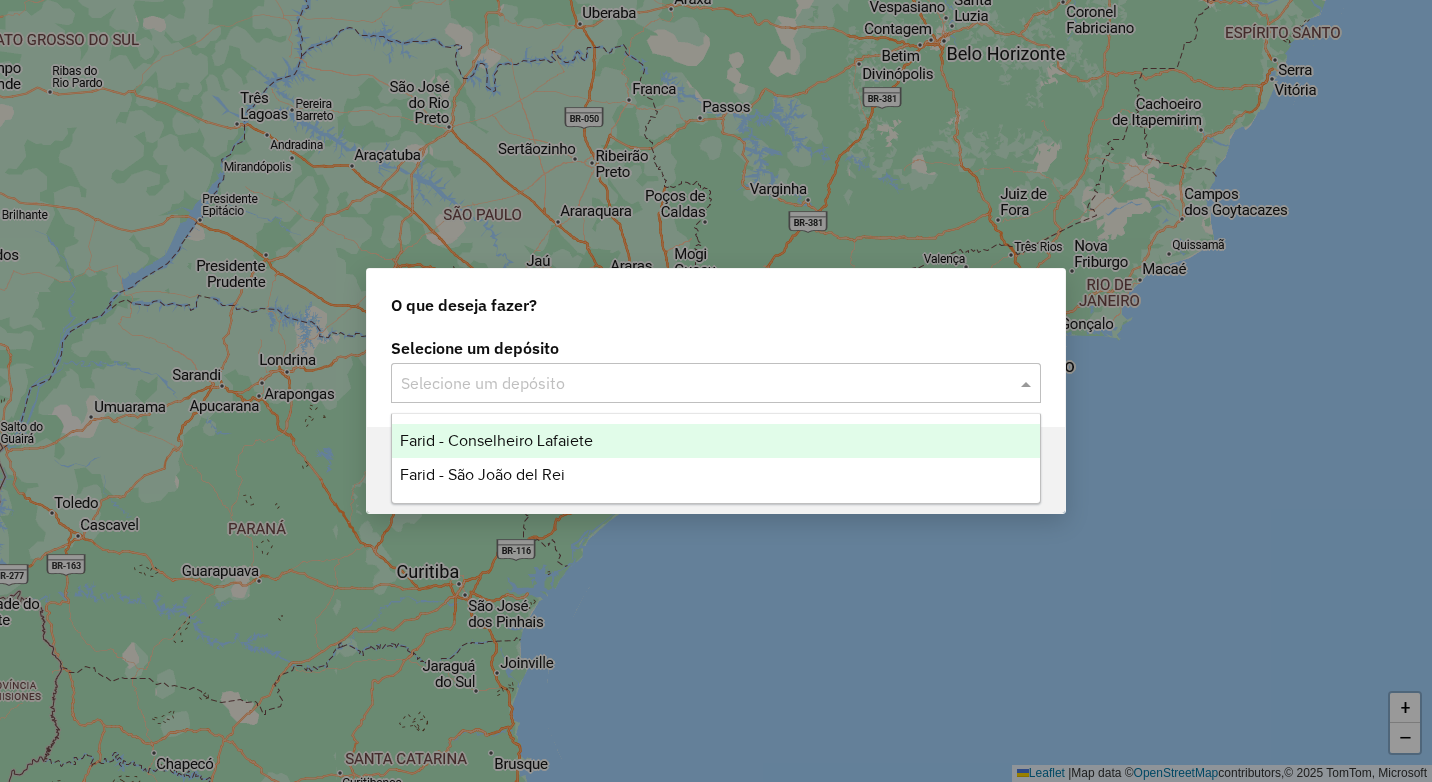 click on "Farid - Conselheiro Lafaiete" at bounding box center [496, 440] 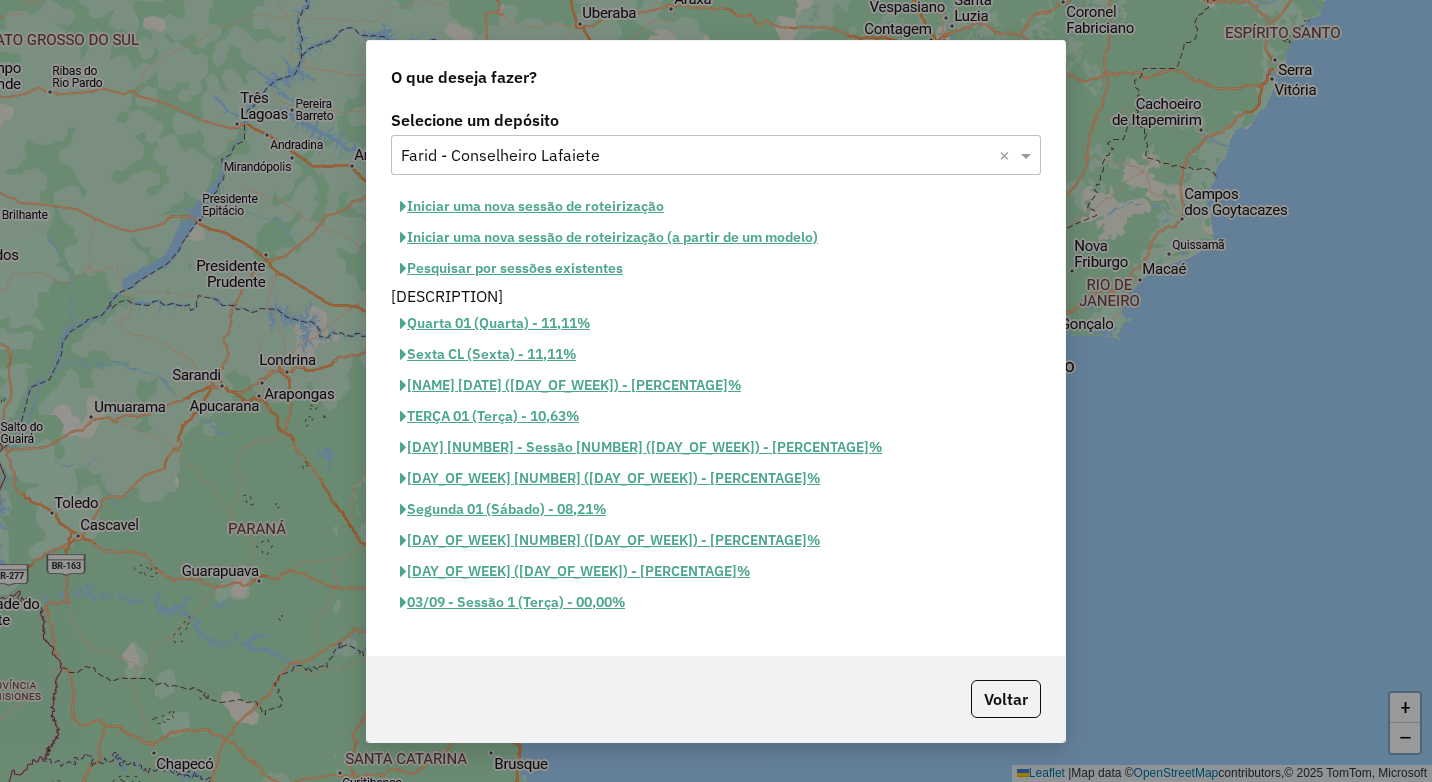 click on "Iniciar uma nova sessão de roteirização" 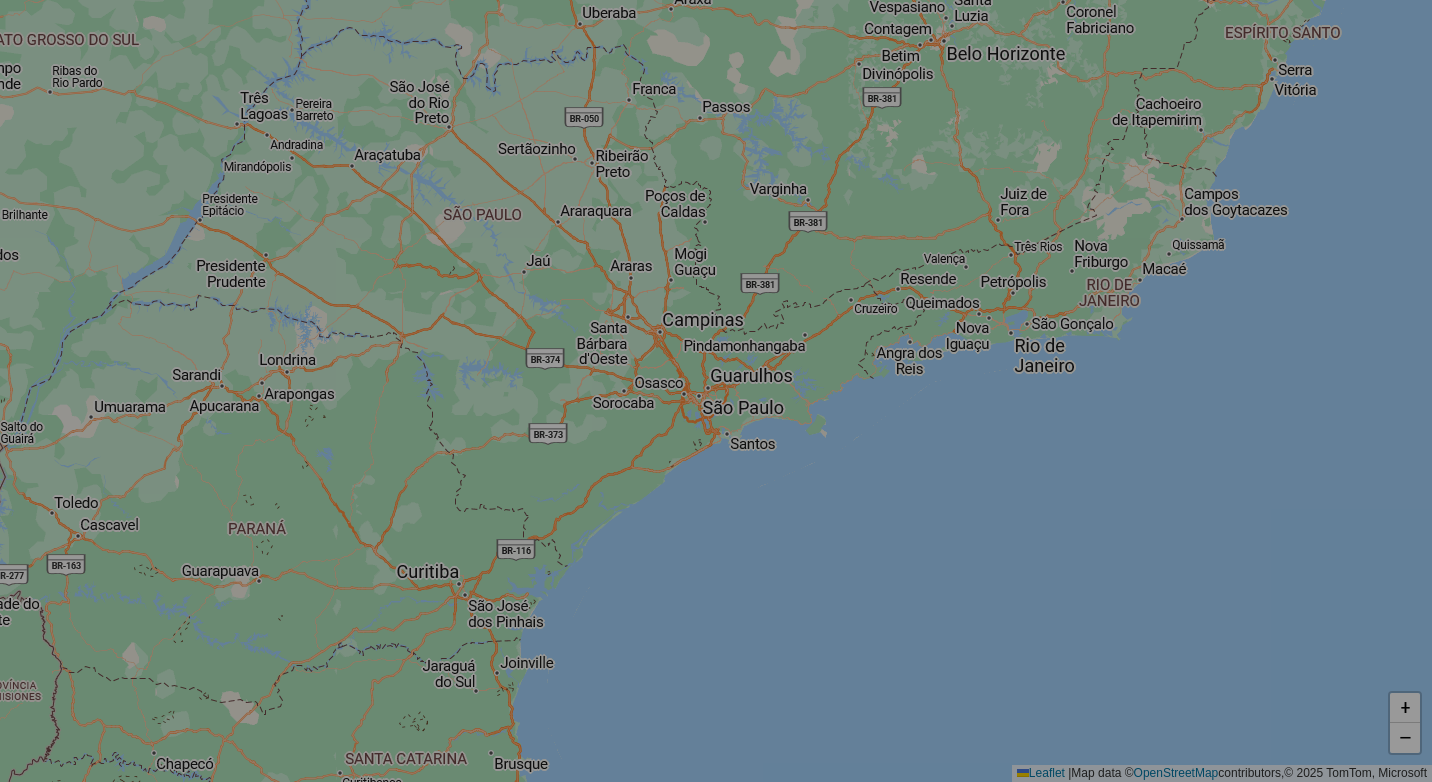 select on "*" 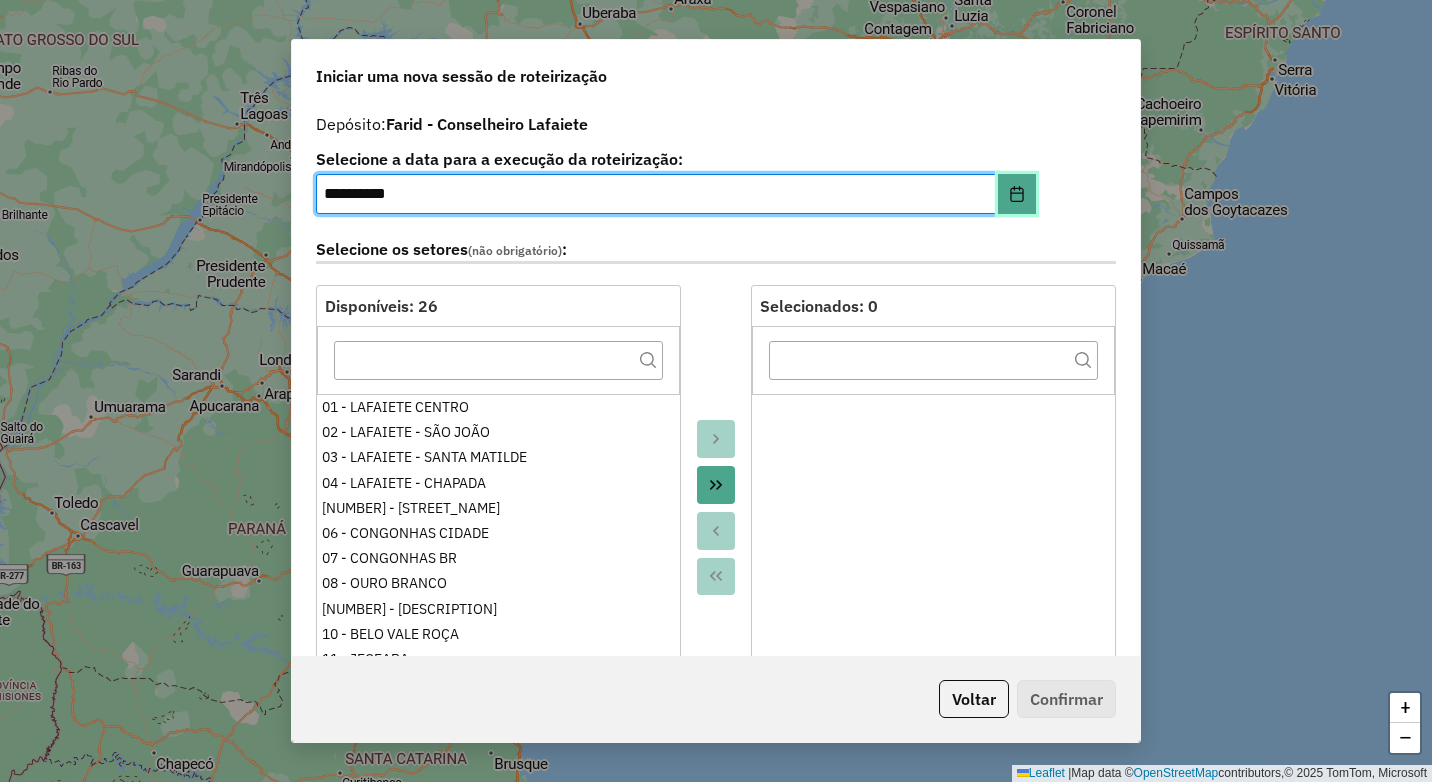 click 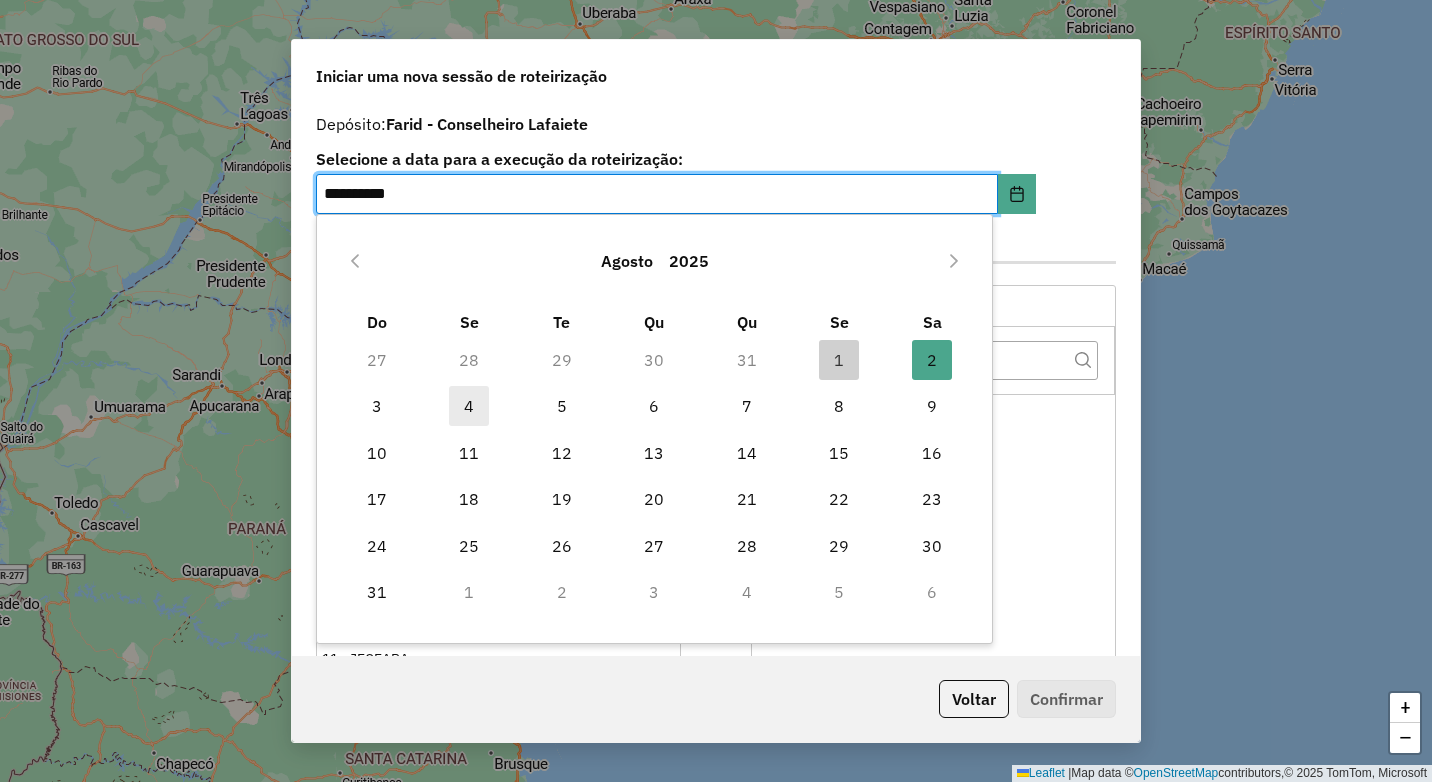 click on "4" at bounding box center [469, 406] 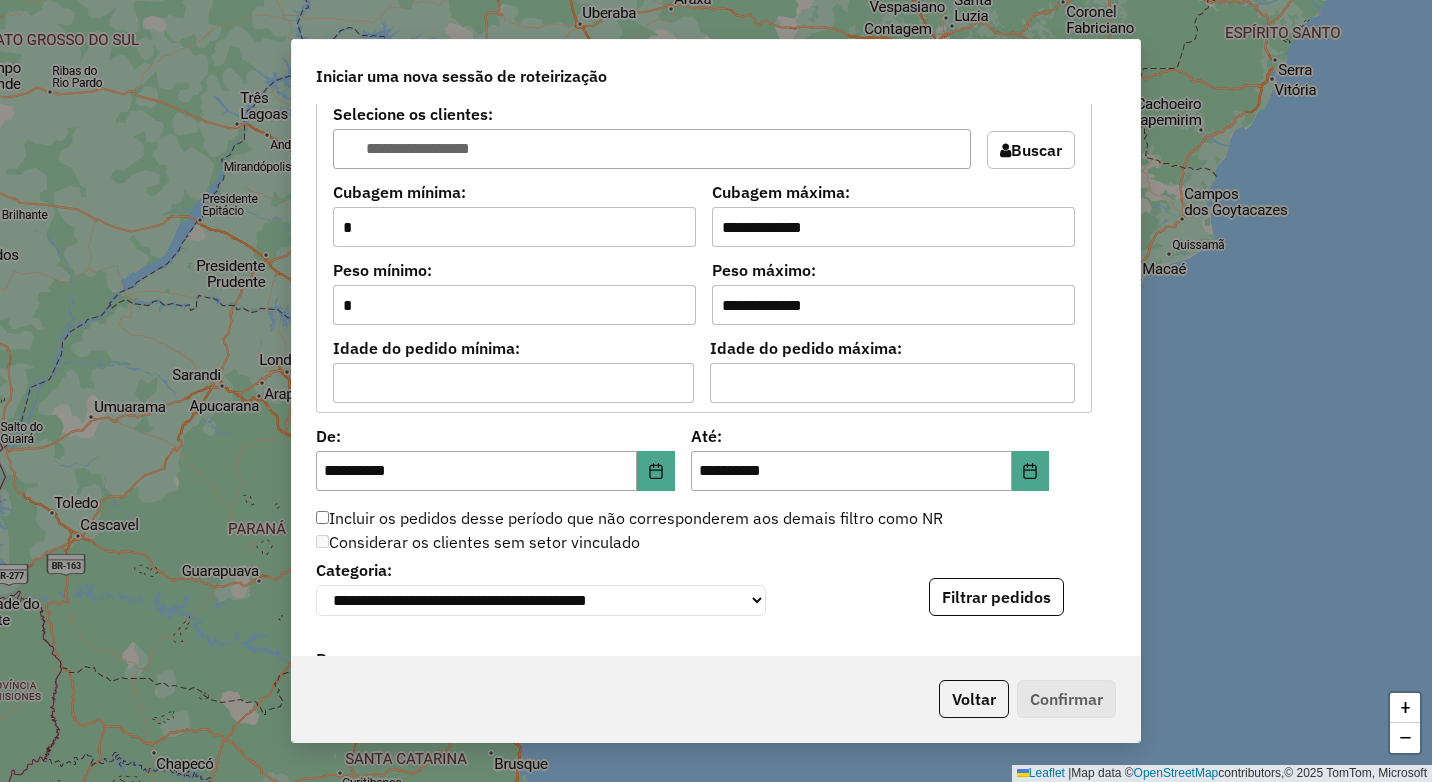 scroll, scrollTop: 1700, scrollLeft: 0, axis: vertical 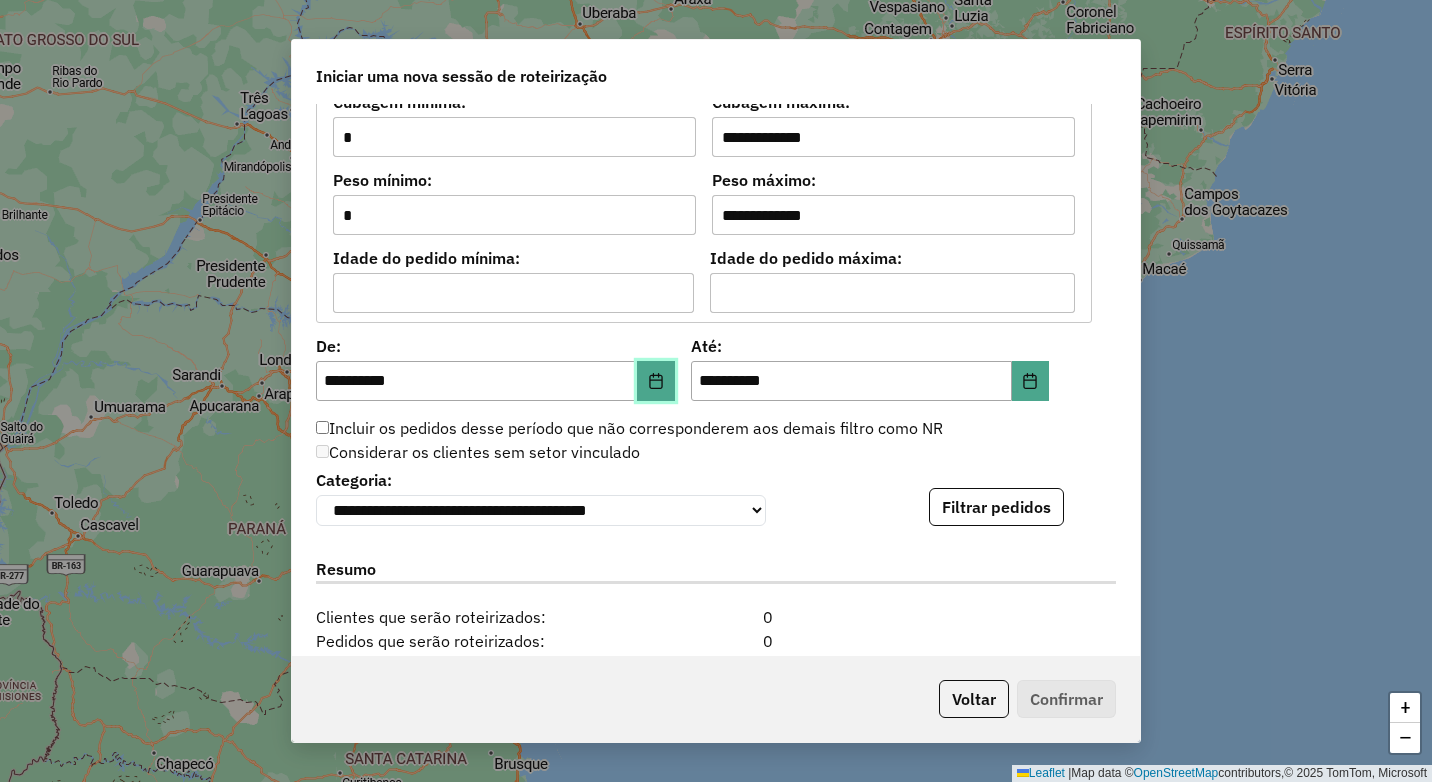 click at bounding box center [656, 381] 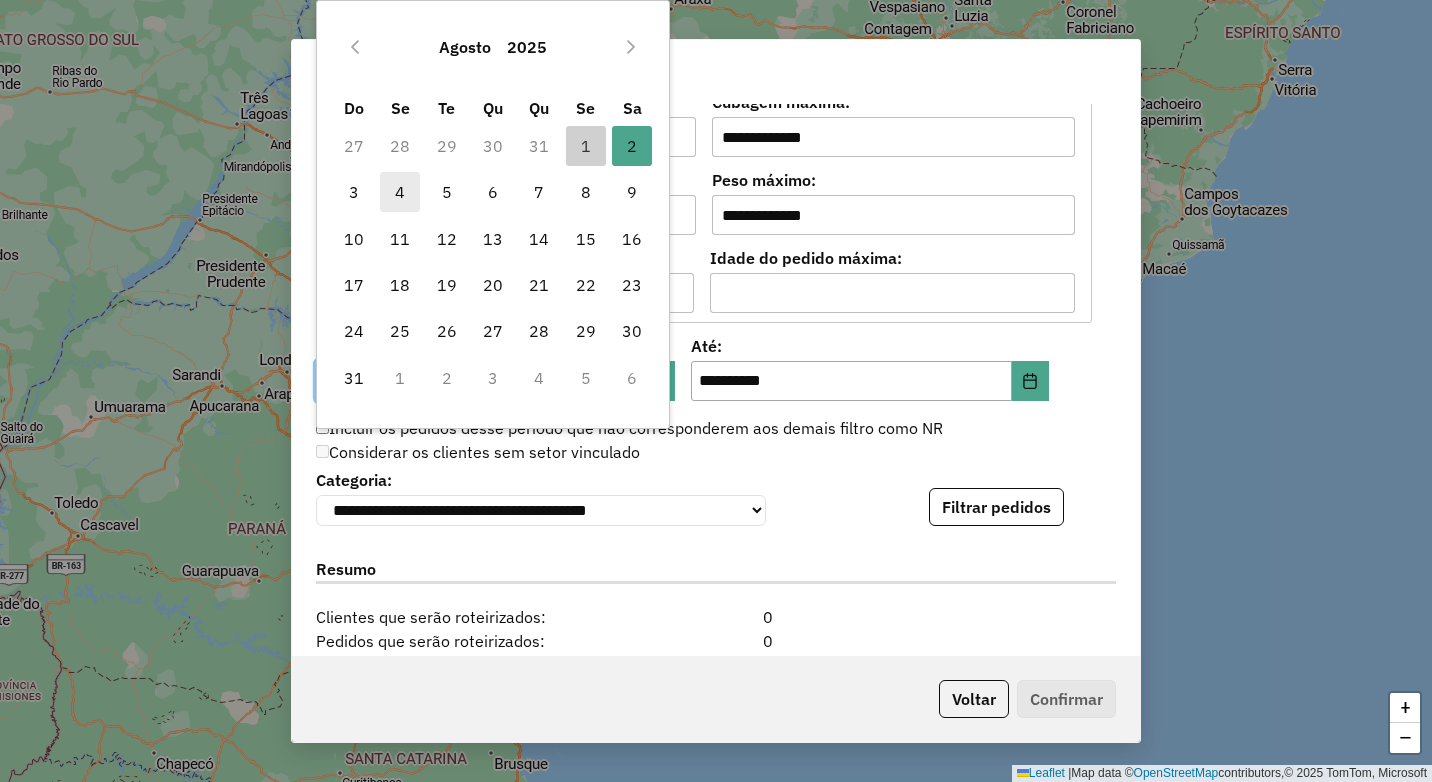 click on "4" at bounding box center (400, 192) 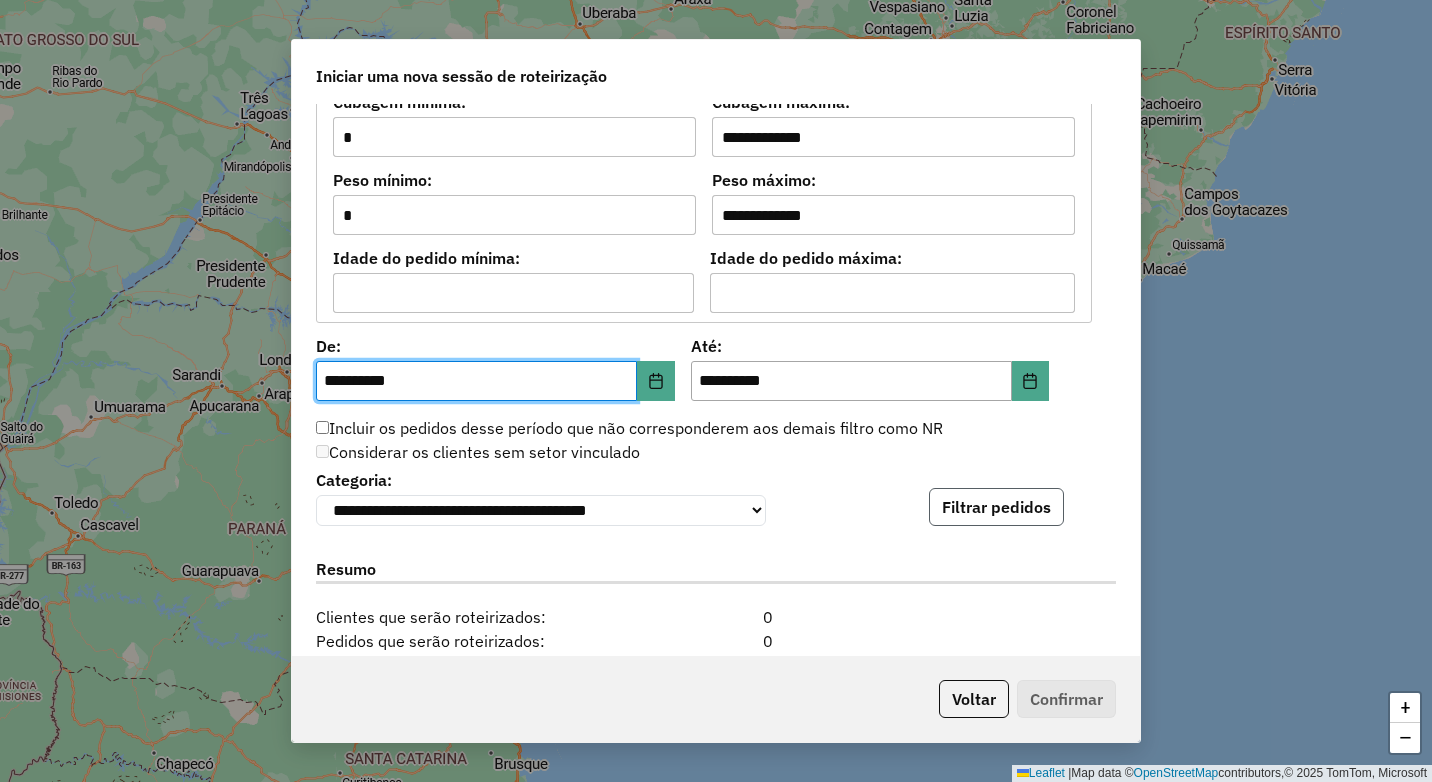 click on "Filtrar pedidos" 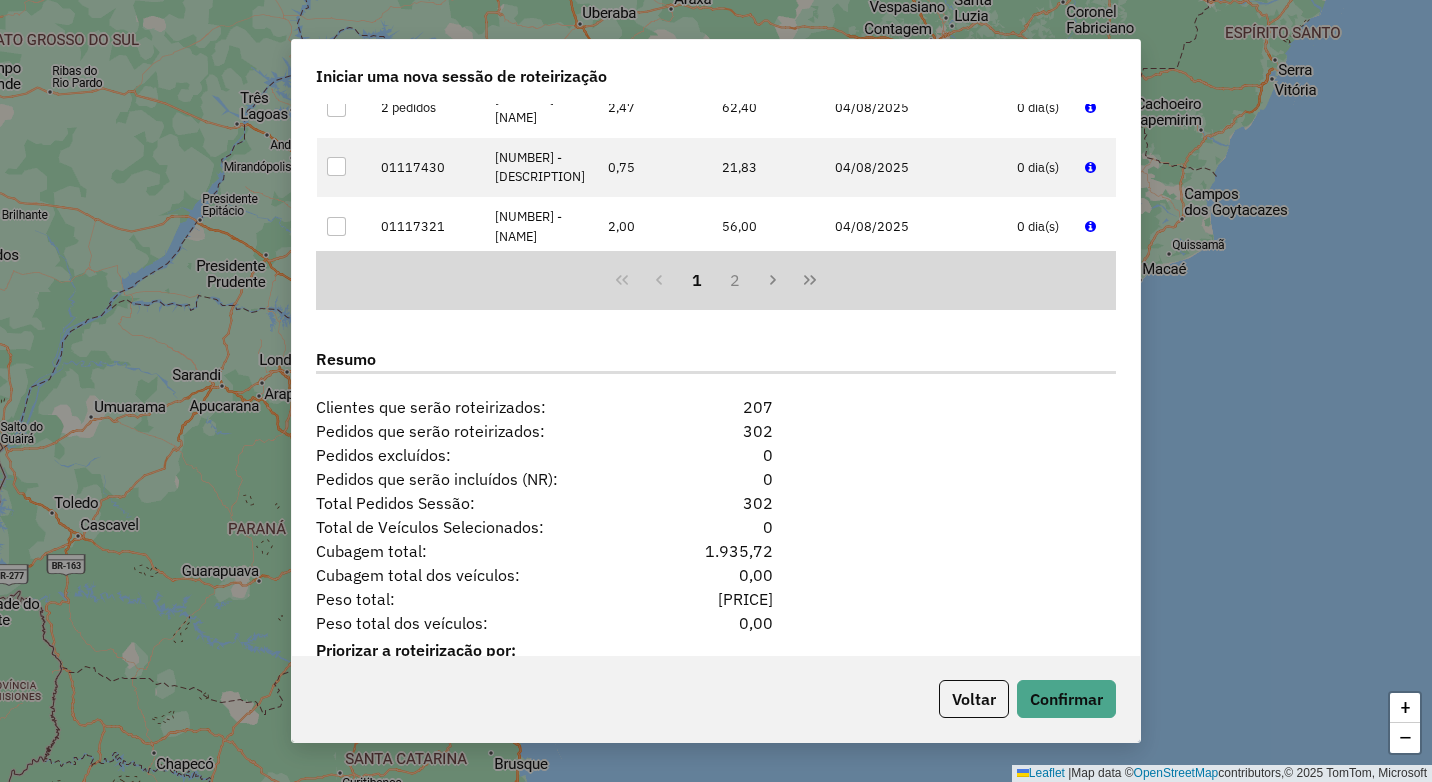 scroll, scrollTop: 2397, scrollLeft: 0, axis: vertical 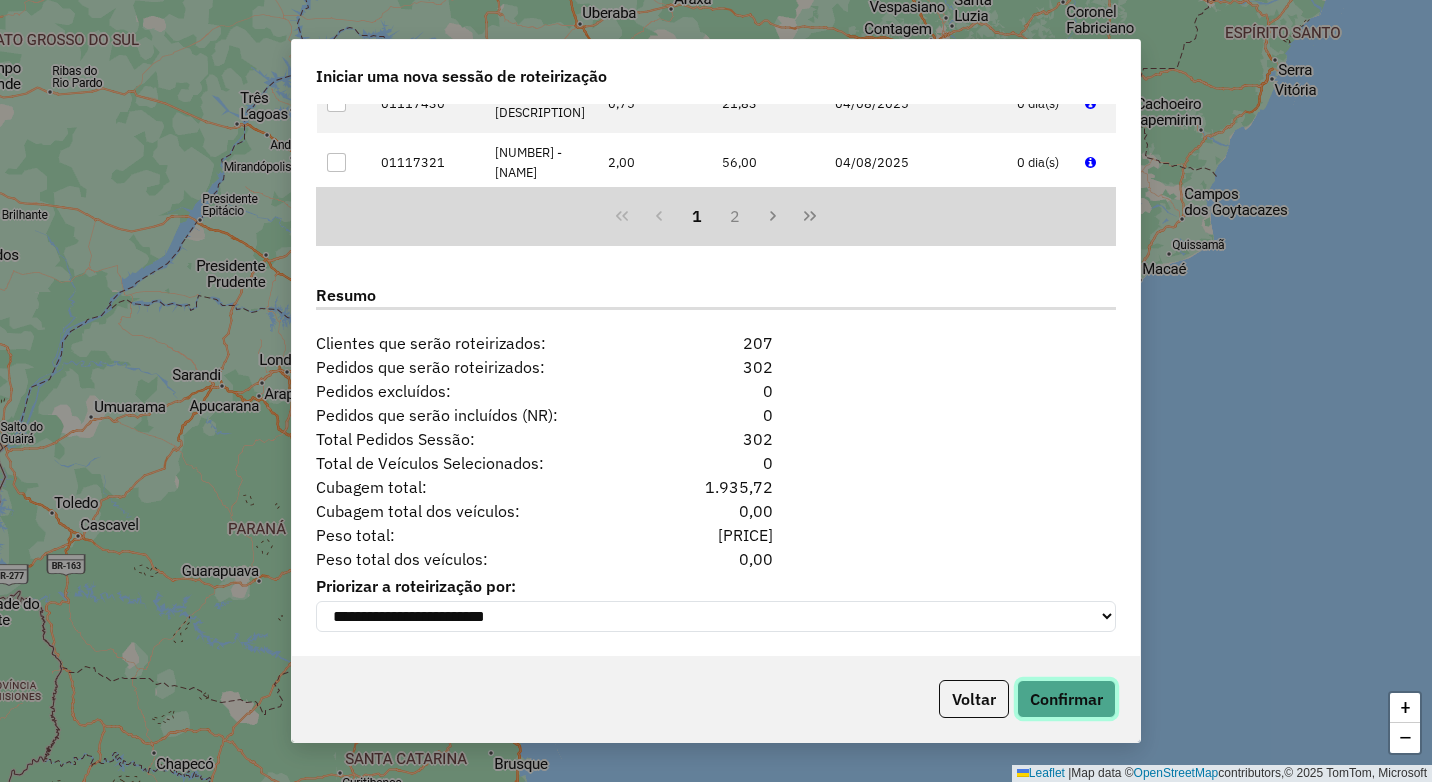 click on "Confirmar" 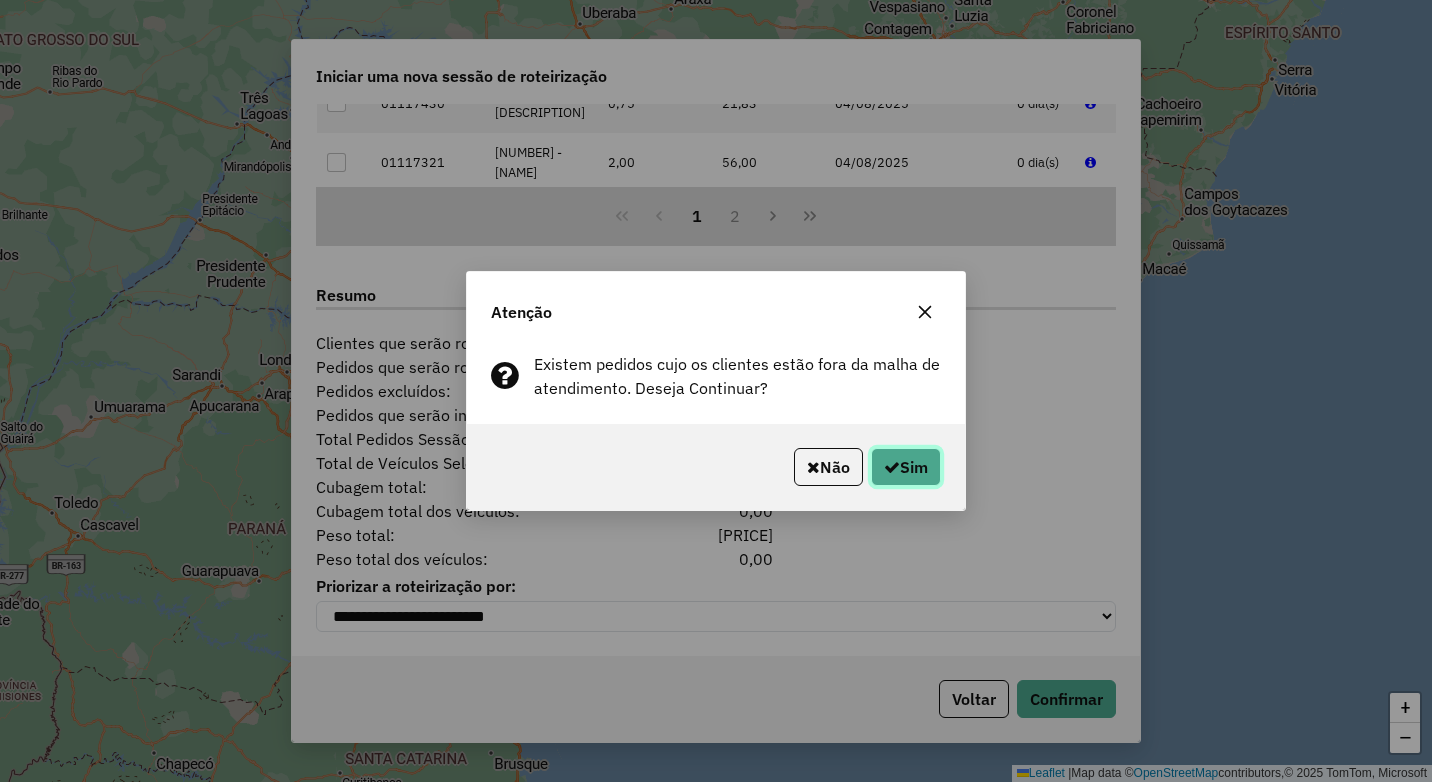 click on "Sim" 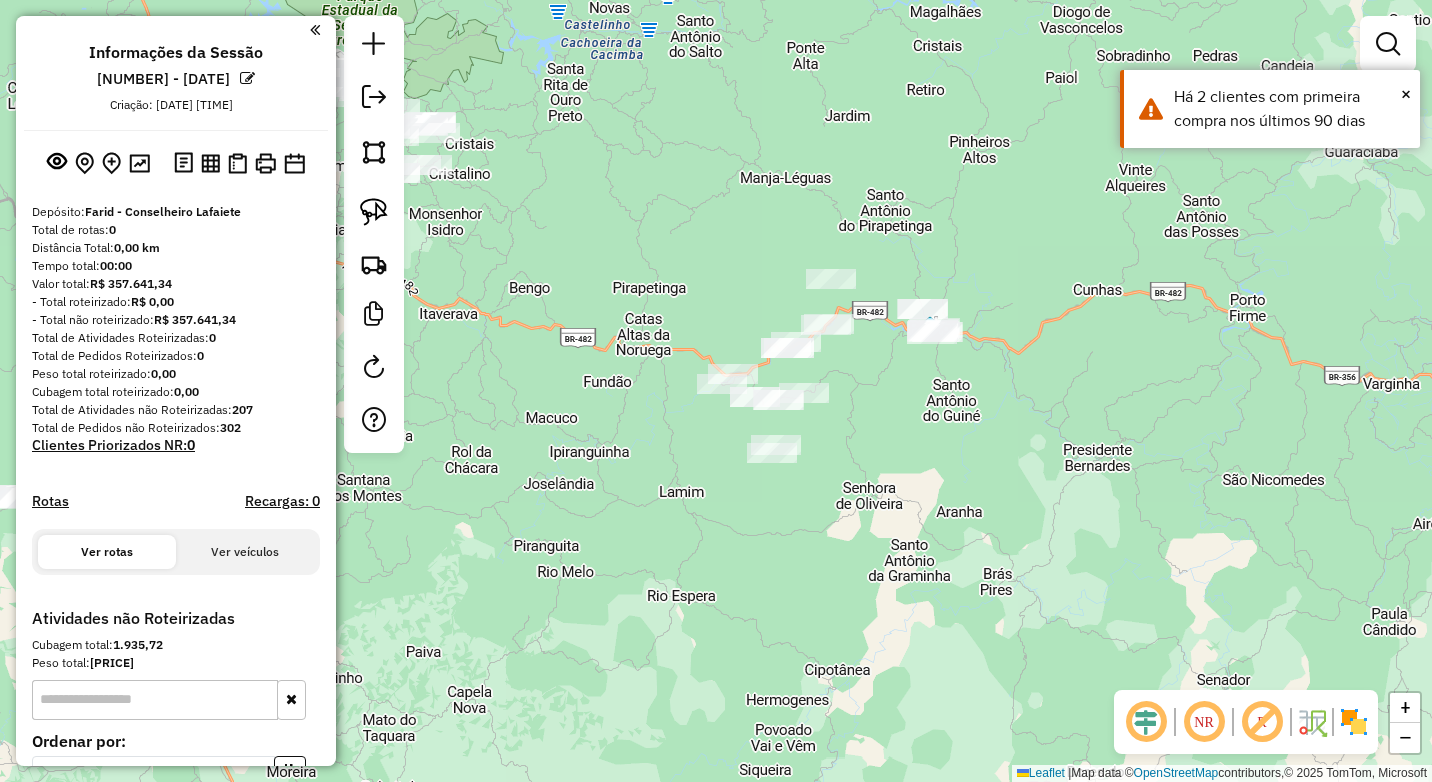 drag, startPoint x: 1181, startPoint y: 437, endPoint x: 853, endPoint y: 482, distance: 331.0725 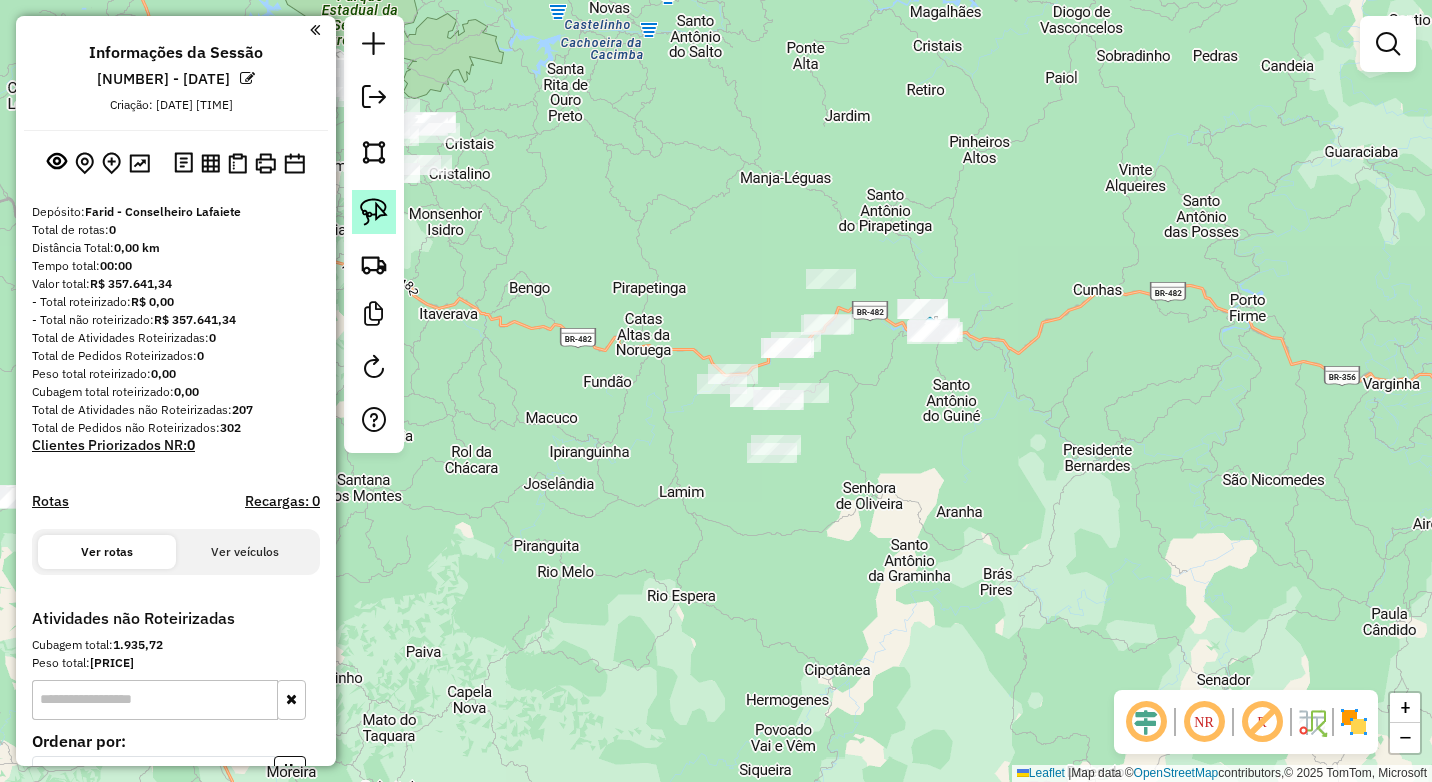 click 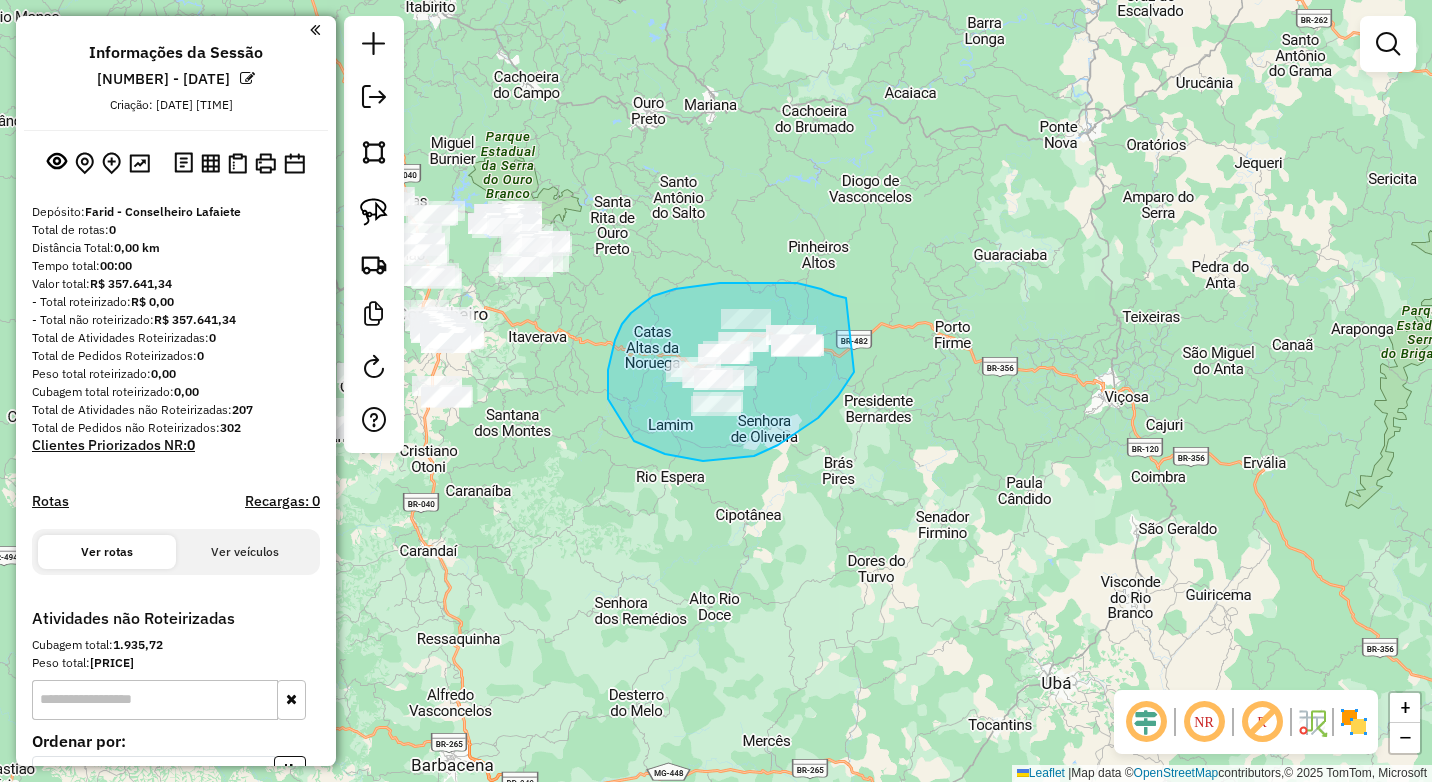 drag, startPoint x: 846, startPoint y: 298, endPoint x: 855, endPoint y: 369, distance: 71.568146 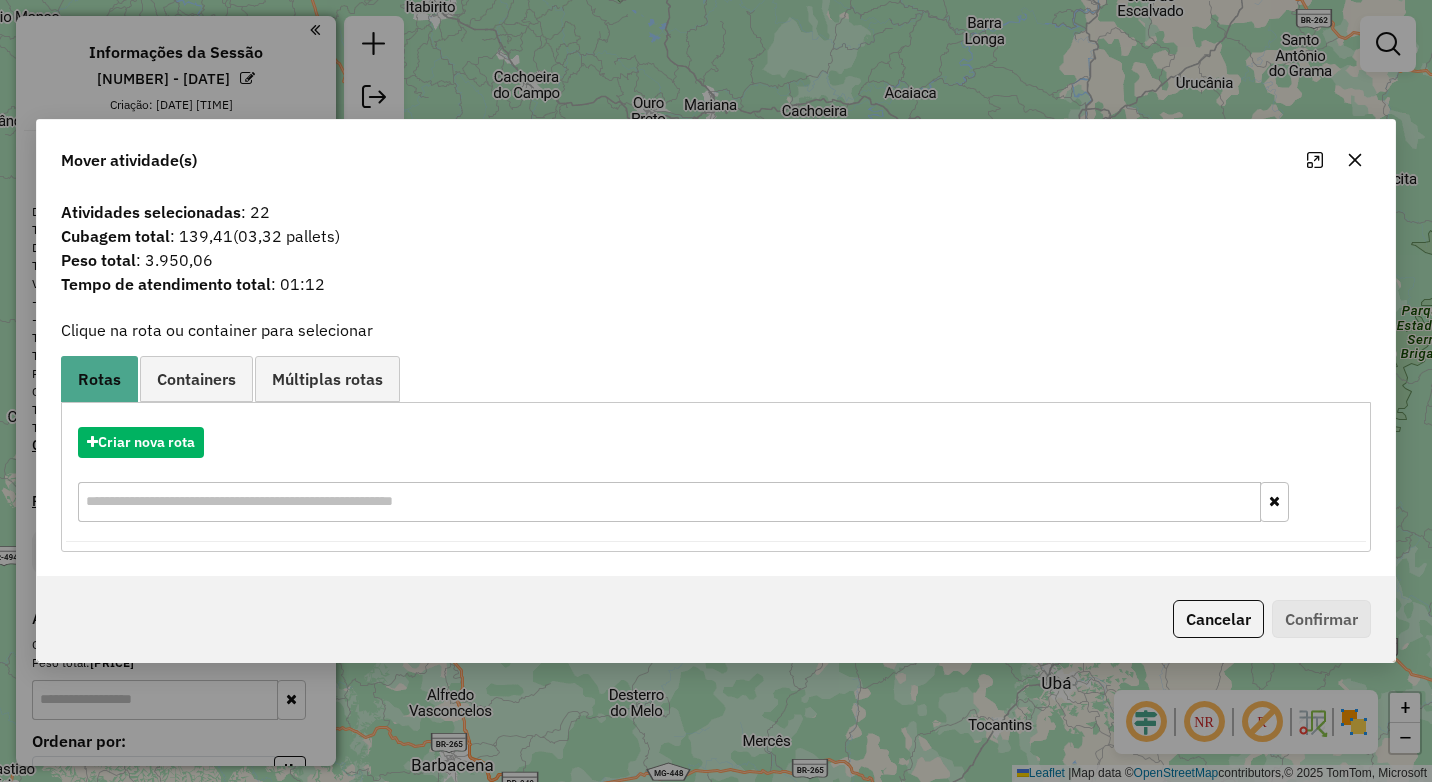 click 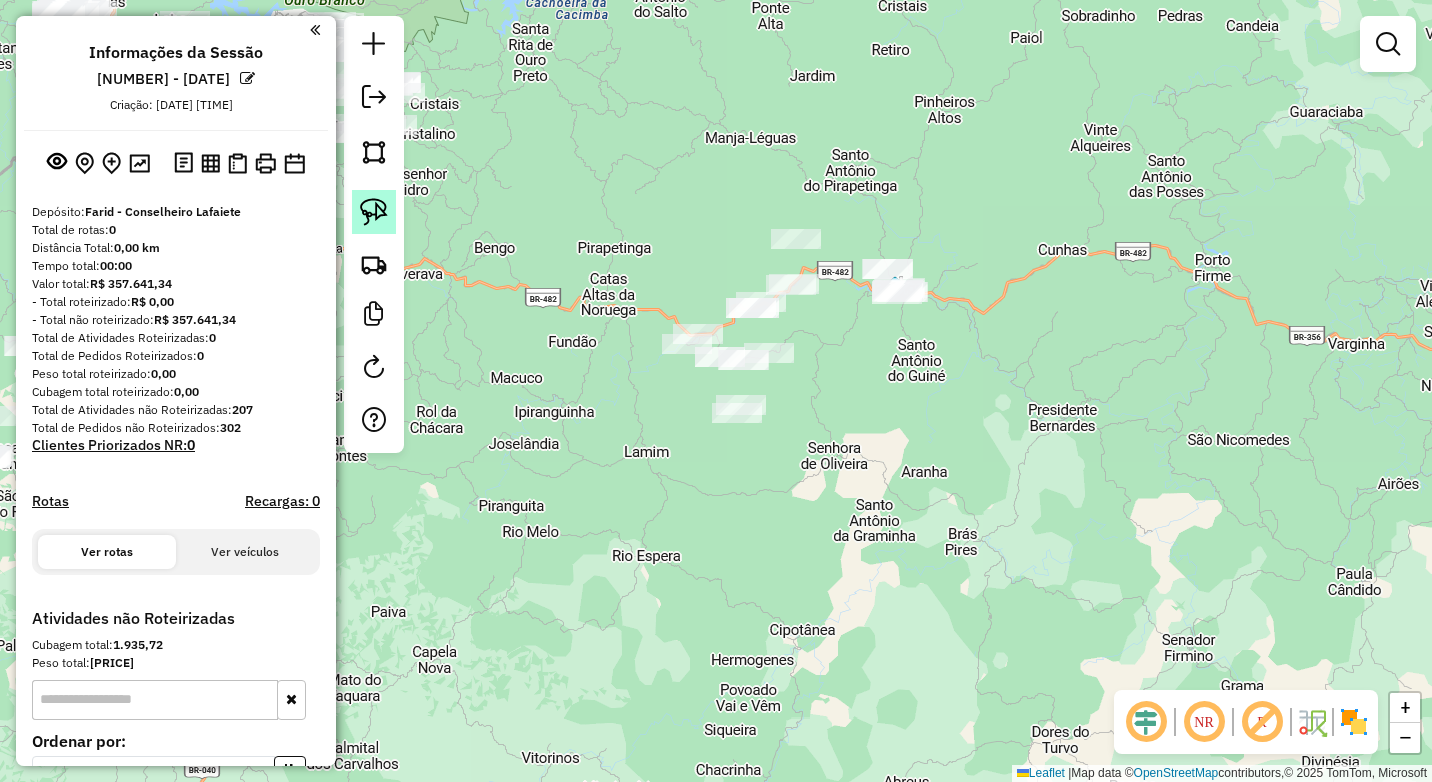 click 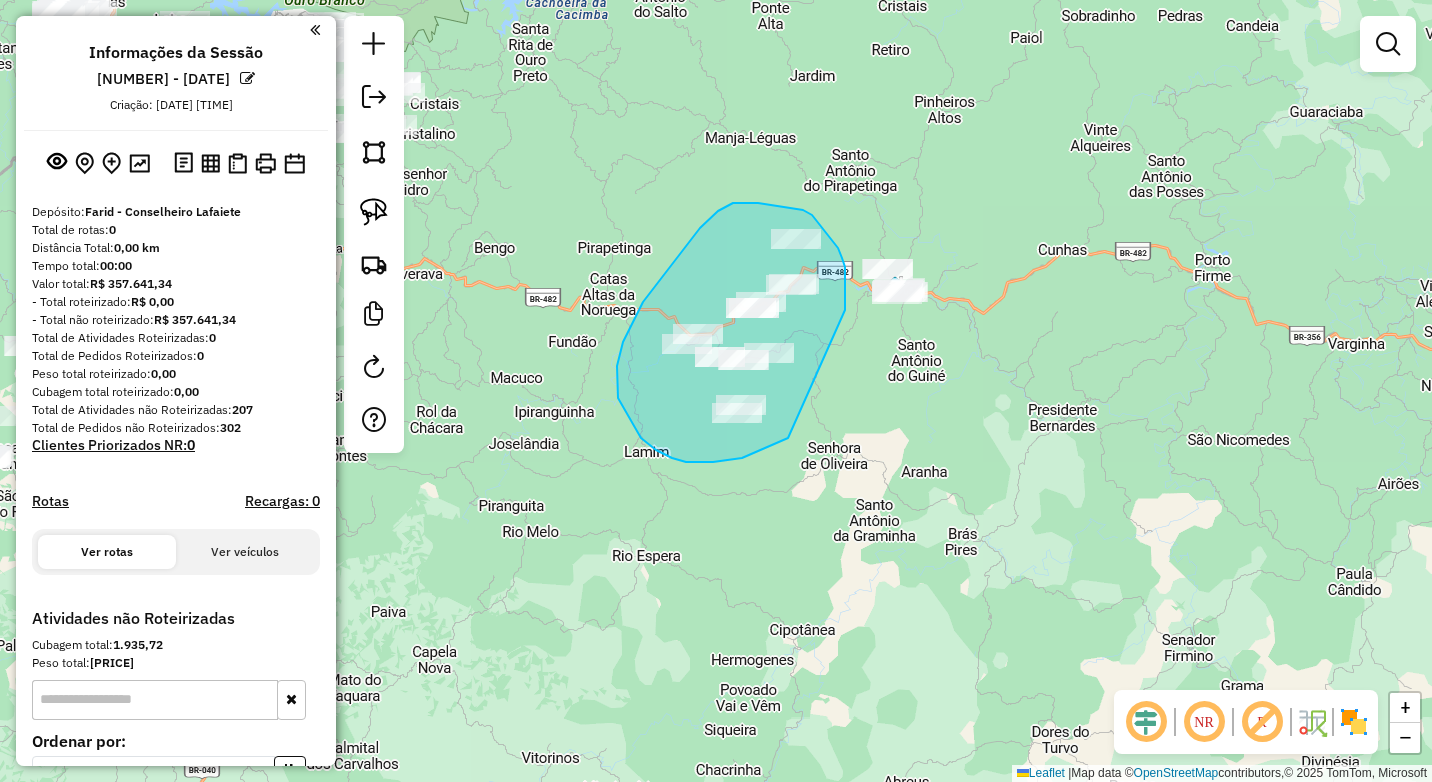 drag, startPoint x: 842, startPoint y: 258, endPoint x: 788, endPoint y: 438, distance: 187.92552 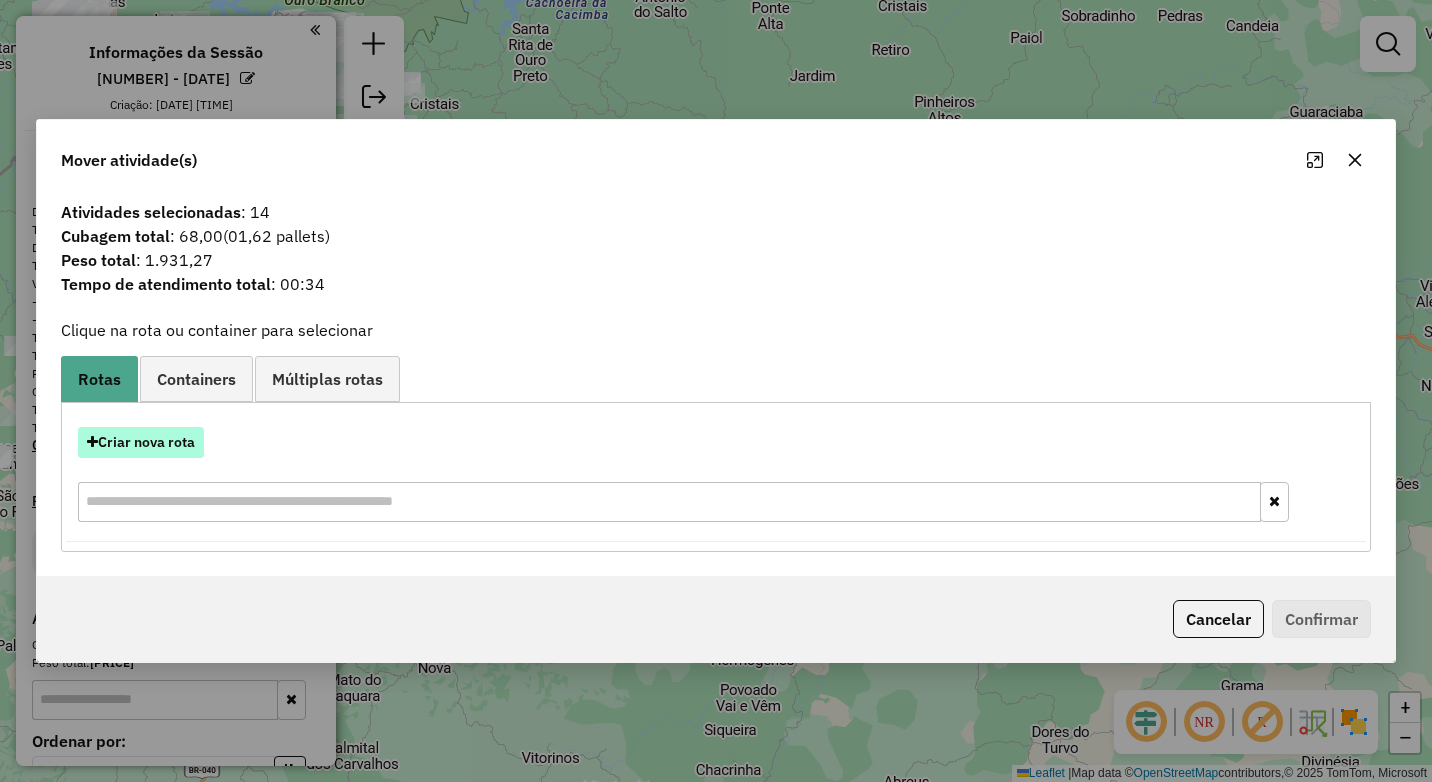 click on "Criar nova rota" at bounding box center (141, 442) 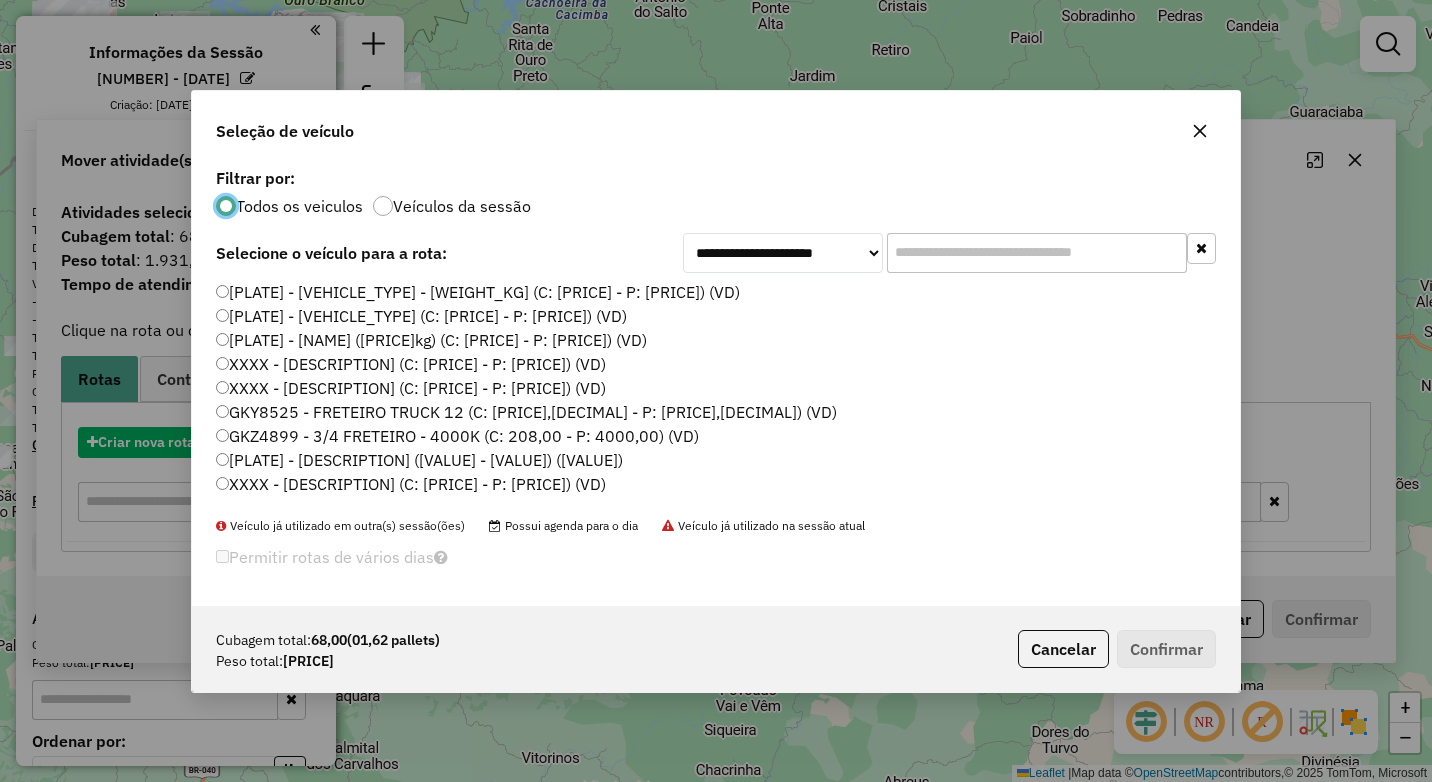 scroll, scrollTop: 11, scrollLeft: 6, axis: both 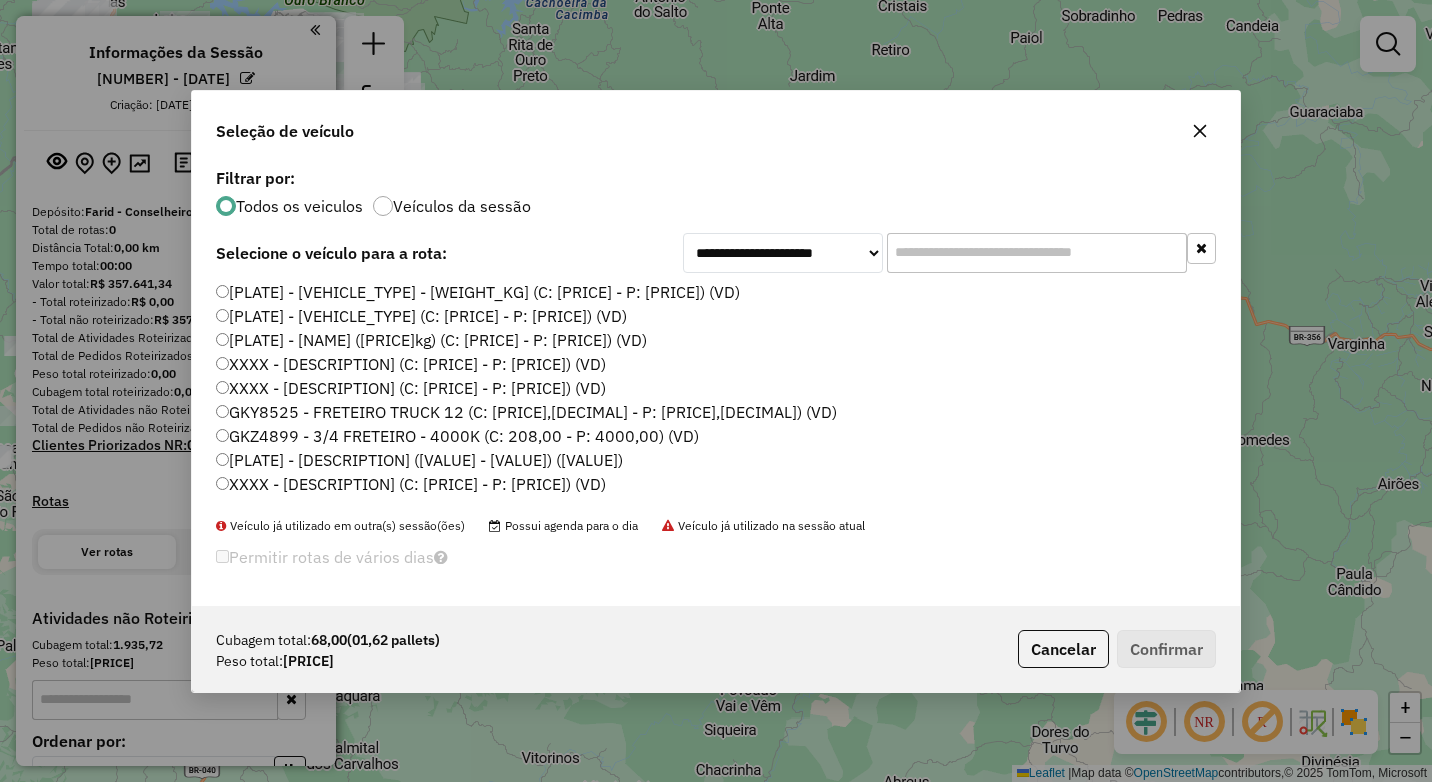 click 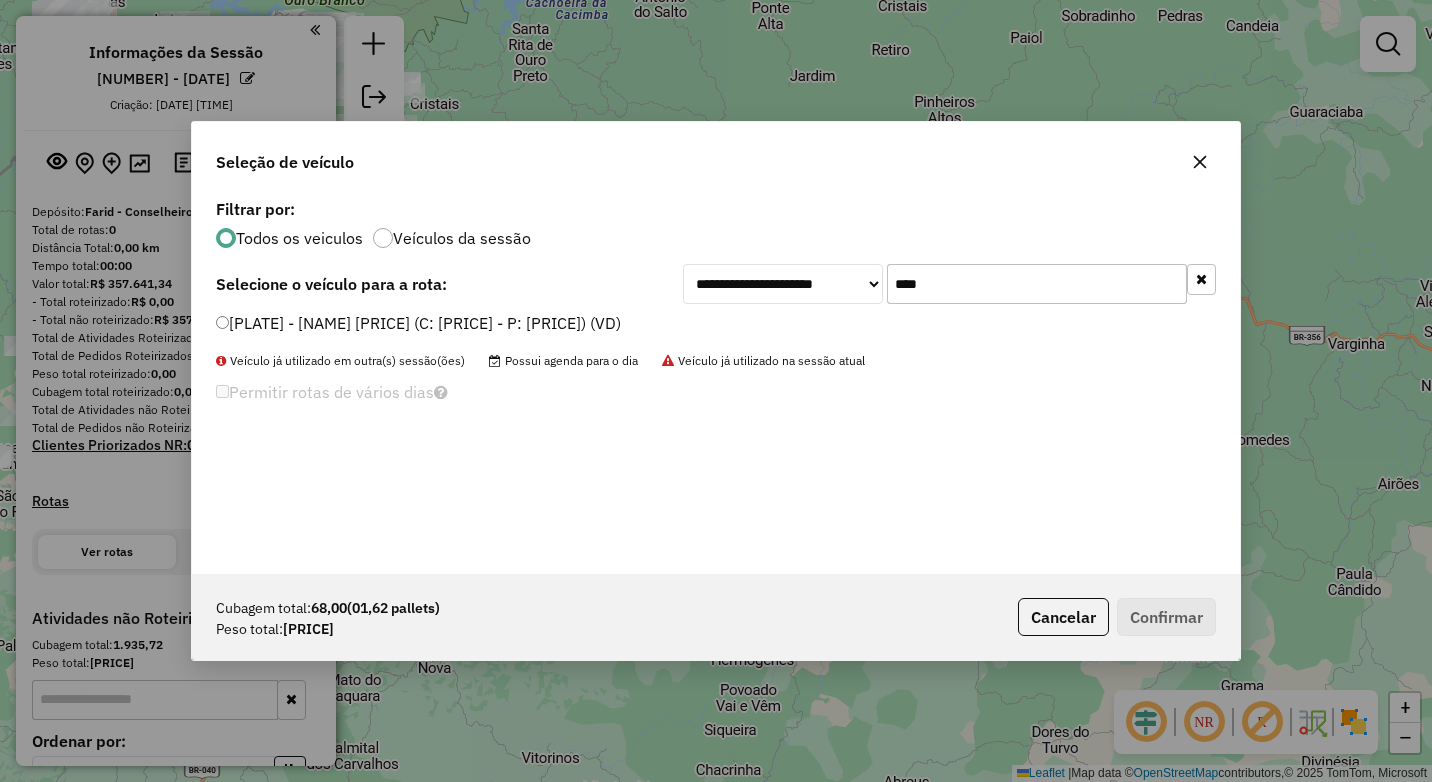 type on "****" 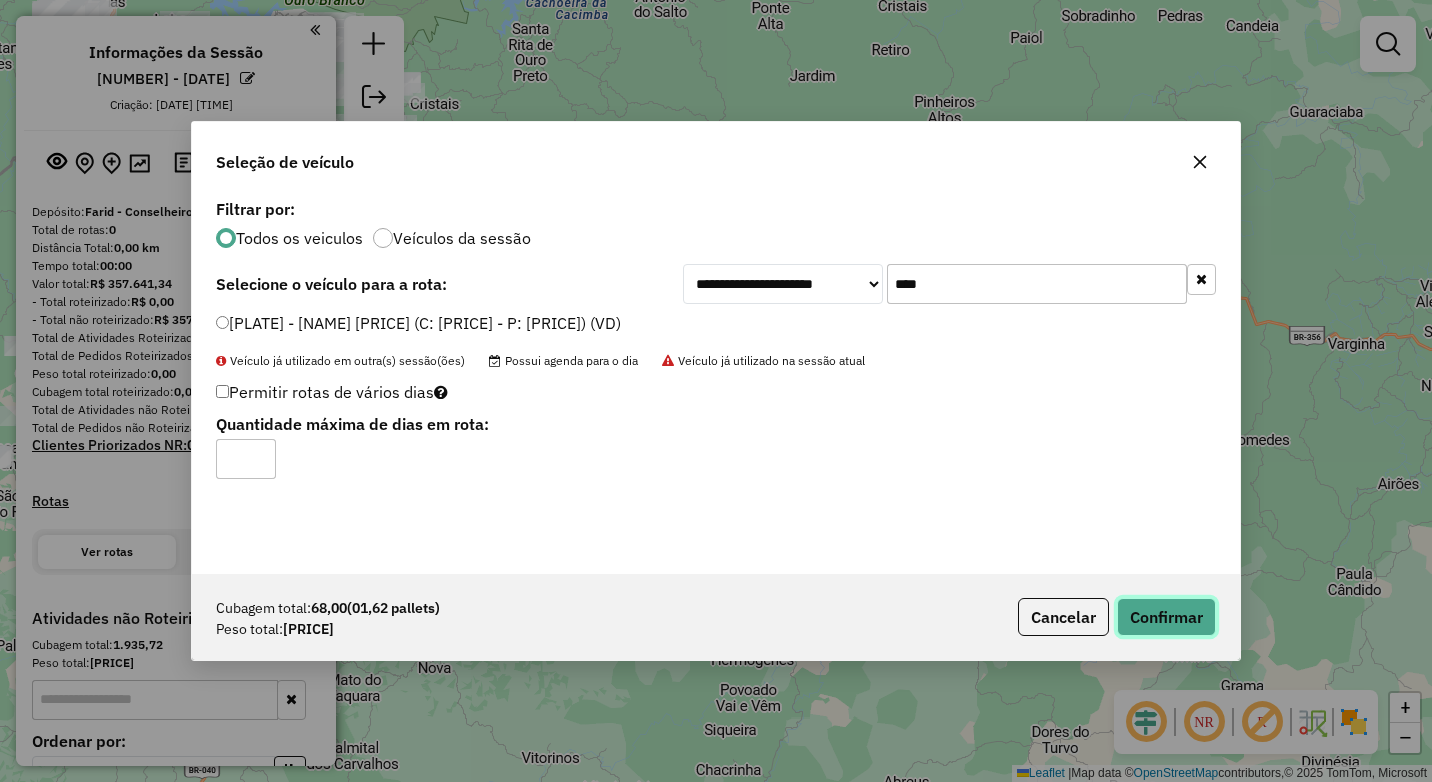 click on "Confirmar" 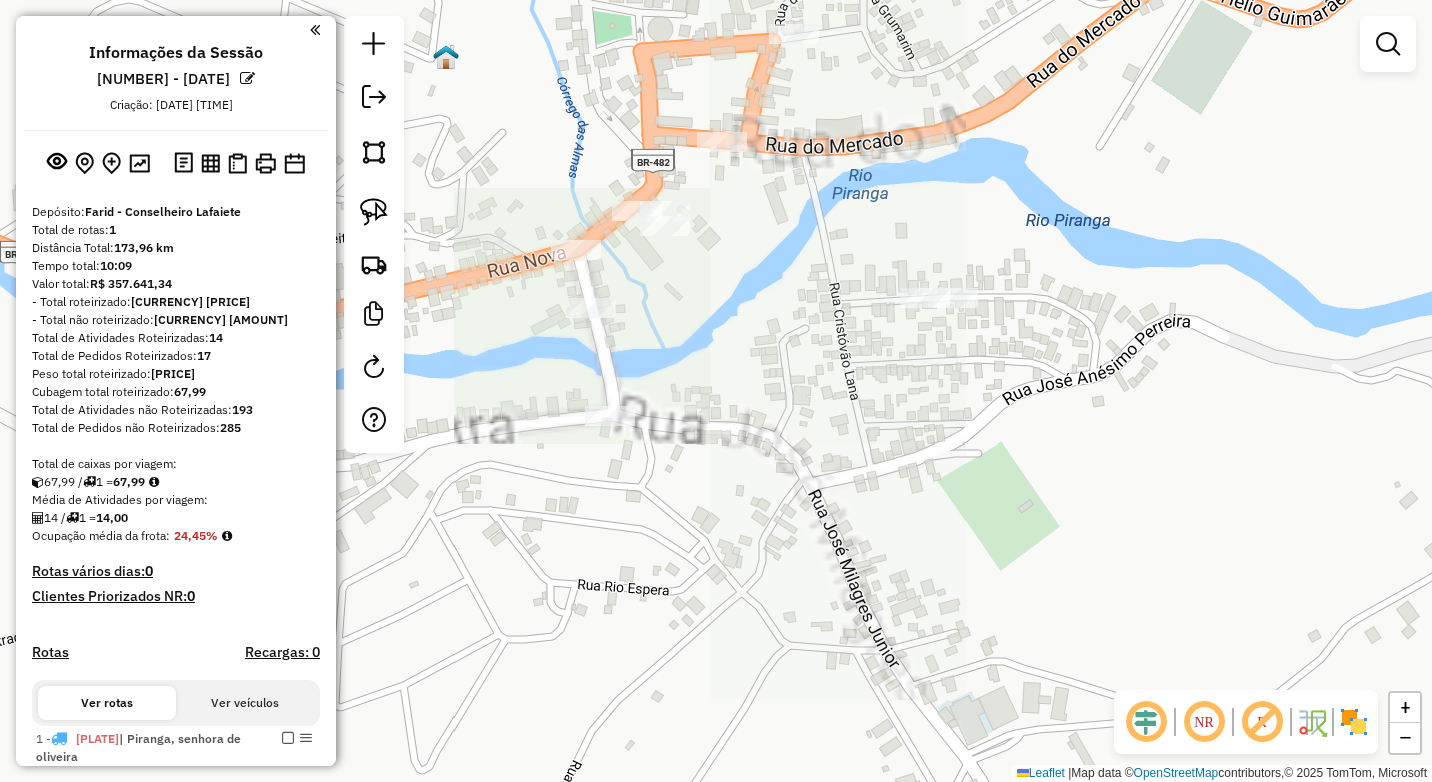click on "Janela de atendimento Grade de atendimento Capacidade Transportadoras Veículos Cliente Pedidos  Rotas Selecione os dias de semana para filtrar as janelas de atendimento  Seg   Ter   Qua   Qui   Sex   Sáb   Dom  Informe o período da janela de atendimento: De: Até:  Filtrar exatamente a janela do cliente  Considerar janela de atendimento padrão  Selecione os dias de semana para filtrar as grades de atendimento  Seg   Ter   Qua   Qui   Sex   Sáb   Dom   Considerar clientes sem dia de atendimento cadastrado  Clientes fora do dia de atendimento selecionado Filtrar as atividades entre os valores definidos abaixo:  Peso mínimo:   Peso máximo:   Cubagem mínima:   Cubagem máxima:   De:   Até:  Filtrar as atividades entre o tempo de atendimento definido abaixo:  De:   Até:   Considerar capacidade total dos clientes não roteirizados Transportadora: Selecione um ou mais itens Tipo de veículo: Selecione um ou mais itens Veículo: Selecione um ou mais itens Motorista: Selecione um ou mais itens Nome: Rótulo:" 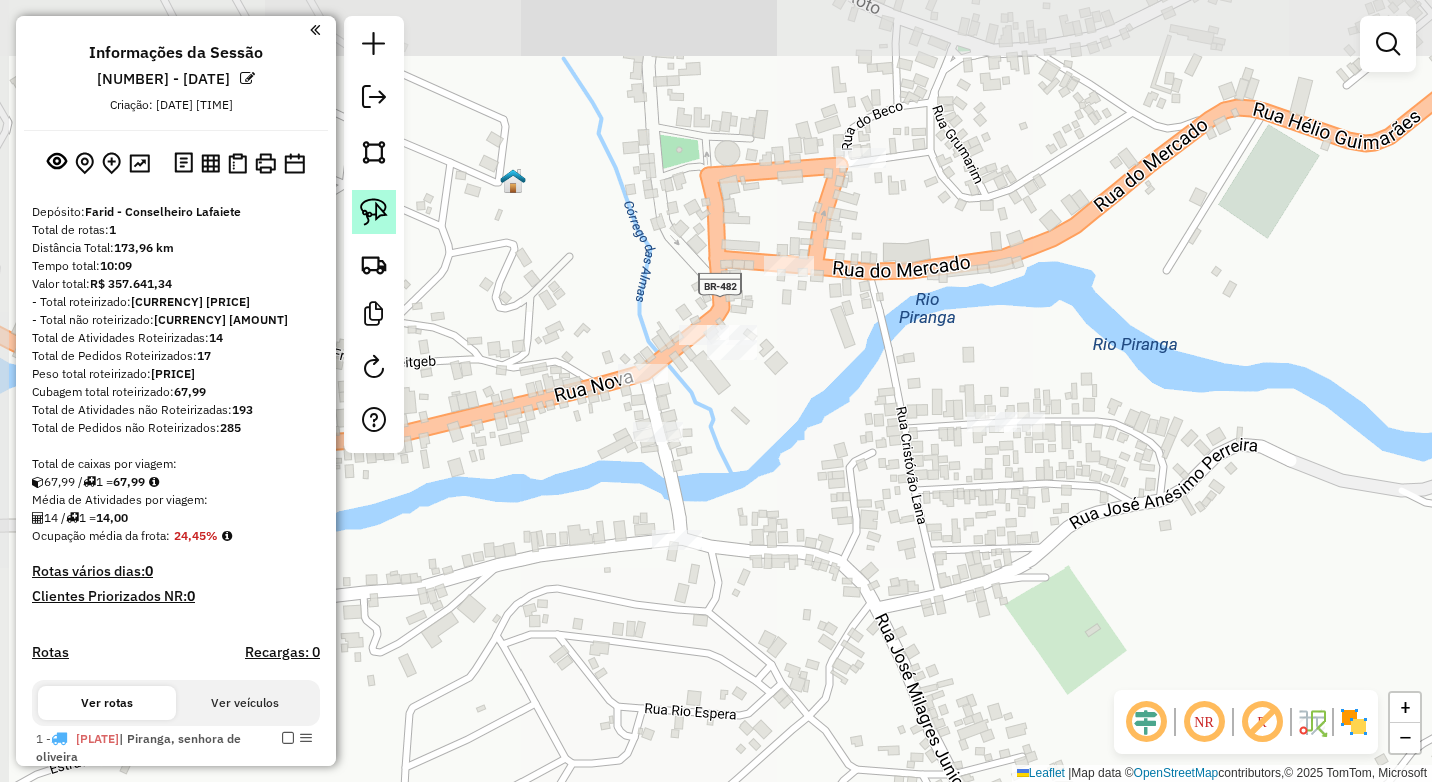 click 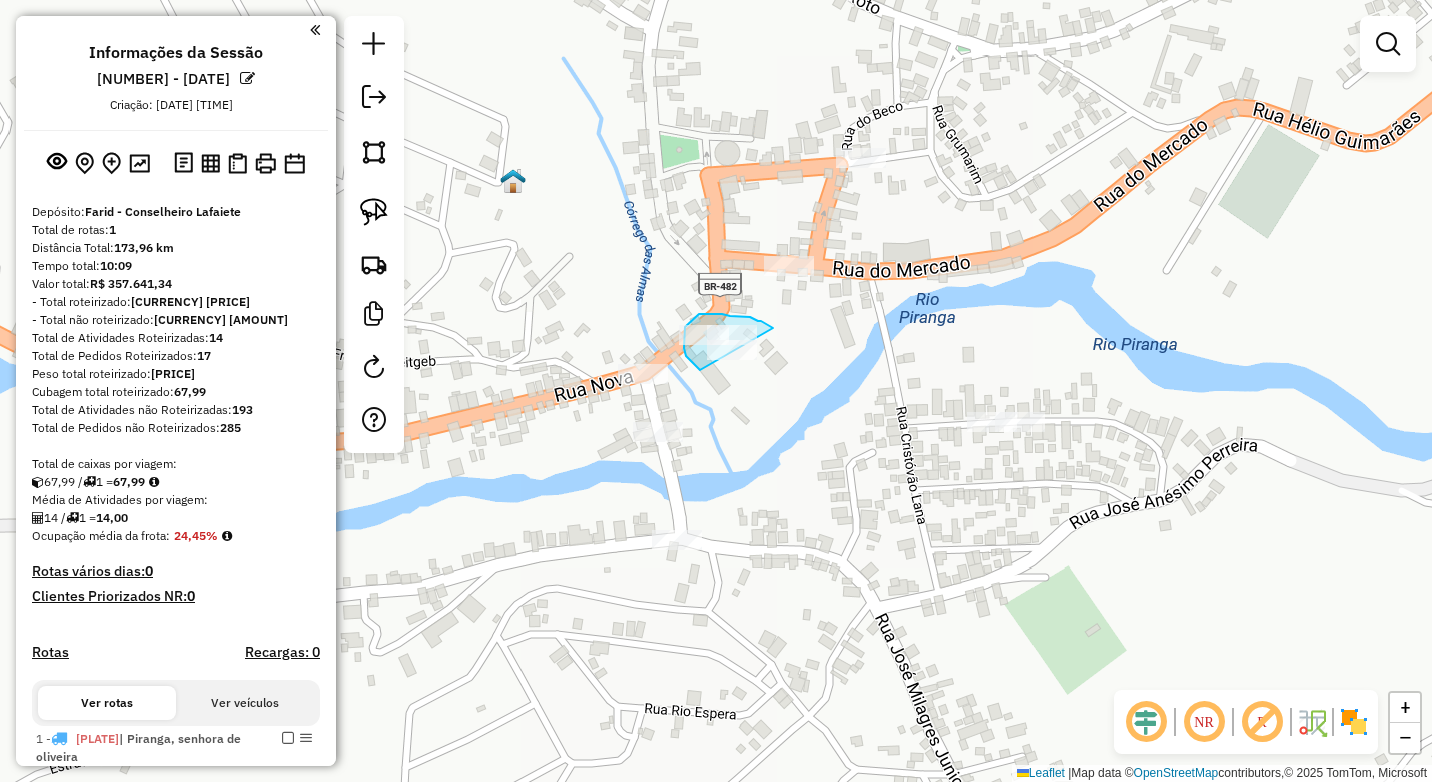 drag, startPoint x: 770, startPoint y: 326, endPoint x: 763, endPoint y: 377, distance: 51.47815 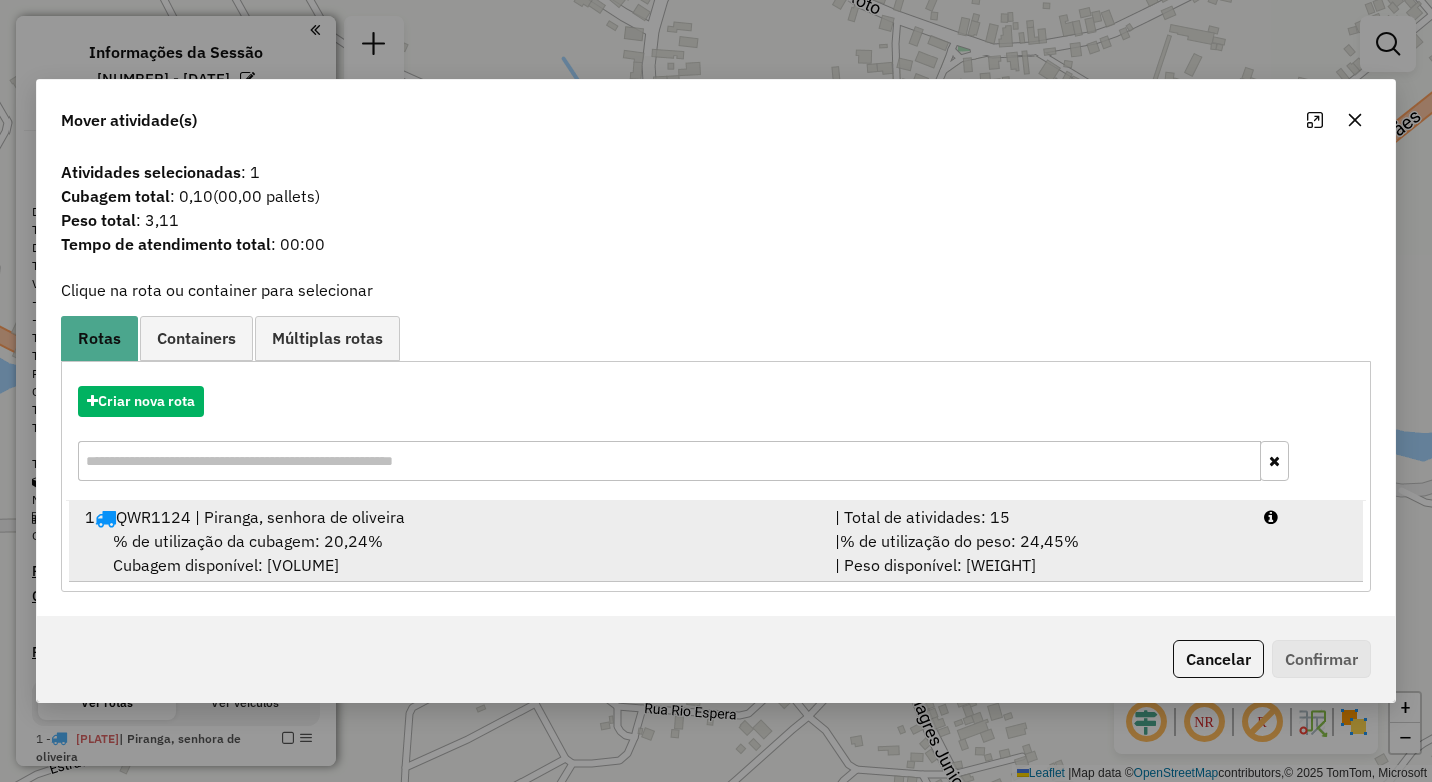 click on "|  % de utilização do peso: 24,45%  | Peso disponível: 5.968,73" at bounding box center (1037, 553) 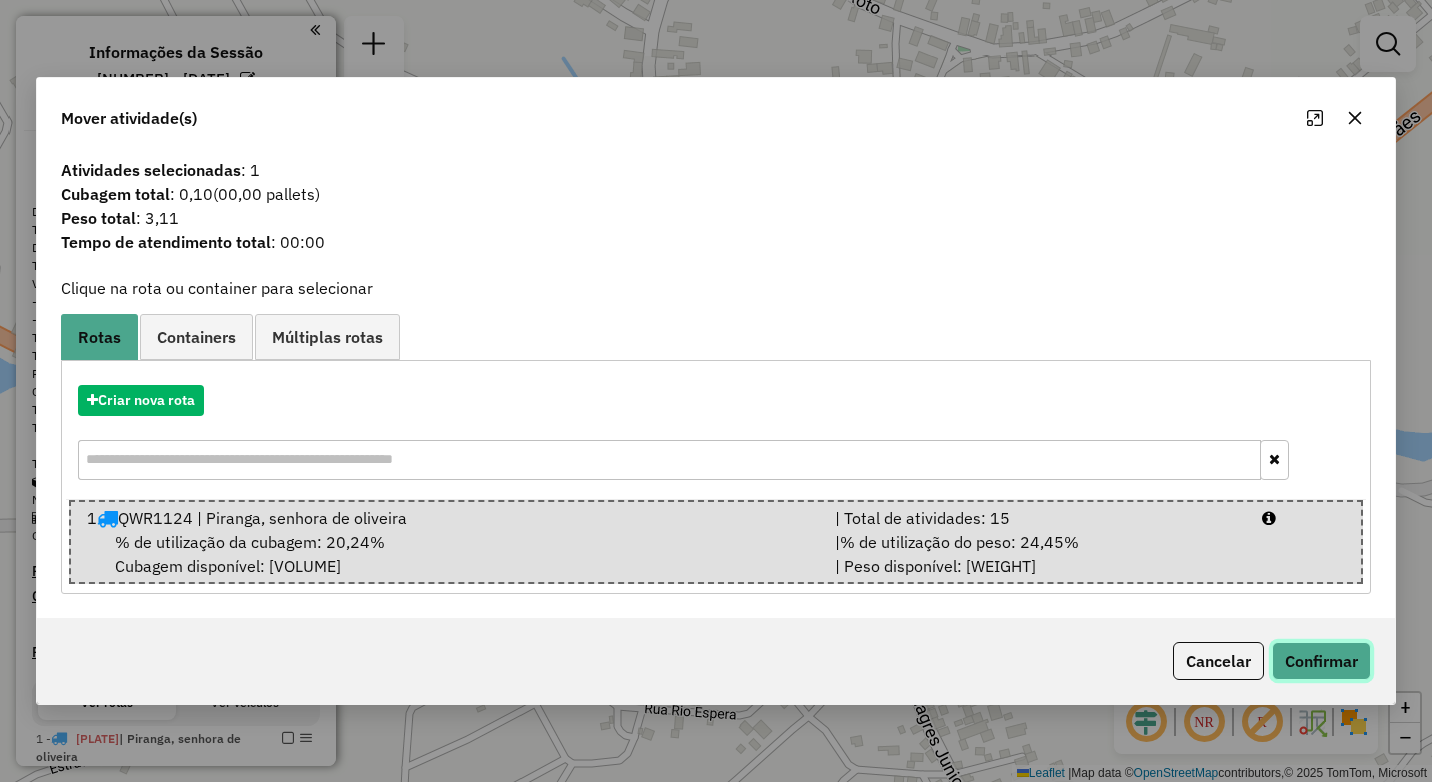 drag, startPoint x: 1326, startPoint y: 651, endPoint x: 1301, endPoint y: 651, distance: 25 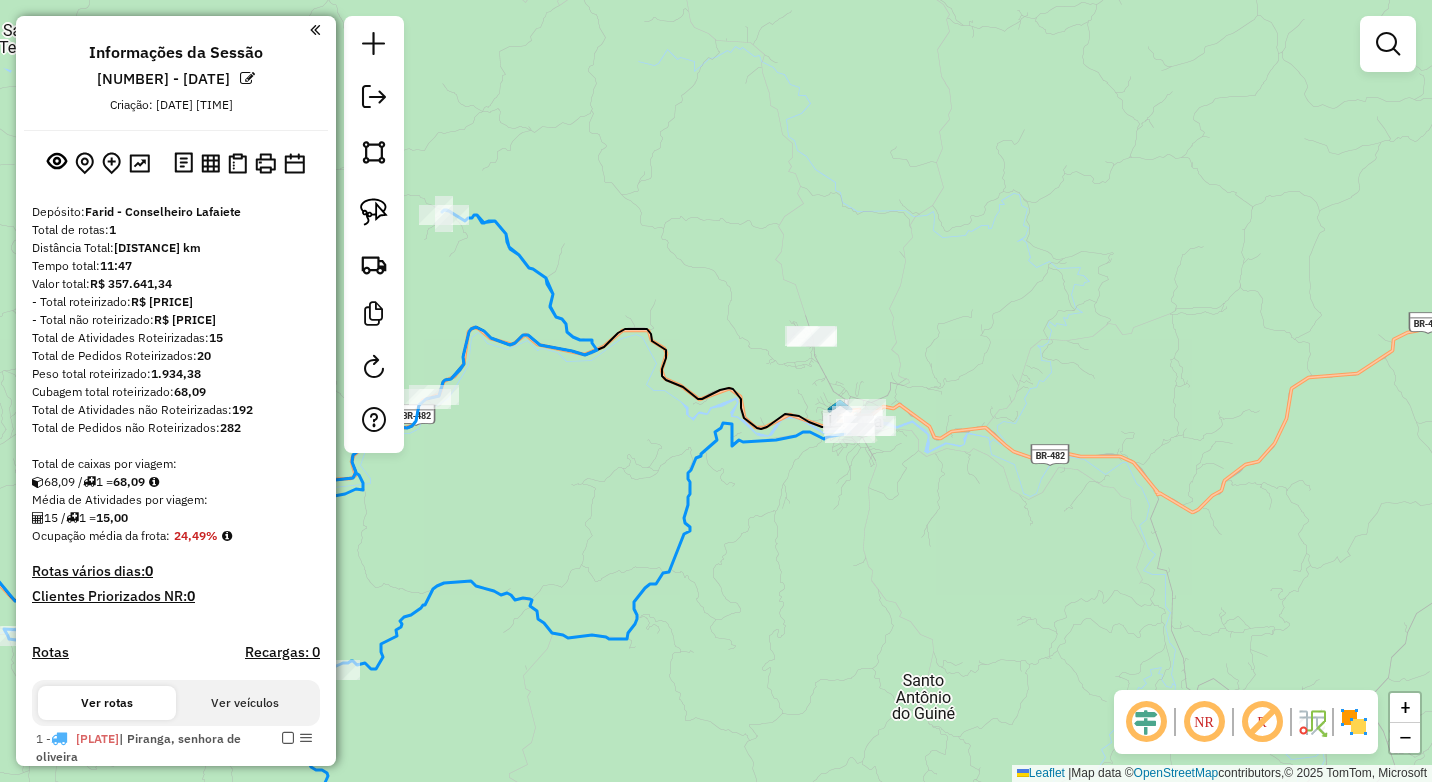 drag, startPoint x: 604, startPoint y: 566, endPoint x: 856, endPoint y: 439, distance: 282.1932 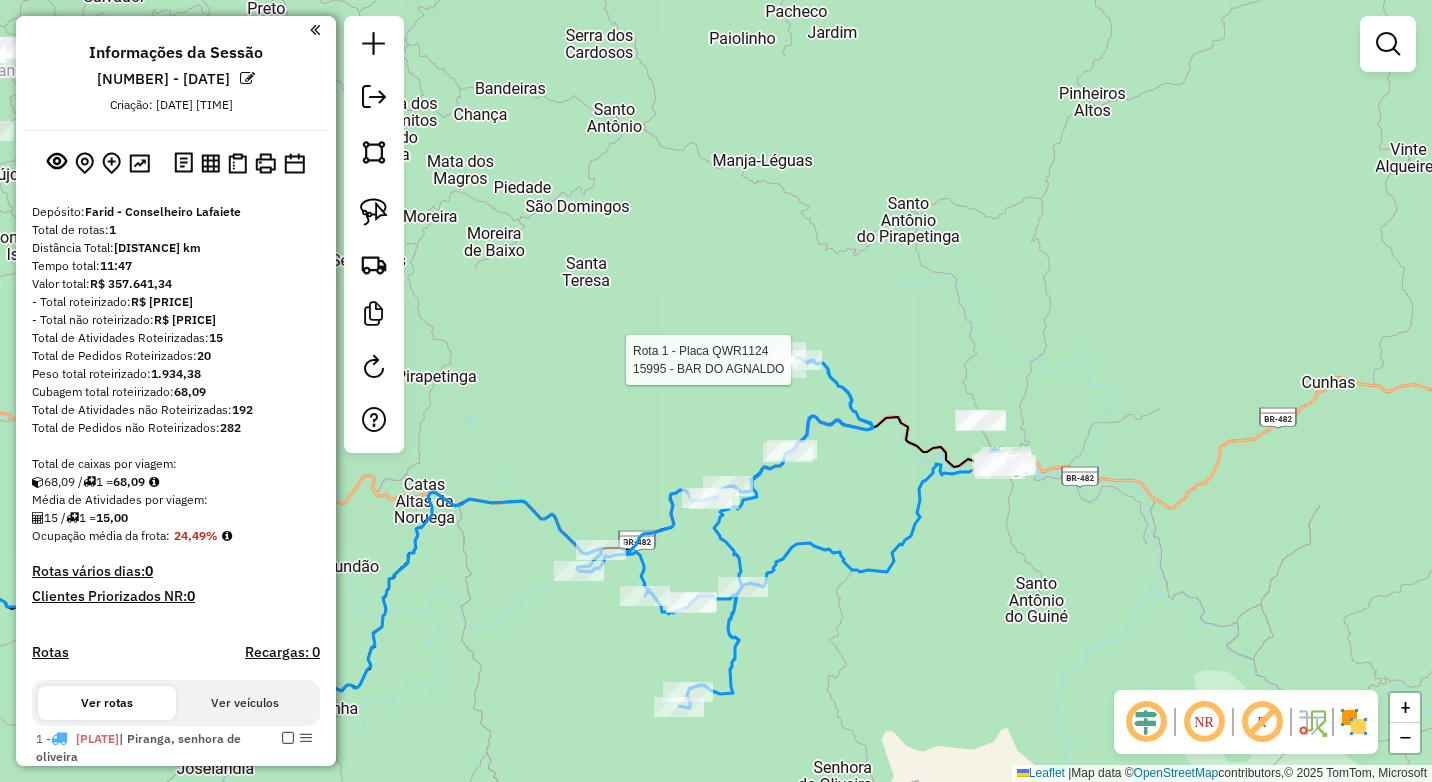 select on "**********" 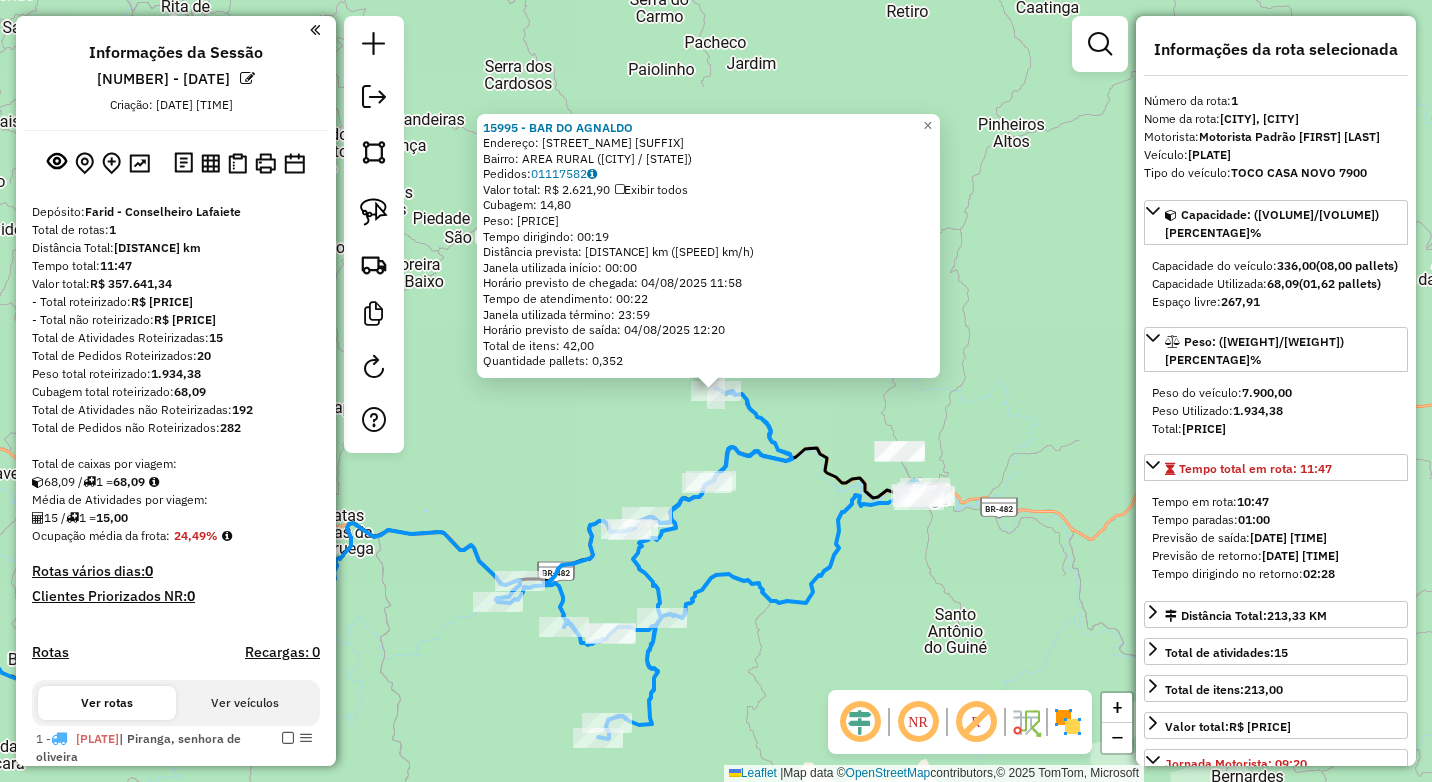 scroll, scrollTop: 465, scrollLeft: 0, axis: vertical 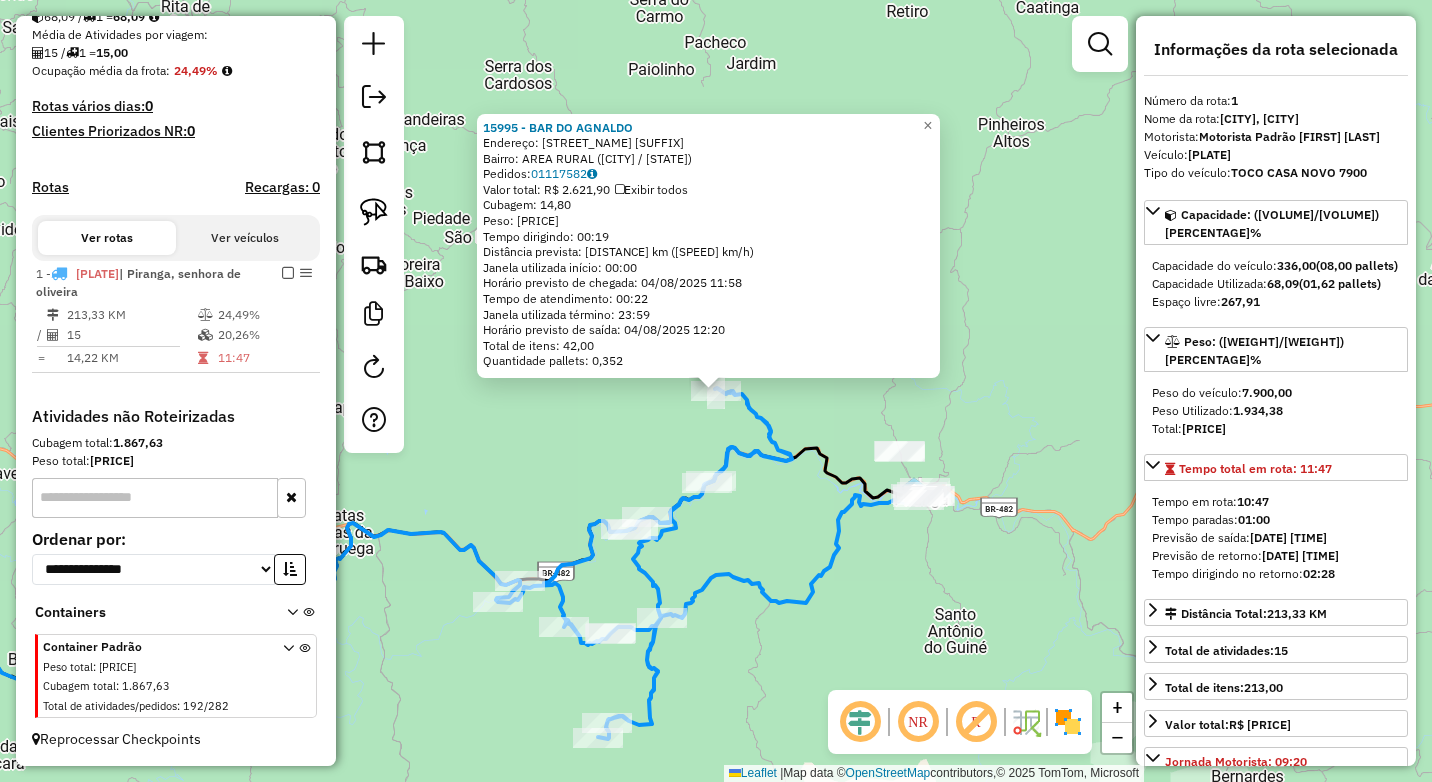 click on "15995 - BAR DO AGNALDO  Endereço:  MESTRE CAMPOS S/N   Bairro: AREA RURAL (PIRANGA / MG)   Pedidos:  01117582   Valor total: R$ 2.621,90   Exibir todos   Cubagem: 14,80  Peso: 426,00  Tempo dirigindo: 00:19   Distância prevista: 8,458 km (26,71 km/h)   Janela utilizada início: 00:00   Horário previsto de chegada: 04/08/2025 11:58   Tempo de atendimento: 00:22   Janela utilizada término: 23:59   Horário previsto de saída: 04/08/2025 12:20   Total de itens: 42,00   Quantidade pallets: 0,352  × Janela de atendimento Grade de atendimento Capacidade Transportadoras Veículos Cliente Pedidos  Rotas Selecione os dias de semana para filtrar as janelas de atendimento  Seg   Ter   Qua   Qui   Sex   Sáb   Dom  Informe o período da janela de atendimento: De: Até:  Filtrar exatamente a janela do cliente  Considerar janela de atendimento padrão  Selecione os dias de semana para filtrar as grades de atendimento  Seg   Ter   Qua   Qui   Sex   Sáb   Dom   Considerar clientes sem dia de atendimento cadastrado De:" 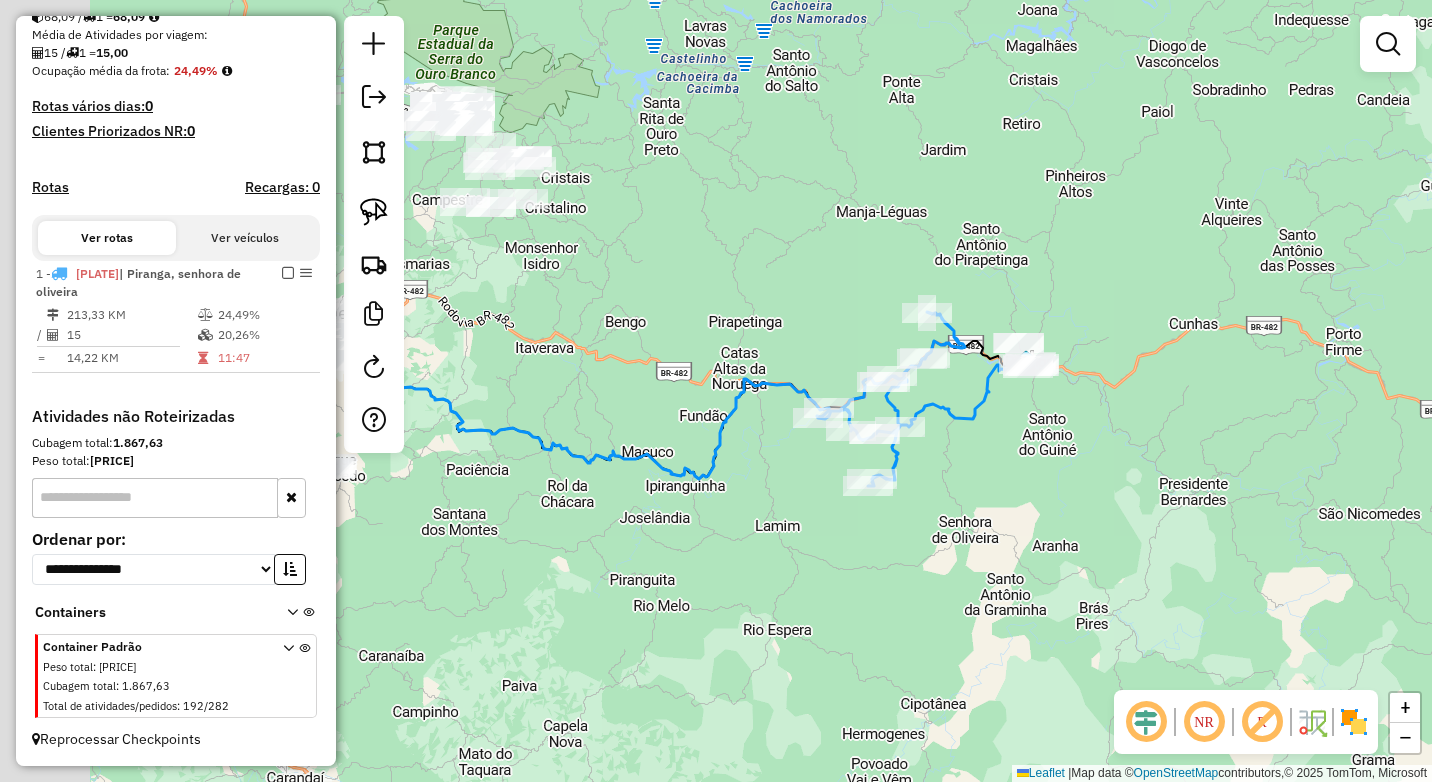 drag, startPoint x: 553, startPoint y: 558, endPoint x: 941, endPoint y: 415, distance: 413.513 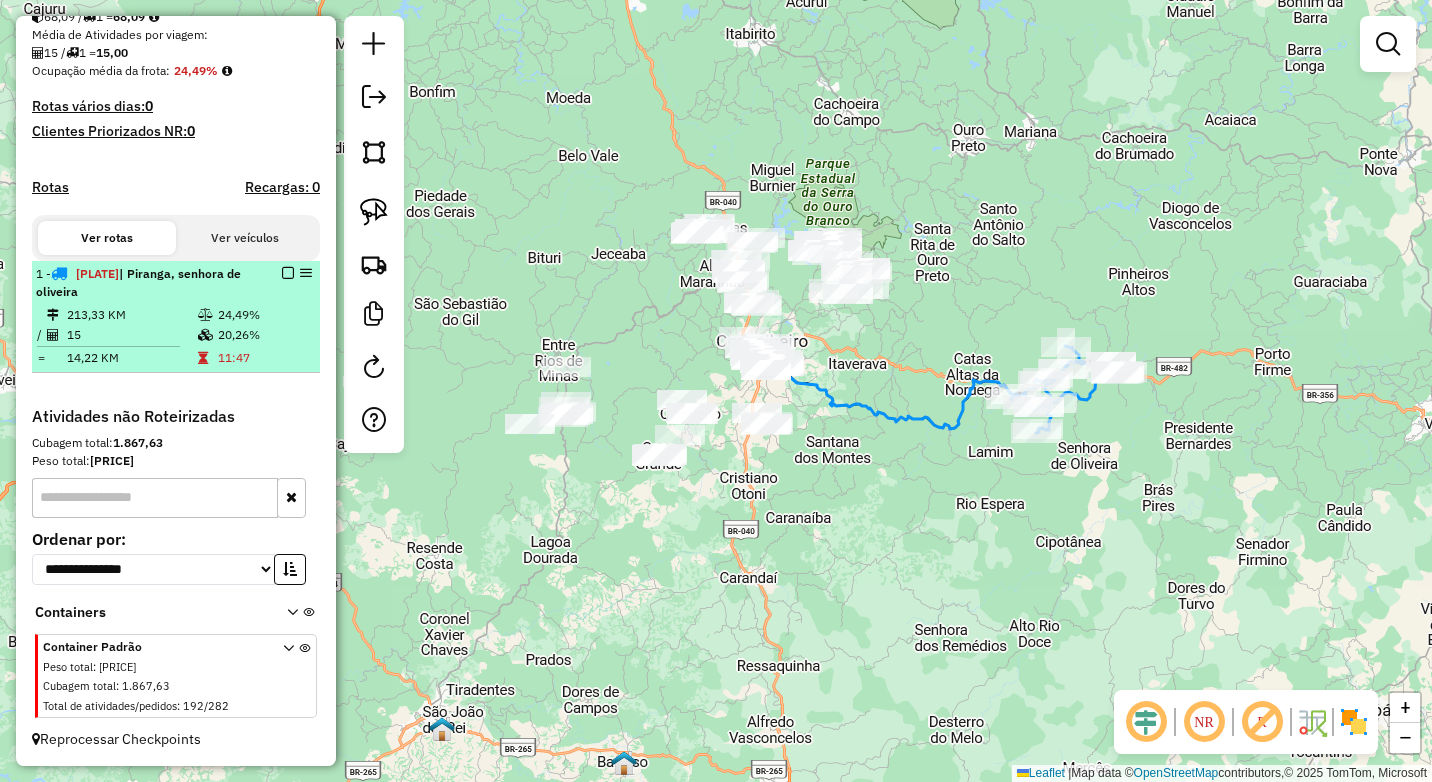 click at bounding box center (288, 273) 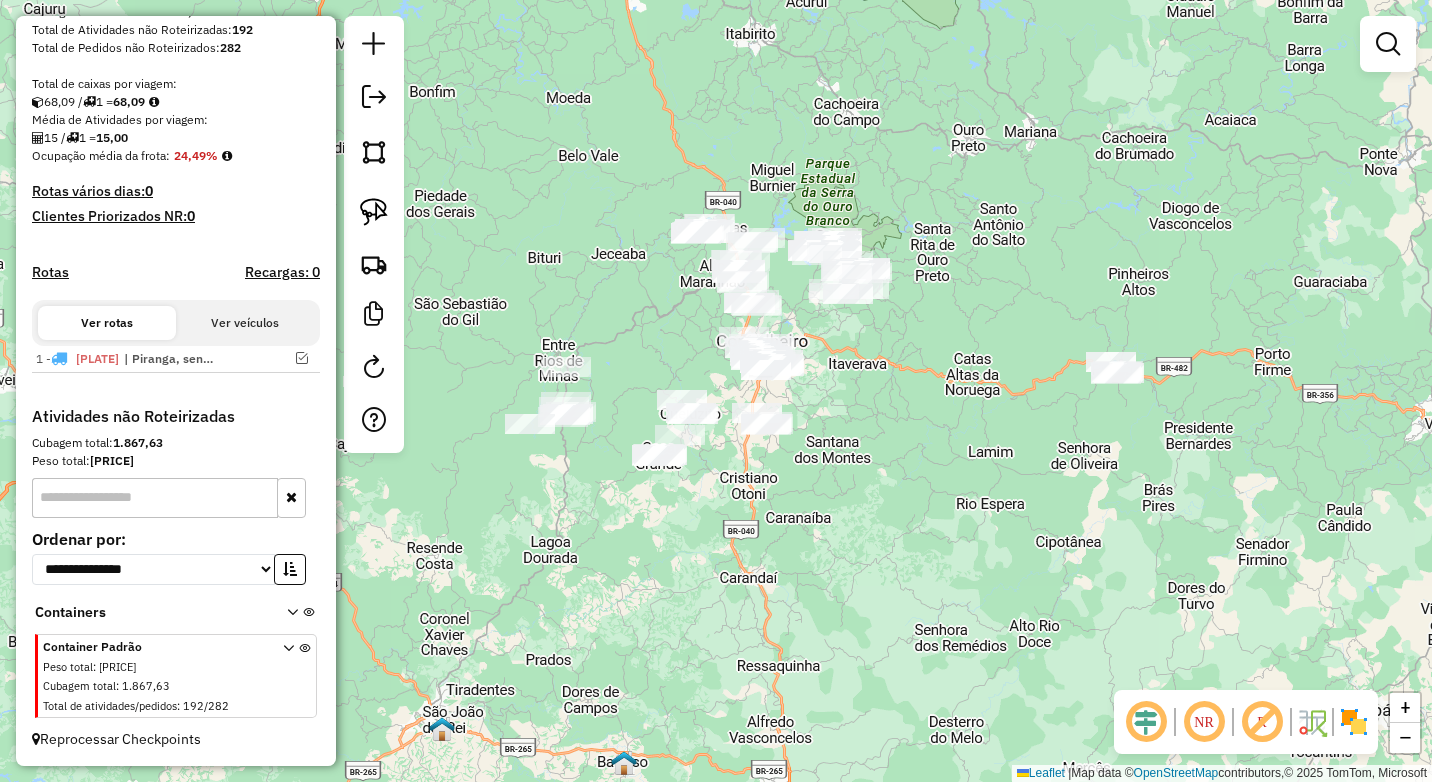 scroll, scrollTop: 380, scrollLeft: 0, axis: vertical 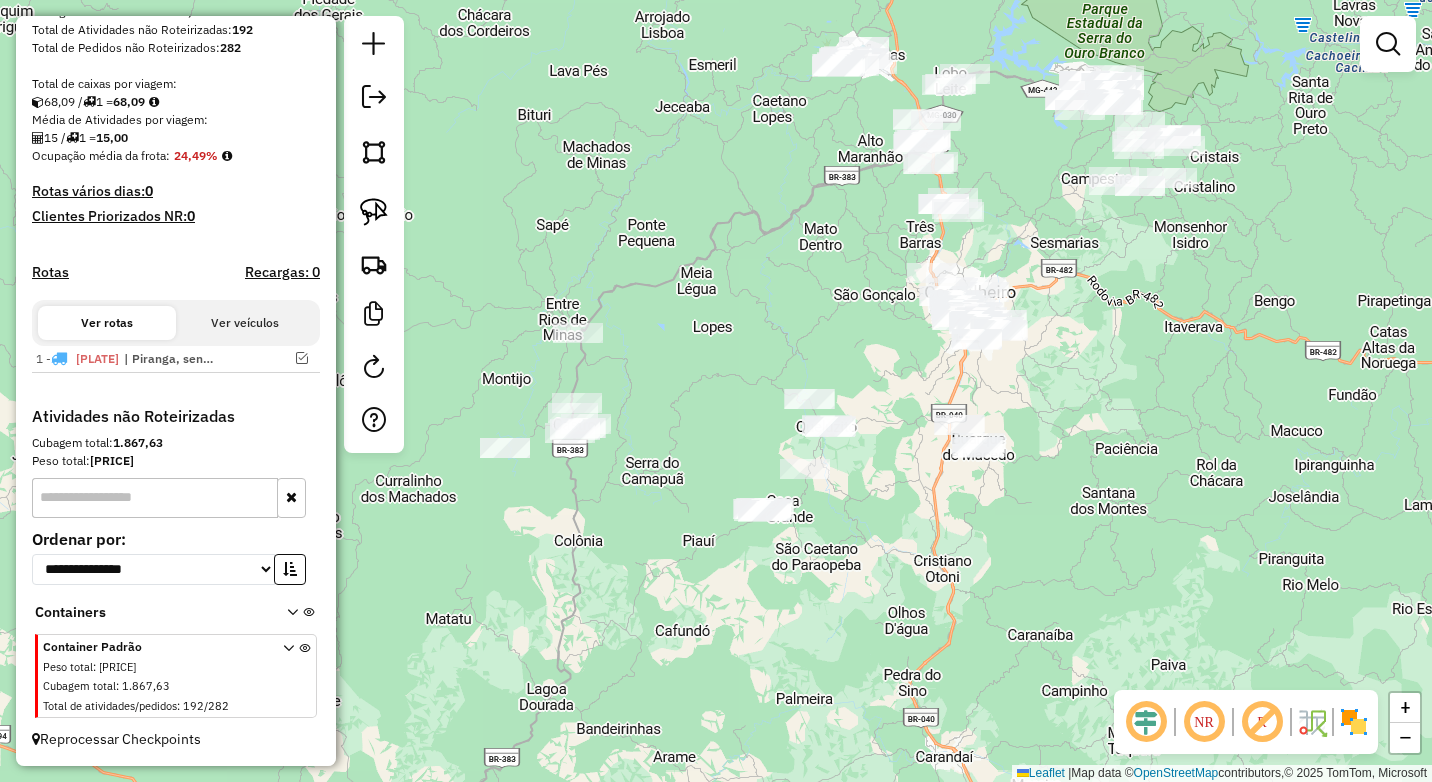 click 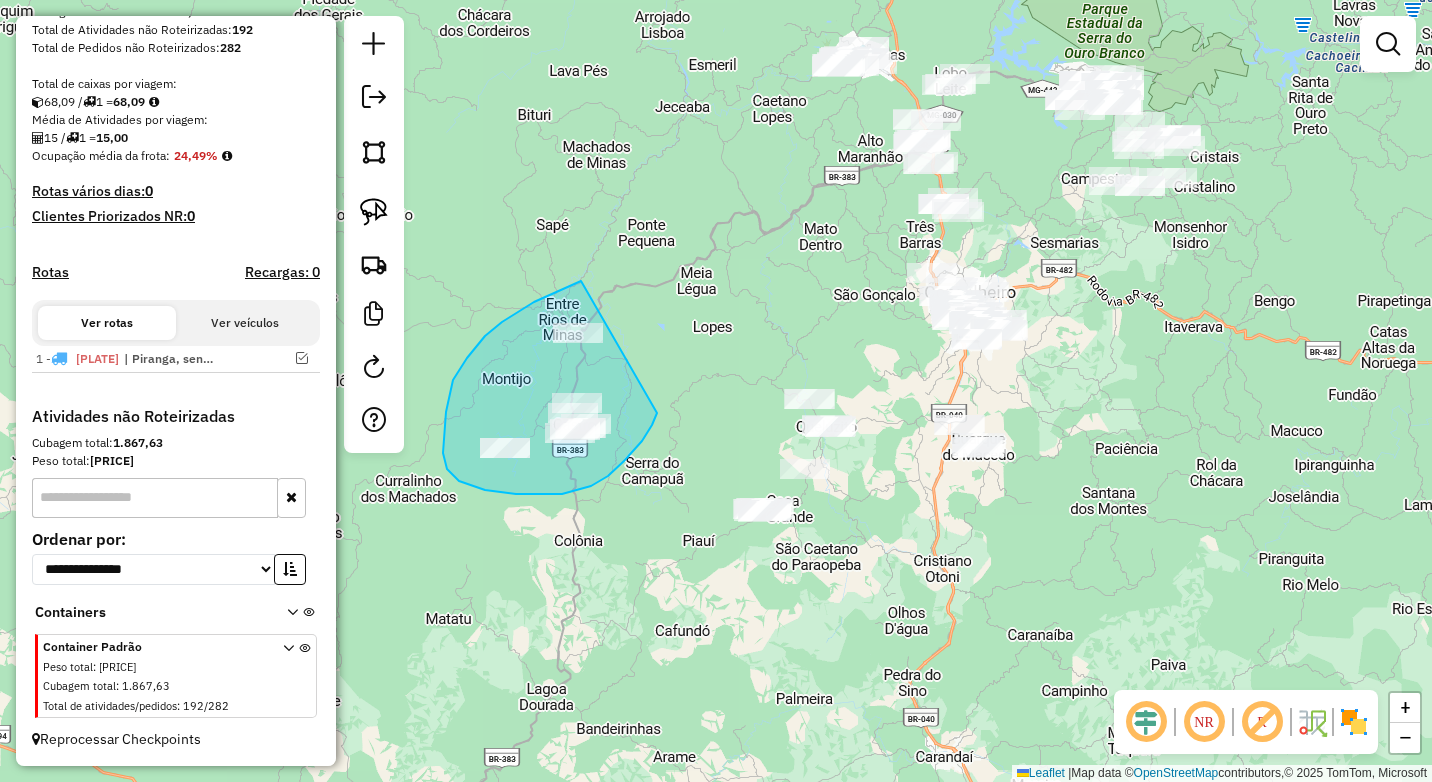 drag, startPoint x: 581, startPoint y: 281, endPoint x: 664, endPoint y: 403, distance: 147.55676 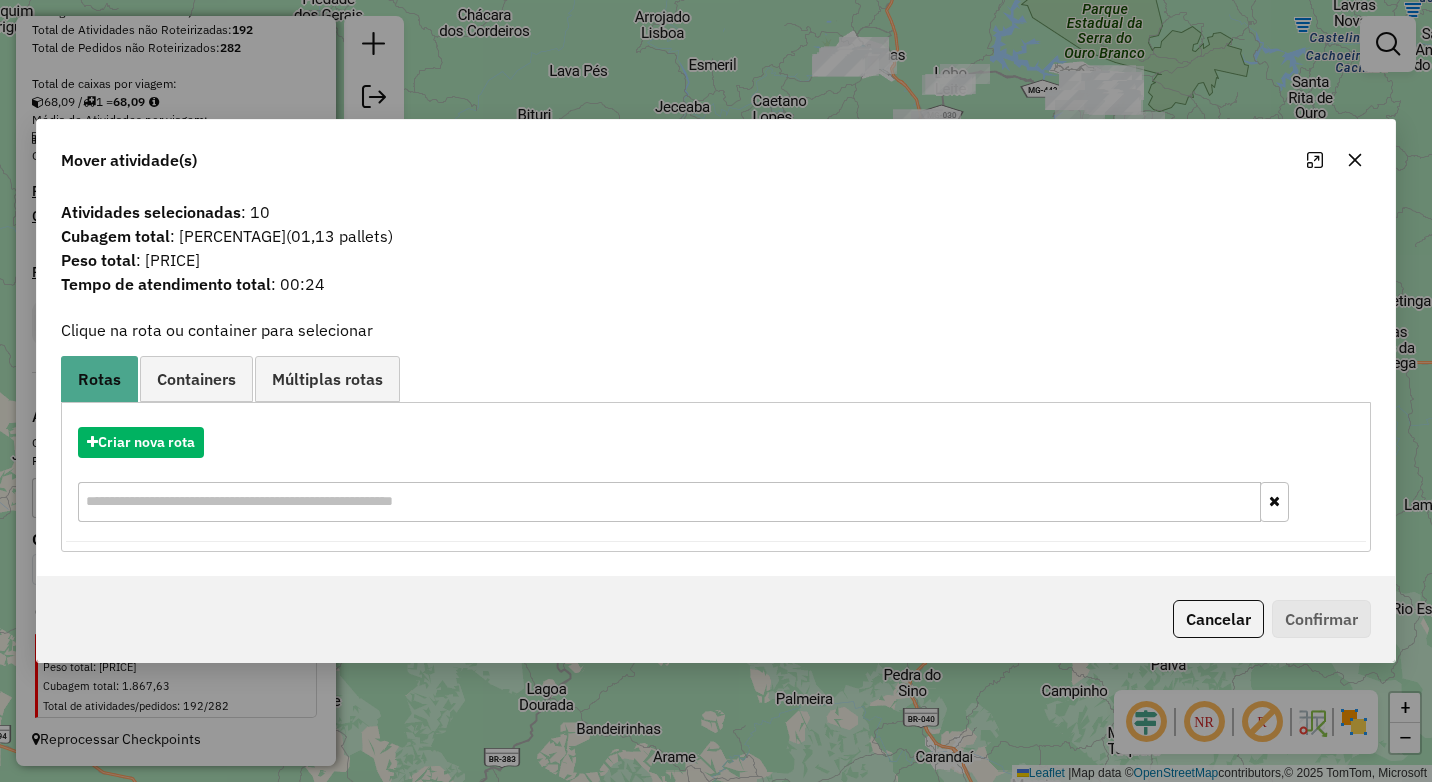 click 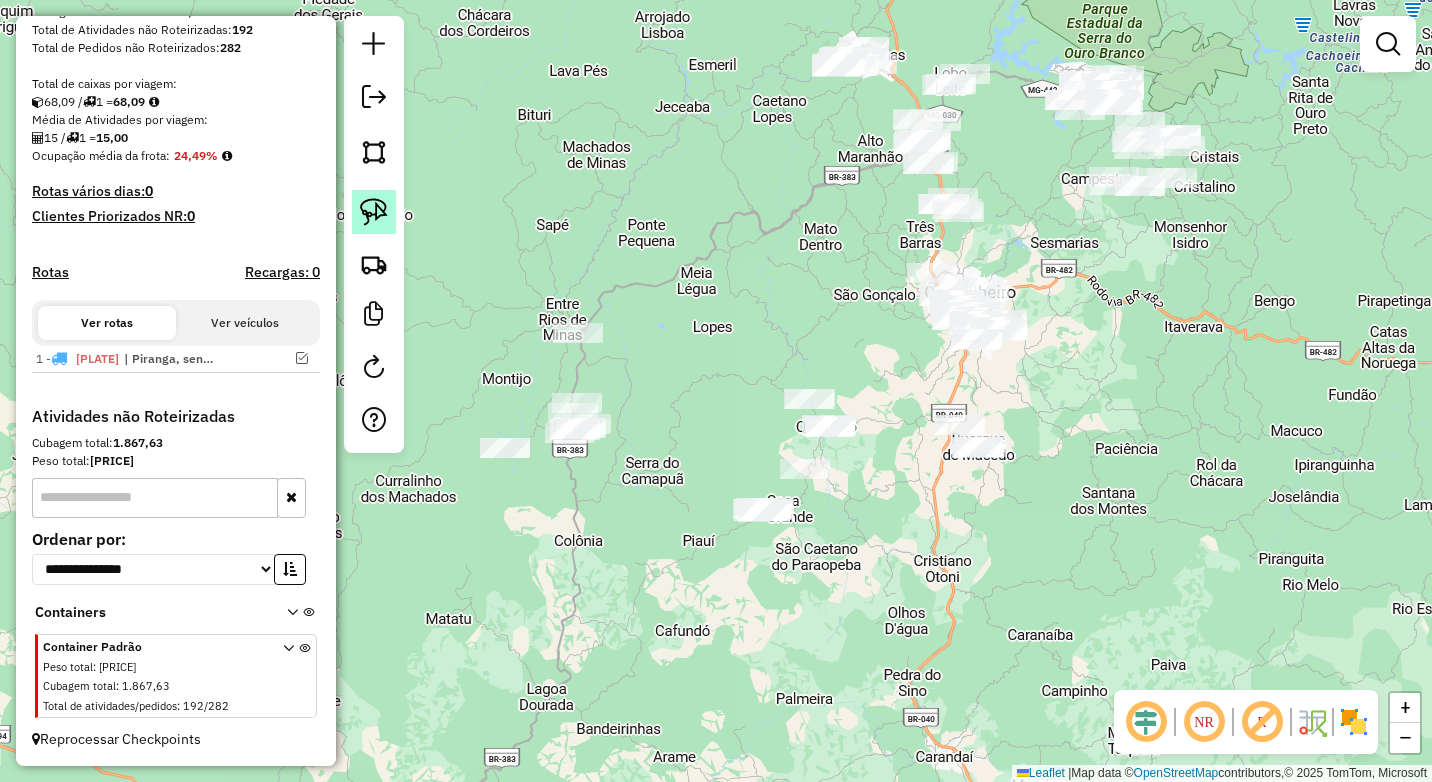 click 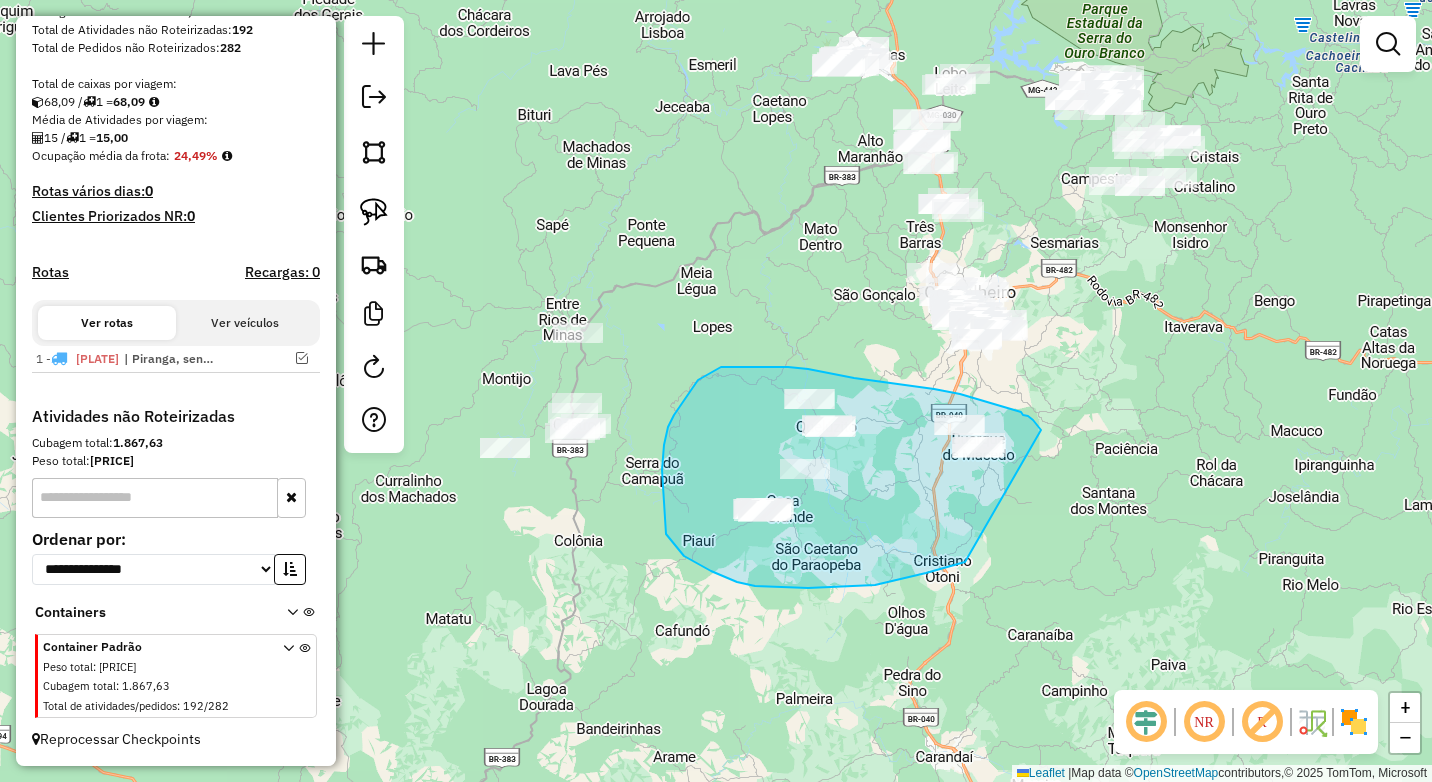 drag, startPoint x: 1028, startPoint y: 416, endPoint x: 1076, endPoint y: 506, distance: 102 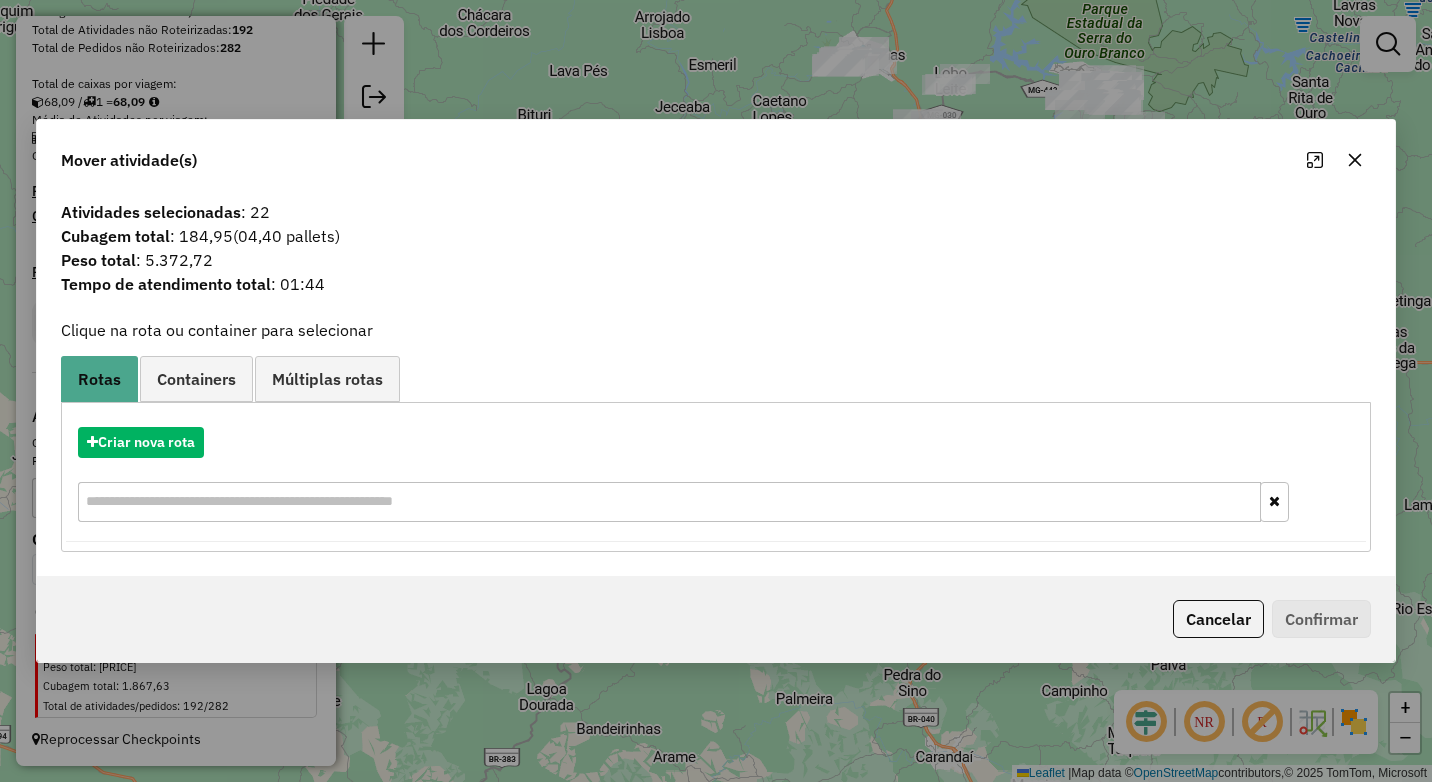 click 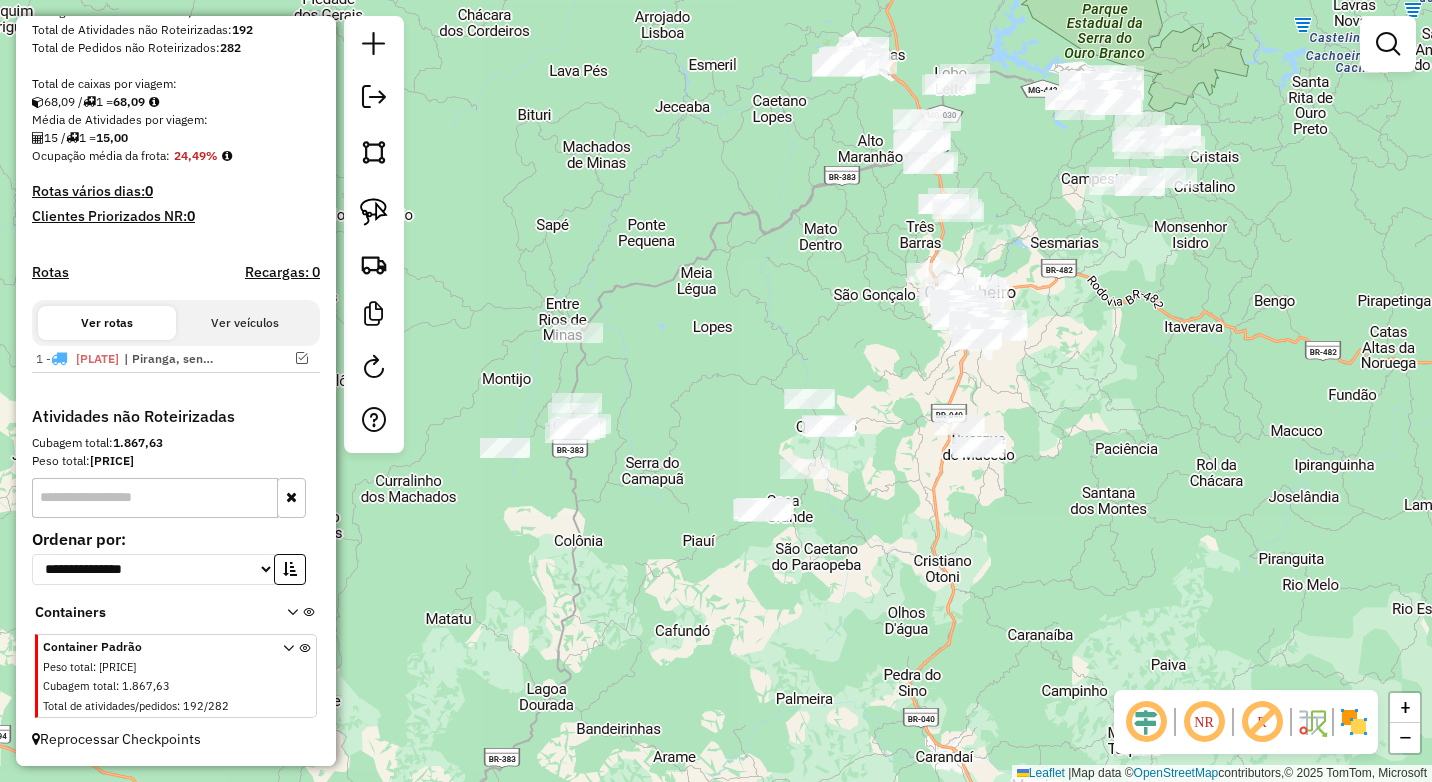 click on "Janela de atendimento Grade de atendimento Capacidade Transportadoras Veículos Cliente Pedidos  Rotas Selecione os dias de semana para filtrar as janelas de atendimento  Seg   Ter   Qua   Qui   Sex   Sáb   Dom  Informe o período da janela de atendimento: De: Até:  Filtrar exatamente a janela do cliente  Considerar janela de atendimento padrão  Selecione os dias de semana para filtrar as grades de atendimento  Seg   Ter   Qua   Qui   Sex   Sáb   Dom   Considerar clientes sem dia de atendimento cadastrado  Clientes fora do dia de atendimento selecionado Filtrar as atividades entre os valores definidos abaixo:  Peso mínimo:   Peso máximo:   Cubagem mínima:   Cubagem máxima:   De:   Até:  Filtrar as atividades entre o tempo de atendimento definido abaixo:  De:   Até:   Considerar capacidade total dos clientes não roteirizados Transportadora: Selecione um ou mais itens Tipo de veículo: Selecione um ou mais itens Veículo: Selecione um ou mais itens Motorista: Selecione um ou mais itens Nome: Rótulo:" 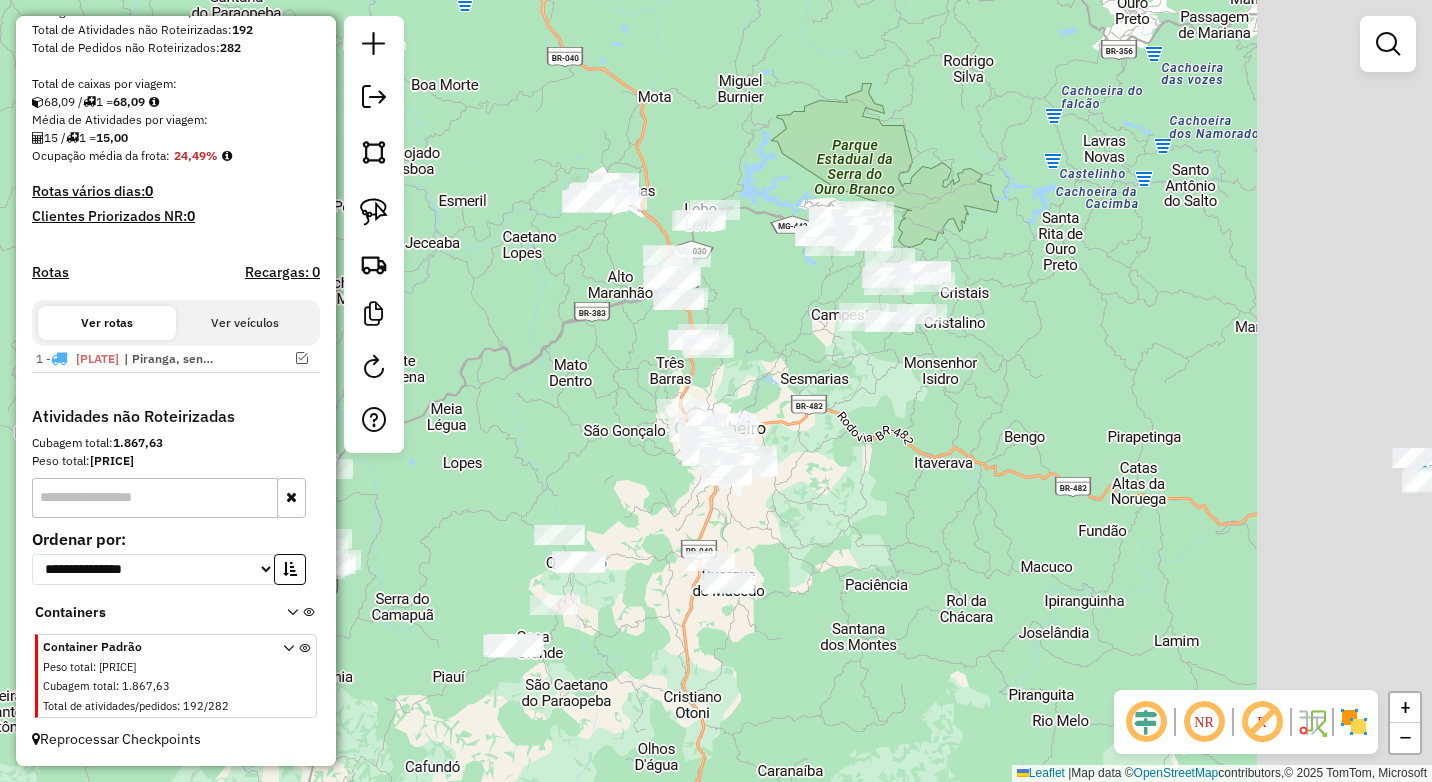 drag, startPoint x: 1001, startPoint y: 570, endPoint x: 704, endPoint y: 734, distance: 339.27127 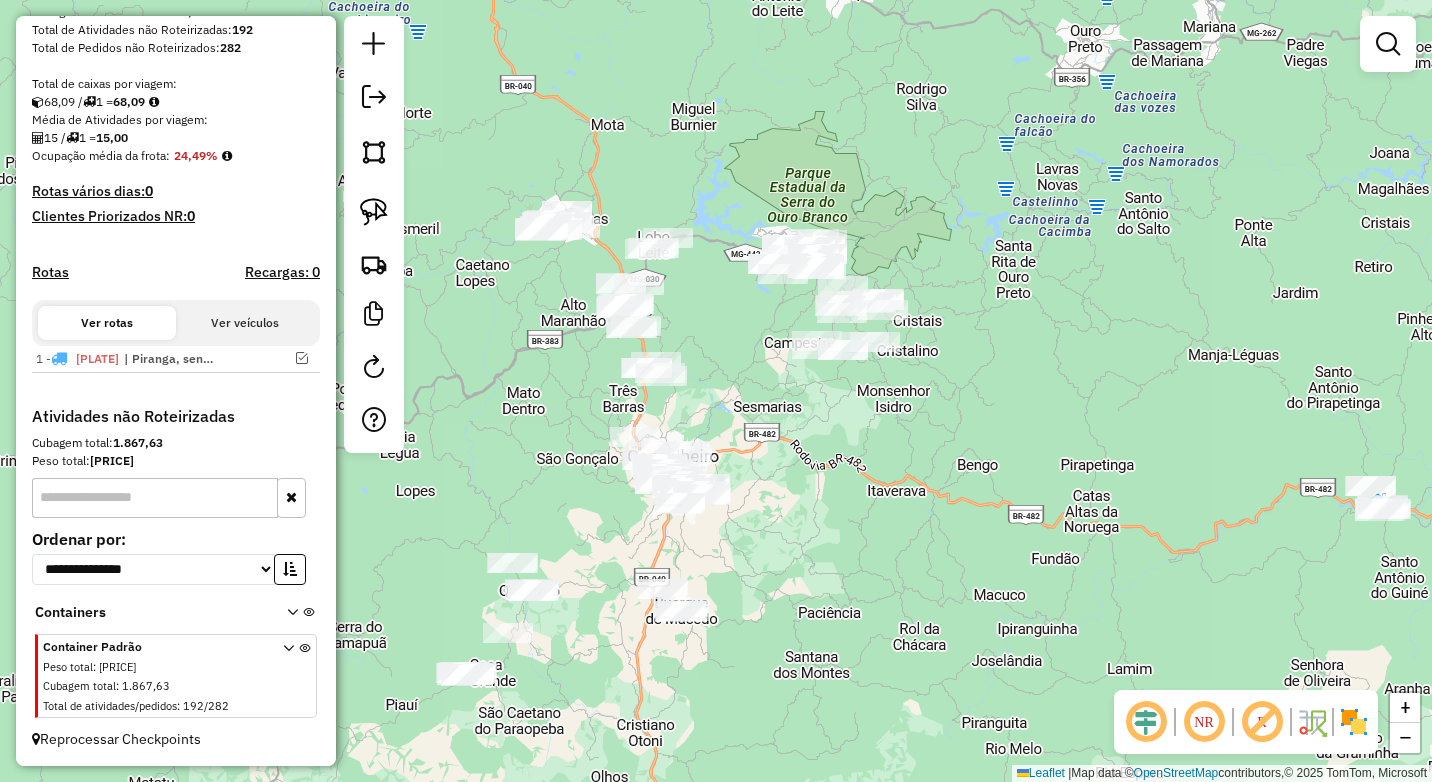 drag, startPoint x: 805, startPoint y: 458, endPoint x: 741, endPoint y: 572, distance: 130.73637 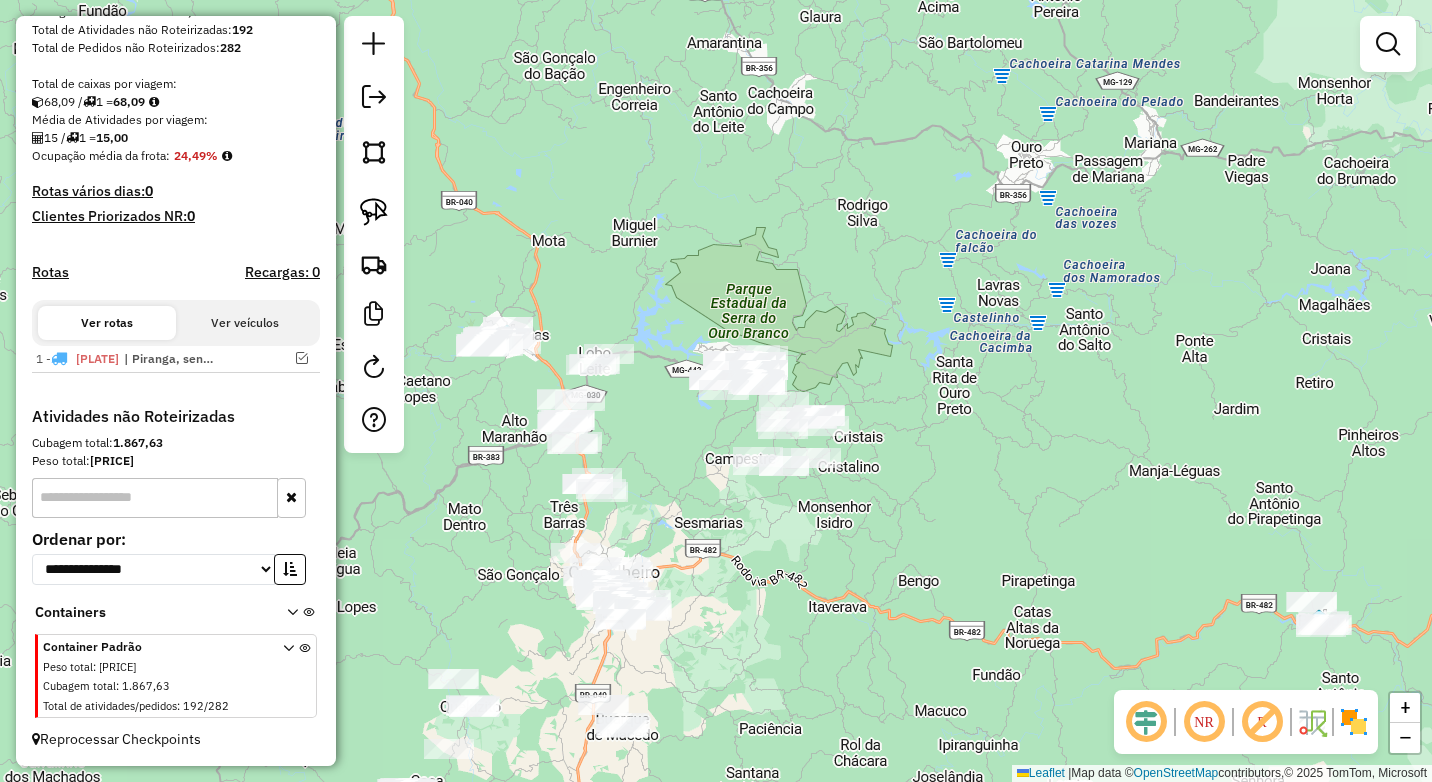 drag, startPoint x: 660, startPoint y: 508, endPoint x: 697, endPoint y: 555, distance: 59.816387 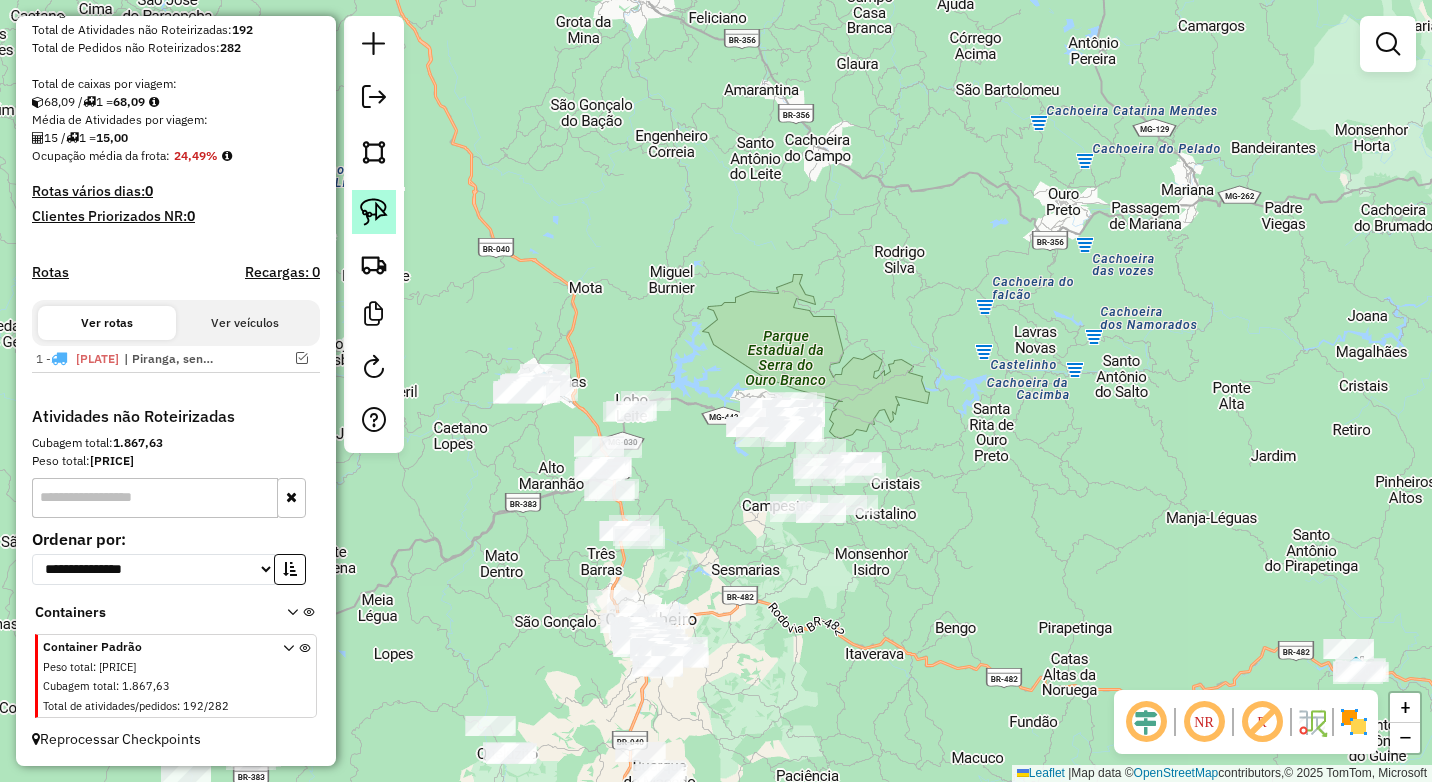 click 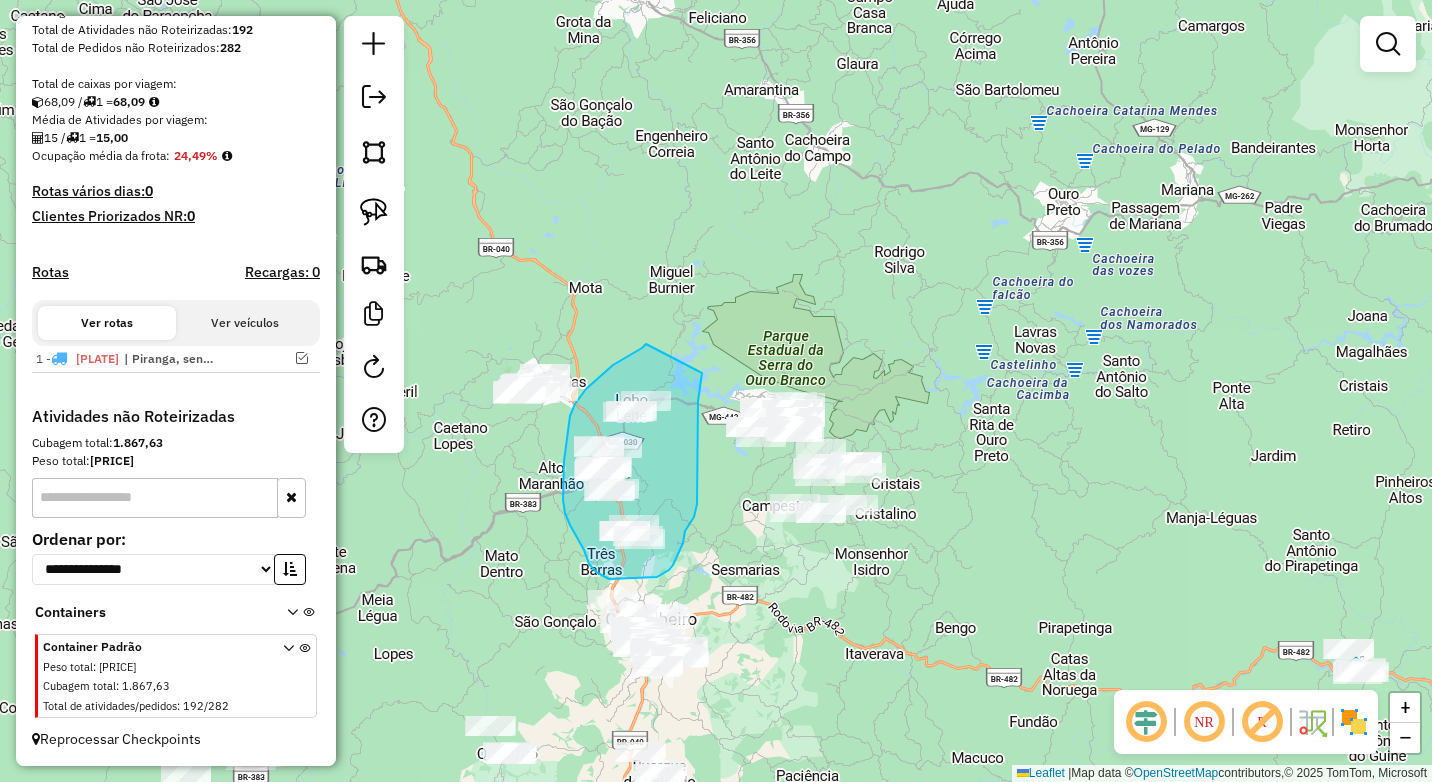 drag, startPoint x: 645, startPoint y: 346, endPoint x: 702, endPoint y: 372, distance: 62.649822 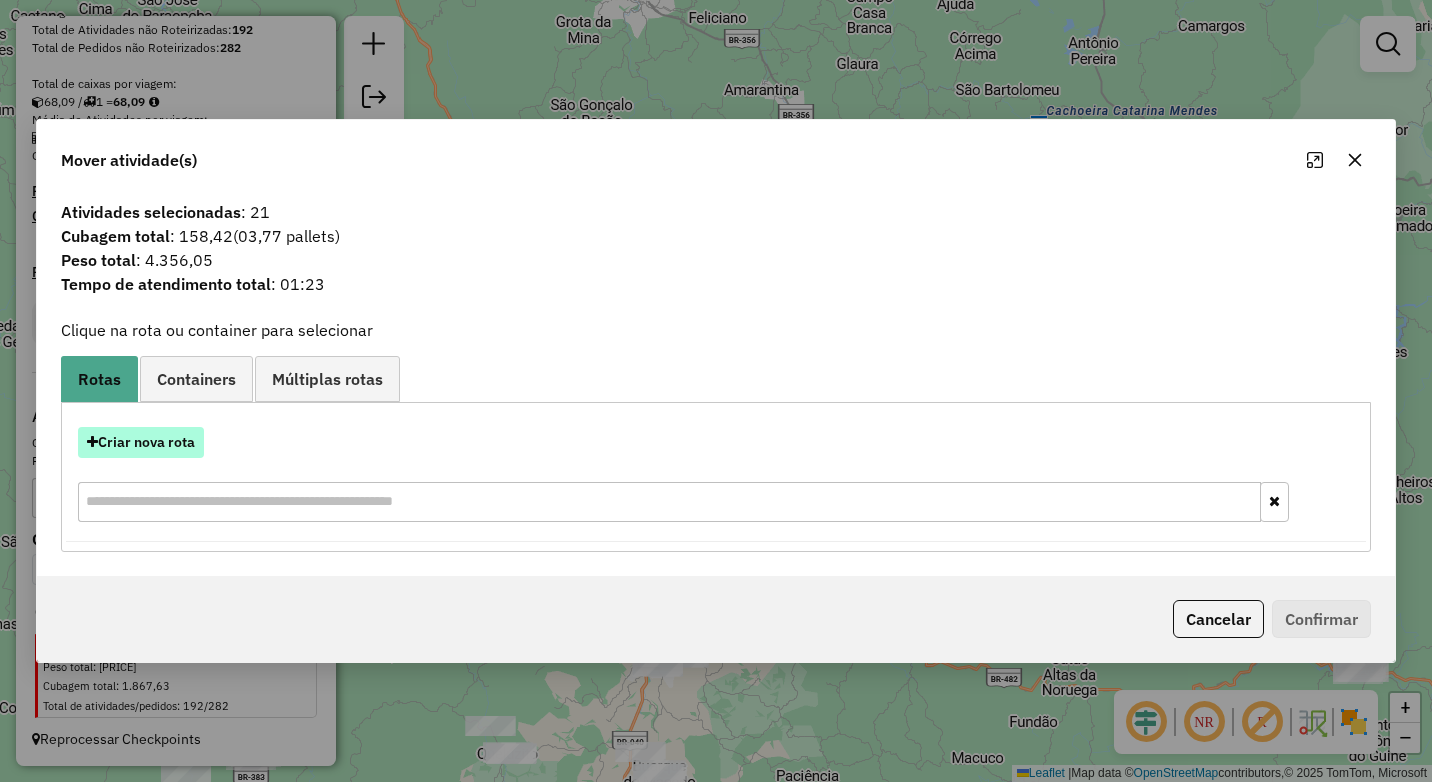 click on "Criar nova rota" at bounding box center [141, 442] 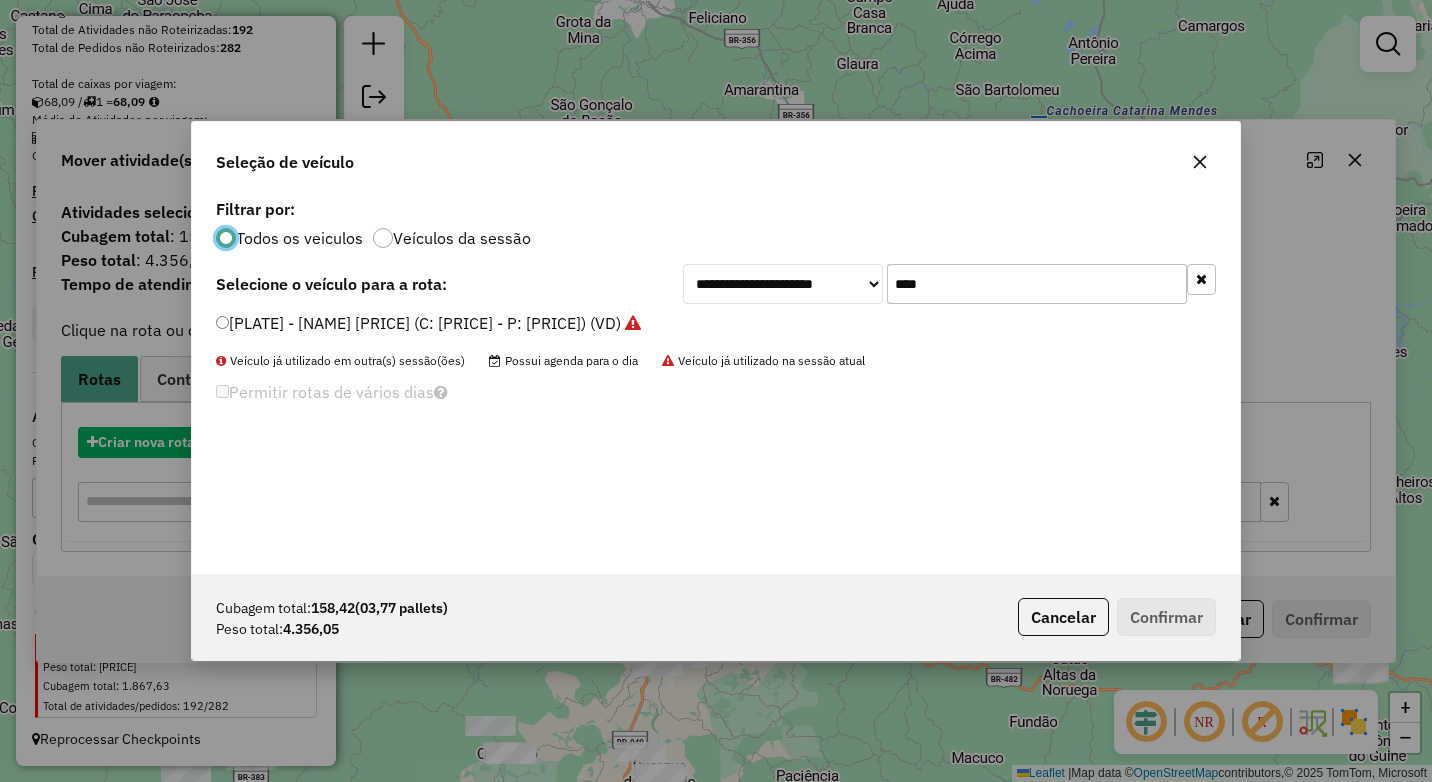scroll, scrollTop: 11, scrollLeft: 6, axis: both 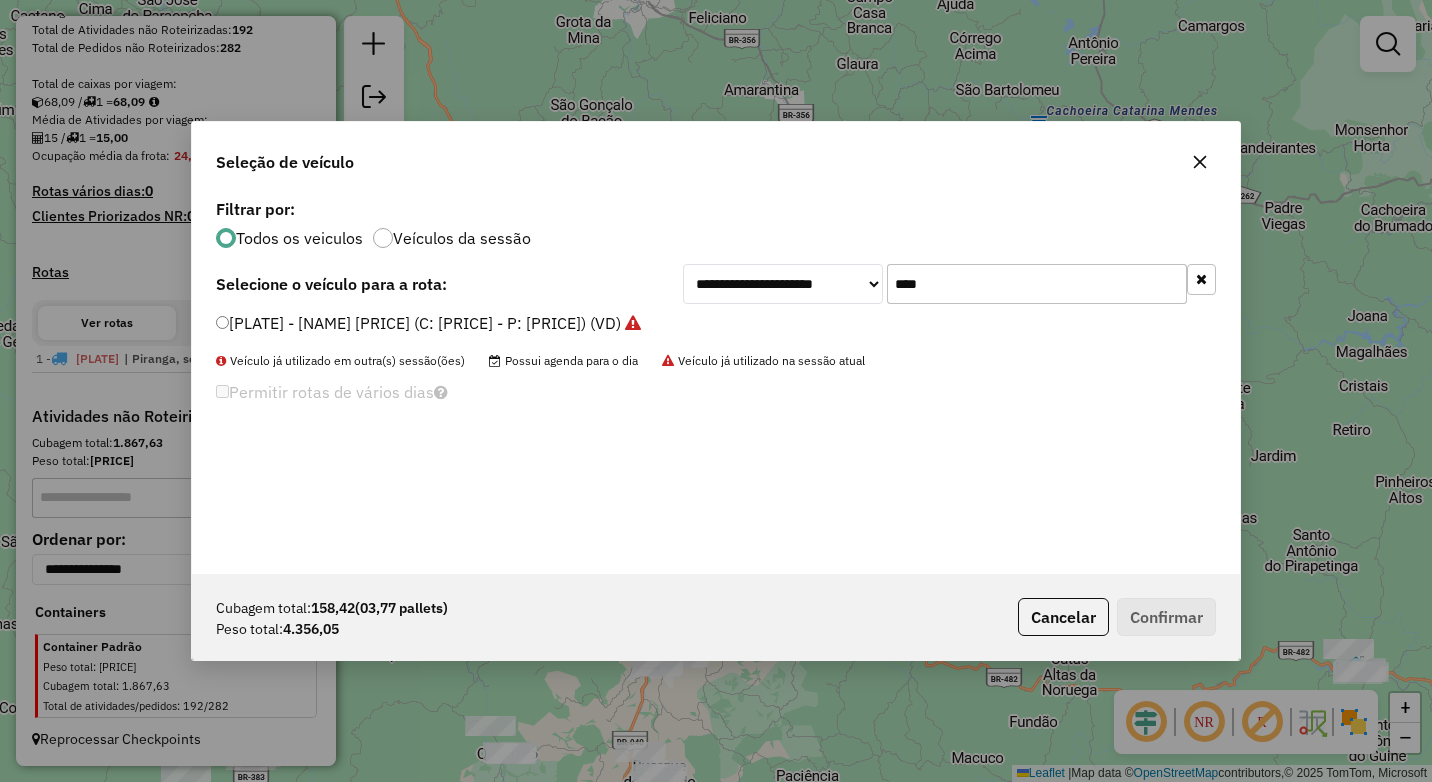 drag, startPoint x: 942, startPoint y: 283, endPoint x: 853, endPoint y: 280, distance: 89.050545 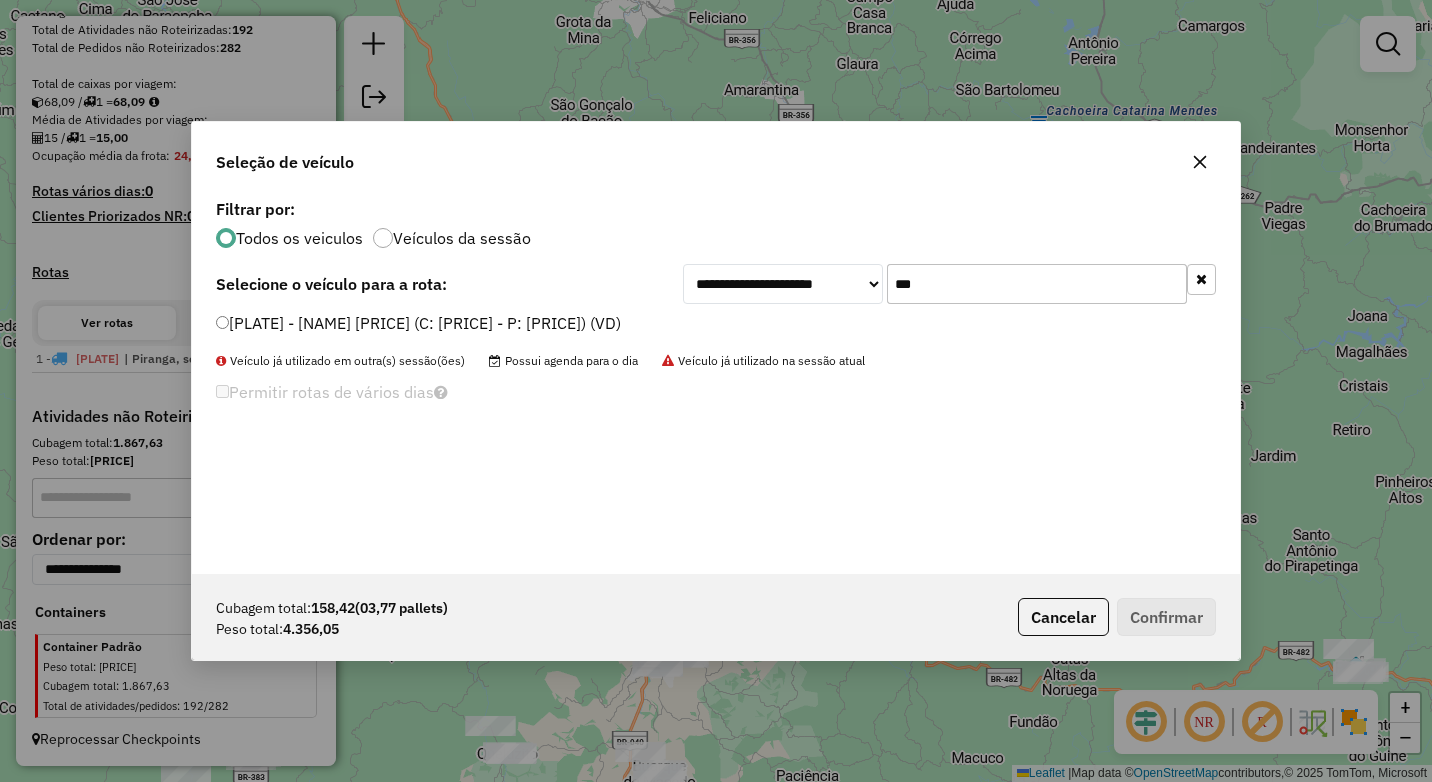 type on "***" 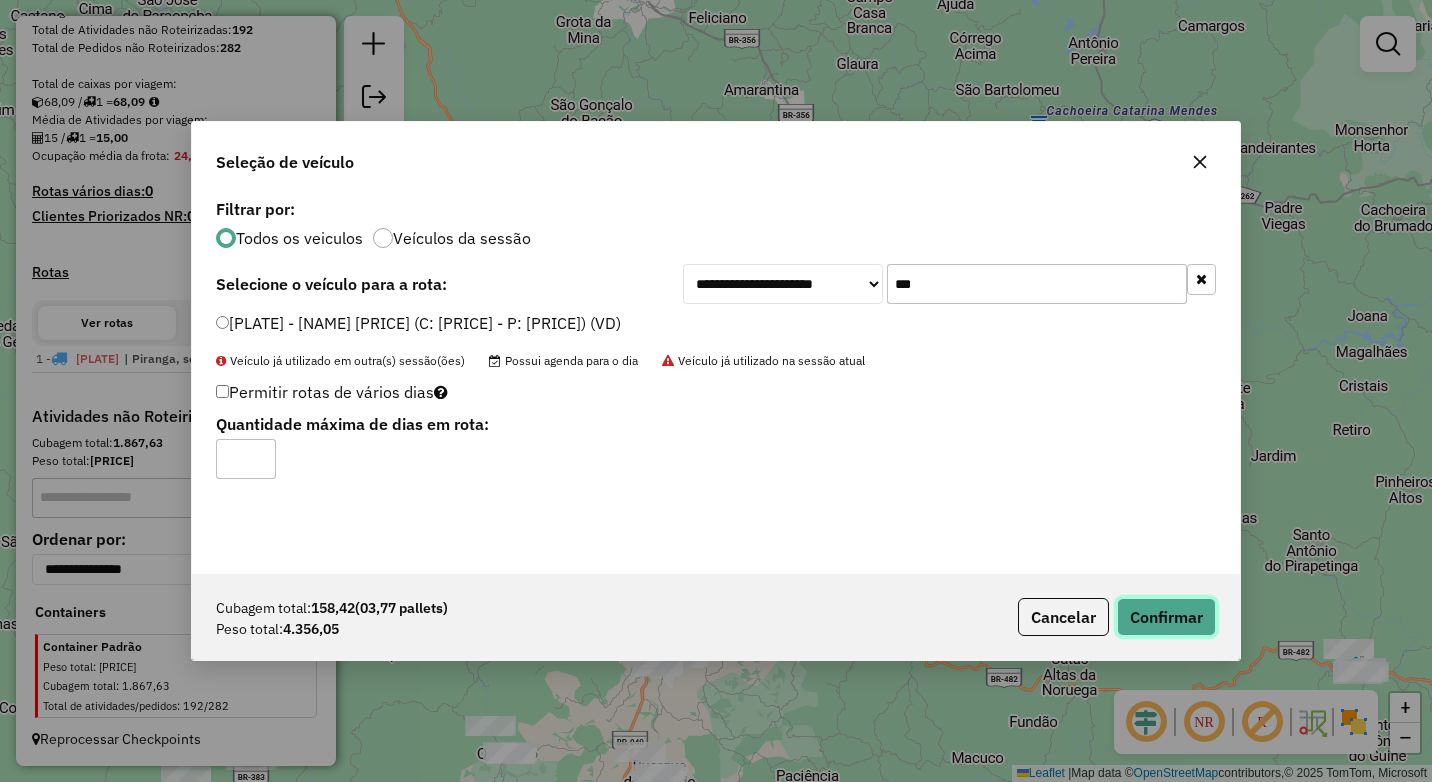 click on "Confirmar" 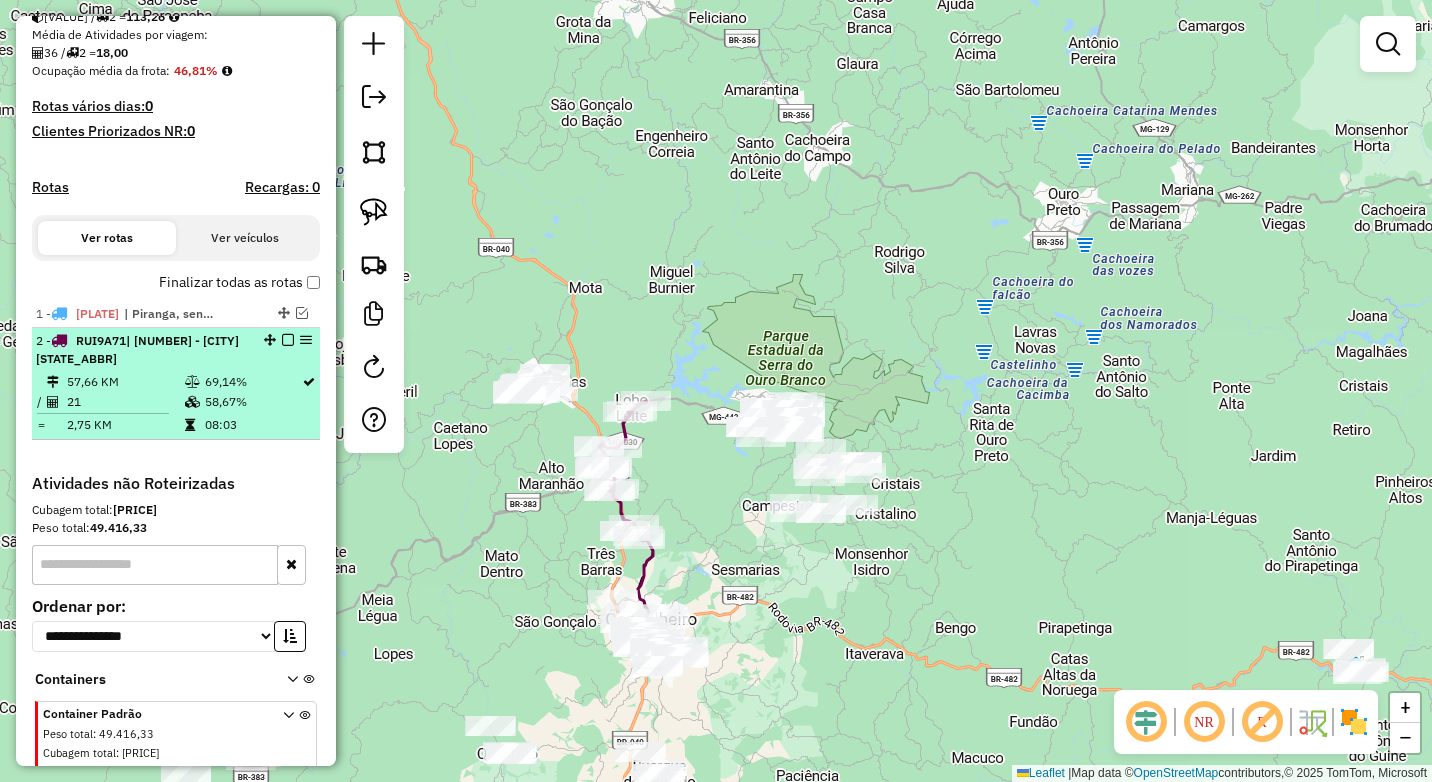 click at bounding box center (288, 340) 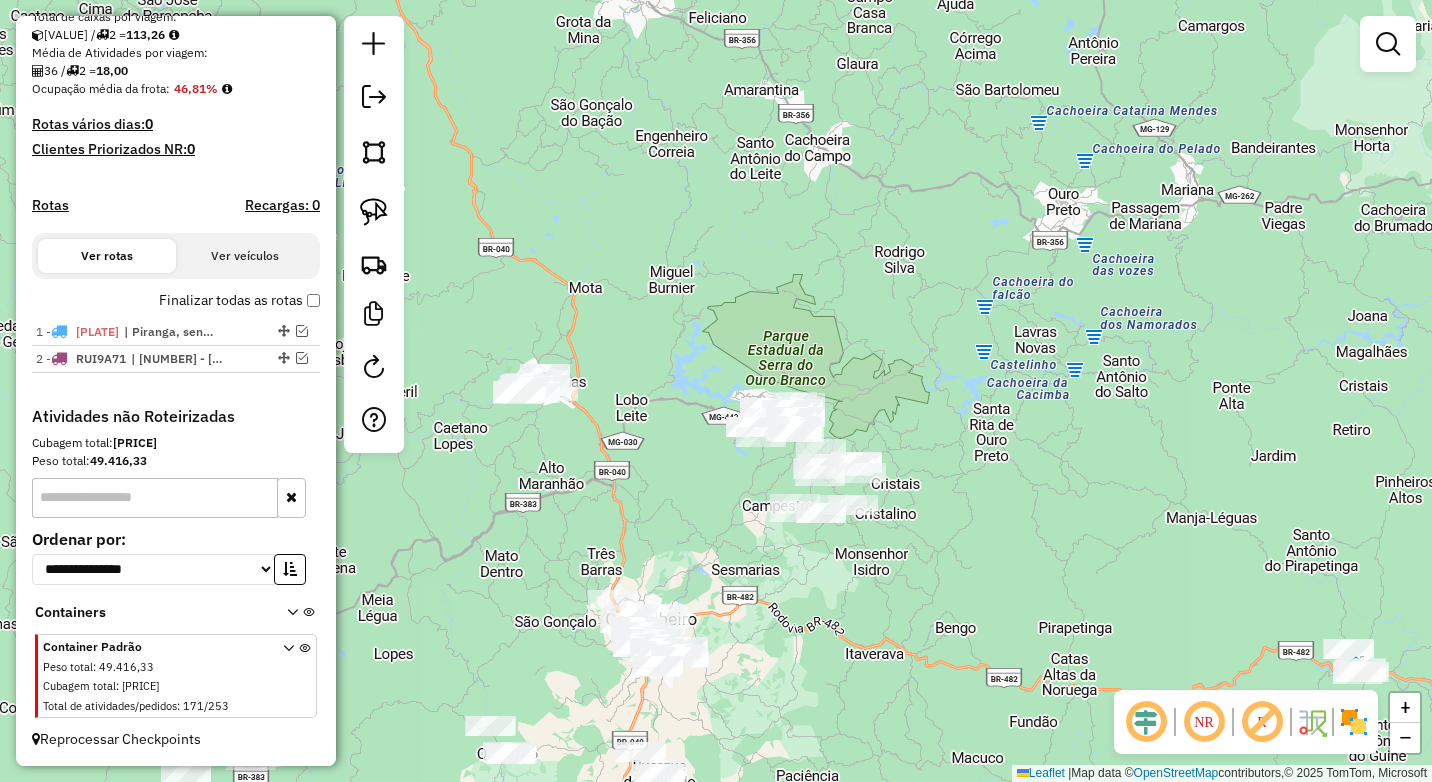 scroll, scrollTop: 447, scrollLeft: 0, axis: vertical 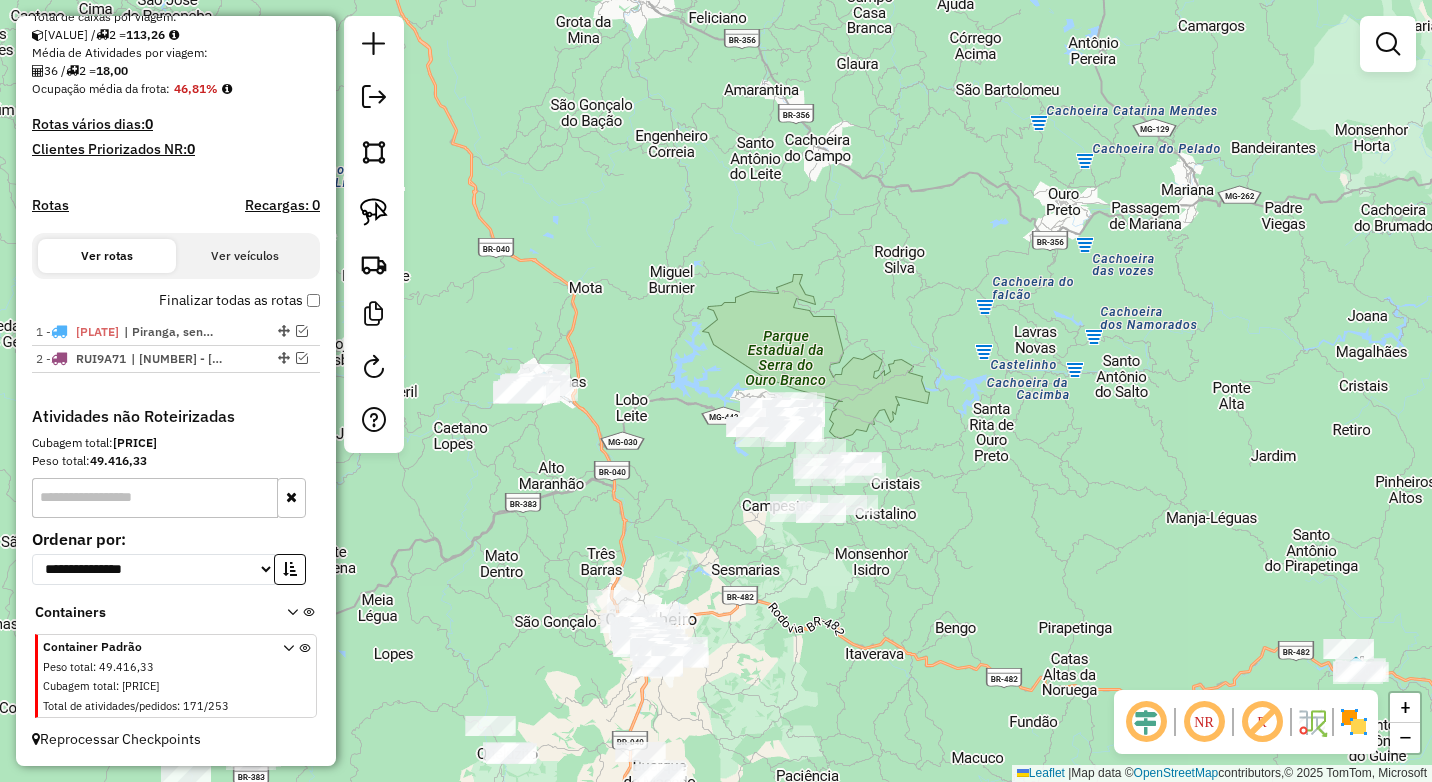 click on "Janela de atendimento Grade de atendimento Capacidade Transportadoras Veículos Cliente Pedidos  Rotas Selecione os dias de semana para filtrar as janelas de atendimento  Seg   Ter   Qua   Qui   Sex   Sáb   Dom  Informe o período da janela de atendimento: De: Até:  Filtrar exatamente a janela do cliente  Considerar janela de atendimento padrão  Selecione os dias de semana para filtrar as grades de atendimento  Seg   Ter   Qua   Qui   Sex   Sáb   Dom   Considerar clientes sem dia de atendimento cadastrado  Clientes fora do dia de atendimento selecionado Filtrar as atividades entre os valores definidos abaixo:  Peso mínimo:   Peso máximo:   Cubagem mínima:   Cubagem máxima:   De:   Até:  Filtrar as atividades entre o tempo de atendimento definido abaixo:  De:   Até:   Considerar capacidade total dos clientes não roteirizados Transportadora: Selecione um ou mais itens Tipo de veículo: Selecione um ou mais itens Veículo: Selecione um ou mais itens Motorista: Selecione um ou mais itens Nome: Rótulo:" 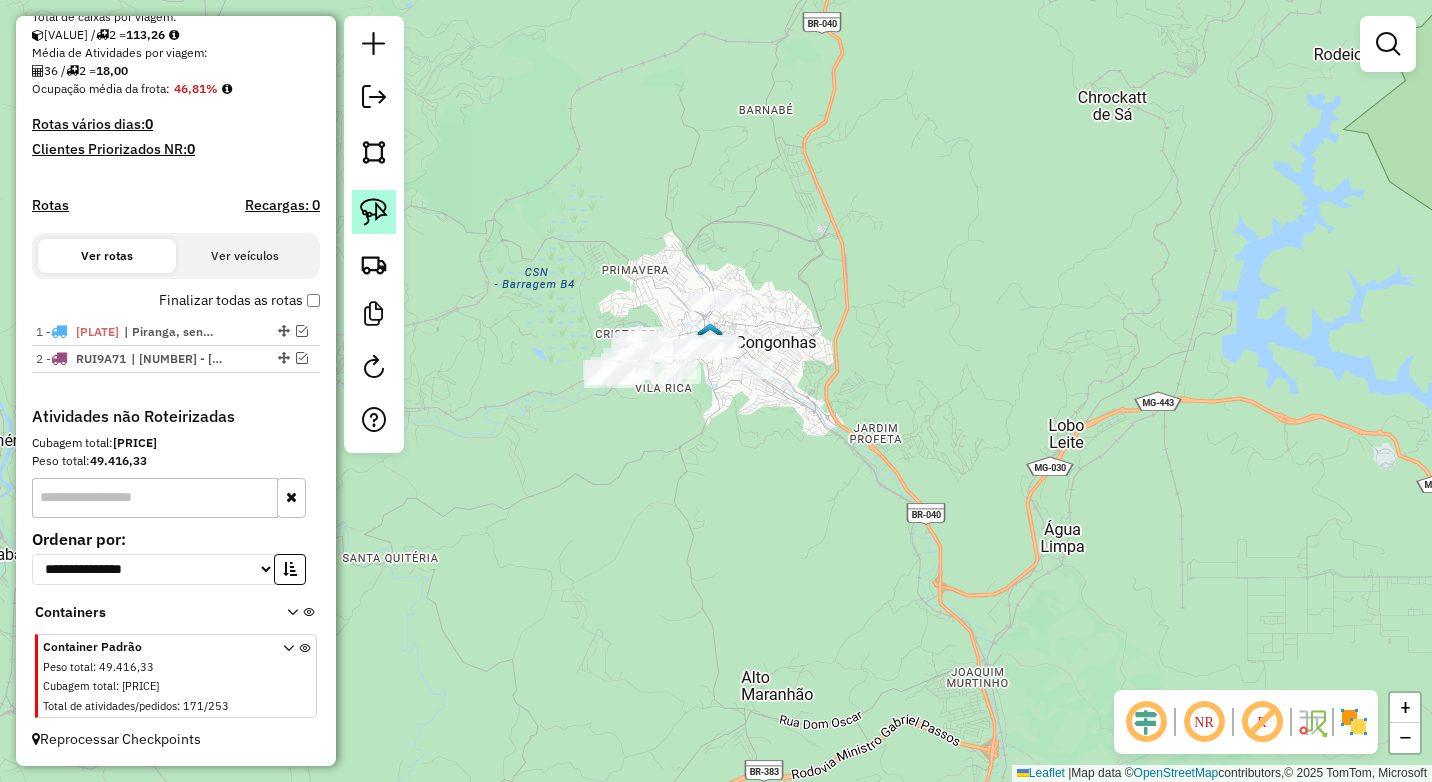 click 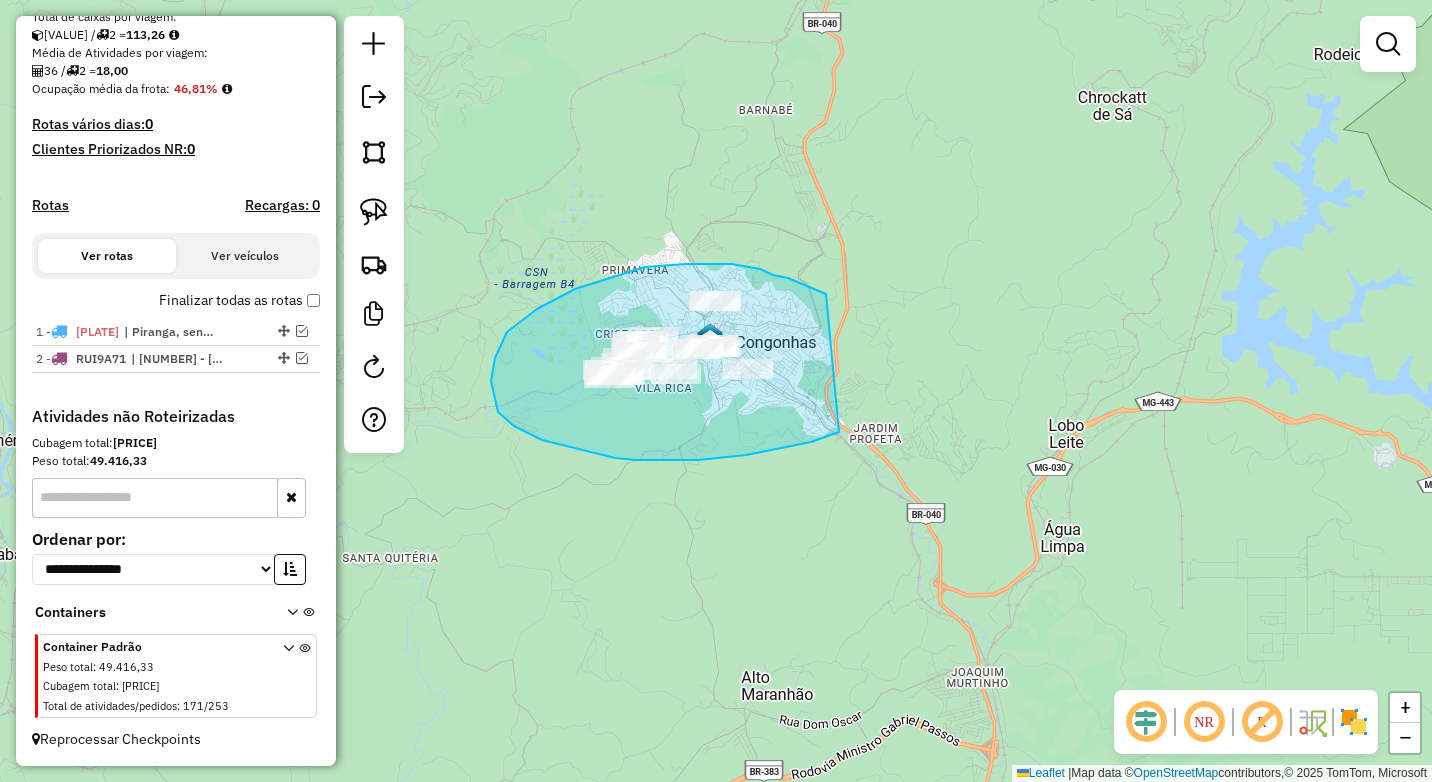 drag, startPoint x: 788, startPoint y: 278, endPoint x: 841, endPoint y: 431, distance: 161.91974 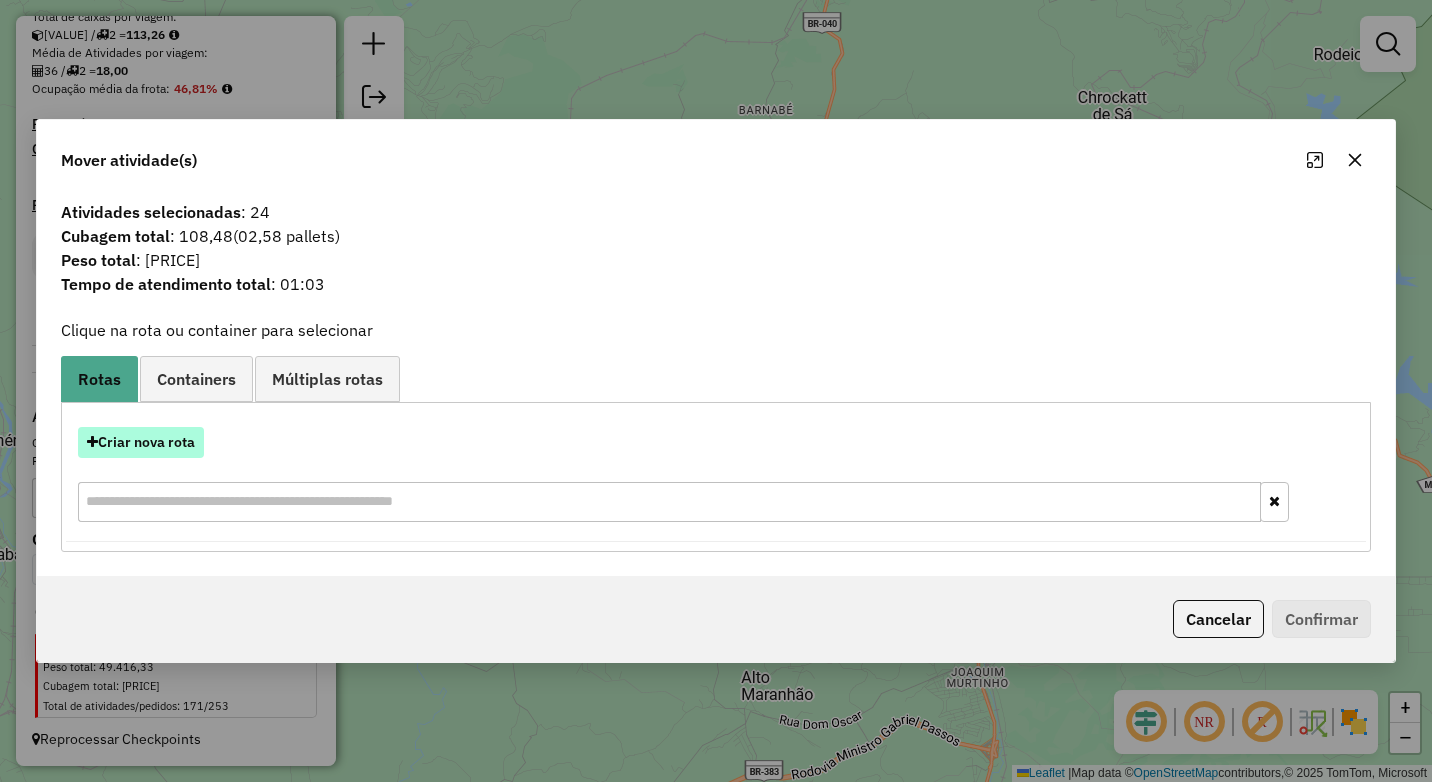 click on "Criar nova rota" at bounding box center [141, 442] 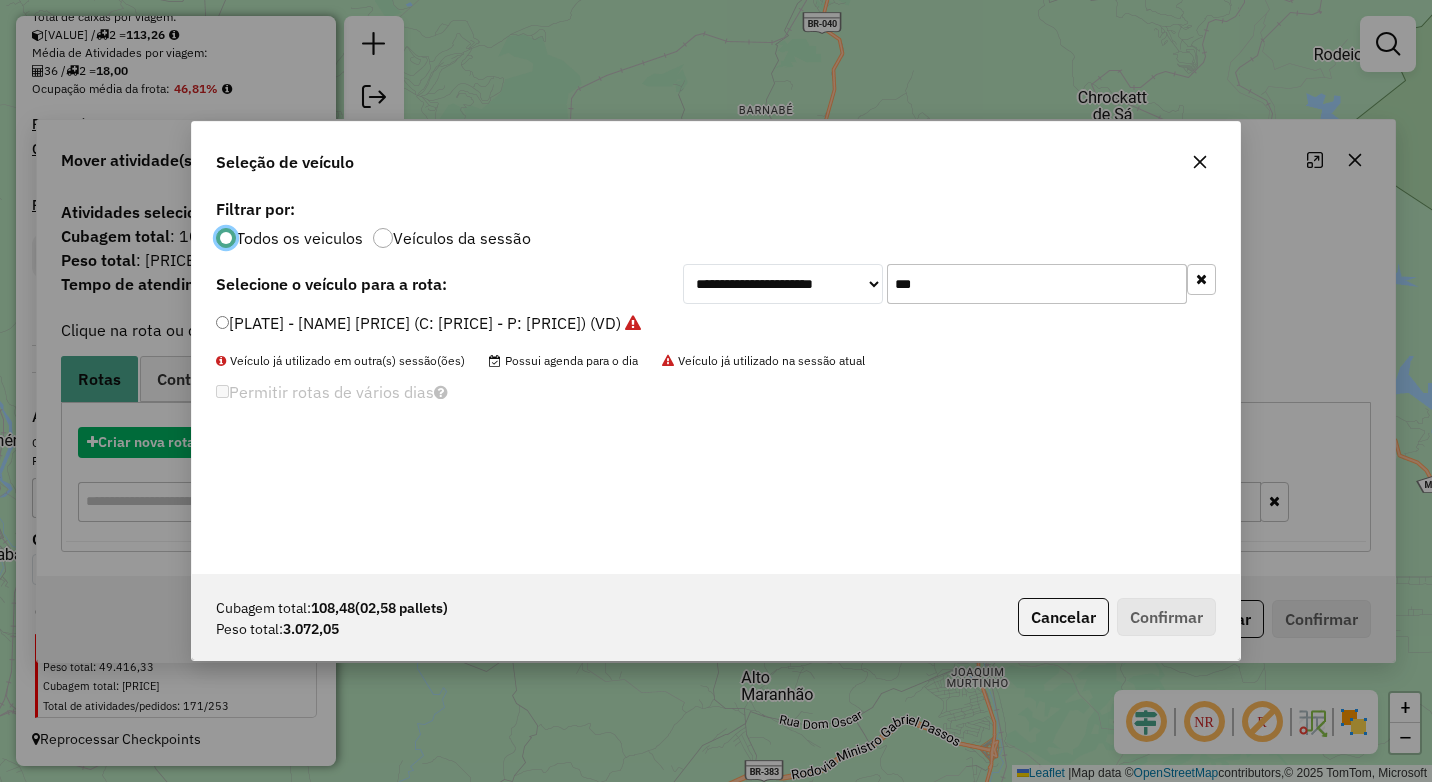 scroll, scrollTop: 11, scrollLeft: 6, axis: both 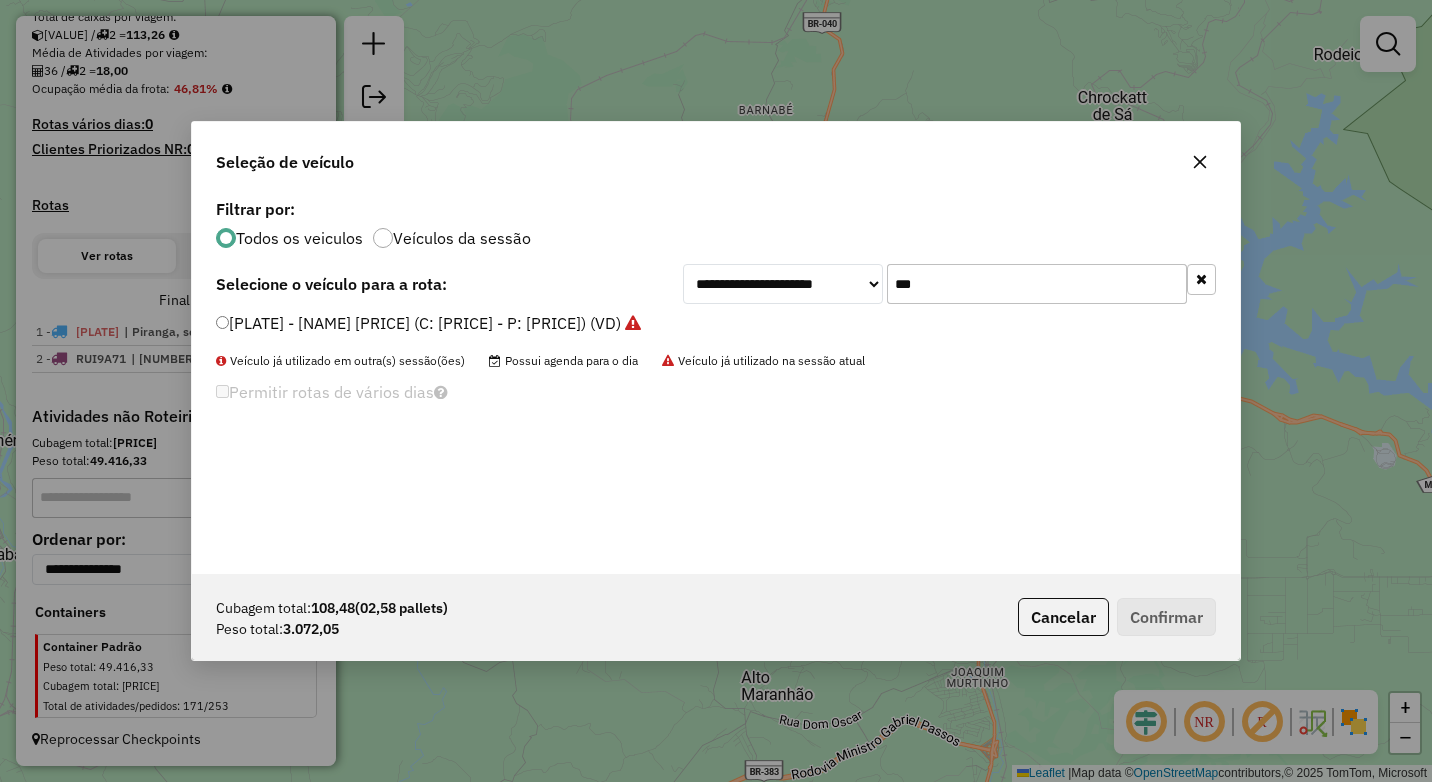 drag, startPoint x: 947, startPoint y: 289, endPoint x: 801, endPoint y: 296, distance: 146.16771 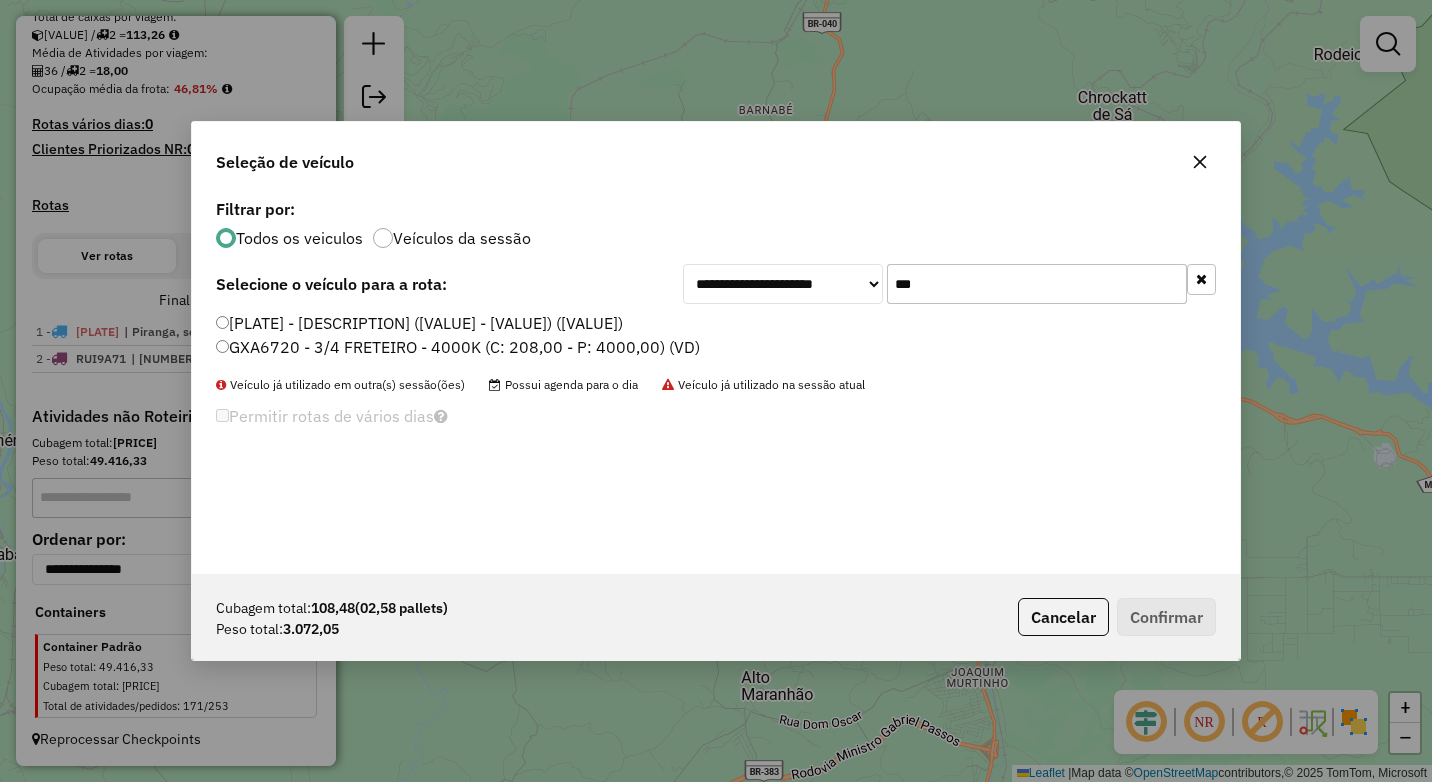 type on "***" 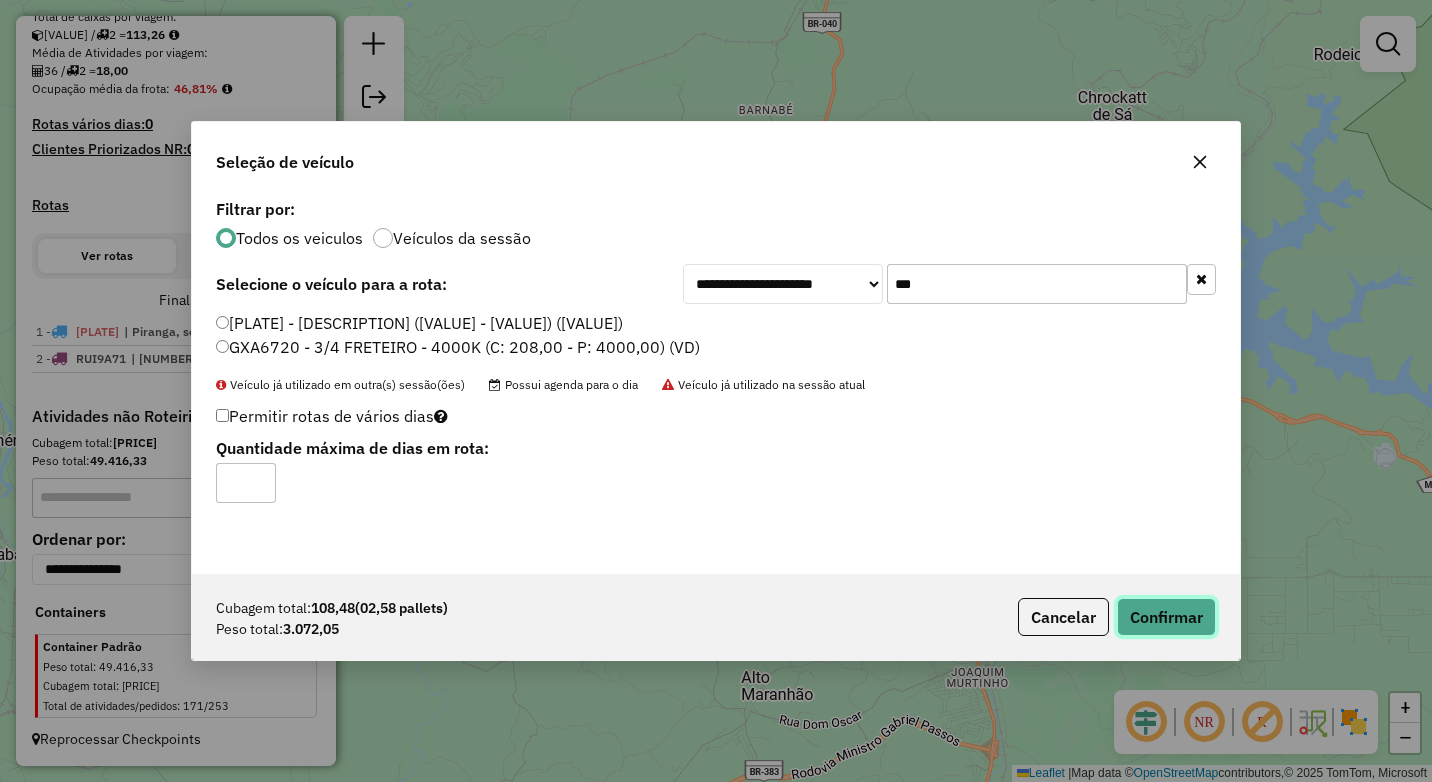 click on "Confirmar" 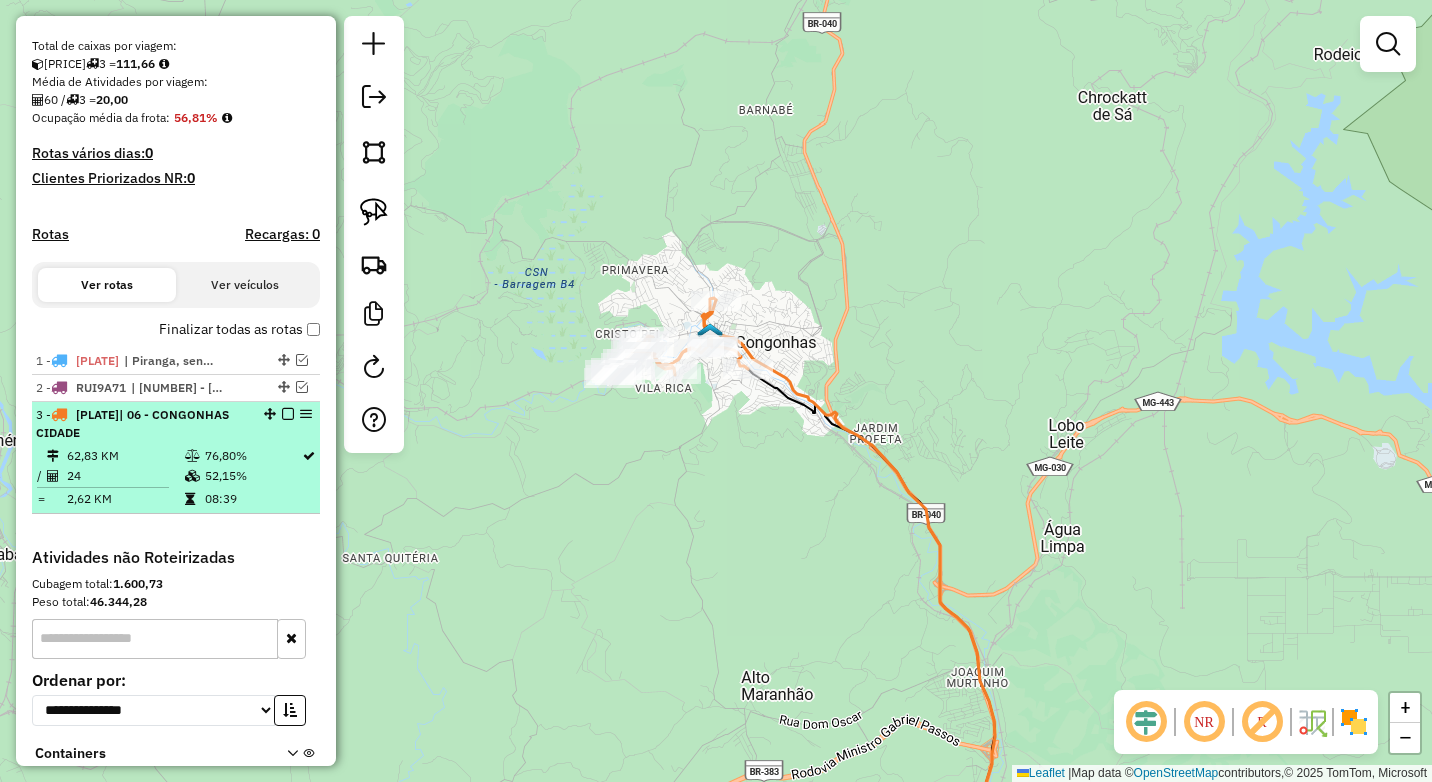 scroll, scrollTop: 365, scrollLeft: 0, axis: vertical 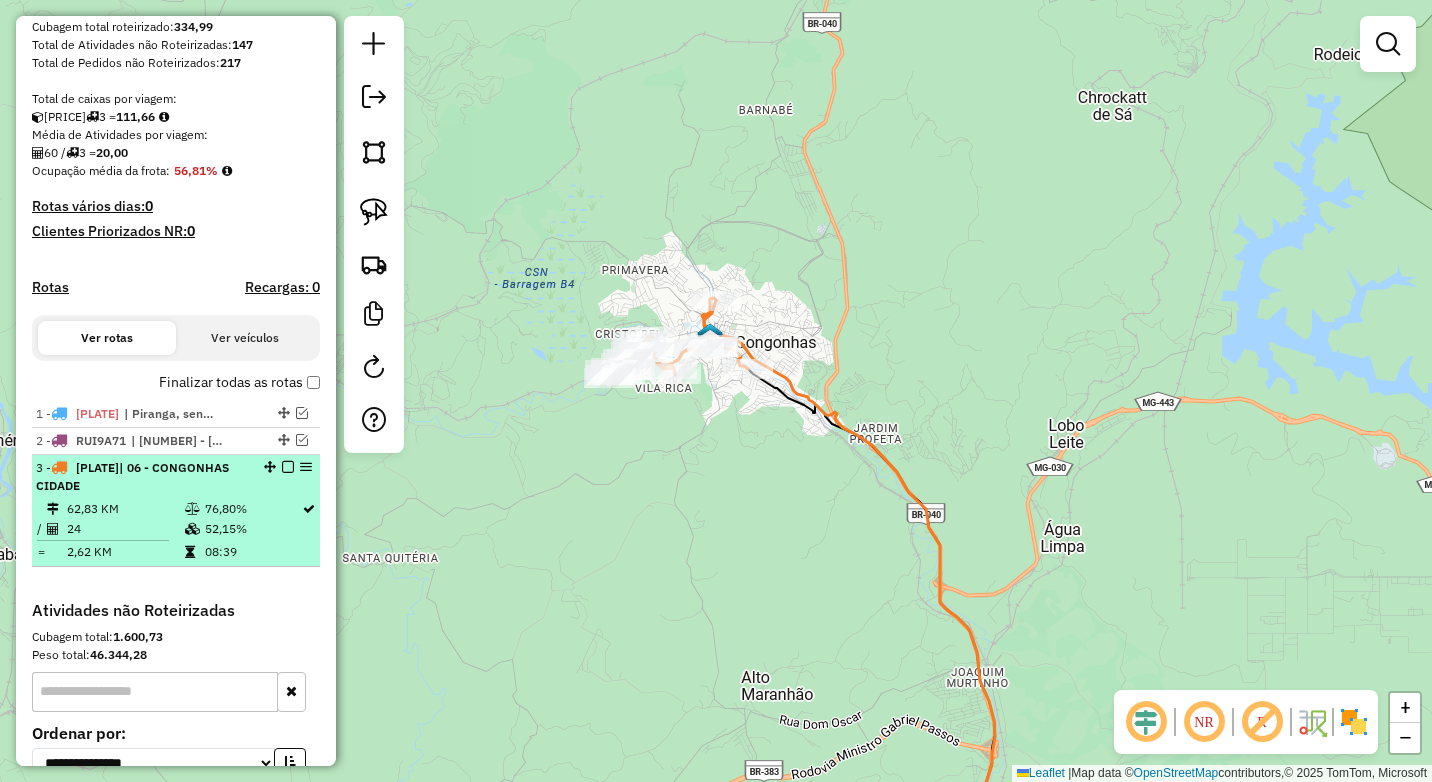 click at bounding box center (288, 467) 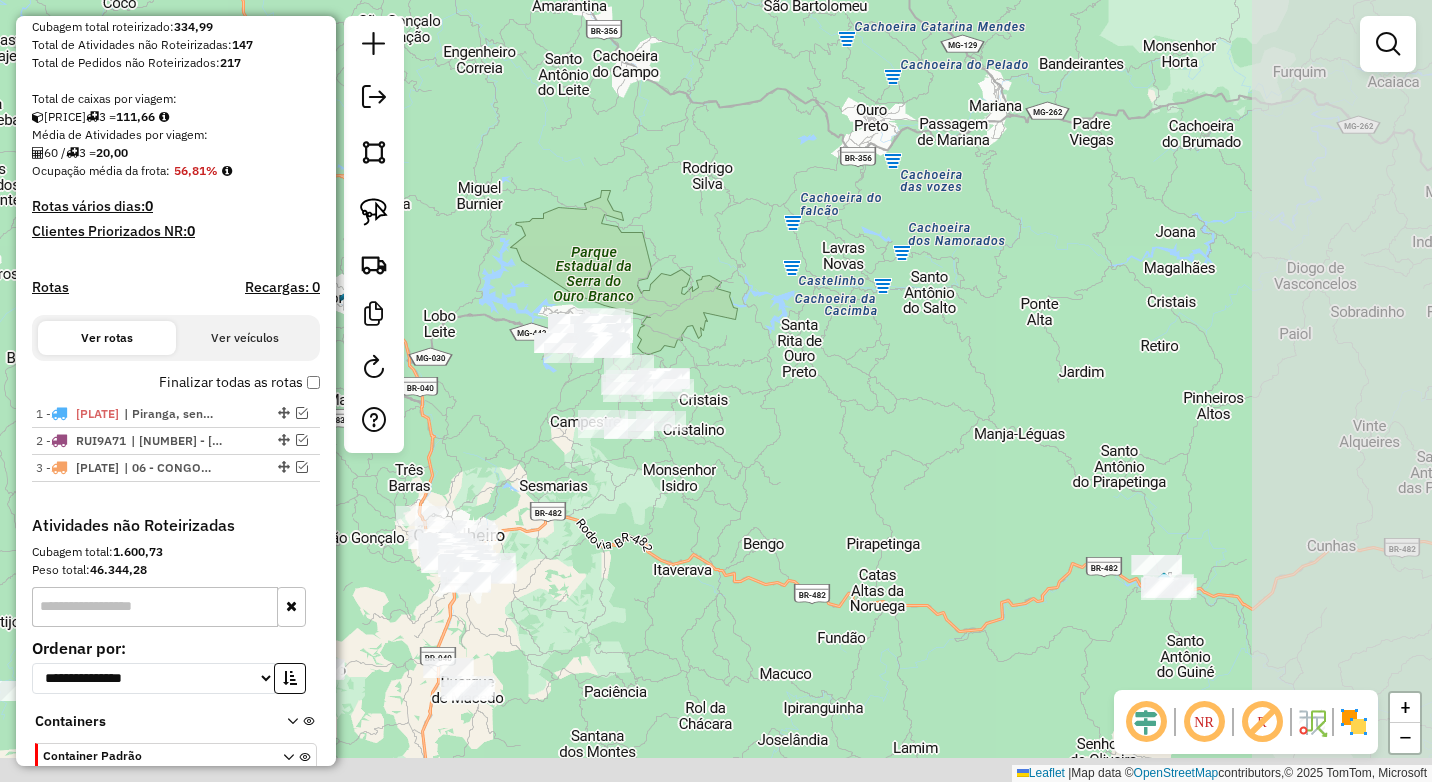 drag, startPoint x: 765, startPoint y: 548, endPoint x: 505, endPoint y: 408, distance: 295.29645 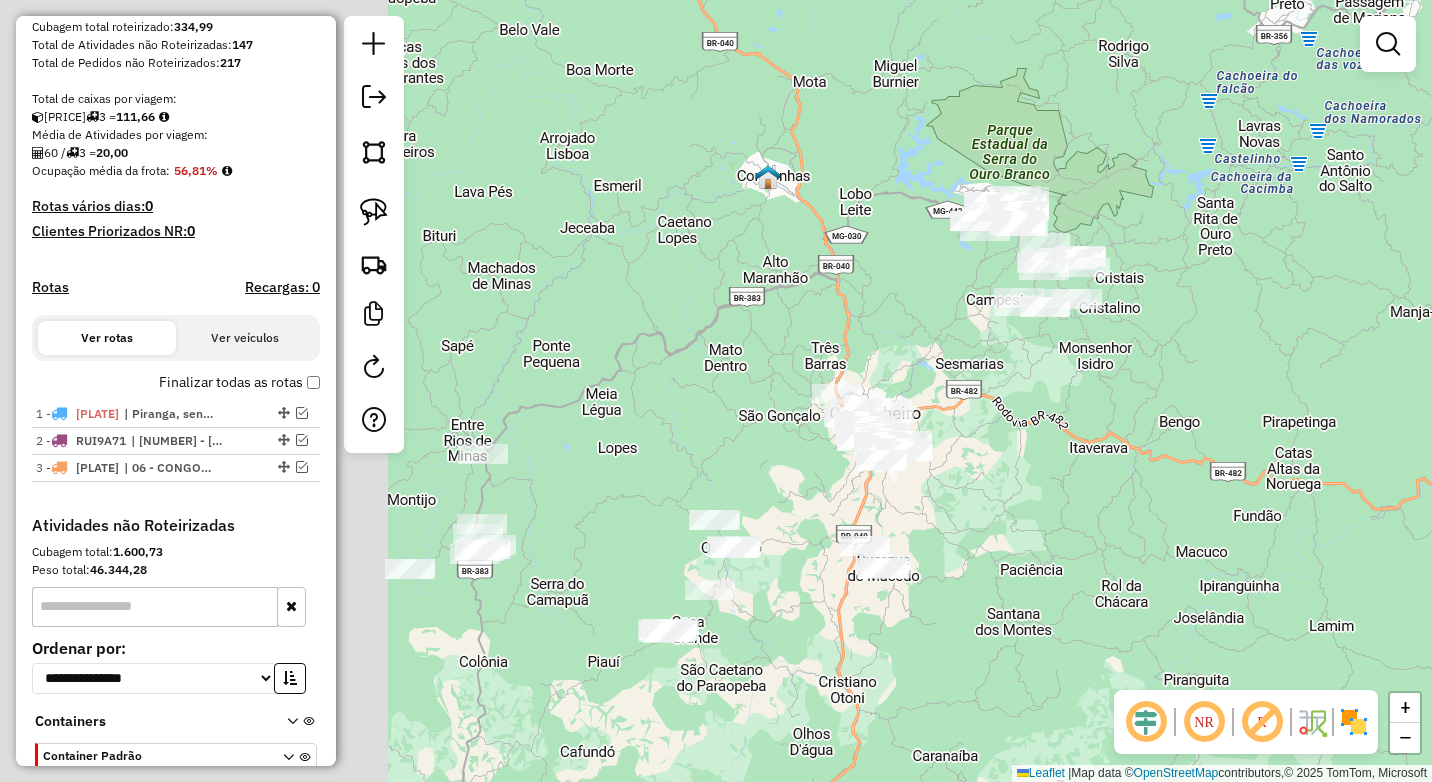drag, startPoint x: 497, startPoint y: 494, endPoint x: 1010, endPoint y: 368, distance: 528.24713 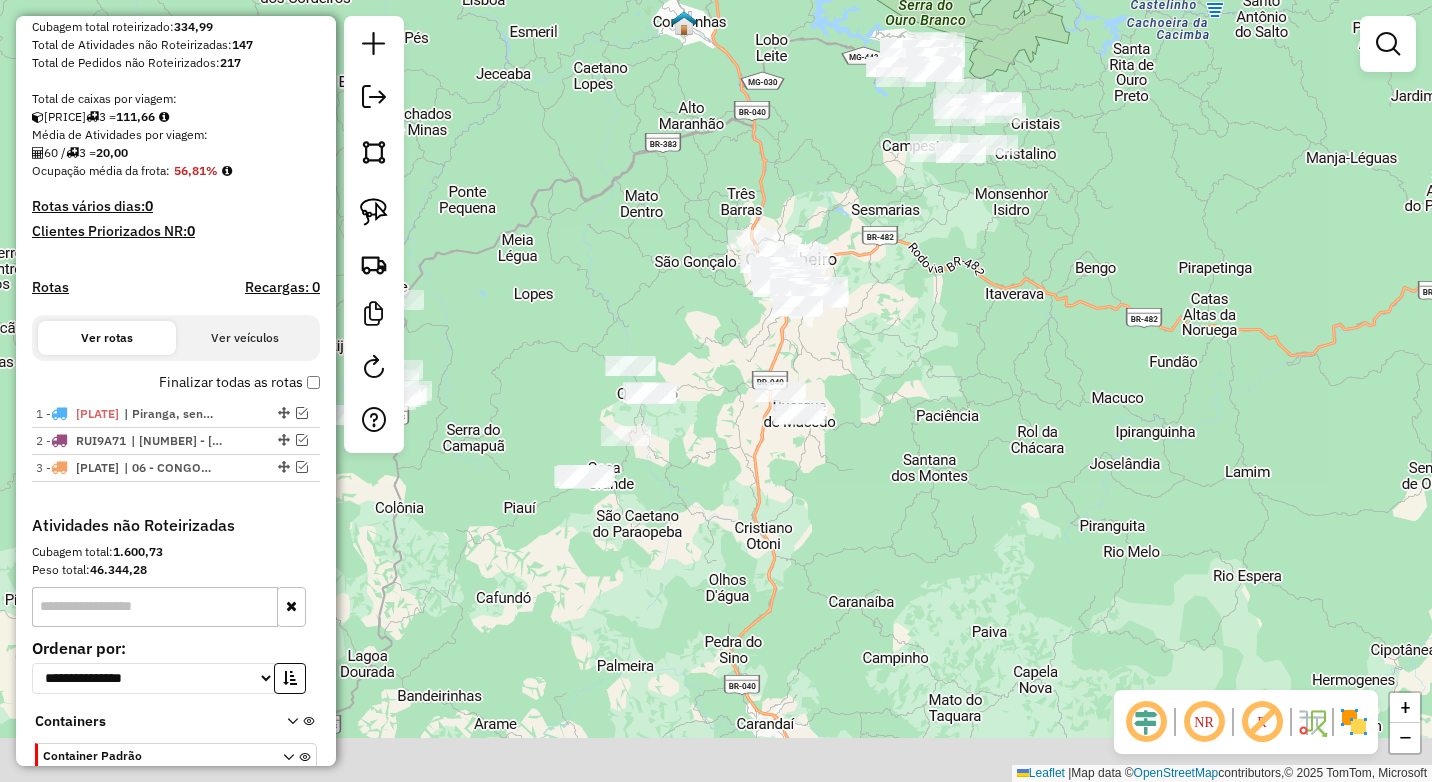 drag, startPoint x: 866, startPoint y: 494, endPoint x: 766, endPoint y: 379, distance: 152.3975 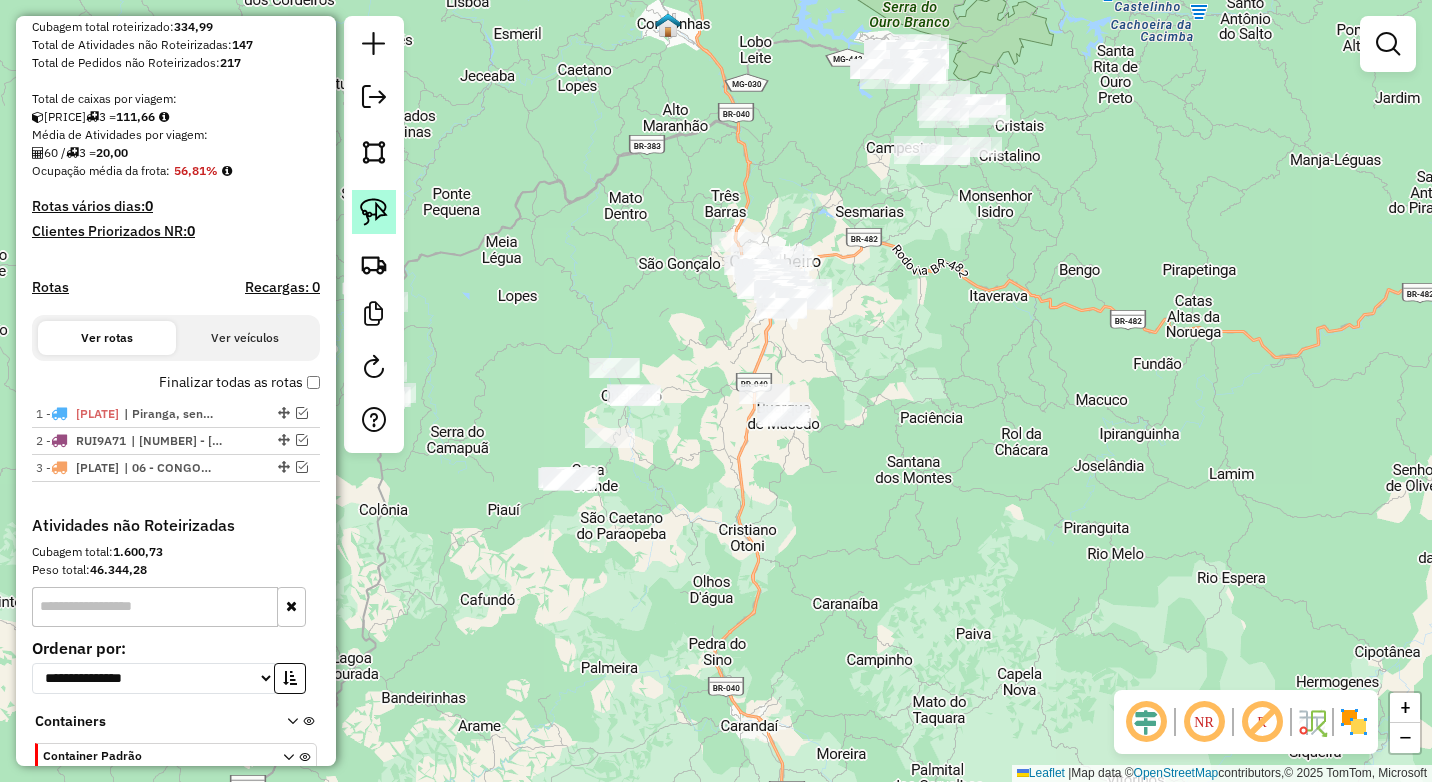 click 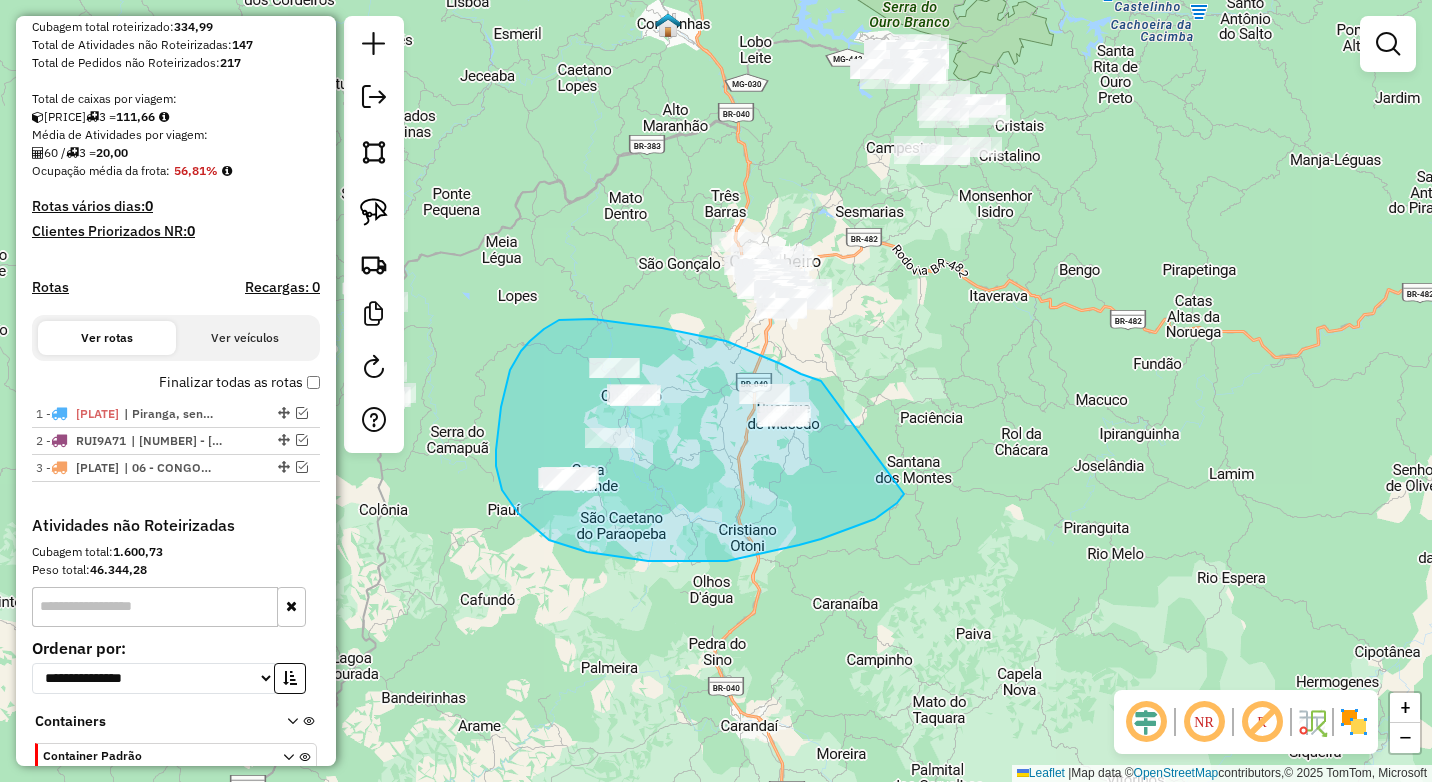 drag, startPoint x: 821, startPoint y: 381, endPoint x: 905, endPoint y: 486, distance: 134.4656 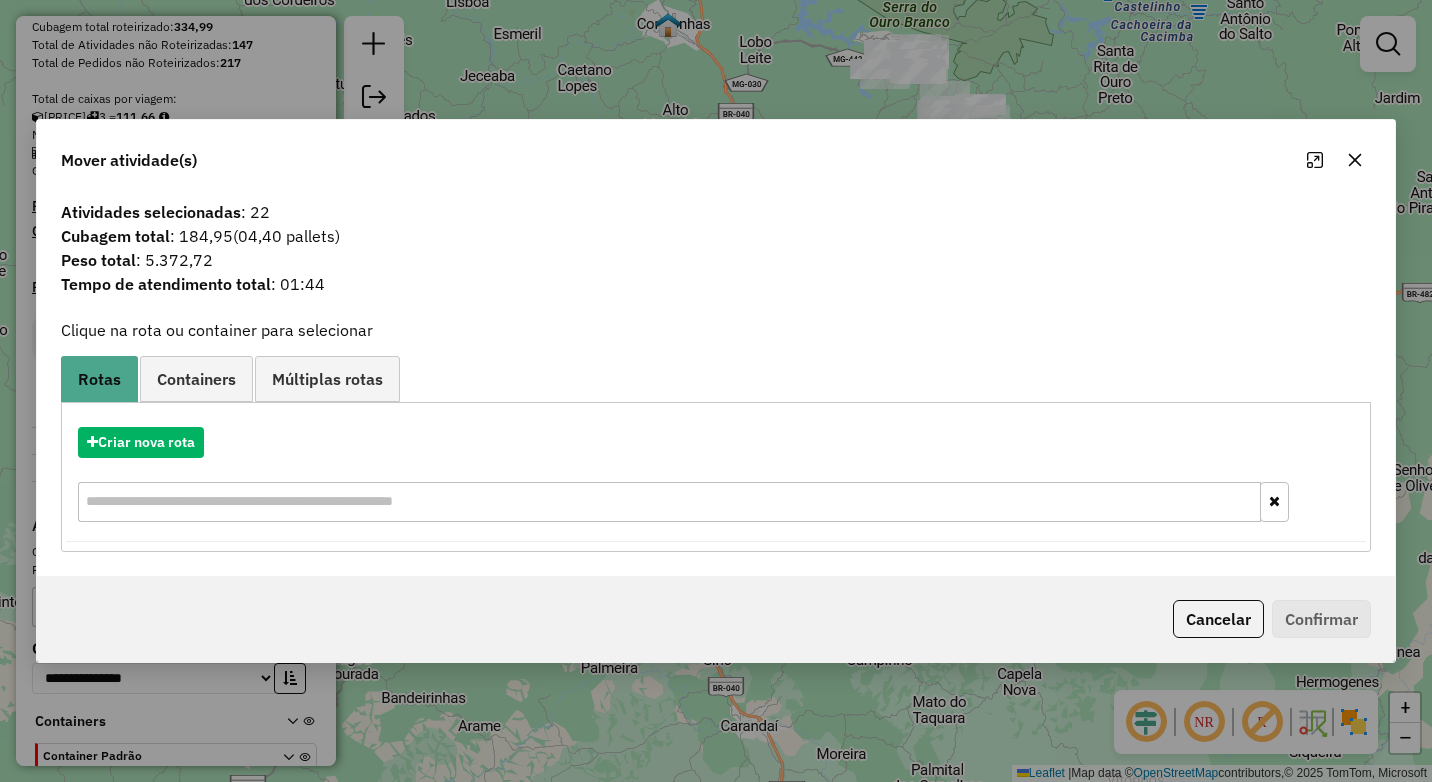 click 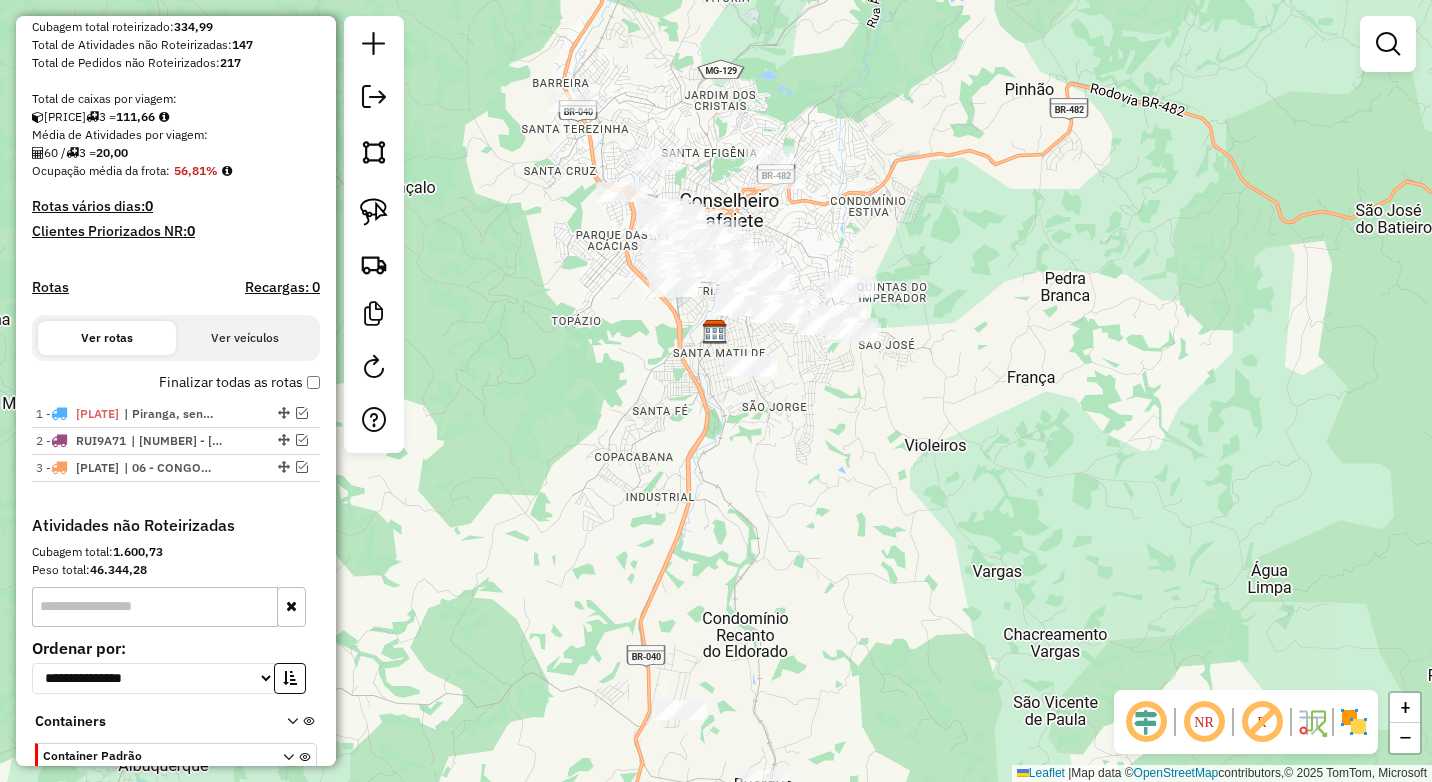 drag, startPoint x: 755, startPoint y: 486, endPoint x: 712, endPoint y: 548, distance: 75.45197 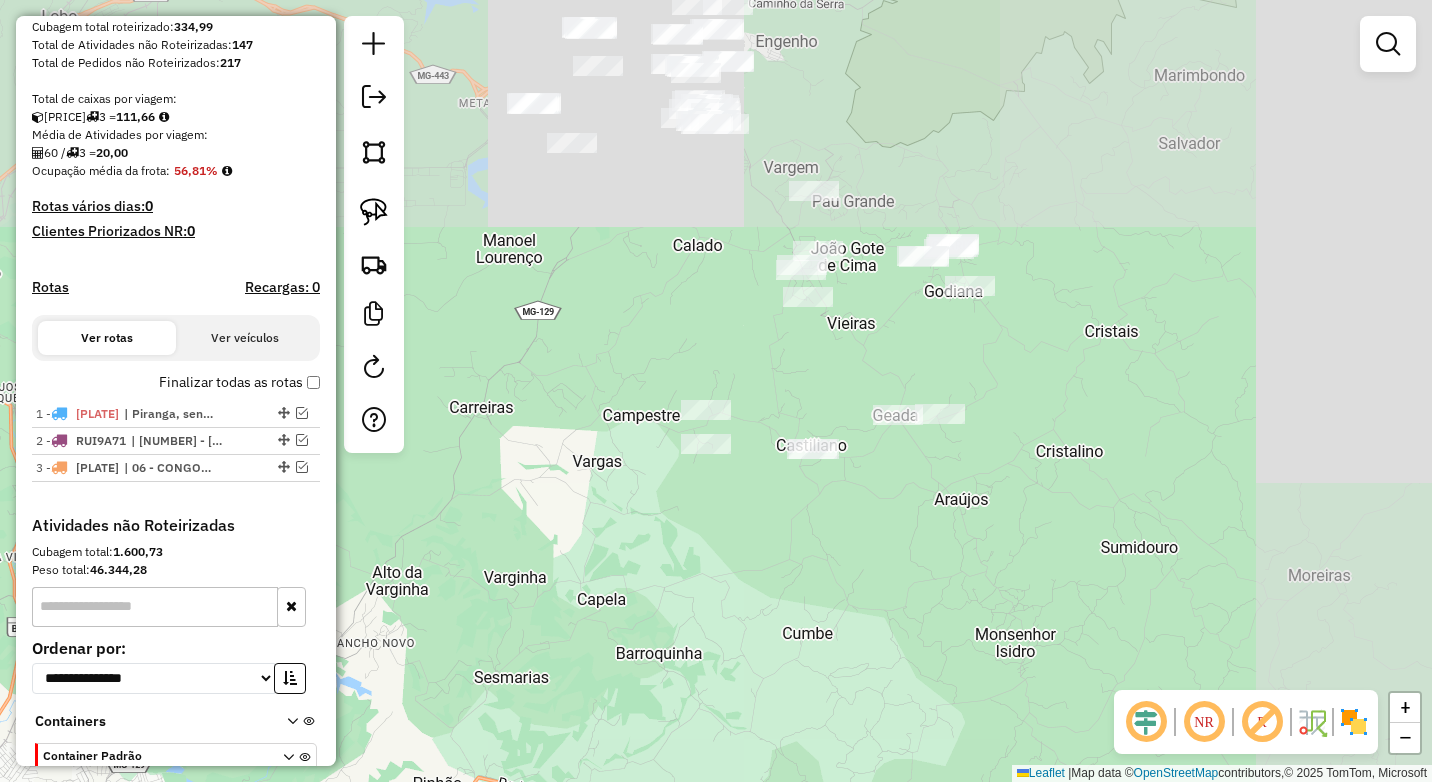 drag, startPoint x: 812, startPoint y: 496, endPoint x: 675, endPoint y: 689, distance: 236.68121 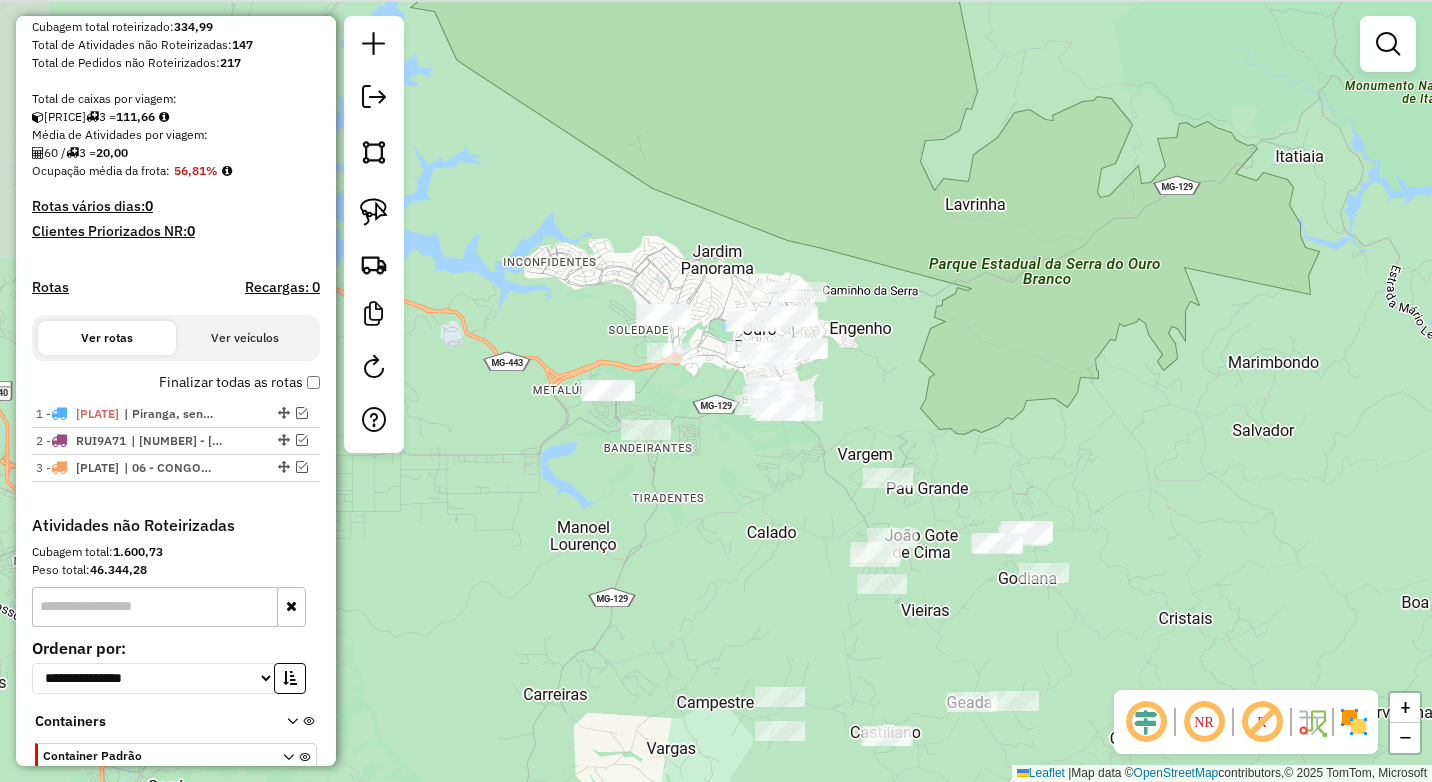 drag, startPoint x: 632, startPoint y: 296, endPoint x: 723, endPoint y: 557, distance: 276.40912 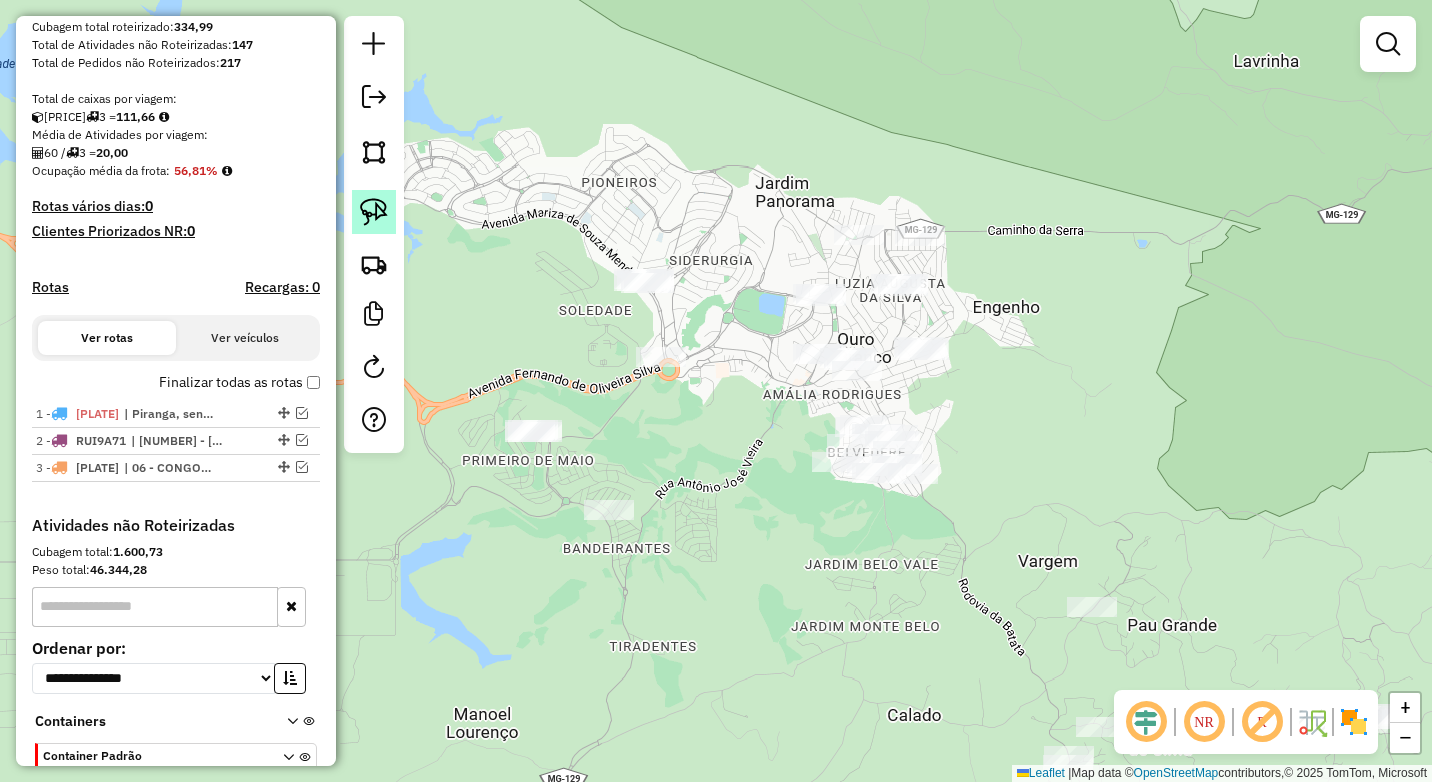 click 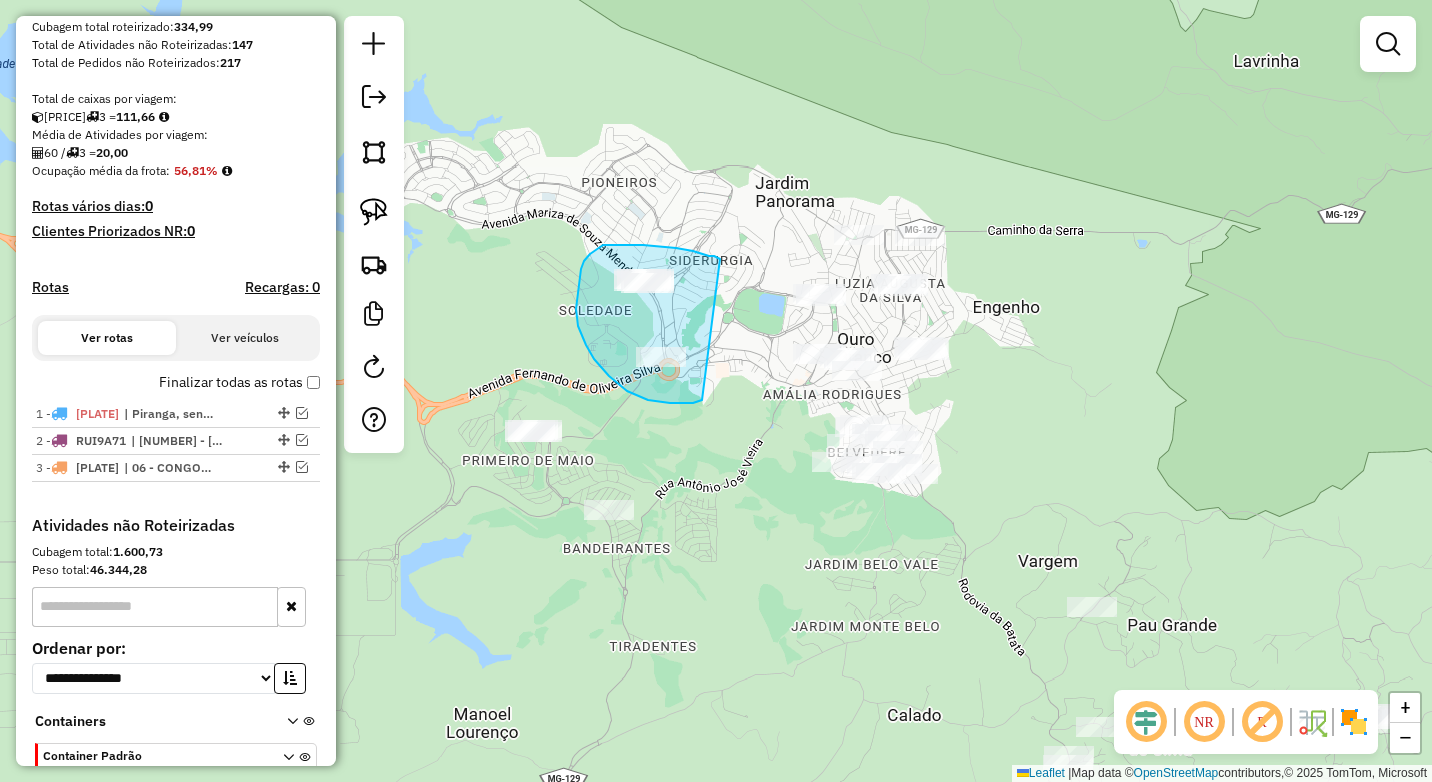 drag, startPoint x: 720, startPoint y: 259, endPoint x: 702, endPoint y: 400, distance: 142.14429 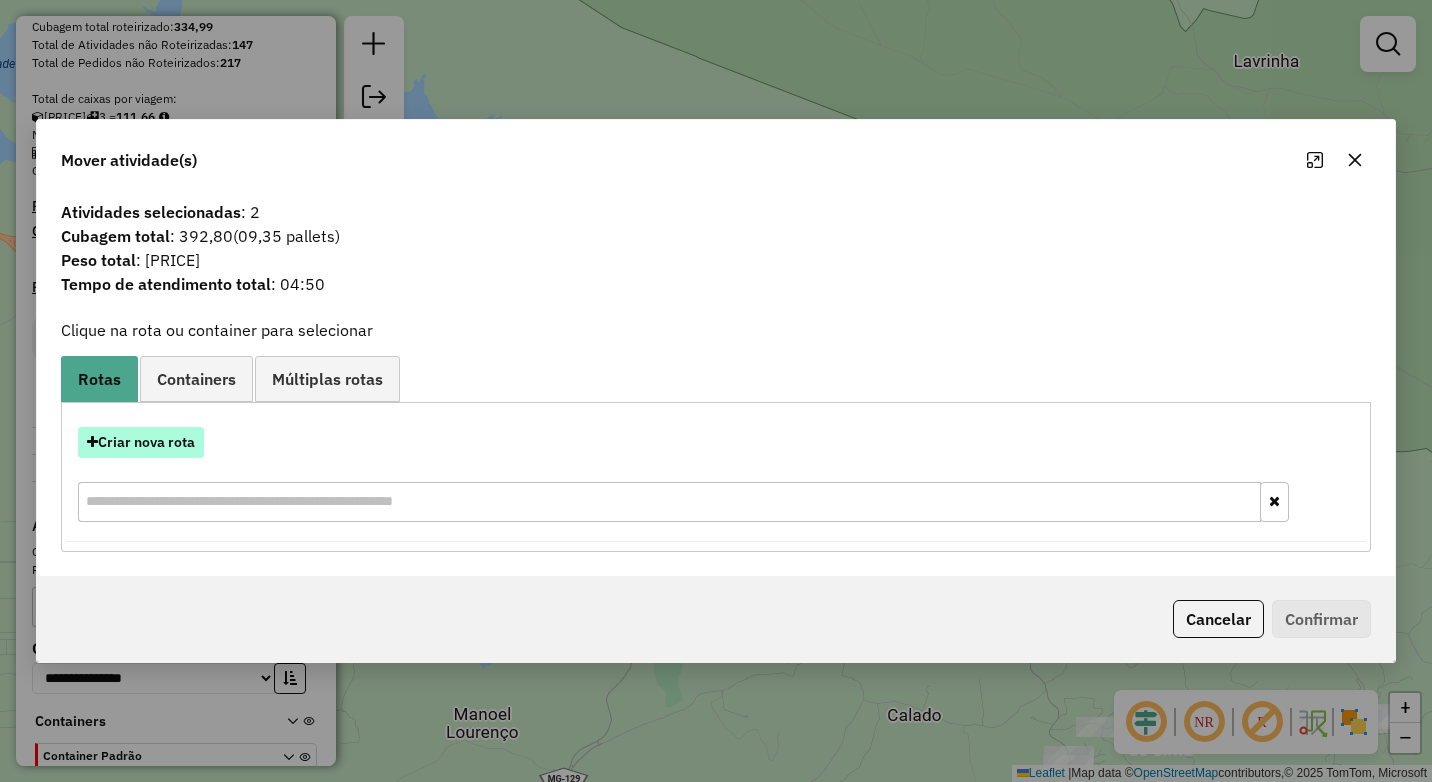 click on "Criar nova rota" at bounding box center (141, 442) 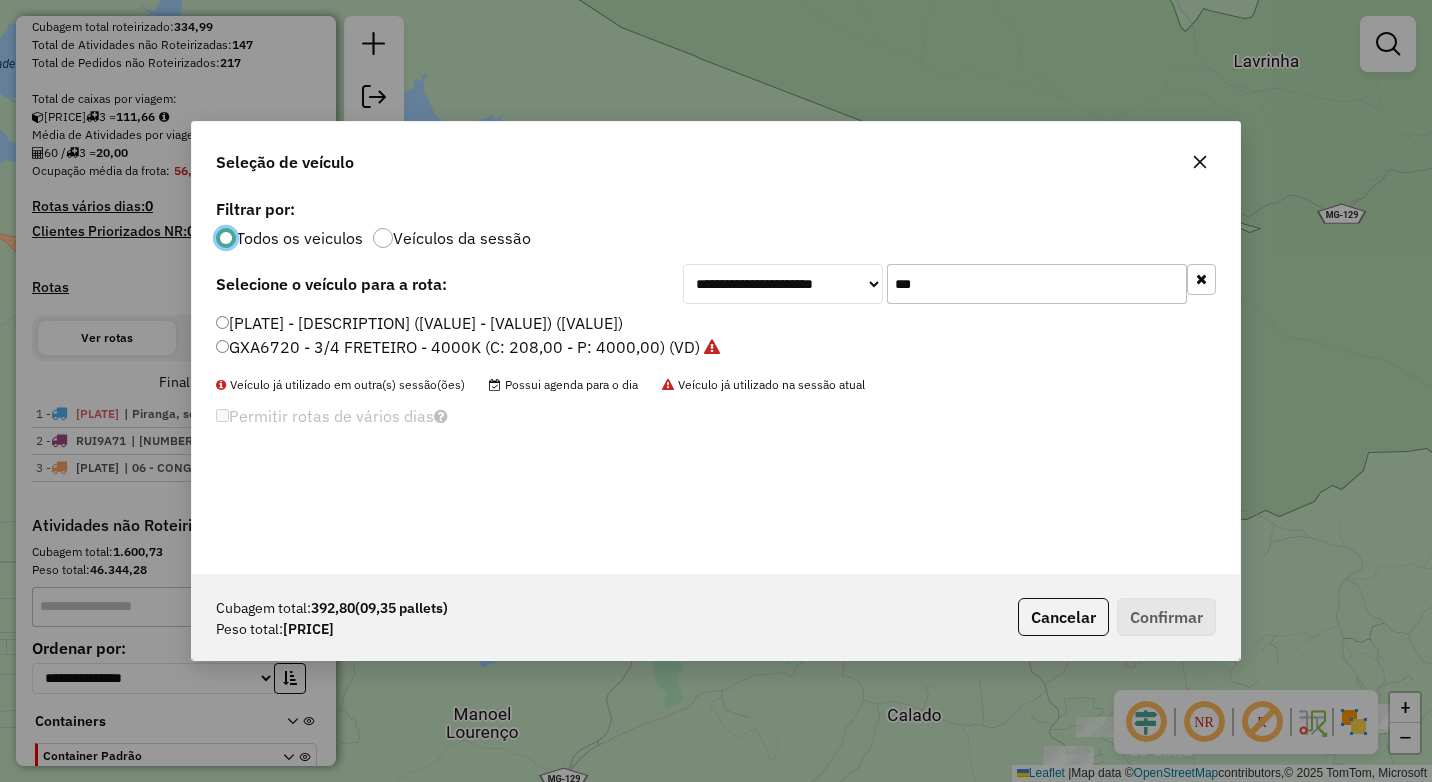 scroll, scrollTop: 11, scrollLeft: 6, axis: both 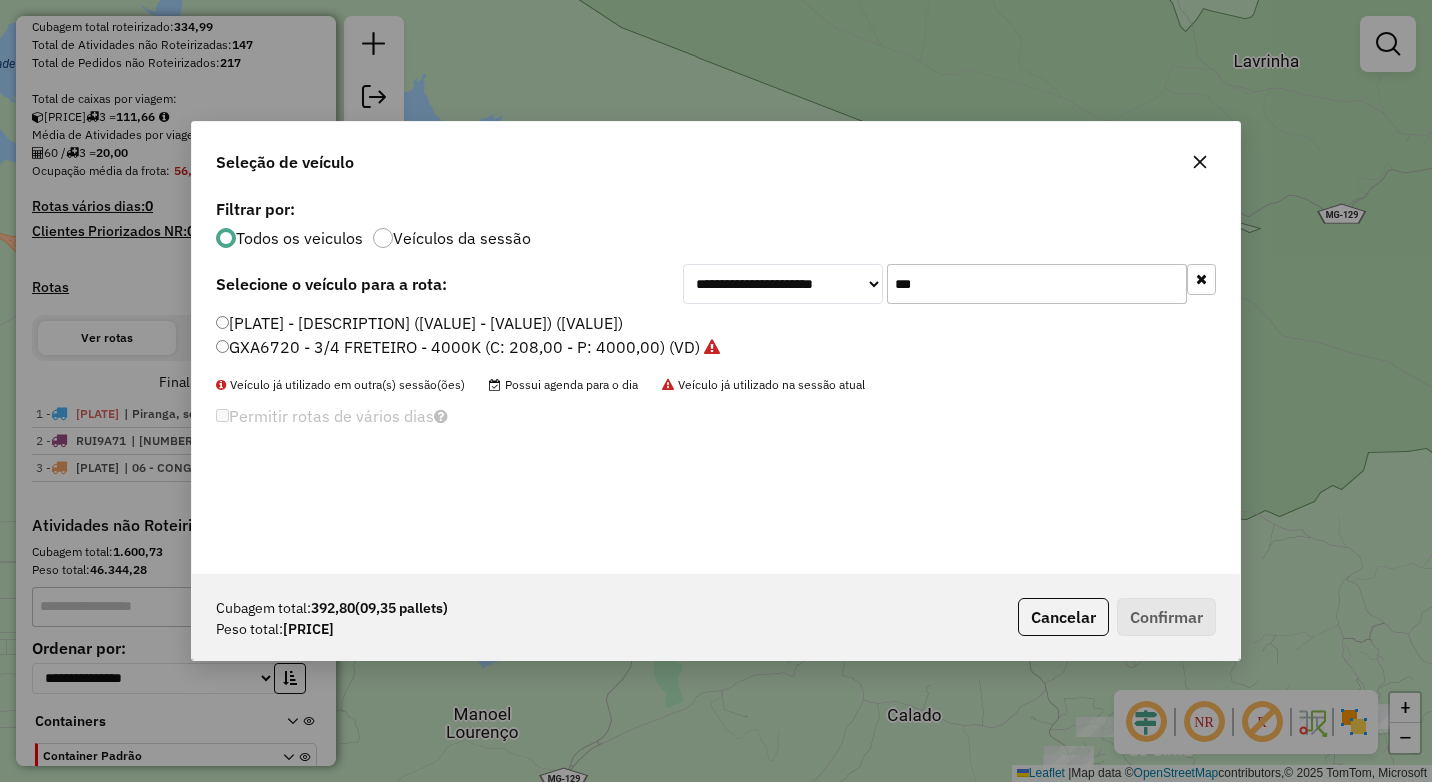 drag, startPoint x: 963, startPoint y: 284, endPoint x: 781, endPoint y: 294, distance: 182.27452 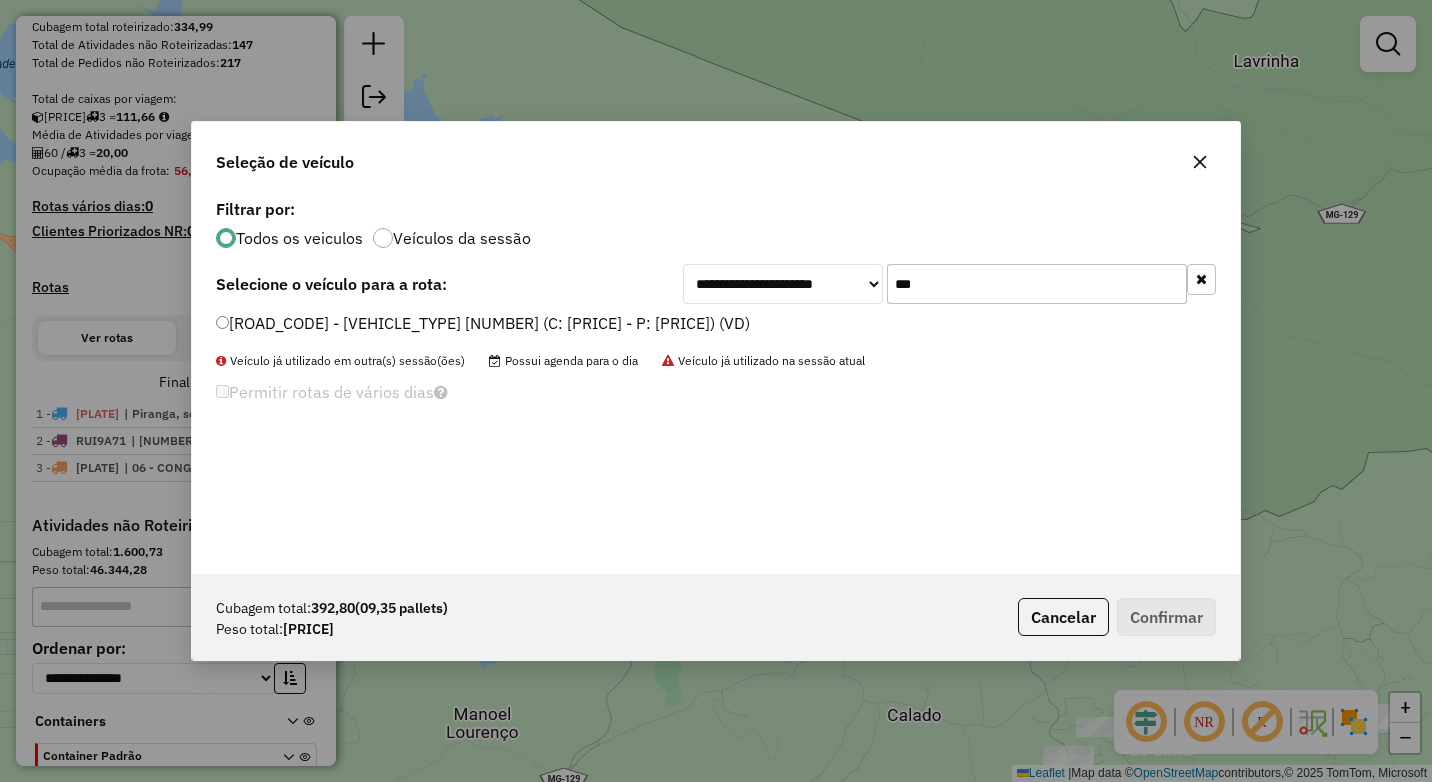 type on "***" 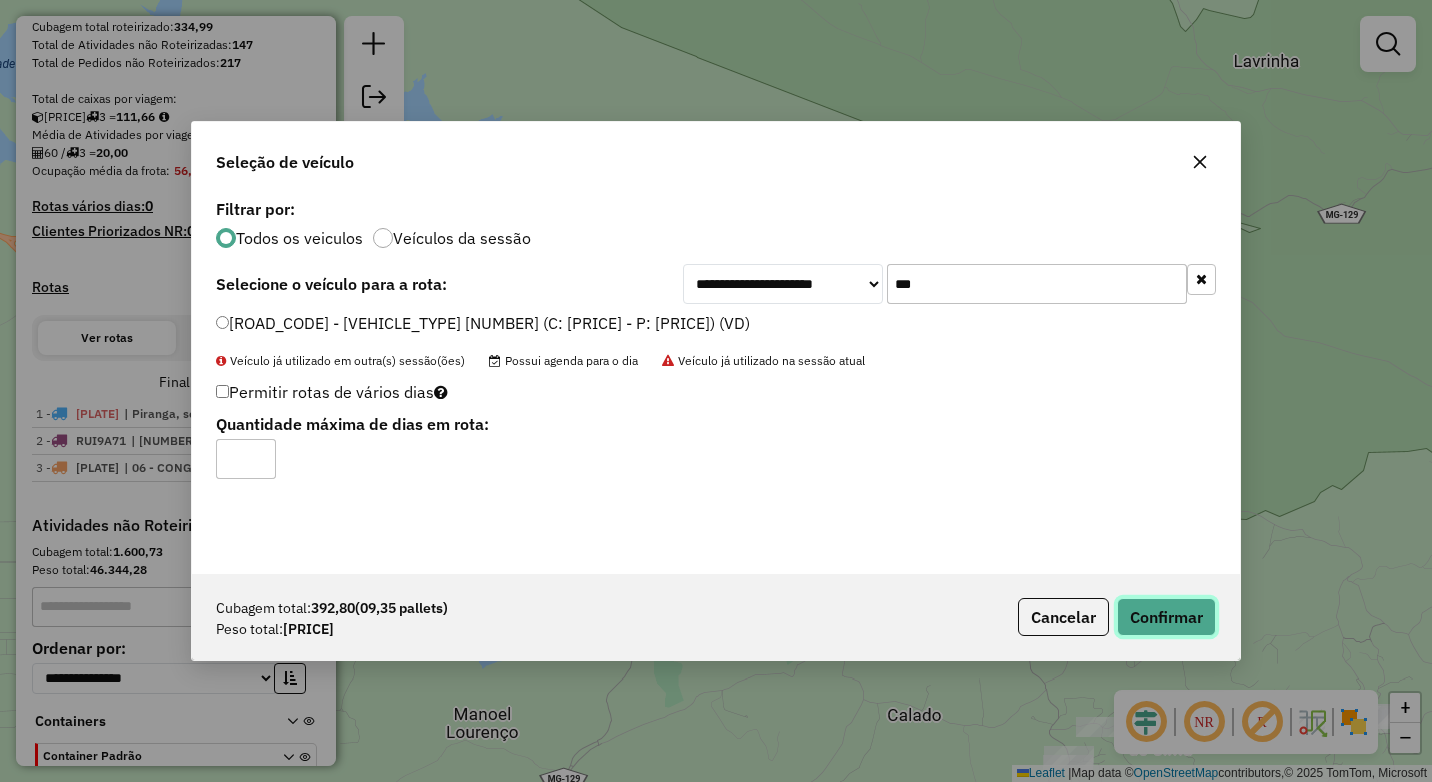 click on "Confirmar" 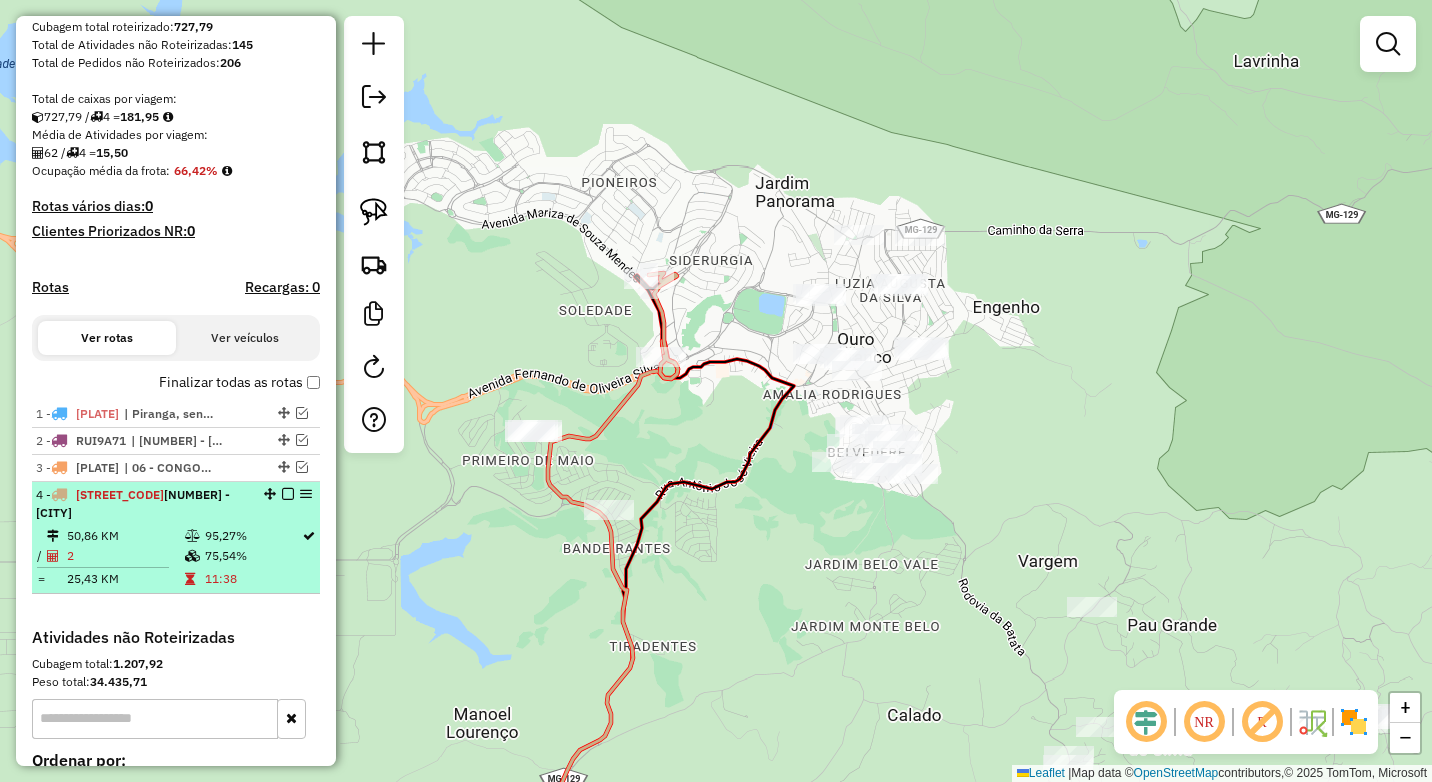 click at bounding box center [288, 494] 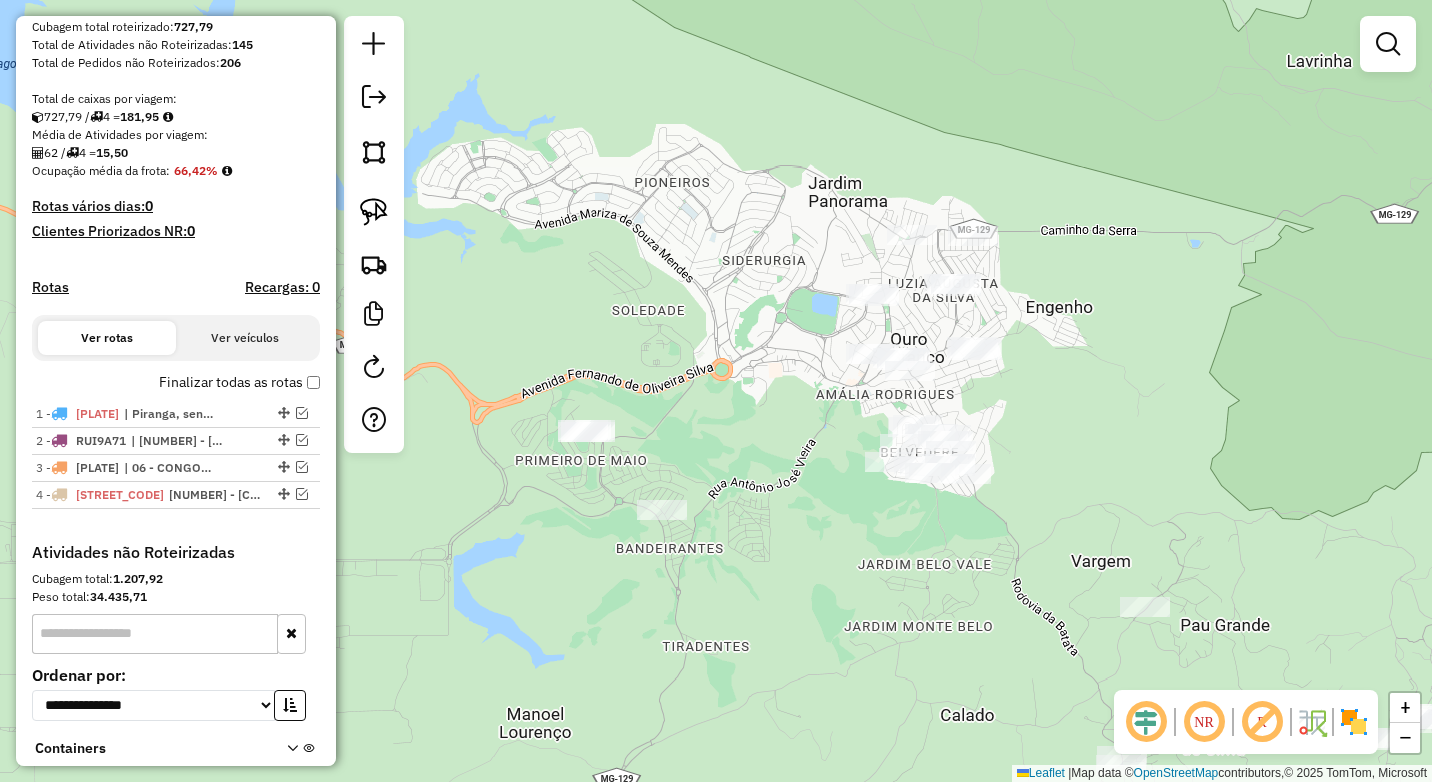 drag, startPoint x: 677, startPoint y: 403, endPoint x: 723, endPoint y: 402, distance: 46.010868 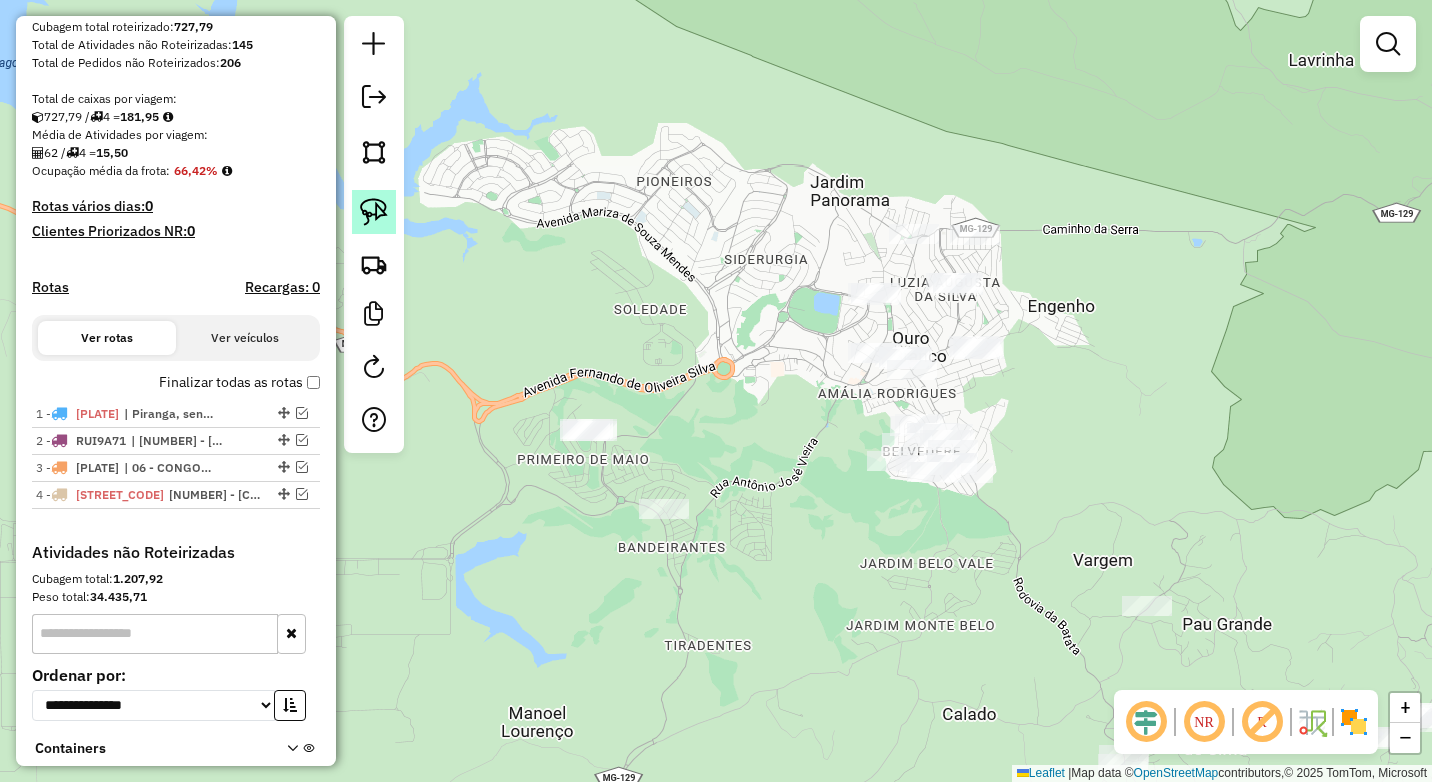 click 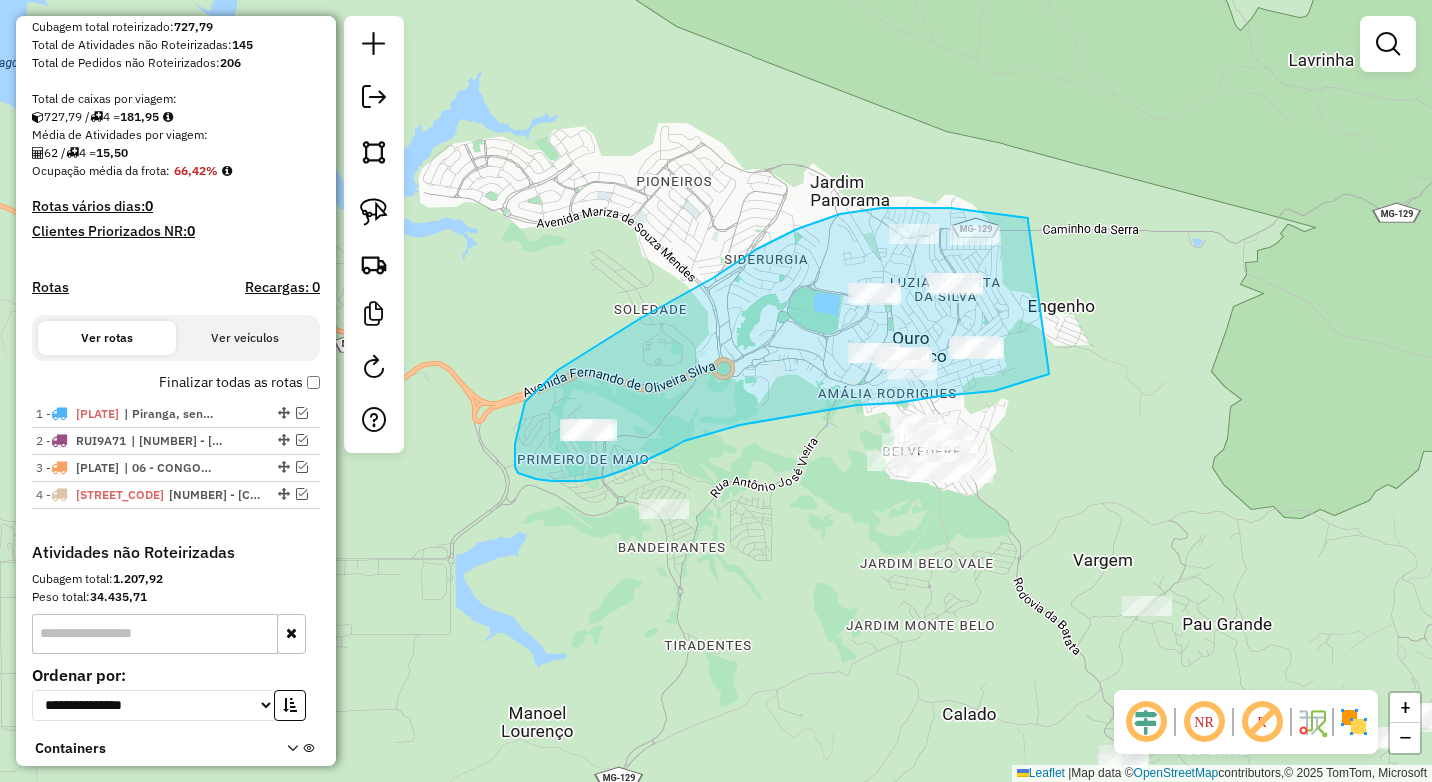 drag, startPoint x: 926, startPoint y: 208, endPoint x: 1049, endPoint y: 374, distance: 206.60349 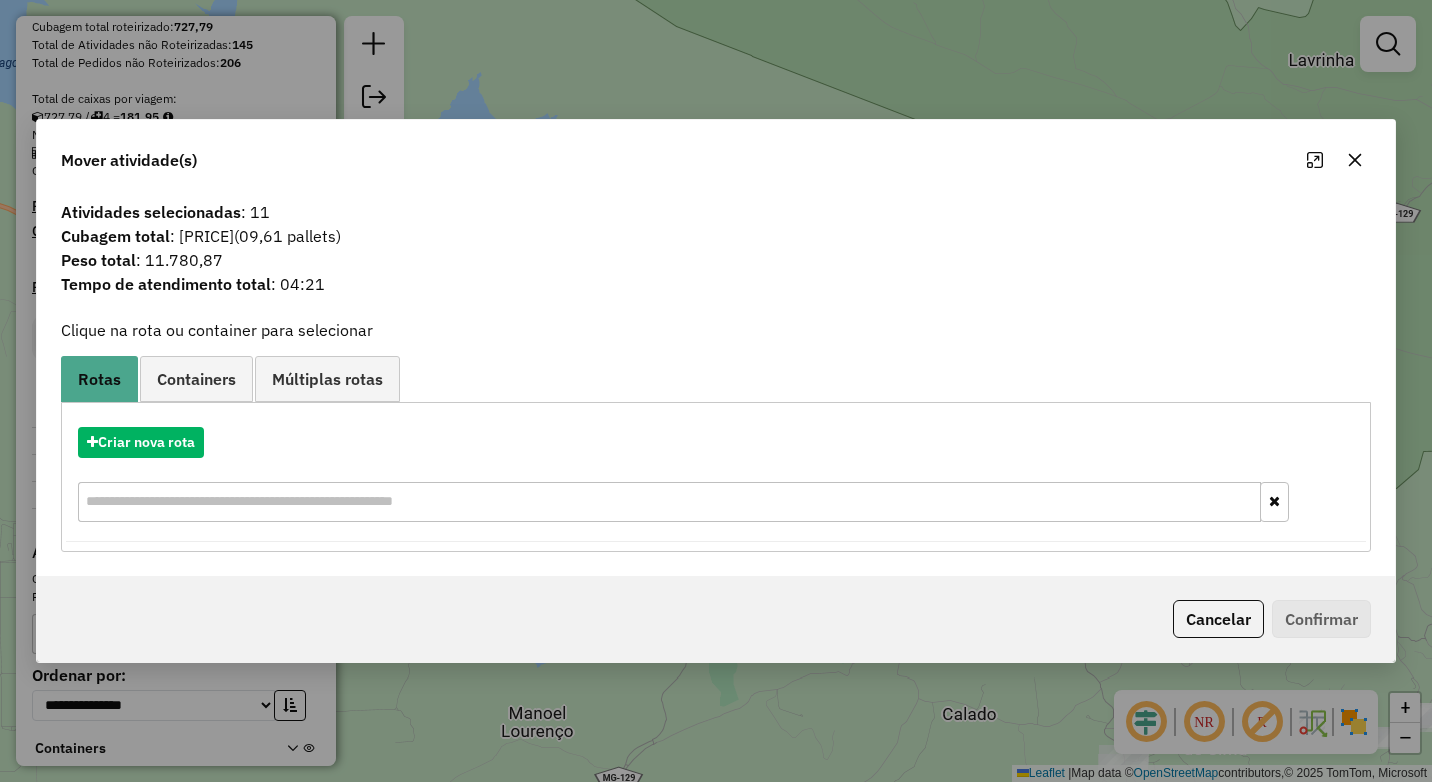 click 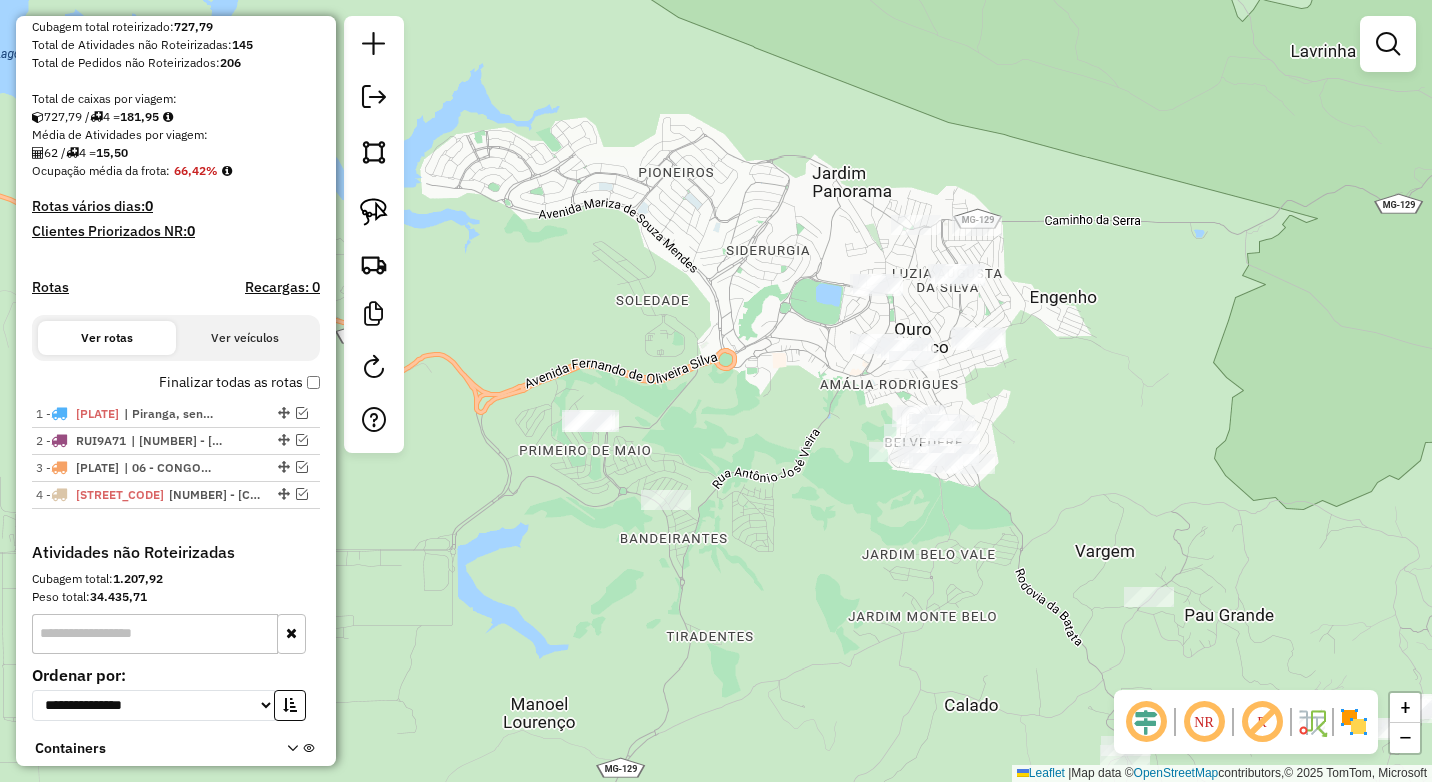 drag, startPoint x: 727, startPoint y: 435, endPoint x: 763, endPoint y: 363, distance: 80.49844 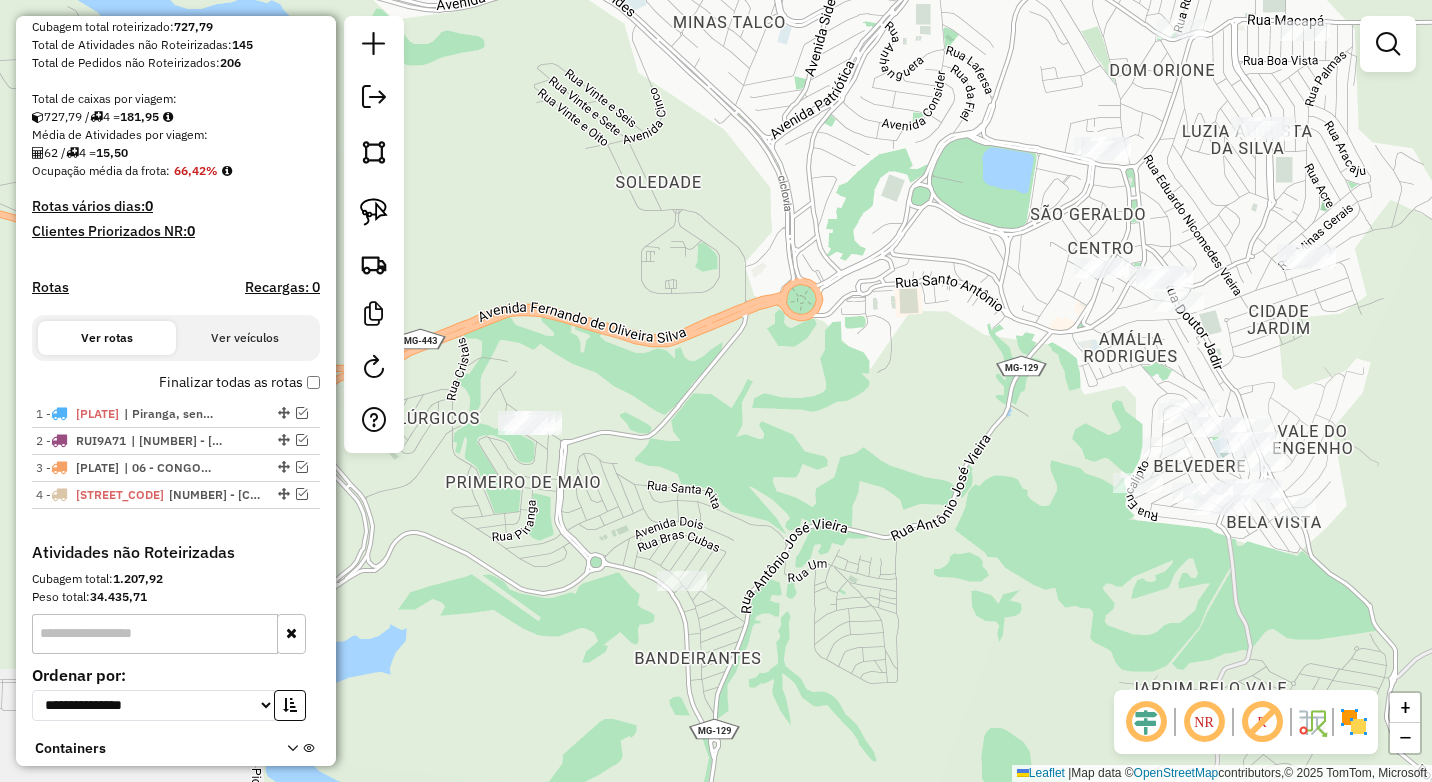 drag, startPoint x: 861, startPoint y: 347, endPoint x: 883, endPoint y: 435, distance: 90.70832 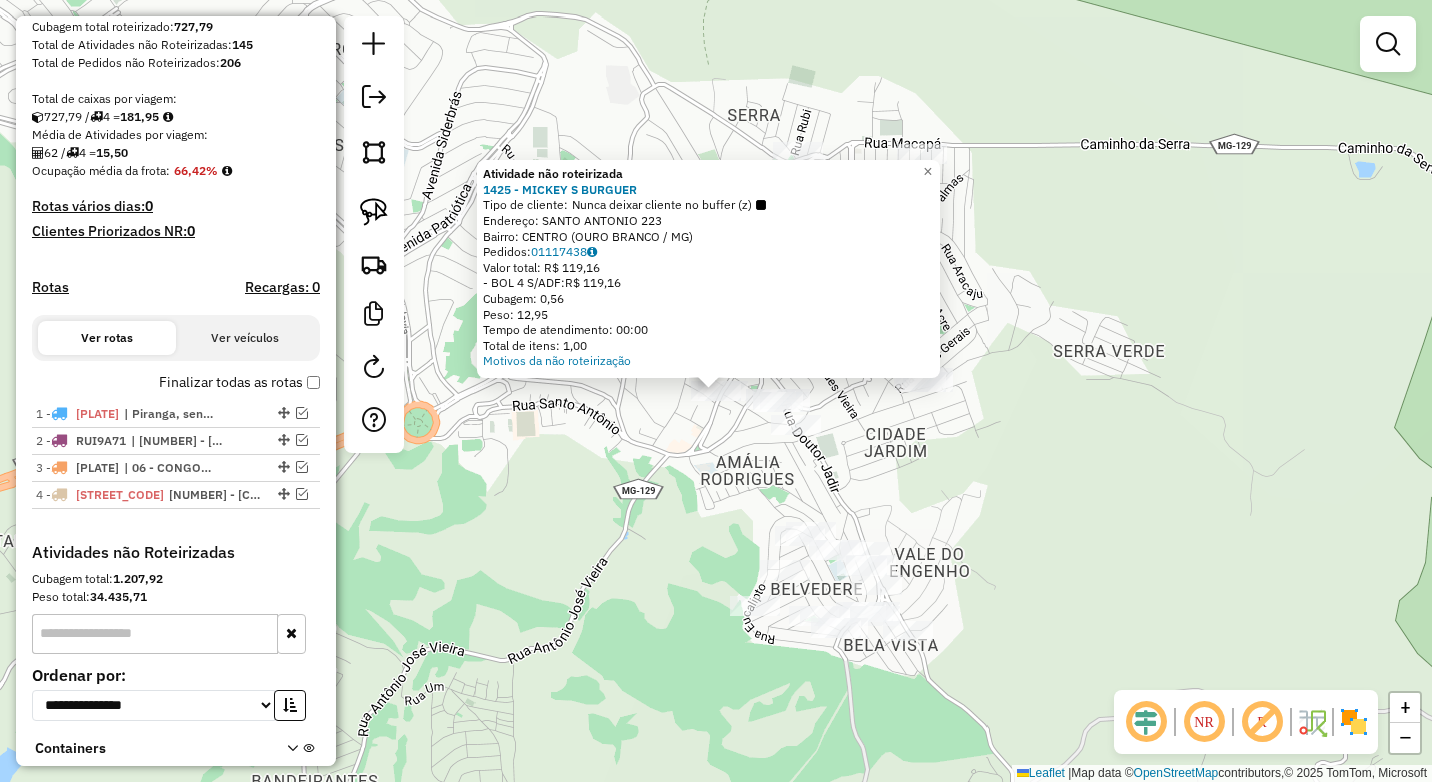 click on "Atividade não roteirizada 1425 - MICKEY S BURGUER  Tipo de cliente:   Nunca deixar cliente no buffer (z)   Endereço:  SANTO ANTONIO 223   Bairro: CENTRO (OURO BRANCO / MG)   Pedidos:  01117438   Valor total: R$ 119,16   - BOL 4 S/ADF:  R$ 119,16   Cubagem: 0,56   Peso: 12,95   Tempo de atendimento: 00:00   Total de itens: 1,00  Motivos da não roteirização × Janela de atendimento Grade de atendimento Capacidade Transportadoras Veículos Cliente Pedidos  Rotas Selecione os dias de semana para filtrar as janelas de atendimento  Seg   Ter   Qua   Qui   Sex   Sáb   Dom  Informe o período da janela de atendimento: De: Até:  Filtrar exatamente a janela do cliente  Considerar janela de atendimento padrão  Selecione os dias de semana para filtrar as grades de atendimento  Seg   Ter   Qua   Qui   Sex   Sáb   Dom   Considerar clientes sem dia de atendimento cadastrado  Clientes fora do dia de atendimento selecionado Filtrar as atividades entre os valores definidos abaixo:  Peso mínimo:   Peso máximo:   De:" 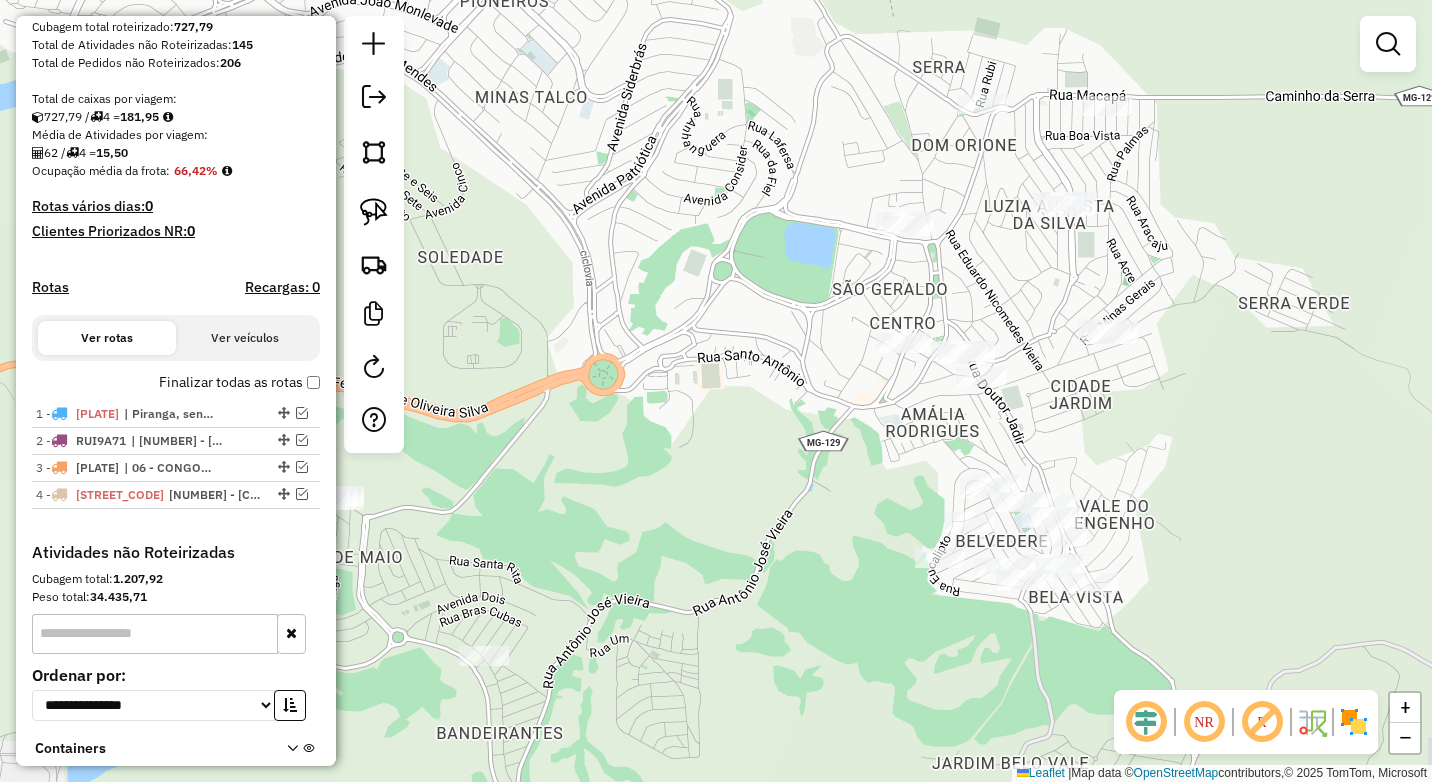 drag, startPoint x: 558, startPoint y: 563, endPoint x: 901, endPoint y: 470, distance: 355.3843 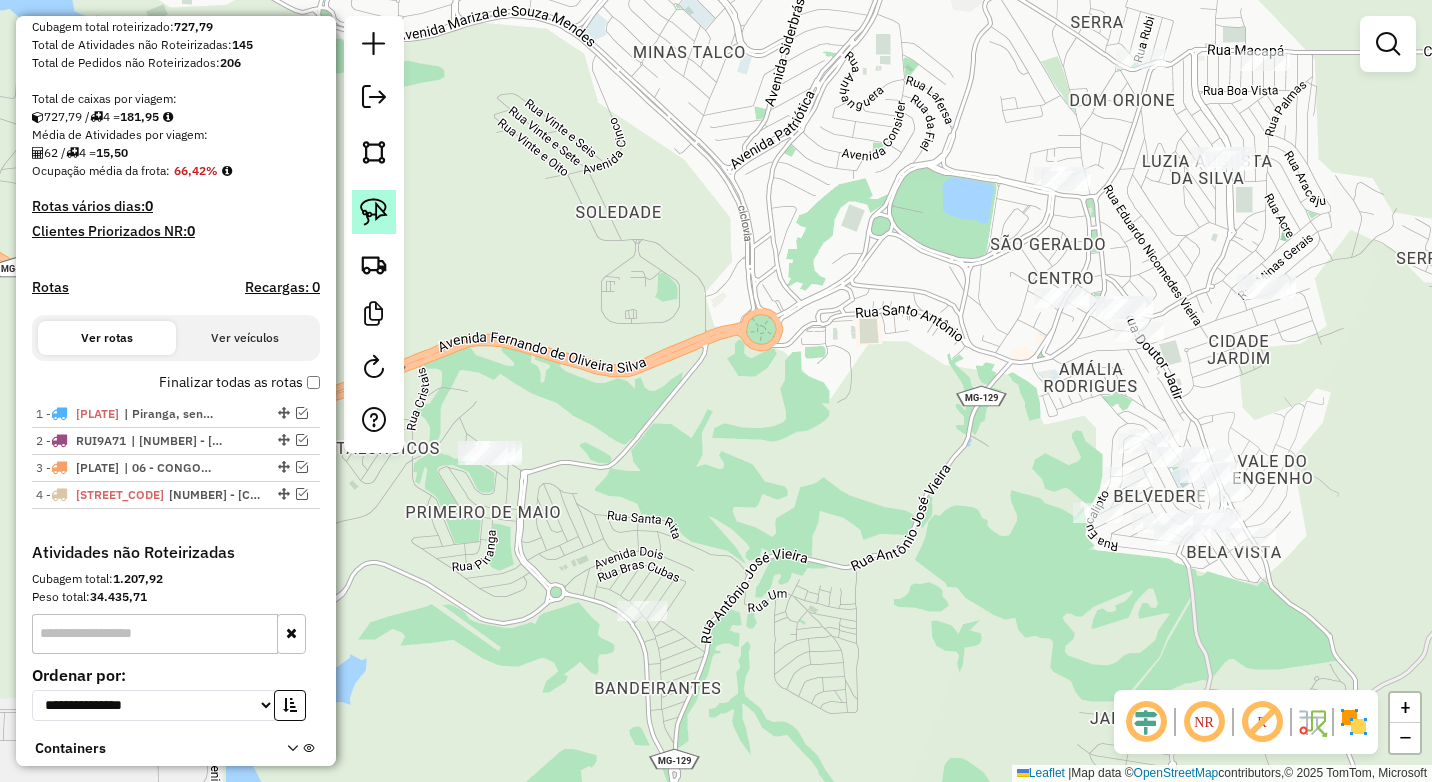 click 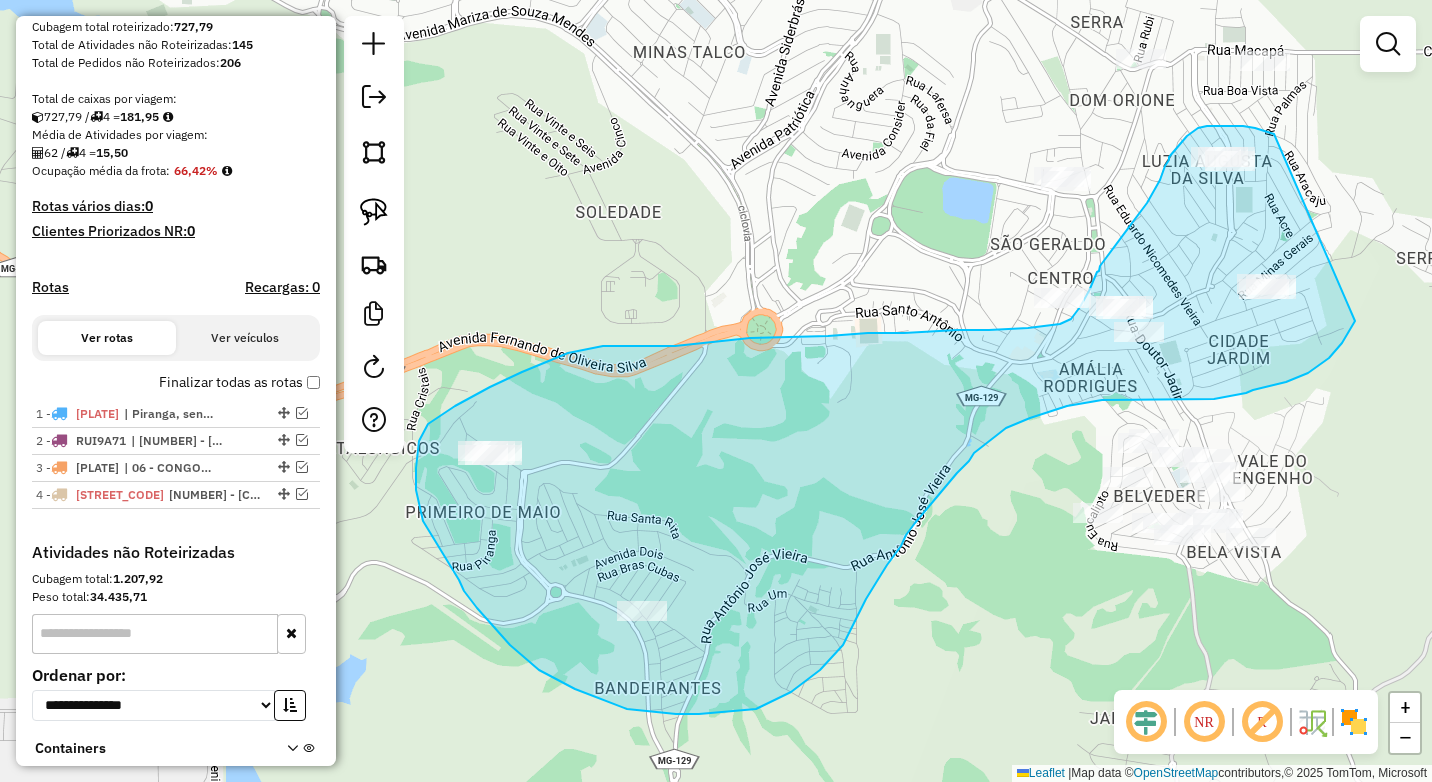 drag, startPoint x: 1274, startPoint y: 134, endPoint x: 1355, endPoint y: 321, distance: 203.78911 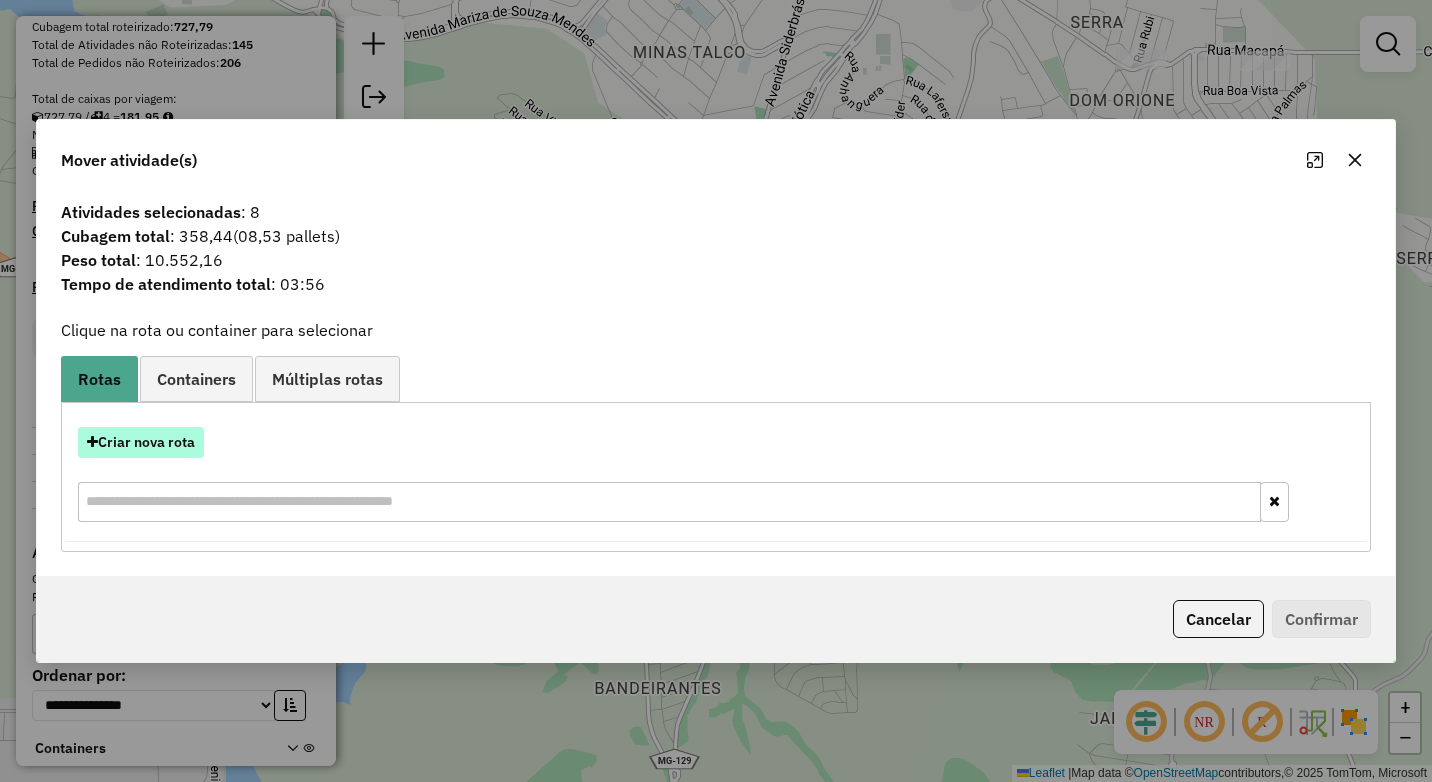 click on "Criar nova rota" at bounding box center [141, 442] 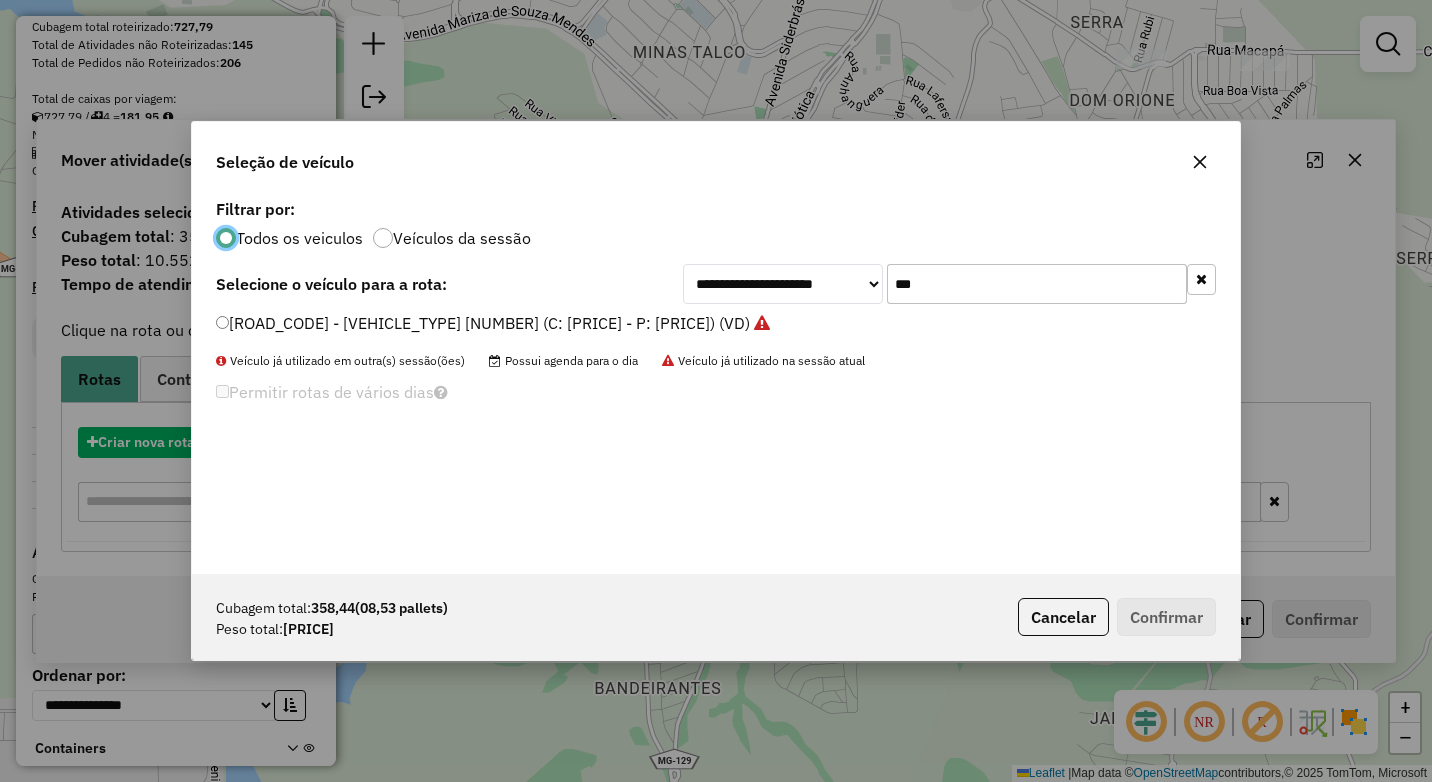 scroll, scrollTop: 11, scrollLeft: 6, axis: both 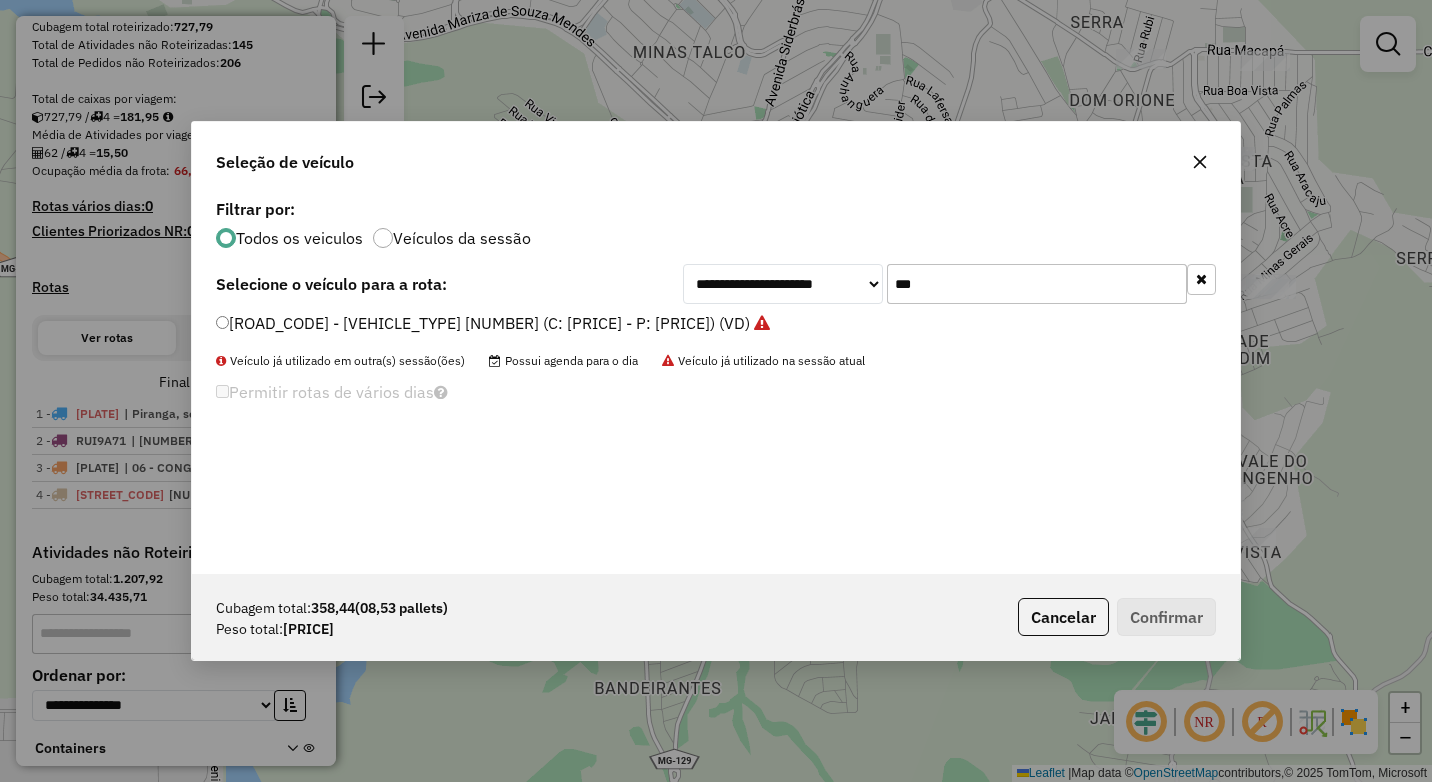 click on "***" 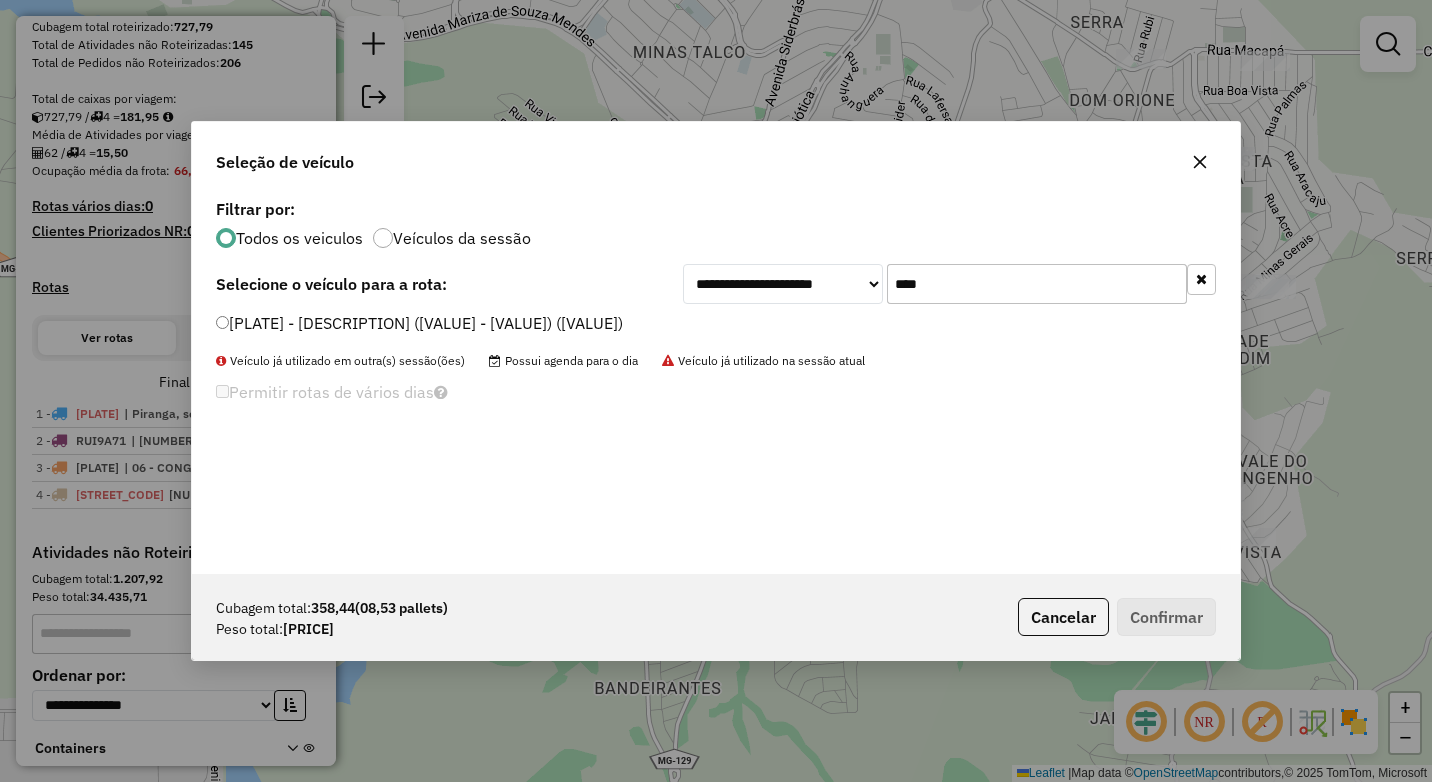 type on "****" 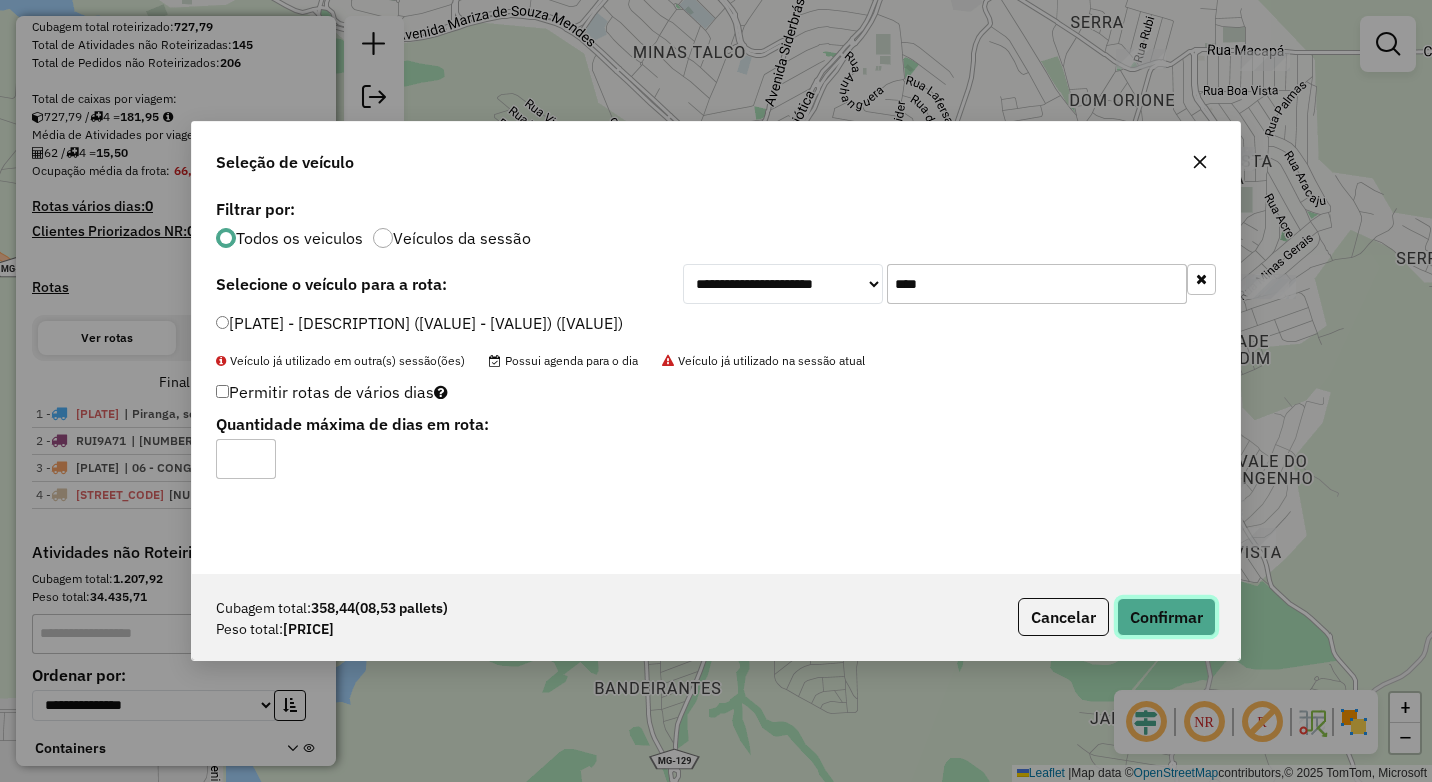 click on "Confirmar" 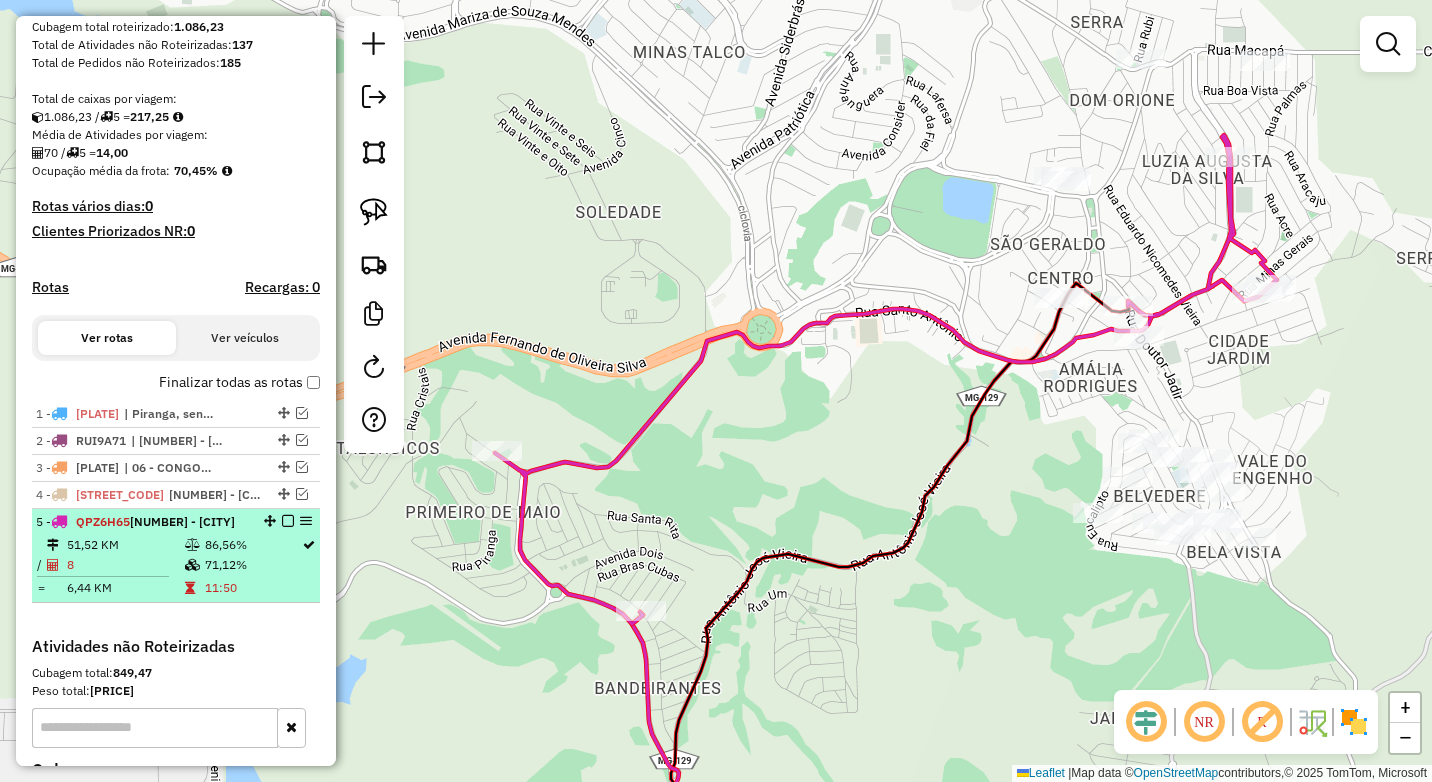 click at bounding box center (288, 521) 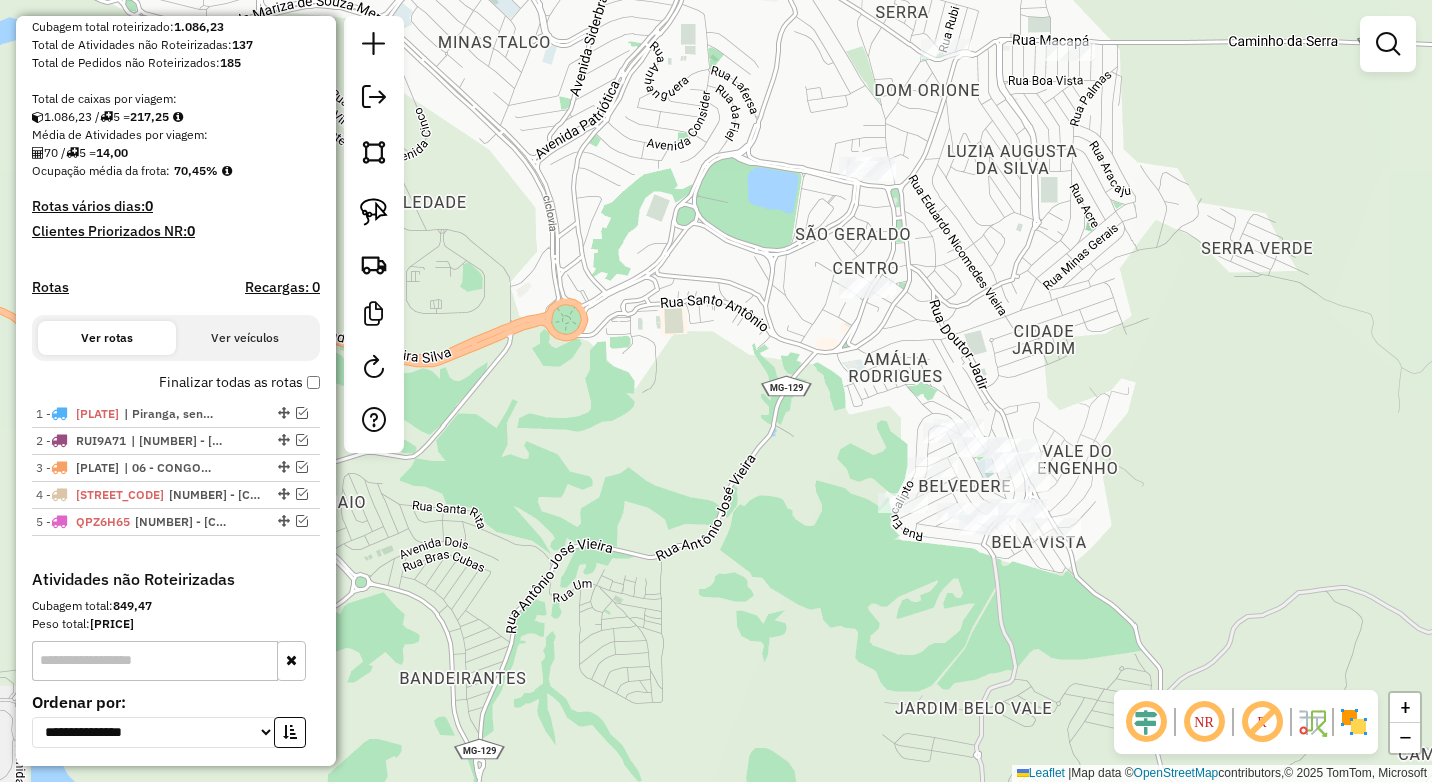 drag, startPoint x: 1036, startPoint y: 449, endPoint x: 773, endPoint y: 491, distance: 266.3325 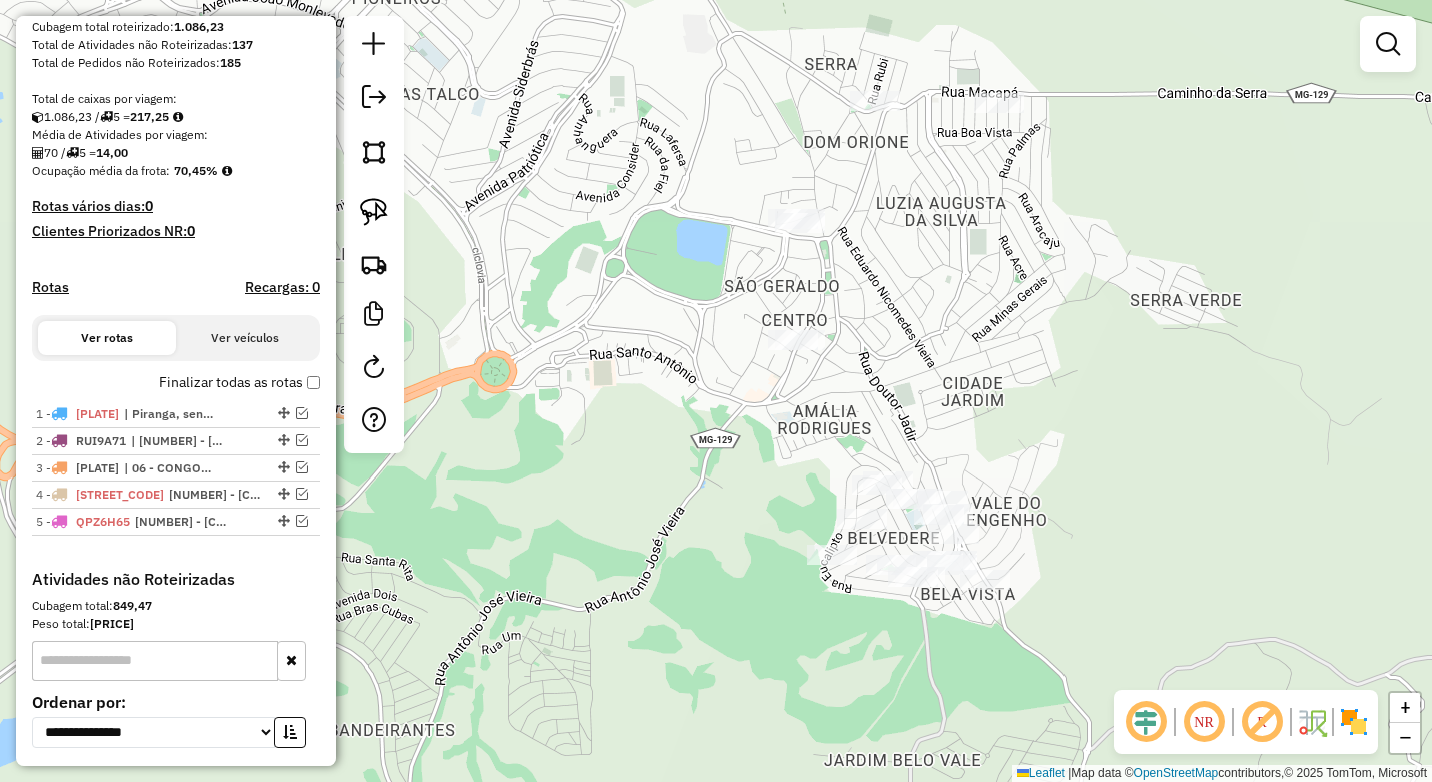 drag, startPoint x: 1019, startPoint y: 414, endPoint x: 856, endPoint y: 292, distance: 203.6001 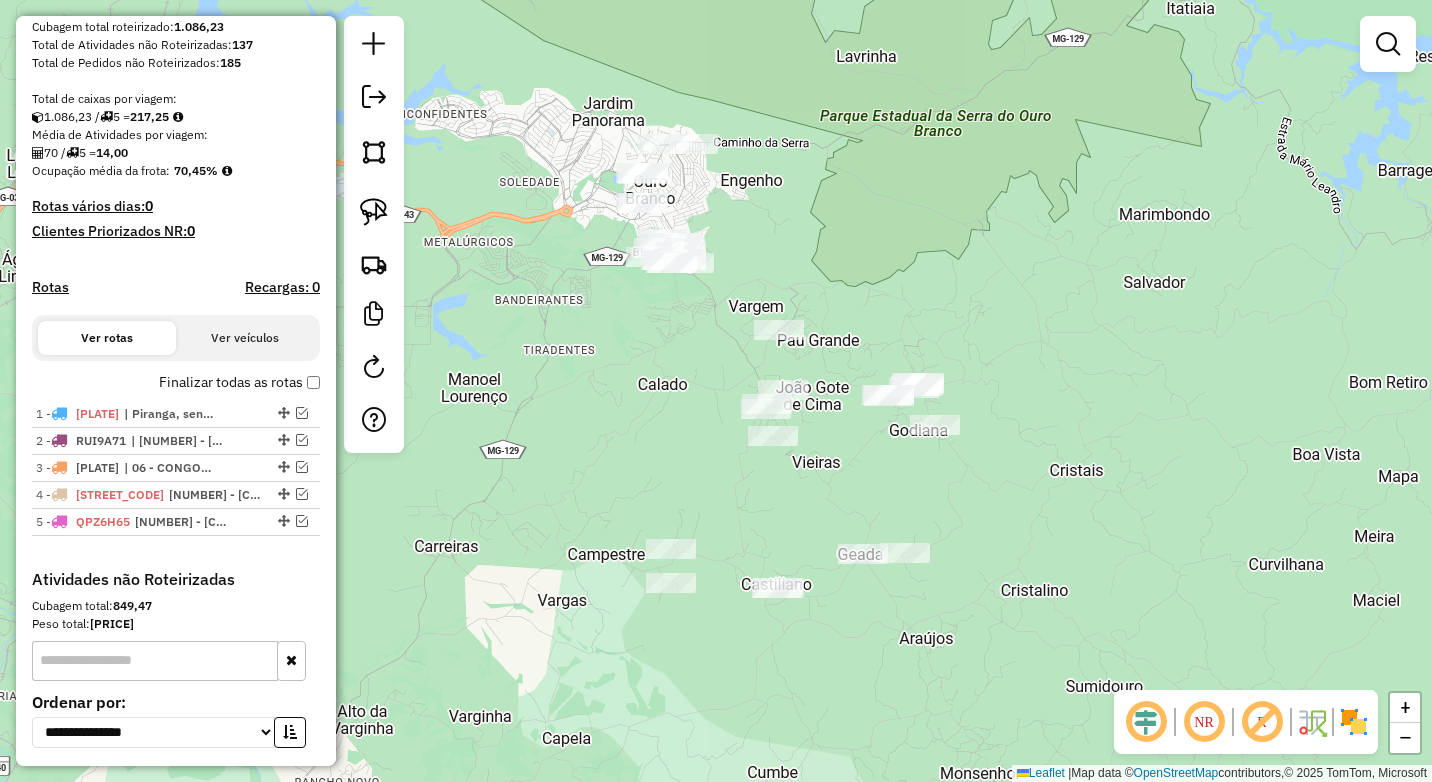 drag, startPoint x: 882, startPoint y: 321, endPoint x: 706, endPoint y: 261, distance: 185.94623 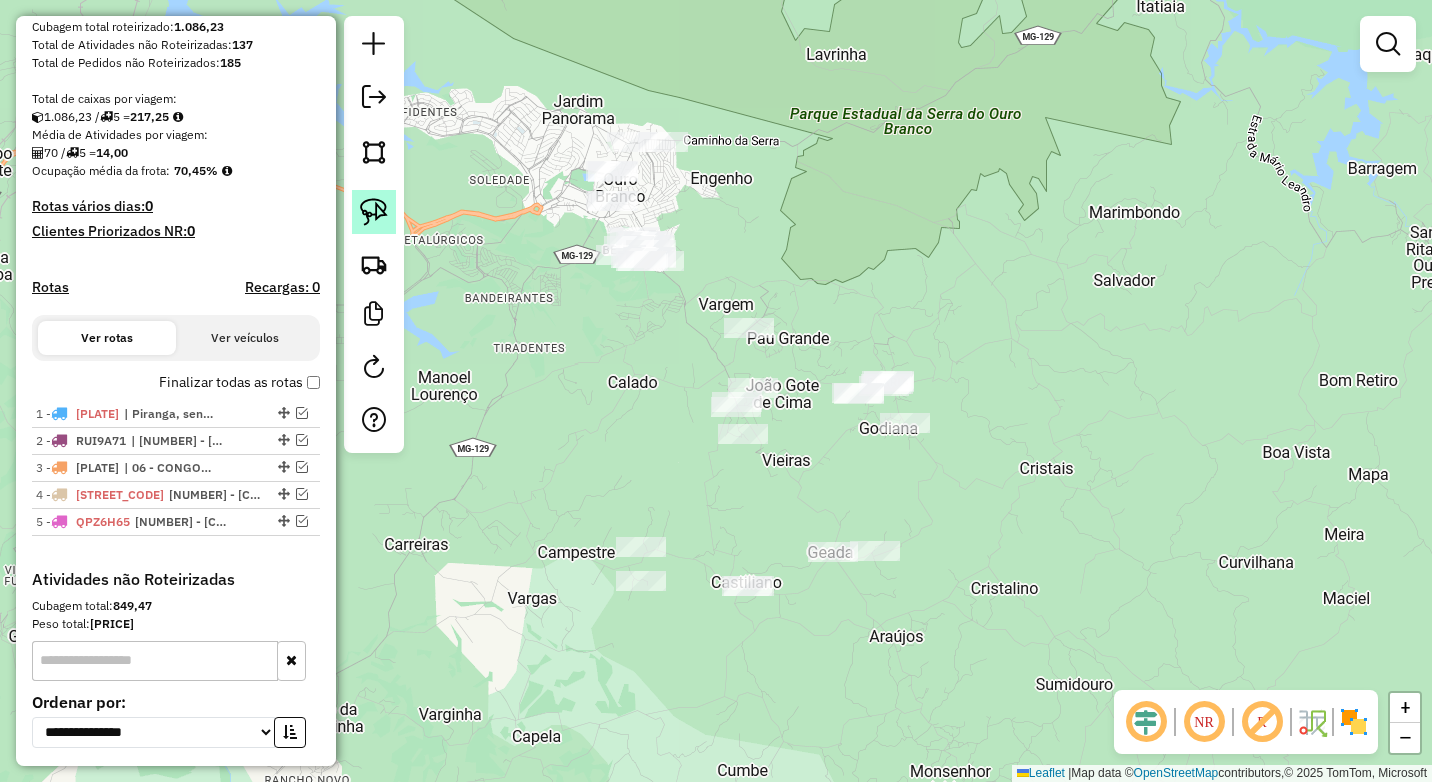 click 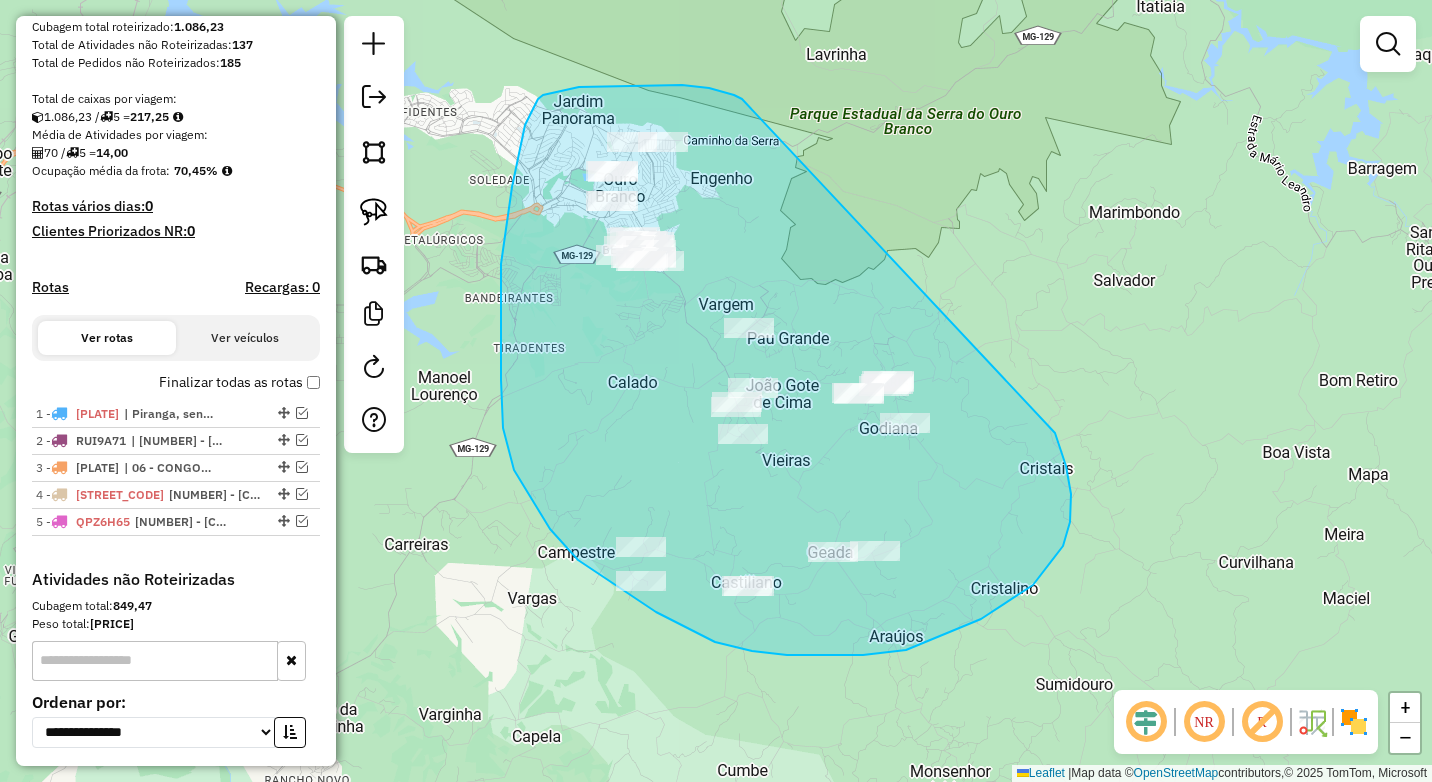 drag, startPoint x: 734, startPoint y: 95, endPoint x: 1055, endPoint y: 433, distance: 466.1384 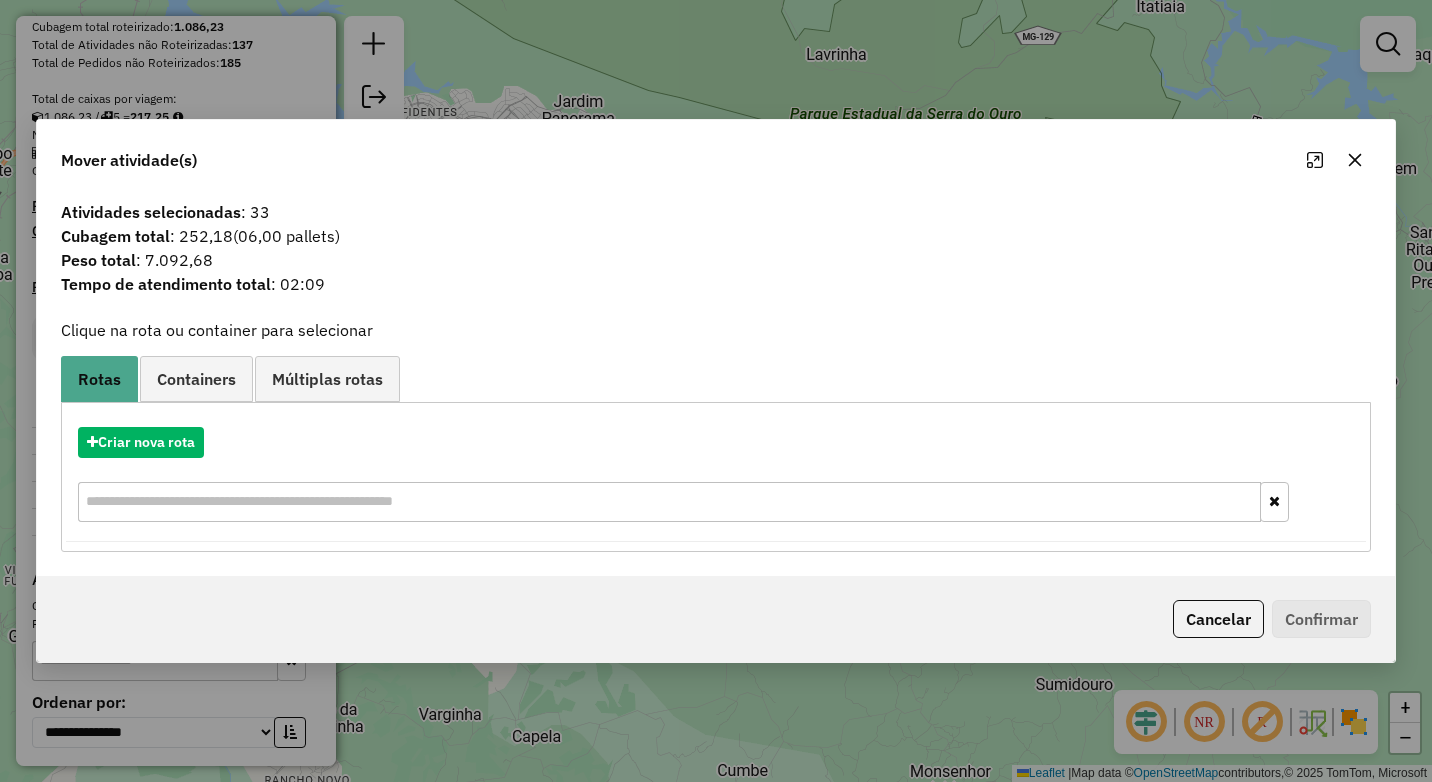 click 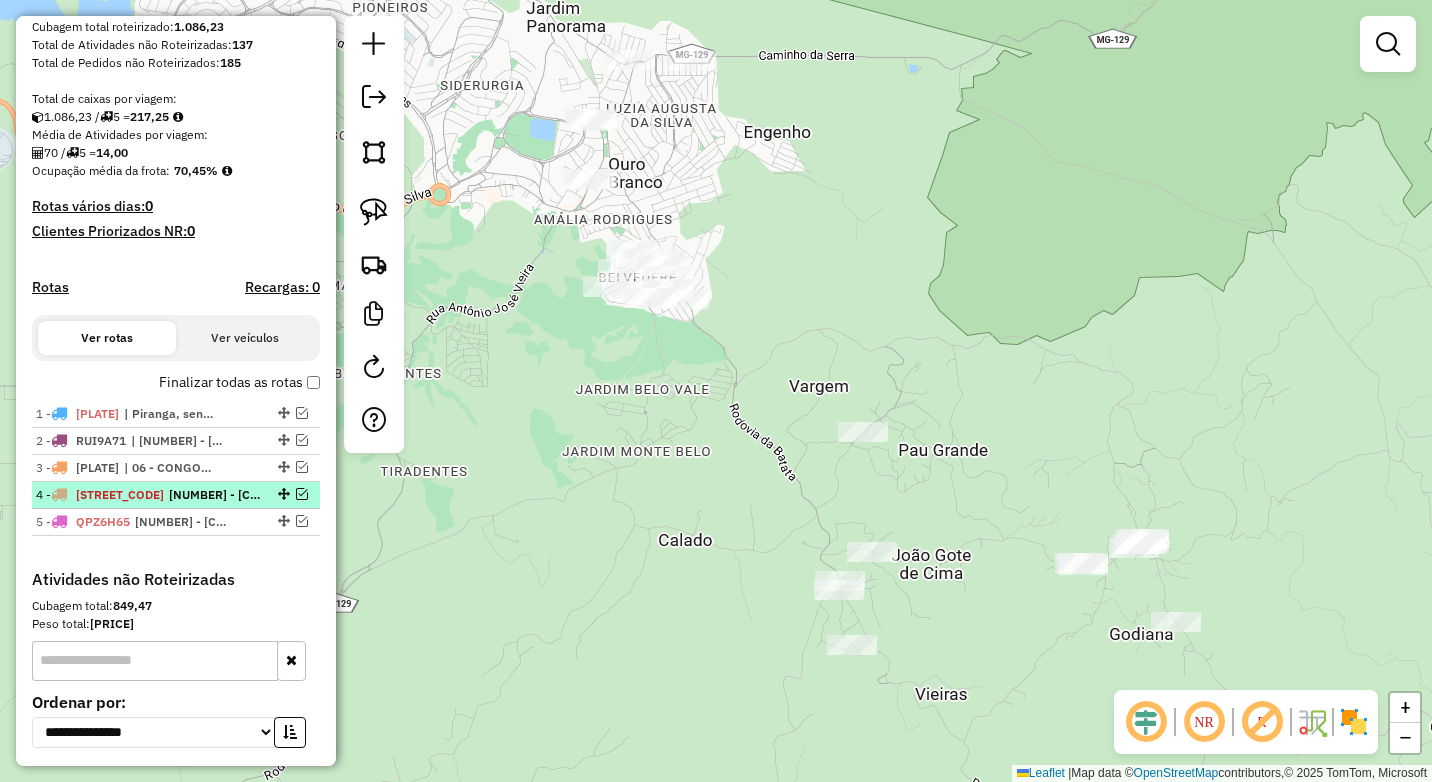 click at bounding box center [302, 494] 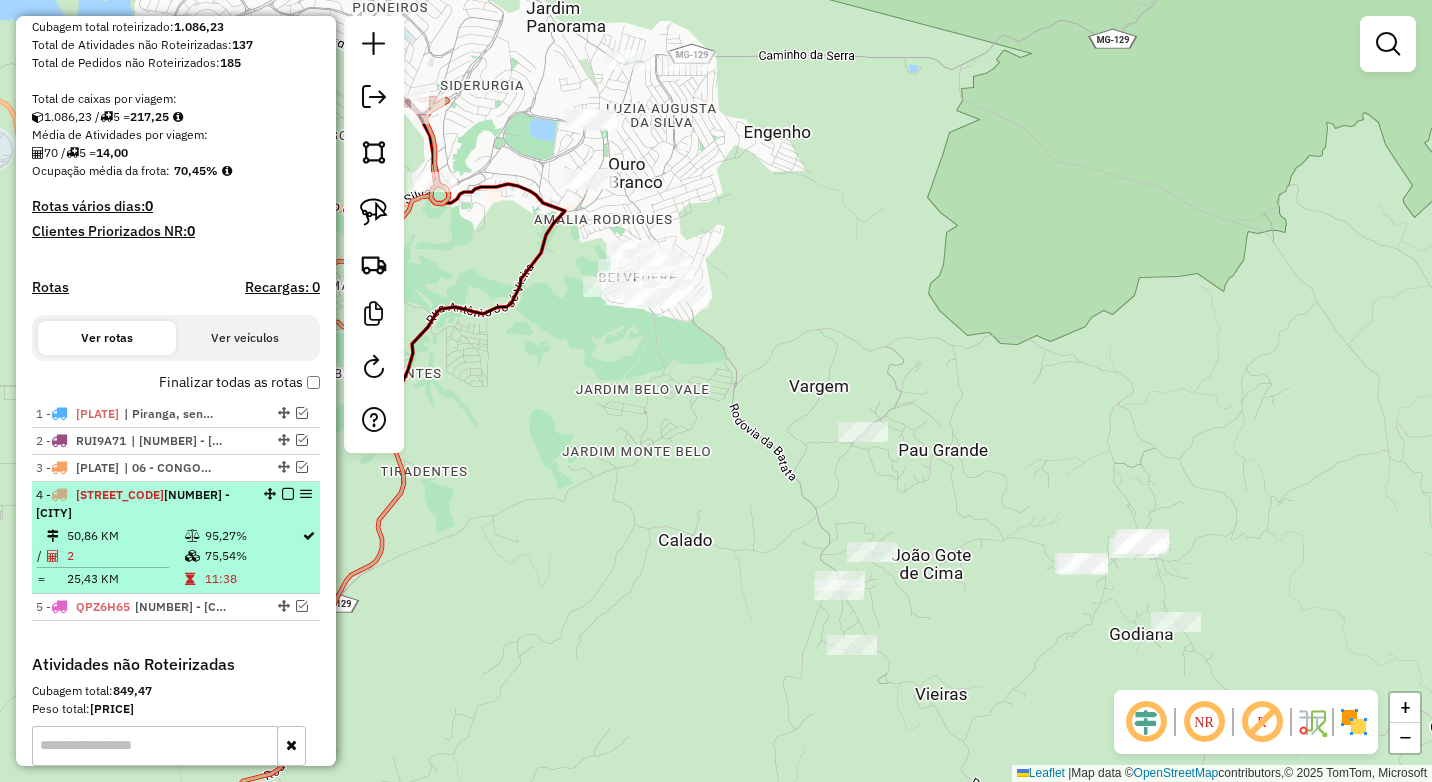 click on "4 -       RUA3B20   | 08 - OURO BRANCO  50,86 KM   95,27%  /  2   75,54%     =  25,43 KM   11:38" at bounding box center [176, 538] 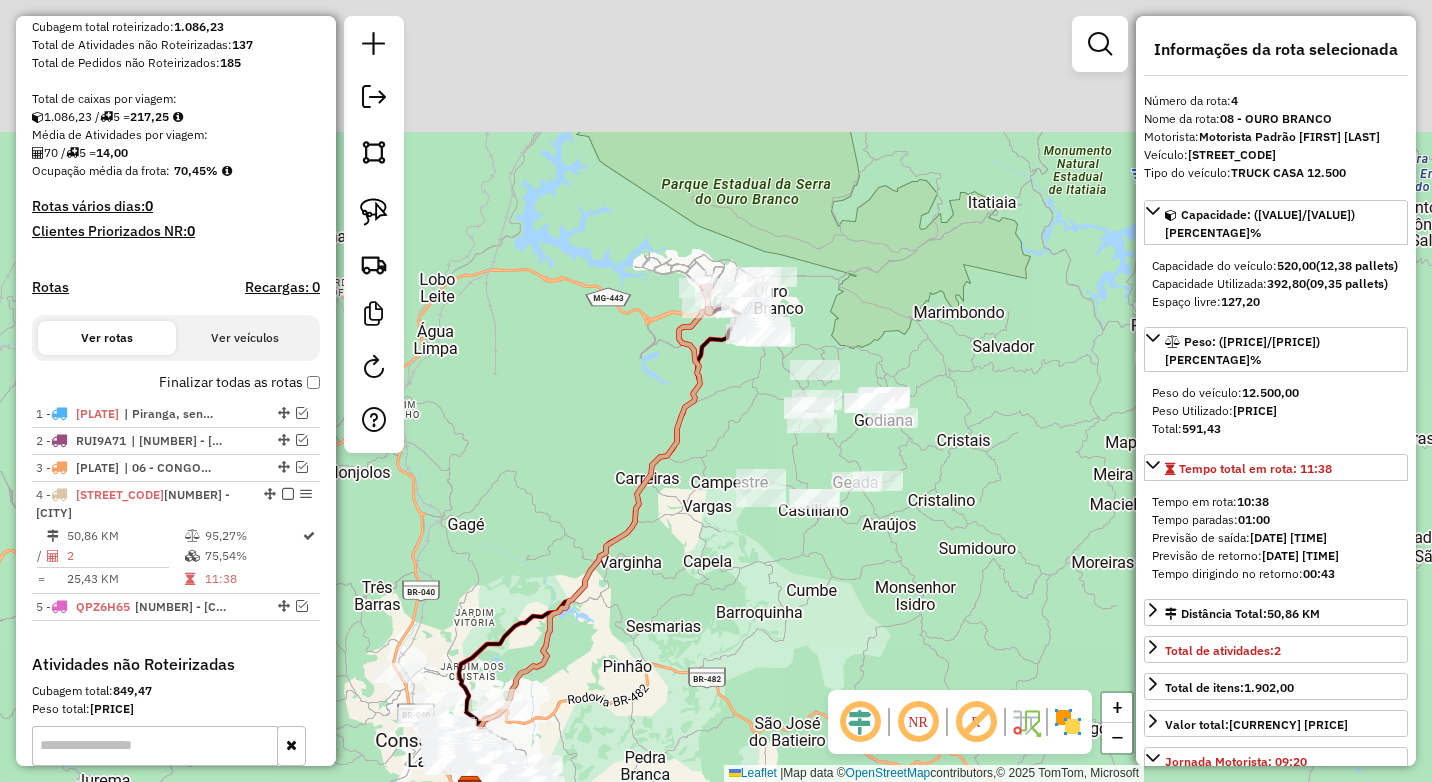 drag, startPoint x: 724, startPoint y: 350, endPoint x: 690, endPoint y: 412, distance: 70.71068 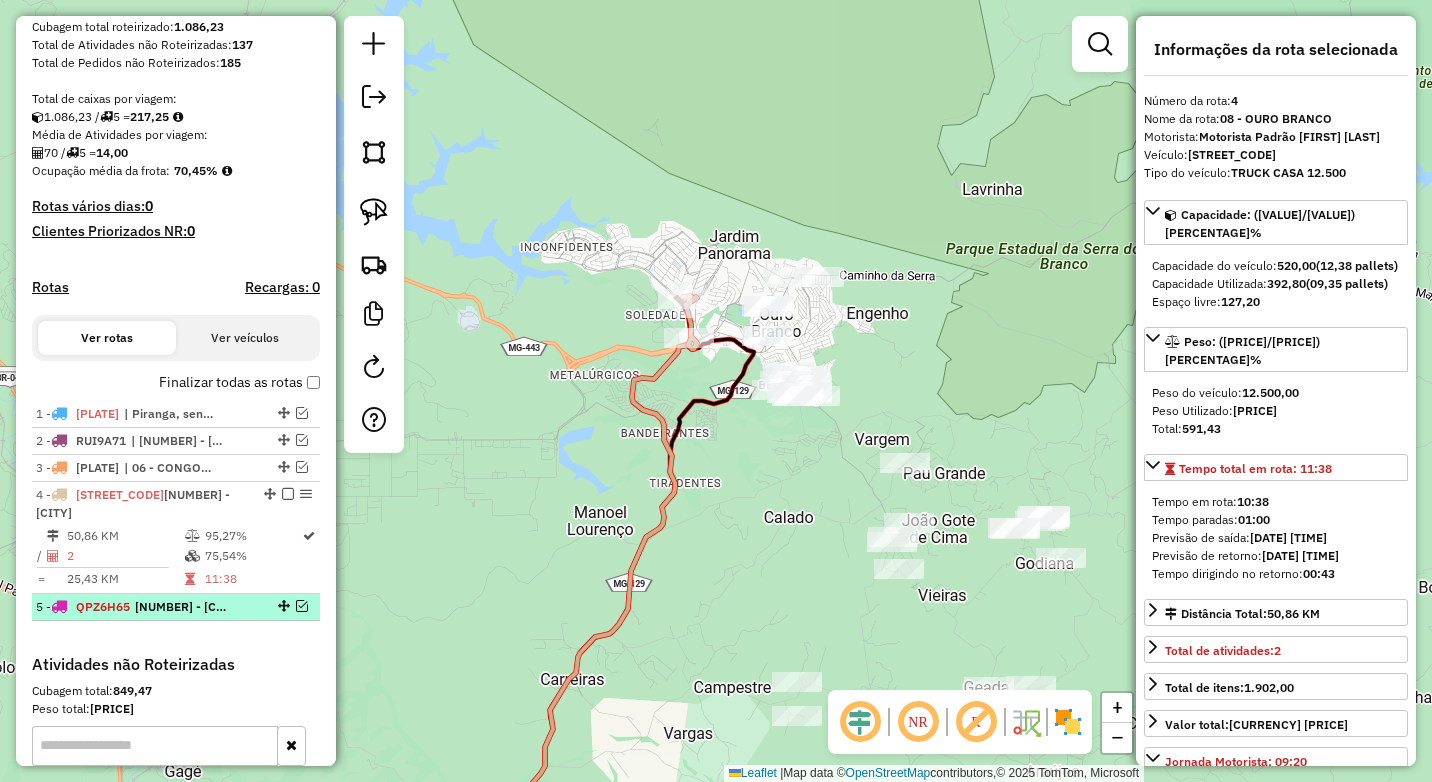 click at bounding box center (302, 606) 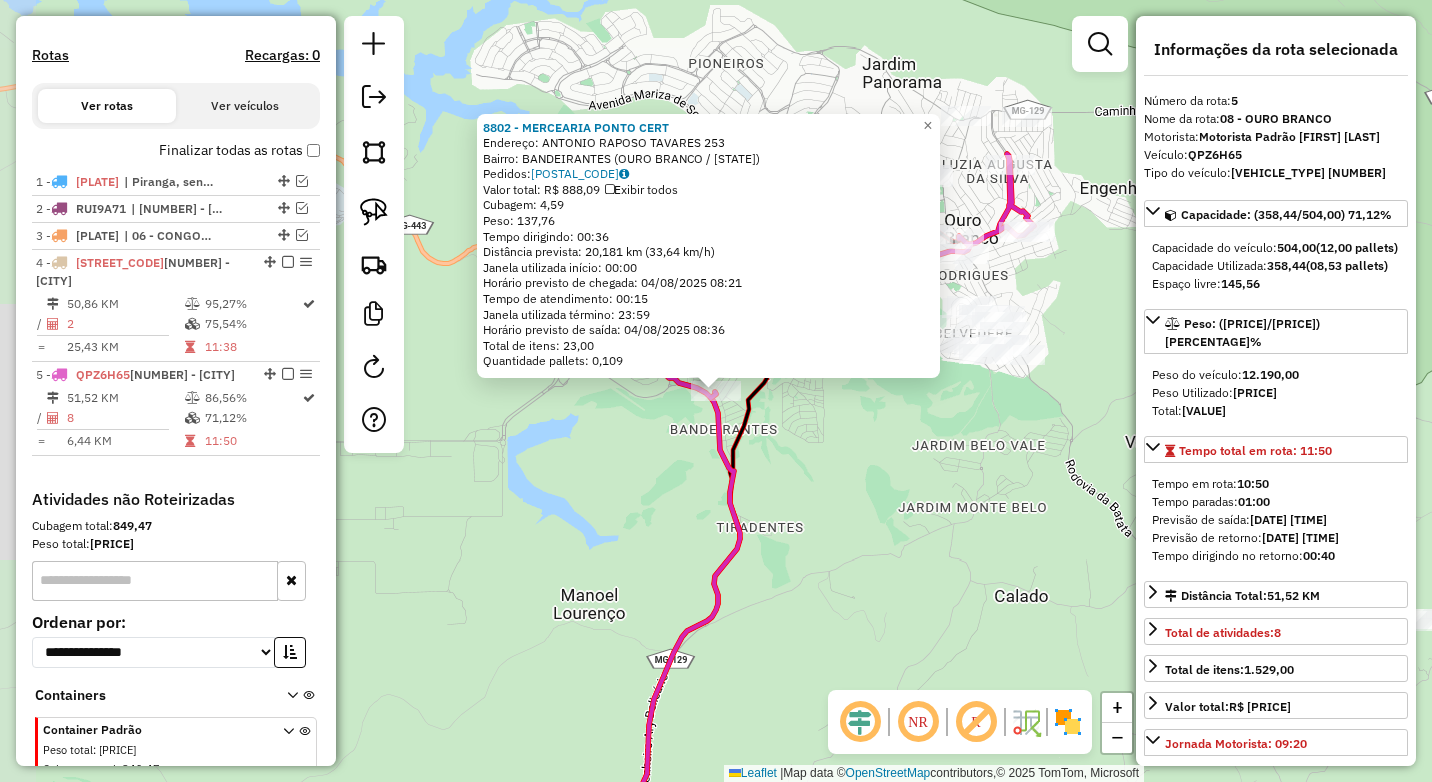 scroll, scrollTop: 698, scrollLeft: 0, axis: vertical 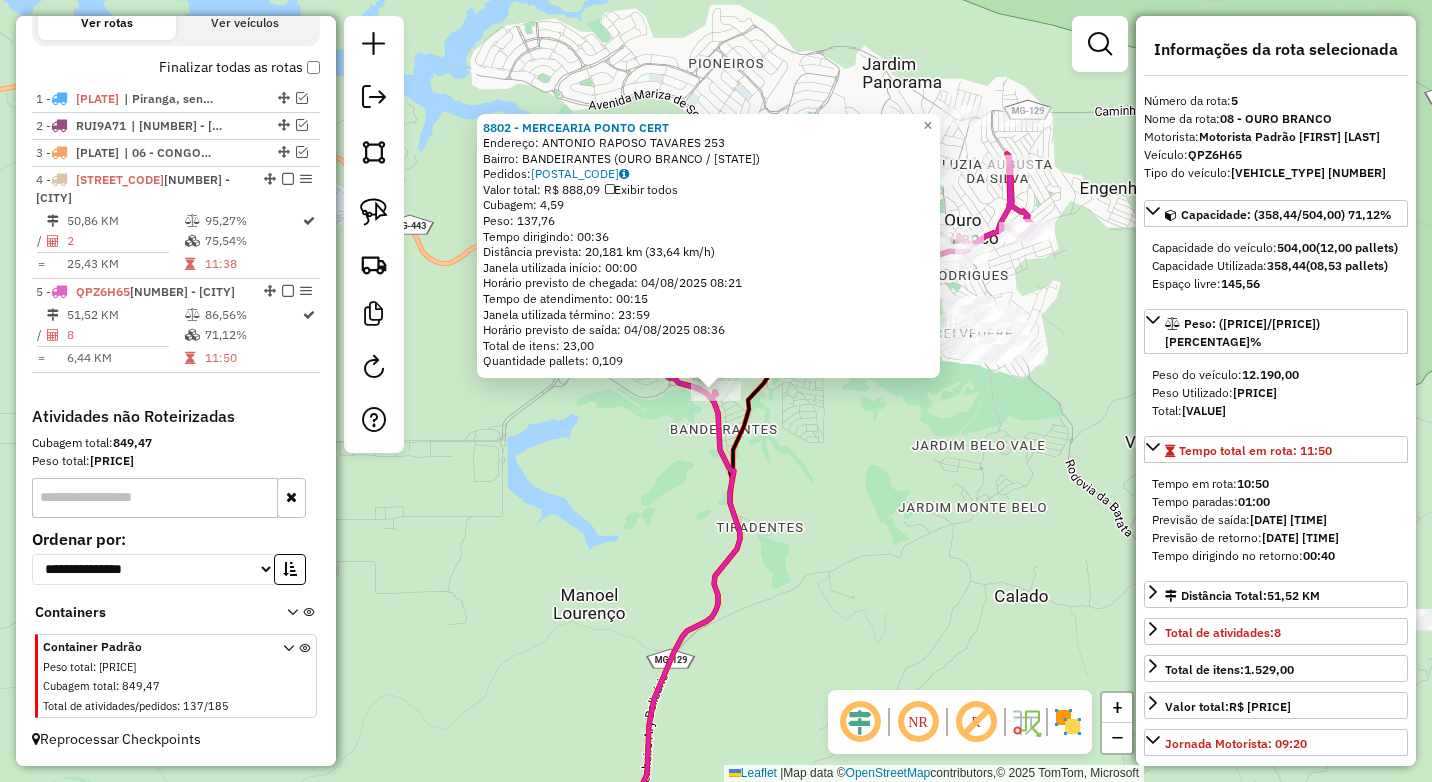 click on "8802 - MERCEARIA PONTO CERT  Endereço:  ANTONIO RAPOSO TAVARES 253   Bairro: BANDEIRANTES (OURO BRANCO / MG)   Pedidos:  01117314   Valor total: R$ 888,09   Exibir todos   Cubagem: 4,59  Peso: 137,76  Tempo dirigindo: 00:36   Distância prevista: 20,181 km (33,64 km/h)   Janela utilizada início: 00:00   Horário previsto de chegada: 04/08/2025 08:21   Tempo de atendimento: 00:15   Janela utilizada término: 23:59   Horário previsto de saída: 04/08/2025 08:36   Total de itens: 23,00   Quantidade pallets: 0,109  × Janela de atendimento Grade de atendimento Capacidade Transportadoras Veículos Cliente Pedidos  Rotas Selecione os dias de semana para filtrar as janelas de atendimento  Seg   Ter   Qua   Qui   Sex   Sáb   Dom  Informe o período da janela de atendimento: De: Até:  Filtrar exatamente a janela do cliente  Considerar janela de atendimento padrão  Selecione os dias de semana para filtrar as grades de atendimento  Seg   Ter   Qua   Qui   Sex   Sáb   Dom   Peso mínimo:   Peso máximo:   De:  De:" 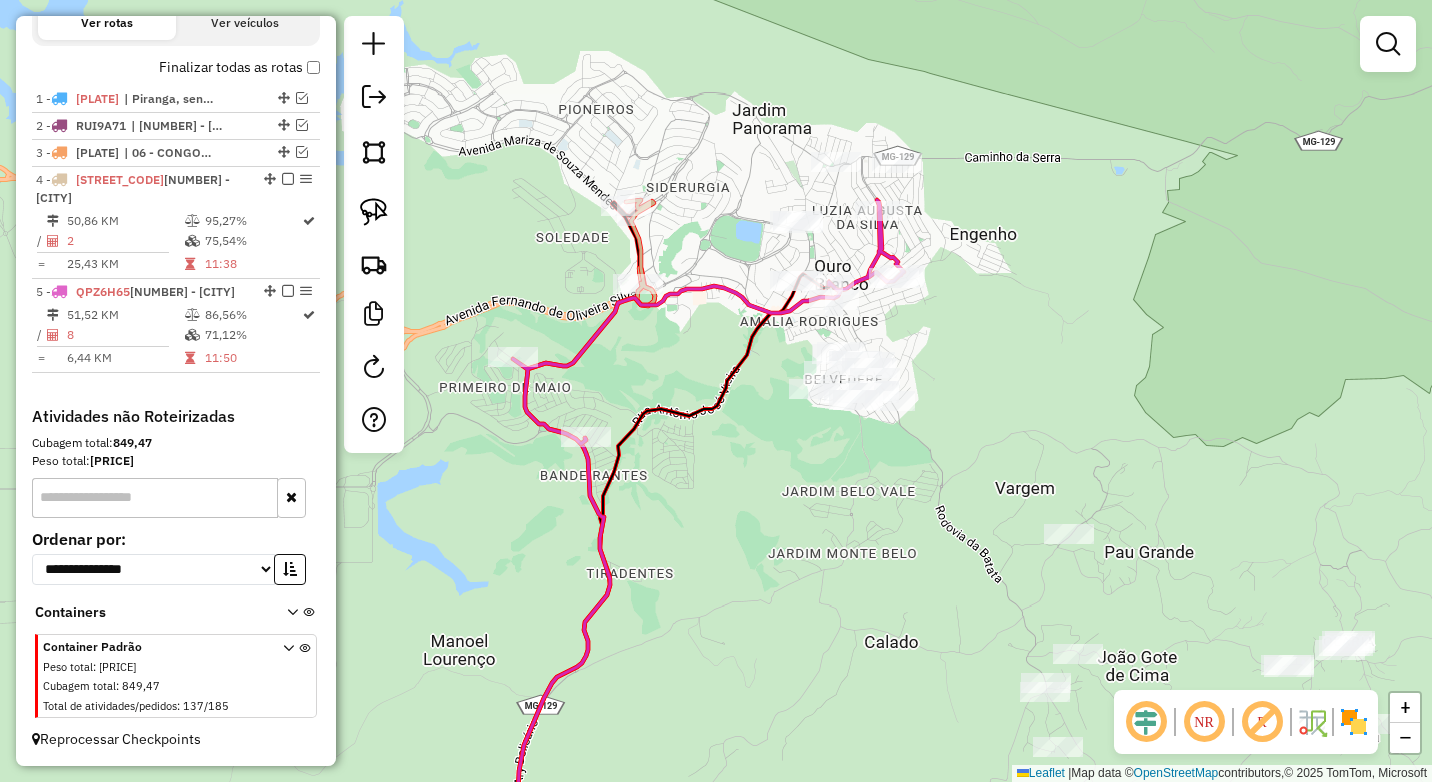 drag, startPoint x: 847, startPoint y: 457, endPoint x: 652, endPoint y: 546, distance: 214.35017 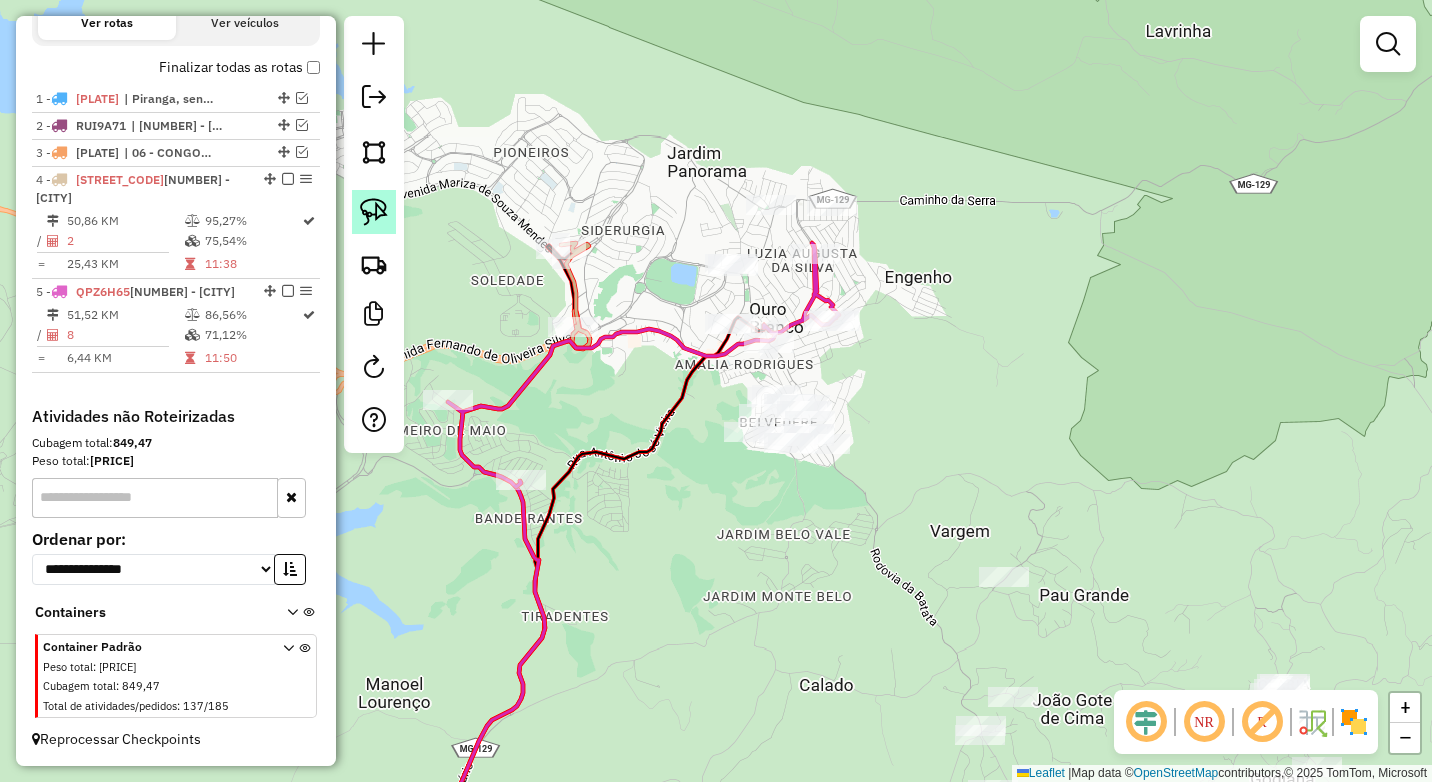 click 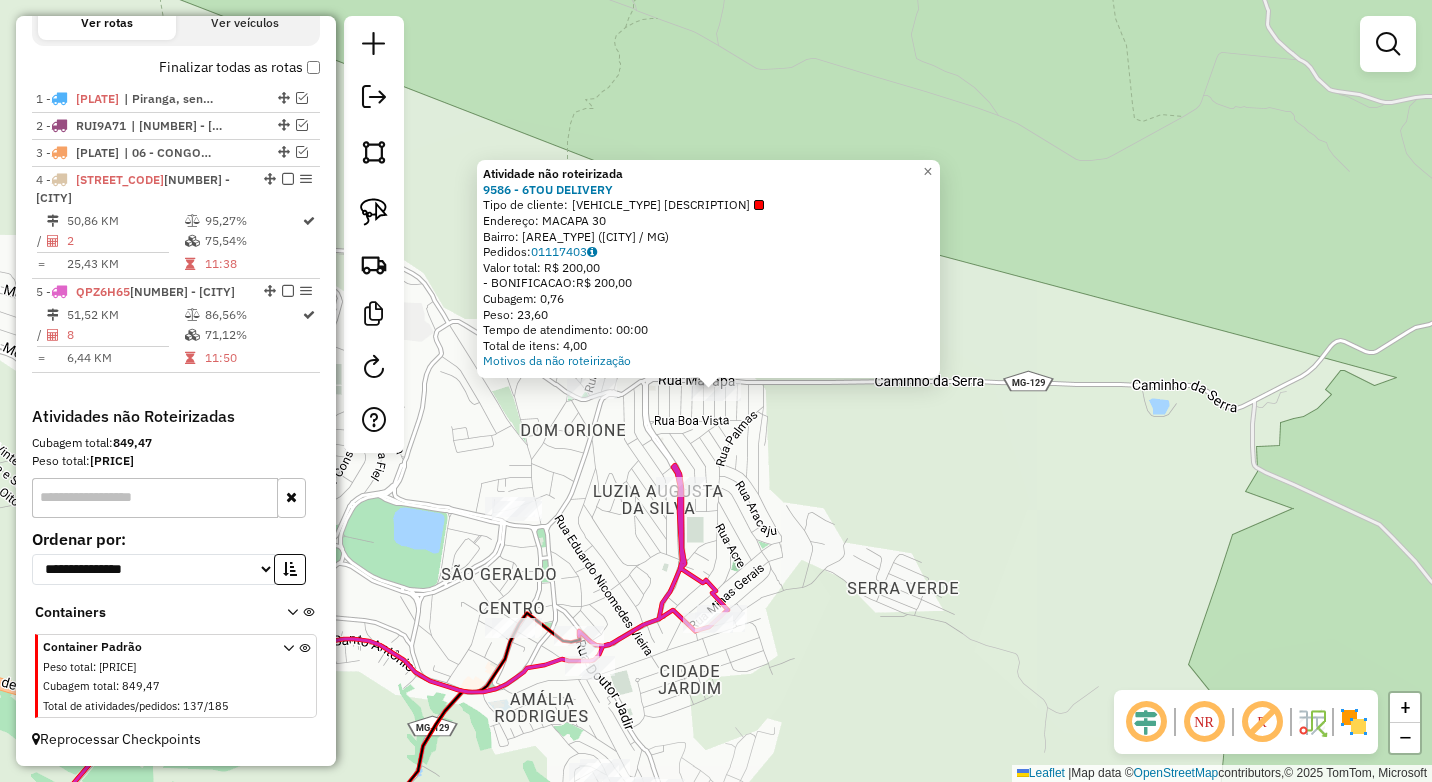 click on "Atividade não roteirizada 9586 - 6TOU DELIVERY  Tipo de cliente:   Cliente 3/4  (l)   Endereço:  MACAPA 30   Bairro: LUZIA AUGUSTA (OURO BRANCO / MG)   Pedidos:  01117403   Valor total: R$ 200,00   - BONIFICACAO:  R$ 200,00   Cubagem: 0,76   Peso: 23,60   Tempo de atendimento: 00:00   Total de itens: 4,00  Motivos da não roteirização × Janela de atendimento Grade de atendimento Capacidade Transportadoras Veículos Cliente Pedidos  Rotas Selecione os dias de semana para filtrar as janelas de atendimento  Seg   Ter   Qua   Qui   Sex   Sáb   Dom  Informe o período da janela de atendimento: De: Até:  Filtrar exatamente a janela do cliente  Considerar janela de atendimento padrão  Selecione os dias de semana para filtrar as grades de atendimento  Seg   Ter   Qua   Qui   Sex   Sáb   Dom   Considerar clientes sem dia de atendimento cadastrado  Clientes fora do dia de atendimento selecionado Filtrar as atividades entre os valores definidos abaixo:  Peso mínimo:   Peso máximo:   Cubagem mínima:   De:  +" 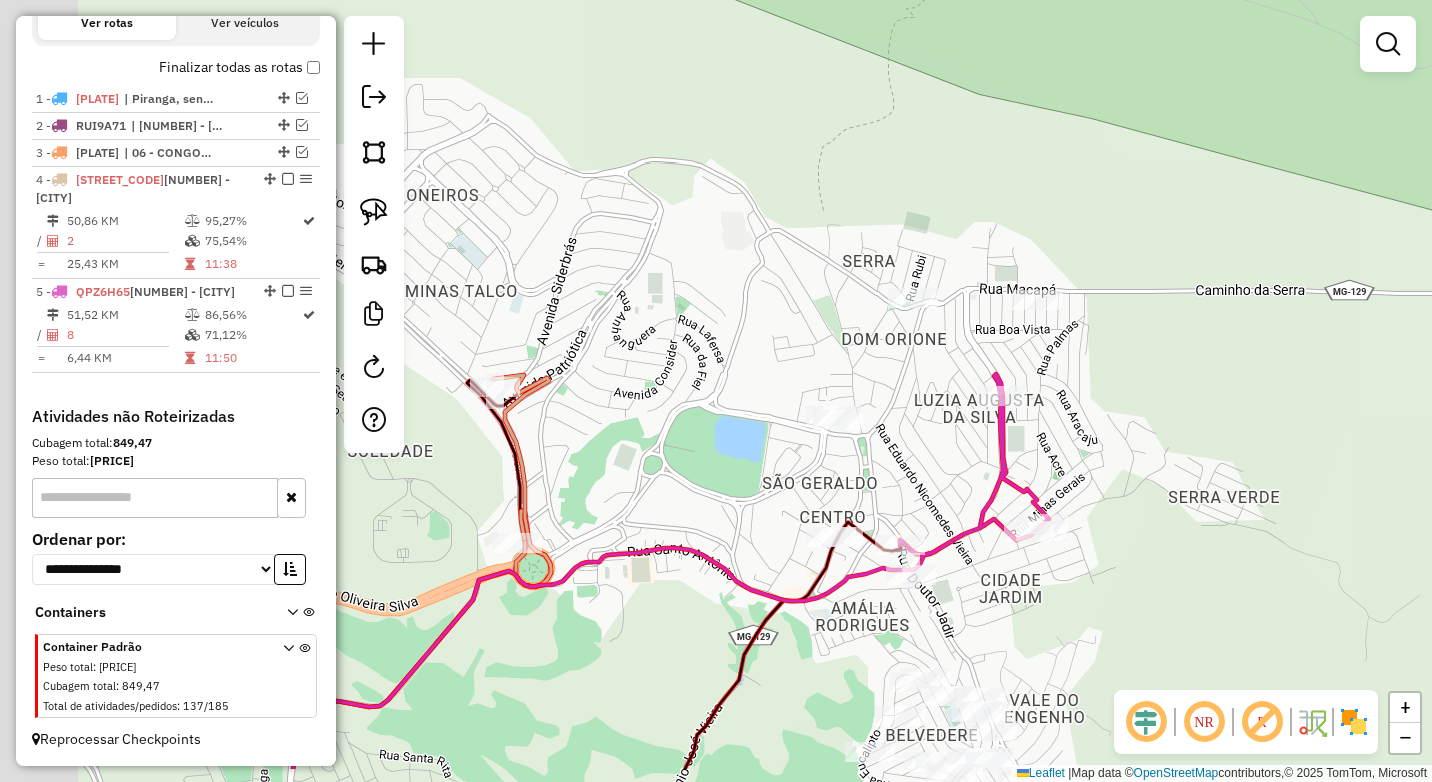 drag, startPoint x: 906, startPoint y: 421, endPoint x: 1163, endPoint y: 350, distance: 266.62708 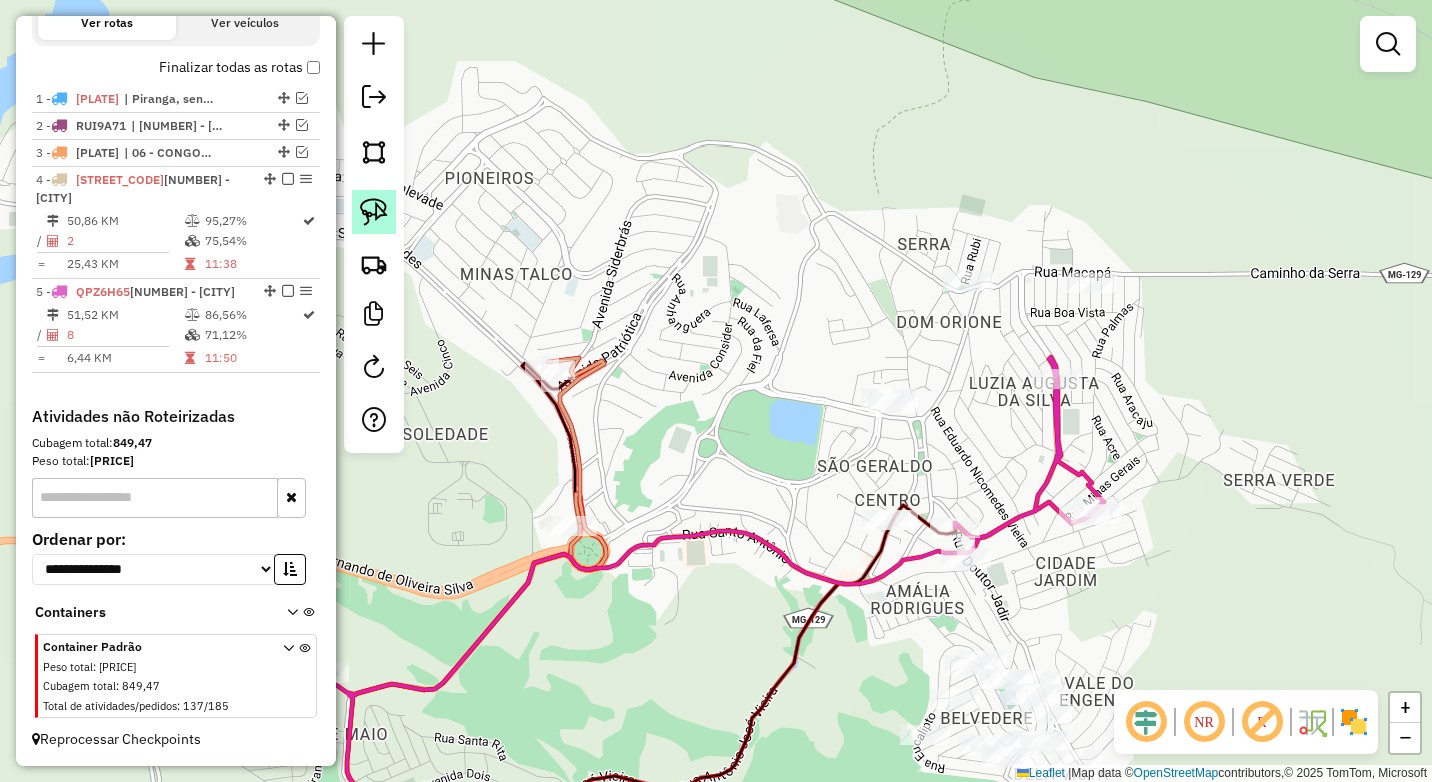 click 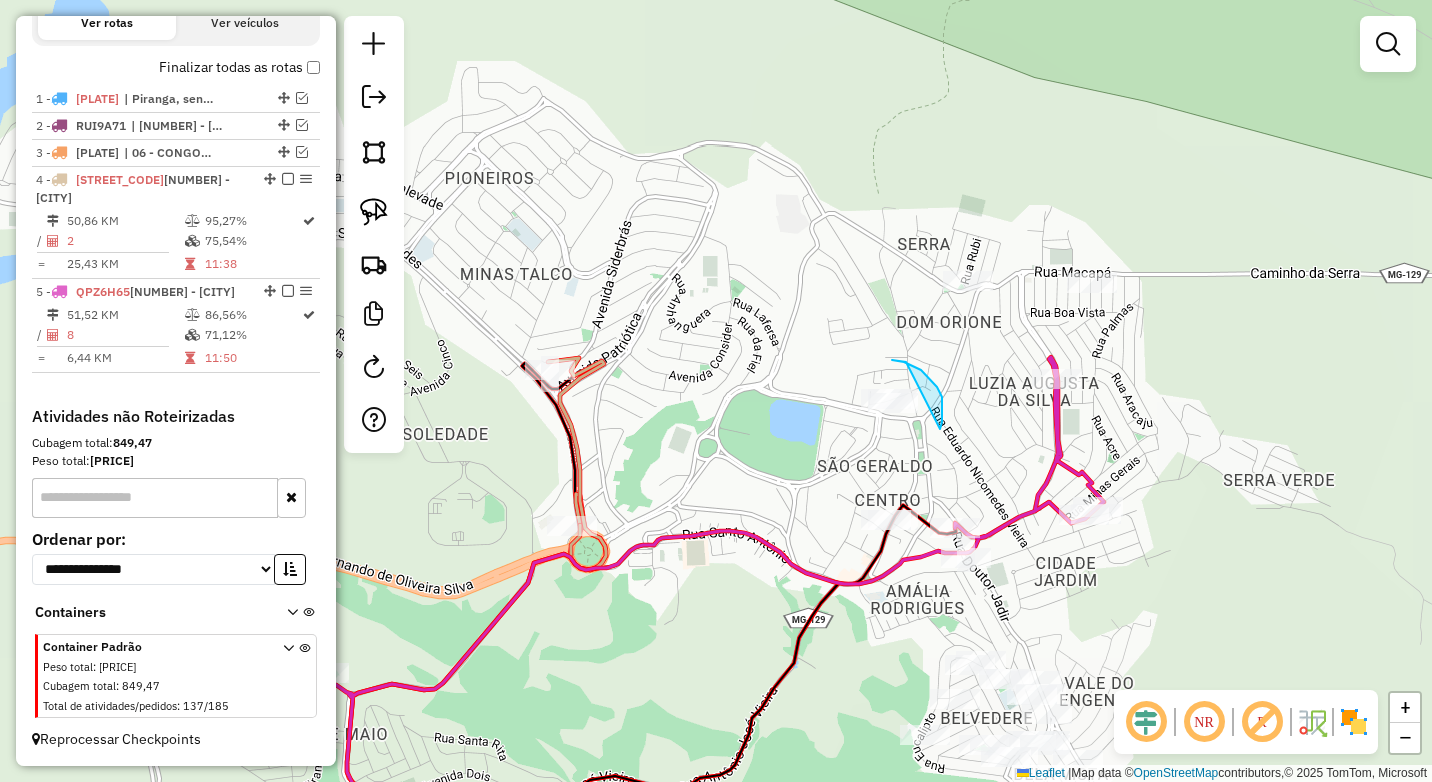drag, startPoint x: 940, startPoint y: 429, endPoint x: 946, endPoint y: 382, distance: 47.38143 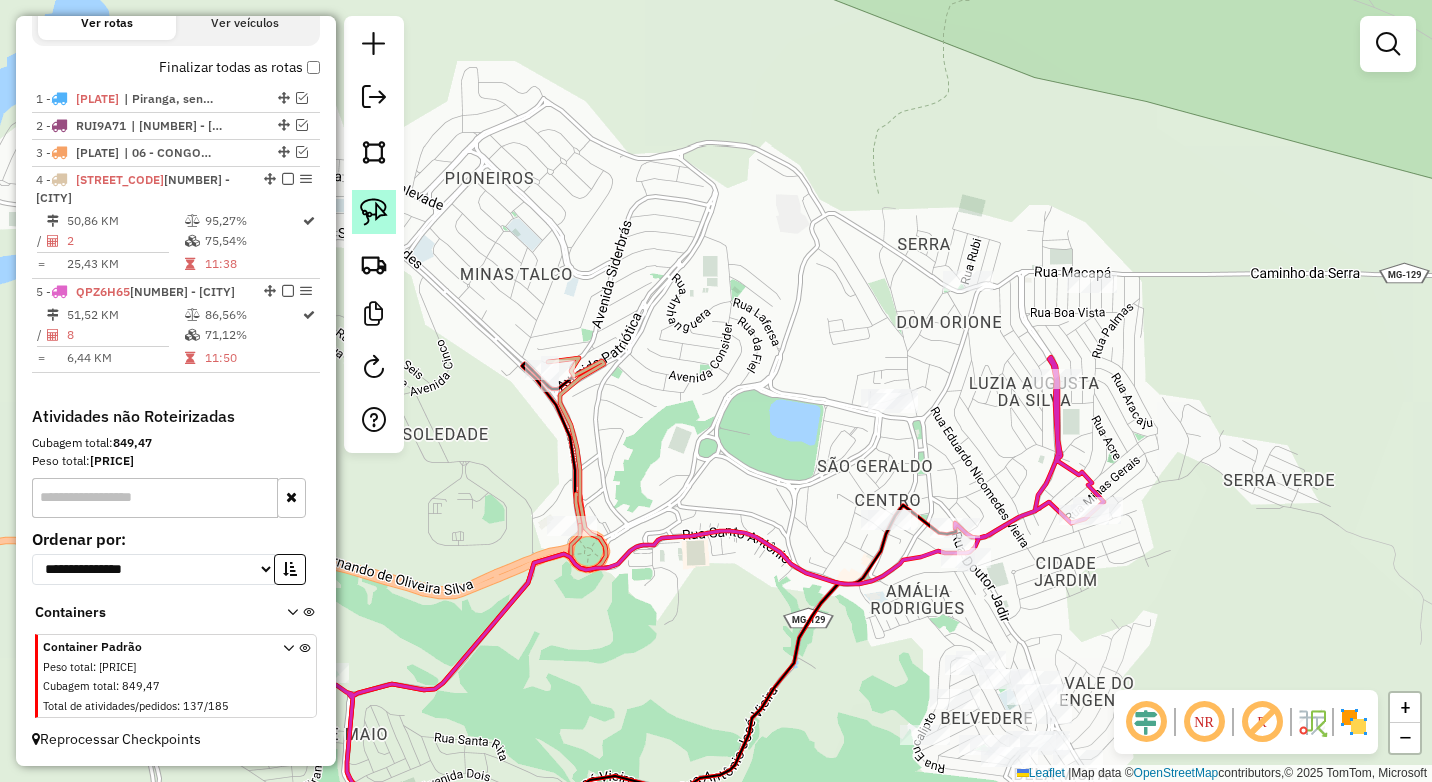 click 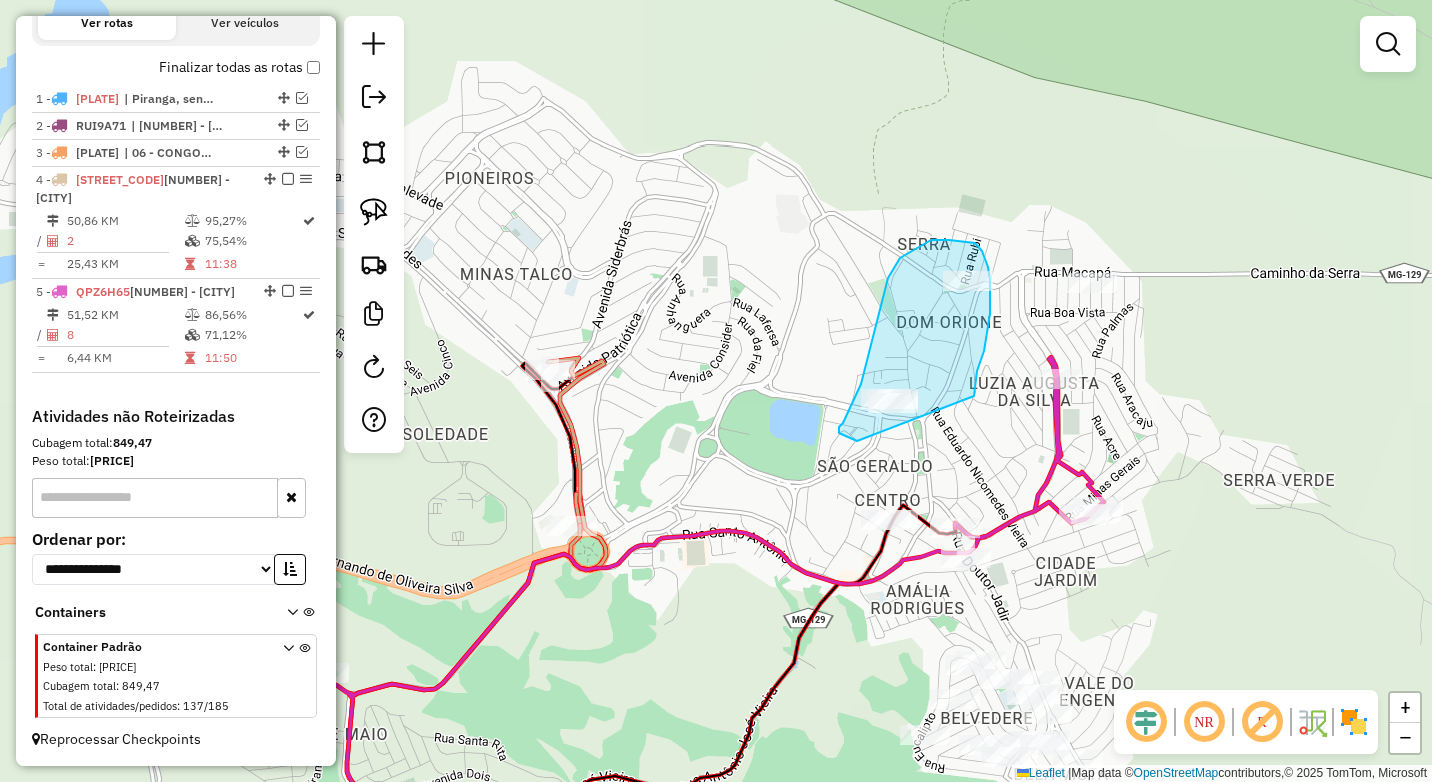 drag, startPoint x: 977, startPoint y: 371, endPoint x: 888, endPoint y: 445, distance: 115.74541 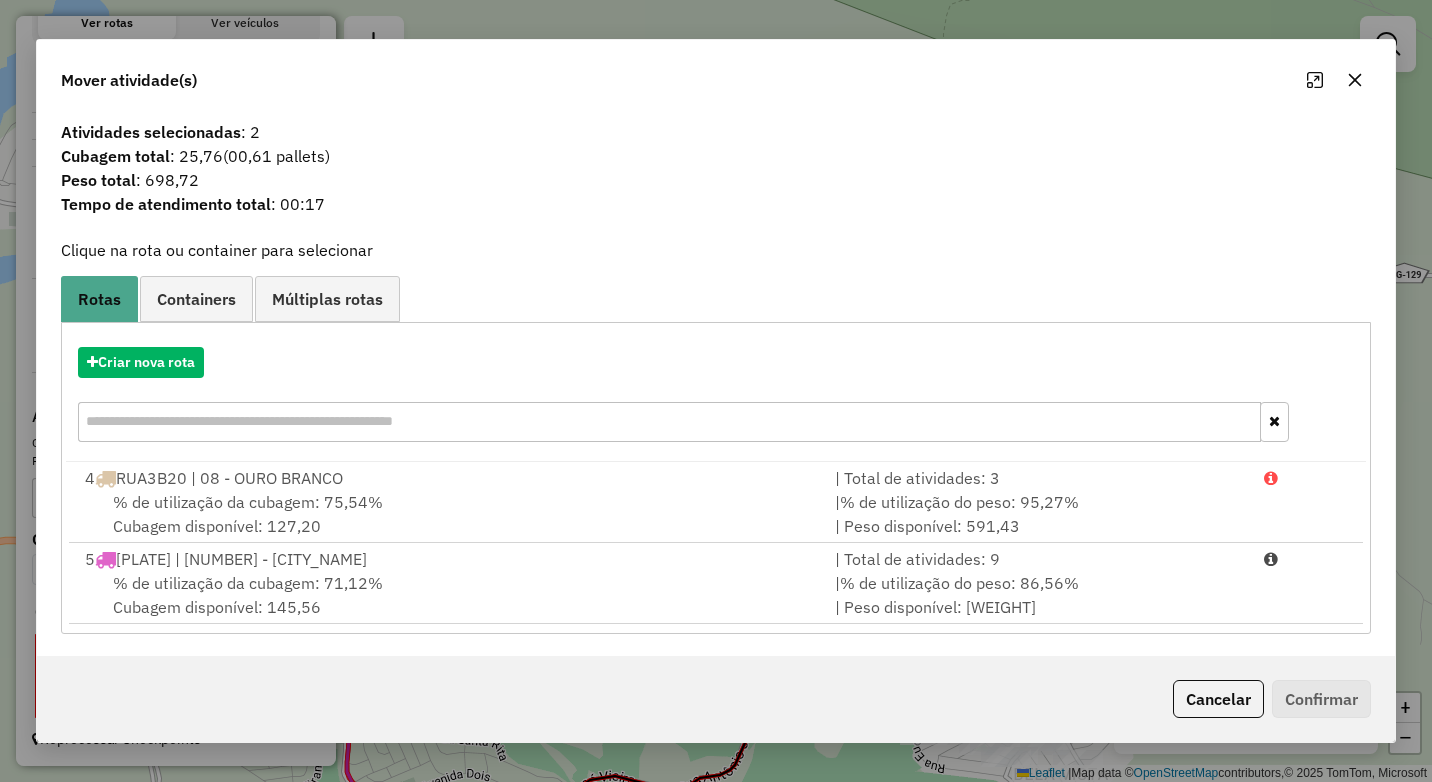 click on "Mover atividade(s)" 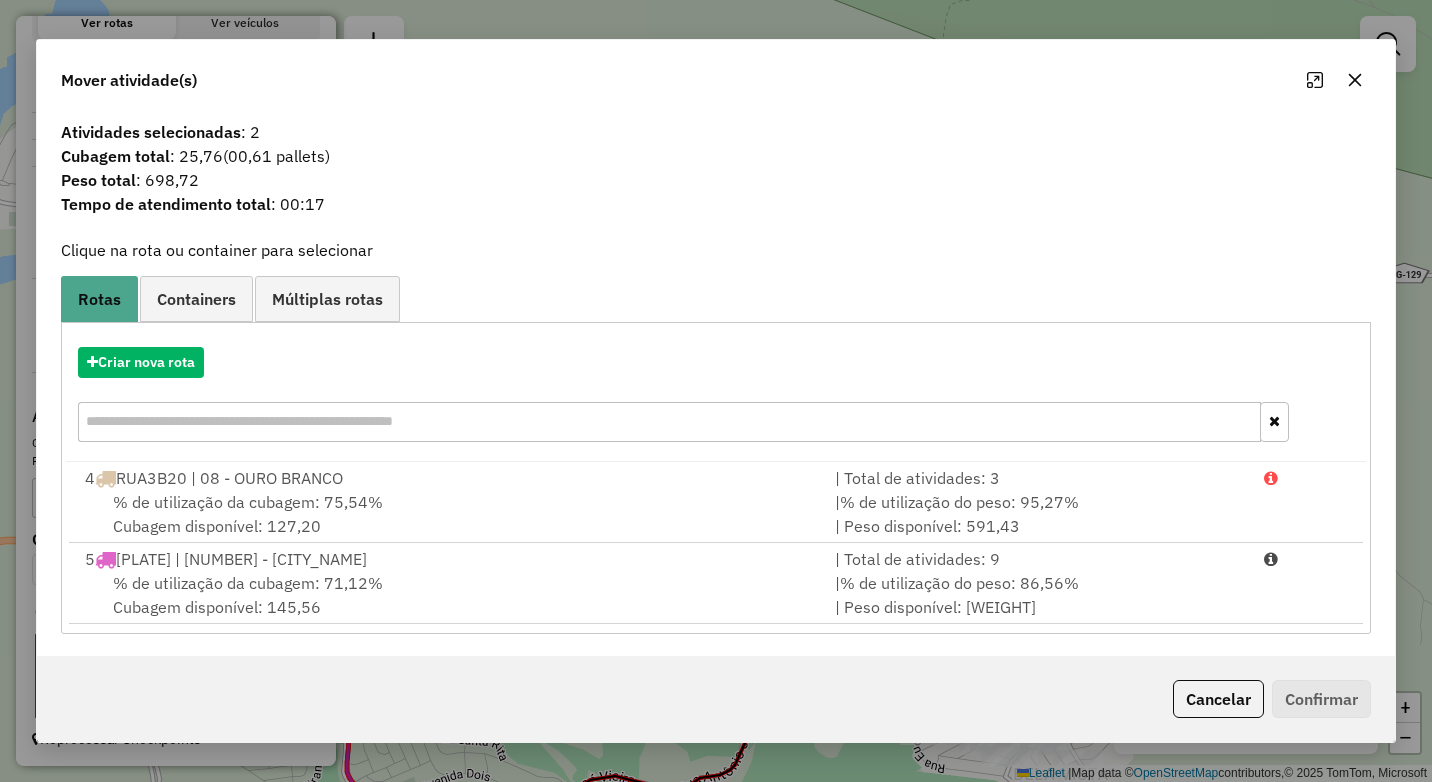 click 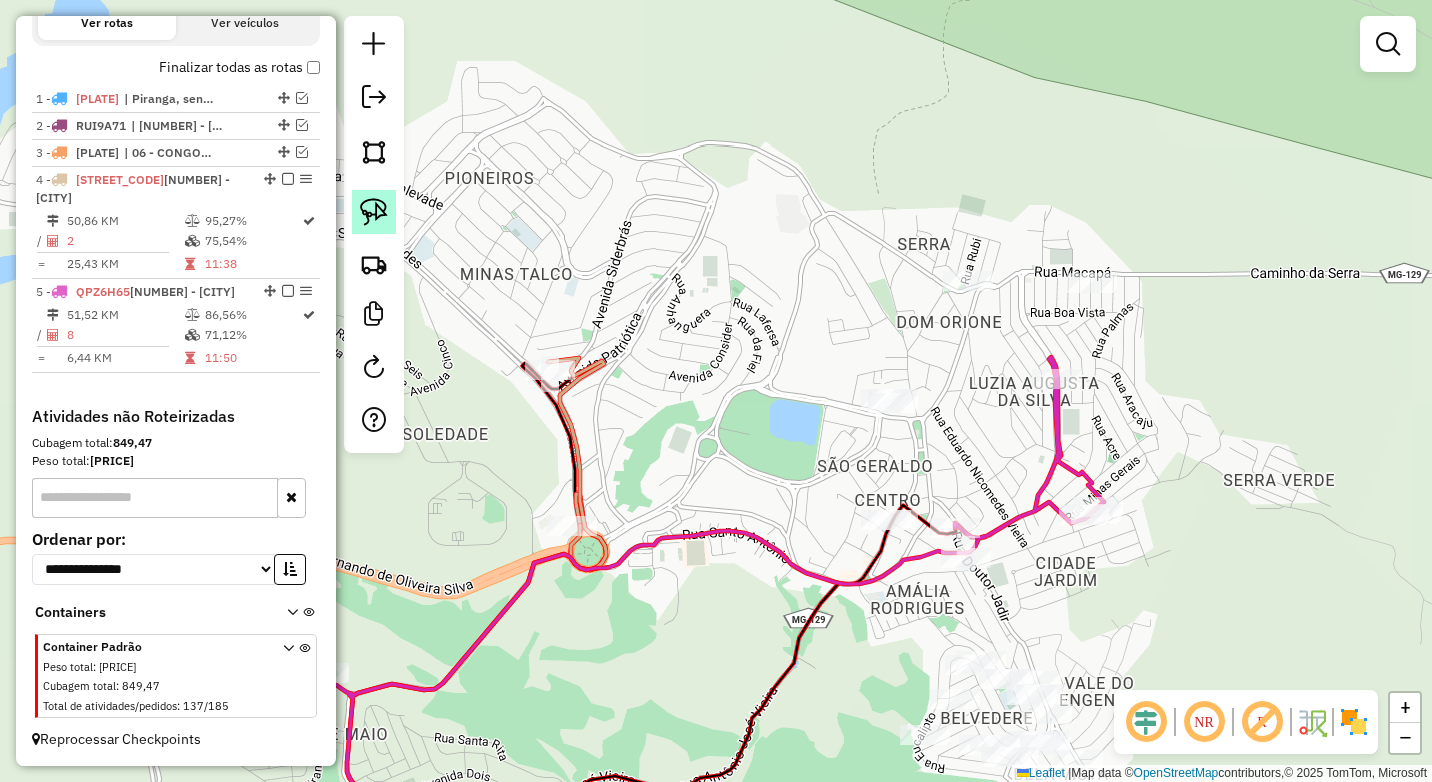 click 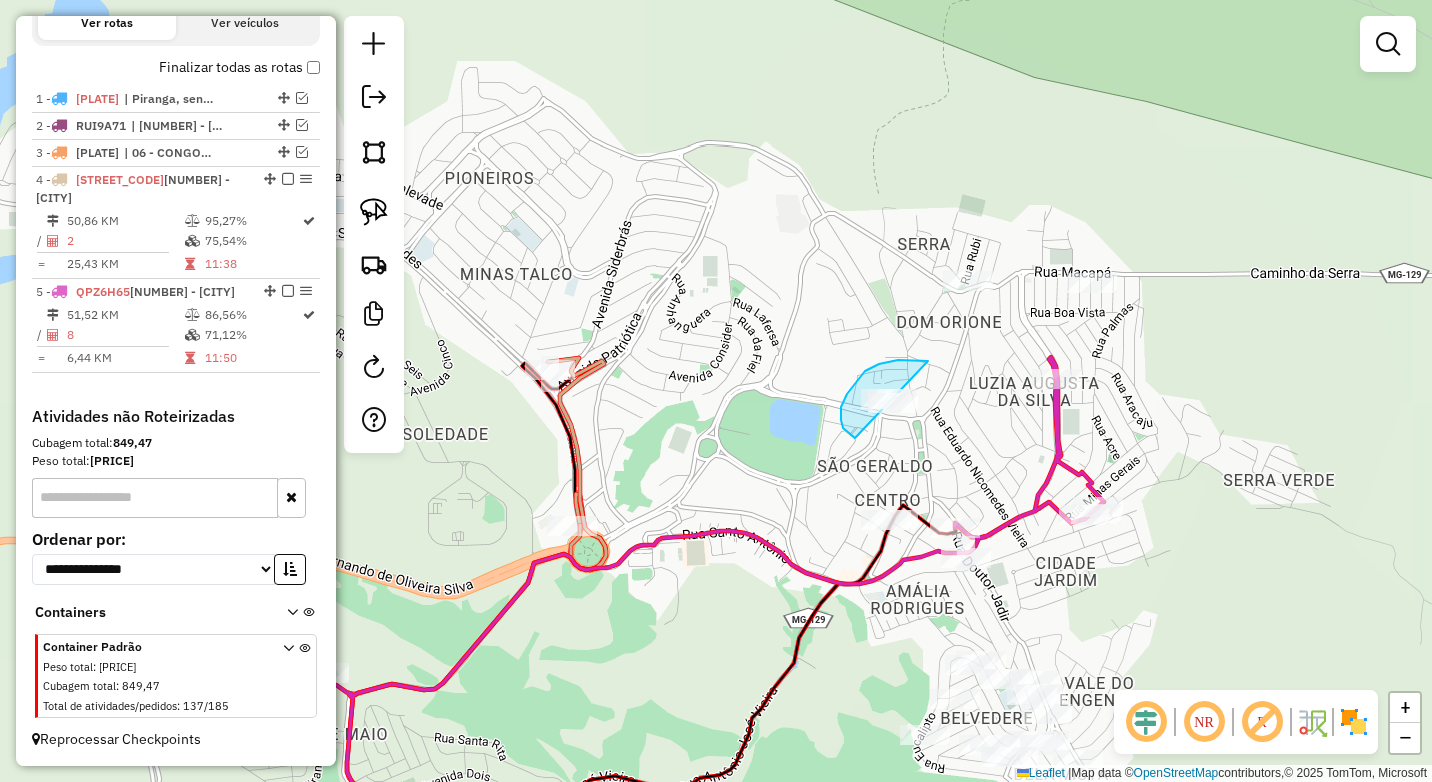 drag, startPoint x: 924, startPoint y: 360, endPoint x: 934, endPoint y: 414, distance: 54.91812 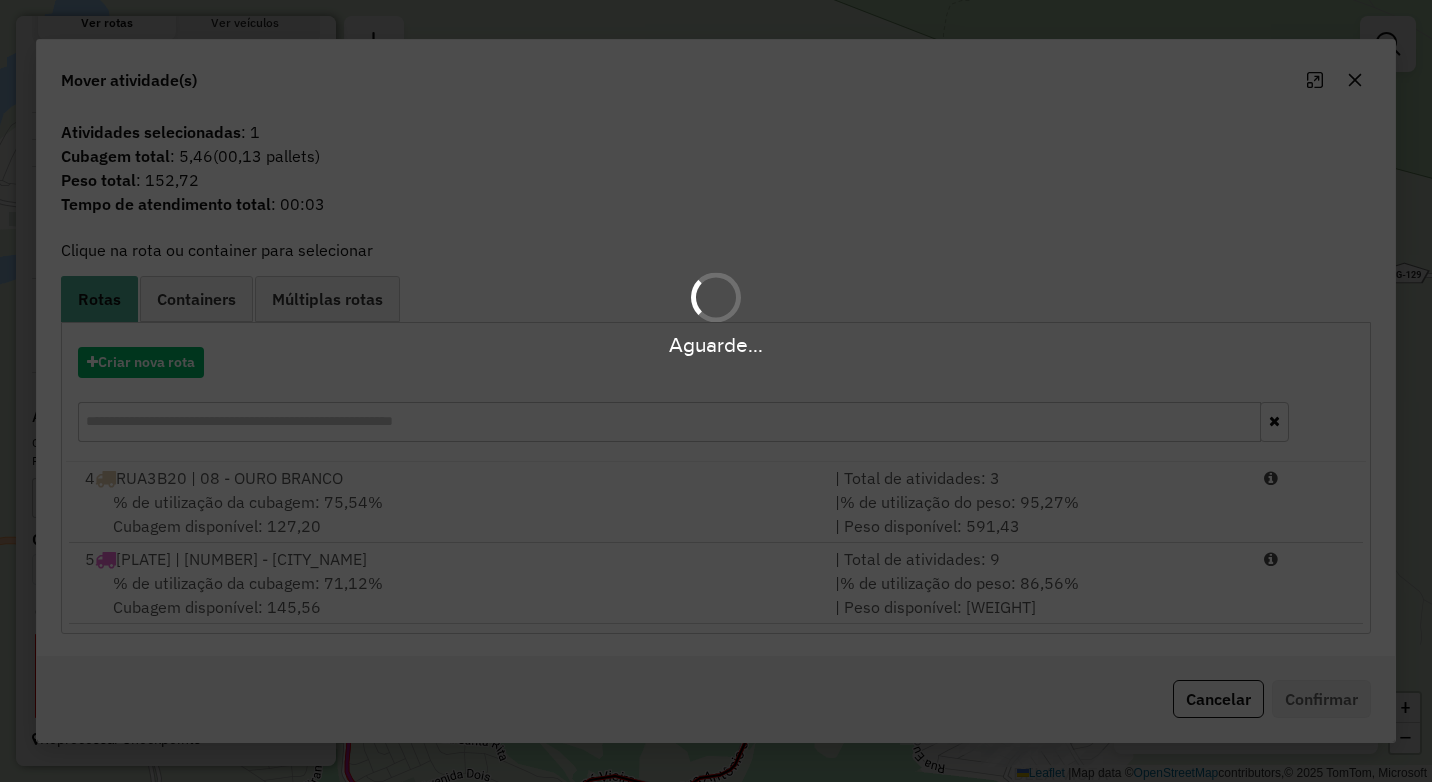 click on "Aguarde..." at bounding box center (716, 391) 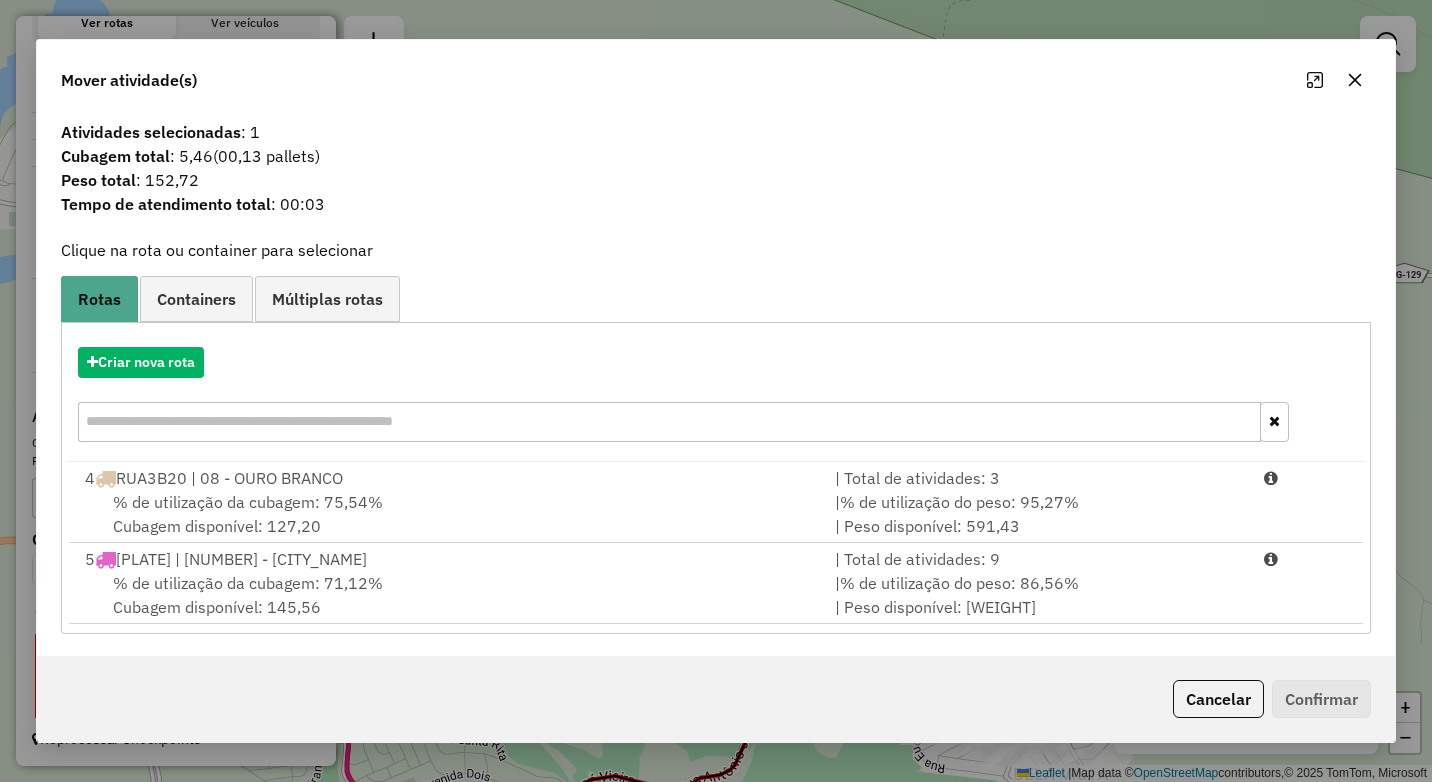 click 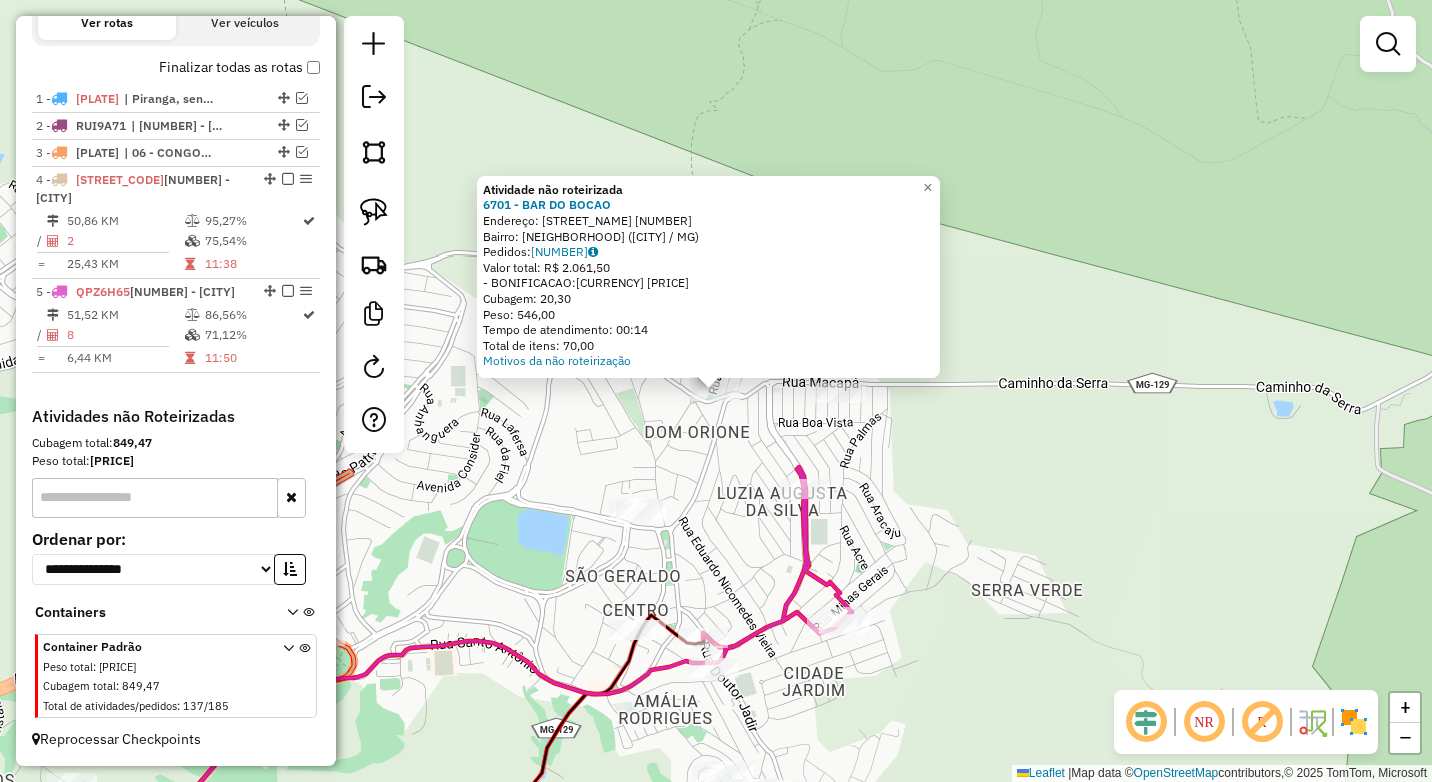 click on "Atividade não roteirizada 6701 - BAR DO BOCAO  Endereço:  RUBI 50   Bairro: ALTO DO CHALE (OURO BRANCO / MG)   Pedidos:  01117475   Valor total: R$ 2.061,50   - BONIFICACAO:  R$ 2.061,50   Cubagem: 20,30   Peso: 546,00   Tempo de atendimento: 00:14   Total de itens: 70,00  Motivos da não roteirização × Janela de atendimento Grade de atendimento Capacidade Transportadoras Veículos Cliente Pedidos  Rotas Selecione os dias de semana para filtrar as janelas de atendimento  Seg   Ter   Qua   Qui   Sex   Sáb   Dom  Informe o período da janela de atendimento: De: Até:  Filtrar exatamente a janela do cliente  Considerar janela de atendimento padrão  Selecione os dias de semana para filtrar as grades de atendimento  Seg   Ter   Qua   Qui   Sex   Sáb   Dom   Considerar clientes sem dia de atendimento cadastrado  Clientes fora do dia de atendimento selecionado Filtrar as atividades entre os valores definidos abaixo:  Peso mínimo:   Peso máximo:   Cubagem mínima:   Cubagem máxima:   De:   Até:   De:  De:" 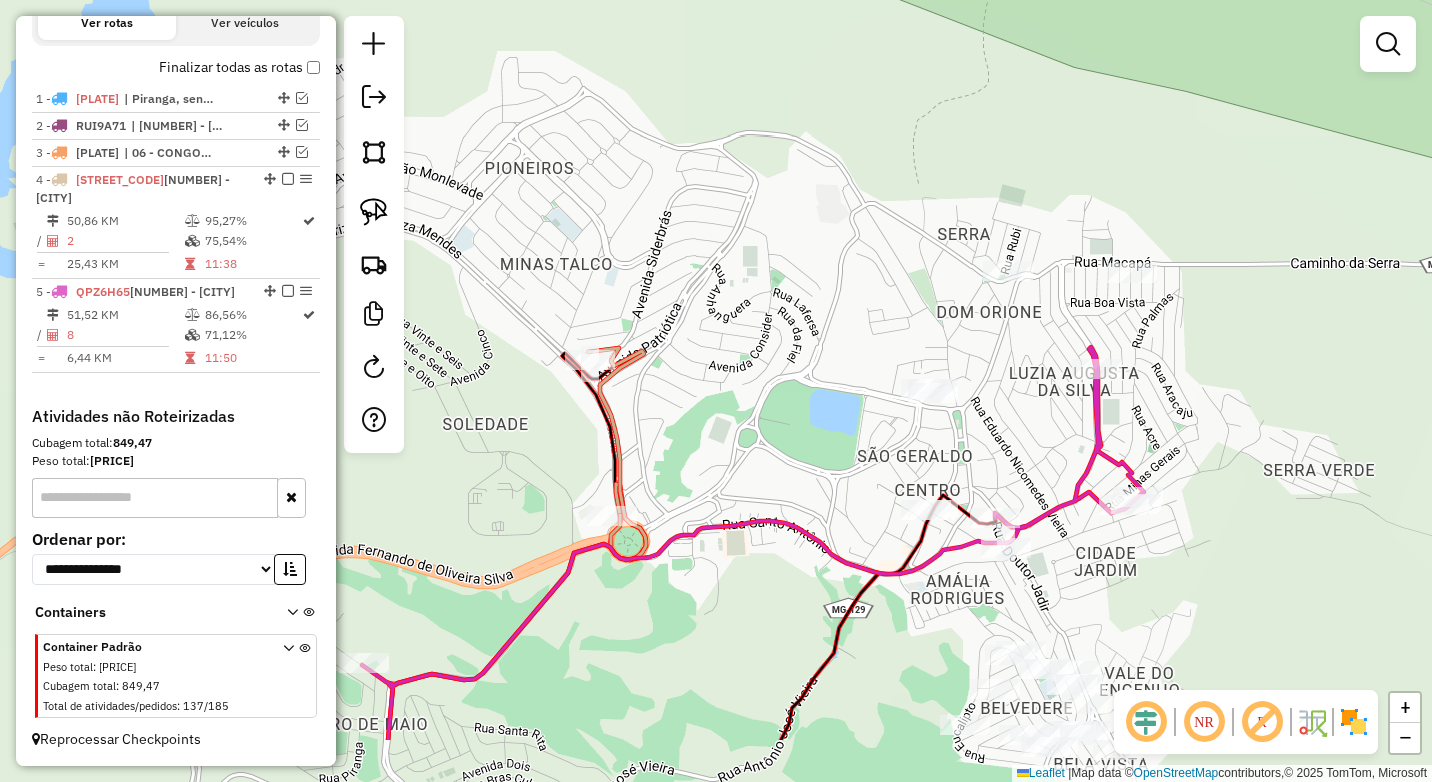 drag, startPoint x: 567, startPoint y: 495, endPoint x: 859, endPoint y: 375, distance: 315.69604 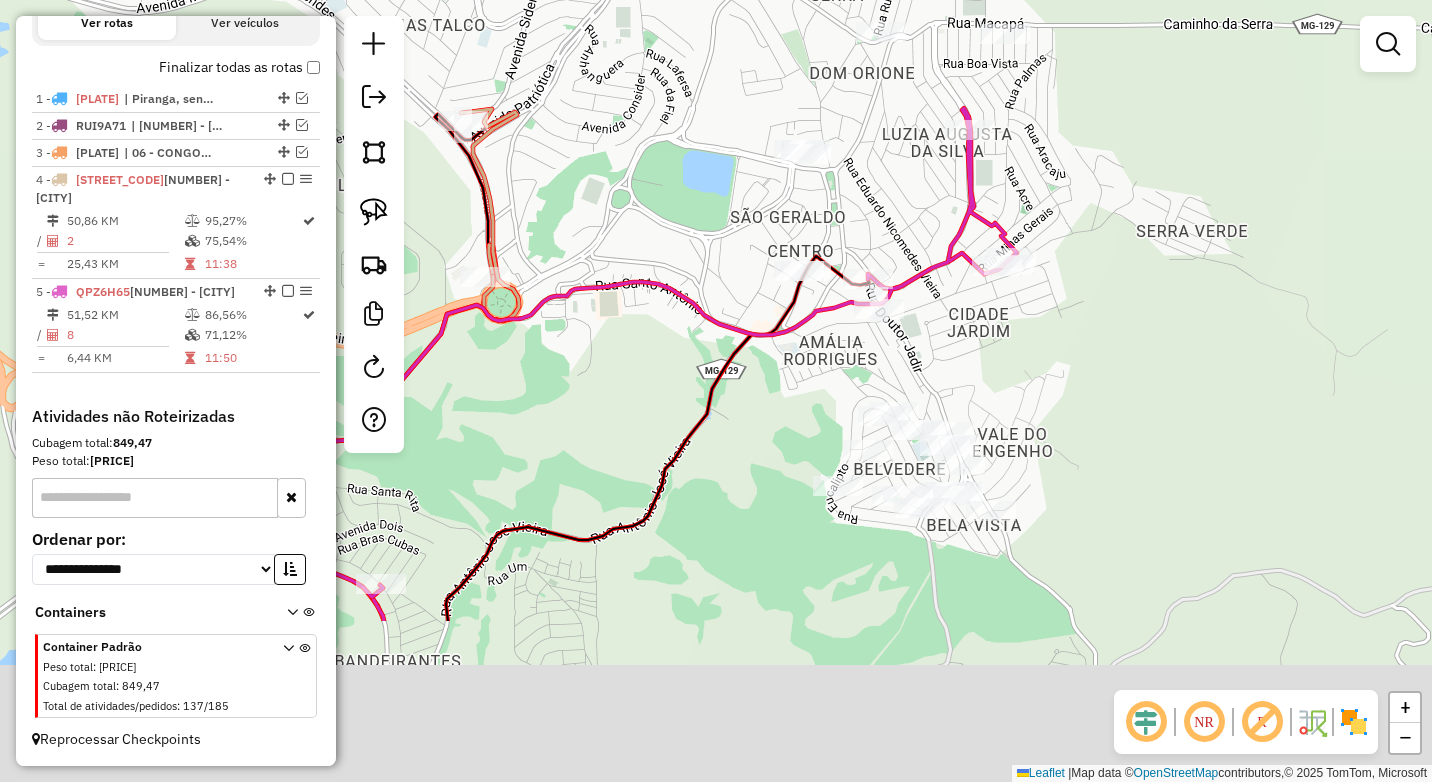 drag, startPoint x: 804, startPoint y: 492, endPoint x: 669, endPoint y: 250, distance: 277.10828 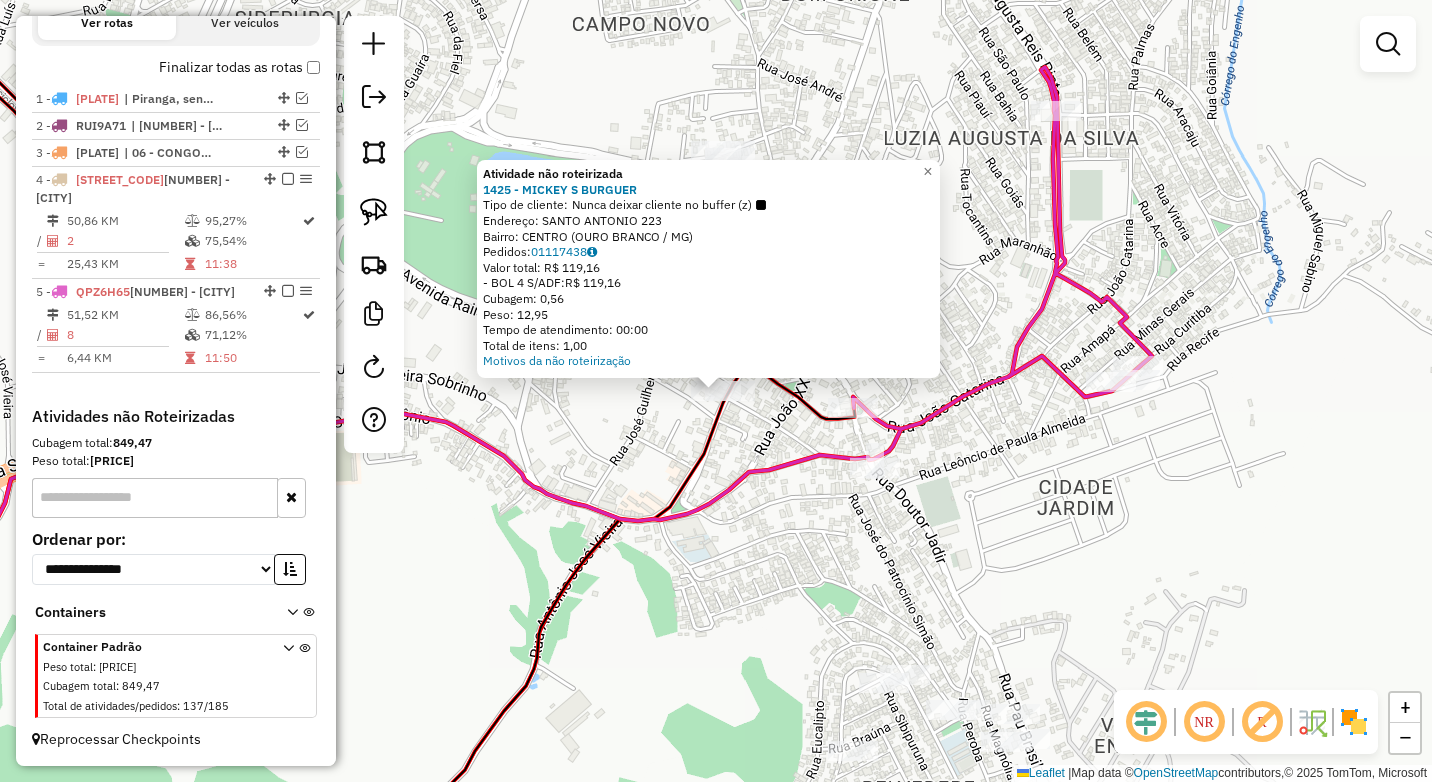 click on "Atividade não roteirizada 1425 - MICKEY S BURGUER  Tipo de cliente:   Nunca deixar cliente no buffer (z)   Endereço:  SANTO ANTONIO 223   Bairro: CENTRO (OURO BRANCO / MG)   Pedidos:  01117438   Valor total: R$ 119,16   - BOL 4 S/ADF:  R$ 119,16   Cubagem: 0,56   Peso: 12,95   Tempo de atendimento: 00:00   Total de itens: 1,00  Motivos da não roteirização × Janela de atendimento Grade de atendimento Capacidade Transportadoras Veículos Cliente Pedidos  Rotas Selecione os dias de semana para filtrar as janelas de atendimento  Seg   Ter   Qua   Qui   Sex   Sáb   Dom  Informe o período da janela de atendimento: De: Até:  Filtrar exatamente a janela do cliente  Considerar janela de atendimento padrão  Selecione os dias de semana para filtrar as grades de atendimento  Seg   Ter   Qua   Qui   Sex   Sáb   Dom   Considerar clientes sem dia de atendimento cadastrado  Clientes fora do dia de atendimento selecionado Filtrar as atividades entre os valores definidos abaixo:  Peso mínimo:   Peso máximo:   De:" 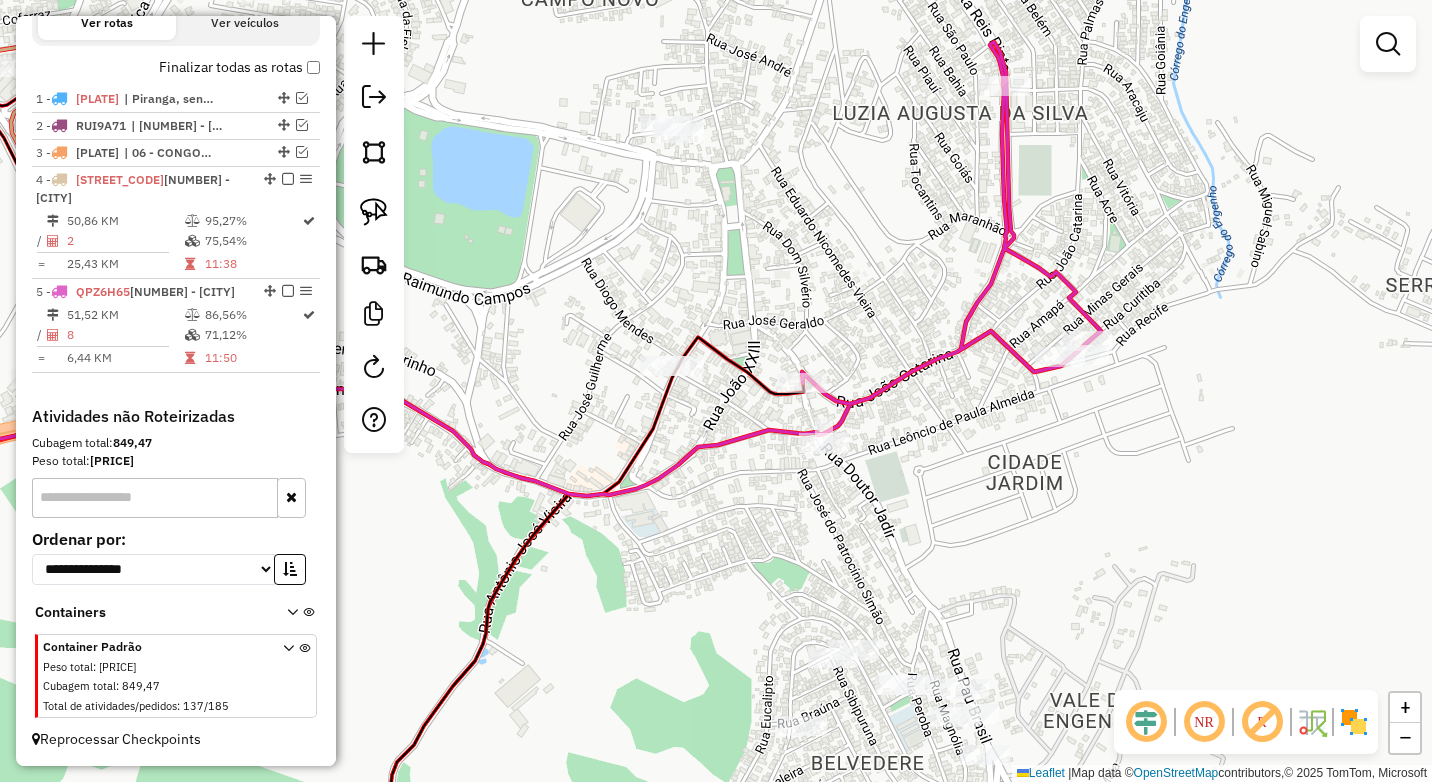 drag, startPoint x: 733, startPoint y: 559, endPoint x: 653, endPoint y: 510, distance: 93.813644 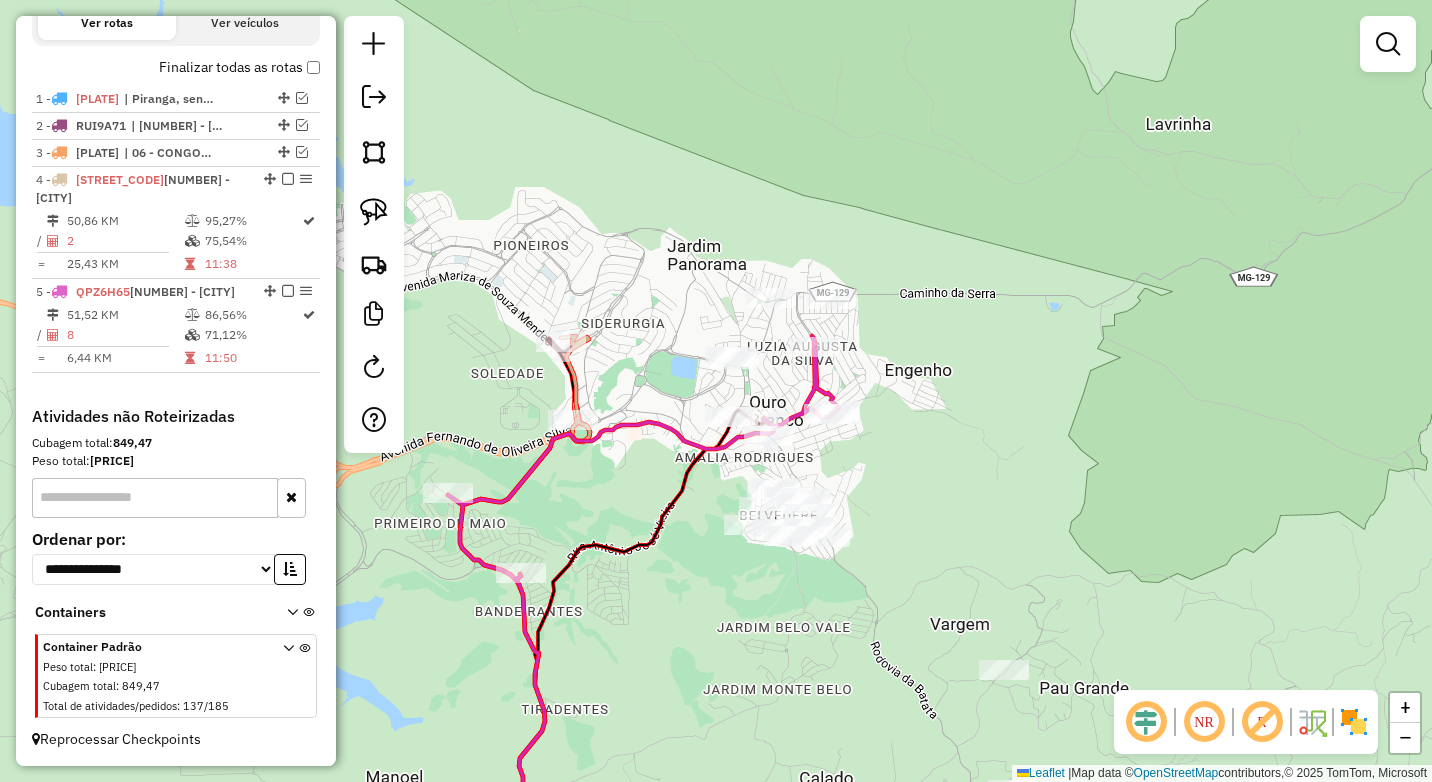 drag, startPoint x: 651, startPoint y: 529, endPoint x: 724, endPoint y: 482, distance: 86.821655 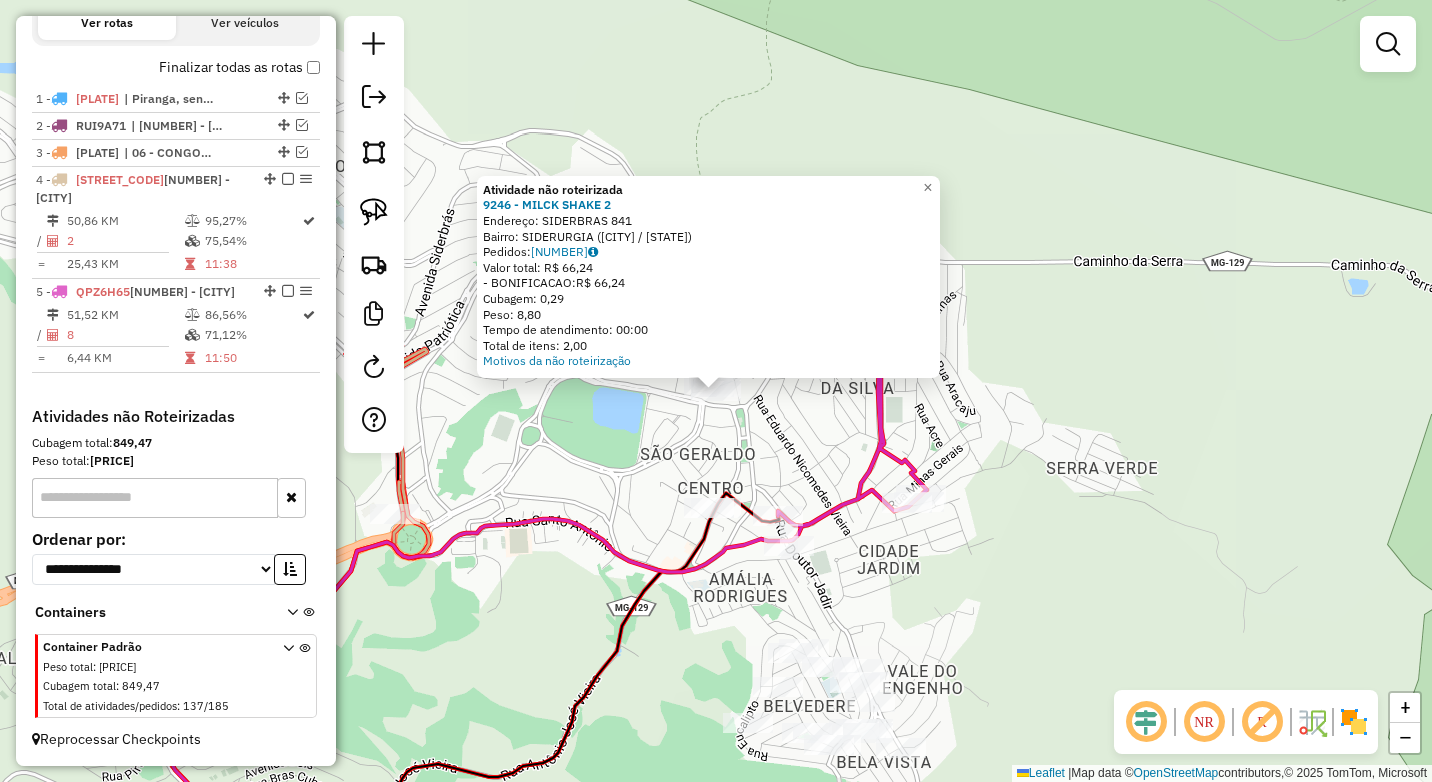 click on "Atividade não roteirizada 9246 - MILCK SHAKE 2  Endereço:  SIDERBRAS 841   Bairro: SIDERURGIA (OURO BRANCO / MG)   Pedidos:  01117464   Valor total: R$ 66,24   - BONIFICACAO:  R$ 66,24   Cubagem: 0,29   Peso: 8,80   Tempo de atendimento: 00:00   Total de itens: 2,00  Motivos da não roteirização × Janela de atendimento Grade de atendimento Capacidade Transportadoras Veículos Cliente Pedidos  Rotas Selecione os dias de semana para filtrar as janelas de atendimento  Seg   Ter   Qua   Qui   Sex   Sáb   Dom  Informe o período da janela de atendimento: De: Até:  Filtrar exatamente a janela do cliente  Considerar janela de atendimento padrão  Selecione os dias de semana para filtrar as grades de atendimento  Seg   Ter   Qua   Qui   Sex   Sáb   Dom   Considerar clientes sem dia de atendimento cadastrado  Clientes fora do dia de atendimento selecionado Filtrar as atividades entre os valores definidos abaixo:  Peso mínimo:   Peso máximo:   Cubagem mínima:   Cubagem máxima:   De:   Até:   De:   Até:  +" 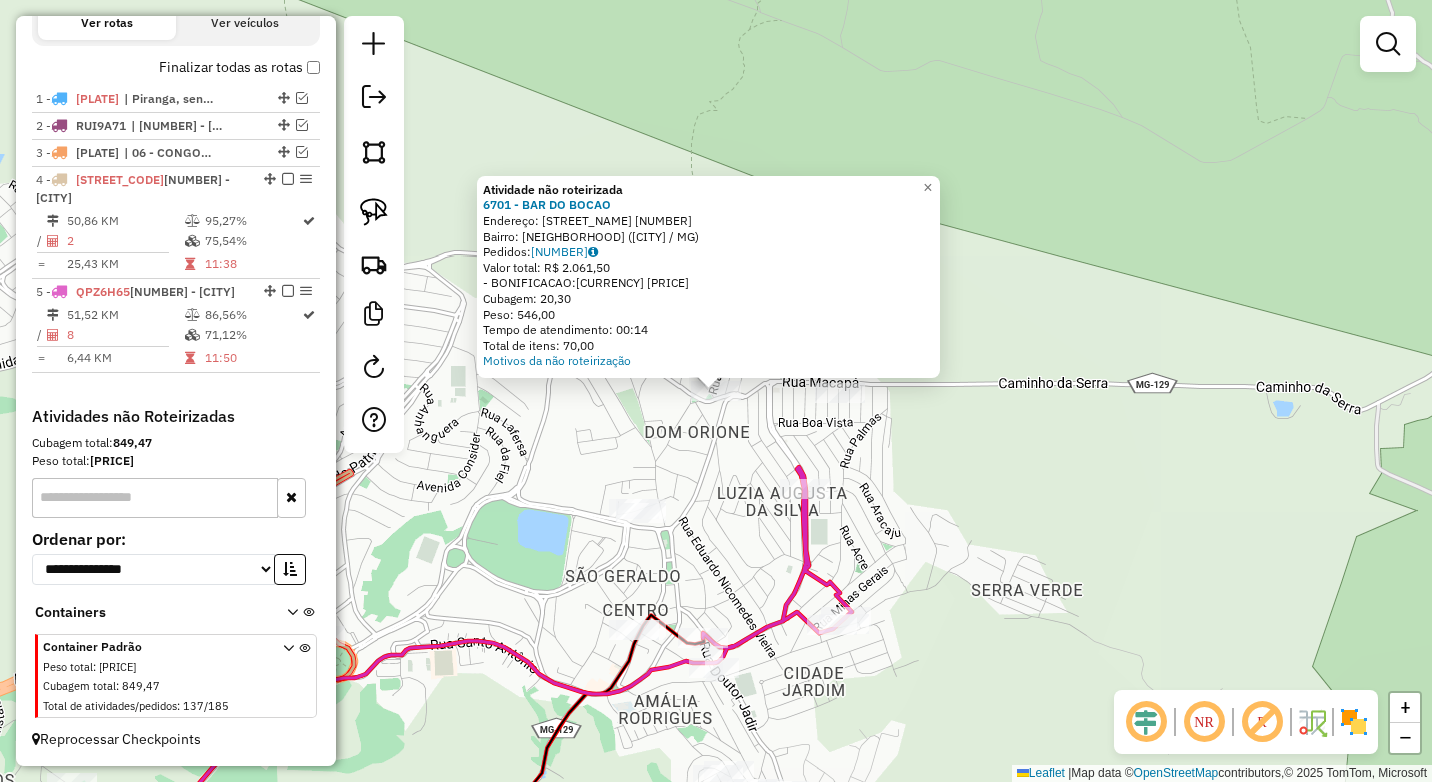 click on "Atividade não roteirizada 6701 - BAR DO BOCAO  Endereço:  RUBI 50   Bairro: ALTO DO CHALE (OURO BRANCO / MG)   Pedidos:  01117475   Valor total: R$ 2.061,50   - BONIFICACAO:  R$ 2.061,50   Cubagem: 20,30   Peso: 546,00   Tempo de atendimento: 00:14   Total de itens: 70,00  Motivos da não roteirização × Janela de atendimento Grade de atendimento Capacidade Transportadoras Veículos Cliente Pedidos  Rotas Selecione os dias de semana para filtrar as janelas de atendimento  Seg   Ter   Qua   Qui   Sex   Sáb   Dom  Informe o período da janela de atendimento: De: Até:  Filtrar exatamente a janela do cliente  Considerar janela de atendimento padrão  Selecione os dias de semana para filtrar as grades de atendimento  Seg   Ter   Qua   Qui   Sex   Sáb   Dom   Considerar clientes sem dia de atendimento cadastrado  Clientes fora do dia de atendimento selecionado Filtrar as atividades entre os valores definidos abaixo:  Peso mínimo:   Peso máximo:   Cubagem mínima:   Cubagem máxima:   De:   Até:   De:  De:" 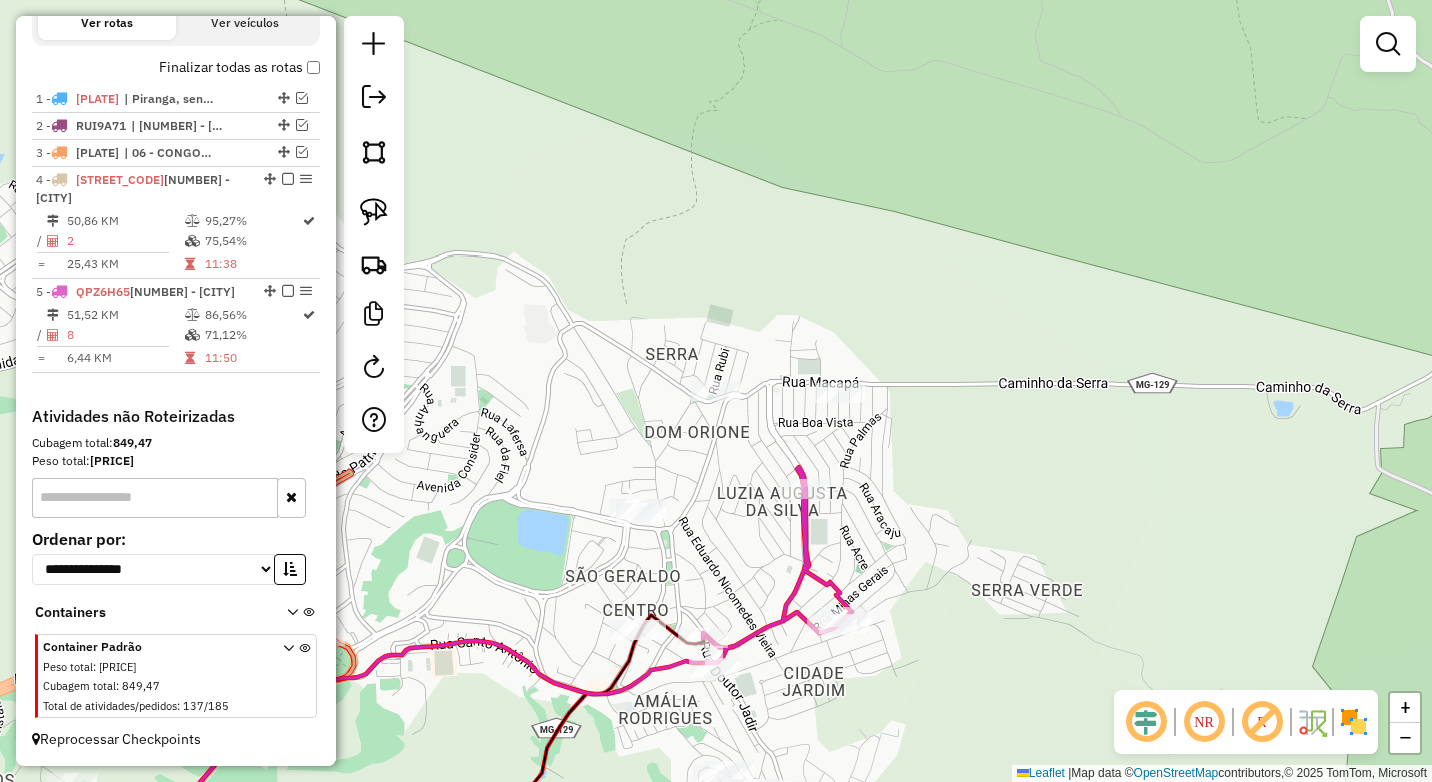click 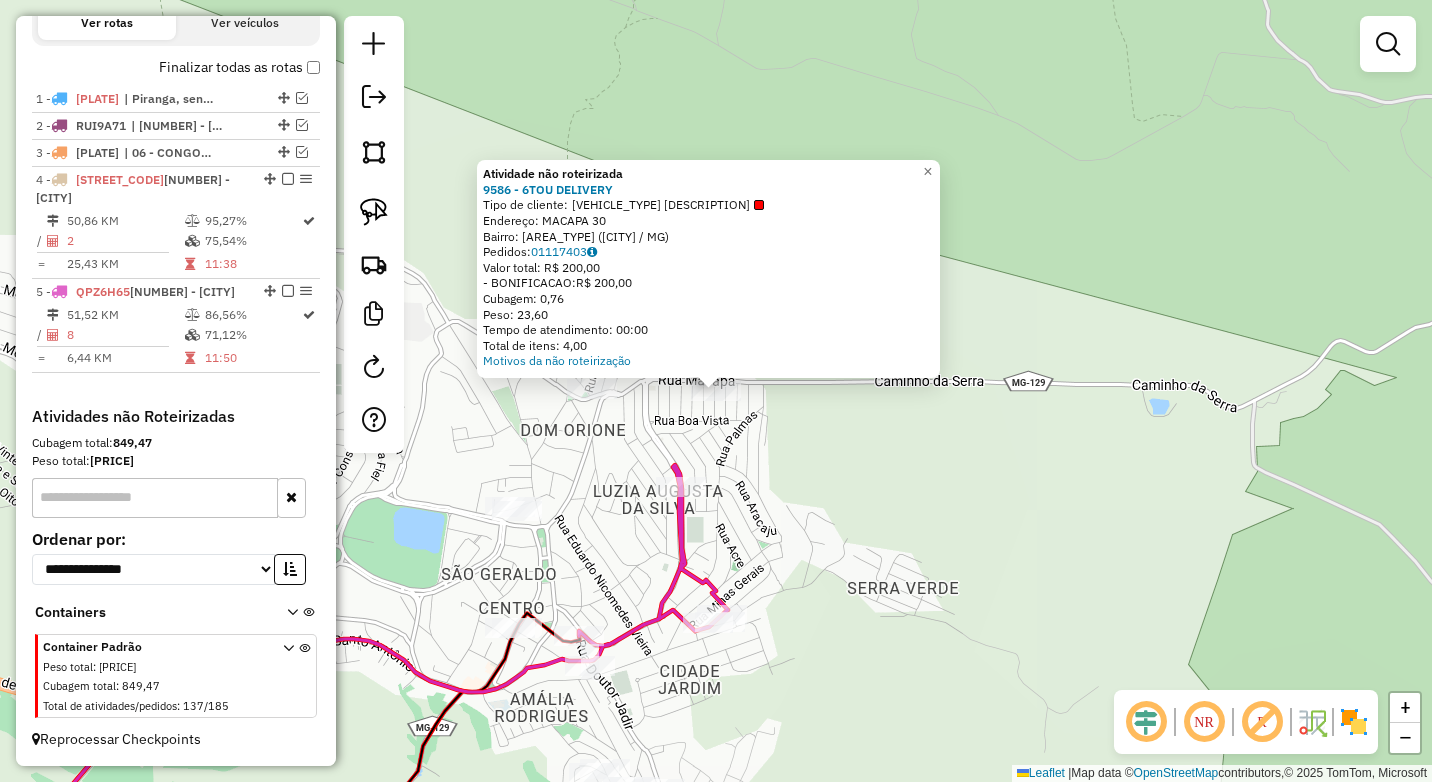 click on "Atividade não roteirizada 9586 - 6TOU DELIVERY  Tipo de cliente:   Cliente 3/4  (l)   Endereço:  MACAPA 30   Bairro: LUZIA AUGUSTA (OURO BRANCO / MG)   Pedidos:  01117403   Valor total: R$ 200,00   - BONIFICACAO:  R$ 200,00   Cubagem: 0,76   Peso: 23,60   Tempo de atendimento: 00:00   Total de itens: 4,00  Motivos da não roteirização × Janela de atendimento Grade de atendimento Capacidade Transportadoras Veículos Cliente Pedidos  Rotas Selecione os dias de semana para filtrar as janelas de atendimento  Seg   Ter   Qua   Qui   Sex   Sáb   Dom  Informe o período da janela de atendimento: De: Até:  Filtrar exatamente a janela do cliente  Considerar janela de atendimento padrão  Selecione os dias de semana para filtrar as grades de atendimento  Seg   Ter   Qua   Qui   Sex   Sáb   Dom   Considerar clientes sem dia de atendimento cadastrado  Clientes fora do dia de atendimento selecionado Filtrar as atividades entre os valores definidos abaixo:  Peso mínimo:   Peso máximo:   Cubagem mínima:   De:  +" 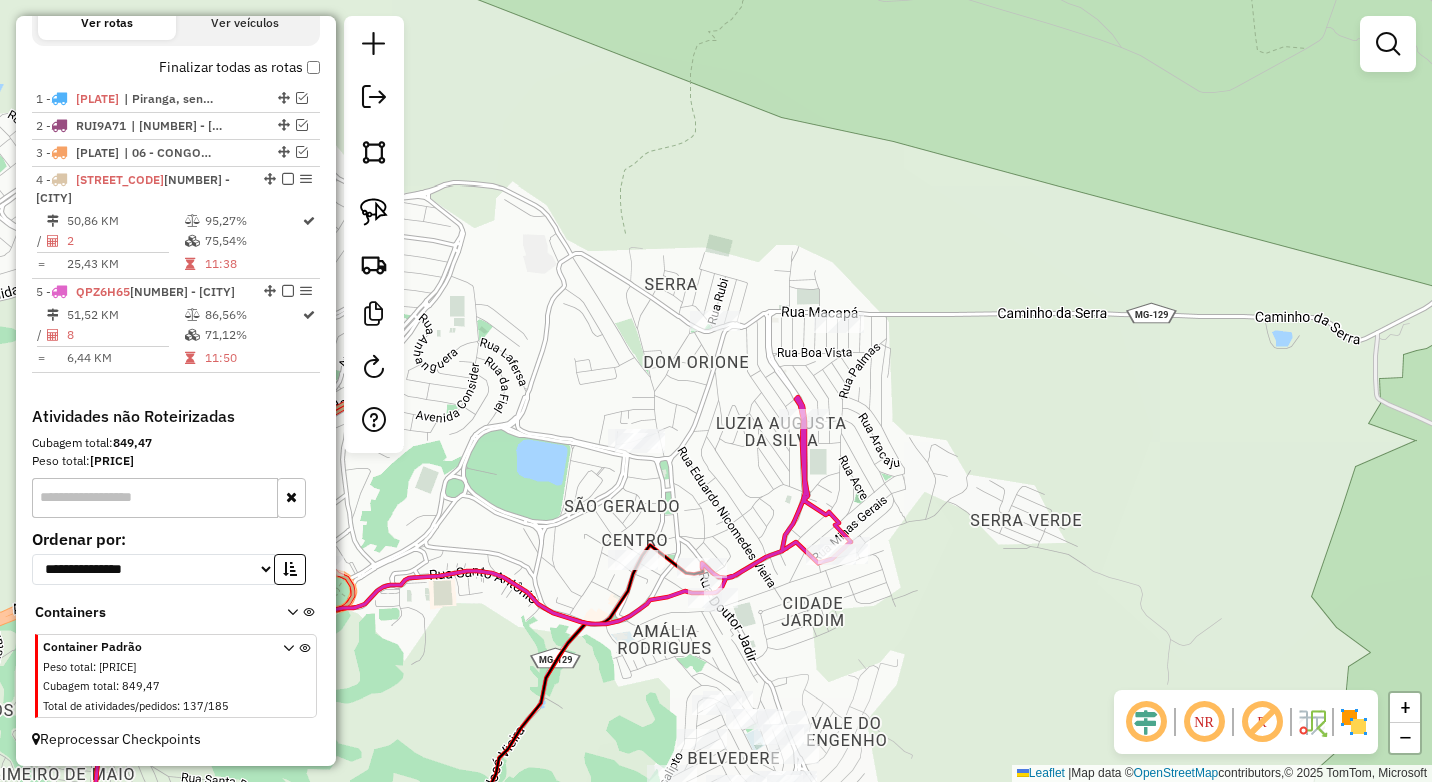 drag, startPoint x: 857, startPoint y: 559, endPoint x: 972, endPoint y: 483, distance: 137.84412 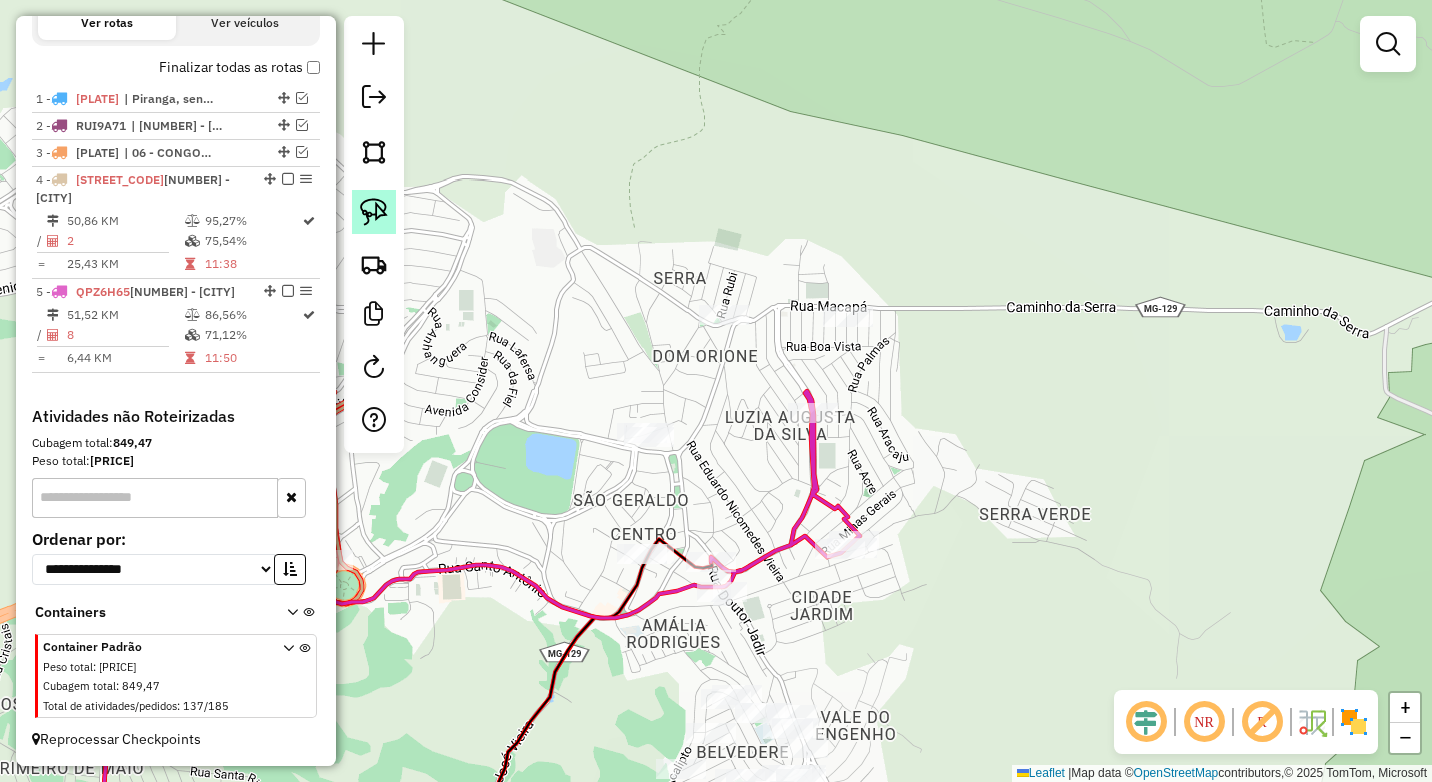 click 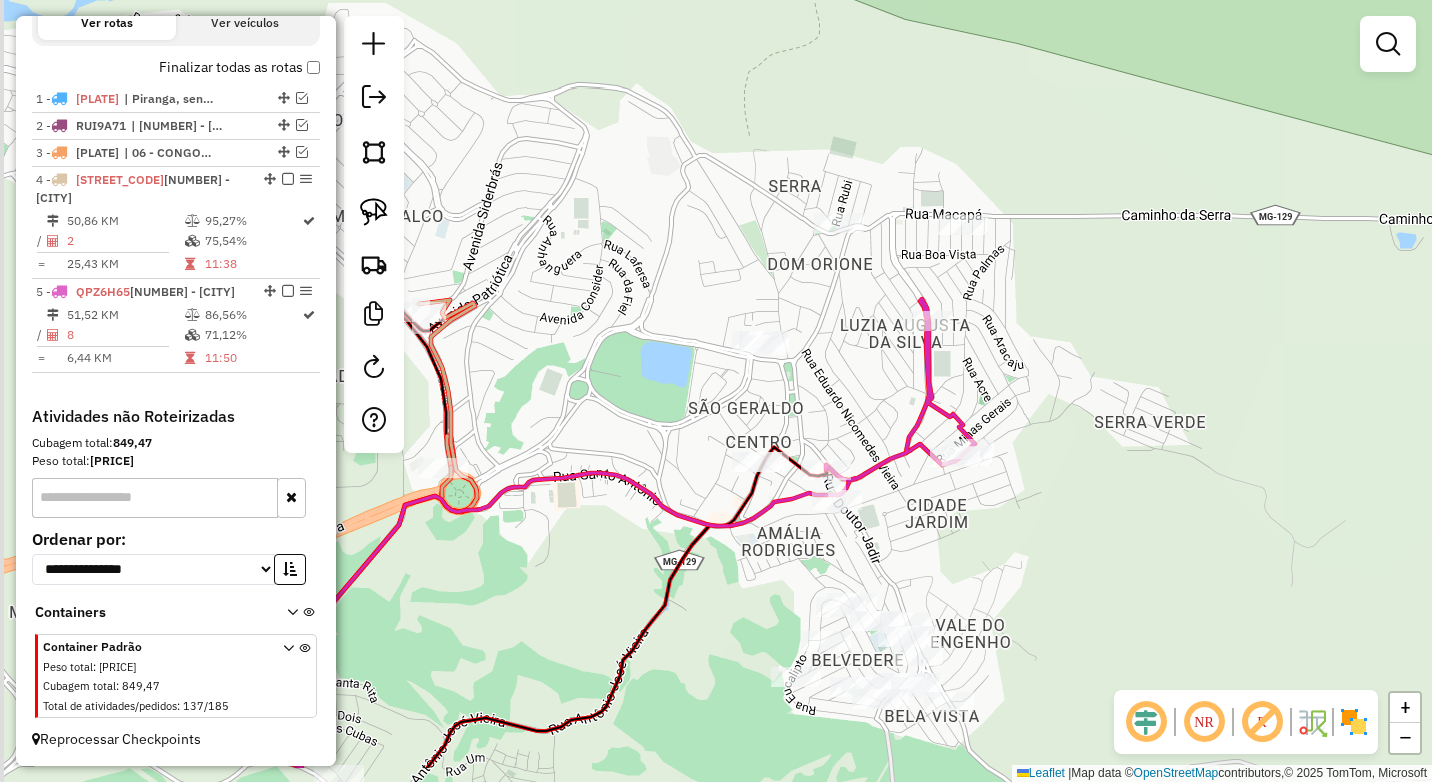 drag, startPoint x: 621, startPoint y: 387, endPoint x: 776, endPoint y: 260, distance: 200.38463 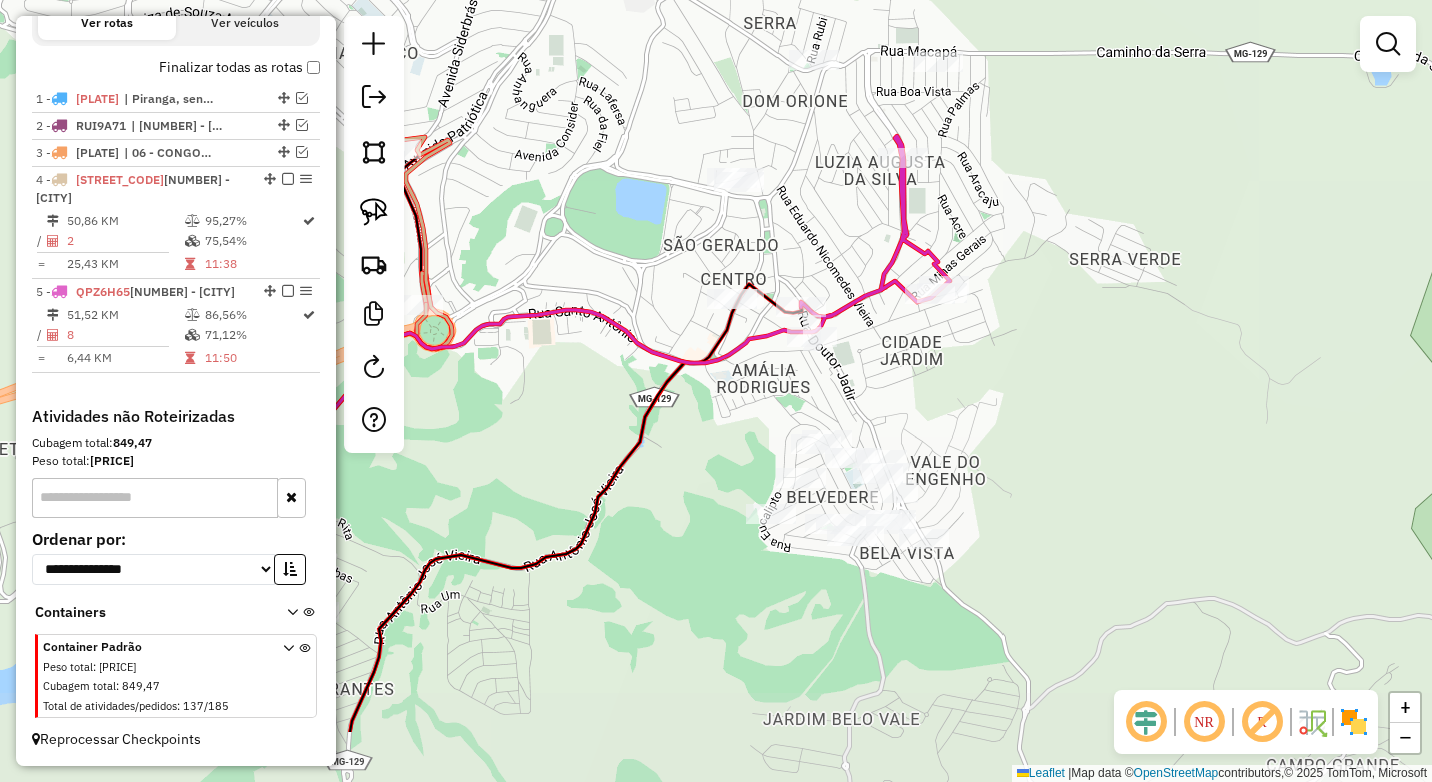 drag, startPoint x: 847, startPoint y: 338, endPoint x: 821, endPoint y: 248, distance: 93.680305 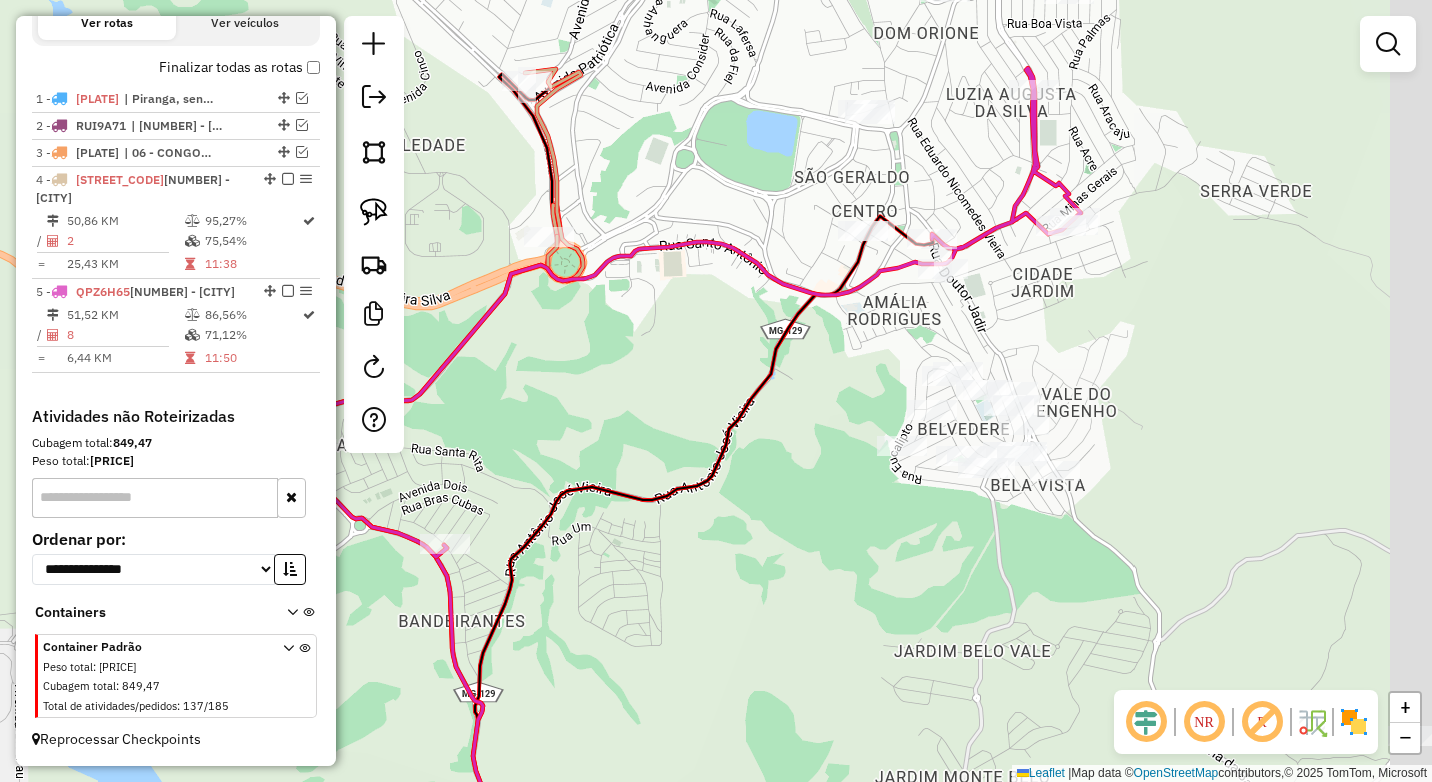 drag, startPoint x: 731, startPoint y: 403, endPoint x: 598, endPoint y: 412, distance: 133.30417 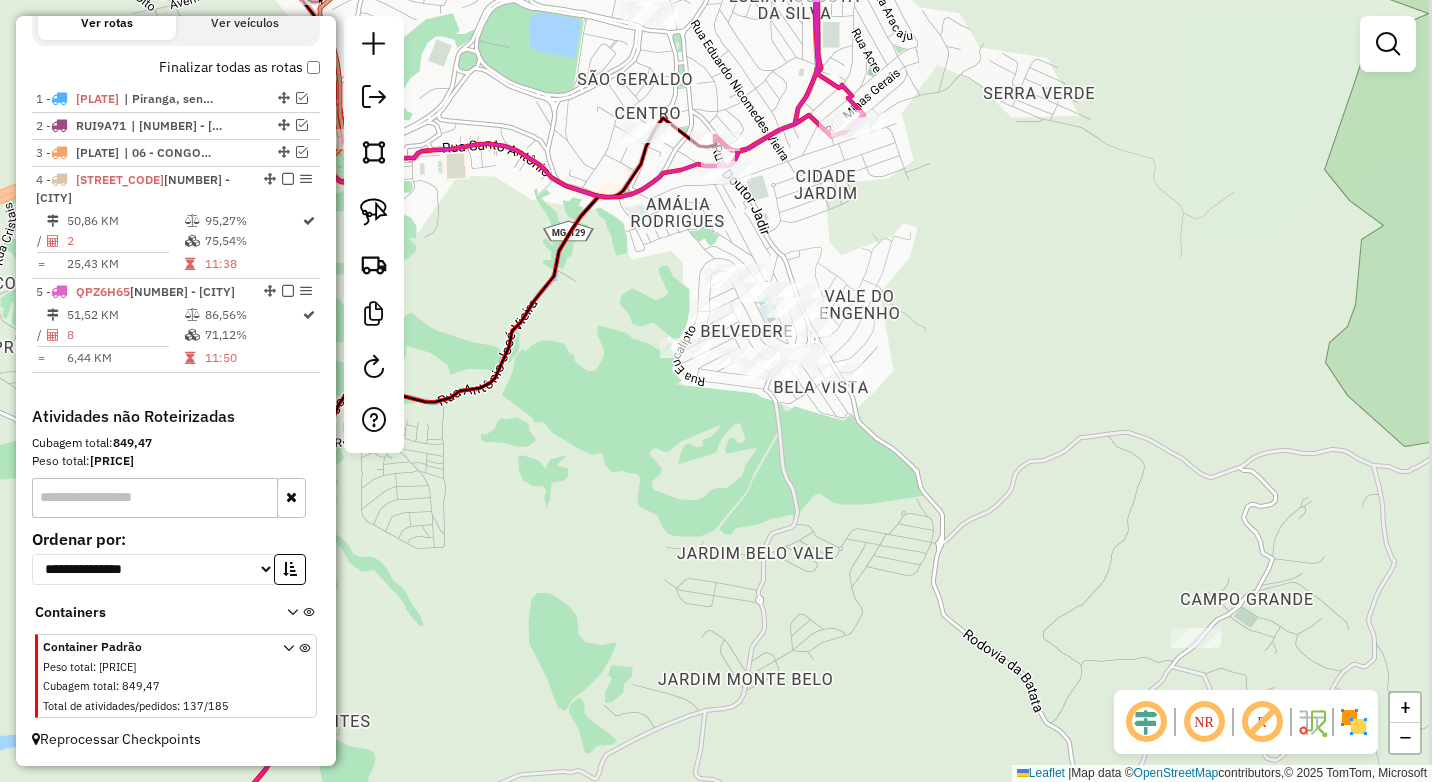 drag, startPoint x: 653, startPoint y: 484, endPoint x: 487, endPoint y: 290, distance: 255.32724 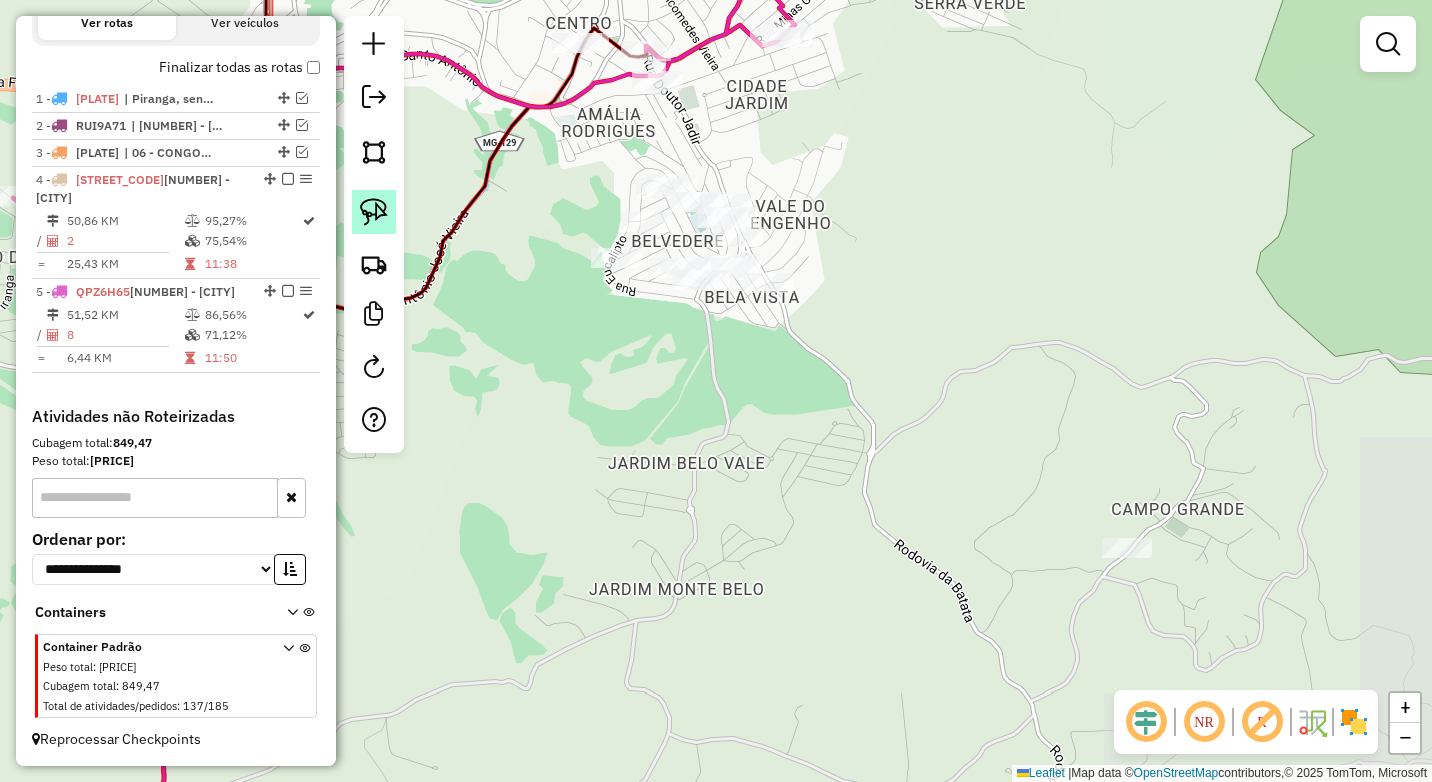 click 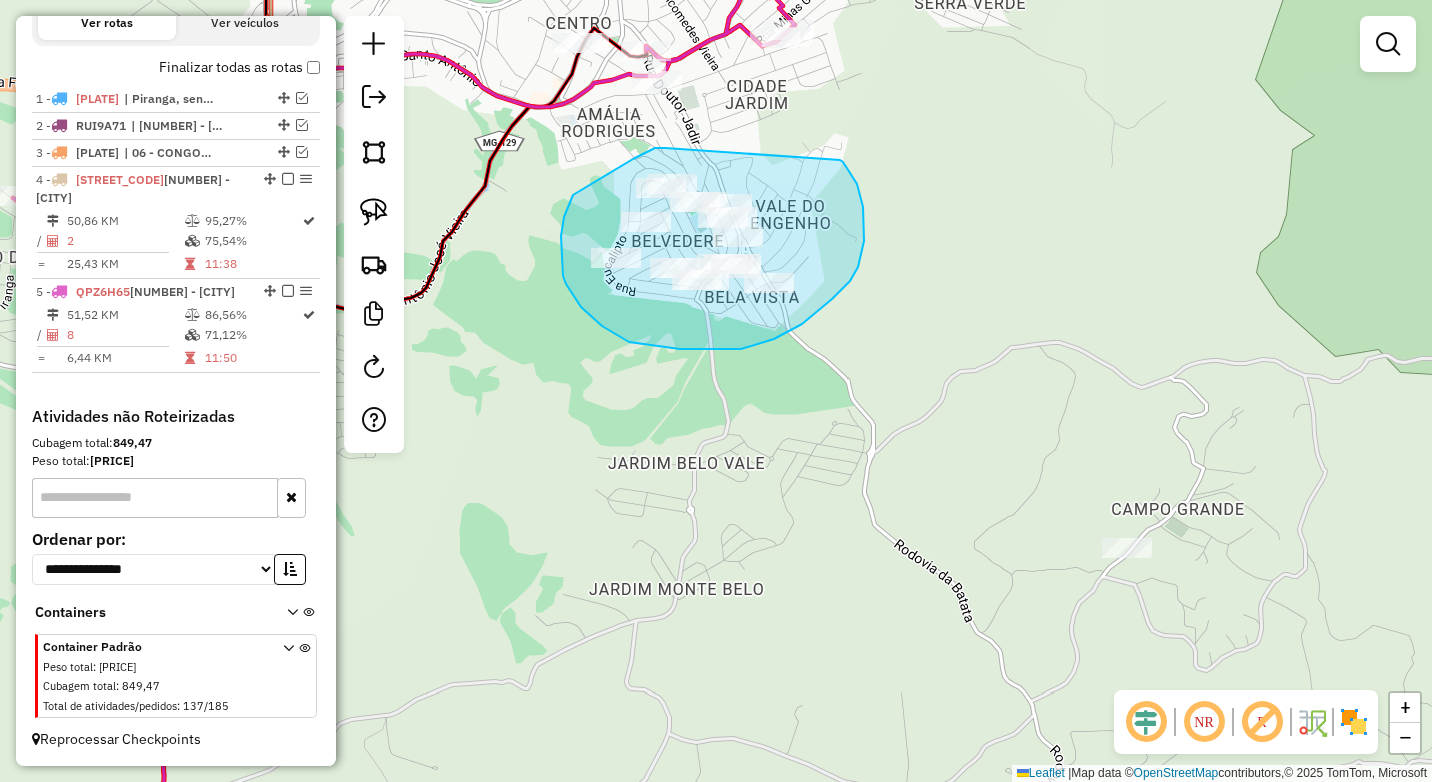 drag, startPoint x: 665, startPoint y: 148, endPoint x: 840, endPoint y: 160, distance: 175.41095 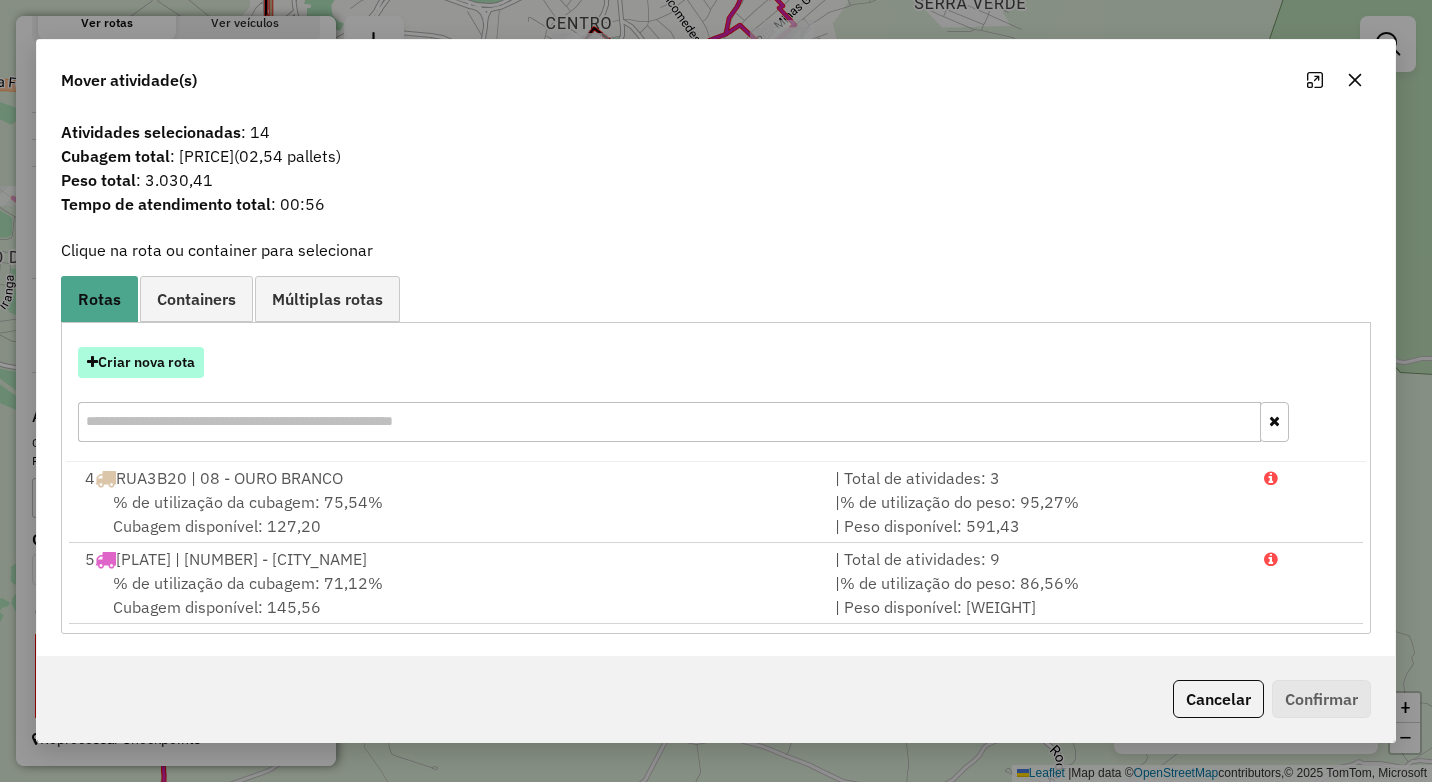 click on "Criar nova rota" at bounding box center (141, 362) 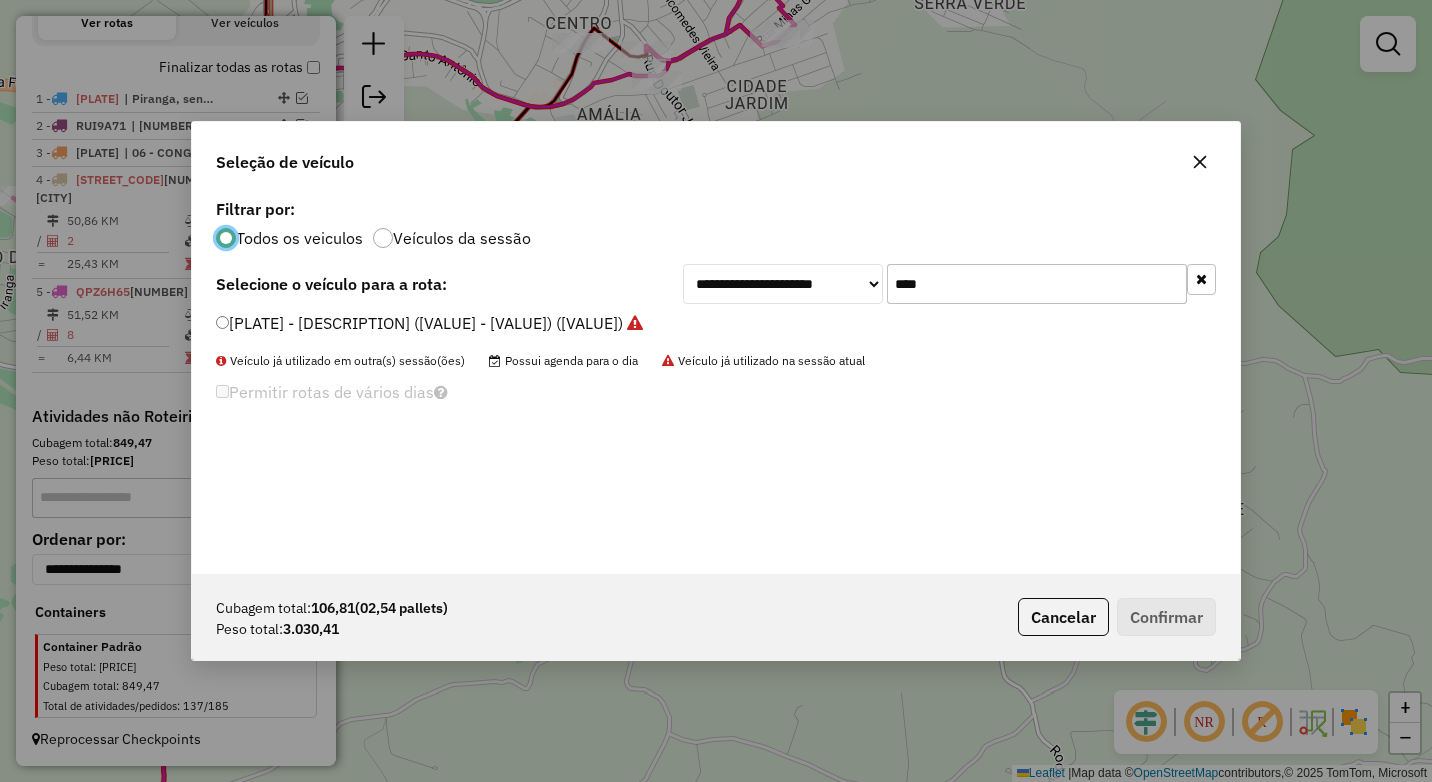 scroll, scrollTop: 11, scrollLeft: 6, axis: both 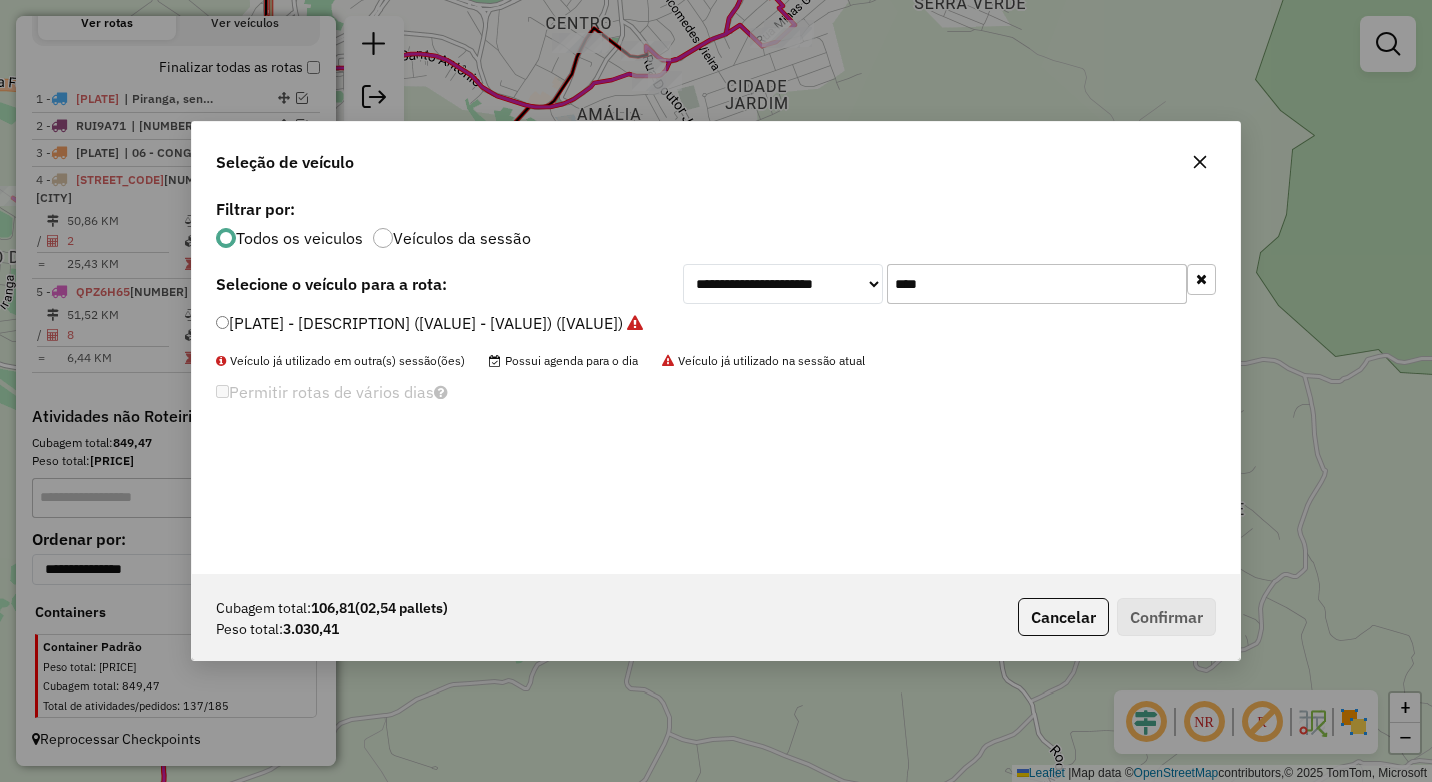 drag, startPoint x: 952, startPoint y: 294, endPoint x: 845, endPoint y: 290, distance: 107.07474 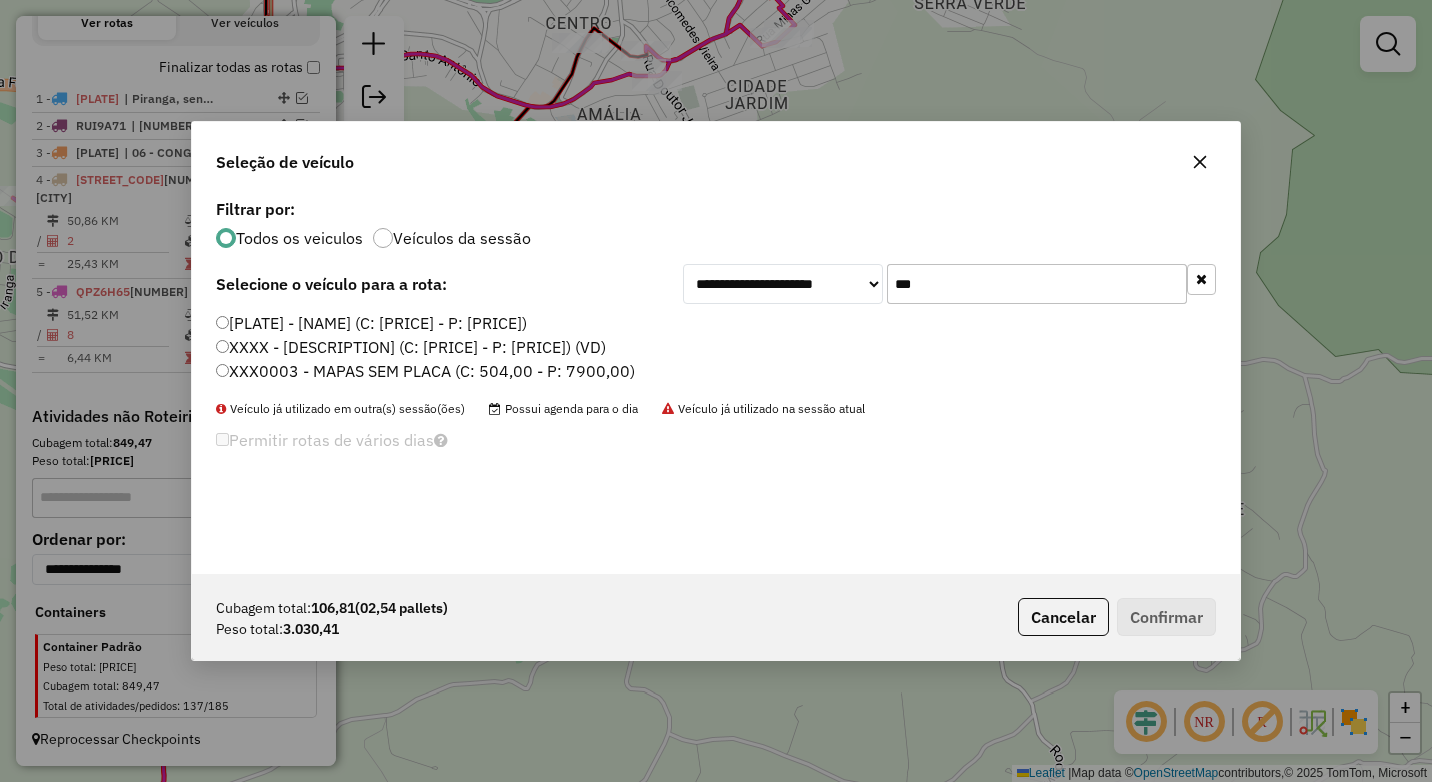 type on "***" 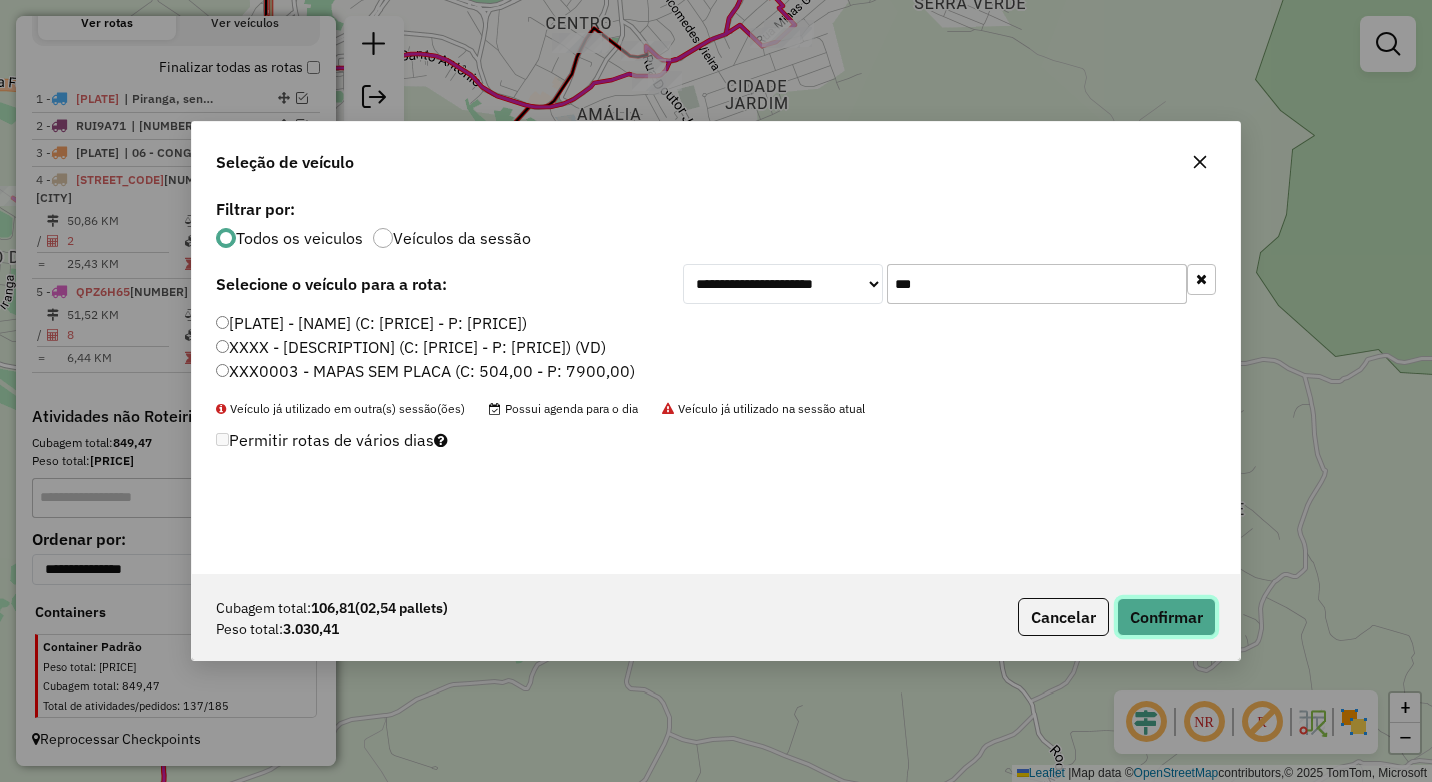 click on "Confirmar" 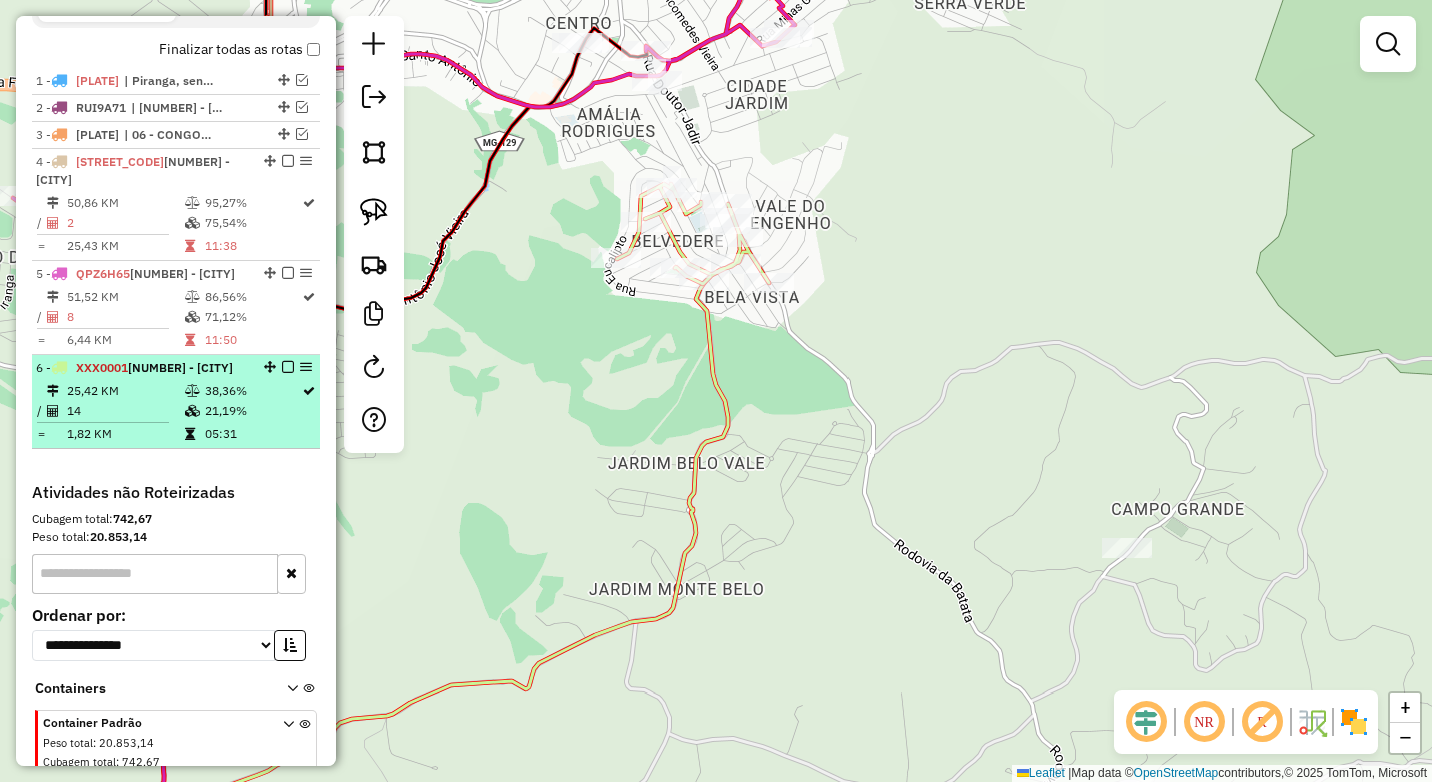 click at bounding box center [192, 411] 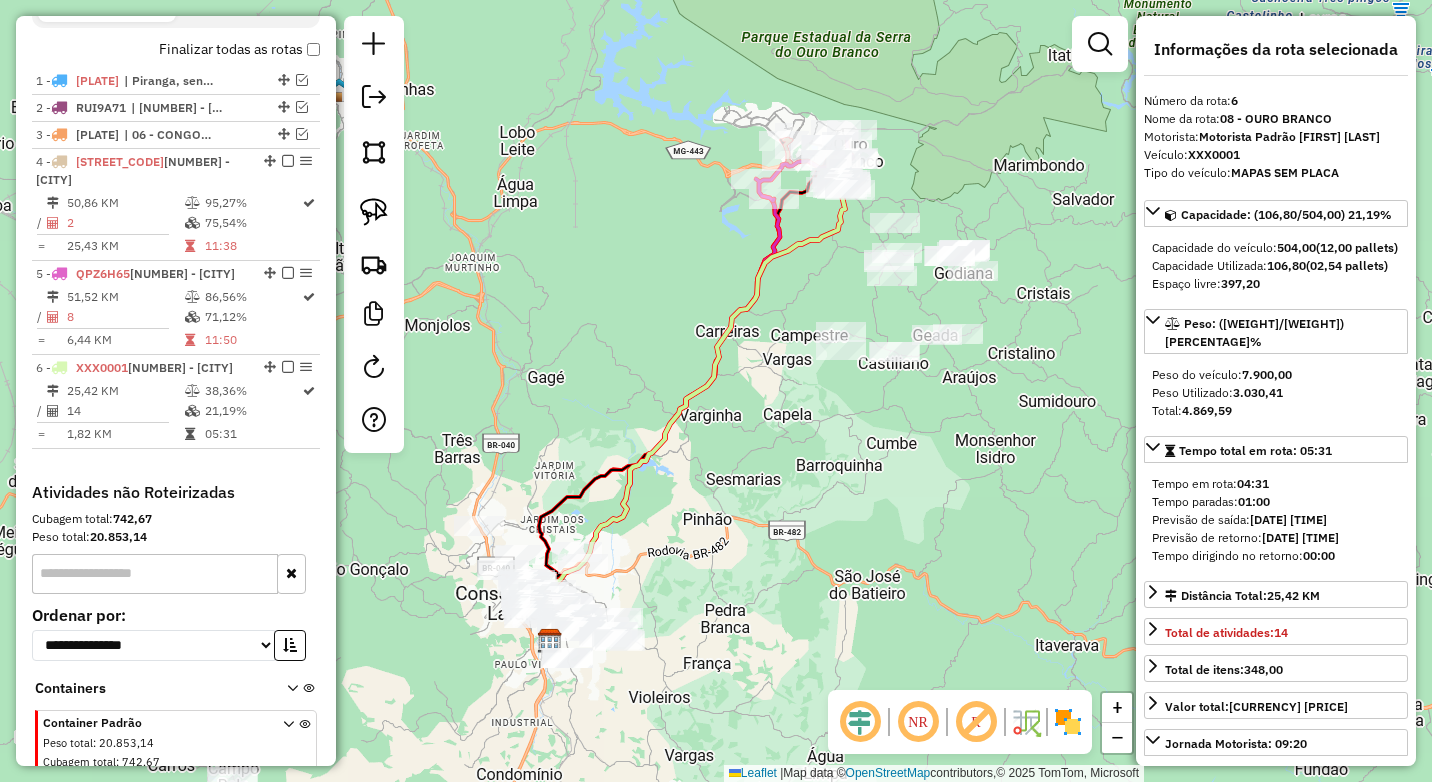 drag, startPoint x: 847, startPoint y: 268, endPoint x: 763, endPoint y: 398, distance: 154.77725 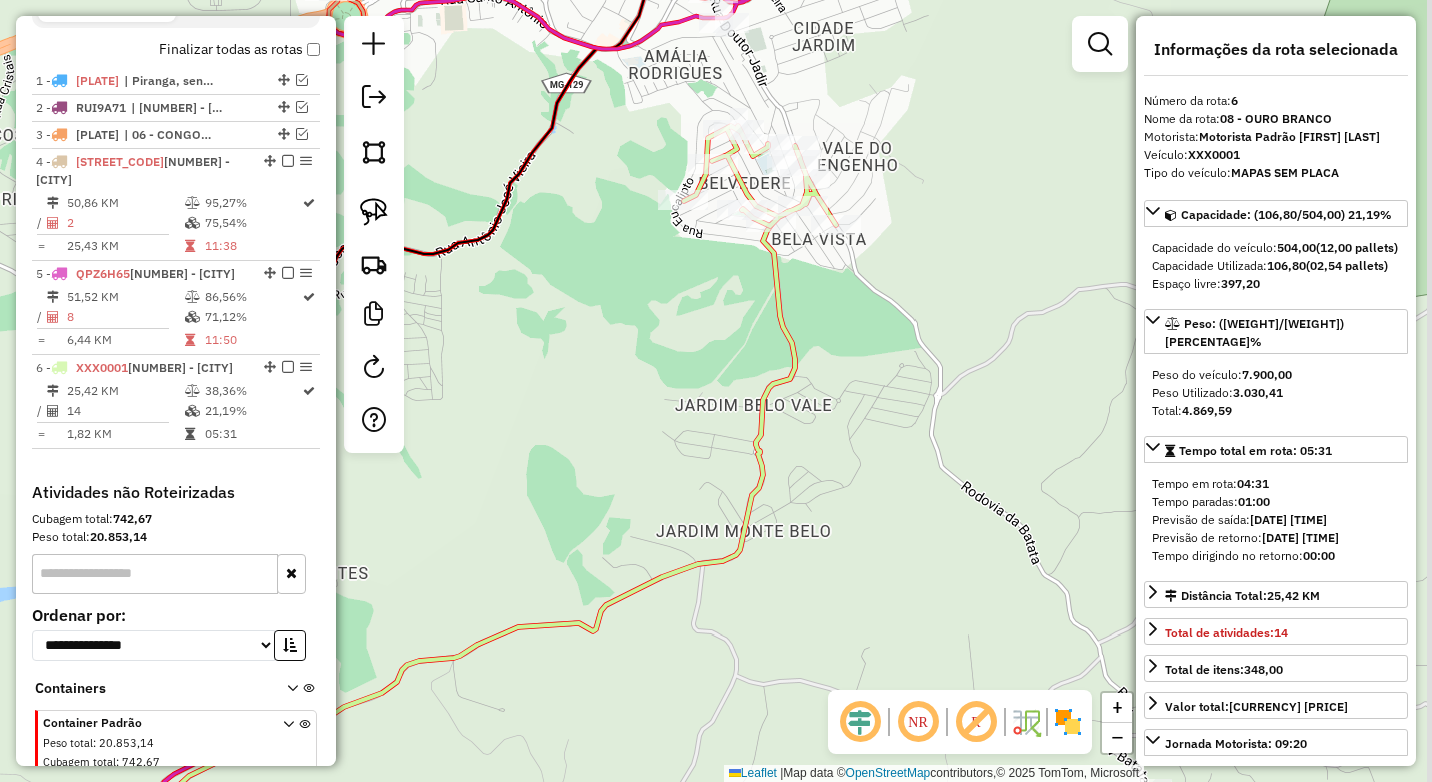 drag, startPoint x: 727, startPoint y: 287, endPoint x: 631, endPoint y: 461, distance: 198.72594 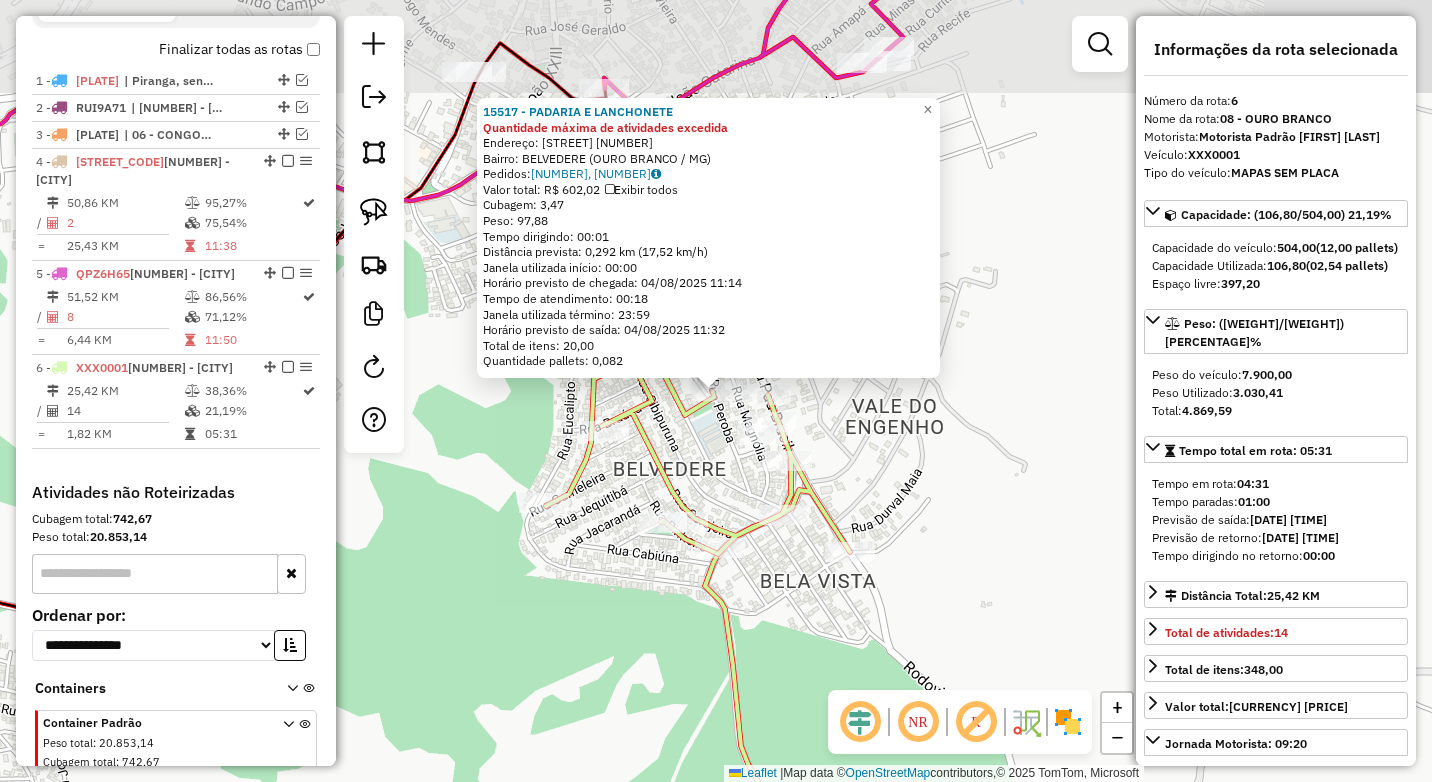 scroll, scrollTop: 810, scrollLeft: 0, axis: vertical 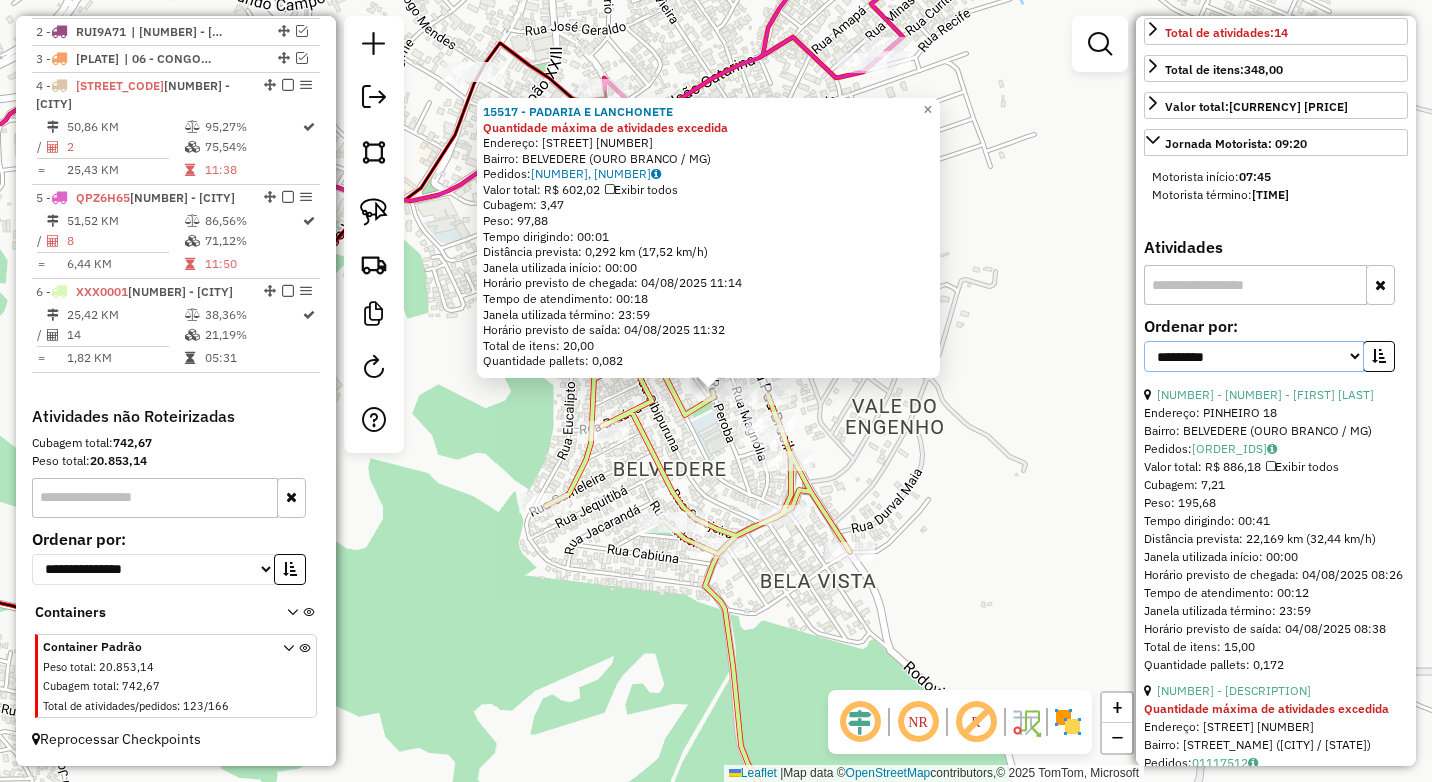drag, startPoint x: 1243, startPoint y: 377, endPoint x: 1240, endPoint y: 392, distance: 15.297058 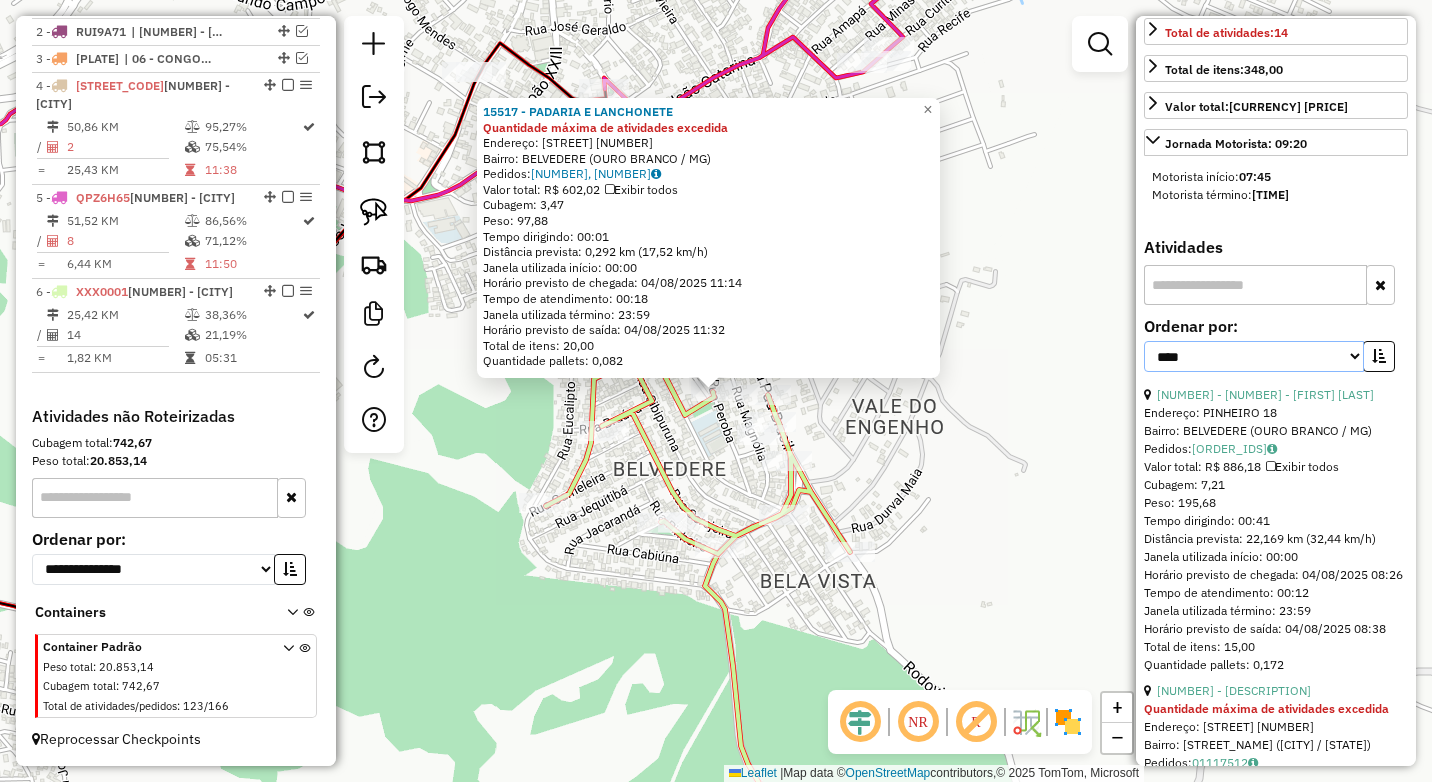 click on "**********" at bounding box center [1254, 356] 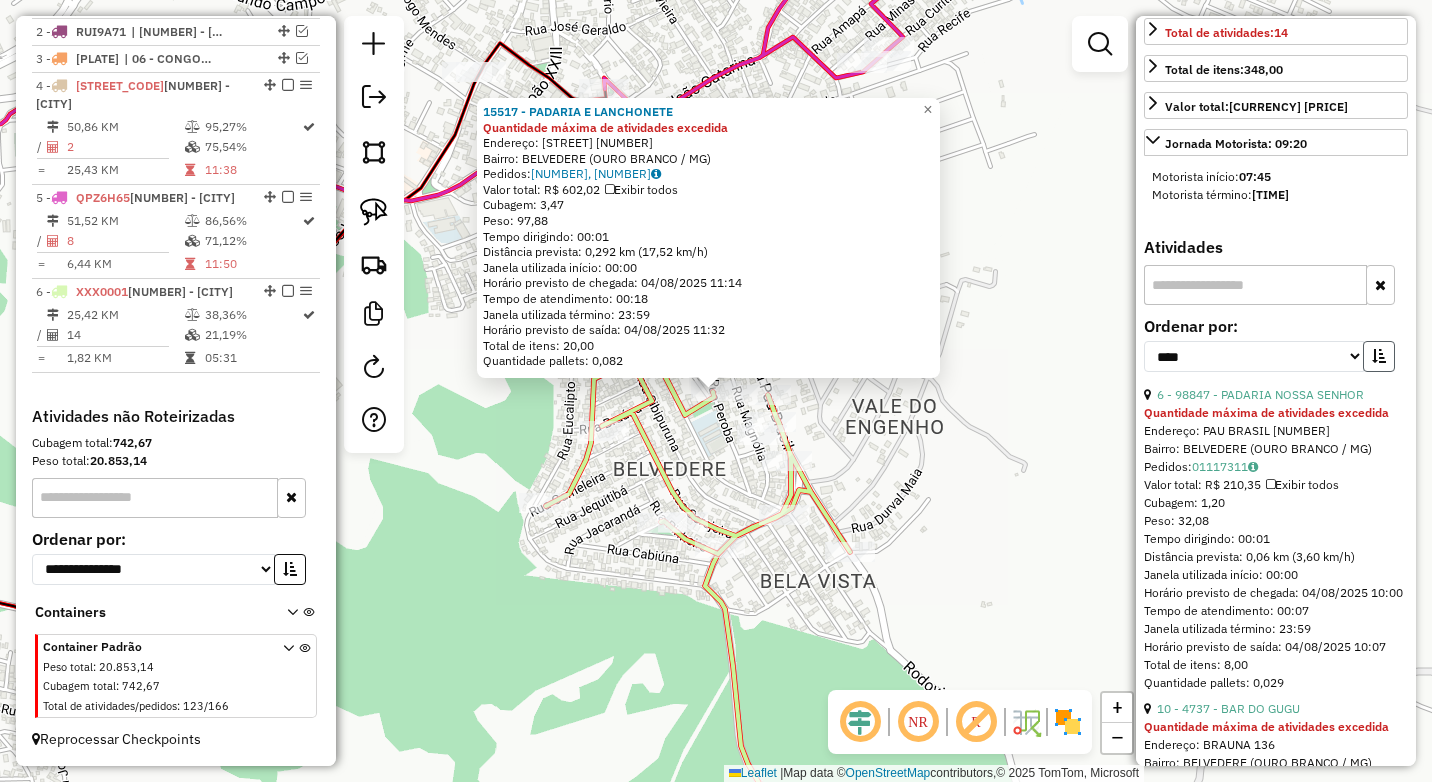click at bounding box center (1379, 356) 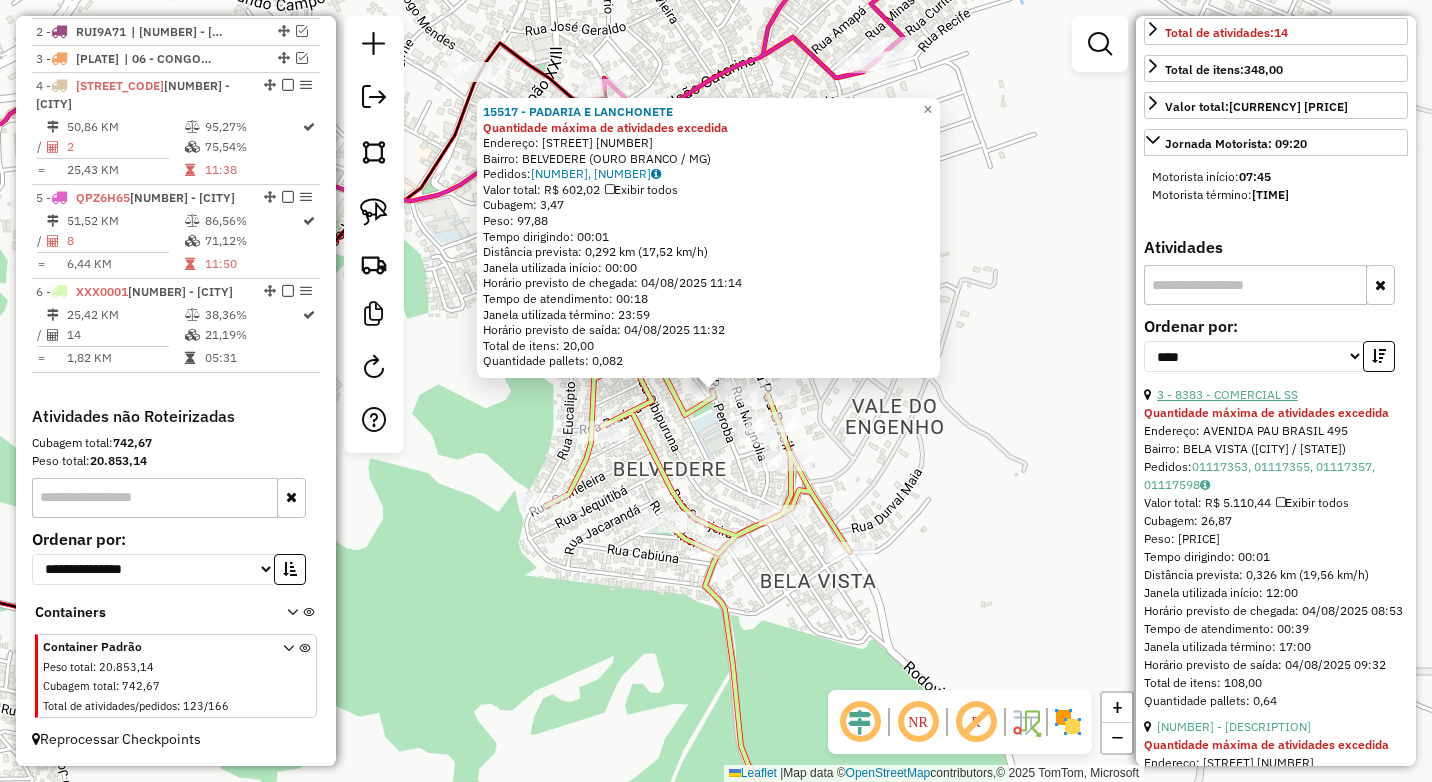 click on "3 - 8383 - COMERCIAL SS" at bounding box center [1227, 394] 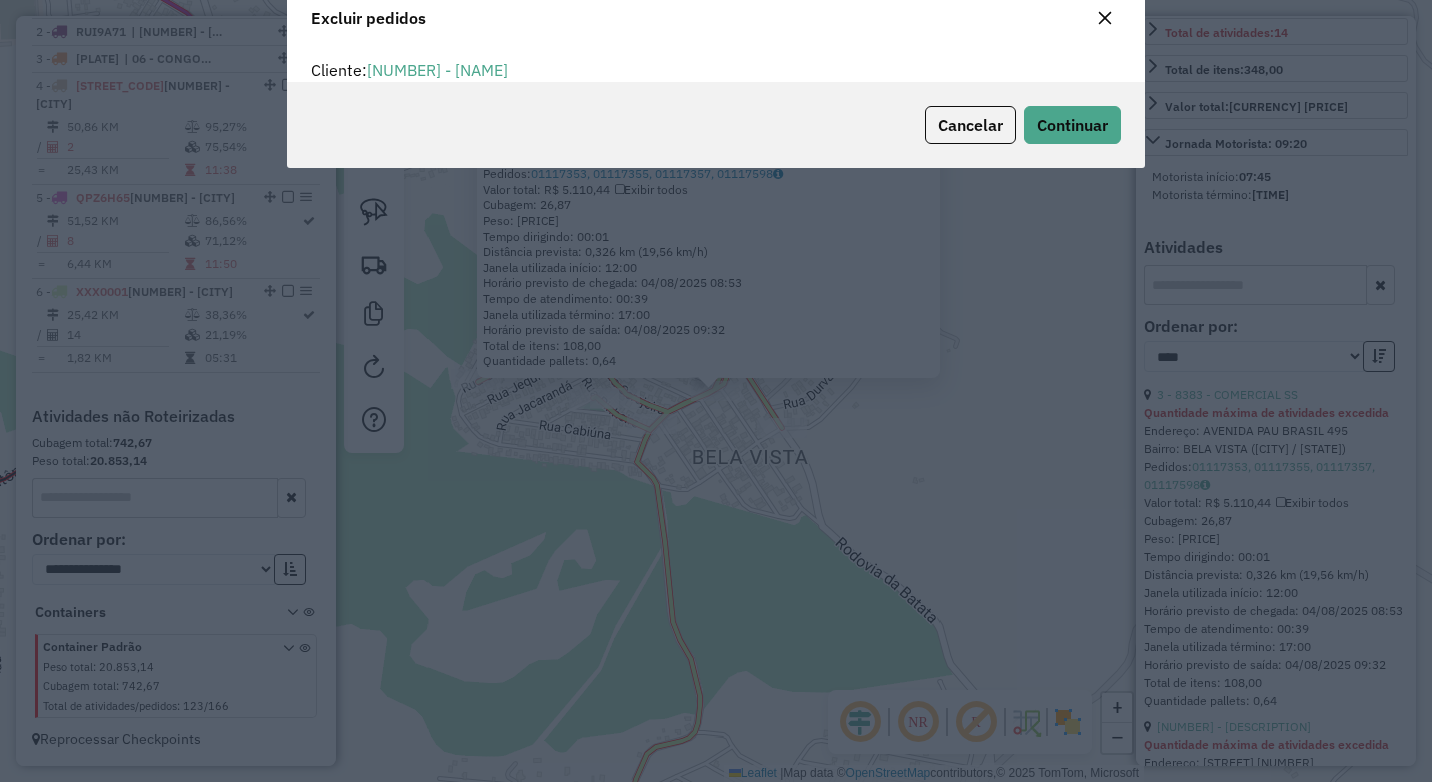 scroll, scrollTop: 82, scrollLeft: 0, axis: vertical 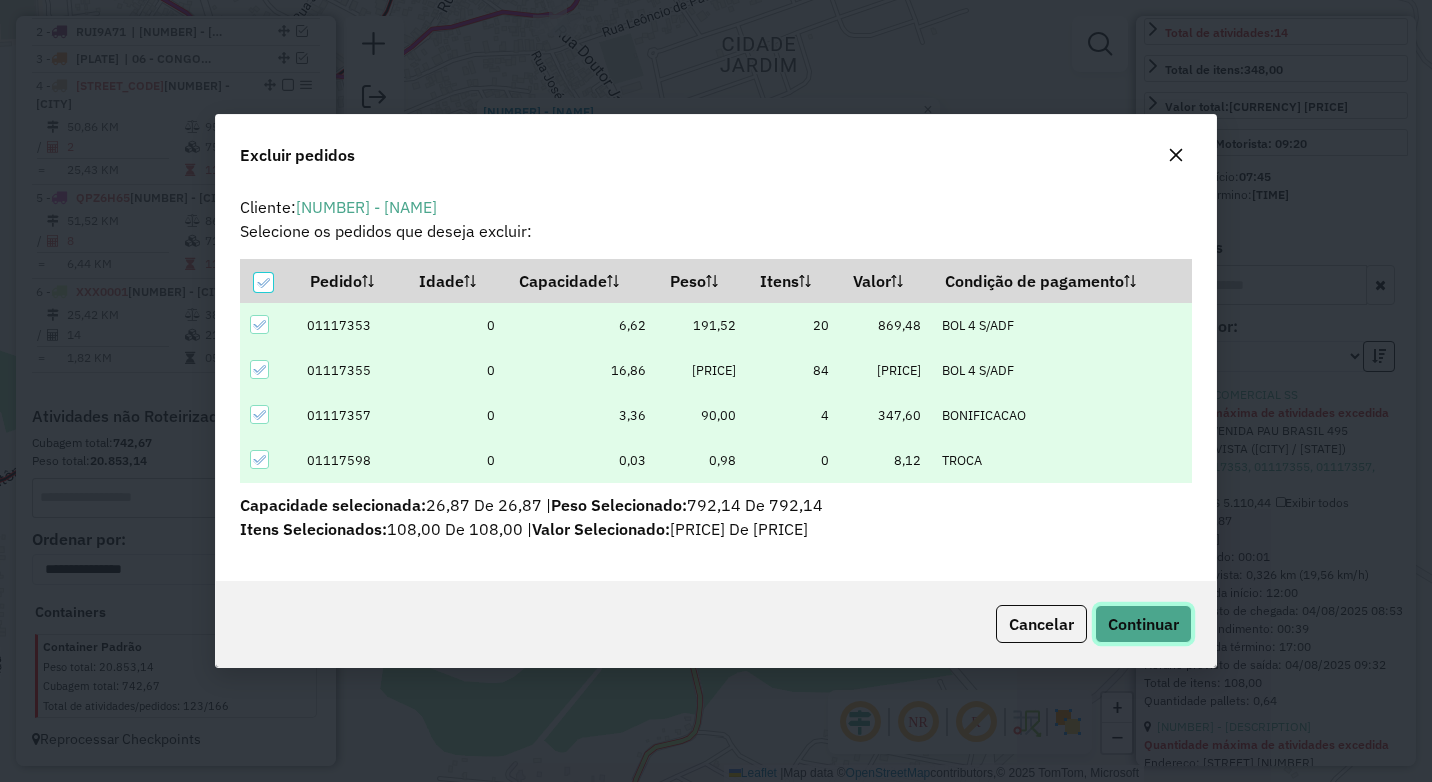 click on "Continuar" 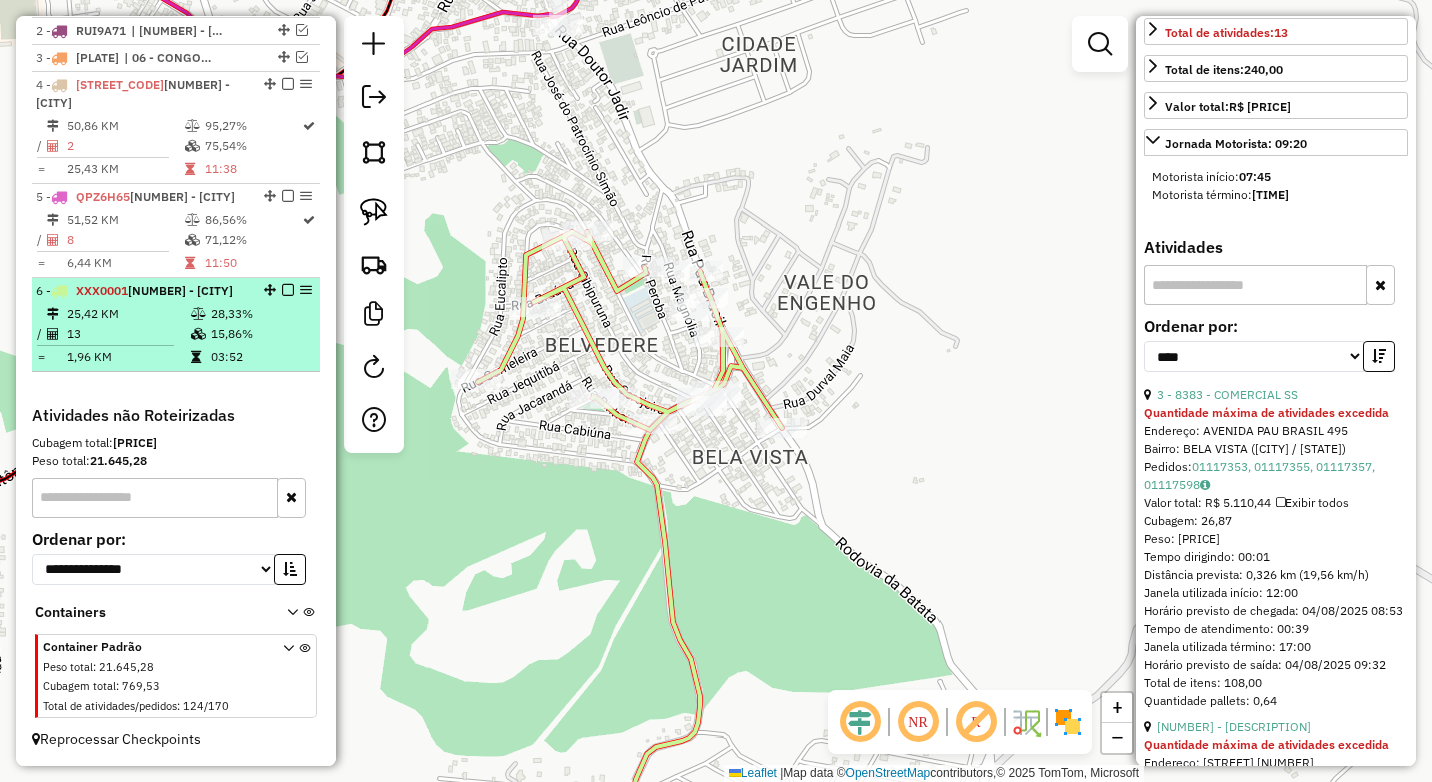 scroll, scrollTop: 835, scrollLeft: 0, axis: vertical 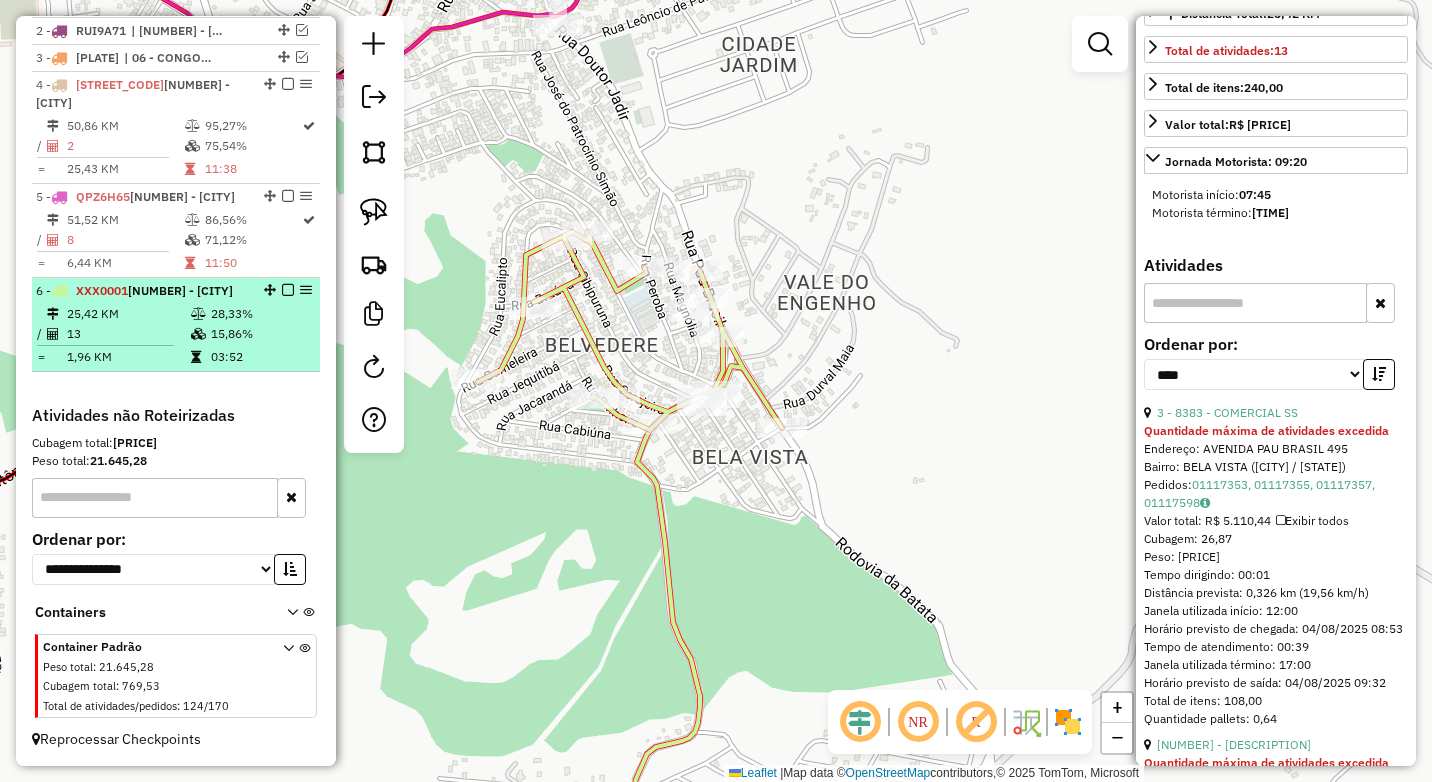 click at bounding box center (288, 290) 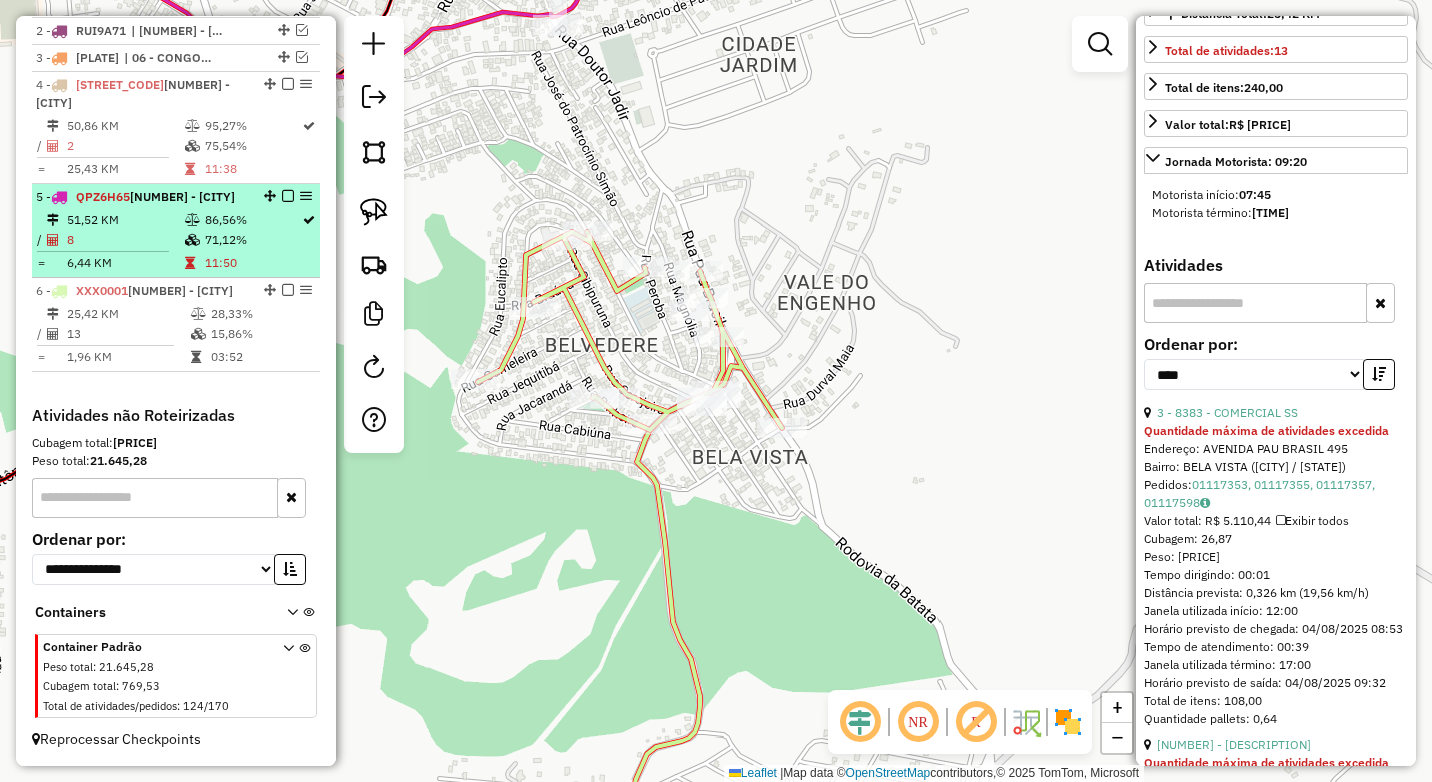 scroll, scrollTop: 750, scrollLeft: 0, axis: vertical 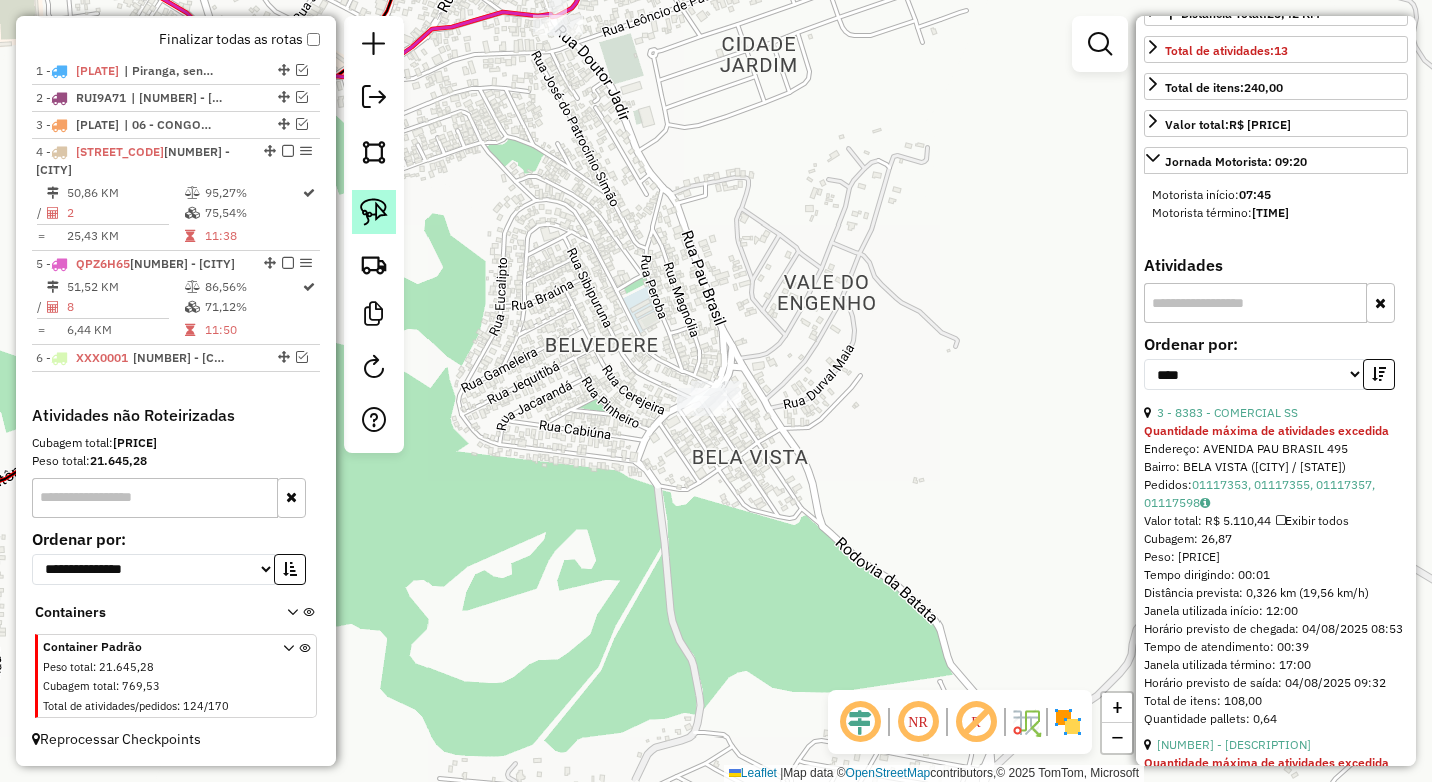 click 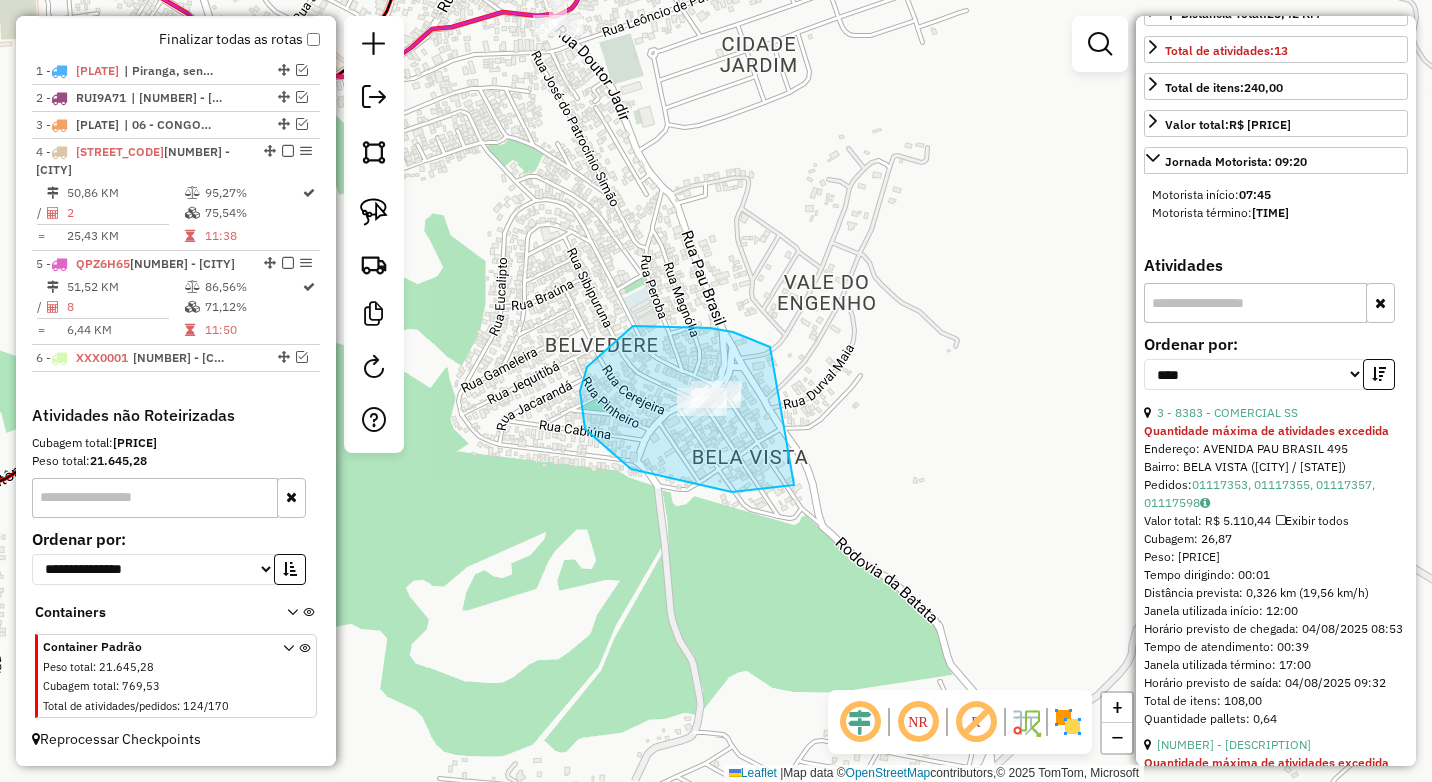 drag, startPoint x: 760, startPoint y: 342, endPoint x: 827, endPoint y: 448, distance: 125.39936 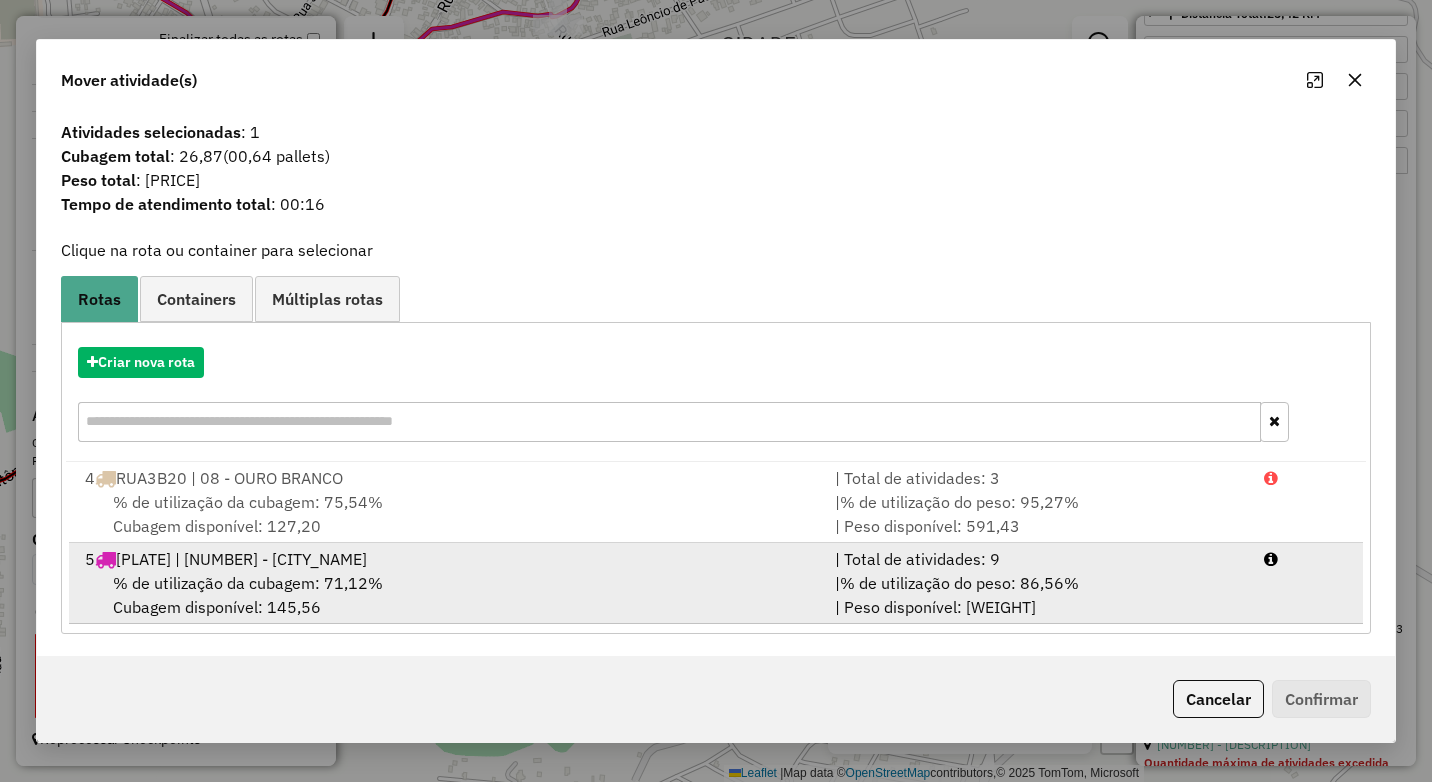 click on "% de utilização da cubagem: 71,12%  Cubagem disponível: 145,56" at bounding box center (448, 595) 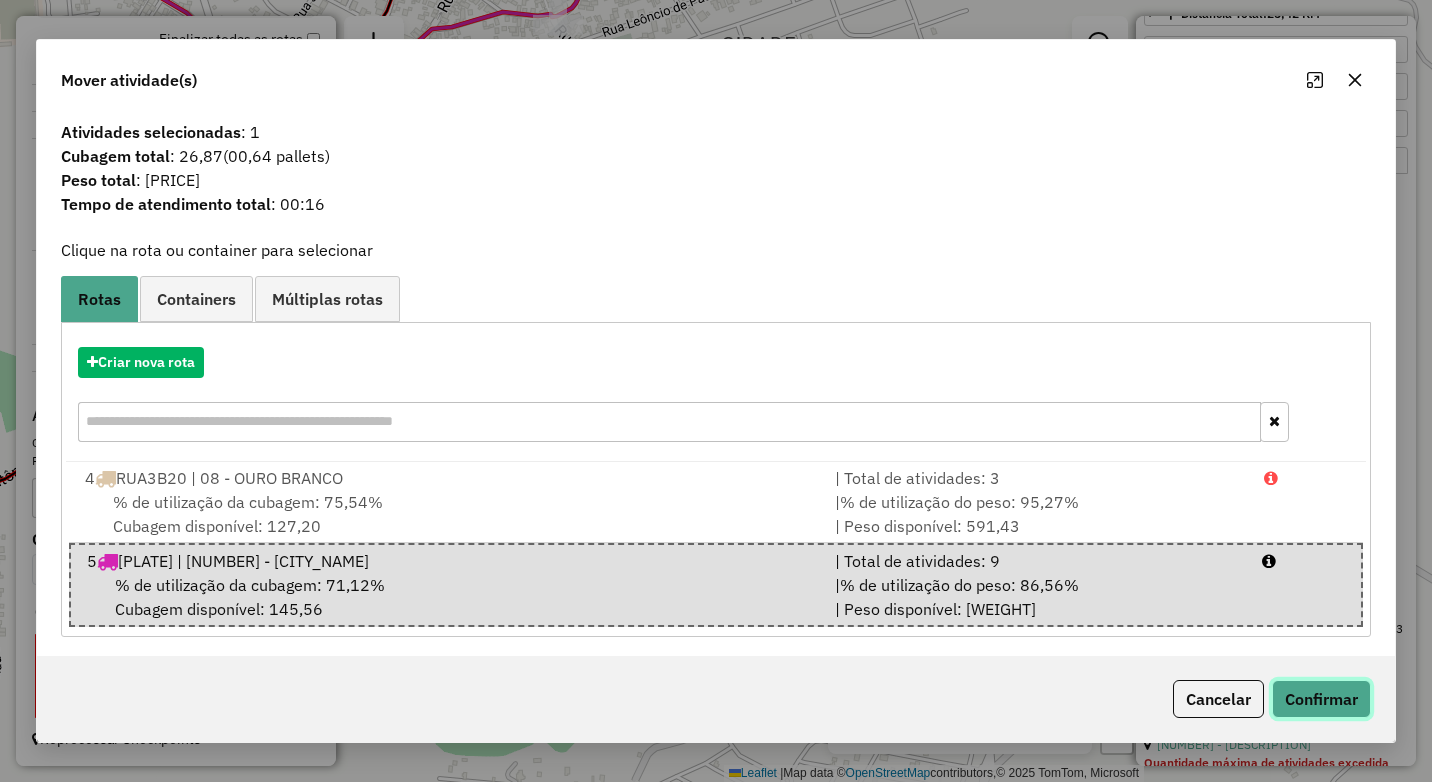click on "Confirmar" 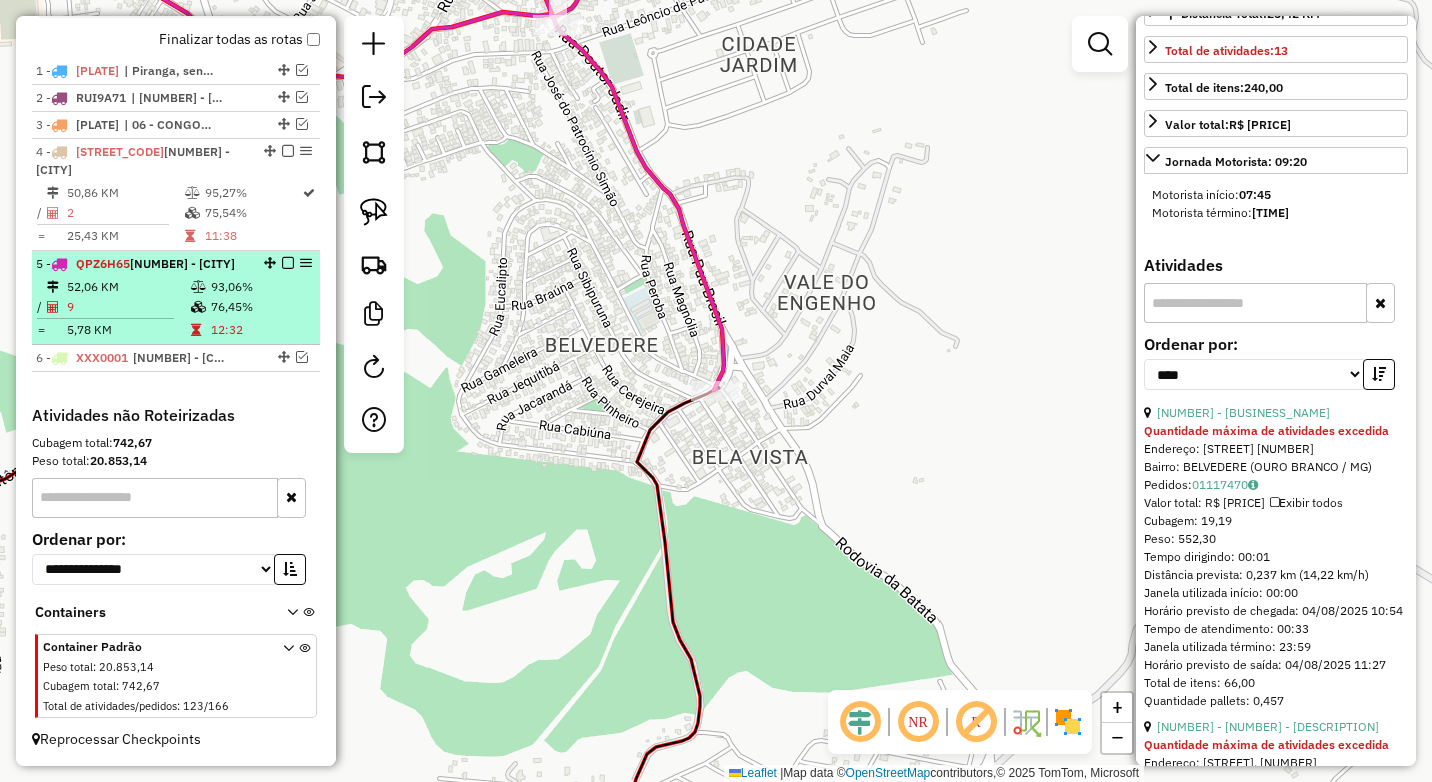 scroll, scrollTop: 650, scrollLeft: 0, axis: vertical 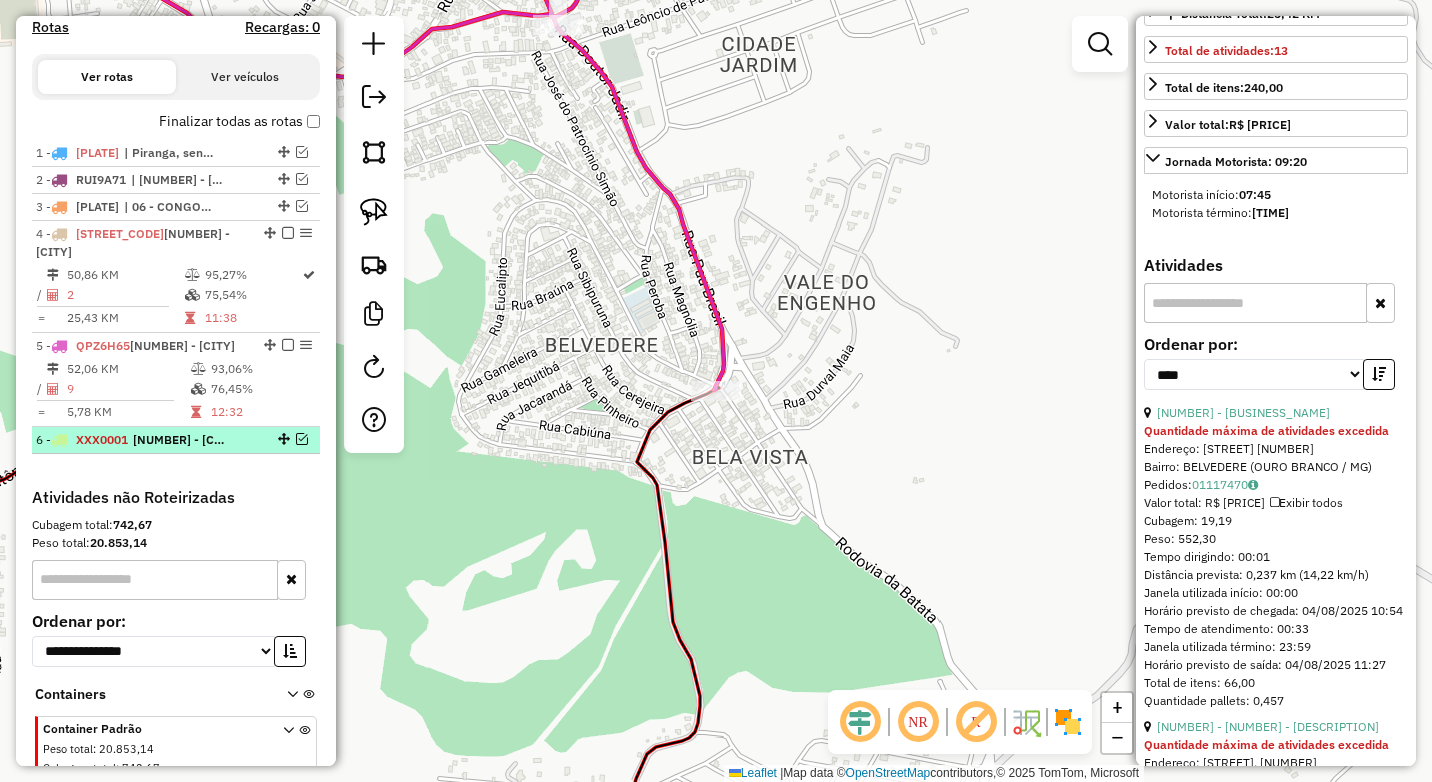 click at bounding box center (302, 439) 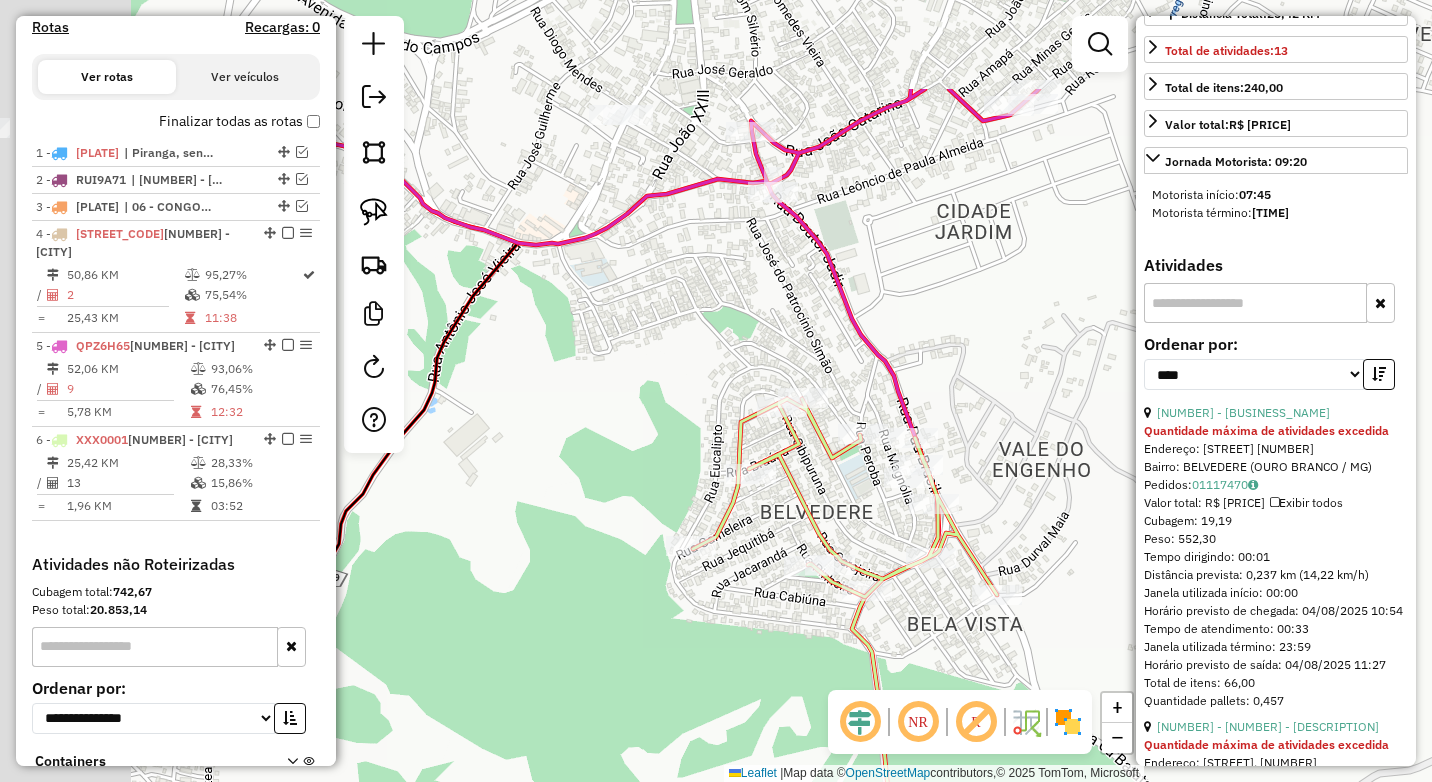 drag, startPoint x: 617, startPoint y: 340, endPoint x: 770, endPoint y: 534, distance: 247.07286 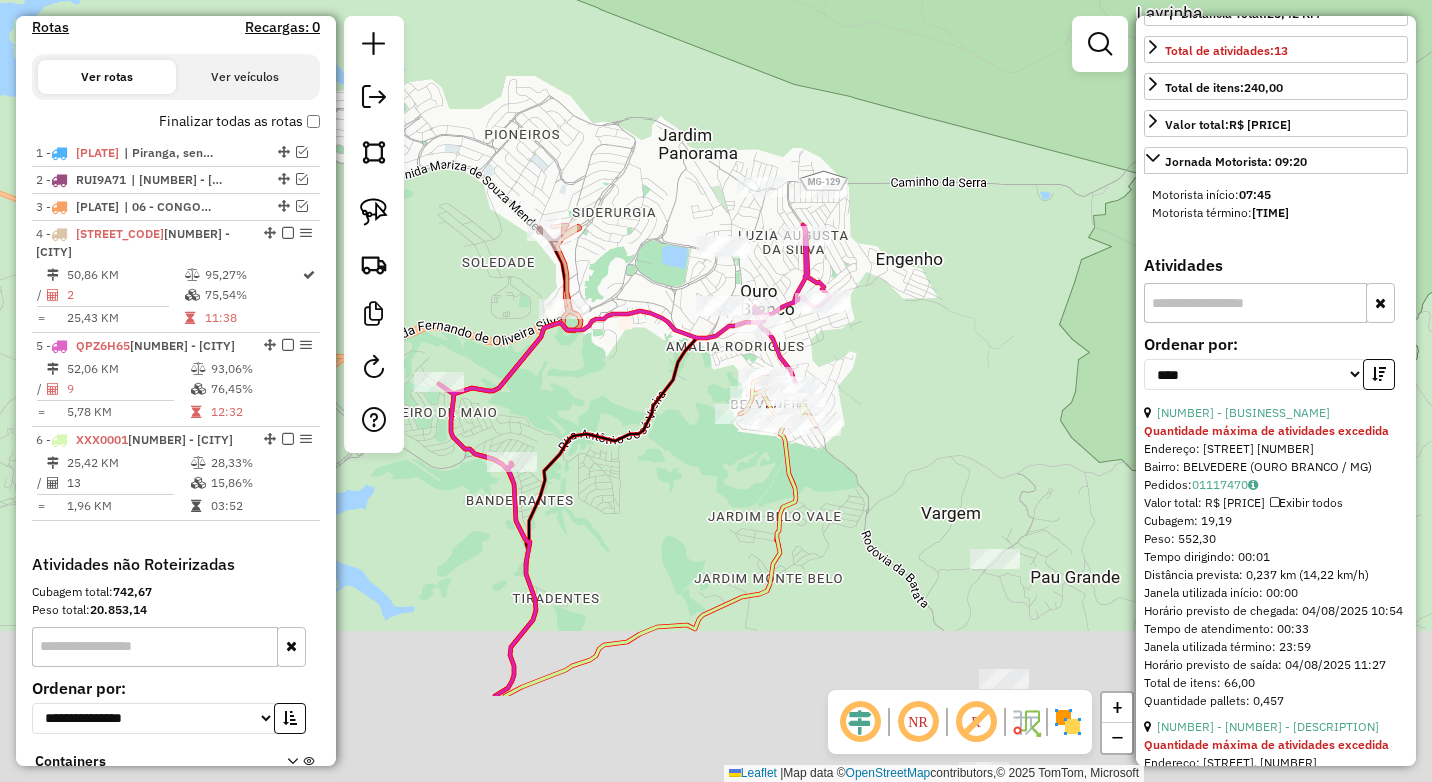 drag, startPoint x: 687, startPoint y: 466, endPoint x: 634, endPoint y: 345, distance: 132.09845 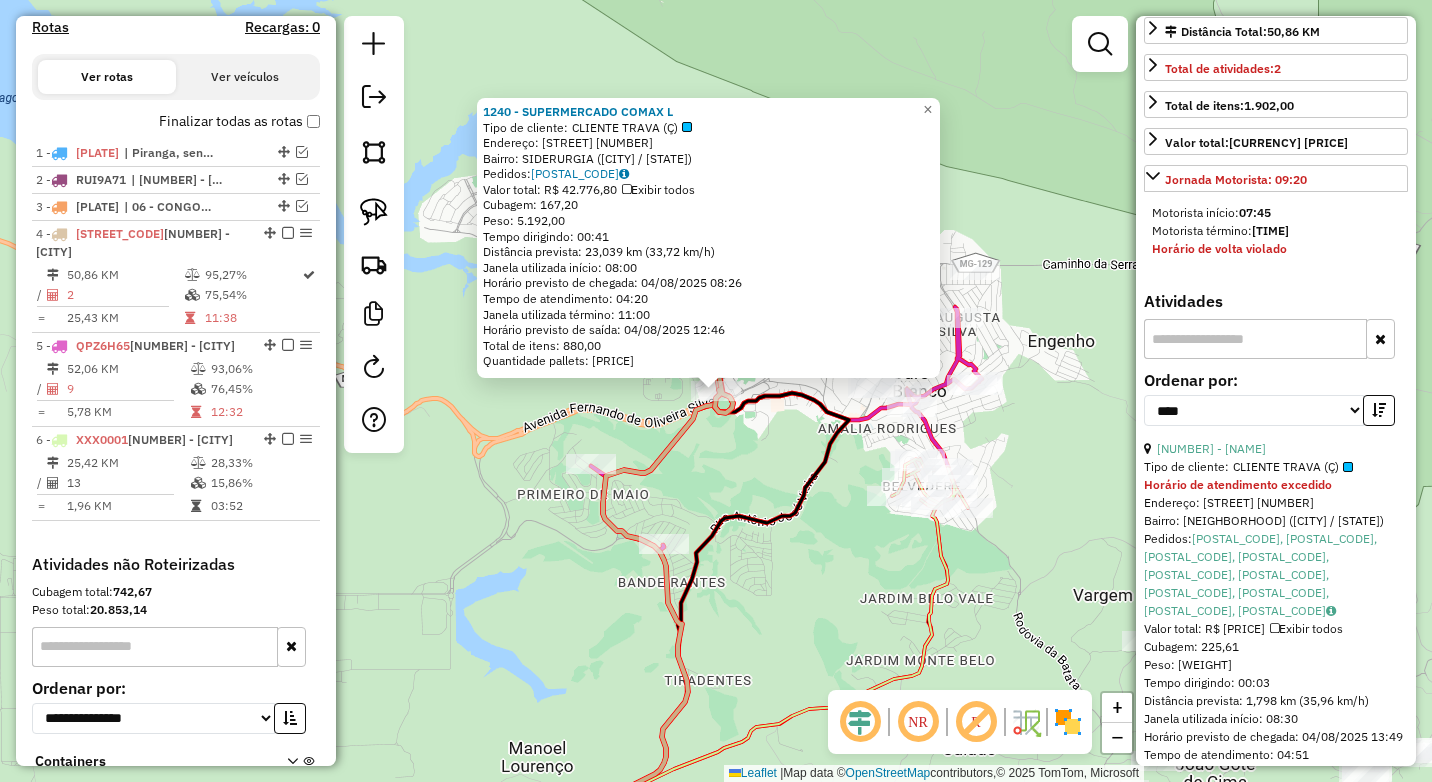 scroll, scrollTop: 600, scrollLeft: 0, axis: vertical 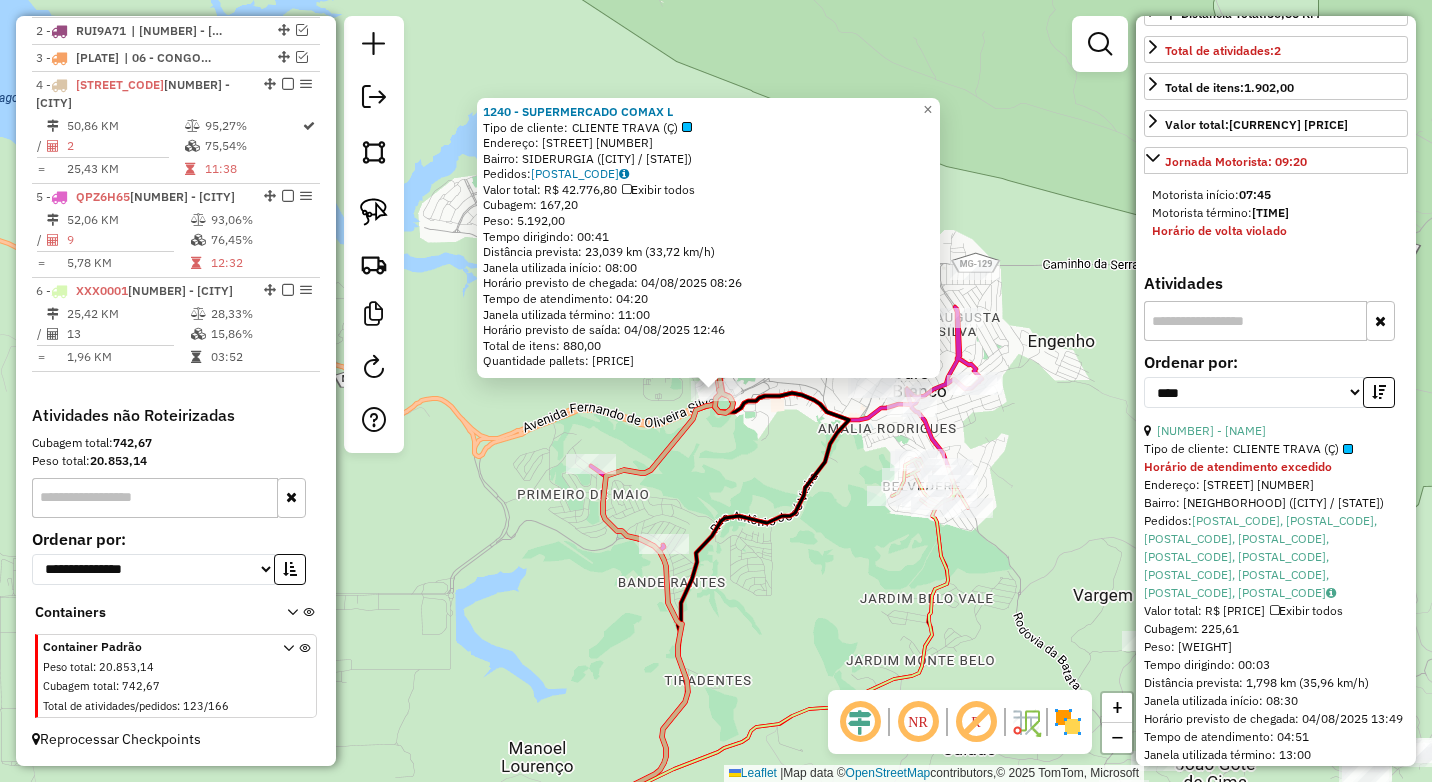 click on "1240 - SUPERMERCADO COMAX L  Tipo de cliente:   CLIENTE TRAVA (Ç)   Endereço:  MARIZA DE SOUZA MENDES 41   Bairro: SIDERURGIA (OURO BRANCO / MG)   Pedidos:  01117544   Valor total: R$ 42.776,80   Exibir todos   Cubagem: 167,20  Peso: 5.192,00  Tempo dirigindo: 00:41   Distância prevista: 23,039 km (33,72 km/h)   Janela utilizada início: 08:00   Horário previsto de chegada: 04/08/2025 08:26   Tempo de atendimento: 04:20   Janela utilizada término: 11:00   Horário previsto de saída: 04/08/2025 12:46   Total de itens: 880,00   Quantidade pallets: 3,981  × Janela de atendimento Grade de atendimento Capacidade Transportadoras Veículos Cliente Pedidos  Rotas Selecione os dias de semana para filtrar as janelas de atendimento  Seg   Ter   Qua   Qui   Sex   Sáb   Dom  Informe o período da janela de atendimento: De: Até:  Filtrar exatamente a janela do cliente  Considerar janela de atendimento padrão  Selecione os dias de semana para filtrar as grades de atendimento  Seg   Ter   Qua   Qui   Sex   Sáb  +" 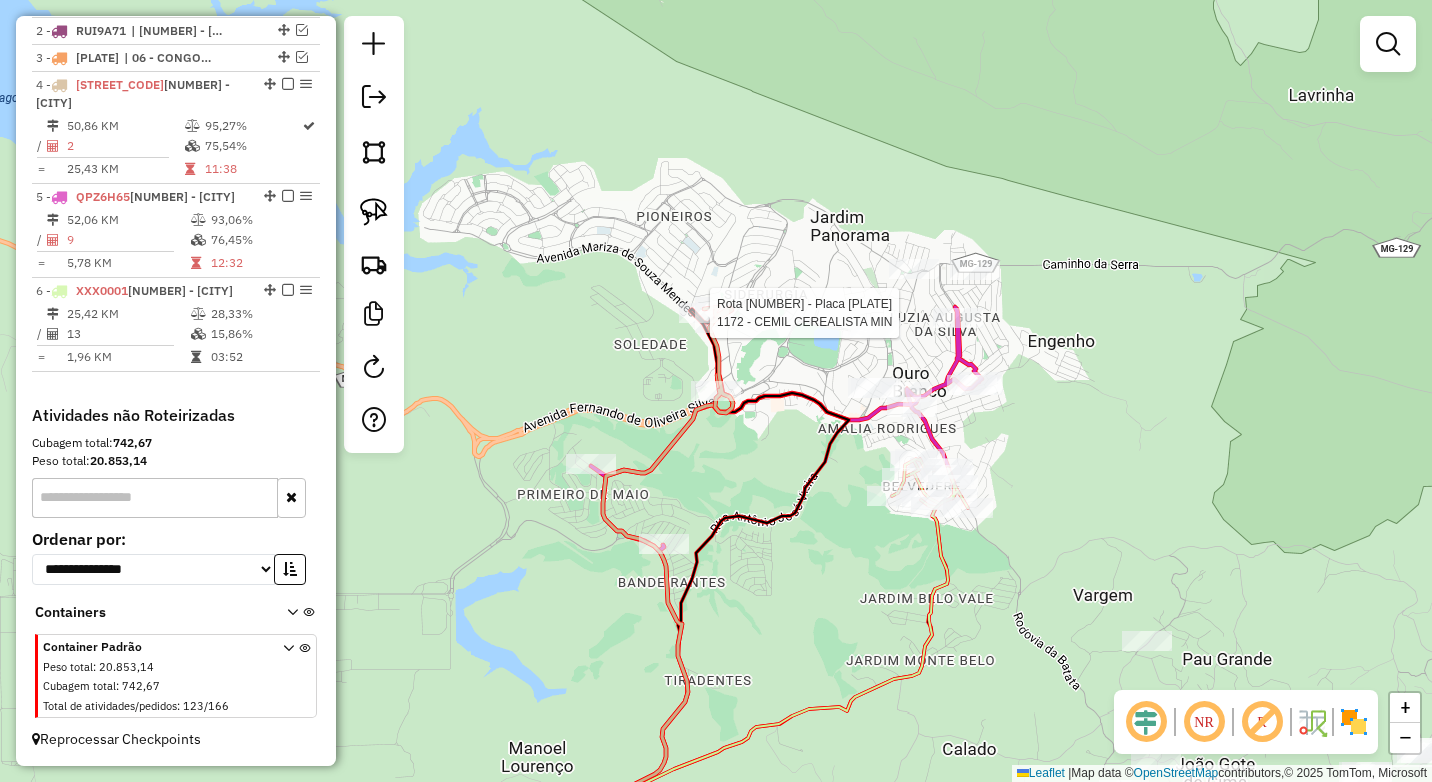 select on "*********" 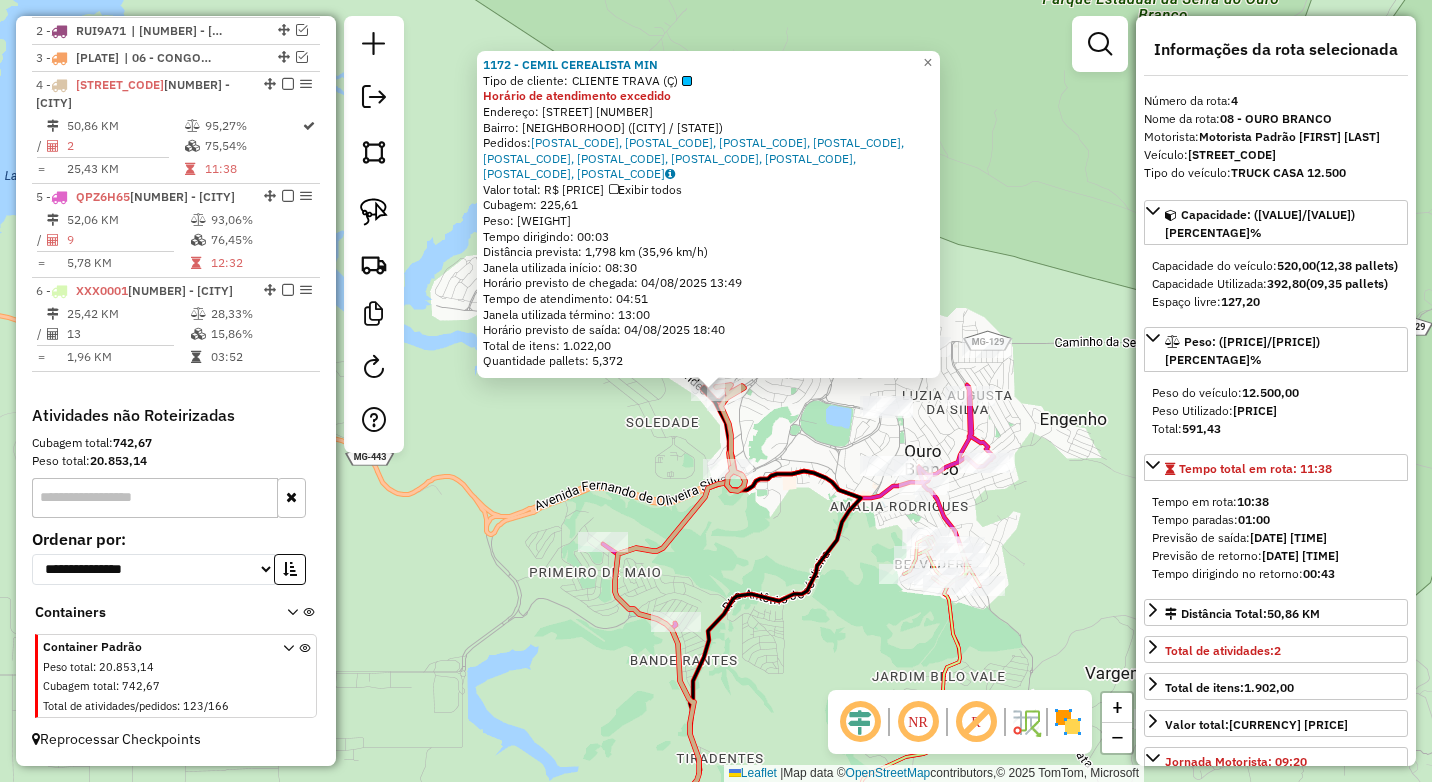 click on "1172 - CEMIL CEREALISTA MIN  Tipo de cliente:   CLIENTE TRAVA (Ç)  Horário de atendimento excedido  Endereço:  MARIZA DE SOUZA MENDES 680   Bairro: PIONEIROS (OURO BRANCO / MG)   Pedidos:  01117546, 01117547, 01117548, 01117549, 01117550, 01117551, 01117594, 01117595, 01117596, 01117597   Valor total: R$ 47.402,63   Exibir todos   Cubagem: 225,61  Peso: 6.716,57  Tempo dirigindo: 00:03   Distância prevista: 1,798 km (35,96 km/h)   Janela utilizada início: 08:30   Horário previsto de chegada: 04/08/2025 13:49   Tempo de atendimento: 04:51   Janela utilizada término: 13:00   Horário previsto de saída: 04/08/2025 18:40   Total de itens: 1.022,00   Quantidade pallets: 5,372  × Janela de atendimento Grade de atendimento Capacidade Transportadoras Veículos Cliente Pedidos  Rotas Selecione os dias de semana para filtrar as janelas de atendimento  Seg   Ter   Qua   Qui   Sex   Sáb   Dom  Informe o período da janela de atendimento: De: Até:  Filtrar exatamente a janela do cliente  Seg   Ter   Qua   Qui" 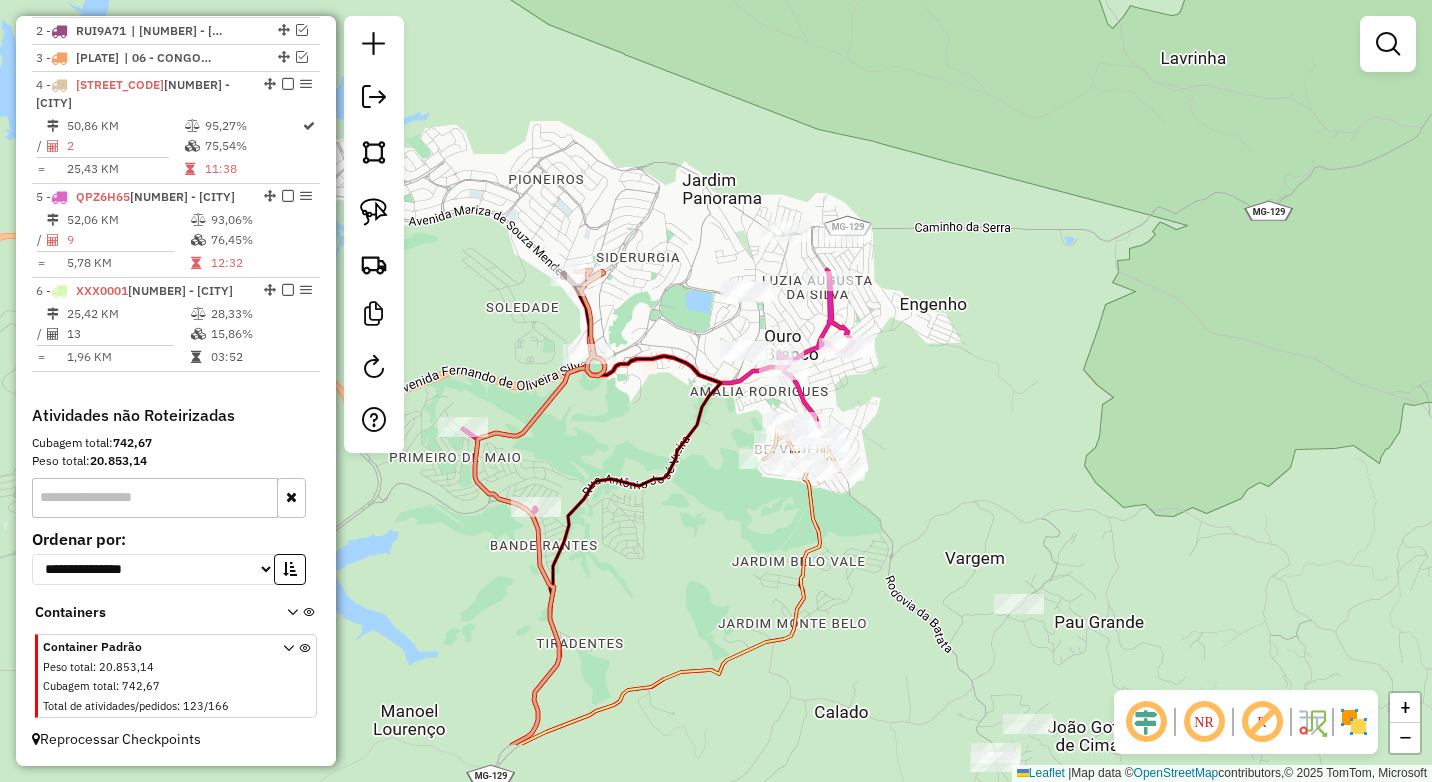 drag, startPoint x: 664, startPoint y: 476, endPoint x: 641, endPoint y: 456, distance: 30.479502 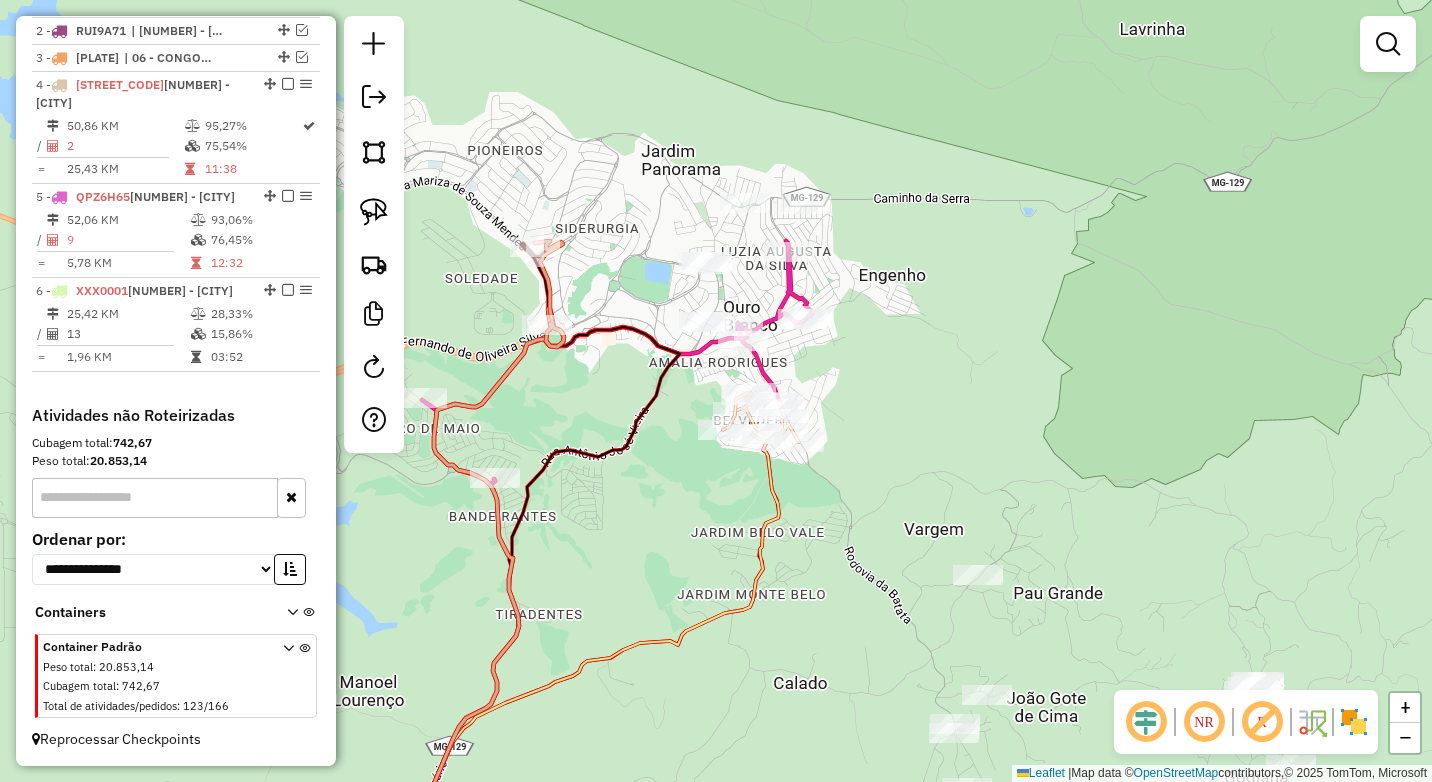 drag, startPoint x: 700, startPoint y: 555, endPoint x: 659, endPoint y: 527, distance: 49.648766 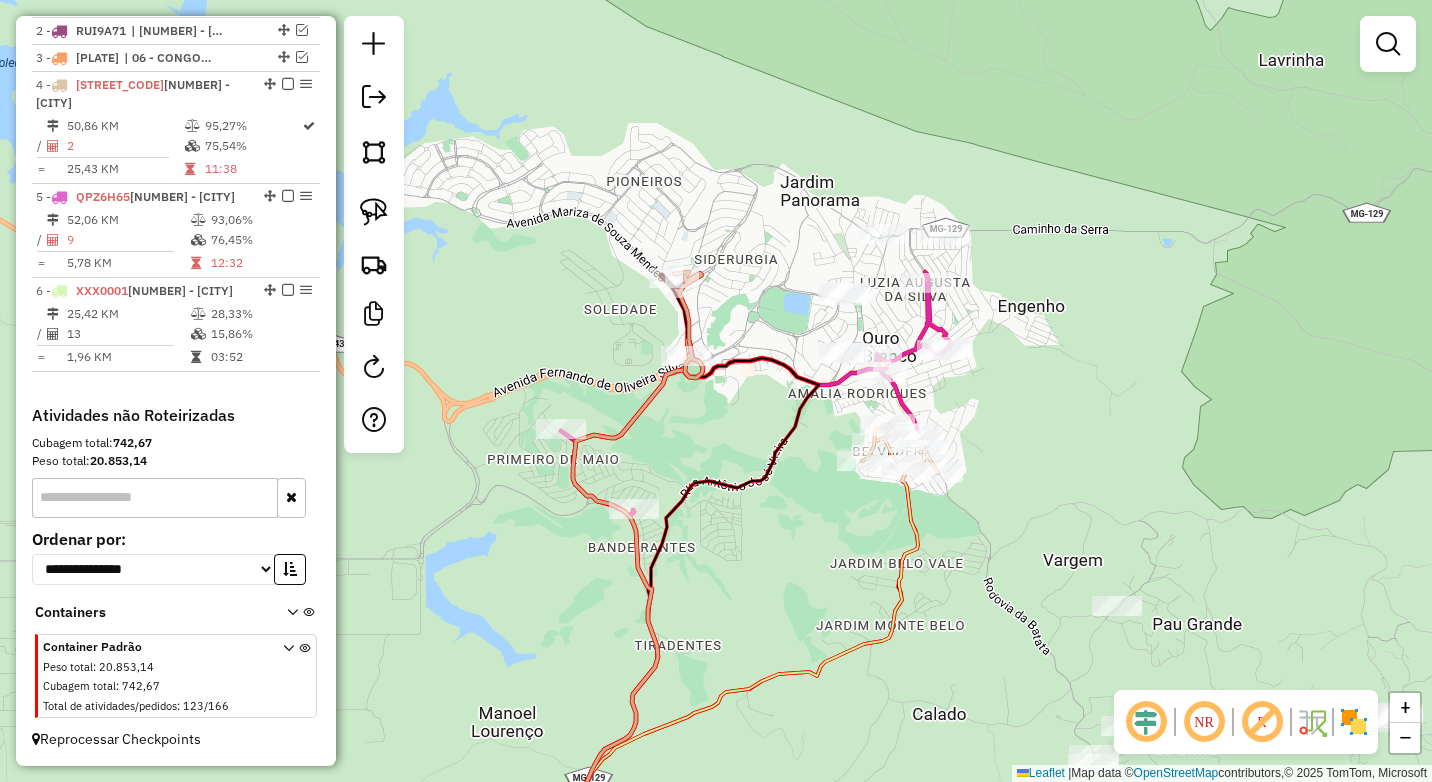 drag, startPoint x: 597, startPoint y: 570, endPoint x: 730, endPoint y: 597, distance: 135.71294 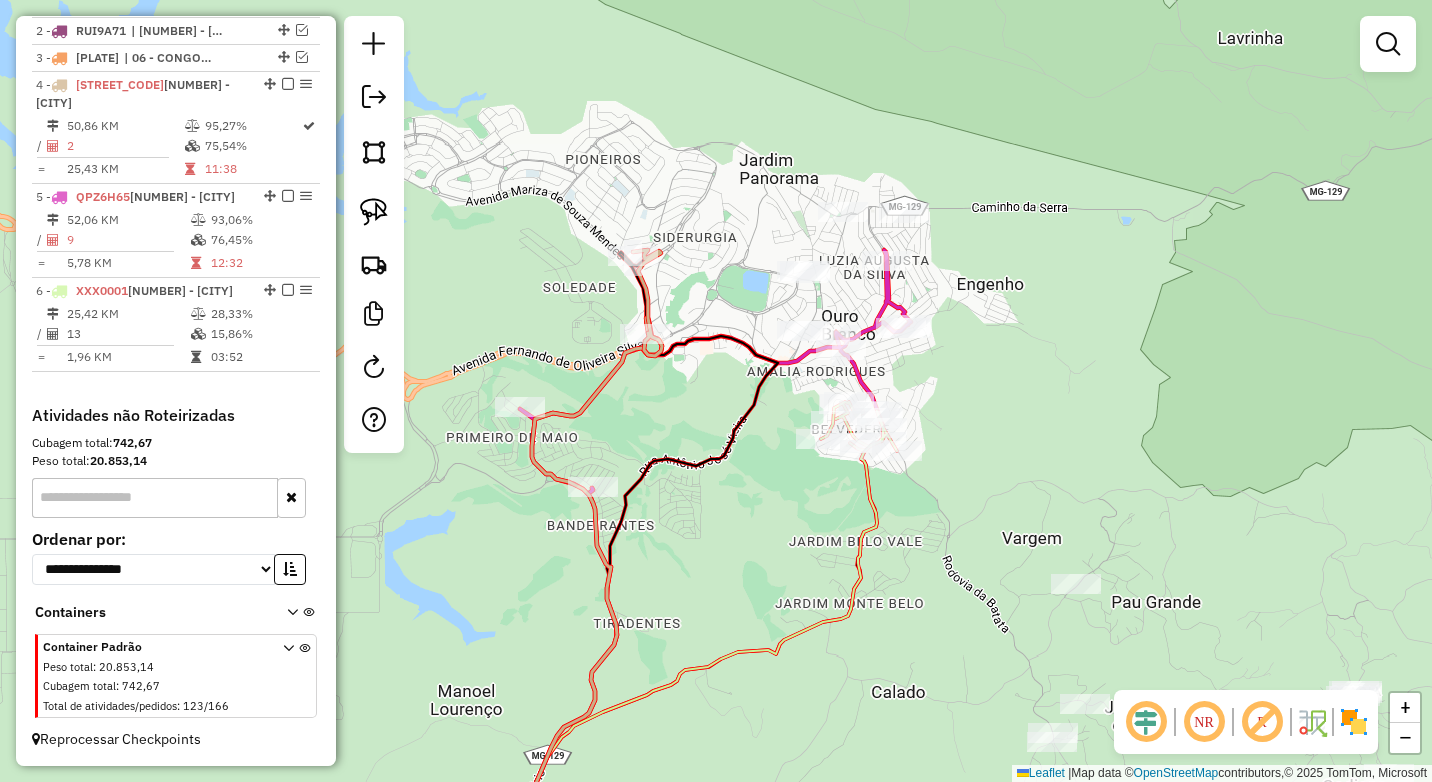 drag, startPoint x: 779, startPoint y: 420, endPoint x: 738, endPoint y: 398, distance: 46.52956 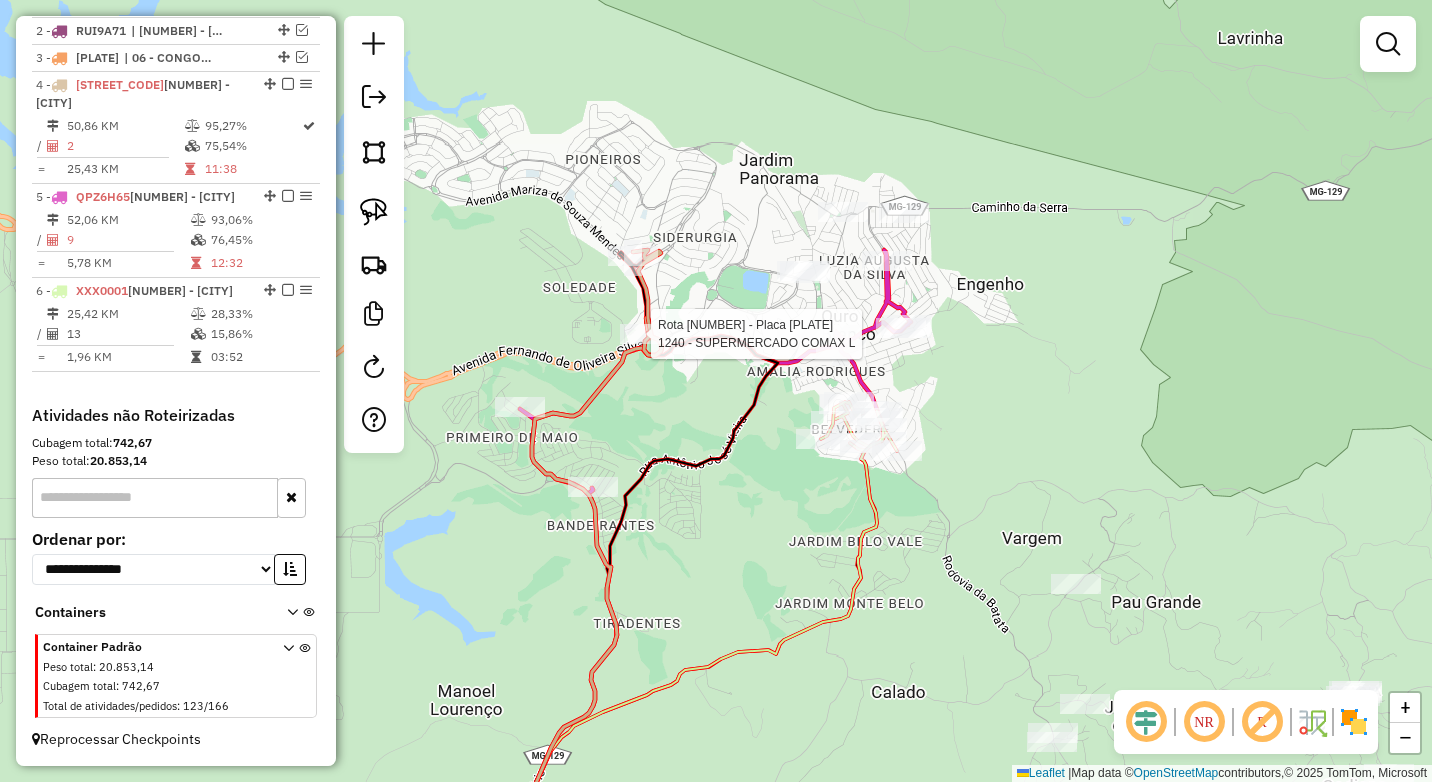 select on "*********" 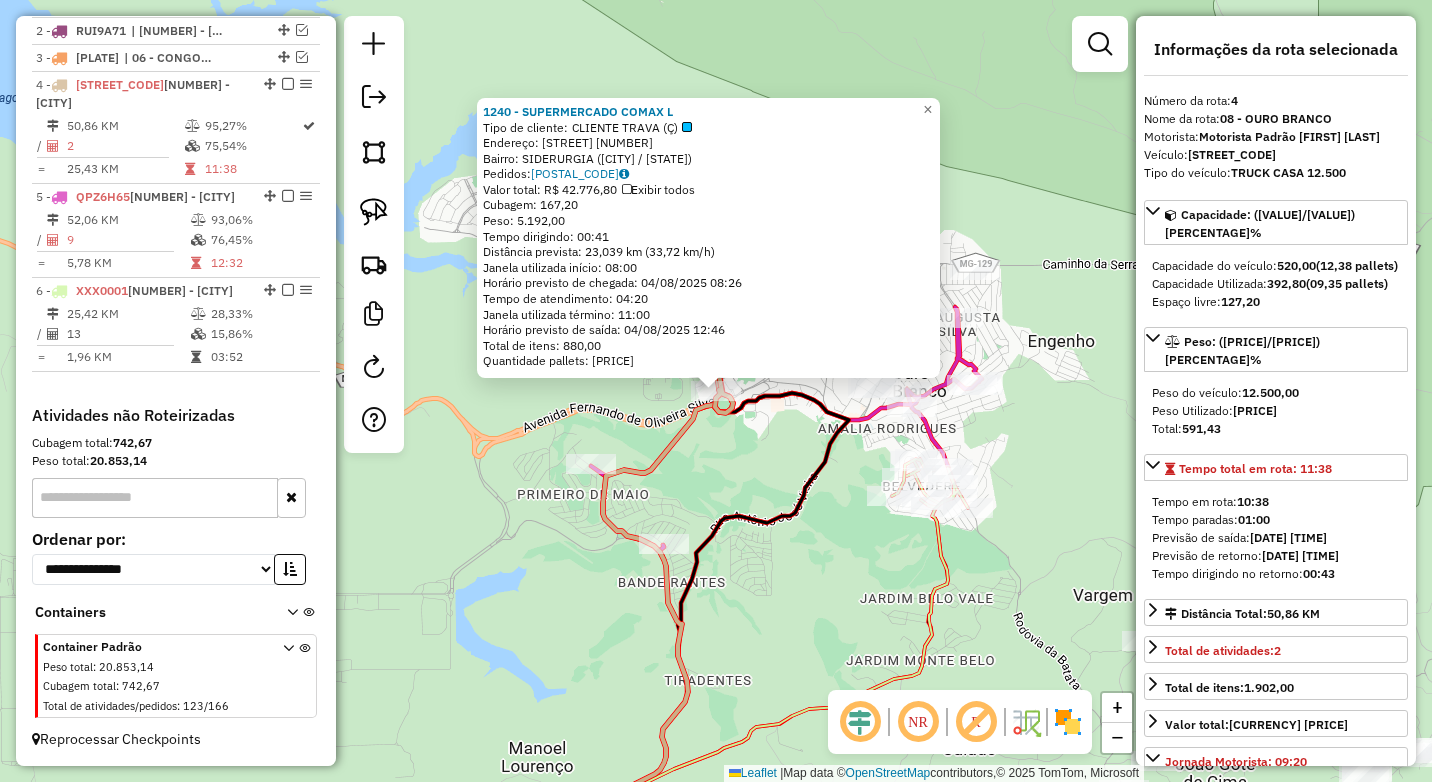 click on "1240 - SUPERMERCADO COMAX L  Tipo de cliente:   CLIENTE TRAVA (Ç)   Endereço:  MARIZA DE SOUZA MENDES 41   Bairro: SIDERURGIA (OURO BRANCO / MG)   Pedidos:  01117544   Valor total: R$ 42.776,80   Exibir todos   Cubagem: 167,20  Peso: 5.192,00  Tempo dirigindo: 00:41   Distância prevista: 23,039 km (33,72 km/h)   Janela utilizada início: 08:00   Horário previsto de chegada: 04/08/2025 08:26   Tempo de atendimento: 04:20   Janela utilizada término: 11:00   Horário previsto de saída: 04/08/2025 12:46   Total de itens: 880,00   Quantidade pallets: 3,981  × Janela de atendimento Grade de atendimento Capacidade Transportadoras Veículos Cliente Pedidos  Rotas Selecione os dias de semana para filtrar as janelas de atendimento  Seg   Ter   Qua   Qui   Sex   Sáb   Dom  Informe o período da janela de atendimento: De: Até:  Filtrar exatamente a janela do cliente  Considerar janela de atendimento padrão  Selecione os dias de semana para filtrar as grades de atendimento  Seg   Ter   Qua   Qui   Sex   Sáb  +" 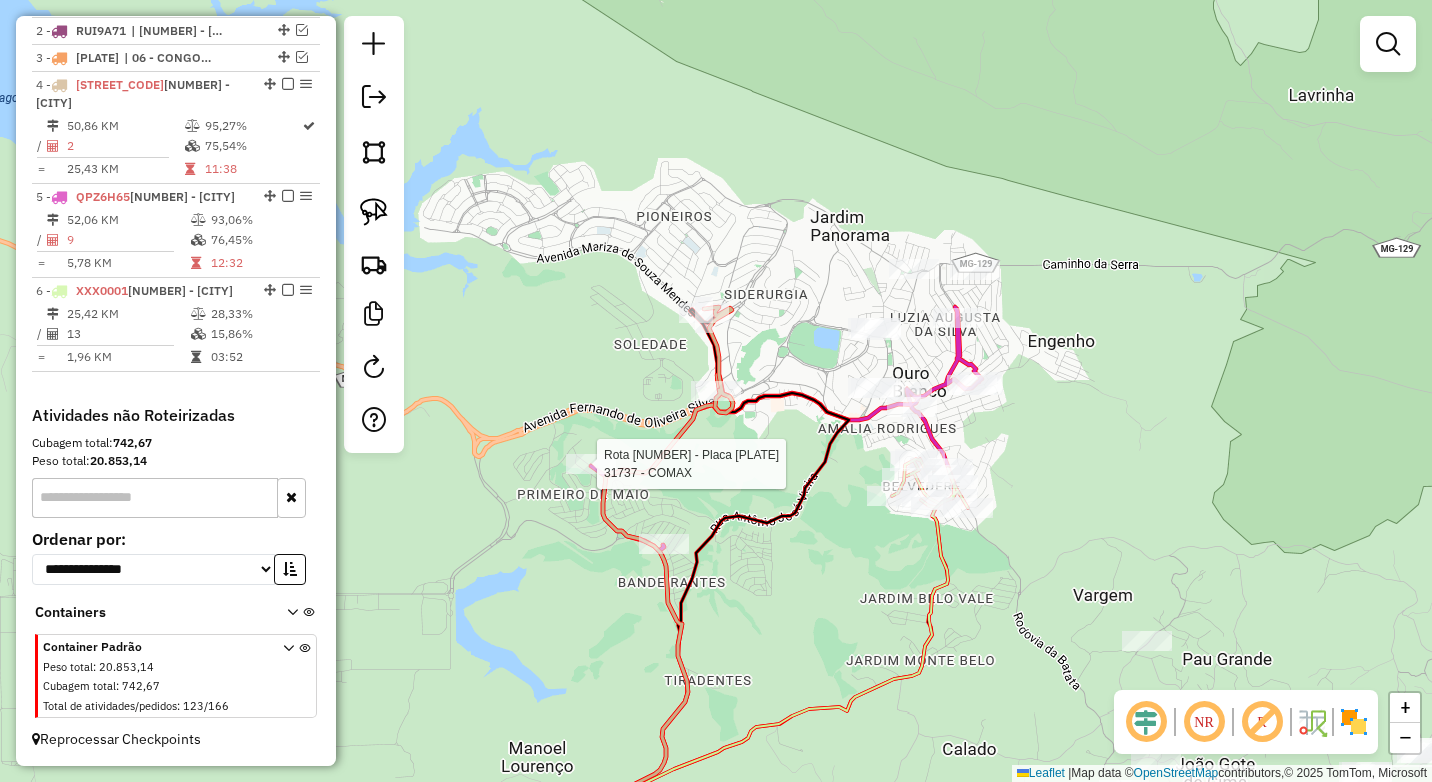 click 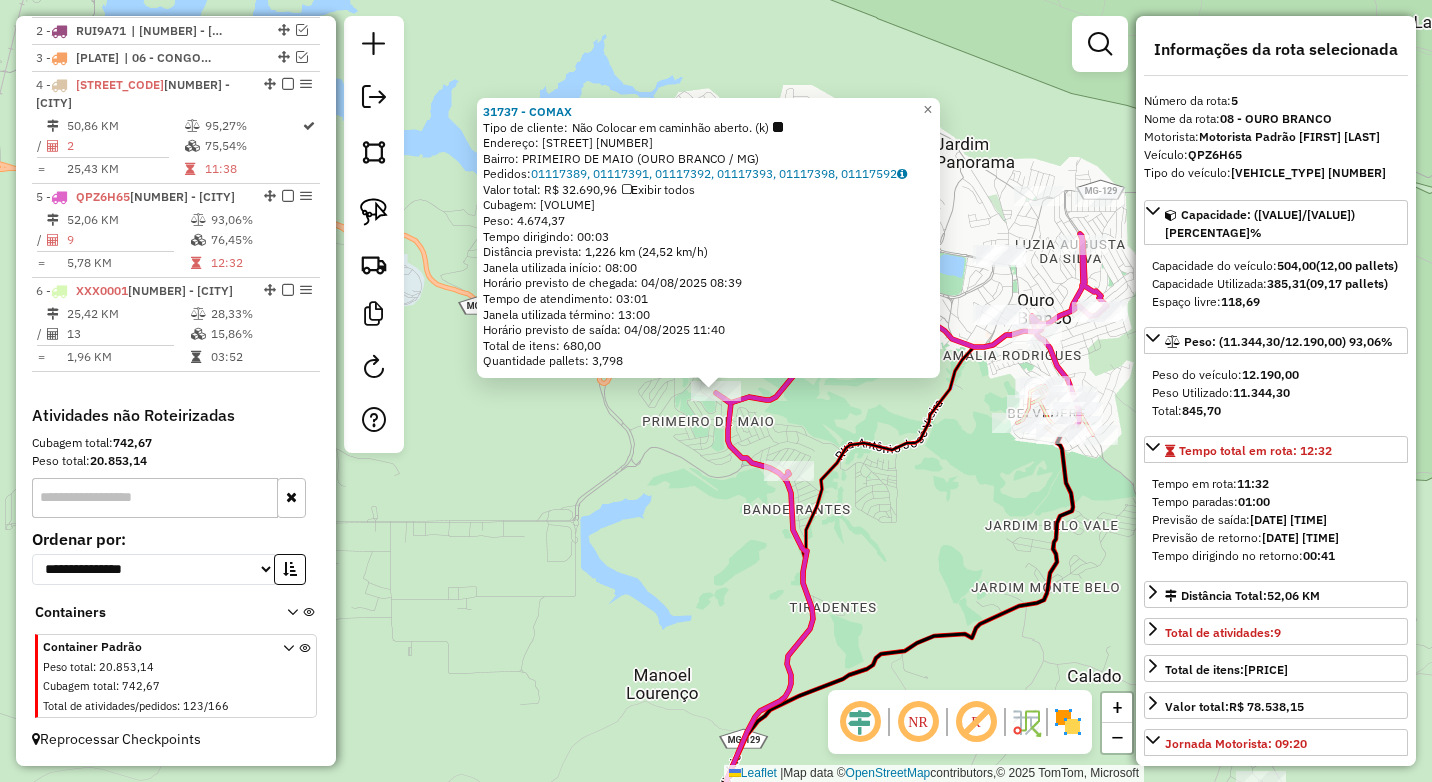 click on "31737 - COMAX  Tipo de cliente:   Não Colocar em caminhão aberto. (k)   Endereço:  OURO PRETO 185   Bairro: PRIMEIRO DE MAIO (OURO BRANCO / MG)   Pedidos:  01117389, 01117391, 01117392, 01117393, 01117398, 01117592   Valor total: R$ 32.690,96   Exibir todos   Cubagem: 159,53  Peso: 4.674,37  Tempo dirigindo: 00:03   Distância prevista: 1,226 km (24,52 km/h)   Janela utilizada início: 08:00   Horário previsto de chegada: 04/08/2025 08:39   Tempo de atendimento: 03:01   Janela utilizada término: 13:00   Horário previsto de saída: 04/08/2025 11:40   Total de itens: 680,00   Quantidade pallets: 3,798  × Janela de atendimento Grade de atendimento Capacidade Transportadoras Veículos Cliente Pedidos  Rotas Selecione os dias de semana para filtrar as janelas de atendimento  Seg   Ter   Qua   Qui   Sex   Sáb   Dom  Informe o período da janela de atendimento: De: Até:  Filtrar exatamente a janela do cliente  Considerar janela de atendimento padrão   Seg   Ter   Qua   Qui   Sex   Sáb   Dom   De:   Até:" 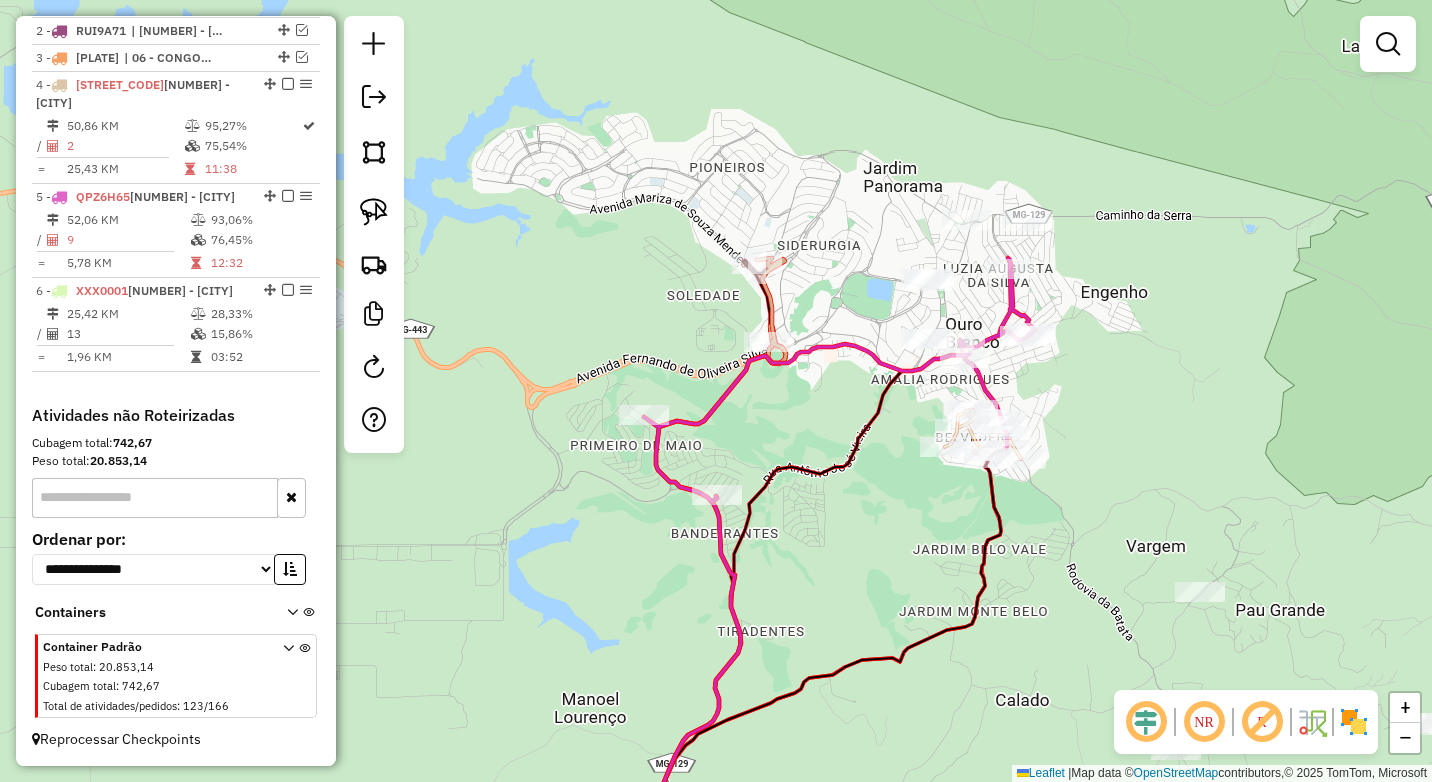 drag, startPoint x: 827, startPoint y: 553, endPoint x: 765, endPoint y: 587, distance: 70.71068 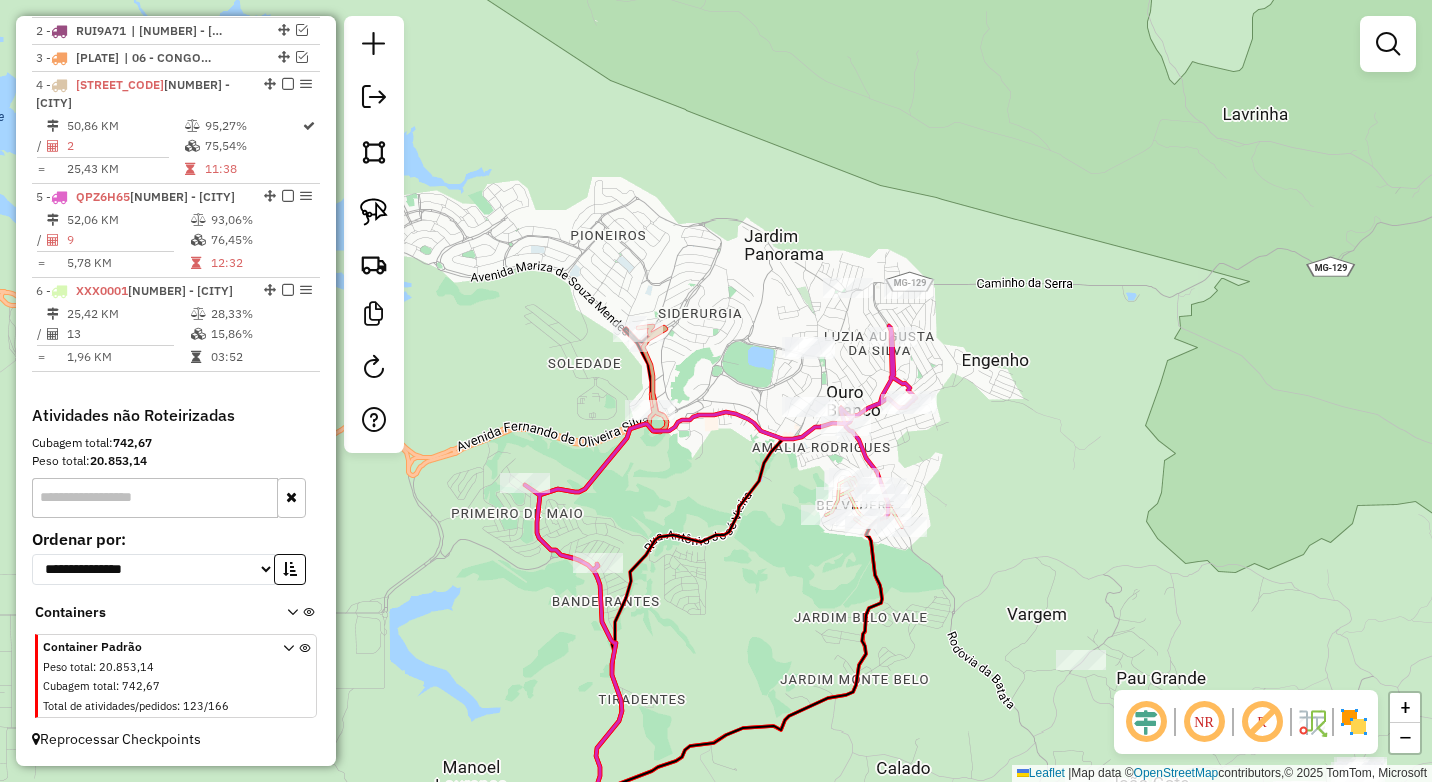 drag, startPoint x: 772, startPoint y: 409, endPoint x: 715, endPoint y: 443, distance: 66.37017 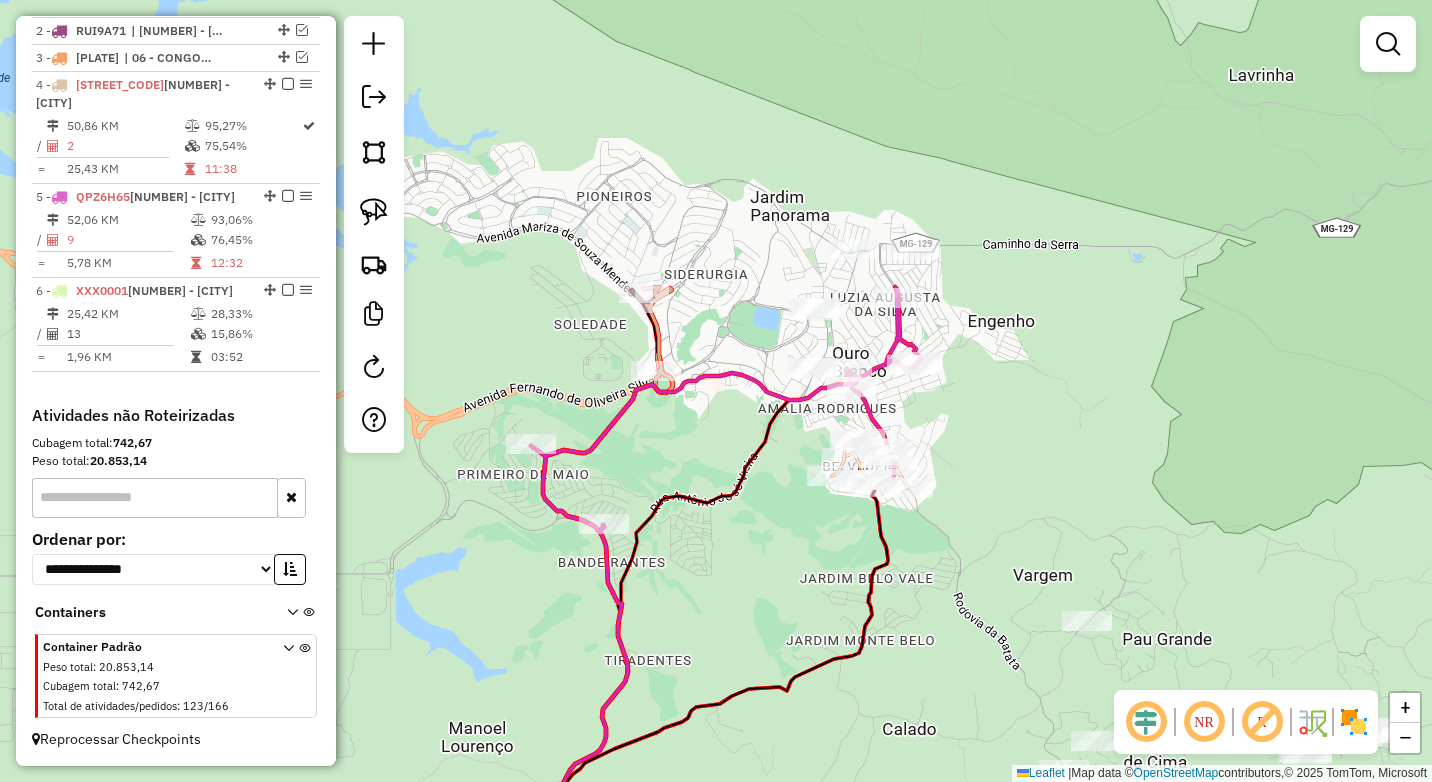 drag, startPoint x: 573, startPoint y: 460, endPoint x: 583, endPoint y: 386, distance: 74.672615 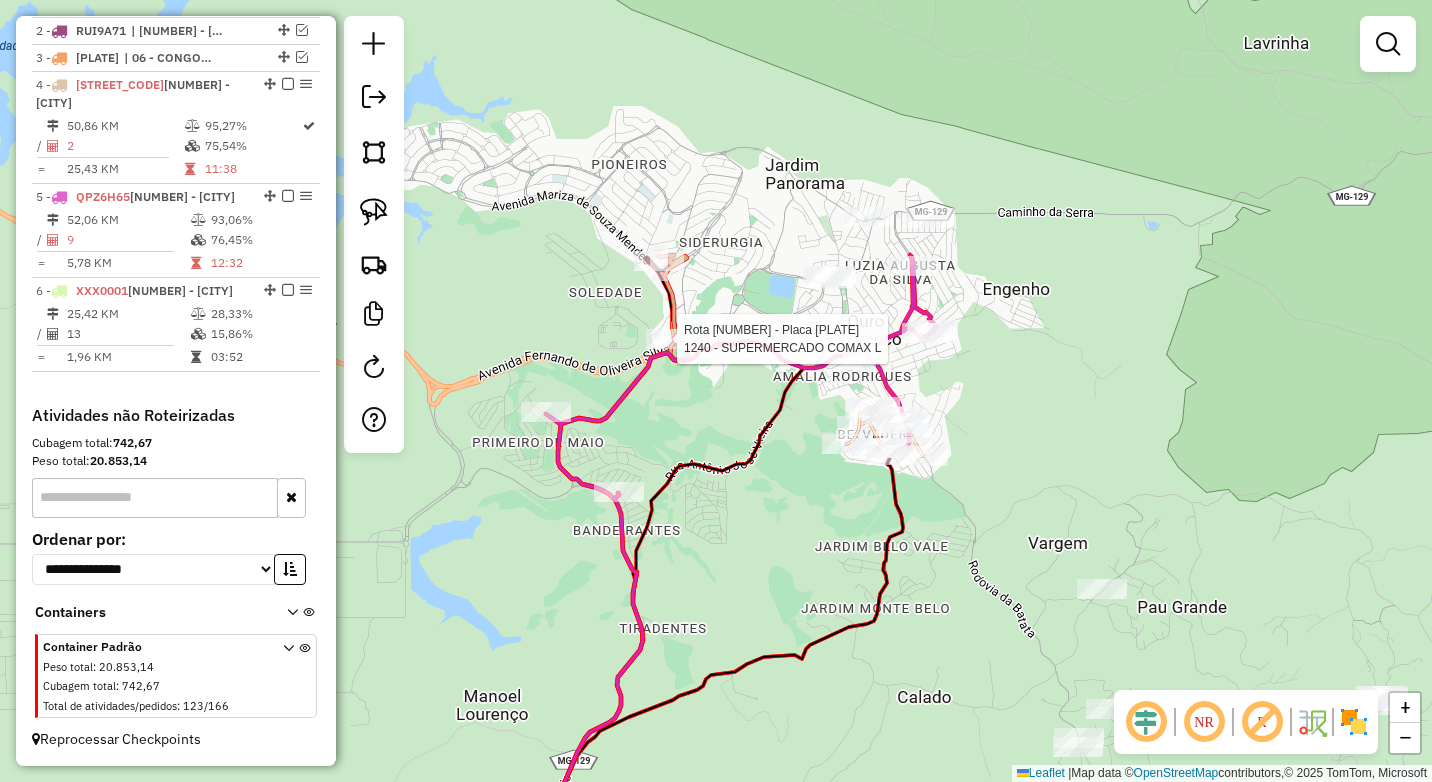 select on "*********" 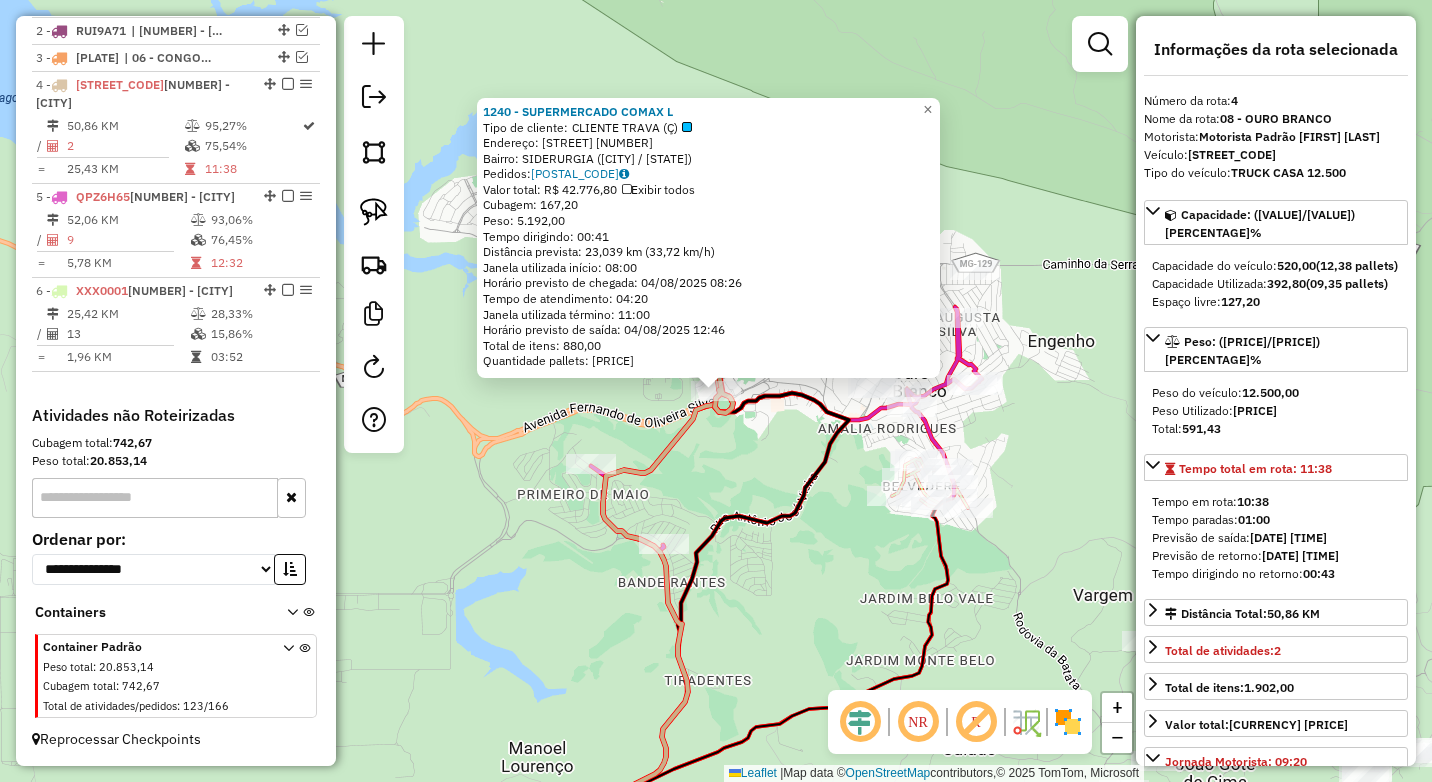click on "1240 - SUPERMERCADO COMAX L  Tipo de cliente:   CLIENTE TRAVA (Ç)   Endereço:  MARIZA DE SOUZA MENDES 41   Bairro: SIDERURGIA (OURO BRANCO / MG)   Pedidos:  01117544   Valor total: R$ 42.776,80   Exibir todos   Cubagem: 167,20  Peso: 5.192,00  Tempo dirigindo: 00:41   Distância prevista: 23,039 km (33,72 km/h)   Janela utilizada início: 08:00   Horário previsto de chegada: 04/08/2025 08:26   Tempo de atendimento: 04:20   Janela utilizada término: 11:00   Horário previsto de saída: 04/08/2025 12:46   Total de itens: 880,00   Quantidade pallets: 3,981  × Janela de atendimento Grade de atendimento Capacidade Transportadoras Veículos Cliente Pedidos  Rotas Selecione os dias de semana para filtrar as janelas de atendimento  Seg   Ter   Qua   Qui   Sex   Sáb   Dom  Informe o período da janela de atendimento: De: Até:  Filtrar exatamente a janela do cliente  Considerar janela de atendimento padrão  Selecione os dias de semana para filtrar as grades de atendimento  Seg   Ter   Qua   Qui   Sex   Sáb  +" 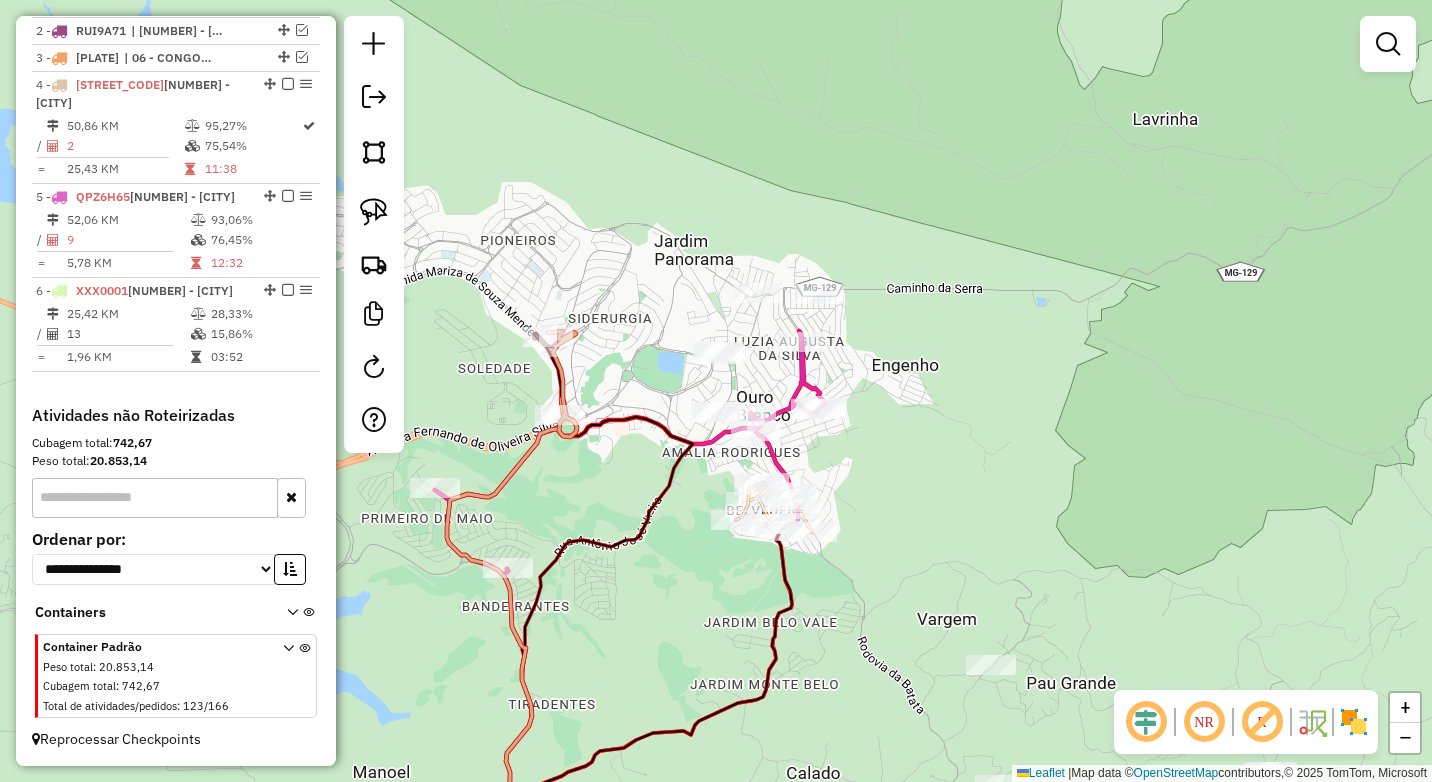 click on "Janela de atendimento Grade de atendimento Capacidade Transportadoras Veículos Cliente Pedidos  Rotas Selecione os dias de semana para filtrar as janelas de atendimento  Seg   Ter   Qua   Qui   Sex   Sáb   Dom  Informe o período da janela de atendimento: De: Até:  Filtrar exatamente a janela do cliente  Considerar janela de atendimento padrão  Selecione os dias de semana para filtrar as grades de atendimento  Seg   Ter   Qua   Qui   Sex   Sáb   Dom   Considerar clientes sem dia de atendimento cadastrado  Clientes fora do dia de atendimento selecionado Filtrar as atividades entre os valores definidos abaixo:  Peso mínimo:   Peso máximo:   Cubagem mínima:   Cubagem máxima:   De:   Até:  Filtrar as atividades entre o tempo de atendimento definido abaixo:  De:   Até:   Considerar capacidade total dos clientes não roteirizados Transportadora: Selecione um ou mais itens Tipo de veículo: Selecione um ou mais itens Veículo: Selecione um ou mais itens Motorista: Selecione um ou mais itens Nome: Rótulo:" 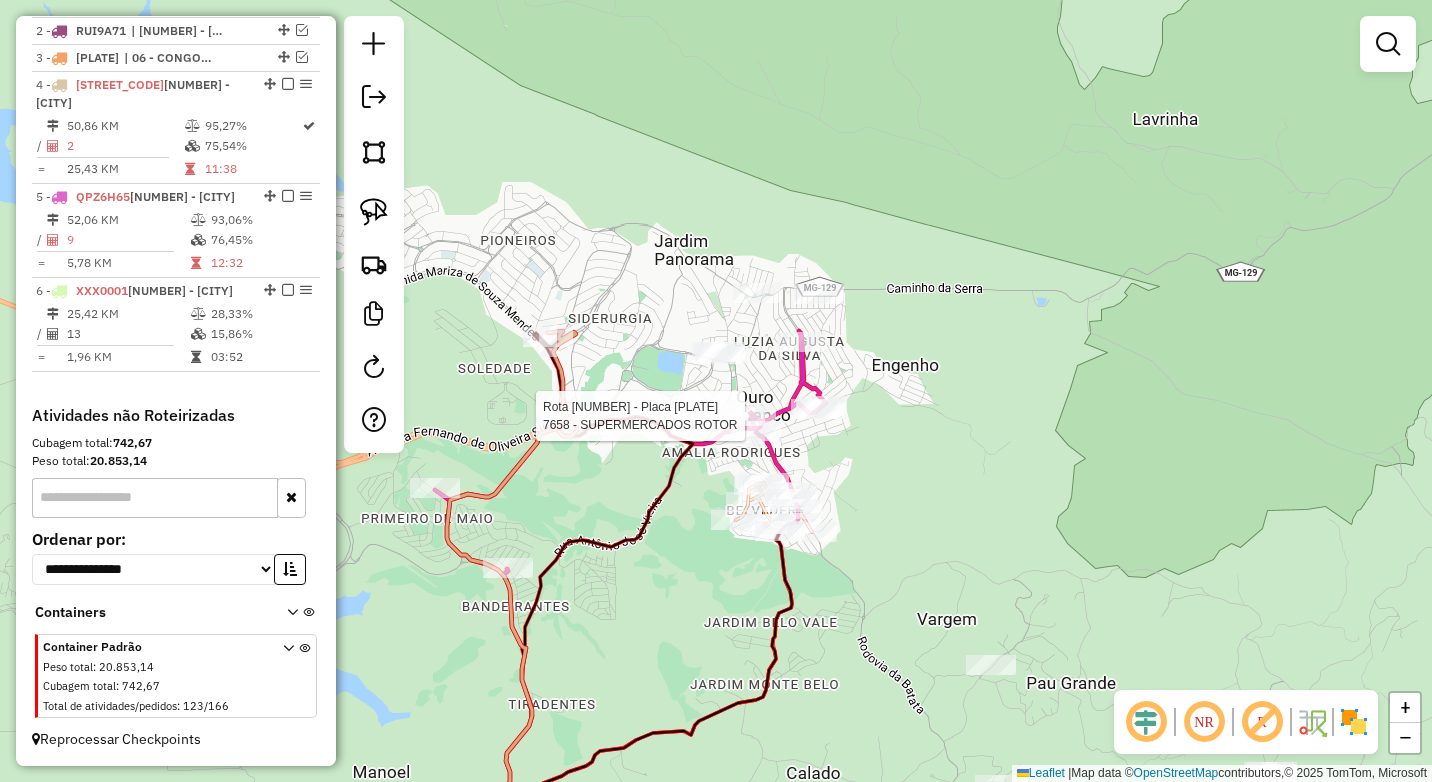 select on "*********" 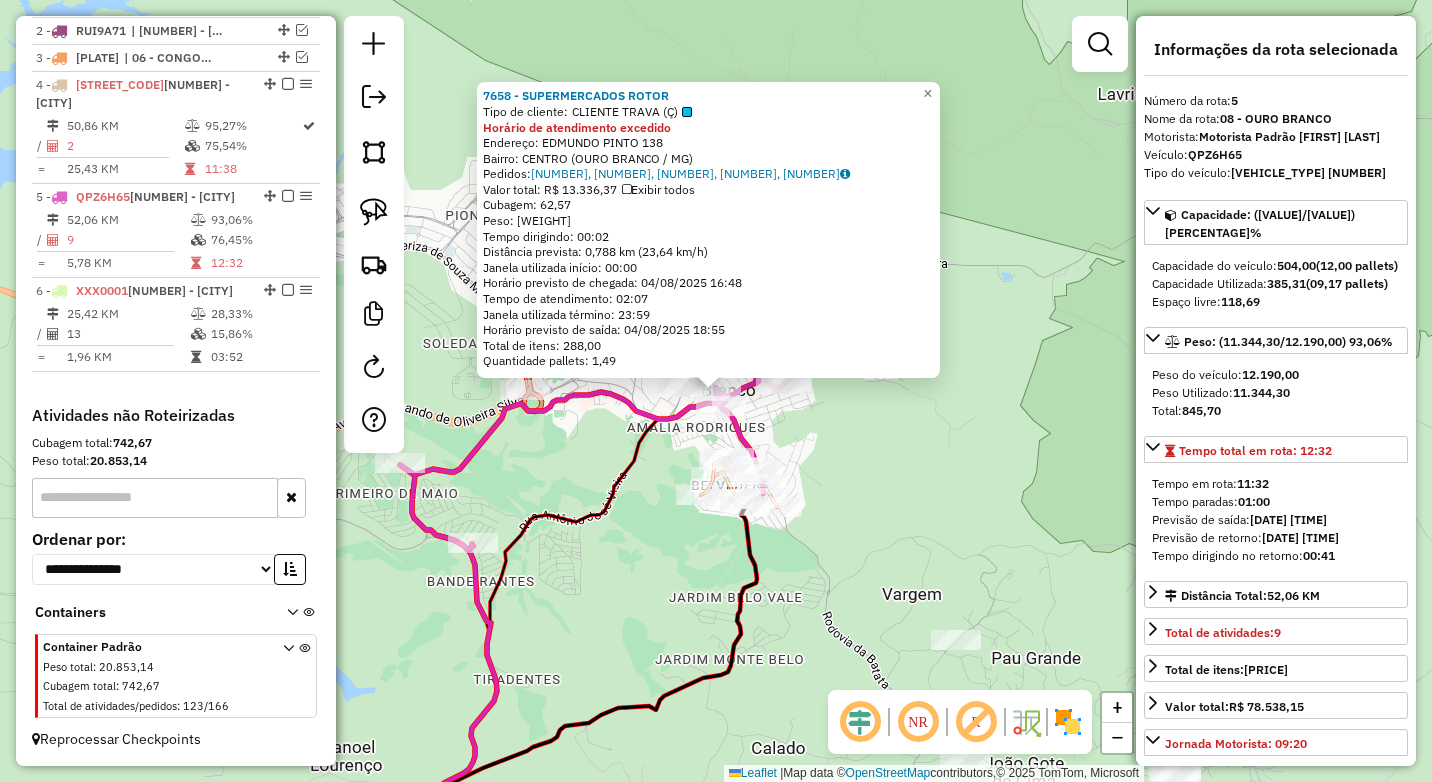 click on "7658 - SUPERMERCADOS ROTOR  Tipo de cliente:   CLIENTE TRAVA (Ç)  Horário de atendimento excedido  Endereço:  EDMUNDO PINTO 138   Bairro: CENTRO (OURO BRANCO / MG)   Pedidos:  01117441, 01117442, 01117443, 01117444, 01117445   Valor total: R$ 13.336,37   Exibir todos   Cubagem: 62,57  Peso: 1.871,42  Tempo dirigindo: 00:02   Distância prevista: 0,788 km (23,64 km/h)   Janela utilizada início: 00:00   Horário previsto de chegada: 04/08/2025 16:48   Tempo de atendimento: 02:07   Janela utilizada término: 23:59   Horário previsto de saída: 04/08/2025 18:55   Total de itens: 288,00   Quantidade pallets: 1,49  × Janela de atendimento Grade de atendimento Capacidade Transportadoras Veículos Cliente Pedidos  Rotas Selecione os dias de semana para filtrar as janelas de atendimento  Seg   Ter   Qua   Qui   Sex   Sáb   Dom  Informe o período da janela de atendimento: De: Até:  Filtrar exatamente a janela do cliente  Considerar janela de atendimento padrão   Seg   Ter   Qua   Qui   Sex   Sáb   Dom   De:" 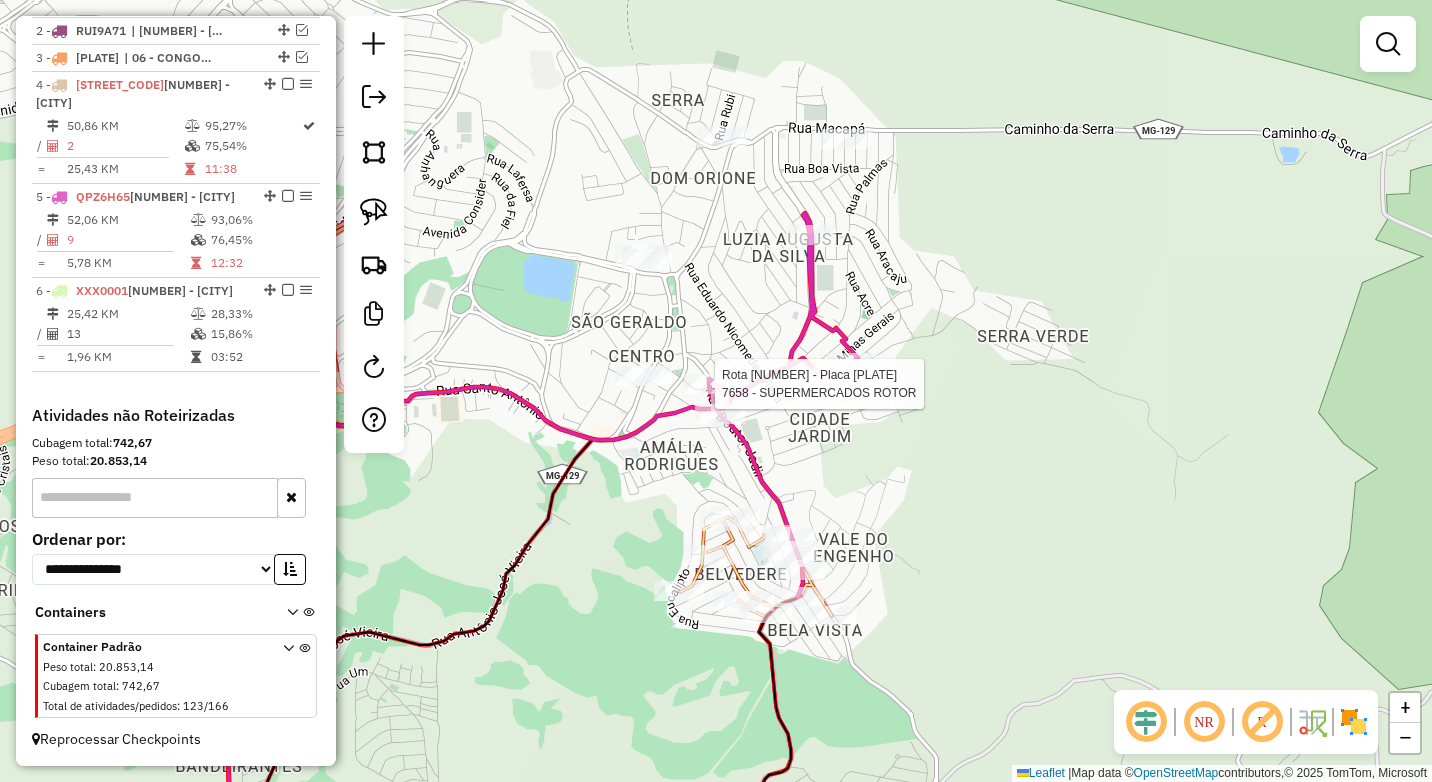 select on "*********" 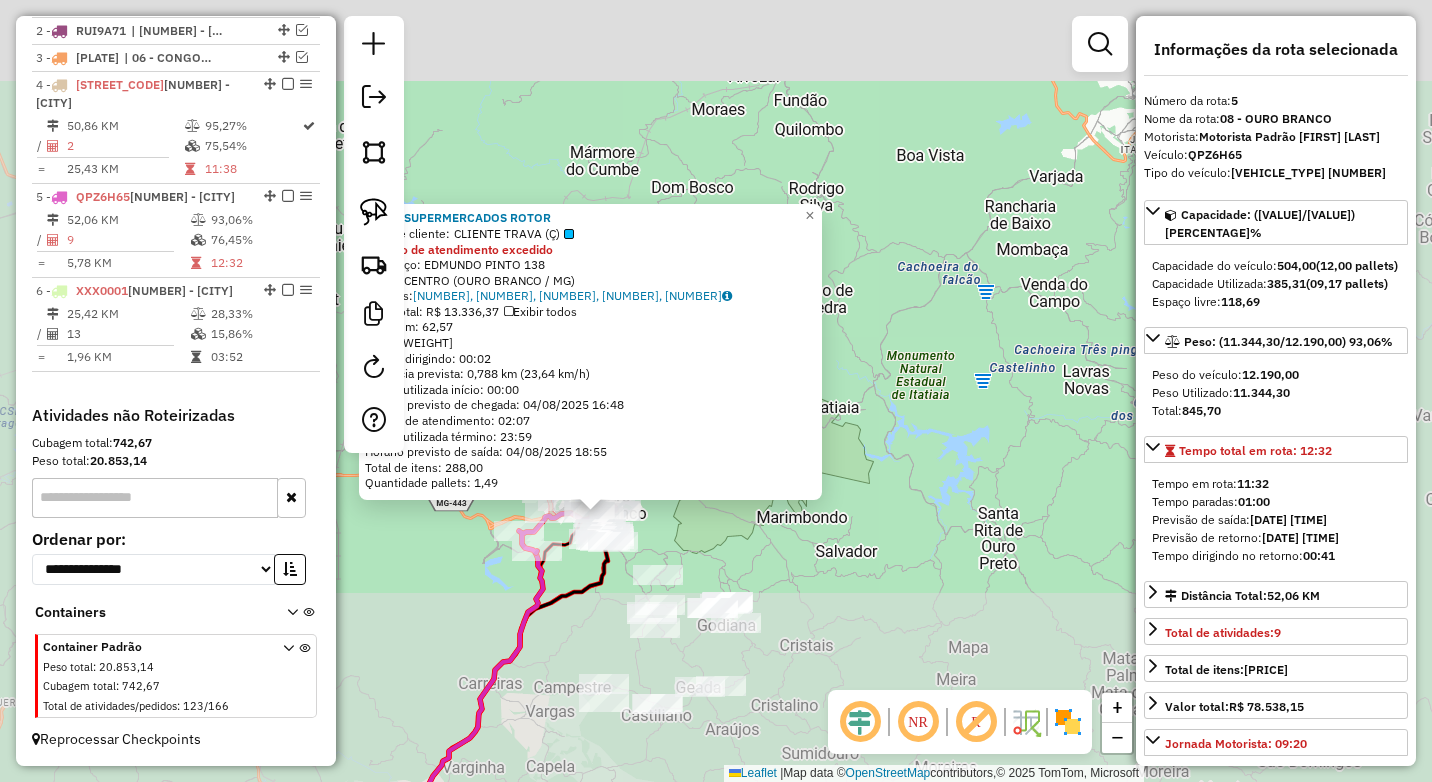 click on "7658 - SUPERMERCADOS ROTOR  Tipo de cliente:   CLIENTE TRAVA (Ç)  Horário de atendimento excedido  Endereço:  EDMUNDO PINTO 138   Bairro: CENTRO (OURO BRANCO / MG)   Pedidos:  01117441, 01117442, 01117443, 01117444, 01117445   Valor total: R$ 13.336,37   Exibir todos   Cubagem: 62,57  Peso: 1.871,42  Tempo dirigindo: 00:02   Distância prevista: 0,788 km (23,64 km/h)   Janela utilizada início: 00:00   Horário previsto de chegada: 04/08/2025 16:48   Tempo de atendimento: 02:07   Janela utilizada término: 23:59   Horário previsto de saída: 04/08/2025 18:55   Total de itens: 288,00   Quantidade pallets: 1,49  × Janela de atendimento Grade de atendimento Capacidade Transportadoras Veículos Cliente Pedidos  Rotas Selecione os dias de semana para filtrar as janelas de atendimento  Seg   Ter   Qua   Qui   Sex   Sáb   Dom  Informe o período da janela de atendimento: De: Até:  Filtrar exatamente a janela do cliente  Considerar janela de atendimento padrão   Seg   Ter   Qua   Qui   Sex   Sáb   Dom   De:" 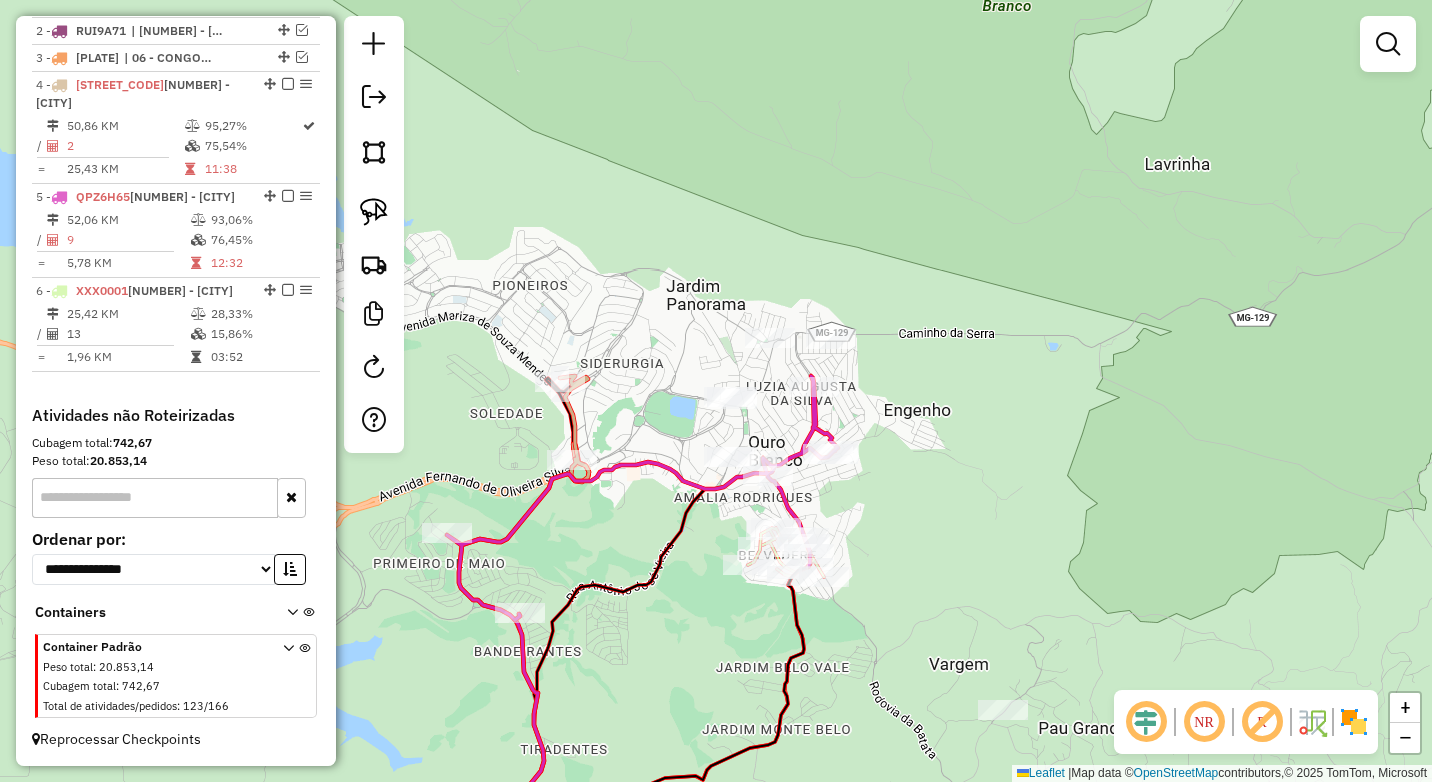 drag, startPoint x: 602, startPoint y: 520, endPoint x: 657, endPoint y: 491, distance: 62.177166 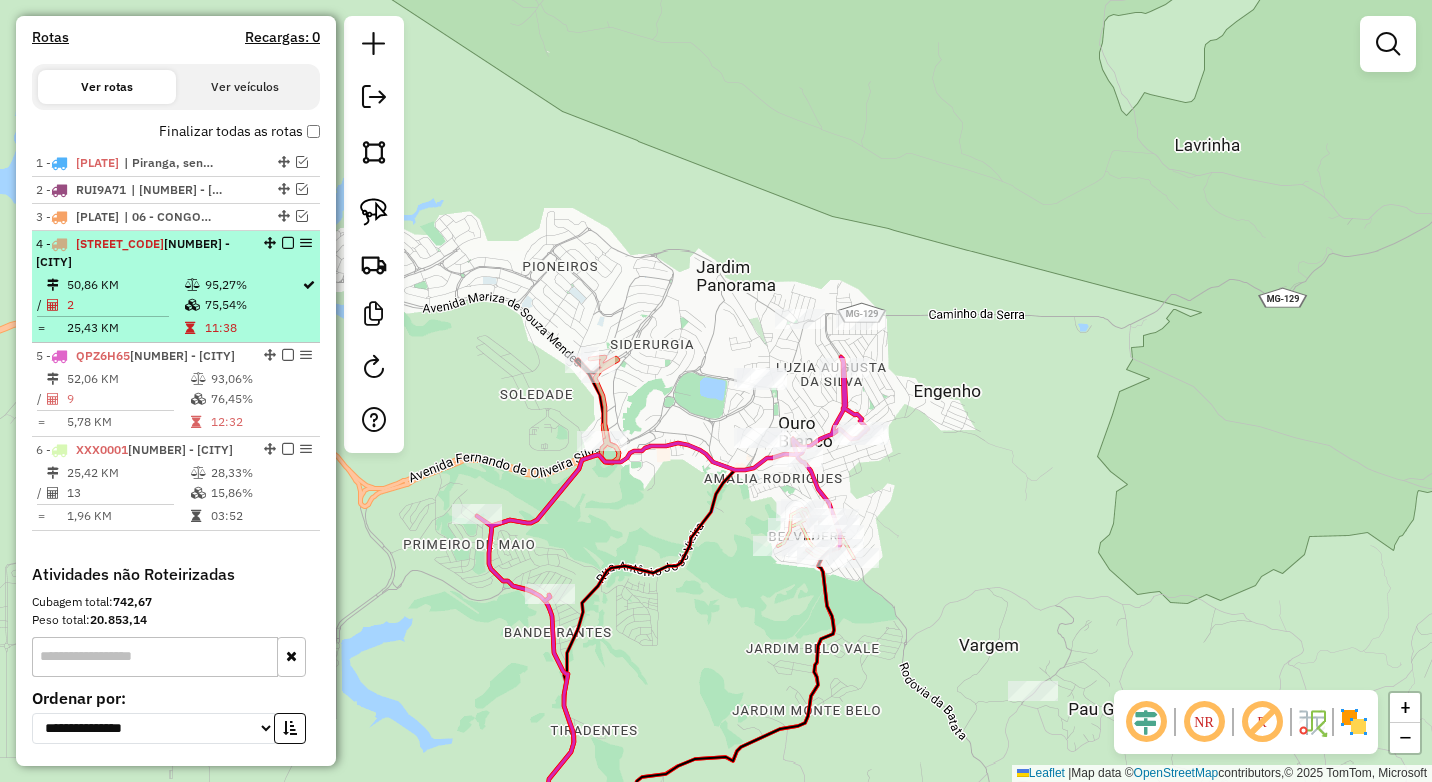scroll, scrollTop: 635, scrollLeft: 0, axis: vertical 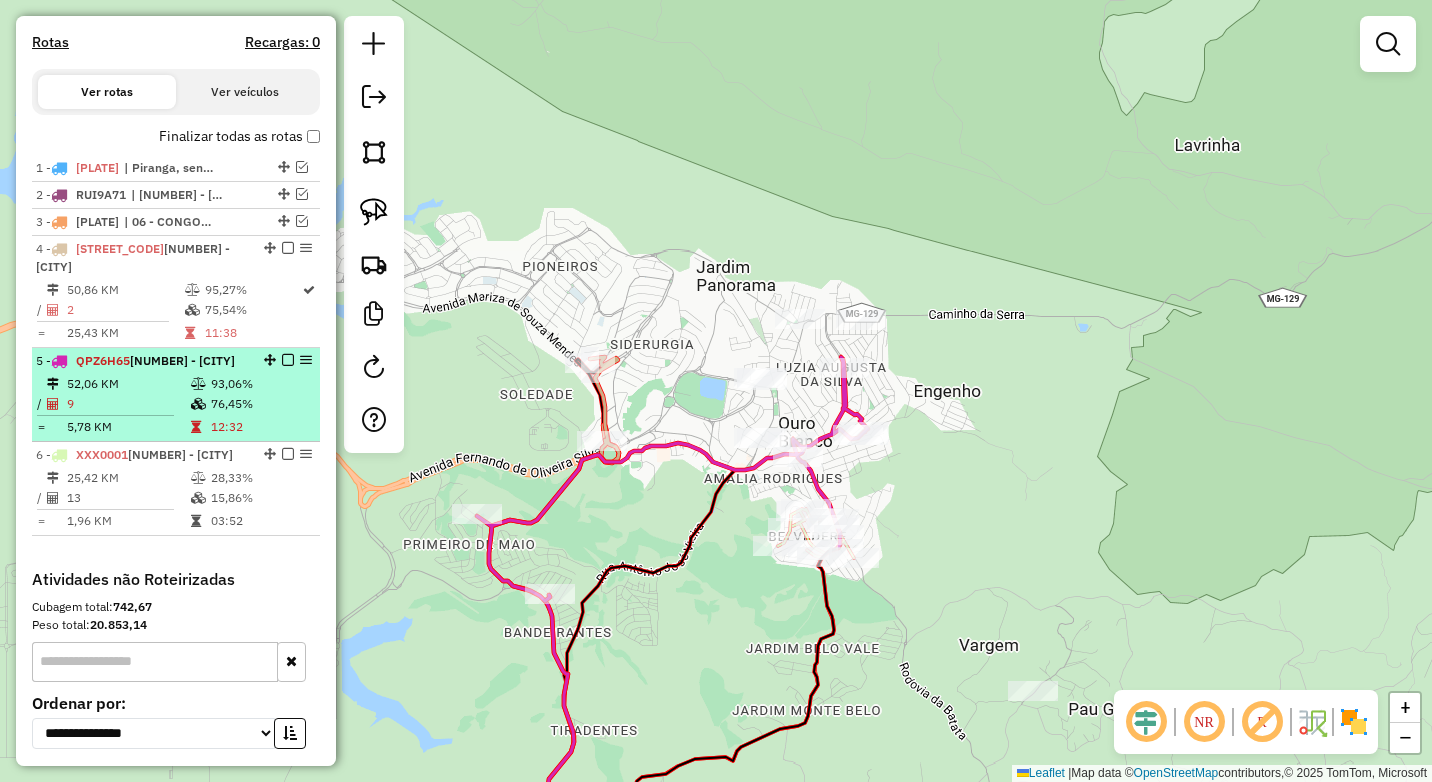 click on "93,06%" at bounding box center [260, 384] 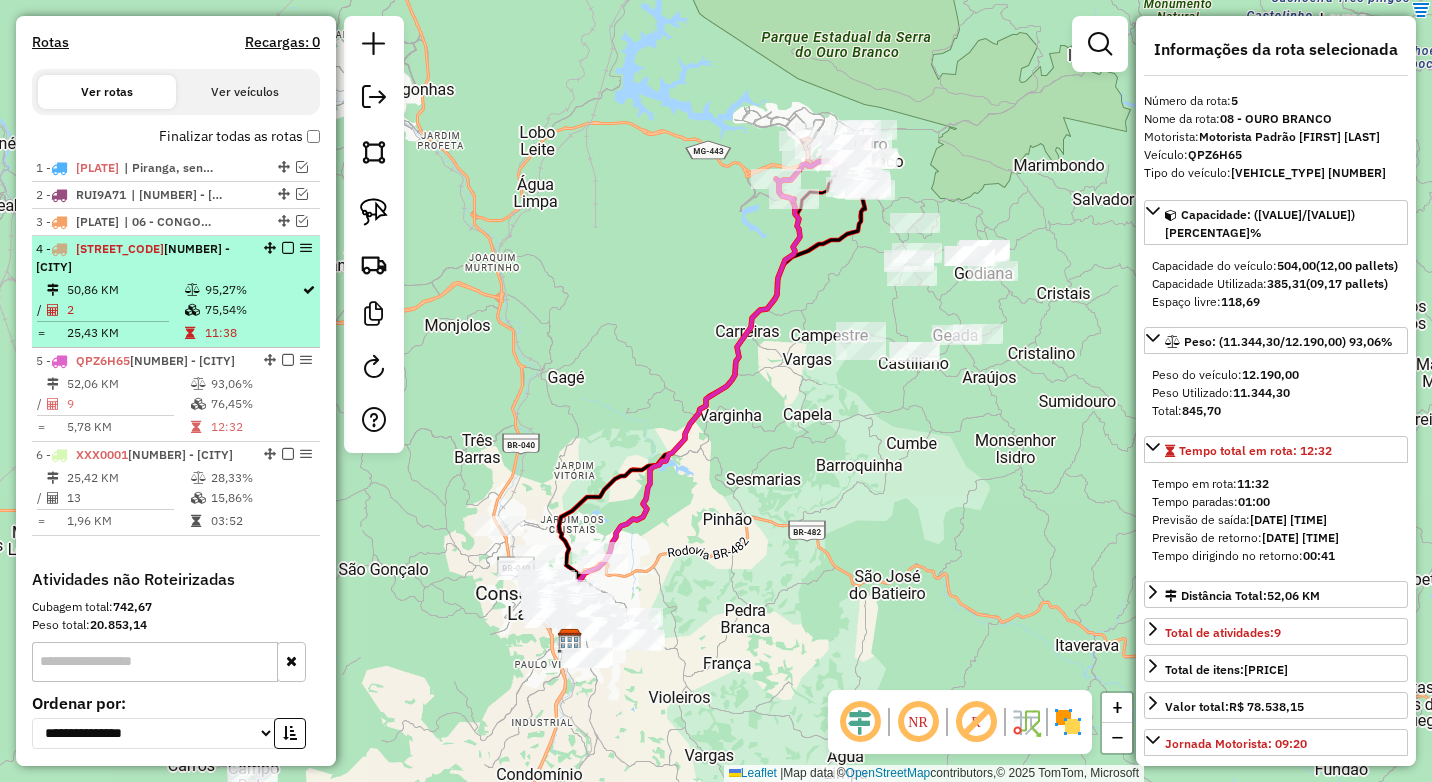 click on "75,54%" at bounding box center [252, 310] 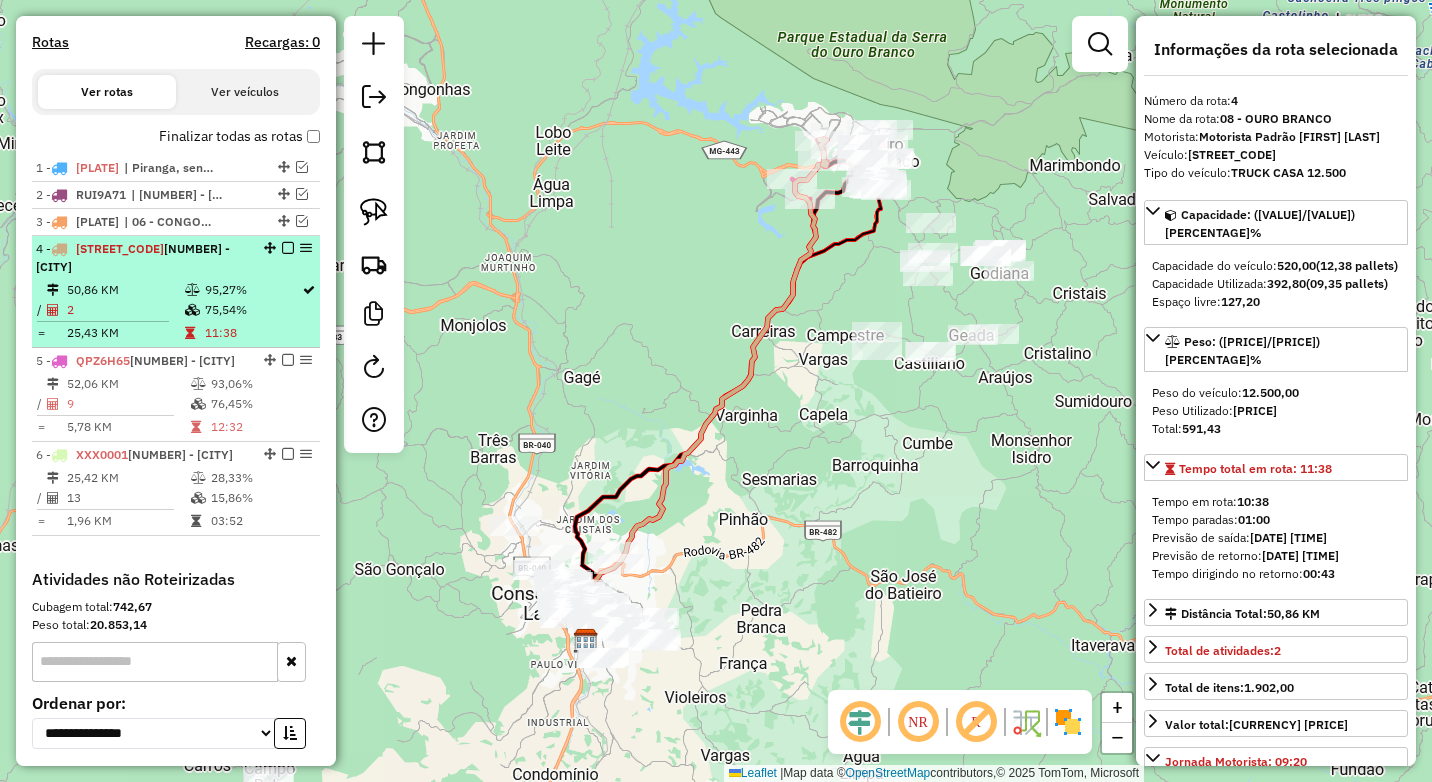 click at bounding box center (192, 290) 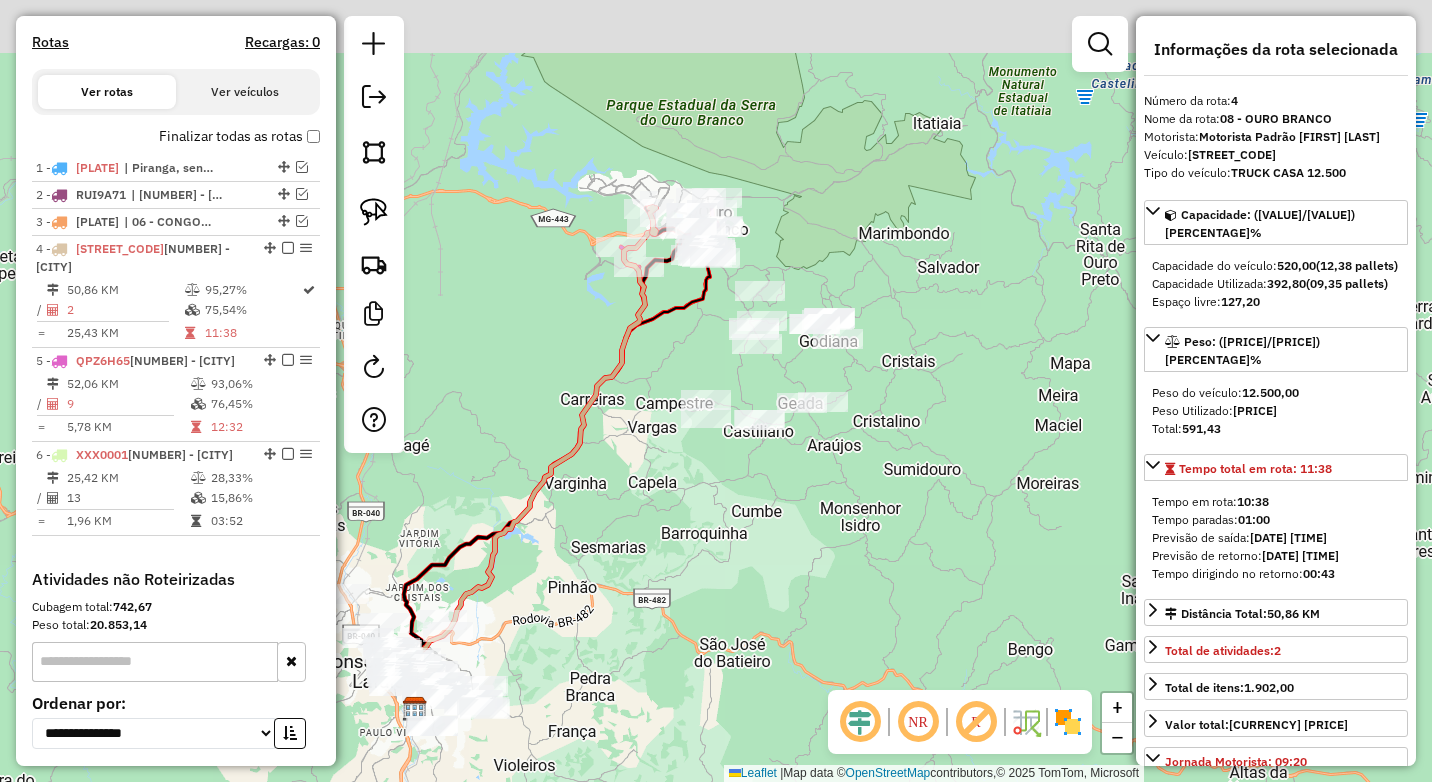 drag, startPoint x: 859, startPoint y: 273, endPoint x: 592, endPoint y: 401, distance: 296.09628 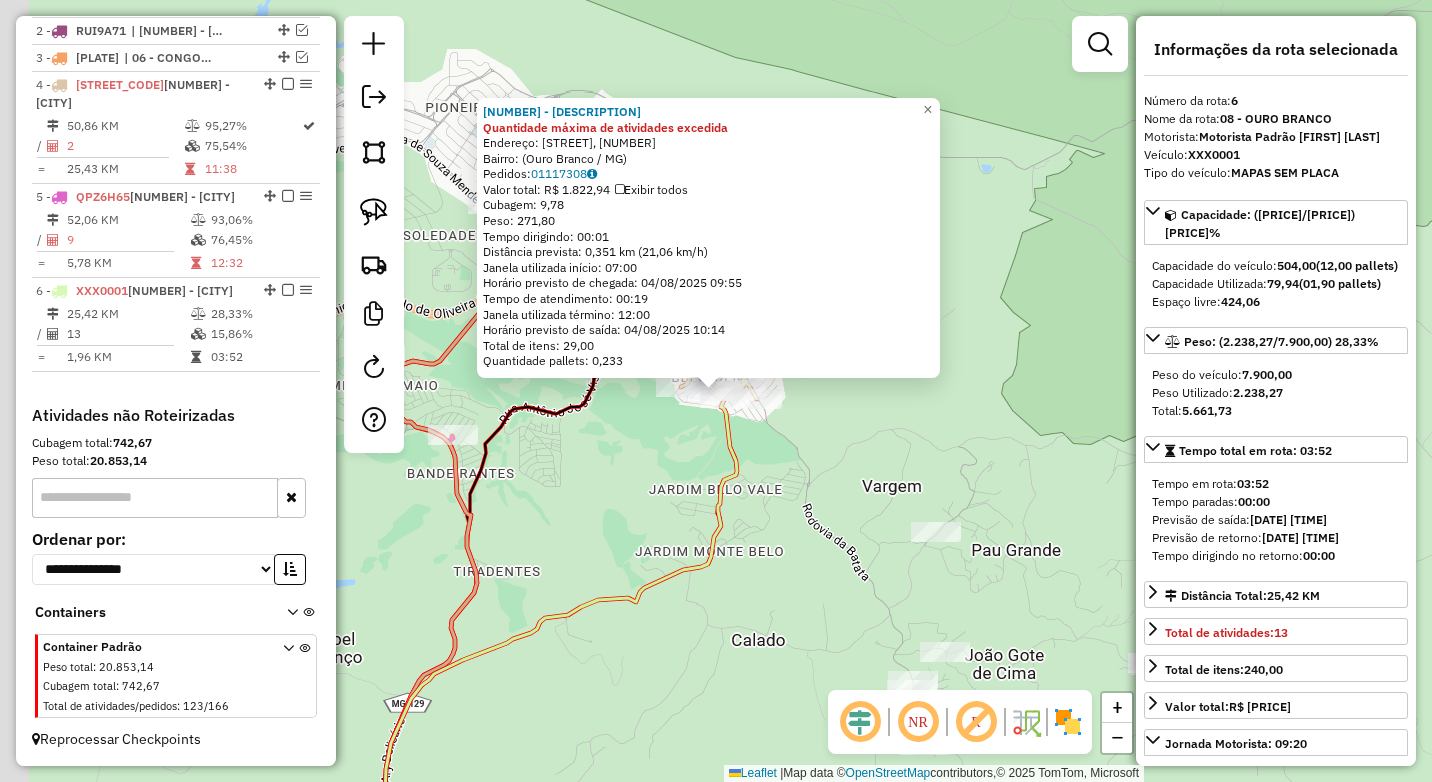 scroll, scrollTop: 835, scrollLeft: 0, axis: vertical 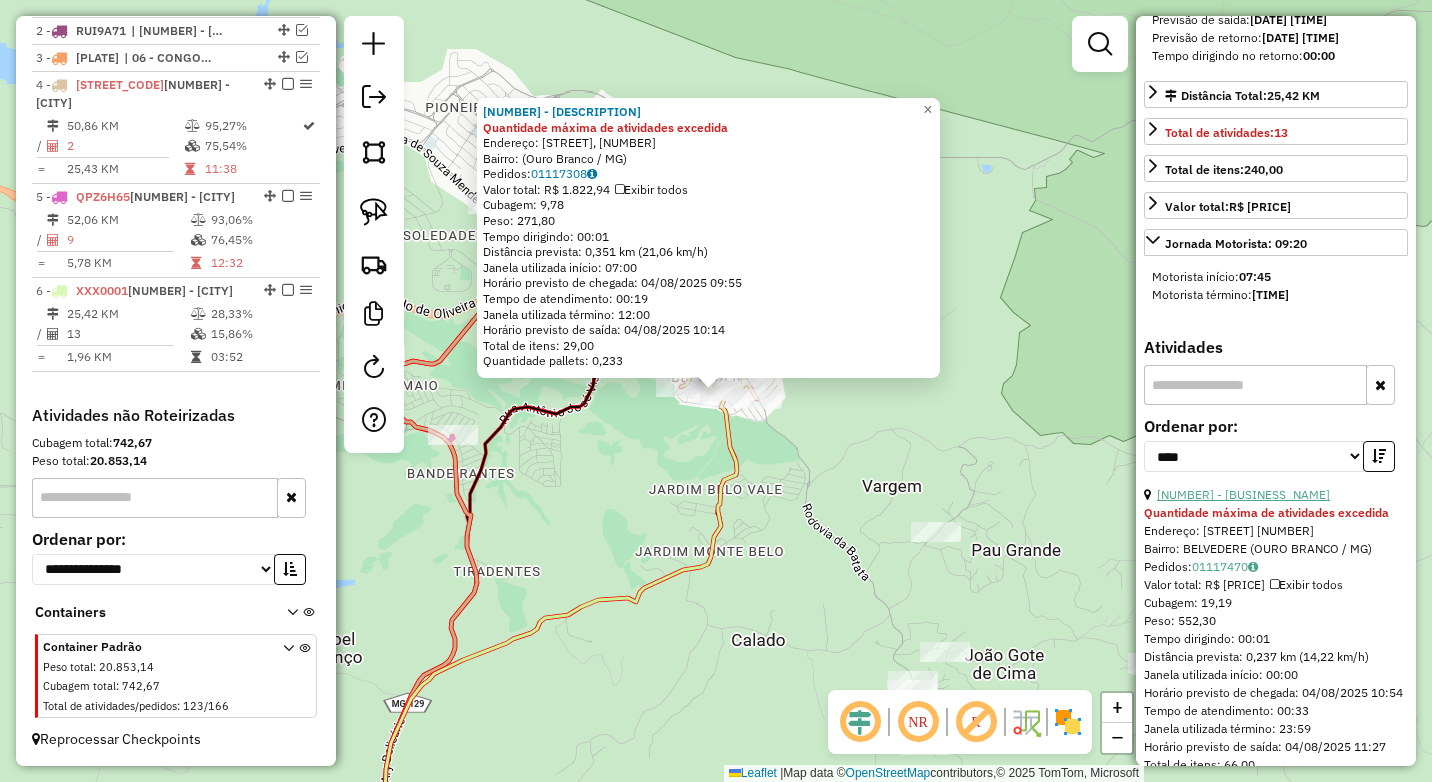 click on "12 - 6642 - CASA D CARNE S. S" at bounding box center [1243, 494] 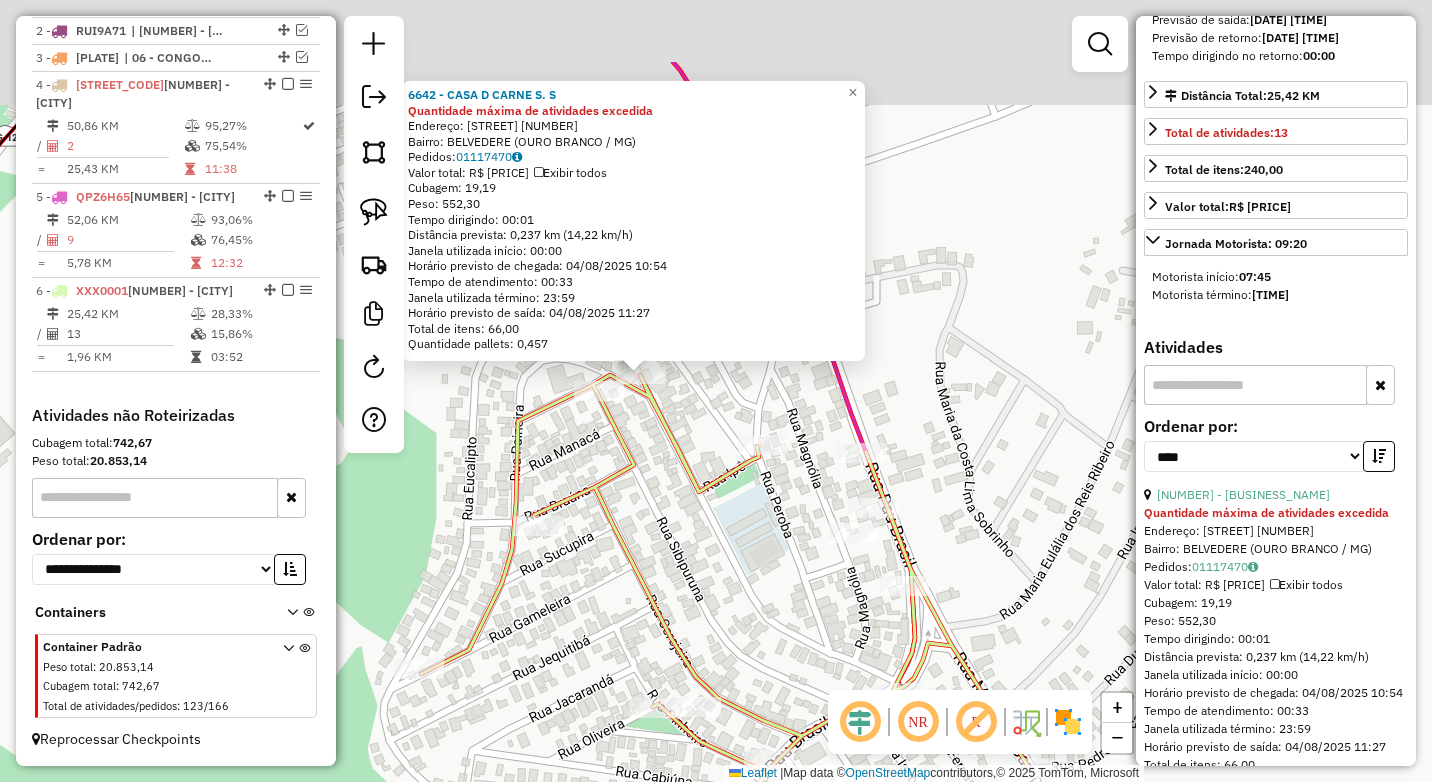 drag, startPoint x: 685, startPoint y: 439, endPoint x: 646, endPoint y: 568, distance: 134.76646 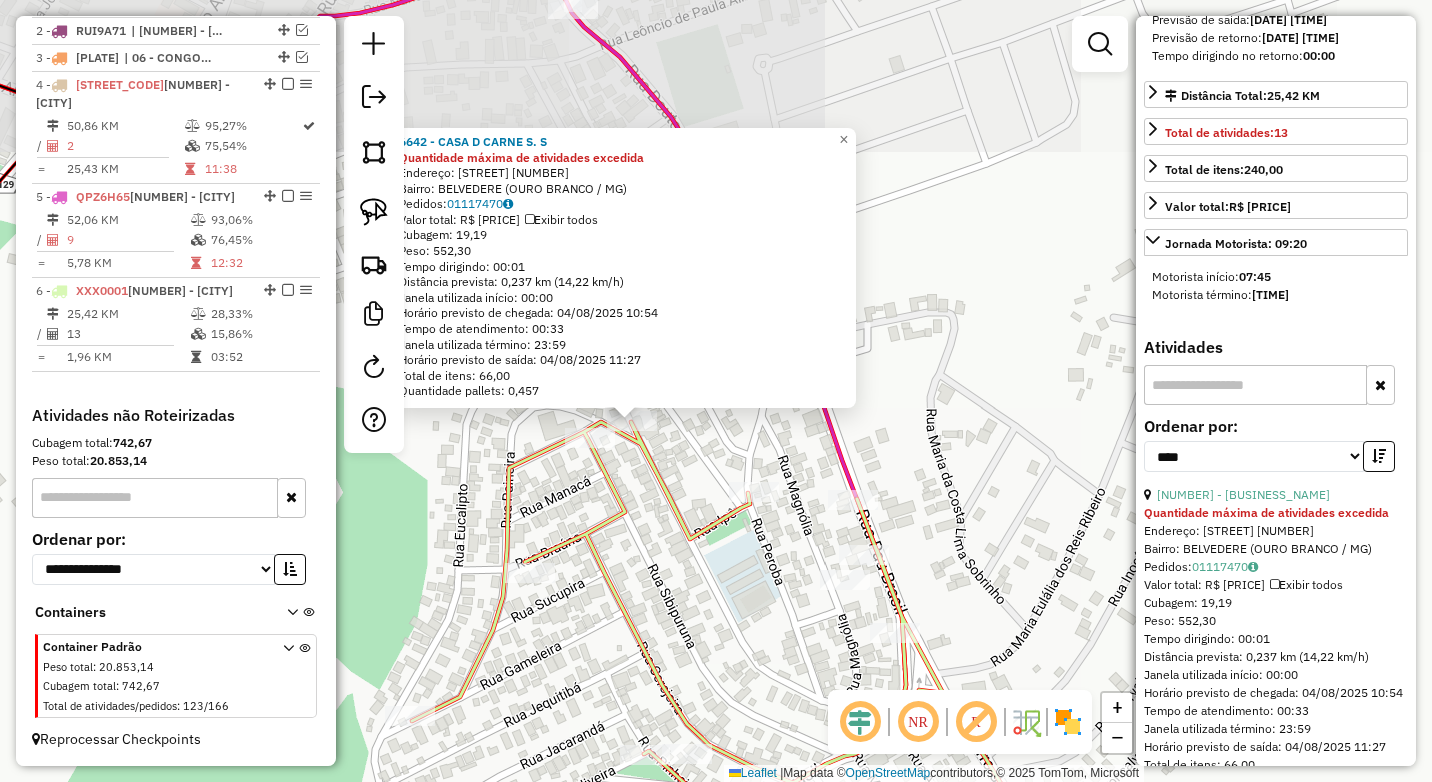 click on "6642 - CASA D CARNE S. S Quantidade máxima de atividades excedida  Endereço:  EUCALIPTO 533   Bairro: BELVEDERE (OURO BRANCO / MG)   Pedidos:  01117470   Valor total: R$ 3.598,69   Exibir todos   Cubagem: 19,19  Peso: 552,30  Tempo dirigindo: 00:01   Distância prevista: 0,237 km (14,22 km/h)   Janela utilizada início: 00:00   Horário previsto de chegada: 04/08/2025 10:54   Tempo de atendimento: 00:33   Janela utilizada término: 23:59   Horário previsto de saída: 04/08/2025 11:27   Total de itens: 66,00   Quantidade pallets: 0,457  × Janela de atendimento Grade de atendimento Capacidade Transportadoras Veículos Cliente Pedidos  Rotas Selecione os dias de semana para filtrar as janelas de atendimento  Seg   Ter   Qua   Qui   Sex   Sáb   Dom  Informe o período da janela de atendimento: De: Até:  Filtrar exatamente a janela do cliente  Considerar janela de atendimento padrão  Selecione os dias de semana para filtrar as grades de atendimento  Seg   Ter   Qua   Qui   Sex   Sáb   Dom   Peso mínimo:" 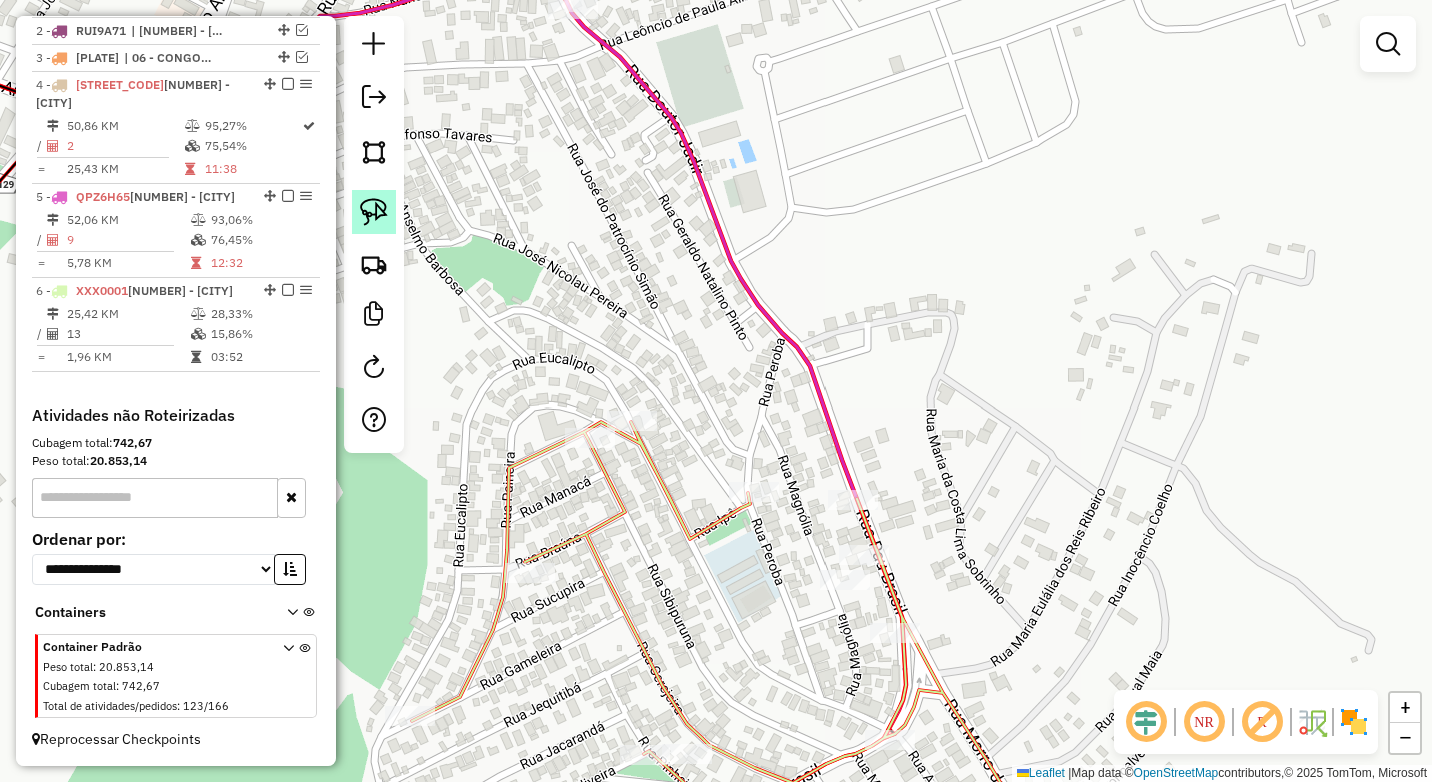 click 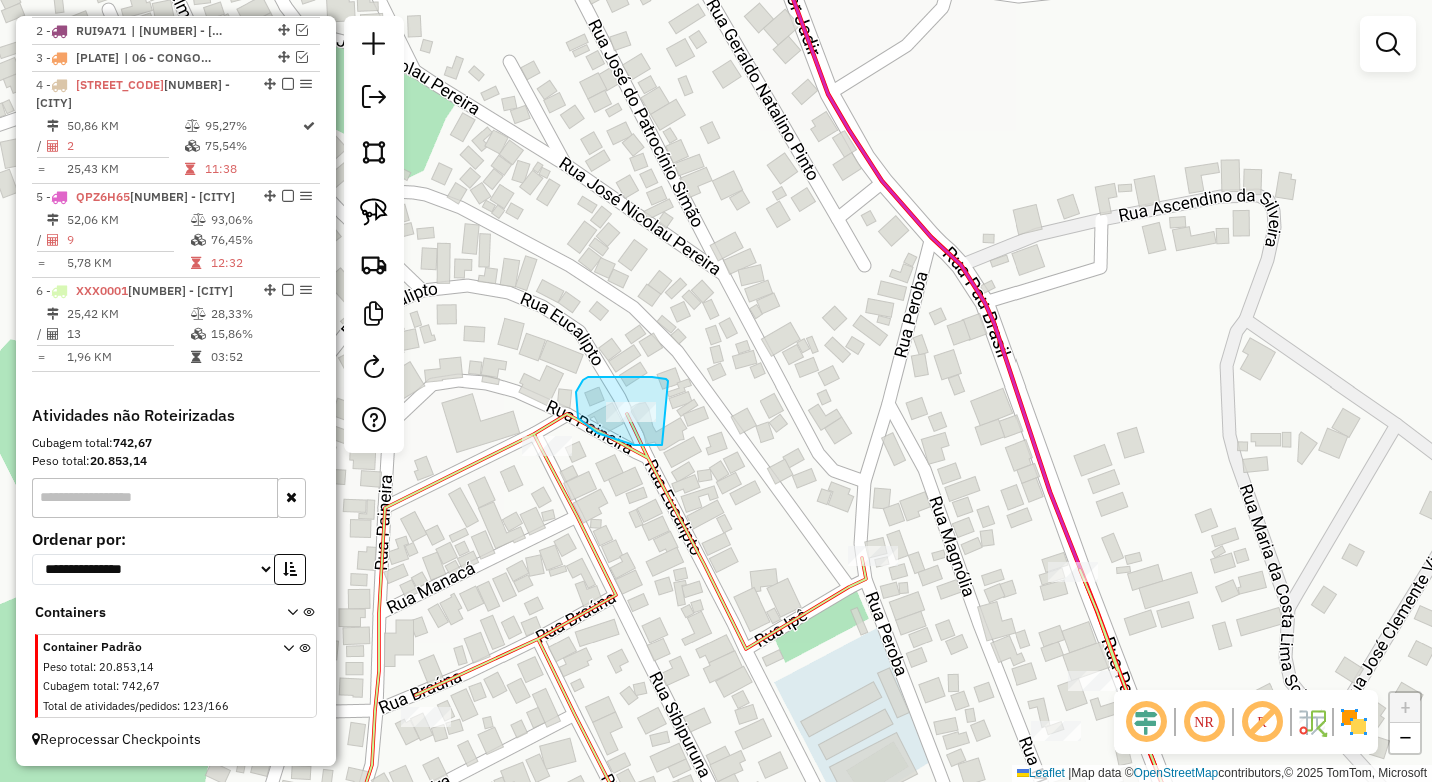 drag, startPoint x: 668, startPoint y: 381, endPoint x: 667, endPoint y: 444, distance: 63.007935 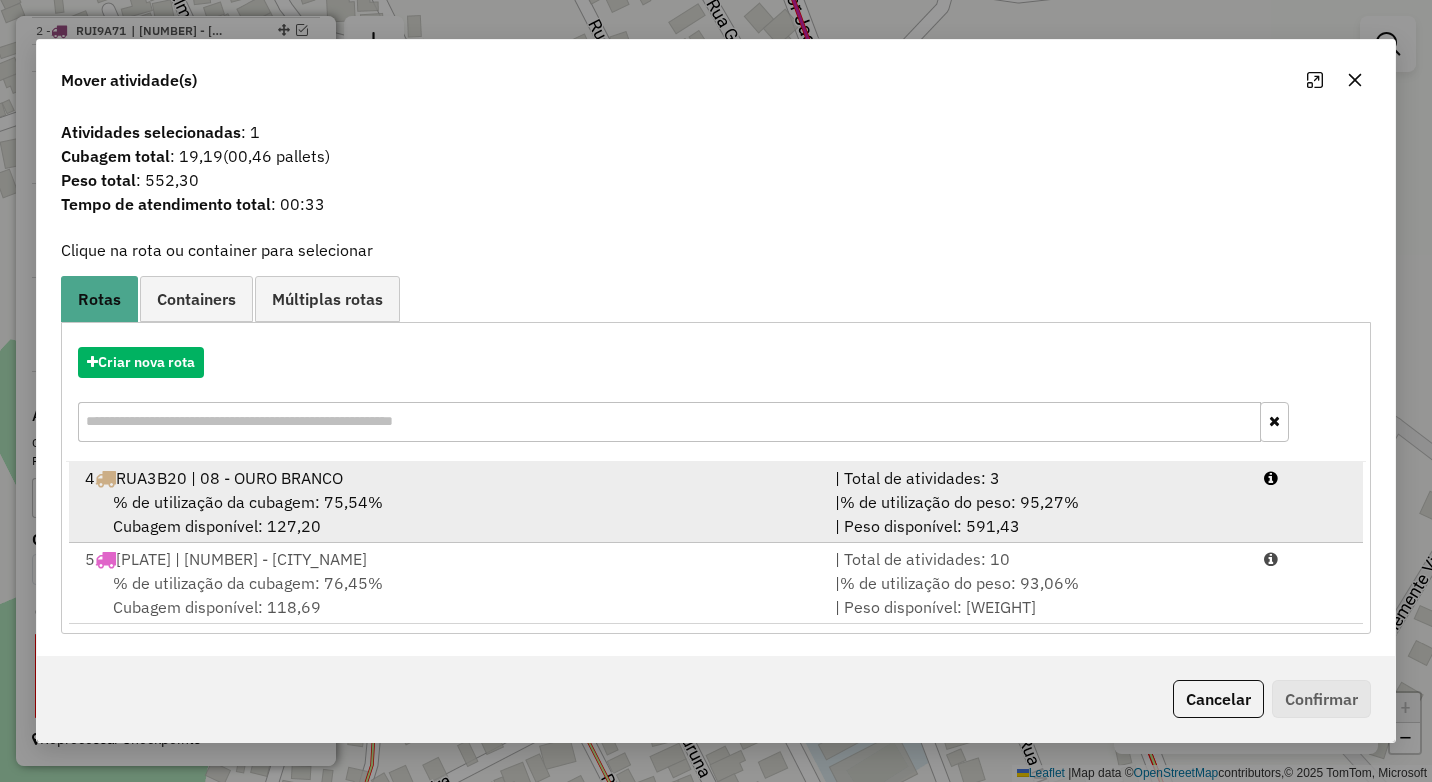 click on "|  % de utilização do peso: 95,27%  | Peso disponível: 591,43" at bounding box center [1037, 514] 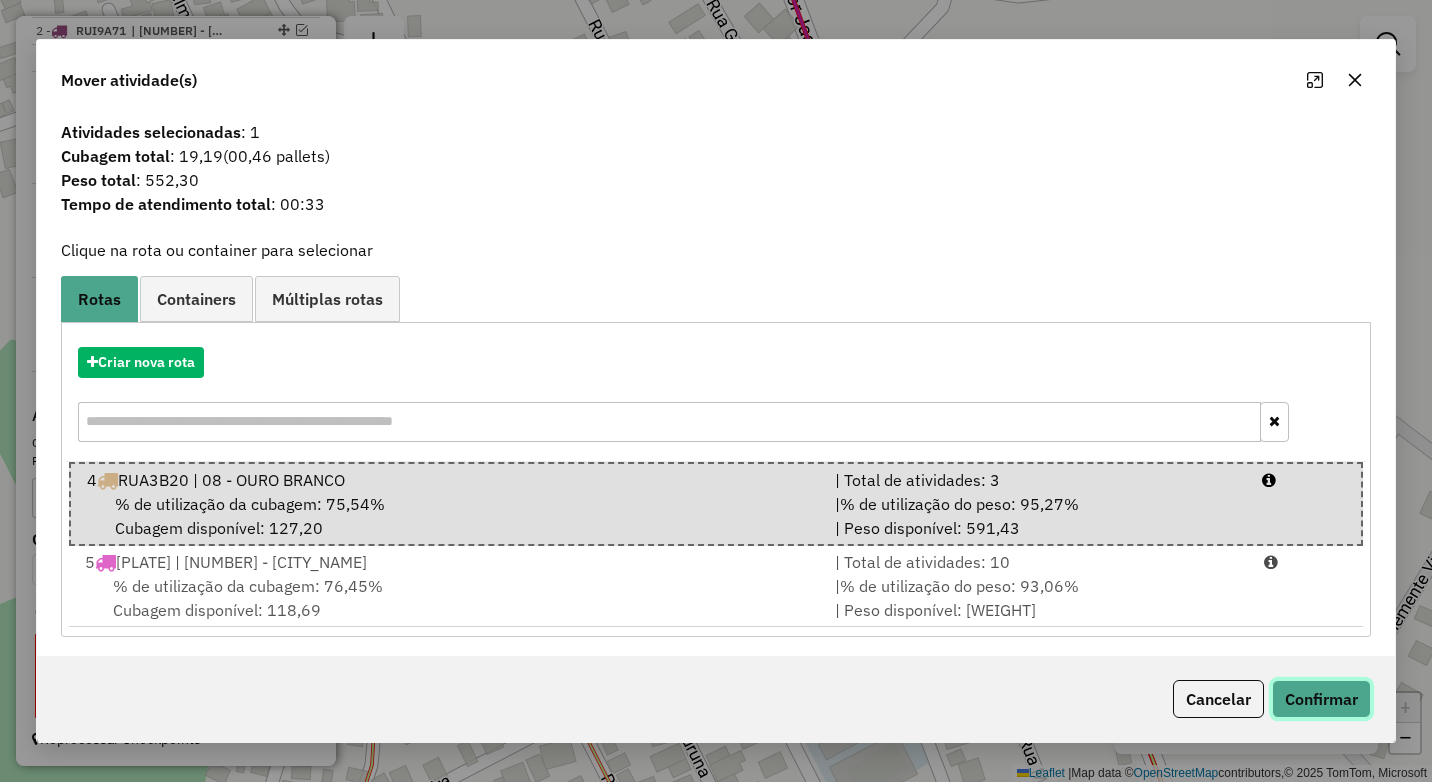 click on "Confirmar" 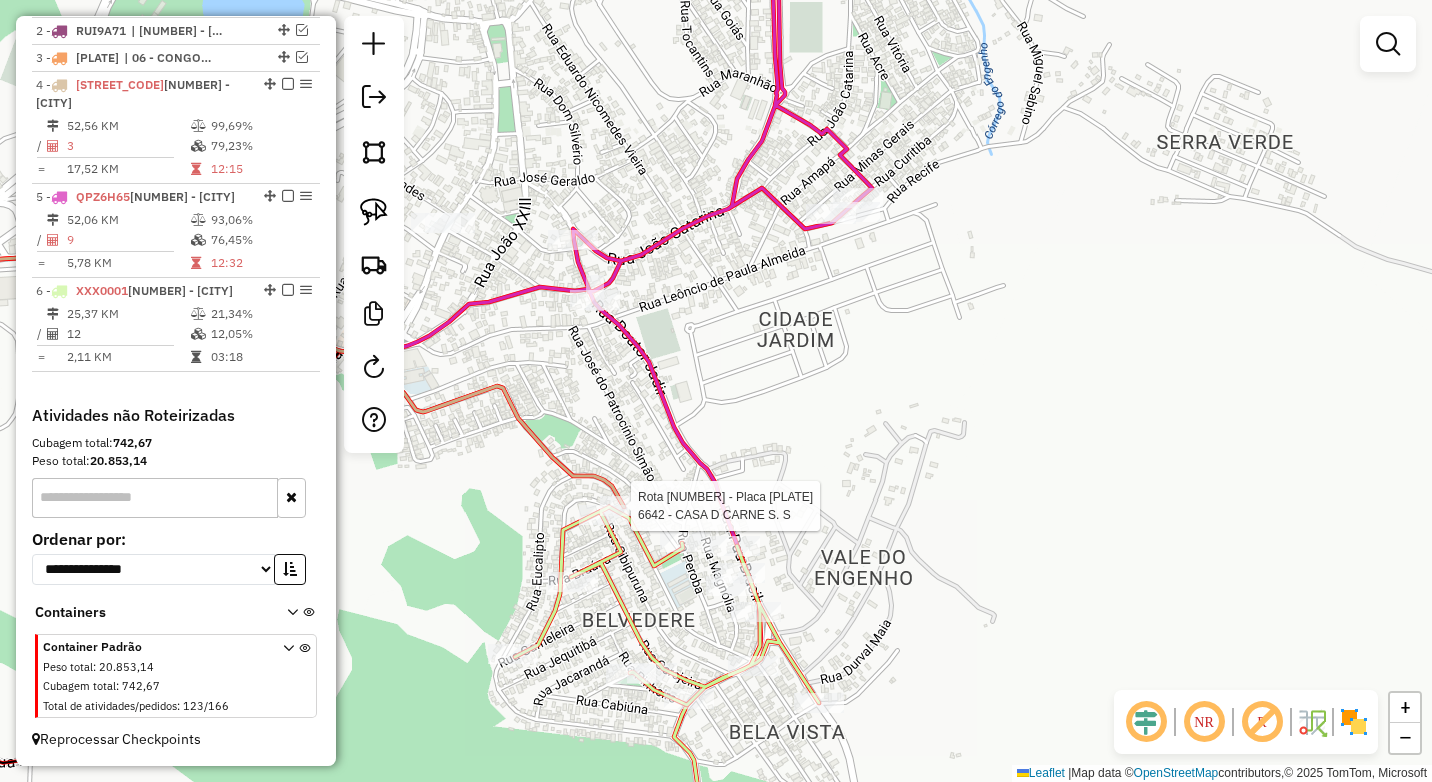 select on "*********" 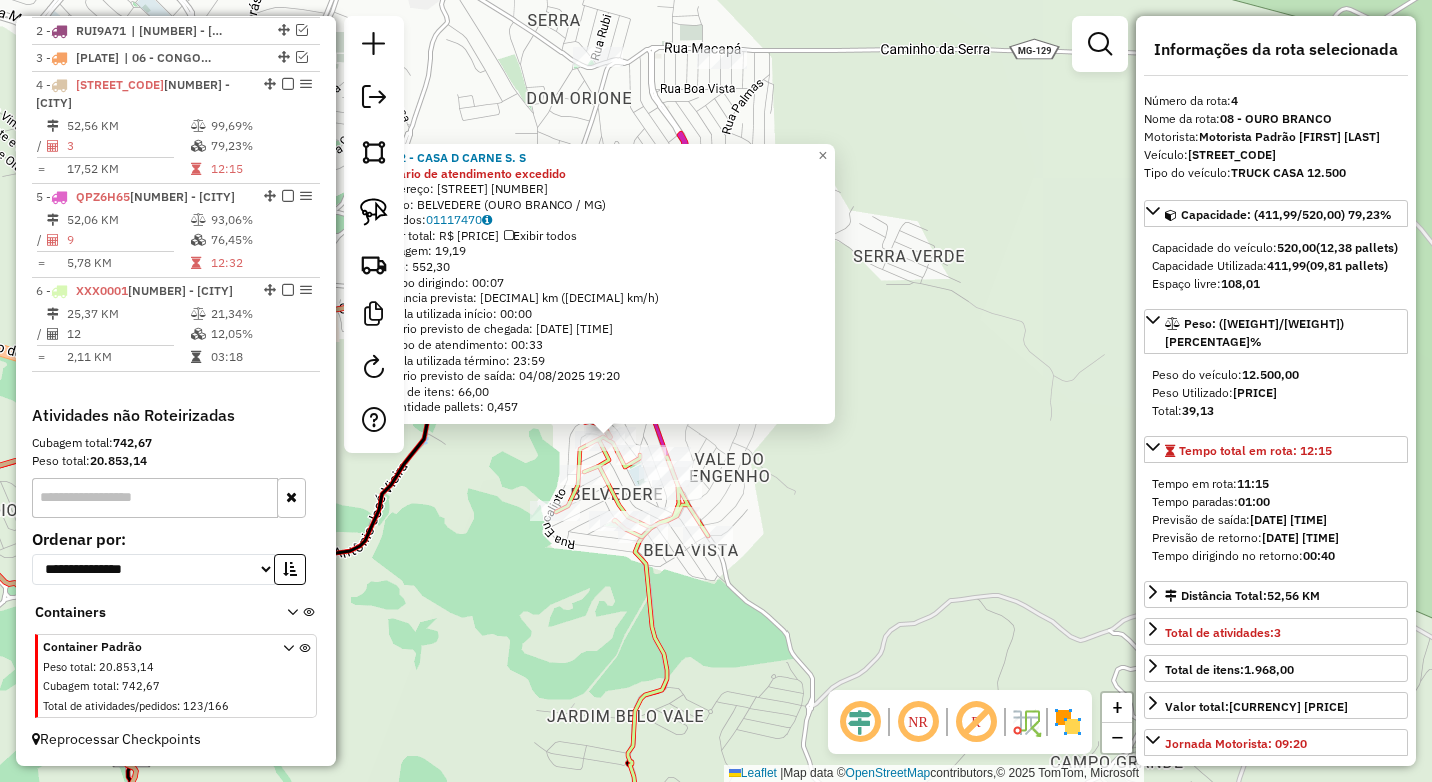 click on "6642 - CASA D CARNE S. S Horário de atendimento excedido  Endereço:  EUCALIPTO 533   Bairro: BELVEDERE (OURO BRANCO / MG)   Pedidos:  01117470   Valor total: R$ 3.598,69   Exibir todos   Cubagem: 19,19  Peso: 552,30  Tempo dirigindo: 00:07   Distância prevista: 3,682 km (31,56 km/h)   Janela utilizada início: 00:00   Horário previsto de chegada: 04/08/2025 18:47   Tempo de atendimento: 00:33   Janela utilizada término: 23:59   Horário previsto de saída: 04/08/2025 19:20   Total de itens: 66,00   Quantidade pallets: 0,457  × Janela de atendimento Grade de atendimento Capacidade Transportadoras Veículos Cliente Pedidos  Rotas Selecione os dias de semana para filtrar as janelas de atendimento  Seg   Ter   Qua   Qui   Sex   Sáb   Dom  Informe o período da janela de atendimento: De: Até:  Filtrar exatamente a janela do cliente  Considerar janela de atendimento padrão  Selecione os dias de semana para filtrar as grades de atendimento  Seg   Ter   Qua   Qui   Sex   Sáb   Dom   Peso mínimo:   De:  De:" 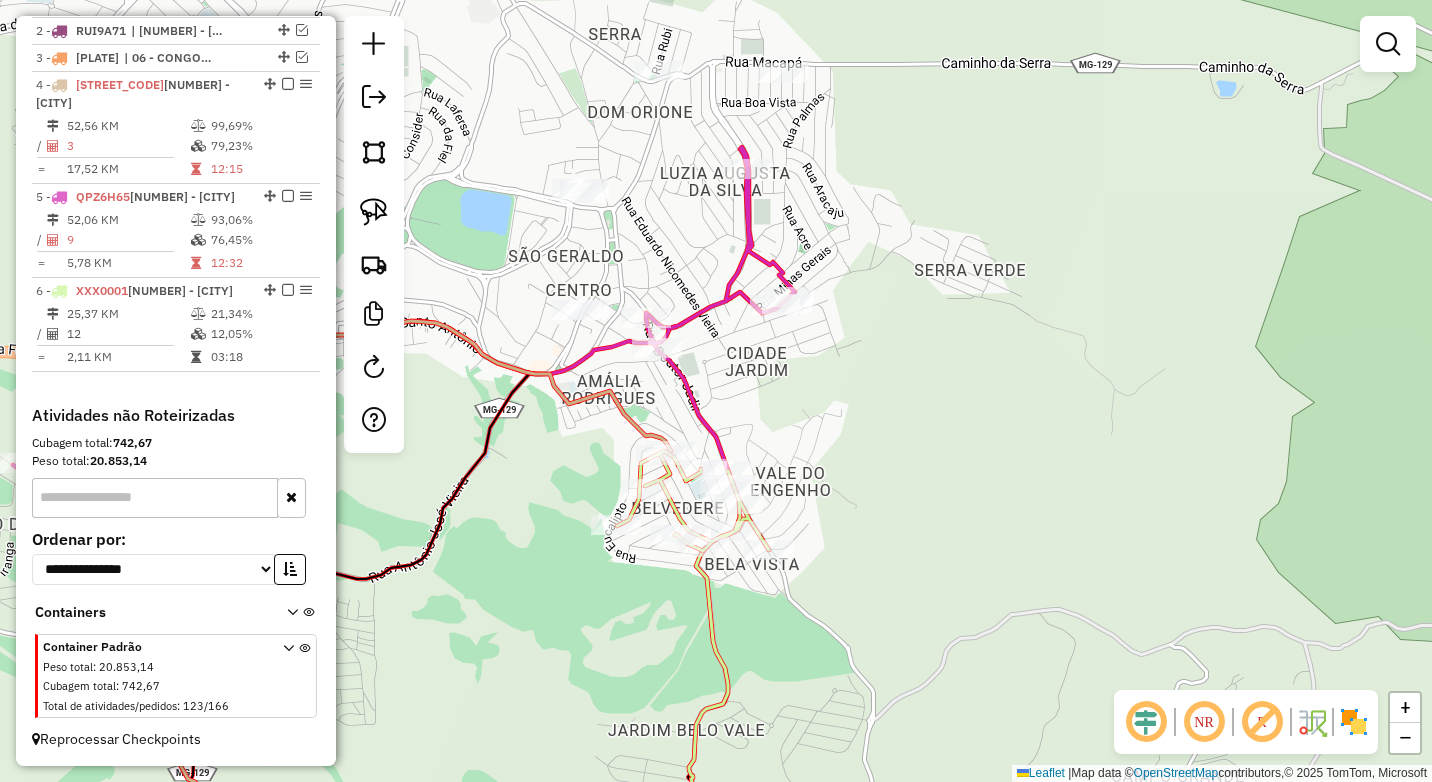 click on "Janela de atendimento Grade de atendimento Capacidade Transportadoras Veículos Cliente Pedidos  Rotas Selecione os dias de semana para filtrar as janelas de atendimento  Seg   Ter   Qua   Qui   Sex   Sáb   Dom  Informe o período da janela de atendimento: De: Até:  Filtrar exatamente a janela do cliente  Considerar janela de atendimento padrão  Selecione os dias de semana para filtrar as grades de atendimento  Seg   Ter   Qua   Qui   Sex   Sáb   Dom   Considerar clientes sem dia de atendimento cadastrado  Clientes fora do dia de atendimento selecionado Filtrar as atividades entre os valores definidos abaixo:  Peso mínimo:   Peso máximo:   Cubagem mínima:   Cubagem máxima:   De:   Até:  Filtrar as atividades entre o tempo de atendimento definido abaixo:  De:   Até:   Considerar capacidade total dos clientes não roteirizados Transportadora: Selecione um ou mais itens Tipo de veículo: Selecione um ou mais itens Veículo: Selecione um ou mais itens Motorista: Selecione um ou mais itens Nome: Rótulo:" 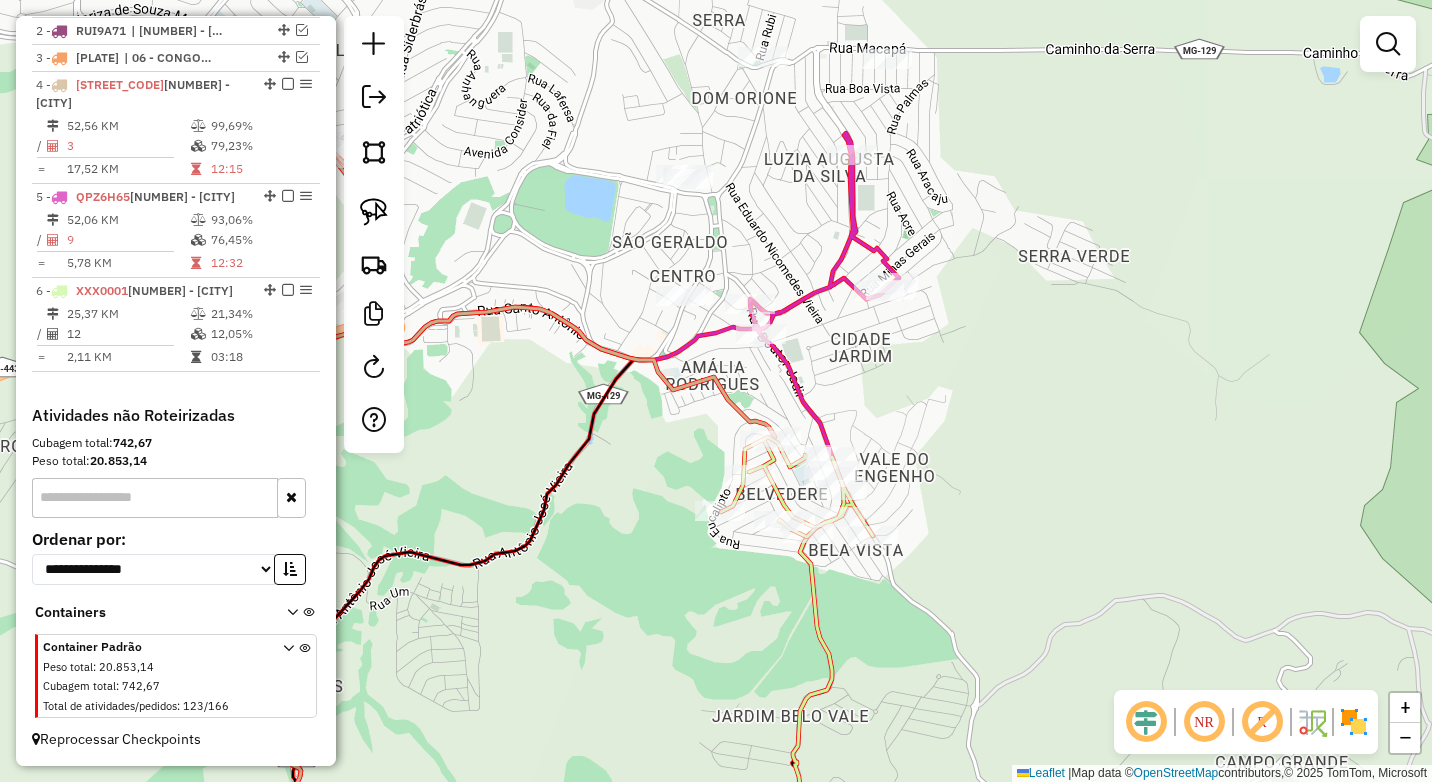 drag, startPoint x: 787, startPoint y: 413, endPoint x: 859, endPoint y: 402, distance: 72.835434 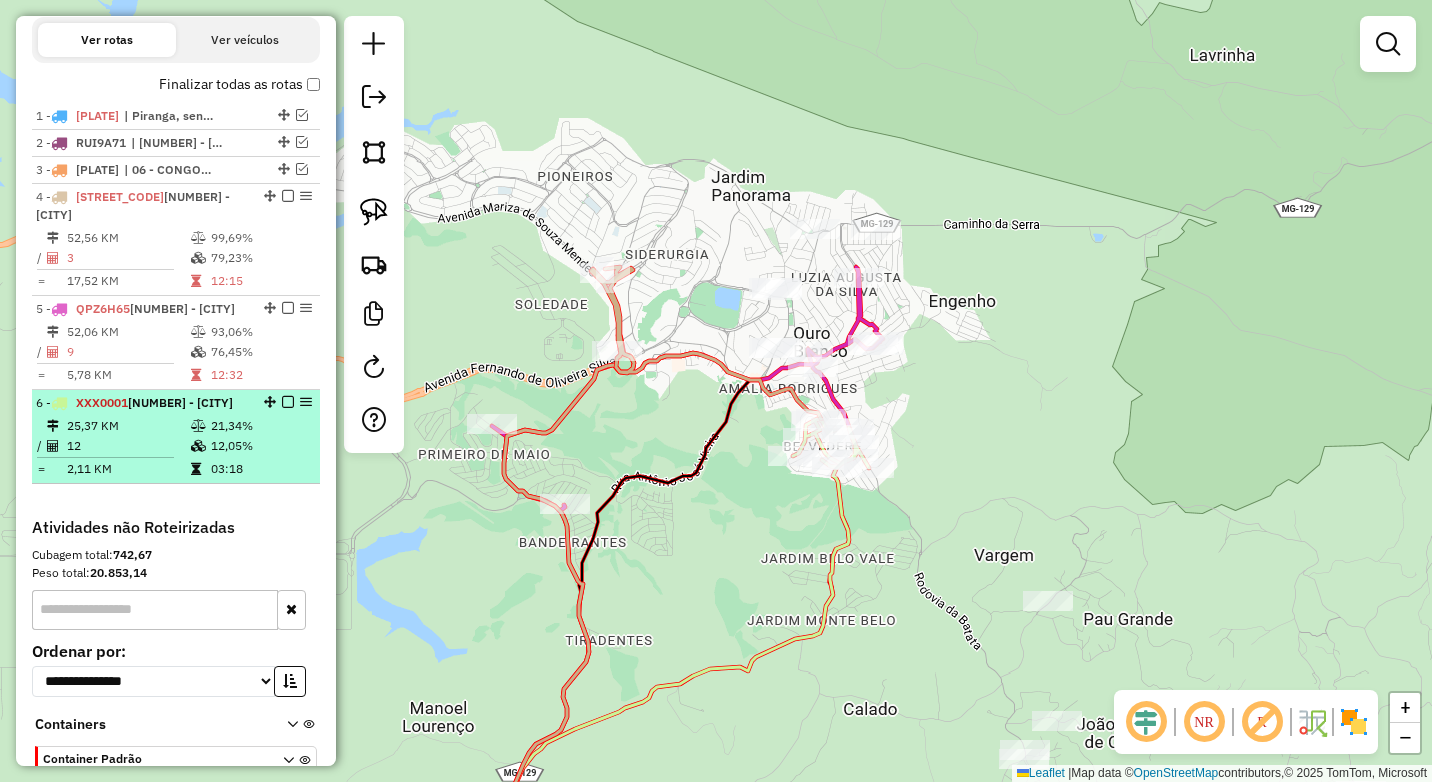 scroll, scrollTop: 635, scrollLeft: 0, axis: vertical 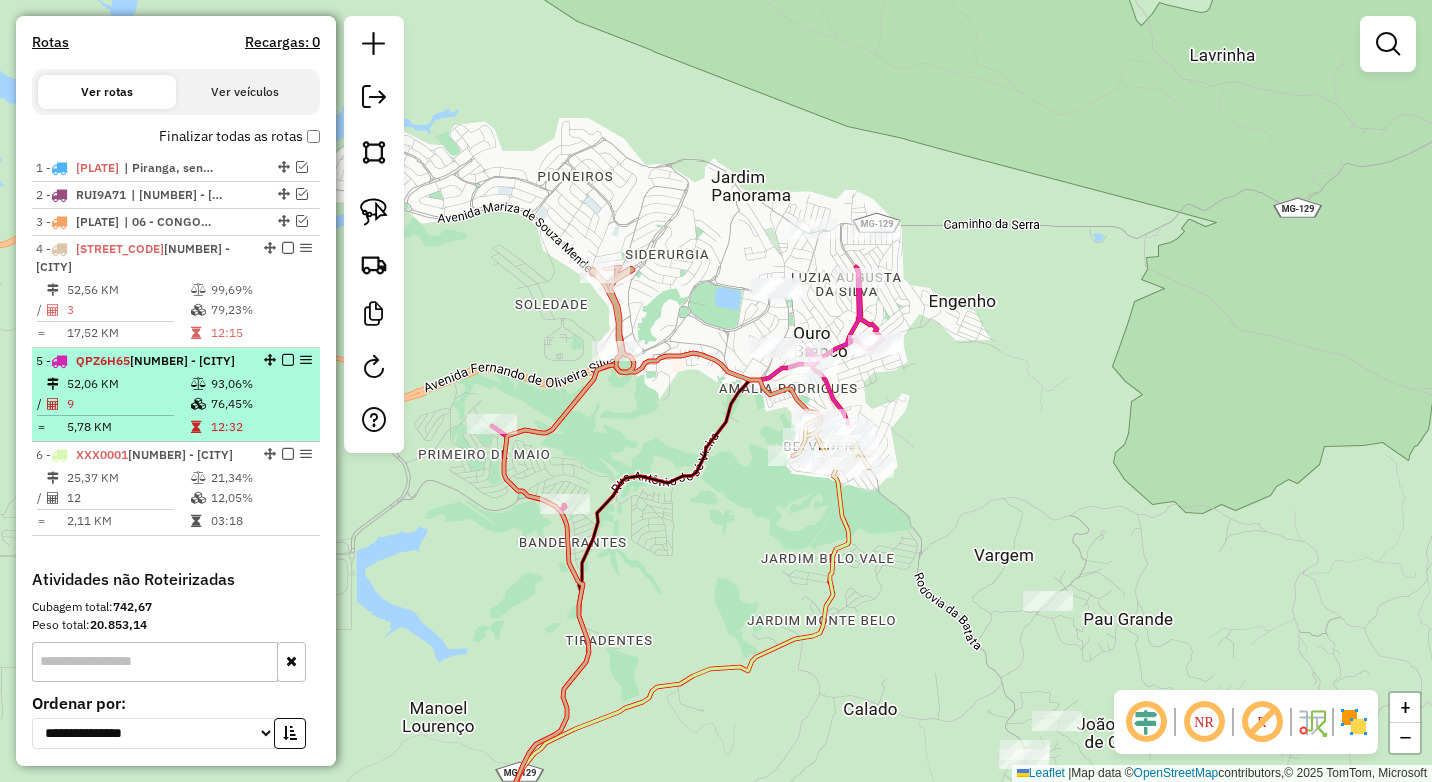 click on "76,45%" at bounding box center (260, 404) 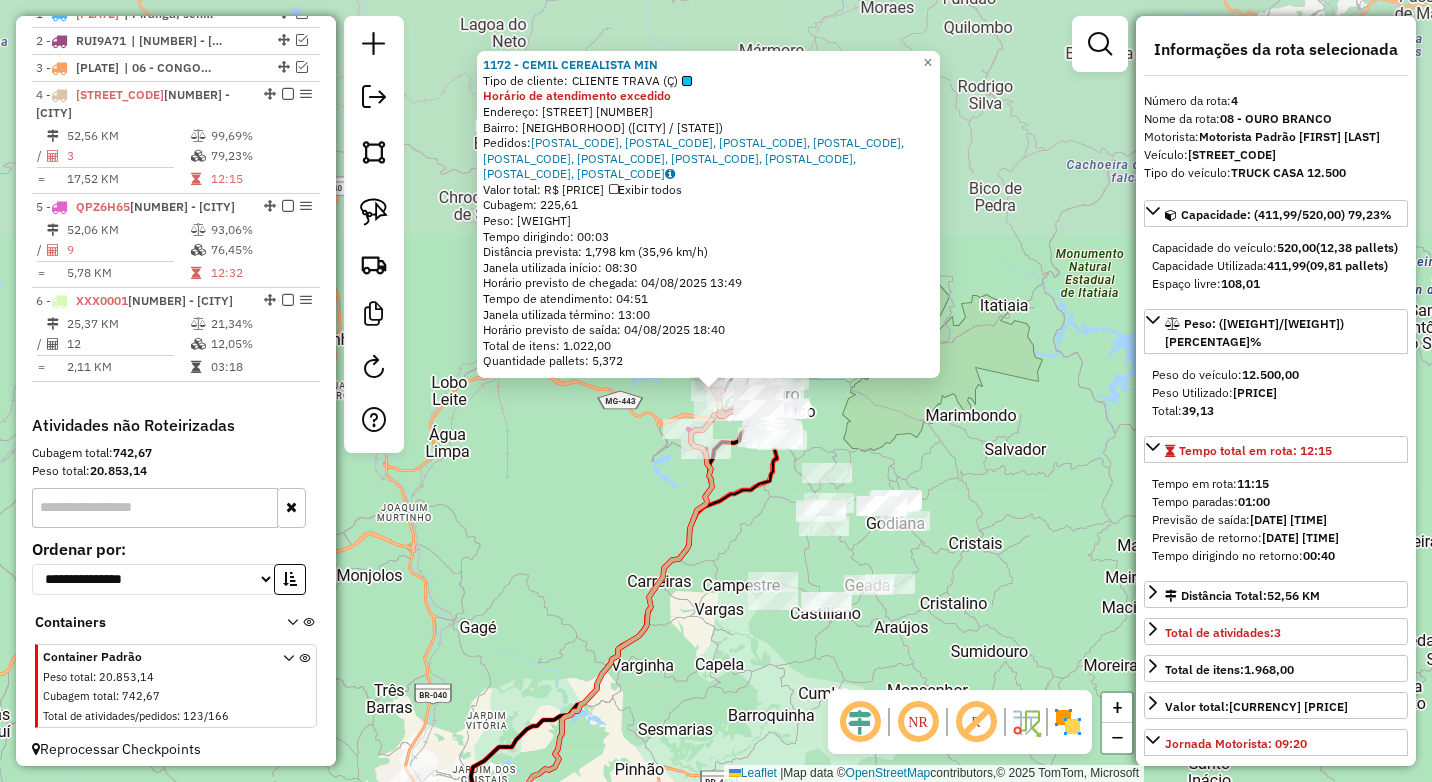 scroll, scrollTop: 835, scrollLeft: 0, axis: vertical 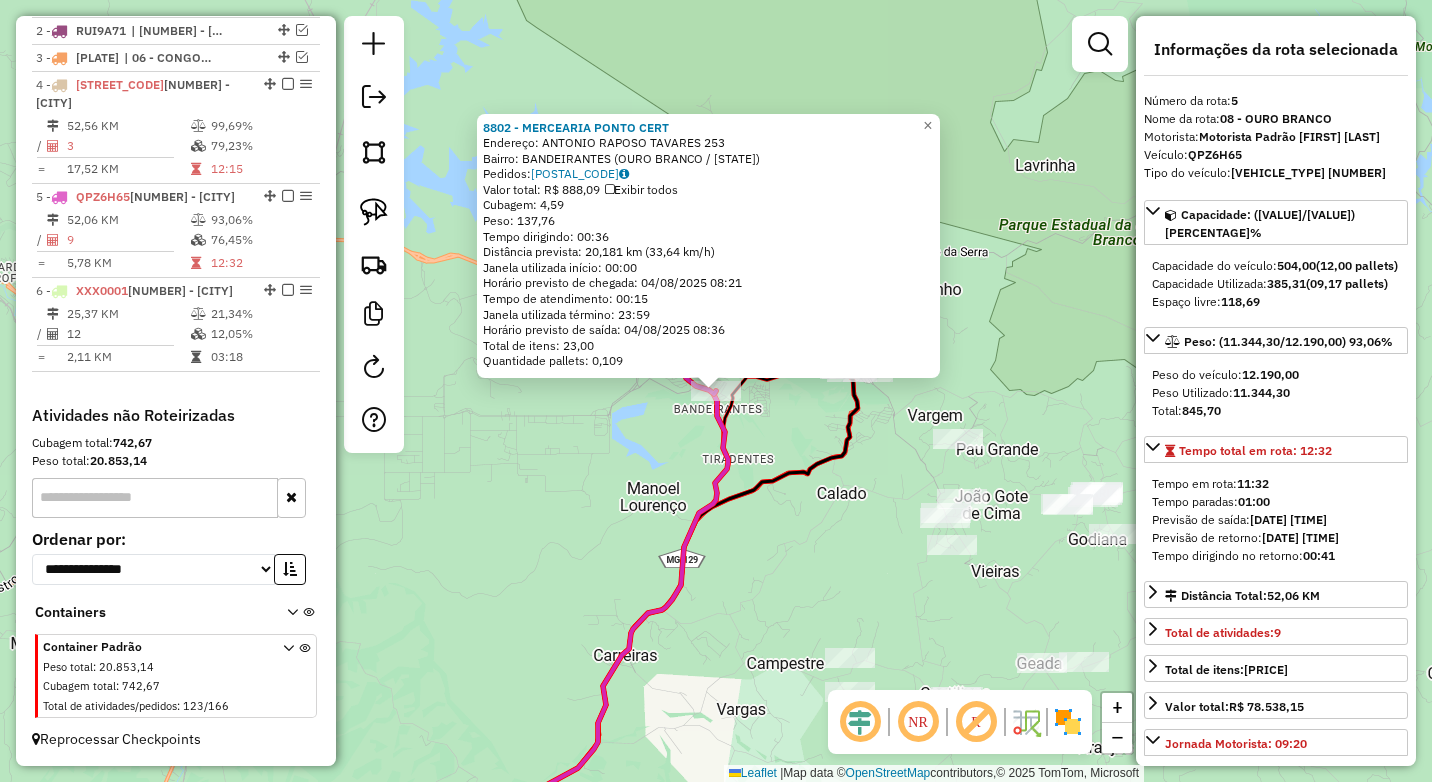 click on "8802 - MERCEARIA PONTO CERT  Endereço:  ANTONIO RAPOSO TAVARES 253   Bairro: BANDEIRANTES (OURO BRANCO / MG)   Pedidos:  01117314   Valor total: R$ 888,09   Exibir todos   Cubagem: 4,59  Peso: 137,76  Tempo dirigindo: 00:36   Distância prevista: 20,181 km (33,64 km/h)   Janela utilizada início: 00:00   Horário previsto de chegada: 04/08/2025 08:21   Tempo de atendimento: 00:15   Janela utilizada término: 23:59   Horário previsto de saída: 04/08/2025 08:36   Total de itens: 23,00   Quantidade pallets: 0,109  × Janela de atendimento Grade de atendimento Capacidade Transportadoras Veículos Cliente Pedidos  Rotas Selecione os dias de semana para filtrar as janelas de atendimento  Seg   Ter   Qua   Qui   Sex   Sáb   Dom  Informe o período da janela de atendimento: De: Até:  Filtrar exatamente a janela do cliente  Considerar janela de atendimento padrão  Selecione os dias de semana para filtrar as grades de atendimento  Seg   Ter   Qua   Qui   Sex   Sáb   Dom   Peso mínimo:   Peso máximo:   De:  De:" 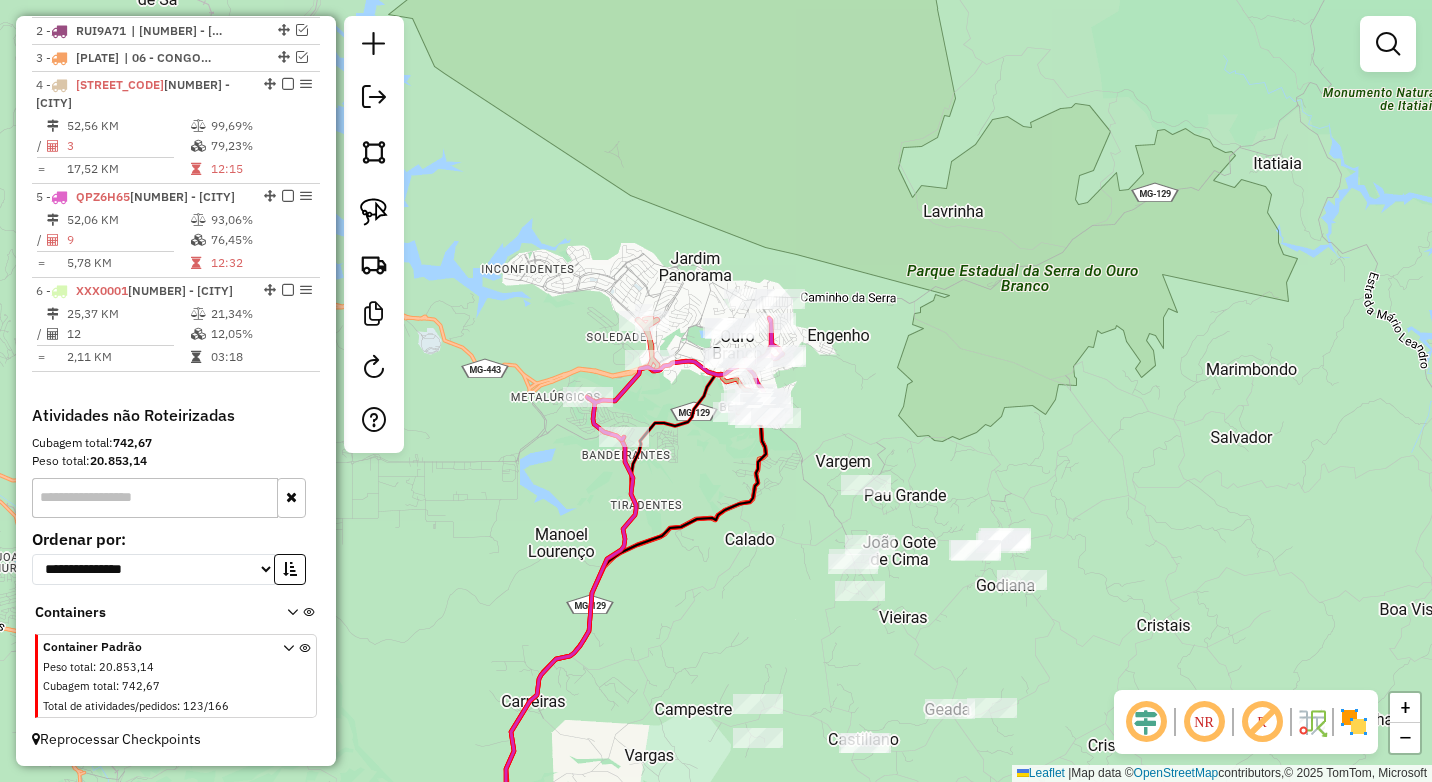drag, startPoint x: 641, startPoint y: 479, endPoint x: 522, endPoint y: 548, distance: 137.55727 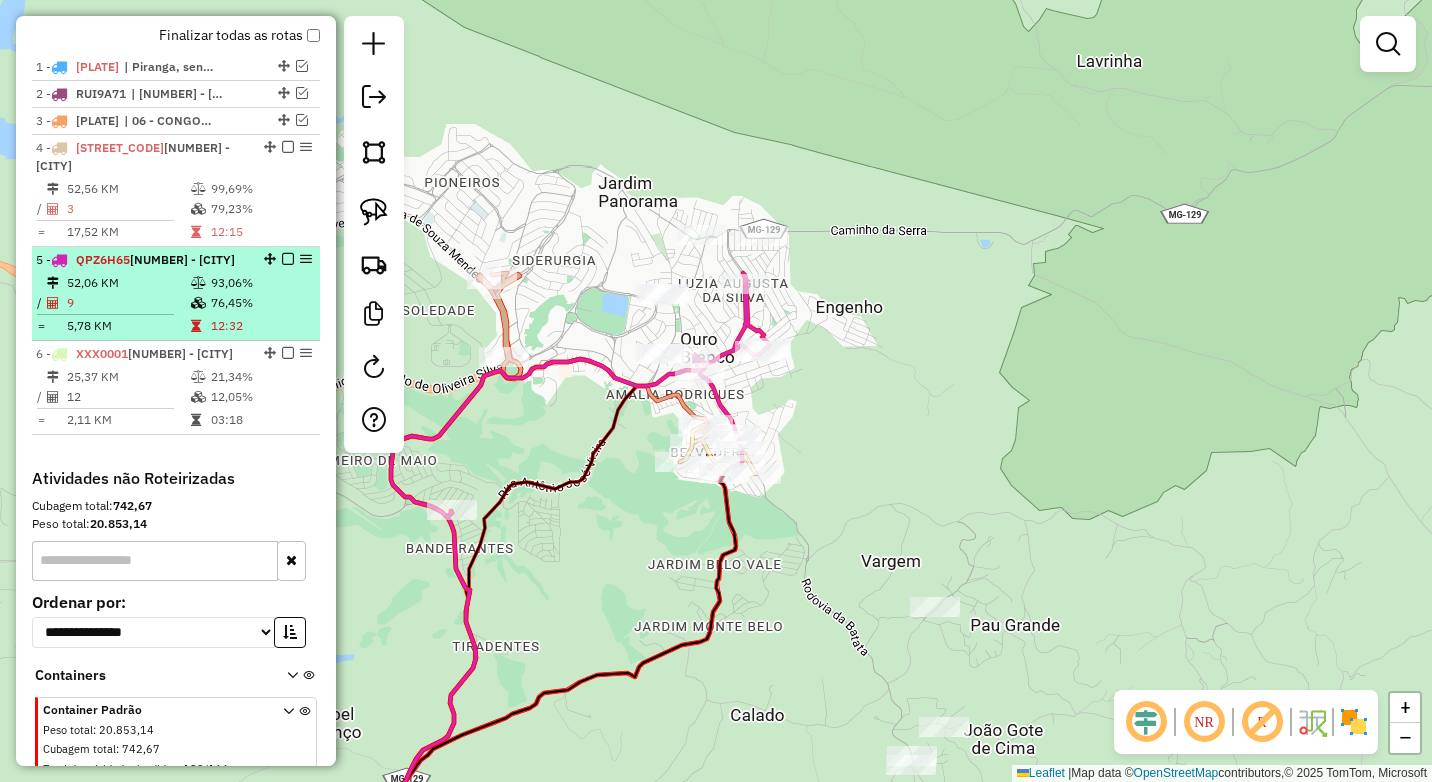 scroll, scrollTop: 735, scrollLeft: 0, axis: vertical 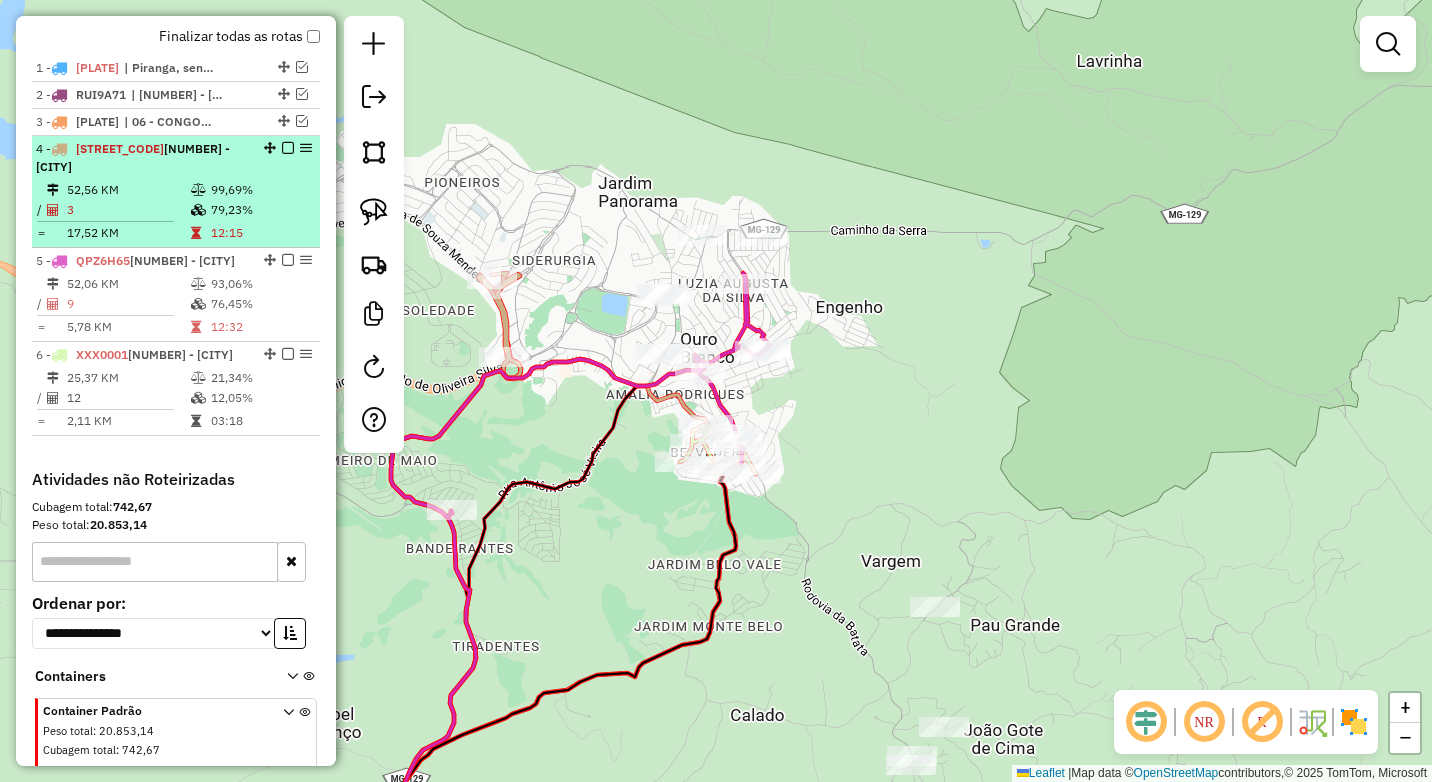 click at bounding box center [288, 148] 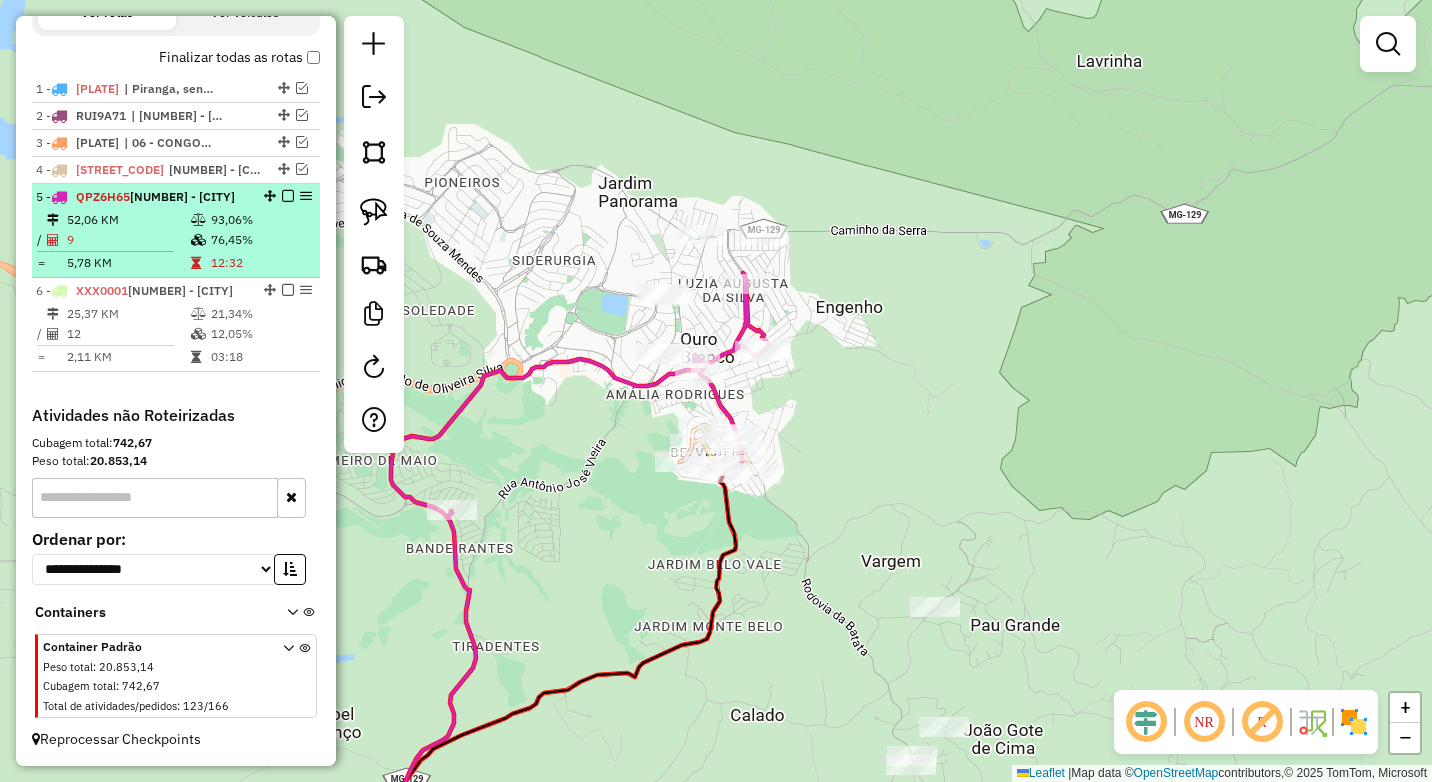 click at bounding box center (288, 196) 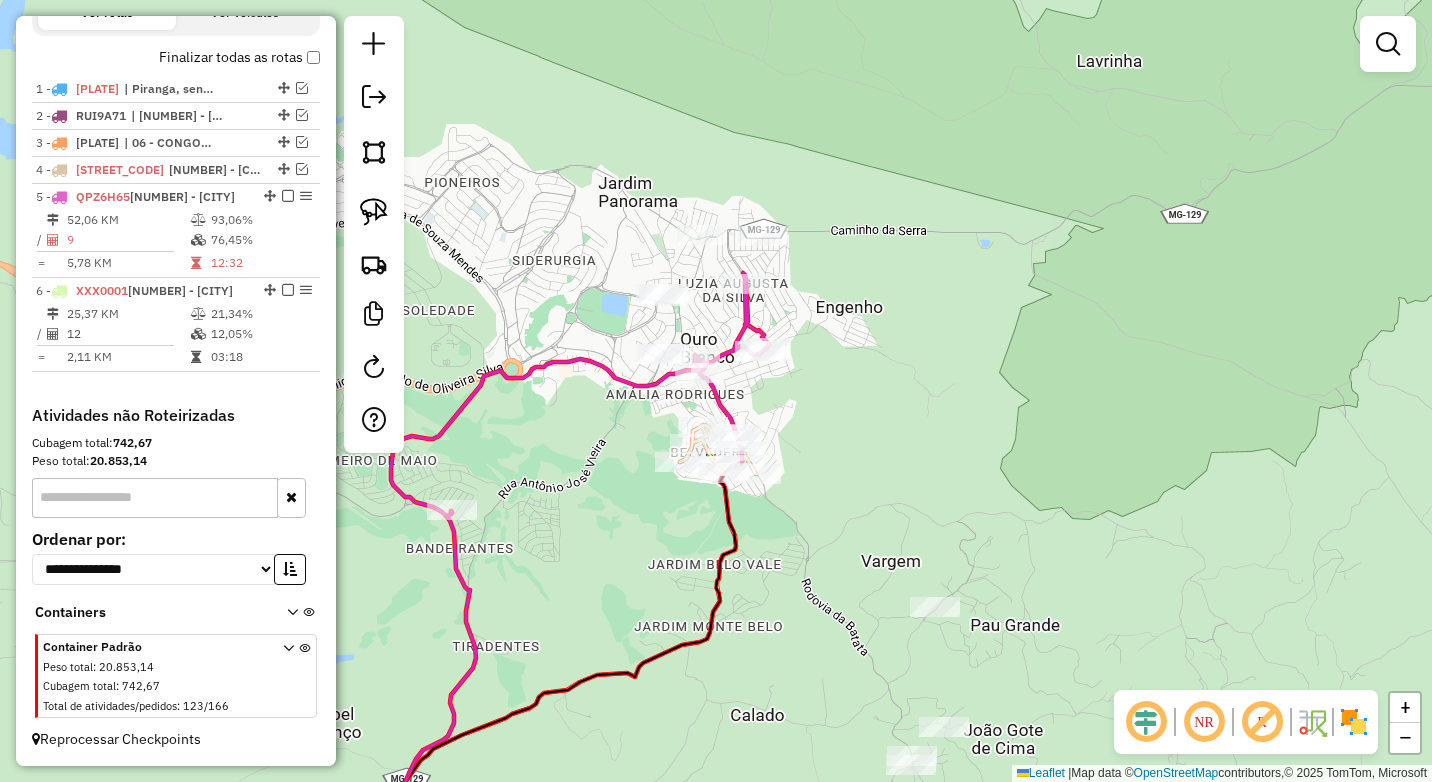 scroll, scrollTop: 665, scrollLeft: 0, axis: vertical 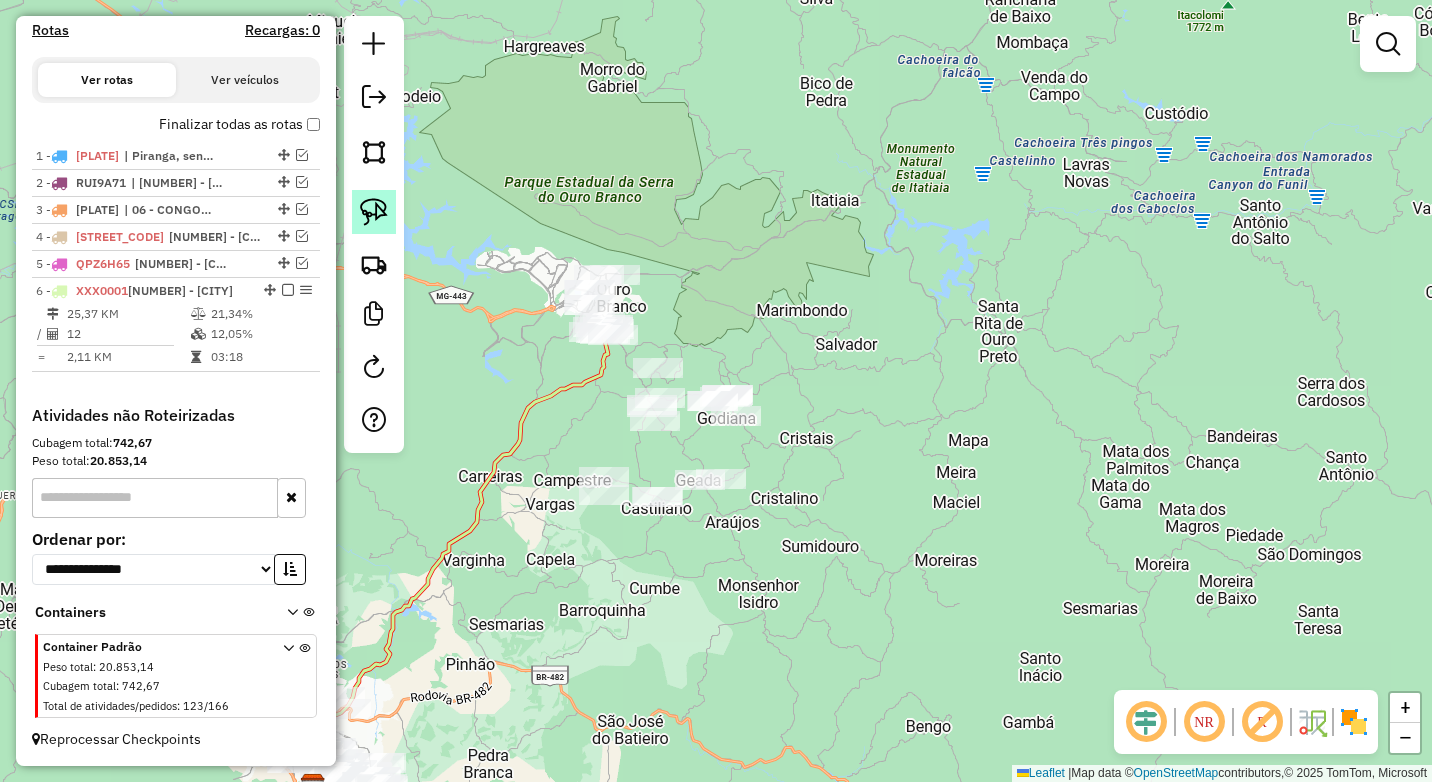 click 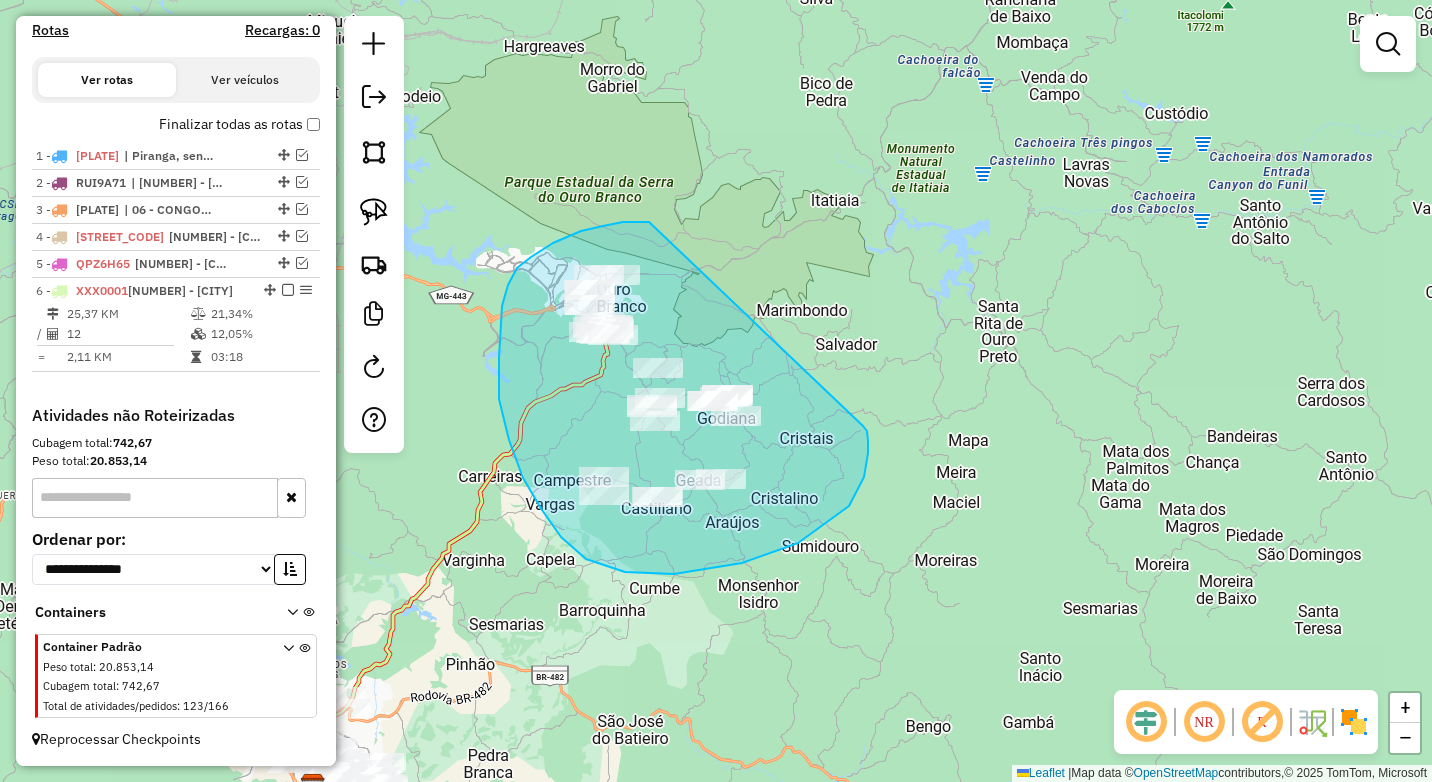 drag, startPoint x: 649, startPoint y: 222, endPoint x: 863, endPoint y: 425, distance: 294.9661 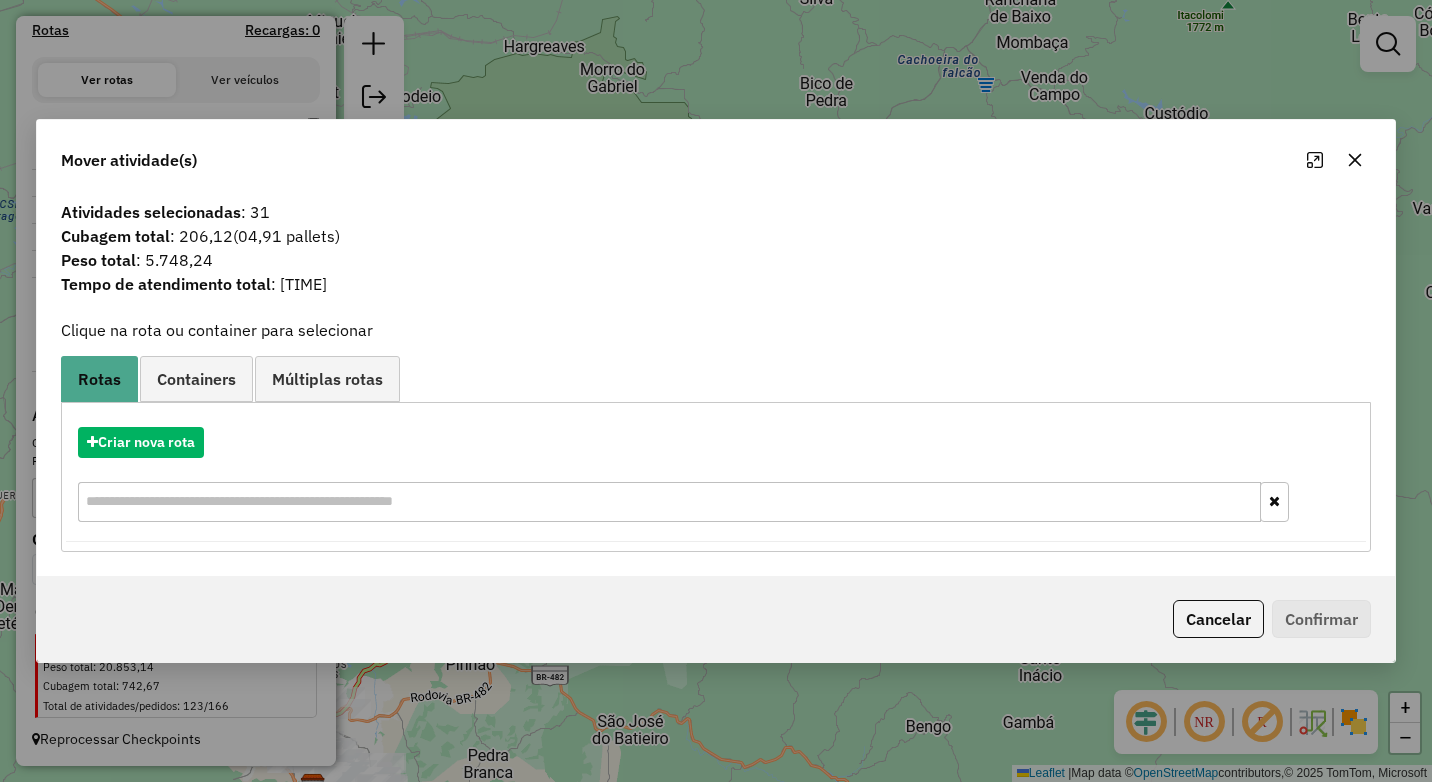 click 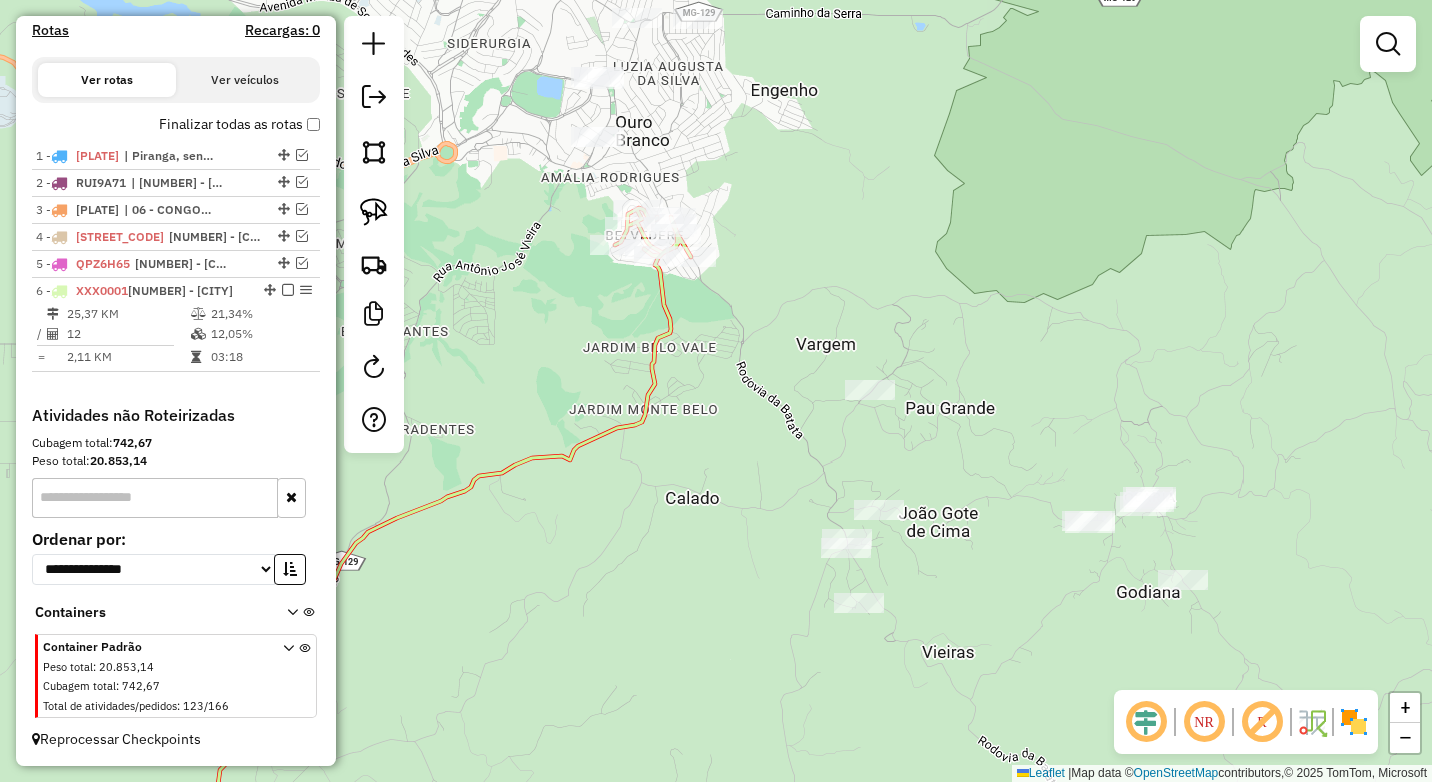 drag, startPoint x: 770, startPoint y: 387, endPoint x: 572, endPoint y: 471, distance: 215.08138 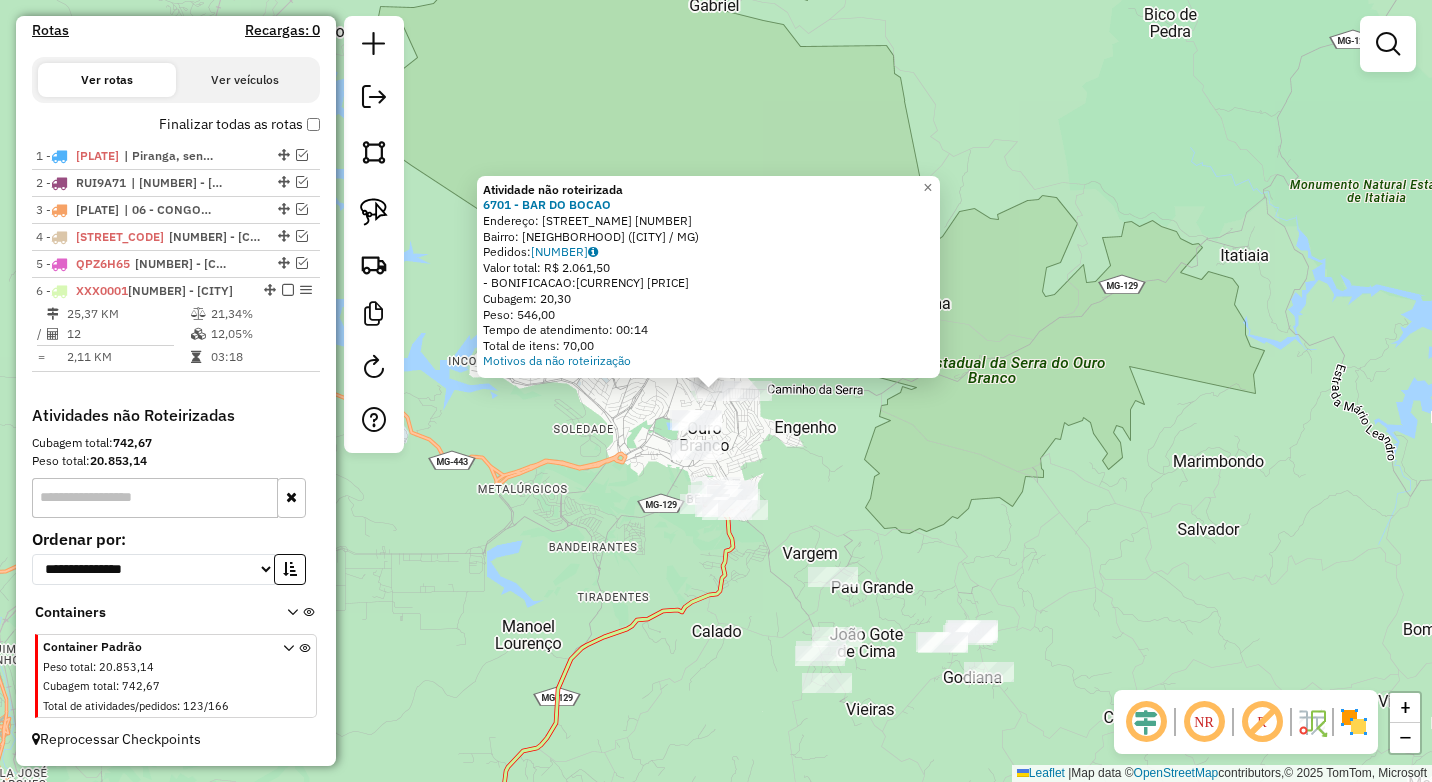 drag, startPoint x: 770, startPoint y: 436, endPoint x: 759, endPoint y: 426, distance: 14.866069 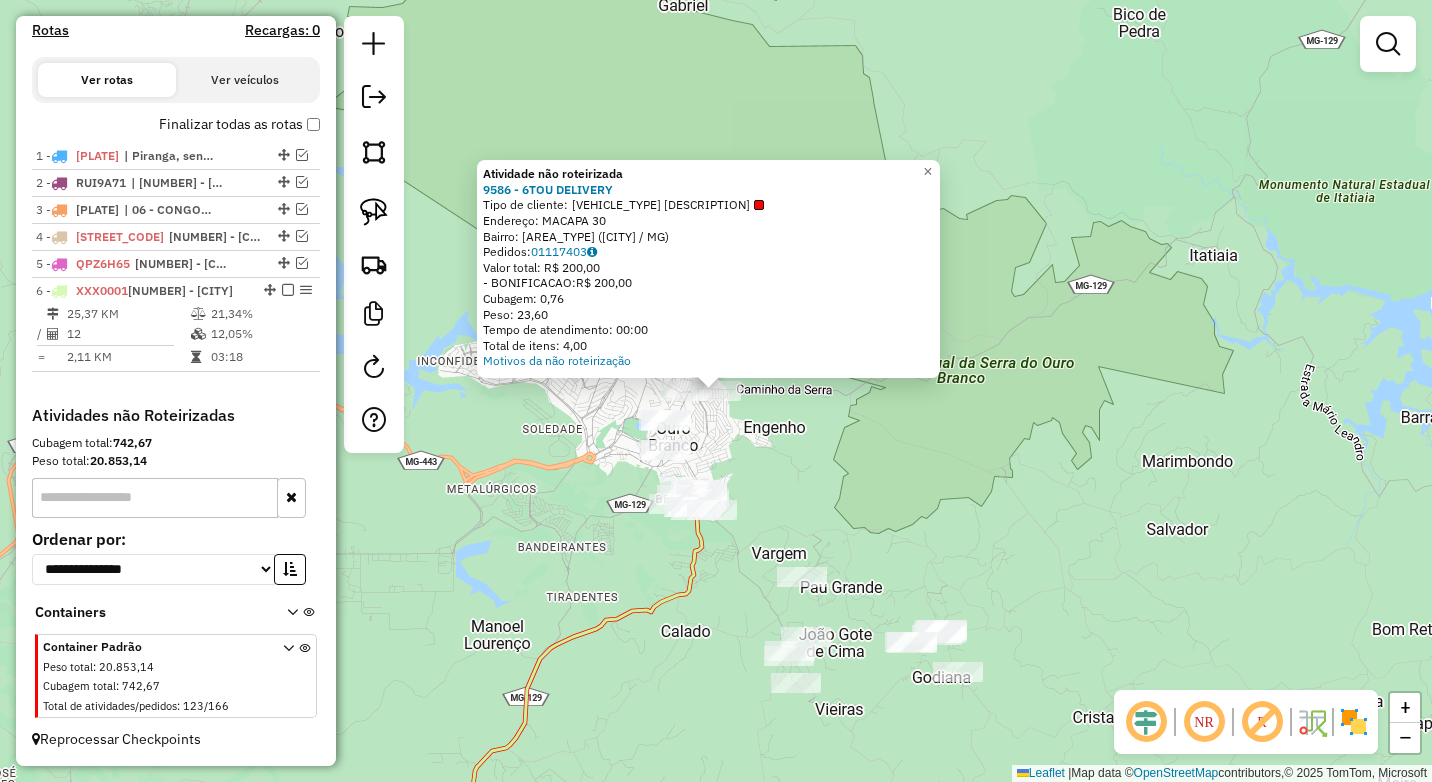 click on "Atividade não roteirizada 9586 - 6TOU DELIVERY  Tipo de cliente:   Cliente 3/4  (l)   Endereço:  MACAPA 30   Bairro: LUZIA AUGUSTA (OURO BRANCO / MG)   Pedidos:  01117403   Valor total: R$ 200,00   - BONIFICACAO:  R$ 200,00   Cubagem: 0,76   Peso: 23,60   Tempo de atendimento: 00:00   Total de itens: 4,00  Motivos da não roteirização × Janela de atendimento Grade de atendimento Capacidade Transportadoras Veículos Cliente Pedidos  Rotas Selecione os dias de semana para filtrar as janelas de atendimento  Seg   Ter   Qua   Qui   Sex   Sáb   Dom  Informe o período da janela de atendimento: De: Até:  Filtrar exatamente a janela do cliente  Considerar janela de atendimento padrão  Selecione os dias de semana para filtrar as grades de atendimento  Seg   Ter   Qua   Qui   Sex   Sáb   Dom   Considerar clientes sem dia de atendimento cadastrado  Clientes fora do dia de atendimento selecionado Filtrar as atividades entre os valores definidos abaixo:  Peso mínimo:   Peso máximo:   Cubagem mínima:   De:  +" 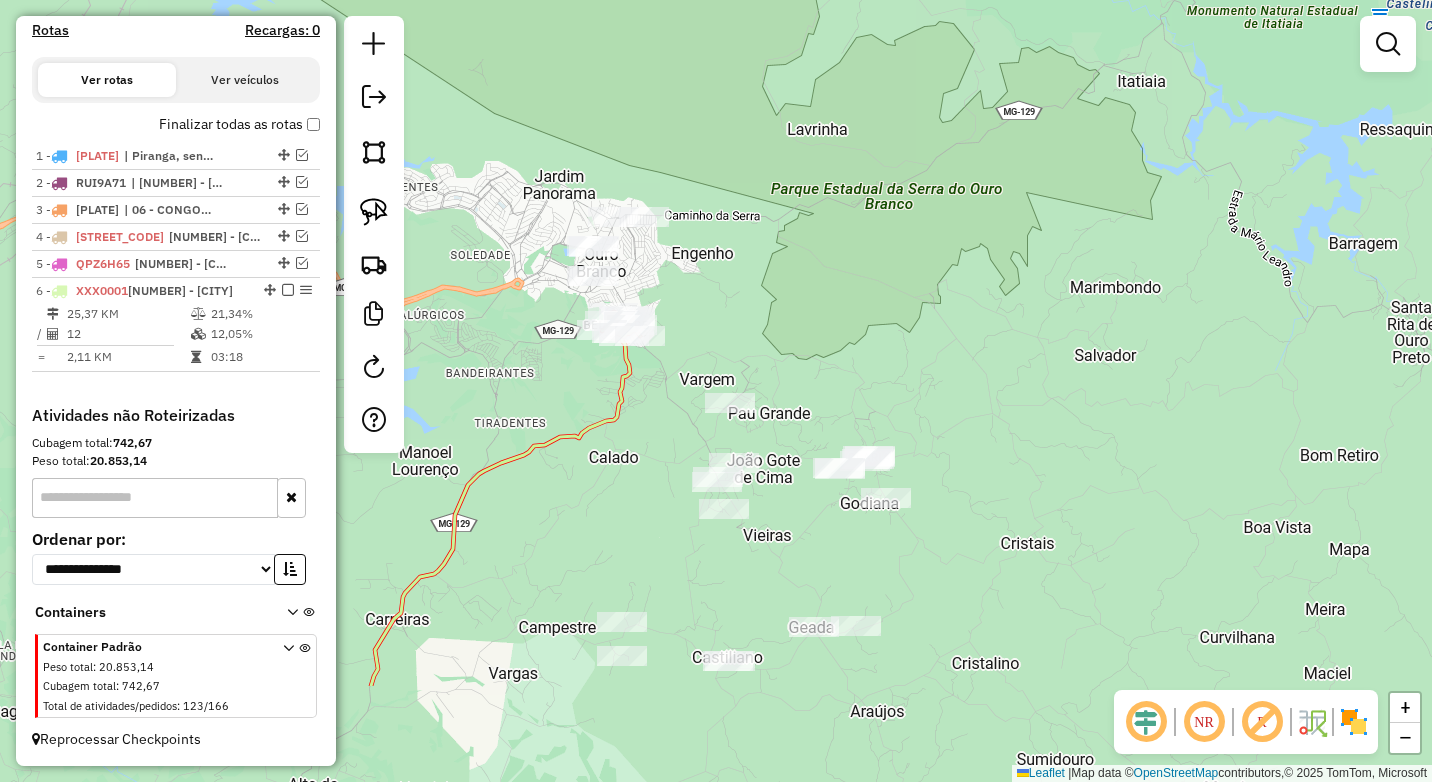 drag, startPoint x: 819, startPoint y: 518, endPoint x: 724, endPoint y: 291, distance: 246.07722 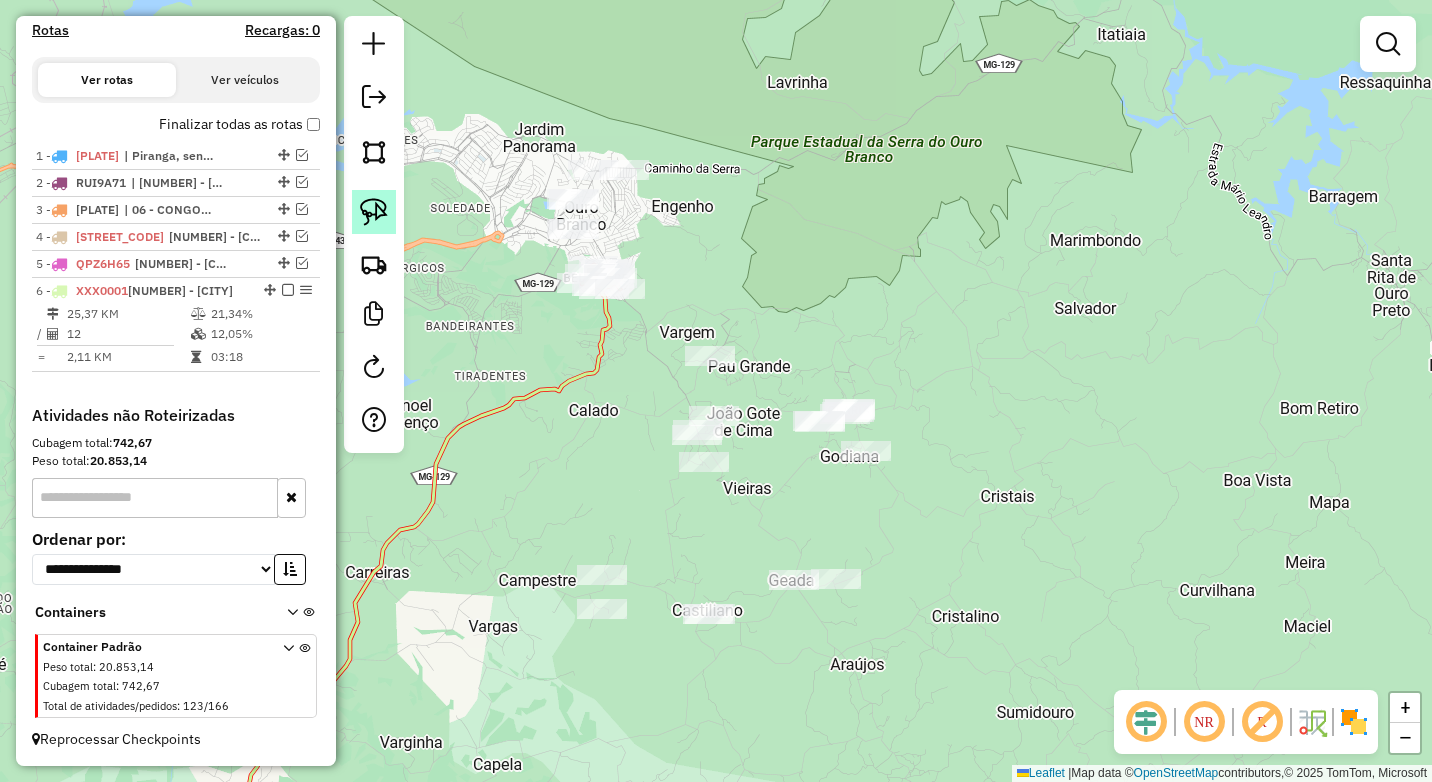 click 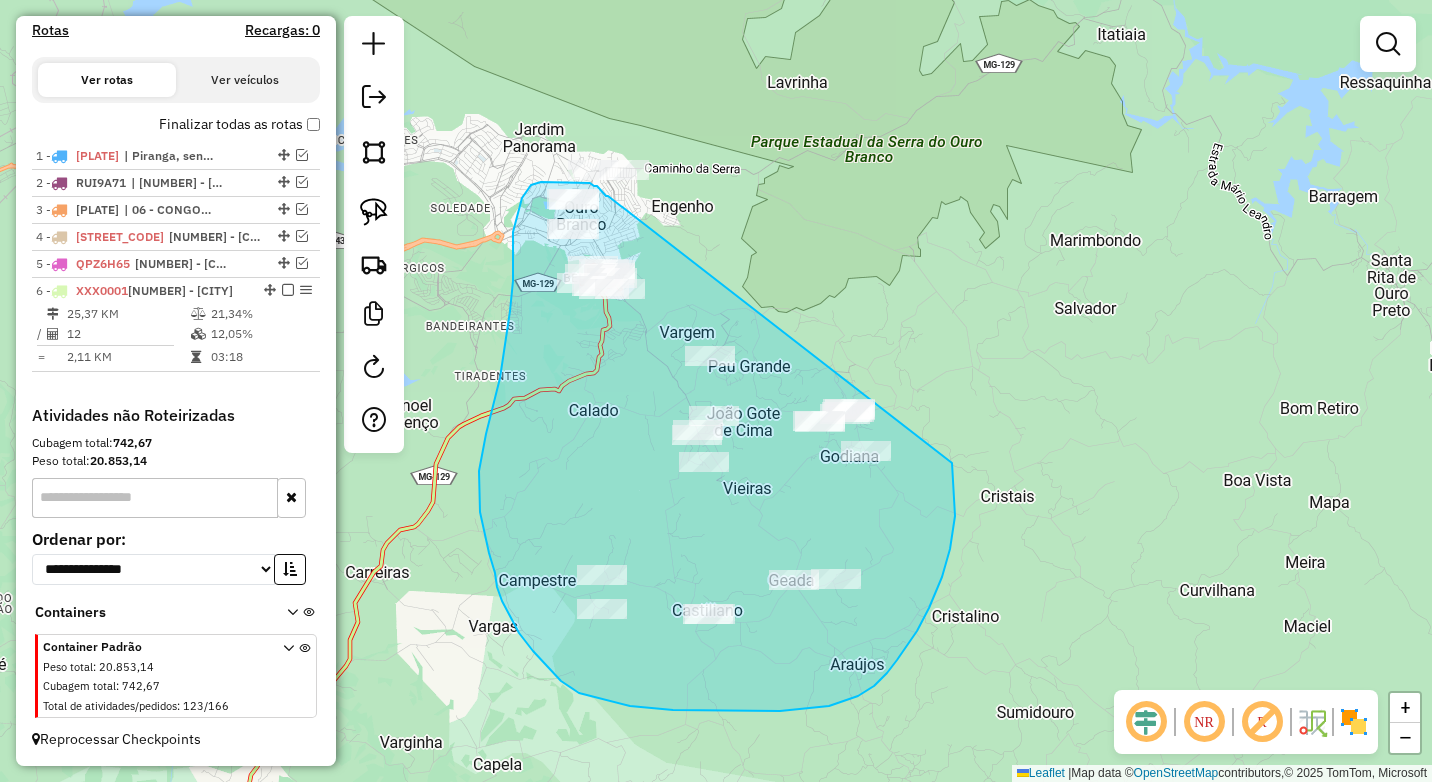 drag, startPoint x: 608, startPoint y: 196, endPoint x: 916, endPoint y: 372, distance: 354.73935 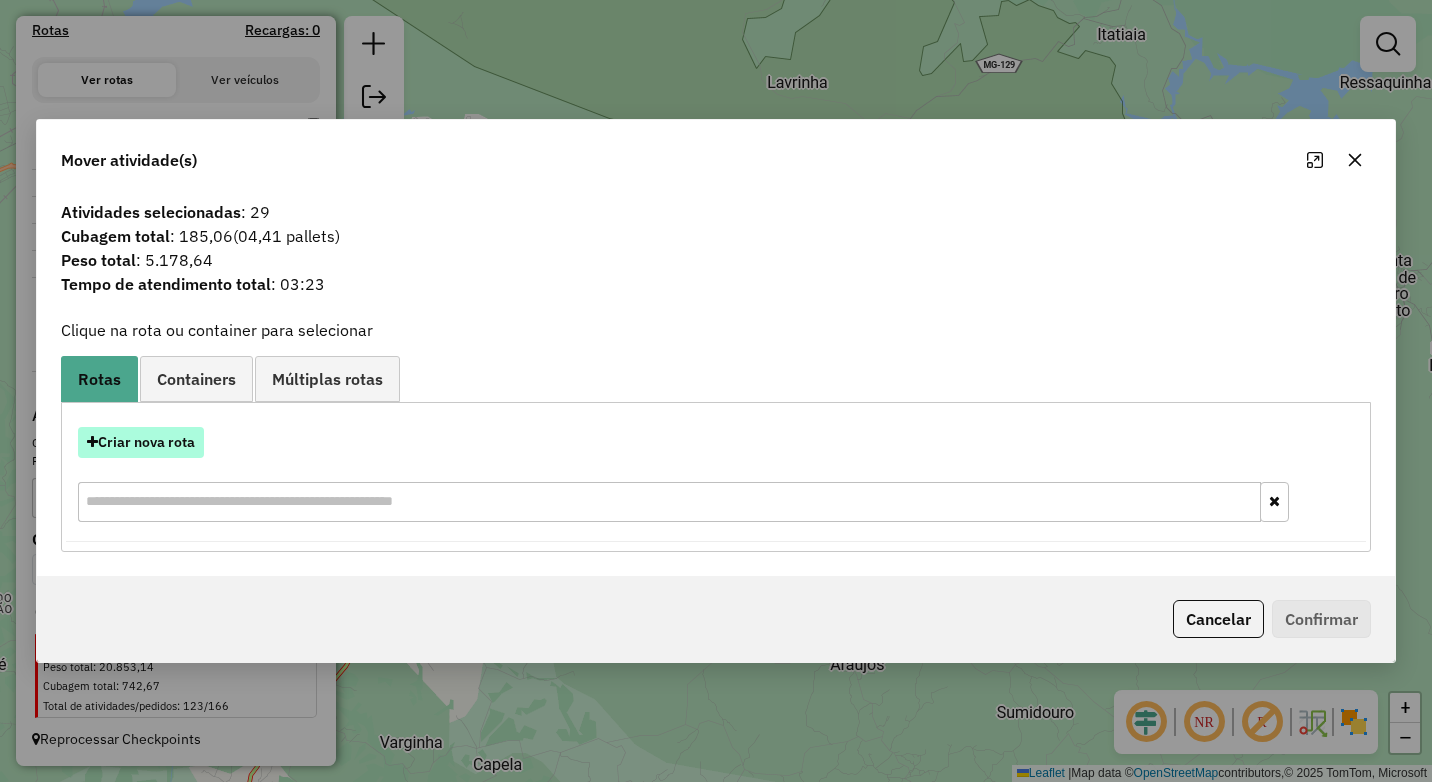 click on "Criar nova rota" at bounding box center (141, 442) 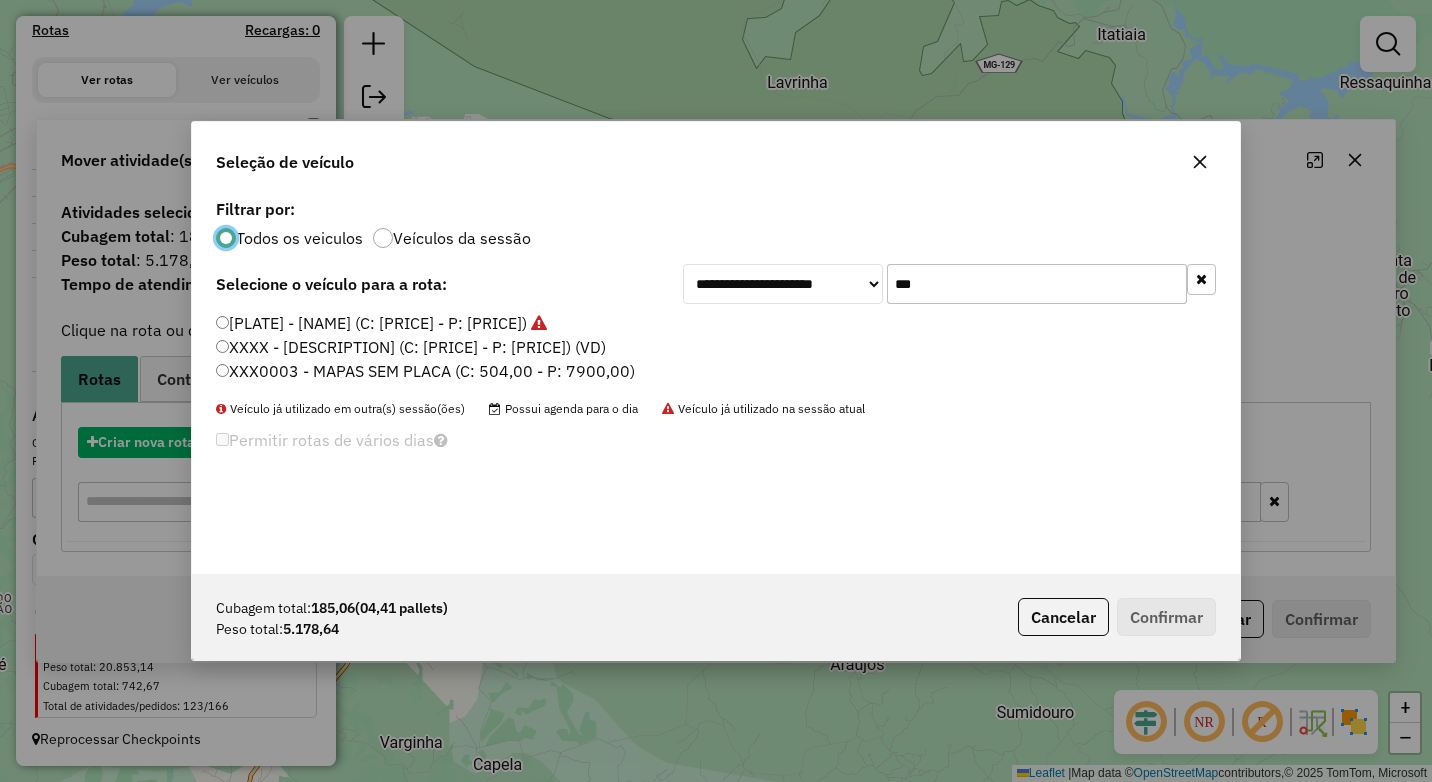 scroll, scrollTop: 11, scrollLeft: 6, axis: both 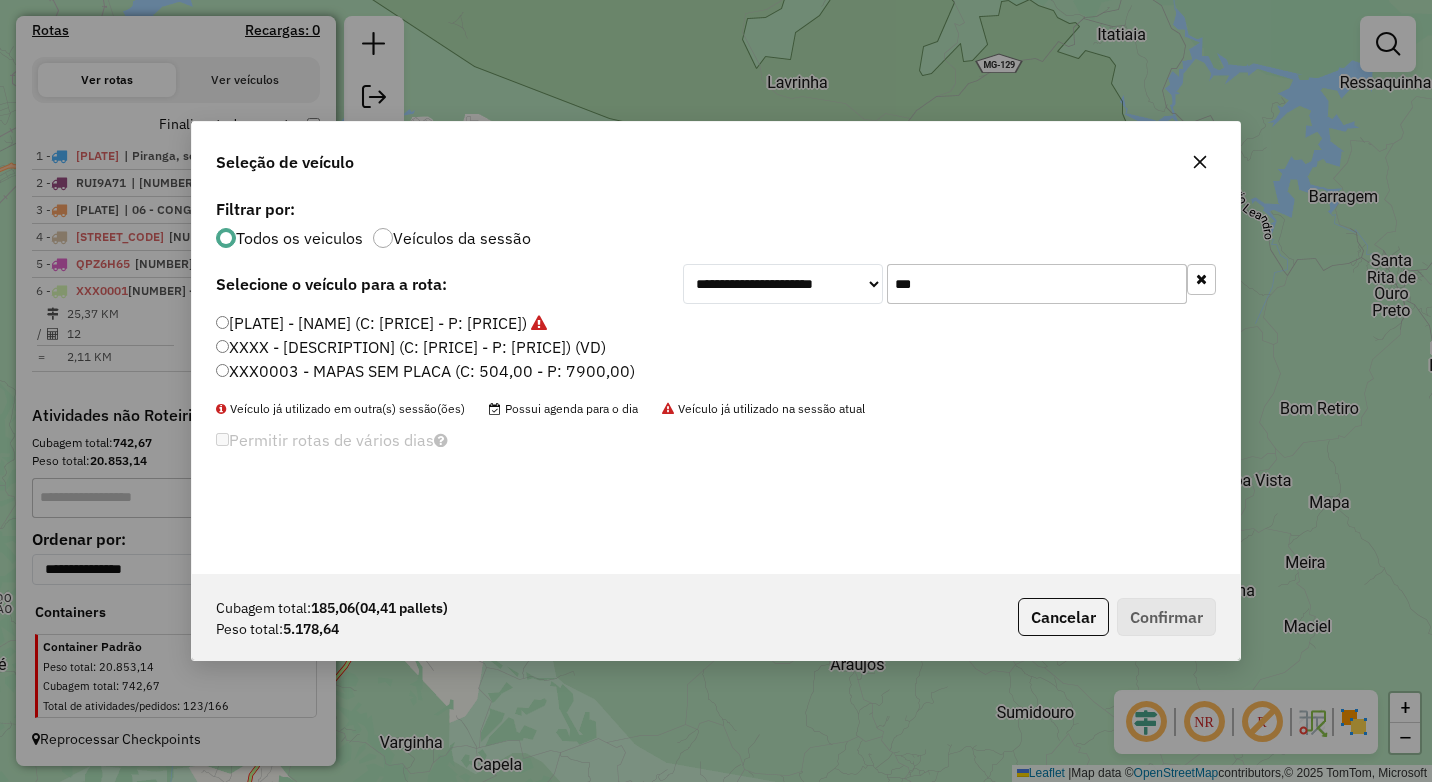 drag, startPoint x: 951, startPoint y: 281, endPoint x: 842, endPoint y: 292, distance: 109.55364 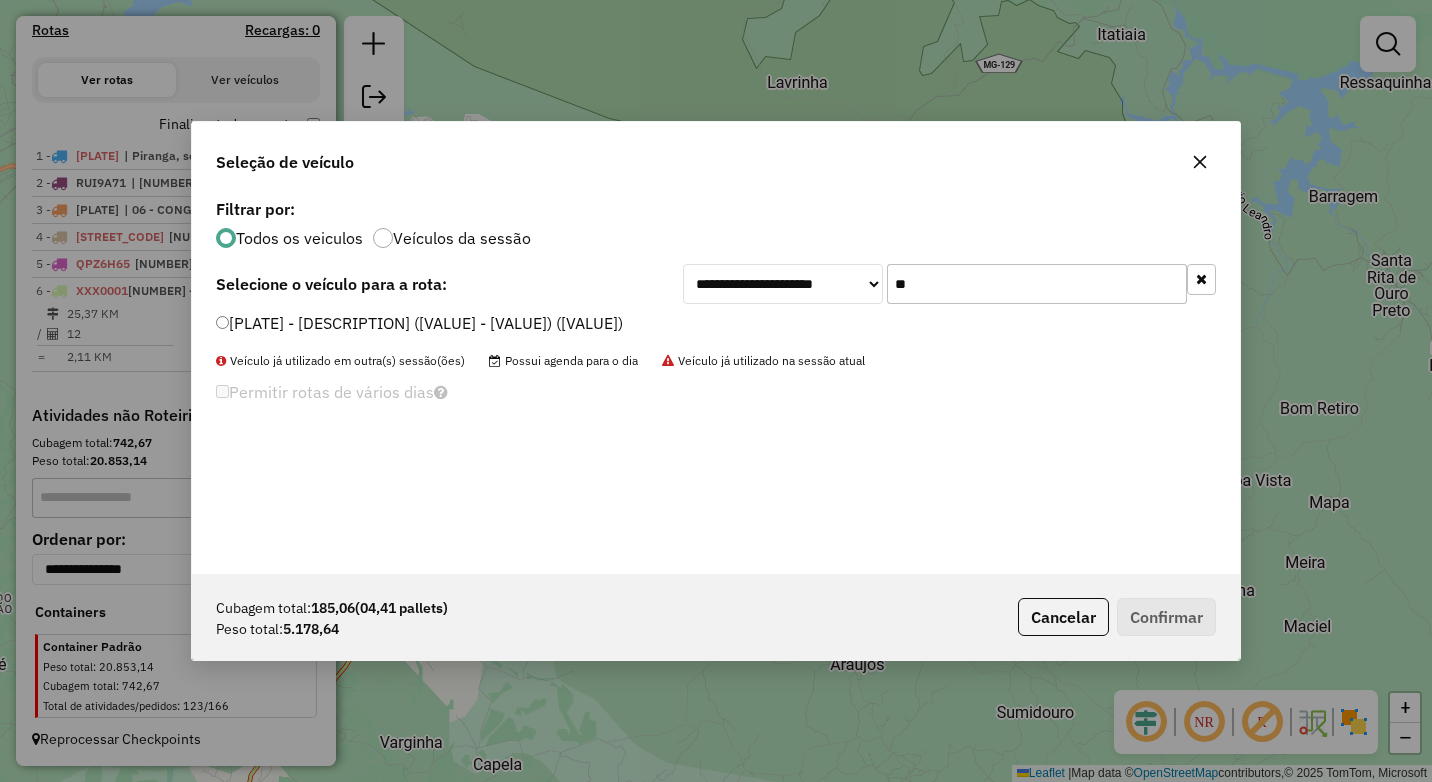 type on "**" 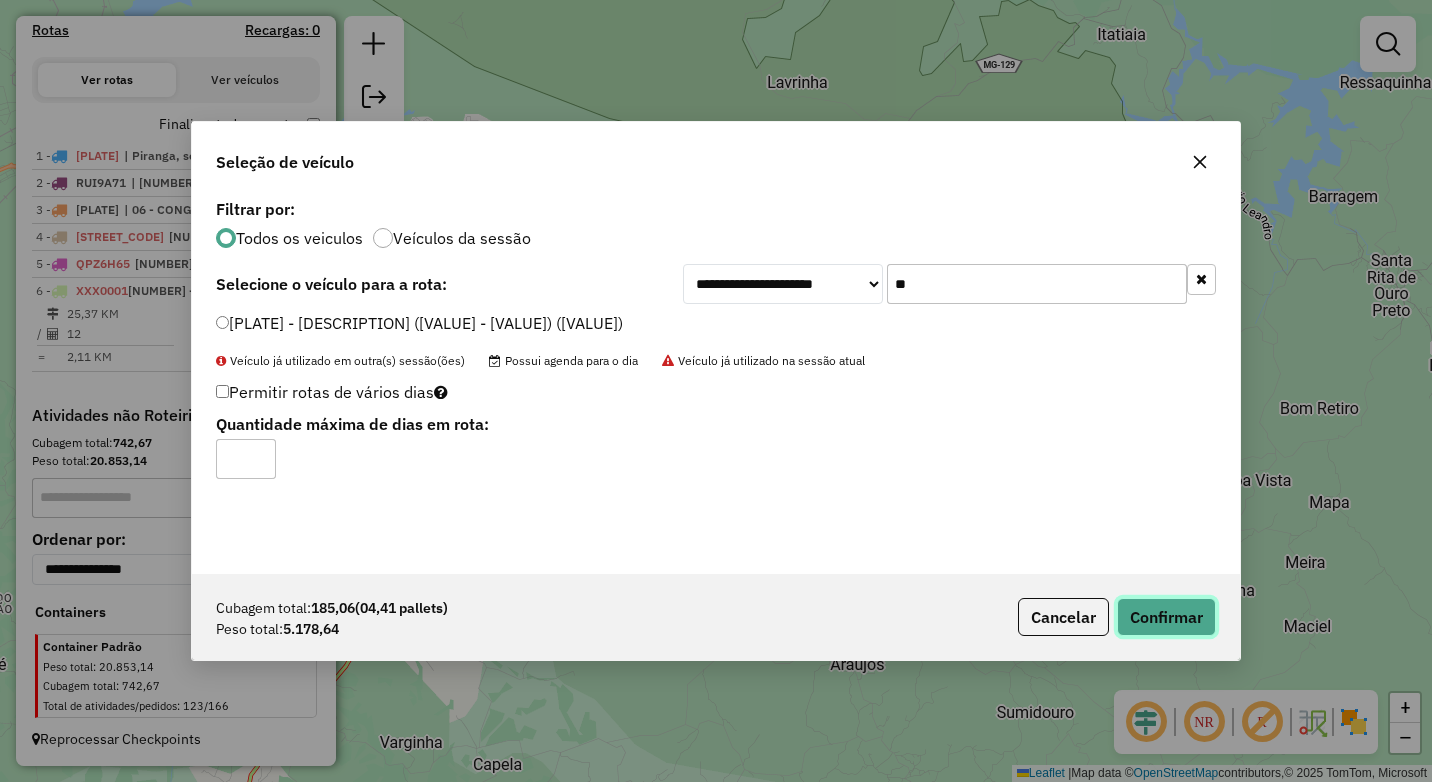 click on "Confirmar" 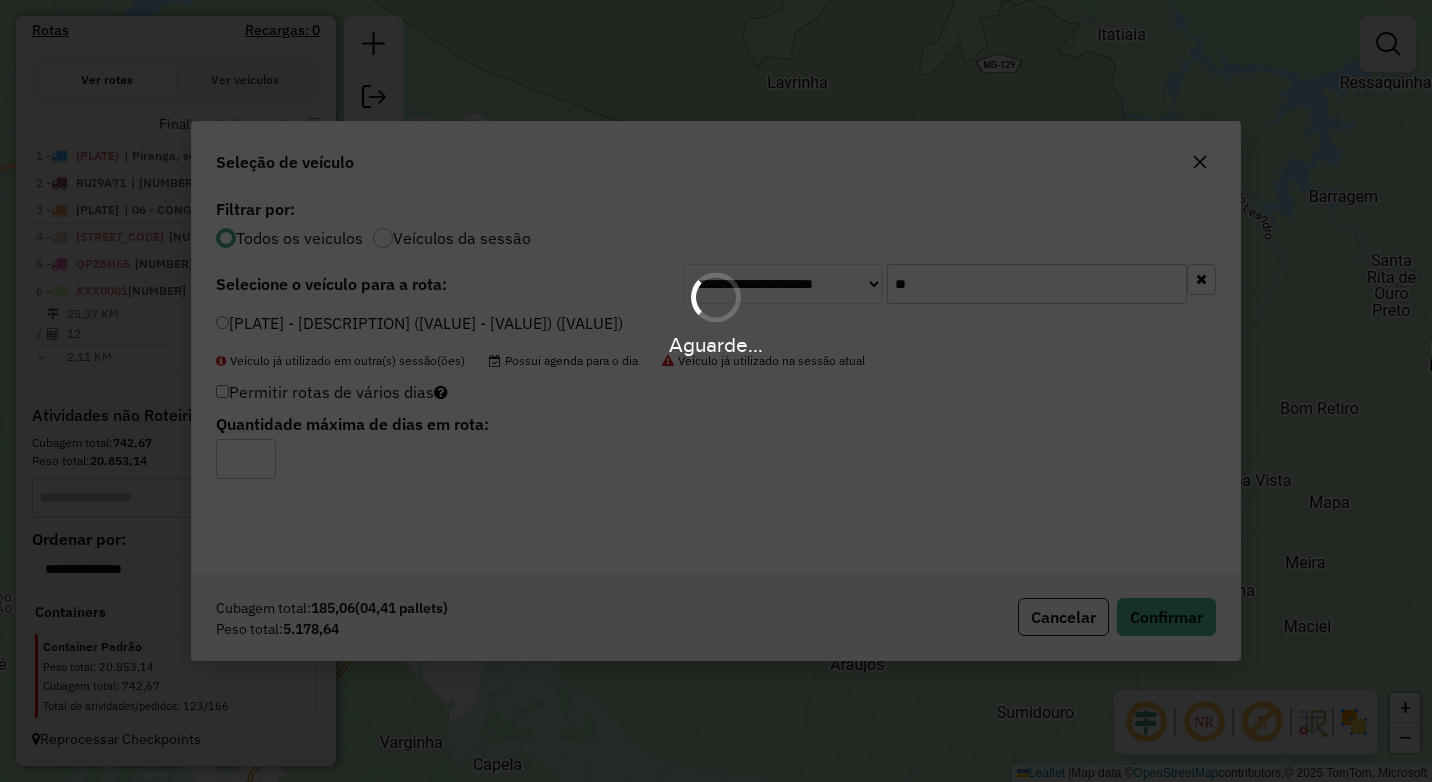 scroll, scrollTop: 640, scrollLeft: 0, axis: vertical 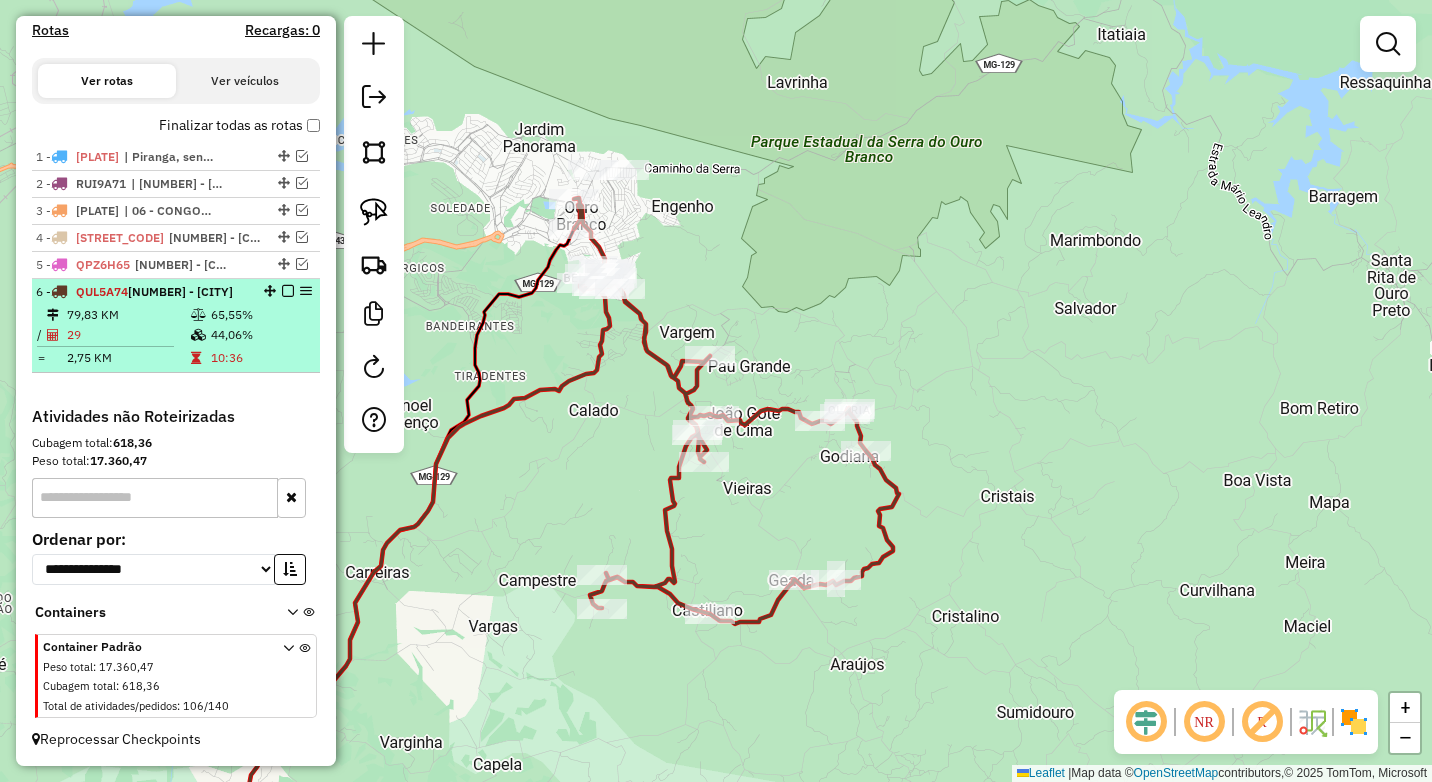 click at bounding box center [198, 335] 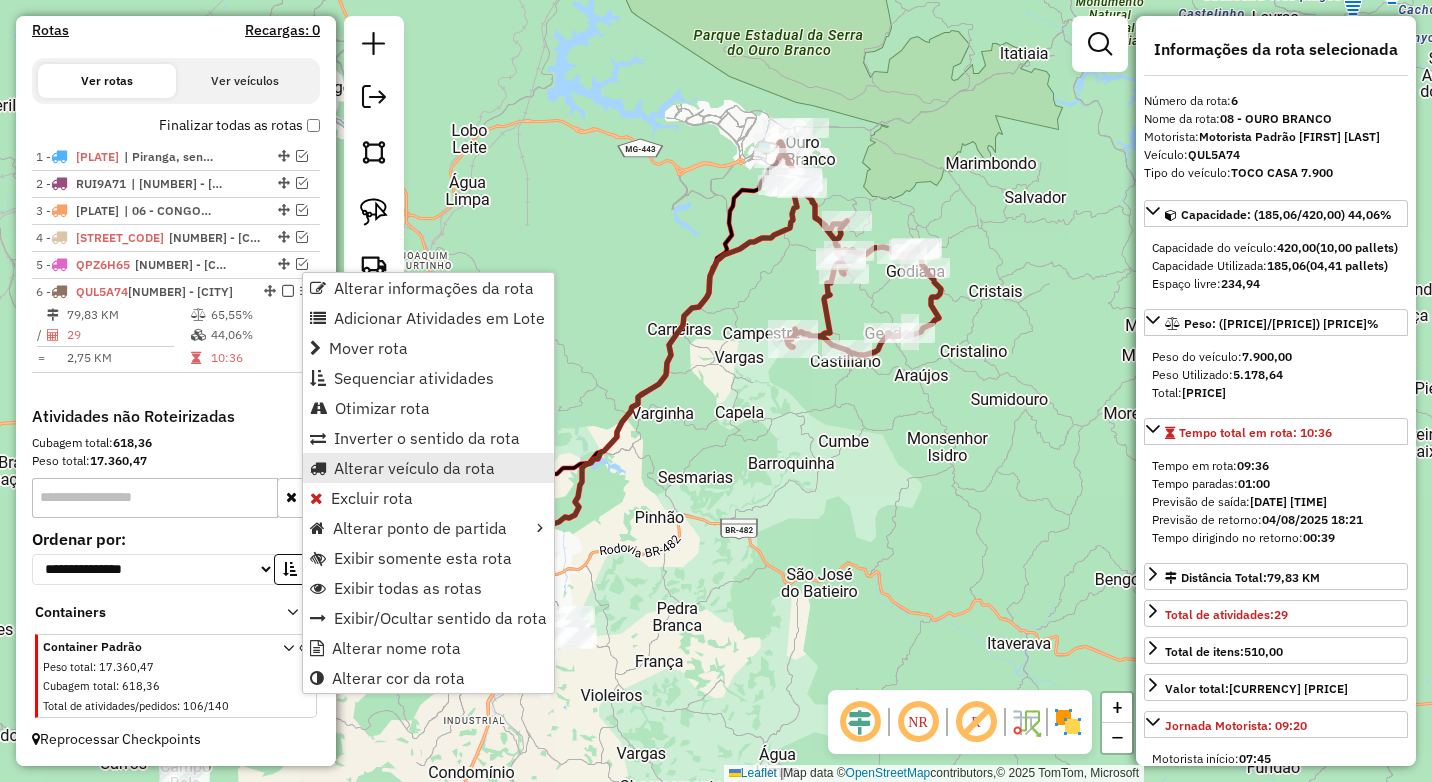 click on "Alterar veículo da rota" at bounding box center (414, 468) 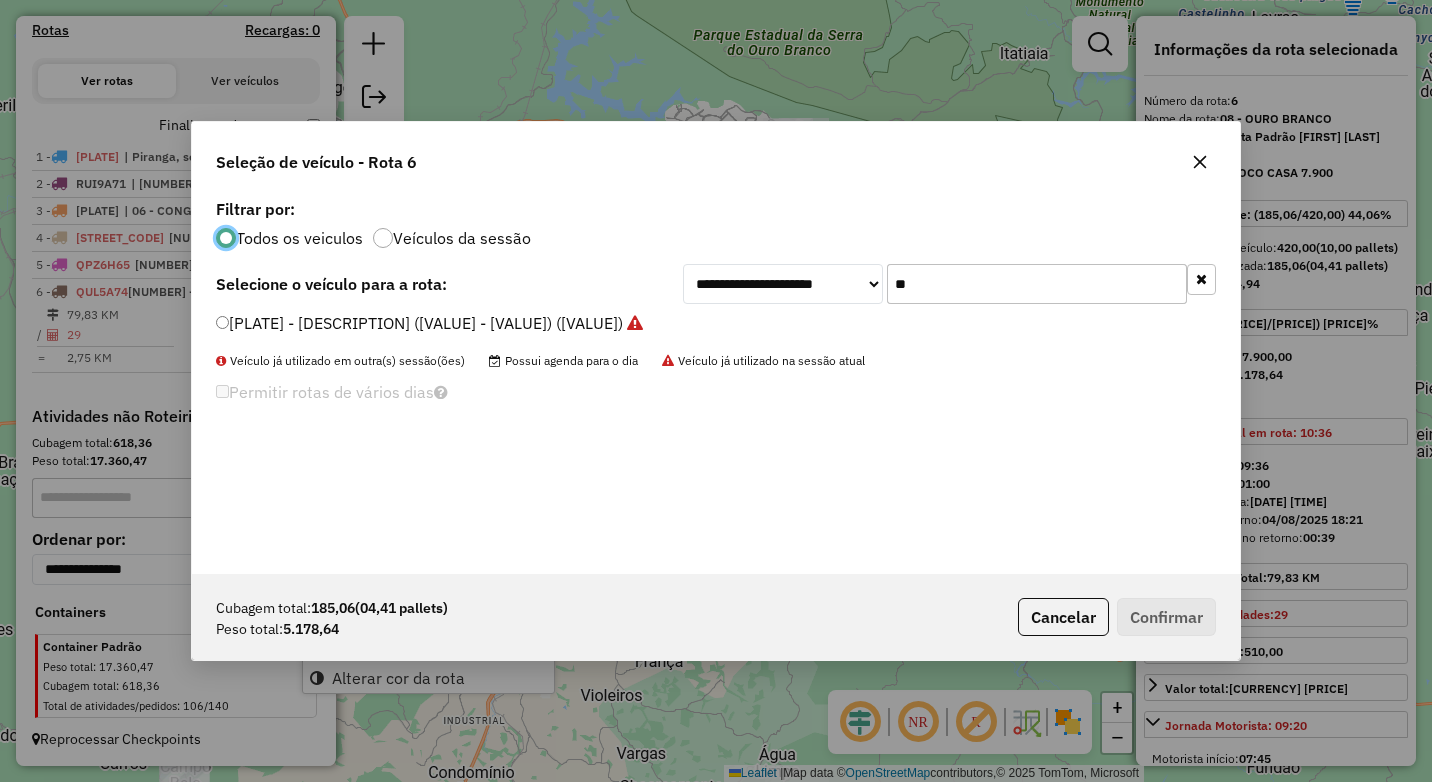 scroll, scrollTop: 11, scrollLeft: 6, axis: both 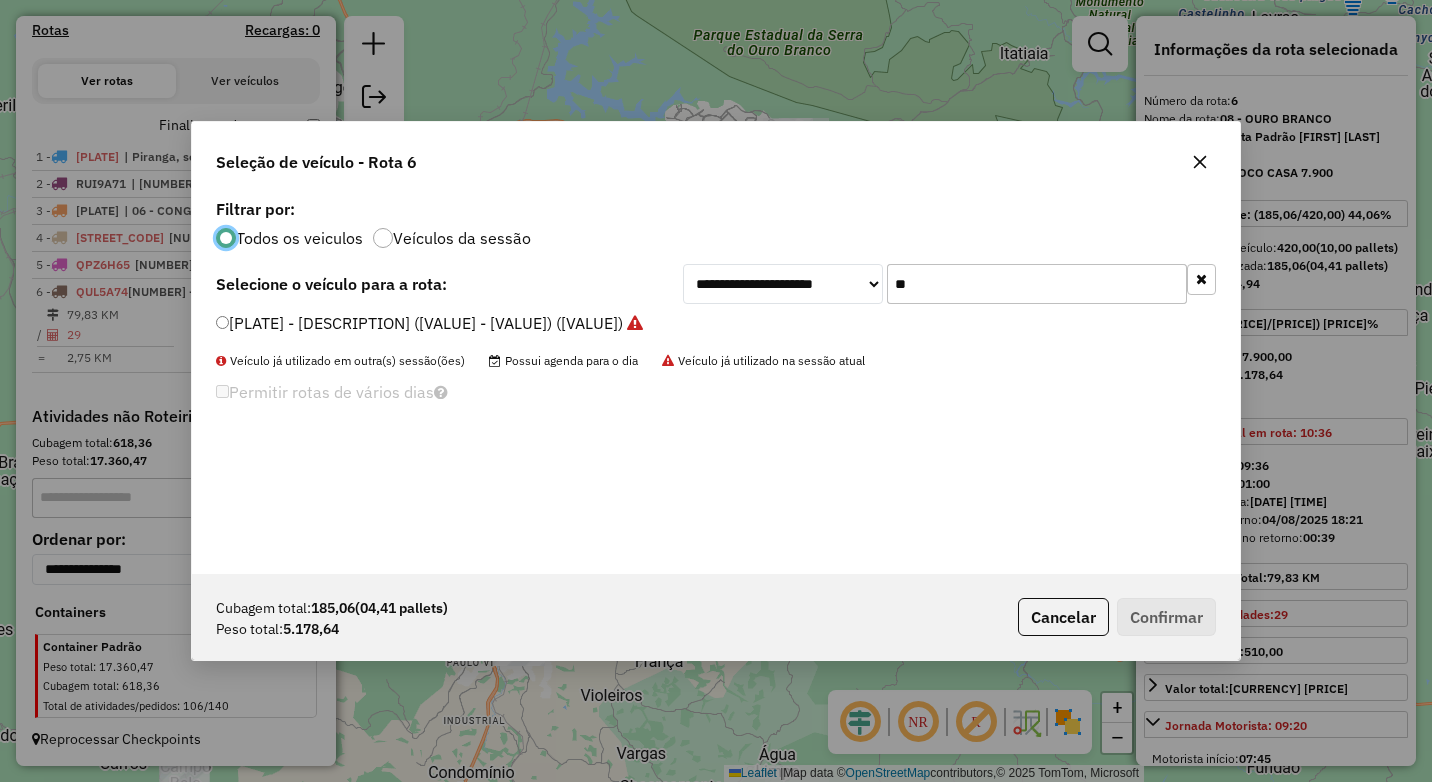 drag, startPoint x: 889, startPoint y: 289, endPoint x: 827, endPoint y: 290, distance: 62.008064 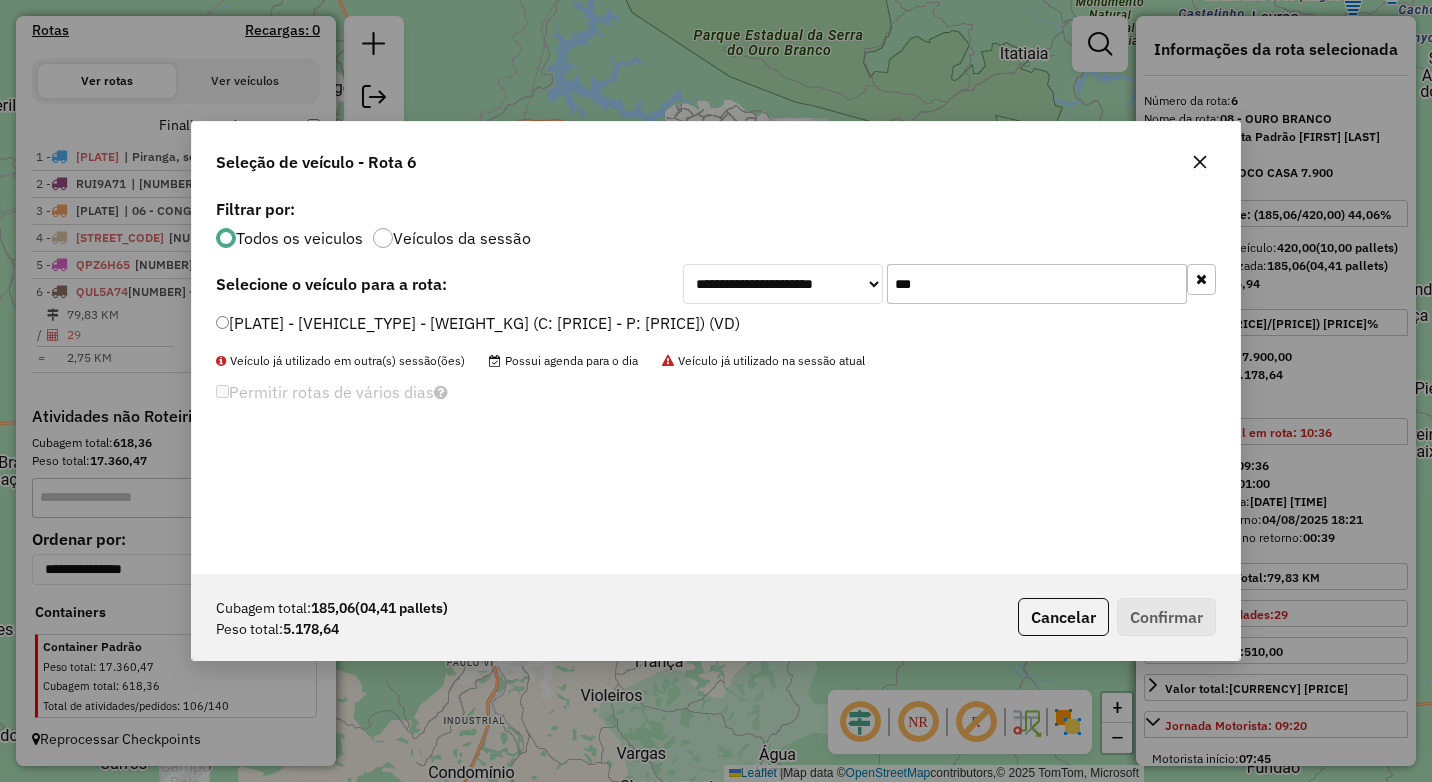 type on "***" 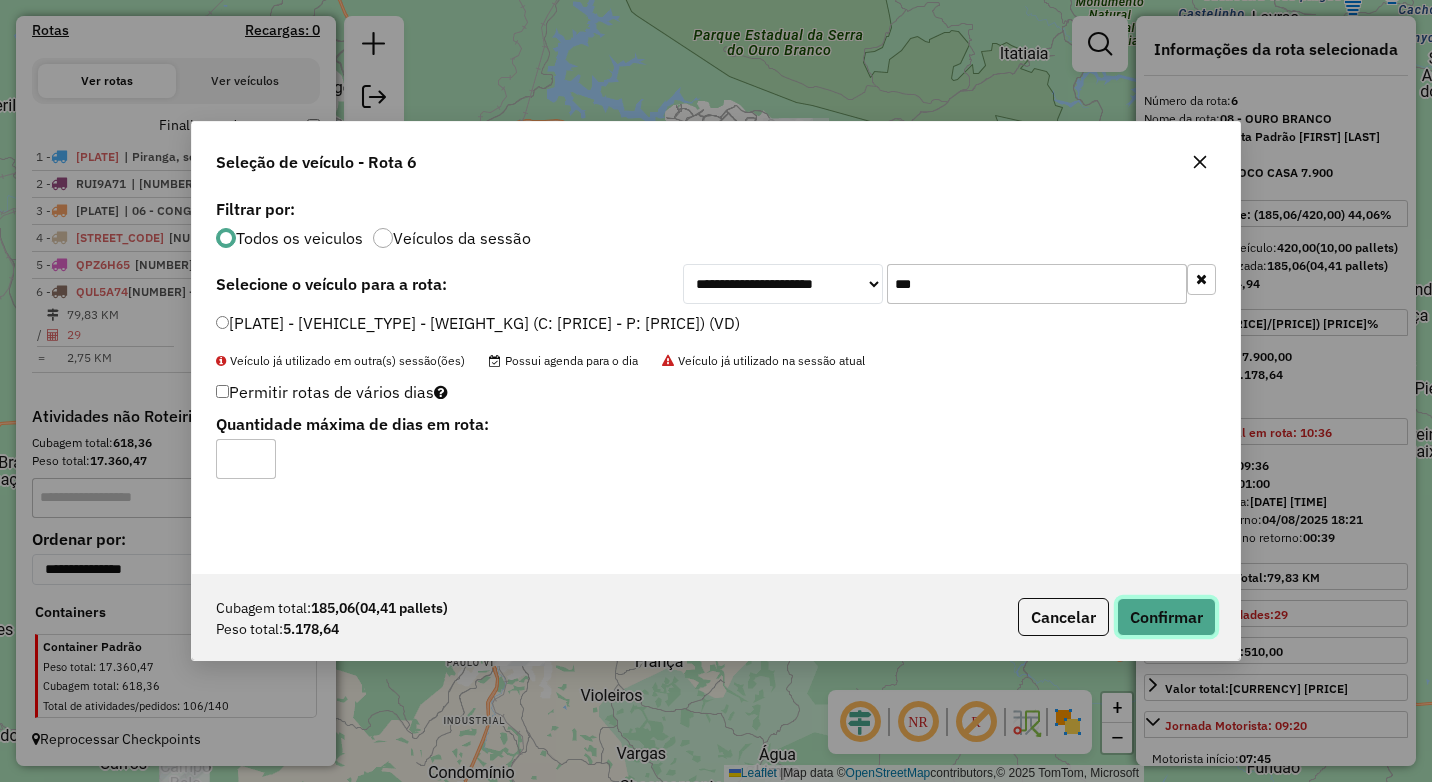 click on "Confirmar" 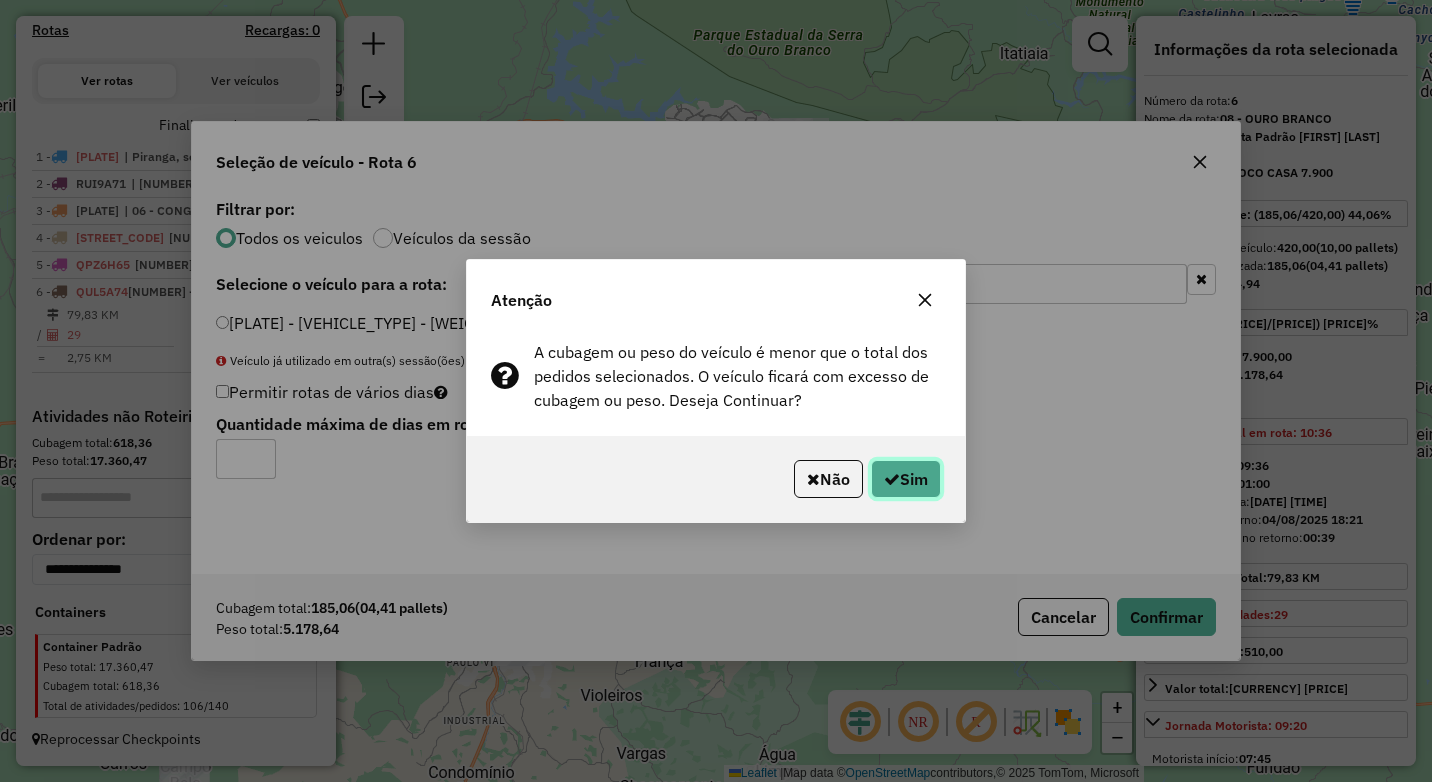 click on "Sim" 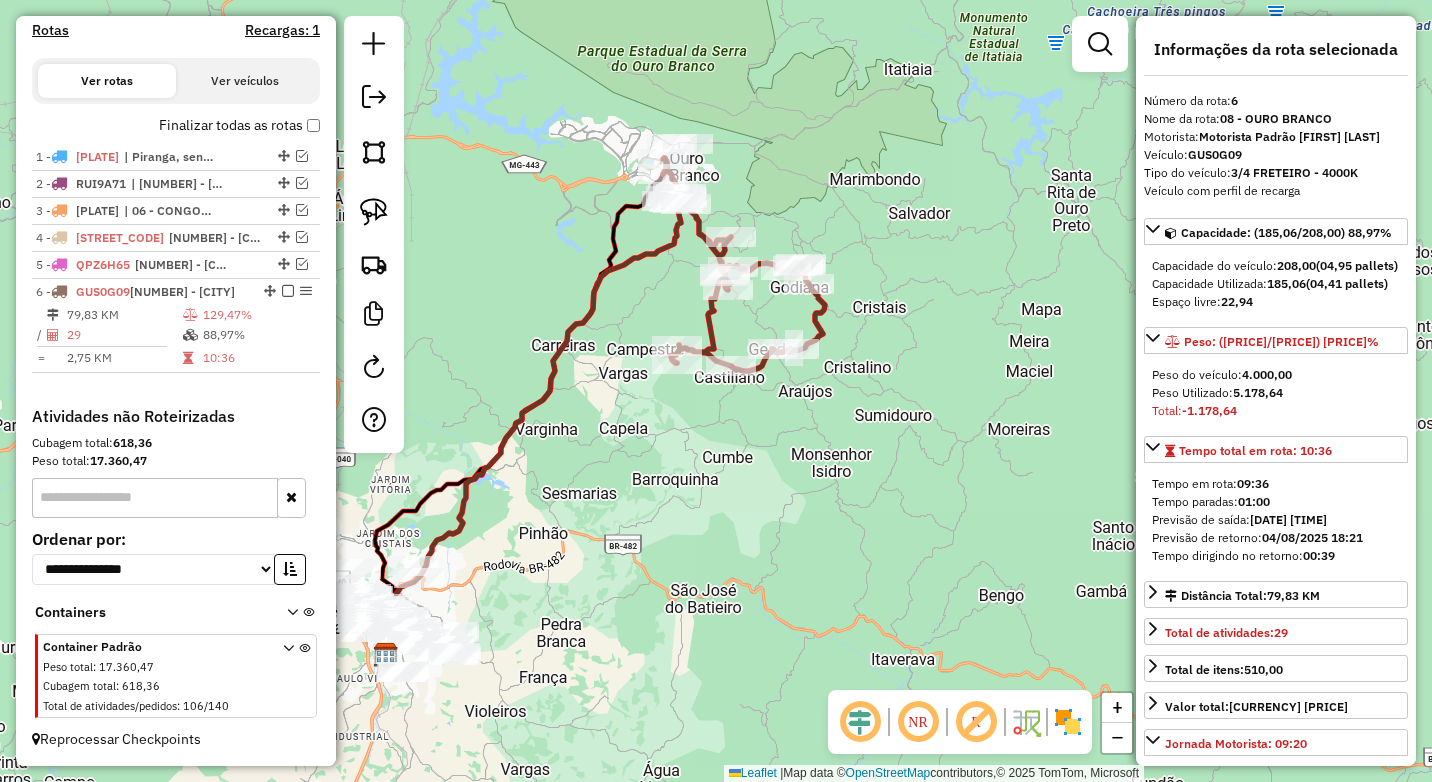drag, startPoint x: 776, startPoint y: 182, endPoint x: 747, endPoint y: 189, distance: 29.832869 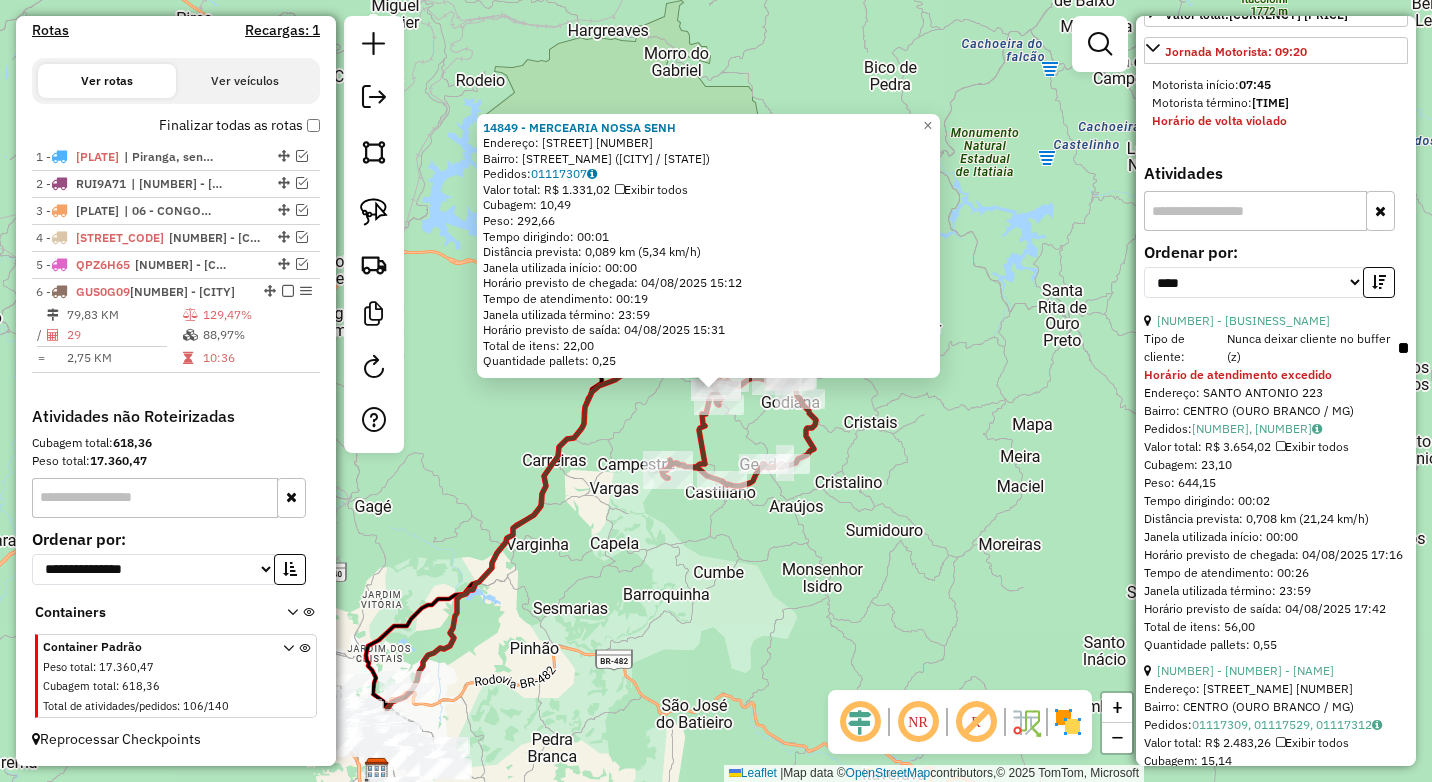 scroll, scrollTop: 700, scrollLeft: 0, axis: vertical 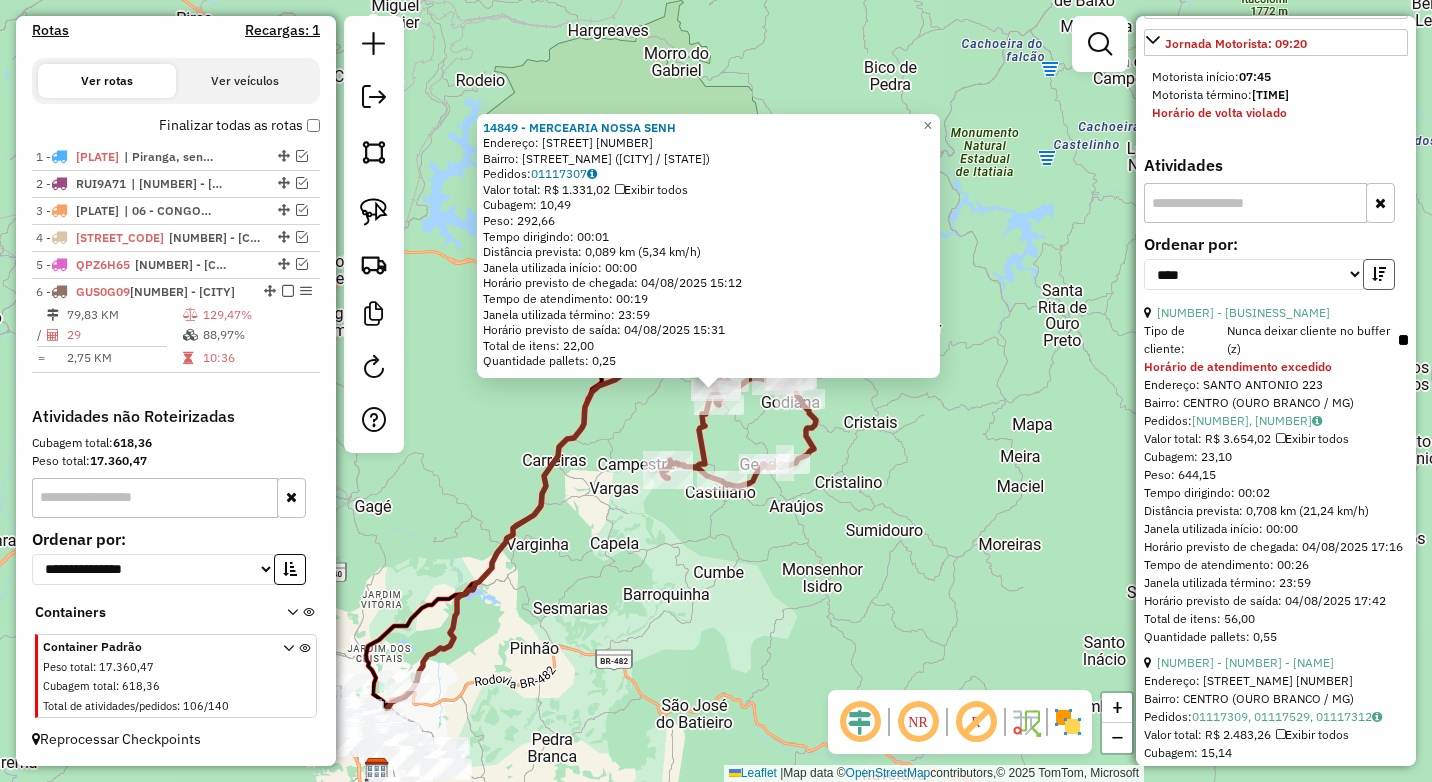 click at bounding box center [1379, 274] 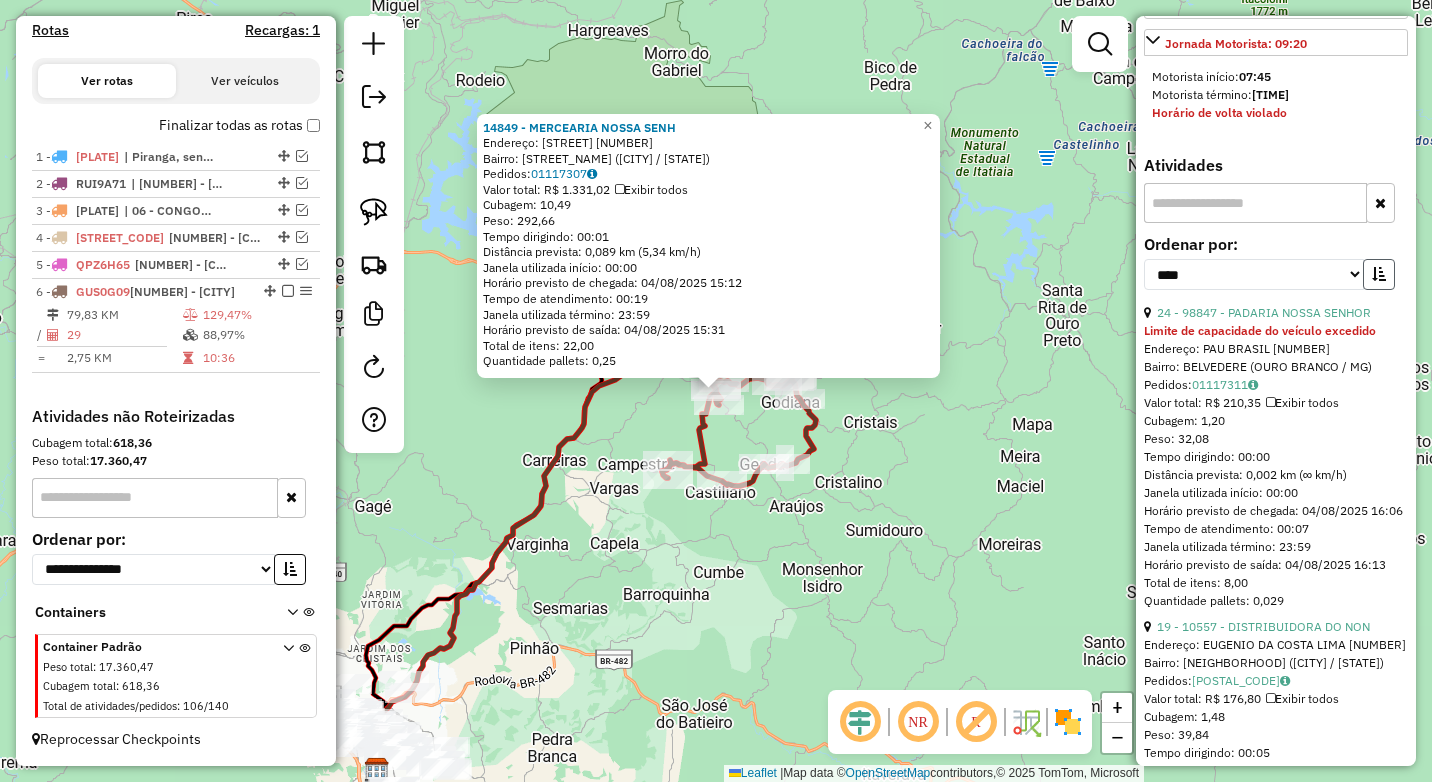 click at bounding box center (1379, 274) 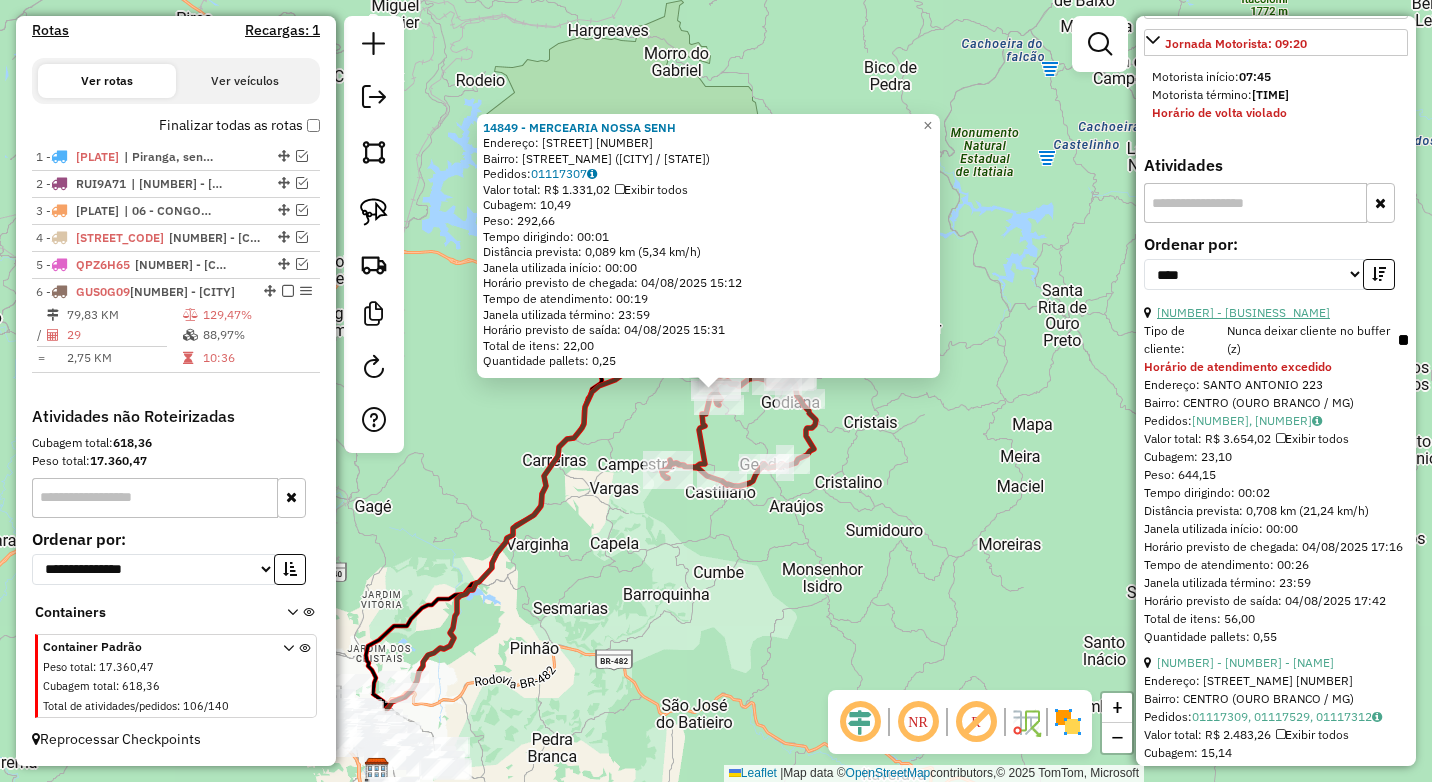 click on "29 - 1425 - MICKEY S BURGUER" at bounding box center (1243, 312) 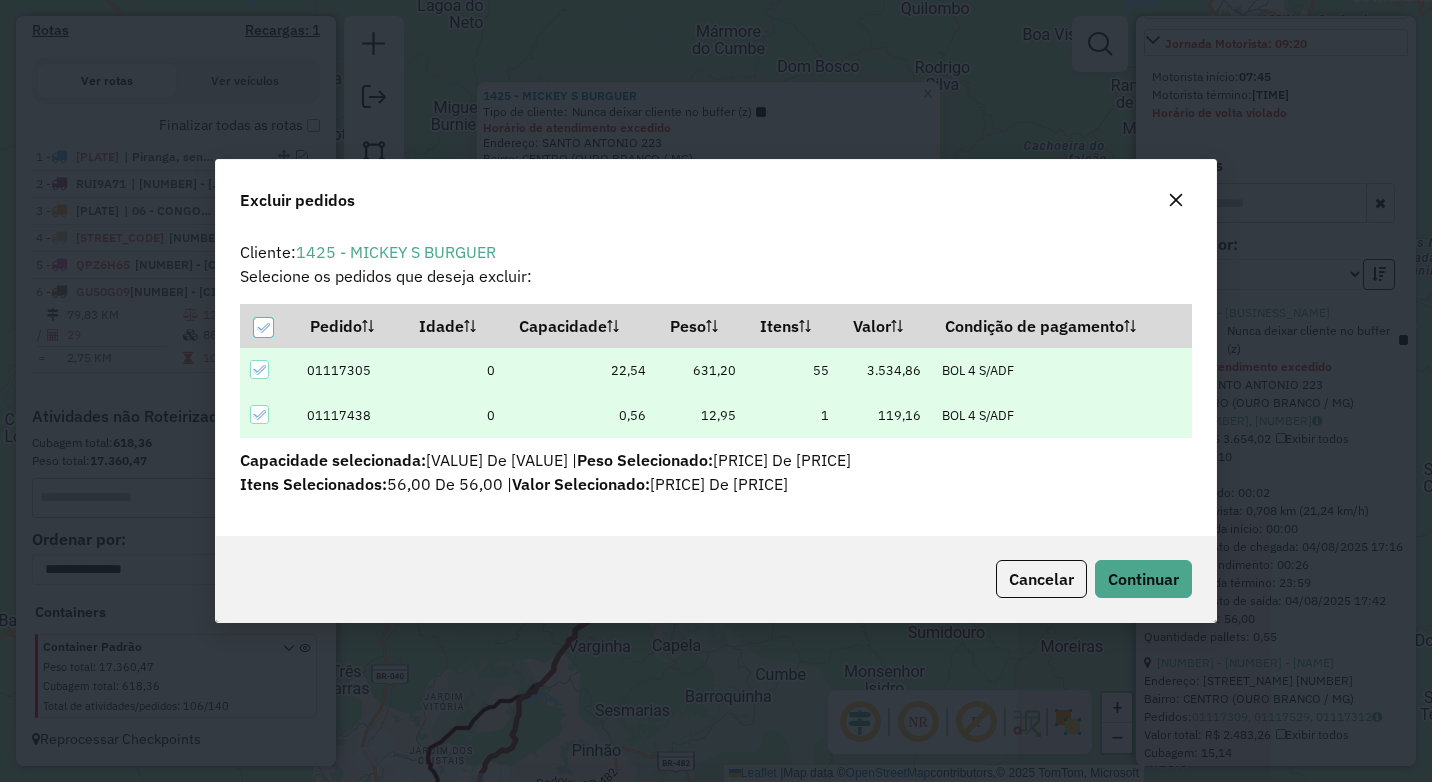 scroll, scrollTop: 0, scrollLeft: 0, axis: both 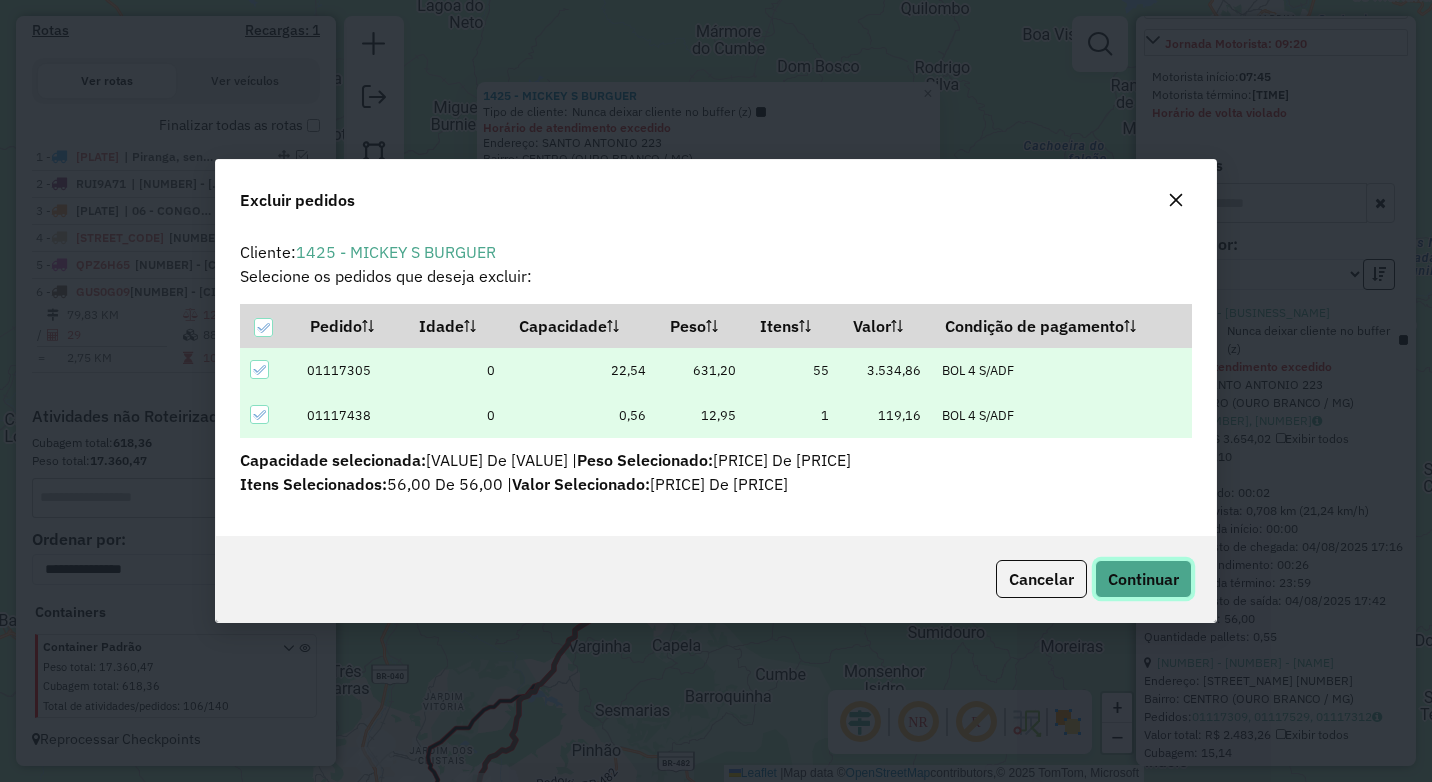 click on "Continuar" 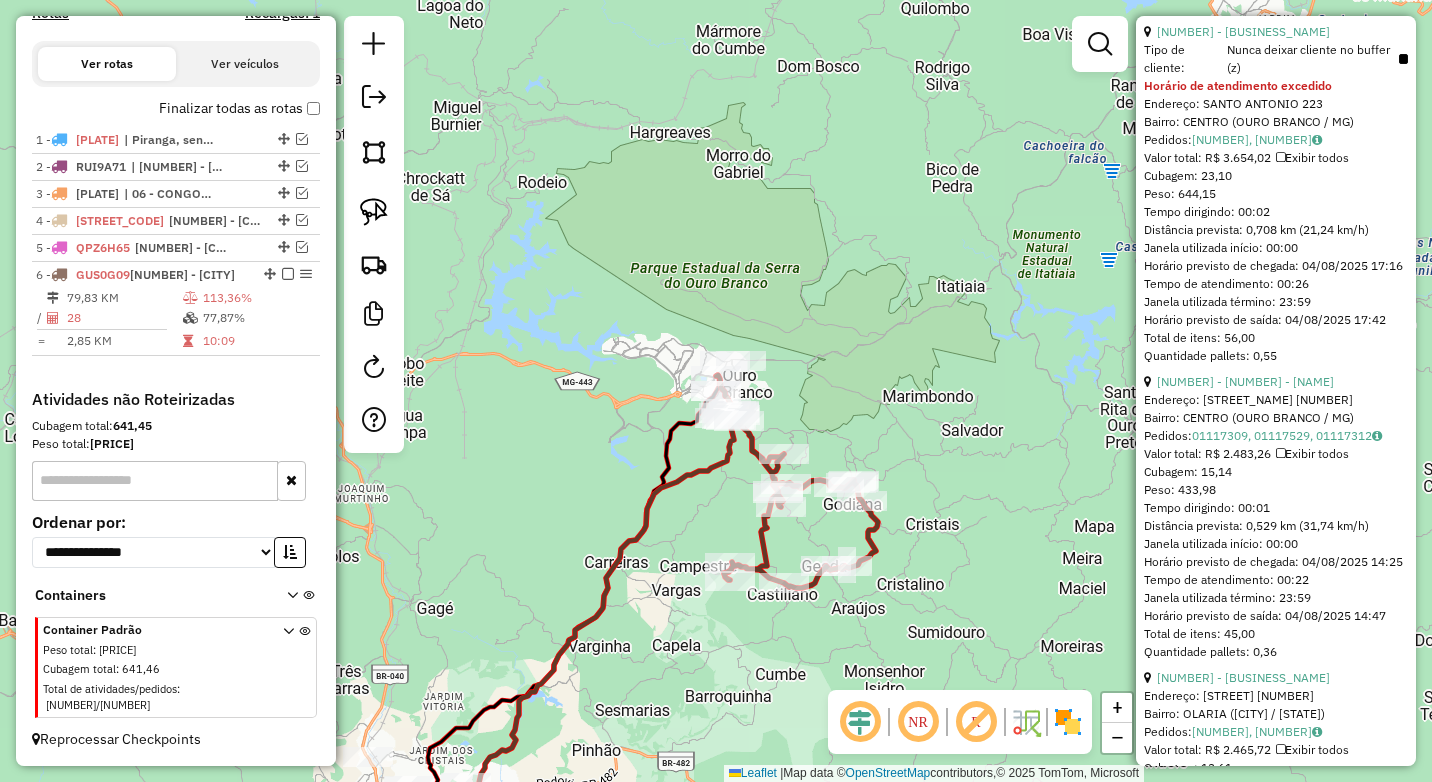 scroll, scrollTop: 1000, scrollLeft: 0, axis: vertical 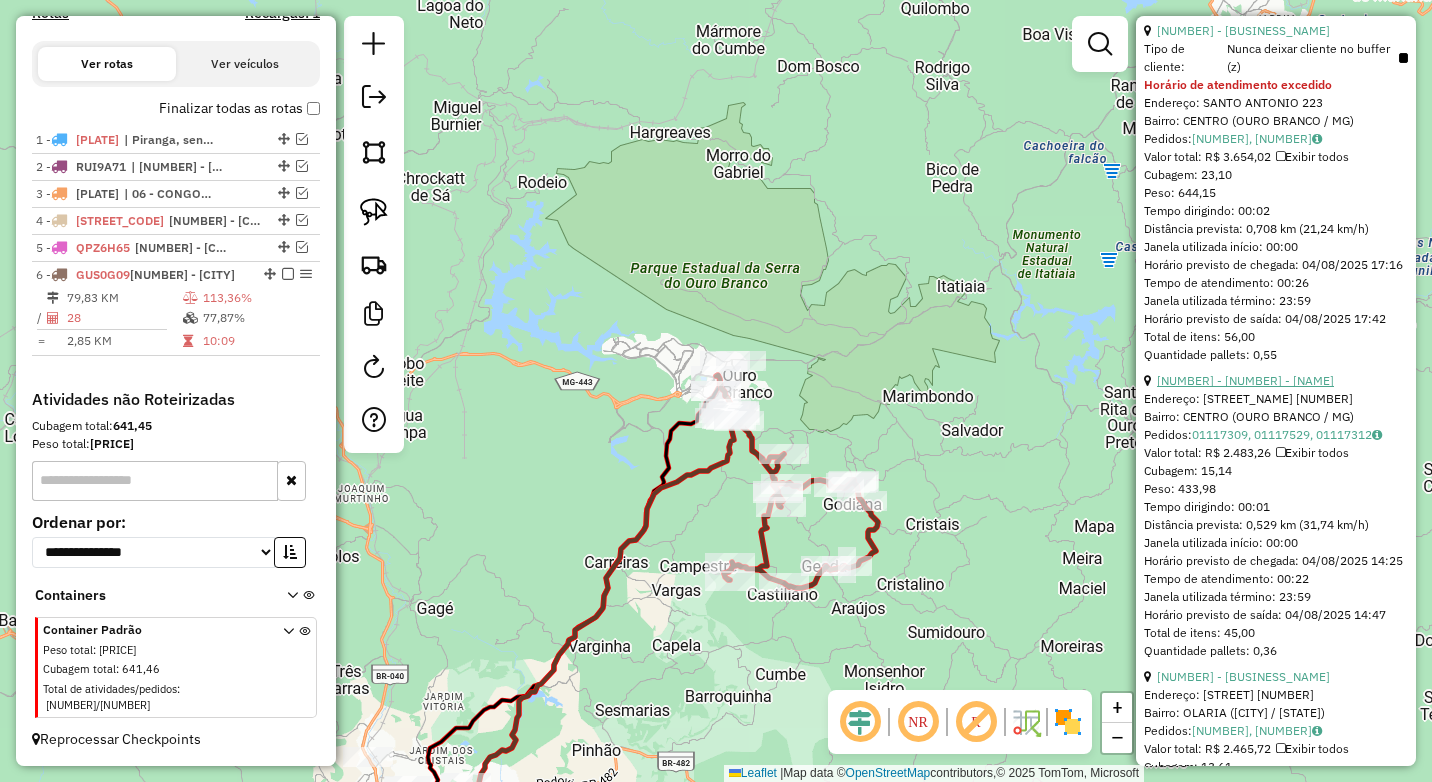click on "18 - 15235 - EDER APARECIDO RAFAE" at bounding box center [1245, 380] 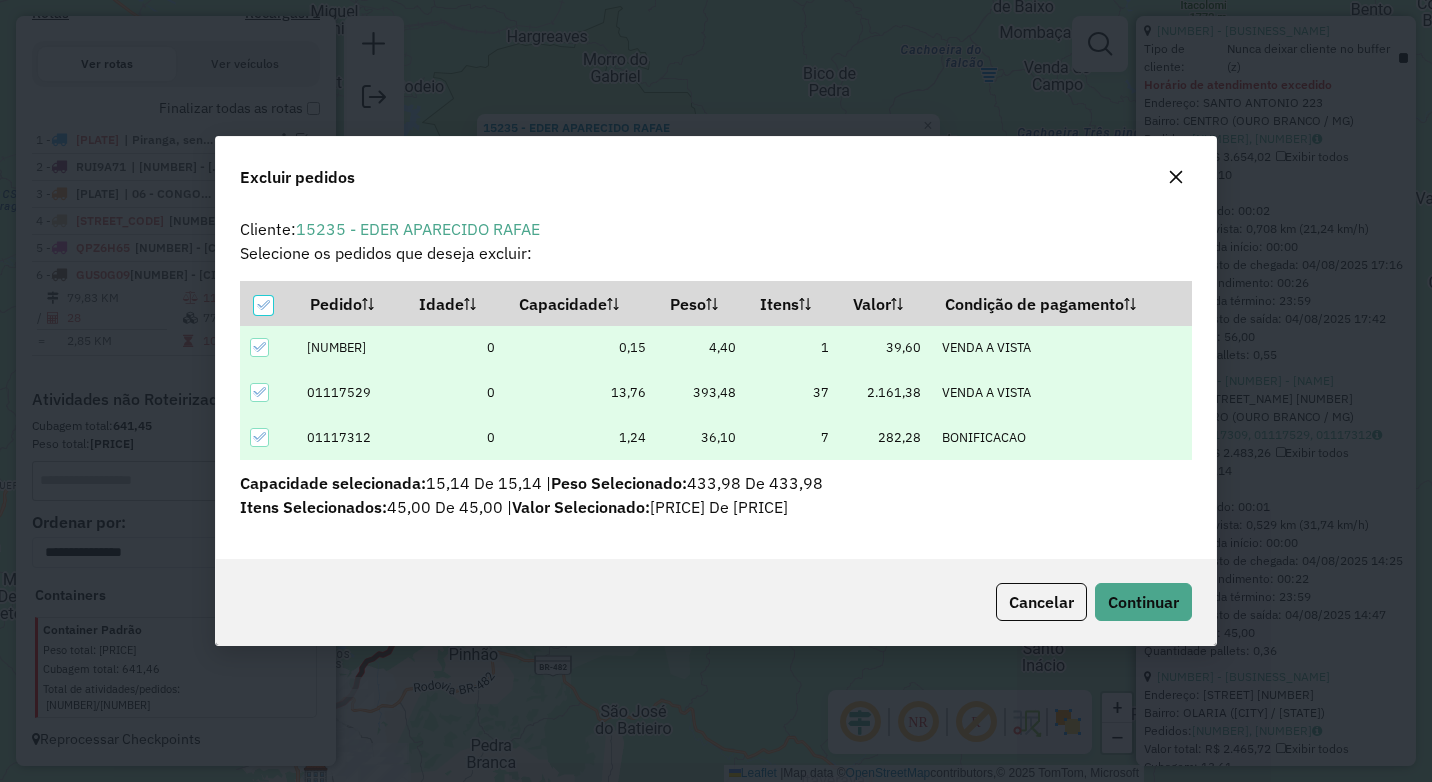 scroll, scrollTop: 82, scrollLeft: 0, axis: vertical 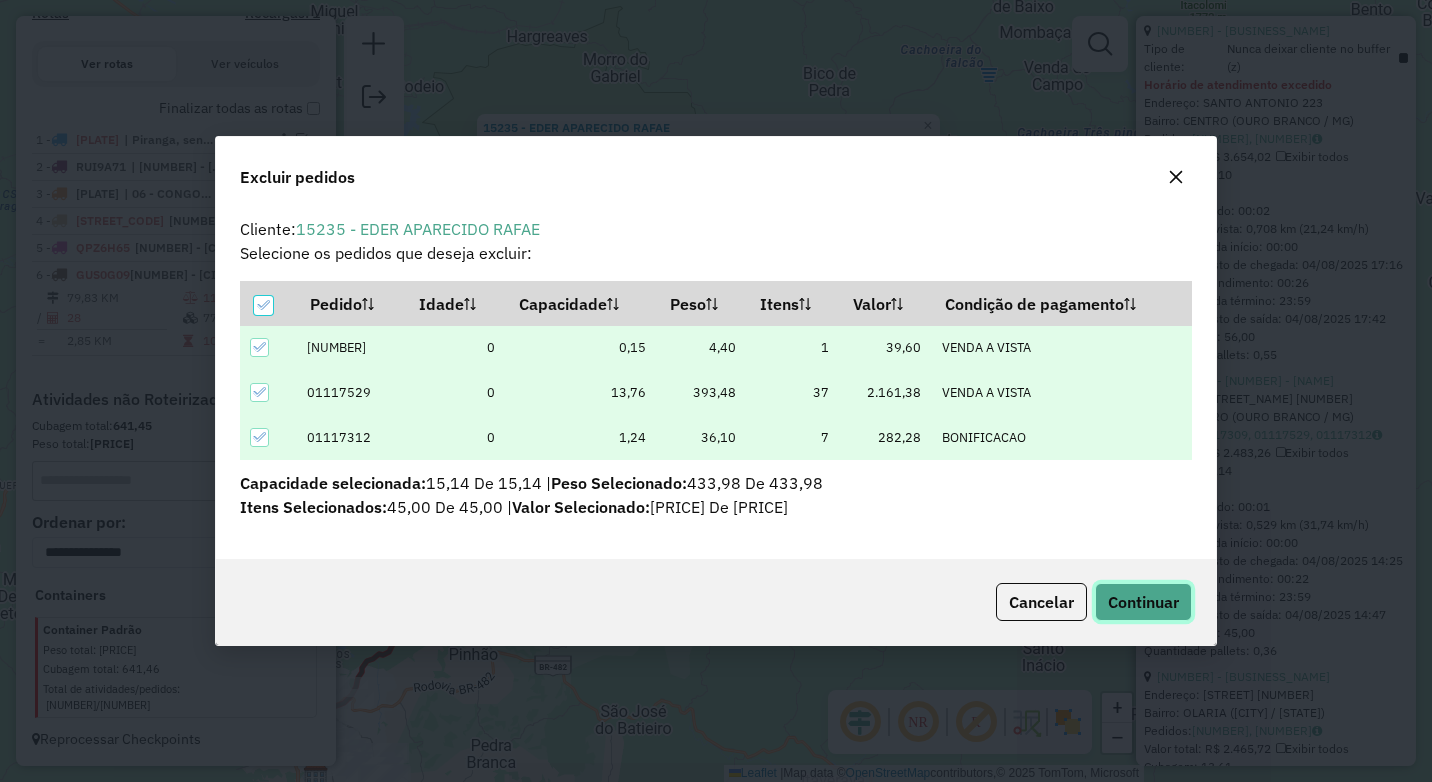 click on "Continuar" 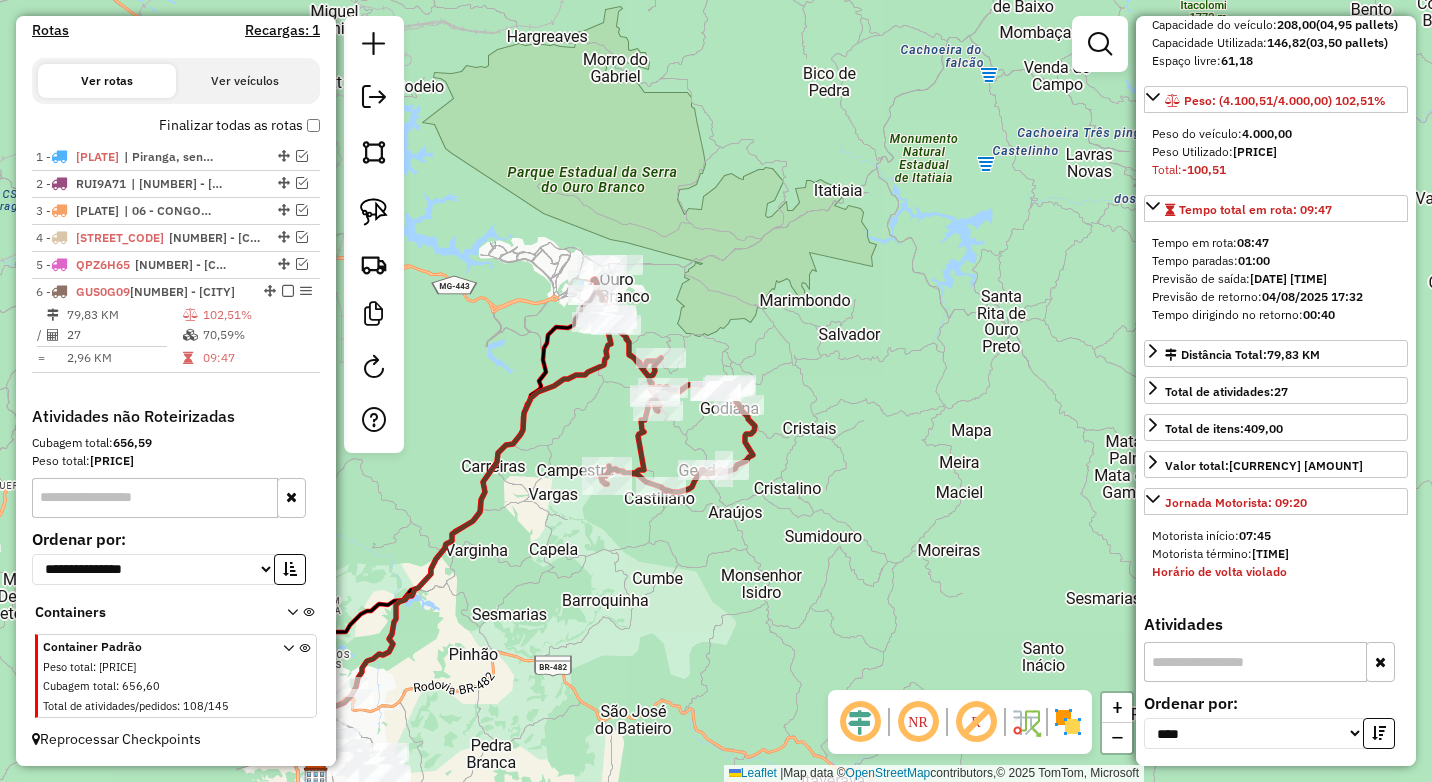 scroll, scrollTop: 200, scrollLeft: 0, axis: vertical 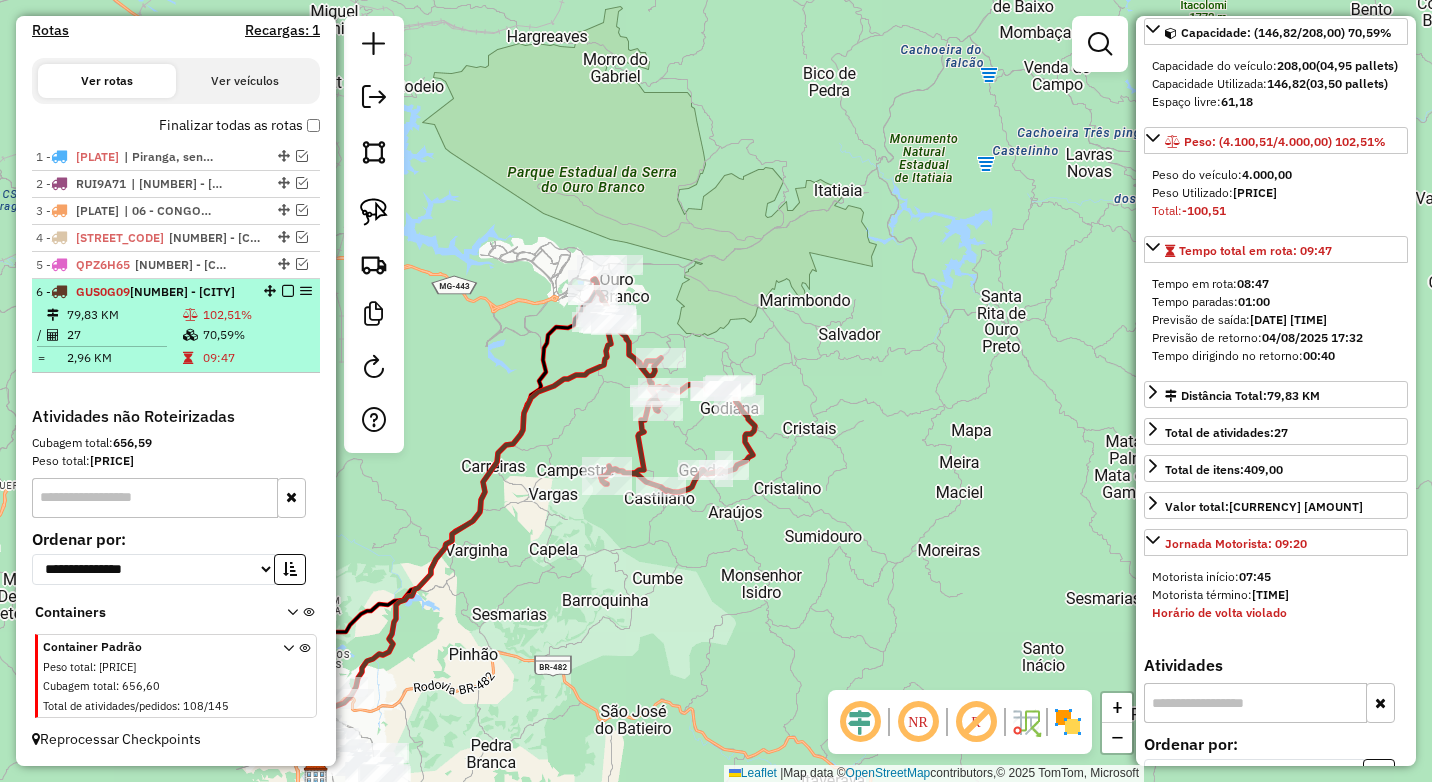 click at bounding box center (190, 335) 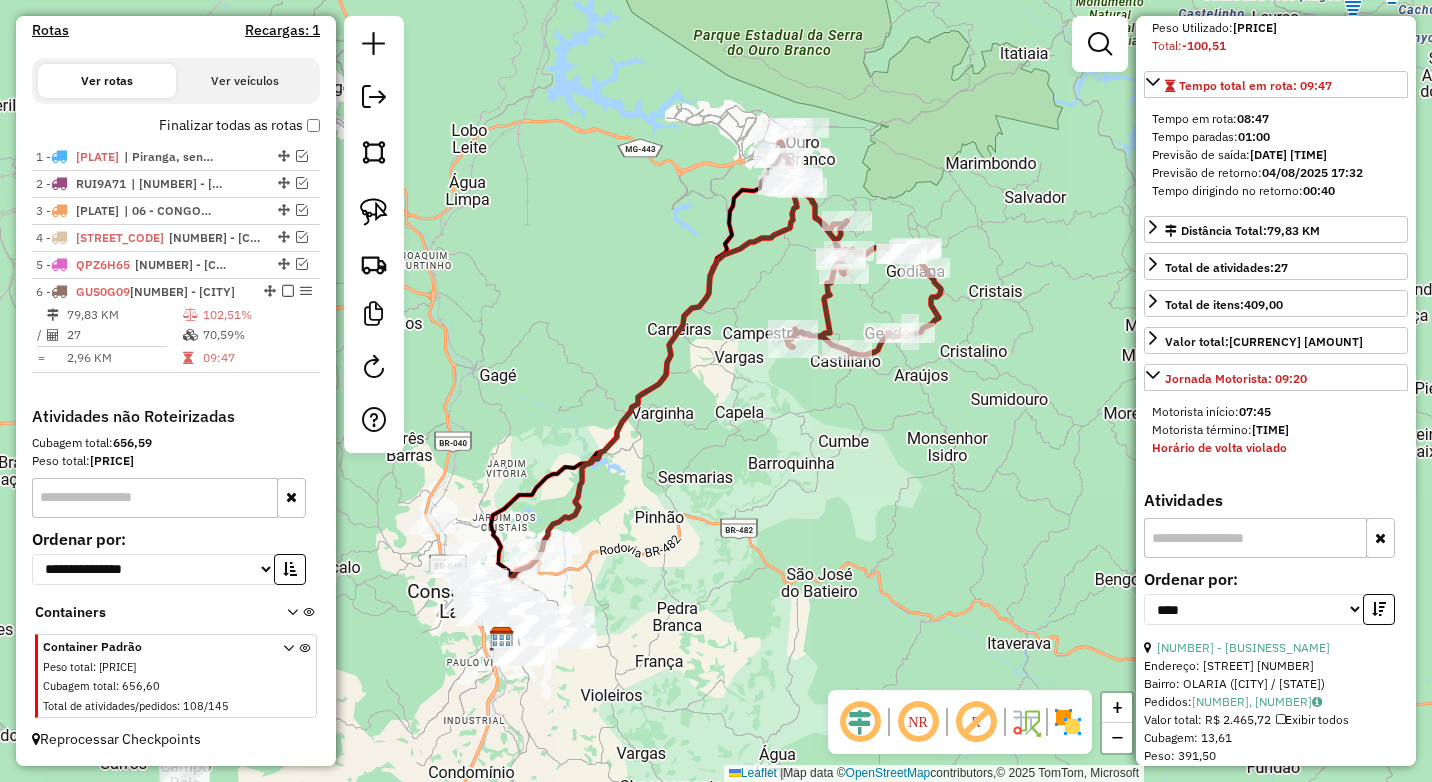scroll, scrollTop: 400, scrollLeft: 0, axis: vertical 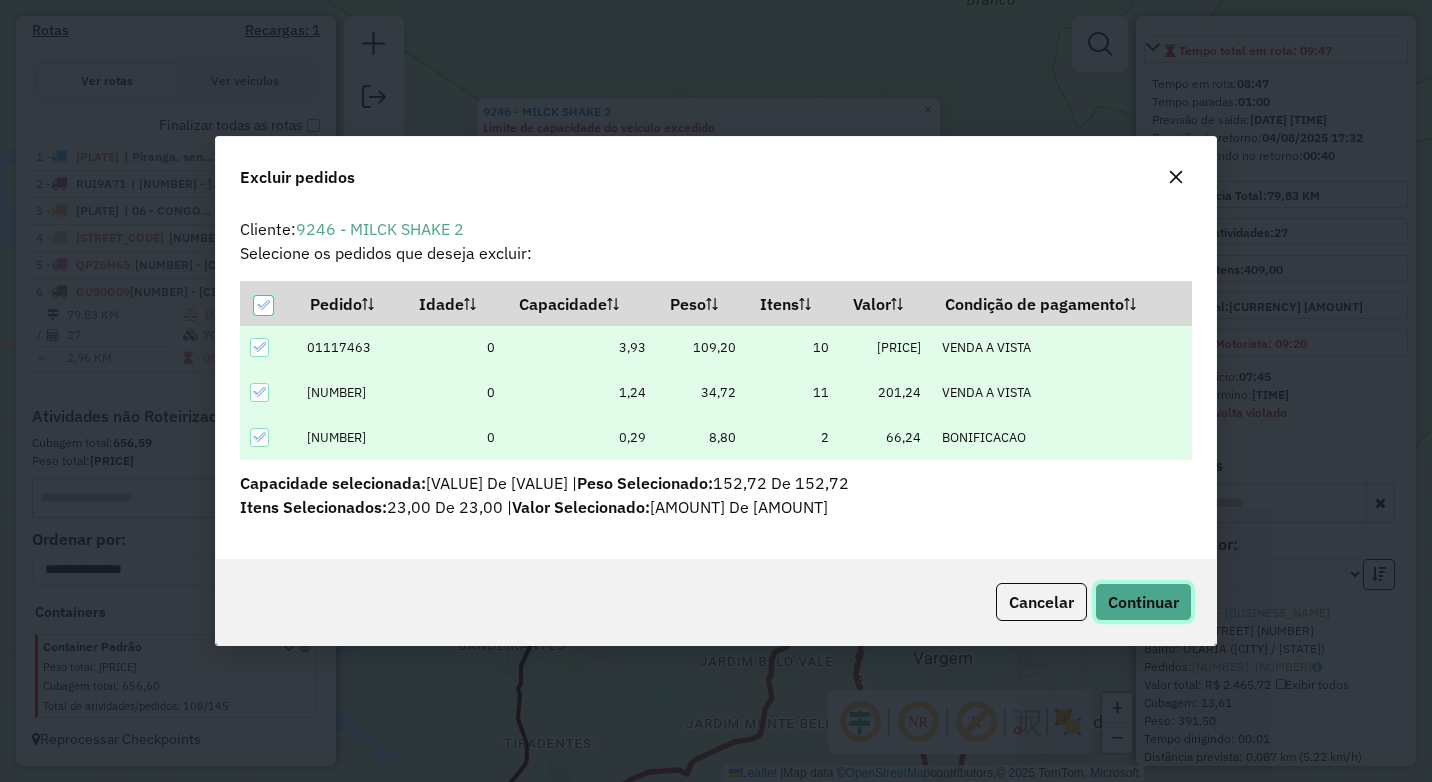 click on "Continuar" 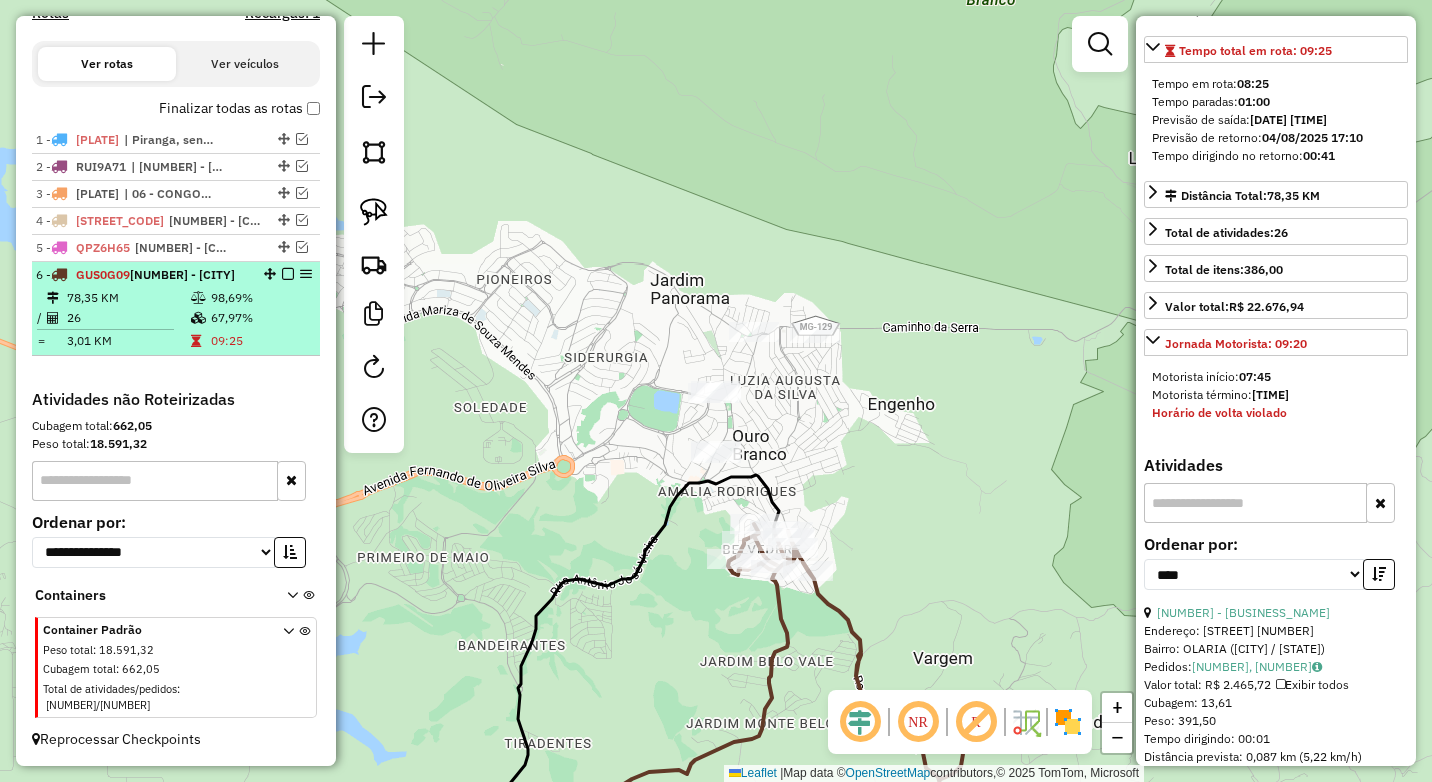 click at bounding box center (288, 274) 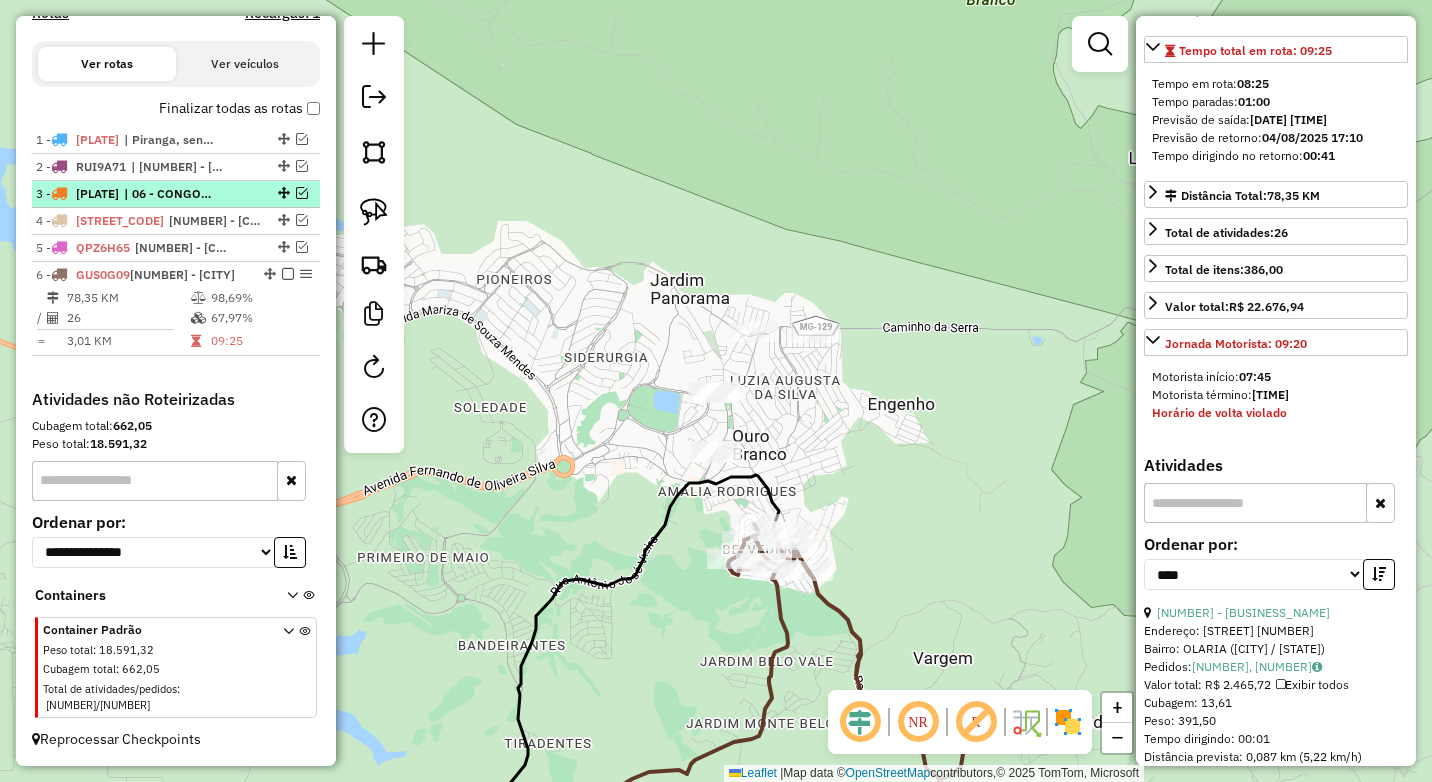 scroll, scrollTop: 555, scrollLeft: 0, axis: vertical 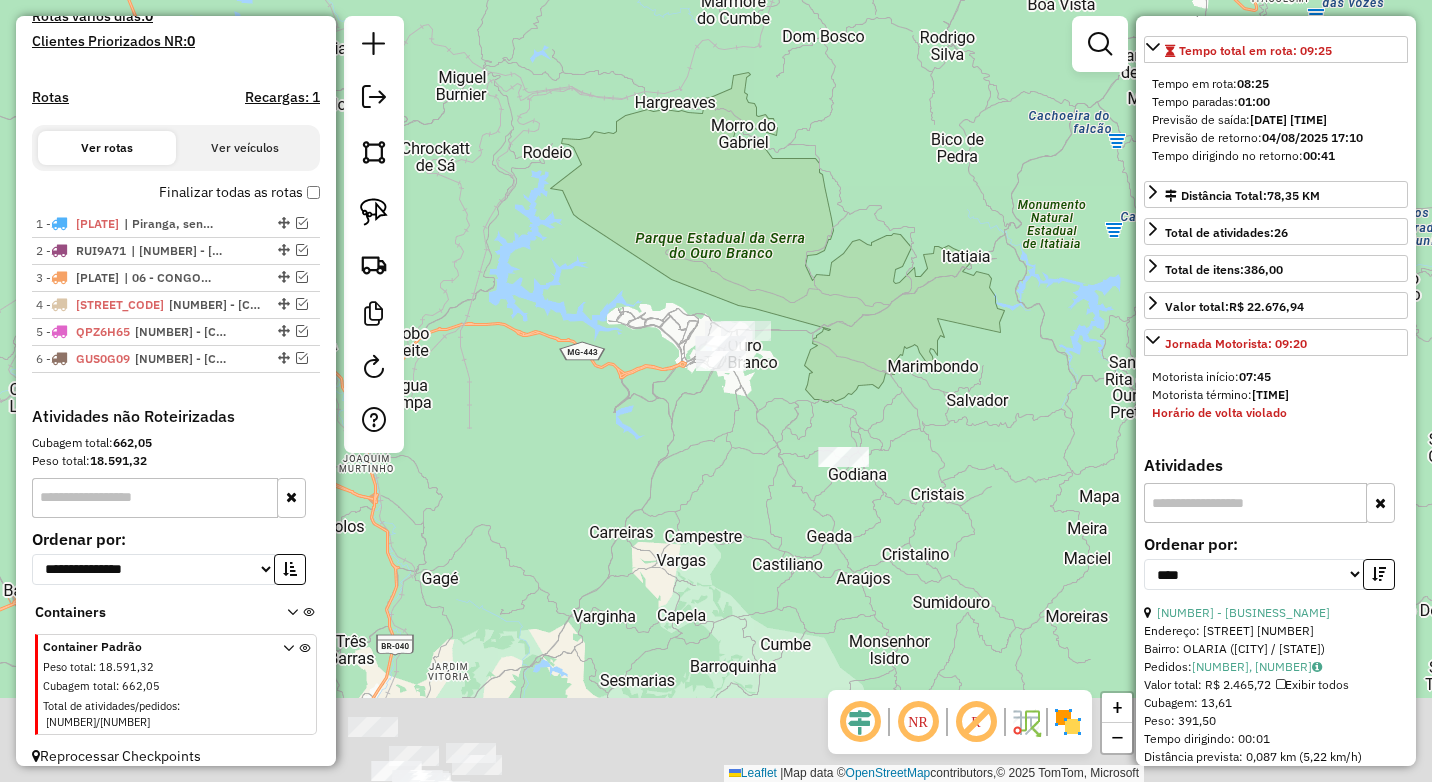 drag, startPoint x: 545, startPoint y: 667, endPoint x: 687, endPoint y: 413, distance: 290.9983 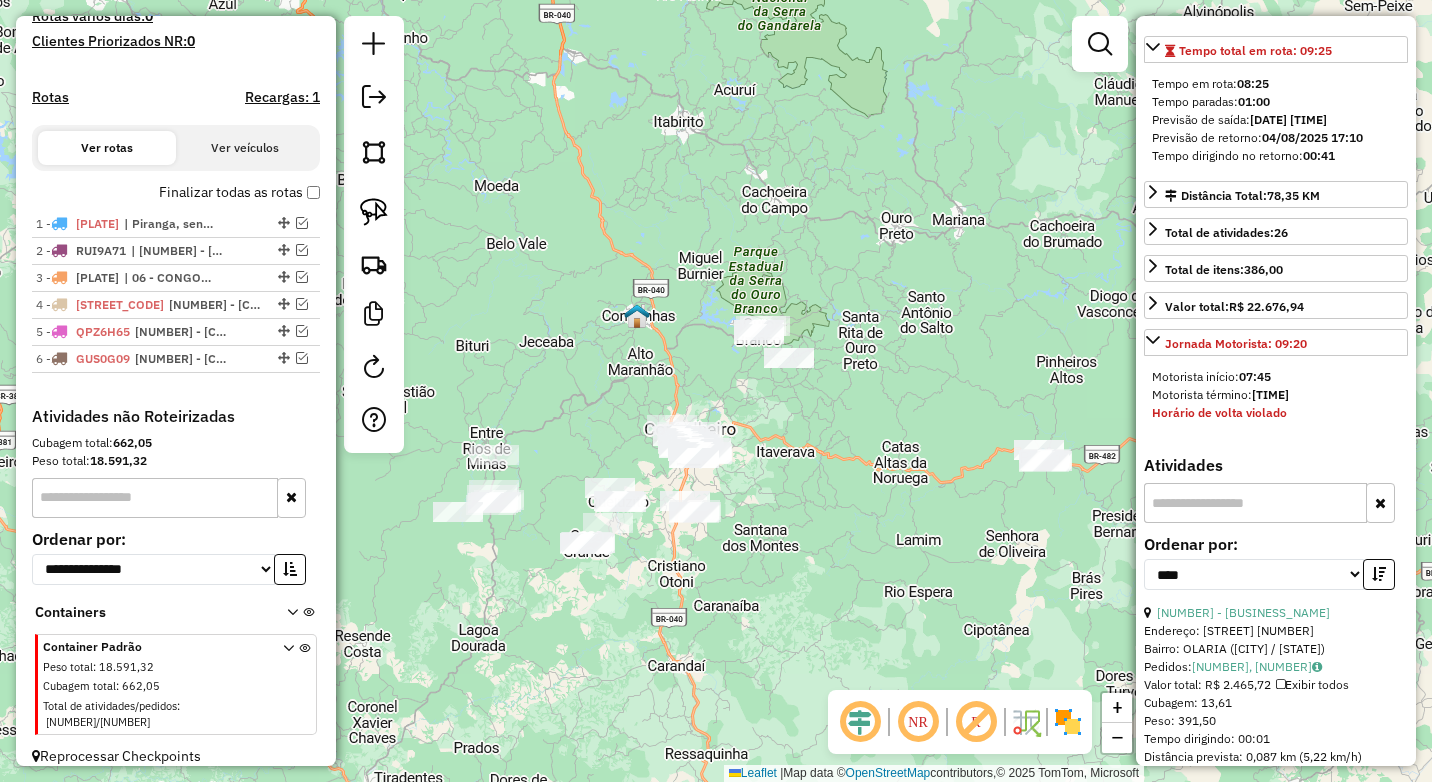 drag, startPoint x: 669, startPoint y: 696, endPoint x: 727, endPoint y: 636, distance: 83.450584 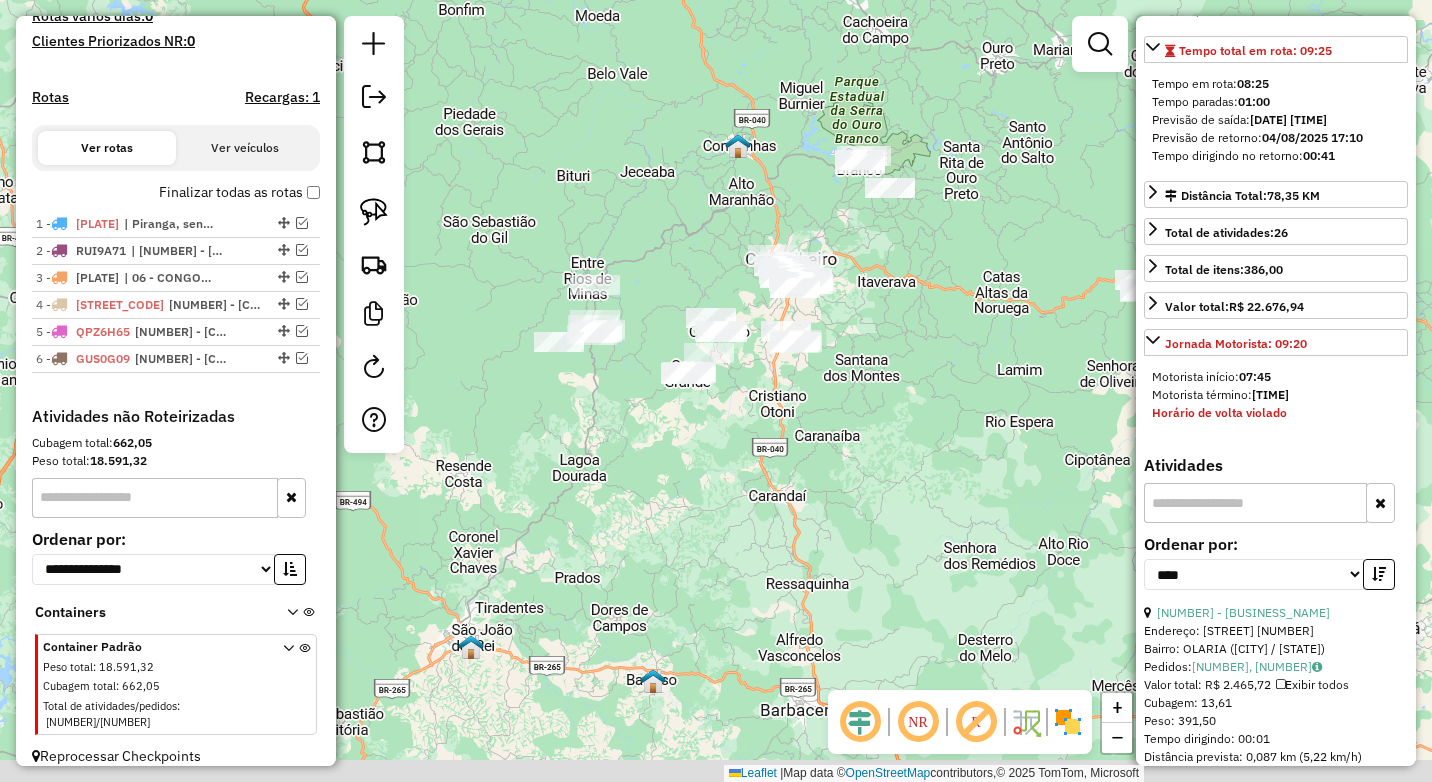 drag, startPoint x: 777, startPoint y: 489, endPoint x: 878, endPoint y: 319, distance: 197.73973 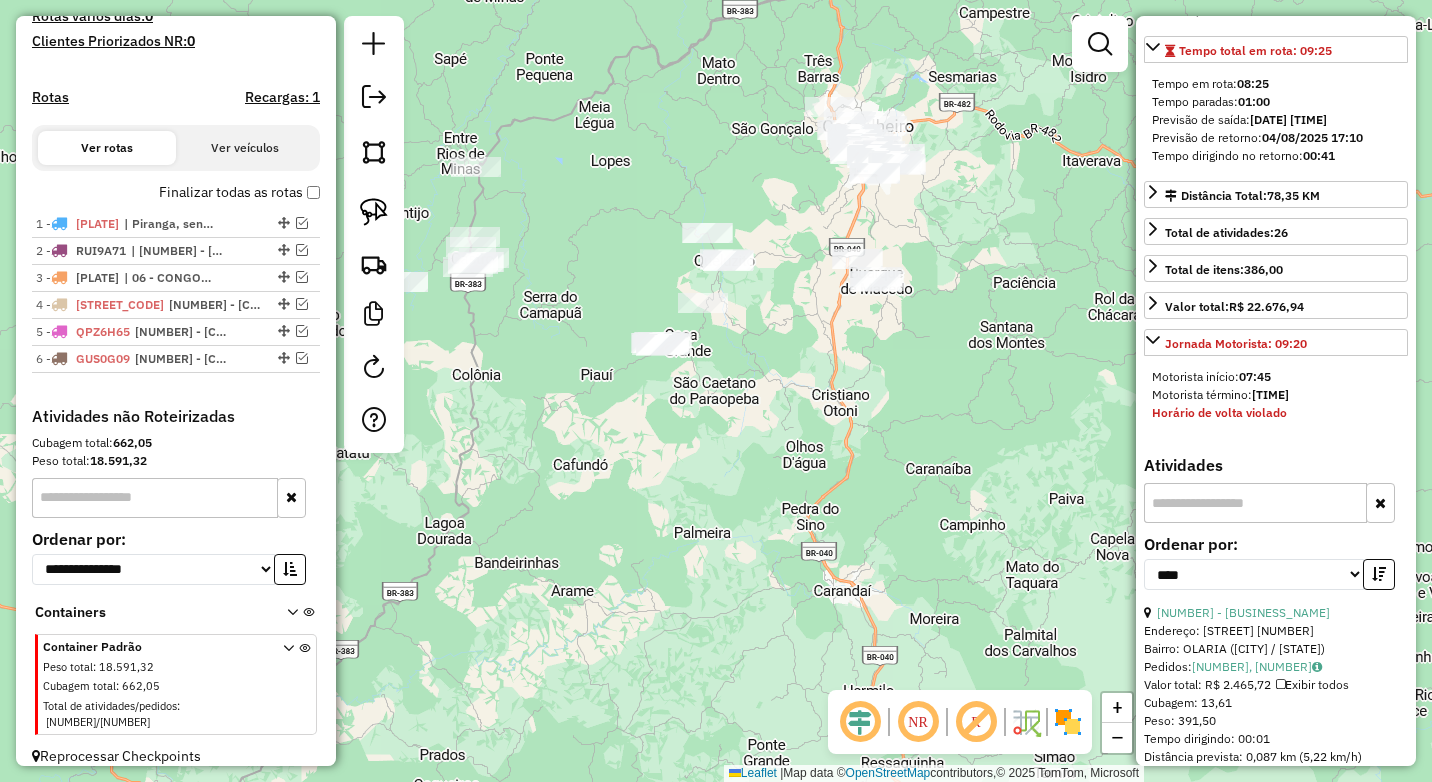 drag, startPoint x: 905, startPoint y: 428, endPoint x: 777, endPoint y: 527, distance: 161.8178 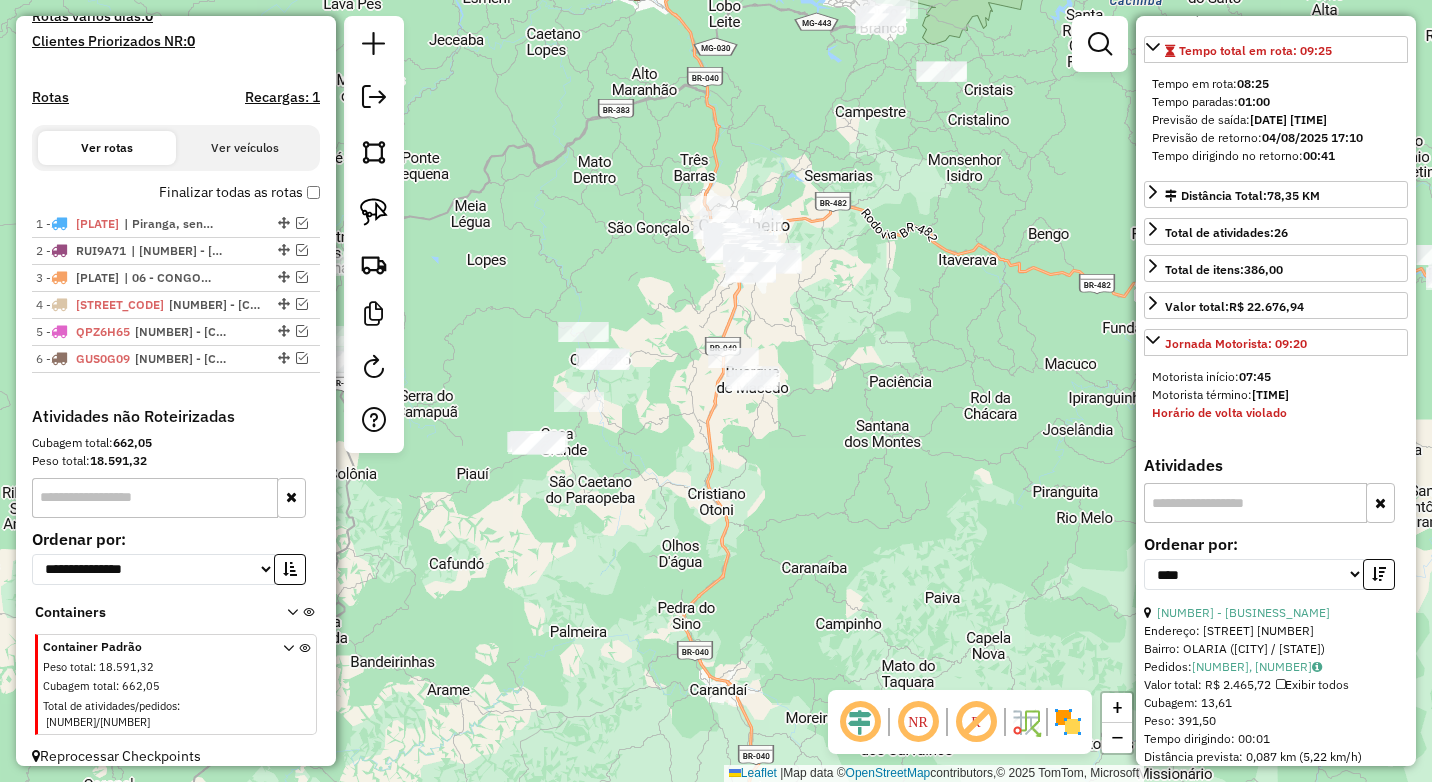 click on "Janela de atendimento Grade de atendimento Capacidade Transportadoras Veículos Cliente Pedidos  Rotas Selecione os dias de semana para filtrar as janelas de atendimento  Seg   Ter   Qua   Qui   Sex   Sáb   Dom  Informe o período da janela de atendimento: De: Até:  Filtrar exatamente a janela do cliente  Considerar janela de atendimento padrão  Selecione os dias de semana para filtrar as grades de atendimento  Seg   Ter   Qua   Qui   Sex   Sáb   Dom   Considerar clientes sem dia de atendimento cadastrado  Clientes fora do dia de atendimento selecionado Filtrar as atividades entre os valores definidos abaixo:  Peso mínimo:   Peso máximo:   Cubagem mínima:   Cubagem máxima:   De:   Até:  Filtrar as atividades entre o tempo de atendimento definido abaixo:  De:   Até:   Considerar capacidade total dos clientes não roteirizados Transportadora: Selecione um ou mais itens Tipo de veículo: Selecione um ou mais itens Veículo: Selecione um ou mais itens Motorista: Selecione um ou mais itens Nome: Rótulo:" 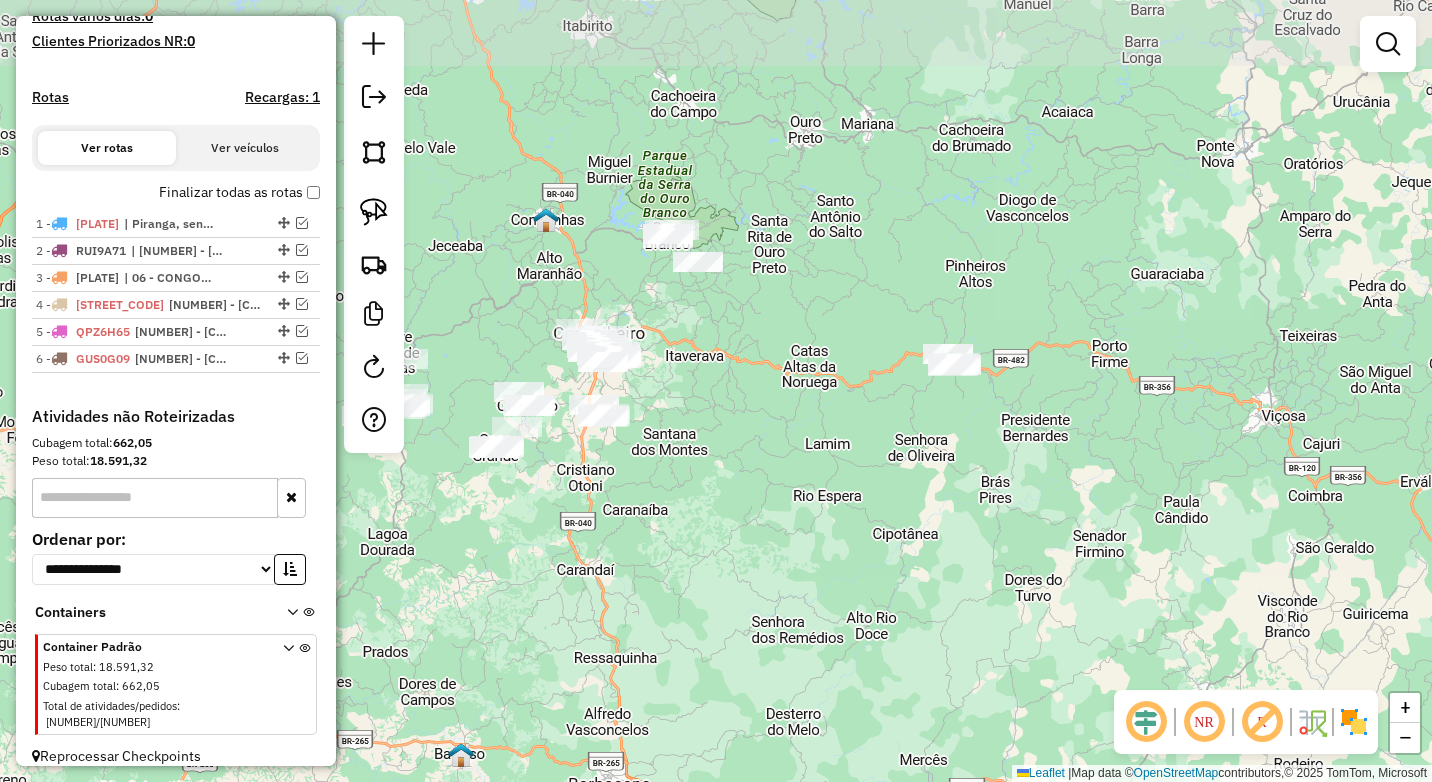 drag, startPoint x: 766, startPoint y: 293, endPoint x: 730, endPoint y: 336, distance: 56.0803 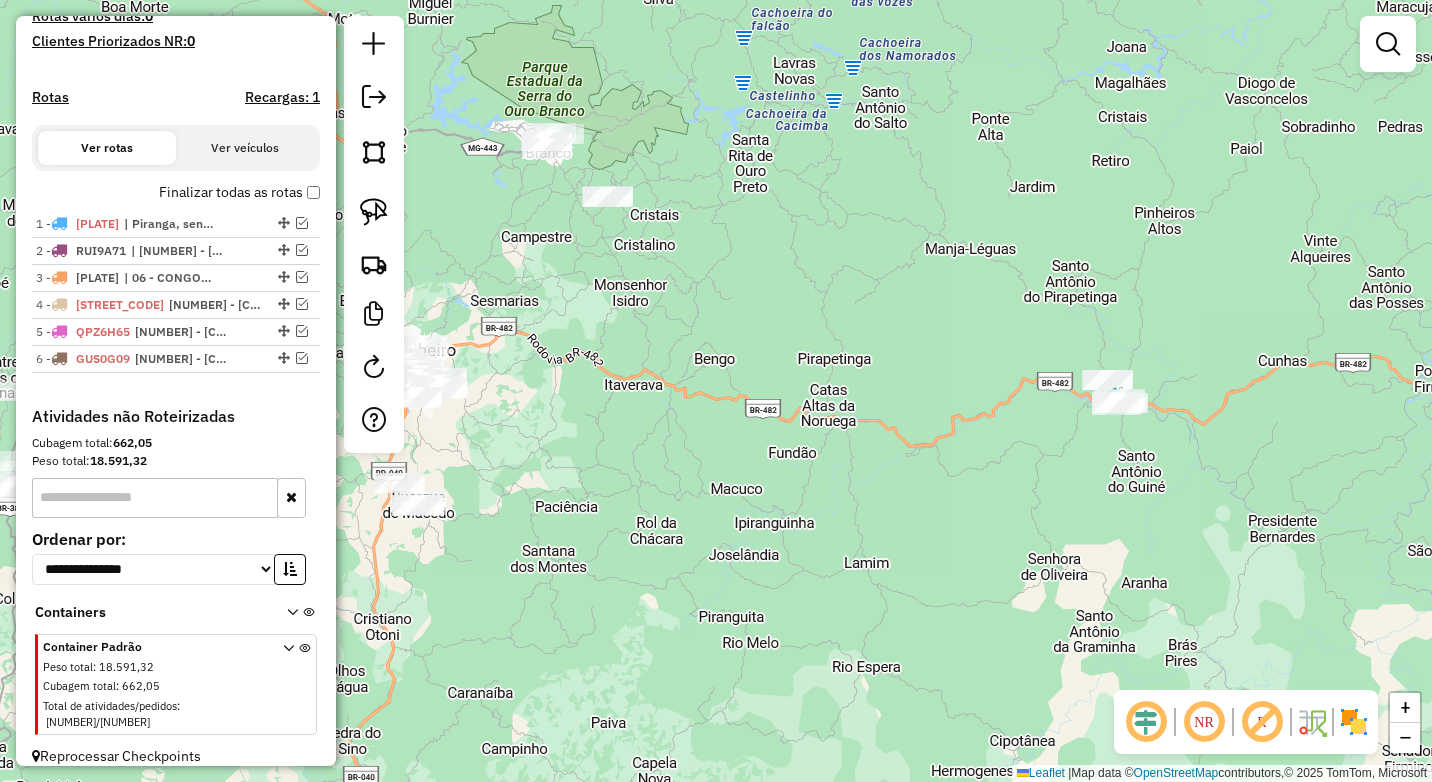 drag, startPoint x: 889, startPoint y: 369, endPoint x: 785, endPoint y: 317, distance: 116.275536 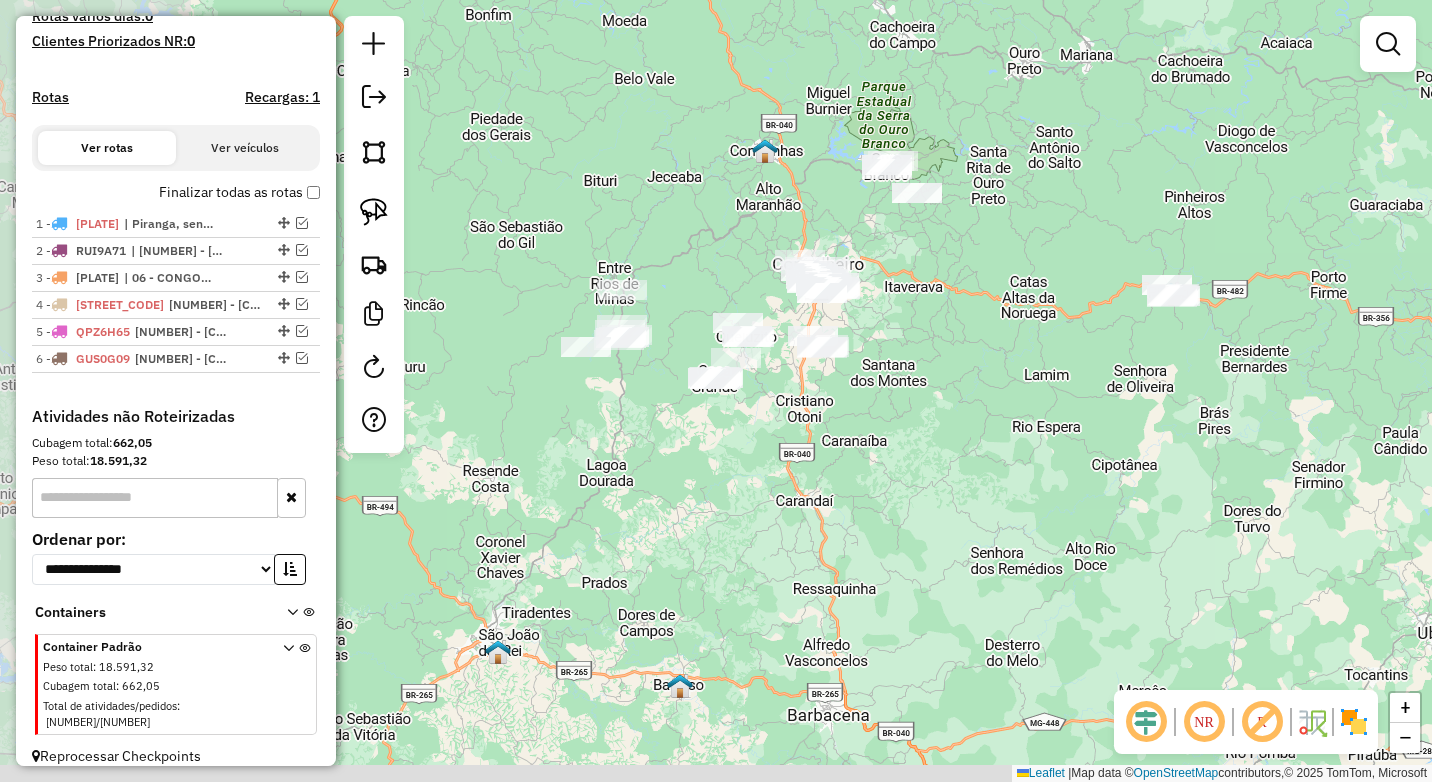 drag, startPoint x: 743, startPoint y: 402, endPoint x: 983, endPoint y: 343, distance: 247.1457 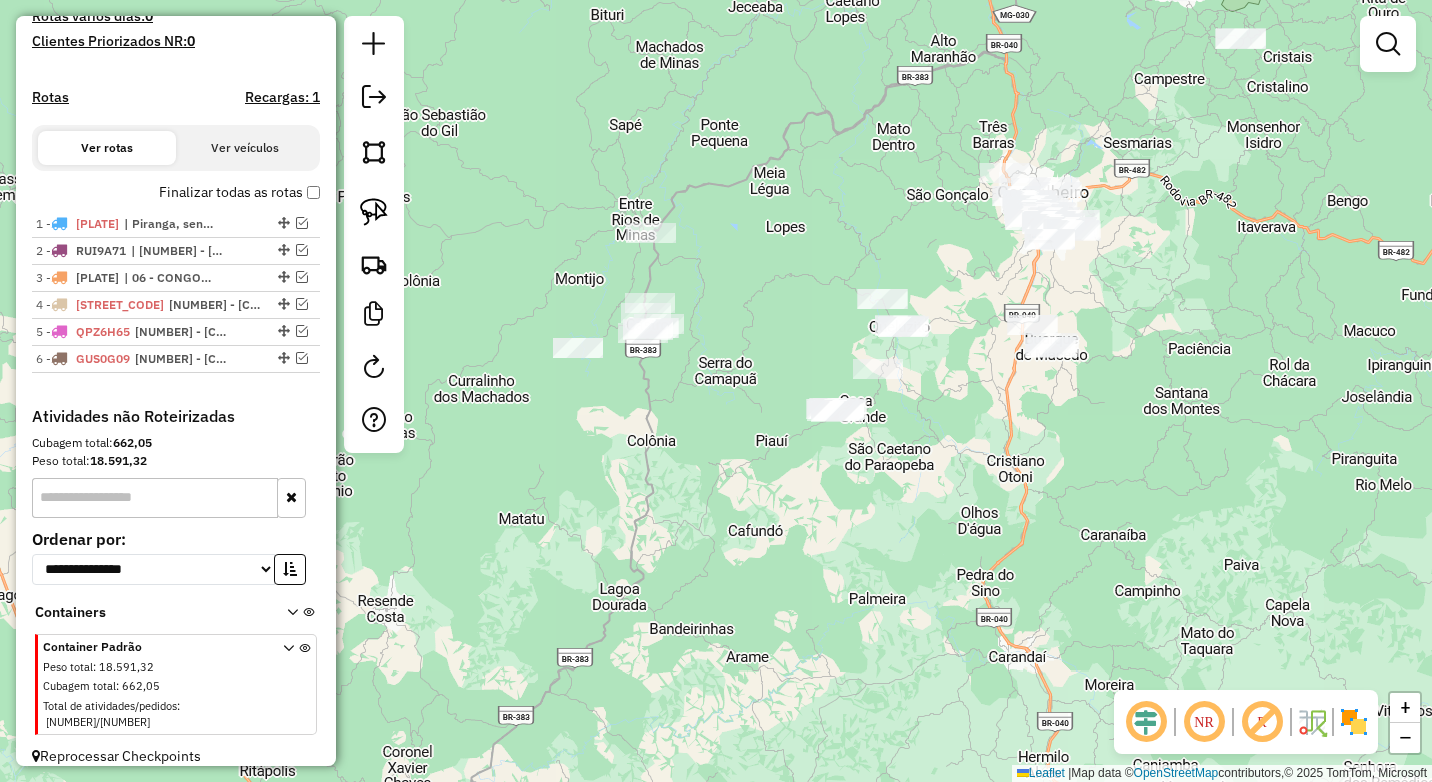 drag, startPoint x: 764, startPoint y: 262, endPoint x: 770, endPoint y: 311, distance: 49.365982 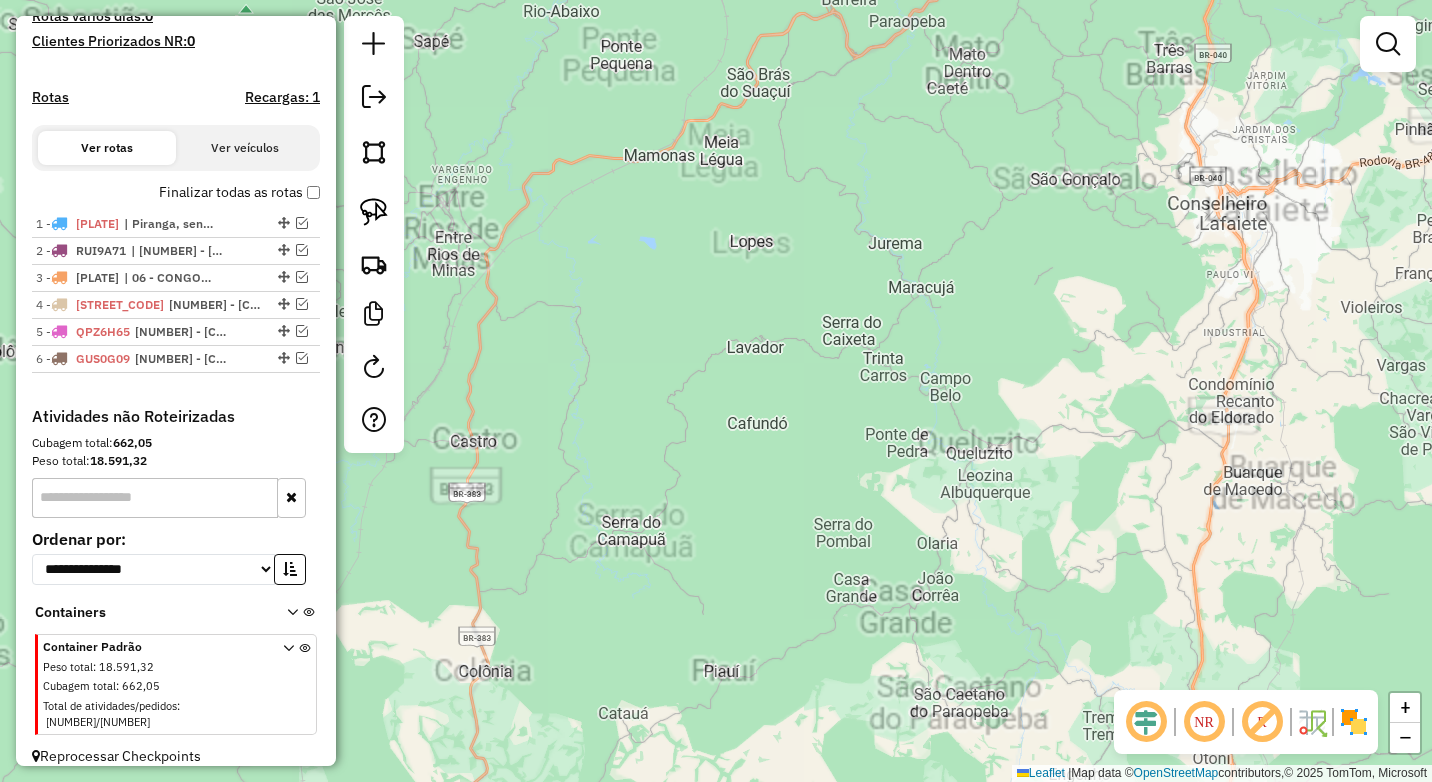 drag, startPoint x: 986, startPoint y: 335, endPoint x: 877, endPoint y: 324, distance: 109.55364 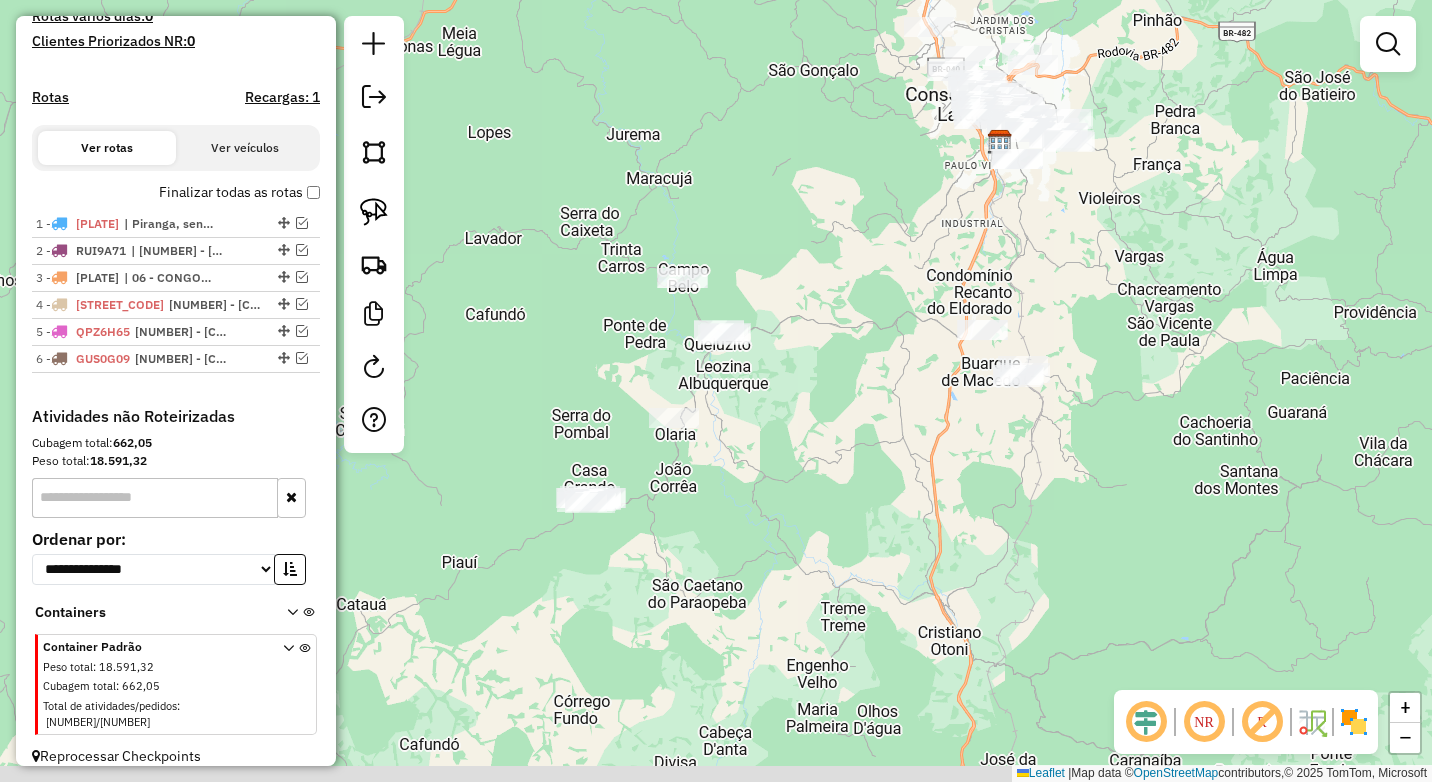 drag, startPoint x: 1127, startPoint y: 324, endPoint x: 865, endPoint y: 215, distance: 283.7693 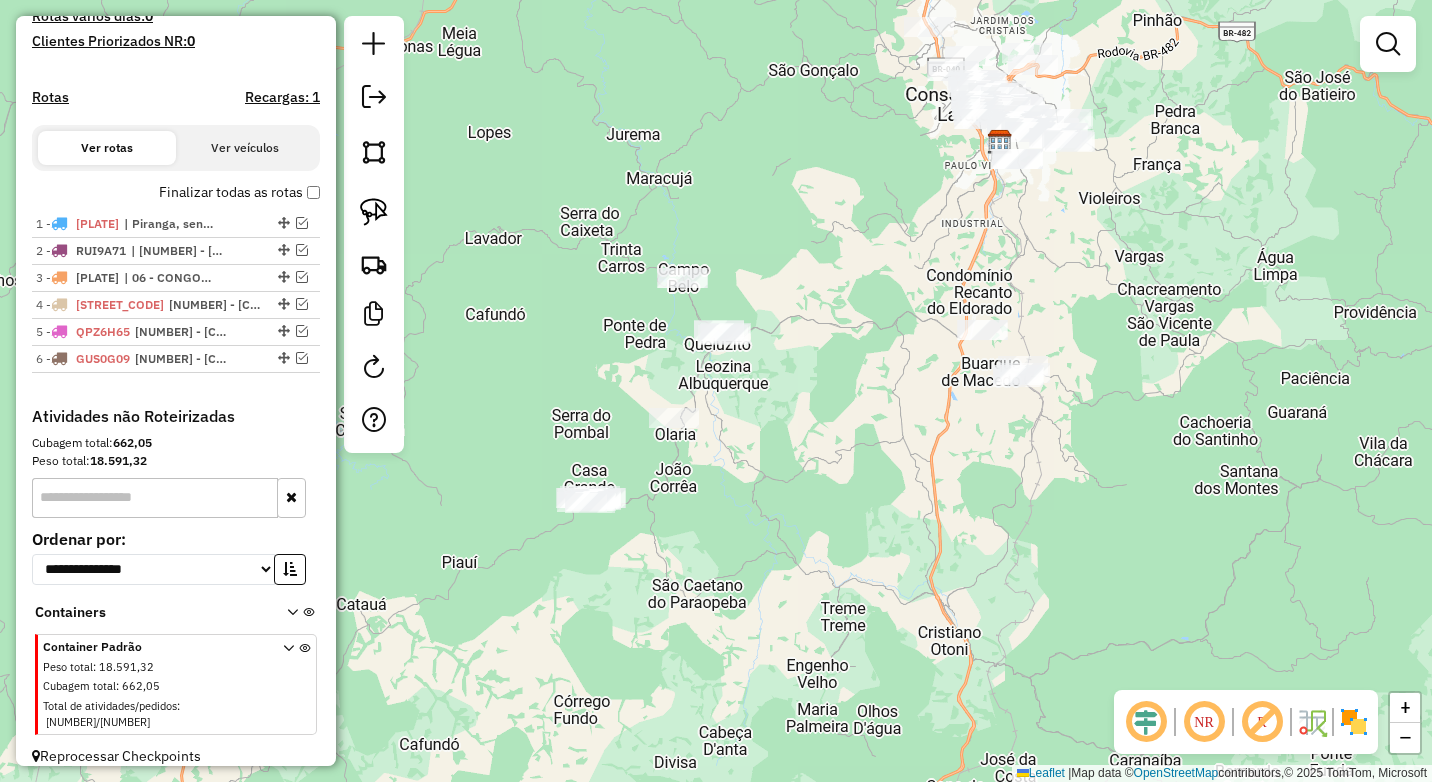 drag, startPoint x: 973, startPoint y: 253, endPoint x: 836, endPoint y: 429, distance: 223.03587 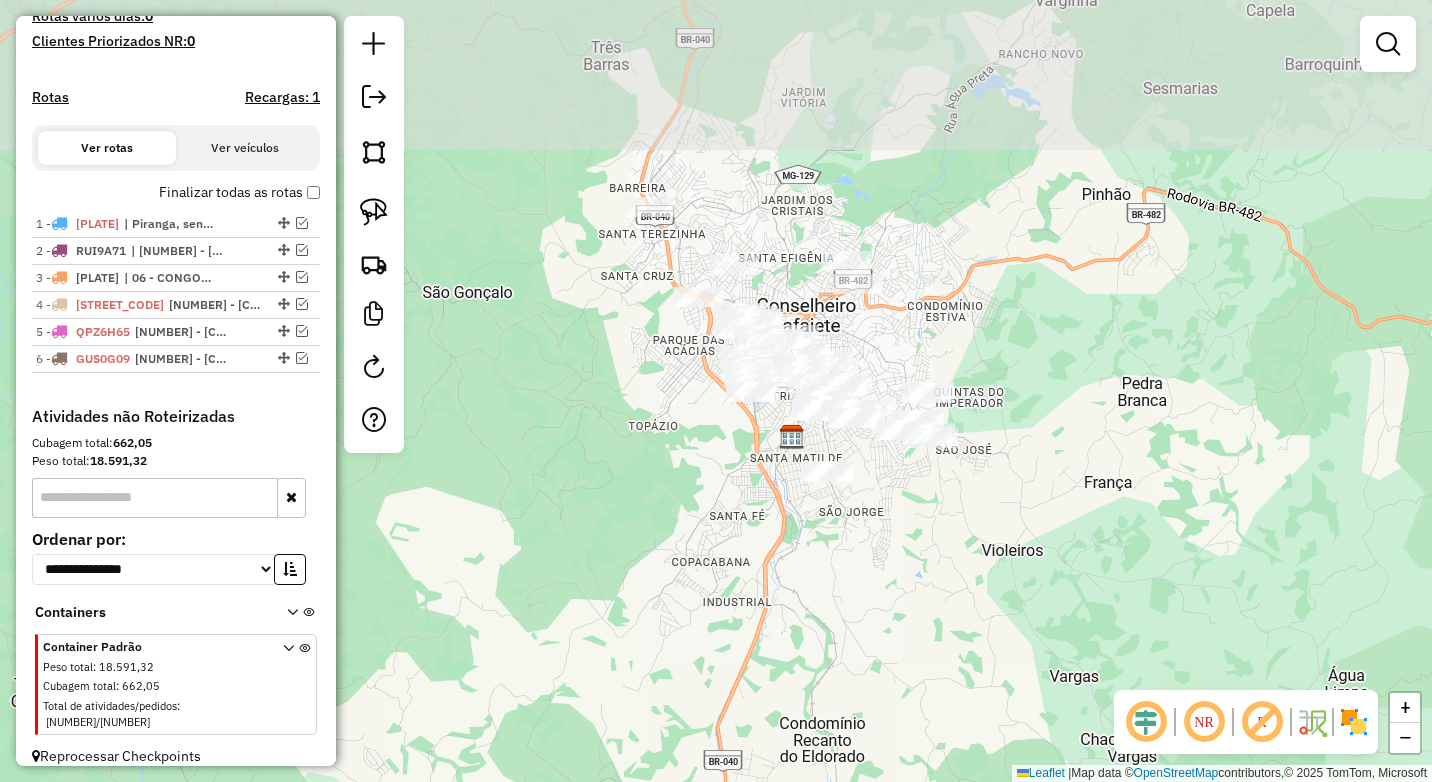 drag, startPoint x: 828, startPoint y: 513, endPoint x: 853, endPoint y: 577, distance: 68.70953 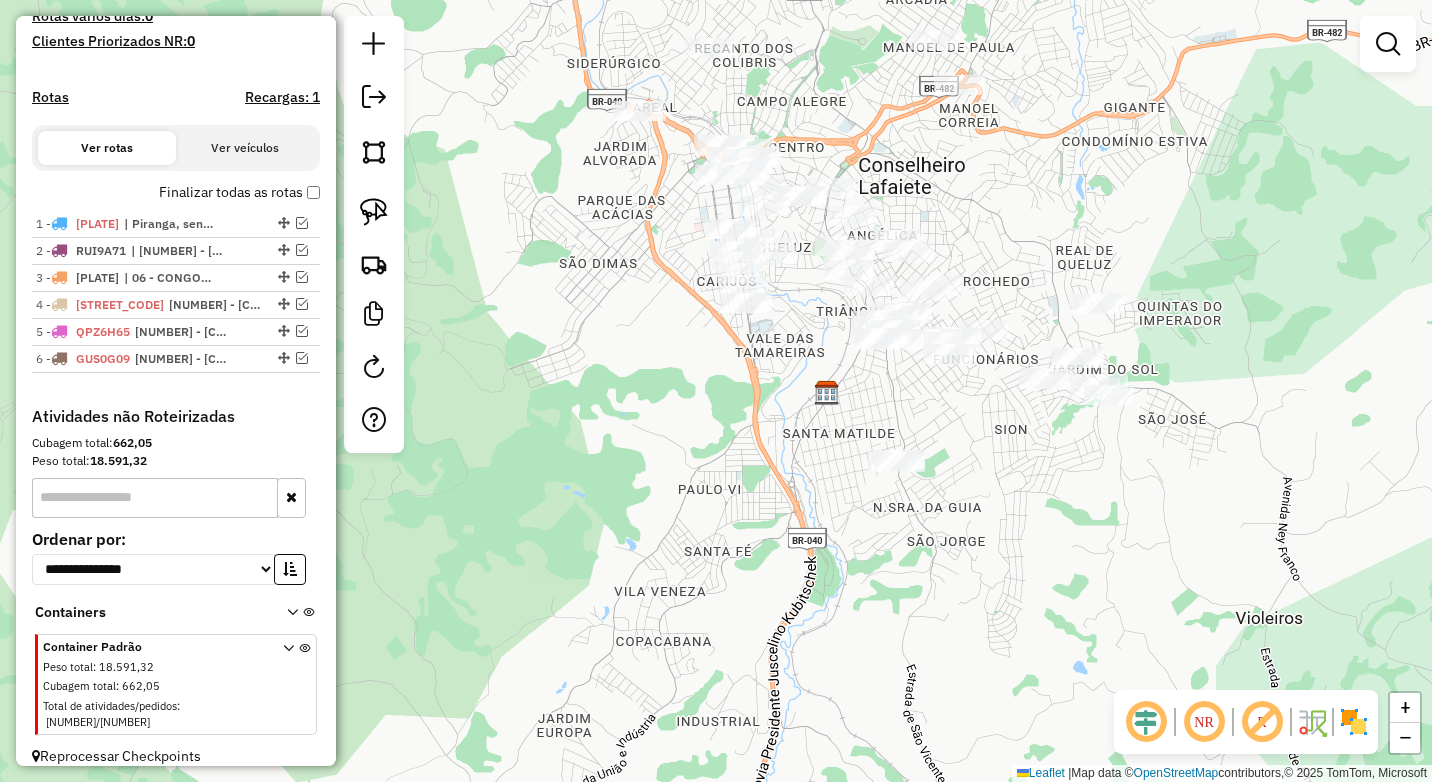 click at bounding box center [1388, 44] 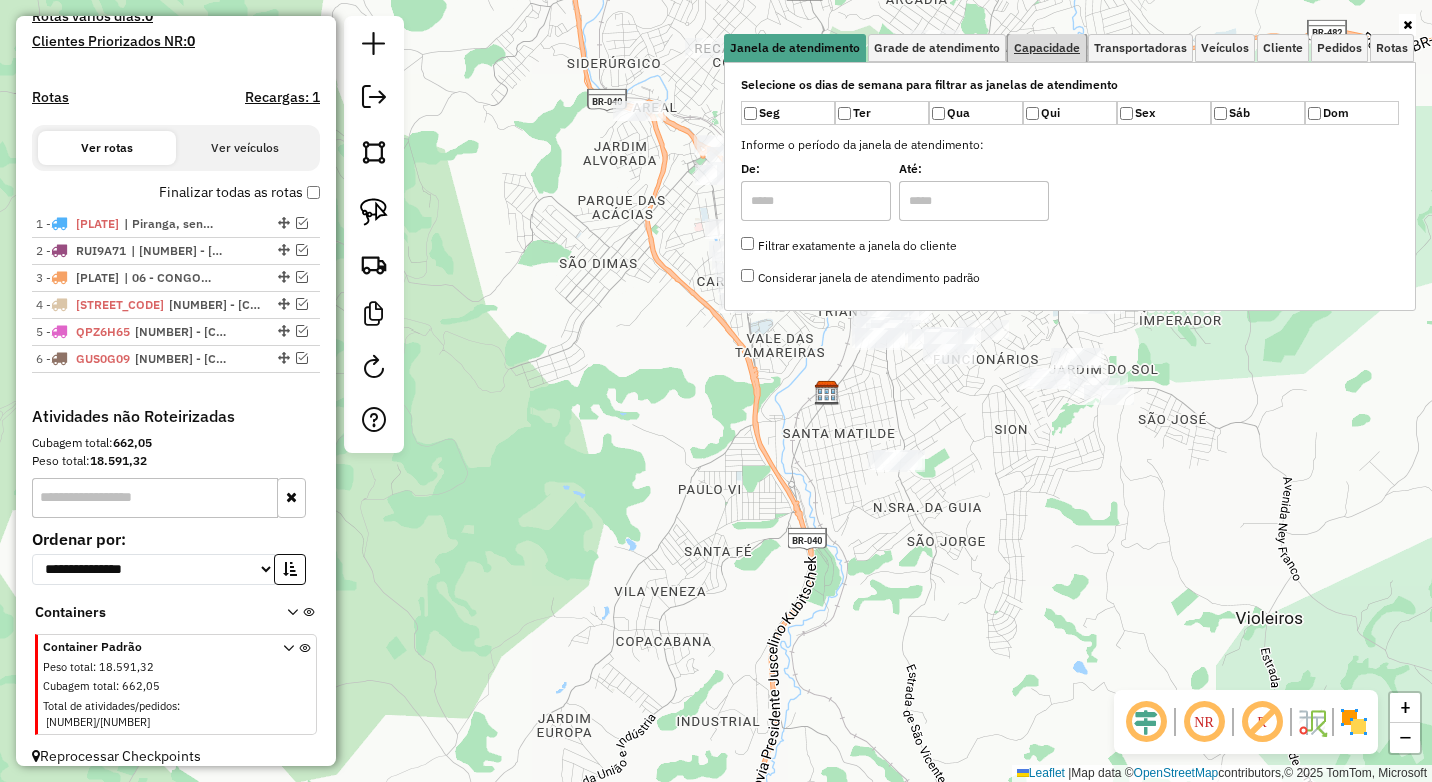 click on "Capacidade" at bounding box center (1047, 48) 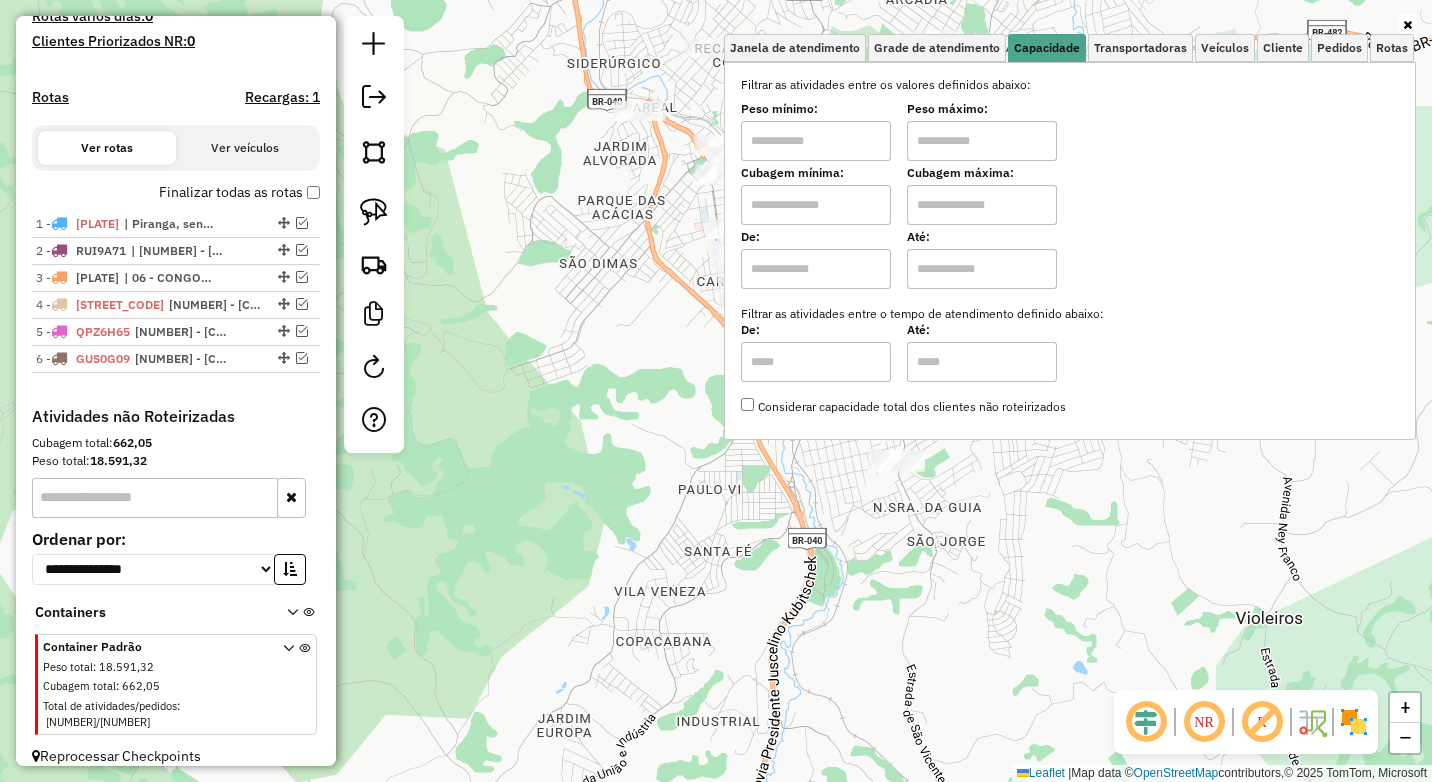 click at bounding box center [816, 141] 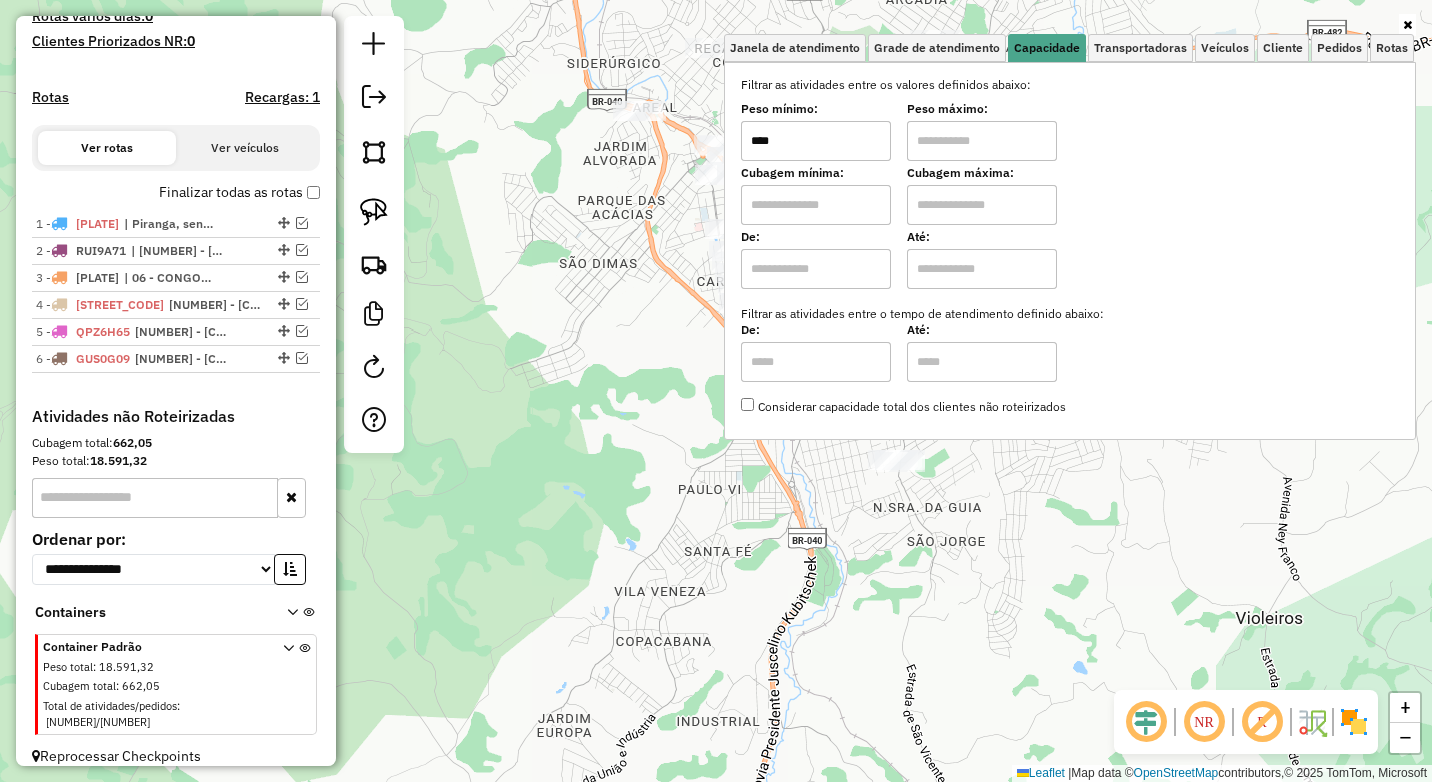 type on "****" 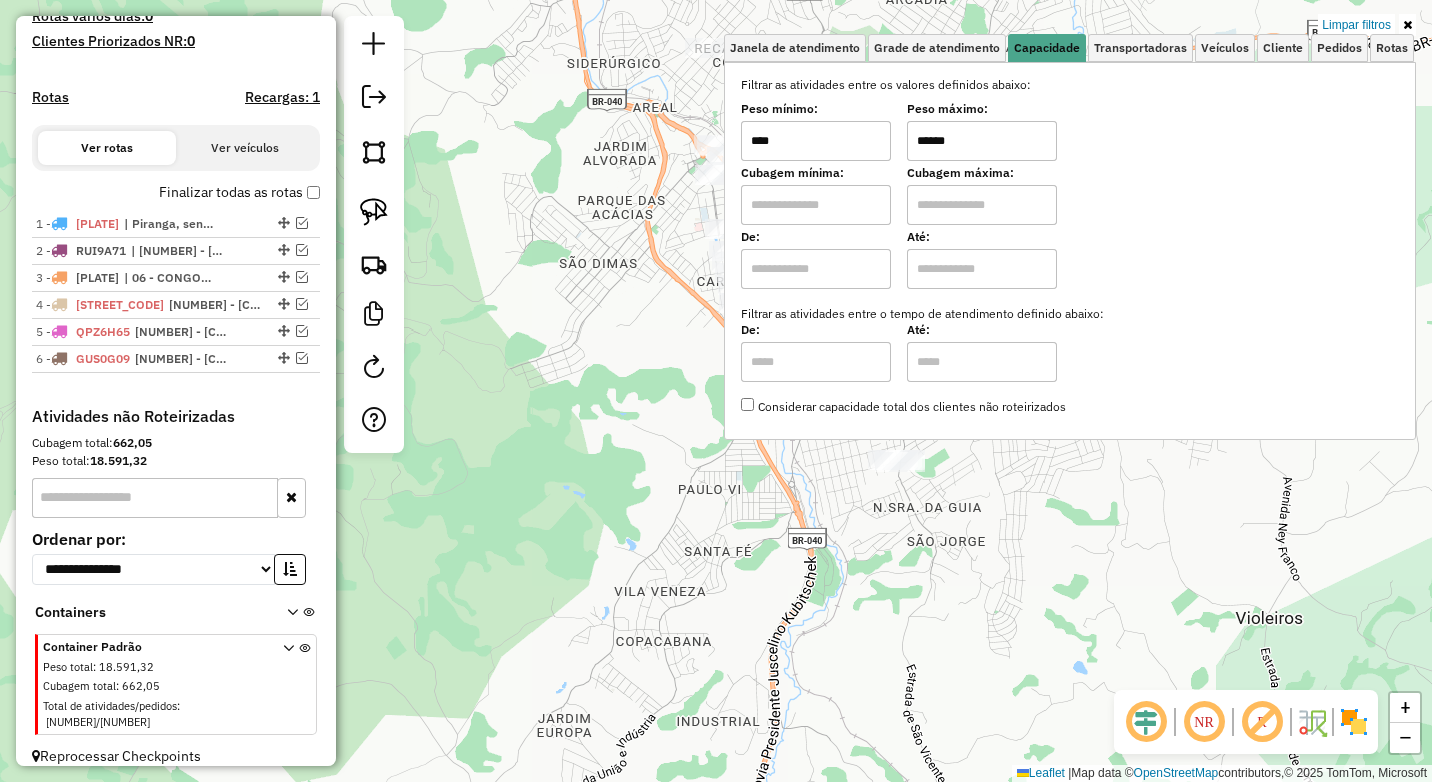 type on "******" 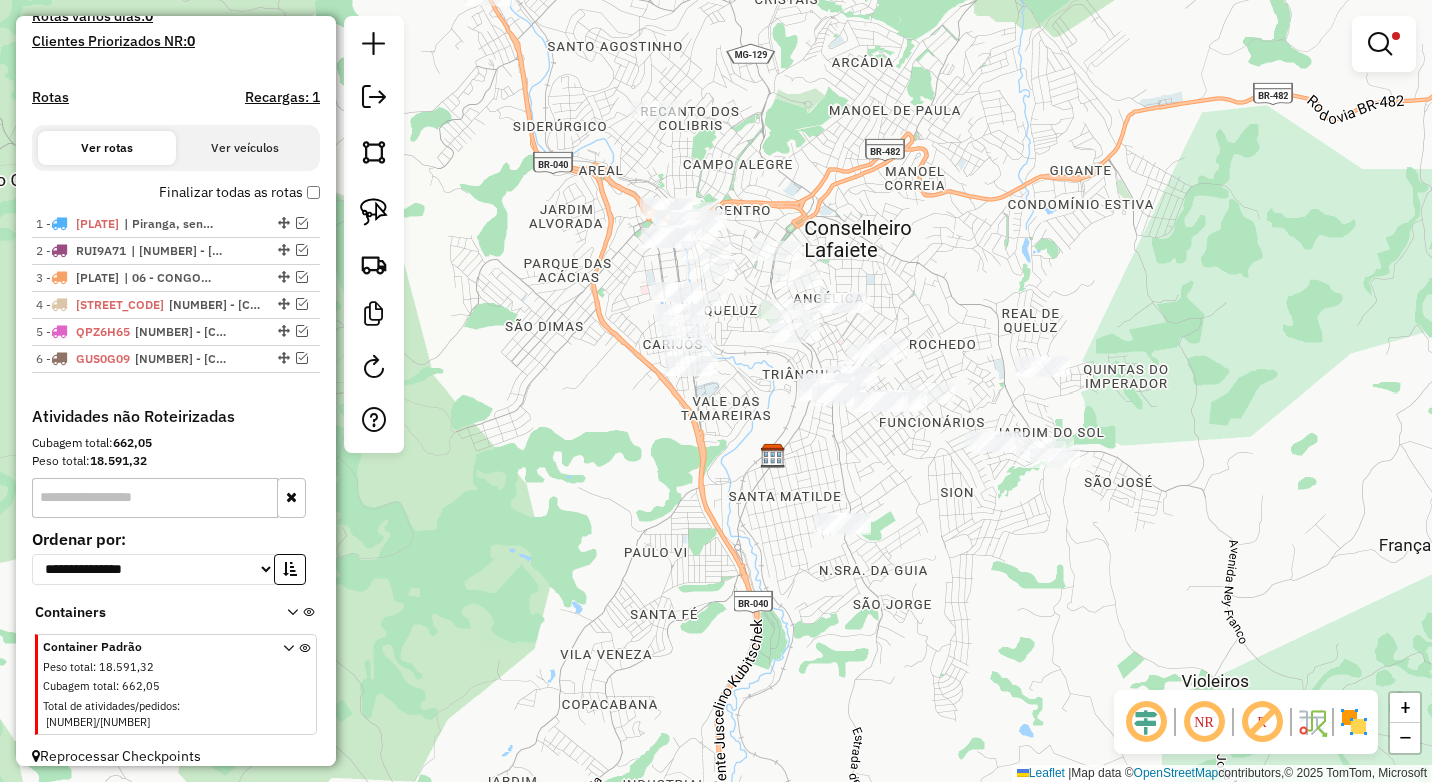 drag, startPoint x: 780, startPoint y: 436, endPoint x: 716, endPoint y: 513, distance: 100.12492 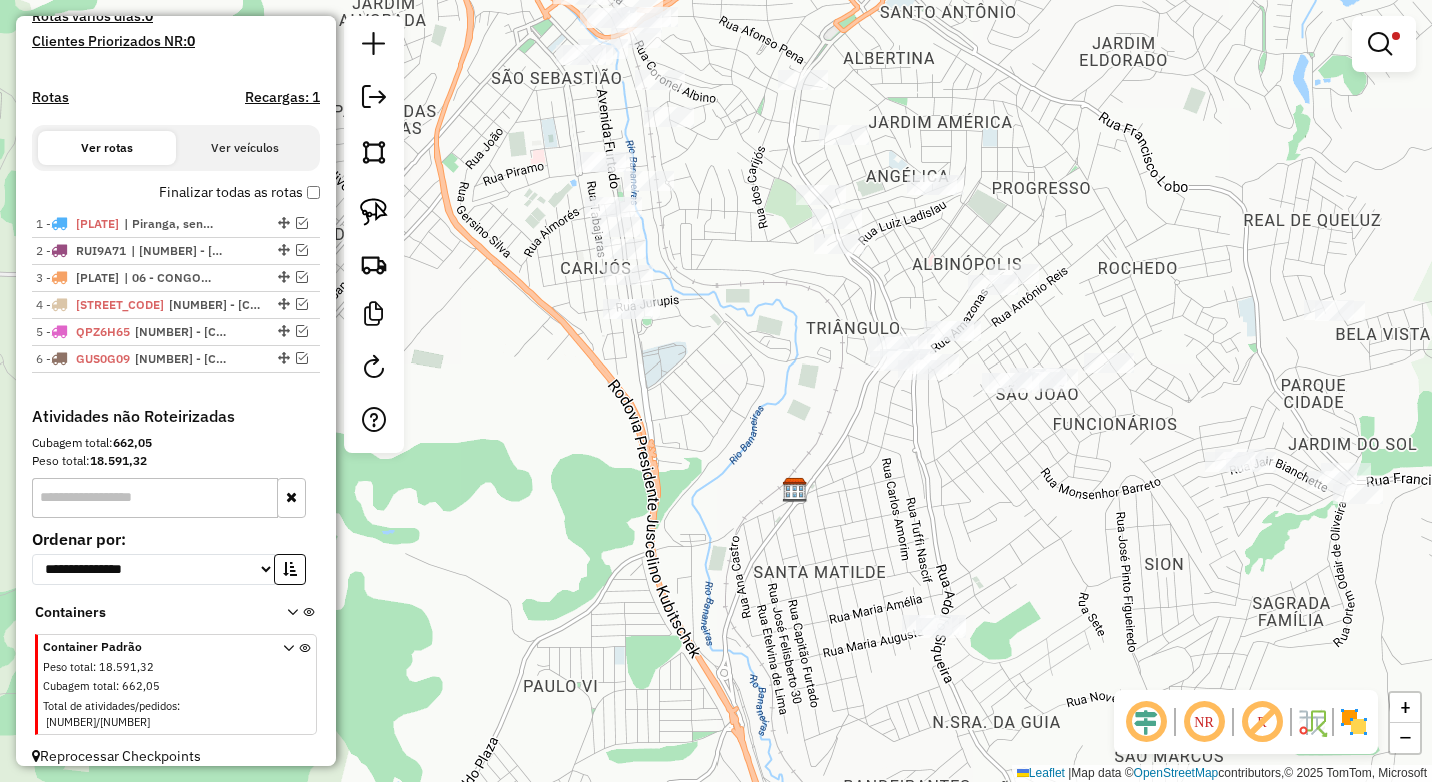 drag, startPoint x: 746, startPoint y: 353, endPoint x: 723, endPoint y: 383, distance: 37.802116 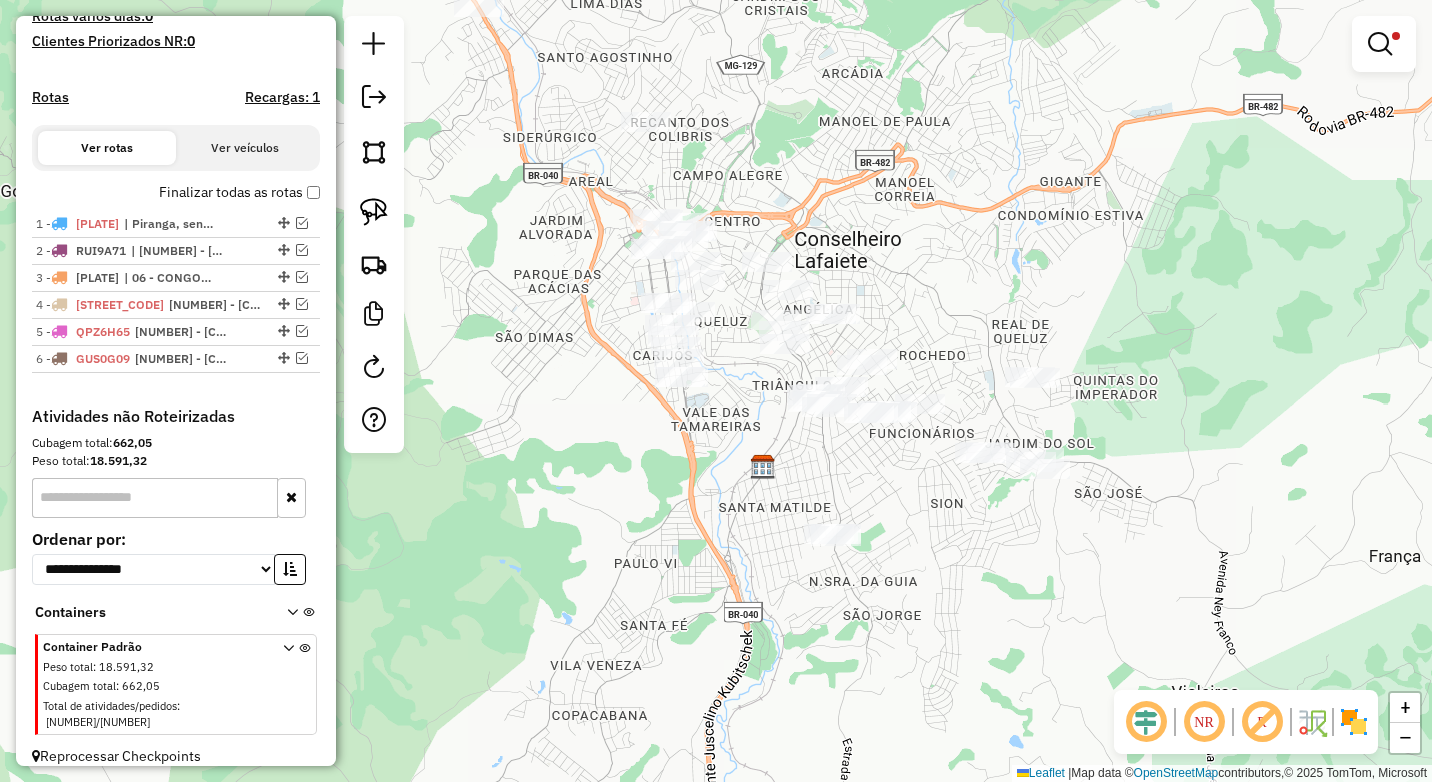 drag, startPoint x: 833, startPoint y: 443, endPoint x: 782, endPoint y: 445, distance: 51.0392 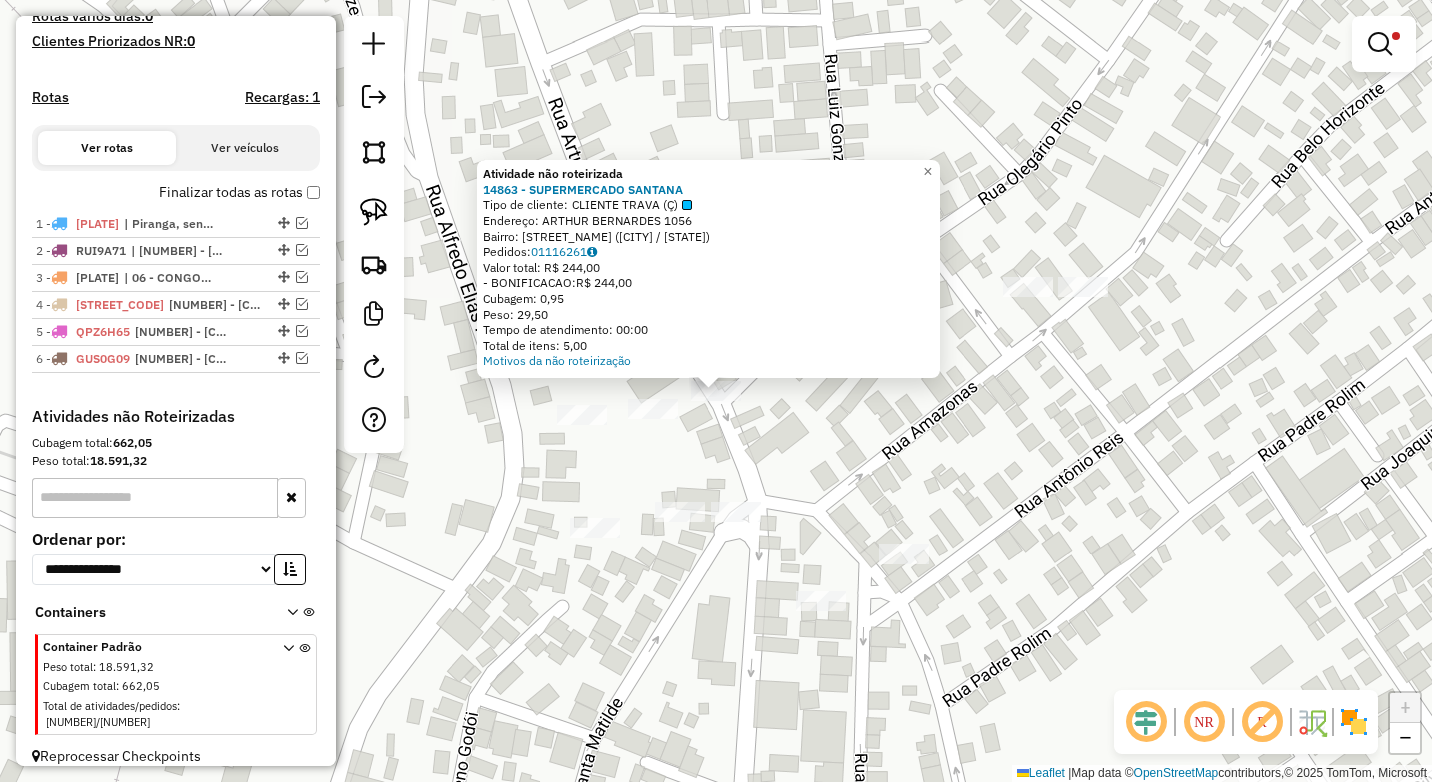 click on "Atividade não roteirizada 14863 - SUPERMERCADO SANTANA  Tipo de cliente:   CLIENTE TRAVA (Ç)   Endereço:  ARTHUR BERNARDES 1056   Bairro: SAO JOAO (CONSELHEIRO LAFAIETE / MG)   Pedidos:  01116261   Valor total: R$ 244,00   - BONIFICACAO:  R$ 244,00   Cubagem: 0,95   Peso: 29,50   Tempo de atendimento: 00:00   Total de itens: 5,00  Motivos da não roteirização × Limpar filtros Janela de atendimento Grade de atendimento Capacidade Transportadoras Veículos Cliente Pedidos  Rotas Selecione os dias de semana para filtrar as janelas de atendimento  Seg   Ter   Qua   Qui   Sex   Sáb   Dom  Informe o período da janela de atendimento: De: Até:  Filtrar exatamente a janela do cliente  Considerar janela de atendimento padrão  Selecione os dias de semana para filtrar as grades de atendimento  Seg   Ter   Qua   Qui   Sex   Sáb   Dom   Considerar clientes sem dia de atendimento cadastrado  Clientes fora do dia de atendimento selecionado Filtrar as atividades entre os valores definidos abaixo:  Peso mínimo:  +" 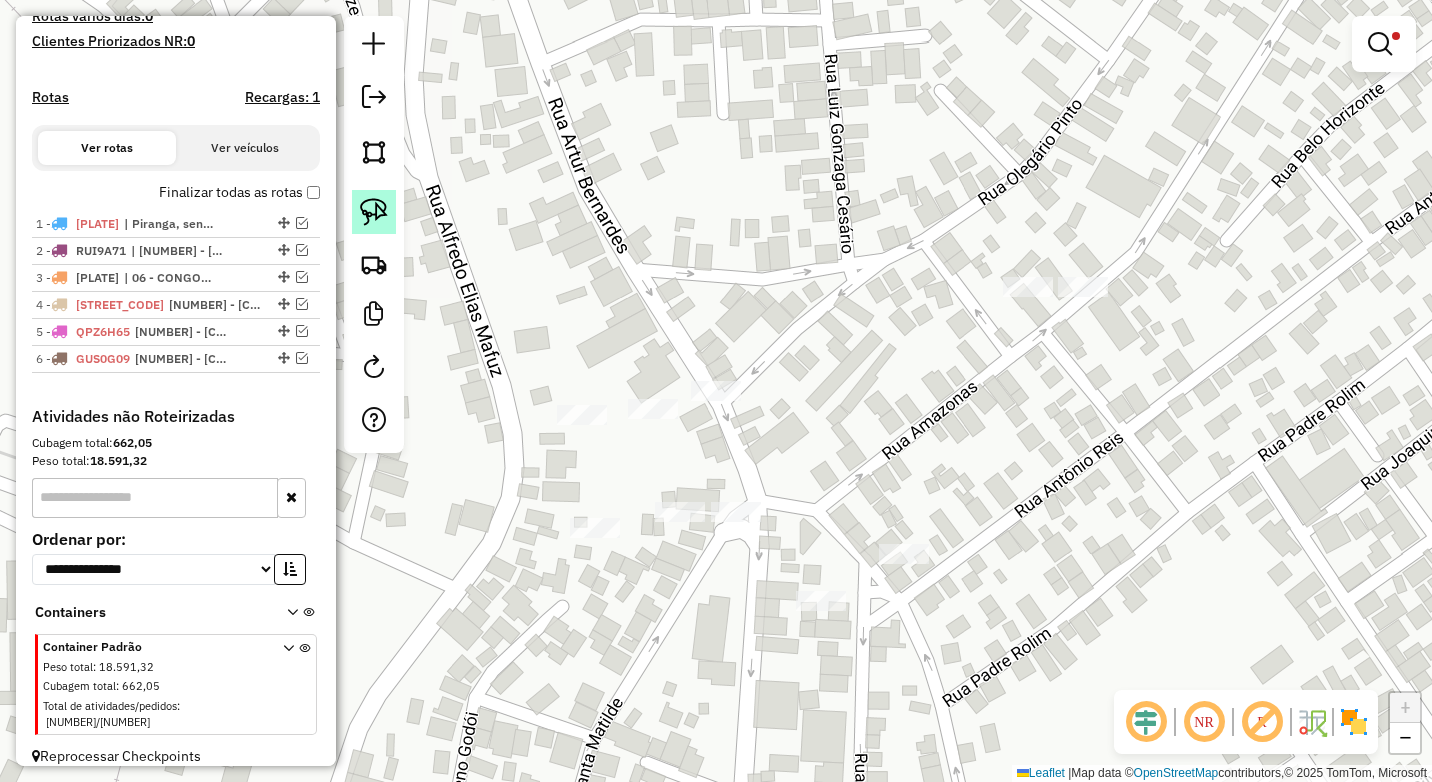 click 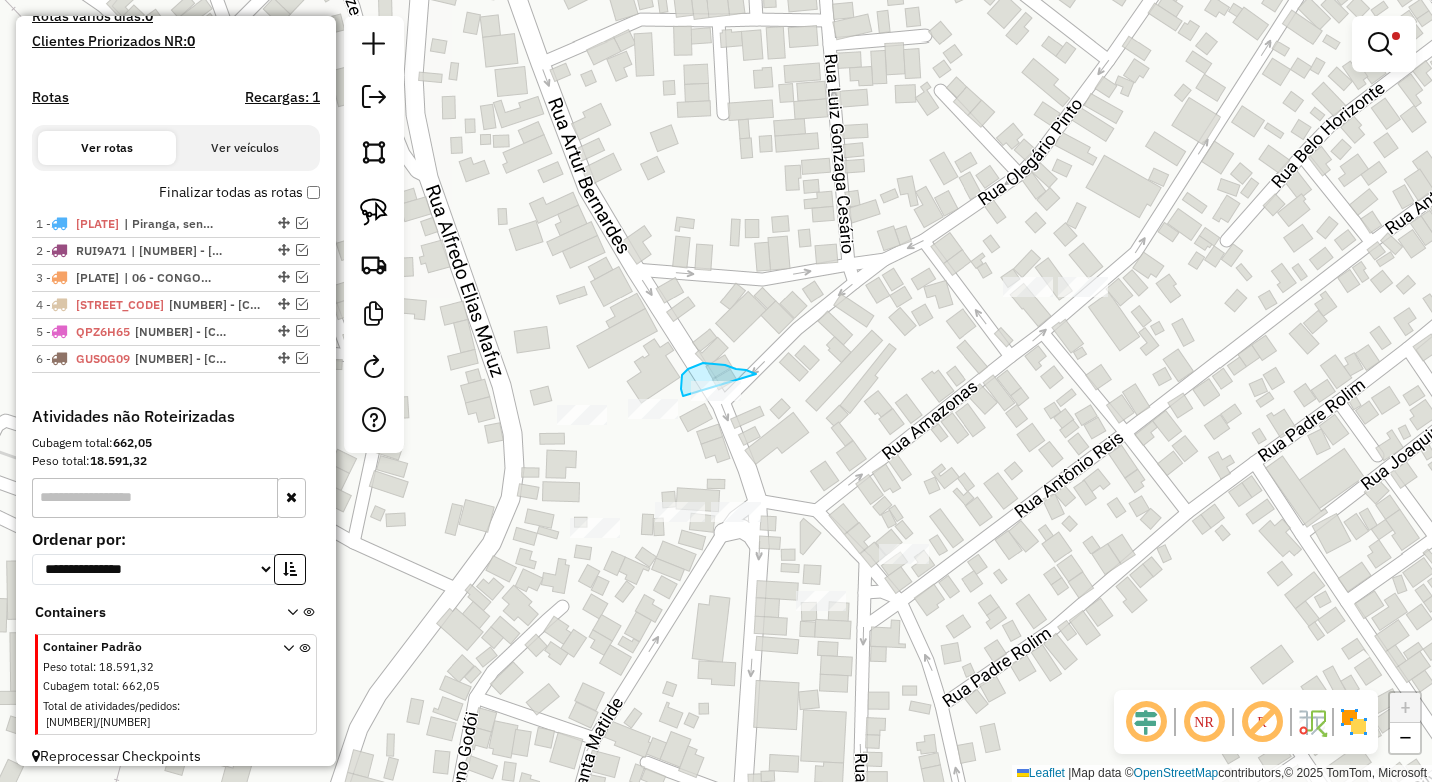 drag, startPoint x: 740, startPoint y: 369, endPoint x: 778, endPoint y: 414, distance: 58.898216 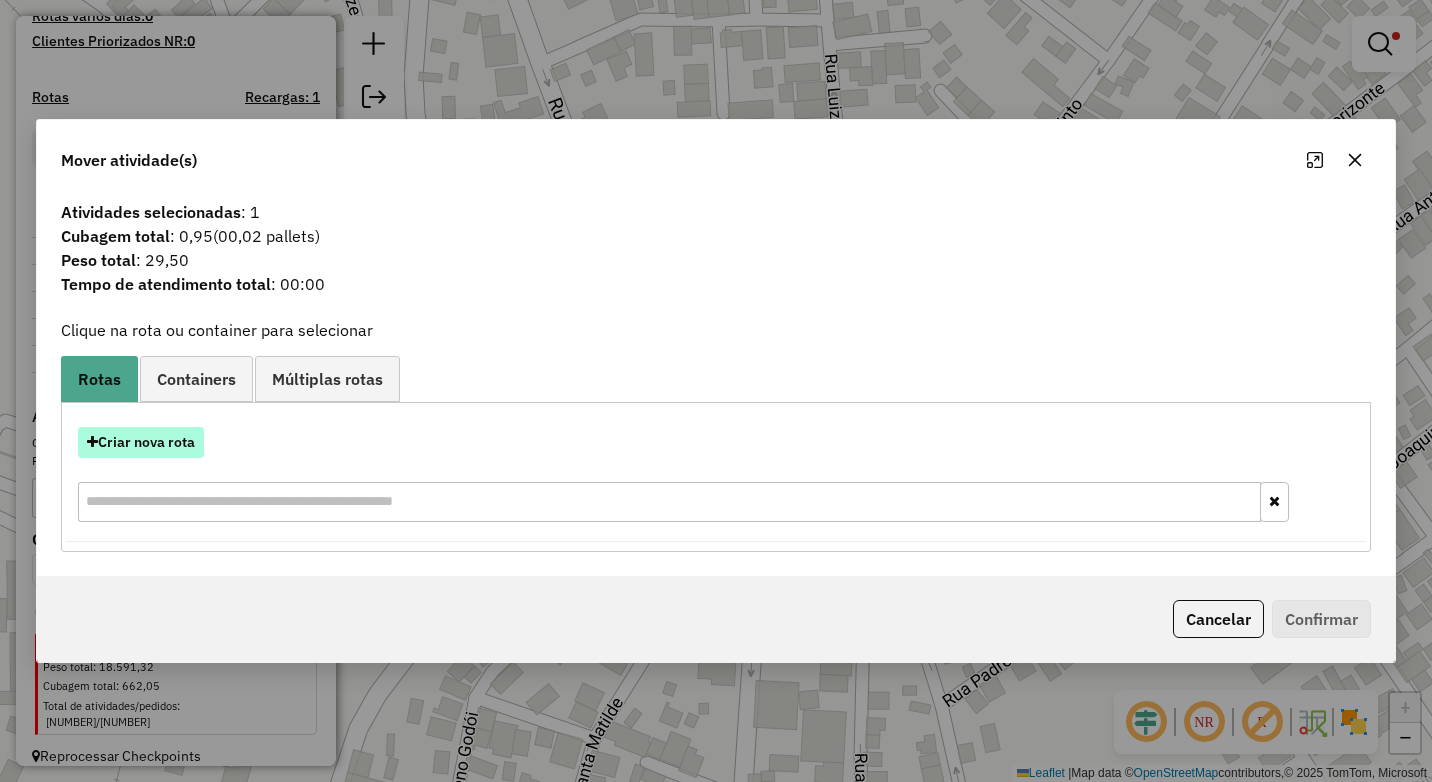 click on "Criar nova rota" at bounding box center [141, 442] 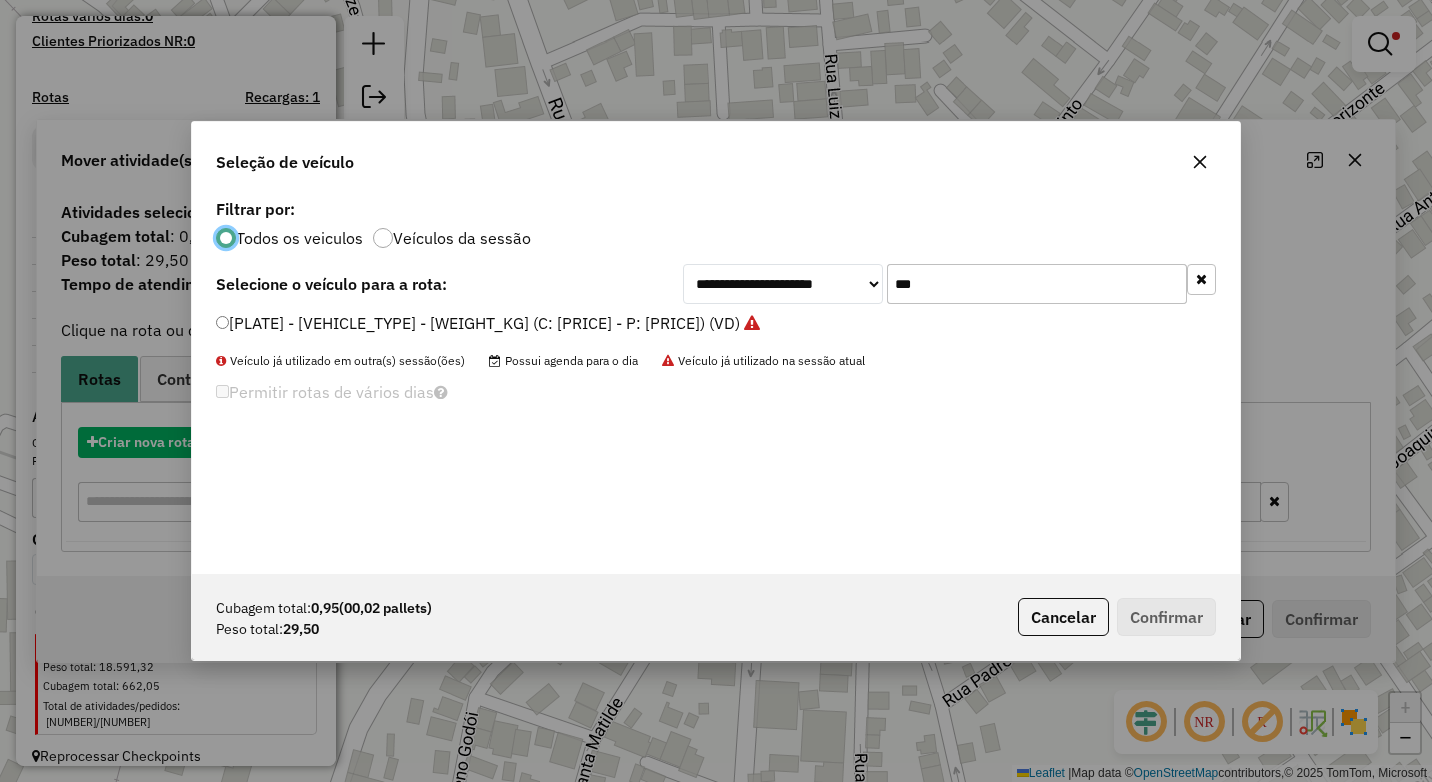 scroll, scrollTop: 11, scrollLeft: 6, axis: both 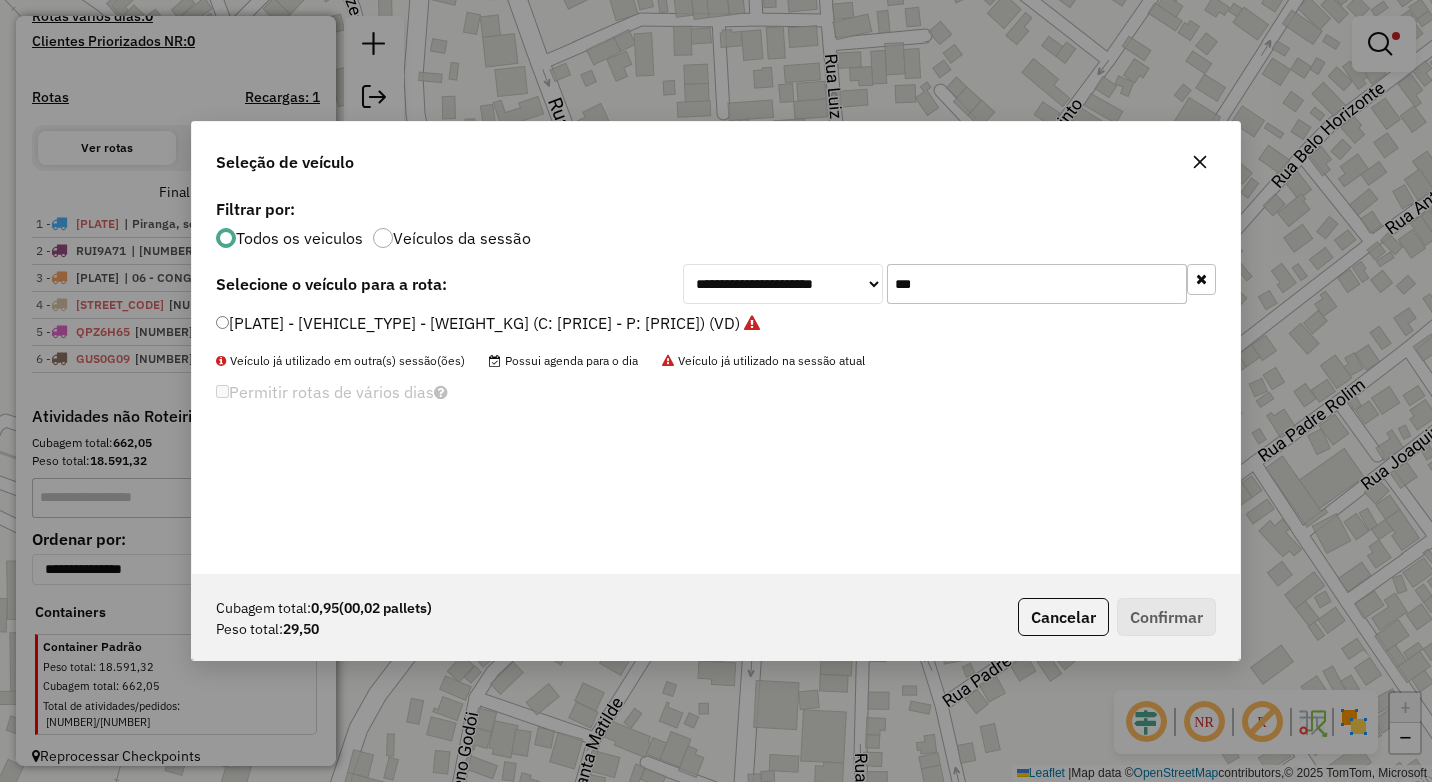 drag, startPoint x: 885, startPoint y: 296, endPoint x: 858, endPoint y: 298, distance: 27.073973 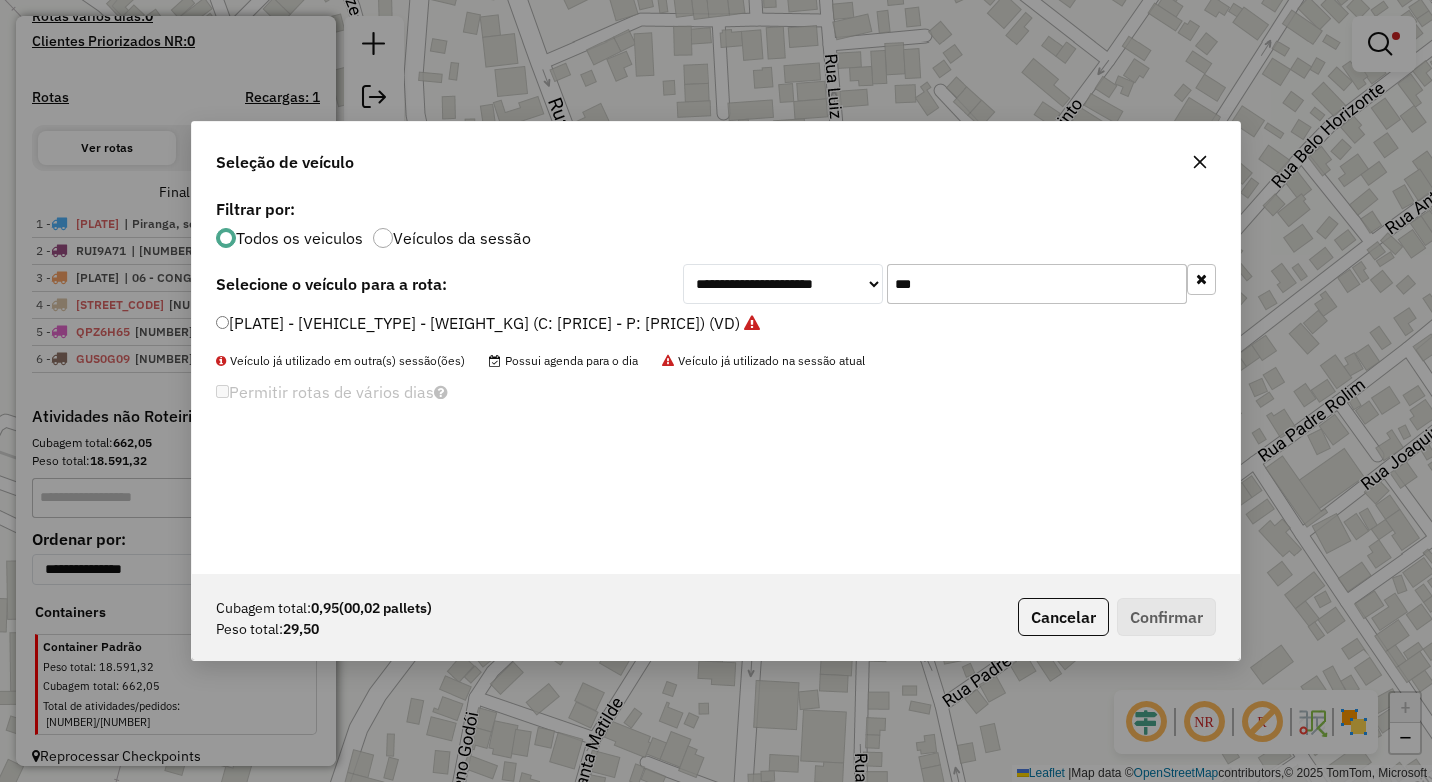 click on "***" 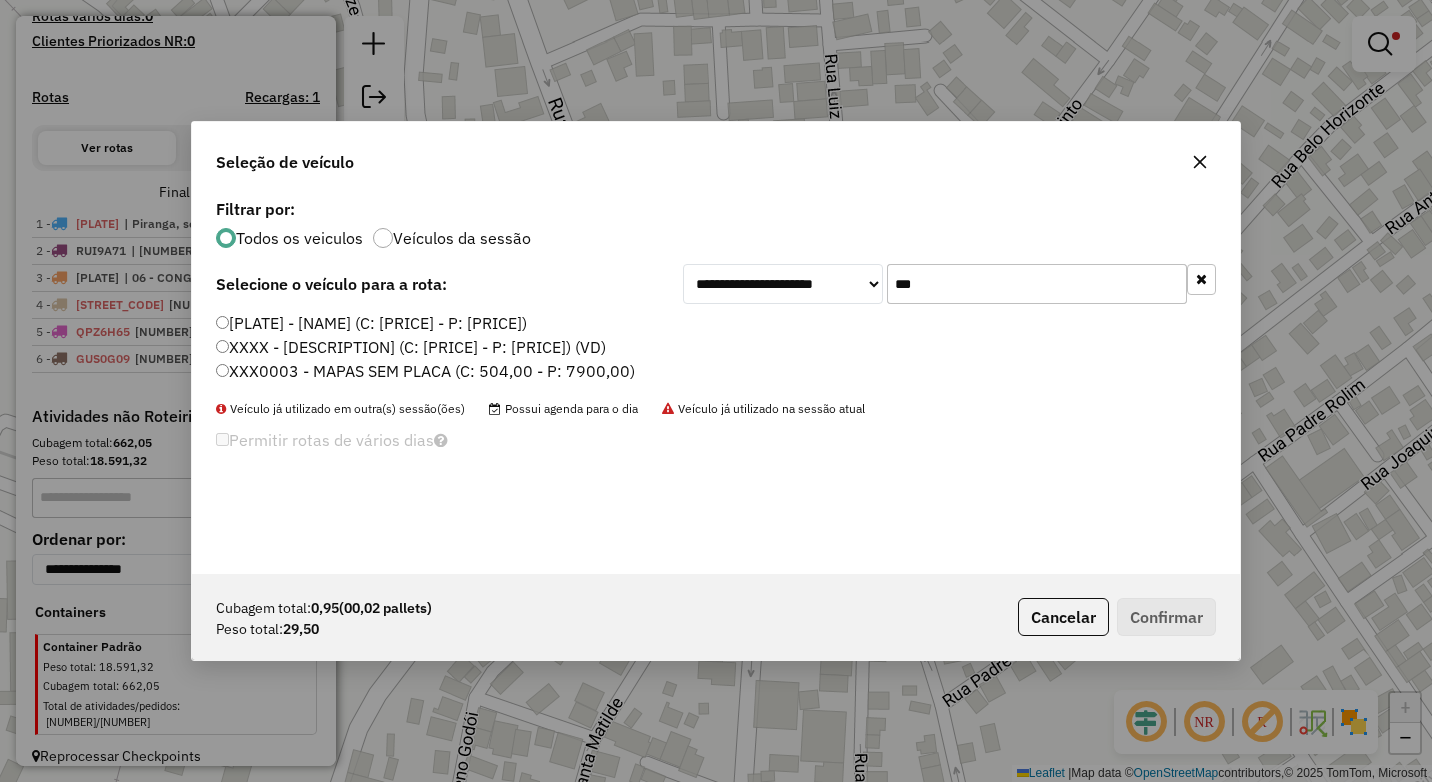 type on "***" 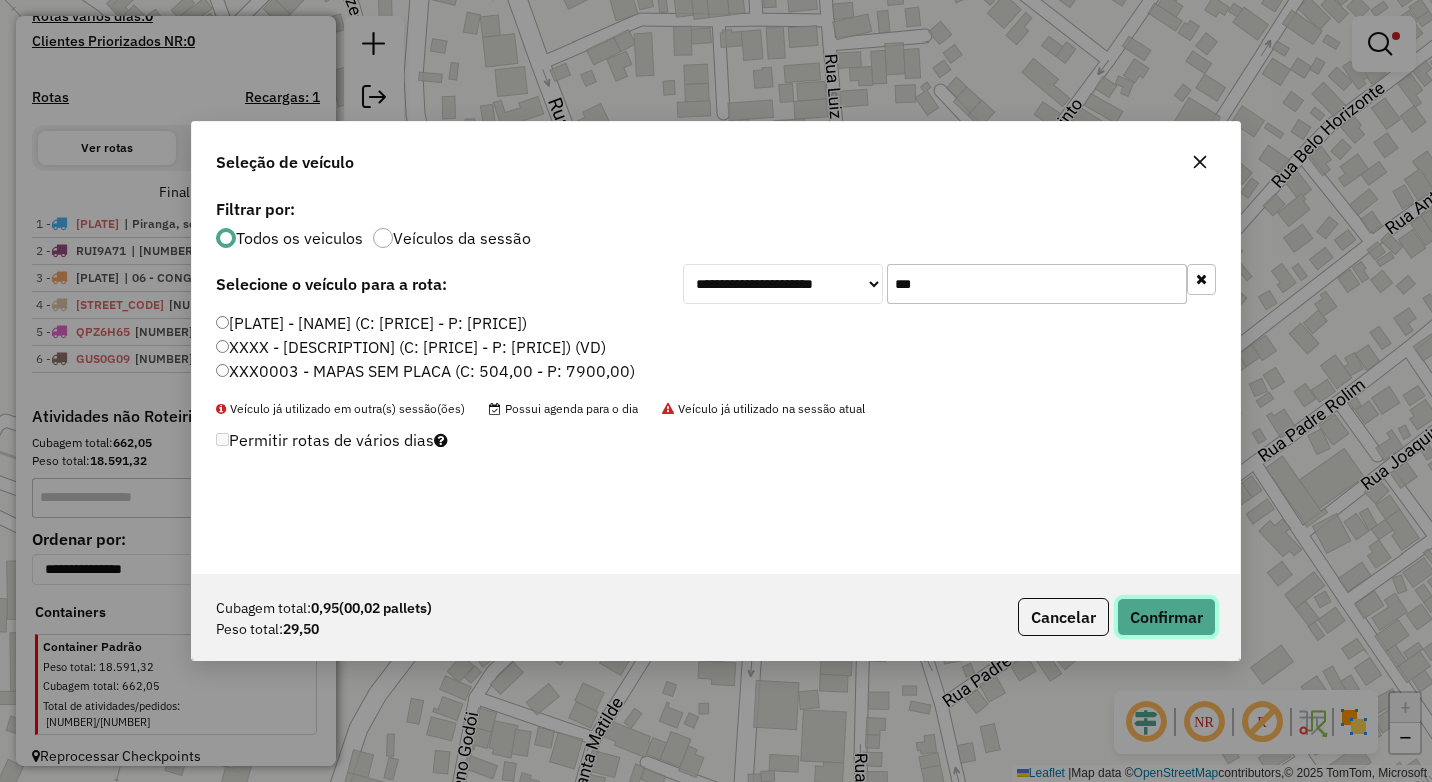 click on "Confirmar" 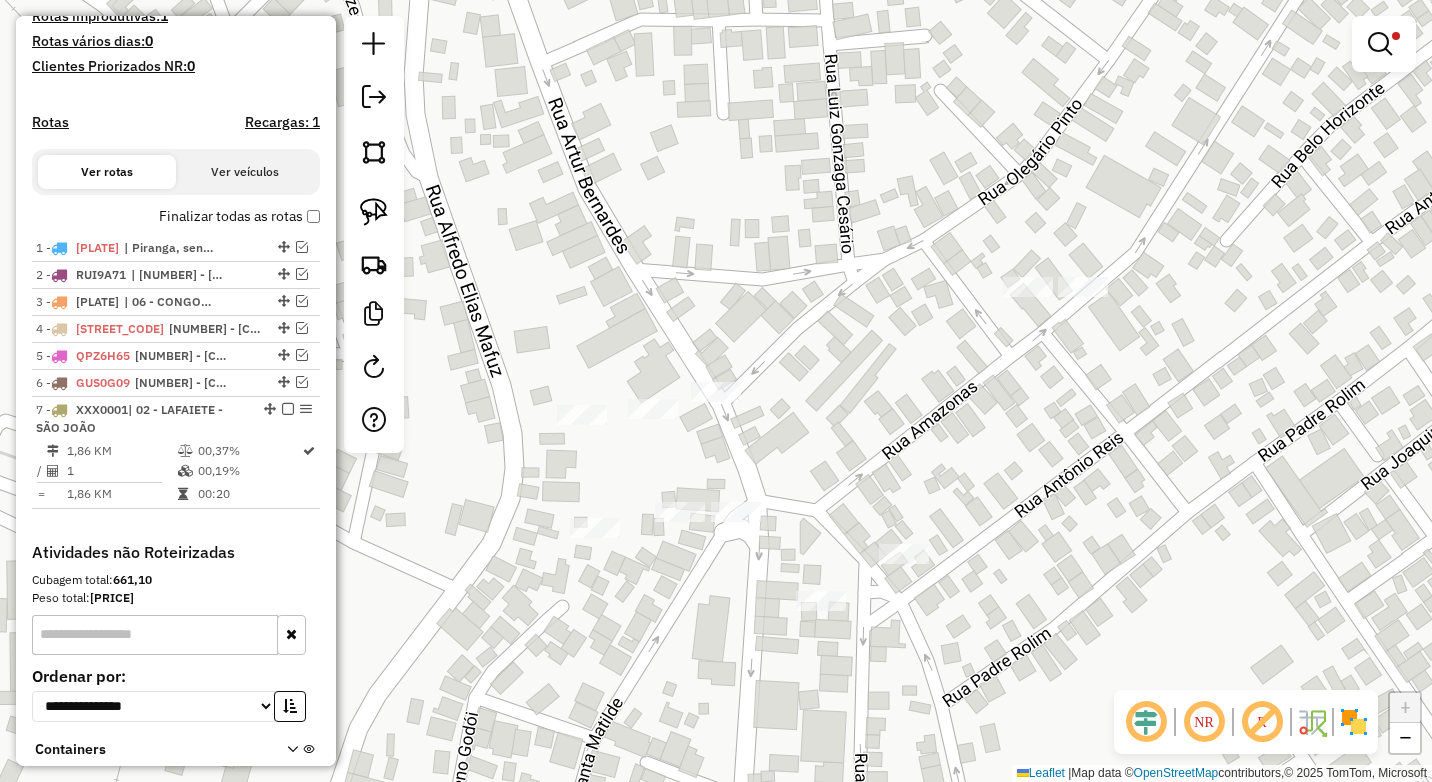 scroll, scrollTop: 692, scrollLeft: 0, axis: vertical 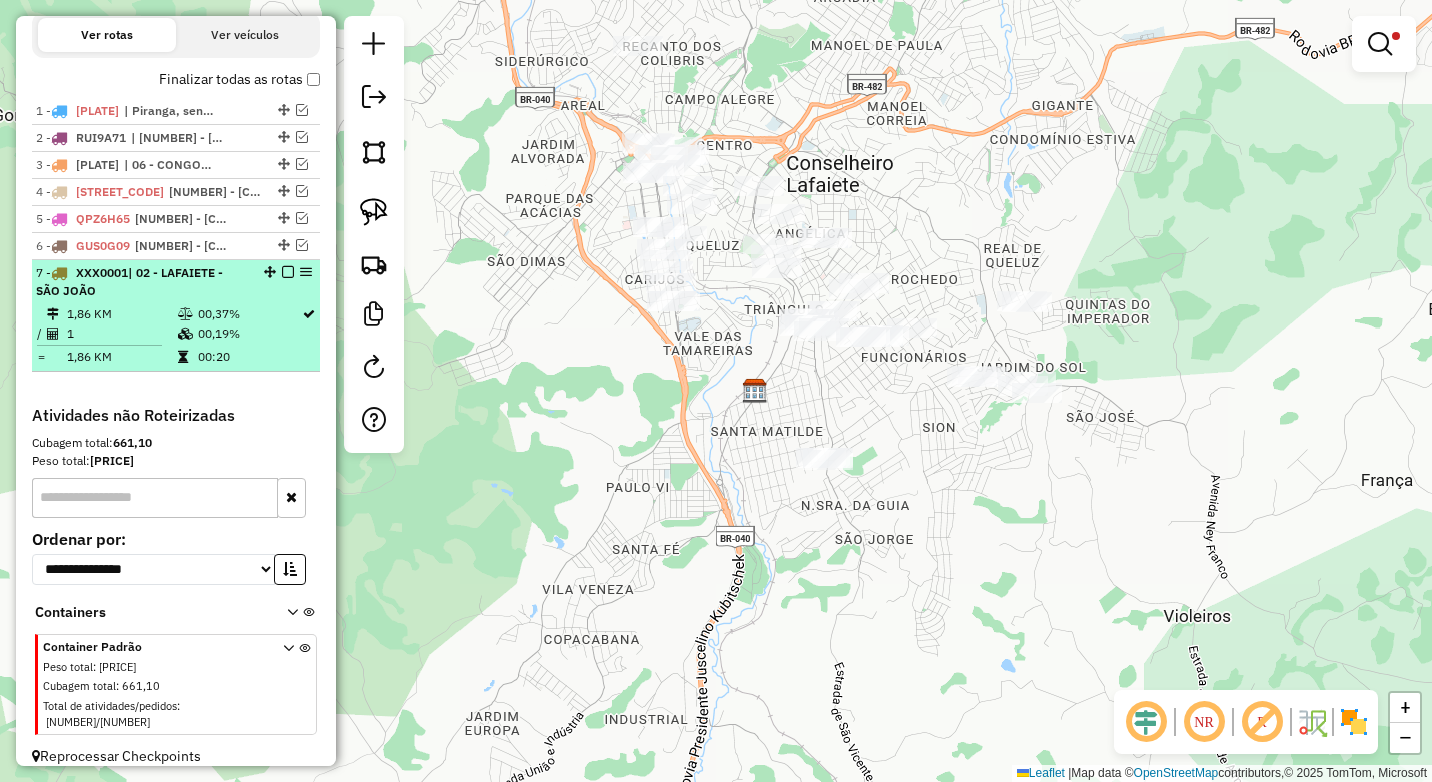 click at bounding box center (288, 272) 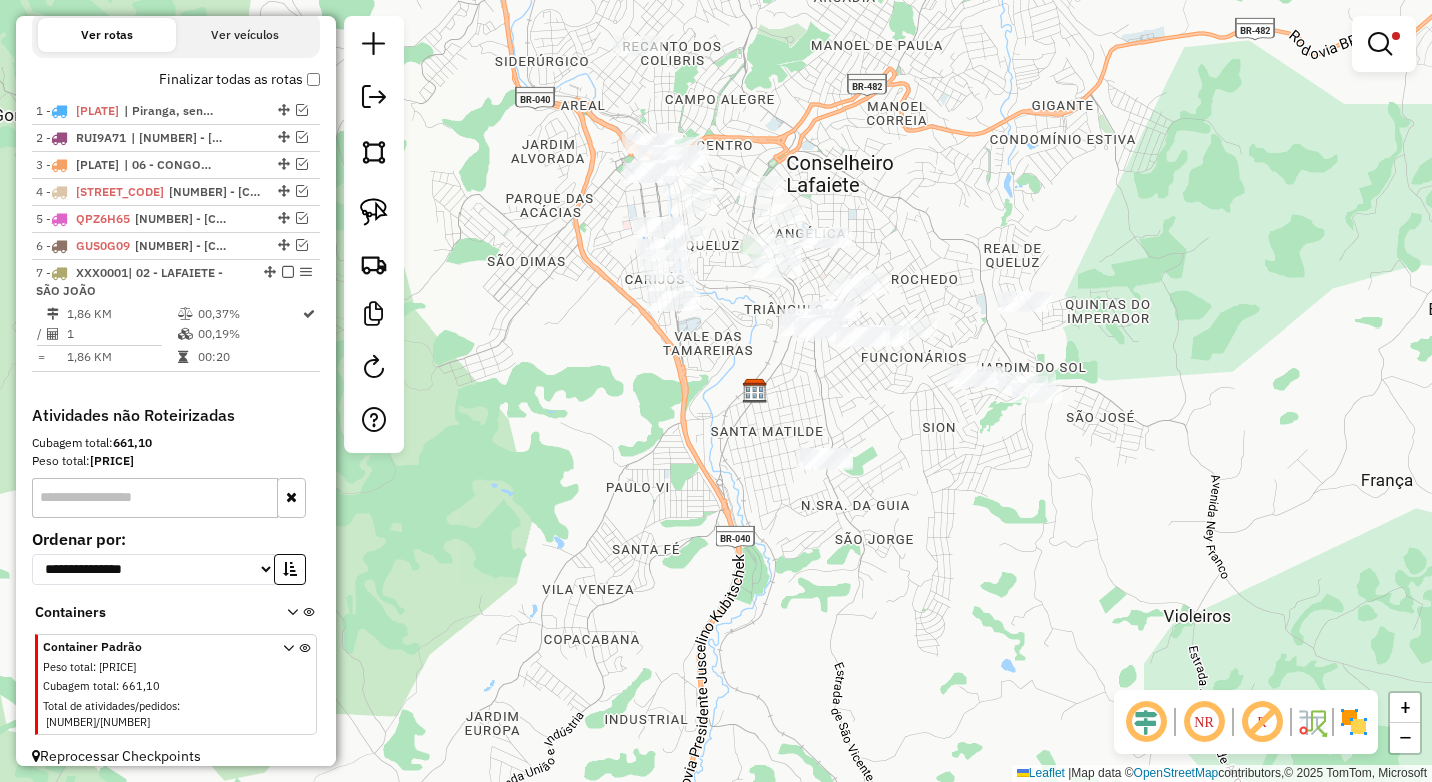 scroll, scrollTop: 607, scrollLeft: 0, axis: vertical 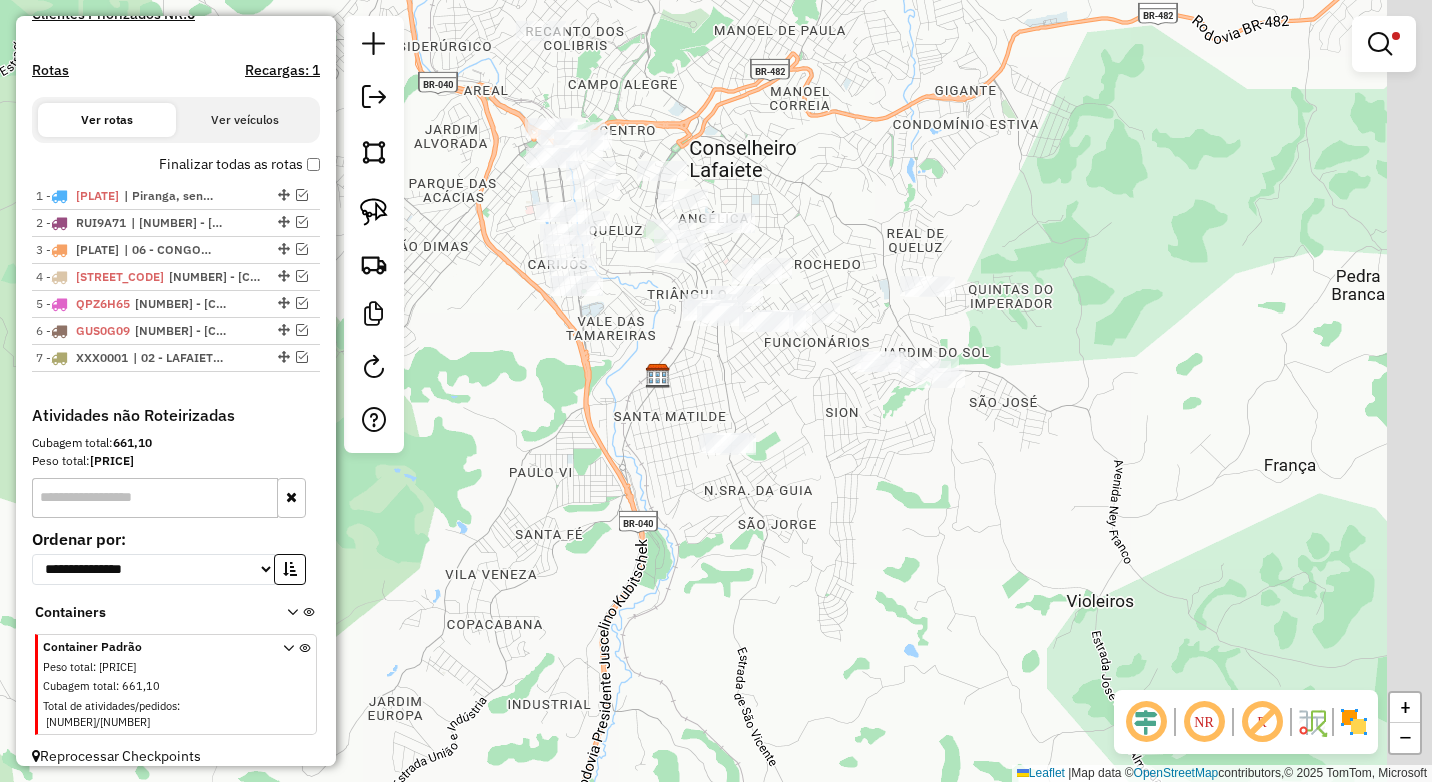 drag, startPoint x: 852, startPoint y: 393, endPoint x: 755, endPoint y: 378, distance: 98.15294 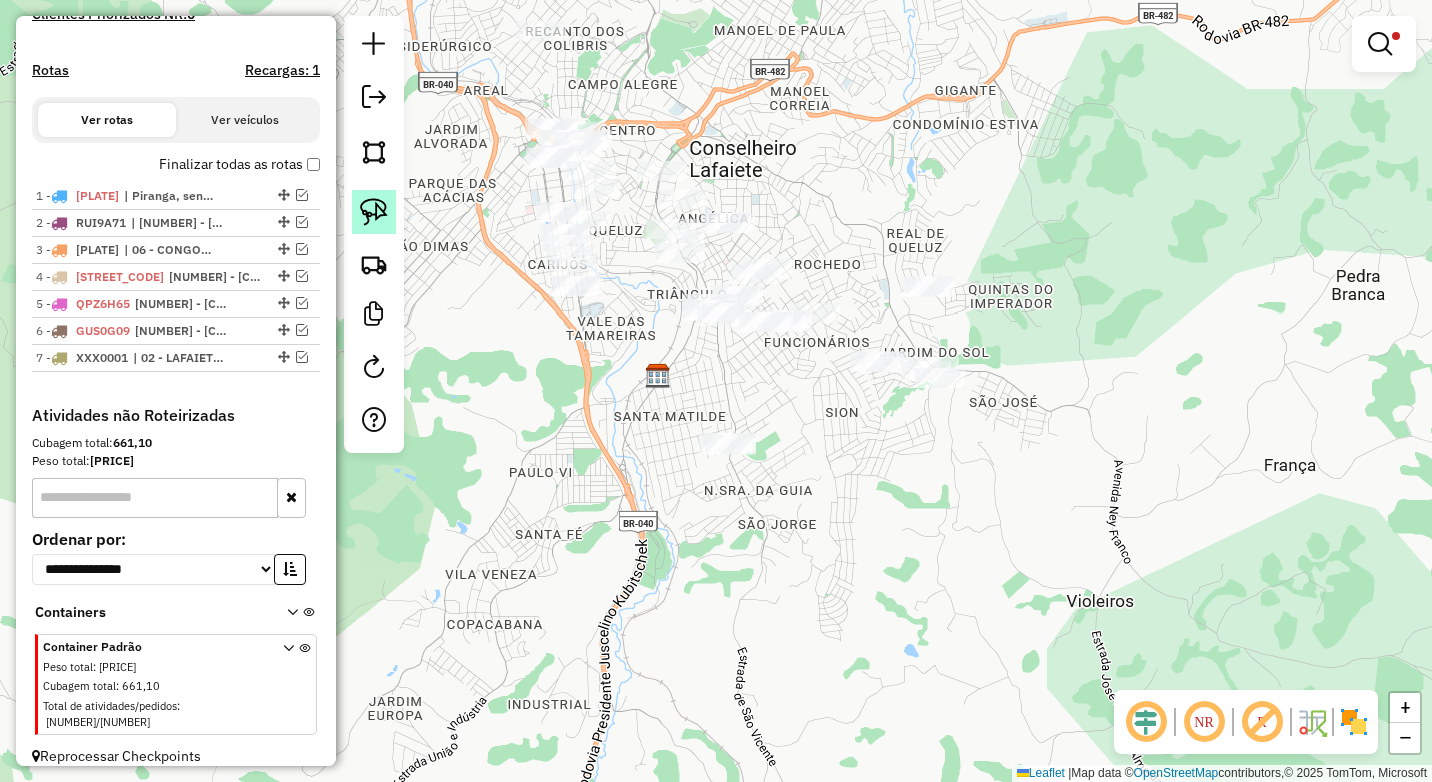 click 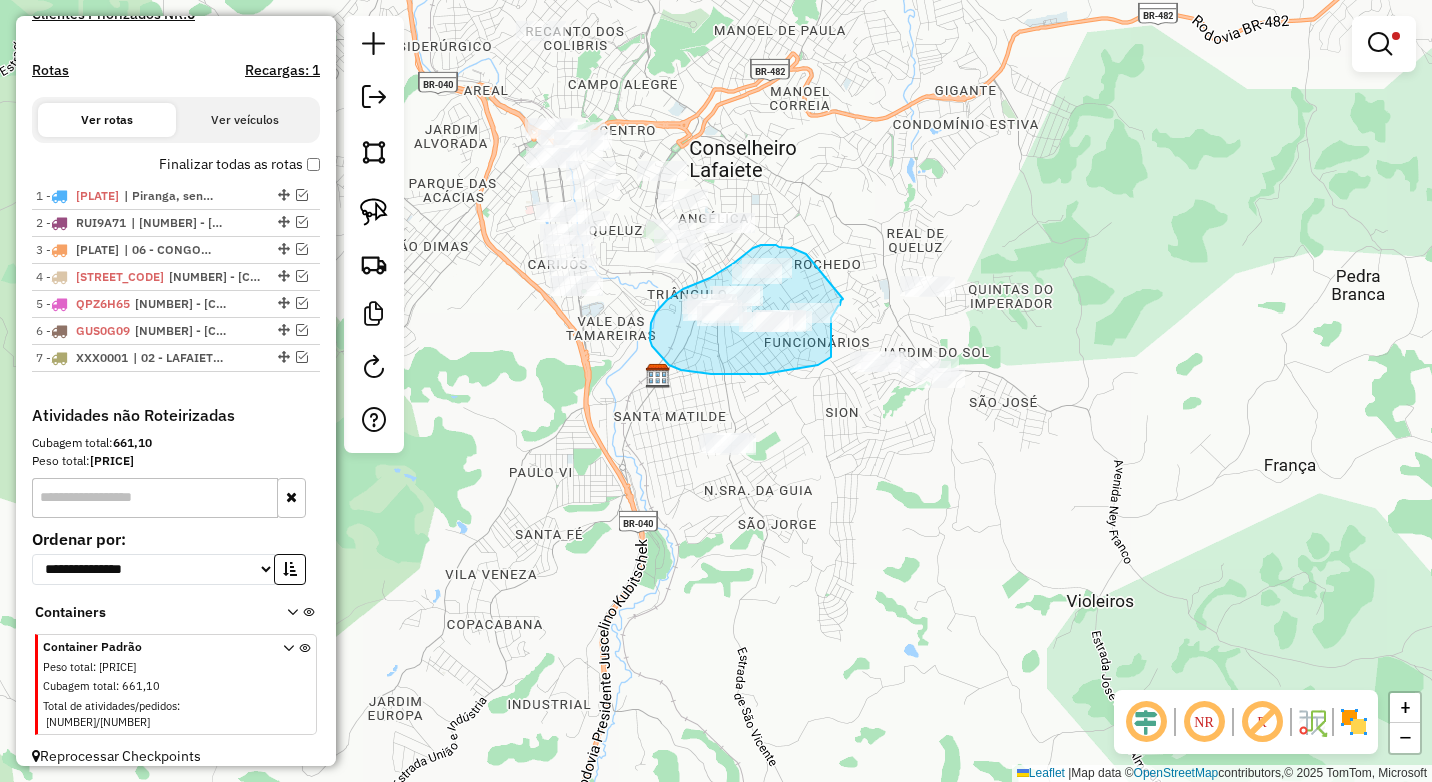 drag, startPoint x: 806, startPoint y: 254, endPoint x: 843, endPoint y: 295, distance: 55.226807 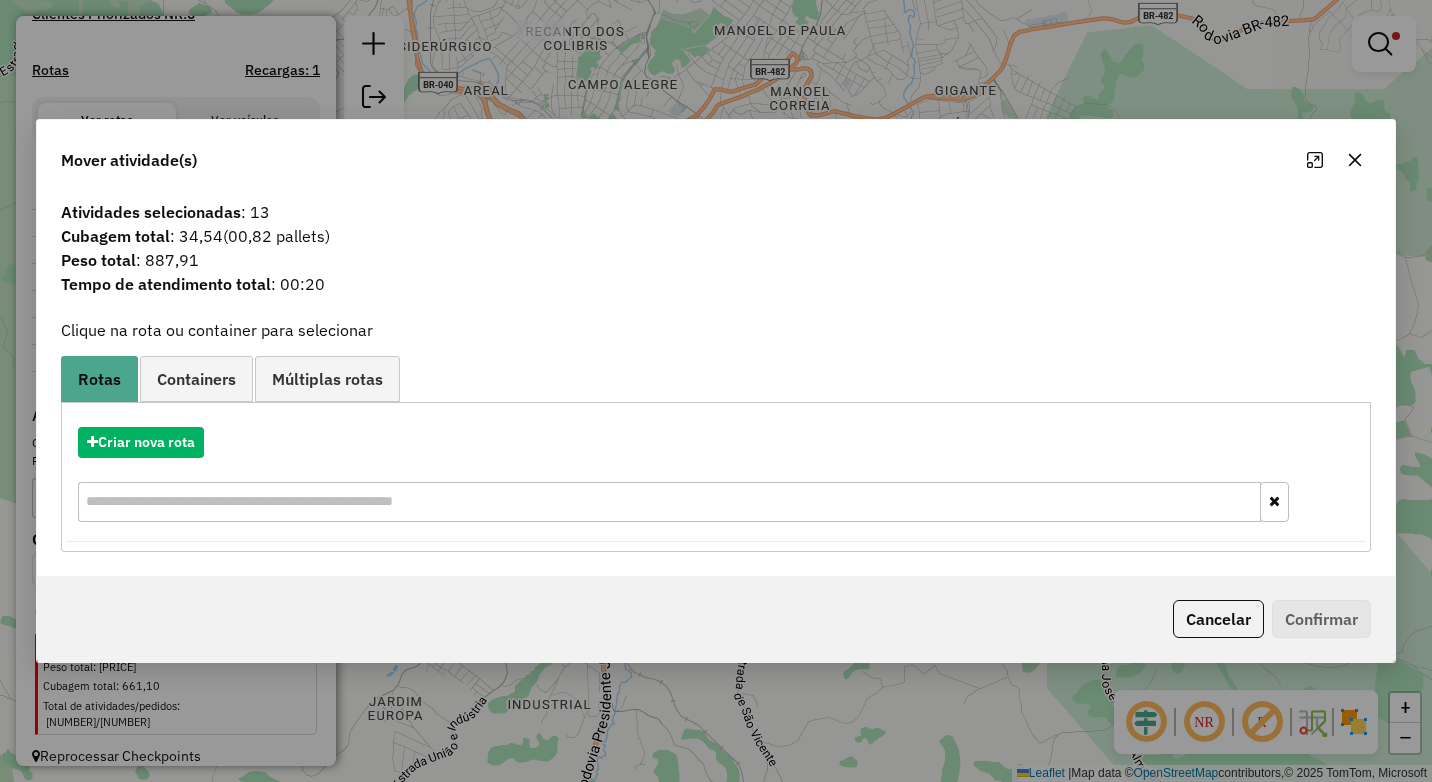 click 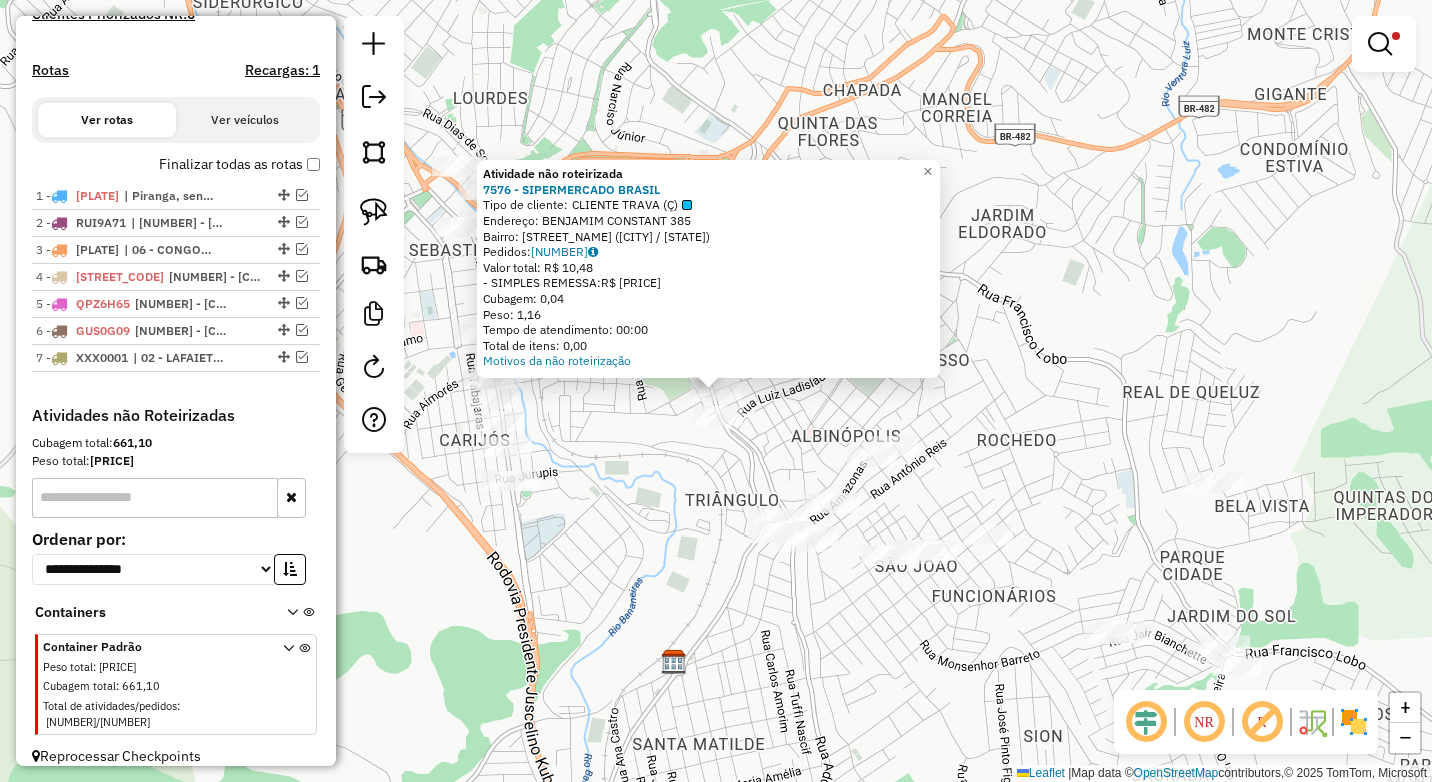 click on "Atividade não roteirizada 7576 - SIPERMERCADO BRASIL  Tipo de cliente:   CLIENTE TRAVA (Ç)   Endereço:  BENJAMIM CONSTANT 385   Bairro: ANGELICA (CONSELHEIRO LAFAIETE / MG)   Pedidos:  01117259   Valor total: R$ 10,48   - SIMPLES REMESSA:  R$ 10,48   Cubagem: 0,04   Peso: 1,16   Tempo de atendimento: 00:00   Total de itens: 0,00  Motivos da não roteirização × Limpar filtros Janela de atendimento Grade de atendimento Capacidade Transportadoras Veículos Cliente Pedidos  Rotas Selecione os dias de semana para filtrar as janelas de atendimento  Seg   Ter   Qua   Qui   Sex   Sáb   Dom  Informe o período da janela de atendimento: De: Até:  Filtrar exatamente a janela do cliente  Considerar janela de atendimento padrão  Selecione os dias de semana para filtrar as grades de atendimento  Seg   Ter   Qua   Qui   Sex   Sáb   Dom   Considerar clientes sem dia de atendimento cadastrado  Clientes fora do dia de atendimento selecionado Filtrar as atividades entre os valores definidos abaixo:  Peso mínimo:  De:" 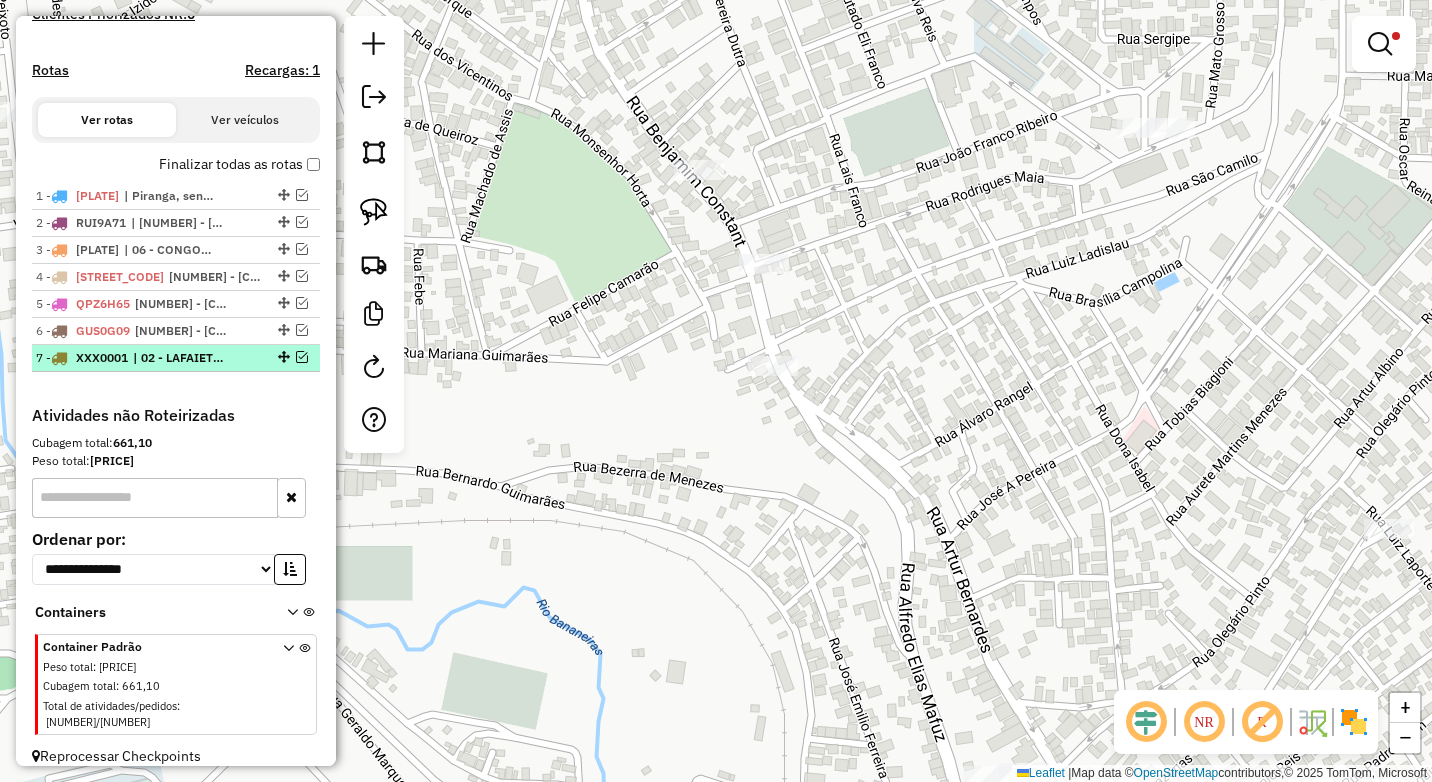 click at bounding box center (302, 357) 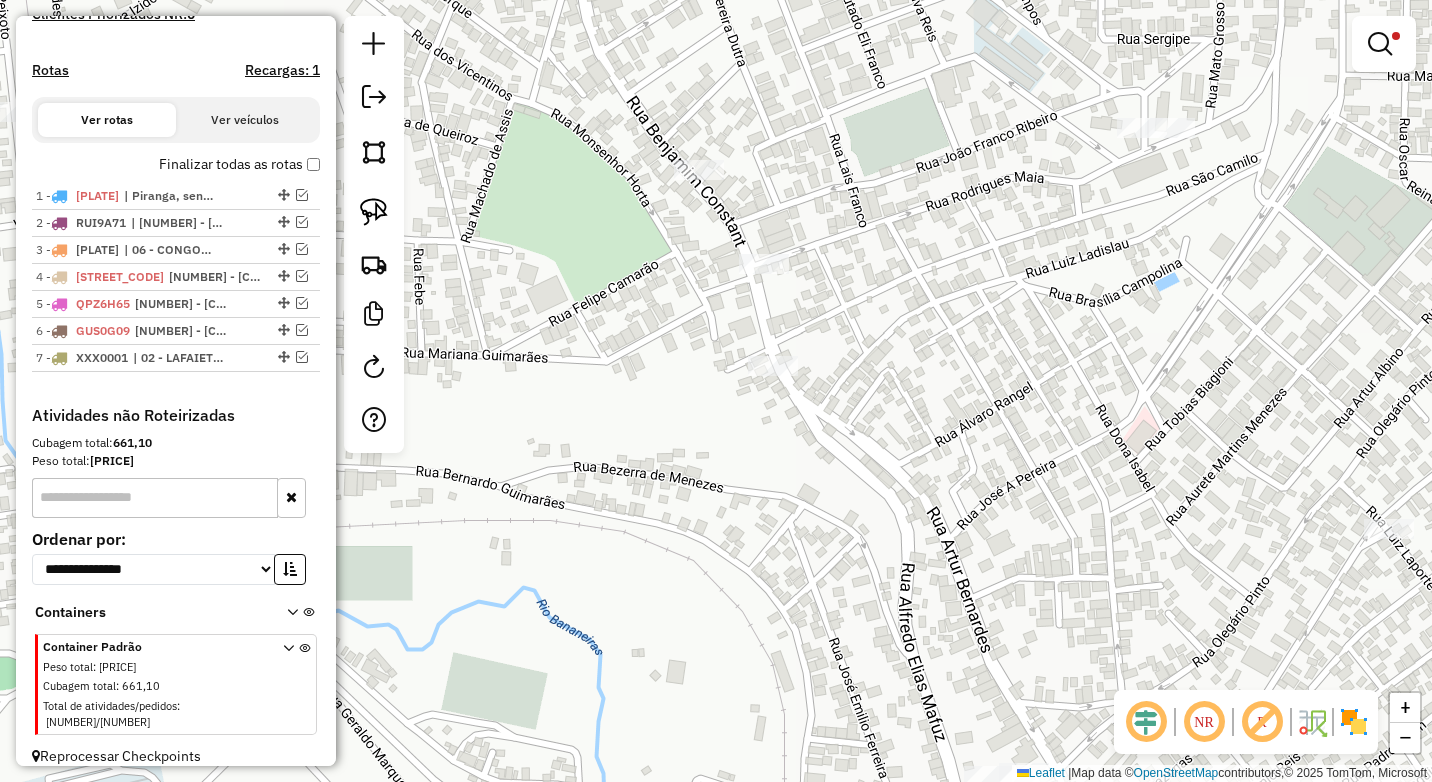 scroll, scrollTop: 692, scrollLeft: 0, axis: vertical 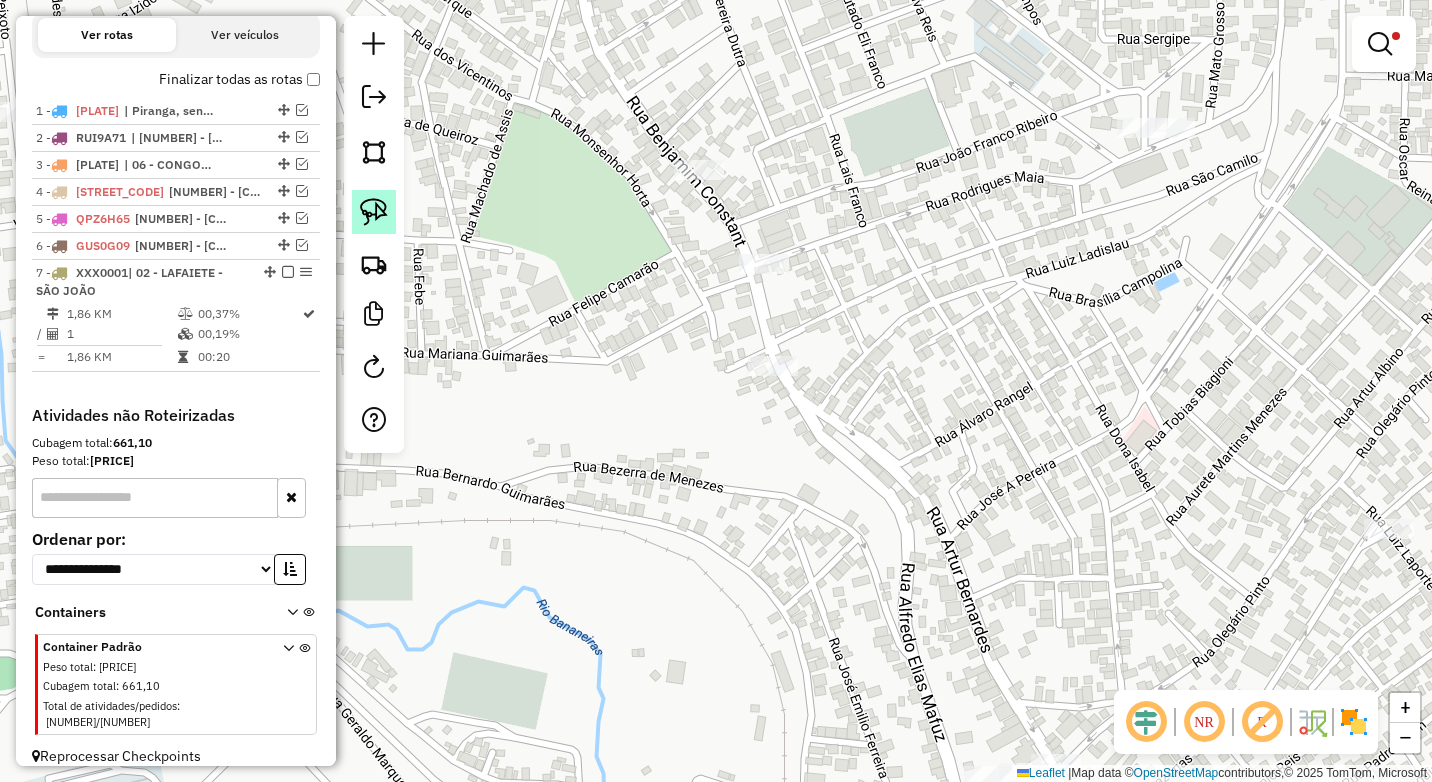 click 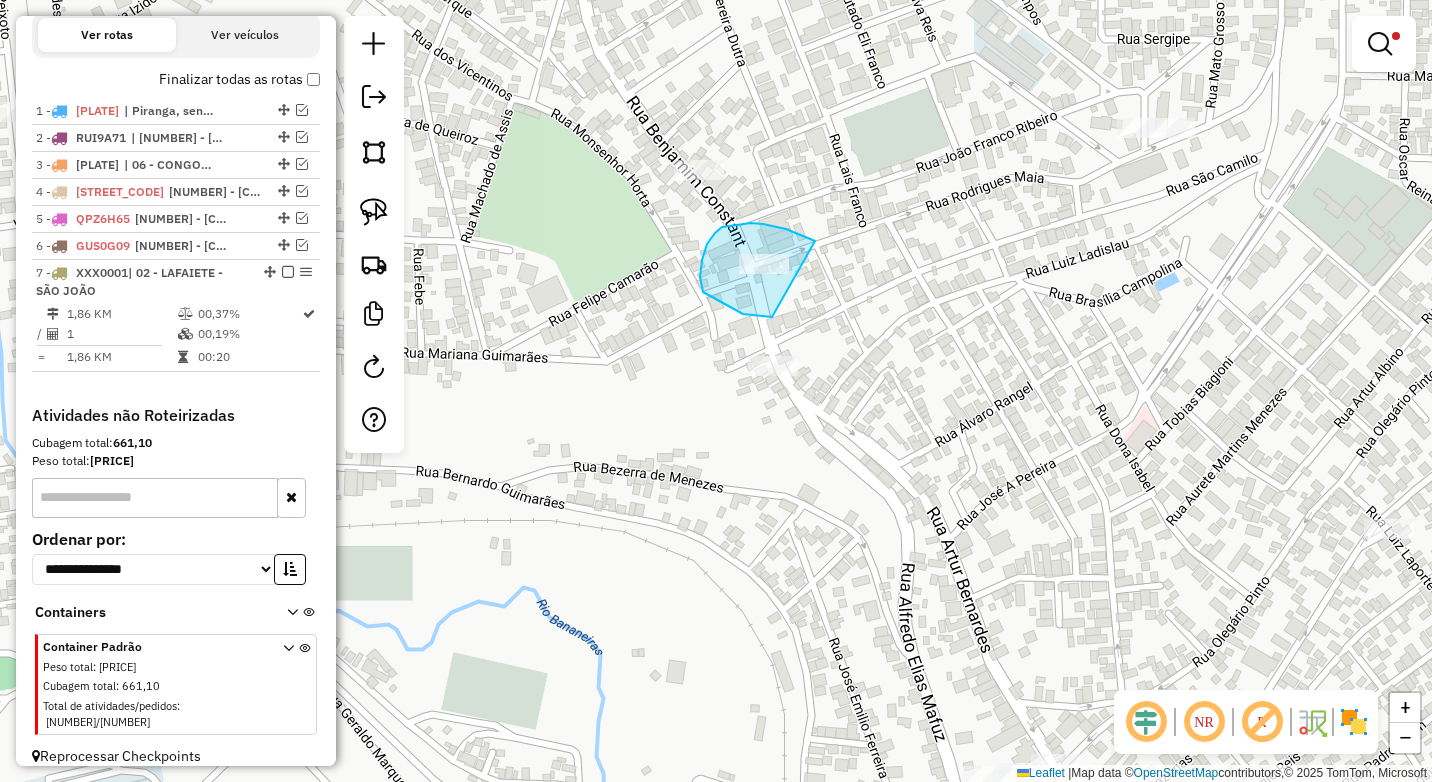 drag, startPoint x: 803, startPoint y: 236, endPoint x: 829, endPoint y: 309, distance: 77.491936 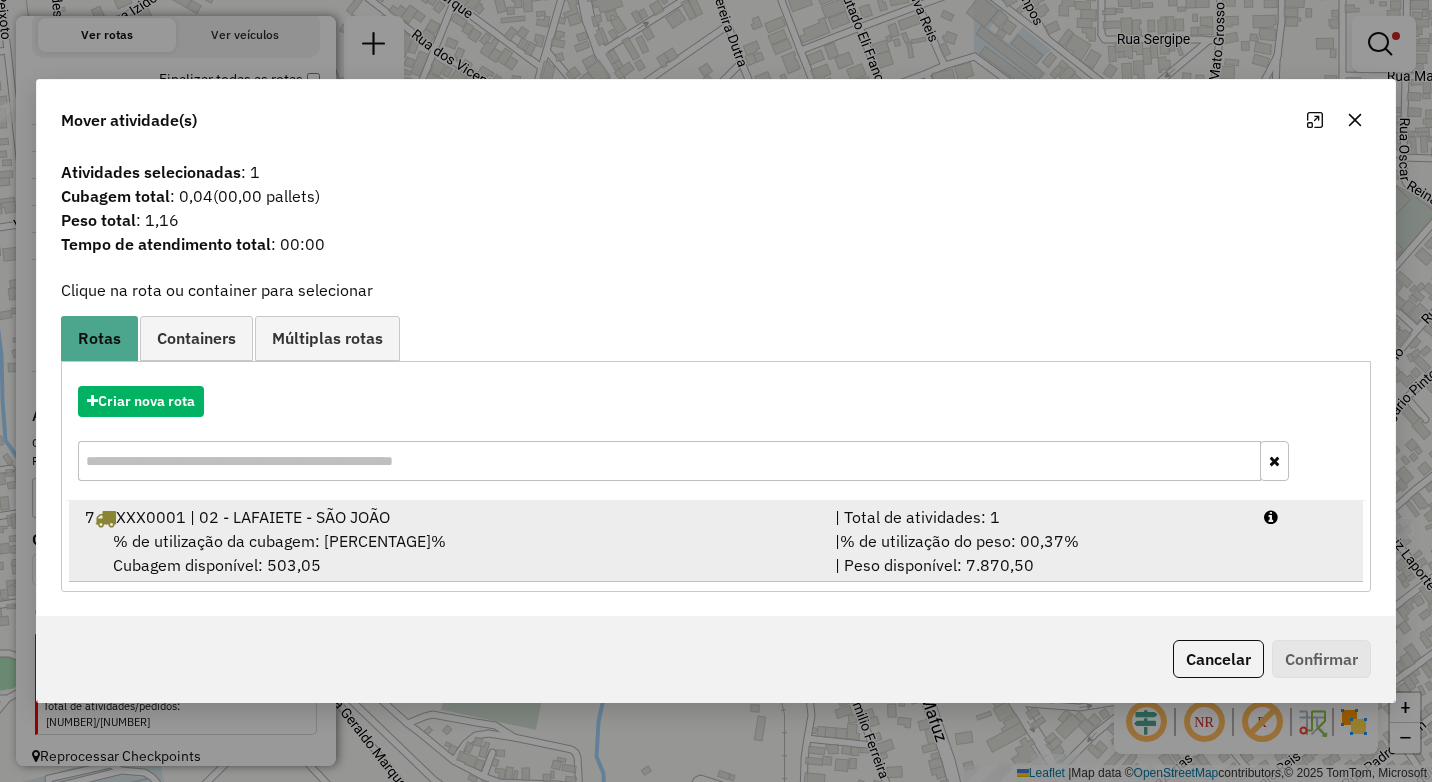 drag, startPoint x: 1021, startPoint y: 540, endPoint x: 1037, endPoint y: 550, distance: 18.867962 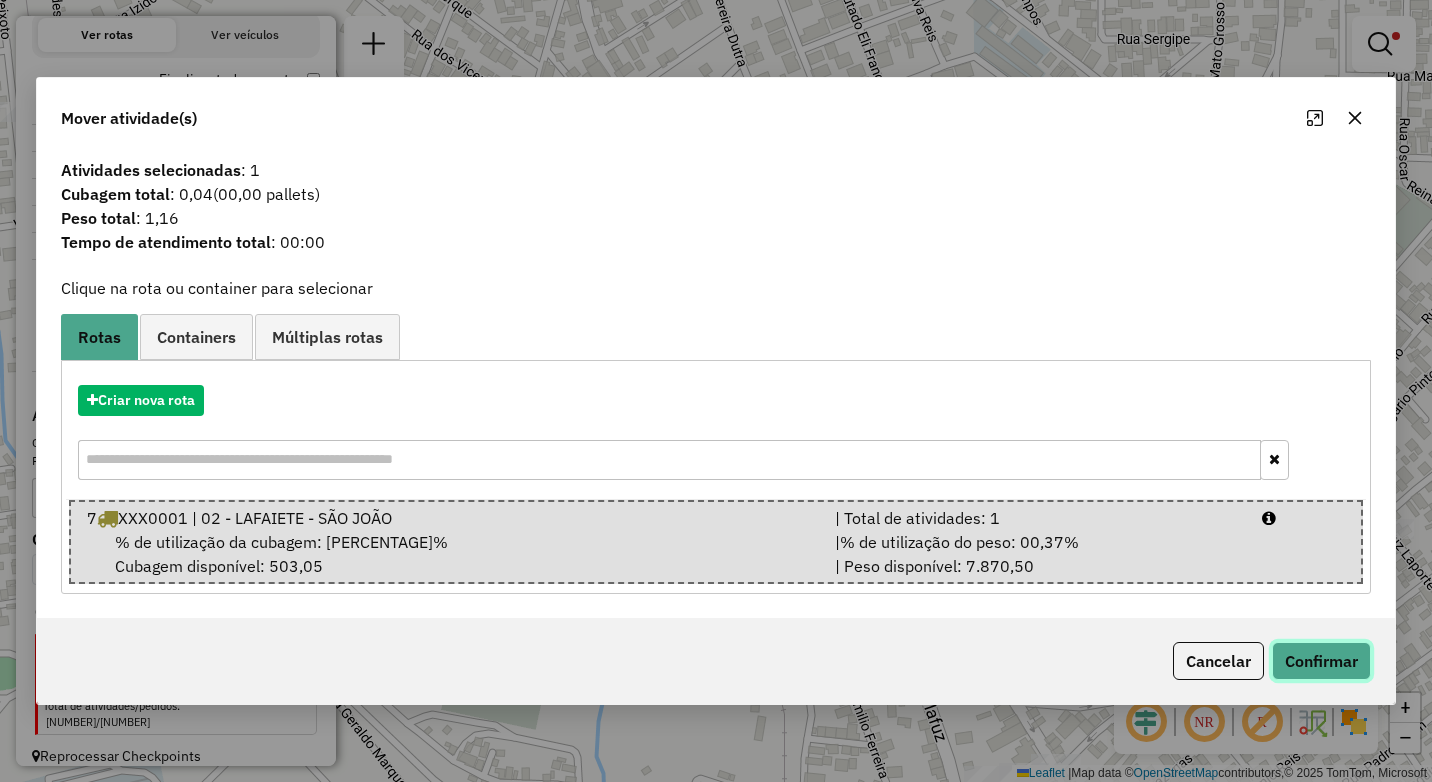 click on "Confirmar" 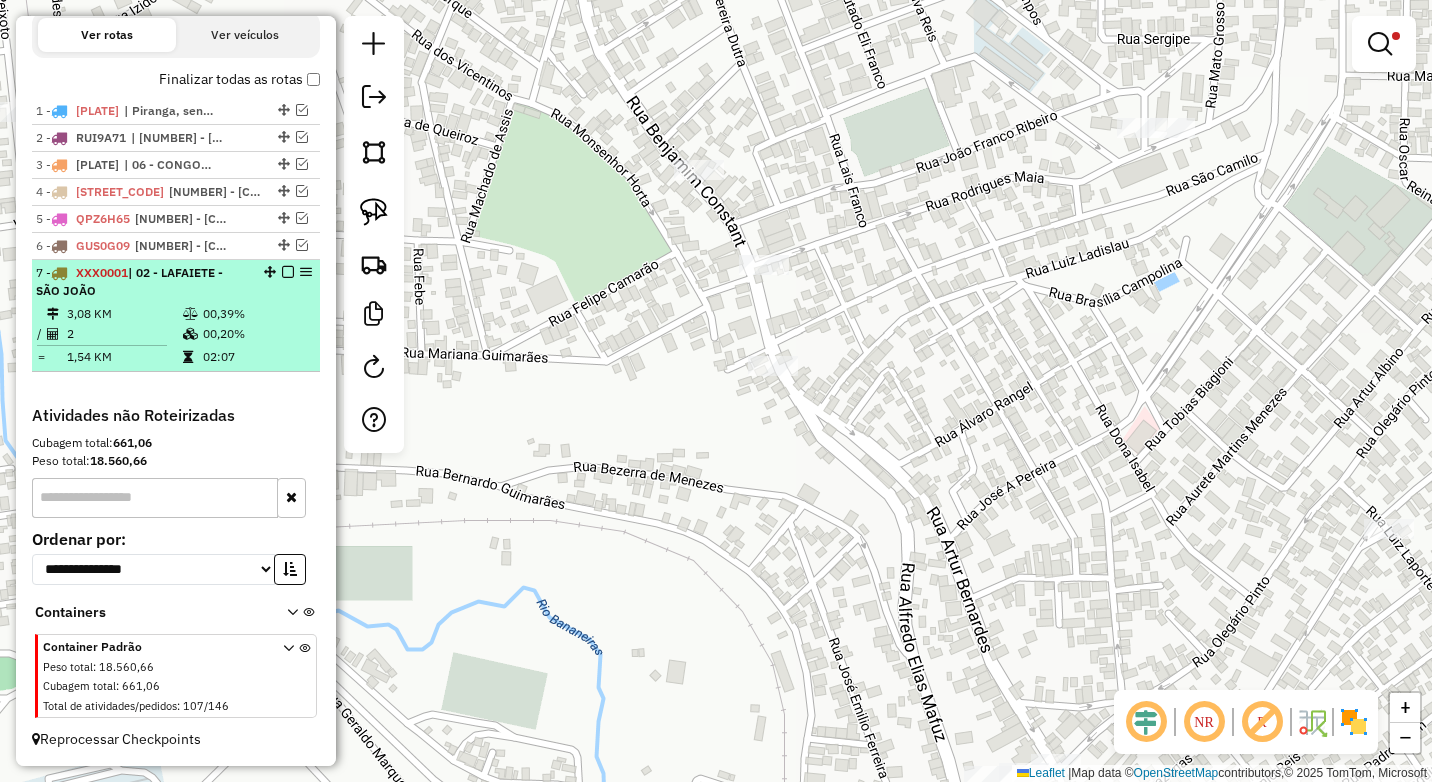 click at bounding box center [288, 272] 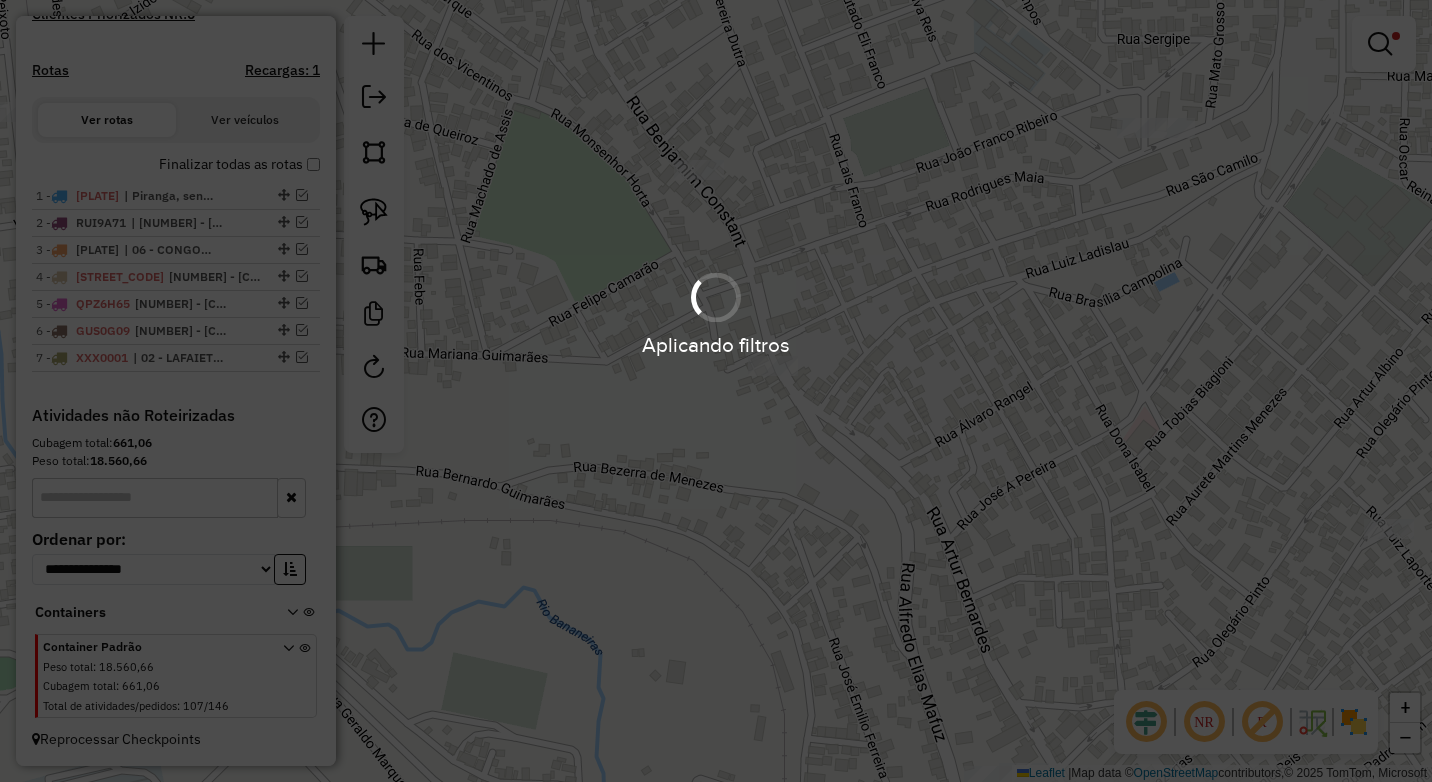 scroll, scrollTop: 607, scrollLeft: 0, axis: vertical 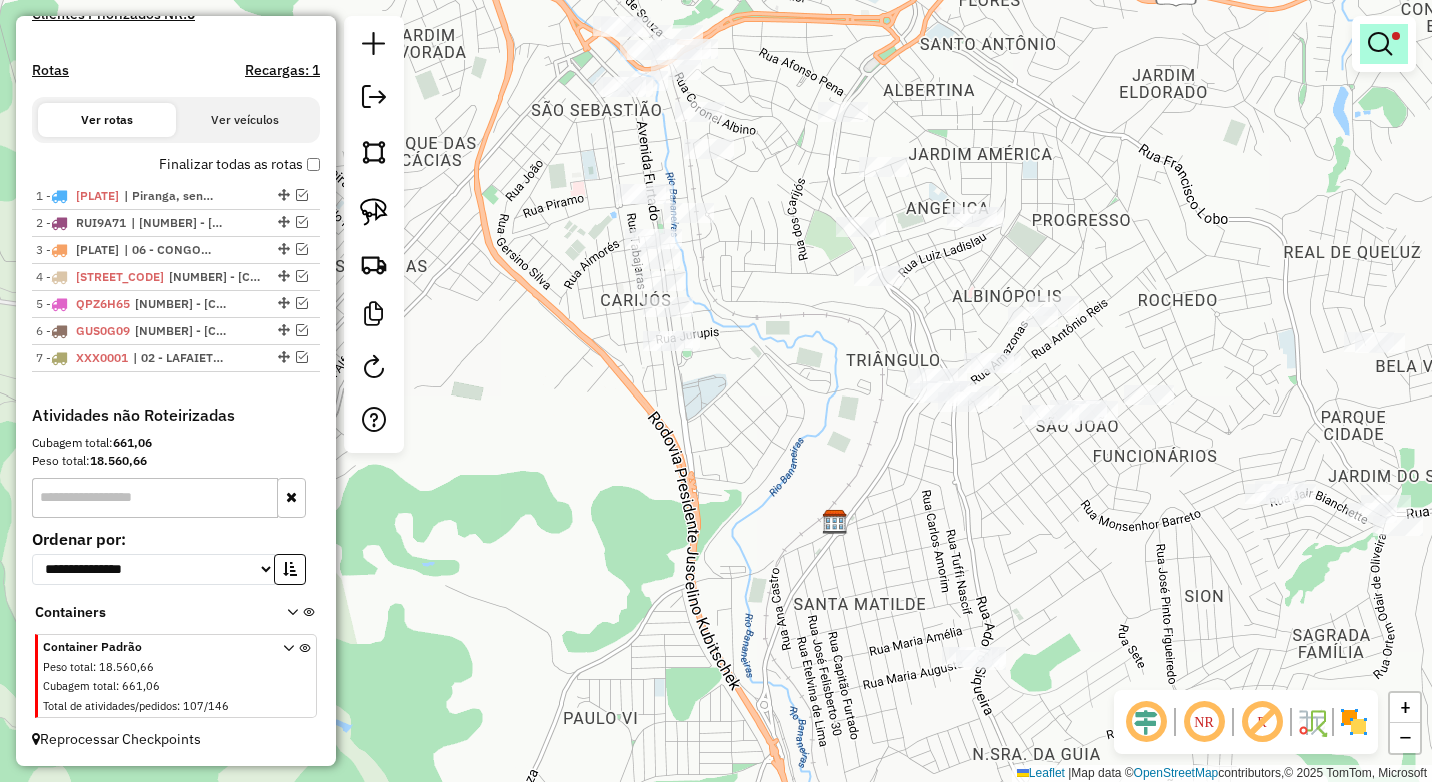 click at bounding box center [1384, 44] 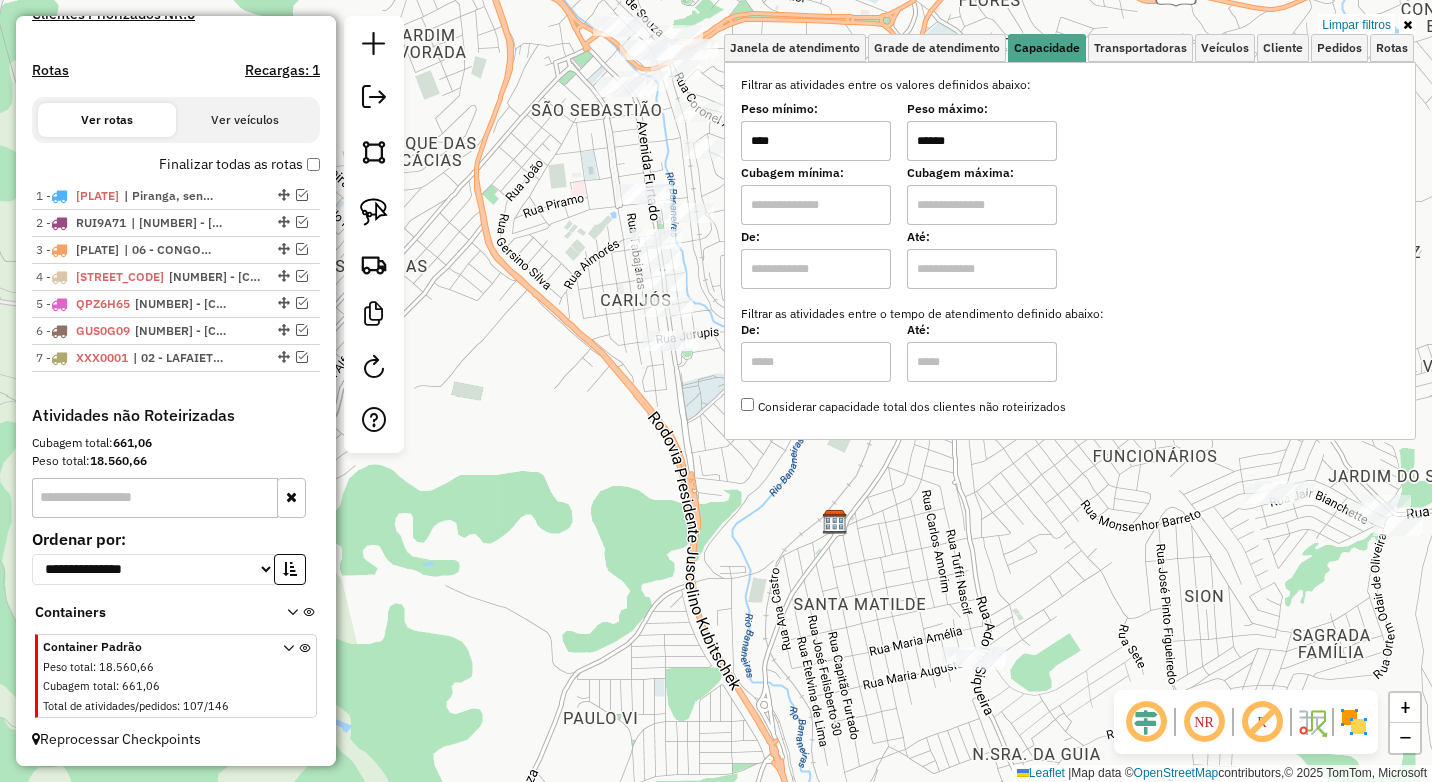 drag, startPoint x: 963, startPoint y: 146, endPoint x: 885, endPoint y: 153, distance: 78.31347 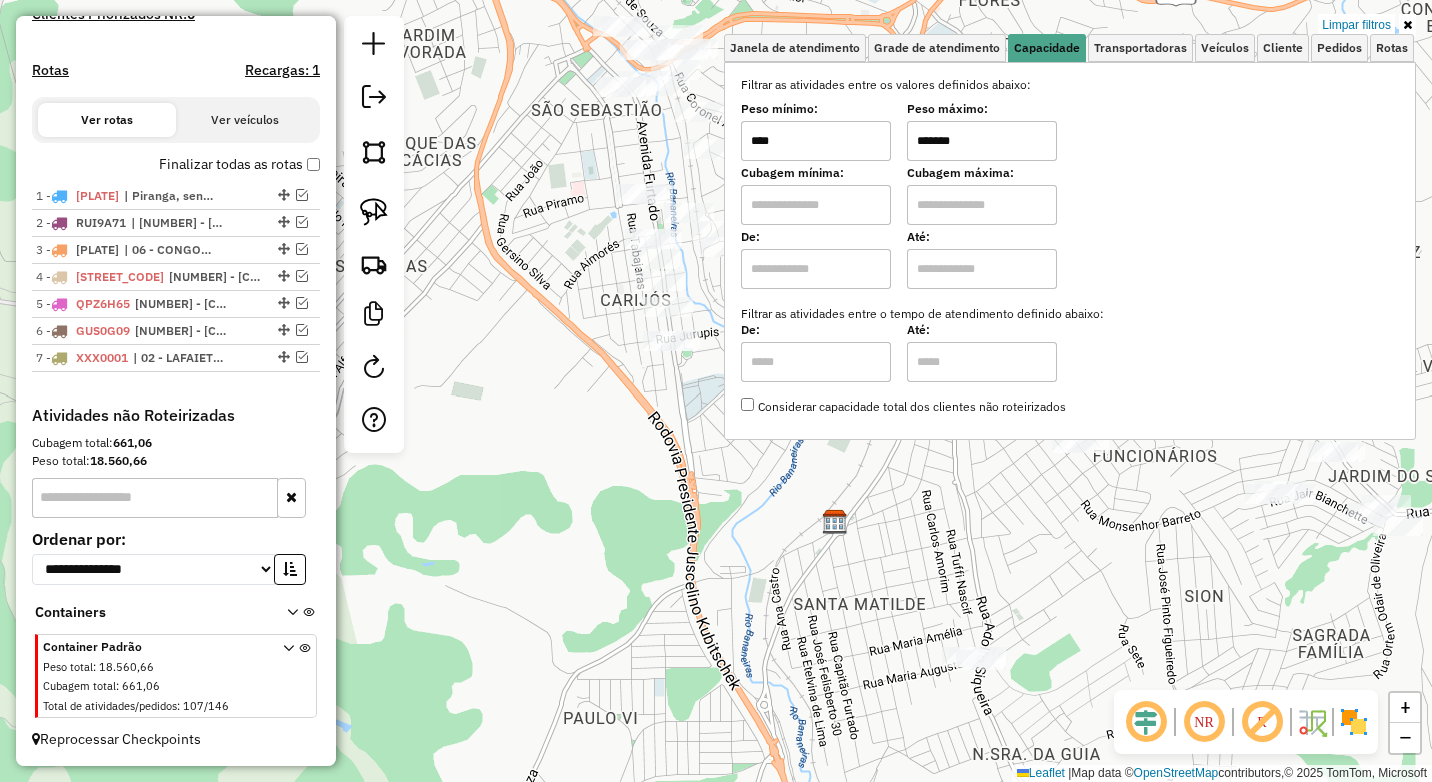 drag, startPoint x: 887, startPoint y: 137, endPoint x: 845, endPoint y: 137, distance: 42 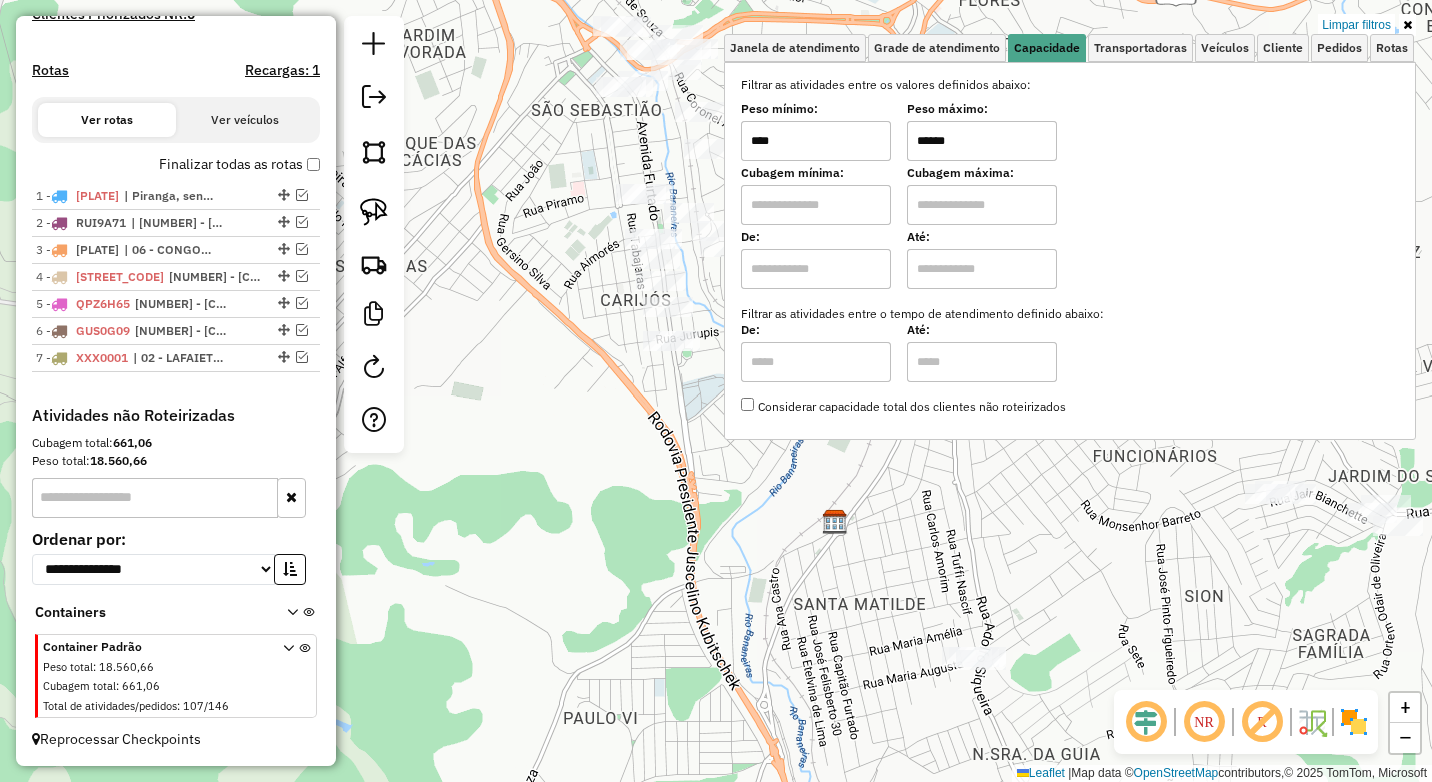 type on "******" 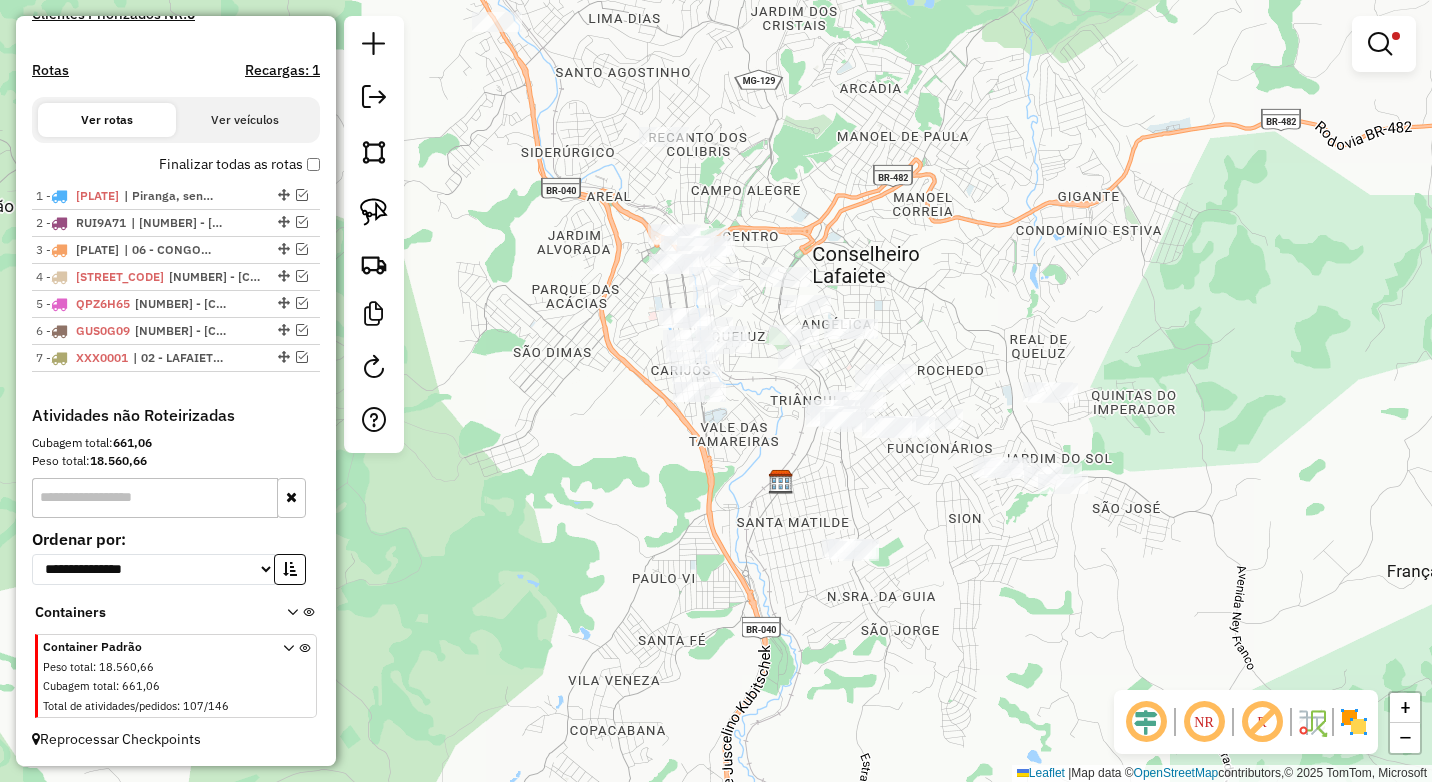 drag, startPoint x: 964, startPoint y: 497, endPoint x: 849, endPoint y: 484, distance: 115.73245 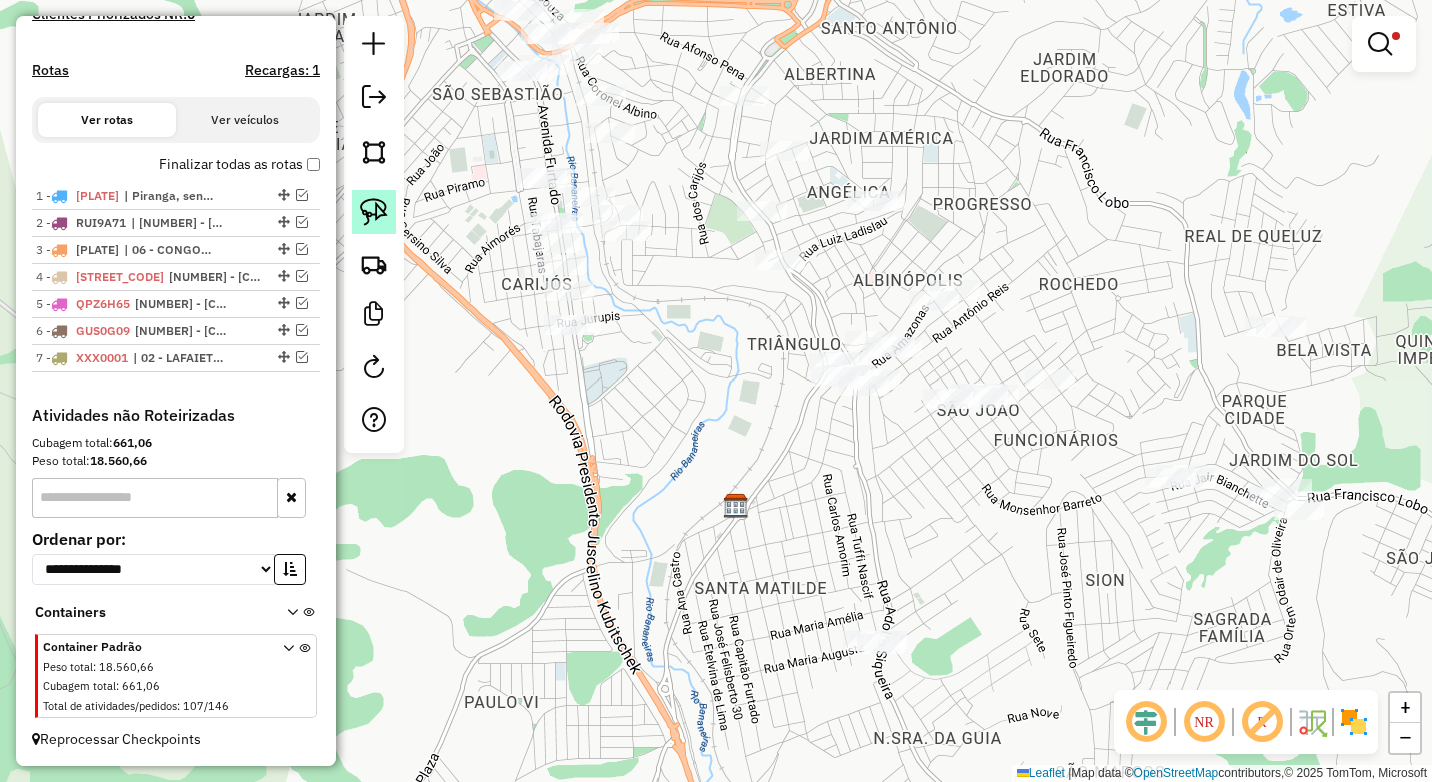 click 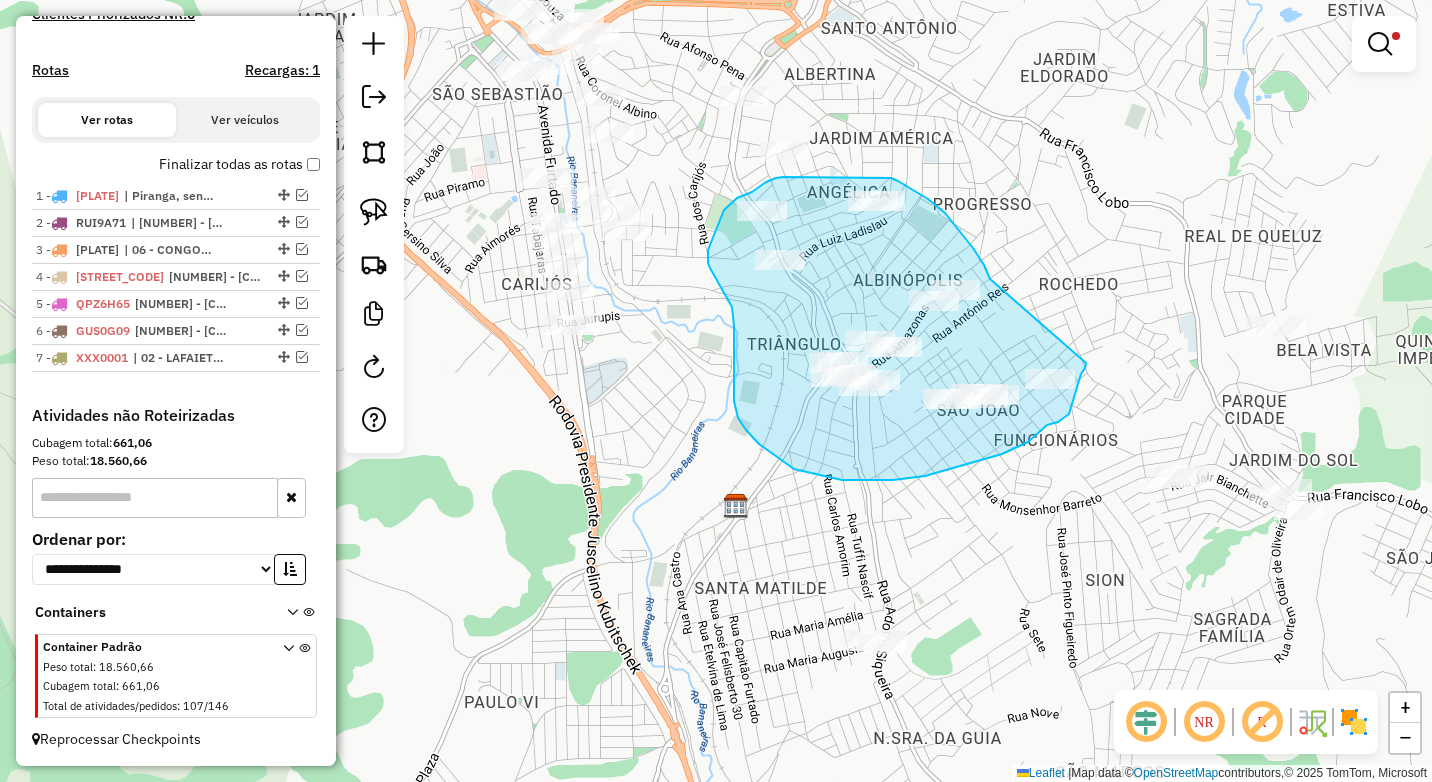 drag, startPoint x: 990, startPoint y: 279, endPoint x: 1086, endPoint y: 363, distance: 127.56175 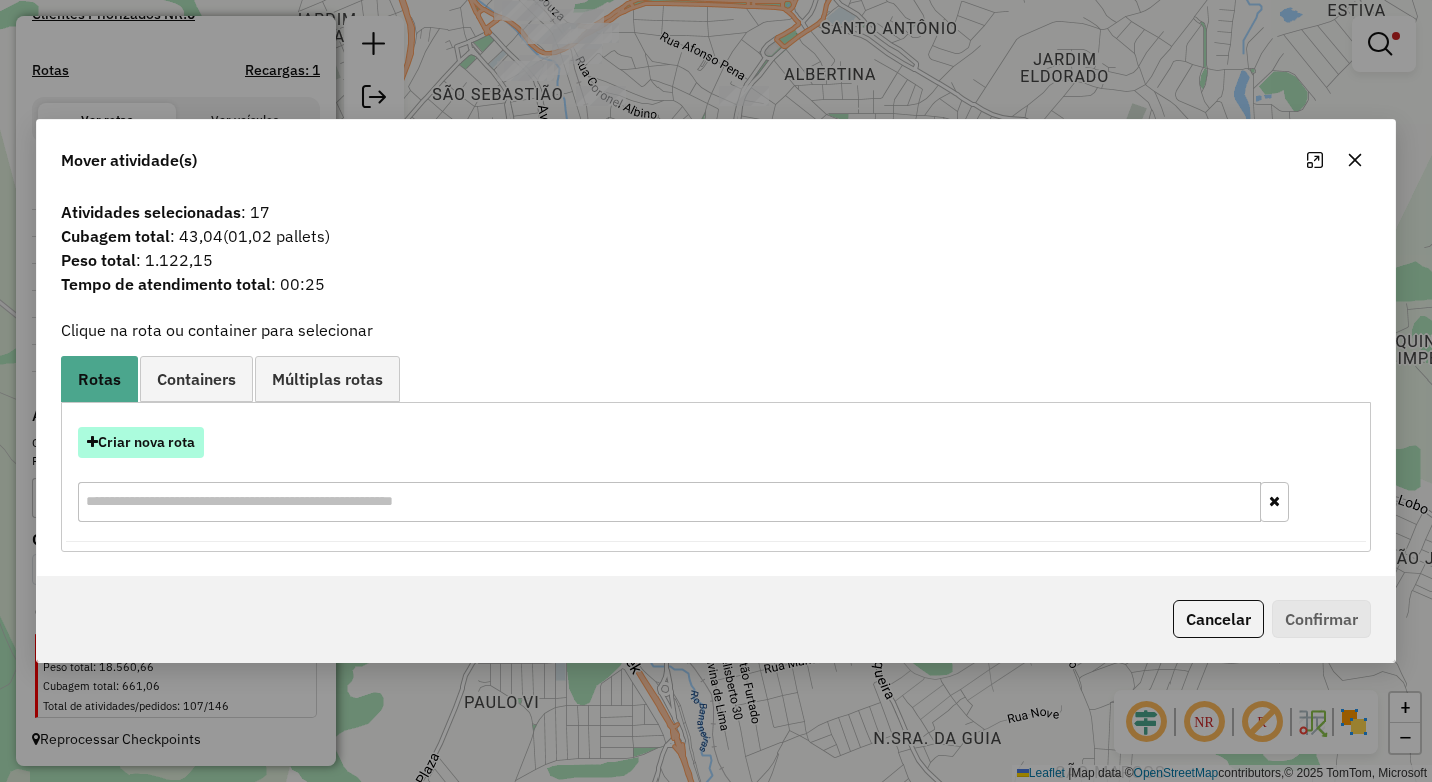 click on "Criar nova rota" at bounding box center (141, 442) 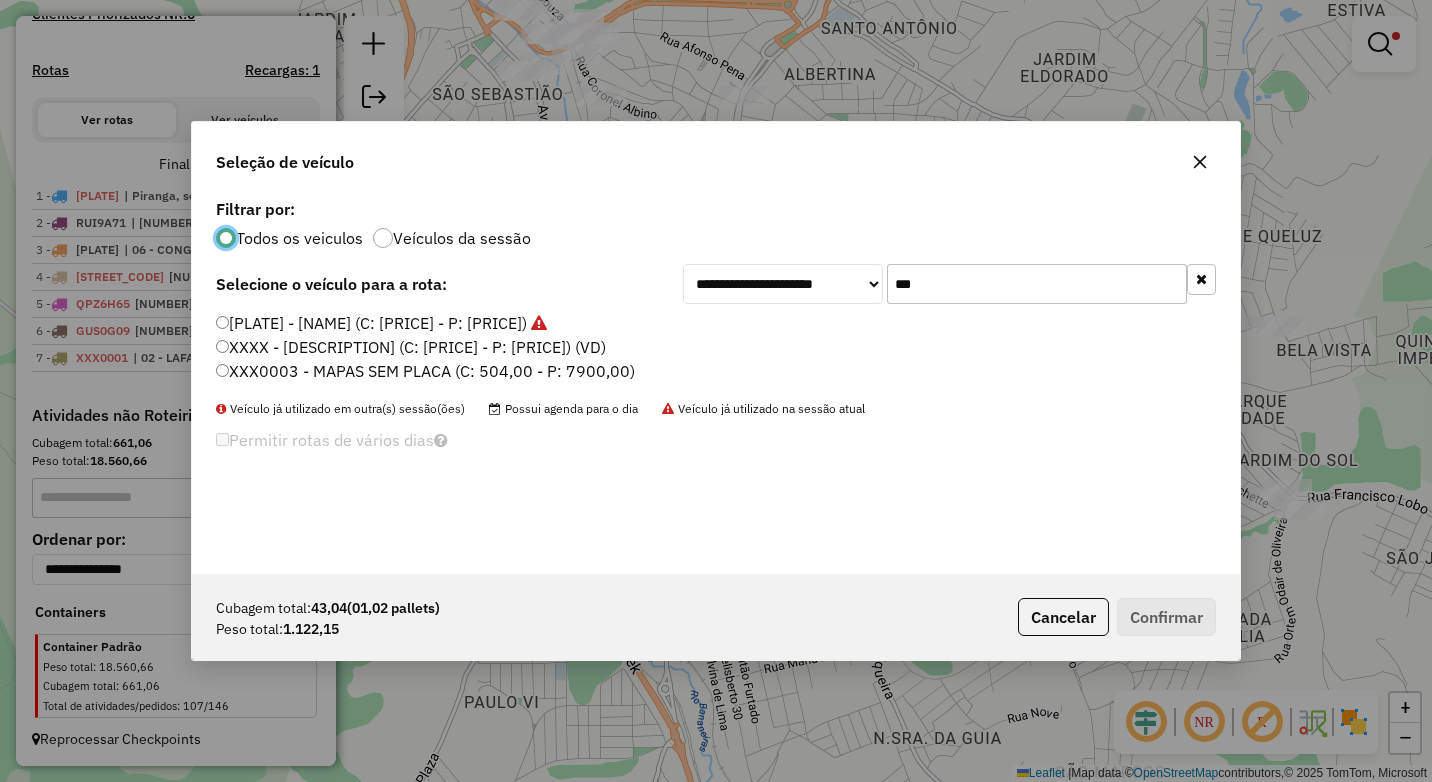 scroll, scrollTop: 11, scrollLeft: 6, axis: both 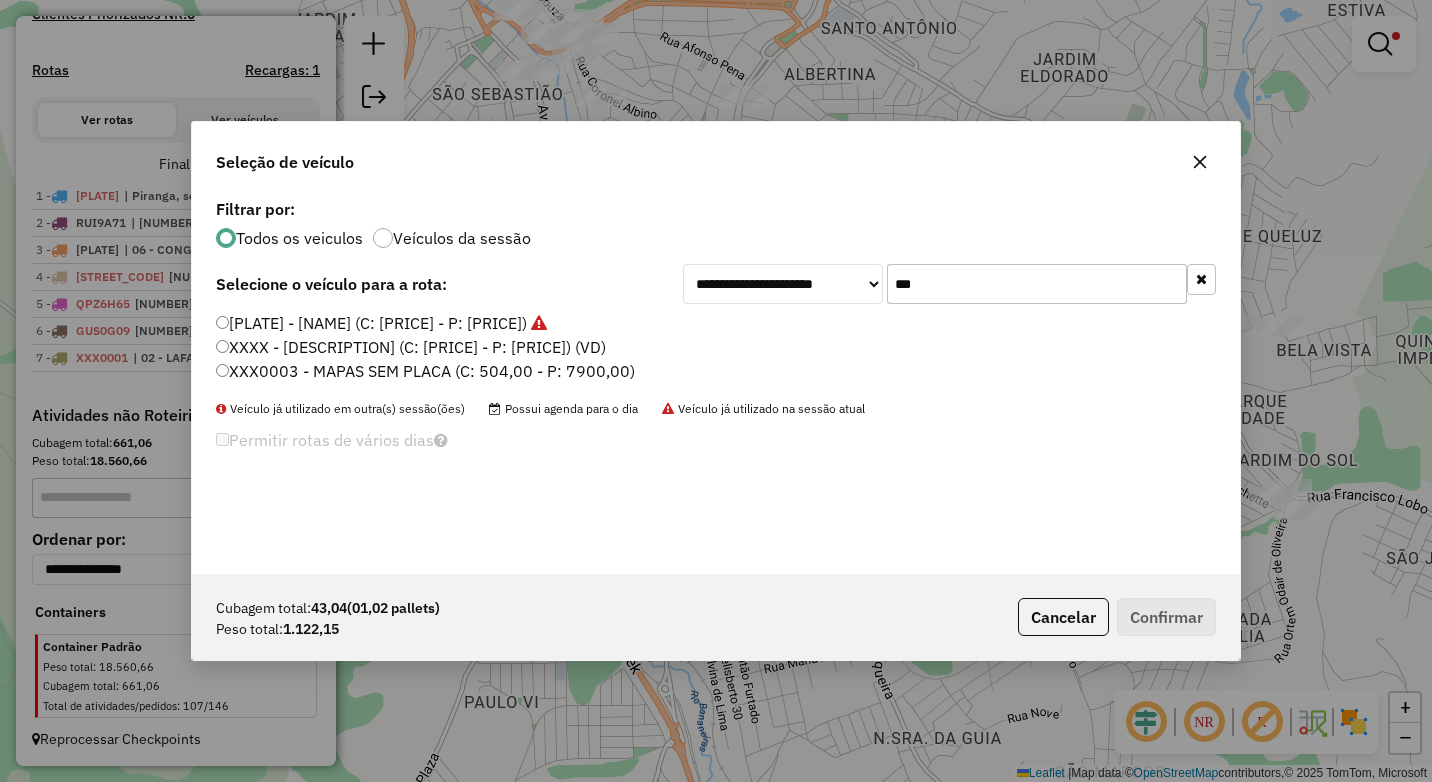 click 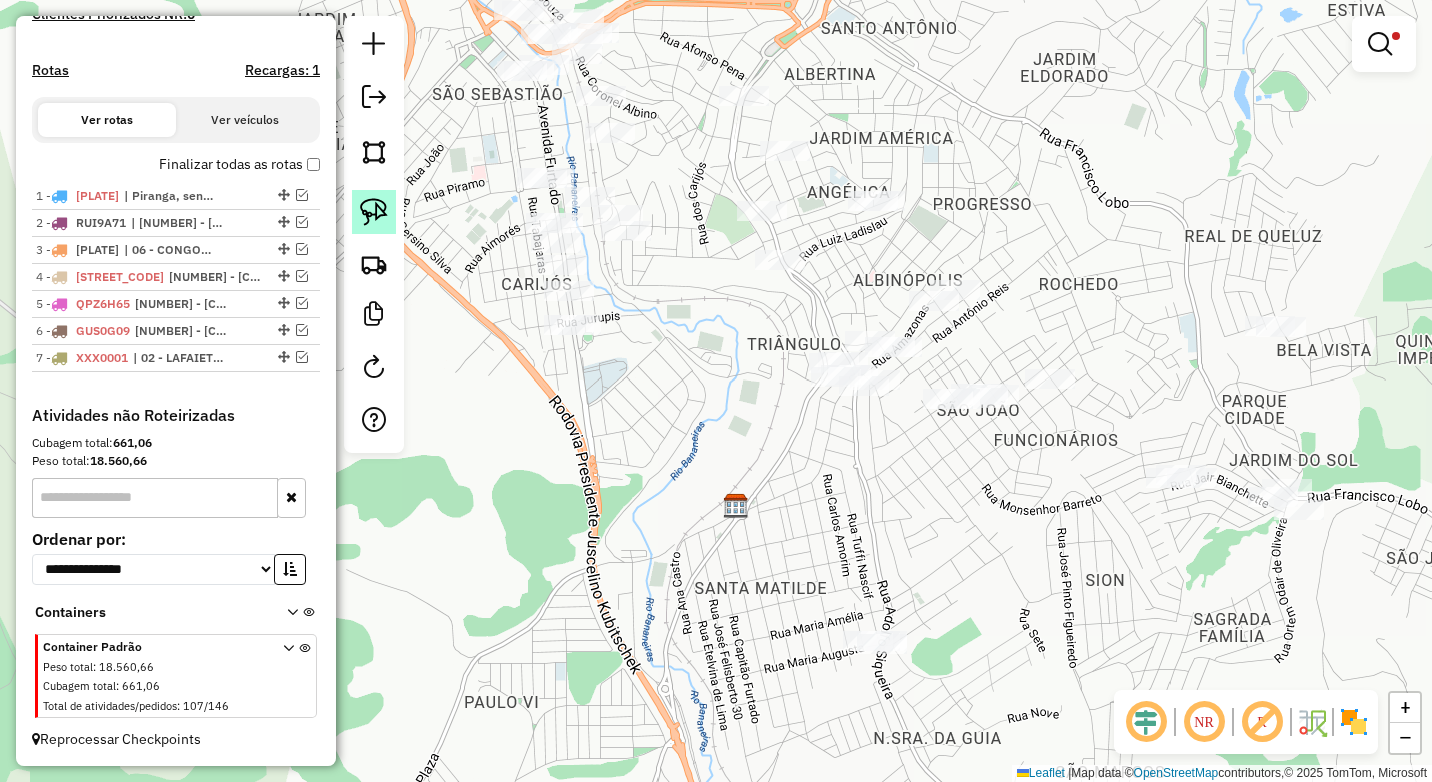 click 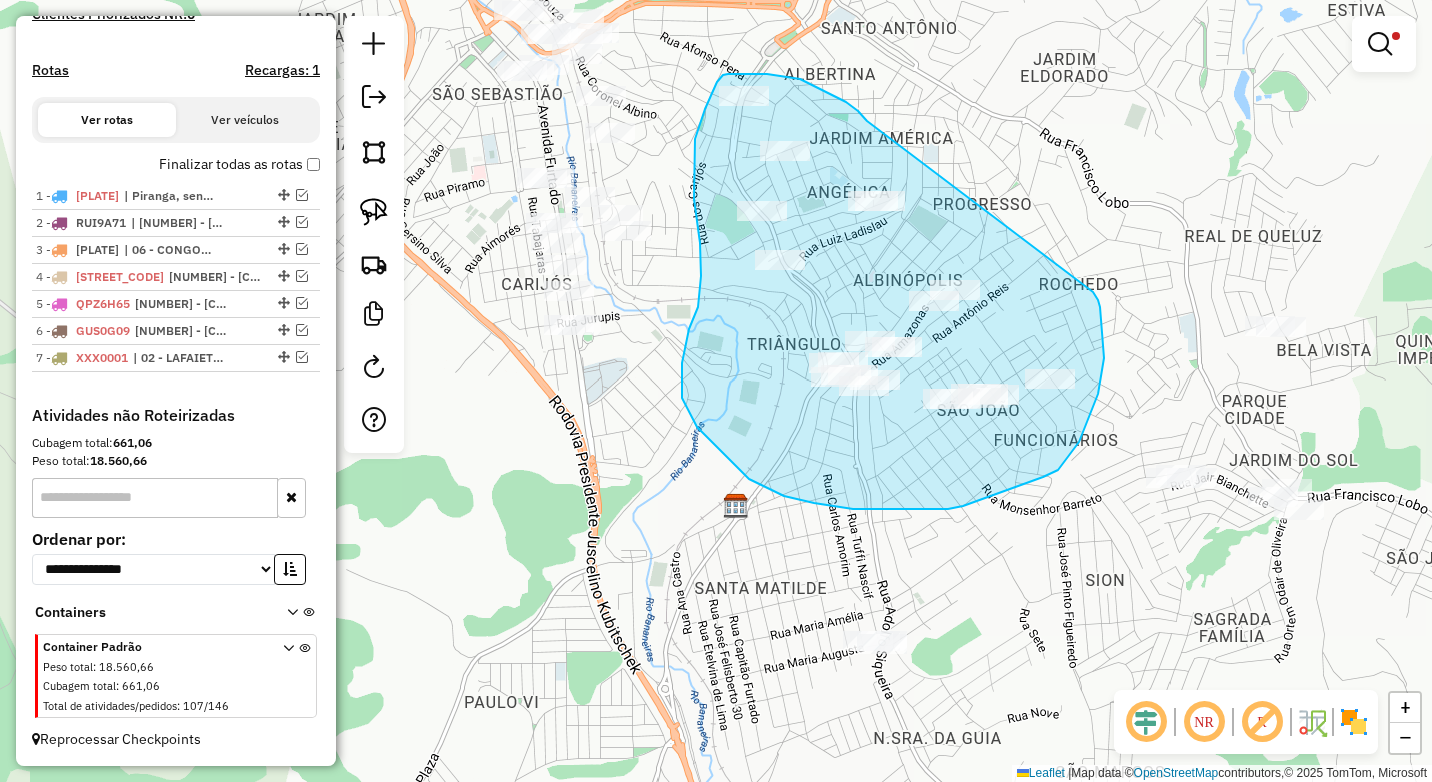 drag, startPoint x: 862, startPoint y: 115, endPoint x: 1093, endPoint y: 292, distance: 291.01547 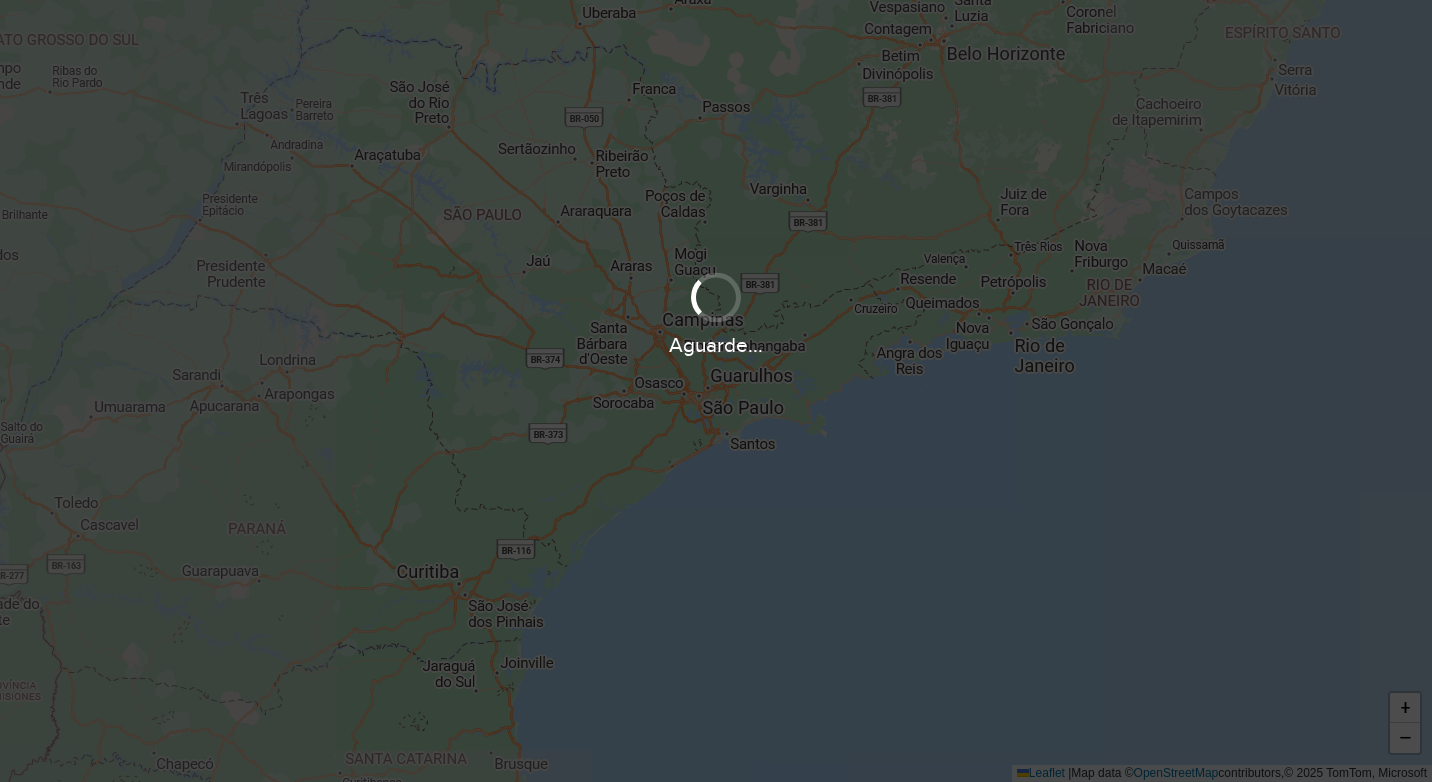 scroll, scrollTop: 0, scrollLeft: 0, axis: both 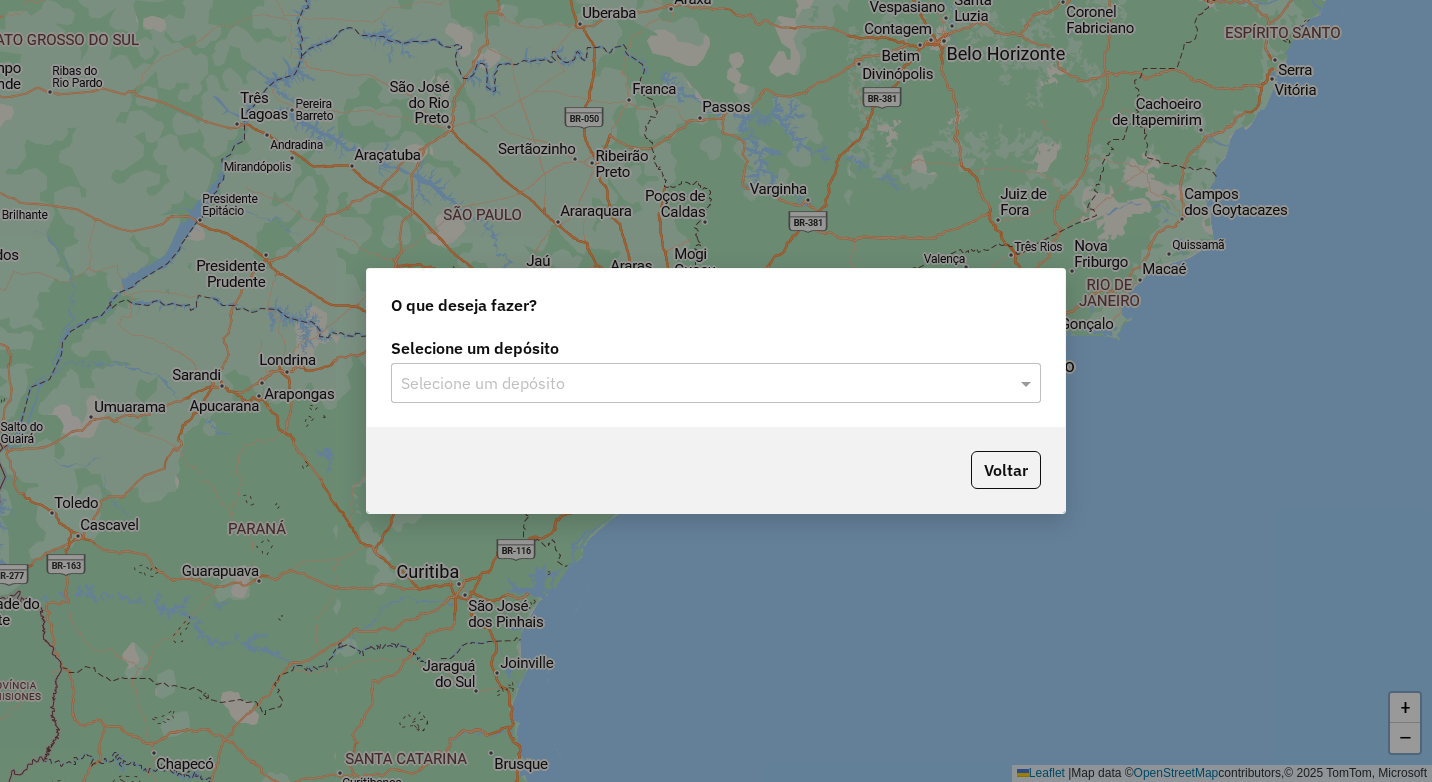 click 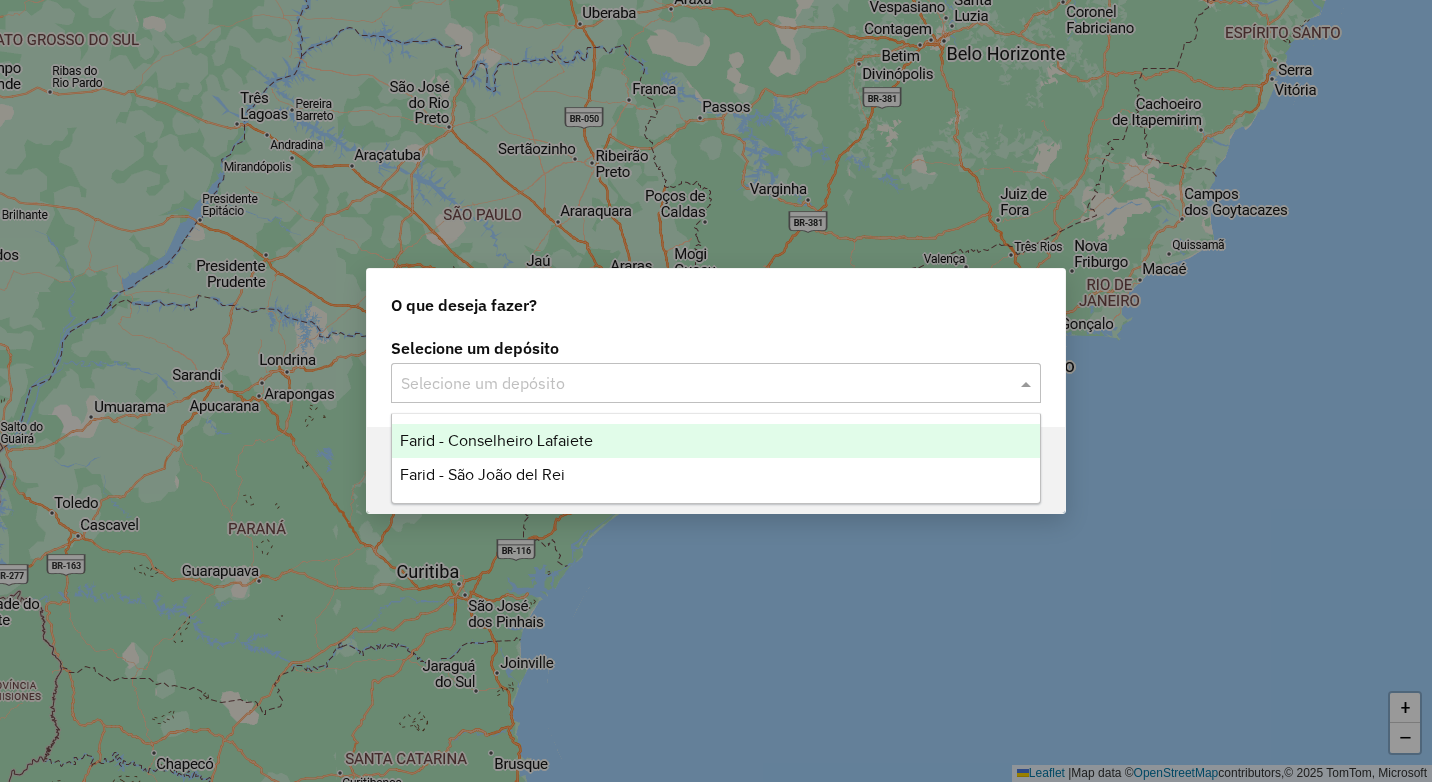 click on "Farid - Conselheiro Lafaiete" at bounding box center [496, 440] 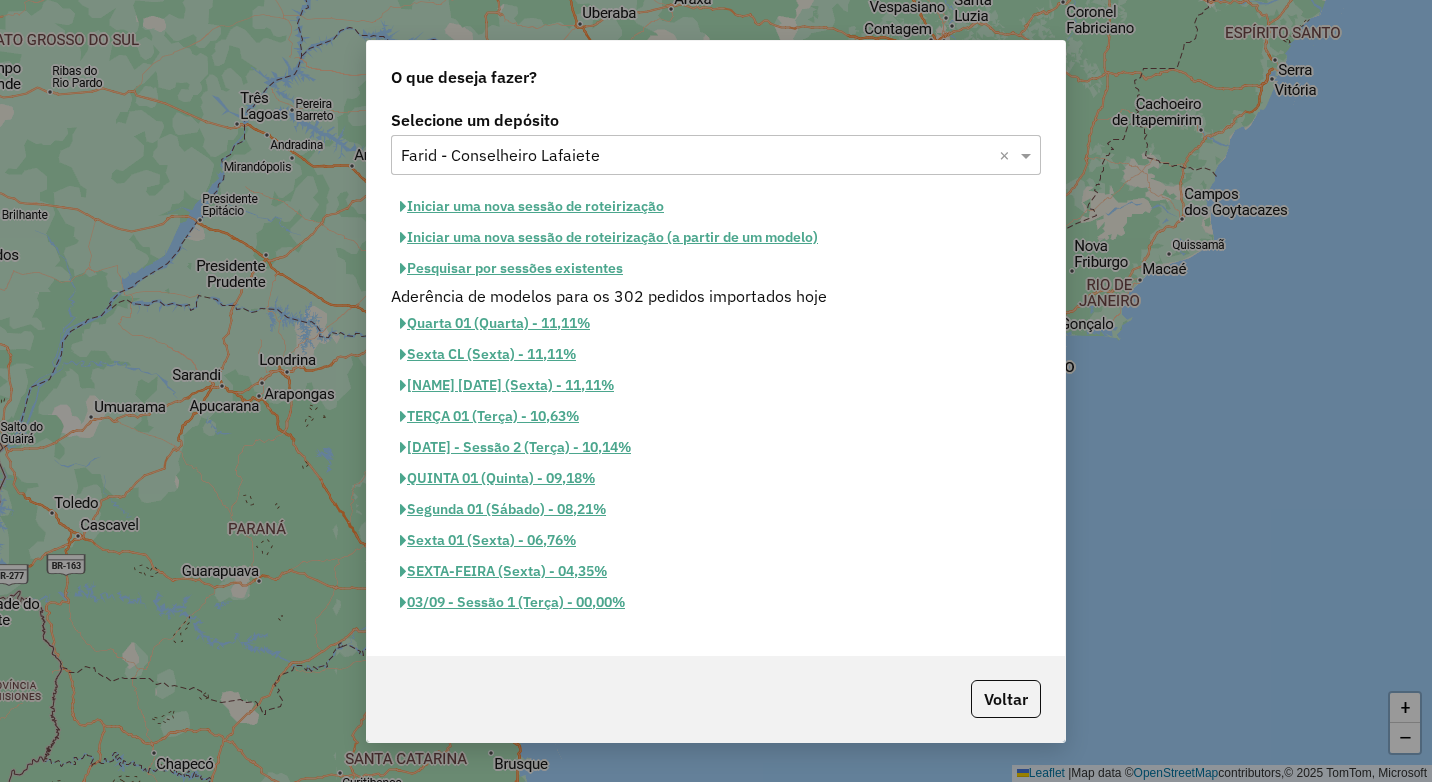 click on "Pesquisar por sessões existentes" 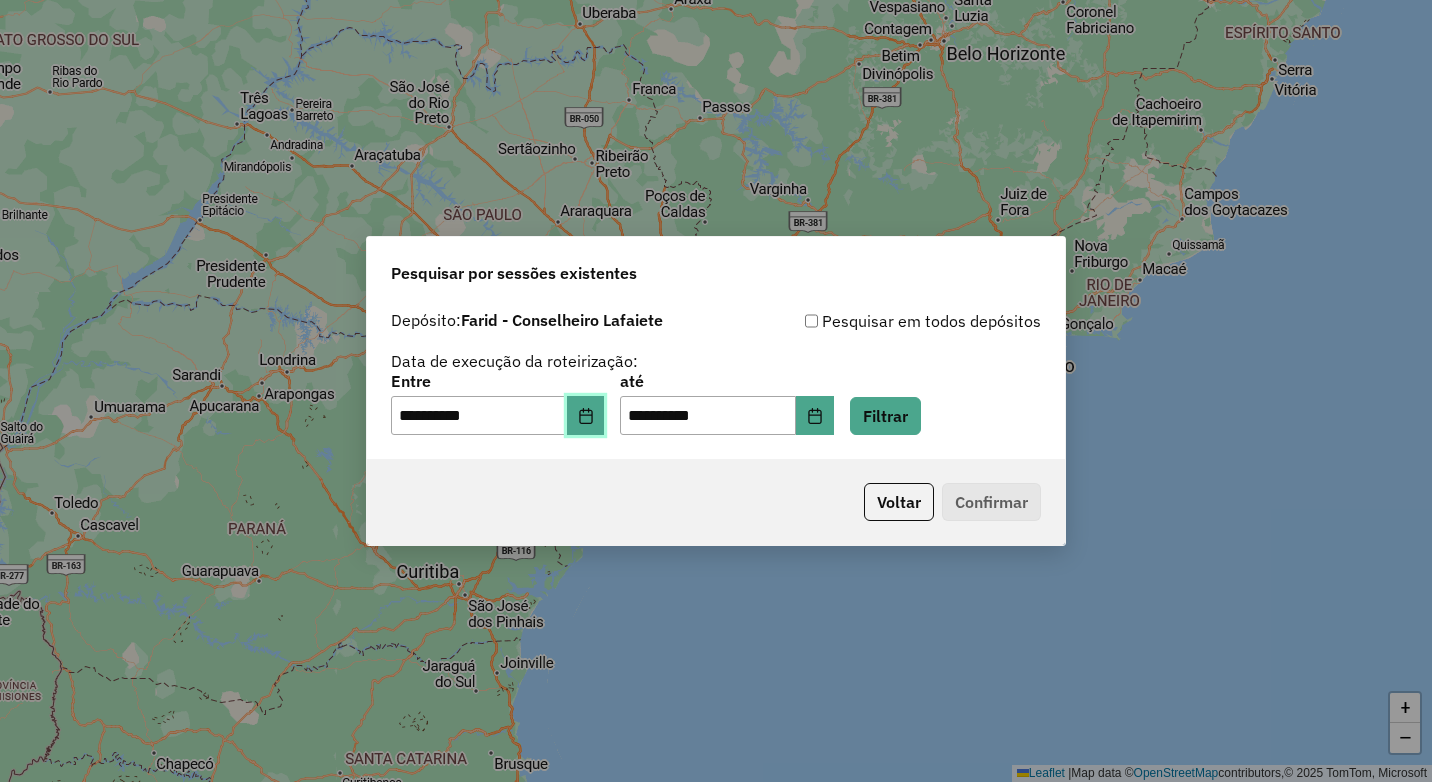 click 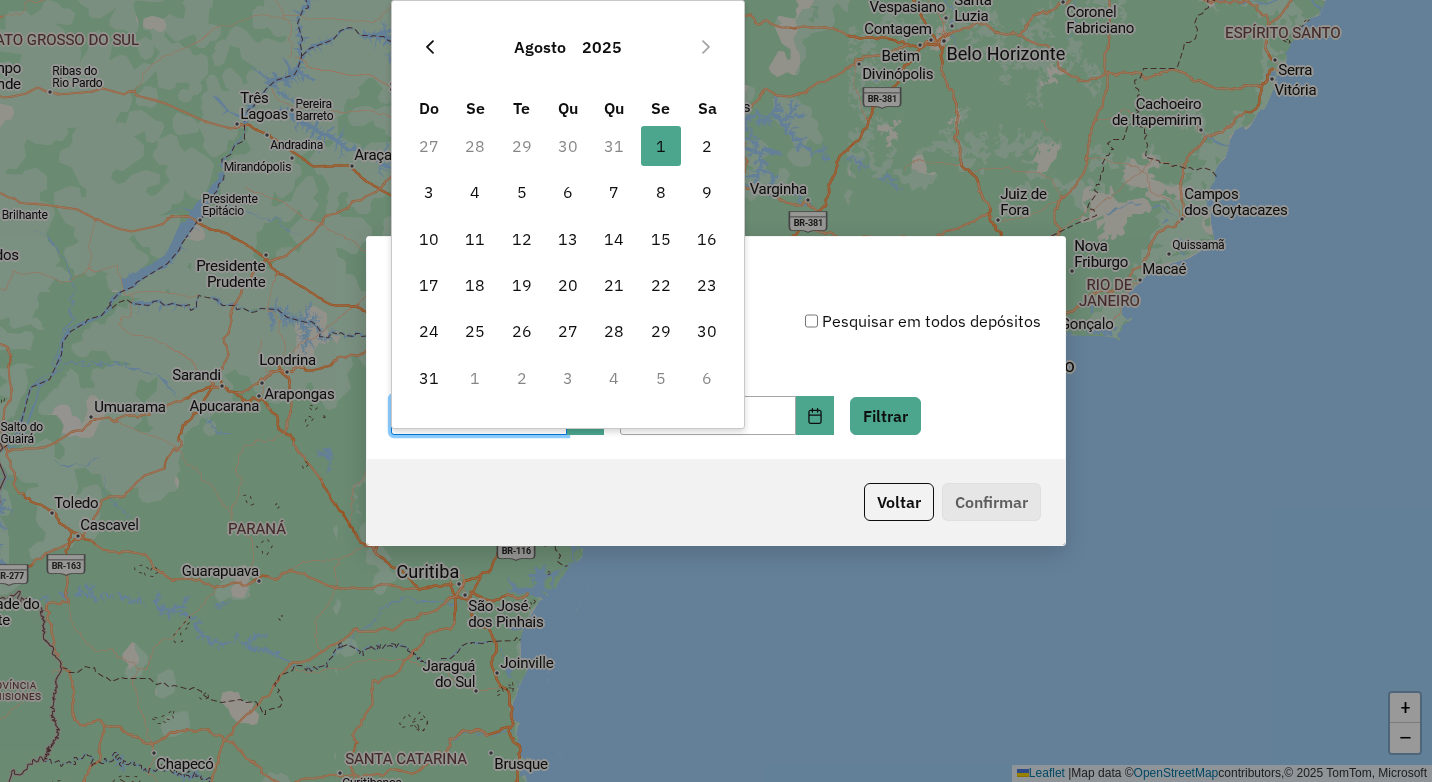 click 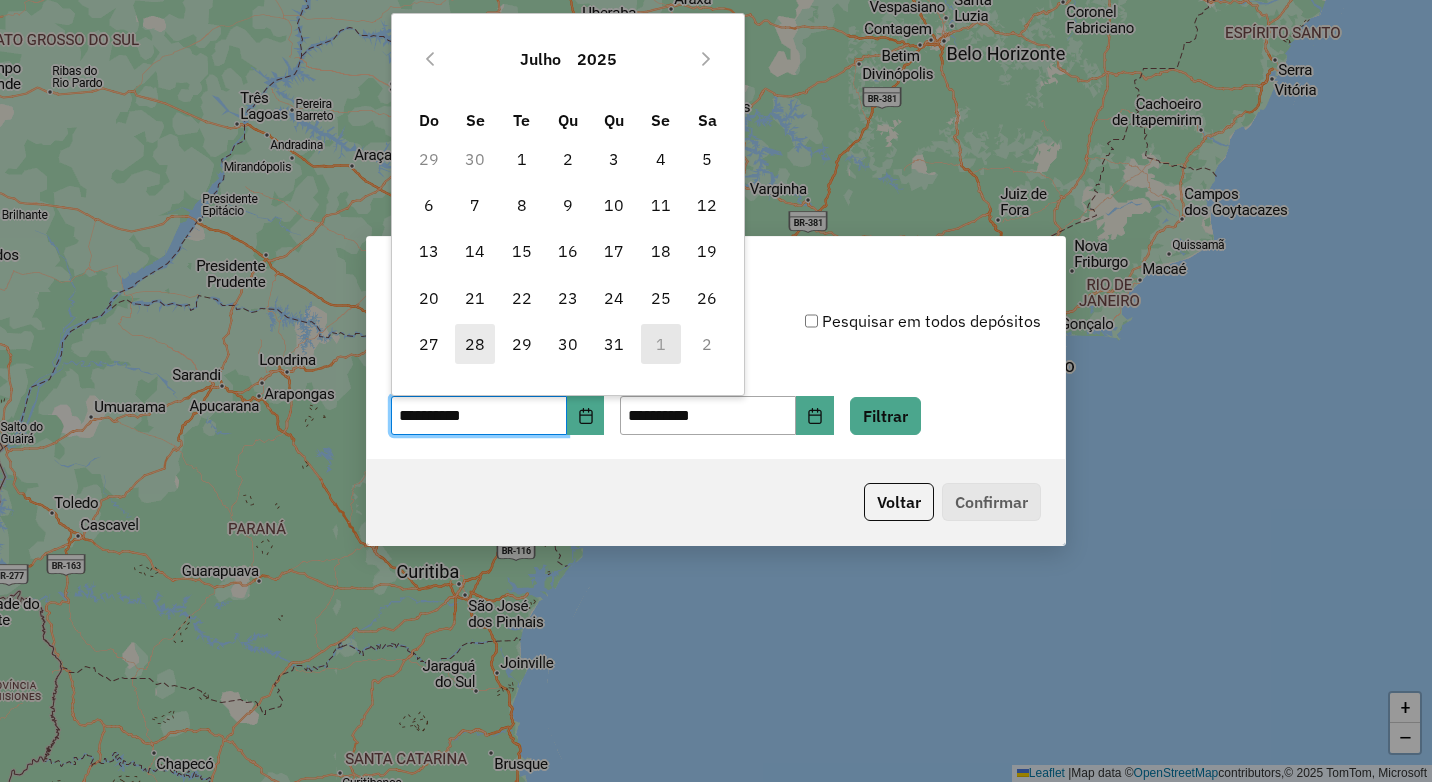 click on "28" at bounding box center (475, 344) 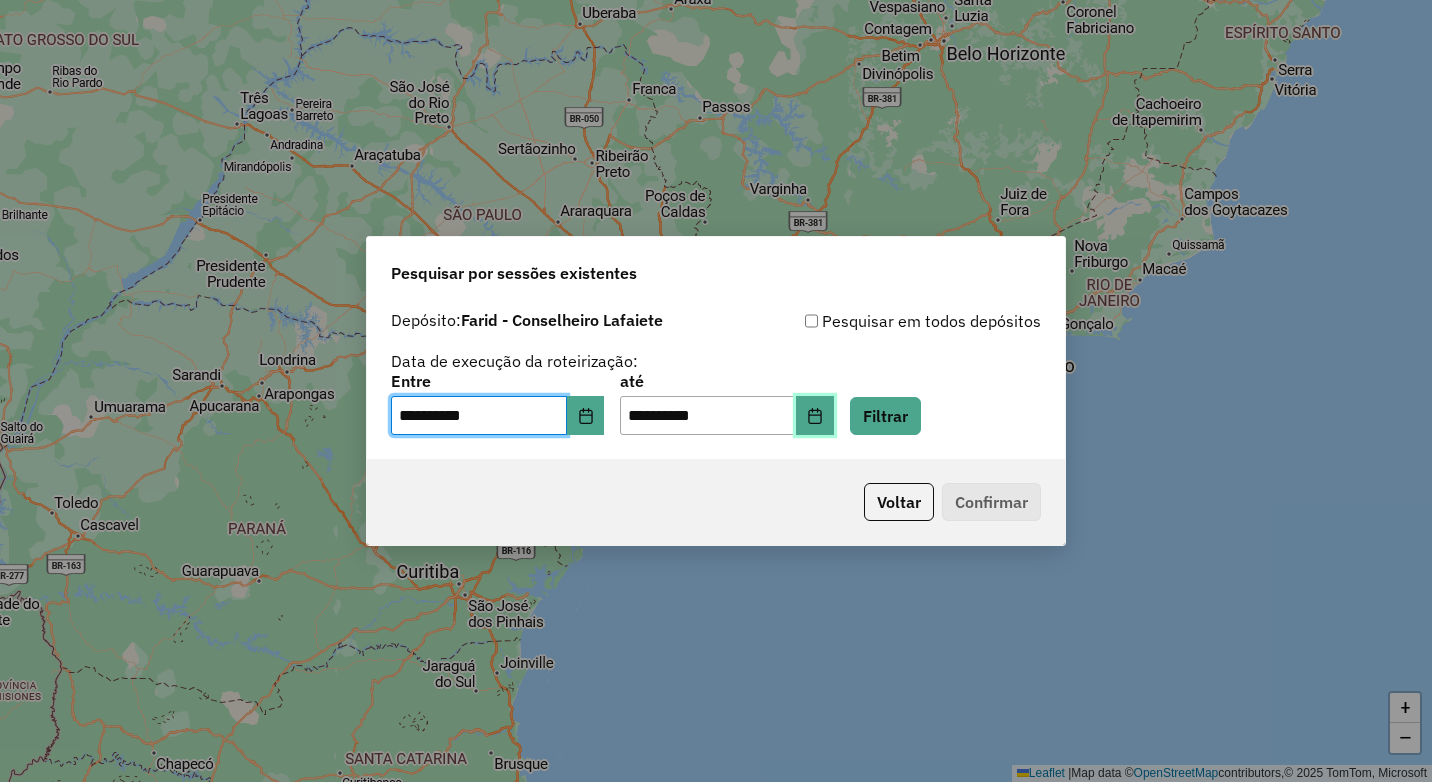 click 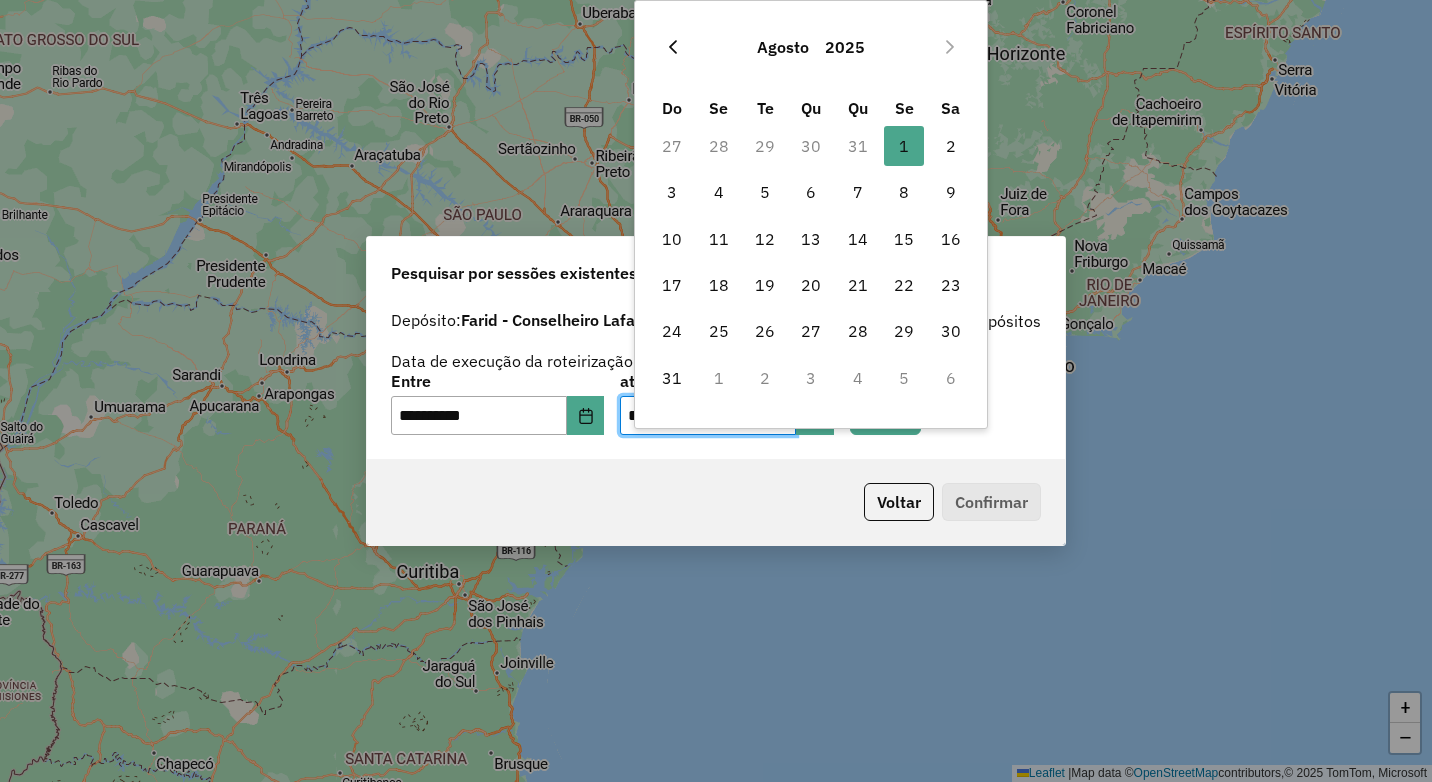 click at bounding box center (673, 47) 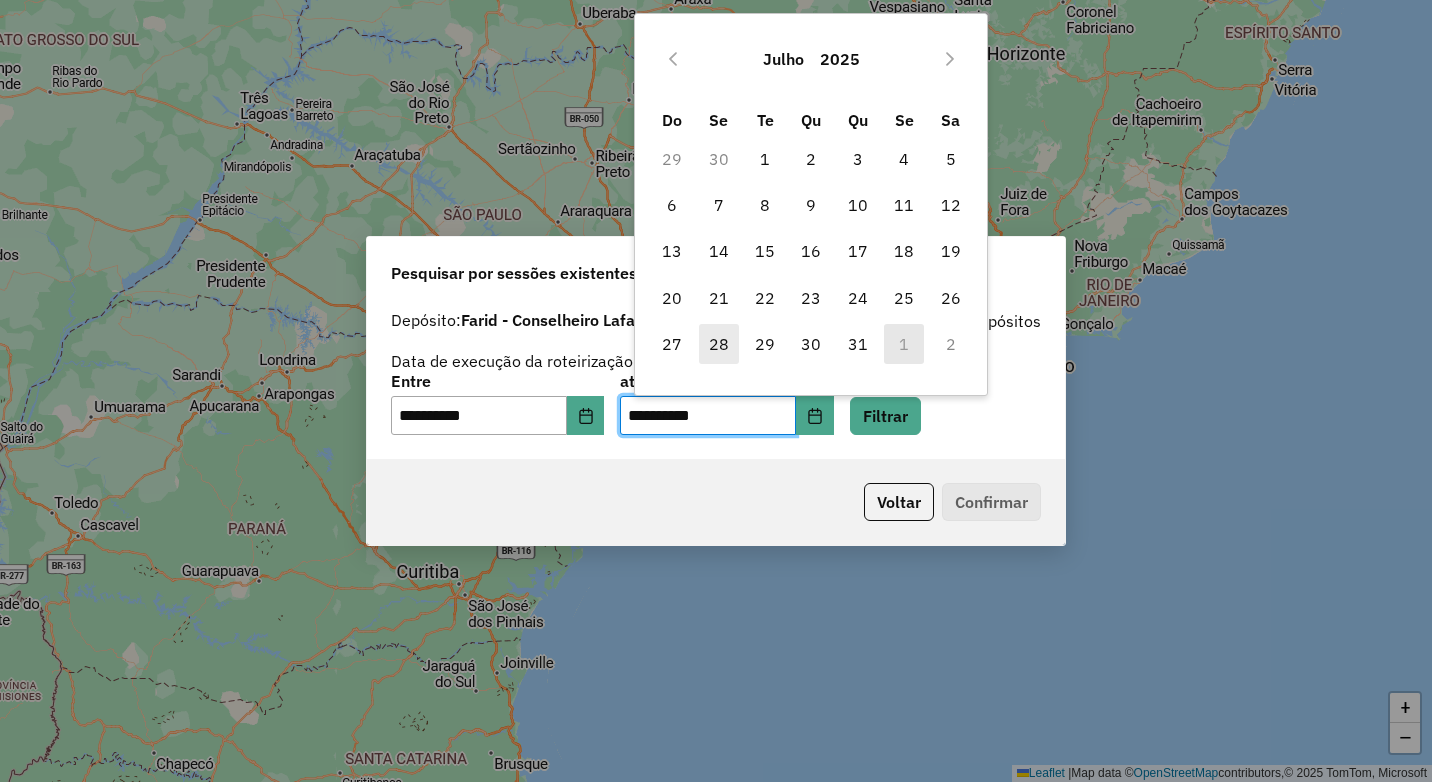 click on "28" at bounding box center (719, 344) 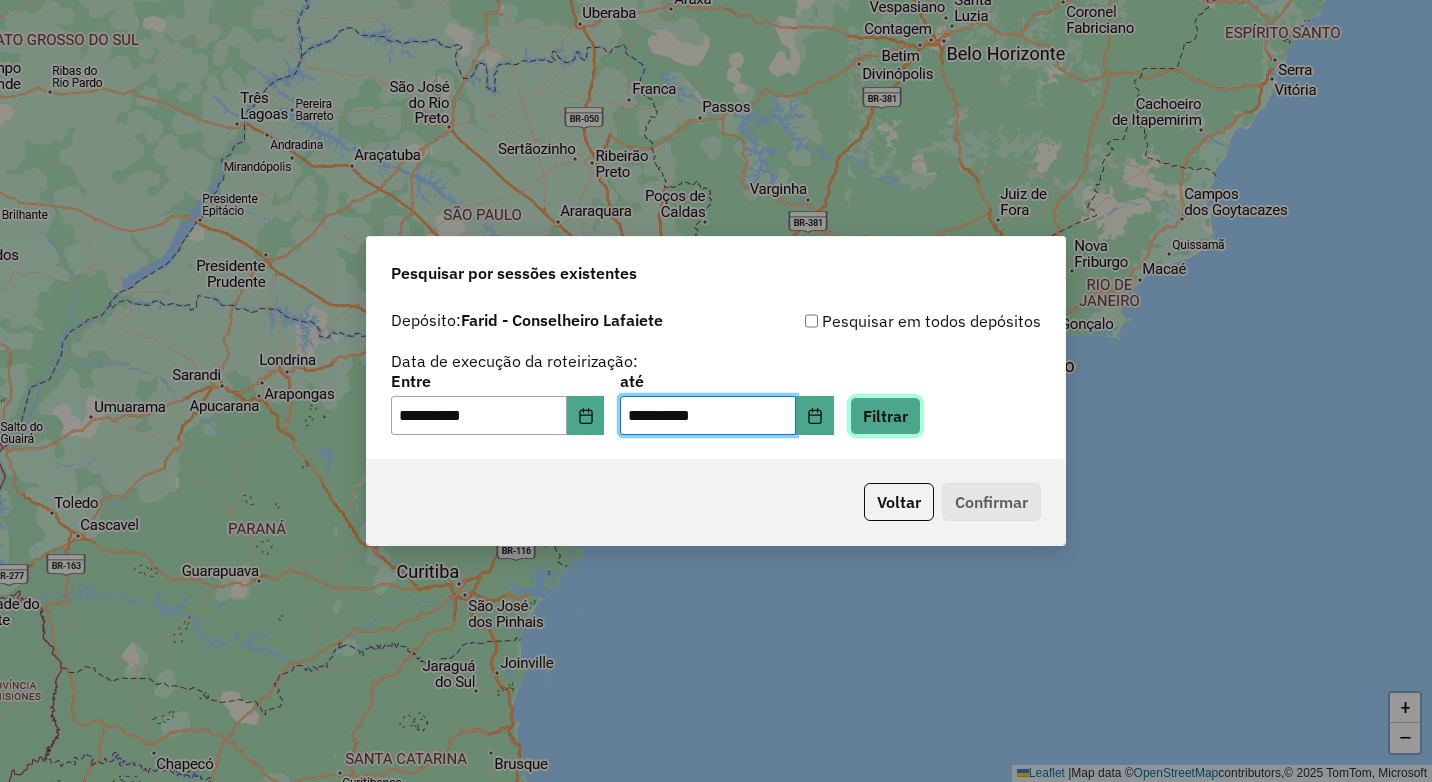 click on "Filtrar" 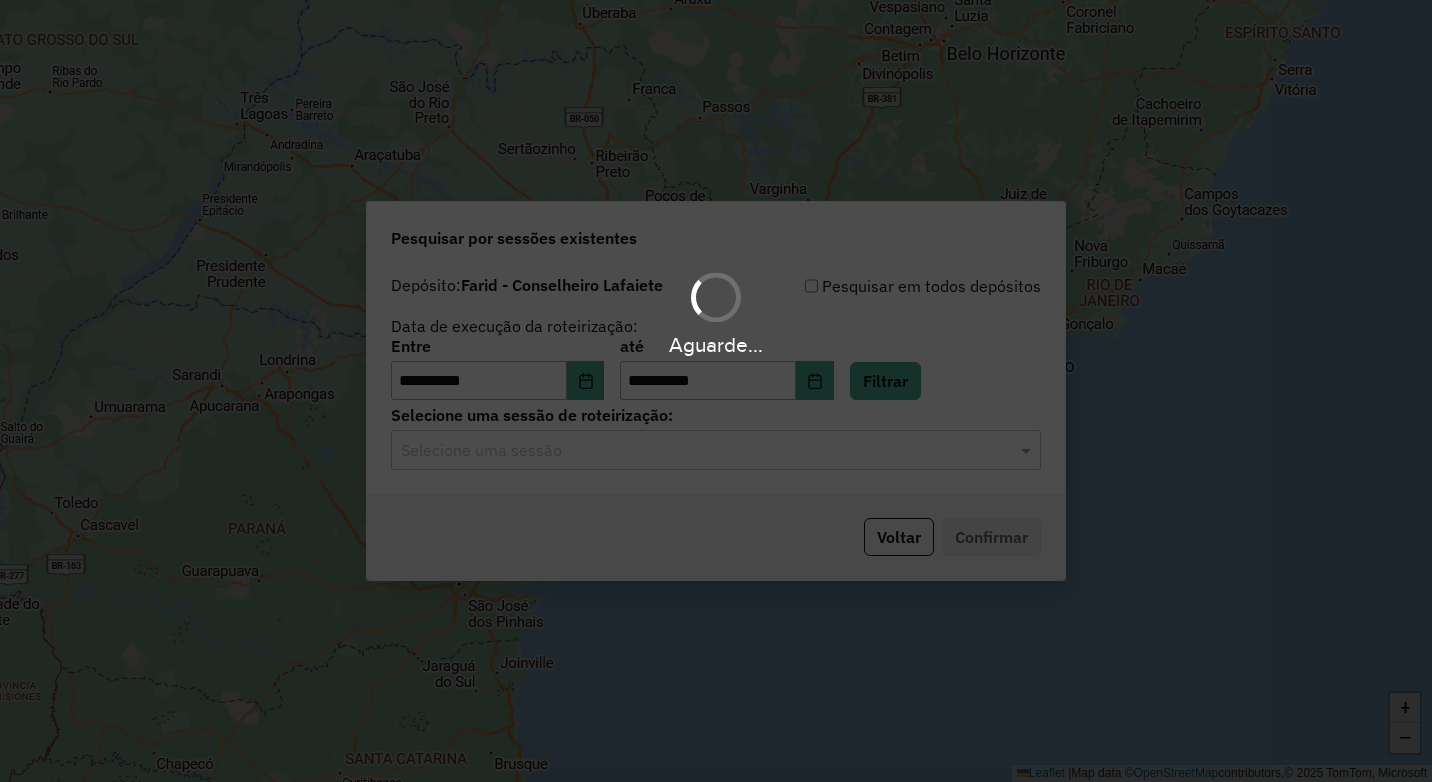click on "Aguarde..." at bounding box center (716, 391) 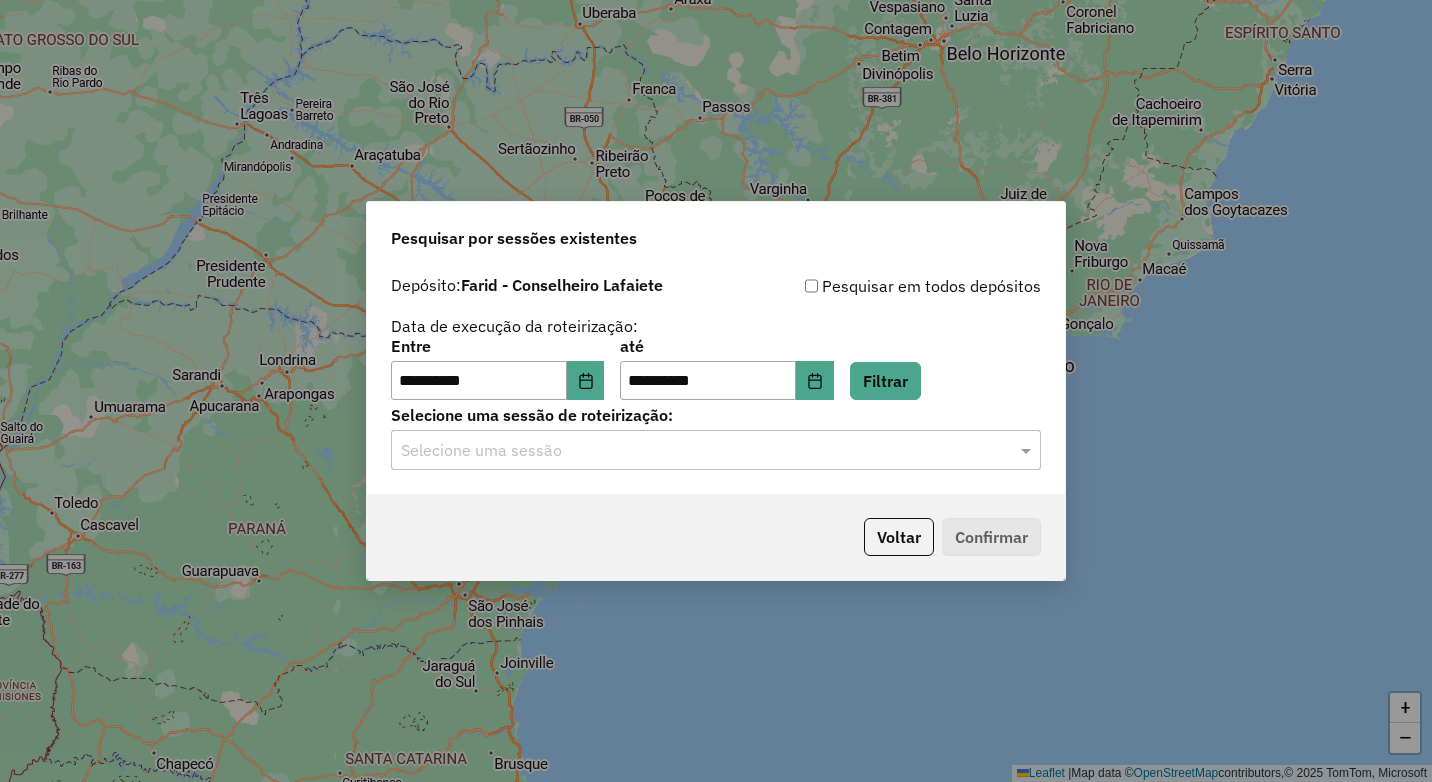 click 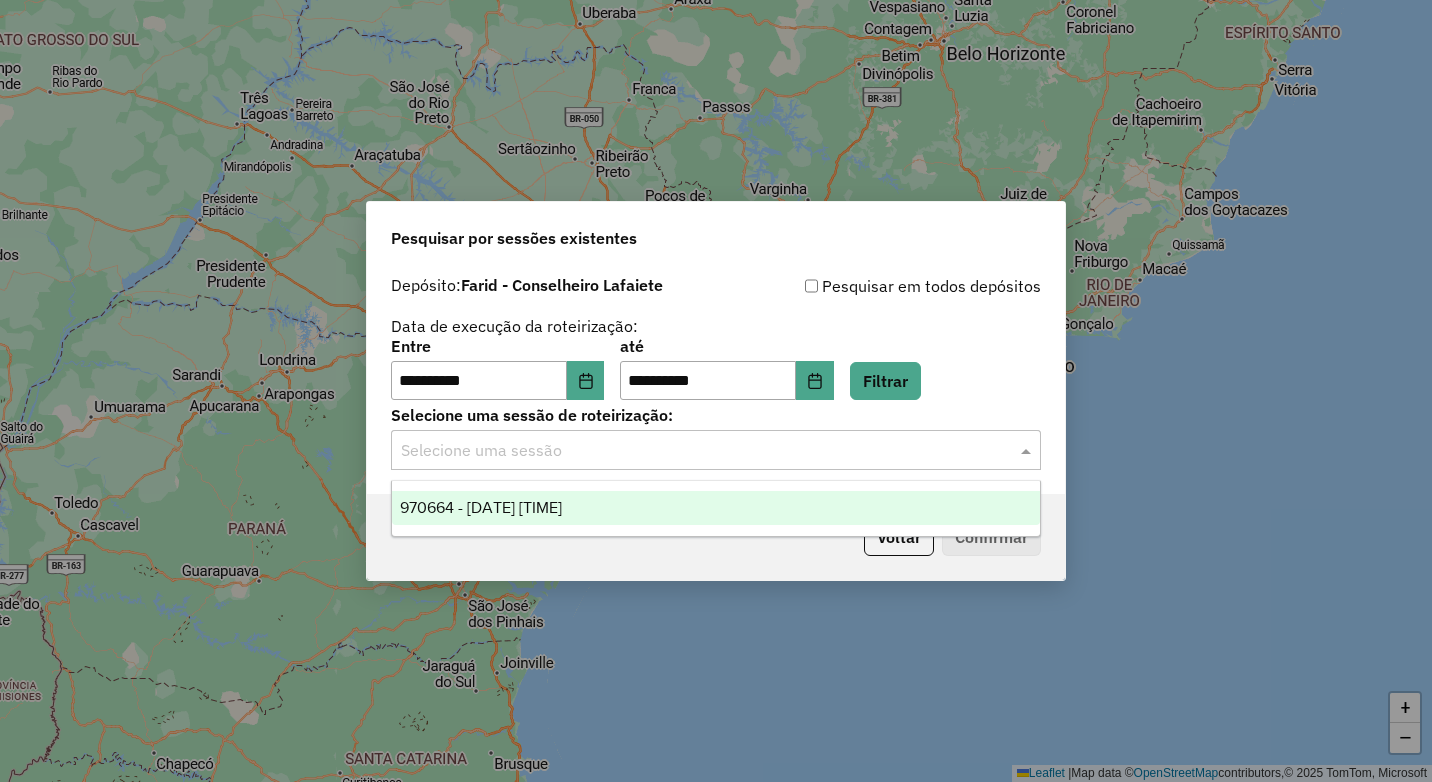 click on "970664 - 28/07/2025 17:58" at bounding box center [481, 507] 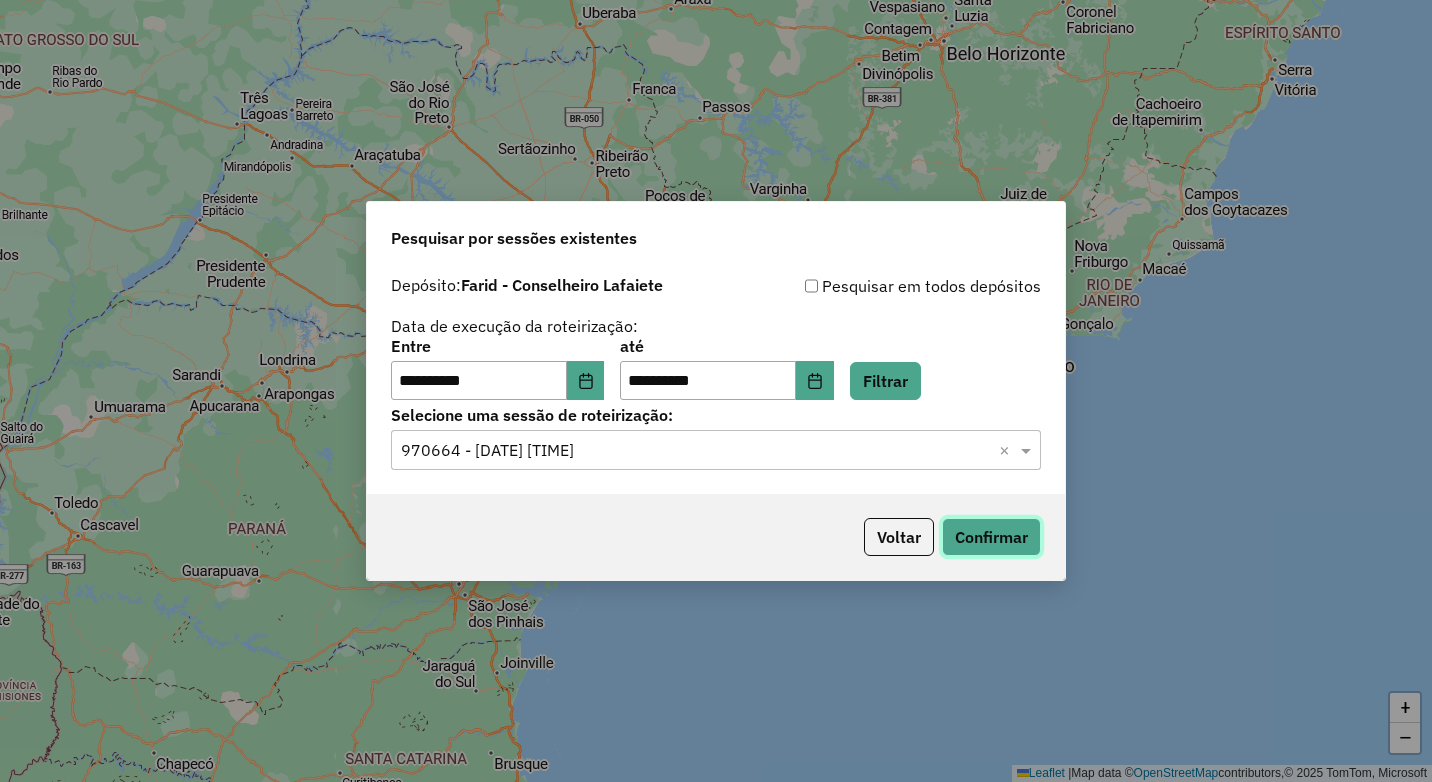 click on "Confirmar" 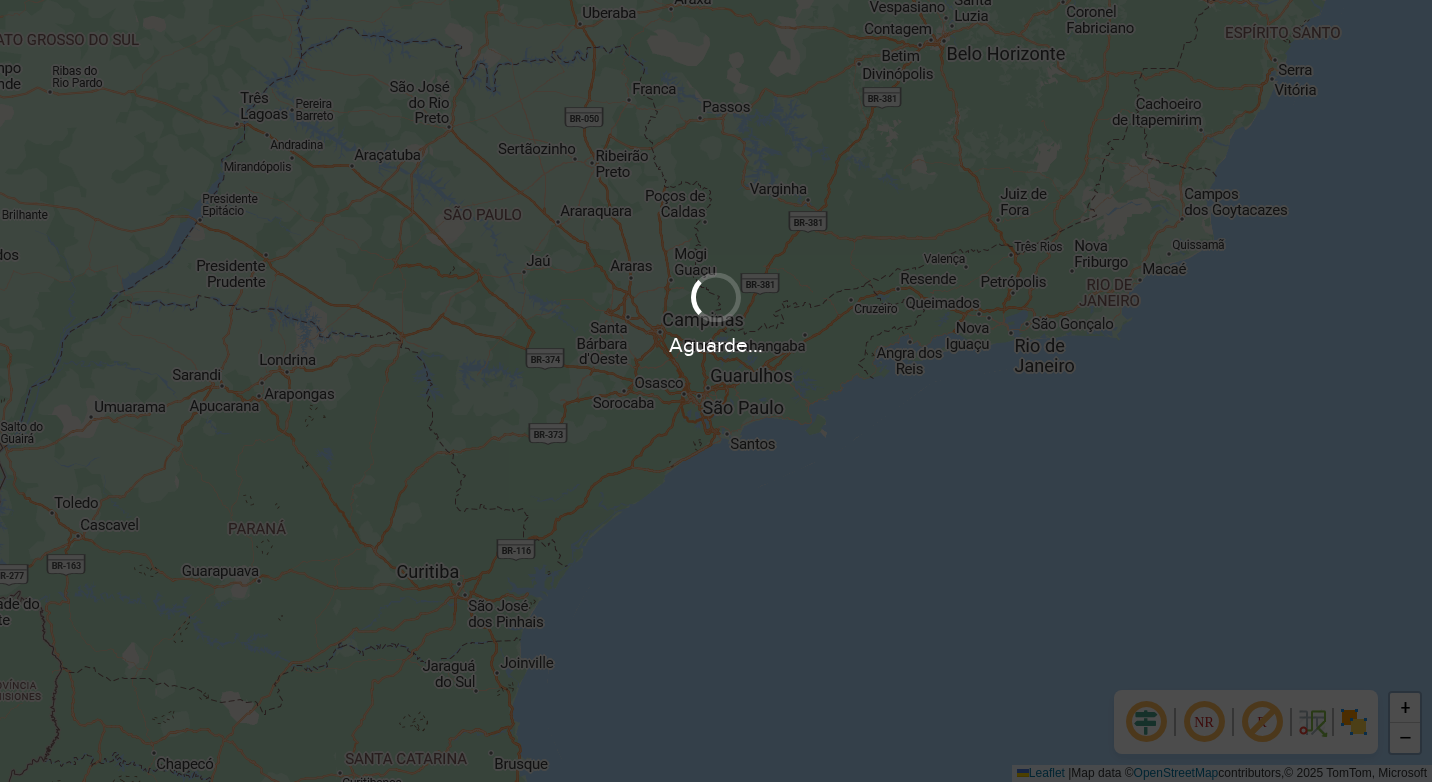 scroll, scrollTop: 0, scrollLeft: 0, axis: both 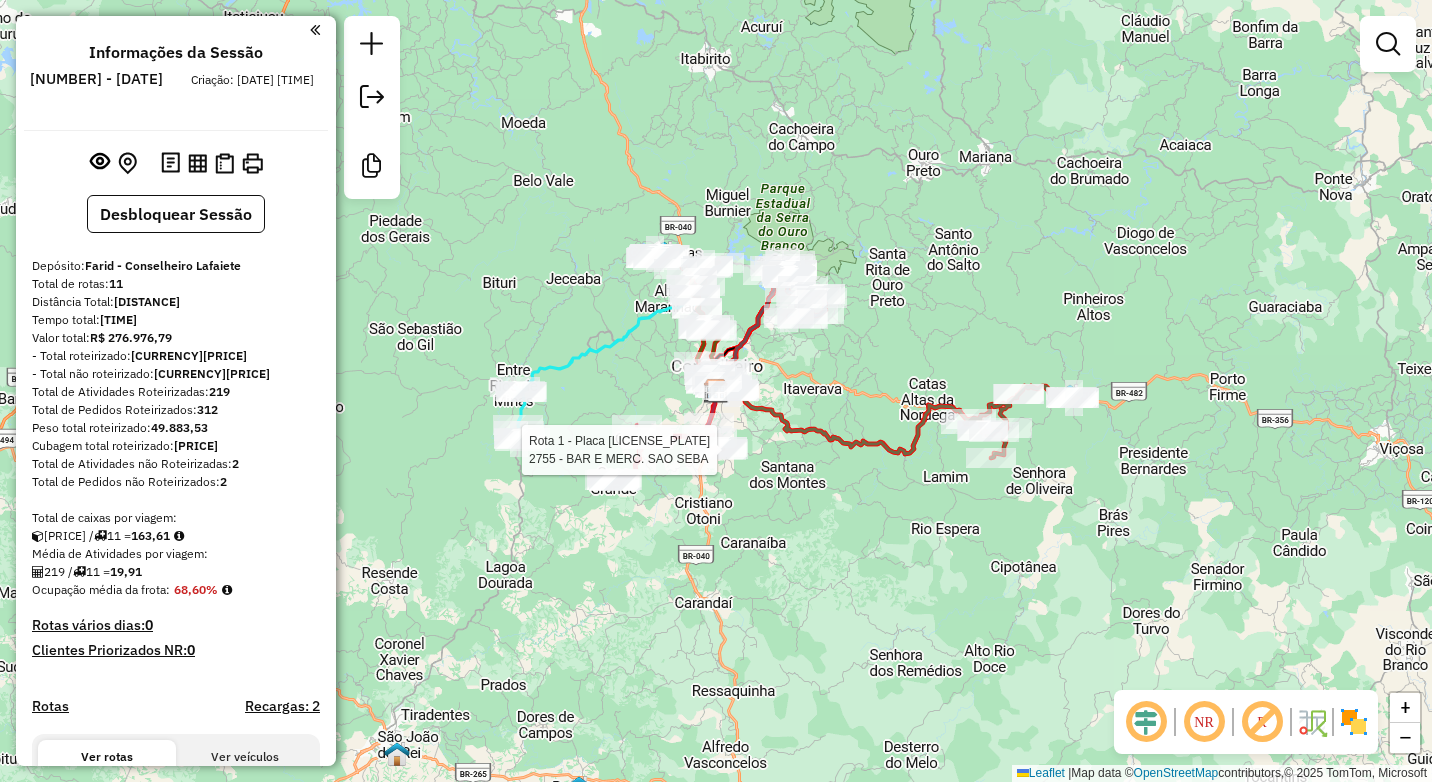 select on "**********" 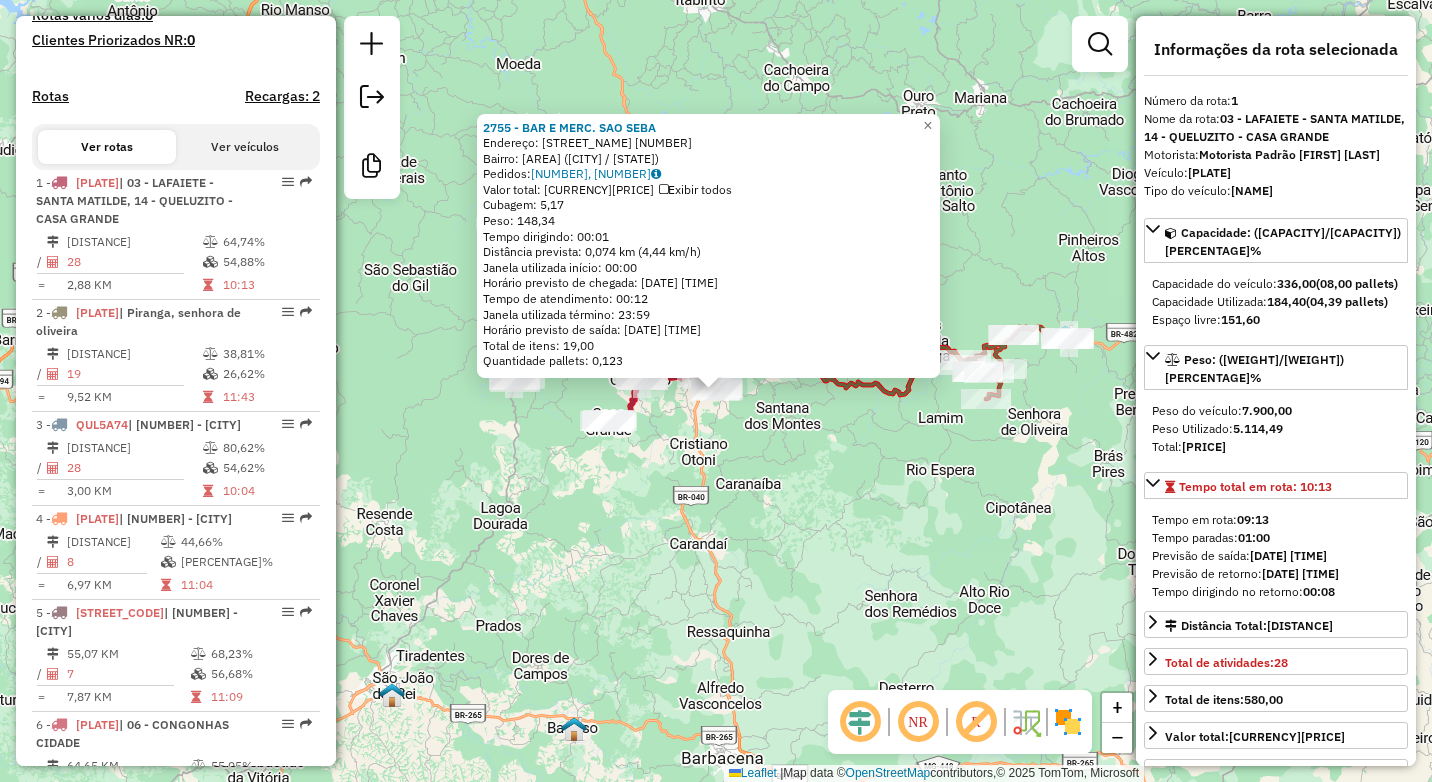scroll, scrollTop: 764, scrollLeft: 0, axis: vertical 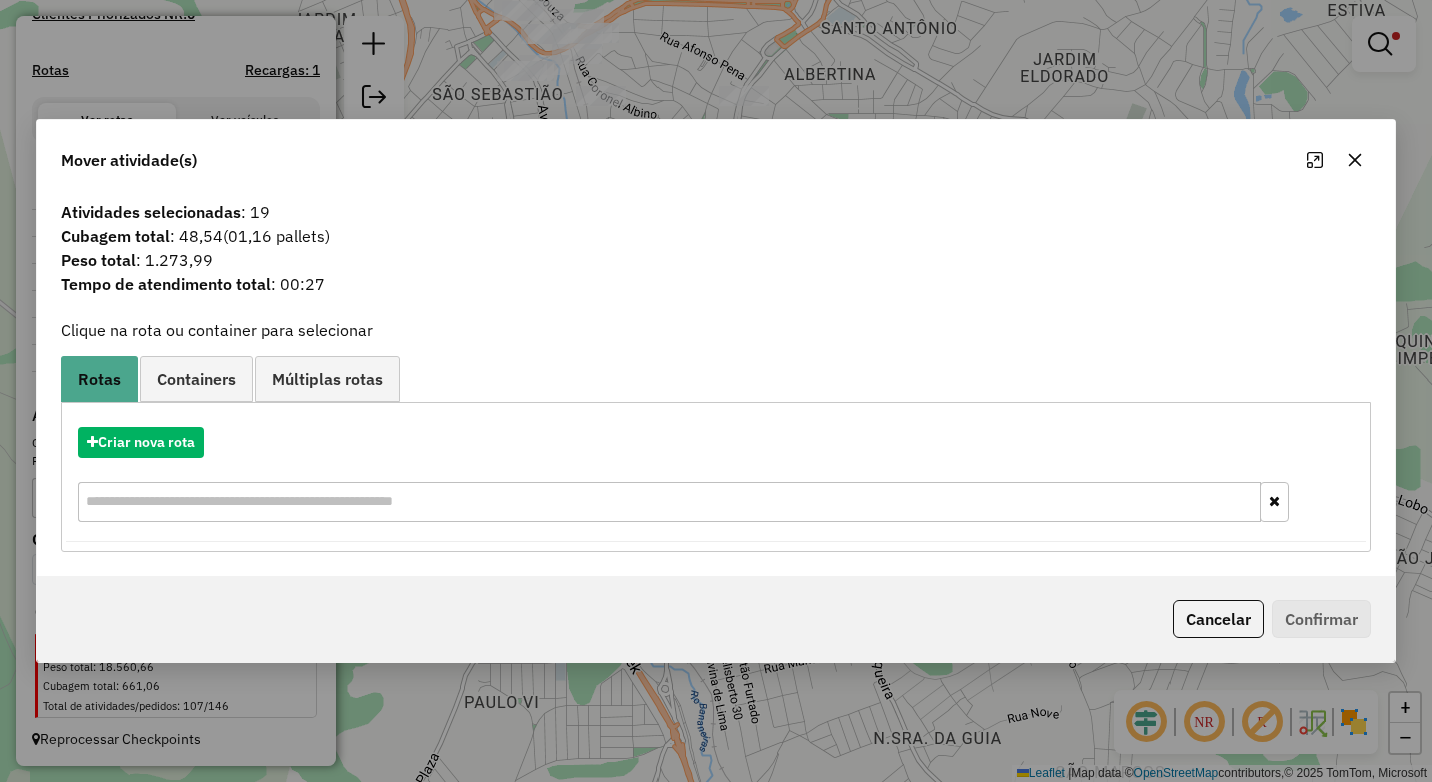 click at bounding box center (669, 502) 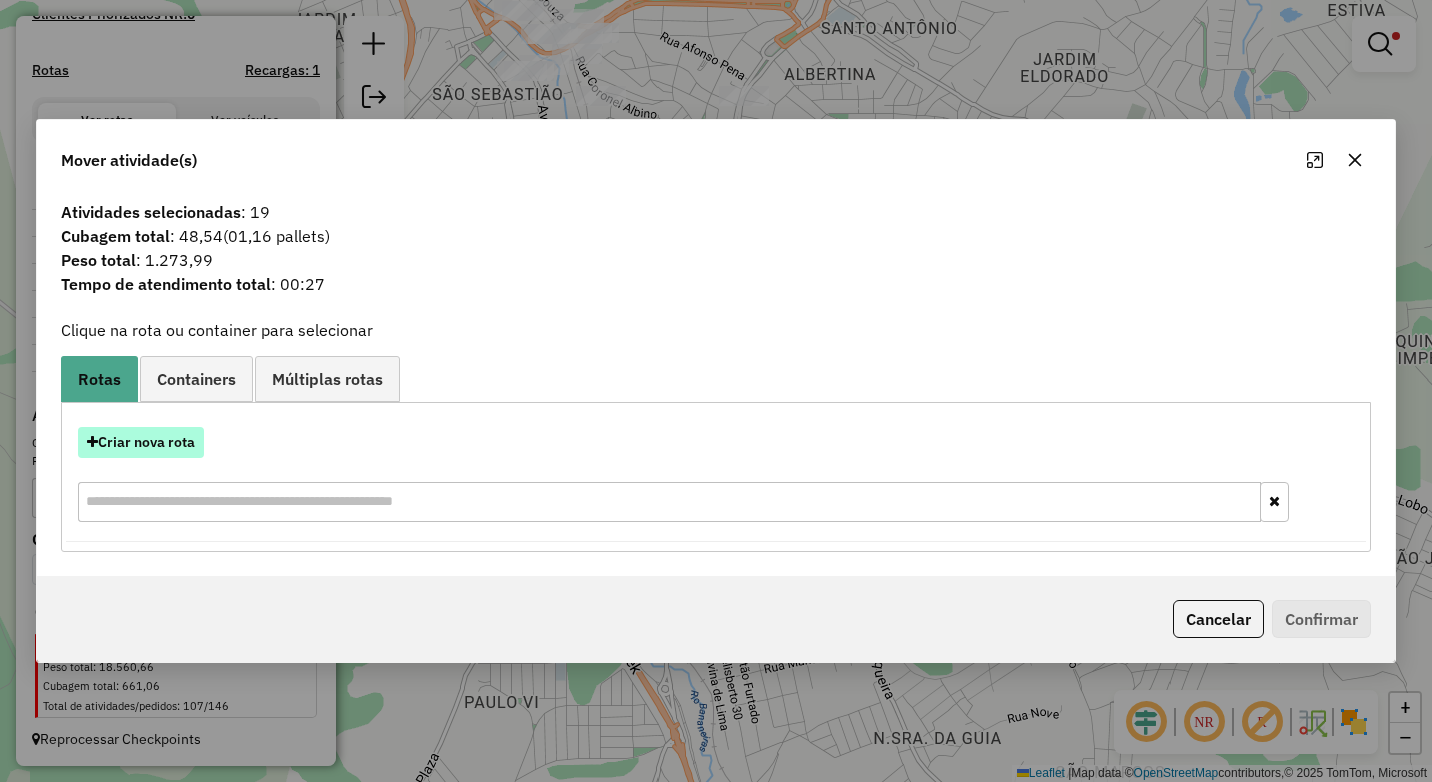 click on "Criar nova rota" at bounding box center (141, 442) 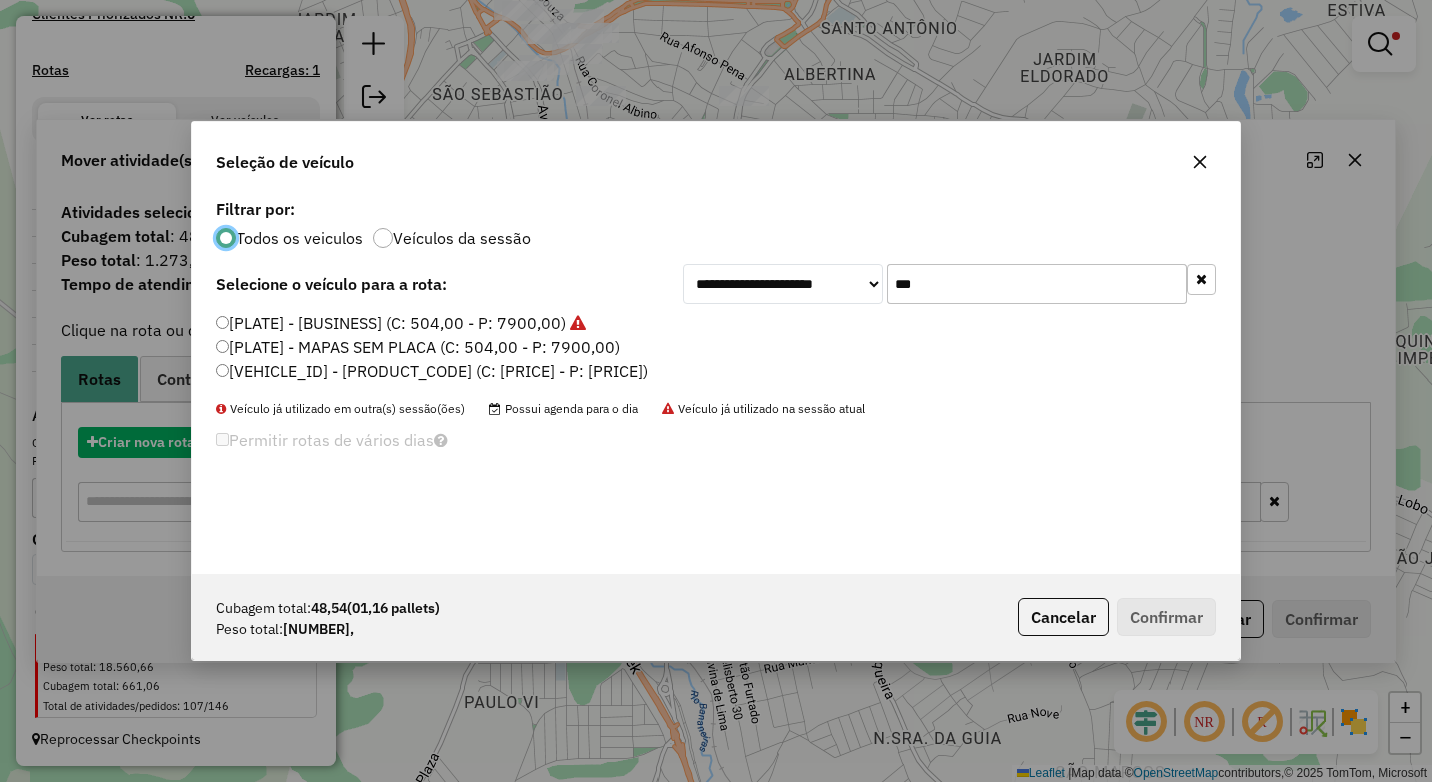 scroll, scrollTop: 11, scrollLeft: 6, axis: both 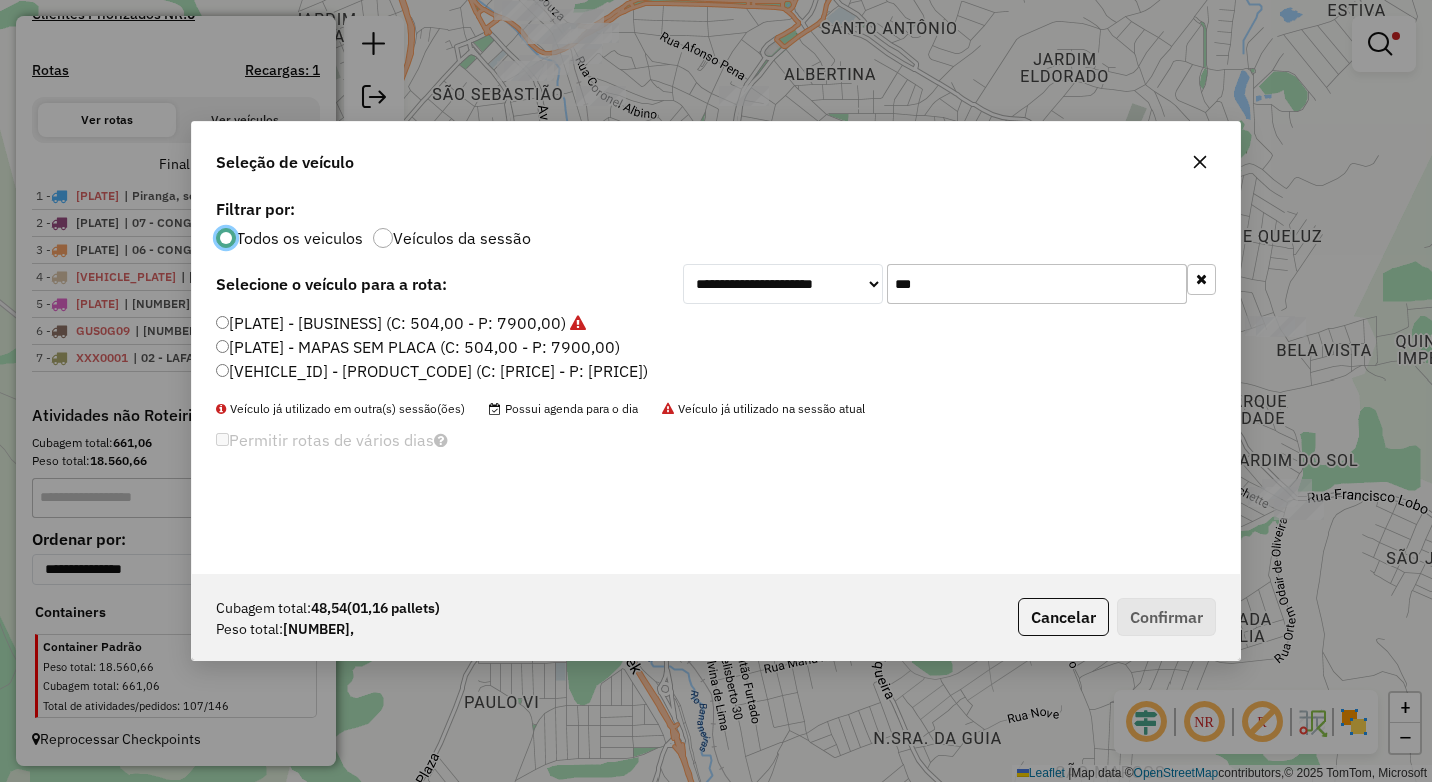 click on "***" 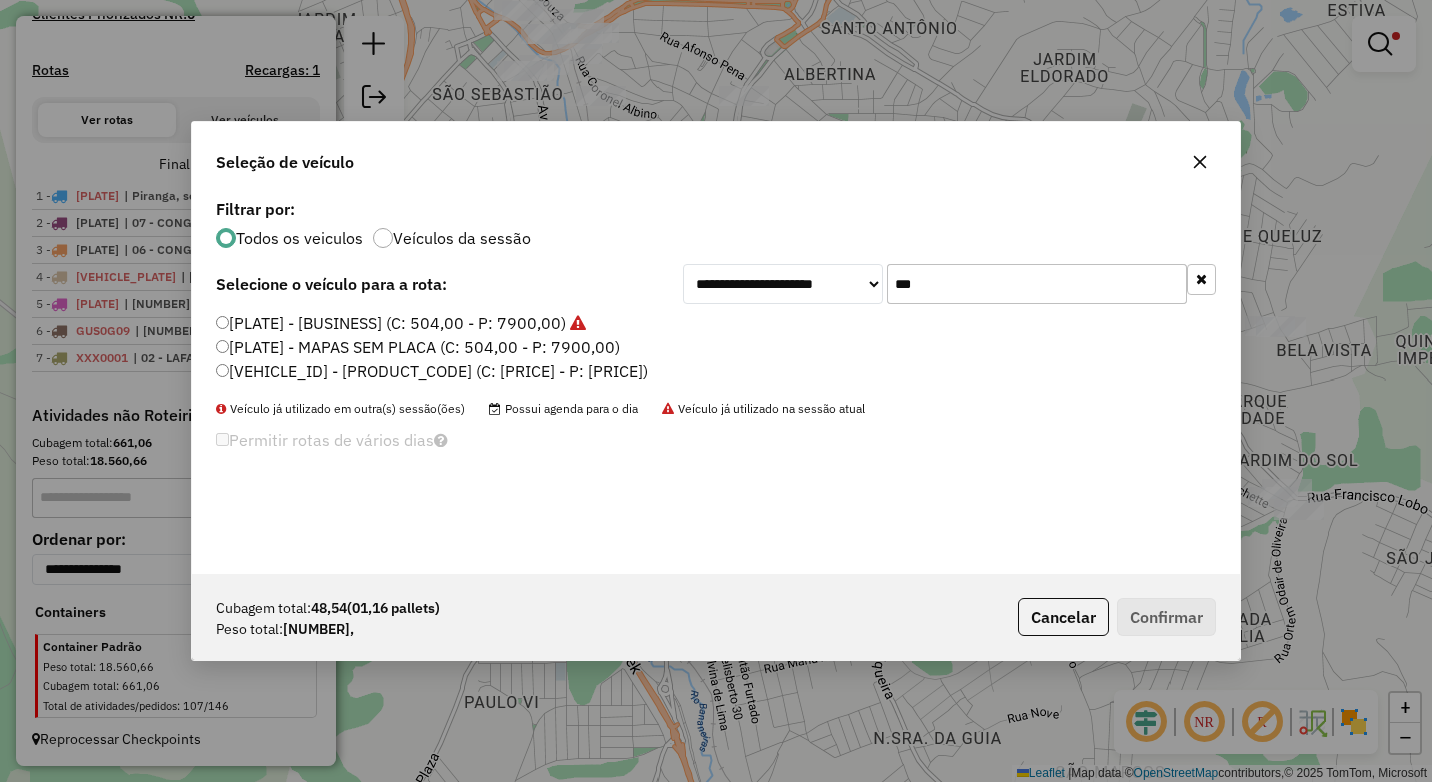click on "***" 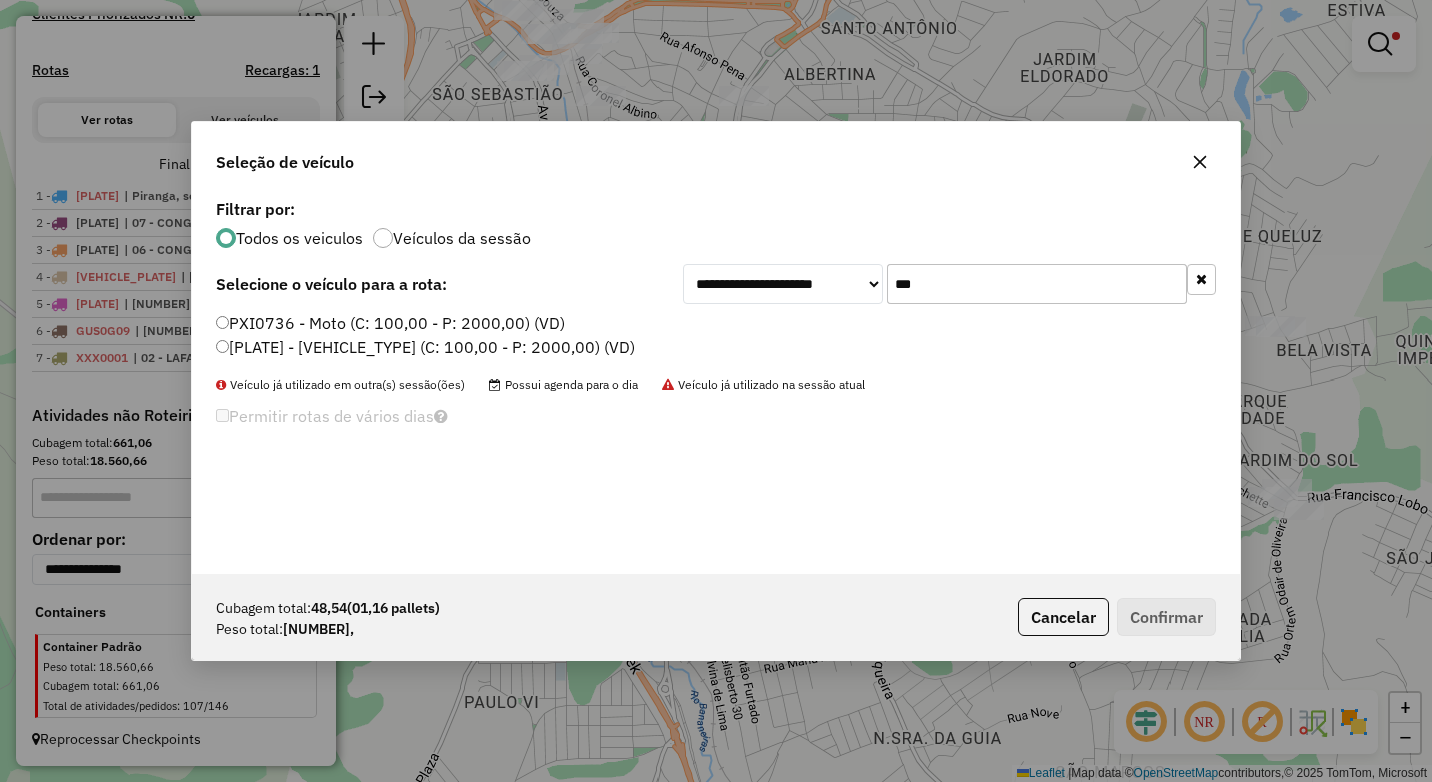 type on "***" 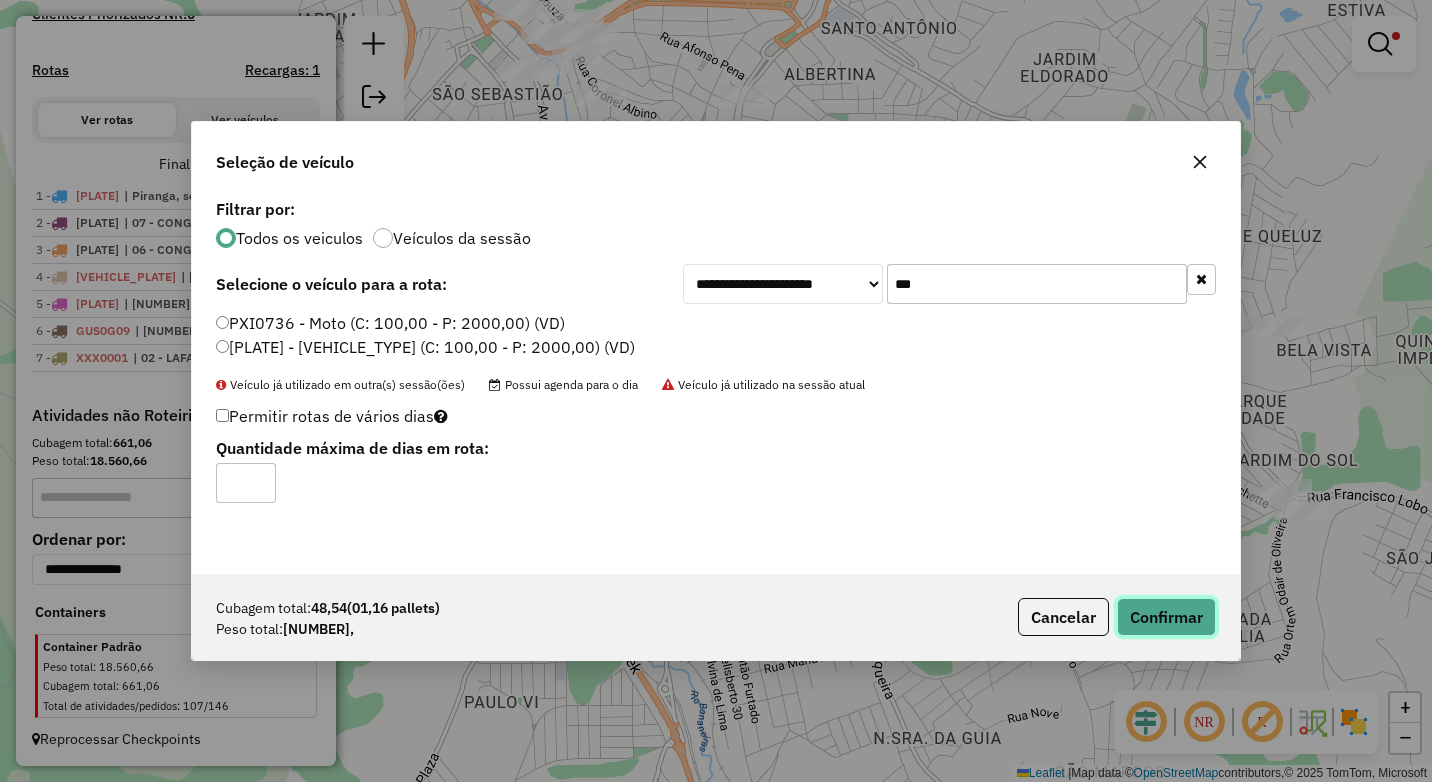 click on "Confirmar" 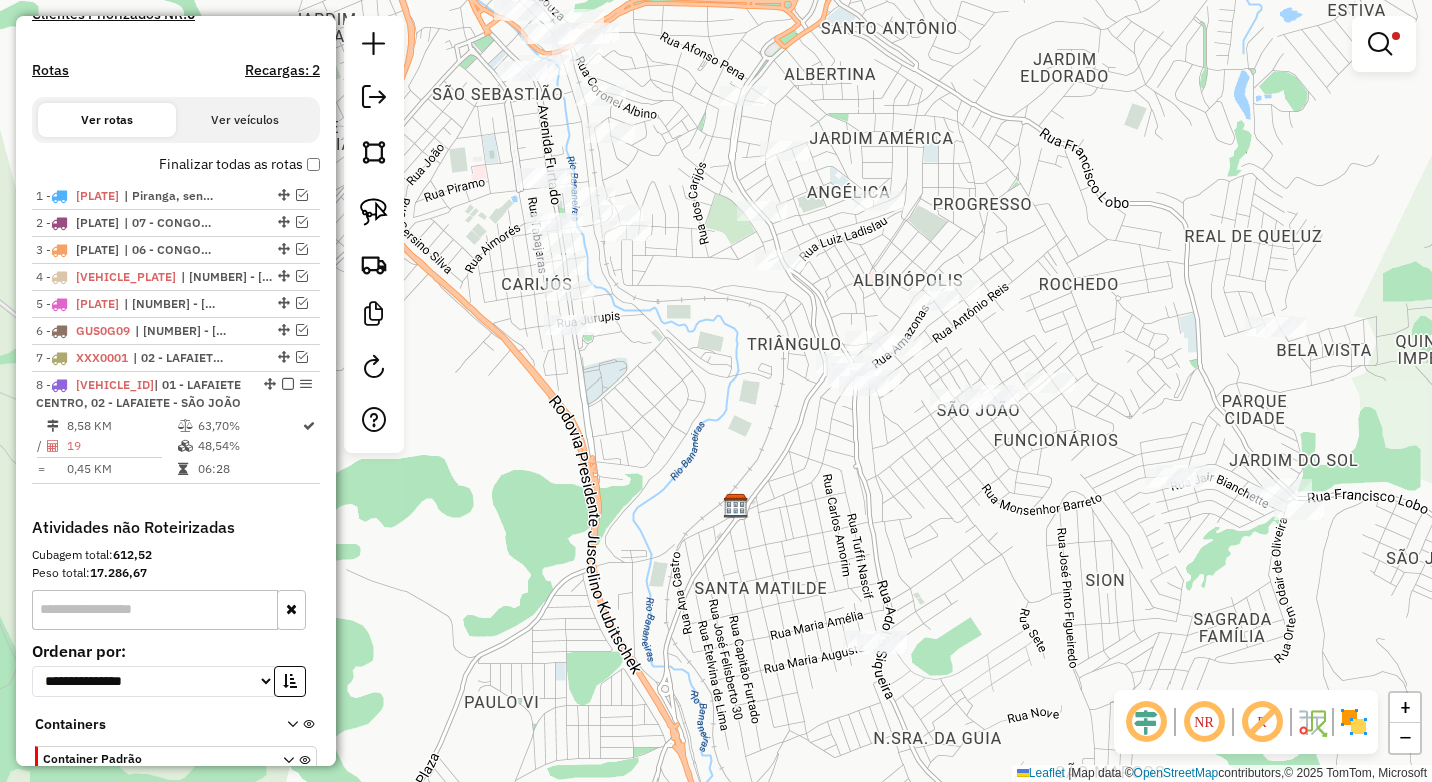 scroll, scrollTop: 719, scrollLeft: 0, axis: vertical 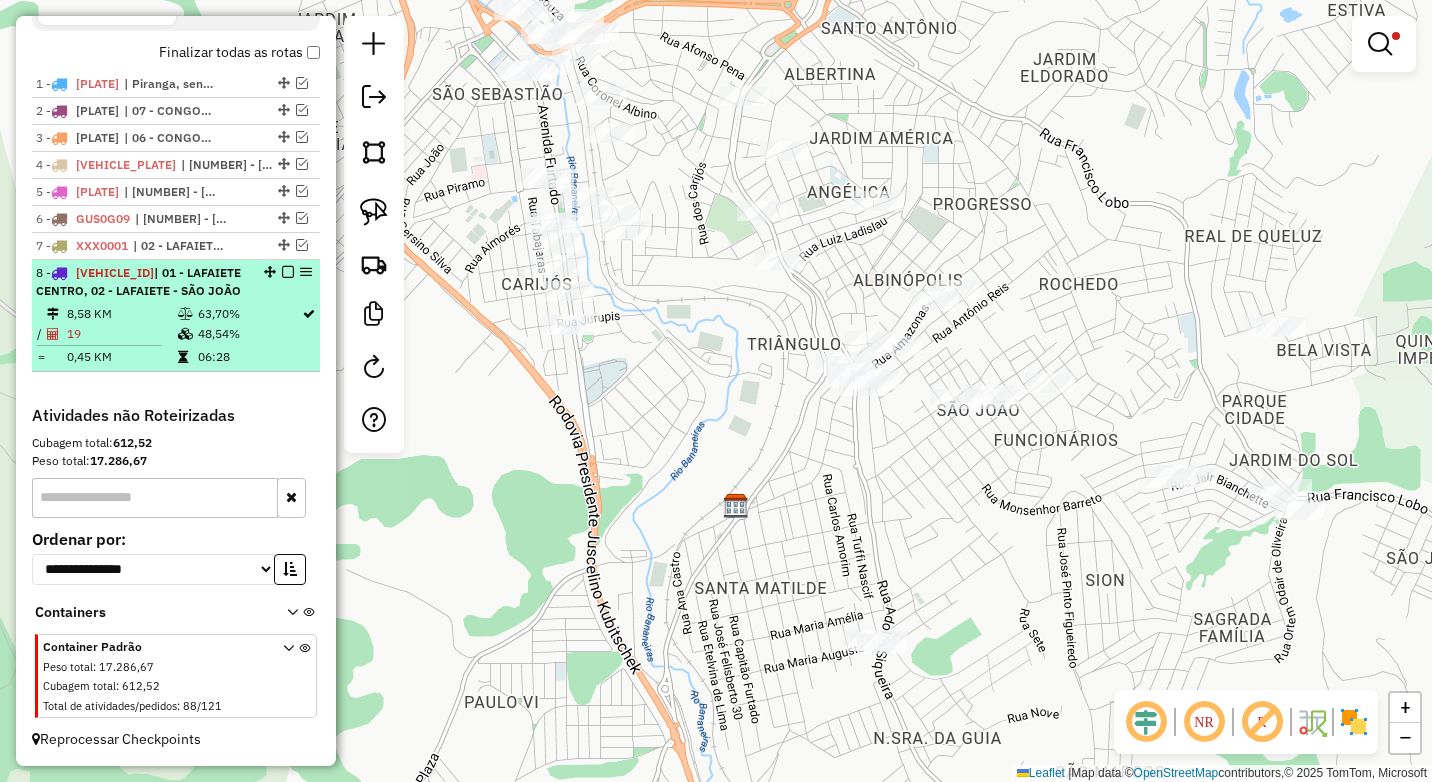 click at bounding box center (288, 272) 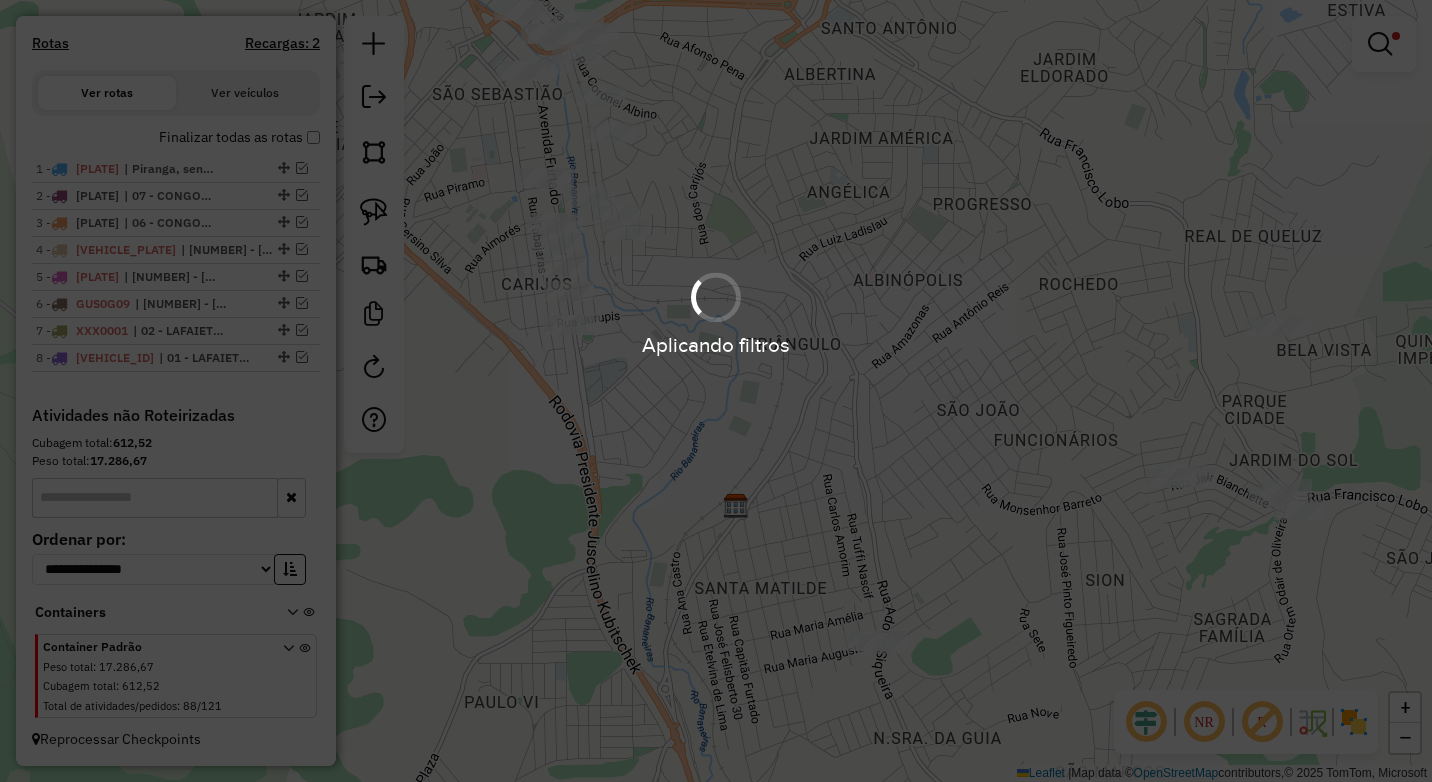 scroll, scrollTop: 634, scrollLeft: 0, axis: vertical 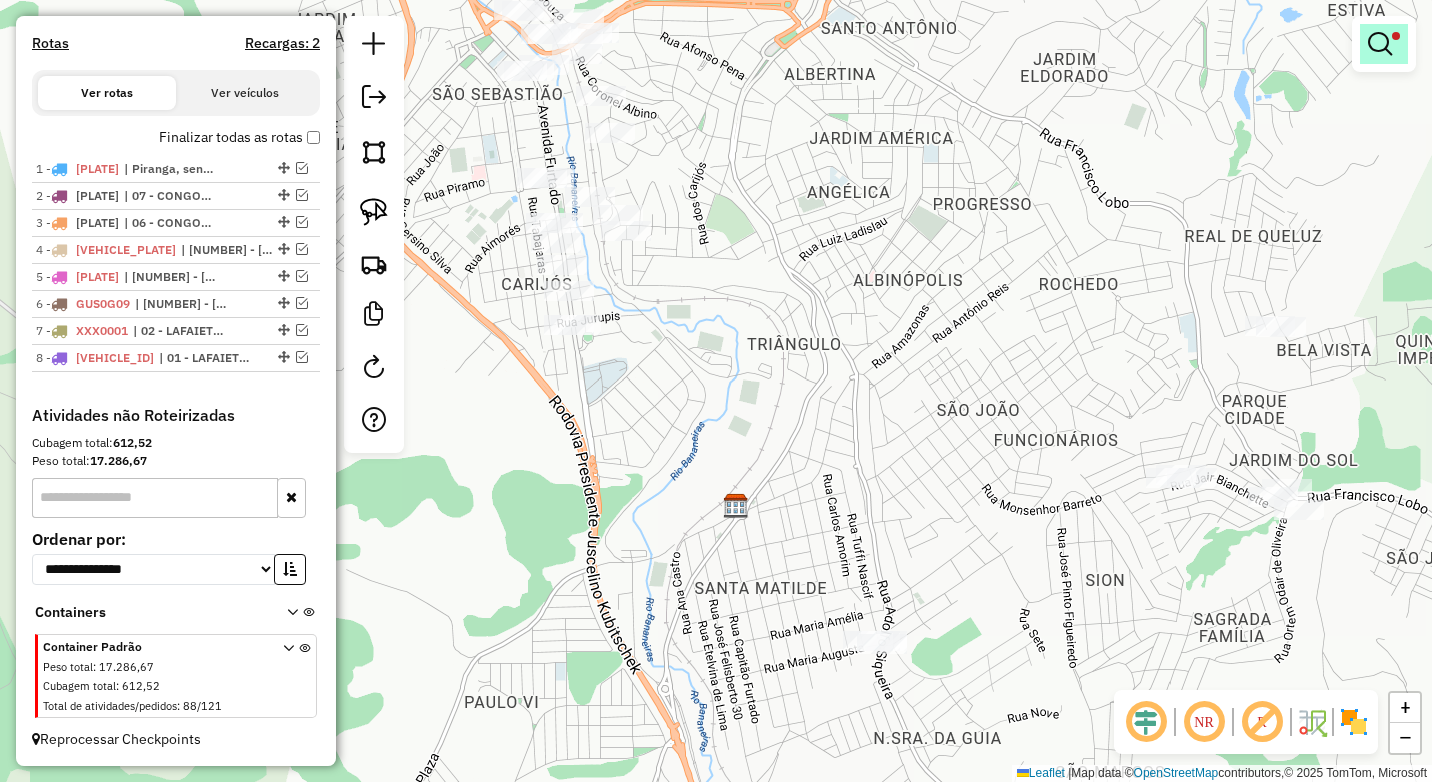 click at bounding box center [1380, 44] 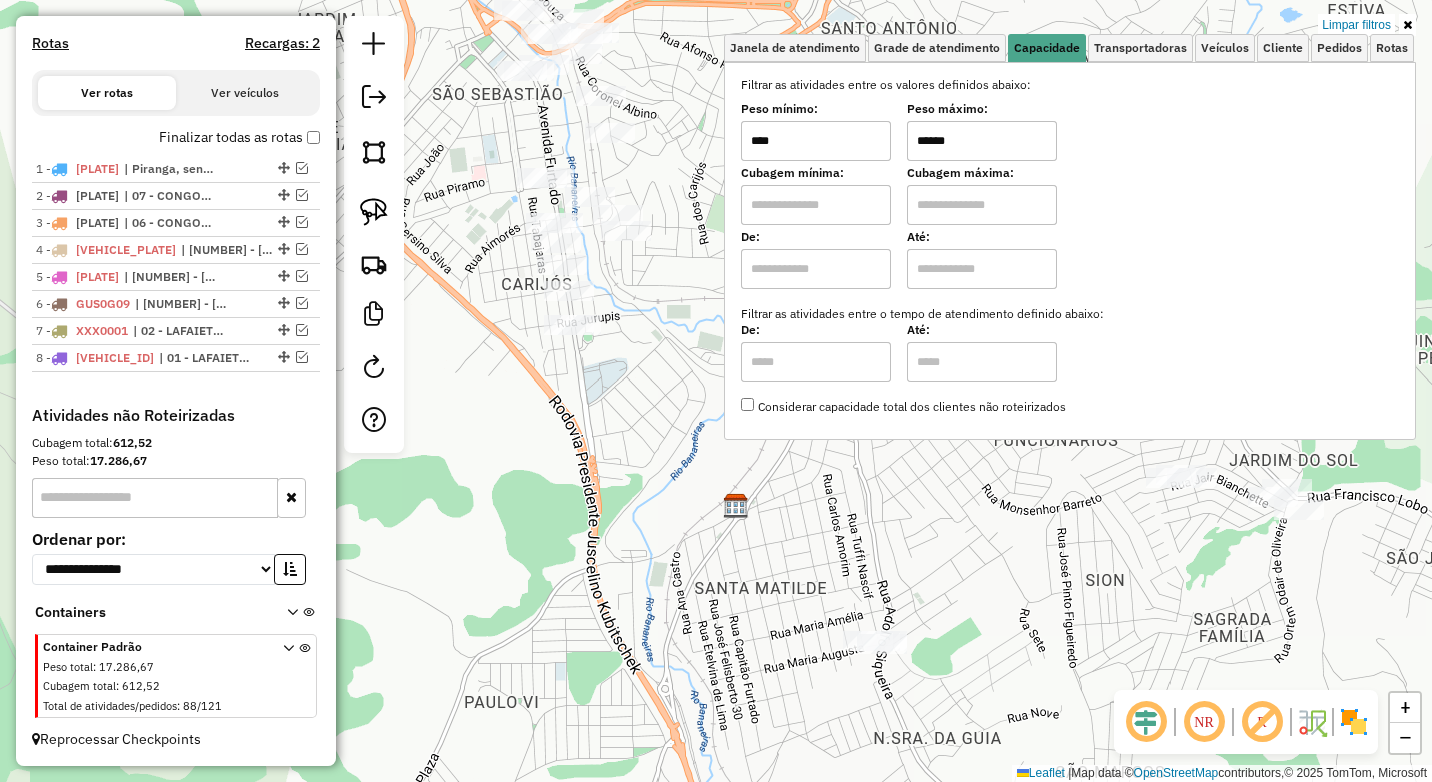 drag, startPoint x: 975, startPoint y: 137, endPoint x: 845, endPoint y: 140, distance: 130.0346 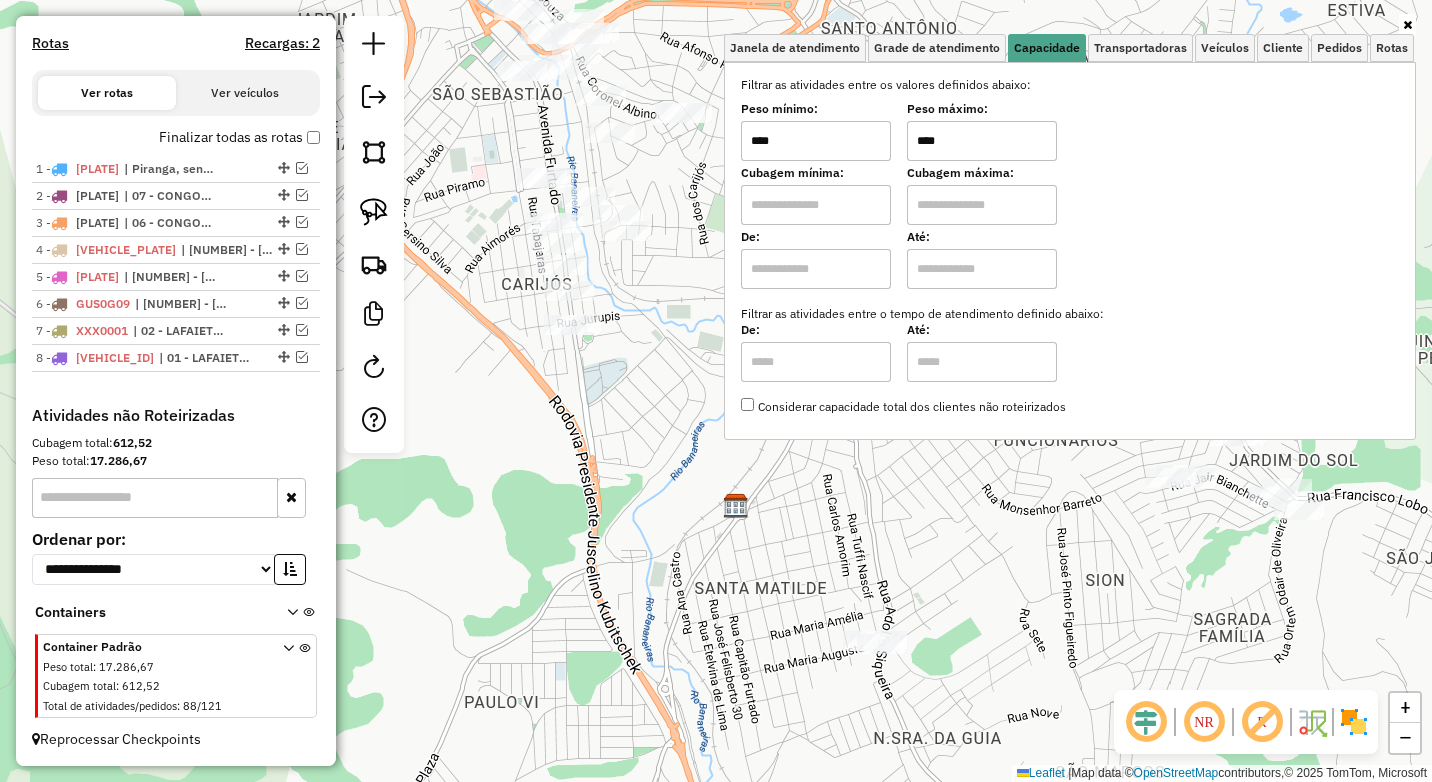 type on "****" 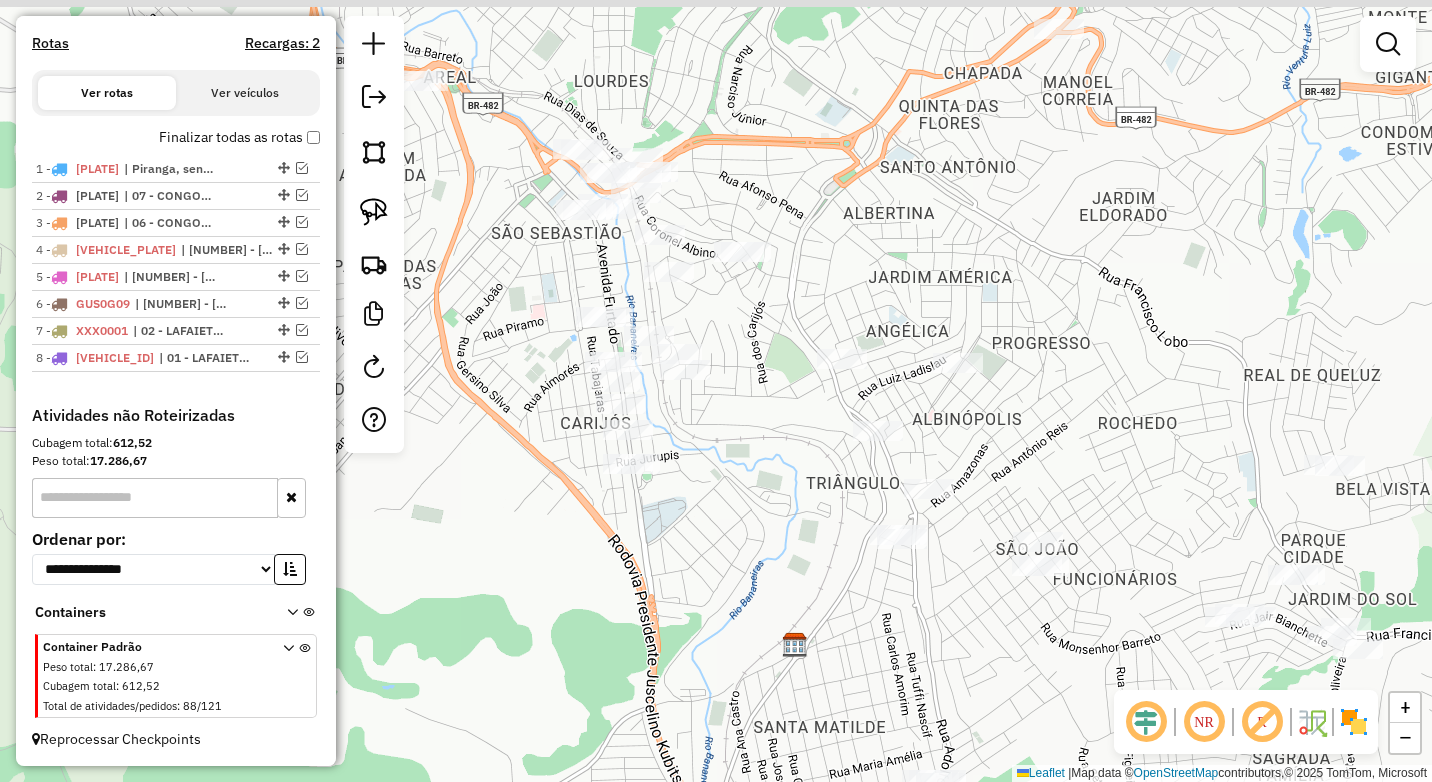 drag, startPoint x: 822, startPoint y: 241, endPoint x: 869, endPoint y: 316, distance: 88.50989 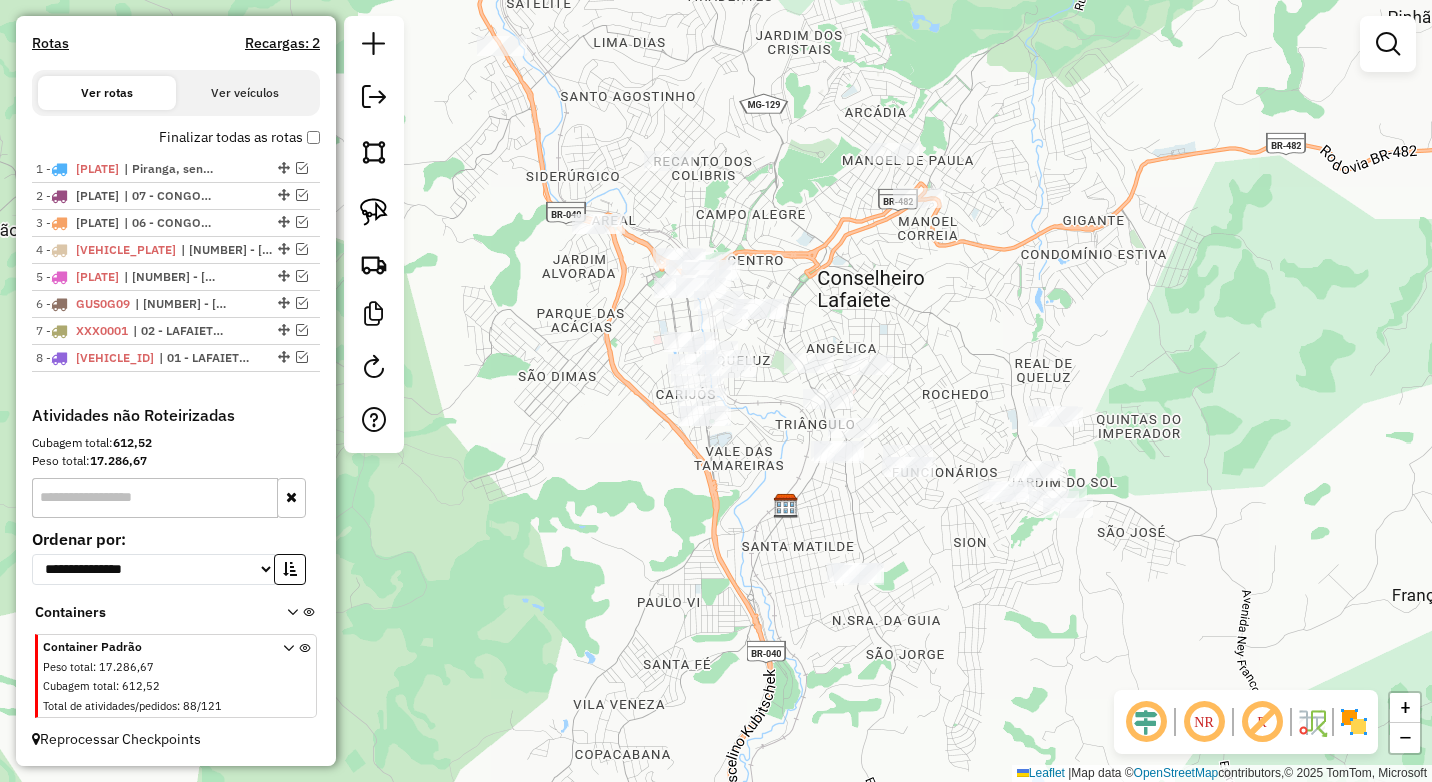 drag, startPoint x: 880, startPoint y: 306, endPoint x: 843, endPoint y: 332, distance: 45.221676 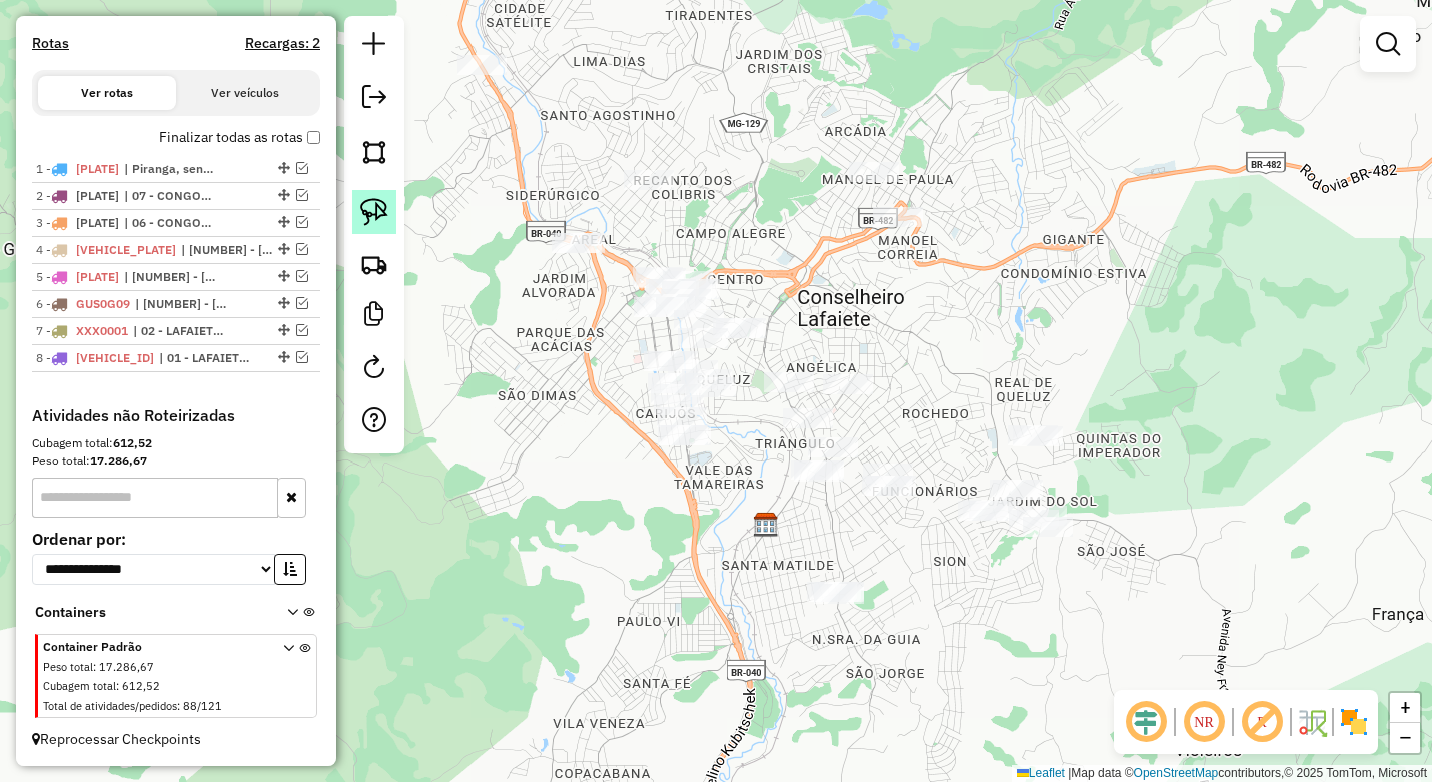 click 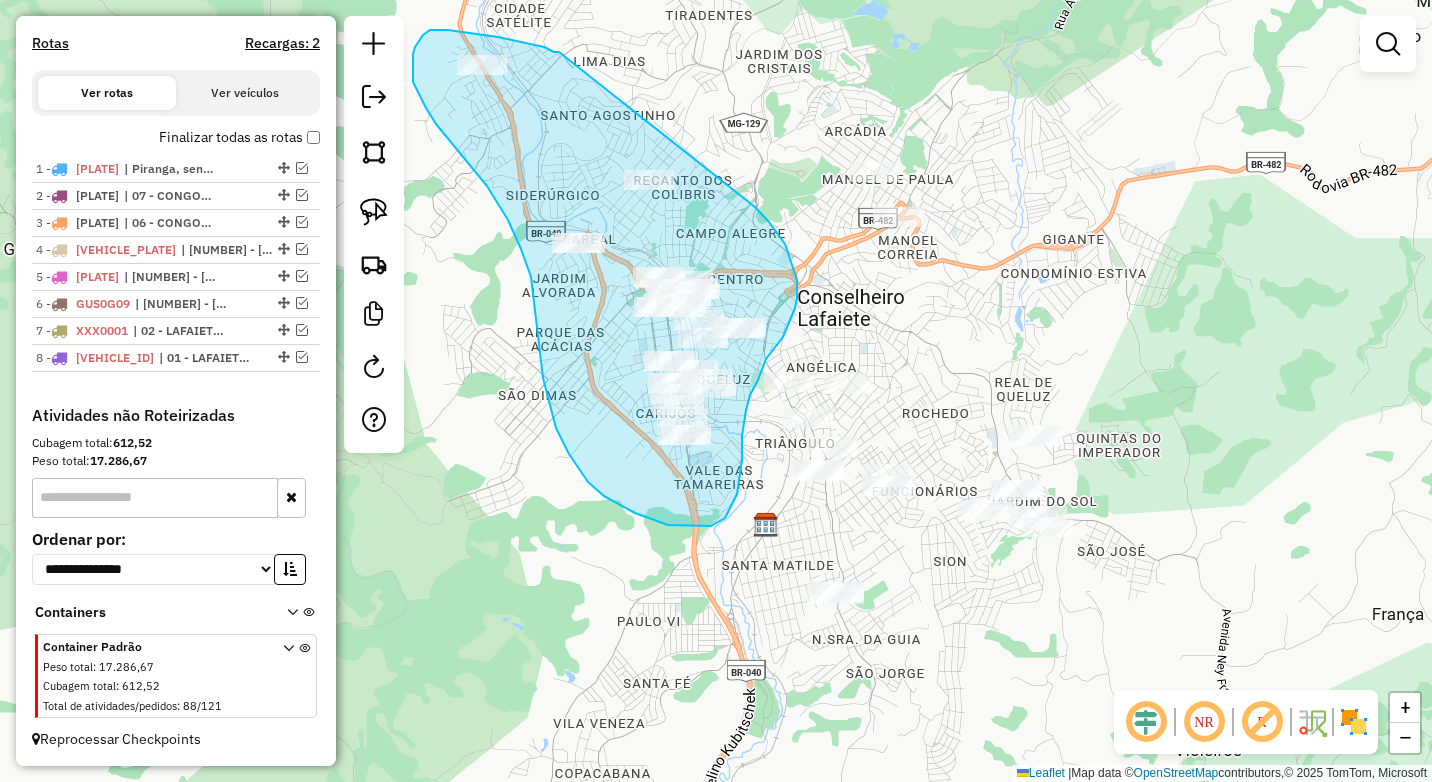 drag, startPoint x: 464, startPoint y: 33, endPoint x: 755, endPoint y: 207, distance: 339.0531 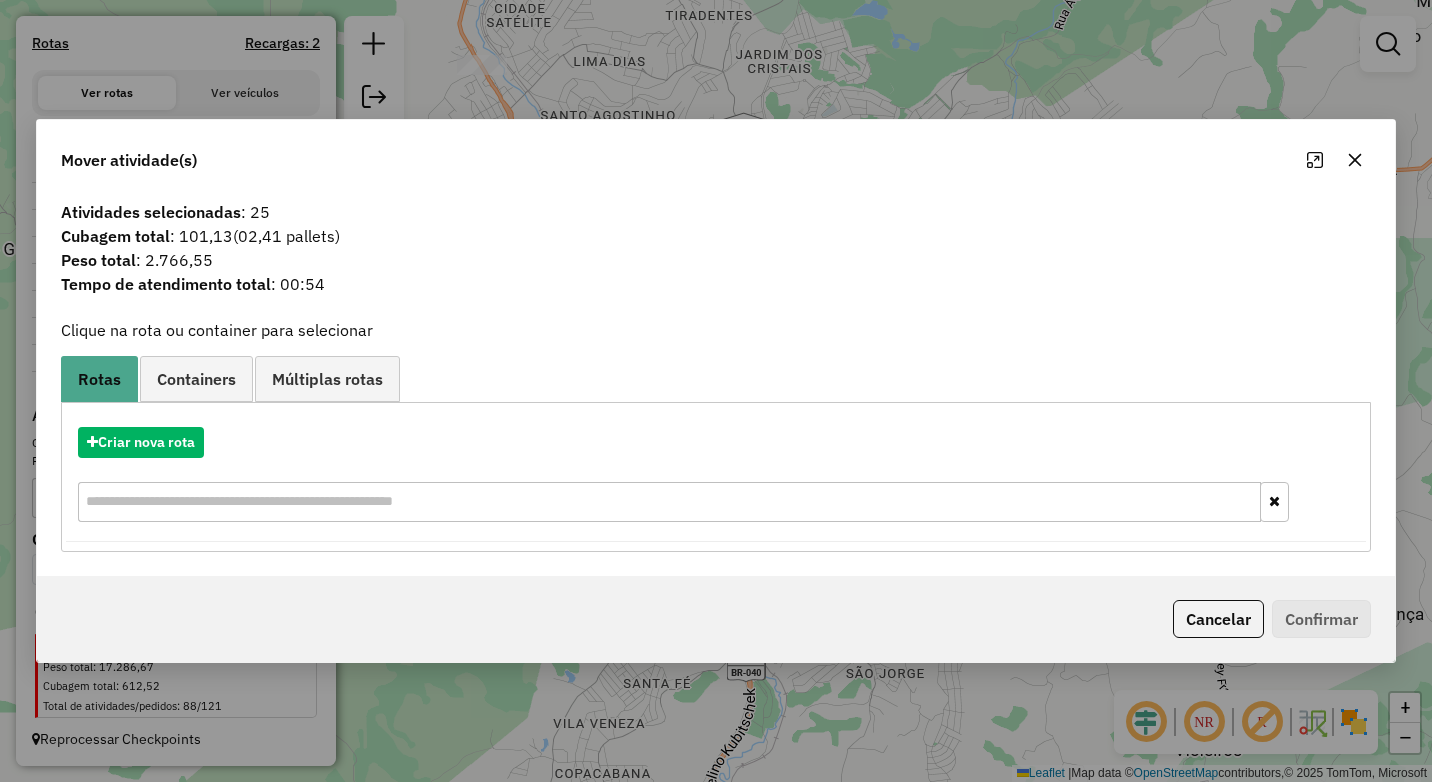 drag, startPoint x: 1360, startPoint y: 160, endPoint x: 1250, endPoint y: 230, distance: 130.38405 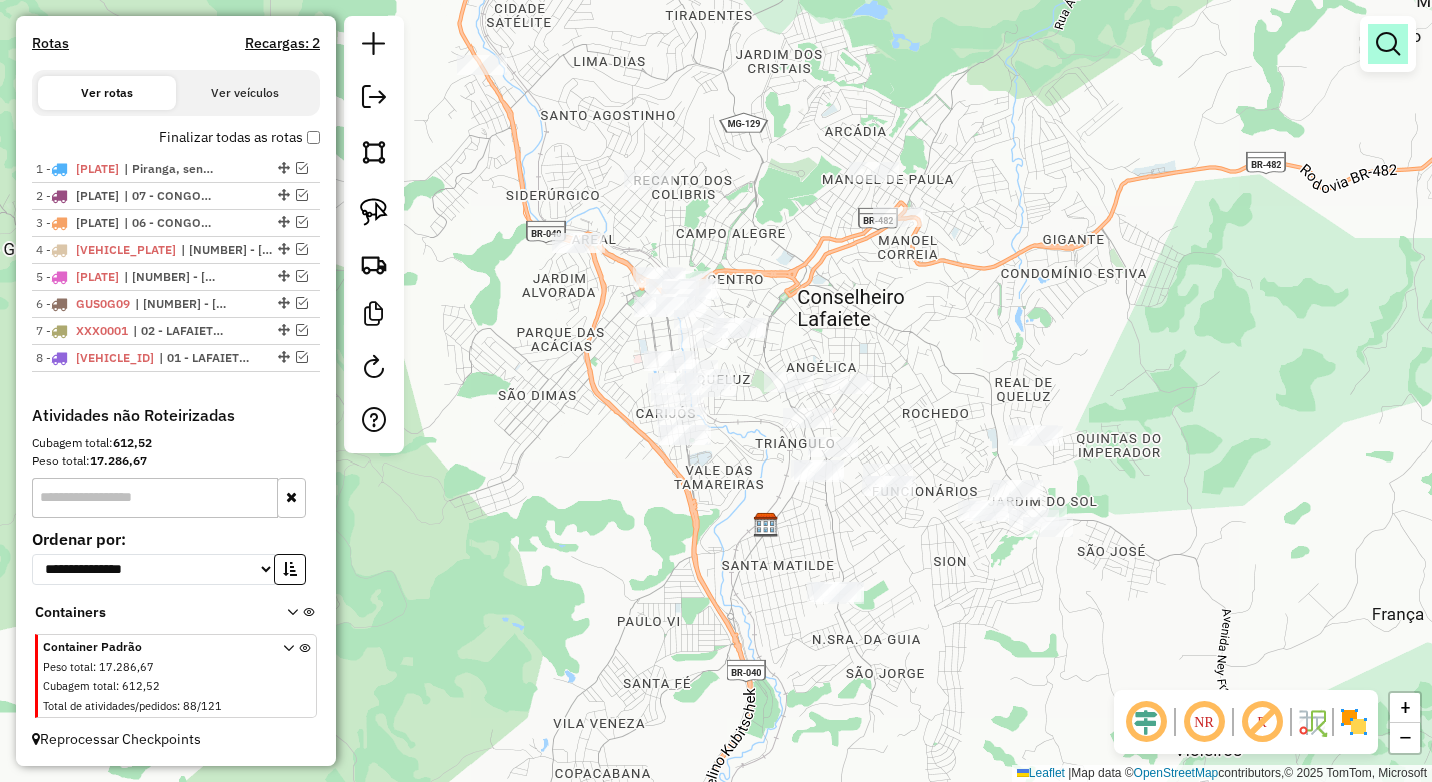 click at bounding box center (1388, 44) 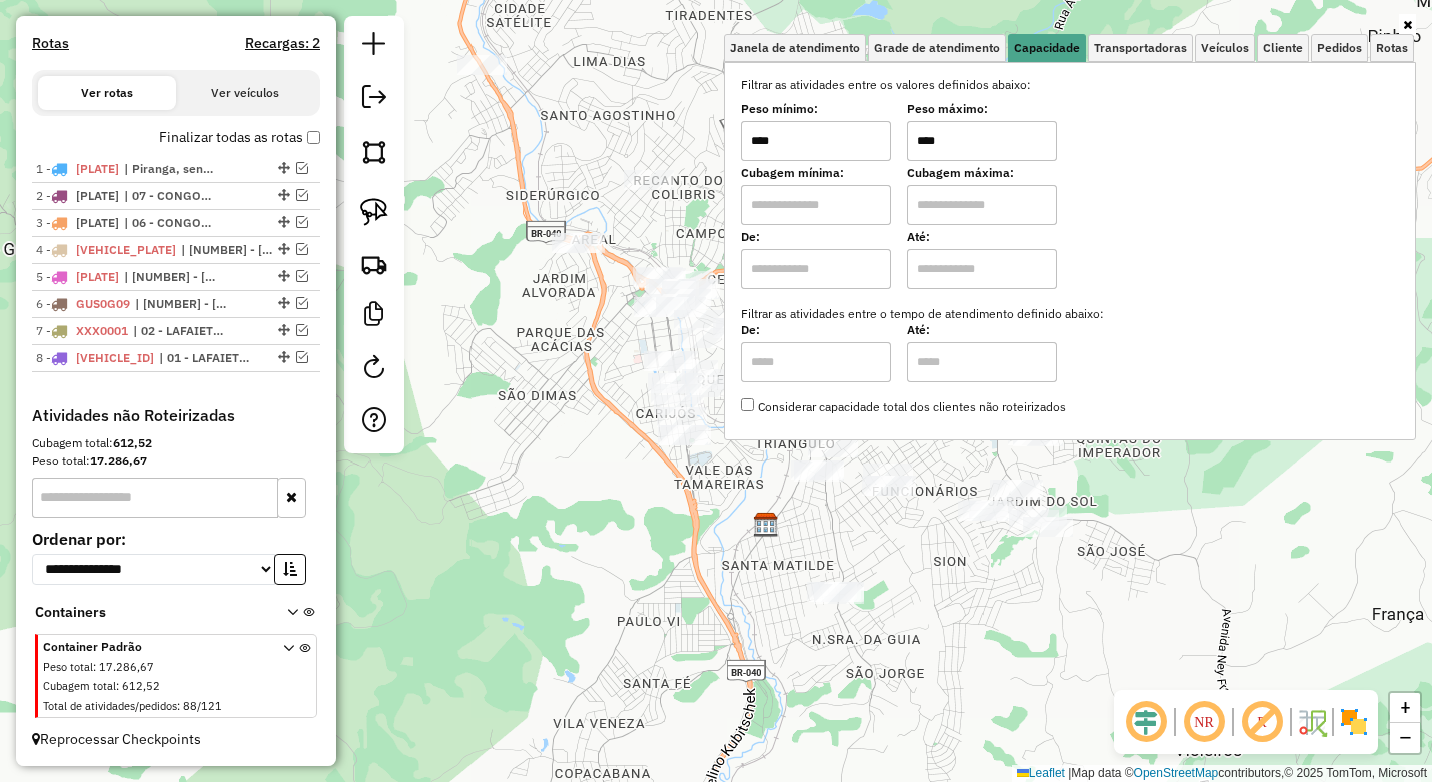 drag, startPoint x: 920, startPoint y: 141, endPoint x: 895, endPoint y: 141, distance: 25 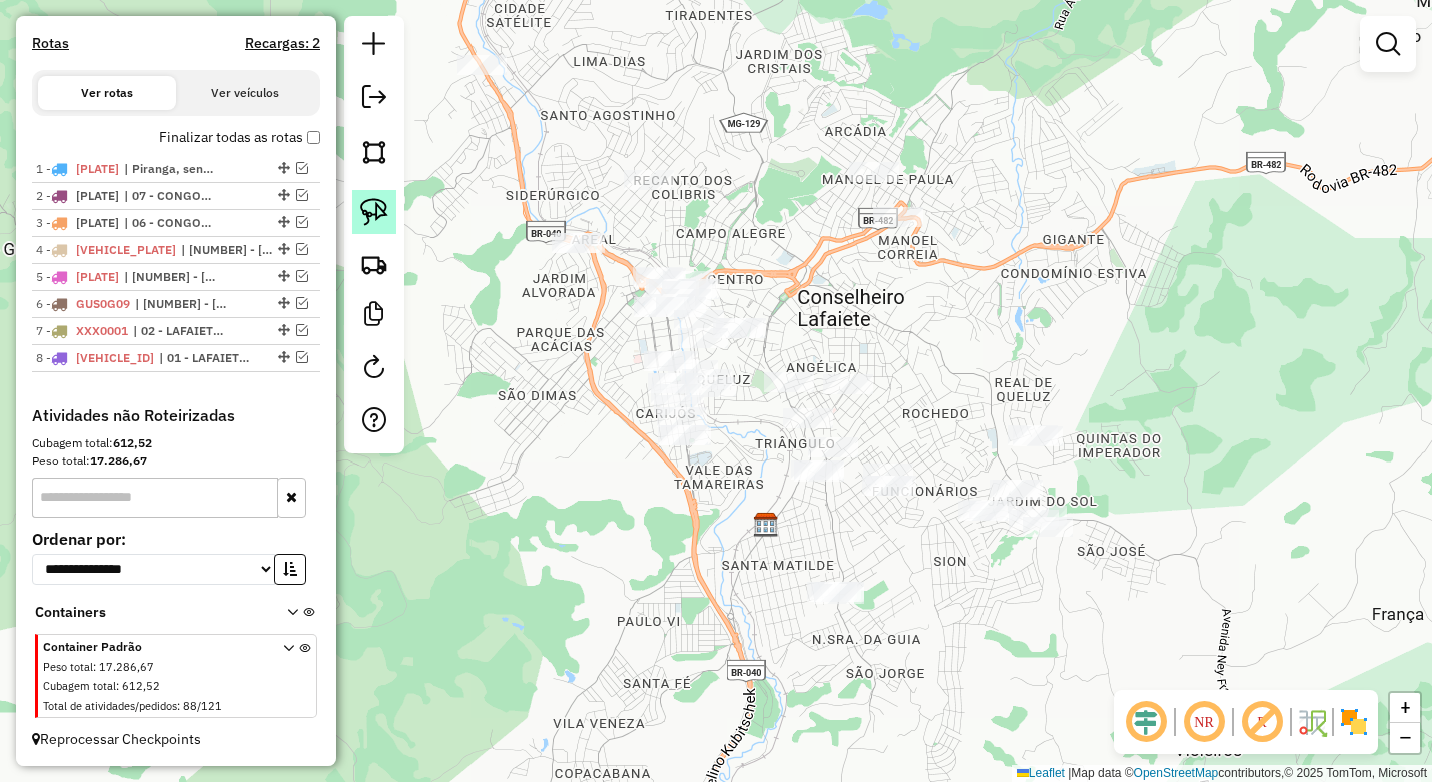 click 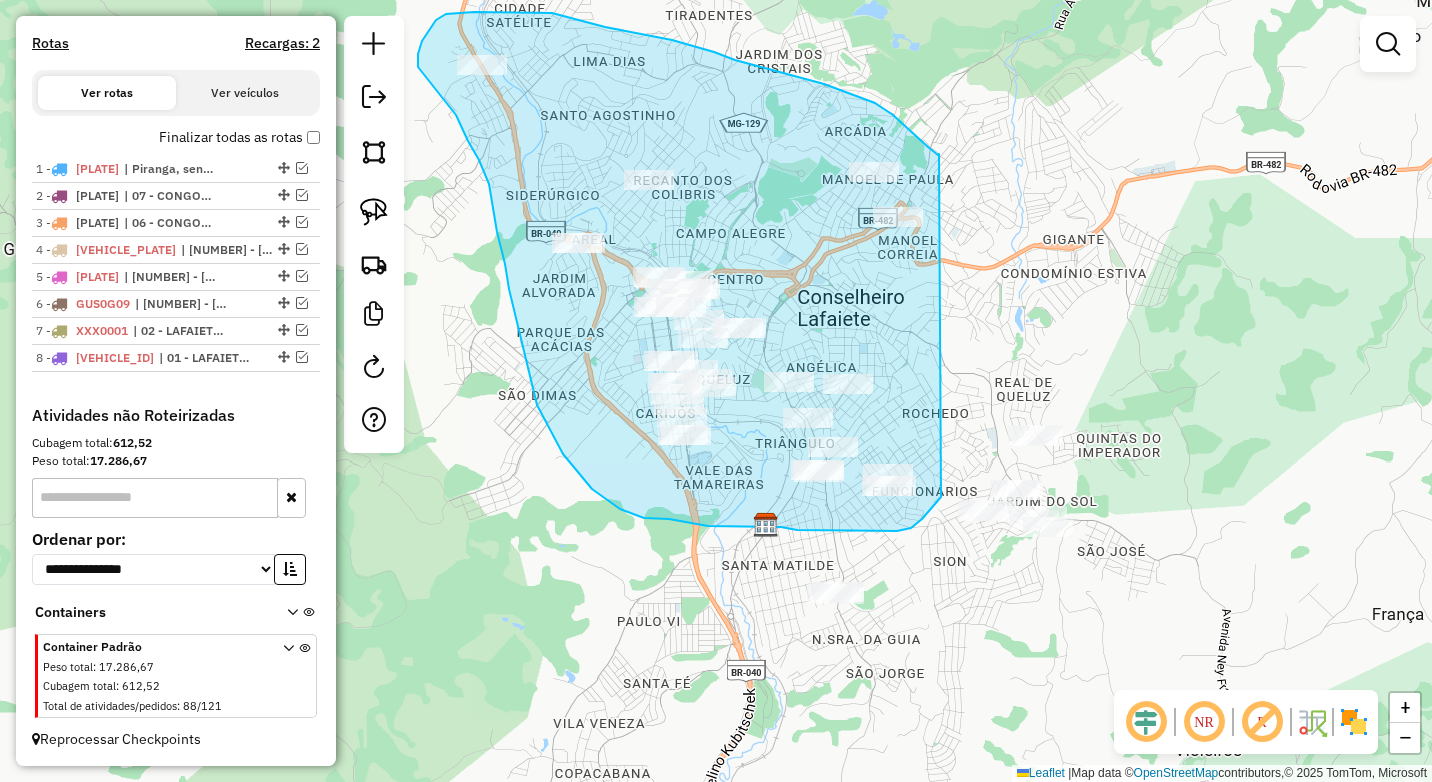 drag, startPoint x: 939, startPoint y: 154, endPoint x: 941, endPoint y: 497, distance: 343.00583 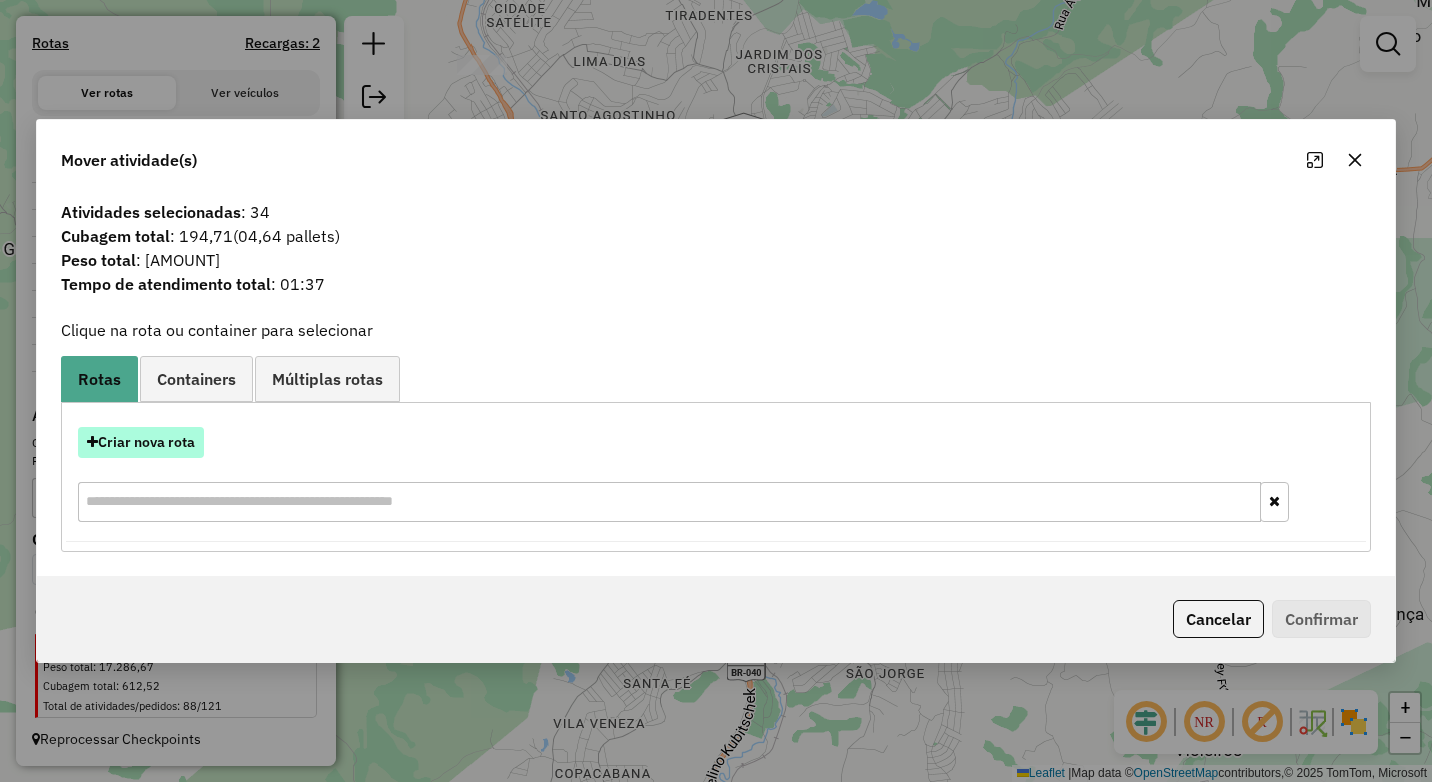 click on "Criar nova rota" at bounding box center [141, 442] 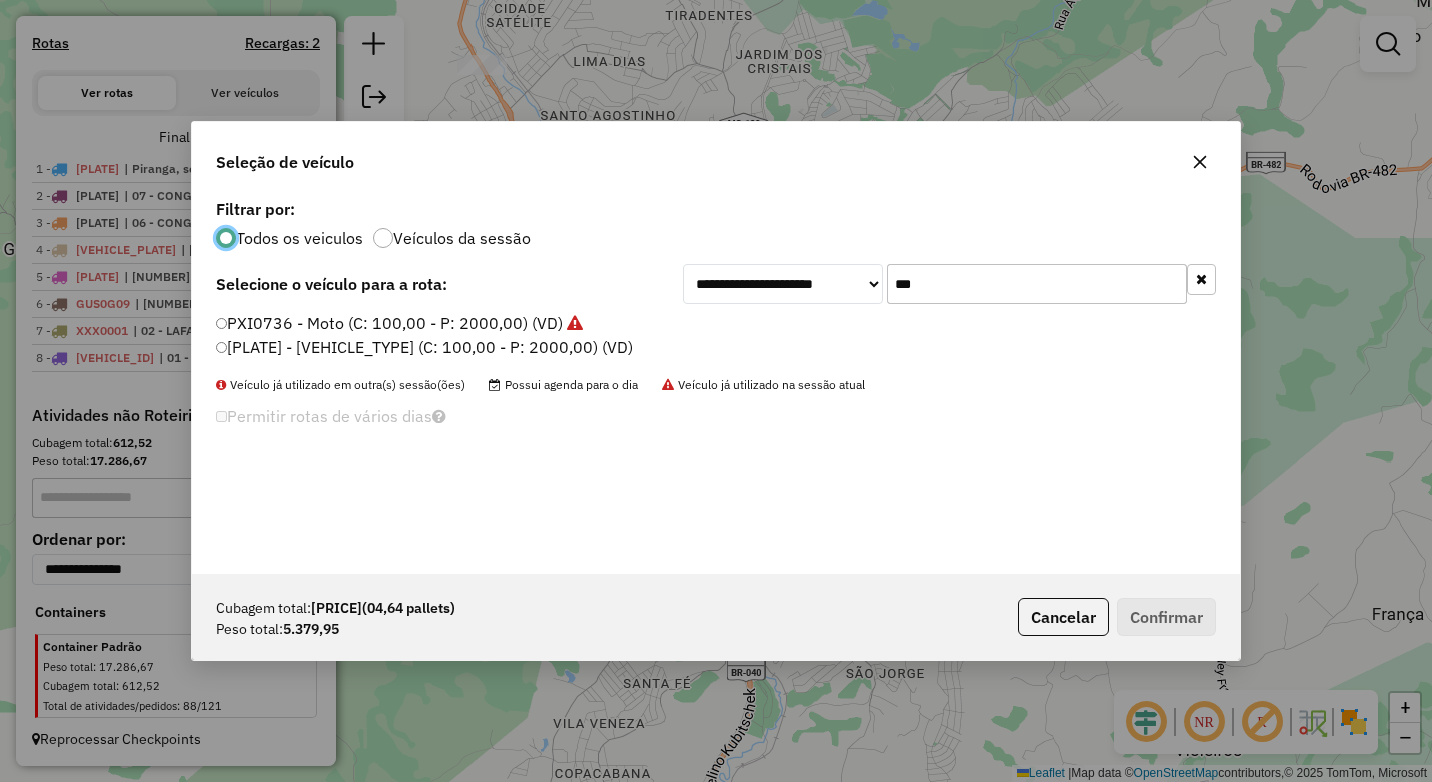 scroll, scrollTop: 11, scrollLeft: 6, axis: both 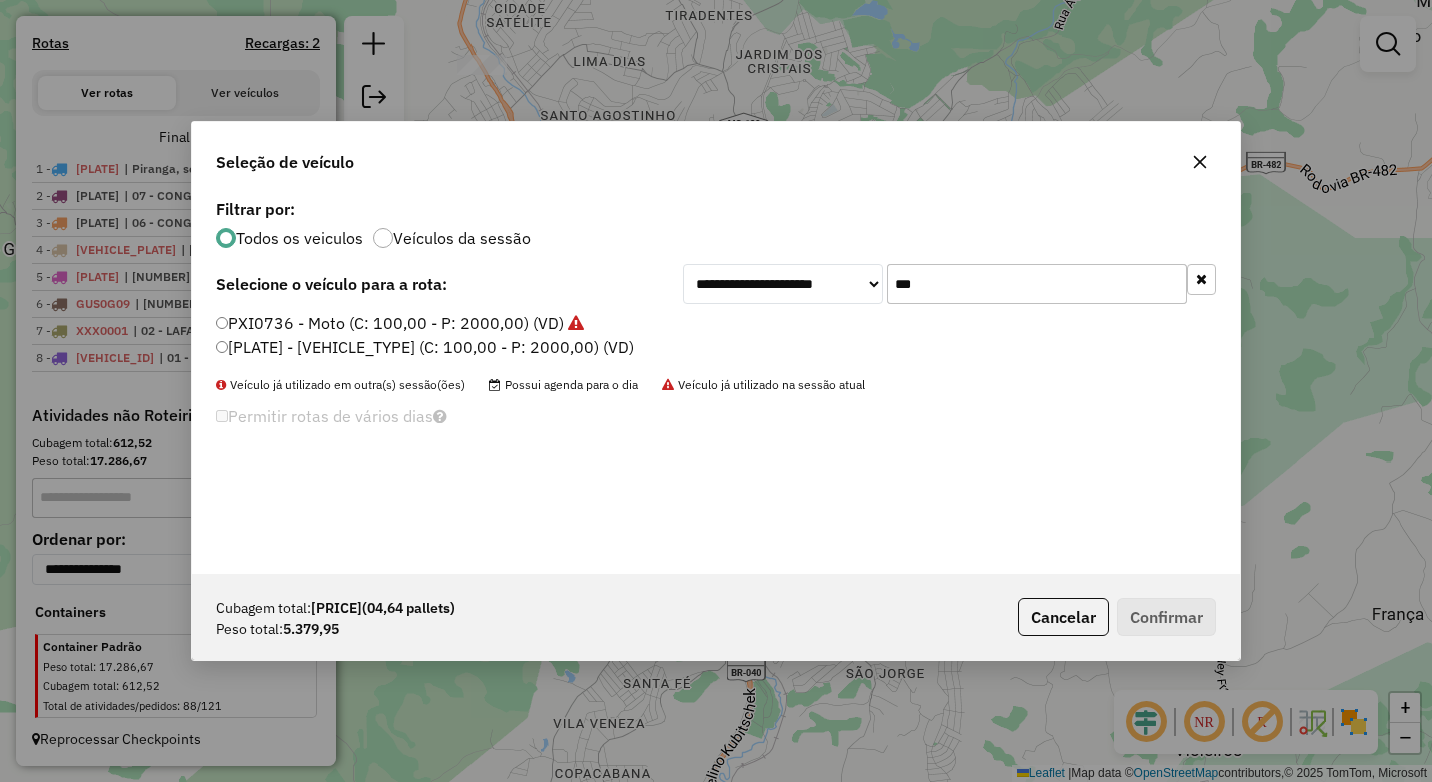 click on "**********" 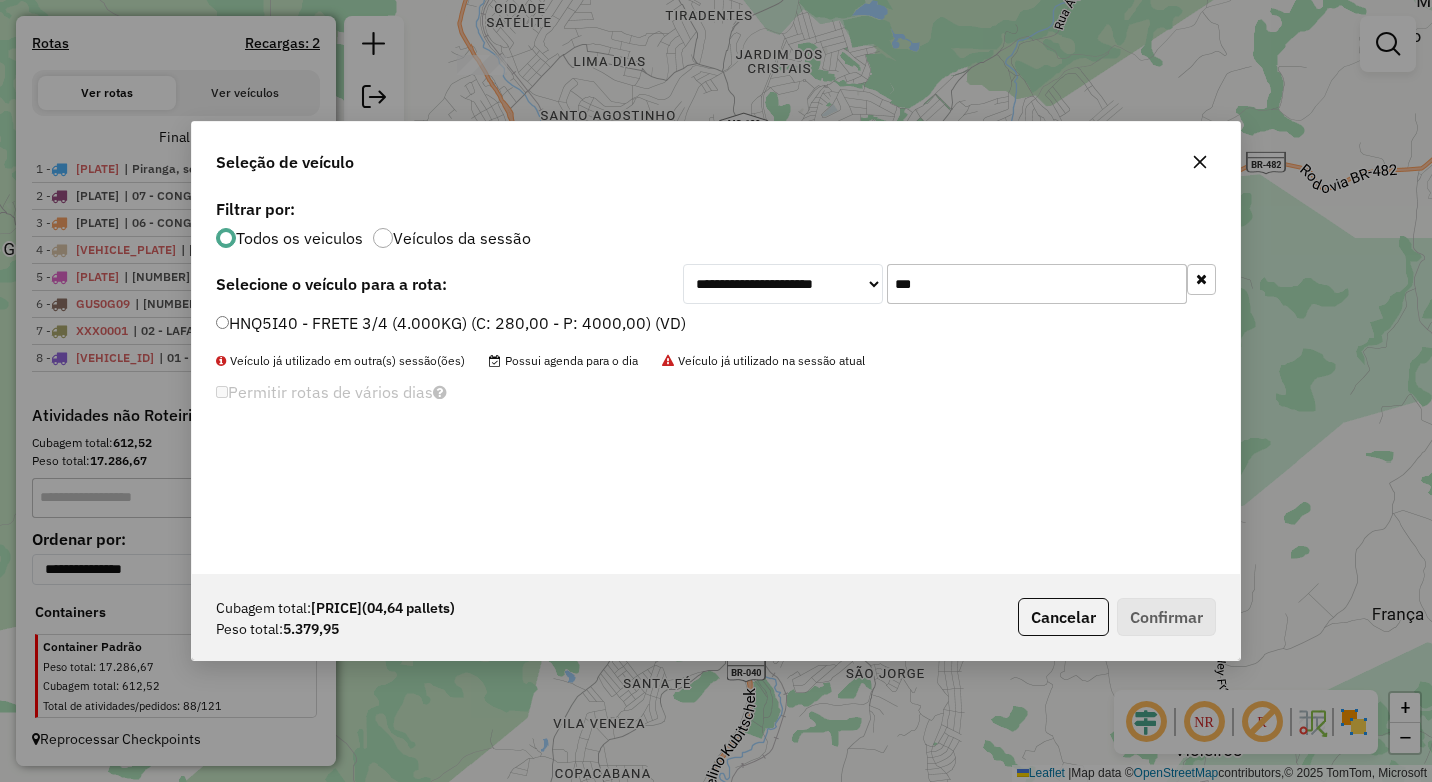 type on "***" 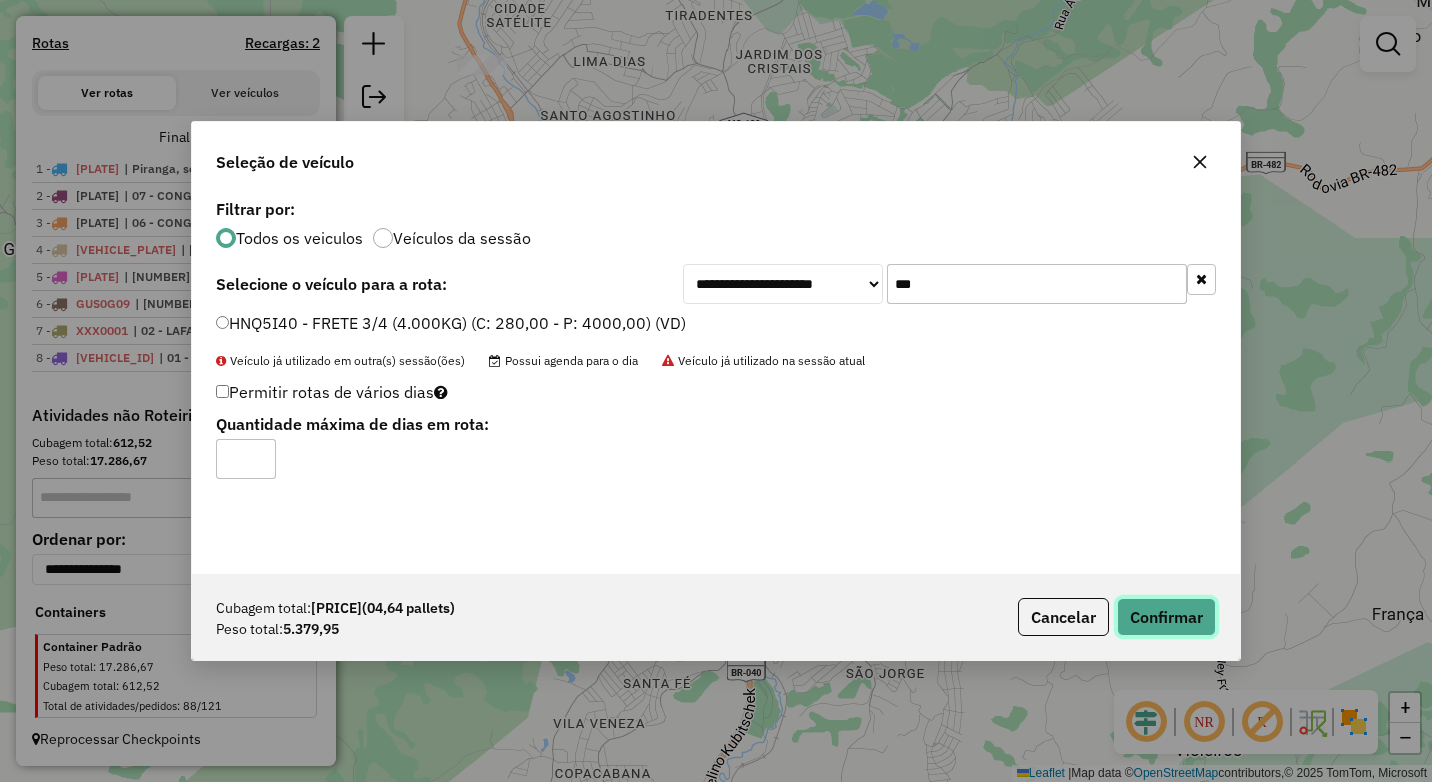 click on "Confirmar" 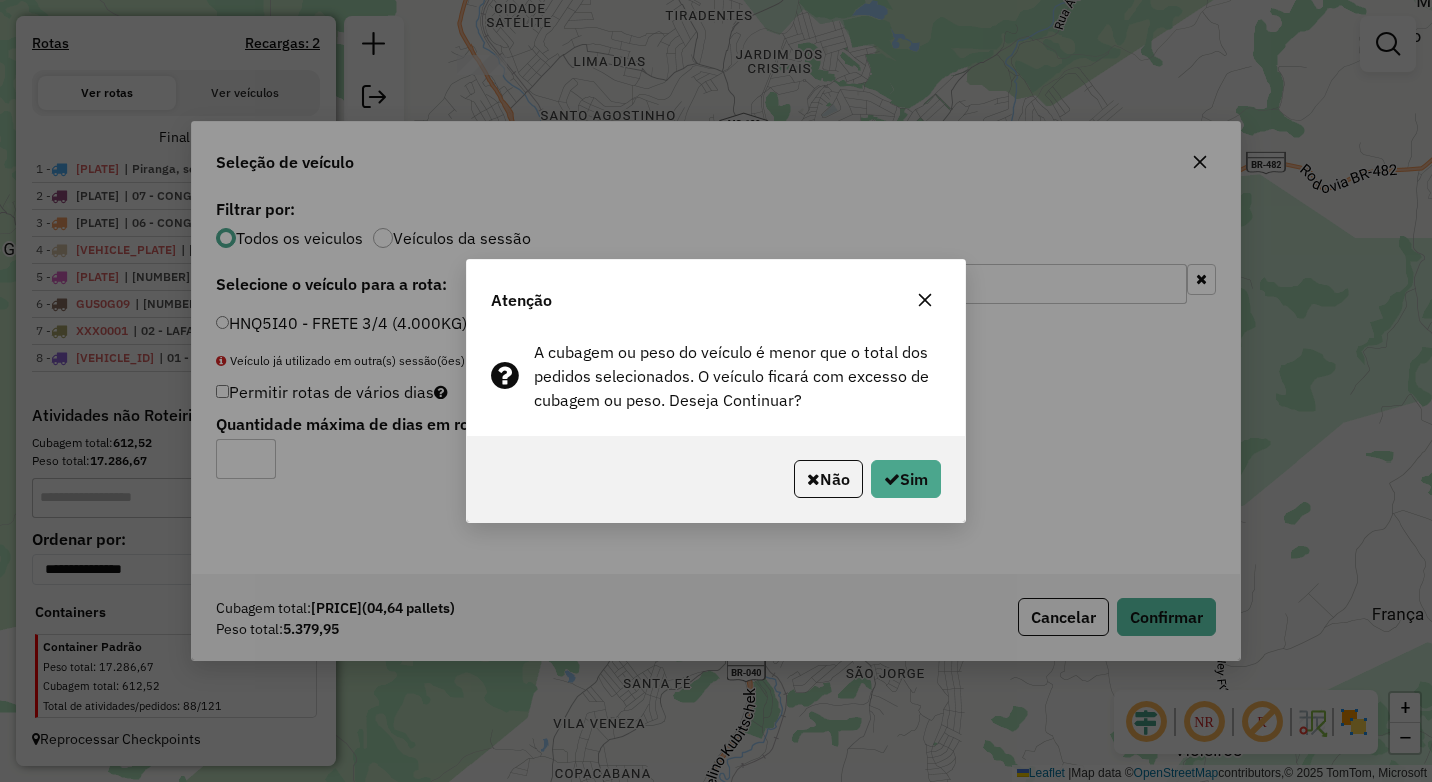 click on "Não   Sim" 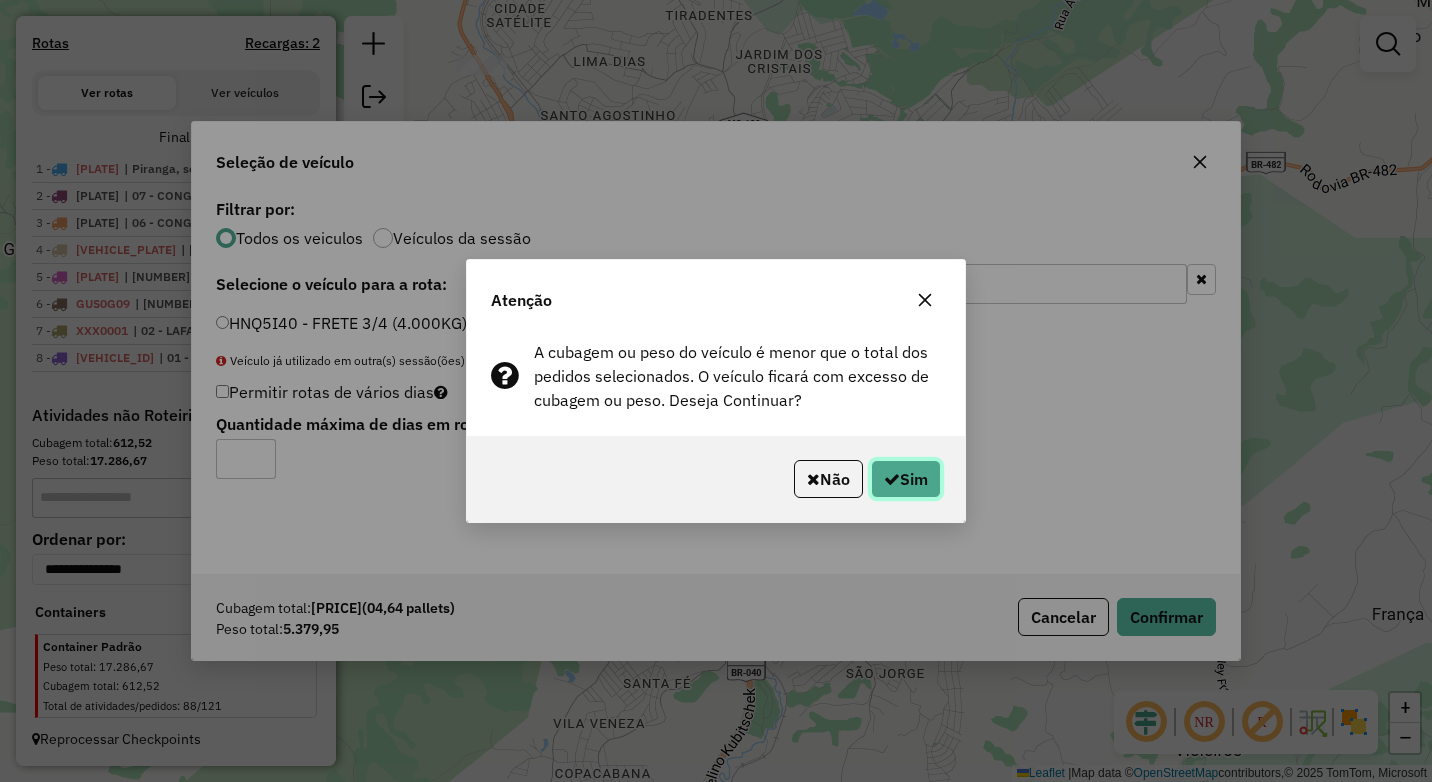 click on "Sim" 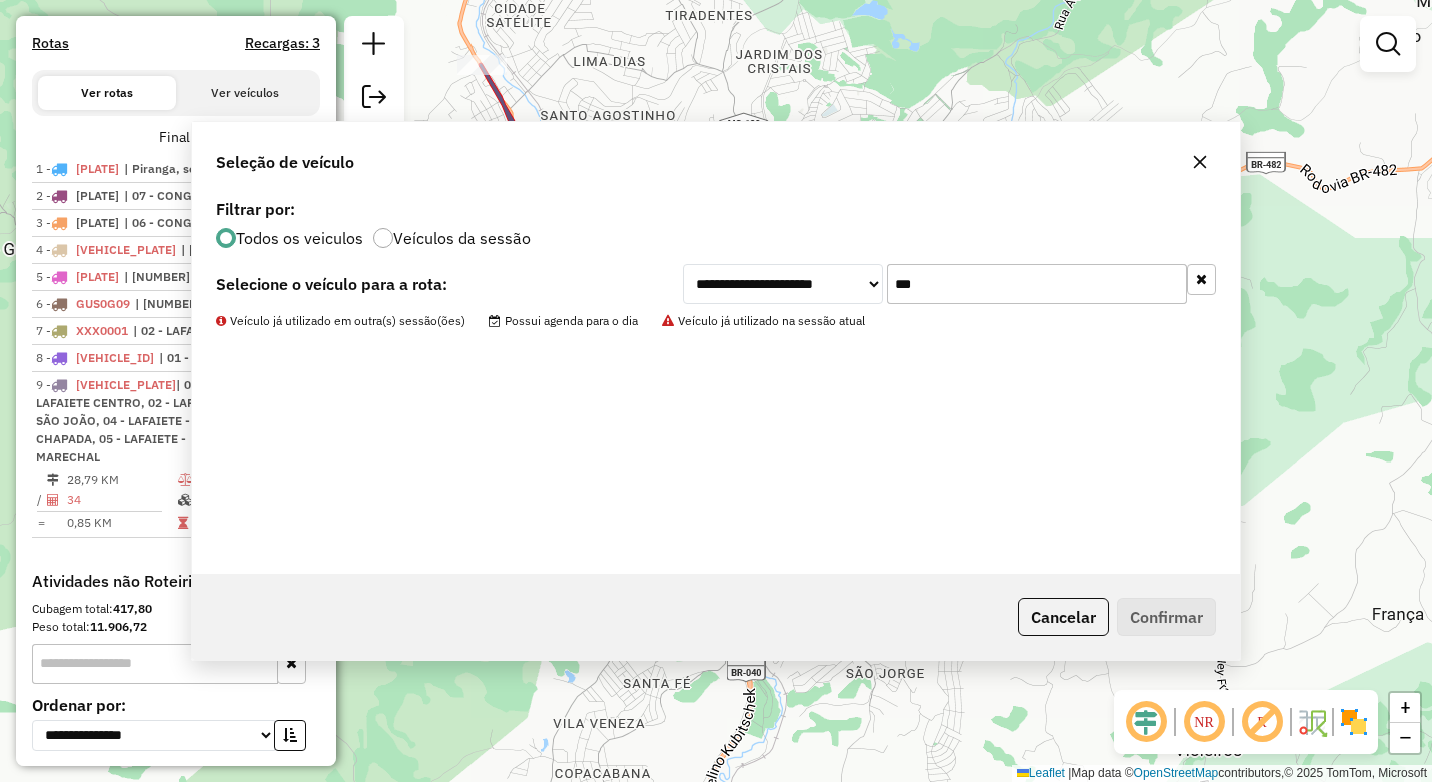 scroll, scrollTop: 735, scrollLeft: 0, axis: vertical 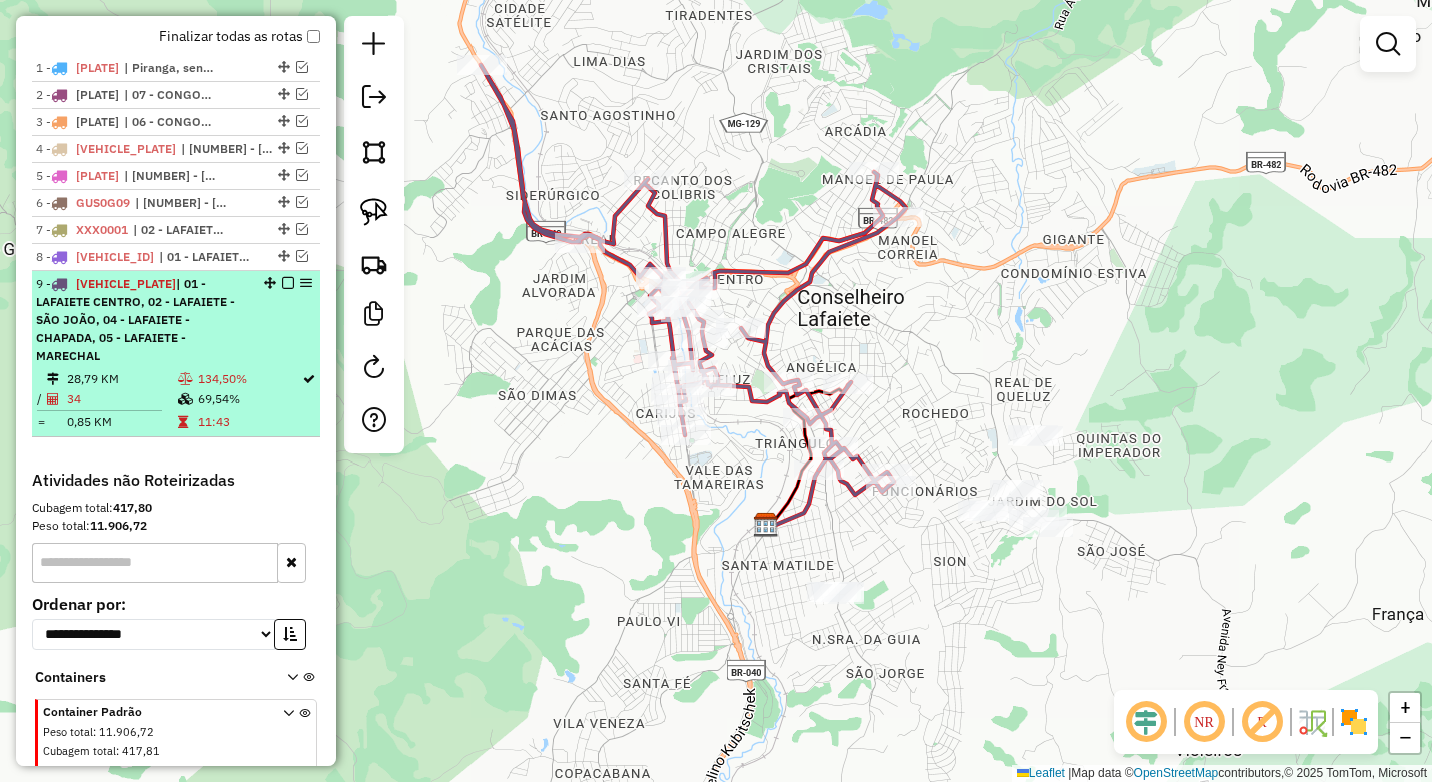 click on "134,50%" at bounding box center [249, 379] 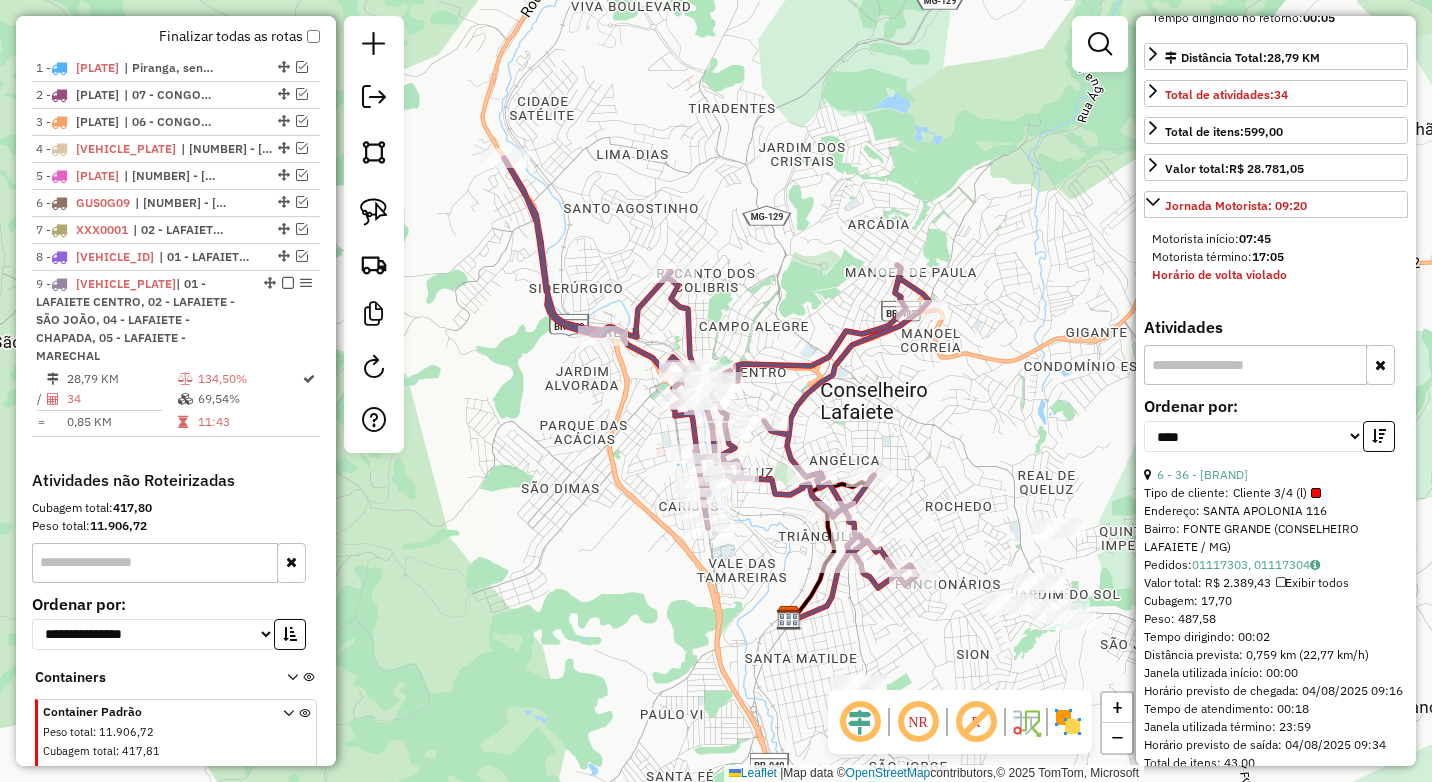 scroll, scrollTop: 600, scrollLeft: 0, axis: vertical 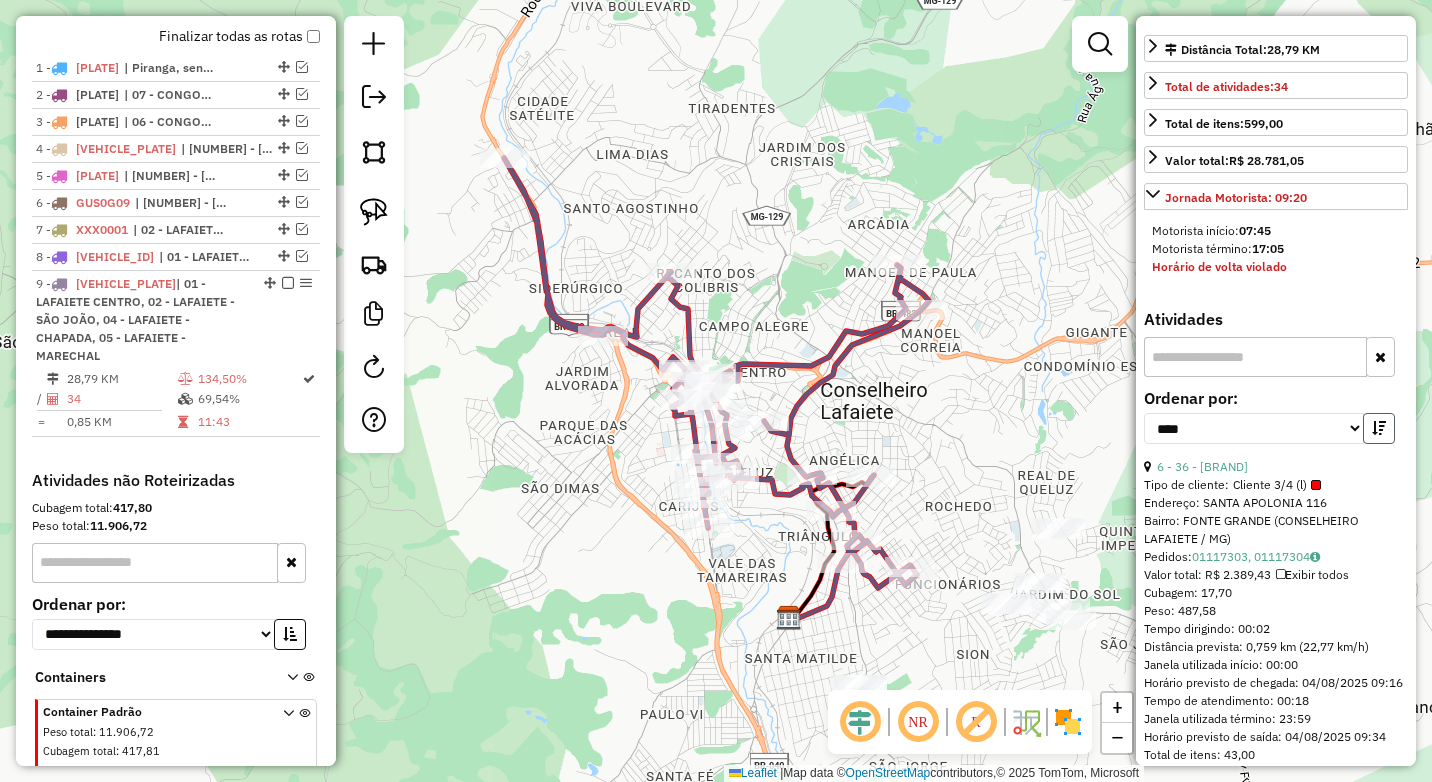 click at bounding box center [1379, 428] 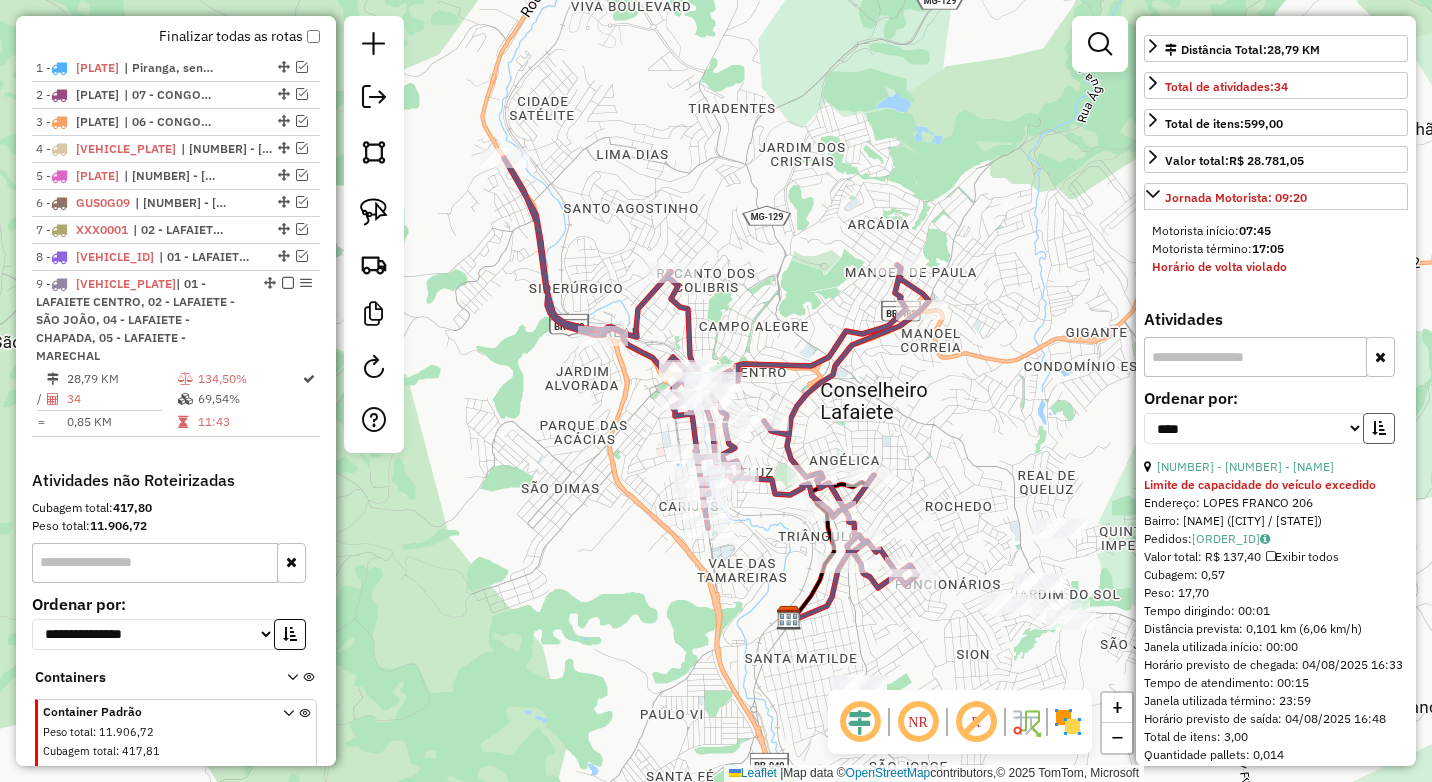 click at bounding box center [1379, 428] 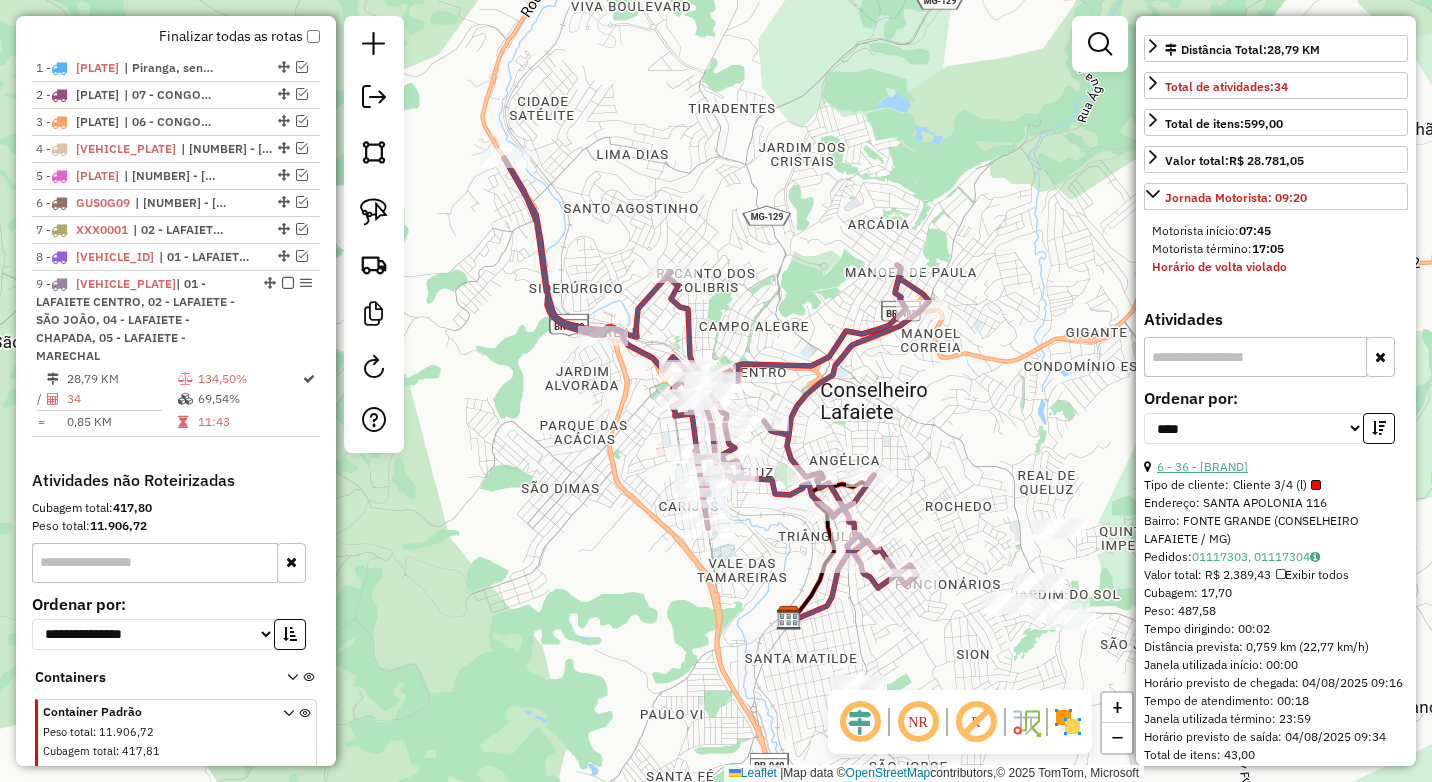 click on "6 - 36 - BAR E MERCEARIA SERF" at bounding box center (1202, 466) 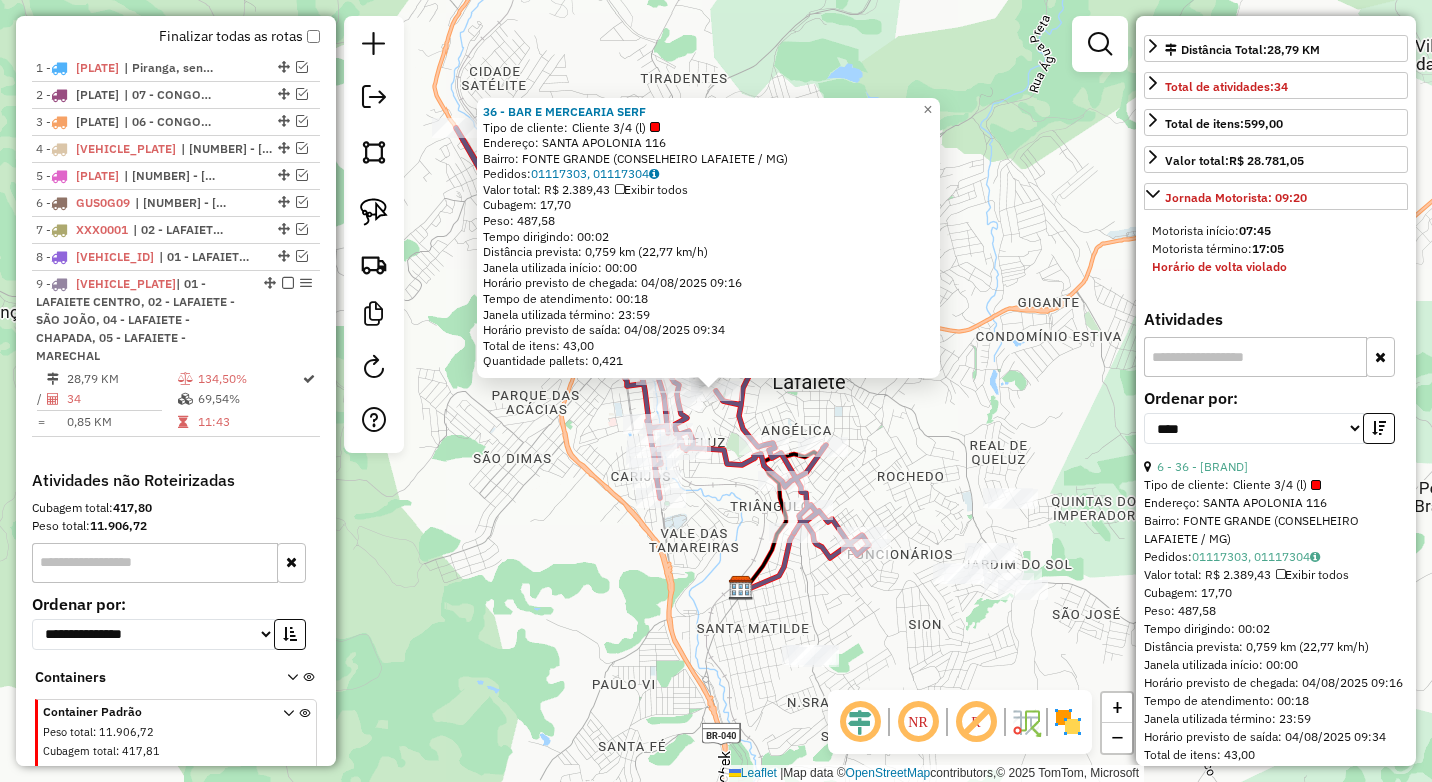 click on "36 - BAR E MERCEARIA SERF  Tipo de cliente:   Cliente 3/4  (l)   Endereço:  SANTA APOLONIA 116   Bairro: FONTE GRANDE (CONSELHEIRO LAFAIETE / MG)   Pedidos:  01117303, 01117304   Valor total: R$ 2.389,43   Exibir todos   Cubagem: 17,70  Peso: 487,58  Tempo dirigindo: 00:02   Distância prevista: 0,759 km (22,77 km/h)   Janela utilizada início: 00:00   Horário previsto de chegada: 04/08/2025 09:16   Tempo de atendimento: 00:18   Janela utilizada término: 23:59   Horário previsto de saída: 04/08/2025 09:34   Total de itens: 43,00   Quantidade pallets: 0,421  × Janela de atendimento Grade de atendimento Capacidade Transportadoras Veículos Cliente Pedidos  Rotas Selecione os dias de semana para filtrar as janelas de atendimento  Seg   Ter   Qua   Qui   Sex   Sáb   Dom  Informe o período da janela de atendimento: De: Até:  Filtrar exatamente a janela do cliente  Considerar janela de atendimento padrão  Selecione os dias de semana para filtrar as grades de atendimento  Seg   Ter   Qua   Qui   Sex   Dom" 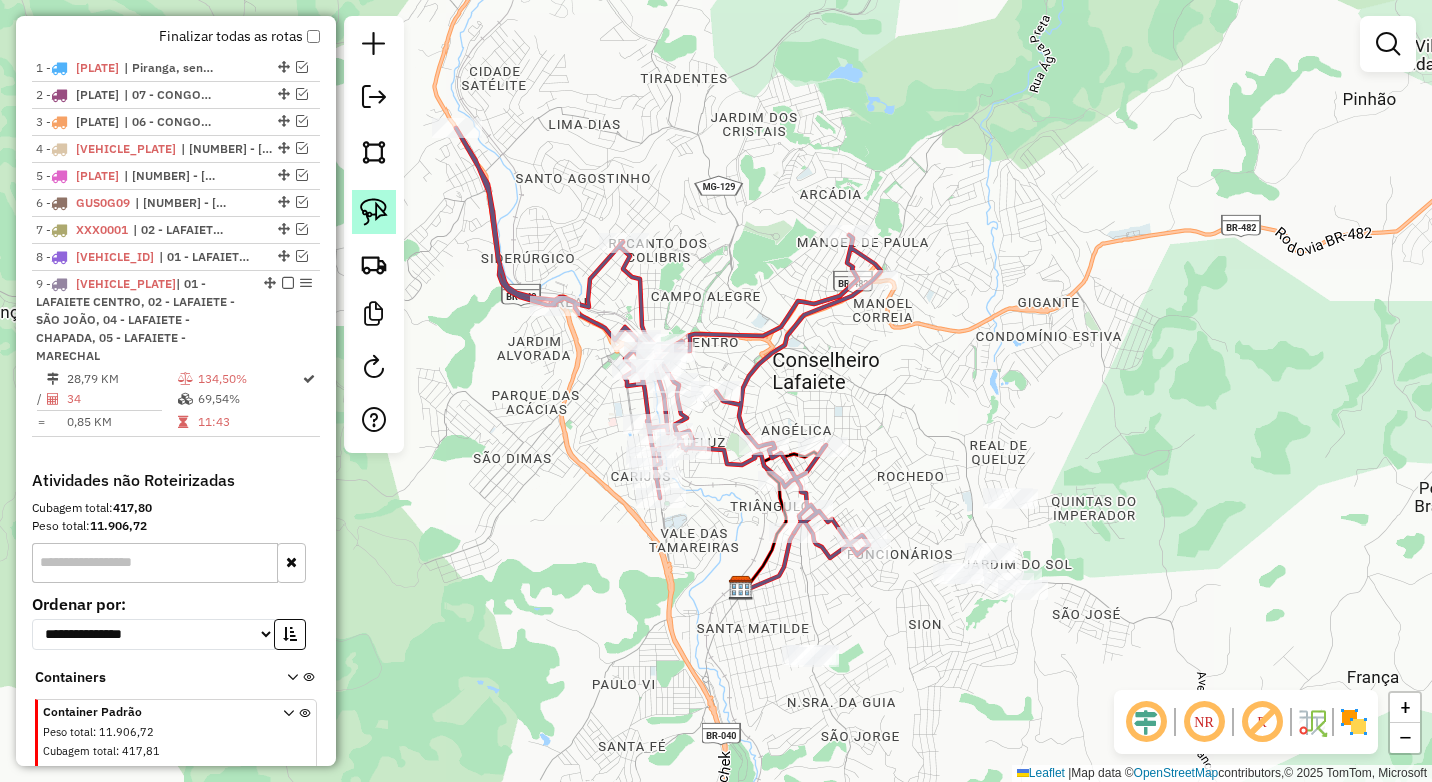 click 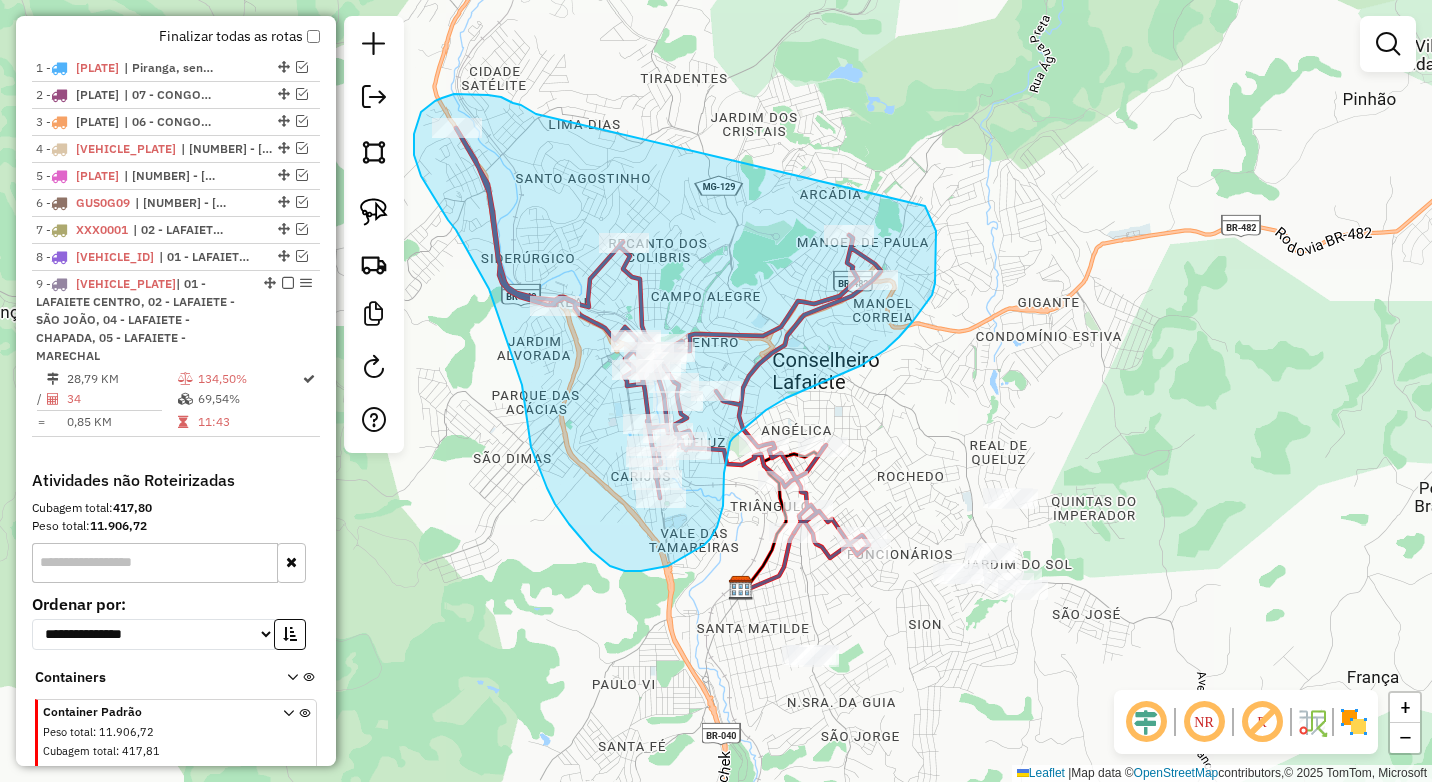 drag, startPoint x: 534, startPoint y: 112, endPoint x: 925, endPoint y: 206, distance: 402.14053 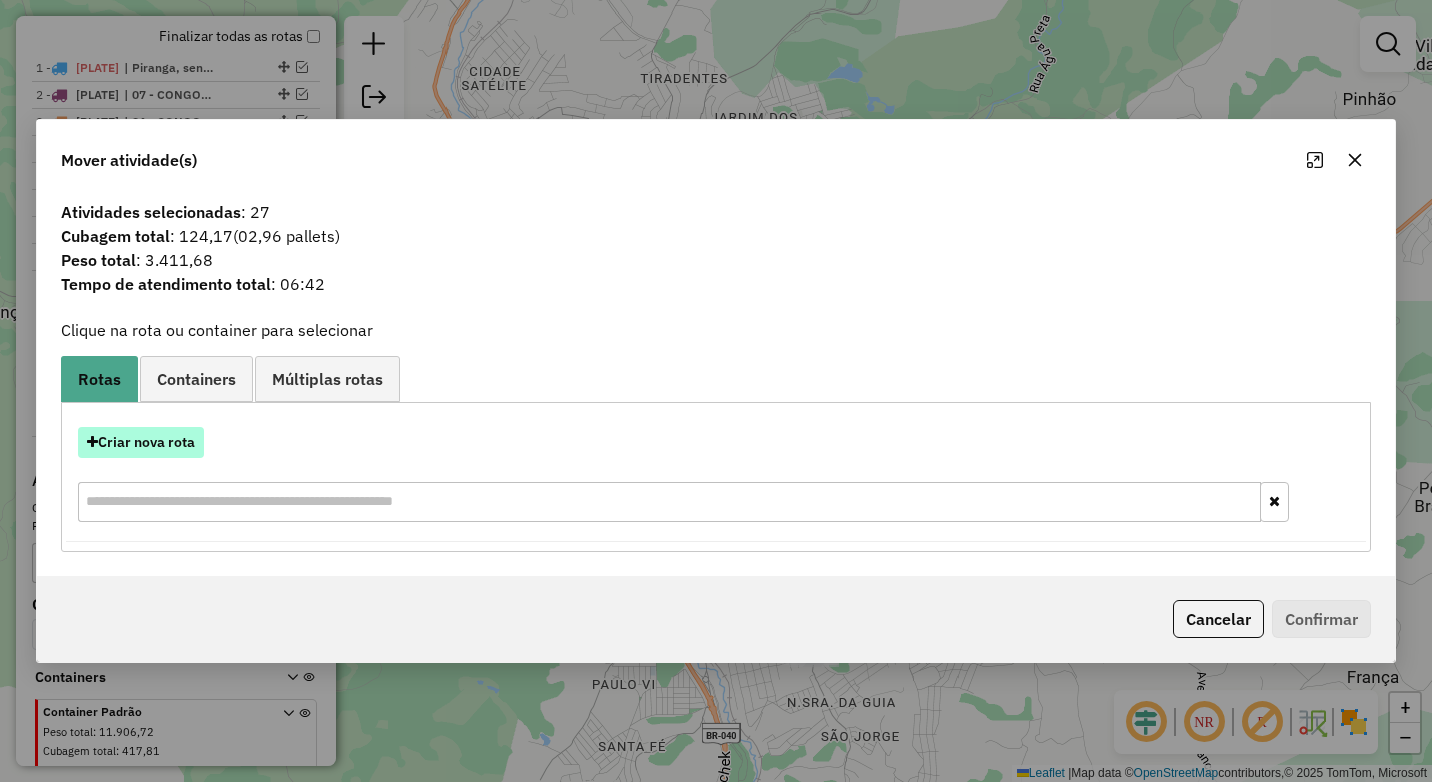 click on "Criar nova rota" at bounding box center [141, 442] 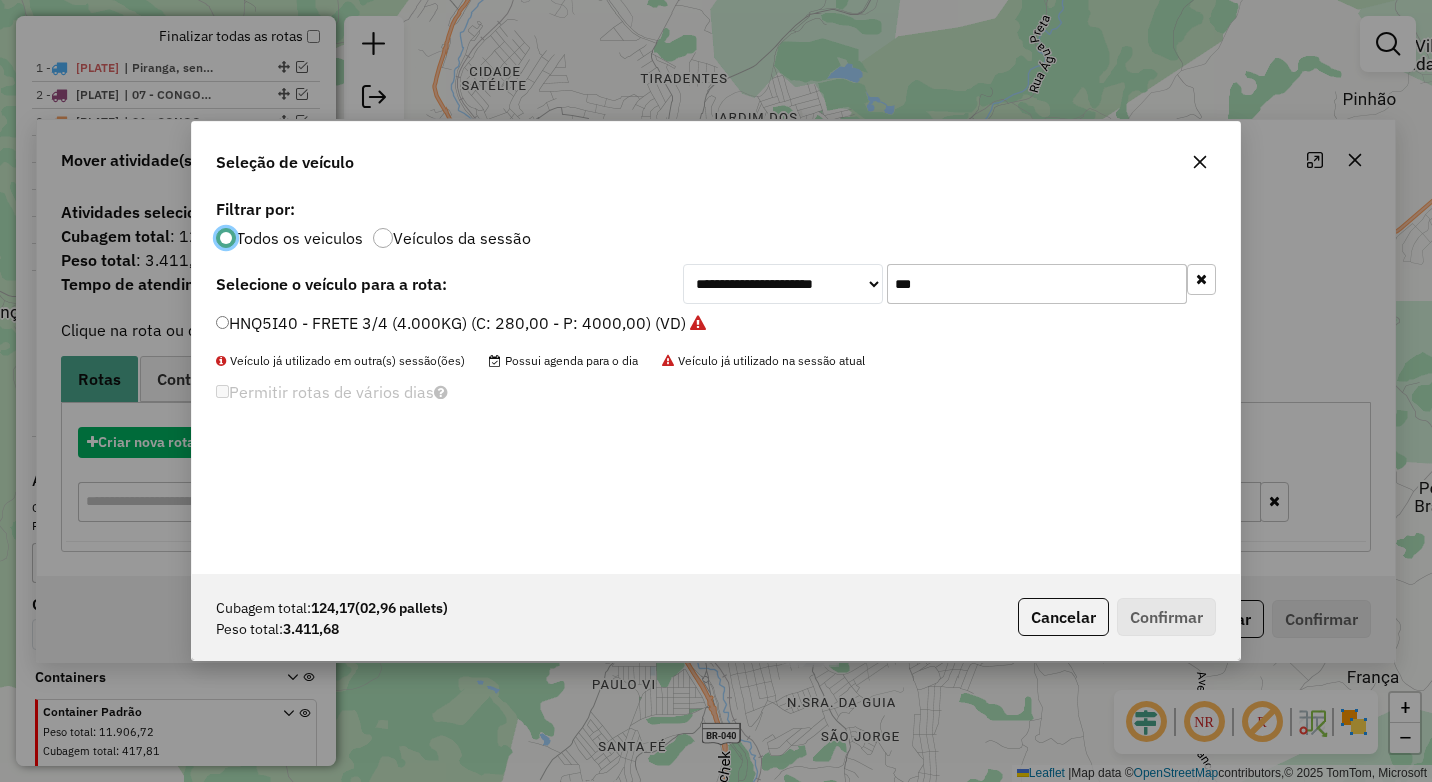 scroll, scrollTop: 11, scrollLeft: 6, axis: both 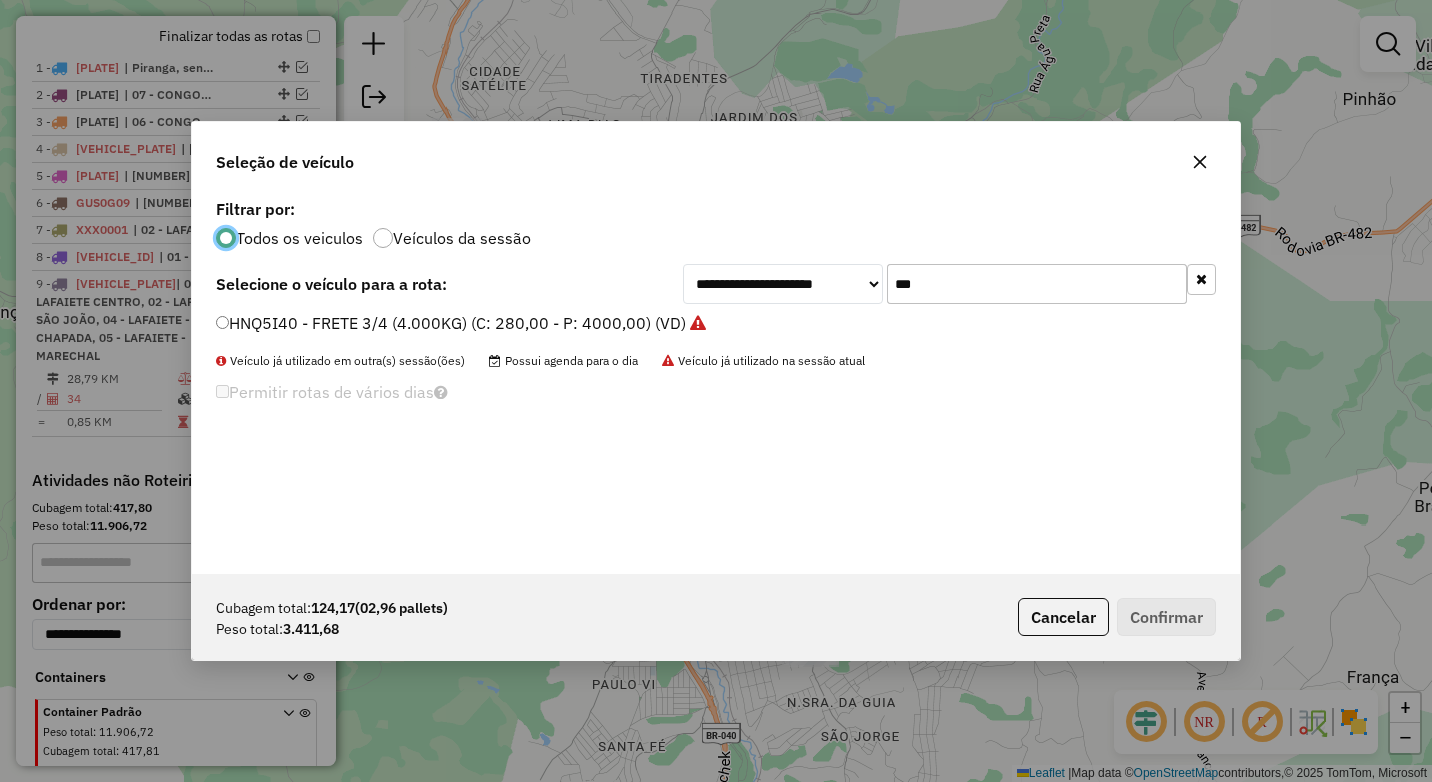 click on "HNQ5I40 - Frete 3/4 (4.000kg) (C: 280,00 - P: 4000,00) (VD)" 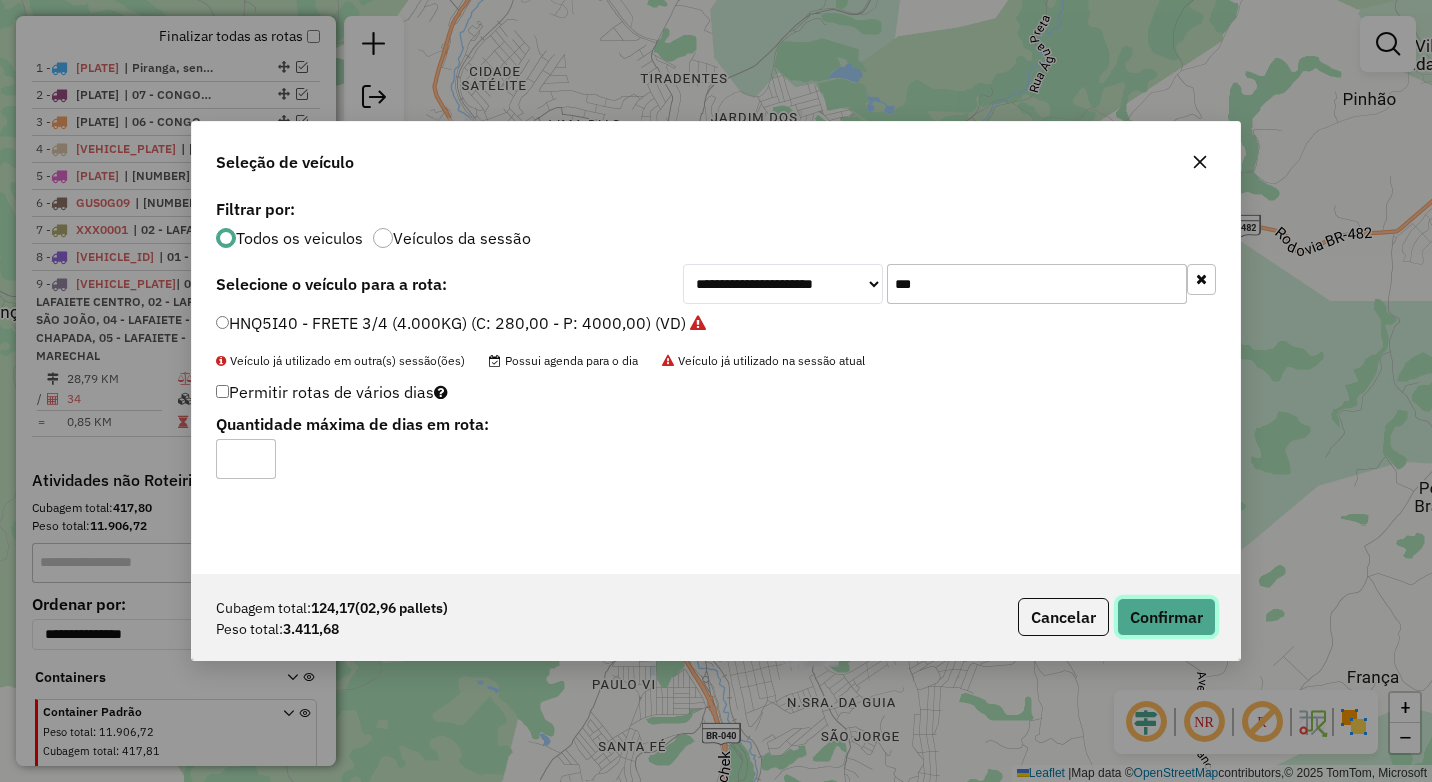 click on "Confirmar" 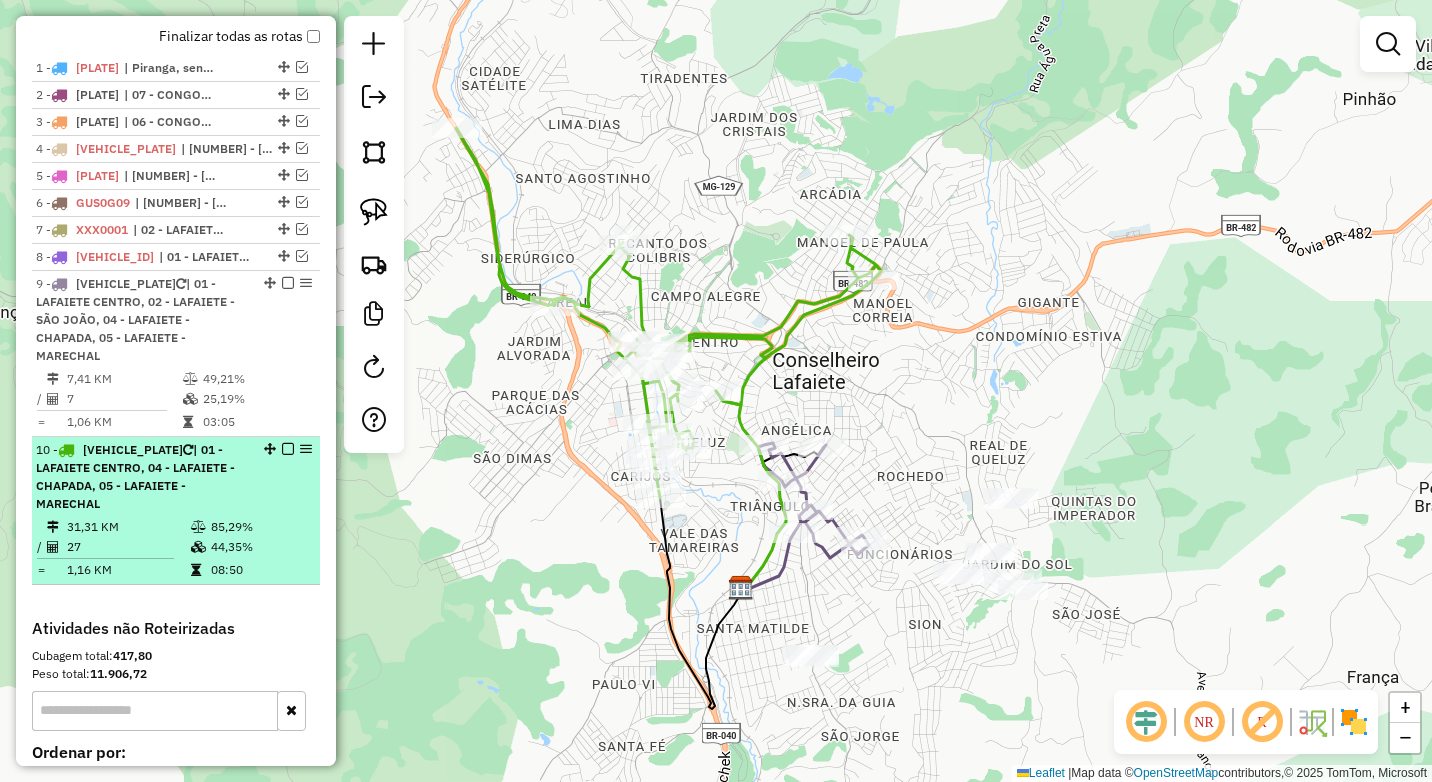 click on "| 01 - LAFAIETE CENTRO, 04 - LAFAIETE - CHAPADA, 05 - LAFAIETE - MARECHAL" at bounding box center [135, 476] 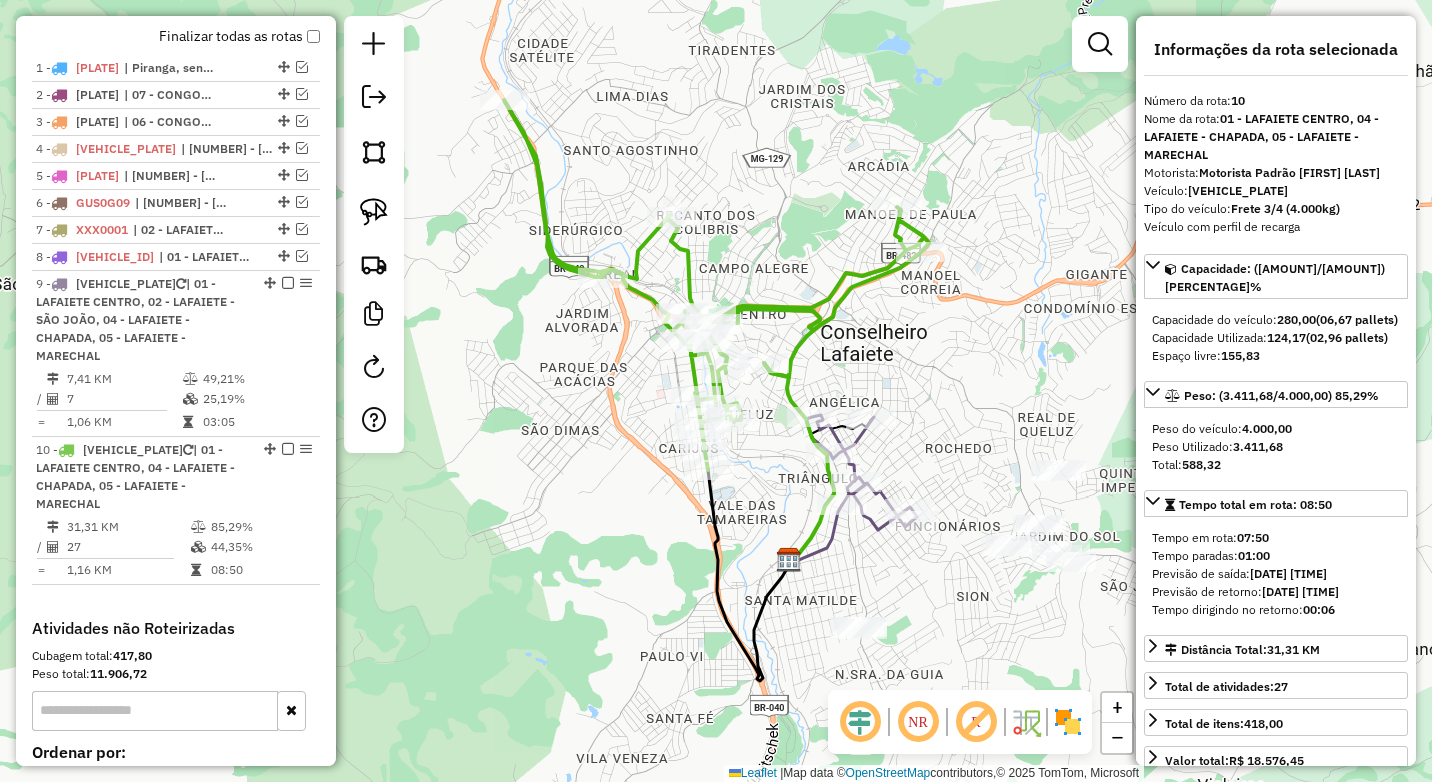 drag, startPoint x: 751, startPoint y: 560, endPoint x: 653, endPoint y: 561, distance: 98.005104 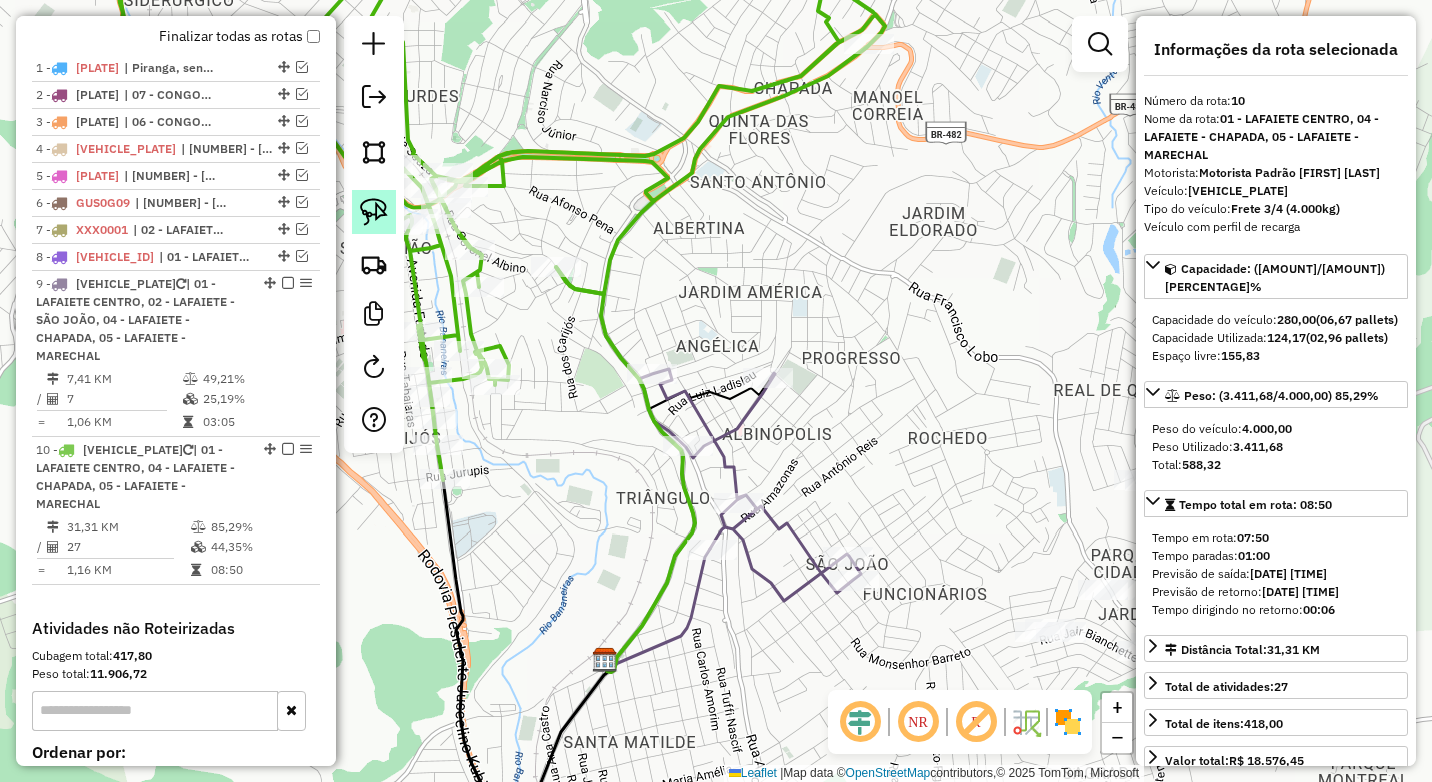 click 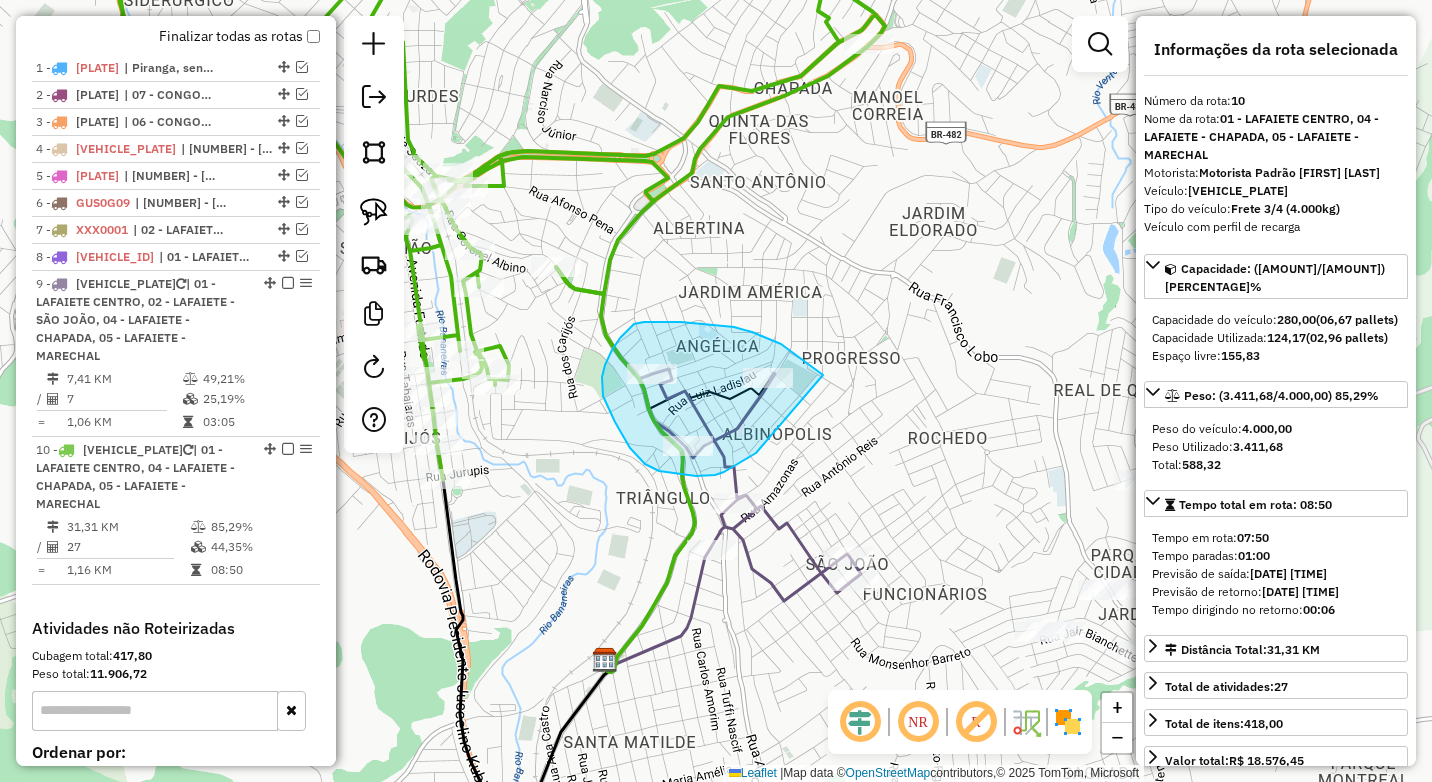 drag, startPoint x: 793, startPoint y: 352, endPoint x: 756, endPoint y: 453, distance: 107.563934 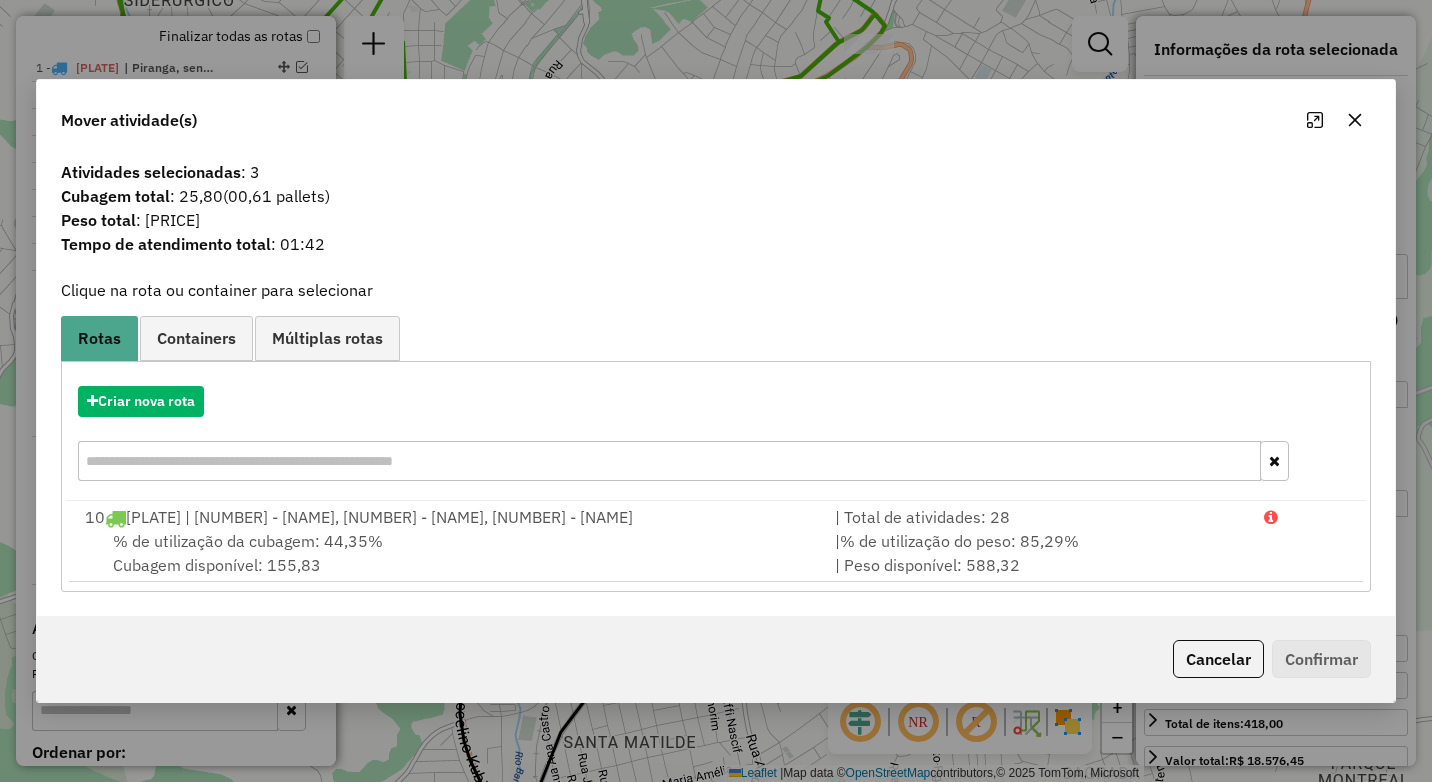 click 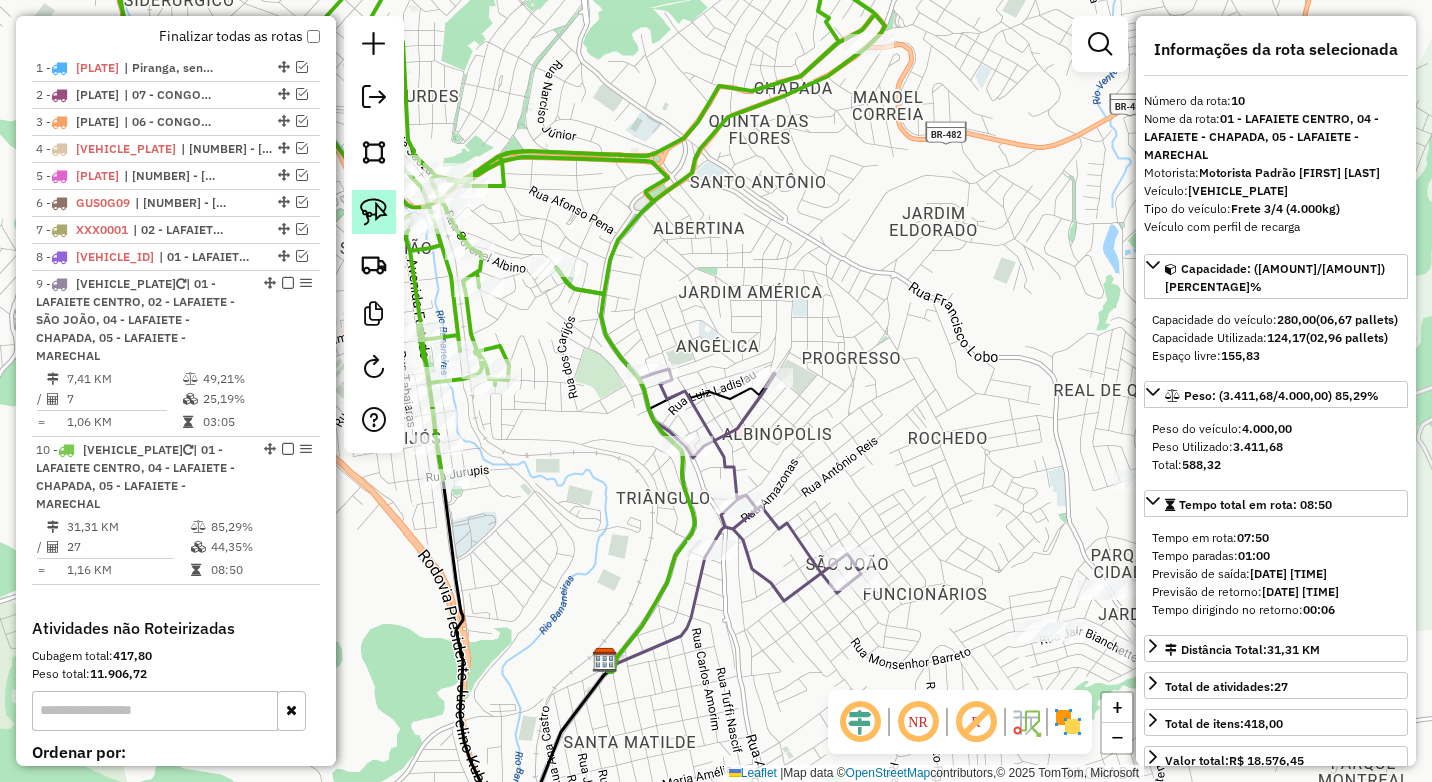 click 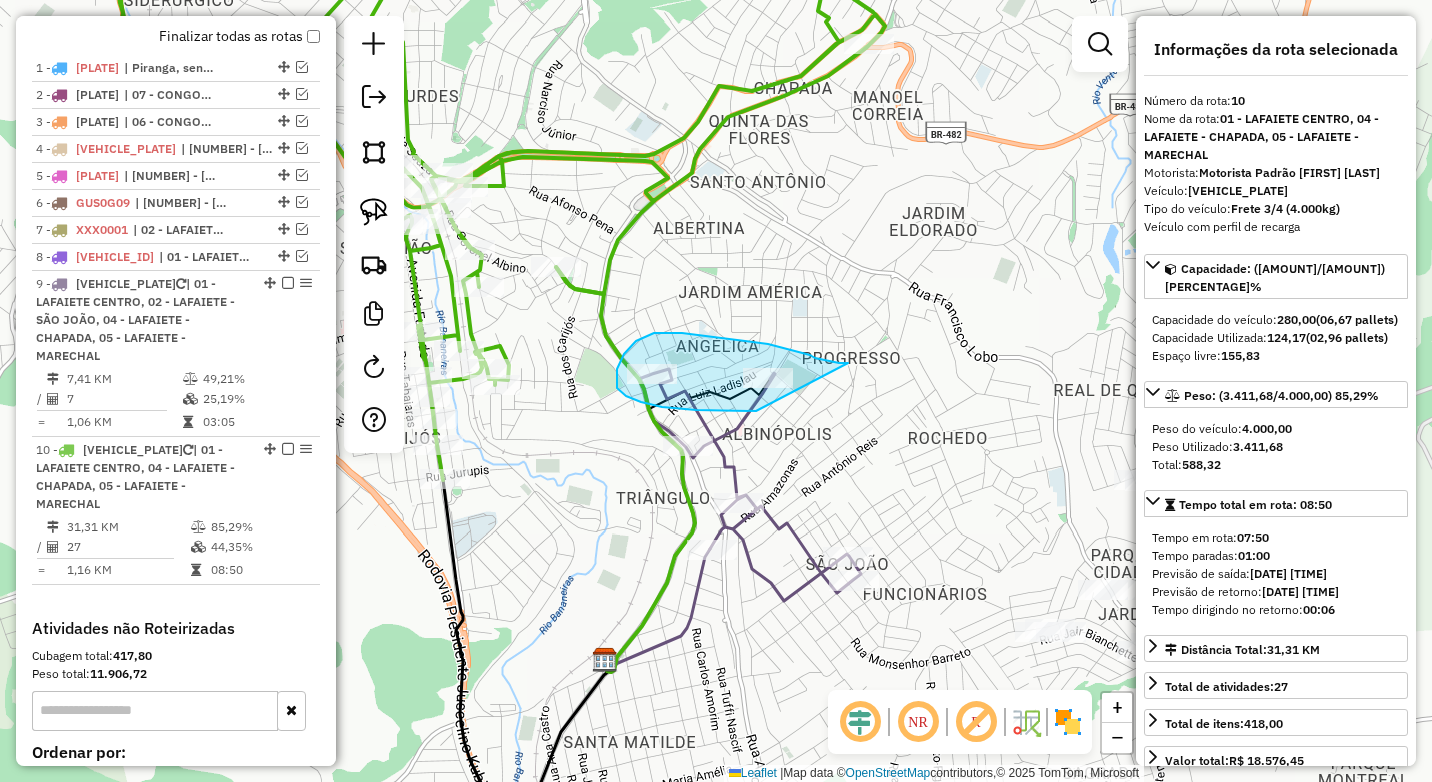 drag, startPoint x: 829, startPoint y: 360, endPoint x: 756, endPoint y: 411, distance: 89.050545 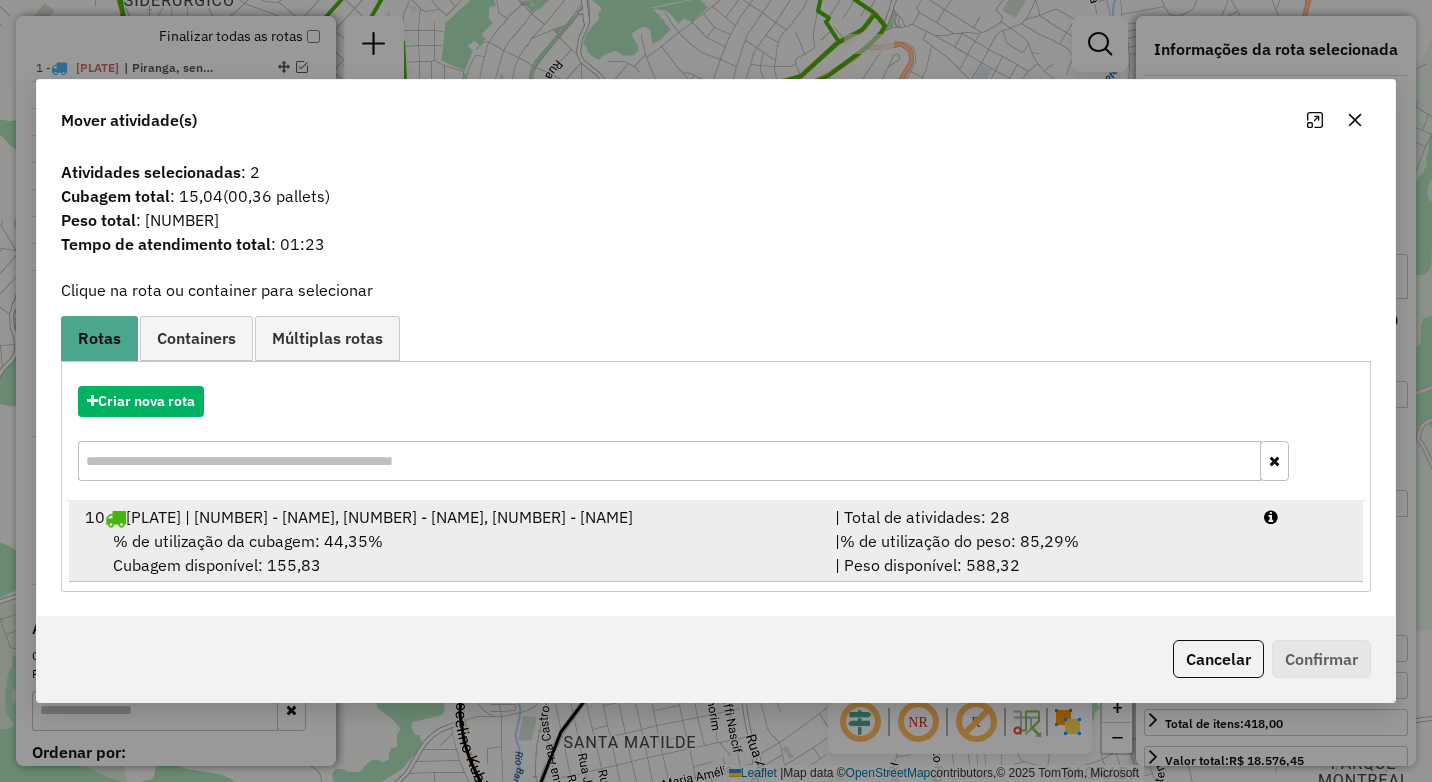 click on "| Total de atividades: 28" at bounding box center (1037, 517) 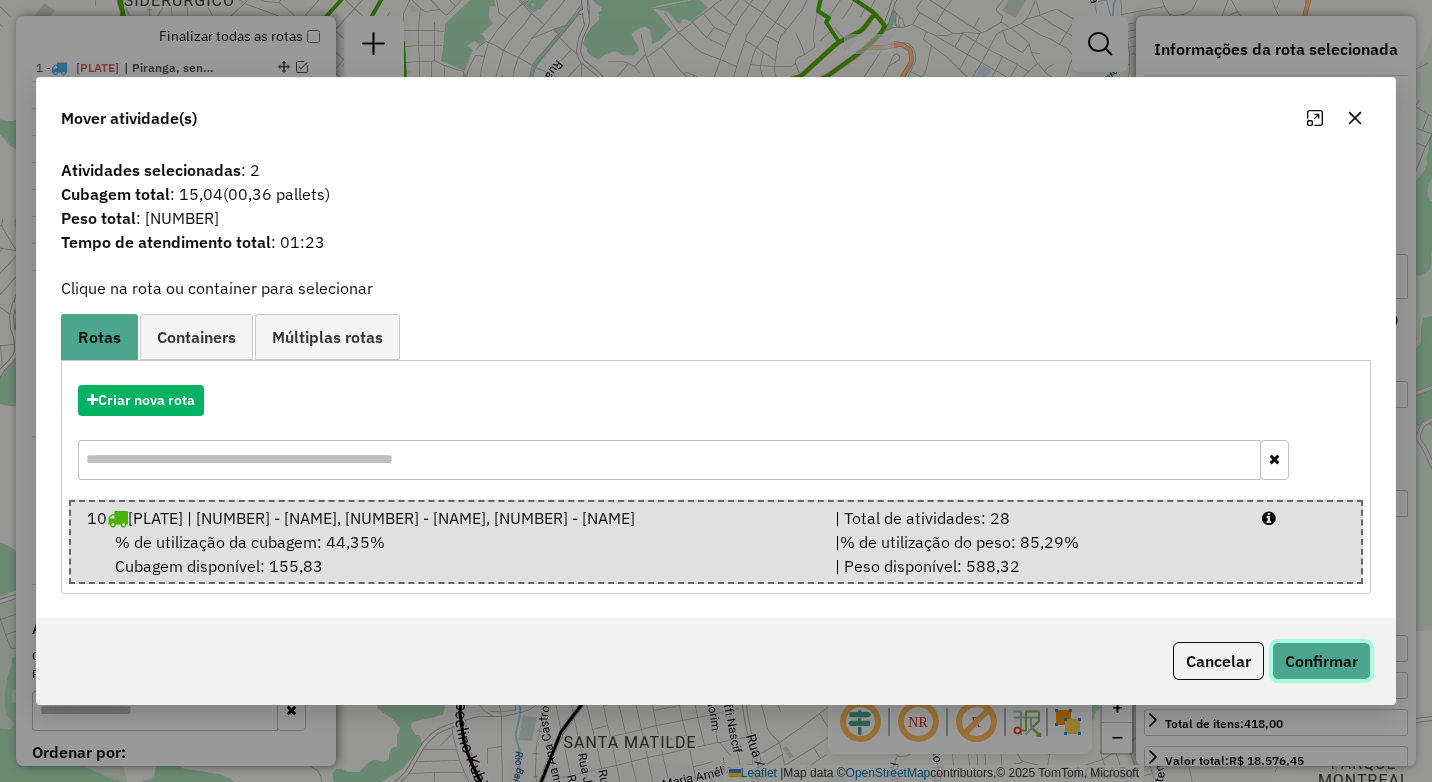click on "Confirmar" 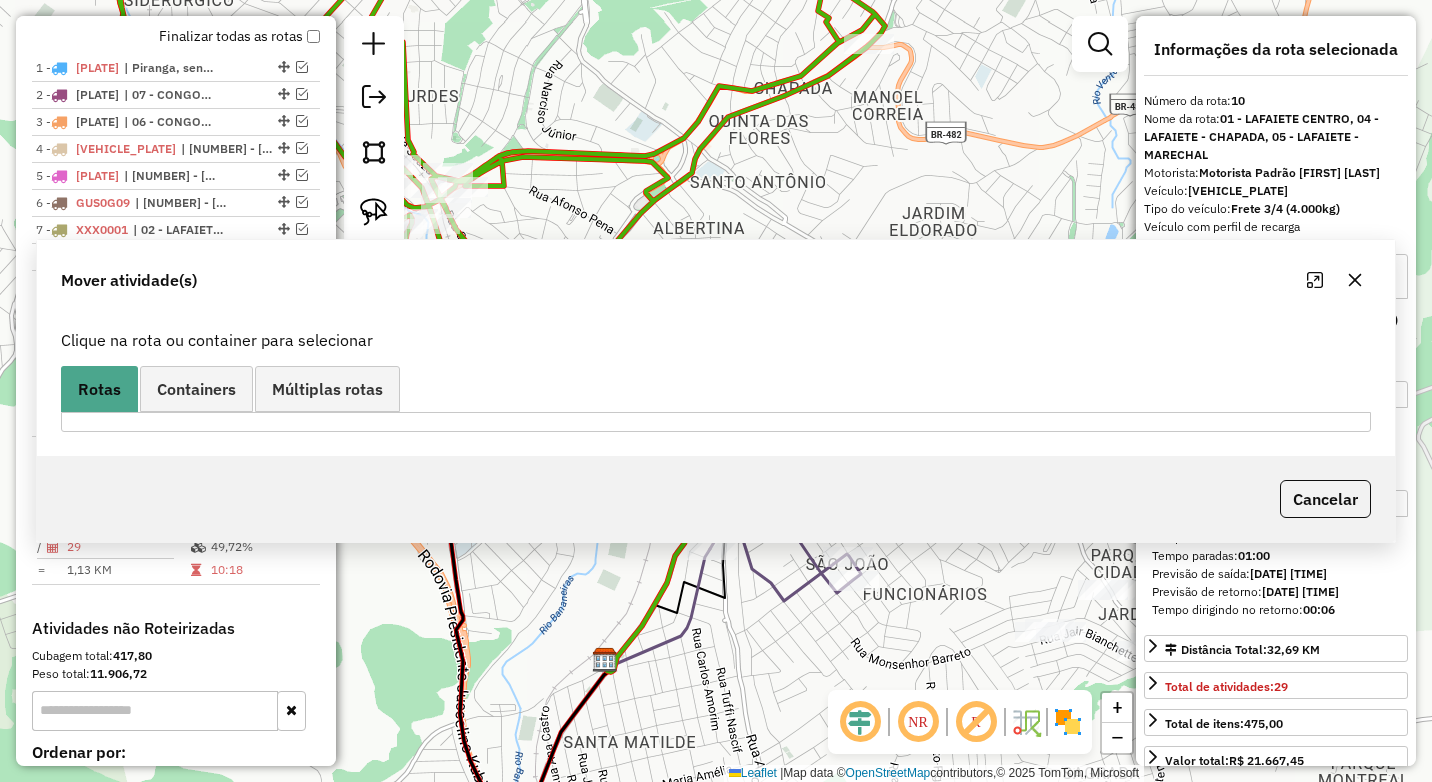 scroll, scrollTop: 912, scrollLeft: 0, axis: vertical 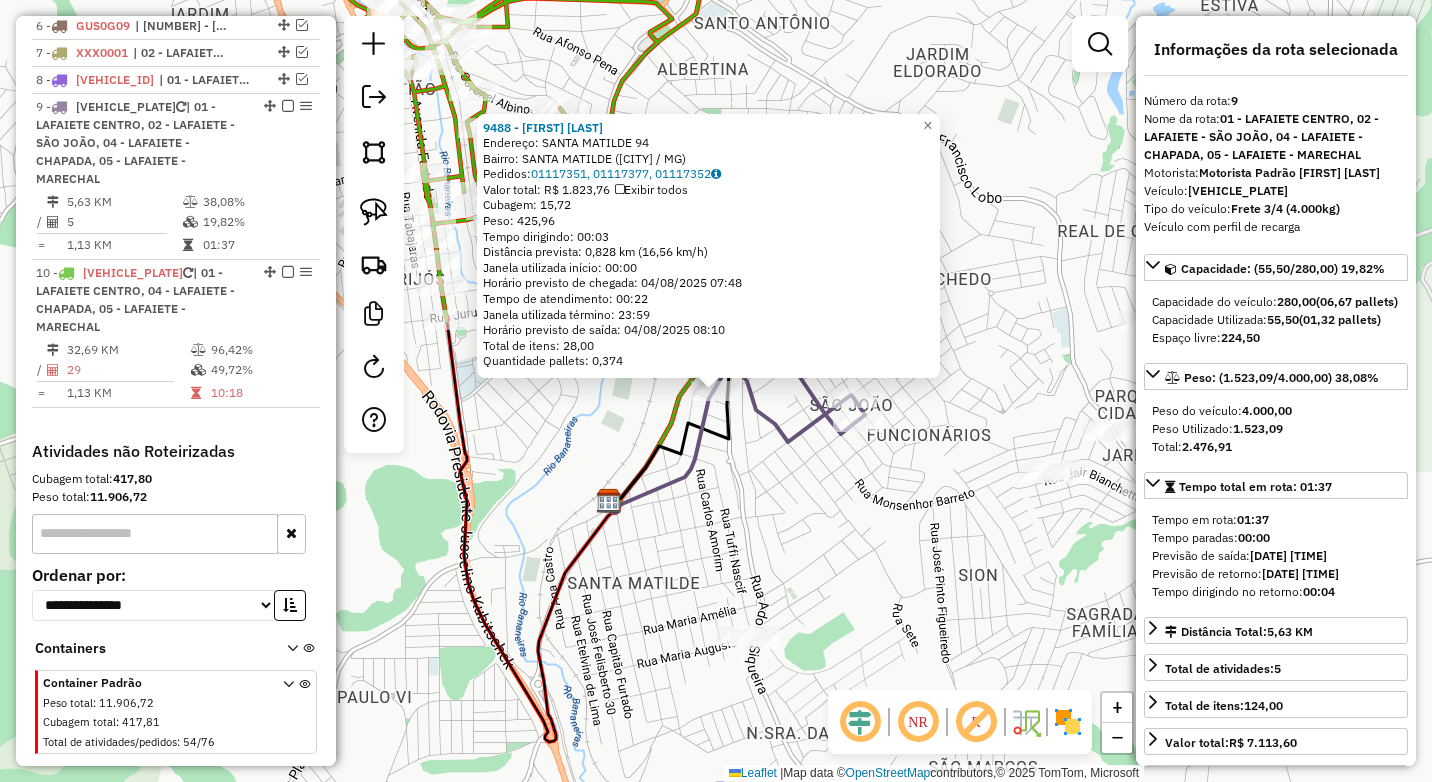 drag, startPoint x: 715, startPoint y: 539, endPoint x: 736, endPoint y: 531, distance: 22.472204 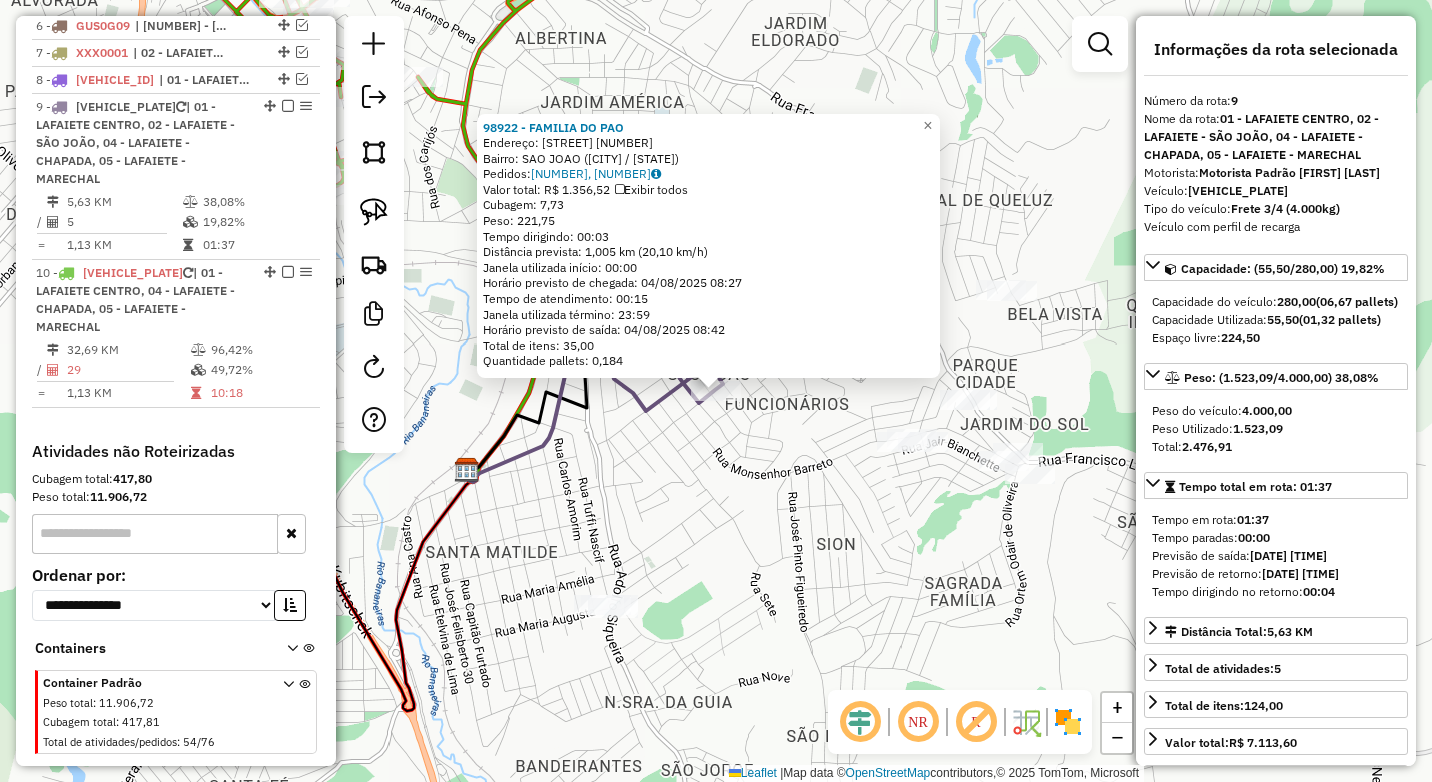 click on "98922 - FAMILIA DO PAO  Endereço:  BENEDITO LOBATO 699   Bairro: SAO JOAO (CONSELHEIRO LAFAIETE / MG)   Pedidos:  01117497, 01117498   Valor total: R$ 1.356,52   Exibir todos   Cubagem: 7,73  Peso: 221,75  Tempo dirigindo: 00:03   Distância prevista: 1,005 km (20,10 km/h)   Janela utilizada início: 00:00   Horário previsto de chegada: 04/08/2025 08:27   Tempo de atendimento: 00:15   Janela utilizada término: 23:59   Horário previsto de saída: 04/08/2025 08:42   Total de itens: 35,00   Quantidade pallets: 0,184  × Janela de atendimento Grade de atendimento Capacidade Transportadoras Veículos Cliente Pedidos  Rotas Selecione os dias de semana para filtrar as janelas de atendimento  Seg   Ter   Qua   Qui   Sex   Sáb   Dom  Informe o período da janela de atendimento: De: Até:  Filtrar exatamente a janela do cliente  Considerar janela de atendimento padrão  Selecione os dias de semana para filtrar as grades de atendimento  Seg   Ter   Qua   Qui   Sex   Sáb   Dom   Peso mínimo:  ****  Peso máximo:" 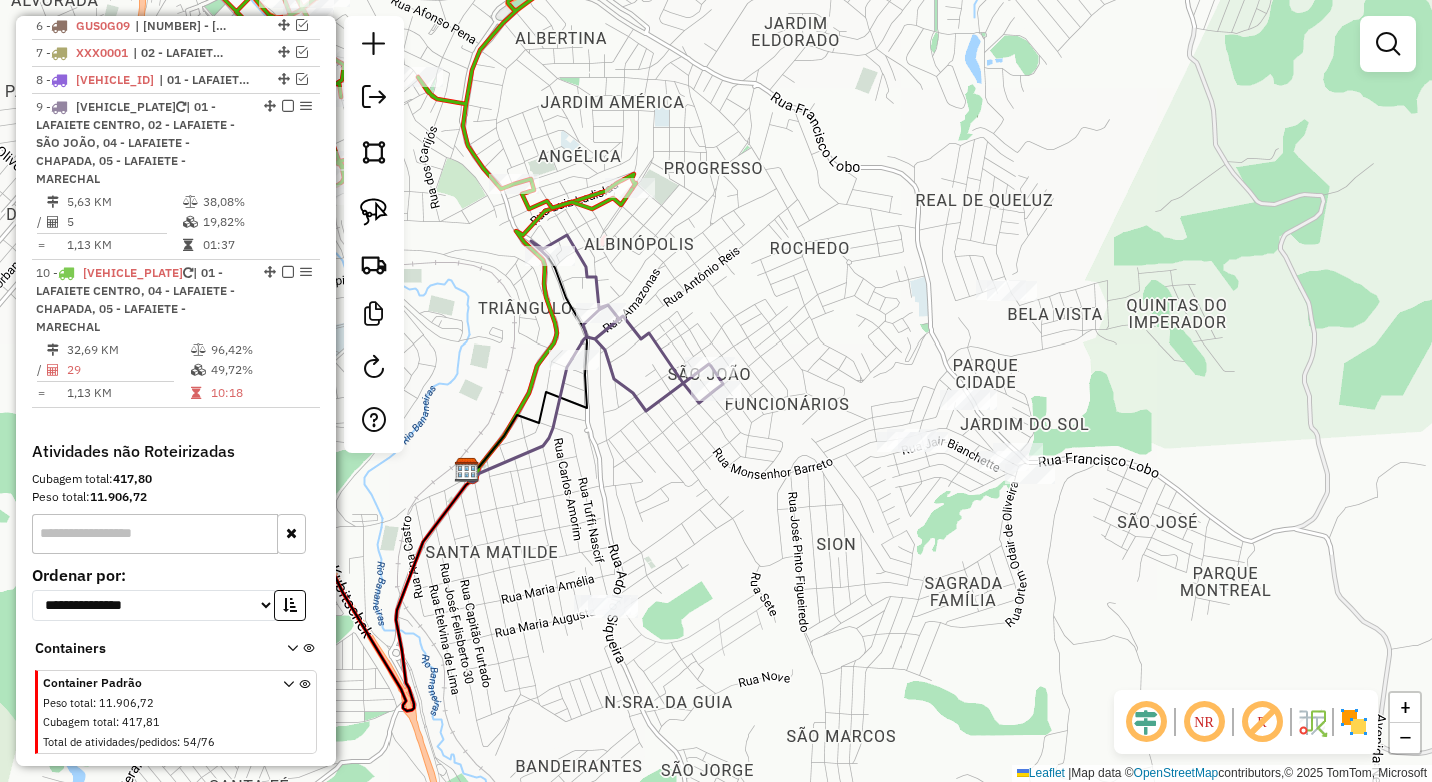 select on "*********" 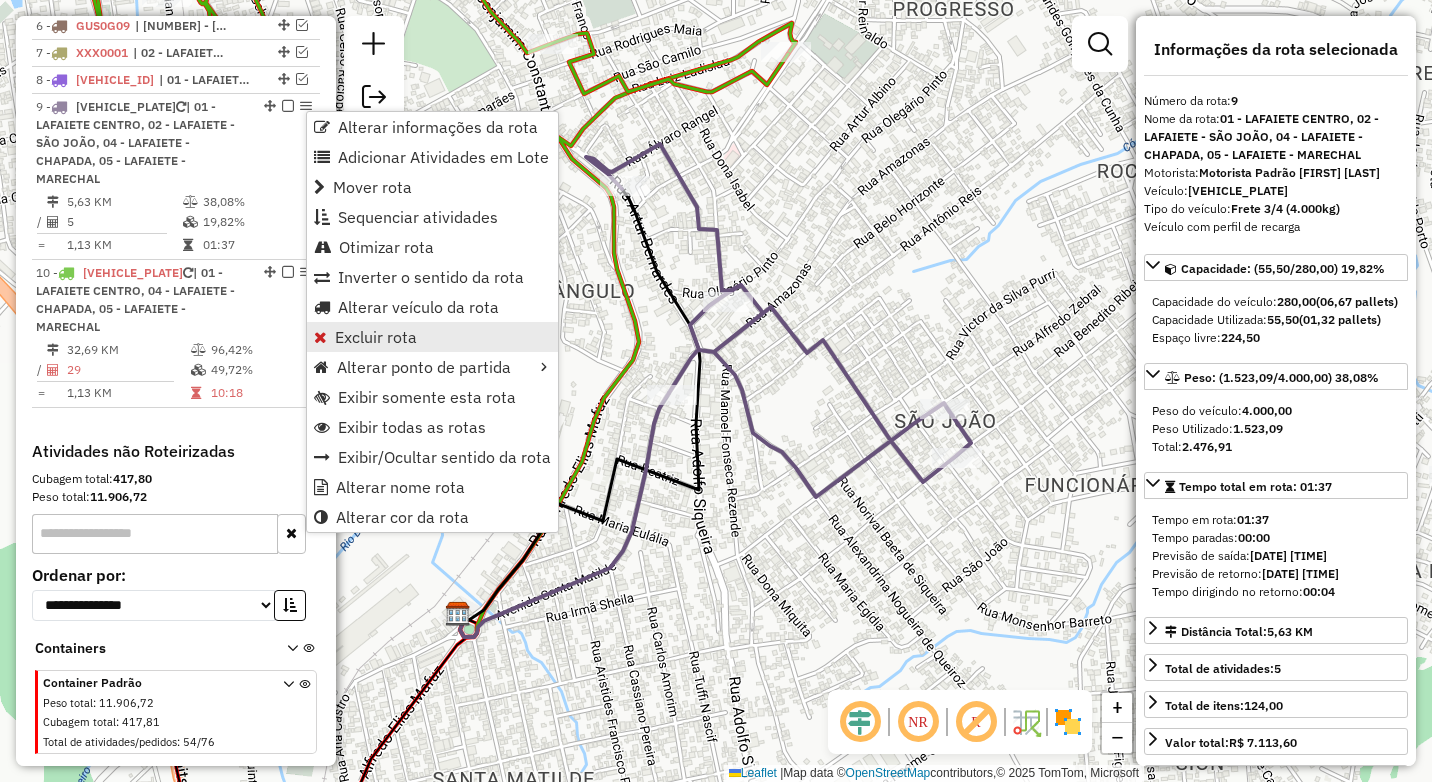click on "Excluir rota" at bounding box center (432, 337) 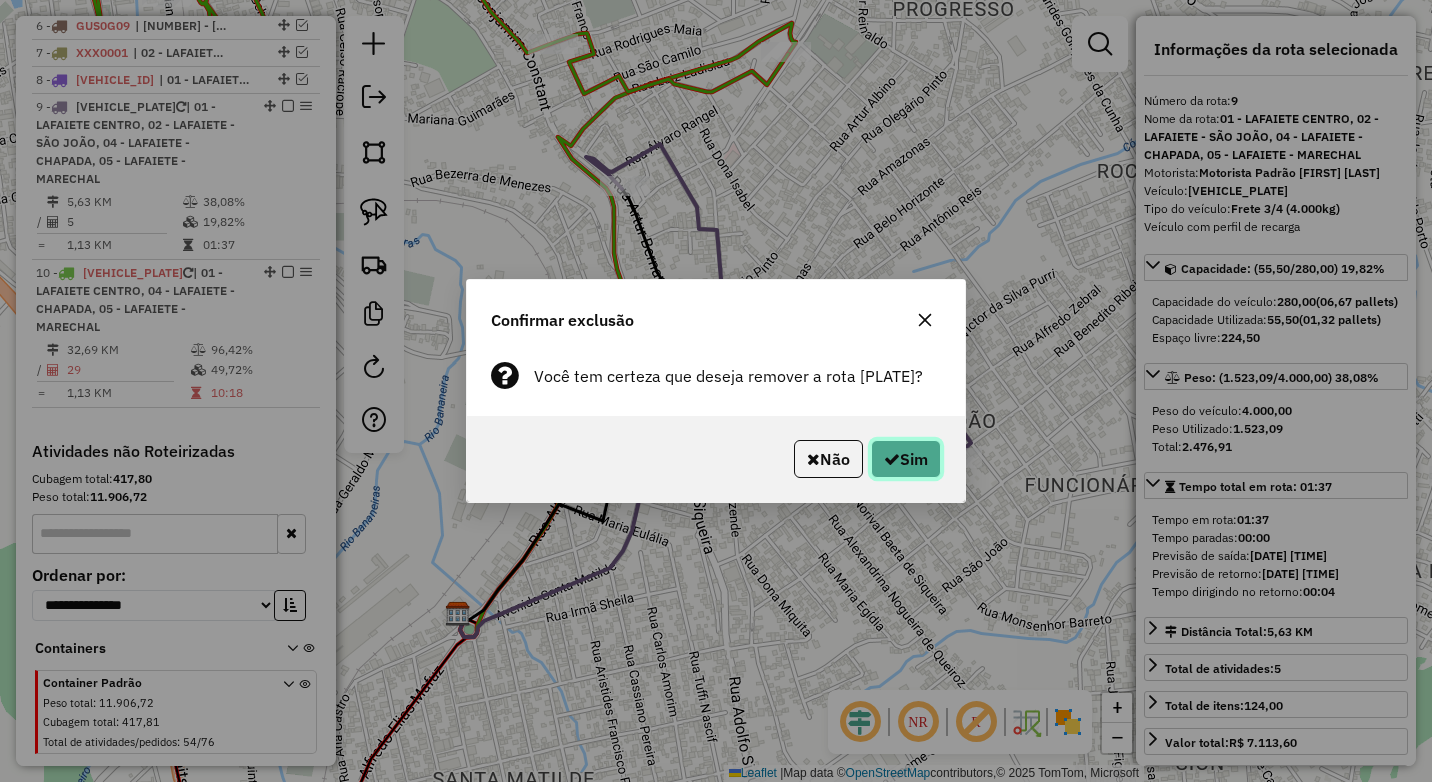 click on "Sim" 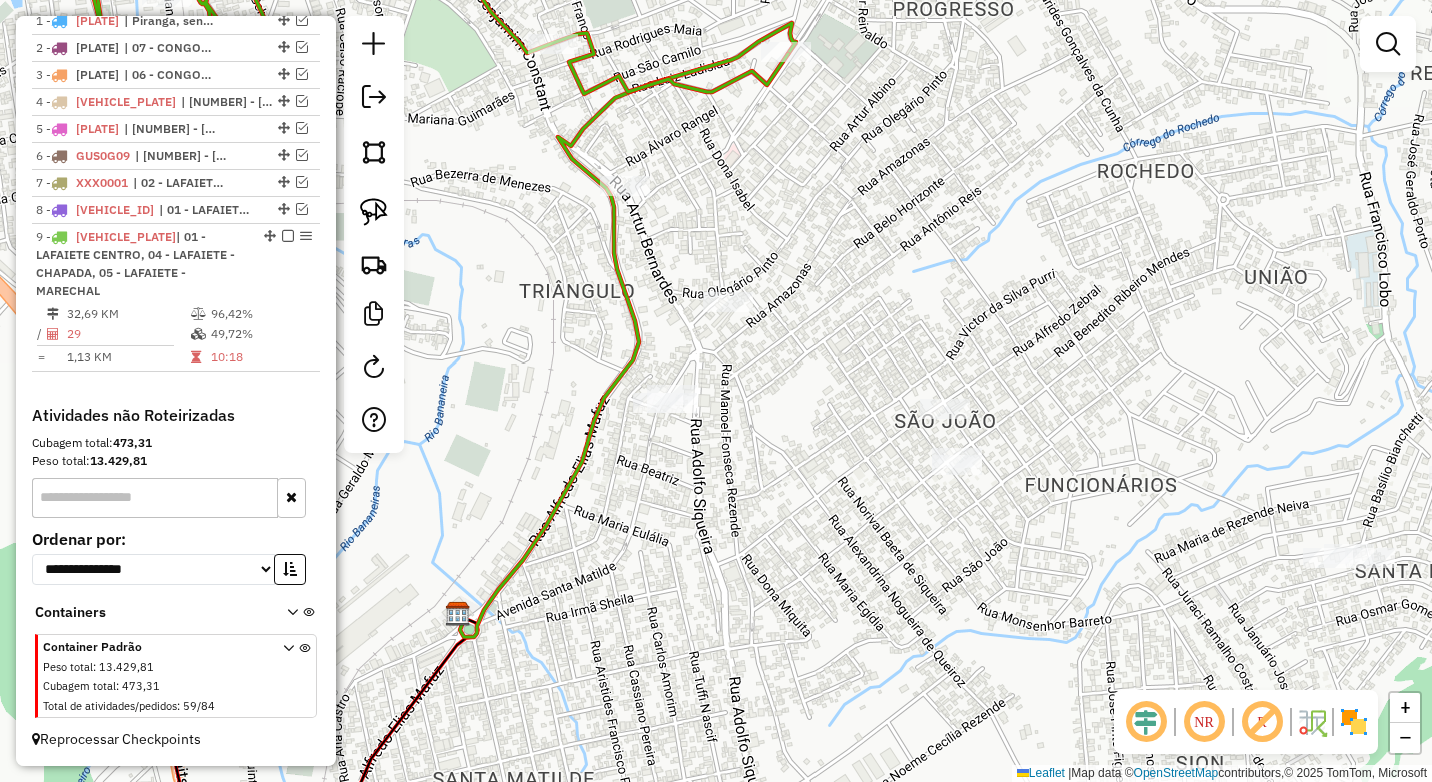 scroll, scrollTop: 764, scrollLeft: 0, axis: vertical 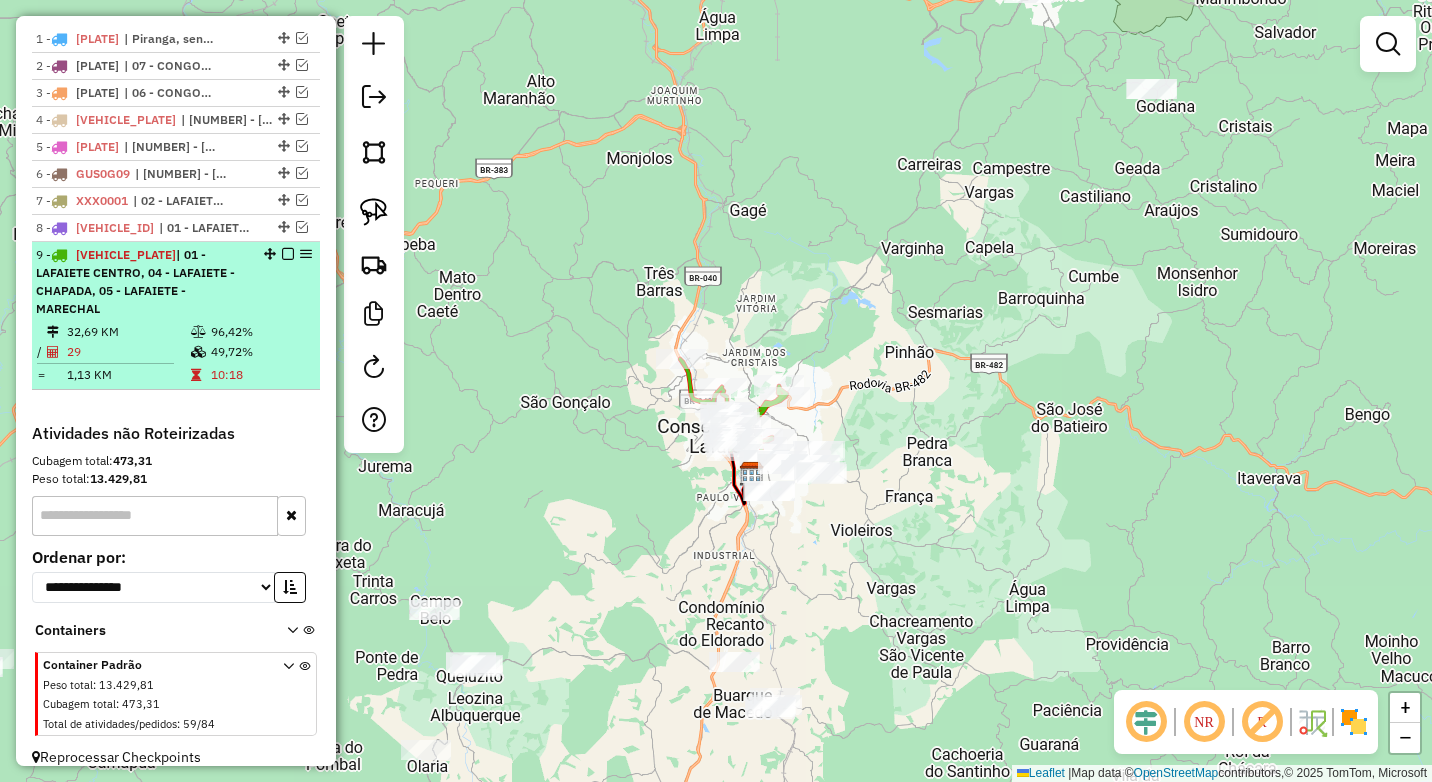 click at bounding box center (288, 254) 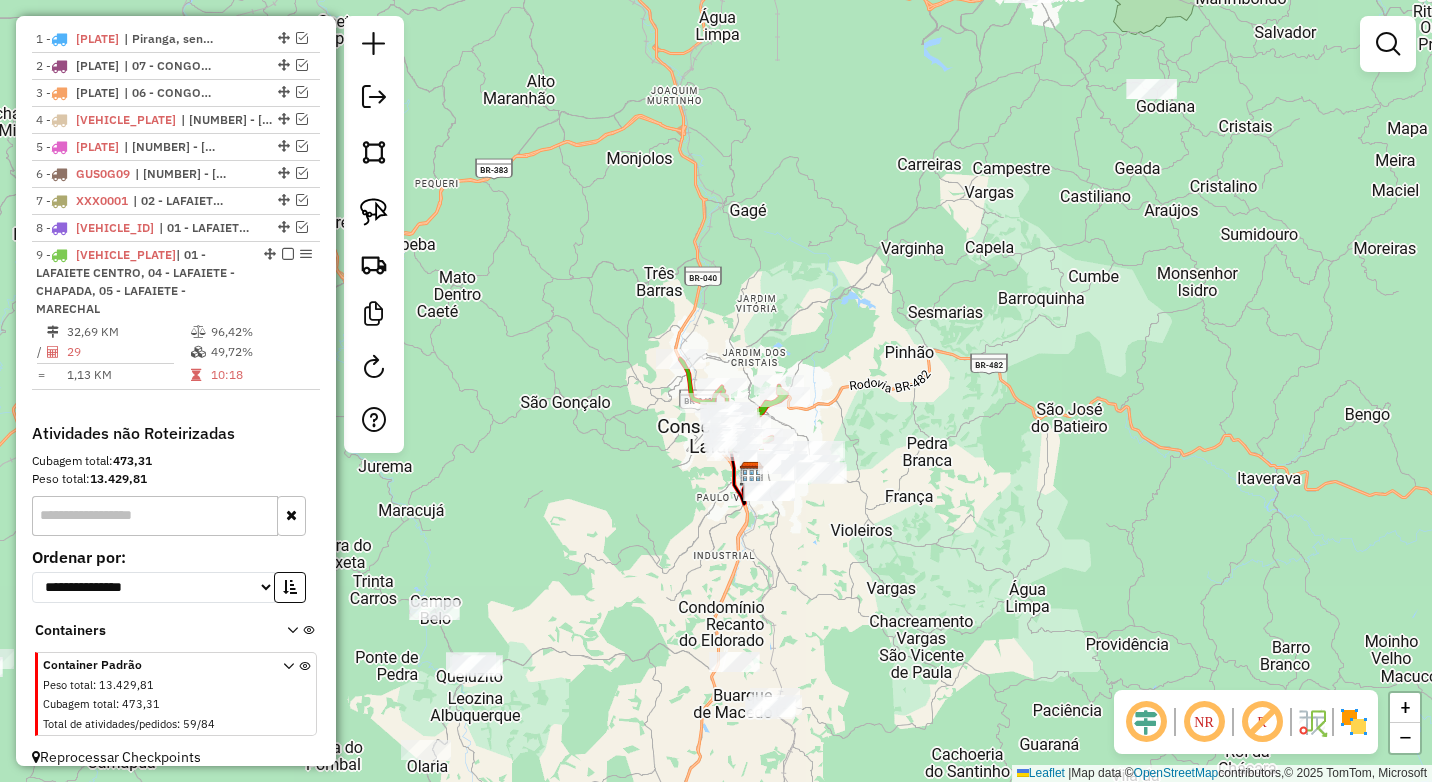 scroll, scrollTop: 661, scrollLeft: 0, axis: vertical 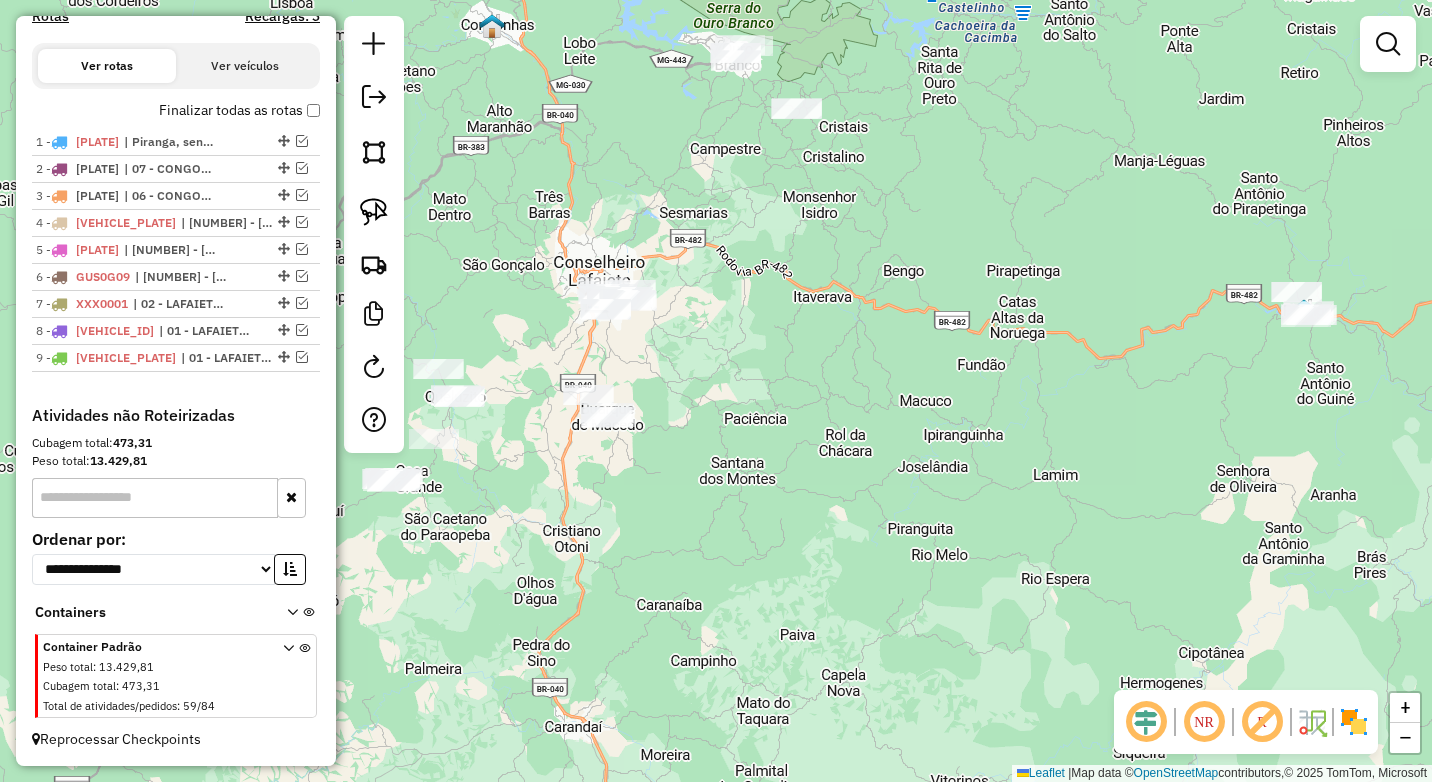 drag, startPoint x: 625, startPoint y: 515, endPoint x: 902, endPoint y: 514, distance: 277.0018 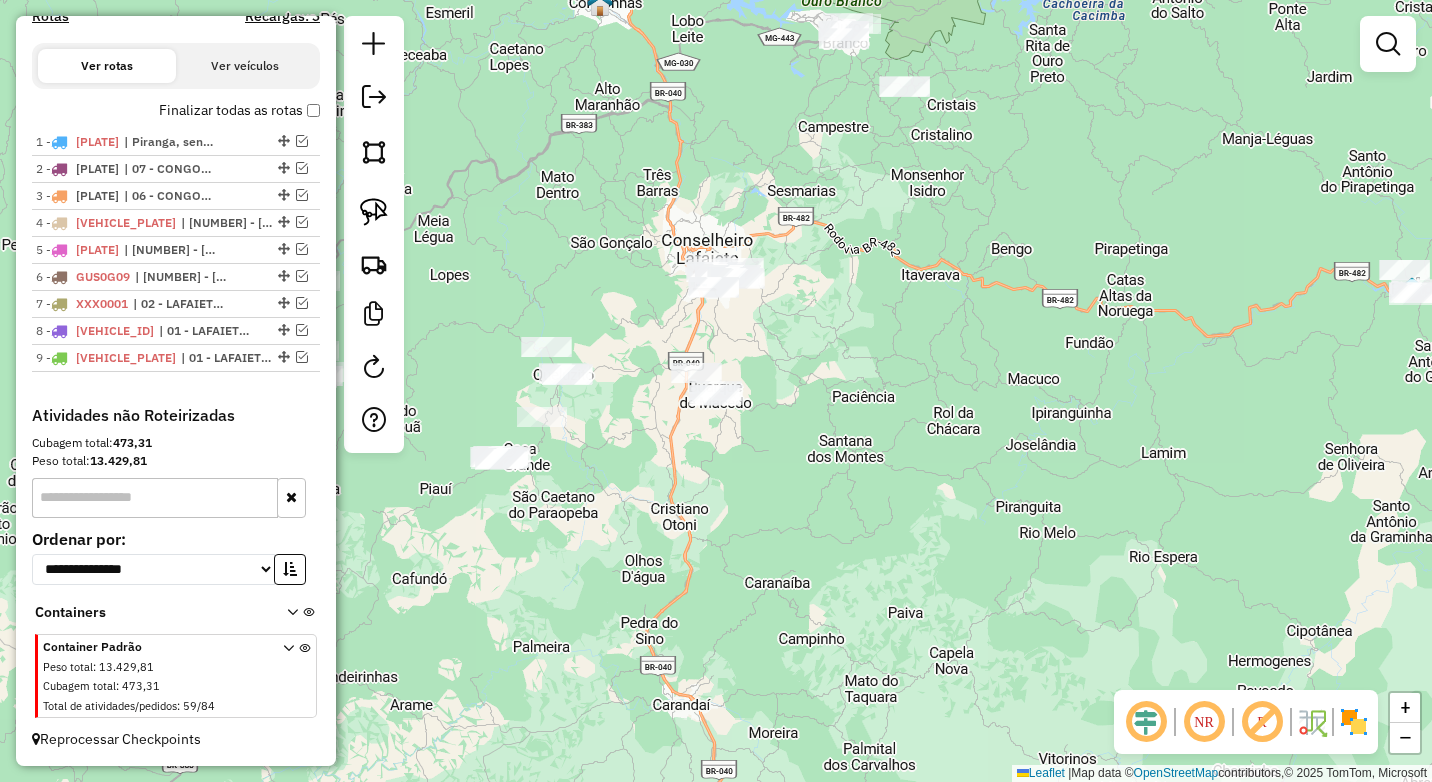 drag, startPoint x: 669, startPoint y: 572, endPoint x: 1073, endPoint y: 514, distance: 408.14212 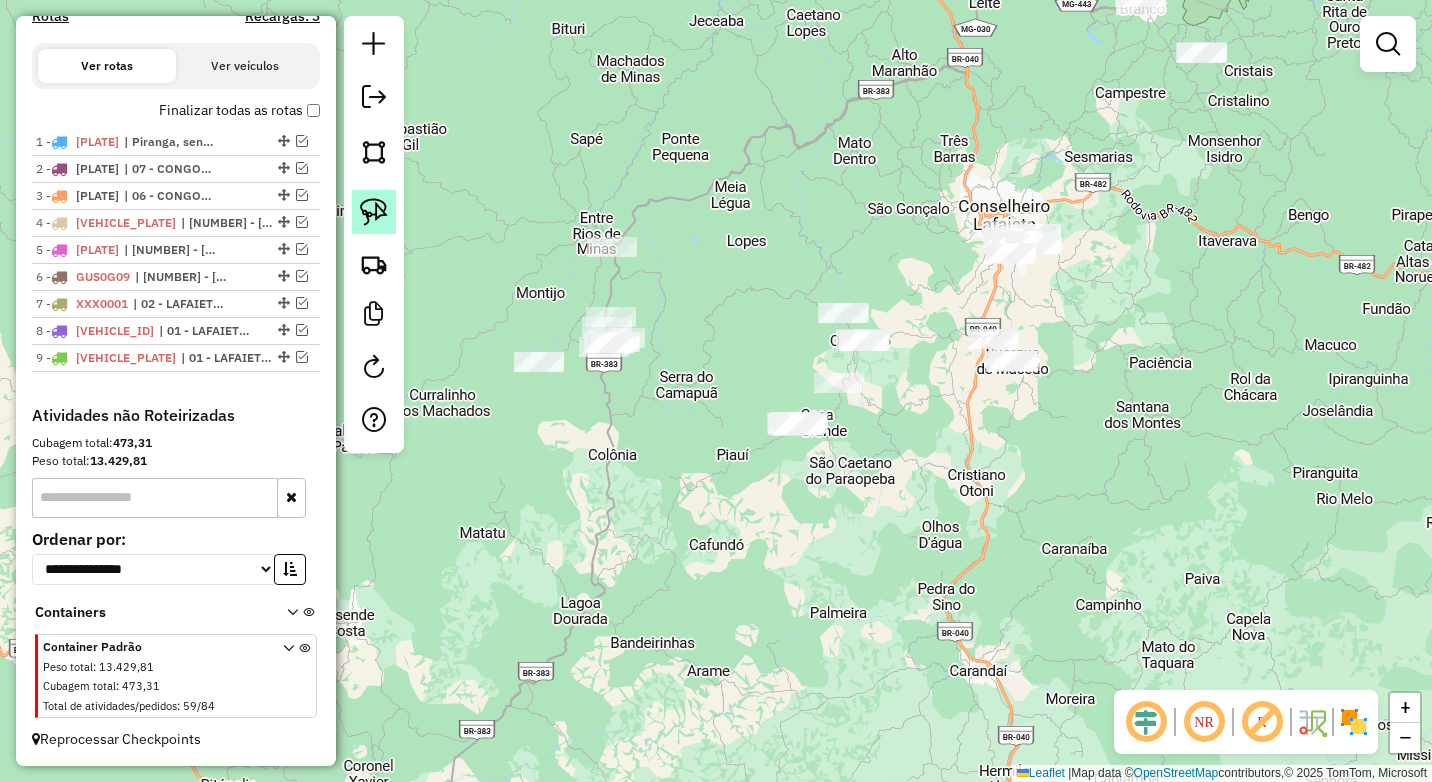 click 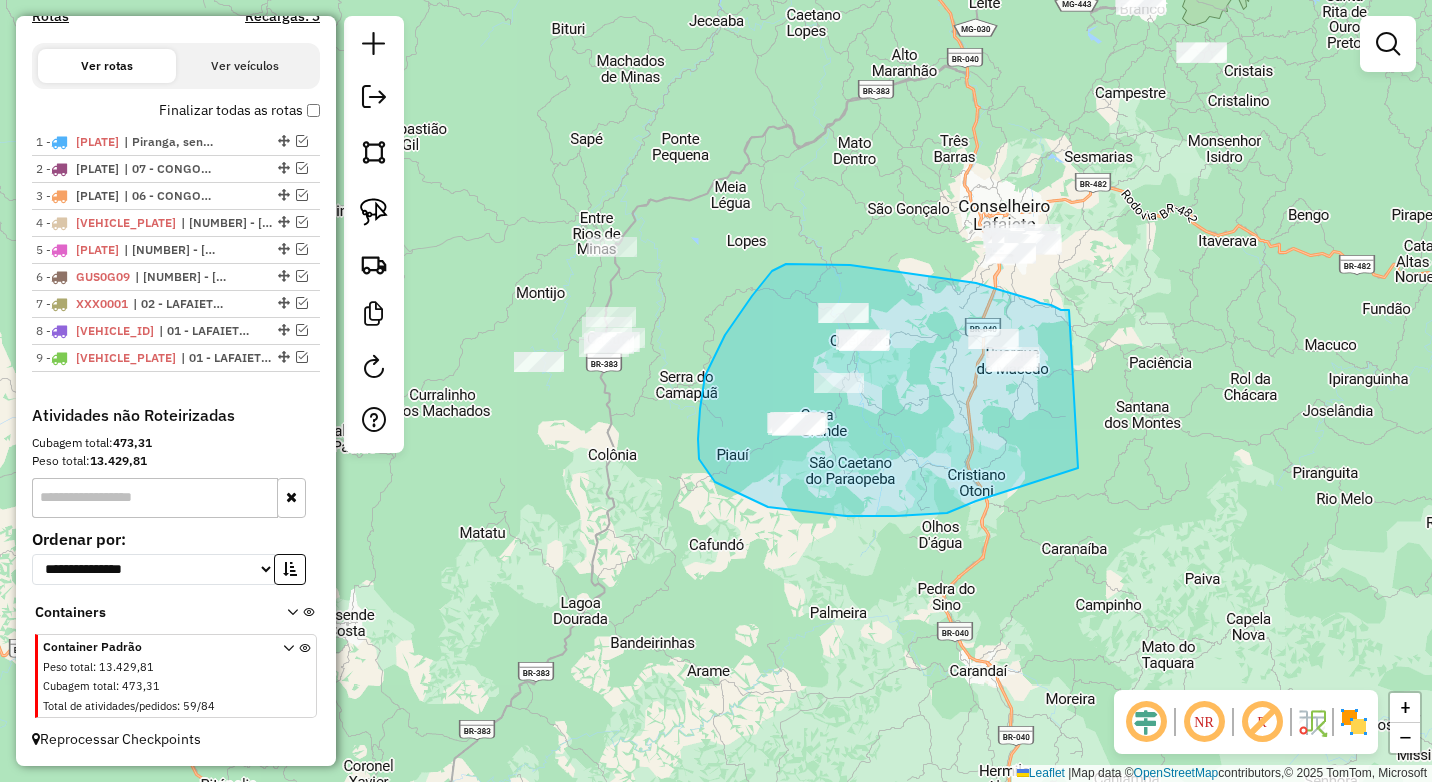 drag, startPoint x: 1051, startPoint y: 305, endPoint x: 1163, endPoint y: 432, distance: 169.33104 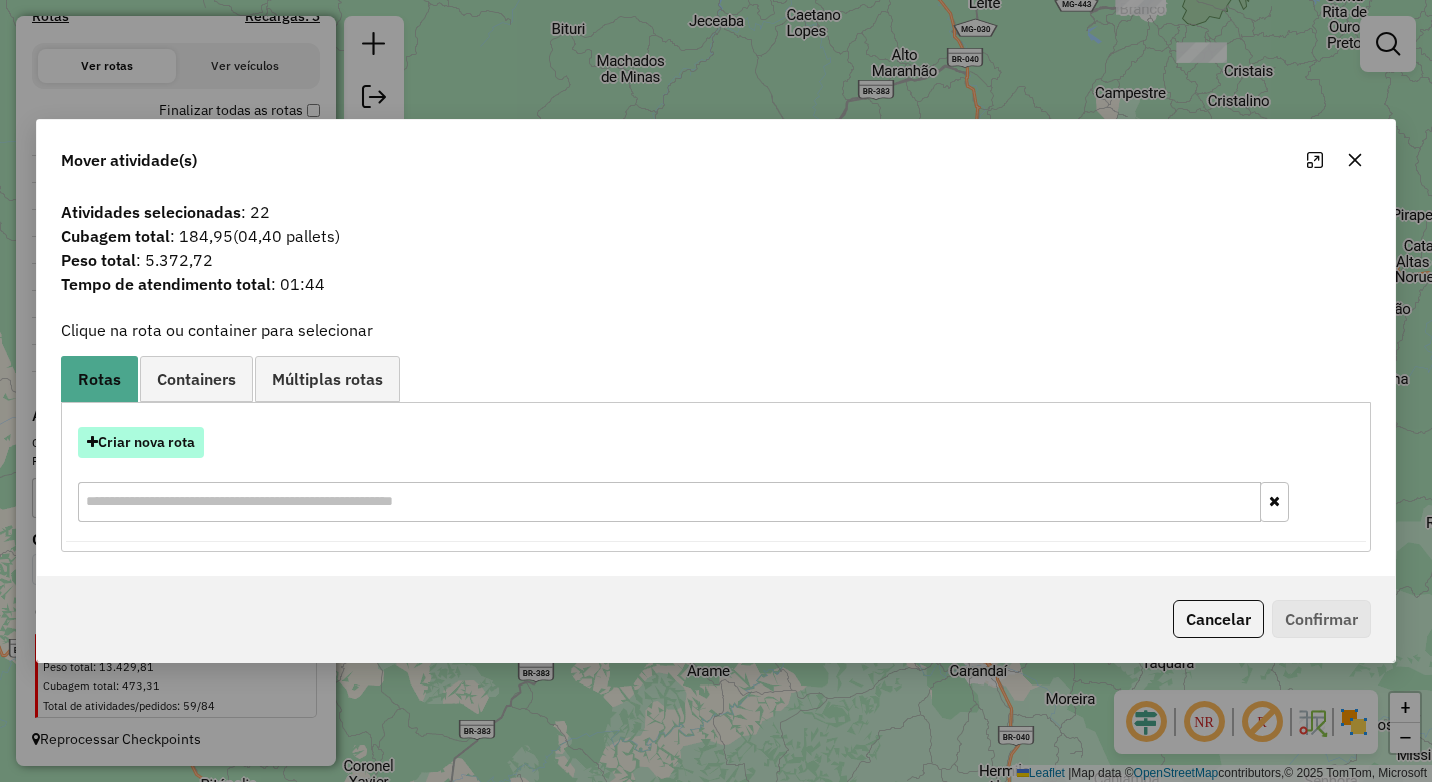 click on "Criar nova rota" at bounding box center [141, 442] 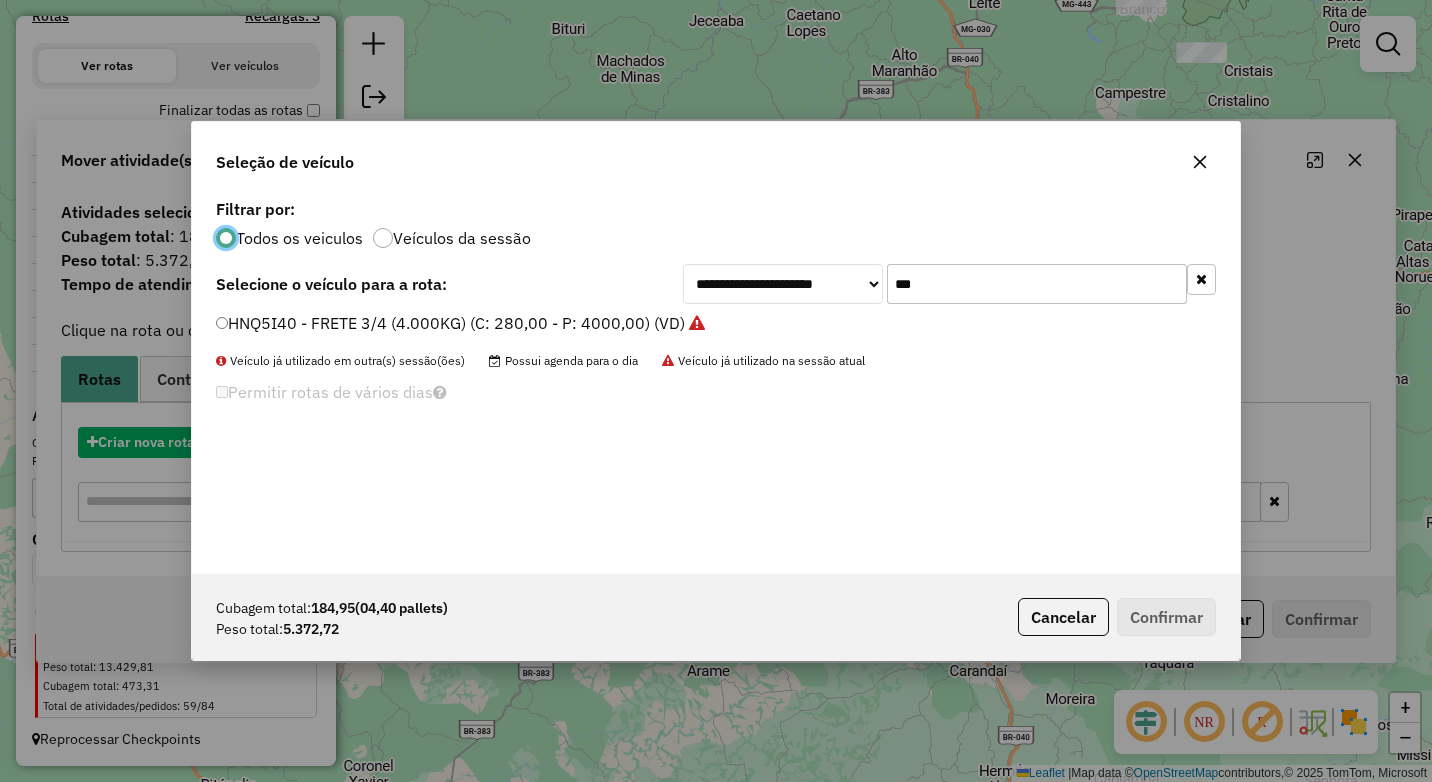 scroll, scrollTop: 11, scrollLeft: 6, axis: both 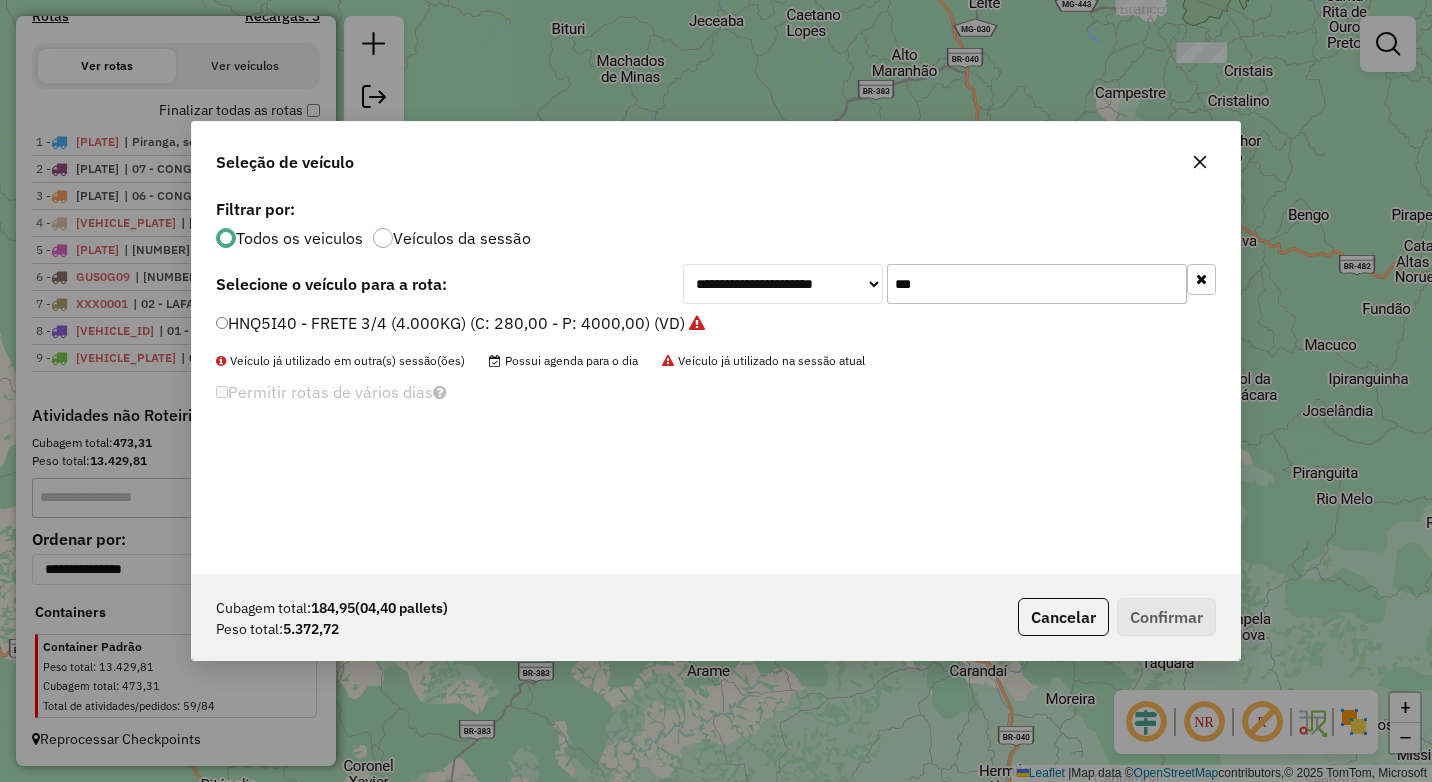 drag, startPoint x: 972, startPoint y: 288, endPoint x: 775, endPoint y: 286, distance: 197.01015 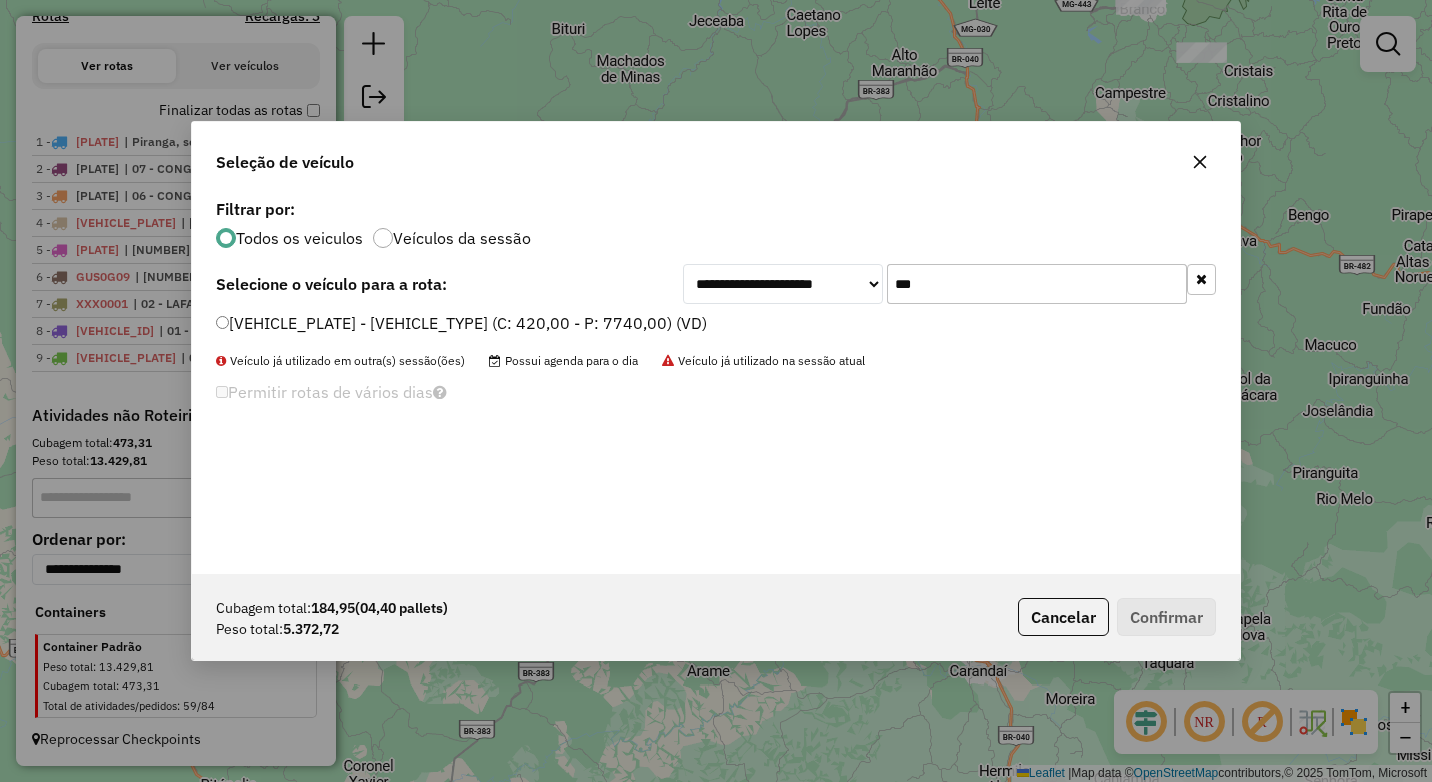 type on "***" 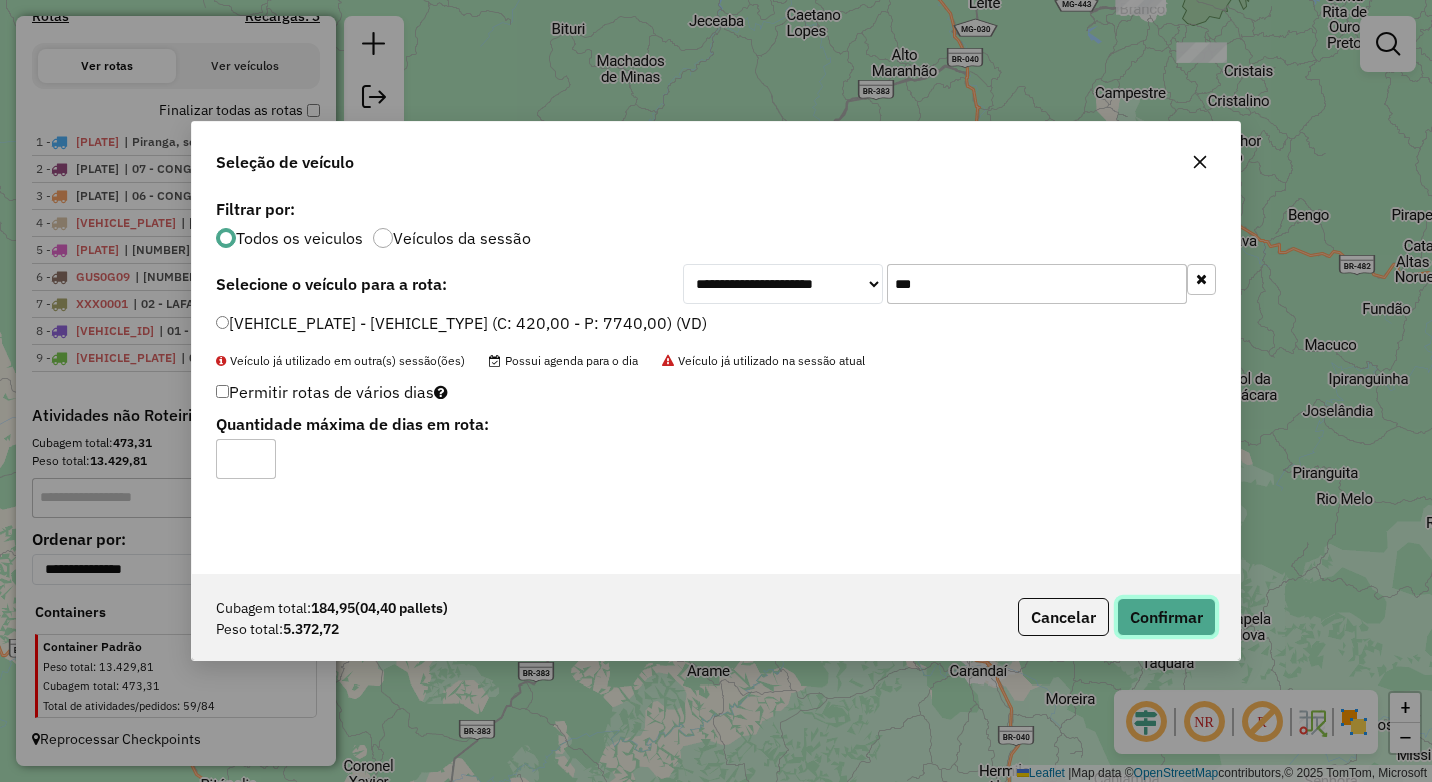 click on "Confirmar" 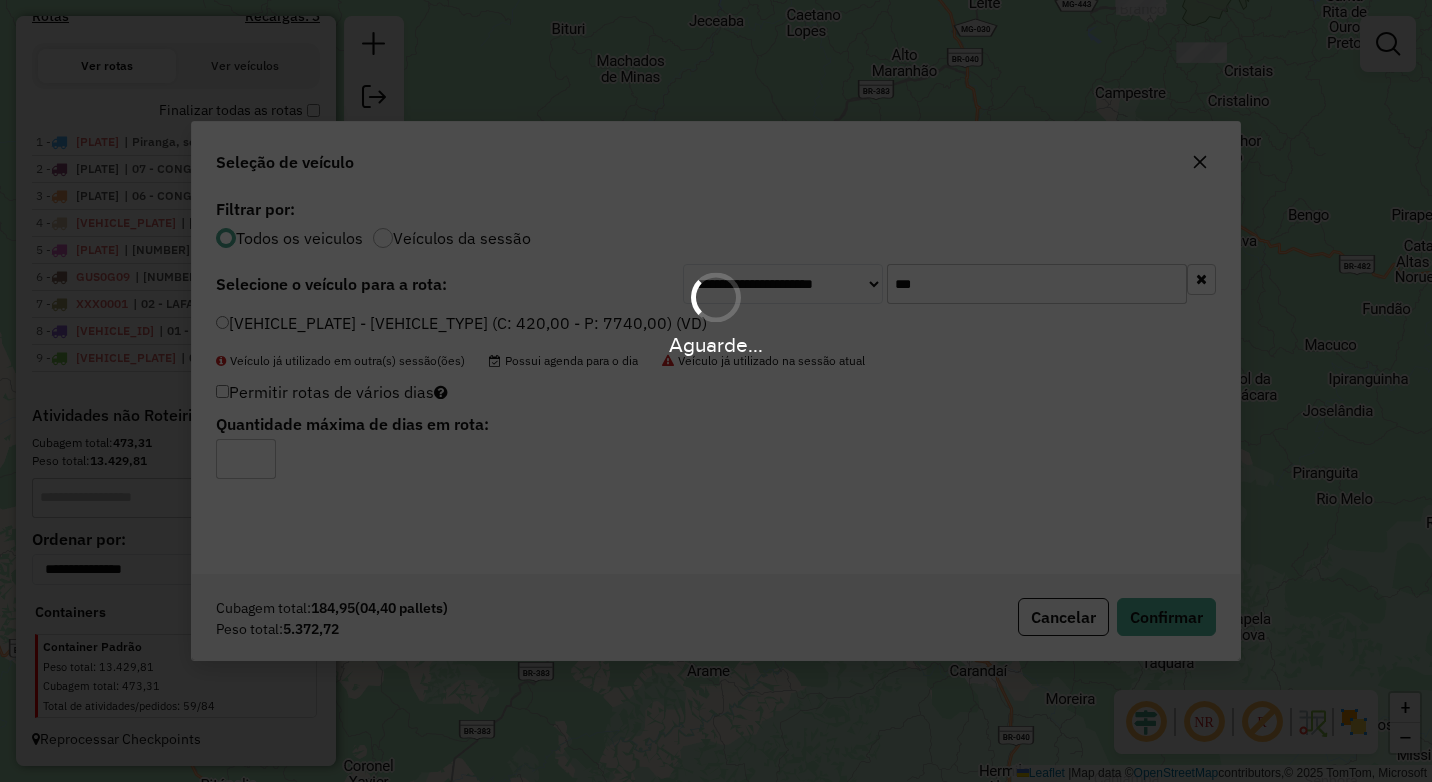scroll, scrollTop: 773, scrollLeft: 0, axis: vertical 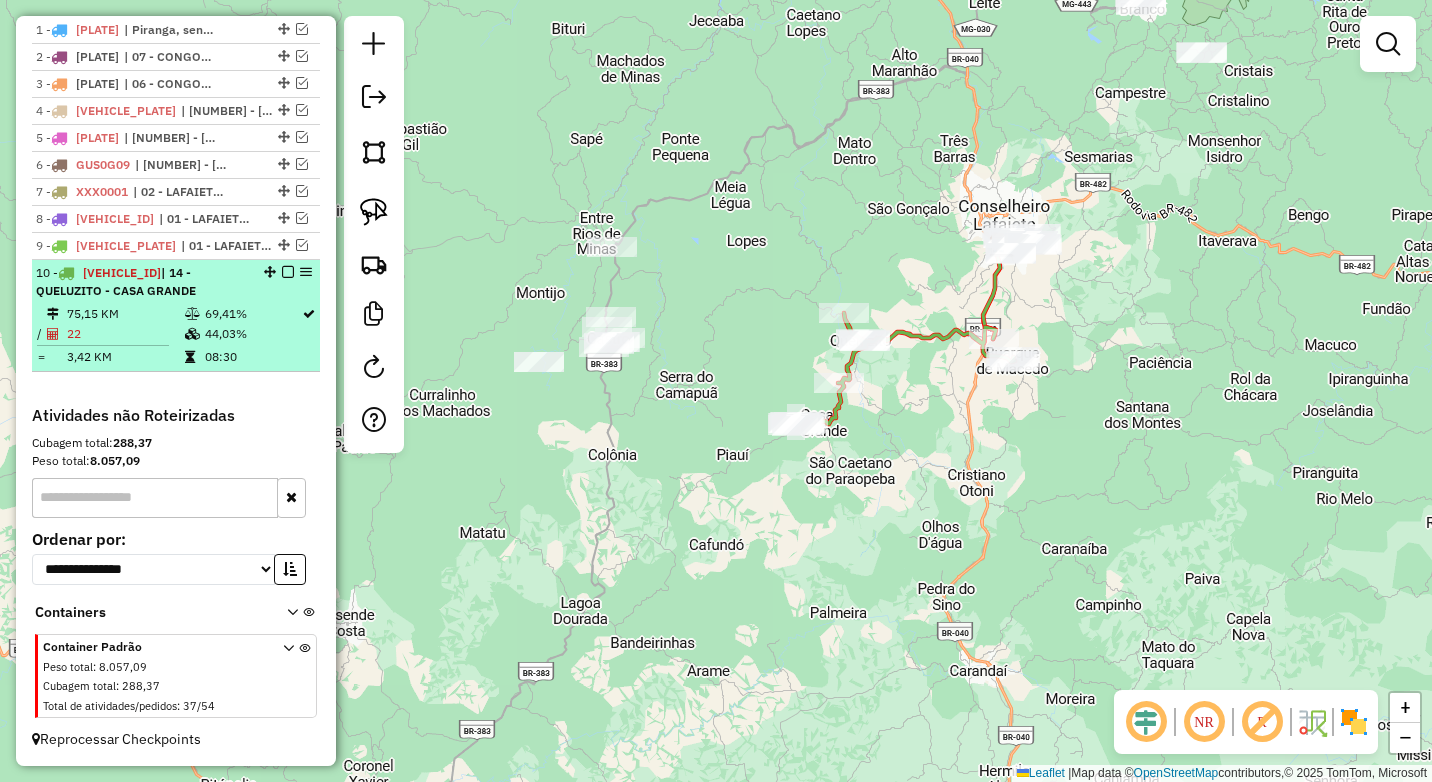 click at bounding box center (288, 272) 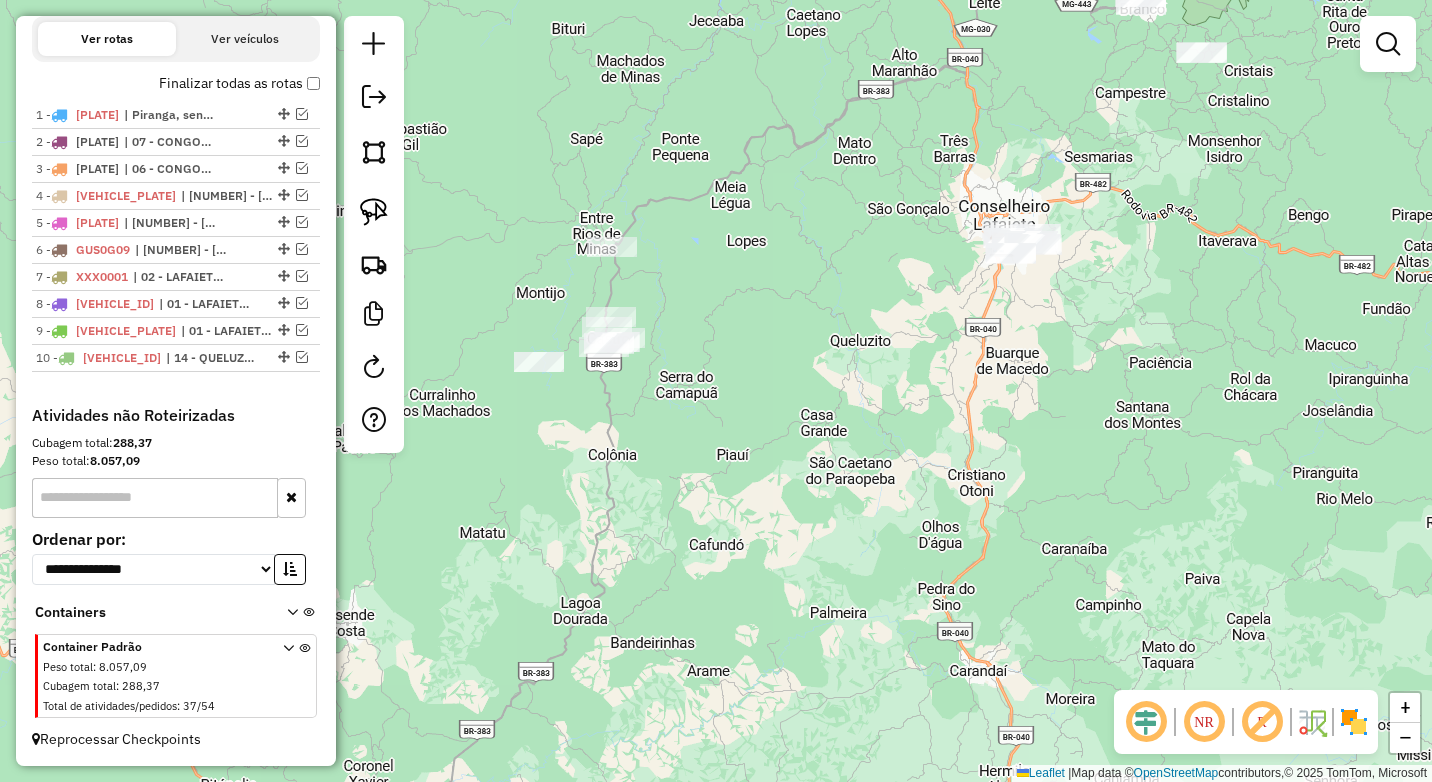 scroll, scrollTop: 688, scrollLeft: 0, axis: vertical 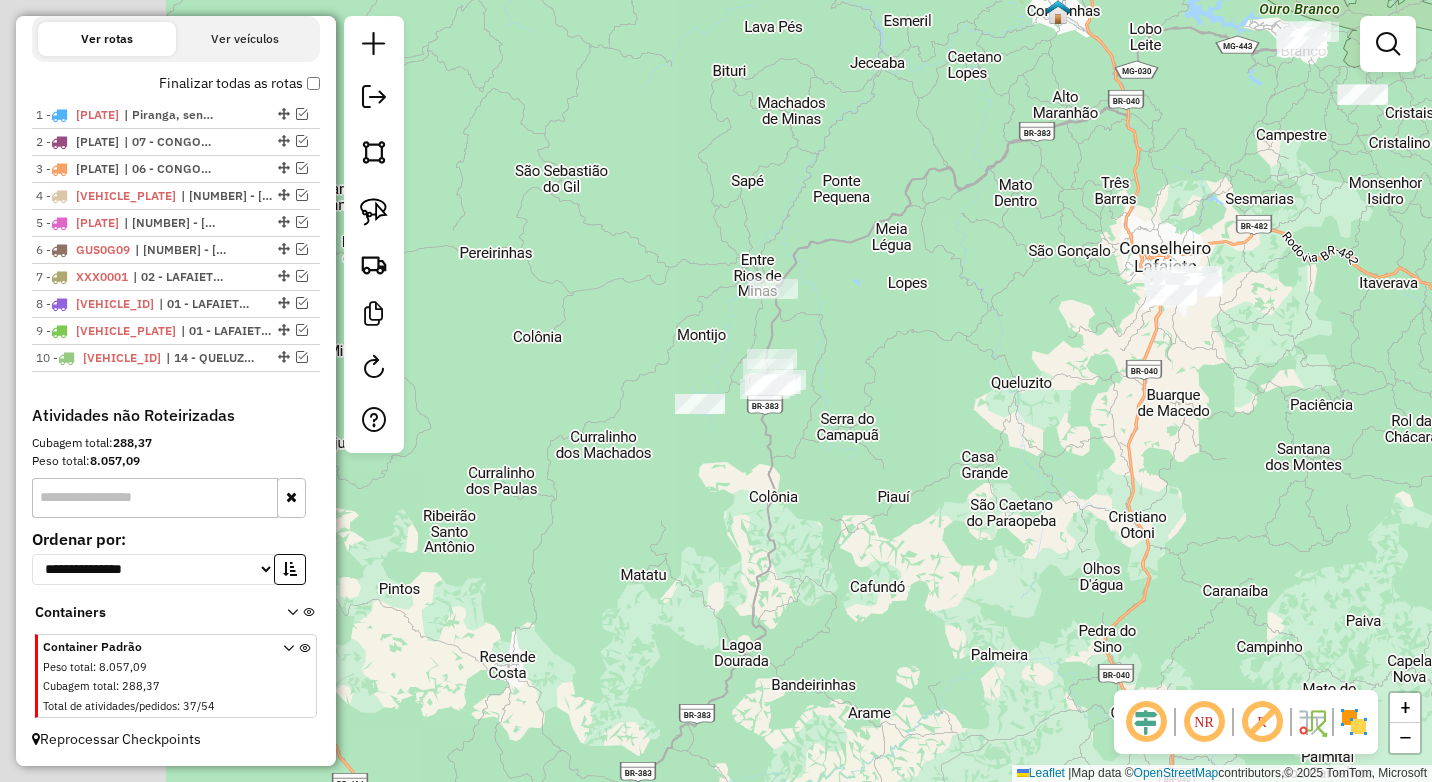 drag, startPoint x: 837, startPoint y: 455, endPoint x: 1022, endPoint y: 536, distance: 201.95544 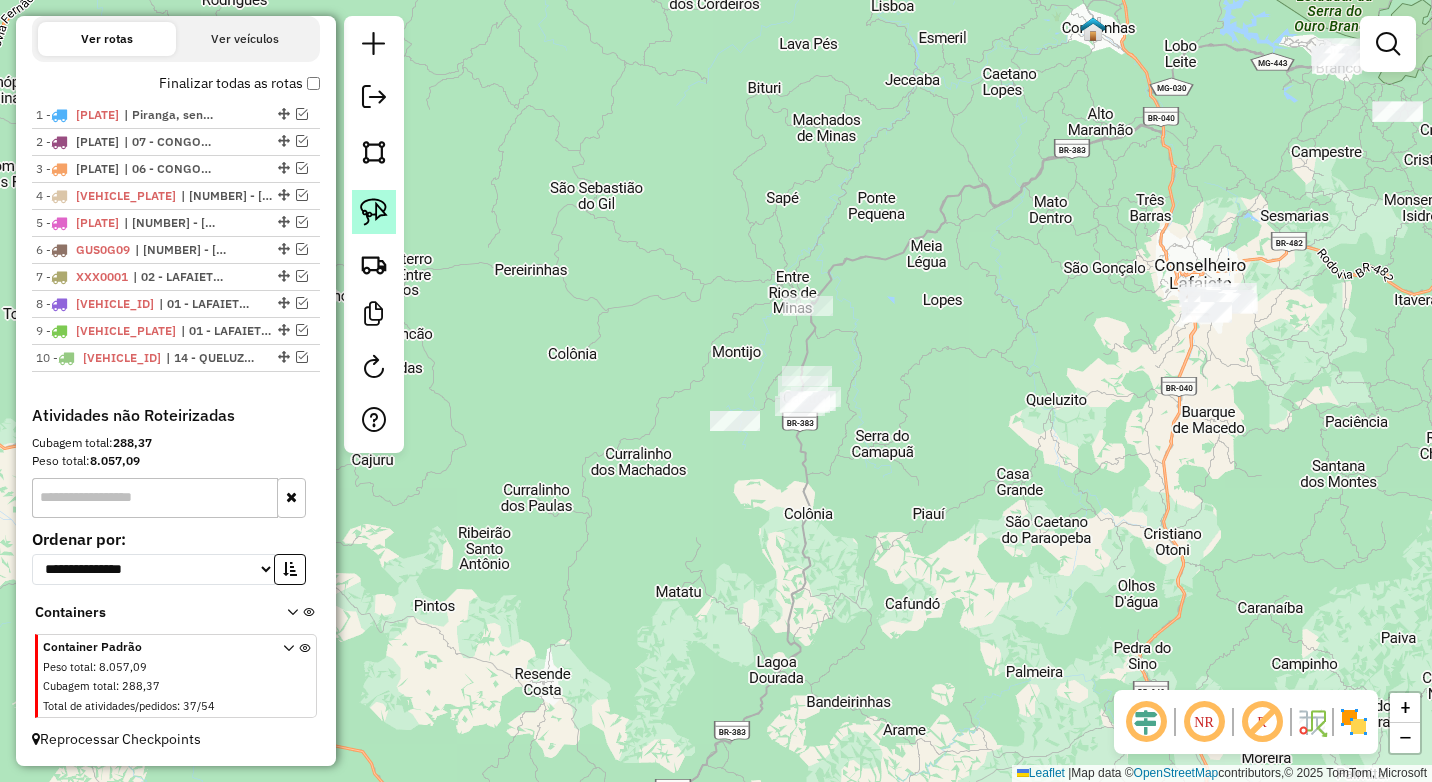 click 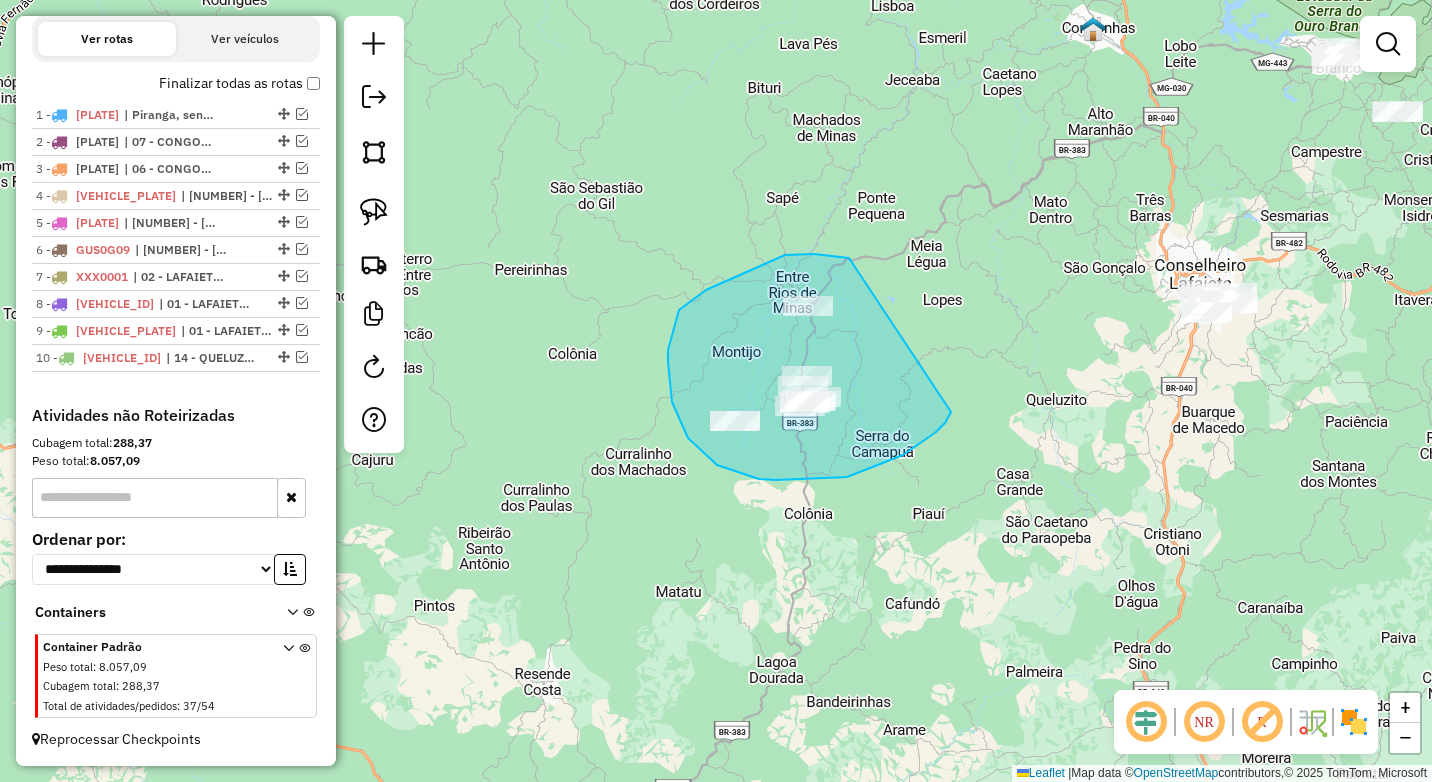 drag, startPoint x: 832, startPoint y: 256, endPoint x: 951, endPoint y: 412, distance: 196.20653 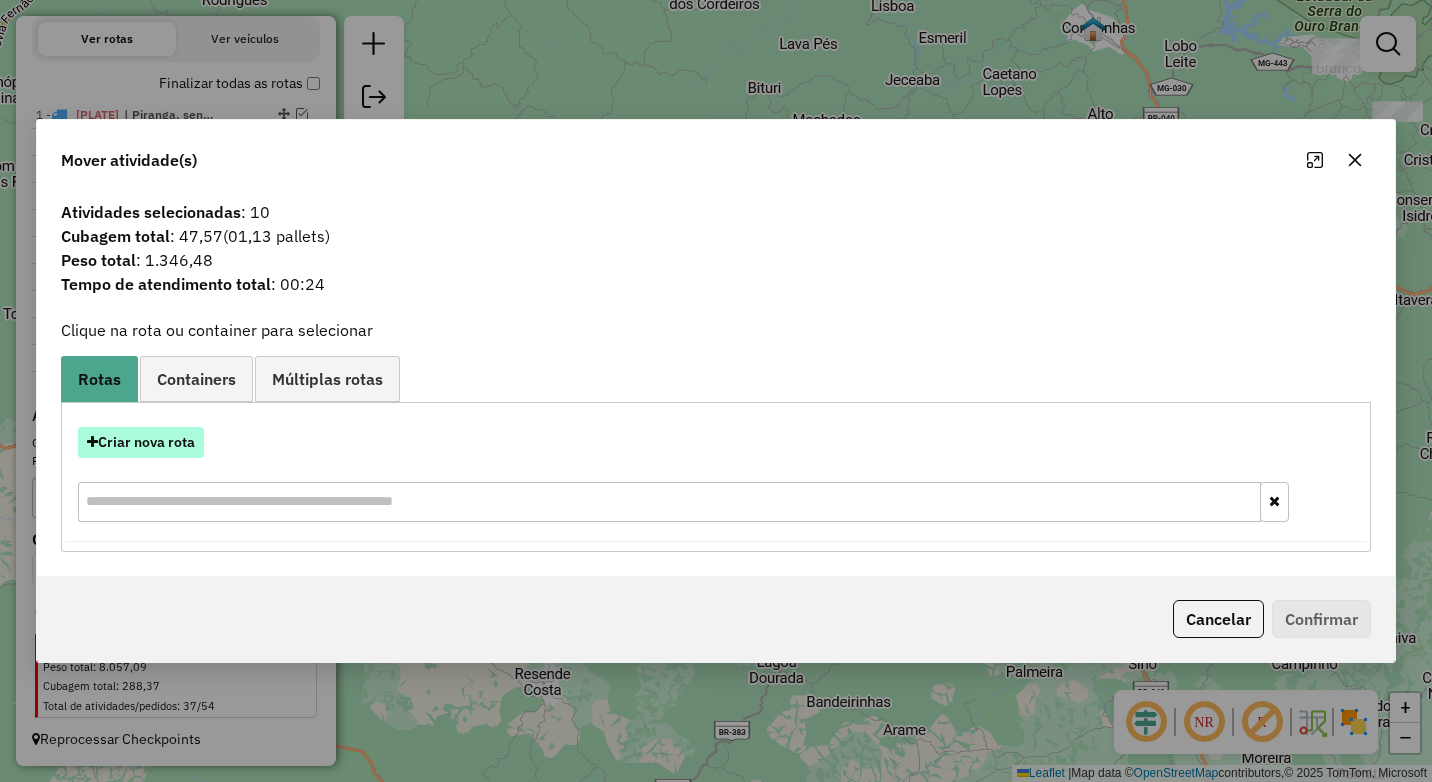 click on "Criar nova rota" at bounding box center (141, 442) 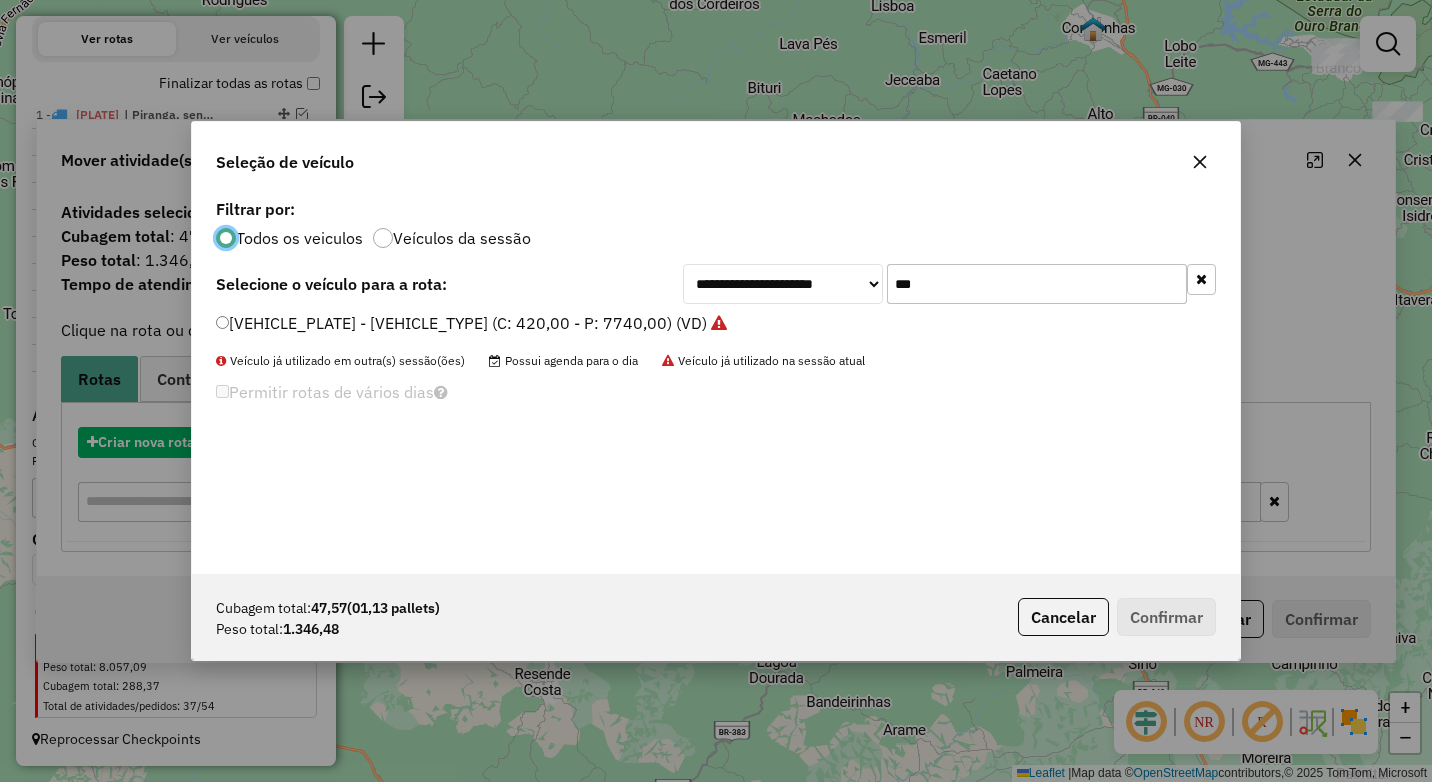scroll, scrollTop: 11, scrollLeft: 6, axis: both 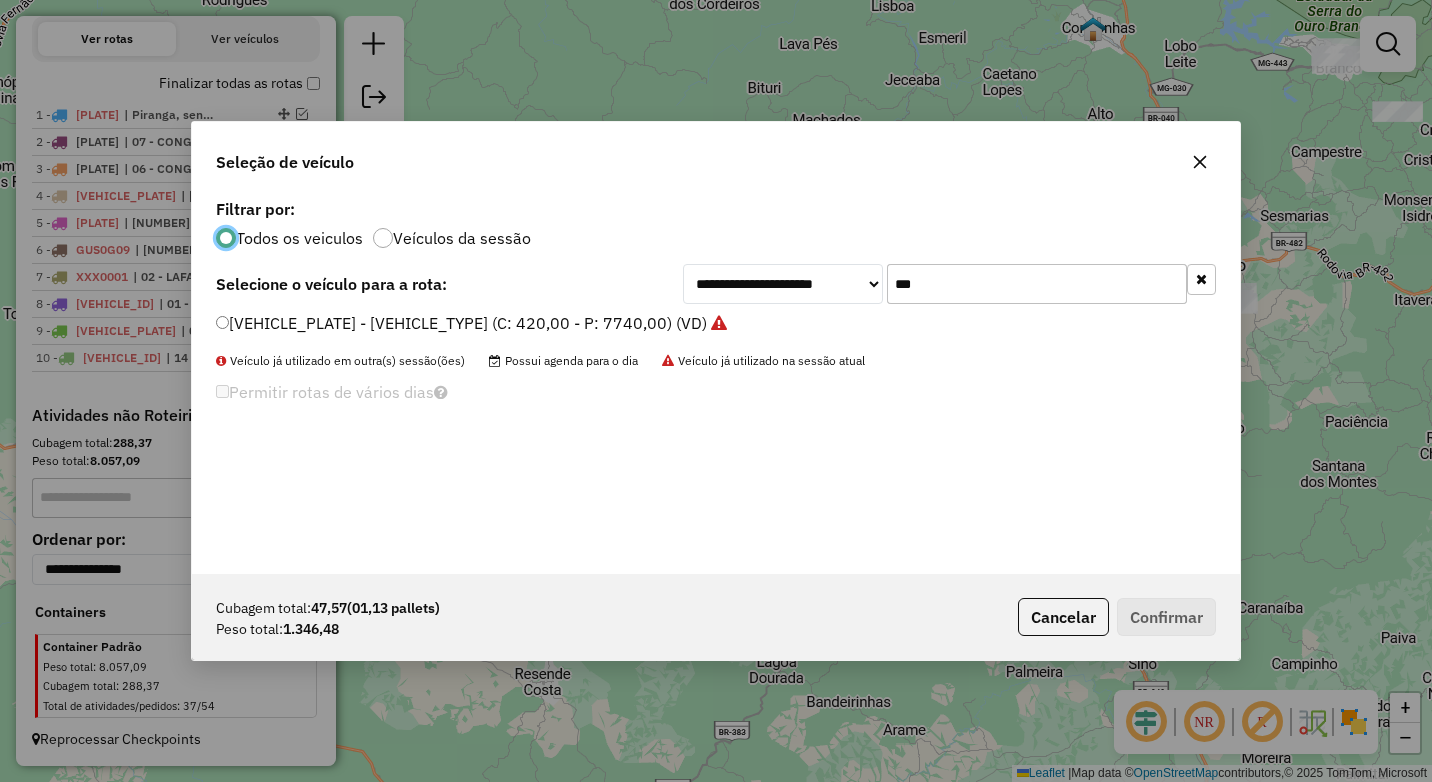 click on "***" 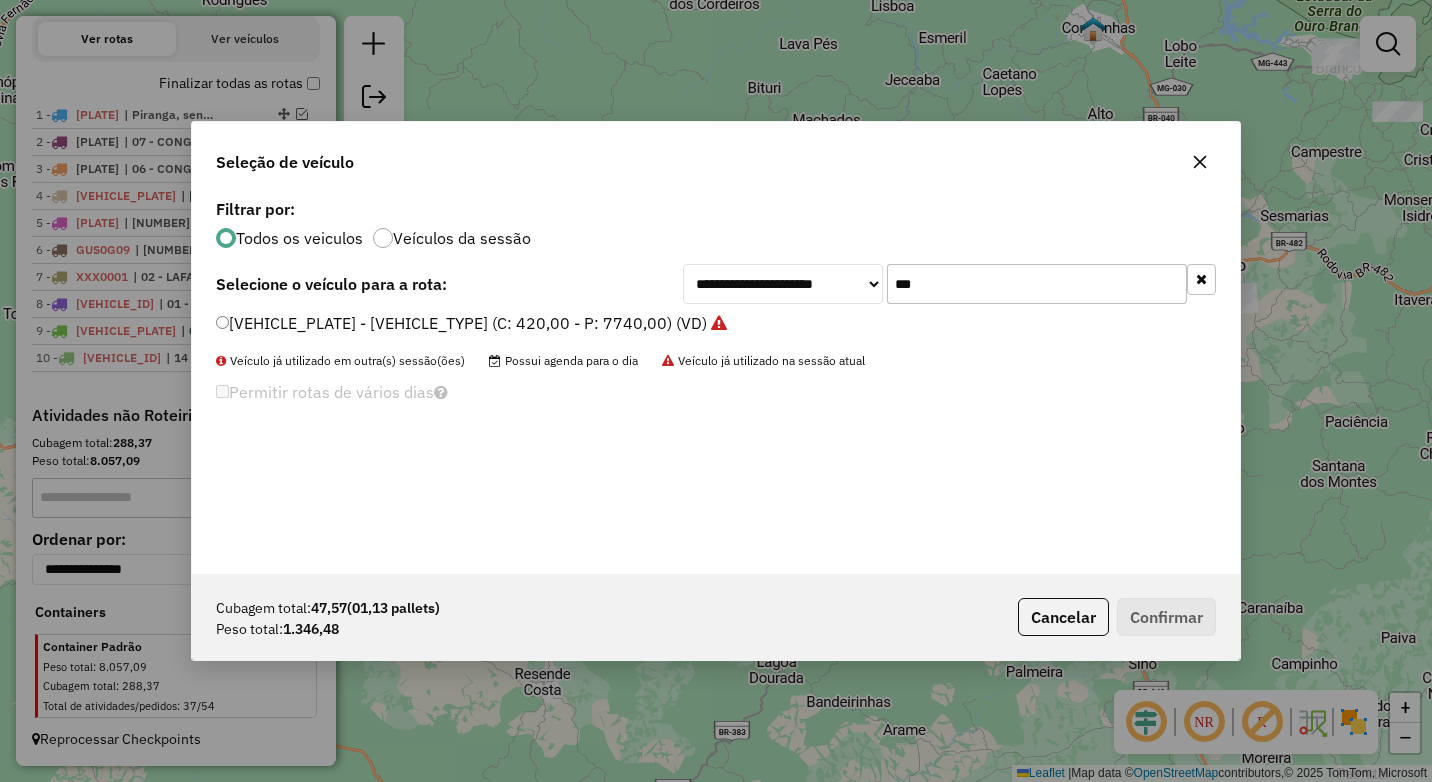 click on "***" 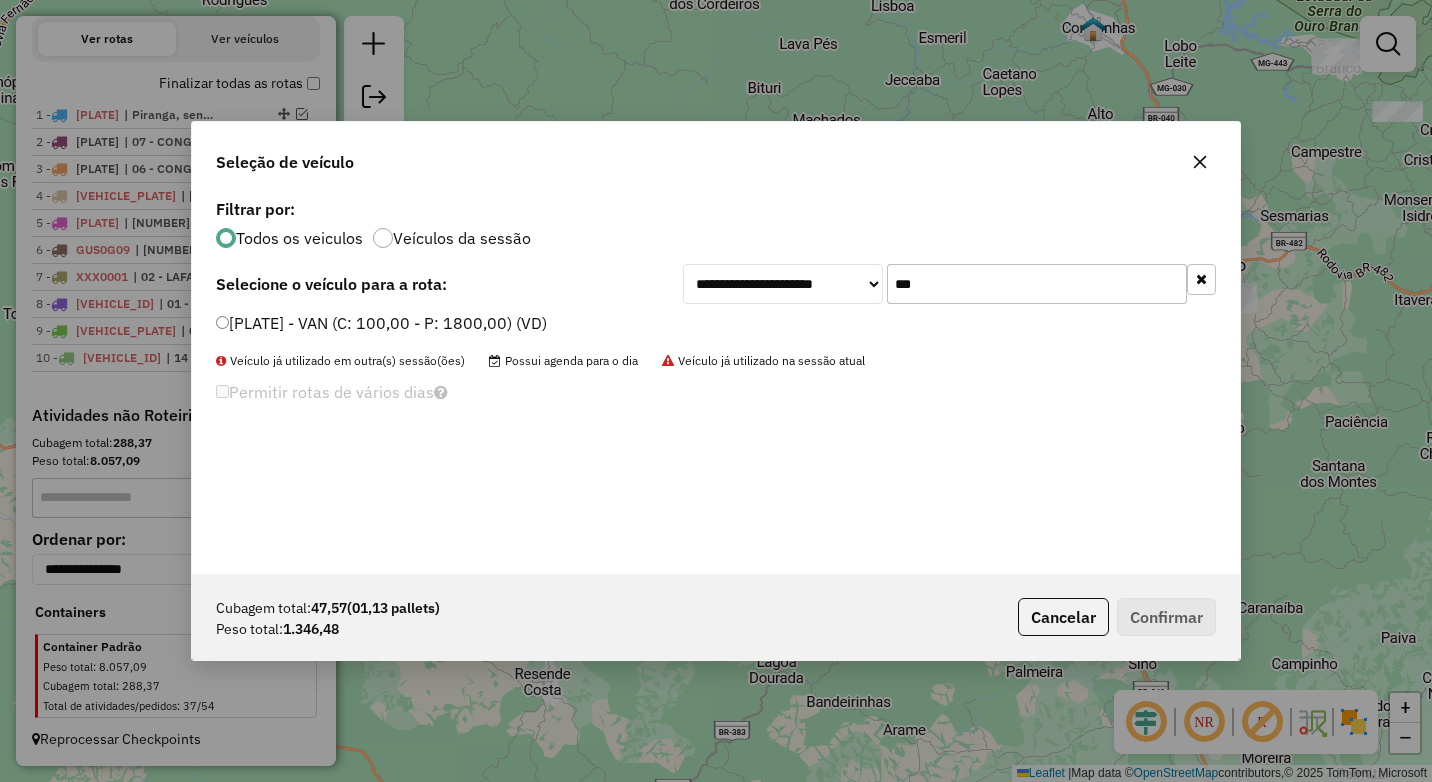 type on "***" 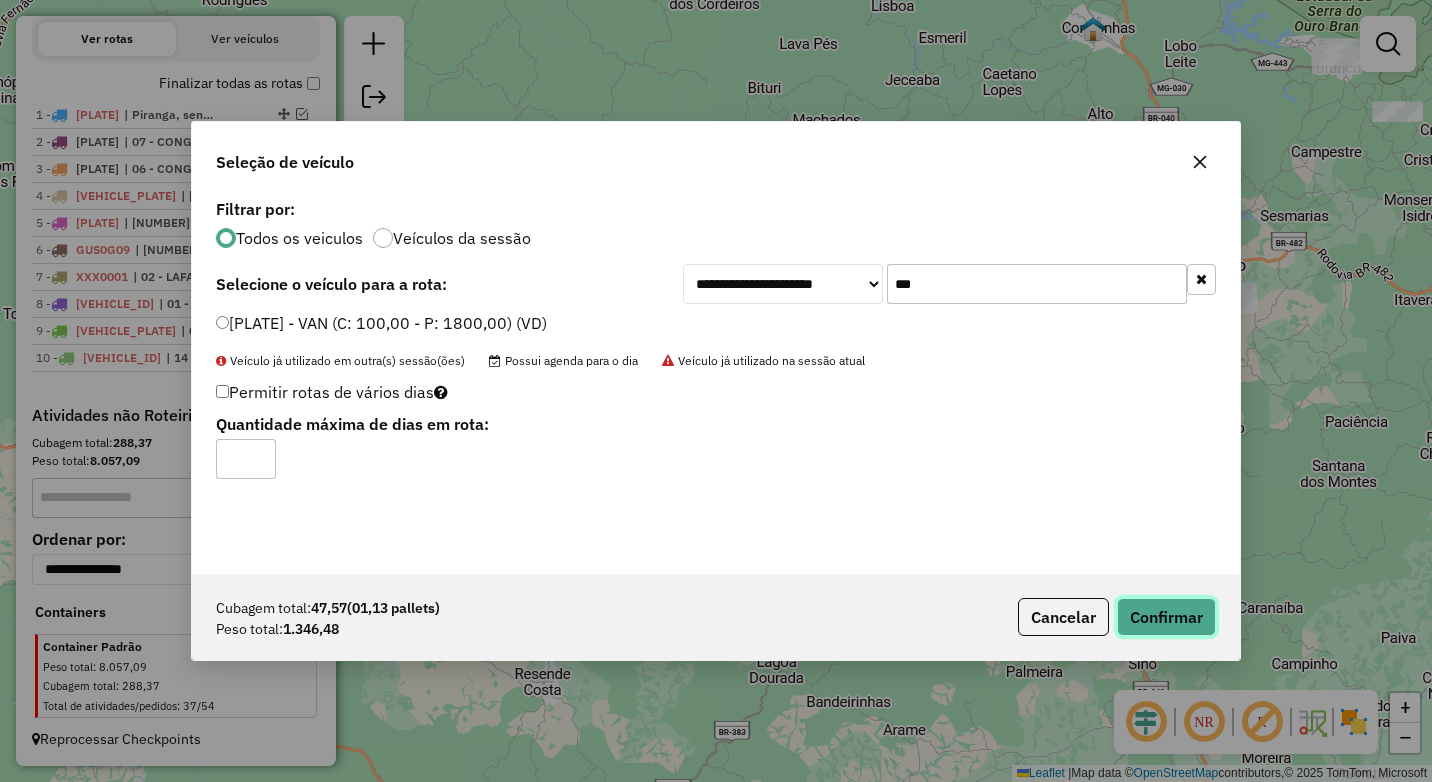 click on "Confirmar" 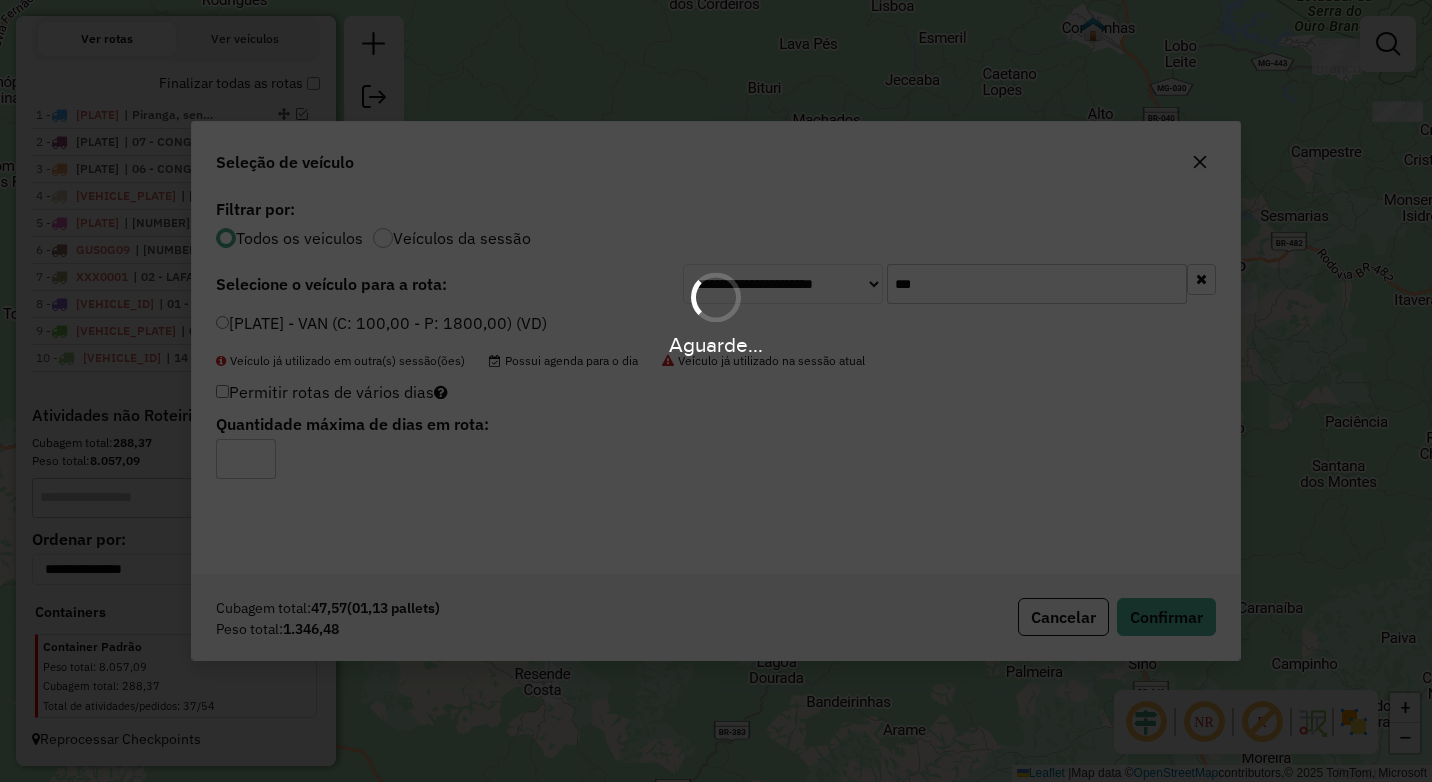 scroll, scrollTop: 800, scrollLeft: 0, axis: vertical 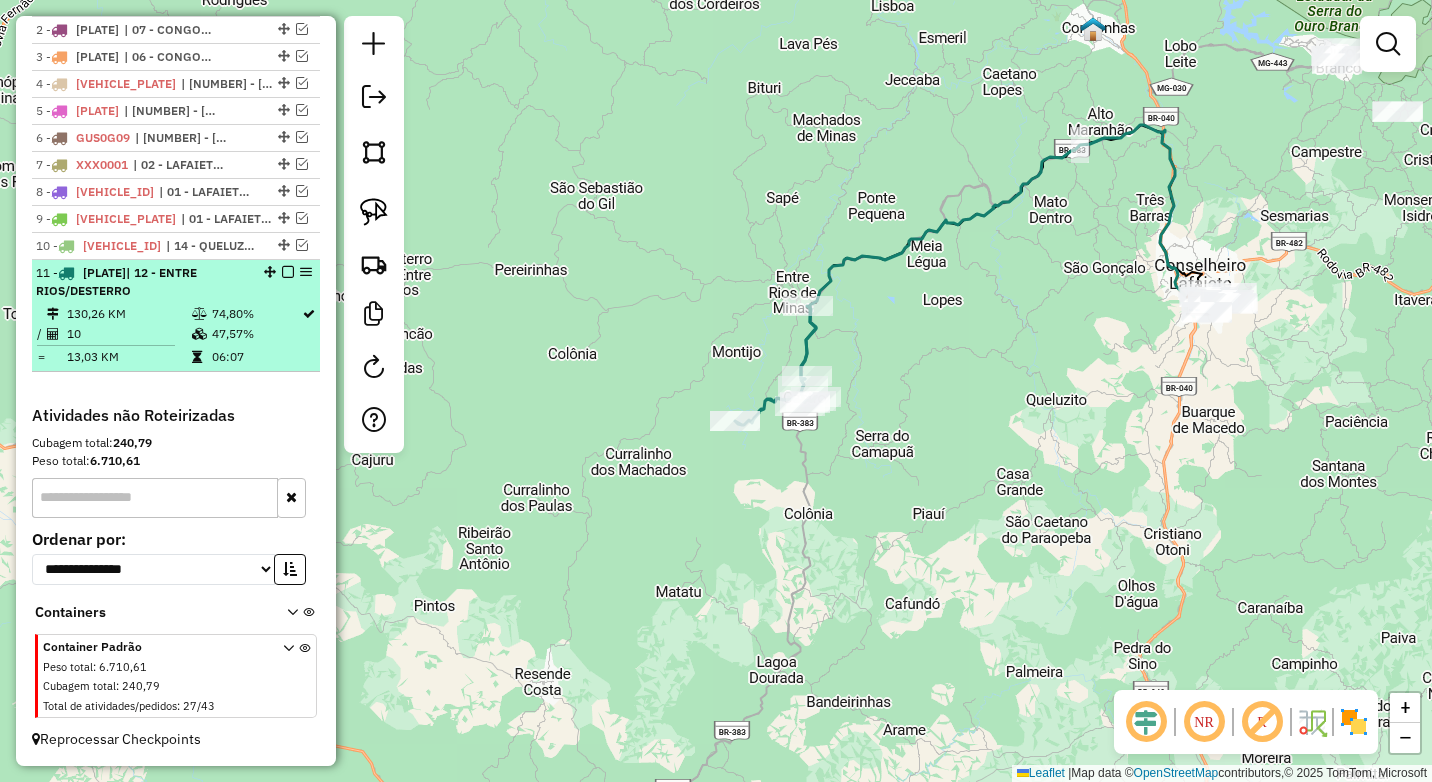 click at bounding box center [288, 272] 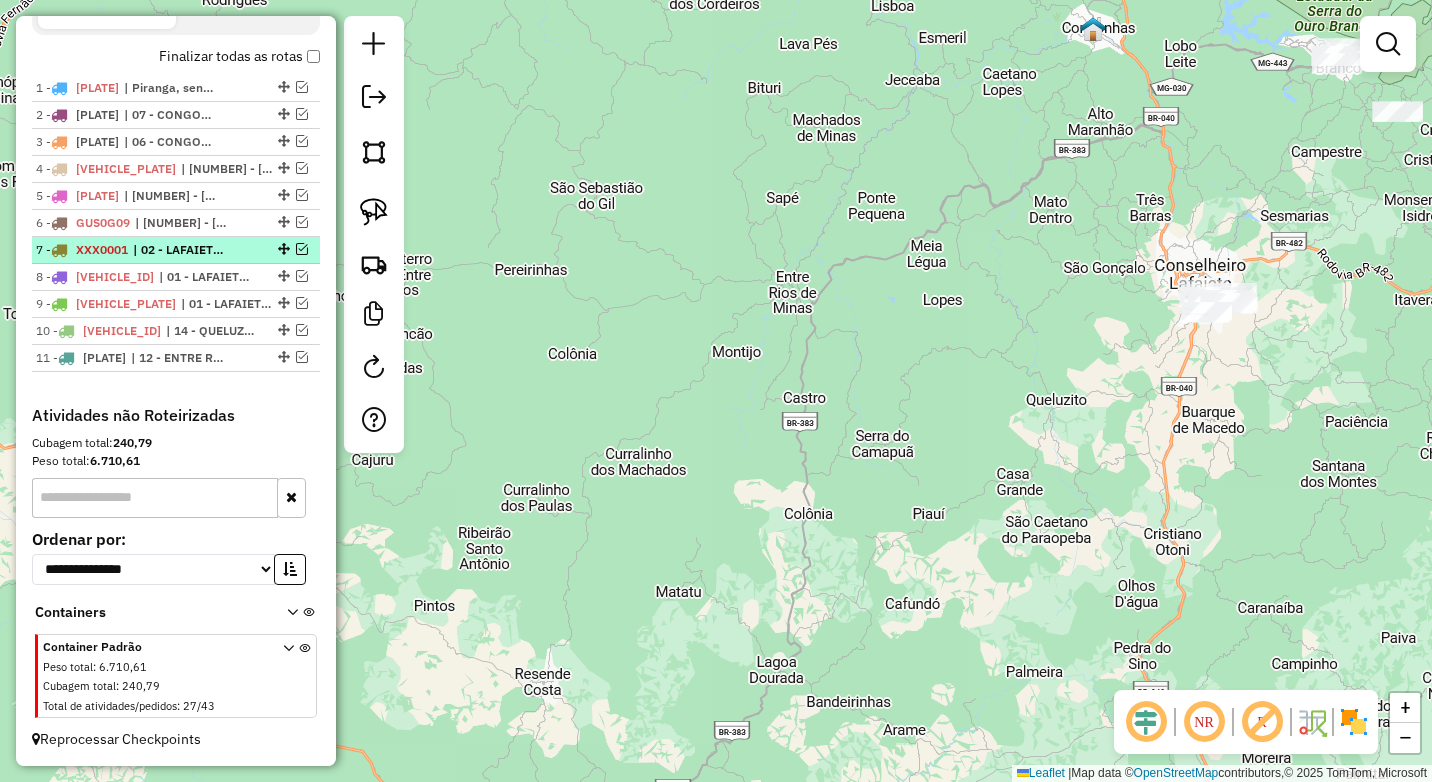 click at bounding box center (302, 249) 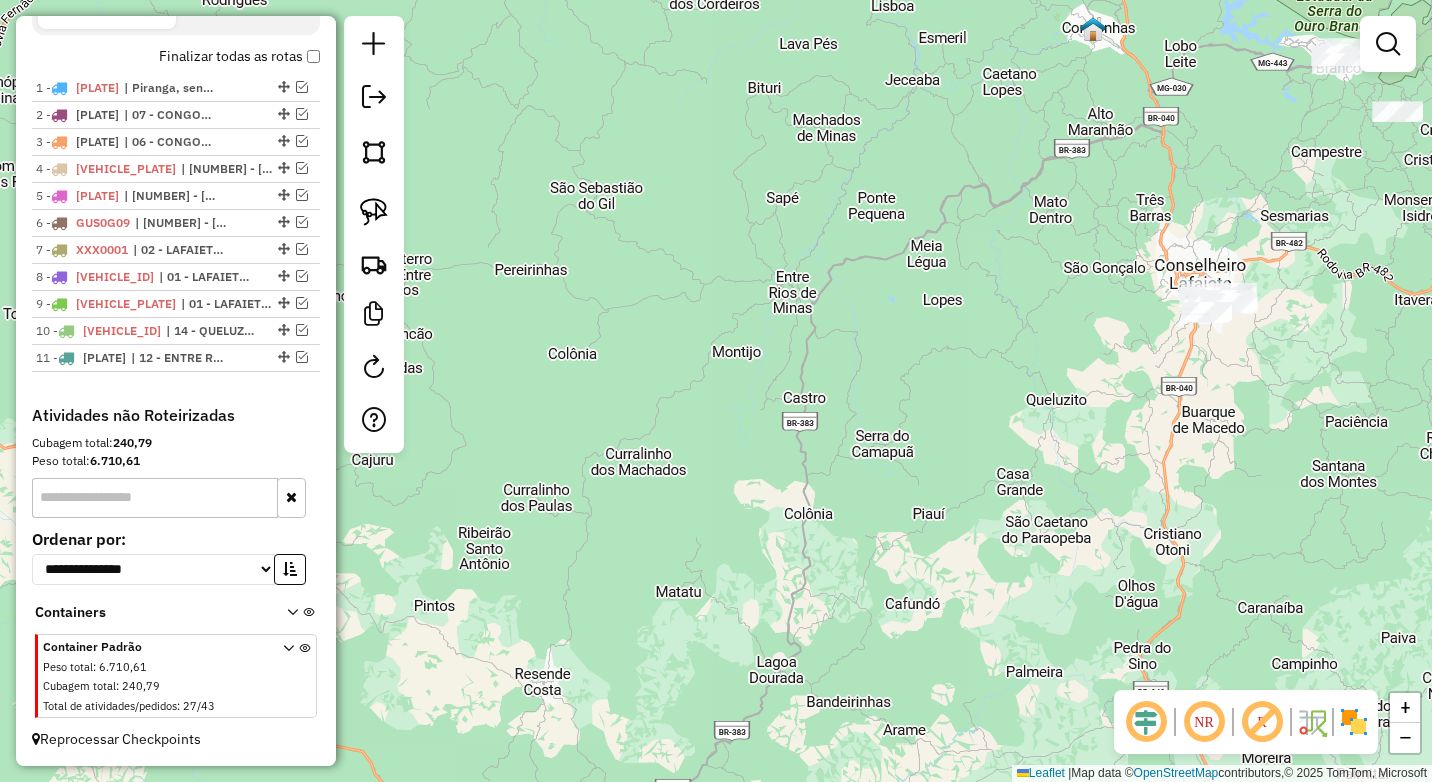 scroll, scrollTop: 800, scrollLeft: 0, axis: vertical 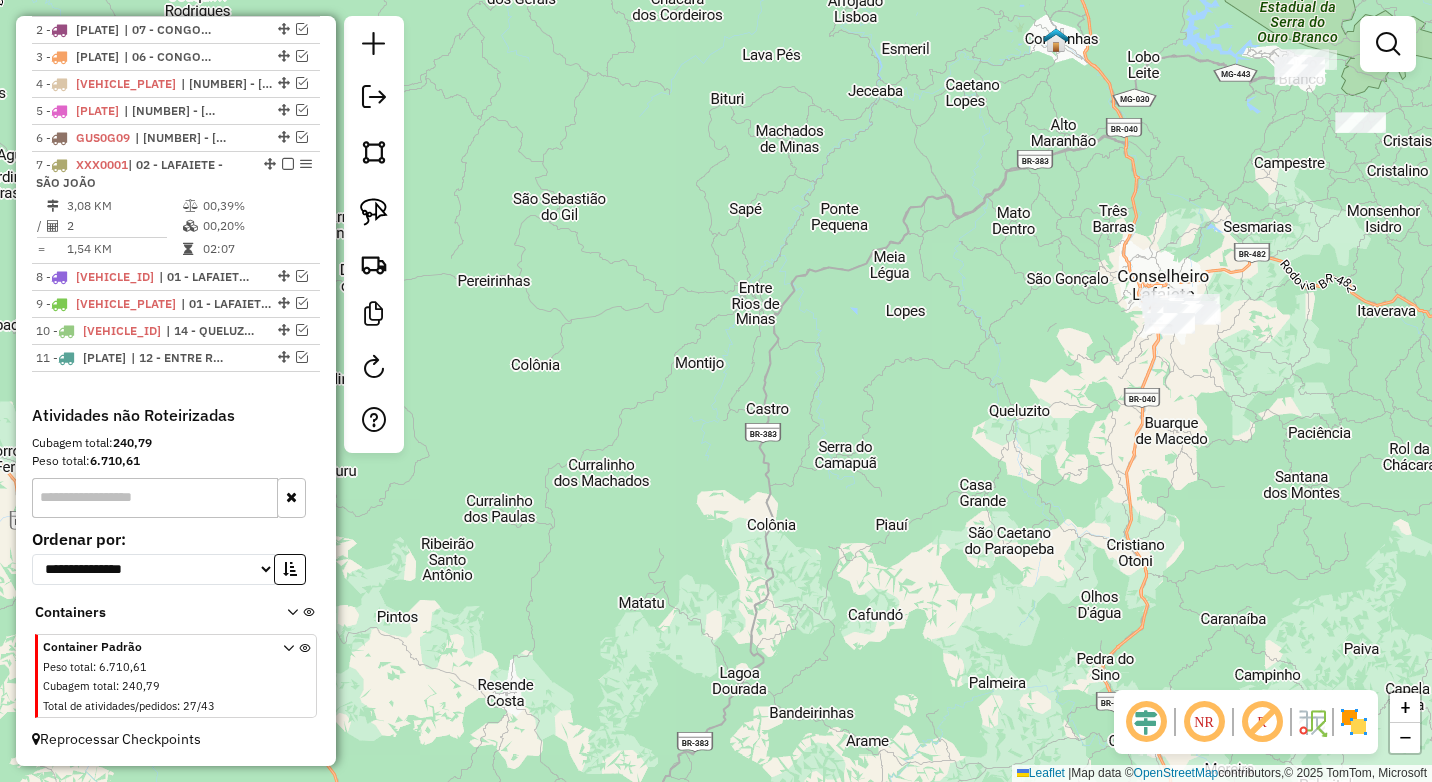 drag, startPoint x: 1234, startPoint y: 395, endPoint x: 704, endPoint y: 398, distance: 530.0085 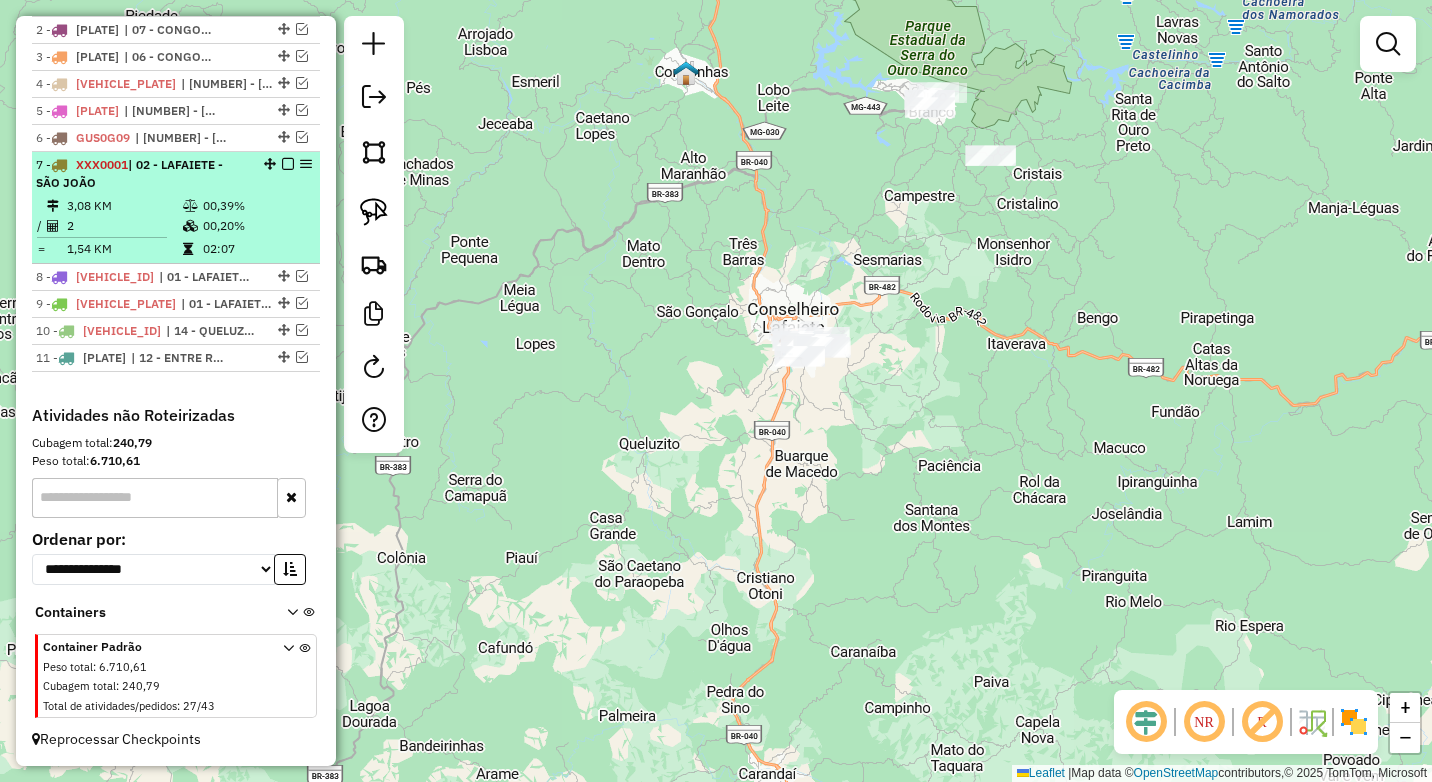 select on "*********" 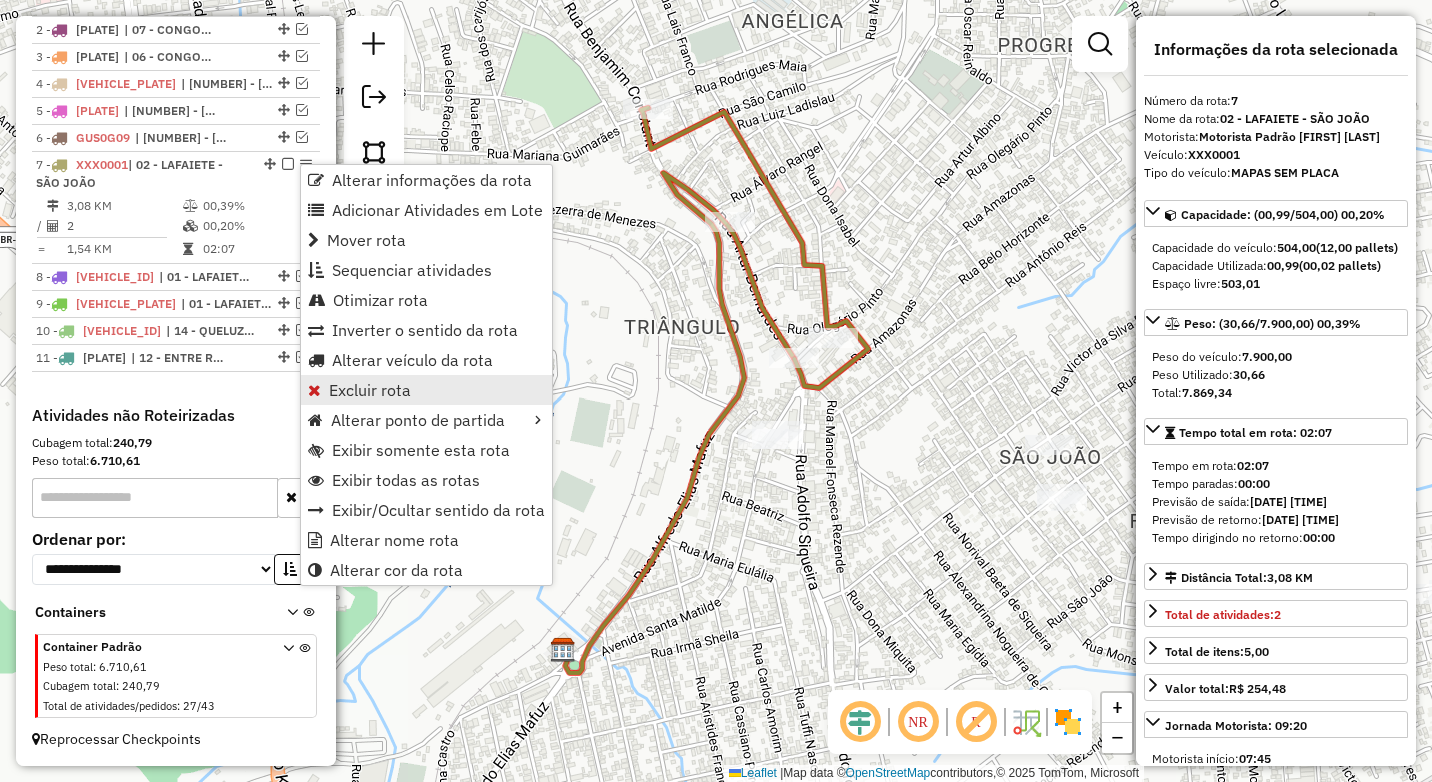 click on "Excluir rota" at bounding box center [426, 390] 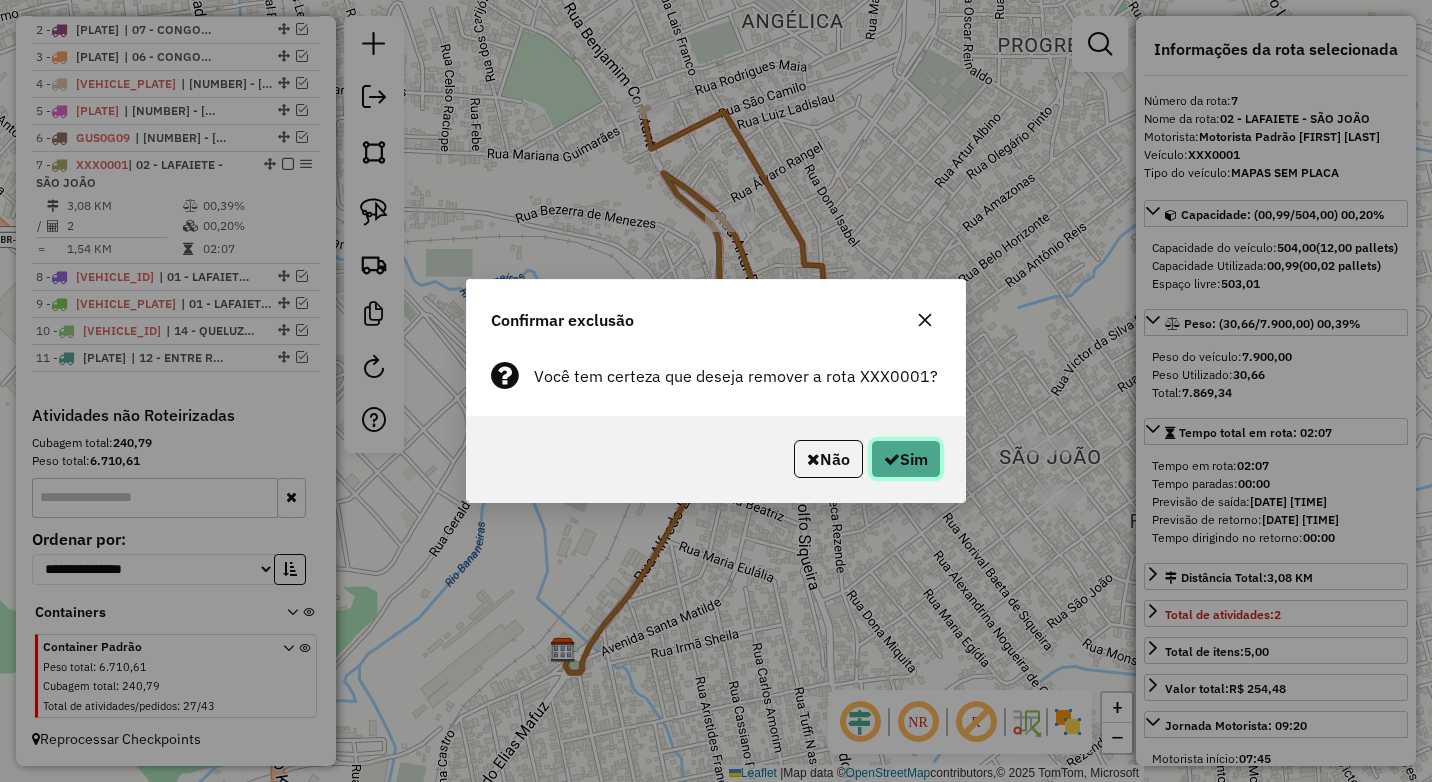 click on "Sim" 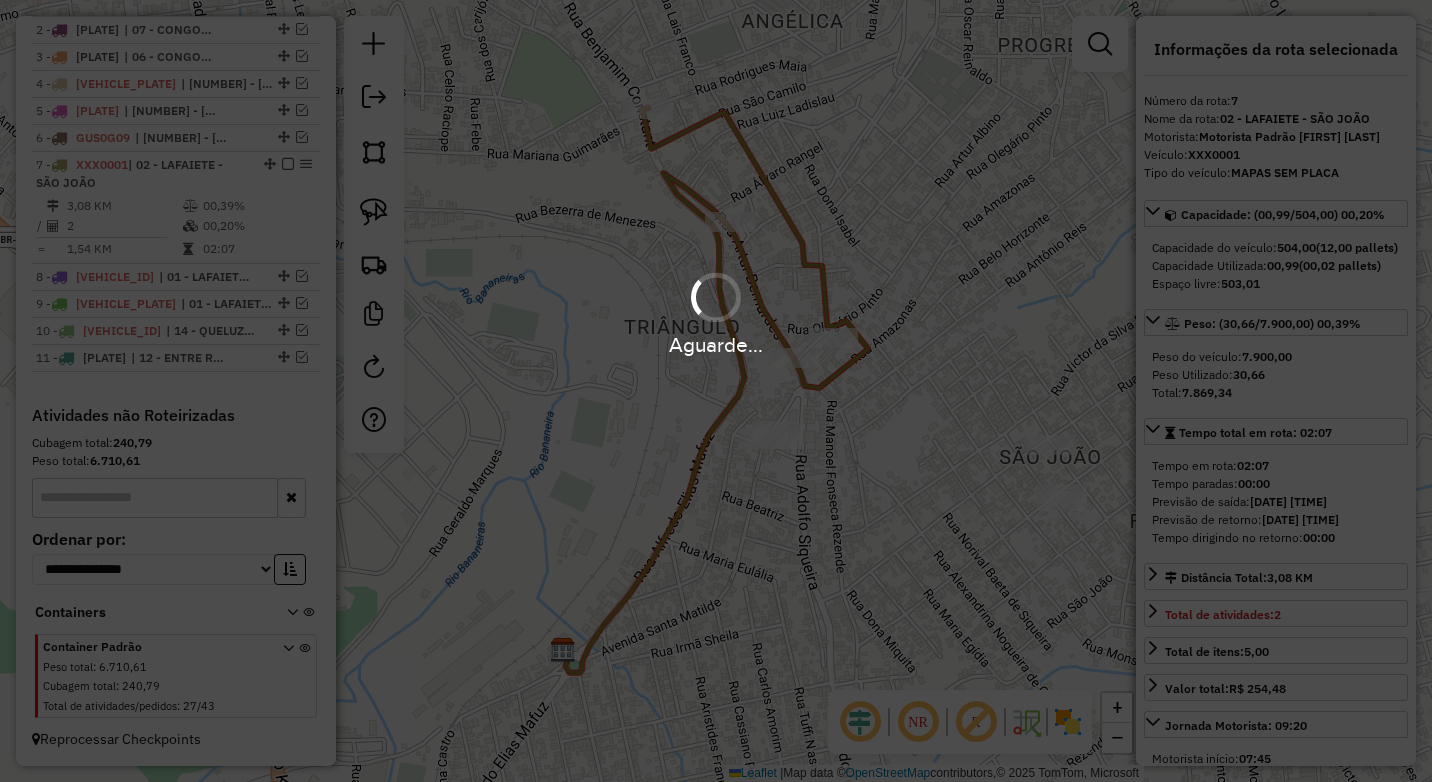 scroll, scrollTop: 663, scrollLeft: 0, axis: vertical 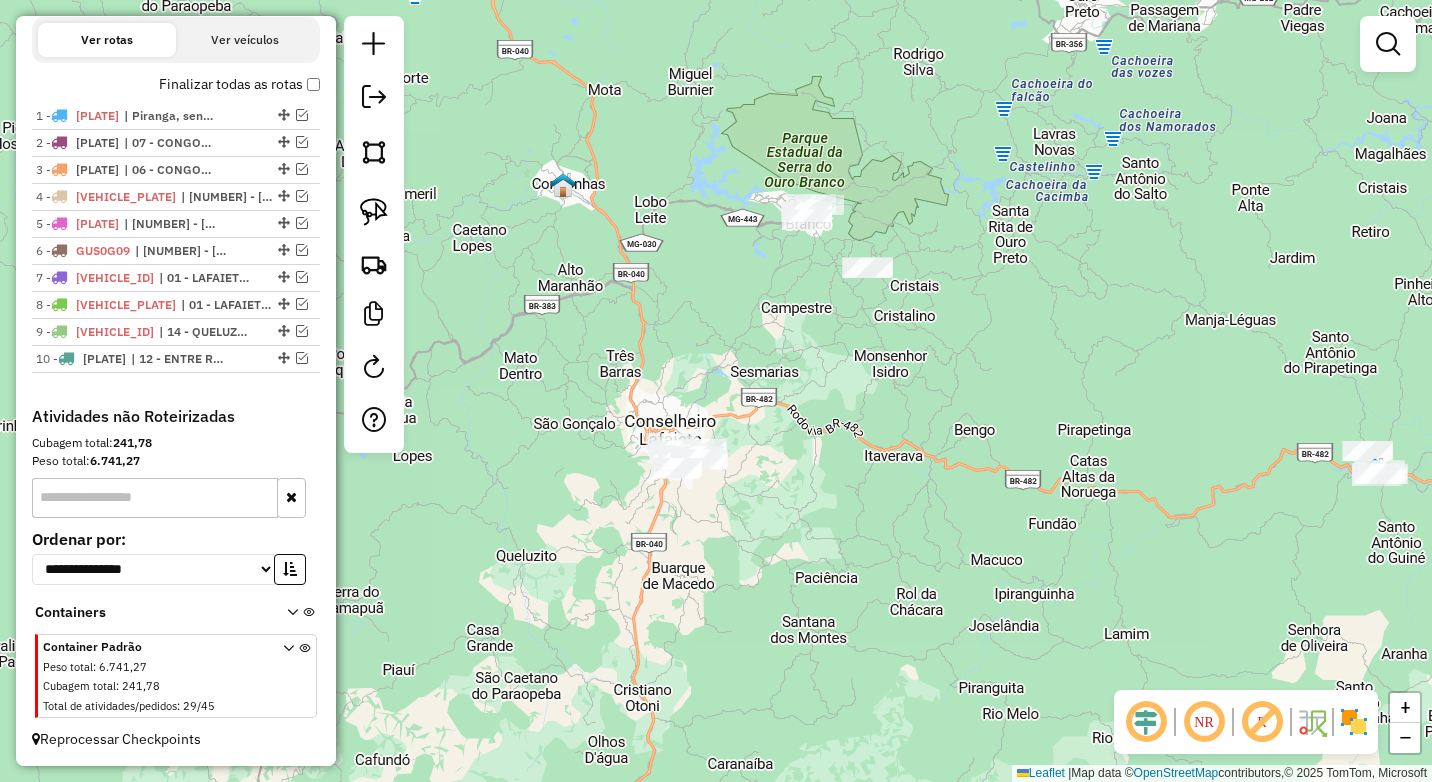 click on "Janela de atendimento Grade de atendimento Capacidade Transportadoras Veículos Cliente Pedidos  Rotas Selecione os dias de semana para filtrar as janelas de atendimento  Seg   Ter   Qua   Qui   Sex   Sáb   Dom  Informe o período da janela de atendimento: De: Até:  Filtrar exatamente a janela do cliente  Considerar janela de atendimento padrão  Selecione os dias de semana para filtrar as grades de atendimento  Seg   Ter   Qua   Qui   Sex   Sáb   Dom   Considerar clientes sem dia de atendimento cadastrado  Clientes fora do dia de atendimento selecionado Filtrar as atividades entre os valores definidos abaixo:  Peso mínimo:  ****  Peso máximo:  ****  Cubagem mínima:   Cubagem máxima:   De:   Até:  Filtrar as atividades entre o tempo de atendimento definido abaixo:  De:   Até:   Considerar capacidade total dos clientes não roteirizados Transportadora: Selecione um ou mais itens Tipo de veículo: Selecione um ou mais itens Veículo: Selecione um ou mais itens Motorista: Selecione um ou mais itens De:" 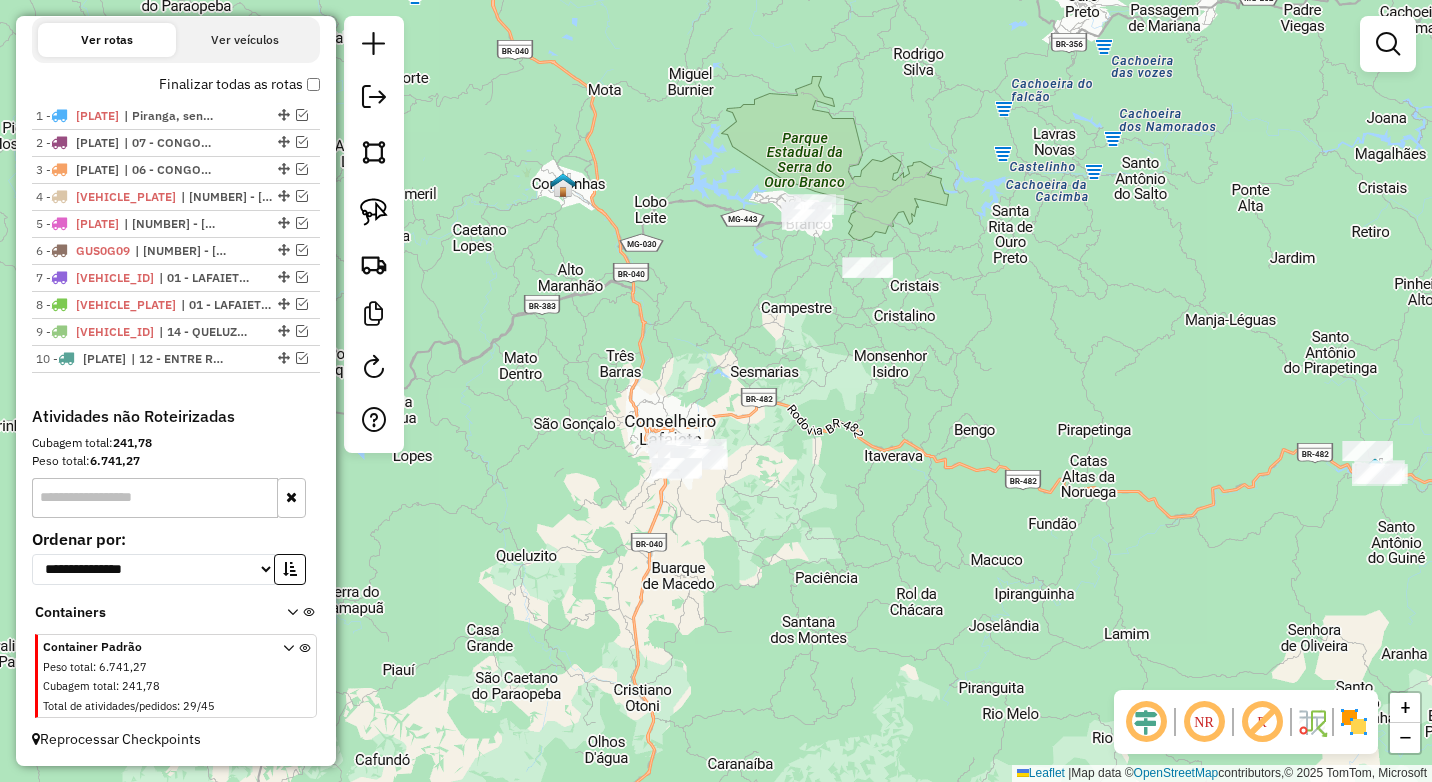 click on "Janela de atendimento Grade de atendimento Capacidade Transportadoras Veículos Cliente Pedidos  Rotas Selecione os dias de semana para filtrar as janelas de atendimento  Seg   Ter   Qua   Qui   Sex   Sáb   Dom  Informe o período da janela de atendimento: De: Até:  Filtrar exatamente a janela do cliente  Considerar janela de atendimento padrão  Selecione os dias de semana para filtrar as grades de atendimento  Seg   Ter   Qua   Qui   Sex   Sáb   Dom   Considerar clientes sem dia de atendimento cadastrado  Clientes fora do dia de atendimento selecionado Filtrar as atividades entre os valores definidos abaixo:  Peso mínimo:  ****  Peso máximo:  ****  Cubagem mínima:   Cubagem máxima:   De:   Até:  Filtrar as atividades entre o tempo de atendimento definido abaixo:  De:   Até:   Considerar capacidade total dos clientes não roteirizados Transportadora: Selecione um ou mais itens Tipo de veículo: Selecione um ou mais itens Veículo: Selecione um ou mais itens Motorista: Selecione um ou mais itens De:" 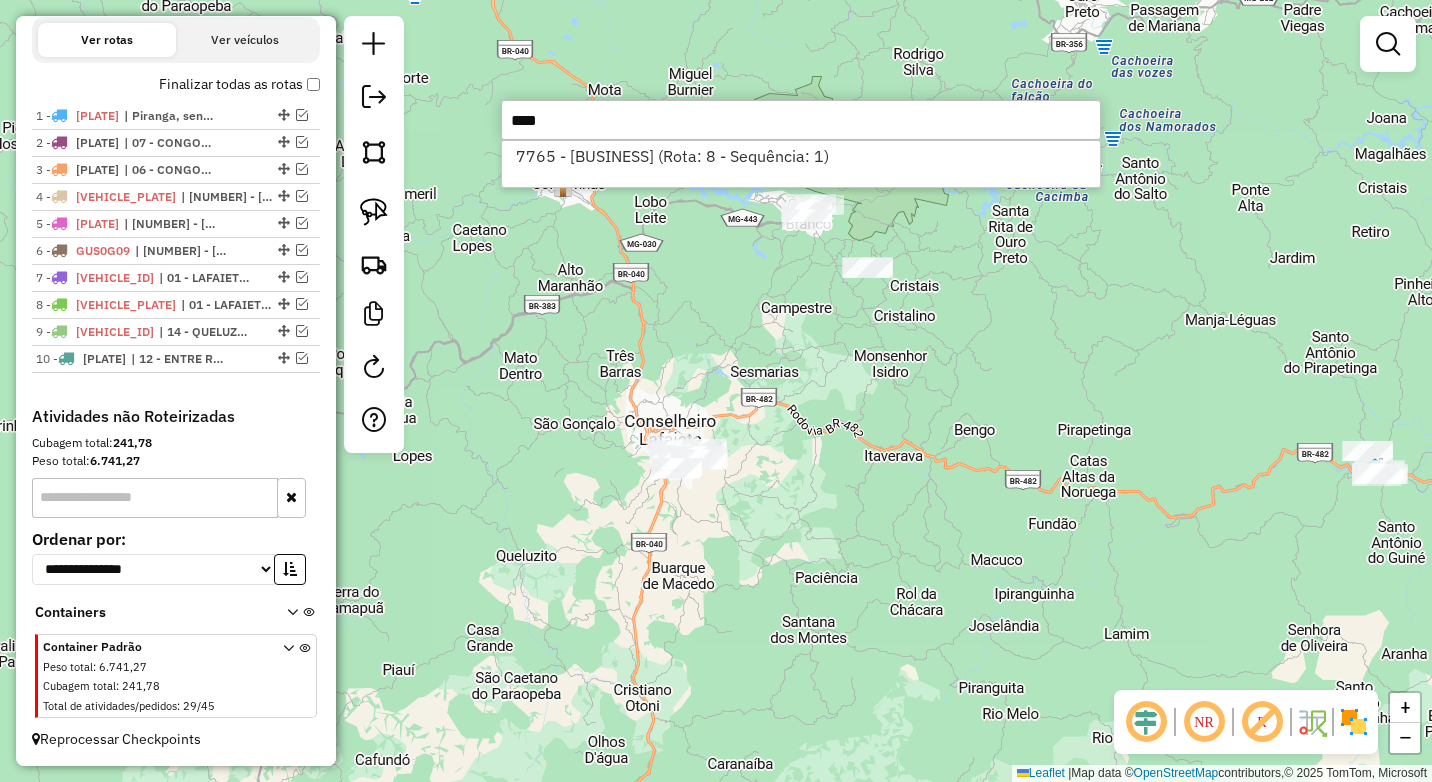 type on "****" 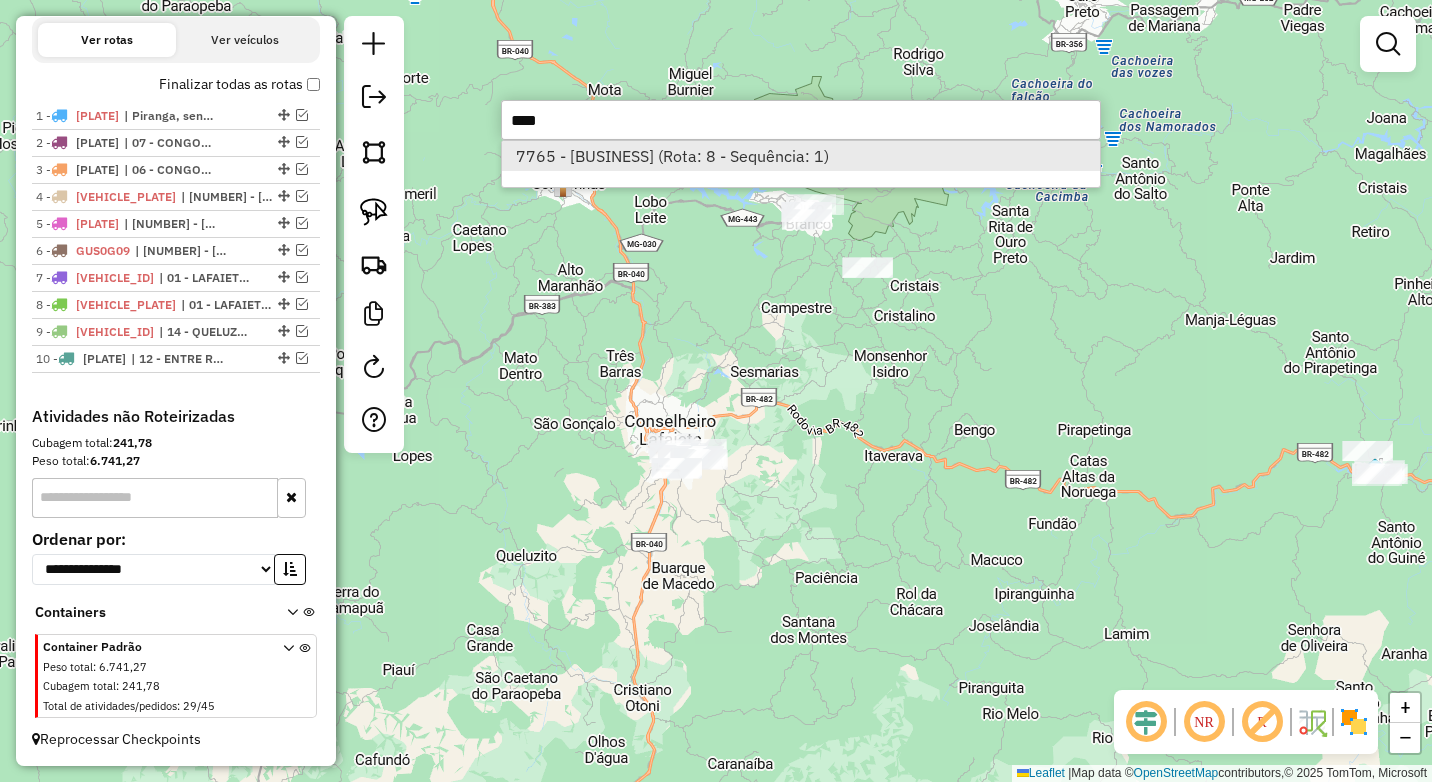 click on "7765 - DISK CERVEJA 2 IRMAO (Rota: 8 - Sequência: 1)" at bounding box center (801, 156) 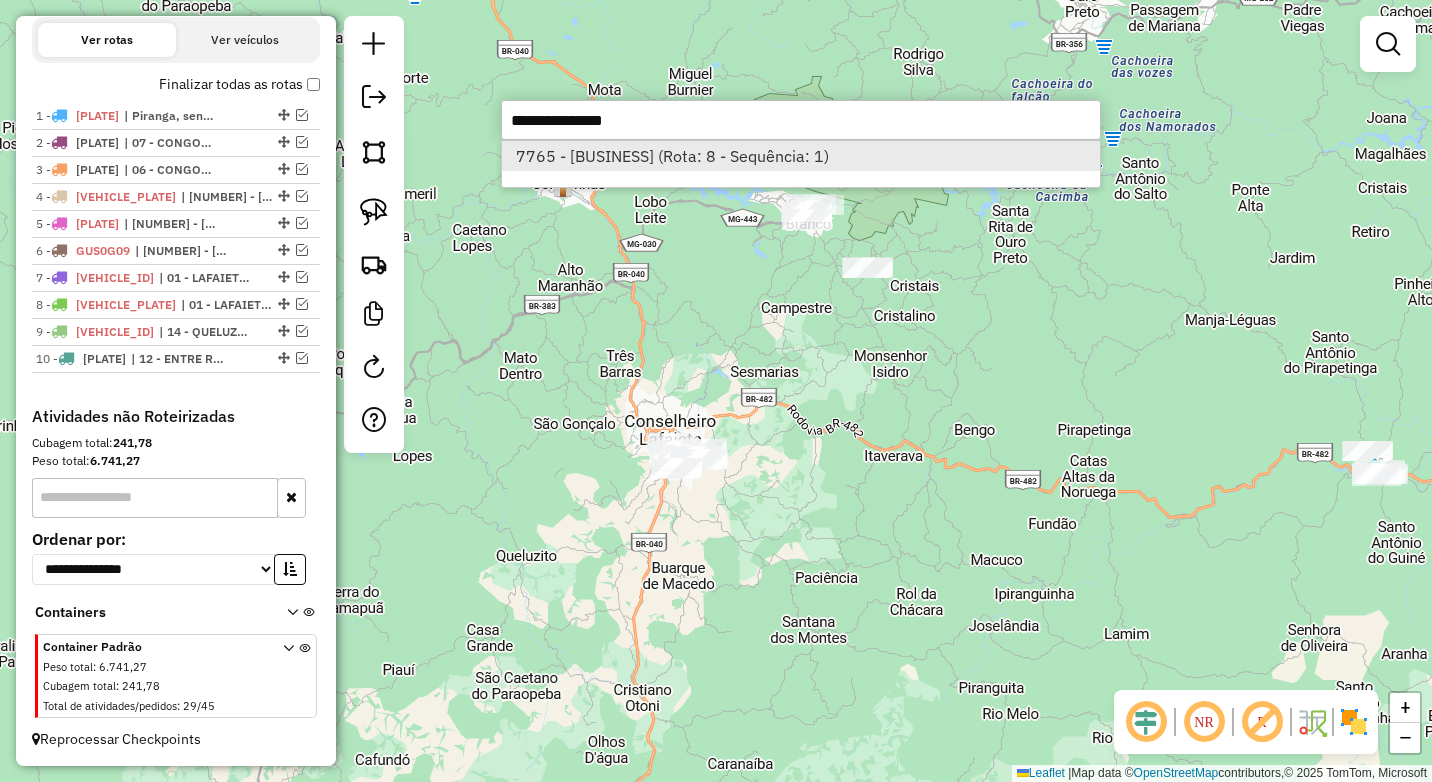 select on "*********" 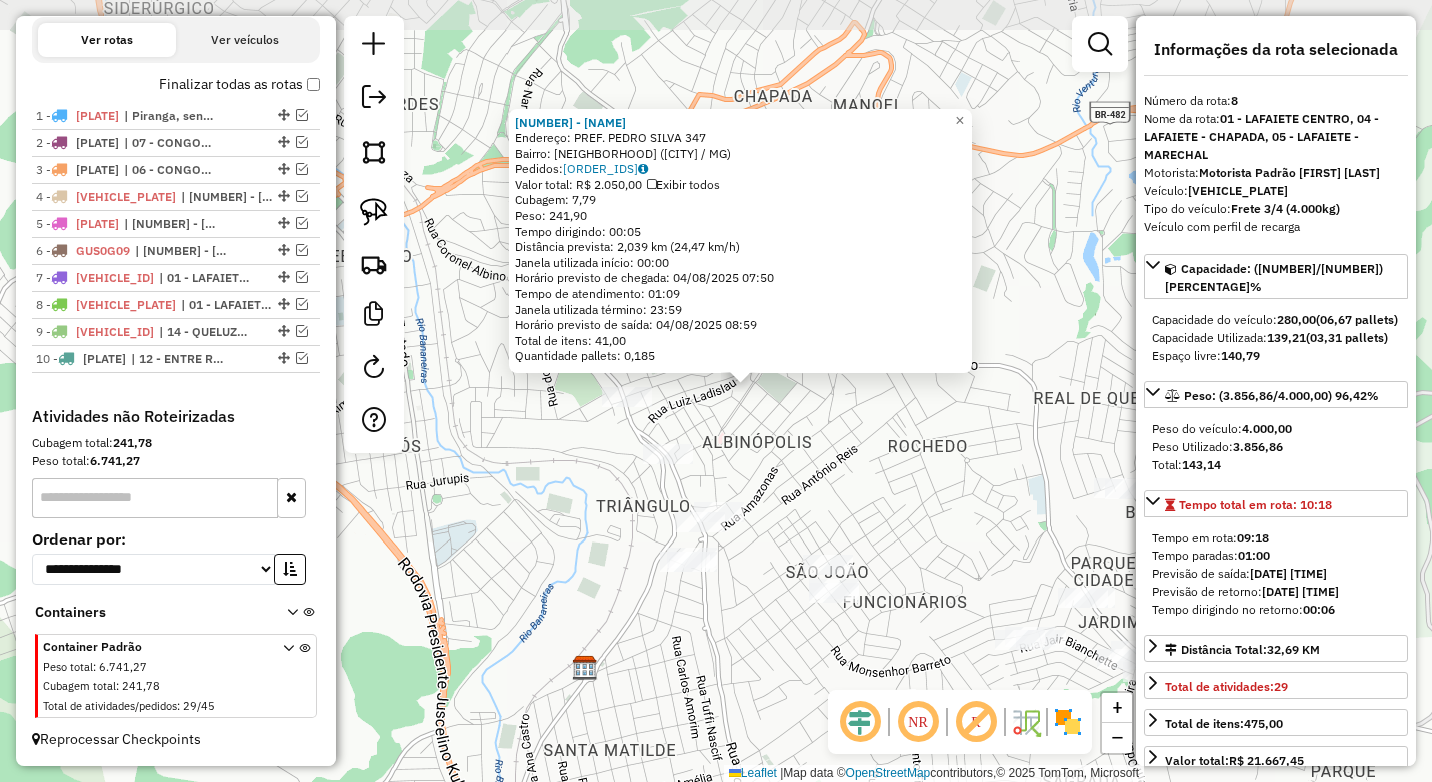 drag, startPoint x: 867, startPoint y: 263, endPoint x: 778, endPoint y: 428, distance: 187.47267 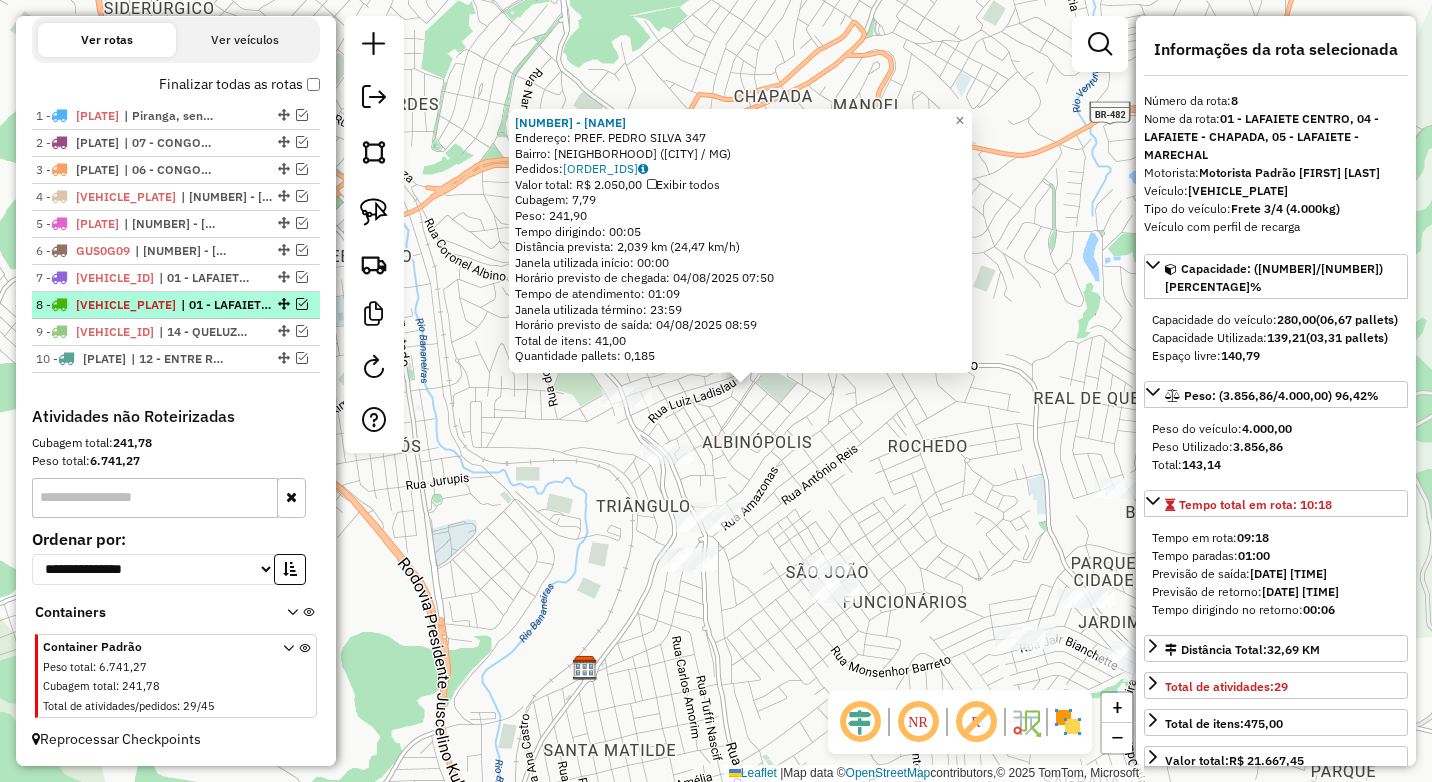click at bounding box center (302, 304) 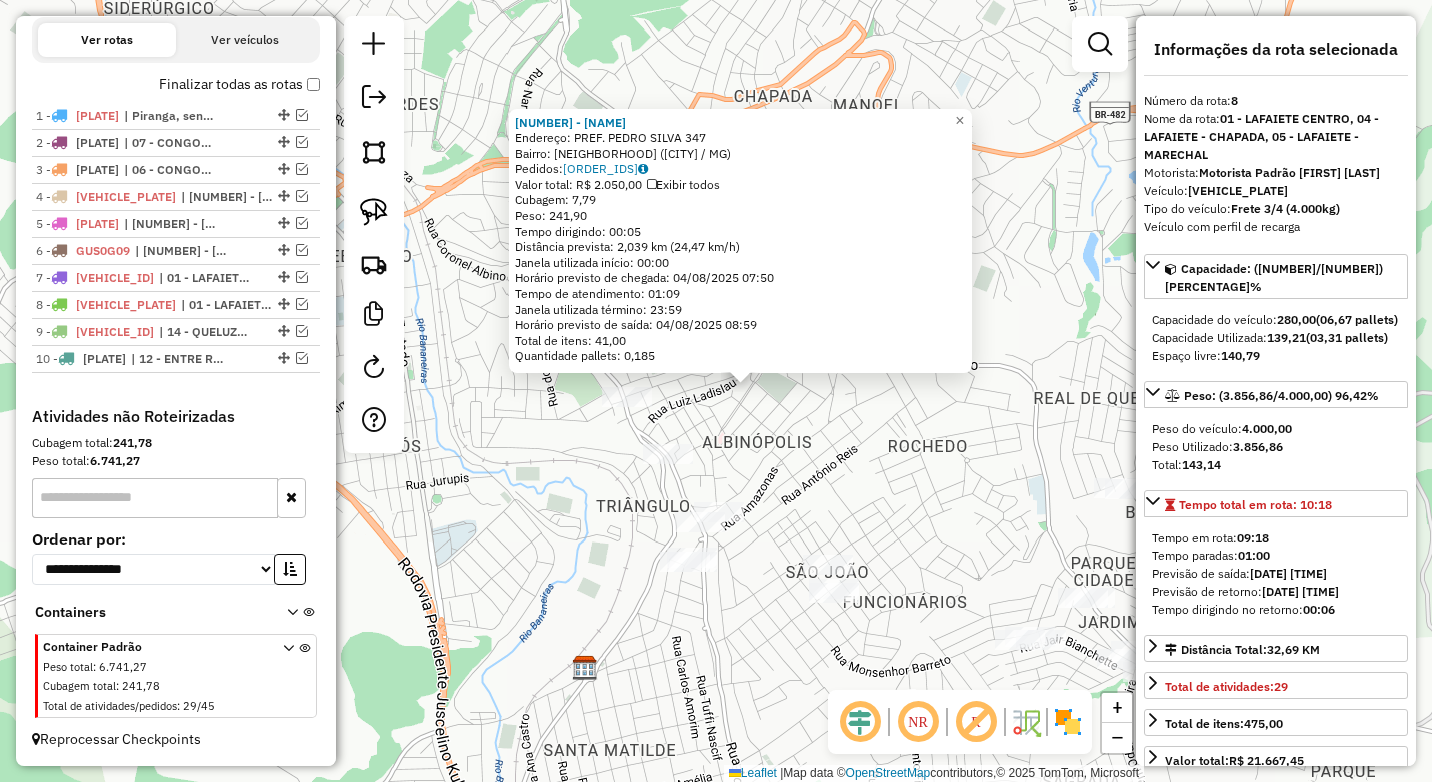 scroll, scrollTop: 766, scrollLeft: 0, axis: vertical 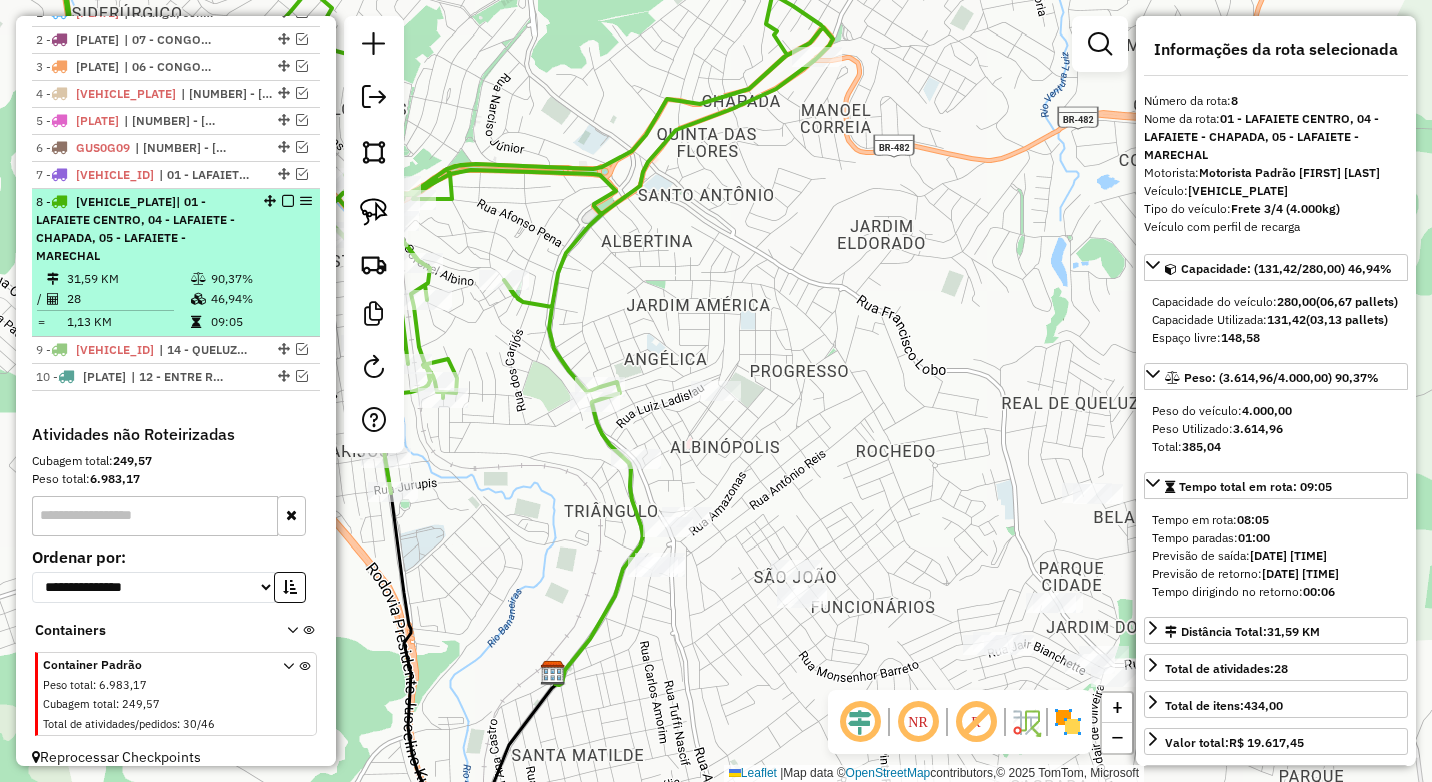 click at bounding box center [288, 201] 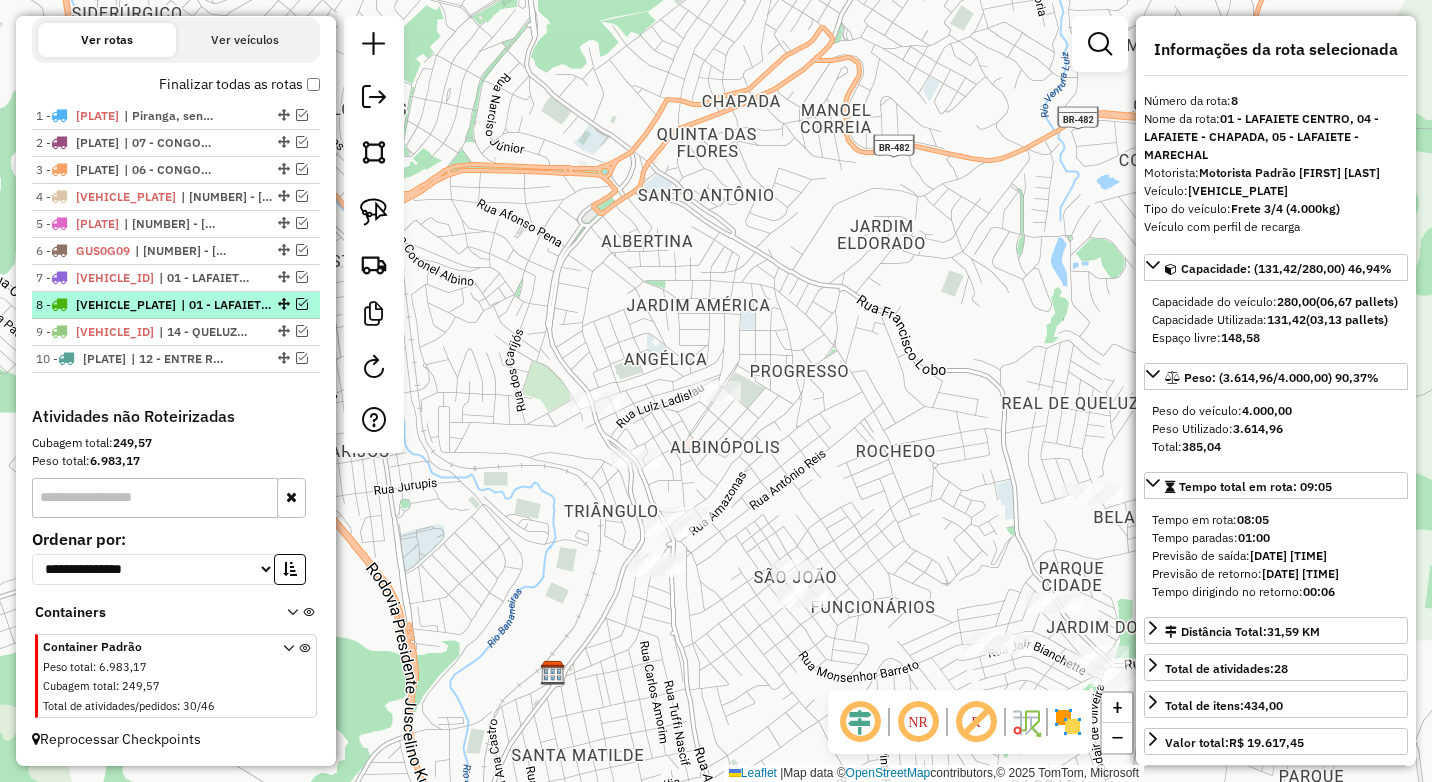 scroll, scrollTop: 663, scrollLeft: 0, axis: vertical 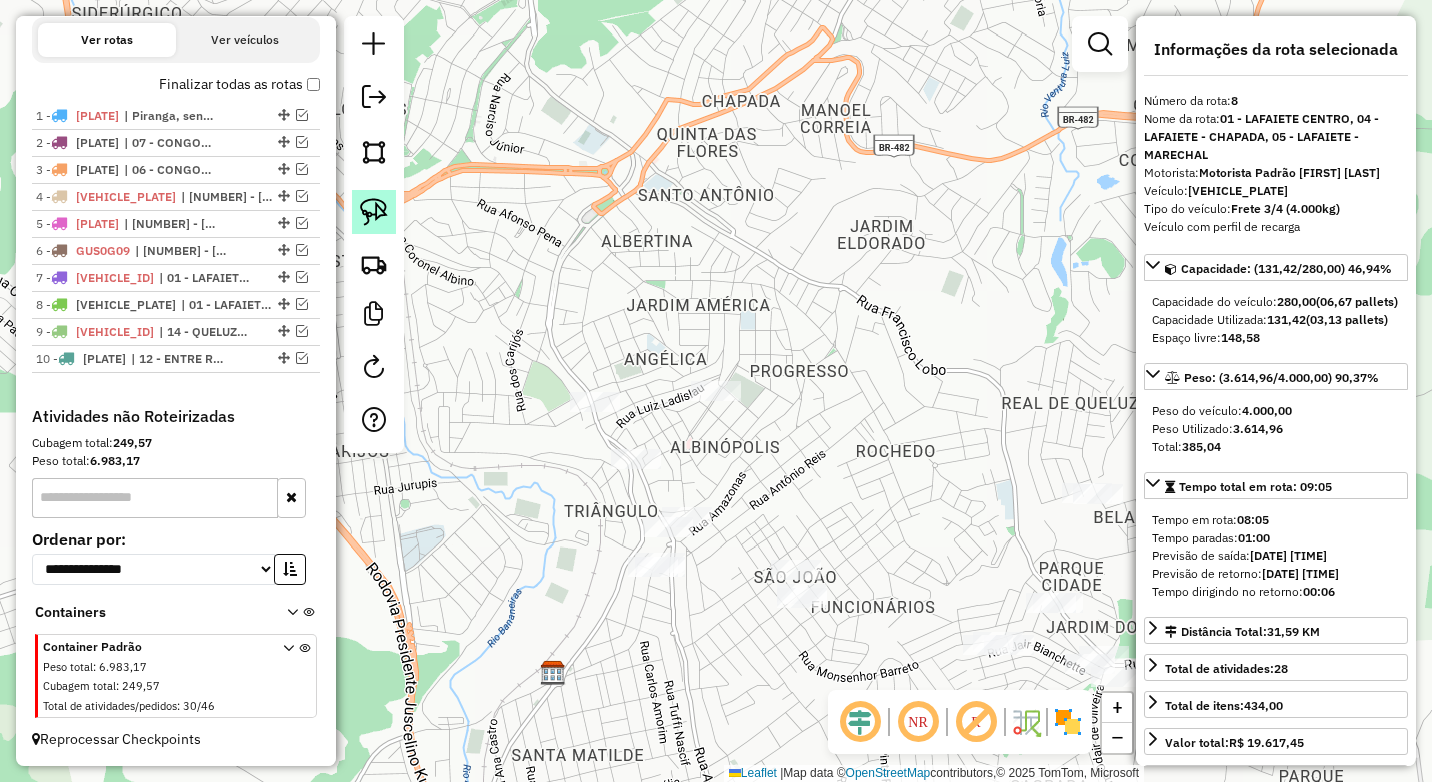 click 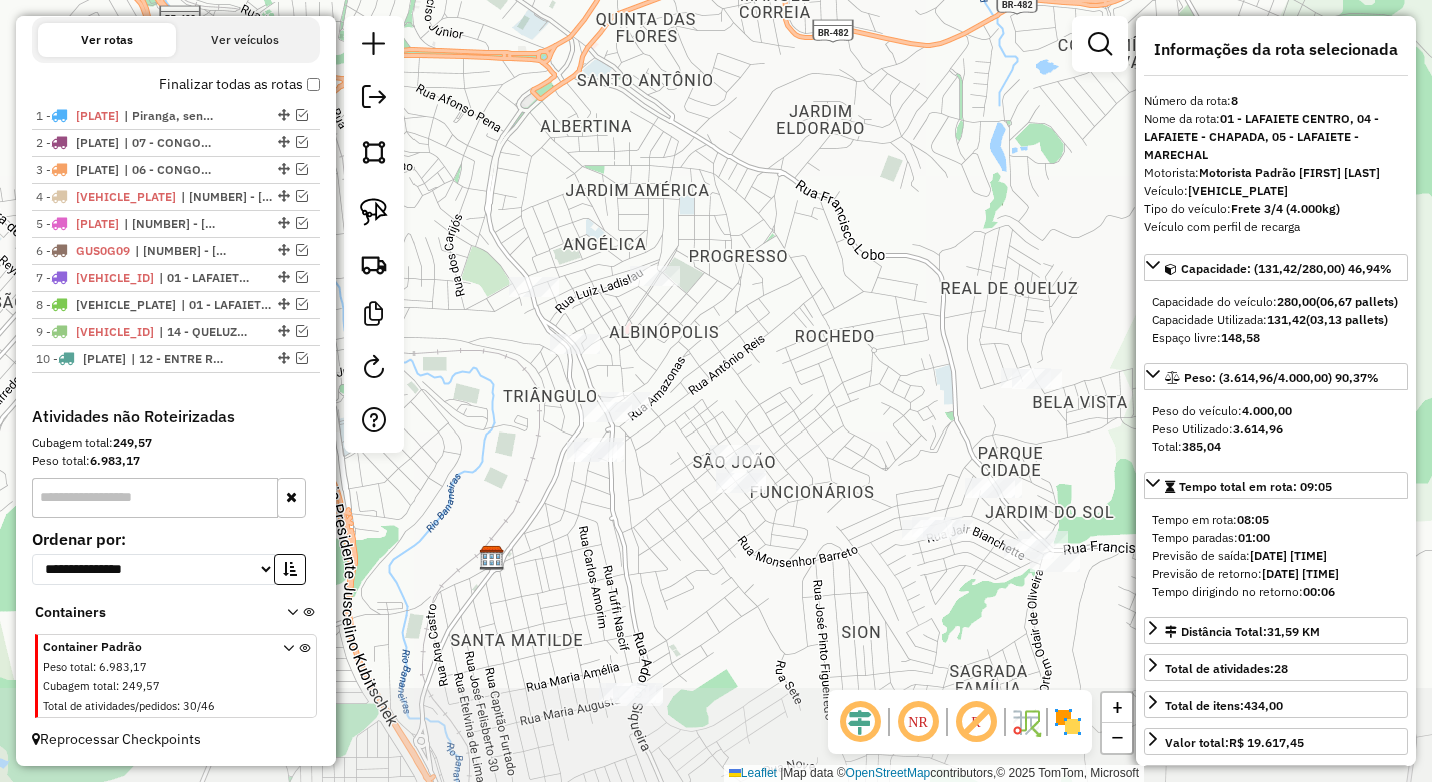 drag, startPoint x: 809, startPoint y: 402, endPoint x: 801, endPoint y: 348, distance: 54.589375 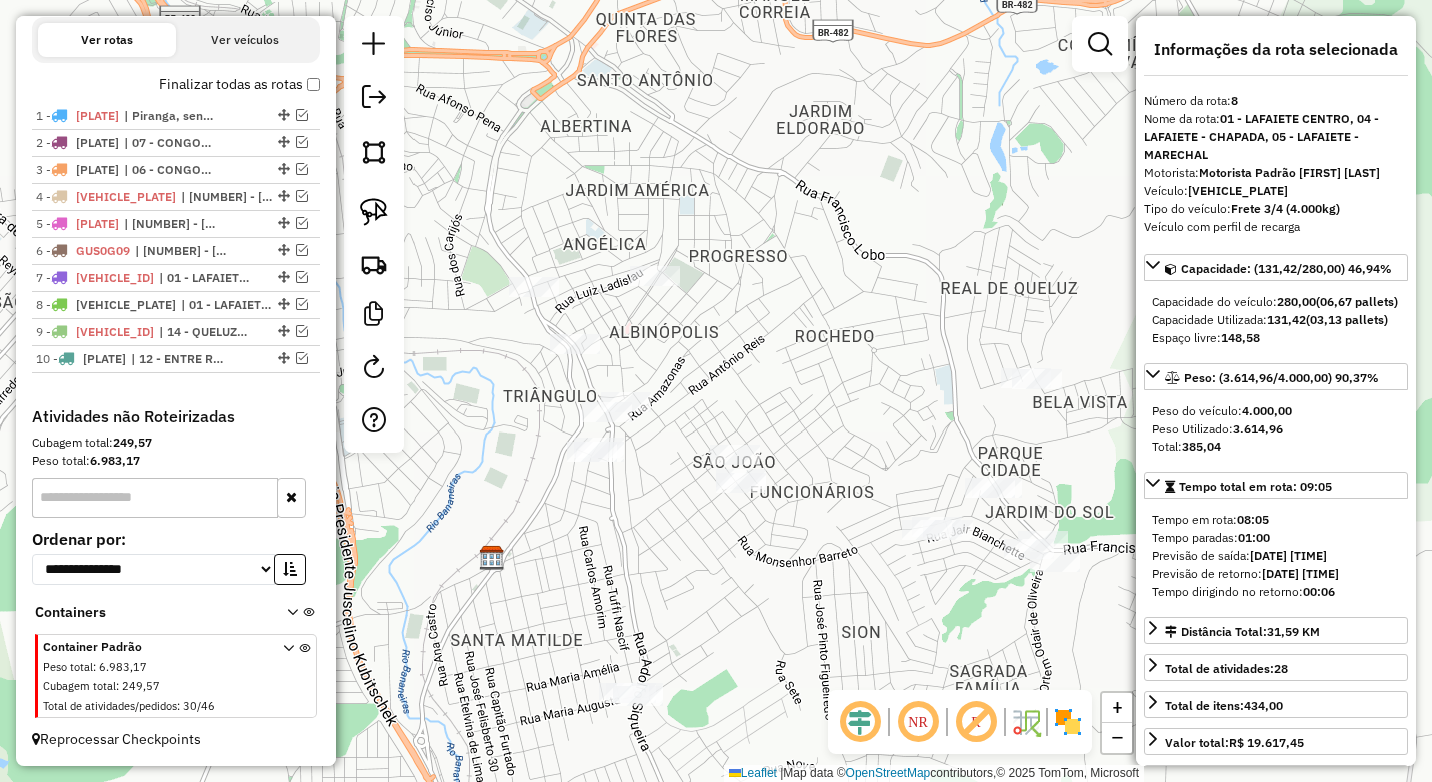 click on "Janela de atendimento Grade de atendimento Capacidade Transportadoras Veículos Cliente Pedidos  Rotas Selecione os dias de semana para filtrar as janelas de atendimento  Seg   Ter   Qua   Qui   Sex   Sáb   Dom  Informe o período da janela de atendimento: De: Até:  Filtrar exatamente a janela do cliente  Considerar janela de atendimento padrão  Selecione os dias de semana para filtrar as grades de atendimento  Seg   Ter   Qua   Qui   Sex   Sáb   Dom   Considerar clientes sem dia de atendimento cadastrado  Clientes fora do dia de atendimento selecionado Filtrar as atividades entre os valores definidos abaixo:  Peso mínimo:  ****  Peso máximo:  ****  Cubagem mínima:   Cubagem máxima:   De:   Até:  Filtrar as atividades entre o tempo de atendimento definido abaixo:  De:   Até:   Considerar capacidade total dos clientes não roteirizados Transportadora: Selecione um ou mais itens Tipo de veículo: Selecione um ou mais itens Veículo: Selecione um ou mais itens Motorista: Selecione um ou mais itens De:" 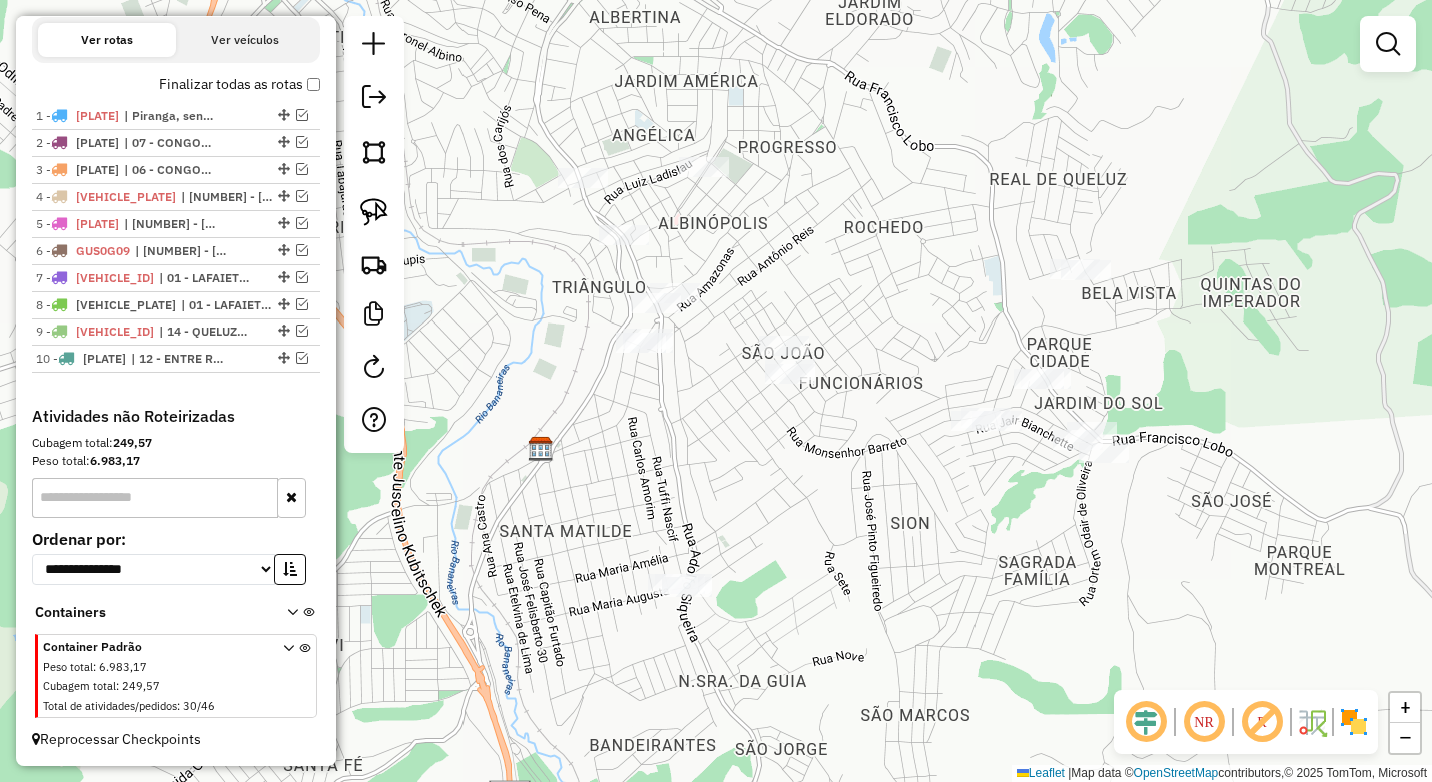 drag, startPoint x: 806, startPoint y: 435, endPoint x: 889, endPoint y: 296, distance: 161.89503 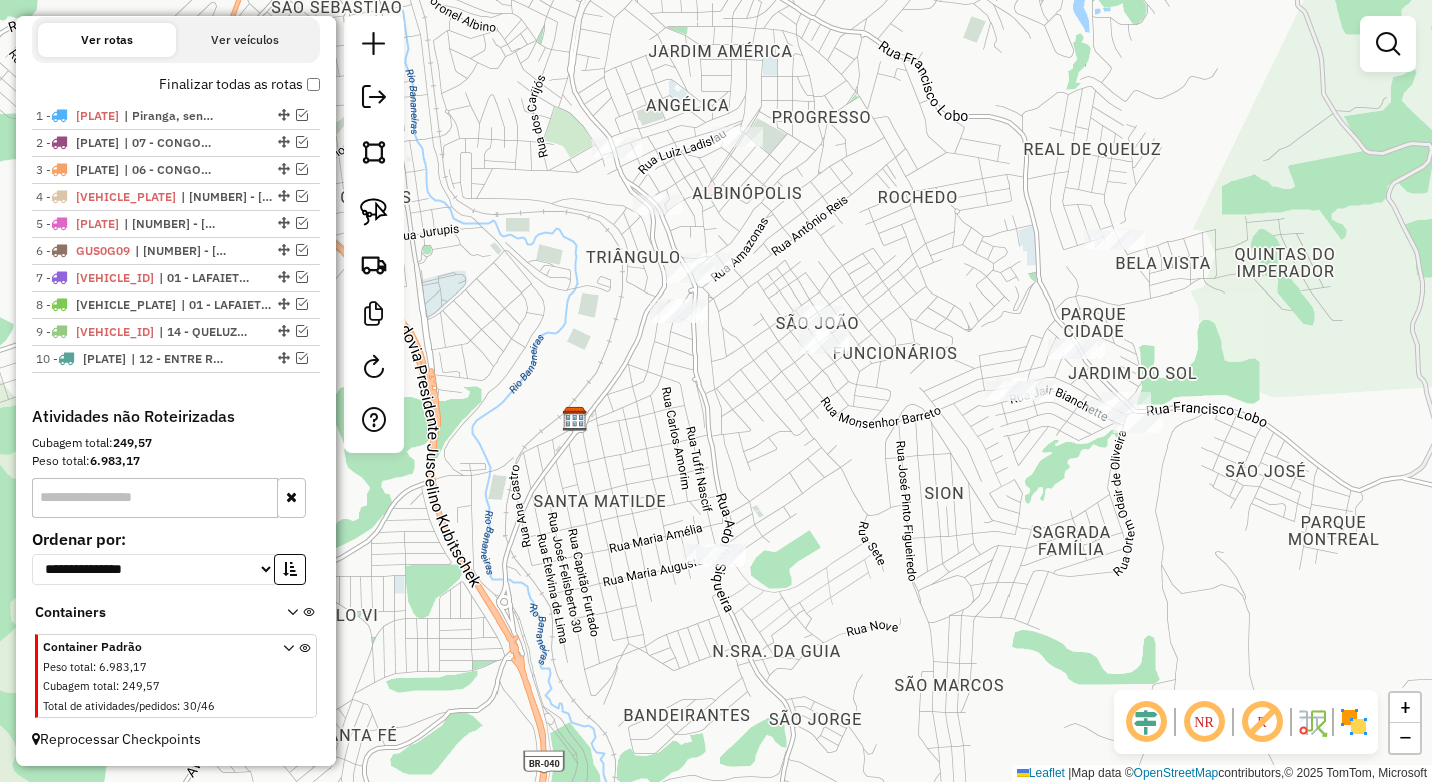 click on "Janela de atendimento Grade de atendimento Capacidade Transportadoras Veículos Cliente Pedidos  Rotas Selecione os dias de semana para filtrar as janelas de atendimento  Seg   Ter   Qua   Qui   Sex   Sáb   Dom  Informe o período da janela de atendimento: De: Até:  Filtrar exatamente a janela do cliente  Considerar janela de atendimento padrão  Selecione os dias de semana para filtrar as grades de atendimento  Seg   Ter   Qua   Qui   Sex   Sáb   Dom   Considerar clientes sem dia de atendimento cadastrado  Clientes fora do dia de atendimento selecionado Filtrar as atividades entre os valores definidos abaixo:  Peso mínimo:  ****  Peso máximo:  ****  Cubagem mínima:   Cubagem máxima:   De:   Até:  Filtrar as atividades entre o tempo de atendimento definido abaixo:  De:   Até:   Considerar capacidade total dos clientes não roteirizados Transportadora: Selecione um ou mais itens Tipo de veículo: Selecione um ou mais itens Veículo: Selecione um ou mais itens Motorista: Selecione um ou mais itens De:" 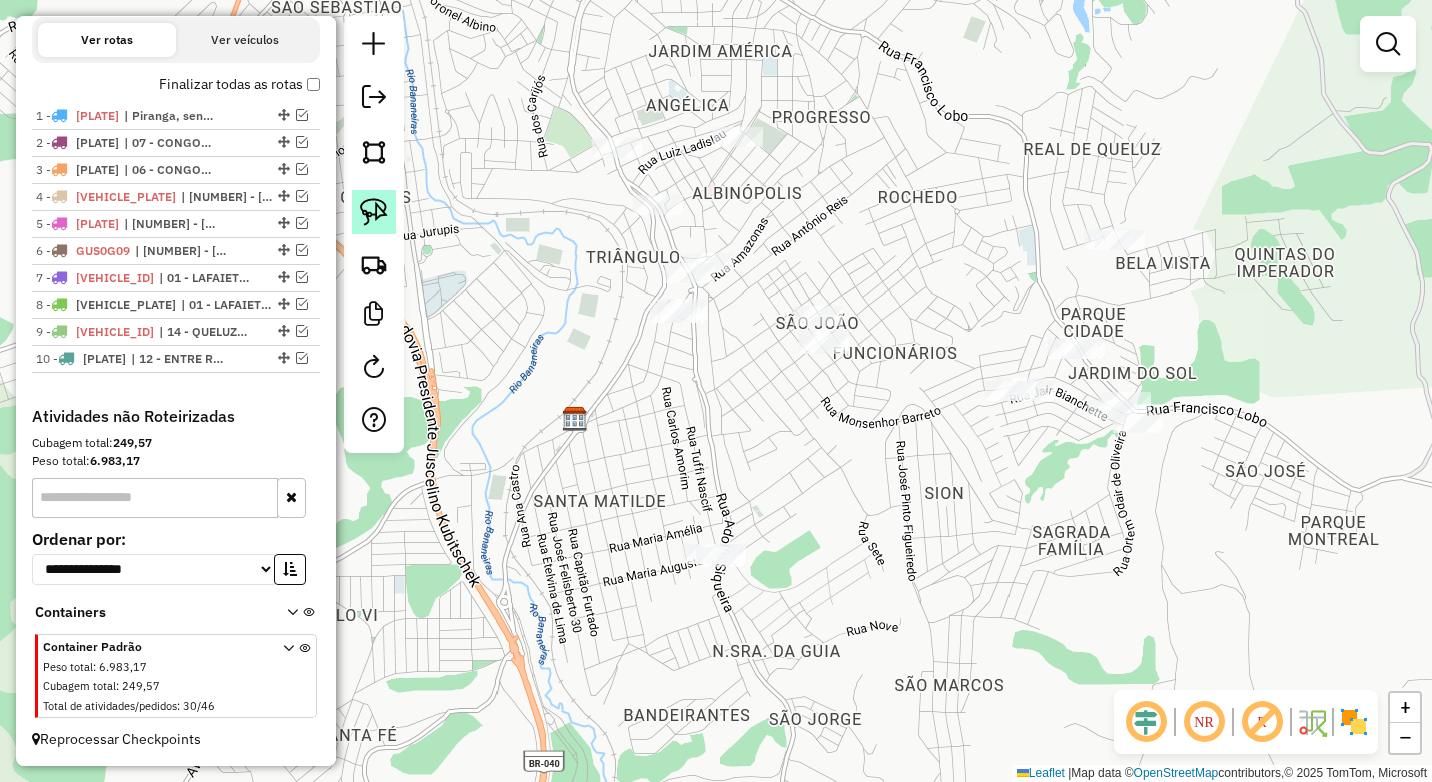 click 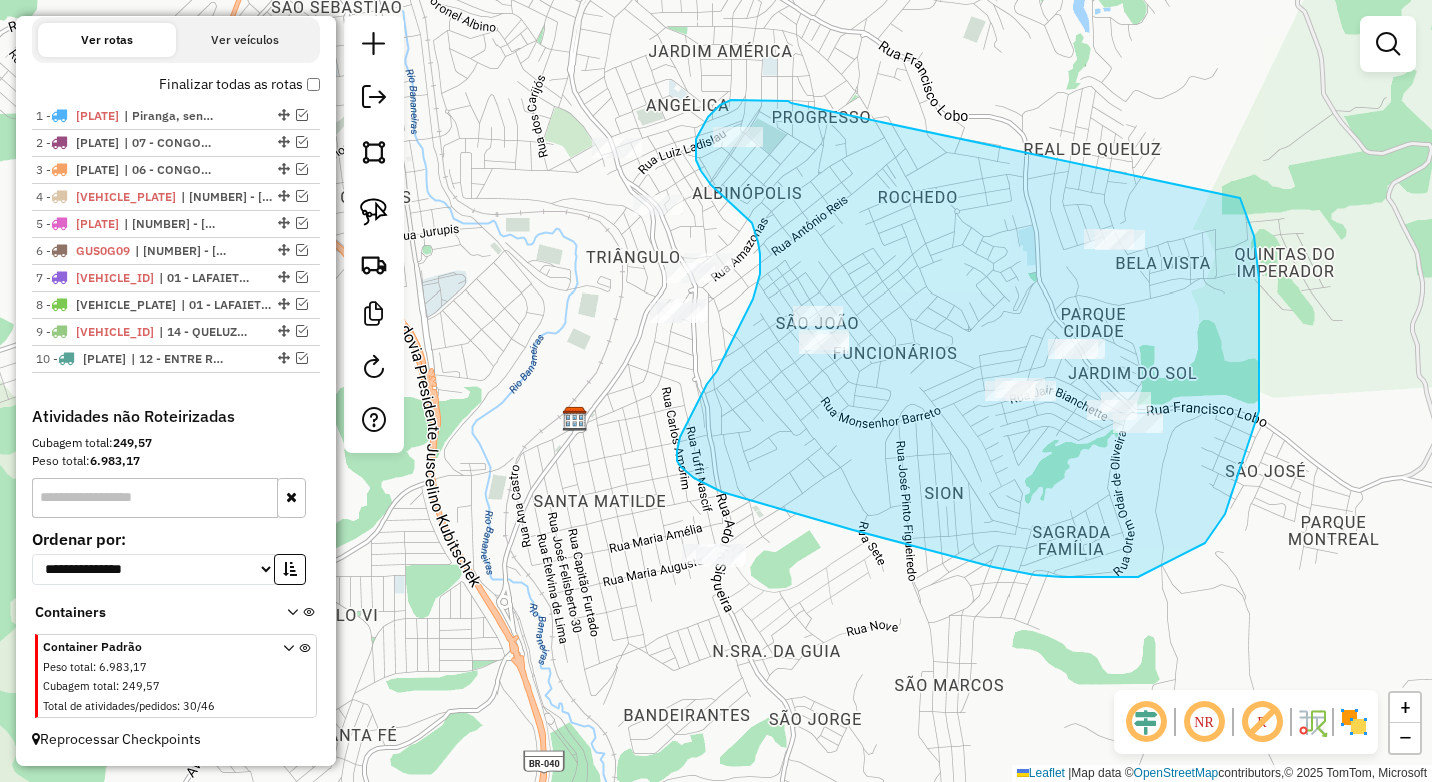 drag, startPoint x: 791, startPoint y: 103, endPoint x: 1237, endPoint y: 194, distance: 455.18896 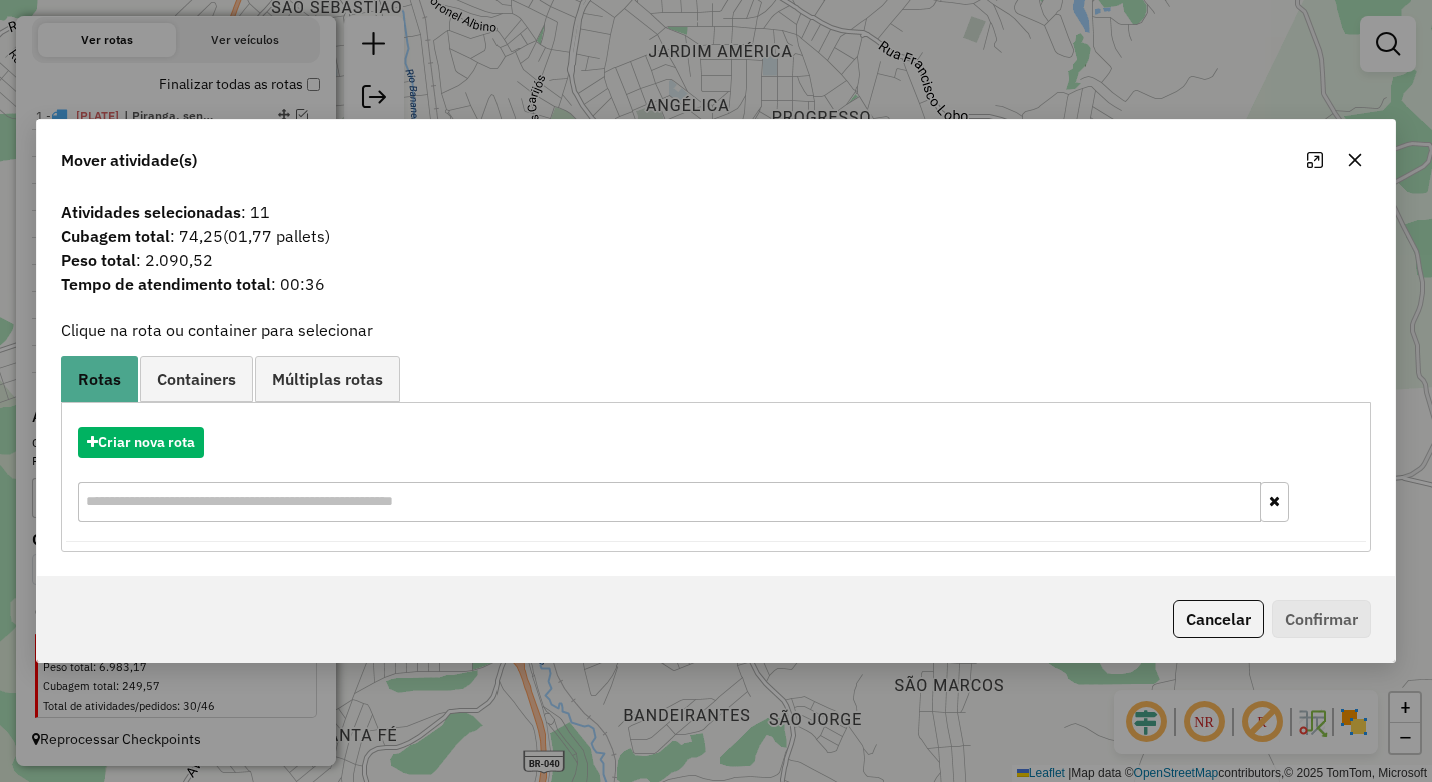 click 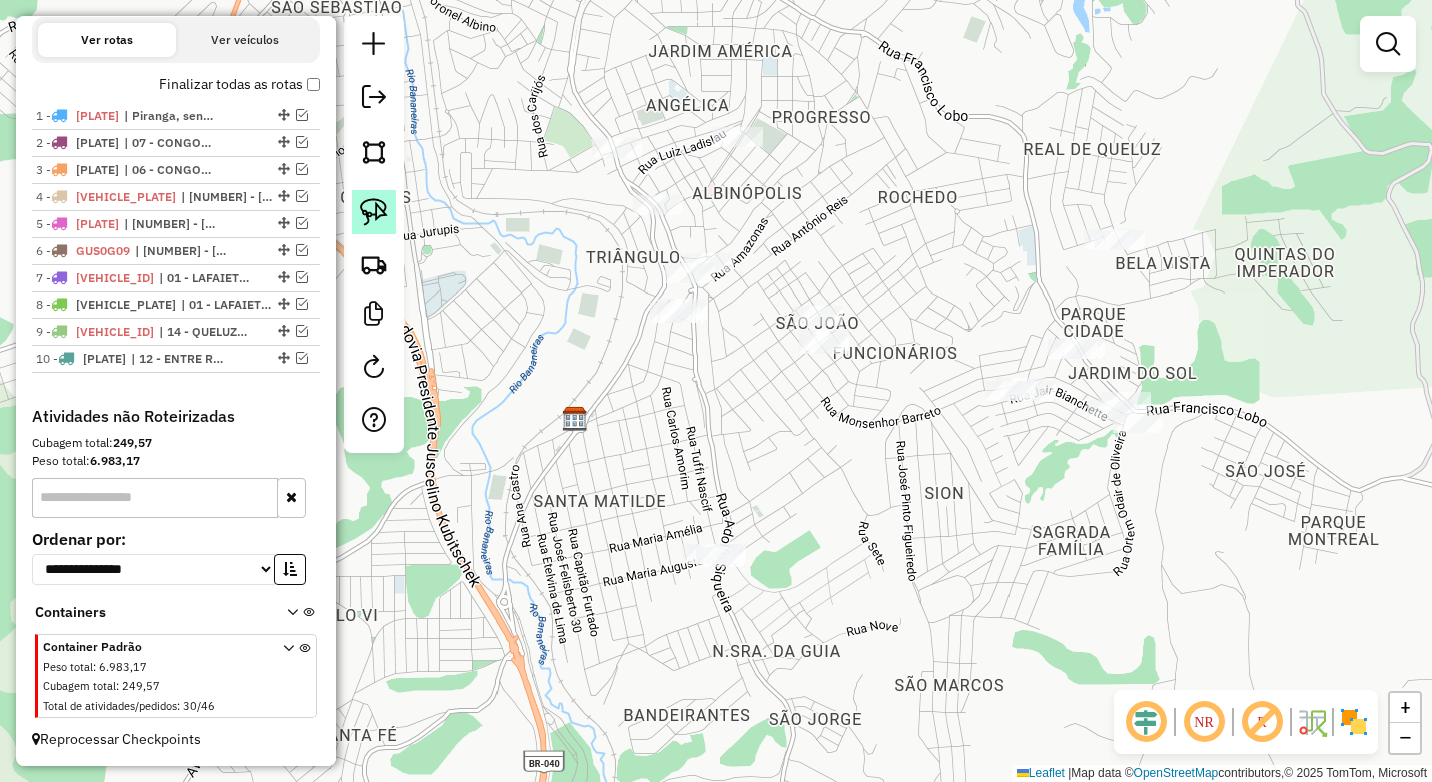 click 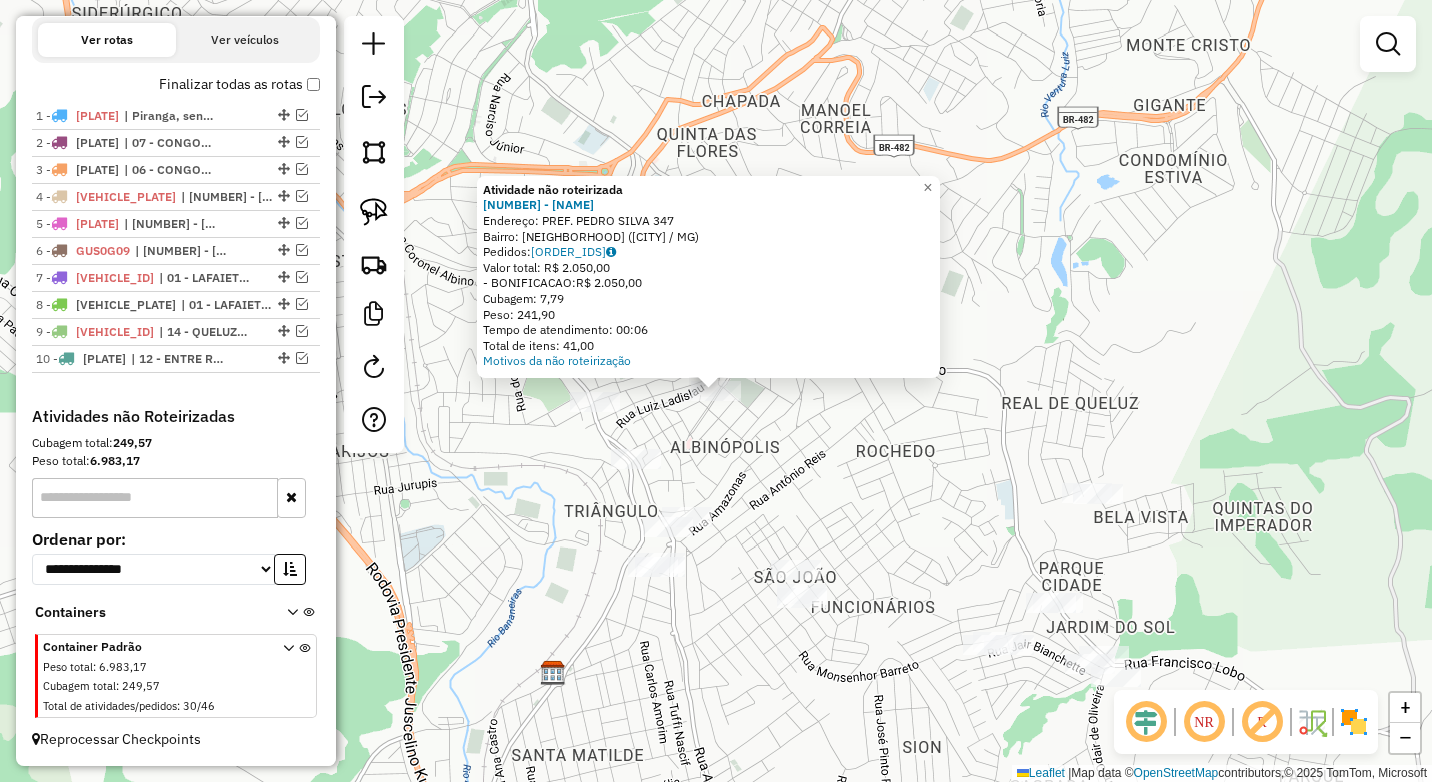 click on "Atividade não roteirizada 7765 - DISK CERVEJA 2 IRMAO  Endereço:  PREF. PEDRO SILVA 347   Bairro: ANBINOPOLIS (CONSELHEIRO LAFAIETE / MG)   Pedidos:  01117402   Valor total: R$ 2.050,00   - BONIFICACAO:  R$ 2.050,00   Cubagem: 7,79   Peso: 241,90   Tempo de atendimento: 00:06   Total de itens: 41,00  Motivos da não roteirização × Janela de atendimento Grade de atendimento Capacidade Transportadoras Veículos Cliente Pedidos  Rotas Selecione os dias de semana para filtrar as janelas de atendimento  Seg   Ter   Qua   Qui   Sex   Sáb   Dom  Informe o período da janela de atendimento: De: Até:  Filtrar exatamente a janela do cliente  Considerar janela de atendimento padrão  Selecione os dias de semana para filtrar as grades de atendimento  Seg   Ter   Qua   Qui   Sex   Sáb   Dom   Considerar clientes sem dia de atendimento cadastrado  Clientes fora do dia de atendimento selecionado Filtrar as atividades entre os valores definidos abaixo:  Peso mínimo:  ****  Peso máximo:  ****  Cubagem mínima:  De:" 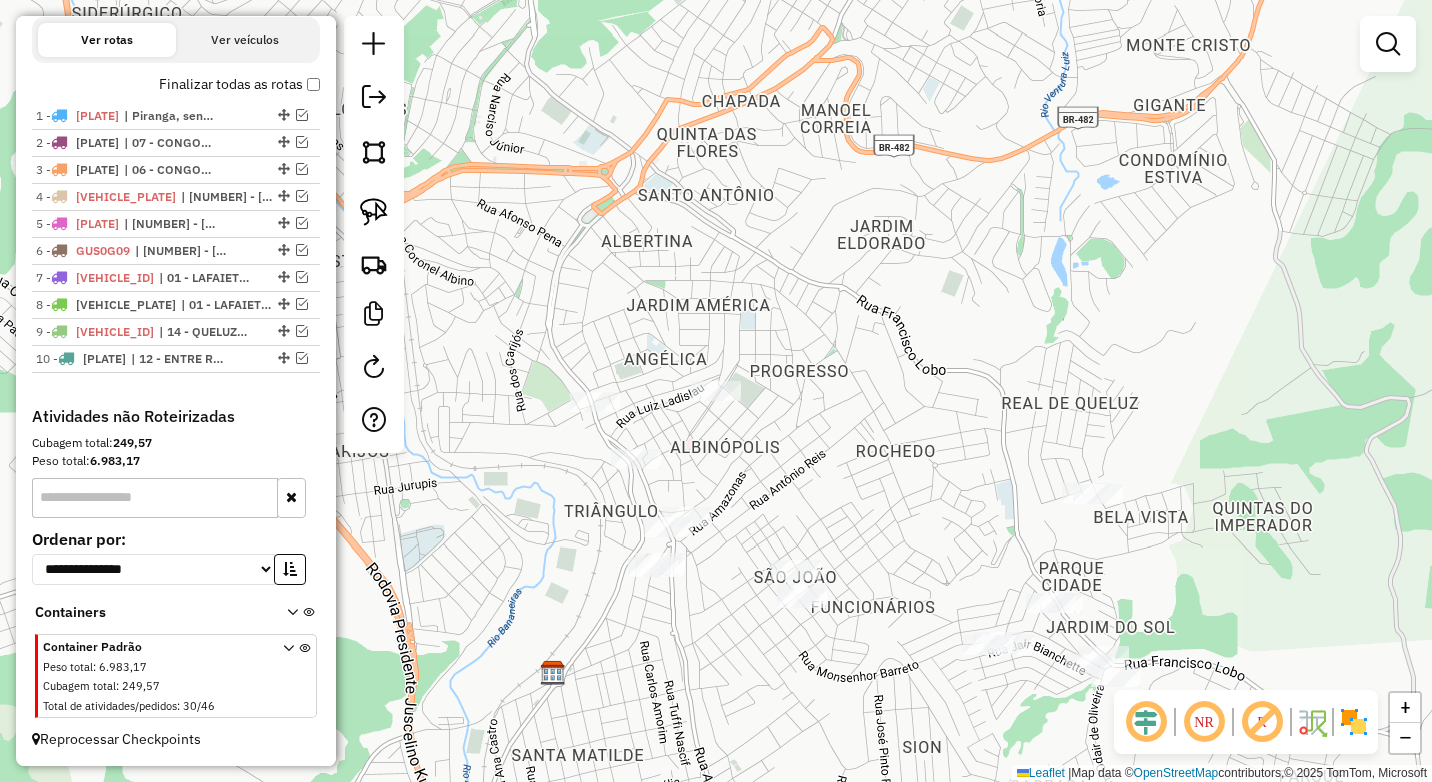 drag, startPoint x: 856, startPoint y: 516, endPoint x: 842, endPoint y: 514, distance: 14.142136 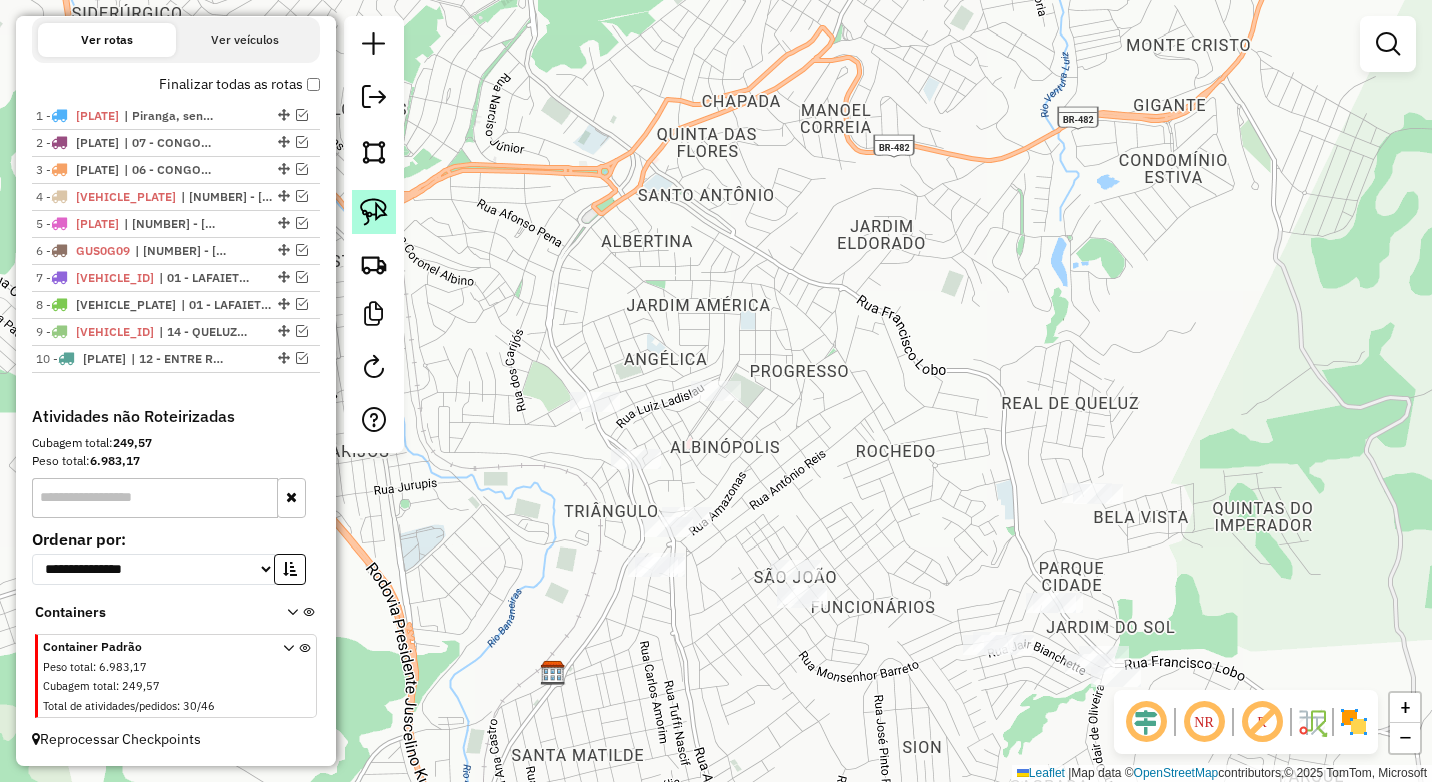 click 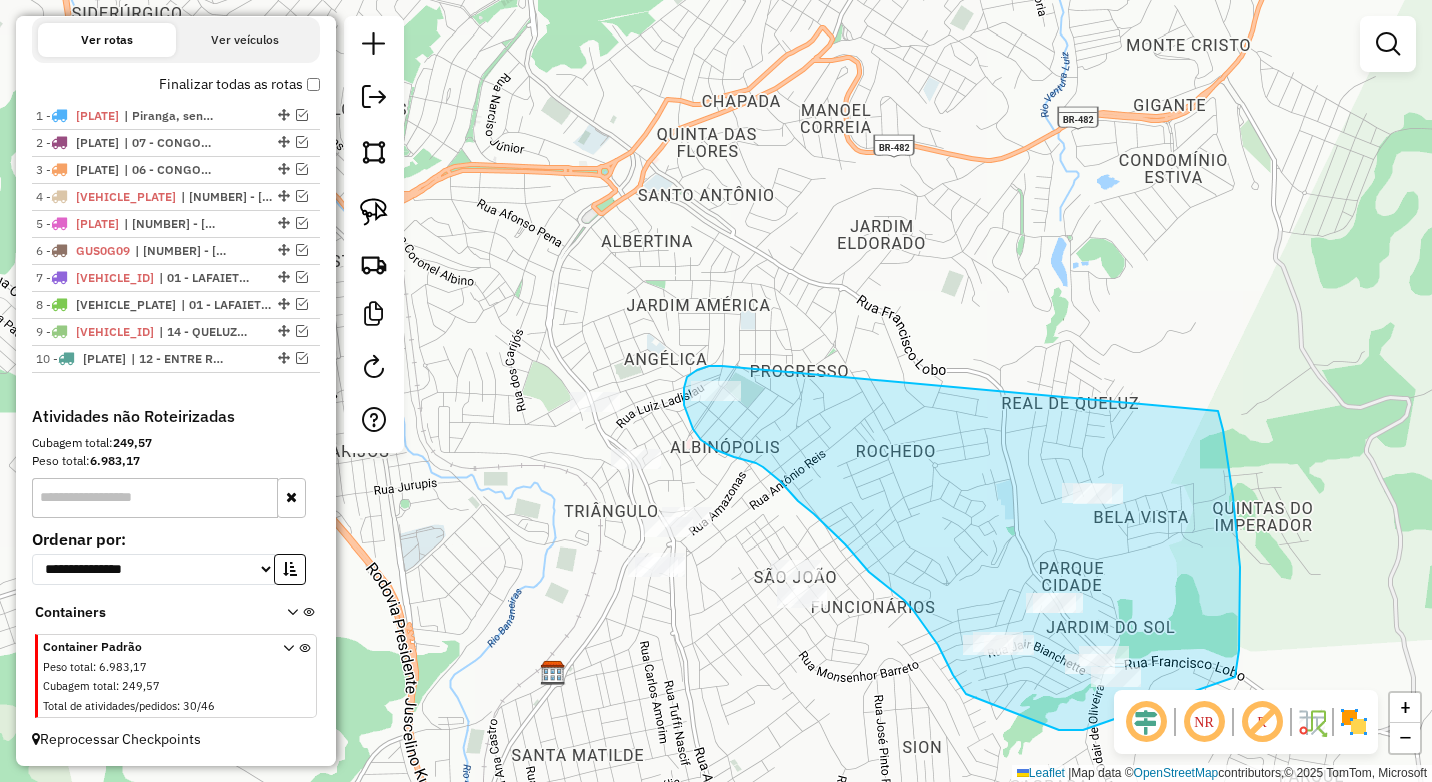 drag, startPoint x: 722, startPoint y: 366, endPoint x: 1216, endPoint y: 405, distance: 495.53708 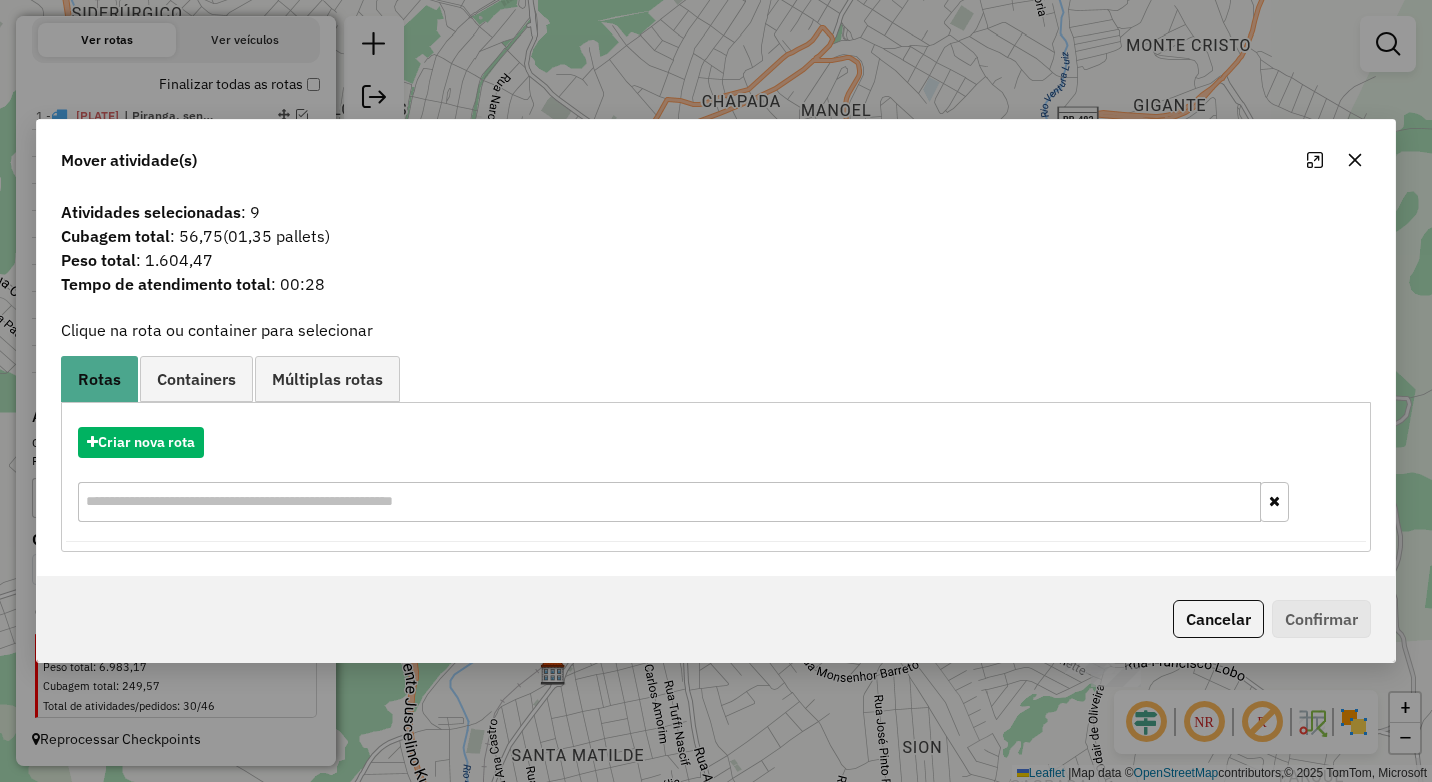 click 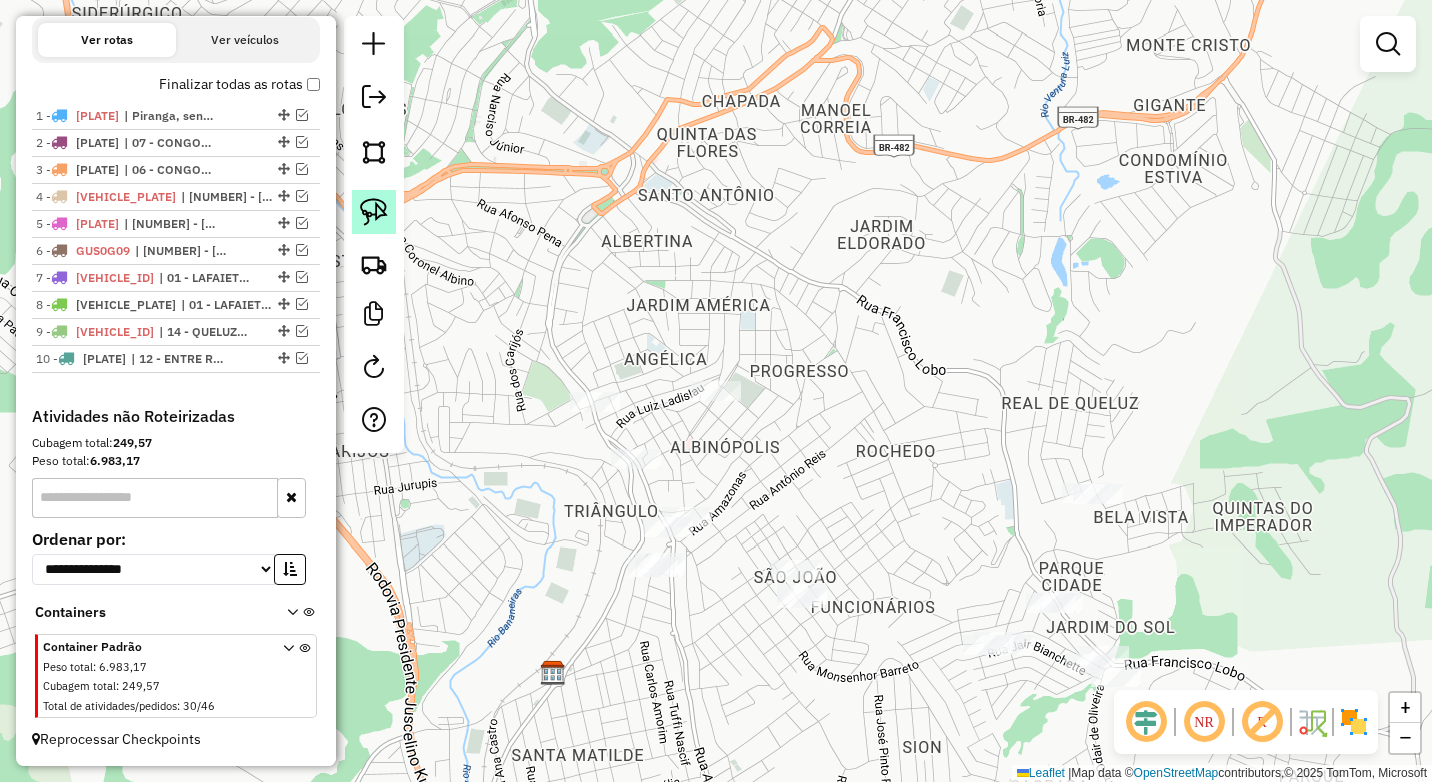 click 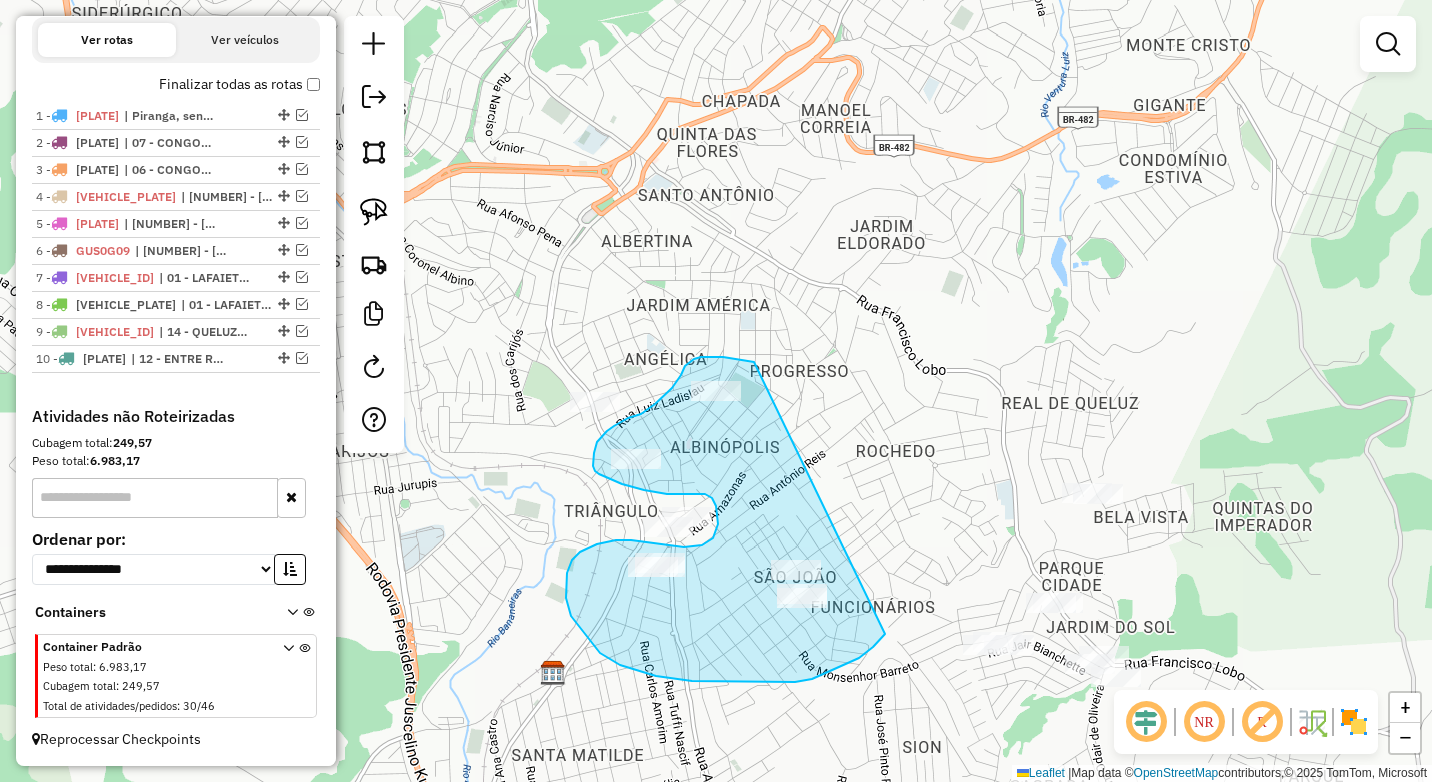 drag, startPoint x: 733, startPoint y: 358, endPoint x: 908, endPoint y: 581, distance: 283.4678 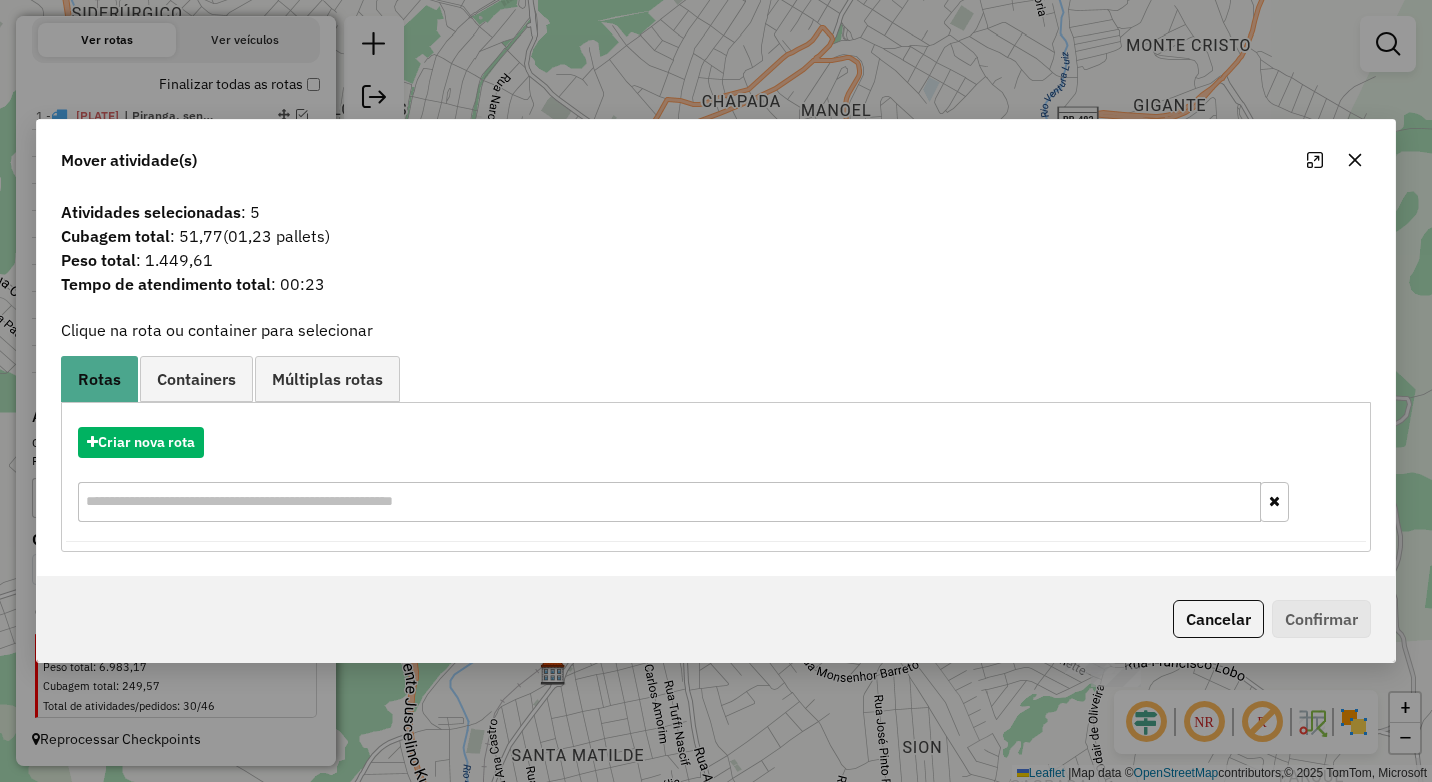 click 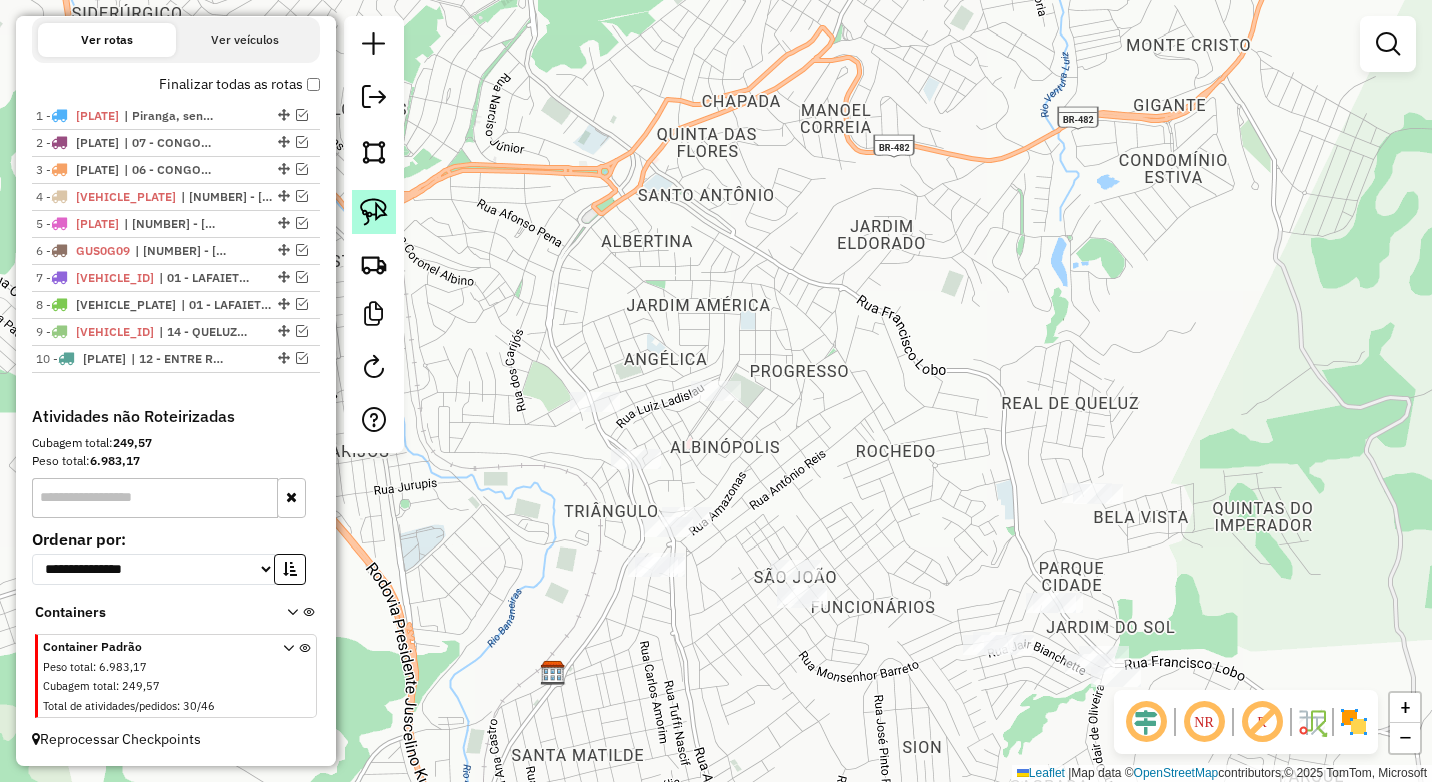 click 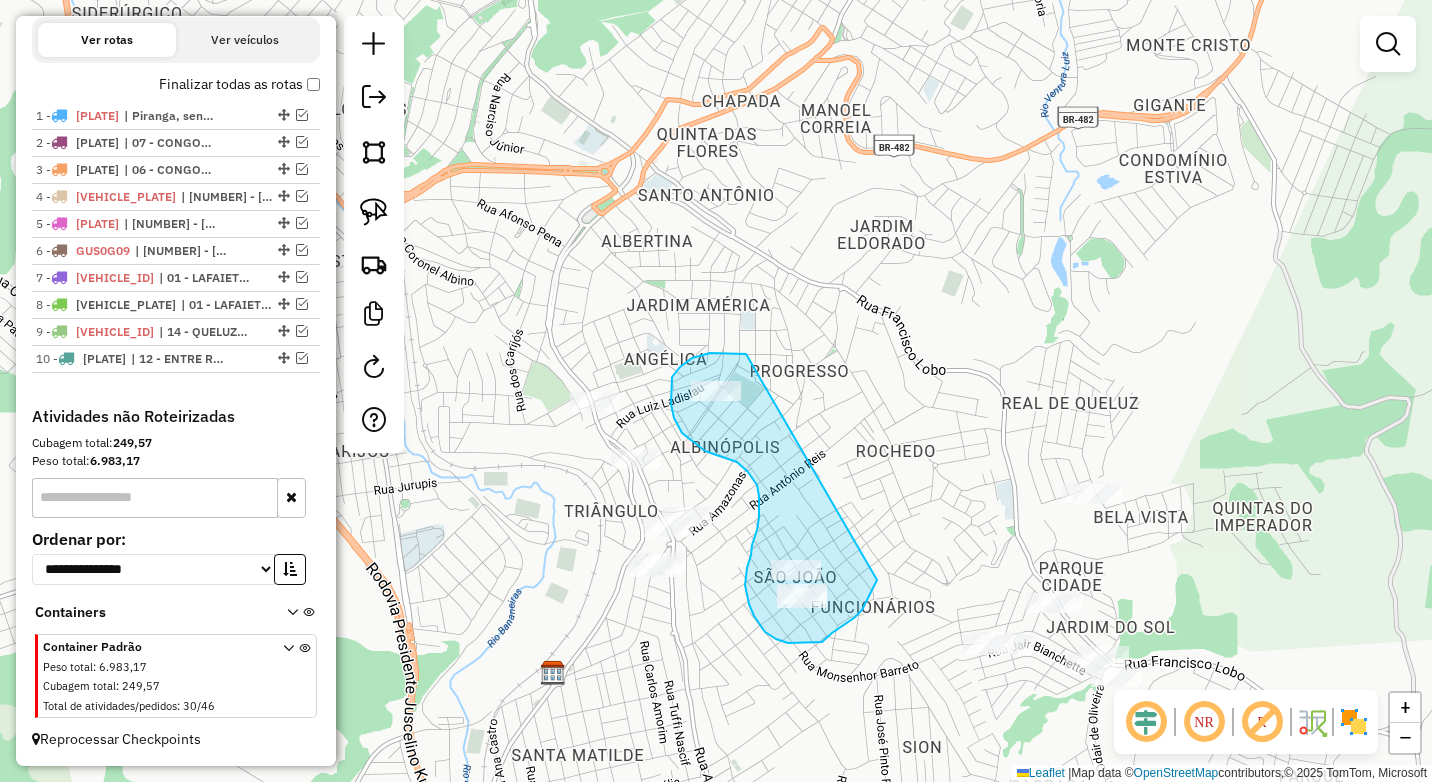 drag, startPoint x: 744, startPoint y: 354, endPoint x: 884, endPoint y: 567, distance: 254.89017 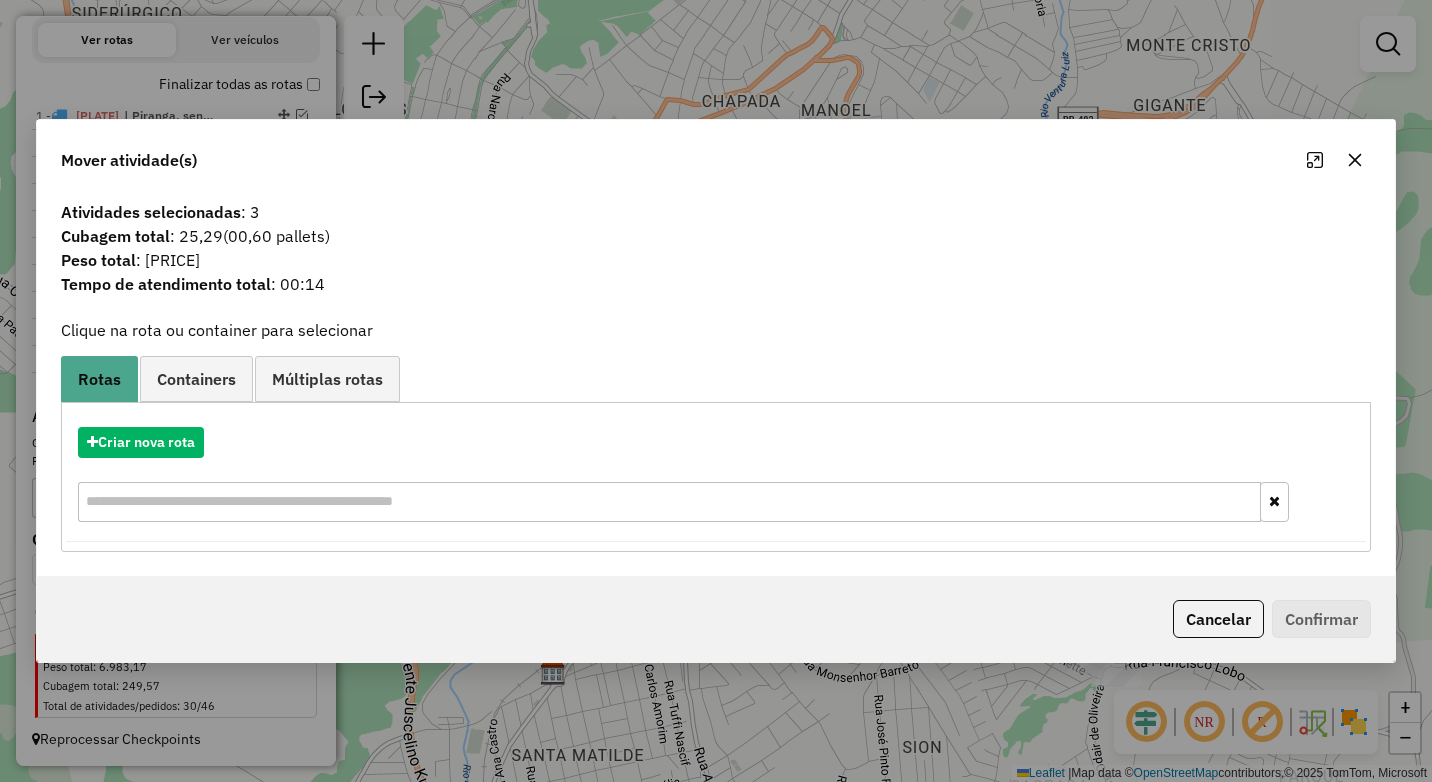 click 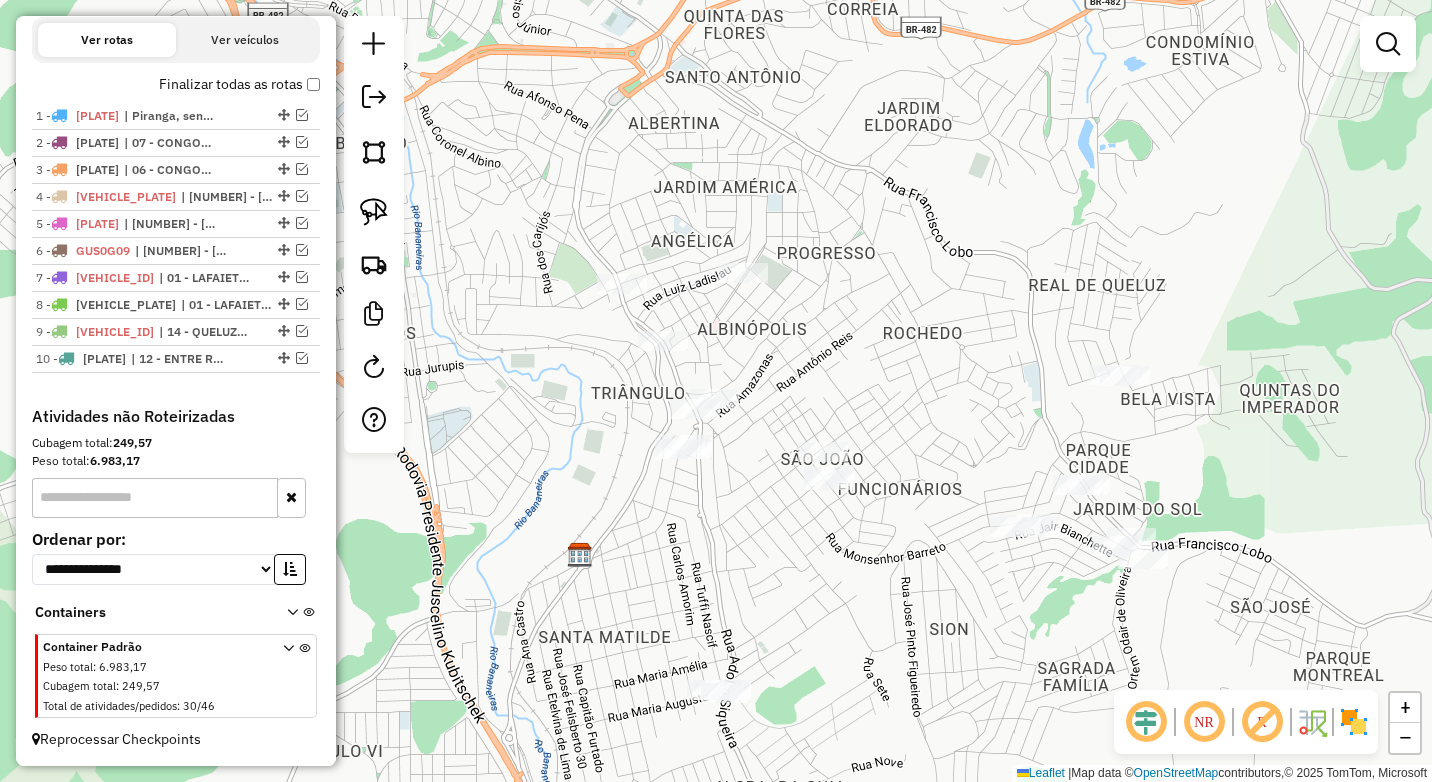 drag, startPoint x: 804, startPoint y: 443, endPoint x: 804, endPoint y: 362, distance: 81 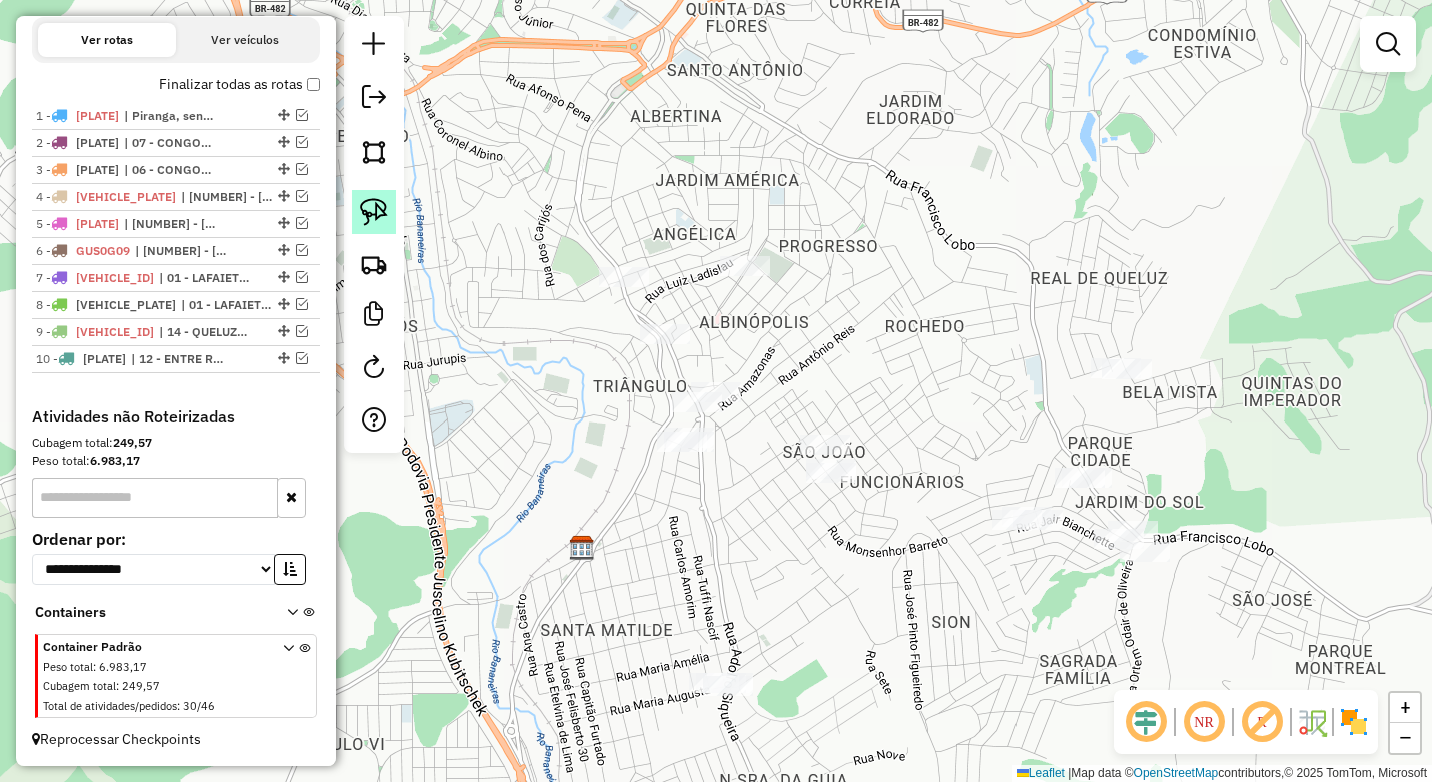 click 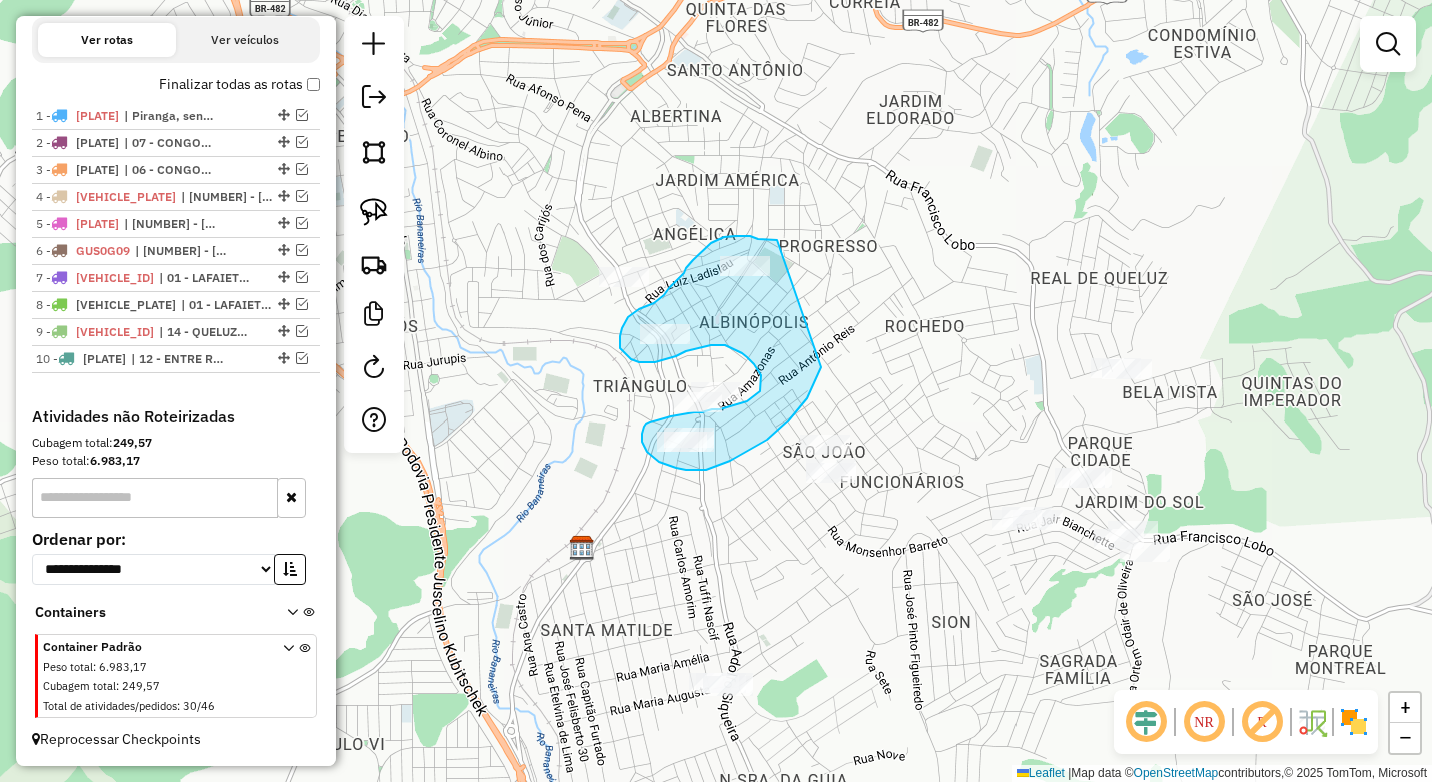 drag, startPoint x: 773, startPoint y: 240, endPoint x: 824, endPoint y: 362, distance: 132.23087 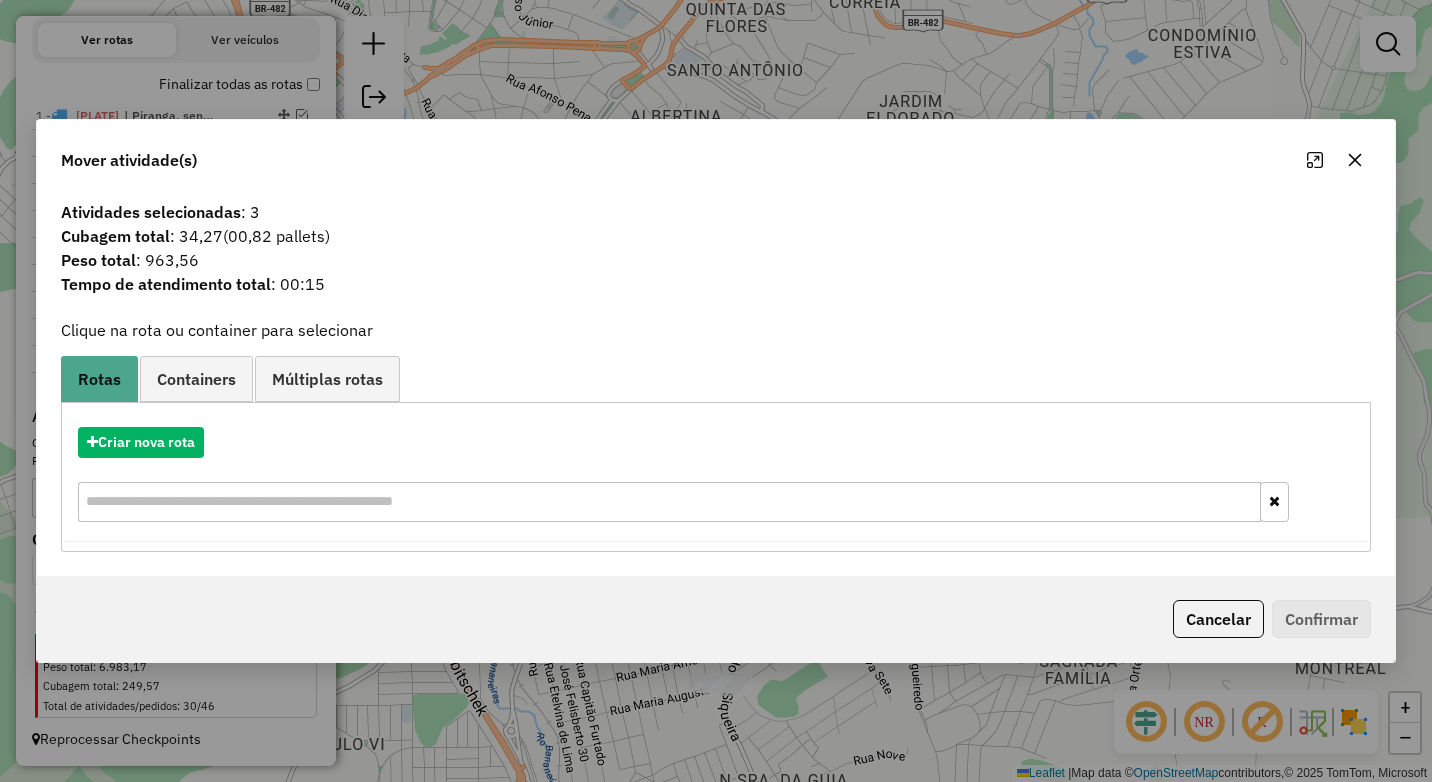 click 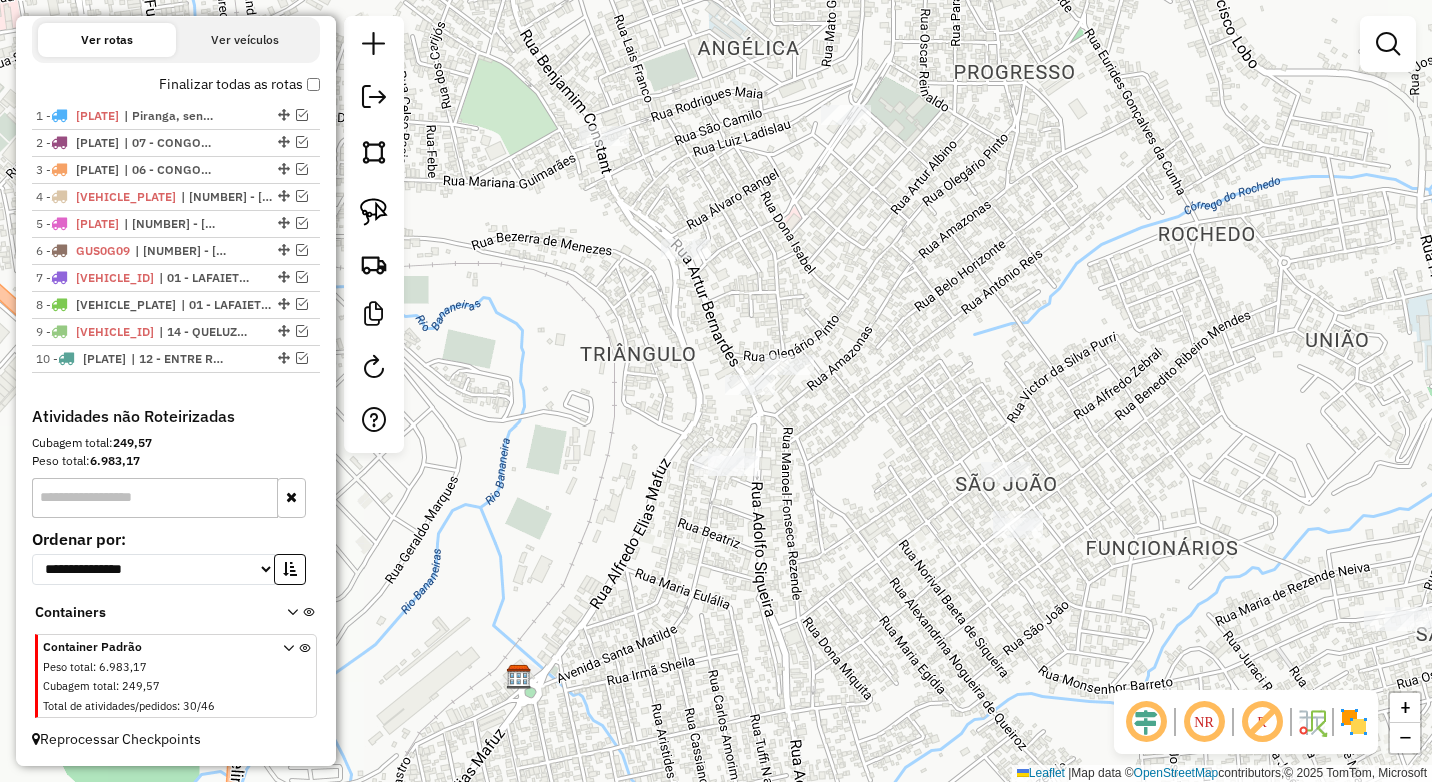 drag, startPoint x: 863, startPoint y: 320, endPoint x: 835, endPoint y: 364, distance: 52.153618 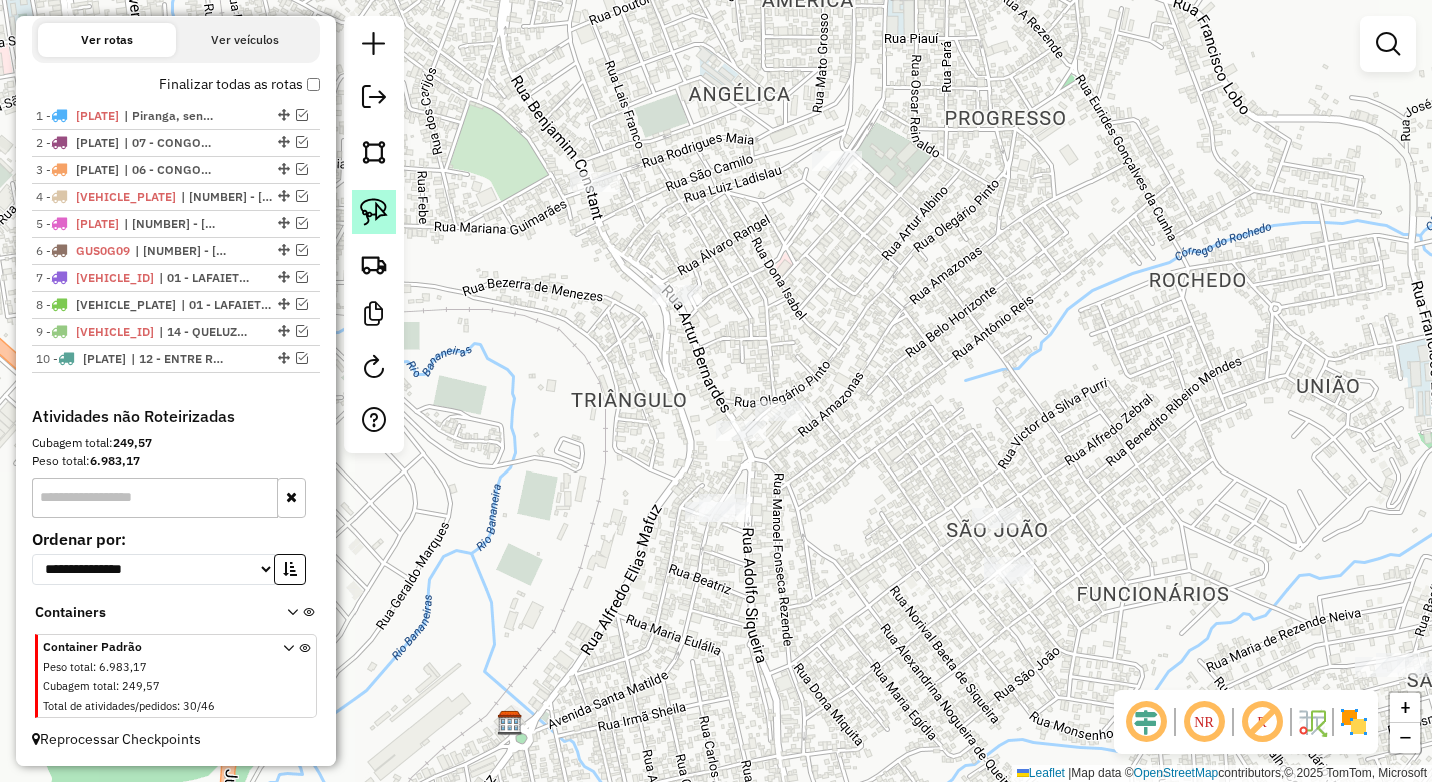 click 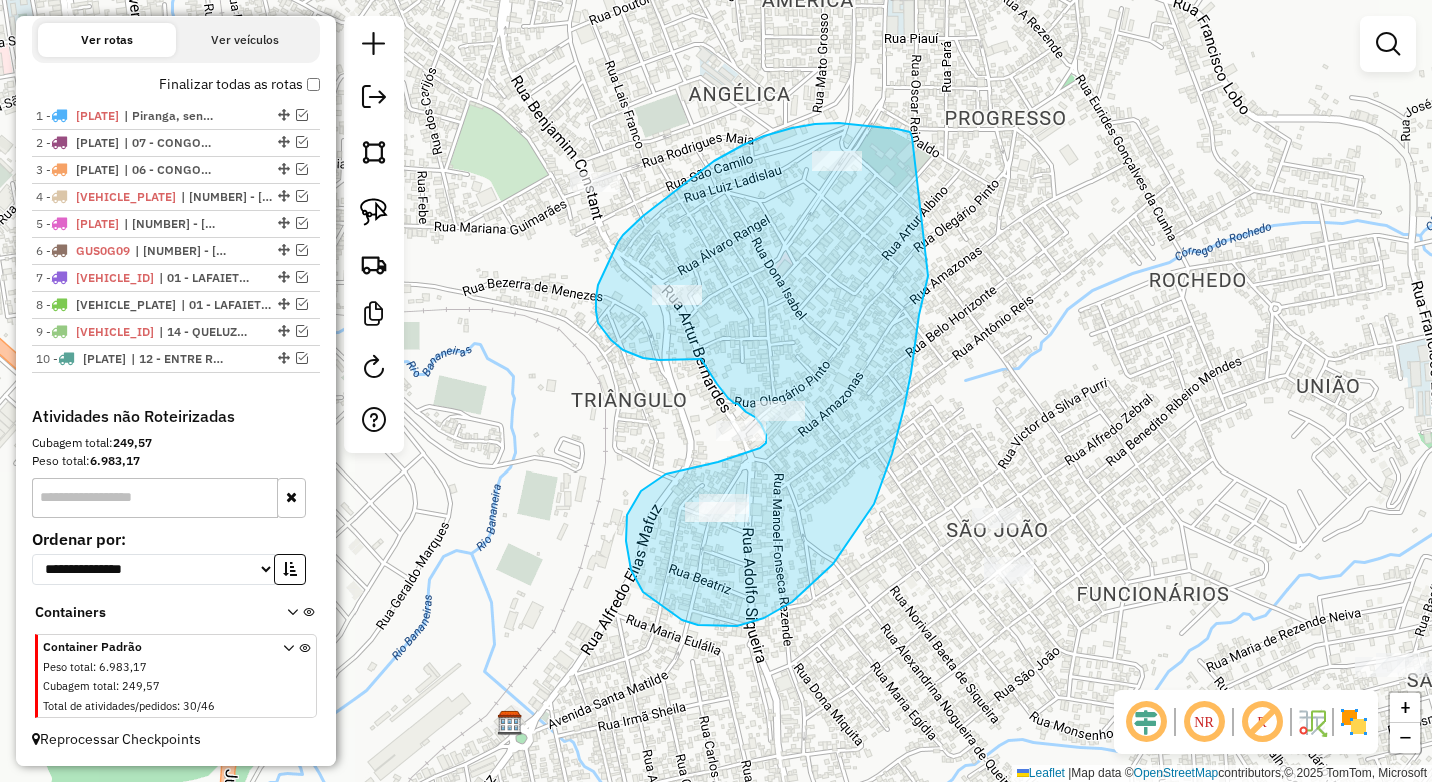 drag, startPoint x: 910, startPoint y: 132, endPoint x: 929, endPoint y: 274, distance: 143.26549 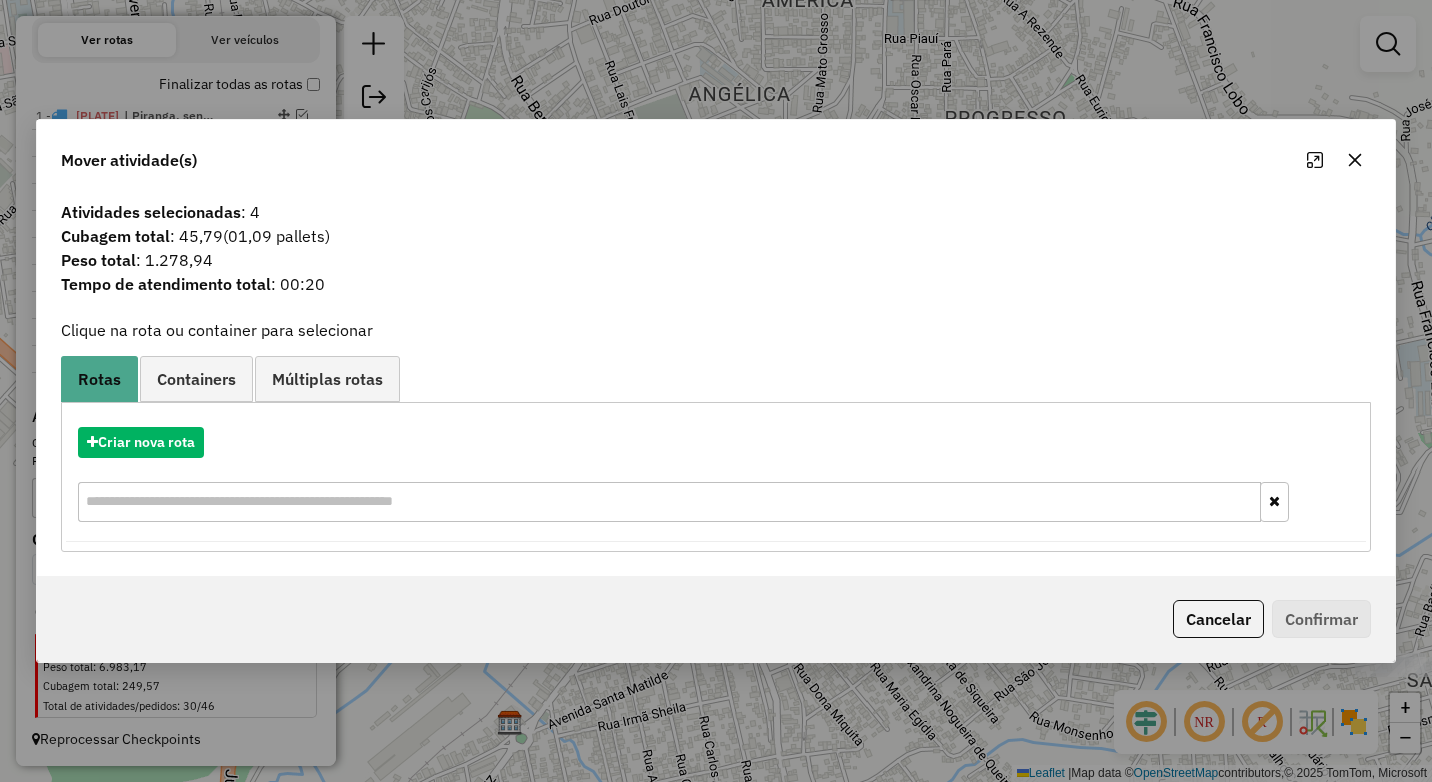 click 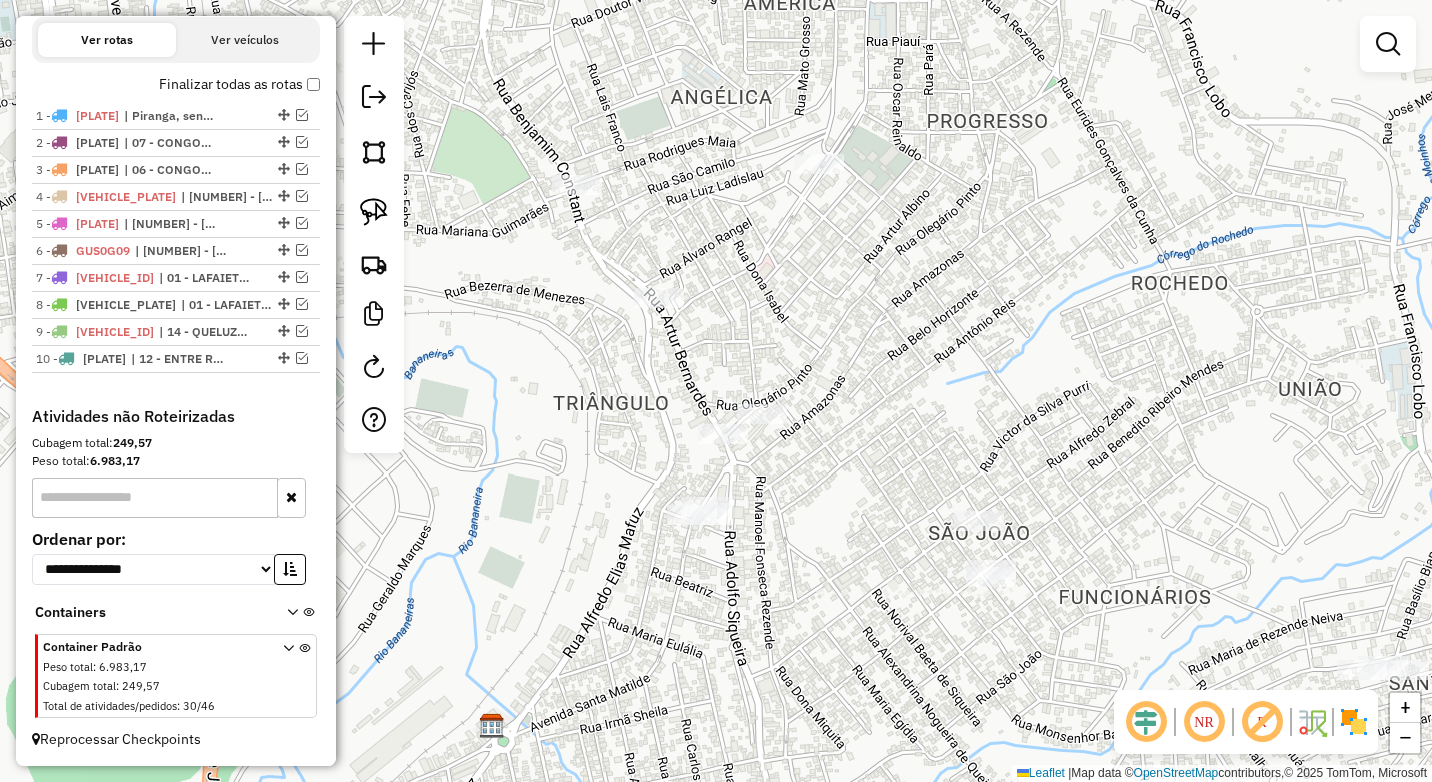 drag, startPoint x: 1013, startPoint y: 314, endPoint x: 995, endPoint y: 317, distance: 18.248287 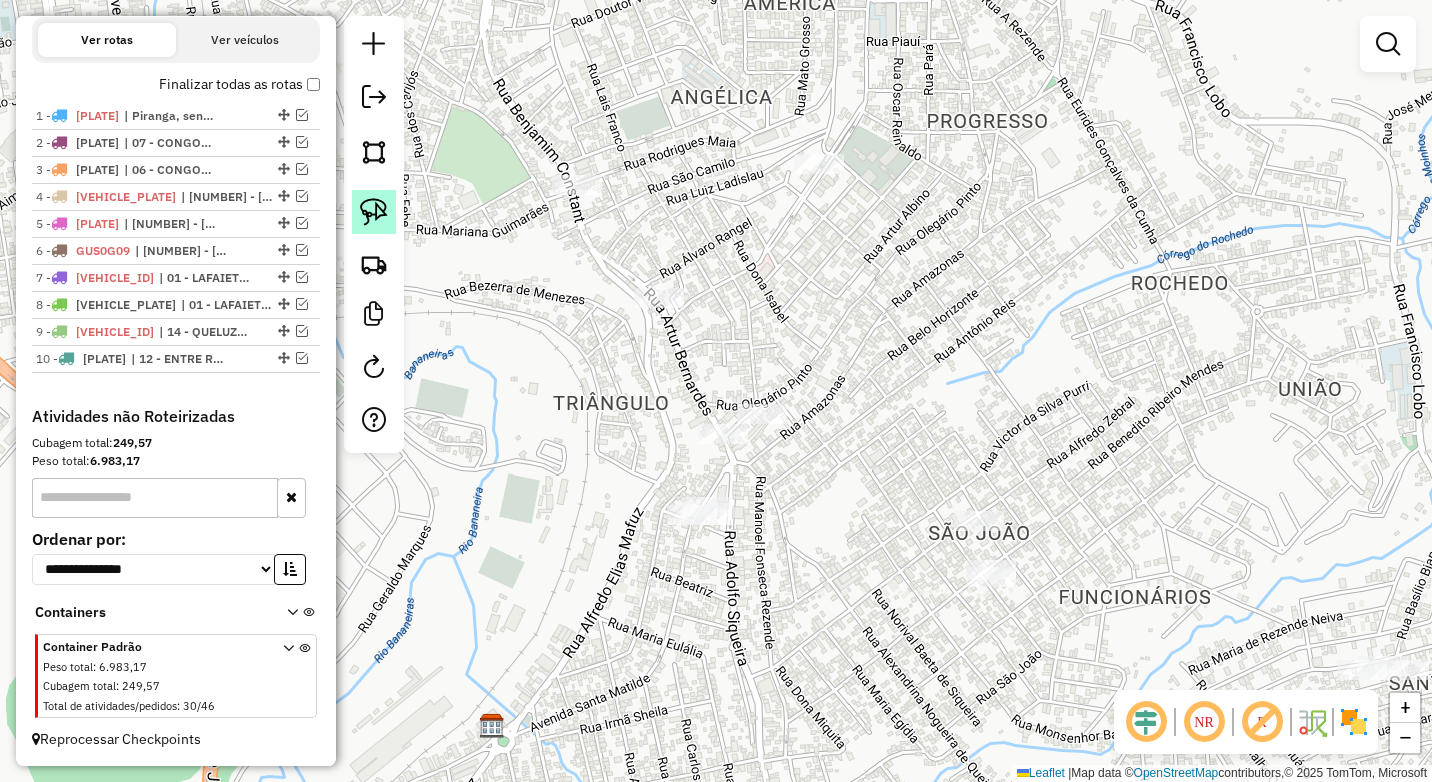 click 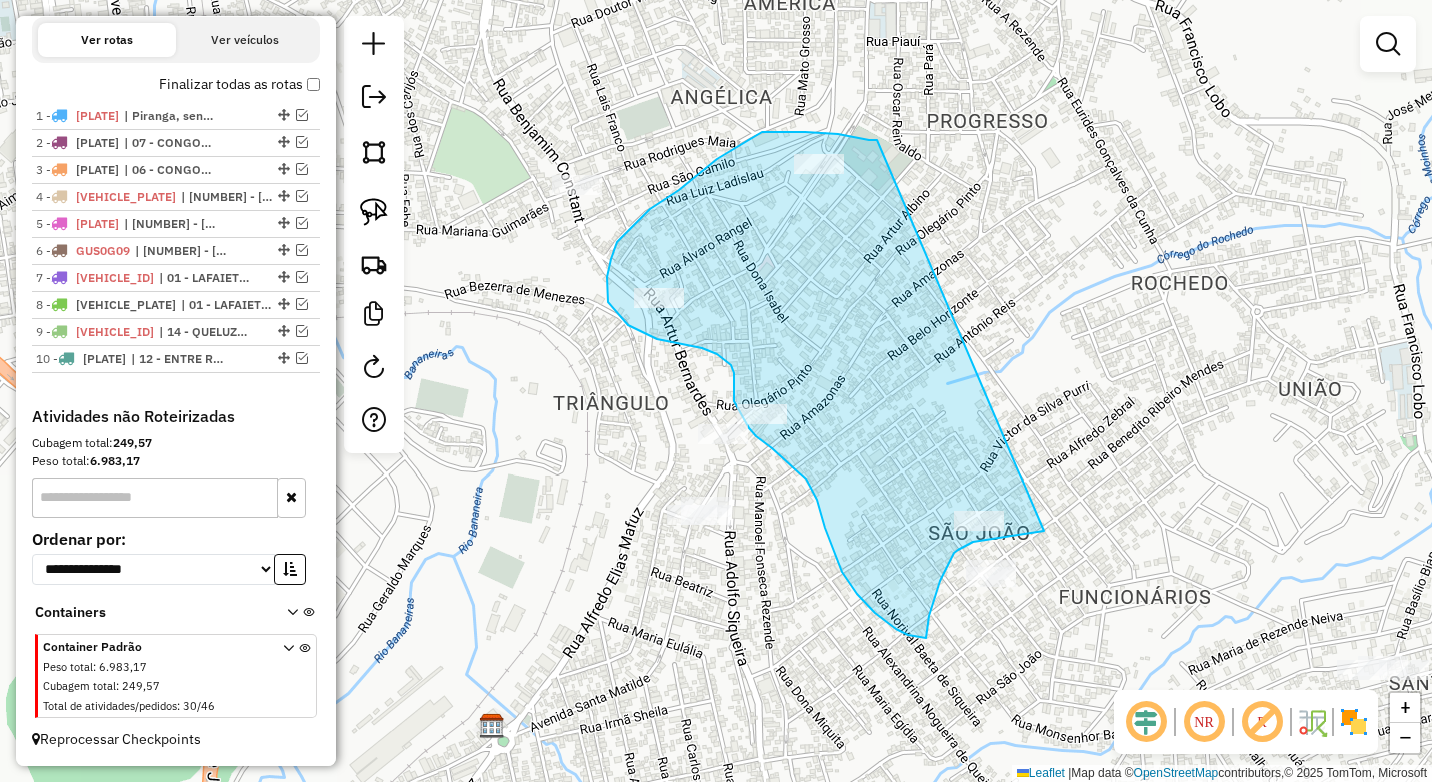 drag, startPoint x: 877, startPoint y: 140, endPoint x: 1044, endPoint y: 531, distance: 425.17056 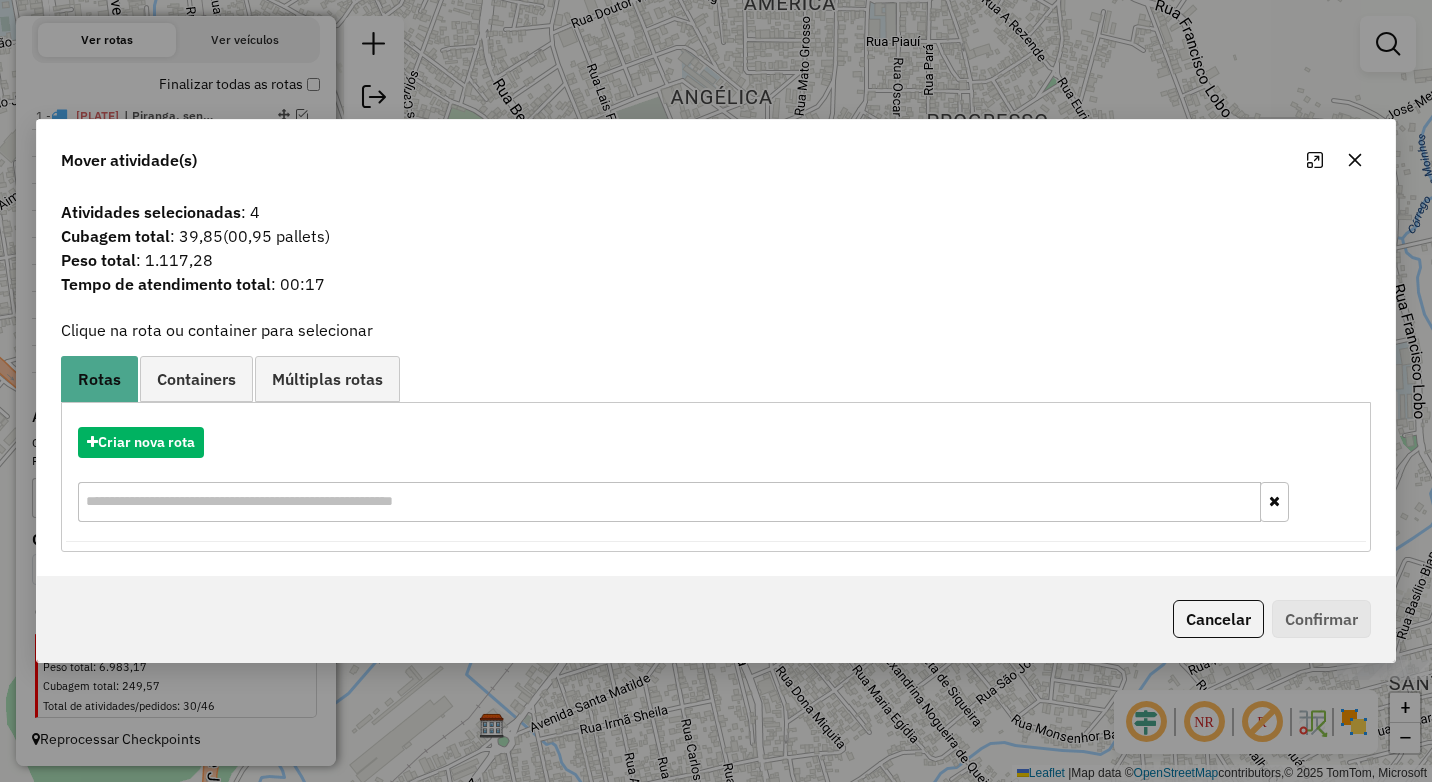 drag, startPoint x: 1355, startPoint y: 151, endPoint x: 1036, endPoint y: 303, distance: 353.36243 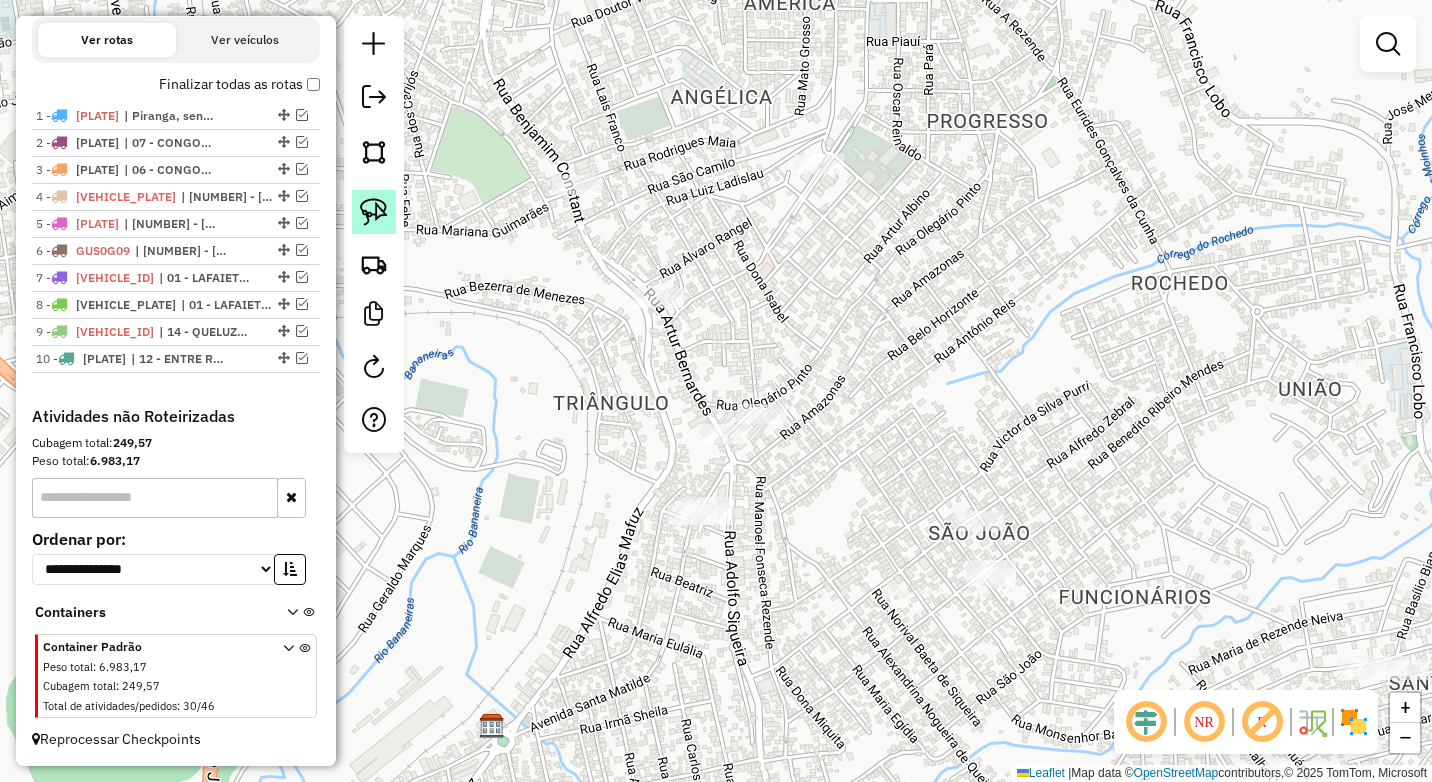 click 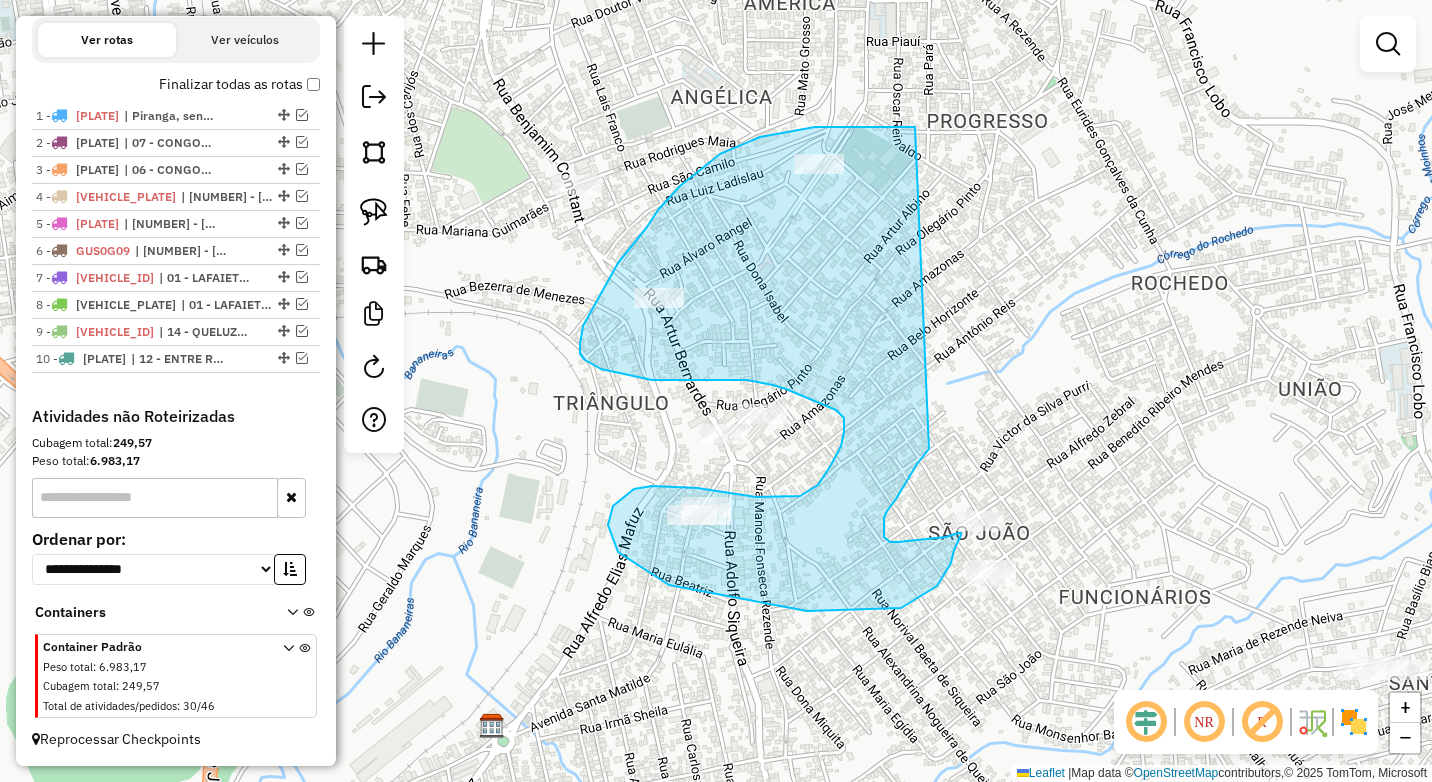 drag, startPoint x: 915, startPoint y: 127, endPoint x: 929, endPoint y: 449, distance: 322.3042 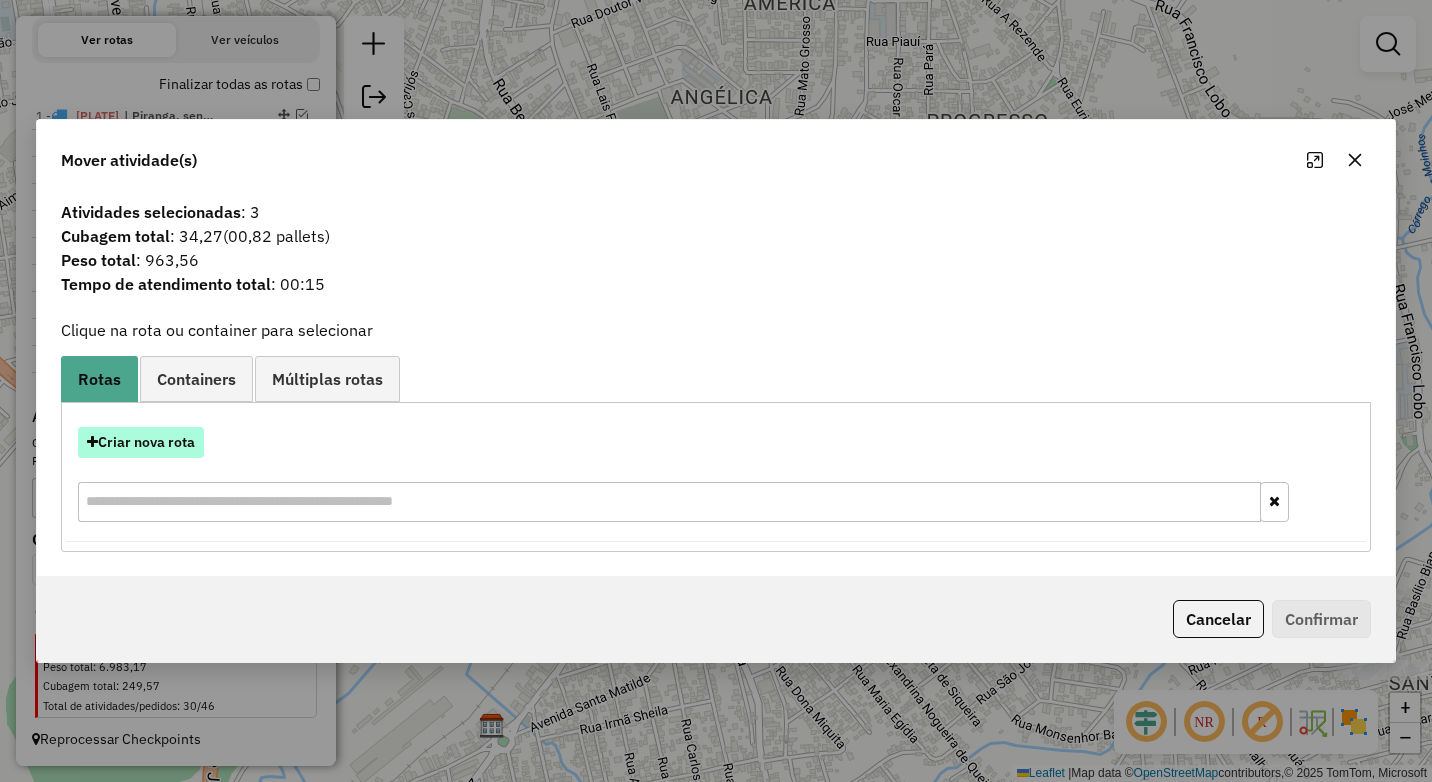click on "Criar nova rota" at bounding box center [141, 442] 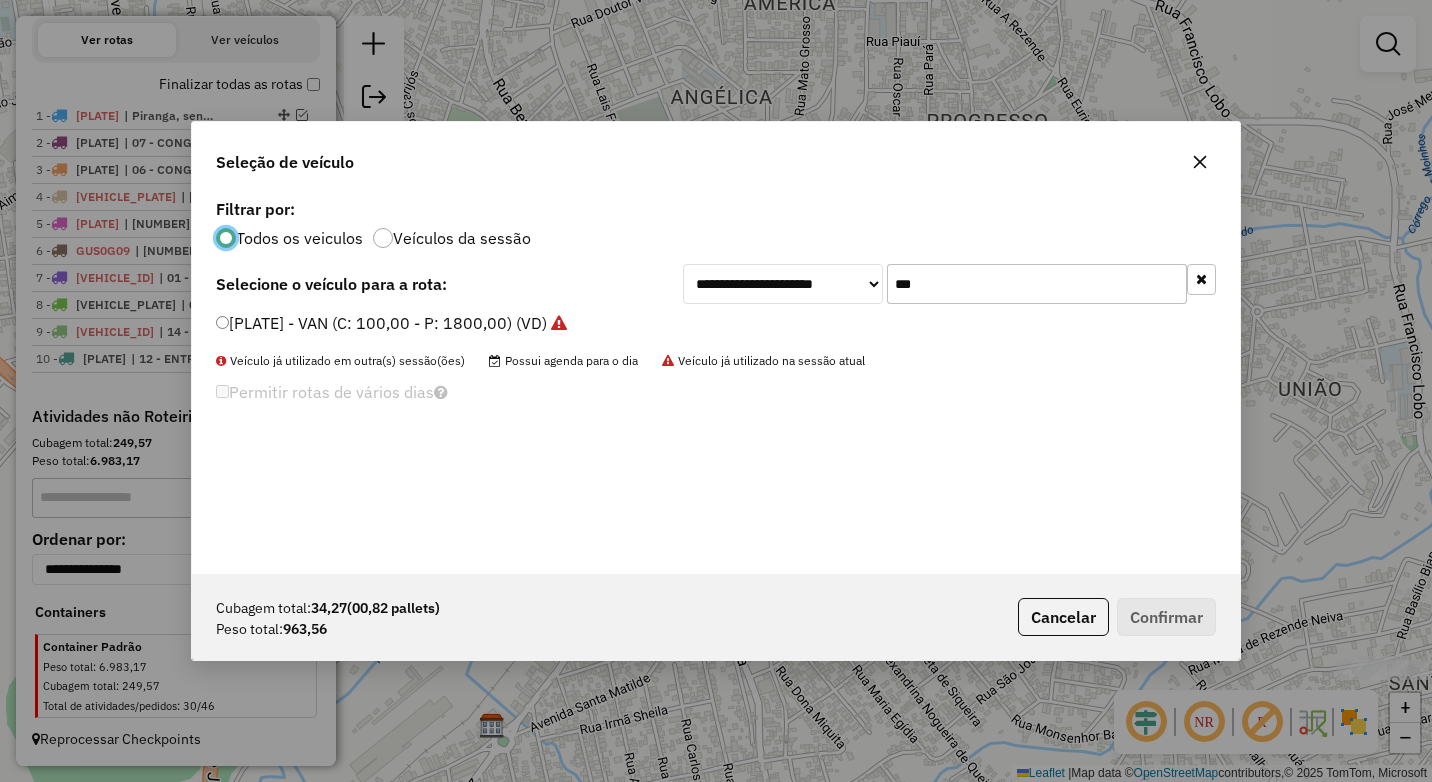 scroll, scrollTop: 11, scrollLeft: 6, axis: both 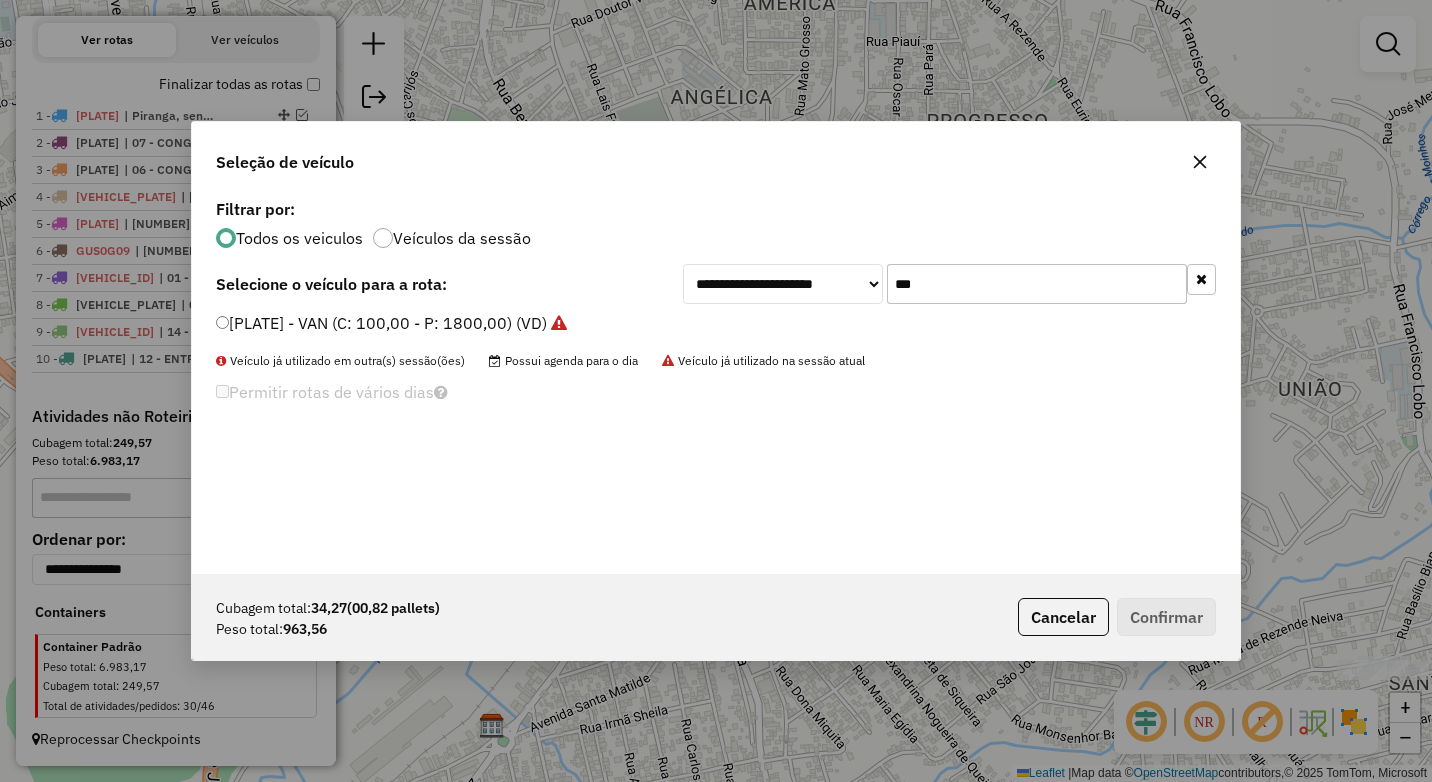 drag, startPoint x: 949, startPoint y: 273, endPoint x: 816, endPoint y: 284, distance: 133.45412 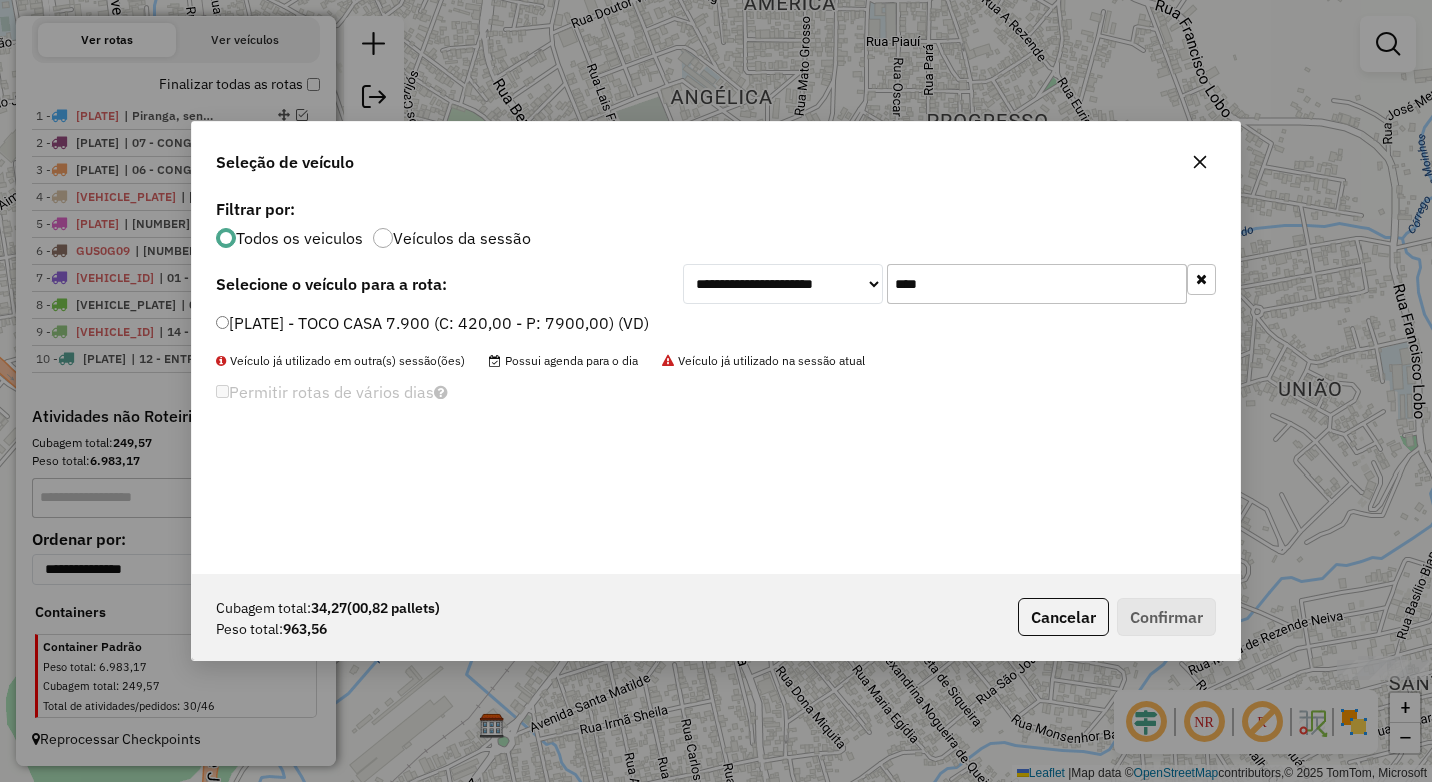 type on "****" 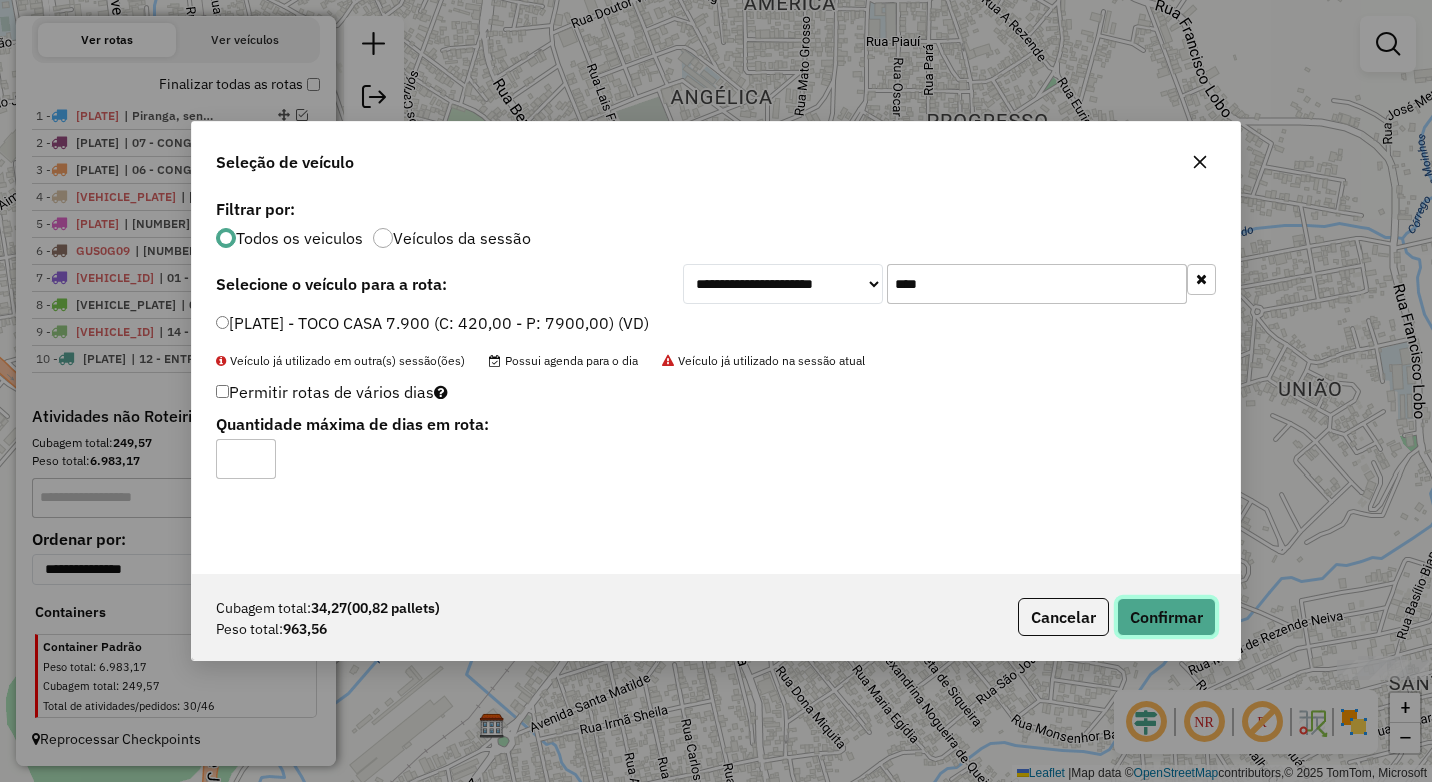 click on "Confirmar" 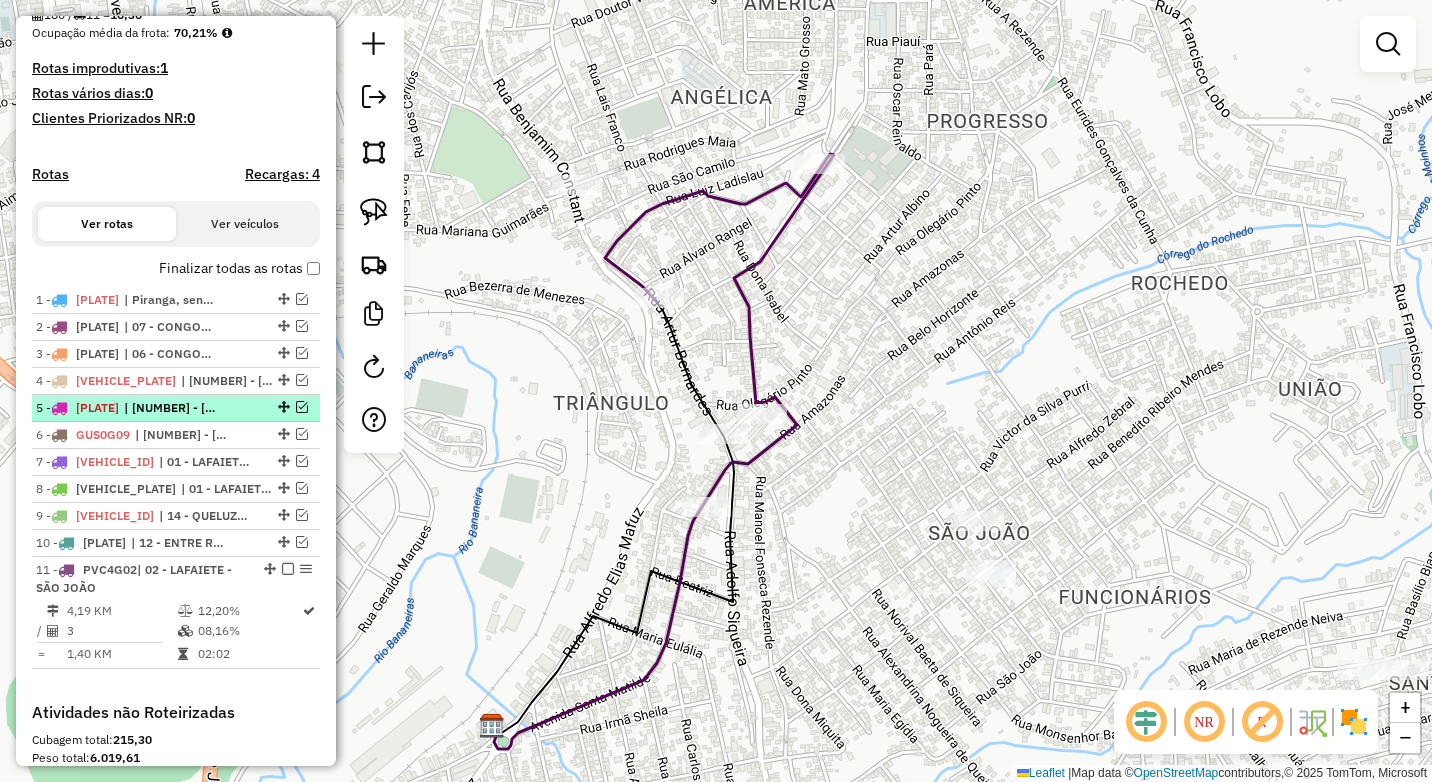 scroll, scrollTop: 600, scrollLeft: 0, axis: vertical 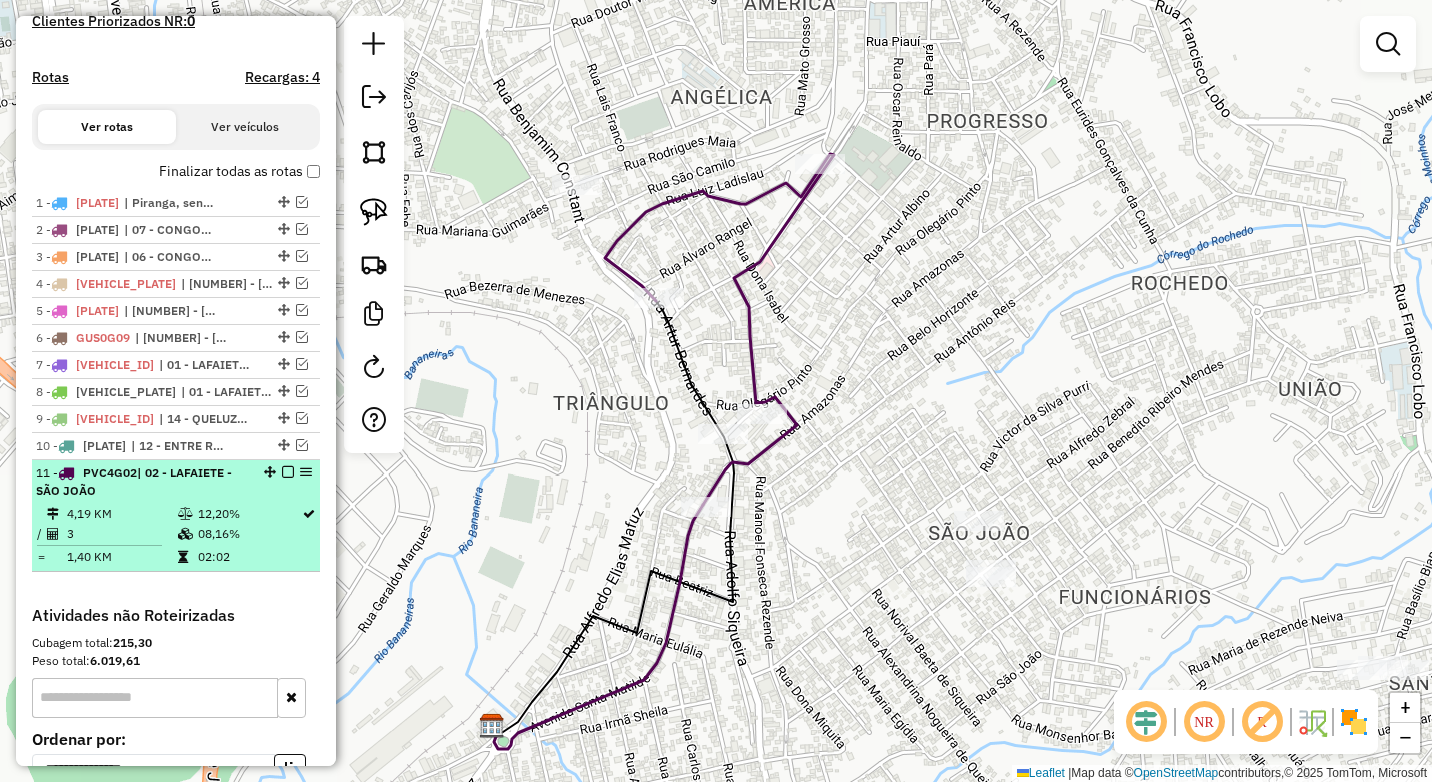 select on "*********" 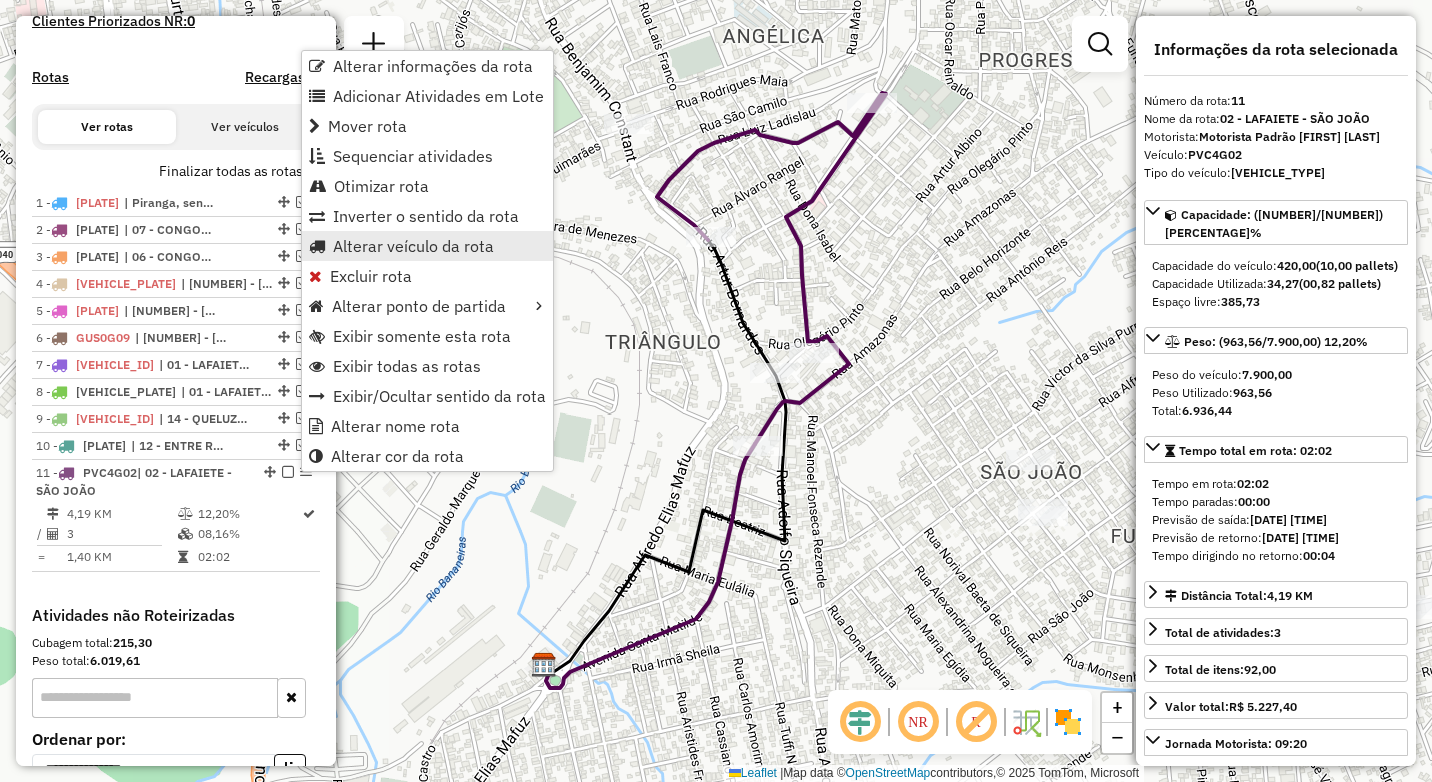 click on "Alterar veículo da rota" at bounding box center (413, 246) 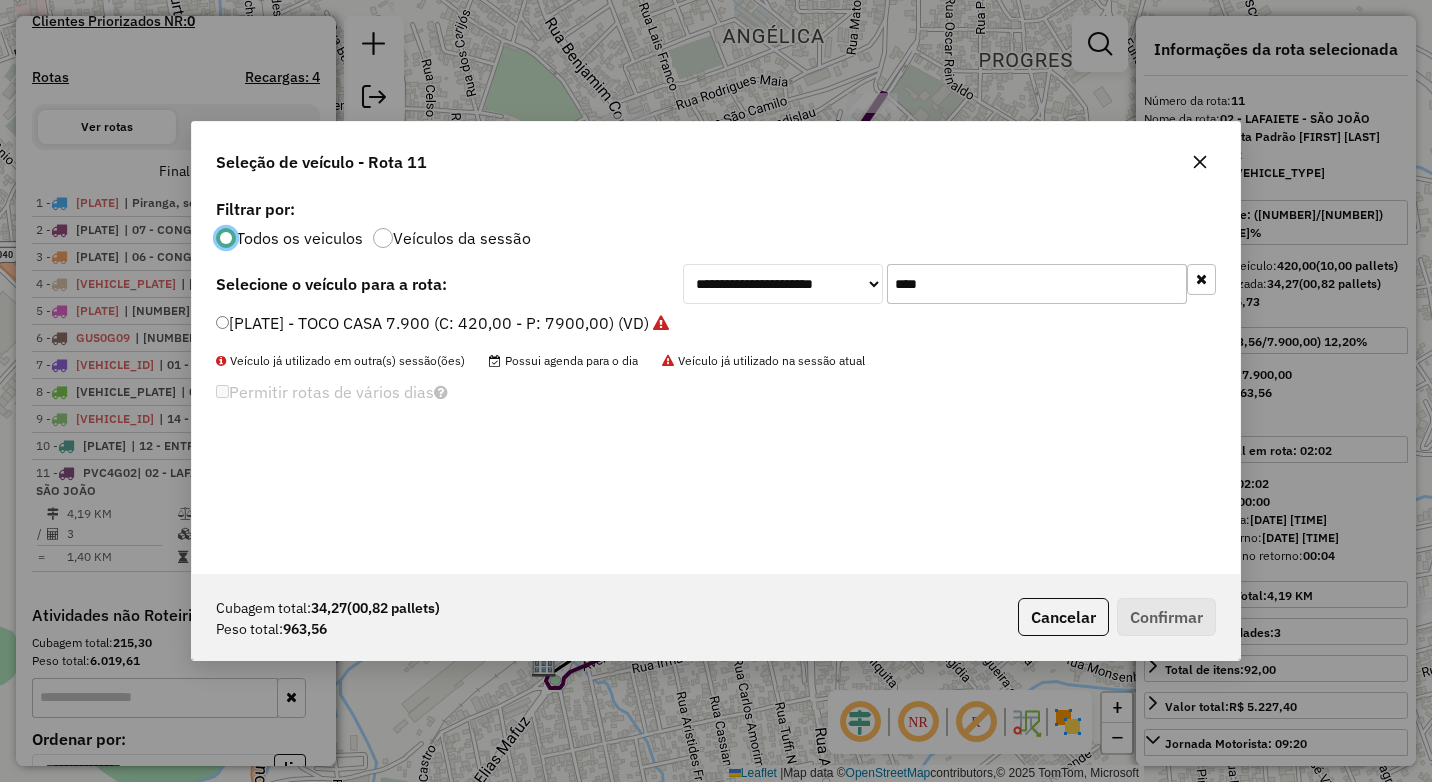 scroll, scrollTop: 11, scrollLeft: 6, axis: both 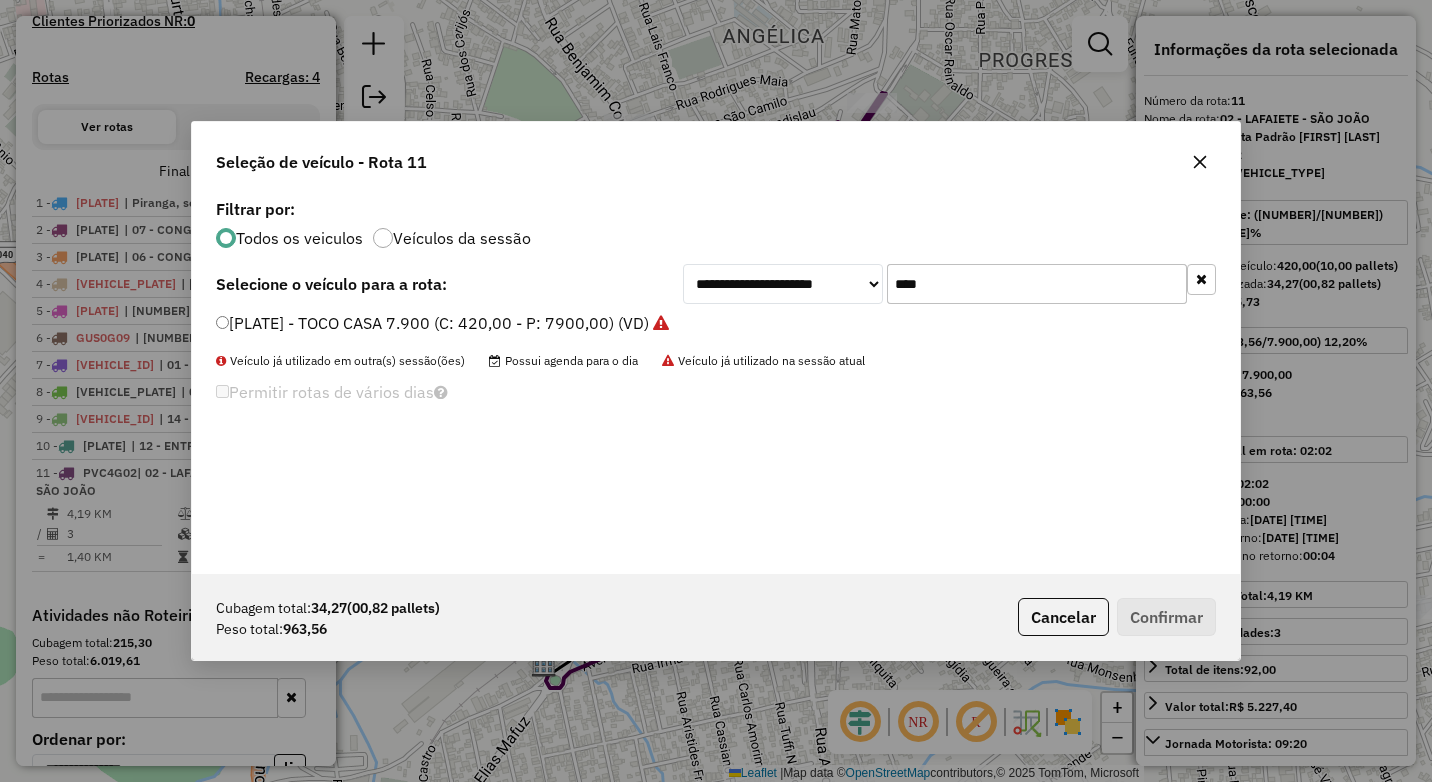drag, startPoint x: 863, startPoint y: 287, endPoint x: 825, endPoint y: 287, distance: 38 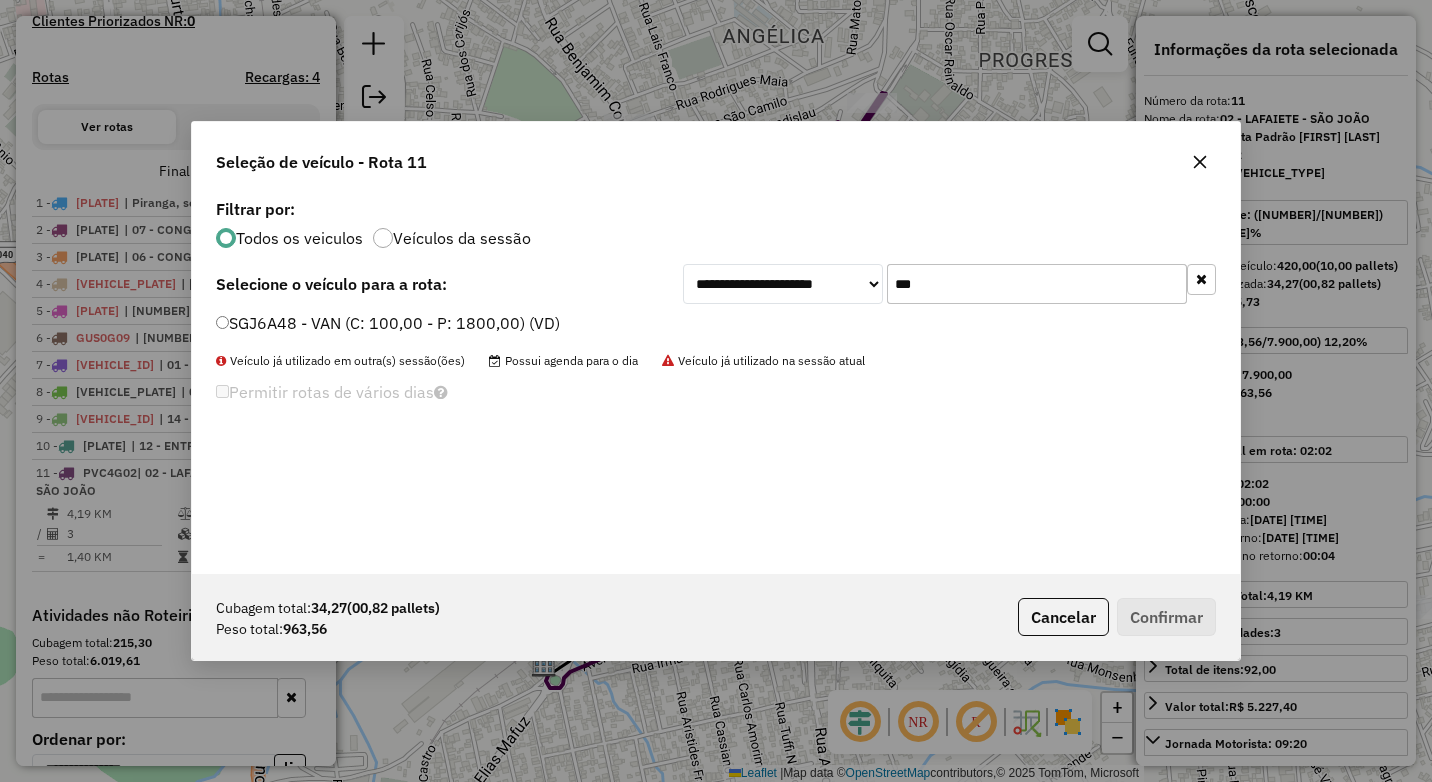 type on "***" 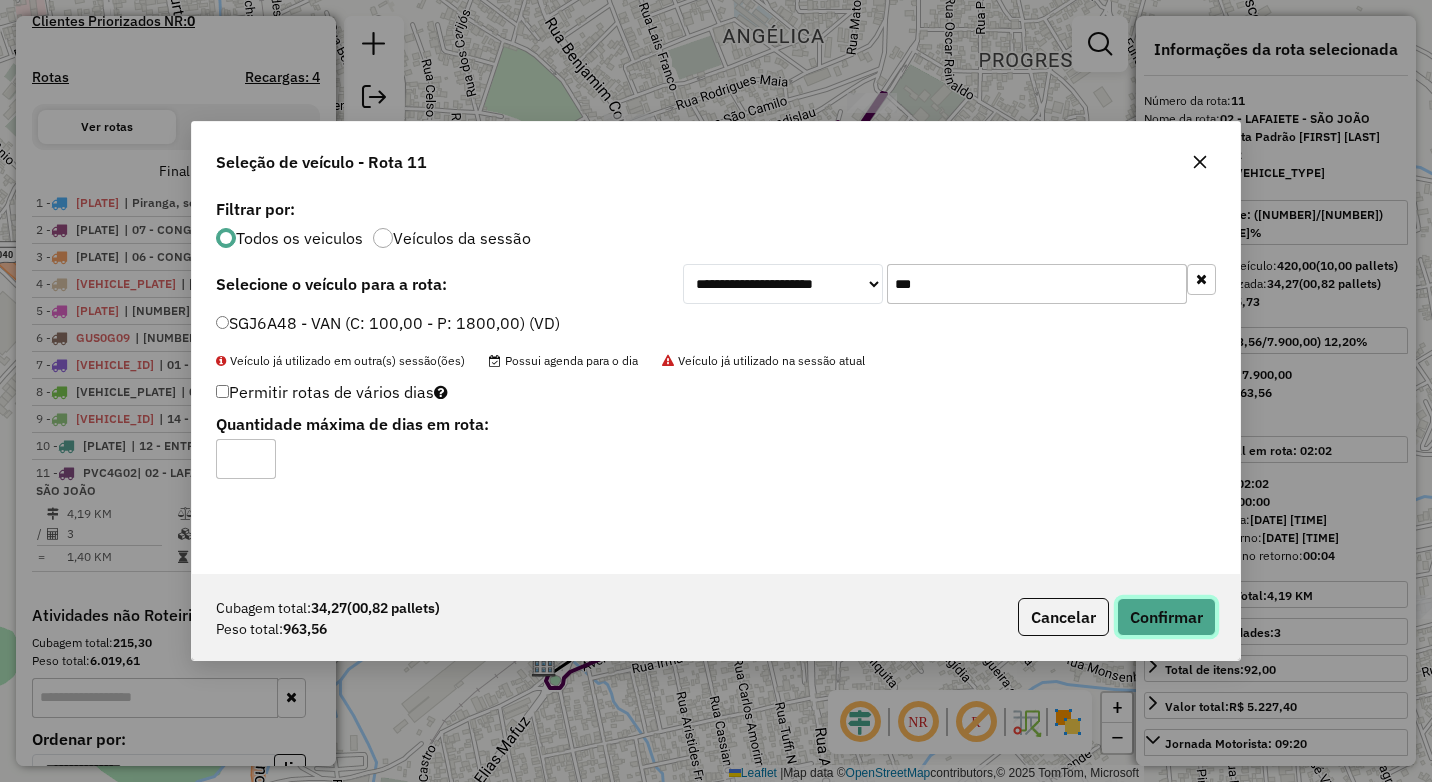 click on "Confirmar" 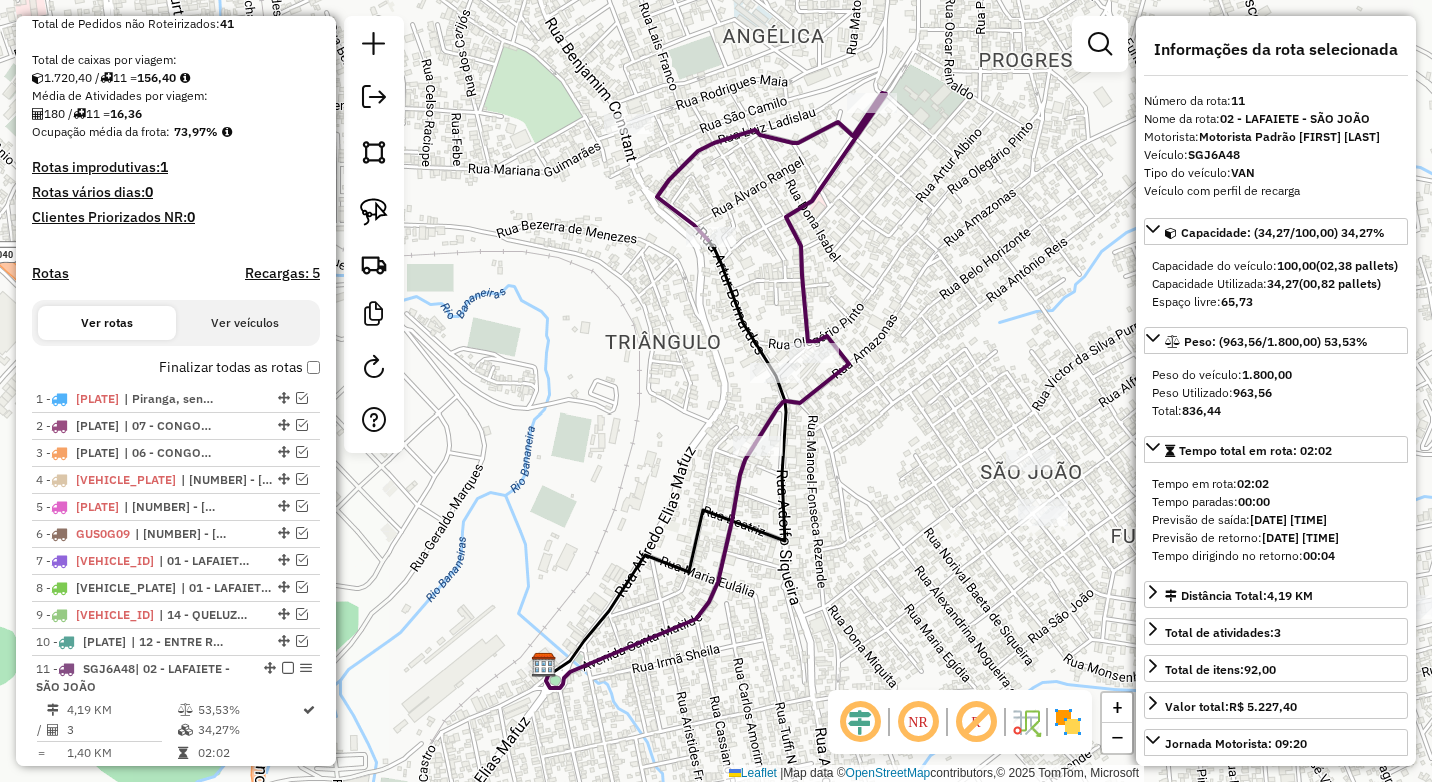 scroll, scrollTop: 400, scrollLeft: 0, axis: vertical 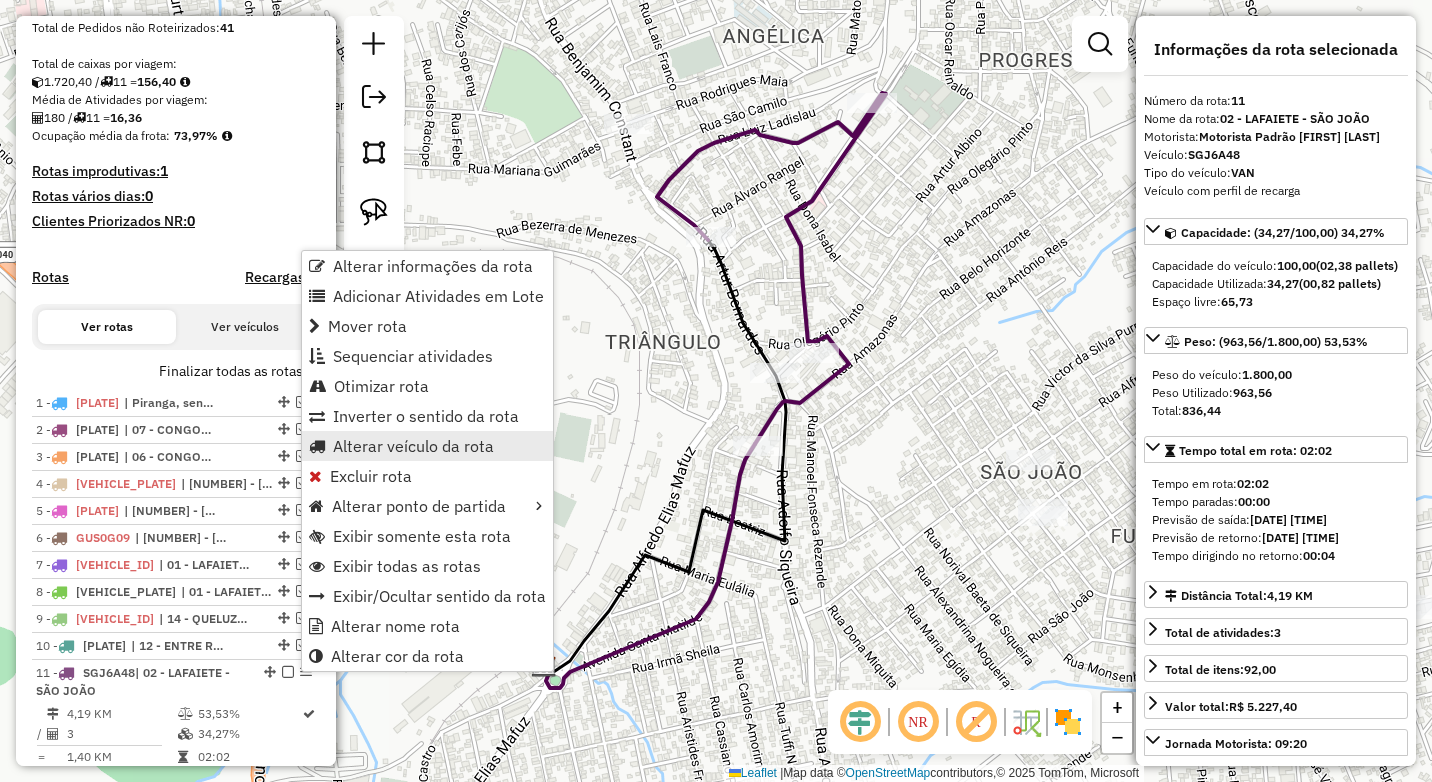 click on "Alterar veículo da rota" at bounding box center [413, 446] 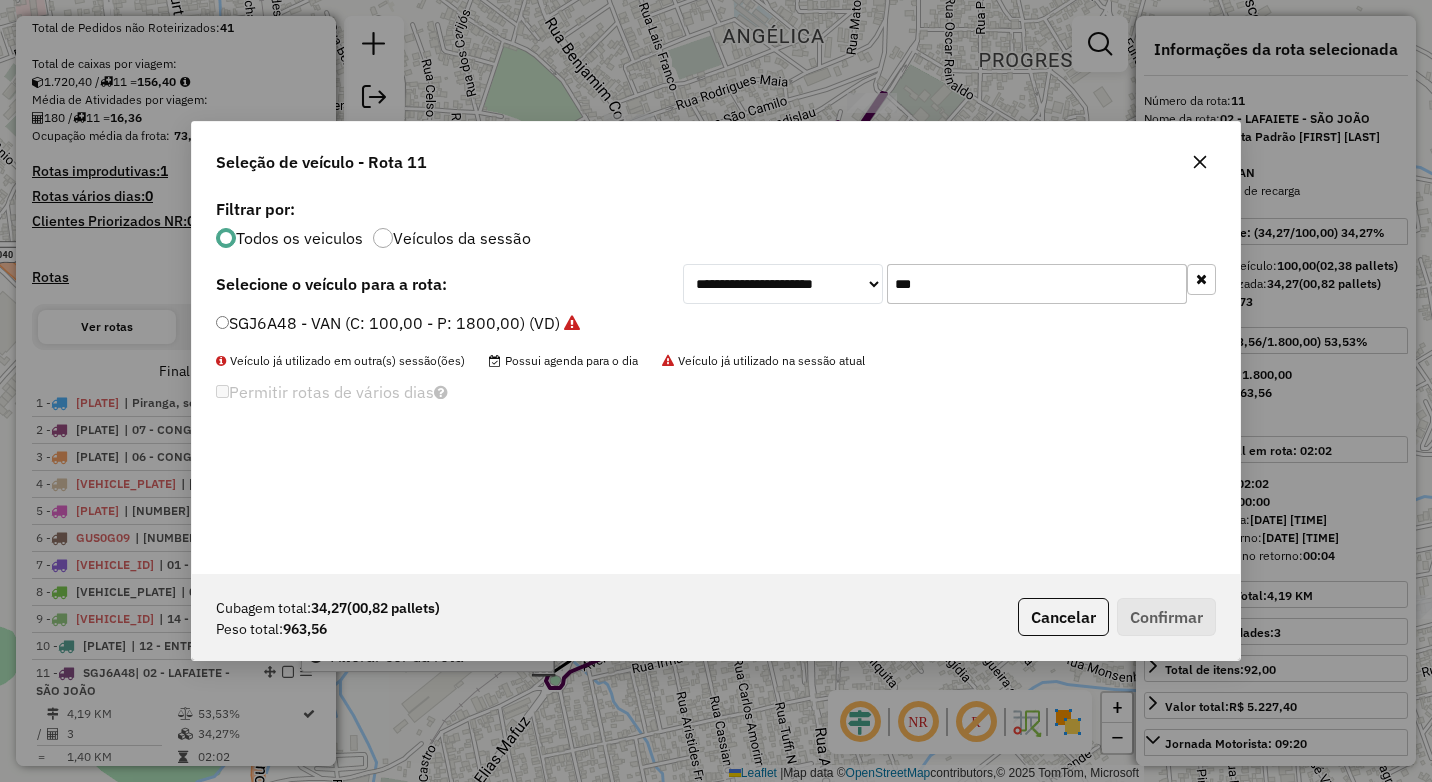 scroll, scrollTop: 11, scrollLeft: 6, axis: both 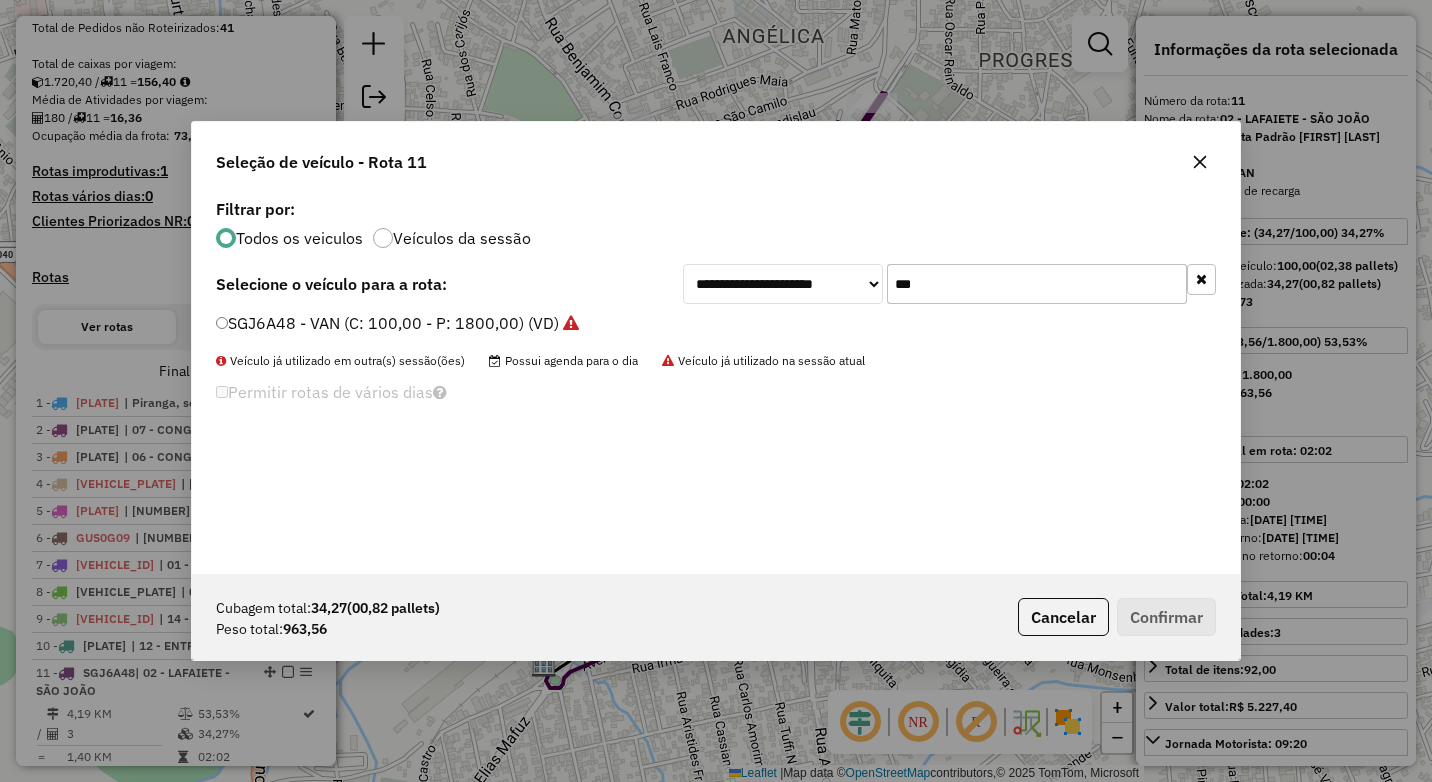 drag, startPoint x: 870, startPoint y: 294, endPoint x: 797, endPoint y: 290, distance: 73.109505 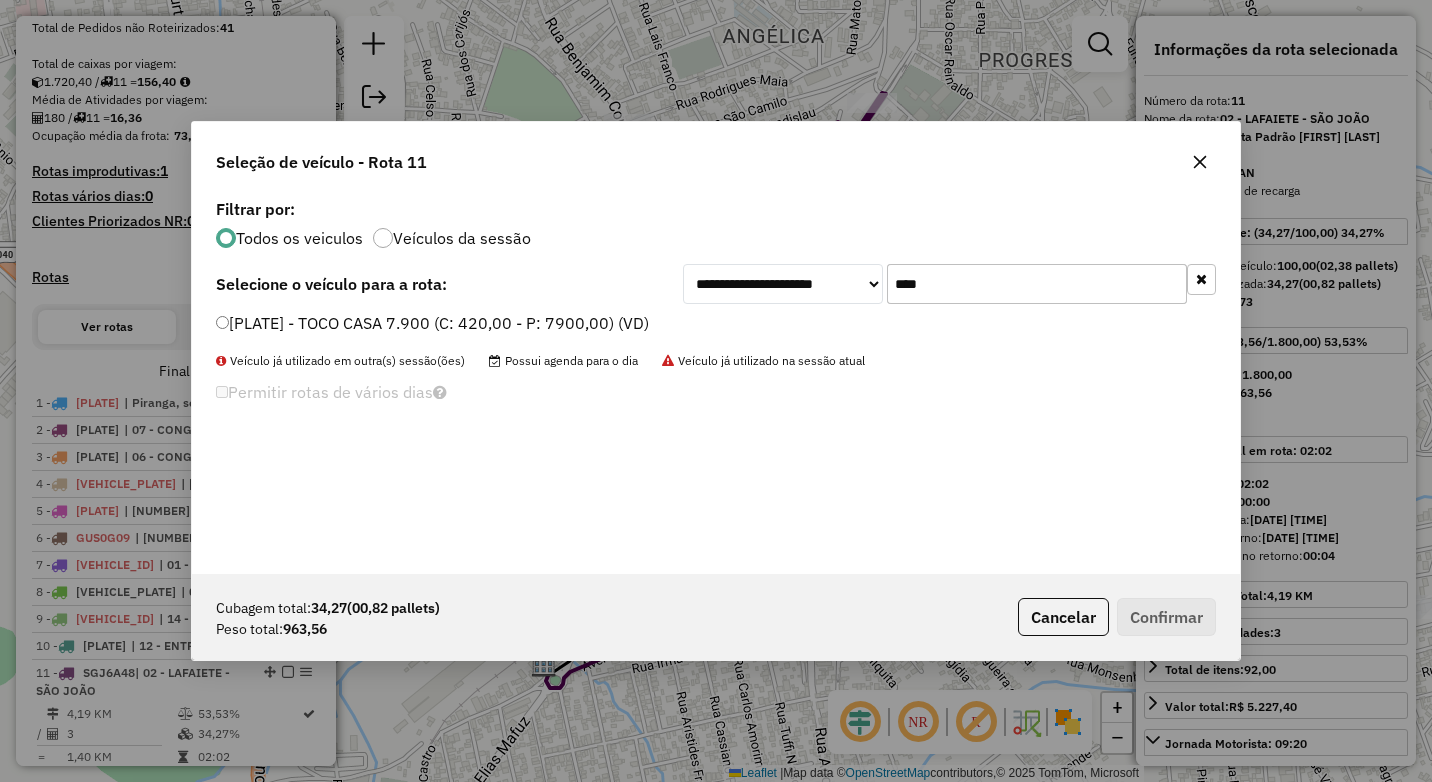 type on "****" 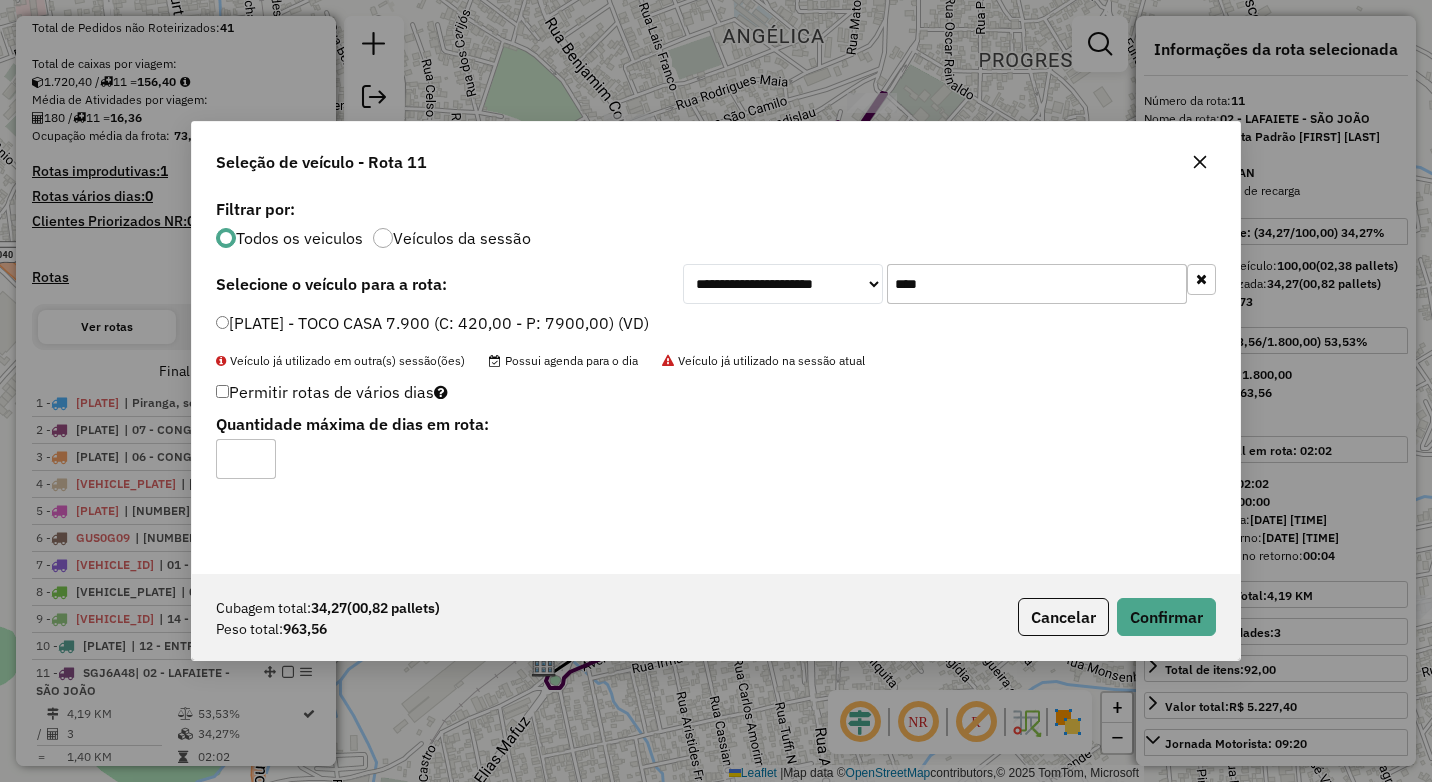 click on "Cubagem total:  34,27   (00,82 pallets)  Peso total: 963,56  Cancelar   Confirmar" 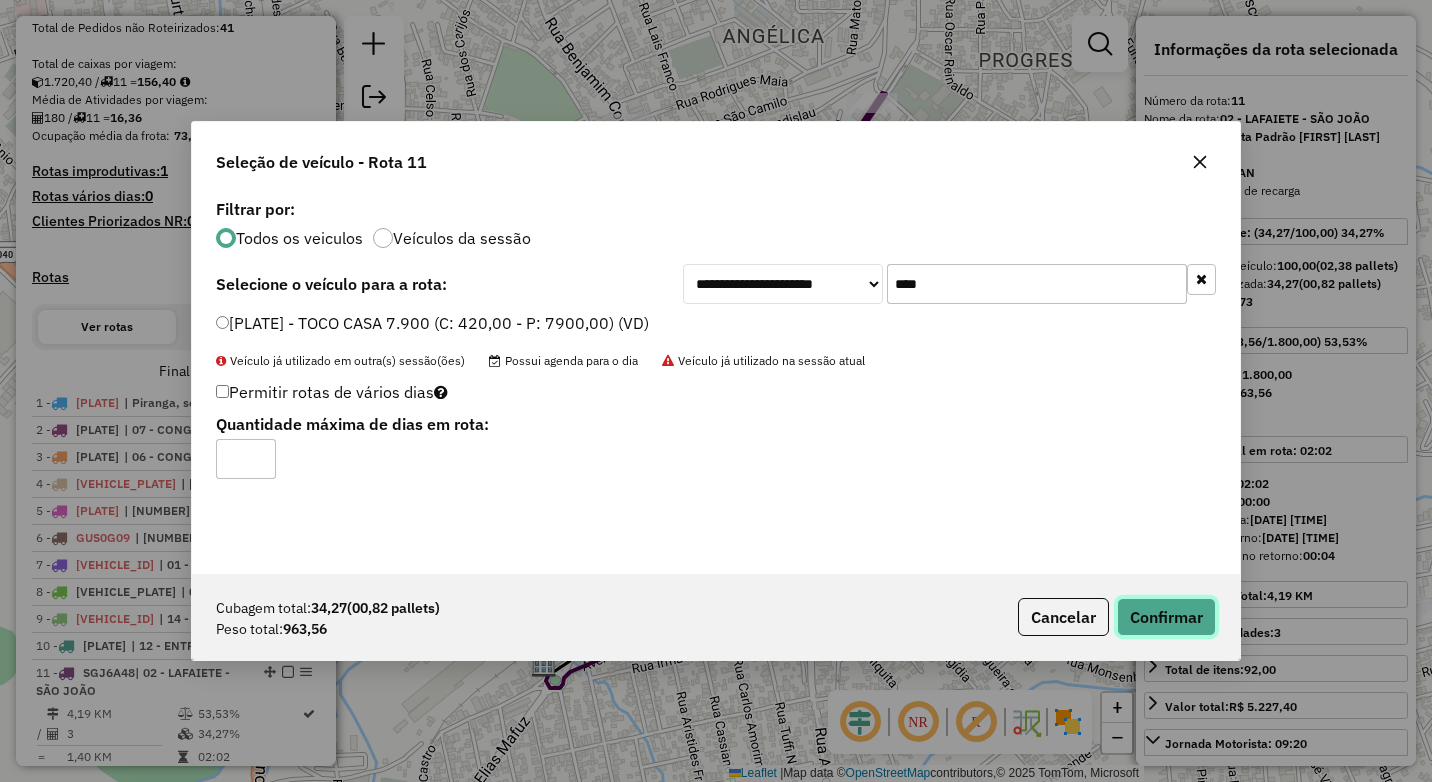 click on "Confirmar" 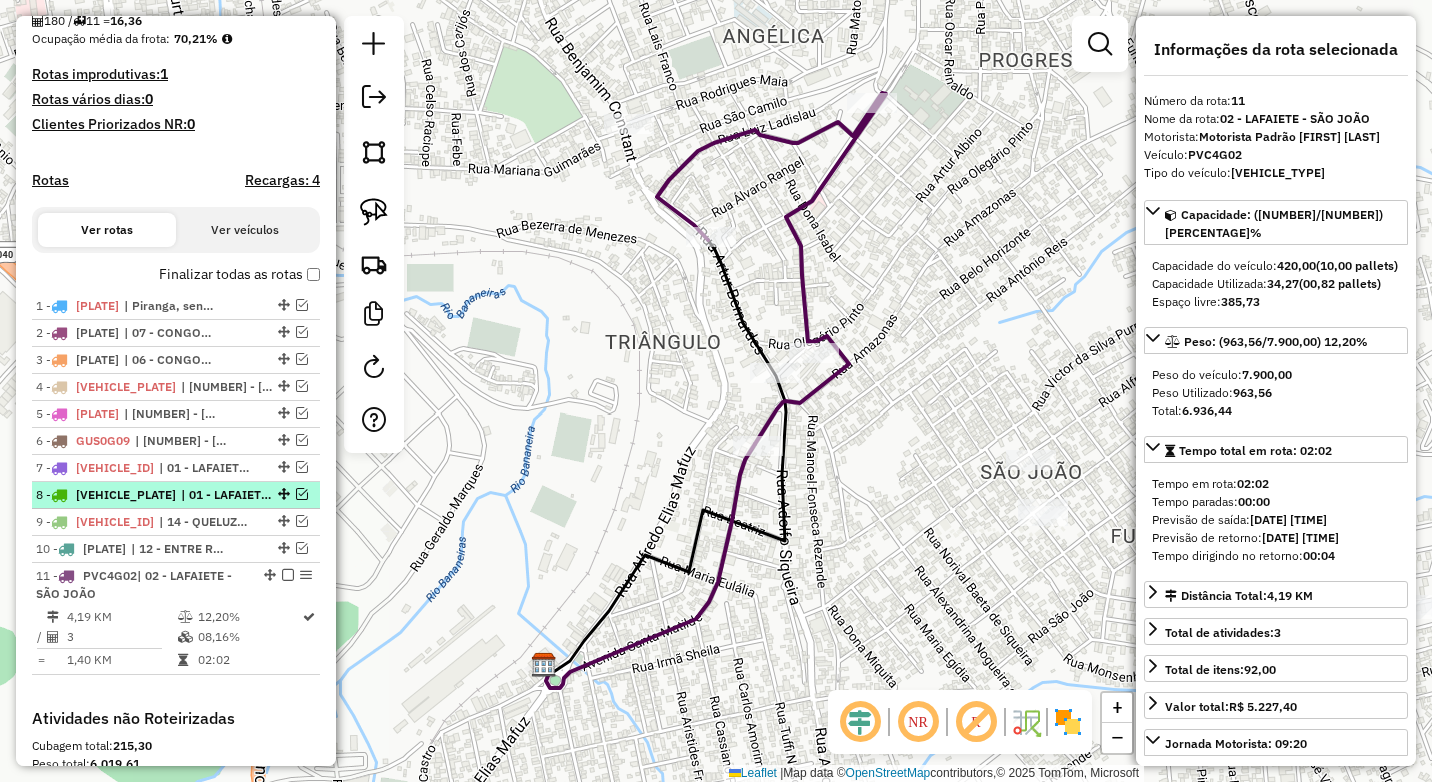 scroll, scrollTop: 500, scrollLeft: 0, axis: vertical 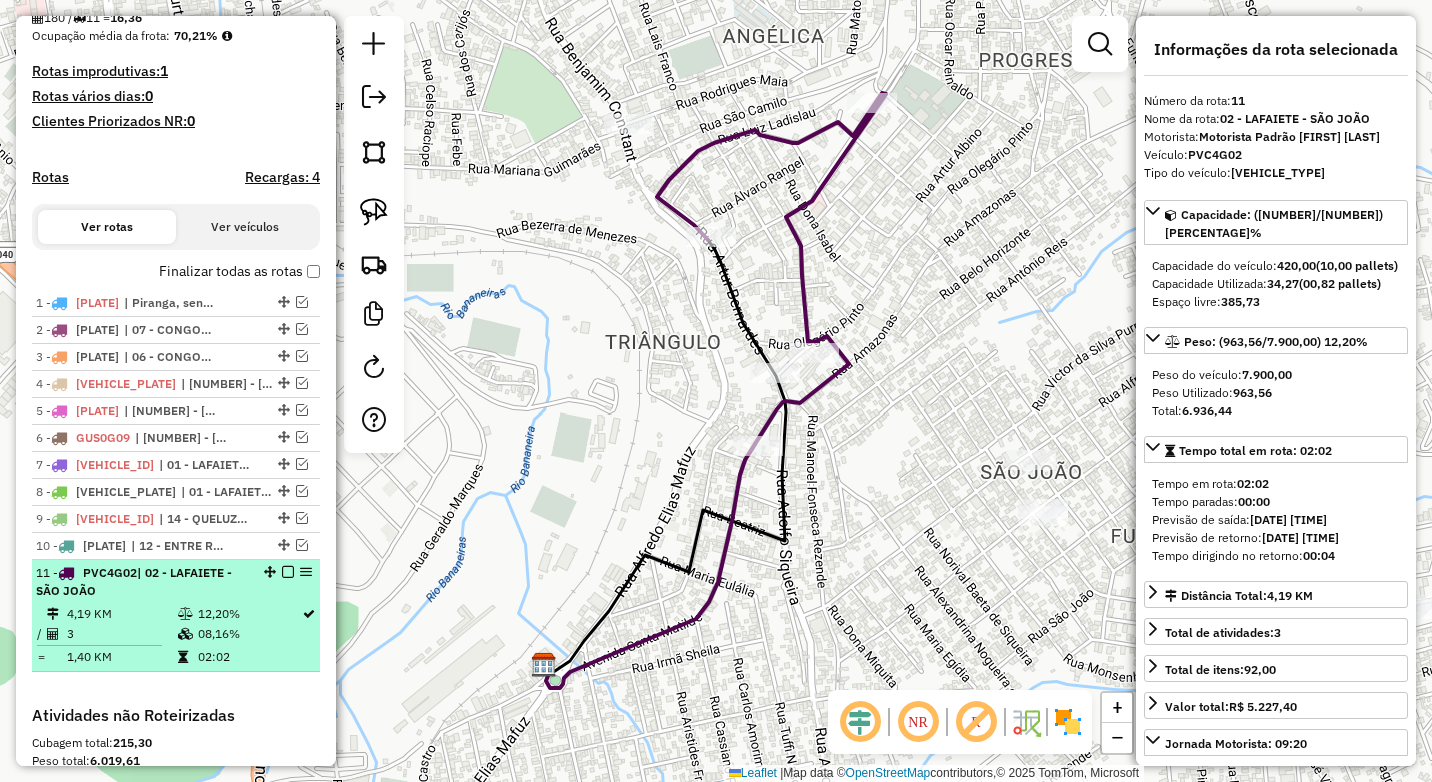 click on "12,20%" at bounding box center [249, 614] 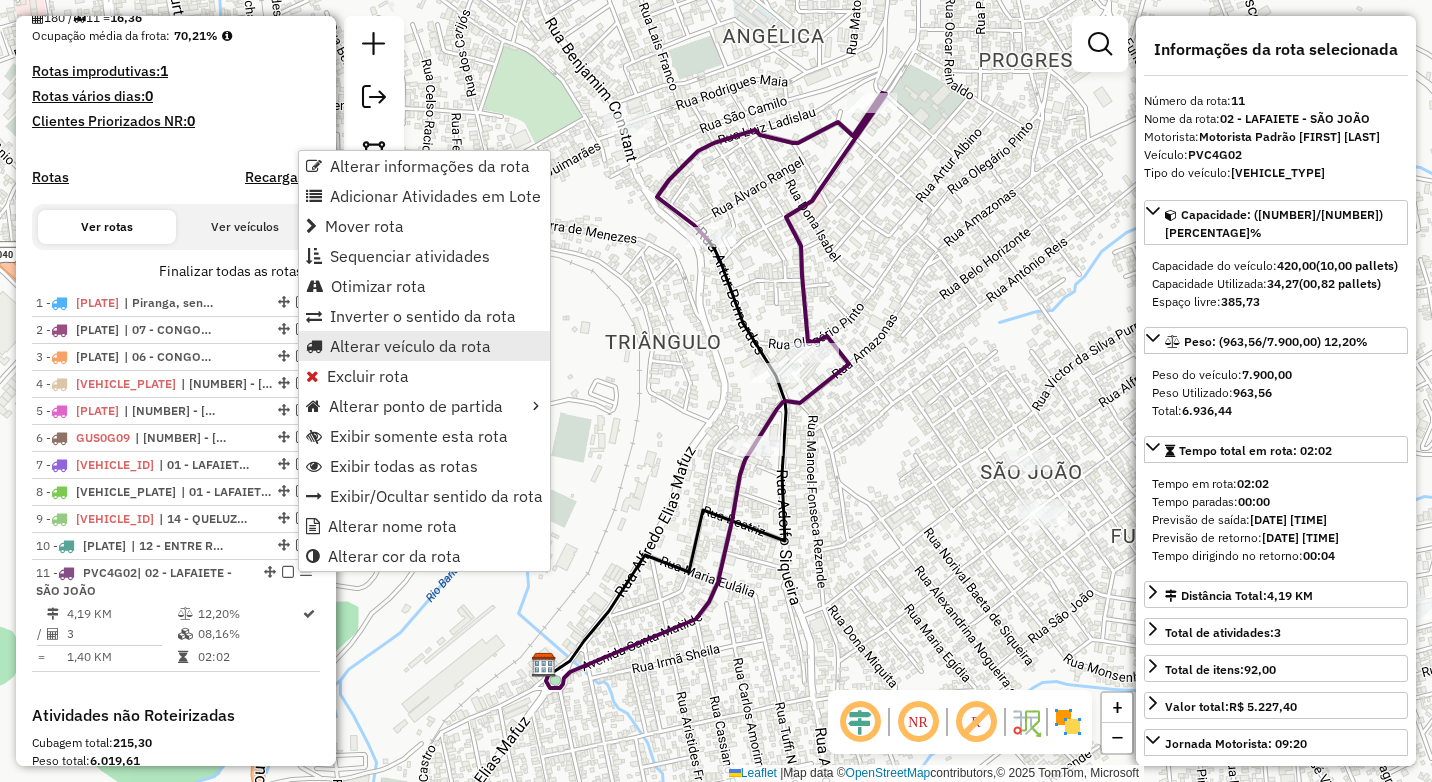 click on "Alterar veículo da rota" at bounding box center (410, 346) 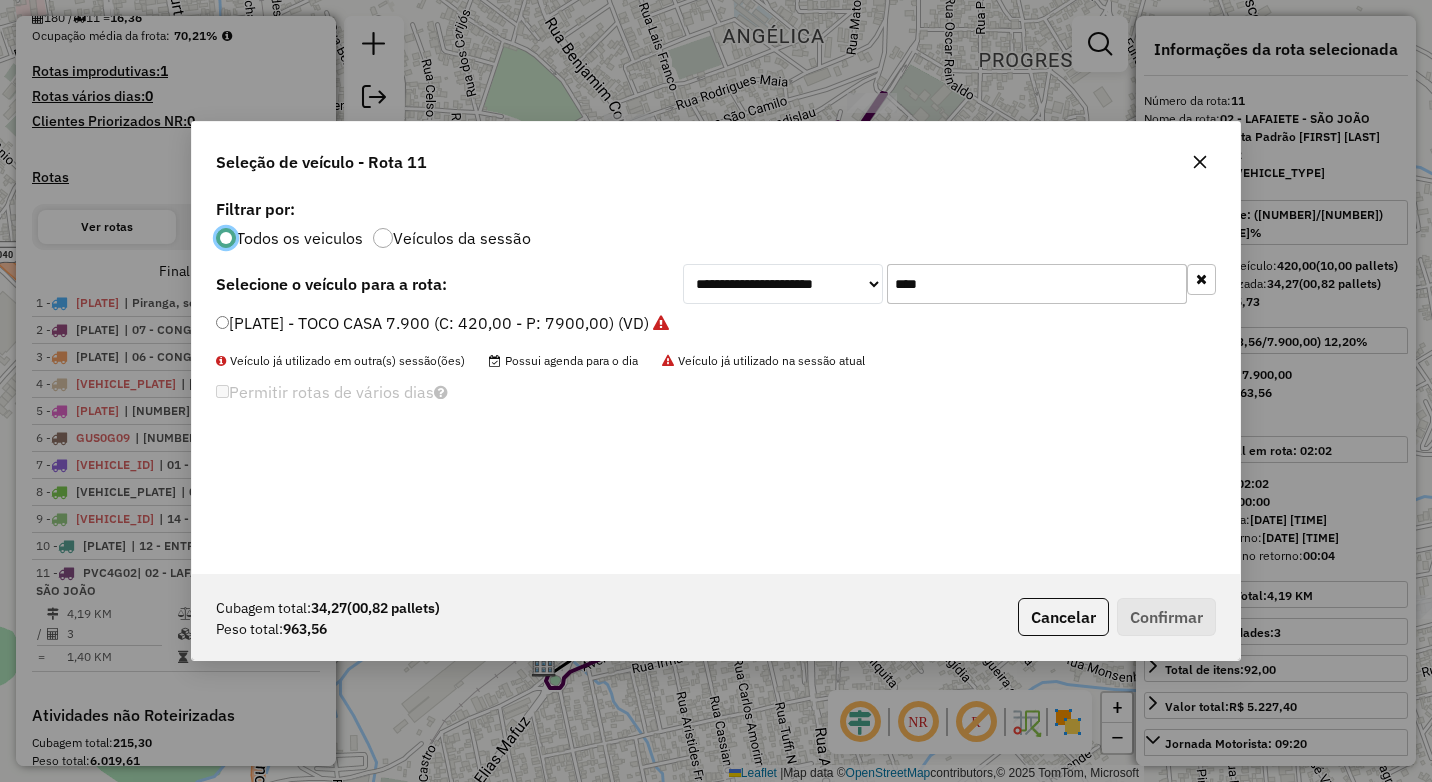 scroll, scrollTop: 11, scrollLeft: 6, axis: both 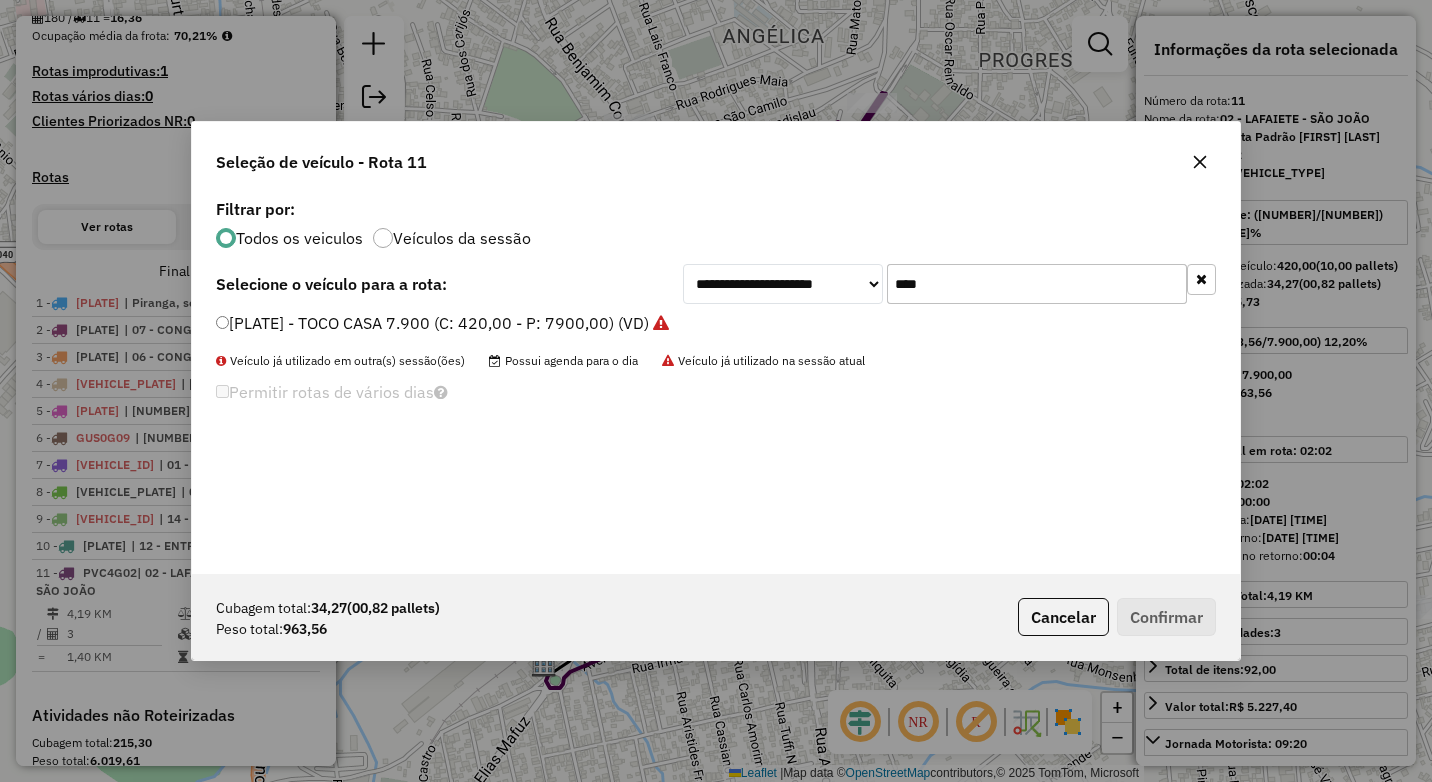 drag, startPoint x: 942, startPoint y: 279, endPoint x: 822, endPoint y: 303, distance: 122.376465 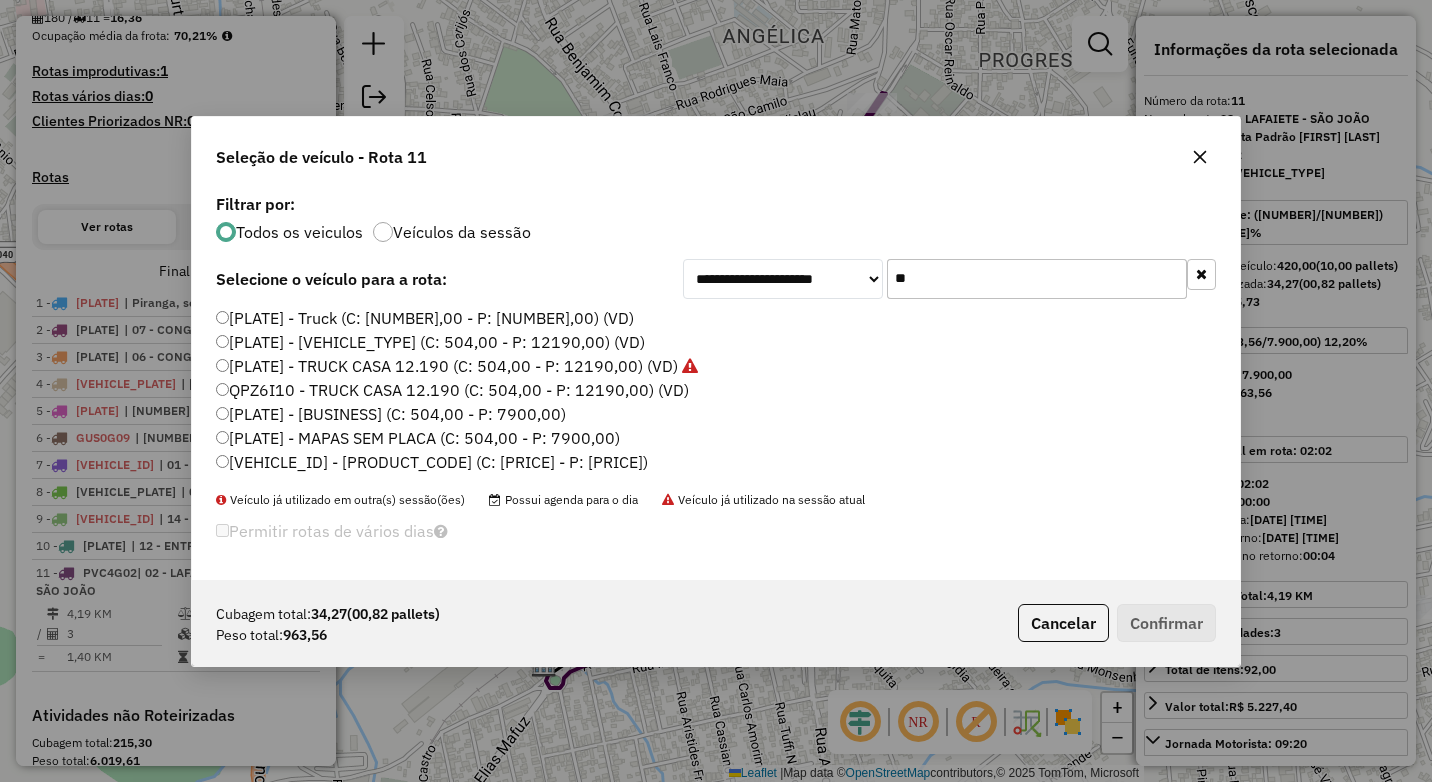 type on "***" 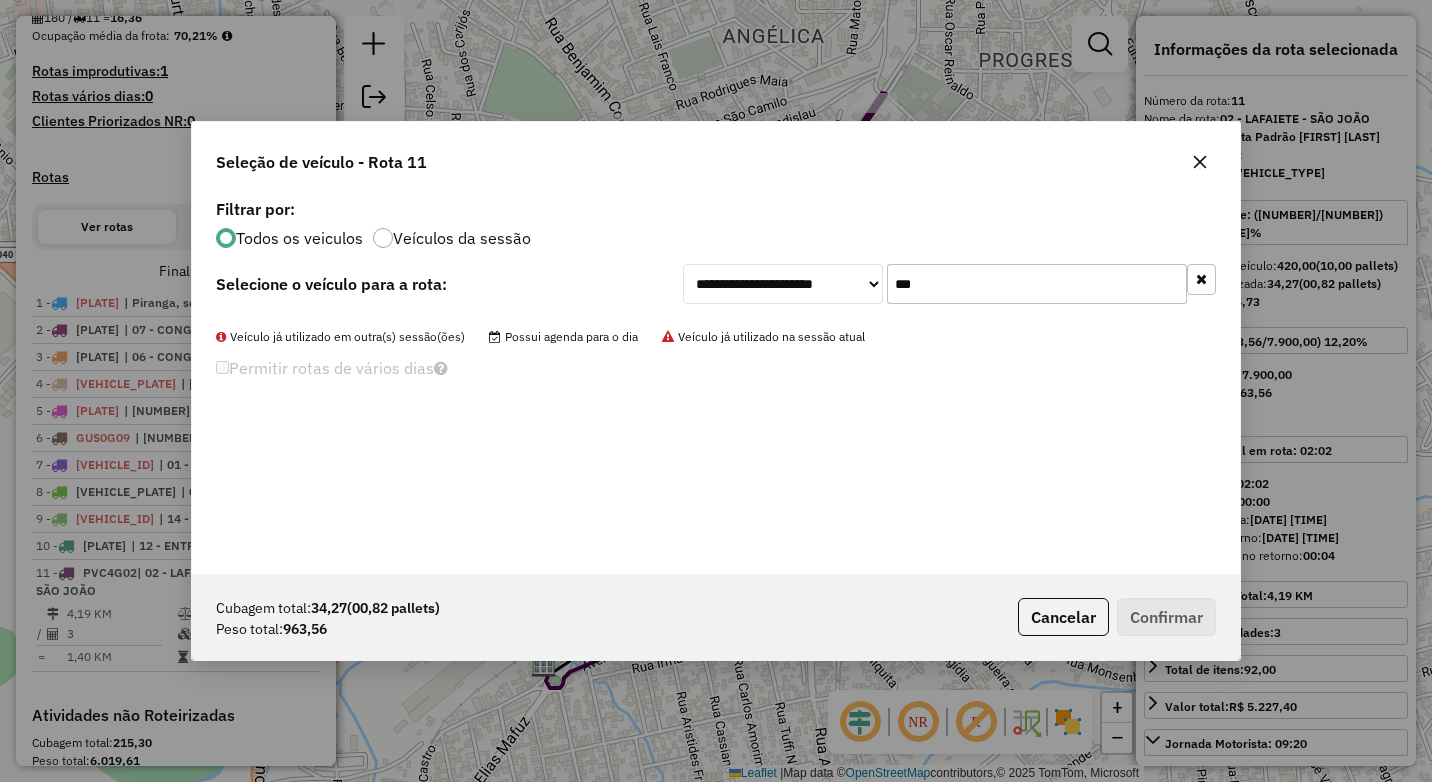 click on "***" 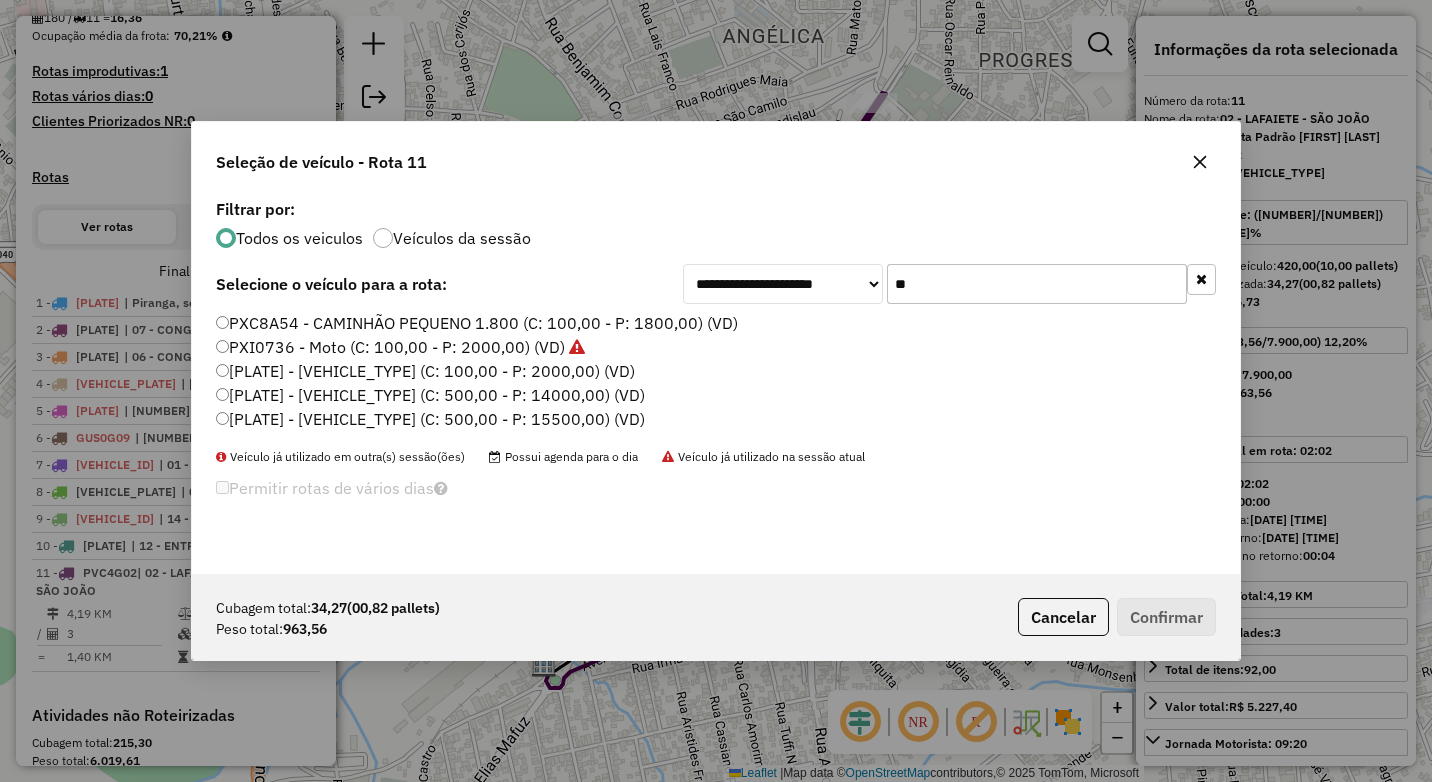 type on "**" 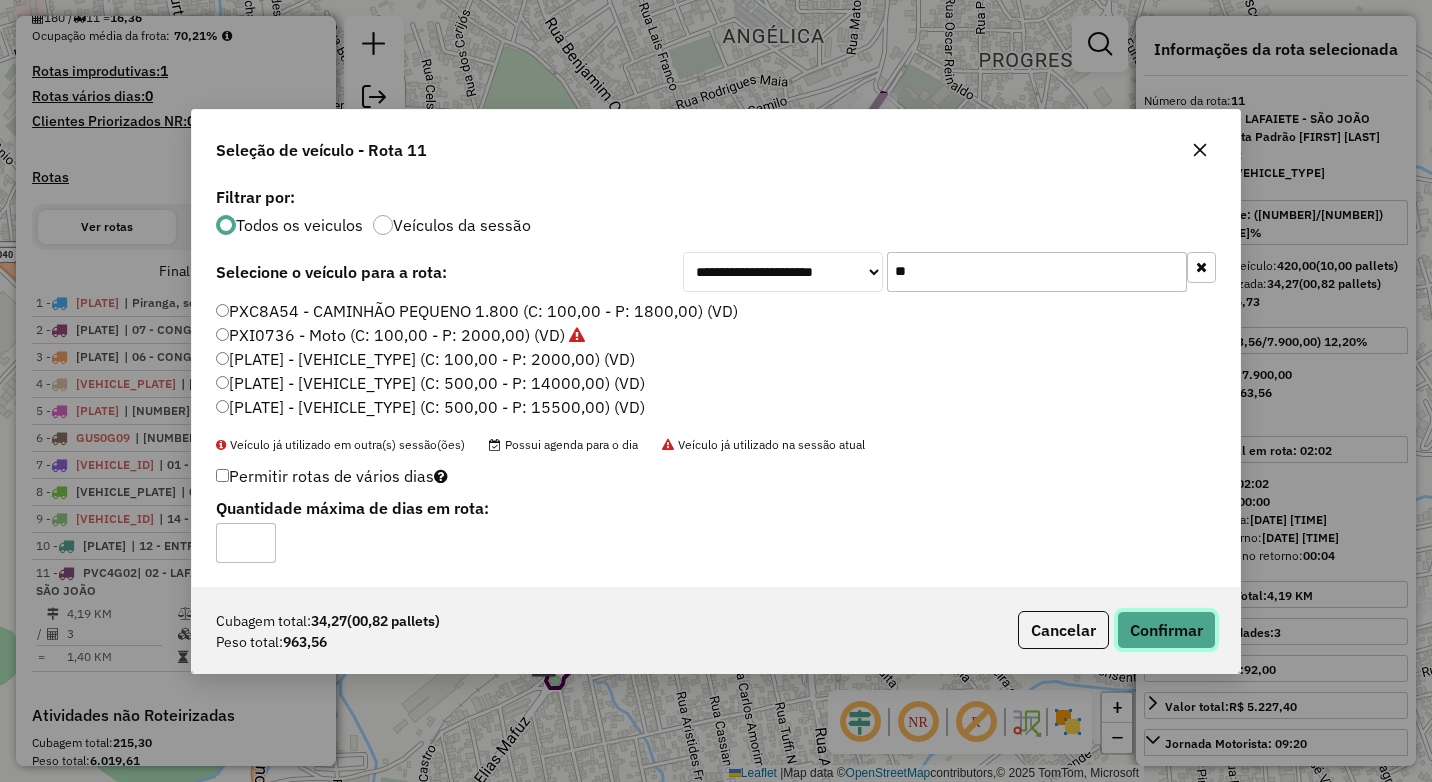 click on "Confirmar" 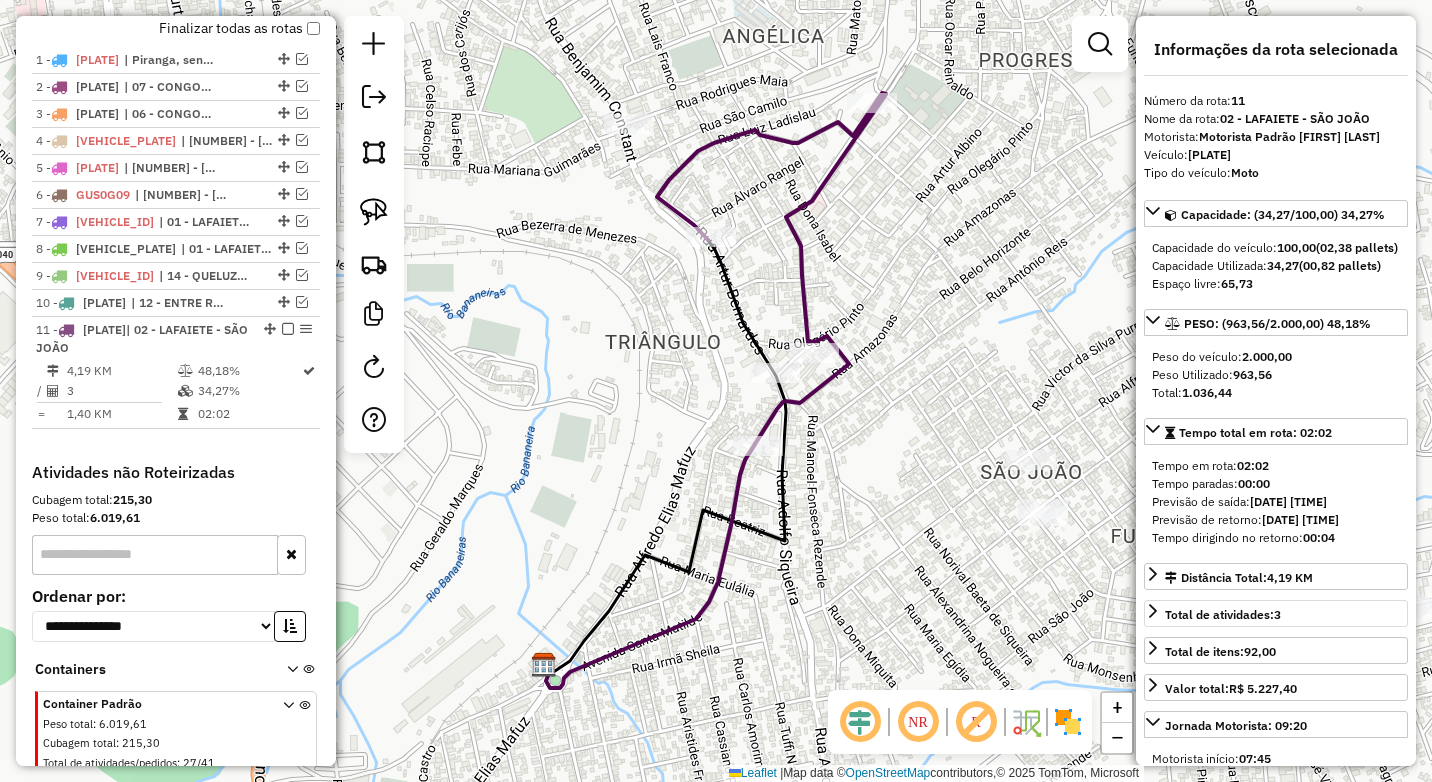 scroll, scrollTop: 800, scrollLeft: 0, axis: vertical 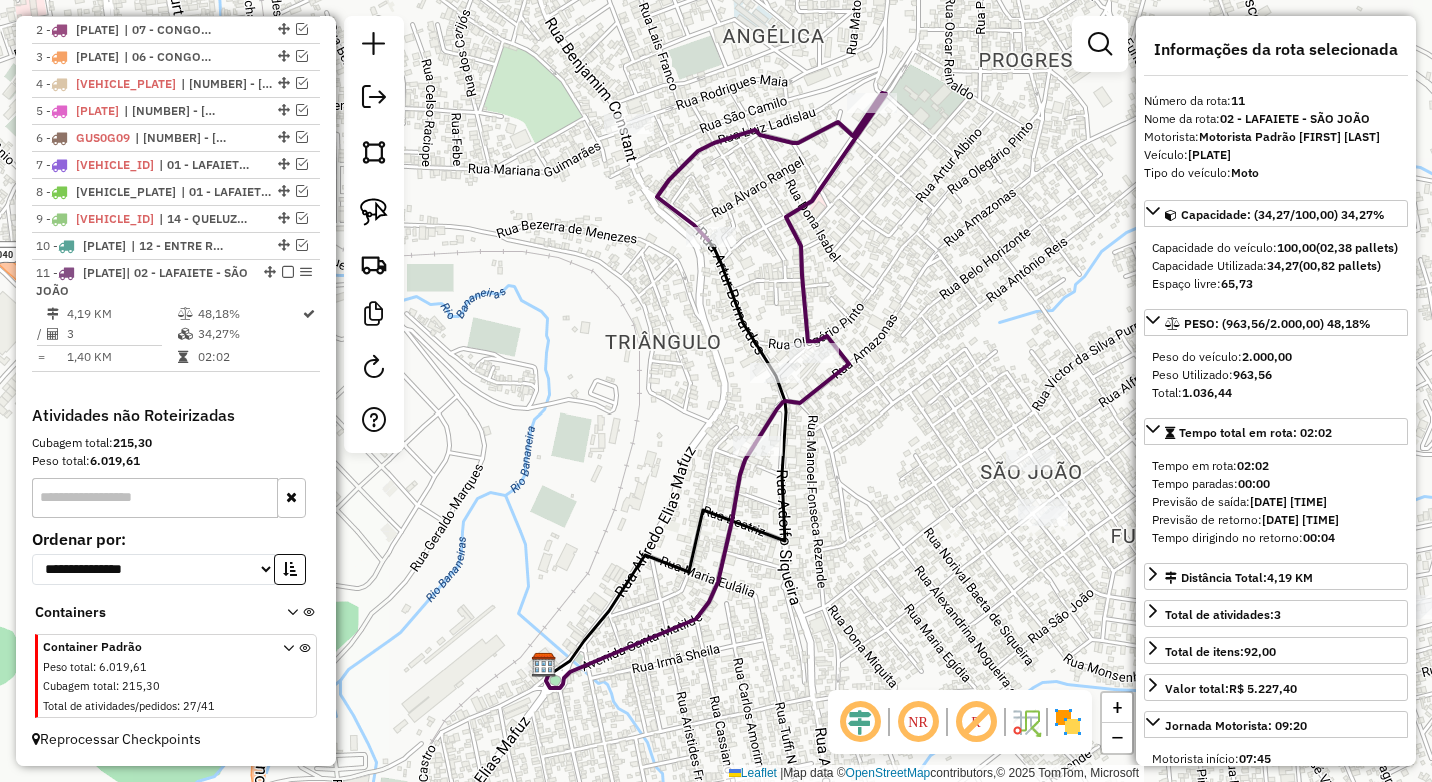 click on "Janela de atendimento Grade de atendimento Capacidade Transportadoras Veículos Cliente Pedidos  Rotas Selecione os dias de semana para filtrar as janelas de atendimento  Seg   Ter   Qua   Qui   Sex   Sáb   Dom  Informe o período da janela de atendimento: De: Até:  Filtrar exatamente a janela do cliente  Considerar janela de atendimento padrão  Selecione os dias de semana para filtrar as grades de atendimento  Seg   Ter   Qua   Qui   Sex   Sáb   Dom   Considerar clientes sem dia de atendimento cadastrado  Clientes fora do dia de atendimento selecionado Filtrar as atividades entre os valores definidos abaixo:  Peso mínimo:  ****  Peso máximo:  ****  Cubagem mínima:   Cubagem máxima:   De:   Até:  Filtrar as atividades entre o tempo de atendimento definido abaixo:  De:   Até:   Considerar capacidade total dos clientes não roteirizados Transportadora: Selecione um ou mais itens Tipo de veículo: Selecione um ou mais itens Veículo: Selecione um ou mais itens Motorista: Selecione um ou mais itens De:" 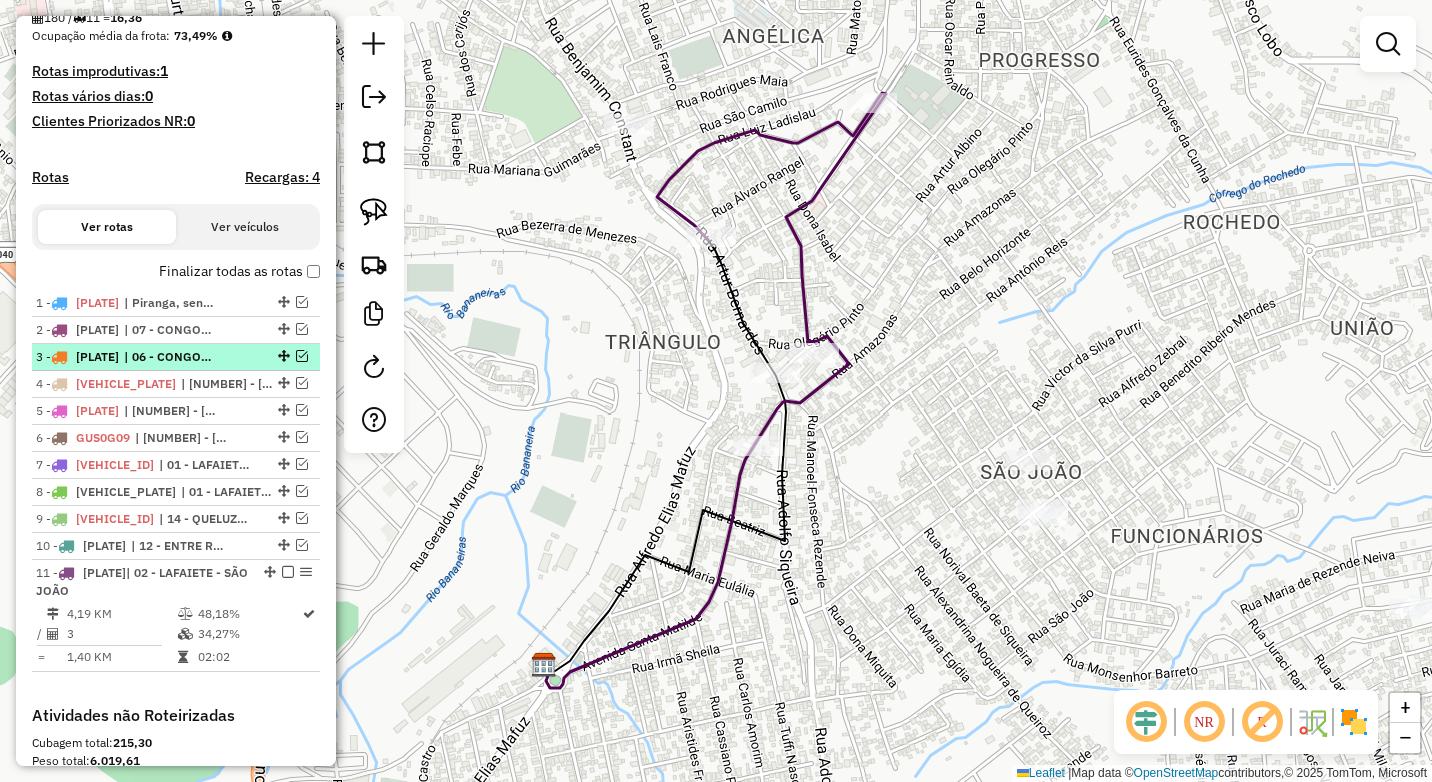 scroll, scrollTop: 600, scrollLeft: 0, axis: vertical 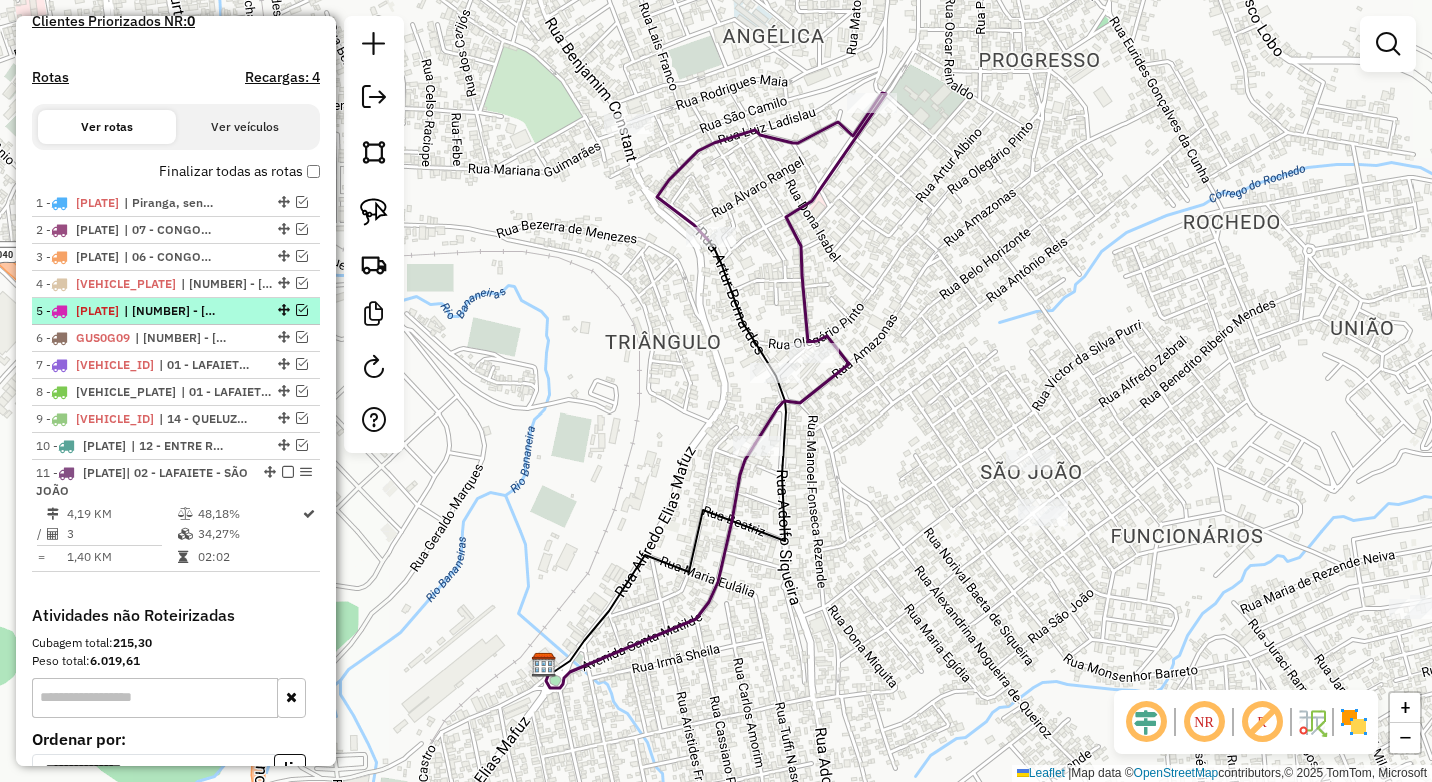 click at bounding box center [302, 310] 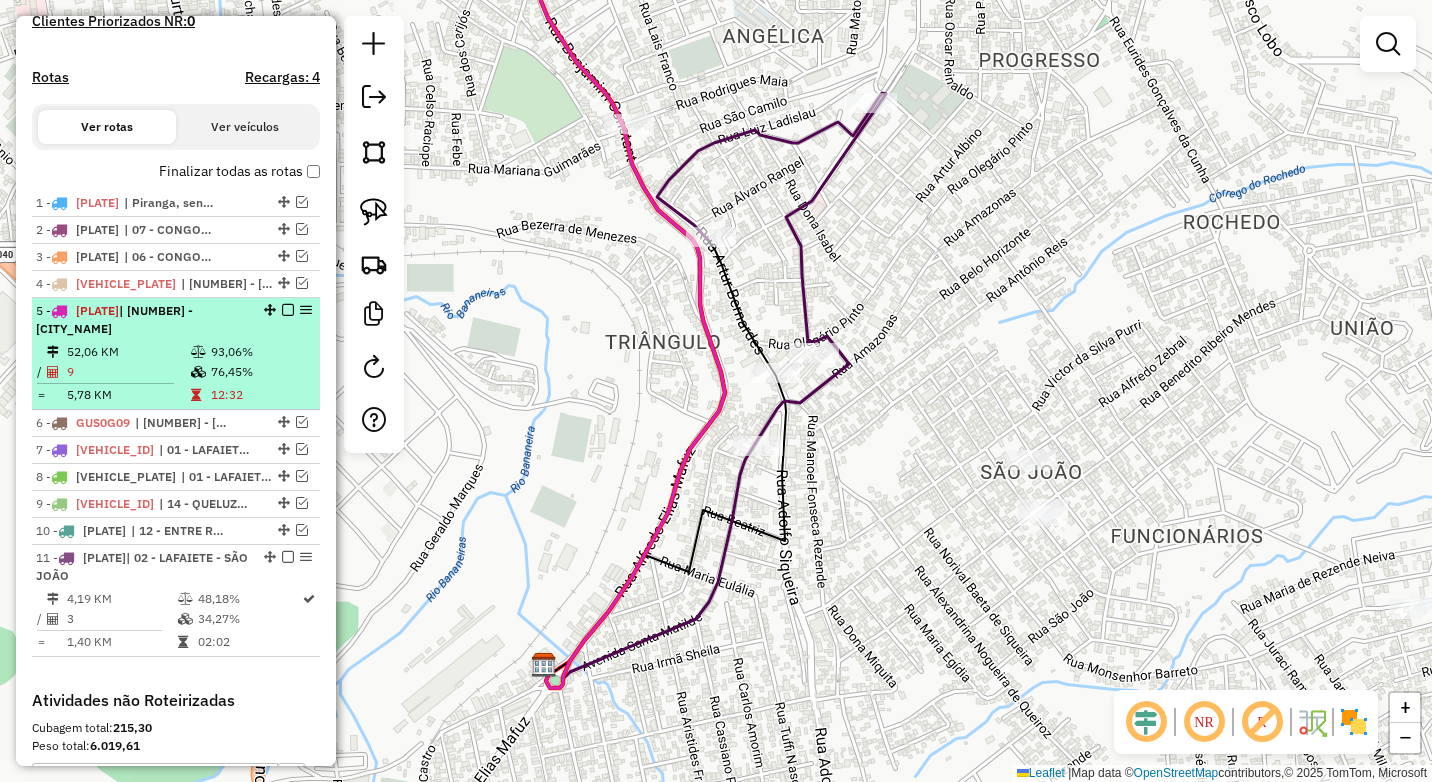 select on "*********" 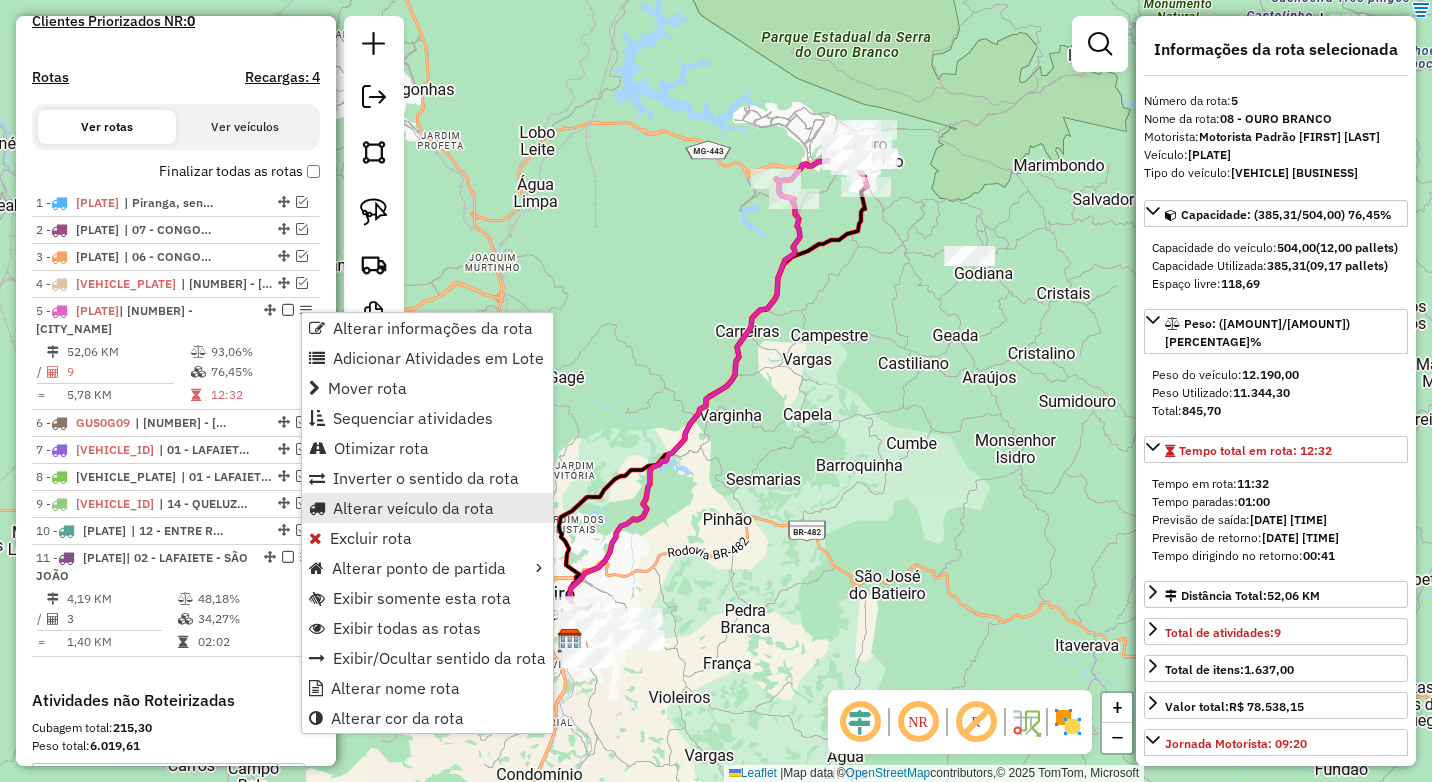 click on "Alterar veículo da rota" at bounding box center [413, 508] 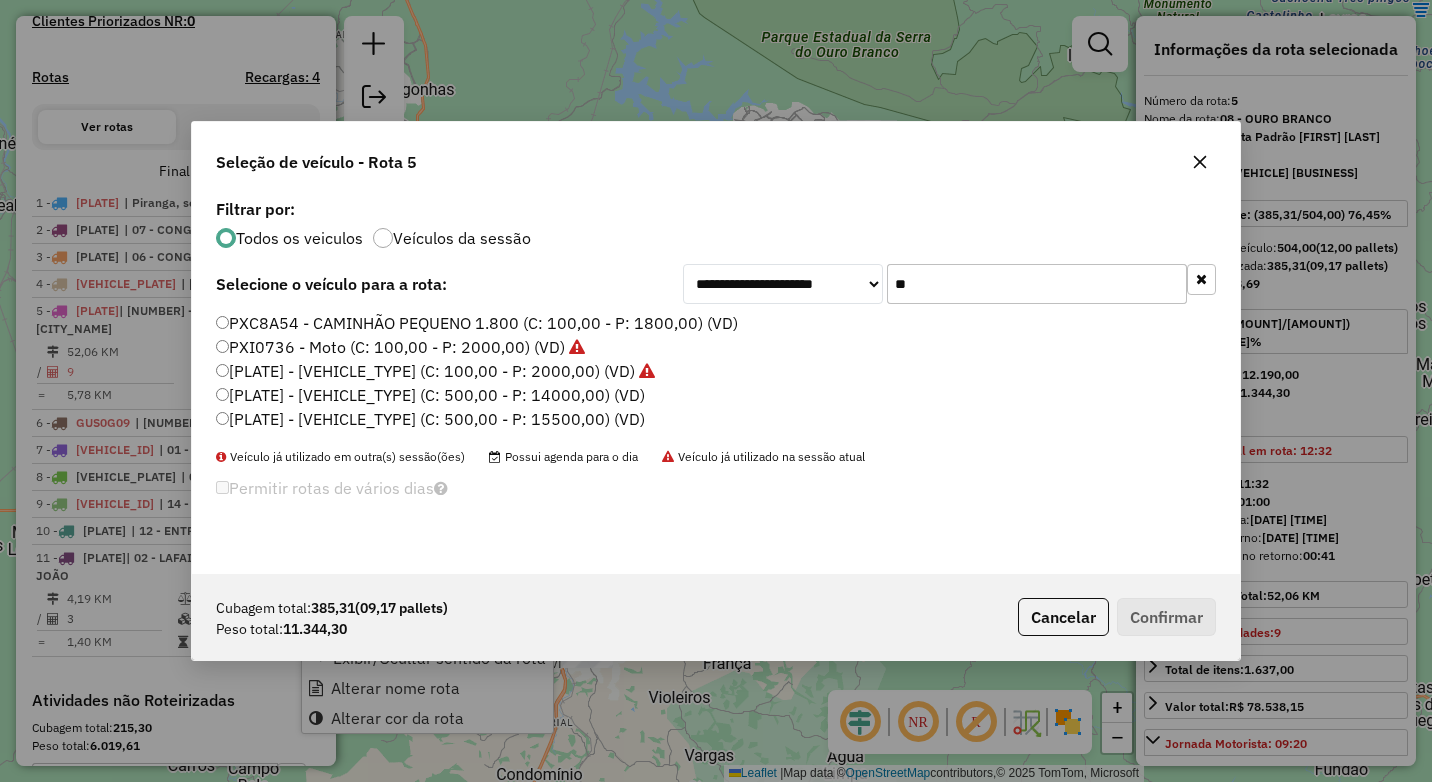 scroll, scrollTop: 11, scrollLeft: 6, axis: both 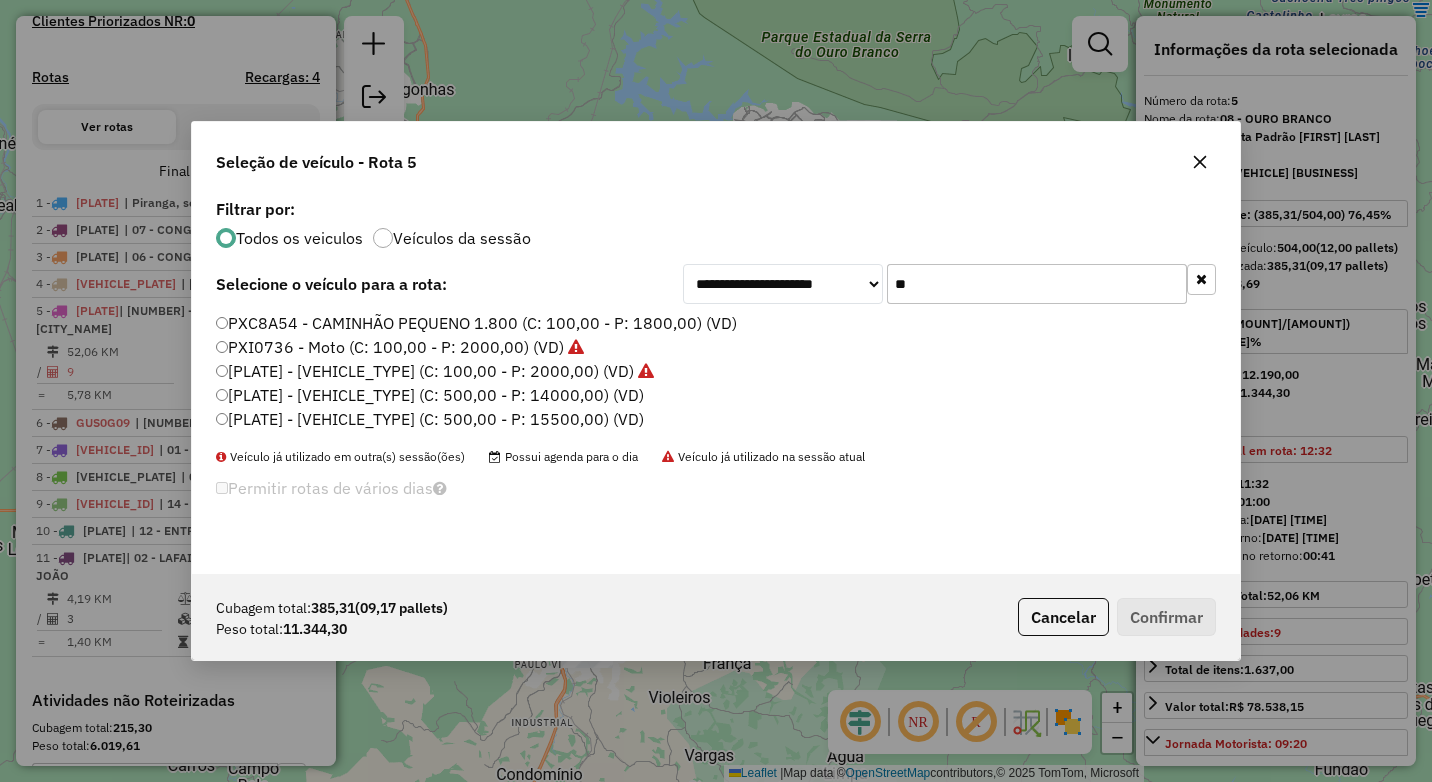 click on "**" 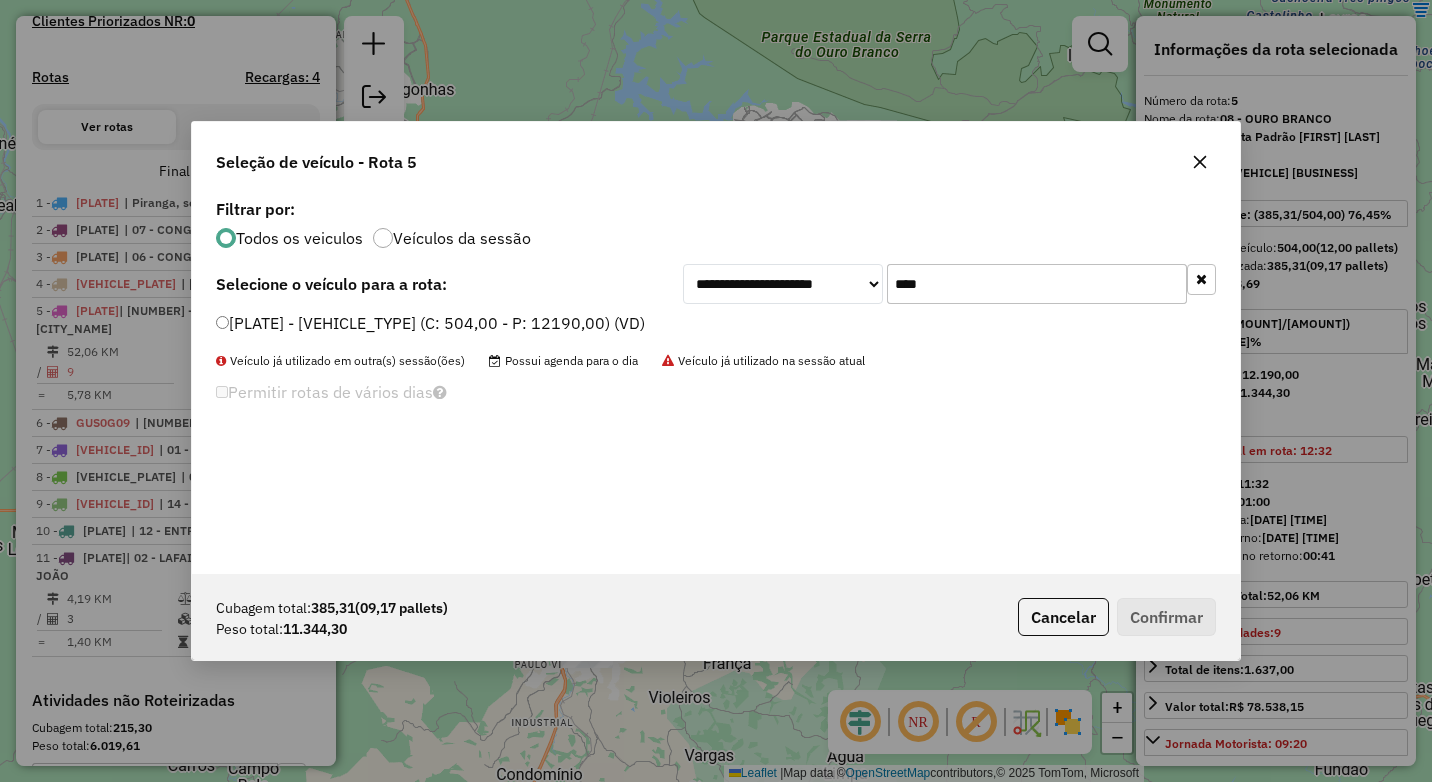 type on "****" 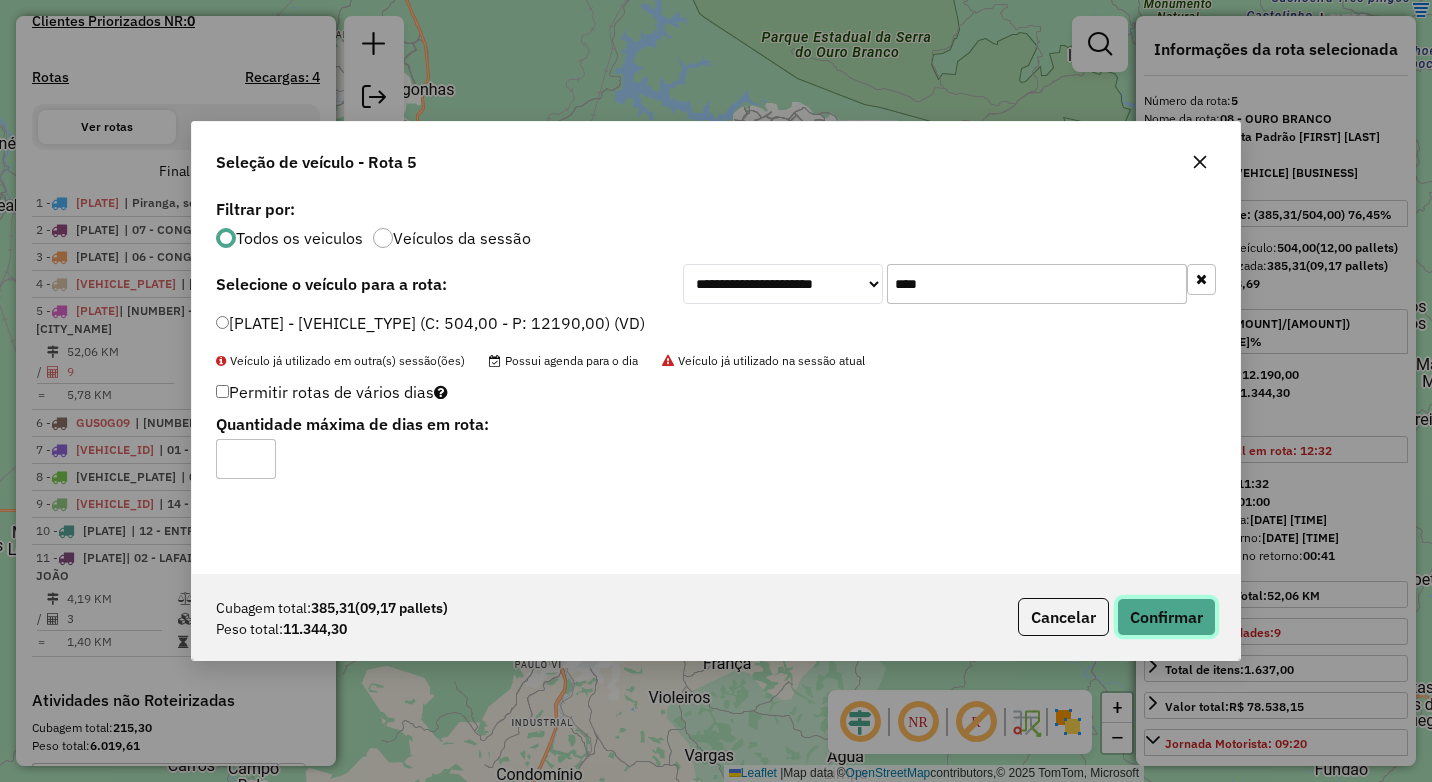 click on "Confirmar" 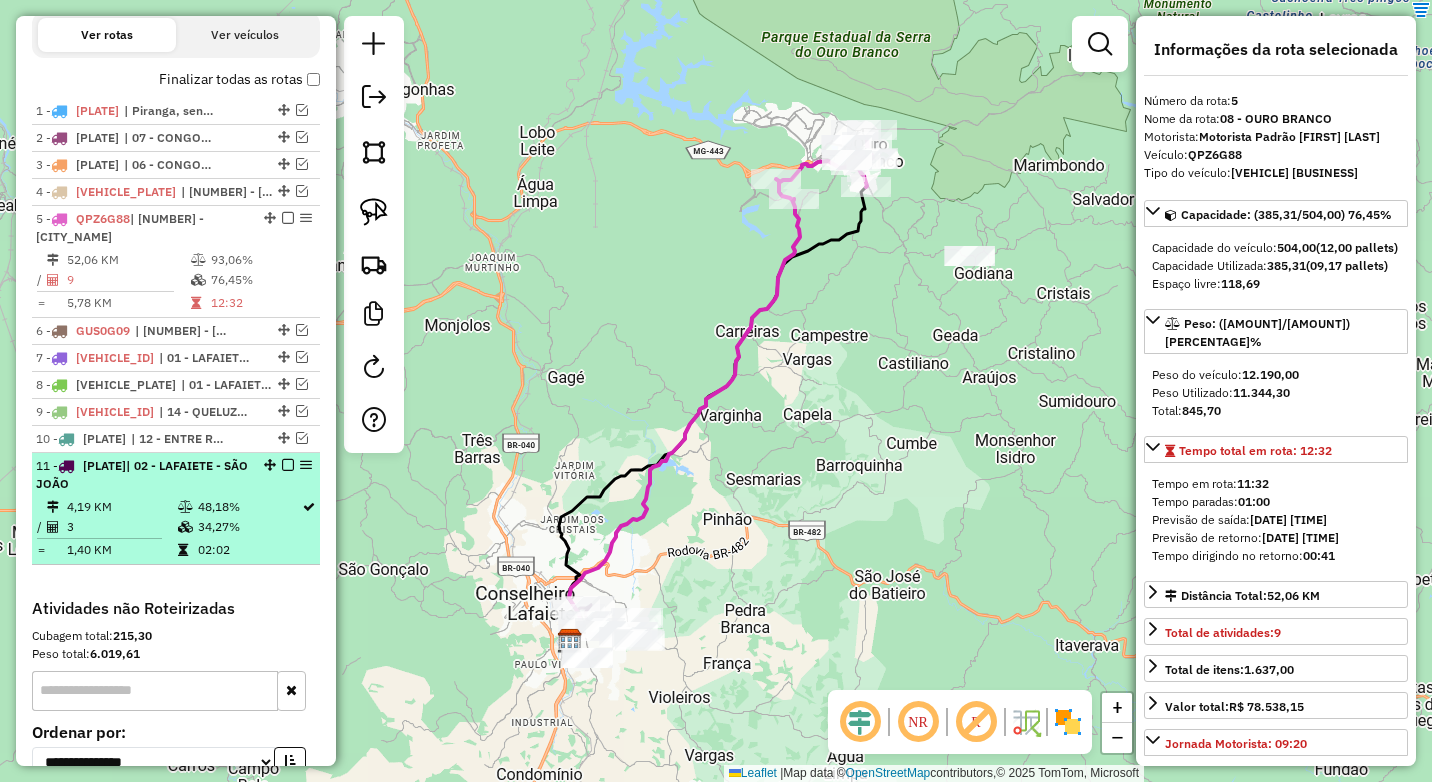 scroll, scrollTop: 582, scrollLeft: 0, axis: vertical 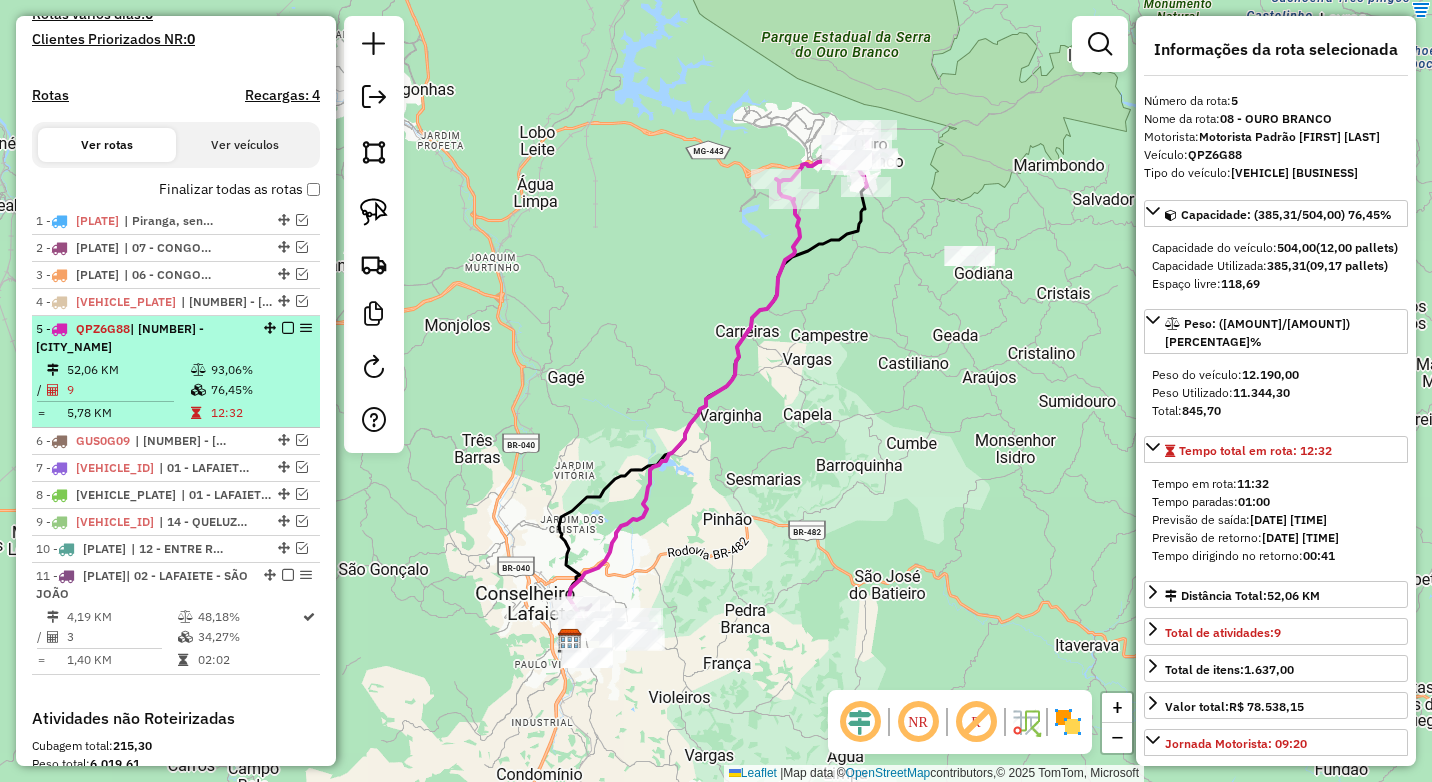 click on "76,45%" at bounding box center [260, 390] 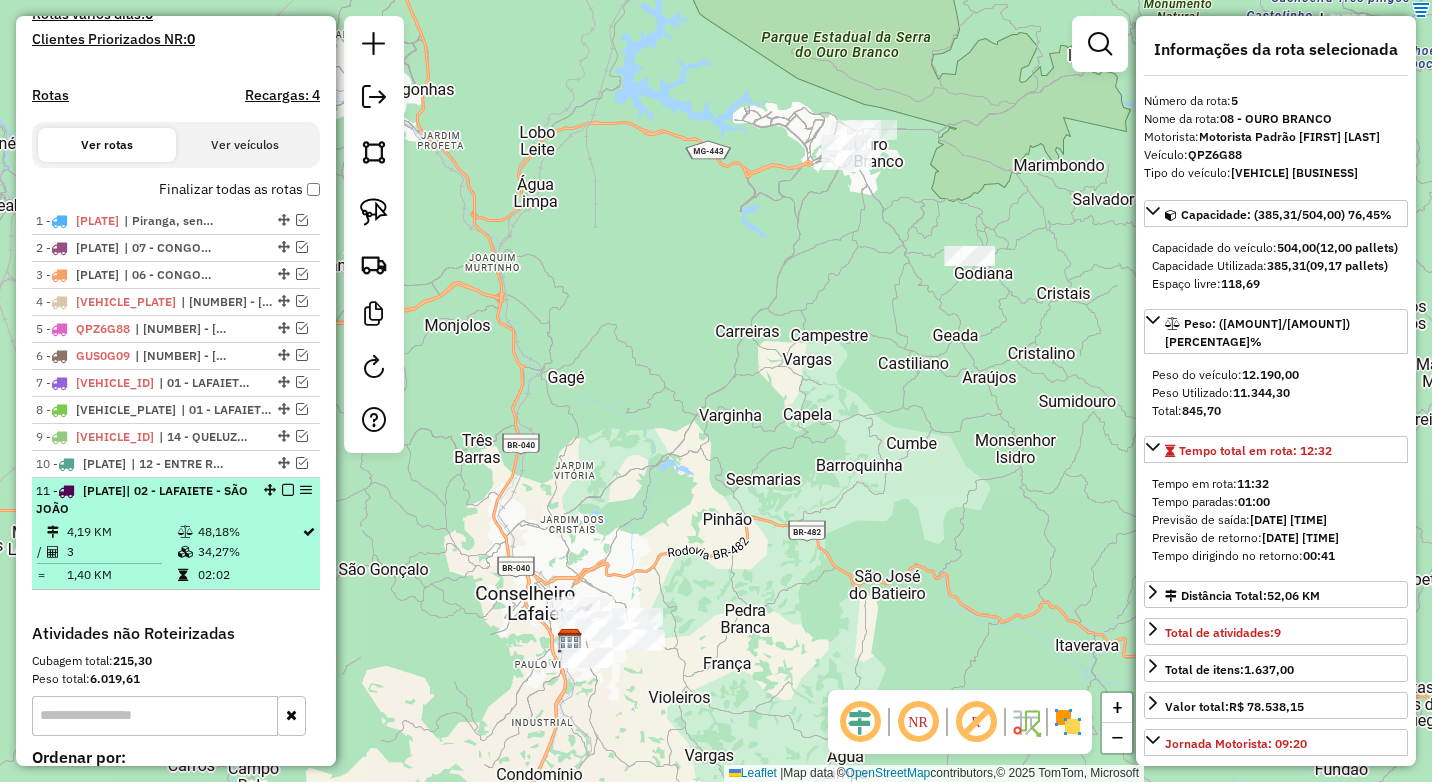 click on "48,18%" at bounding box center (249, 532) 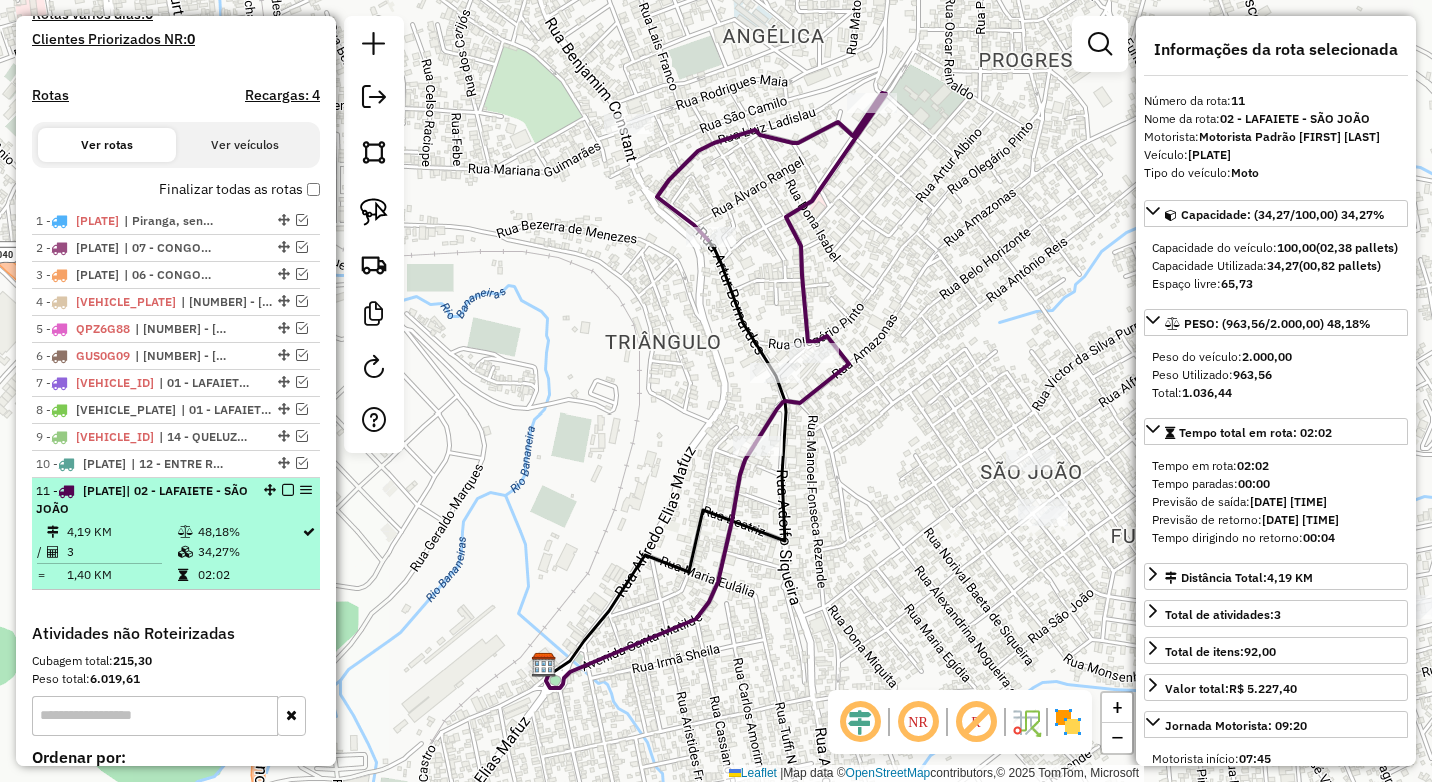 click at bounding box center [288, 490] 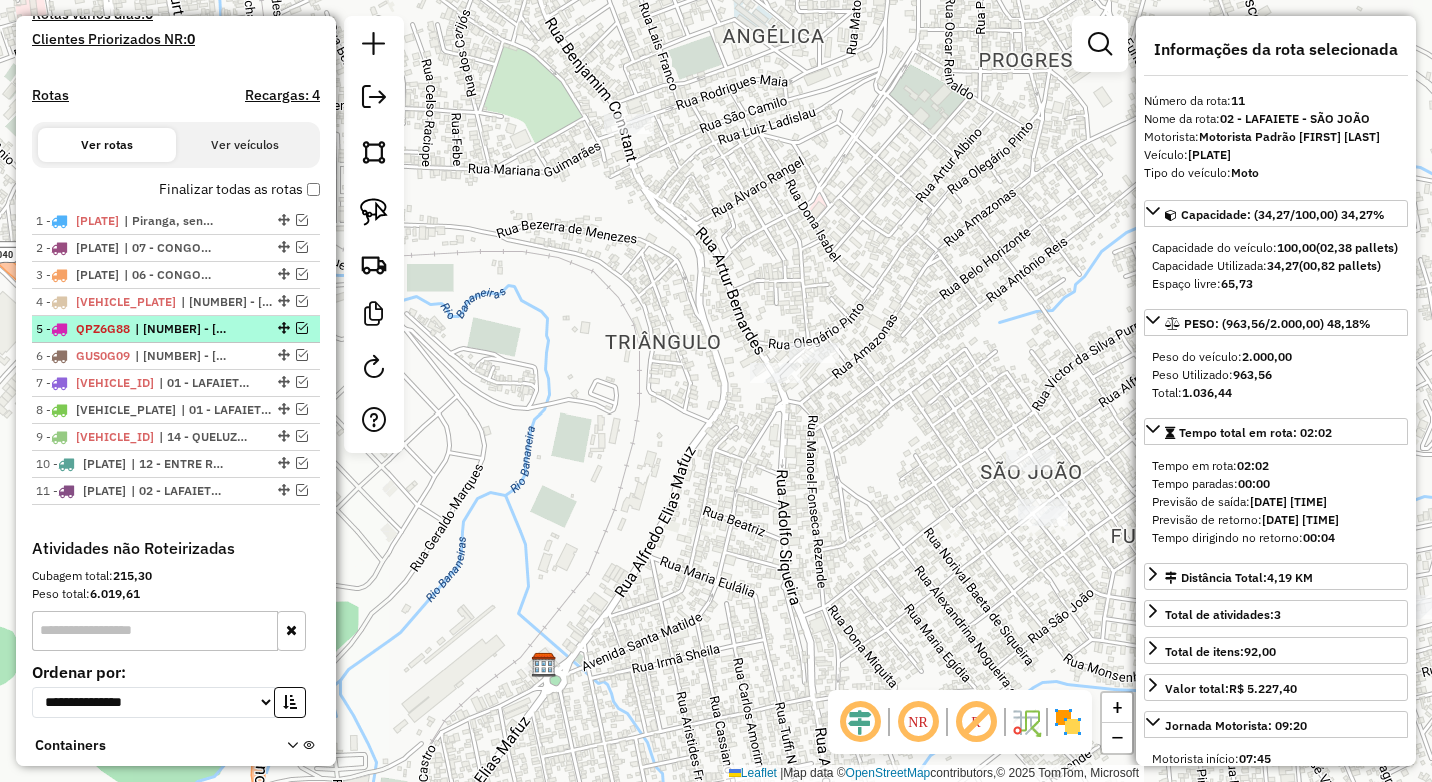 click on "| 08 - [NAME]" at bounding box center [181, 329] 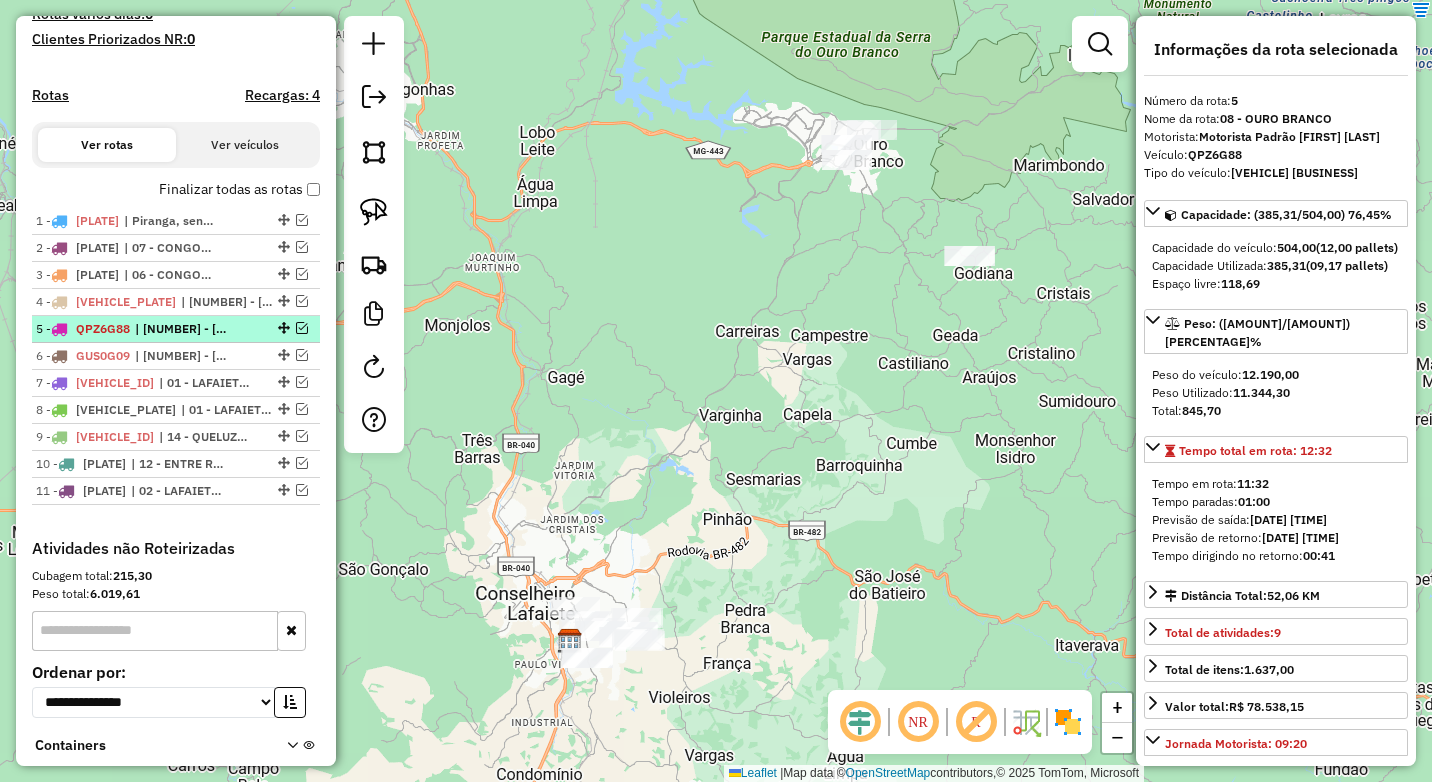click on "5 -       QPZ6G88   | 08 - OURO BRANCO" at bounding box center [176, 329] 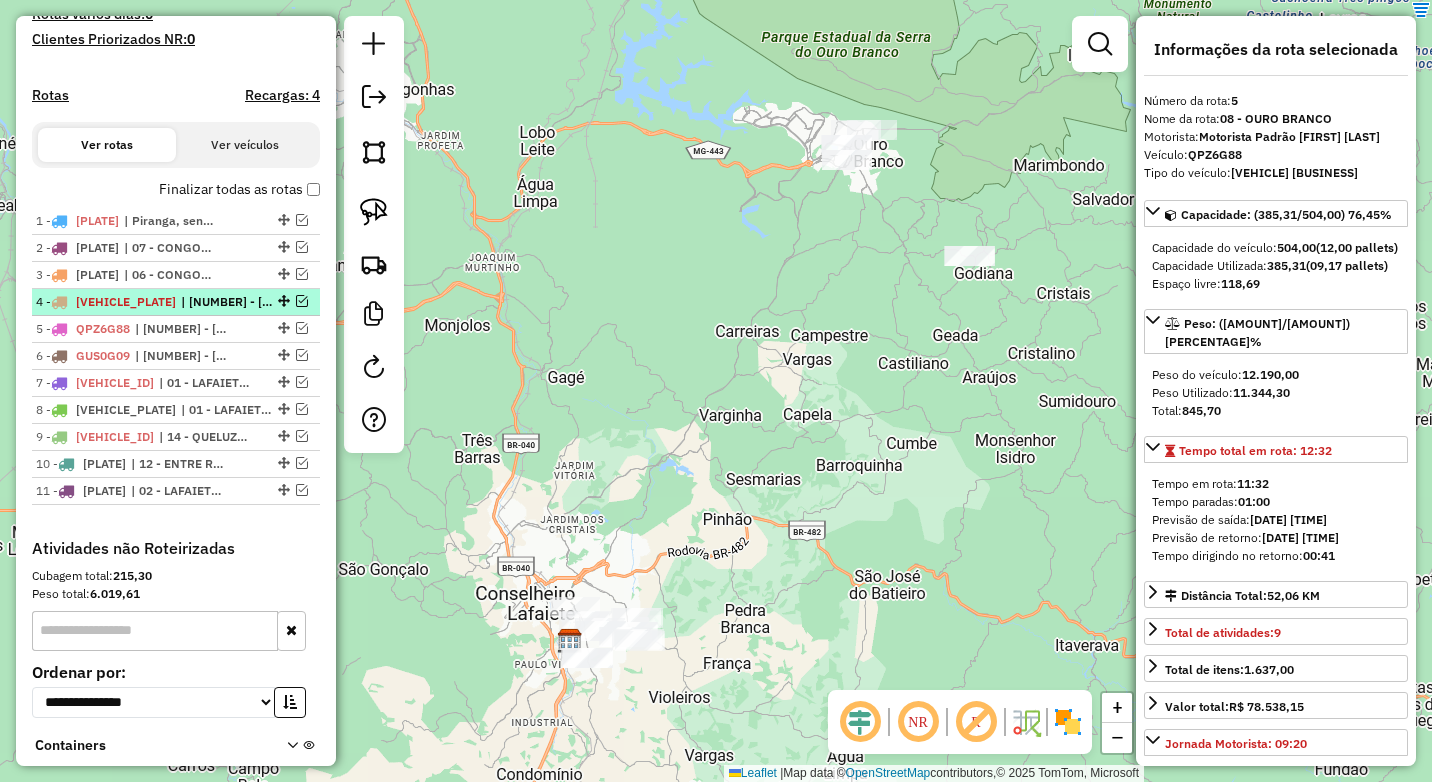 click on "| 08 - [NAME]" at bounding box center (227, 302) 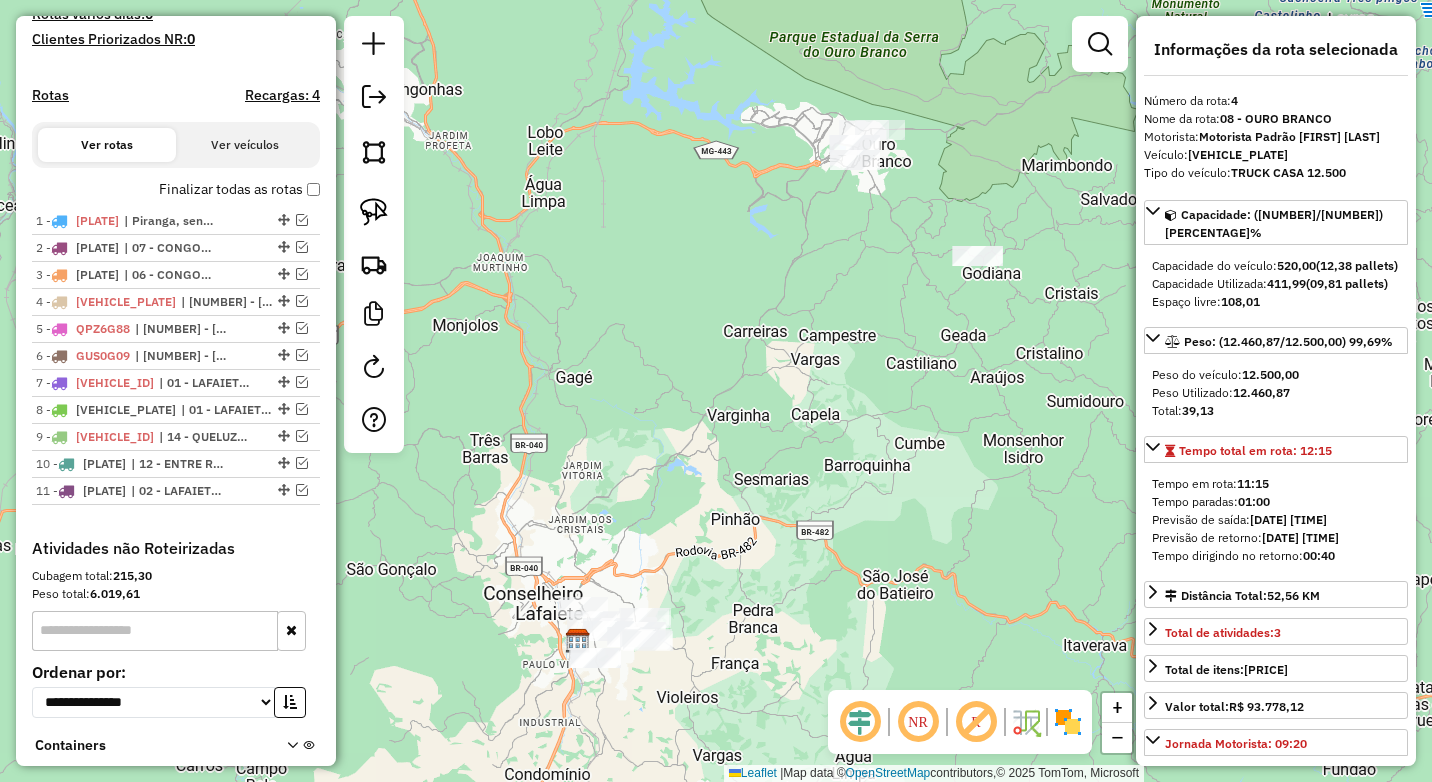 click on "Janela de atendimento Grade de atendimento Capacidade Transportadoras Veículos Cliente Pedidos  Rotas Selecione os dias de semana para filtrar as janelas de atendimento  Seg   Ter   Qua   Qui   Sex   Sáb   Dom  Informe o período da janela de atendimento: De: Até:  Filtrar exatamente a janela do cliente  Considerar janela de atendimento padrão  Selecione os dias de semana para filtrar as grades de atendimento  Seg   Ter   Qua   Qui   Sex   Sáb   Dom   Considerar clientes sem dia de atendimento cadastrado  Clientes fora do dia de atendimento selecionado Filtrar as atividades entre os valores definidos abaixo:  Peso mínimo:  ****  Peso máximo:  ****  Cubagem mínima:   Cubagem máxima:   De:   Até:  Filtrar as atividades entre o tempo de atendimento definido abaixo:  De:   Até:   Considerar capacidade total dos clientes não roteirizados Transportadora: Selecione um ou mais itens Tipo de veículo: Selecione um ou mais itens Veículo: Selecione um ou mais itens Motorista: Selecione um ou mais itens De:" 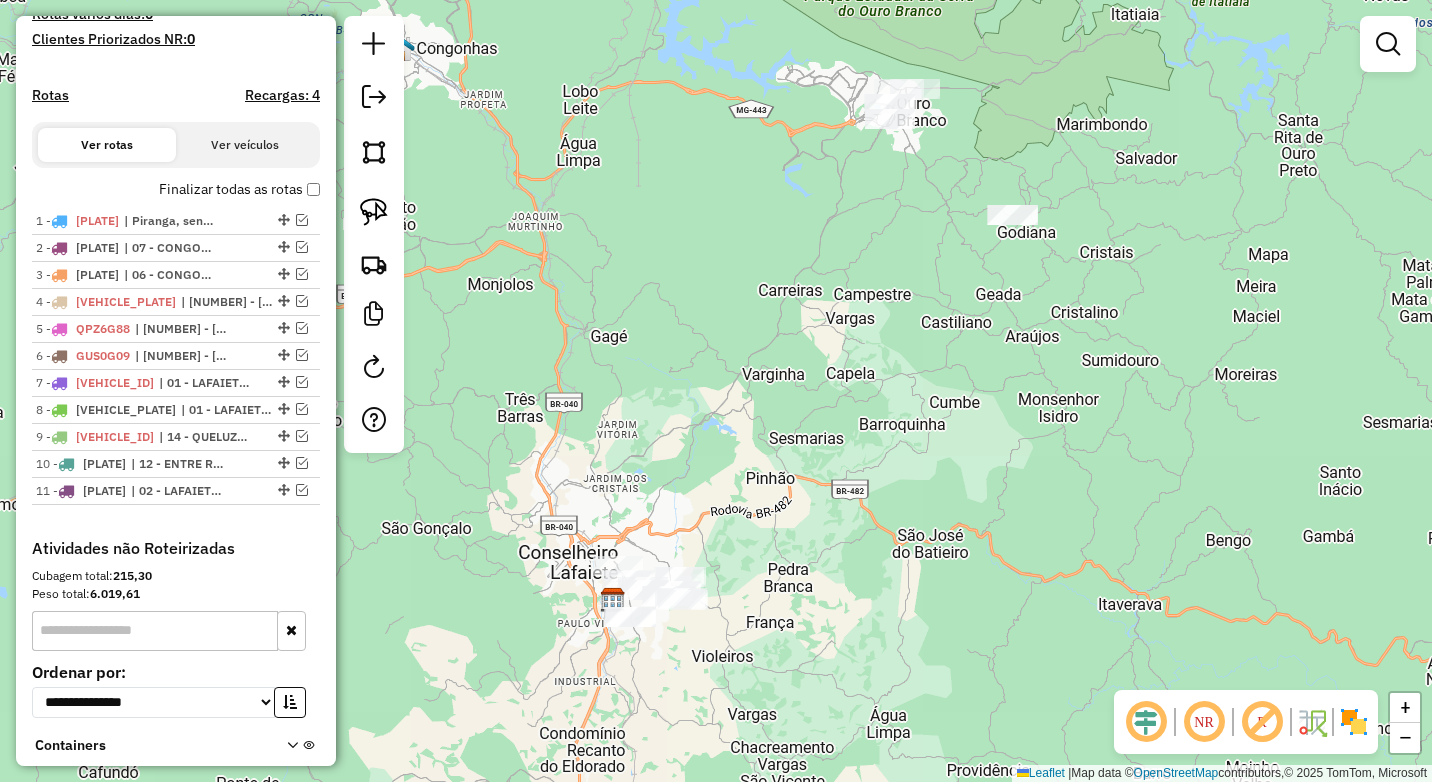 drag, startPoint x: 790, startPoint y: 654, endPoint x: 825, endPoint y: 613, distance: 53.90733 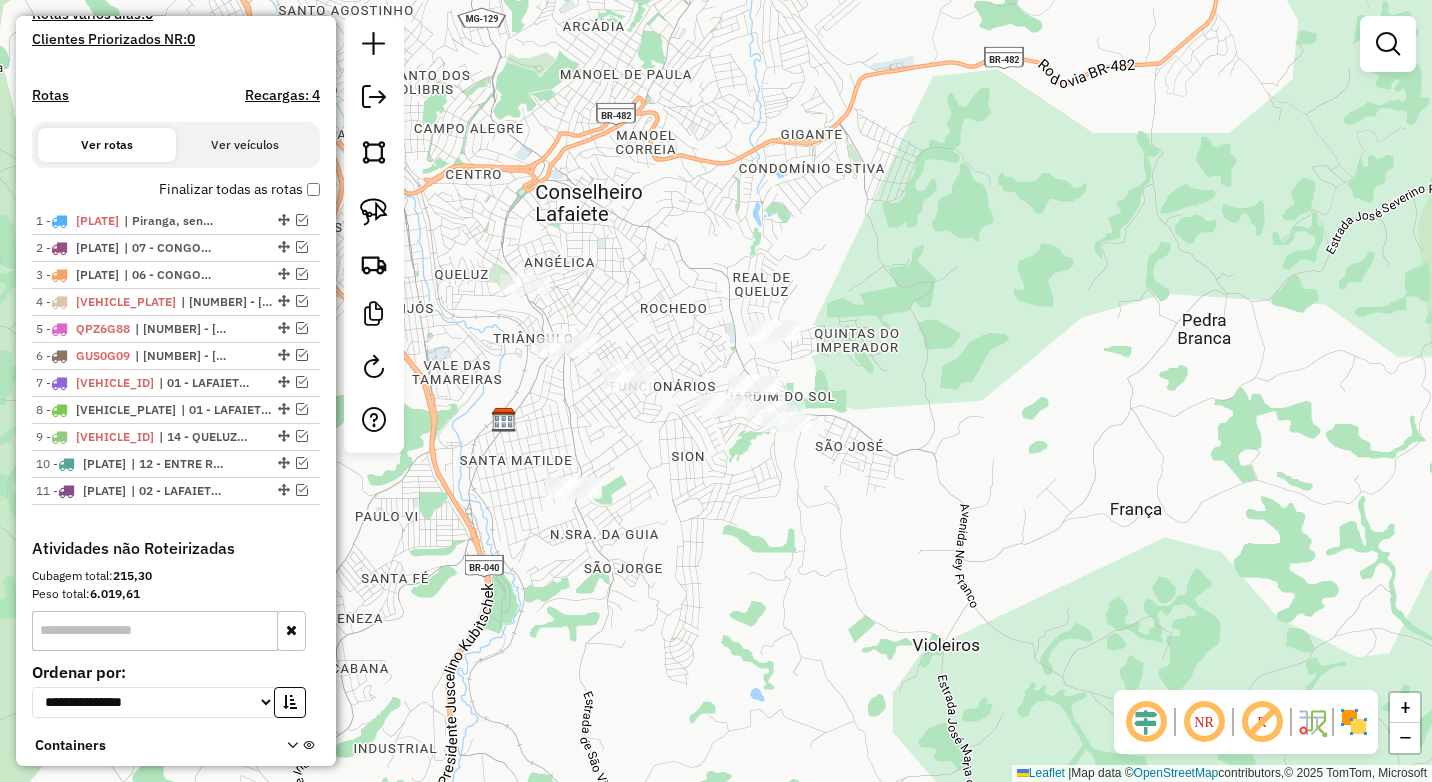 drag, startPoint x: 661, startPoint y: 392, endPoint x: 753, endPoint y: 483, distance: 129.40247 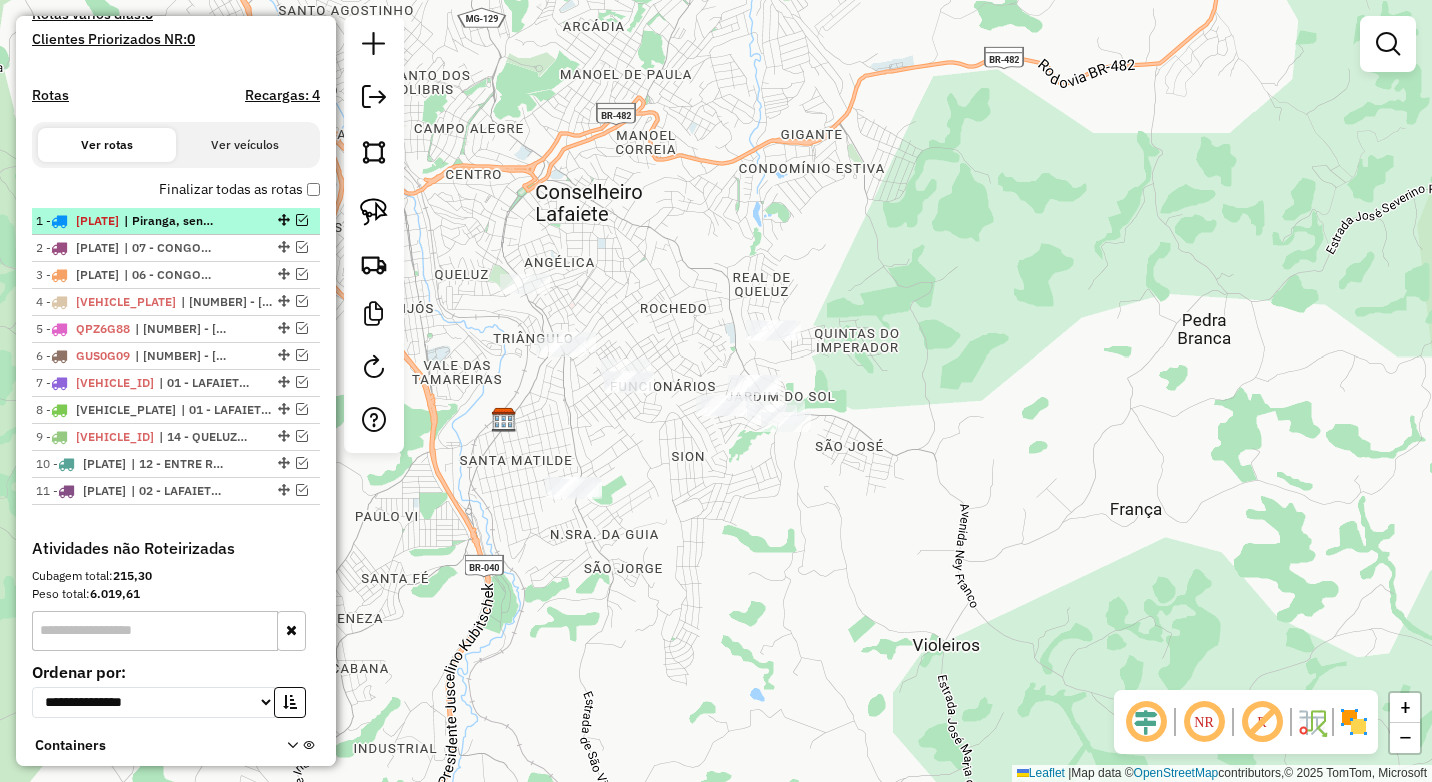 click at bounding box center [302, 220] 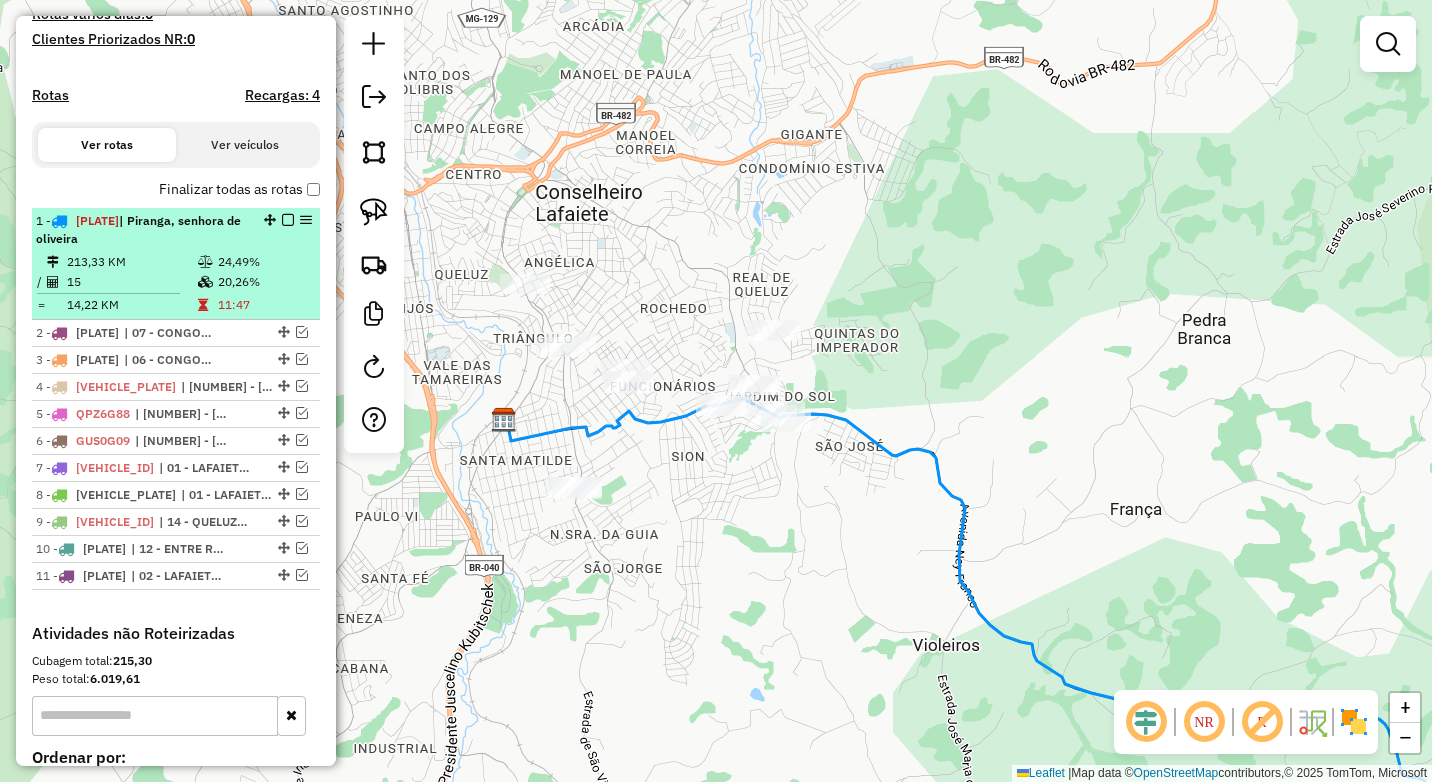 click on "24,49%" at bounding box center [264, 262] 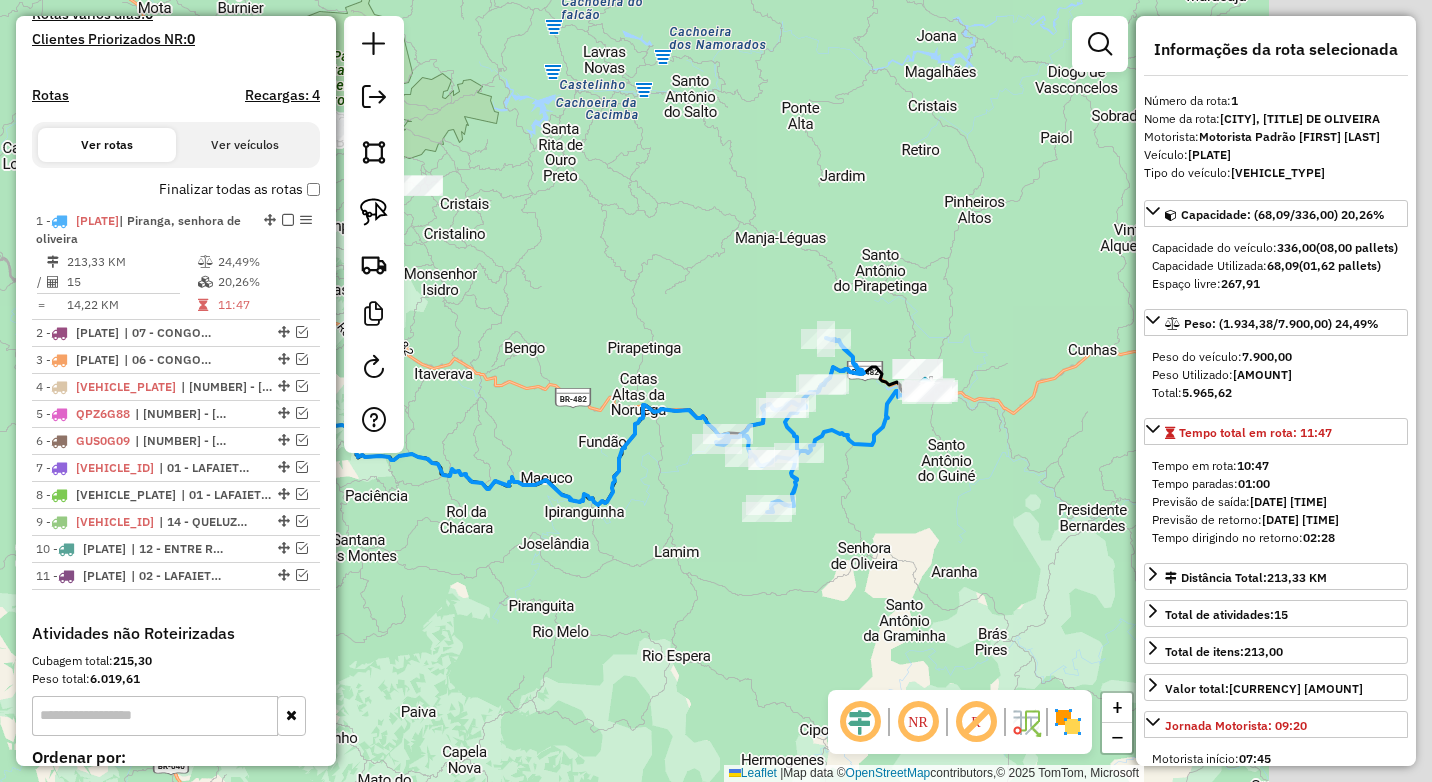 drag, startPoint x: 1018, startPoint y: 519, endPoint x: 706, endPoint y: 520, distance: 312.00162 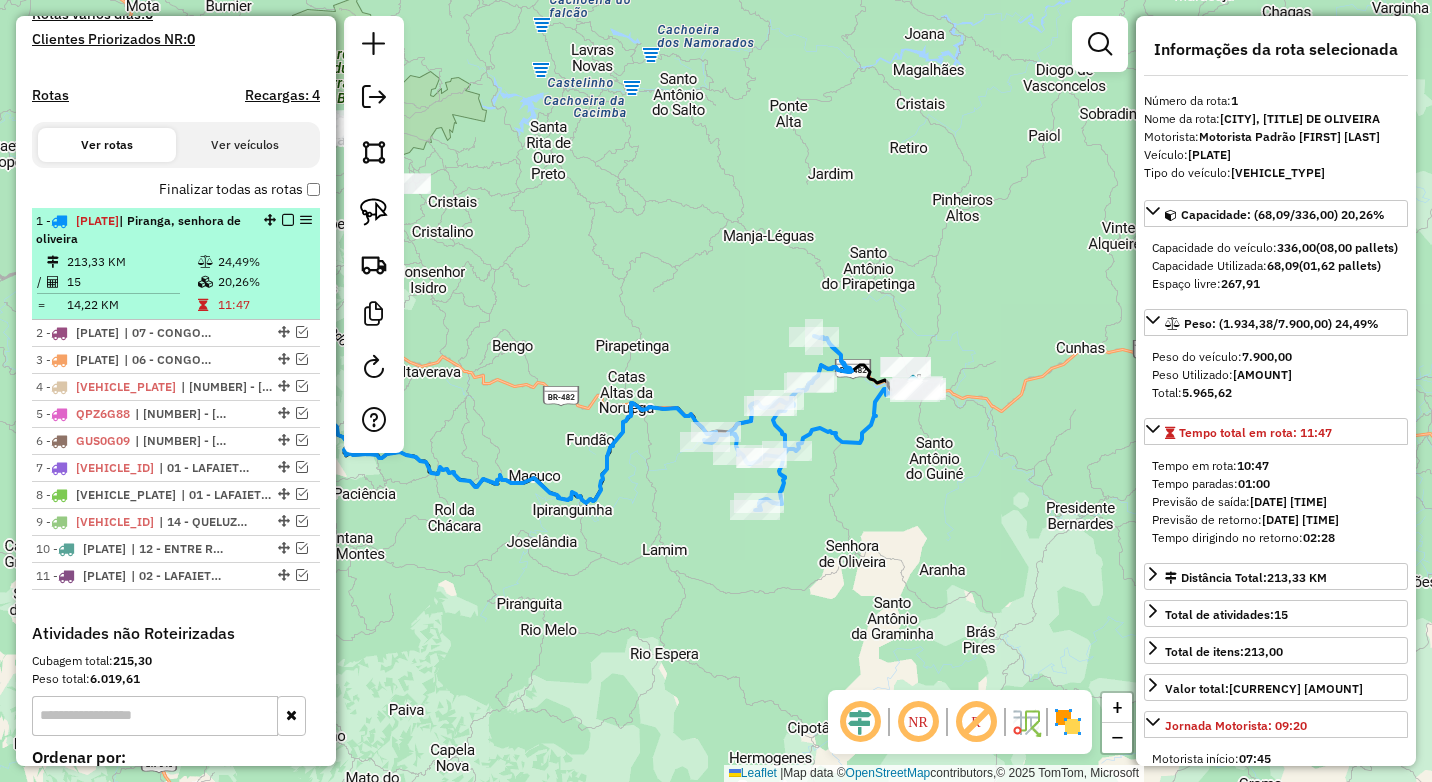 click at bounding box center [288, 220] 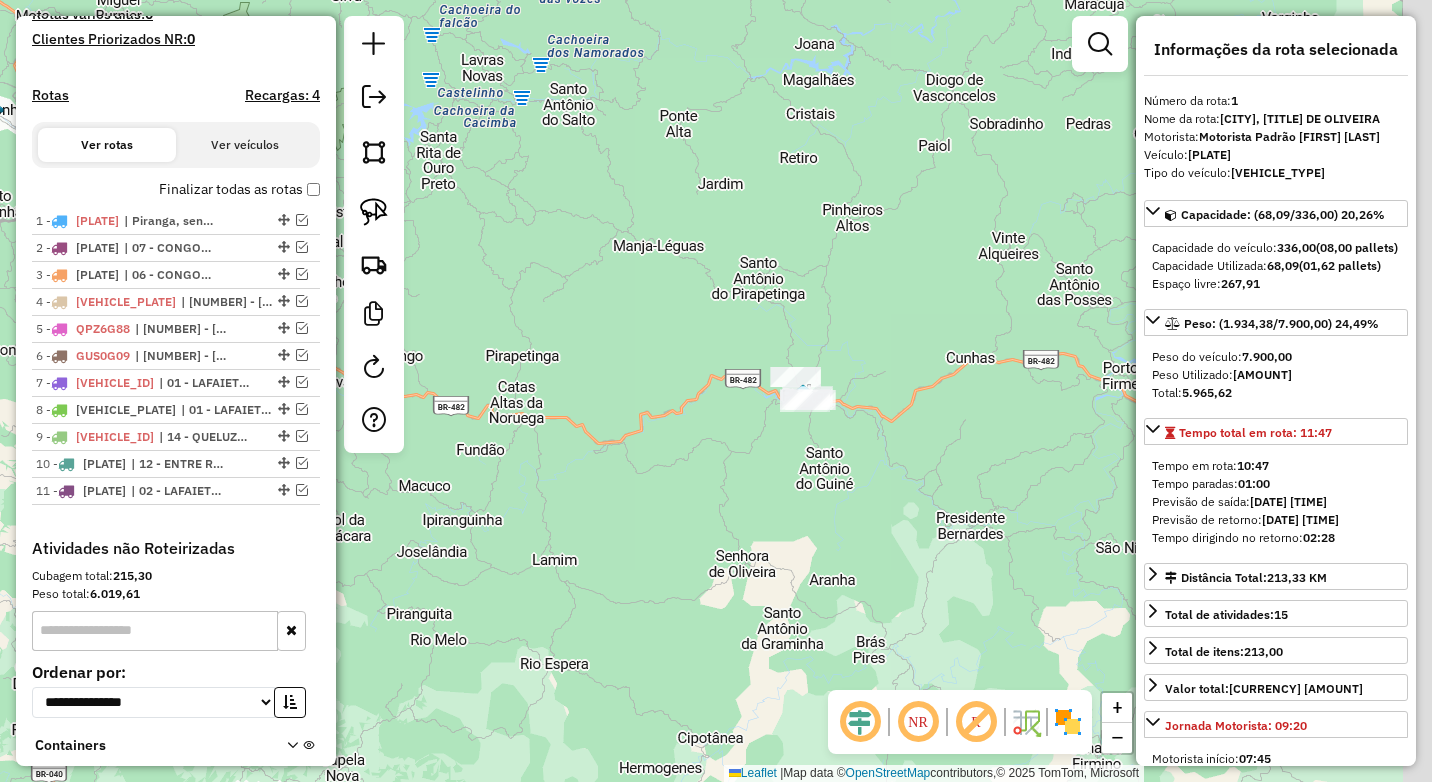 drag, startPoint x: 894, startPoint y: 495, endPoint x: 821, endPoint y: 506, distance: 73.82411 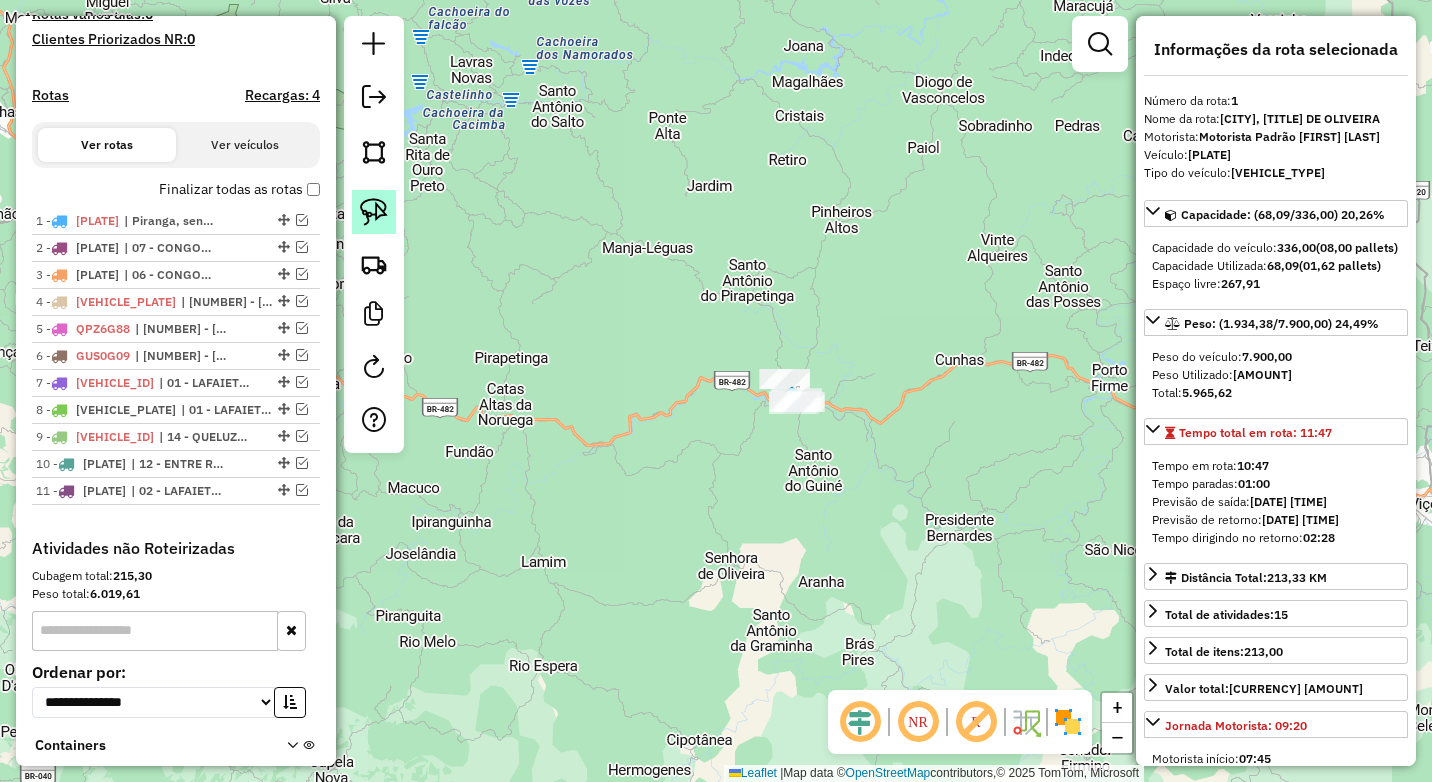 click 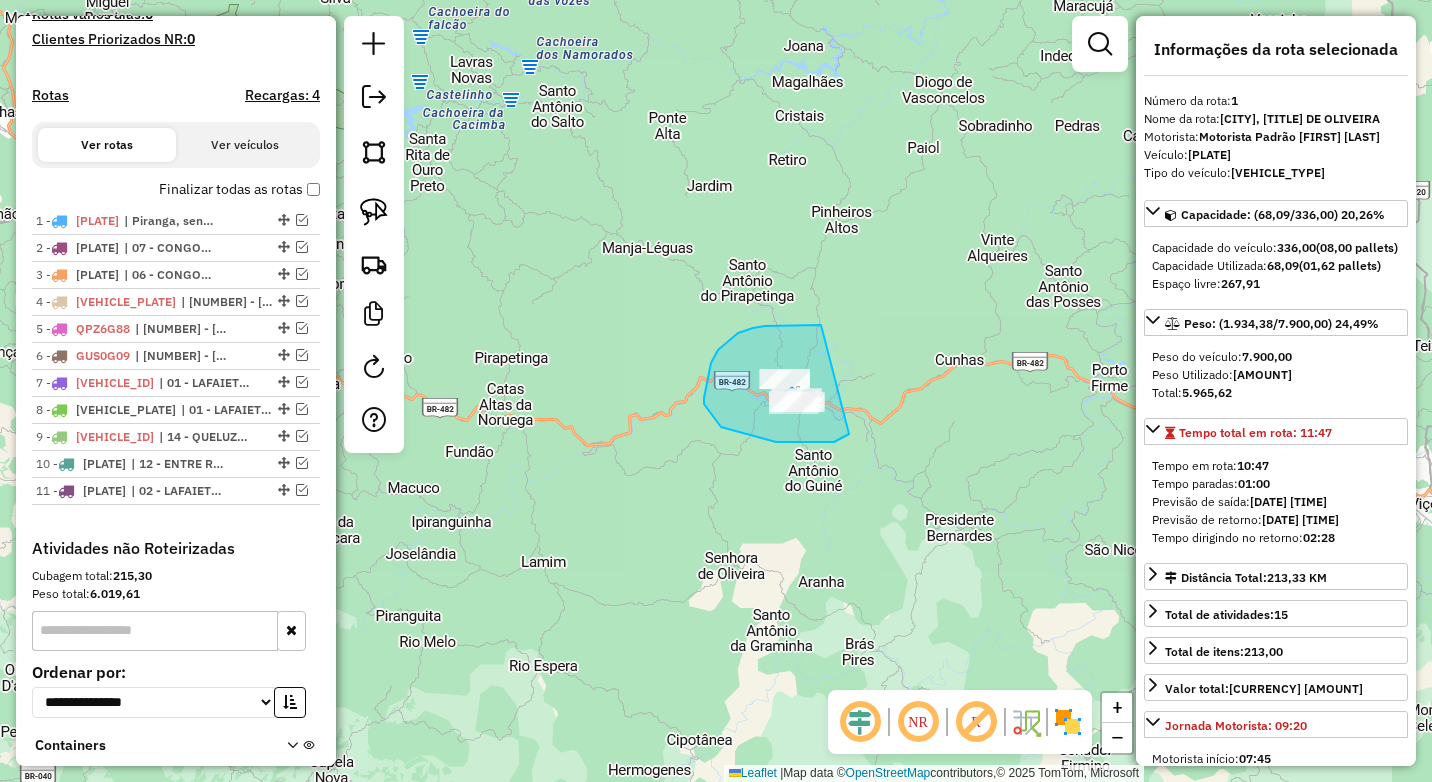 drag, startPoint x: 821, startPoint y: 325, endPoint x: 856, endPoint y: 428, distance: 108.78419 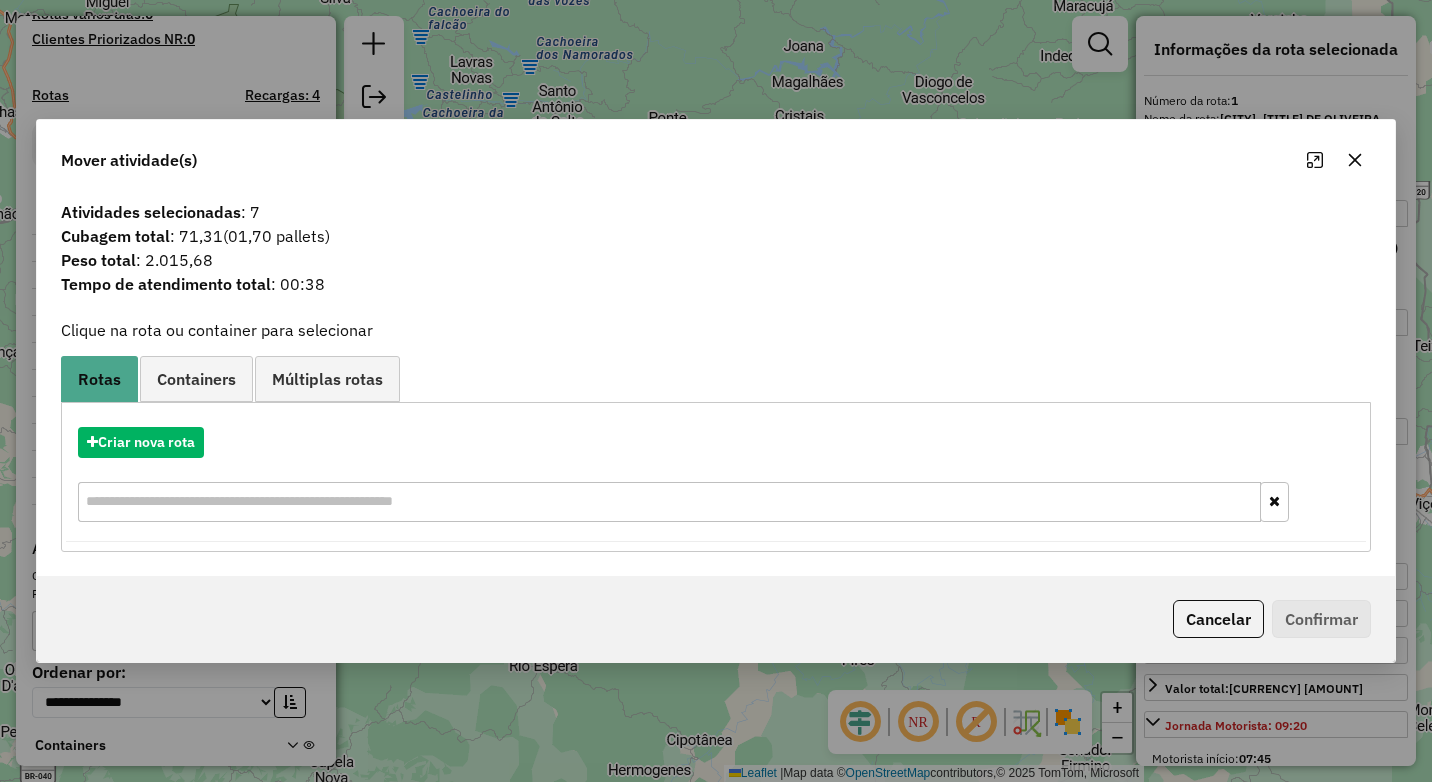 click 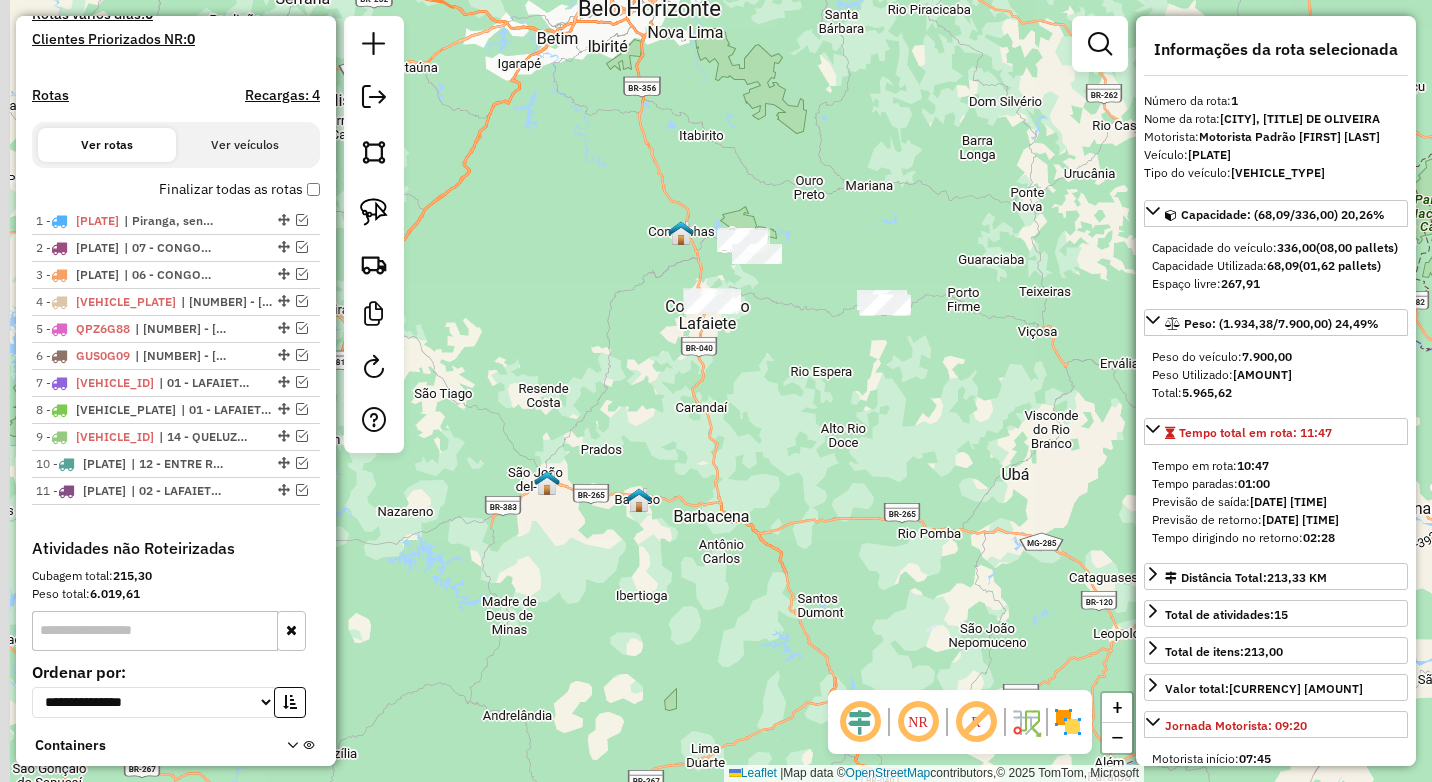 drag, startPoint x: 707, startPoint y: 363, endPoint x: 748, endPoint y: 386, distance: 47.010635 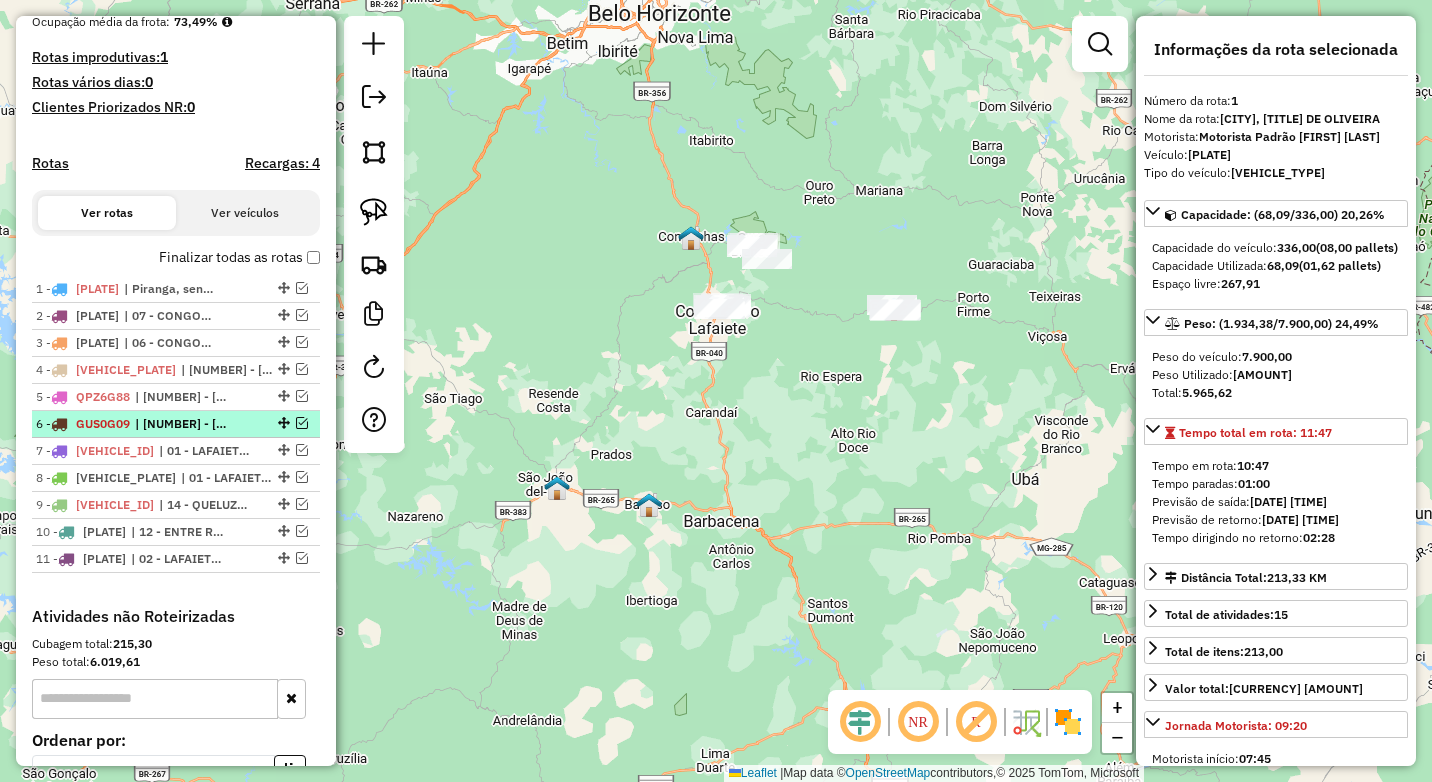 scroll, scrollTop: 282, scrollLeft: 0, axis: vertical 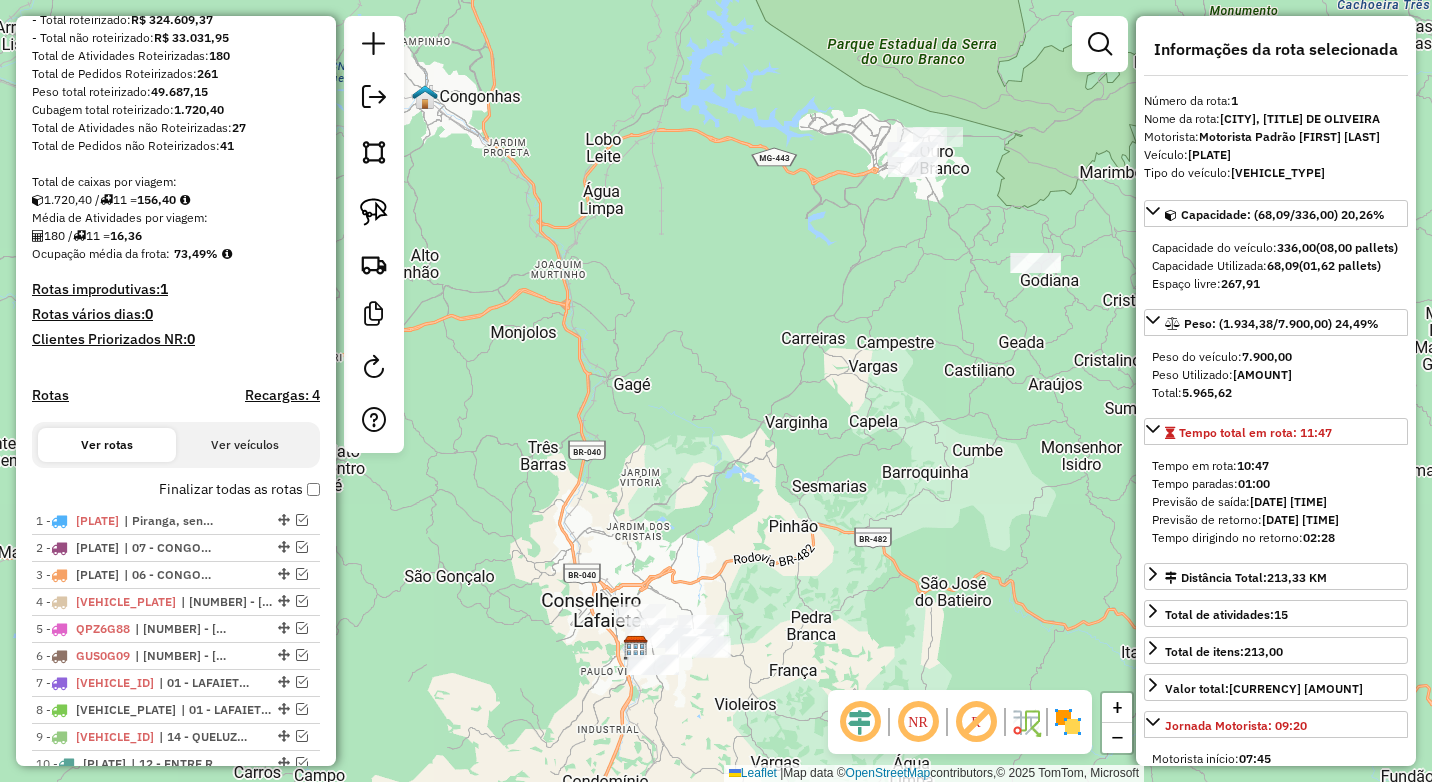 drag, startPoint x: 749, startPoint y: 197, endPoint x: 839, endPoint y: 419, distance: 239.54958 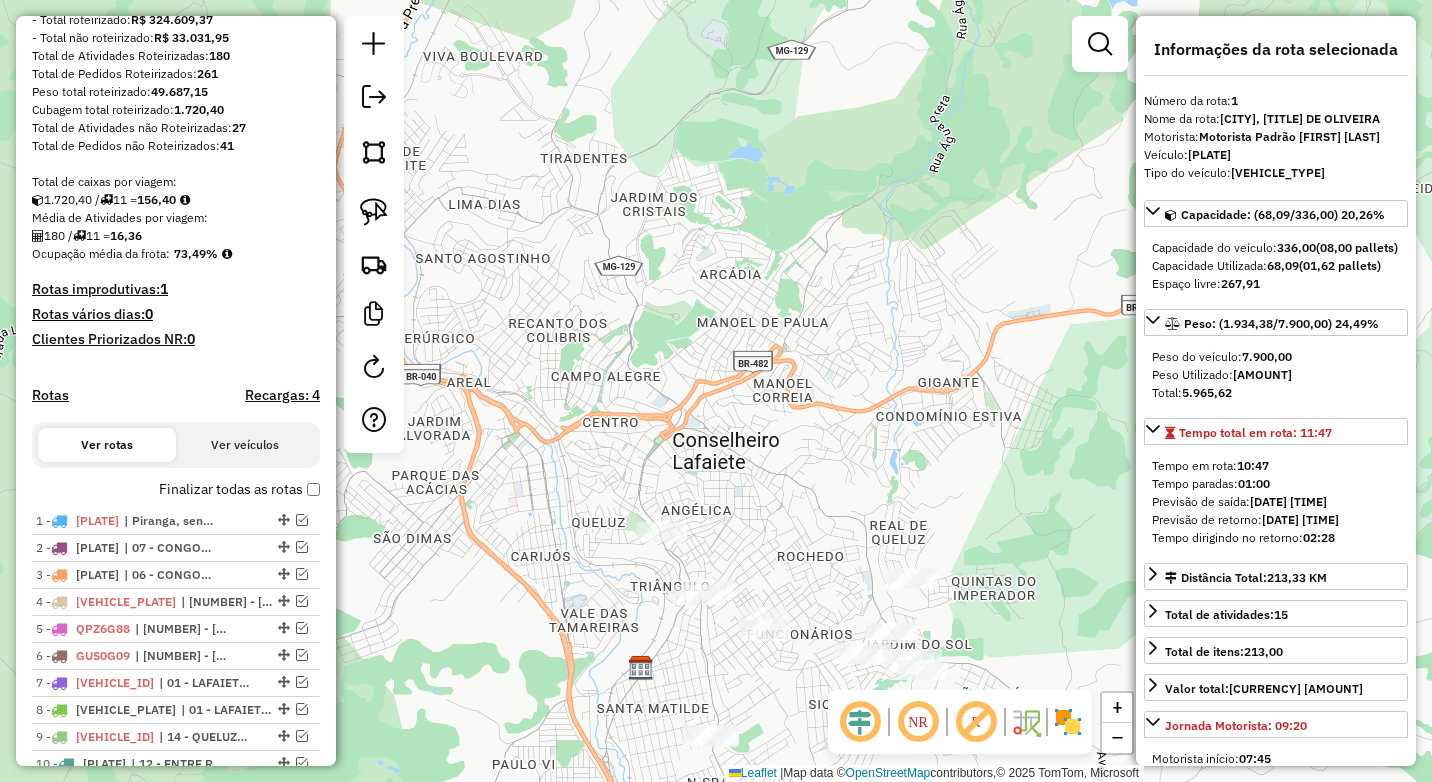 drag, startPoint x: 787, startPoint y: 430, endPoint x: 762, endPoint y: 81, distance: 349.89426 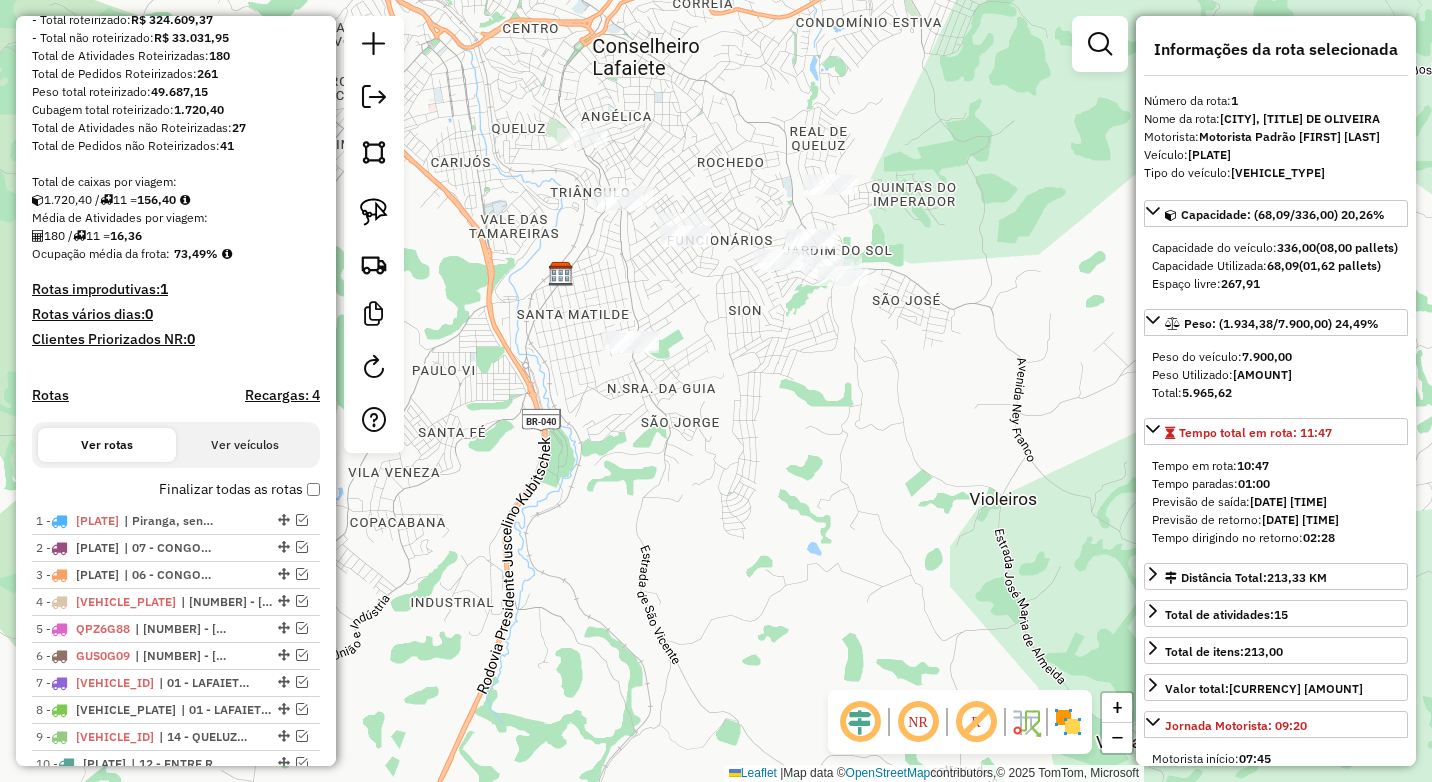 drag, startPoint x: 795, startPoint y: 229, endPoint x: 740, endPoint y: 184, distance: 71.063354 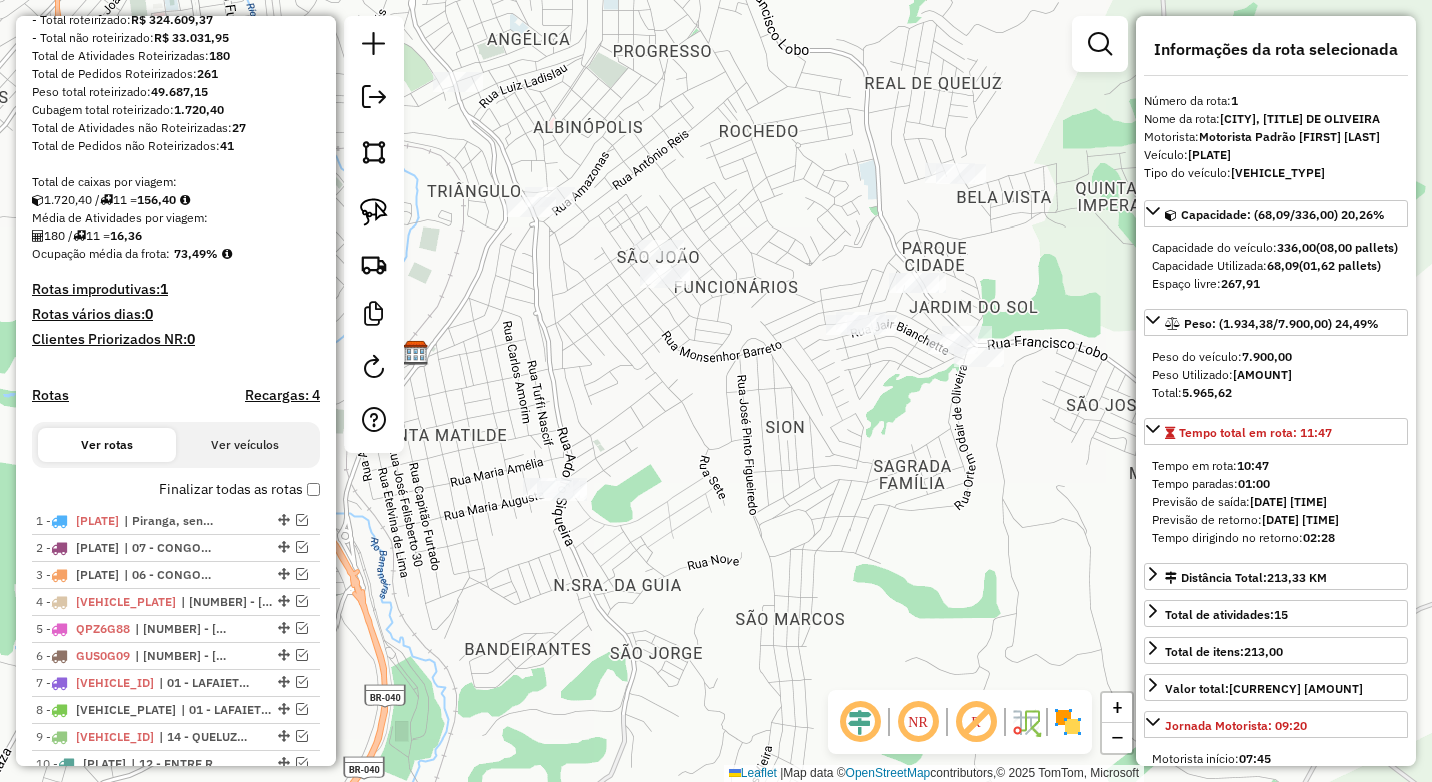 drag, startPoint x: 703, startPoint y: 185, endPoint x: 664, endPoint y: 170, distance: 41.785164 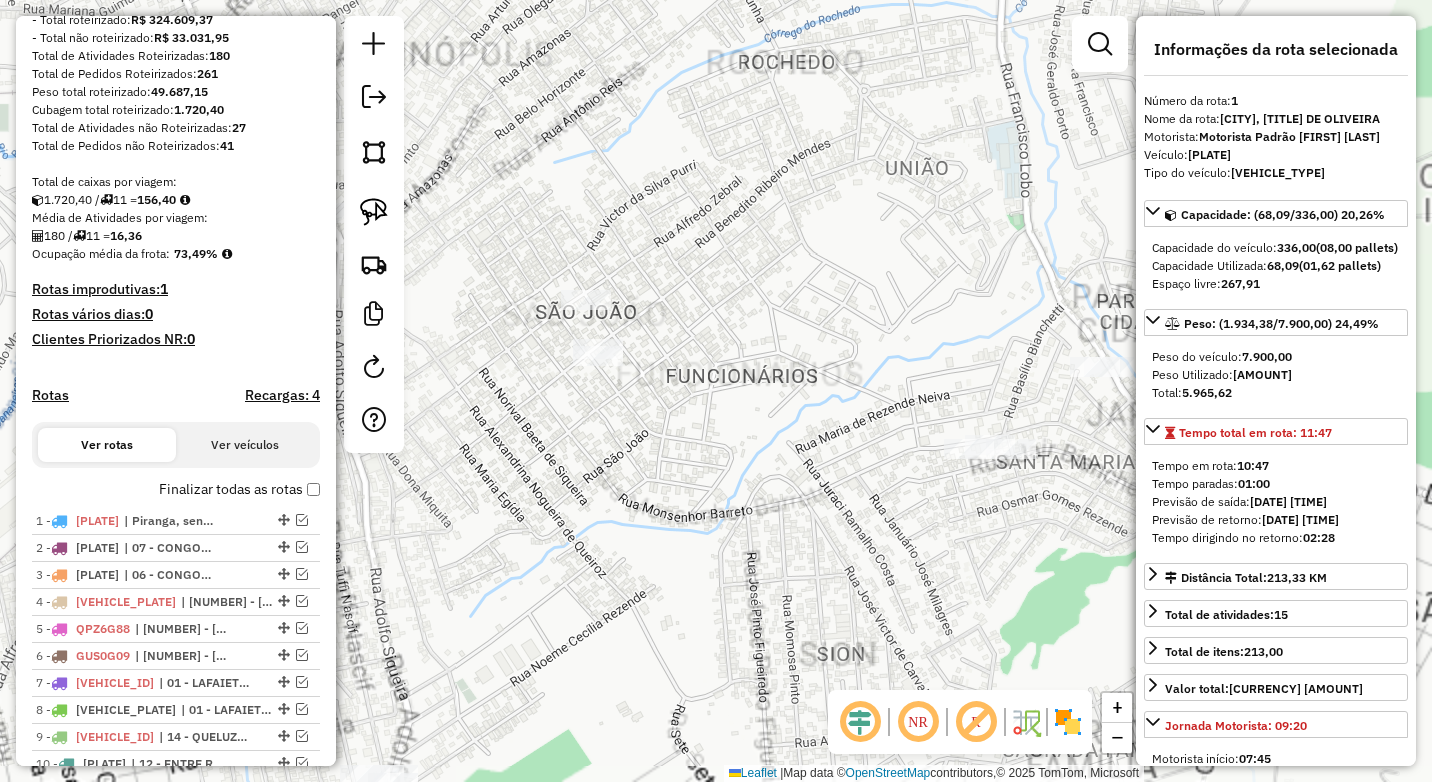 click on "Janela de atendimento Grade de atendimento Capacidade Transportadoras Veículos Cliente Pedidos  Rotas Selecione os dias de semana para filtrar as janelas de atendimento  Seg   Ter   Qua   Qui   Sex   Sáb   Dom  Informe o período da janela de atendimento: De: Até:  Filtrar exatamente a janela do cliente  Considerar janela de atendimento padrão  Selecione os dias de semana para filtrar as grades de atendimento  Seg   Ter   Qua   Qui   Sex   Sáb   Dom   Considerar clientes sem dia de atendimento cadastrado  Clientes fora do dia de atendimento selecionado Filtrar as atividades entre os valores definidos abaixo:  Peso mínimo:  ****  Peso máximo:  ****  Cubagem mínima:   Cubagem máxima:   De:   Até:  Filtrar as atividades entre o tempo de atendimento definido abaixo:  De:   Até:   Considerar capacidade total dos clientes não roteirizados Transportadora: Selecione um ou mais itens Tipo de veículo: Selecione um ou mais itens Veículo: Selecione um ou mais itens Motorista: Selecione um ou mais itens De:" 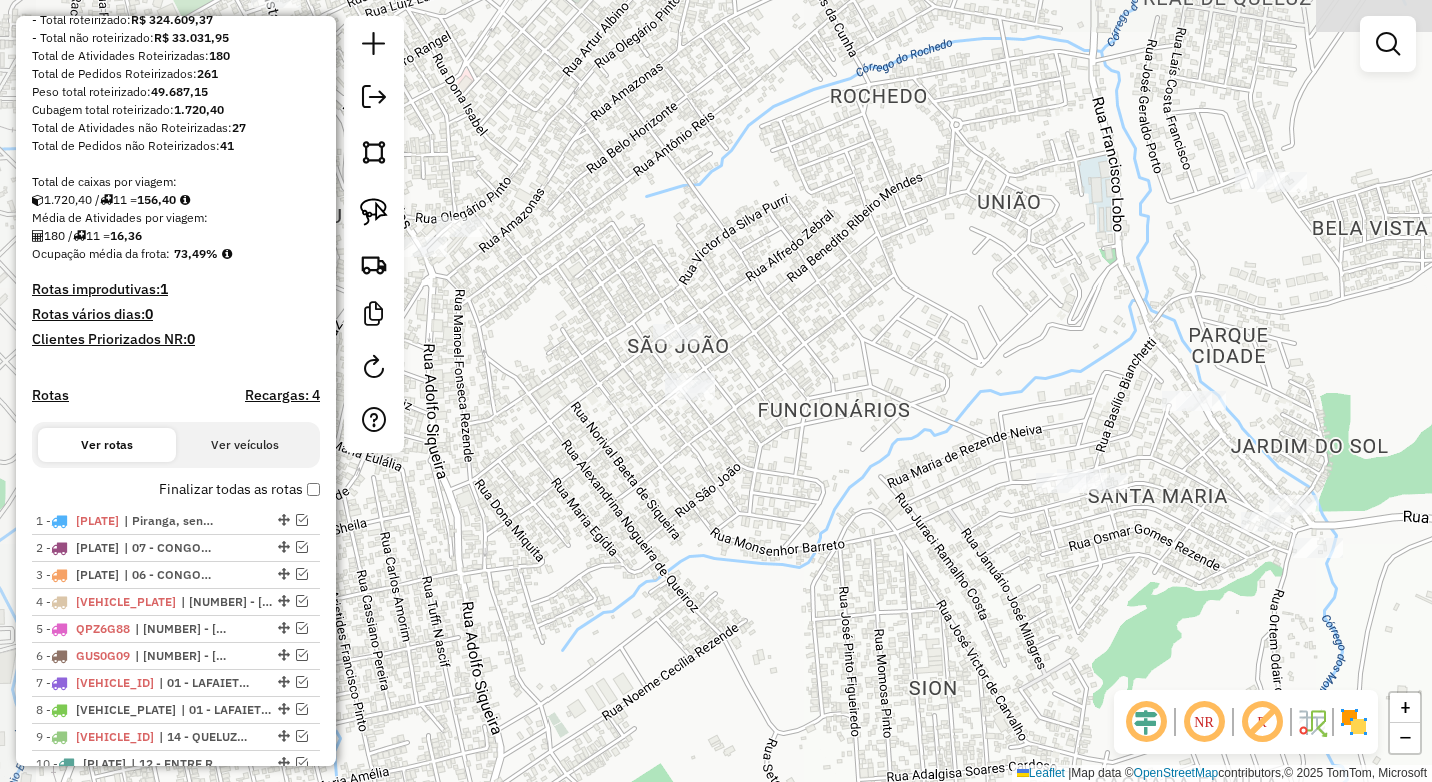 drag, startPoint x: 713, startPoint y: 208, endPoint x: 806, endPoint y: 232, distance: 96.04687 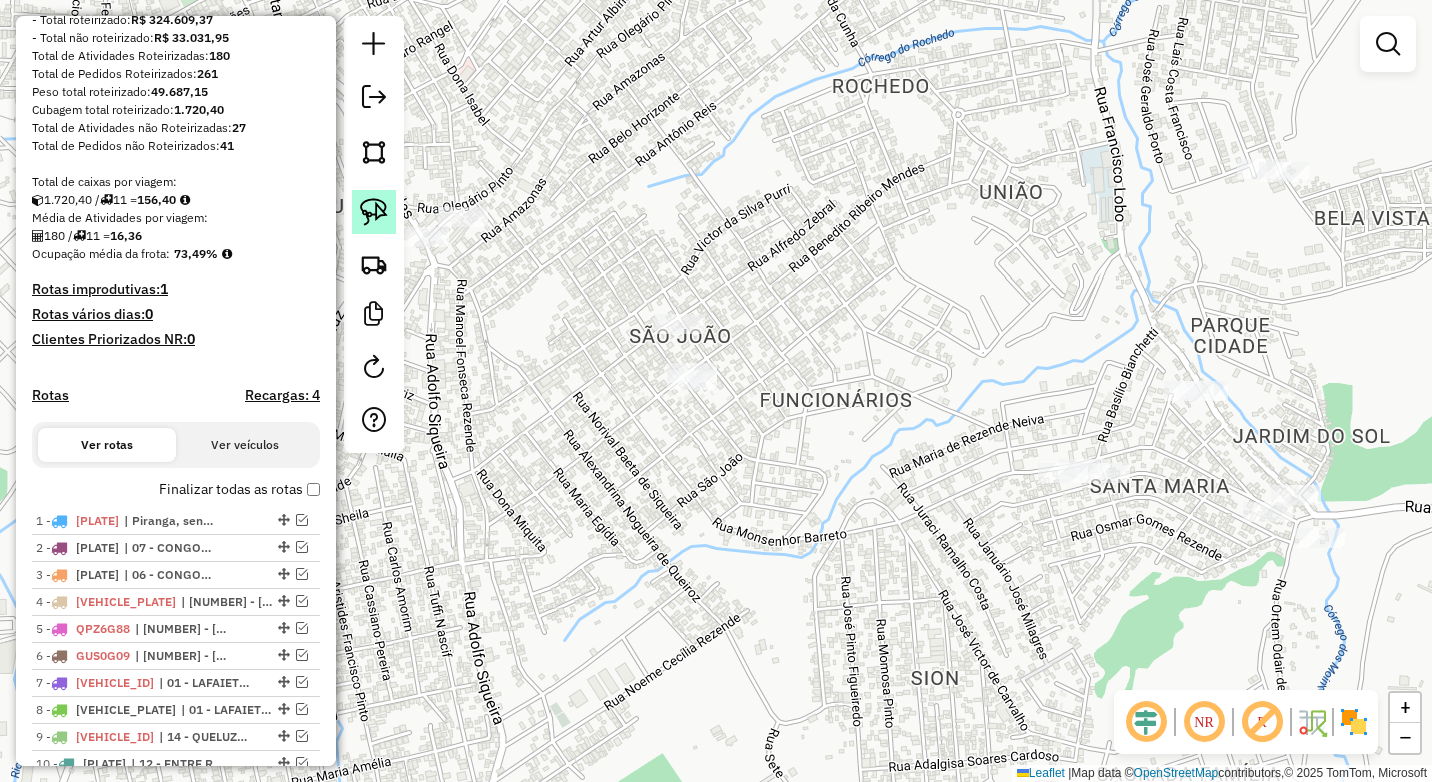 click 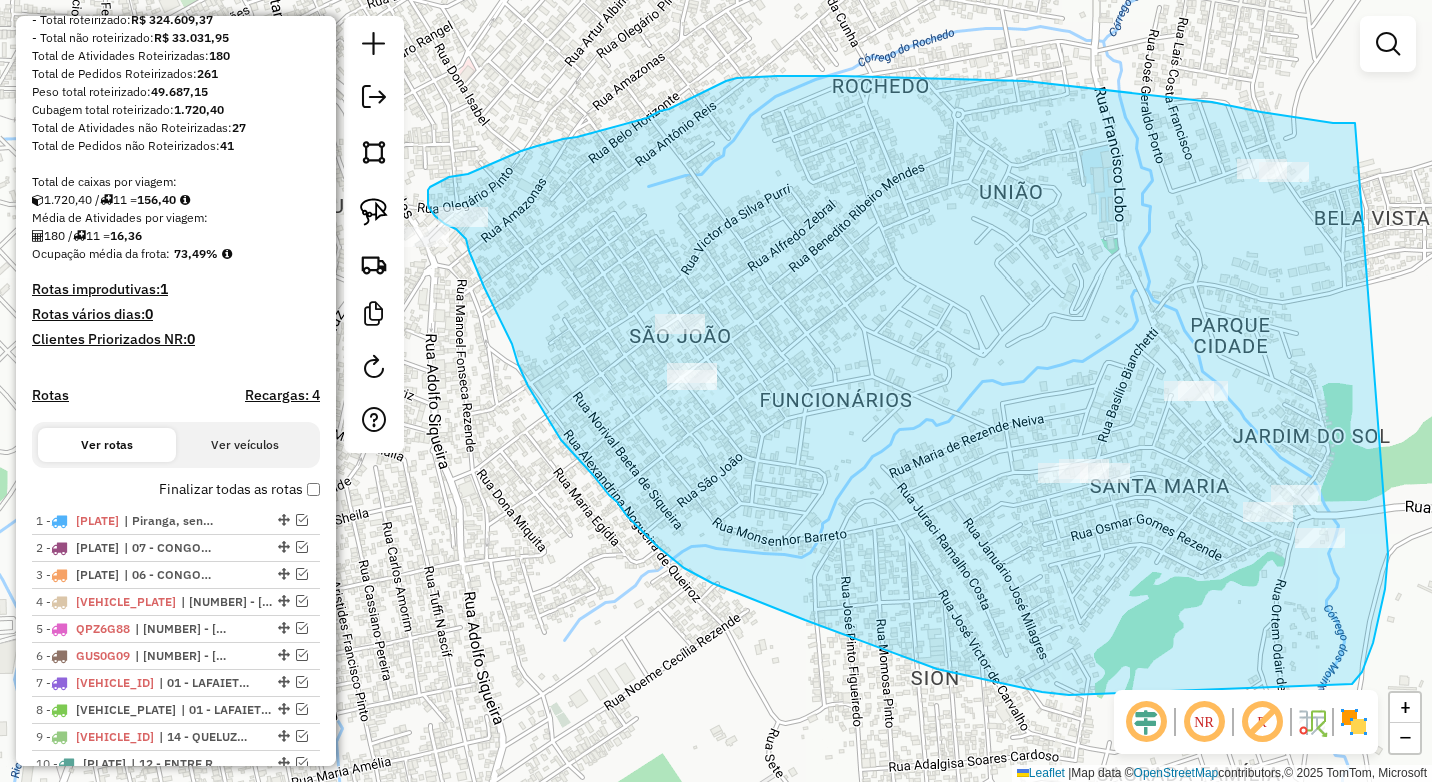 drag, startPoint x: 1355, startPoint y: 123, endPoint x: 1377, endPoint y: 471, distance: 348.6947 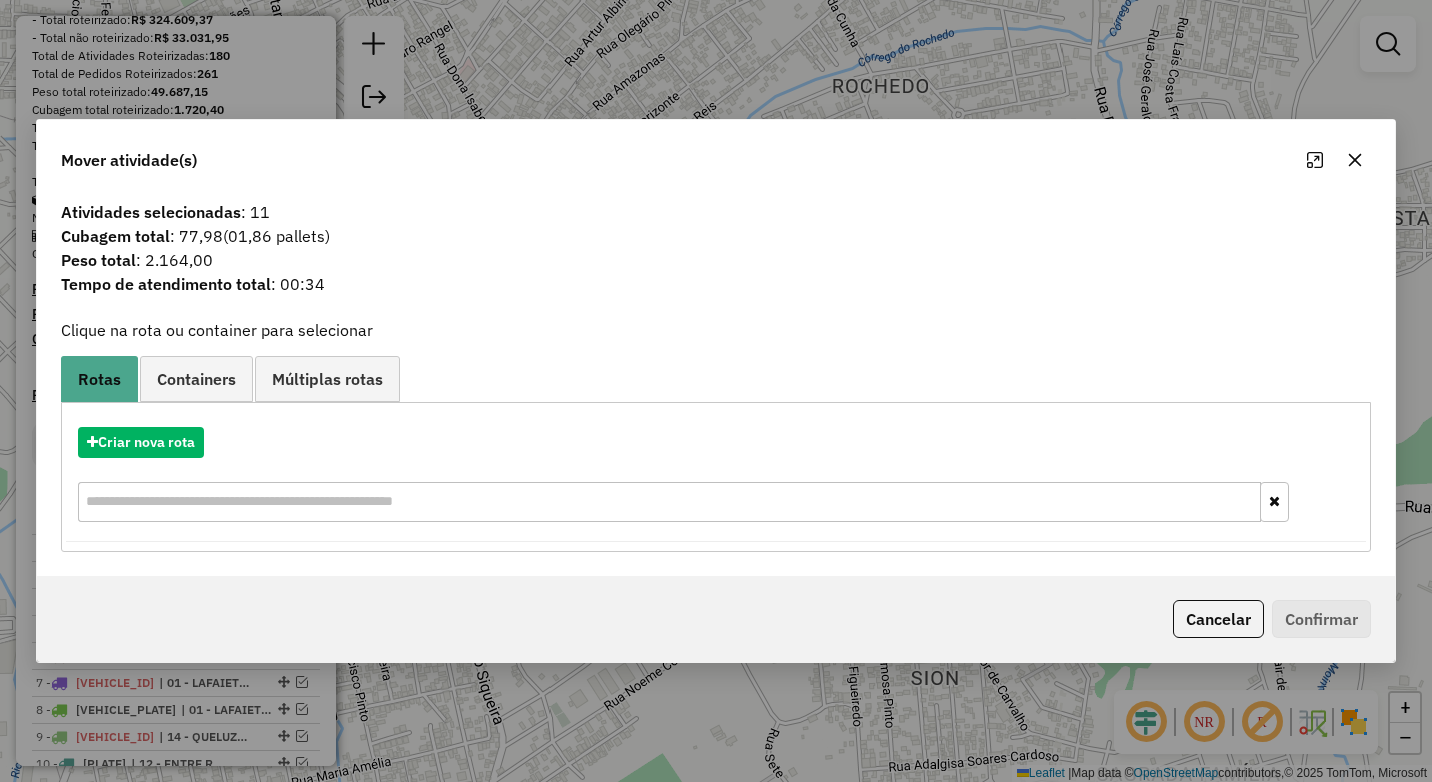click 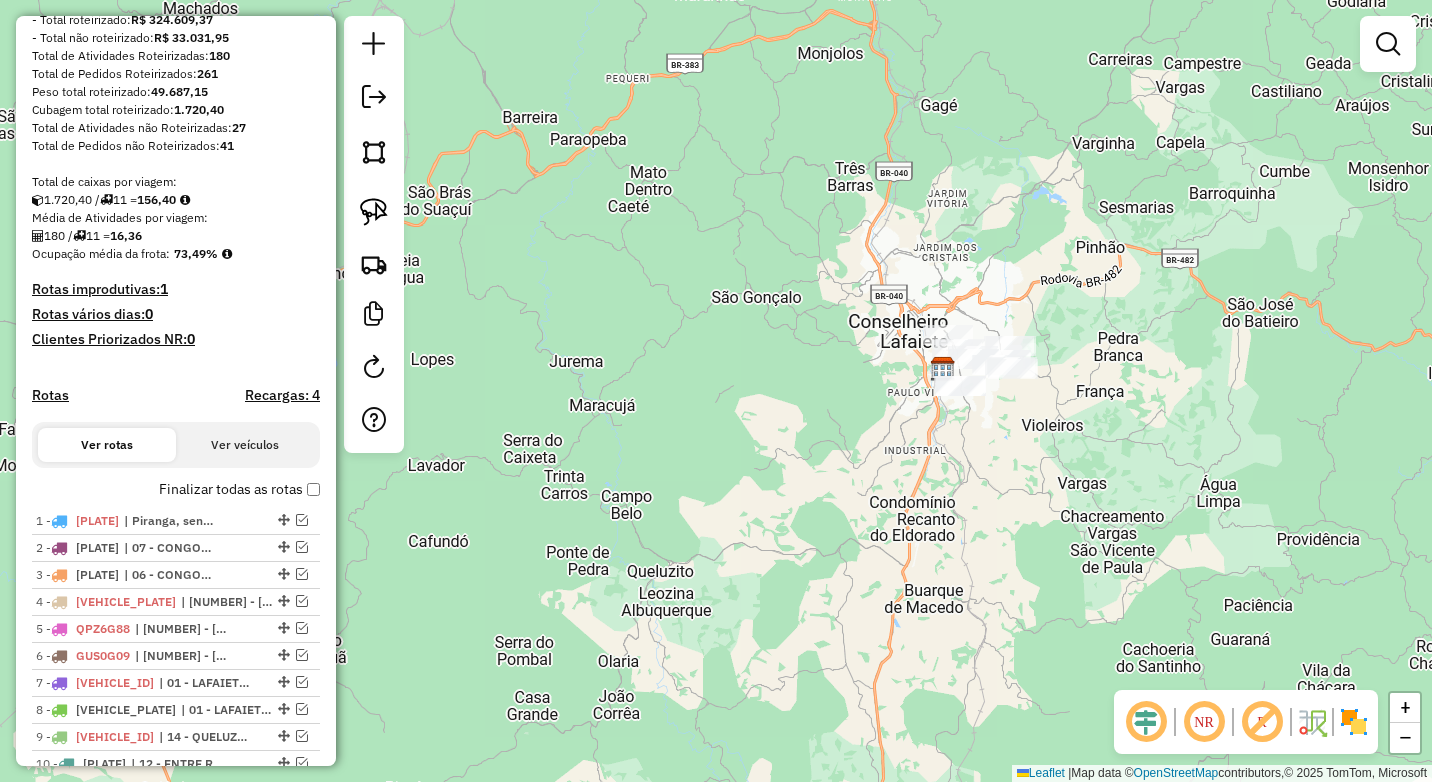 click on "Janela de atendimento Grade de atendimento Capacidade Transportadoras Veículos Cliente Pedidos  Rotas Selecione os dias de semana para filtrar as janelas de atendimento  Seg   Ter   Qua   Qui   Sex   Sáb   Dom  Informe o período da janela de atendimento: De: Até:  Filtrar exatamente a janela do cliente  Considerar janela de atendimento padrão  Selecione os dias de semana para filtrar as grades de atendimento  Seg   Ter   Qua   Qui   Sex   Sáb   Dom   Considerar clientes sem dia de atendimento cadastrado  Clientes fora do dia de atendimento selecionado Filtrar as atividades entre os valores definidos abaixo:  Peso mínimo:  ****  Peso máximo:  ****  Cubagem mínima:   Cubagem máxima:   De:   Até:  Filtrar as atividades entre o tempo de atendimento definido abaixo:  De:   Até:   Considerar capacidade total dos clientes não roteirizados Transportadora: Selecione um ou mais itens Tipo de veículo: Selecione um ou mais itens Veículo: Selecione um ou mais itens Motorista: Selecione um ou mais itens De:" 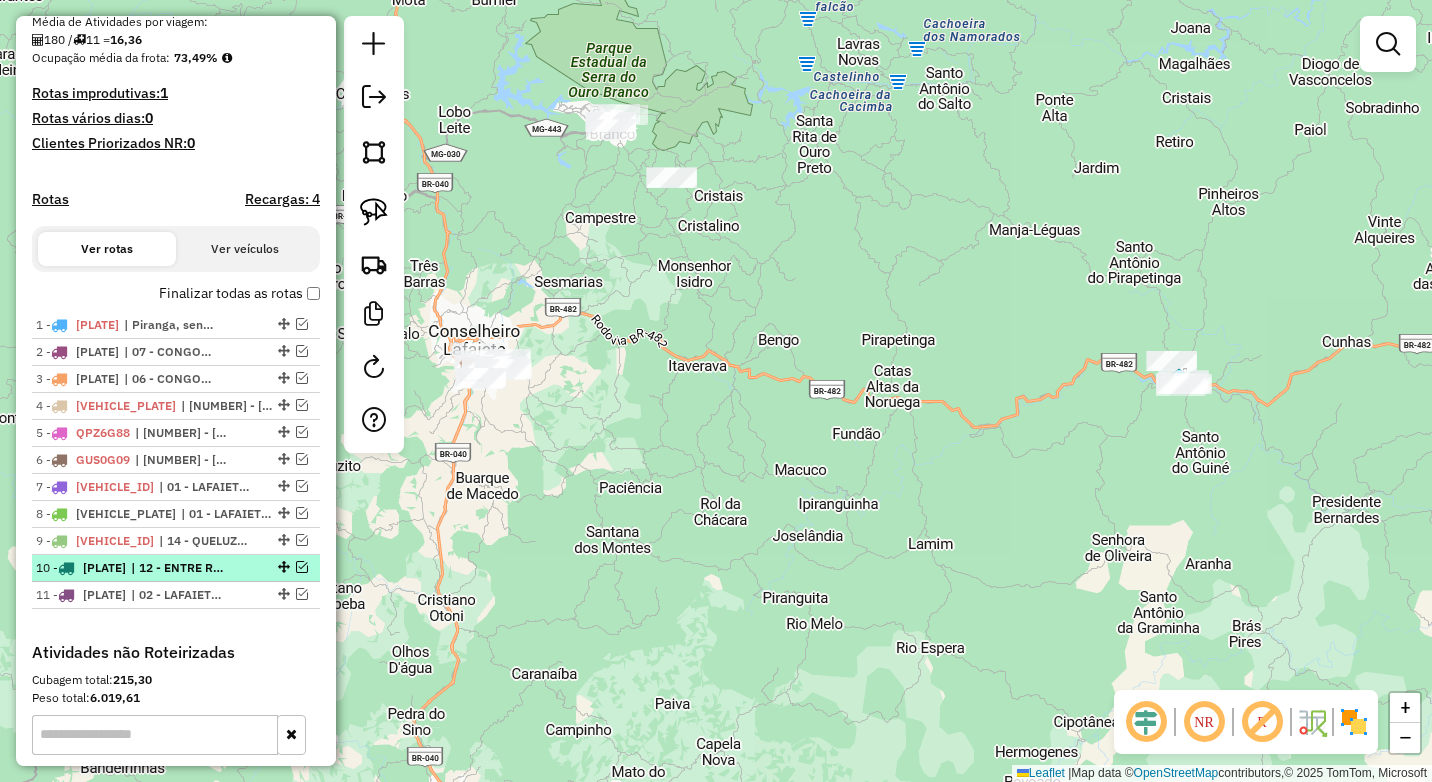 scroll, scrollTop: 482, scrollLeft: 0, axis: vertical 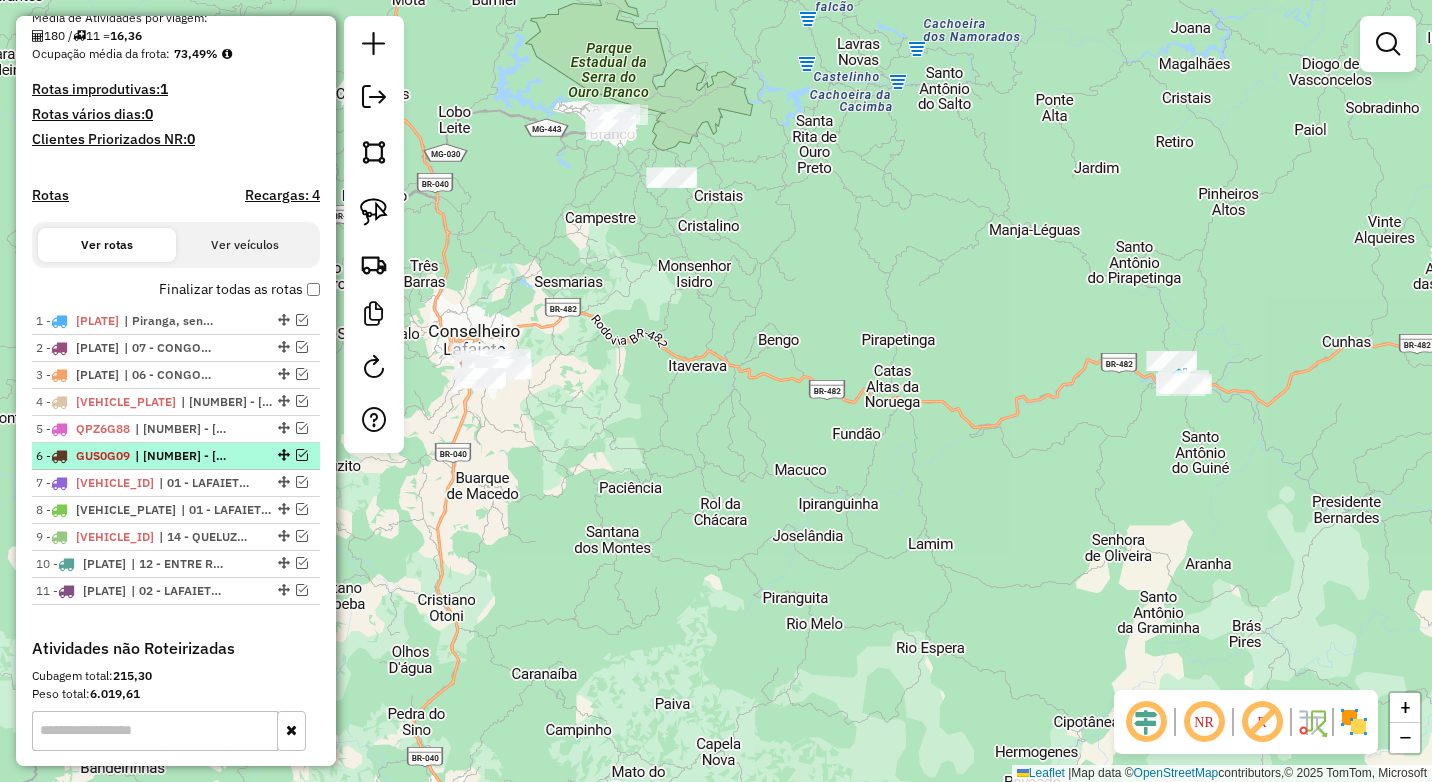 click on "| [NUMBER] - [NAME]" at bounding box center (181, 456) 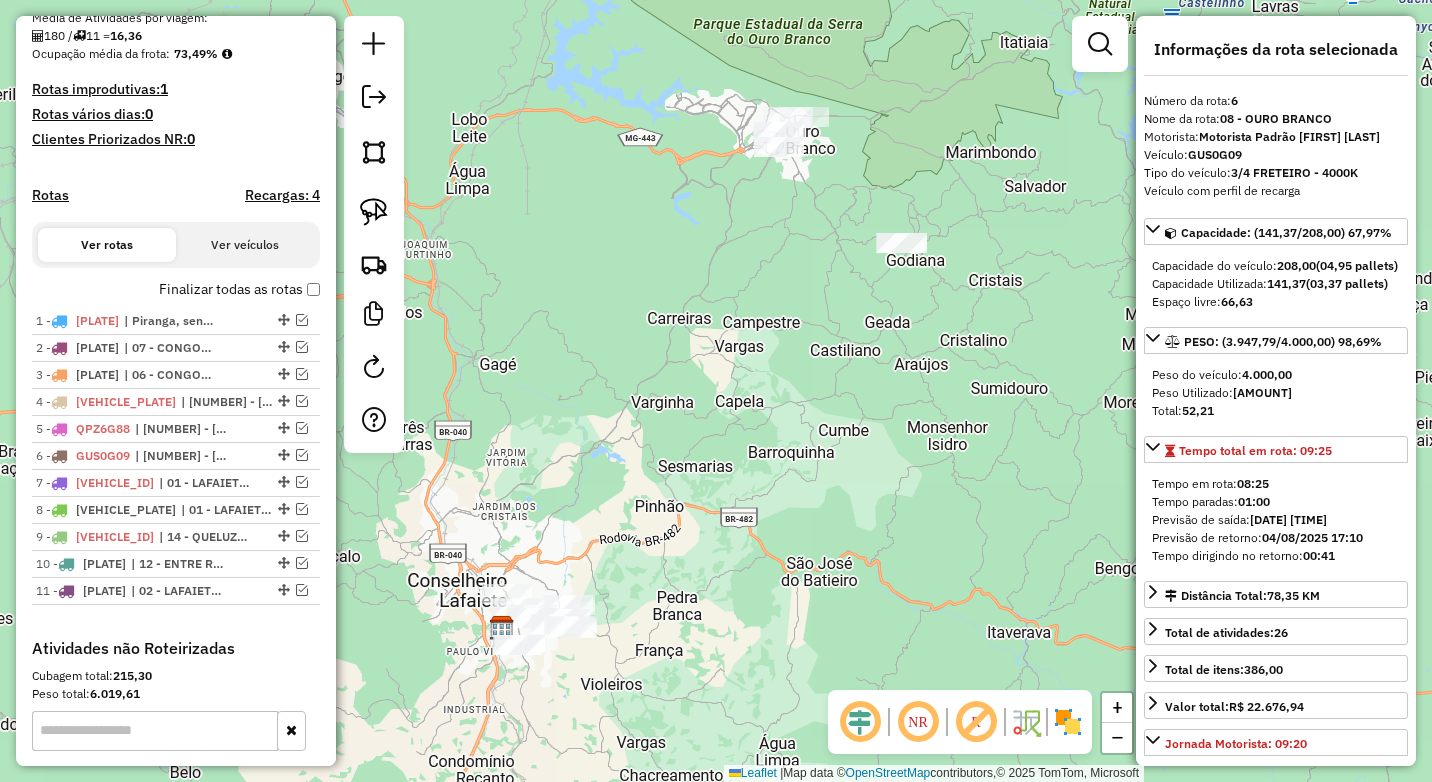 click on "Janela de atendimento Grade de atendimento Capacidade Transportadoras Veículos Cliente Pedidos  Rotas Selecione os dias de semana para filtrar as janelas de atendimento  Seg   Ter   Qua   Qui   Sex   Sáb   Dom  Informe o período da janela de atendimento: De: Até:  Filtrar exatamente a janela do cliente  Considerar janela de atendimento padrão  Selecione os dias de semana para filtrar as grades de atendimento  Seg   Ter   Qua   Qui   Sex   Sáb   Dom   Considerar clientes sem dia de atendimento cadastrado  Clientes fora do dia de atendimento selecionado Filtrar as atividades entre os valores definidos abaixo:  Peso mínimo:  ****  Peso máximo:  ****  Cubagem mínima:   Cubagem máxima:   De:   Até:  Filtrar as atividades entre o tempo de atendimento definido abaixo:  De:   Até:   Considerar capacidade total dos clientes não roteirizados Transportadora: Selecione um ou mais itens Tipo de veículo: Selecione um ou mais itens Veículo: Selecione um ou mais itens Motorista: Selecione um ou mais itens De:" 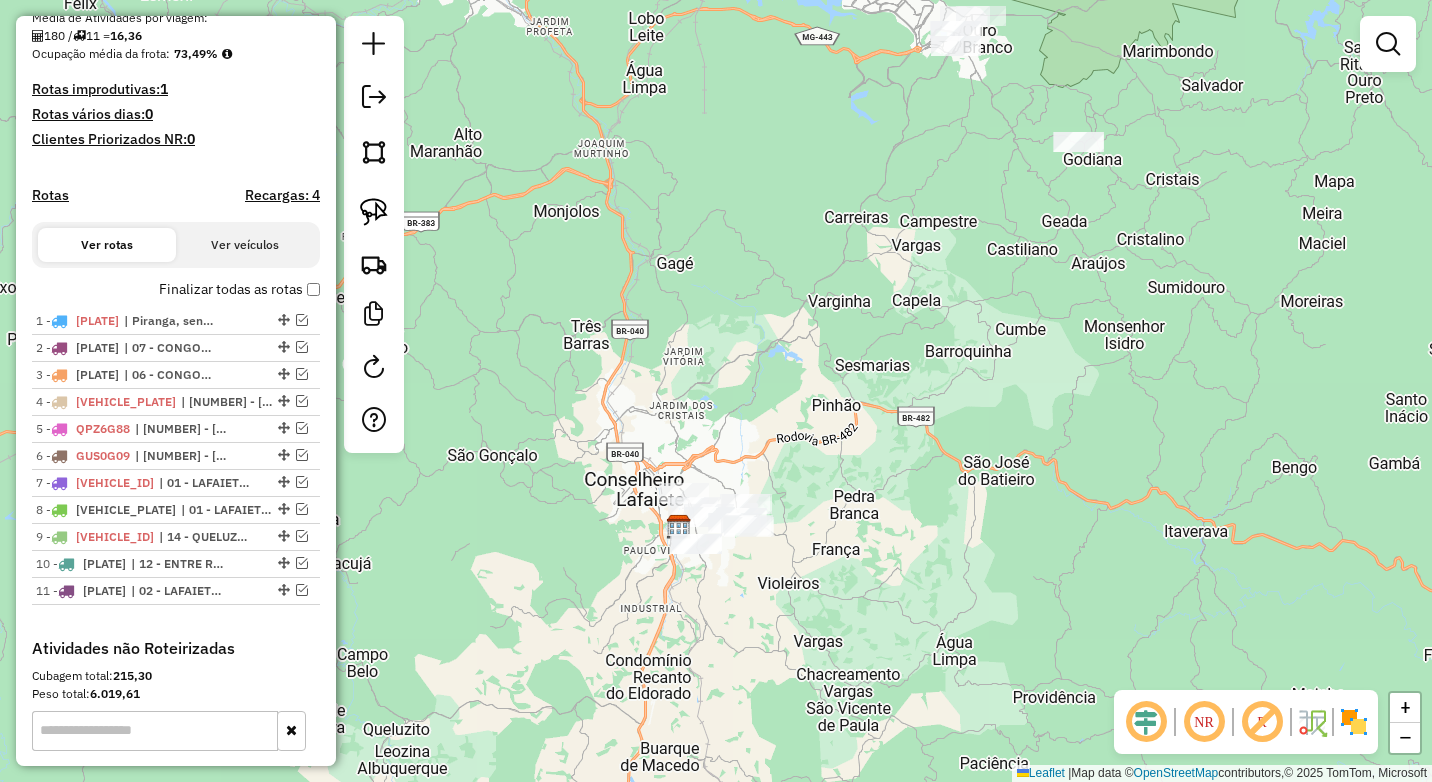 drag, startPoint x: 598, startPoint y: 481, endPoint x: 775, endPoint y: 380, distance: 203.78911 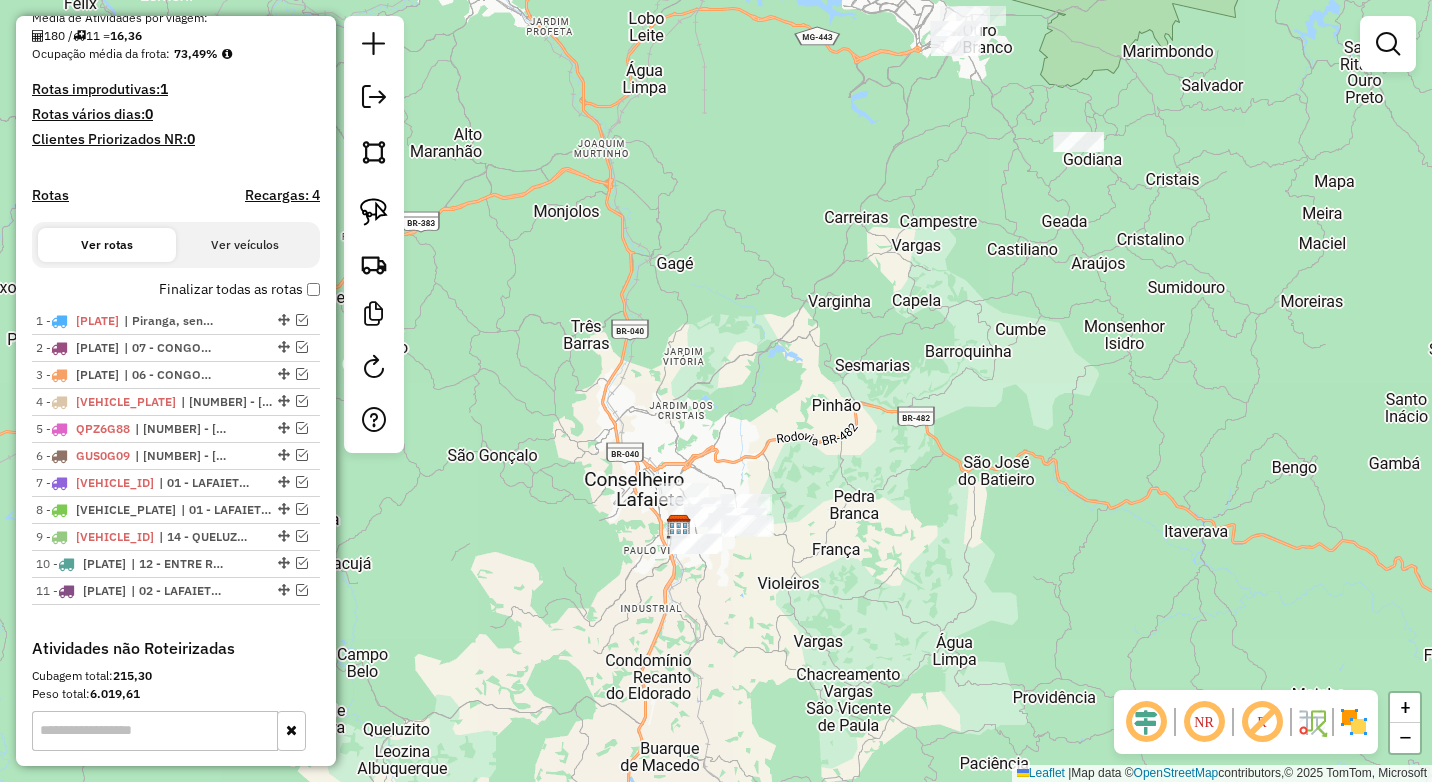 click on "Janela de atendimento Grade de atendimento Capacidade Transportadoras Veículos Cliente Pedidos  Rotas Selecione os dias de semana para filtrar as janelas de atendimento  Seg   Ter   Qua   Qui   Sex   Sáb   Dom  Informe o período da janela de atendimento: De: Até:  Filtrar exatamente a janela do cliente  Considerar janela de atendimento padrão  Selecione os dias de semana para filtrar as grades de atendimento  Seg   Ter   Qua   Qui   Sex   Sáb   Dom   Considerar clientes sem dia de atendimento cadastrado  Clientes fora do dia de atendimento selecionado Filtrar as atividades entre os valores definidos abaixo:  Peso mínimo:  ****  Peso máximo:  ****  Cubagem mínima:   Cubagem máxima:   De:   Até:  Filtrar as atividades entre o tempo de atendimento definido abaixo:  De:   Até:   Considerar capacidade total dos clientes não roteirizados Transportadora: Selecione um ou mais itens Tipo de veículo: Selecione um ou mais itens Veículo: Selecione um ou mais itens Motorista: Selecione um ou mais itens De:" 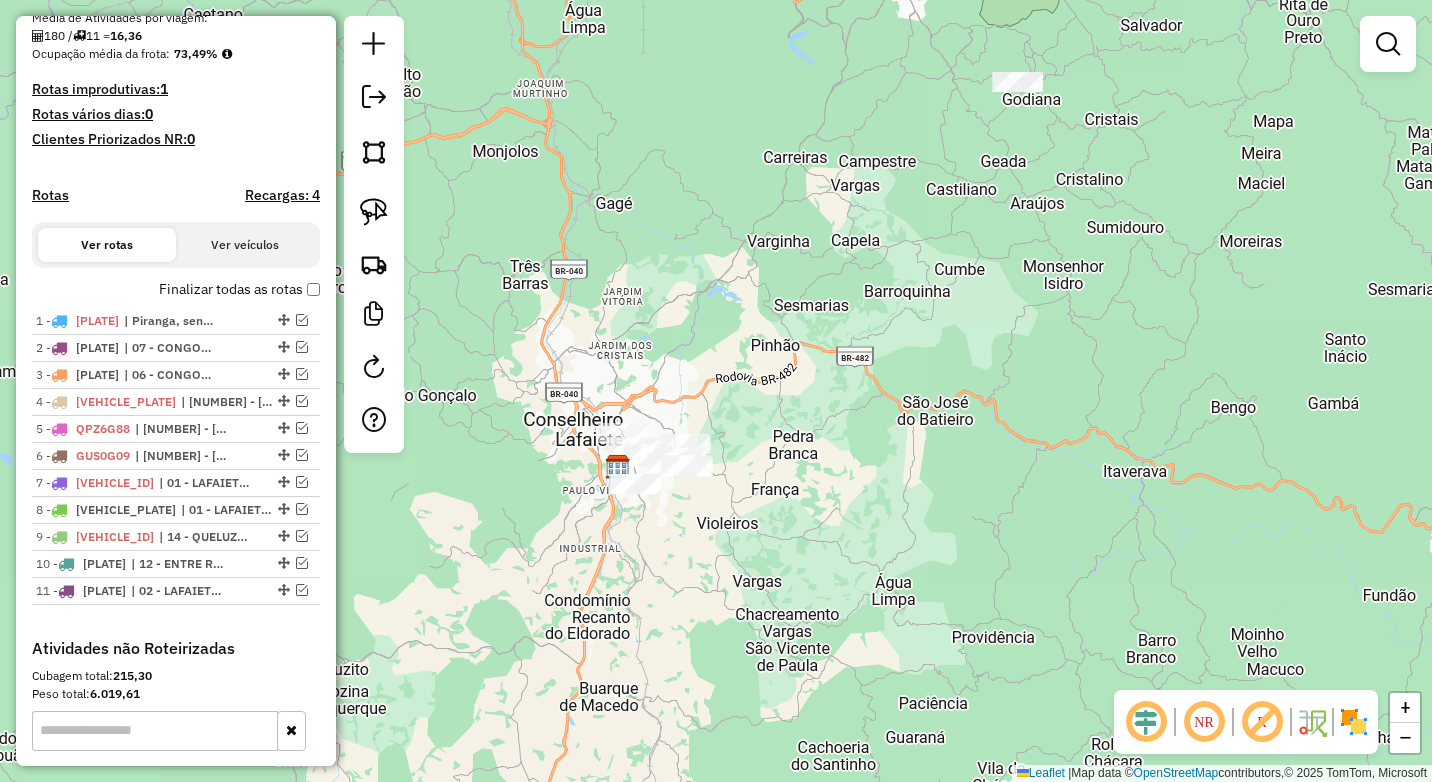 drag, startPoint x: 653, startPoint y: 530, endPoint x: 632, endPoint y: 447, distance: 85.61542 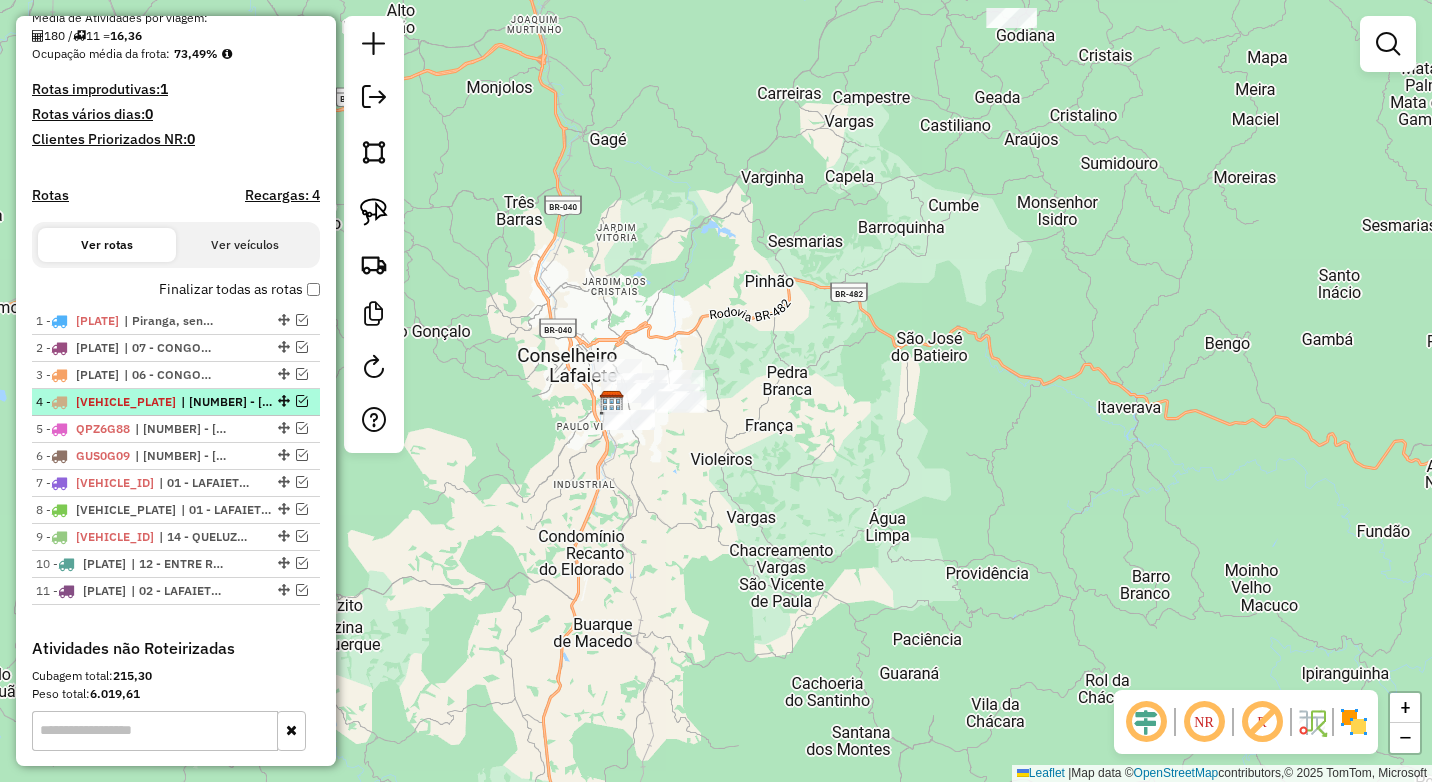 click at bounding box center [302, 401] 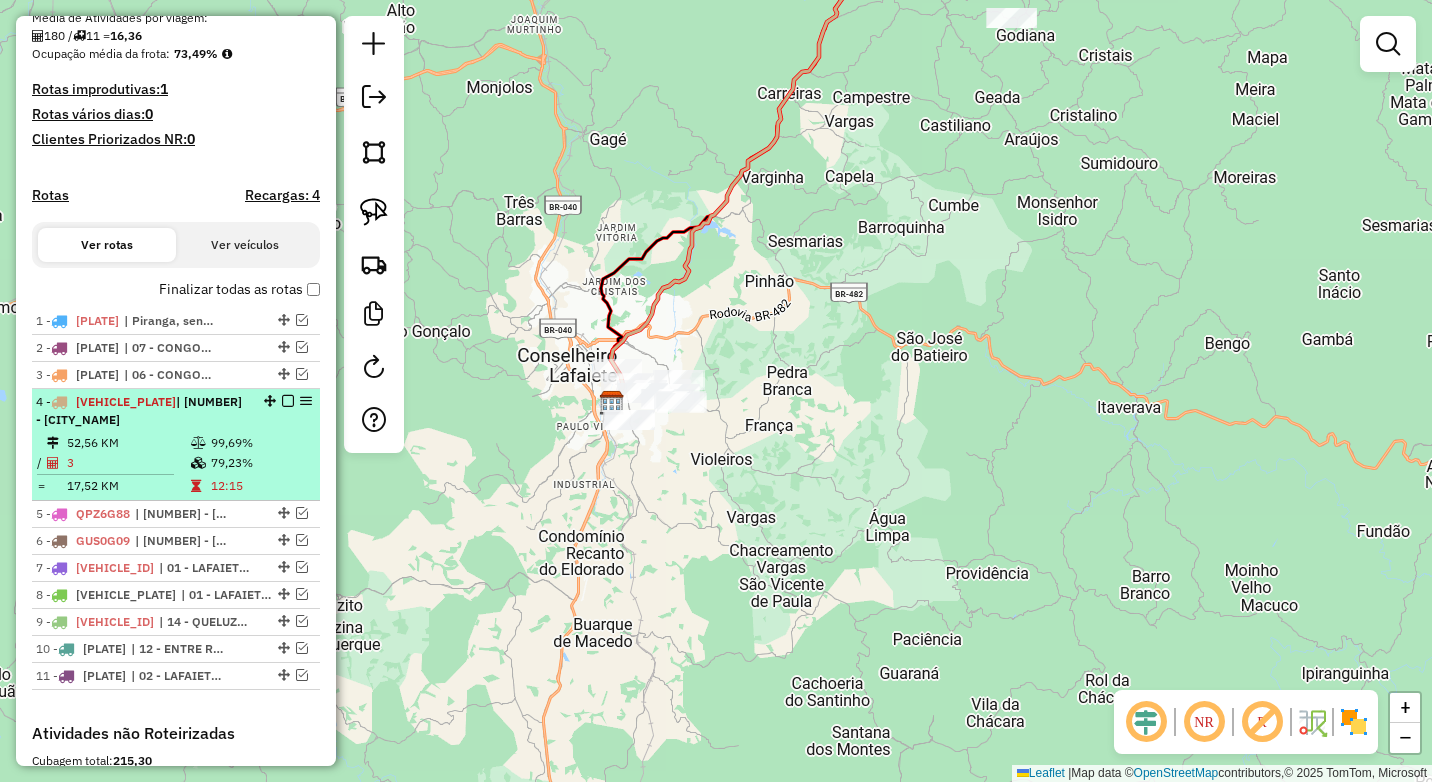 click at bounding box center [288, 401] 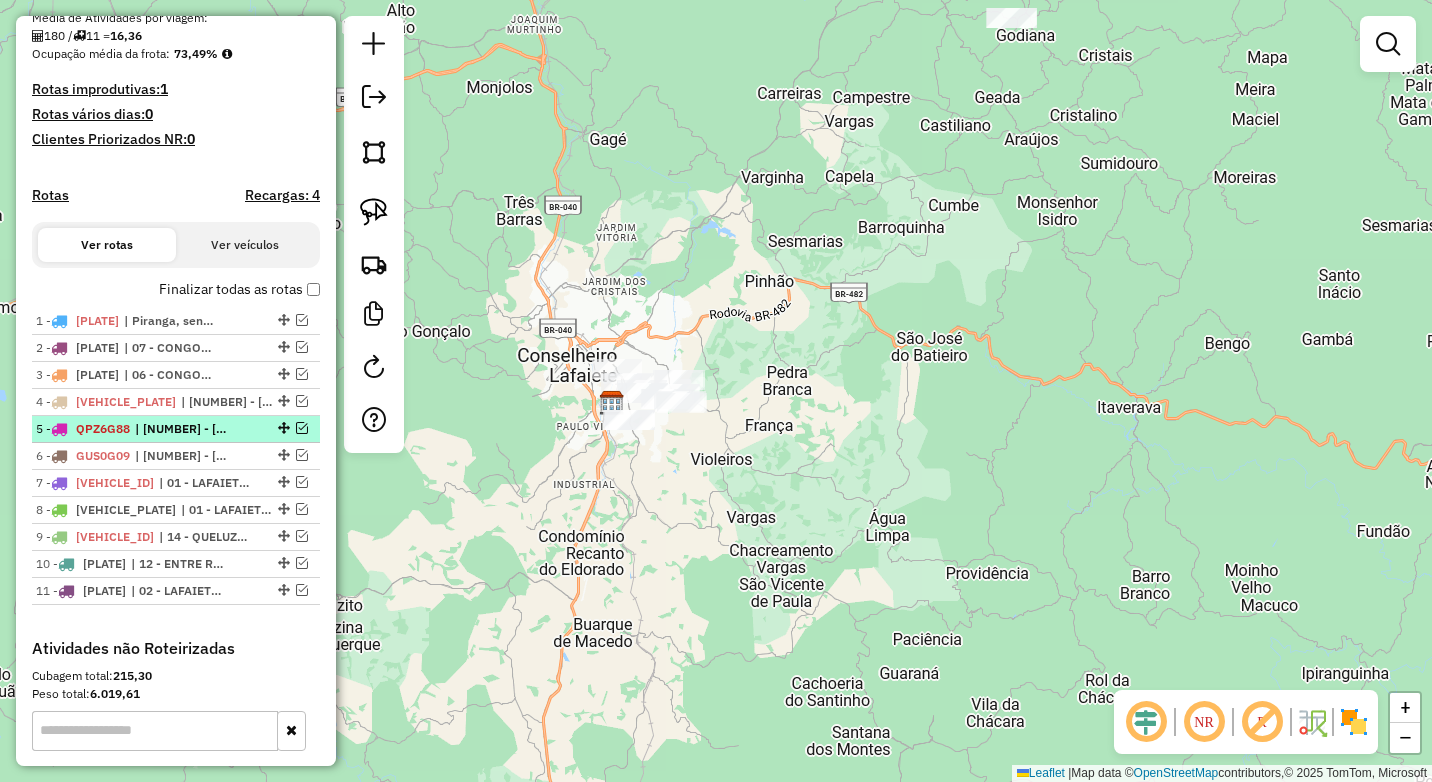 click at bounding box center (302, 428) 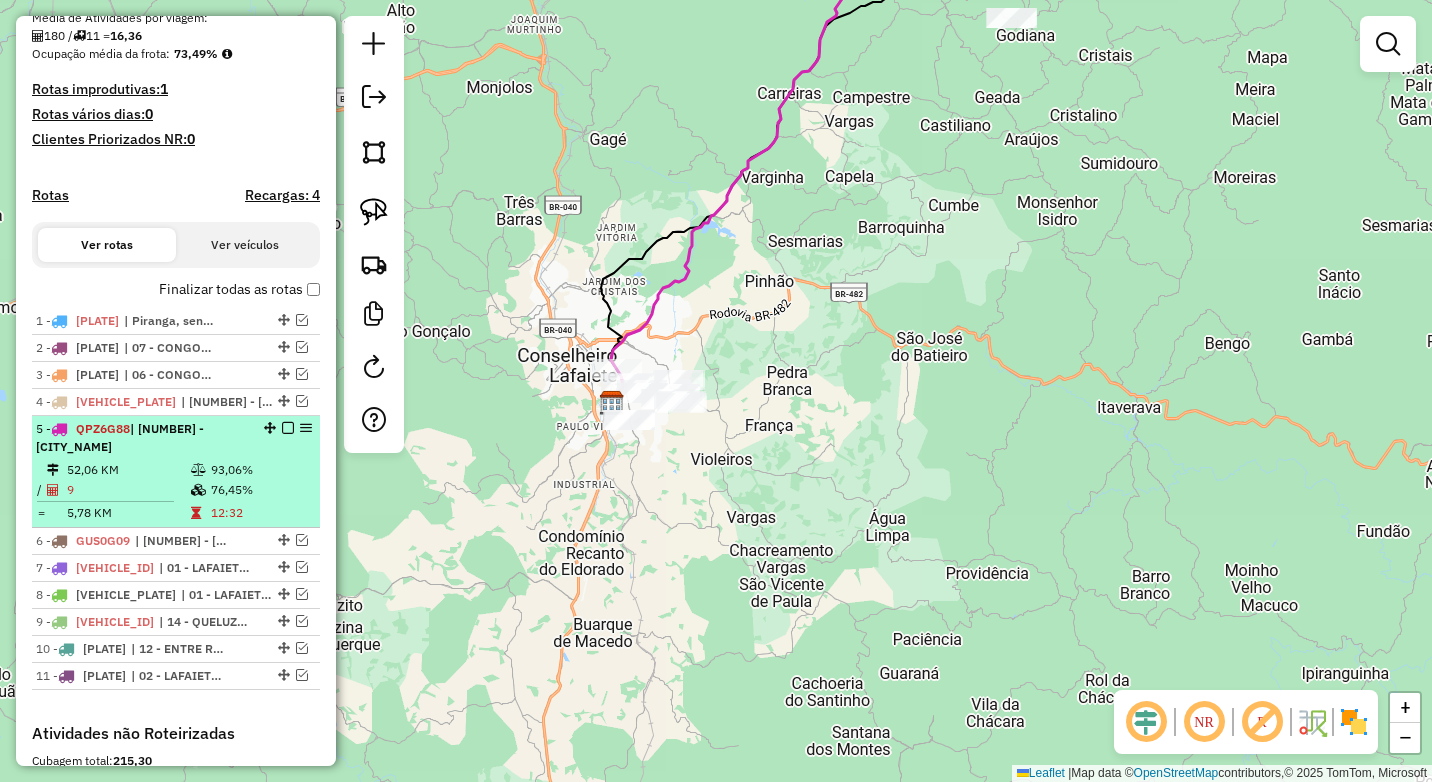 click on "5 -       QPZ6G88   | 08 - OURO BRANCO" at bounding box center [142, 438] 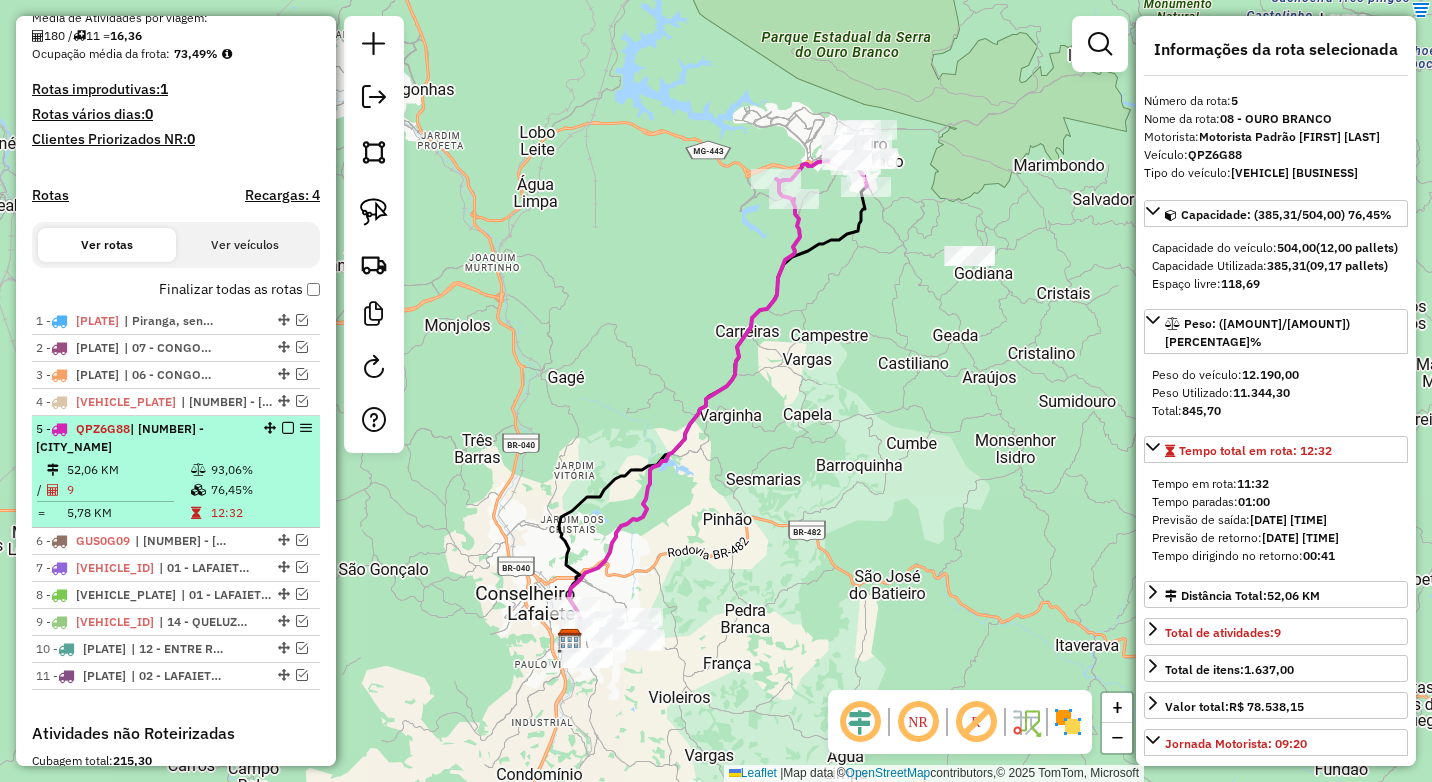 click at bounding box center [288, 428] 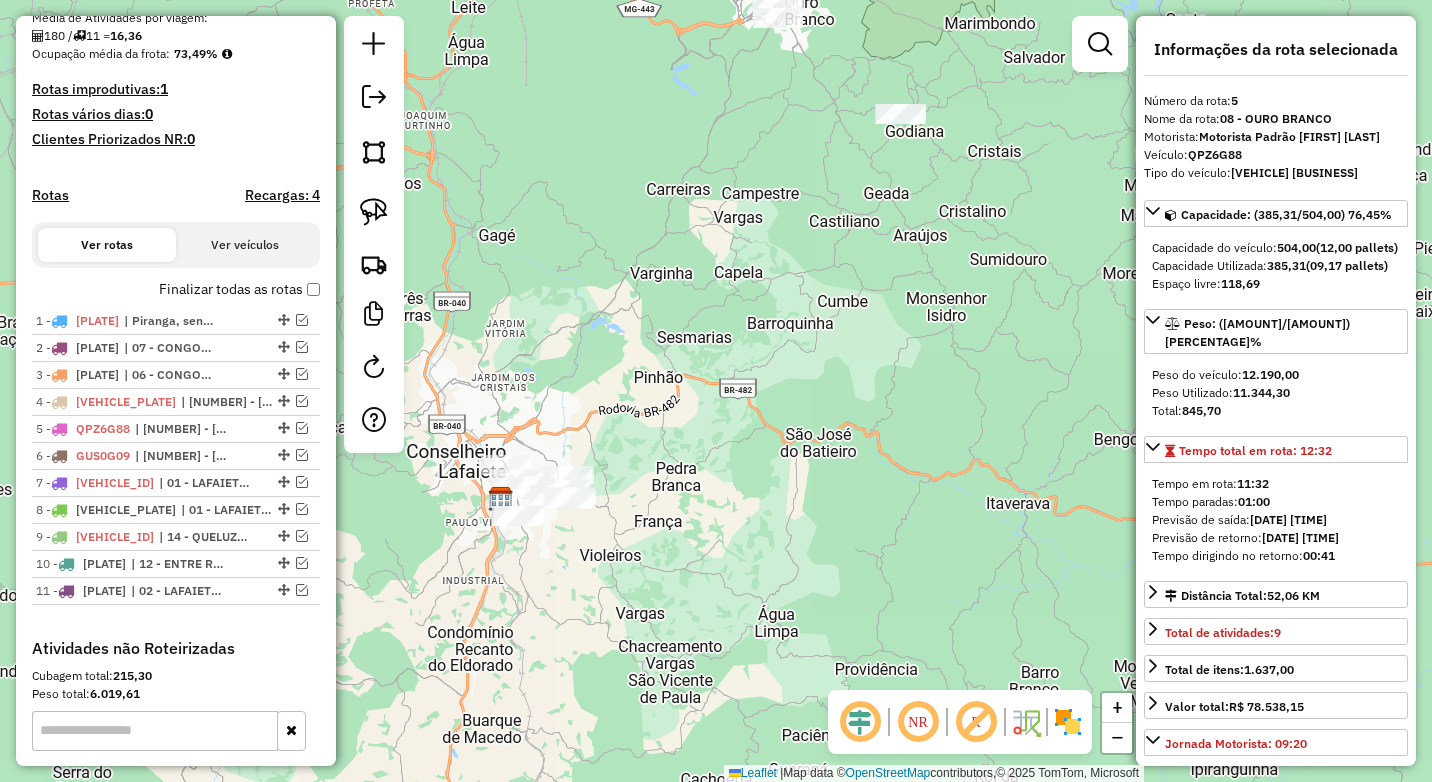 drag, startPoint x: 768, startPoint y: 537, endPoint x: 699, endPoint y: 395, distance: 157.87654 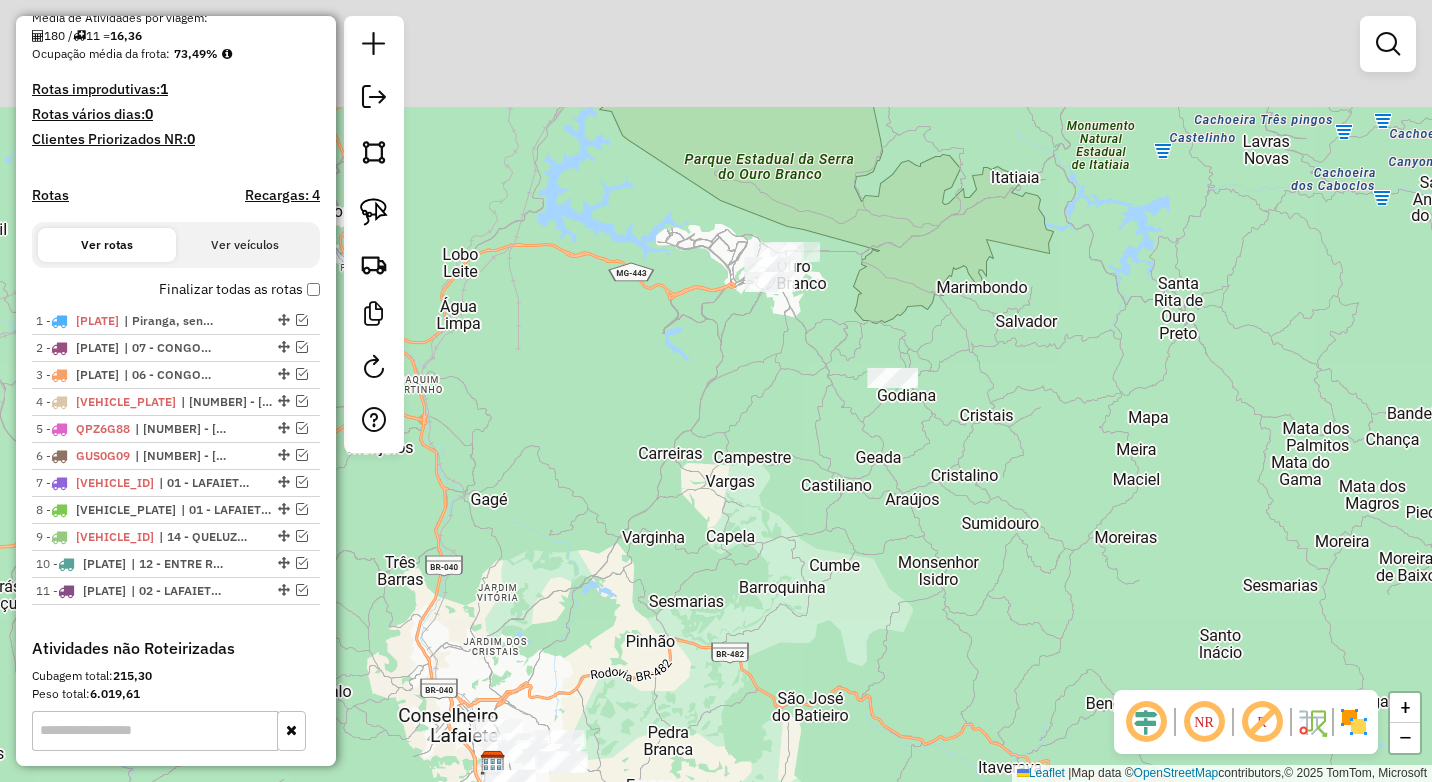 drag, startPoint x: 639, startPoint y: 306, endPoint x: 630, endPoint y: 571, distance: 265.15277 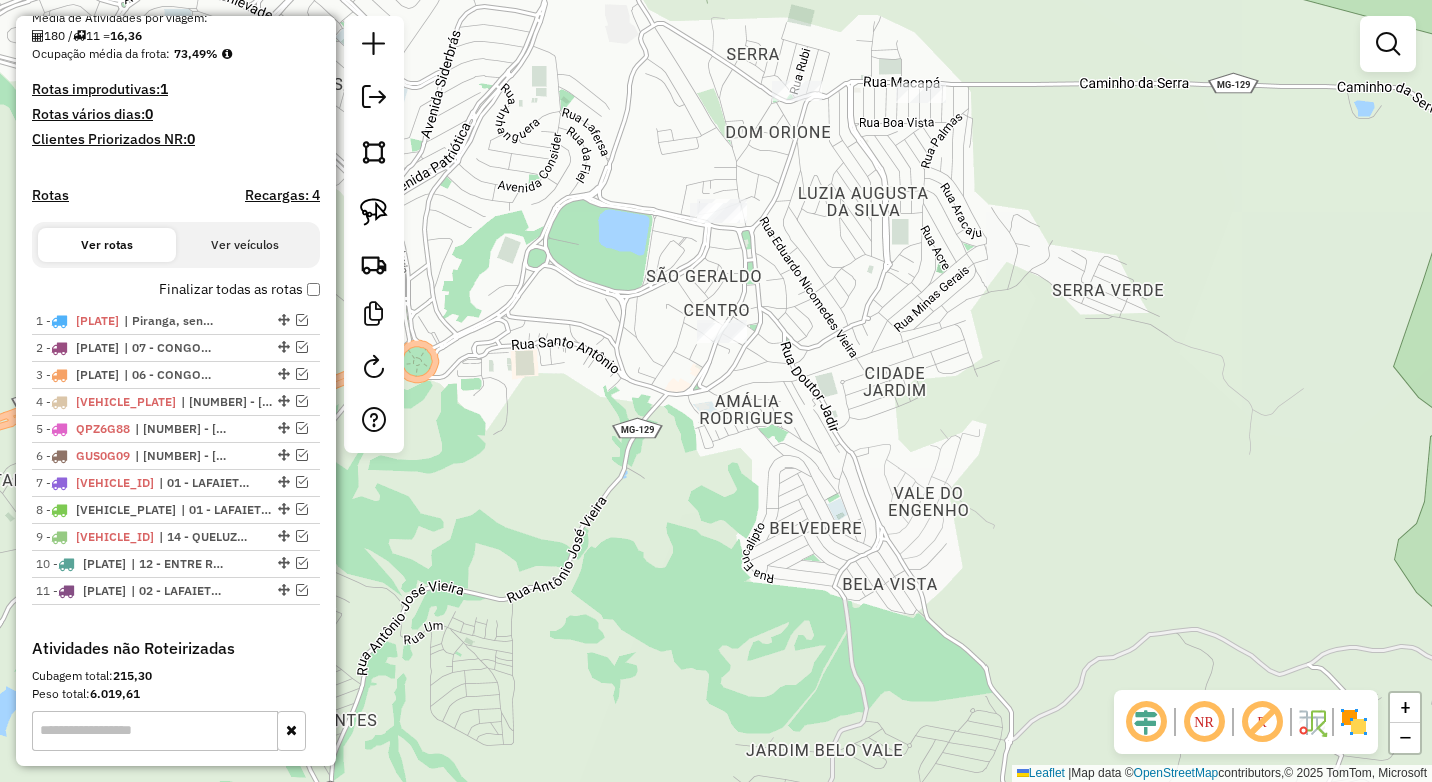 drag, startPoint x: 824, startPoint y: 177, endPoint x: 784, endPoint y: 372, distance: 199.06029 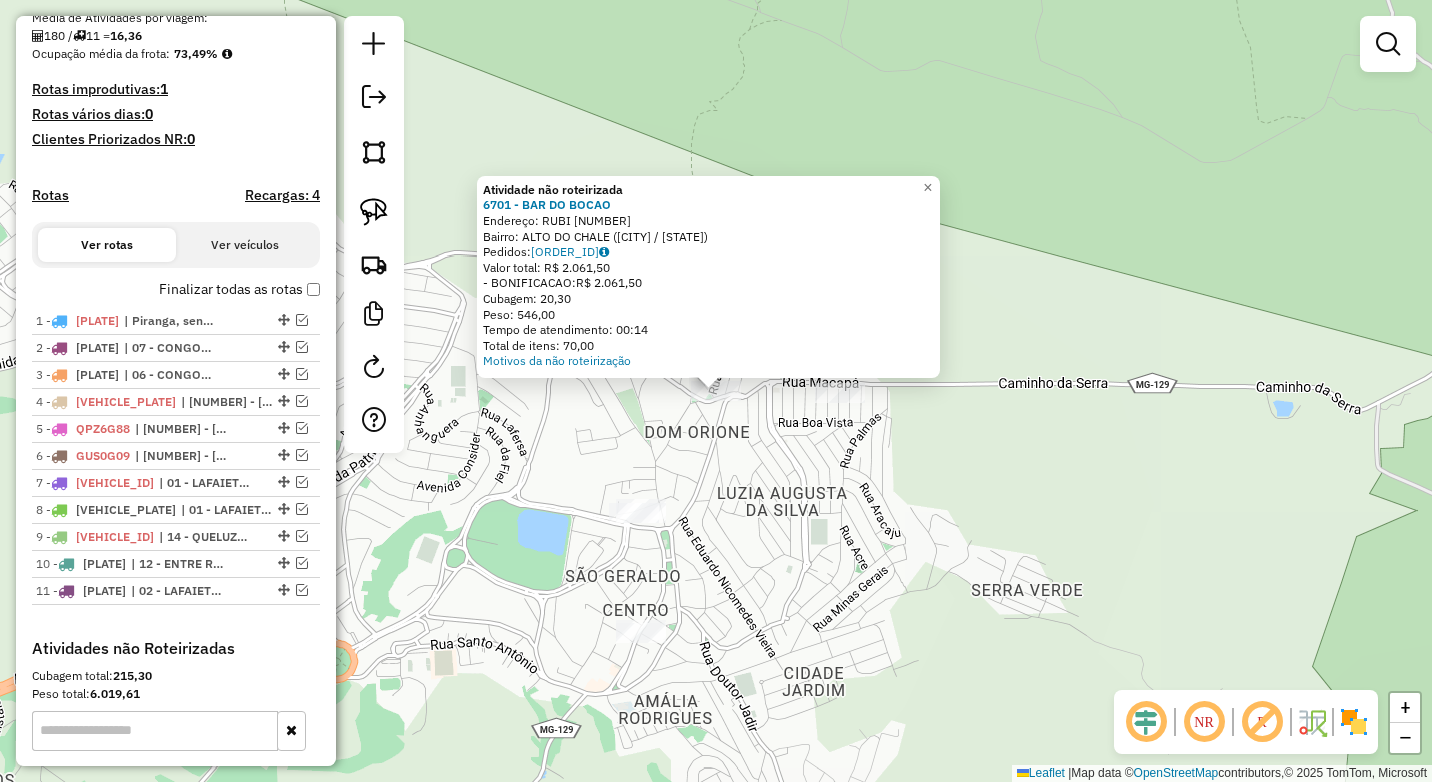 click on "Atividade não roteirizada 6701 - BAR DO BOCAO  Endereço:  RUBI 50   Bairro: ALTO DO CHALE (OURO BRANCO / MG)   Pedidos:  01117475   Valor total: R$ 2.061,50   - BONIFICACAO:  R$ 2.061,50   Cubagem: 20,30   Peso: 546,00   Tempo de atendimento: 00:14   Total de itens: 70,00  Motivos da não roteirização × Janela de atendimento Grade de atendimento Capacidade Transportadoras Veículos Cliente Pedidos  Rotas Selecione os dias de semana para filtrar as janelas de atendimento  Seg   Ter   Qua   Qui   Sex   Sáb   Dom  Informe o período da janela de atendimento: De: Até:  Filtrar exatamente a janela do cliente  Considerar janela de atendimento padrão  Selecione os dias de semana para filtrar as grades de atendimento  Seg   Ter   Qua   Qui   Sex   Sáb   Dom   Considerar clientes sem dia de atendimento cadastrado  Clientes fora do dia de atendimento selecionado Filtrar as atividades entre os valores definidos abaixo:  Peso mínimo:  ****  Peso máximo:  ****  Cubagem mínima:   Cubagem máxima:   De:   Até:" 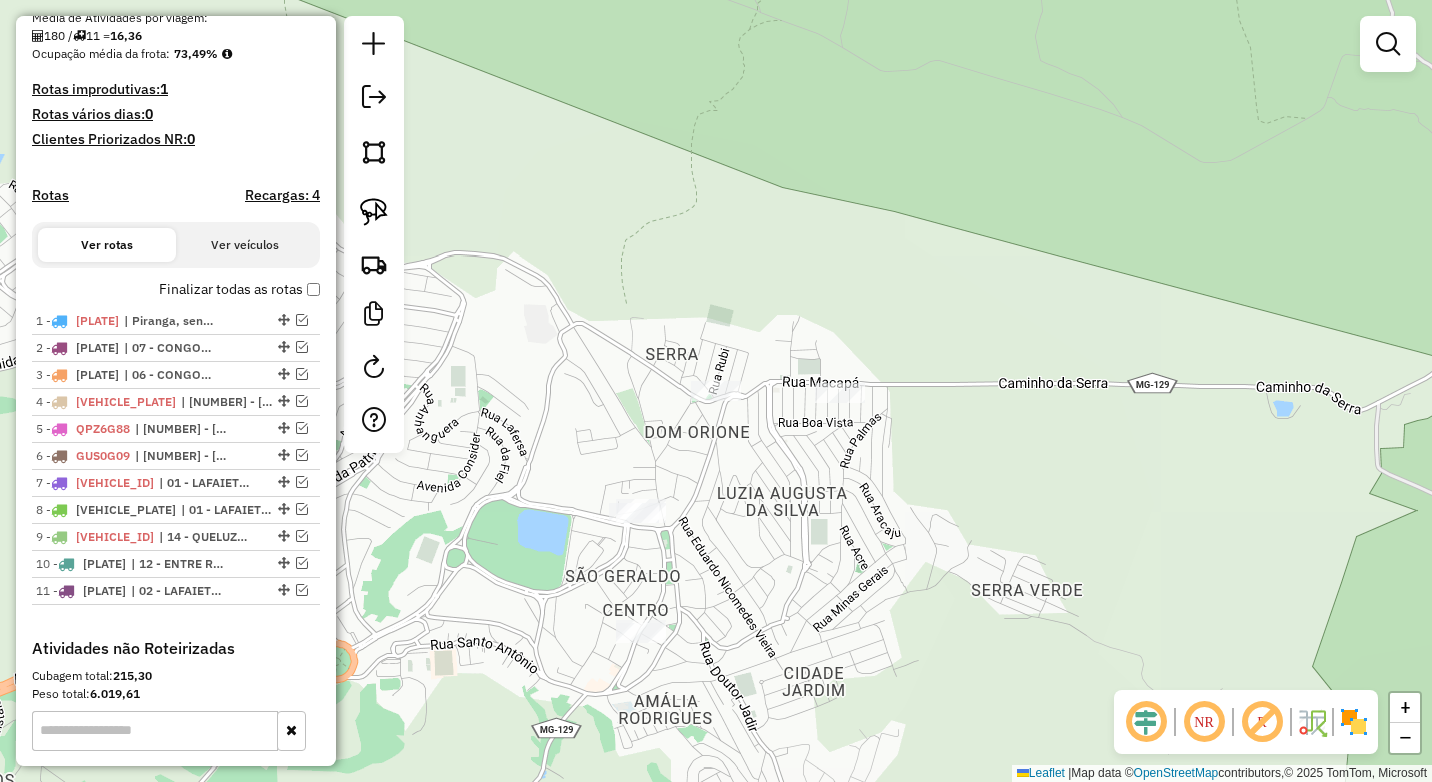 click on "Janela de atendimento Grade de atendimento Capacidade Transportadoras Veículos Cliente Pedidos  Rotas Selecione os dias de semana para filtrar as janelas de atendimento  Seg   Ter   Qua   Qui   Sex   Sáb   Dom  Informe o período da janela de atendimento: De: Até:  Filtrar exatamente a janela do cliente  Considerar janela de atendimento padrão  Selecione os dias de semana para filtrar as grades de atendimento  Seg   Ter   Qua   Qui   Sex   Sáb   Dom   Considerar clientes sem dia de atendimento cadastrado  Clientes fora do dia de atendimento selecionado Filtrar as atividades entre os valores definidos abaixo:  Peso mínimo:  ****  Peso máximo:  ****  Cubagem mínima:   Cubagem máxima:   De:   Até:  Filtrar as atividades entre o tempo de atendimento definido abaixo:  De:   Até:   Considerar capacidade total dos clientes não roteirizados Transportadora: Selecione um ou mais itens Tipo de veículo: Selecione um ou mais itens Veículo: Selecione um ou mais itens Motorista: Selecione um ou mais itens De:" 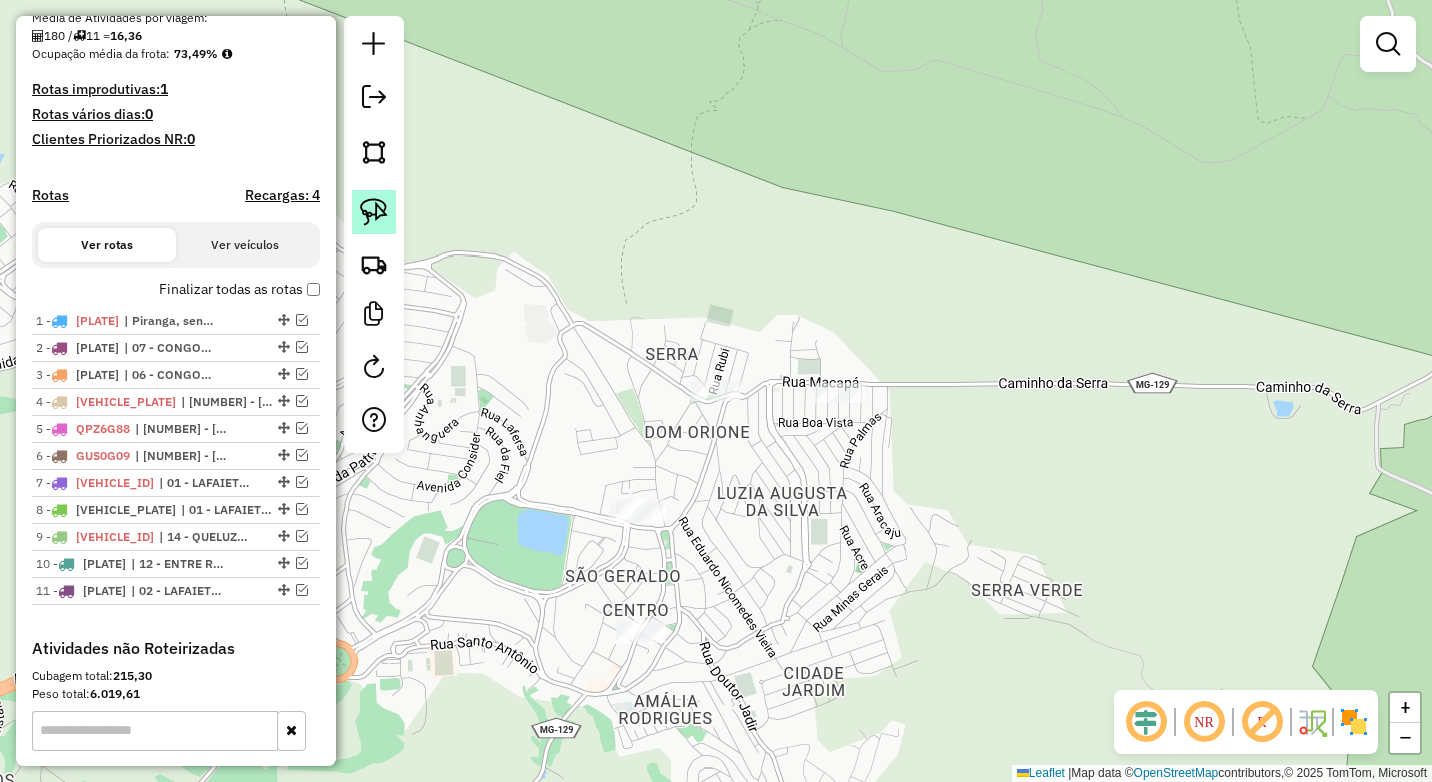 click 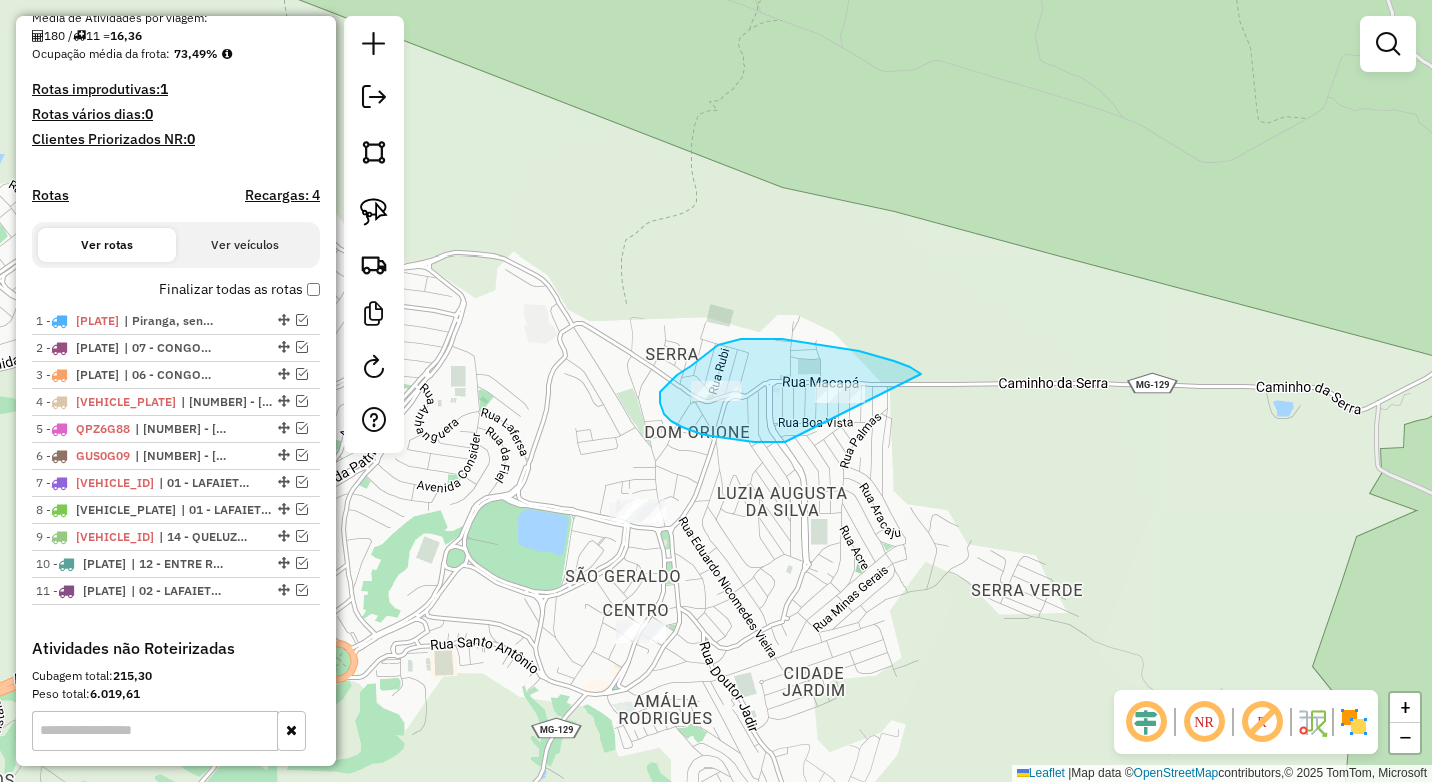 drag, startPoint x: 920, startPoint y: 373, endPoint x: 886, endPoint y: 435, distance: 70.71068 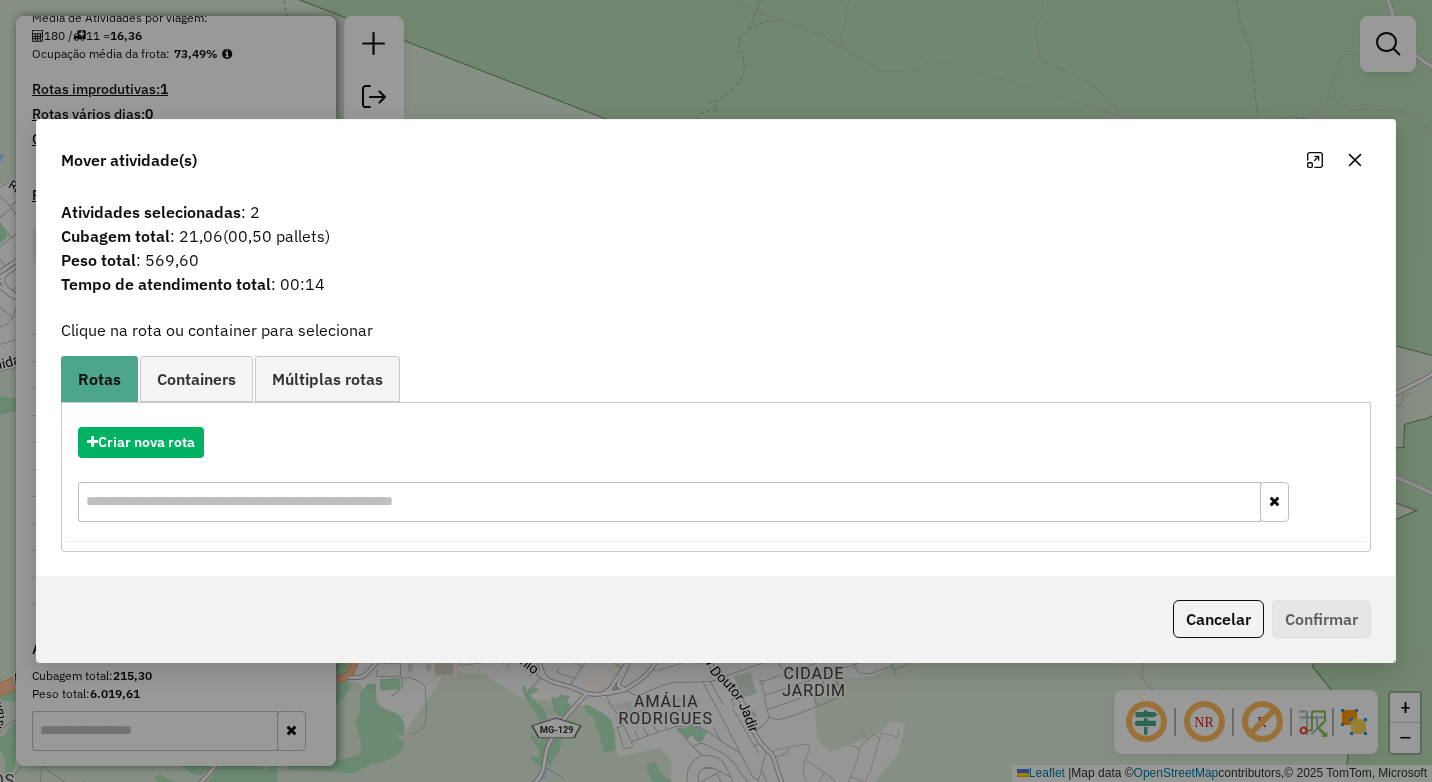 click 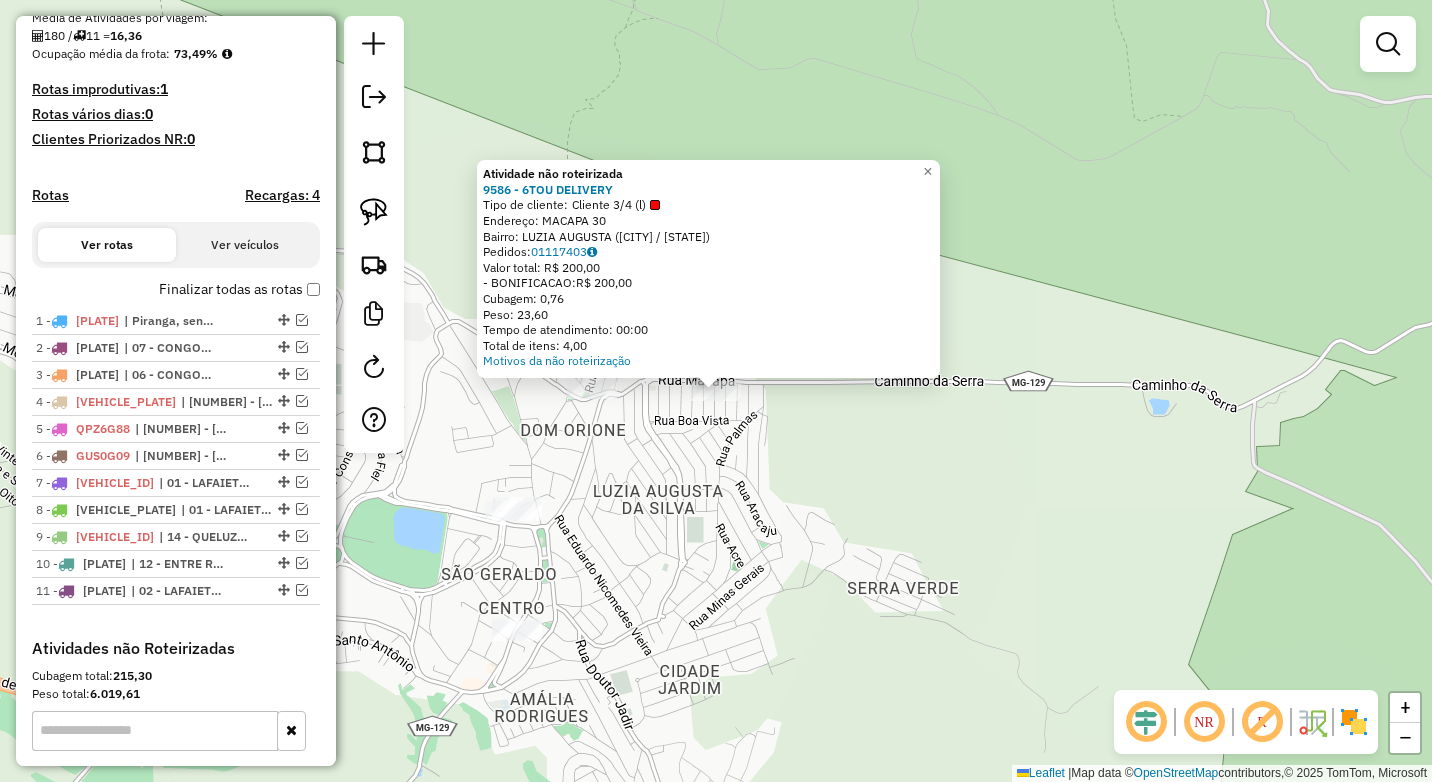 click on "Atividade não roteirizada 9586 - 6TOU DELIVERY  Tipo de cliente:   Cliente 3/4  (l)   Endereço:  MACAPA 30   Bairro: LUZIA AUGUSTA (OURO BRANCO / MG)   Pedidos:  01117403   Valor total: R$ 200,00   - BONIFICACAO:  R$ 200,00   Cubagem: 0,76   Peso: 23,60   Tempo de atendimento: 00:00   Total de itens: 4,00  Motivos da não roteirização × Janela de atendimento Grade de atendimento Capacidade Transportadoras Veículos Cliente Pedidos  Rotas Selecione os dias de semana para filtrar as janelas de atendimento  Seg   Ter   Qua   Qui   Sex   Sáb   Dom  Informe o período da janela de atendimento: De: Até:  Filtrar exatamente a janela do cliente  Considerar janela de atendimento padrão  Selecione os dias de semana para filtrar as grades de atendimento  Seg   Ter   Qua   Qui   Sex   Sáb   Dom   Considerar clientes sem dia de atendimento cadastrado  Clientes fora do dia de atendimento selecionado Filtrar as atividades entre os valores definidos abaixo:  Peso mínimo:  ****  Peso máximo:  ****  De:   Até:  De:" 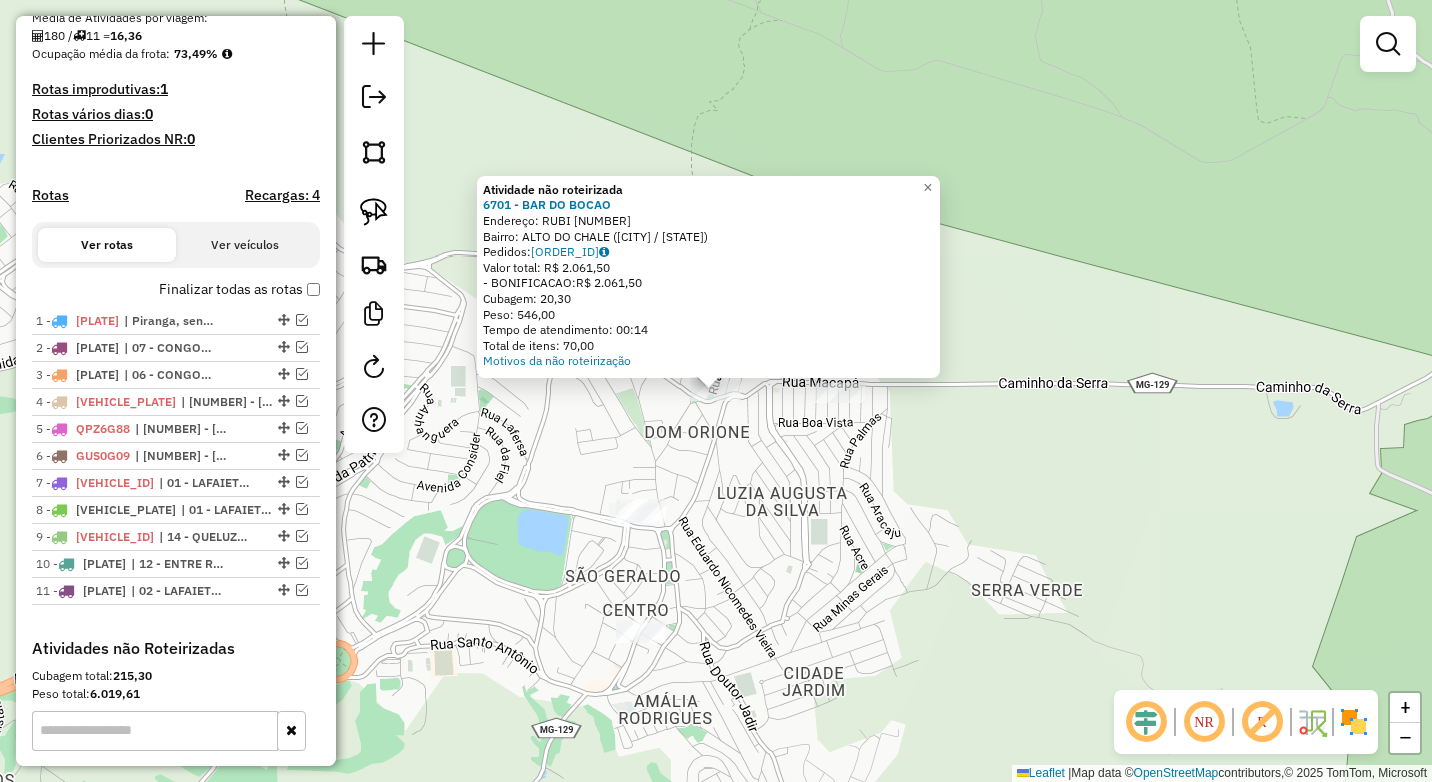 click on "Atividade não roteirizada 6701 - BAR DO BOCAO  Endereço:  RUBI 50   Bairro: ALTO DO CHALE (OURO BRANCO / MG)   Pedidos:  01117475   Valor total: R$ 2.061,50   - BONIFICACAO:  R$ 2.061,50   Cubagem: 20,30   Peso: 546,00   Tempo de atendimento: 00:14   Total de itens: 70,00  Motivos da não roteirização × Janela de atendimento Grade de atendimento Capacidade Transportadoras Veículos Cliente Pedidos  Rotas Selecione os dias de semana para filtrar as janelas de atendimento  Seg   Ter   Qua   Qui   Sex   Sáb   Dom  Informe o período da janela de atendimento: De: Até:  Filtrar exatamente a janela do cliente  Considerar janela de atendimento padrão  Selecione os dias de semana para filtrar as grades de atendimento  Seg   Ter   Qua   Qui   Sex   Sáb   Dom   Considerar clientes sem dia de atendimento cadastrado  Clientes fora do dia de atendimento selecionado Filtrar as atividades entre os valores definidos abaixo:  Peso mínimo:  ****  Peso máximo:  ****  Cubagem mínima:   Cubagem máxima:   De:   Até:" 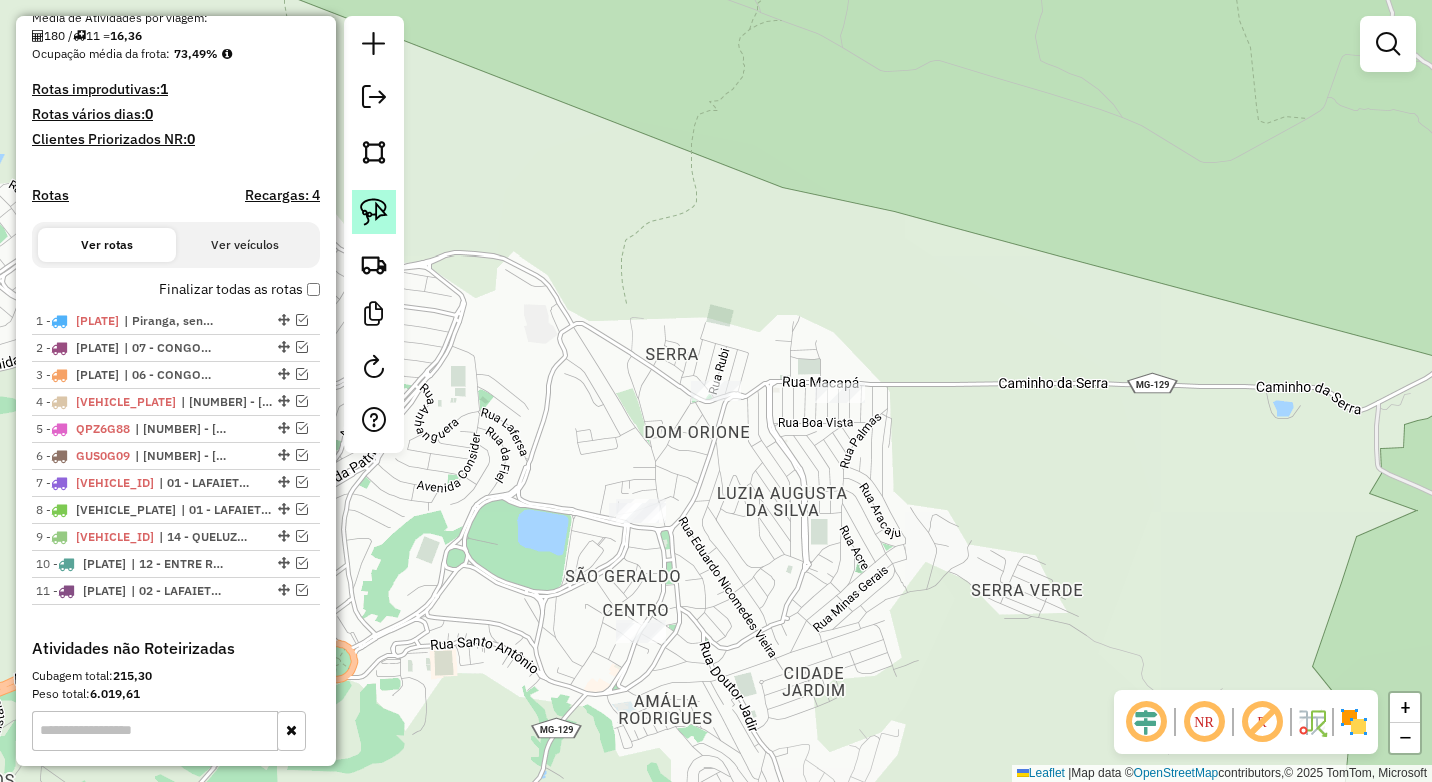 click 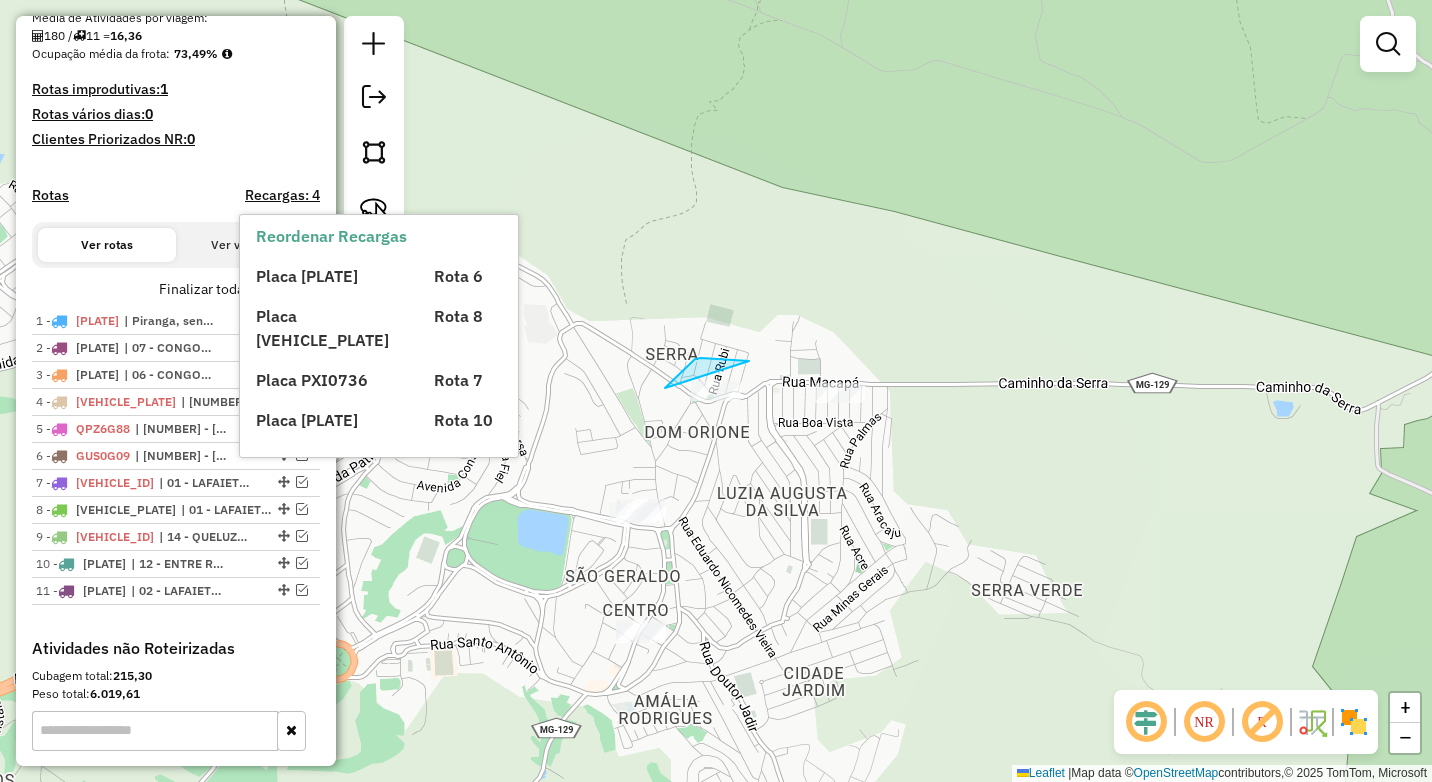 drag, startPoint x: 721, startPoint y: 359, endPoint x: 762, endPoint y: 401, distance: 58.694122 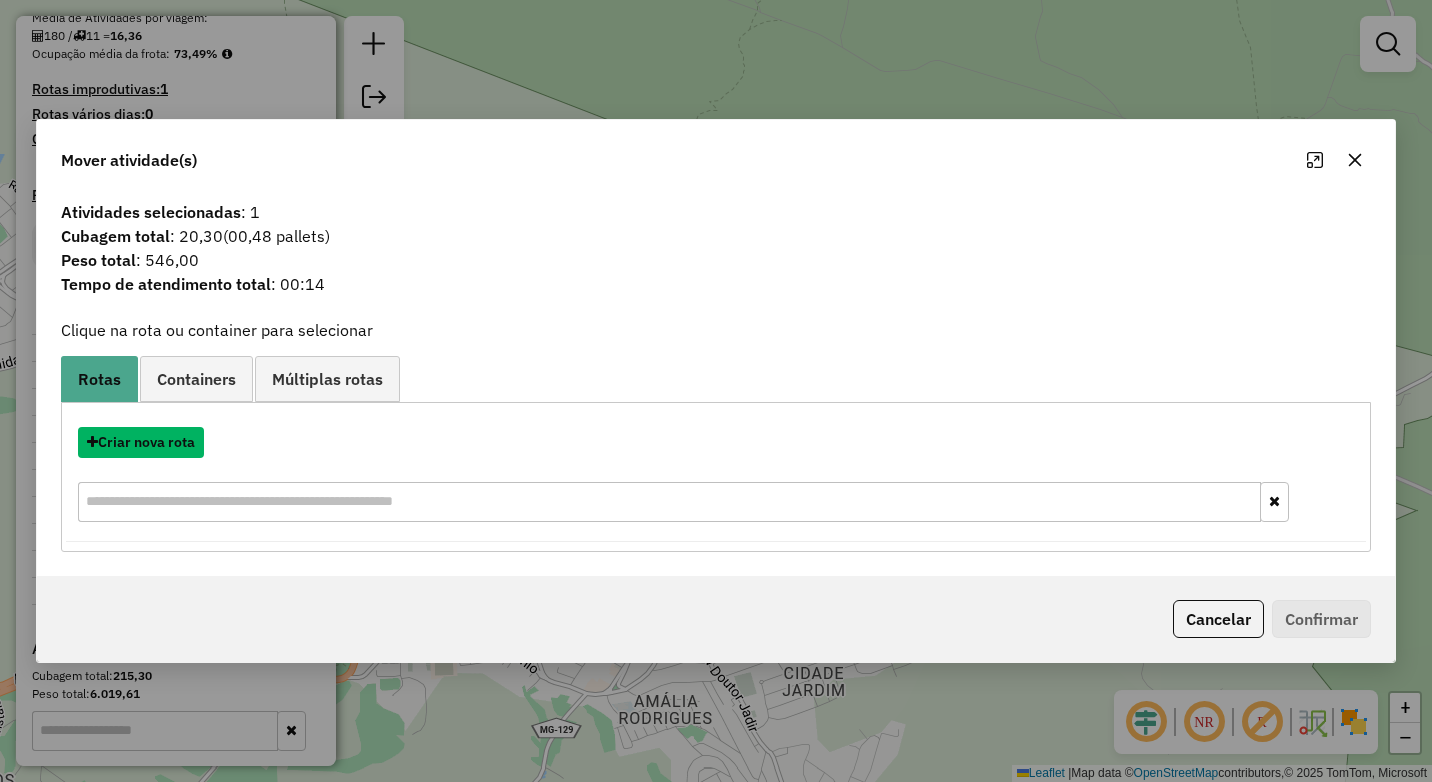 click on "Criar nova rota" at bounding box center [141, 442] 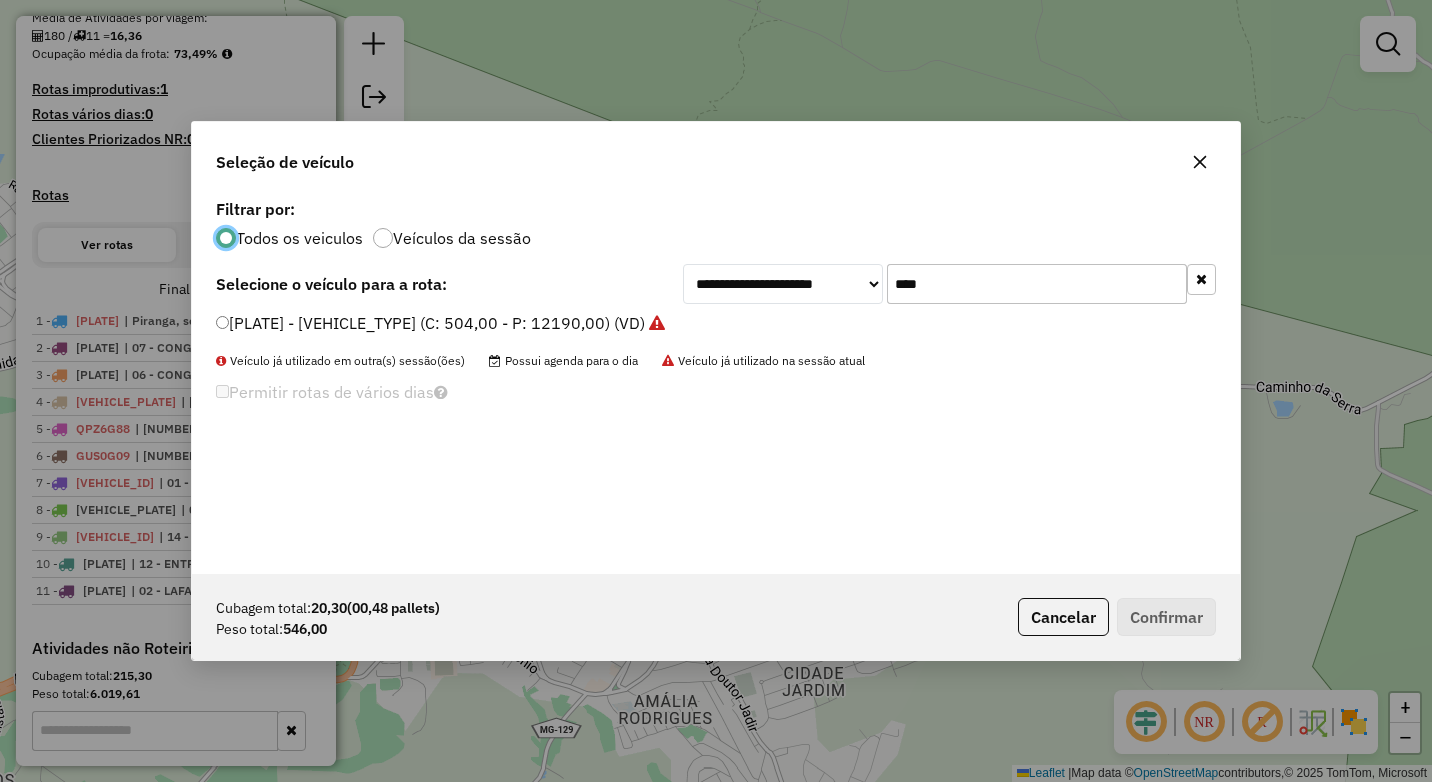 scroll, scrollTop: 11, scrollLeft: 6, axis: both 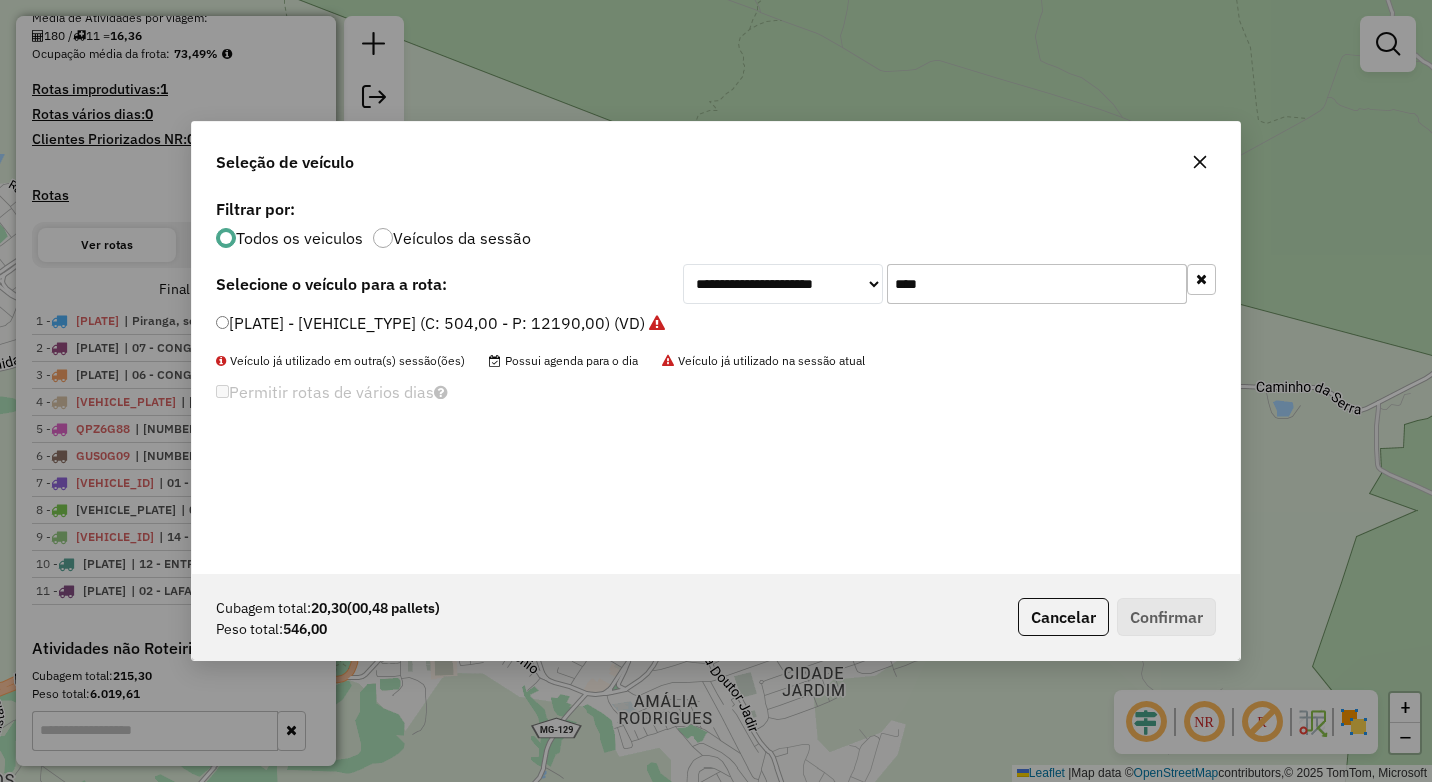 drag, startPoint x: 952, startPoint y: 285, endPoint x: 861, endPoint y: 284, distance: 91.00549 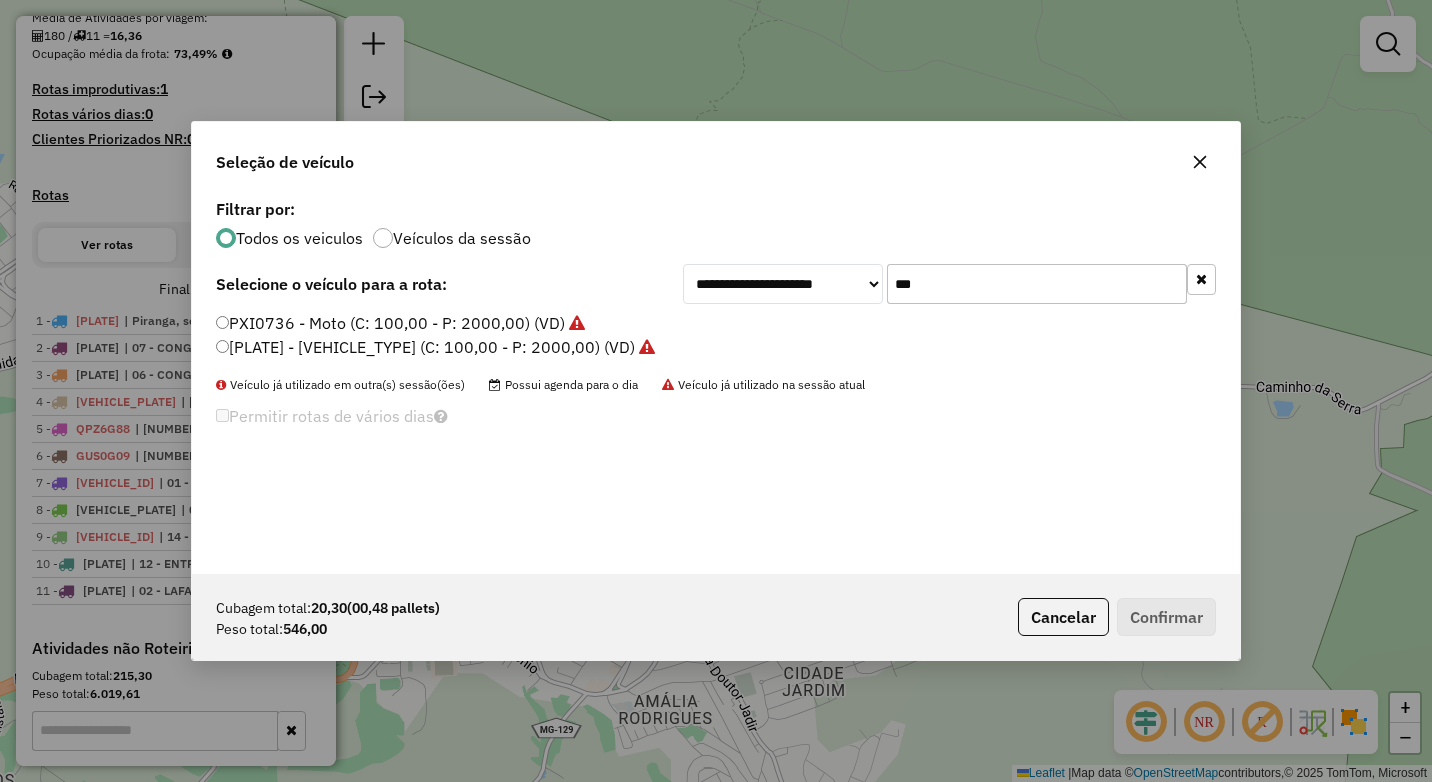 type on "***" 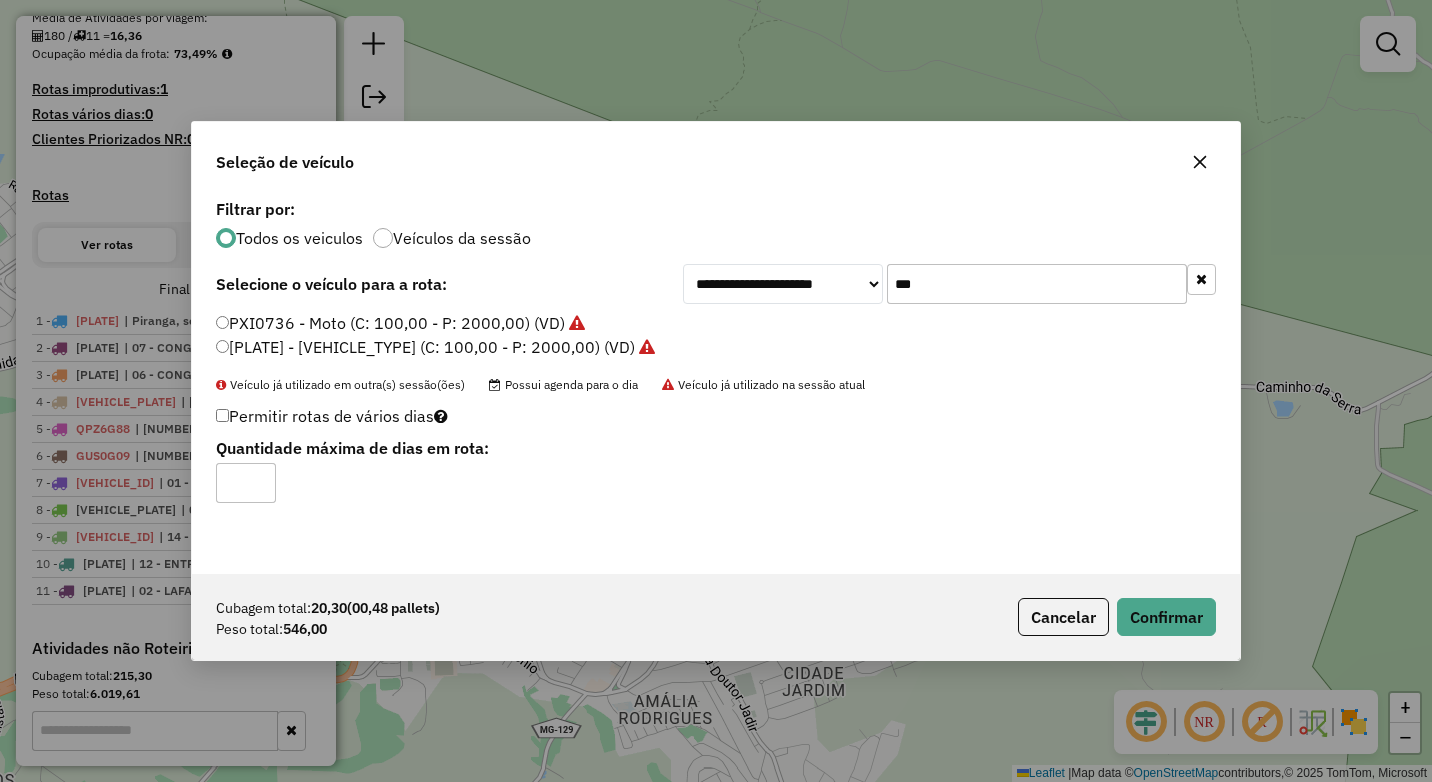 click on "***" 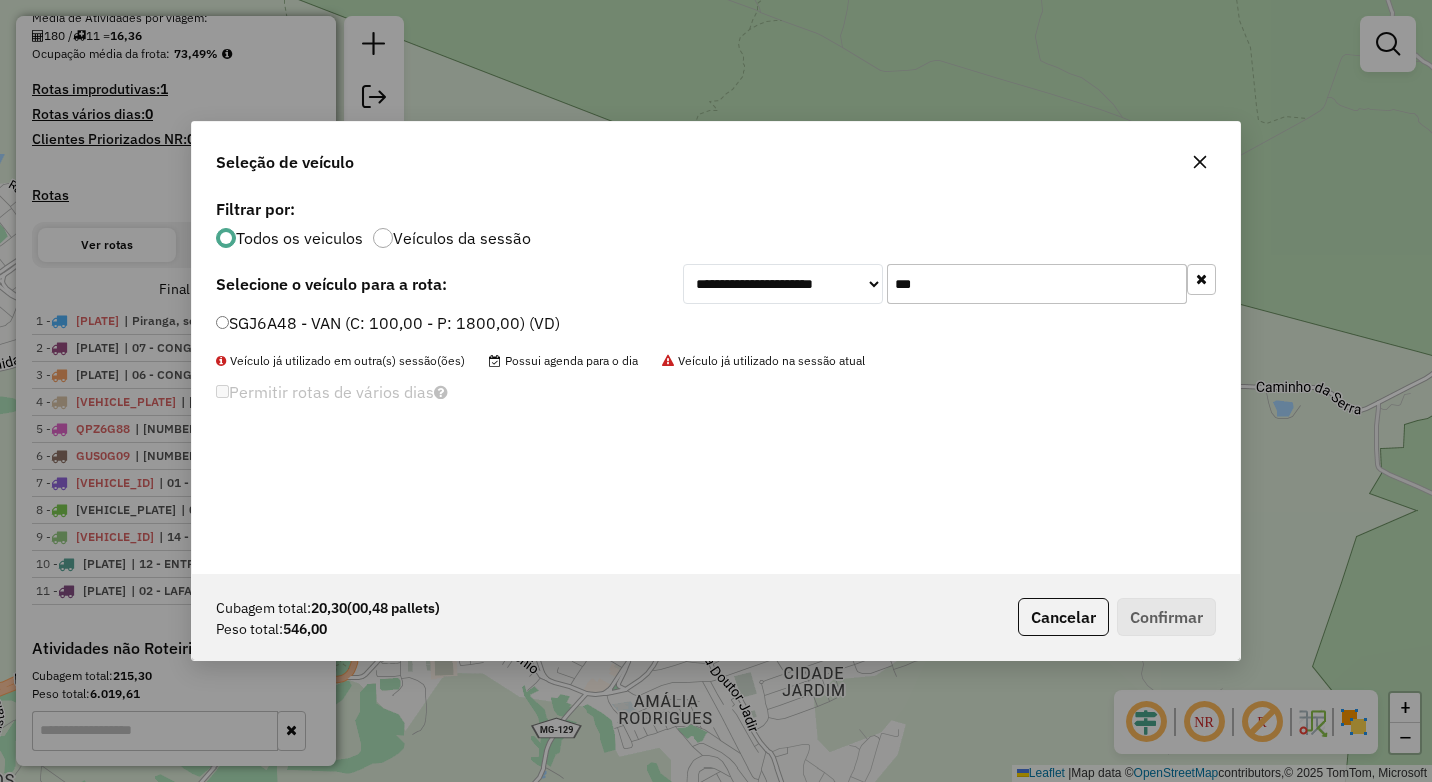 type on "***" 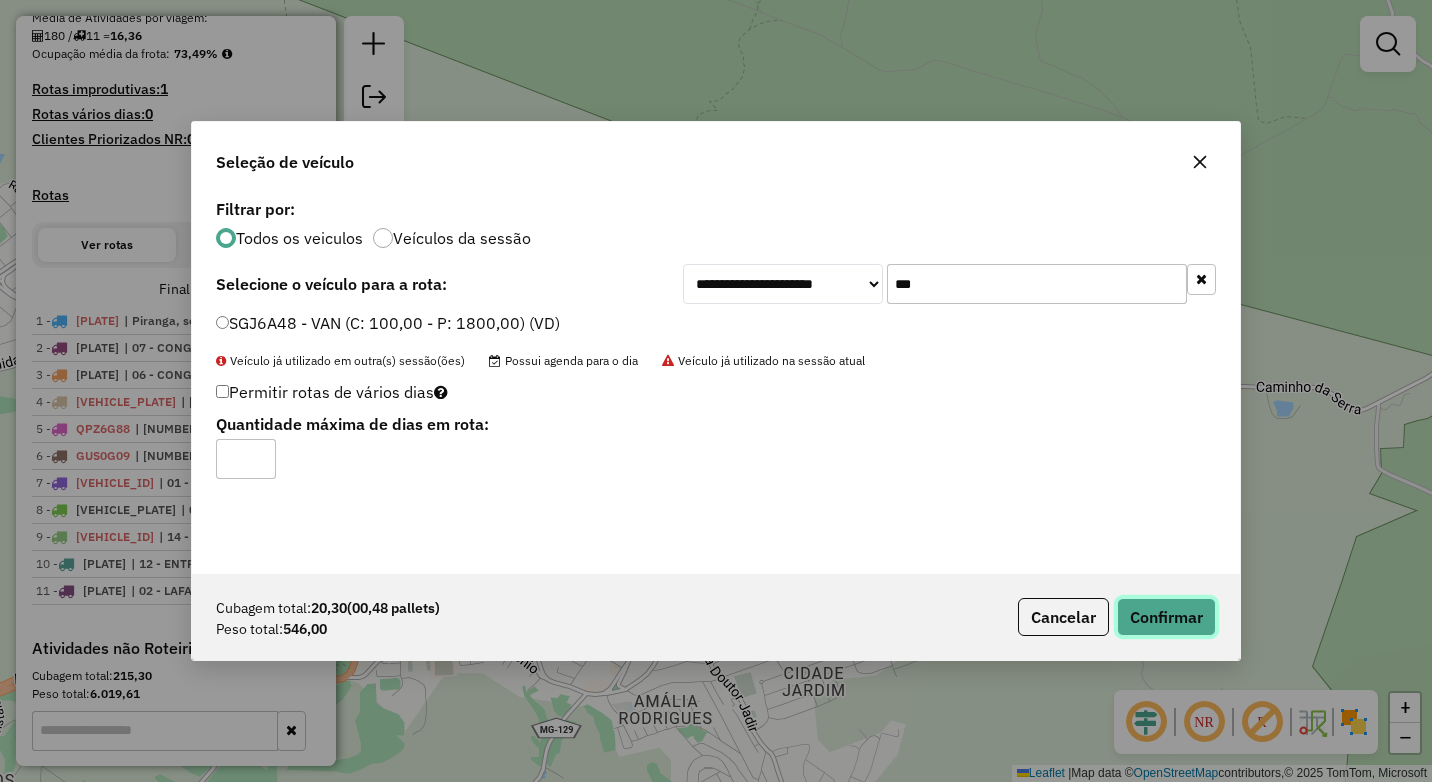 click on "Confirmar" 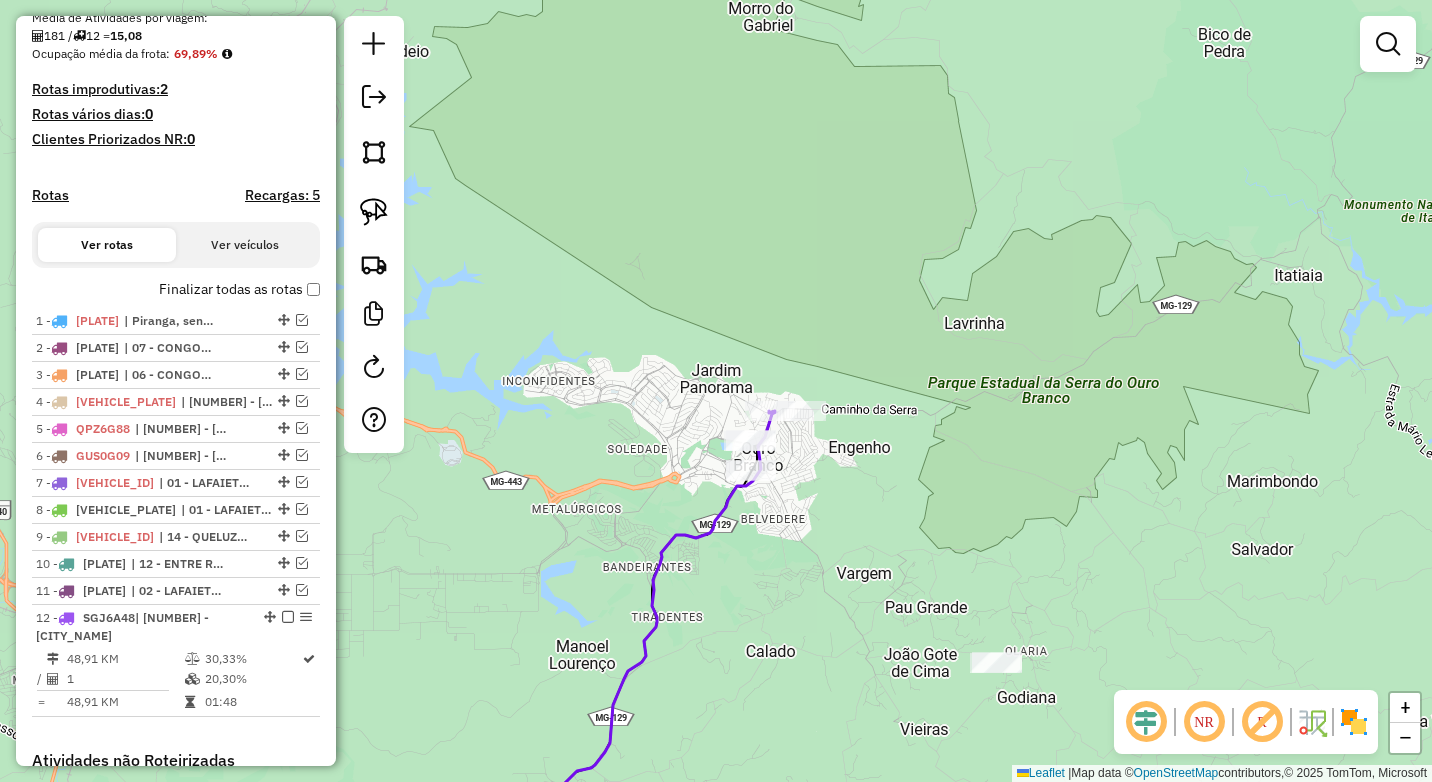 drag, startPoint x: 834, startPoint y: 514, endPoint x: 877, endPoint y: 430, distance: 94.36631 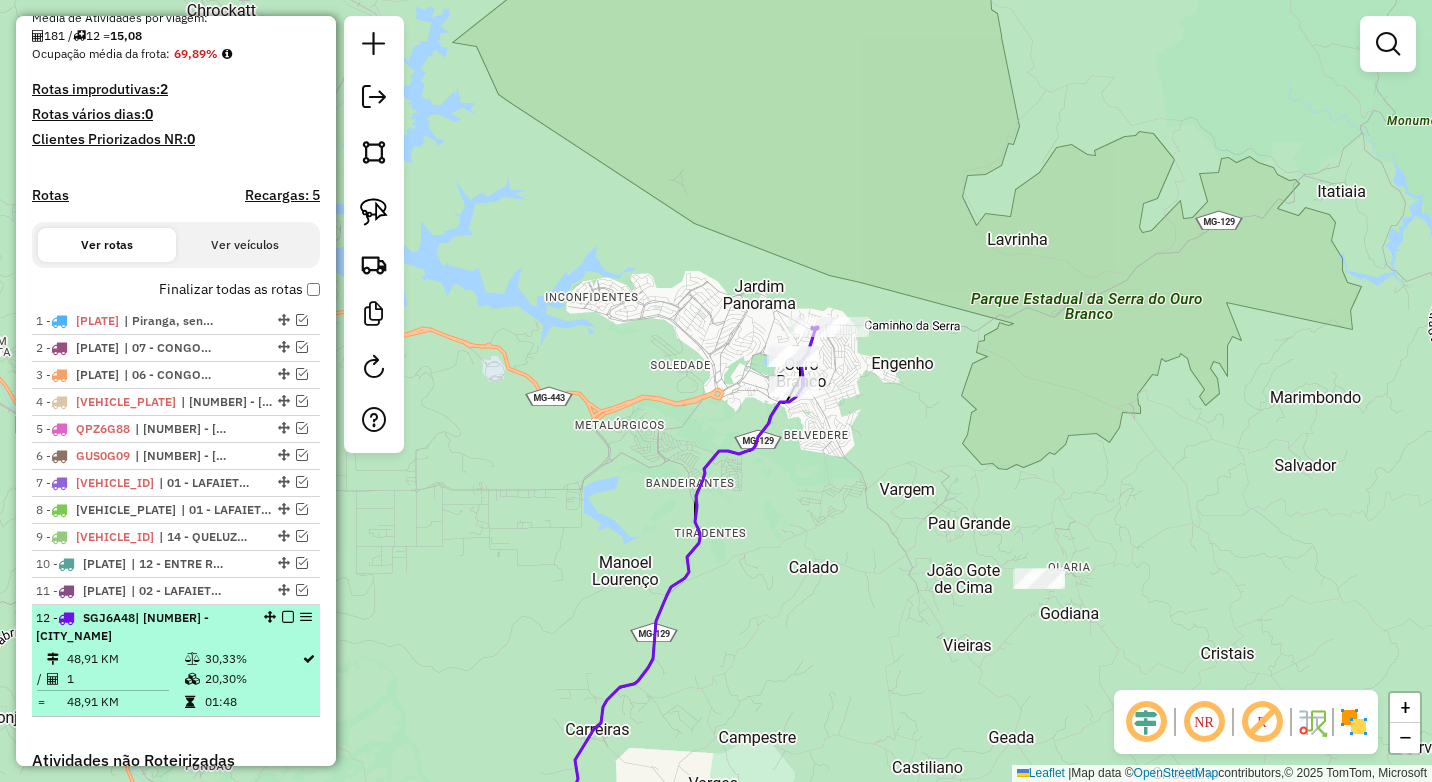 drag, startPoint x: 283, startPoint y: 618, endPoint x: 297, endPoint y: 618, distance: 14 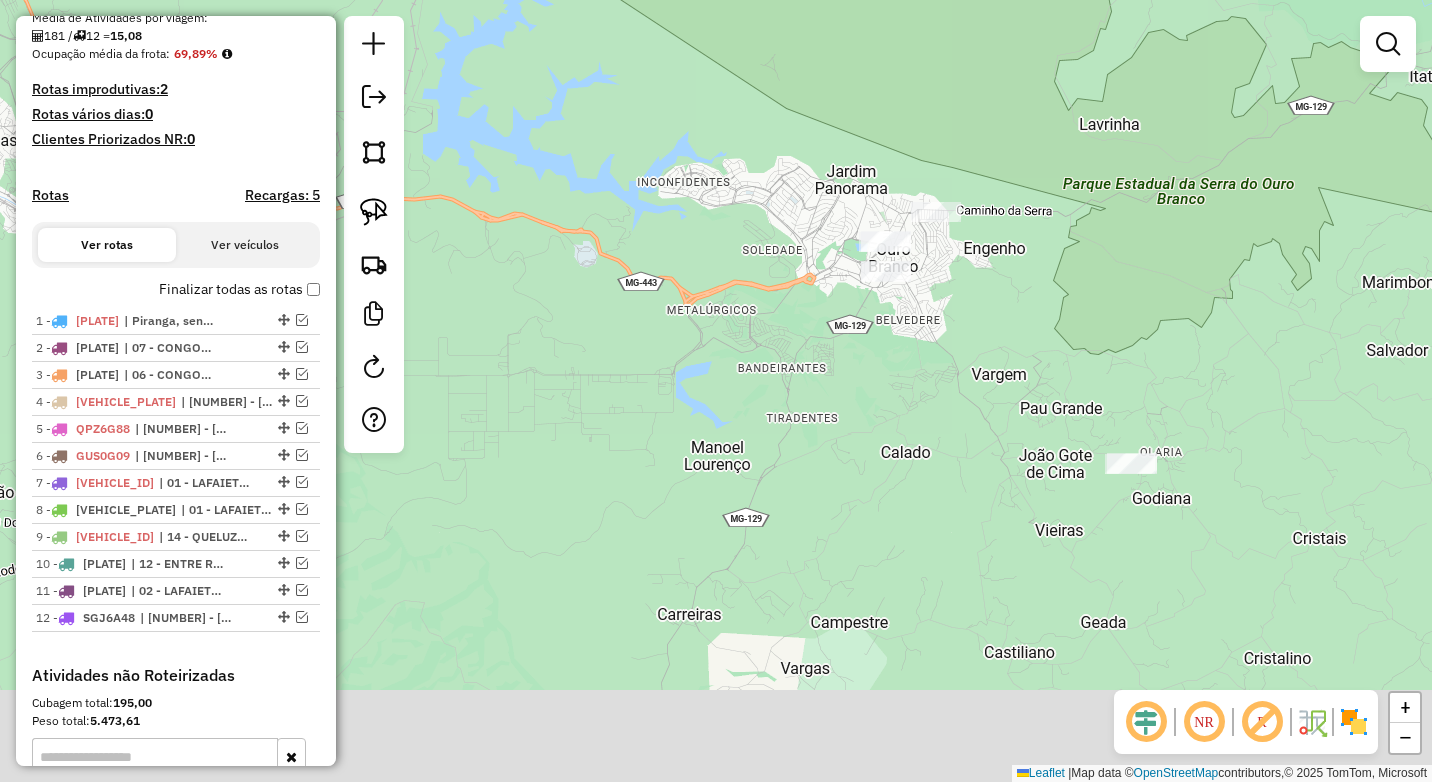 drag, startPoint x: 748, startPoint y: 569, endPoint x: 763, endPoint y: 528, distance: 43.65776 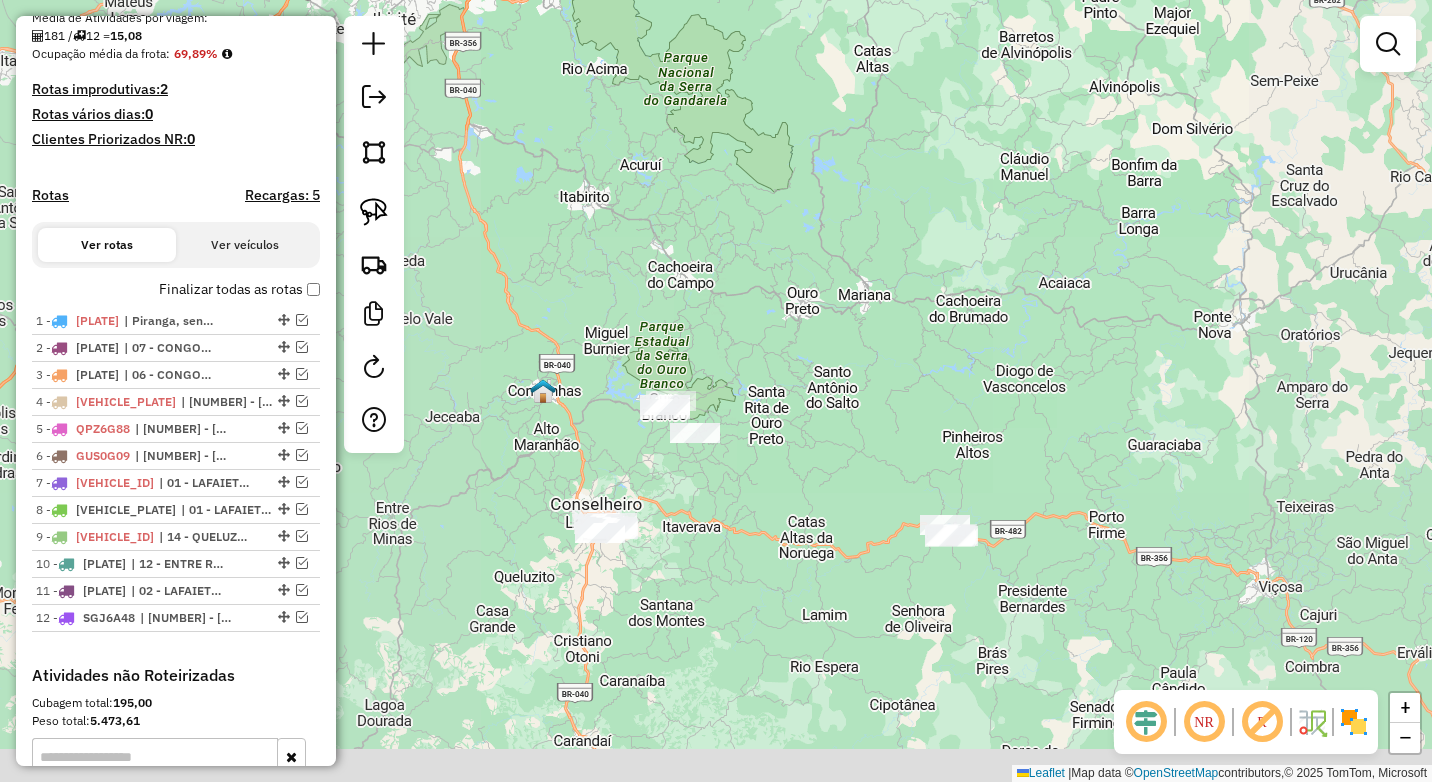 drag, startPoint x: 519, startPoint y: 539, endPoint x: 833, endPoint y: 321, distance: 382.25647 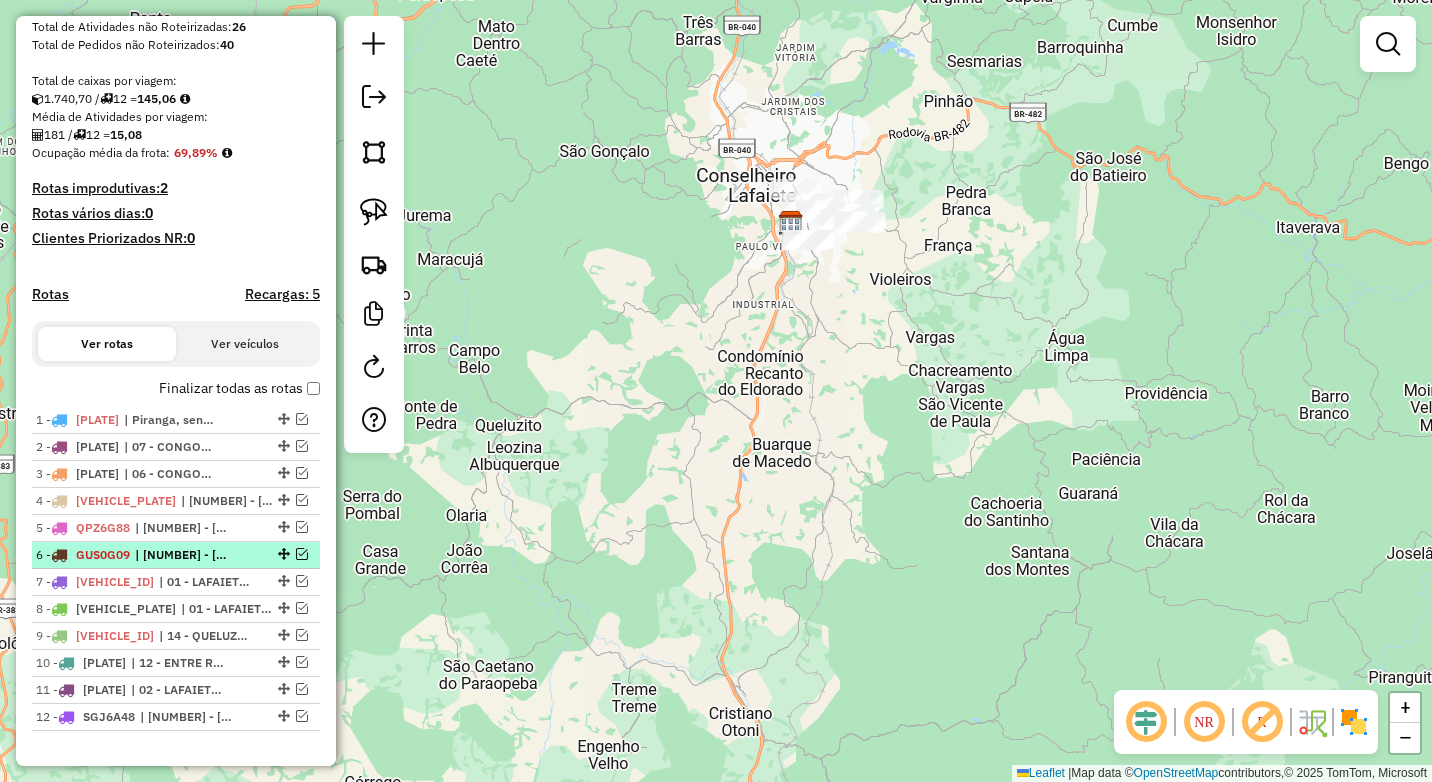 scroll, scrollTop: 382, scrollLeft: 0, axis: vertical 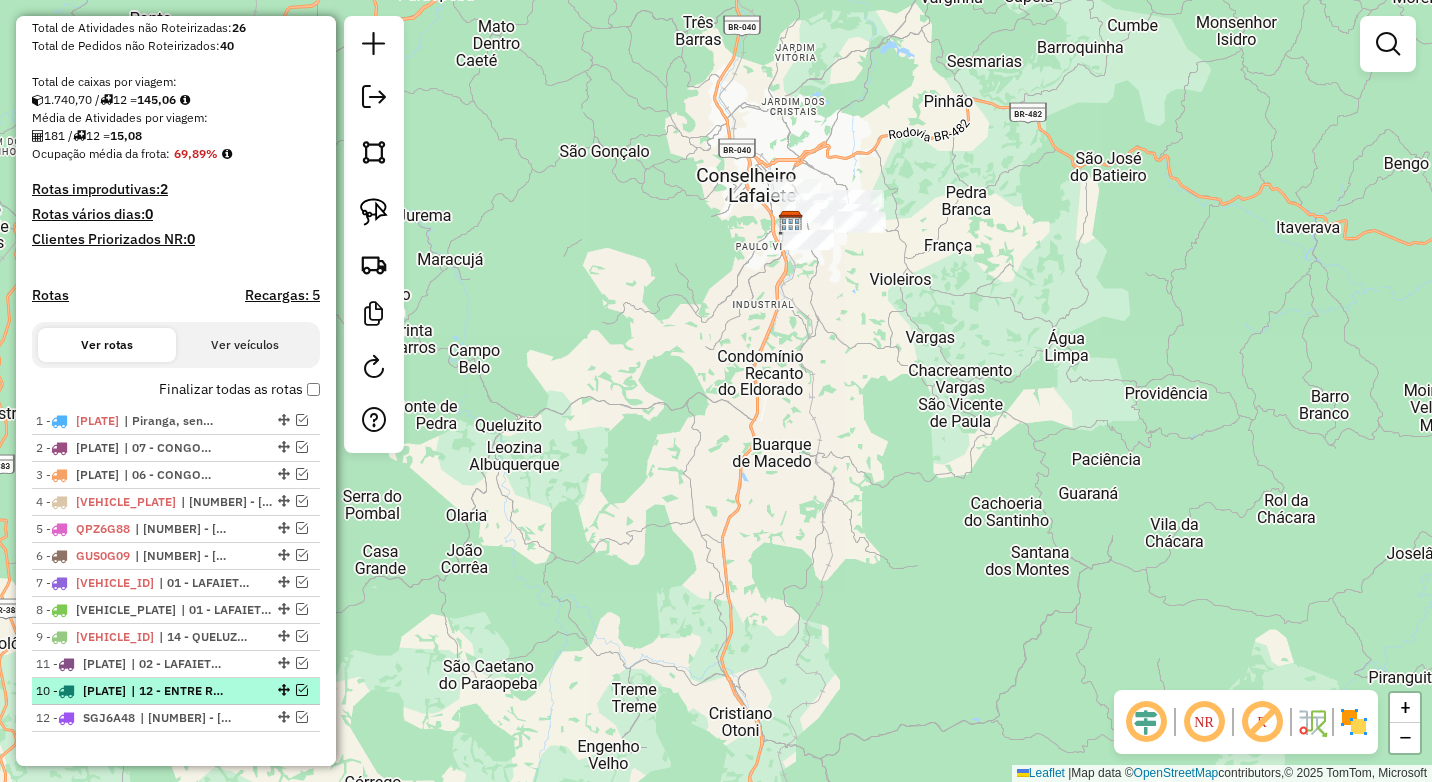 drag, startPoint x: 275, startPoint y: 661, endPoint x: 276, endPoint y: 698, distance: 37.01351 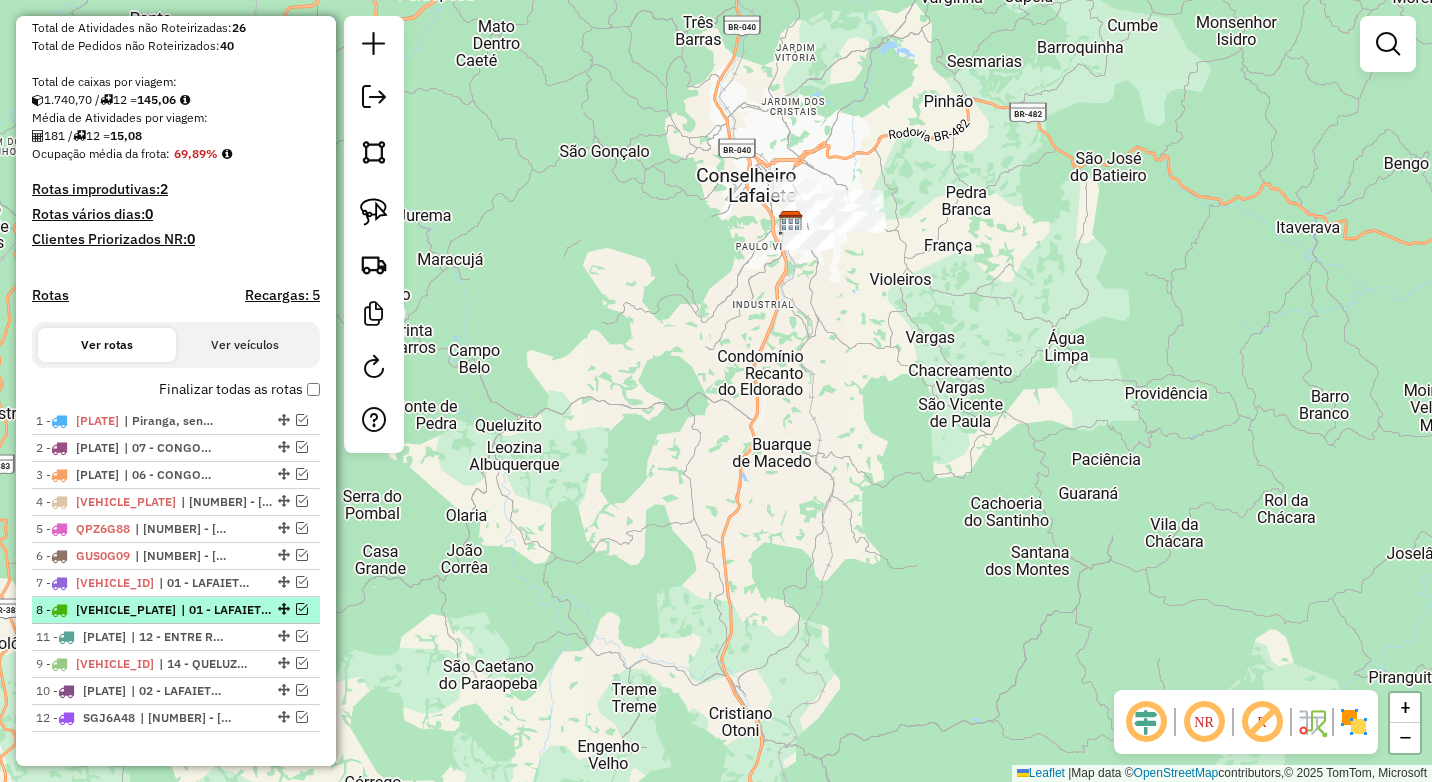 drag, startPoint x: 277, startPoint y: 692, endPoint x: 283, endPoint y: 620, distance: 72.249565 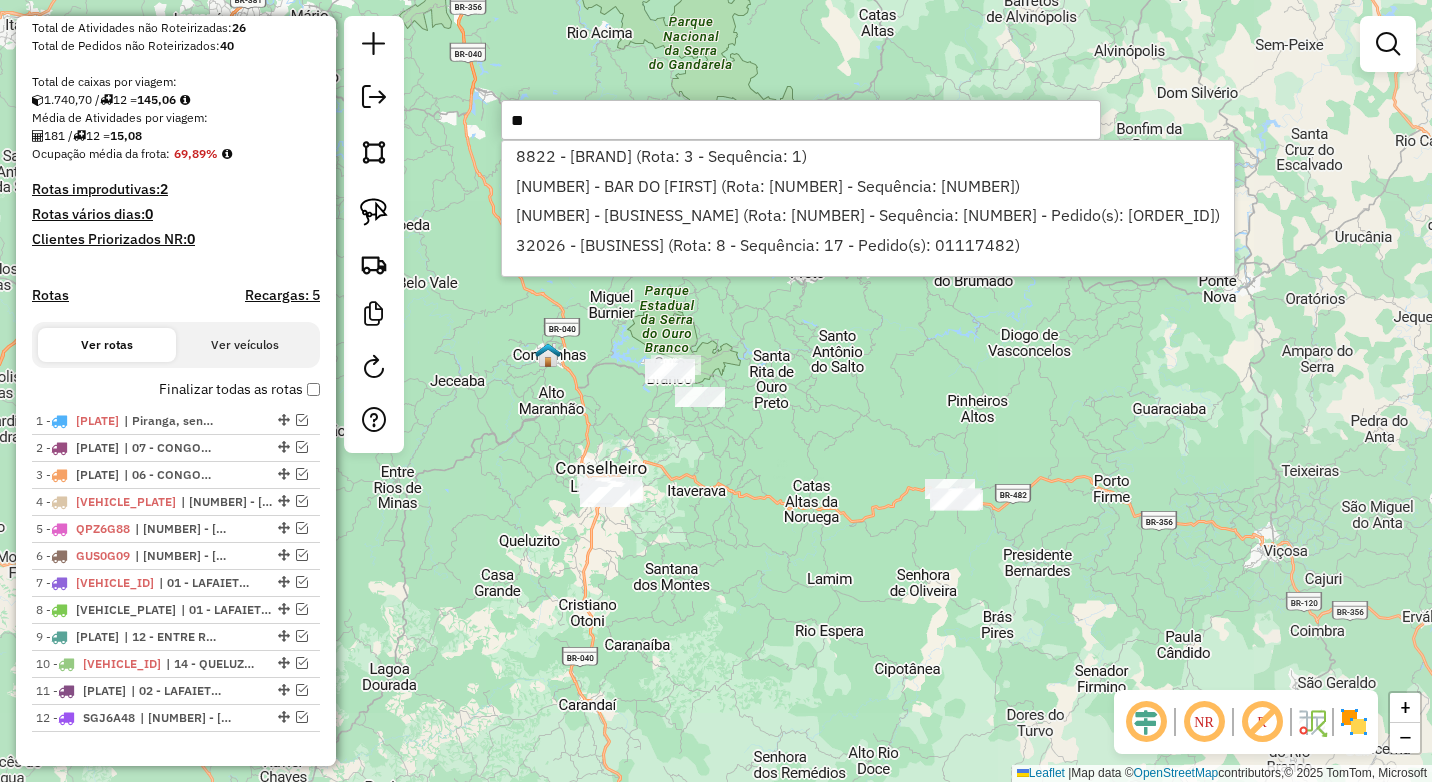 type on "**" 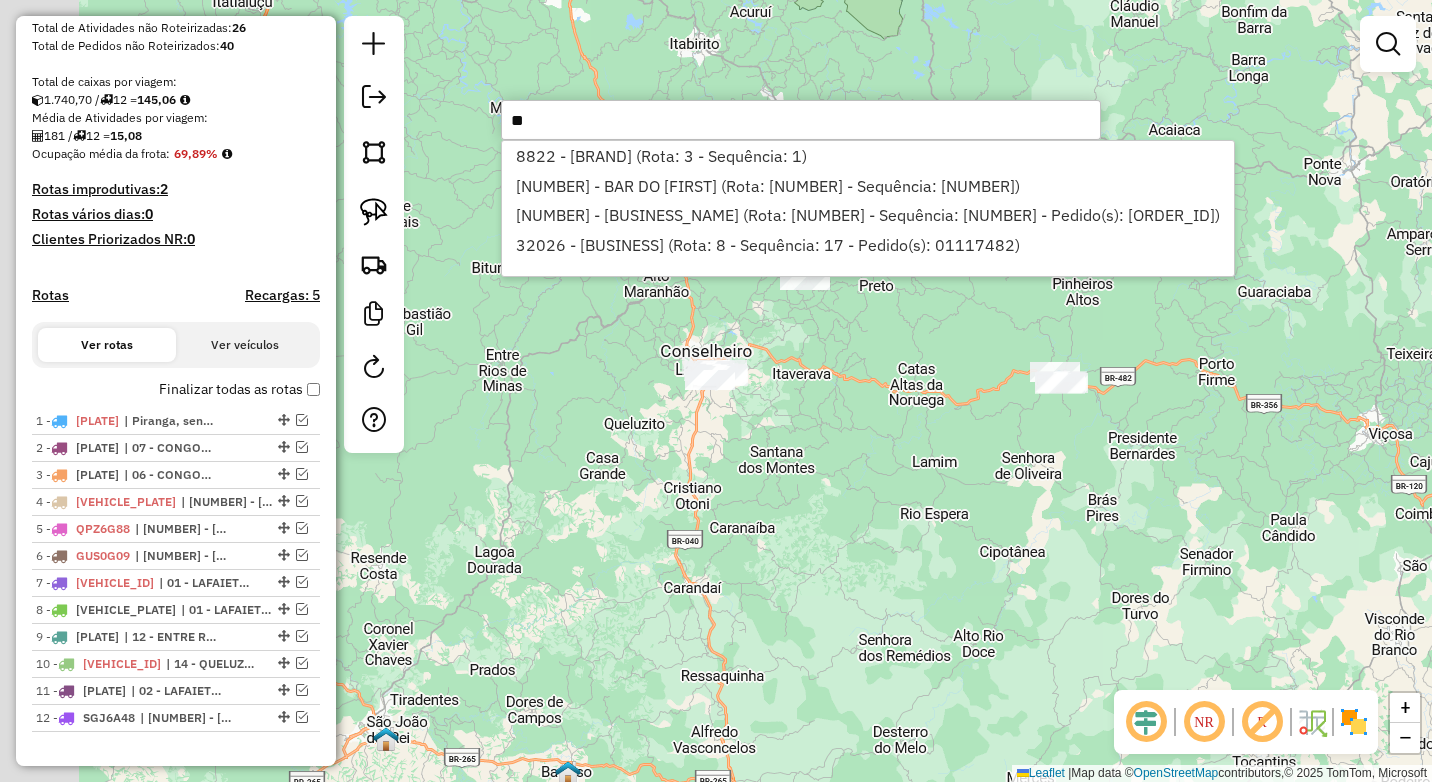 drag, startPoint x: 693, startPoint y: 550, endPoint x: 701, endPoint y: 533, distance: 18.788294 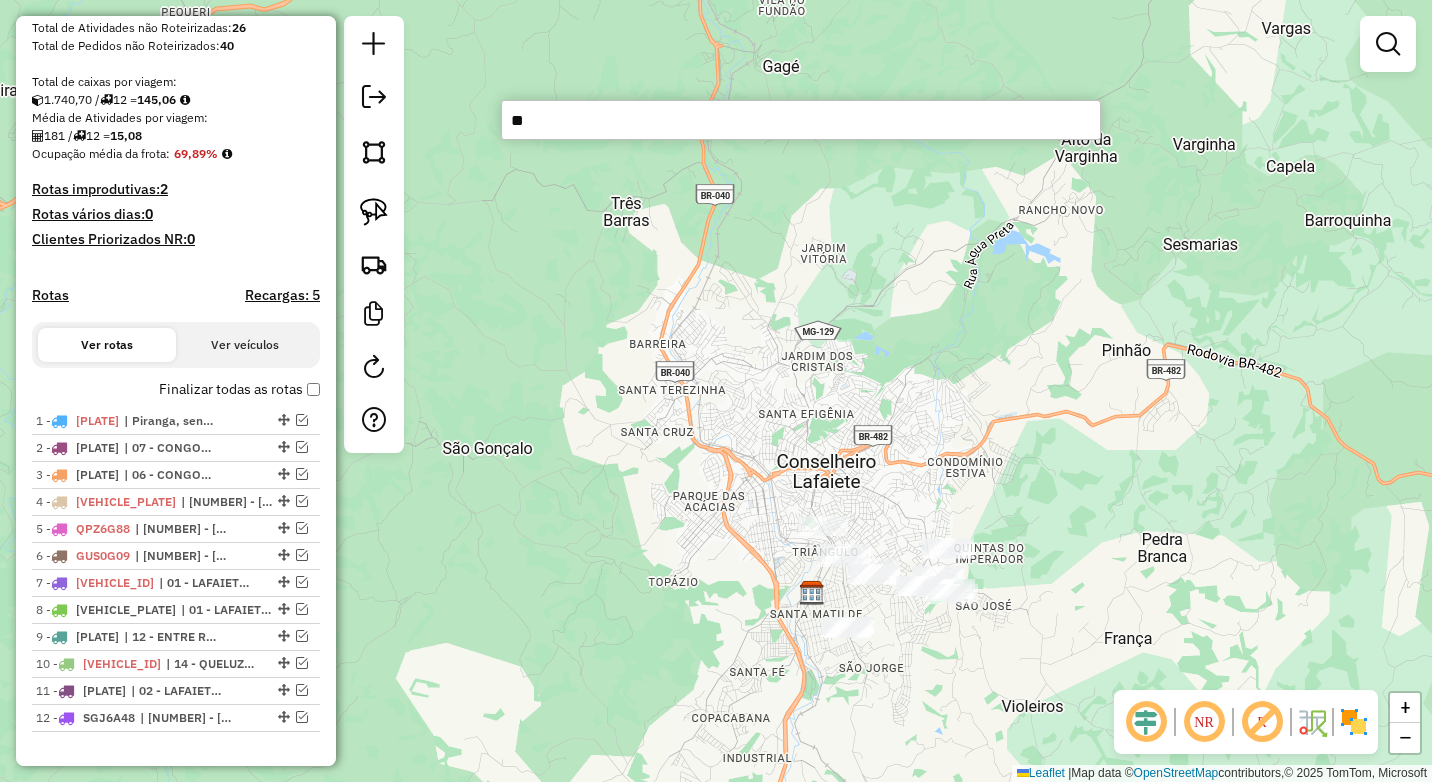 drag, startPoint x: 865, startPoint y: 724, endPoint x: 722, endPoint y: 660, distance: 156.66844 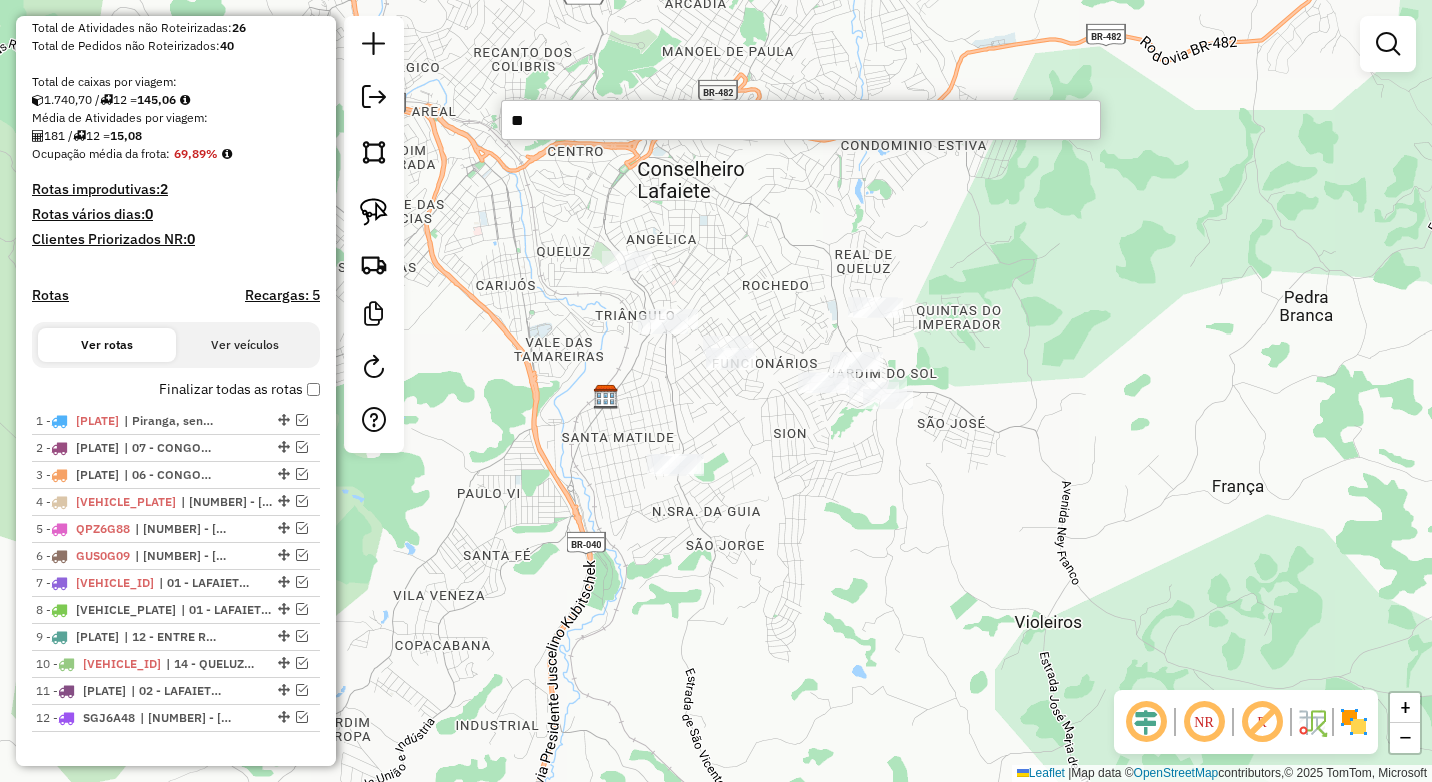click on "Janela de atendimento Grade de atendimento Capacidade Transportadoras Veículos Cliente Pedidos  Rotas Selecione os dias de semana para filtrar as janelas de atendimento  Seg   Ter   Qua   Qui   Sex   Sáb   Dom  Informe o período da janela de atendimento: De: Até:  Filtrar exatamente a janela do cliente  Considerar janela de atendimento padrão  Selecione os dias de semana para filtrar as grades de atendimento  Seg   Ter   Qua   Qui   Sex   Sáb   Dom   Considerar clientes sem dia de atendimento cadastrado  Clientes fora do dia de atendimento selecionado Filtrar as atividades entre os valores definidos abaixo:  Peso mínimo:  ****  Peso máximo:  ****  Cubagem mínima:   Cubagem máxima:   De:   Até:  Filtrar as atividades entre o tempo de atendimento definido abaixo:  De:   Até:   Considerar capacidade total dos clientes não roteirizados Transportadora: Selecione um ou mais itens Tipo de veículo: Selecione um ou mais itens Veículo: Selecione um ou mais itens Motorista: Selecione um ou mais itens De:" 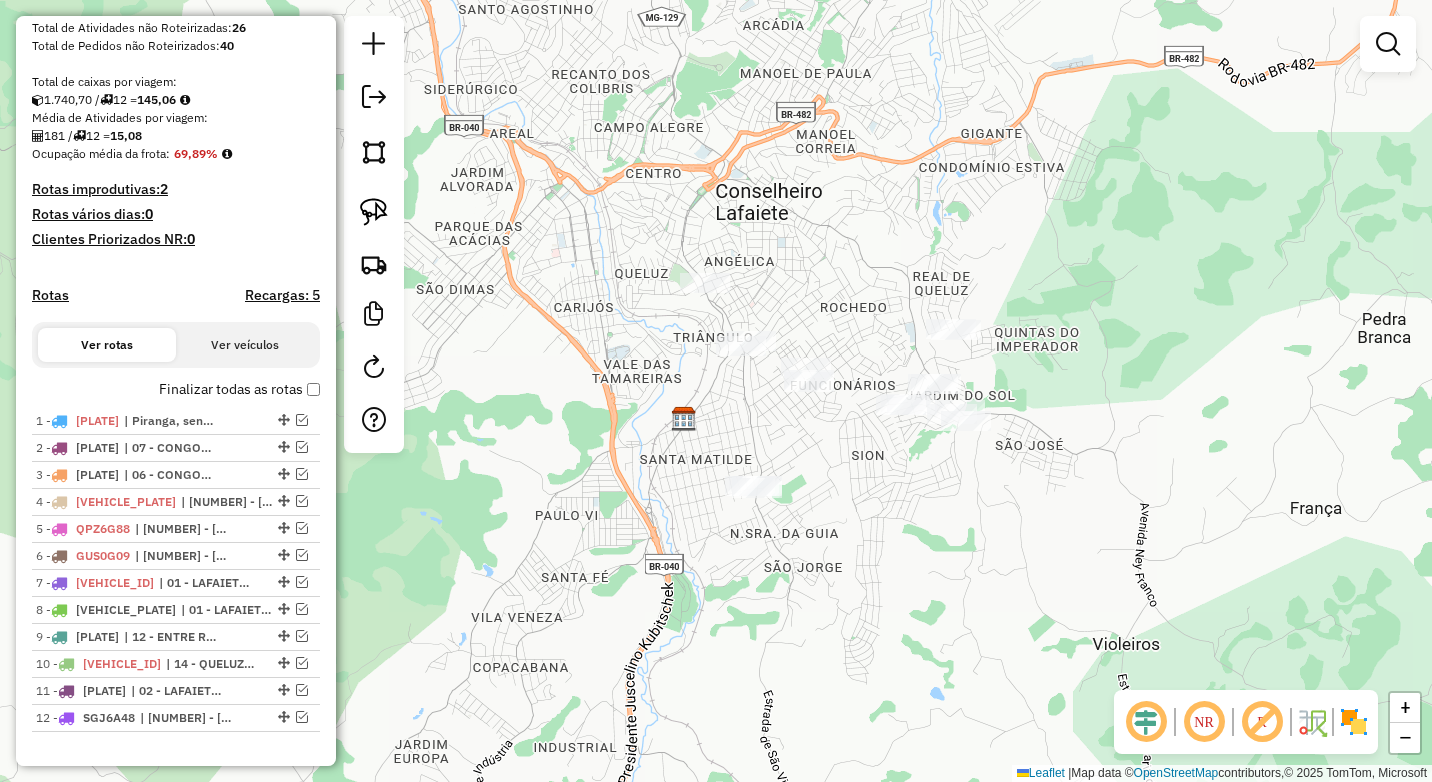 click on "Janela de atendimento Grade de atendimento Capacidade Transportadoras Veículos Cliente Pedidos  Rotas Selecione os dias de semana para filtrar as janelas de atendimento  Seg   Ter   Qua   Qui   Sex   Sáb   Dom  Informe o período da janela de atendimento: De: Até:  Filtrar exatamente a janela do cliente  Considerar janela de atendimento padrão  Selecione os dias de semana para filtrar as grades de atendimento  Seg   Ter   Qua   Qui   Sex   Sáb   Dom   Considerar clientes sem dia de atendimento cadastrado  Clientes fora do dia de atendimento selecionado Filtrar as atividades entre os valores definidos abaixo:  Peso mínimo:  ****  Peso máximo:  ****  Cubagem mínima:   Cubagem máxima:   De:   Até:  Filtrar as atividades entre o tempo de atendimento definido abaixo:  De:   Até:   Considerar capacidade total dos clientes não roteirizados Transportadora: Selecione um ou mais itens Tipo de veículo: Selecione um ou mais itens Veículo: Selecione um ou mais itens Motorista: Selecione um ou mais itens De:" 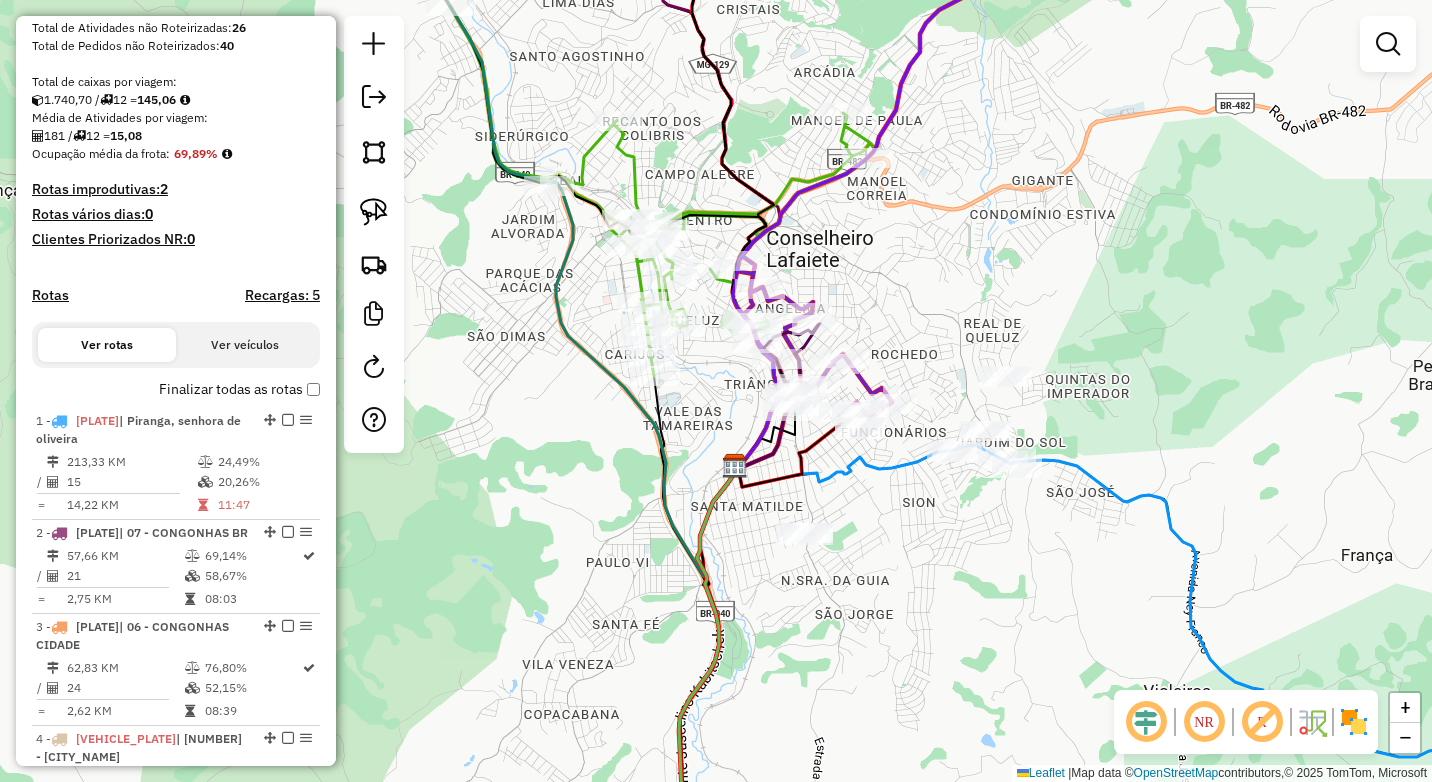 drag, startPoint x: 594, startPoint y: 482, endPoint x: 709, endPoint y: 552, distance: 134.62912 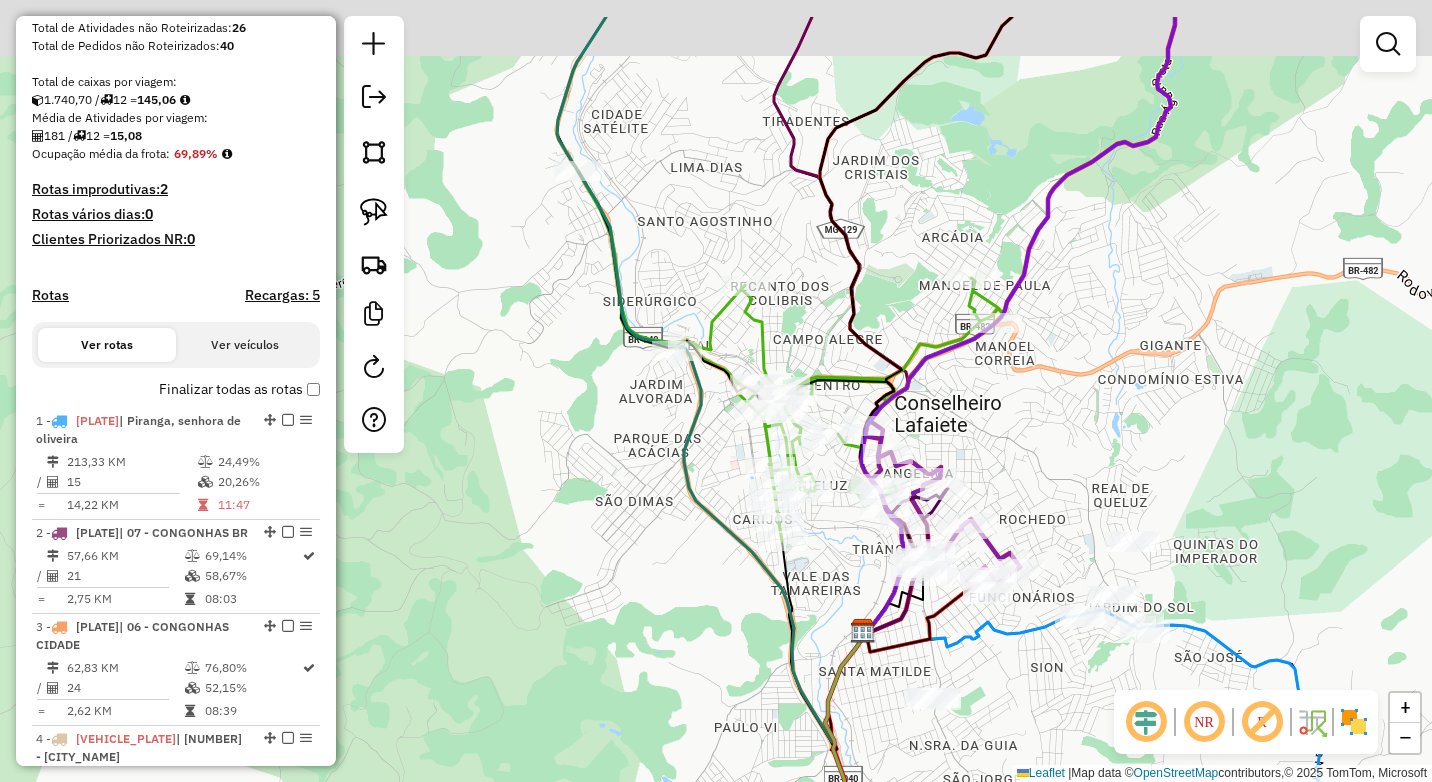 drag, startPoint x: 640, startPoint y: 522, endPoint x: 636, endPoint y: 537, distance: 15.524175 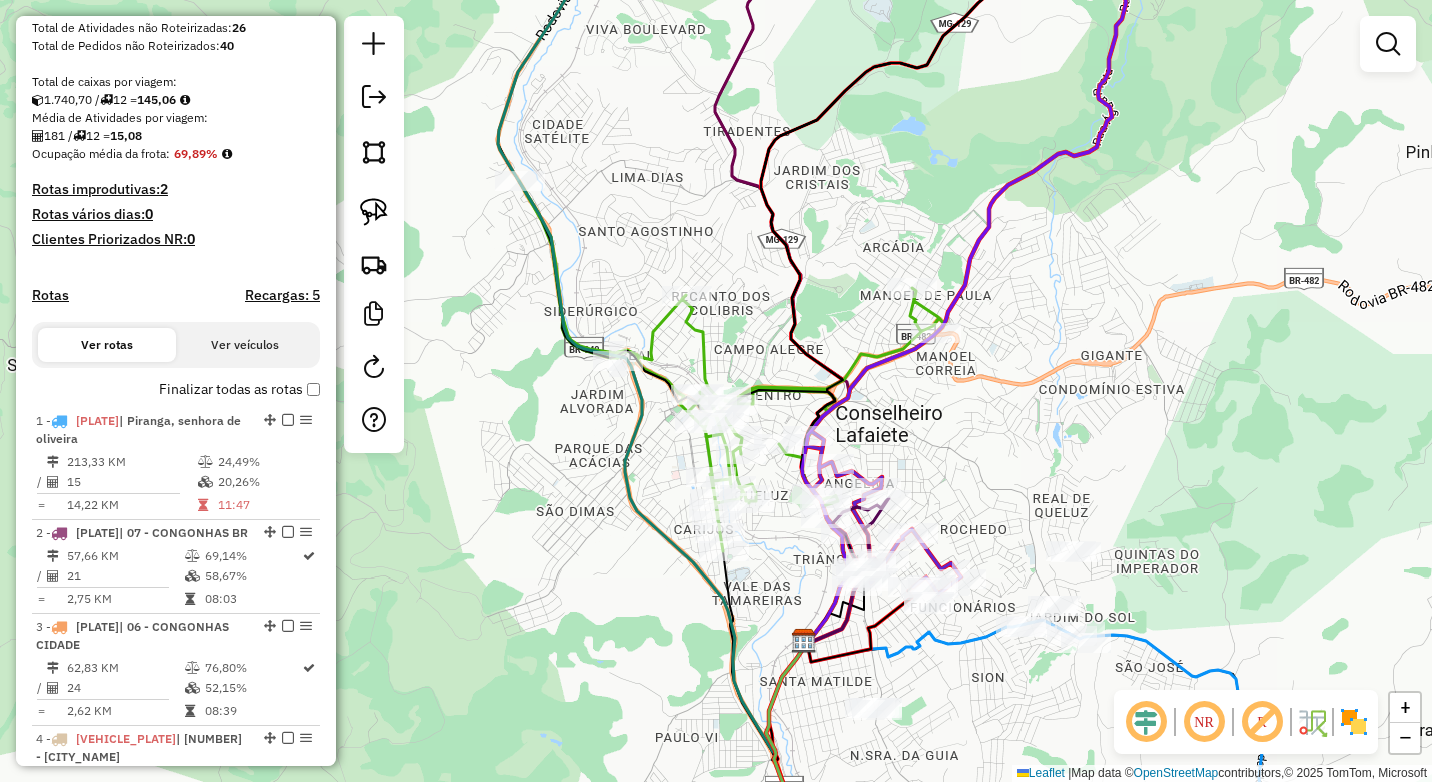drag, startPoint x: 628, startPoint y: 495, endPoint x: 566, endPoint y: 505, distance: 62.801273 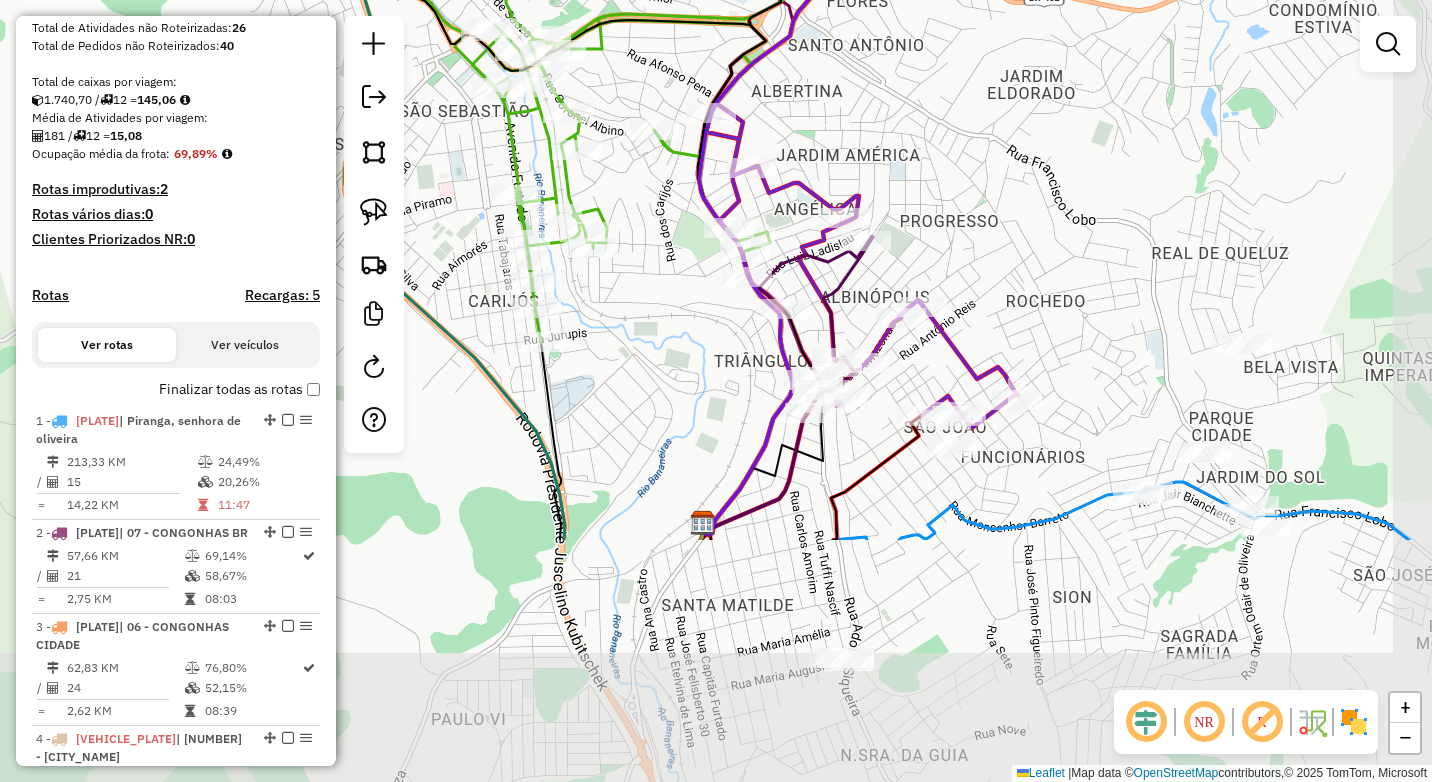 drag, startPoint x: 727, startPoint y: 359, endPoint x: 642, endPoint y: 23, distance: 346.58478 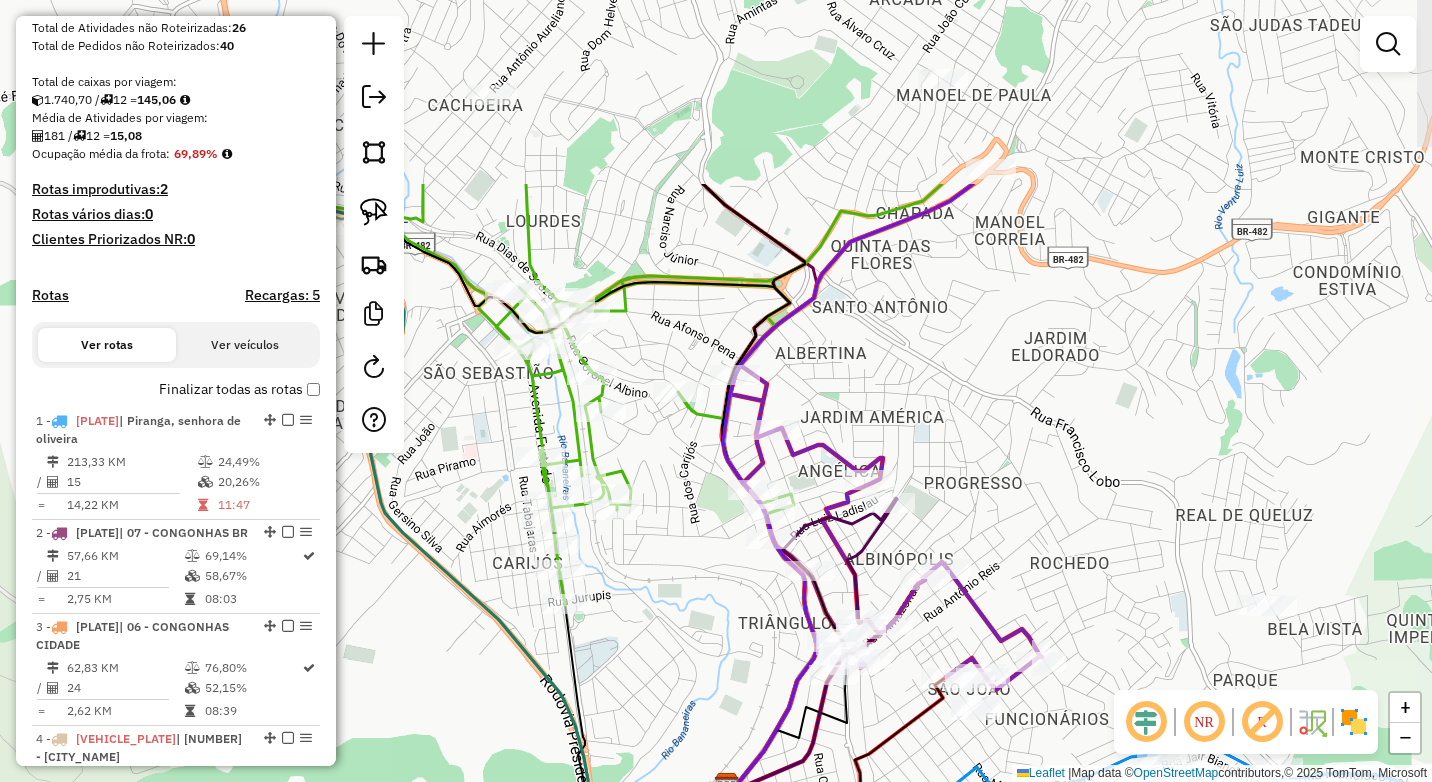 drag, startPoint x: 1026, startPoint y: 202, endPoint x: 1086, endPoint y: 481, distance: 285.3787 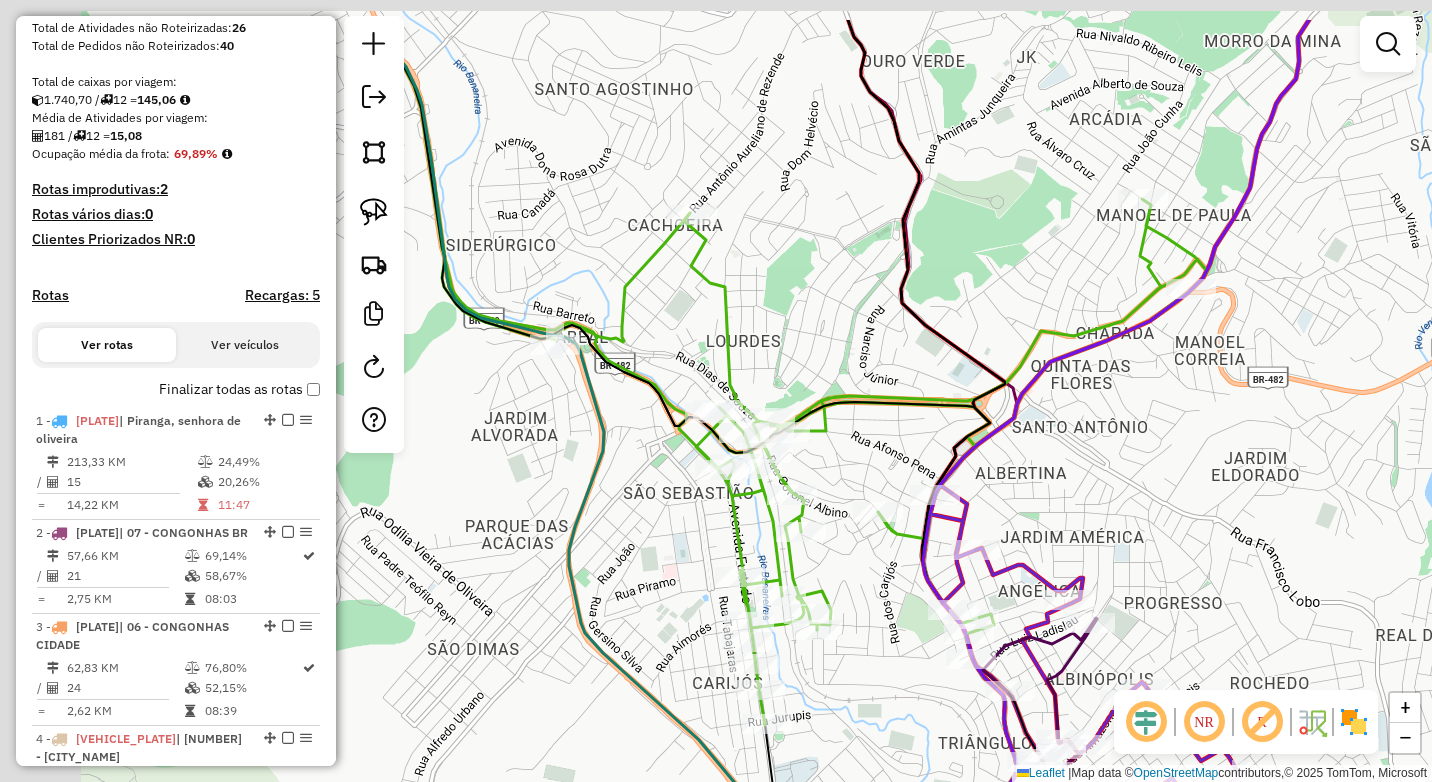 drag, startPoint x: 913, startPoint y: 292, endPoint x: 1055, endPoint y: 406, distance: 182.09888 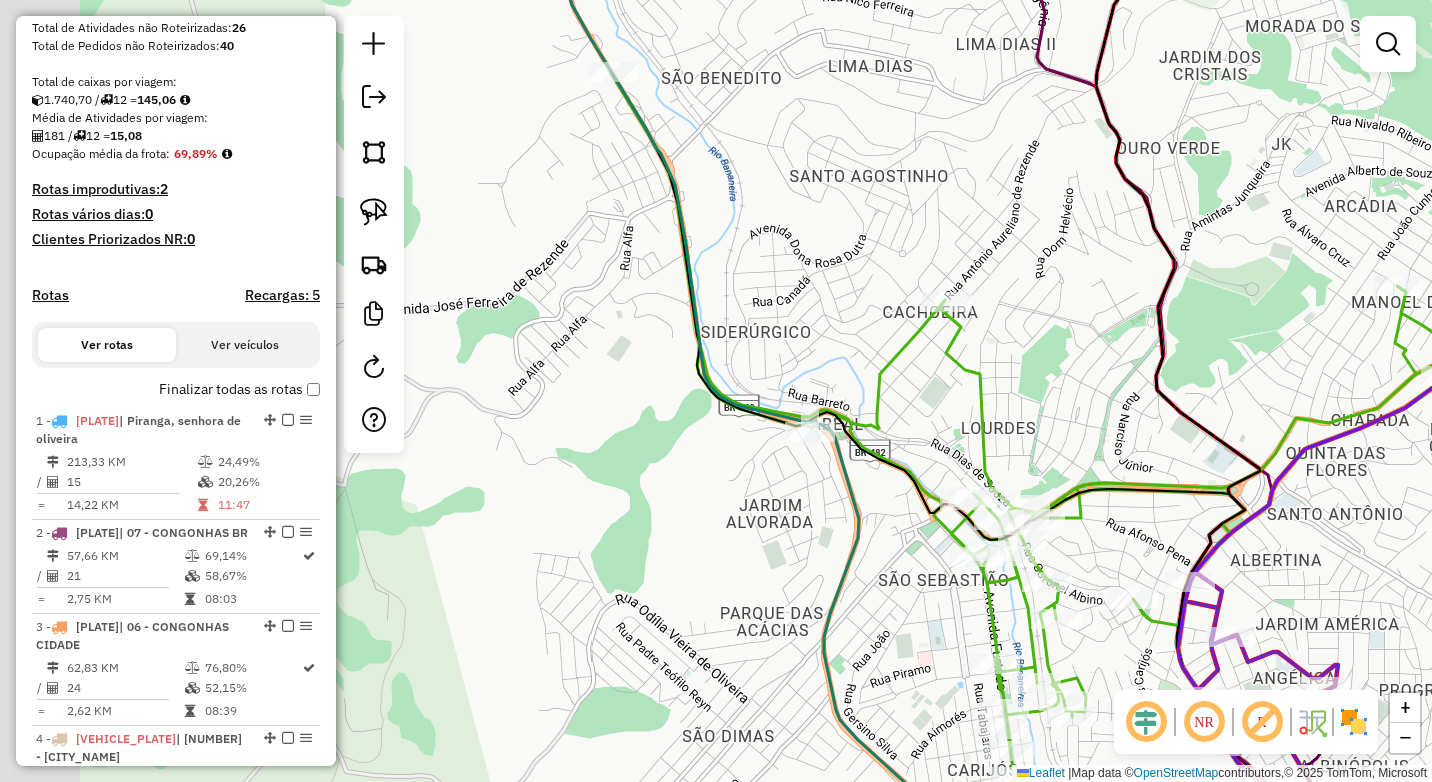 drag, startPoint x: 924, startPoint y: 413, endPoint x: 1064, endPoint y: 481, distance: 155.64061 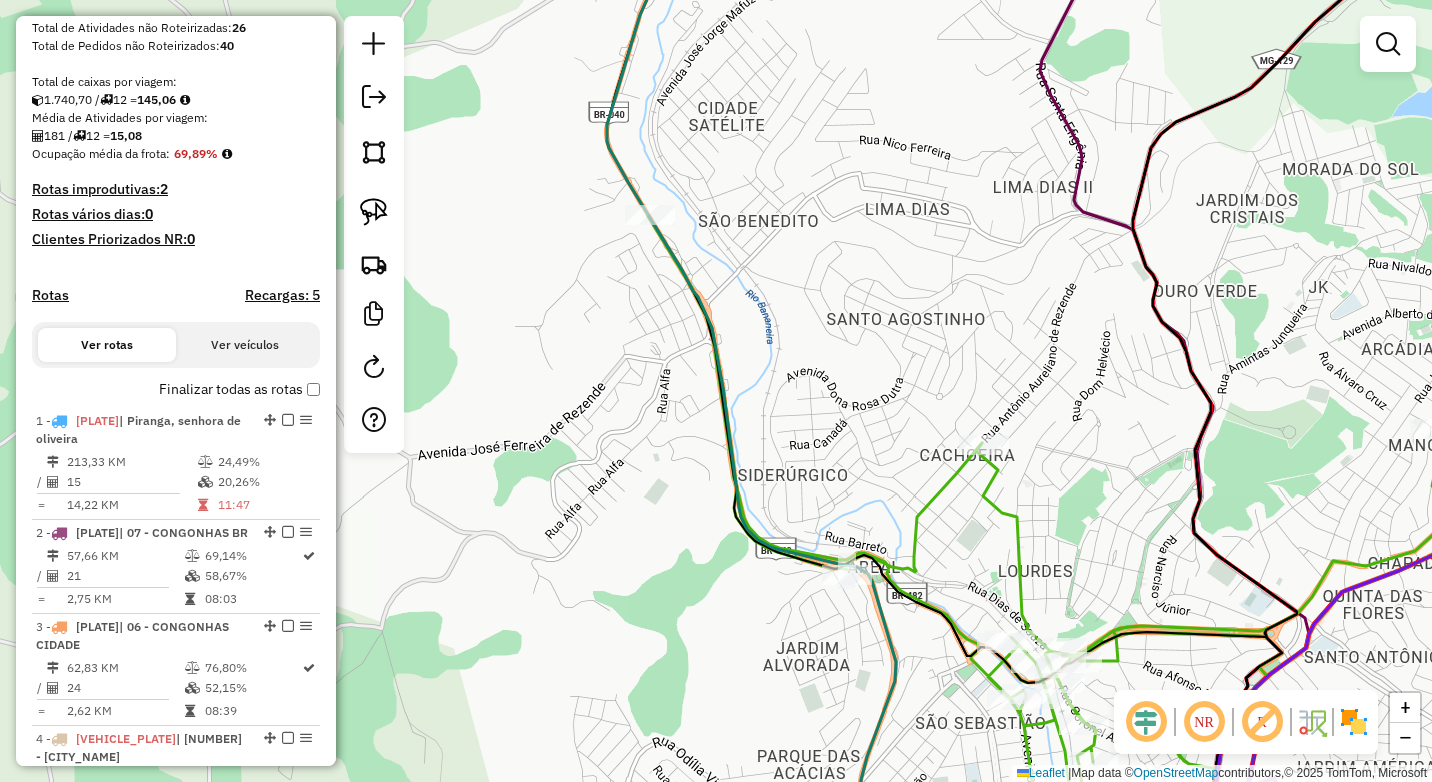 drag, startPoint x: 893, startPoint y: 368, endPoint x: 893, endPoint y: 389, distance: 21 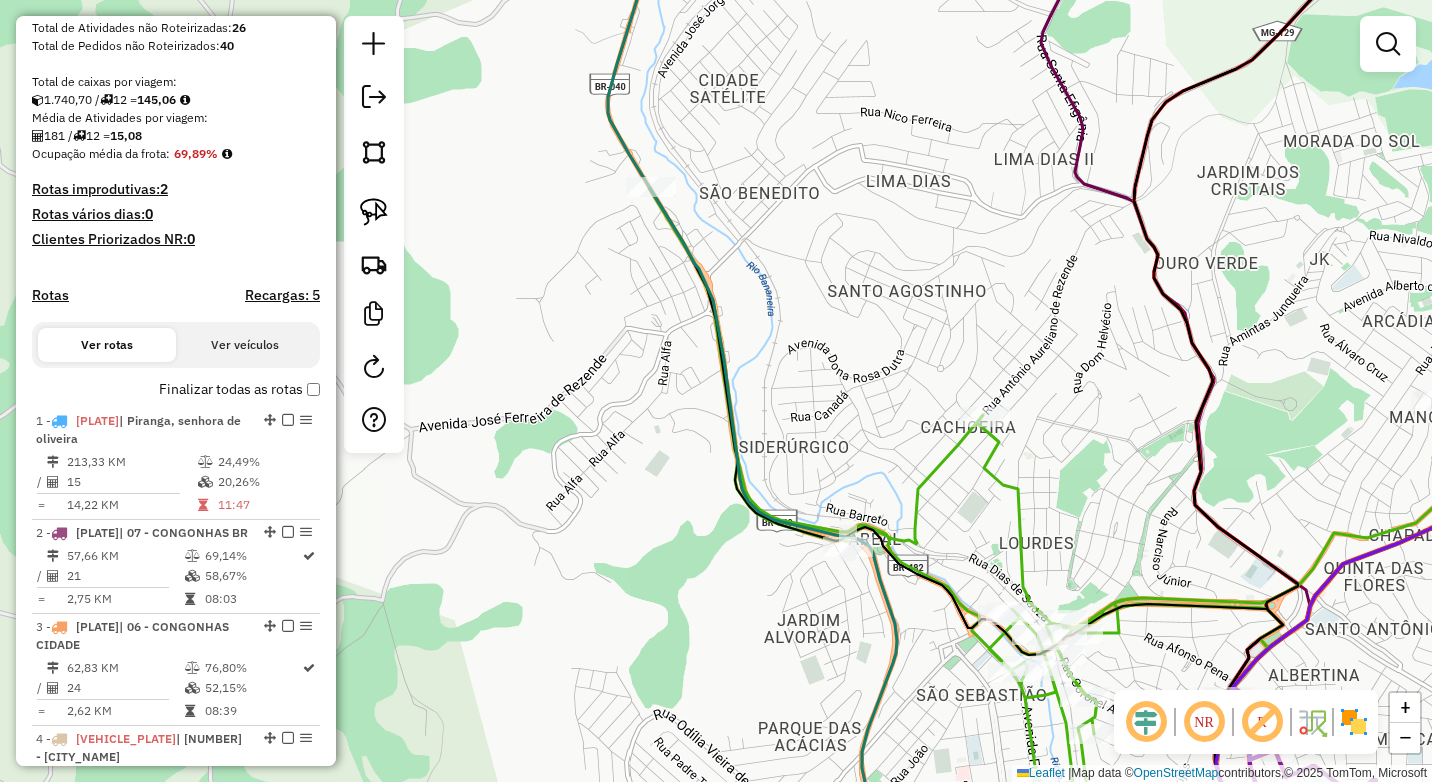drag, startPoint x: 850, startPoint y: 451, endPoint x: 898, endPoint y: 169, distance: 286.05594 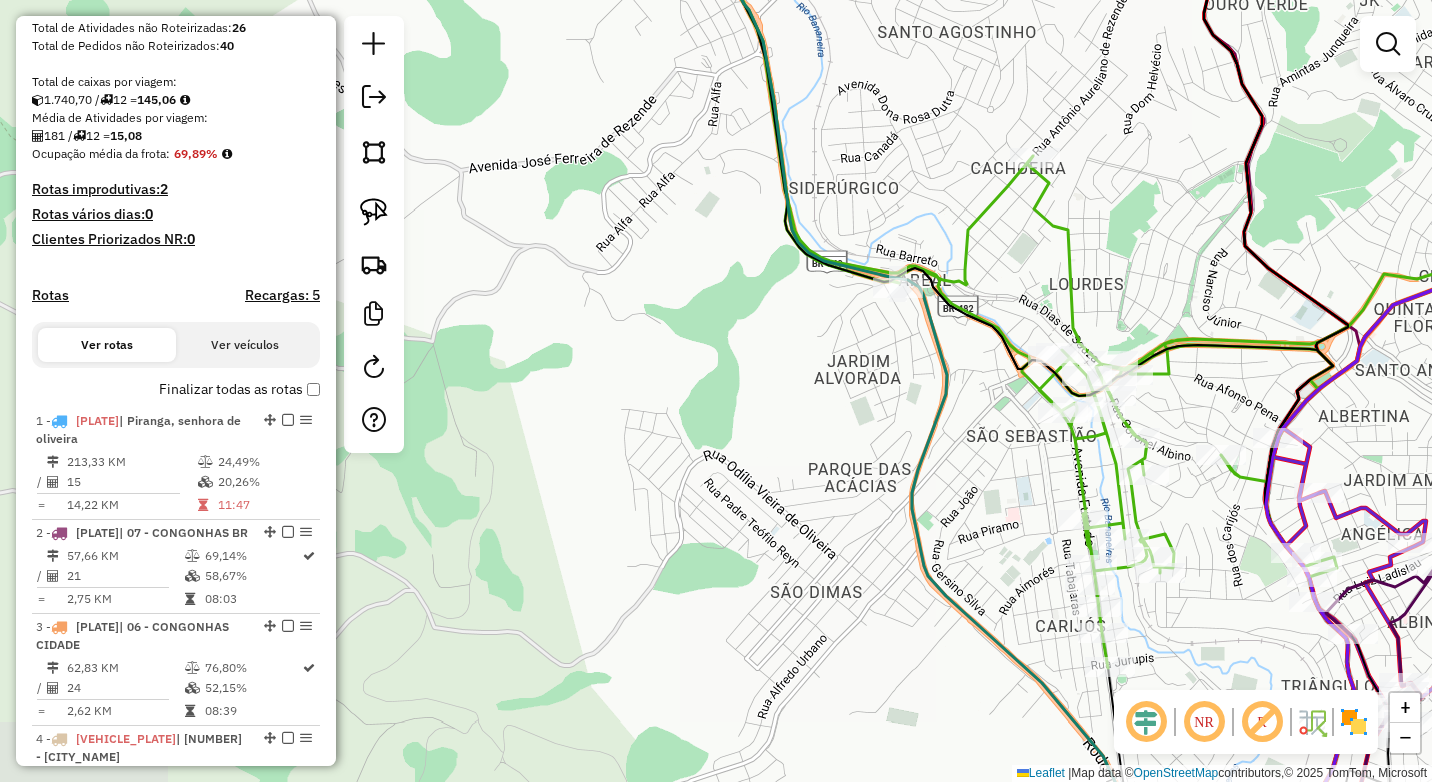 drag, startPoint x: 845, startPoint y: 473, endPoint x: 787, endPoint y: 251, distance: 229.45152 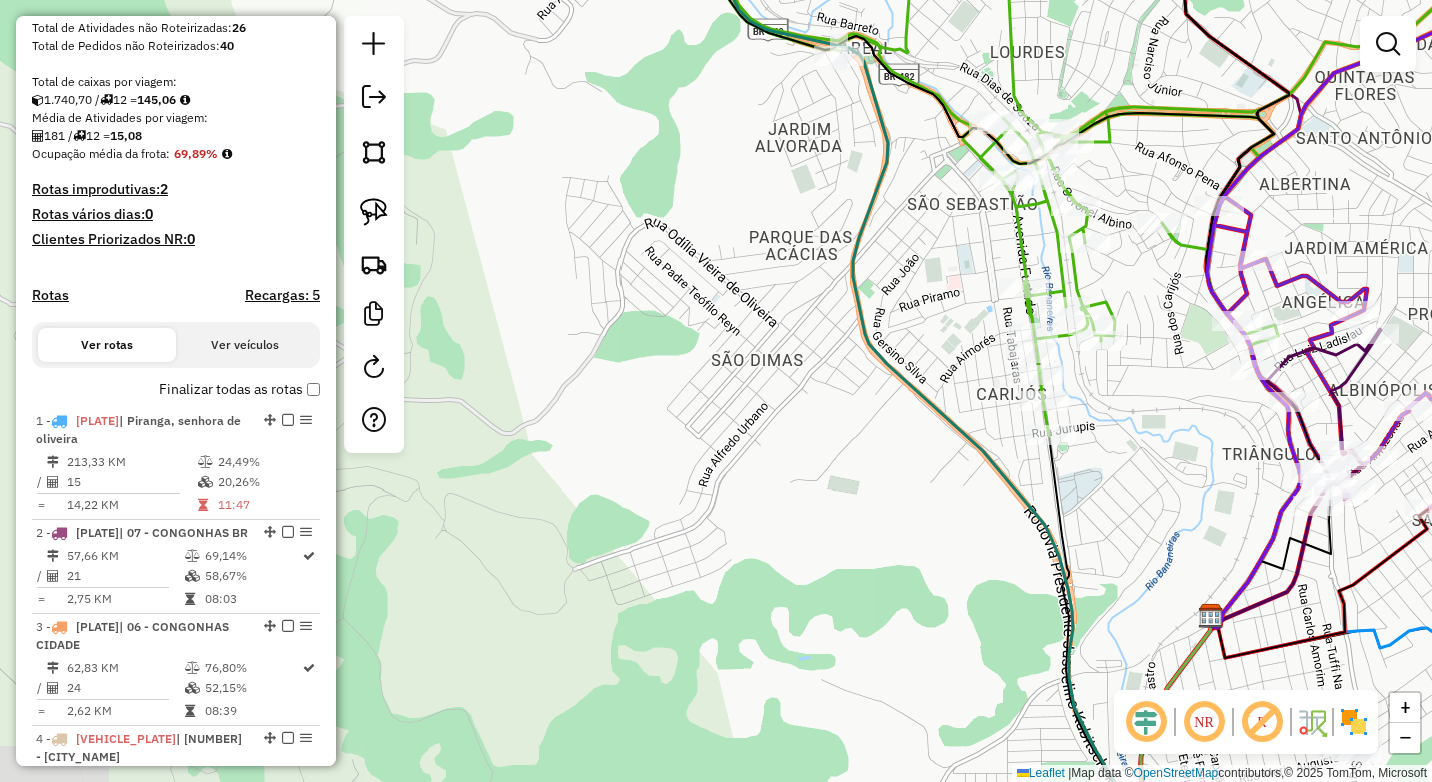 drag, startPoint x: 846, startPoint y: 503, endPoint x: 628, endPoint y: 370, distance: 255.36836 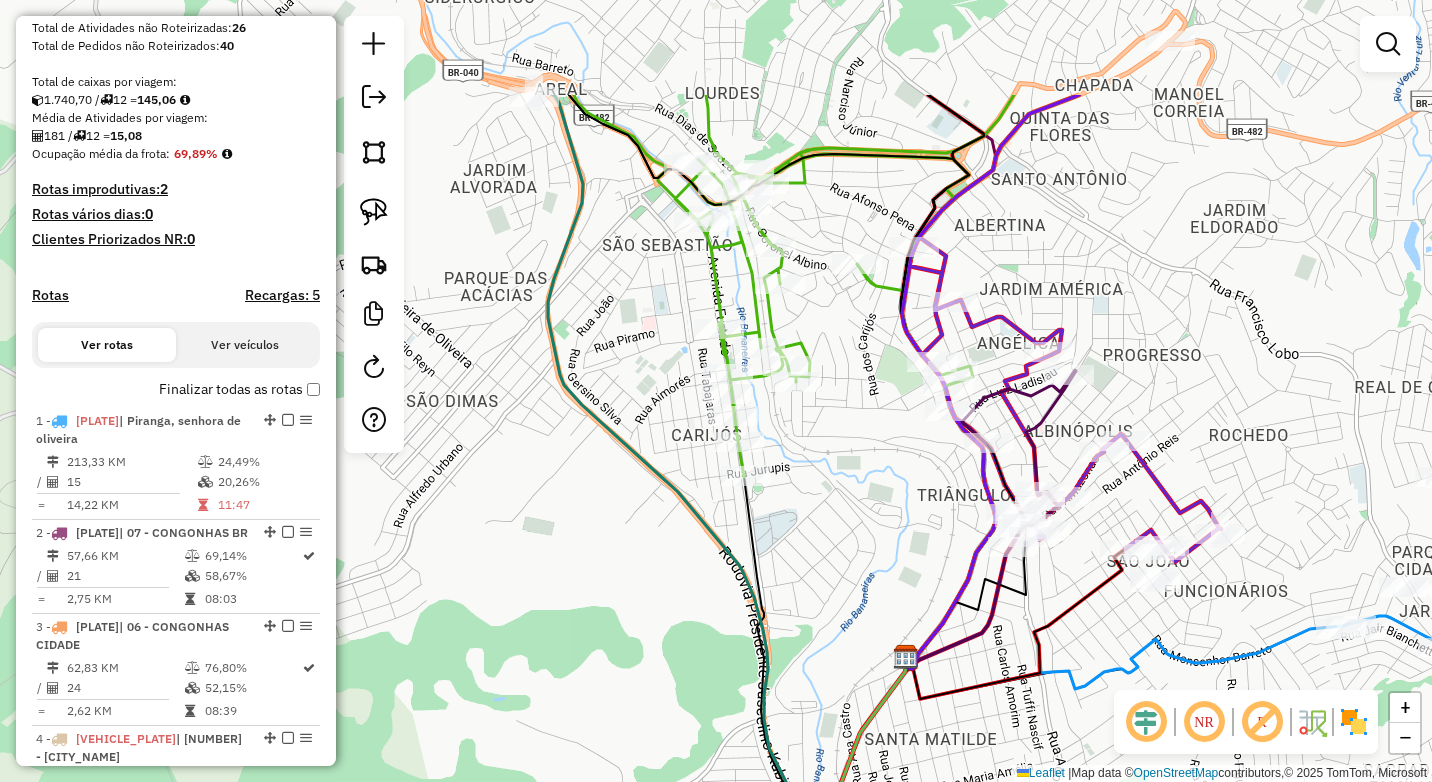 drag, startPoint x: 868, startPoint y: 520, endPoint x: 842, endPoint y: 591, distance: 75.61085 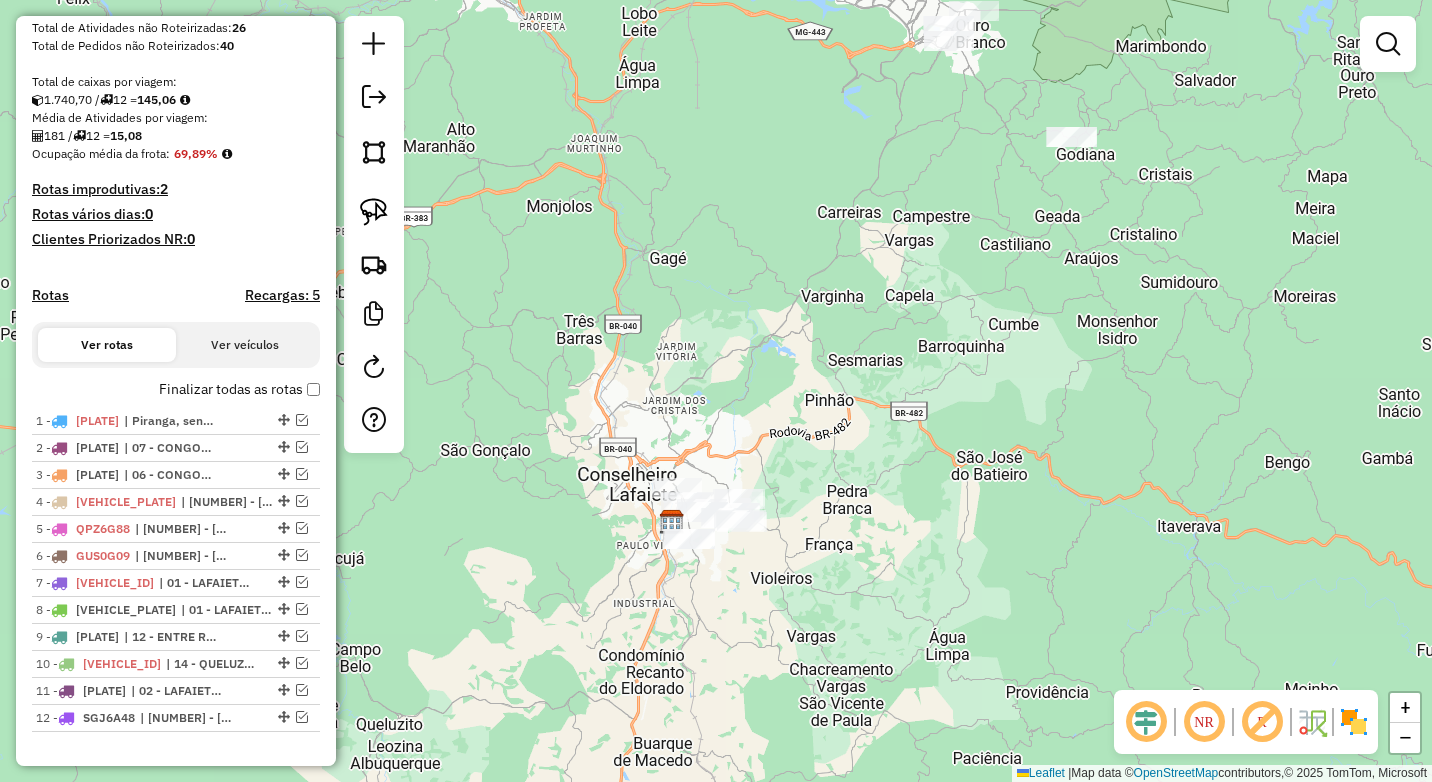drag, startPoint x: 772, startPoint y: 664, endPoint x: 744, endPoint y: 581, distance: 87.595665 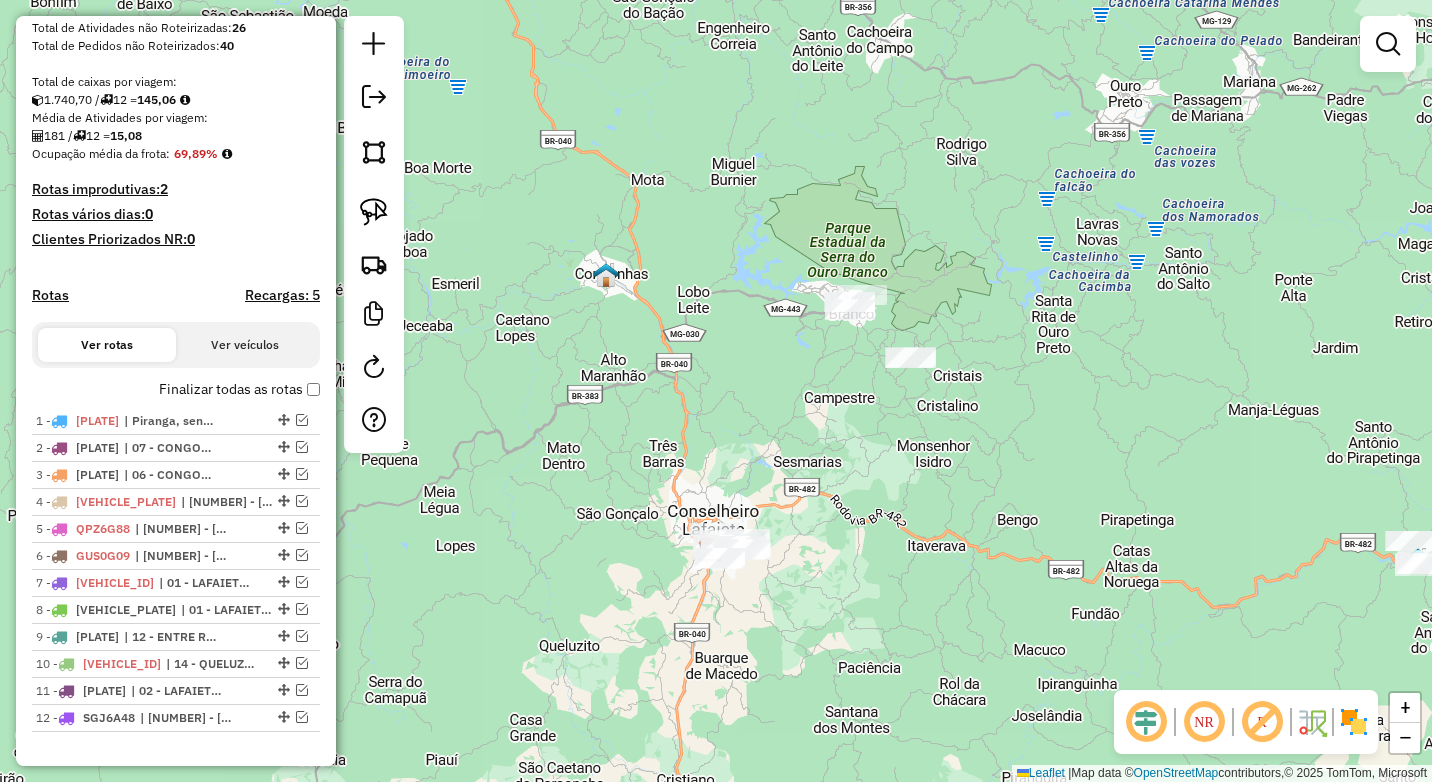 drag, startPoint x: 892, startPoint y: 644, endPoint x: 714, endPoint y: 545, distance: 203.67867 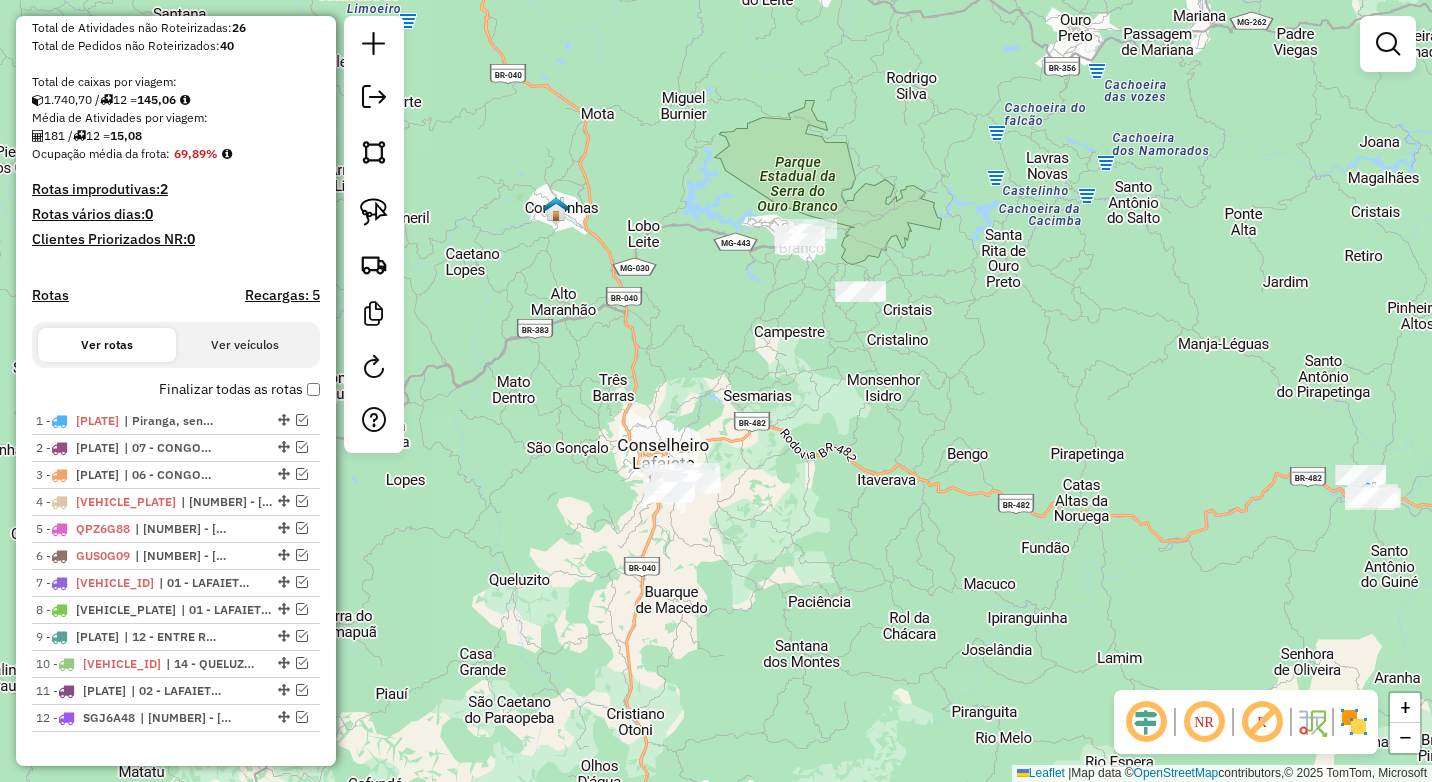 drag, startPoint x: 779, startPoint y: 352, endPoint x: 831, endPoint y: 477, distance: 135.38464 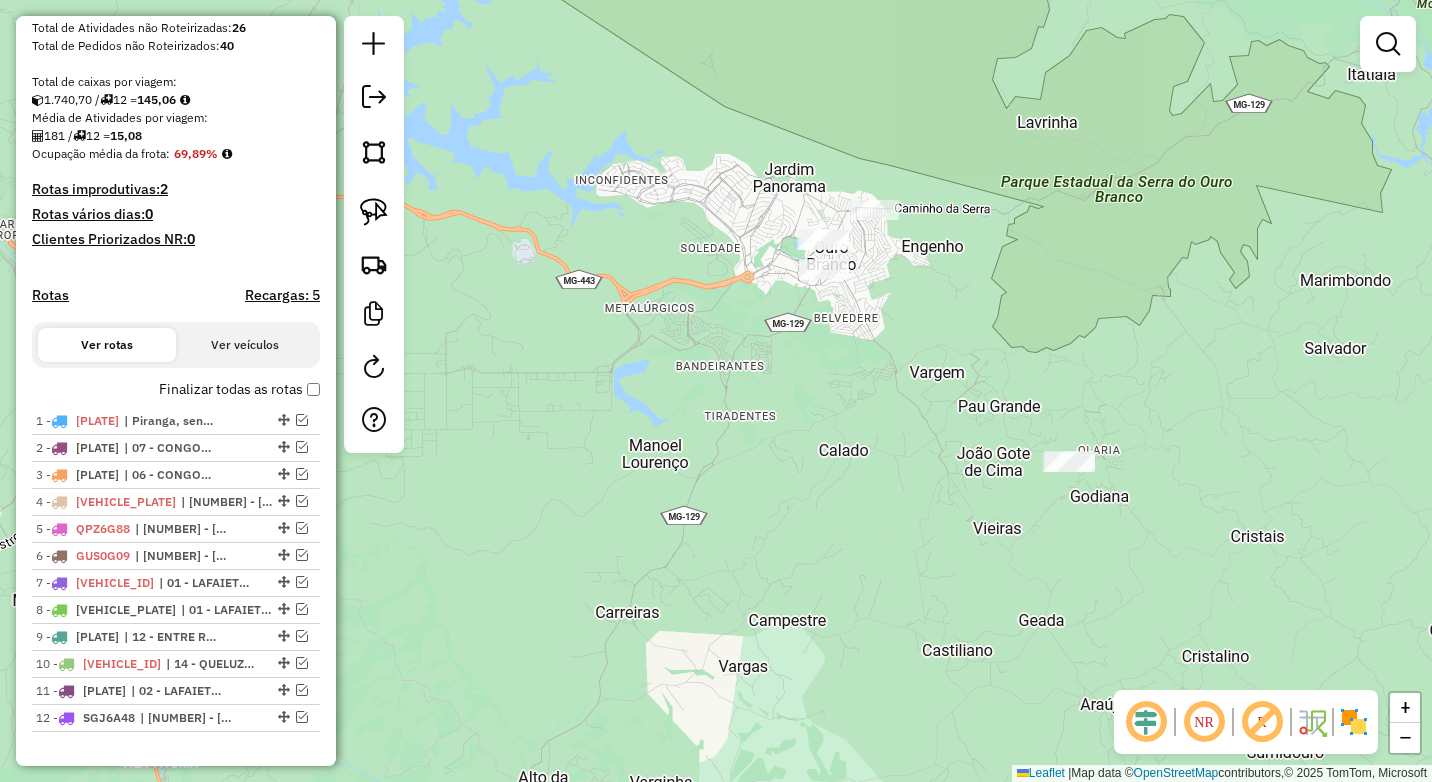 click on "Janela de atendimento Grade de atendimento Capacidade Transportadoras Veículos Cliente Pedidos  Rotas Selecione os dias de semana para filtrar as janelas de atendimento  Seg   Ter   Qua   Qui   Sex   Sáb   Dom  Informe o período da janela de atendimento: De: Até:  Filtrar exatamente a janela do cliente  Considerar janela de atendimento padrão  Selecione os dias de semana para filtrar as grades de atendimento  Seg   Ter   Qua   Qui   Sex   Sáb   Dom   Considerar clientes sem dia de atendimento cadastrado  Clientes fora do dia de atendimento selecionado Filtrar as atividades entre os valores definidos abaixo:  Peso mínimo:  ****  Peso máximo:  ****  Cubagem mínima:   Cubagem máxima:   De:   Até:  Filtrar as atividades entre o tempo de atendimento definido abaixo:  De:   Até:   Considerar capacidade total dos clientes não roteirizados Transportadora: Selecione um ou mais itens Tipo de veículo: Selecione um ou mais itens Veículo: Selecione um ou mais itens Motorista: Selecione um ou mais itens De:" 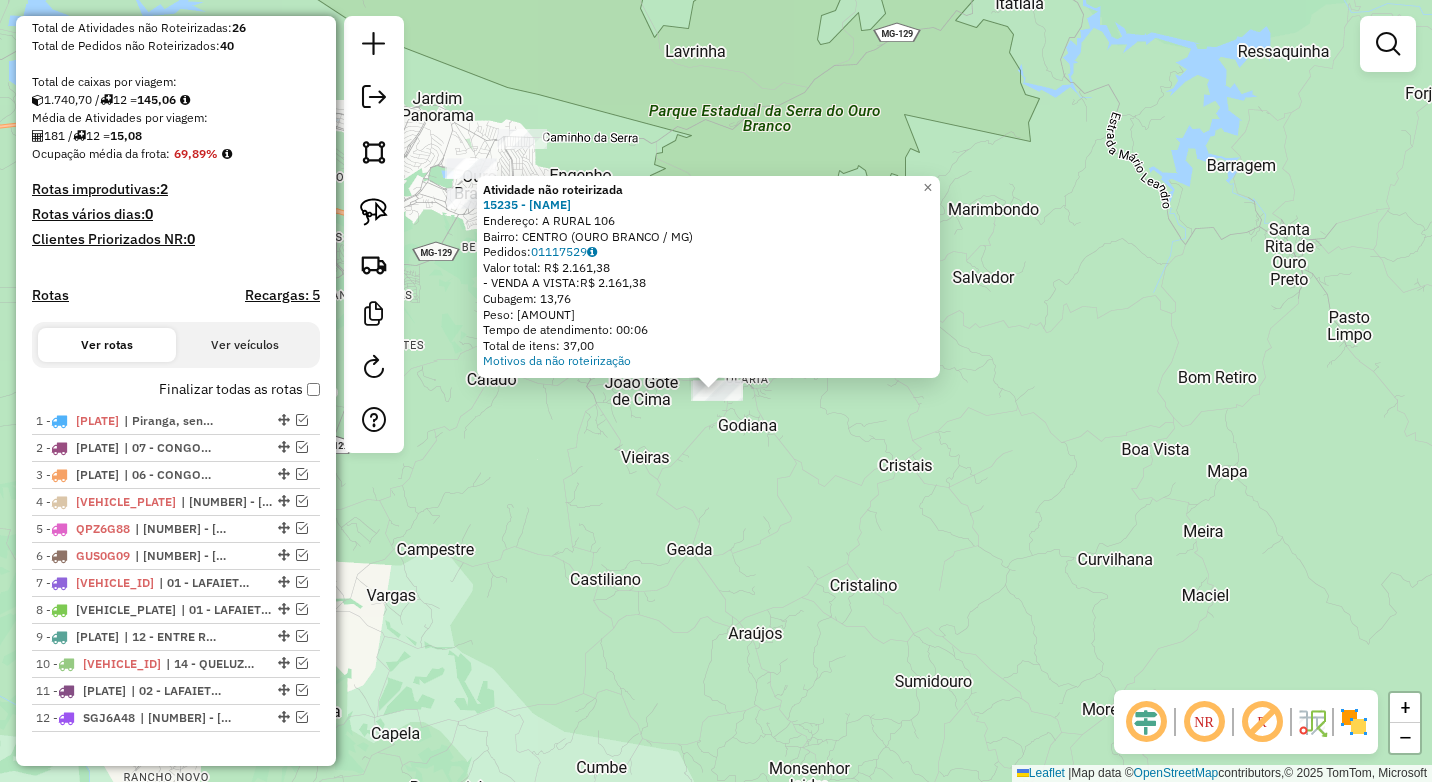 click on "Atividade não roteirizada 15235 - EDER APARECIDO RAFAE  Endereço:  A RURAL 106   Bairro: CENTRO (OURO BRANCO / MG)   Pedidos:  01117529   Valor total: R$ 2.161,38   - VENDA A VISTA:  R$ 2.161,38   Cubagem: 13,76   Peso: 393,48   Tempo de atendimento: 00:06   Total de itens: 37,00  Motivos da não roteirização × Janela de atendimento Grade de atendimento Capacidade Transportadoras Veículos Cliente Pedidos  Rotas Selecione os dias de semana para filtrar as janelas de atendimento  Seg   Ter   Qua   Qui   Sex   Sáb   Dom  Informe o período da janela de atendimento: De: Até:  Filtrar exatamente a janela do cliente  Considerar janela de atendimento padrão  Selecione os dias de semana para filtrar as grades de atendimento  Seg   Ter   Qua   Qui   Sex   Sáb   Dom   Considerar clientes sem dia de atendimento cadastrado  Clientes fora do dia de atendimento selecionado Filtrar as atividades entre os valores definidos abaixo:  Peso mínimo:  ****  Peso máximo:  ****  Cubagem mínima:   Cubagem máxima:   De:" 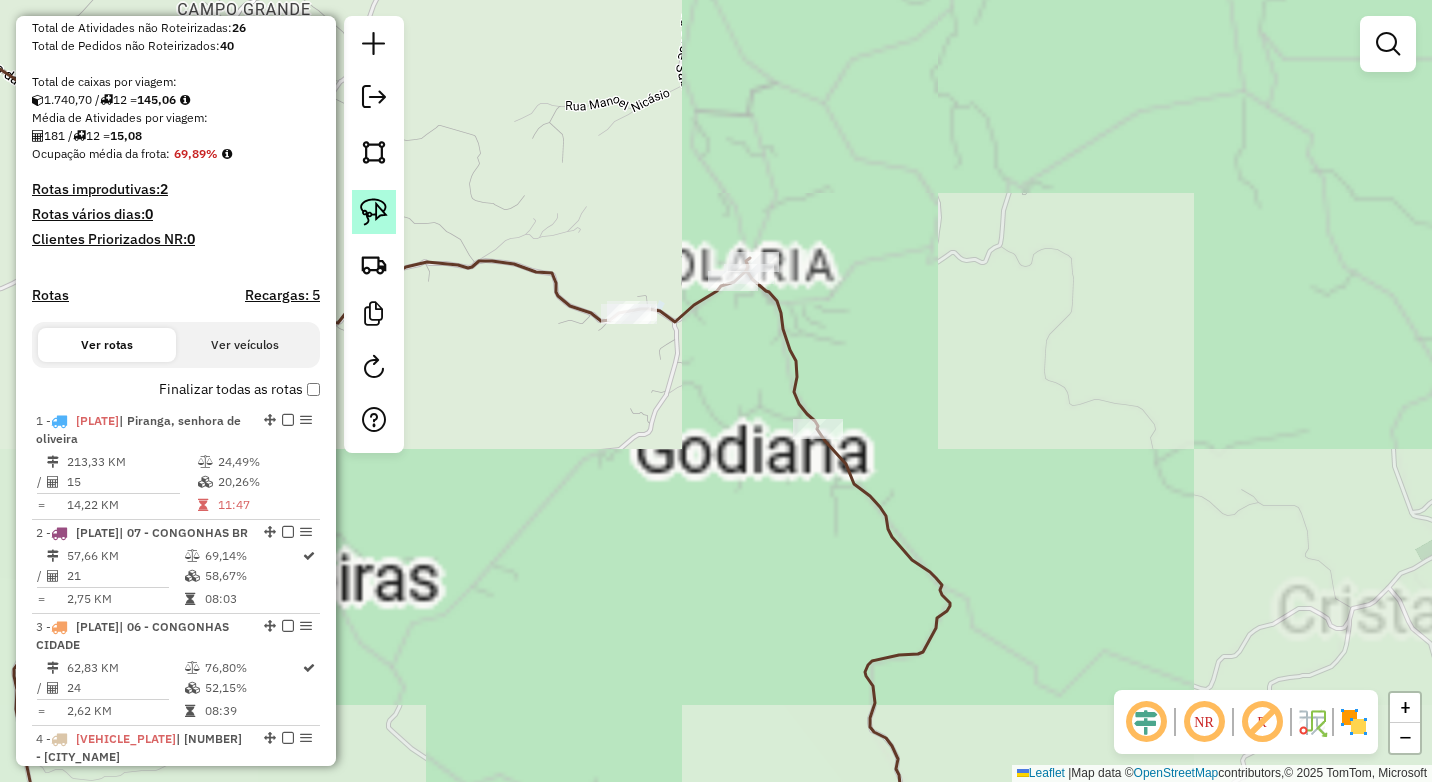 click 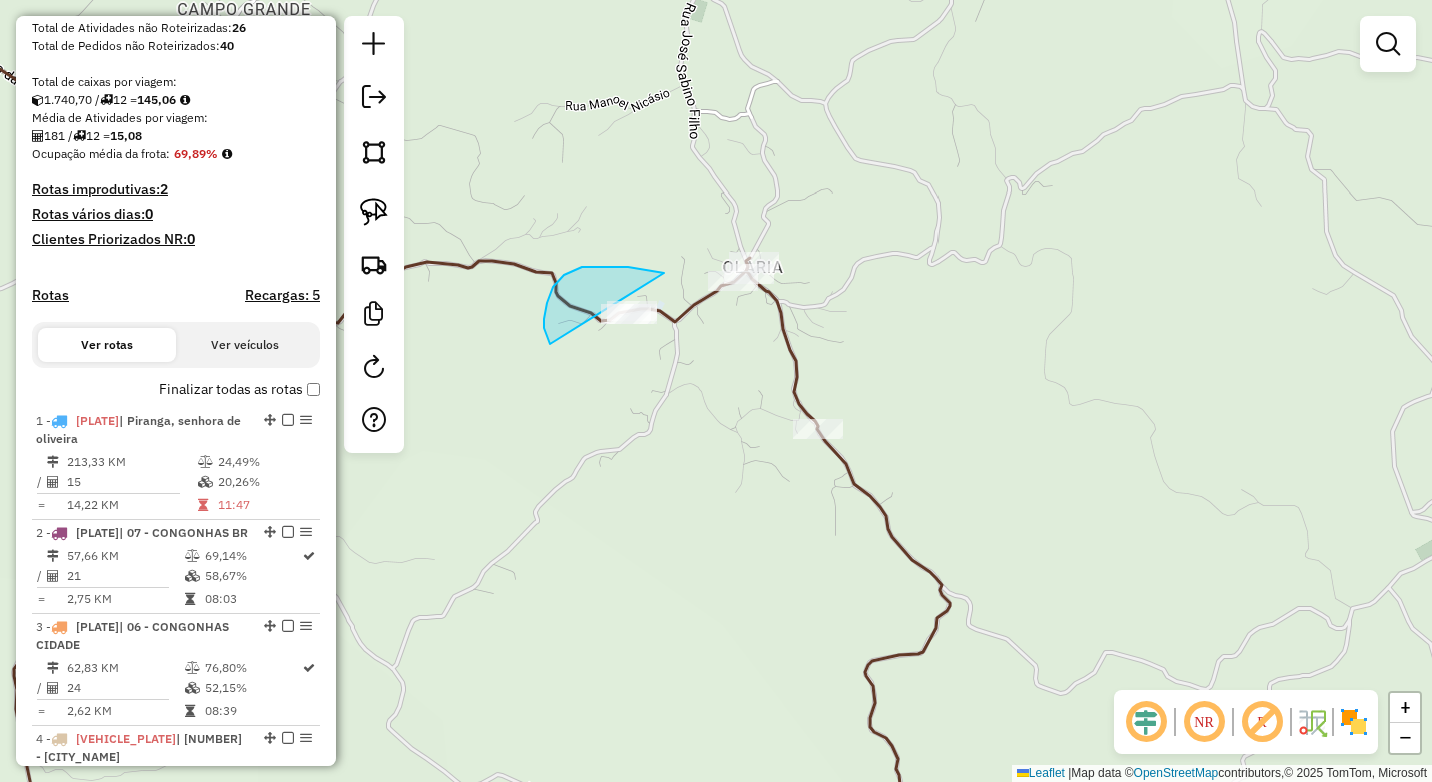 drag, startPoint x: 646, startPoint y: 269, endPoint x: 676, endPoint y: 358, distance: 93.92018 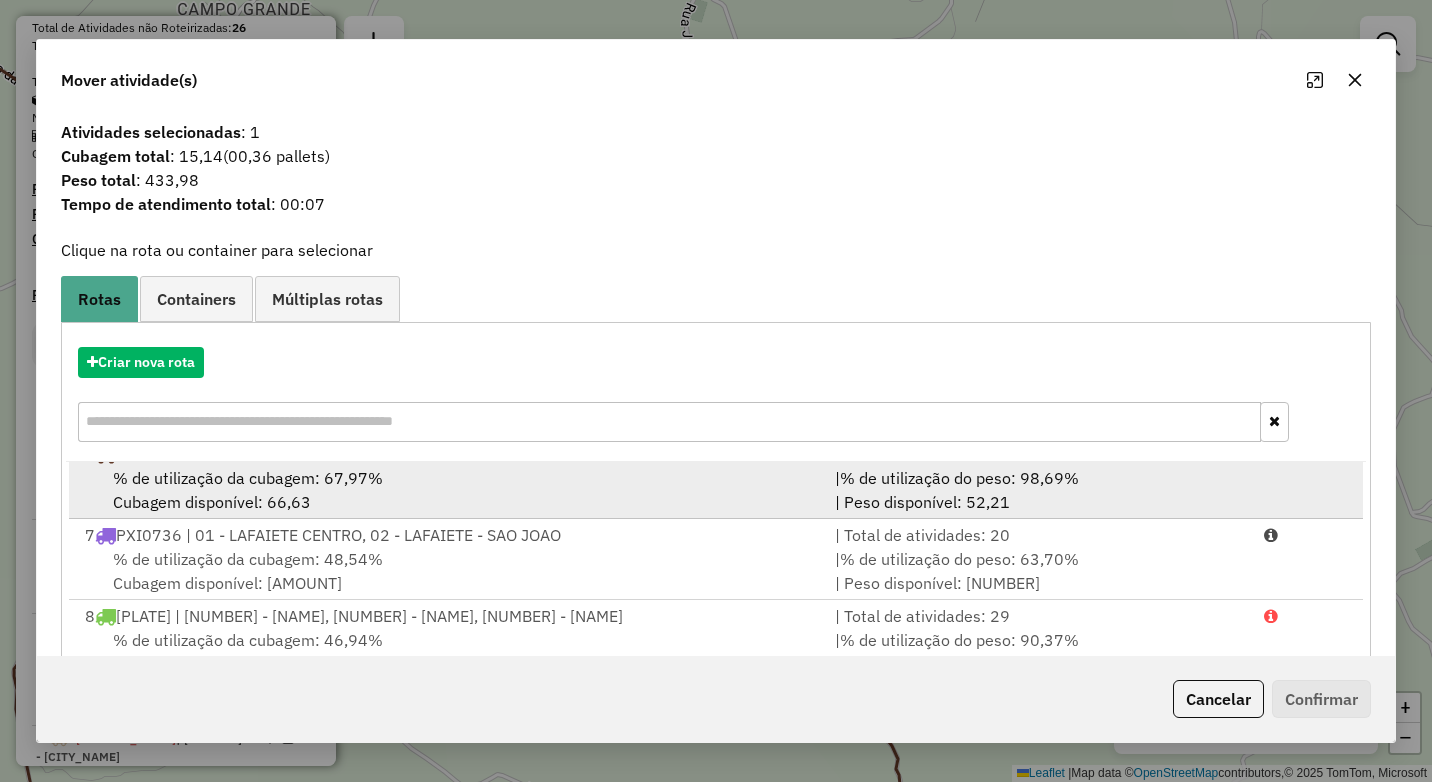 scroll, scrollTop: 372, scrollLeft: 0, axis: vertical 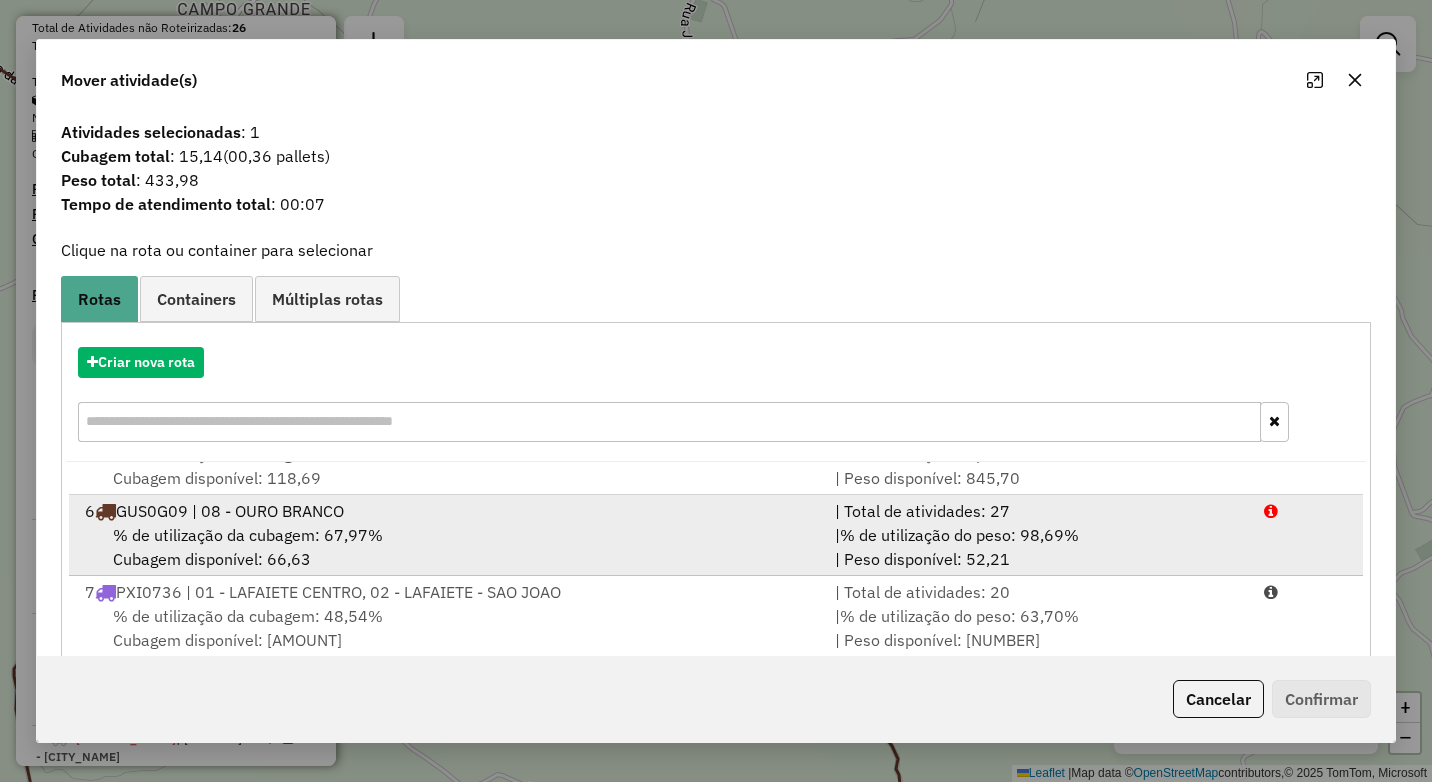 click on "% de utilização da cubagem: 67,97%  Cubagem disponível: 66,63" at bounding box center [448, 547] 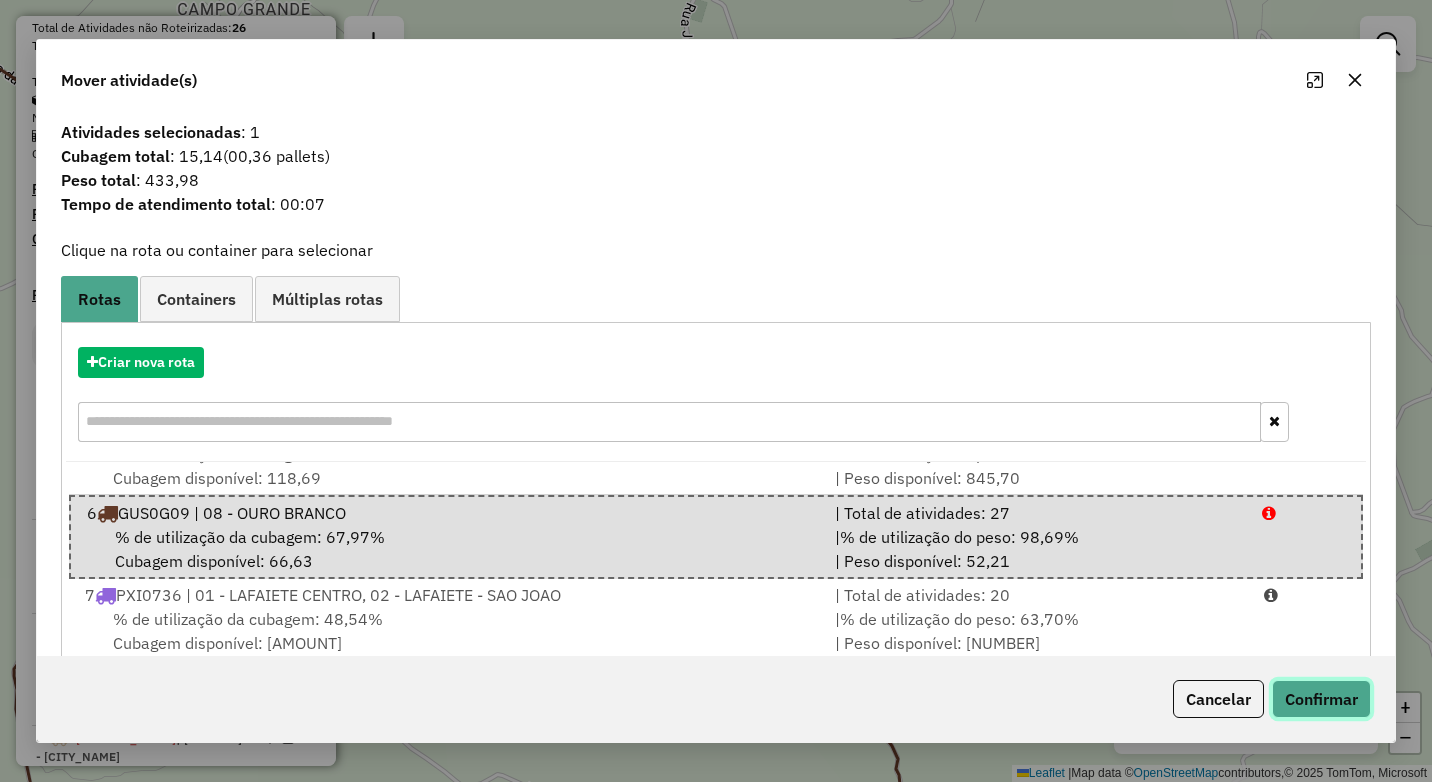 click on "Confirmar" 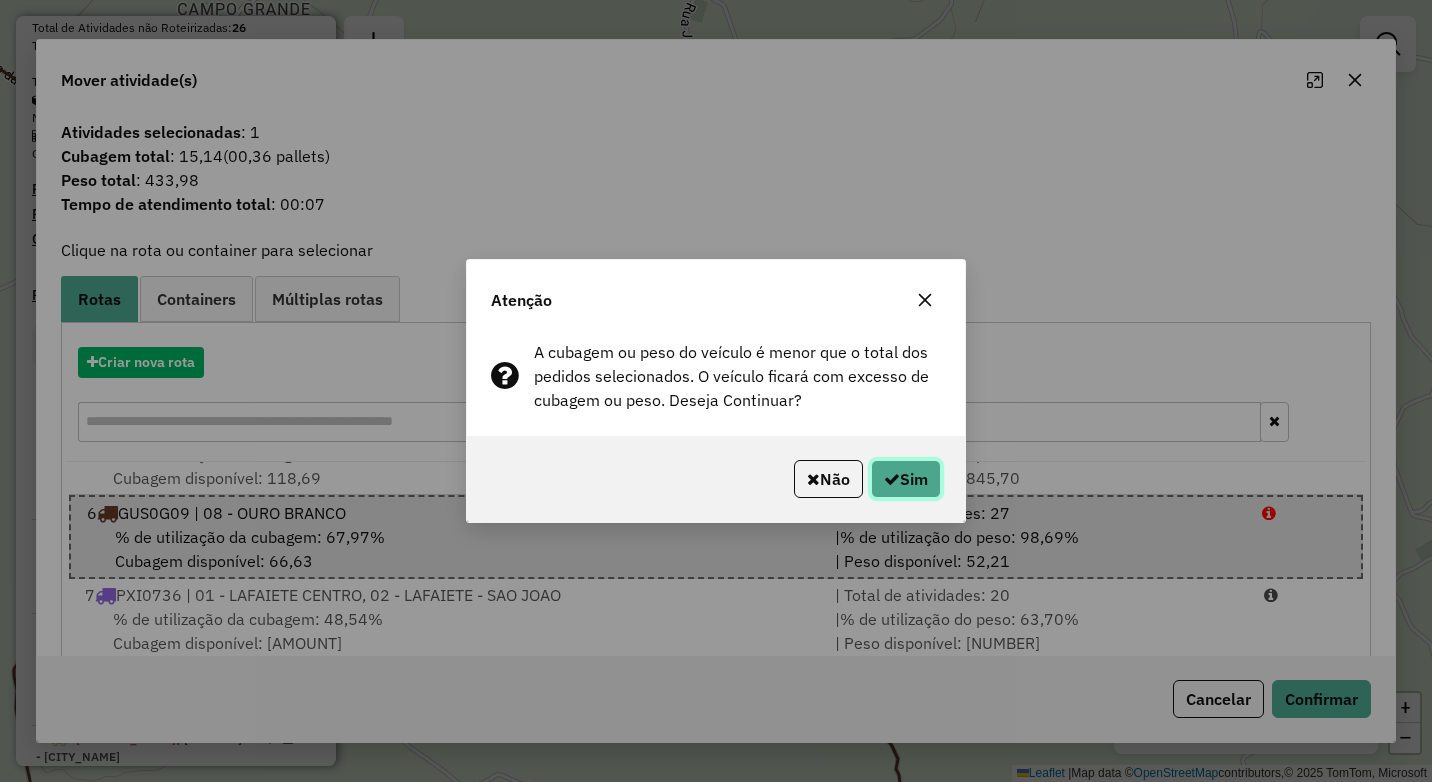 click on "Sim" 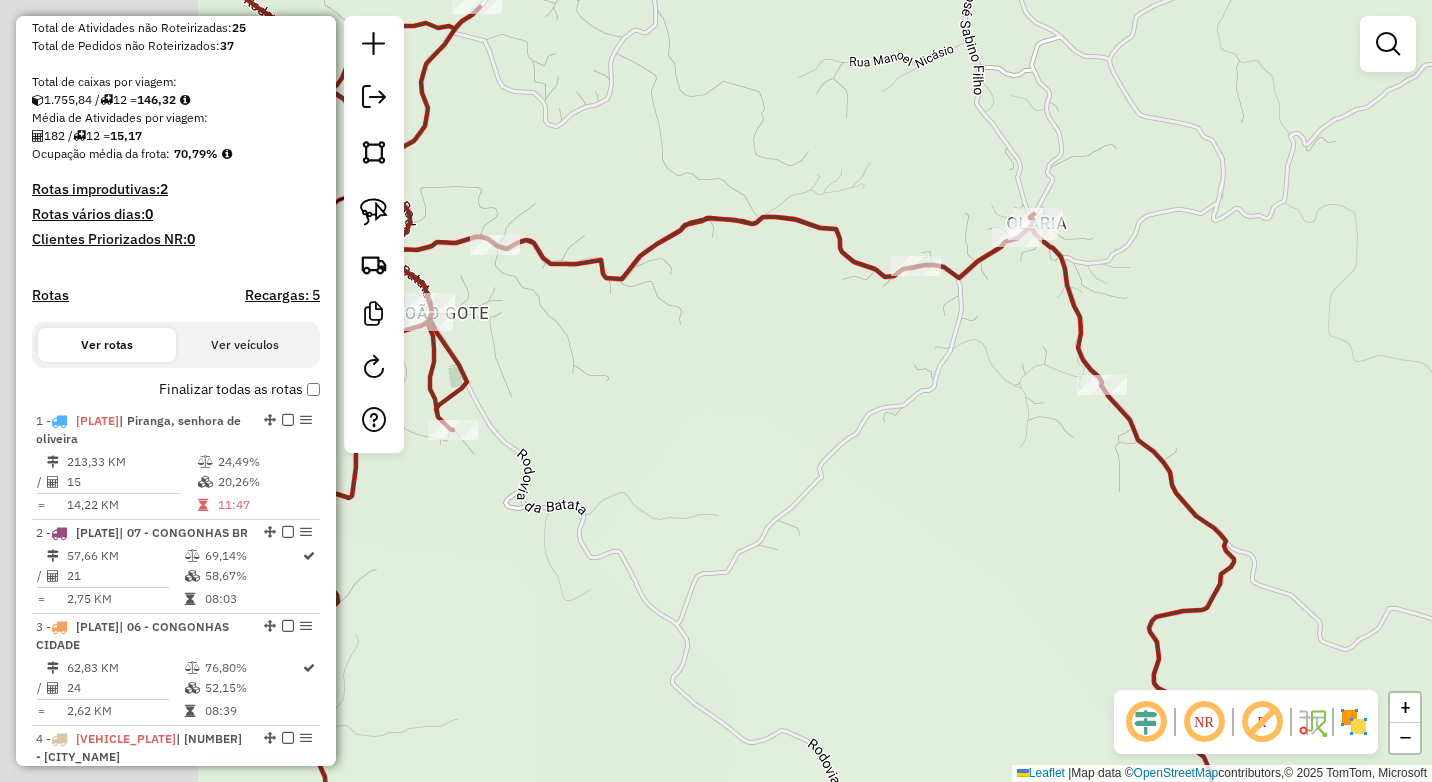 drag, startPoint x: 626, startPoint y: 575, endPoint x: 962, endPoint y: 519, distance: 340.6347 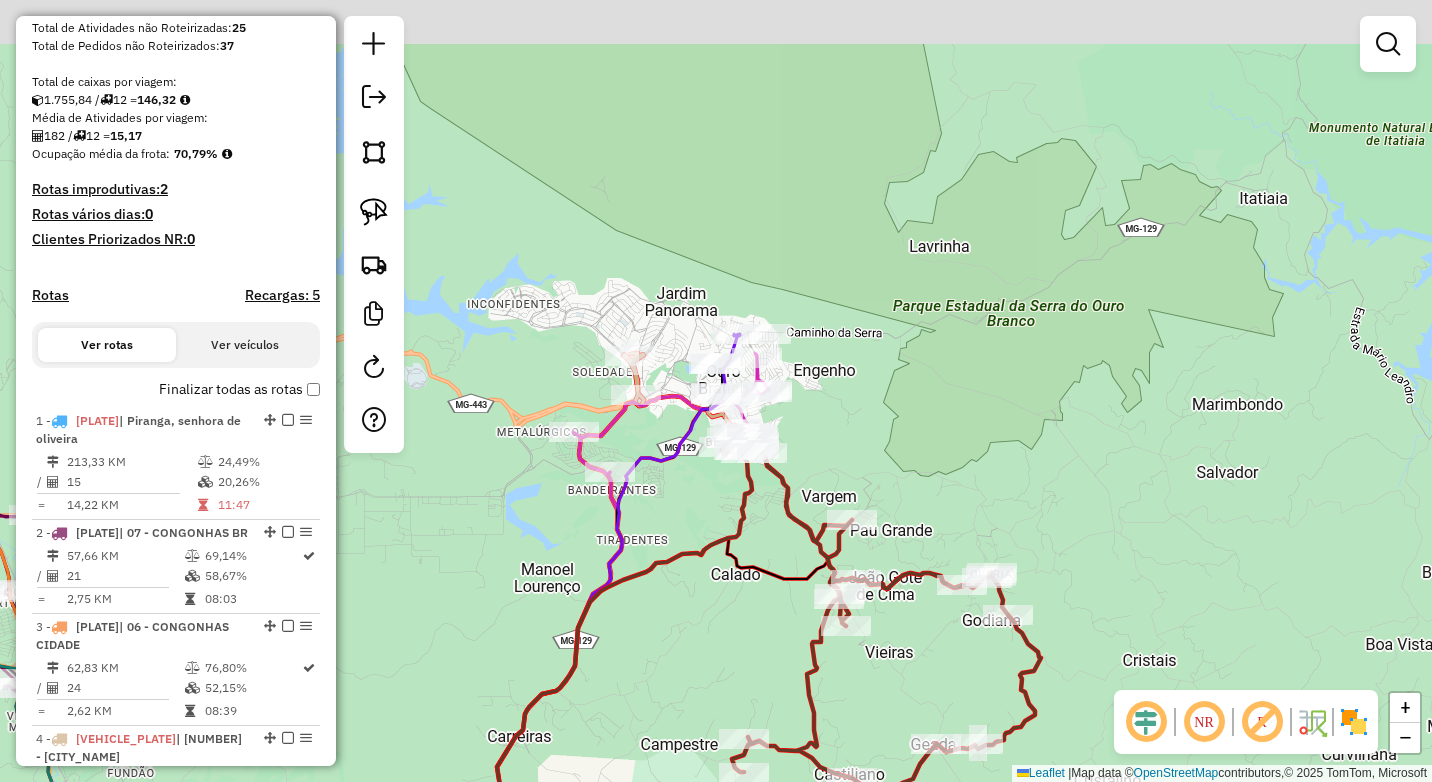 drag, startPoint x: 807, startPoint y: 403, endPoint x: 742, endPoint y: 572, distance: 181.06905 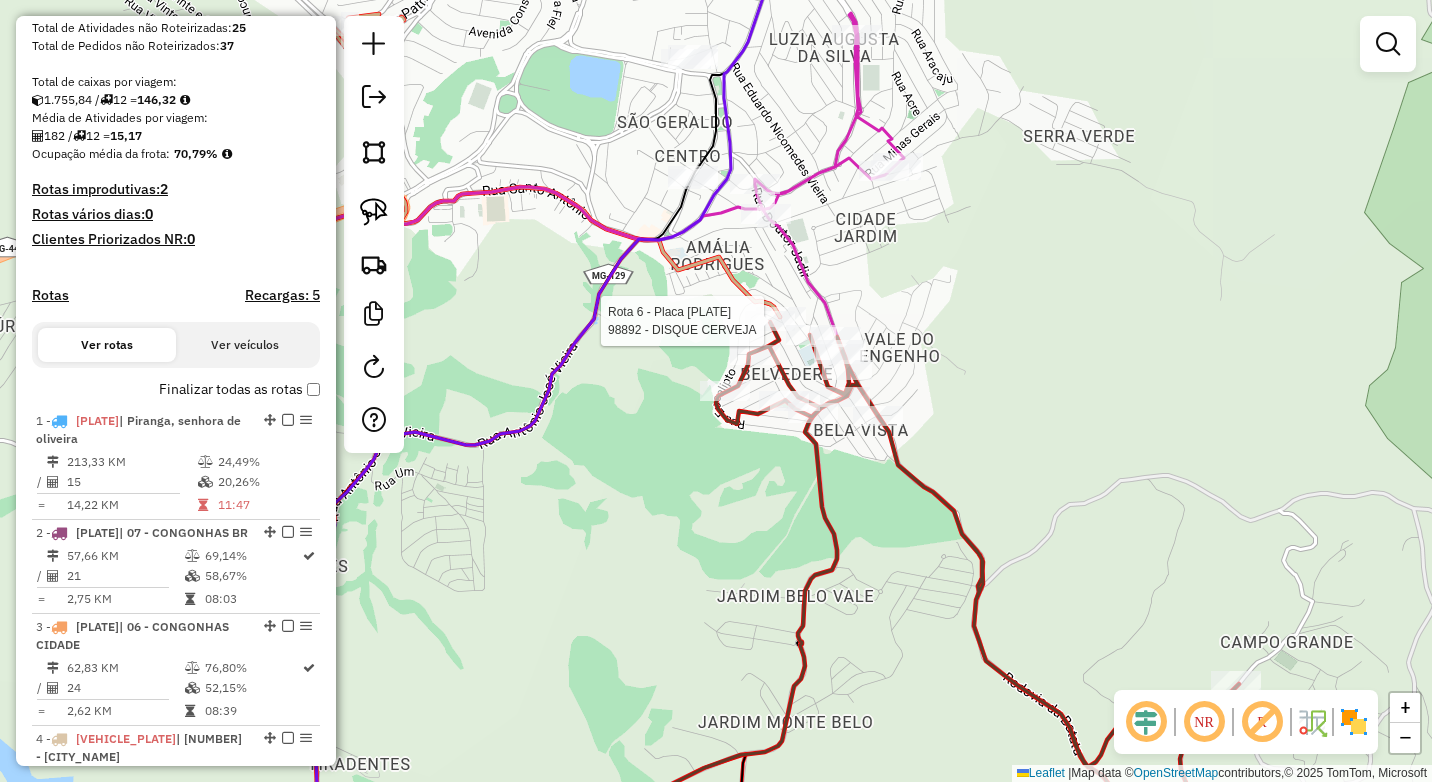 select on "*********" 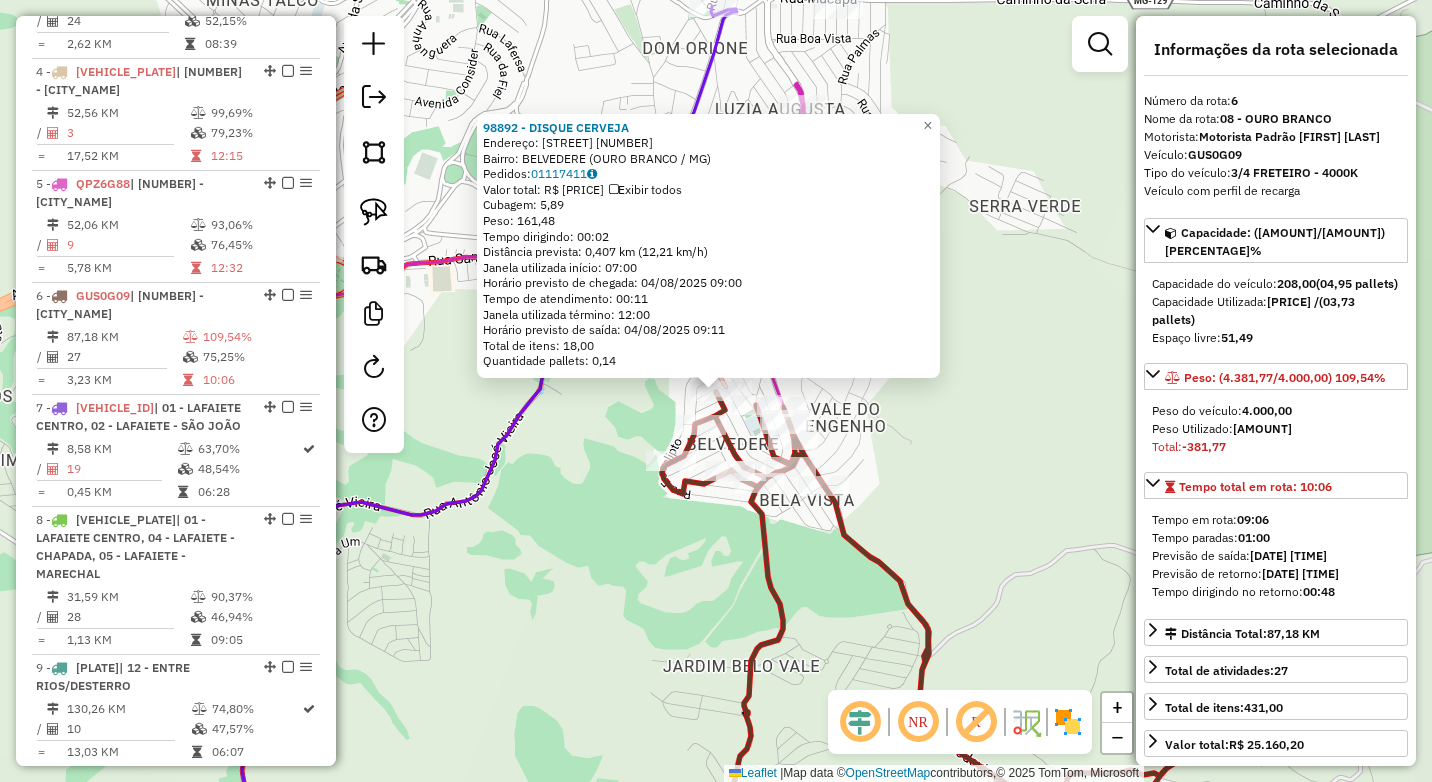 scroll, scrollTop: 1334, scrollLeft: 0, axis: vertical 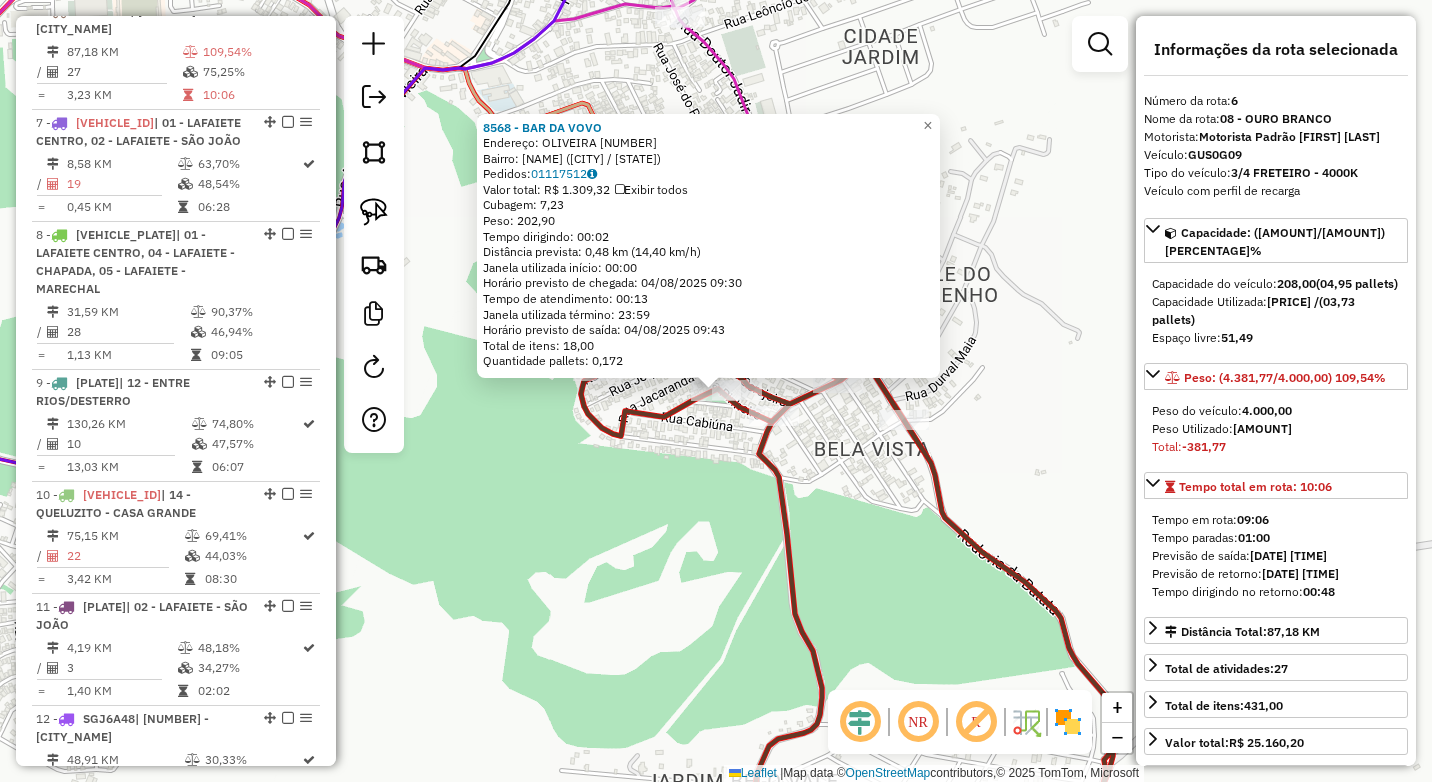 click on "8568 - BAR DA VOVO  Endereço:  OLIVEIRA 14   Bairro: BELVEREDE (OURO BRANCO / MG)   Pedidos:  01117512   Valor total: R$ 1.309,32   Exibir todos   Cubagem: 7,23  Peso: 202,90  Tempo dirigindo: 00:02   Distância prevista: 0,48 km (14,40 km/h)   Janela utilizada início: 00:00   Horário previsto de chegada: 04/08/2025 09:30   Tempo de atendimento: 00:13   Janela utilizada término: 23:59   Horário previsto de saída: 04/08/2025 09:43   Total de itens: 18,00   Quantidade pallets: 0,172  × Janela de atendimento Grade de atendimento Capacidade Transportadoras Veículos Cliente Pedidos  Rotas Selecione os dias de semana para filtrar as janelas de atendimento  Seg   Ter   Qua   Qui   Sex   Sáb   Dom  Informe o período da janela de atendimento: De: Até:  Filtrar exatamente a janela do cliente  Considerar janela de atendimento padrão  Selecione os dias de semana para filtrar as grades de atendimento  Seg   Ter   Qua   Qui   Sex   Sáb   Dom   Considerar clientes sem dia de atendimento cadastrado **** **** De:" 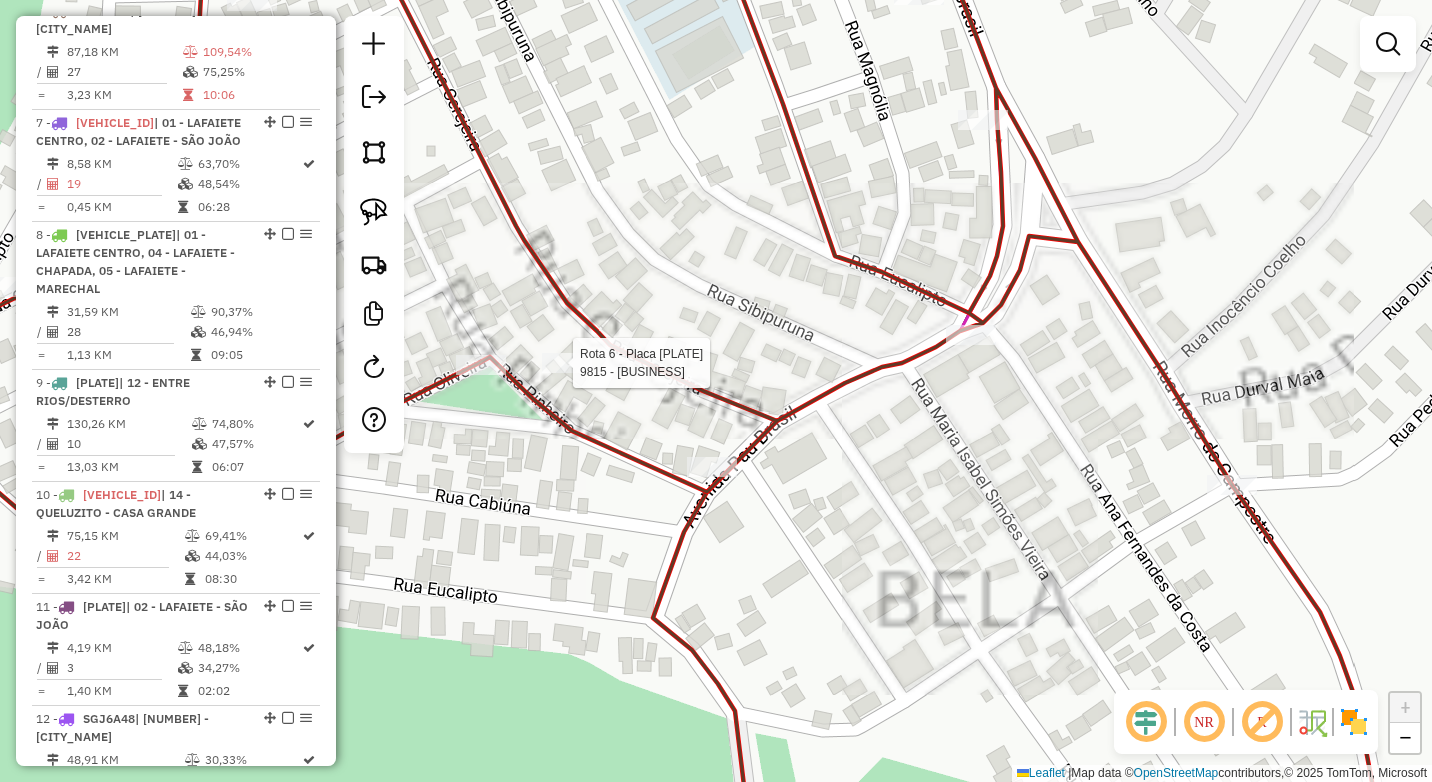select on "*********" 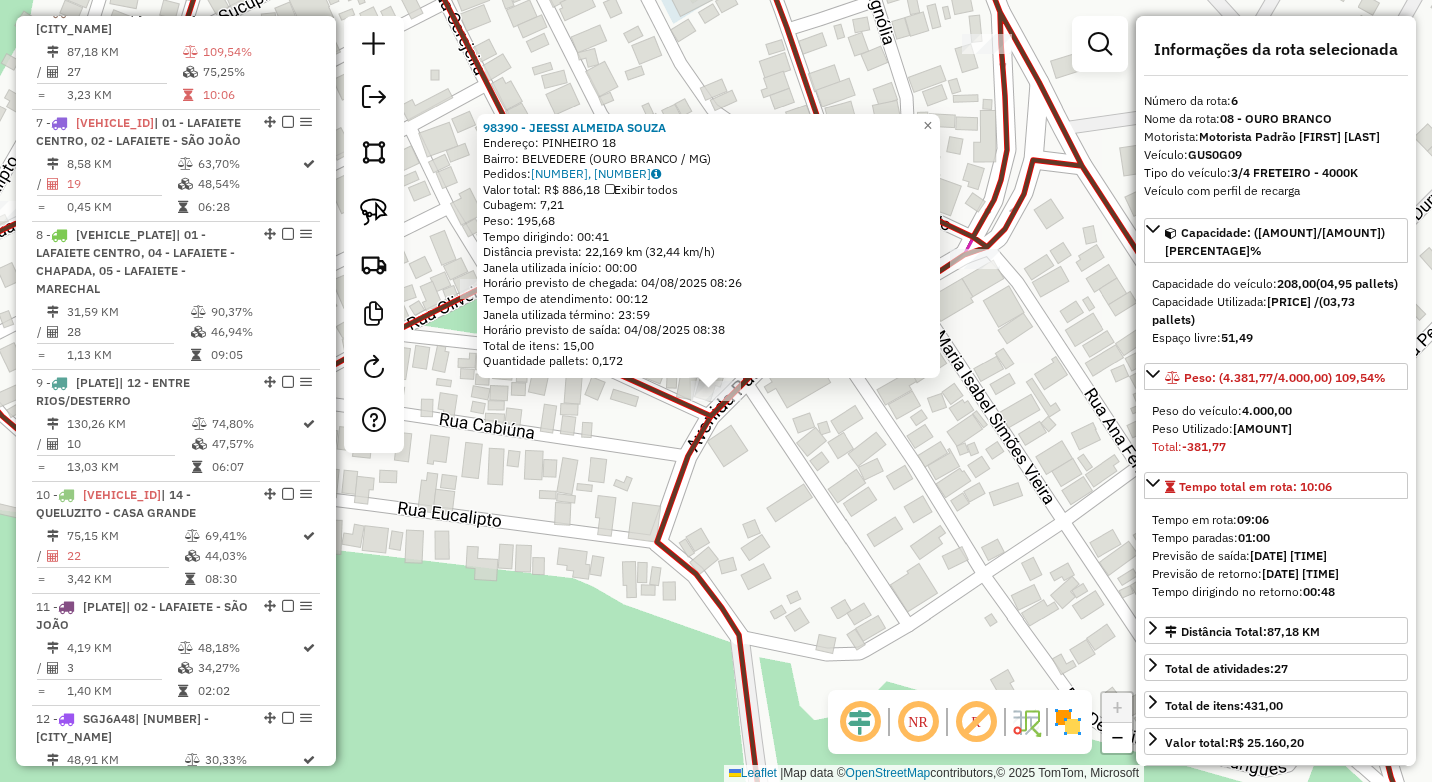 click on "98390 - JEESSI ALMEIDA SOUZA  Endereço:  PINHEIRO 18   Bairro: BELVEDERE (OURO BRANCO / MG)   Pedidos:  01117460, 01117461   Valor total: R$ 886,18   Exibir todos   Cubagem: 7,21  Peso: 195,68  Tempo dirigindo: 00:41   Distância prevista: 22,169 km (32,44 km/h)   Janela utilizada início: 00:00   Horário previsto de chegada: 04/08/2025 08:26   Tempo de atendimento: 00:12   Janela utilizada término: 23:59   Horário previsto de saída: 04/08/2025 08:38   Total de itens: 15,00   Quantidade pallets: 0,172  × Janela de atendimento Grade de atendimento Capacidade Transportadoras Veículos Cliente Pedidos  Rotas Selecione os dias de semana para filtrar as janelas de atendimento  Seg   Ter   Qua   Qui   Sex   Sáb   Dom  Informe o período da janela de atendimento: De: Até:  Filtrar exatamente a janela do cliente  Considerar janela de atendimento padrão  Selecione os dias de semana para filtrar as grades de atendimento  Seg   Ter   Qua   Qui   Sex   Sáb   Dom   Clientes fora do dia de atendimento selecionado" 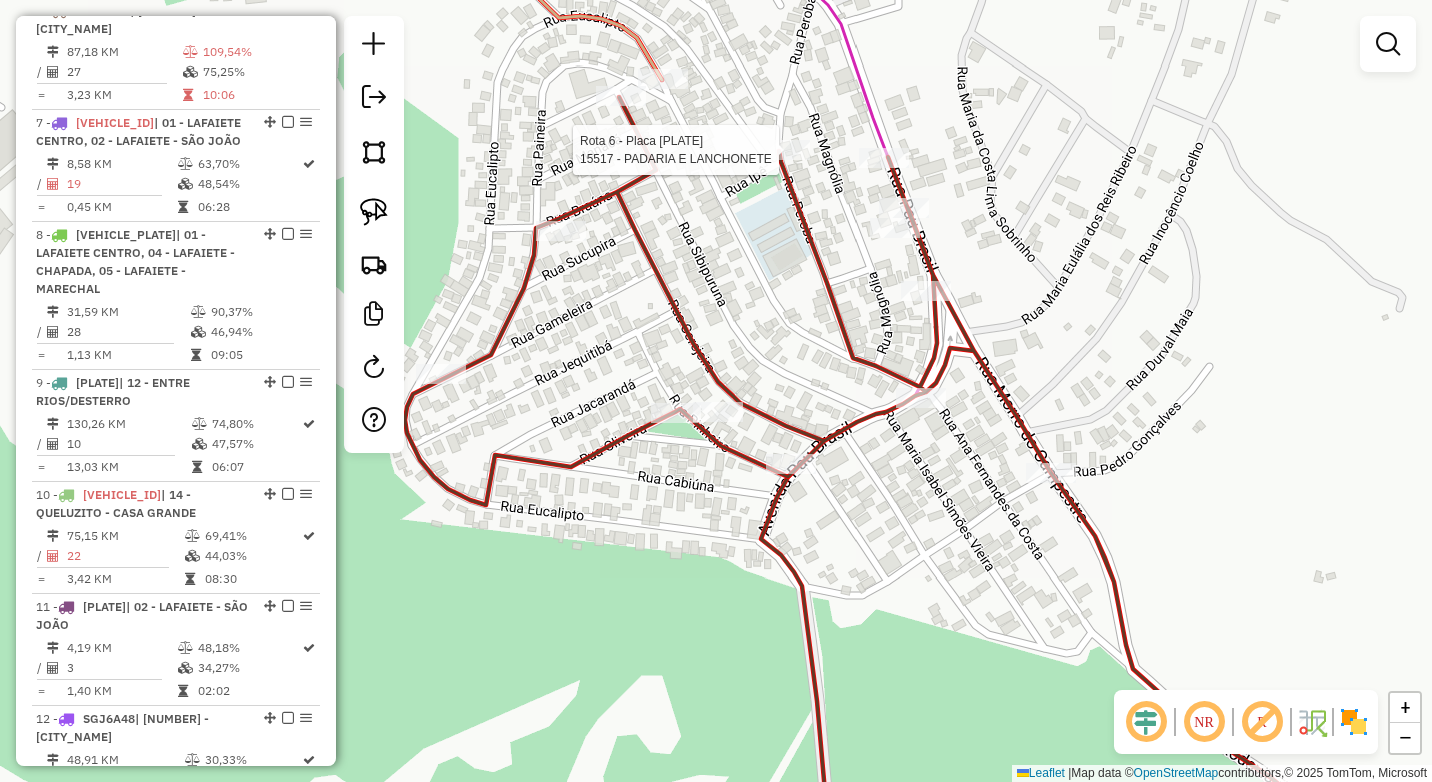 click 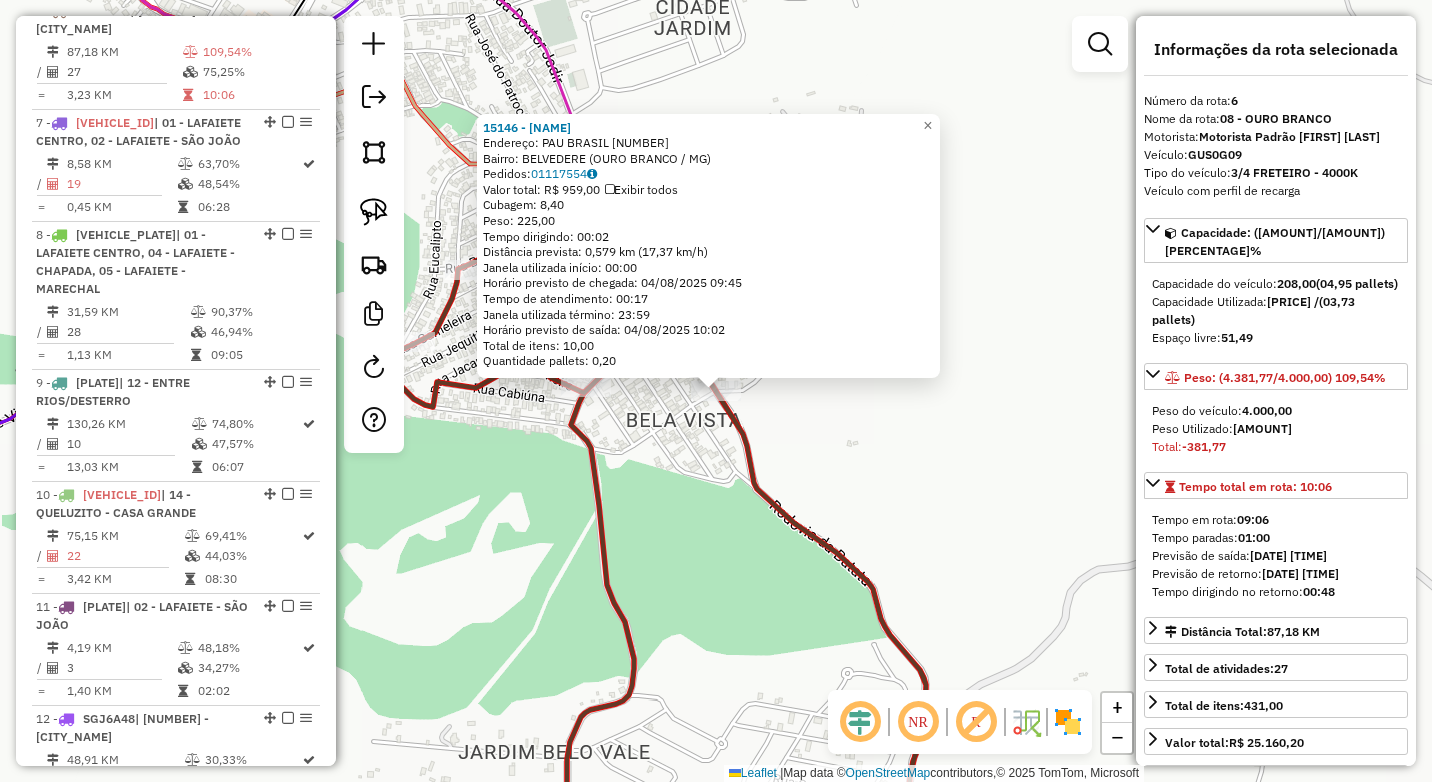 click on "15146 - VAGNER MARIANO  Endereço:  PAU BRASIL 631   Bairro: BELVEDERE (OURO BRANCO / MG)   Pedidos:  01117554   Valor total: R$ 959,00   Exibir todos   Cubagem: 8,40  Peso: 225,00  Tempo dirigindo: 00:02   Distância prevista: 0,579 km (17,37 km/h)   Janela utilizada início: 00:00   Horário previsto de chegada: 04/08/2025 09:45   Tempo de atendimento: 00:17   Janela utilizada término: 23:59   Horário previsto de saída: 04/08/2025 10:02   Total de itens: 10,00   Quantidade pallets: 0,20  × Janela de atendimento Grade de atendimento Capacidade Transportadoras Veículos Cliente Pedidos  Rotas Selecione os dias de semana para filtrar as janelas de atendimento  Seg   Ter   Qua   Qui   Sex   Sáb   Dom  Informe o período da janela de atendimento: De: Até:  Filtrar exatamente a janela do cliente  Considerar janela de atendimento padrão  Selecione os dias de semana para filtrar as grades de atendimento  Seg   Ter   Qua   Qui   Sex   Sáb   Dom   Considerar clientes sem dia de atendimento cadastrado **** De:" 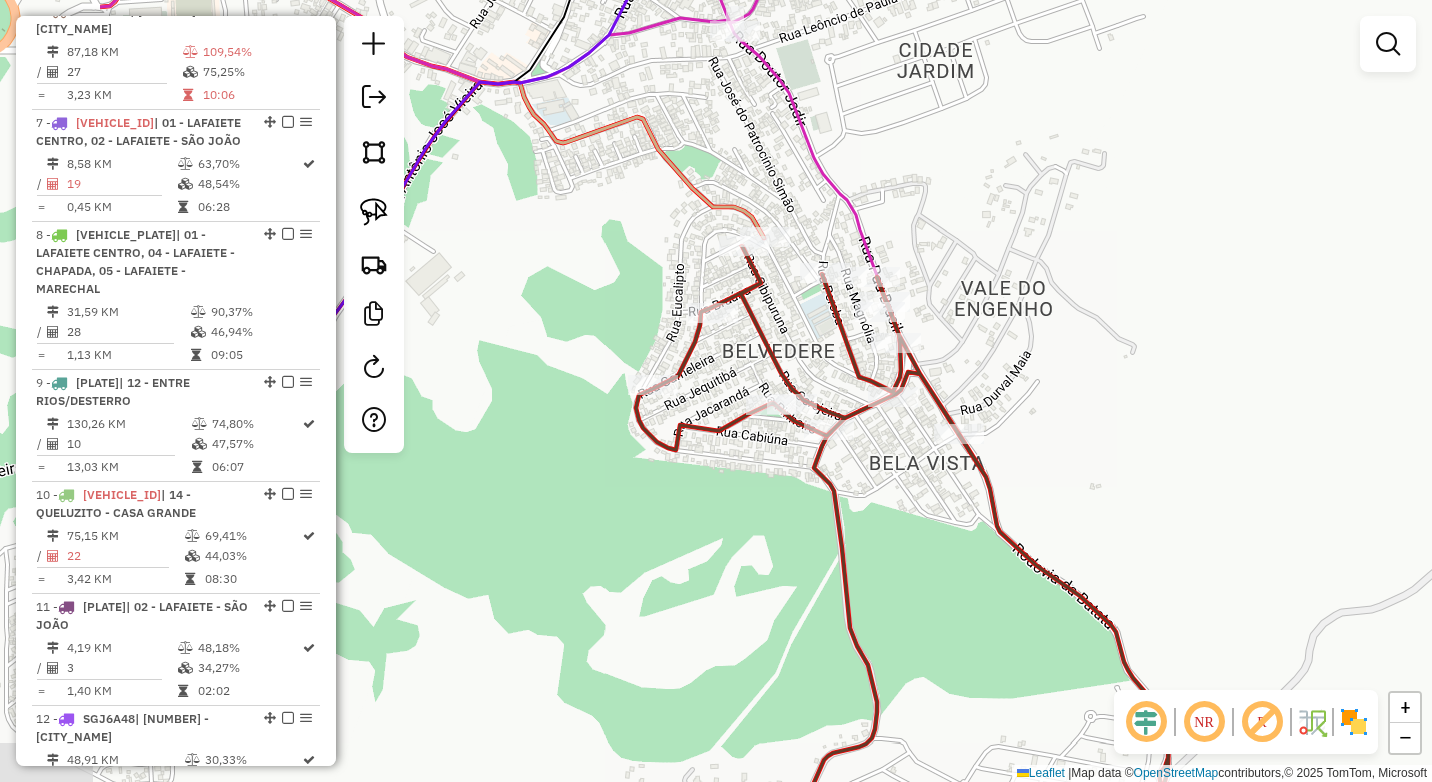 drag, startPoint x: 693, startPoint y: 521, endPoint x: 936, endPoint y: 565, distance: 246.95142 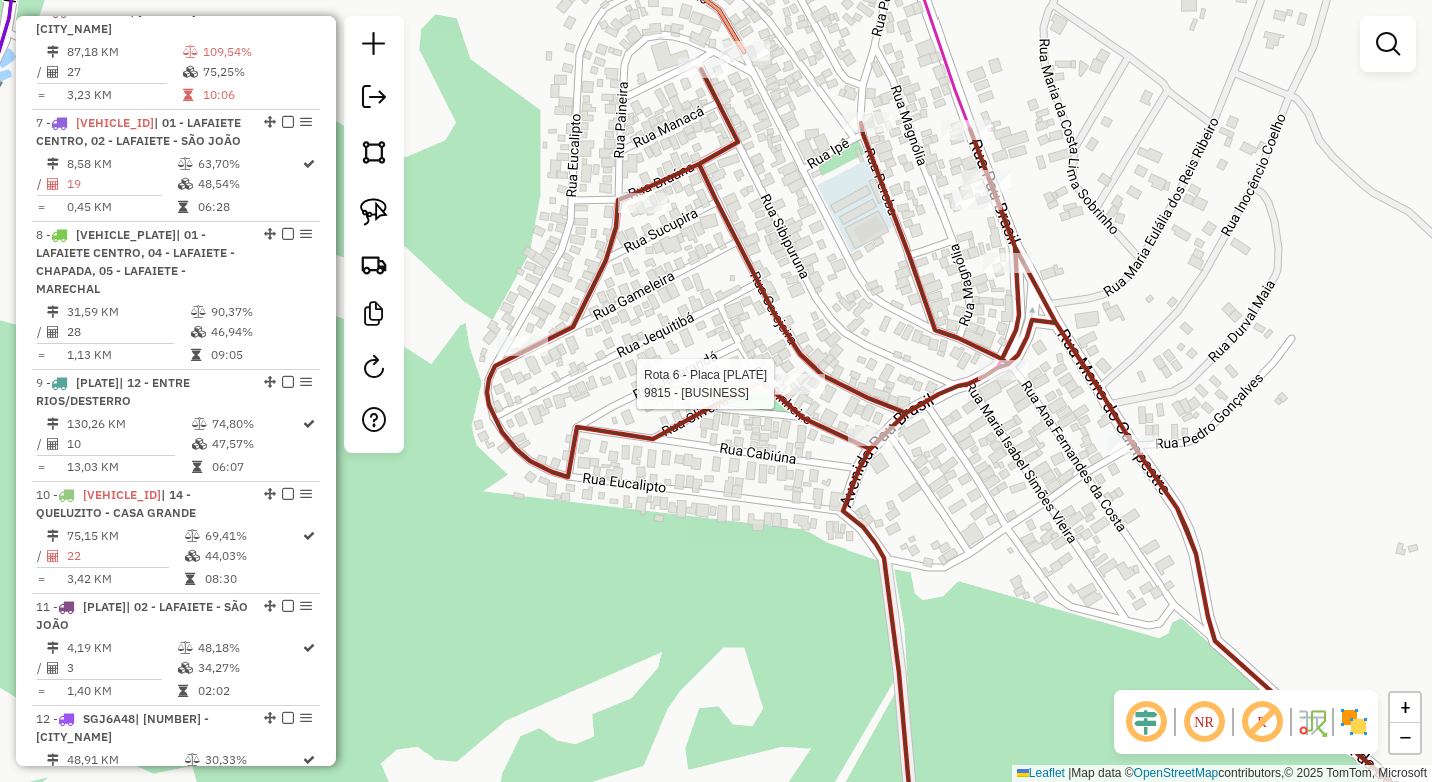 select on "*********" 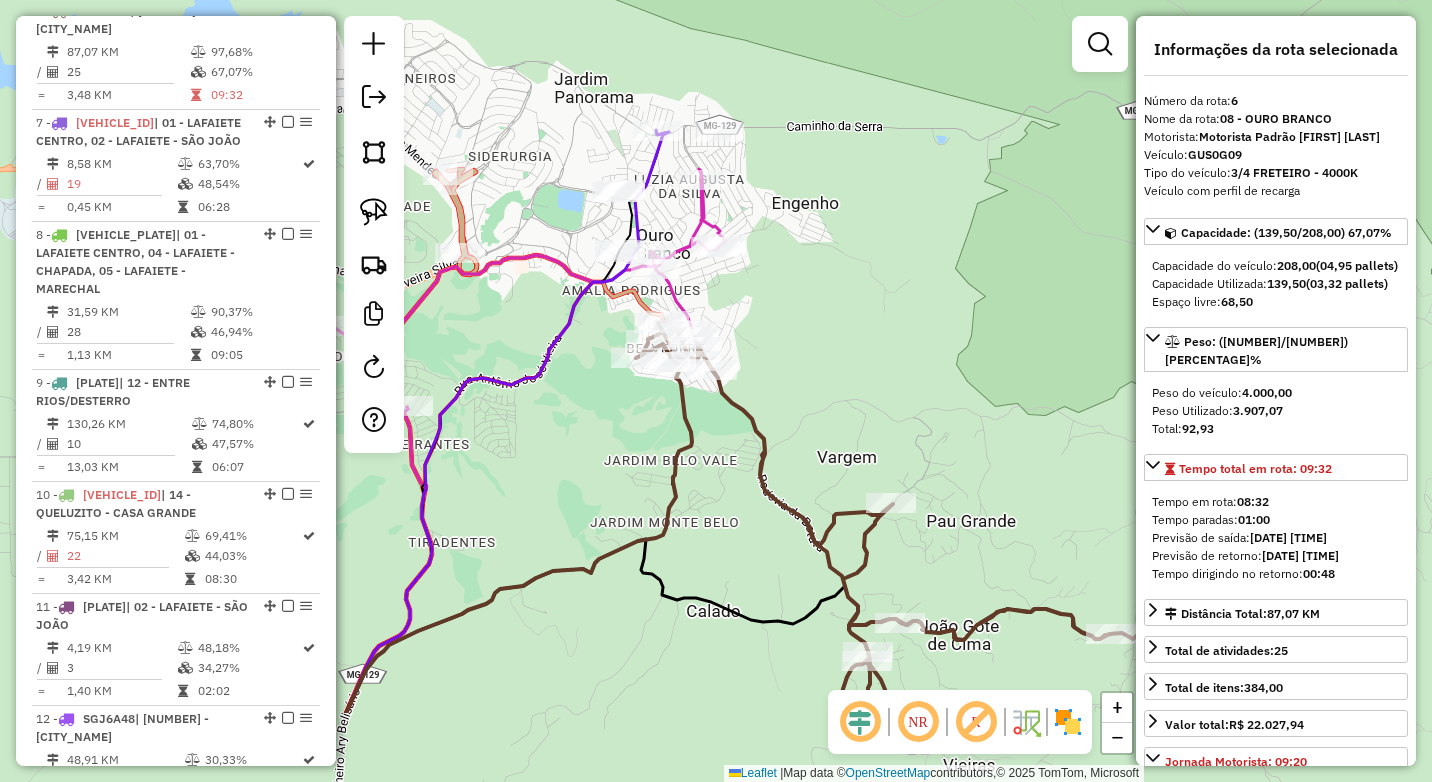 drag, startPoint x: 887, startPoint y: 507, endPoint x: 809, endPoint y: 273, distance: 246.65765 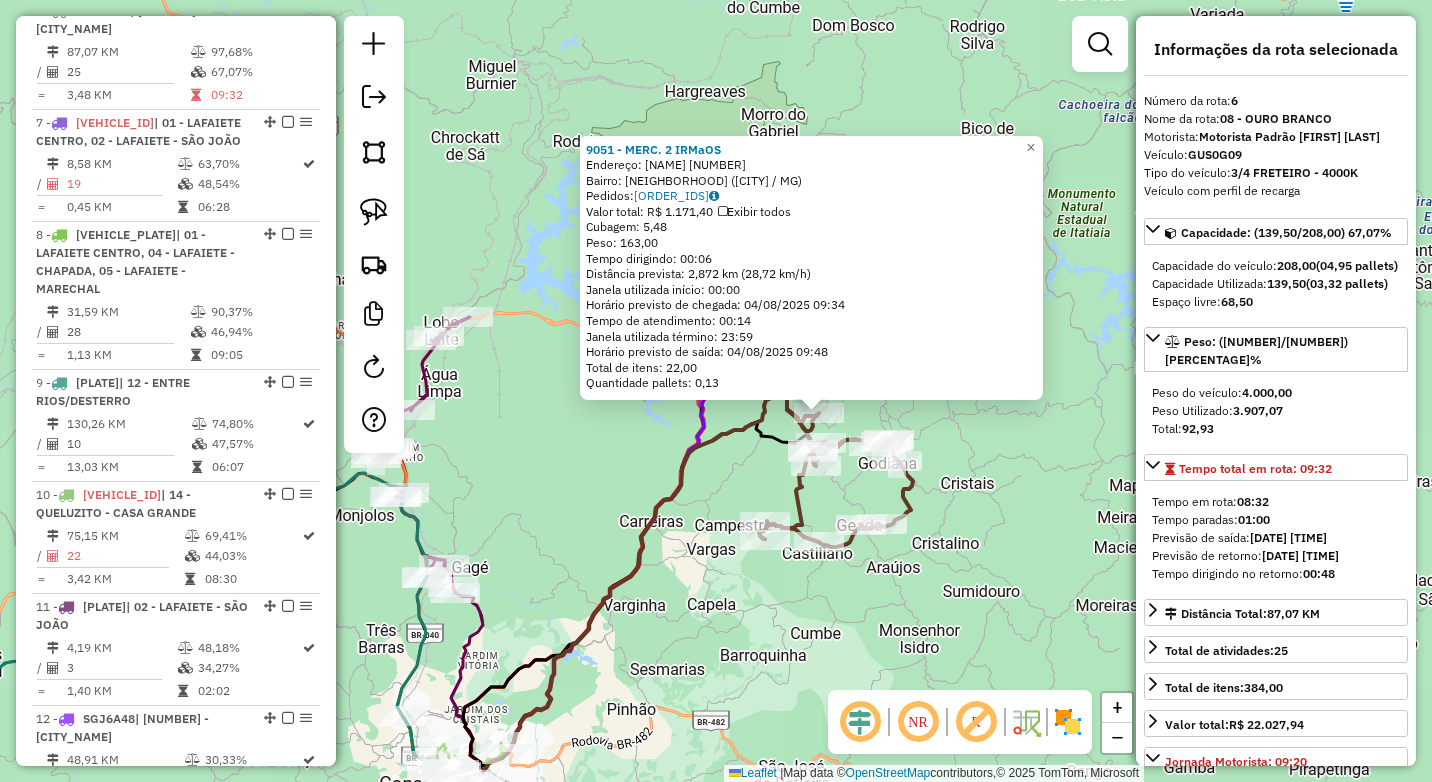click on "9051 - MERC. 2 IRMaOS  Endereço:  GERALDO SIMPLICIO 140   Bairro: CAMPO GRANDE (OURO BRANCO / MG)   Pedidos:  01117524   Valor total: R$ 1.171,40   Exibir todos   Cubagem: 5,48  Peso: 163,00  Tempo dirigindo: 00:06   Distância prevista: 2,872 km (28,72 km/h)   Janela utilizada início: 00:00   Horário previsto de chegada: 04/08/2025 09:34   Tempo de atendimento: 00:14   Janela utilizada término: 23:59   Horário previsto de saída: 04/08/2025 09:48   Total de itens: 22,00   Quantidade pallets: 0,13  × Janela de atendimento Grade de atendimento Capacidade Transportadoras Veículos Cliente Pedidos  Rotas Selecione os dias de semana para filtrar as janelas de atendimento  Seg   Ter   Qua   Qui   Sex   Sáb   Dom  Informe o período da janela de atendimento: De: Até:  Filtrar exatamente a janela do cliente  Considerar janela de atendimento padrão  Selecione os dias de semana para filtrar as grades de atendimento  Seg   Ter   Qua   Qui   Sex   Sáb   Dom   Clientes fora do dia de atendimento selecionado De:" 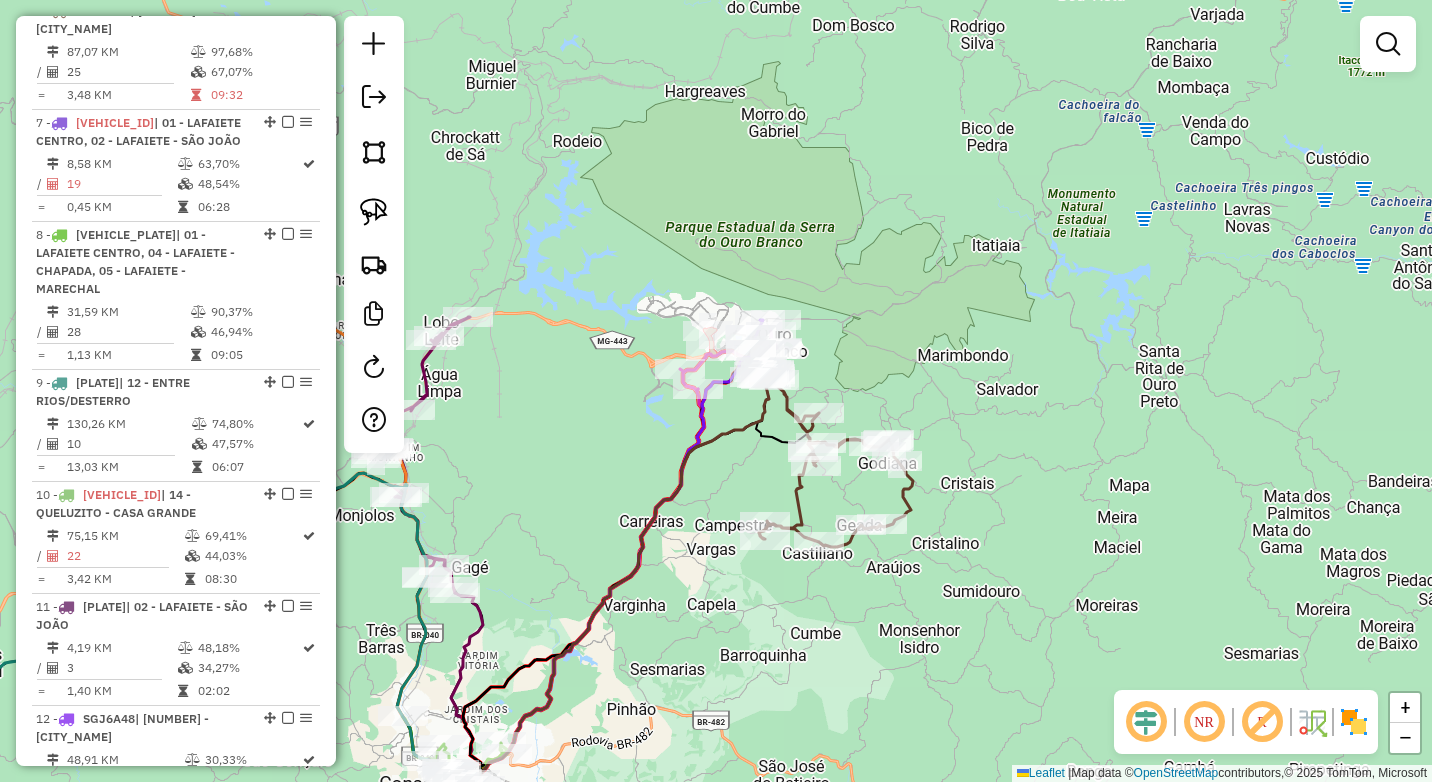 drag, startPoint x: 987, startPoint y: 492, endPoint x: 941, endPoint y: 515, distance: 51.42956 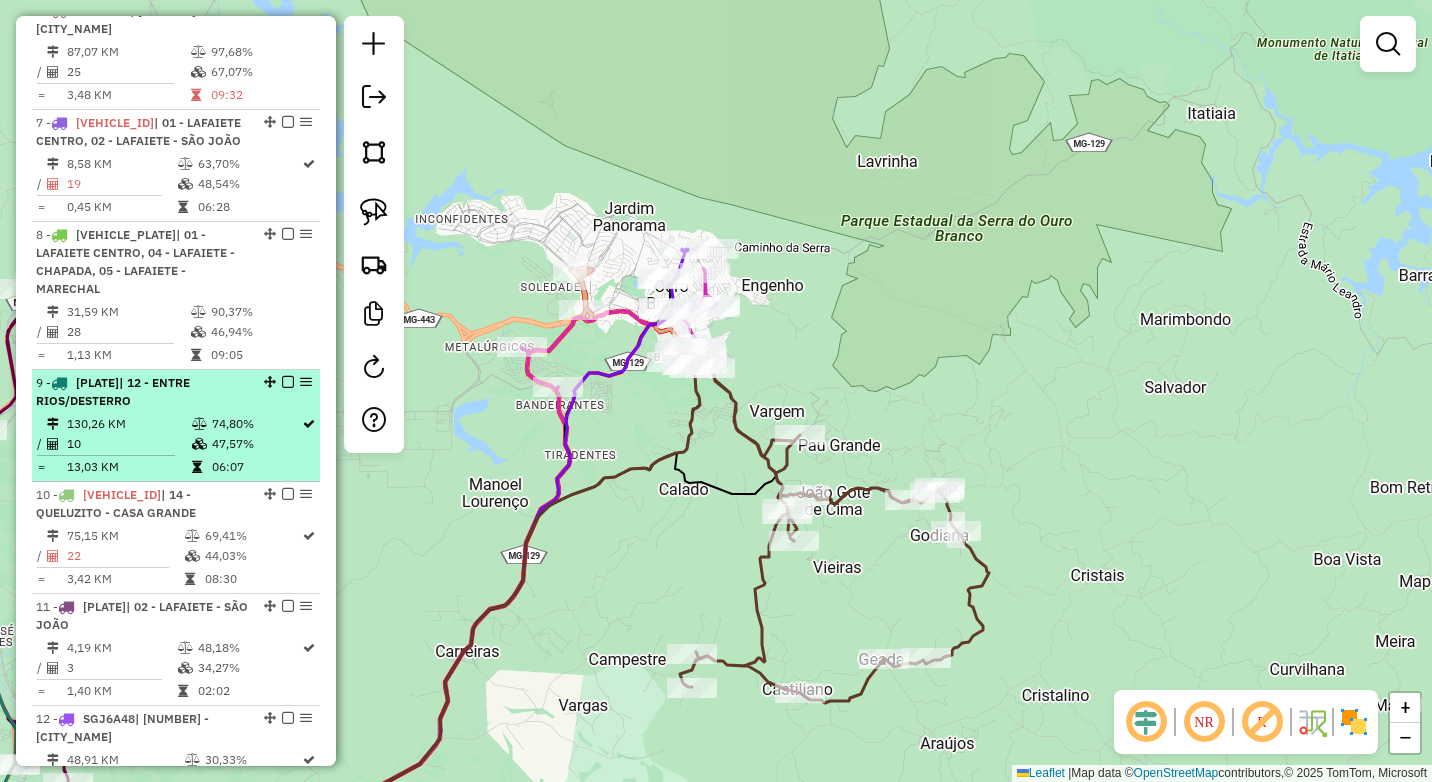scroll, scrollTop: 1234, scrollLeft: 0, axis: vertical 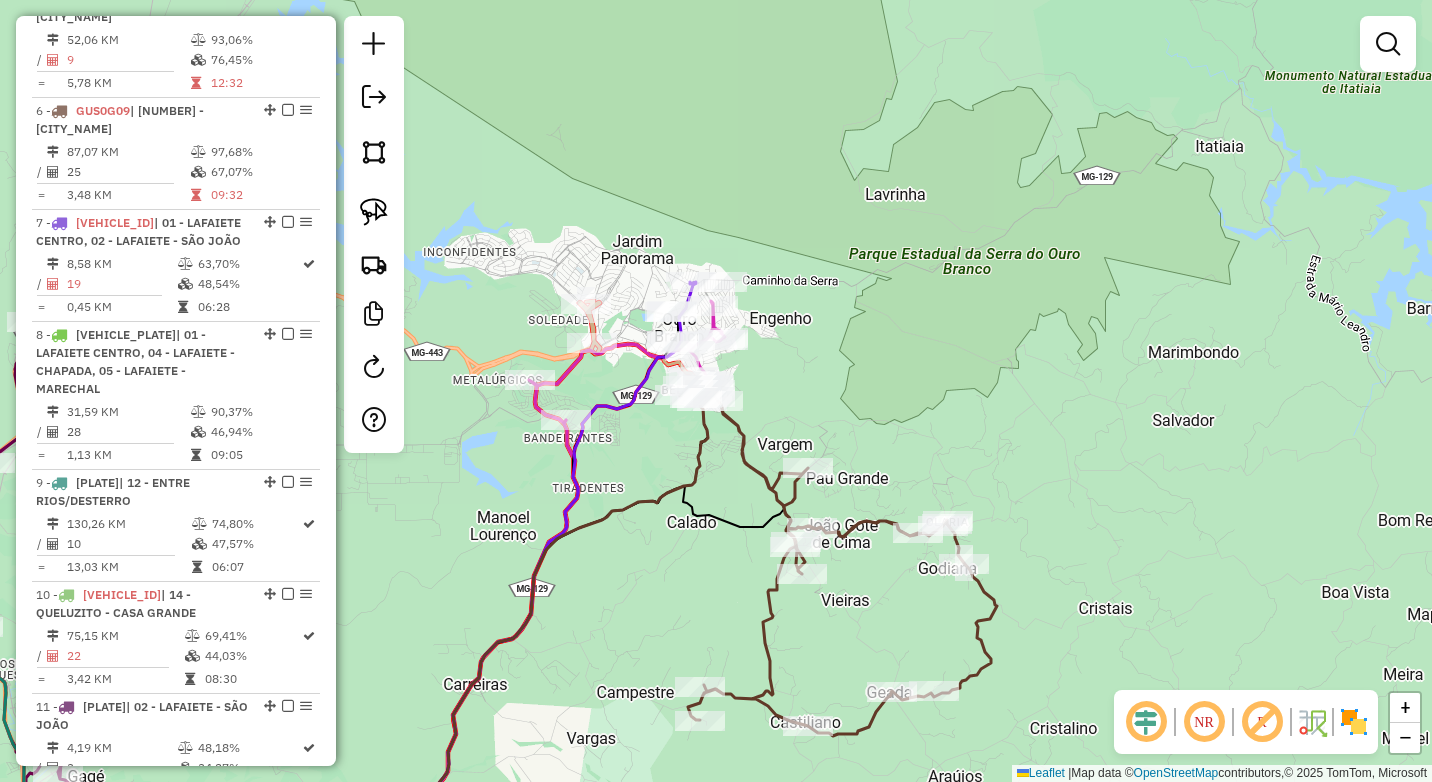 drag, startPoint x: 596, startPoint y: 360, endPoint x: 612, endPoint y: 430, distance: 71.80529 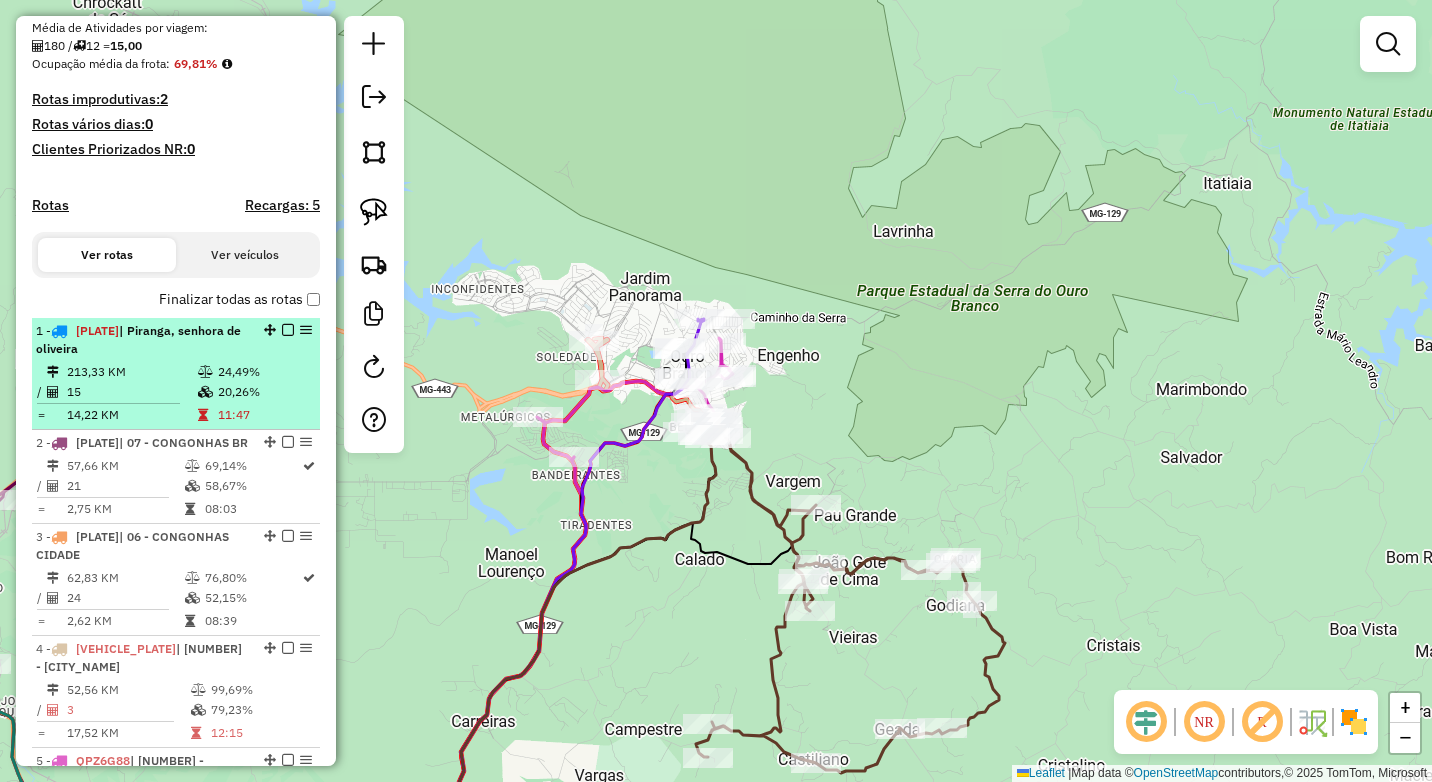 scroll, scrollTop: 534, scrollLeft: 0, axis: vertical 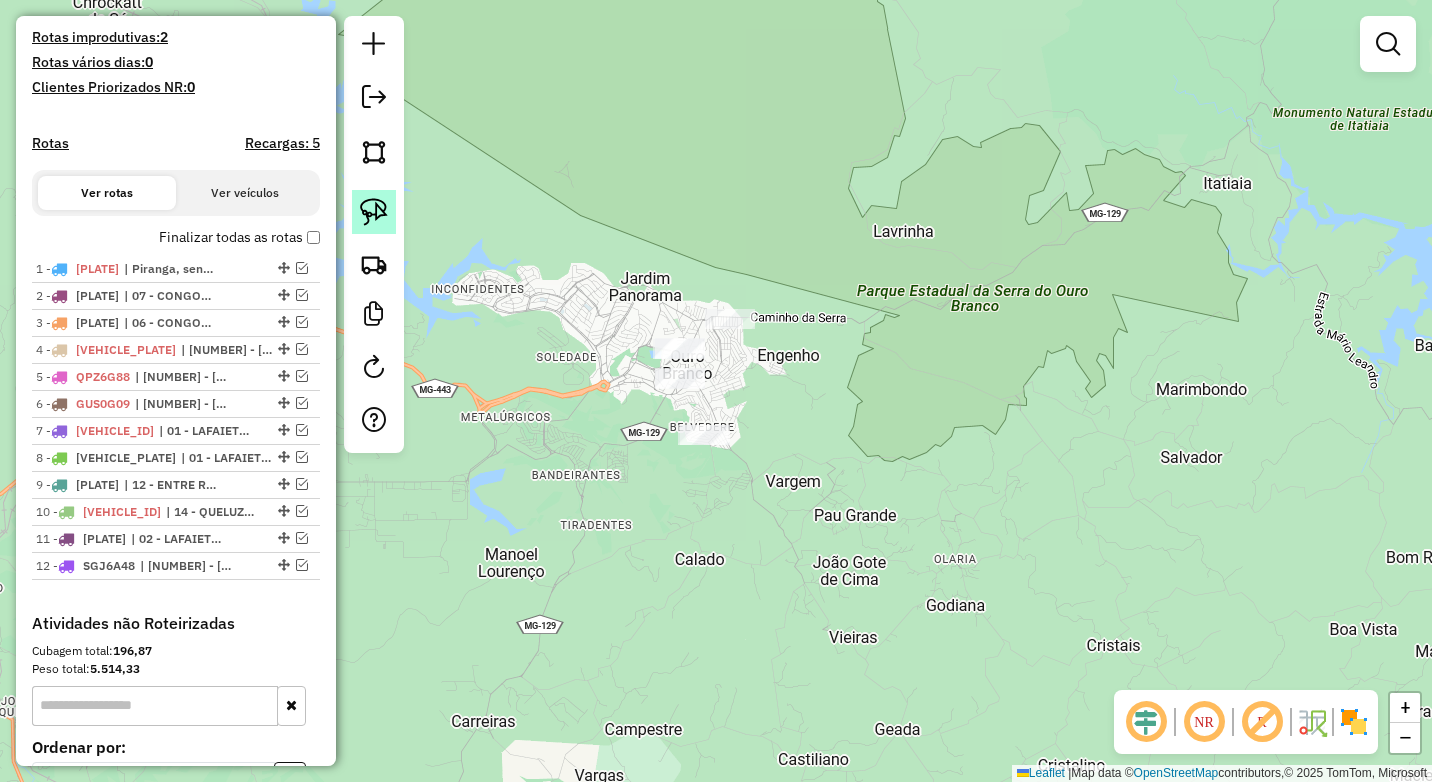 click 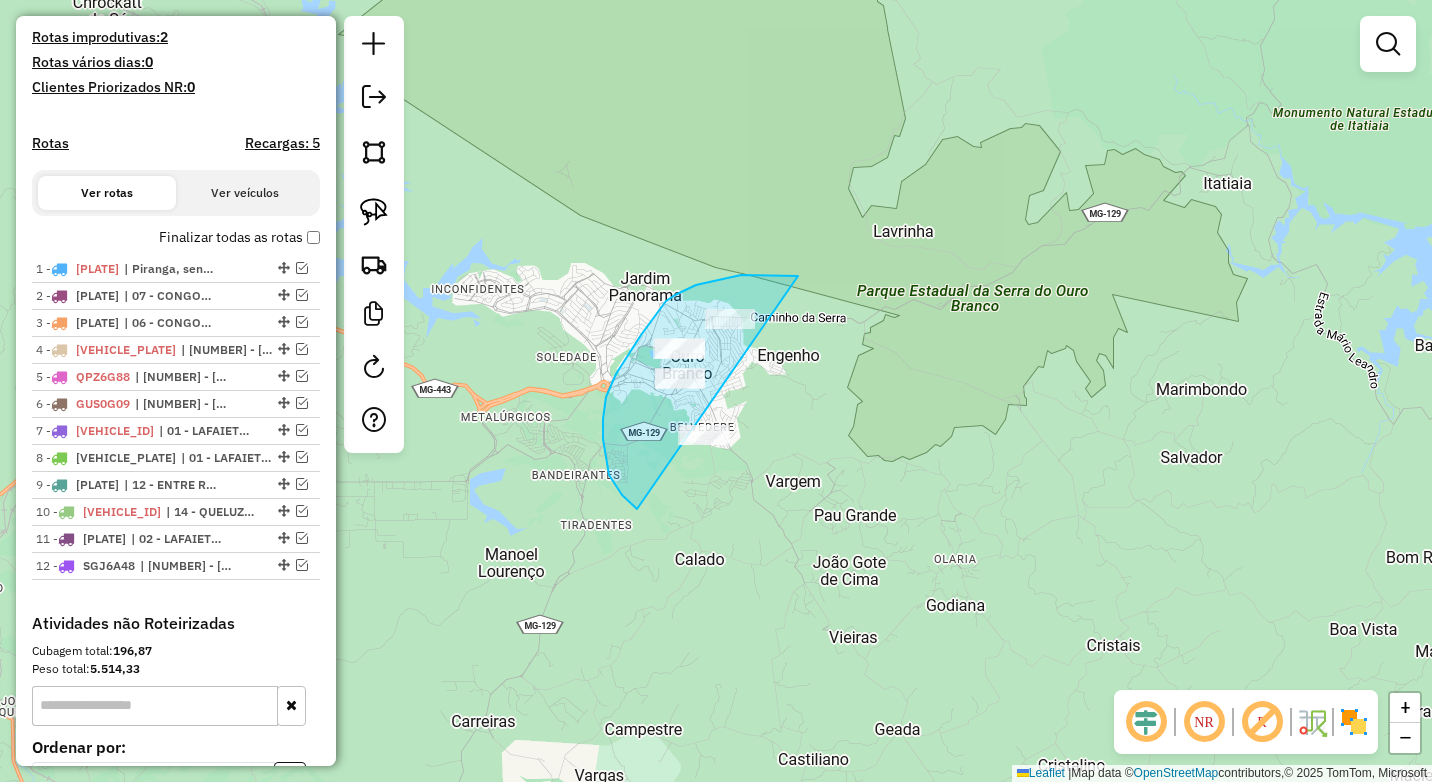 drag, startPoint x: 798, startPoint y: 276, endPoint x: 819, endPoint y: 500, distance: 224.98222 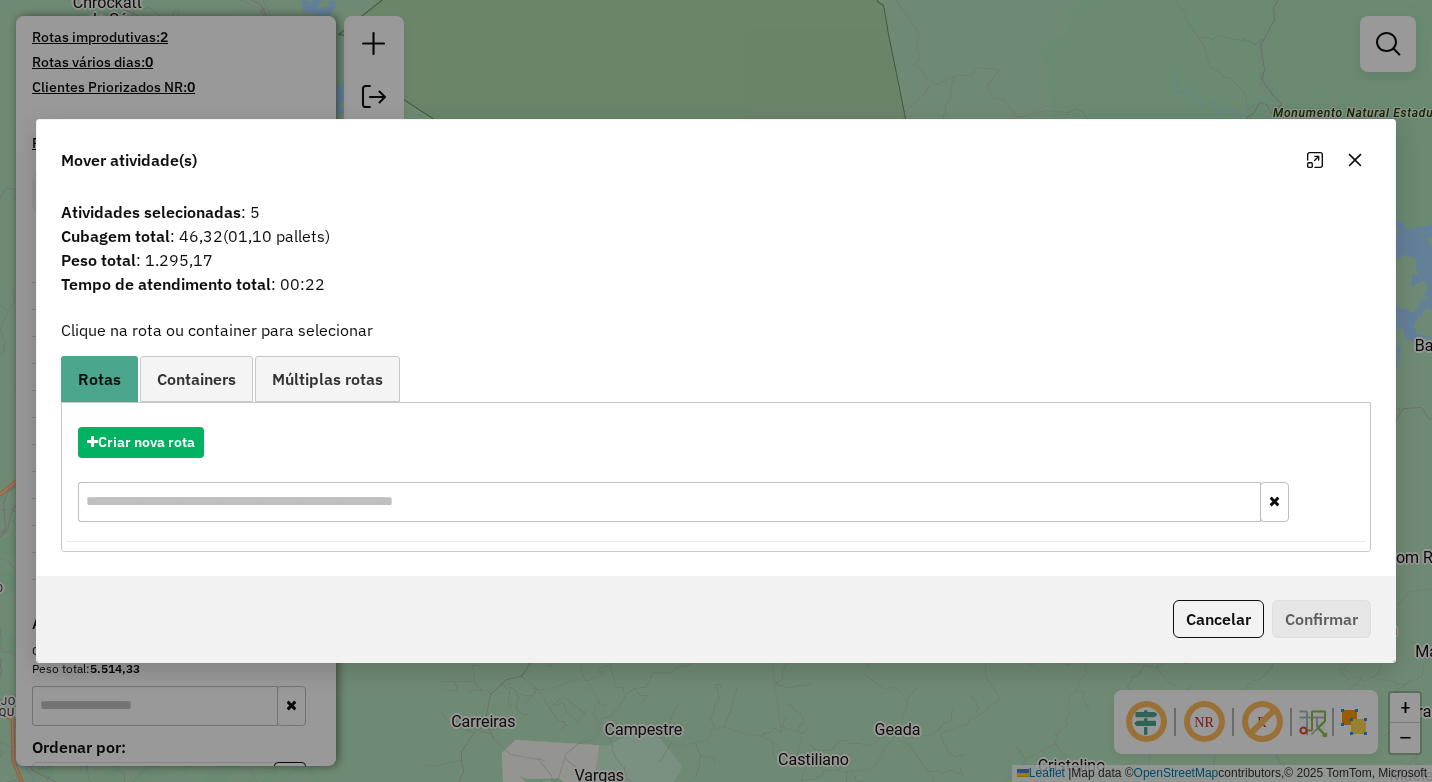 click 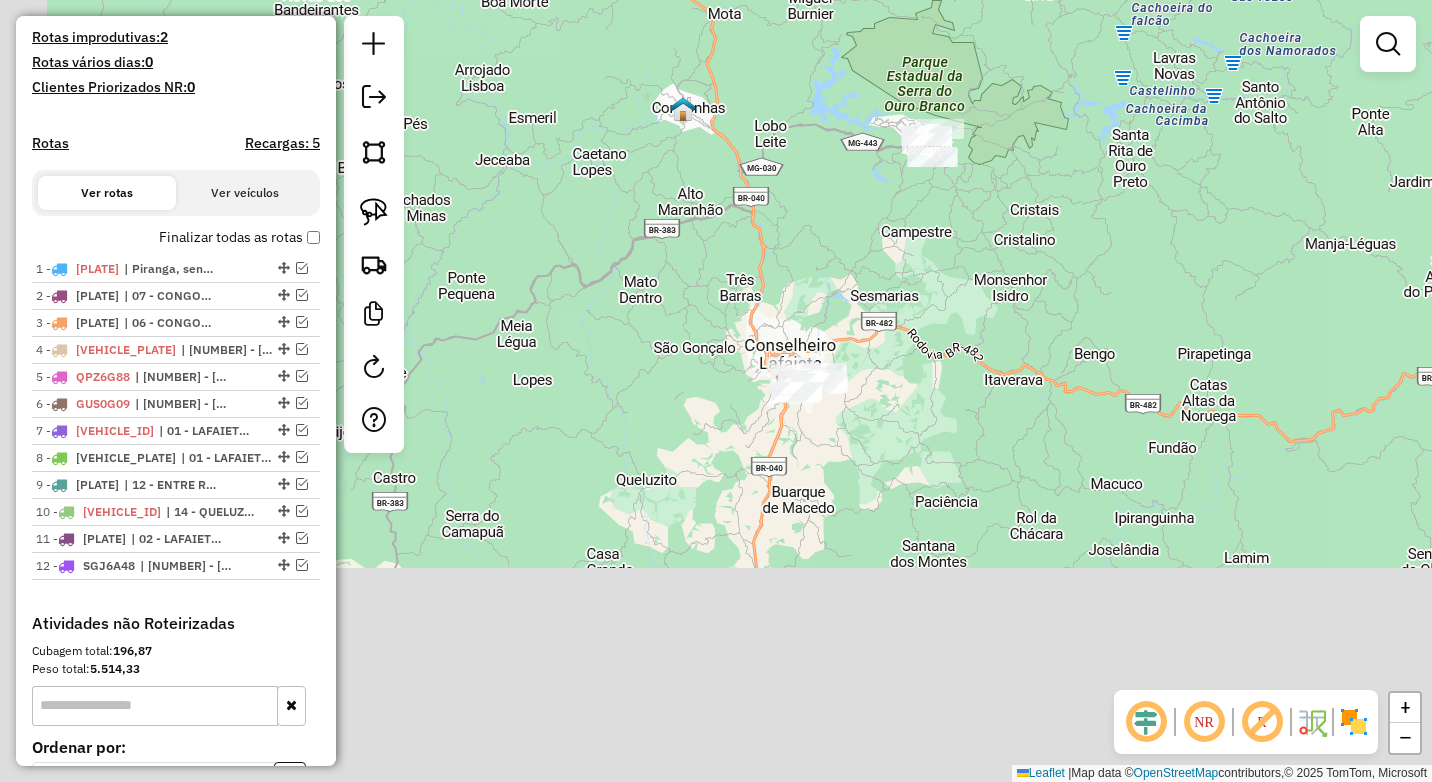drag, startPoint x: 795, startPoint y: 617, endPoint x: 975, endPoint y: 233, distance: 424.09433 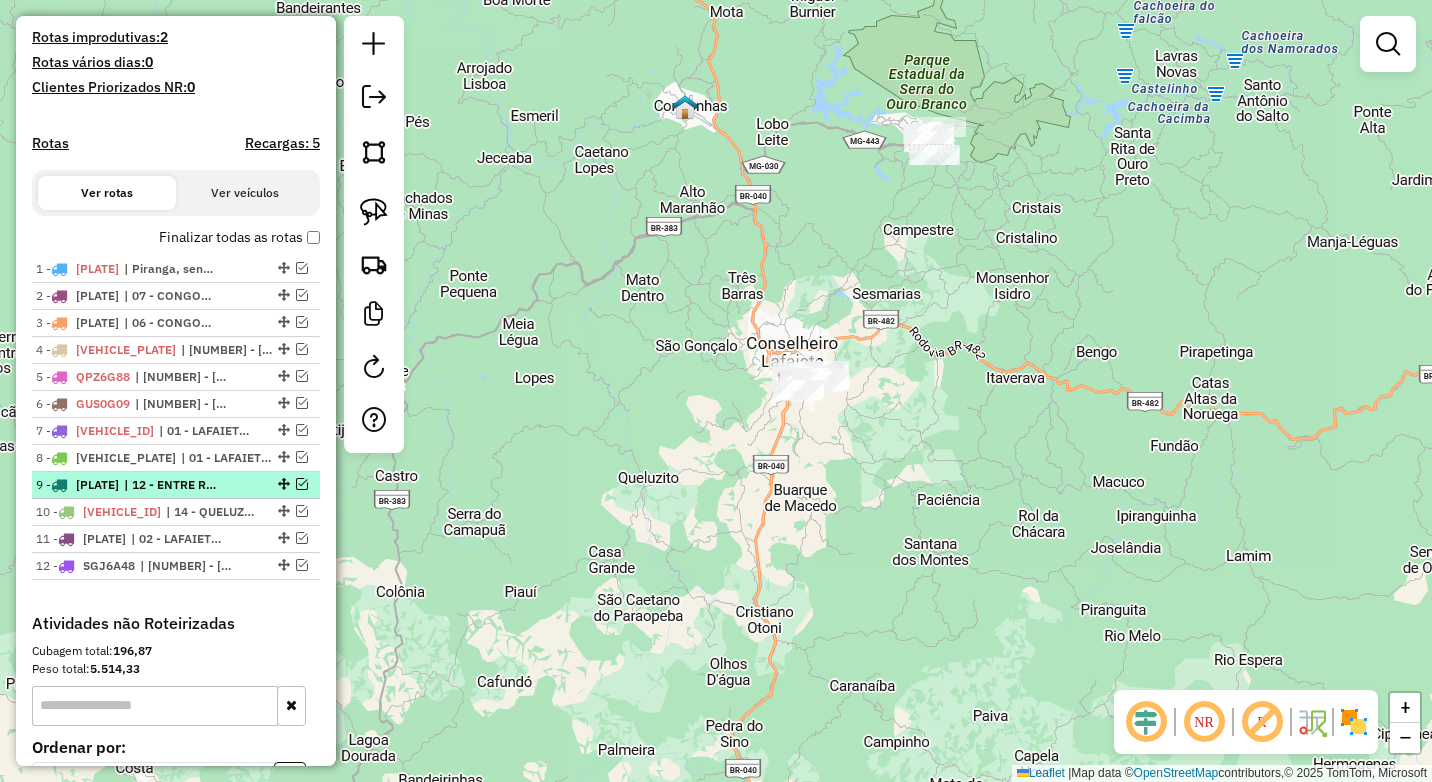 click at bounding box center [302, 484] 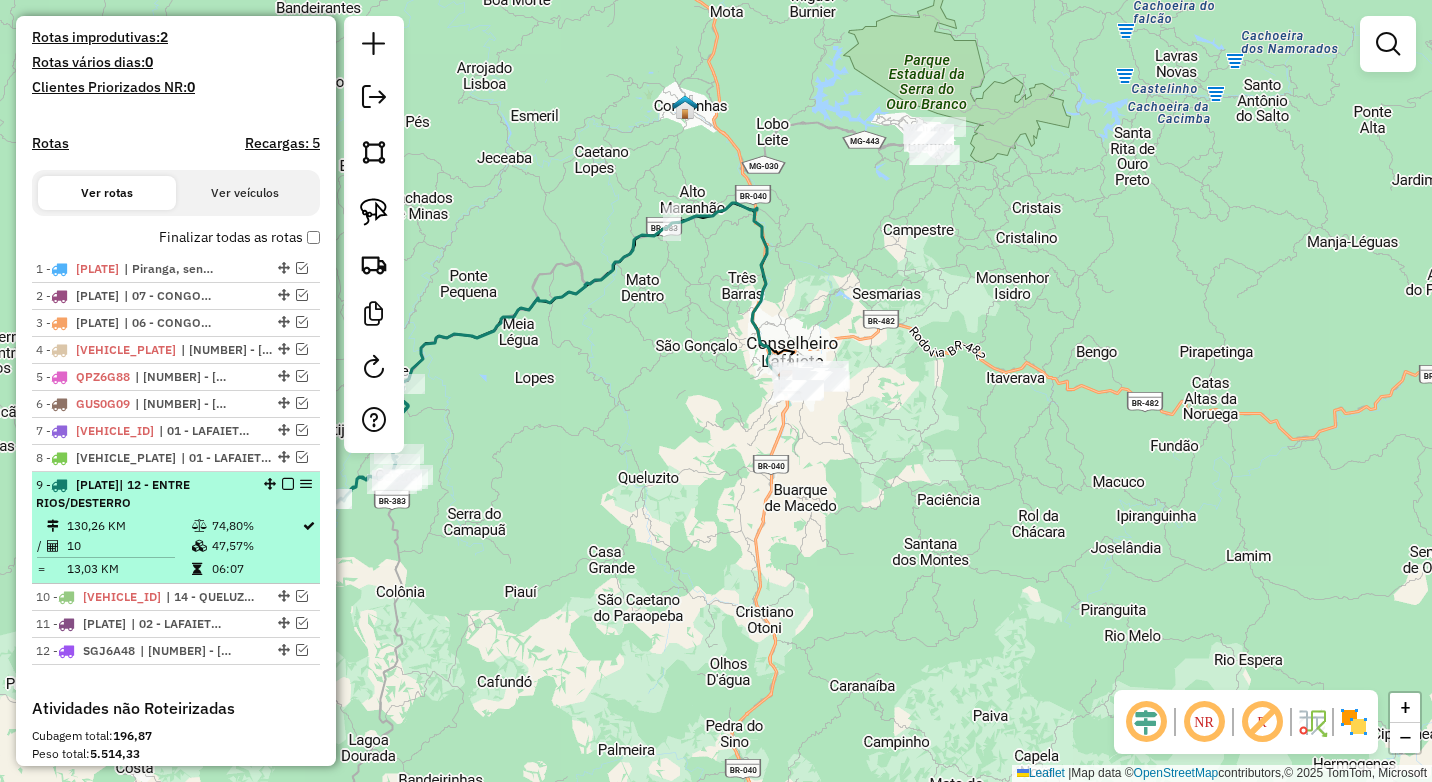 click on "130,26 KM" at bounding box center (128, 526) 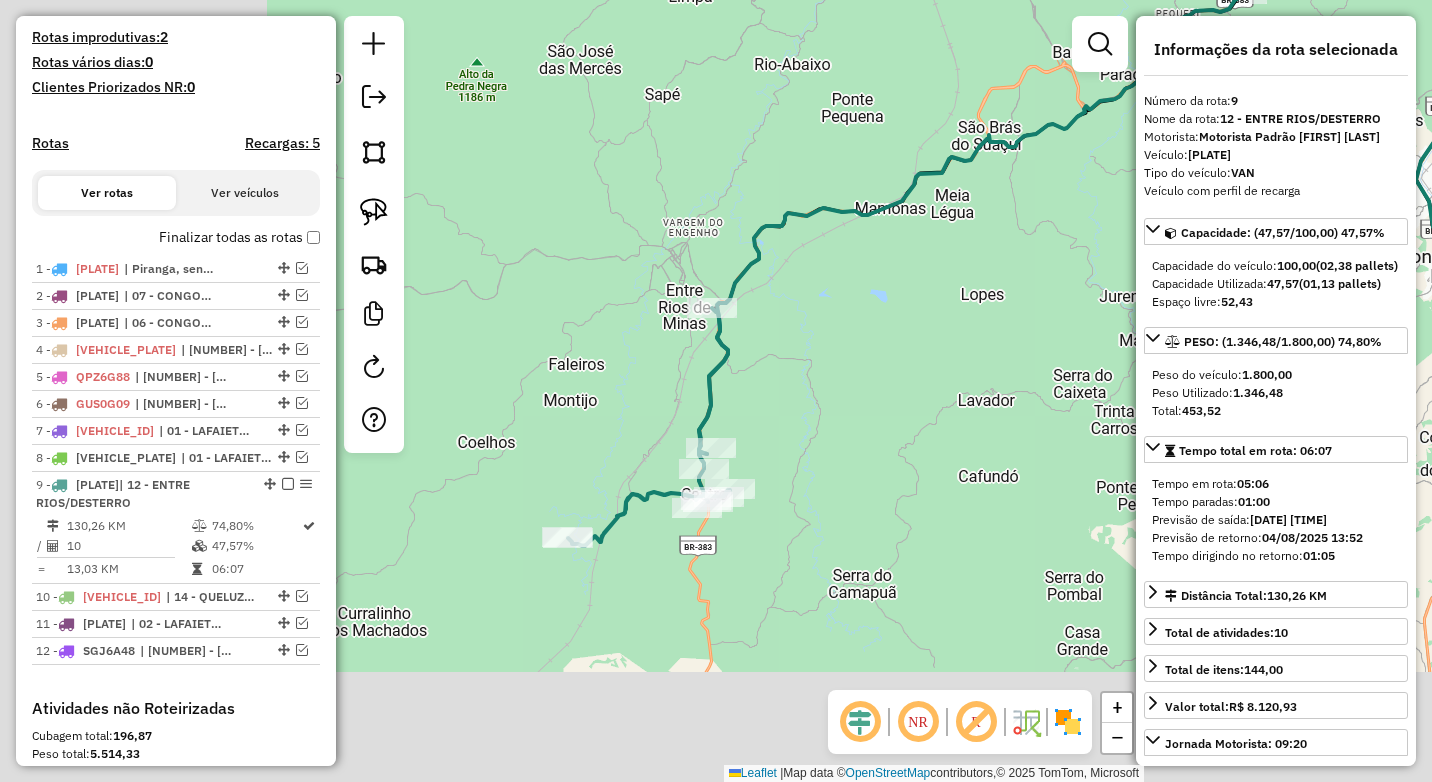 drag, startPoint x: 593, startPoint y: 566, endPoint x: 913, endPoint y: 421, distance: 351.31894 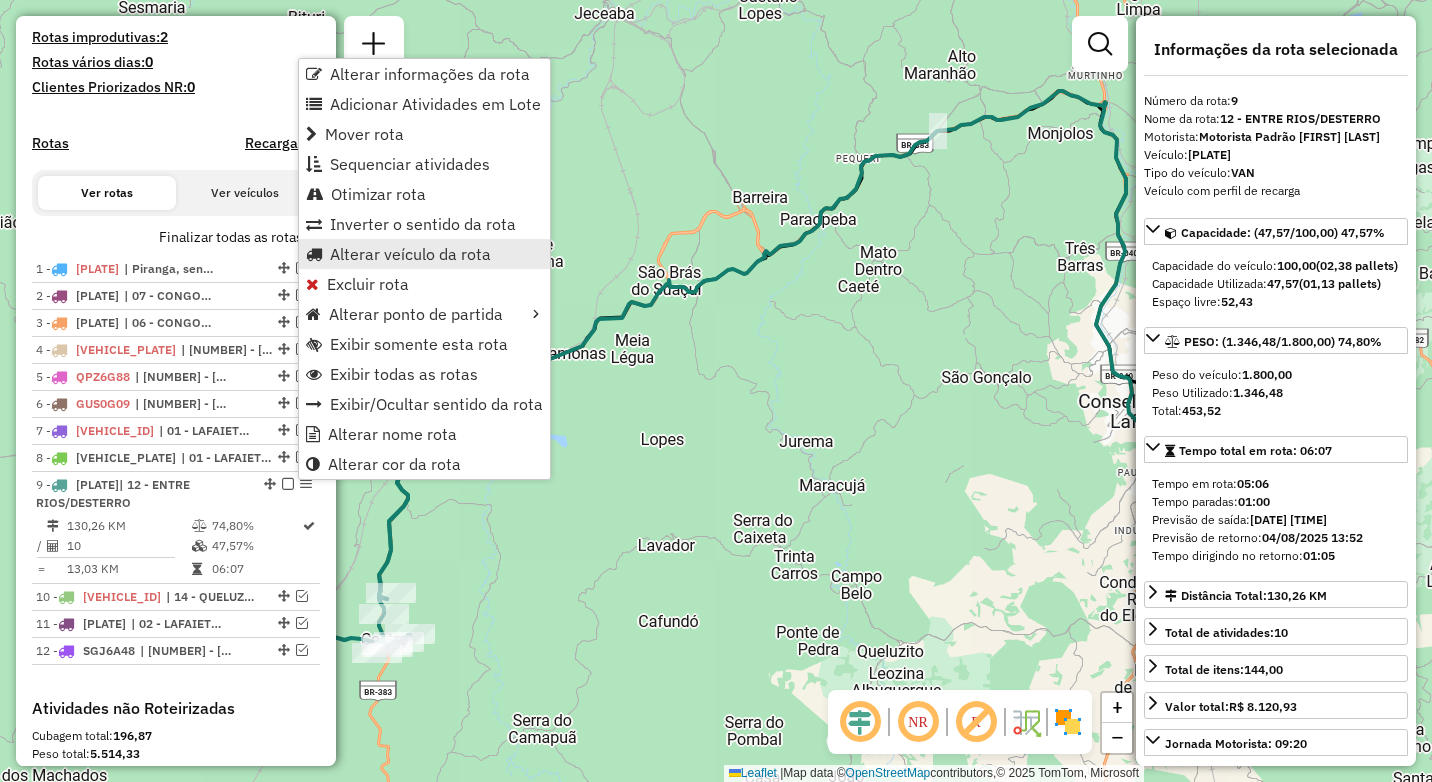 click on "Alterar veículo da rota" at bounding box center (410, 254) 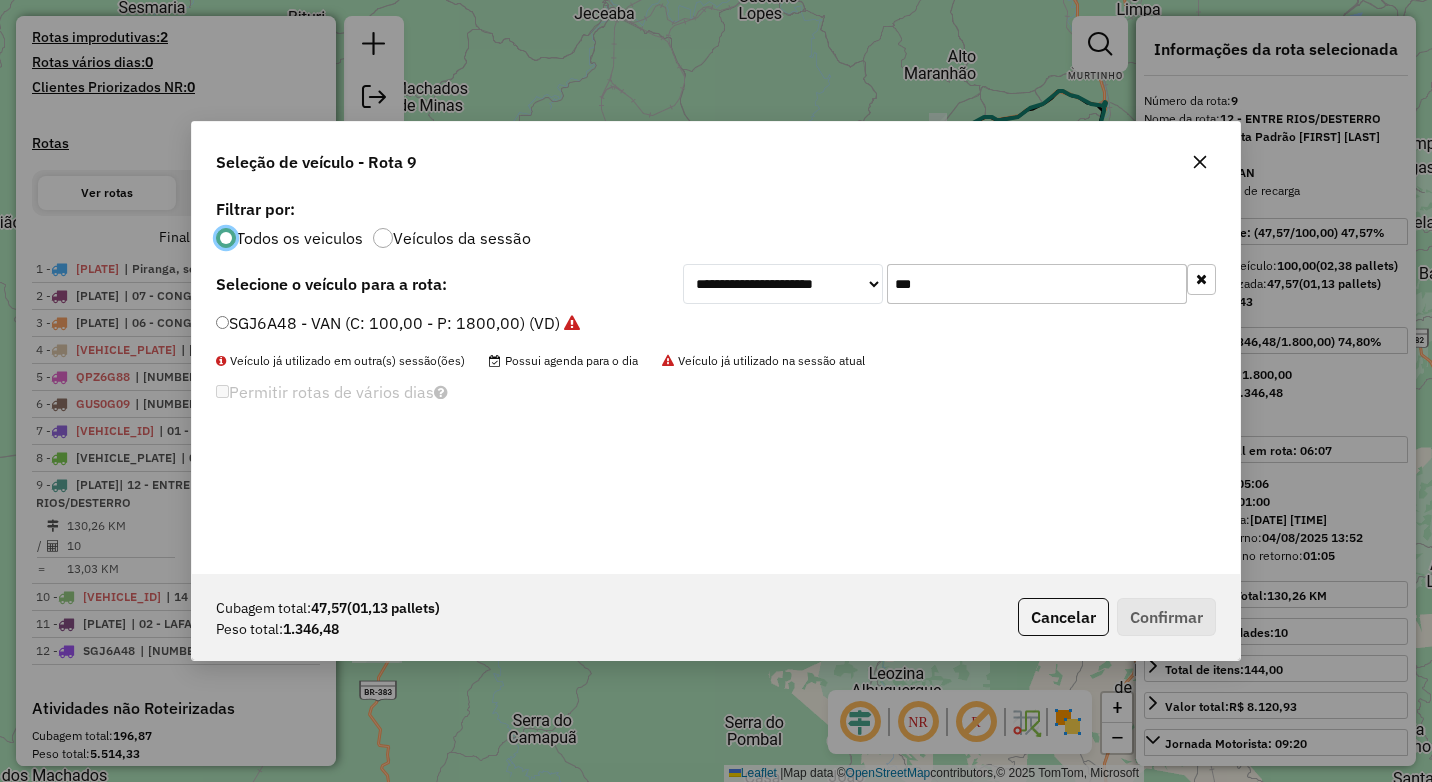 scroll, scrollTop: 11, scrollLeft: 6, axis: both 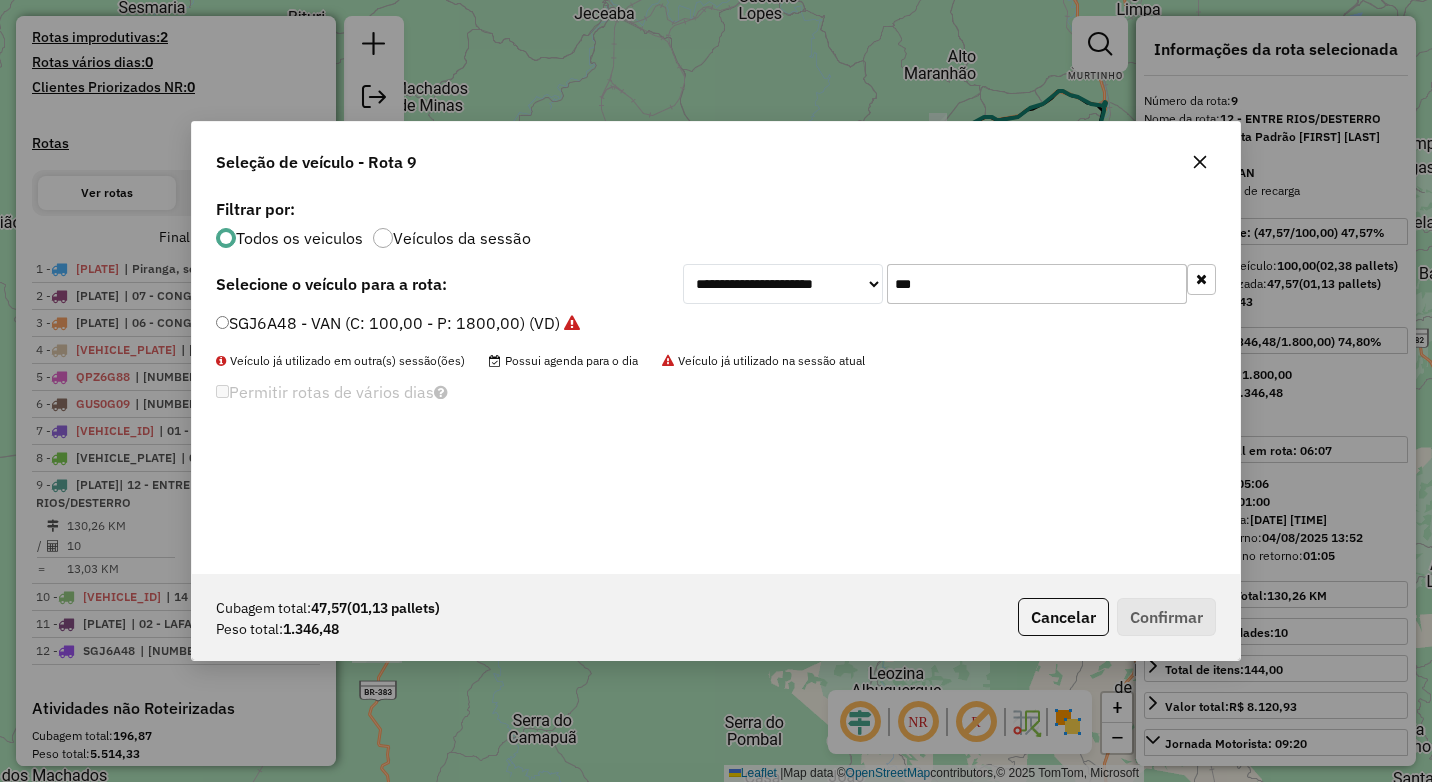 click 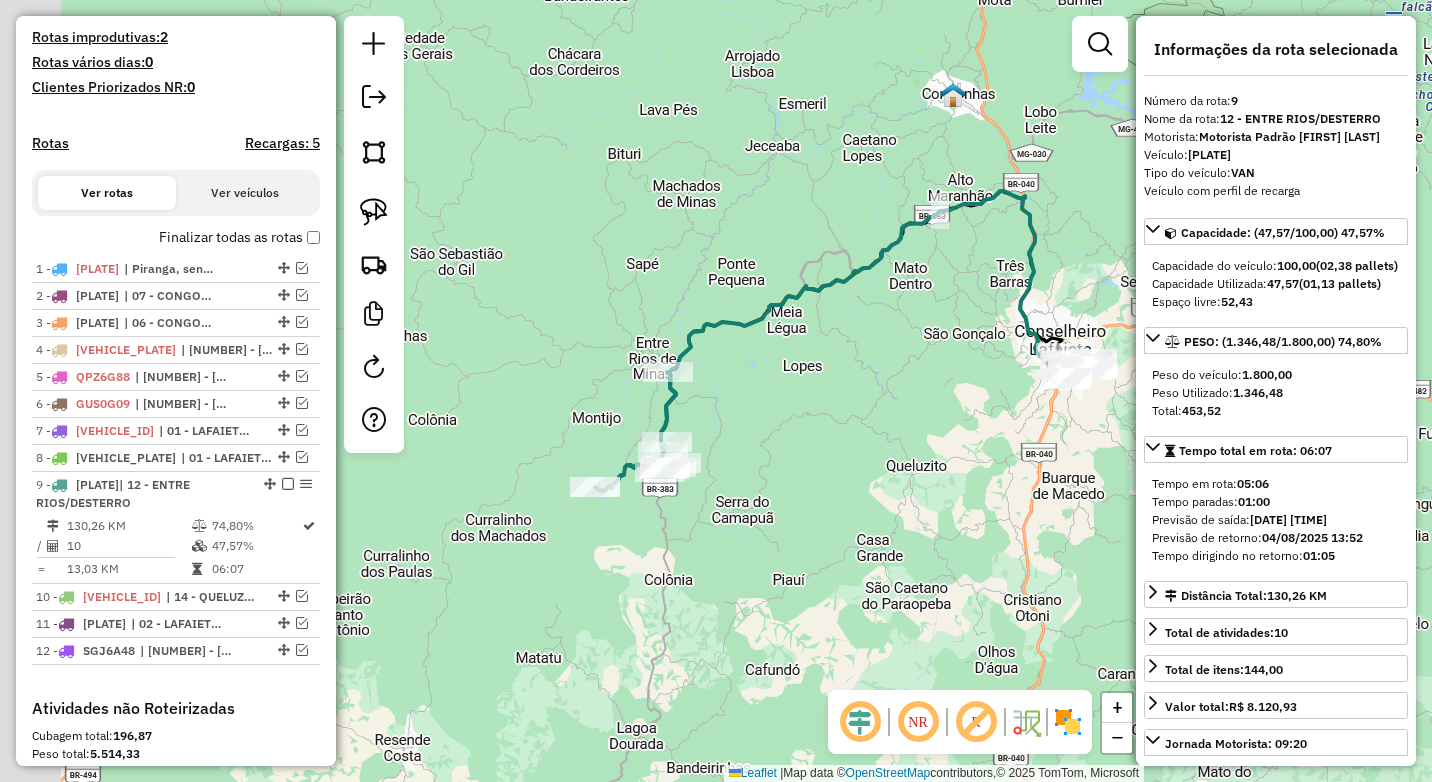 drag, startPoint x: 638, startPoint y: 476, endPoint x: 819, endPoint y: 456, distance: 182.10162 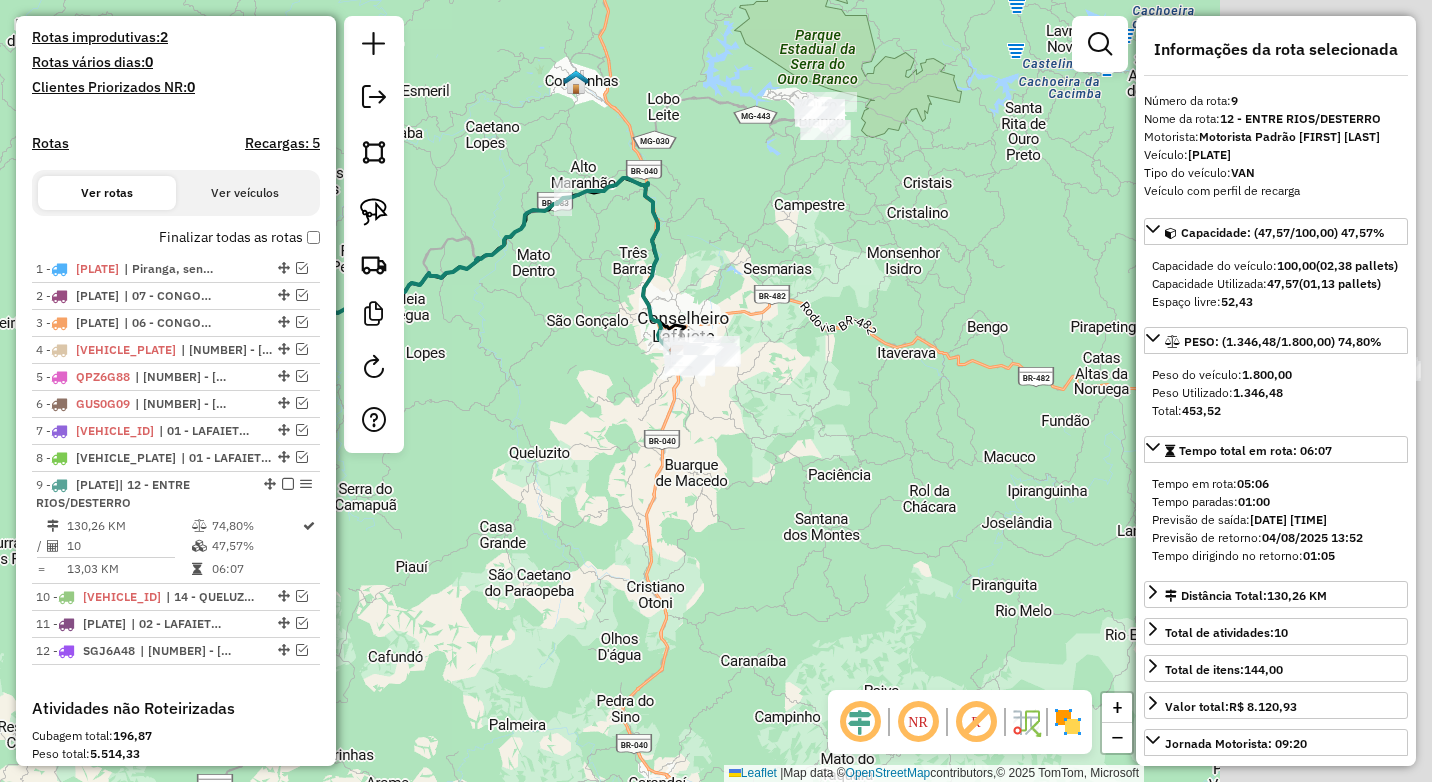 drag, startPoint x: 916, startPoint y: 384, endPoint x: 485, endPoint y: 401, distance: 431.33514 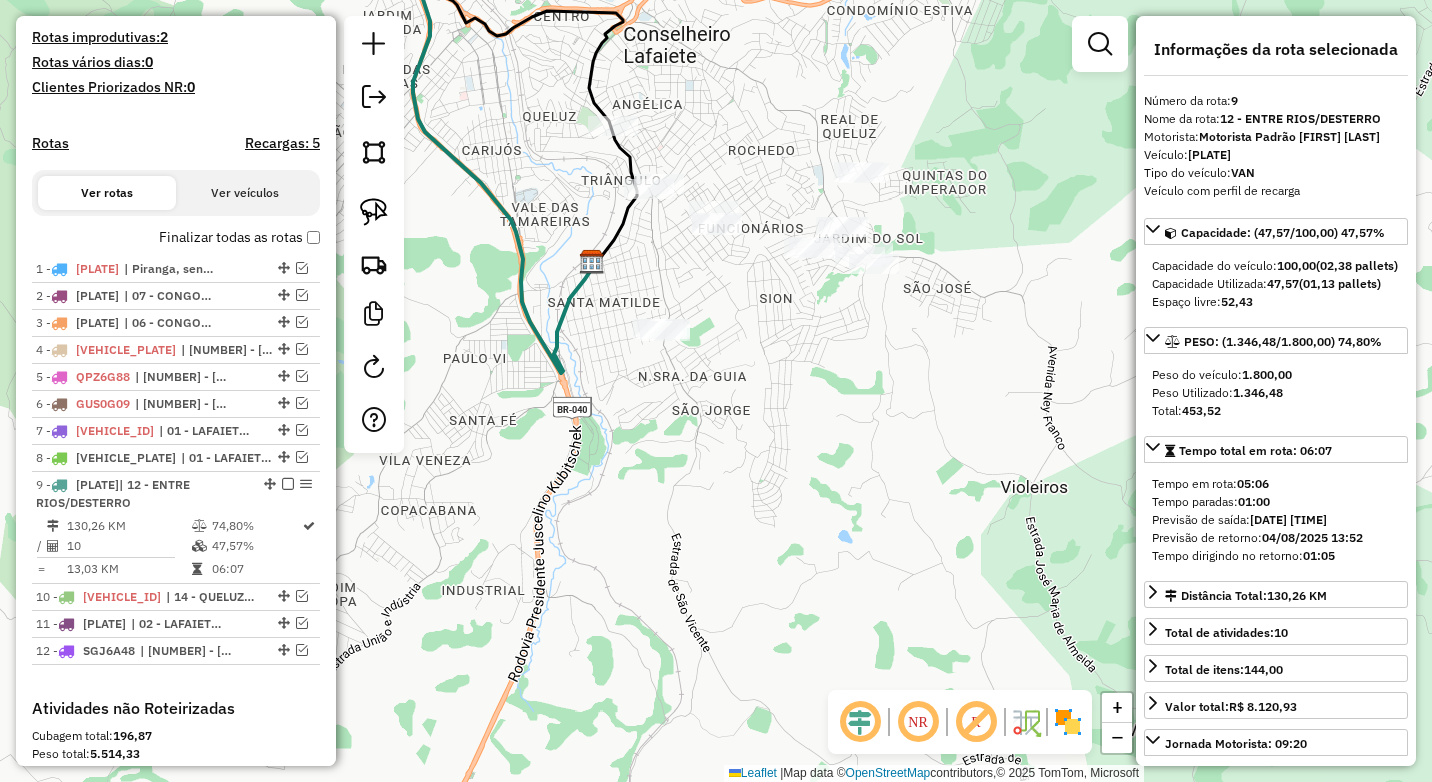 drag, startPoint x: 729, startPoint y: 301, endPoint x: 729, endPoint y: 383, distance: 82 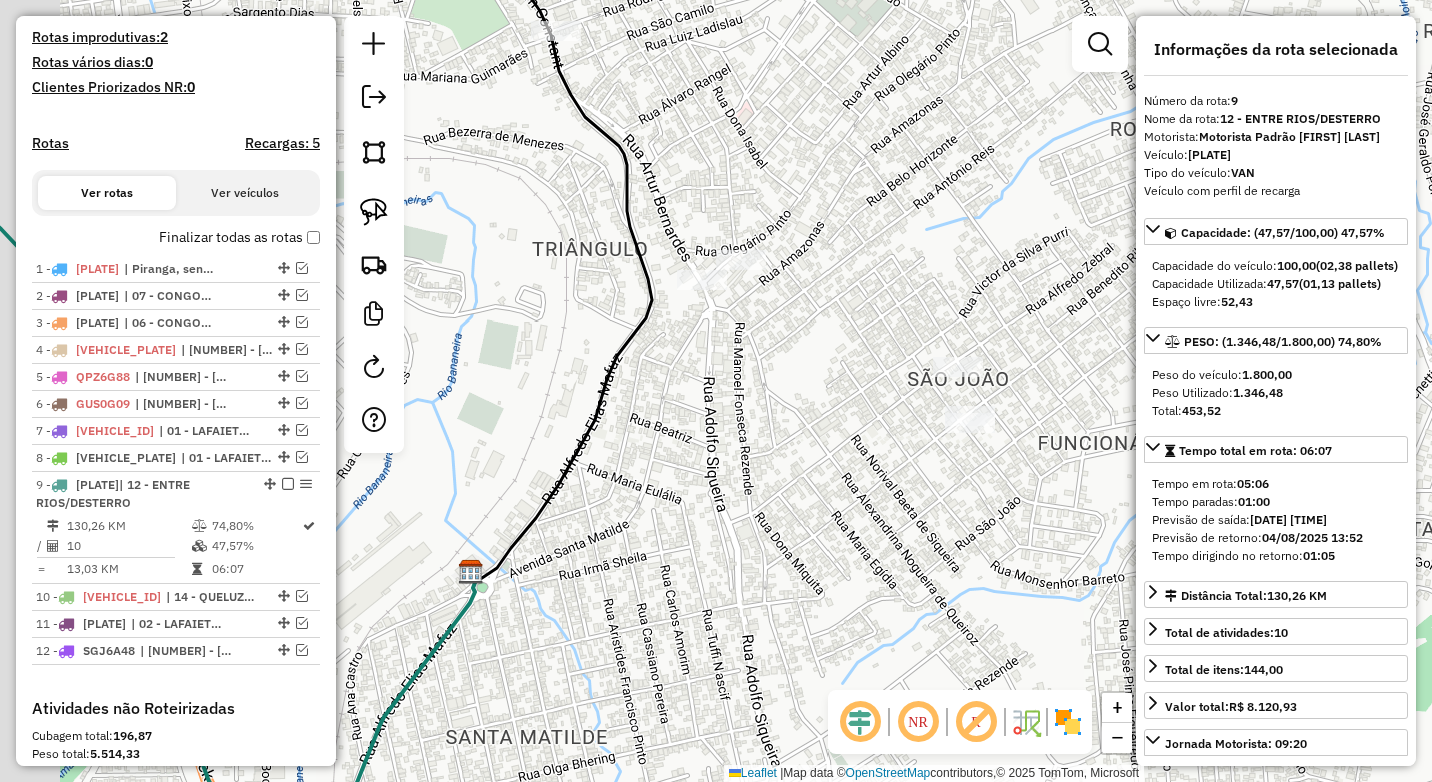 drag, startPoint x: 739, startPoint y: 354, endPoint x: 761, endPoint y: 407, distance: 57.384666 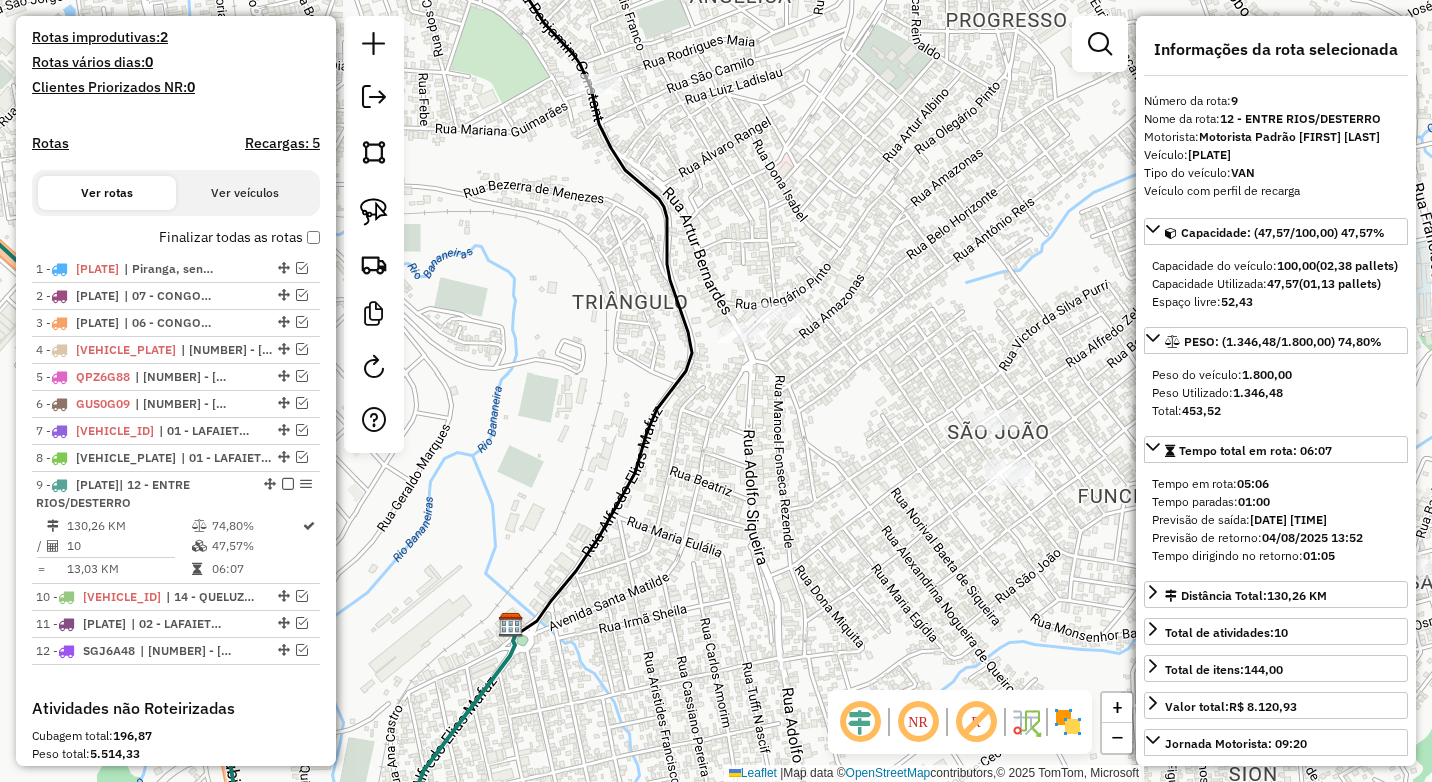 click on "Janela de atendimento Grade de atendimento Capacidade Transportadoras Veículos Cliente Pedidos  Rotas Selecione os dias de semana para filtrar as janelas de atendimento  Seg   Ter   Qua   Qui   Sex   Sáb   Dom  Informe o período da janela de atendimento: De: Até:  Filtrar exatamente a janela do cliente  Considerar janela de atendimento padrão  Selecione os dias de semana para filtrar as grades de atendimento  Seg   Ter   Qua   Qui   Sex   Sáb   Dom   Considerar clientes sem dia de atendimento cadastrado  Clientes fora do dia de atendimento selecionado Filtrar as atividades entre os valores definidos abaixo:  Peso mínimo:  ****  Peso máximo:  ****  Cubagem mínima:   Cubagem máxima:   De:   Até:  Filtrar as atividades entre o tempo de atendimento definido abaixo:  De:   Até:   Considerar capacidade total dos clientes não roteirizados Transportadora: Selecione um ou mais itens Tipo de veículo: Selecione um ou mais itens Veículo: Selecione um ou mais itens Motorista: Selecione um ou mais itens De:" 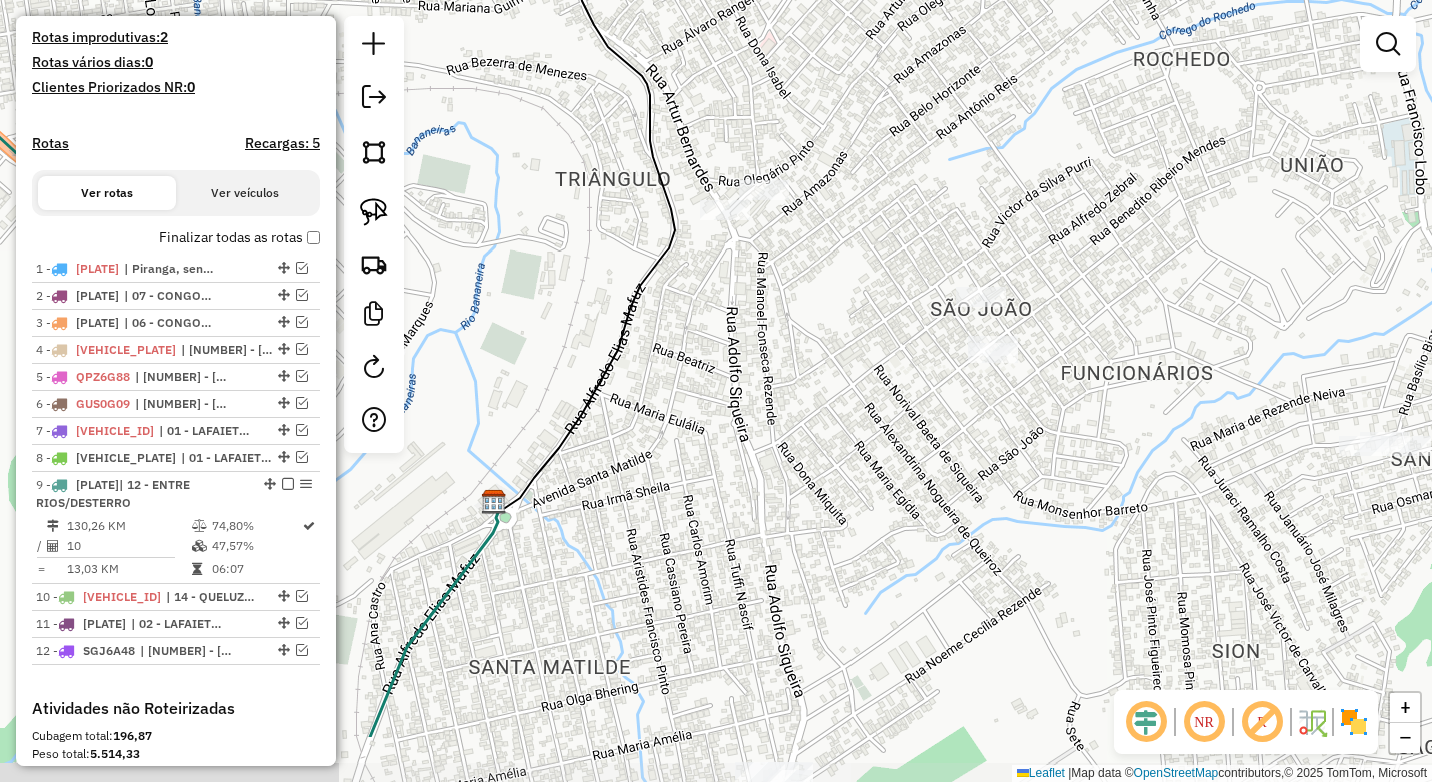 drag, startPoint x: 866, startPoint y: 524, endPoint x: 849, endPoint y: 401, distance: 124.16924 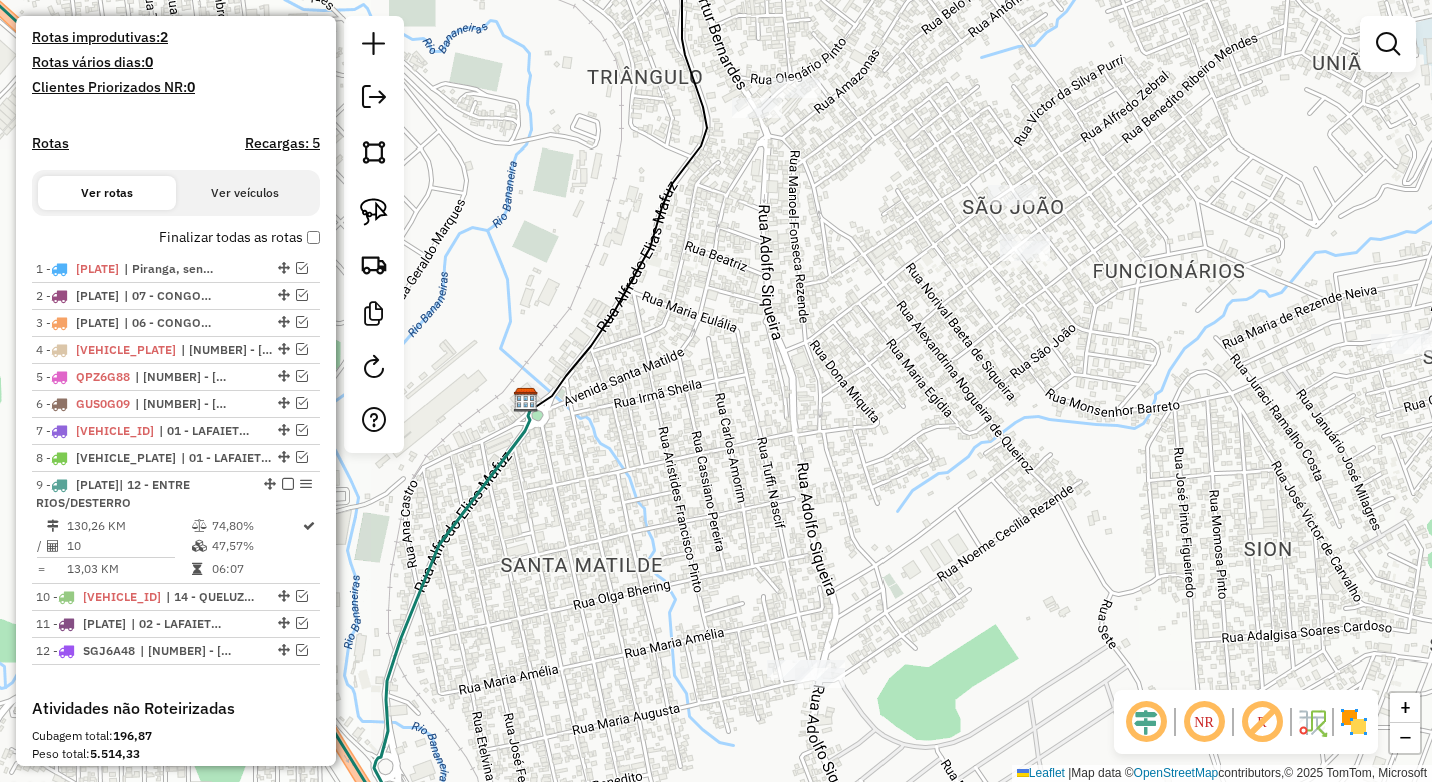 click on "Janela de atendimento Grade de atendimento Capacidade Transportadoras Veículos Cliente Pedidos  Rotas Selecione os dias de semana para filtrar as janelas de atendimento  Seg   Ter   Qua   Qui   Sex   Sáb   Dom  Informe o período da janela de atendimento: De: Até:  Filtrar exatamente a janela do cliente  Considerar janela de atendimento padrão  Selecione os dias de semana para filtrar as grades de atendimento  Seg   Ter   Qua   Qui   Sex   Sáb   Dom   Considerar clientes sem dia de atendimento cadastrado  Clientes fora do dia de atendimento selecionado Filtrar as atividades entre os valores definidos abaixo:  Peso mínimo:  ****  Peso máximo:  ****  Cubagem mínima:   Cubagem máxima:   De:   Até:  Filtrar as atividades entre o tempo de atendimento definido abaixo:  De:   Até:   Considerar capacidade total dos clientes não roteirizados Transportadora: Selecione um ou mais itens Tipo de veículo: Selecione um ou mais itens Veículo: Selecione um ou mais itens Motorista: Selecione um ou mais itens De:" 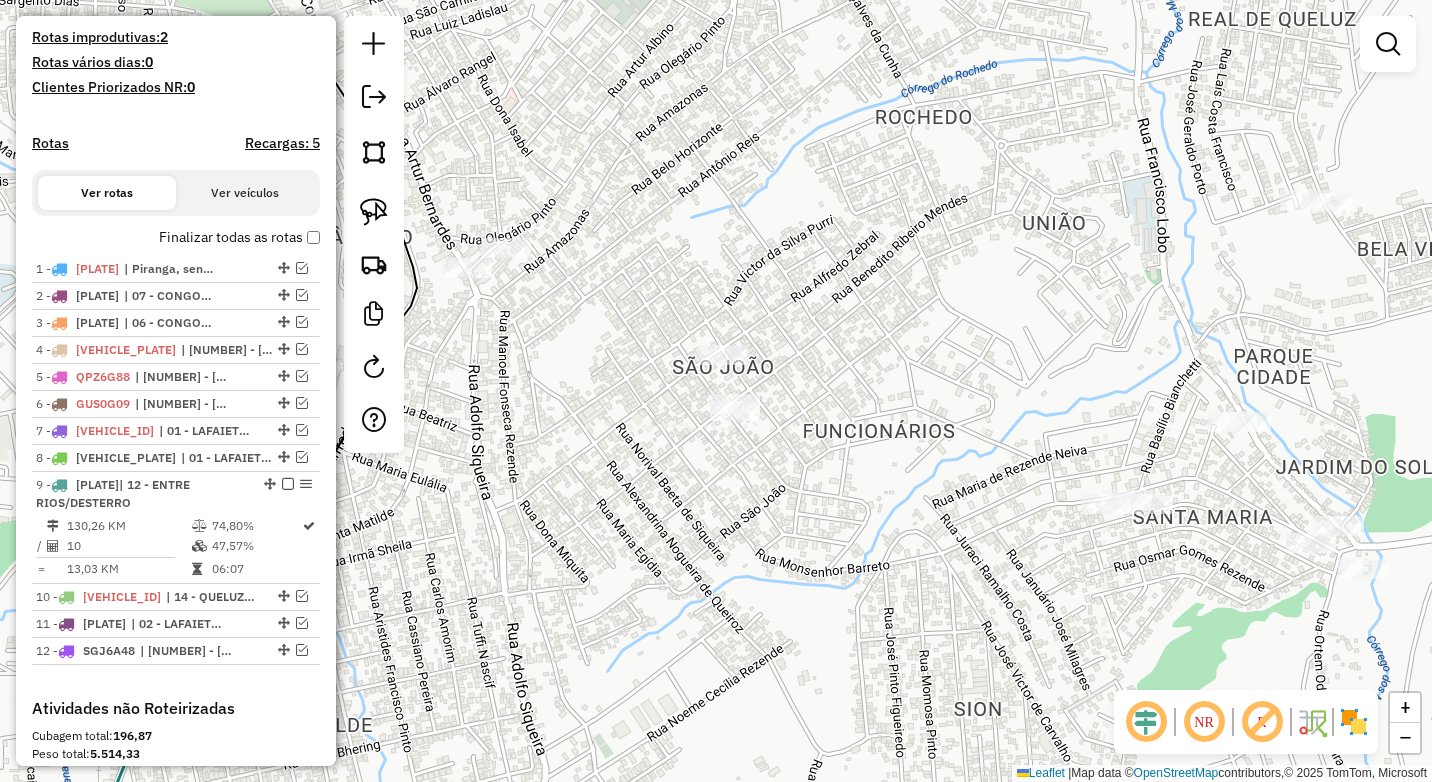 drag, startPoint x: 1193, startPoint y: 121, endPoint x: 903, endPoint y: 281, distance: 331.2099 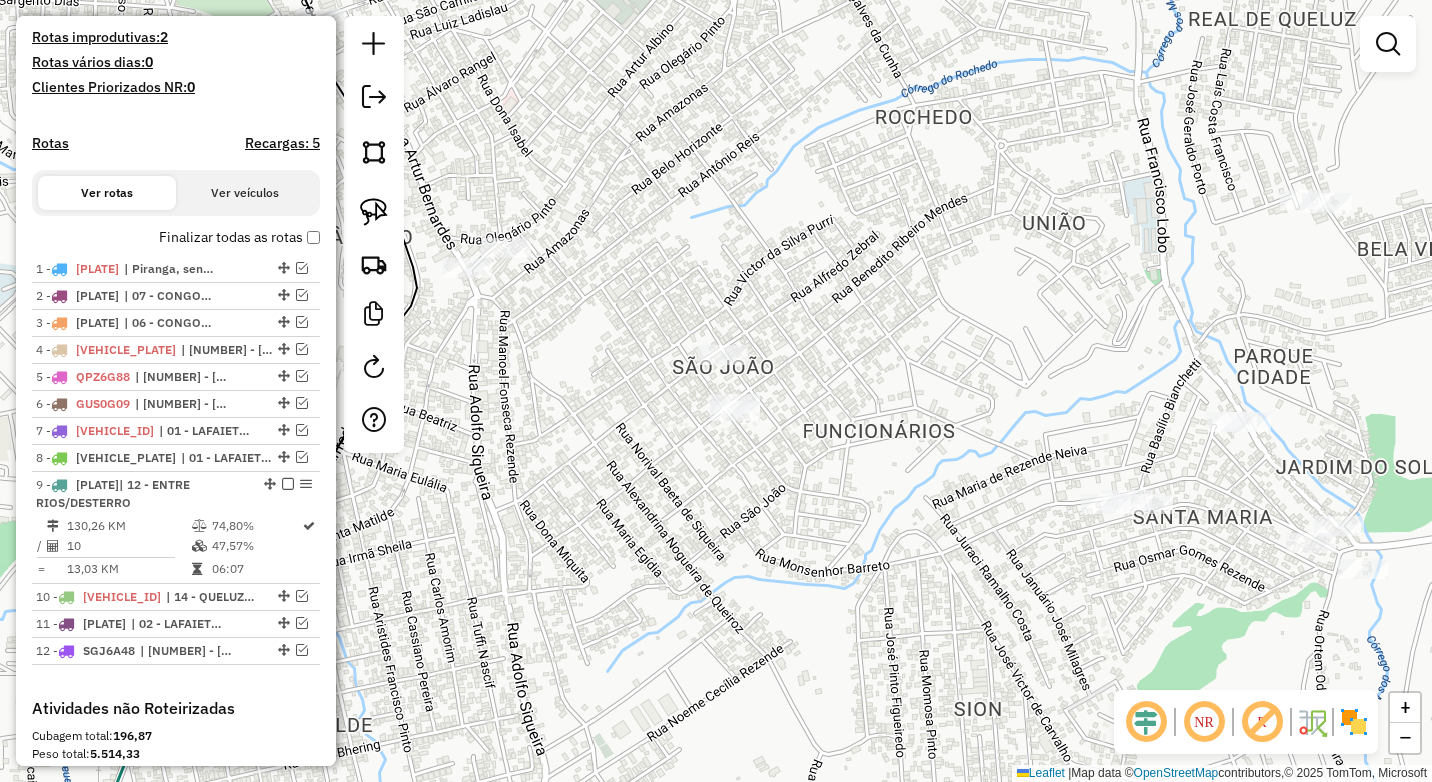 drag, startPoint x: 375, startPoint y: 209, endPoint x: 399, endPoint y: 208, distance: 24.020824 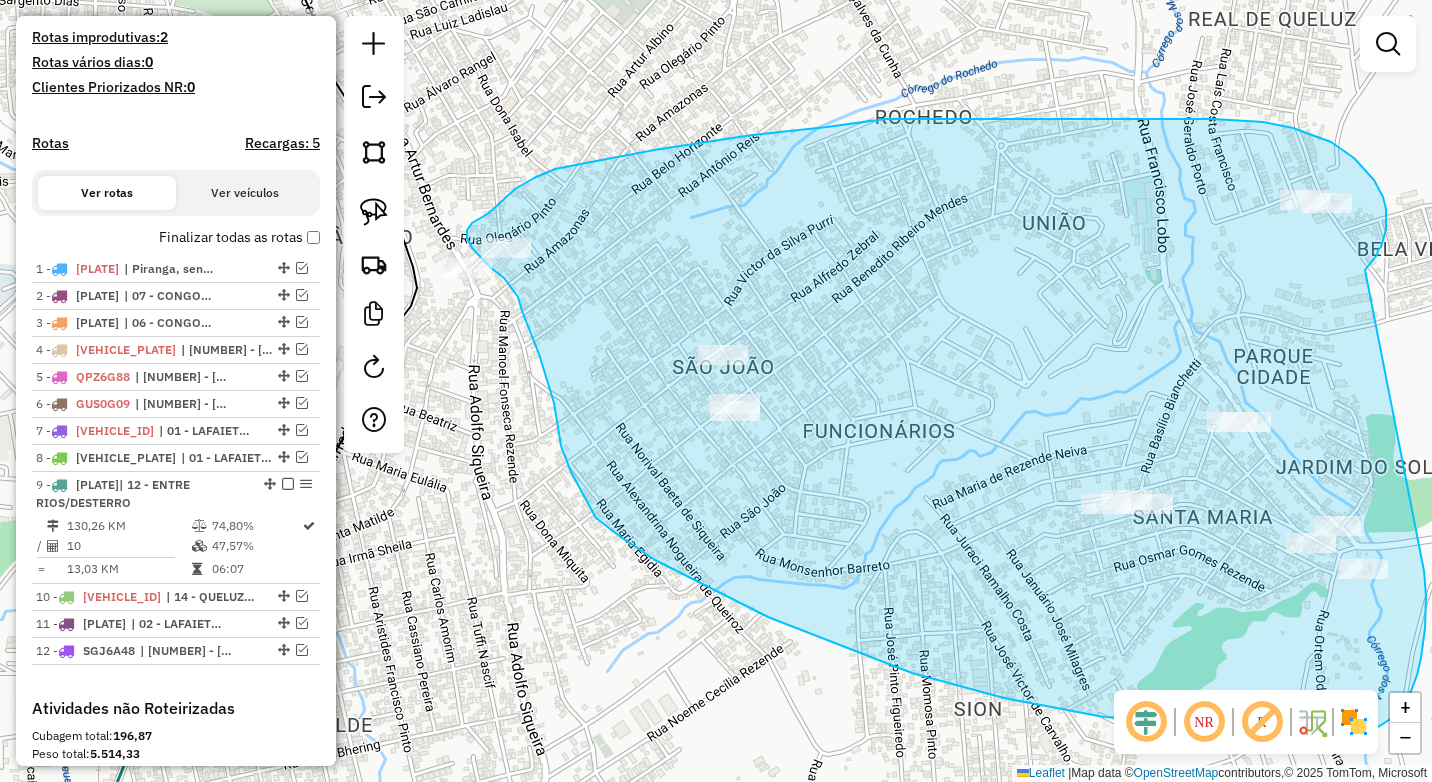 drag, startPoint x: 1386, startPoint y: 224, endPoint x: 1423, endPoint y: 566, distance: 343.99564 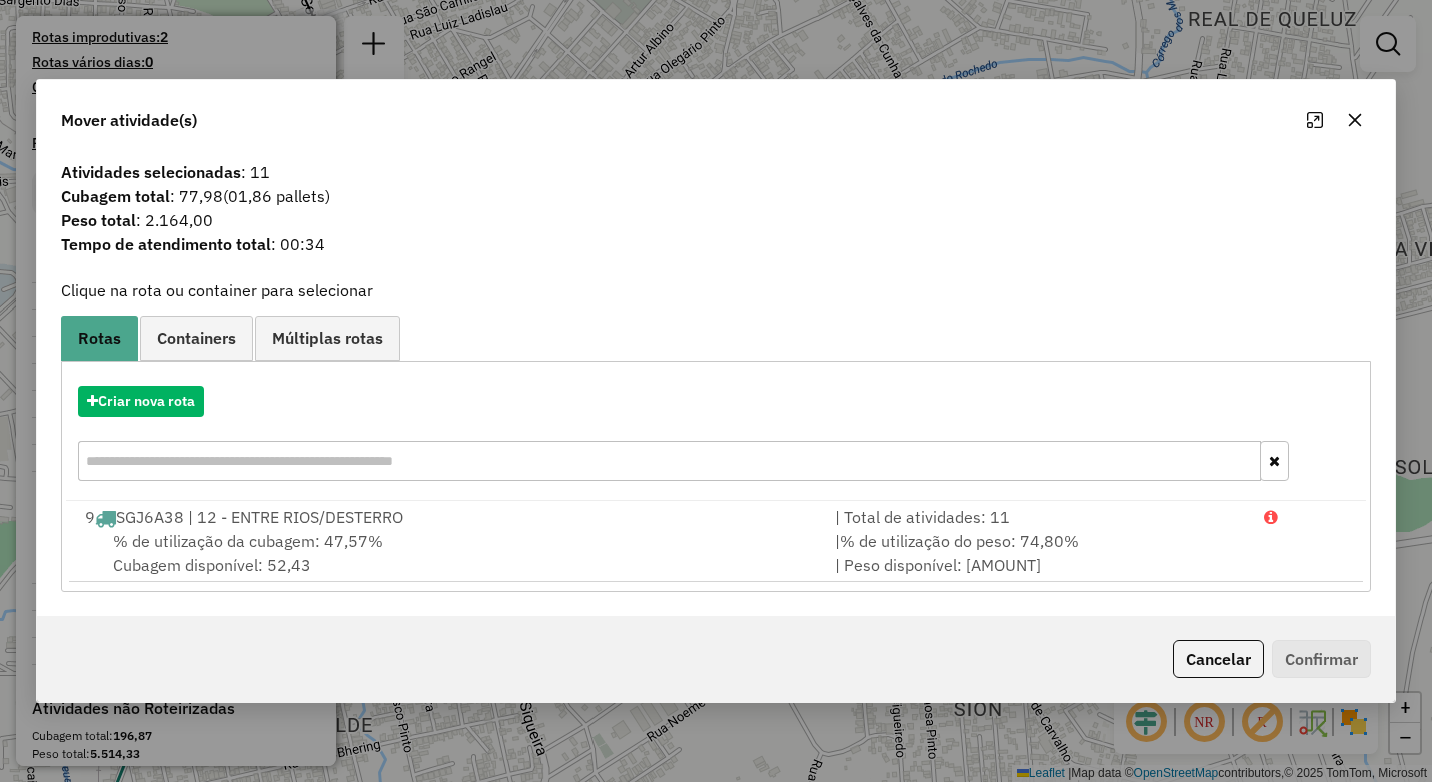 click on "Mover atividade(s)" 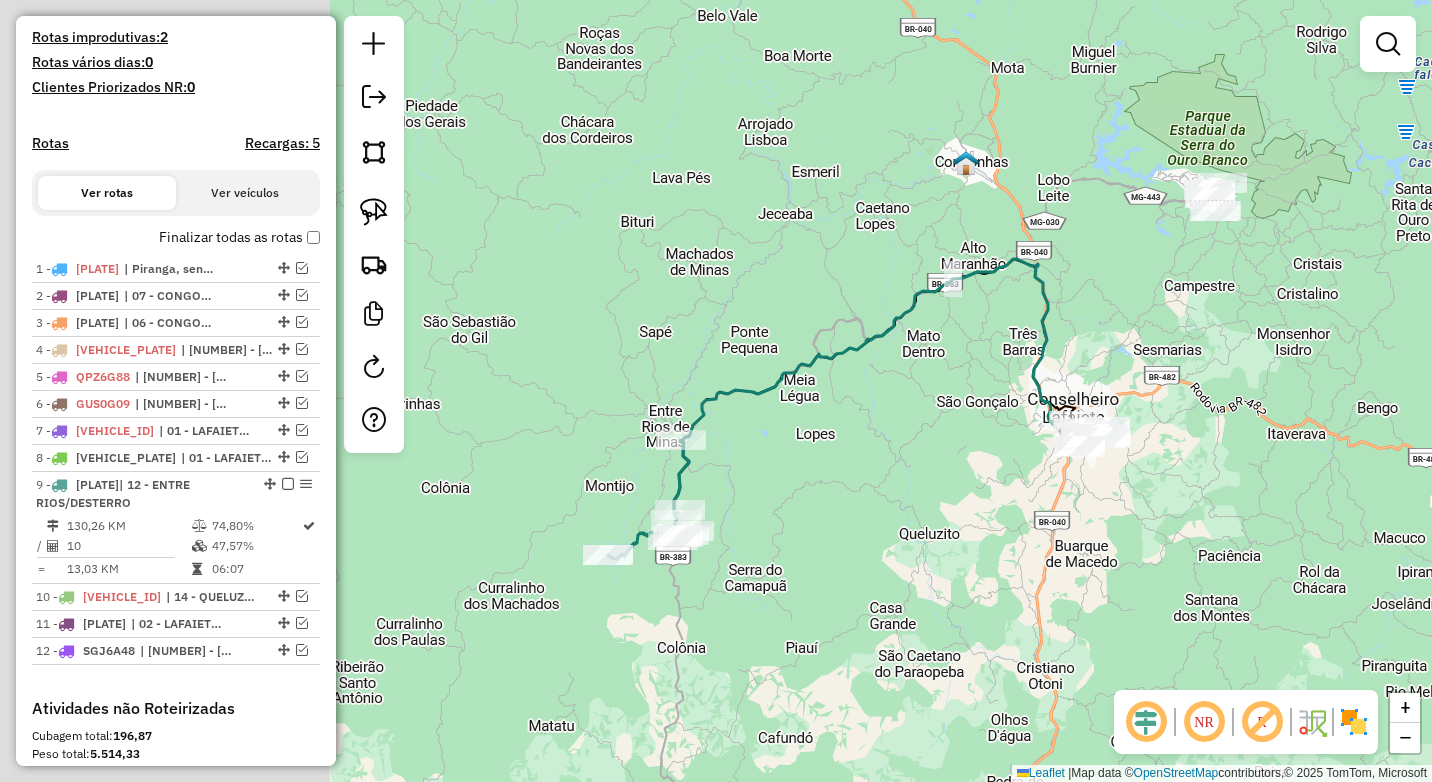 drag, startPoint x: 929, startPoint y: 490, endPoint x: 950, endPoint y: 484, distance: 21.84033 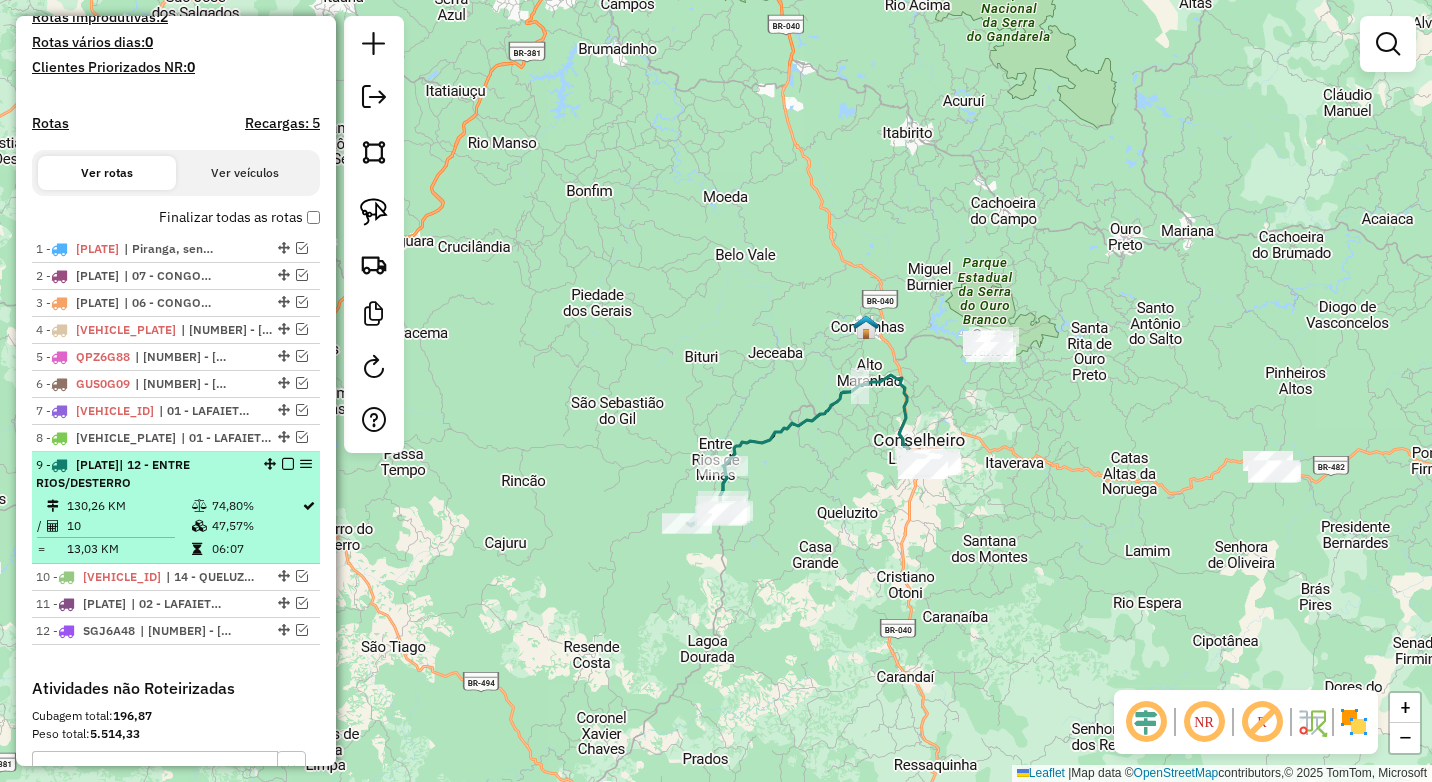 scroll, scrollTop: 634, scrollLeft: 0, axis: vertical 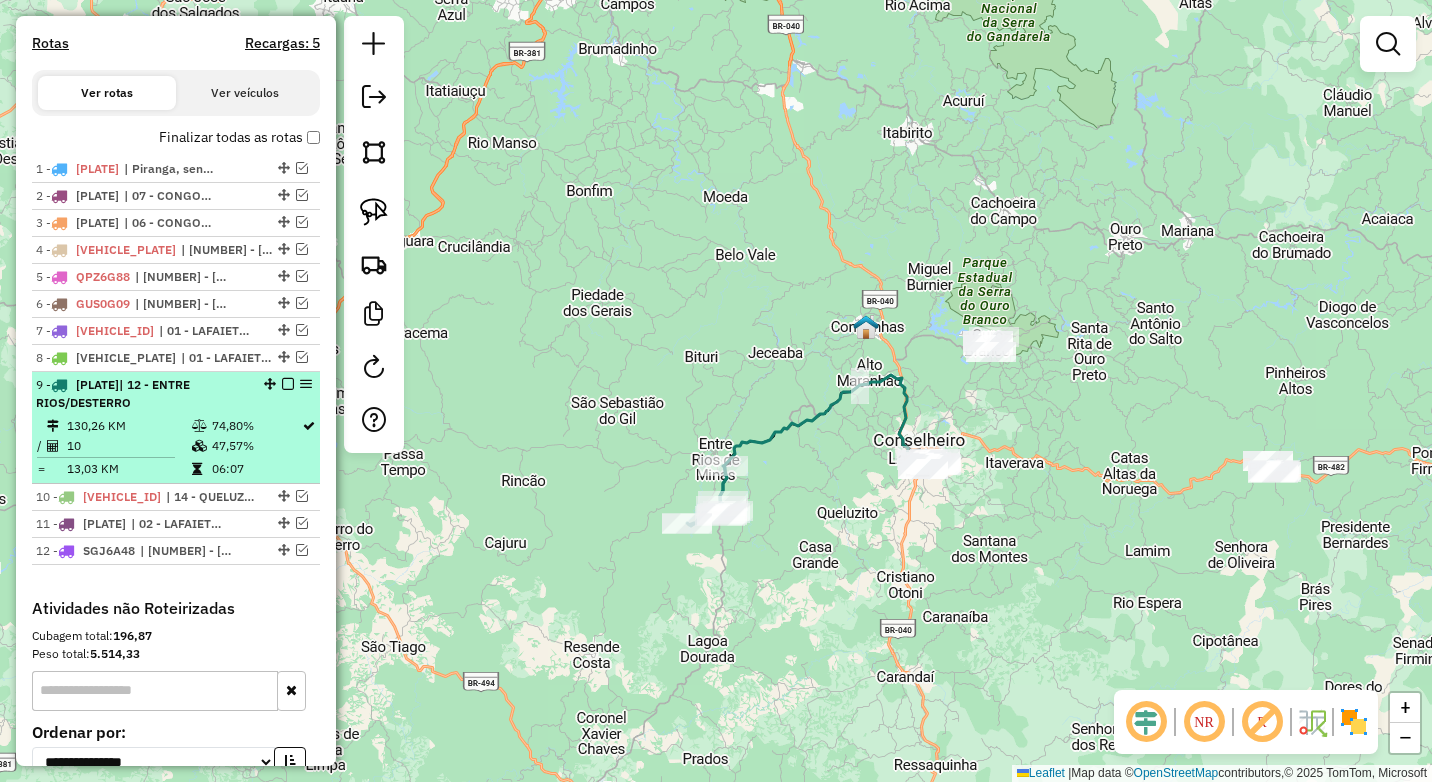 click at bounding box center (288, 384) 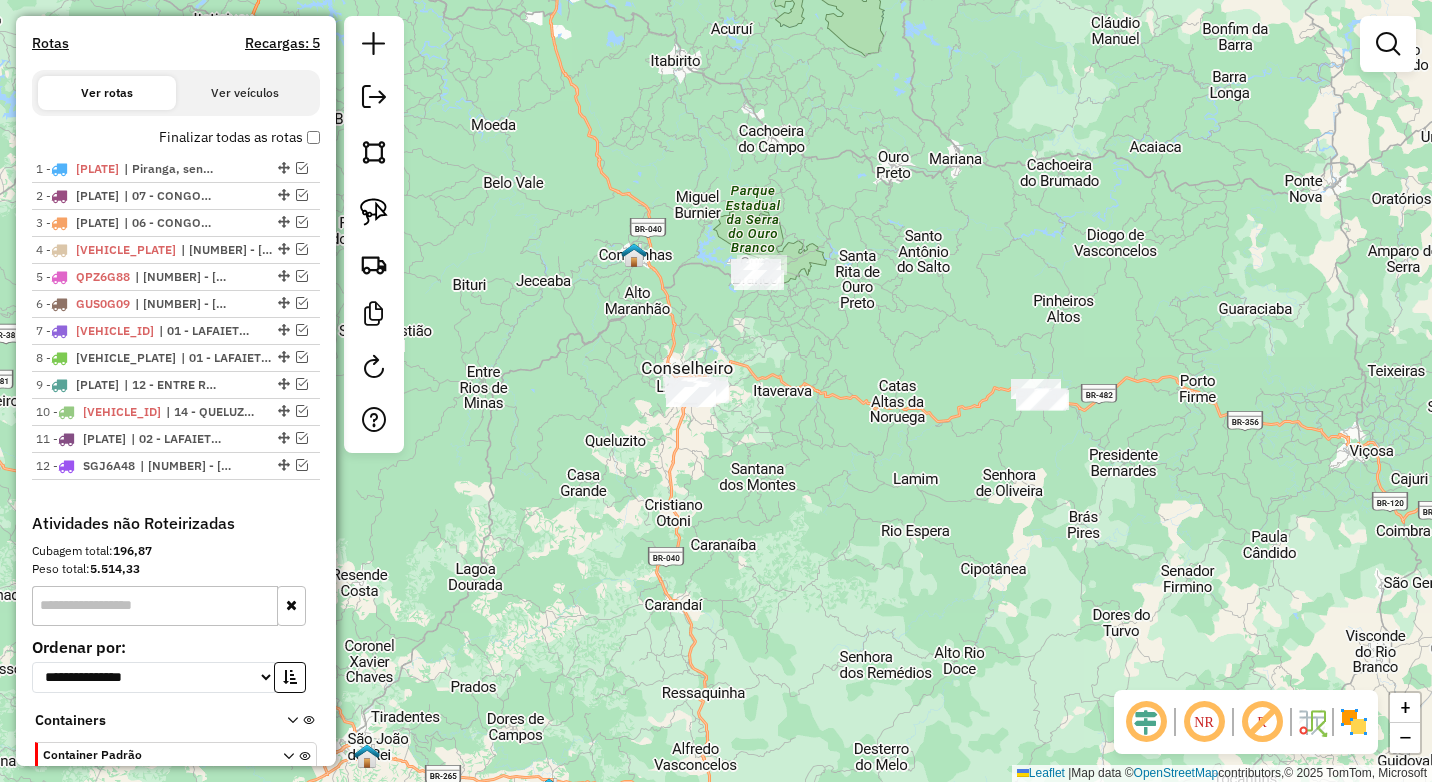 drag, startPoint x: 850, startPoint y: 435, endPoint x: 862, endPoint y: 460, distance: 27.730848 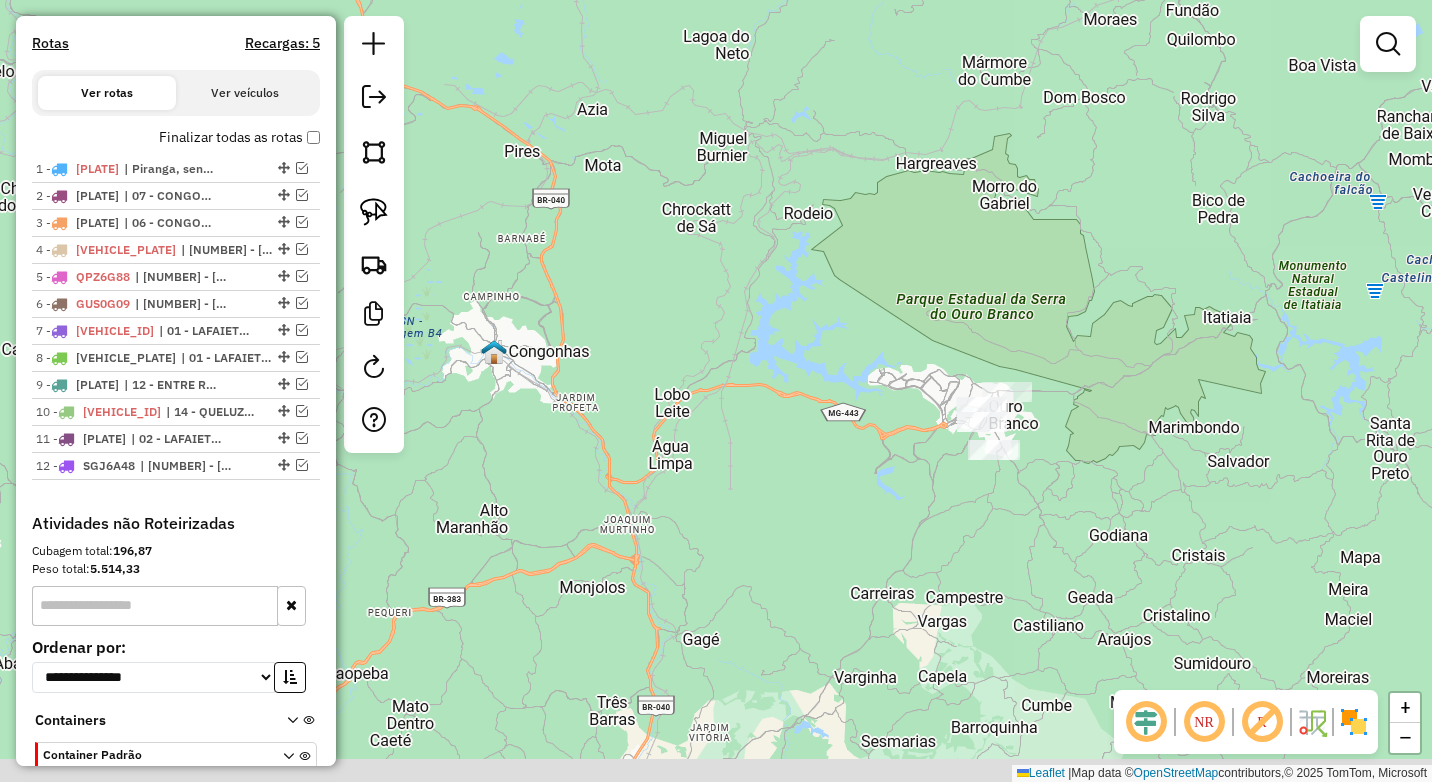 drag, startPoint x: 897, startPoint y: 465, endPoint x: 627, endPoint y: 224, distance: 361.91296 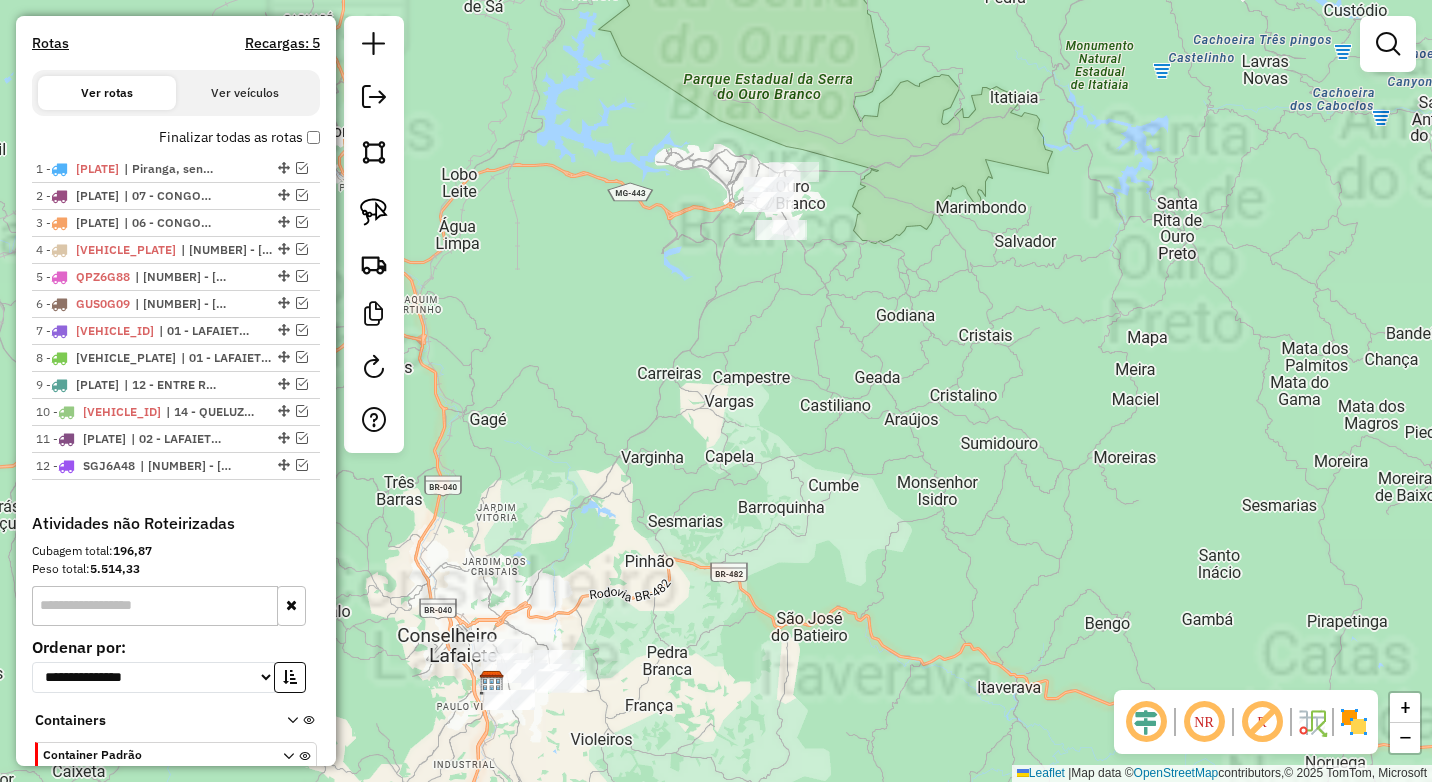click on "Janela de atendimento Grade de atendimento Capacidade Transportadoras Veículos Cliente Pedidos  Rotas Selecione os dias de semana para filtrar as janelas de atendimento  Seg   Ter   Qua   Qui   Sex   Sáb   Dom  Informe o período da janela de atendimento: De: Até:  Filtrar exatamente a janela do cliente  Considerar janela de atendimento padrão  Selecione os dias de semana para filtrar as grades de atendimento  Seg   Ter   Qua   Qui   Sex   Sáb   Dom   Considerar clientes sem dia de atendimento cadastrado  Clientes fora do dia de atendimento selecionado Filtrar as atividades entre os valores definidos abaixo:  Peso mínimo:  ****  Peso máximo:  ****  Cubagem mínima:   Cubagem máxima:   De:   Até:  Filtrar as atividades entre o tempo de atendimento definido abaixo:  De:   Até:   Considerar capacidade total dos clientes não roteirizados Transportadora: Selecione um ou mais itens Tipo de veículo: Selecione um ou mais itens Veículo: Selecione um ou mais itens Motorista: Selecione um ou mais itens De:" 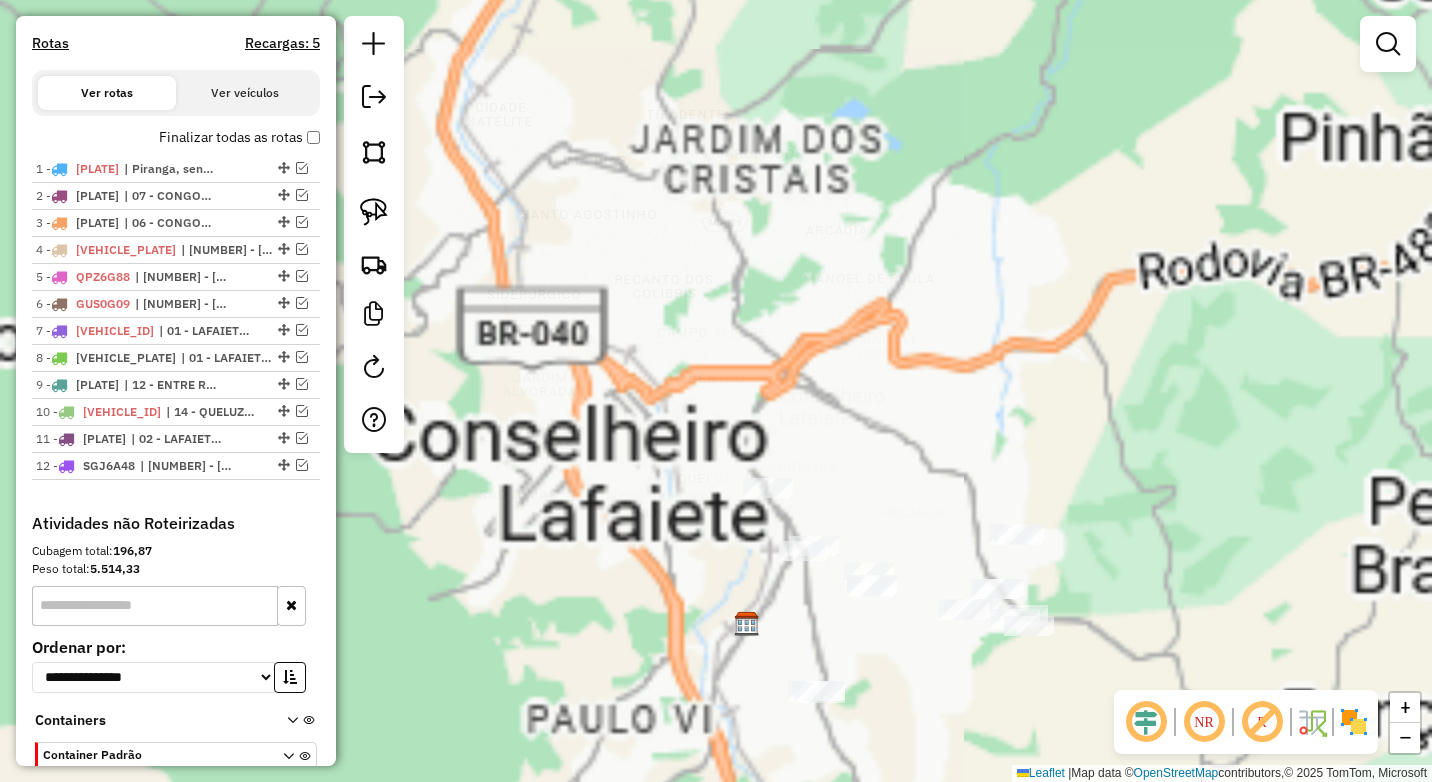 click on "Janela de atendimento Grade de atendimento Capacidade Transportadoras Veículos Cliente Pedidos  Rotas Selecione os dias de semana para filtrar as janelas de atendimento  Seg   Ter   Qua   Qui   Sex   Sáb   Dom  Informe o período da janela de atendimento: De: Até:  Filtrar exatamente a janela do cliente  Considerar janela de atendimento padrão  Selecione os dias de semana para filtrar as grades de atendimento  Seg   Ter   Qua   Qui   Sex   Sáb   Dom   Considerar clientes sem dia de atendimento cadastrado  Clientes fora do dia de atendimento selecionado Filtrar as atividades entre os valores definidos abaixo:  Peso mínimo:  ****  Peso máximo:  ****  Cubagem mínima:   Cubagem máxima:   De:   Até:  Filtrar as atividades entre o tempo de atendimento definido abaixo:  De:   Até:   Considerar capacidade total dos clientes não roteirizados Transportadora: Selecione um ou mais itens Tipo de veículo: Selecione um ou mais itens Veículo: Selecione um ou mais itens Motorista: Selecione um ou mais itens De:" 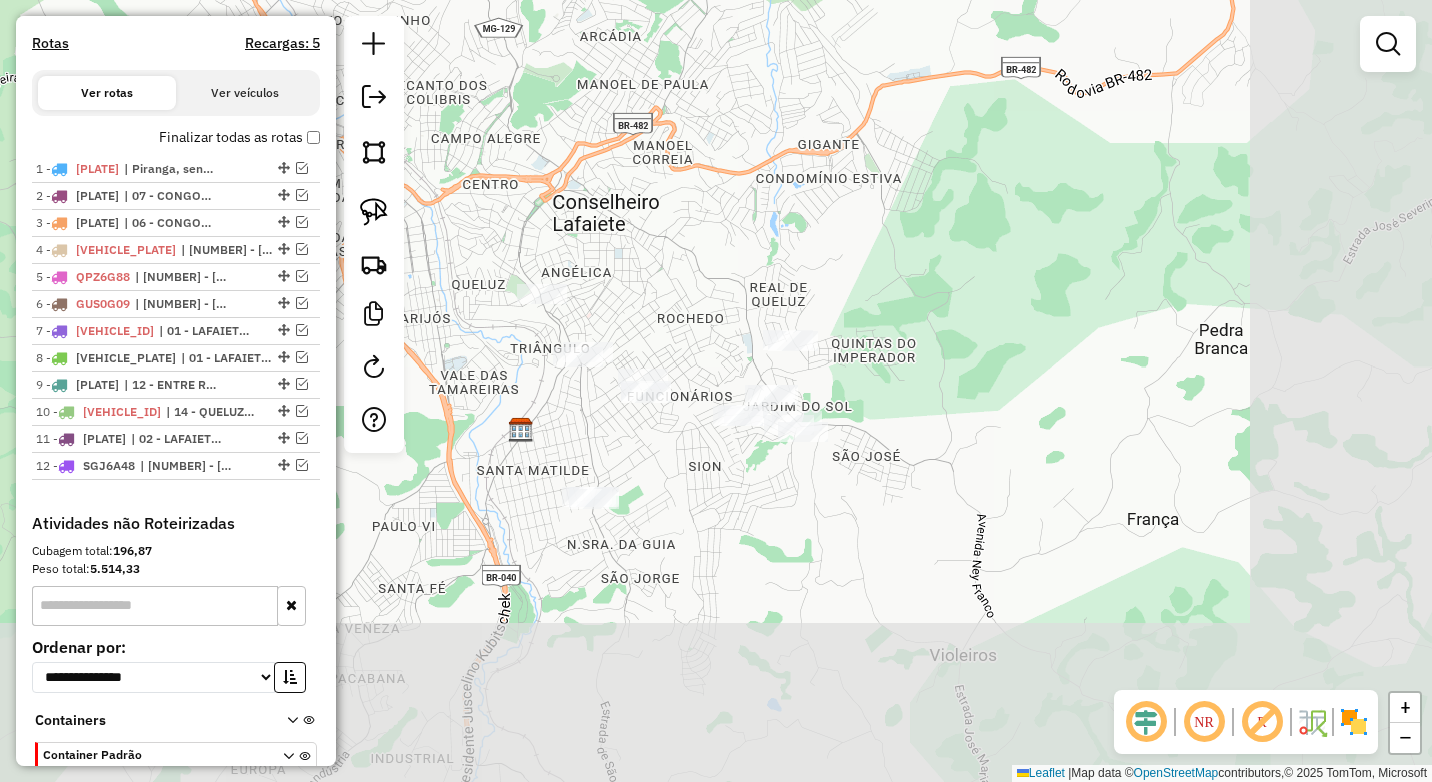 drag, startPoint x: 889, startPoint y: 489, endPoint x: 663, endPoint y: 295, distance: 297.8456 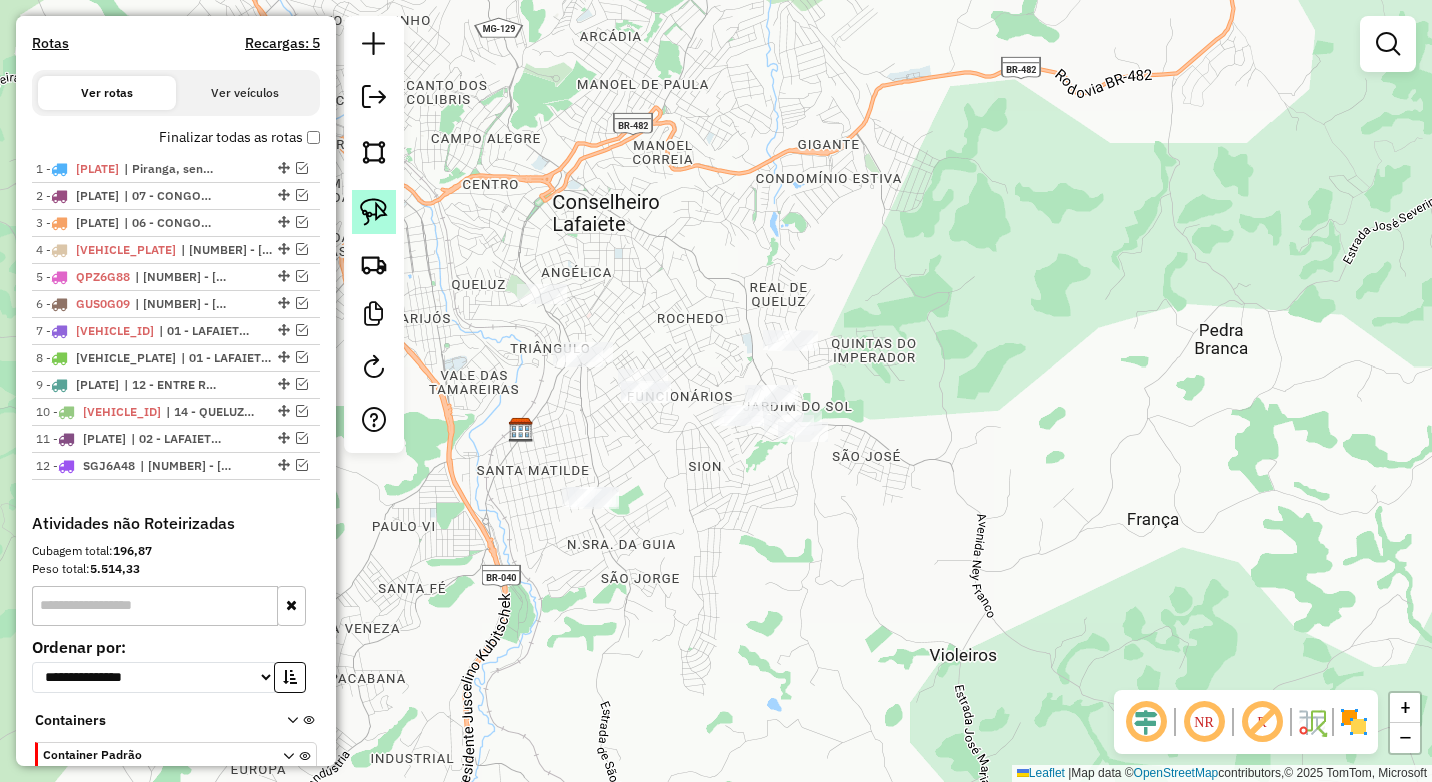 click 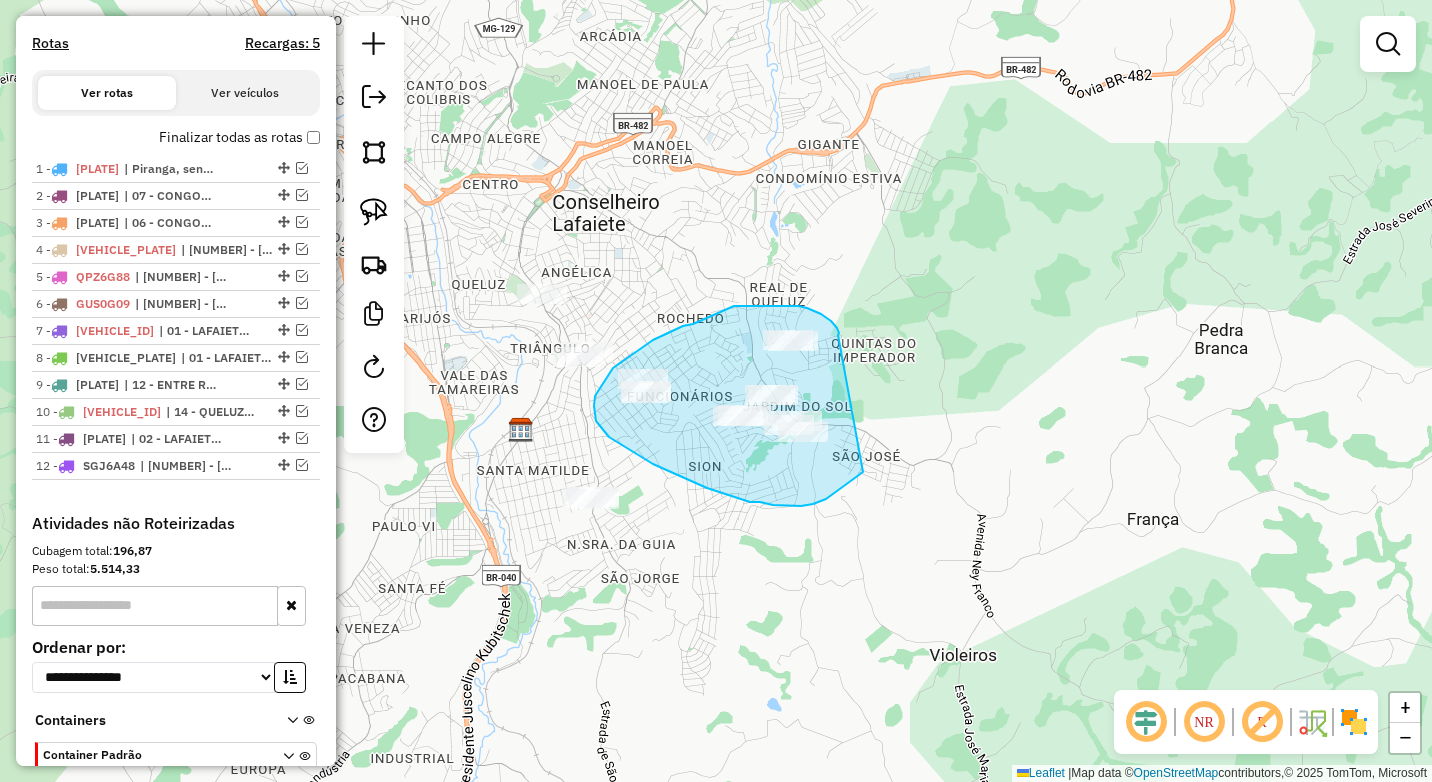 drag, startPoint x: 838, startPoint y: 335, endPoint x: 879, endPoint y: 451, distance: 123.03252 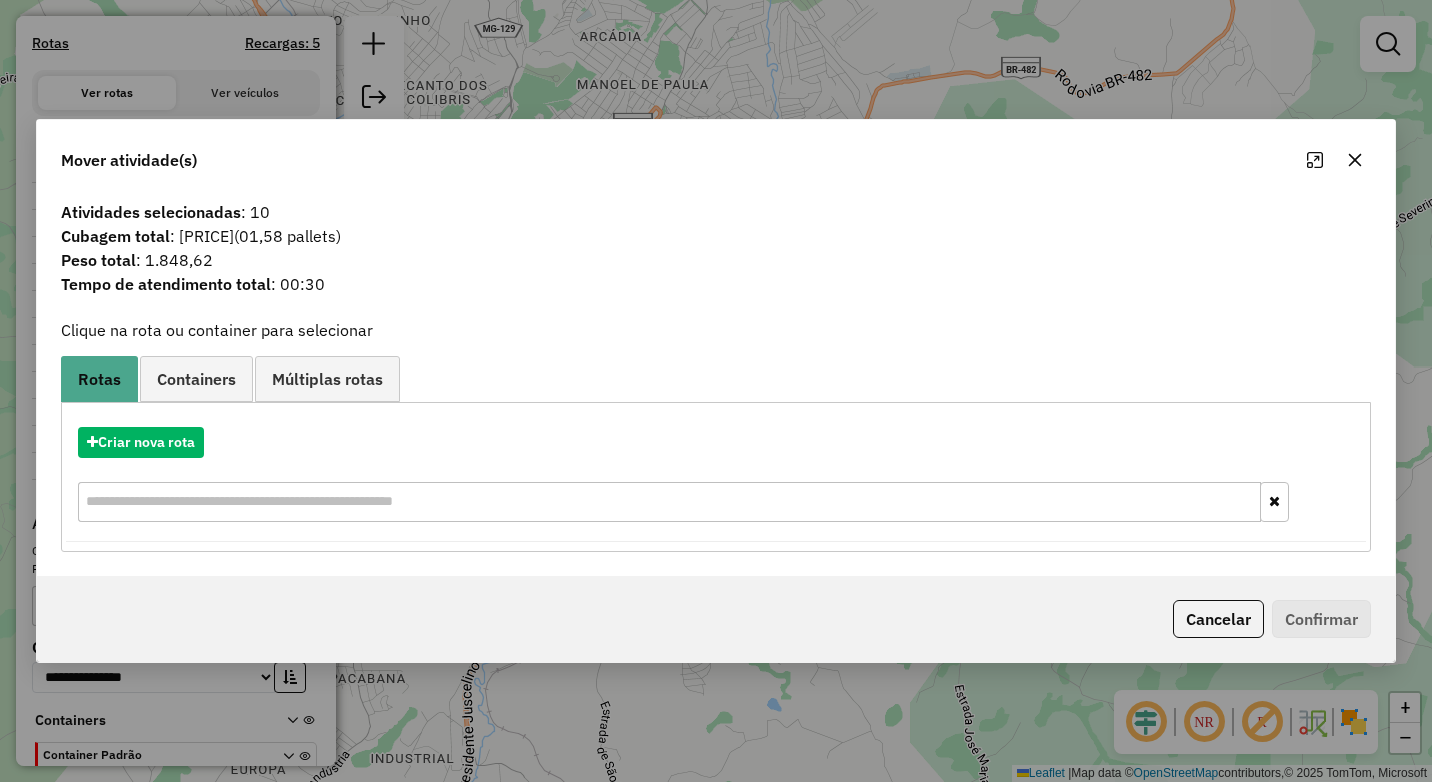 click 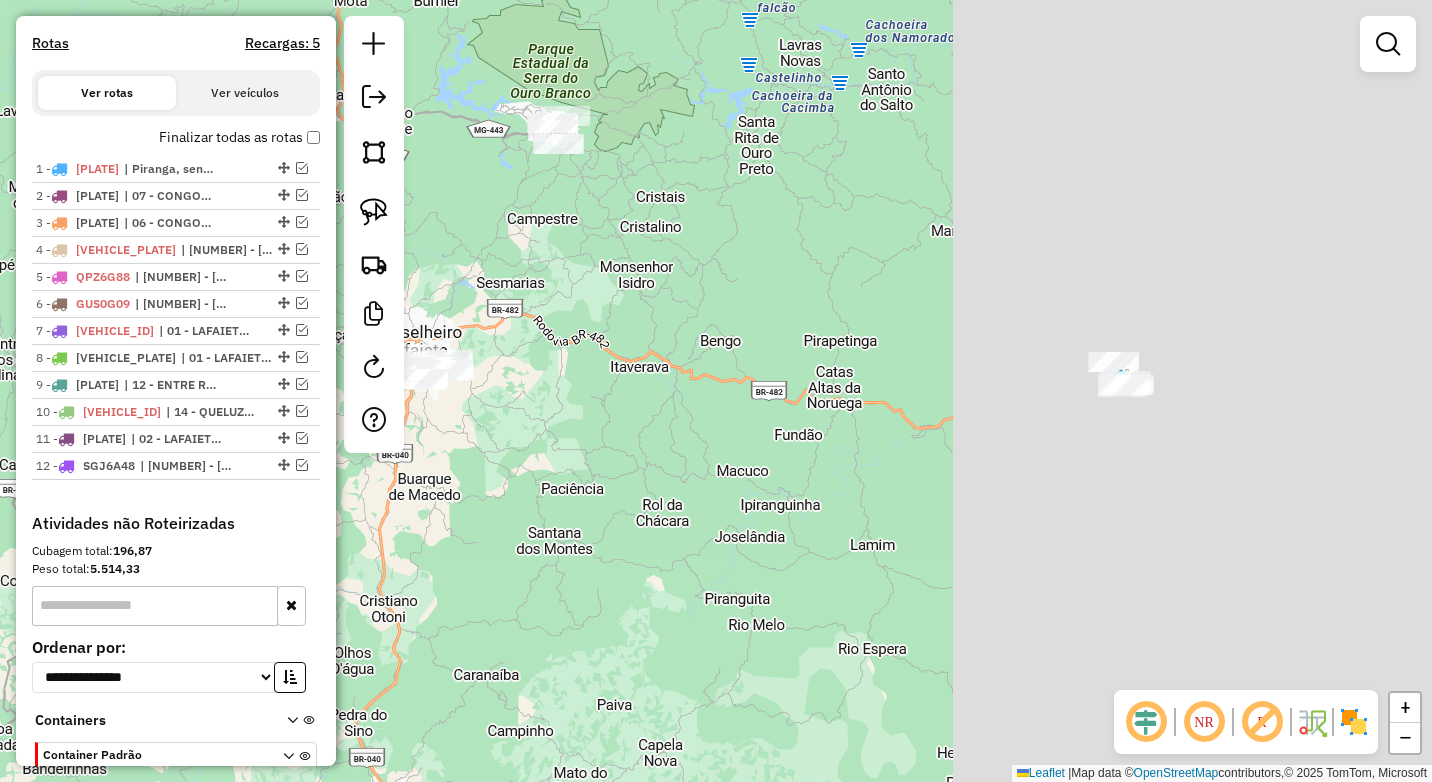 drag, startPoint x: 1211, startPoint y: 552, endPoint x: 655, endPoint y: 475, distance: 561.3065 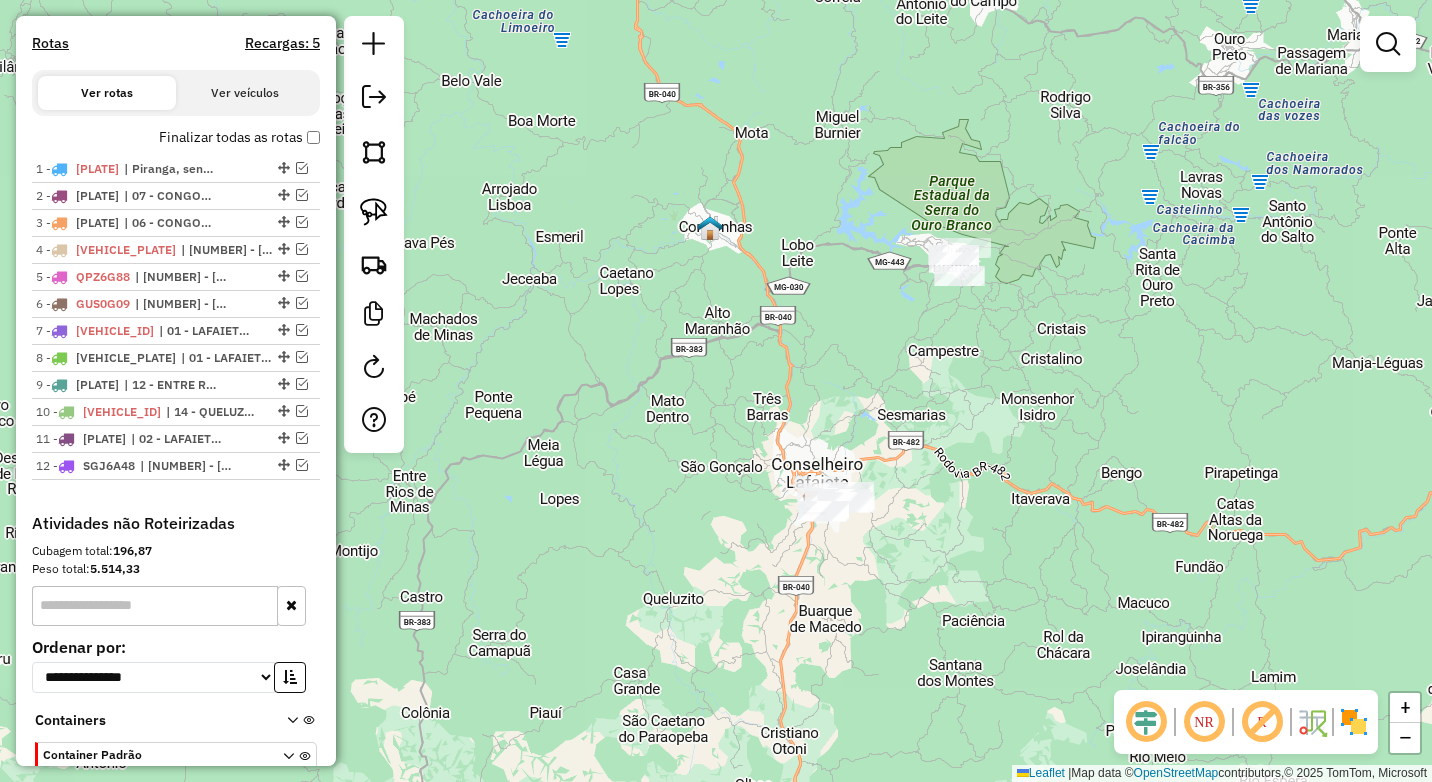 drag, startPoint x: 608, startPoint y: 255, endPoint x: 1023, endPoint y: 391, distance: 436.71616 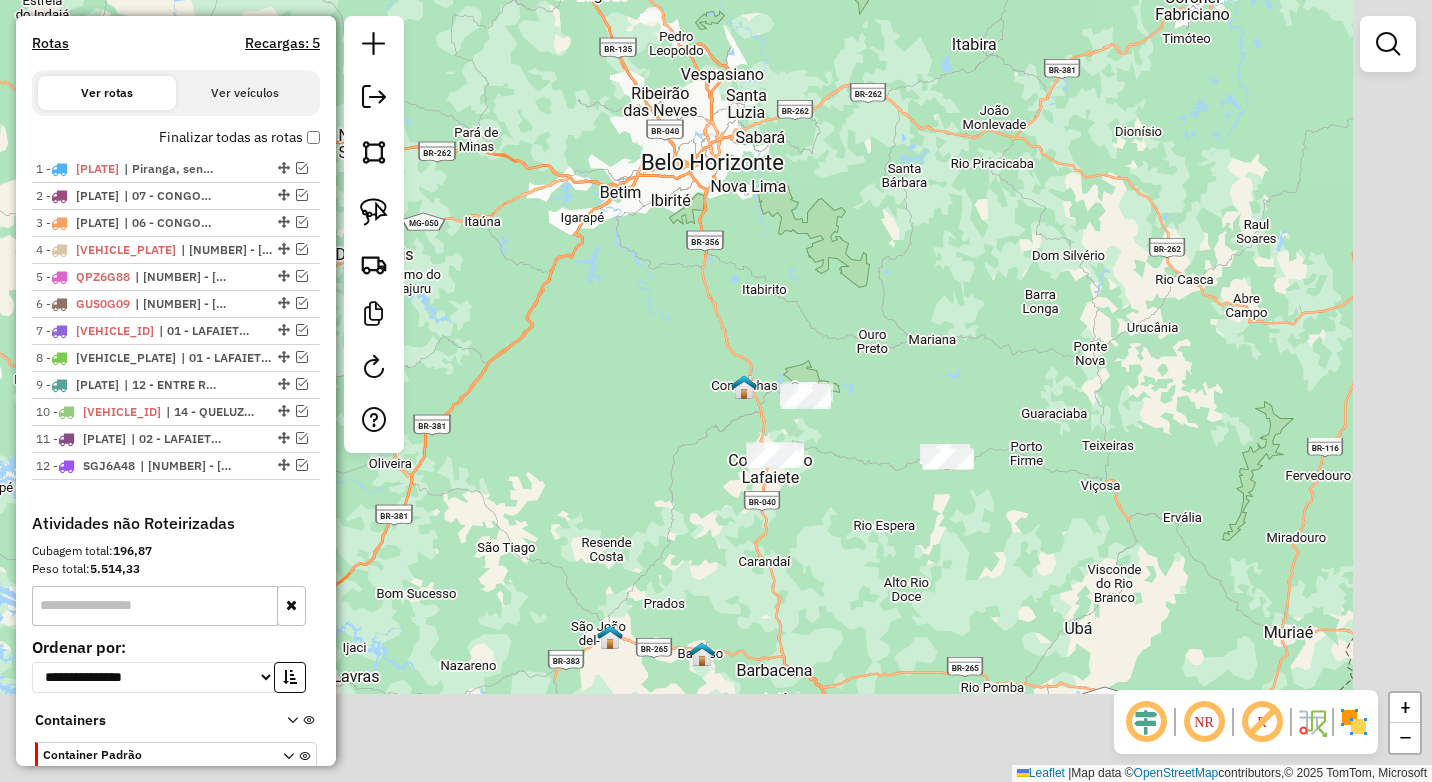 drag, startPoint x: 940, startPoint y: 353, endPoint x: 854, endPoint y: 314, distance: 94.42987 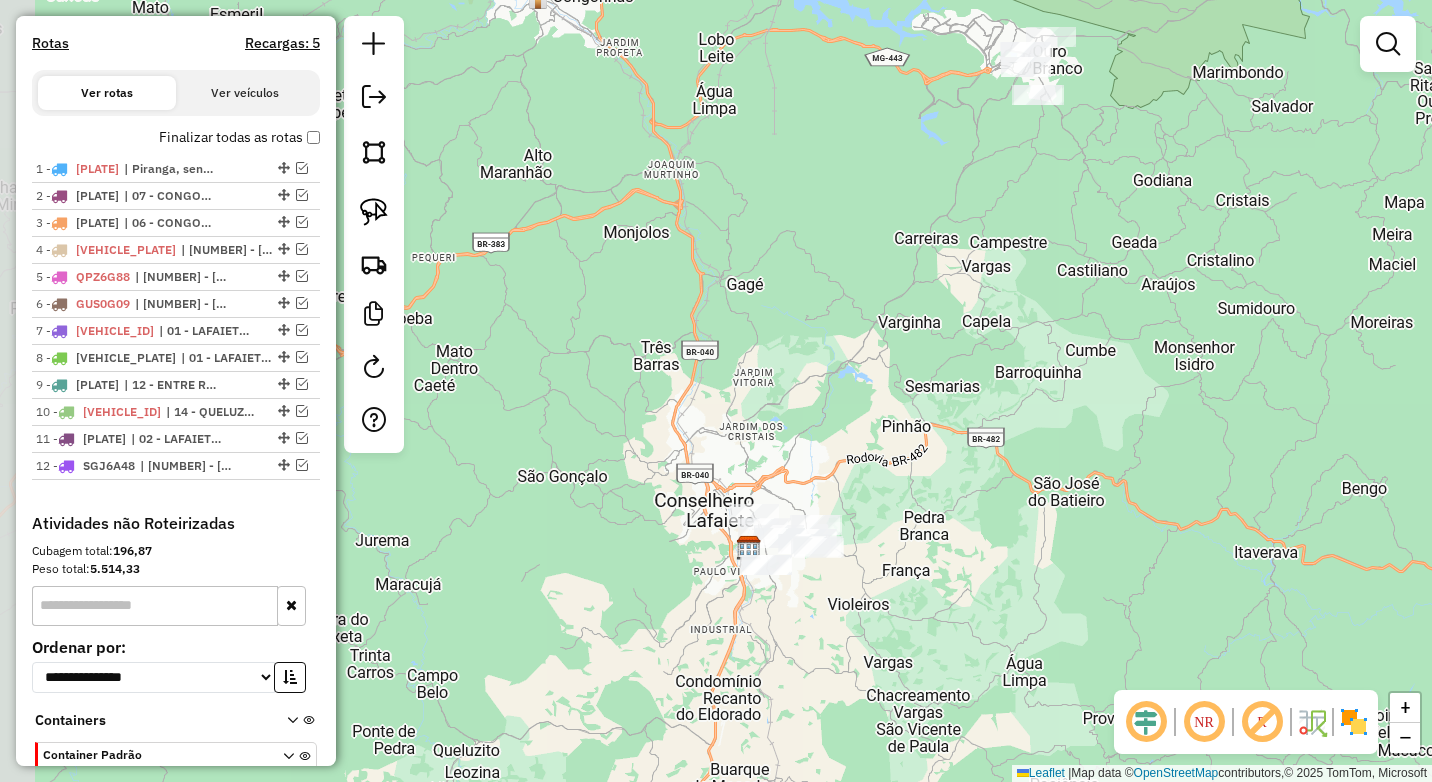 drag, startPoint x: 700, startPoint y: 360, endPoint x: 942, endPoint y: 260, distance: 261.8473 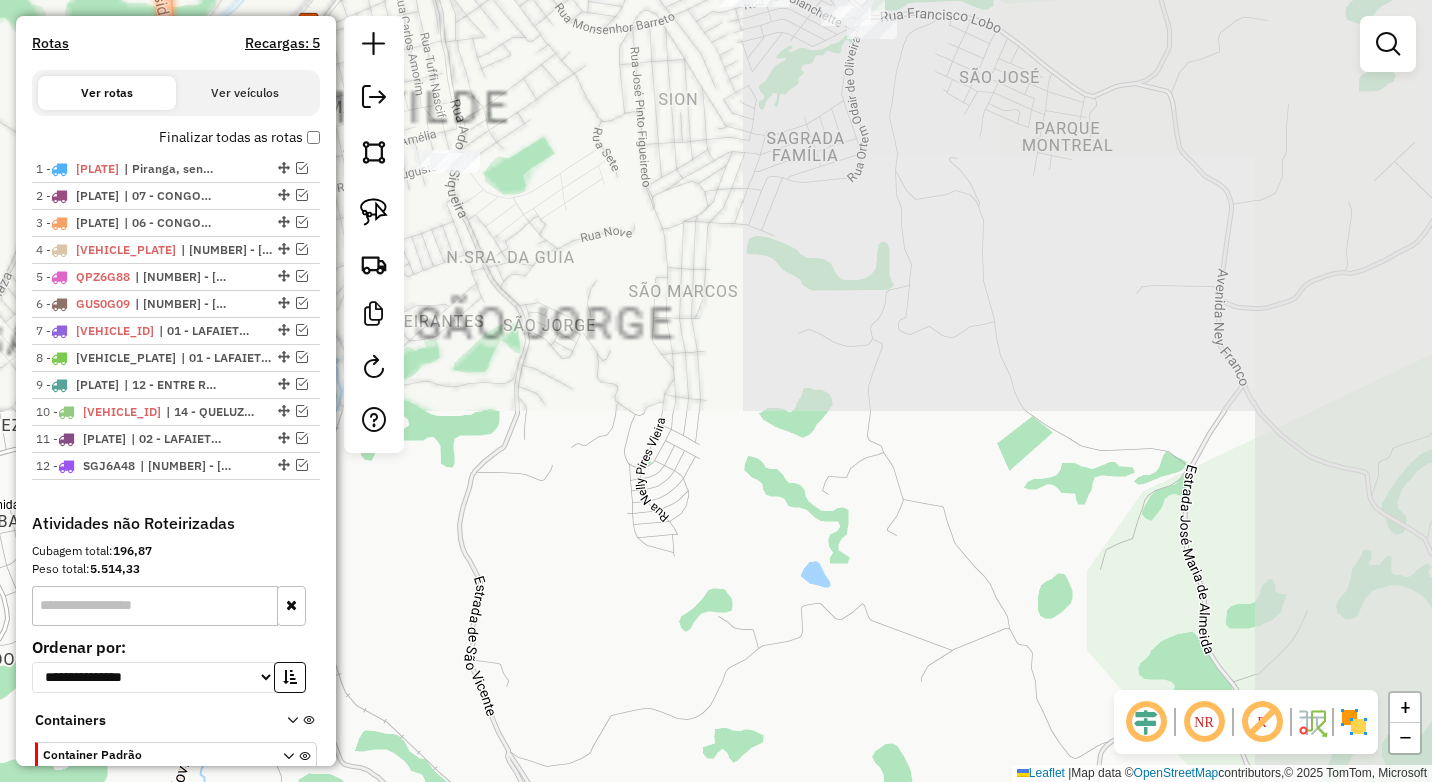 drag, startPoint x: 890, startPoint y: 392, endPoint x: 633, endPoint y: 762, distance: 450.49863 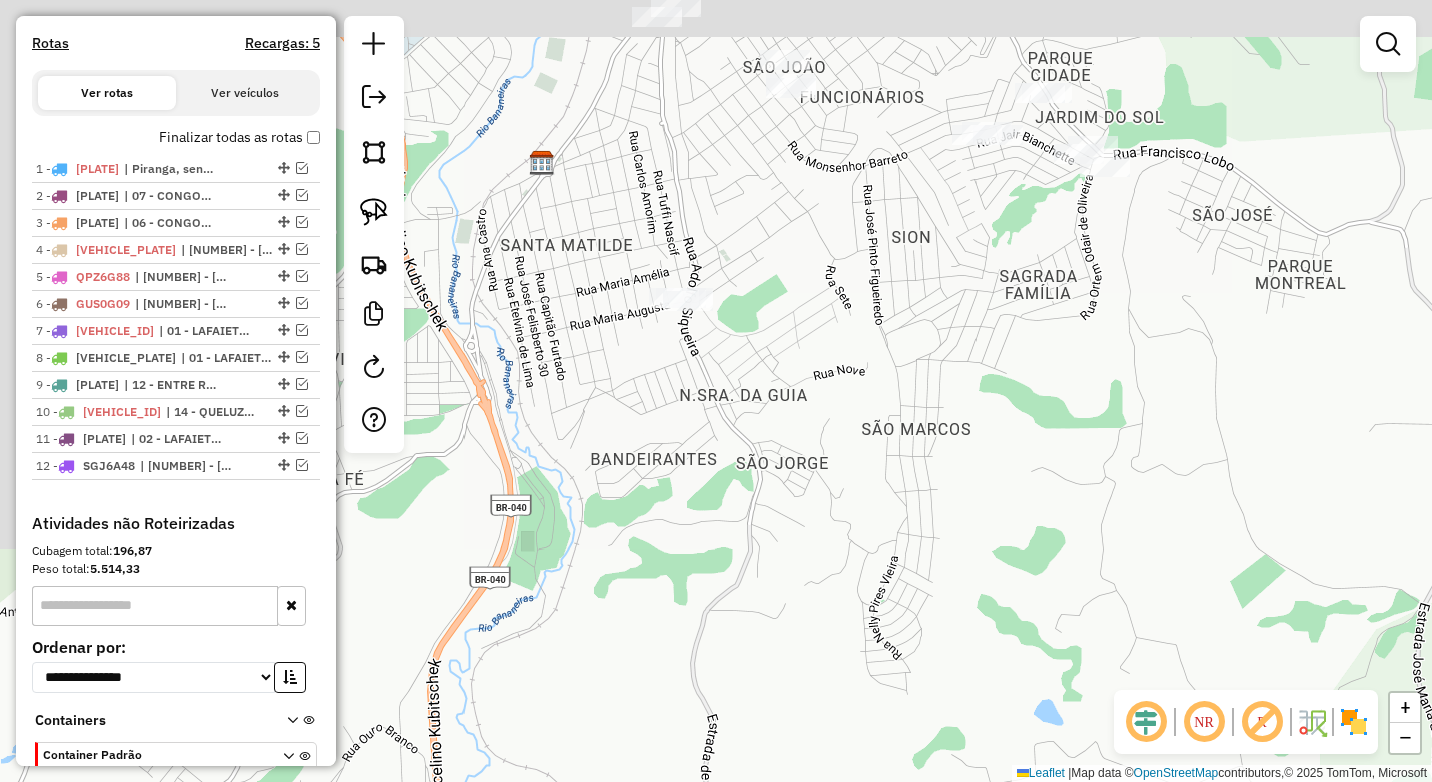 drag, startPoint x: 700, startPoint y: 560, endPoint x: 852, endPoint y: 680, distance: 193.6595 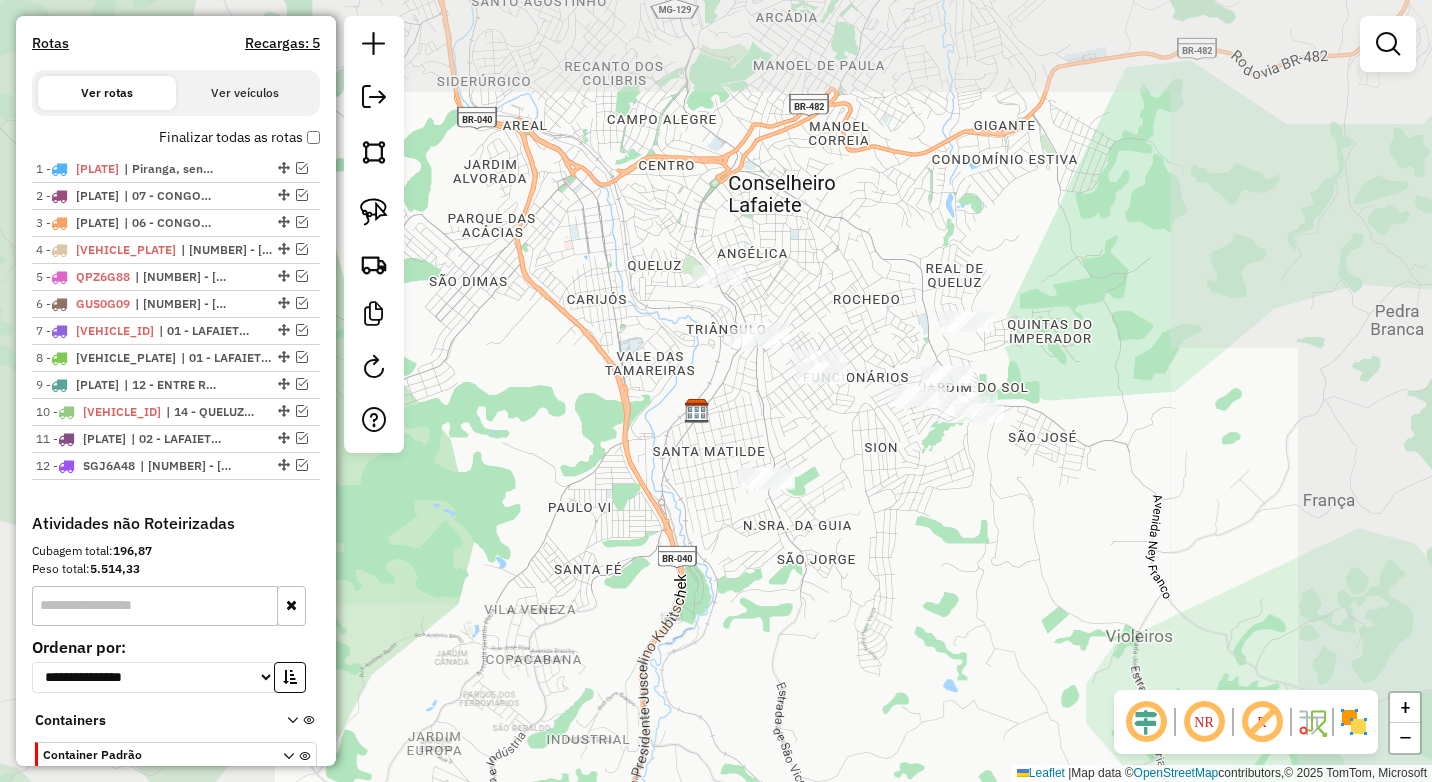 click on "Janela de atendimento Grade de atendimento Capacidade Transportadoras Veículos Cliente Pedidos  Rotas Selecione os dias de semana para filtrar as janelas de atendimento  Seg   Ter   Qua   Qui   Sex   Sáb   Dom  Informe o período da janela de atendimento: De: Até:  Filtrar exatamente a janela do cliente  Considerar janela de atendimento padrão  Selecione os dias de semana para filtrar as grades de atendimento  Seg   Ter   Qua   Qui   Sex   Sáb   Dom   Considerar clientes sem dia de atendimento cadastrado  Clientes fora do dia de atendimento selecionado Filtrar as atividades entre os valores definidos abaixo:  Peso mínimo:  ****  Peso máximo:  ****  Cubagem mínima:   Cubagem máxima:   De:   Até:  Filtrar as atividades entre o tempo de atendimento definido abaixo:  De:   Até:   Considerar capacidade total dos clientes não roteirizados Transportadora: Selecione um ou mais itens Tipo de veículo: Selecione um ou mais itens Veículo: Selecione um ou mais itens Motorista: Selecione um ou mais itens De:" 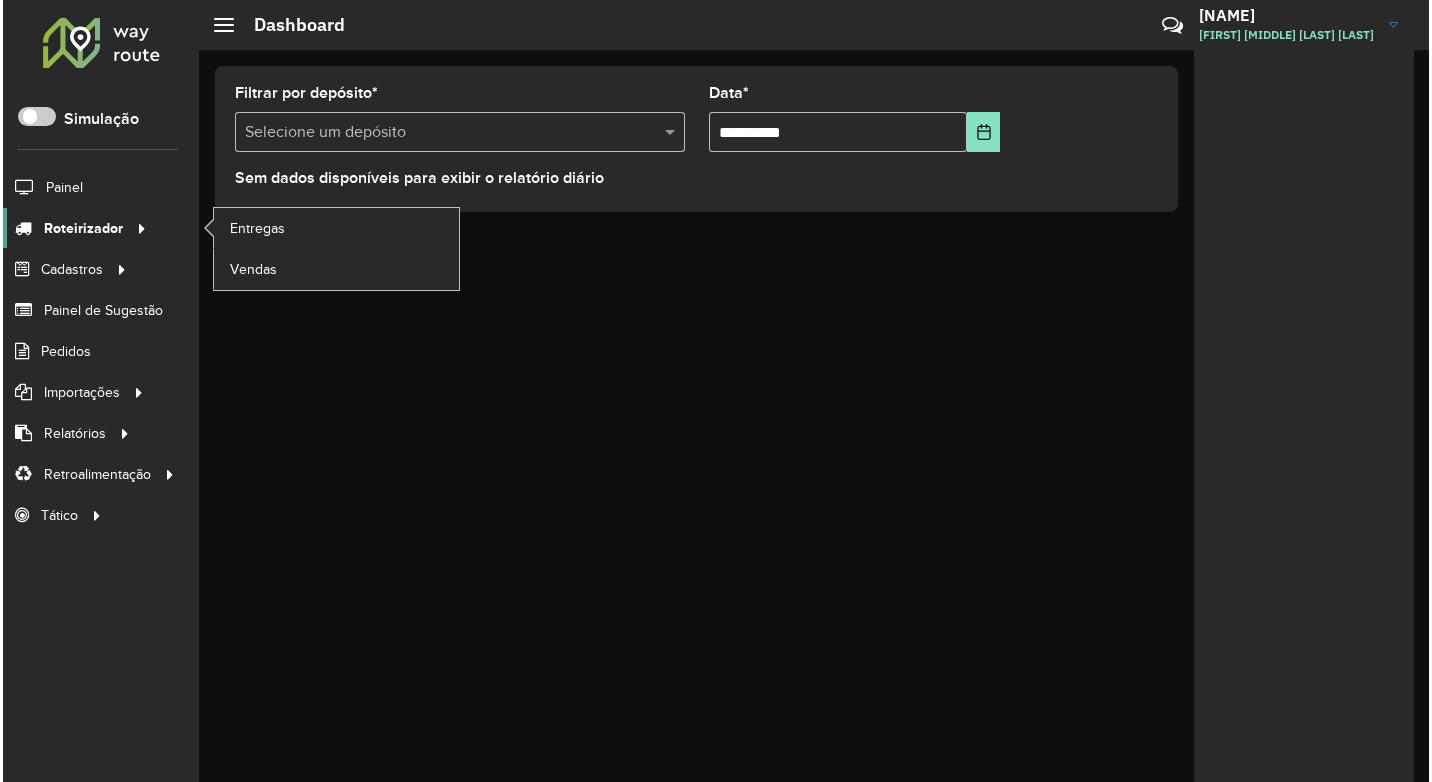 scroll, scrollTop: 0, scrollLeft: 0, axis: both 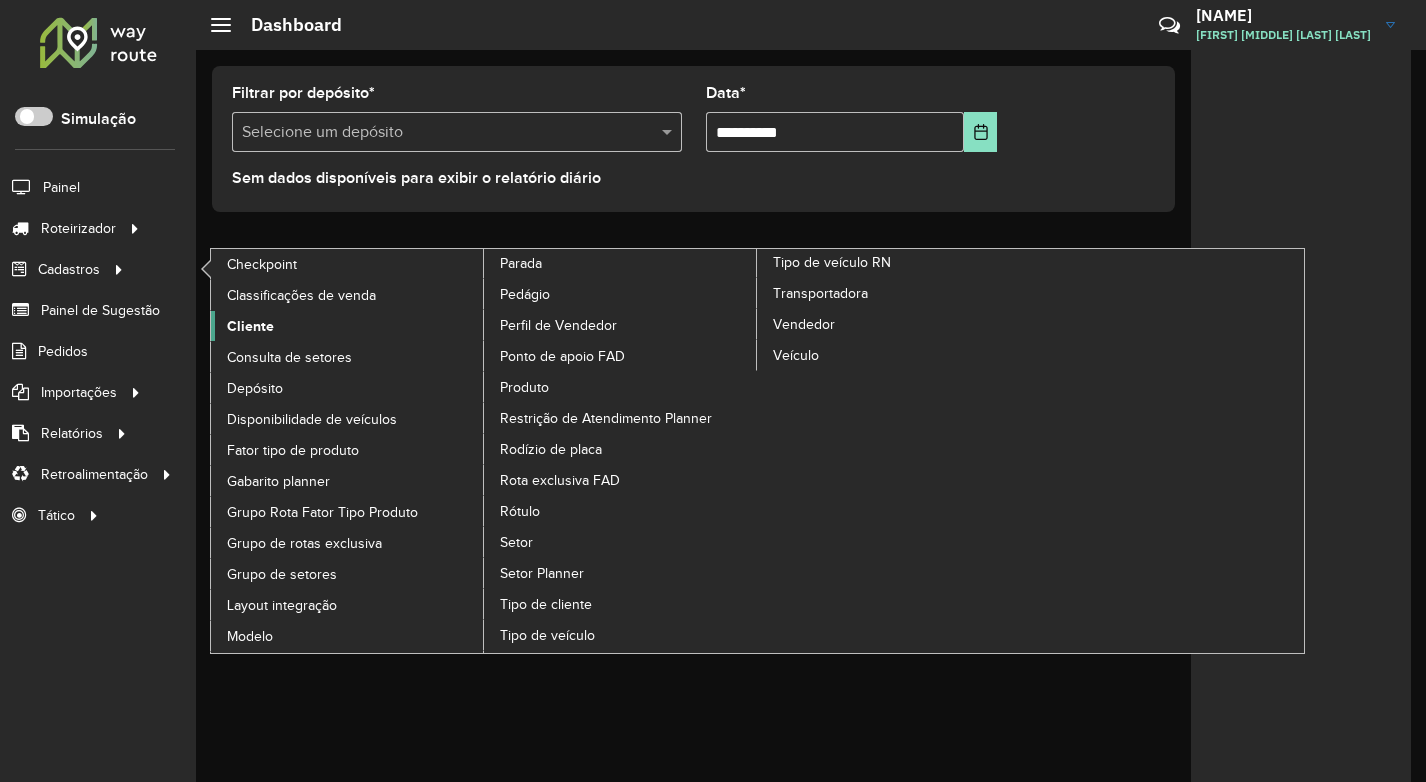 click on "Cliente" 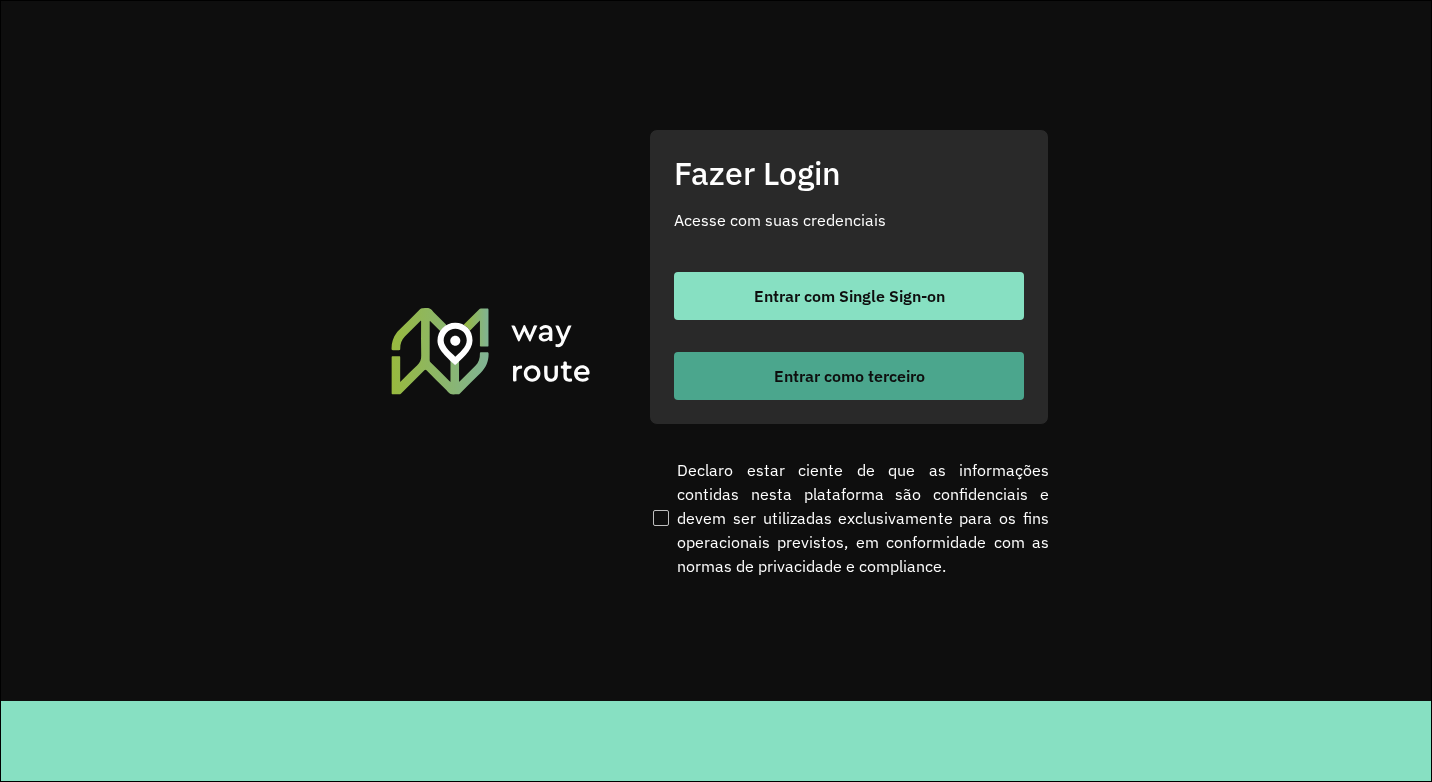 click on "Entrar como terceiro" at bounding box center (849, 376) 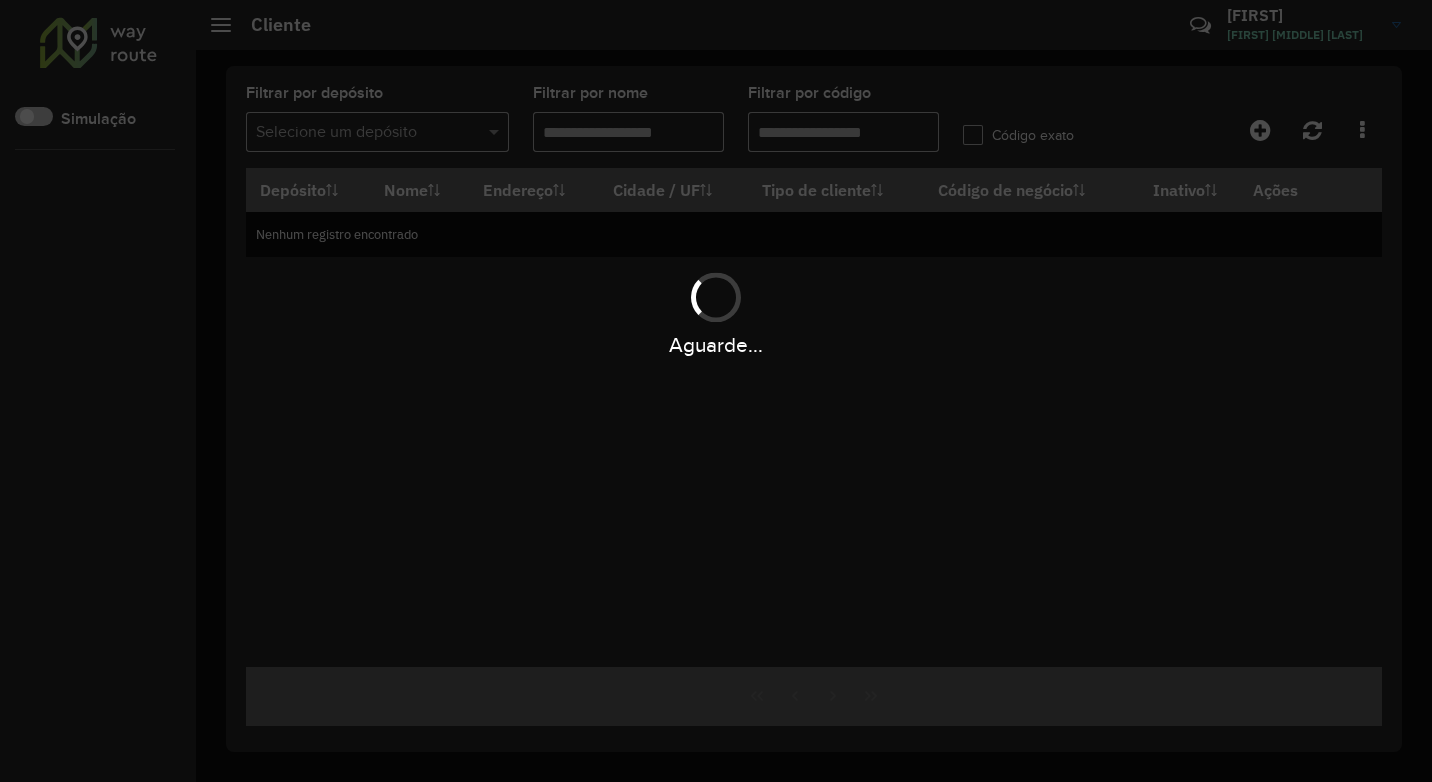 scroll, scrollTop: 0, scrollLeft: 0, axis: both 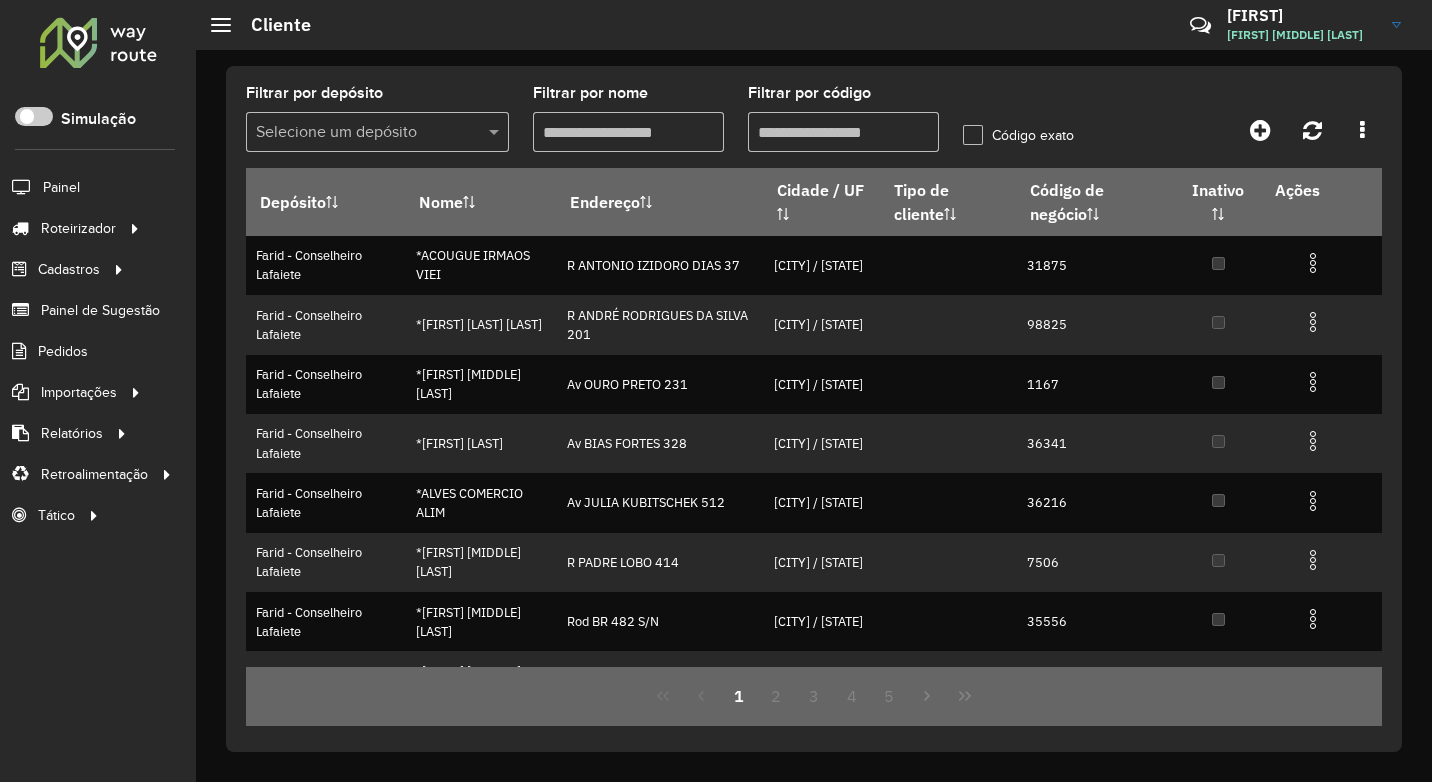 click on "Filtrar por código" at bounding box center [843, 132] 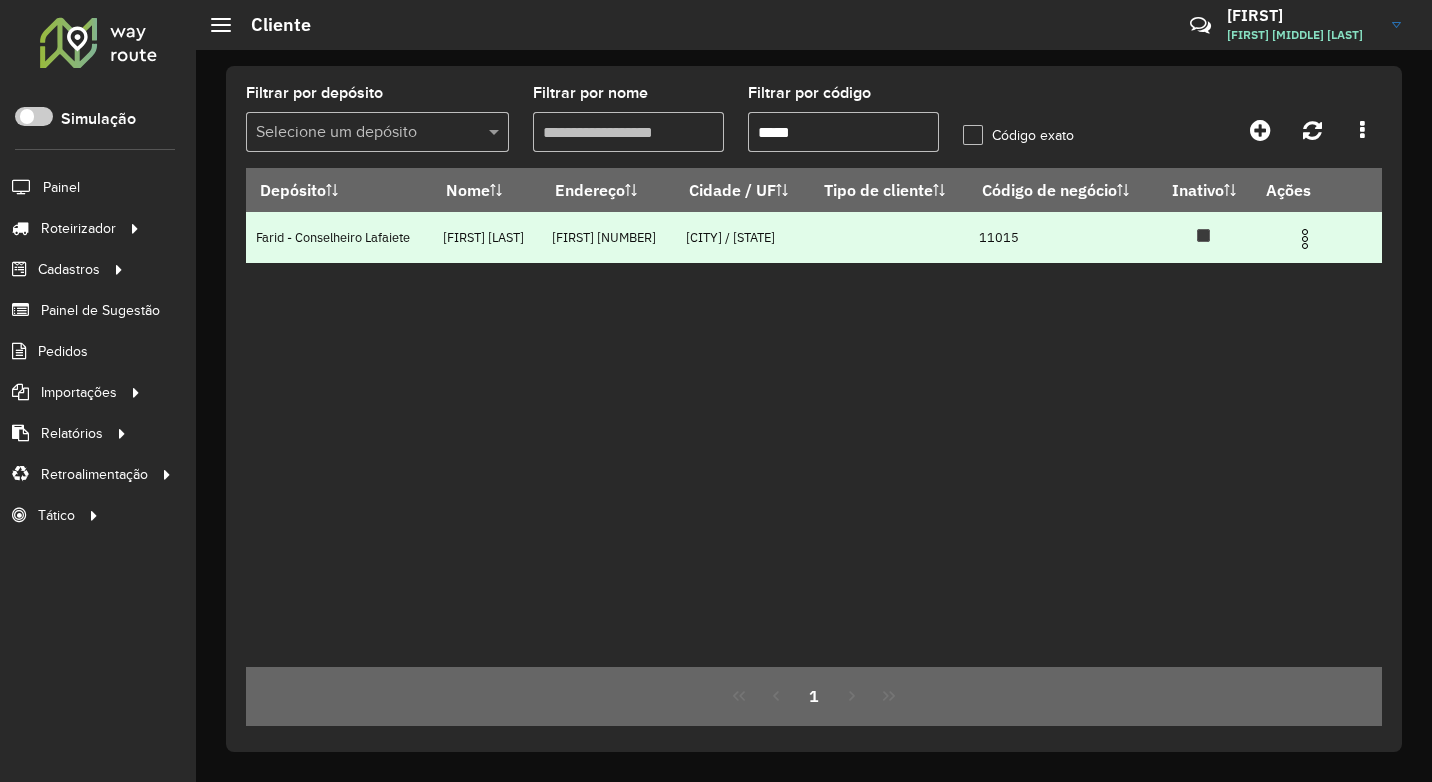 type on "*****" 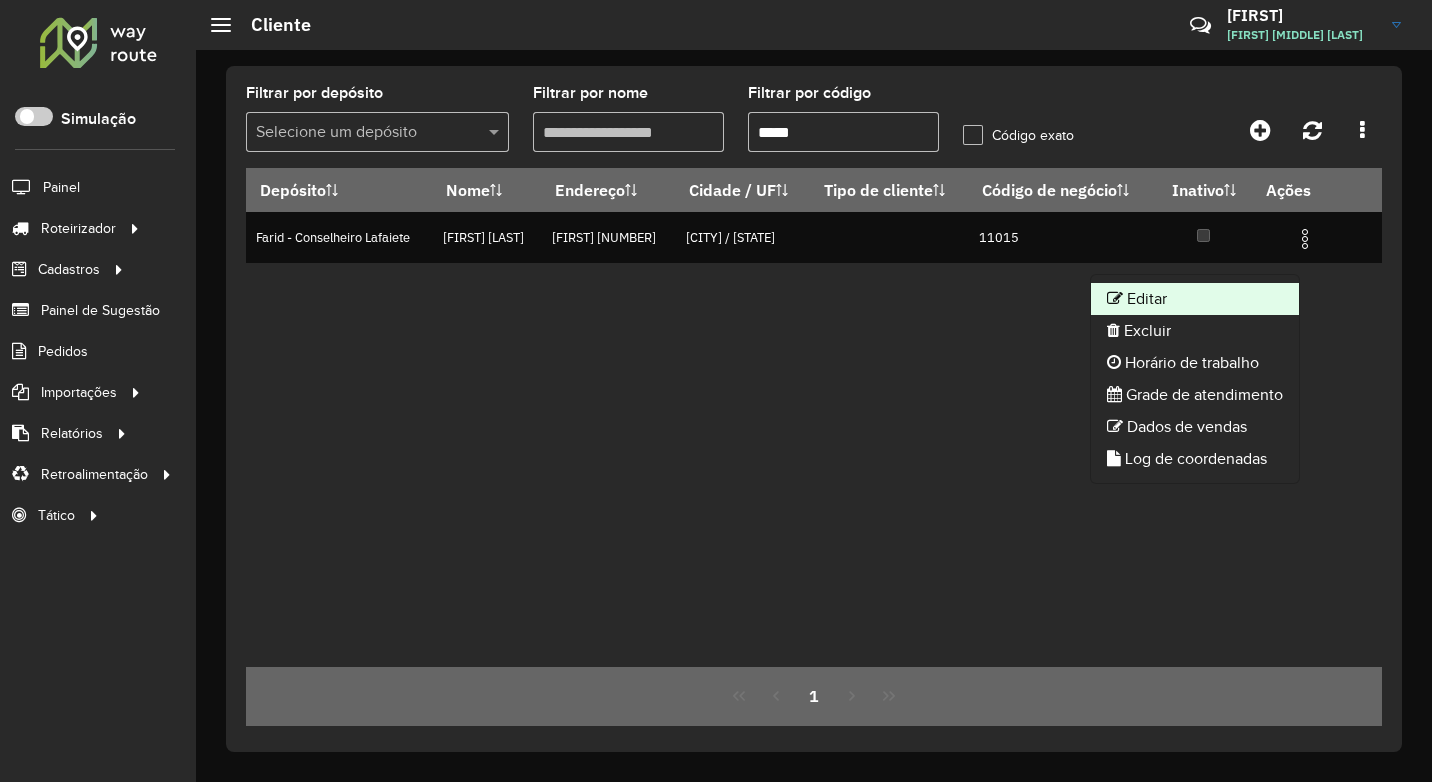 click on "Editar" 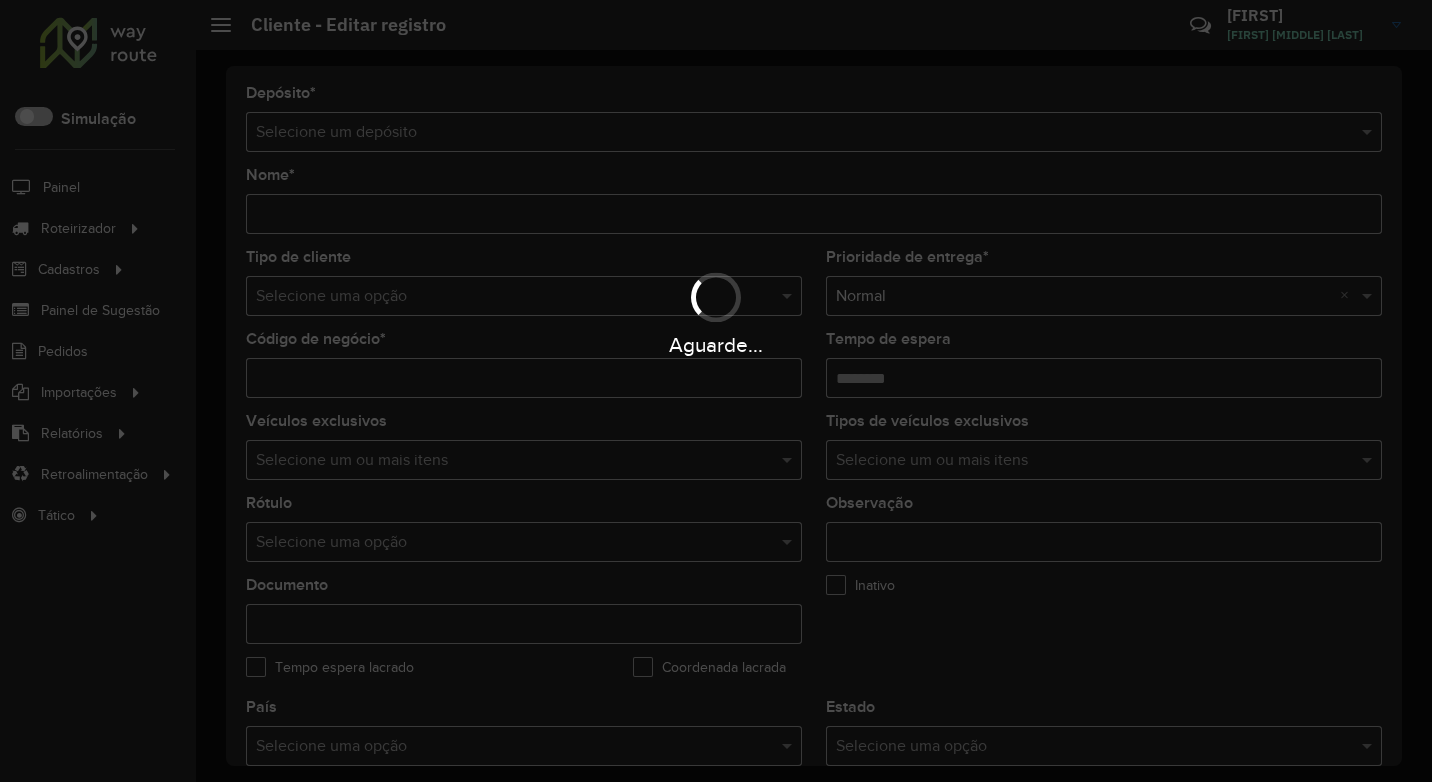 type on "**********" 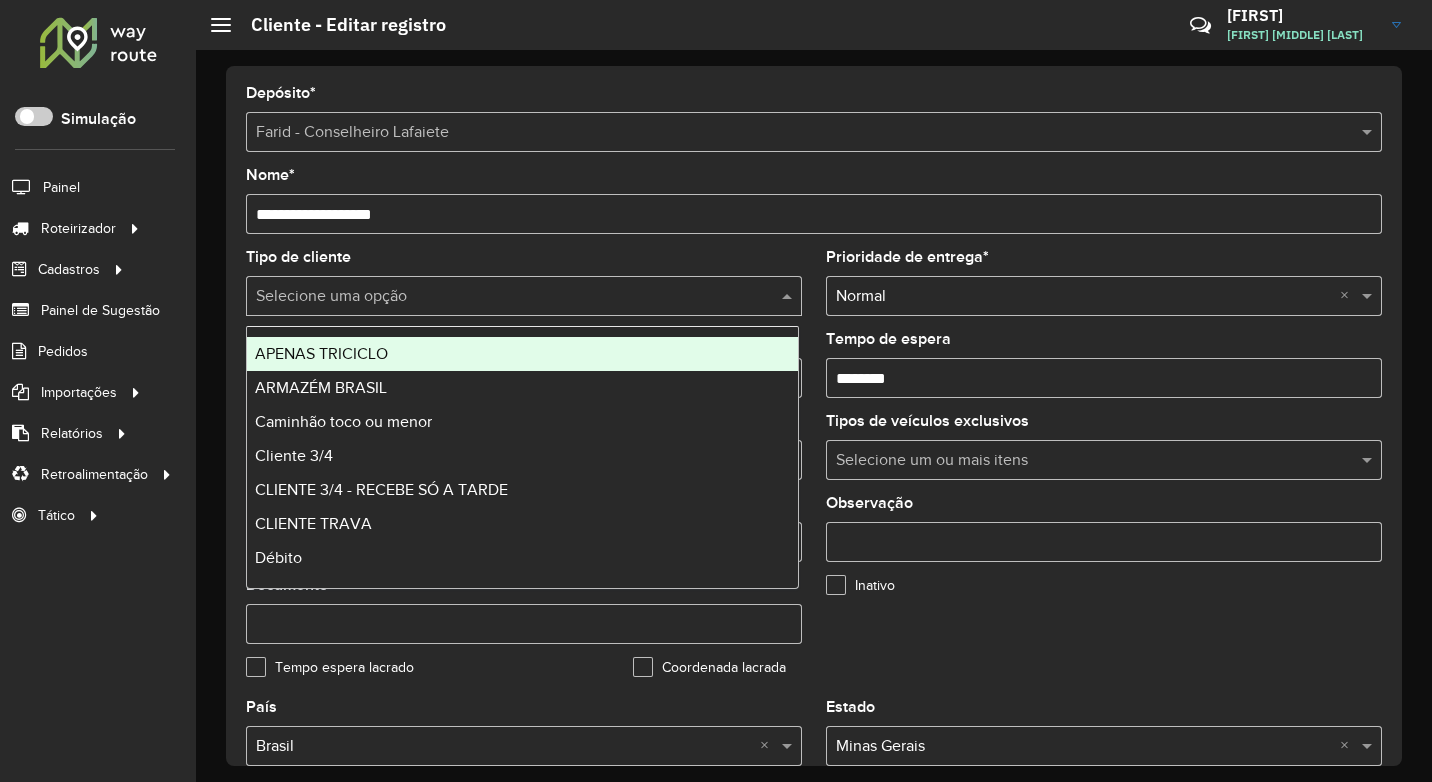 click at bounding box center (504, 297) 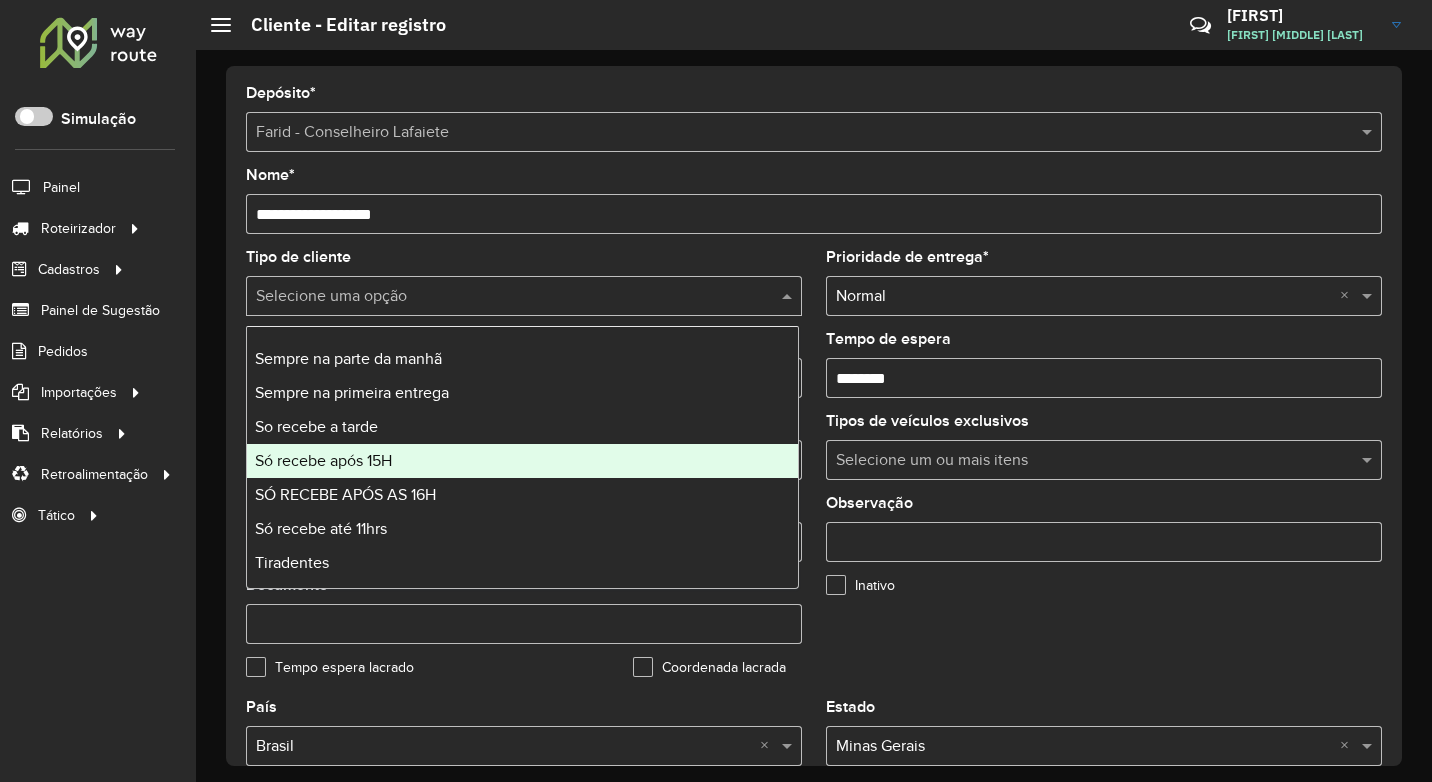 scroll, scrollTop: 508, scrollLeft: 0, axis: vertical 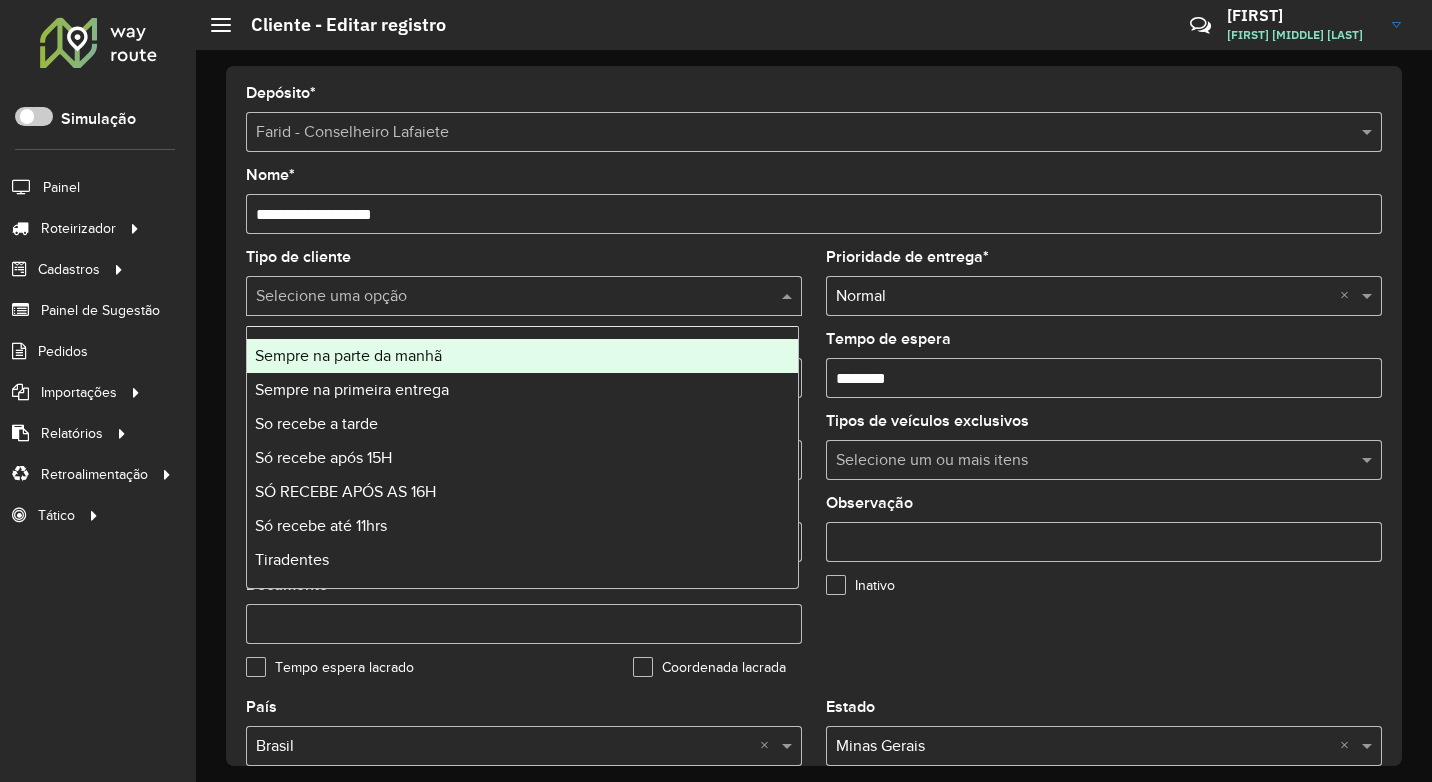 click on "Sempre na parte da manhã" at bounding box center [348, 355] 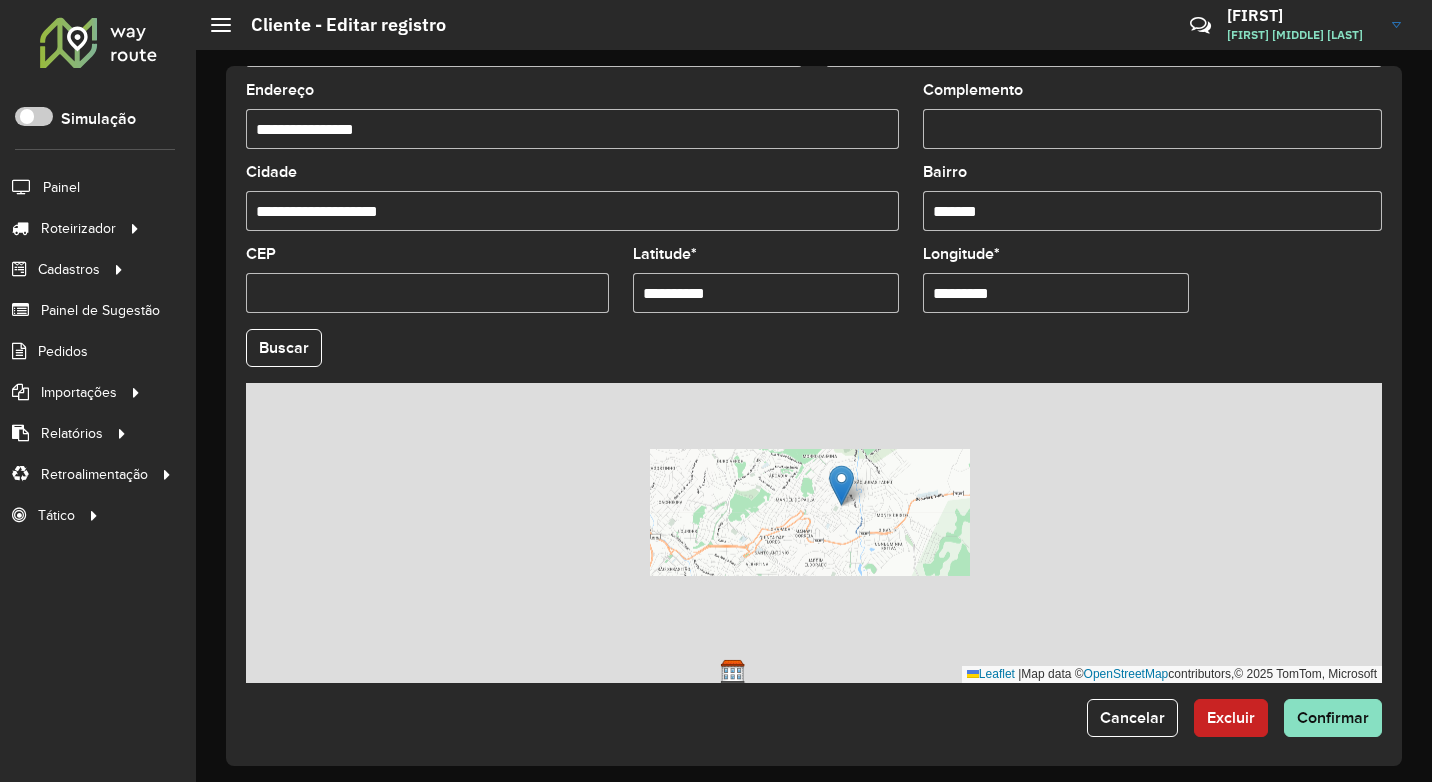 scroll, scrollTop: 700, scrollLeft: 0, axis: vertical 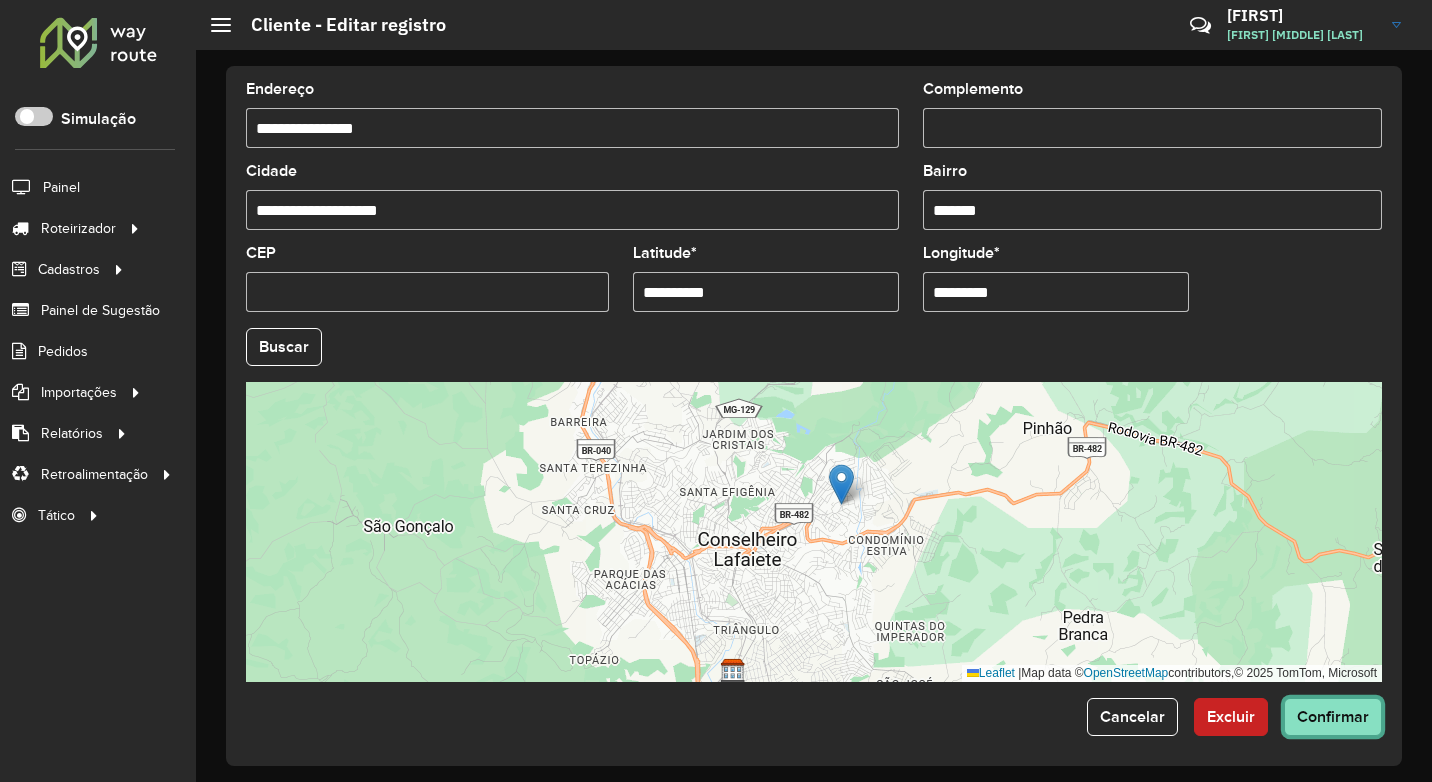 click on "Confirmar" 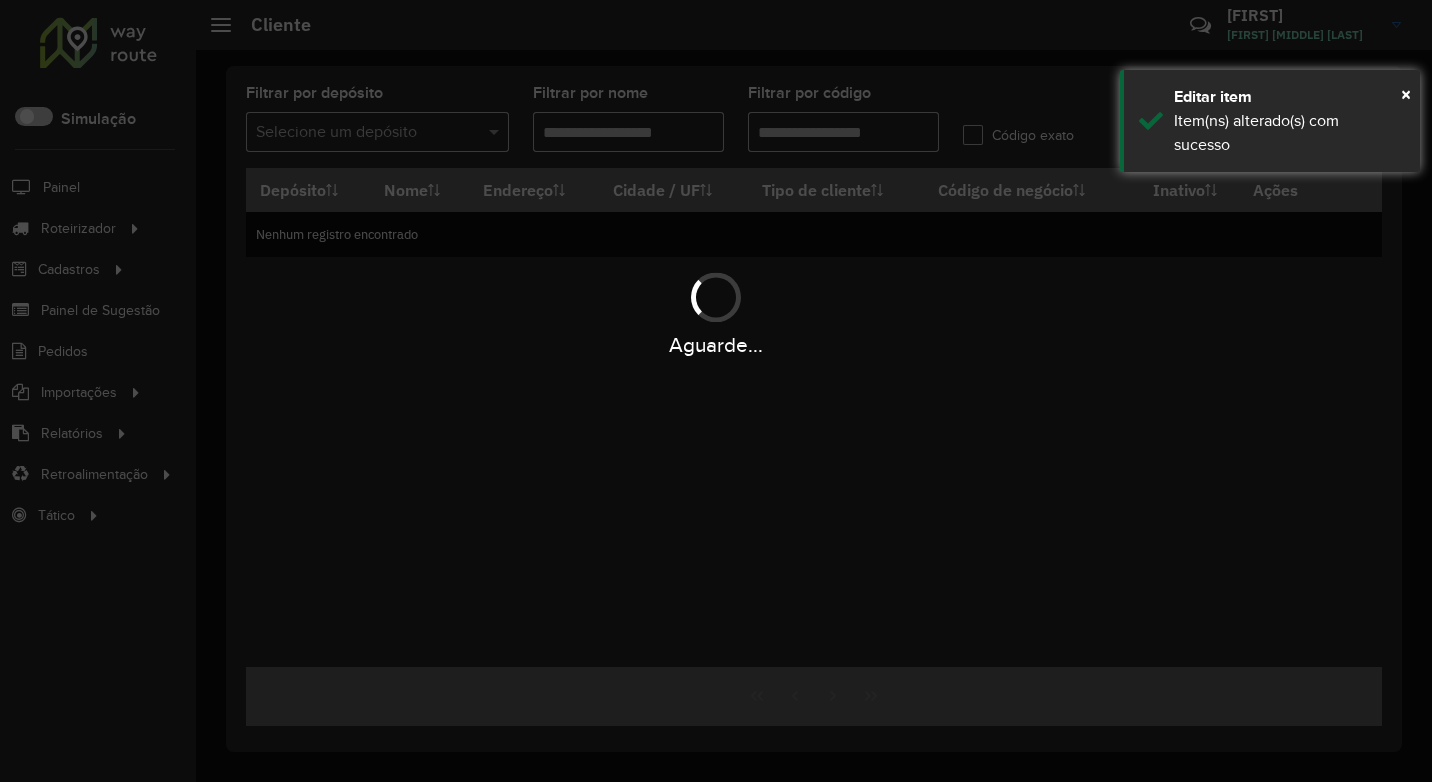 type on "*****" 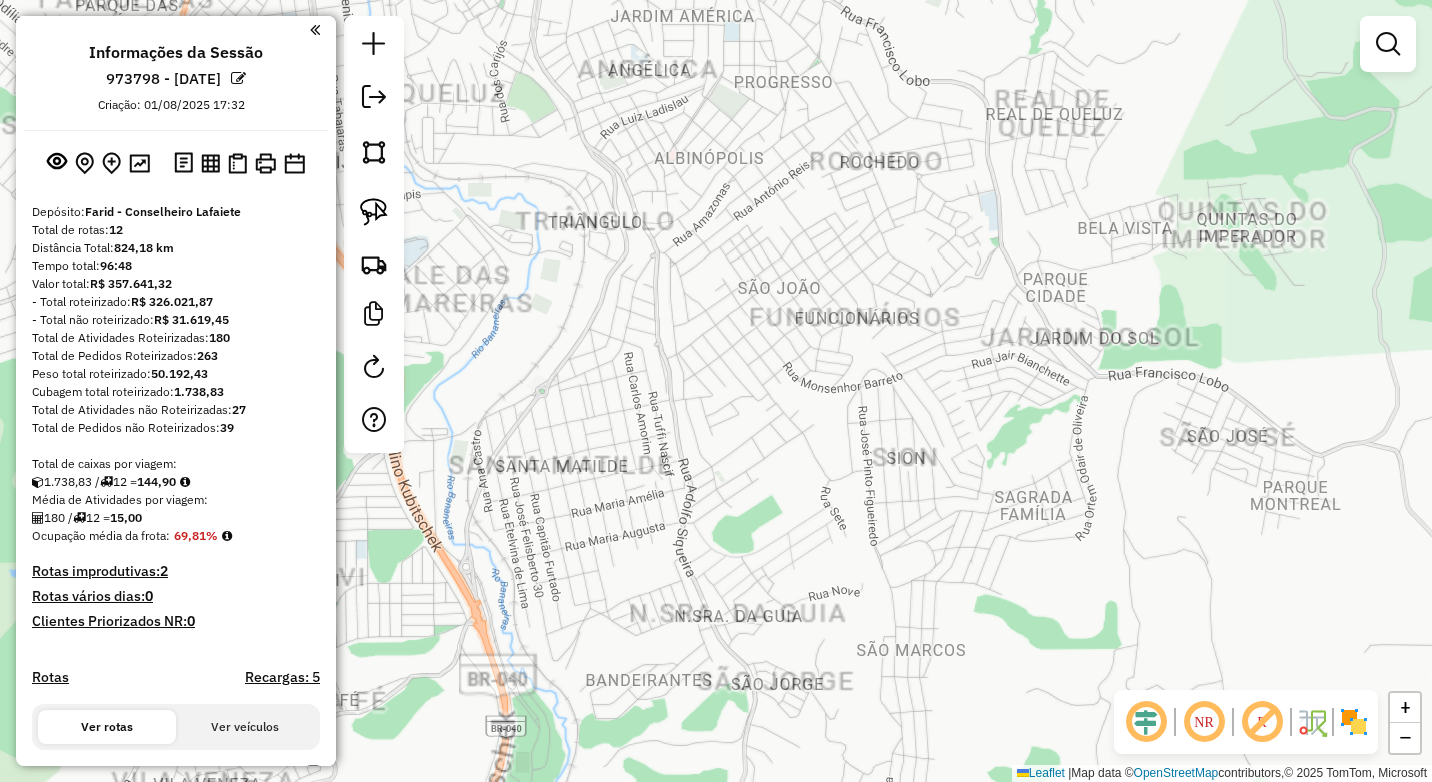 scroll, scrollTop: 0, scrollLeft: 0, axis: both 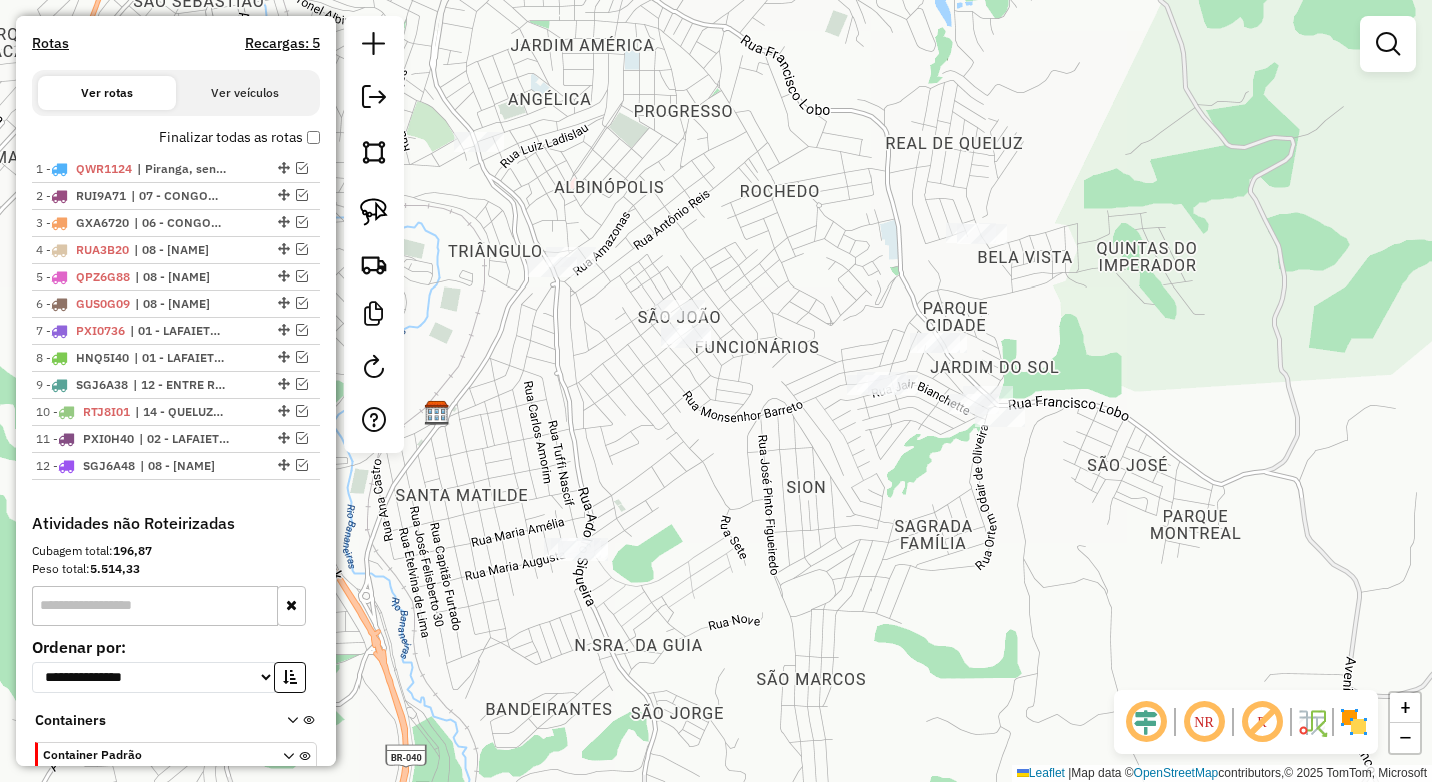 drag, startPoint x: 862, startPoint y: 485, endPoint x: 767, endPoint y: 511, distance: 98.49365 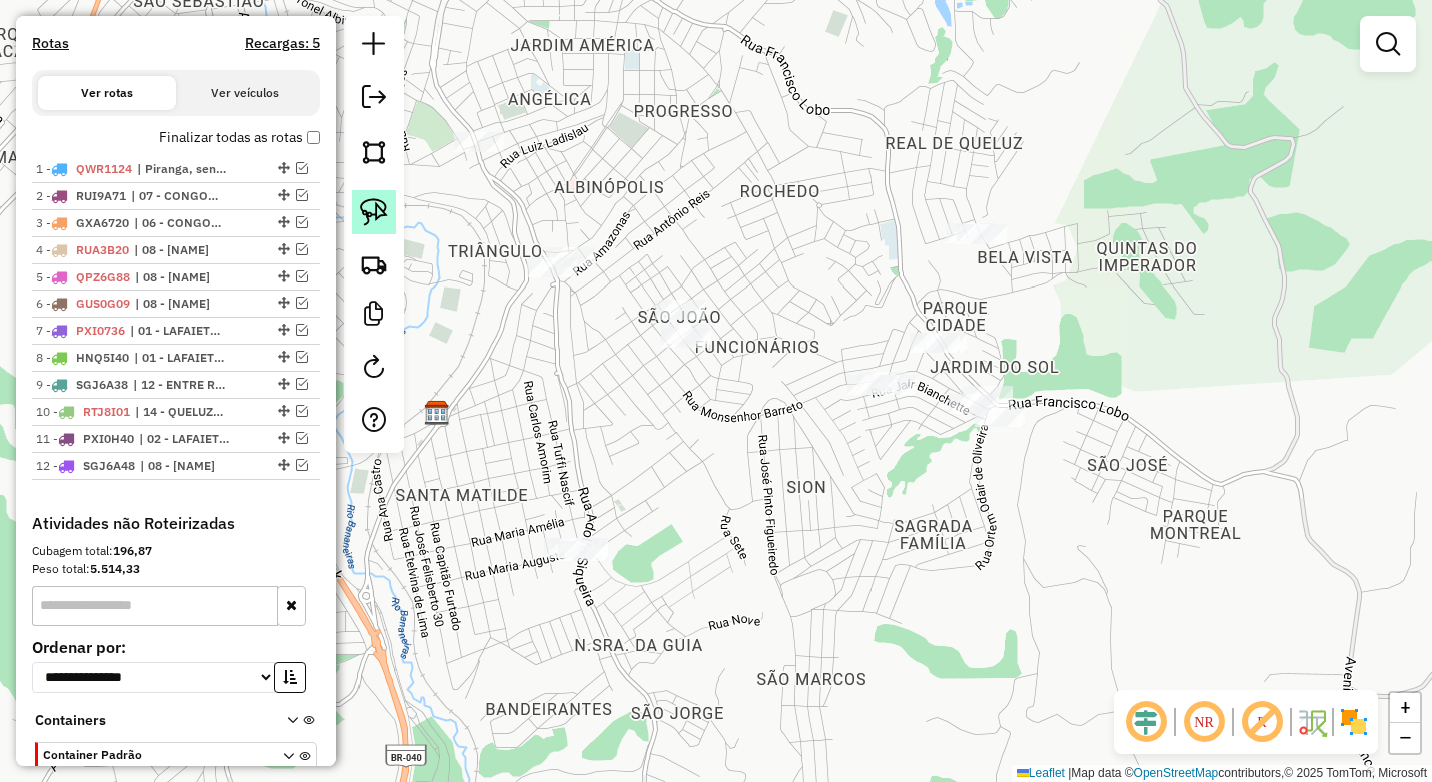 click 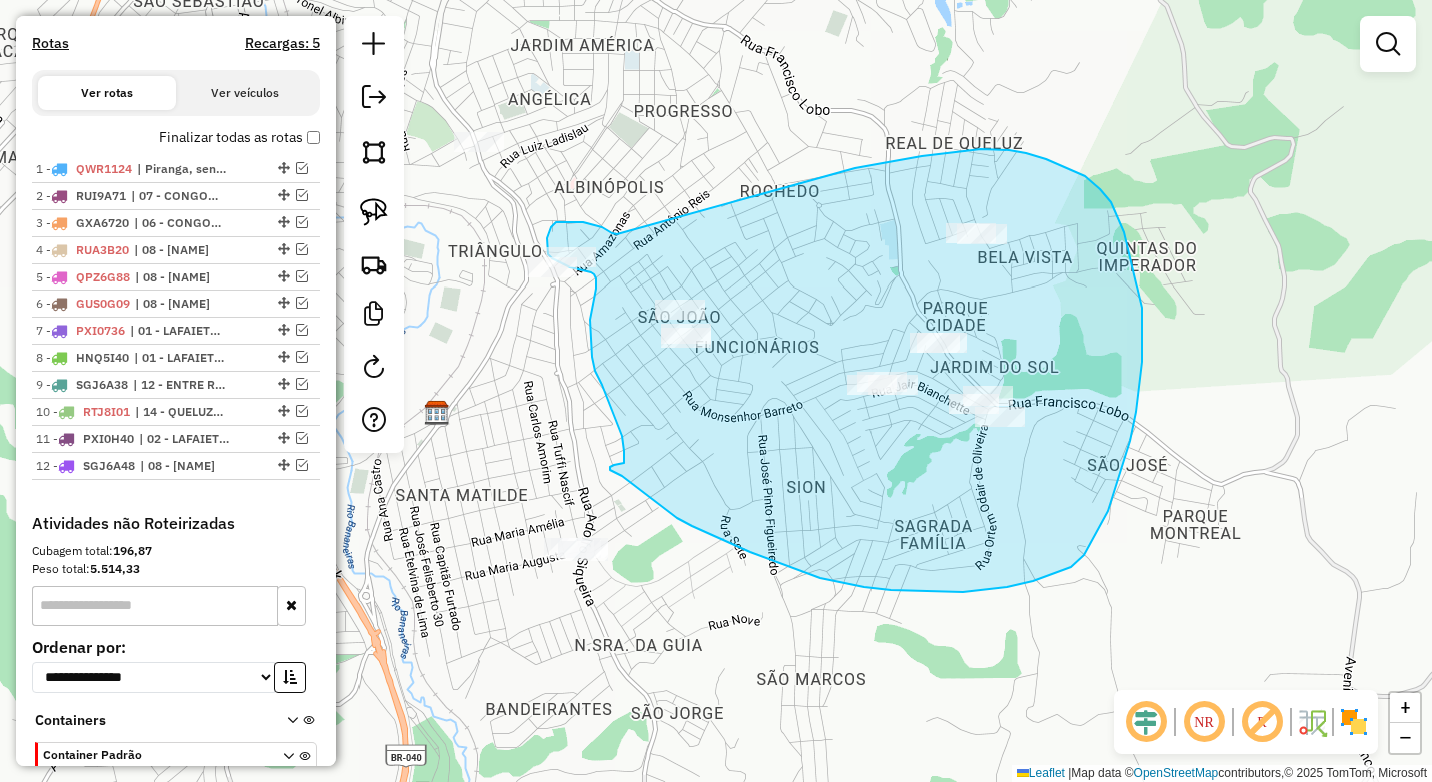 drag, startPoint x: 602, startPoint y: 227, endPoint x: 854, endPoint y: 168, distance: 258.8146 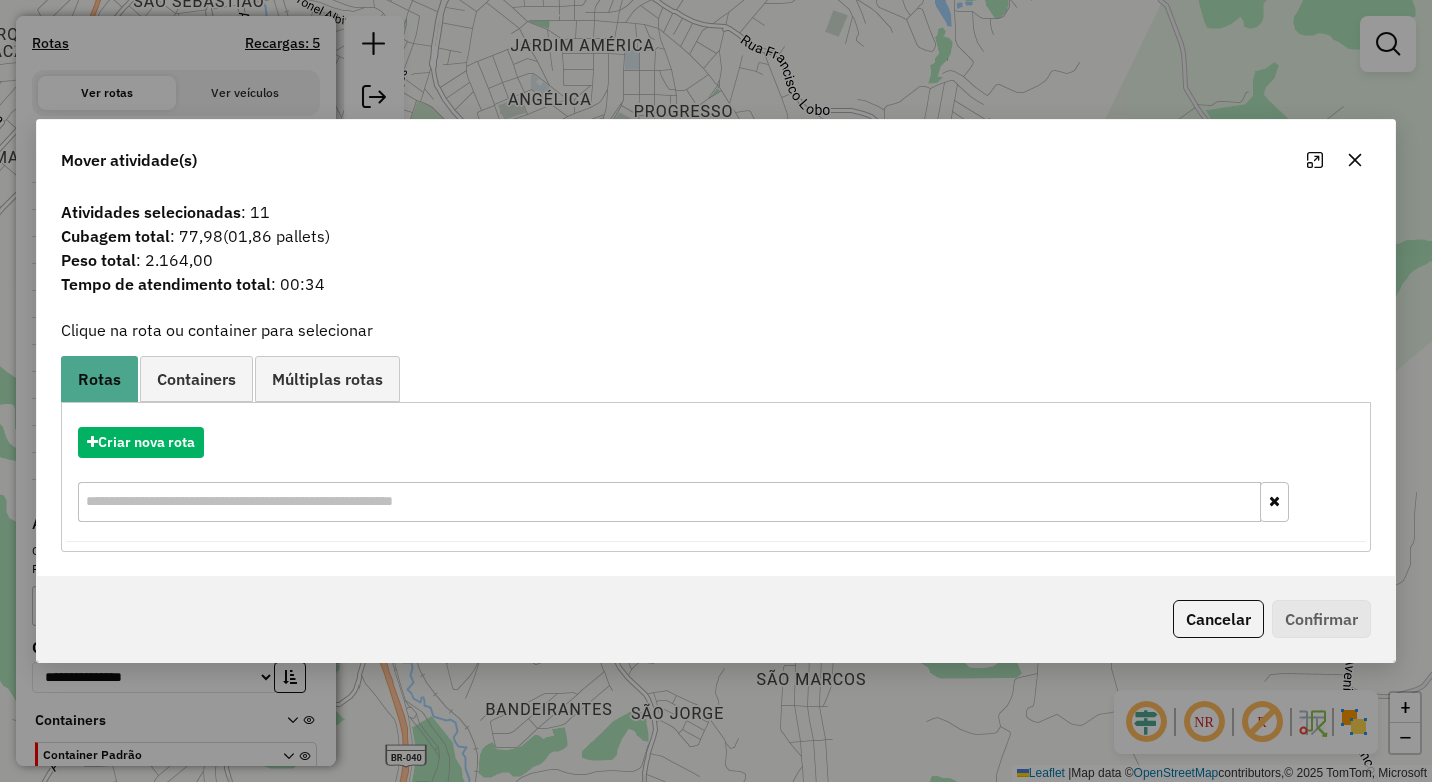 click 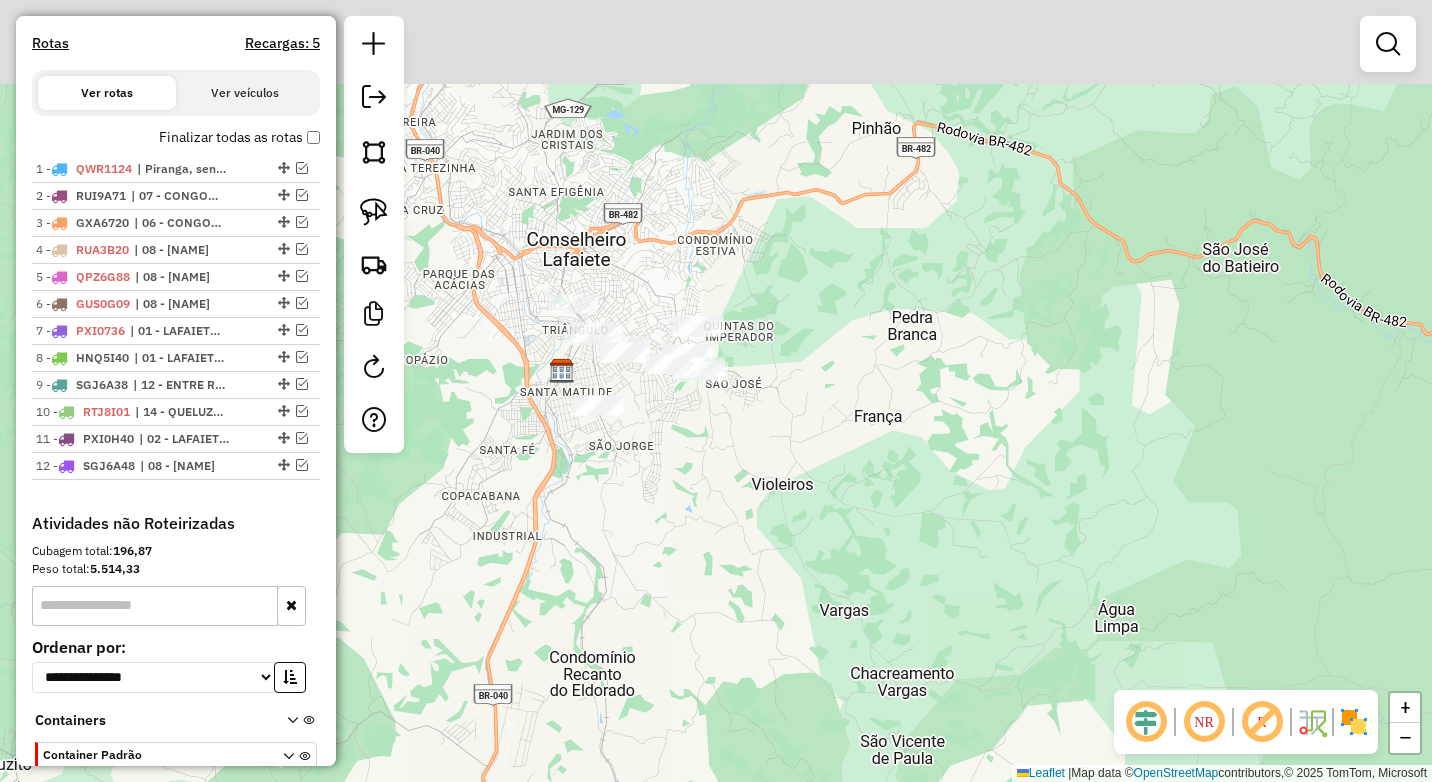 drag, startPoint x: 859, startPoint y: 268, endPoint x: 754, endPoint y: 407, distance: 174.20103 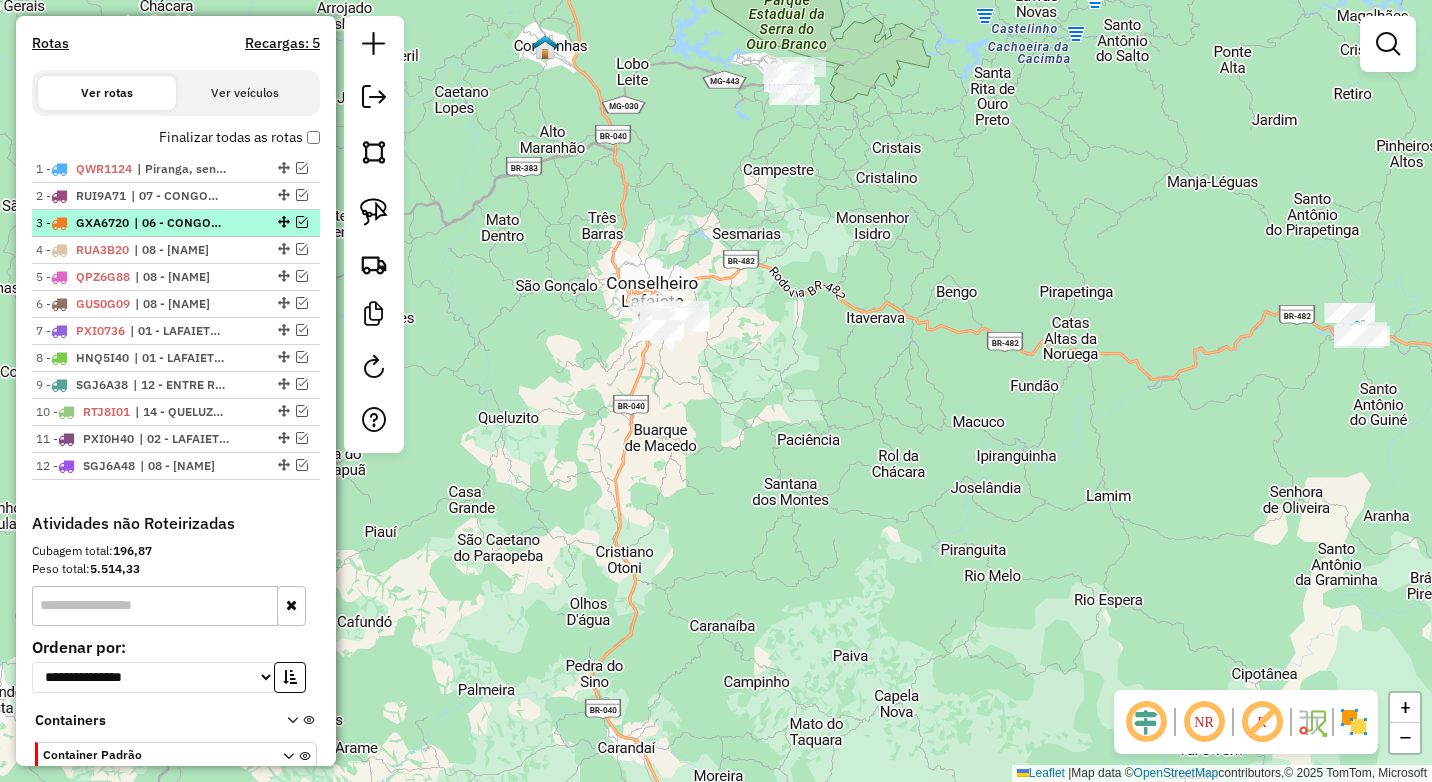 click at bounding box center (302, 222) 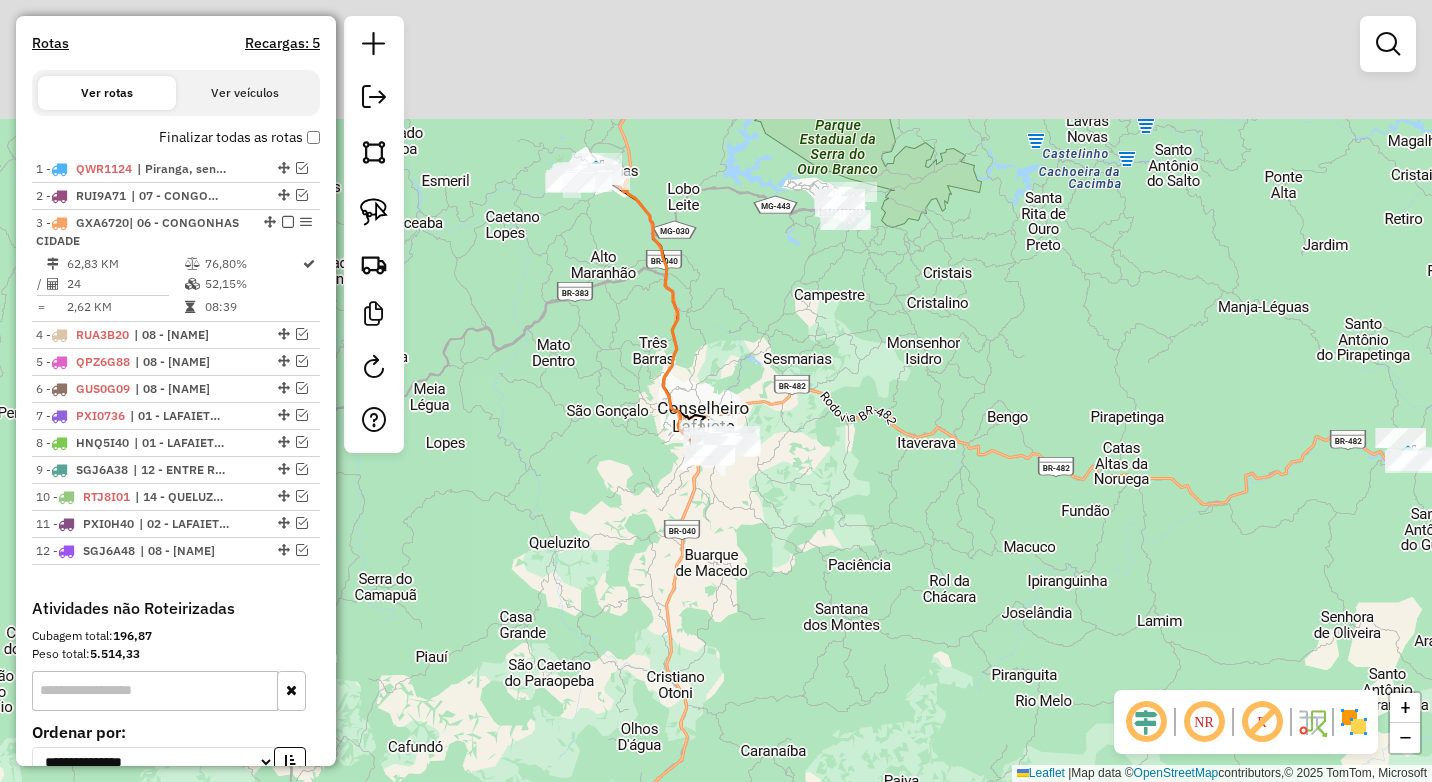 drag, startPoint x: 663, startPoint y: 197, endPoint x: 708, endPoint y: 282, distance: 96.17692 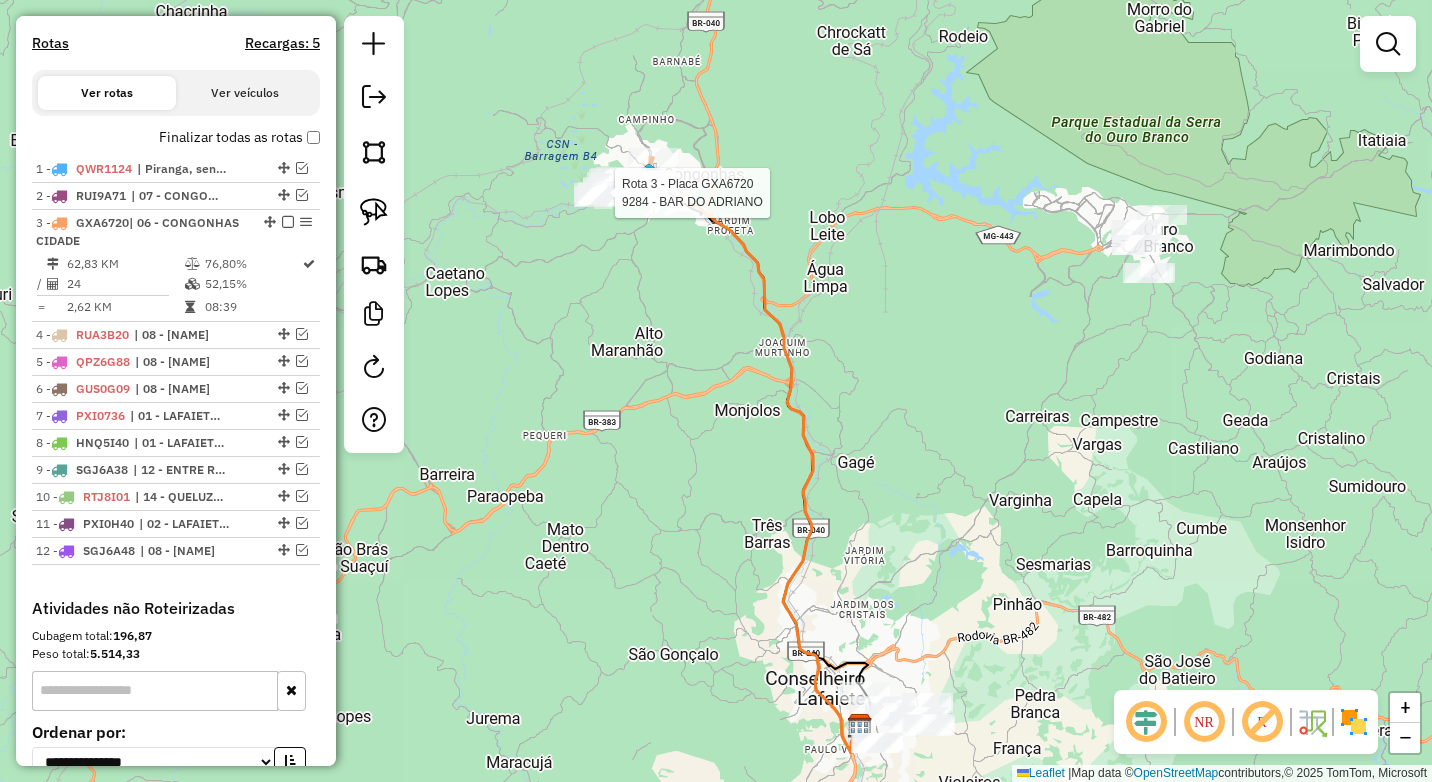select on "*********" 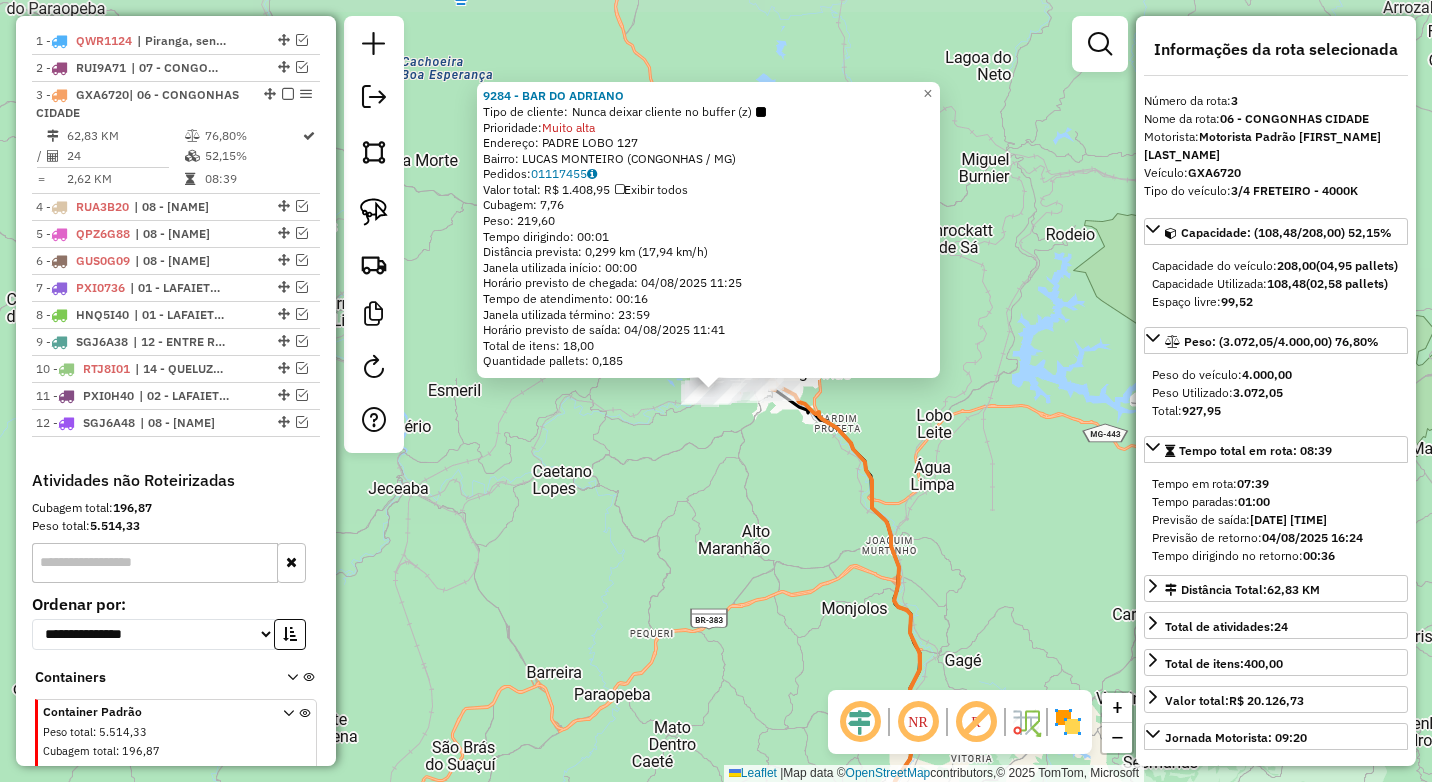 scroll, scrollTop: 827, scrollLeft: 0, axis: vertical 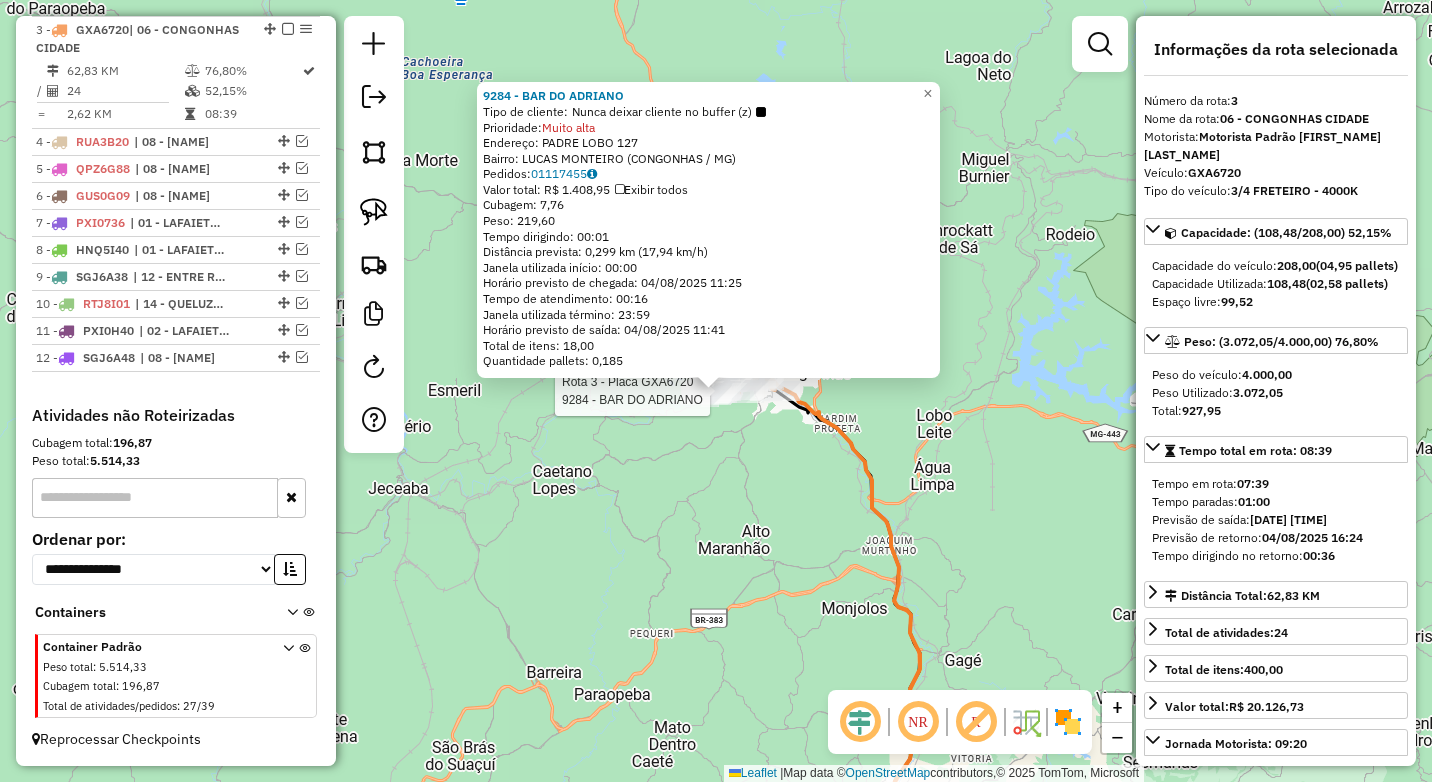 click on "Rota [NUMBER] - Placa [PLATE]  [NUMBER] - [NAME] [NAME]  Tipo de cliente:   Nunca deixar cliente no buffer (z)   Prioridade:  Muito alta  Endereço:  [STREET] [NUMBER]   Bairro: [NEIGHBORHOOD] ([CITY] / [STATE])   Pedidos:  [ORDER_ID]   Valor total: R$ 1.408,95   Exibir todos   Cubagem: 7,76  Peso: 219,60  Tempo dirigindo: 00:01   Distância prevista: 0,299 km (17,94 km/h)   Janela utilizada início: 00:00   Horário previsto de chegada: 04/08/2025 11:25   Tempo de atendimento: 00:16   Janela utilizada término: 23:59   Horário previsto de saída: 04/08/2025 11:41   Total de itens: 18,00   Quantidade pallets: 0,185  × Janela de atendimento Grade de atendimento Capacidade Transportadoras Veículos Cliente Pedidos  Rotas Selecione os dias de semana para filtrar as janelas de atendimento  Seg   Ter   Qua   Qui   Sex   Sáb   Dom  Informe o período da janela de atendimento: De: Até:  Filtrar exatamente a janela do cliente  Considerar janela de atendimento padrão   Seg   Ter   Qua   Qui   Sex   Sáb  De:" 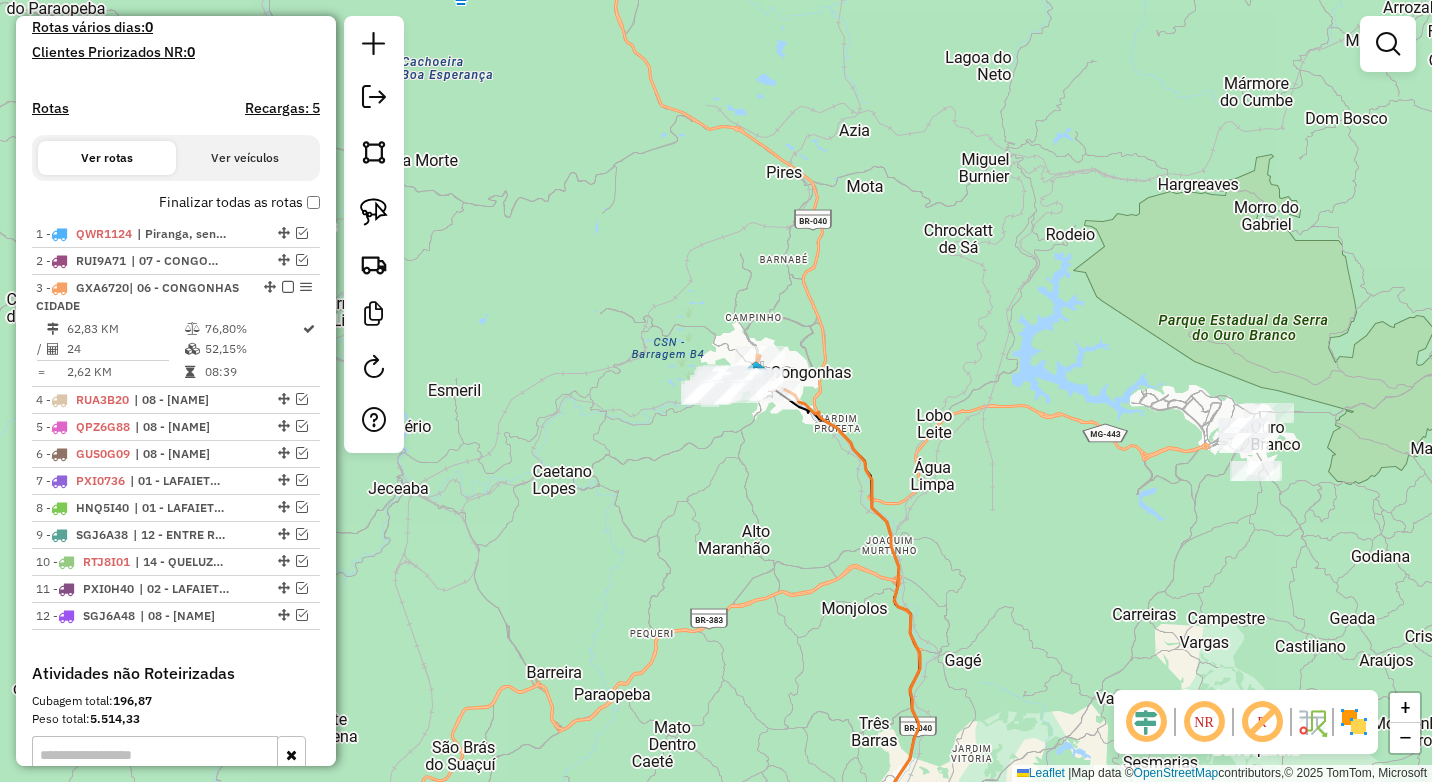 scroll, scrollTop: 527, scrollLeft: 0, axis: vertical 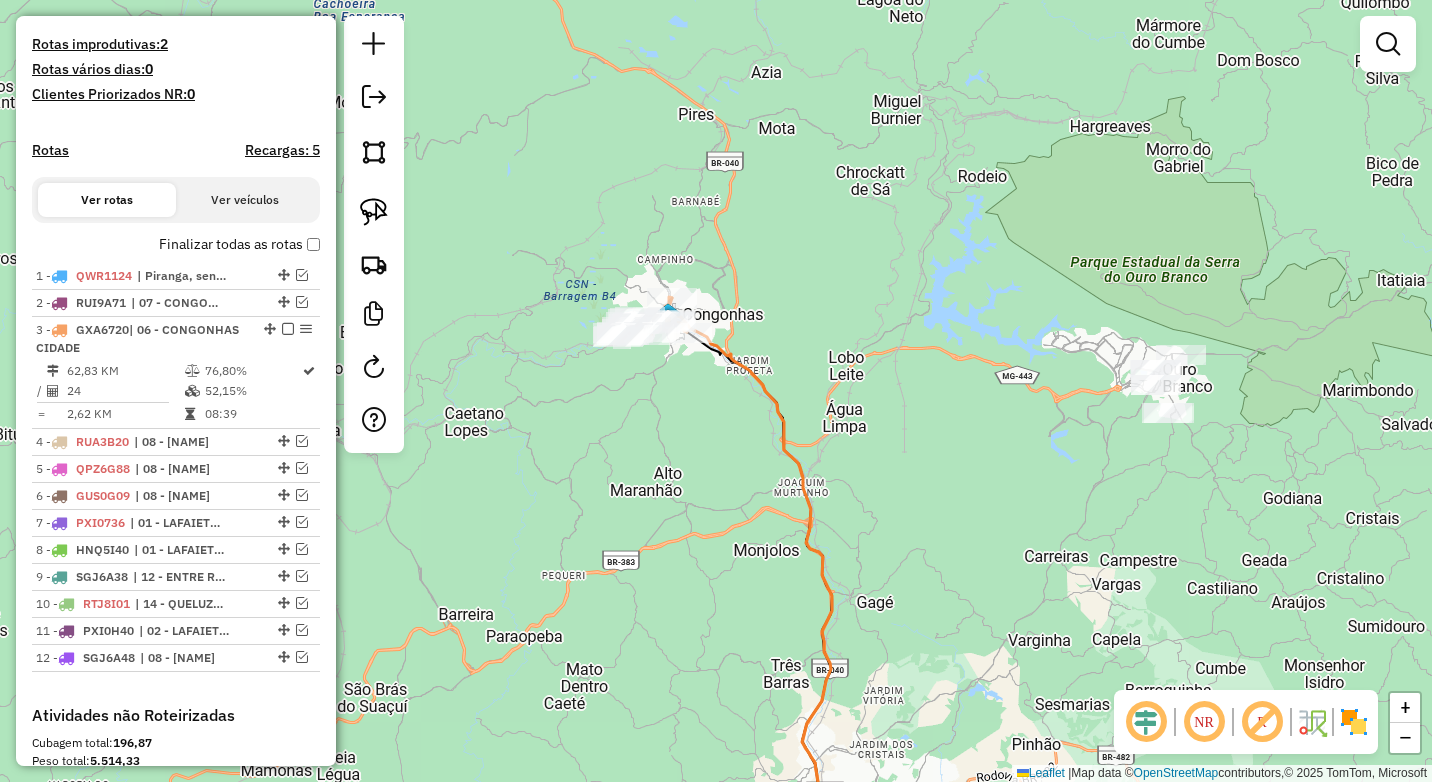 drag, startPoint x: 1091, startPoint y: 483, endPoint x: 858, endPoint y: 364, distance: 261.62952 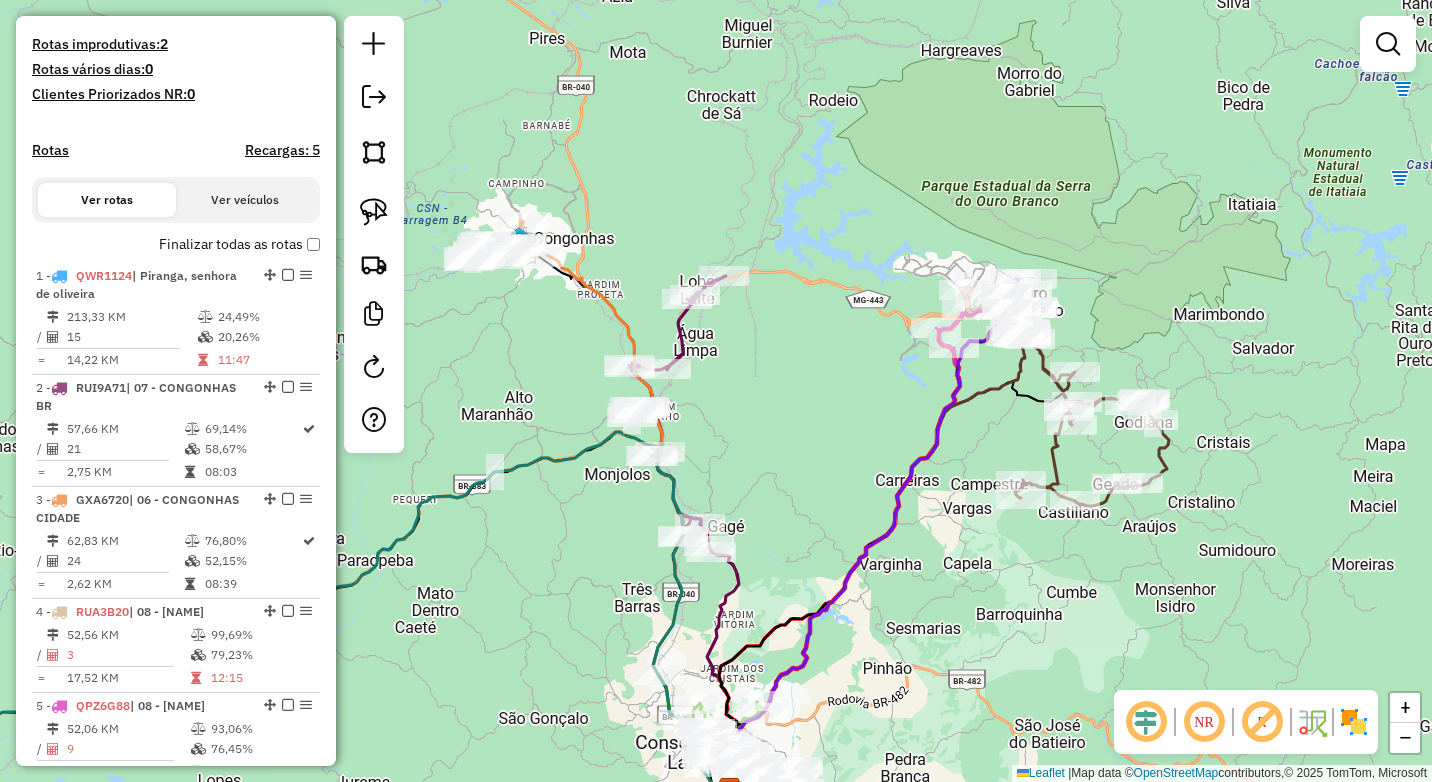 drag, startPoint x: 844, startPoint y: 515, endPoint x: 321, endPoint y: 310, distance: 561.74194 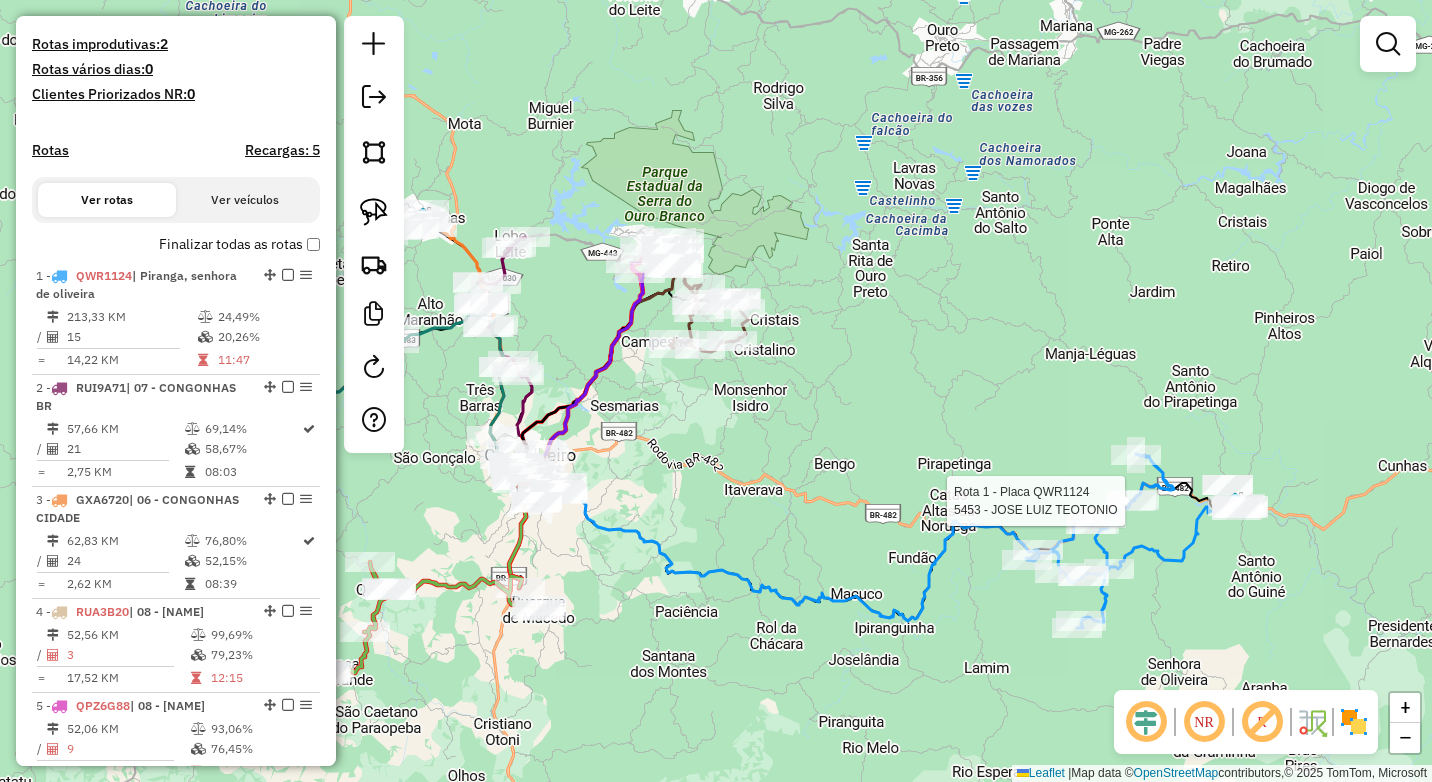 select on "*********" 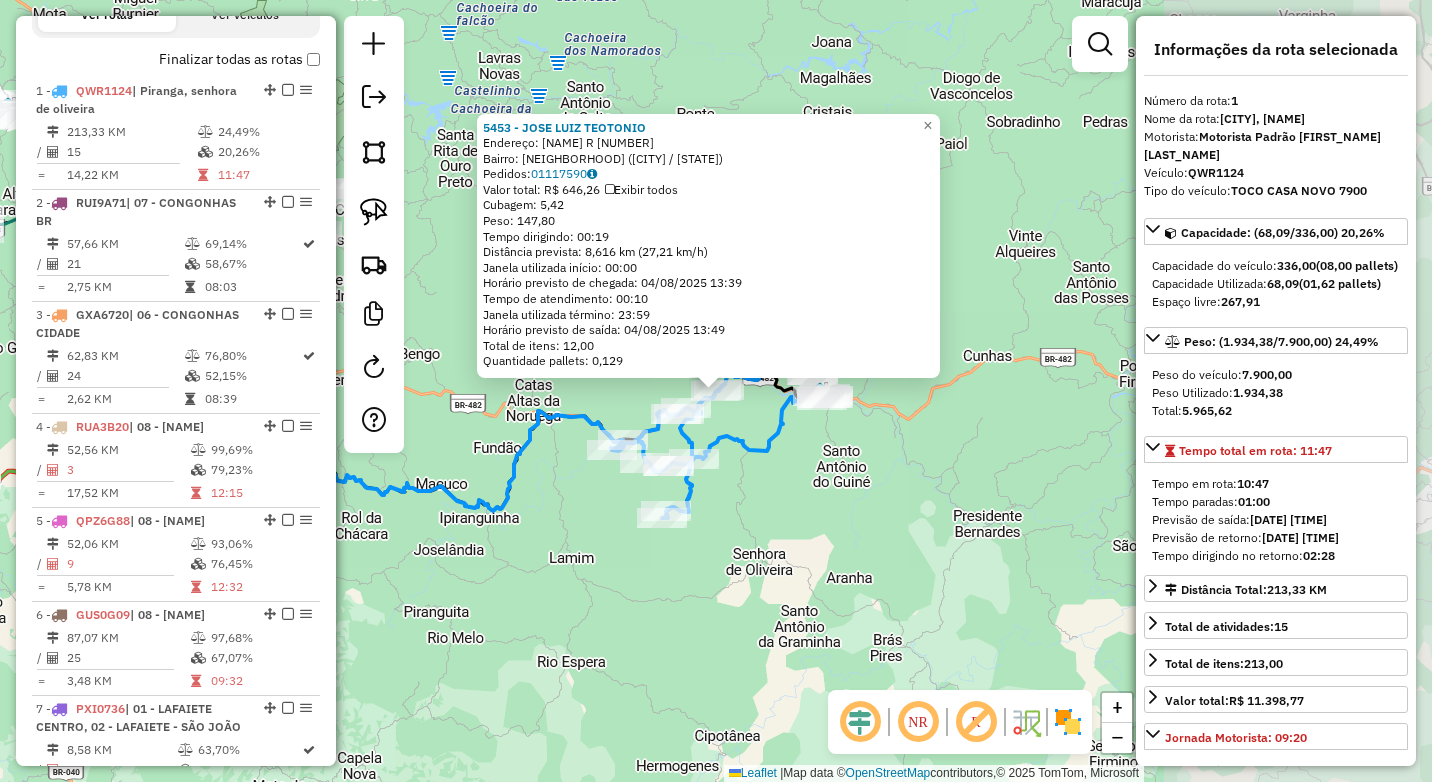 scroll, scrollTop: 774, scrollLeft: 0, axis: vertical 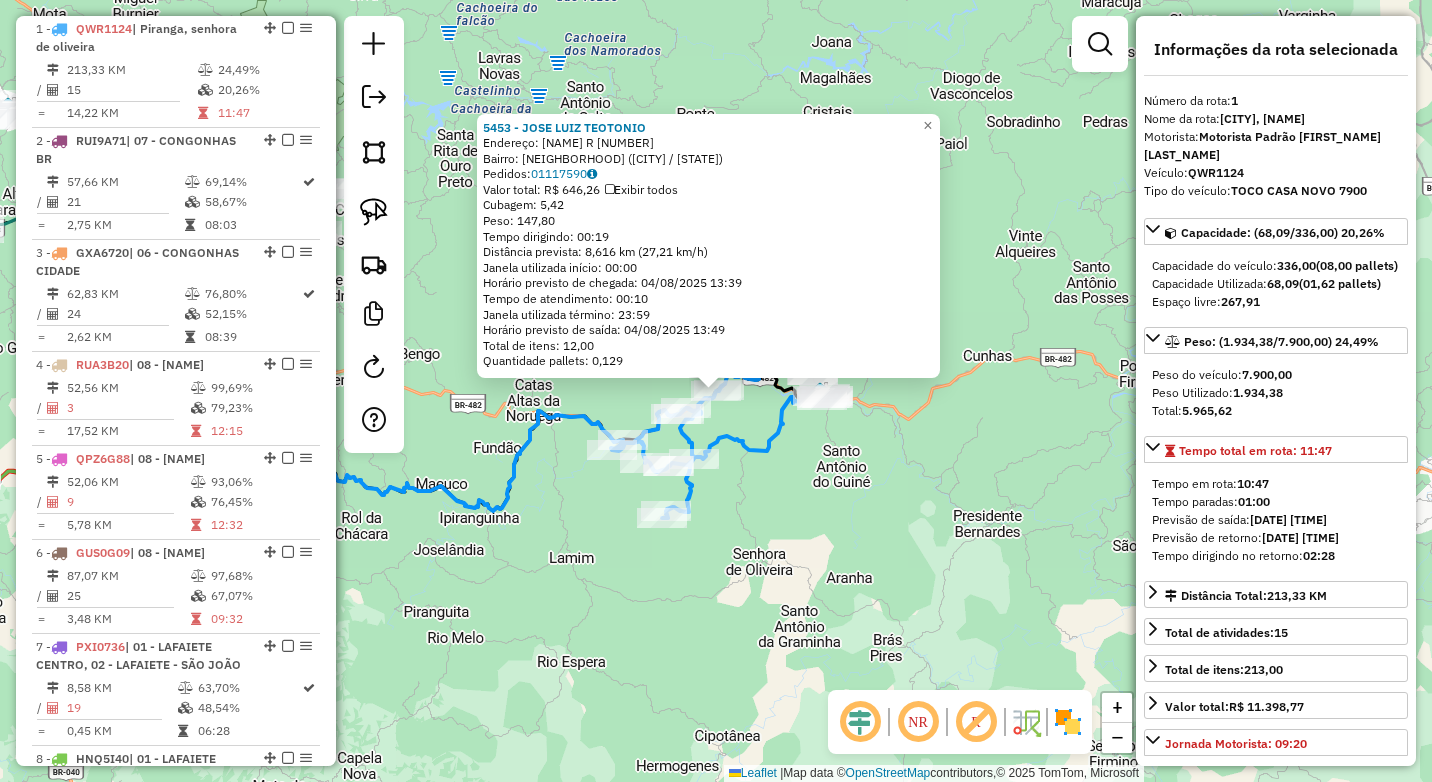 click on "5453 - [FIRST_NAME] [LAST_NAME]  Endereço:  BEIRA RIO S/N   Bairro: ZONA RURUAL ([CITY] / [STATE])   Pedidos:  [ORDER_ID]   Valor total: R$ 646,26   Exibir todos   Cubagem: 5,42  Peso: 147,80  Tempo dirigindo: 00:19   Distância prevista: 8,616 km (27,21 km/h)   Janela utilizada início: 00:00   Horário previsto de chegada: 04/08/2025 13:39   Tempo de atendimento: 00:10   Janela utilizada término: 23:59   Horário previsto de saída: 04/08/2025 13:49   Total de itens: 12,00   Quantidade pallets: 0,129  × Janela de atendimento Grade de atendimento Capacidade Transportadoras Veículos Cliente Pedidos  Rotas Selecione os dias de semana para filtrar as janelas de atendimento  Seg   Ter   Qua   Qui   Sex   Sáb   Dom  Informe o período da janela de atendimento: De: Até:  Filtrar exatamente a janela do cliente  Considerar janela de atendimento padrão  Selecione os dias de semana para filtrar as grades de atendimento  Seg   Ter   Qua   Qui   Sex   Sáb   Dom   Considerar clientes sem dia de atendimento cadastrado **** +" 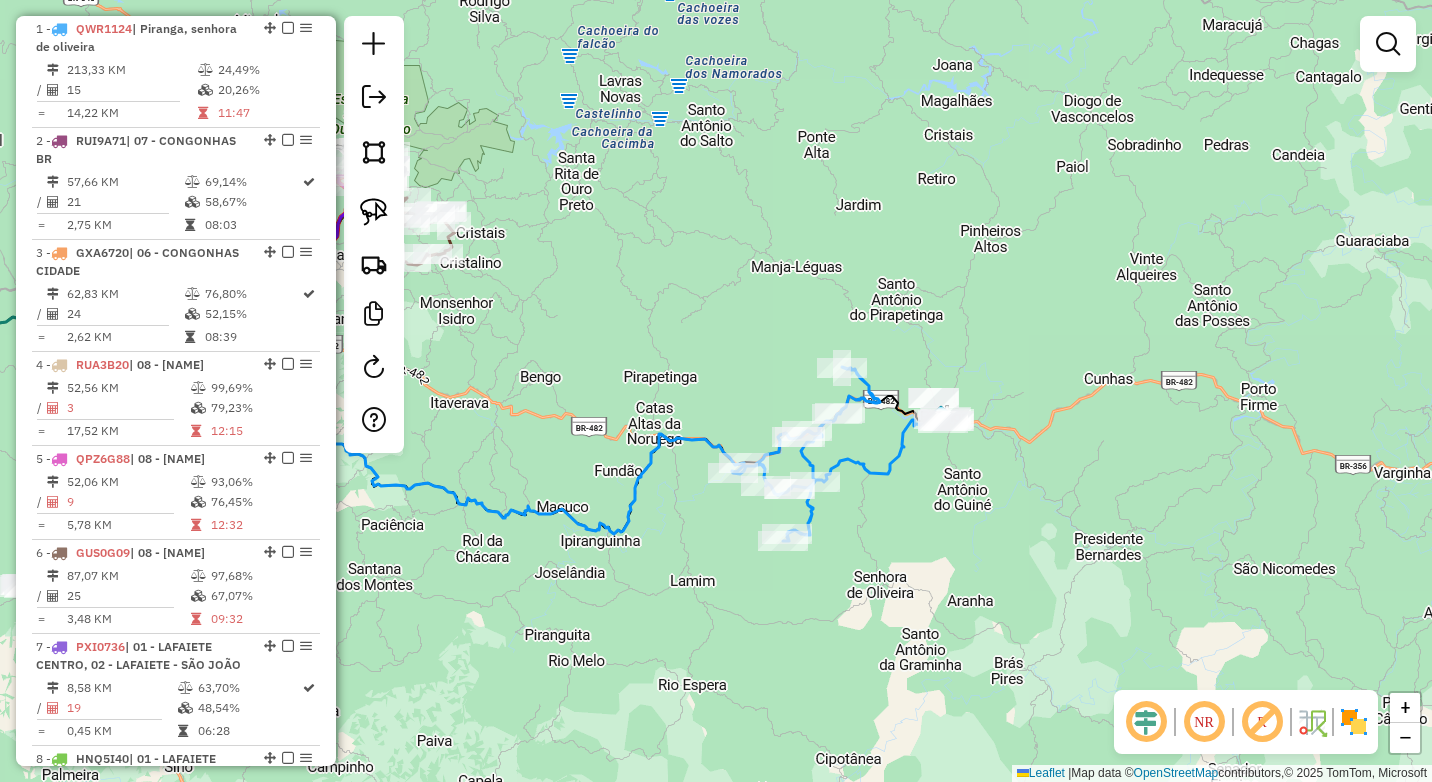 drag, startPoint x: 731, startPoint y: 509, endPoint x: 876, endPoint y: 539, distance: 148.07092 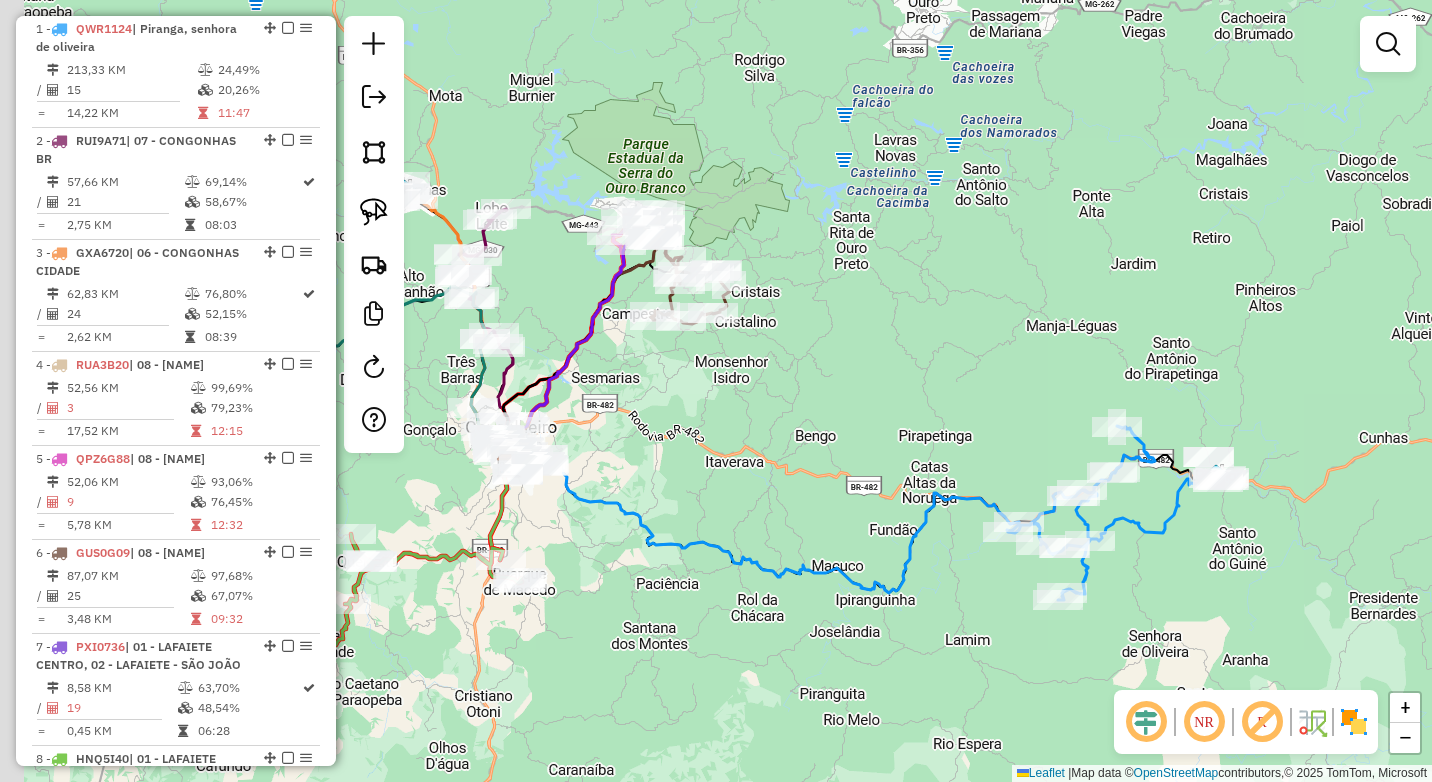 drag, startPoint x: 576, startPoint y: 459, endPoint x: 775, endPoint y: 509, distance: 205.18529 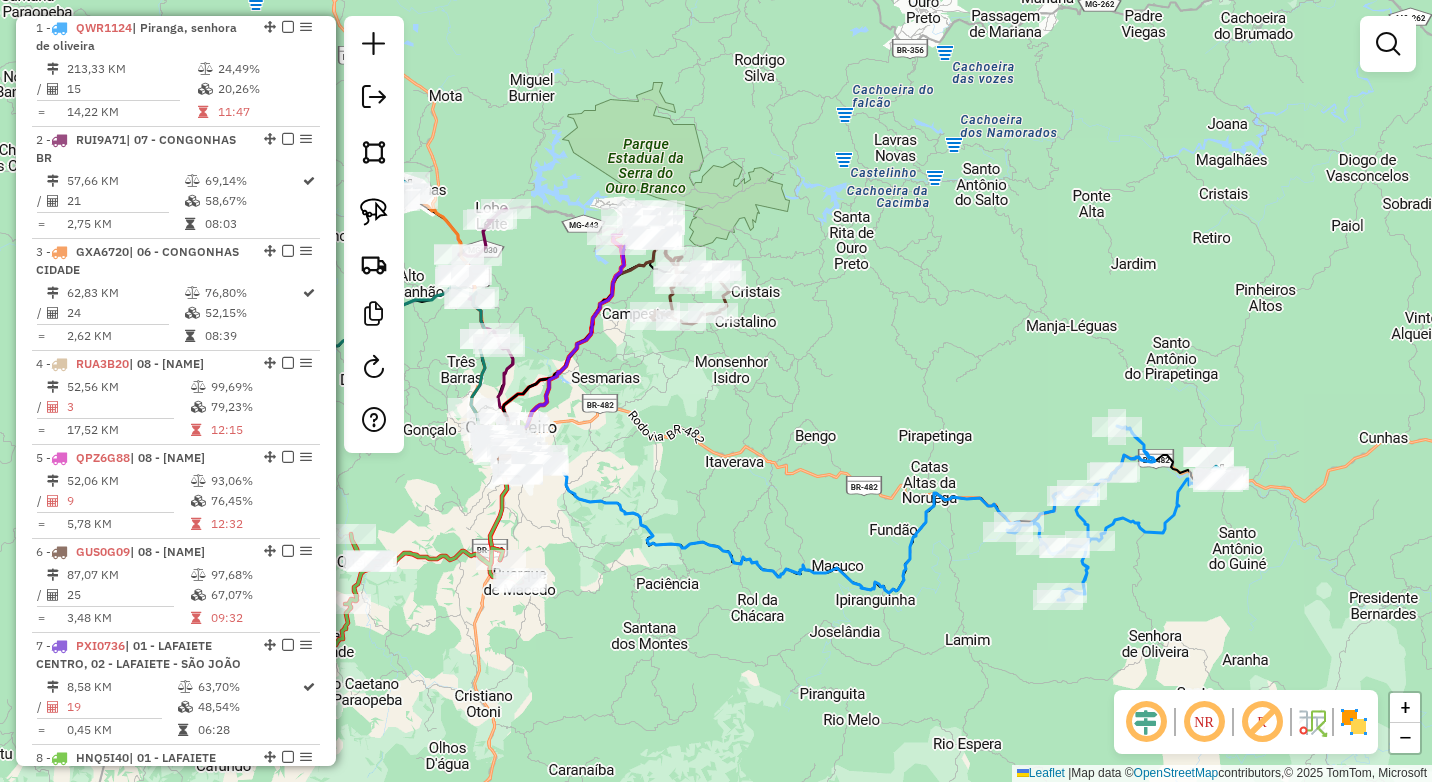 scroll, scrollTop: 774, scrollLeft: 0, axis: vertical 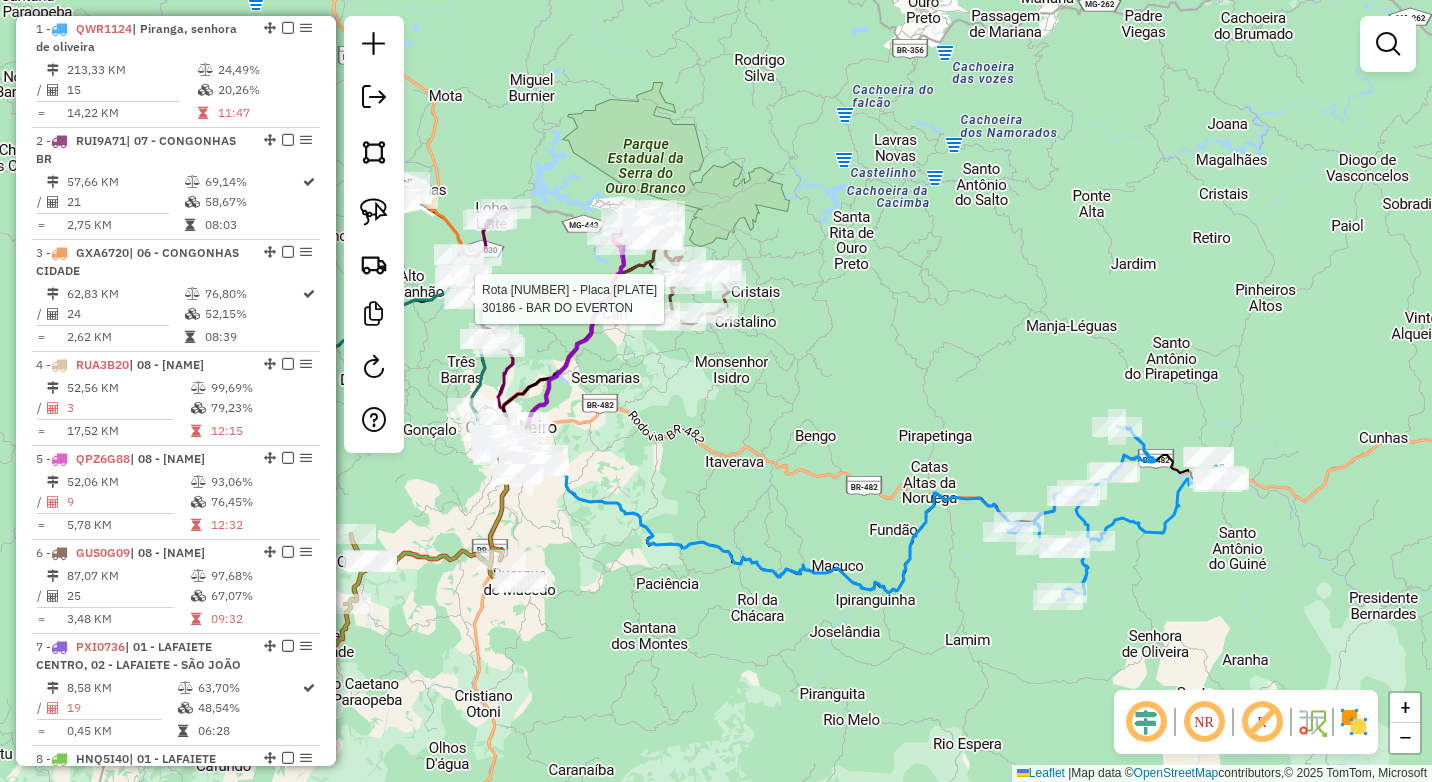 select on "*********" 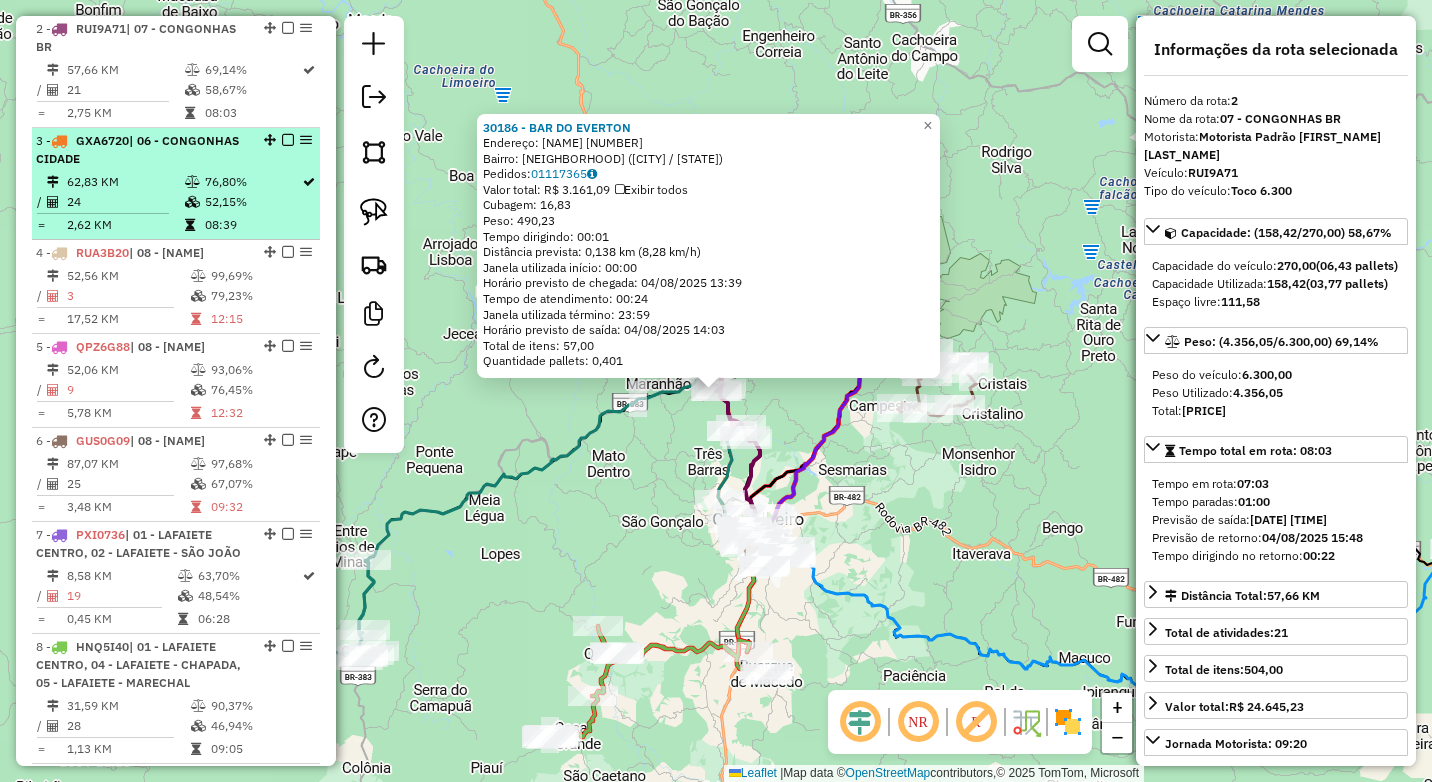 scroll, scrollTop: 786, scrollLeft: 0, axis: vertical 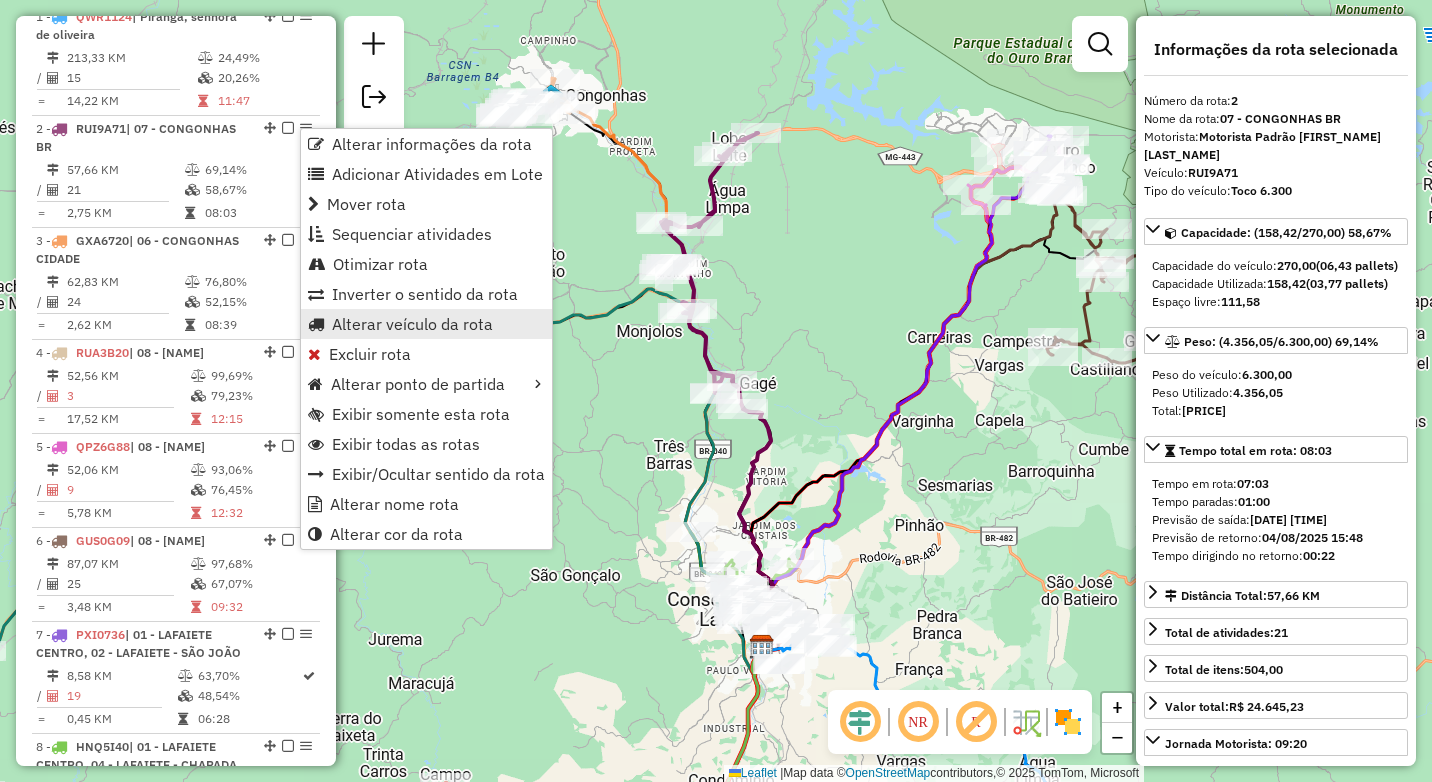 click on "Alterar veículo da rota" at bounding box center [412, 324] 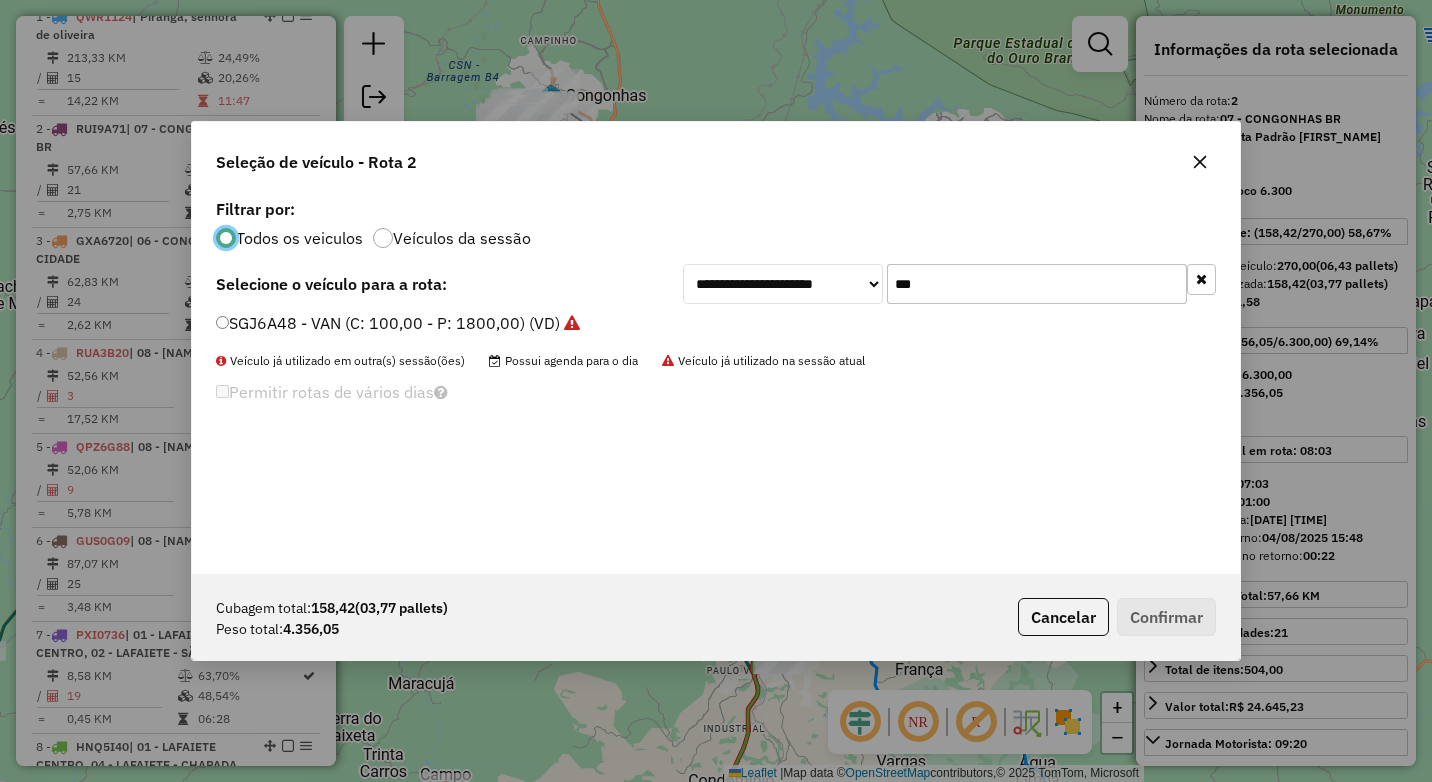 scroll, scrollTop: 11, scrollLeft: 6, axis: both 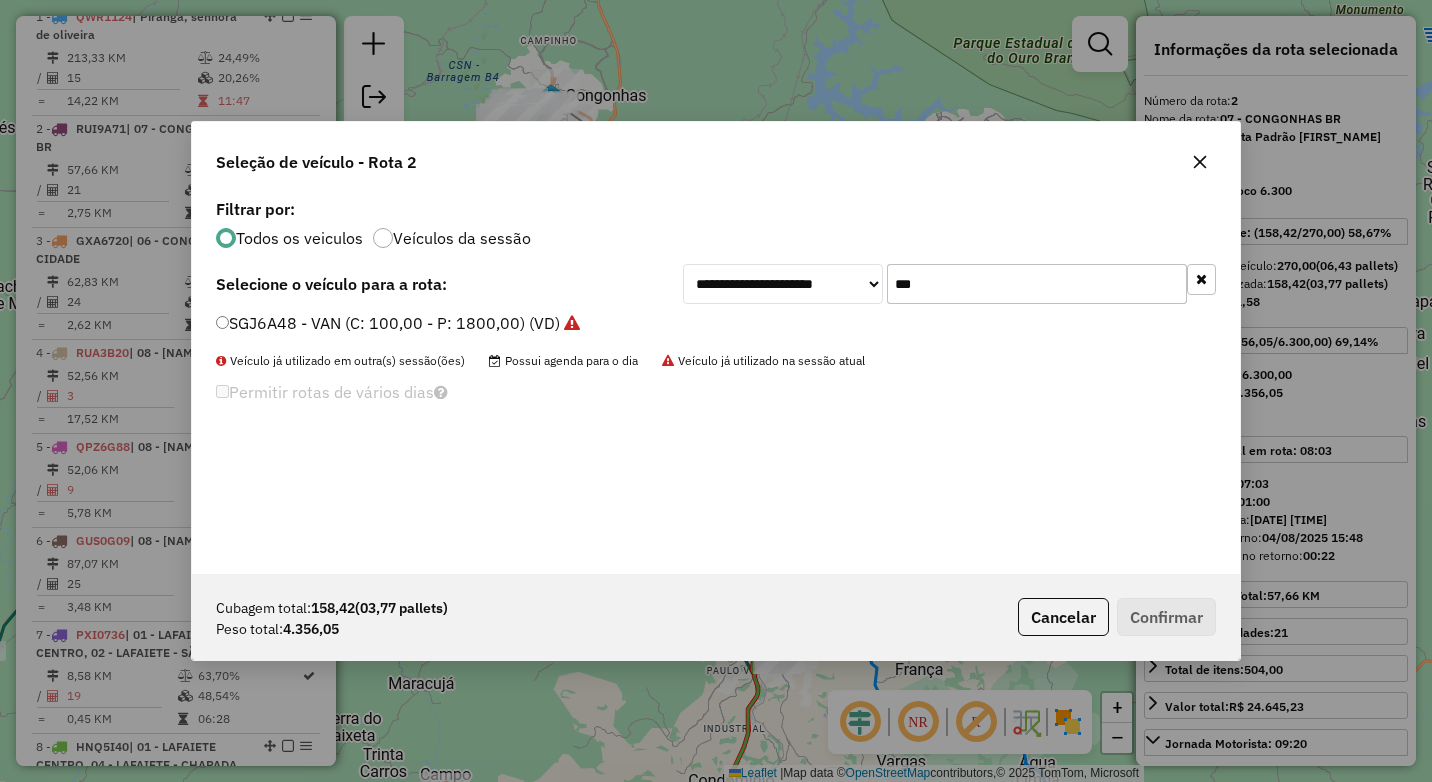 drag, startPoint x: 905, startPoint y: 283, endPoint x: 885, endPoint y: 283, distance: 20 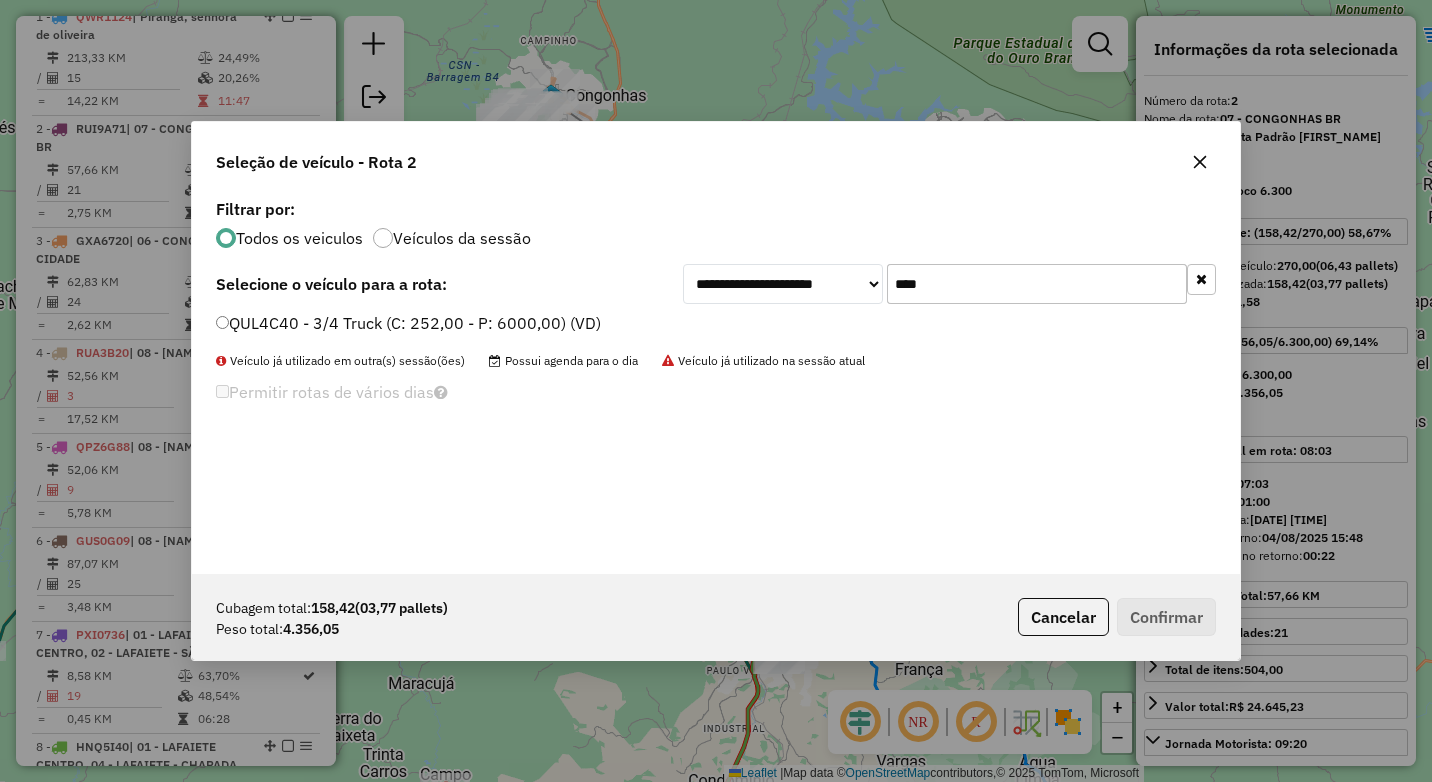 type on "****" 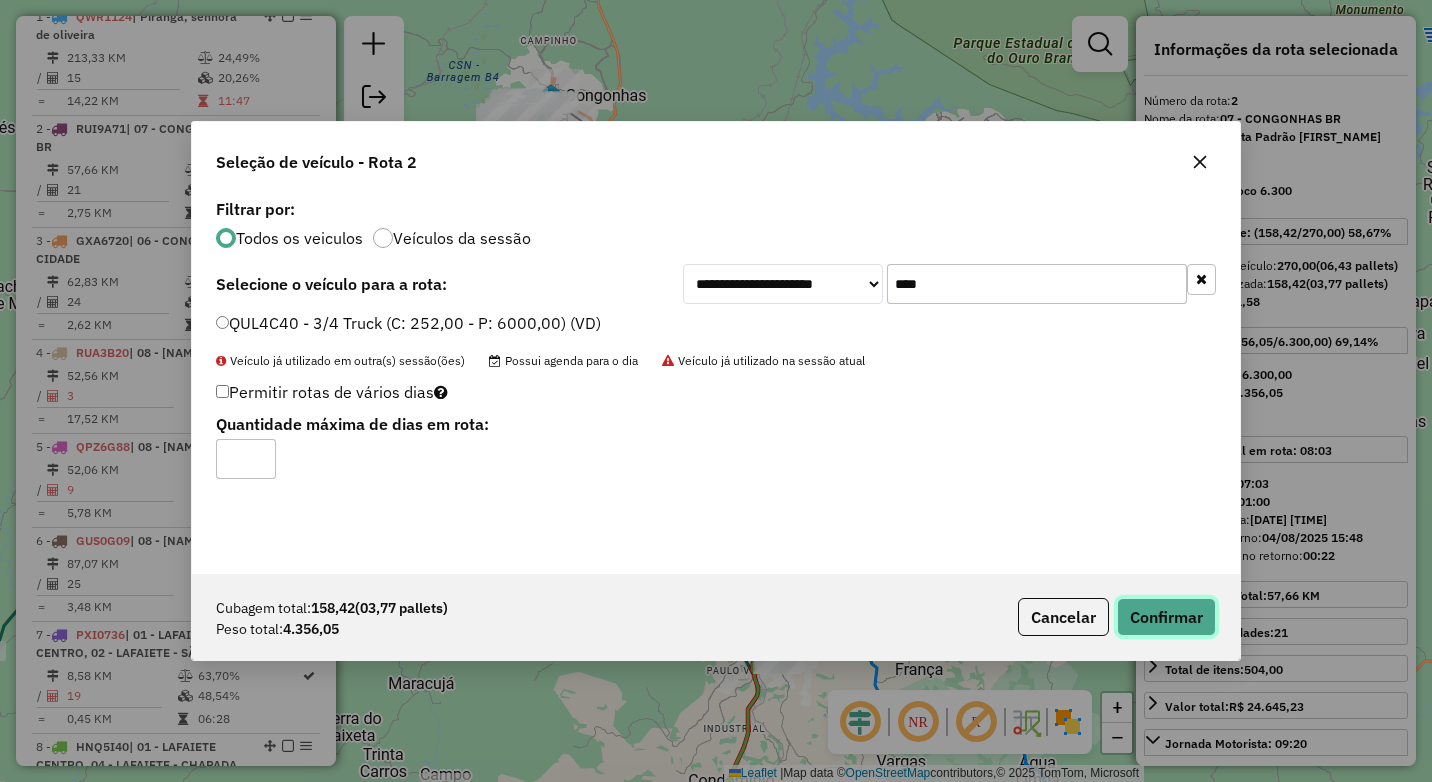 click on "Confirmar" 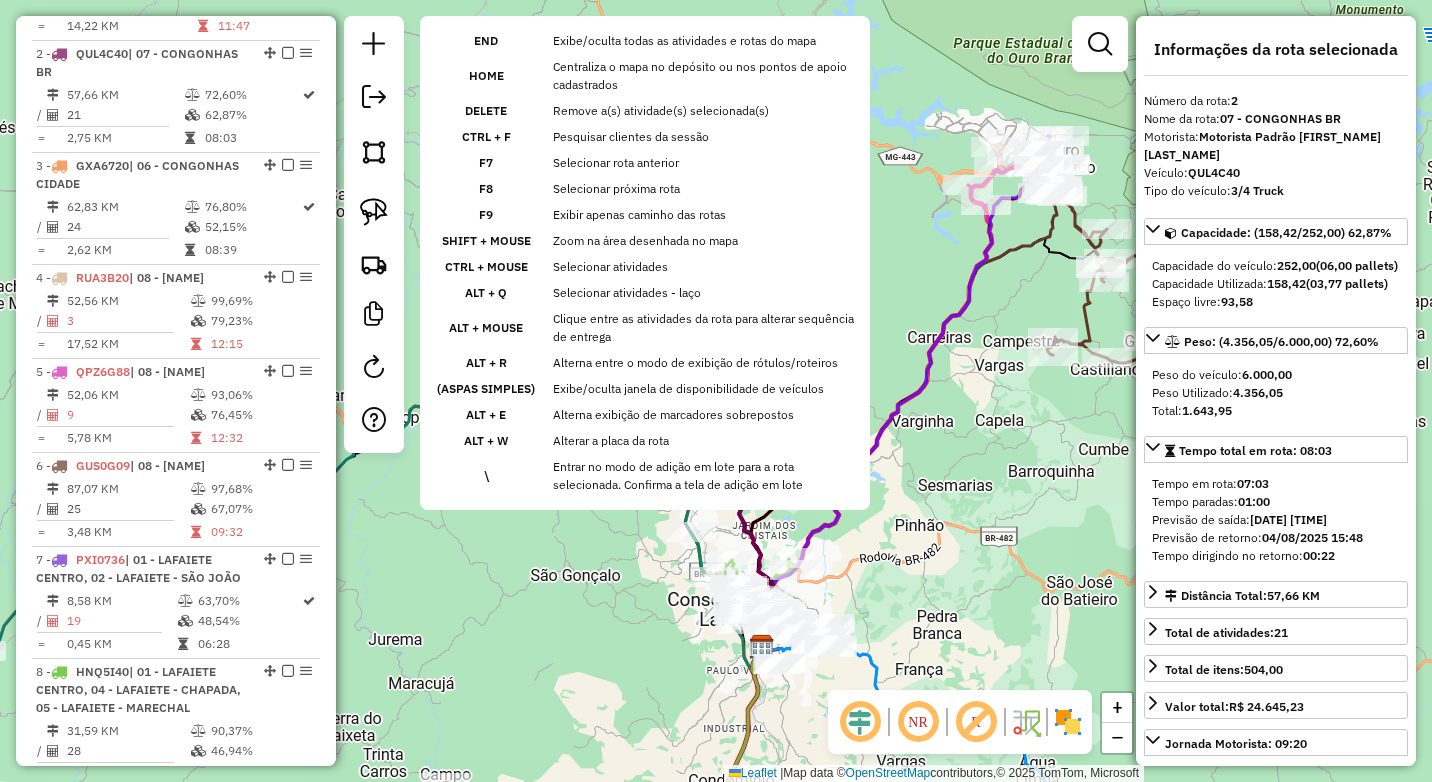 scroll, scrollTop: 886, scrollLeft: 0, axis: vertical 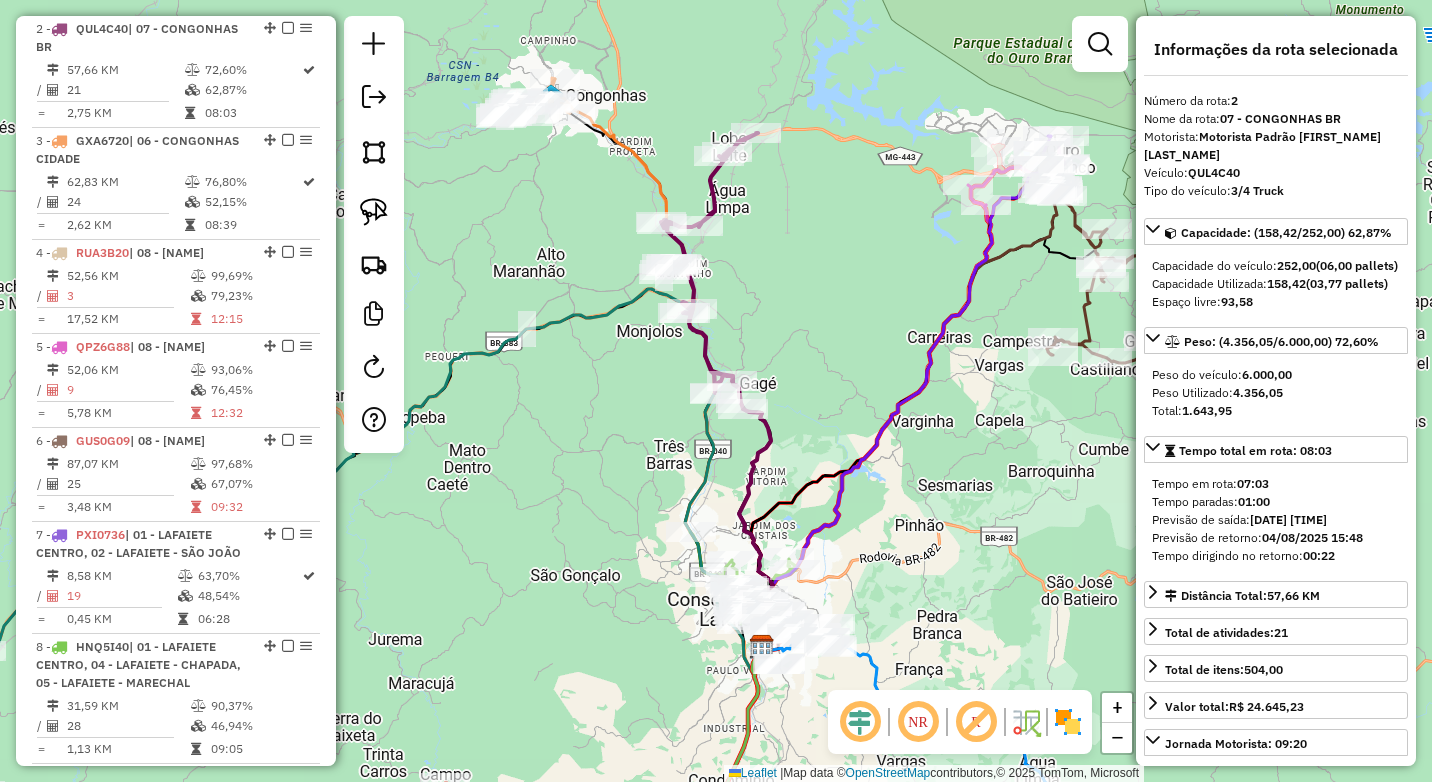 click on "Janela de atendimento Grade de atendimento Capacidade Transportadoras Veículos Cliente Pedidos  Rotas Selecione os dias de semana para filtrar as janelas de atendimento  Seg   Ter   Qua   Qui   Sex   Sáb   Dom  Informe o período da janela de atendimento: De: Até:  Filtrar exatamente a janela do cliente  Considerar janela de atendimento padrão  Selecione os dias de semana para filtrar as grades de atendimento  Seg   Ter   Qua   Qui   Sex   Sáb   Dom   Considerar clientes sem dia de atendimento cadastrado  Clientes fora do dia de atendimento selecionado Filtrar as atividades entre os valores definidos abaixo:  Peso mínimo:  ****  Peso máximo:  ****  Cubagem mínima:   Cubagem máxima:   De:   Até:  Filtrar as atividades entre o tempo de atendimento definido abaixo:  De:   Até:   Considerar capacidade total dos clientes não roteirizados Transportadora: Selecione um ou mais itens Tipo de veículo: Selecione um ou mais itens Veículo: Selecione um ou mais itens Motorista: Selecione um ou mais itens De:" 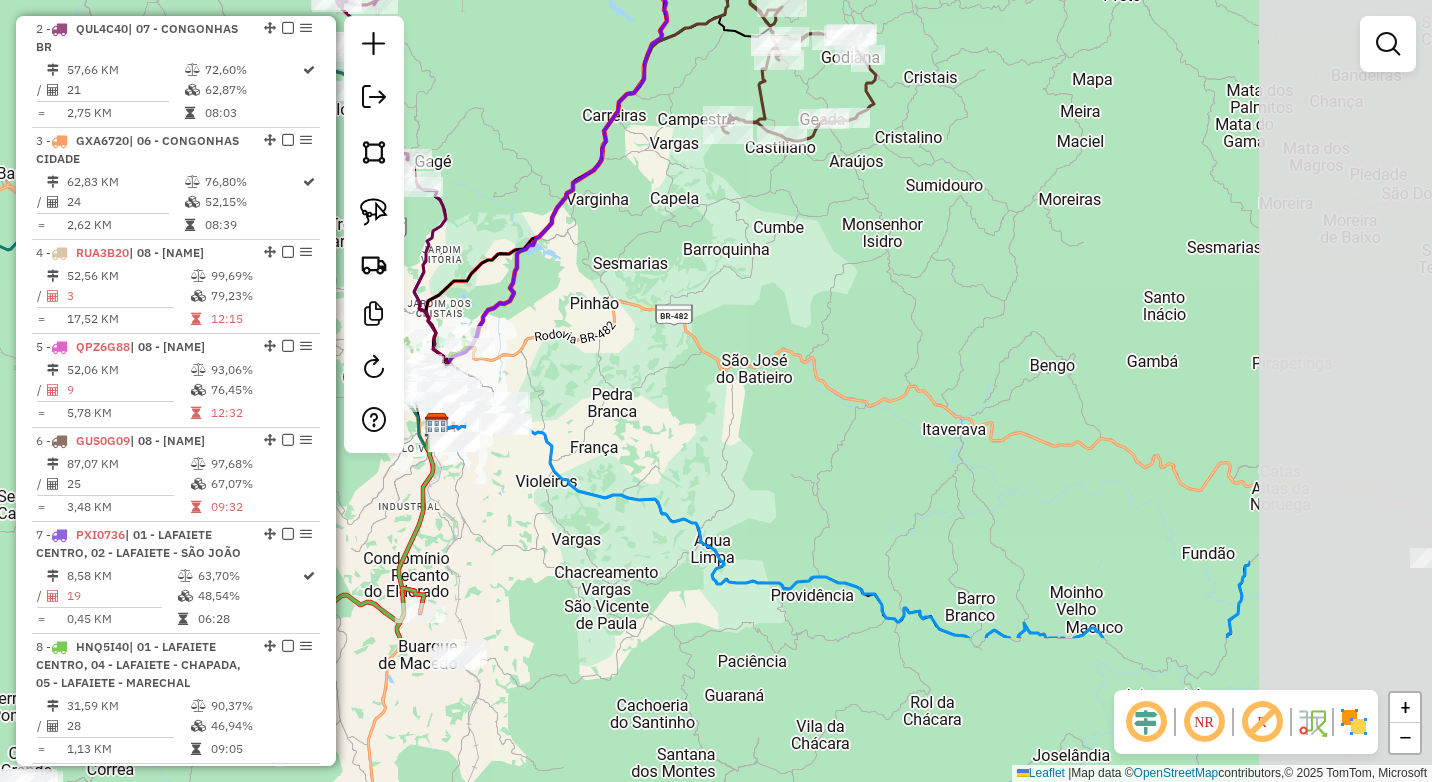 drag, startPoint x: 989, startPoint y: 605, endPoint x: 822, endPoint y: 421, distance: 248.48541 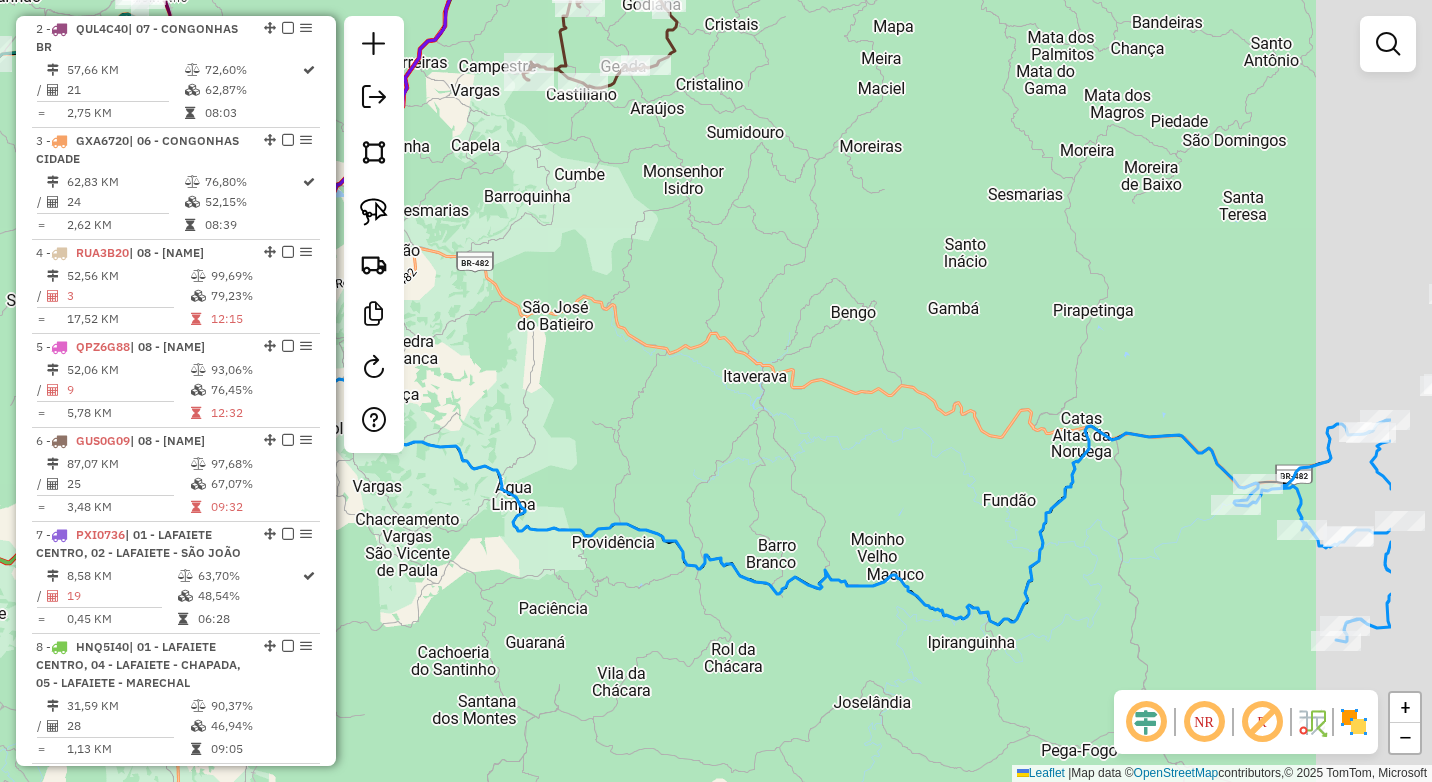 drag, startPoint x: 819, startPoint y: 442, endPoint x: 576, endPoint y: 397, distance: 247.13155 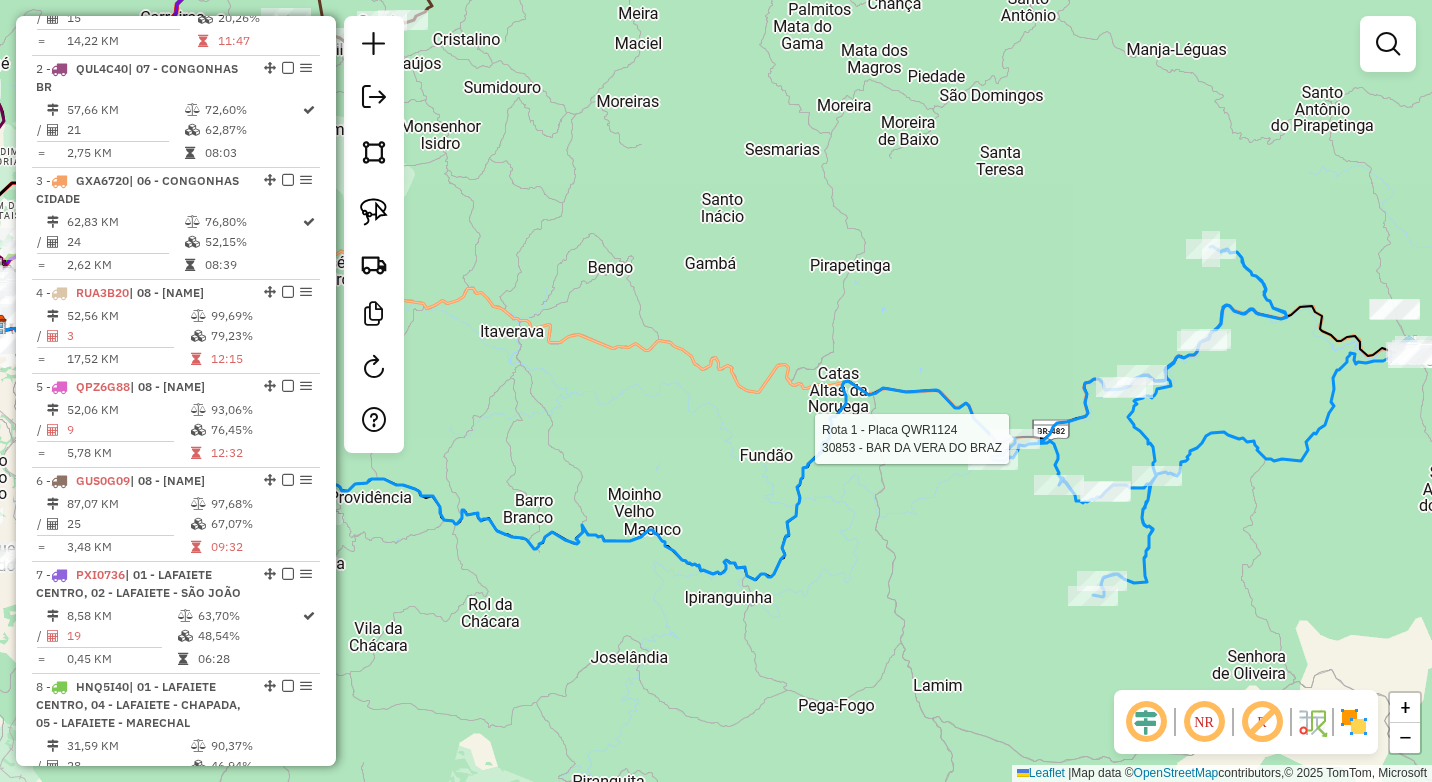 select on "*********" 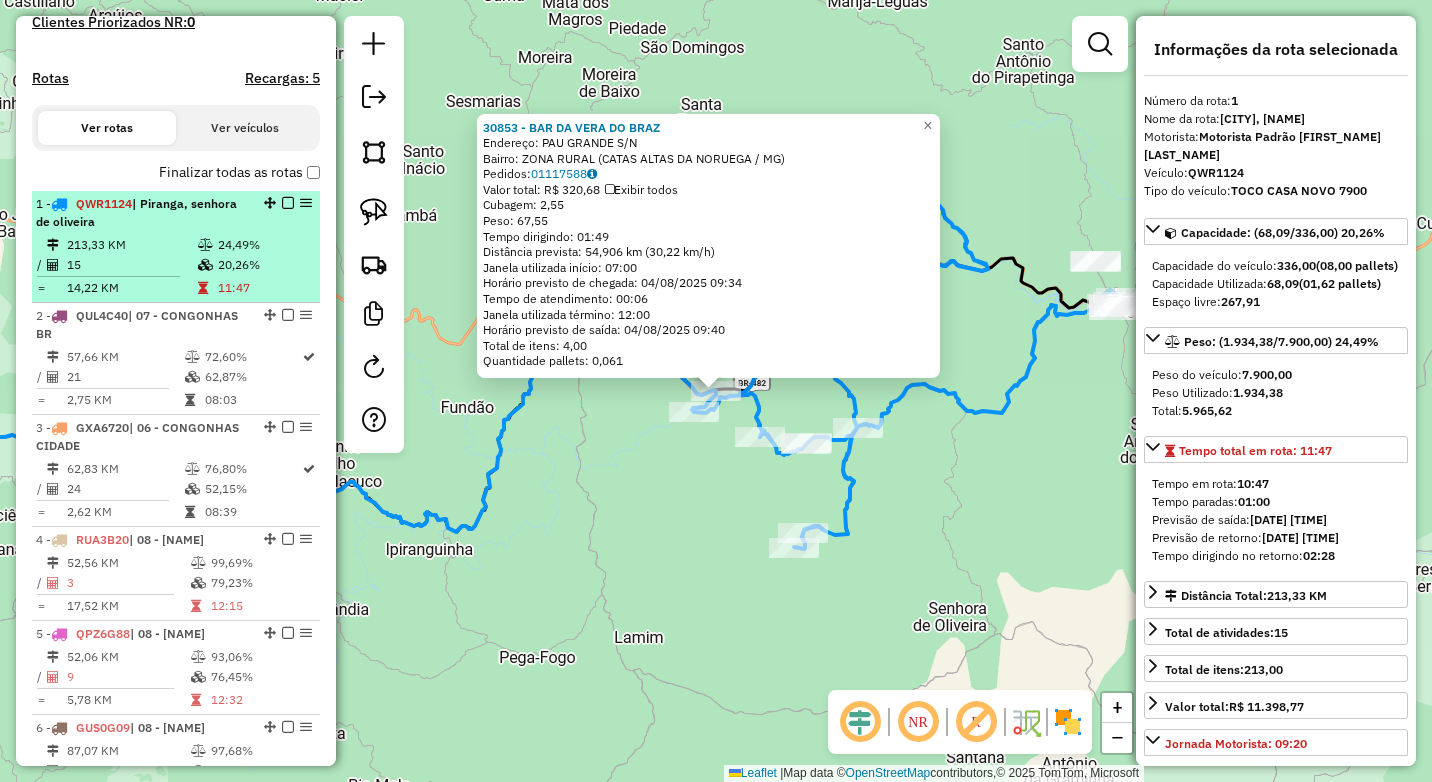 scroll, scrollTop: 574, scrollLeft: 0, axis: vertical 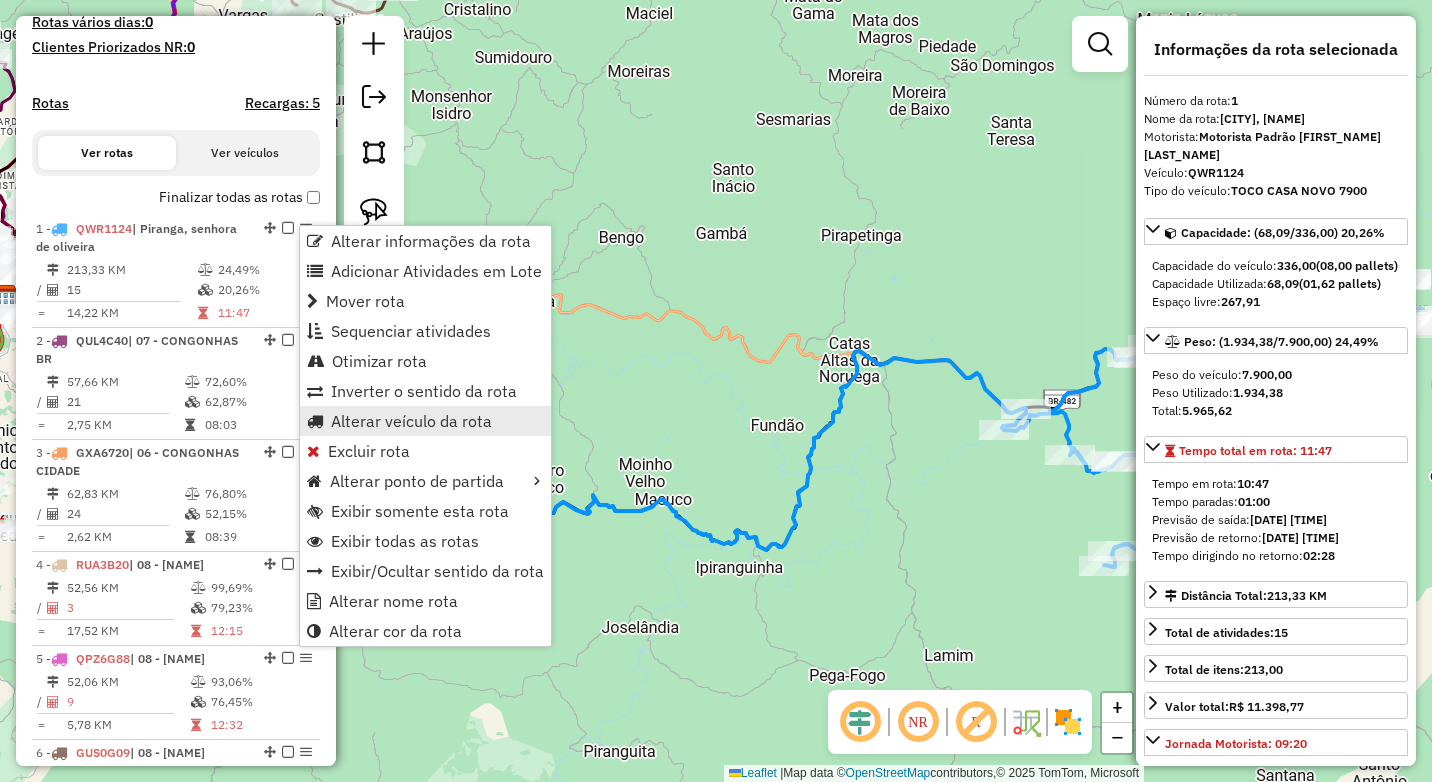 click on "Alterar veículo da rota" at bounding box center [411, 421] 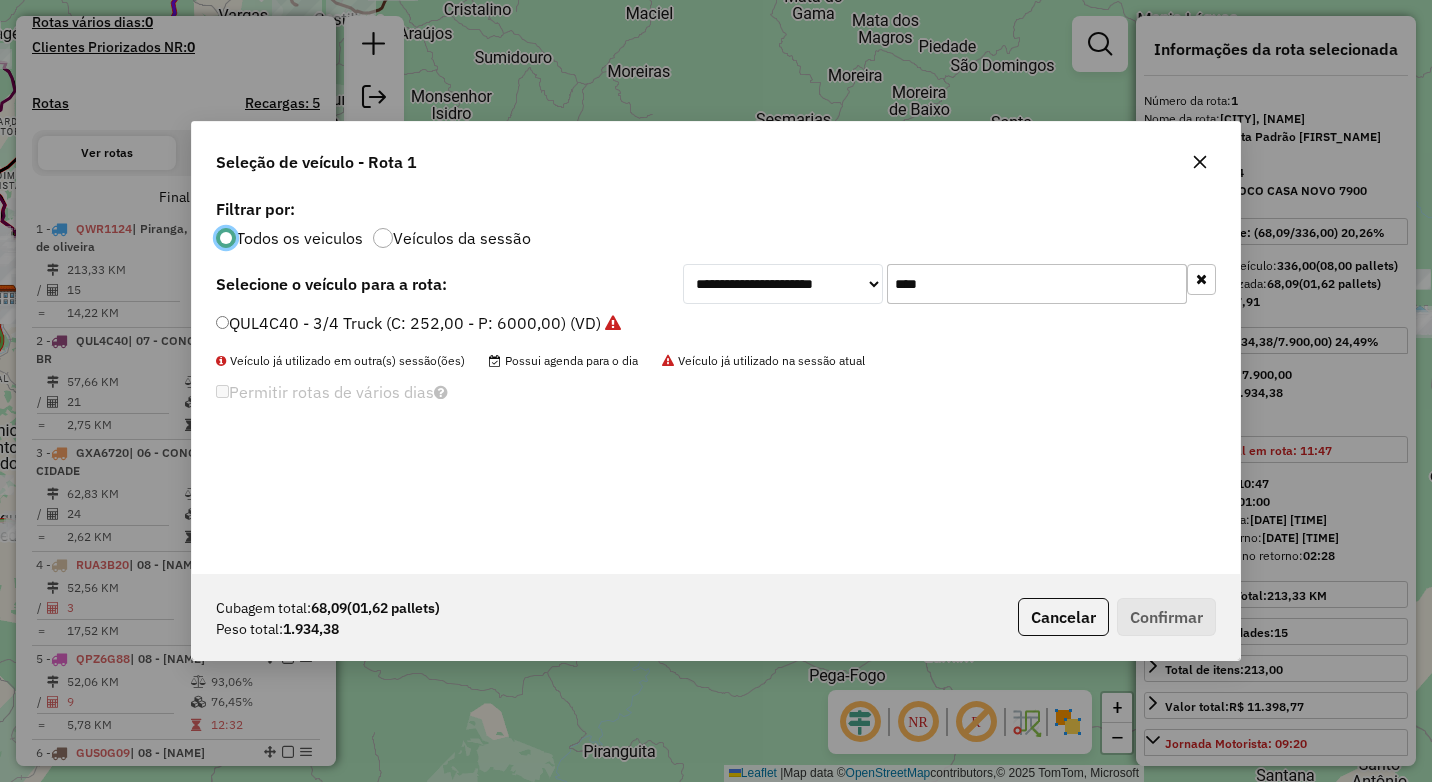 scroll, scrollTop: 11, scrollLeft: 6, axis: both 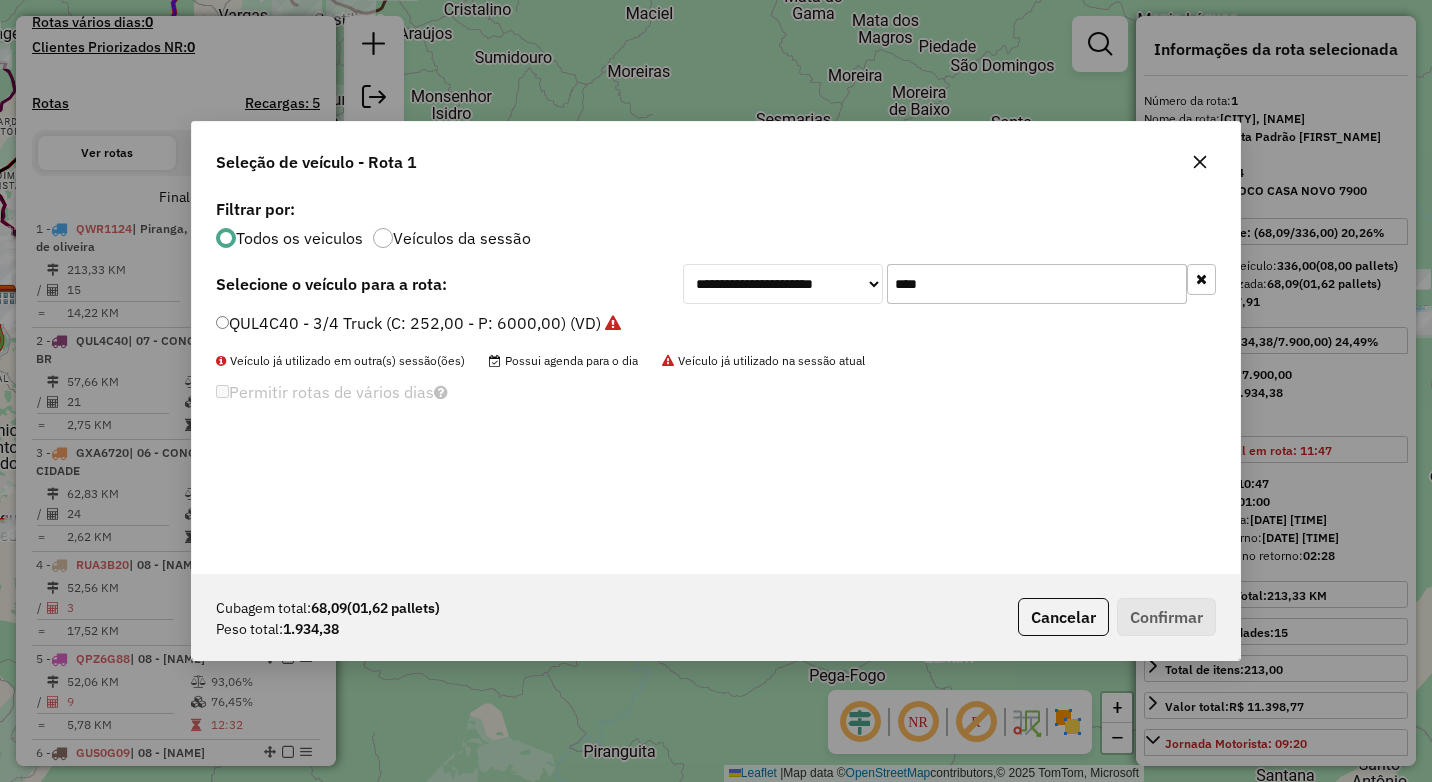 drag, startPoint x: 937, startPoint y: 287, endPoint x: 811, endPoint y: 272, distance: 126.88972 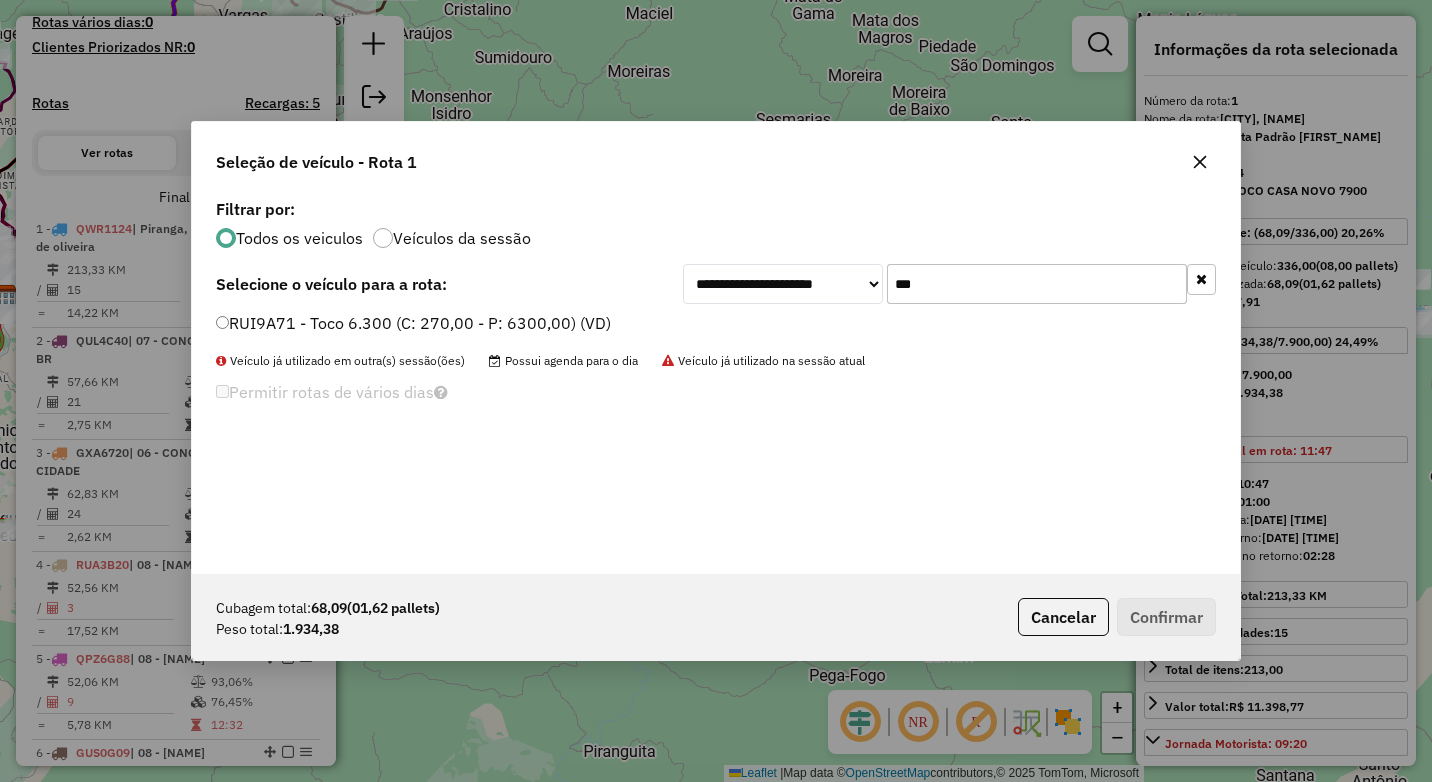 type on "***" 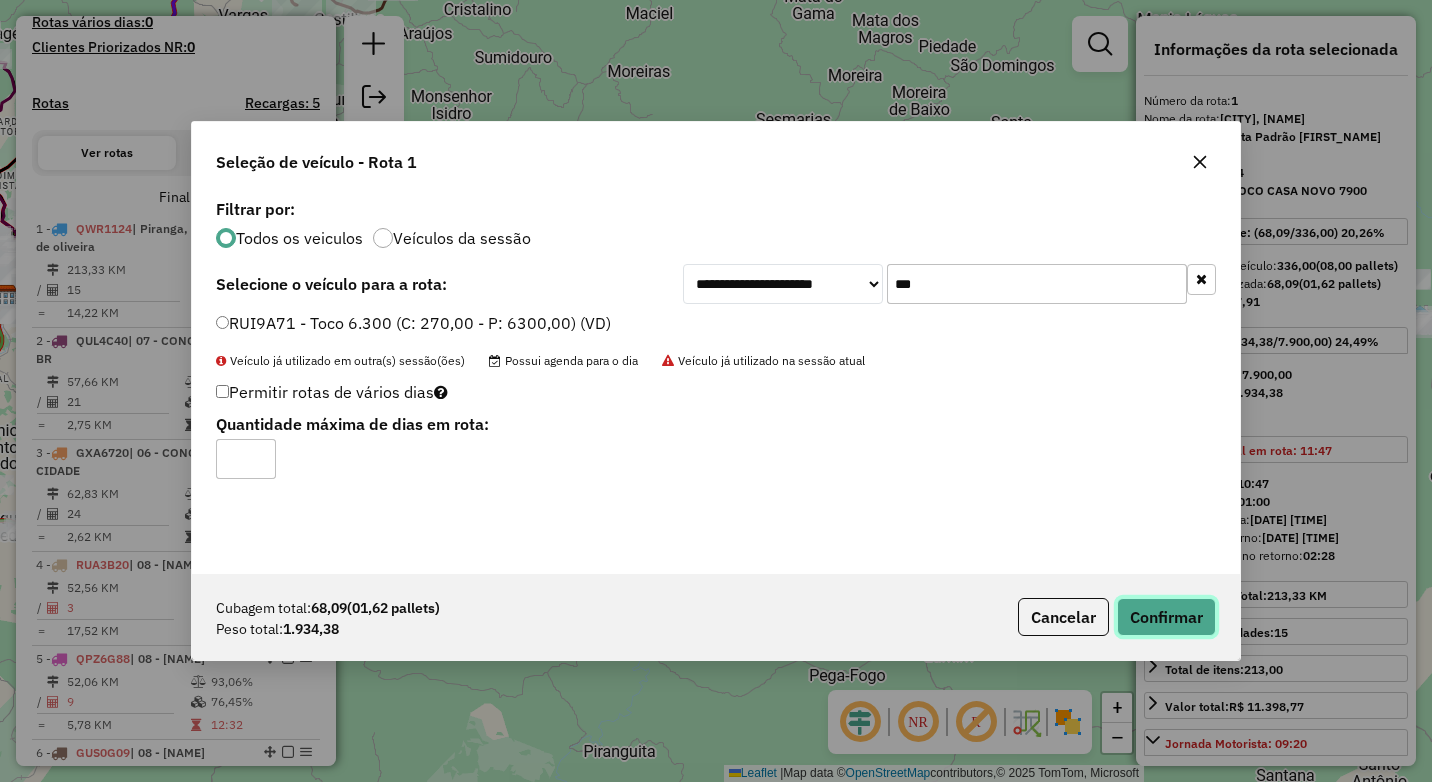 click on "Confirmar" 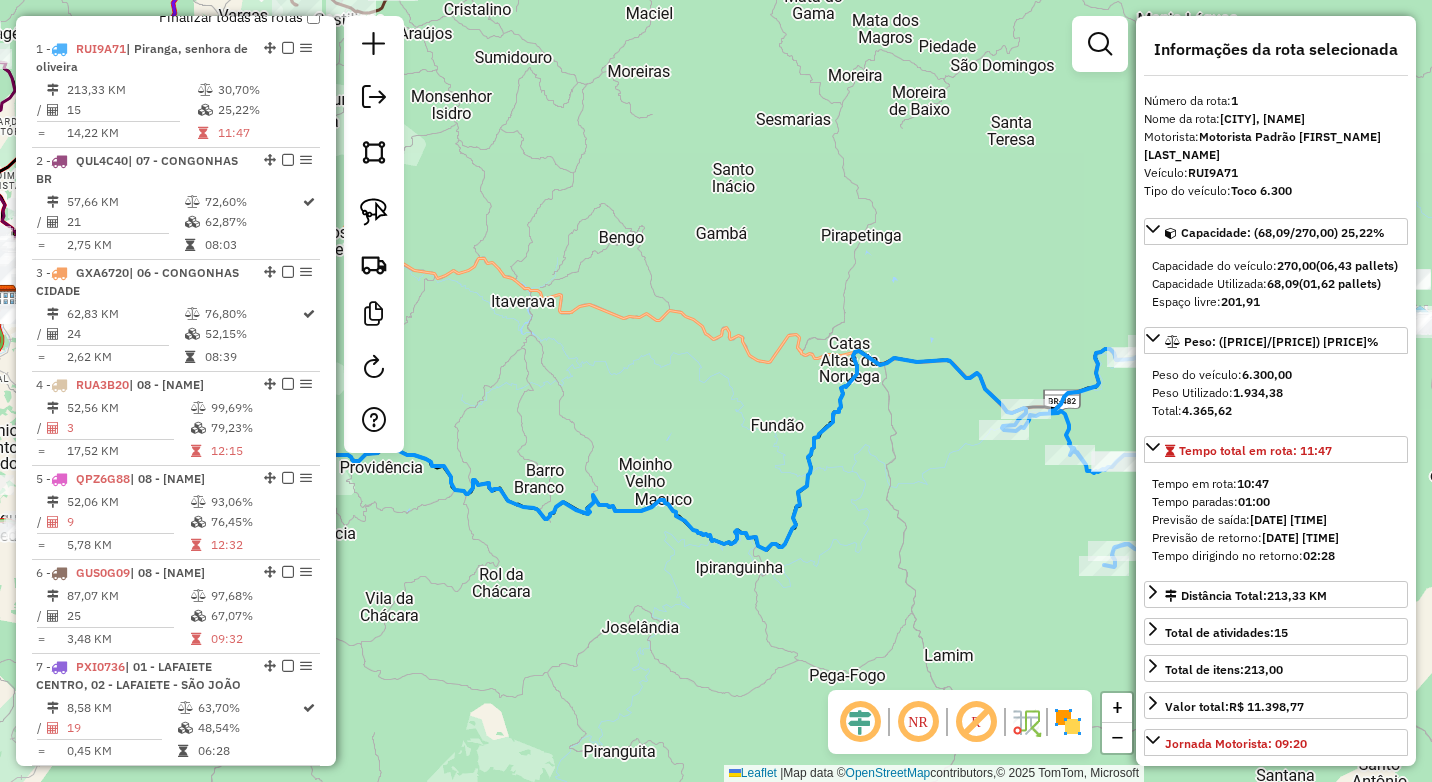 scroll, scrollTop: 774, scrollLeft: 0, axis: vertical 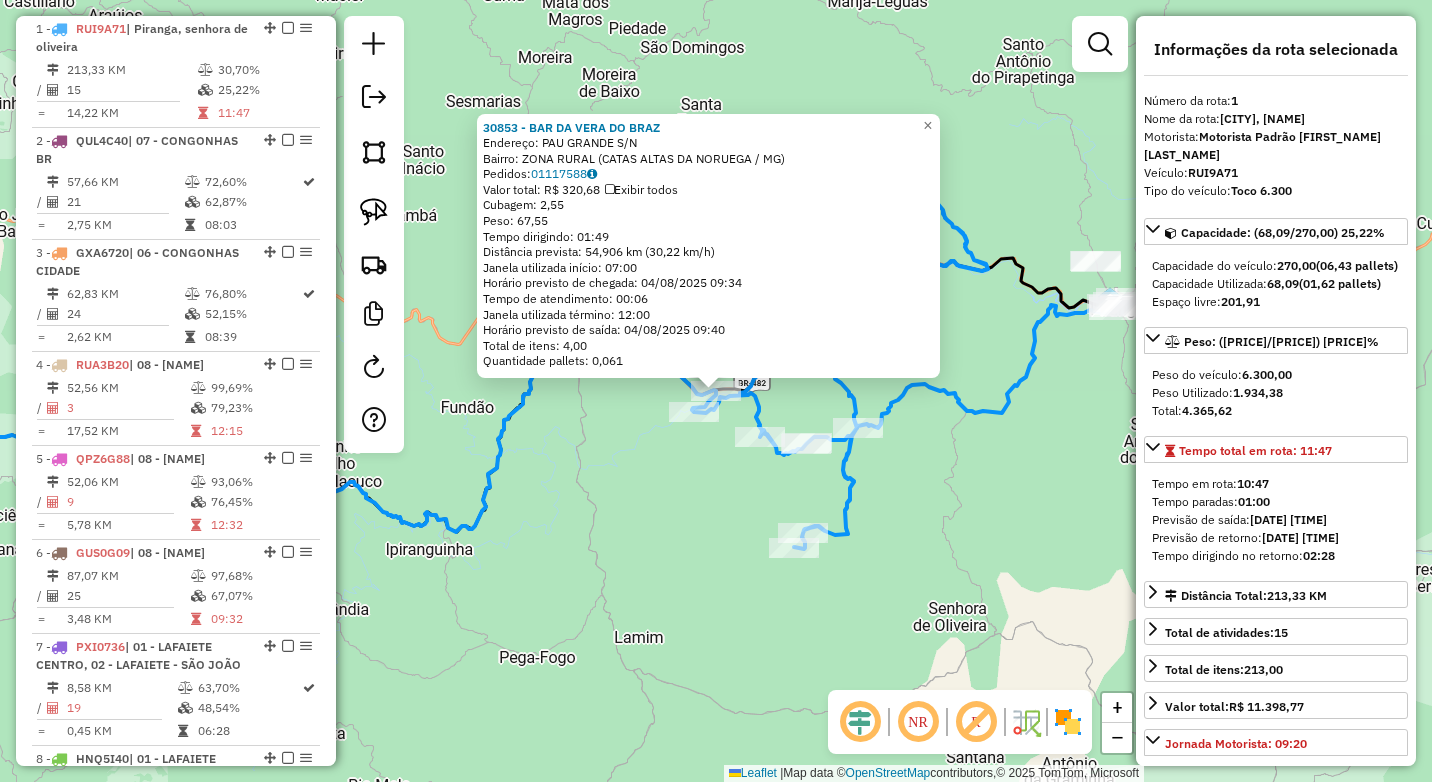 click on "30853 - [NAME] [LAST] Endereço: [NAME] S/N Bairro: [NAME] ([CITY] / [STATE]) Pedidos: 01117588 Valor total: R$ 320,68 Exibir todos Cubagem: 2,55 Peso: 67,55 Tempo dirigindo: 01:49 Distância prevista: 54,906 km (30,22 km/h) Janela utilizada início: 07:00 Horário previsto de chegada: 04/08/2025 09:34 Tempo de atendimento: 00:06 Janela utilizada término: 12:00 Horário previsto de saída: 04/08/2025 09:40 Total de itens: 4,00 Quantidade pallets: 0,061 × Janela de atendimento Grade de atendimento Capacidade Transportadoras Veículos Cliente Pedidos Rotas Selecione os dias de semana para filtrar as janelas de atendimento Seg Ter Qua Qui Sex Sáb Dom Informe o período da janela de atendimento: De: Até: Filtrar exatamente a janela do cliente Considerar janela de atendimento padrão Selecione os dias de semana para filtrar as grades de atendimento Seg Ter Qua Qui Sex Sáb Dom Peso mínimo: **** Peso máximo: **** De:" 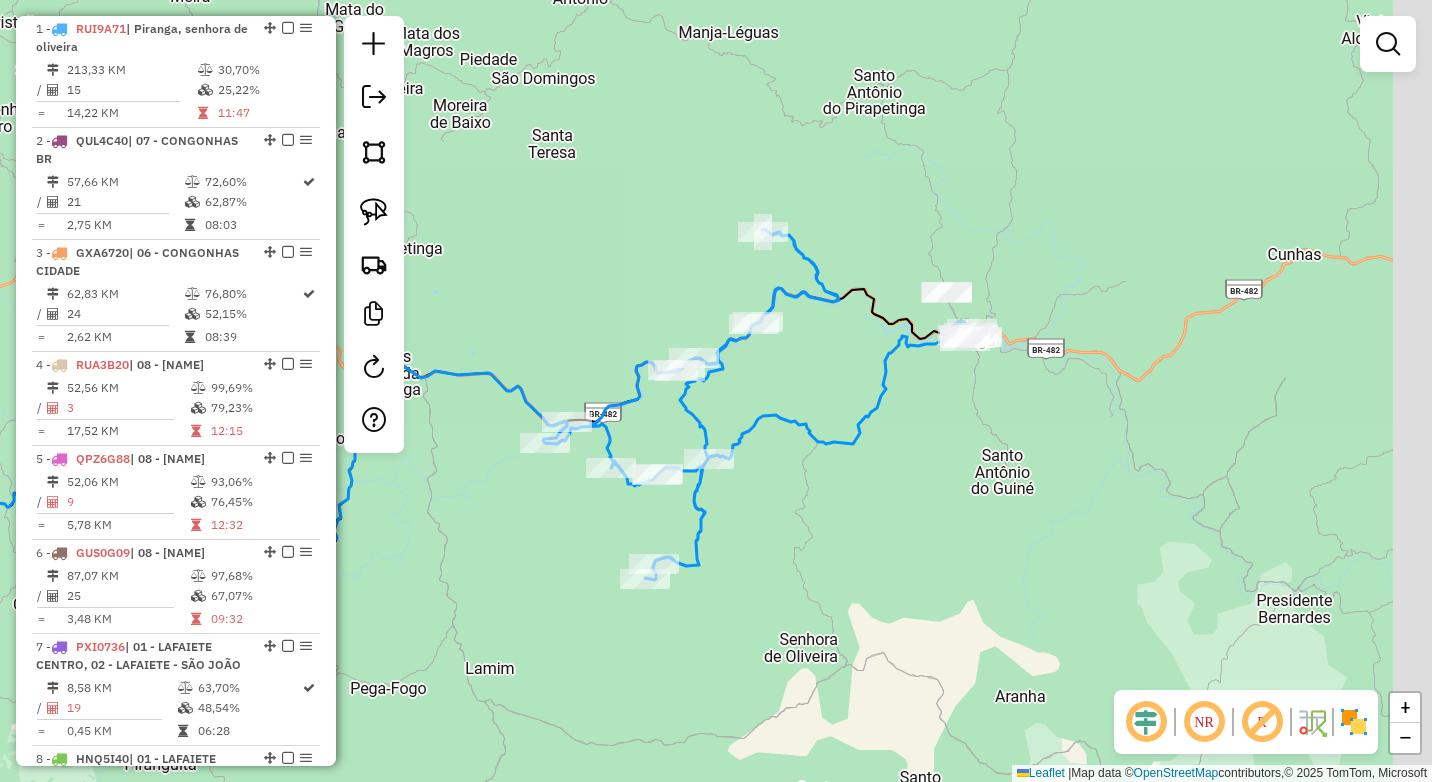 drag, startPoint x: 1109, startPoint y: 477, endPoint x: 803, endPoint y: 538, distance: 312.02084 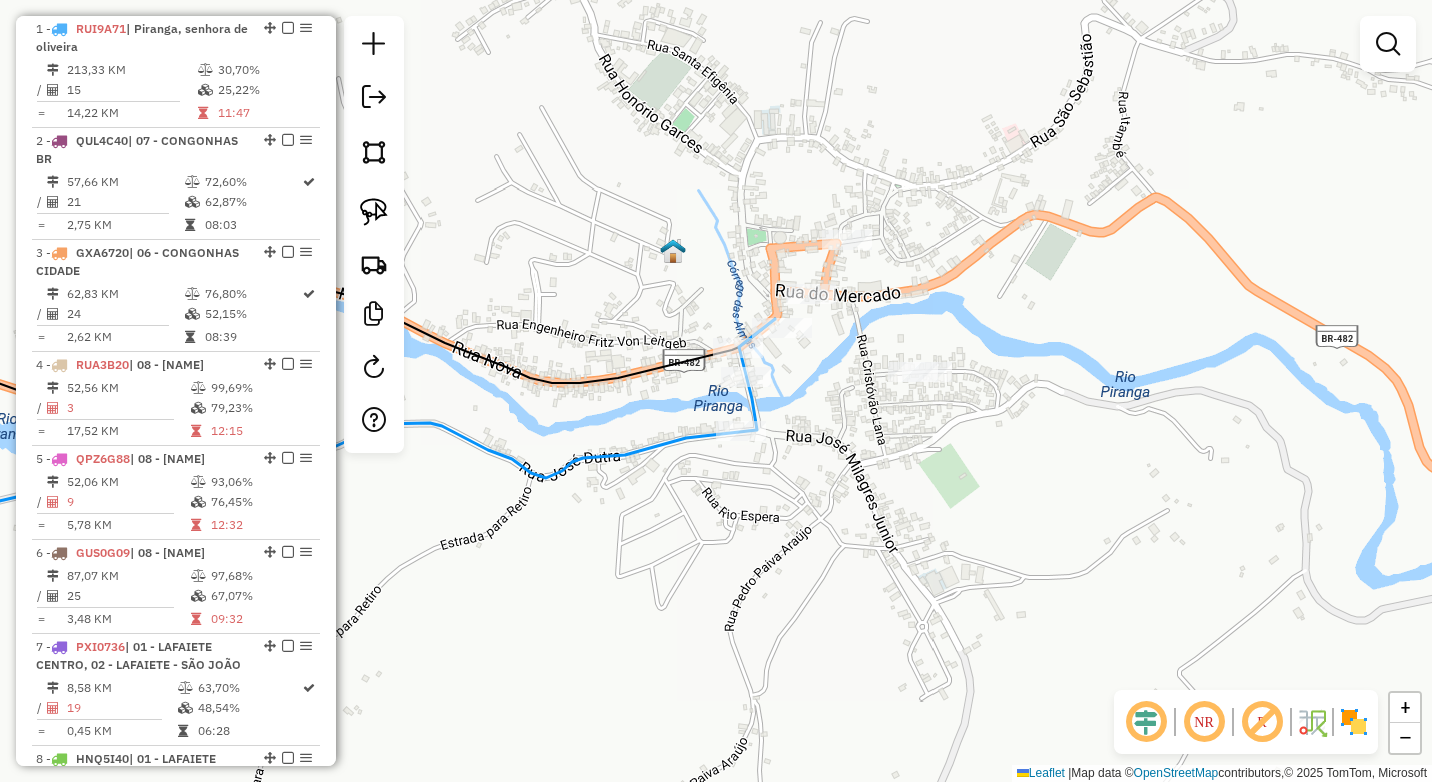 drag, startPoint x: 893, startPoint y: 372, endPoint x: 832, endPoint y: 470, distance: 115.43397 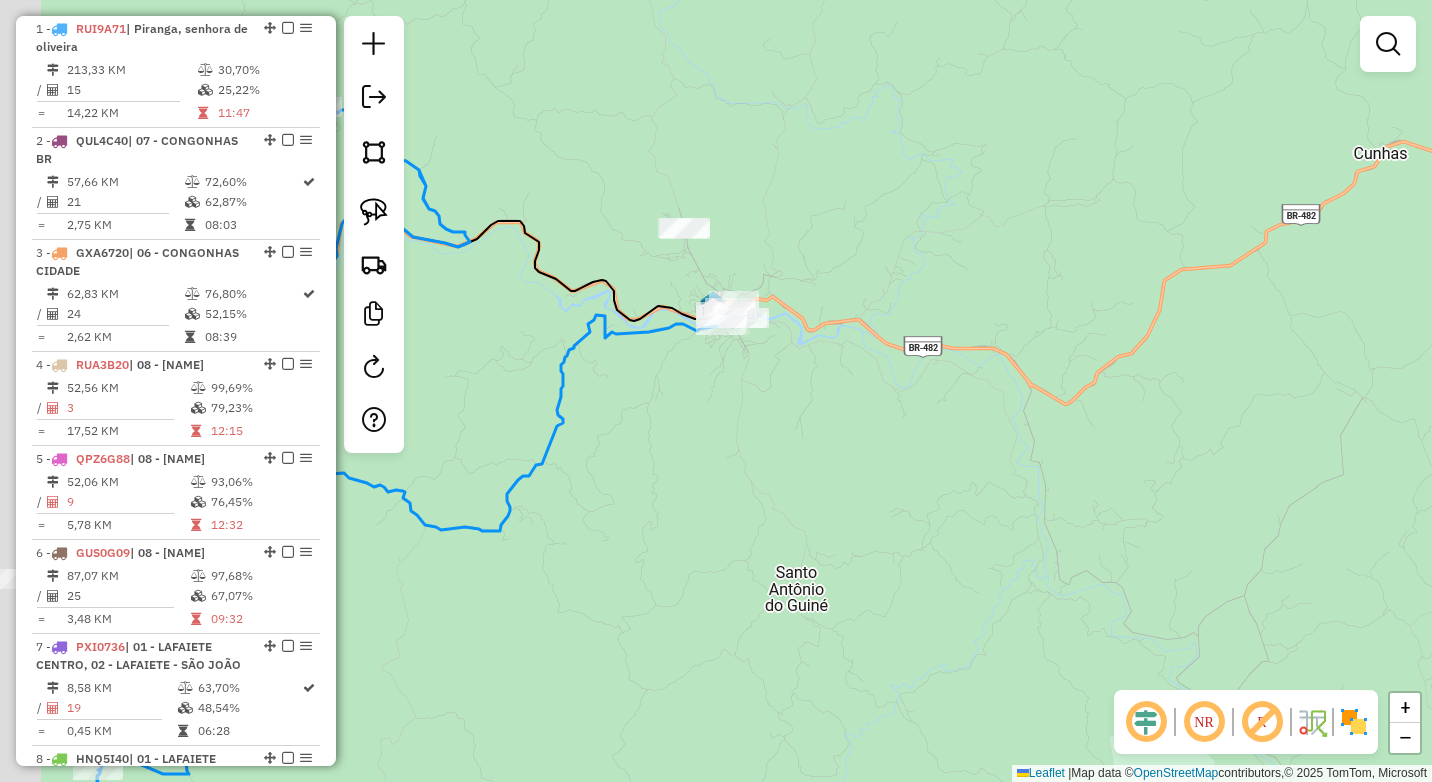 drag, startPoint x: 519, startPoint y: 335, endPoint x: 735, endPoint y: 421, distance: 232.49086 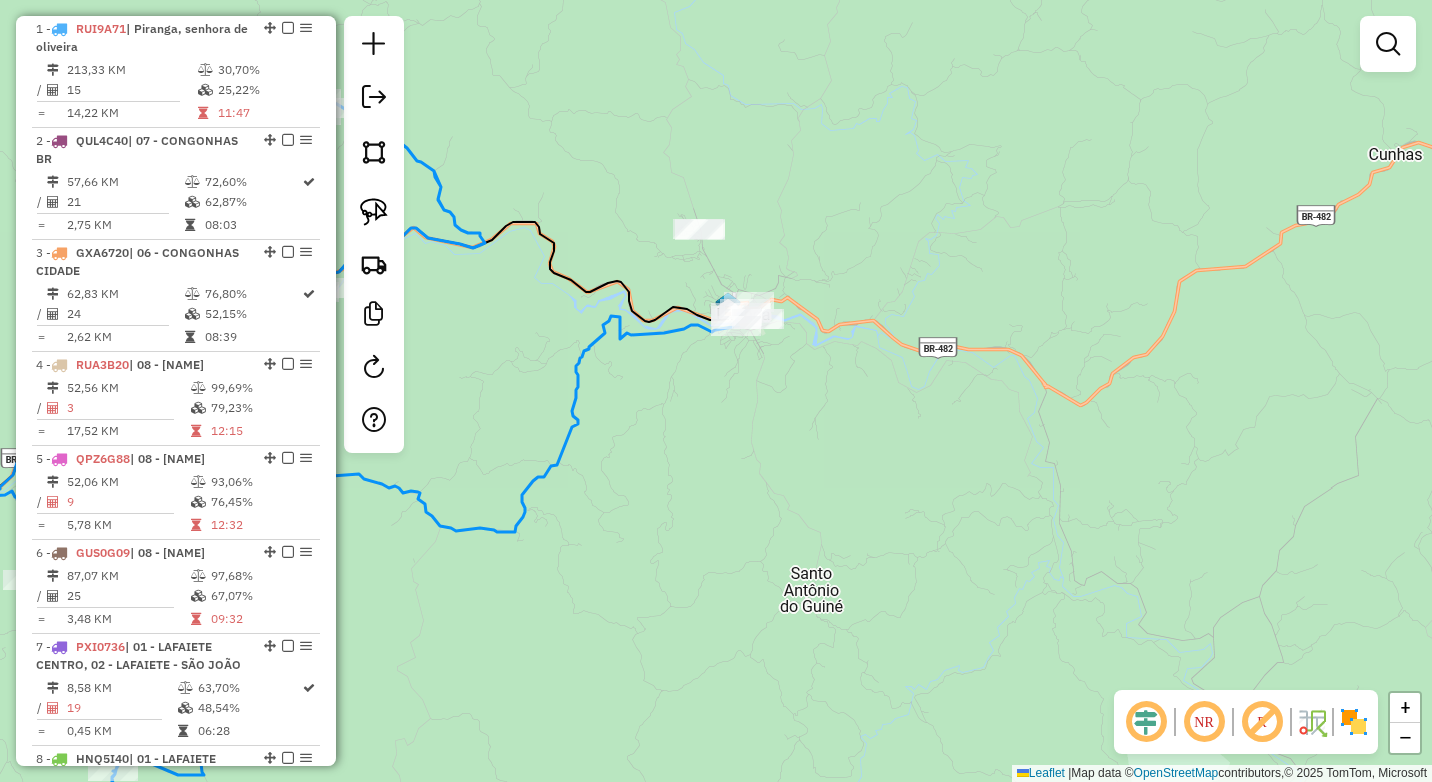 drag, startPoint x: 544, startPoint y: 356, endPoint x: 848, endPoint y: 343, distance: 304.27783 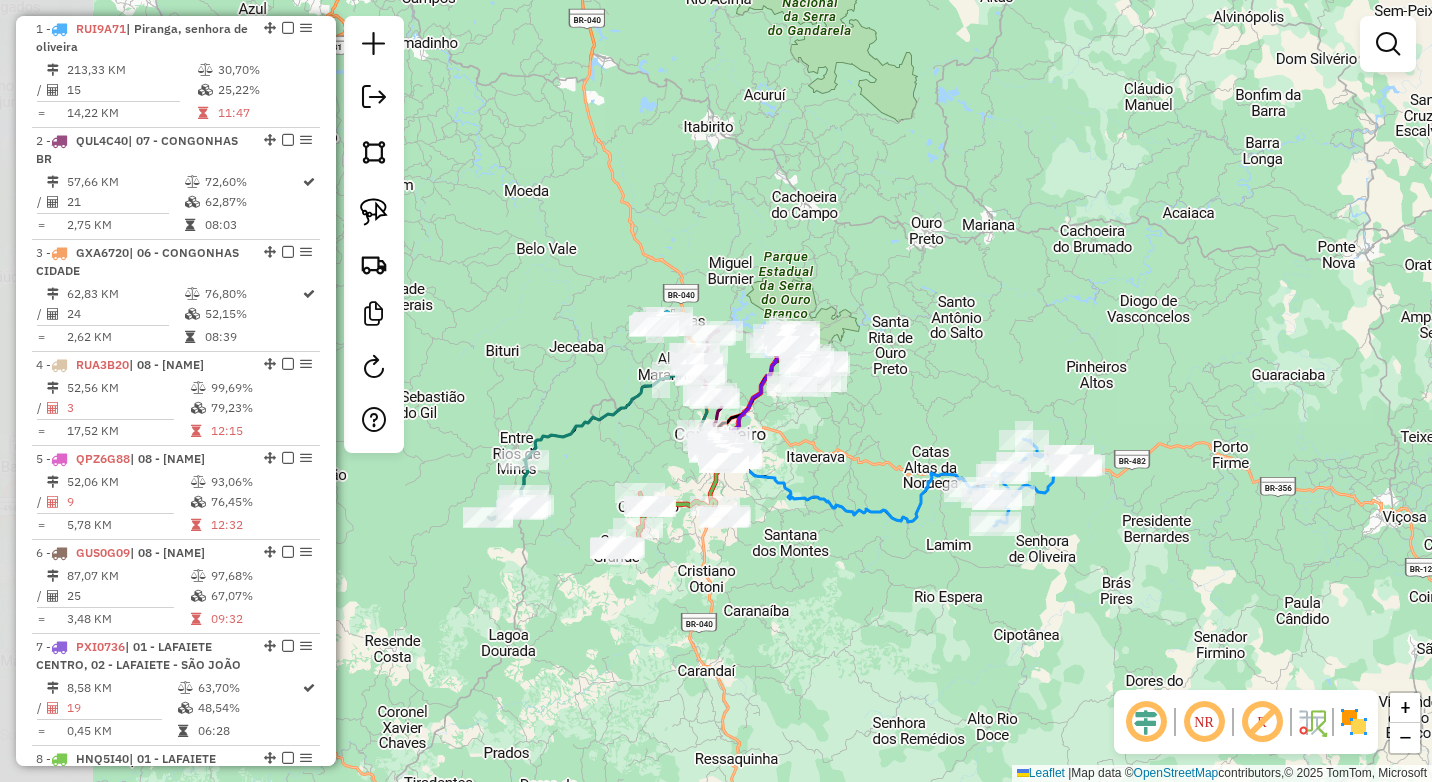 drag, startPoint x: 668, startPoint y: 322, endPoint x: 864, endPoint y: 435, distance: 226.24103 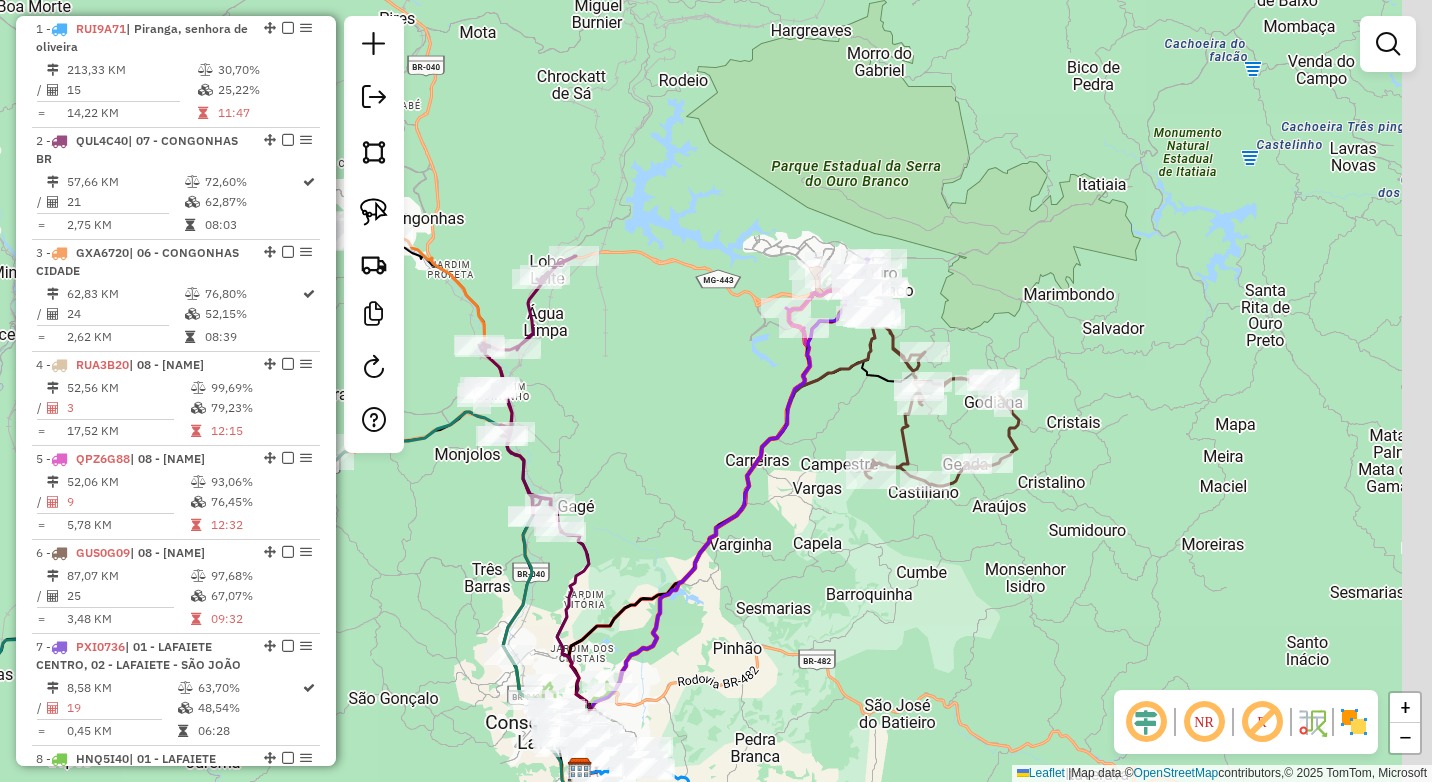 drag, startPoint x: 813, startPoint y: 280, endPoint x: 661, endPoint y: 359, distance: 171.30382 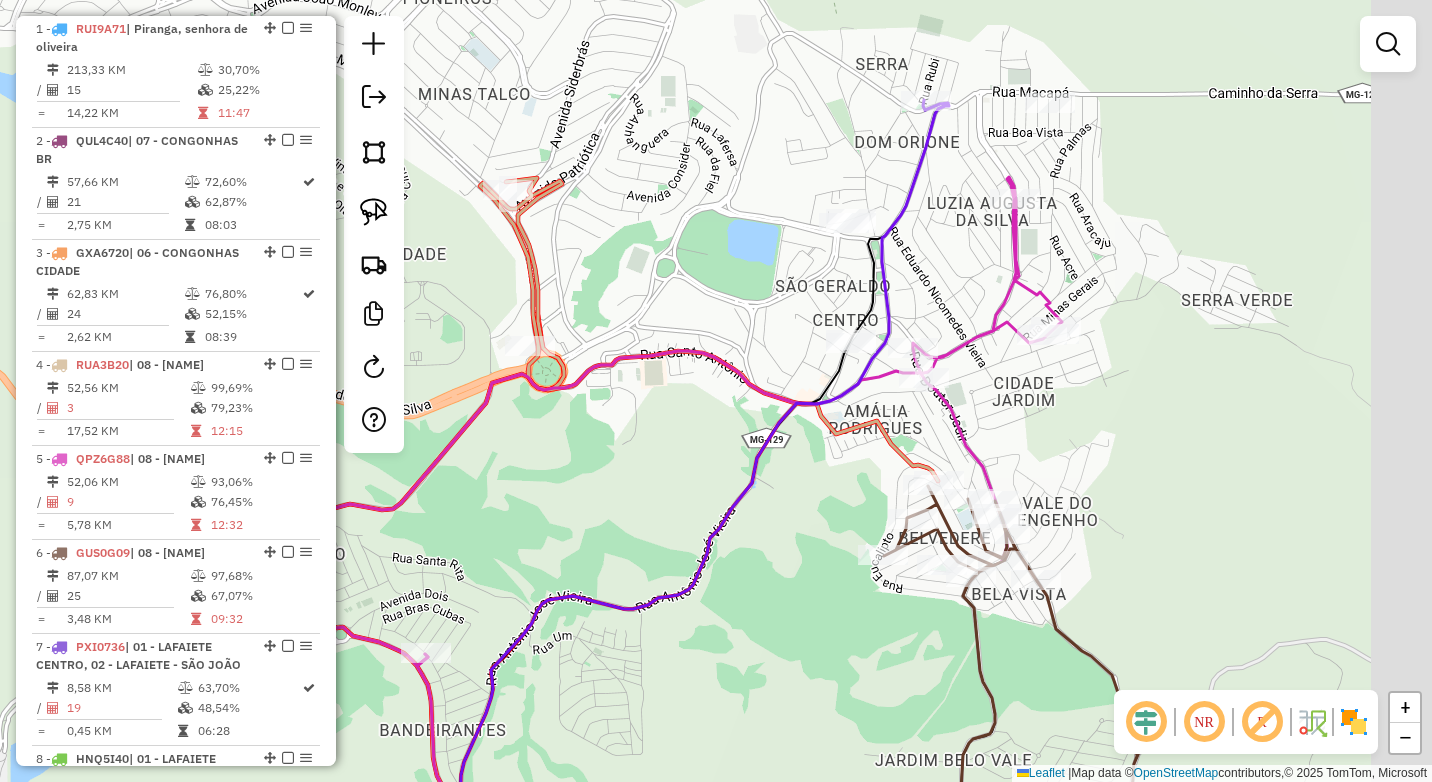 drag, startPoint x: 840, startPoint y: 275, endPoint x: 661, endPoint y: 261, distance: 179.54665 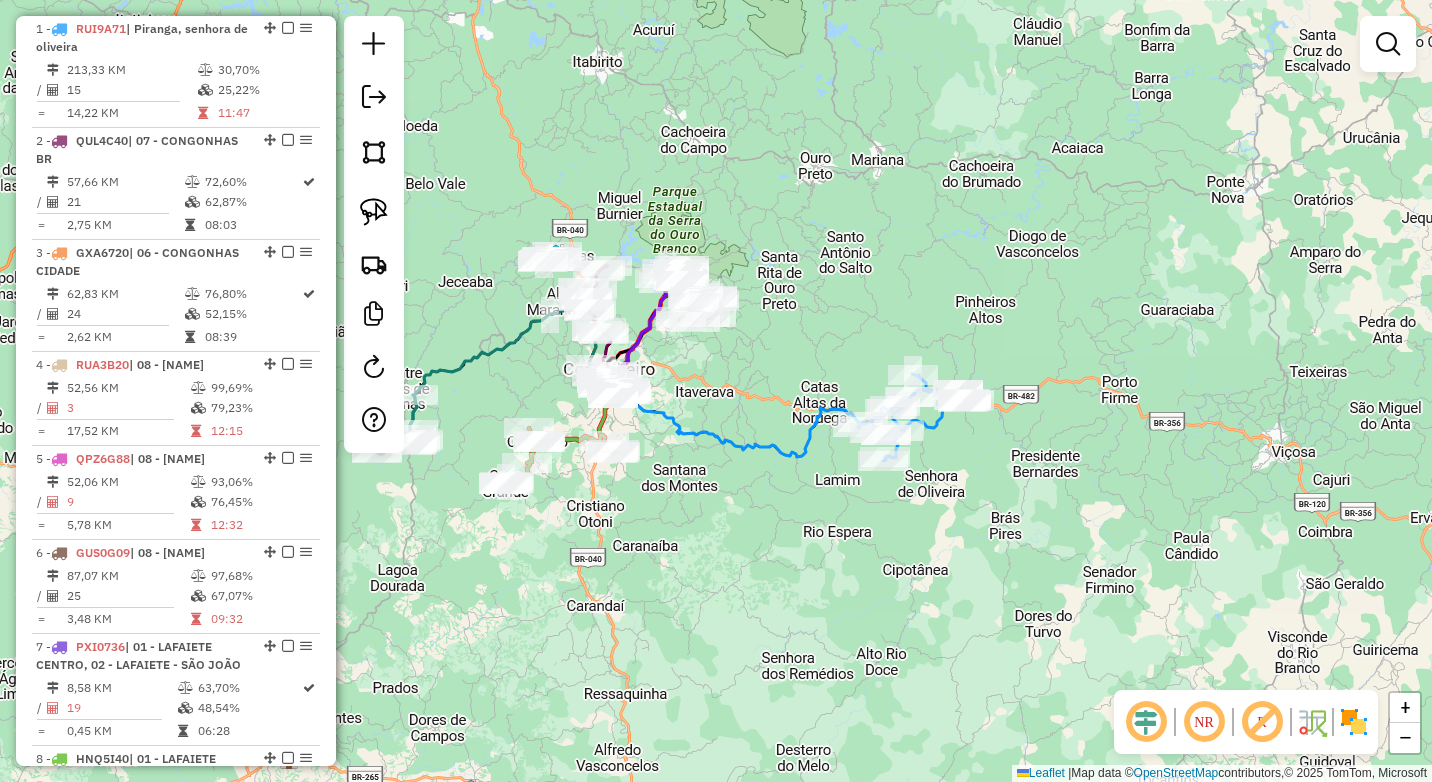 drag, startPoint x: 673, startPoint y: 458, endPoint x: 702, endPoint y: 414, distance: 52.69725 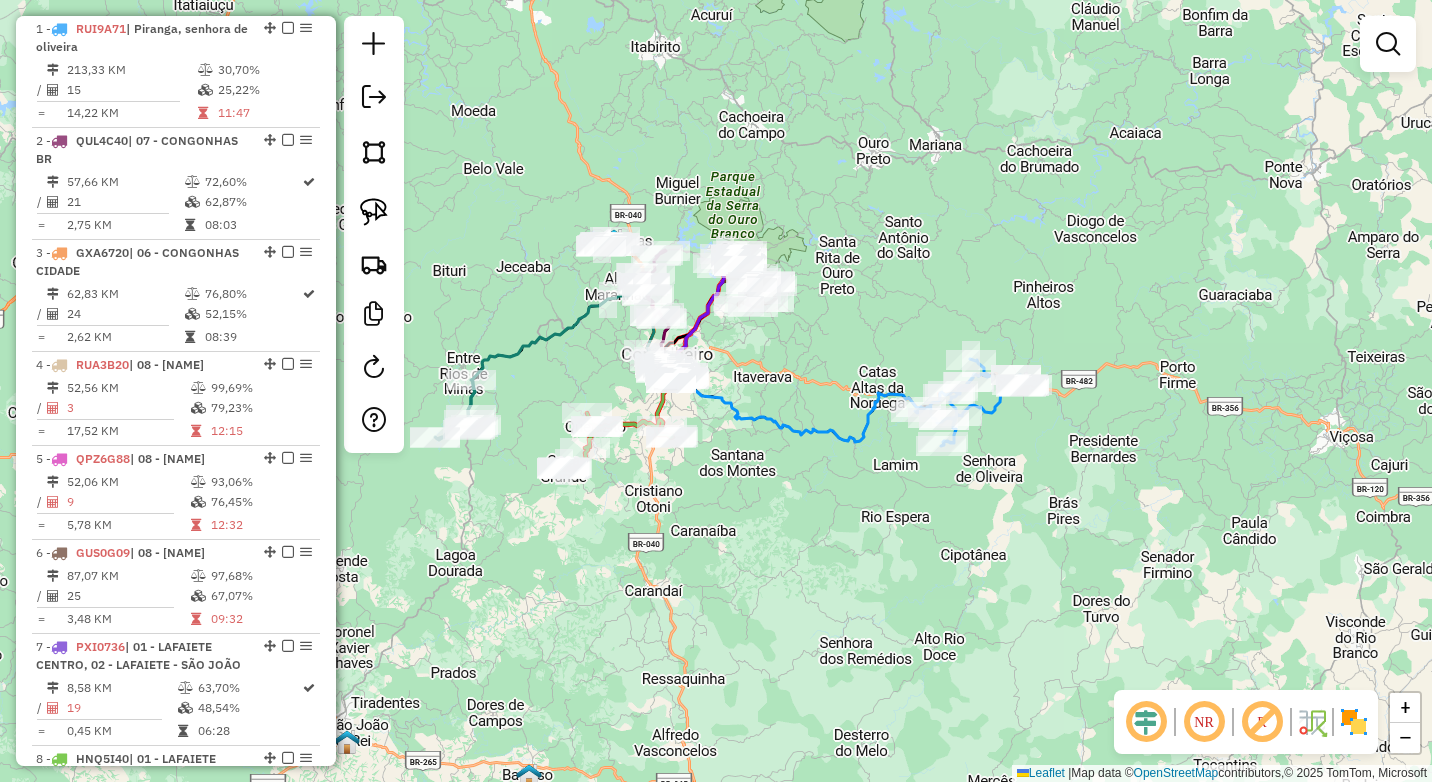 drag, startPoint x: 539, startPoint y: 260, endPoint x: 558, endPoint y: 323, distance: 65.802734 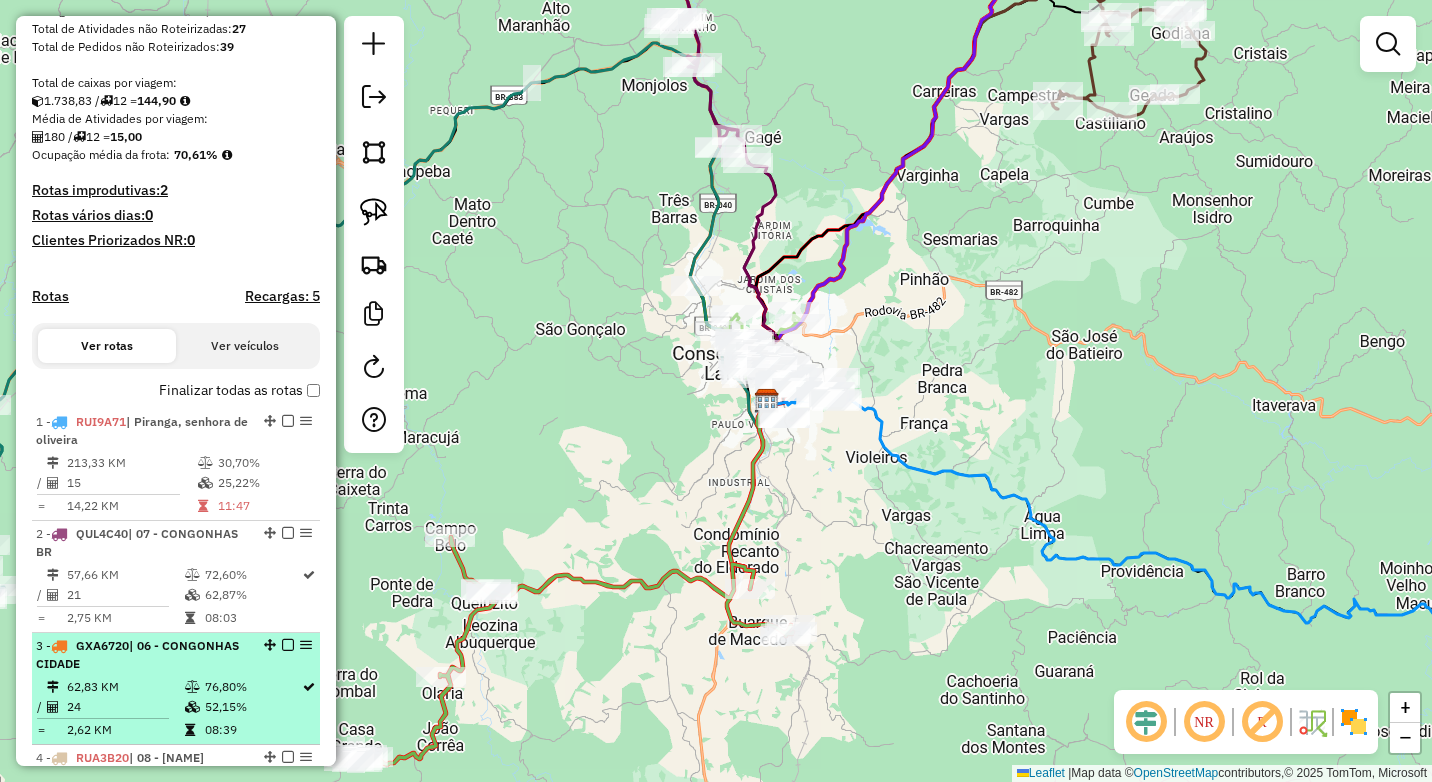 scroll, scrollTop: 574, scrollLeft: 0, axis: vertical 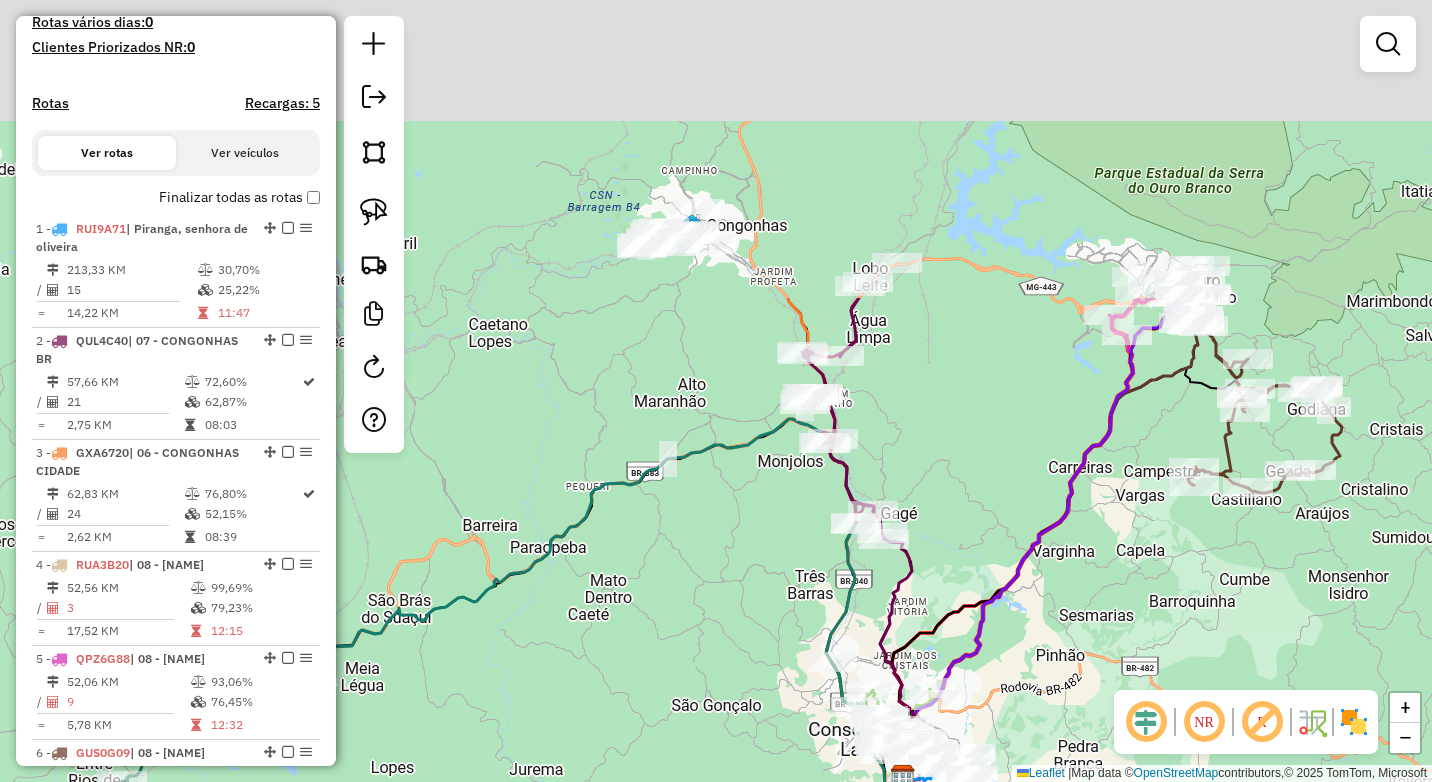 drag, startPoint x: 563, startPoint y: 199, endPoint x: 694, endPoint y: 531, distance: 356.91034 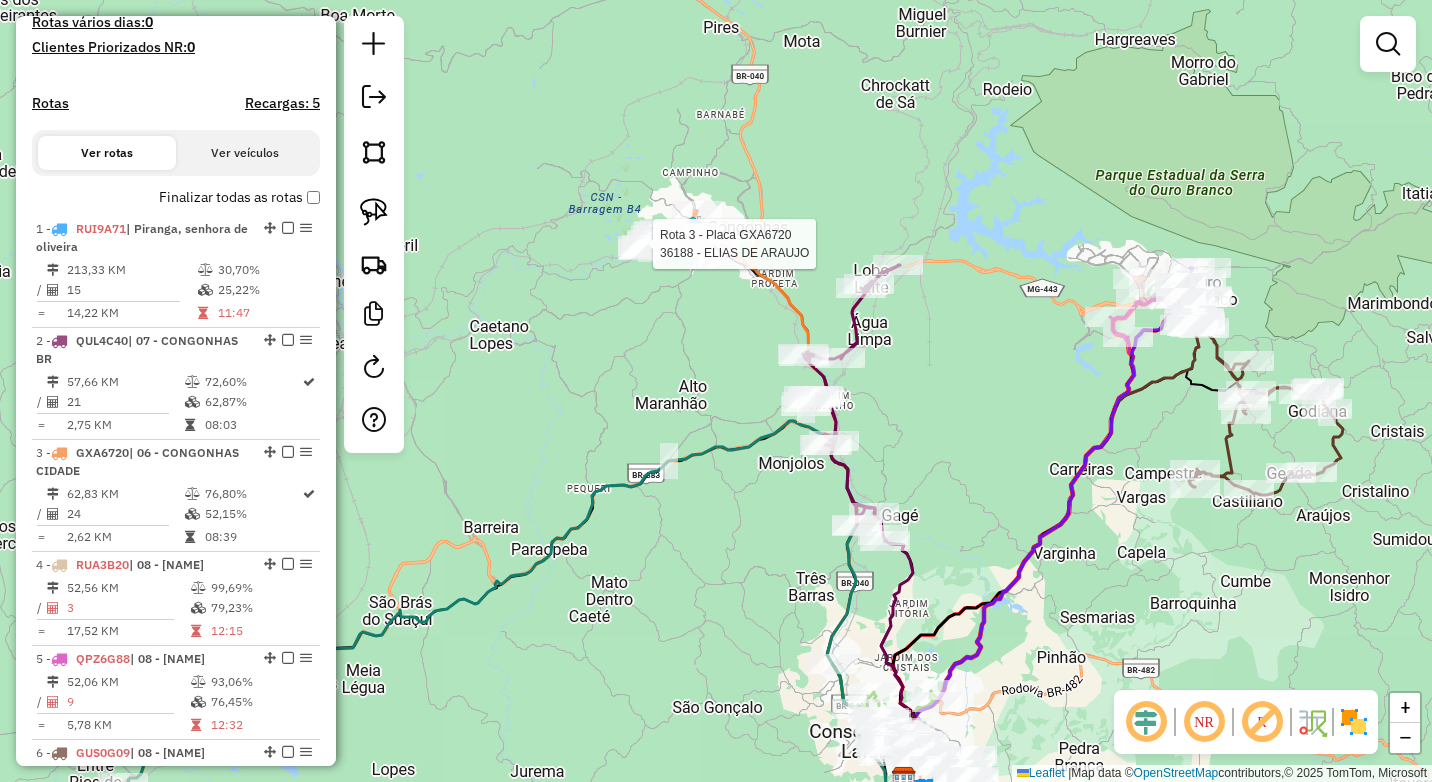 select on "*********" 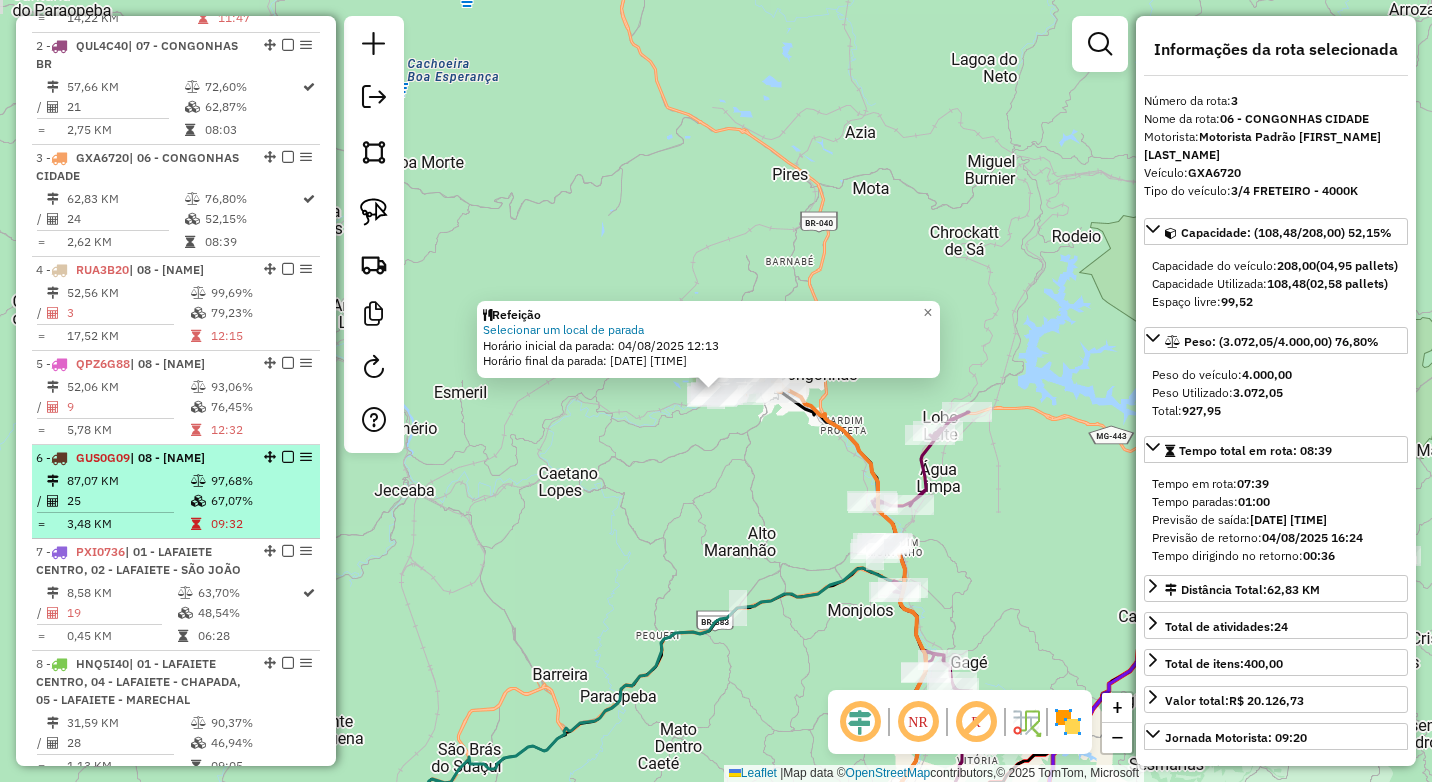 scroll, scrollTop: 998, scrollLeft: 0, axis: vertical 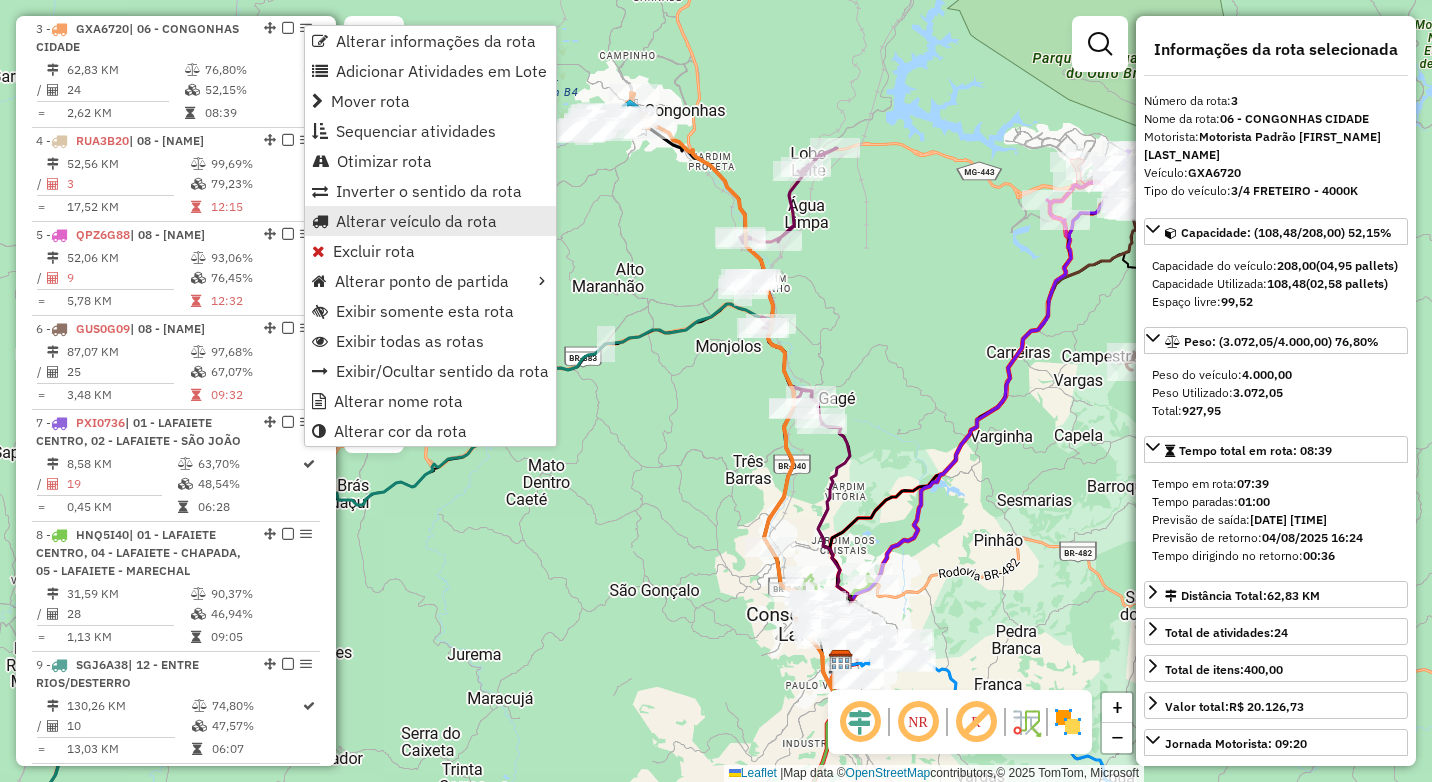 click on "Alterar veículo da rota" at bounding box center [416, 221] 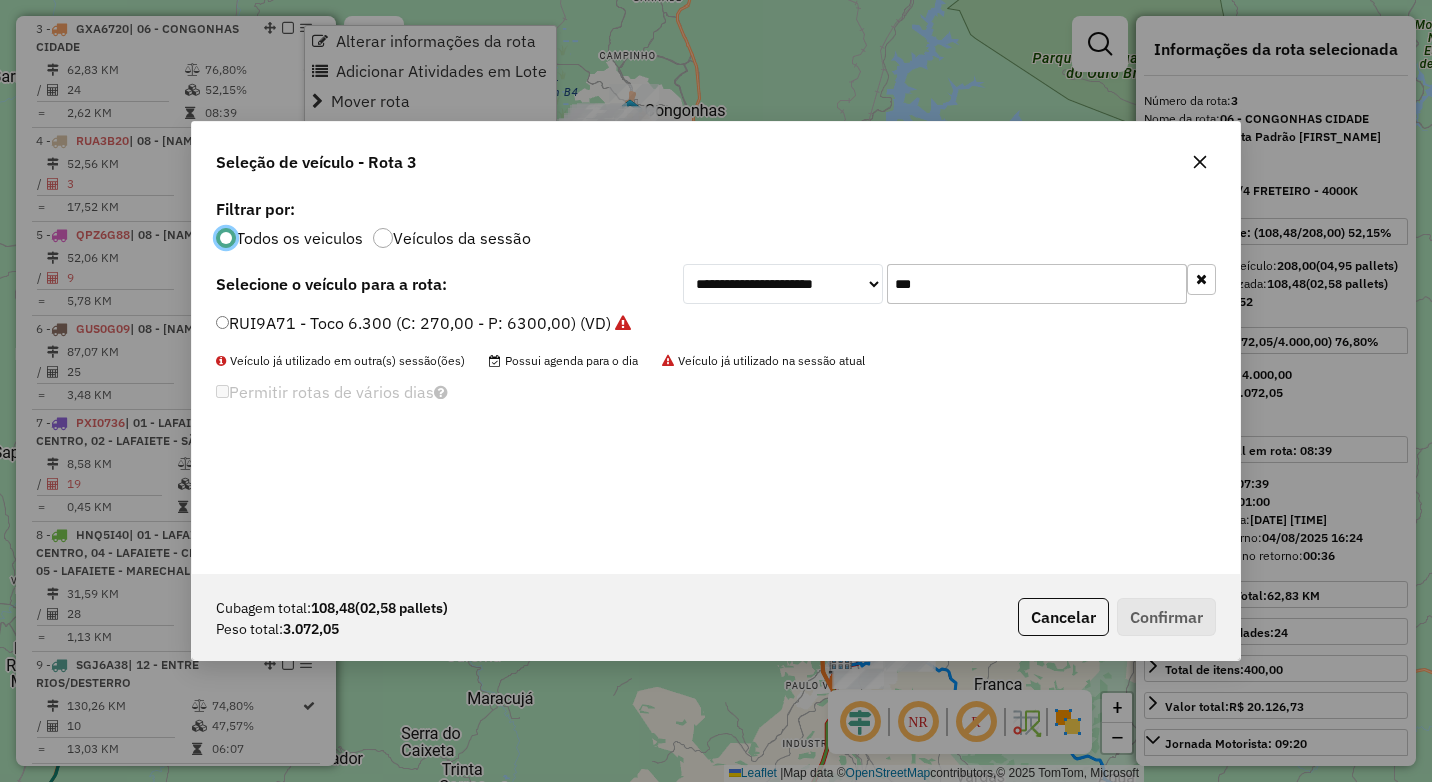 scroll, scrollTop: 11, scrollLeft: 6, axis: both 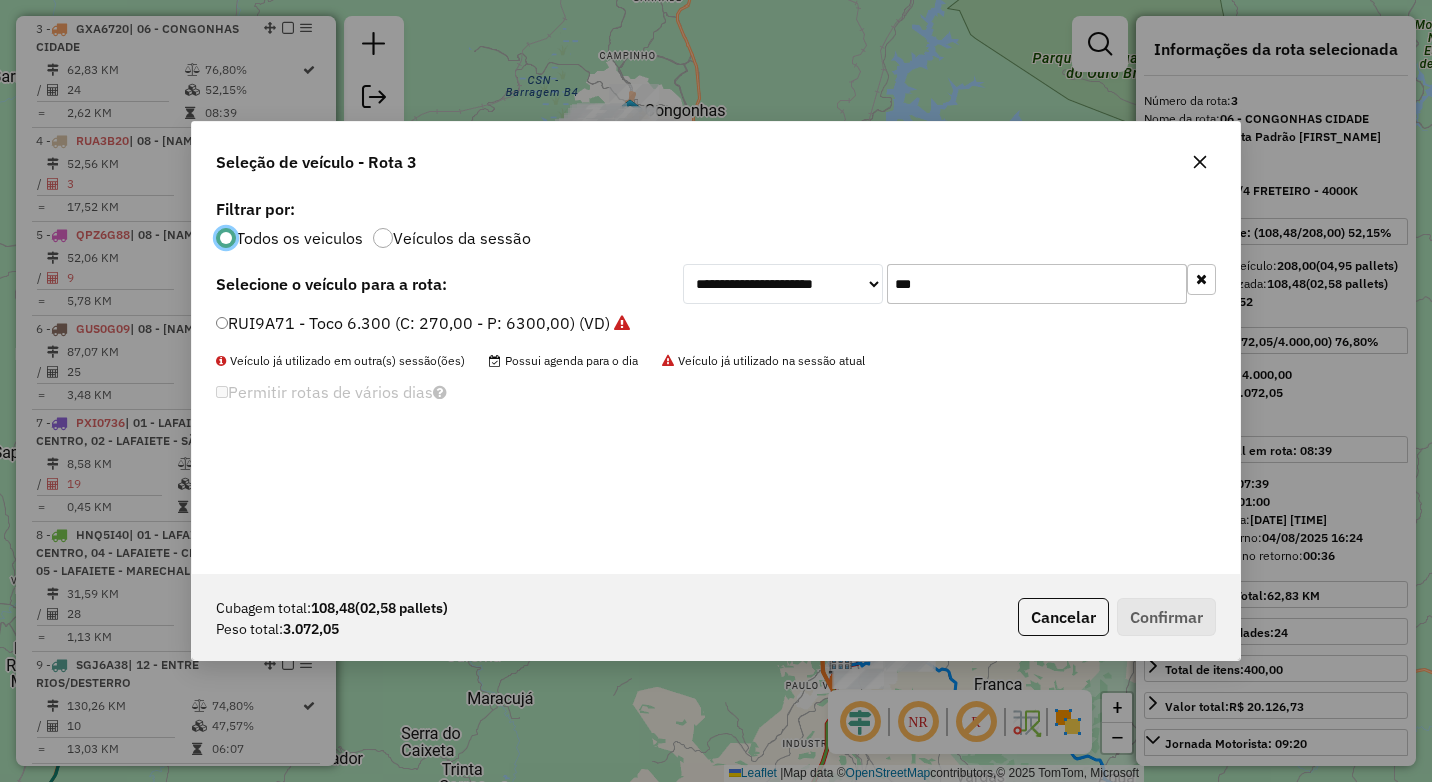drag, startPoint x: 936, startPoint y: 279, endPoint x: 877, endPoint y: 275, distance: 59.135437 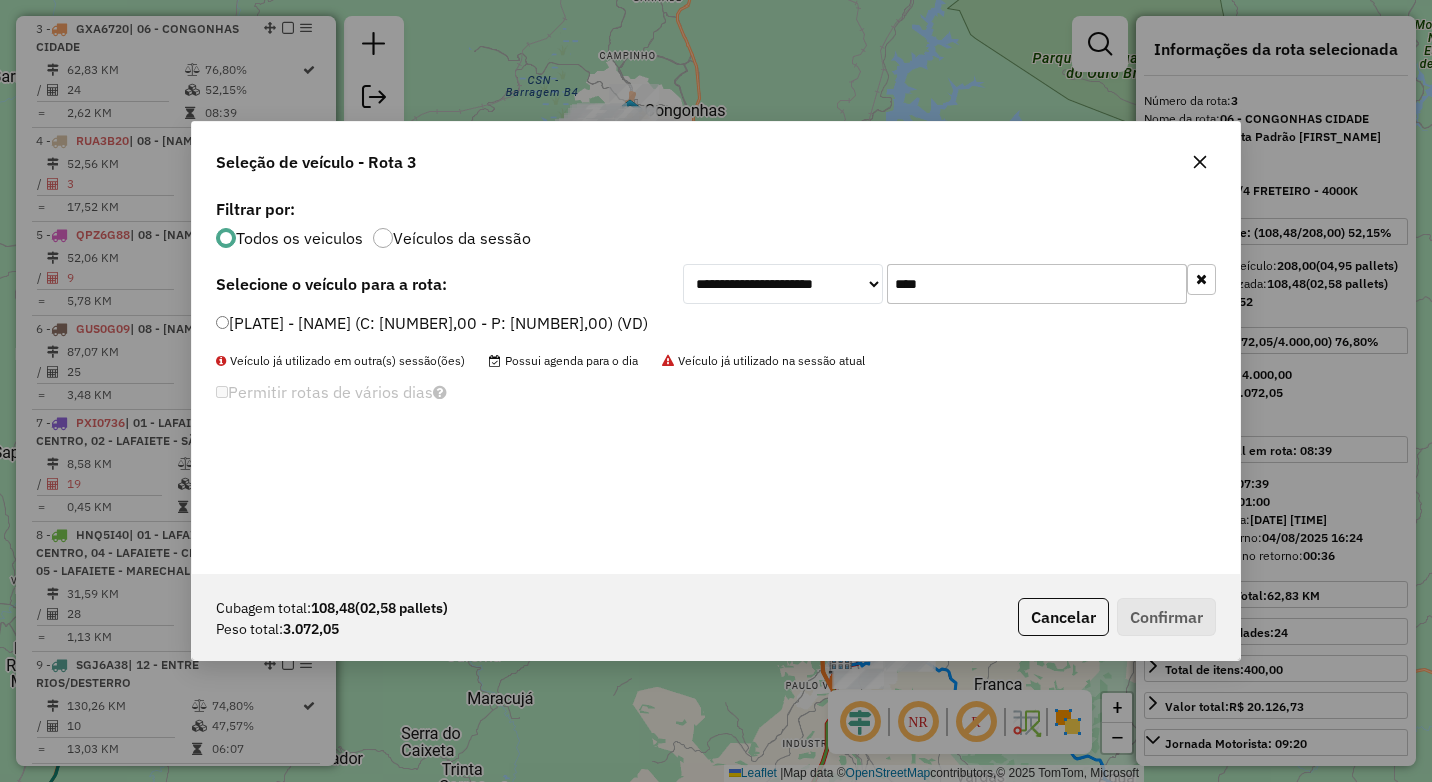 type on "****" 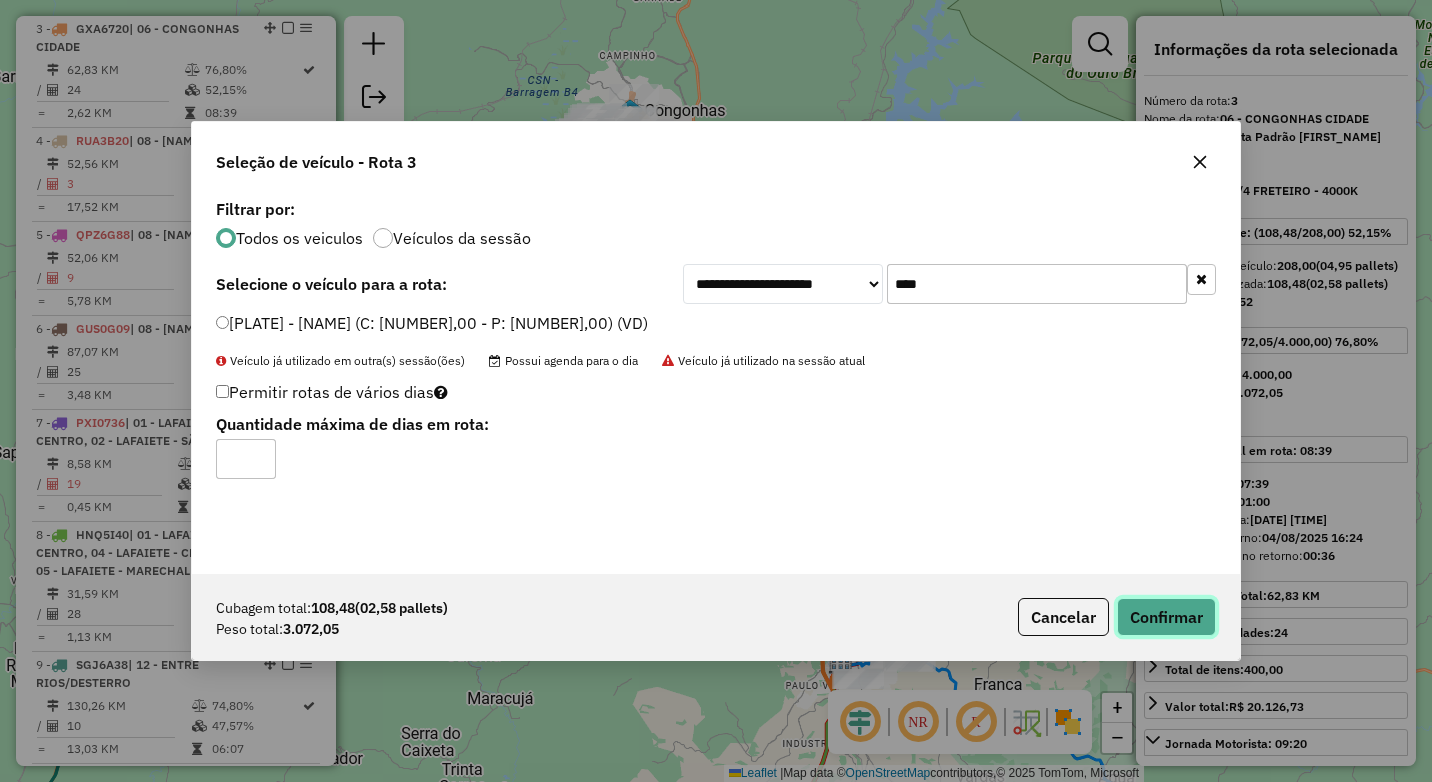 click on "Confirmar" 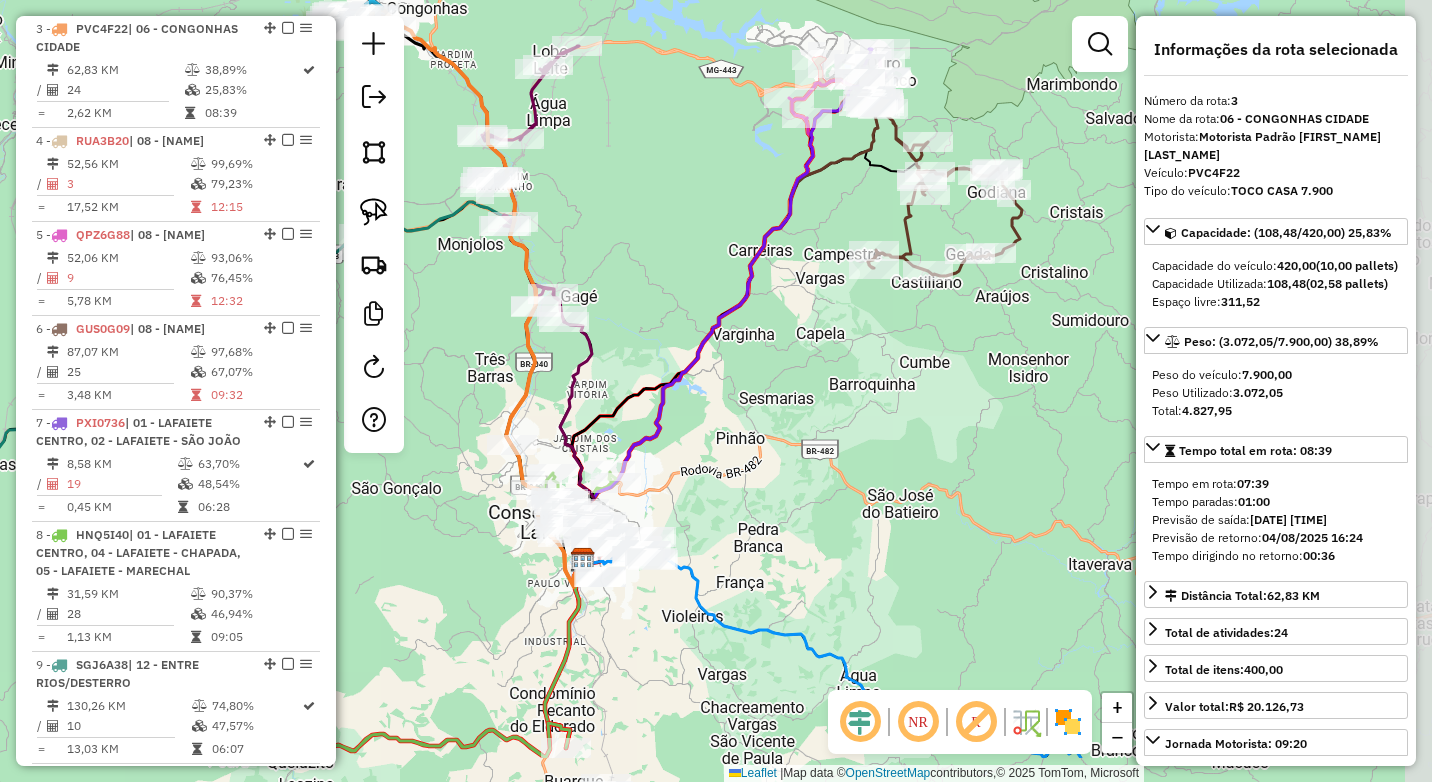 drag, startPoint x: 997, startPoint y: 554, endPoint x: 739, endPoint y: 452, distance: 277.43106 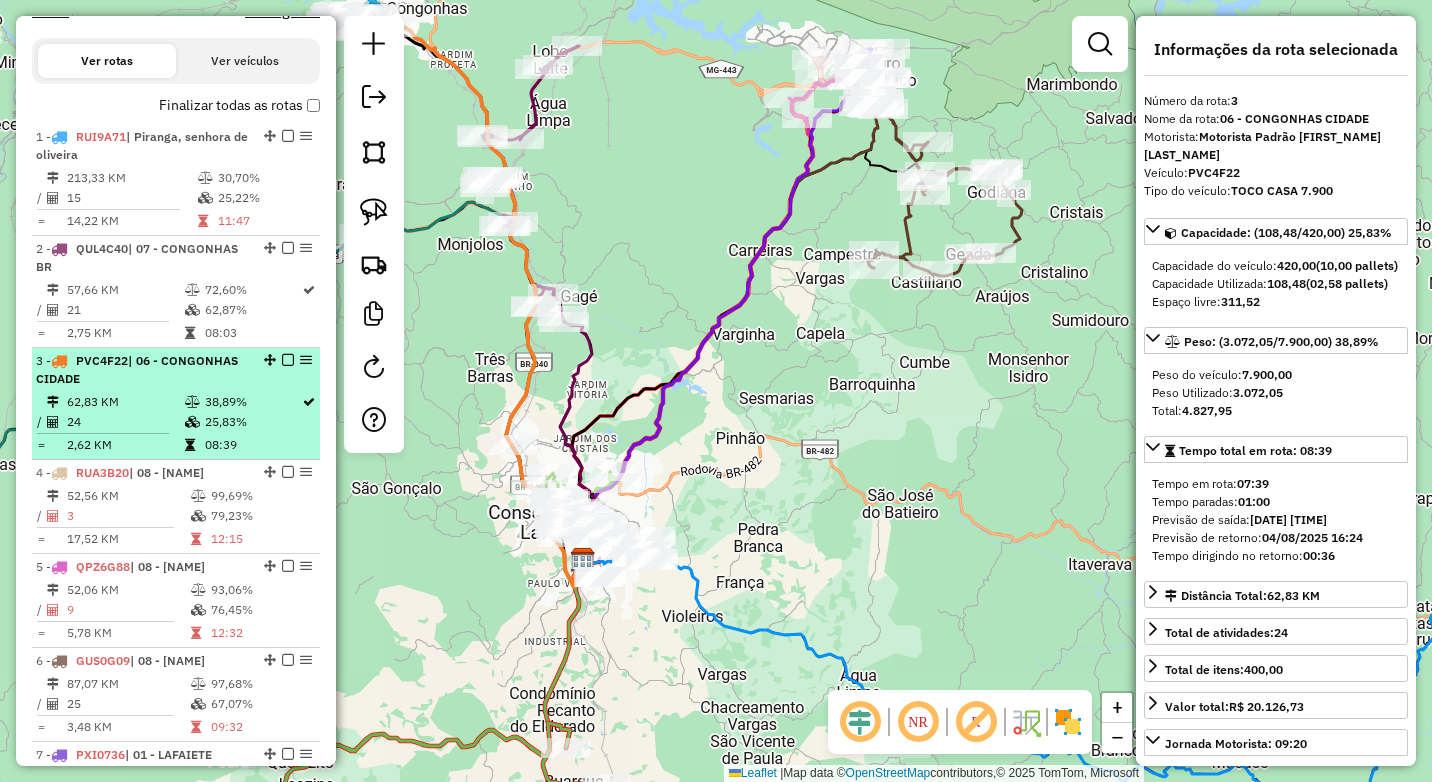 scroll, scrollTop: 598, scrollLeft: 0, axis: vertical 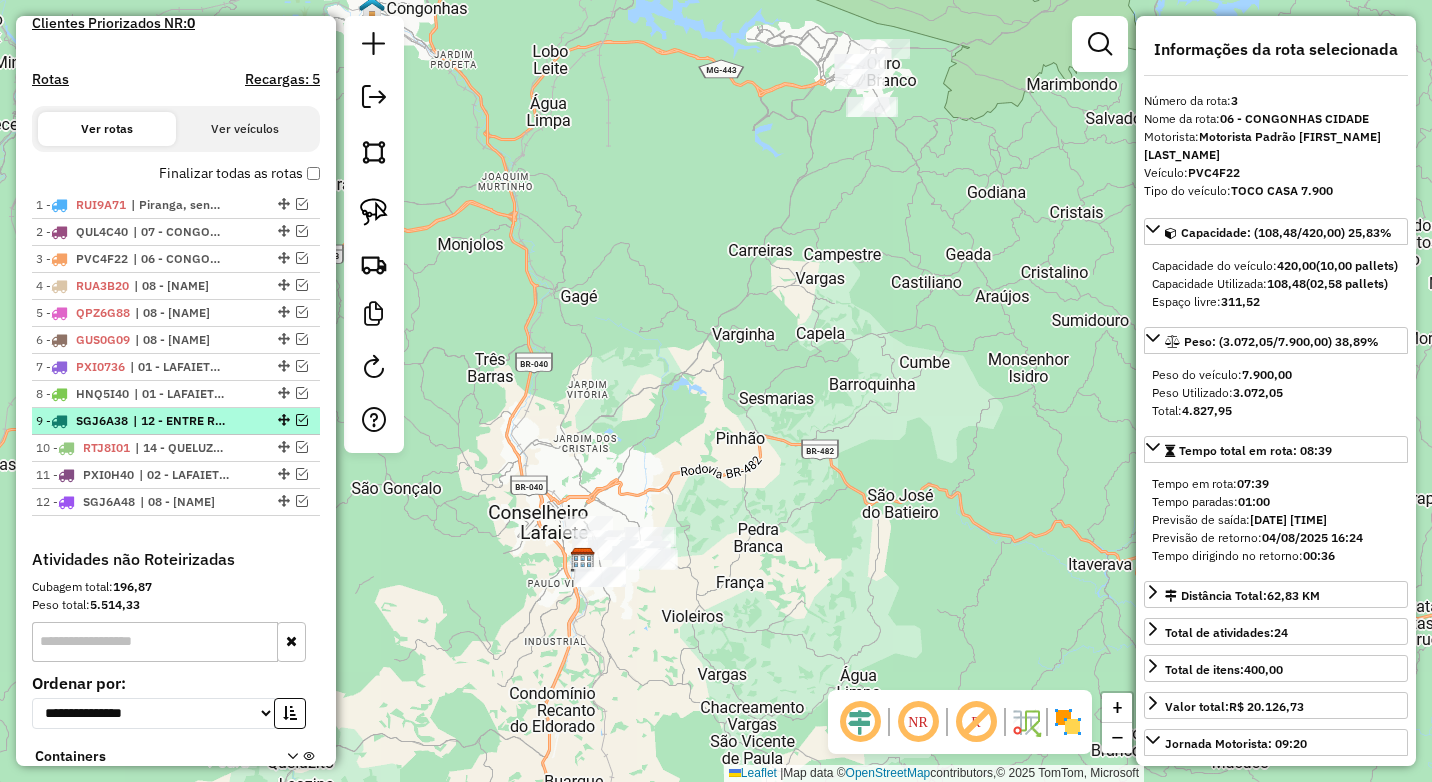 click at bounding box center (302, 420) 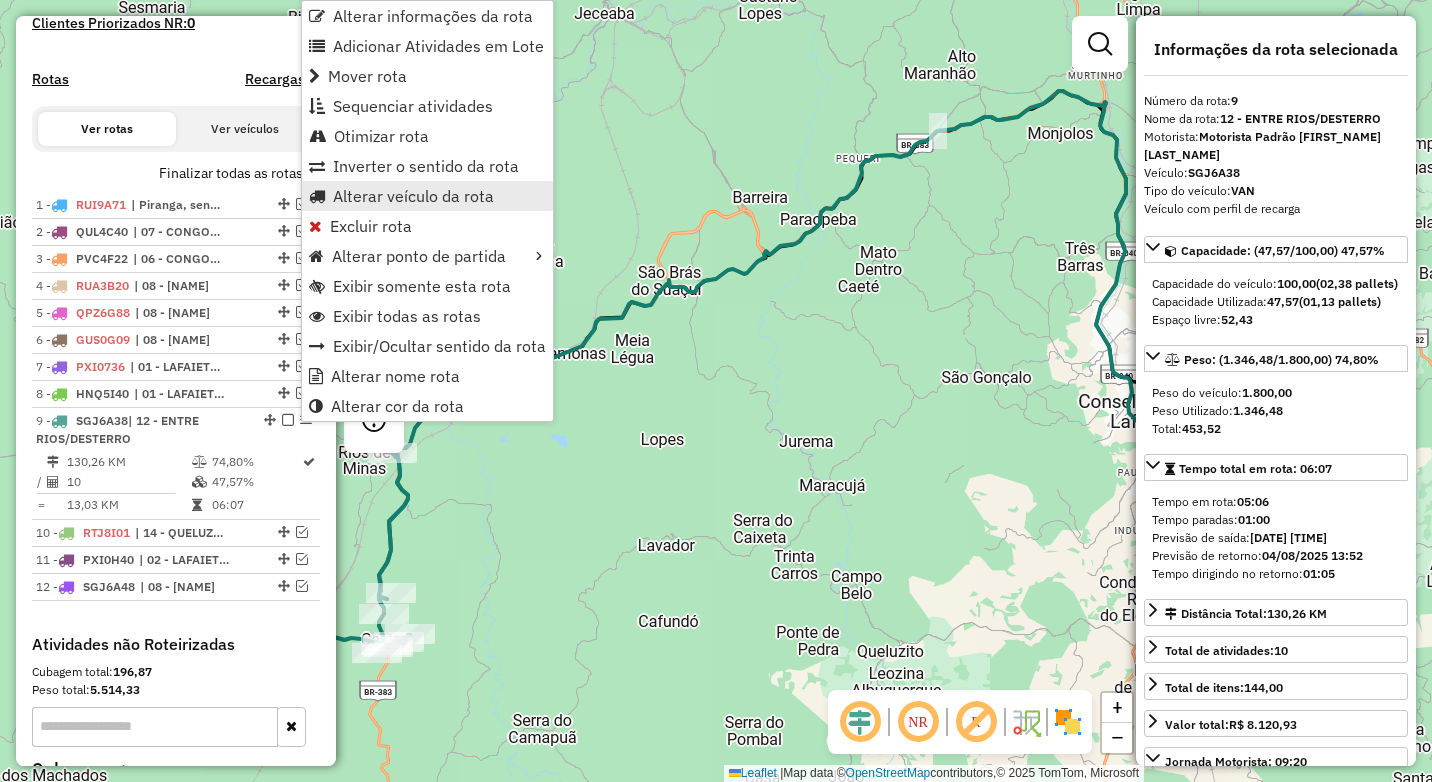 click on "Alterar veículo da rota" at bounding box center [413, 196] 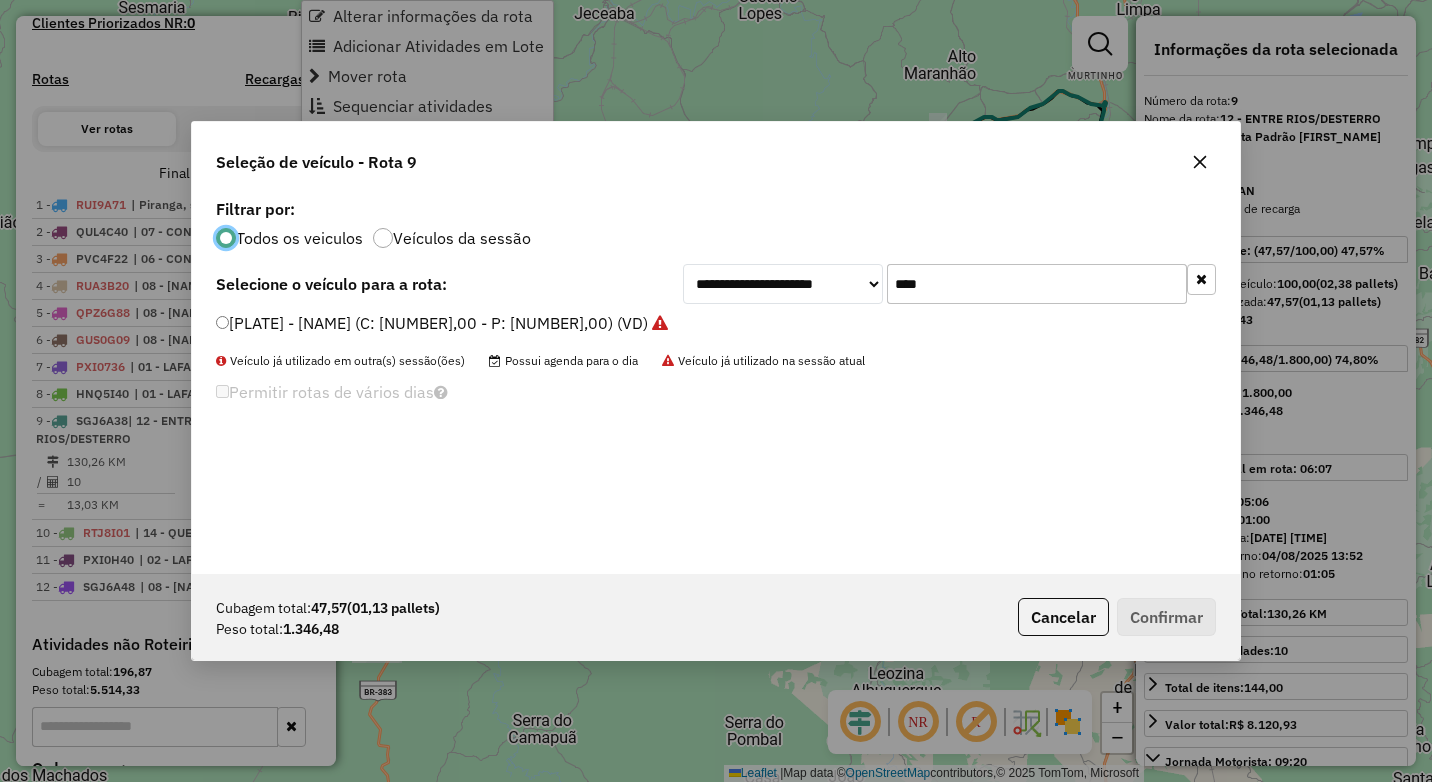 scroll, scrollTop: 11, scrollLeft: 6, axis: both 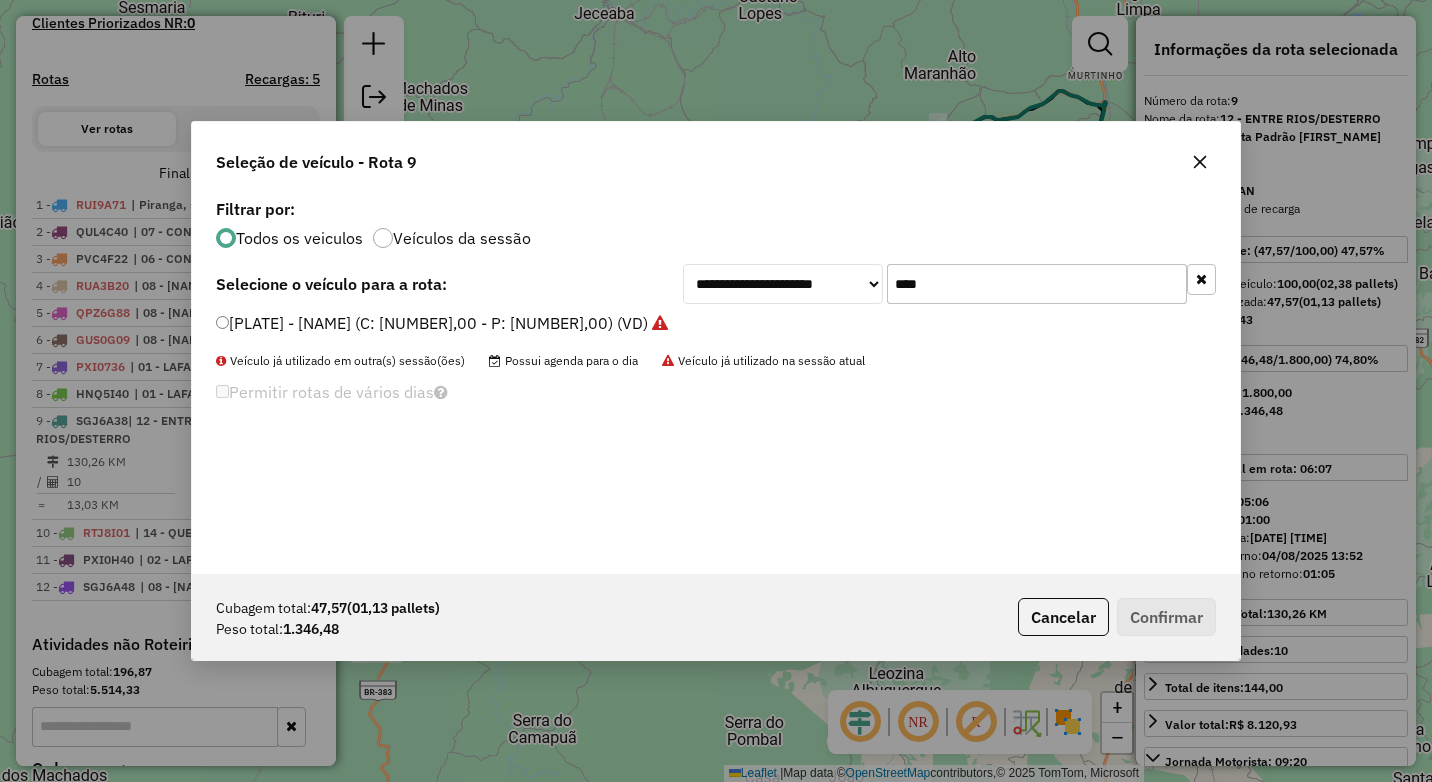drag, startPoint x: 999, startPoint y: 287, endPoint x: 773, endPoint y: 285, distance: 226.00885 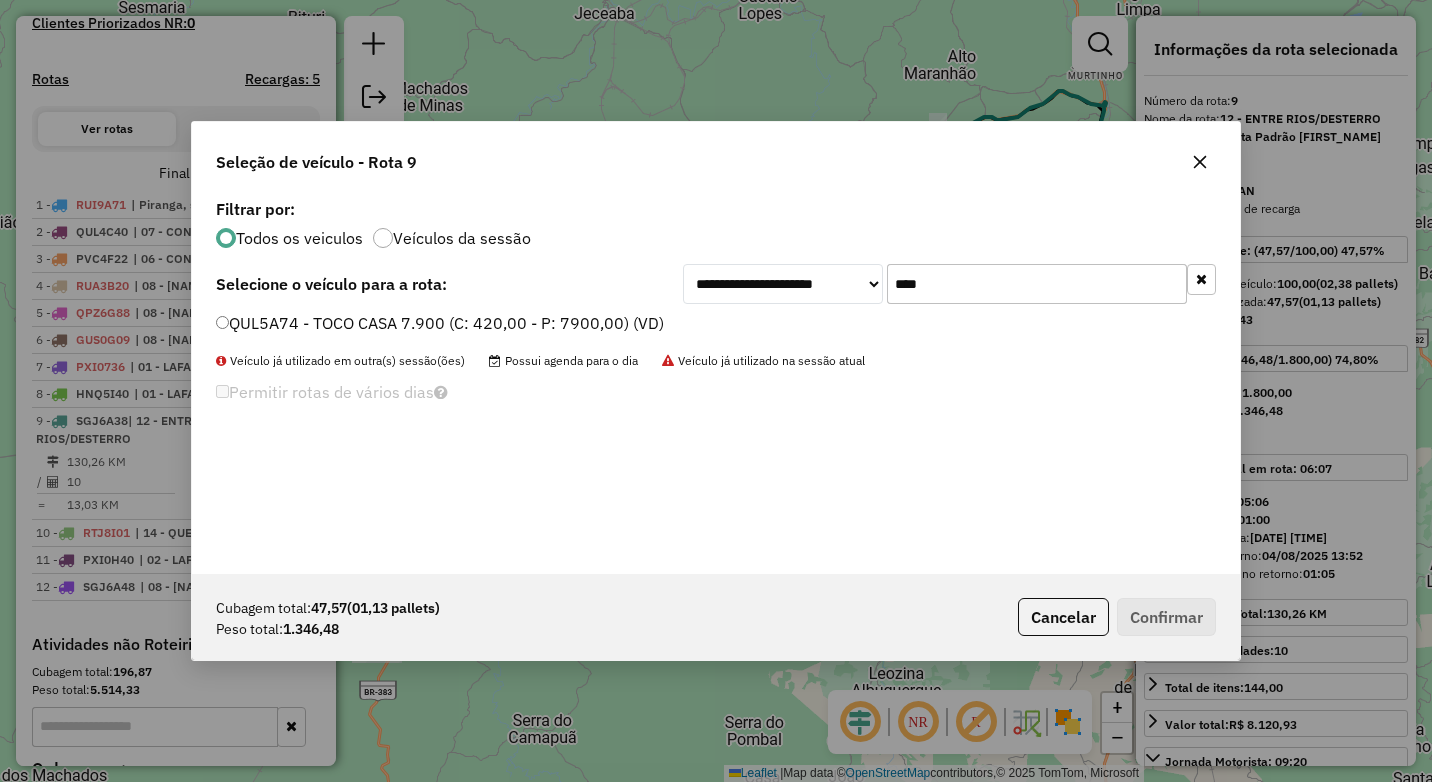 type on "****" 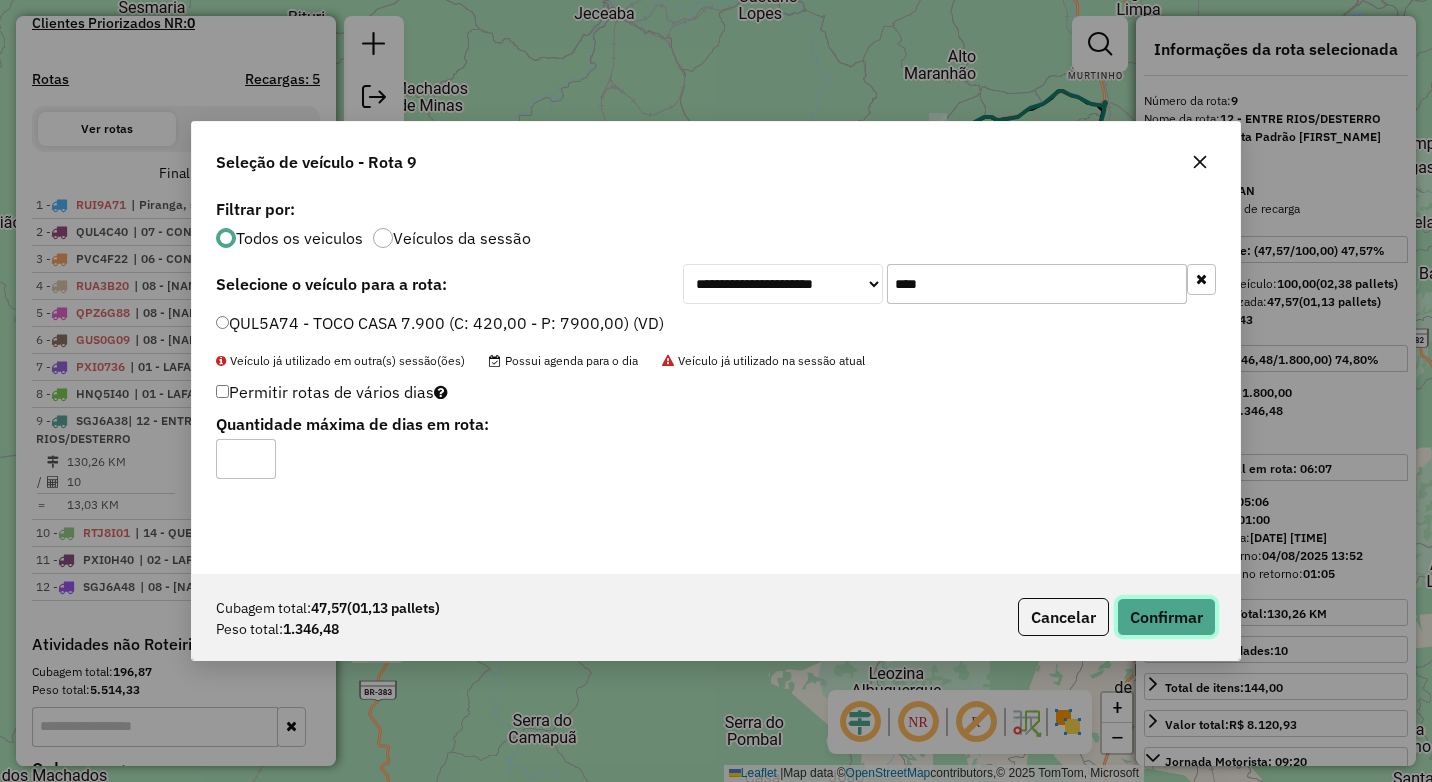 click on "Confirmar" 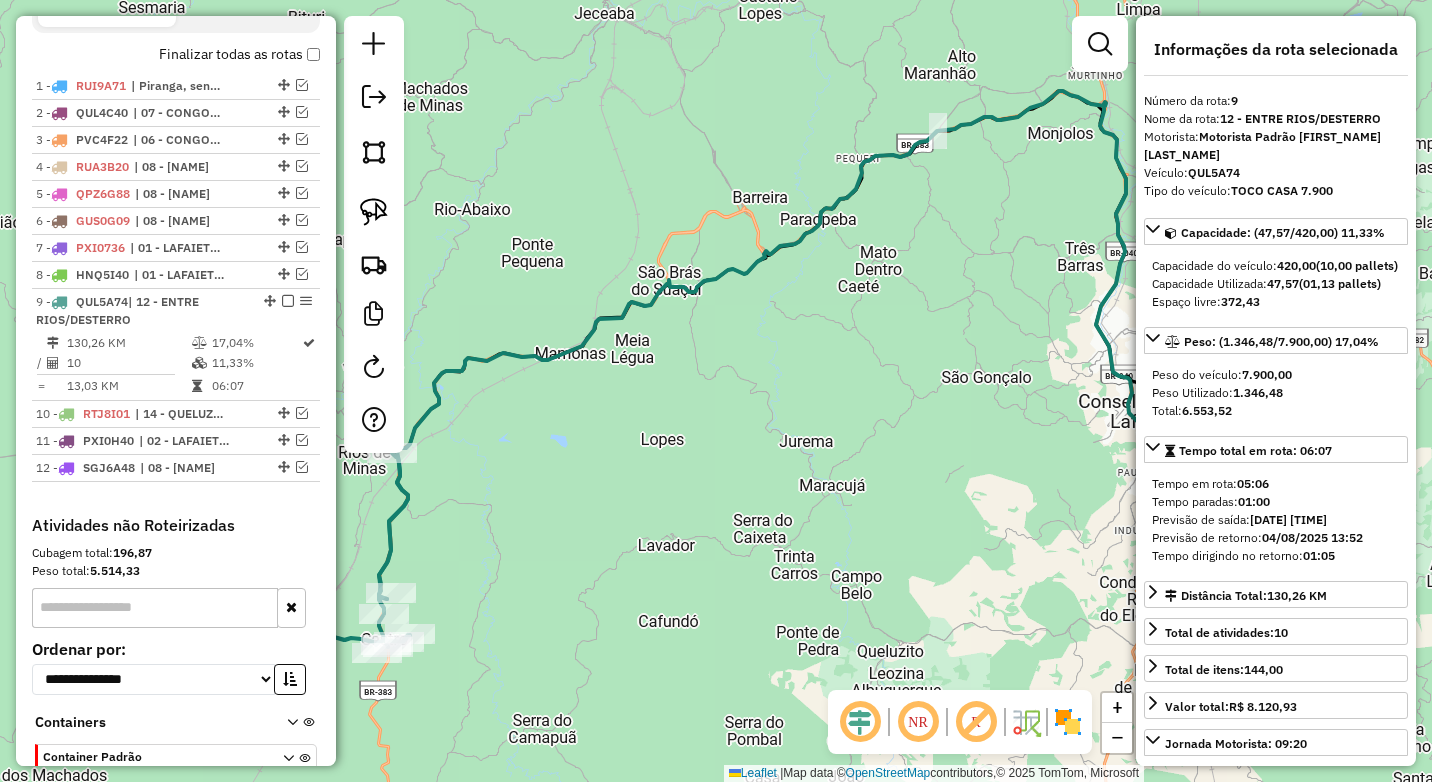 scroll, scrollTop: 827, scrollLeft: 0, axis: vertical 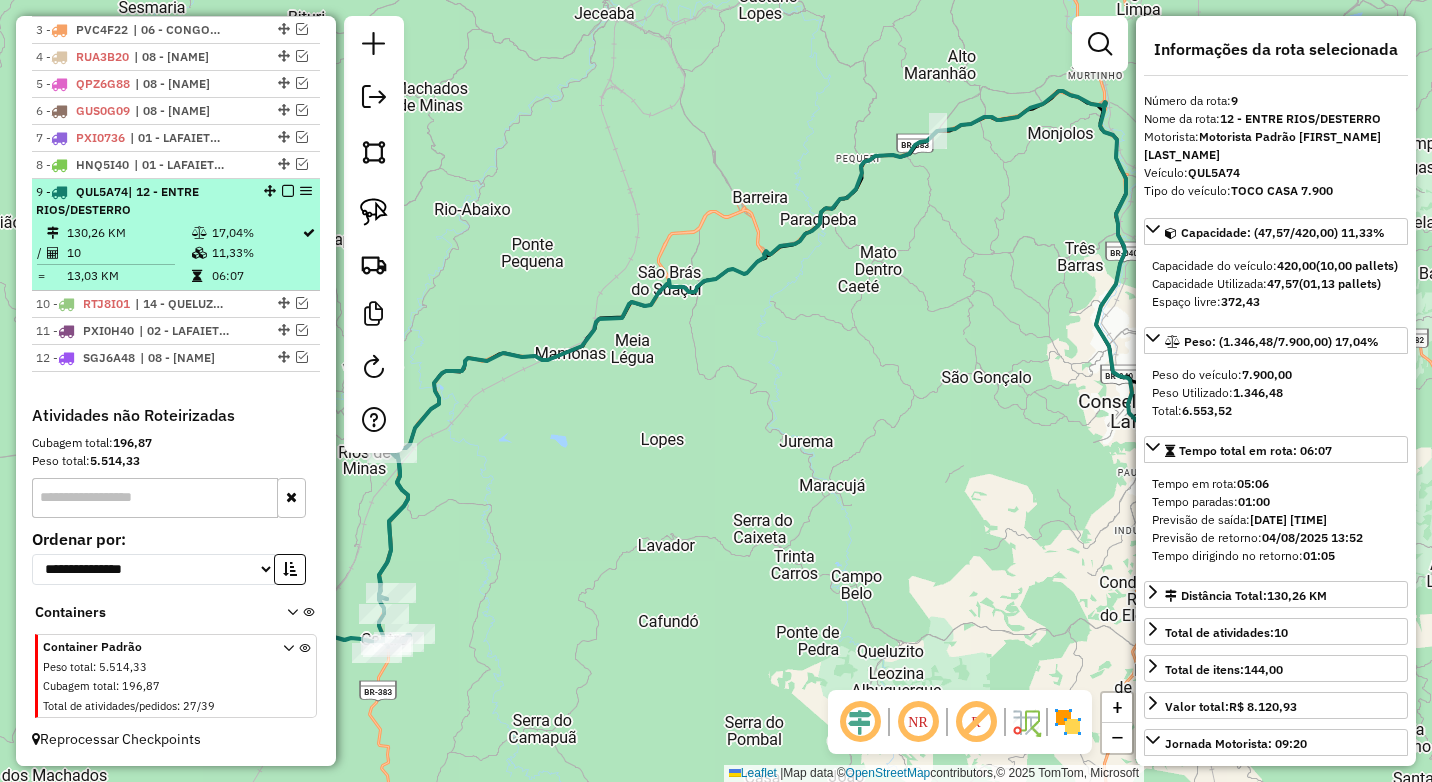 click at bounding box center [288, 191] 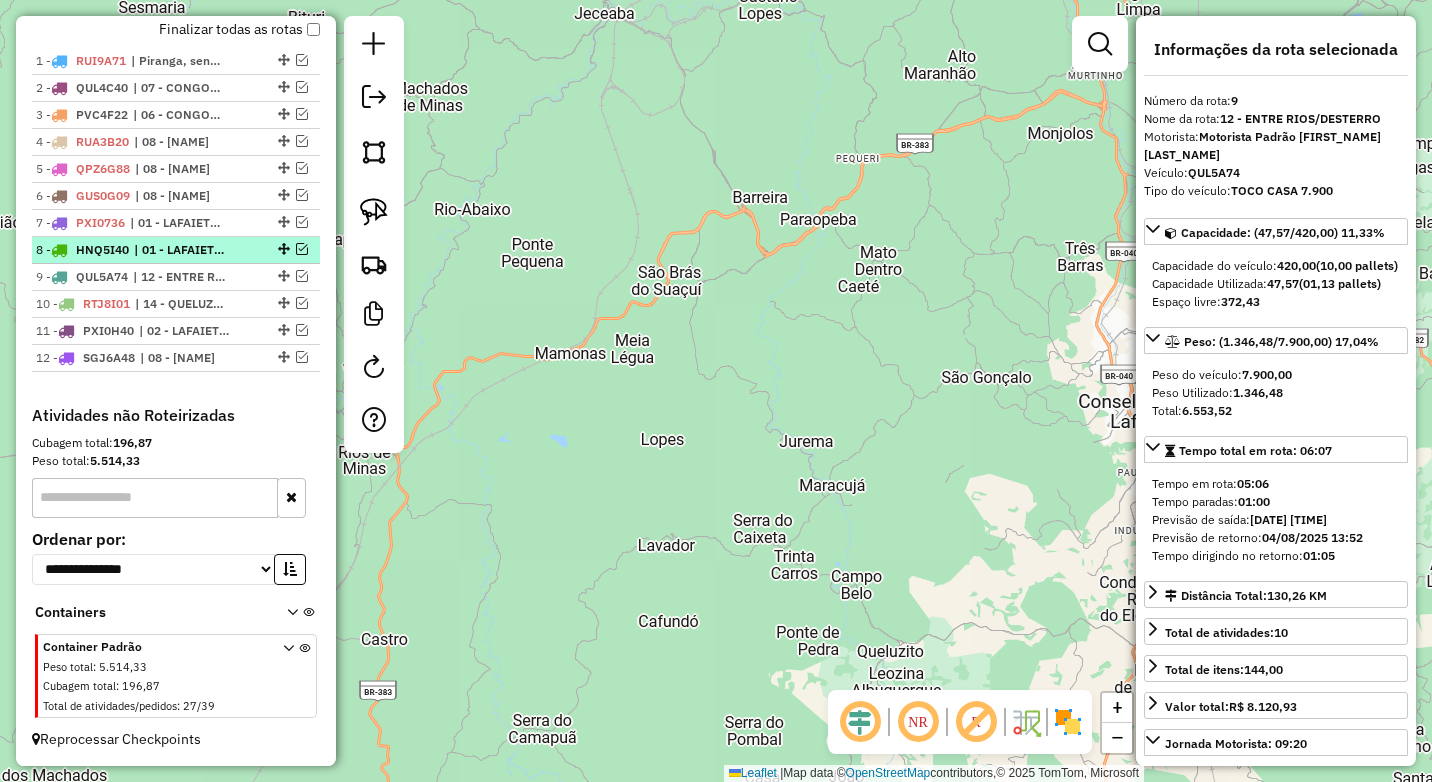 click at bounding box center (302, 249) 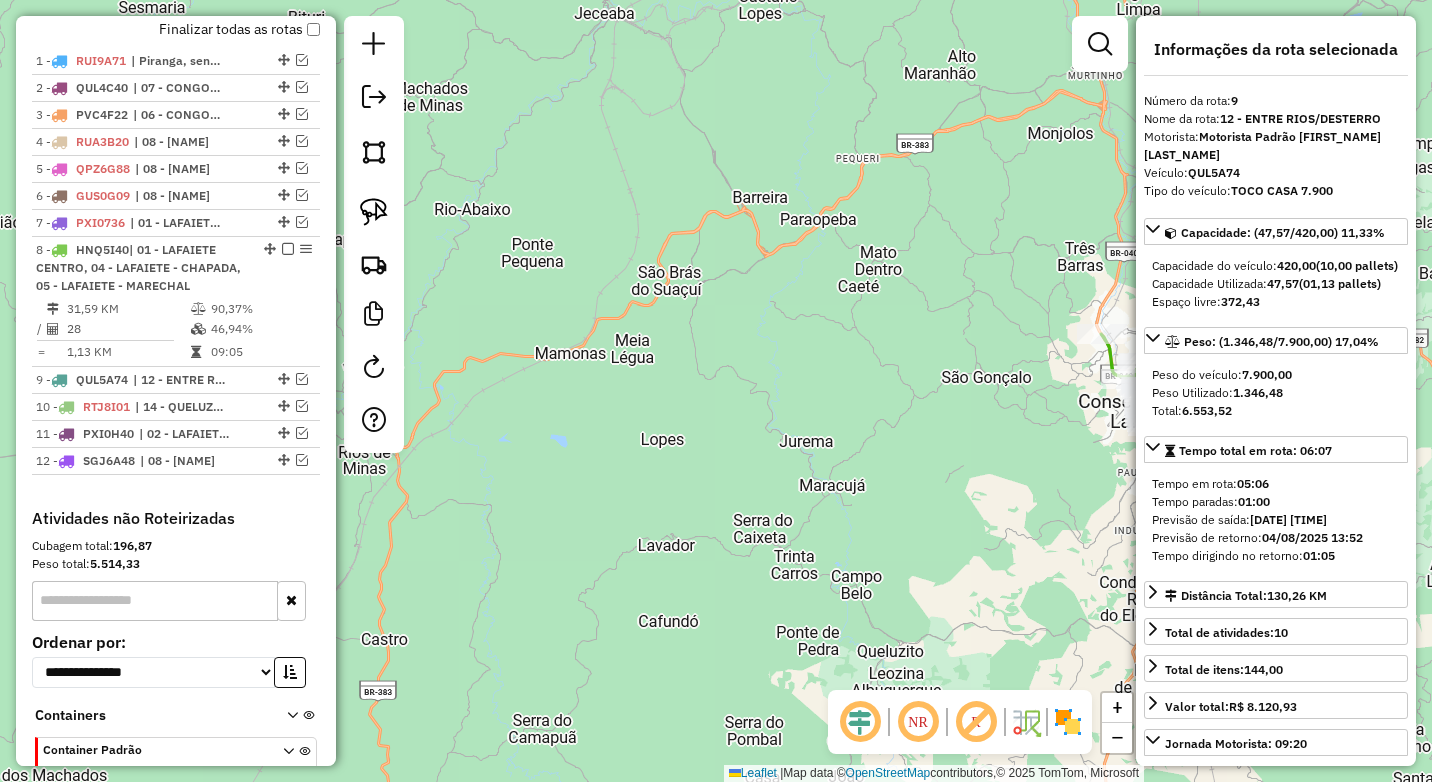 scroll, scrollTop: 827, scrollLeft: 0, axis: vertical 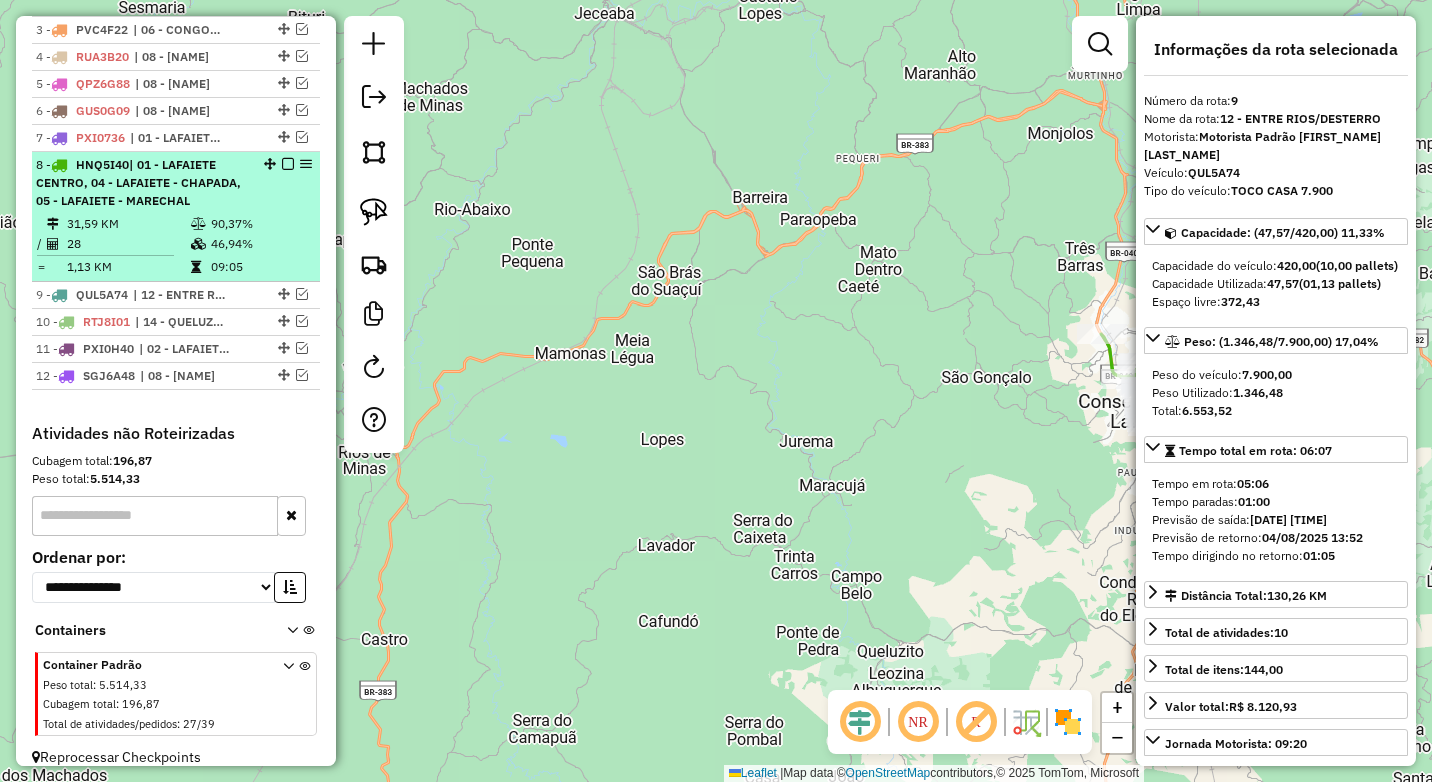 click on "28" at bounding box center [128, 244] 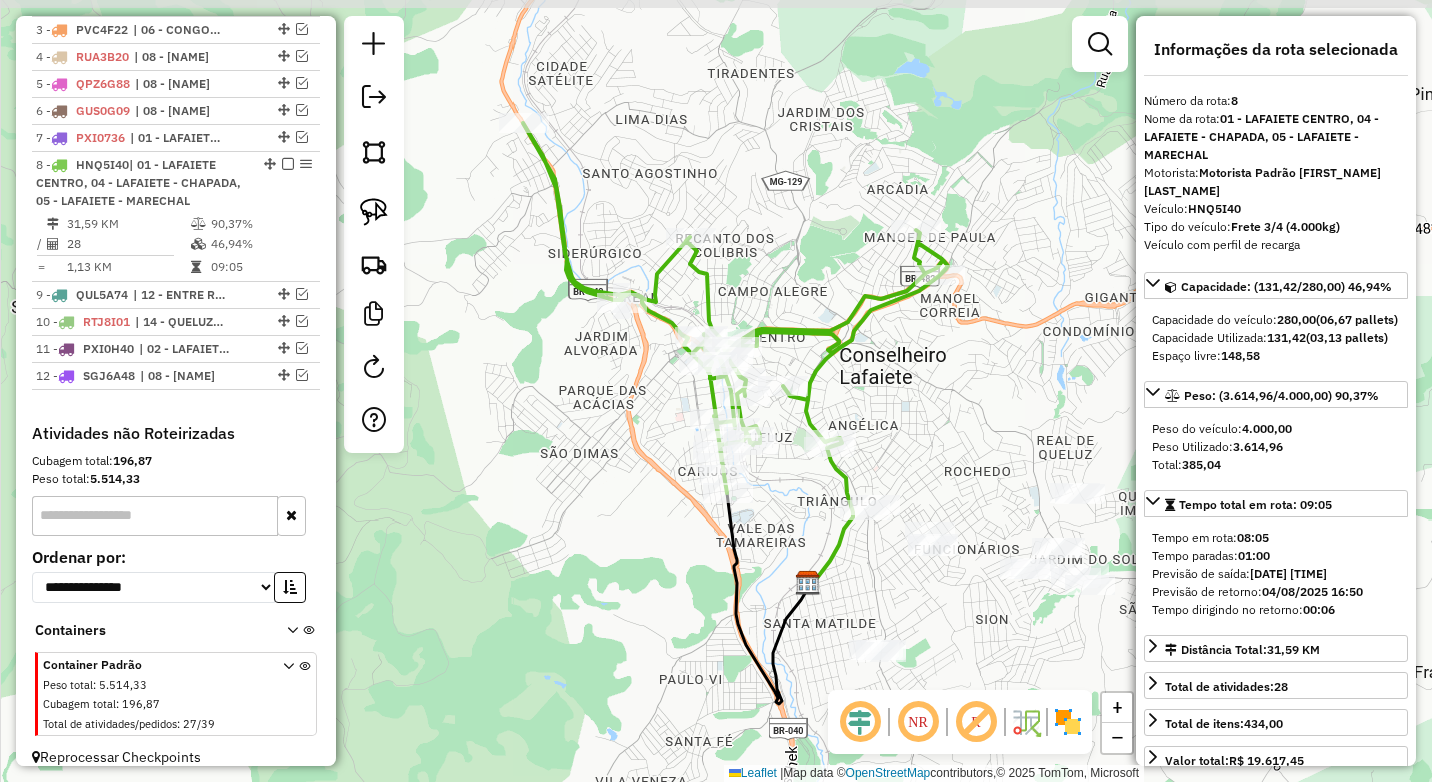 drag, startPoint x: 877, startPoint y: 387, endPoint x: 896, endPoint y: 410, distance: 29.832869 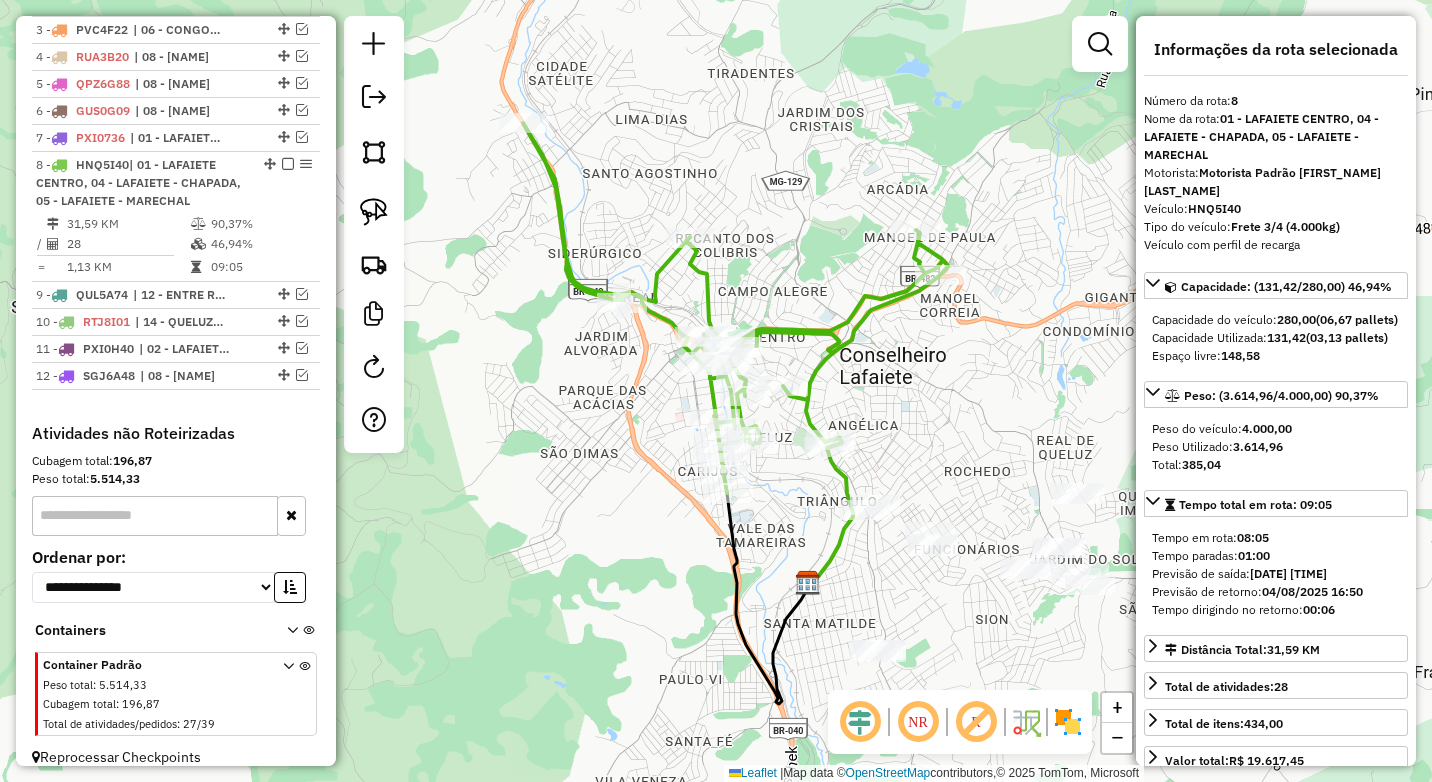 click on "Janela de atendimento Grade de atendimento Capacidade Transportadoras Veículos Cliente Pedidos  Rotas Selecione os dias de semana para filtrar as janelas de atendimento  Seg   Ter   Qua   Qui   Sex   Sáb   Dom  Informe o período da janela de atendimento: De: Até:  Filtrar exatamente a janela do cliente  Considerar janela de atendimento padrão  Selecione os dias de semana para filtrar as grades de atendimento  Seg   Ter   Qua   Qui   Sex   Sáb   Dom   Considerar clientes sem dia de atendimento cadastrado  Clientes fora do dia de atendimento selecionado Filtrar as atividades entre os valores definidos abaixo:  Peso mínimo:  ****  Peso máximo:  ****  Cubagem mínima:   Cubagem máxima:   De:   Até:  Filtrar as atividades entre o tempo de atendimento definido abaixo:  De:   Até:   Considerar capacidade total dos clientes não roteirizados Transportadora: Selecione um ou mais itens Tipo de veículo: Selecione um ou mais itens Veículo: Selecione um ou mais itens Motorista: Selecione um ou mais itens De:" 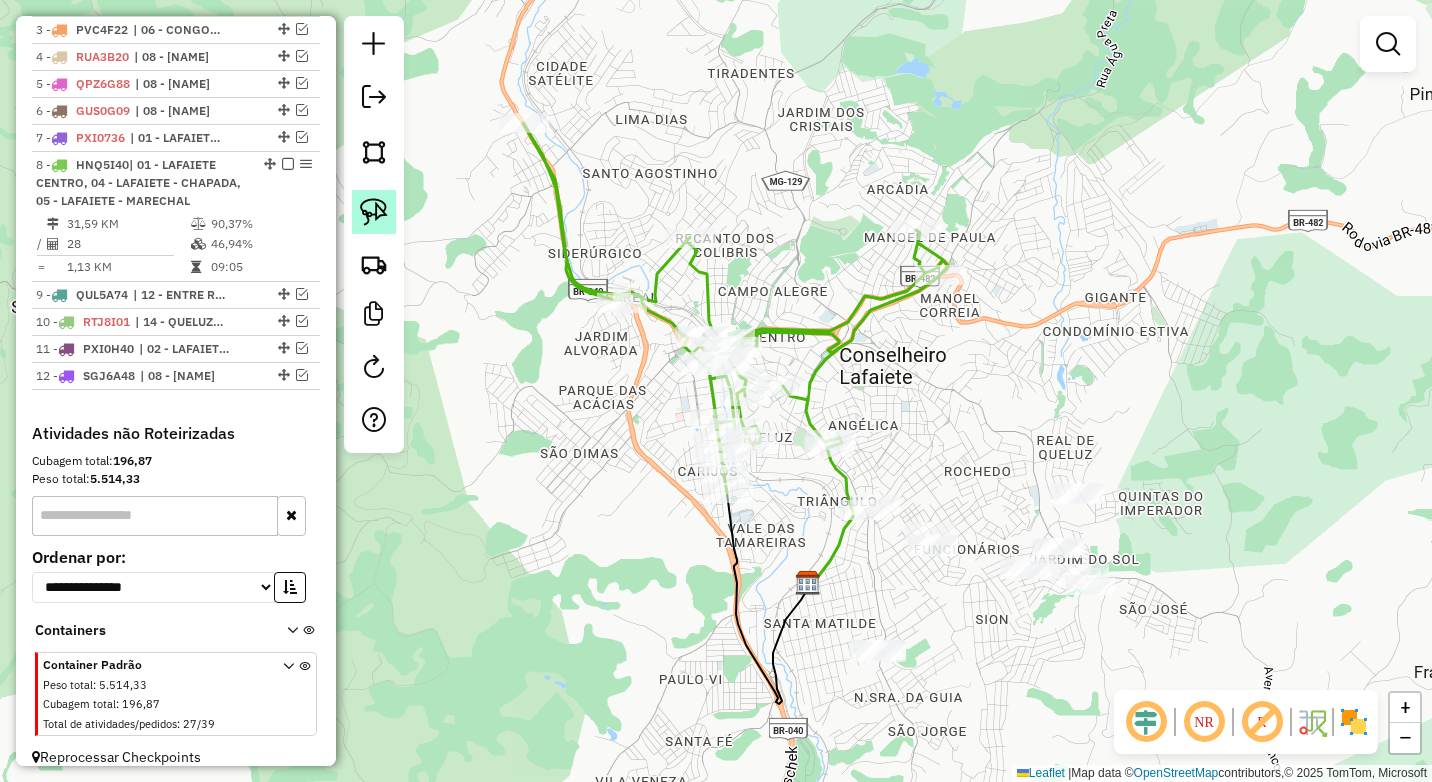click 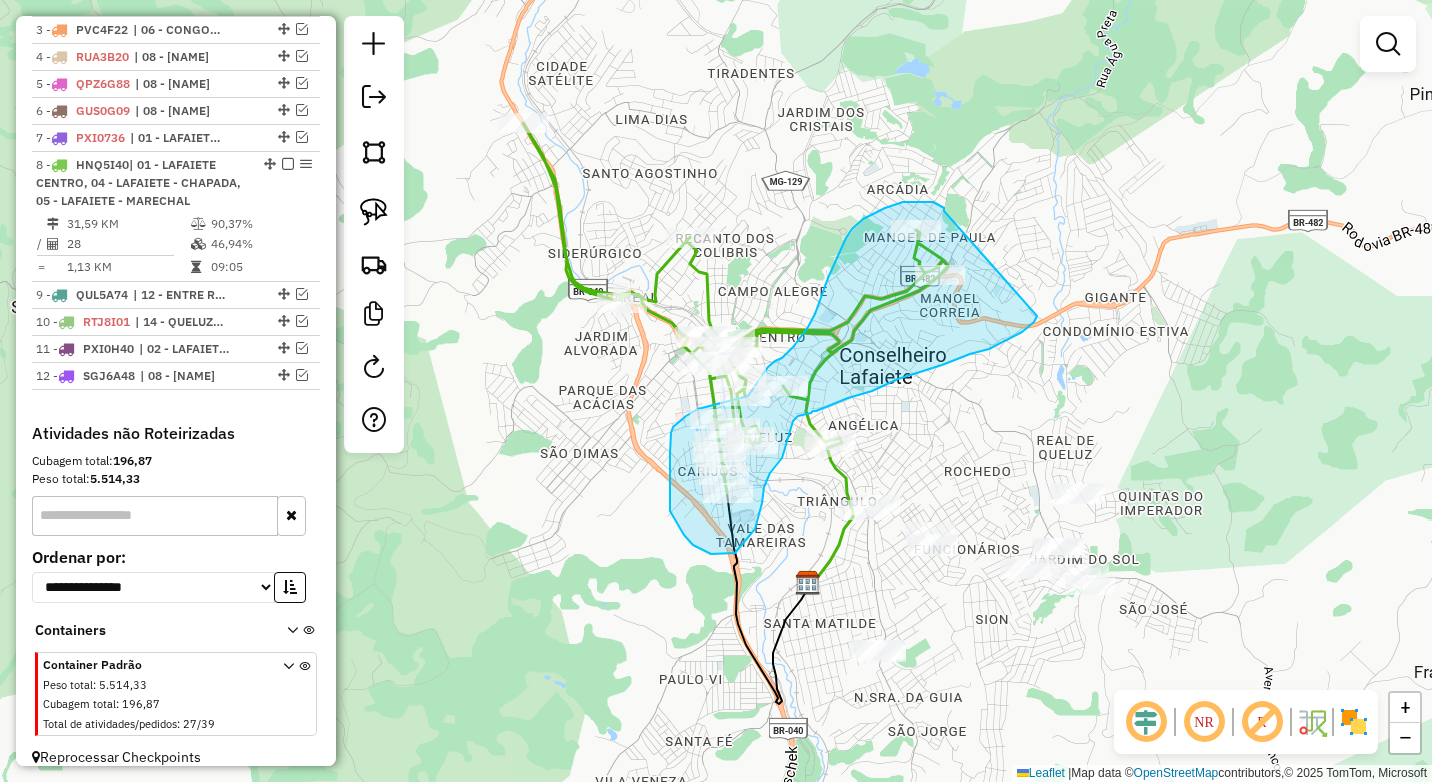 drag, startPoint x: 944, startPoint y: 211, endPoint x: 1037, endPoint y: 316, distance: 140.26404 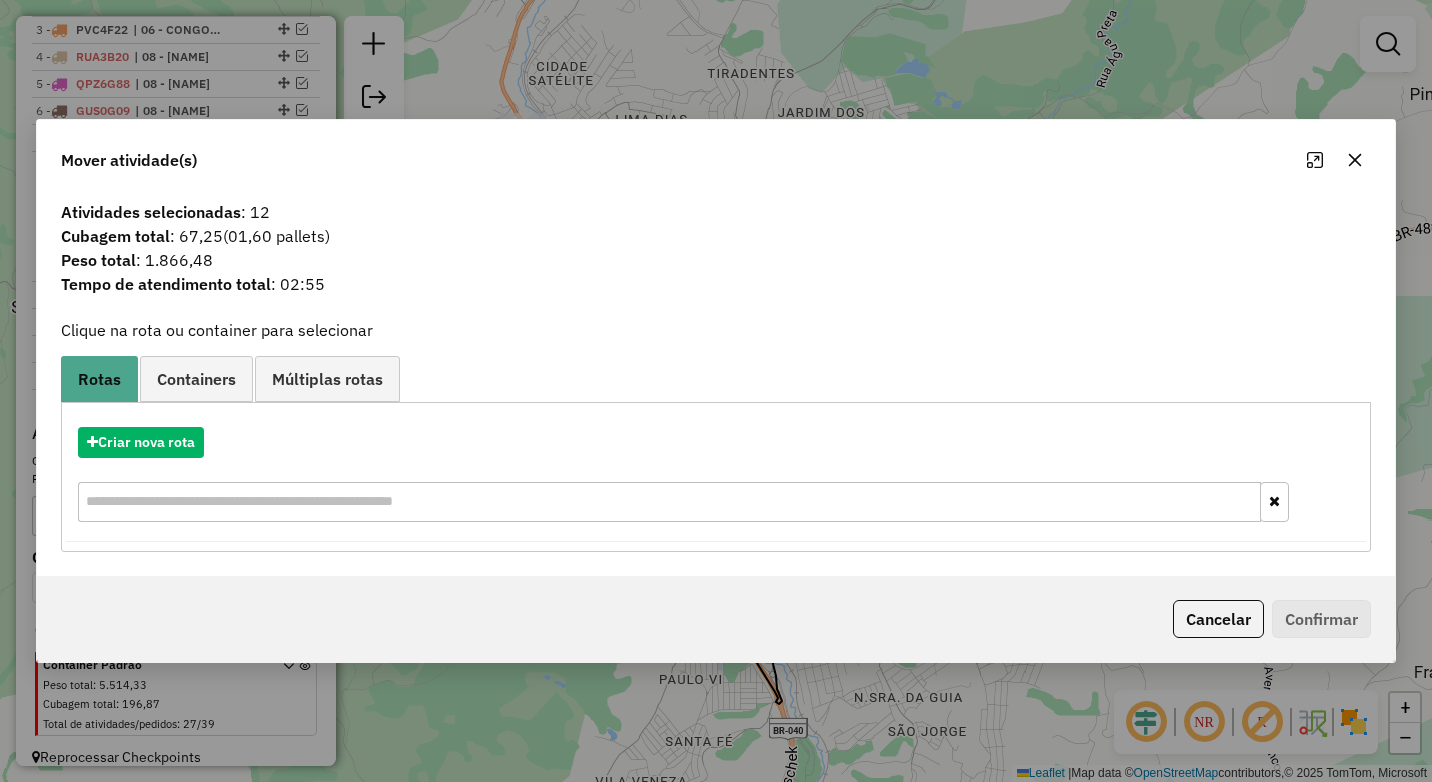 click 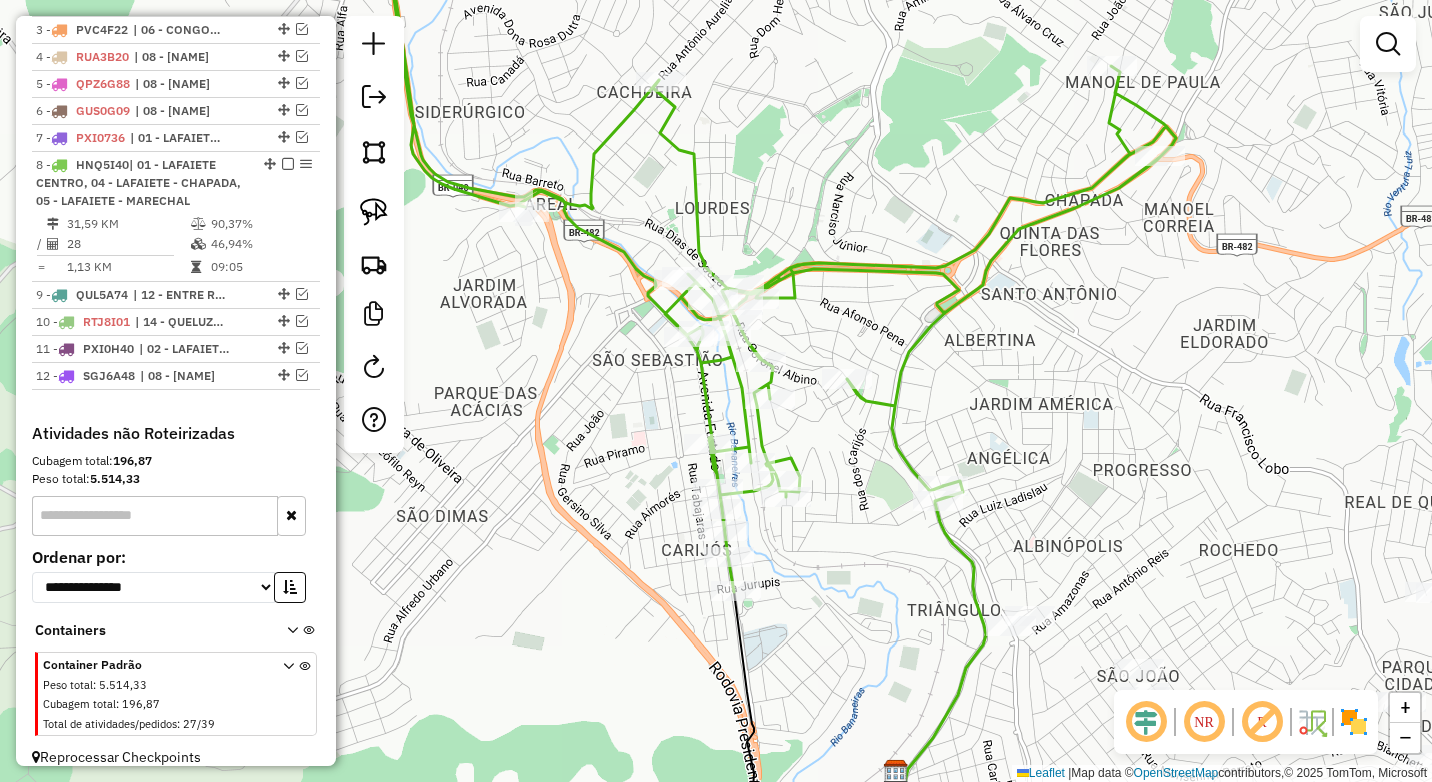 drag, startPoint x: 961, startPoint y: 297, endPoint x: 958, endPoint y: 338, distance: 41.109608 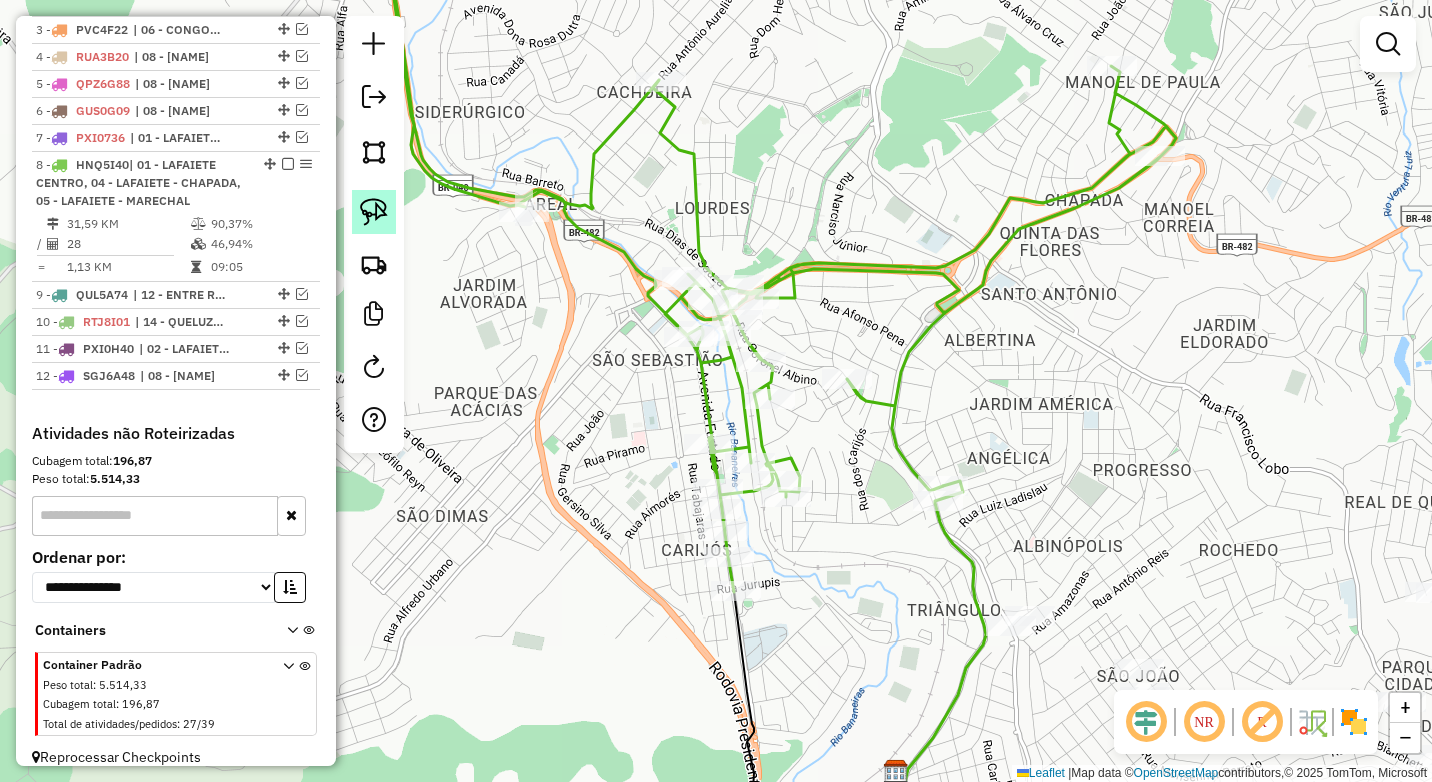 click 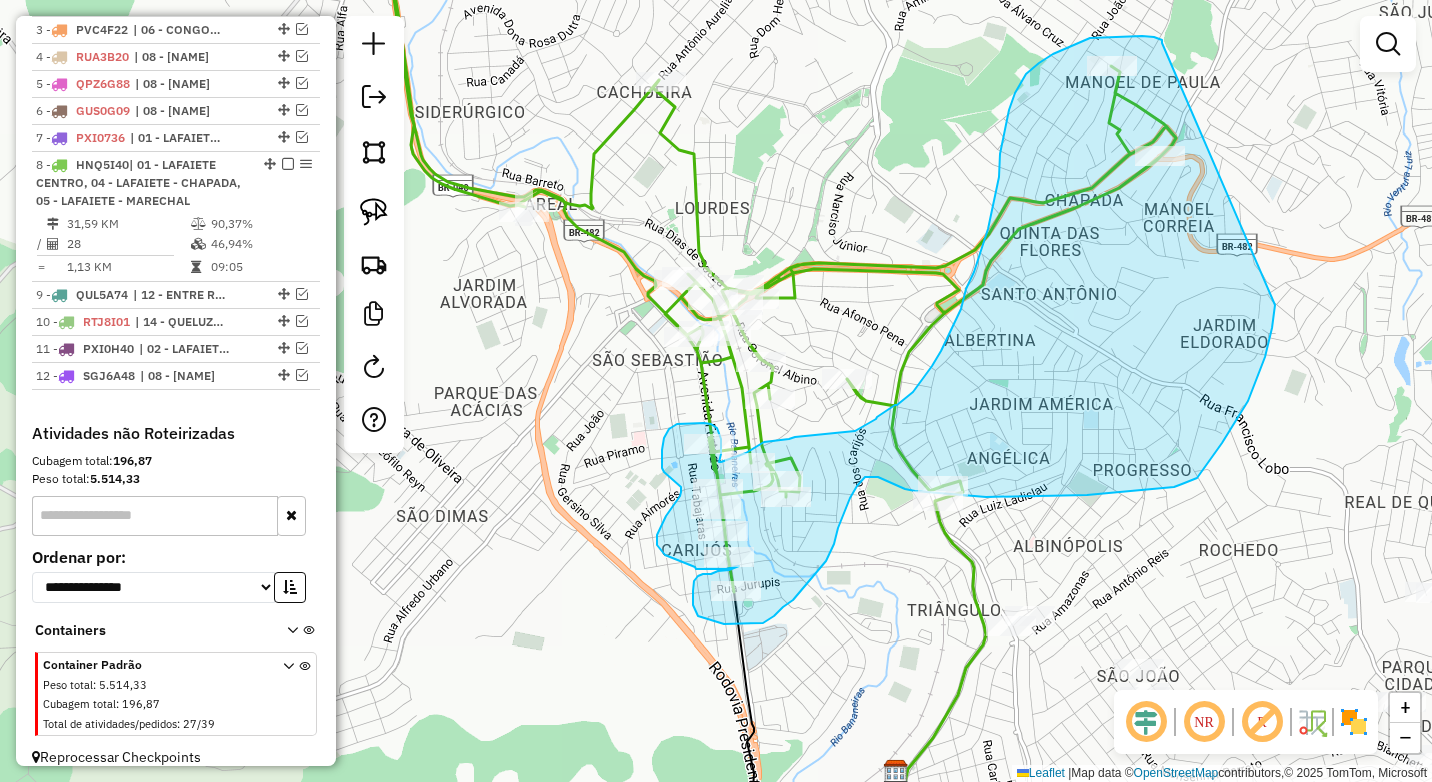 drag, startPoint x: 1162, startPoint y: 43, endPoint x: 1277, endPoint y: 290, distance: 272.45917 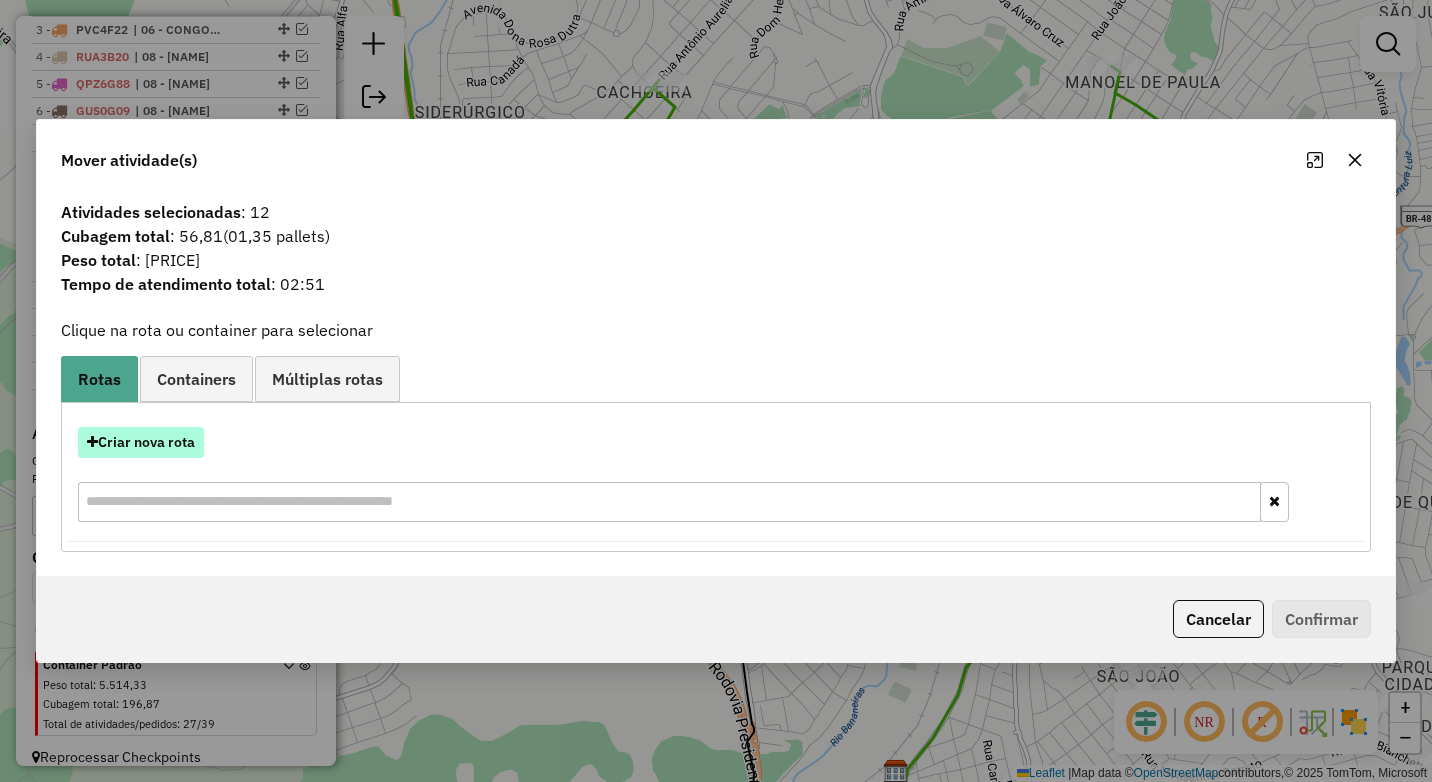 click on "Criar nova rota" at bounding box center (141, 442) 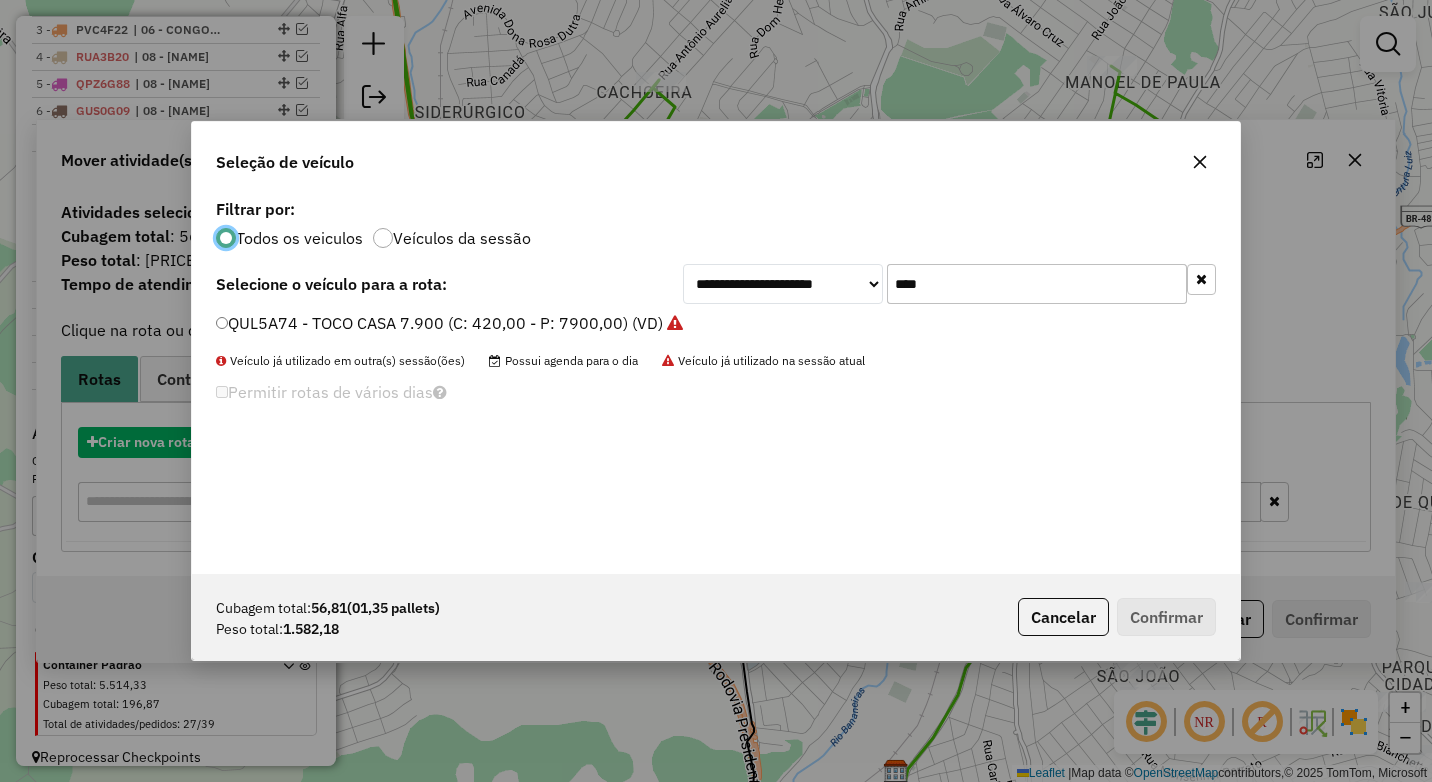 scroll, scrollTop: 11, scrollLeft: 6, axis: both 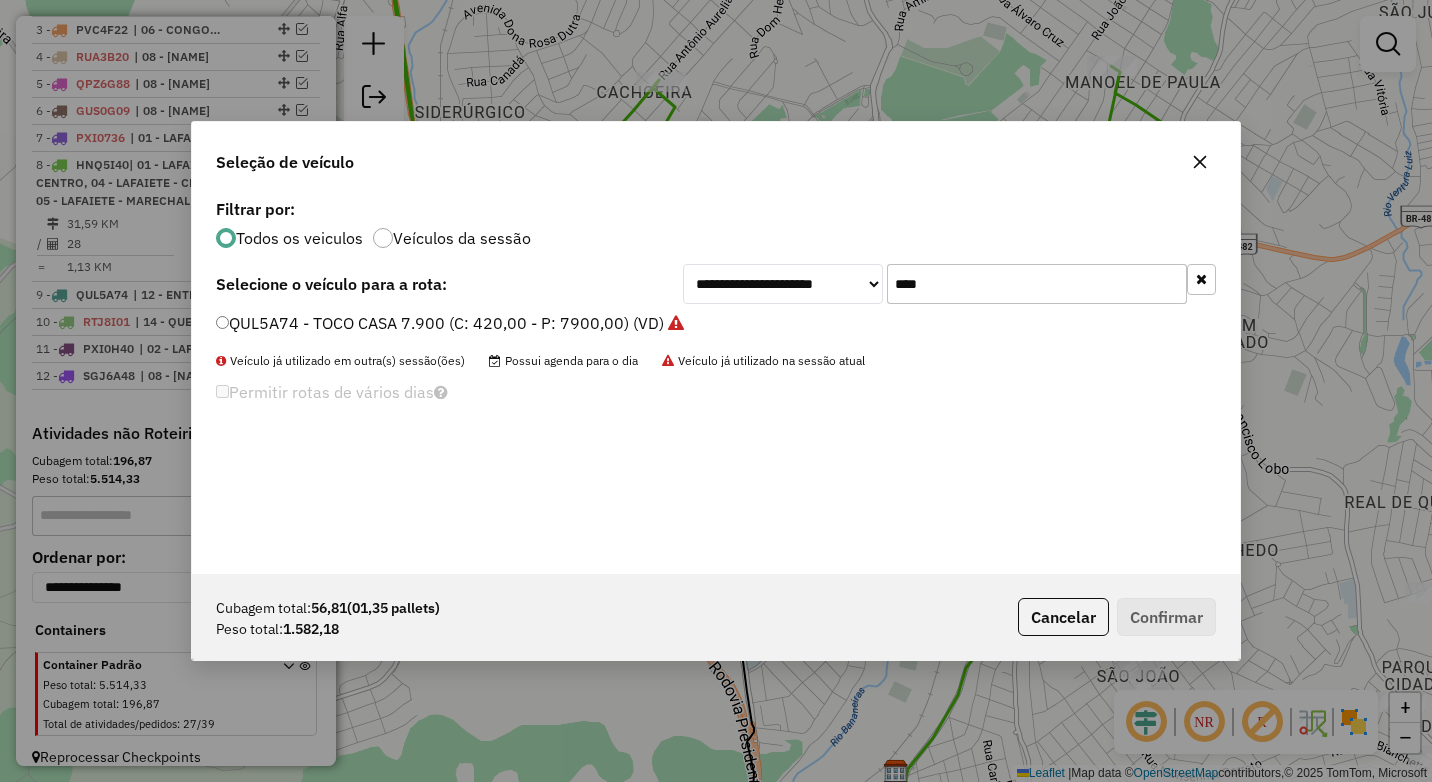 drag, startPoint x: 1041, startPoint y: 276, endPoint x: 794, endPoint y: 298, distance: 247.97783 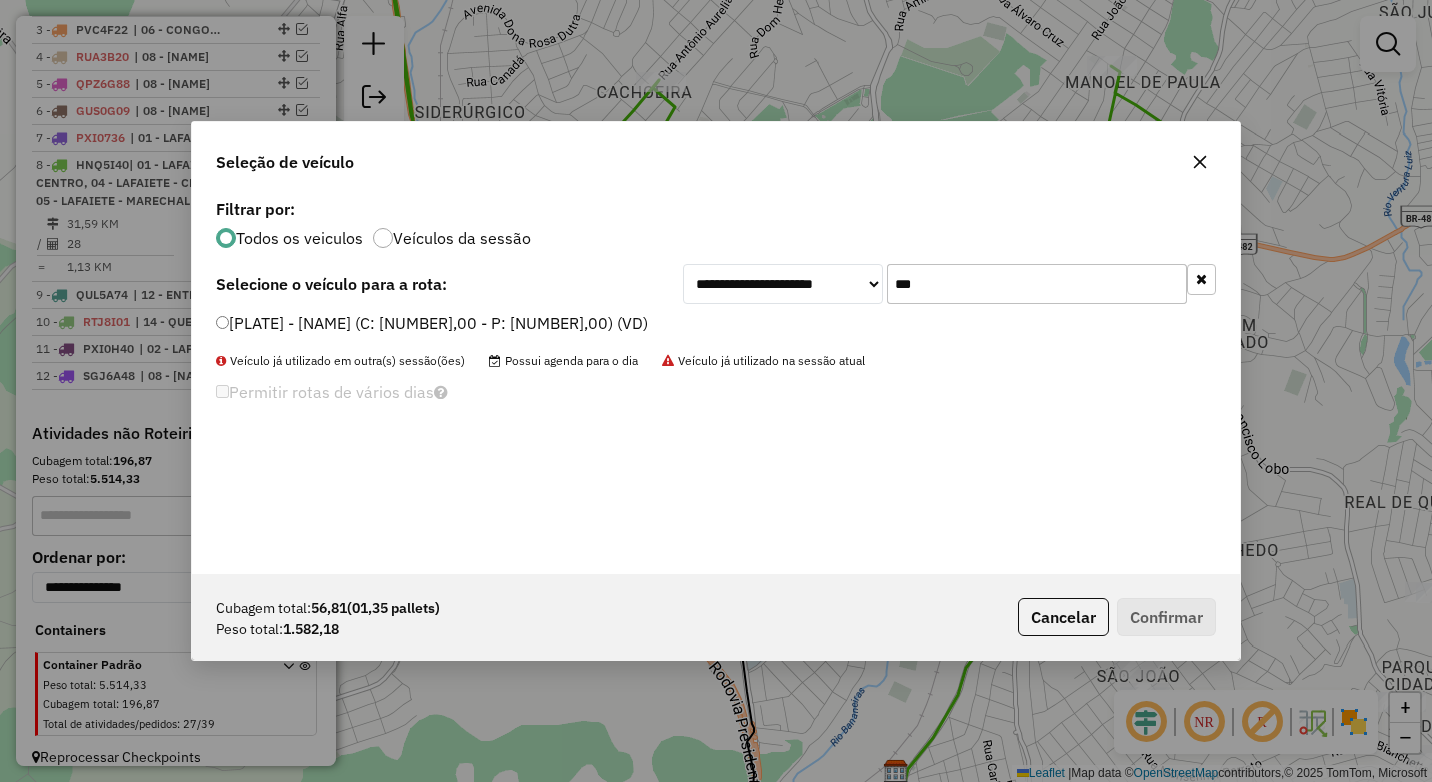 type on "***" 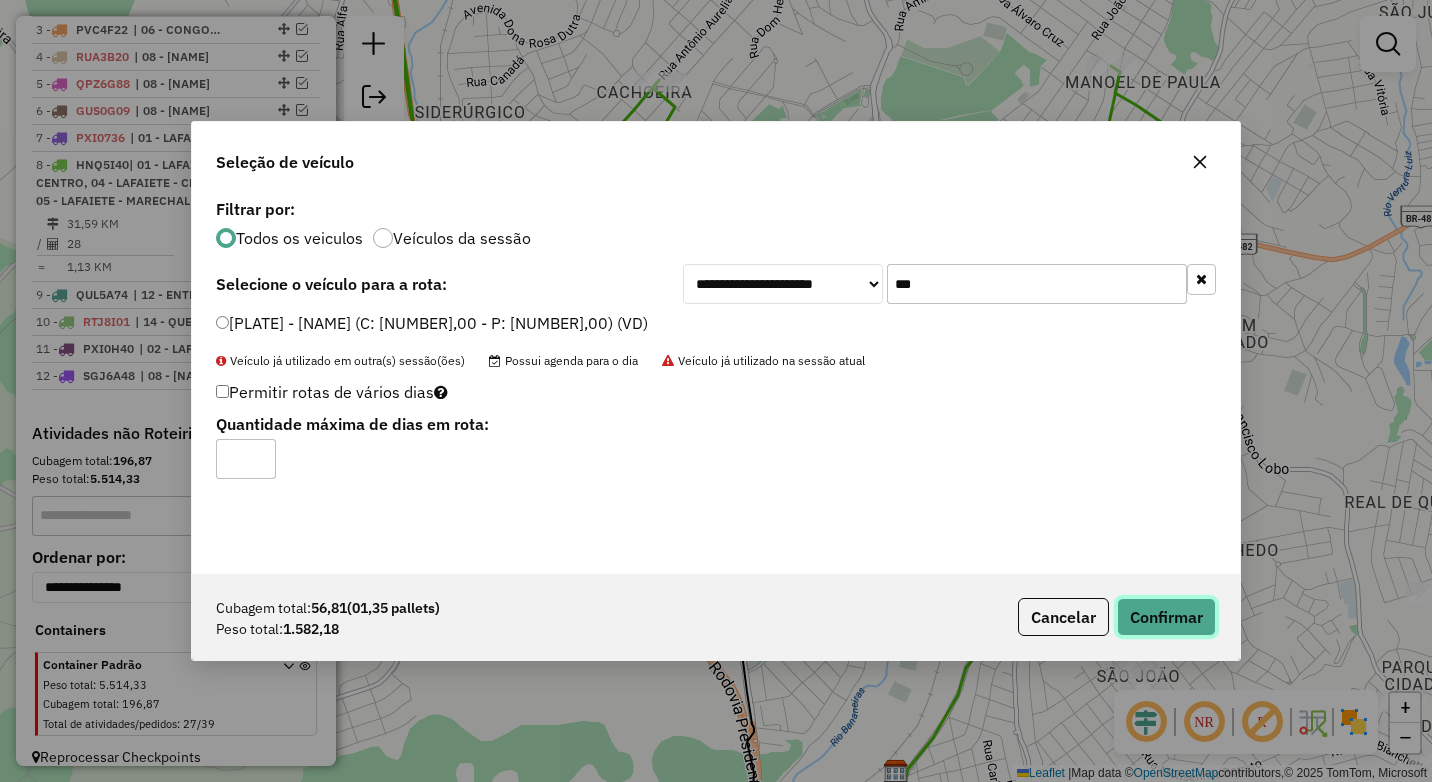 click on "Confirmar" 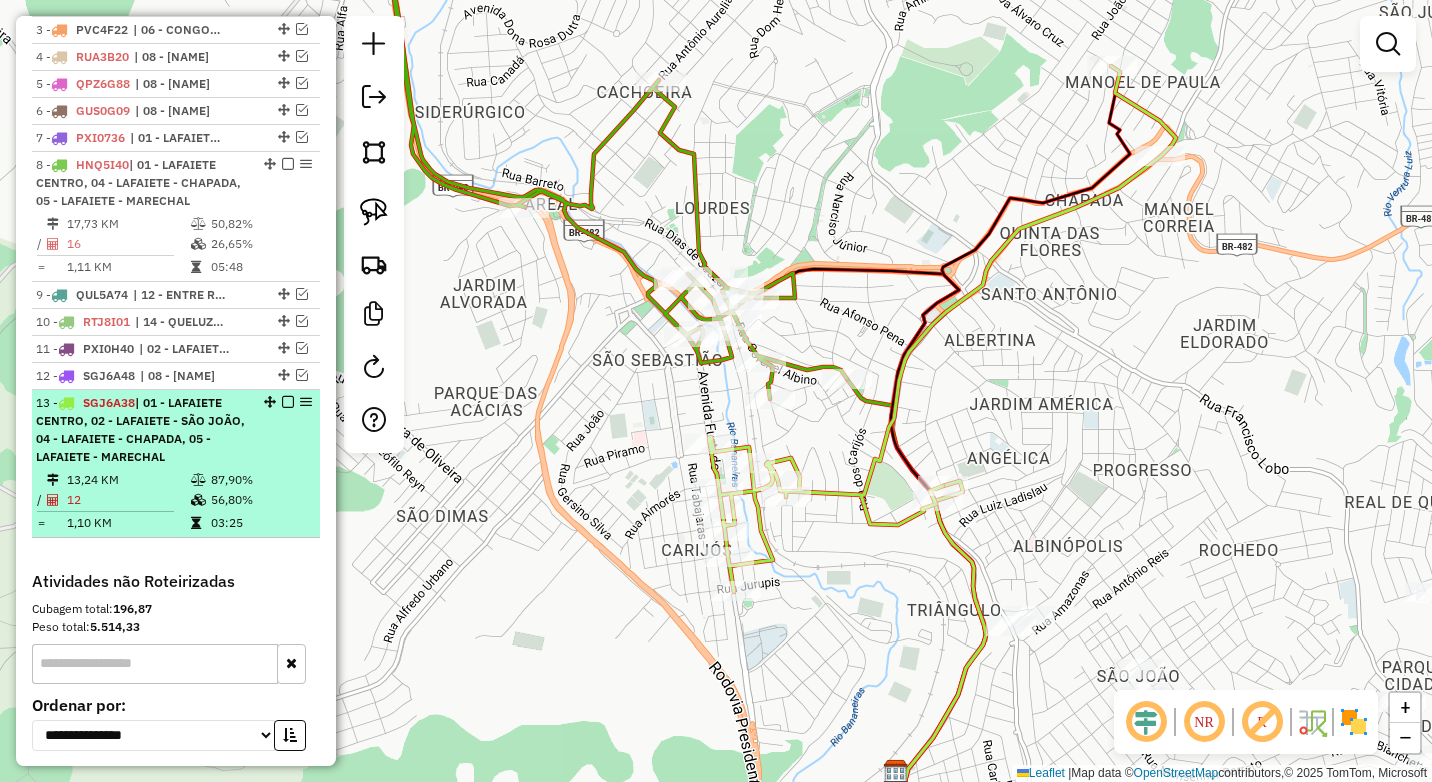 click on "56,80%" at bounding box center [260, 500] 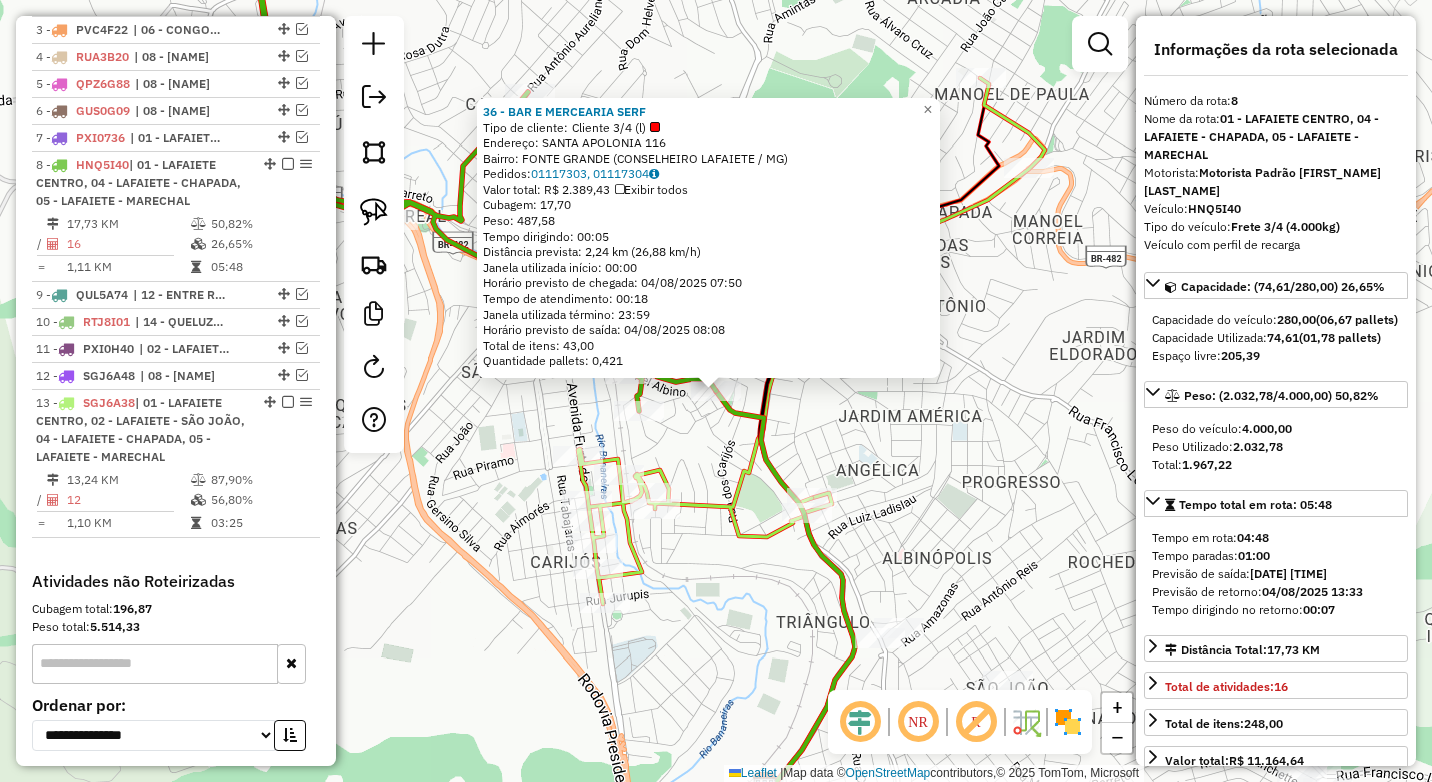 scroll, scrollTop: 963, scrollLeft: 0, axis: vertical 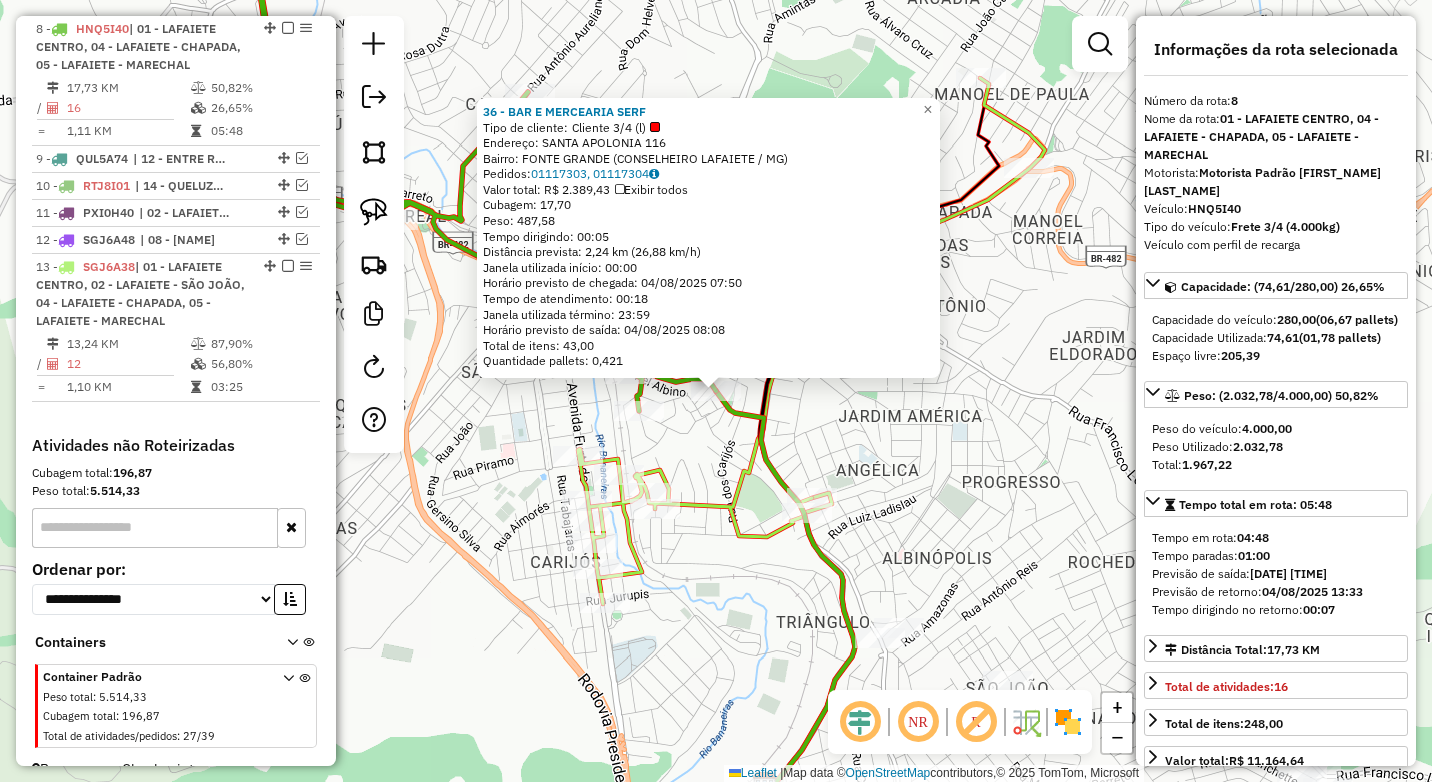 click on "36 - BAR E MERCEARIA SERF  Tipo de cliente:   Cliente 3/4  (l)   Endereço:  SANTA APOLONIA 116   Bairro: FONTE GRANDE (CONSELHEIRO LAFAIETE / MG)   Pedidos:  01117303, 01117304   Valor total: R$ 2.389,43   Exibir todos   Cubagem: 17,70  Peso: 487,58  Tempo dirigindo: 00:05   Distância prevista: 2,24 km (26,88 km/h)   Janela utilizada início: 00:00   Horário previsto de chegada: 04/08/2025 07:50   Tempo de atendimento: 00:18   Janela utilizada término: 23:59   Horário previsto de saída: 04/08/2025 08:08   Total de itens: 43,00   Quantidade pallets: 0,421  × Janela de atendimento Grade de atendimento Capacidade Transportadoras Veículos Cliente Pedidos  Rotas Selecione os dias de semana para filtrar as janelas de atendimento  Seg   Ter   Qua   Qui   Sex   Sáb   Dom  Informe o período da janela de atendimento: De: Até:  Filtrar exatamente a janela do cliente  Considerar janela de atendimento padrão  Selecione os dias de semana para filtrar as grades de atendimento  Seg   Ter   Qua   Qui   Sex   Sáb" 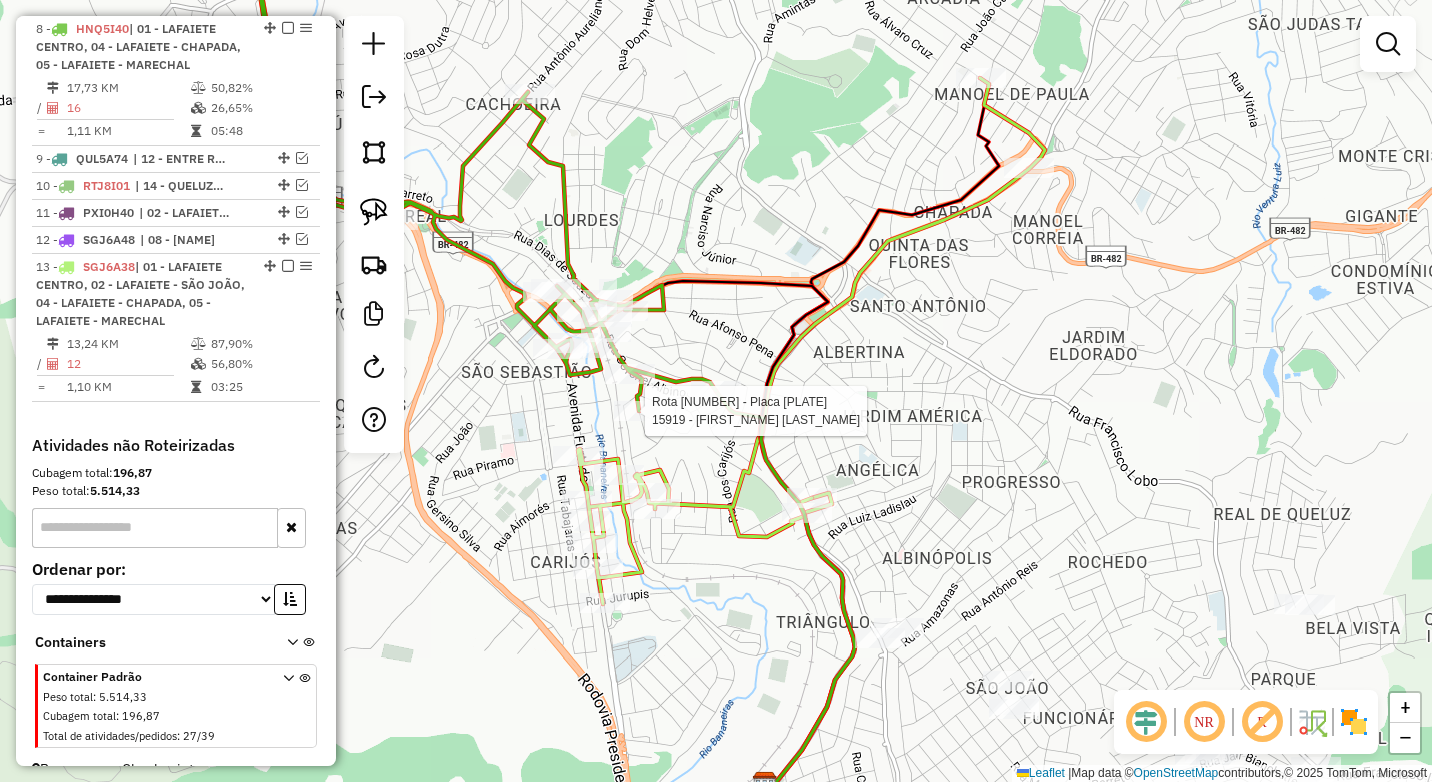 select on "*********" 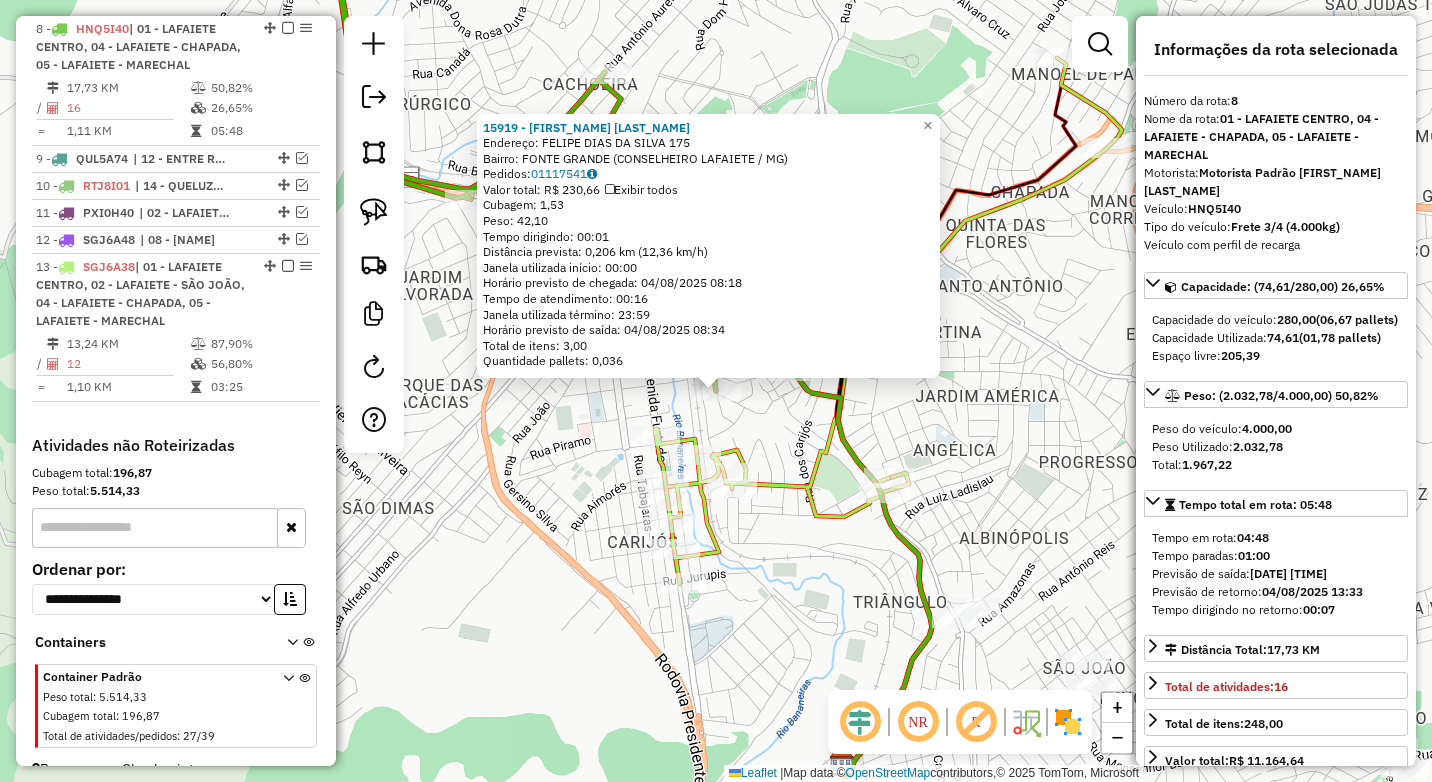 click on "Rota 13 - Placa SGJ6A38  6763 - GERALDO FERNANDES EM 15919 - CARLOS MARTILIANO  Endereço:  FELIPE DIAS DA SILVA 175   Bairro: FONTE GRANDE (CONSELHEIRO LAFAIETE / MG)   Pedidos:  01117541   Valor total: R$ 230,66   Exibir todos   Cubagem: 1,53  Peso: 42,10  Tempo dirigindo: 00:01   Distância prevista: 0,206 km (12,36 km/h)   Janela utilizada início: 00:00   Horário previsto de chegada: 04/08/2025 08:18   Tempo de atendimento: 00:16   Janela utilizada término: 23:59   Horário previsto de saída: 04/08/2025 08:34   Total de itens: 3,00   Quantidade pallets: 0,036  × Janela de atendimento Grade de atendimento Capacidade Transportadoras Veículos Cliente Pedidos  Rotas Selecione os dias de semana para filtrar as janelas de atendimento  Seg   Ter   Qua   Qui   Sex   Sáb   Dom  Informe o período da janela de atendimento: De: Até:  Filtrar exatamente a janela do cliente  Considerar janela de atendimento padrão  Selecione os dias de semana para filtrar as grades de atendimento  Seg   Ter   Qua   Qui   Sex" 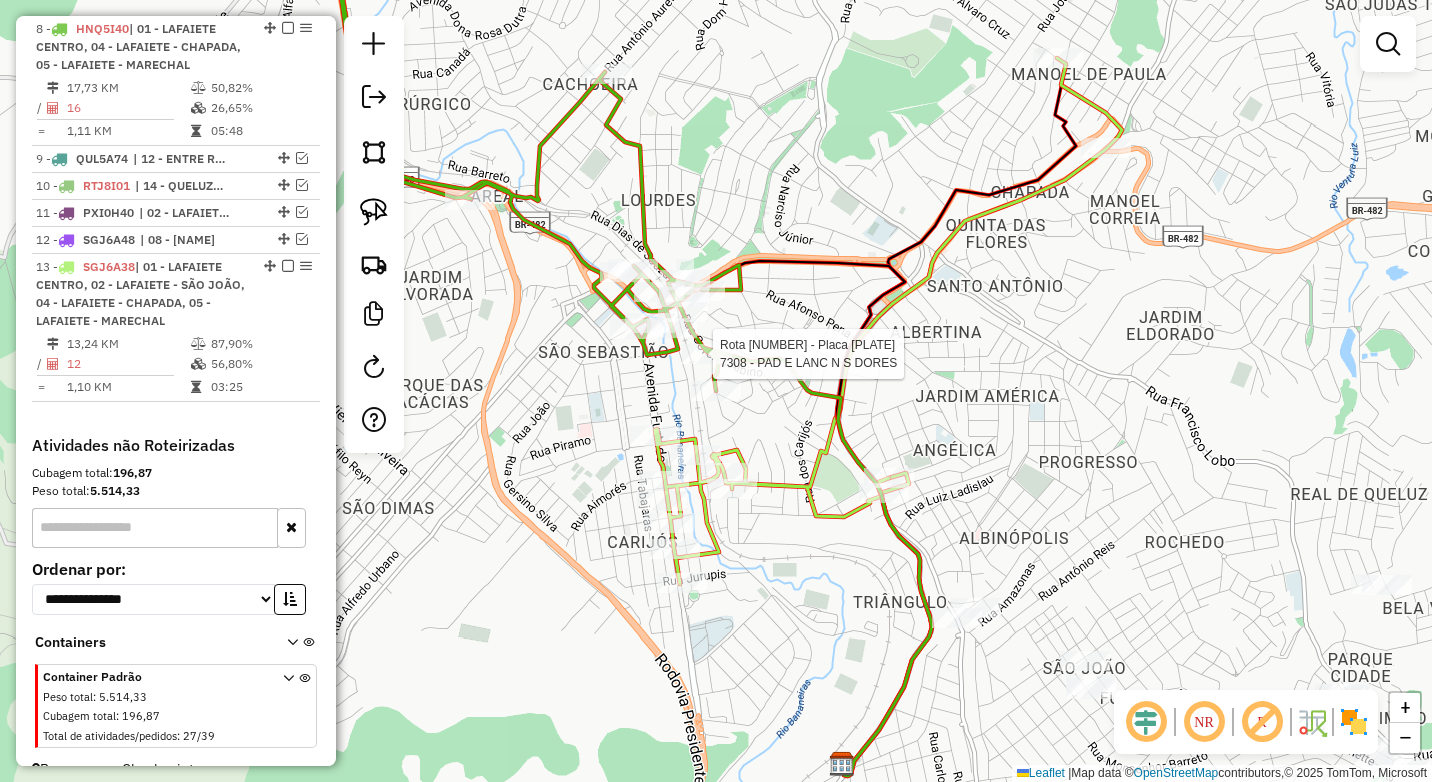 select on "*********" 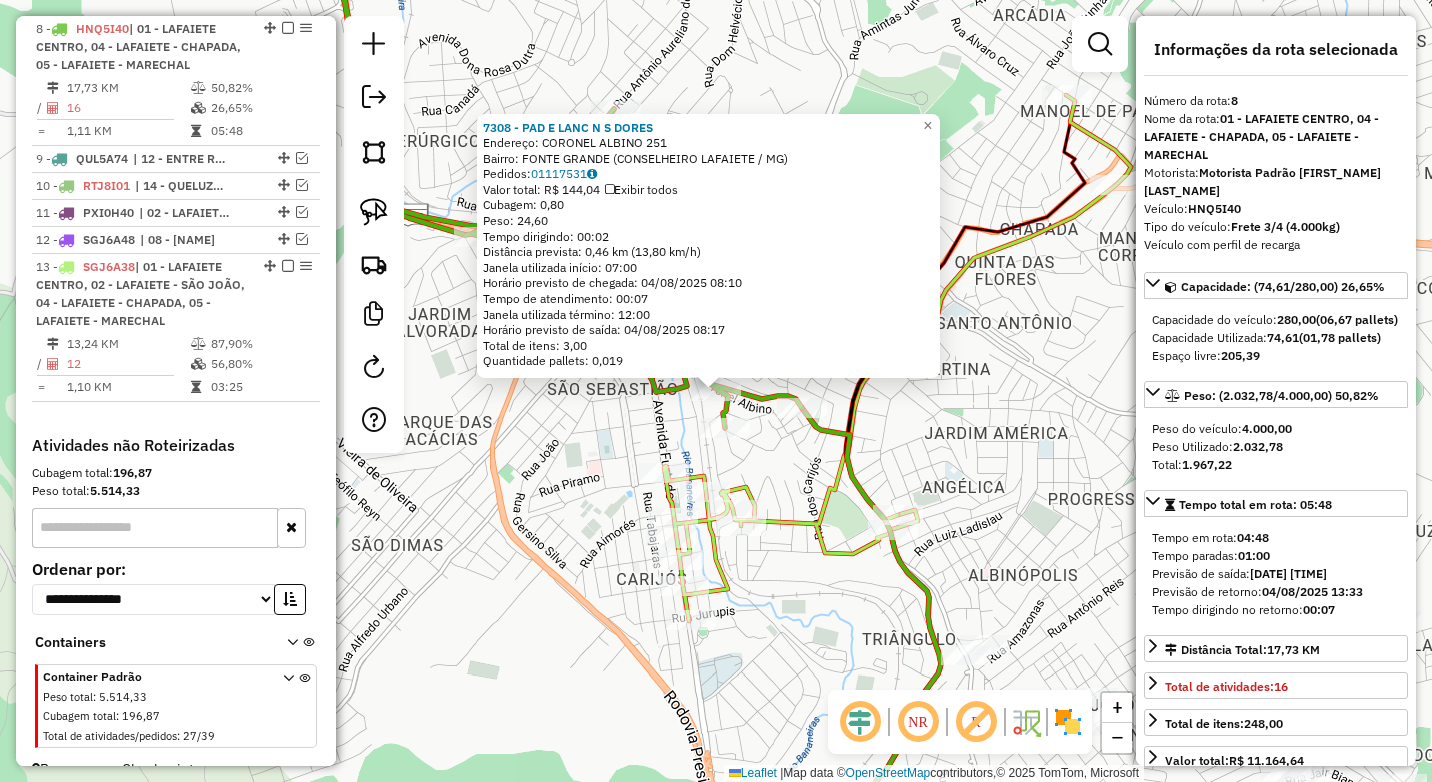click on "7308 - PAD E LANC N S DORES  Endereço:  CORONEL ALBINO 251   Bairro: FONTE GRANDE (CONSELHEIRO LAFAIETE / MG)   Pedidos:  01117531   Valor total: R$ 144,04   Exibir todos   Cubagem: 0,80  Peso: 24,60  Tempo dirigindo: 00:02   Distância prevista: 0,46 km (13,80 km/h)   Janela utilizada início: 07:00   Horário previsto de chegada: 04/08/2025 08:10   Tempo de atendimento: 00:07   Janela utilizada término: 12:00   Horário previsto de saída: 04/08/2025 08:17   Total de itens: 3,00   Quantidade pallets: 0,019  × Janela de atendimento Grade de atendimento Capacidade Transportadoras Veículos Cliente Pedidos  Rotas Selecione os dias de semana para filtrar as janelas de atendimento  Seg   Ter   Qua   Qui   Sex   Sáb   Dom  Informe o período da janela de atendimento: De: Até:  Filtrar exatamente a janela do cliente  Considerar janela de atendimento padrão  Selecione os dias de semana para filtrar as grades de atendimento  Seg   Ter   Qua   Qui   Sex   Sáb   Dom   Peso mínimo:  ****  Peso máximo:  **** +" 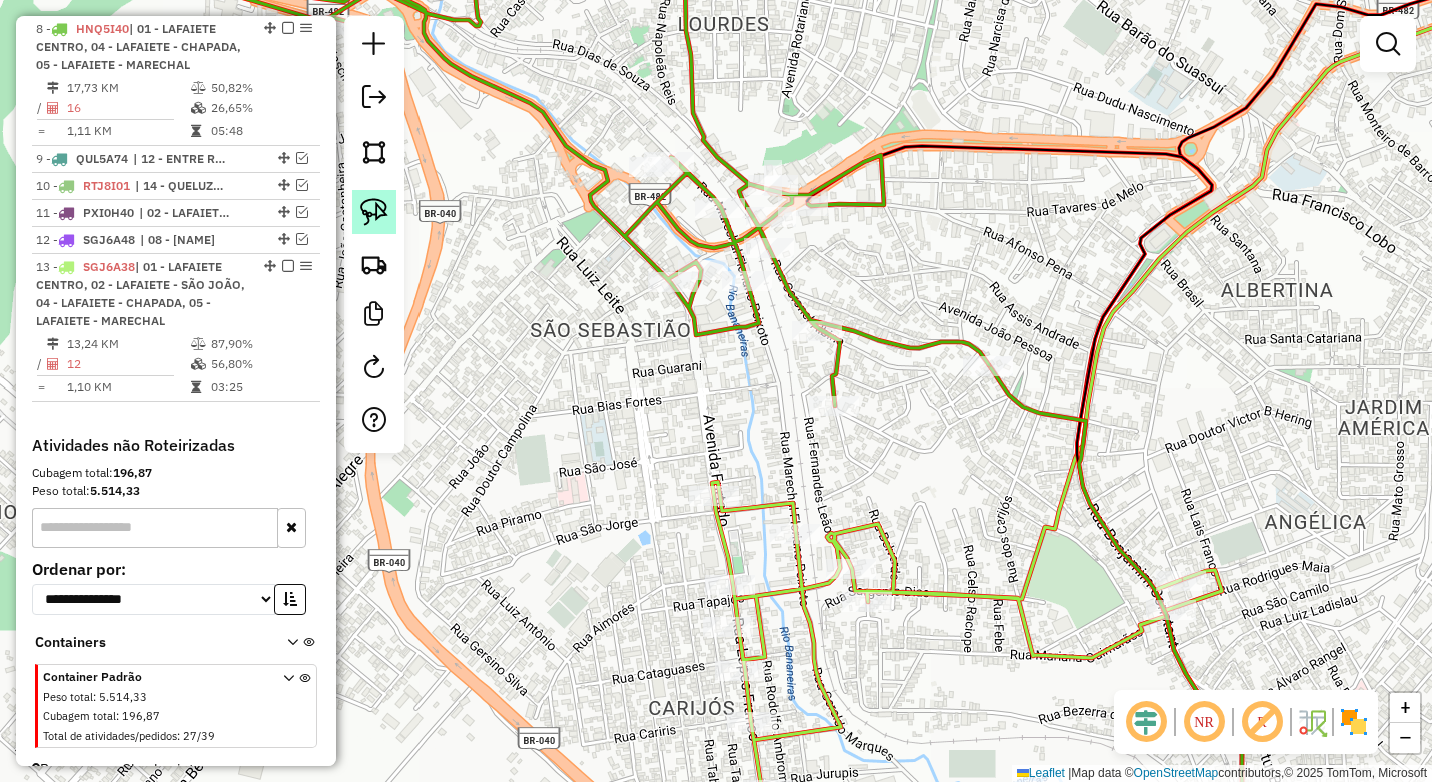 click 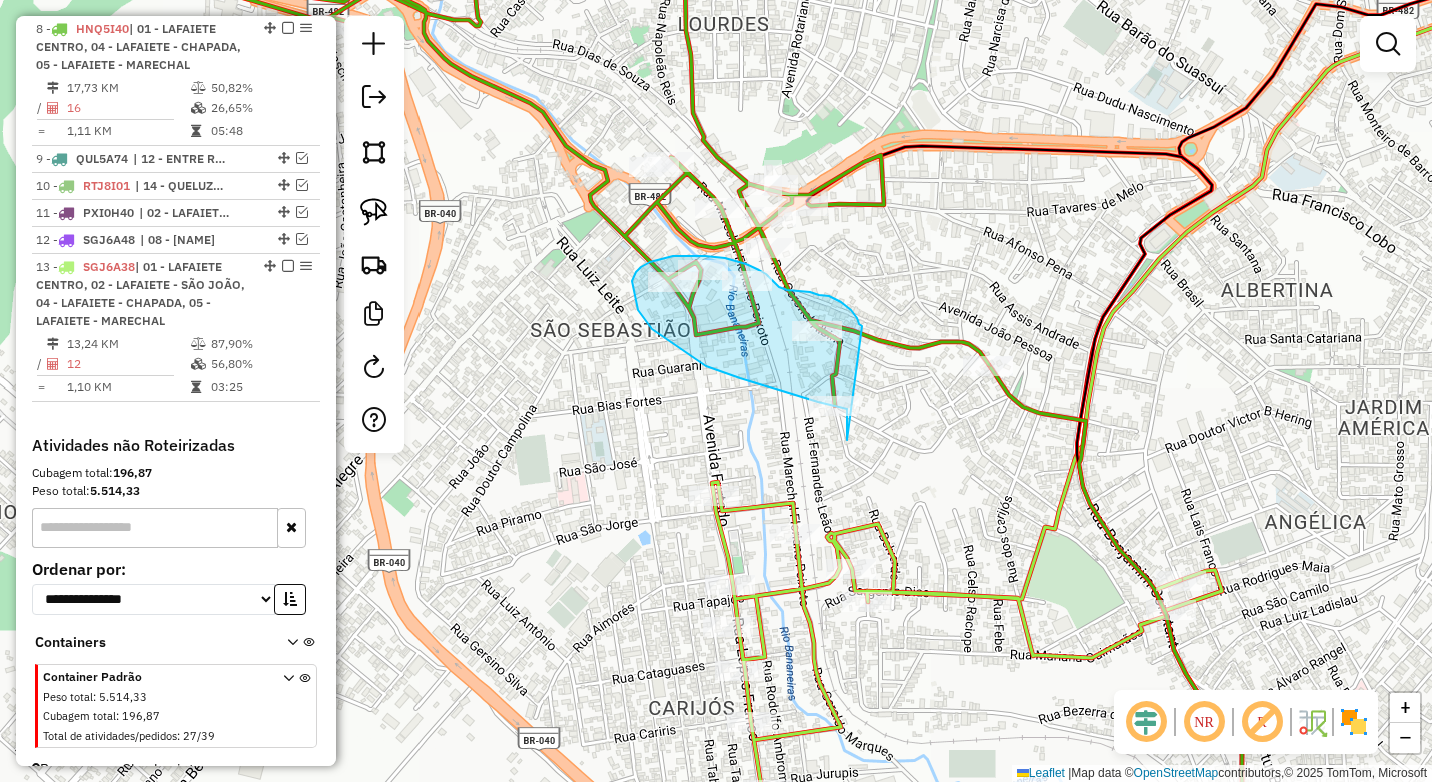 drag, startPoint x: 862, startPoint y: 326, endPoint x: 854, endPoint y: 440, distance: 114.28036 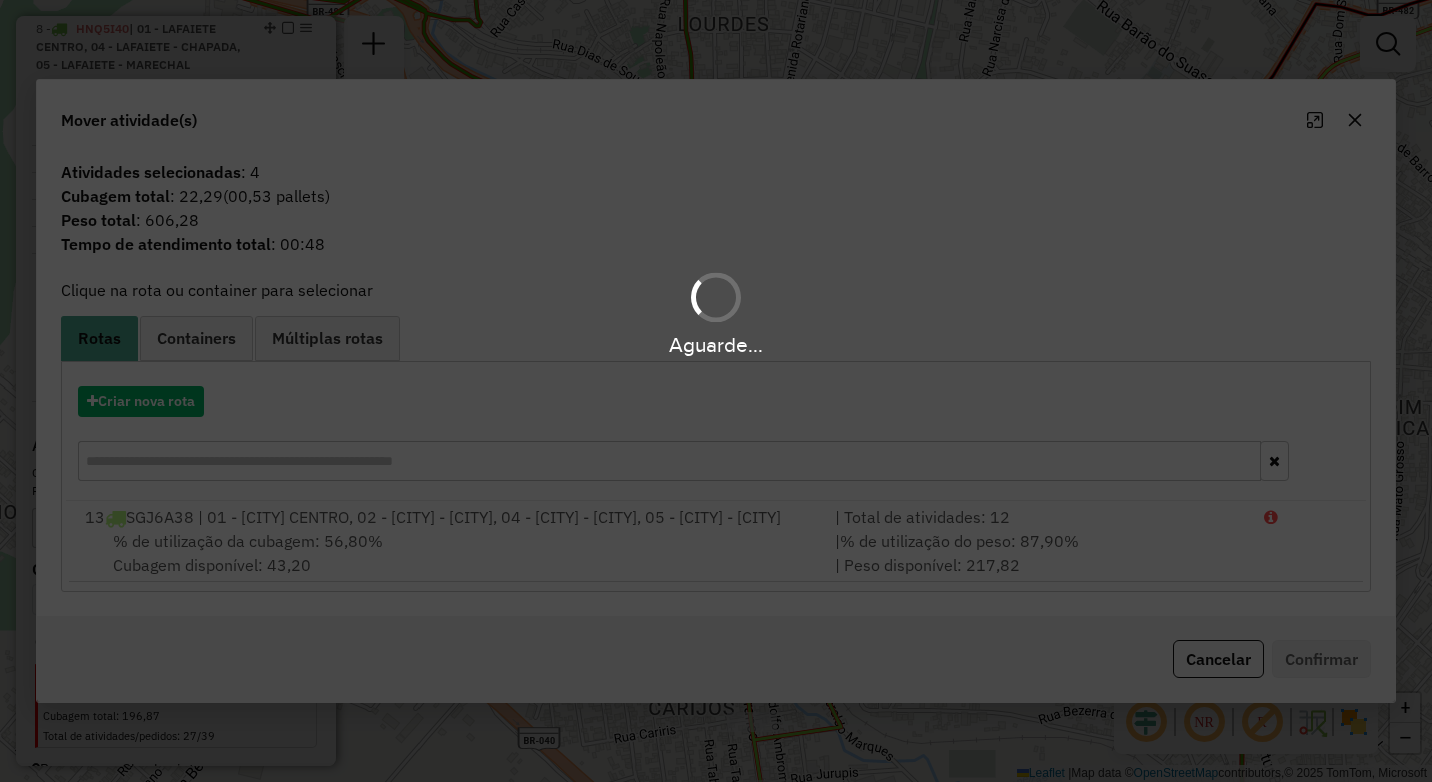 click on "Aguarde..." at bounding box center [716, 391] 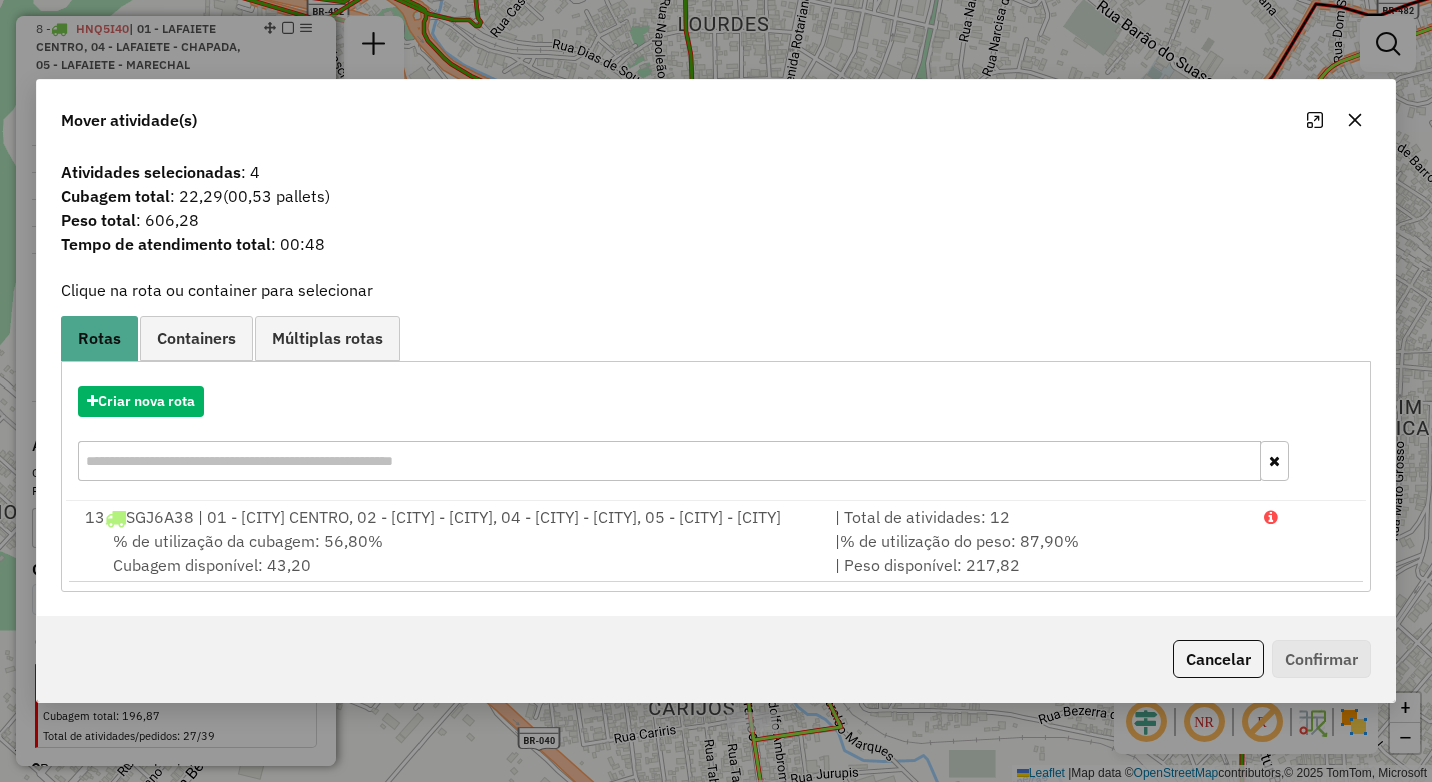 click 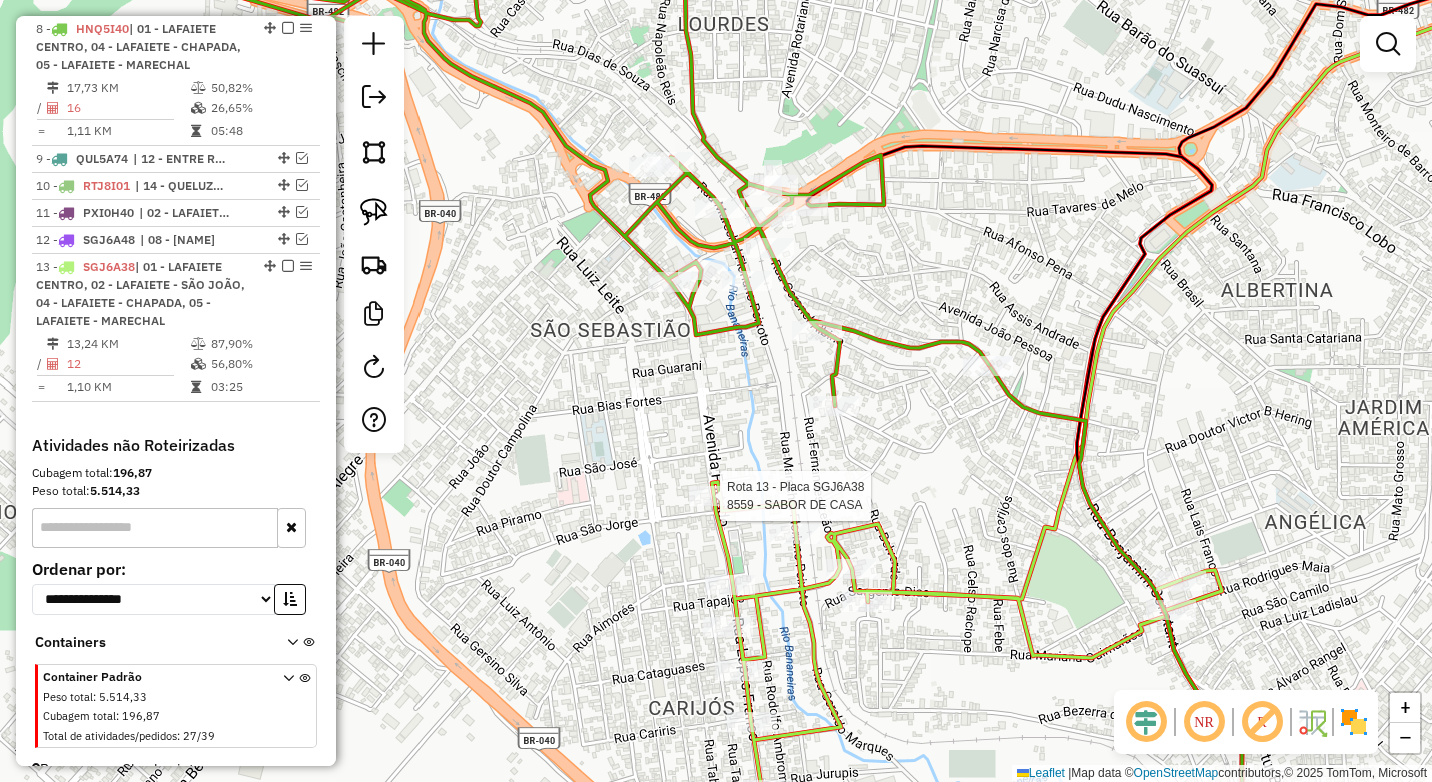 select on "*********" 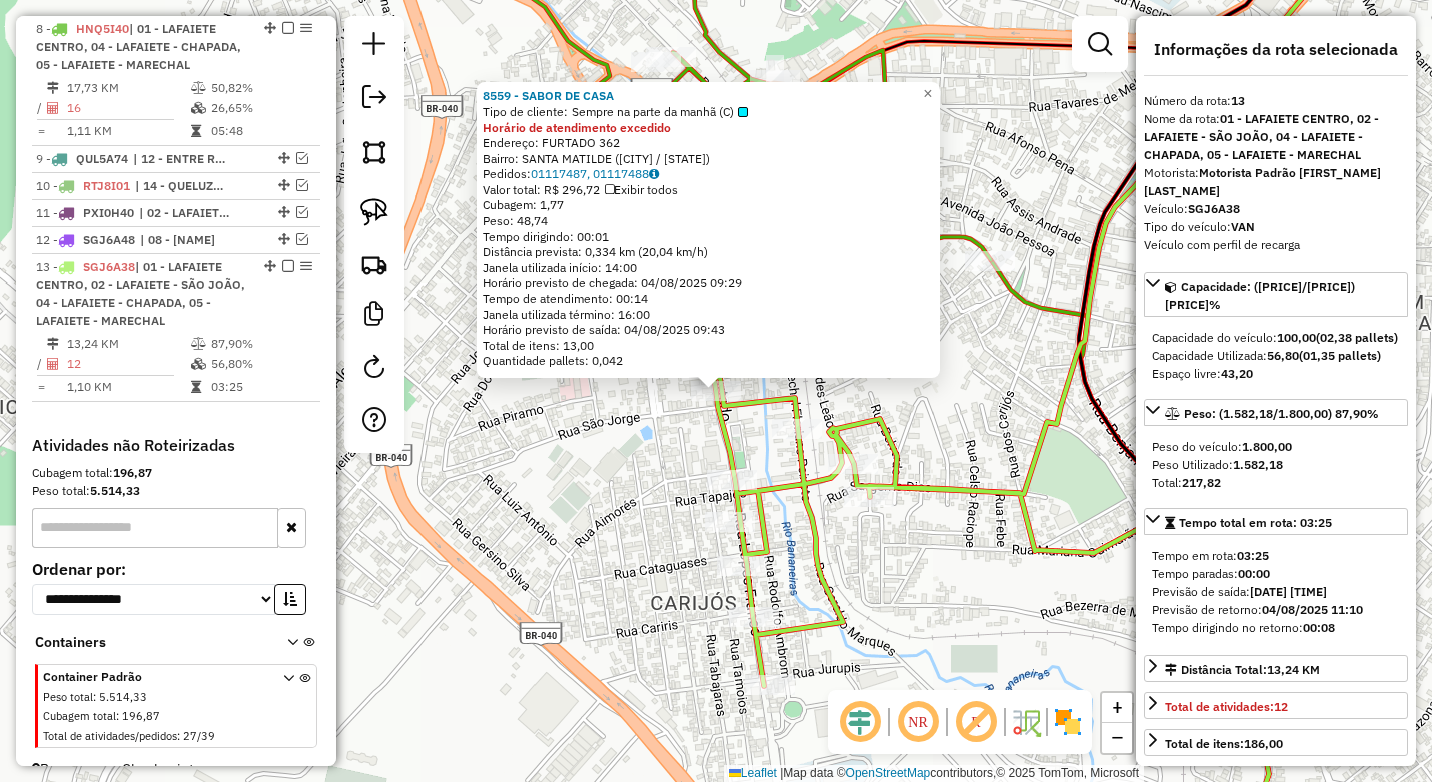 scroll, scrollTop: 993, scrollLeft: 0, axis: vertical 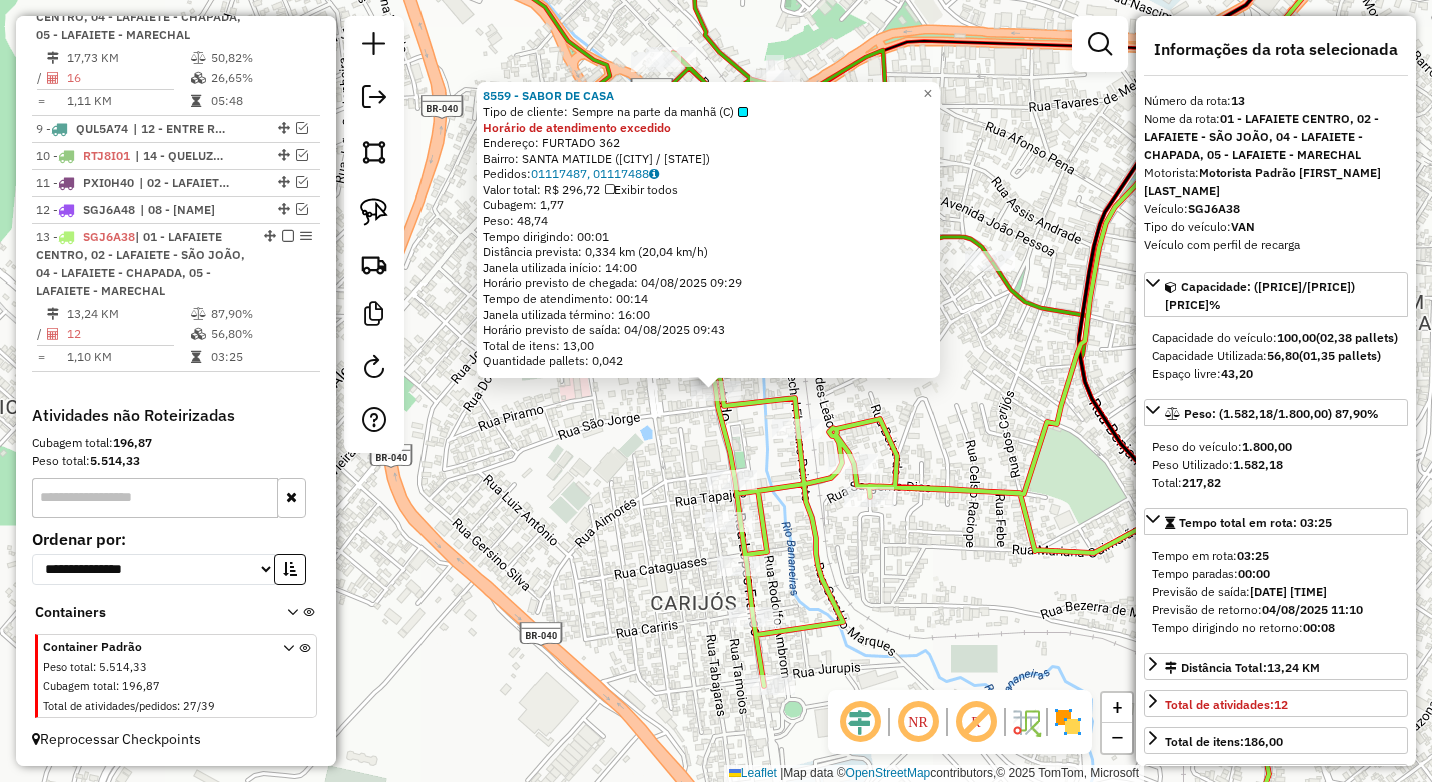 click on "8559 - SABOR DE CASA  Tipo de cliente:   Sempre na parte da manhã (C)  Horário de atendimento excedido  Endereço:  FURTADO 362   Bairro: SANTA MATILDE (CONSELHEIRO LAFAIETE / MG)   Pedidos:  01117487, 01117488   Valor total: R$ 296,72   Exibir todos   Cubagem: 1,77  Peso: 48,74  Tempo dirigindo: 00:01   Distância prevista: 0,334 km (20,04 km/h)   Janela utilizada início: 14:00   Horário previsto de chegada: 04/08/2025 09:29   Tempo de atendimento: 00:14   Janela utilizada término: 16:00   Horário previsto de saída: 04/08/2025 09:43   Total de itens: 13,00   Quantidade pallets: 0,042  × Janela de atendimento Grade de atendimento Capacidade Transportadoras Veículos Cliente Pedidos  Rotas Selecione os dias de semana para filtrar as janelas de atendimento  Seg   Ter   Qua   Qui   Sex   Sáb   Dom  Informe o período da janela de atendimento: De: Até:  Filtrar exatamente a janela do cliente  Considerar janela de atendimento padrão  Selecione os dias de semana para filtrar as grades de atendimento ****" 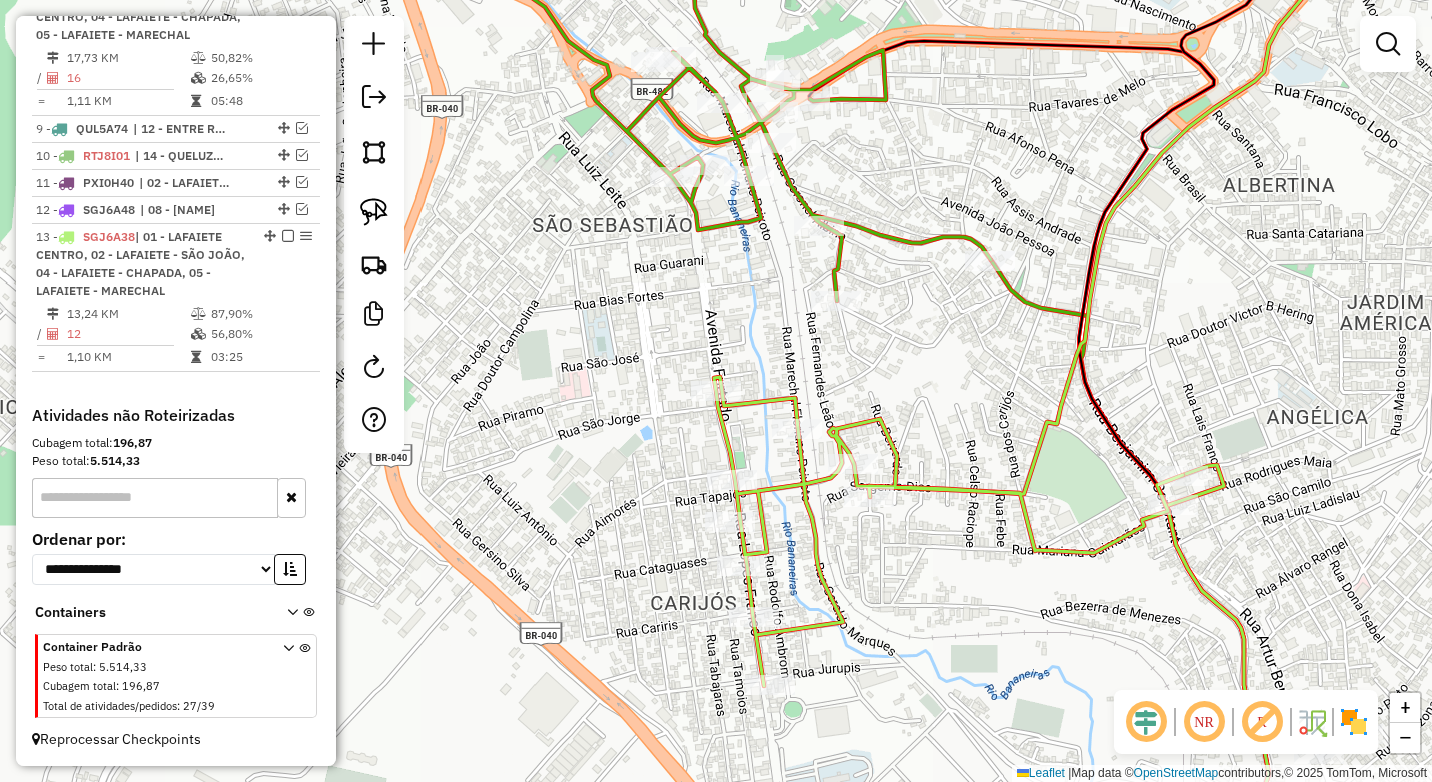 select on "*********" 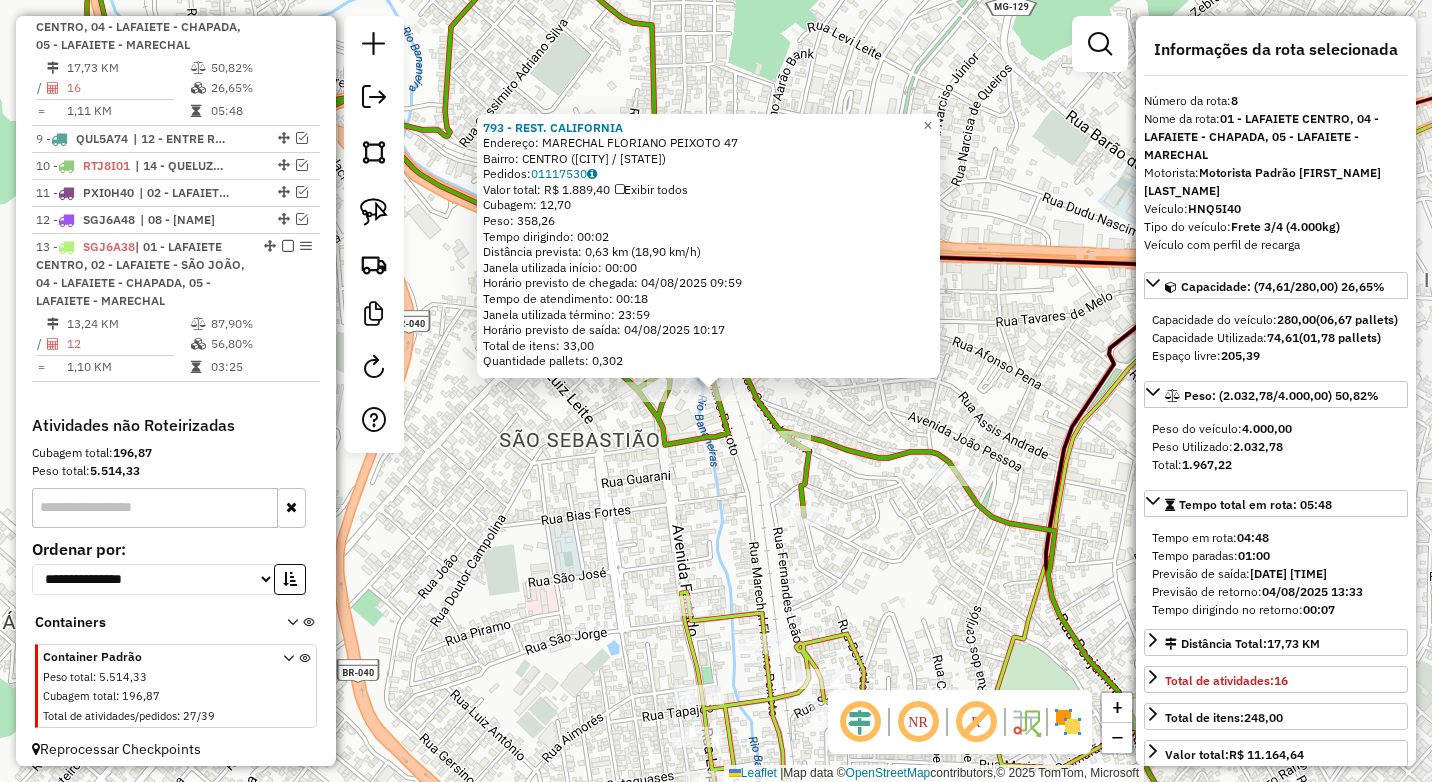 scroll, scrollTop: 963, scrollLeft: 0, axis: vertical 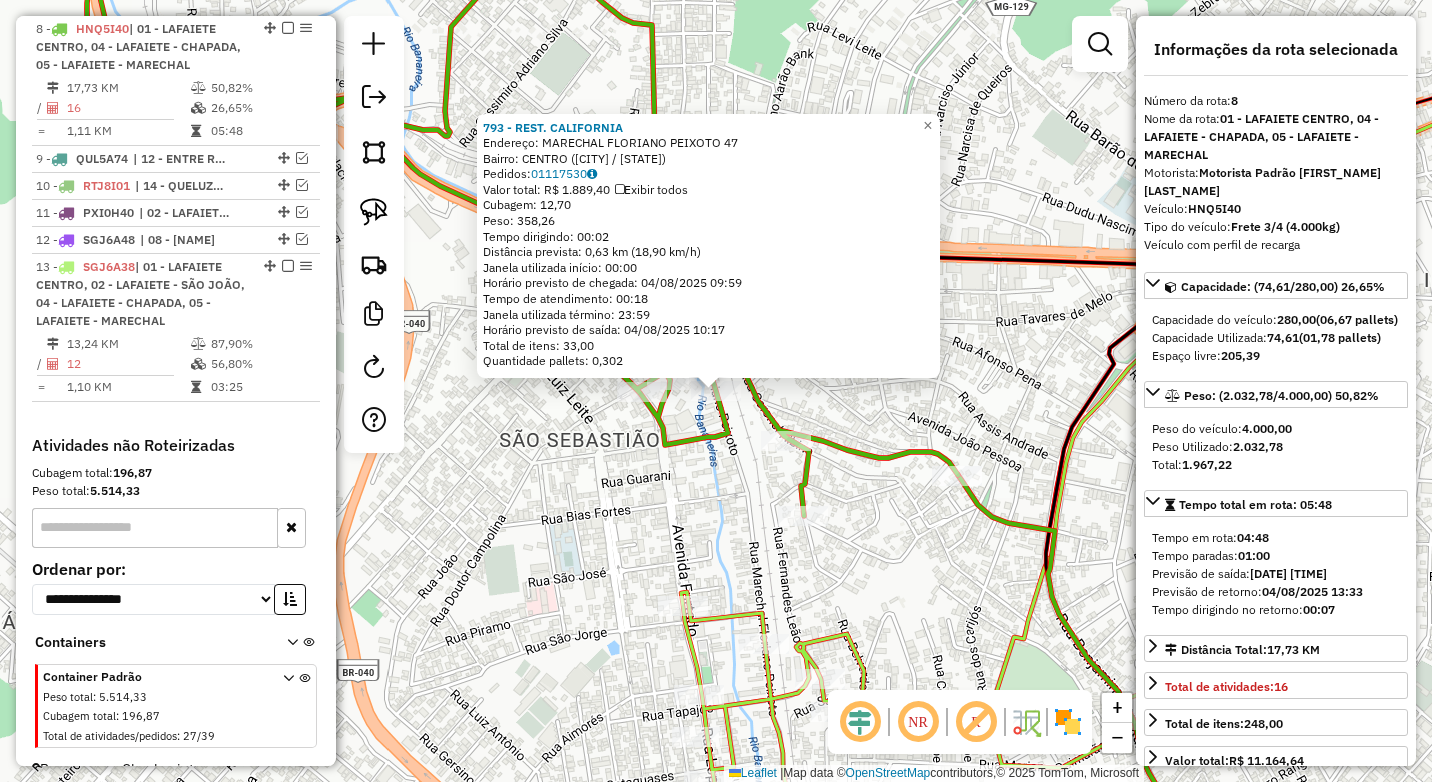 click on "793 - REST. CALIFORNIA  Endereço:  MARECHAL FLORIANO PEIXOTO 47   Bairro: CENTRO (CONSELHEIRO LAFAIETE / MG)   Pedidos:  01117530   Valor total: R$ 1.889,40   Exibir todos   Cubagem: 12,70  Peso: 358,26  Tempo dirigindo: 00:02   Distância prevista: 0,63 km (18,90 km/h)   Janela utilizada início: 00:00   Horário previsto de chegada: 04/08/2025 09:59   Tempo de atendimento: 00:18   Janela utilizada término: 23:59   Horário previsto de saída: 04/08/2025 10:17   Total de itens: 33,00   Quantidade pallets: 0,302  × Janela de atendimento Grade de atendimento Capacidade Transportadoras Veículos Cliente Pedidos  Rotas Selecione os dias de semana para filtrar as janelas de atendimento  Seg   Ter   Qua   Qui   Sex   Sáb   Dom  Informe o período da janela de atendimento: De: Até:  Filtrar exatamente a janela do cliente  Considerar janela de atendimento padrão  Selecione os dias de semana para filtrar as grades de atendimento  Seg   Ter   Qua   Qui   Sex   Sáb   Dom   Peso mínimo:  ****  Peso máximo:  De:" 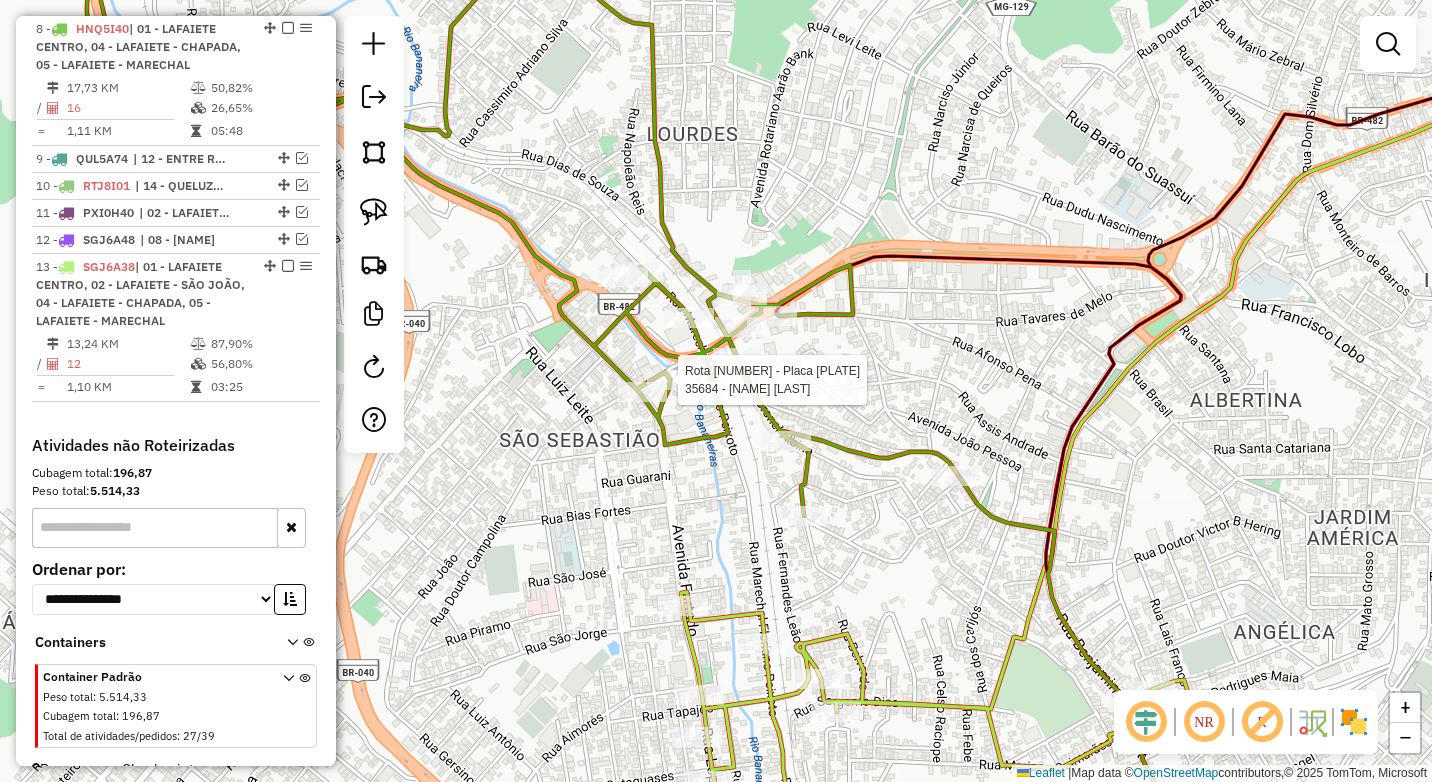 select on "*********" 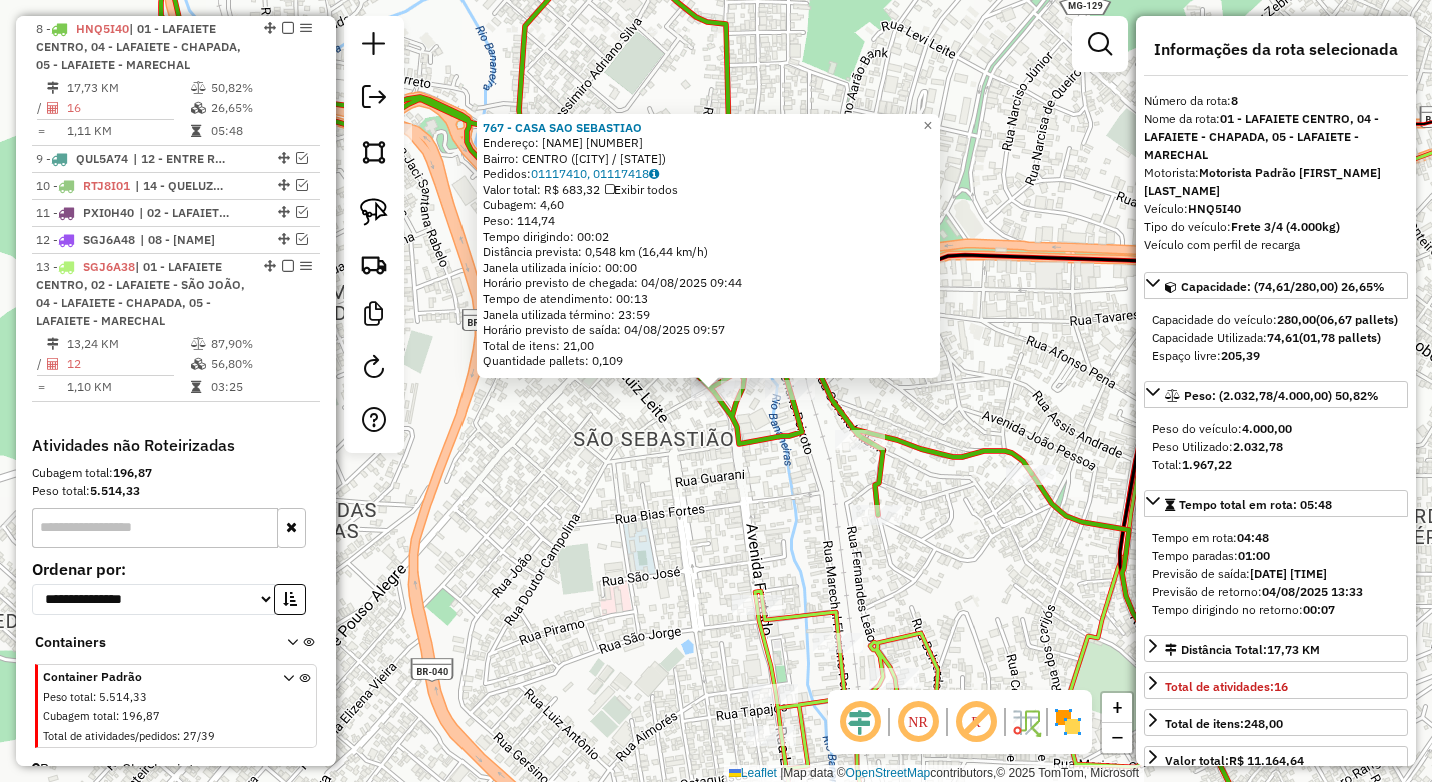 click on "767 - CASA SAO SEBASTIAO  Endereço:  DR CAMPOLINA 151   Bairro: CENTRO (CONSELHEIRO LAFAIETE / MG)   Pedidos:  01117410, 01117418   Valor total: R$ 683,32   Exibir todos   Cubagem: 4,60  Peso: 114,74  Tempo dirigindo: 00:02   Distância prevista: 0,548 km (16,44 km/h)   Janela utilizada início: 00:00   Horário previsto de chegada: 04/08/2025 09:44   Tempo de atendimento: 00:13   Janela utilizada término: 23:59   Horário previsto de saída: 04/08/2025 09:57   Total de itens: 21,00   Quantidade pallets: 0,109  × Janela de atendimento Grade de atendimento Capacidade Transportadoras Veículos Cliente Pedidos  Rotas Selecione os dias de semana para filtrar as janelas de atendimento  Seg   Ter   Qua   Qui   Sex   Sáb   Dom  Informe o período da janela de atendimento: De: Até:  Filtrar exatamente a janela do cliente  Considerar janela de atendimento padrão  Selecione os dias de semana para filtrar as grades de atendimento  Seg   Ter   Qua   Qui   Sex   Sáb   Dom   Peso mínimo:  ****  Peso máximo:  ****" 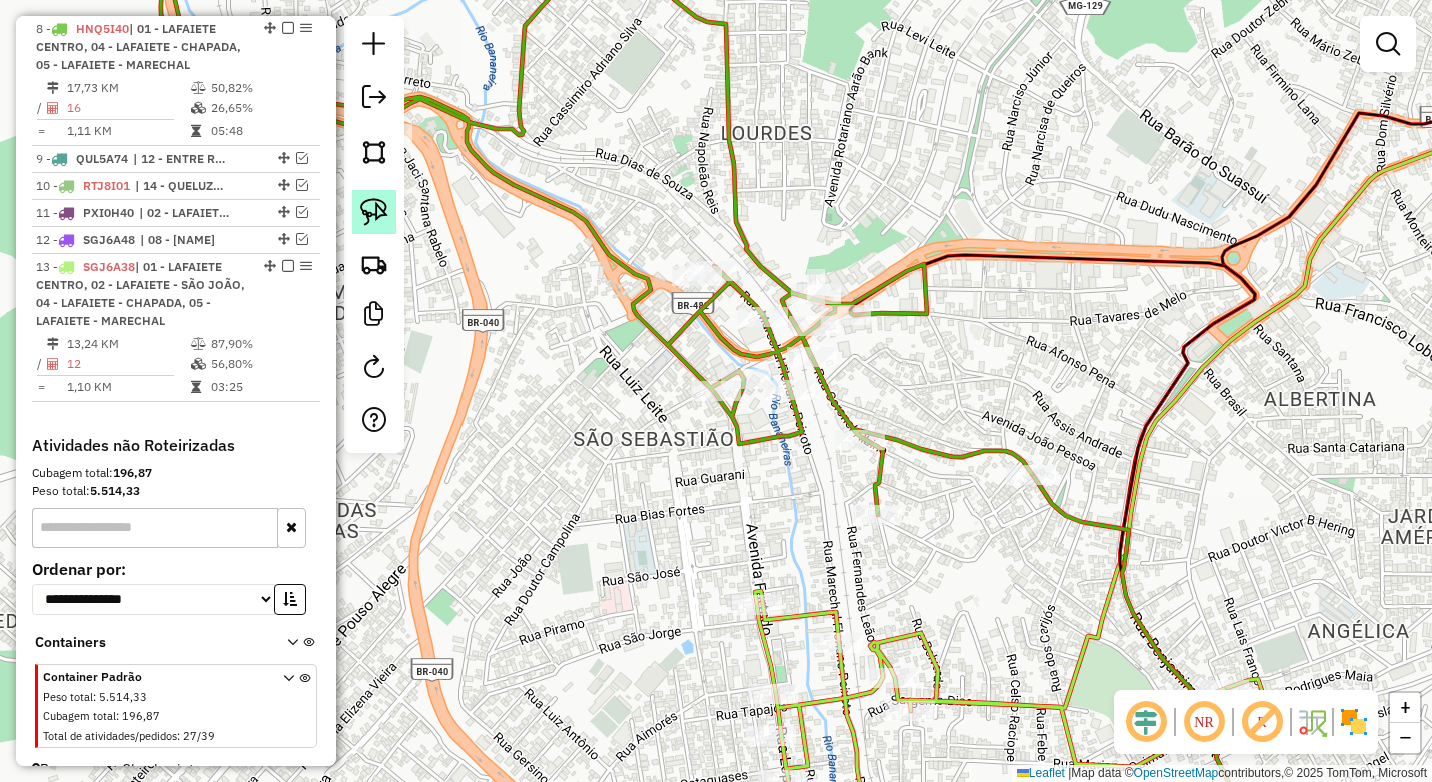 click 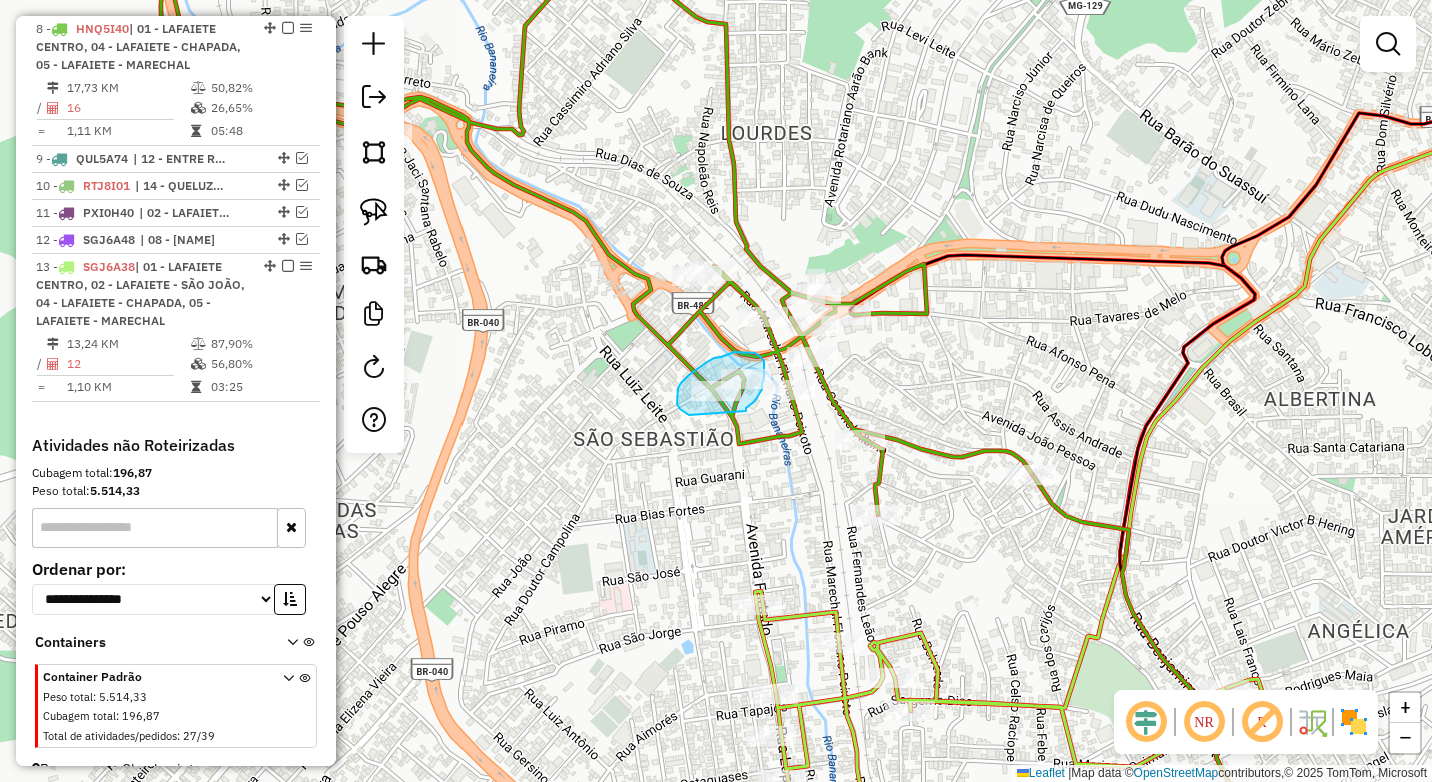 drag, startPoint x: 746, startPoint y: 411, endPoint x: 689, endPoint y: 415, distance: 57.14018 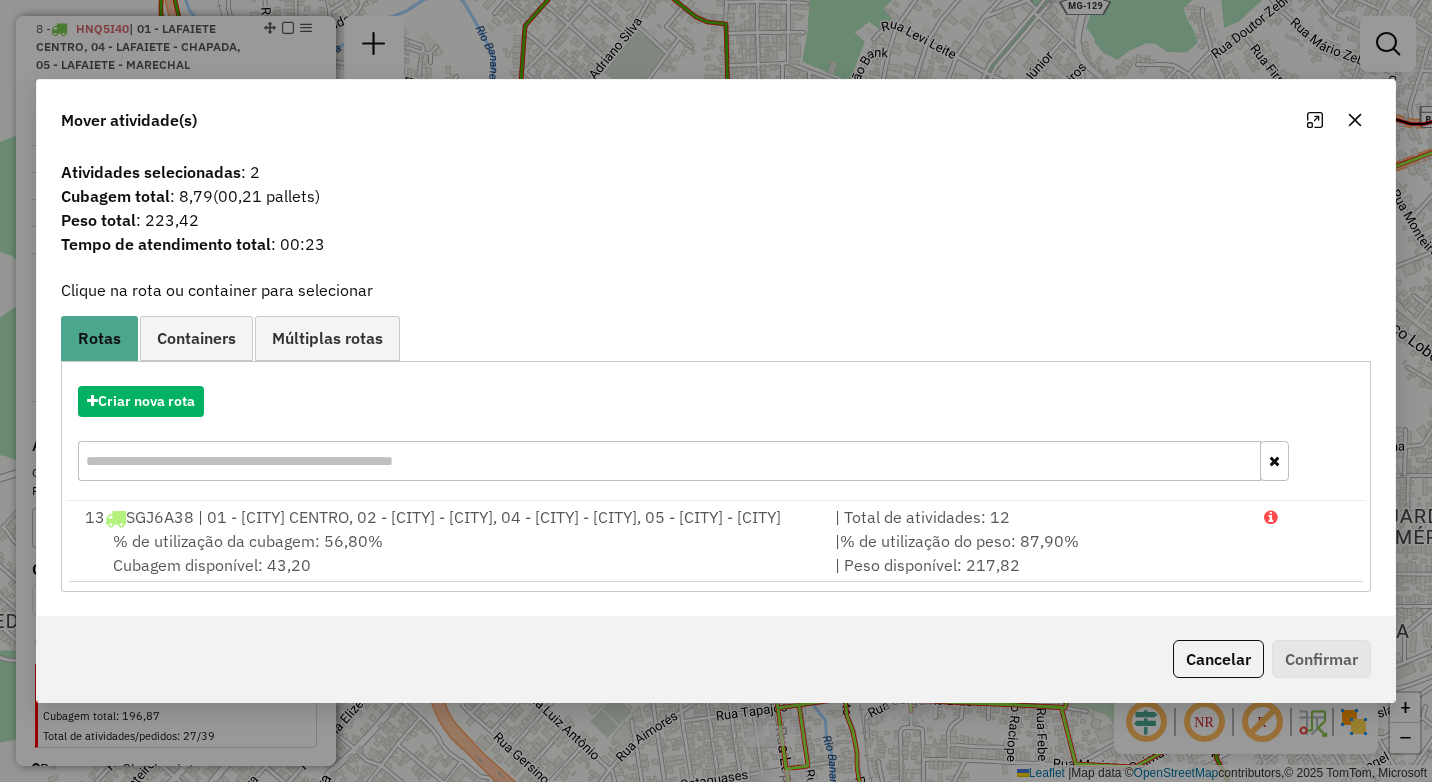 click 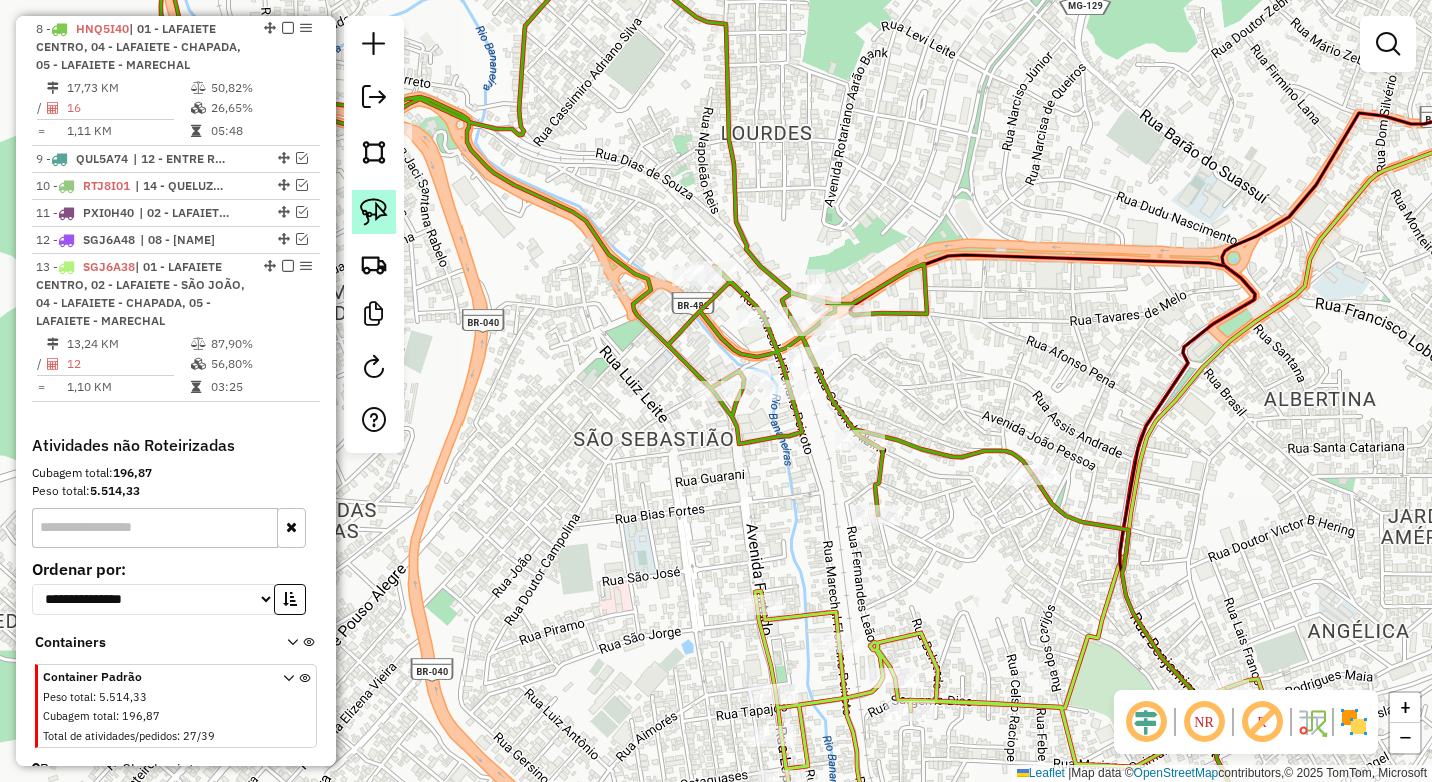 click 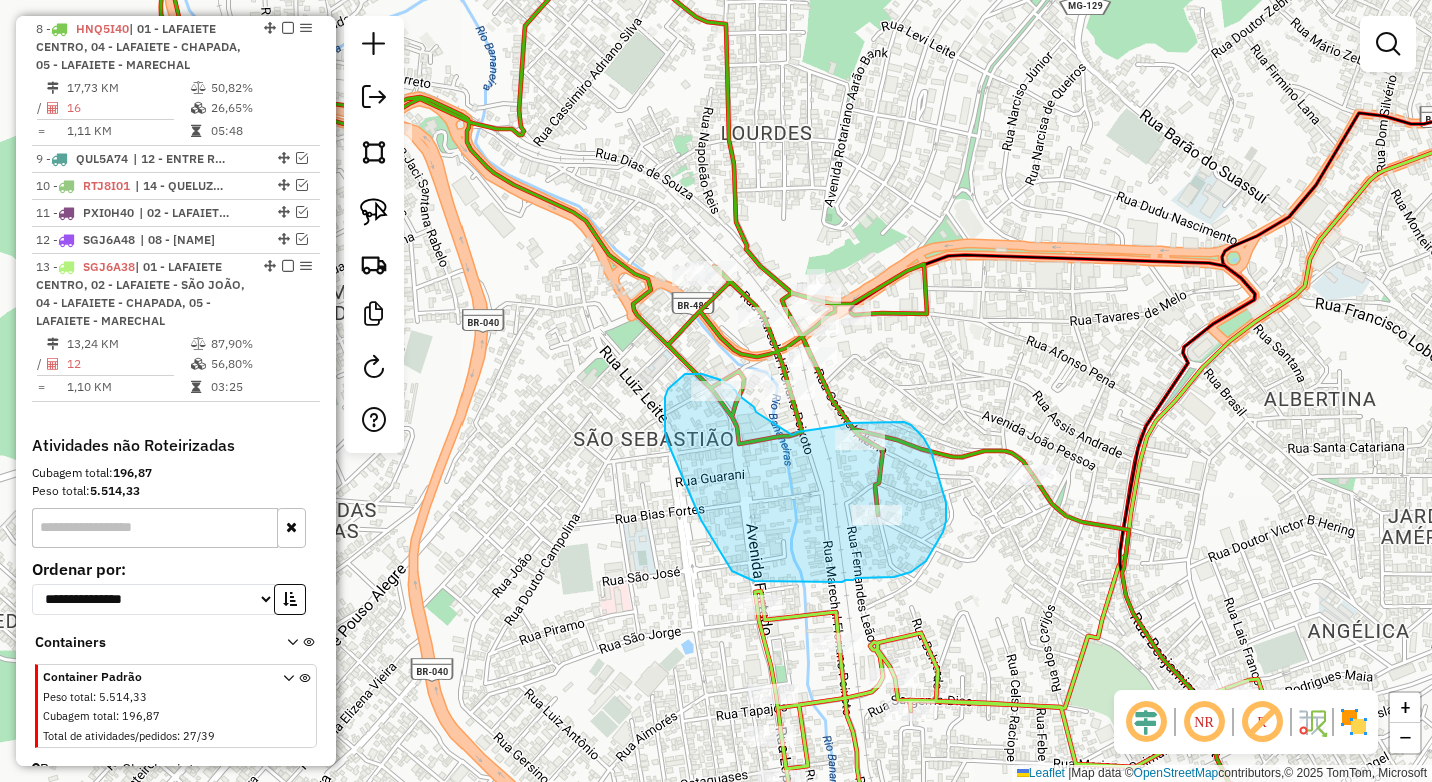 drag, startPoint x: 756, startPoint y: 412, endPoint x: 792, endPoint y: 435, distance: 42.72002 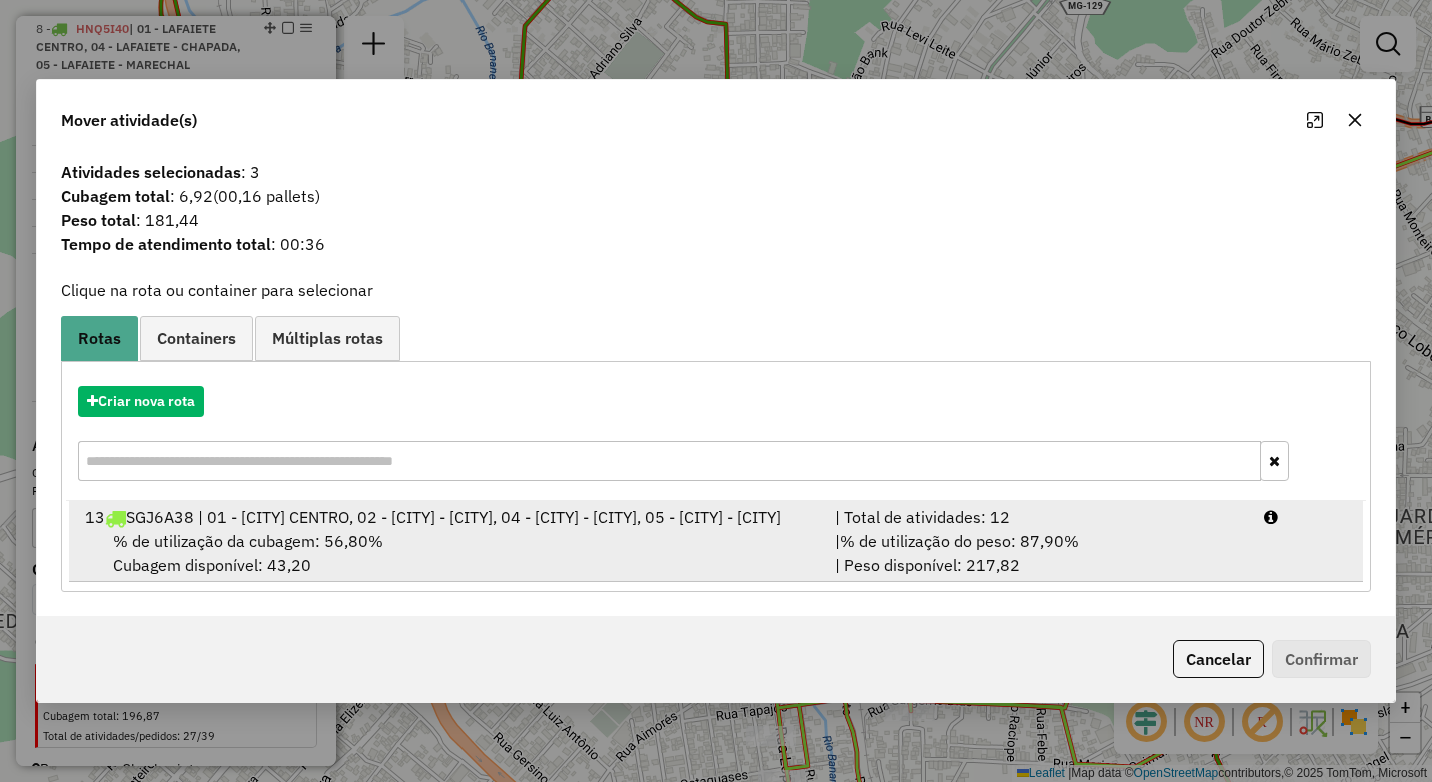 click on "% de utilização da cubagem: 56,80%  Cubagem disponível: 43,20" at bounding box center (448, 553) 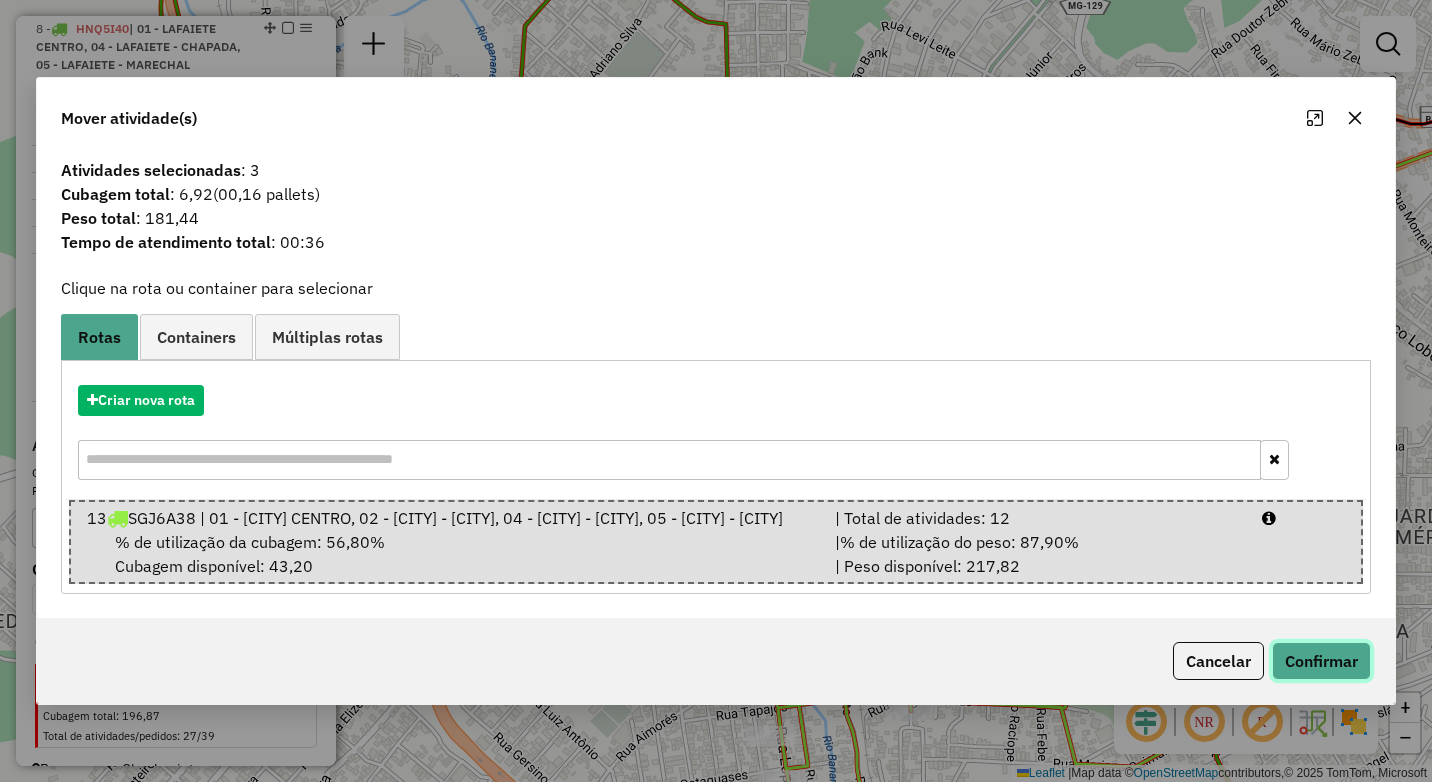 click on "Confirmar" 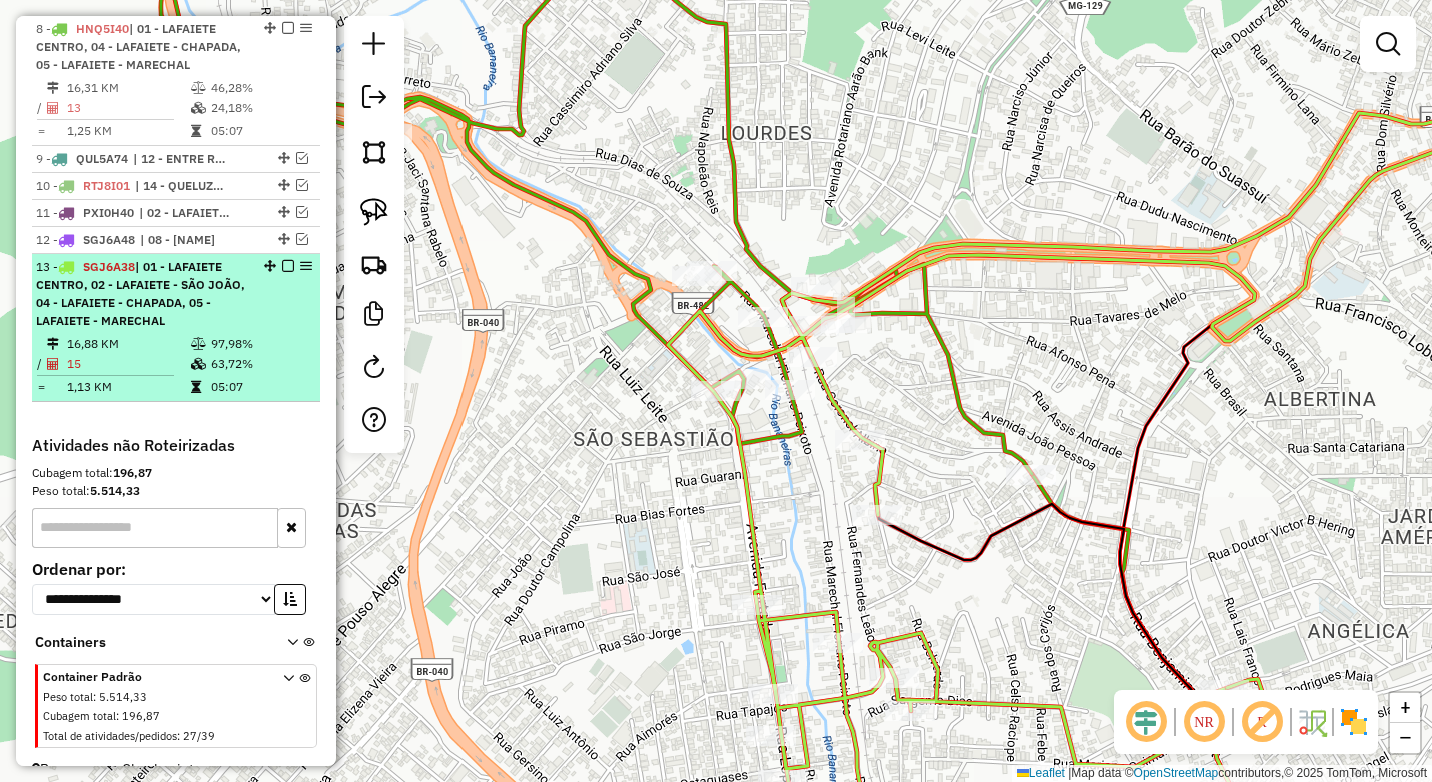 scroll, scrollTop: 993, scrollLeft: 0, axis: vertical 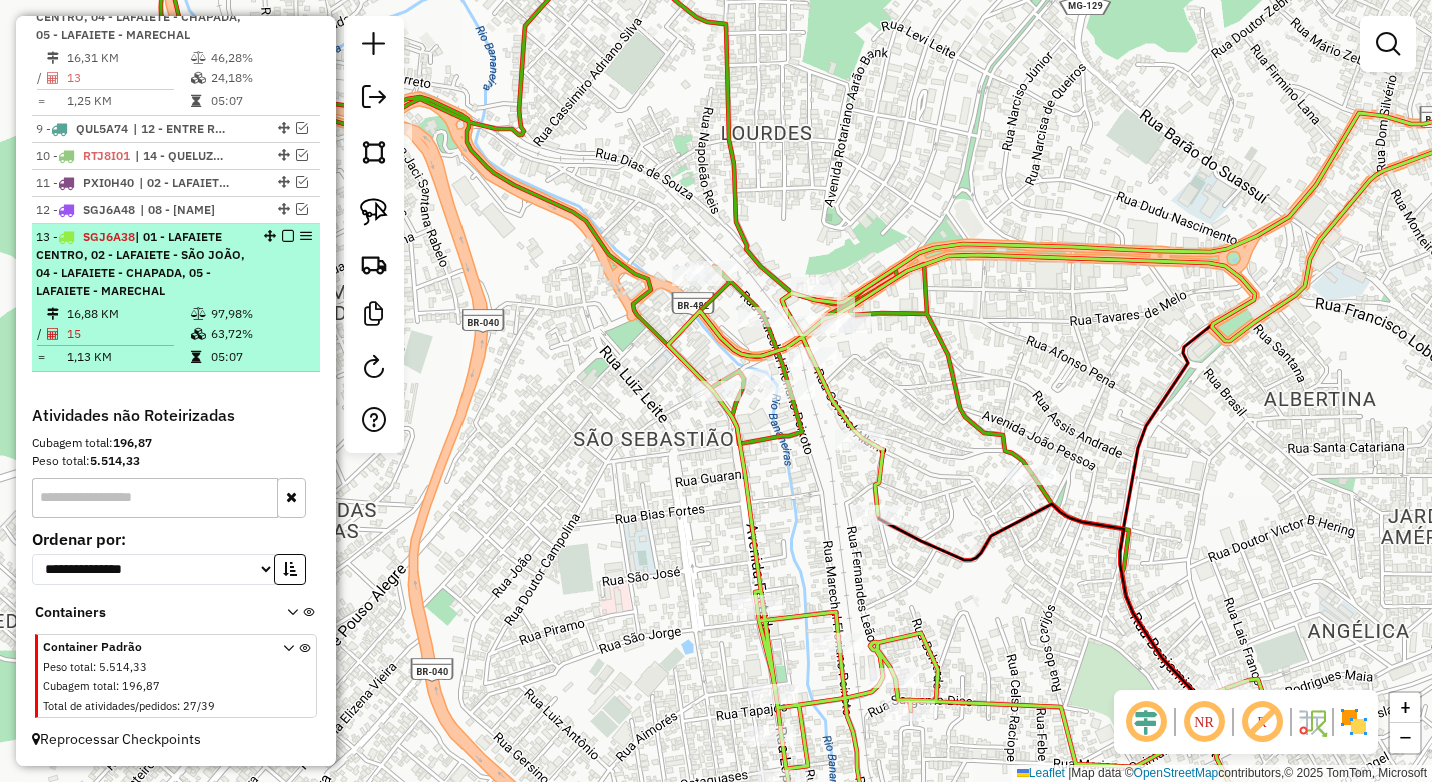 click at bounding box center (288, 236) 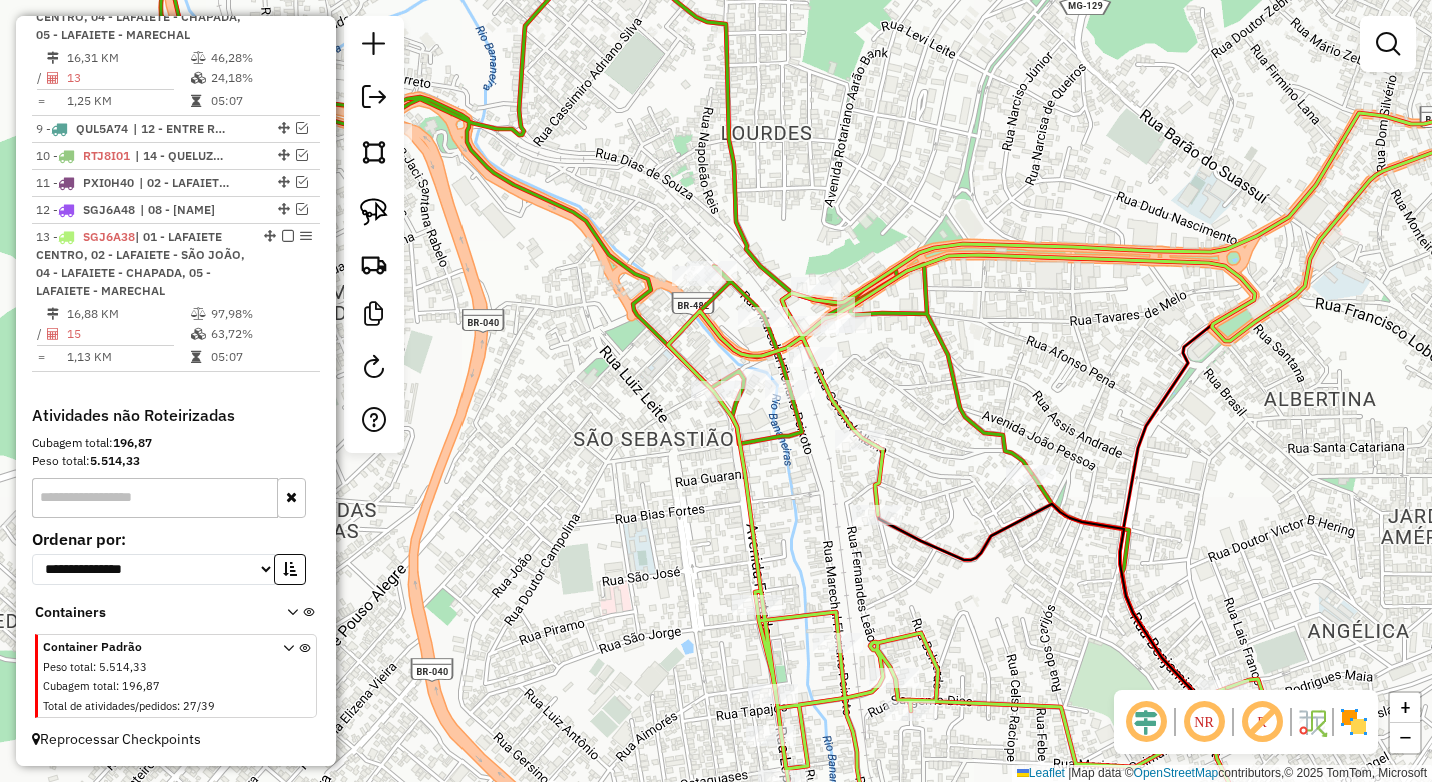 scroll, scrollTop: 872, scrollLeft: 0, axis: vertical 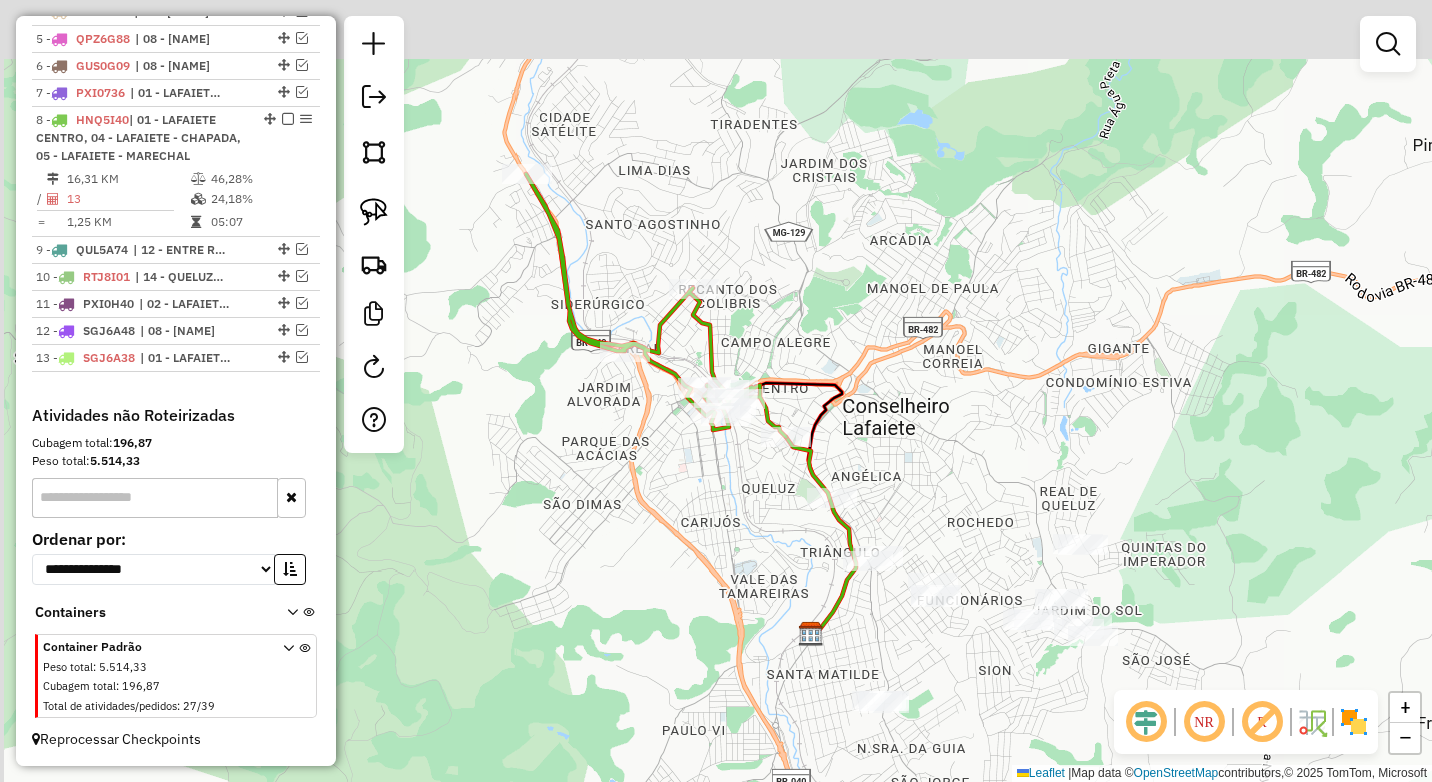 drag, startPoint x: 702, startPoint y: 311, endPoint x: 828, endPoint y: 396, distance: 151.99013 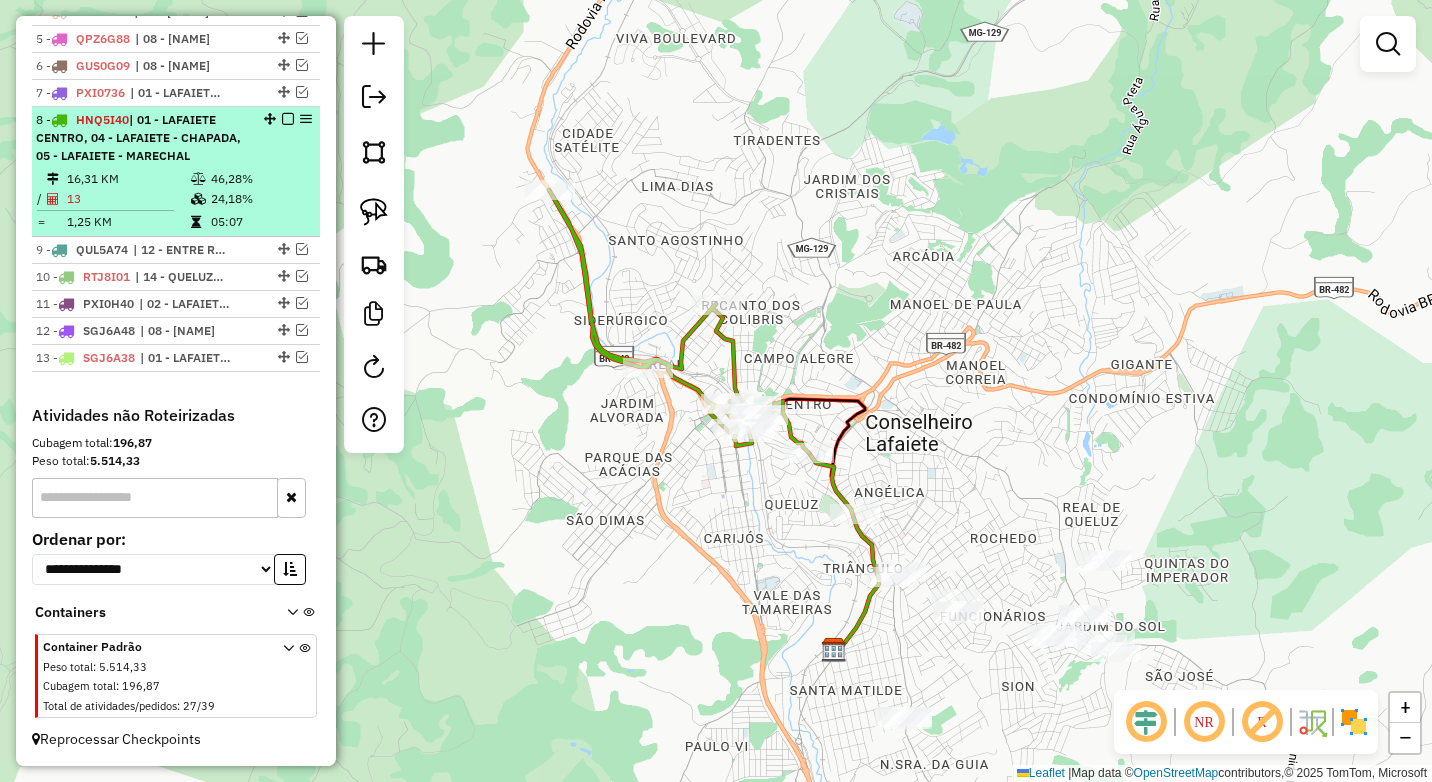click at bounding box center [200, 199] 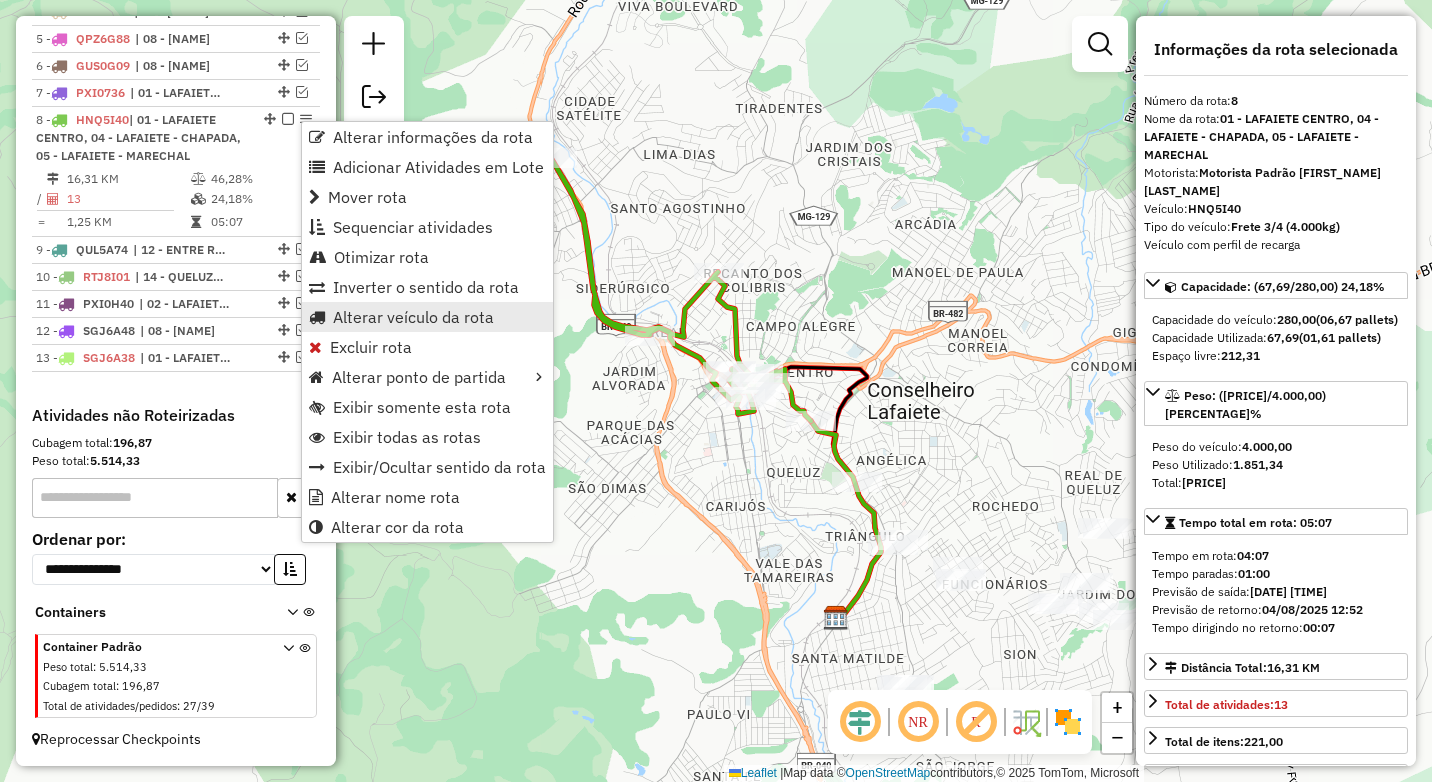 click on "Alterar veículo da rota" at bounding box center (413, 317) 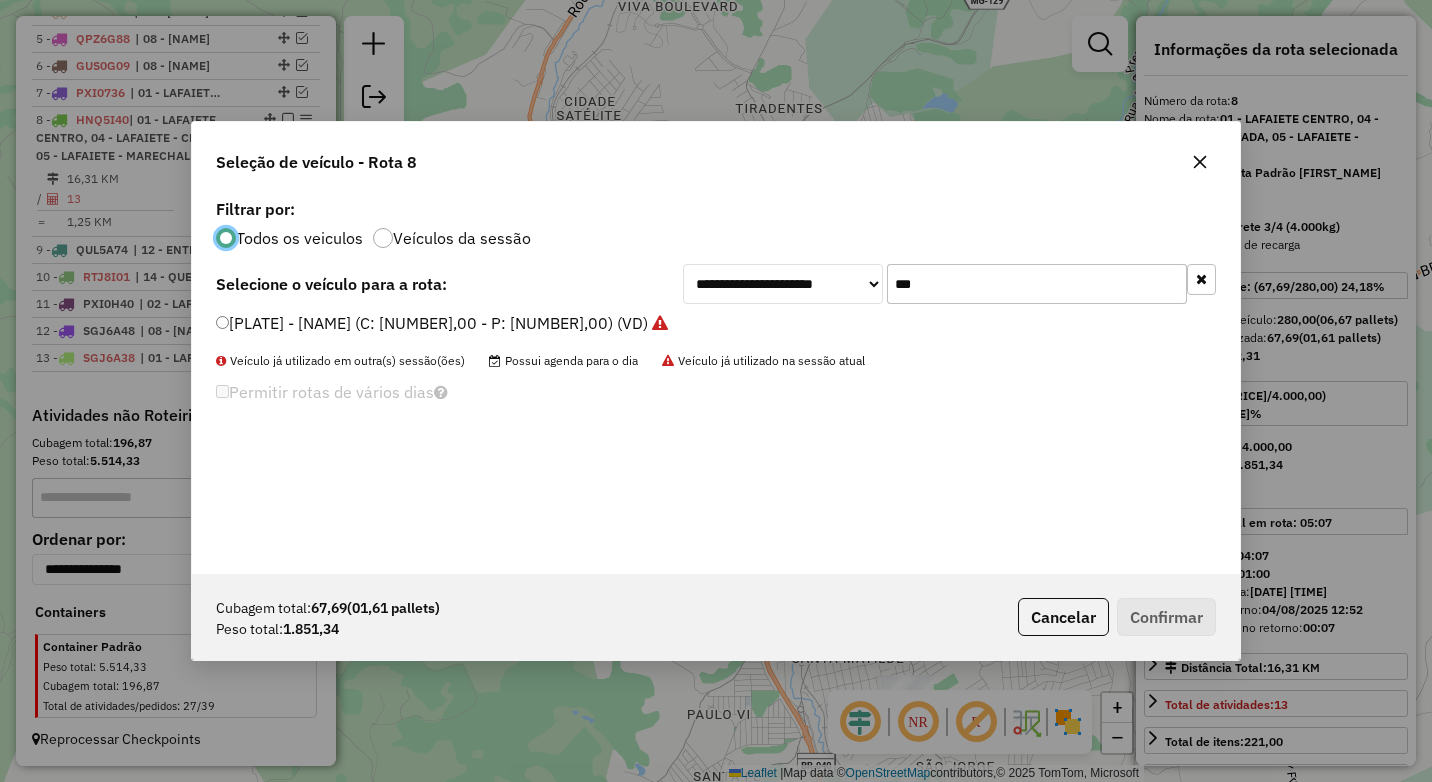 scroll, scrollTop: 11, scrollLeft: 6, axis: both 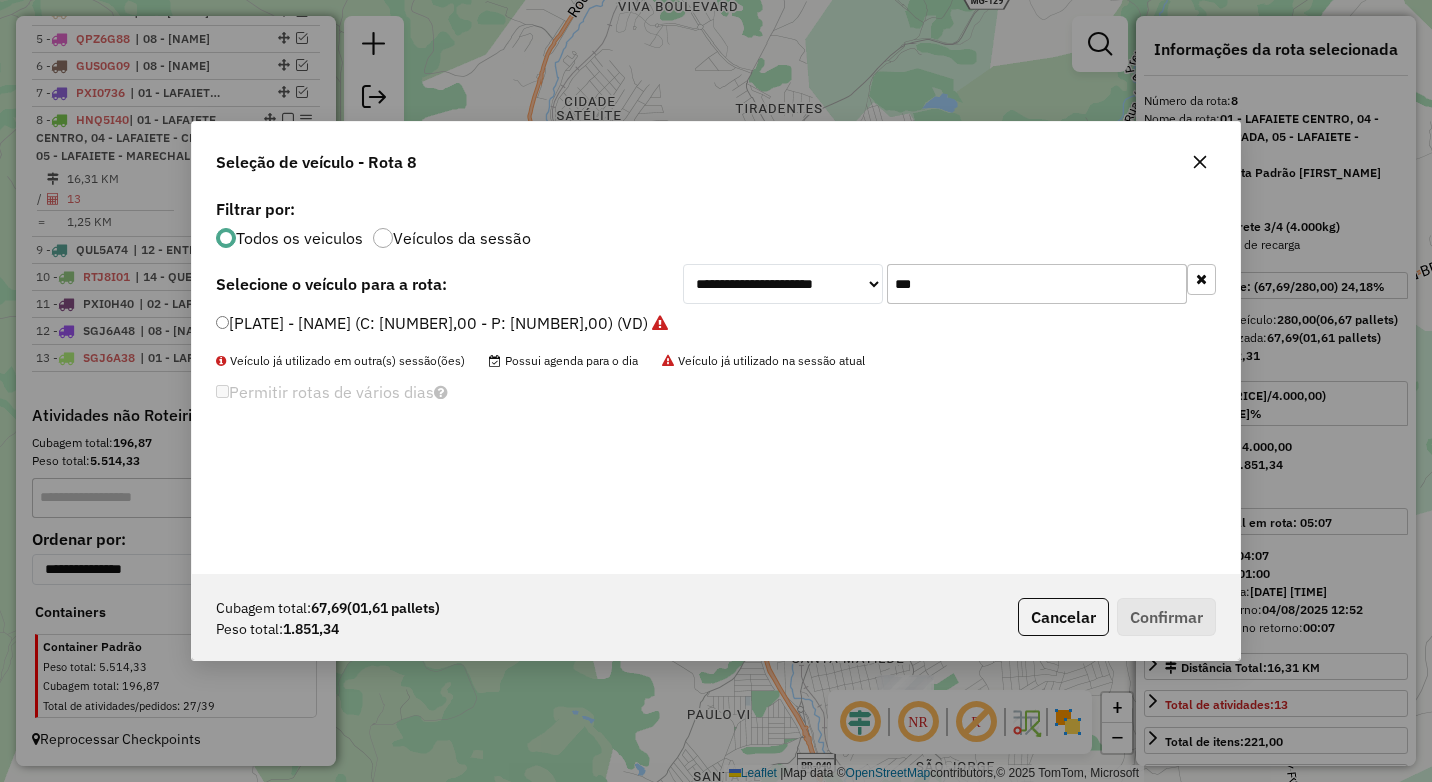drag, startPoint x: 935, startPoint y: 279, endPoint x: 888, endPoint y: 280, distance: 47.010635 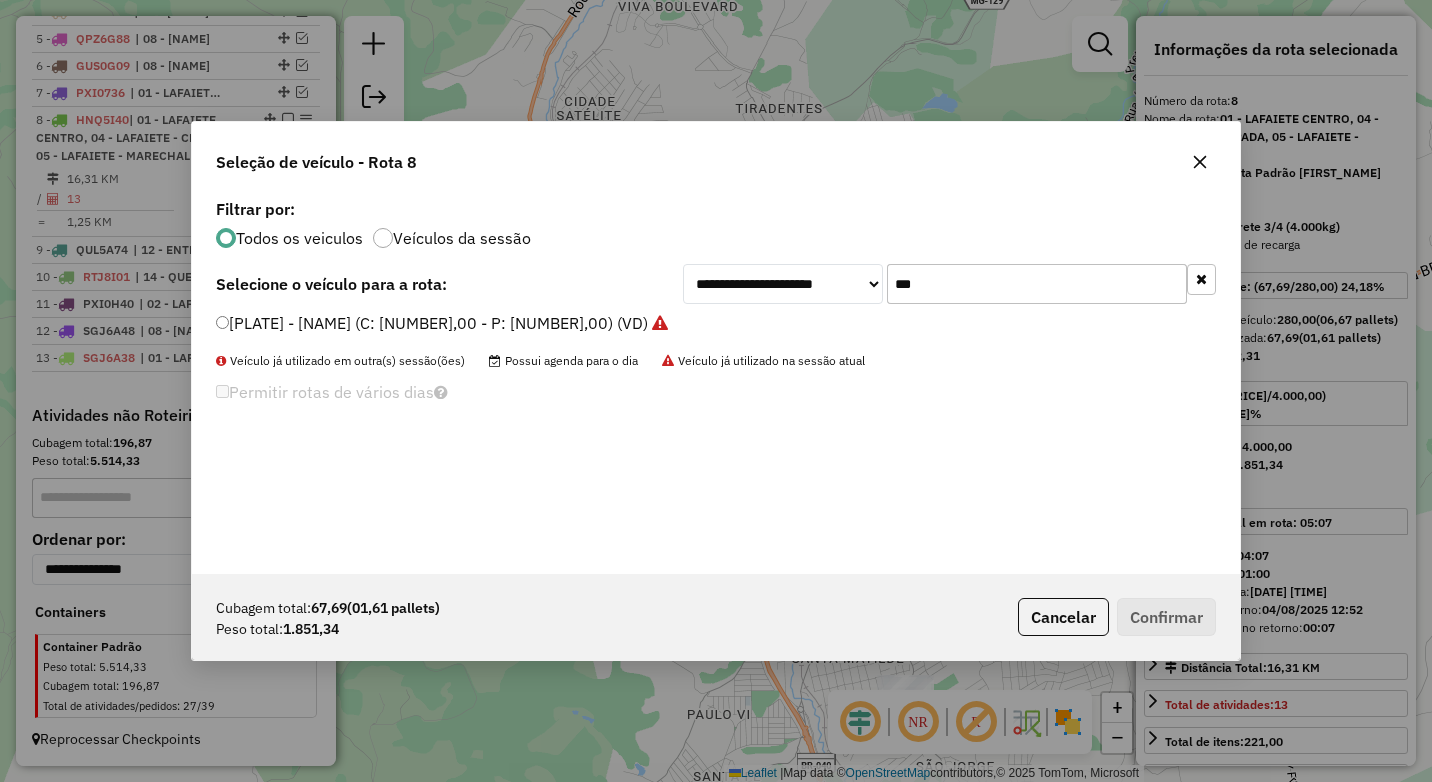 click on "SGJ6A38 - VAN (C: 100,00 - P: 1800,00) (VD)" 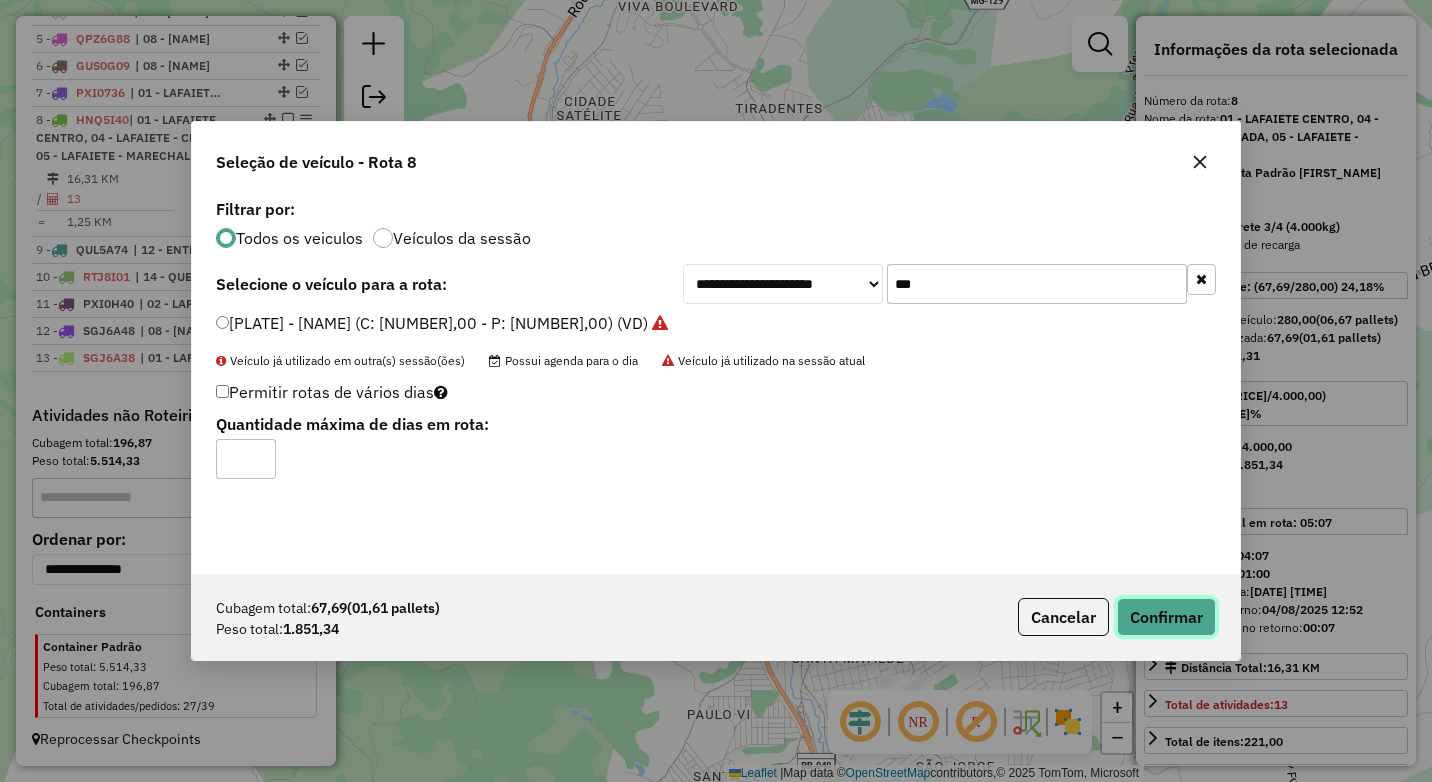click on "Confirmar" 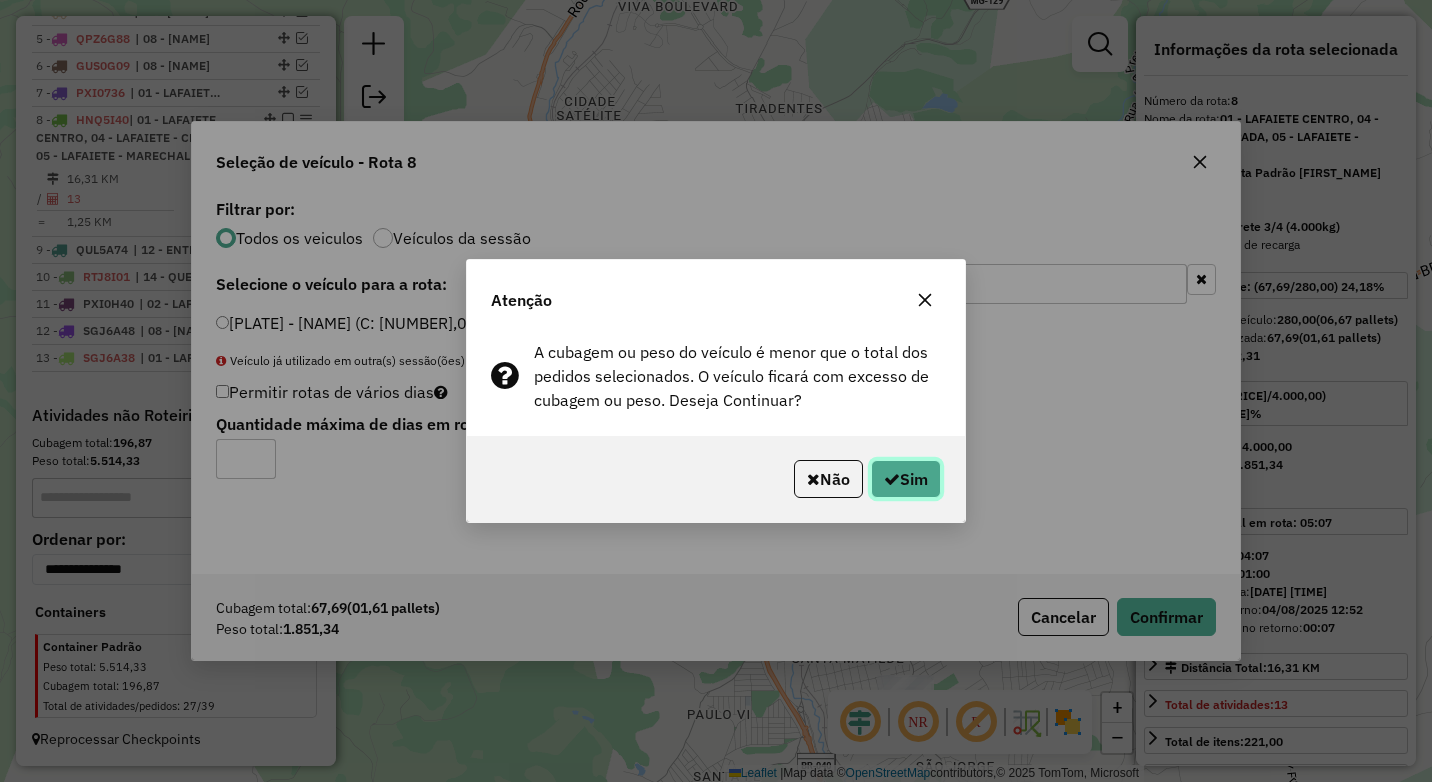 click on "Sim" 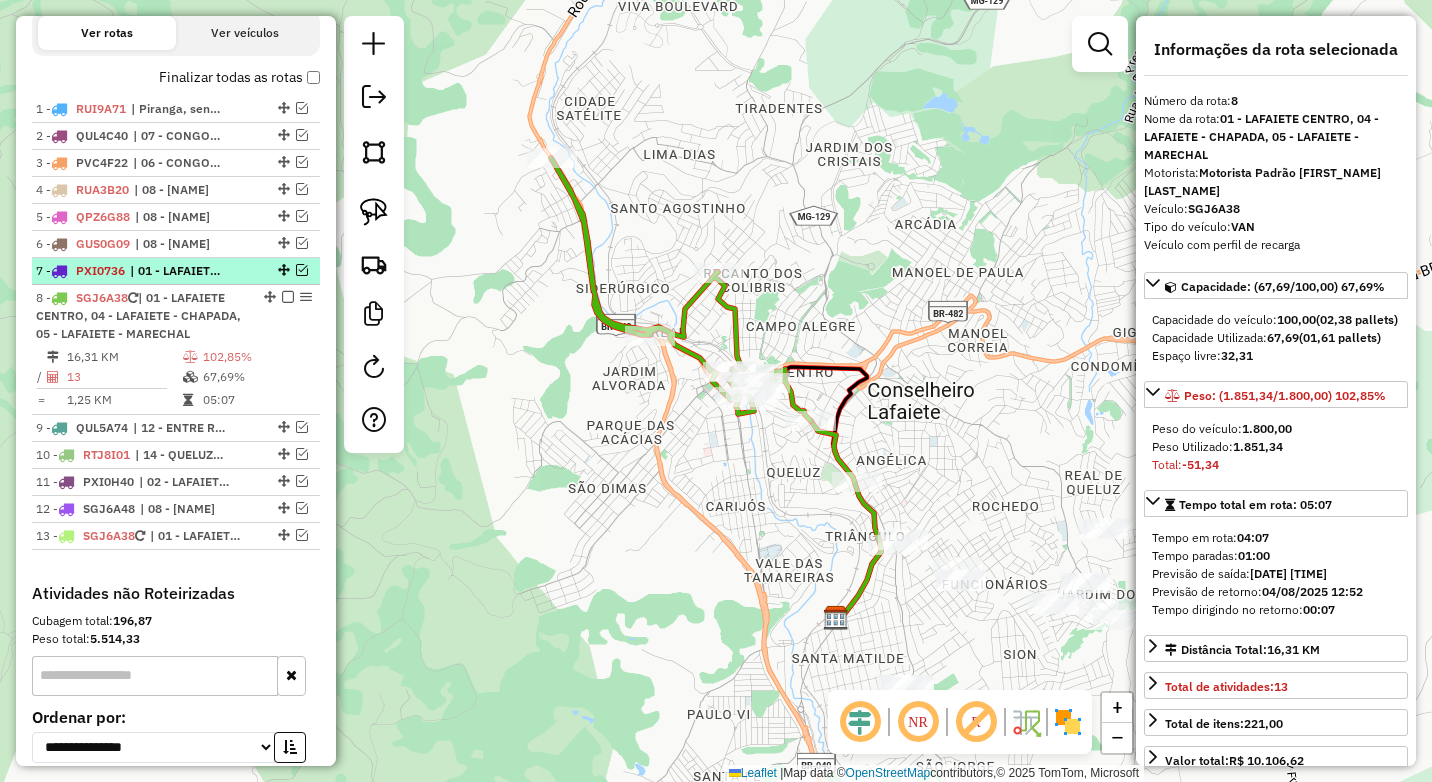 scroll, scrollTop: 672, scrollLeft: 0, axis: vertical 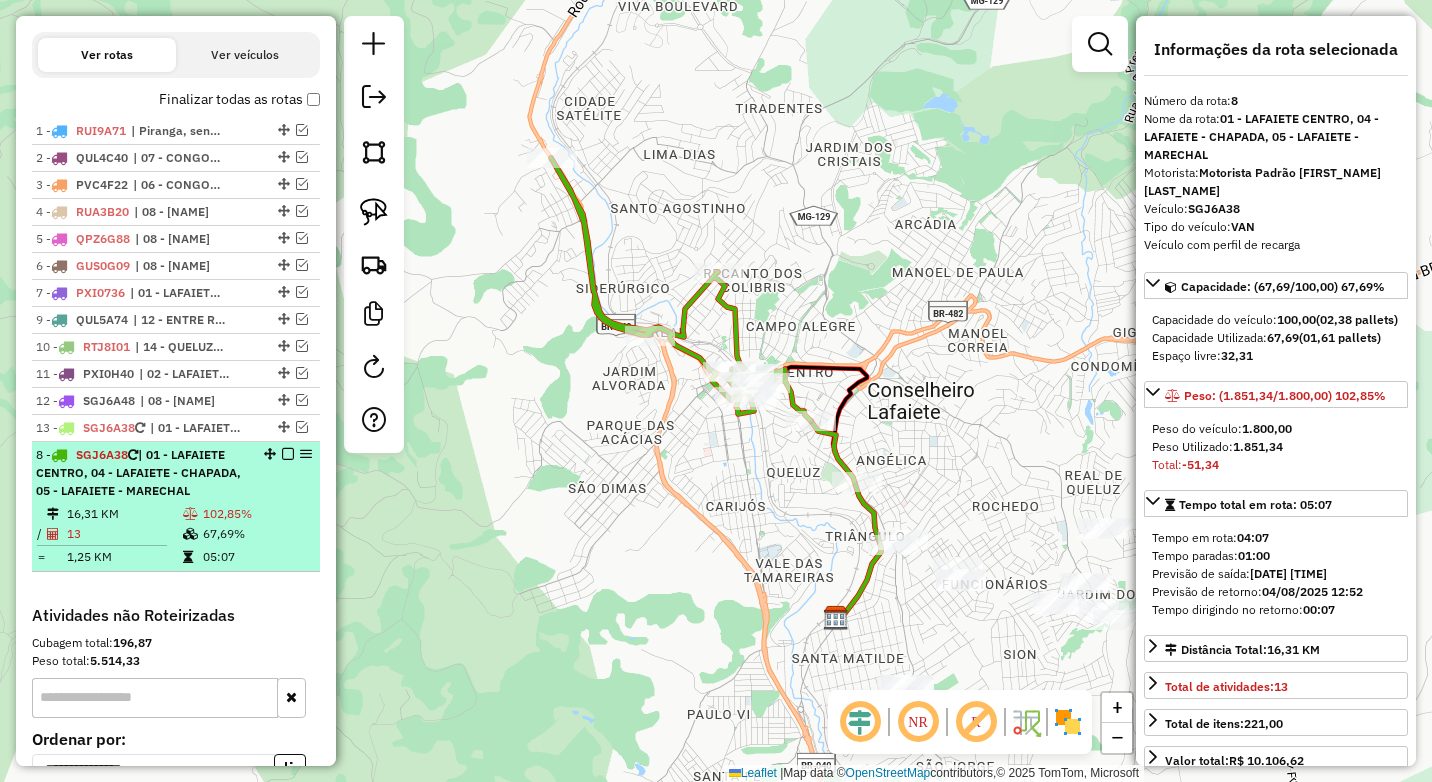 drag, startPoint x: 264, startPoint y: 315, endPoint x: 230, endPoint y: 570, distance: 257.25668 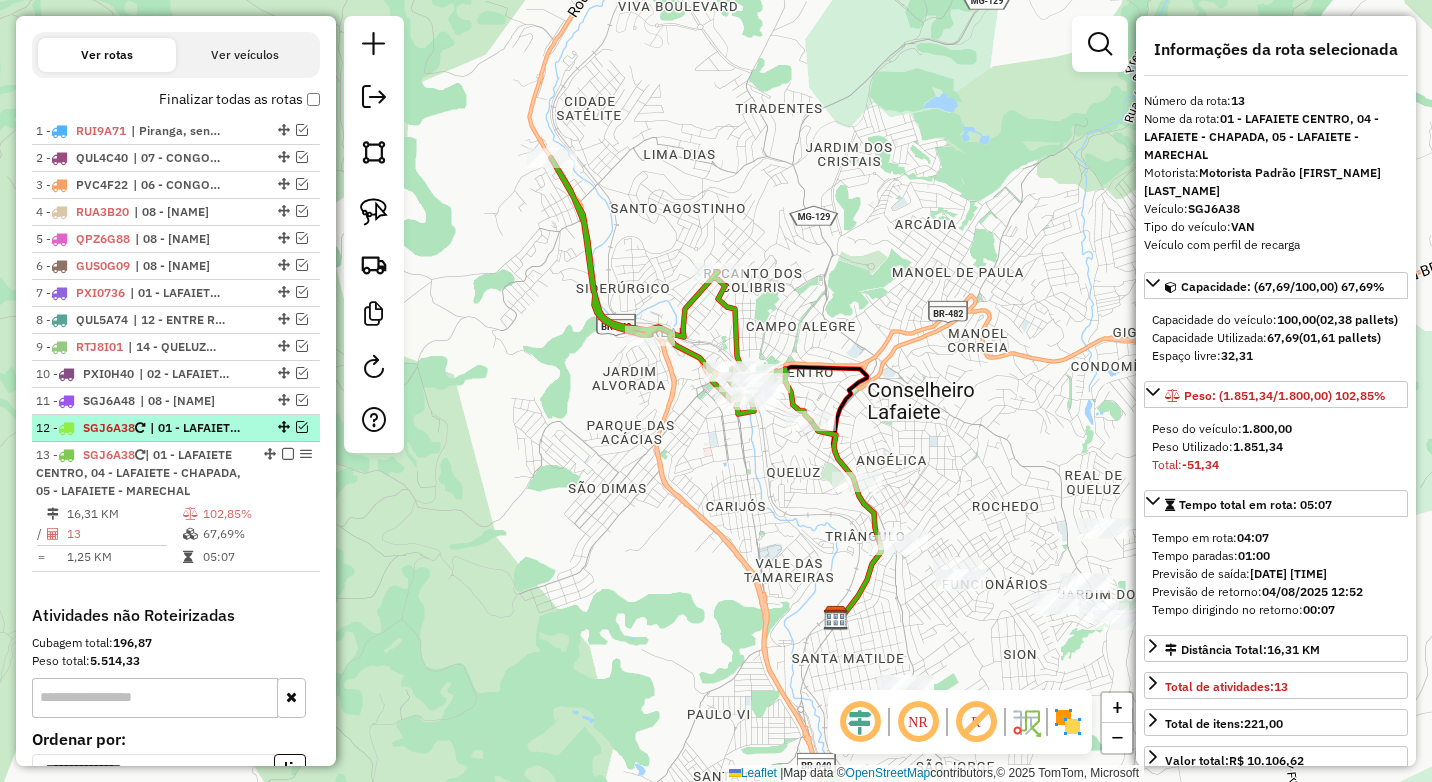 click on "| 01 - LAFAIETE CENTRO, 02 - LAFAIETE - SÃO JOÃO, 04 - LAFAIETE - CHAPADA, 05 - LAFAIETE - MARECHAL" at bounding box center [196, 428] 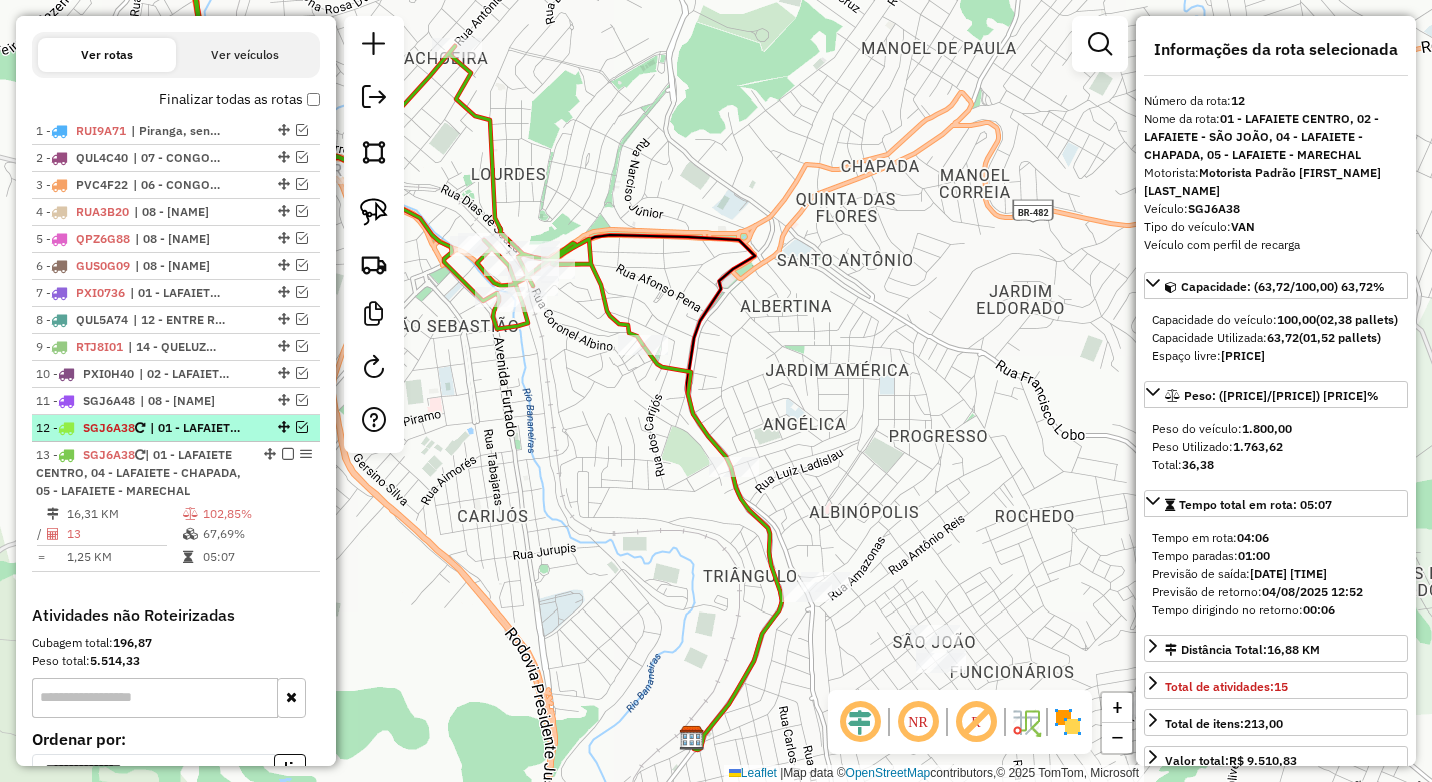 click at bounding box center [302, 427] 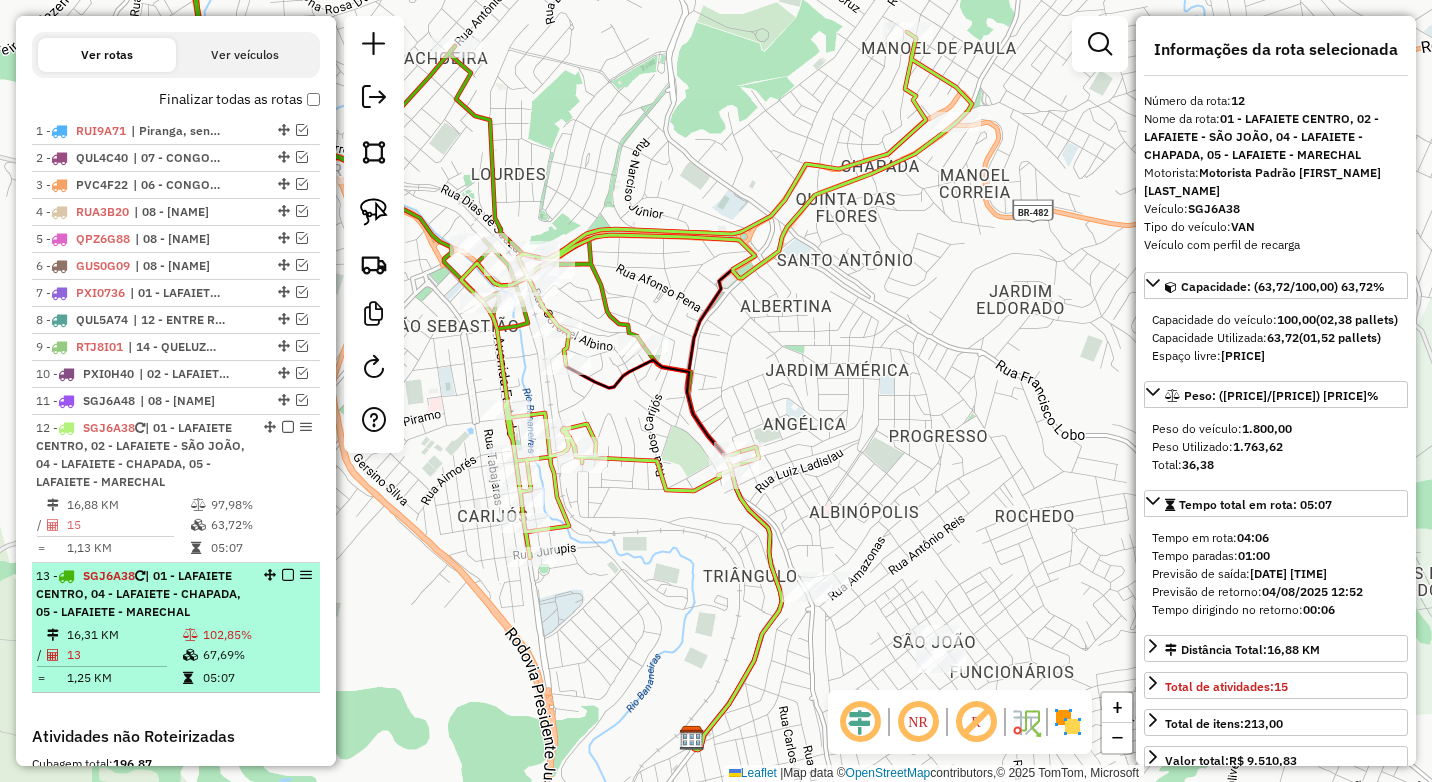 click on "| 01 - LAFAIETE CENTRO, 04 - LAFAIETE - CHAPADA, 05 - LAFAIETE - MARECHAL" at bounding box center [138, 593] 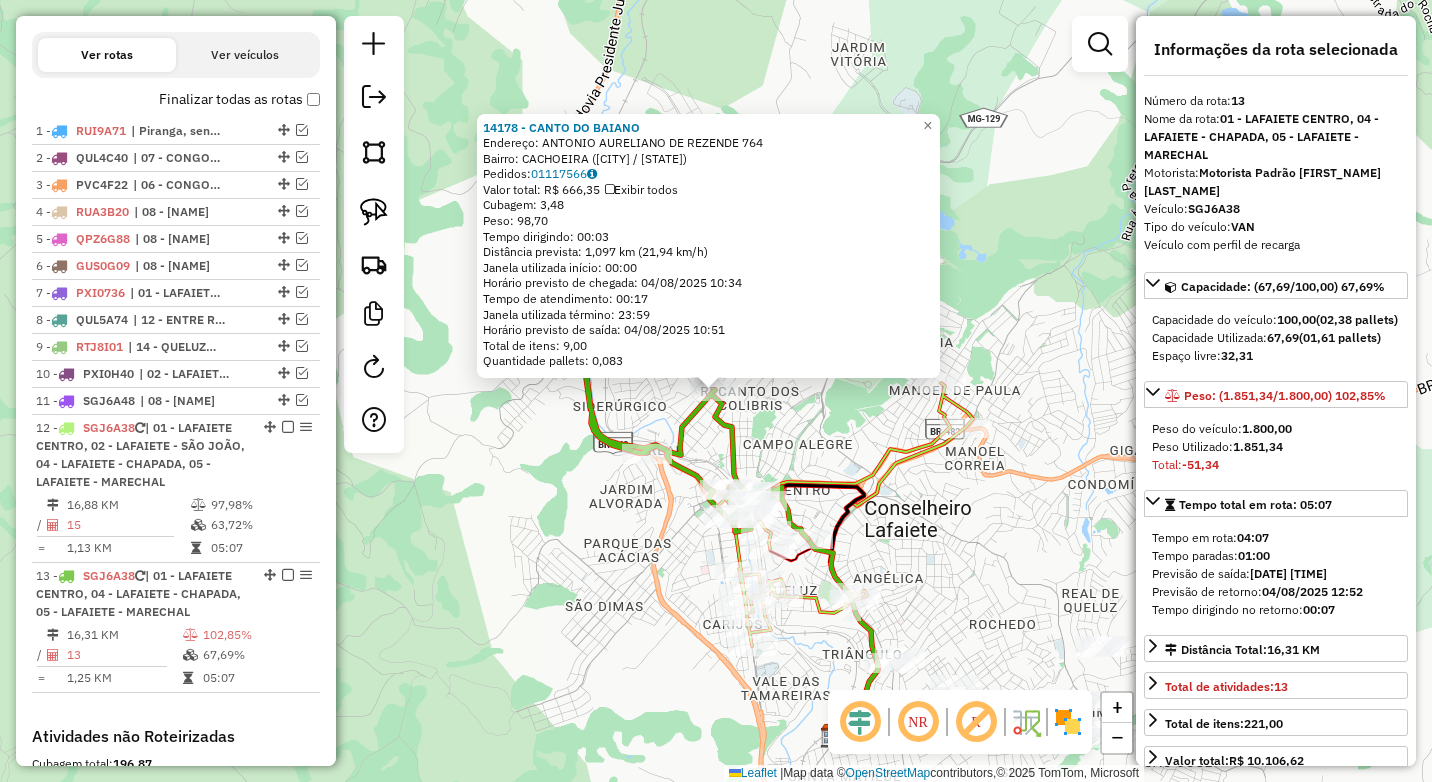 scroll, scrollTop: 993, scrollLeft: 0, axis: vertical 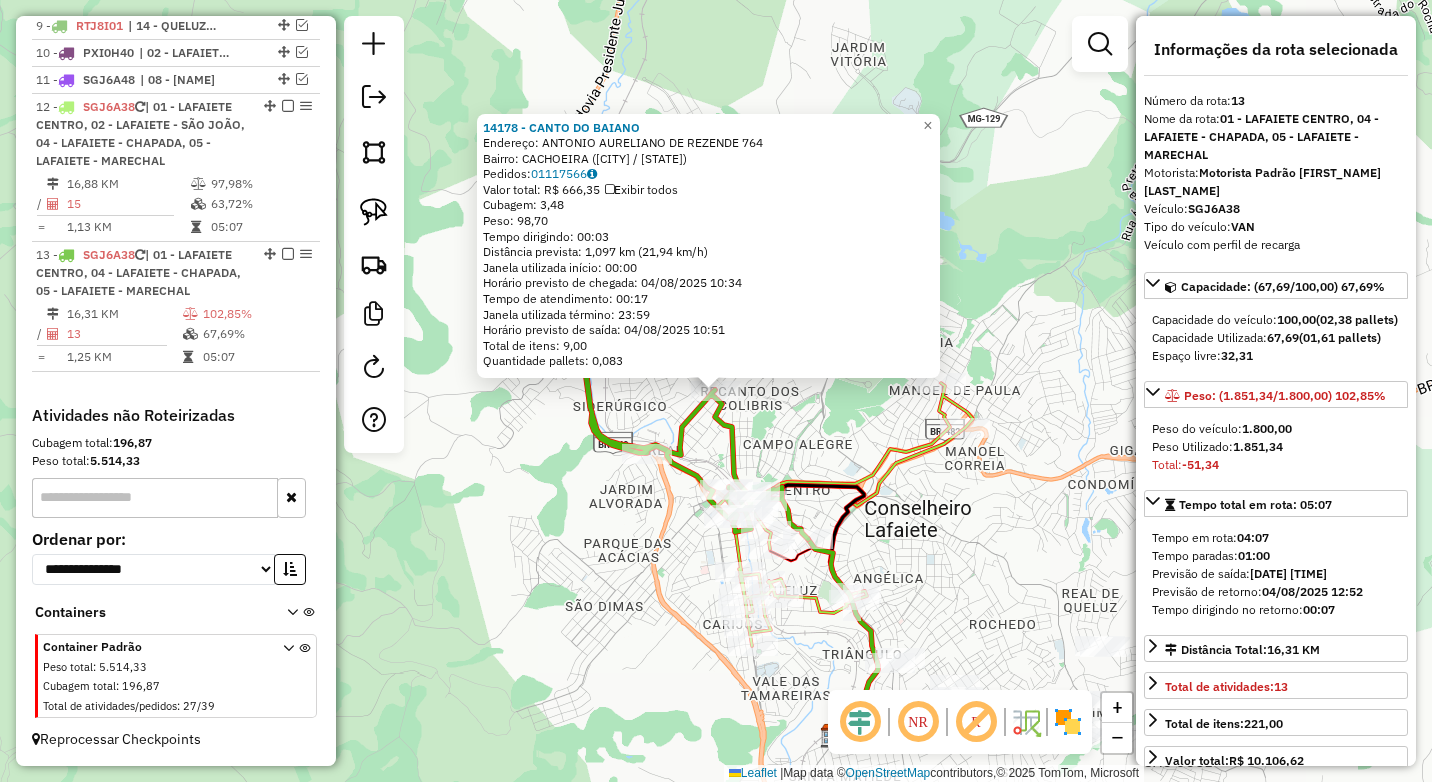 click on "14178 - CANTO DO BAIANO  Endereço:  ANTONIO AURELIANO DE REZENDE 764   Bairro: CACHOEIRA (CONSELHEIRO LAFAIETE / MG)   Pedidos:  01117566   Valor total: R$ 666,35   Exibir todos   Cubagem: 3,48  Peso: 98,70  Tempo dirigindo: 00:03   Distância prevista: 1,097 km (21,94 km/h)   Janela utilizada início: 00:00   Horário previsto de chegada: 04/08/2025 10:34   Tempo de atendimento: 00:17   Janela utilizada término: 23:59   Horário previsto de saída: 04/08/2025 10:51   Total de itens: 9,00   Quantidade pallets: 0,083  × Janela de atendimento Grade de atendimento Capacidade Transportadoras Veículos Cliente Pedidos  Rotas Selecione os dias de semana para filtrar as janelas de atendimento  Seg   Ter   Qua   Qui   Sex   Sáb   Dom  Informe o período da janela de atendimento: De: Até:  Filtrar exatamente a janela do cliente  Considerar janela de atendimento padrão  Selecione os dias de semana para filtrar as grades de atendimento  Seg   Ter   Qua   Qui   Sex   Sáb   Dom   Peso mínimo:  ****  Peso máximo:" 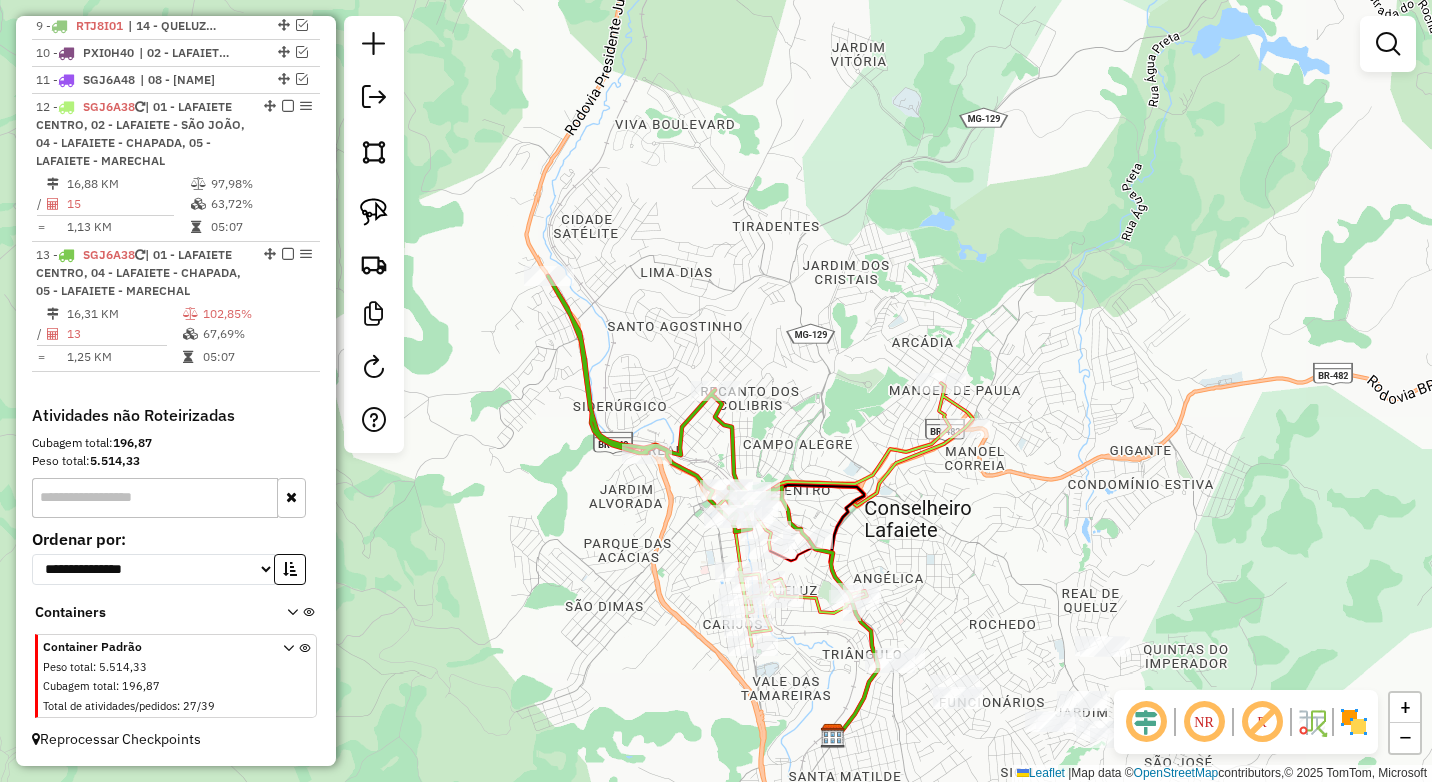 select on "*********" 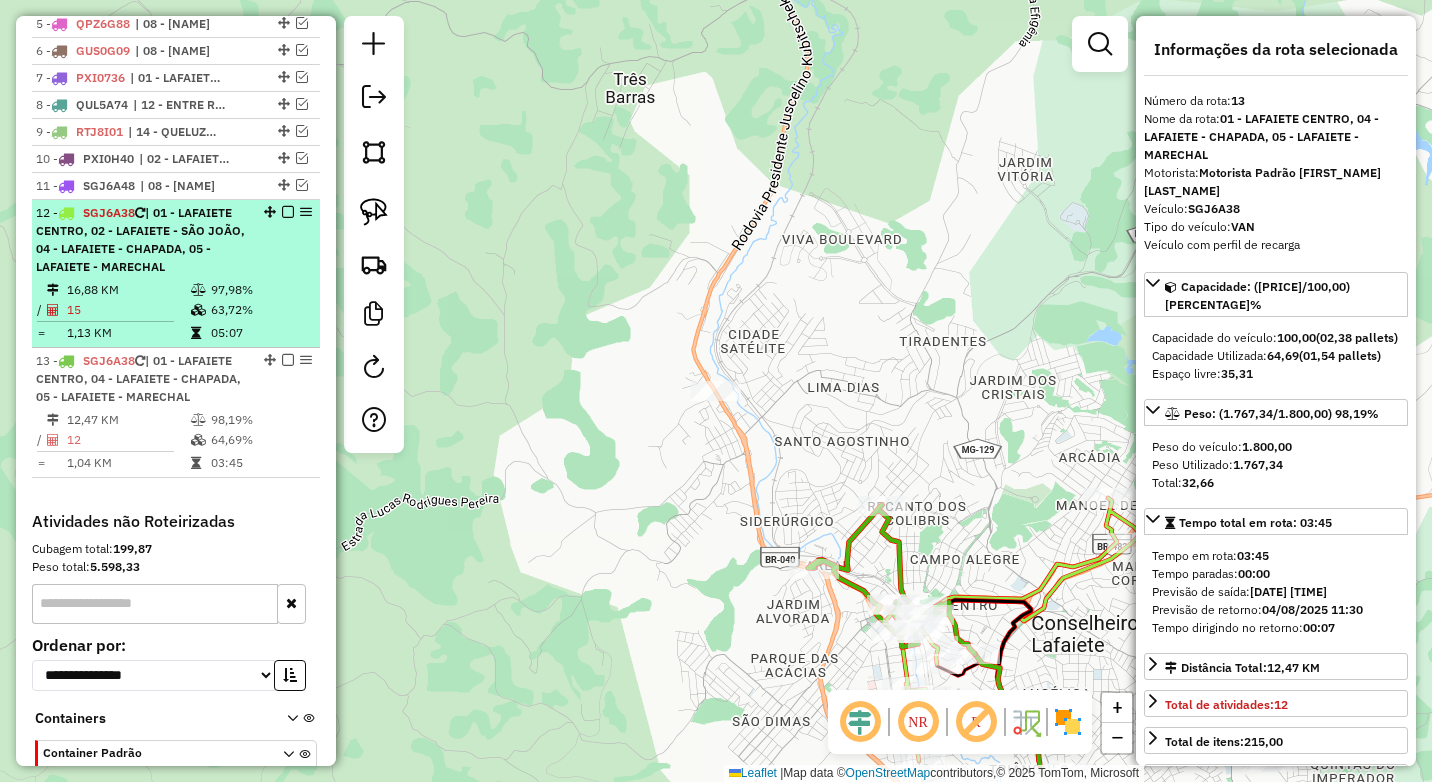 scroll, scrollTop: 793, scrollLeft: 0, axis: vertical 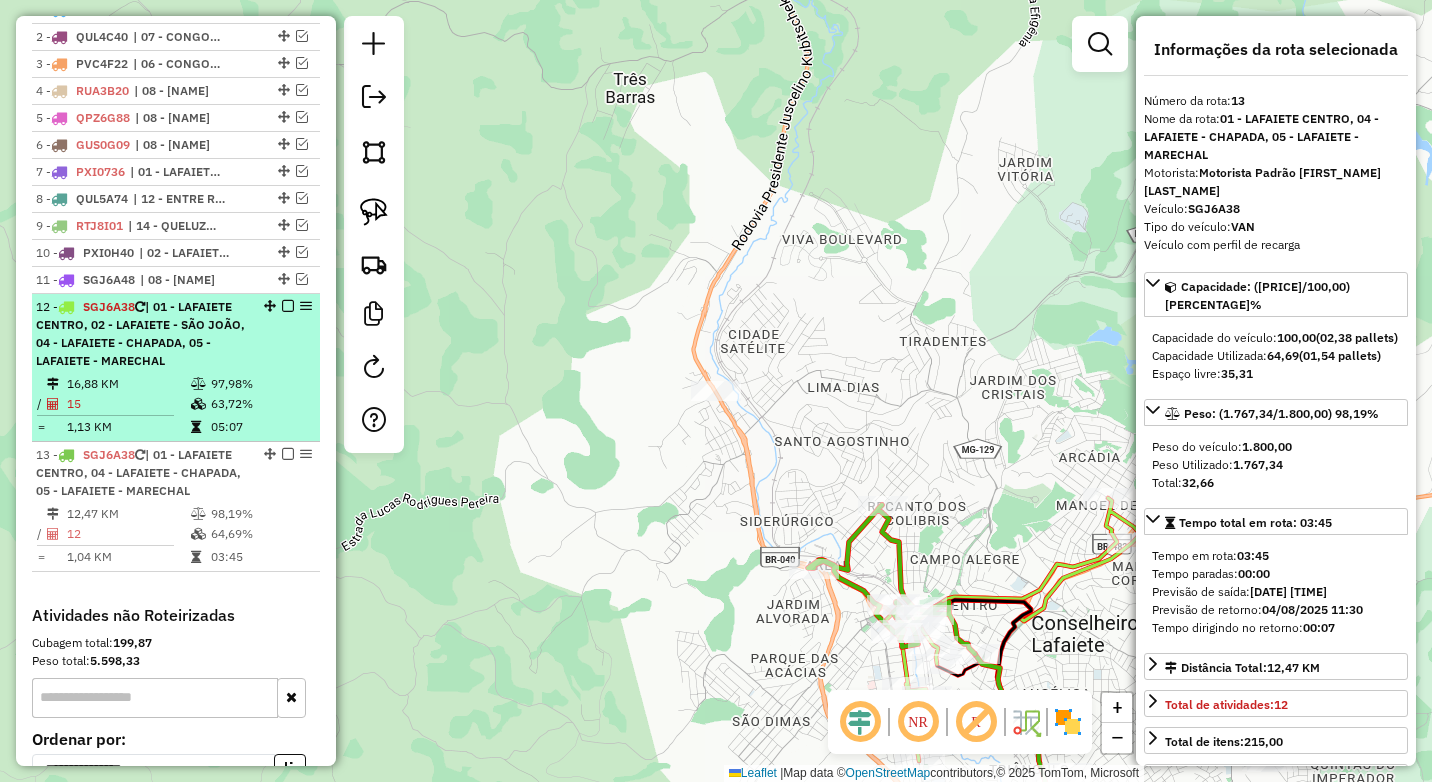 click on "12 -       SGJ6A38   | 01 - LAFAIETE CENTRO, 02 - LAFAIETE - SÃO JOÃO, 04 - LAFAIETE - CHAPADA, 05 - LAFAIETE - MARECHAL" at bounding box center (142, 334) 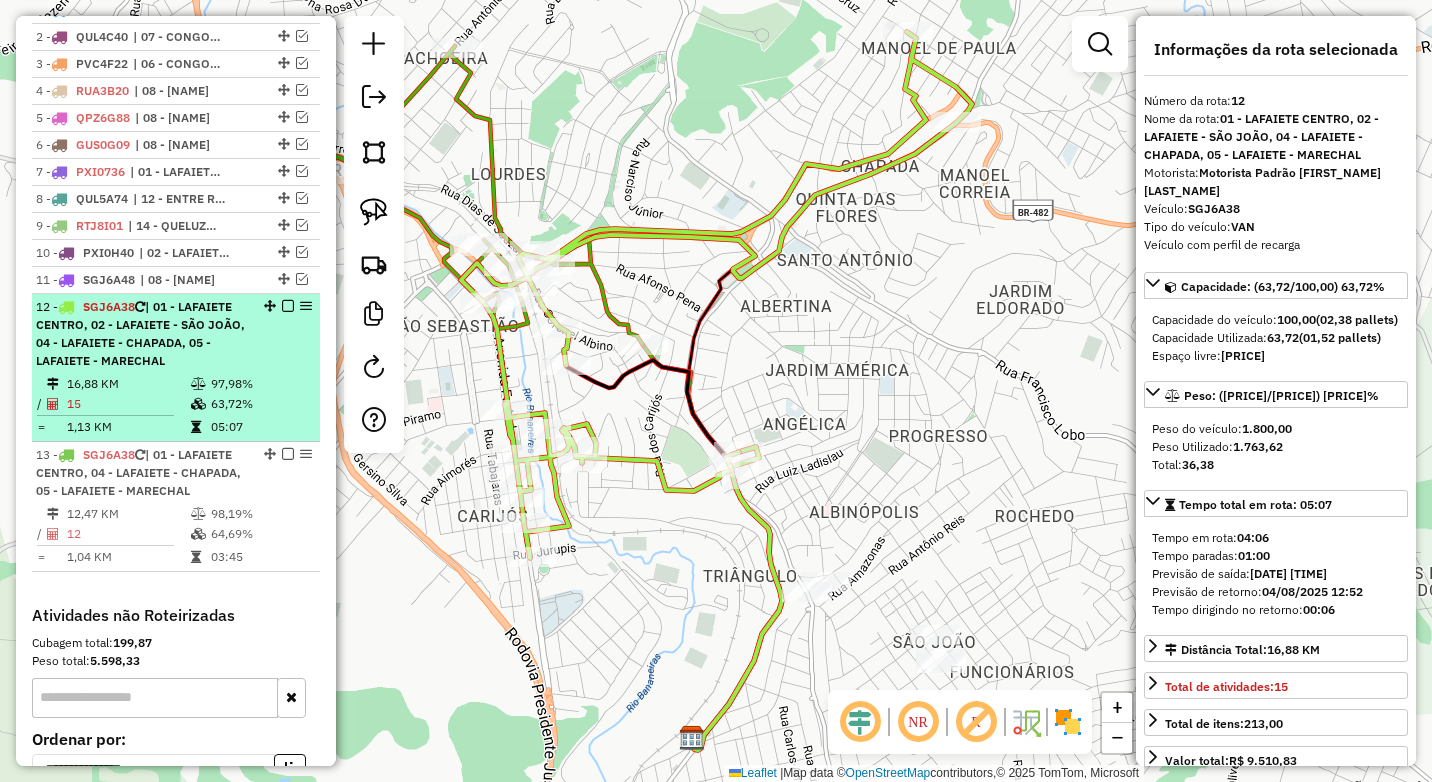 click at bounding box center [288, 306] 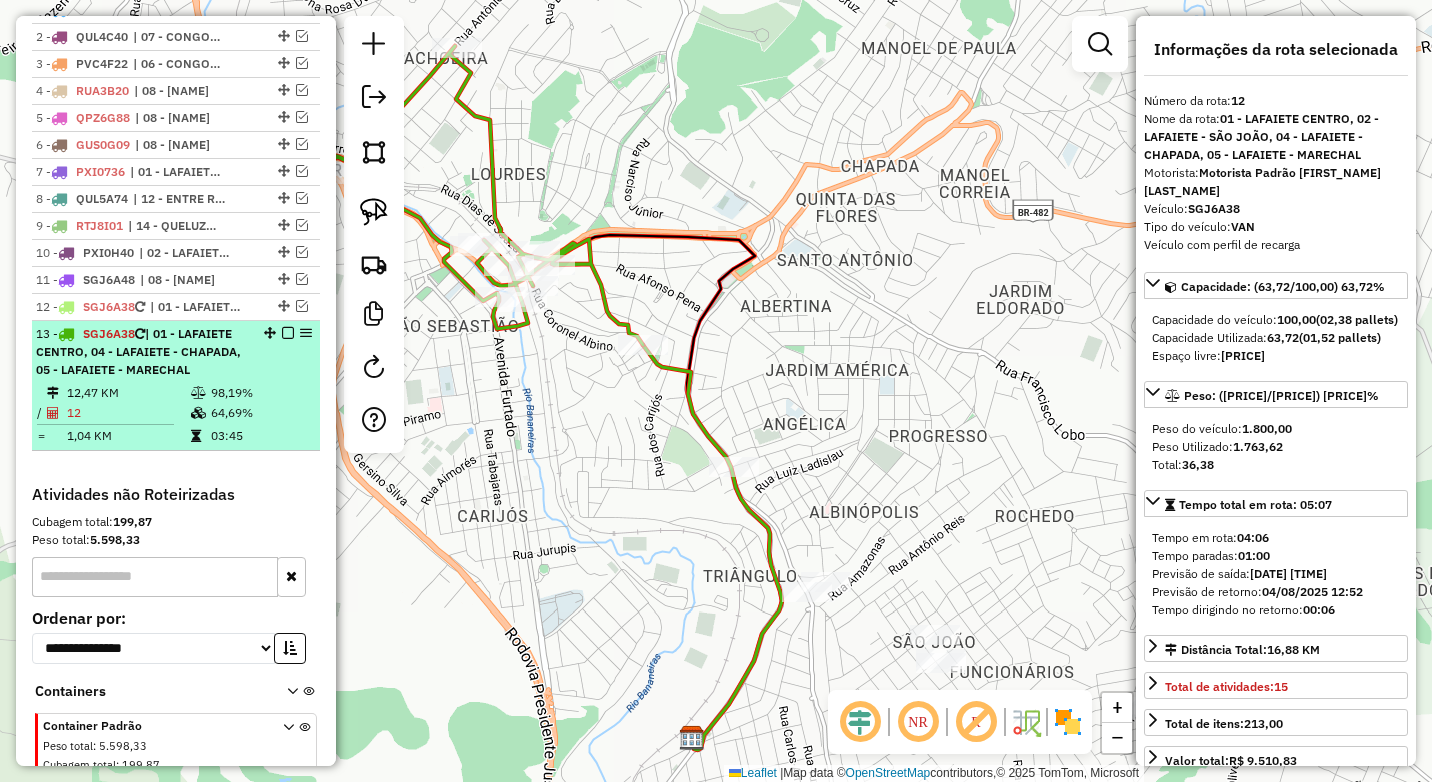 click at bounding box center [288, 333] 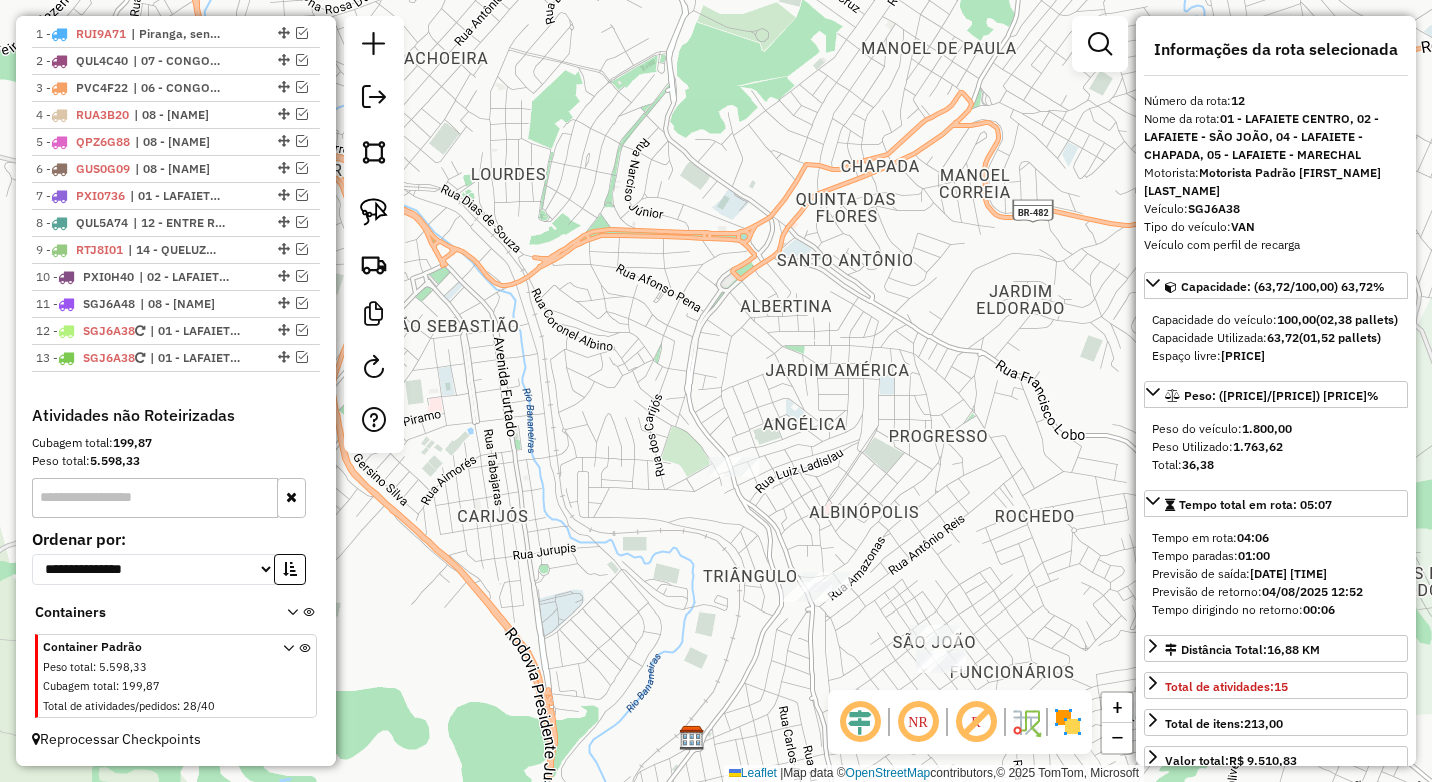 scroll, scrollTop: 769, scrollLeft: 0, axis: vertical 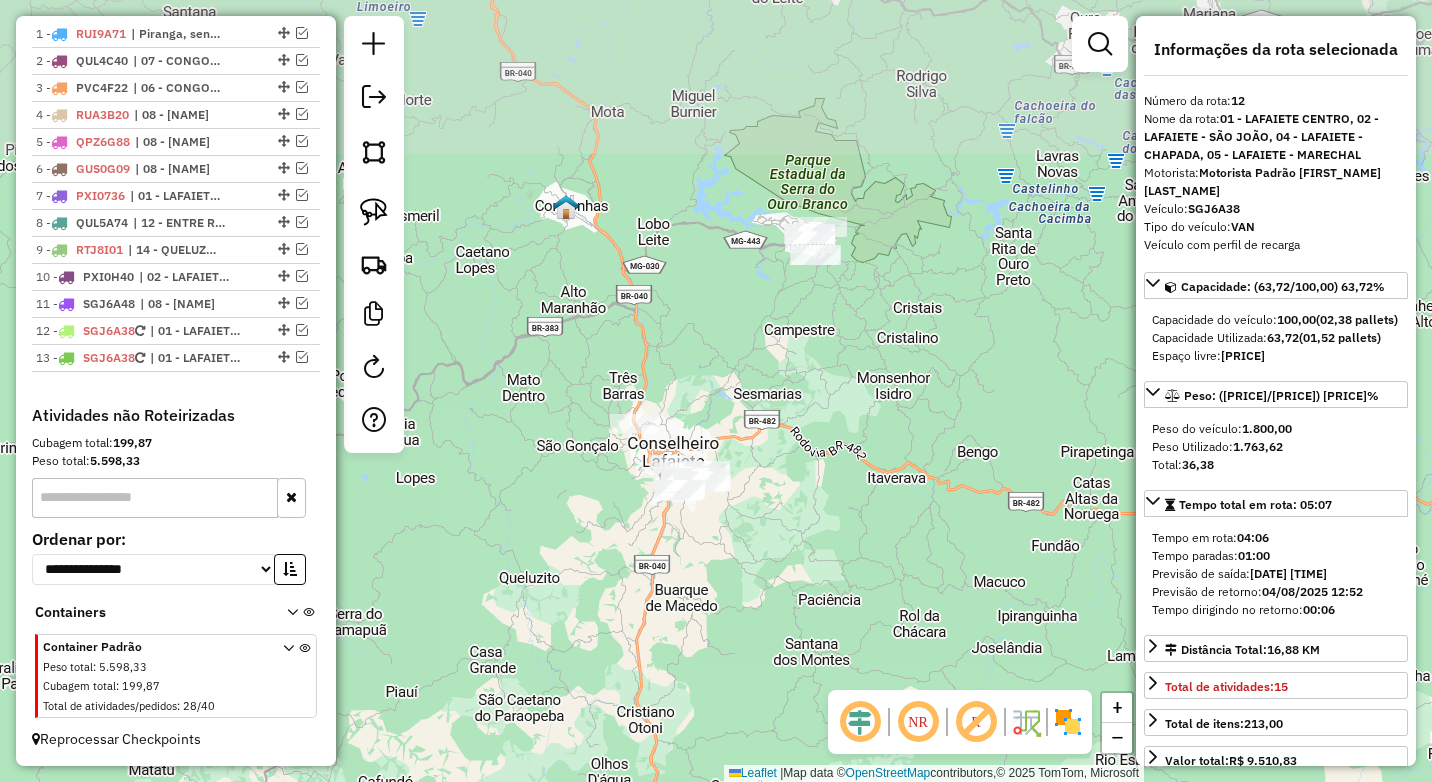 drag, startPoint x: 644, startPoint y: 353, endPoint x: 689, endPoint y: 389, distance: 57.628117 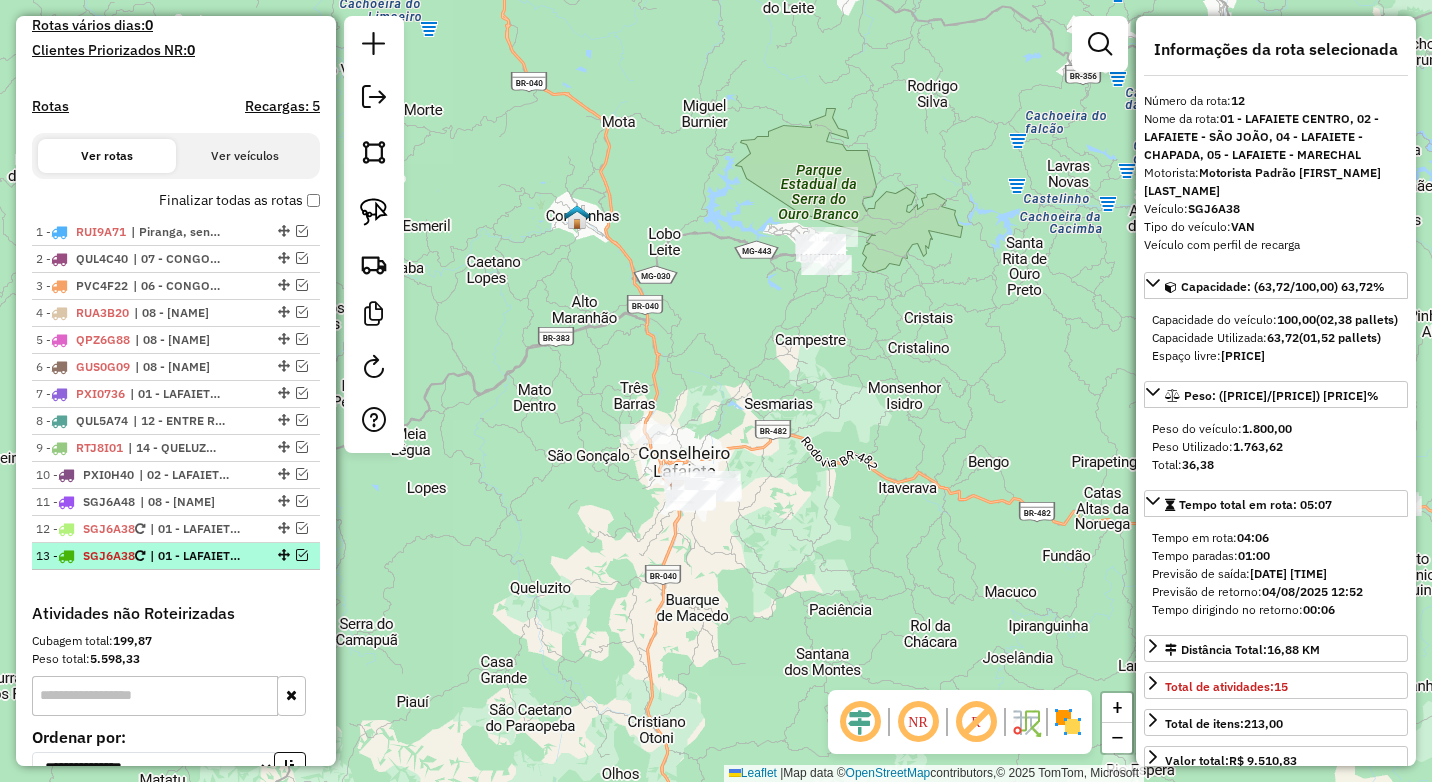 scroll, scrollTop: 569, scrollLeft: 0, axis: vertical 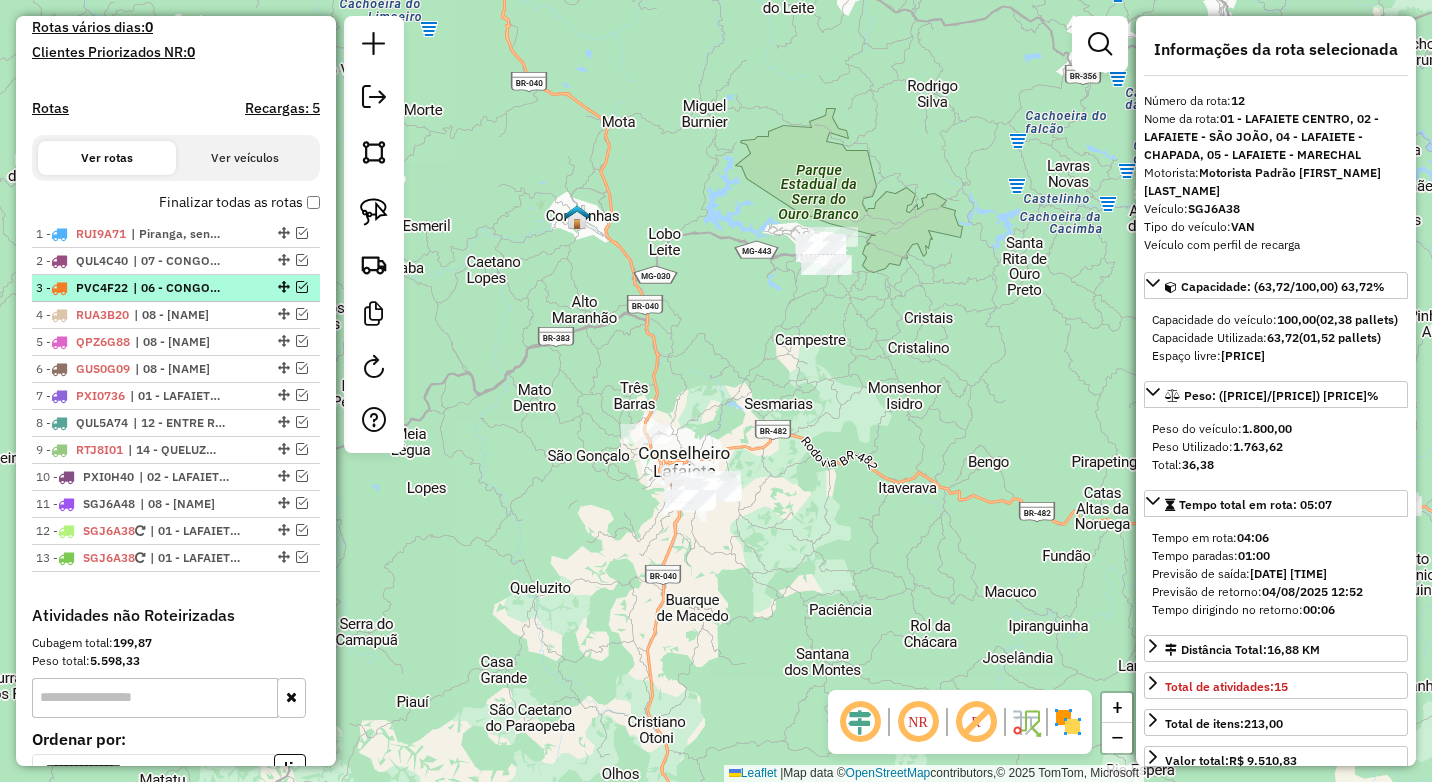 click at bounding box center (302, 287) 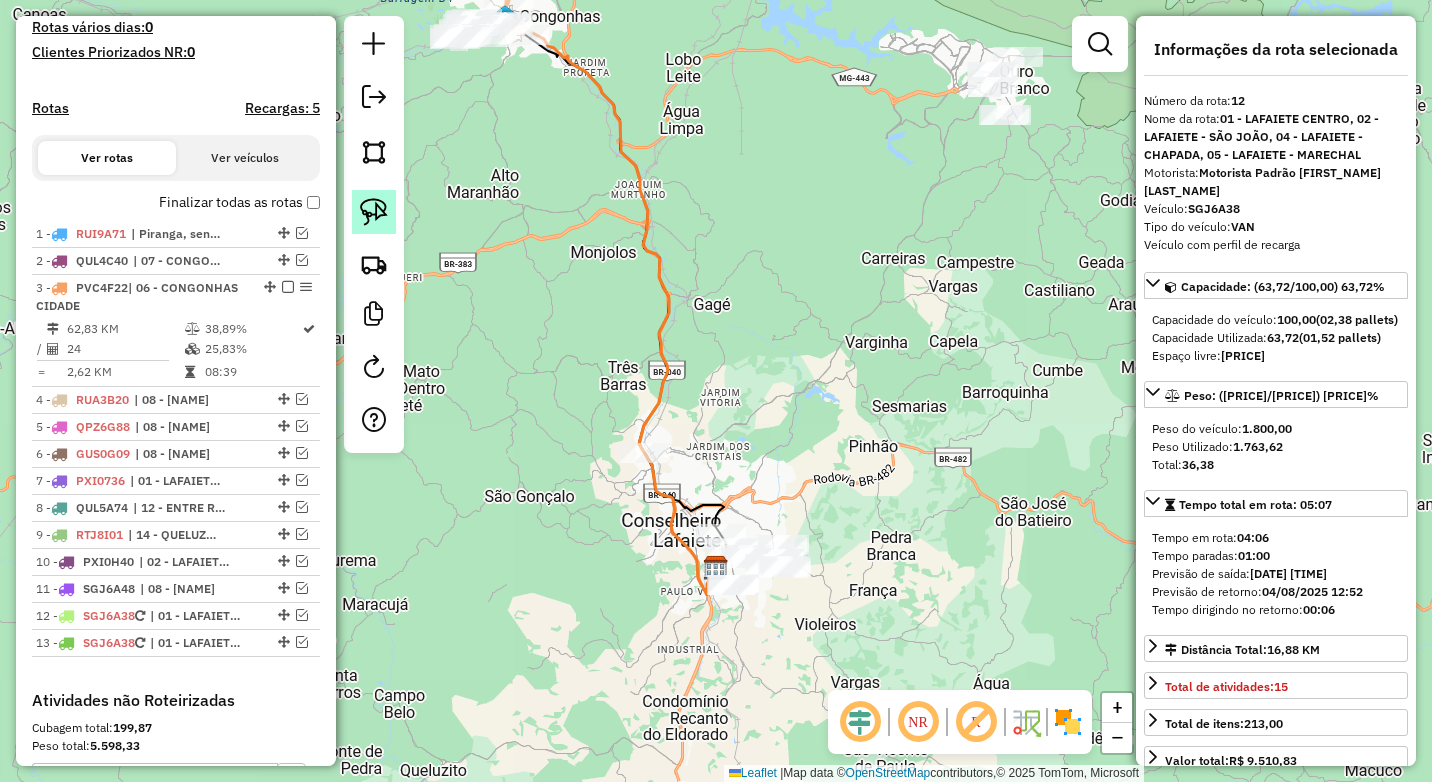click 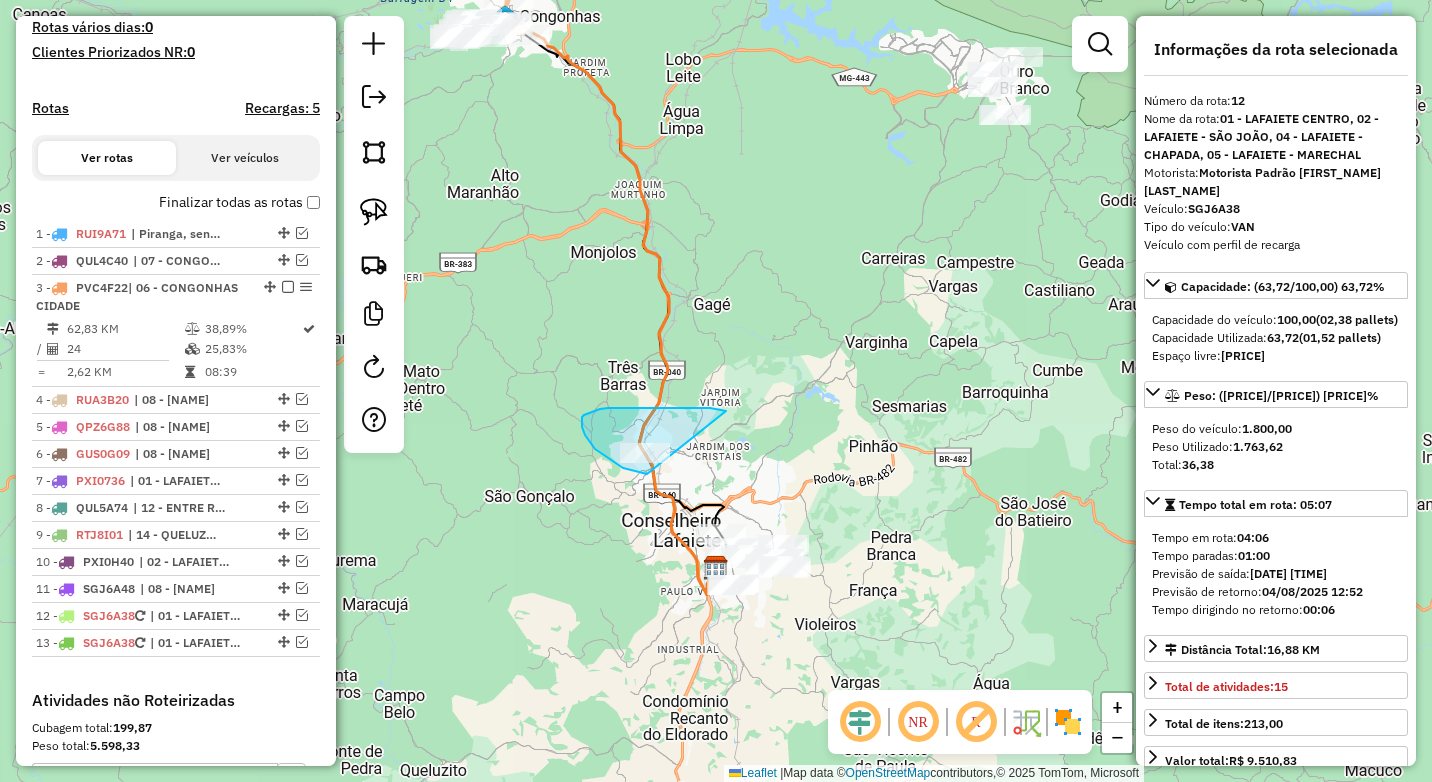drag, startPoint x: 687, startPoint y: 408, endPoint x: 678, endPoint y: 468, distance: 60.671246 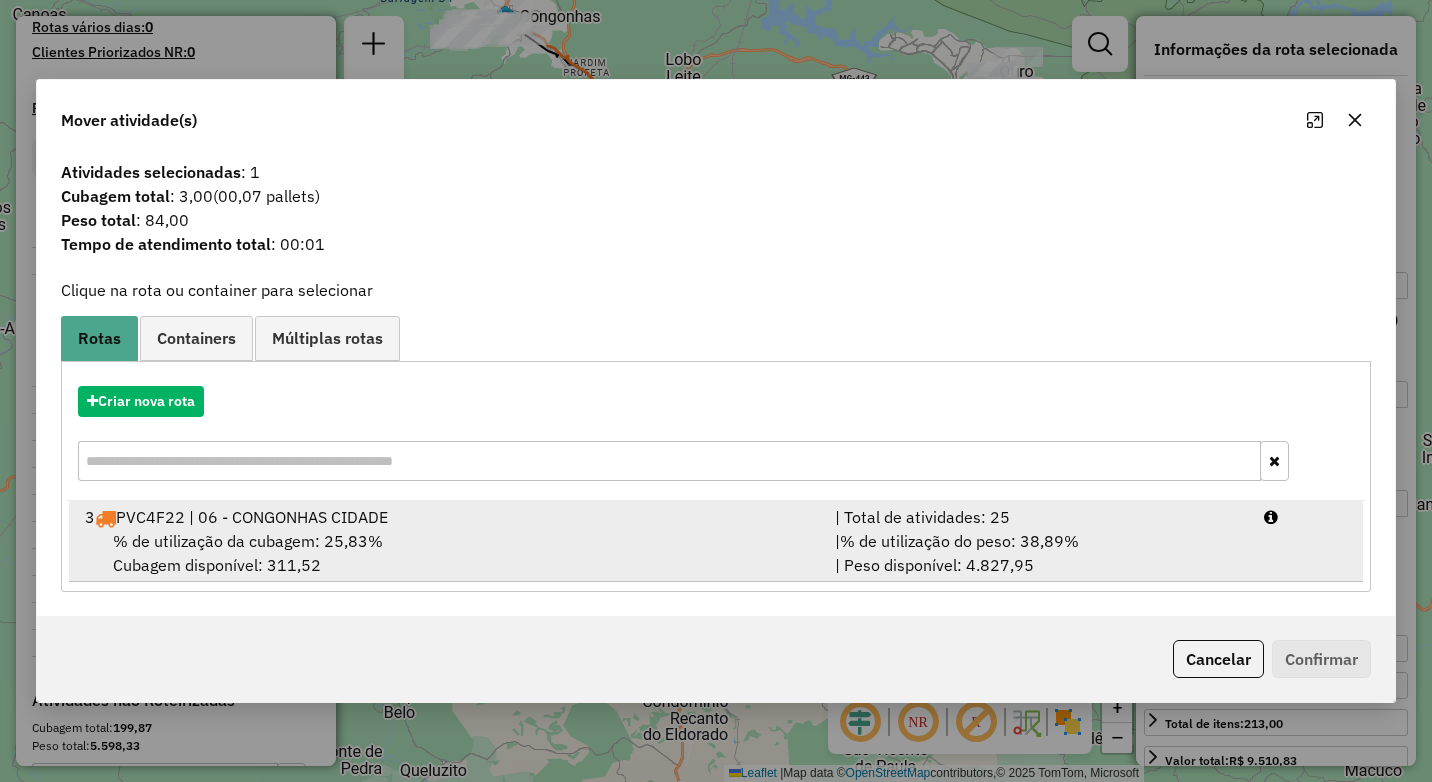 click on "|  % de utilização do peso: 38,89%  | Peso disponível: 4.827,95" at bounding box center (1037, 553) 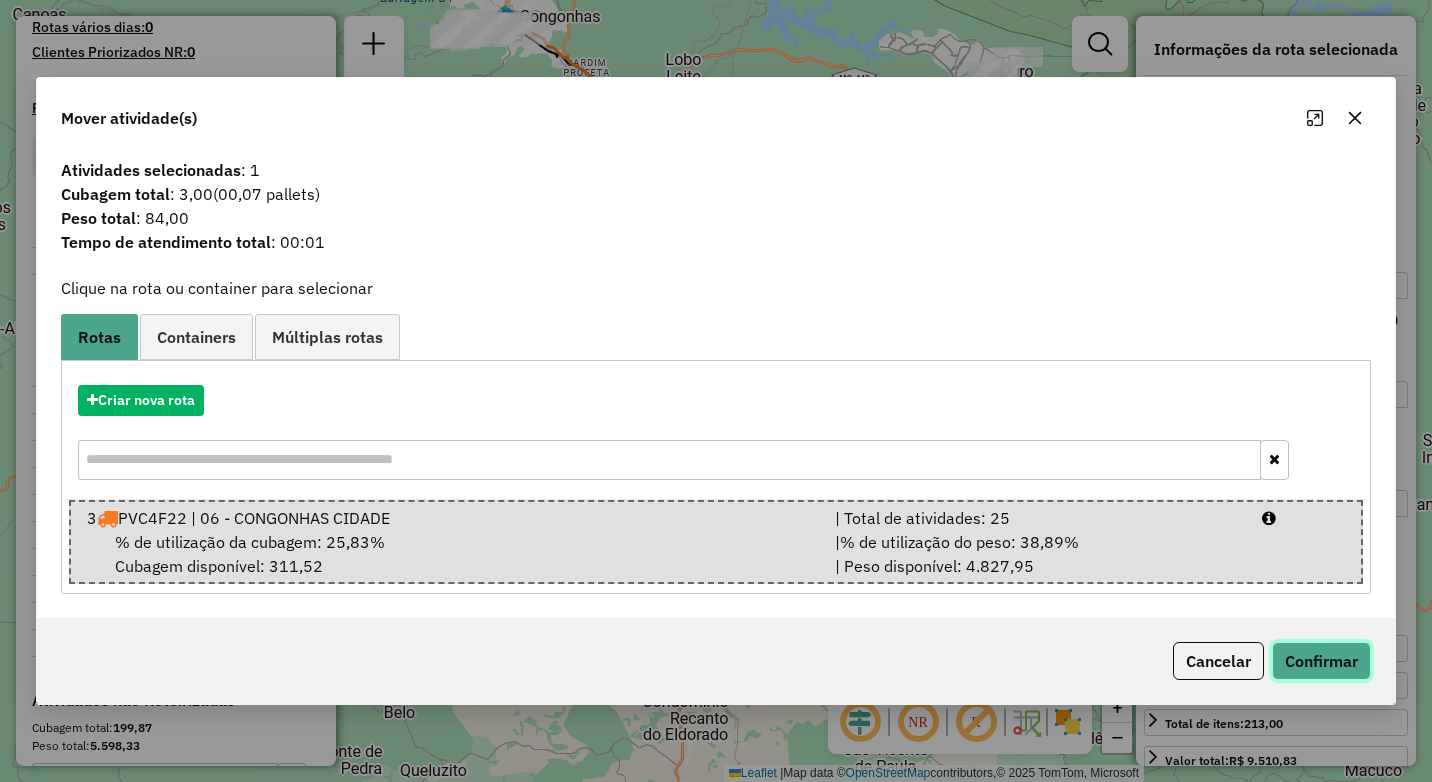 click on "Confirmar" 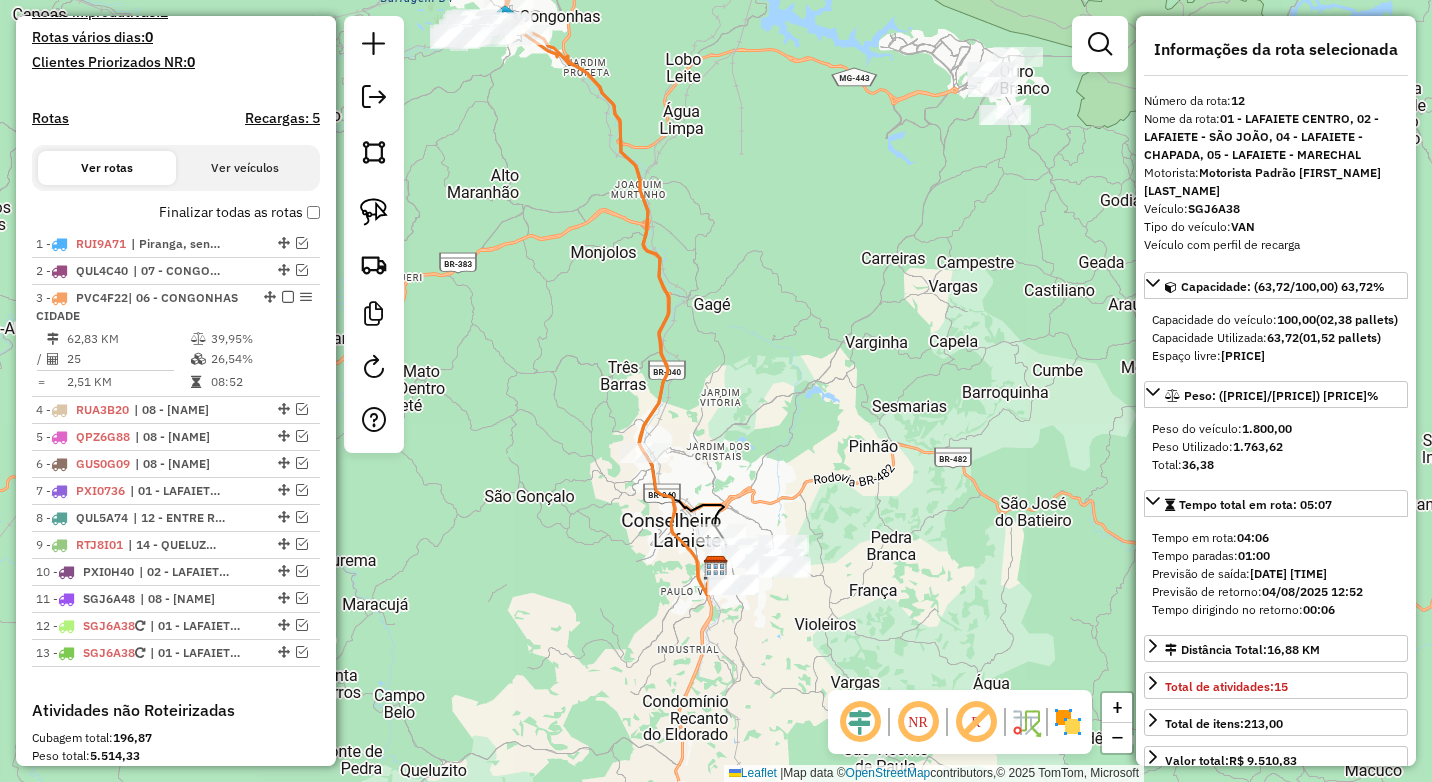 scroll, scrollTop: 554, scrollLeft: 0, axis: vertical 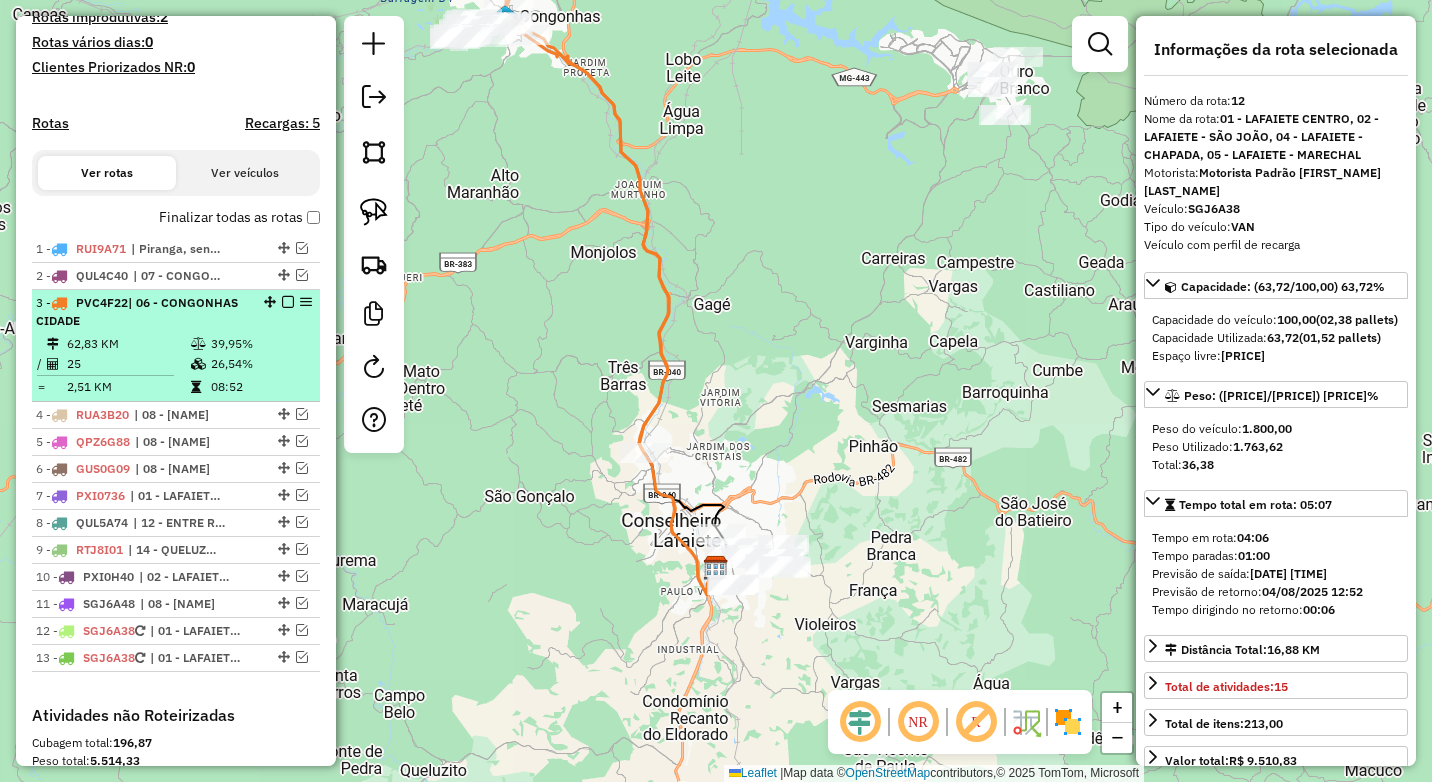 click at bounding box center [288, 302] 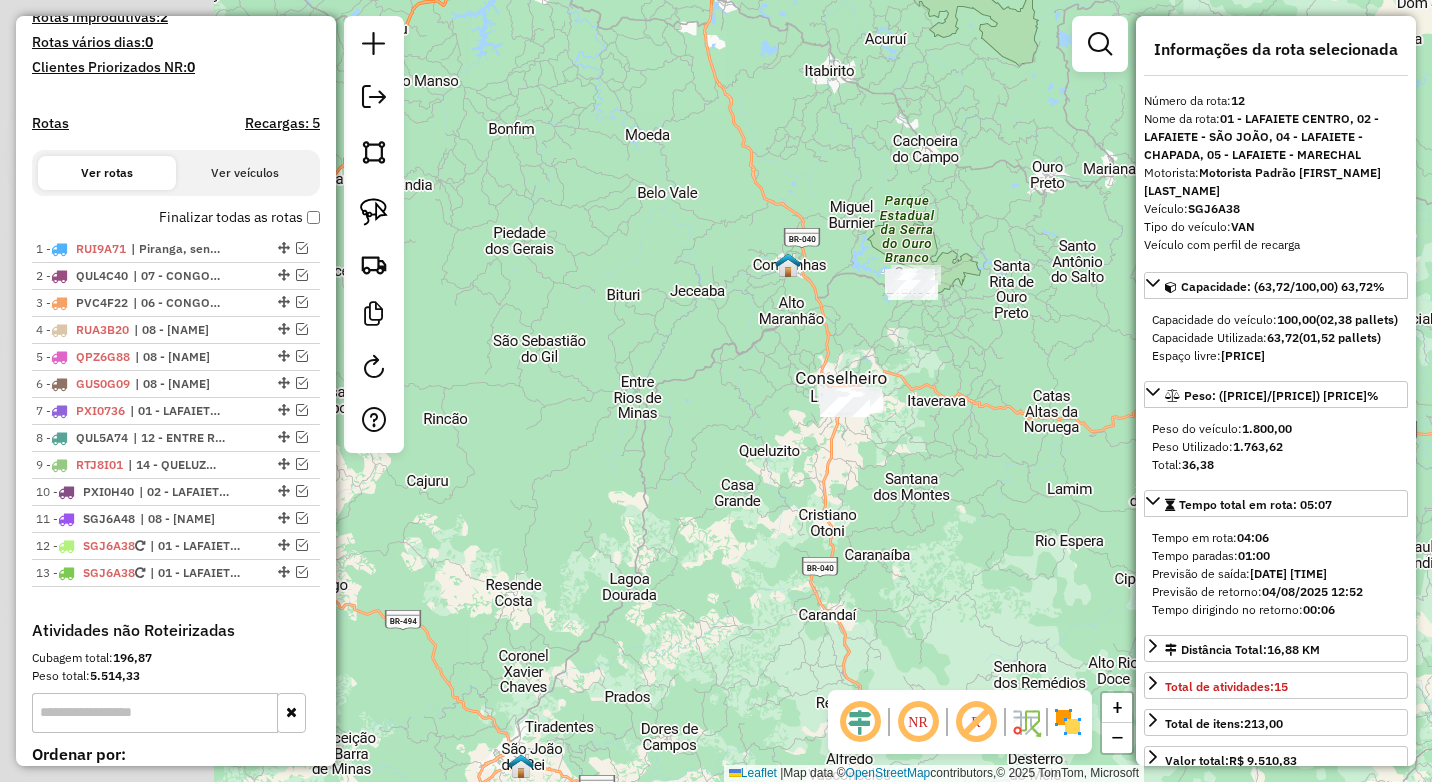 drag, startPoint x: 489, startPoint y: 487, endPoint x: 801, endPoint y: 508, distance: 312.70593 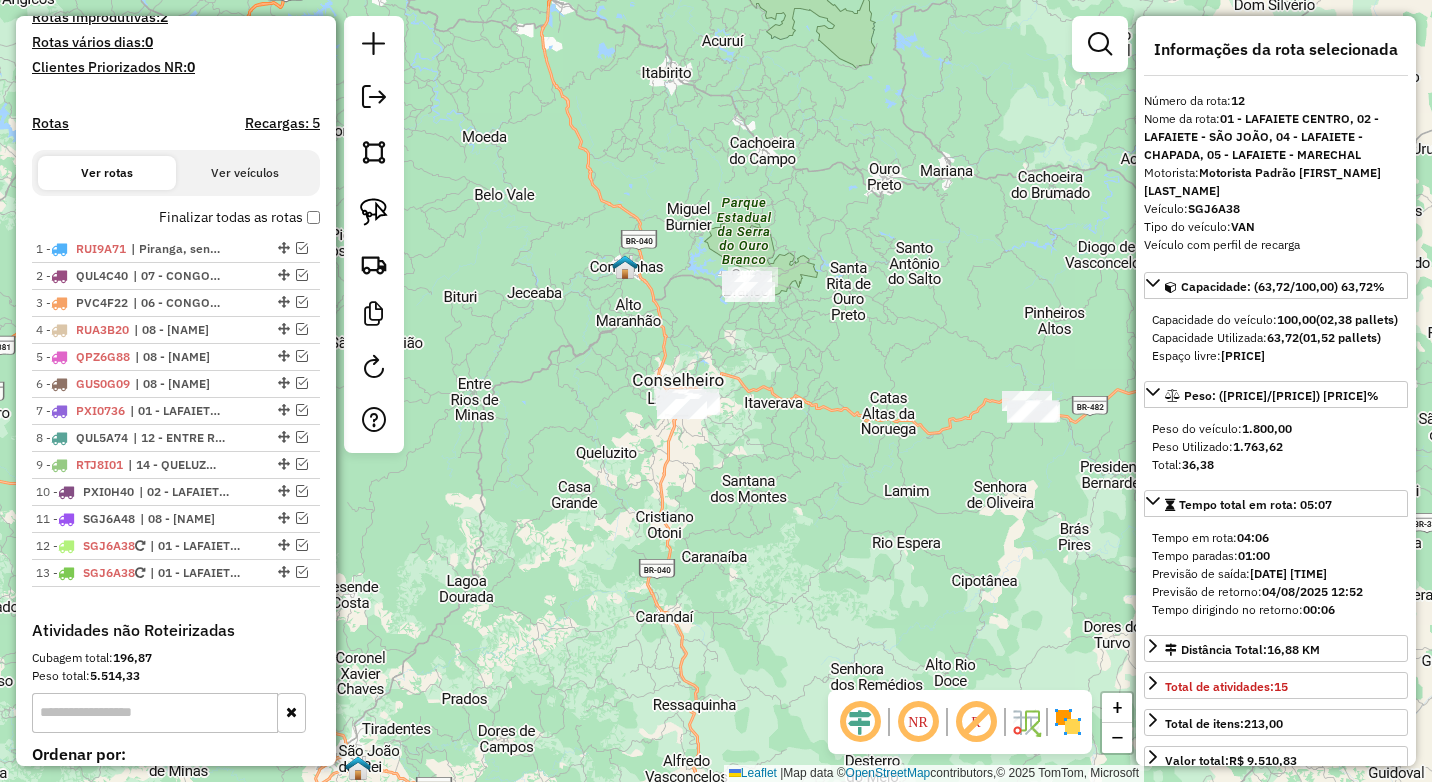 drag, startPoint x: 988, startPoint y: 442, endPoint x: 811, endPoint y: 445, distance: 177.02542 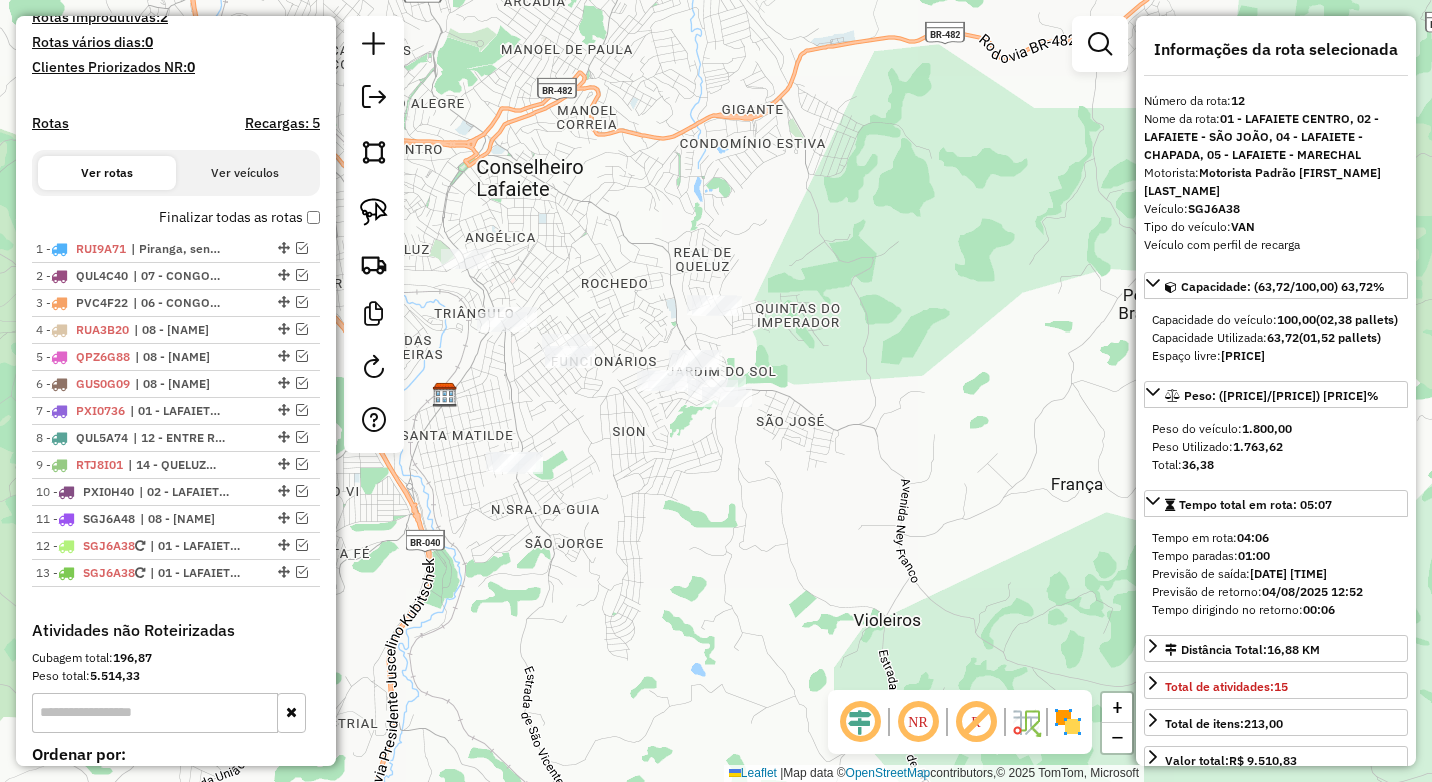 drag, startPoint x: 623, startPoint y: 423, endPoint x: 715, endPoint y: 473, distance: 104.70912 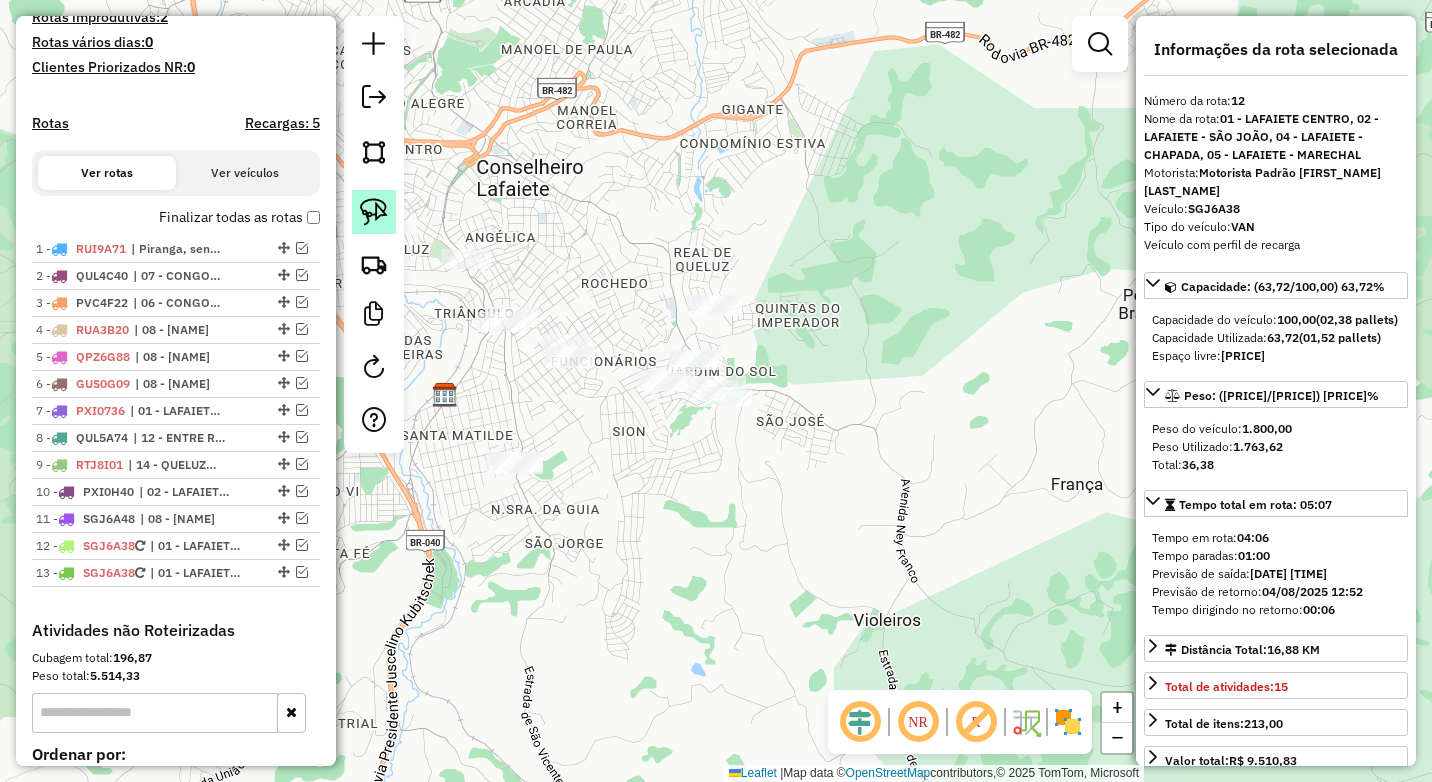 click 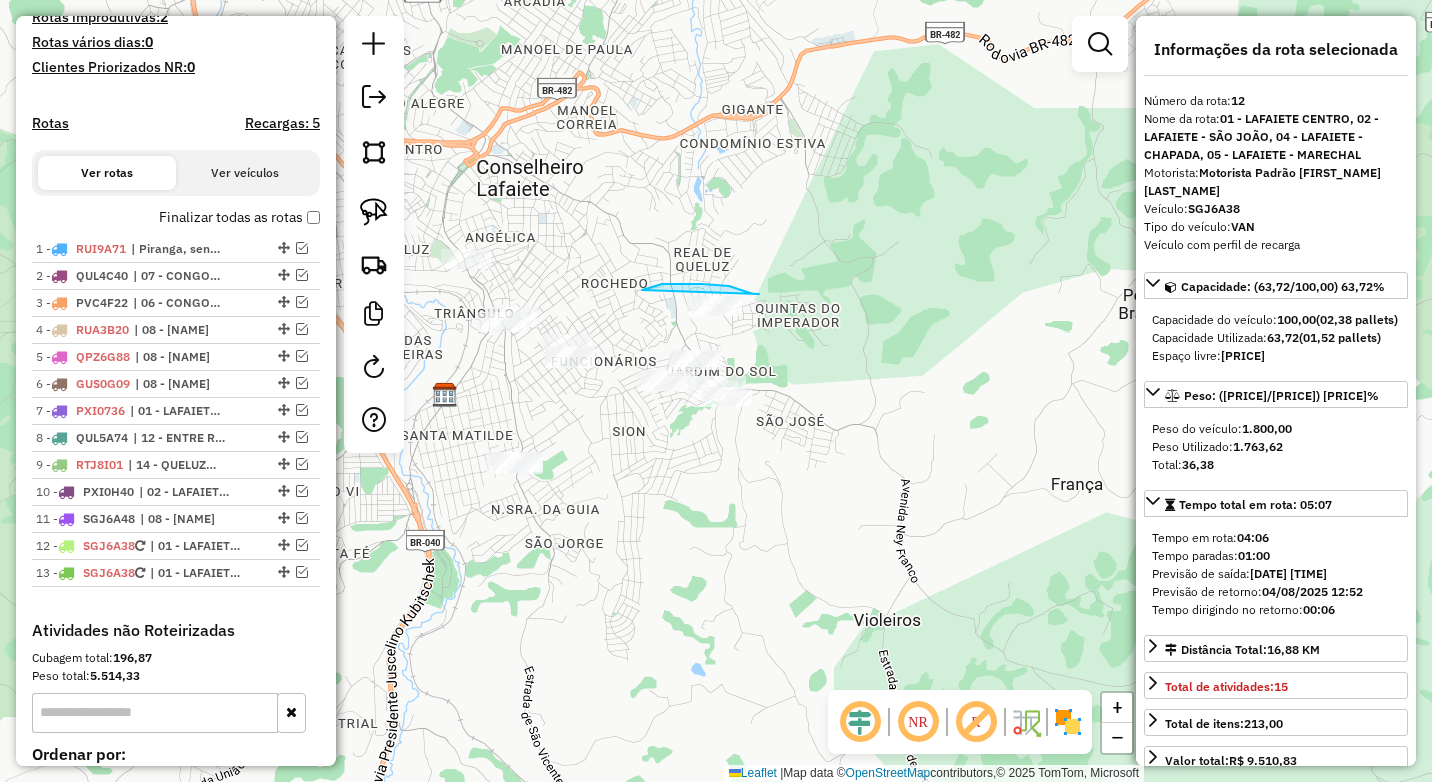 drag, startPoint x: 759, startPoint y: 294, endPoint x: 642, endPoint y: 290, distance: 117.06836 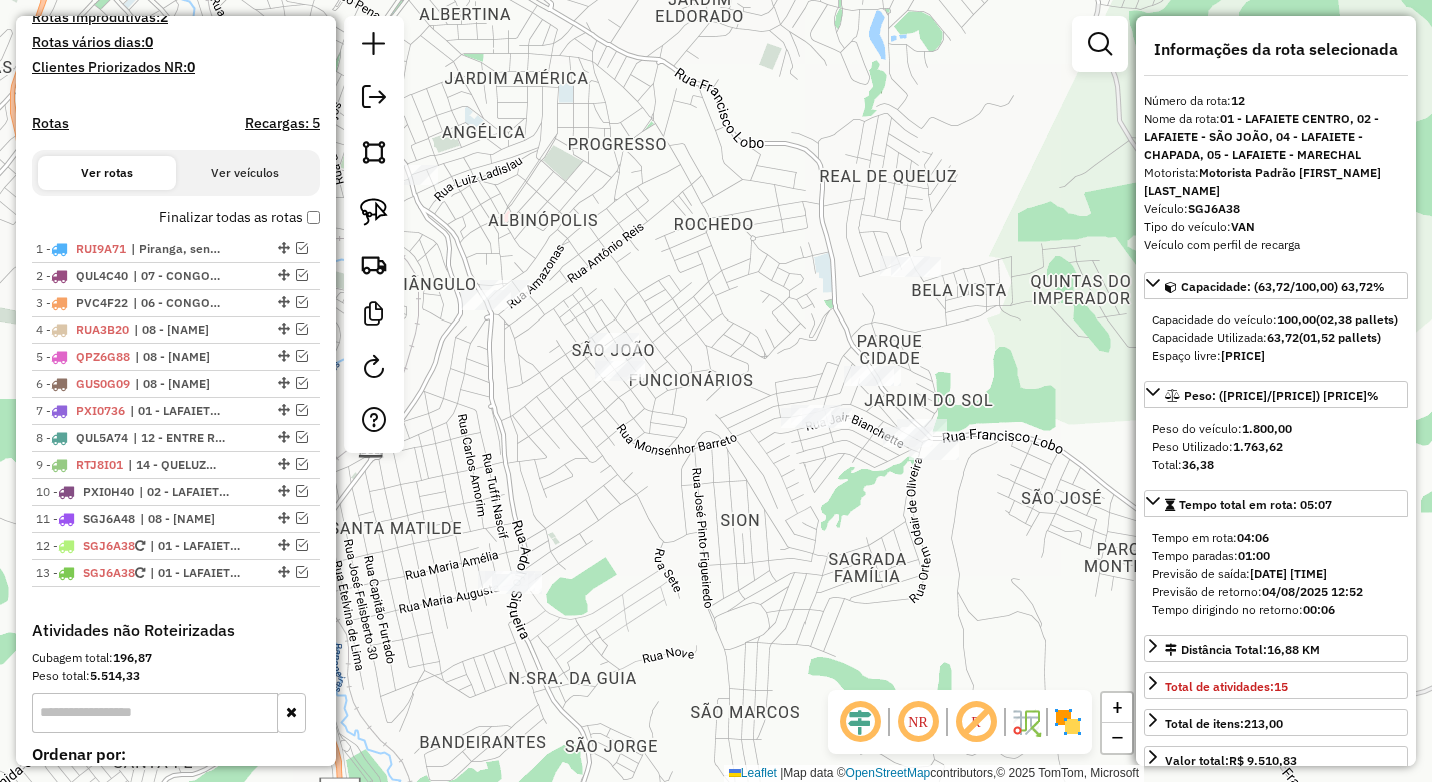 drag, startPoint x: 630, startPoint y: 278, endPoint x: 584, endPoint y: 245, distance: 56.61272 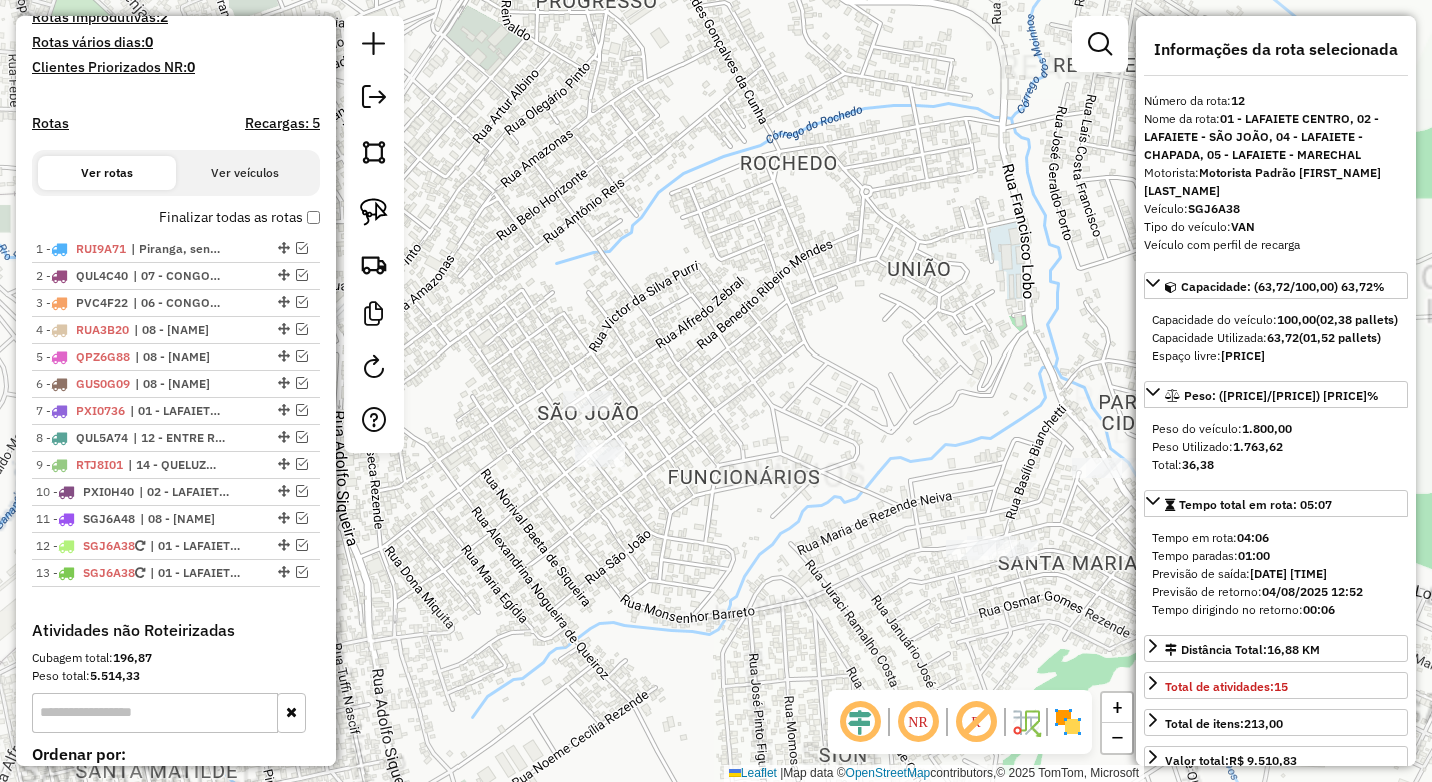 click on "Janela de atendimento Grade de atendimento Capacidade Transportadoras Veículos Cliente Pedidos  Rotas Selecione os dias de semana para filtrar as janelas de atendimento  Seg   Ter   Qua   Qui   Sex   Sáb   Dom  Informe o período da janela de atendimento: De: Até:  Filtrar exatamente a janela do cliente  Considerar janela de atendimento padrão  Selecione os dias de semana para filtrar as grades de atendimento  Seg   Ter   Qua   Qui   Sex   Sáb   Dom   Considerar clientes sem dia de atendimento cadastrado  Clientes fora do dia de atendimento selecionado Filtrar as atividades entre os valores definidos abaixo:  Peso mínimo:  ****  Peso máximo:  ****  Cubagem mínima:   Cubagem máxima:   De:   Até:  Filtrar as atividades entre o tempo de atendimento definido abaixo:  De:   Até:   Considerar capacidade total dos clientes não roteirizados Transportadora: Selecione um ou mais itens Tipo de veículo: Selecione um ou mais itens Veículo: Selecione um ou mais itens Motorista: Selecione um ou mais itens De:" 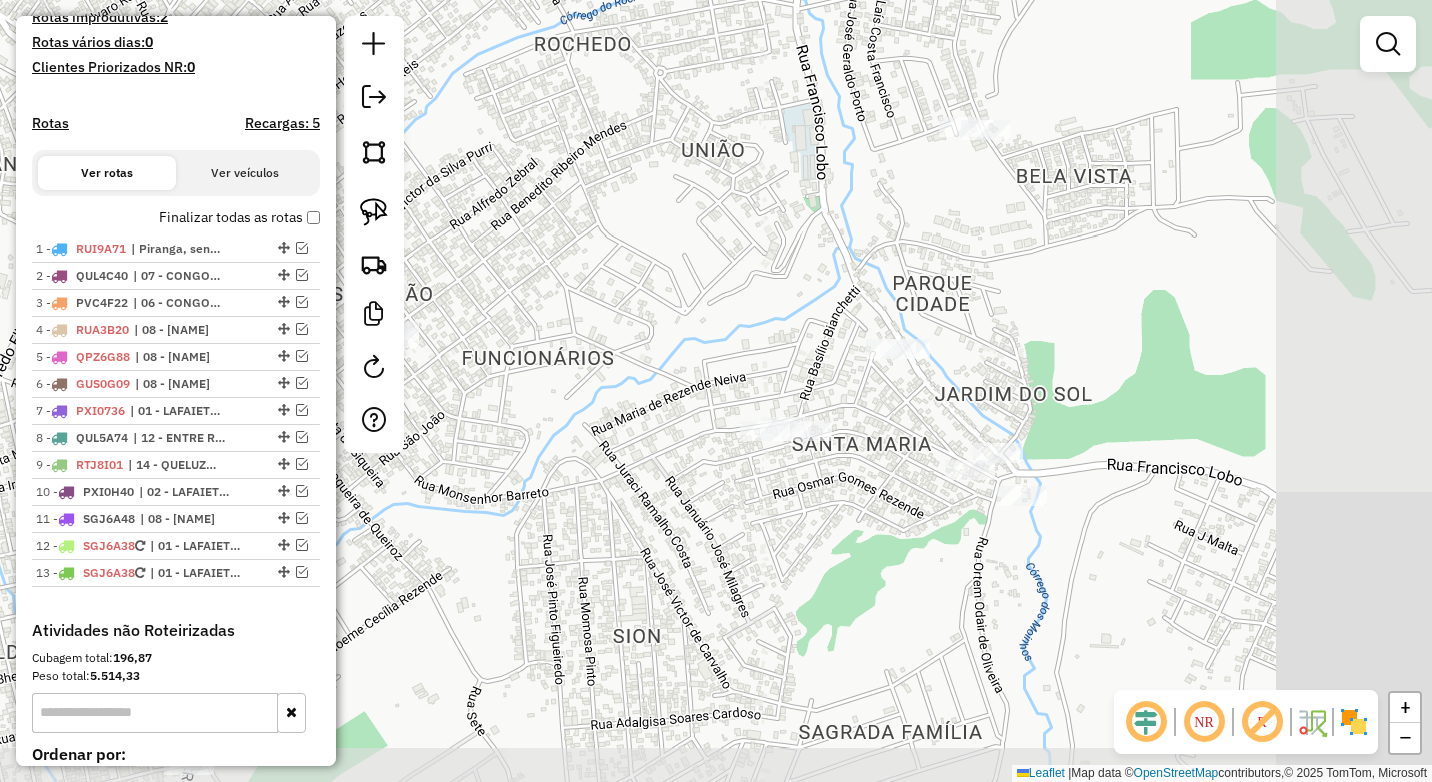drag, startPoint x: 806, startPoint y: 329, endPoint x: 628, endPoint y: 216, distance: 210.8388 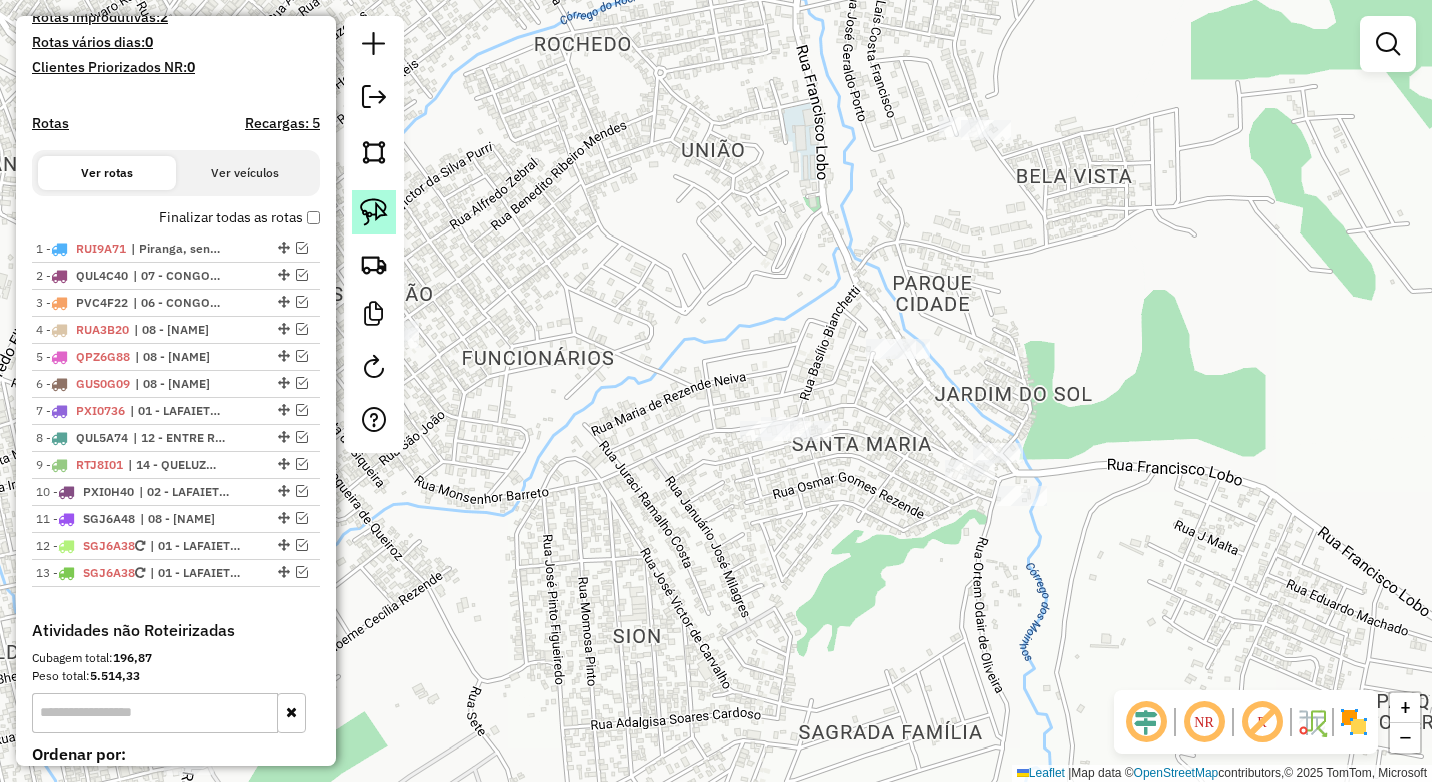 click 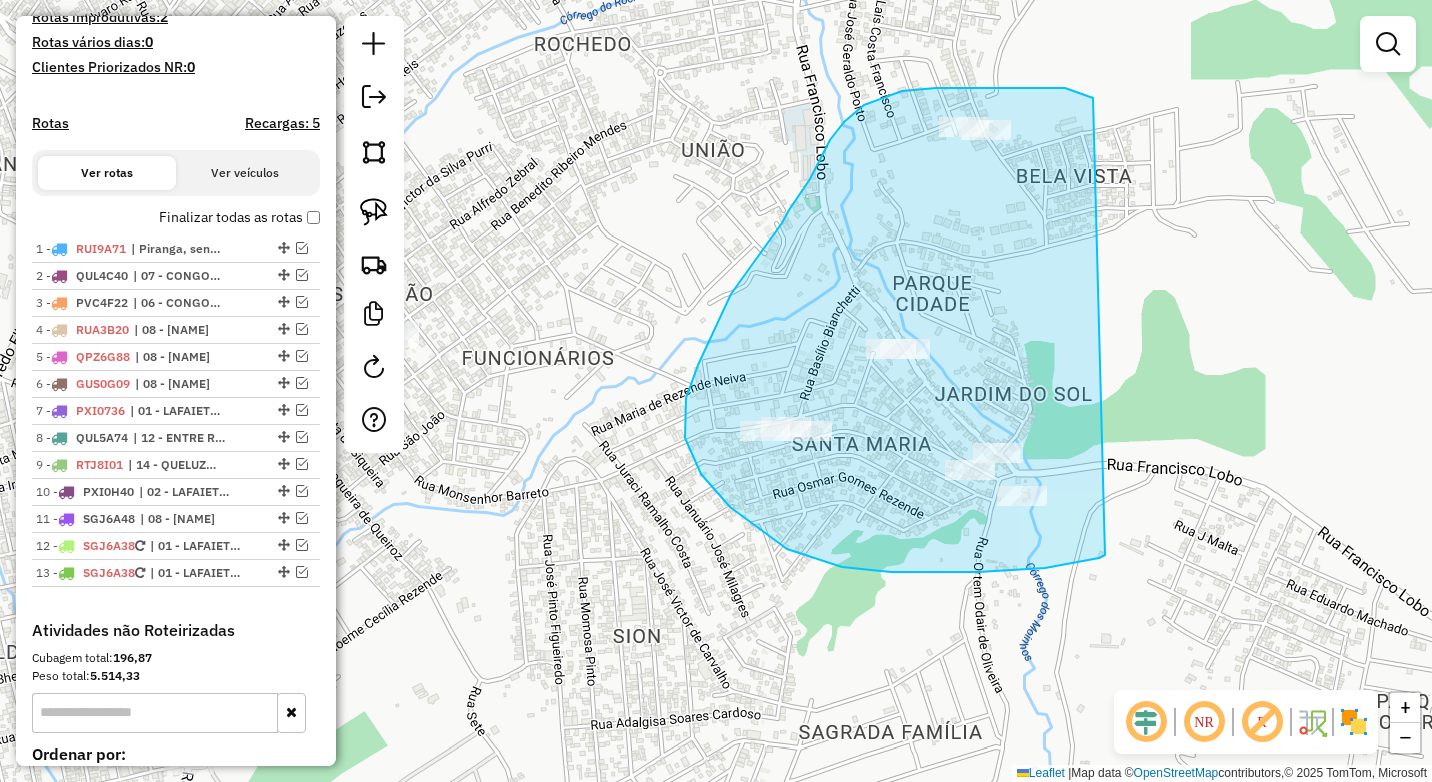 drag, startPoint x: 1073, startPoint y: 91, endPoint x: 1105, endPoint y: 555, distance: 465.10214 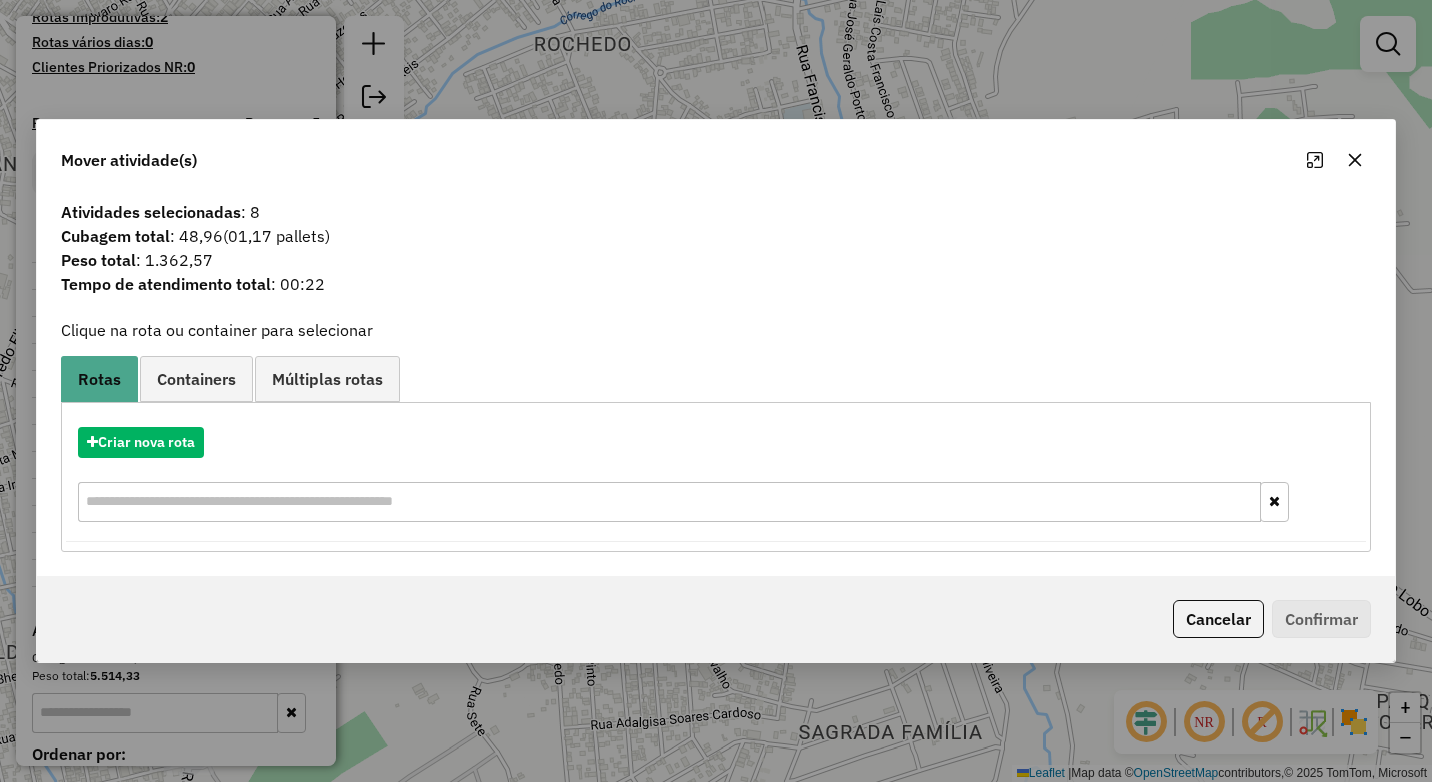 click 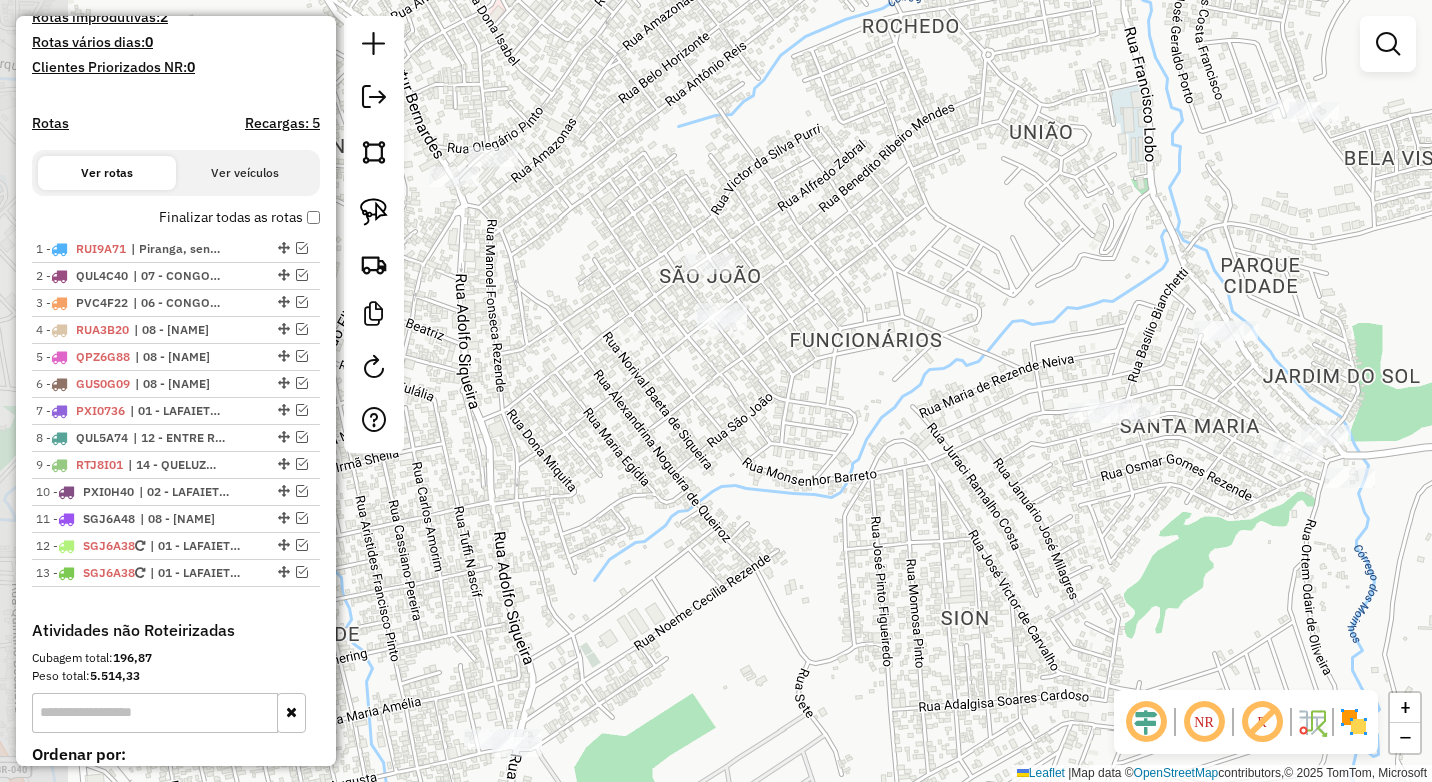 drag, startPoint x: 605, startPoint y: 293, endPoint x: 907, endPoint y: 275, distance: 302.53595 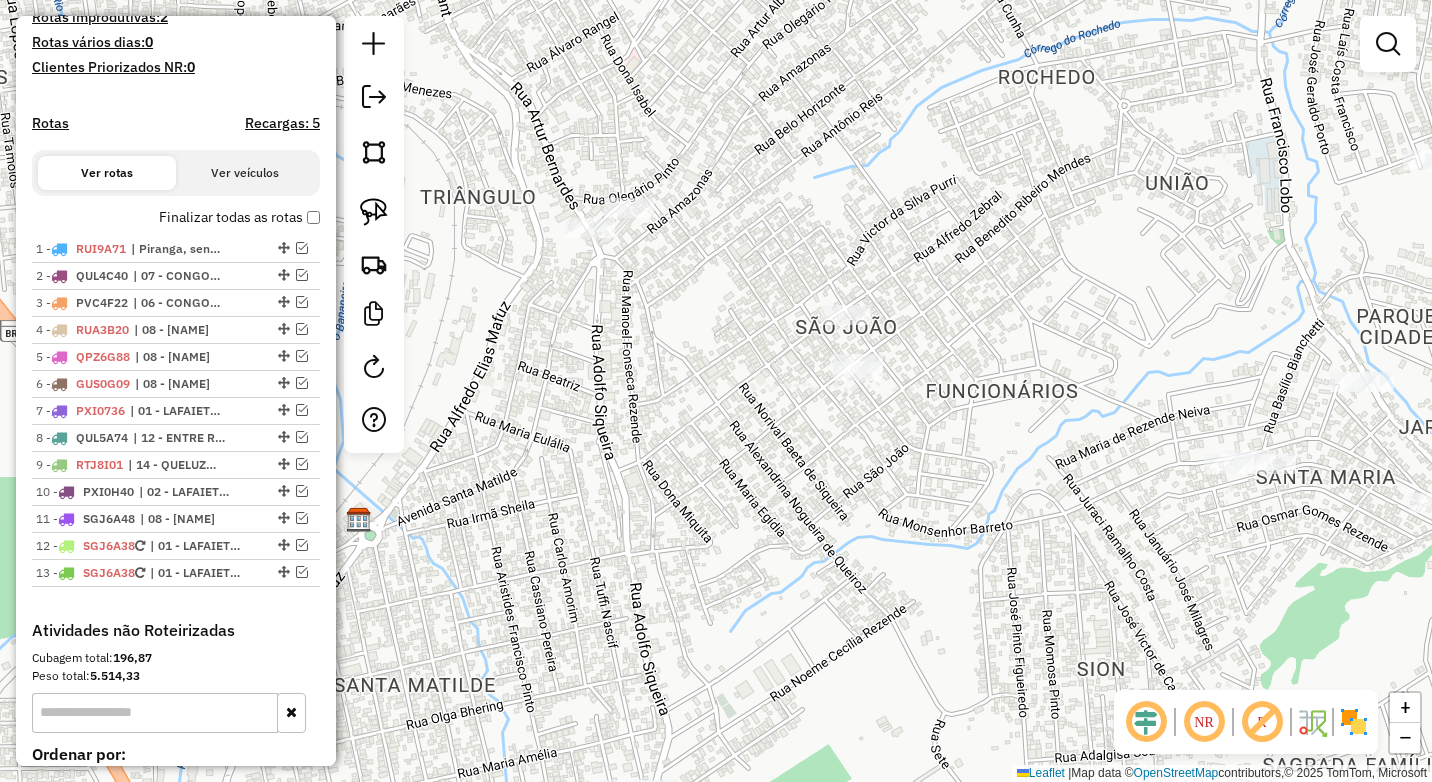drag, startPoint x: 804, startPoint y: 283, endPoint x: 912, endPoint y: 312, distance: 111.82576 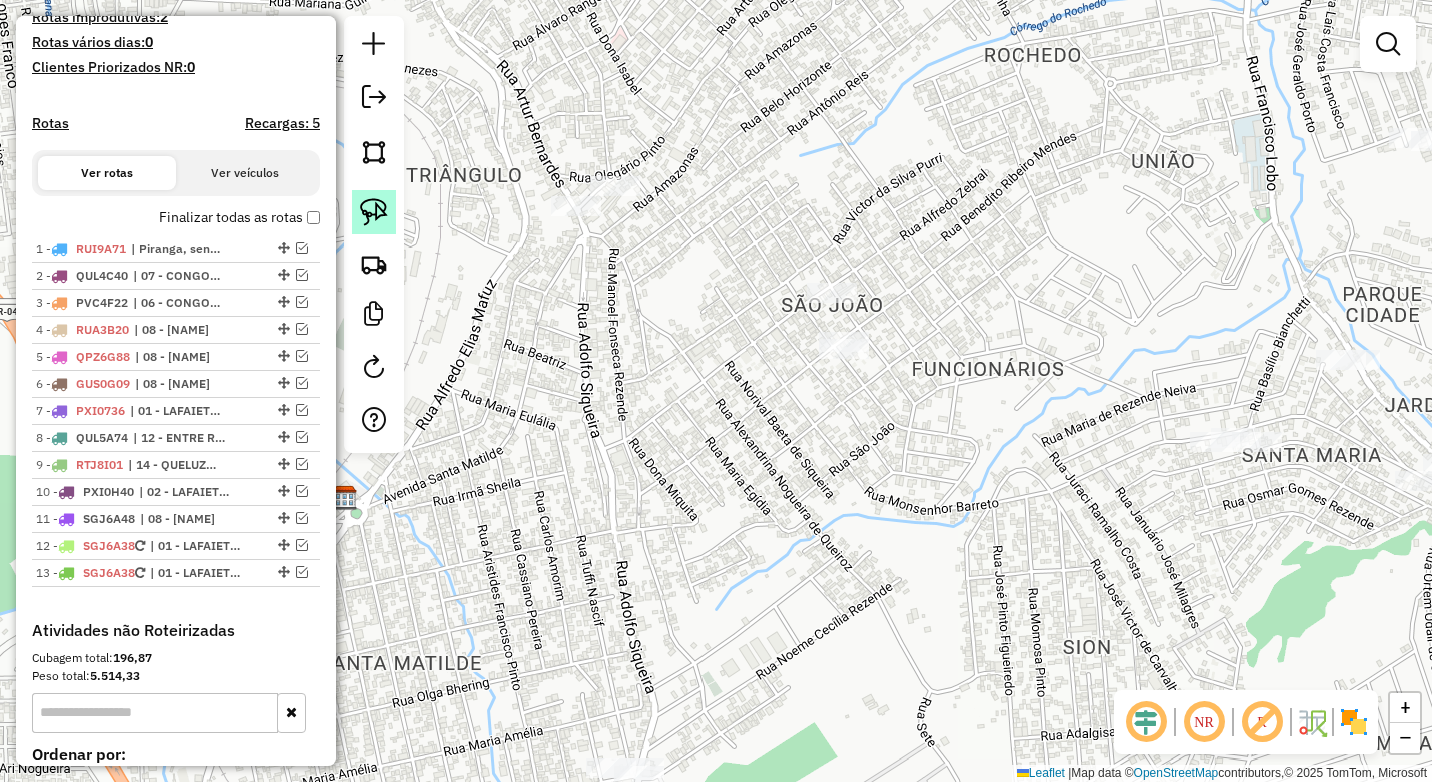 click 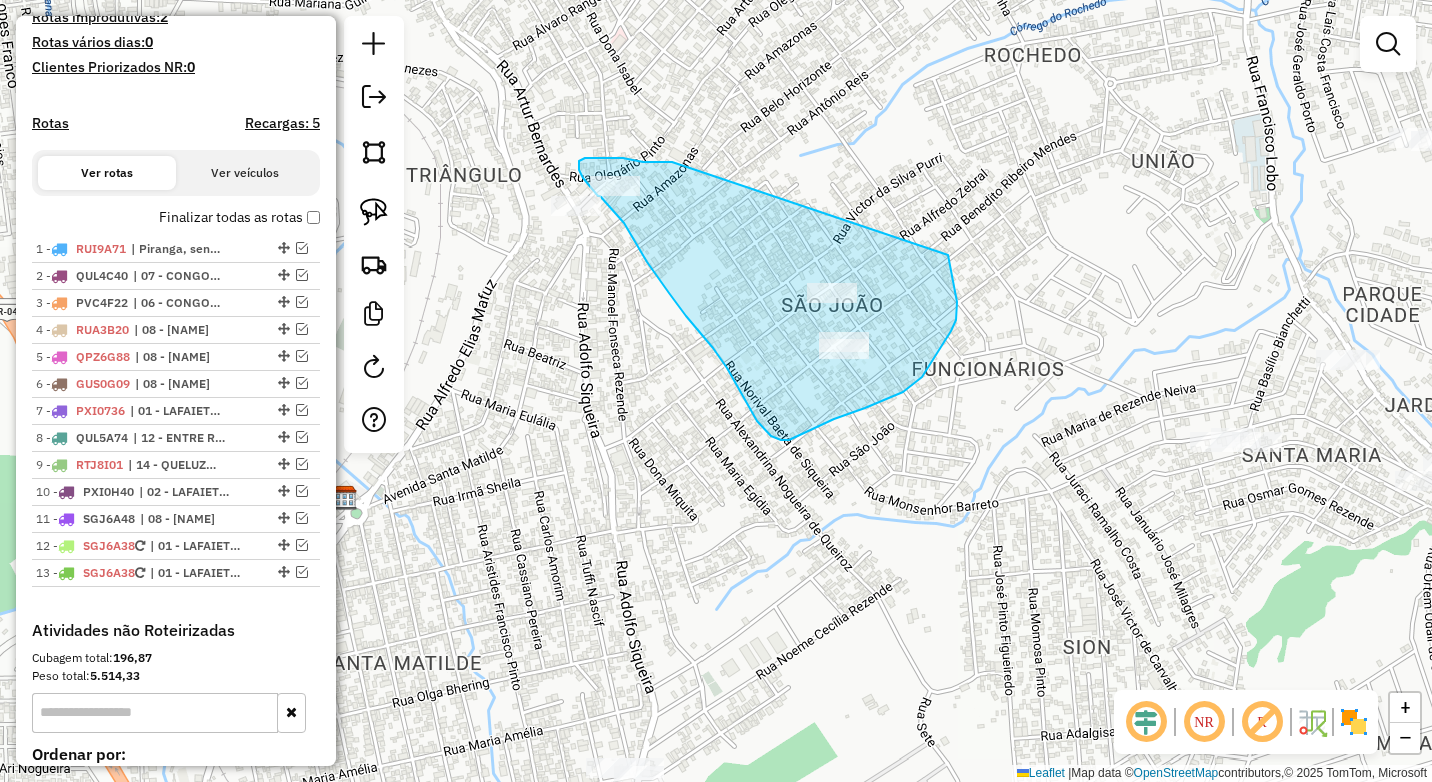 drag, startPoint x: 672, startPoint y: 162, endPoint x: 933, endPoint y: 215, distance: 266.32687 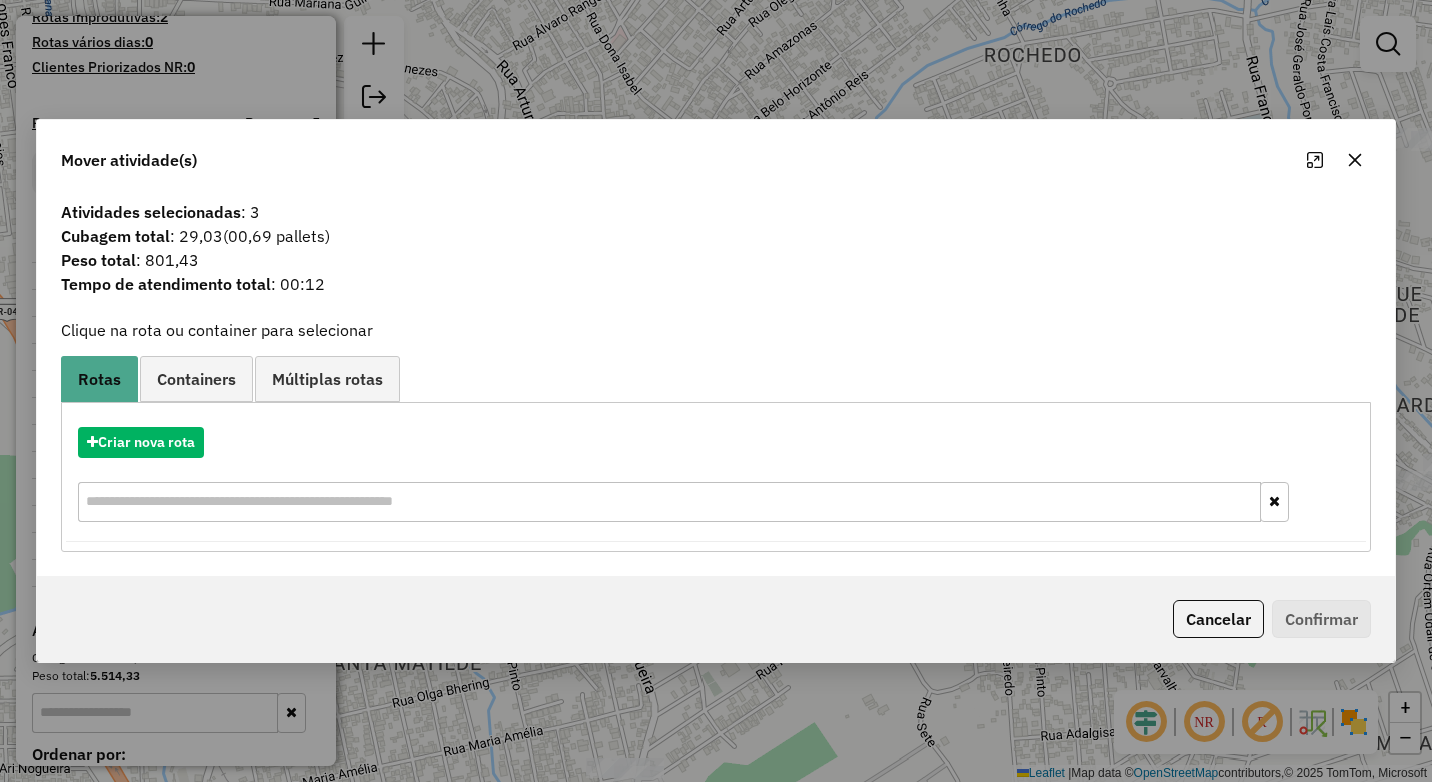 click 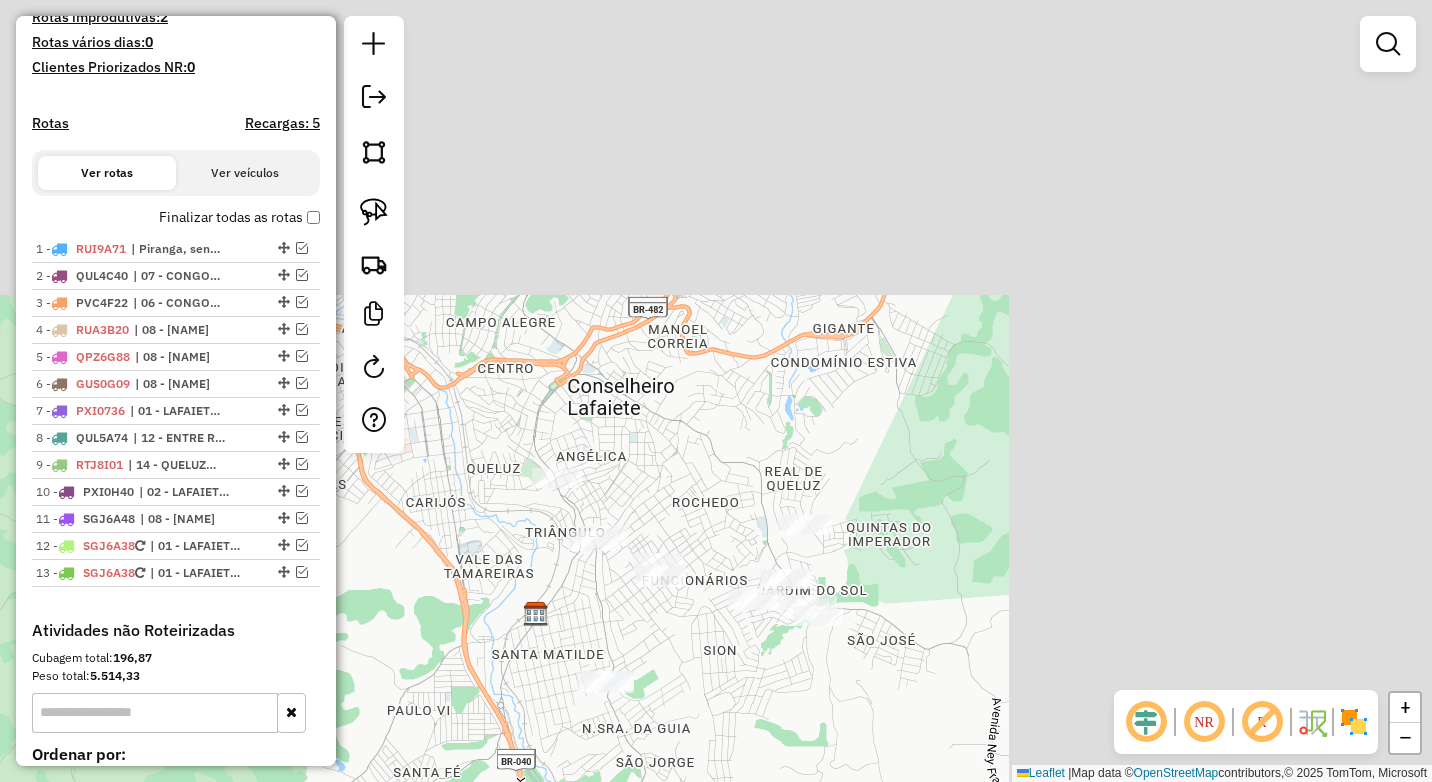 drag, startPoint x: 992, startPoint y: 482, endPoint x: 905, endPoint y: 538, distance: 103.46497 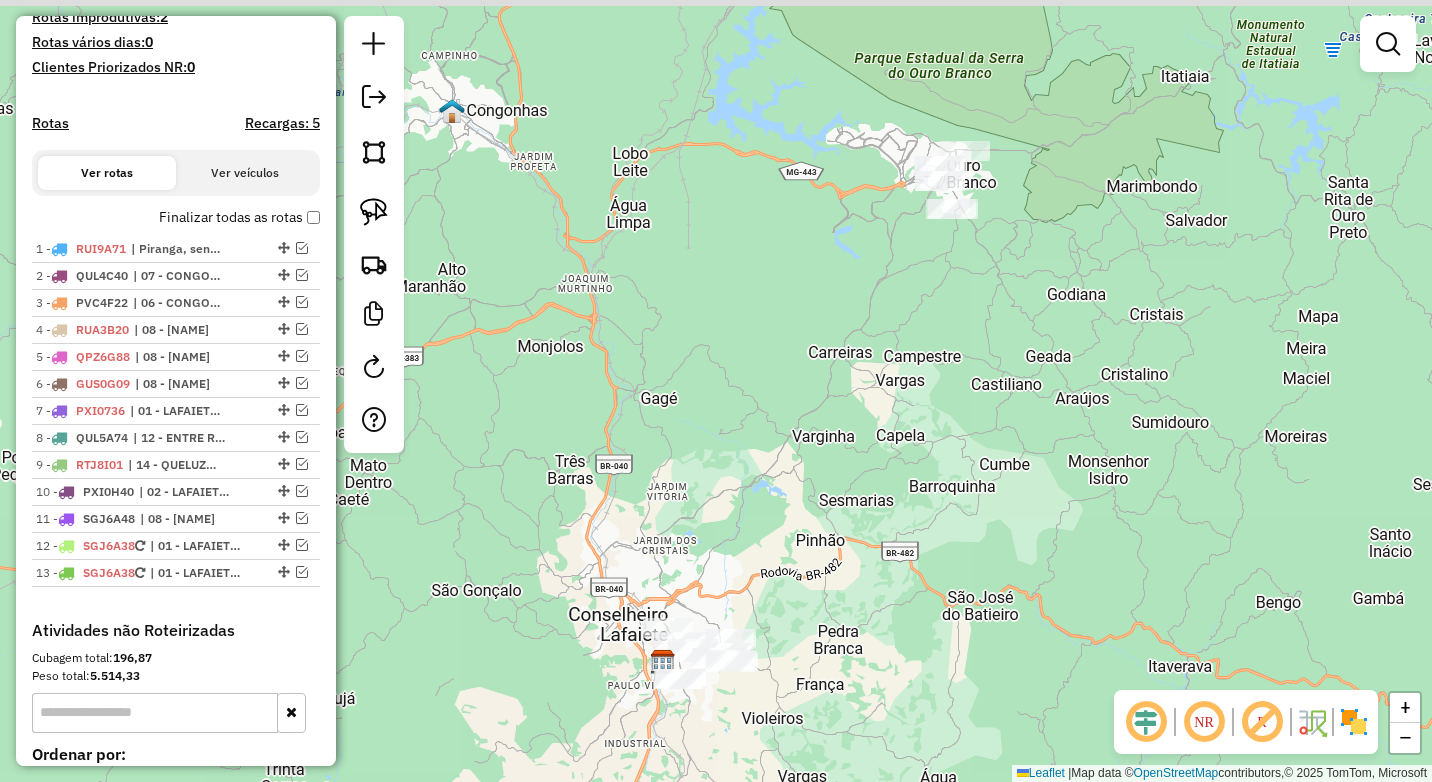 drag, startPoint x: 1030, startPoint y: 272, endPoint x: 683, endPoint y: 554, distance: 447.13867 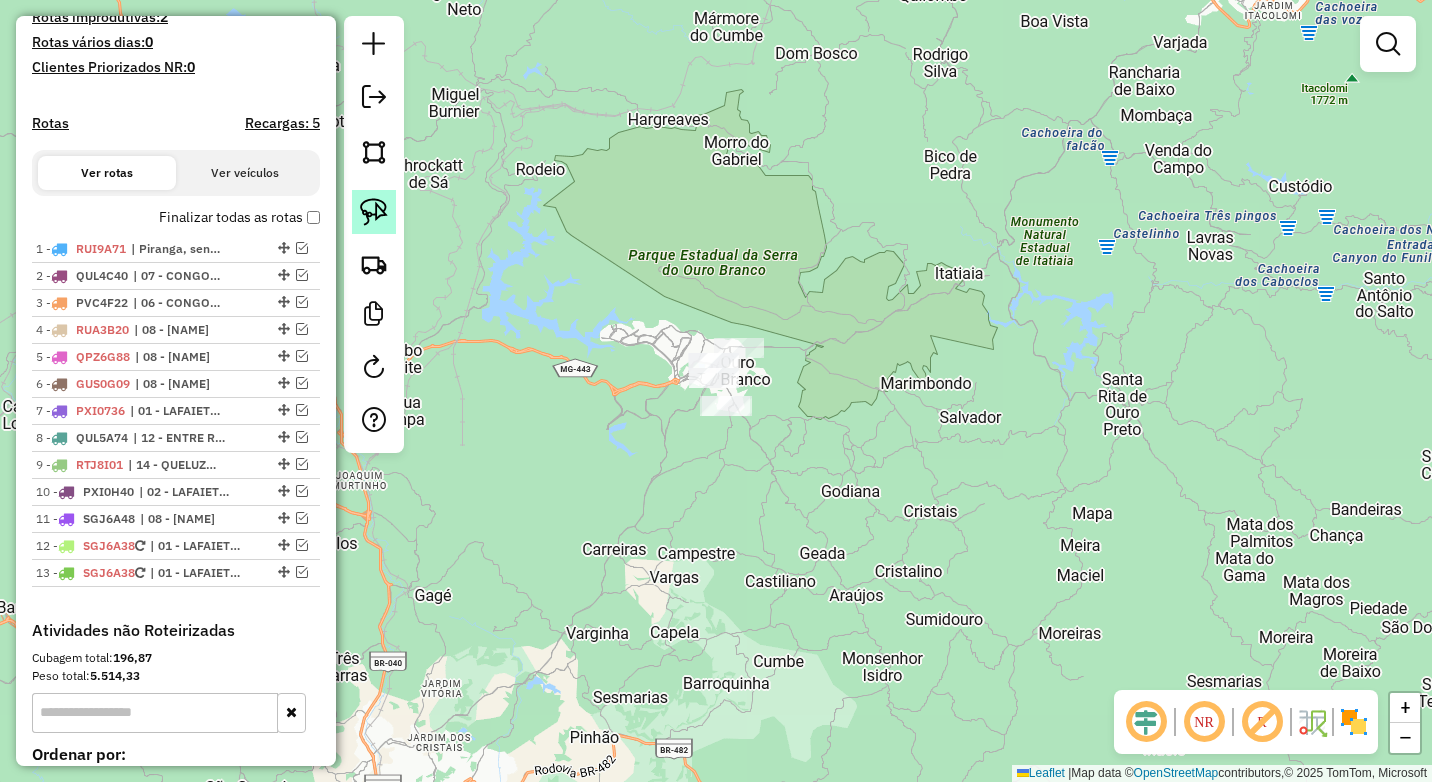 click 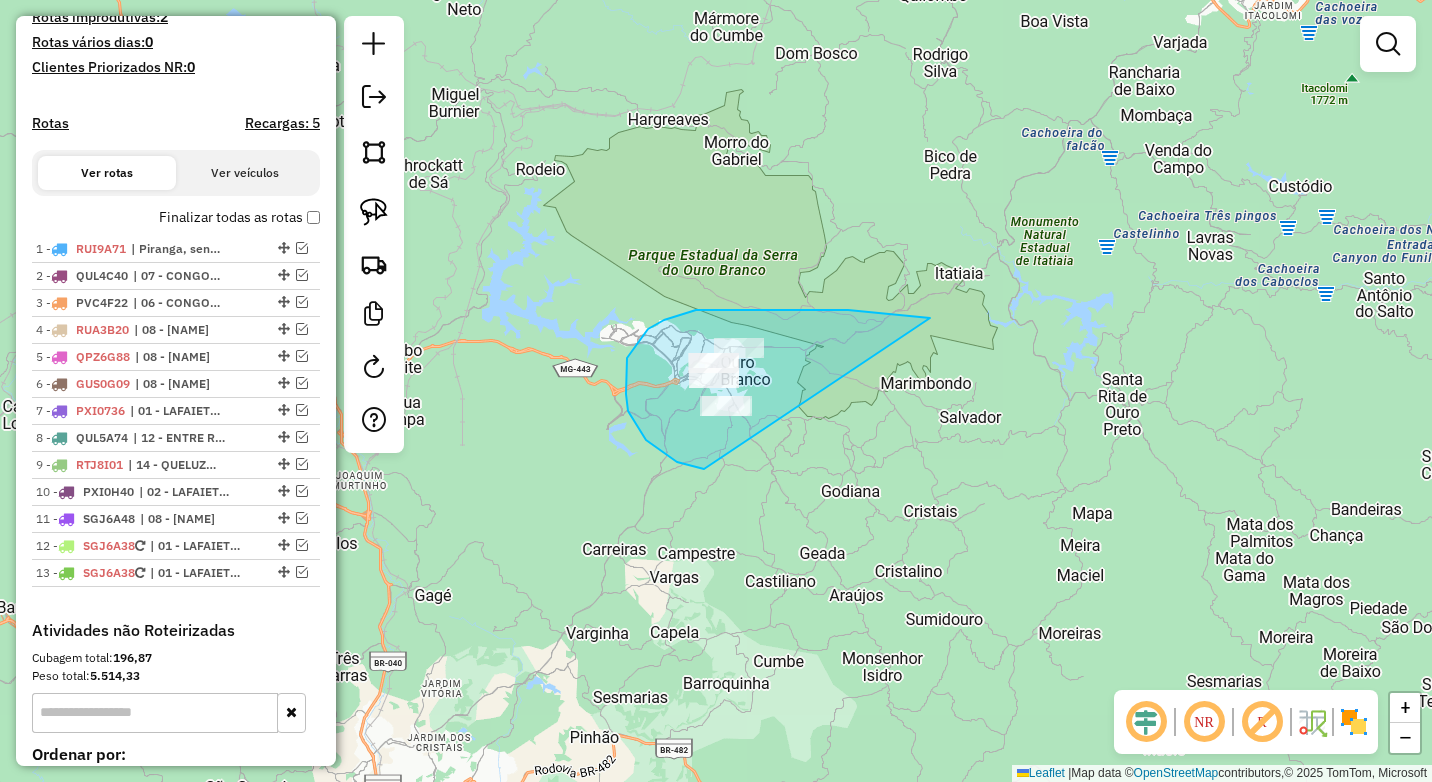drag, startPoint x: 925, startPoint y: 317, endPoint x: 823, endPoint y: 459, distance: 174.83707 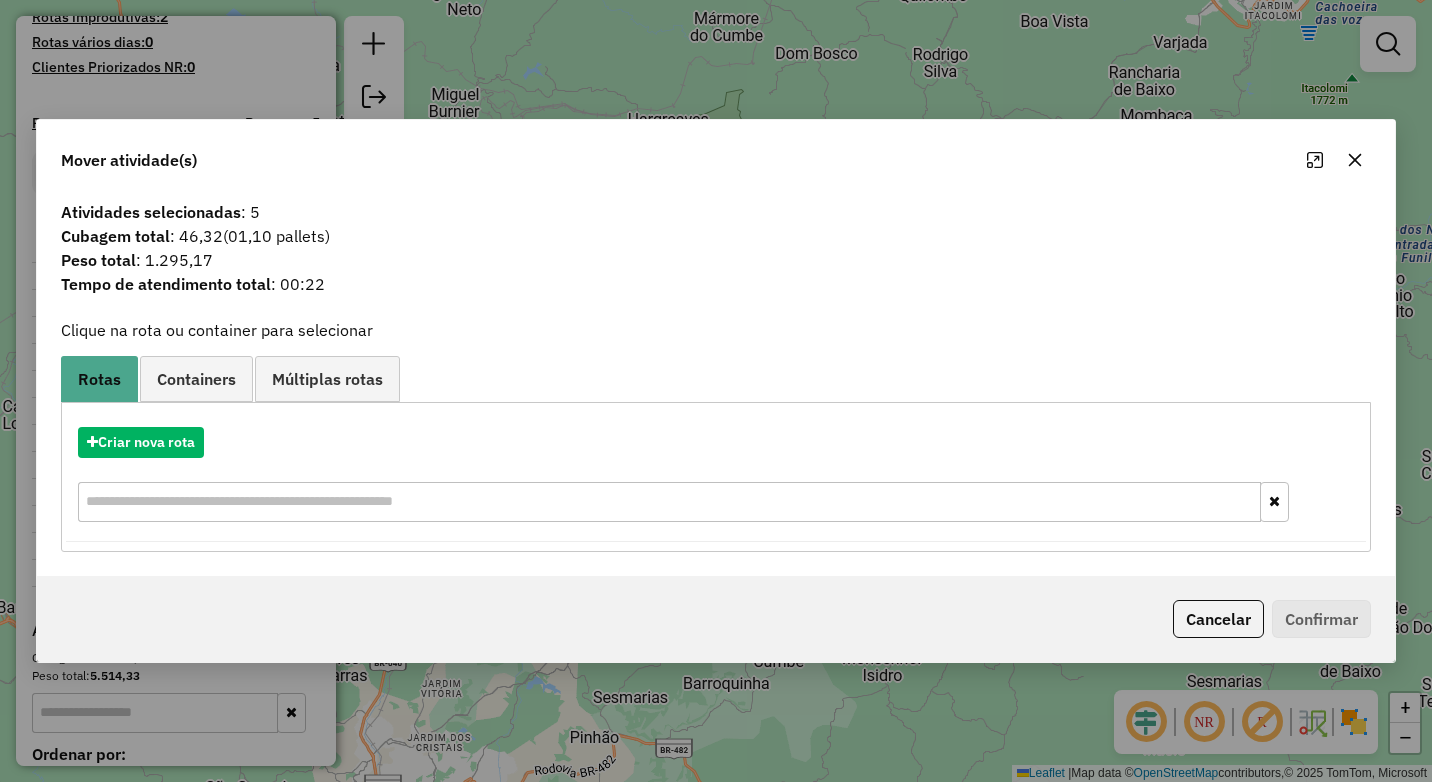 click 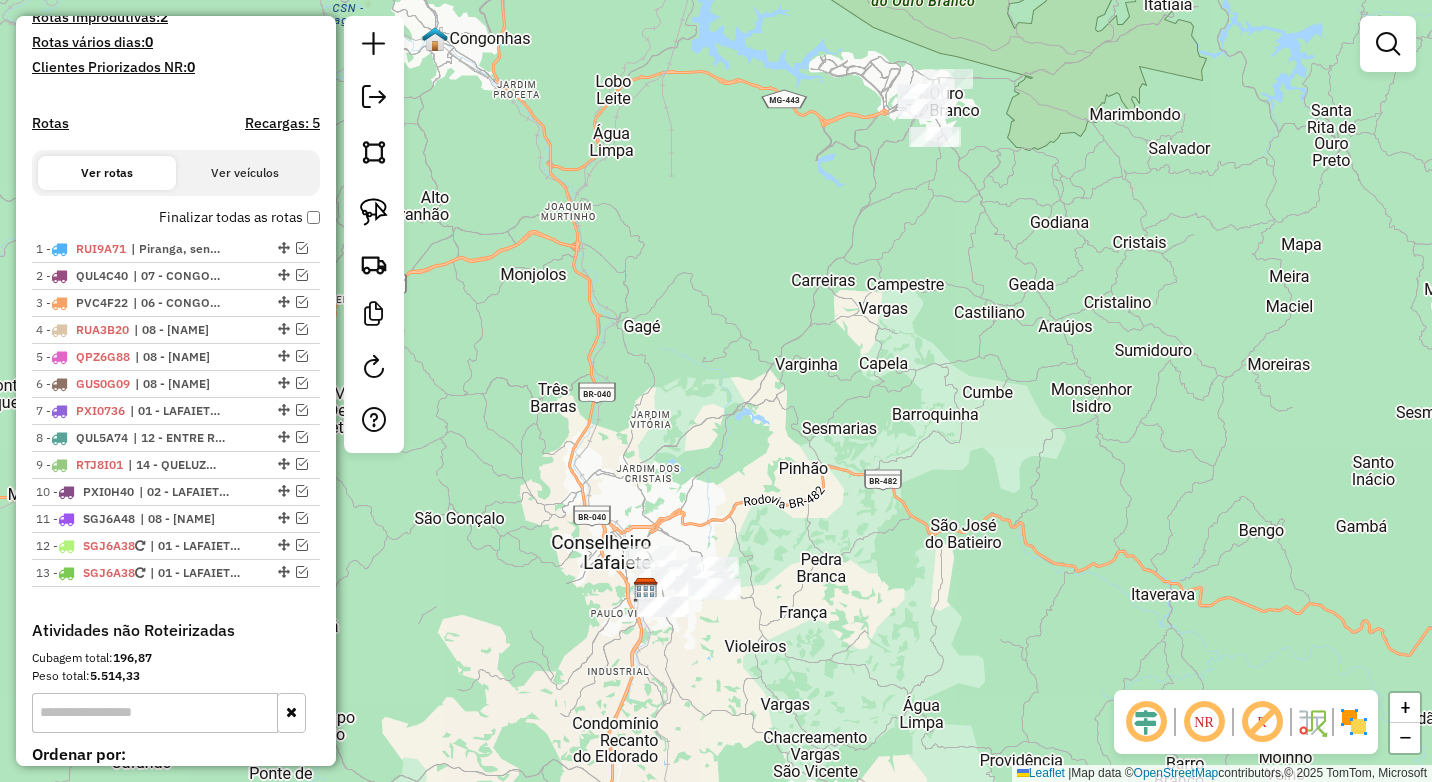 drag, startPoint x: 762, startPoint y: 551, endPoint x: 974, endPoint y: 274, distance: 348.81656 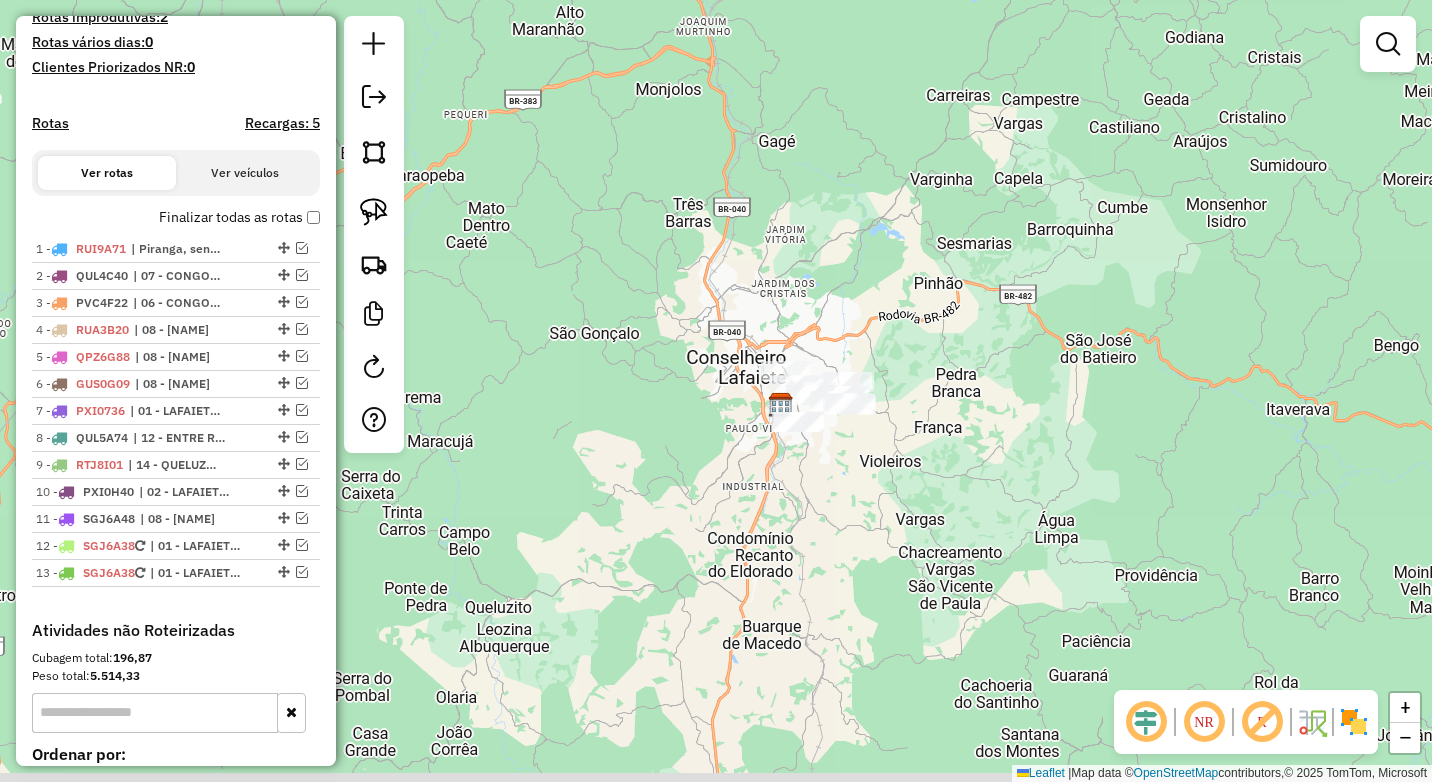 drag, startPoint x: 534, startPoint y: 451, endPoint x: 627, endPoint y: 293, distance: 183.33849 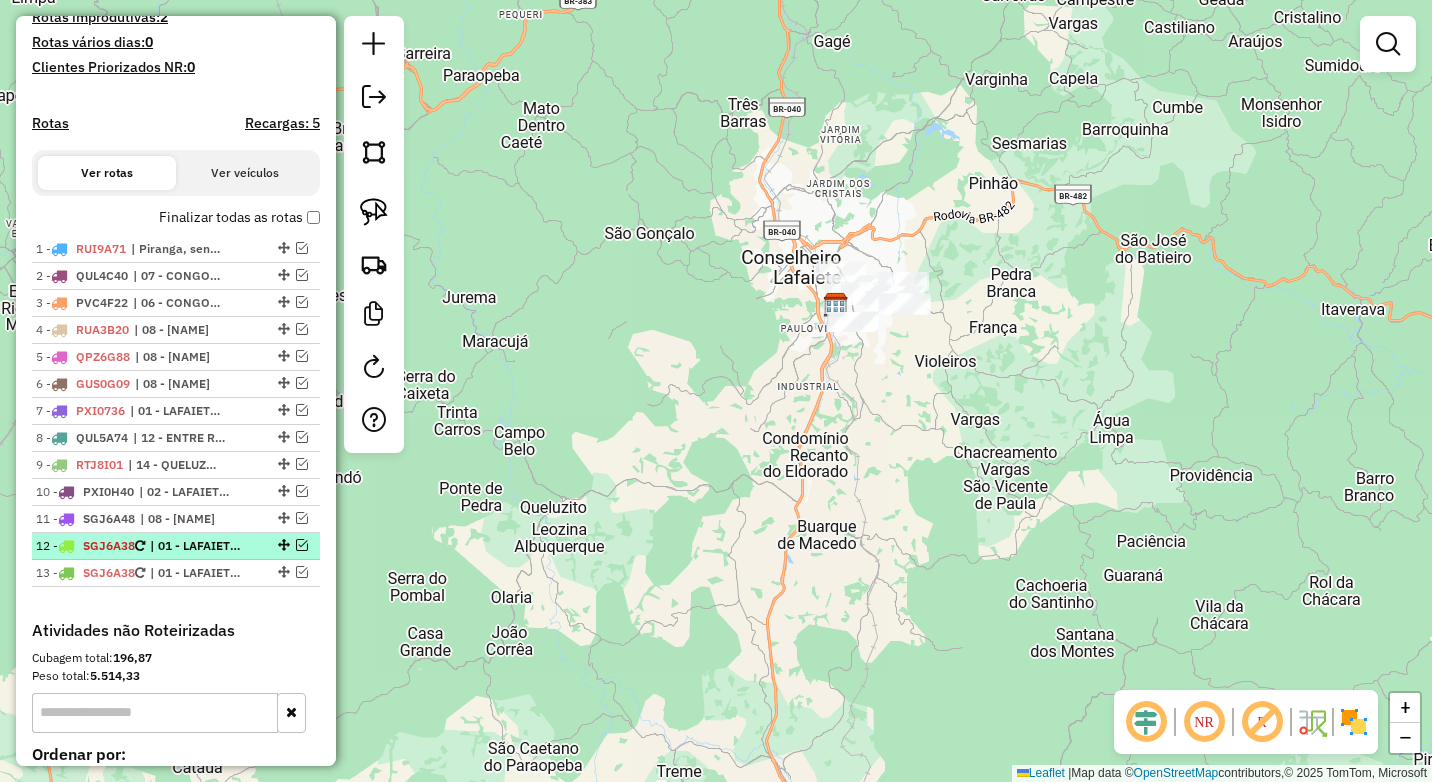 click at bounding box center [302, 545] 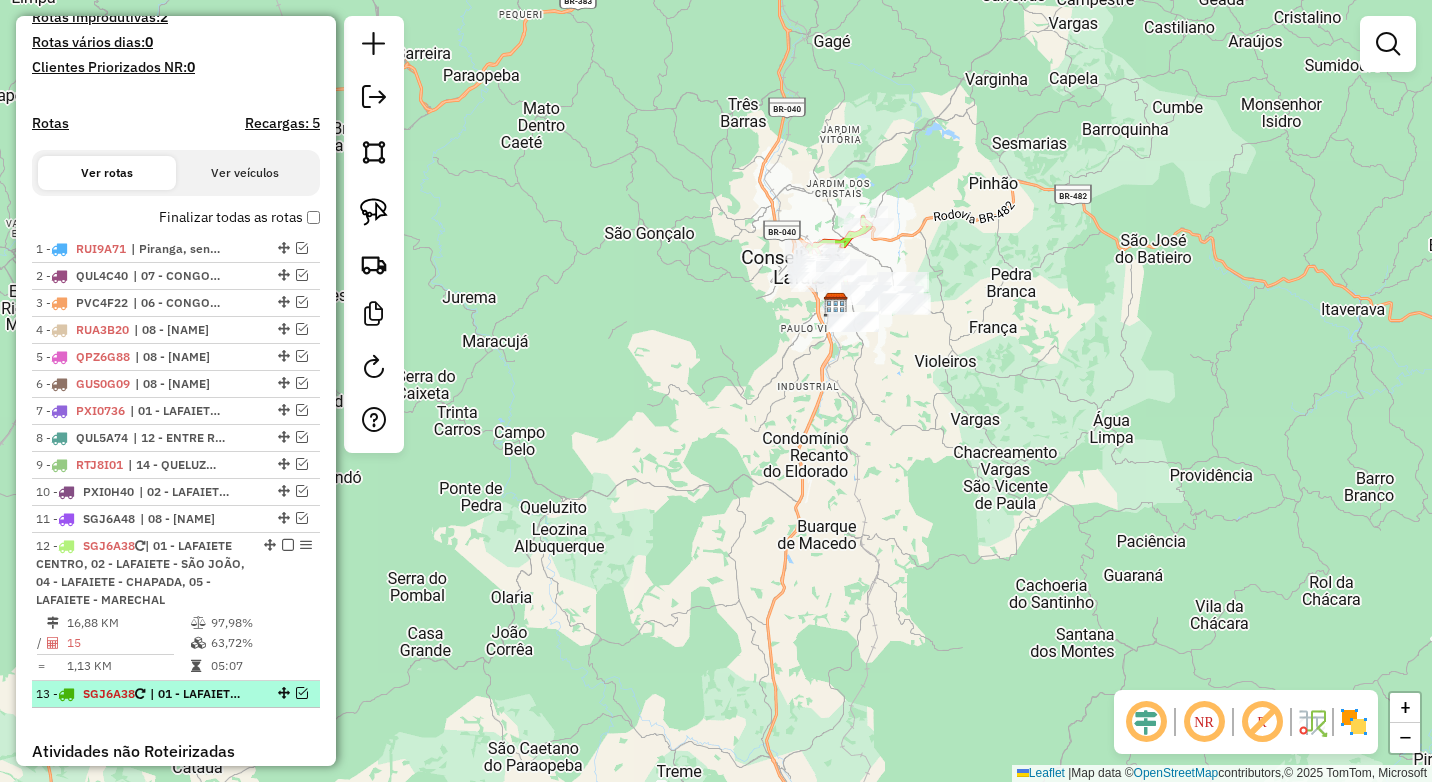 click at bounding box center [302, 693] 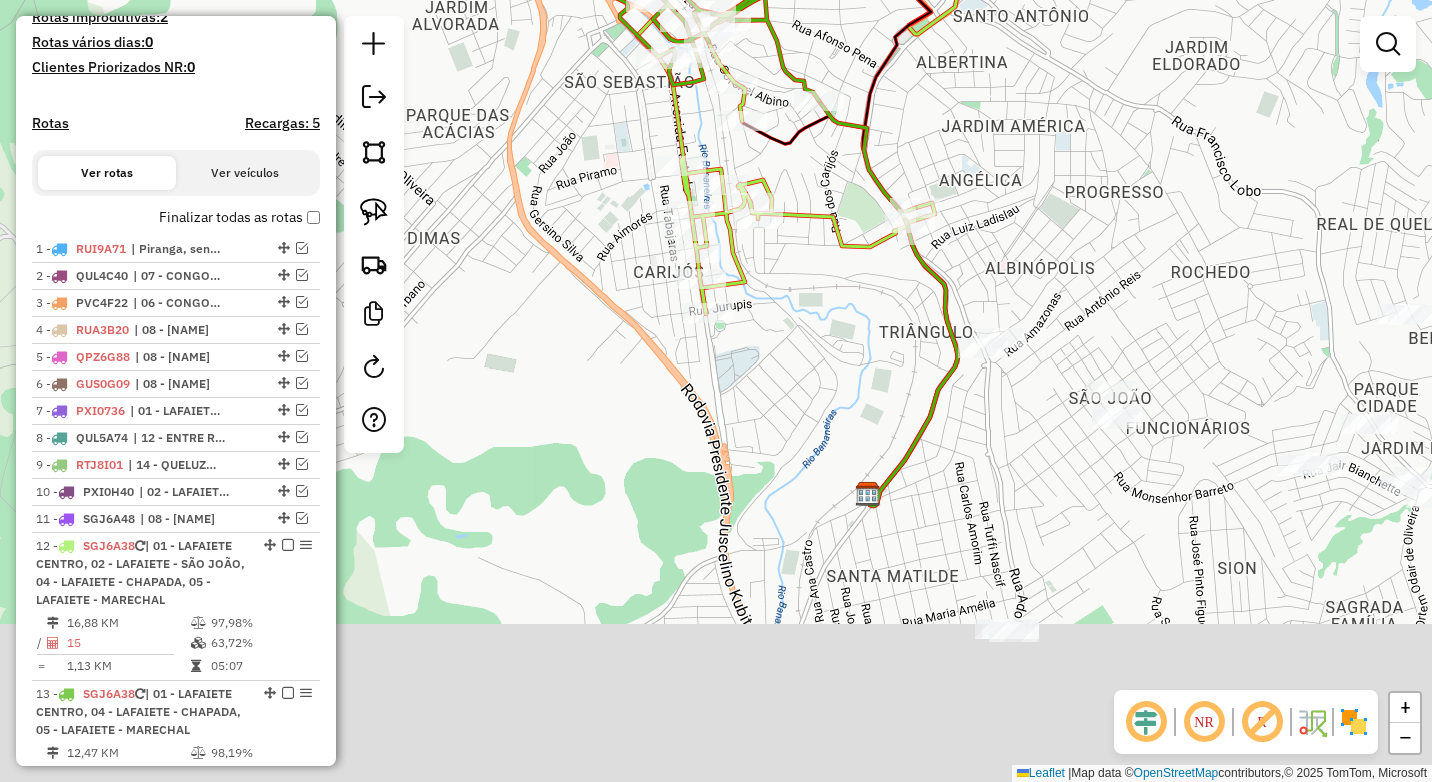 drag, startPoint x: 1047, startPoint y: 432, endPoint x: 967, endPoint y: 185, distance: 259.63245 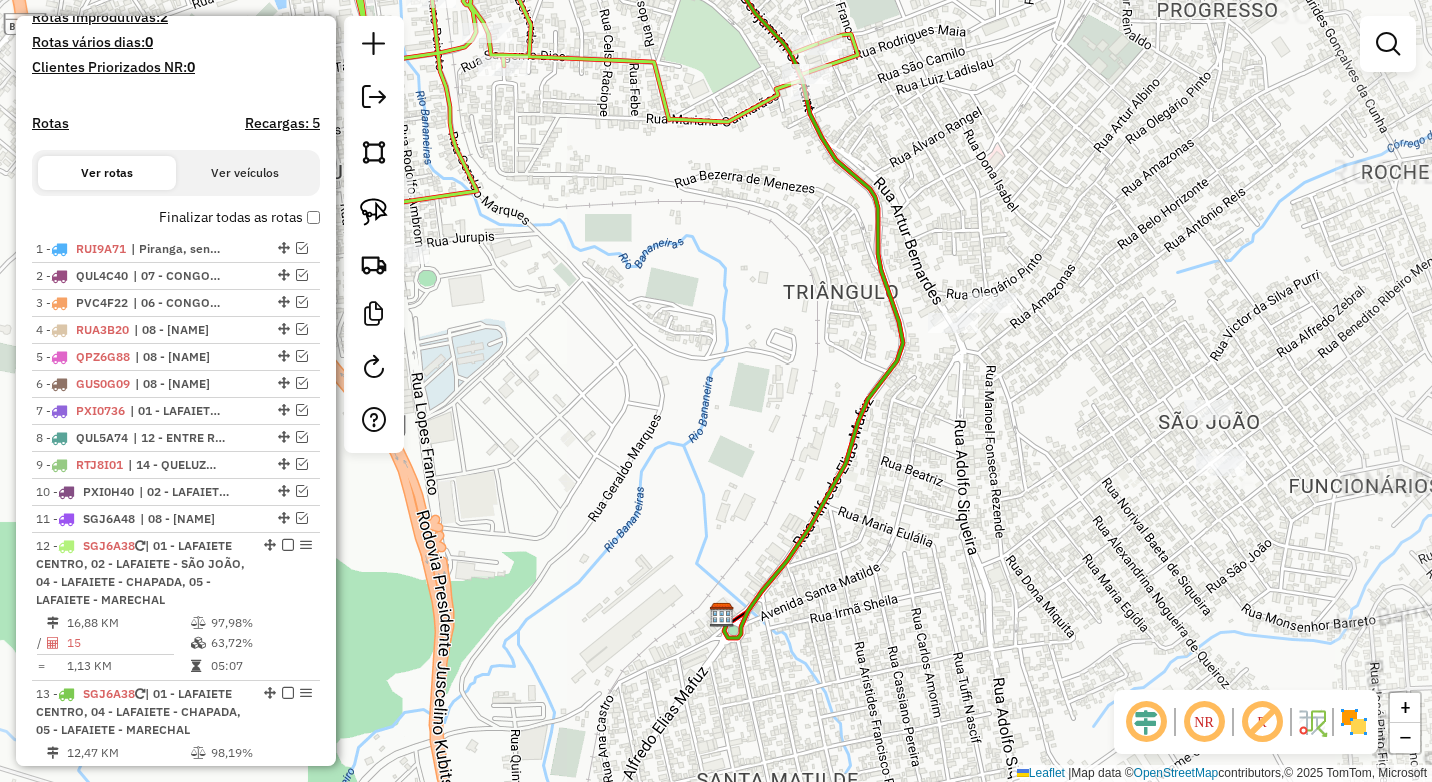 click on "Janela de atendimento Grade de atendimento Capacidade Transportadoras Veículos Cliente Pedidos  Rotas Selecione os dias de semana para filtrar as janelas de atendimento  Seg   Ter   Qua   Qui   Sex   Sáb   Dom  Informe o período da janela de atendimento: De: Até:  Filtrar exatamente a janela do cliente  Considerar janela de atendimento padrão  Selecione os dias de semana para filtrar as grades de atendimento  Seg   Ter   Qua   Qui   Sex   Sáb   Dom   Considerar clientes sem dia de atendimento cadastrado  Clientes fora do dia de atendimento selecionado Filtrar as atividades entre os valores definidos abaixo:  Peso mínimo:  ****  Peso máximo:  ****  Cubagem mínima:   Cubagem máxima:   De:   Até:  Filtrar as atividades entre o tempo de atendimento definido abaixo:  De:   Até:   Considerar capacidade total dos clientes não roteirizados Transportadora: Selecione um ou mais itens Tipo de veículo: Selecione um ou mais itens Veículo: Selecione um ou mais itens Motorista: Selecione um ou mais itens De:" 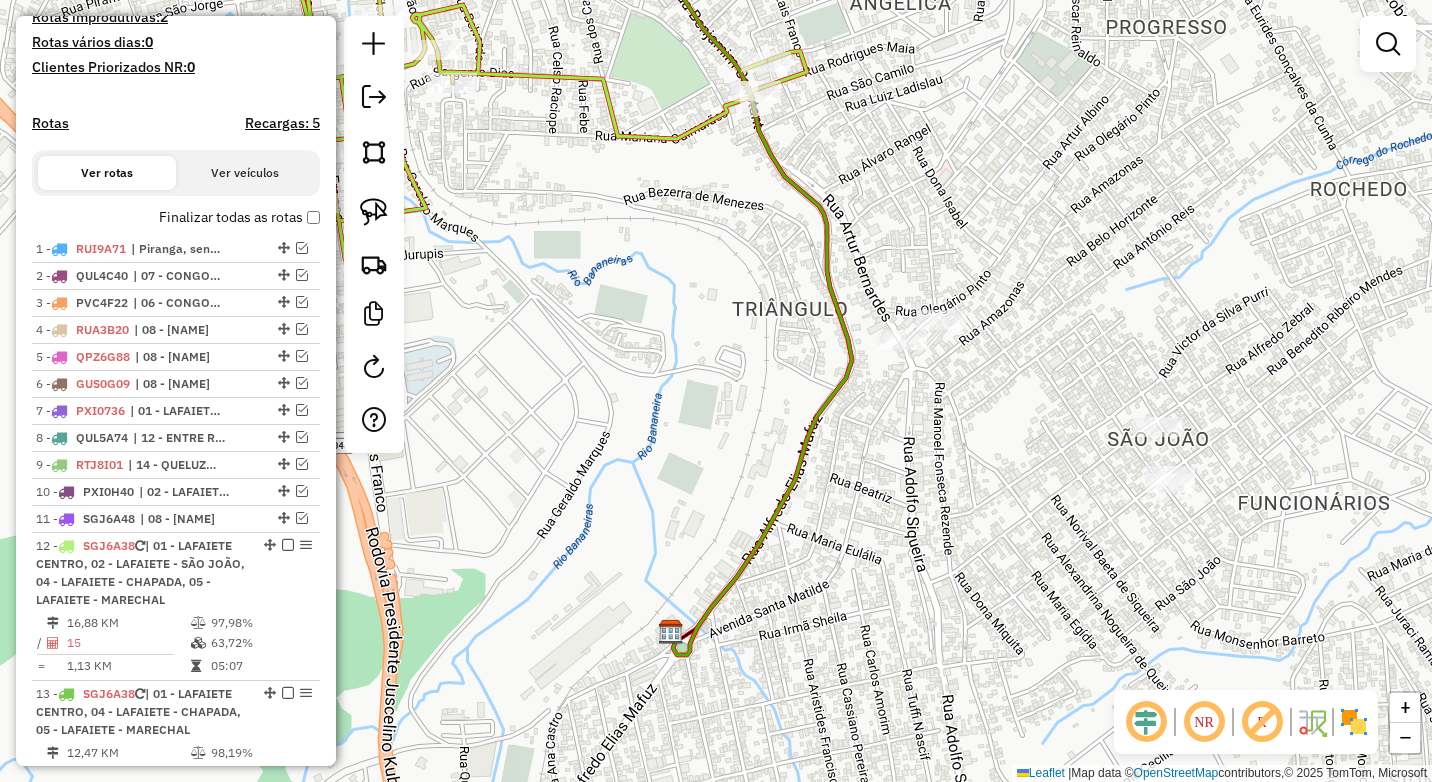 drag, startPoint x: 1102, startPoint y: 297, endPoint x: 1045, endPoint y: 348, distance: 76.48529 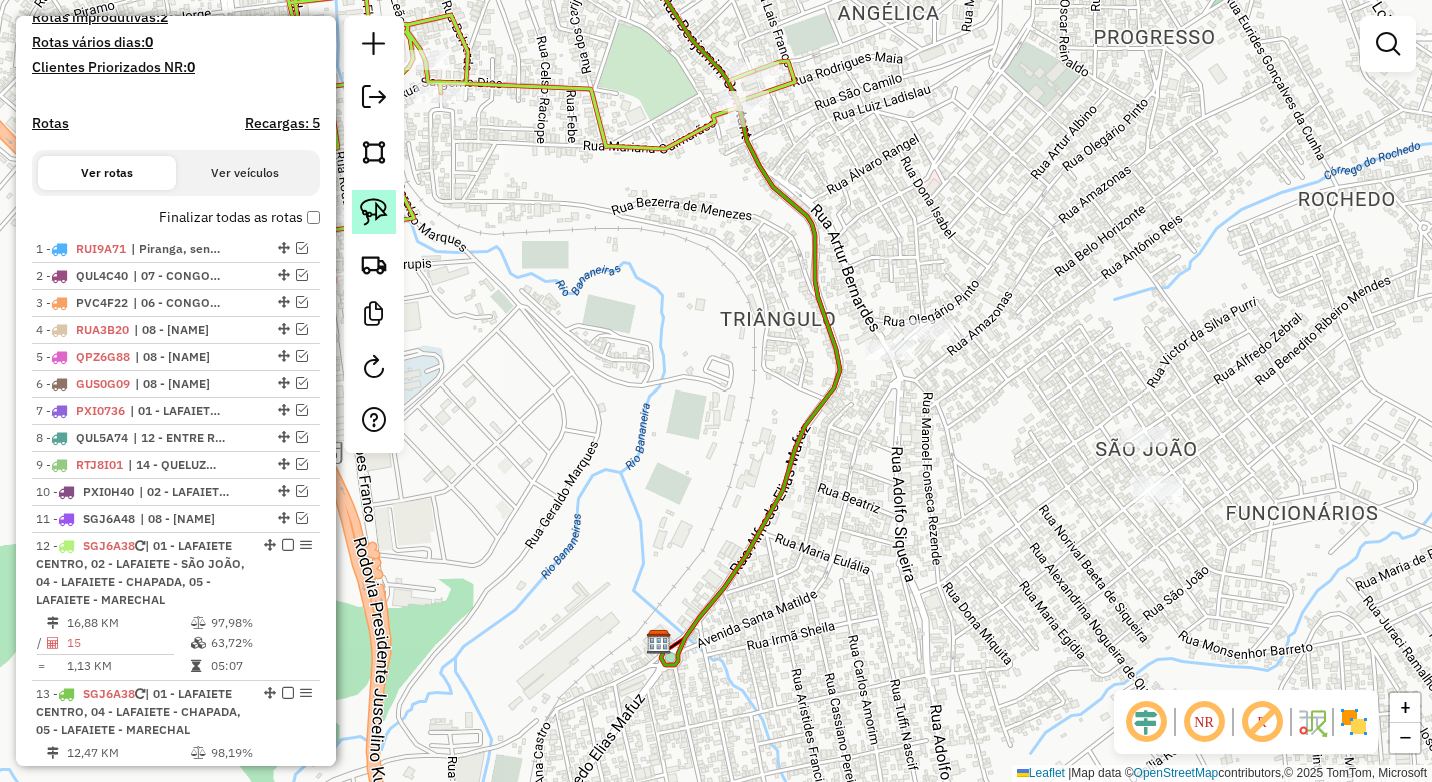click 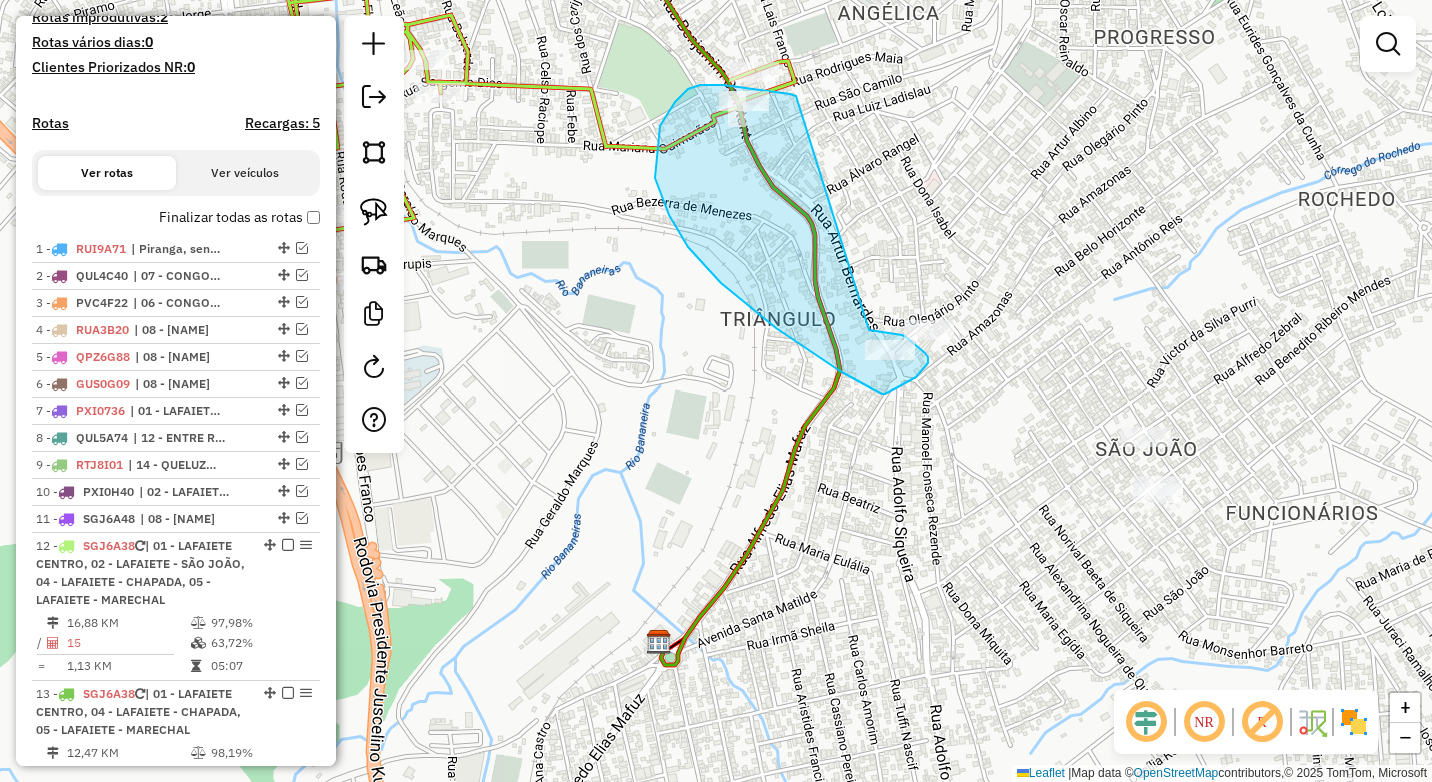 drag, startPoint x: 796, startPoint y: 96, endPoint x: 869, endPoint y: 330, distance: 245.12242 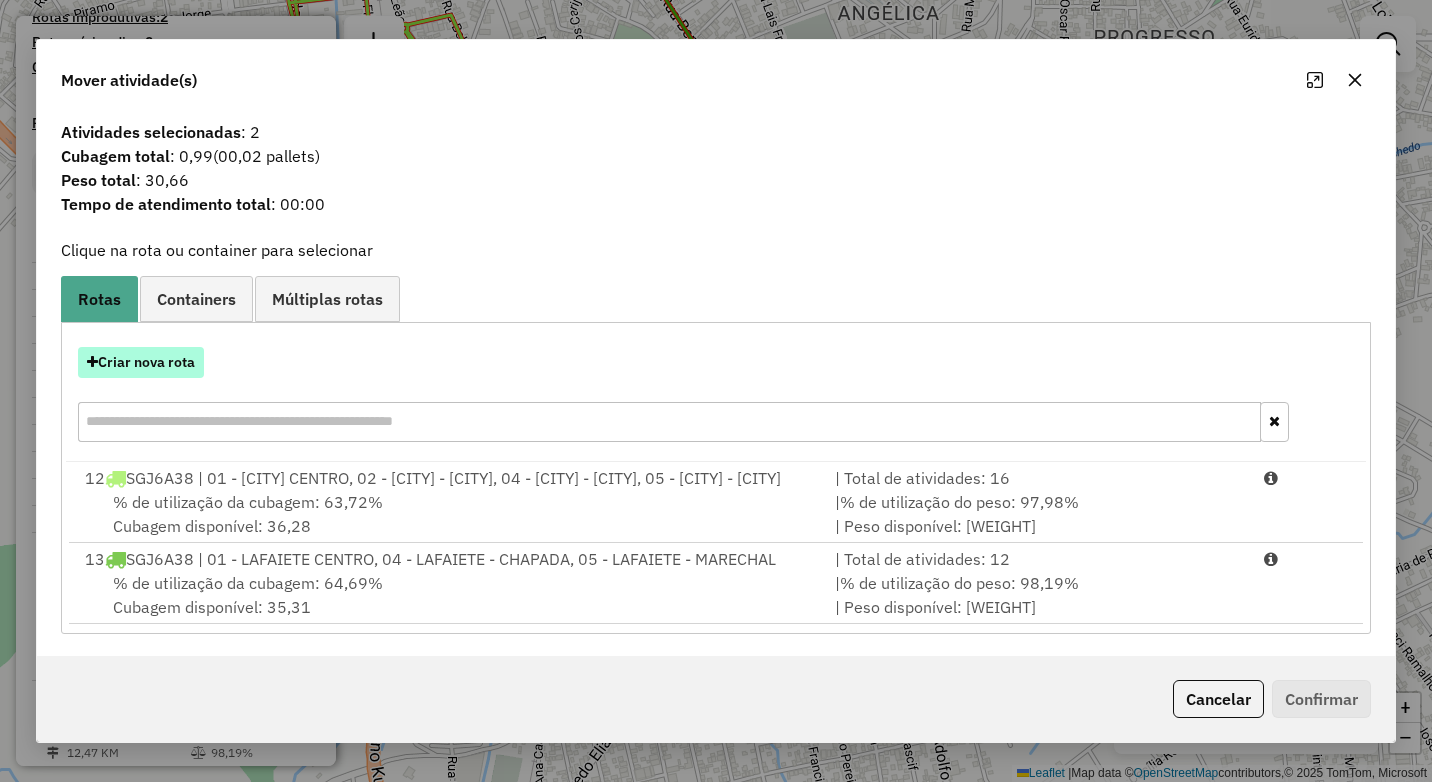 click on "Criar nova rota" at bounding box center [141, 362] 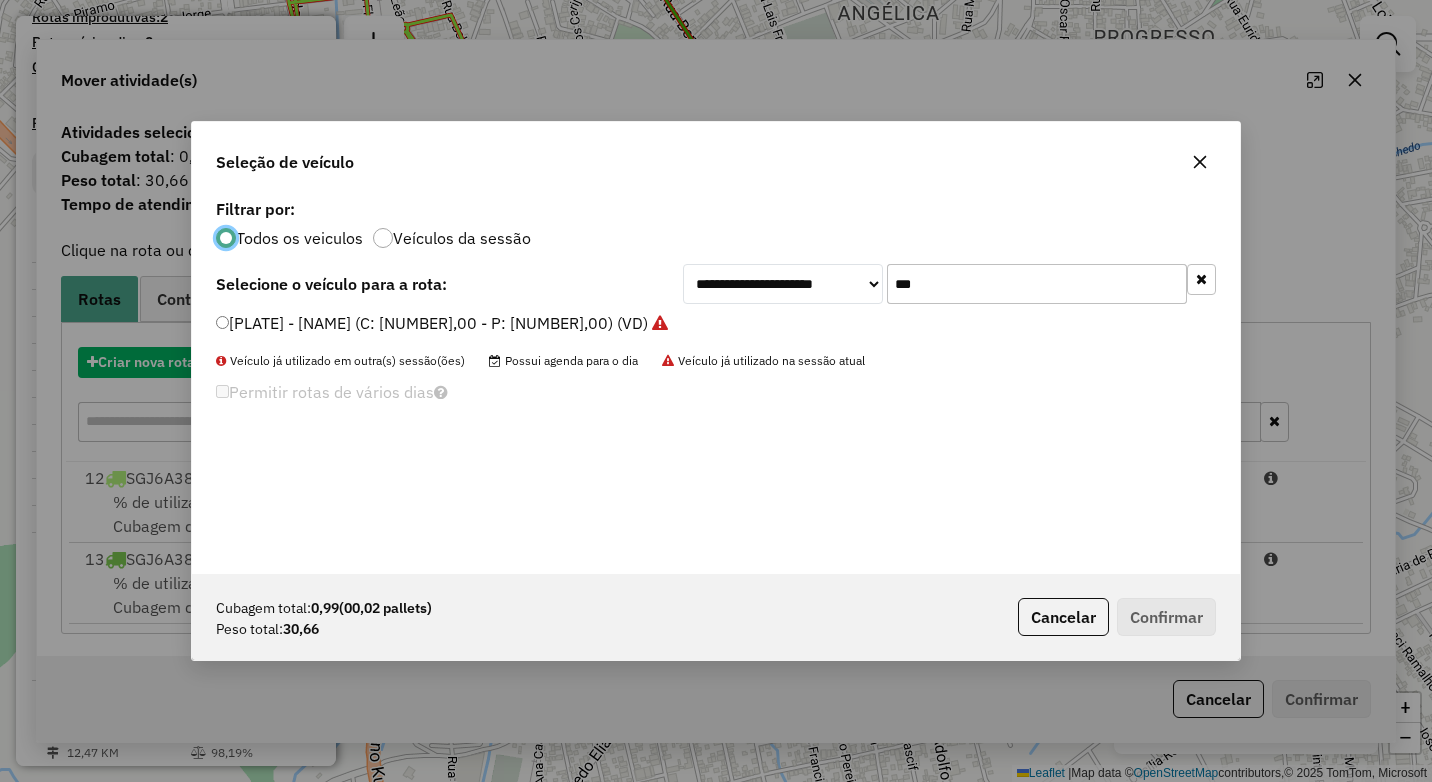 scroll, scrollTop: 11, scrollLeft: 6, axis: both 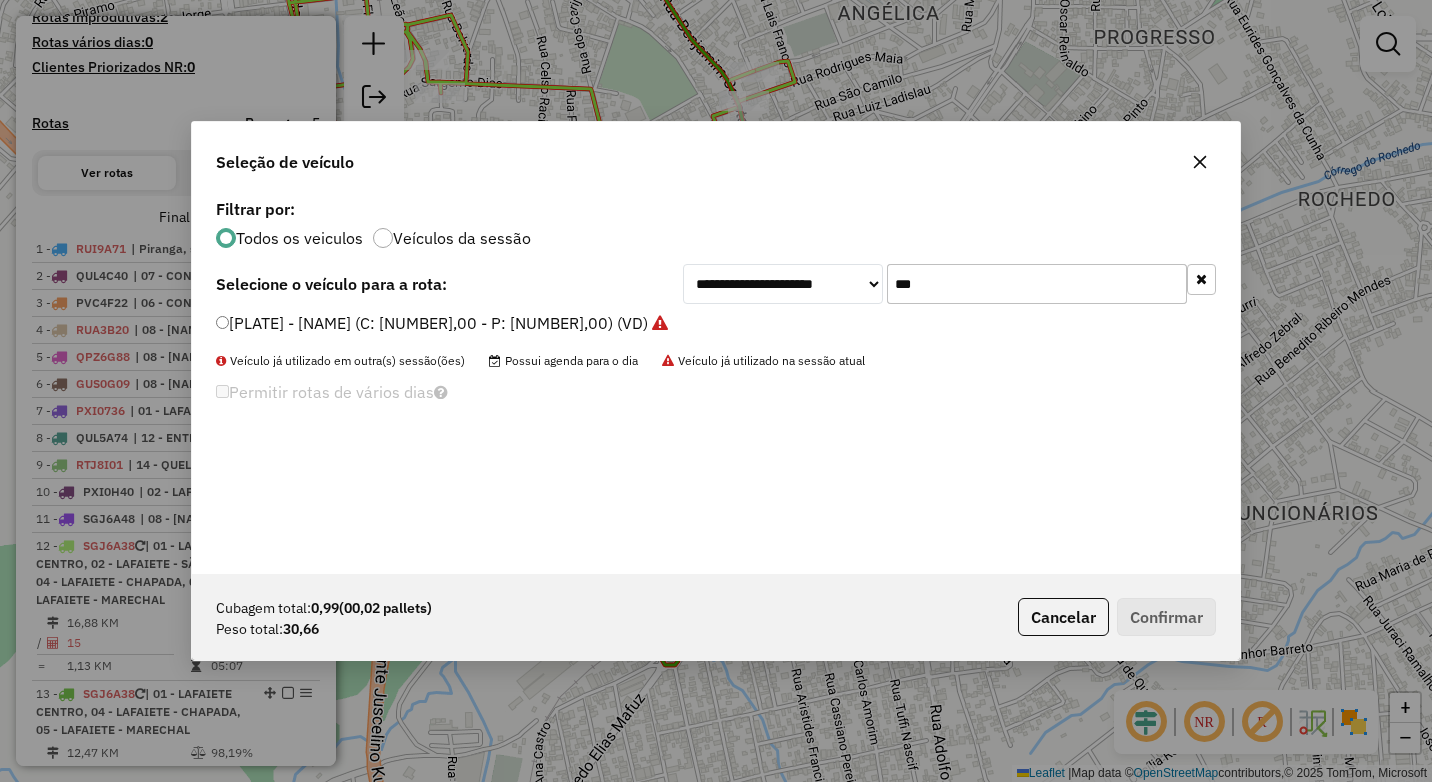 drag, startPoint x: 954, startPoint y: 291, endPoint x: 860, endPoint y: 286, distance: 94.13288 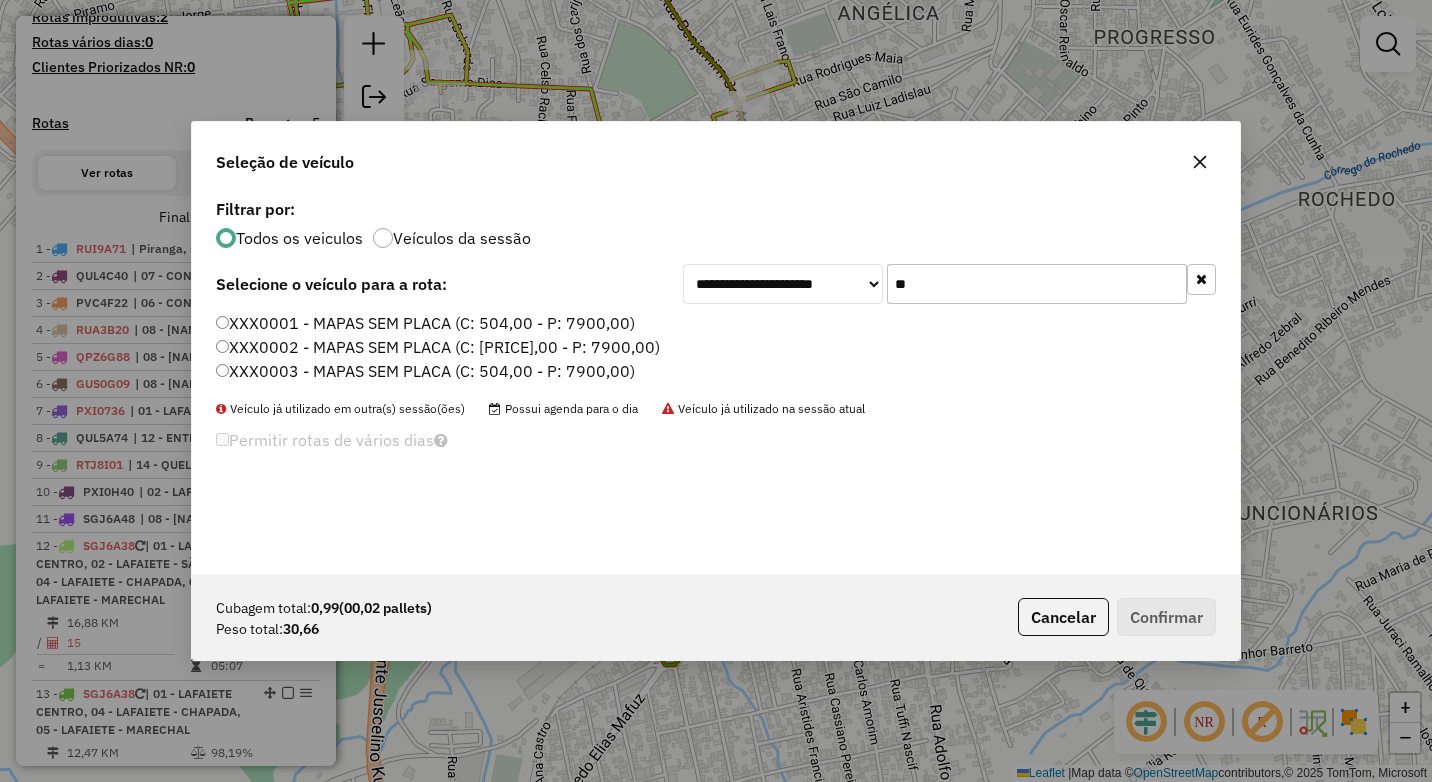 type on "**" 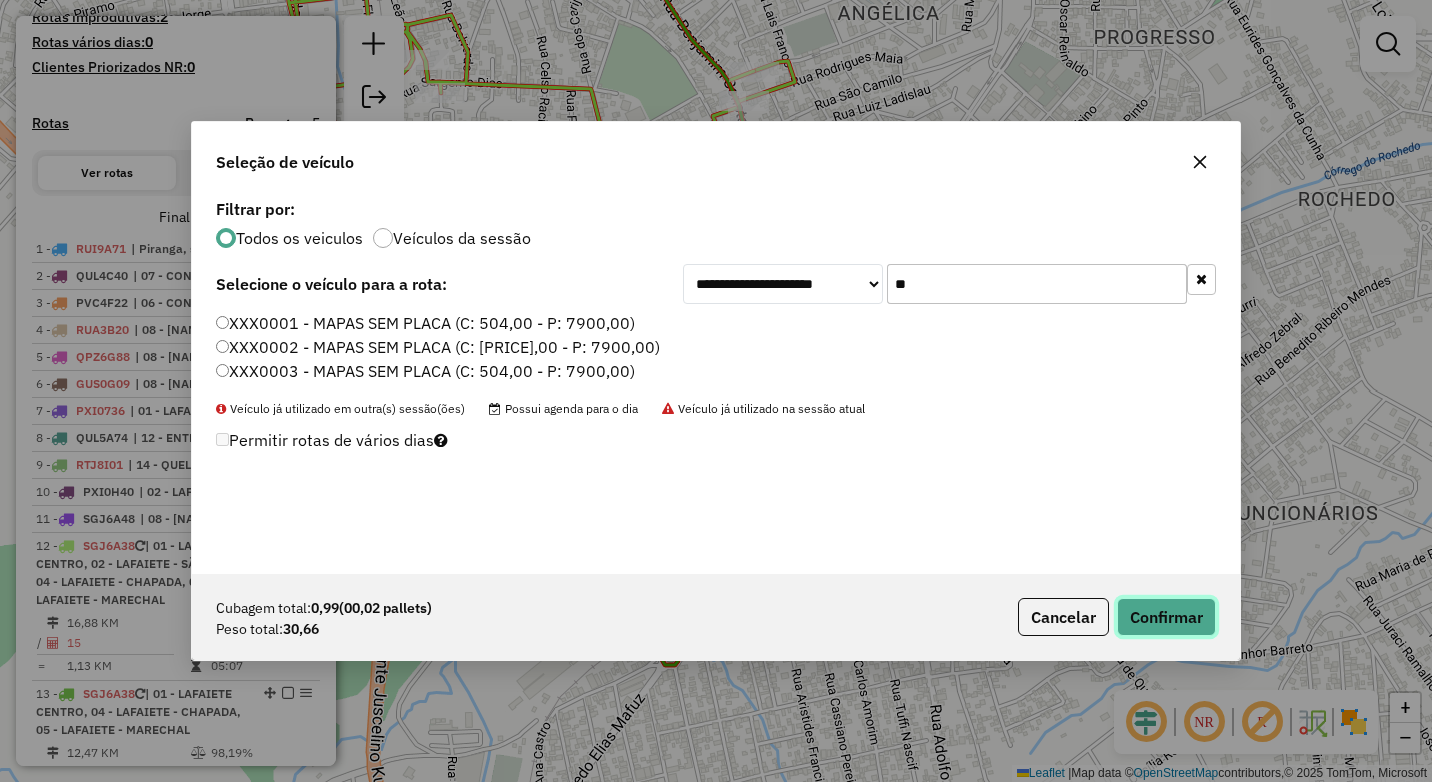 click on "Confirmar" 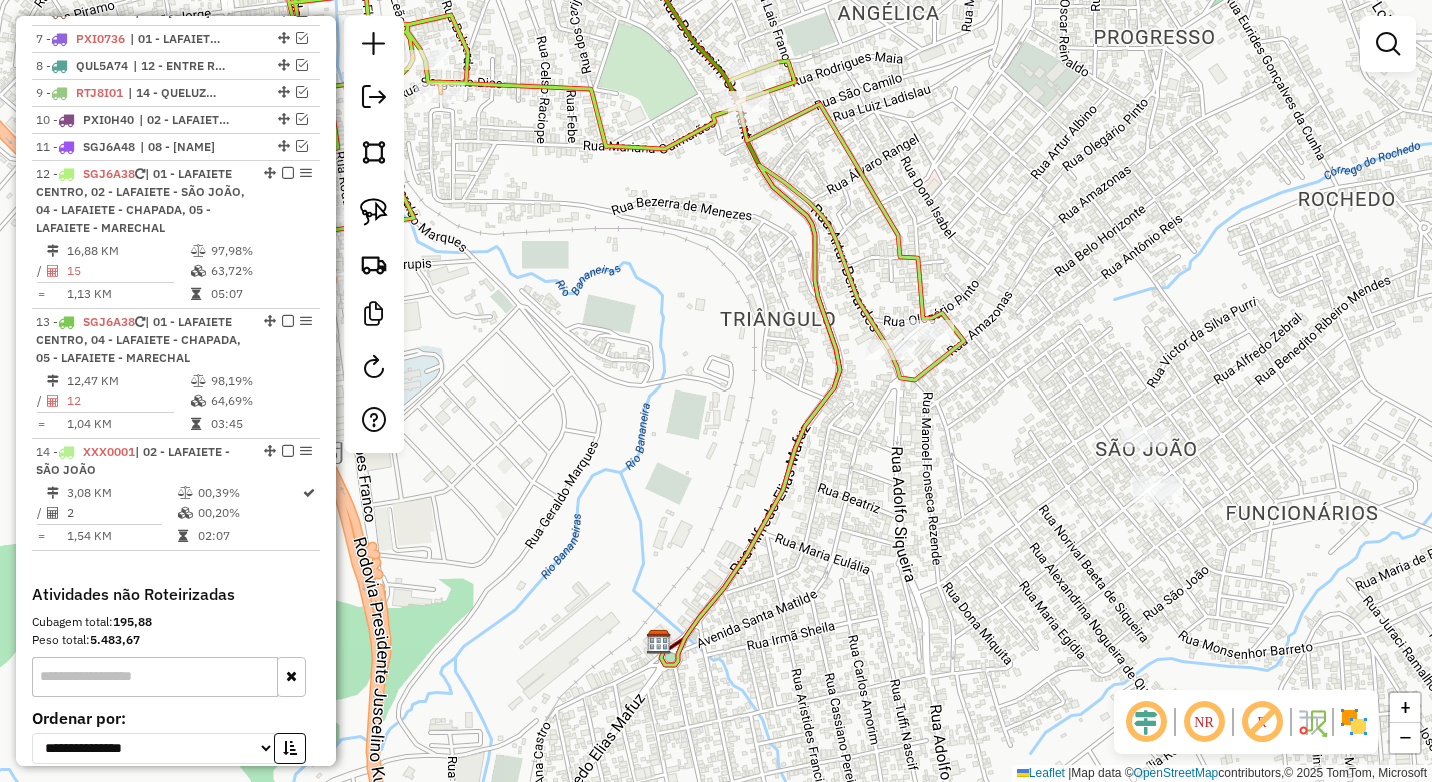scroll, scrollTop: 954, scrollLeft: 0, axis: vertical 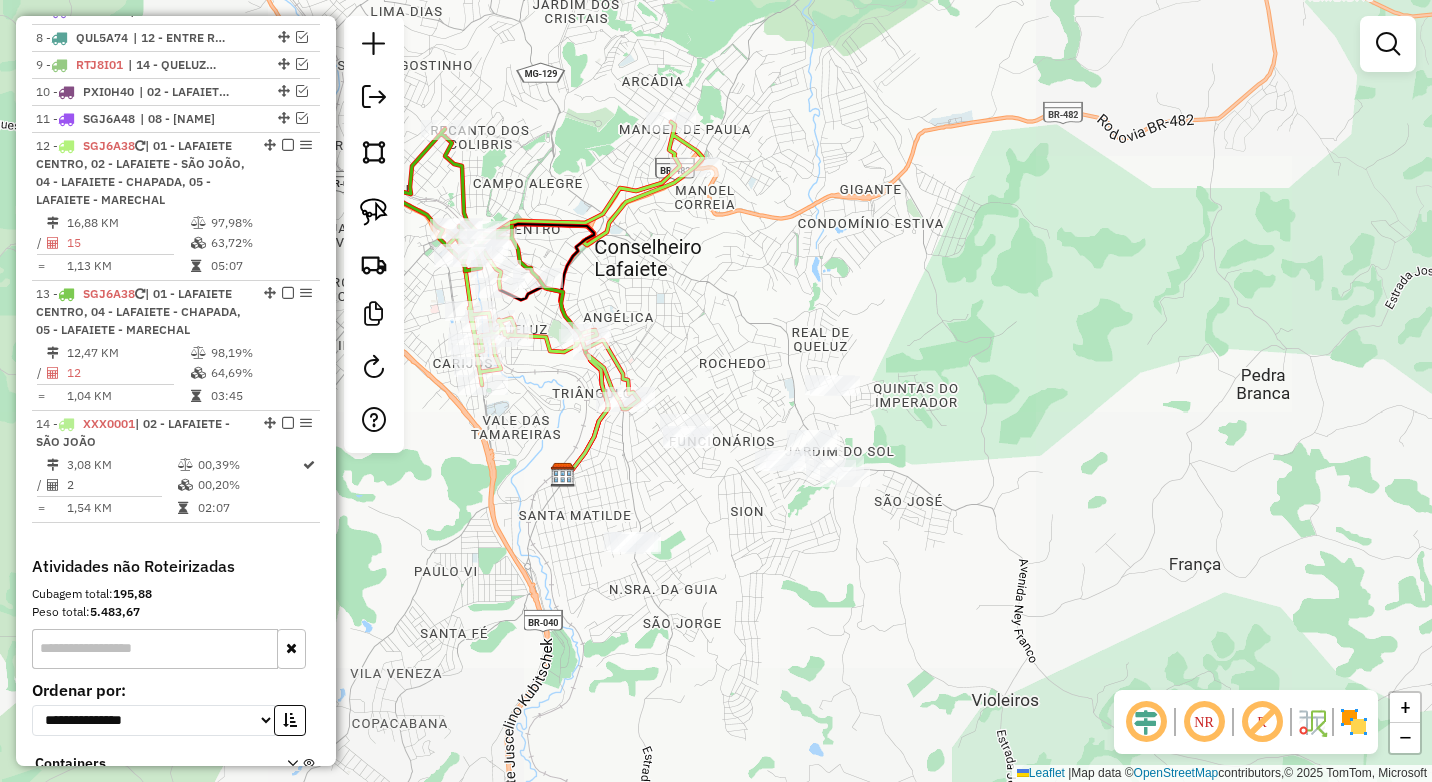 drag, startPoint x: 703, startPoint y: 608, endPoint x: 603, endPoint y: 458, distance: 180.27756 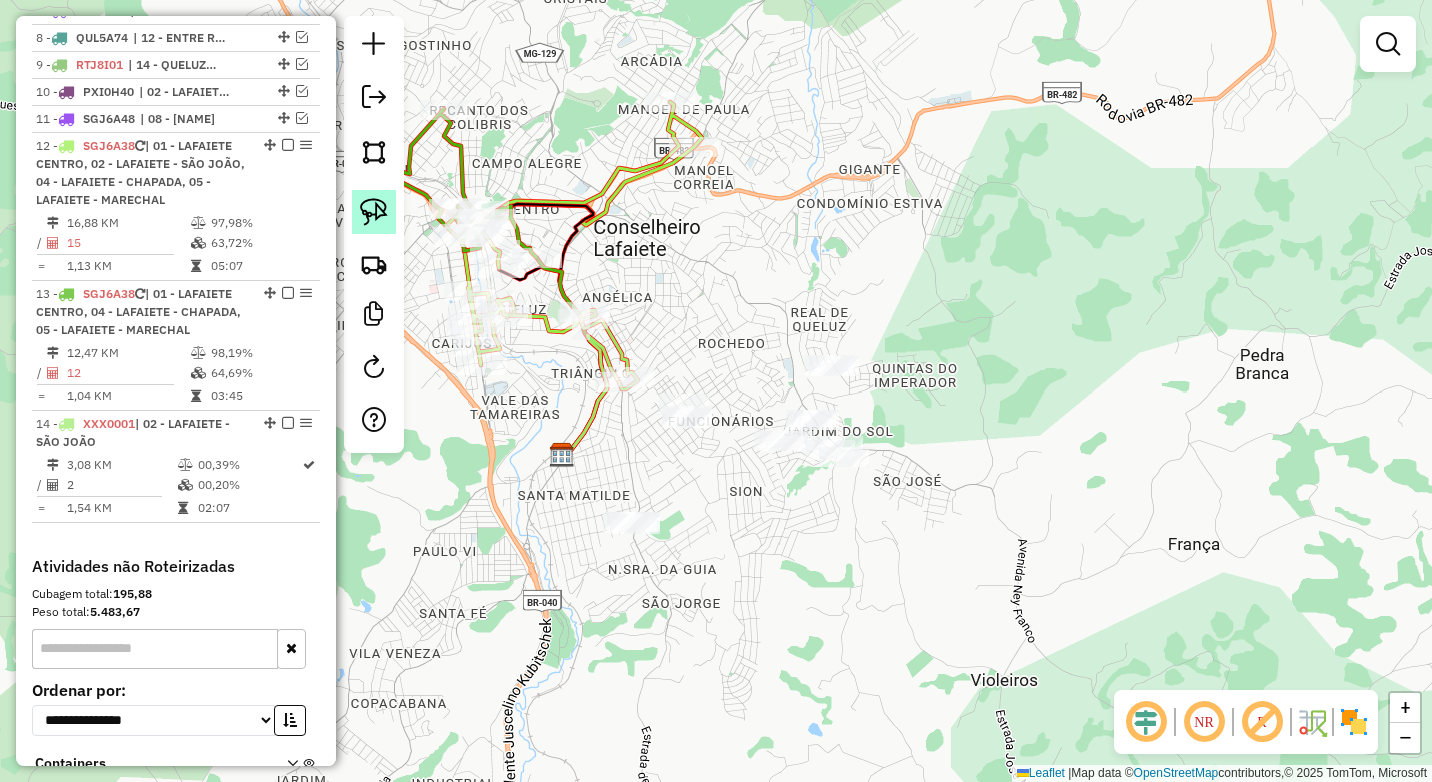 click 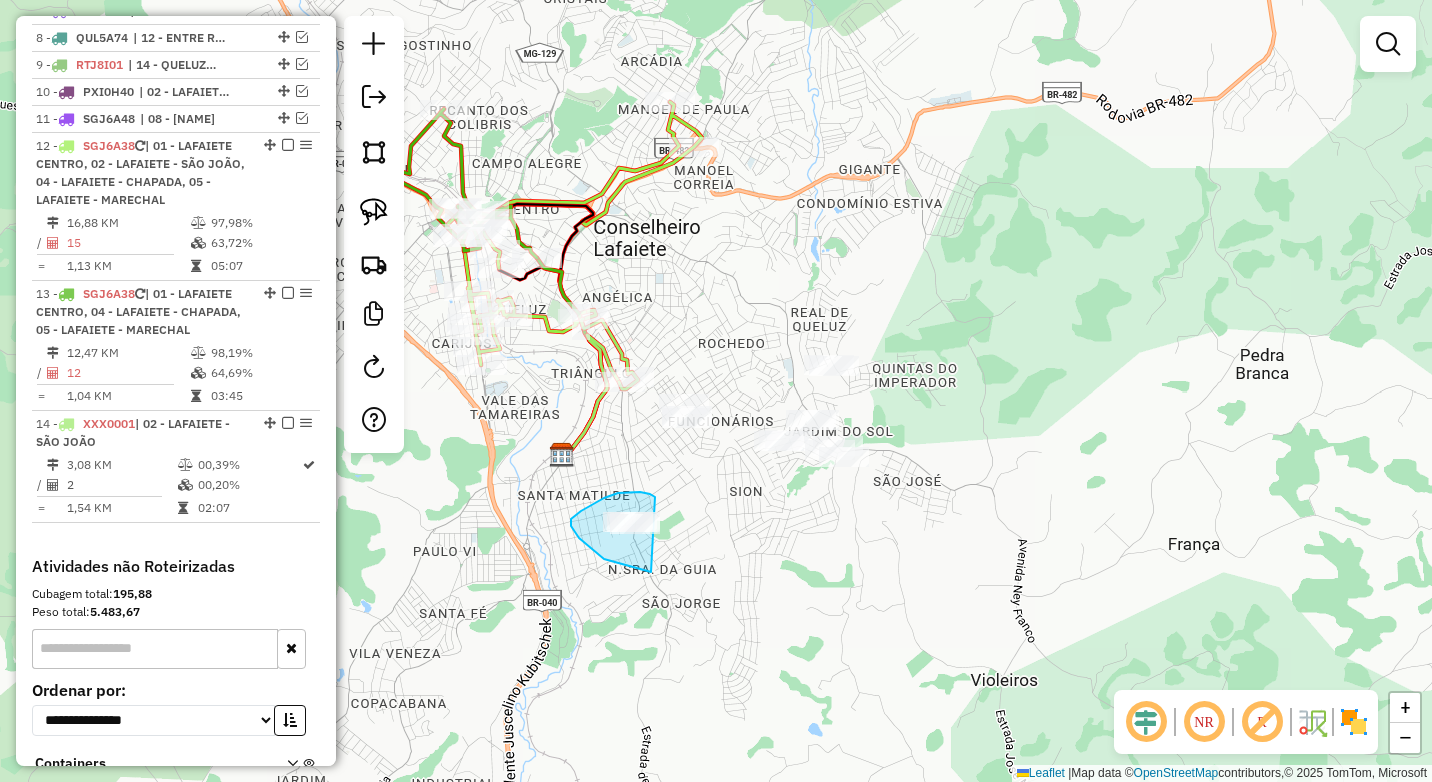 drag, startPoint x: 655, startPoint y: 497, endPoint x: 702, endPoint y: 540, distance: 63.702435 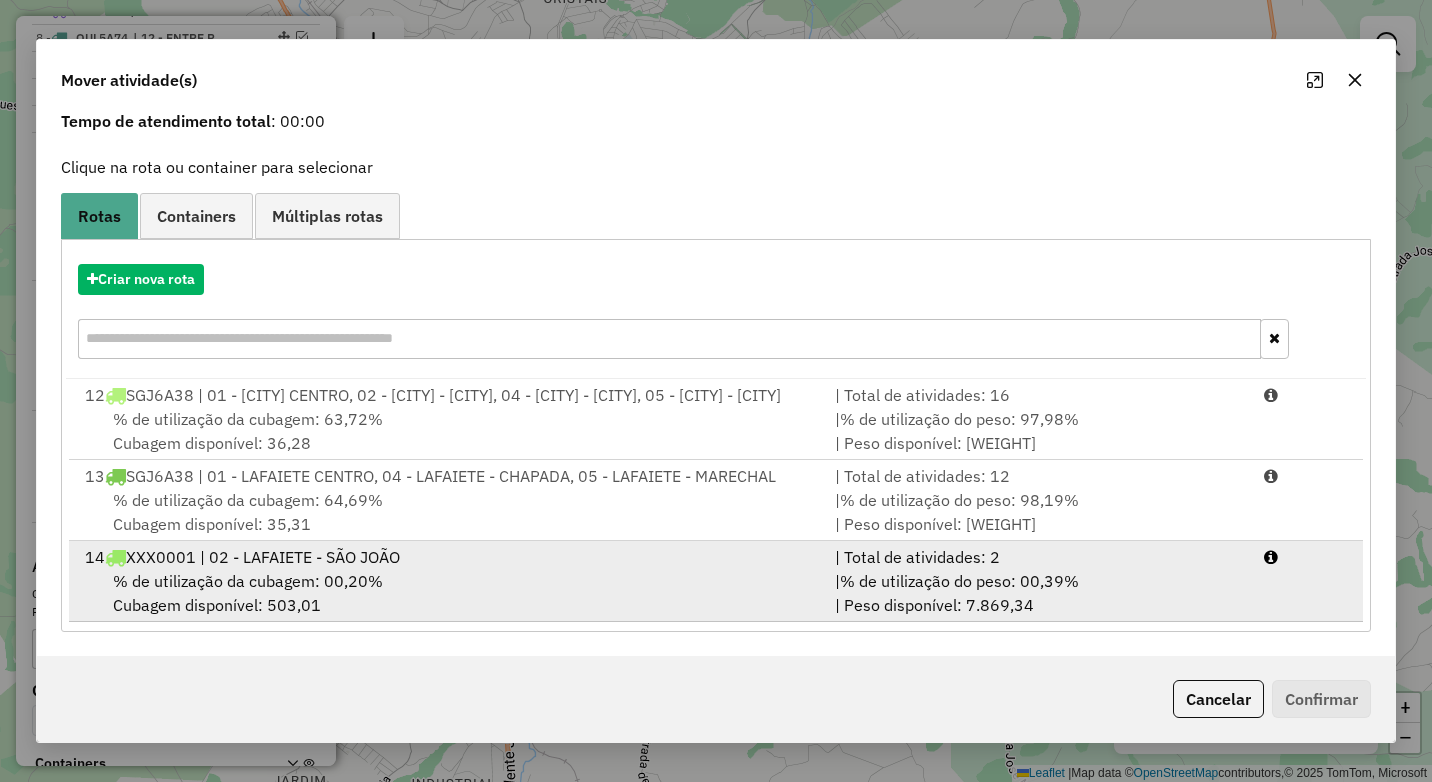 scroll, scrollTop: 107, scrollLeft: 0, axis: vertical 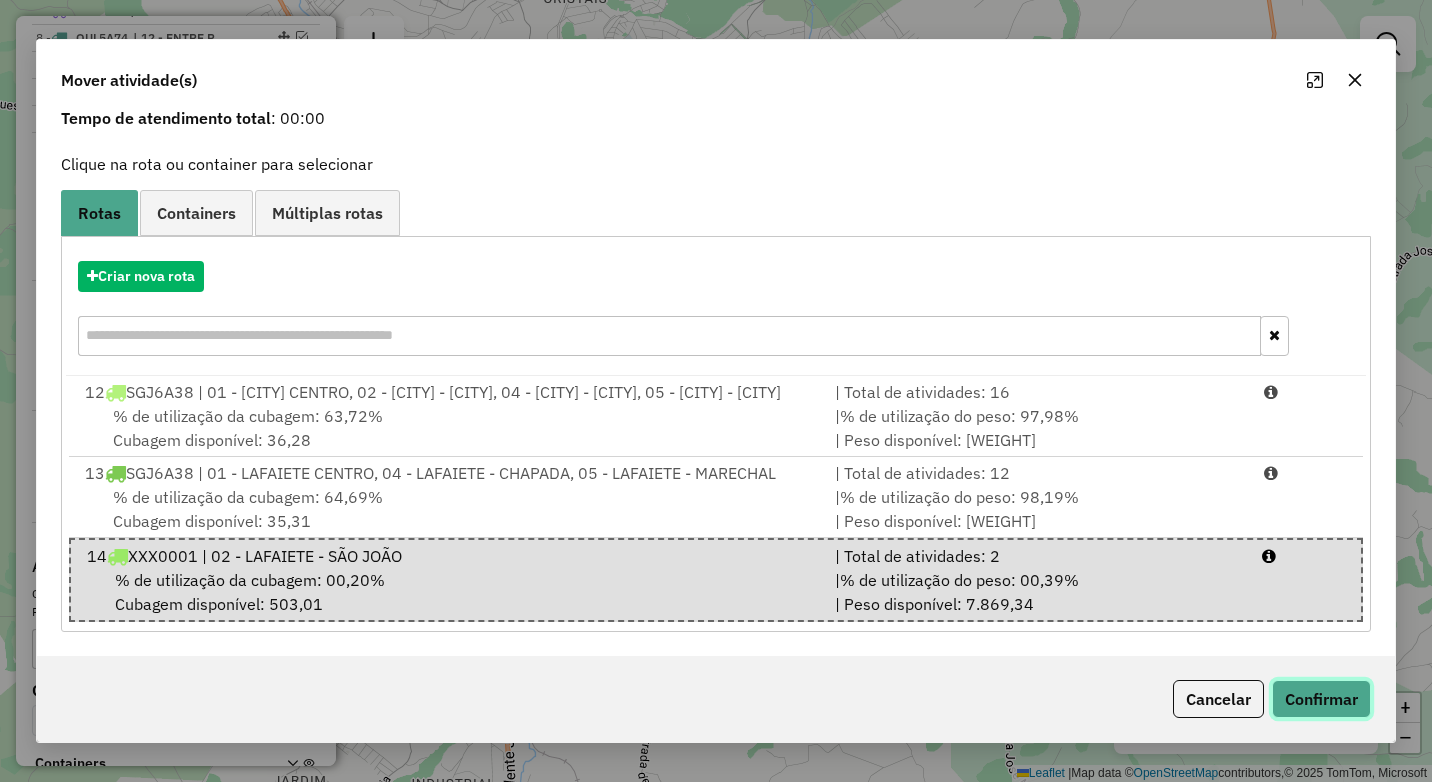 click on "Confirmar" 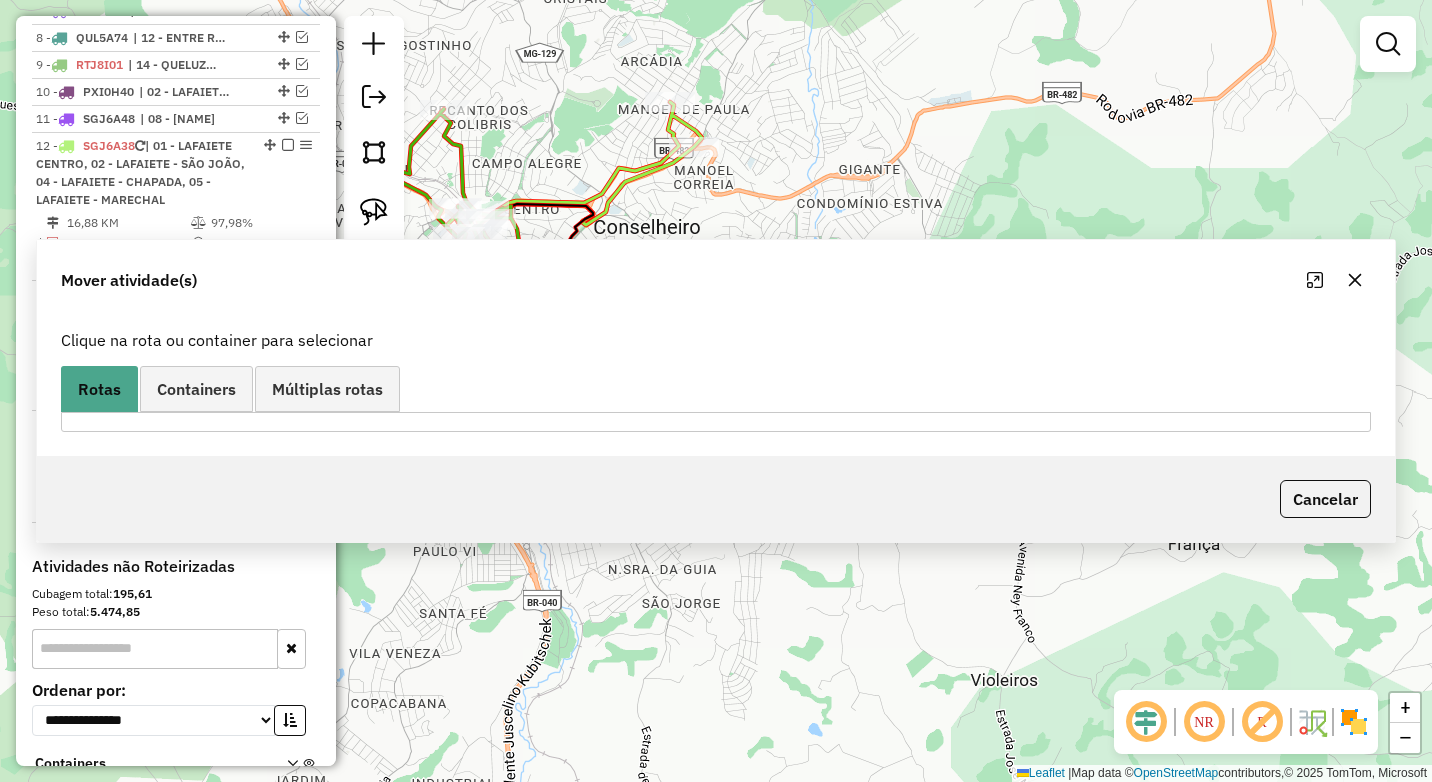 scroll, scrollTop: 0, scrollLeft: 0, axis: both 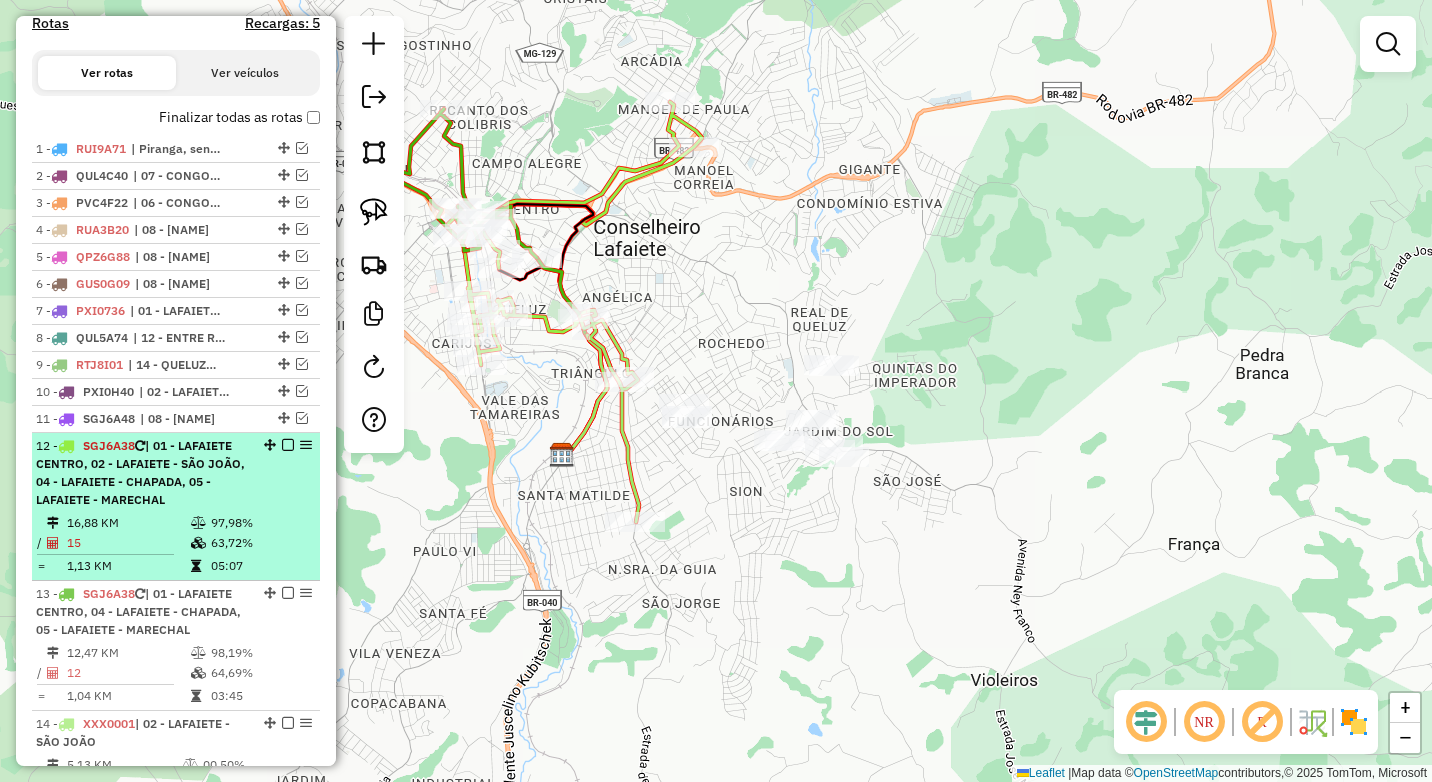 click at bounding box center (288, 445) 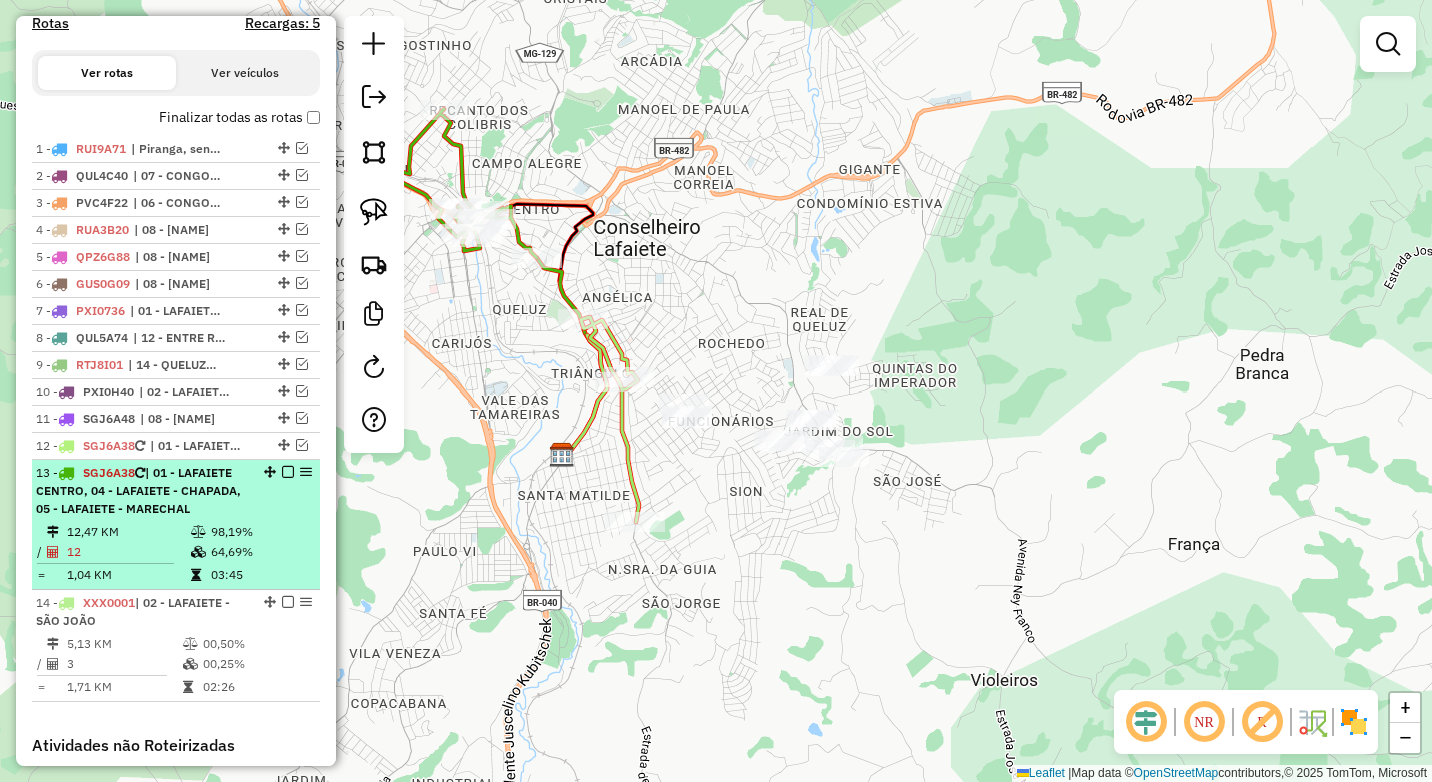 click at bounding box center [288, 472] 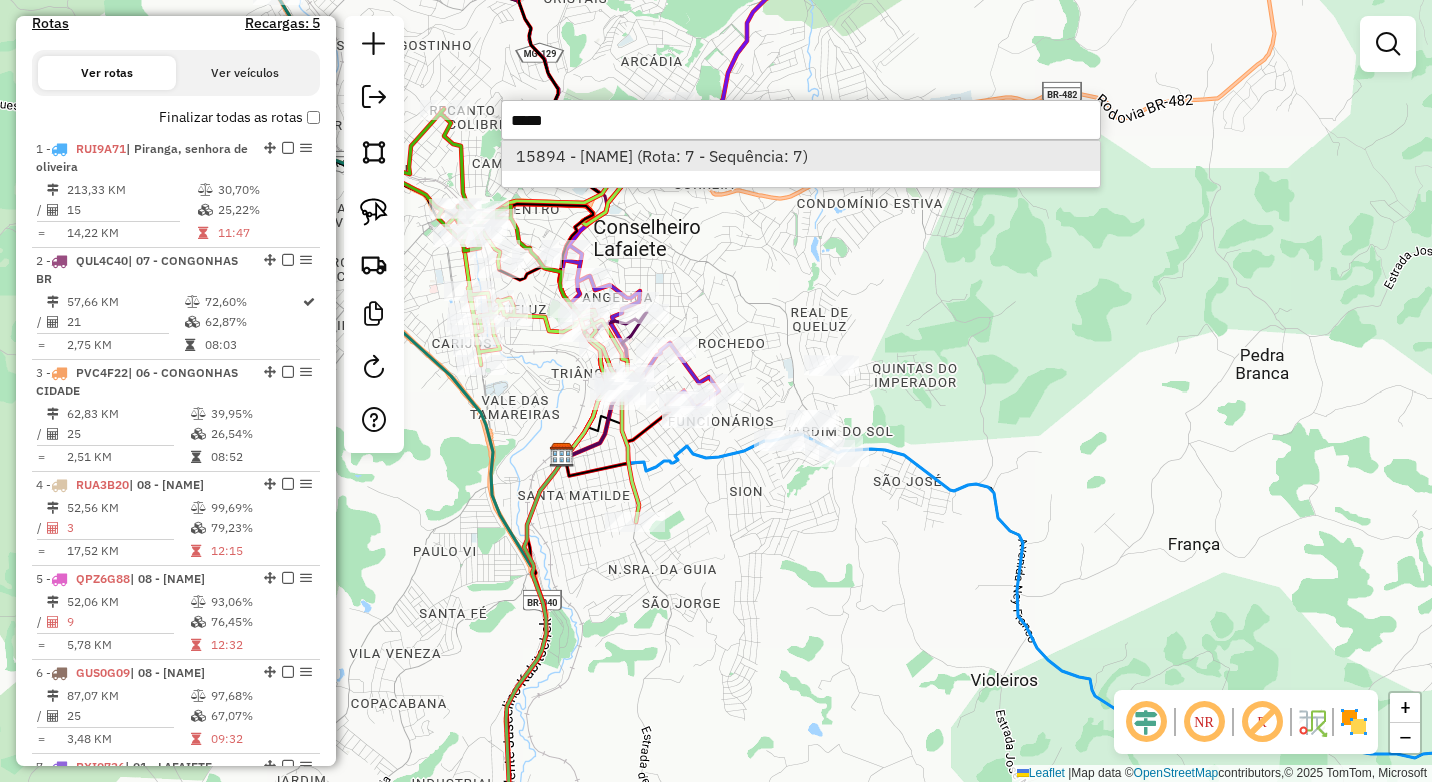 type on "*****" 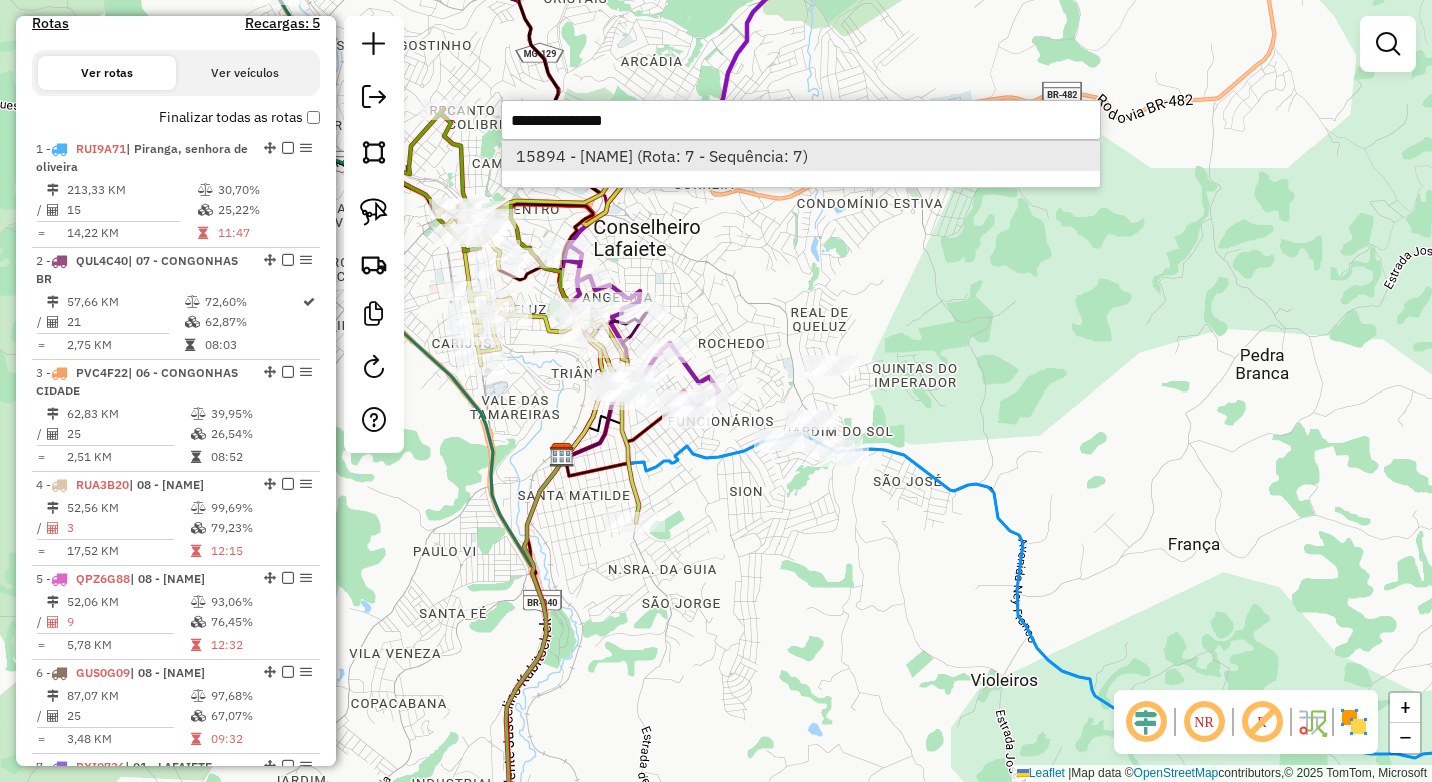 select on "*********" 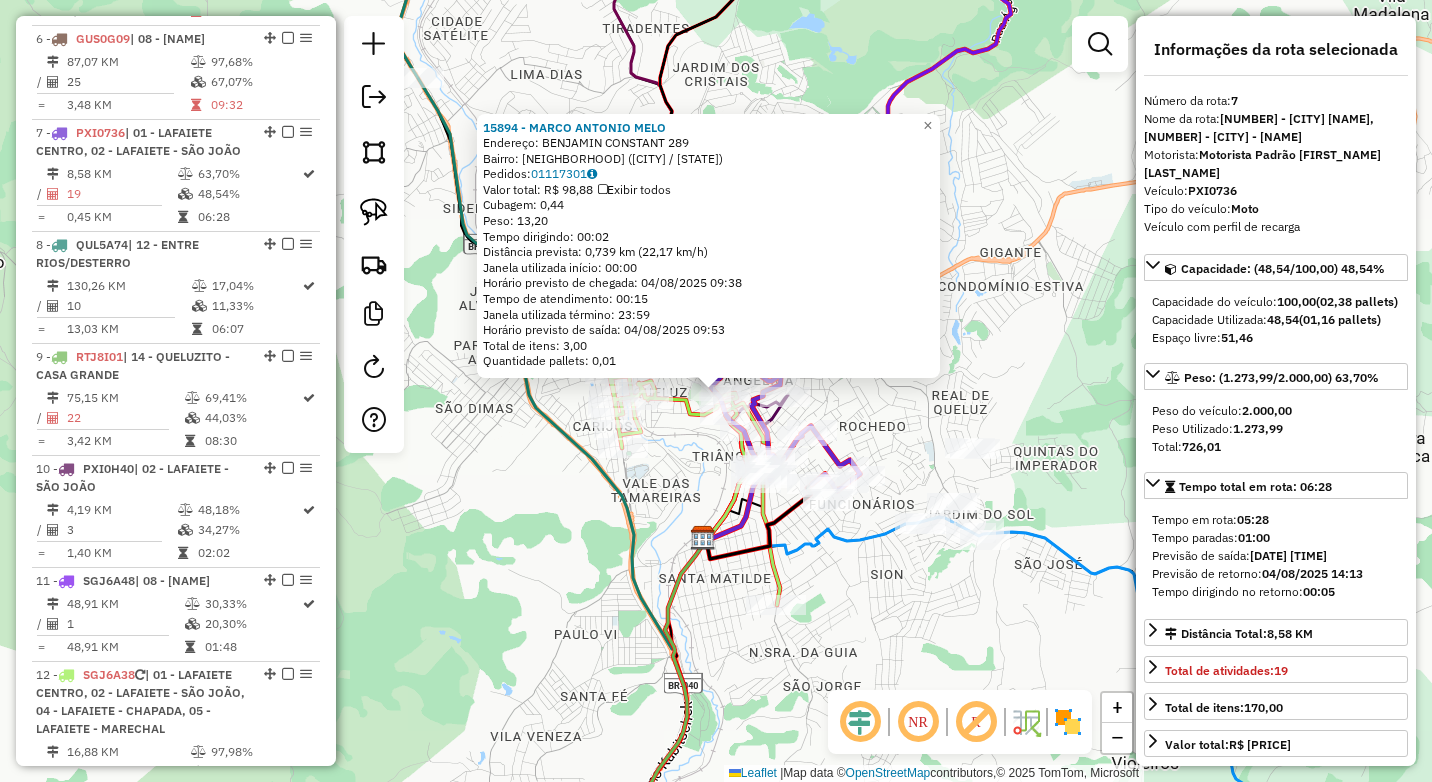 scroll, scrollTop: 1446, scrollLeft: 0, axis: vertical 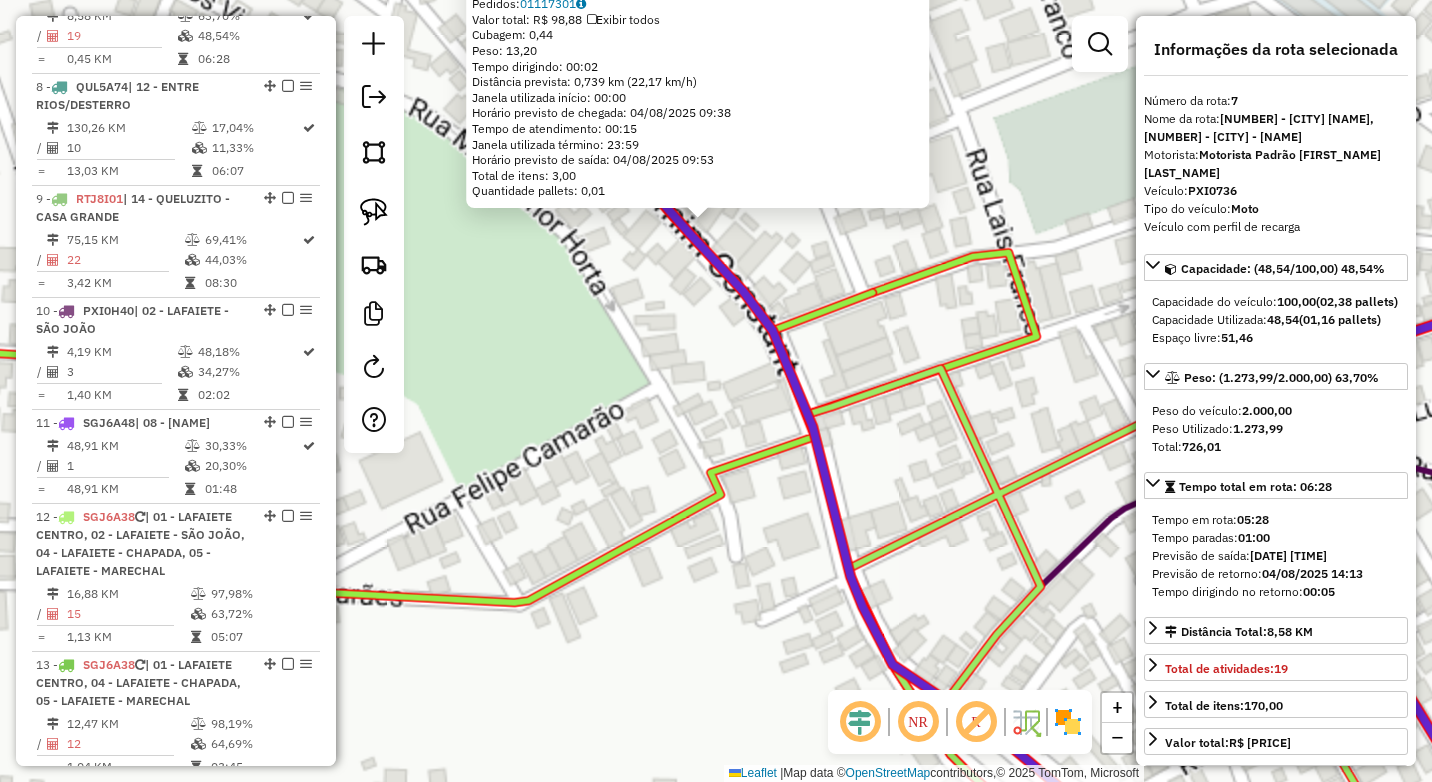 click on "15894 - MARCO ANTONIO MELO  Endereço:  BENJAMIN CONSTANT 289   Bairro: ANGELICA (CONSELHEIRO LAFAIETE / MG)   Pedidos:  01117301   Valor total: R$ 98,88   Exibir todos   Cubagem: 0,44  Peso: 13,20  Tempo dirigindo: 00:02   Distância prevista: 0,739 km (22,17 km/h)   Janela utilizada início: 00:00   Horário previsto de chegada: 04/08/2025 09:38   Tempo de atendimento: 00:15   Janela utilizada término: 23:59   Horário previsto de saída: 04/08/2025 09:53   Total de itens: 3,00   Quantidade pallets: 0,01  × Janela de atendimento Grade de atendimento Capacidade Transportadoras Veículos Cliente Pedidos  Rotas Selecione os dias de semana para filtrar as janelas de atendimento  Seg   Ter   Qua   Qui   Sex   Sáb   Dom  Informe o período da janela de atendimento: De: Até:  Filtrar exatamente a janela do cliente  Considerar janela de atendimento padrão  Selecione os dias de semana para filtrar as grades de atendimento  Seg   Ter   Qua   Qui   Sex   Sáb   Dom   Peso mínimo:  ****  Peso máximo:  ****  De:" 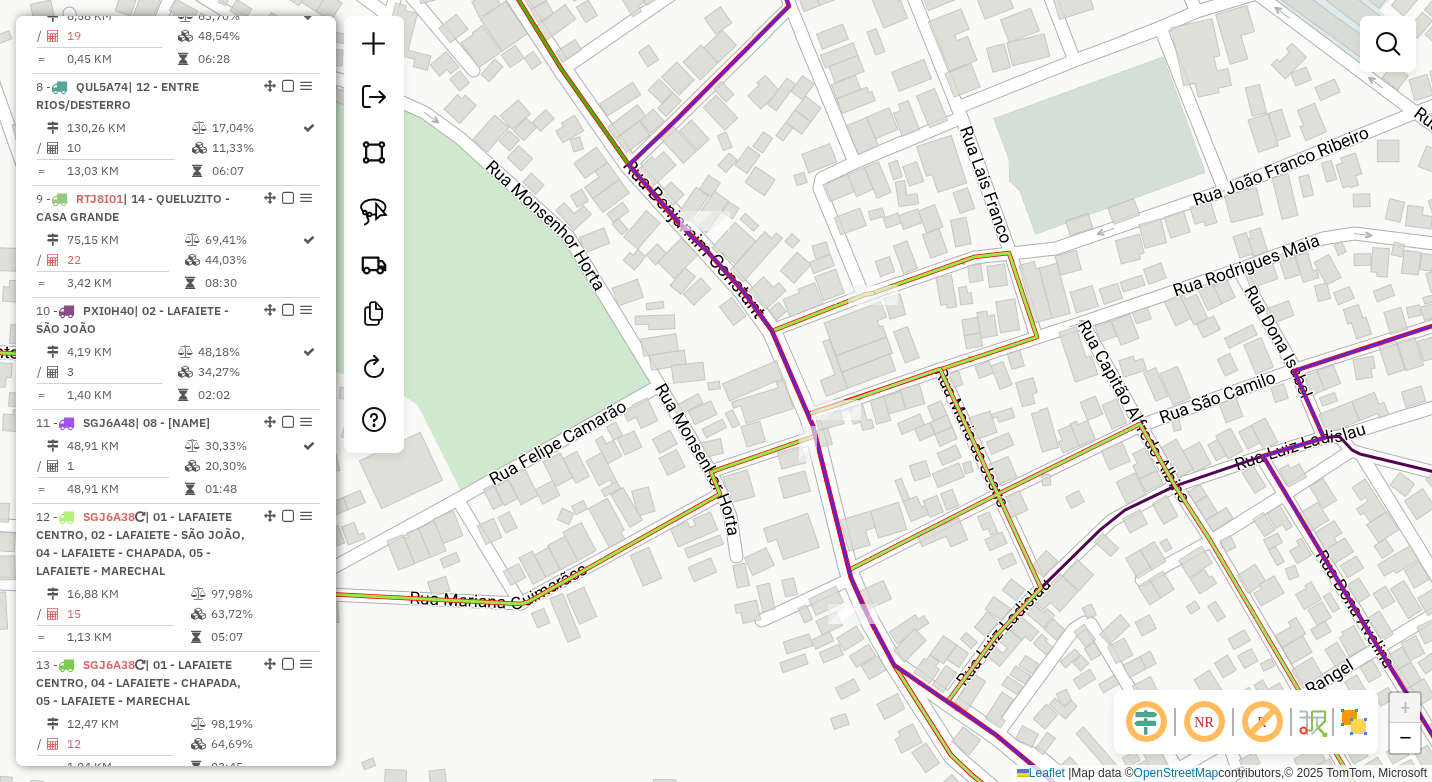 click 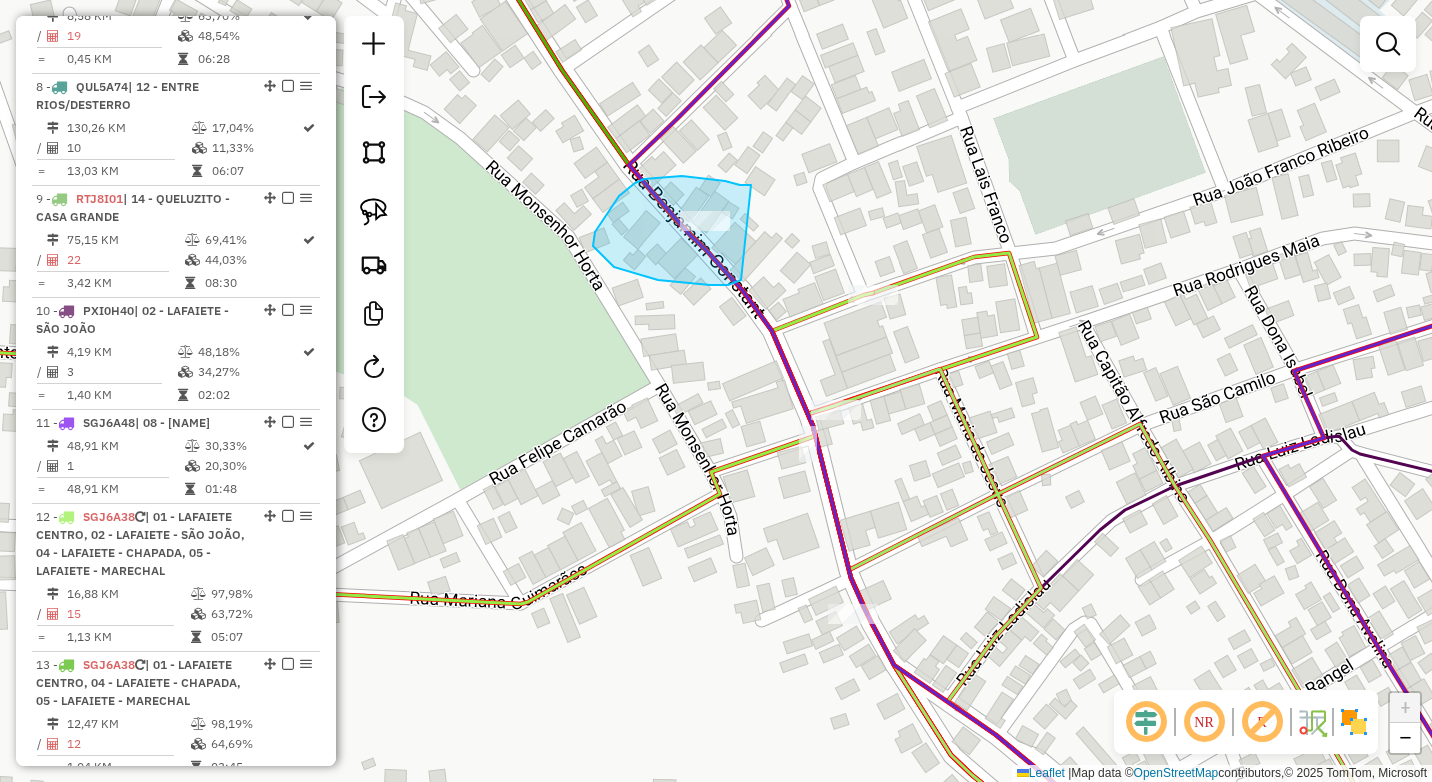 drag, startPoint x: 725, startPoint y: 181, endPoint x: 743, endPoint y: 275, distance: 95.707886 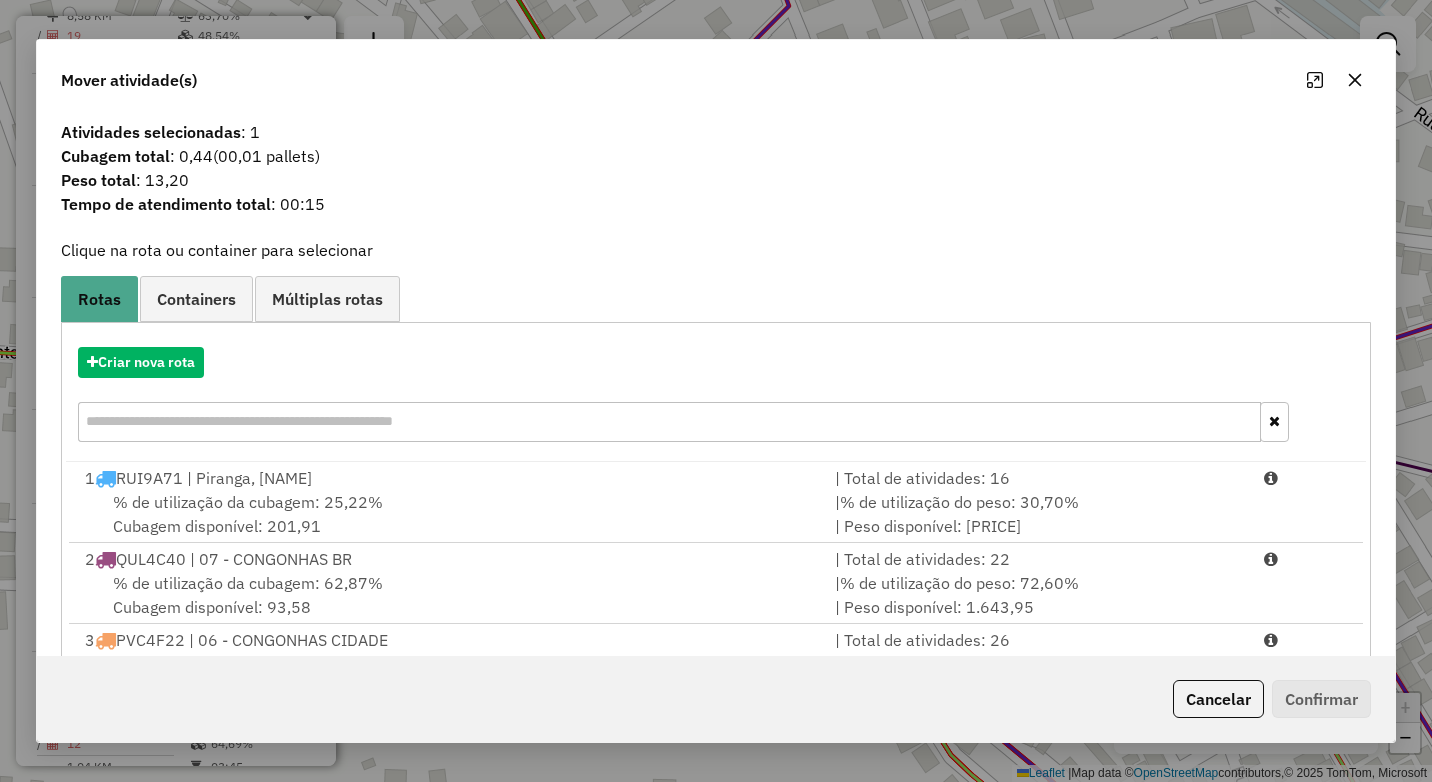 click at bounding box center (669, 422) 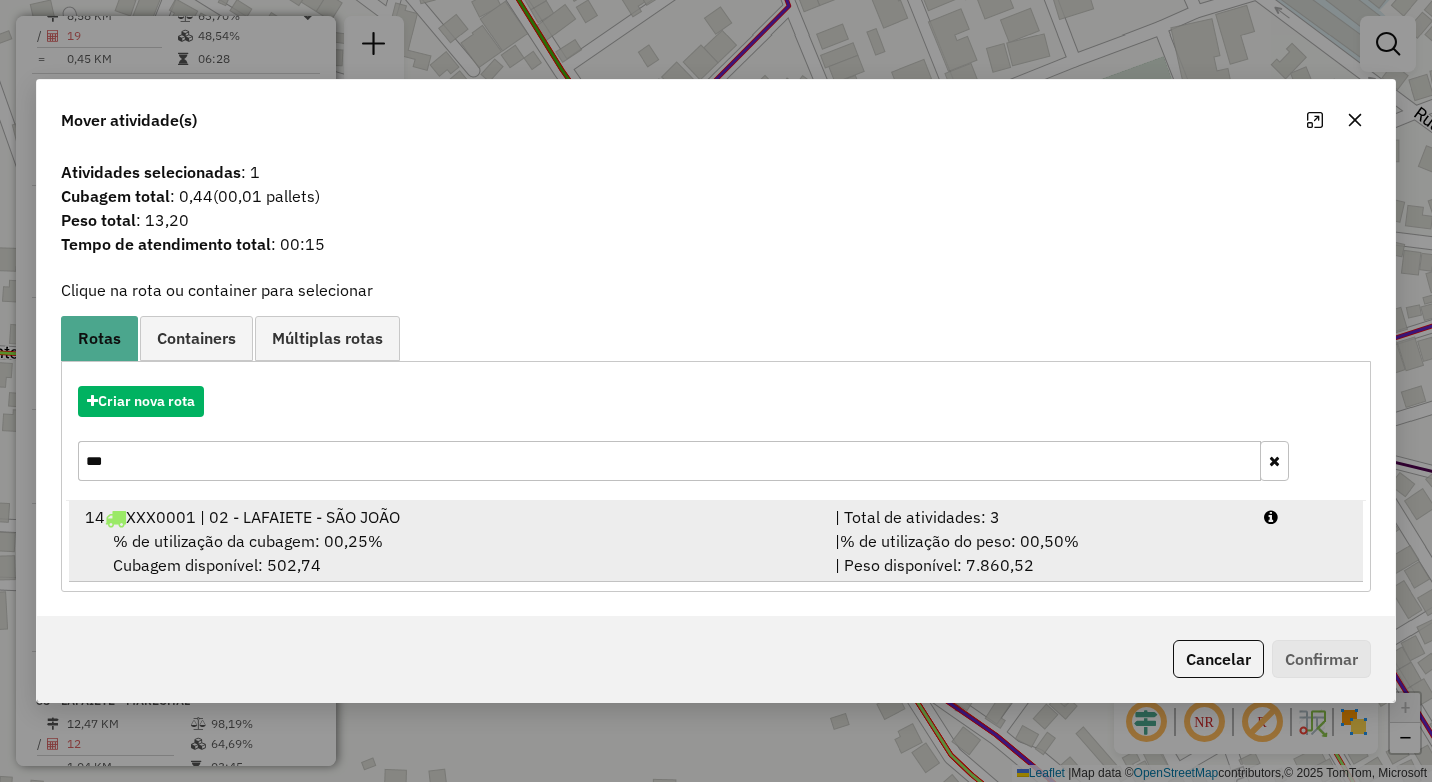 type on "***" 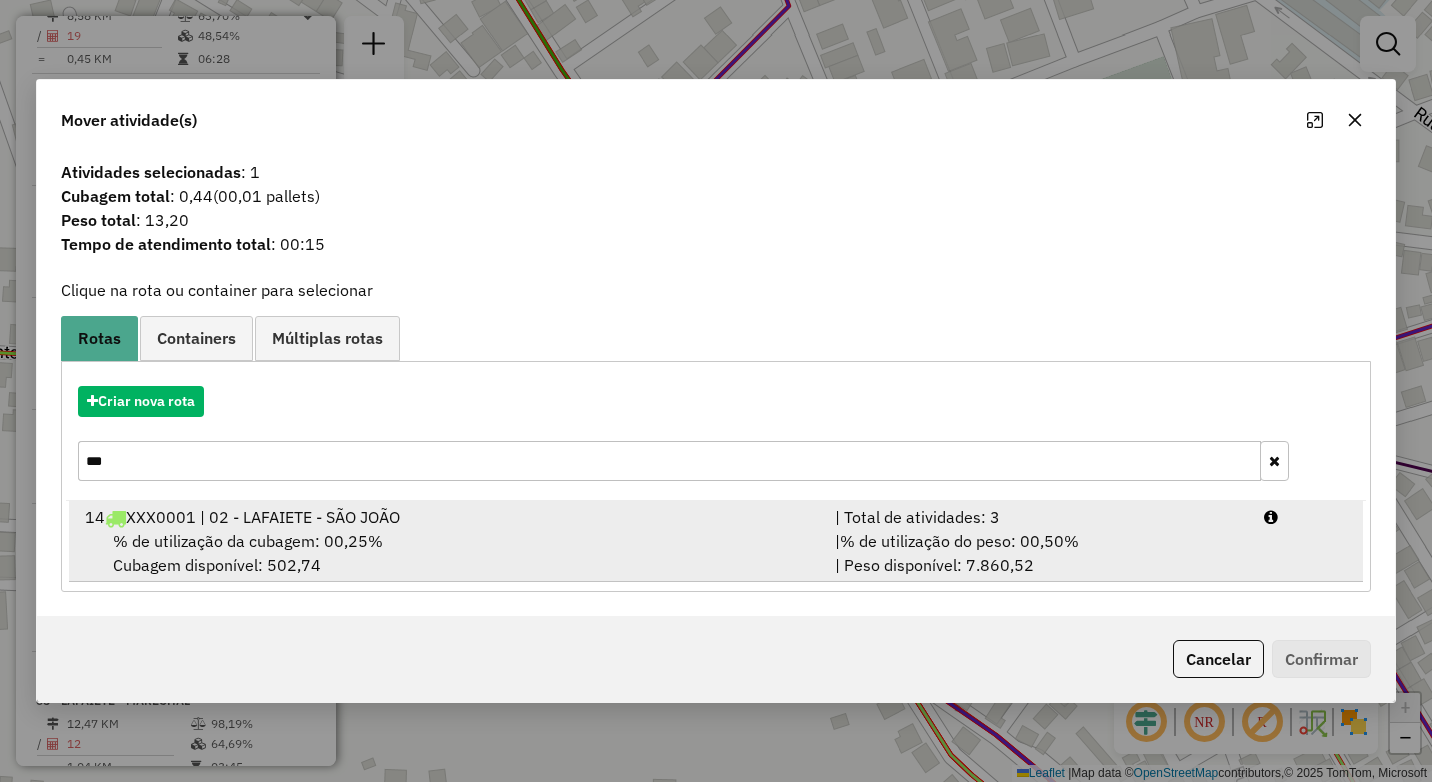 click on "% de utilização da cubagem: 00,25%  Cubagem disponível: 502,74" at bounding box center (448, 553) 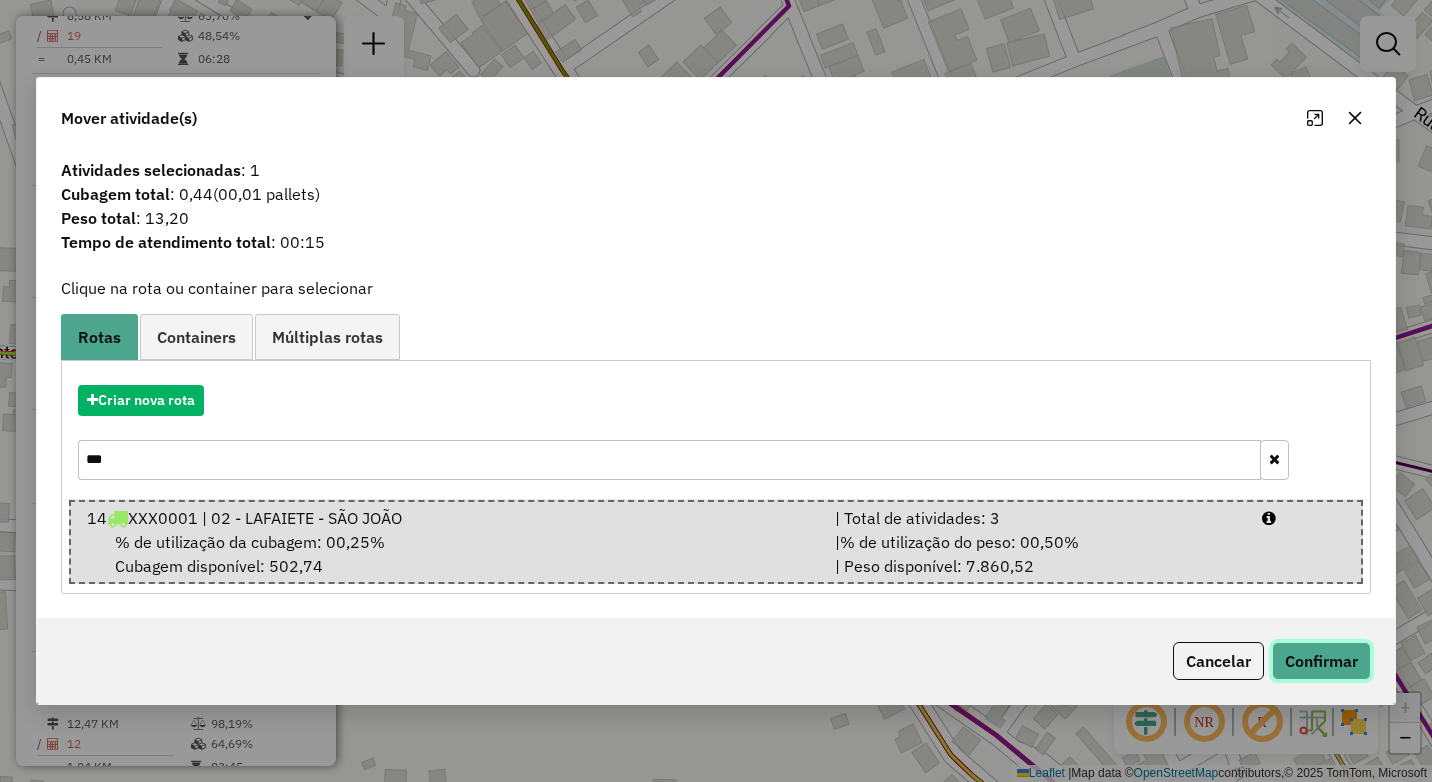 click on "Confirmar" 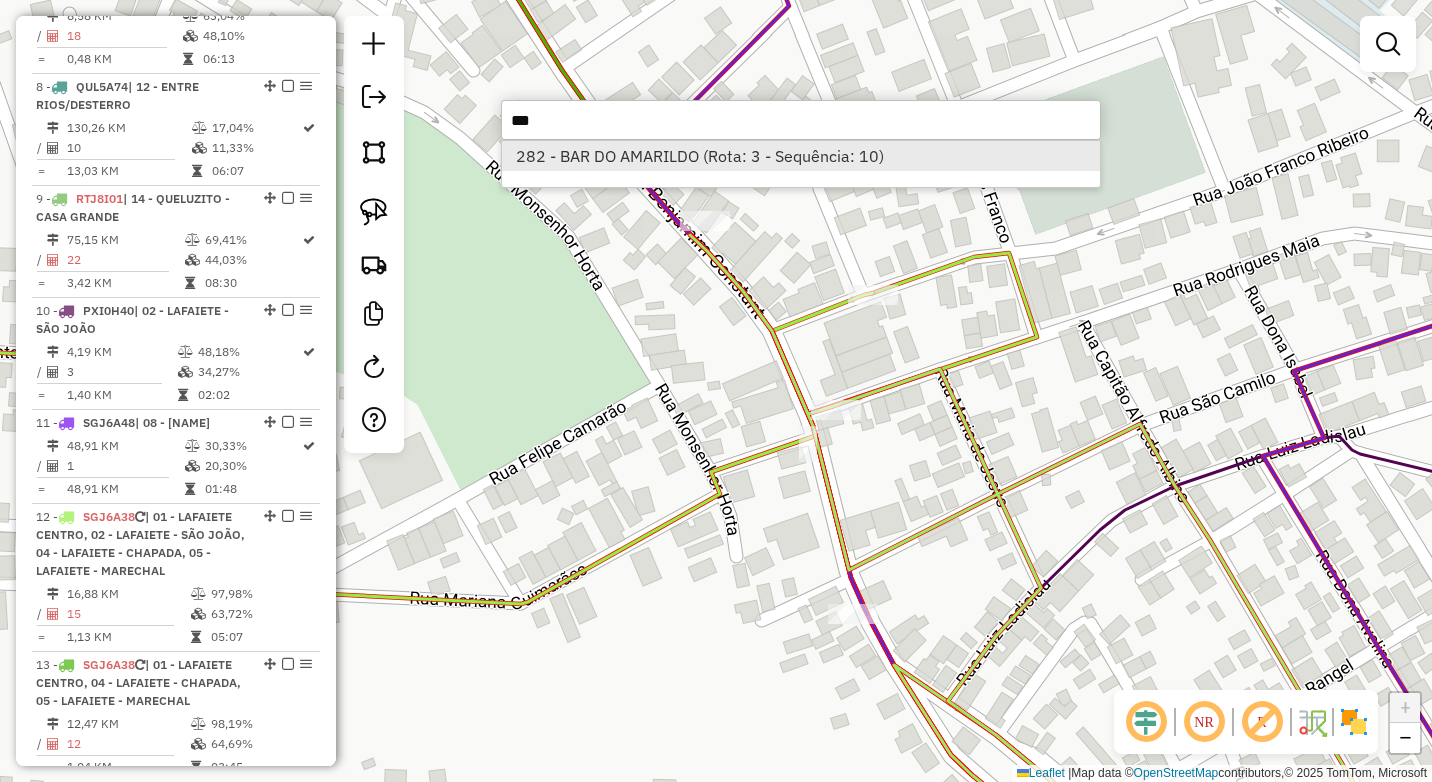 type on "***" 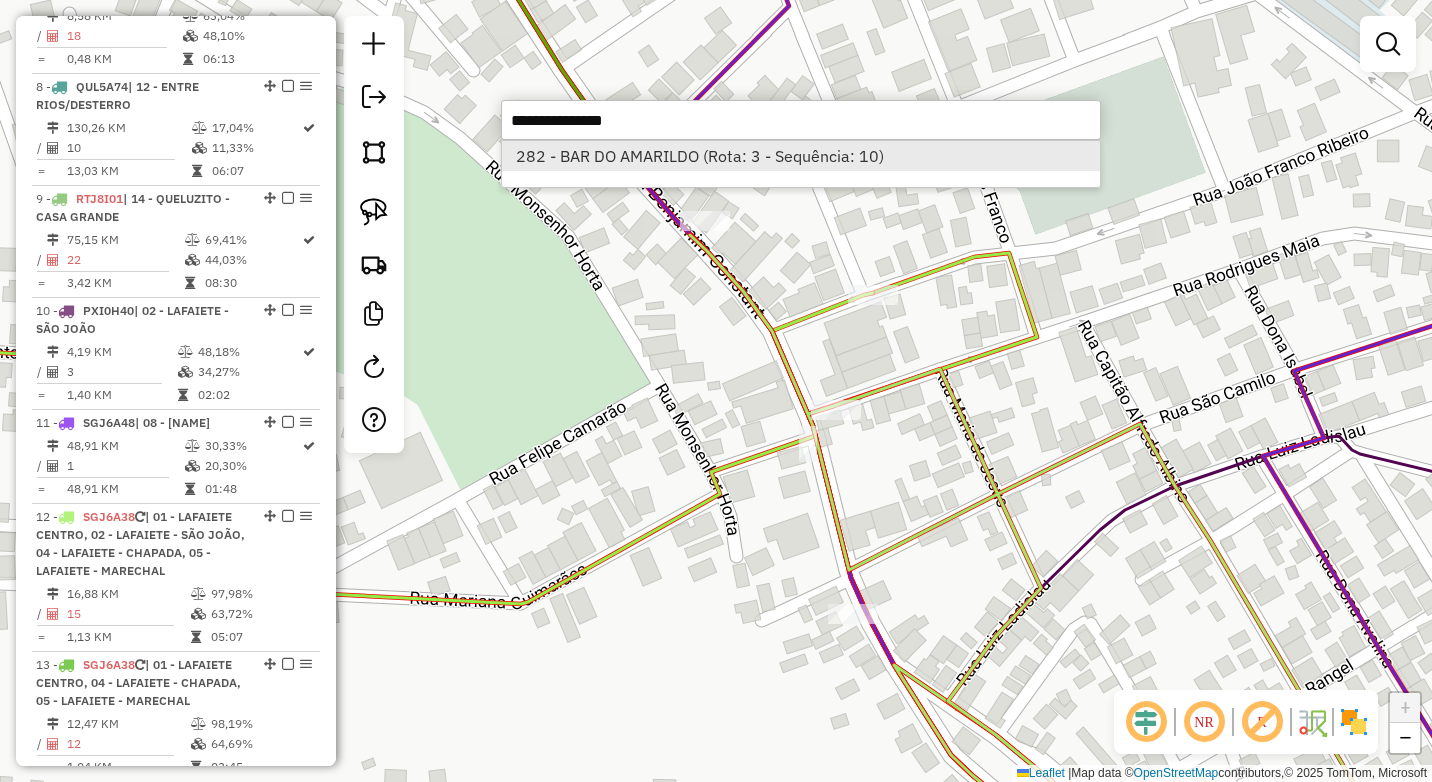 select on "*********" 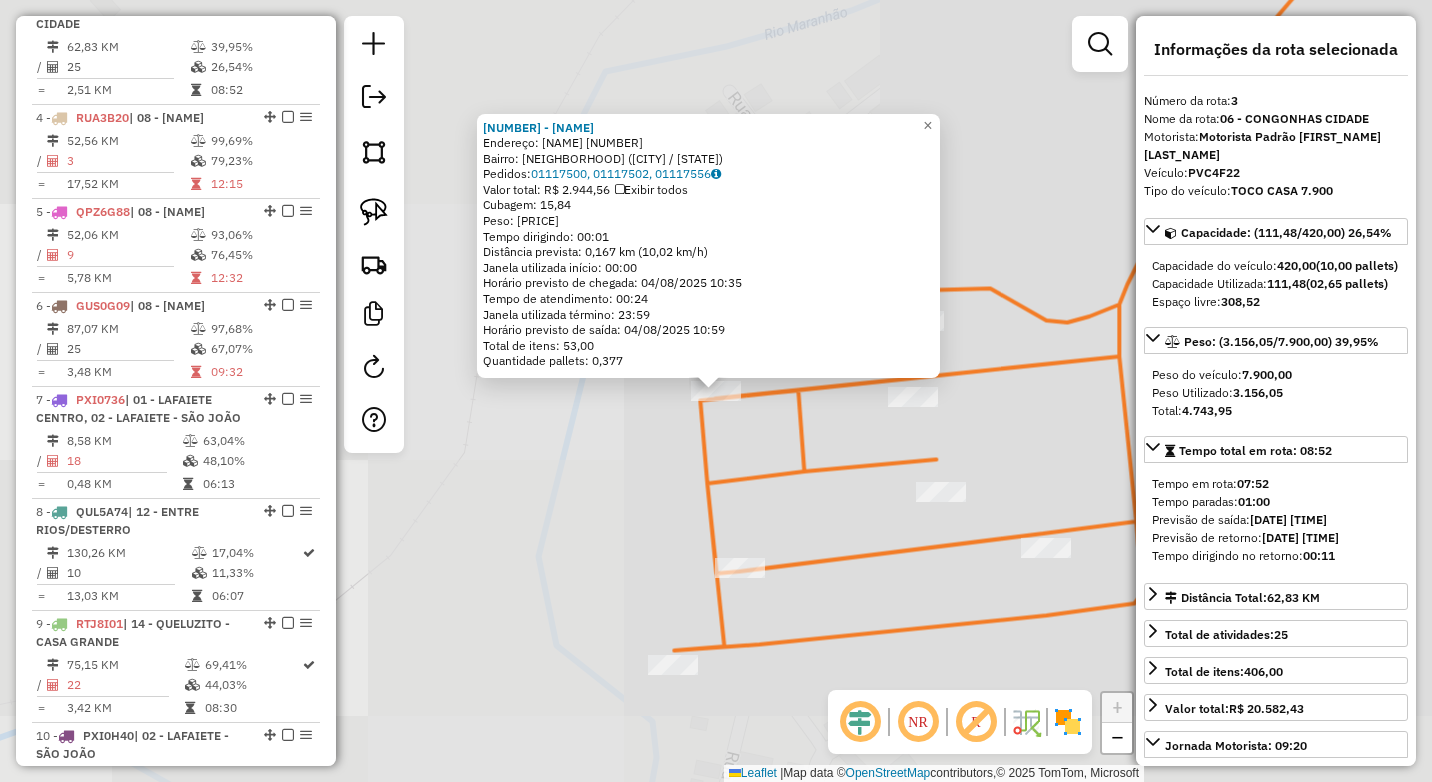 scroll, scrollTop: 998, scrollLeft: 0, axis: vertical 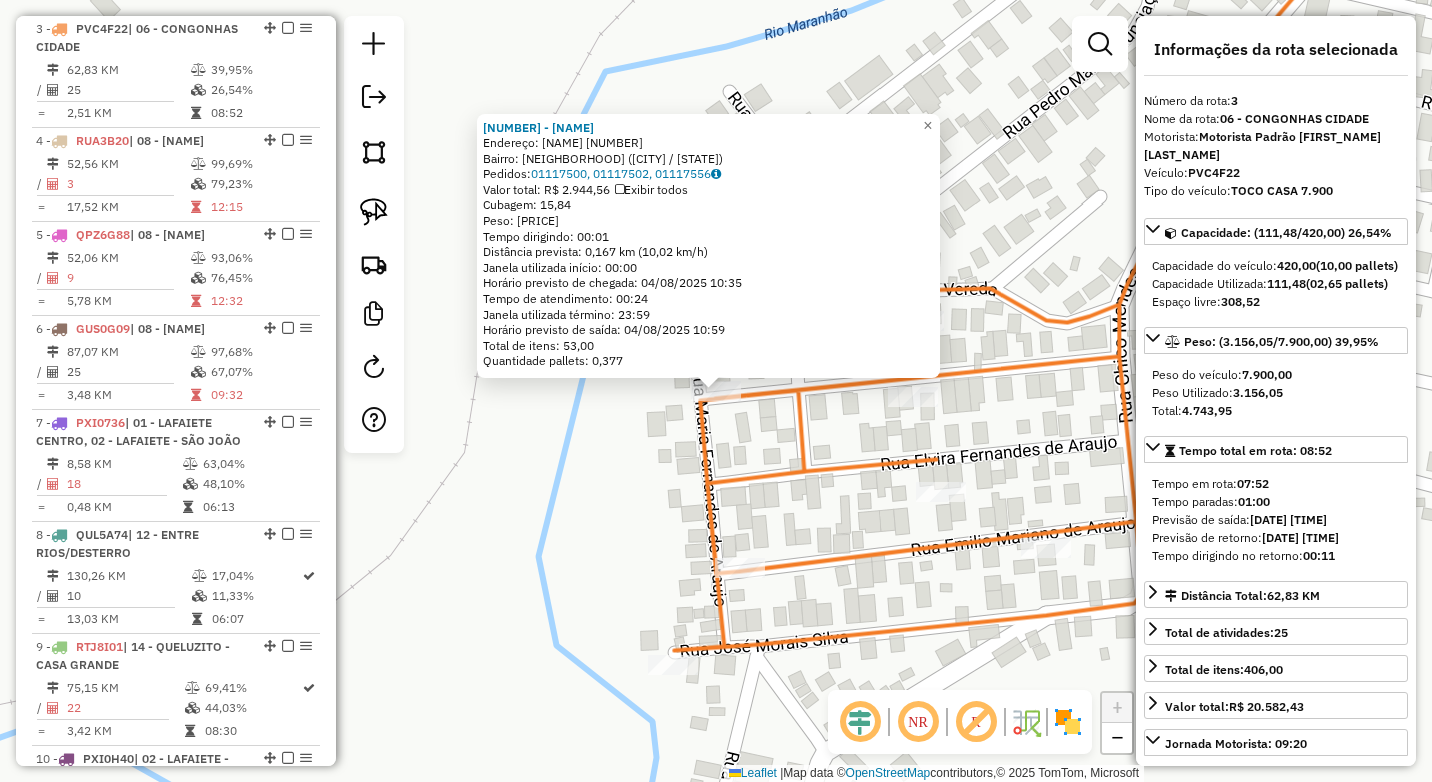 click on "282 - BAR DO AMARILDO  Endereço:  MARIA F ARAUJO 65   Bairro: PARCURSO (CONGONHAS / MG)   Pedidos:  01117500, 01117502, 01117556   Valor total: R$ 2.944,56   Exibir todos   Cubagem: 15,84  Peso: 454,93  Tempo dirigindo: 00:01   Distância prevista: 0,167 km (10,02 km/h)   Janela utilizada início: 00:00   Horário previsto de chegada: 04/08/2025 10:35   Tempo de atendimento: 00:24   Janela utilizada término: 23:59   Horário previsto de saída: 04/08/2025 10:59   Total de itens: 53,00   Quantidade pallets: 0,377  × Janela de atendimento Grade de atendimento Capacidade Transportadoras Veículos Cliente Pedidos  Rotas Selecione os dias de semana para filtrar as janelas de atendimento  Seg   Ter   Qua   Qui   Sex   Sáb   Dom  Informe o período da janela de atendimento: De: Até:  Filtrar exatamente a janela do cliente  Considerar janela de atendimento padrão  Selecione os dias de semana para filtrar as grades de atendimento  Seg   Ter   Qua   Qui   Sex   Sáb   Dom   Peso mínimo:  ****  Peso máximo:  De:" 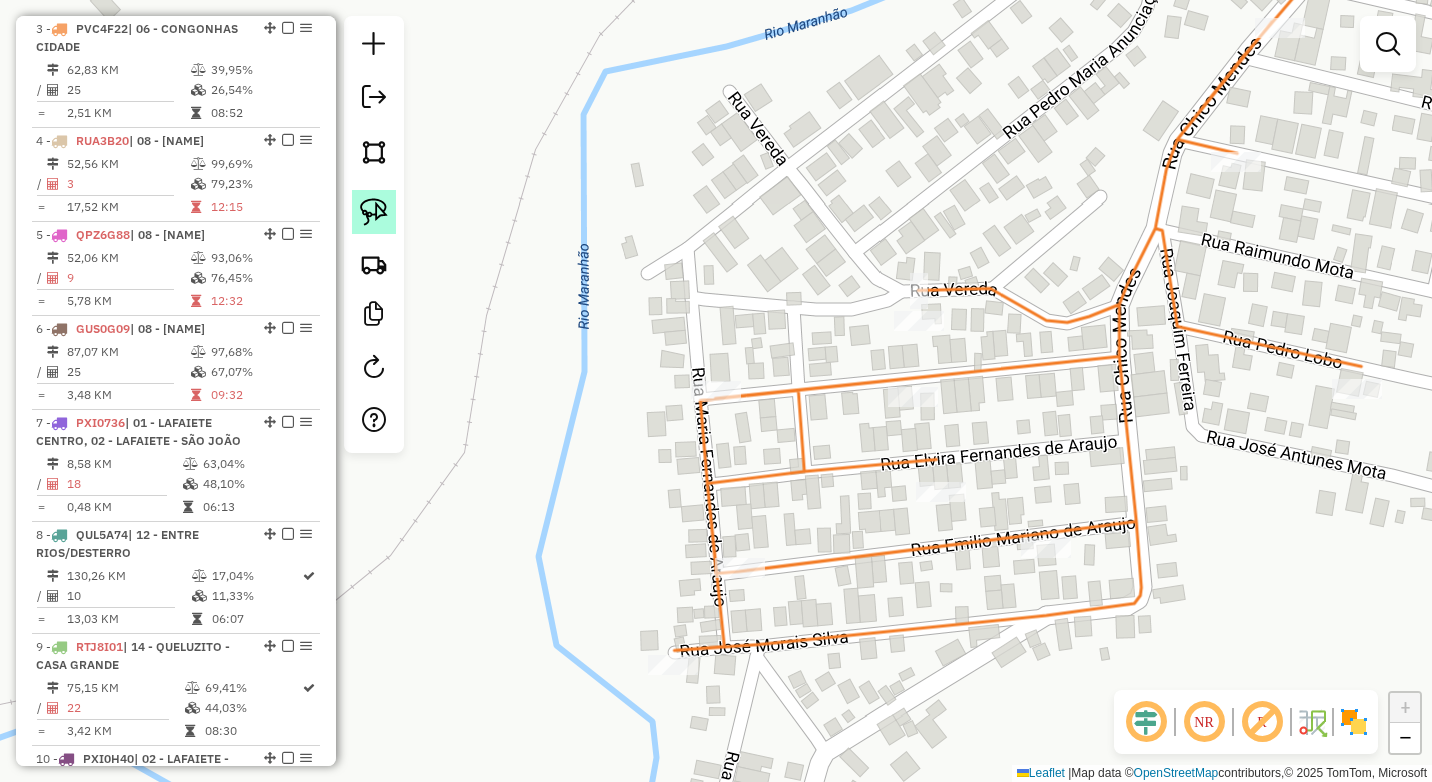 click 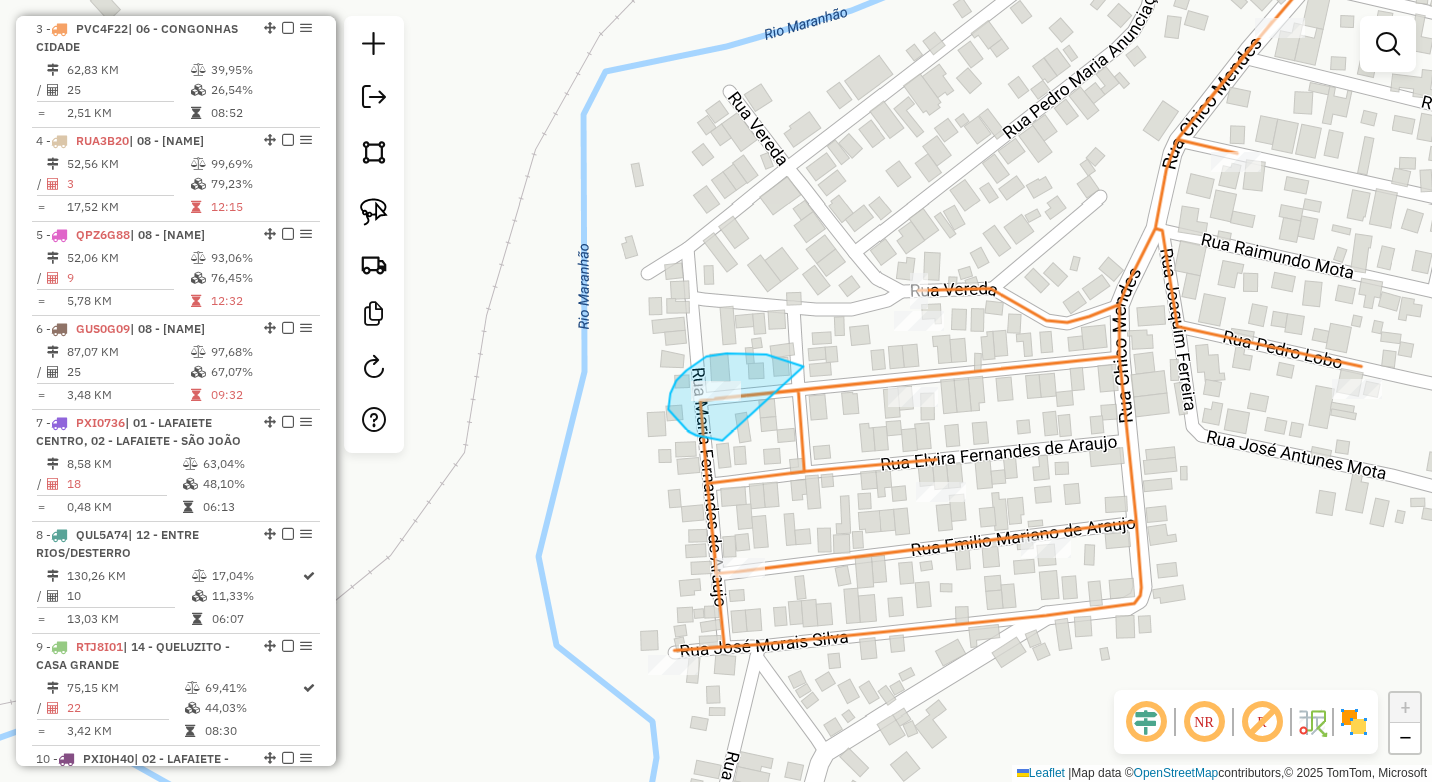 drag, startPoint x: 767, startPoint y: 355, endPoint x: 742, endPoint y: 429, distance: 78.1089 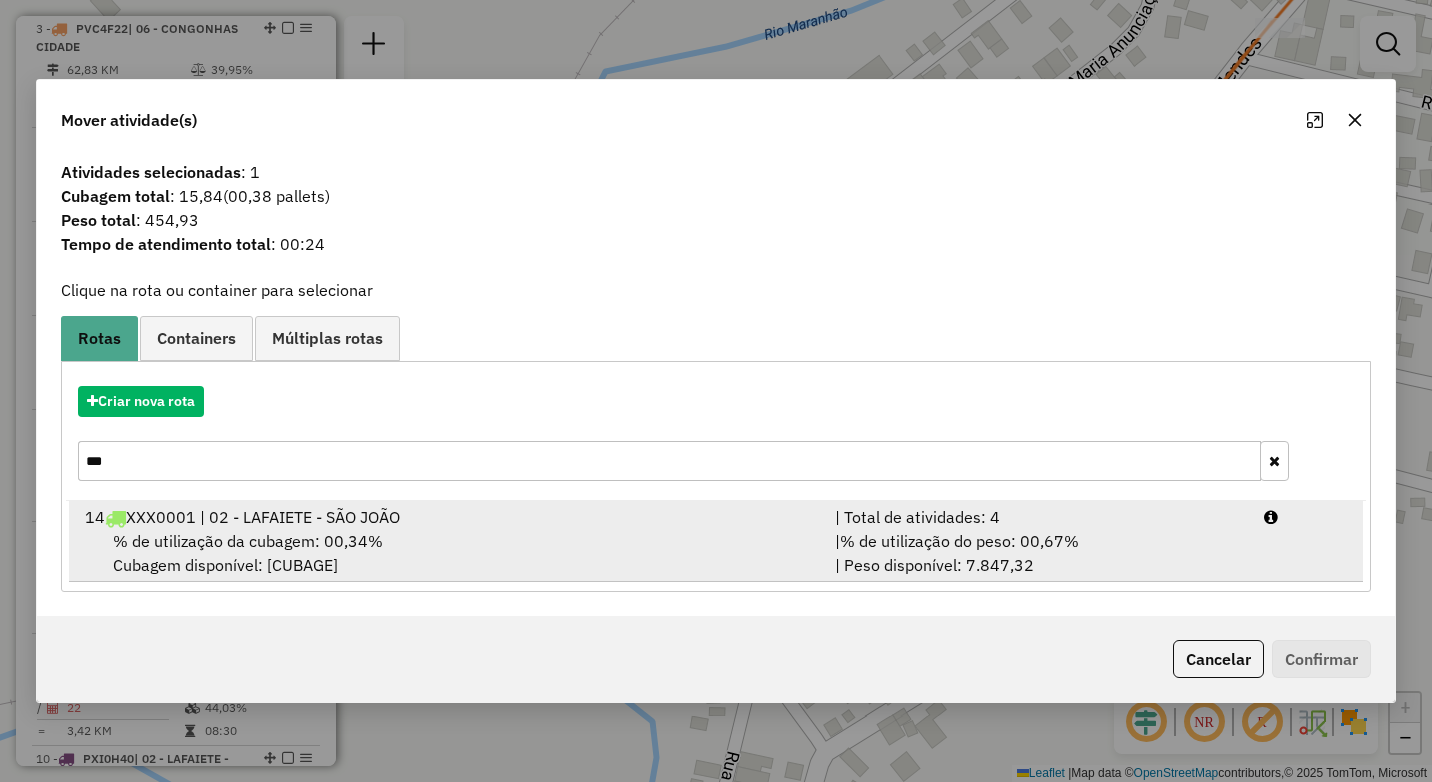 click on "% de utilização da cubagem: 00,34%  Cubagem disponível: 502,31" at bounding box center [448, 553] 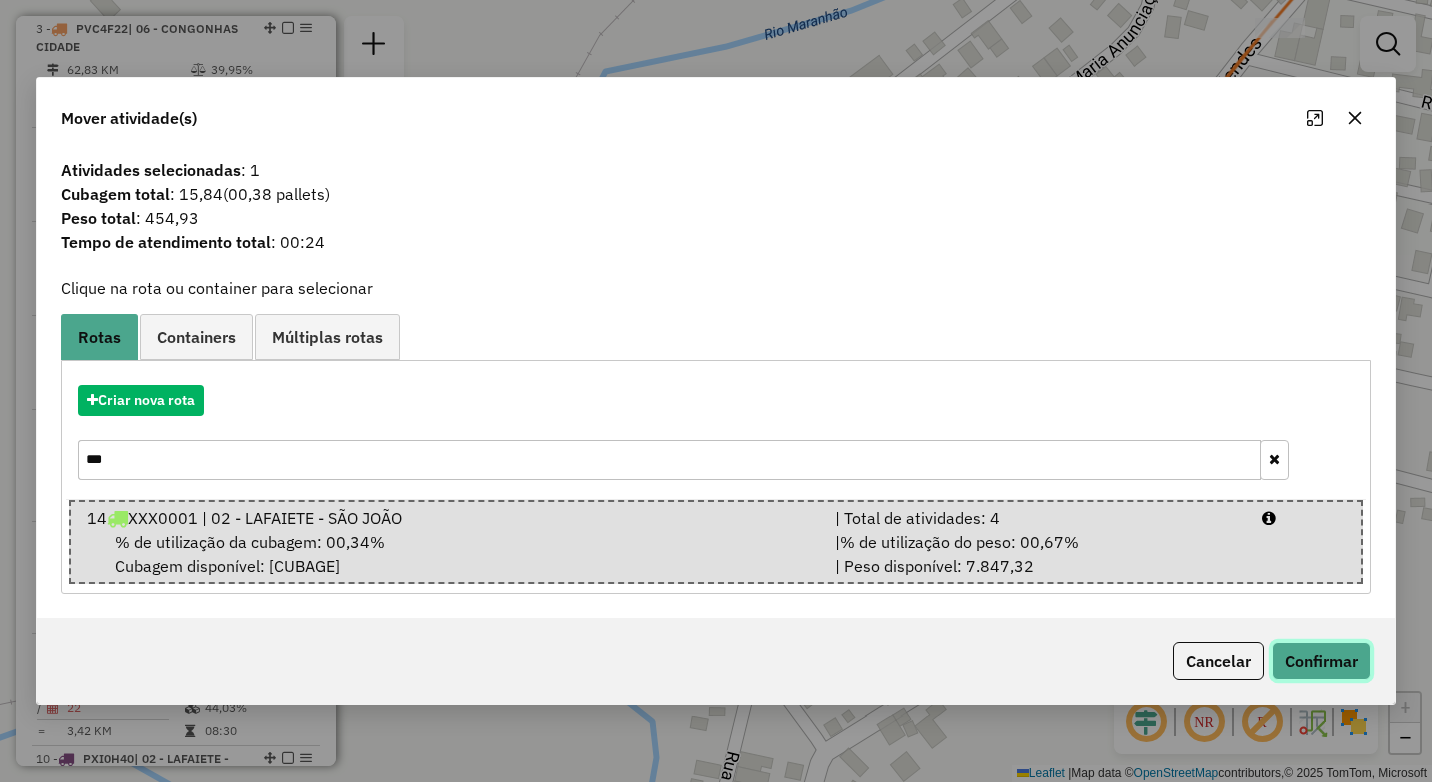 click on "Confirmar" 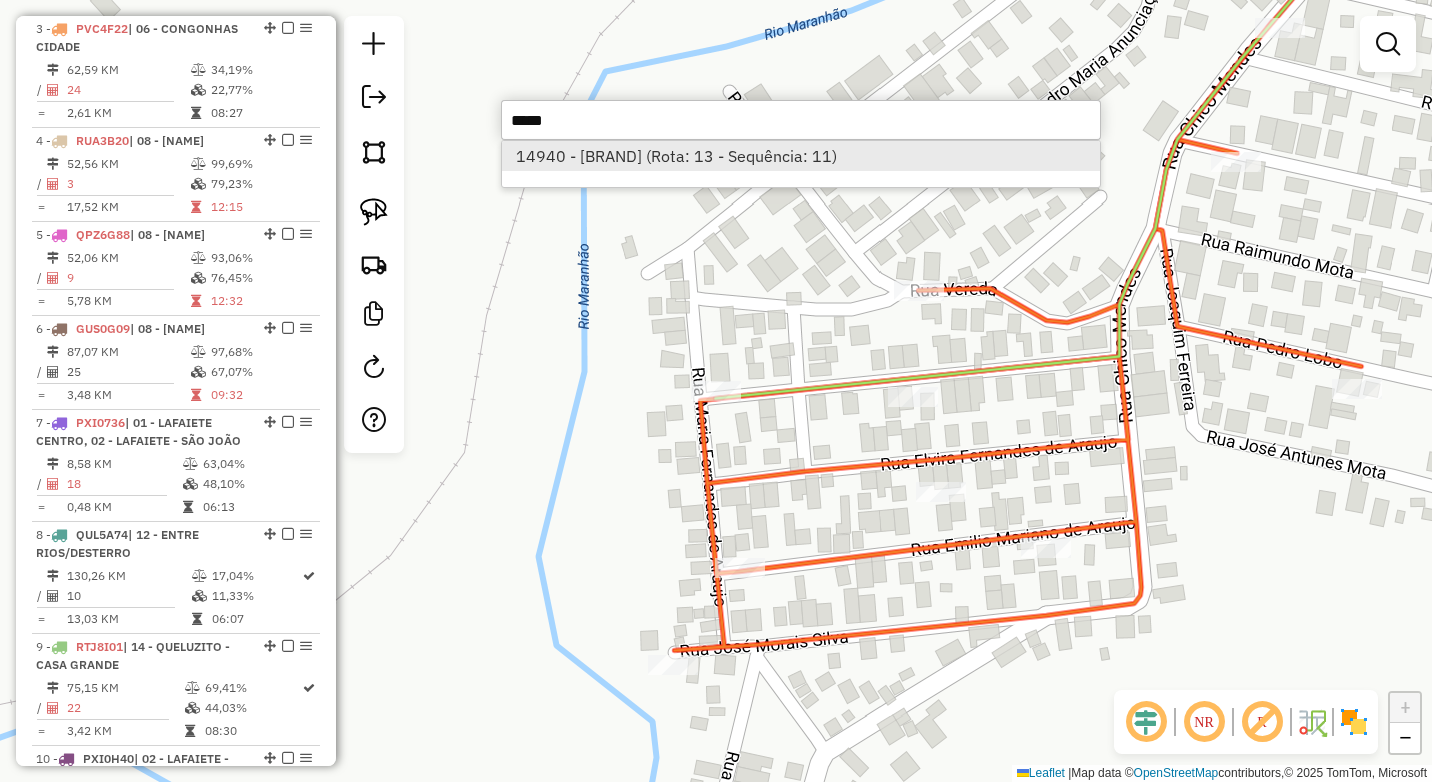 type on "*****" 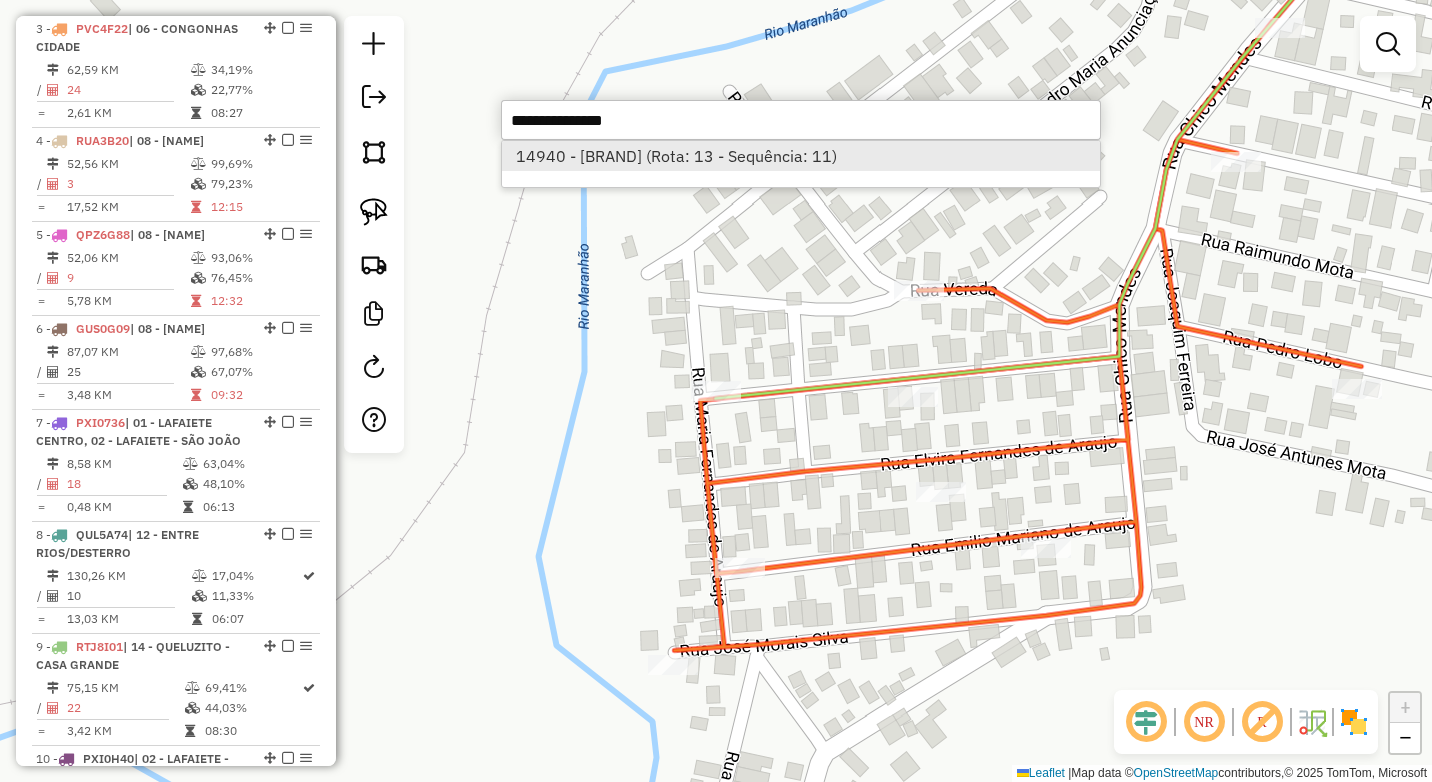 select on "*********" 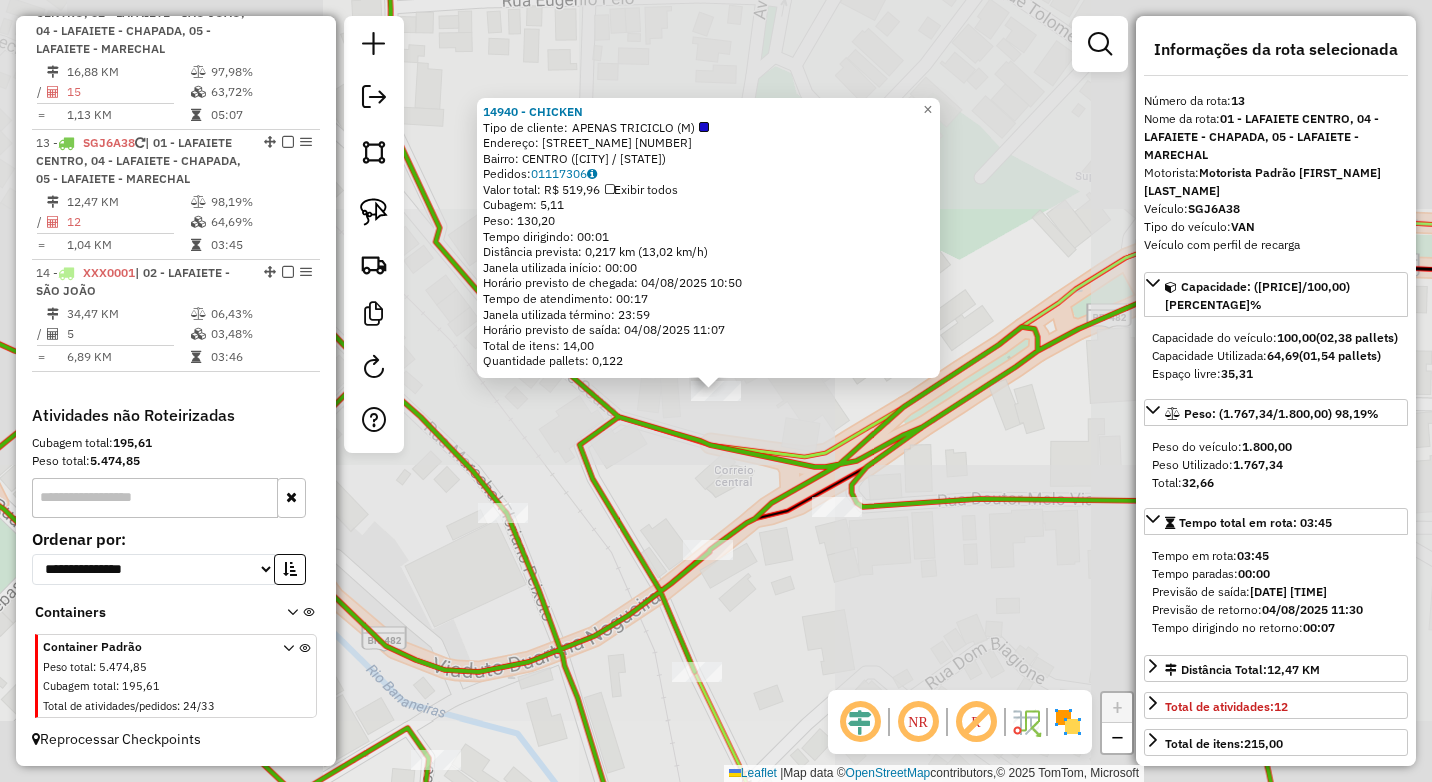 scroll, scrollTop: 2040, scrollLeft: 0, axis: vertical 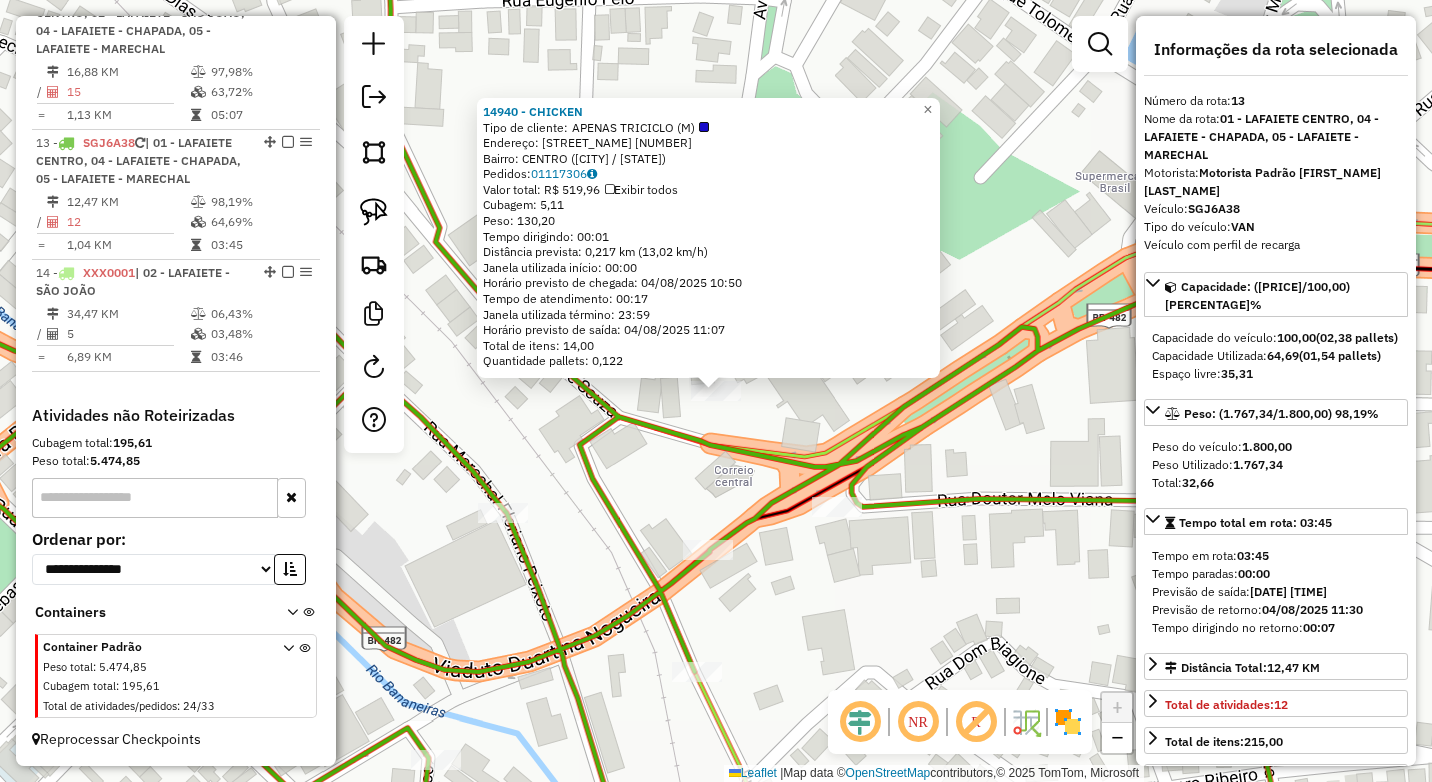 click on "14940 - CHICKEN  Tipo de cliente:   APENAS TRICICLO (M)   Endereço:  DIAS DE SOUZA 30   Bairro: CENTRO (CONSELHEIRO LAFAIETE / MG)   Pedidos:  01117306   Valor total: R$ 519,96   Exibir todos   Cubagem: 5,11  Peso: 130,20  Tempo dirigindo: 00:01   Distância prevista: 0,217 km (13,02 km/h)   Janela utilizada início: 00:00   Horário previsto de chegada: 04/08/2025 10:50   Tempo de atendimento: 00:17   Janela utilizada término: 23:59   Horário previsto de saída: 04/08/2025 11:07   Total de itens: 14,00   Quantidade pallets: 0,122  × Janela de atendimento Grade de atendimento Capacidade Transportadoras Veículos Cliente Pedidos  Rotas Selecione os dias de semana para filtrar as janelas de atendimento  Seg   Ter   Qua   Qui   Sex   Sáb   Dom  Informe o período da janela de atendimento: De: Até:  Filtrar exatamente a janela do cliente  Considerar janela de atendimento padrão  Selecione os dias de semana para filtrar as grades de atendimento  Seg   Ter   Qua   Qui   Sex   Sáb   Dom   Peso mínimo:  ****" 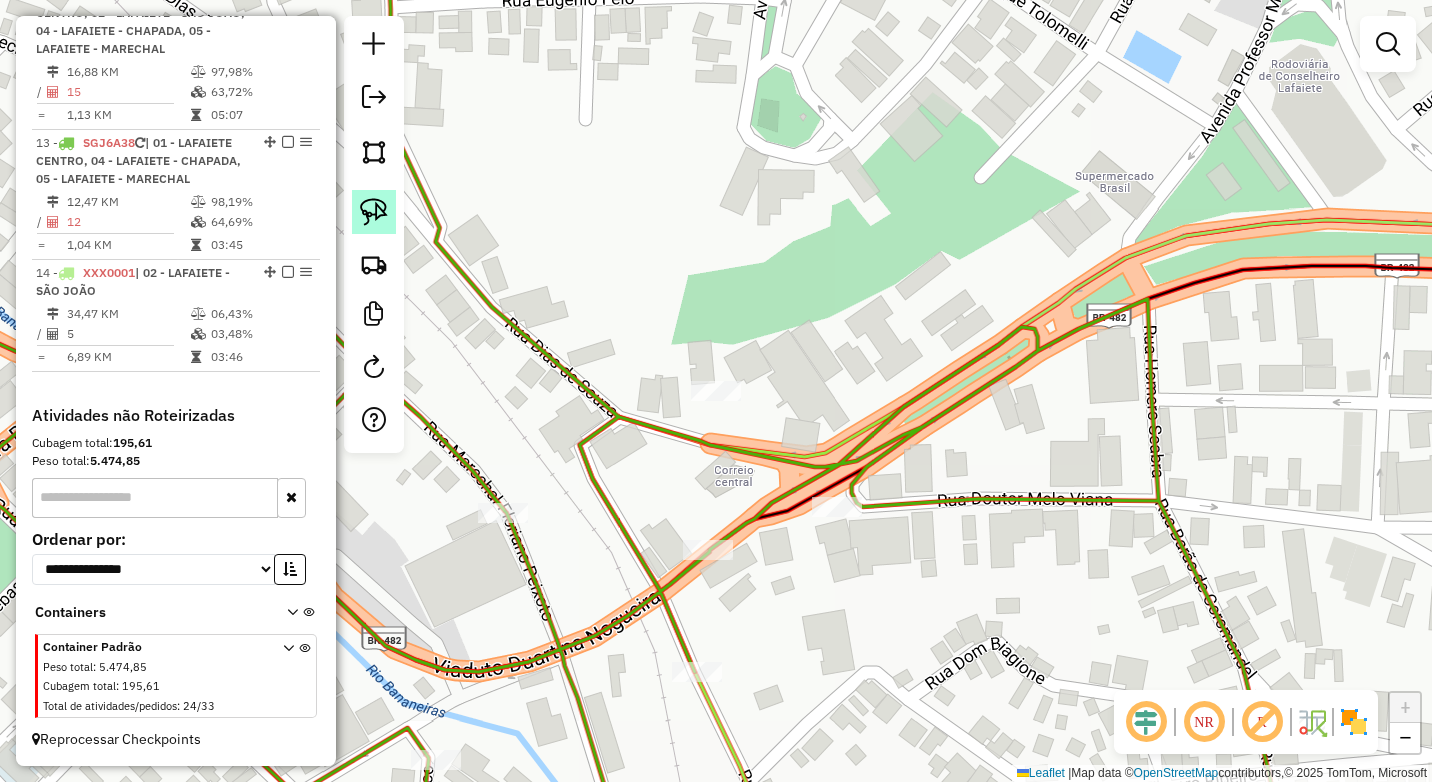 click 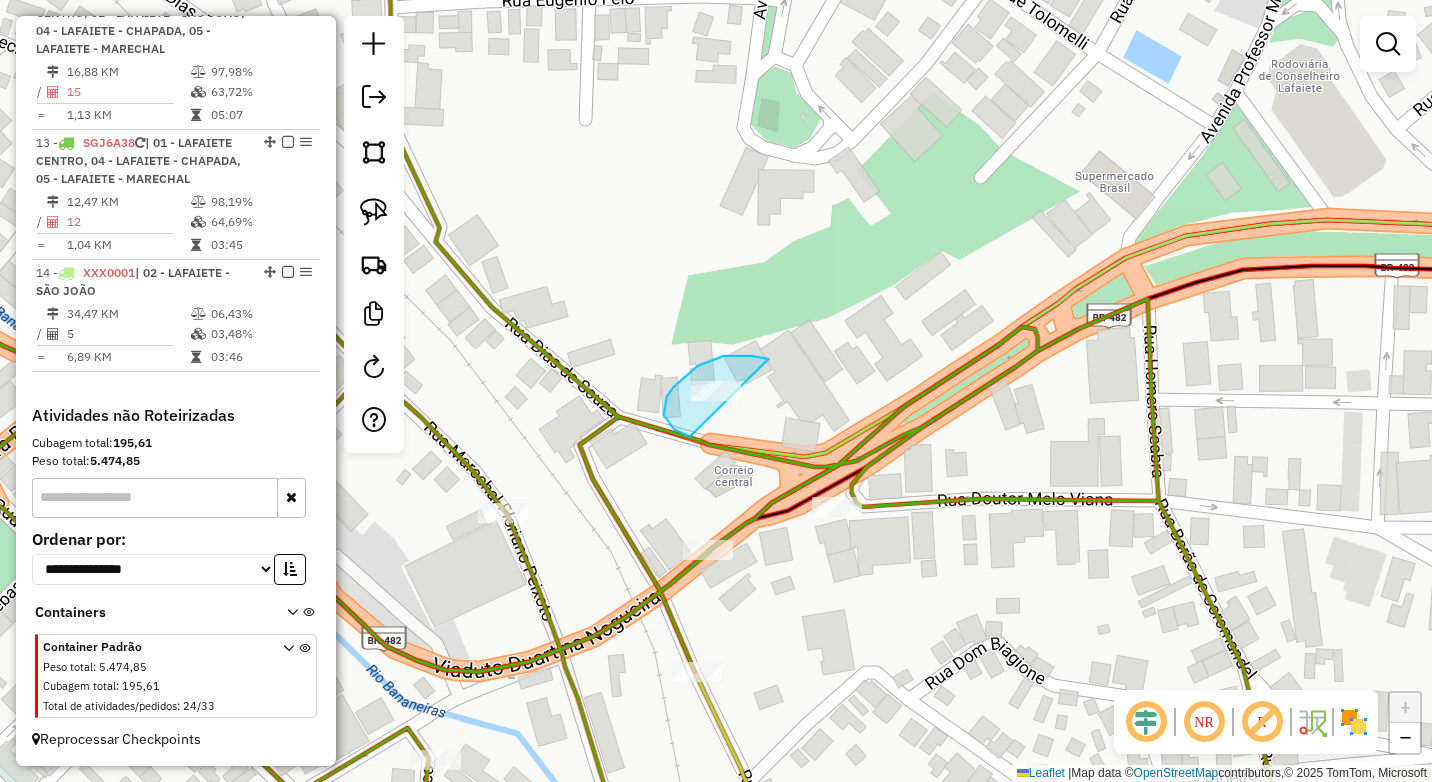 drag, startPoint x: 769, startPoint y: 359, endPoint x: 814, endPoint y: 423, distance: 78.23682 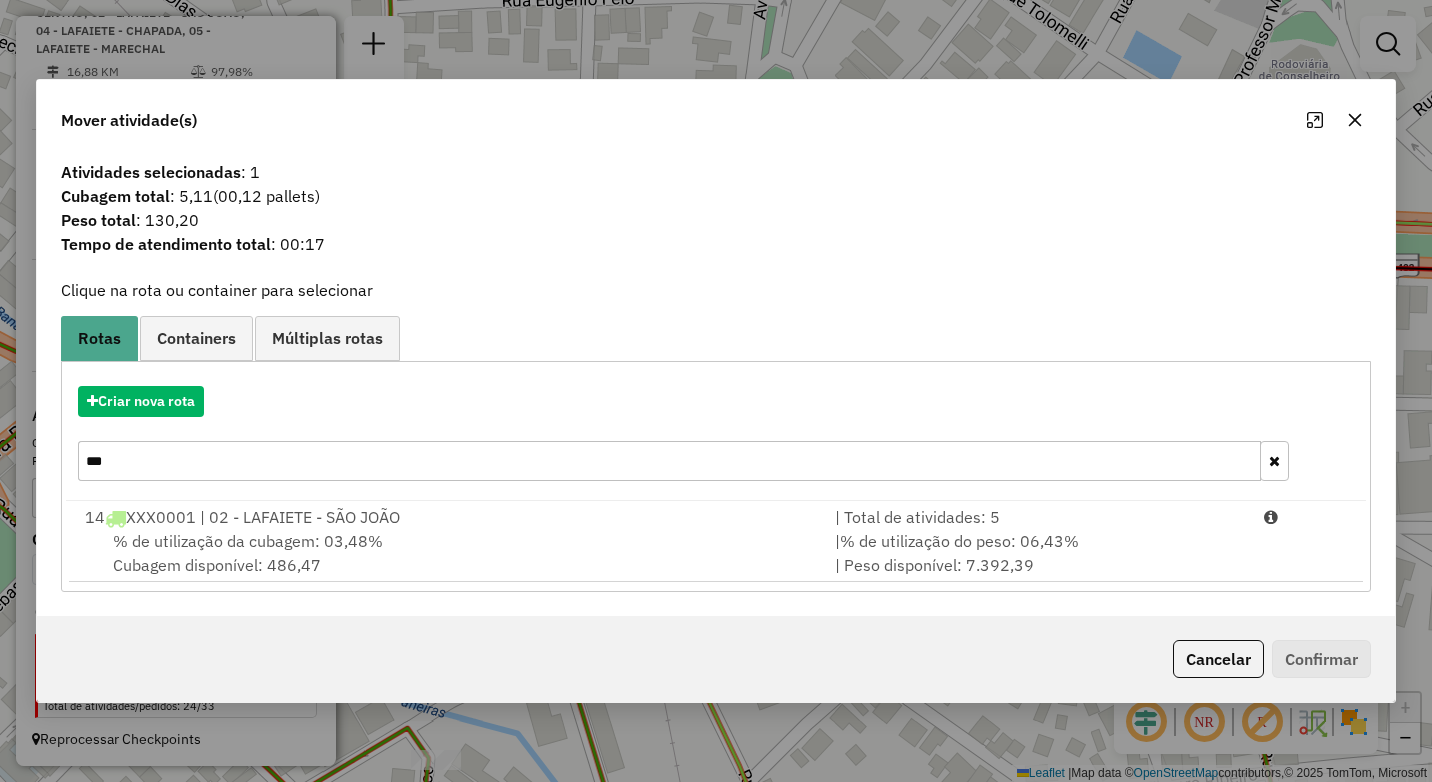 click on "***" at bounding box center [669, 461] 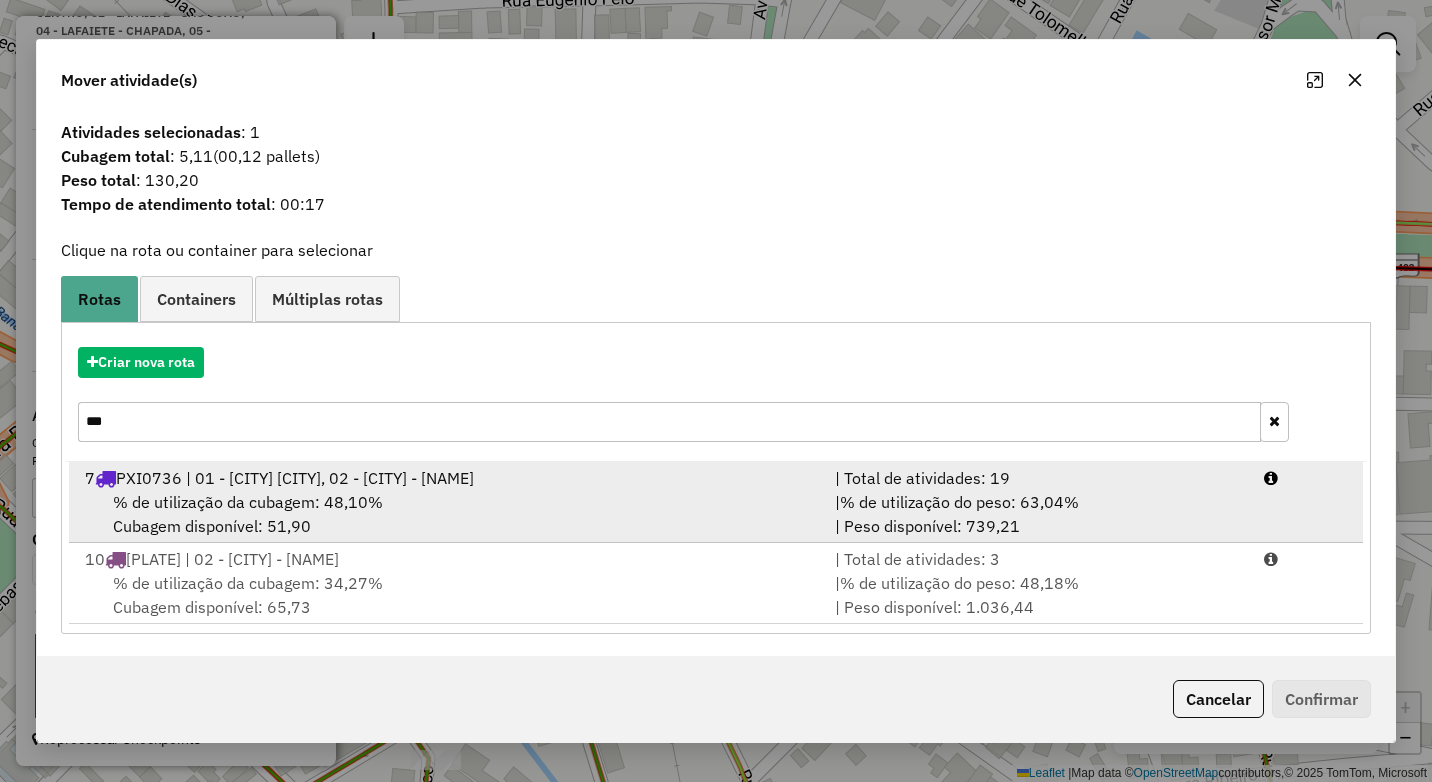type on "***" 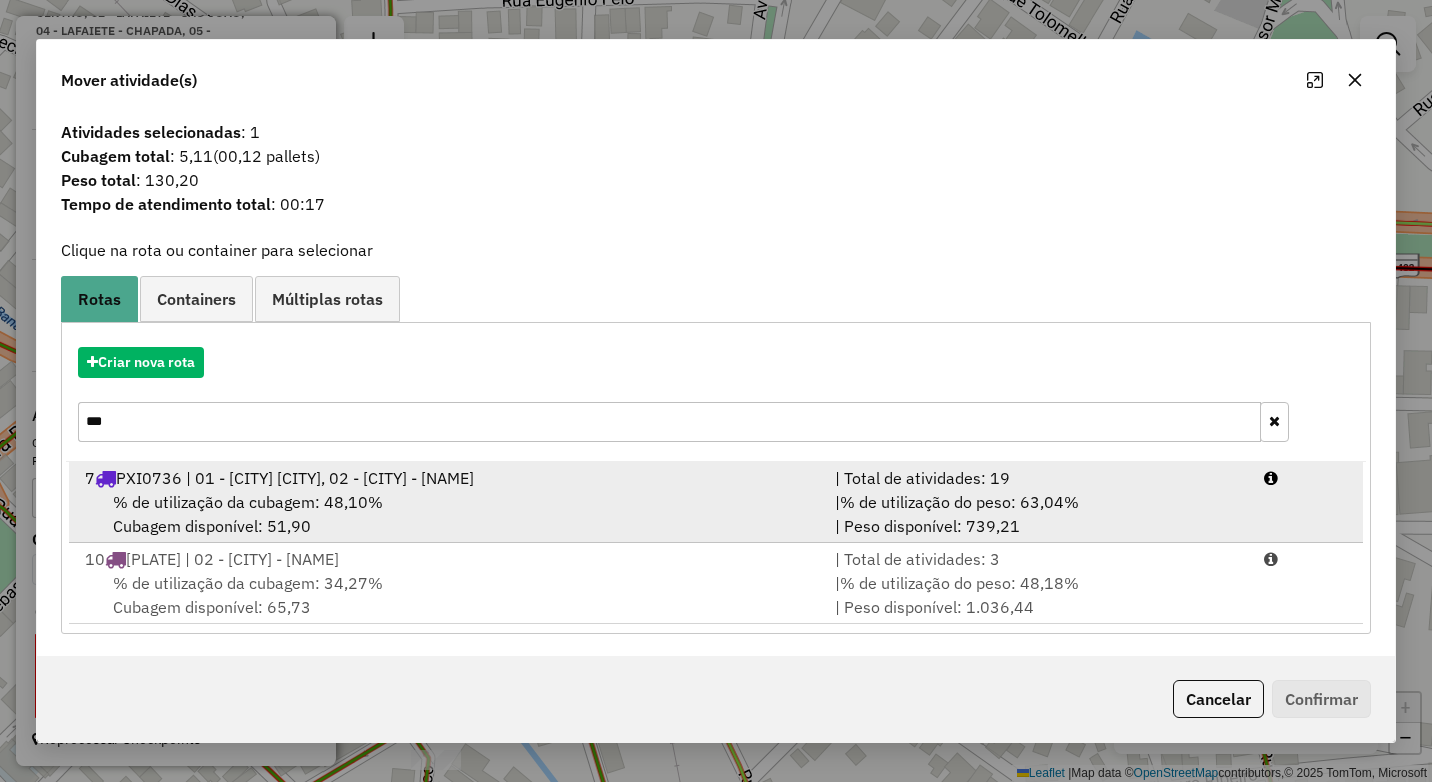 click on "7  PXI0736 | 01 - LAFAIETE CENTRO, 02 - LAFAIETE - SÃO JOÃO" at bounding box center (448, 478) 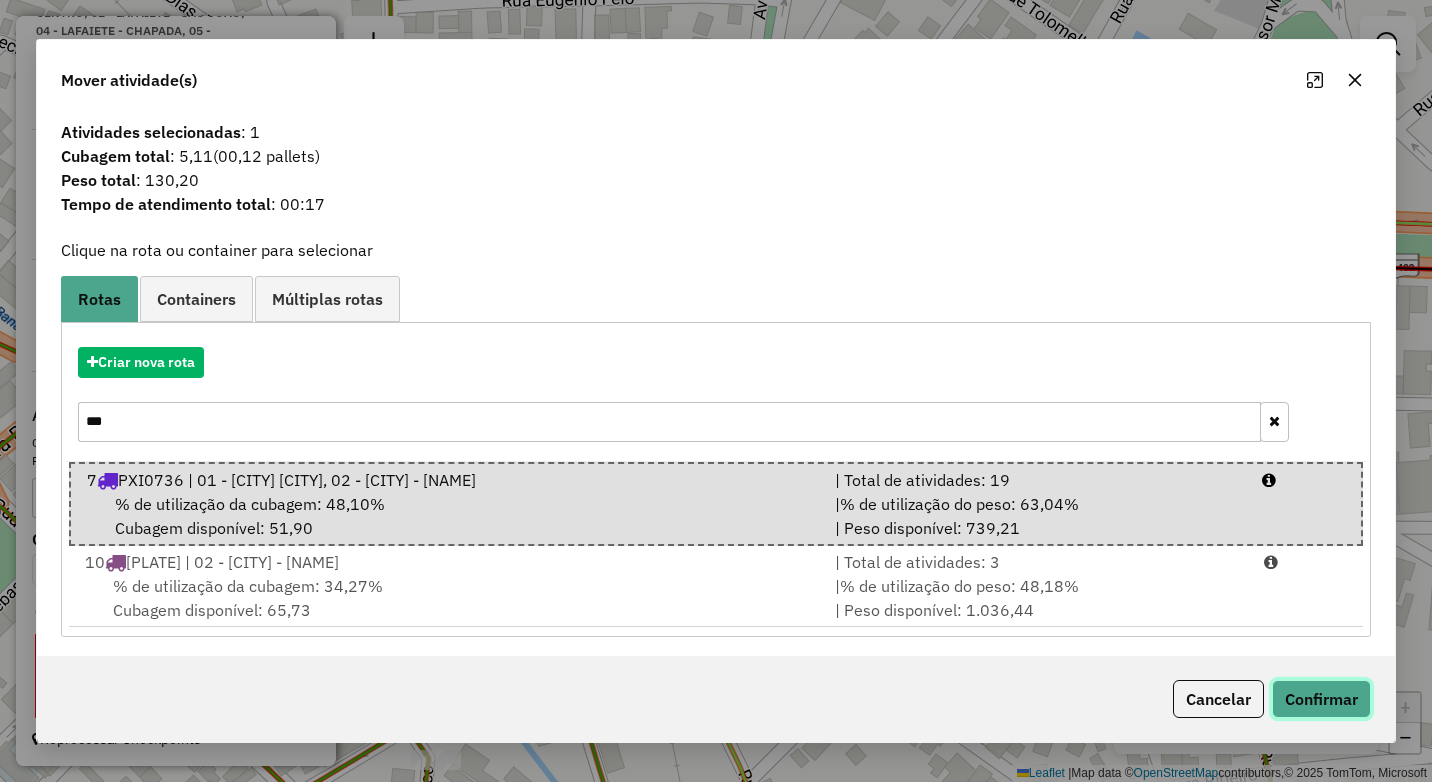 click on "Confirmar" 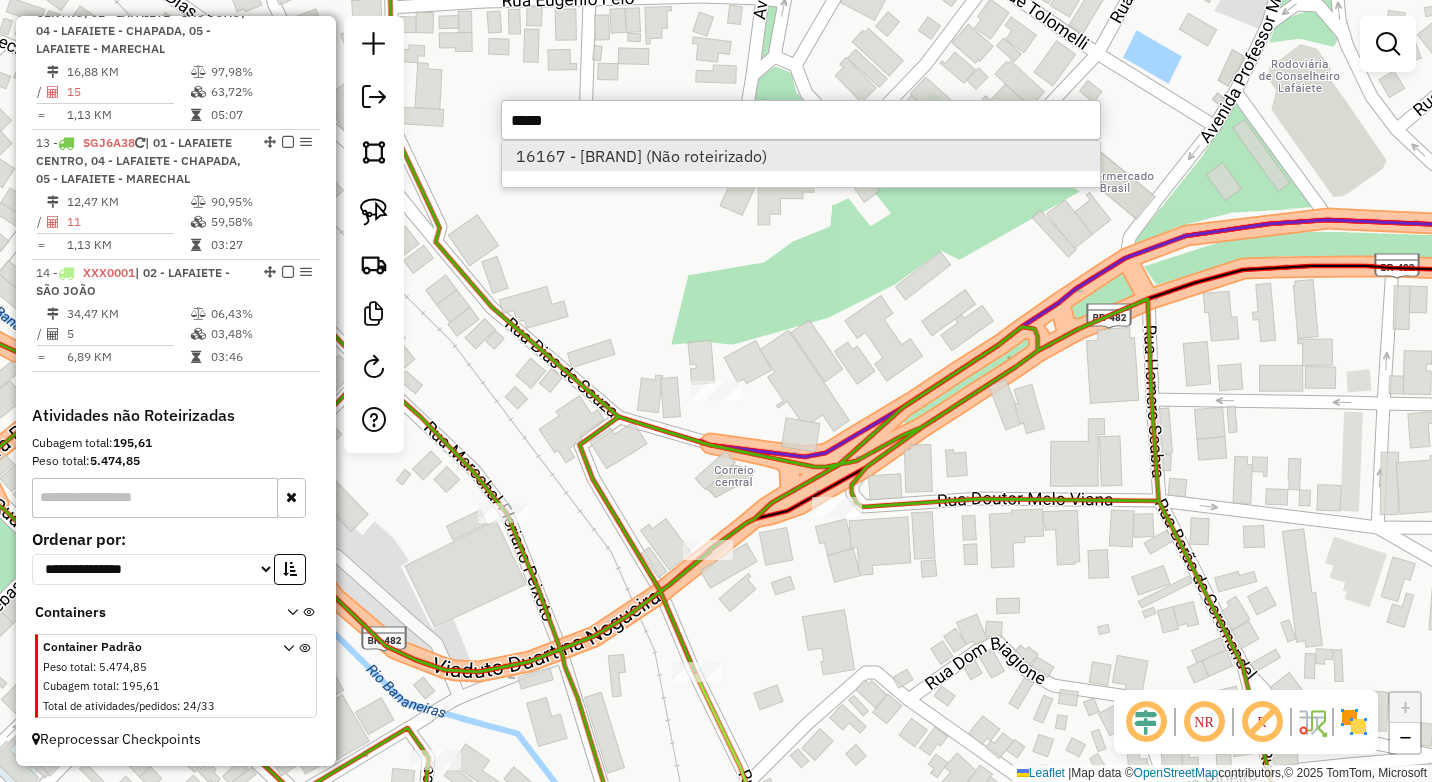 type on "*****" 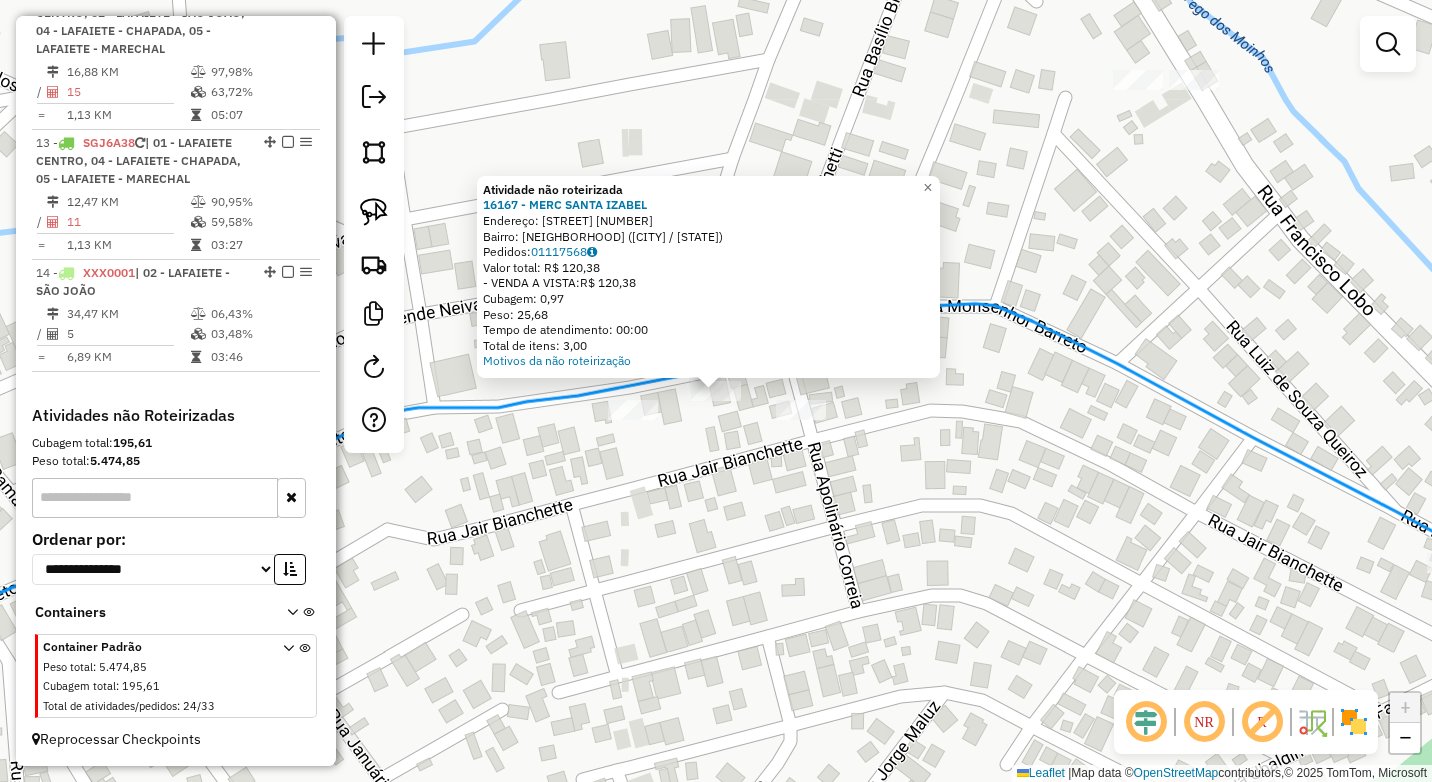 click on "Atividade não roteirizada 16167 - MERC SANTA IZABEL  Endereço:  MONSENHOR BARRETO 1404   Bairro: SANTA MARIA (CONSELHEIRO LAFAIETE / MG)   Pedidos:  01117568   Valor total: R$ 120,38   - VENDA A VISTA:  R$ 120,38   Cubagem: 0,97   Peso: 25,68   Tempo de atendimento: 00:00   Total de itens: 3,00  Motivos da não roteirização × Janela de atendimento Grade de atendimento Capacidade Transportadoras Veículos Cliente Pedidos  Rotas Selecione os dias de semana para filtrar as janelas de atendimento  Seg   Ter   Qua   Qui   Sex   Sáb   Dom  Informe o período da janela de atendimento: De: Até:  Filtrar exatamente a janela do cliente  Considerar janela de atendimento padrão  Selecione os dias de semana para filtrar as grades de atendimento  Seg   Ter   Qua   Qui   Sex   Sáb   Dom   Considerar clientes sem dia de atendimento cadastrado  Clientes fora do dia de atendimento selecionado Filtrar as atividades entre os valores definidos abaixo:  Peso mínimo:  ****  Peso máximo:  ****  Cubagem mínima:   De:  De:" 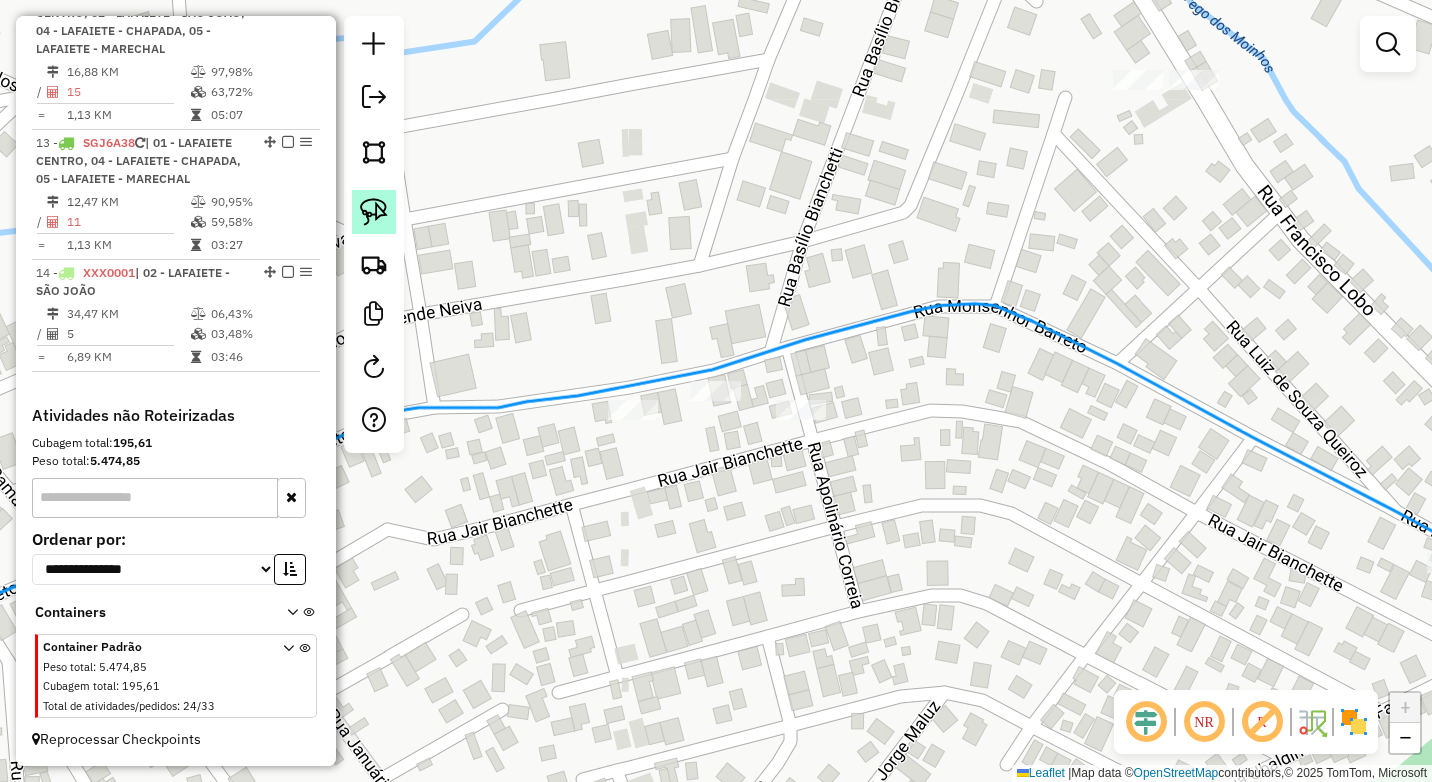 click 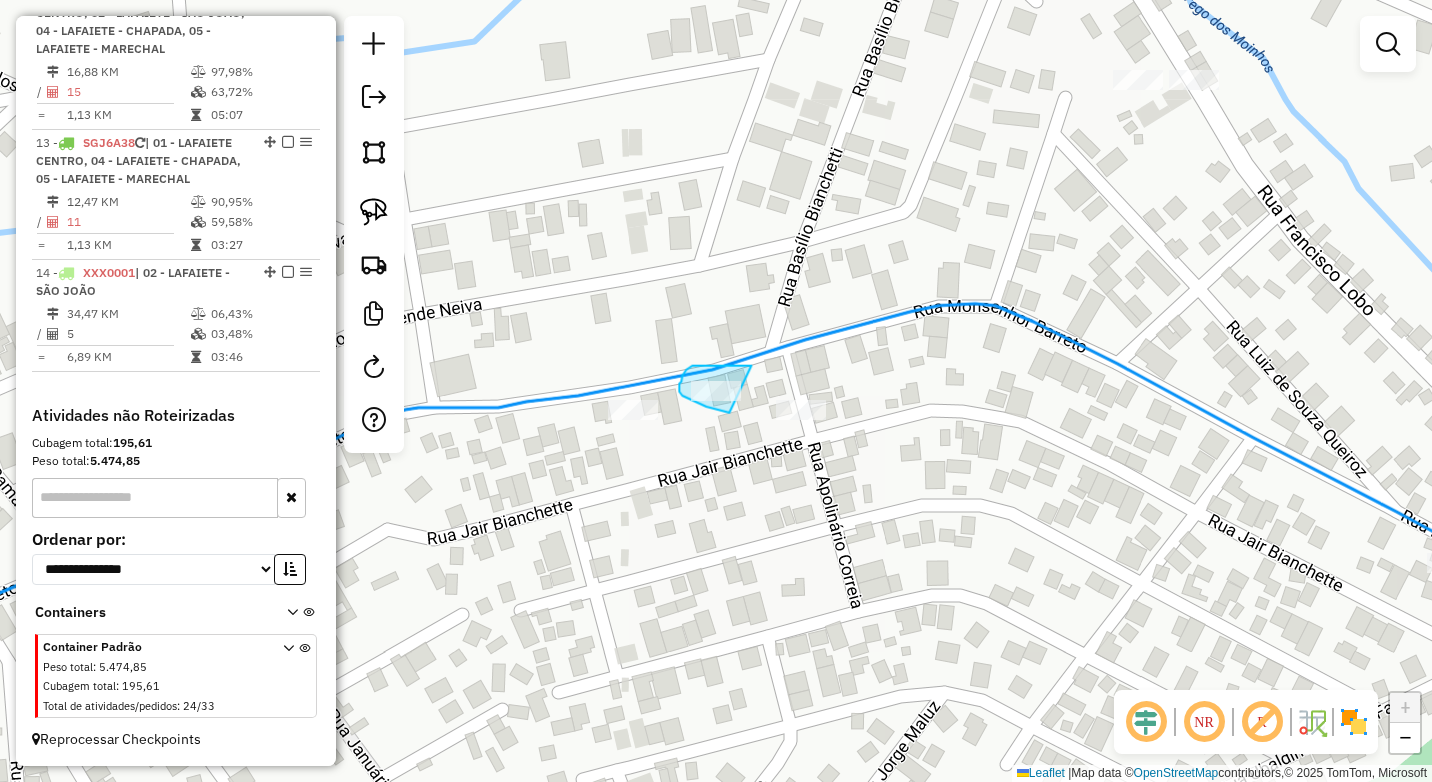 drag, startPoint x: 728, startPoint y: 366, endPoint x: 739, endPoint y: 412, distance: 47.296936 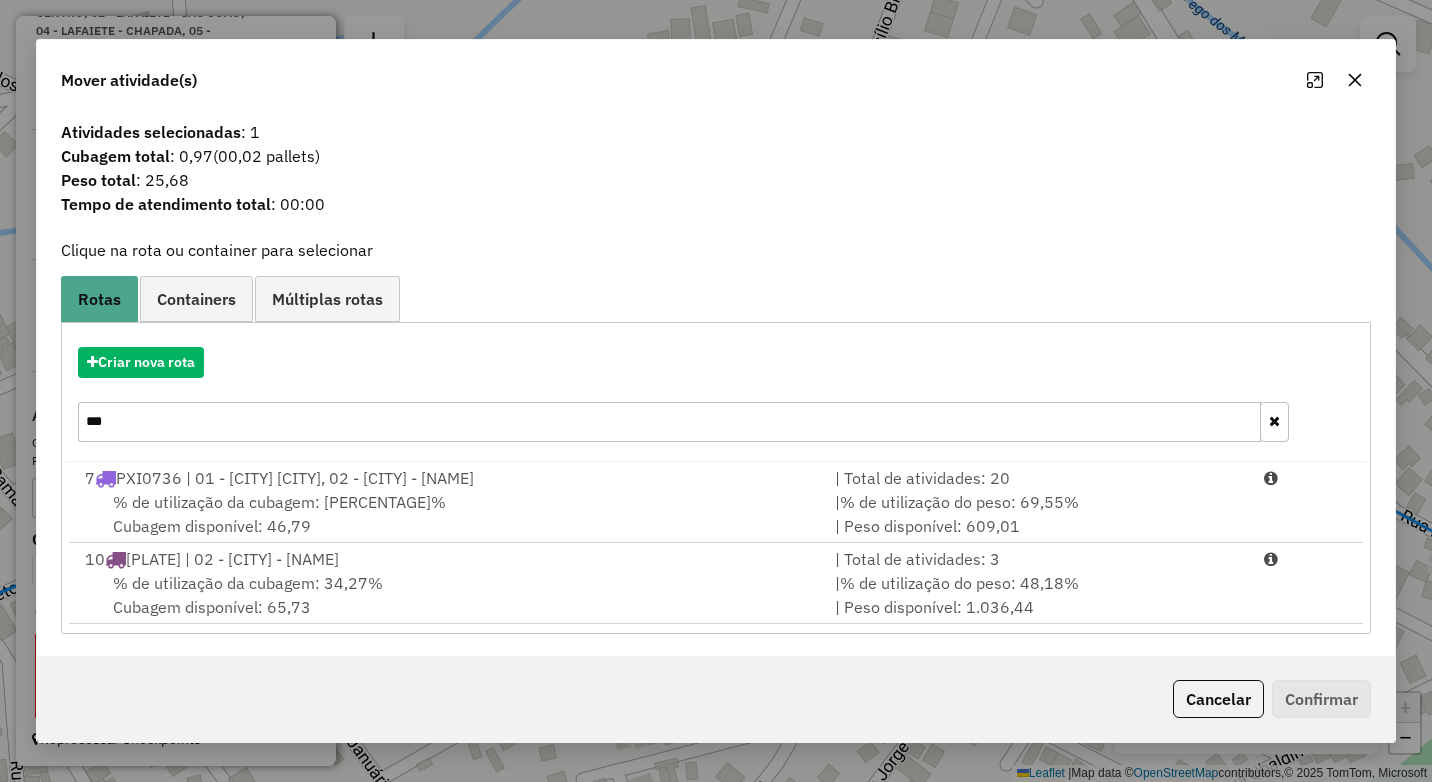 click on "***" at bounding box center [669, 422] 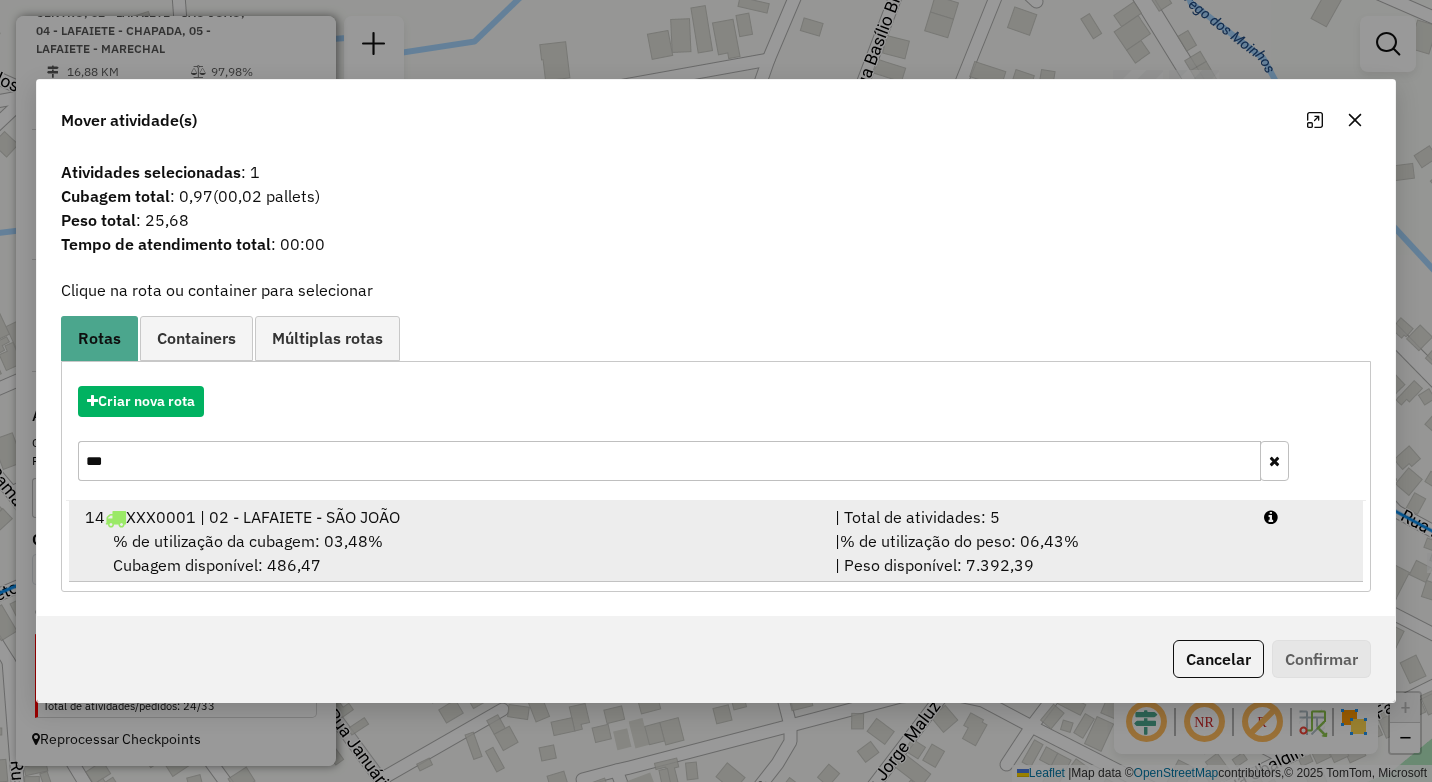 type on "***" 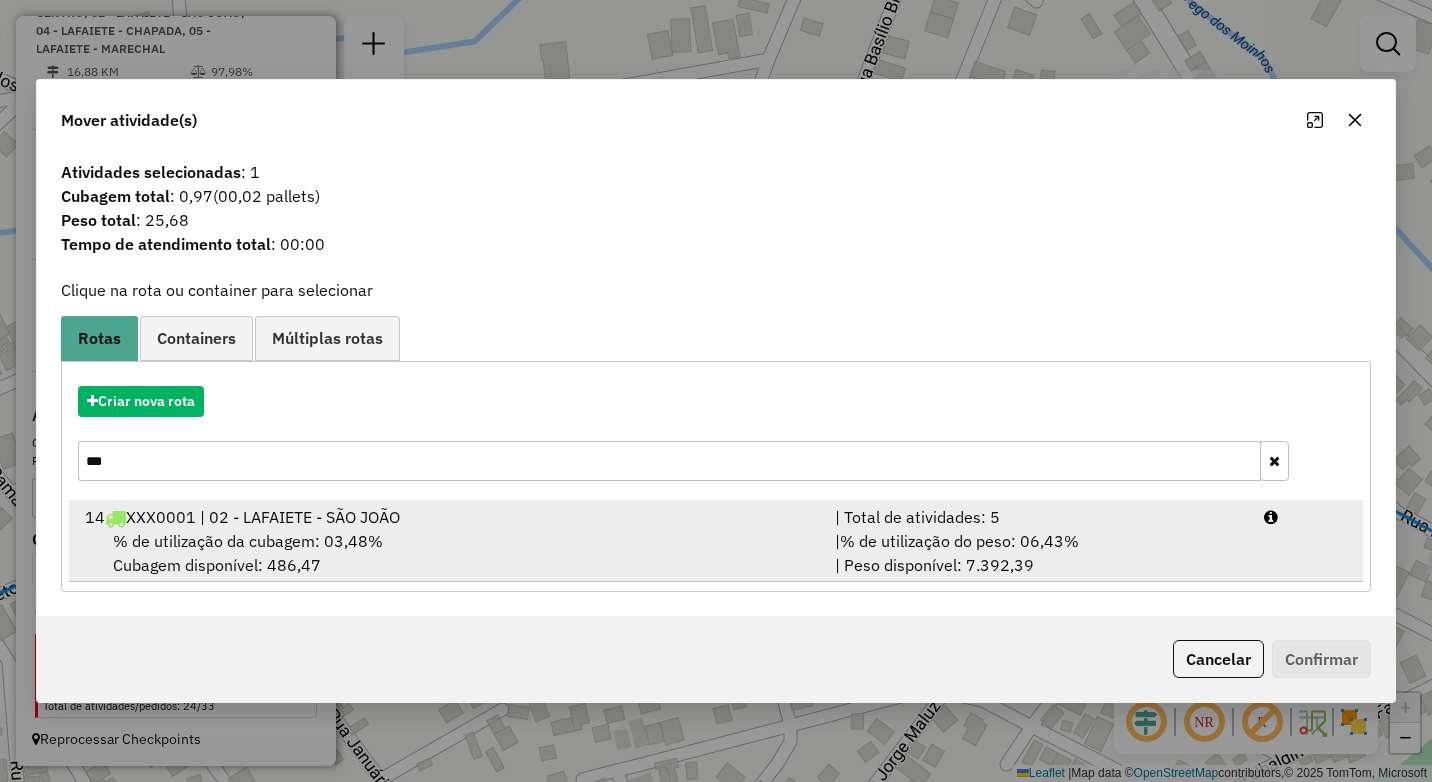 click on "% de utilização da cubagem: 03,48%" at bounding box center (248, 541) 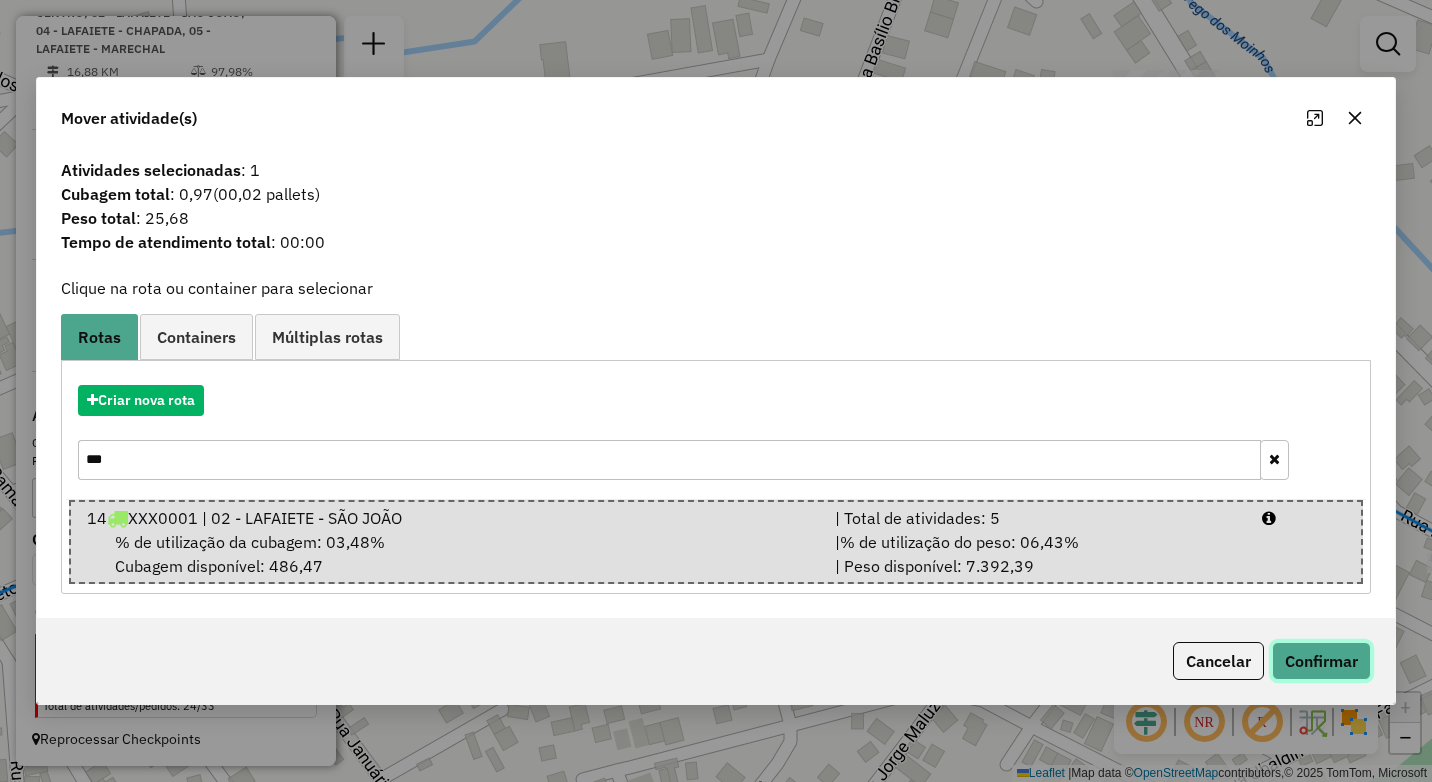 click on "Confirmar" 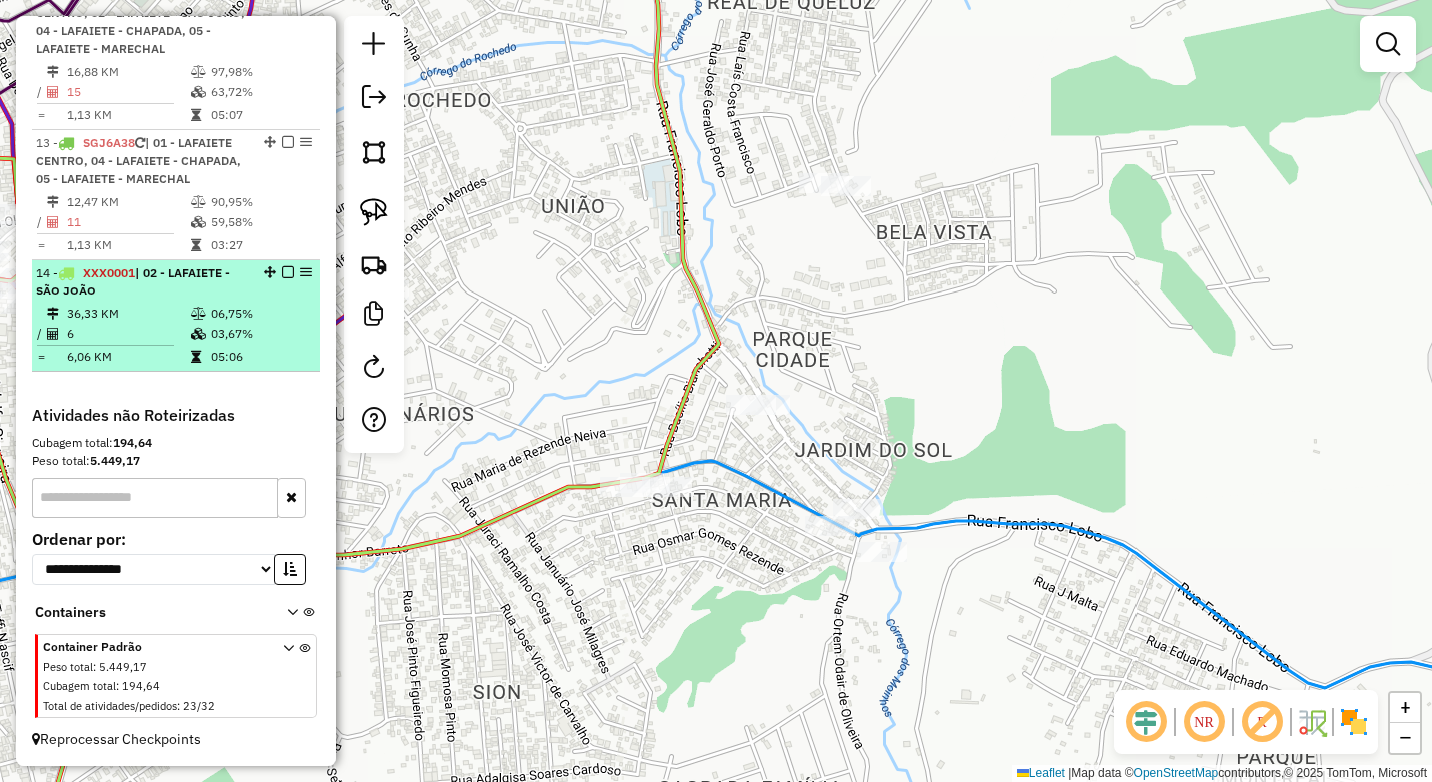 click at bounding box center [288, 272] 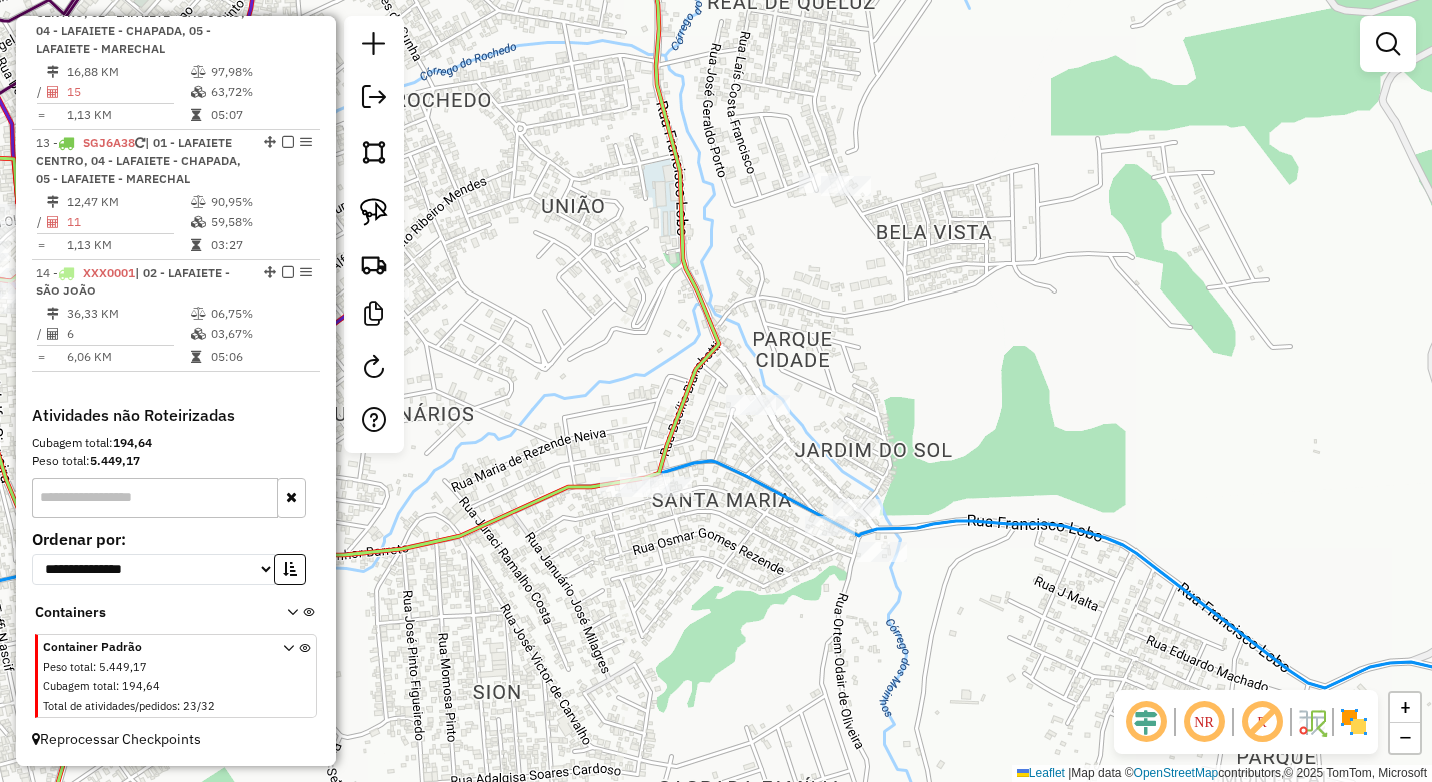 scroll, scrollTop: 1955, scrollLeft: 0, axis: vertical 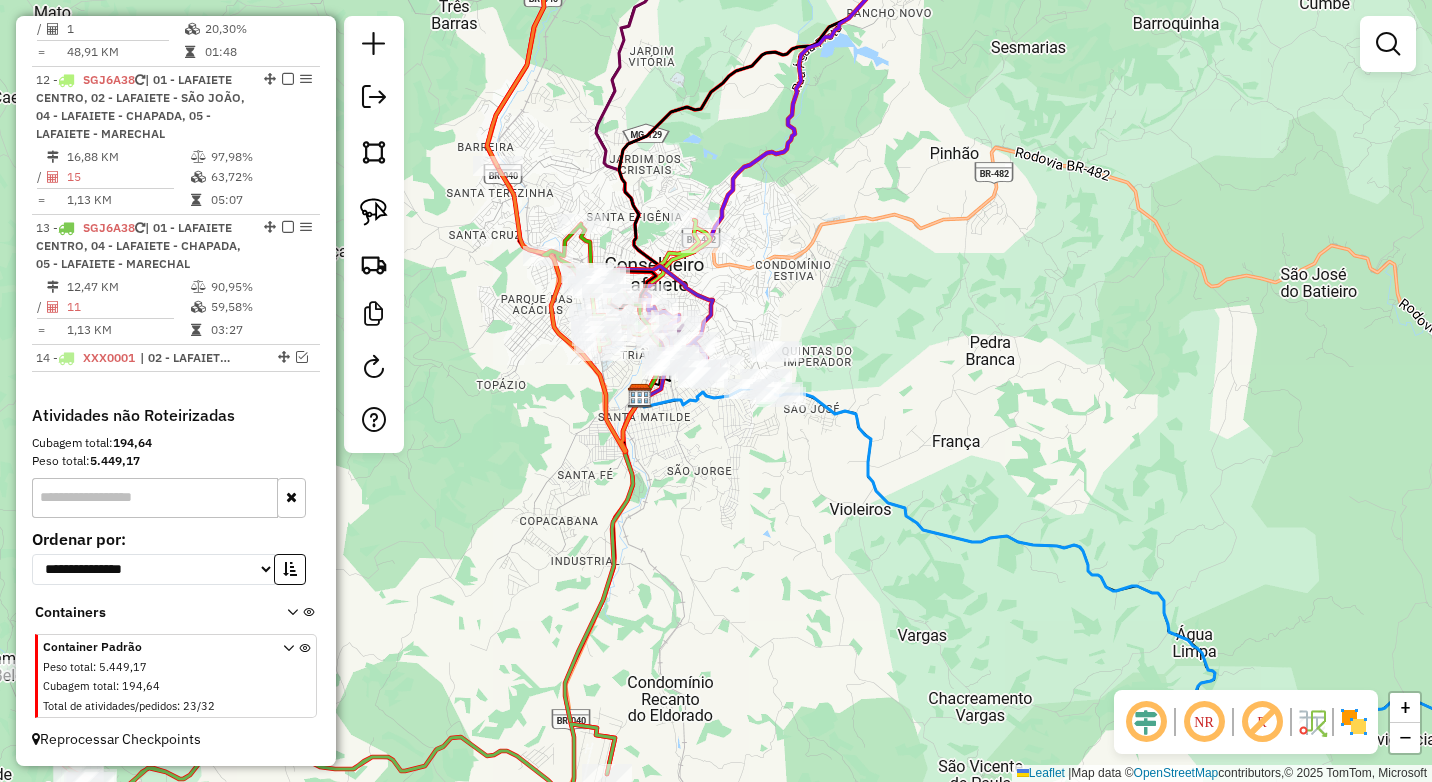 drag, startPoint x: 494, startPoint y: 491, endPoint x: 682, endPoint y: 506, distance: 188.59746 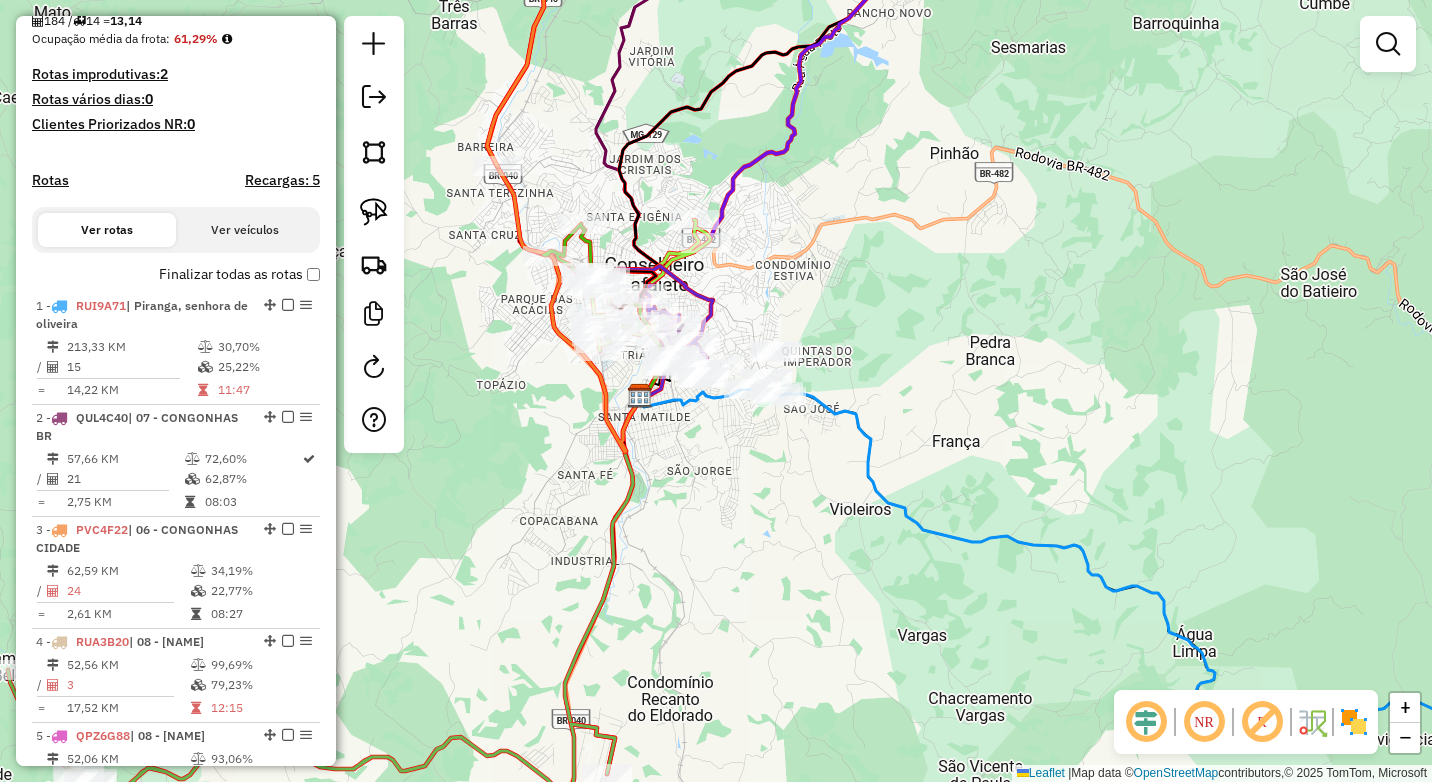 scroll, scrollTop: 455, scrollLeft: 0, axis: vertical 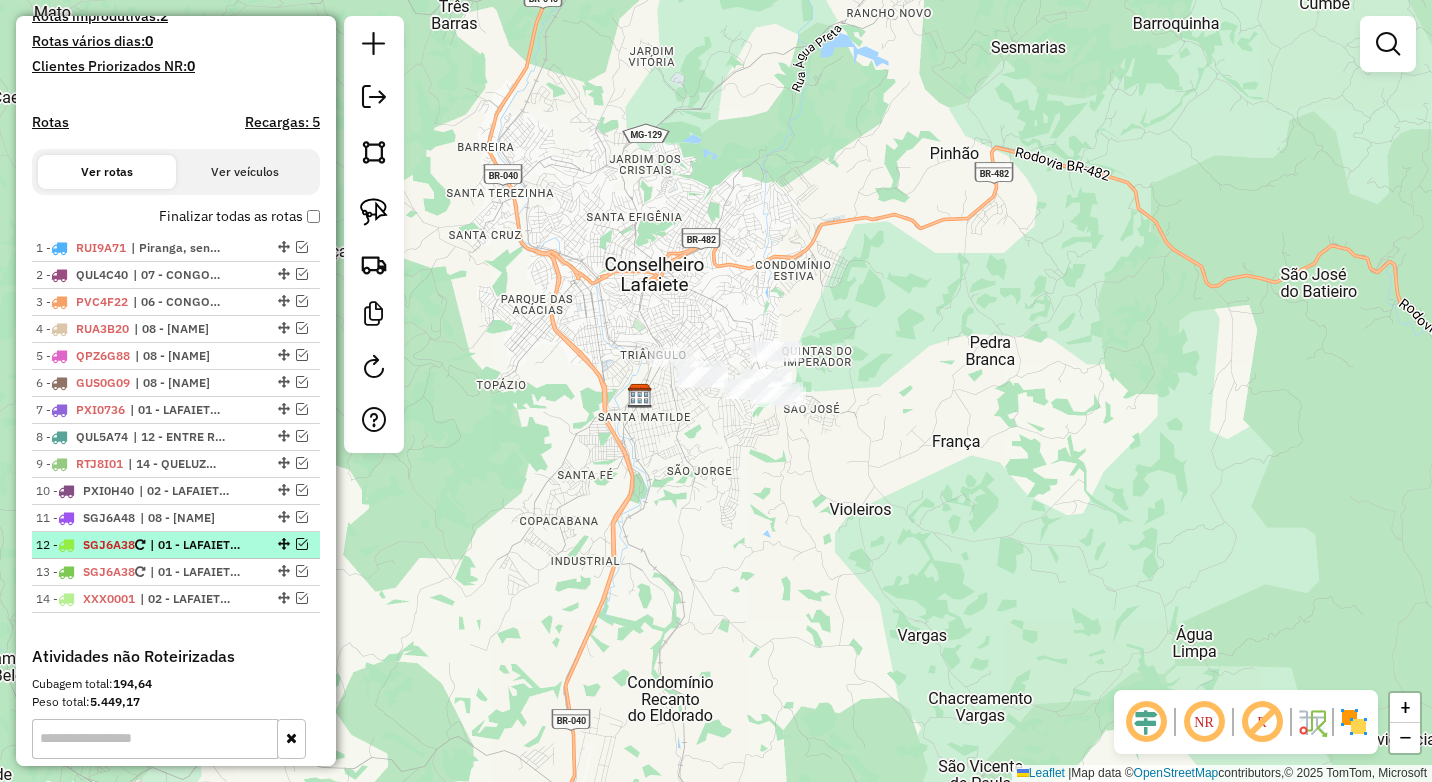 click at bounding box center [302, 544] 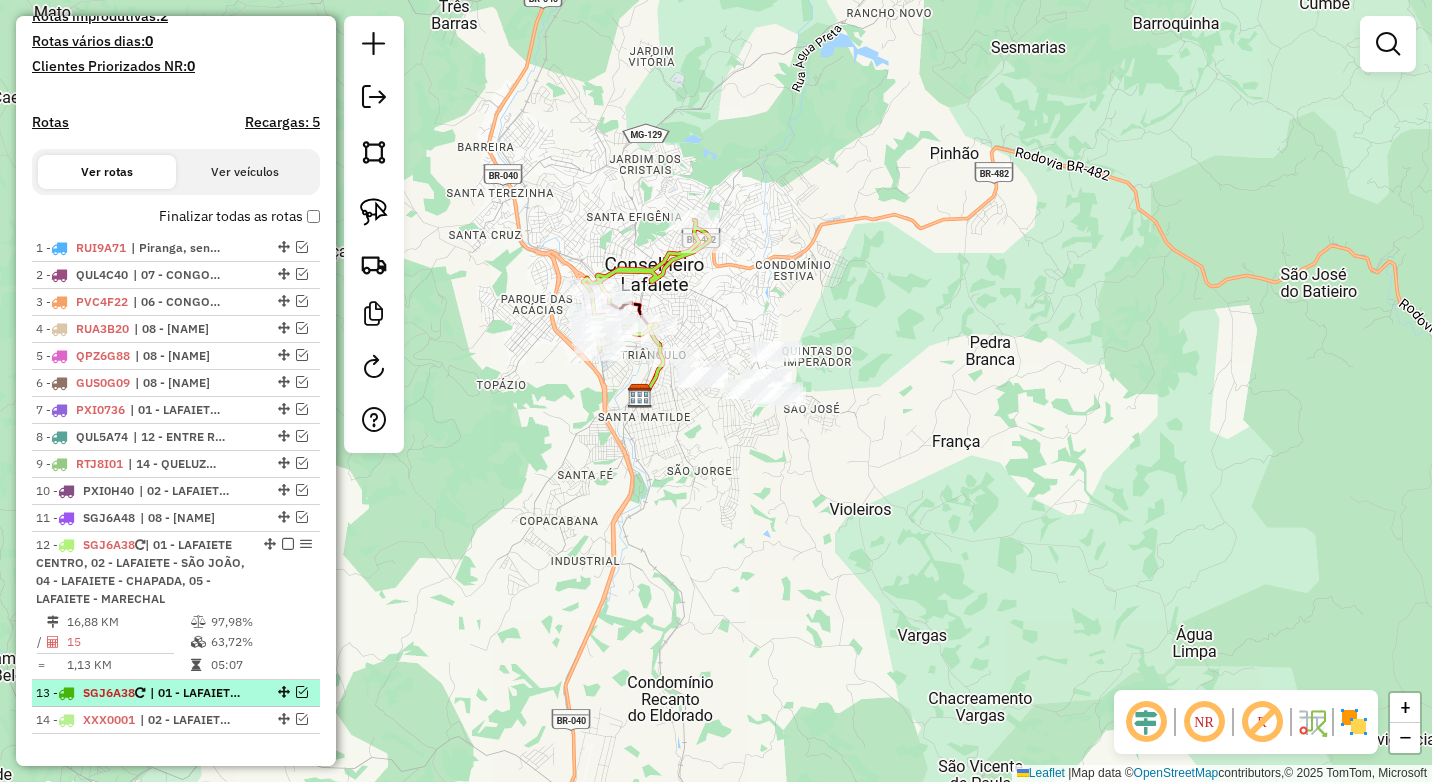 click at bounding box center [302, 692] 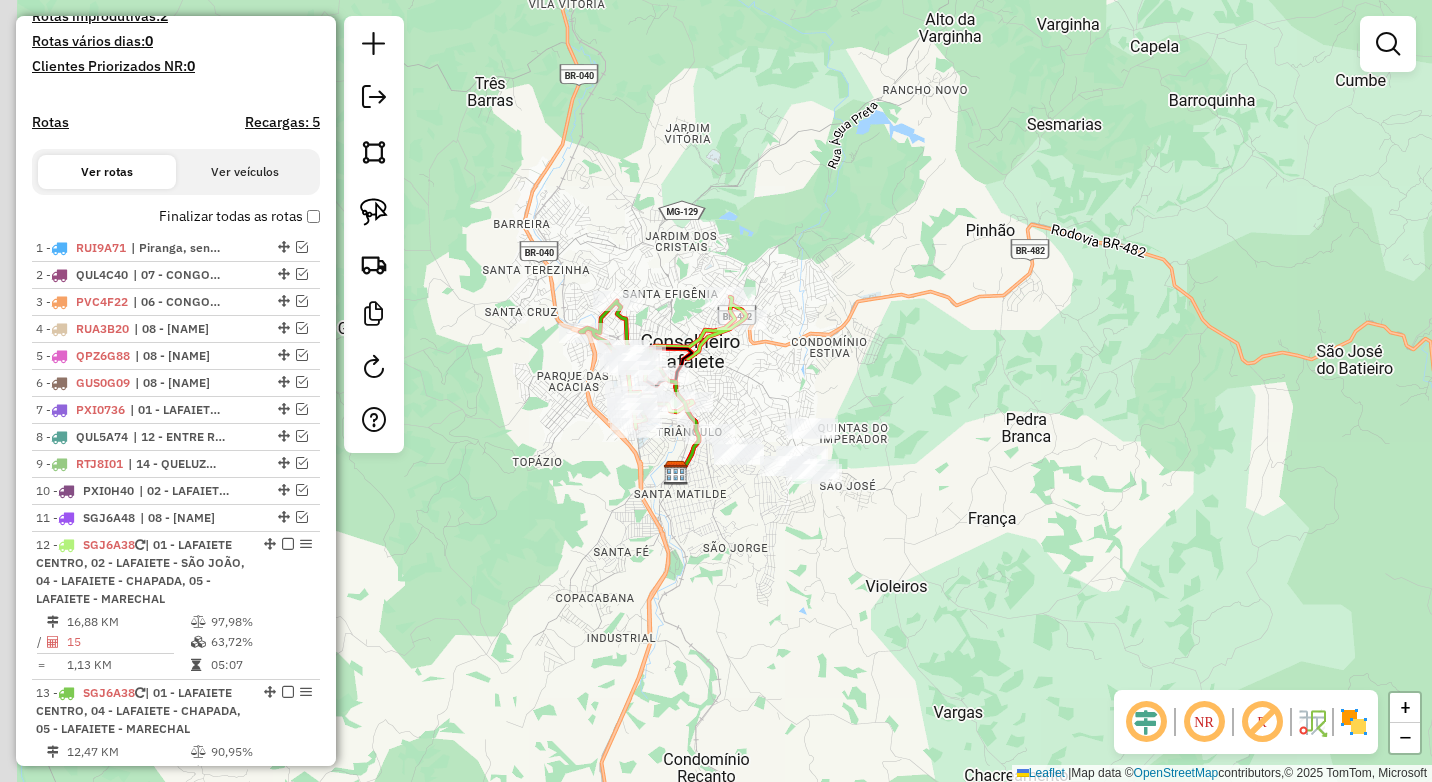 drag, startPoint x: 548, startPoint y: 390, endPoint x: 585, endPoint y: 469, distance: 87.23531 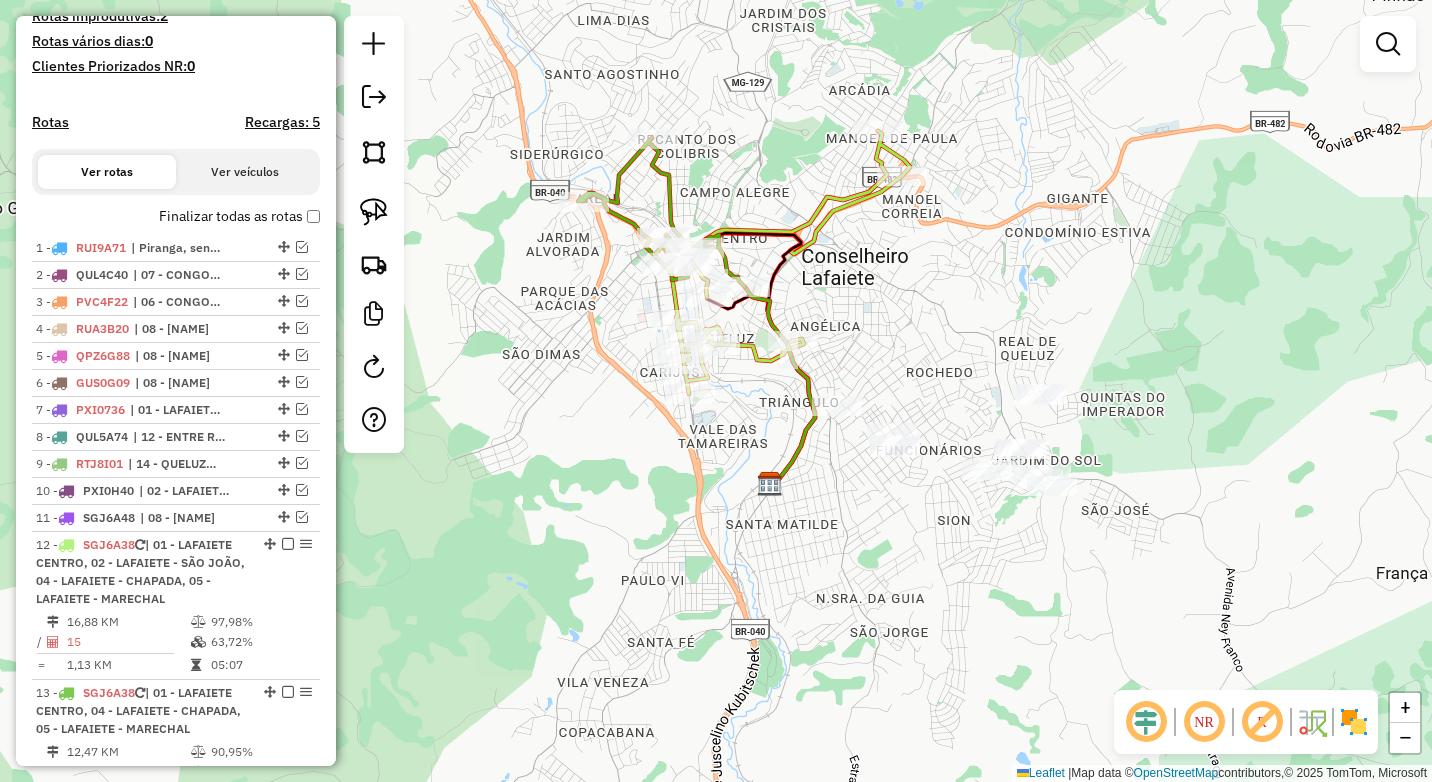 click on "Janela de atendimento Grade de atendimento Capacidade Transportadoras Veículos Cliente Pedidos  Rotas Selecione os dias de semana para filtrar as janelas de atendimento  Seg   Ter   Qua   Qui   Sex   Sáb   Dom  Informe o período da janela de atendimento: De: Até:  Filtrar exatamente a janela do cliente  Considerar janela de atendimento padrão  Selecione os dias de semana para filtrar as grades de atendimento  Seg   Ter   Qua   Qui   Sex   Sáb   Dom   Considerar clientes sem dia de atendimento cadastrado  Clientes fora do dia de atendimento selecionado Filtrar as atividades entre os valores definidos abaixo:  Peso mínimo:  ****  Peso máximo:  ****  Cubagem mínima:   Cubagem máxima:   De:   Até:  Filtrar as atividades entre o tempo de atendimento definido abaixo:  De:   Até:   Considerar capacidade total dos clientes não roteirizados Transportadora: Selecione um ou mais itens Tipo de veículo: Selecione um ou mais itens Veículo: Selecione um ou mais itens Motorista: Selecione um ou mais itens De:" 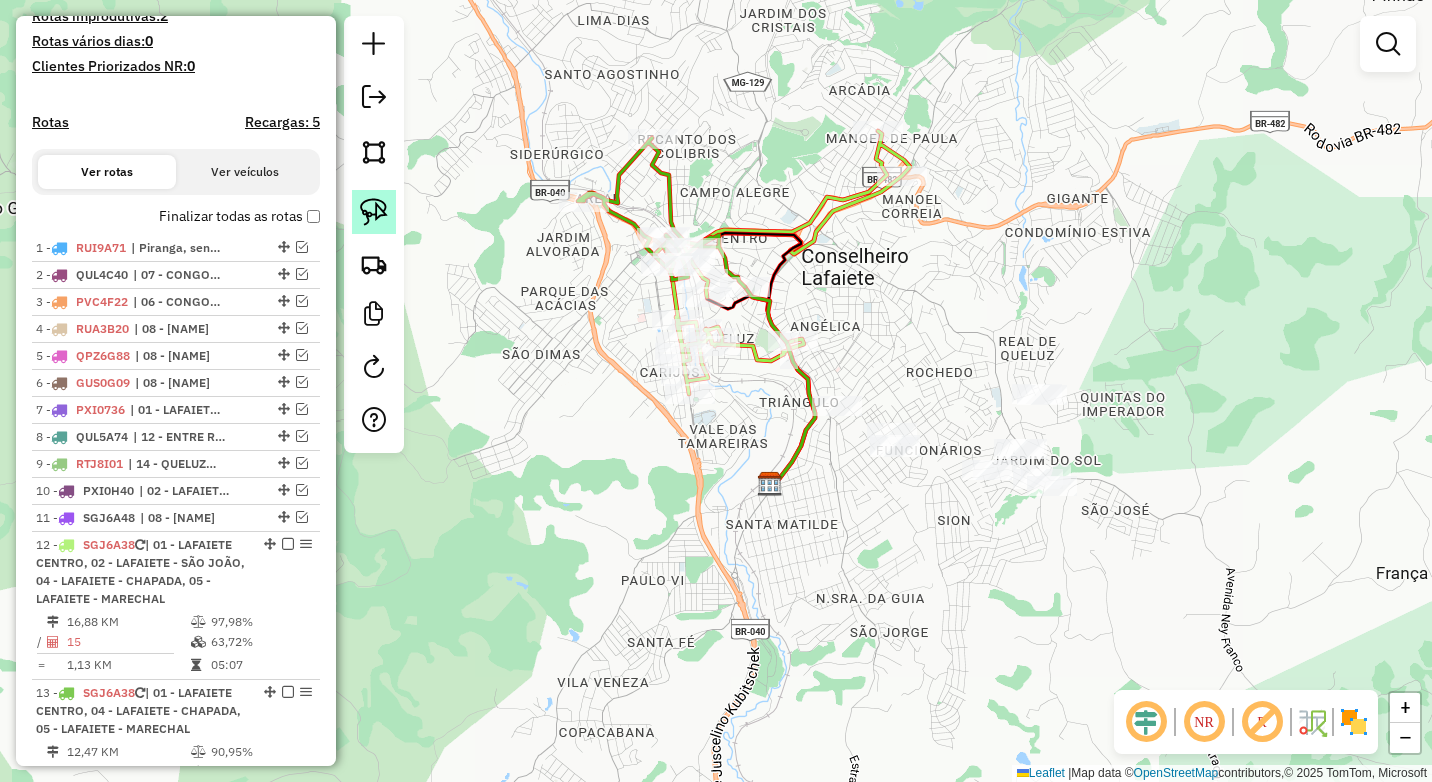 click 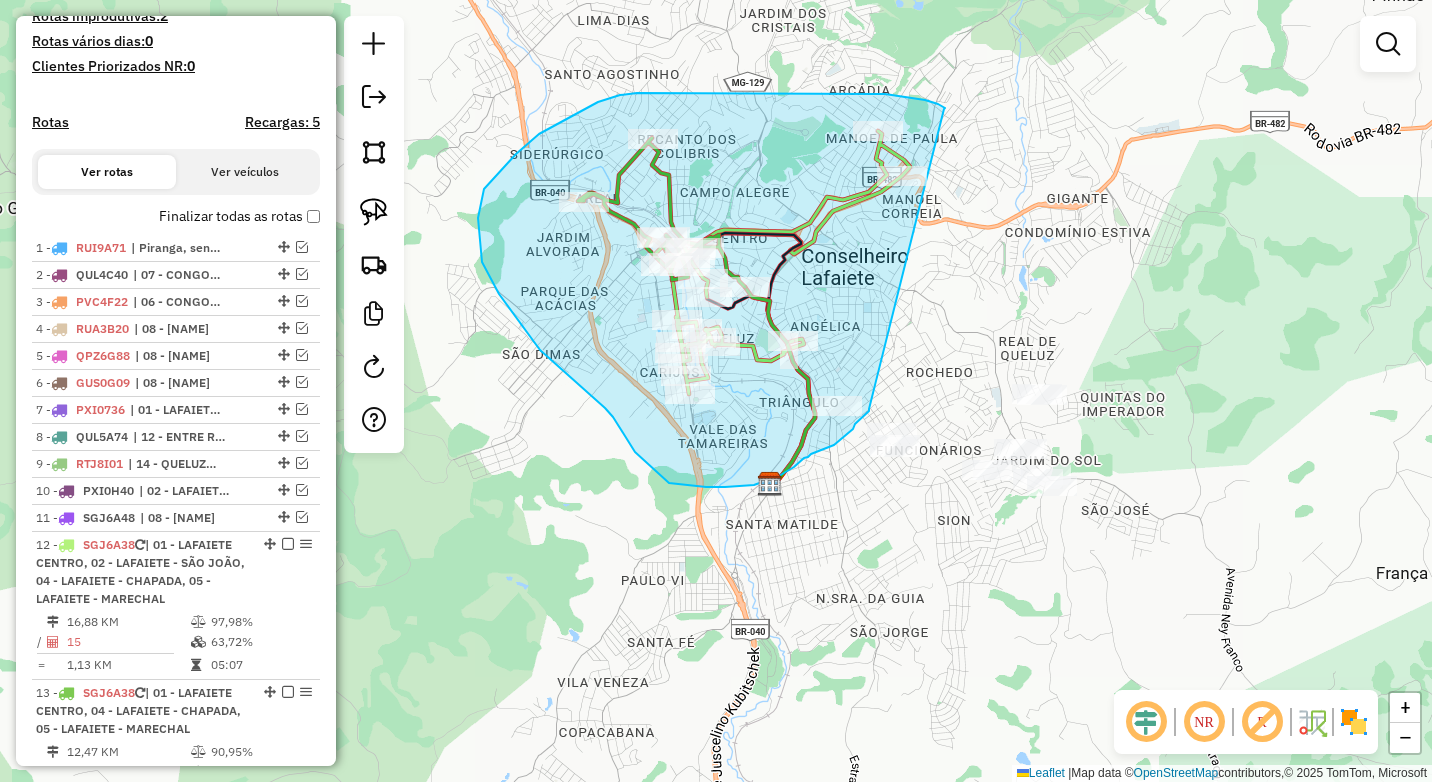 drag, startPoint x: 944, startPoint y: 109, endPoint x: 869, endPoint y: 409, distance: 309.2329 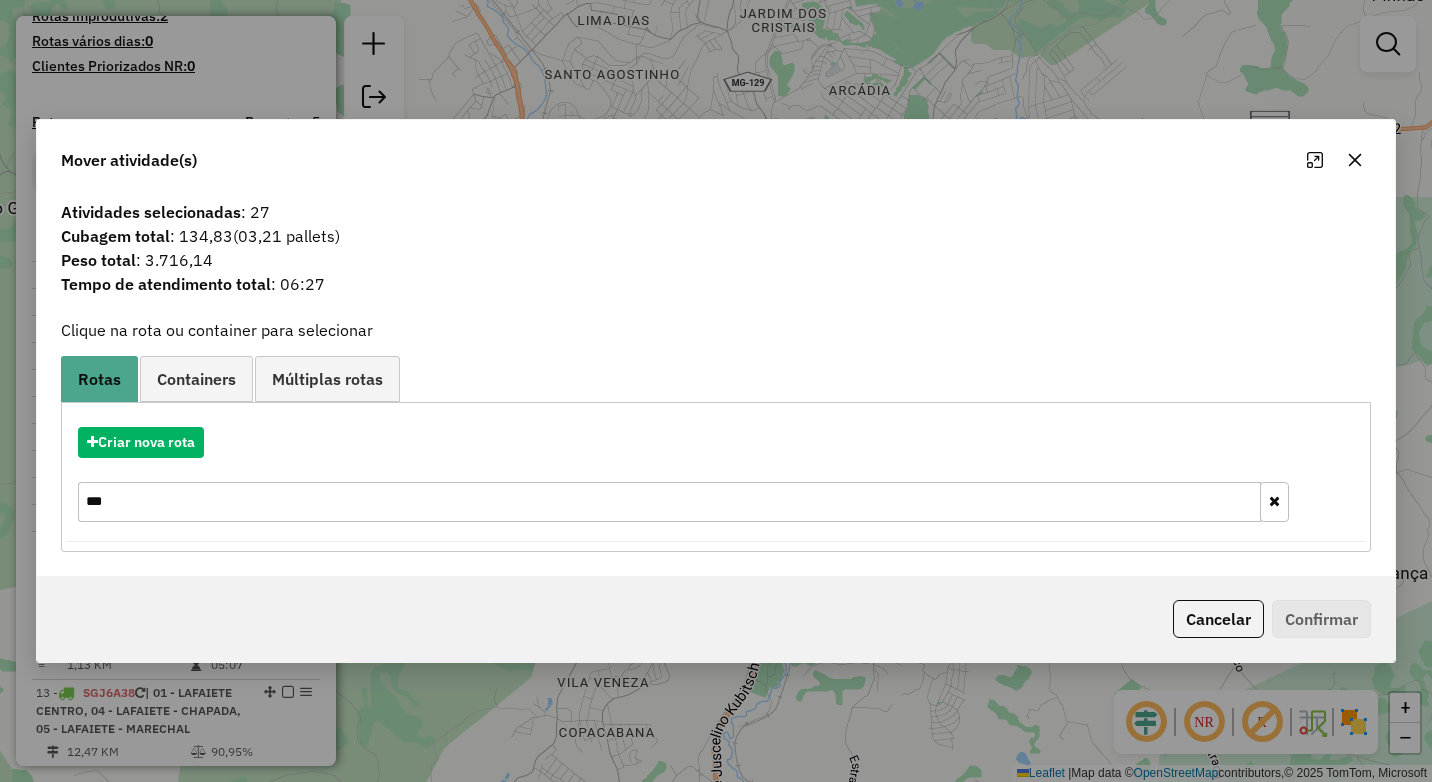 click 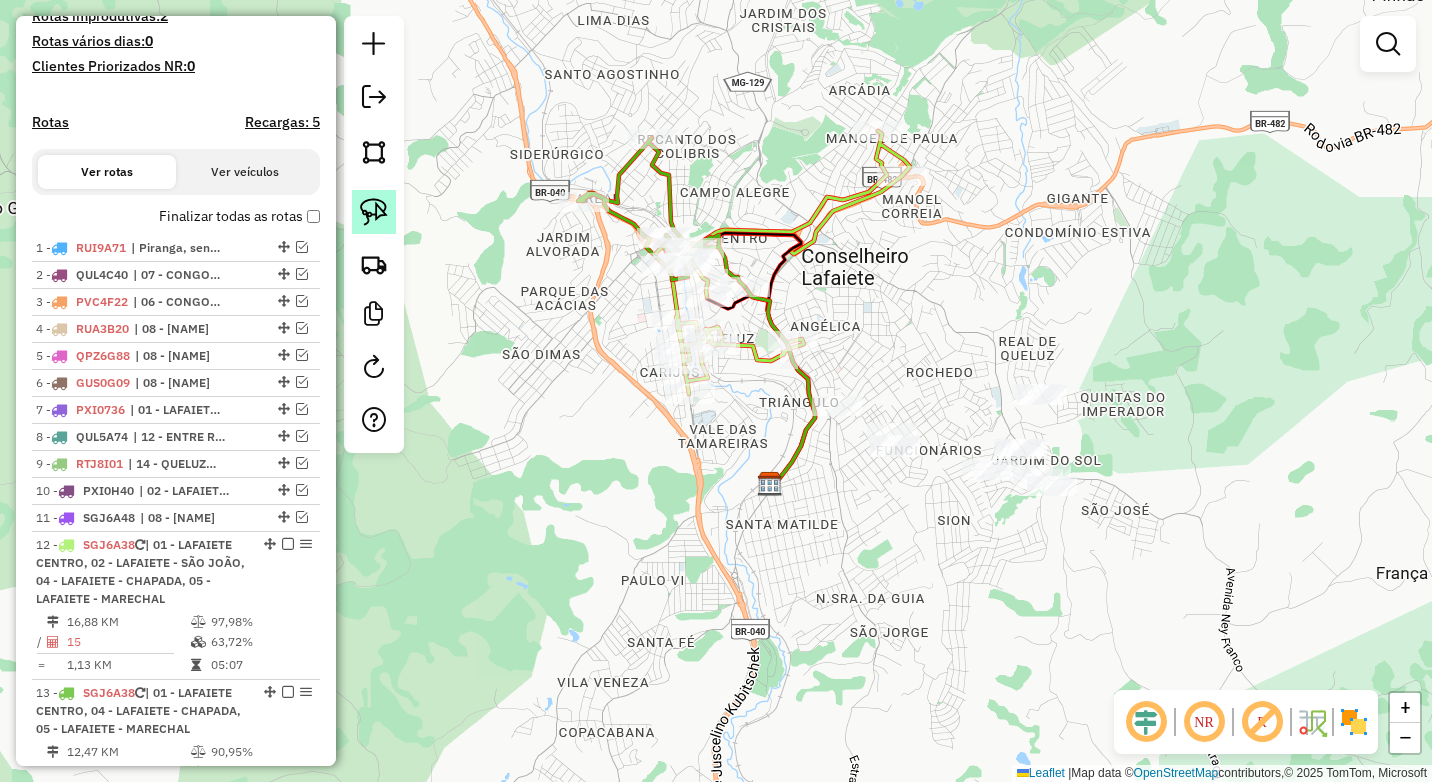click 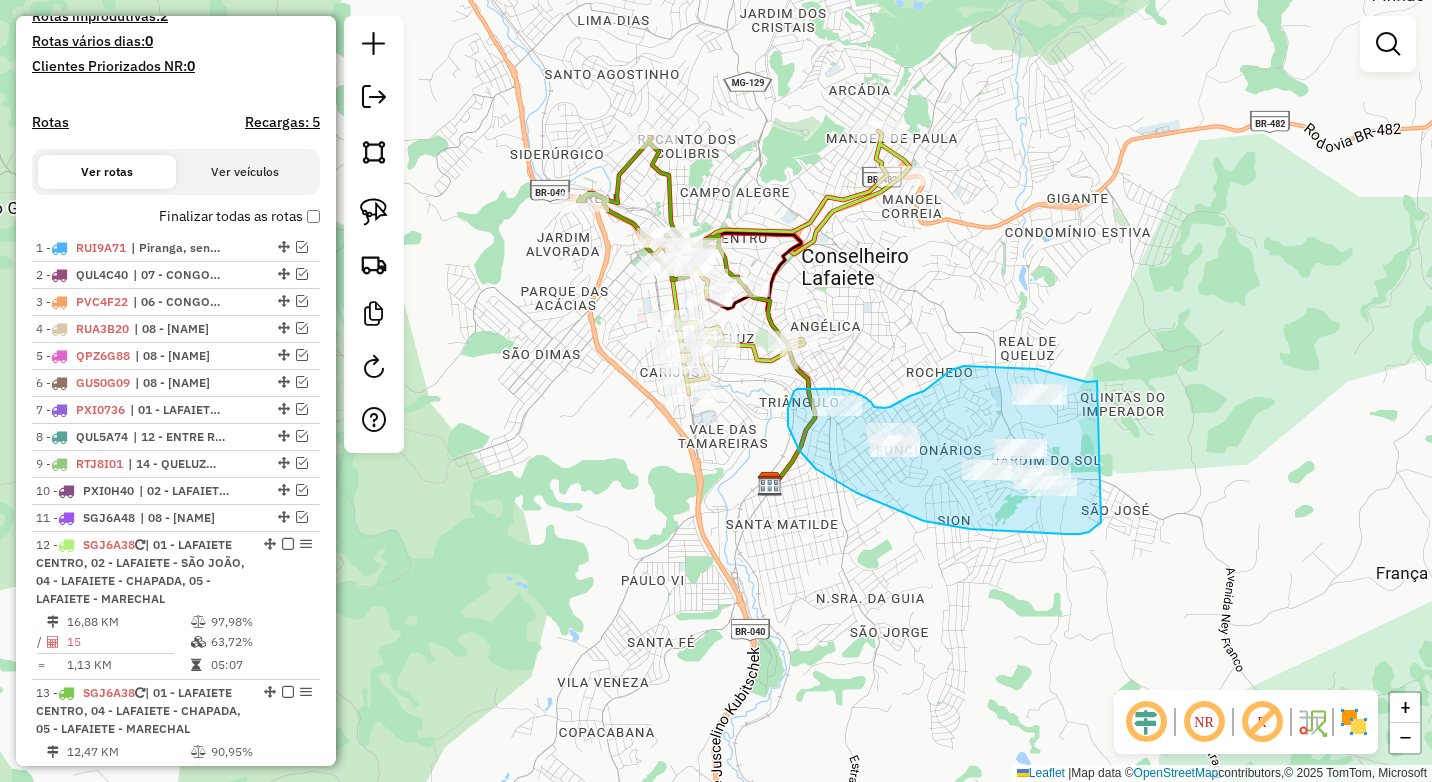 drag, startPoint x: 1047, startPoint y: 371, endPoint x: 1112, endPoint y: 515, distance: 157.99051 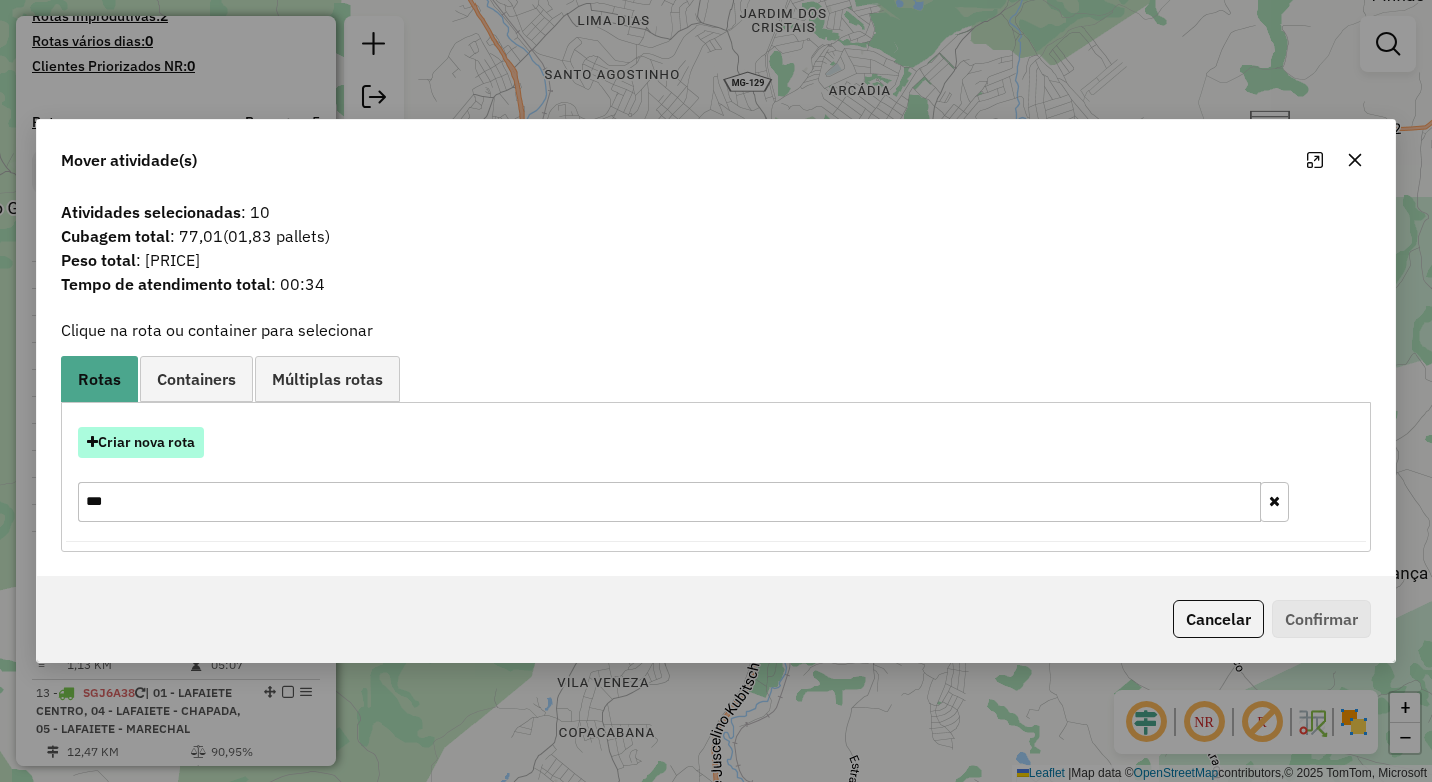 click on "Criar nova rota" at bounding box center [141, 442] 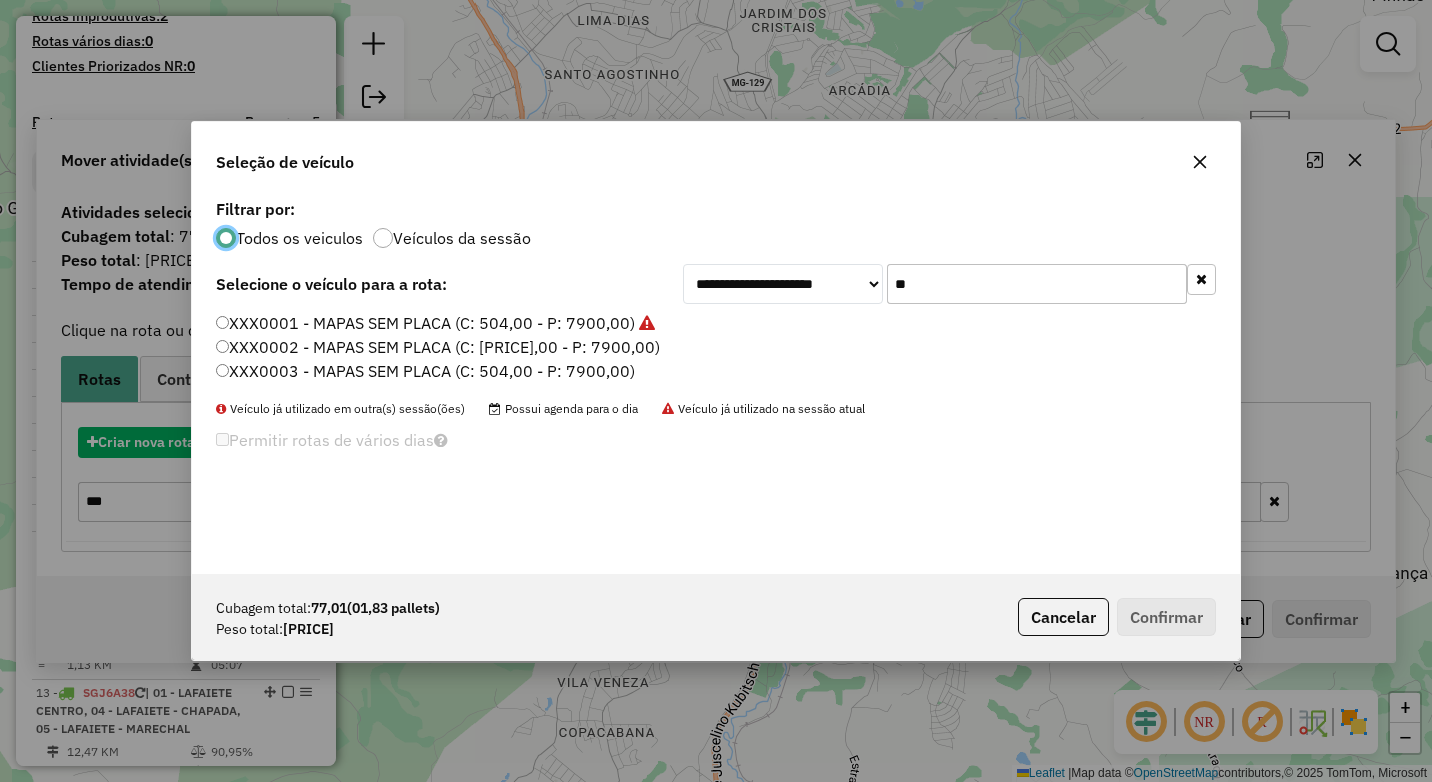 scroll, scrollTop: 11, scrollLeft: 6, axis: both 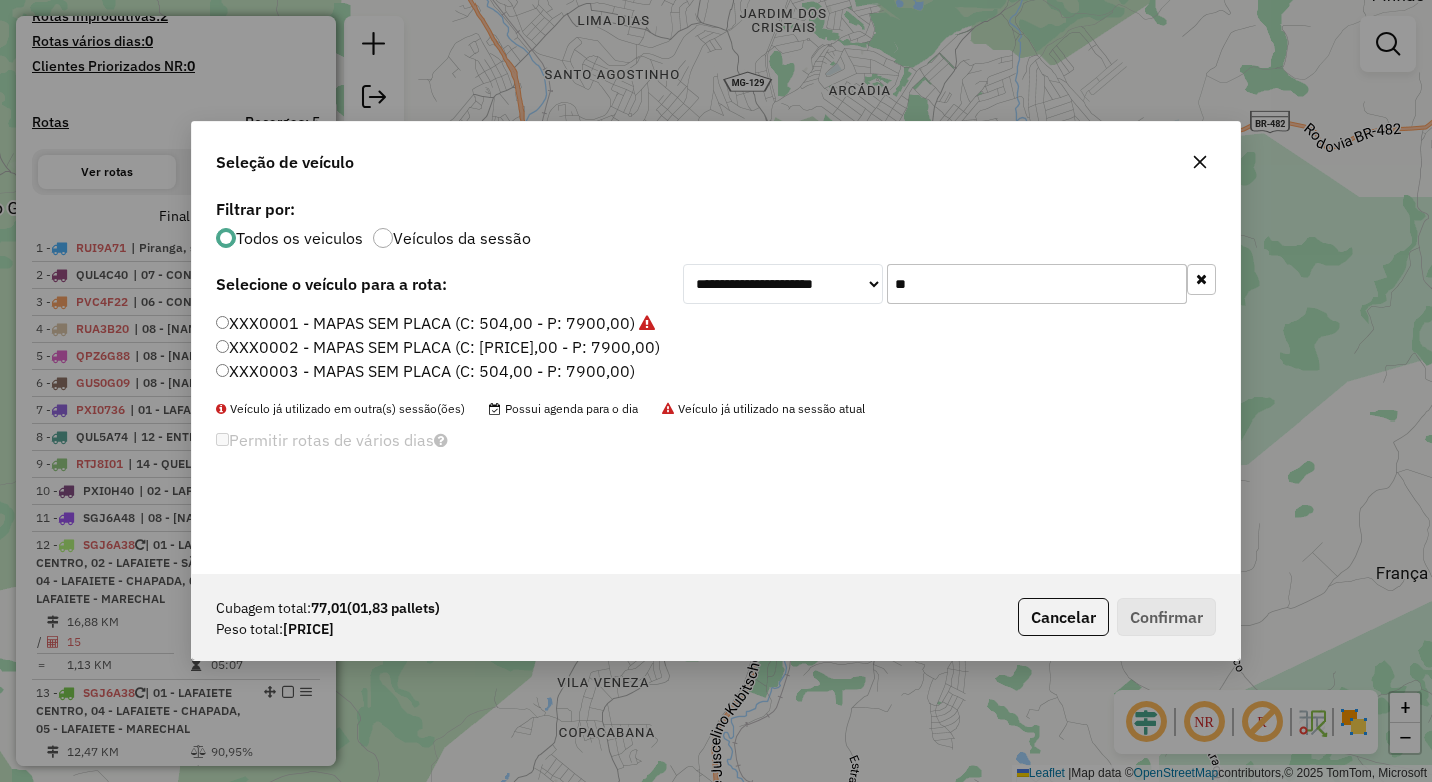 drag, startPoint x: 947, startPoint y: 273, endPoint x: 807, endPoint y: 284, distance: 140.43147 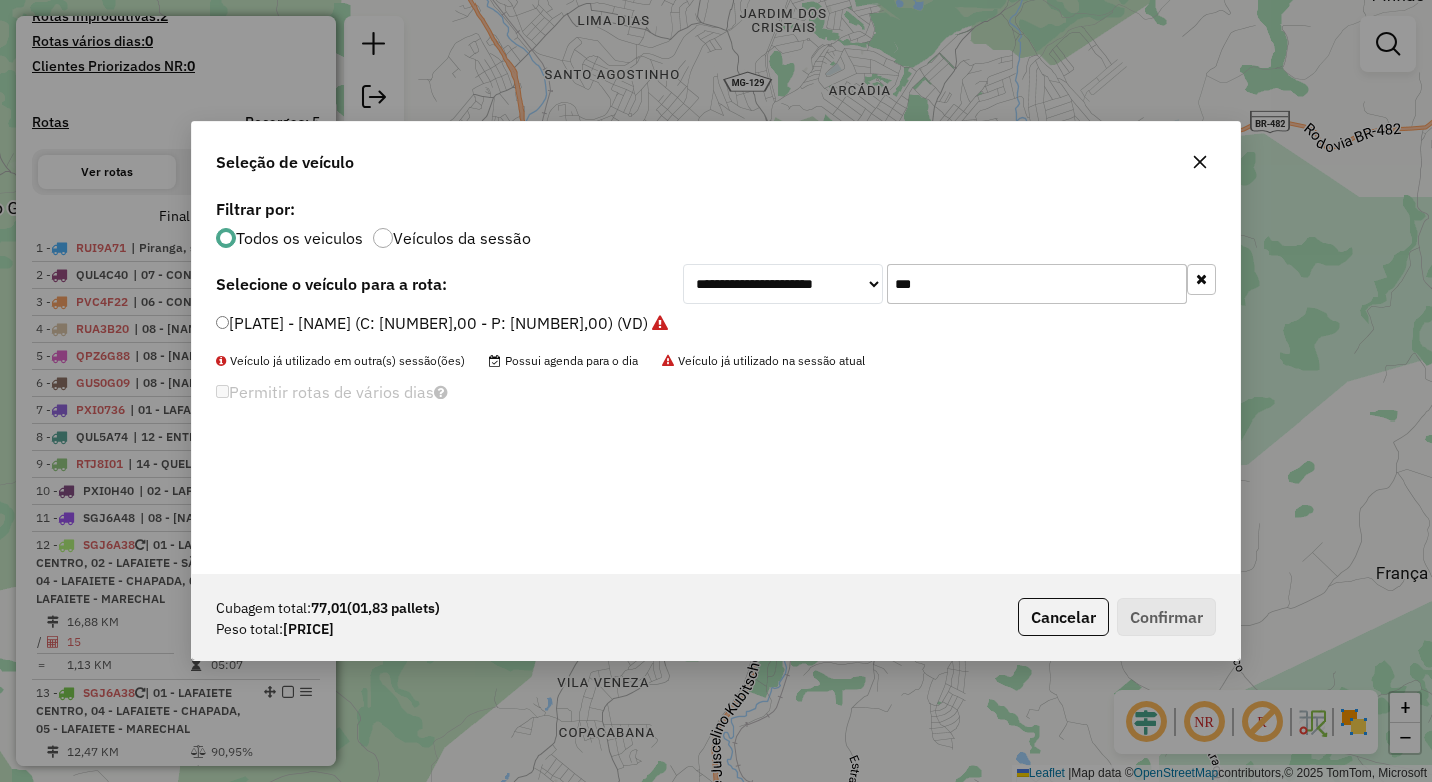 type on "***" 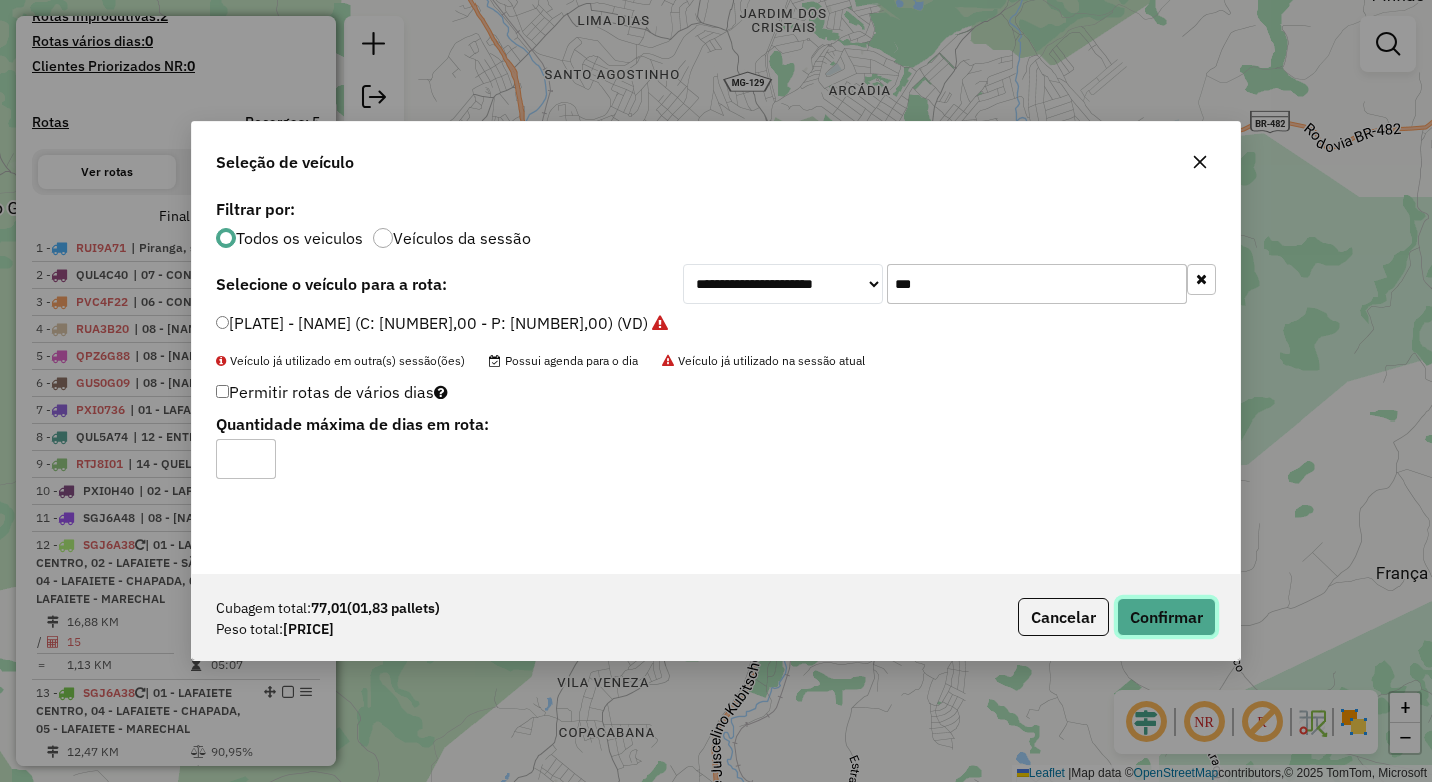 click on "Confirmar" 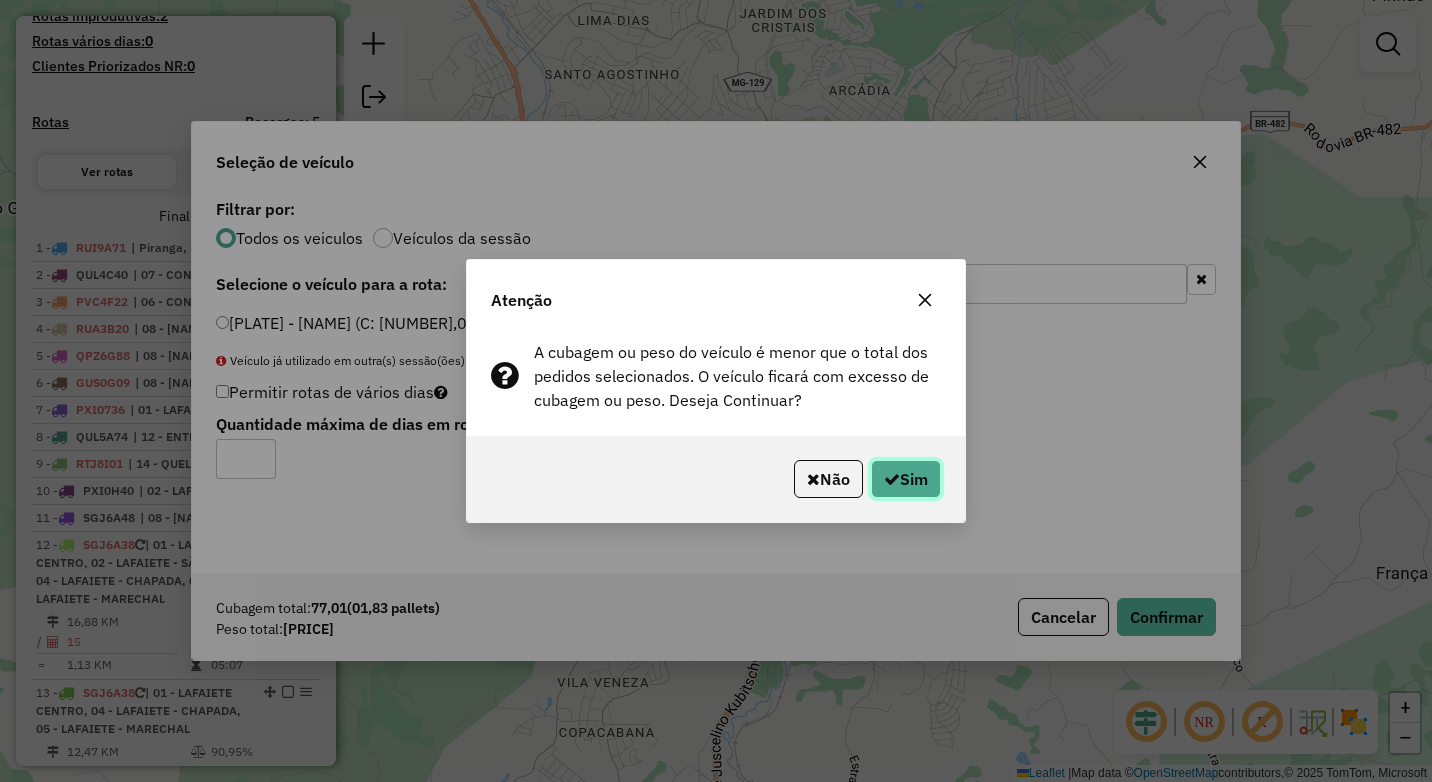 click on "Sim" 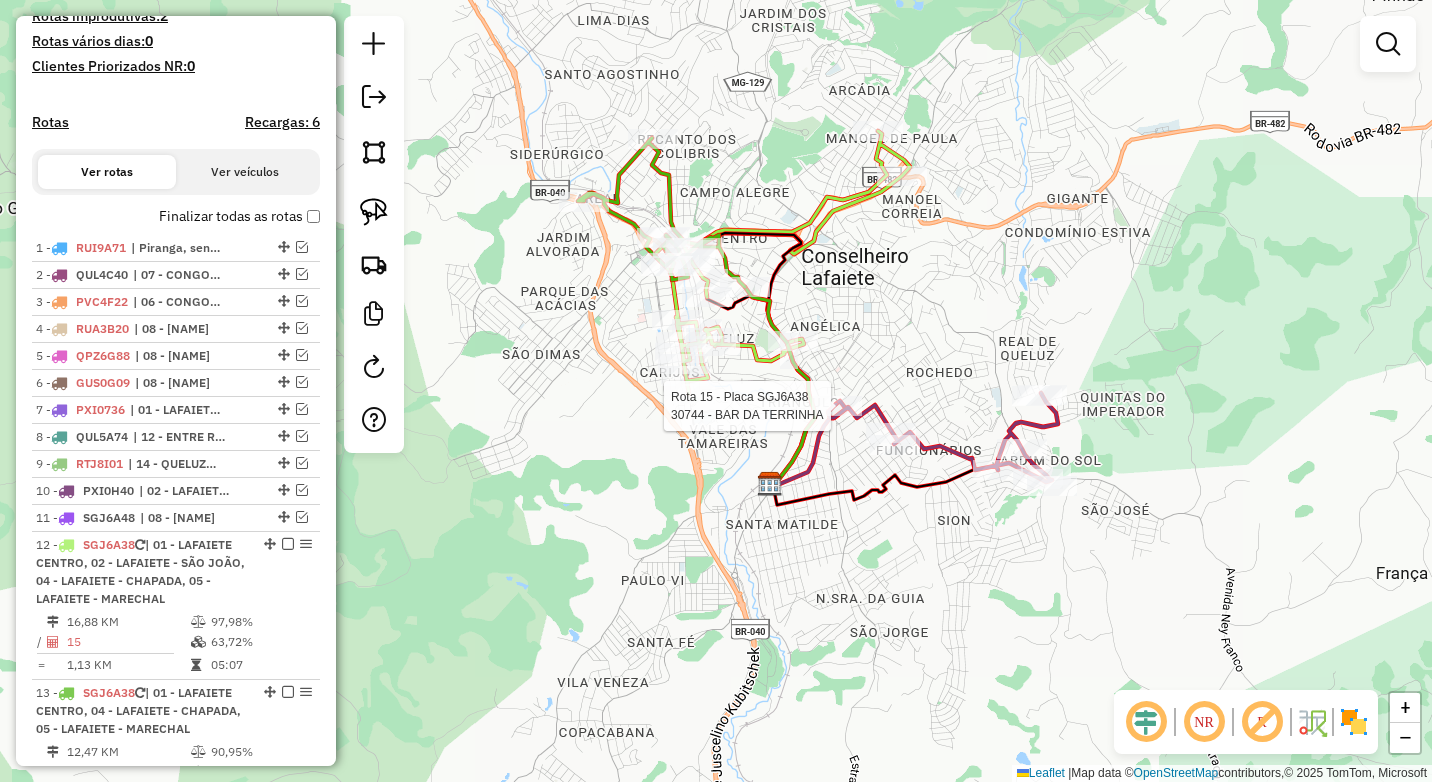 click 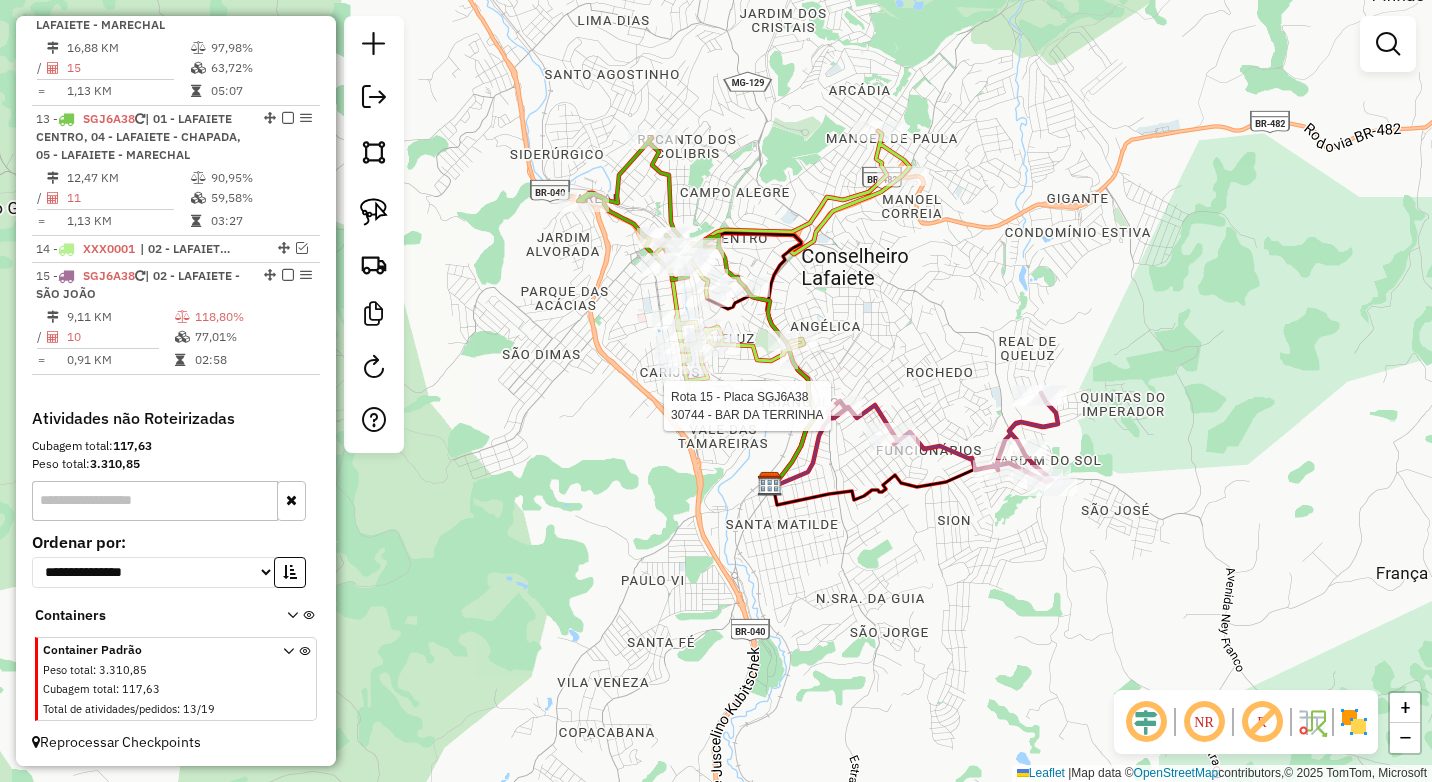 select on "*********" 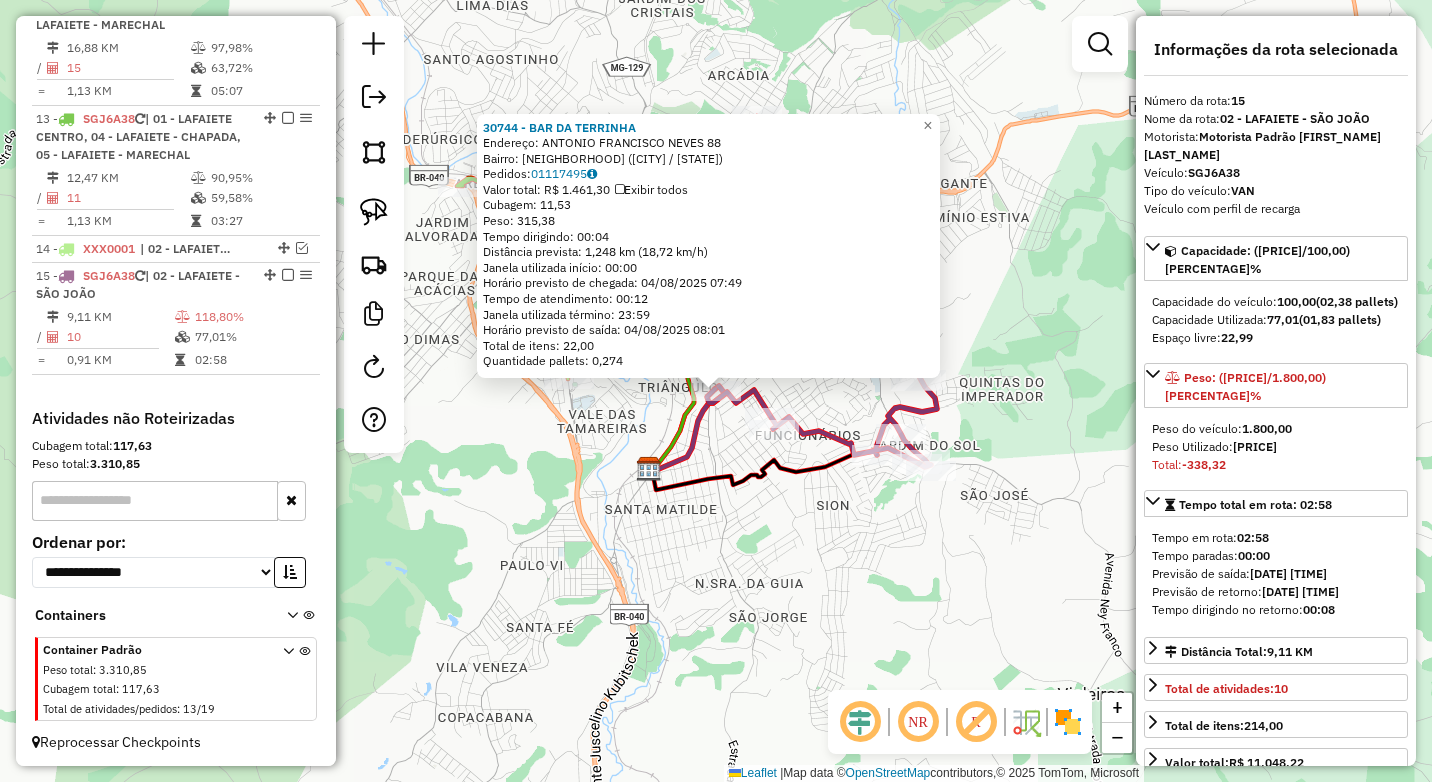 scroll, scrollTop: 1132, scrollLeft: 0, axis: vertical 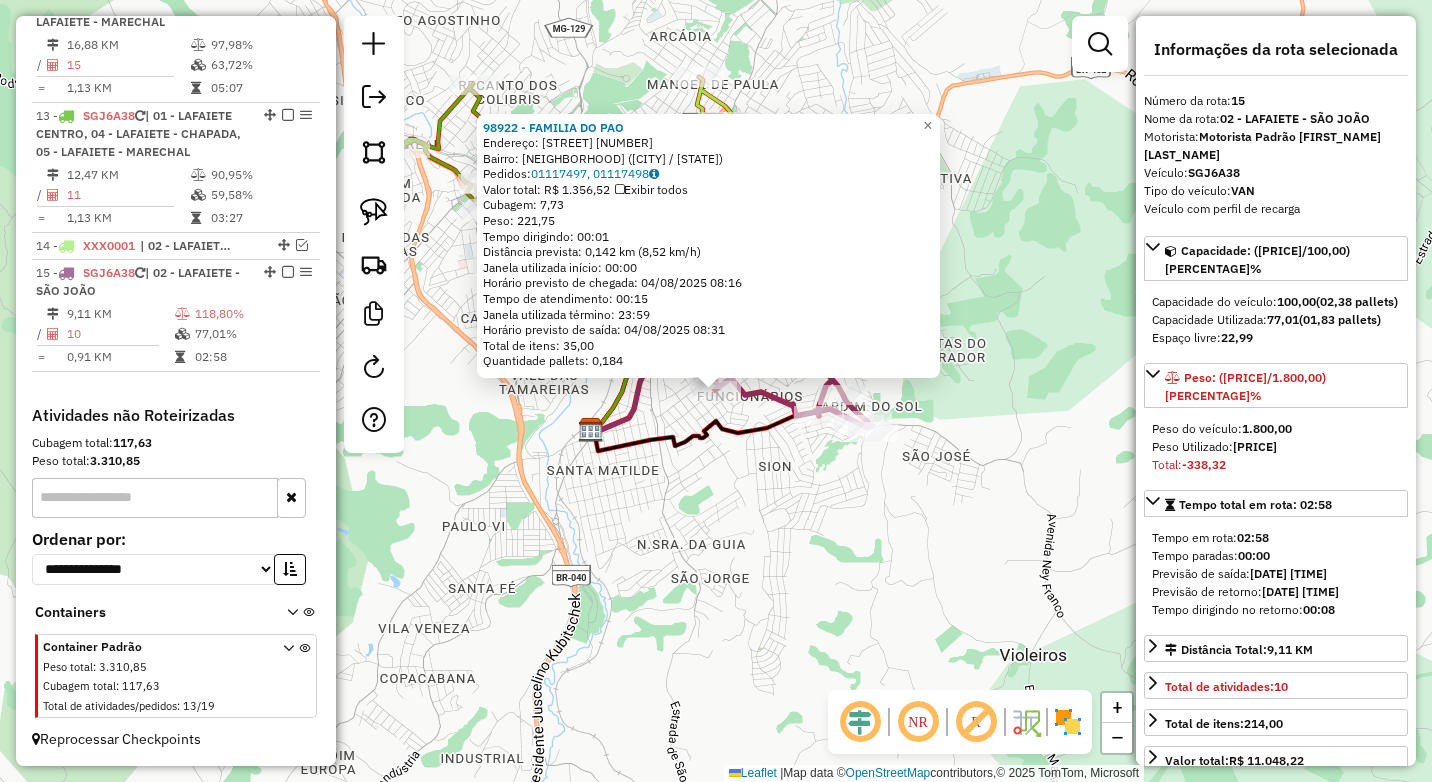 click on "98922 - FAMILIA DO PAO  Endereço:  BENEDITO LOBATO 699   Bairro: SAO JOAO (CONSELHEIRO LAFAIETE / MG)   Pedidos:  01117497, 01117498   Valor total: R$ 1.356,52   Exibir todos   Cubagem: 7,73  Peso: 221,75  Tempo dirigindo: 00:01   Distância prevista: 0,142 km (8,52 km/h)   Janela utilizada início: 00:00   Horário previsto de chegada: 04/08/2025 08:16   Tempo de atendimento: 00:15   Janela utilizada término: 23:59   Horário previsto de saída: 04/08/2025 08:31   Total de itens: 35,00   Quantidade pallets: 0,184  × Janela de atendimento Grade de atendimento Capacidade Transportadoras Veículos Cliente Pedidos  Rotas Selecione os dias de semana para filtrar as janelas de atendimento  Seg   Ter   Qua   Qui   Sex   Sáb   Dom  Informe o período da janela de atendimento: De: Até:  Filtrar exatamente a janela do cliente  Considerar janela de atendimento padrão  Selecione os dias de semana para filtrar as grades de atendimento  Seg   Ter   Qua   Qui   Sex   Sáb   Dom   Peso mínimo:  ****  Peso máximo:  +" 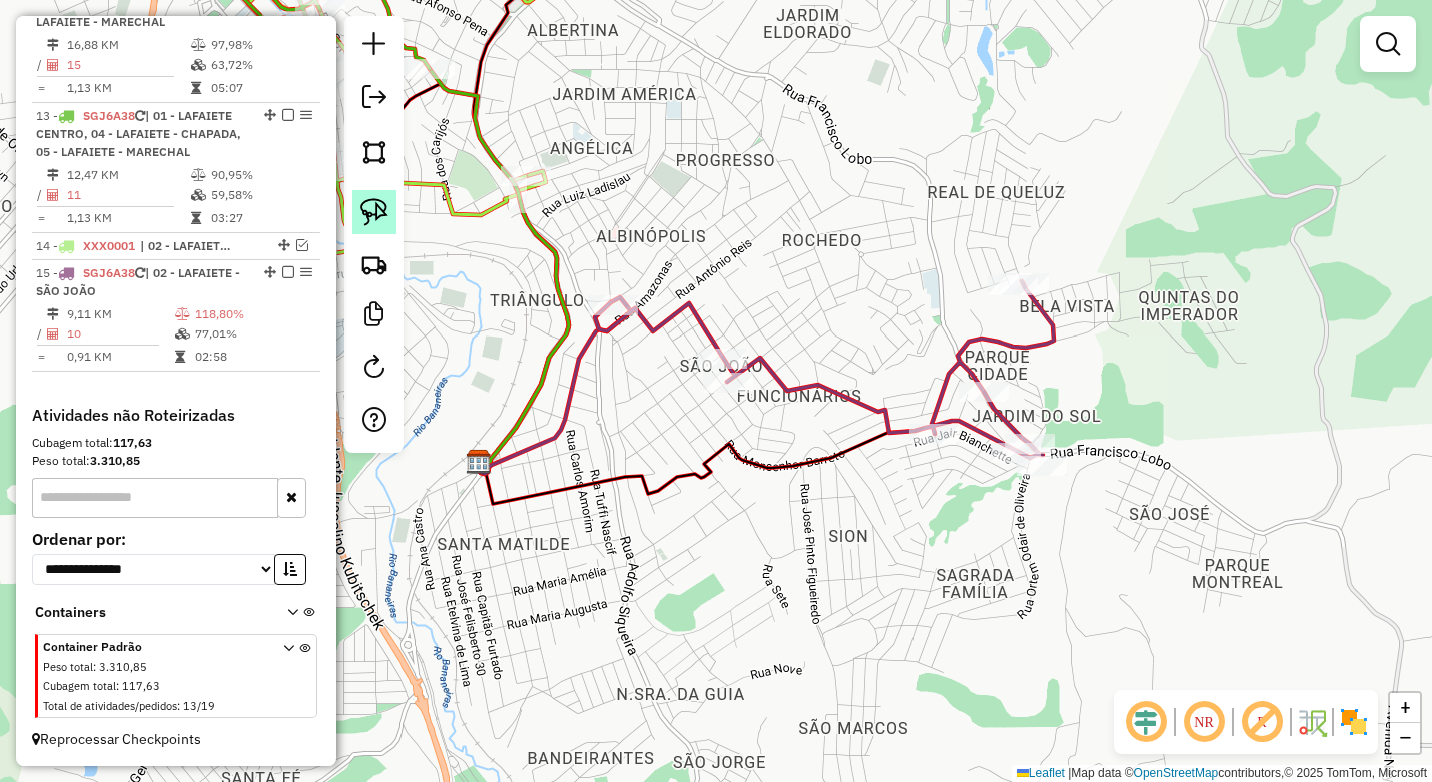 click 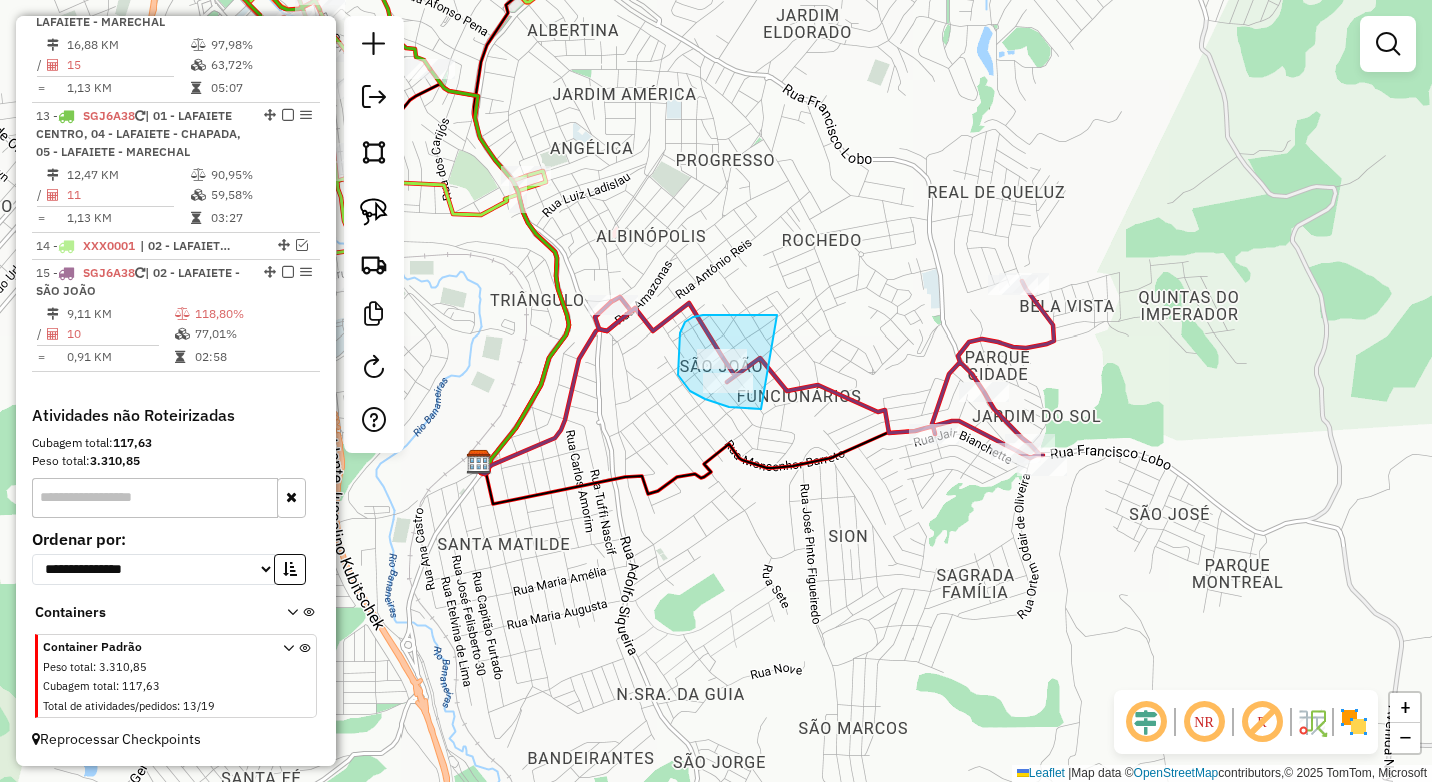 drag, startPoint x: 742, startPoint y: 315, endPoint x: 786, endPoint y: 401, distance: 96.60228 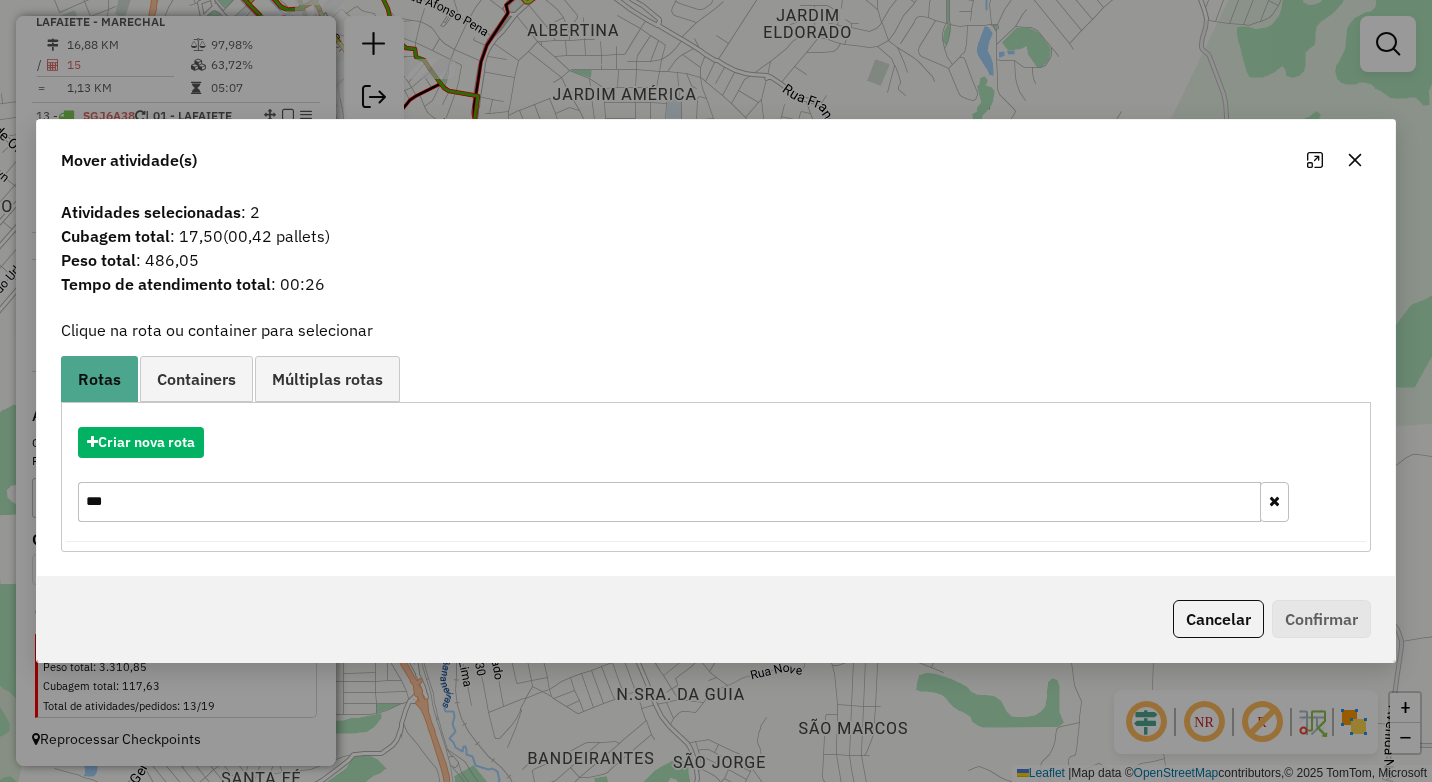 click 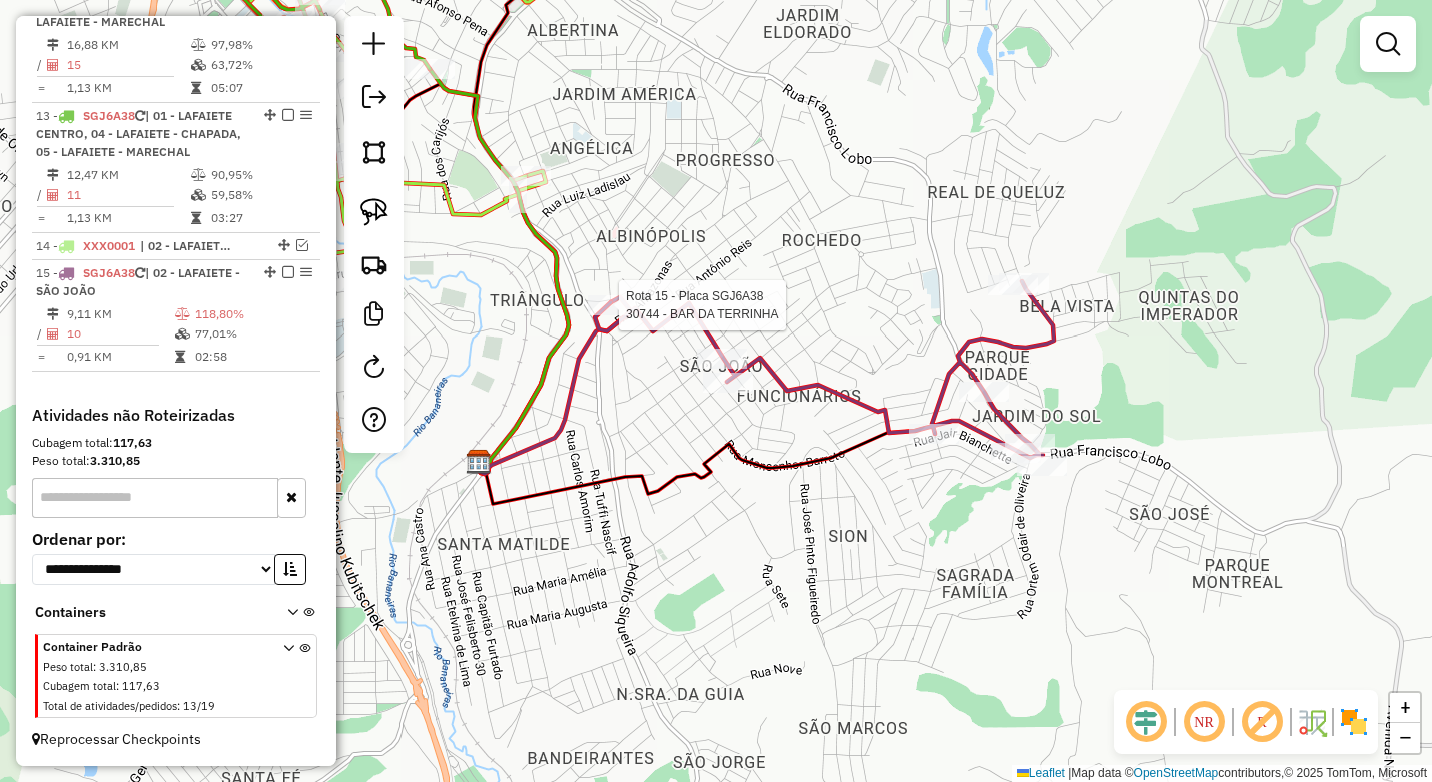 select on "*********" 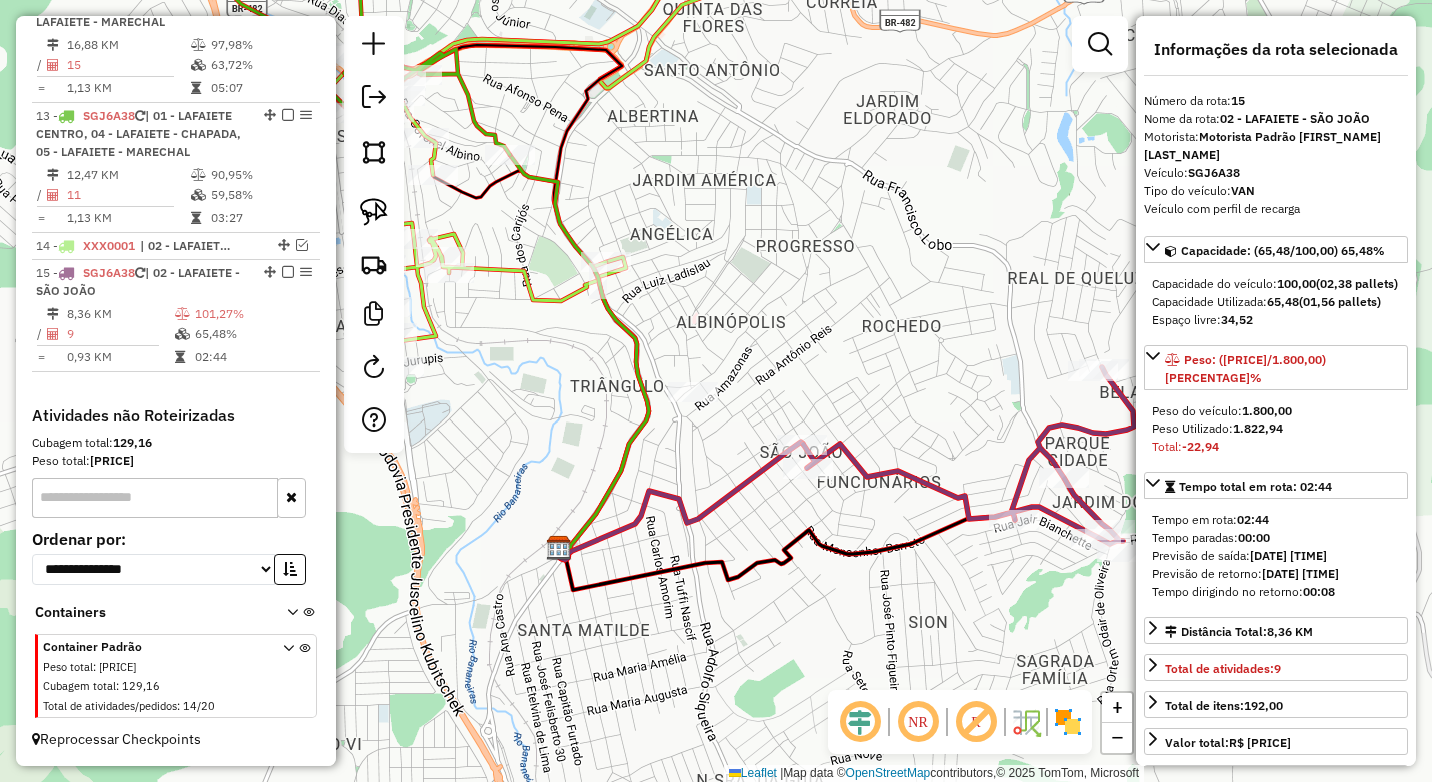 drag, startPoint x: 805, startPoint y: 600, endPoint x: 653, endPoint y: 550, distance: 160.0125 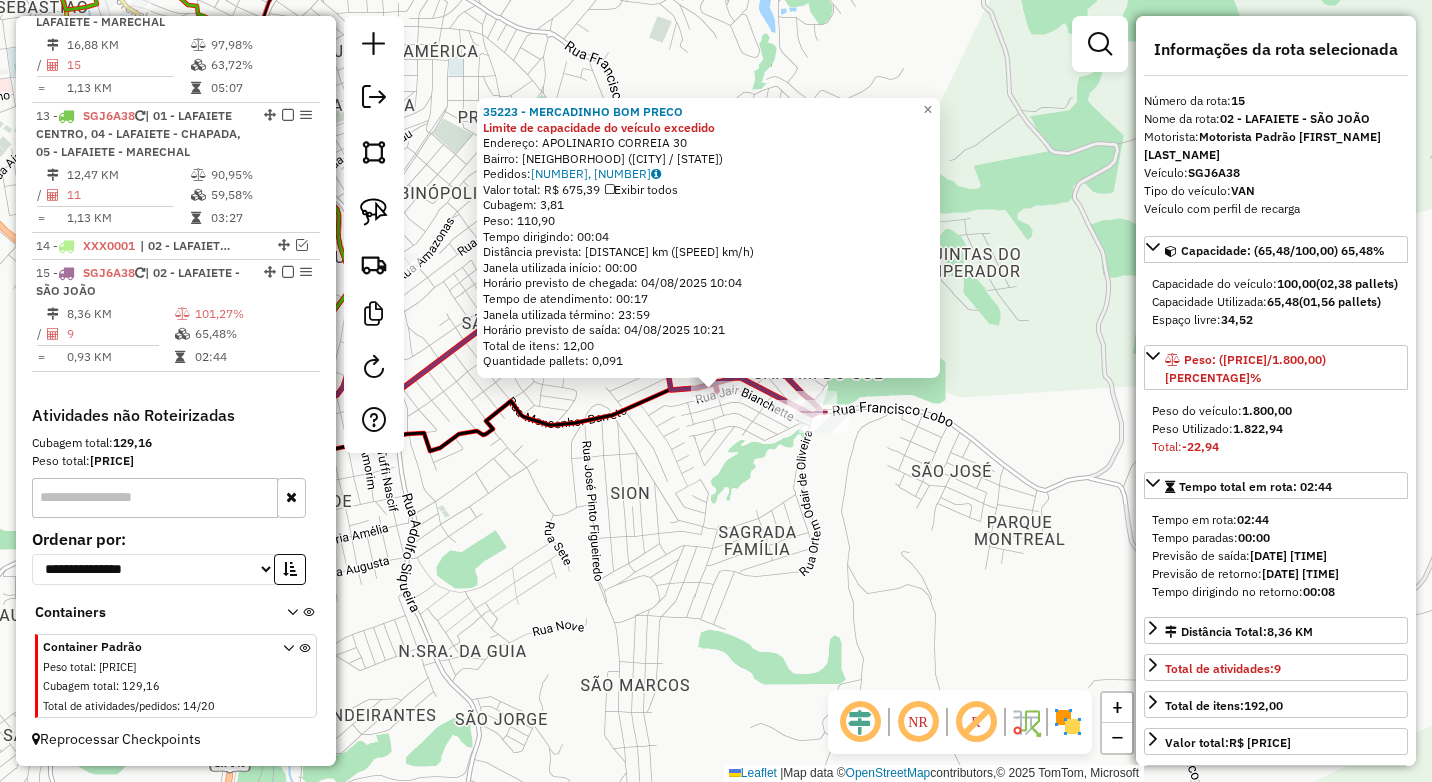 click on "35223 - MERCADINHO BOM PRECO Limite de capacidade do veículo excedido  Endereço:  APOLINARIO CORREIA 30   Bairro: SANTA MARIA (CONSELHEIRO LAFAIETE / MG)   Pedidos:  01117581, 01117583   Valor total: R$ 675,39   Exibir todos   Cubagem: 3,81  Peso: 110,90  Tempo dirigindo: 00:04   Distância prevista: 1,172 km (17,58 km/h)   Janela utilizada início: 00:00   Horário previsto de chegada: 04/08/2025 10:04   Tempo de atendimento: 00:17   Janela utilizada término: 23:59   Horário previsto de saída: 04/08/2025 10:21   Total de itens: 12,00   Quantidade pallets: 0,091  × Janela de atendimento Grade de atendimento Capacidade Transportadoras Veículos Cliente Pedidos  Rotas Selecione os dias de semana para filtrar as janelas de atendimento  Seg   Ter   Qua   Qui   Sex   Sáb   Dom  Informe o período da janela de atendimento: De: Até:  Filtrar exatamente a janela do cliente  Considerar janela de atendimento padrão  Selecione os dias de semana para filtrar as grades de atendimento  Seg   Ter   Qua   Qui   Sex" 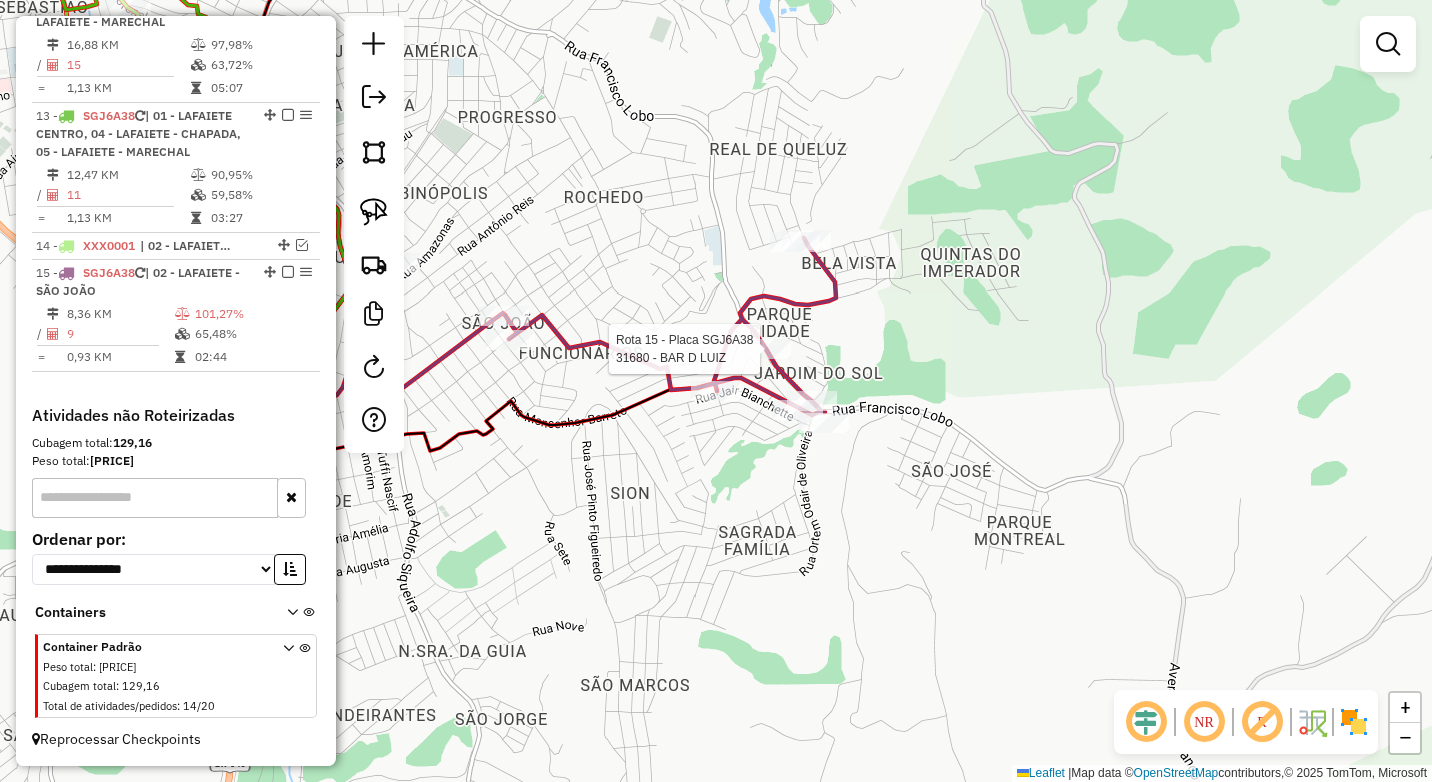 select on "*********" 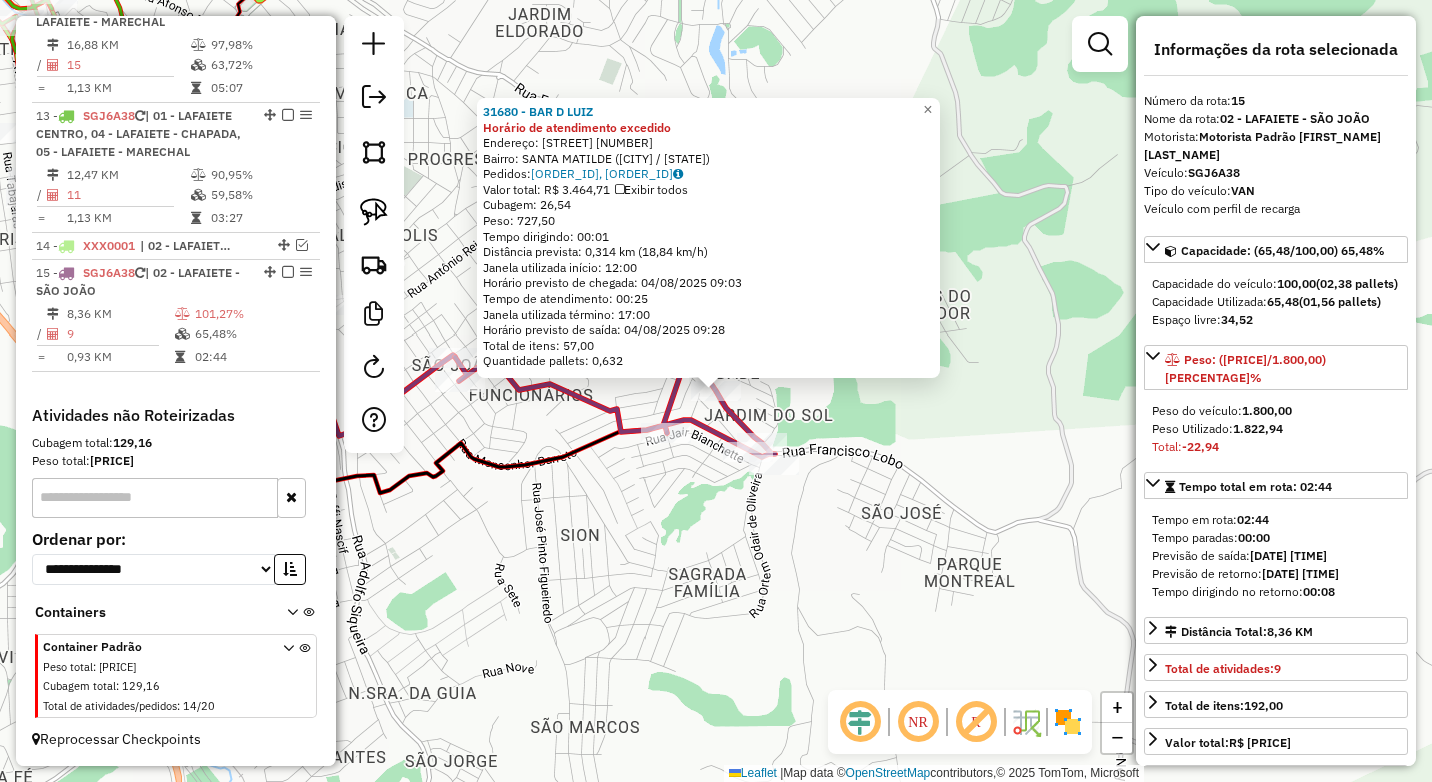 click on "31680 - BAR D LUIZ Horário de atendimento excedido  Endereço:  FRANCISCO LOBO 3148   Bairro: SANTA MATILDE (CONSELHEIRO LAFAIETE / MG)   Pedidos:  01117416, 01117417   Valor total: R$ 3.464,71   Exibir todos   Cubagem: 26,54  Peso: 727,50  Tempo dirigindo: 00:01   Distância prevista: 0,314 km (18,84 km/h)   Janela utilizada início: 12:00   Horário previsto de chegada: 04/08/2025 09:03   Tempo de atendimento: 00:25   Janela utilizada término: 17:00   Horário previsto de saída: 04/08/2025 09:28   Total de itens: 57,00   Quantidade pallets: 0,632  × Janela de atendimento Grade de atendimento Capacidade Transportadoras Veículos Cliente Pedidos  Rotas Selecione os dias de semana para filtrar as janelas de atendimento  Seg   Ter   Qua   Qui   Sex   Sáb   Dom  Informe o período da janela de atendimento: De: Até:  Filtrar exatamente a janela do cliente  Considerar janela de atendimento padrão  Selecione os dias de semana para filtrar as grades de atendimento  Seg   Ter   Qua   Qui   Sex   Sáb   Dom  +" 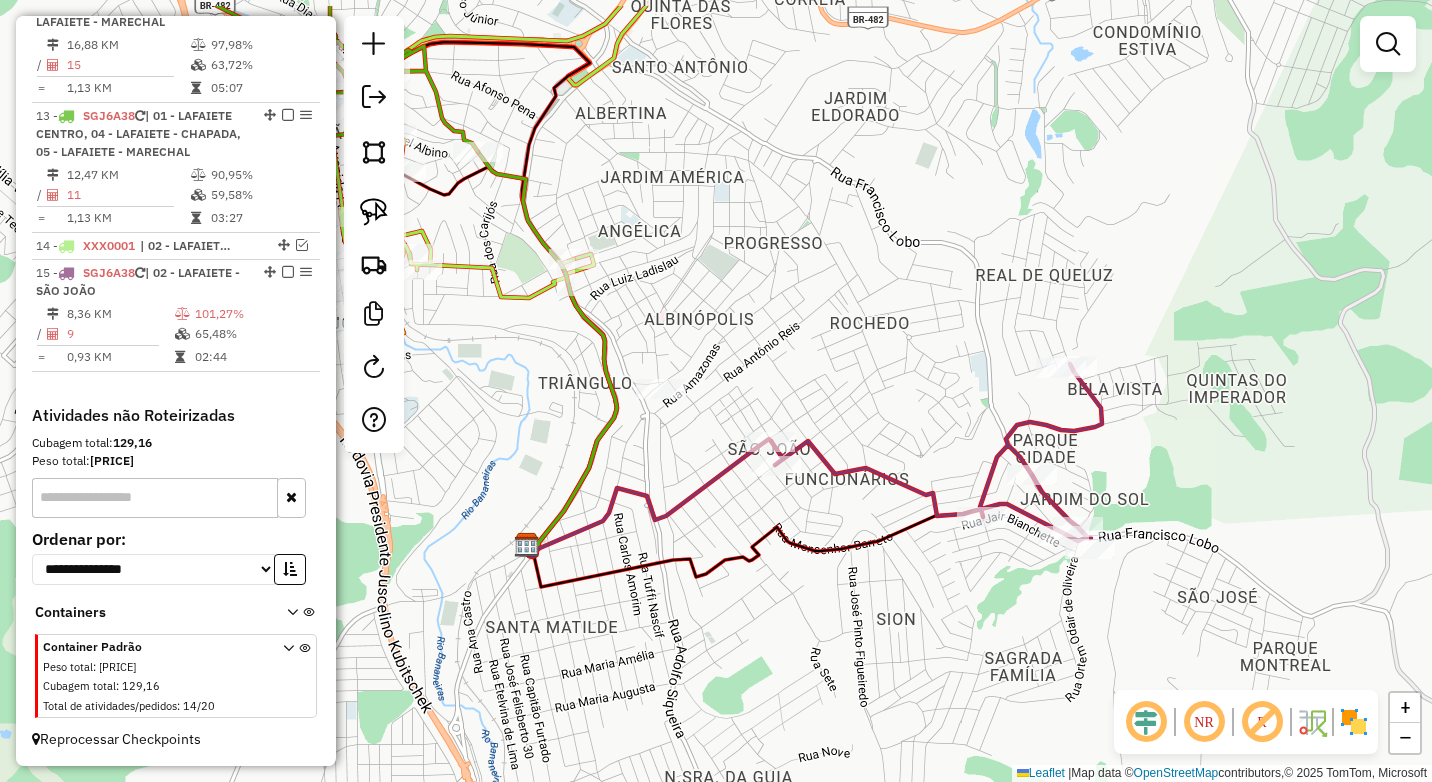 drag, startPoint x: 496, startPoint y: 527, endPoint x: 812, endPoint y: 611, distance: 326.974 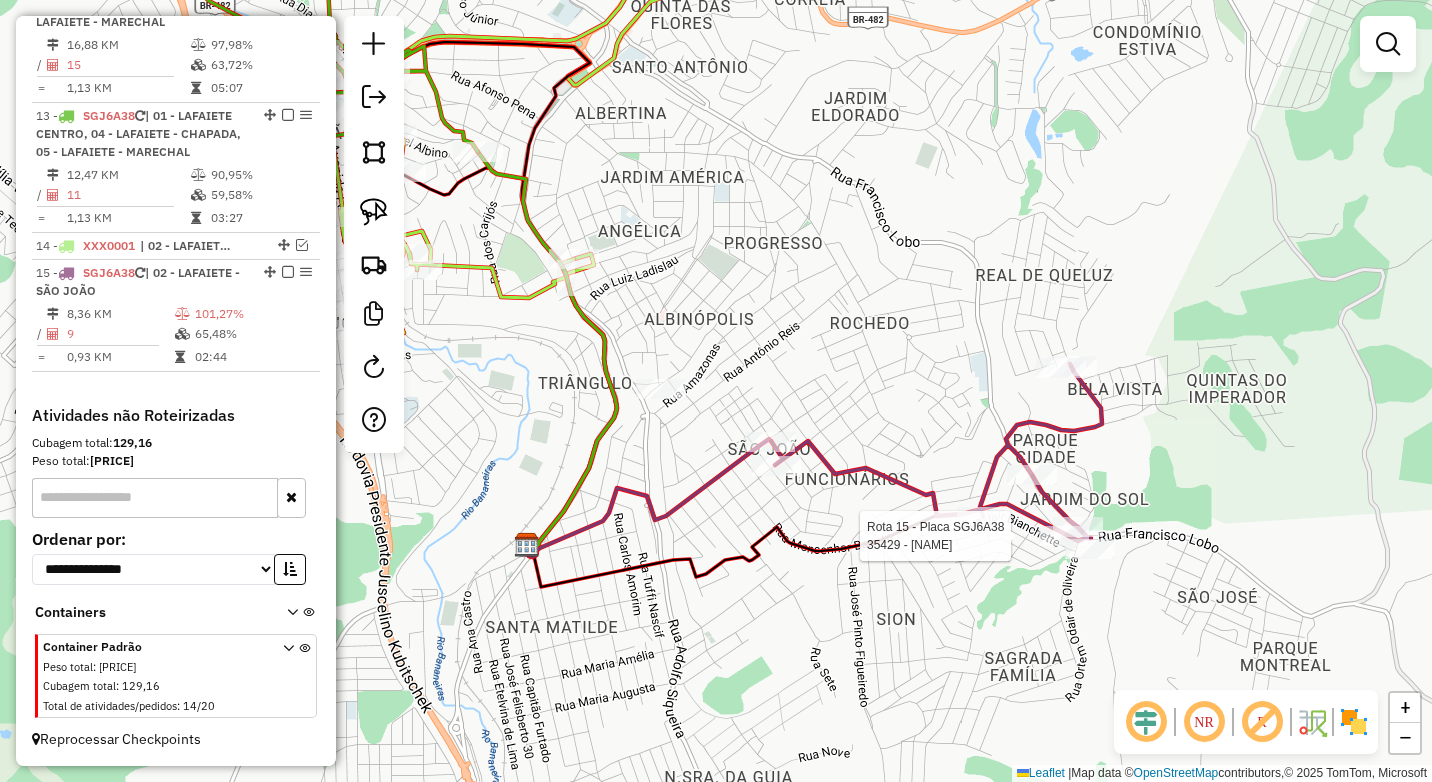 select on "*********" 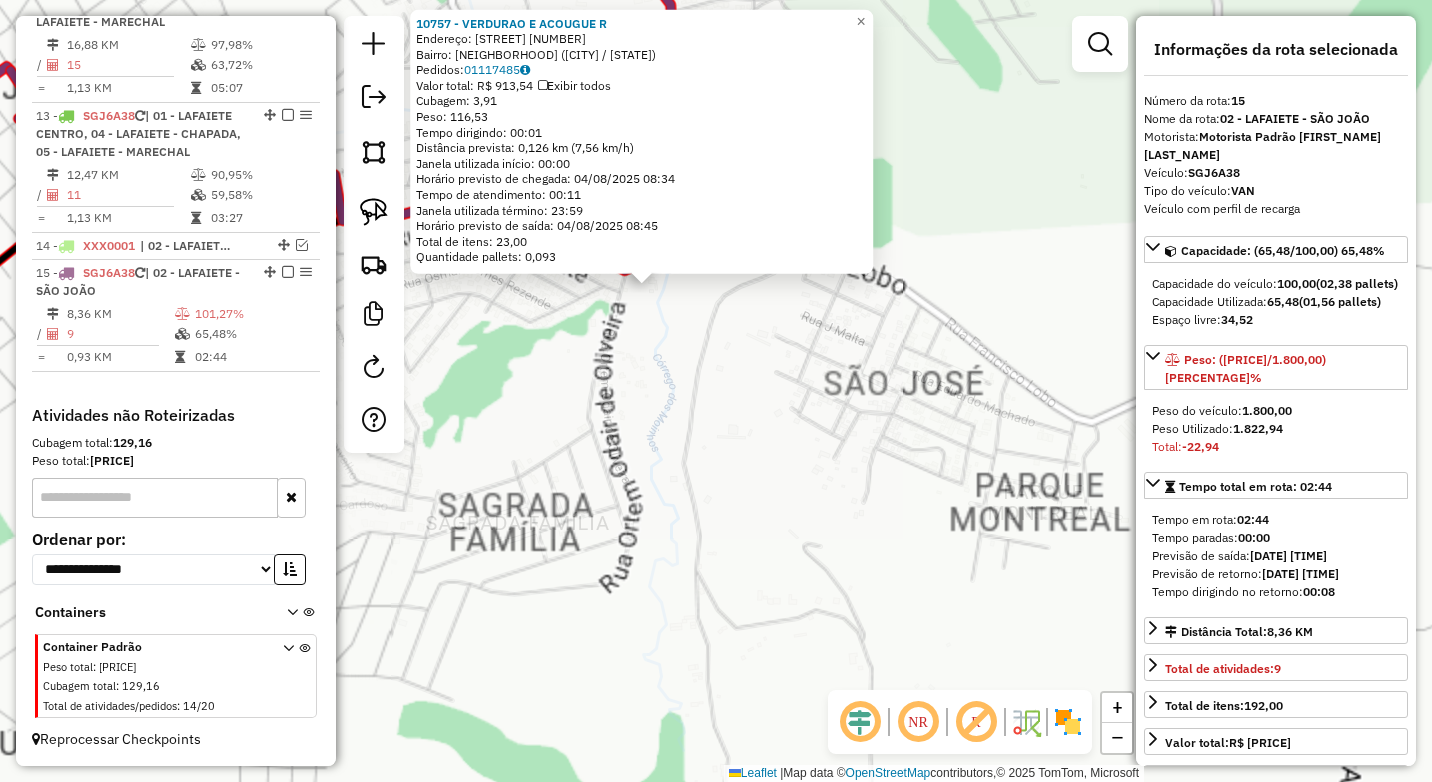 click on "10757 - VERDURAO E ACOUGUE R  Endereço:  FRANCISCO LOBO 3490   Bairro: SANTA MARIA (CONSELHEIRO LAFAIETE / MG)   Pedidos:  01117485   Valor total: R$ 913,54   Exibir todos   Cubagem: 3,91  Peso: 116,53  Tempo dirigindo: 00:01   Distância prevista: 0,126 km (7,56 km/h)   Janela utilizada início: 00:00   Horário previsto de chegada: 04/08/2025 08:34   Tempo de atendimento: 00:11   Janela utilizada término: 23:59   Horário previsto de saída: 04/08/2025 08:45   Total de itens: 23,00   Quantidade pallets: 0,093  × Janela de atendimento Grade de atendimento Capacidade Transportadoras Veículos Cliente Pedidos  Rotas Selecione os dias de semana para filtrar as janelas de atendimento  Seg   Ter   Qua   Qui   Sex   Sáb   Dom  Informe o período da janela de atendimento: De: Até:  Filtrar exatamente a janela do cliente  Considerar janela de atendimento padrão  Selecione os dias de semana para filtrar as grades de atendimento  Seg   Ter   Qua   Qui   Sex   Sáb   Dom   Peso mínimo:  ****  Peso máximo:  ****" 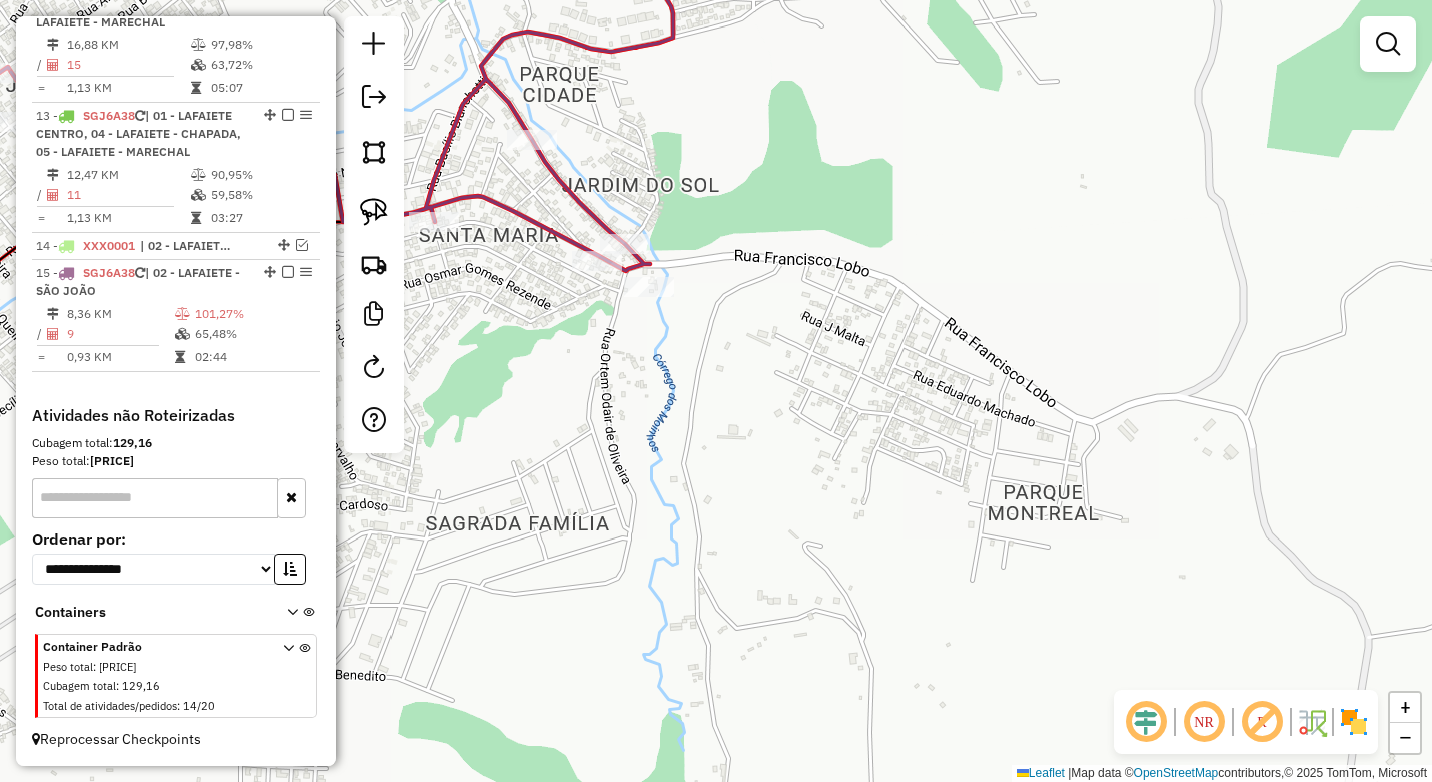 select on "*********" 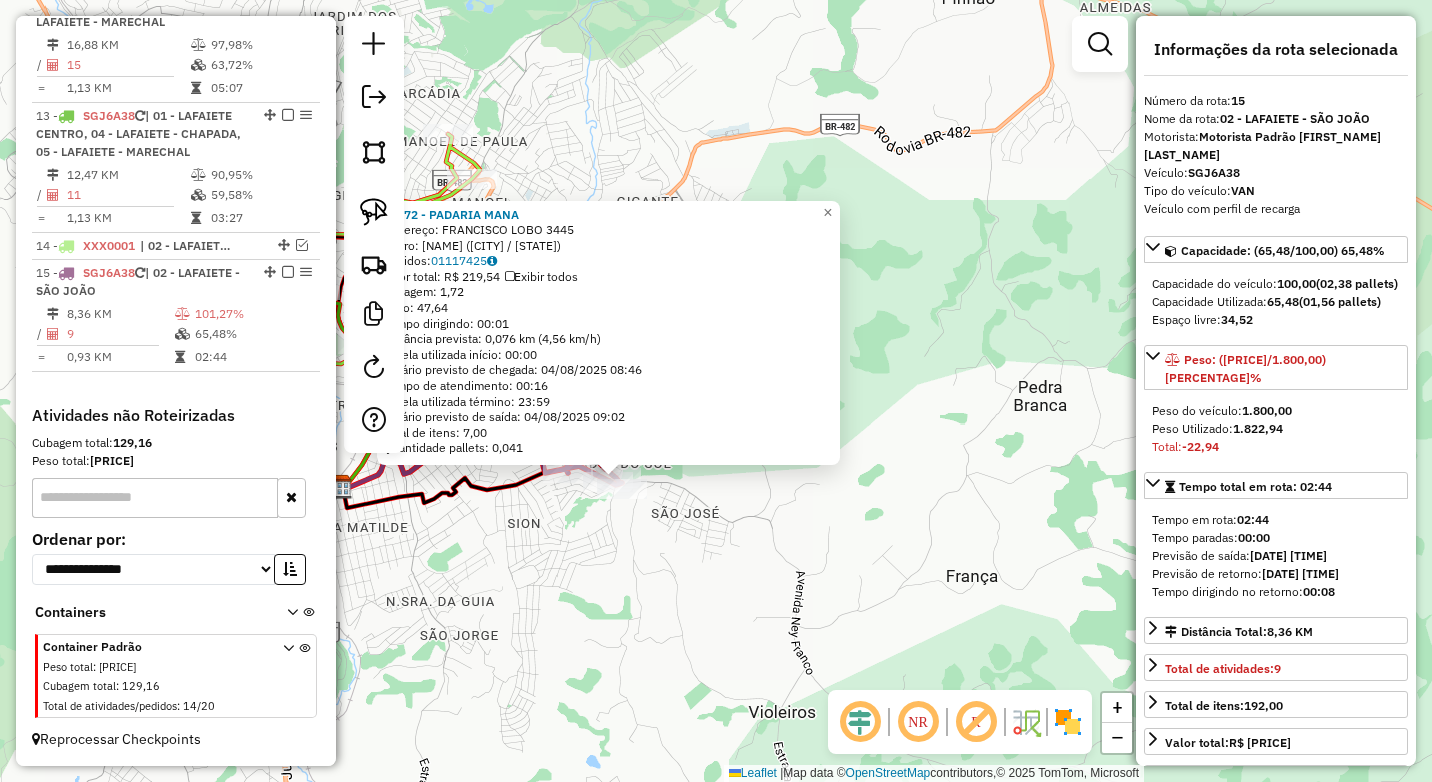 click on "13872 - PADARIA MANA  Endereço:  FRANCISCO LOBO 3445   Bairro: MOINHOS (CONSELHEIRO LAFAIETE / MG)   Pedidos:  01117425   Valor total: R$ 219,54   Exibir todos   Cubagem: 1,72  Peso: 47,64  Tempo dirigindo: 00:01   Distância prevista: 0,076 km (4,56 km/h)   Janela utilizada início: 00:00   Horário previsto de chegada: 04/08/2025 08:46   Tempo de atendimento: 00:16   Janela utilizada término: 23:59   Horário previsto de saída: 04/08/2025 09:02   Total de itens: 7,00   Quantidade pallets: 0,041  × Janela de atendimento Grade de atendimento Capacidade Transportadoras Veículos Cliente Pedidos  Rotas Selecione os dias de semana para filtrar as janelas de atendimento  Seg   Ter   Qua   Qui   Sex   Sáb   Dom  Informe o período da janela de atendimento: De: Até:  Filtrar exatamente a janela do cliente  Considerar janela de atendimento padrão  Selecione os dias de semana para filtrar as grades de atendimento  Seg   Ter   Qua   Qui   Sex   Sáb   Dom   Considerar clientes sem dia de atendimento cadastrado" 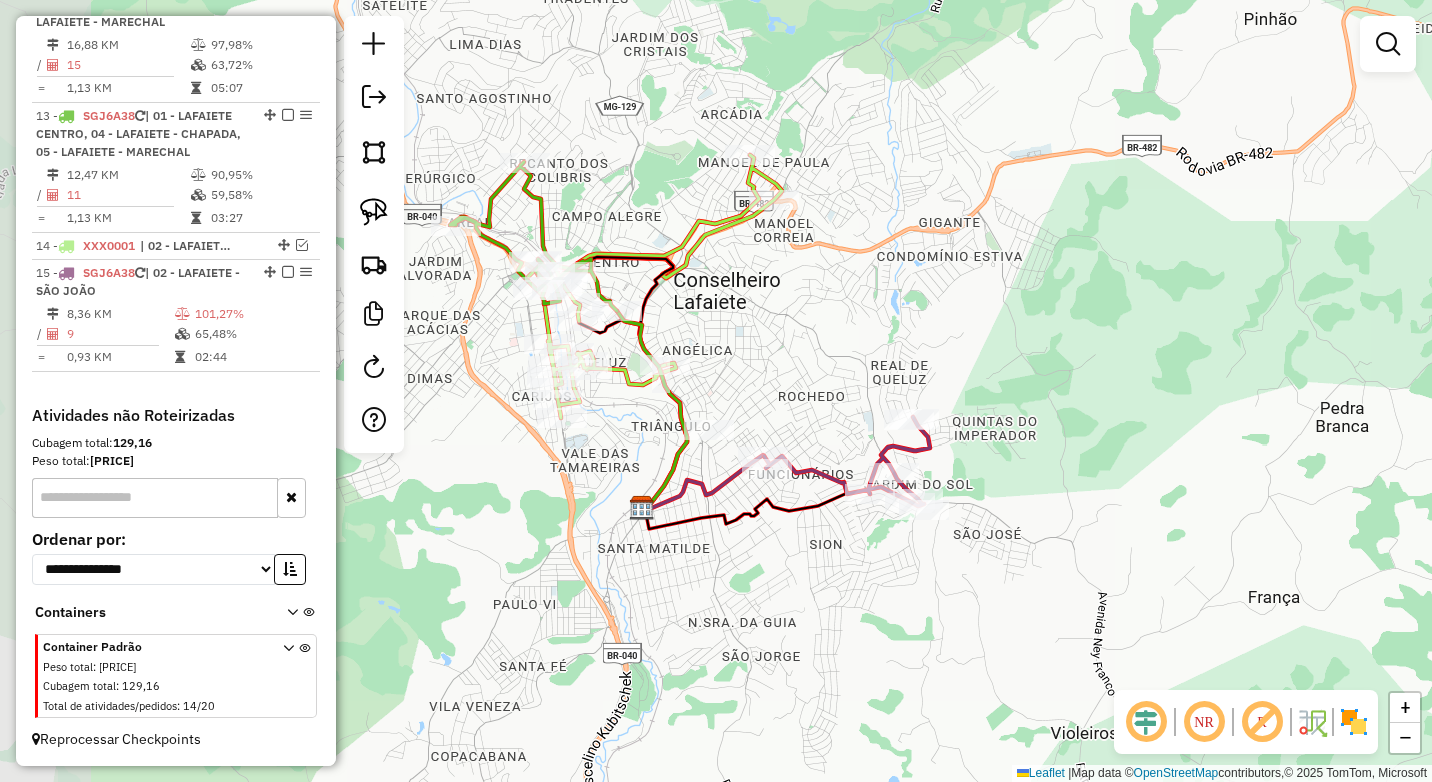 drag, startPoint x: 513, startPoint y: 557, endPoint x: 820, endPoint y: 578, distance: 307.7174 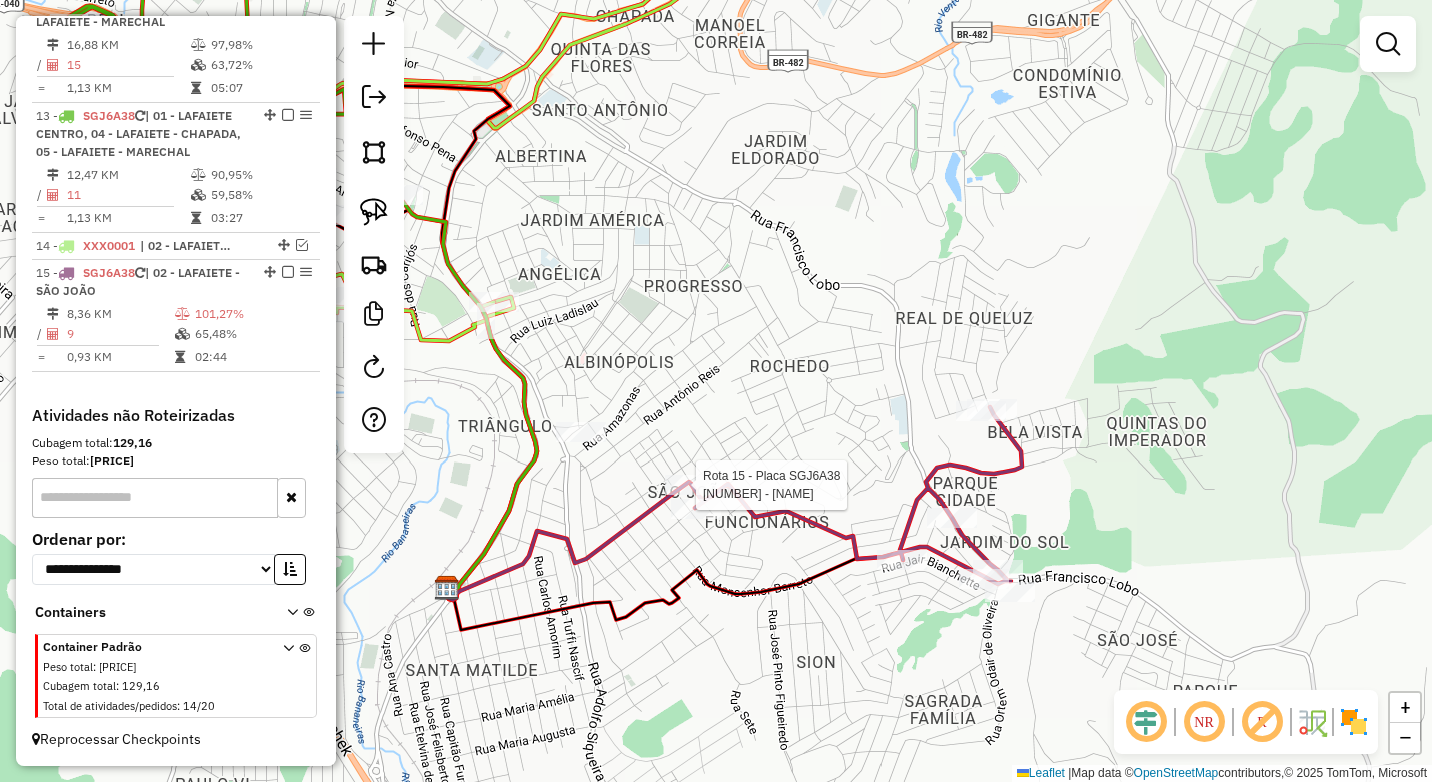 select on "*********" 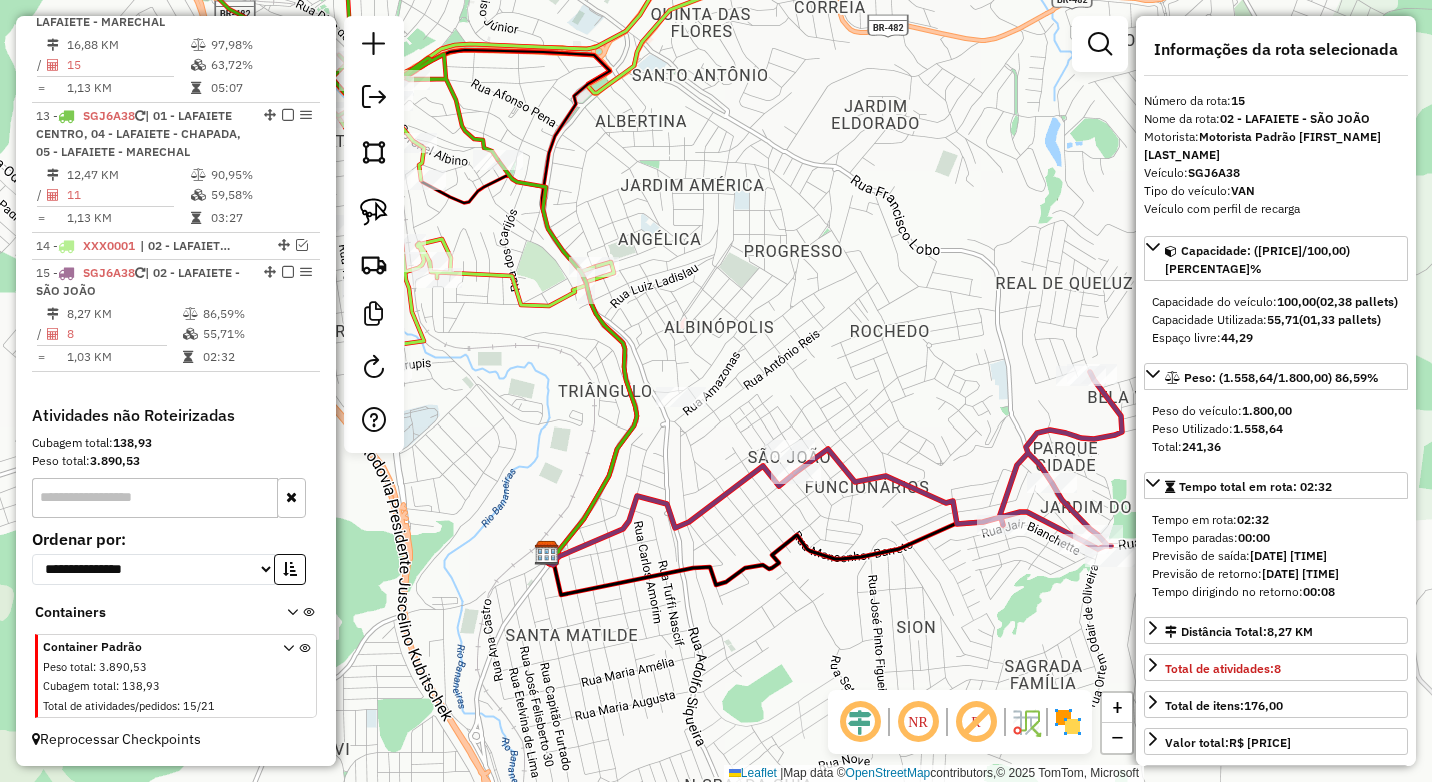 drag, startPoint x: 764, startPoint y: 214, endPoint x: 801, endPoint y: 307, distance: 100.08996 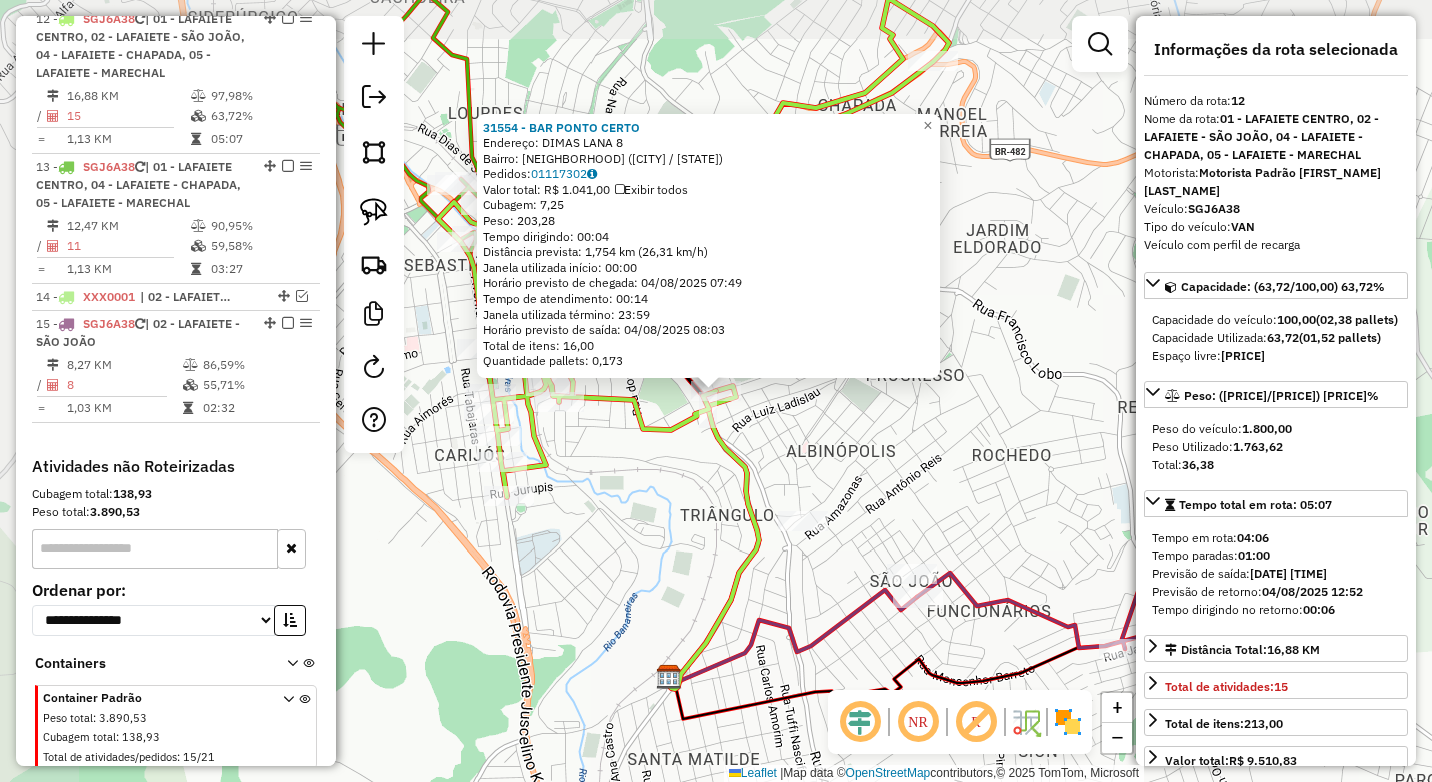 scroll, scrollTop: 1071, scrollLeft: 0, axis: vertical 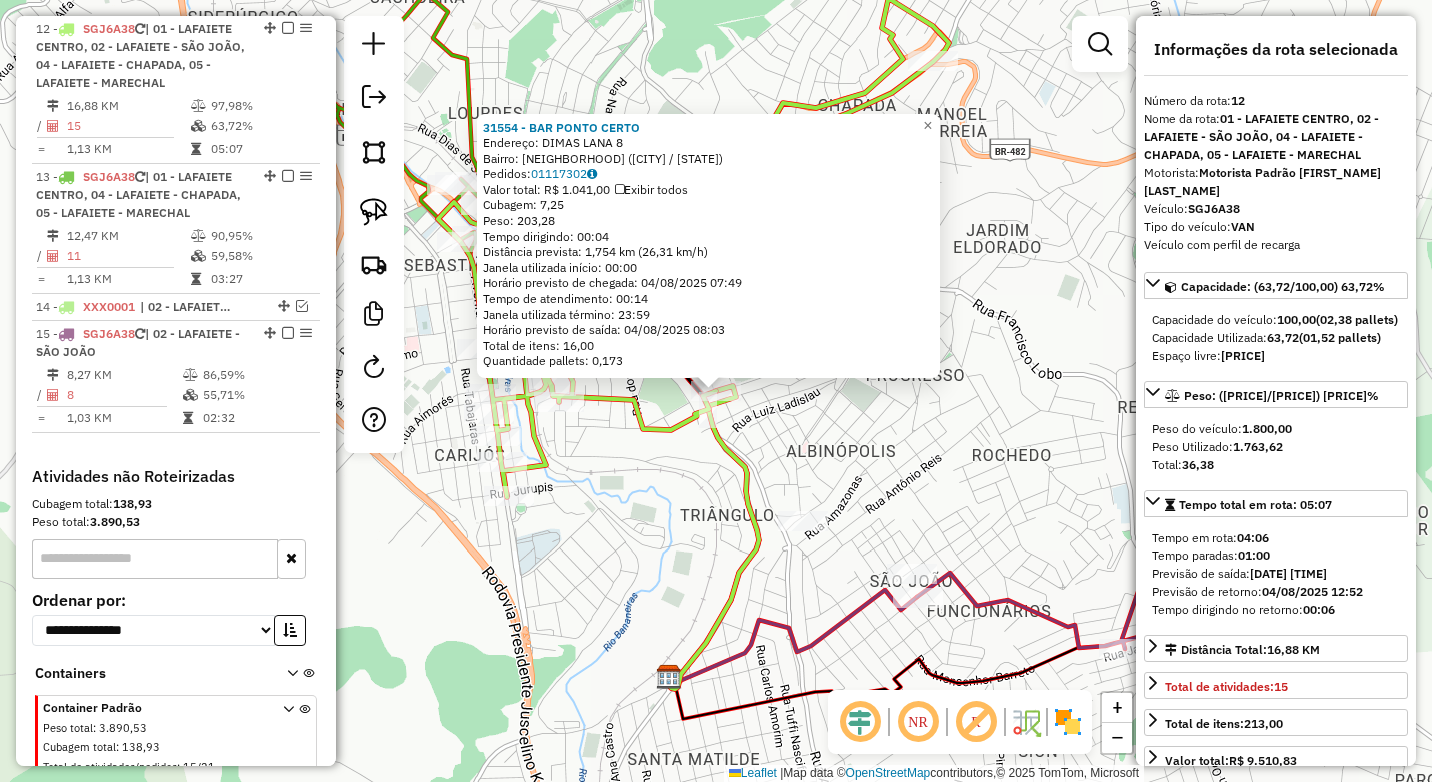 click on "31554 - BAR PONTO CERTO  Endereço:  DIMAS LANA 8   Bairro: ANGELICA (CONSELHEIRO LAFAIETE / MG)   Pedidos:  01117302   Valor total: R$ 1.041,00   Exibir todos   Cubagem: 7,25  Peso: 203,28  Tempo dirigindo: 00:04   Distância prevista: 1,754 km (26,31 km/h)   Janela utilizada início: 00:00   Horário previsto de chegada: 04/08/2025 07:49   Tempo de atendimento: 00:14   Janela utilizada término: 23:59   Horário previsto de saída: 04/08/2025 08:03   Total de itens: 16,00   Quantidade pallets: 0,173  × Janela de atendimento Grade de atendimento Capacidade Transportadoras Veículos Cliente Pedidos  Rotas Selecione os dias de semana para filtrar as janelas de atendimento  Seg   Ter   Qua   Qui   Sex   Sáb   Dom  Informe o período da janela de atendimento: De: Até:  Filtrar exatamente a janela do cliente  Considerar janela de atendimento padrão  Selecione os dias de semana para filtrar as grades de atendimento  Seg   Ter   Qua   Qui   Sex   Sáb   Dom   Clientes fora do dia de atendimento selecionado ****" 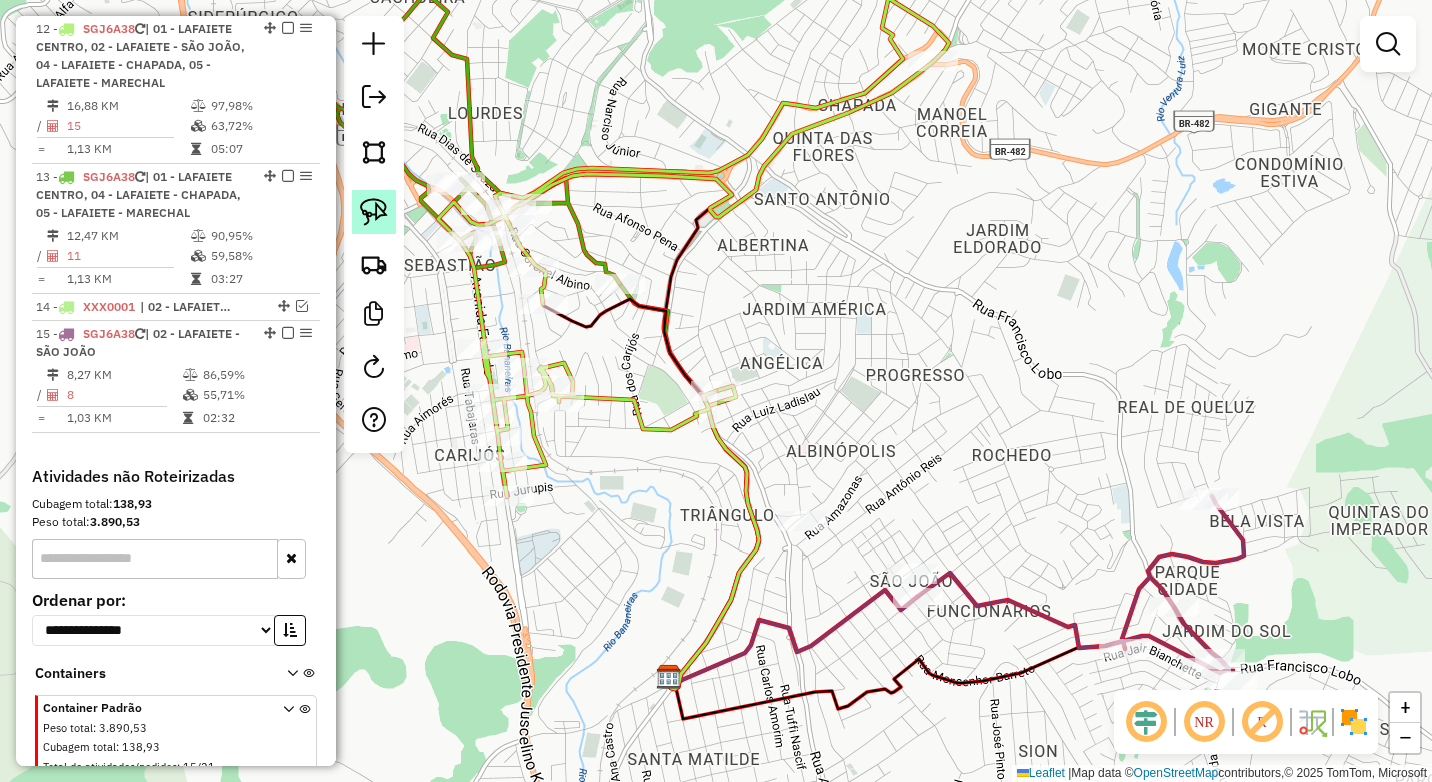 click 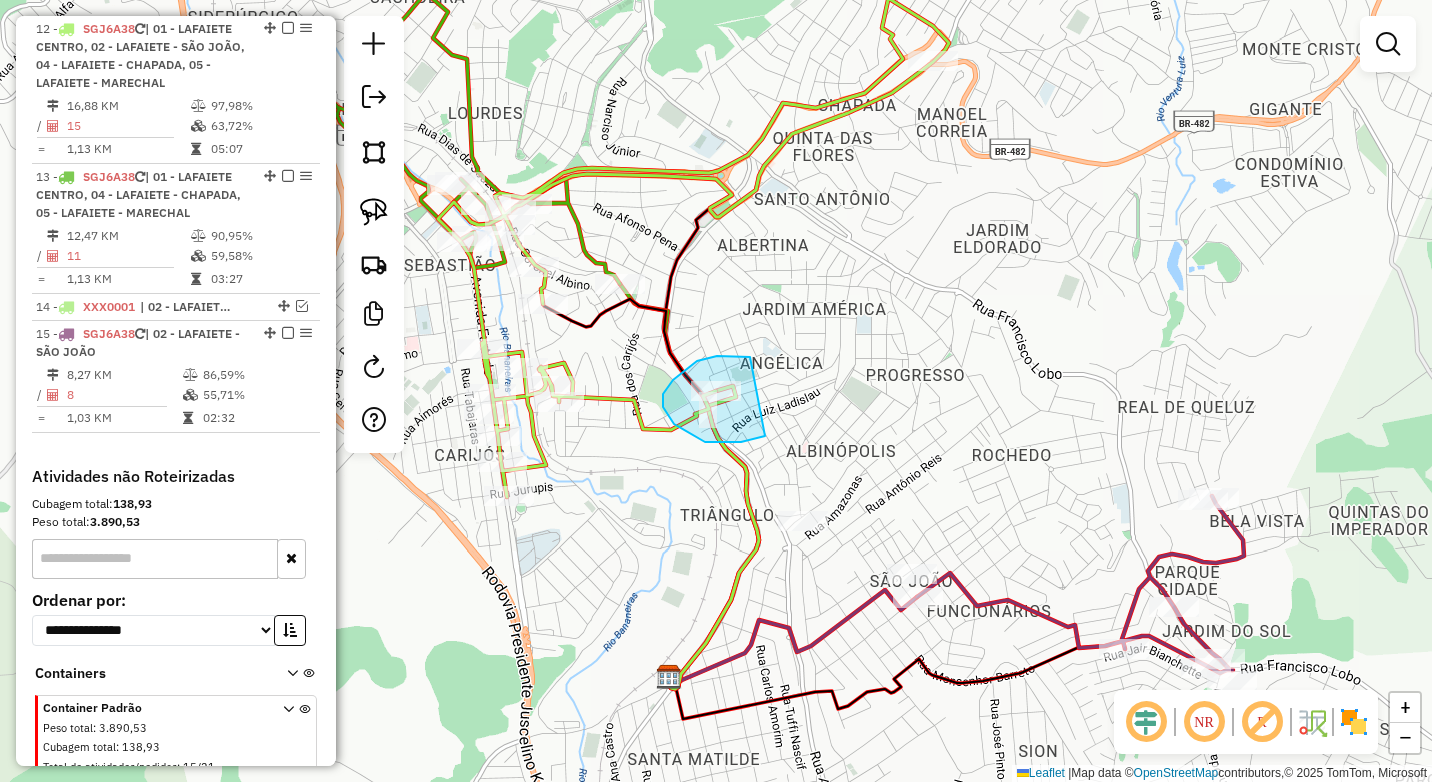 drag, startPoint x: 750, startPoint y: 357, endPoint x: 784, endPoint y: 420, distance: 71.5891 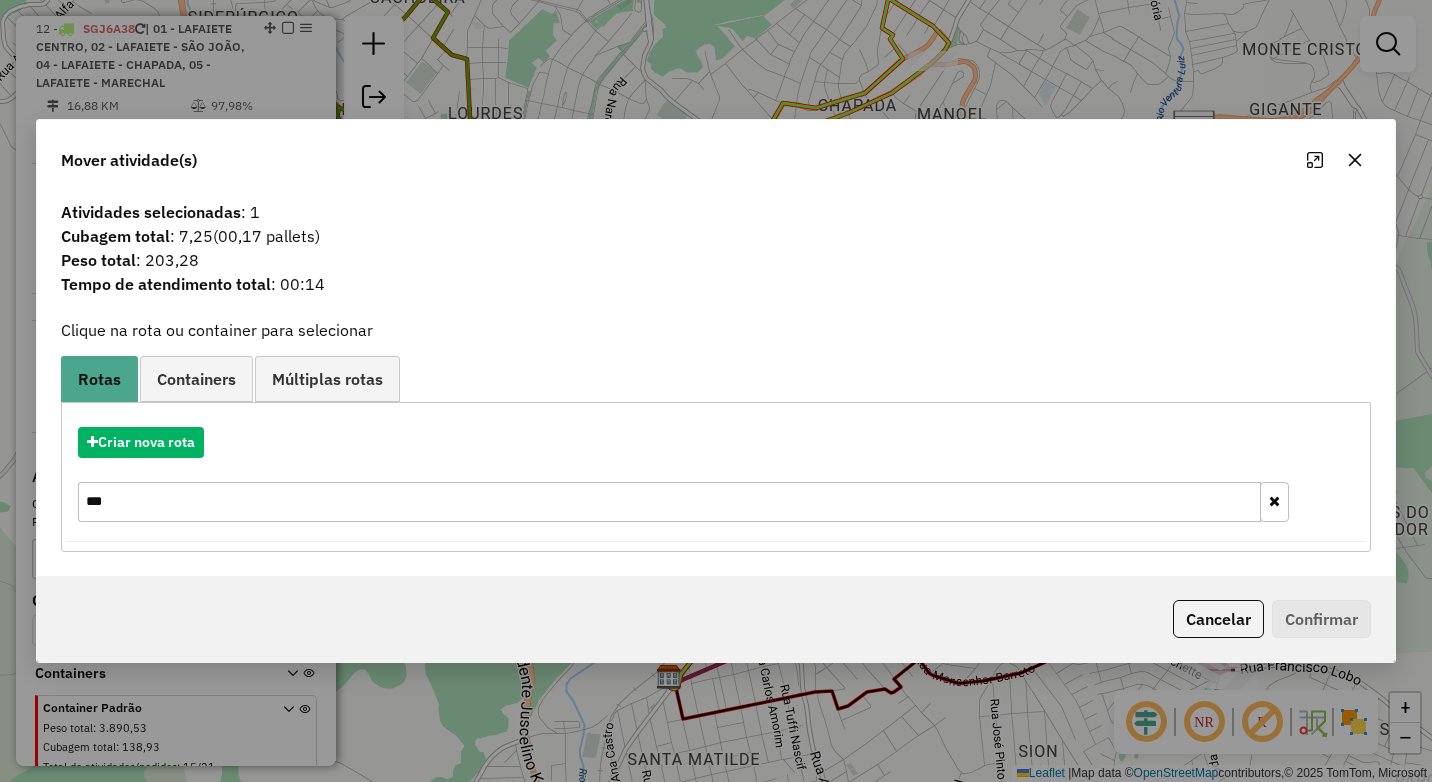 click on "***" at bounding box center (669, 502) 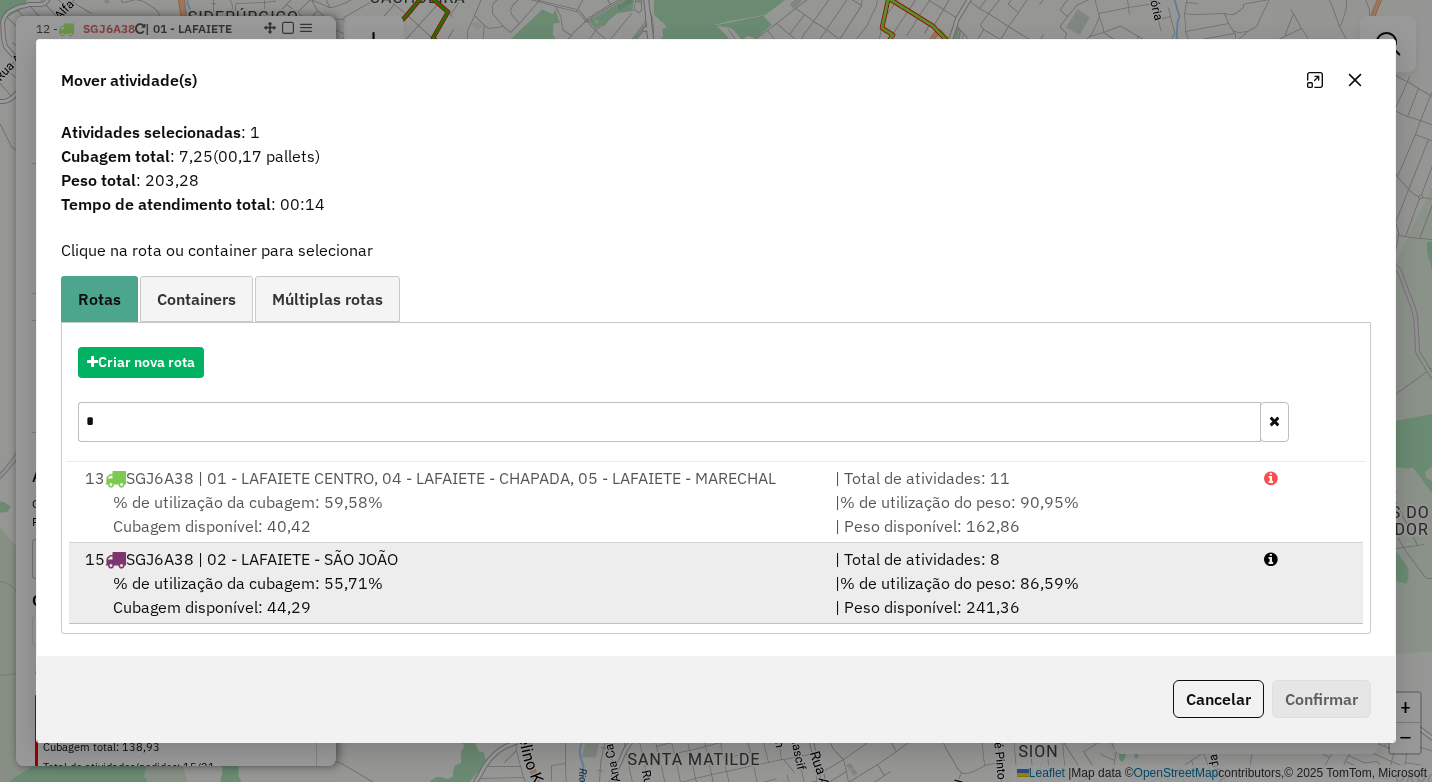 type on "*" 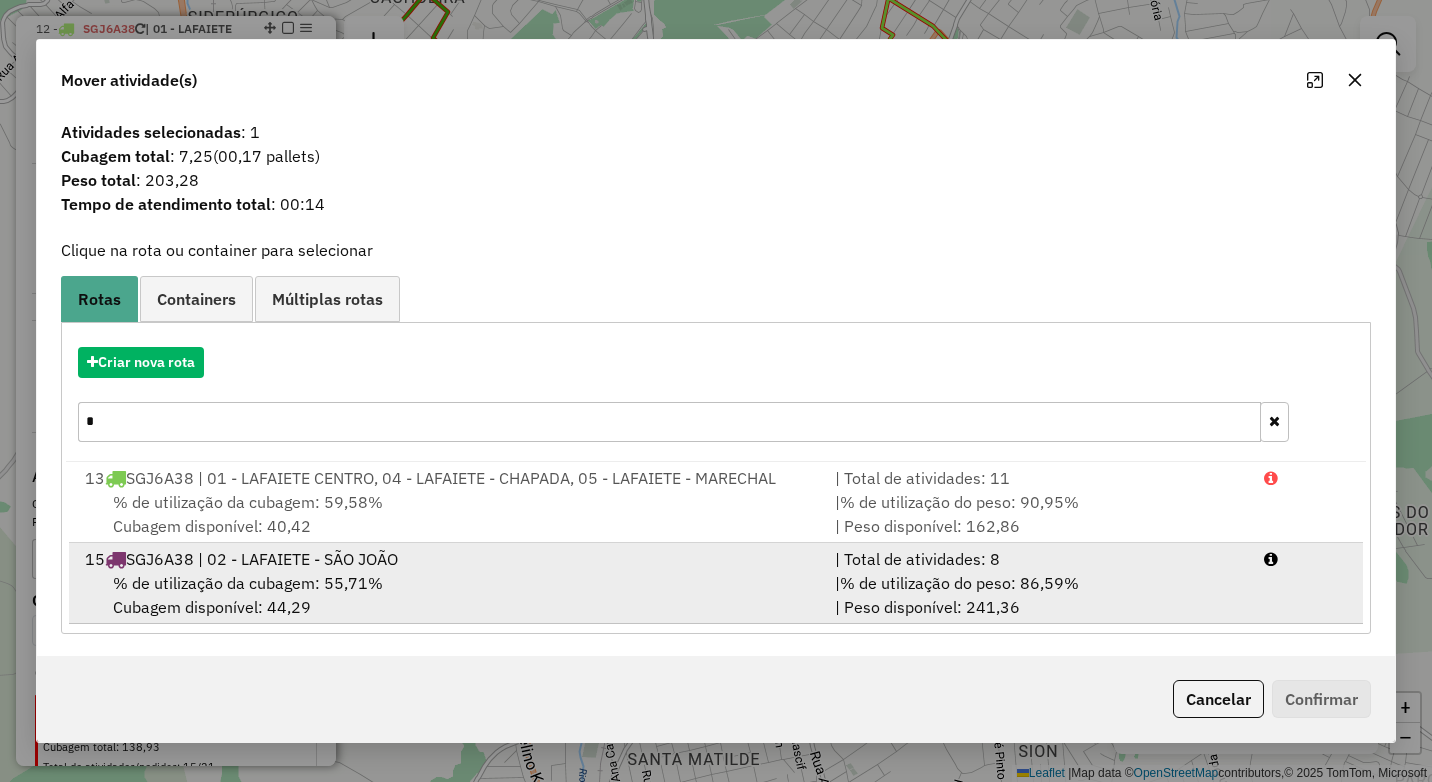 click on "15  SGJ6A38 | 02 - LAFAIETE - SÃO JOÃO" at bounding box center (448, 559) 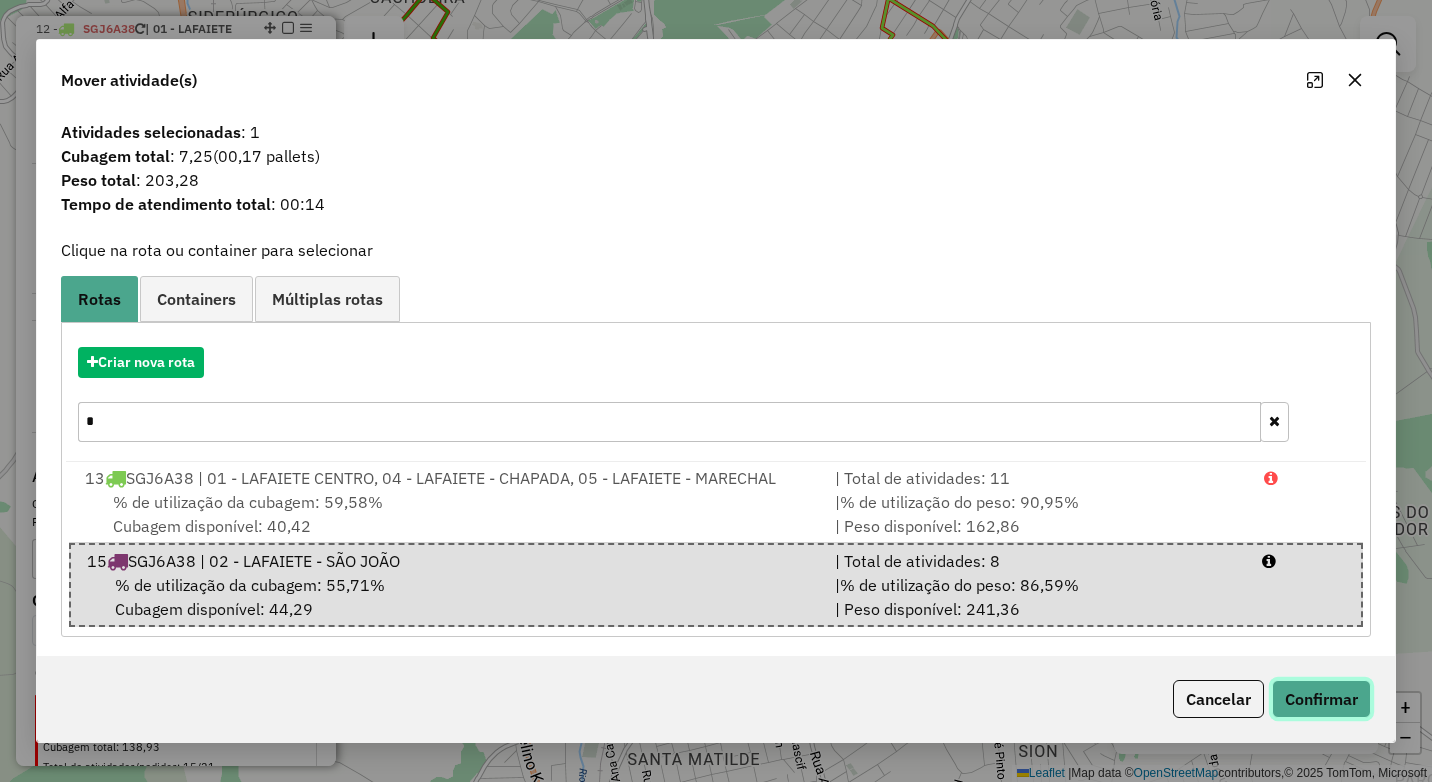 click on "Confirmar" 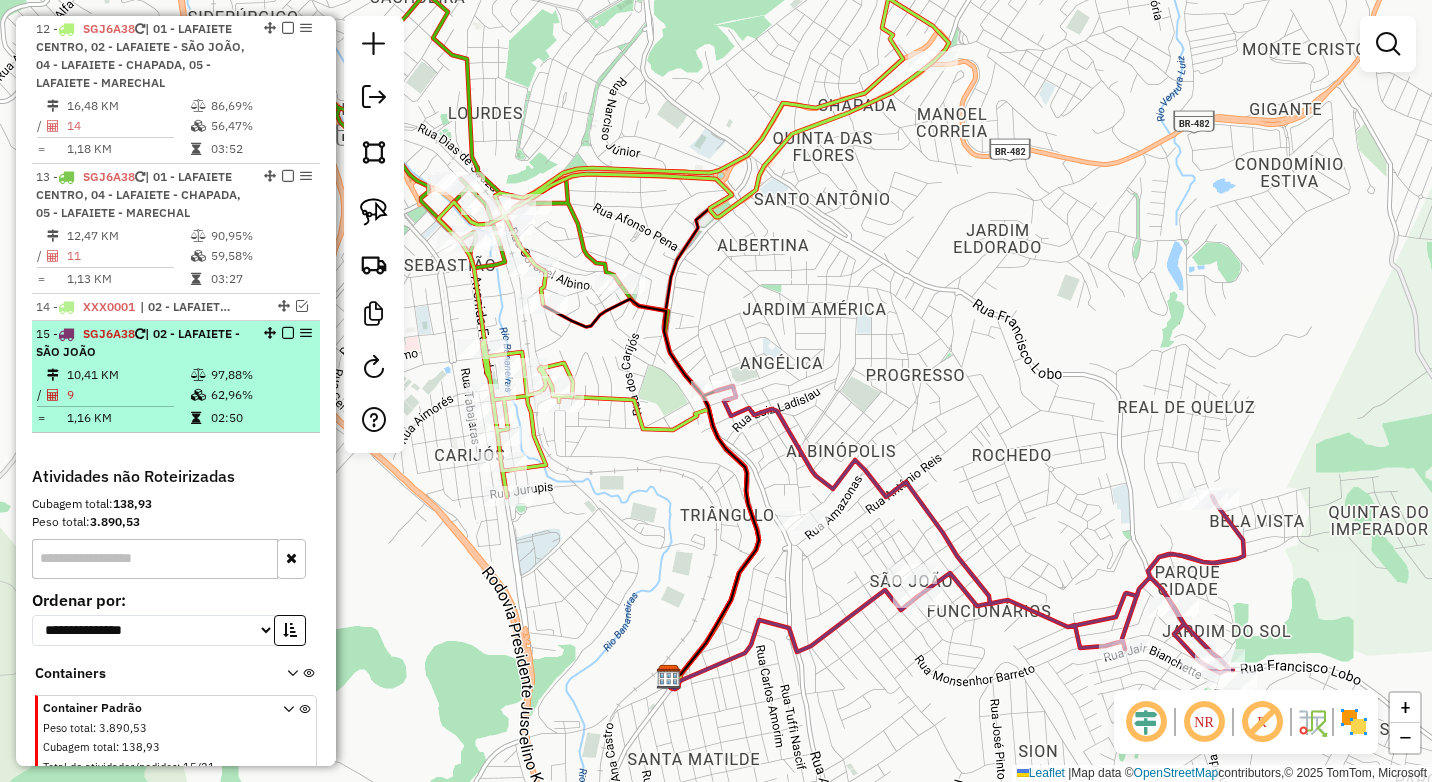 click on "97,88%" at bounding box center [260, 375] 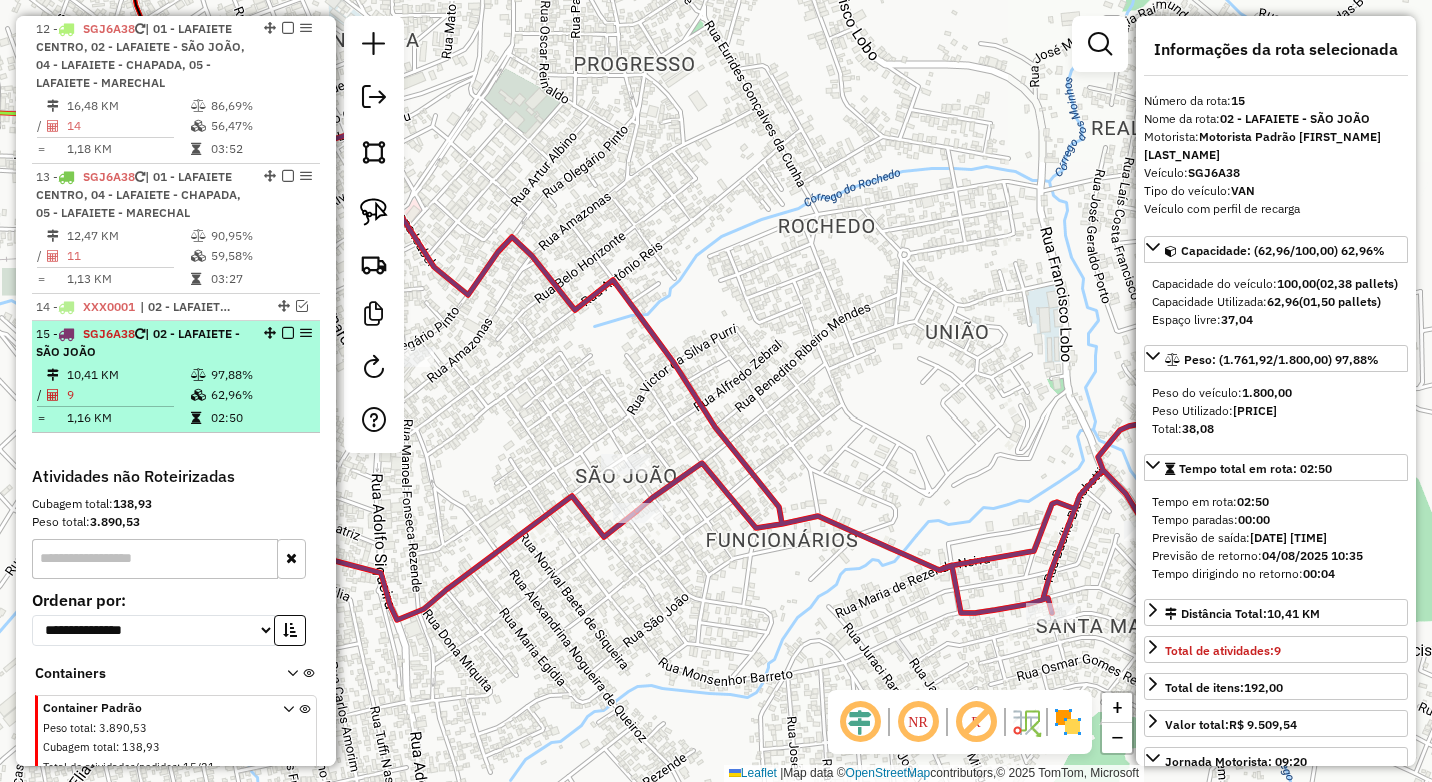 click at bounding box center [288, 333] 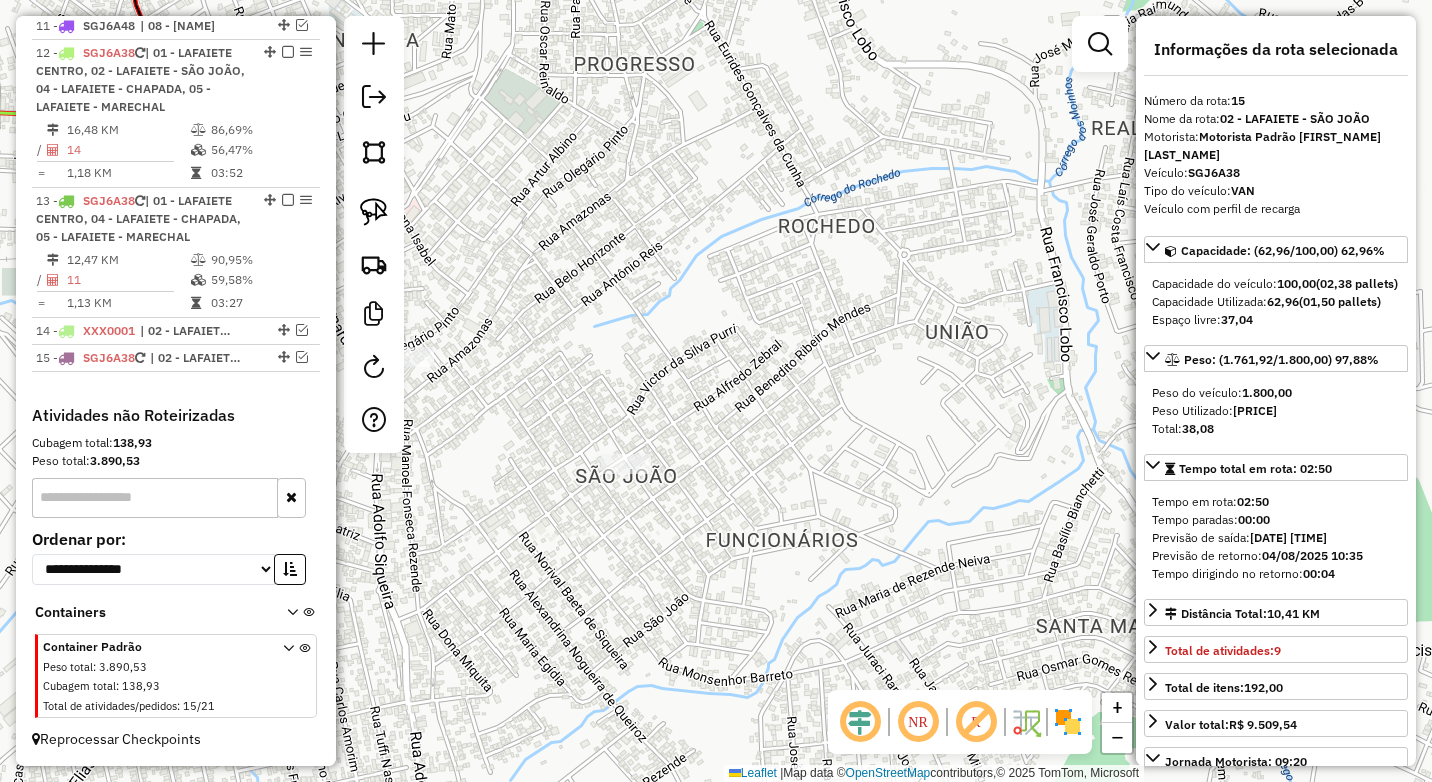 scroll, scrollTop: 1047, scrollLeft: 0, axis: vertical 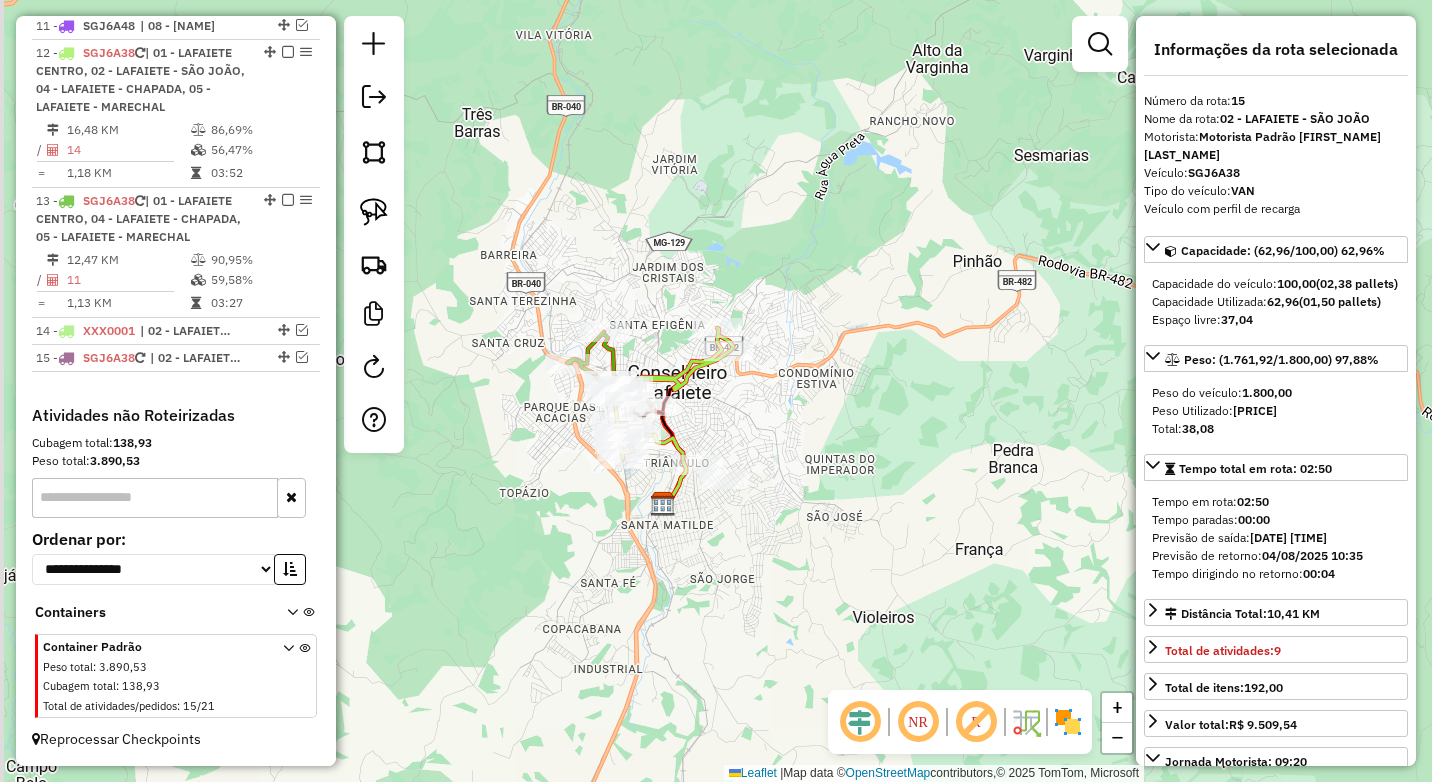 drag, startPoint x: 598, startPoint y: 512, endPoint x: 699, endPoint y: 559, distance: 111.40018 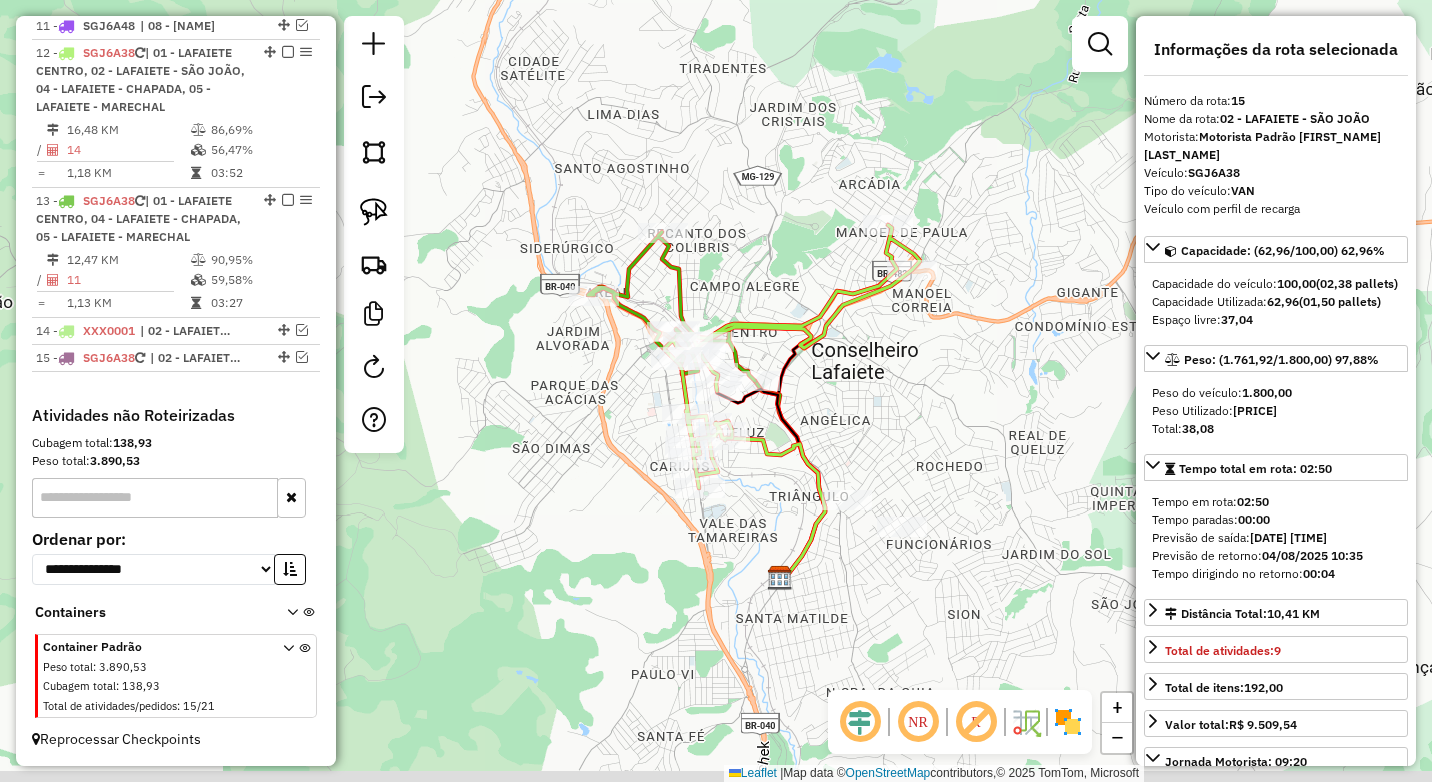 drag, startPoint x: 666, startPoint y: 453, endPoint x: 624, endPoint y: 401, distance: 66.8431 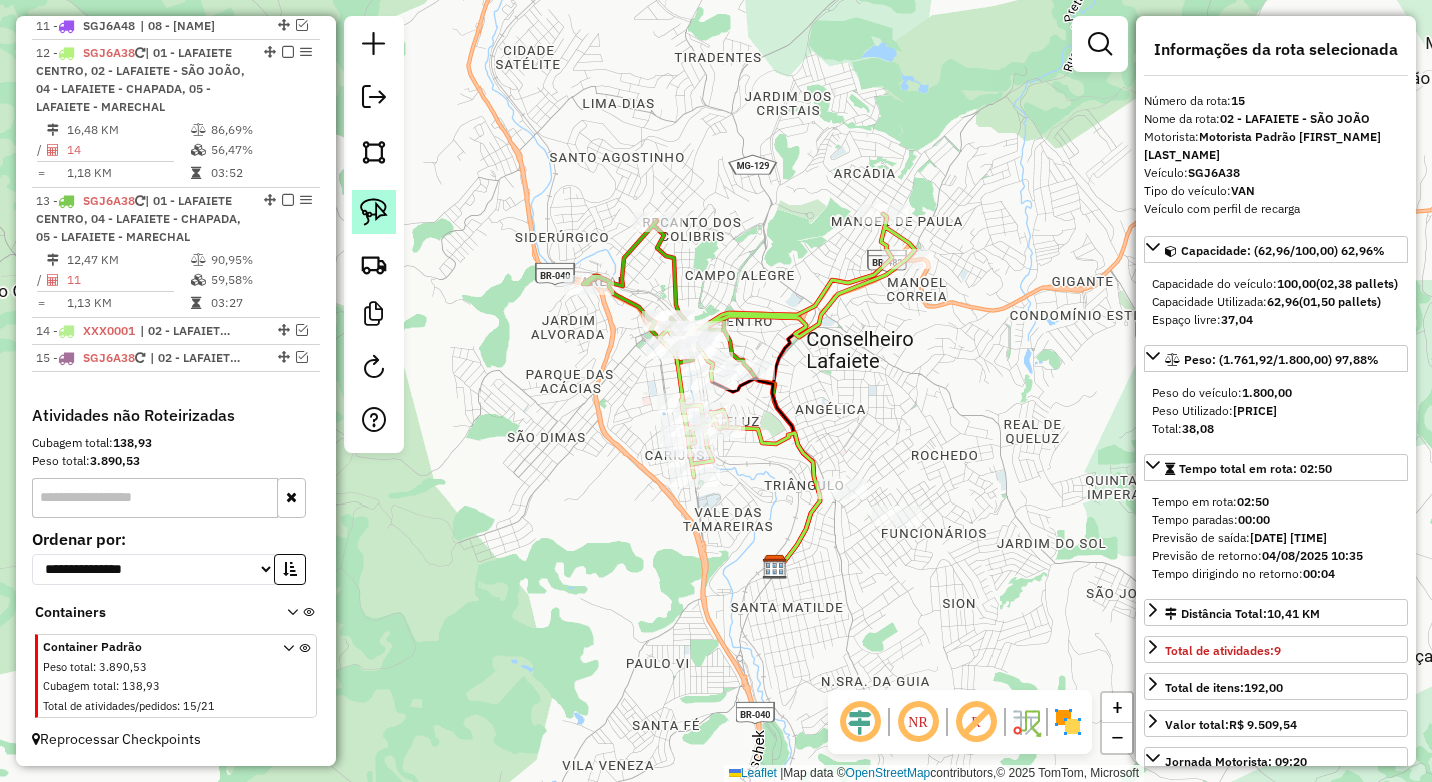 click 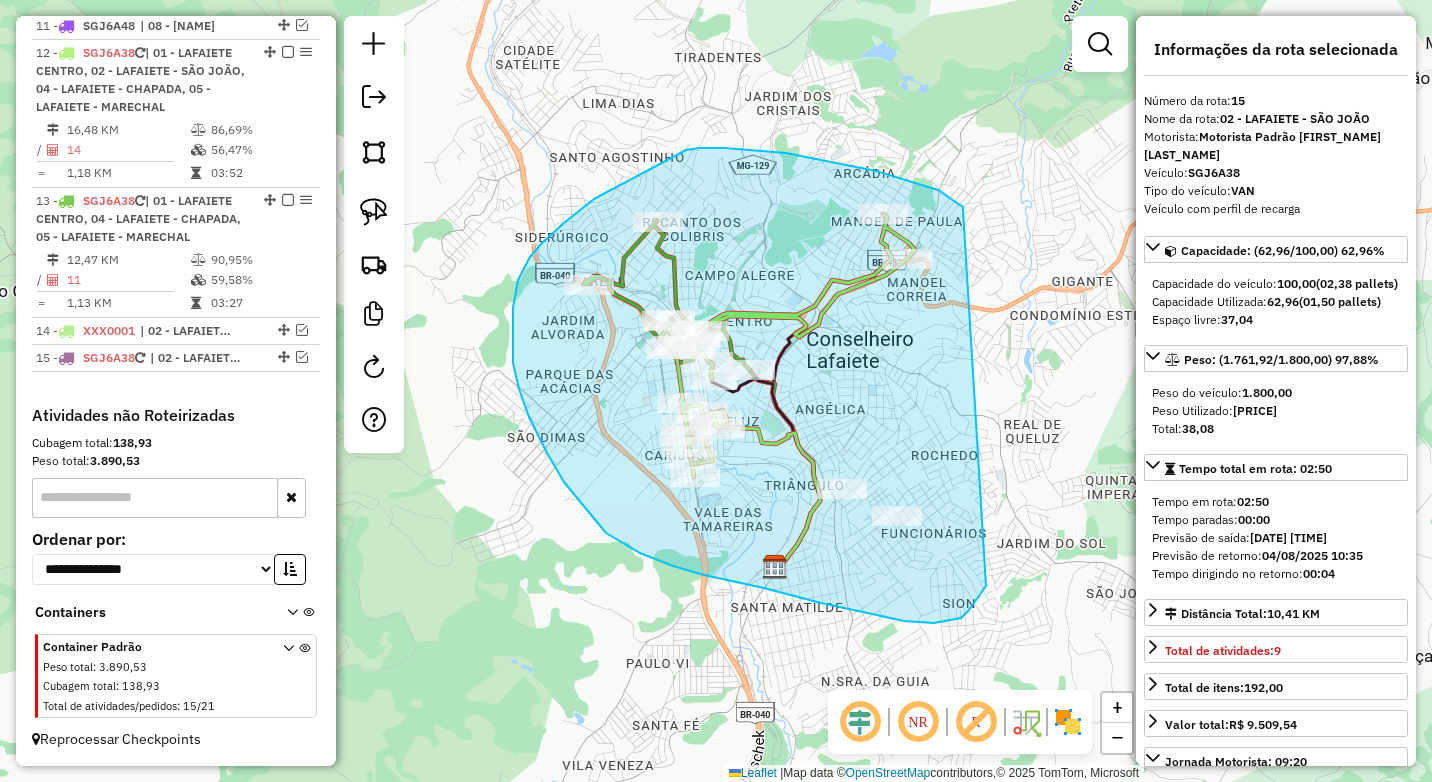 drag, startPoint x: 963, startPoint y: 207, endPoint x: 986, endPoint y: 586, distance: 379.69724 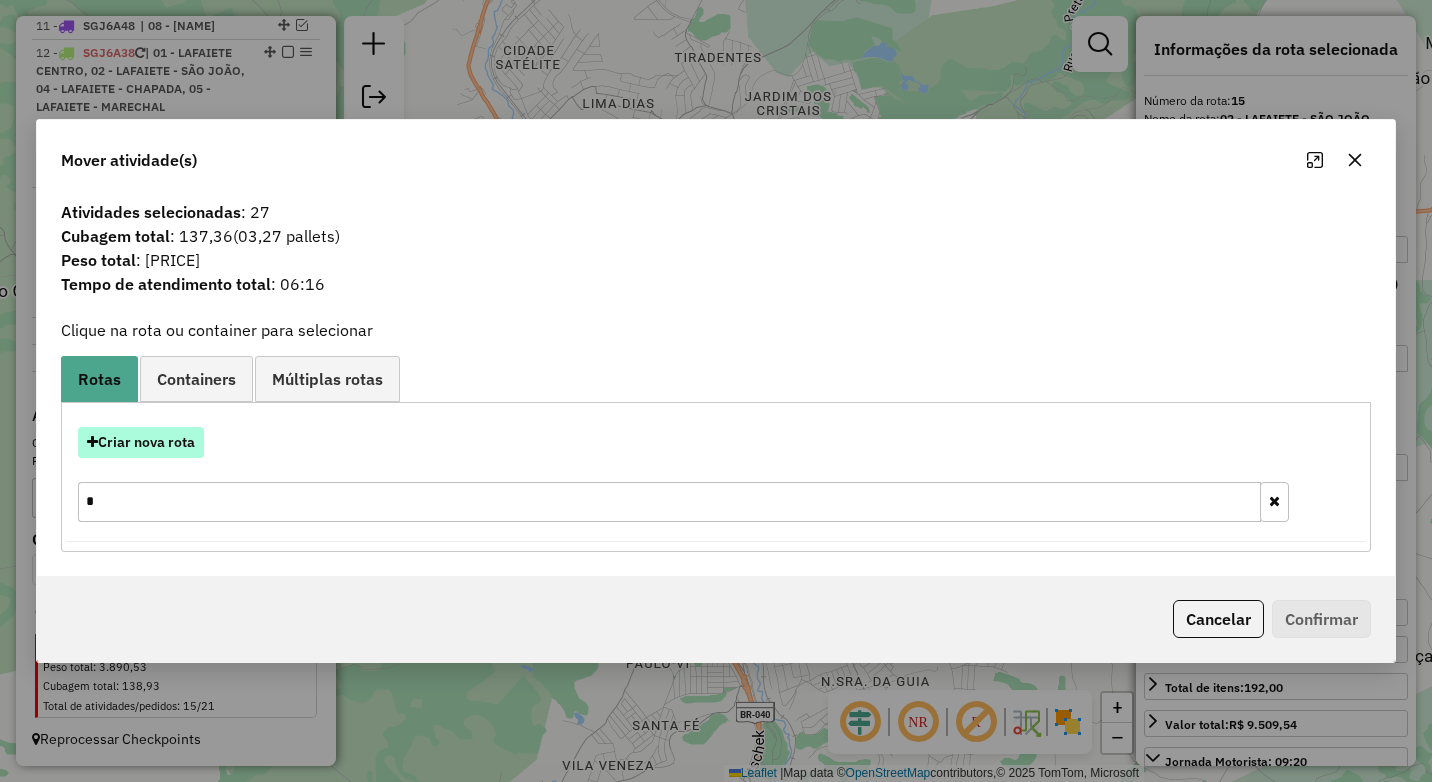 click on "Criar nova rota" at bounding box center [141, 442] 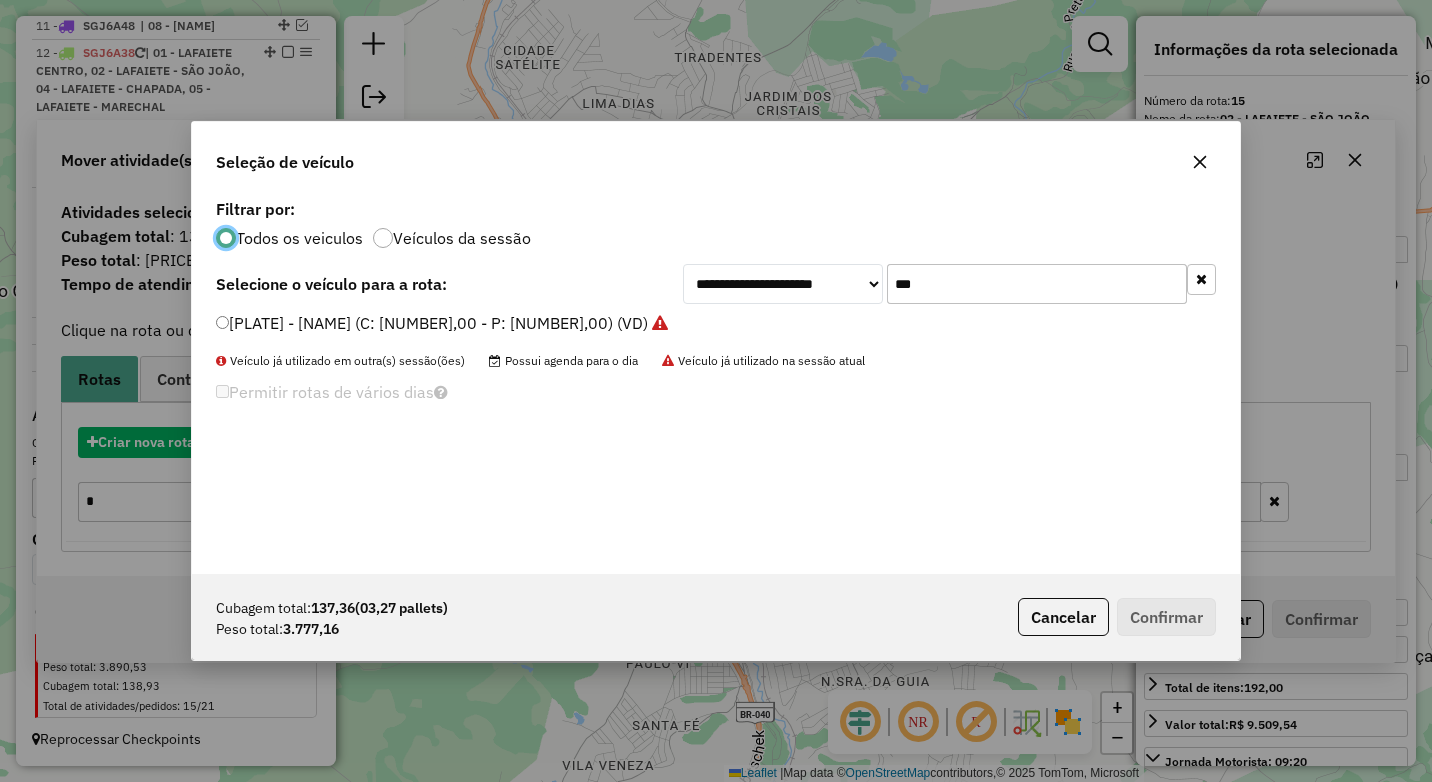 scroll, scrollTop: 11, scrollLeft: 6, axis: both 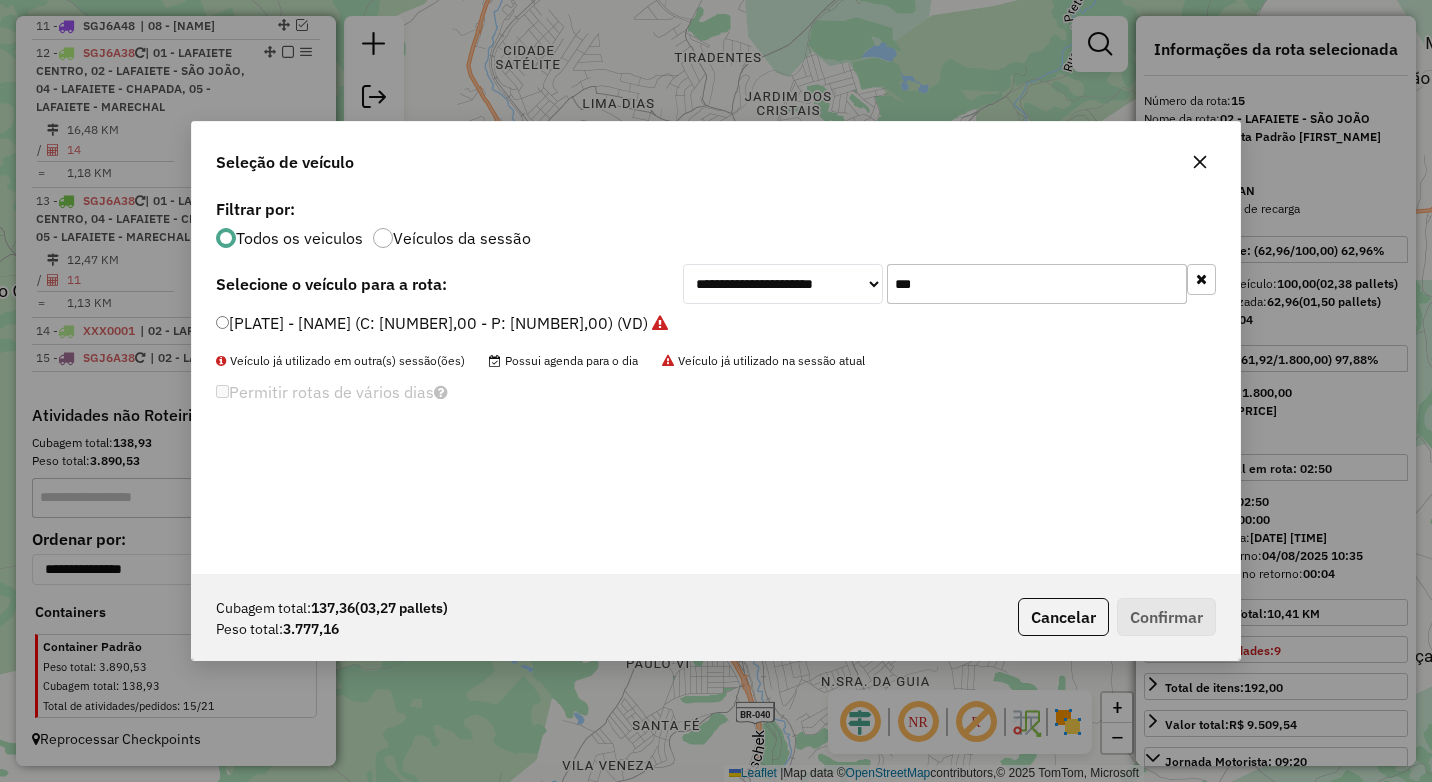drag, startPoint x: 832, startPoint y: 289, endPoint x: 785, endPoint y: 289, distance: 47 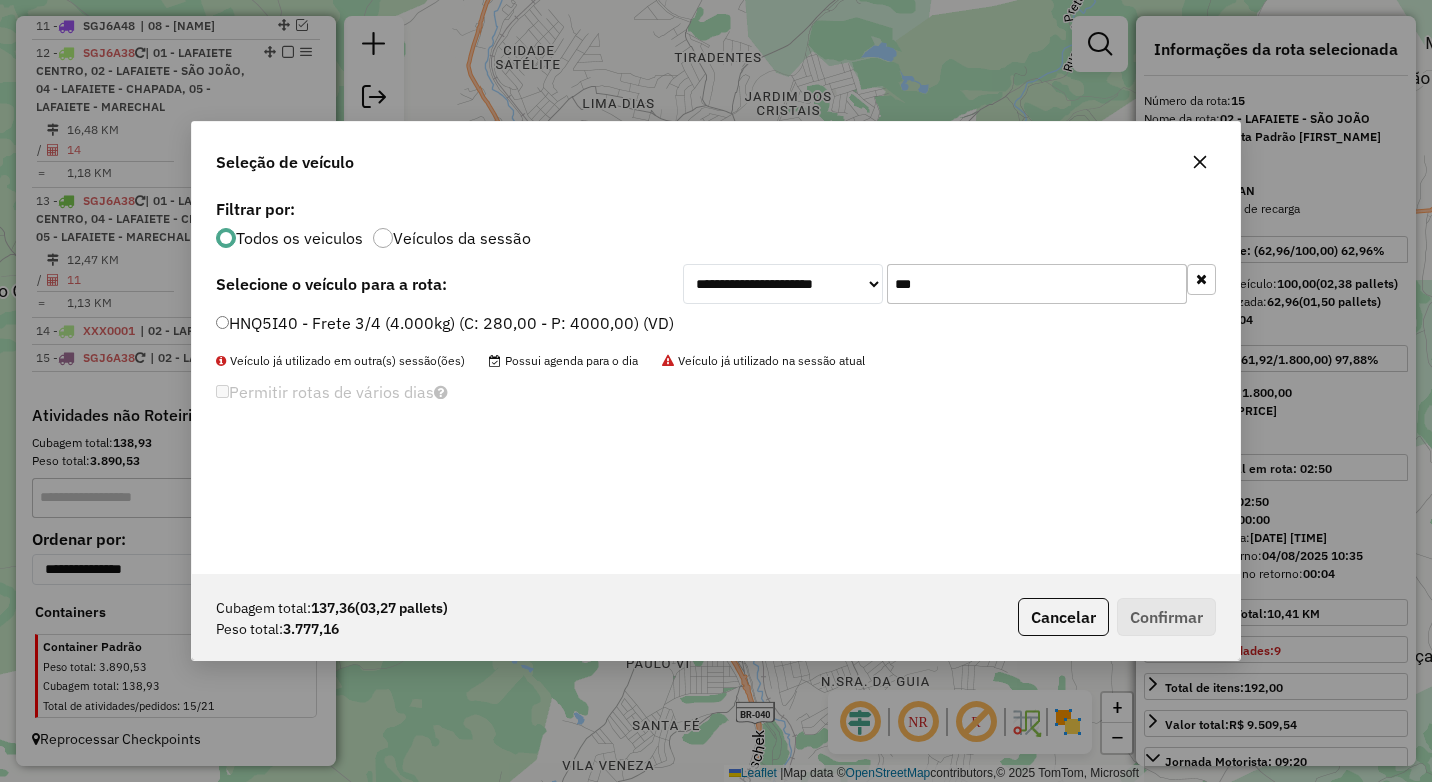 type on "***" 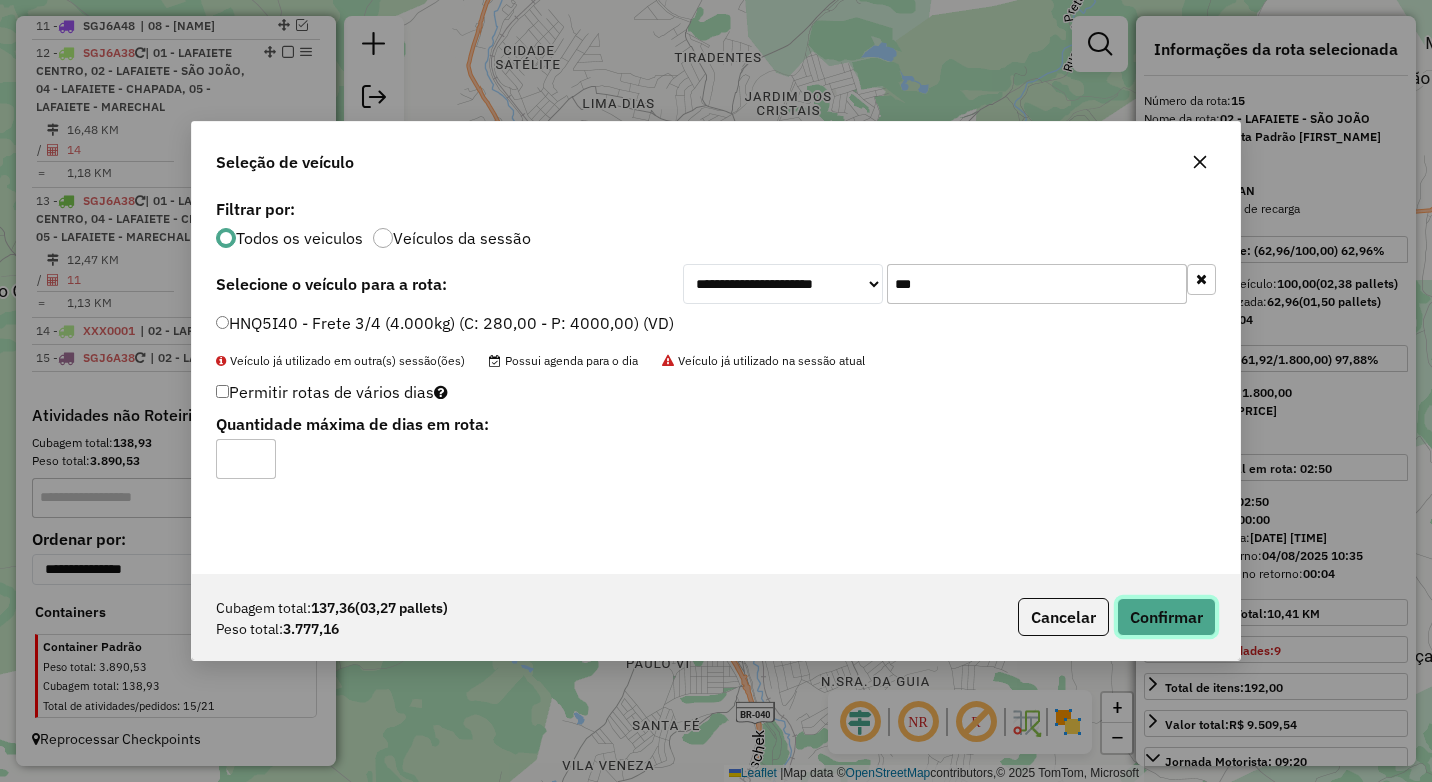 click on "Confirmar" 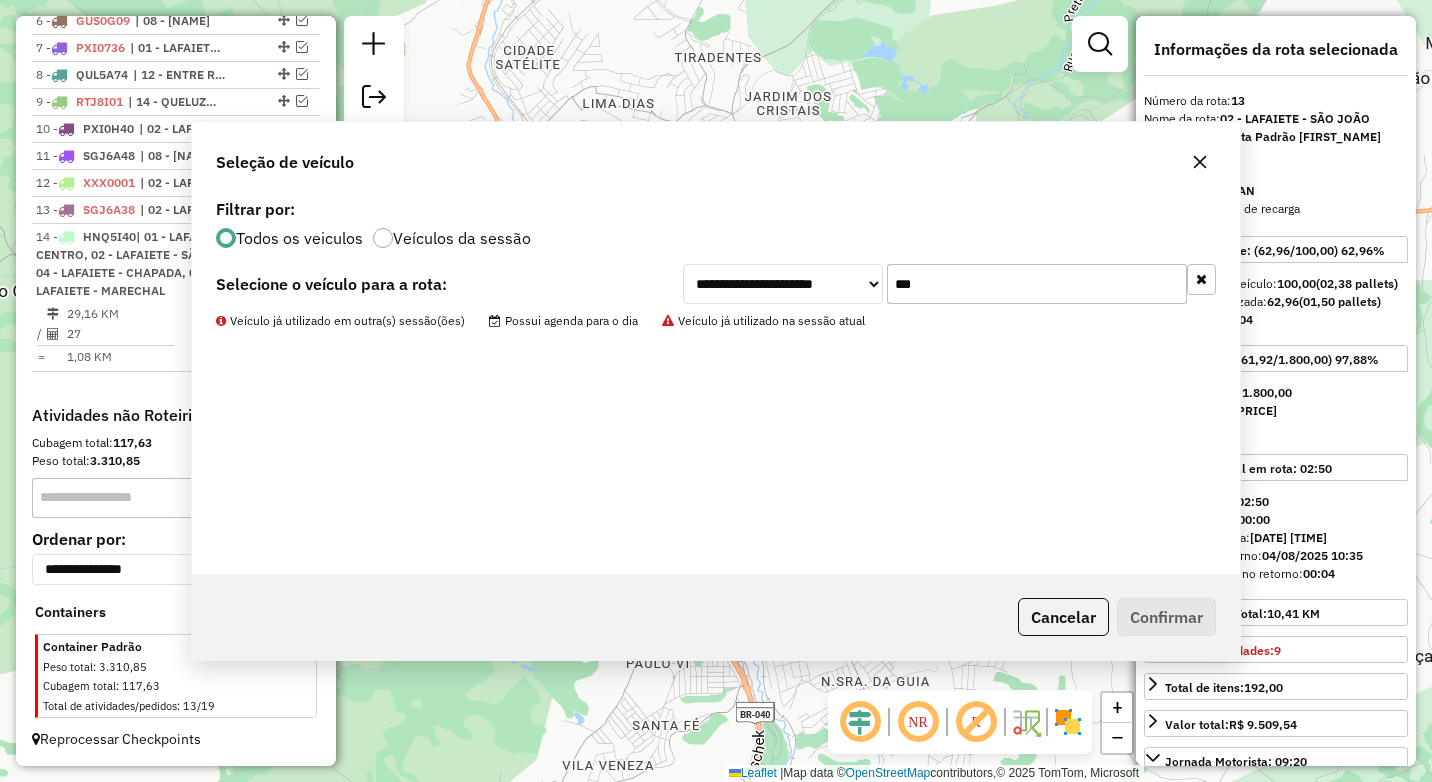 scroll, scrollTop: 917, scrollLeft: 0, axis: vertical 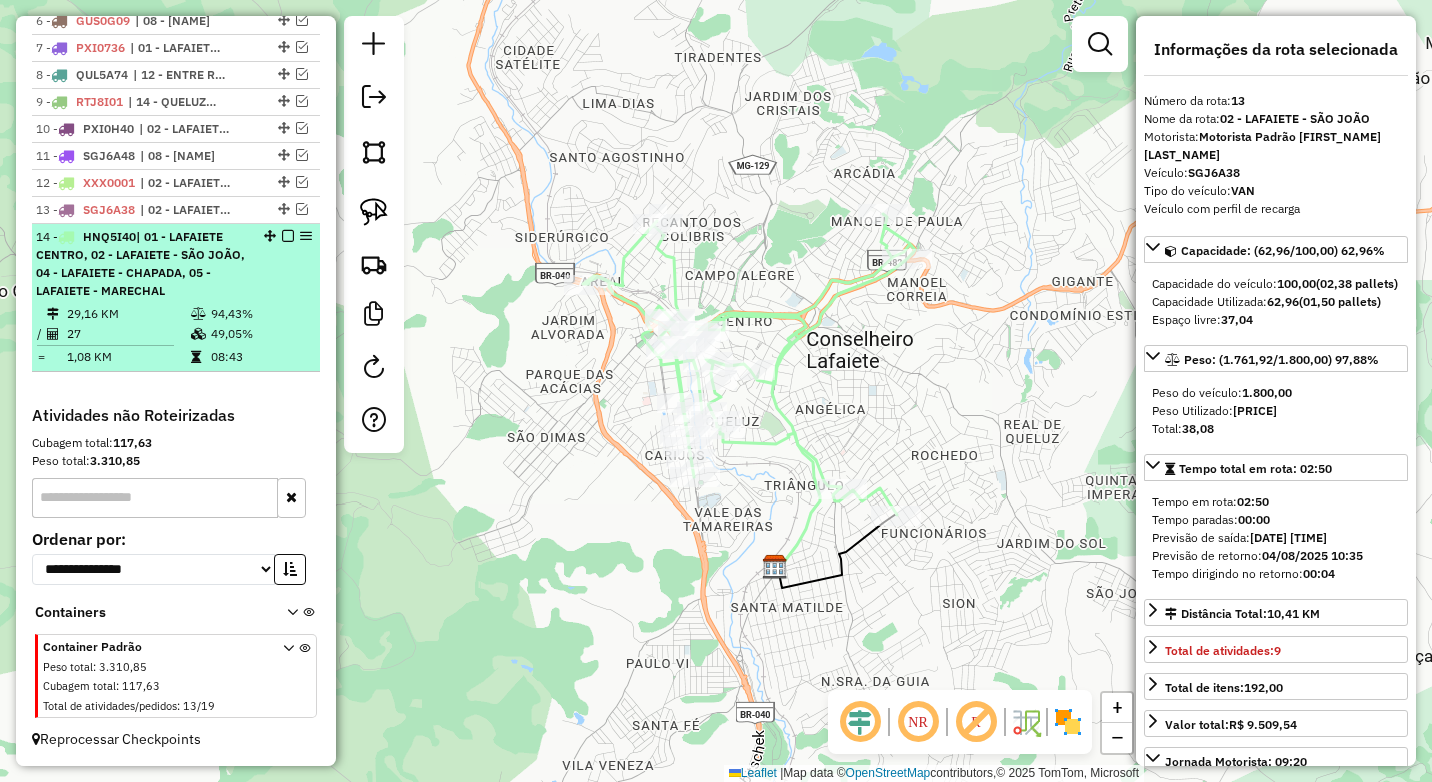 click at bounding box center (288, 236) 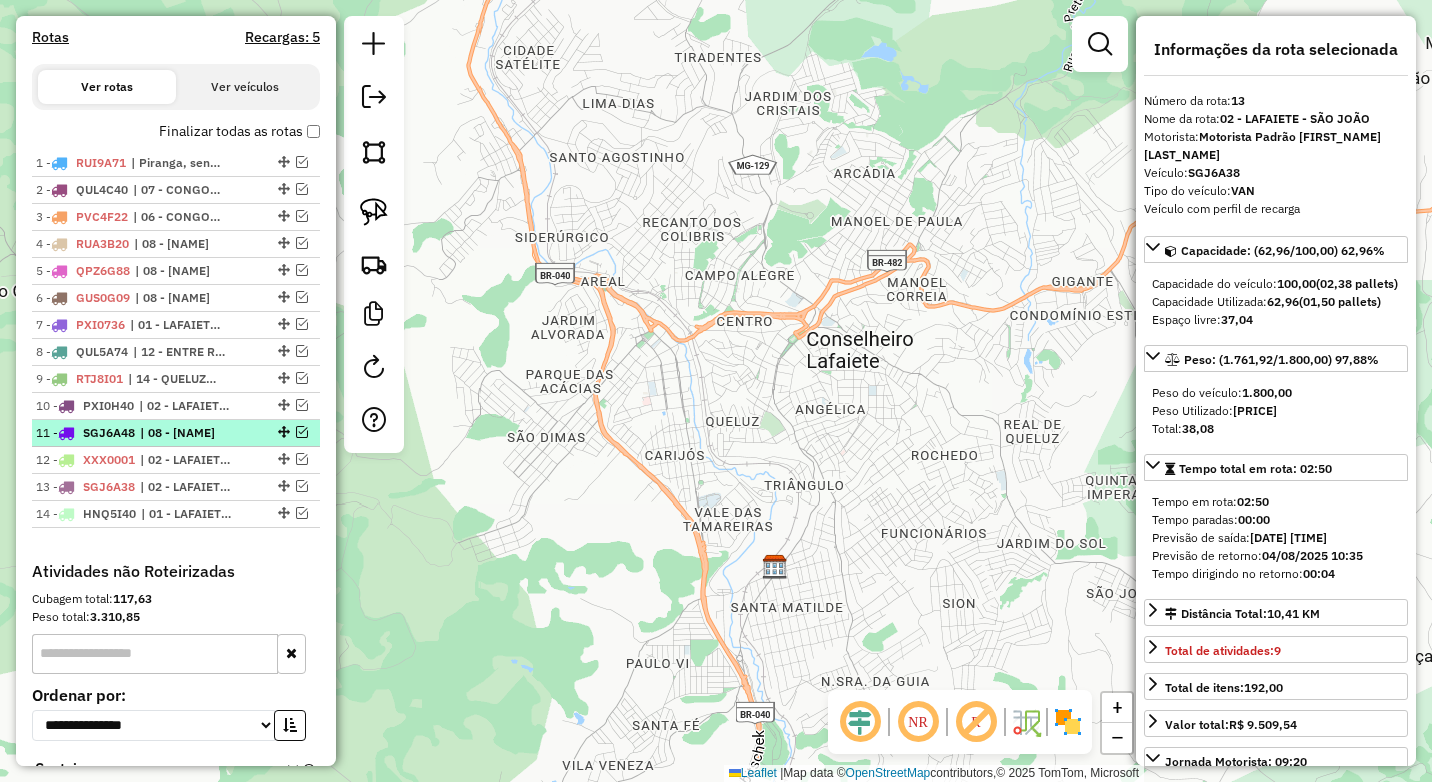 scroll, scrollTop: 596, scrollLeft: 0, axis: vertical 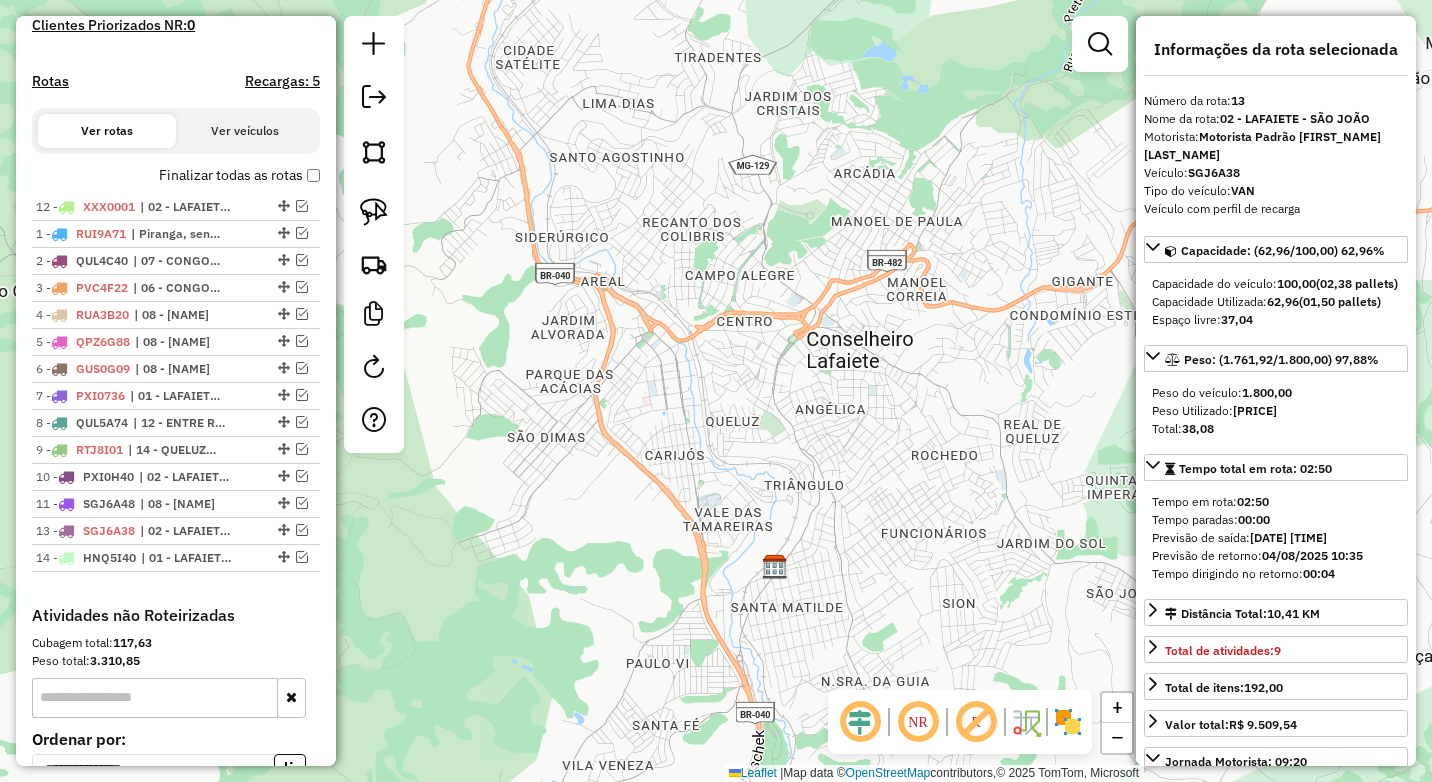 drag, startPoint x: 276, startPoint y: 503, endPoint x: 279, endPoint y: 185, distance: 318.01416 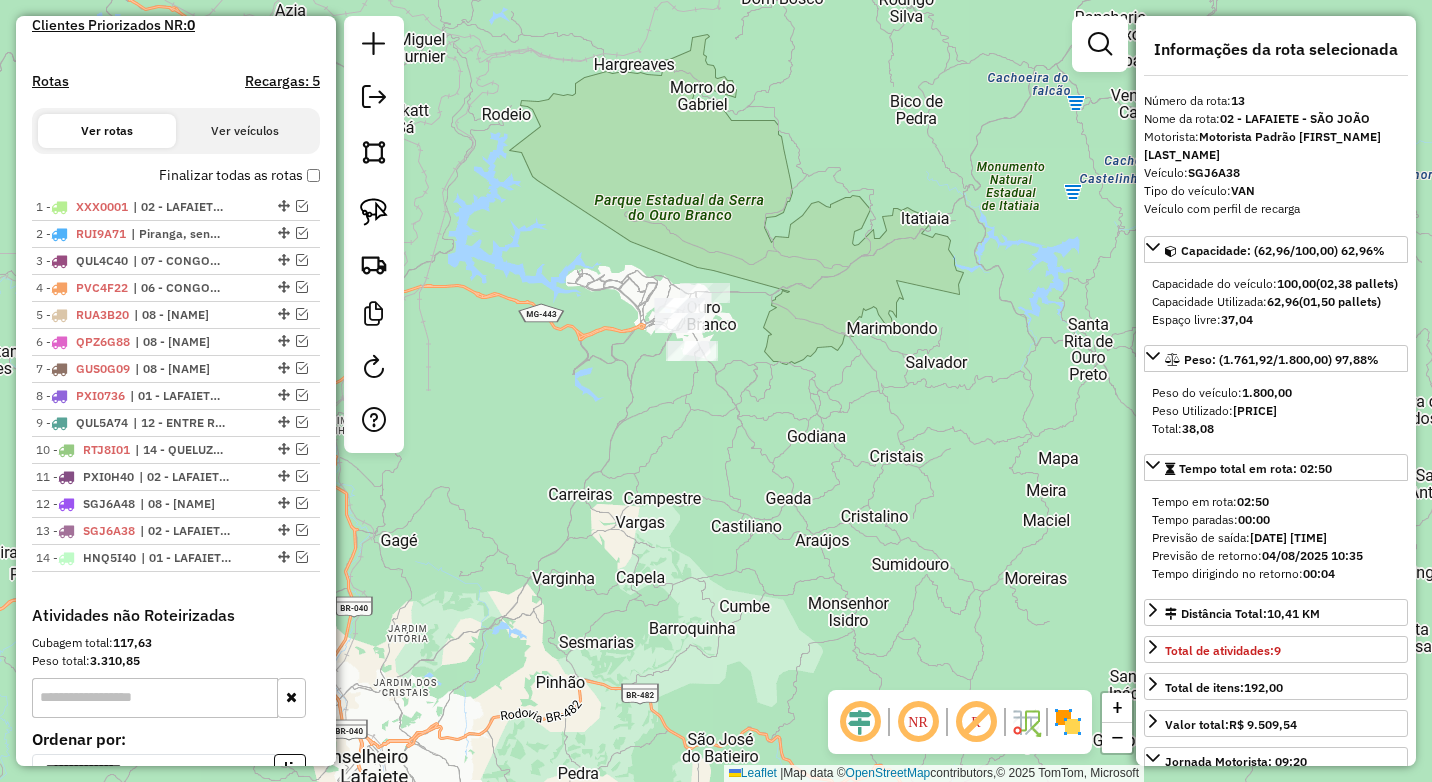 click on "Janela de atendimento Grade de atendimento Capacidade Transportadoras Veículos Cliente Pedidos  Rotas Selecione os dias de semana para filtrar as janelas de atendimento  Seg   Ter   Qua   Qui   Sex   Sáb   Dom  Informe o período da janela de atendimento: De: Até:  Filtrar exatamente a janela do cliente  Considerar janela de atendimento padrão  Selecione os dias de semana para filtrar as grades de atendimento  Seg   Ter   Qua   Qui   Sex   Sáb   Dom   Considerar clientes sem dia de atendimento cadastrado  Clientes fora do dia de atendimento selecionado Filtrar as atividades entre os valores definidos abaixo:  Peso mínimo:  ****  Peso máximo:  ****  Cubagem mínima:   Cubagem máxima:   De:   Até:  Filtrar as atividades entre o tempo de atendimento definido abaixo:  De:   Até:   Considerar capacidade total dos clientes não roteirizados Transportadora: Selecione um ou mais itens Tipo de veículo: Selecione um ou mais itens Veículo: Selecione um ou mais itens Motorista: Selecione um ou mais itens De:" 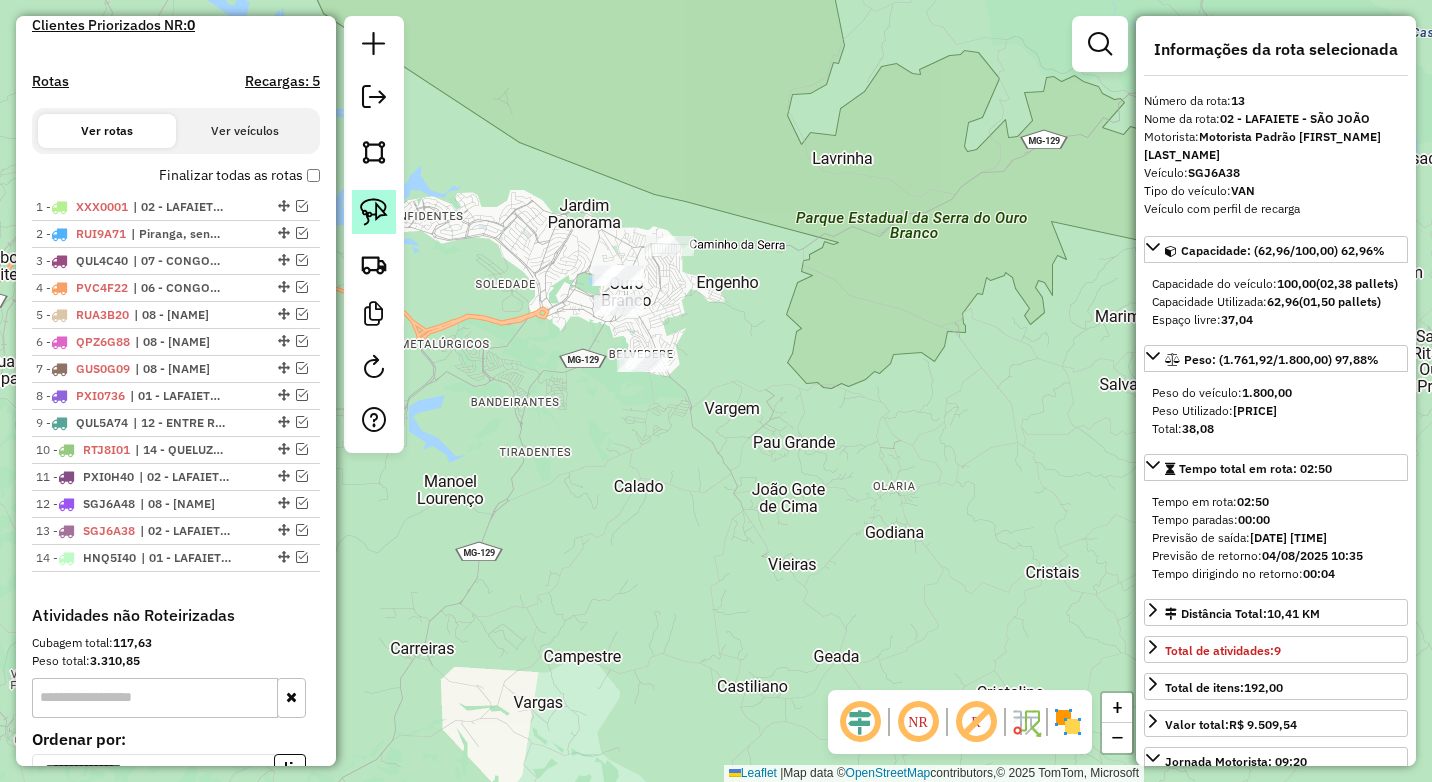 click 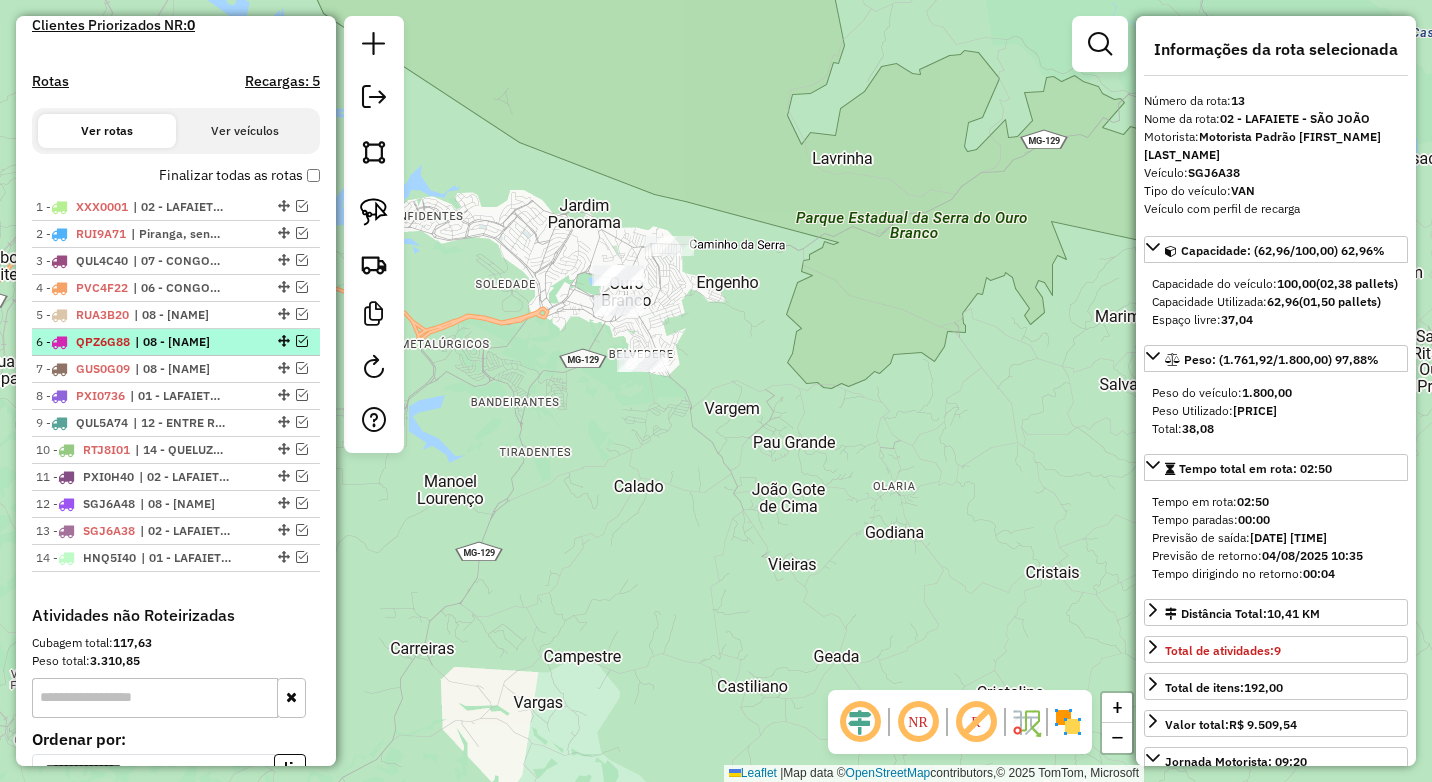 click at bounding box center [302, 341] 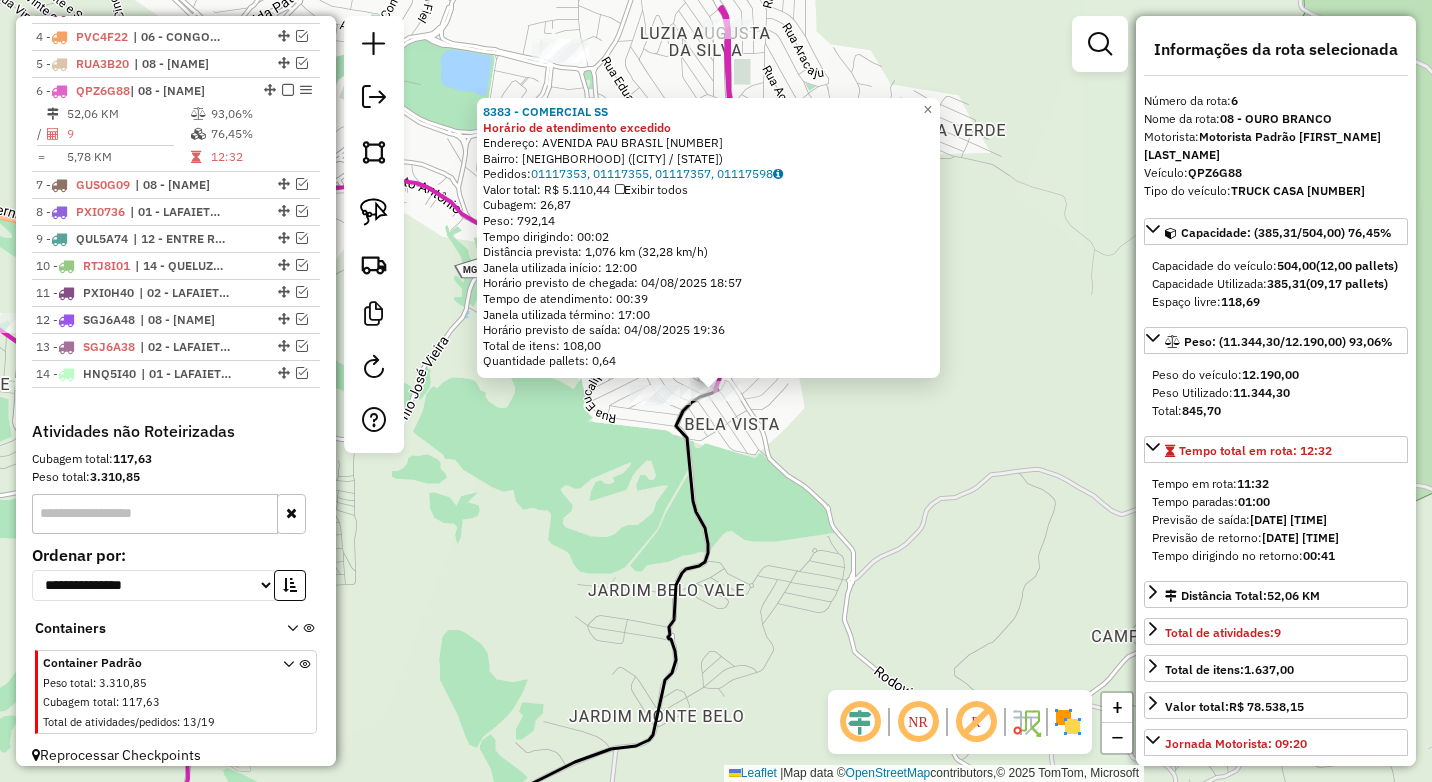 scroll, scrollTop: 881, scrollLeft: 0, axis: vertical 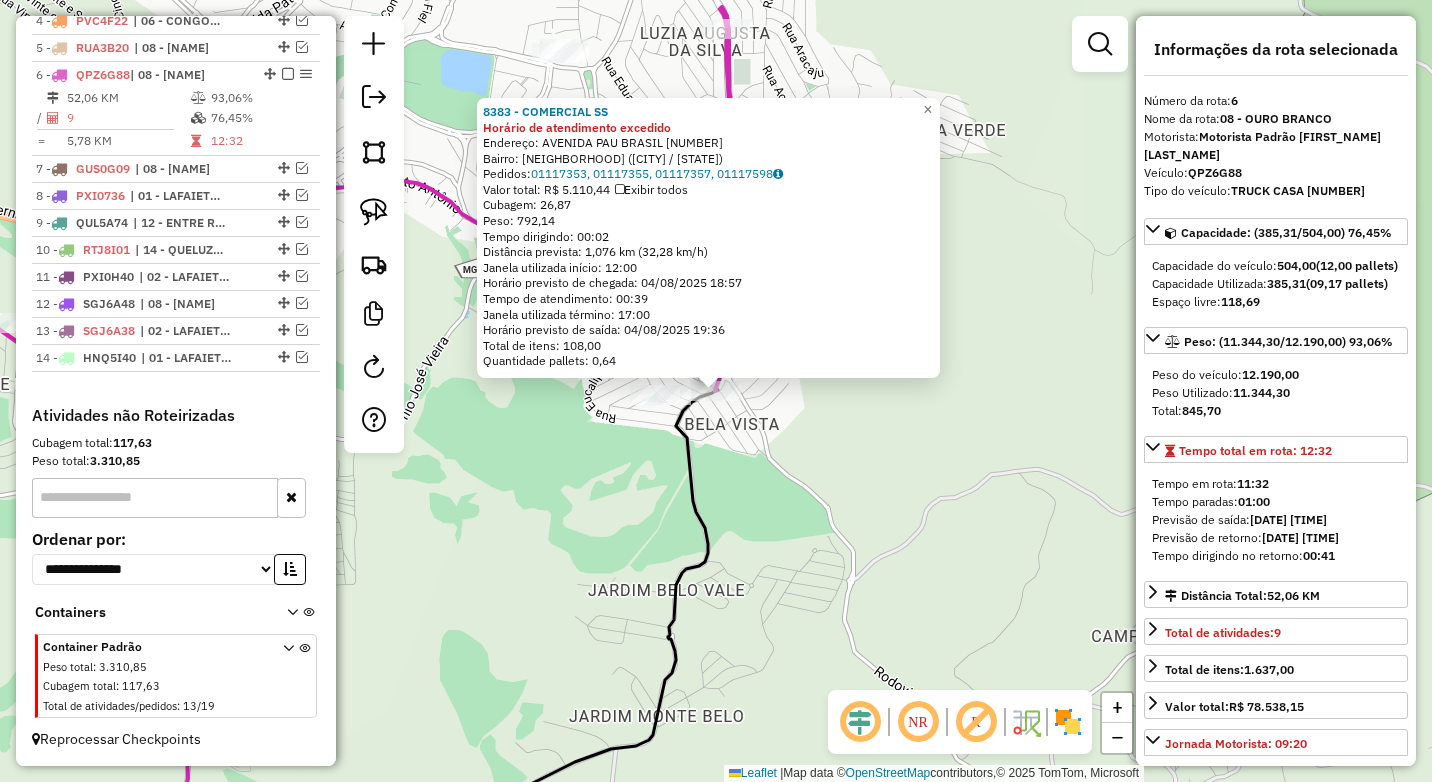 click on "8383 - COMERCIAL SS Horário de atendimento excedido  Endereço:  AVENIDA PAU BRASIL 495   Bairro: BELA VISTA (OURO BRANCO / MG)   Pedidos:  01117353, 01117355, 01117357, 01117598   Valor total: R$ 5.110,44   Exibir todos   Cubagem: 26,87  Peso: 792,14  Tempo dirigindo: 00:02   Distância prevista: 1,076 km (32,28 km/h)   Janela utilizada início: 12:00   Horário previsto de chegada: 04/08/2025 18:57   Tempo de atendimento: 00:39   Janela utilizada término: 17:00   Horário previsto de saída: 04/08/2025 19:36   Total de itens: 108,00   Quantidade pallets: 0,64  × Janela de atendimento Grade de atendimento Capacidade Transportadoras Veículos Cliente Pedidos  Rotas Selecione os dias de semana para filtrar as janelas de atendimento  Seg   Ter   Qua   Qui   Sex   Sáb   Dom  Informe o período da janela de atendimento: De: Até:  Filtrar exatamente a janela do cliente  Considerar janela de atendimento padrão  Selecione os dias de semana para filtrar as grades de atendimento  Seg   Ter   Qua   Qui   Sex  De:" 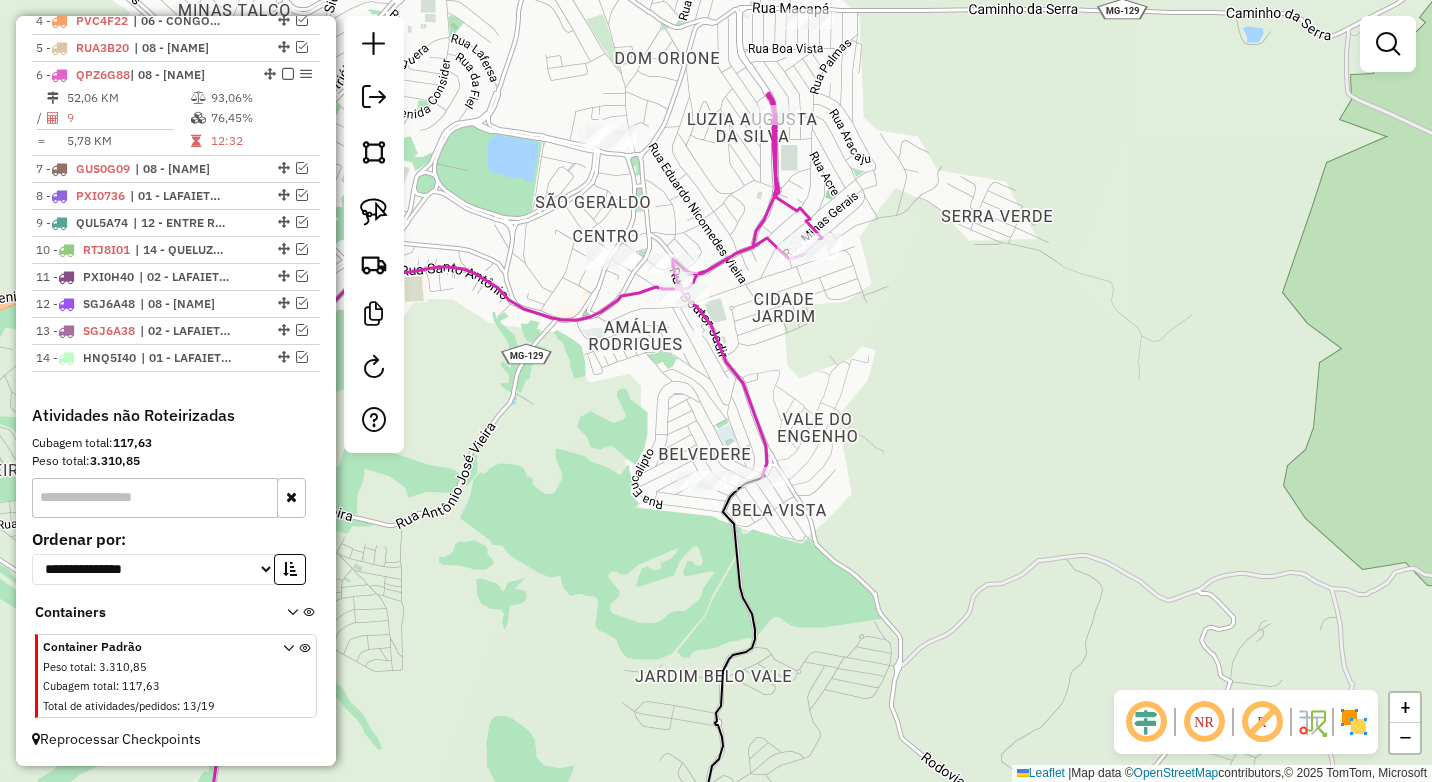 drag, startPoint x: 777, startPoint y: 319, endPoint x: 772, endPoint y: 367, distance: 48.259712 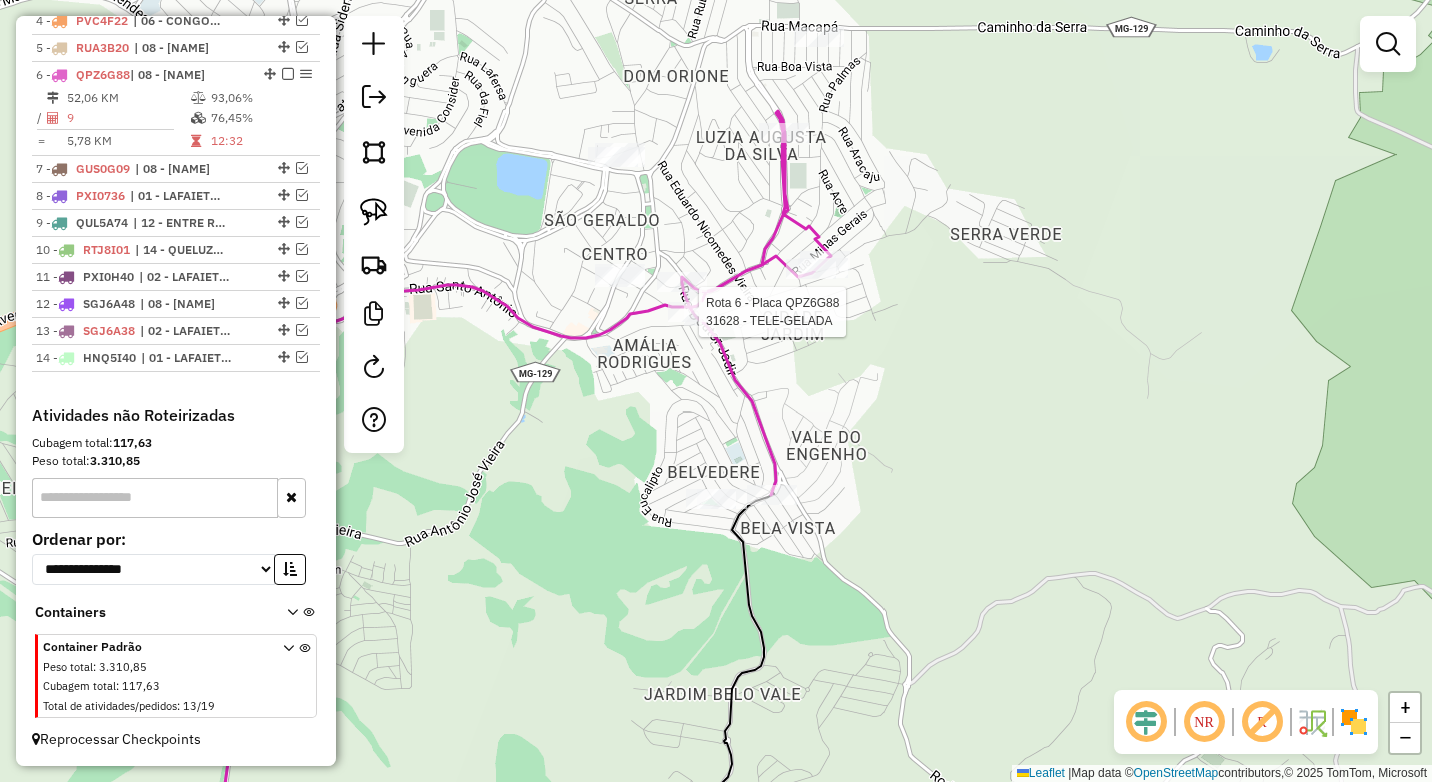 select on "*********" 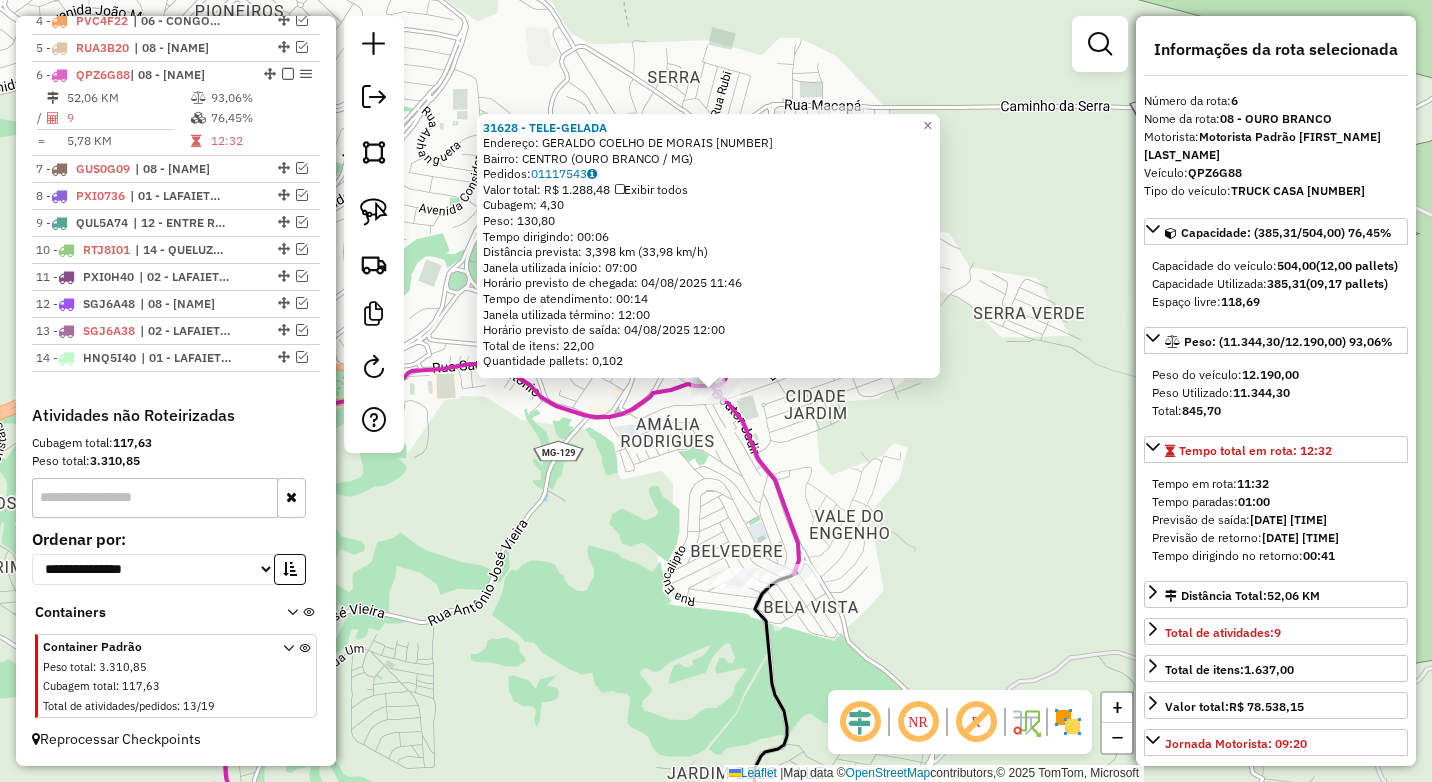 click on "31628 - TELE-GELADA  Endereço:  GERALDO COELHO DE MORAIS 20   Bairro: CENTRO (OURO BRANCO / MG)   Pedidos:  01117543   Valor total: R$ 1.288,48   Exibir todos   Cubagem: 4,30  Peso: 130,80  Tempo dirigindo: 00:06   Distância prevista: 3,398 km (33,98 km/h)   Janela utilizada início: 07:00   Horário previsto de chegada: 04/08/2025 11:46   Tempo de atendimento: 00:14   Janela utilizada término: 12:00   Horário previsto de saída: 04/08/2025 12:00   Total de itens: 22,00   Quantidade pallets: 0,102  × Janela de atendimento Grade de atendimento Capacidade Transportadoras Veículos Cliente Pedidos  Rotas Selecione os dias de semana para filtrar as janelas de atendimento  Seg   Ter   Qua   Qui   Sex   Sáb   Dom  Informe o período da janela de atendimento: De: Até:  Filtrar exatamente a janela do cliente  Considerar janela de atendimento padrão  Selecione os dias de semana para filtrar as grades de atendimento  Seg   Ter   Qua   Qui   Sex   Sáb   Dom   Clientes fora do dia de atendimento selecionado ****" 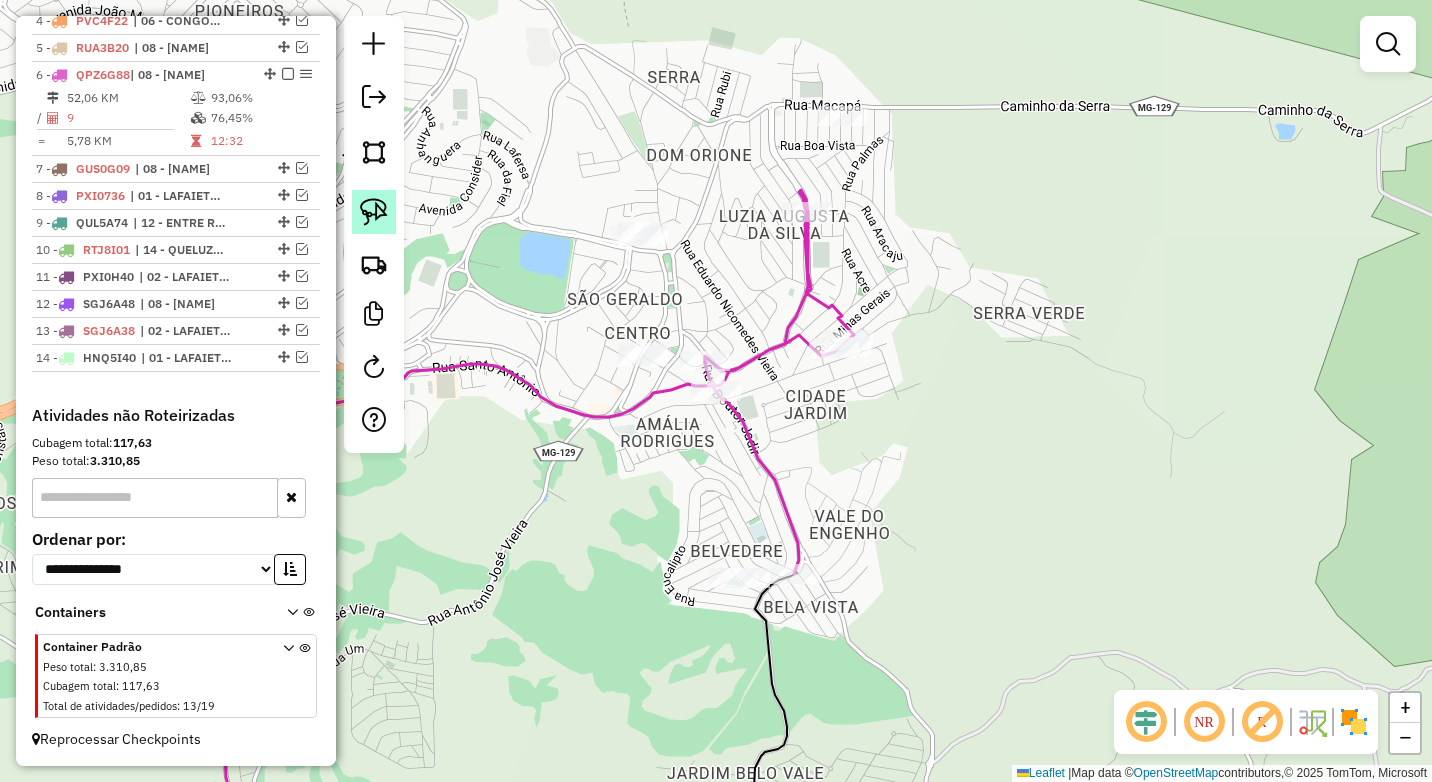 click 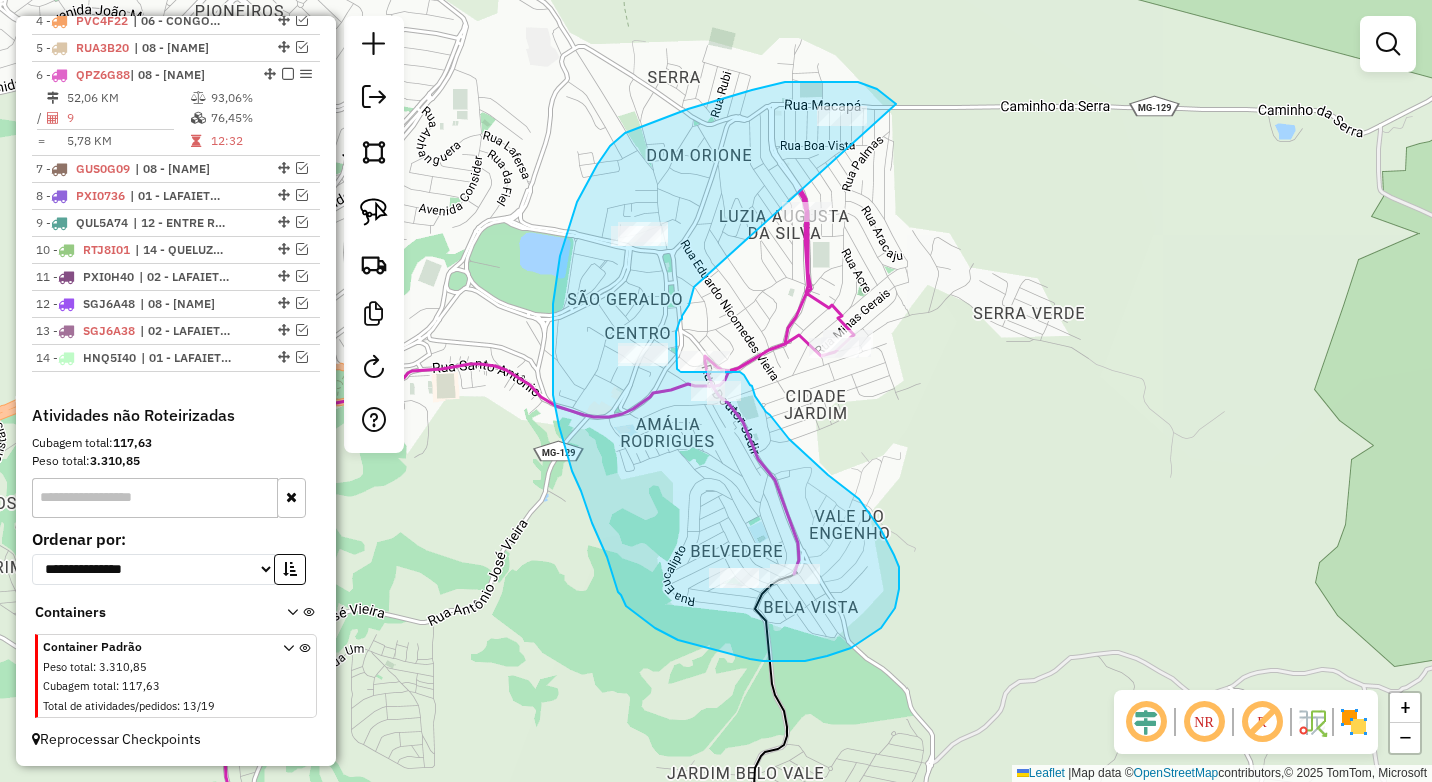 drag, startPoint x: 896, startPoint y: 104, endPoint x: 694, endPoint y: 287, distance: 272.5674 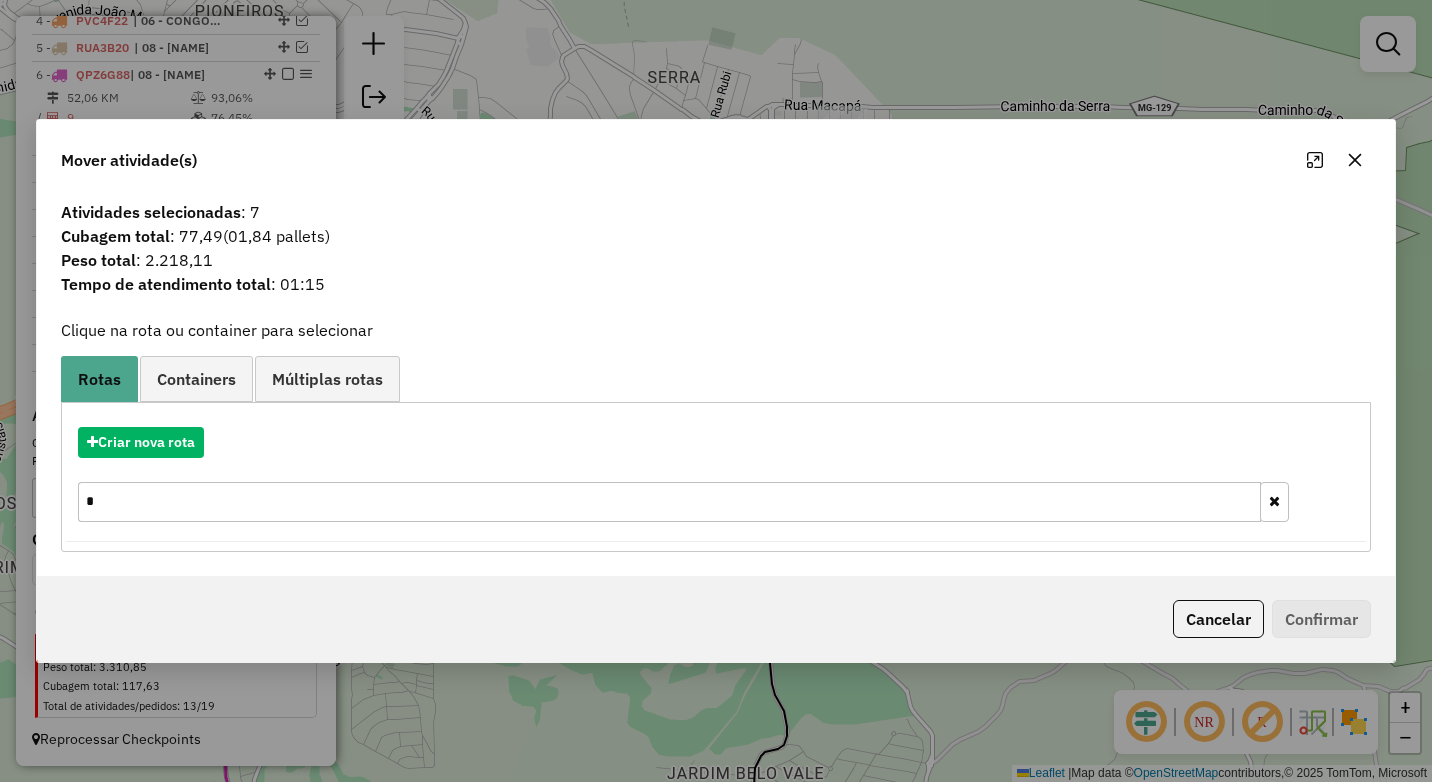 click 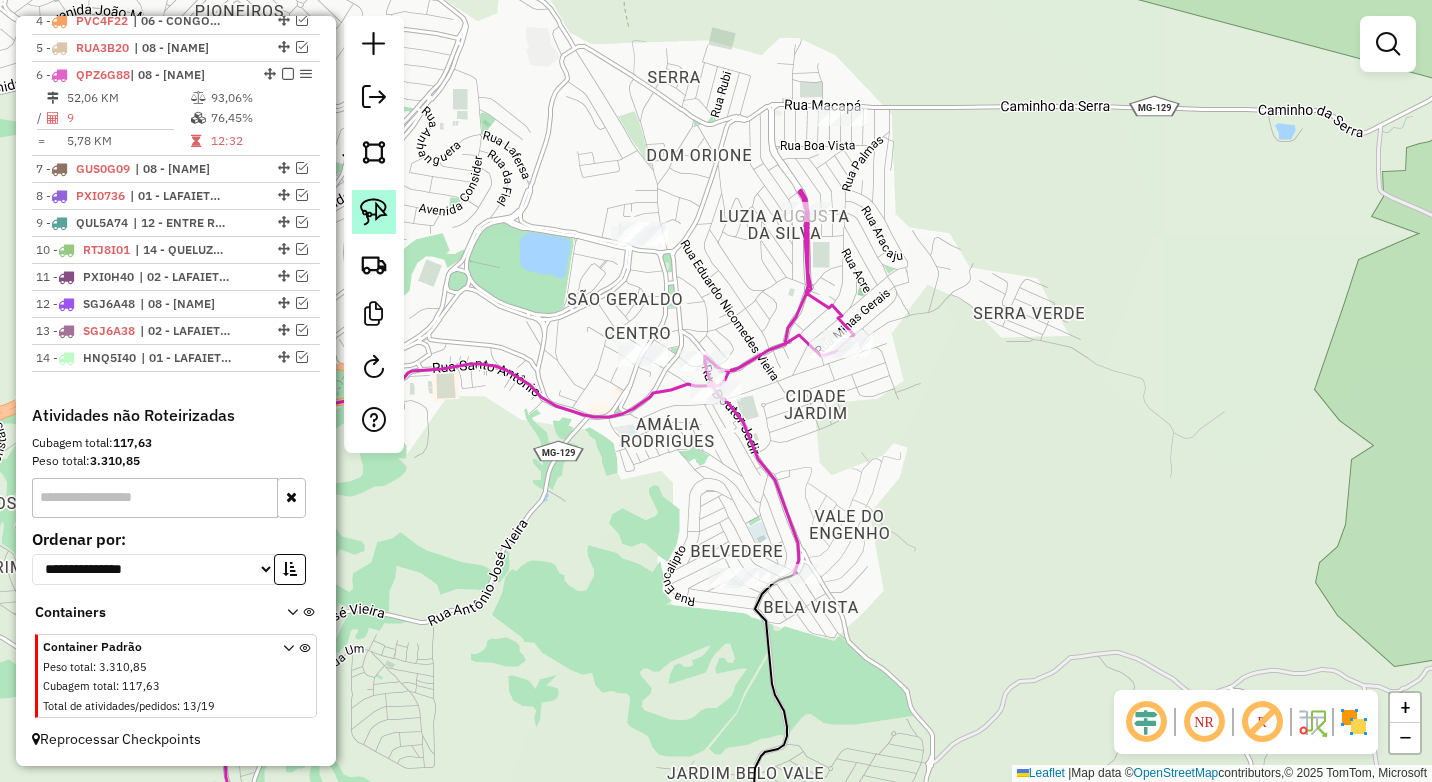 click 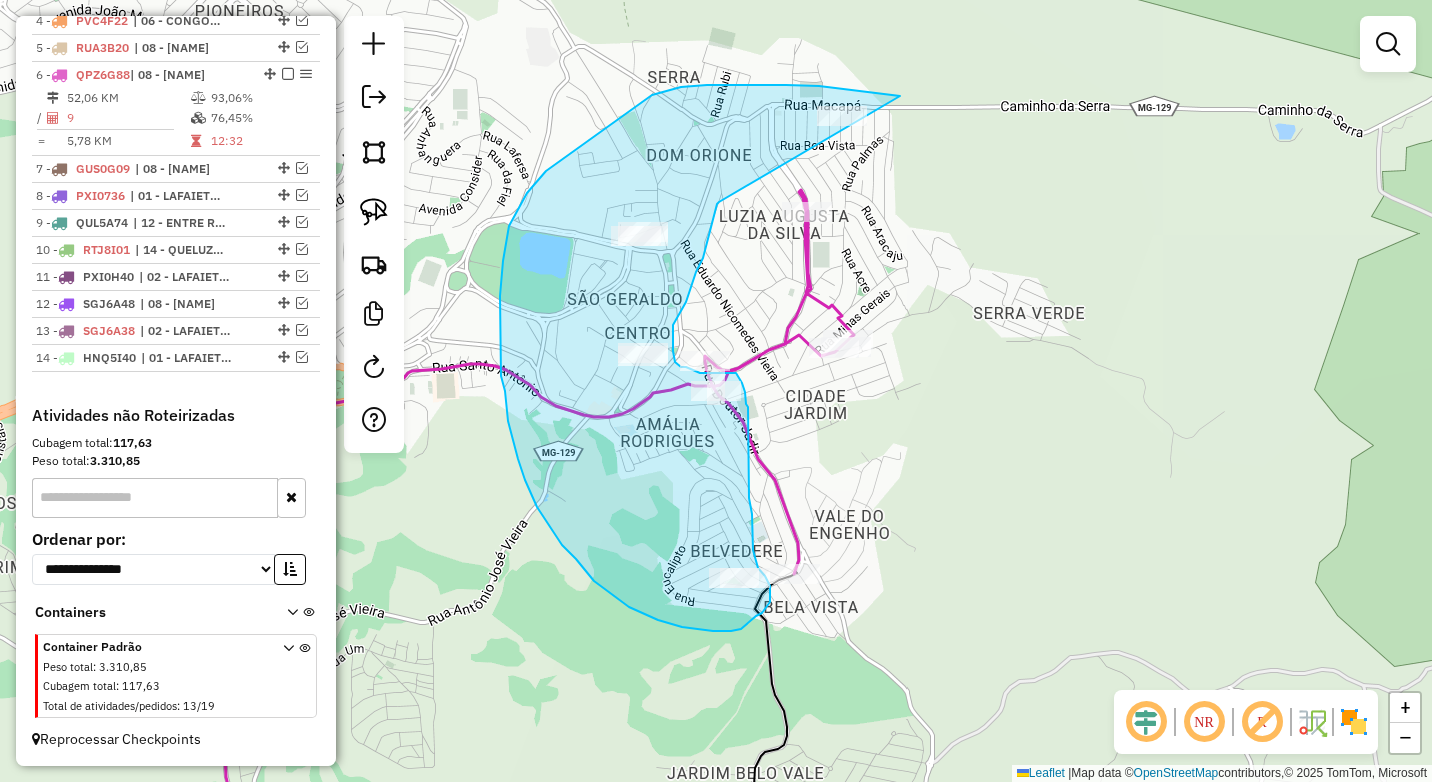 drag, startPoint x: 839, startPoint y: 88, endPoint x: 719, endPoint y: 202, distance: 165.51736 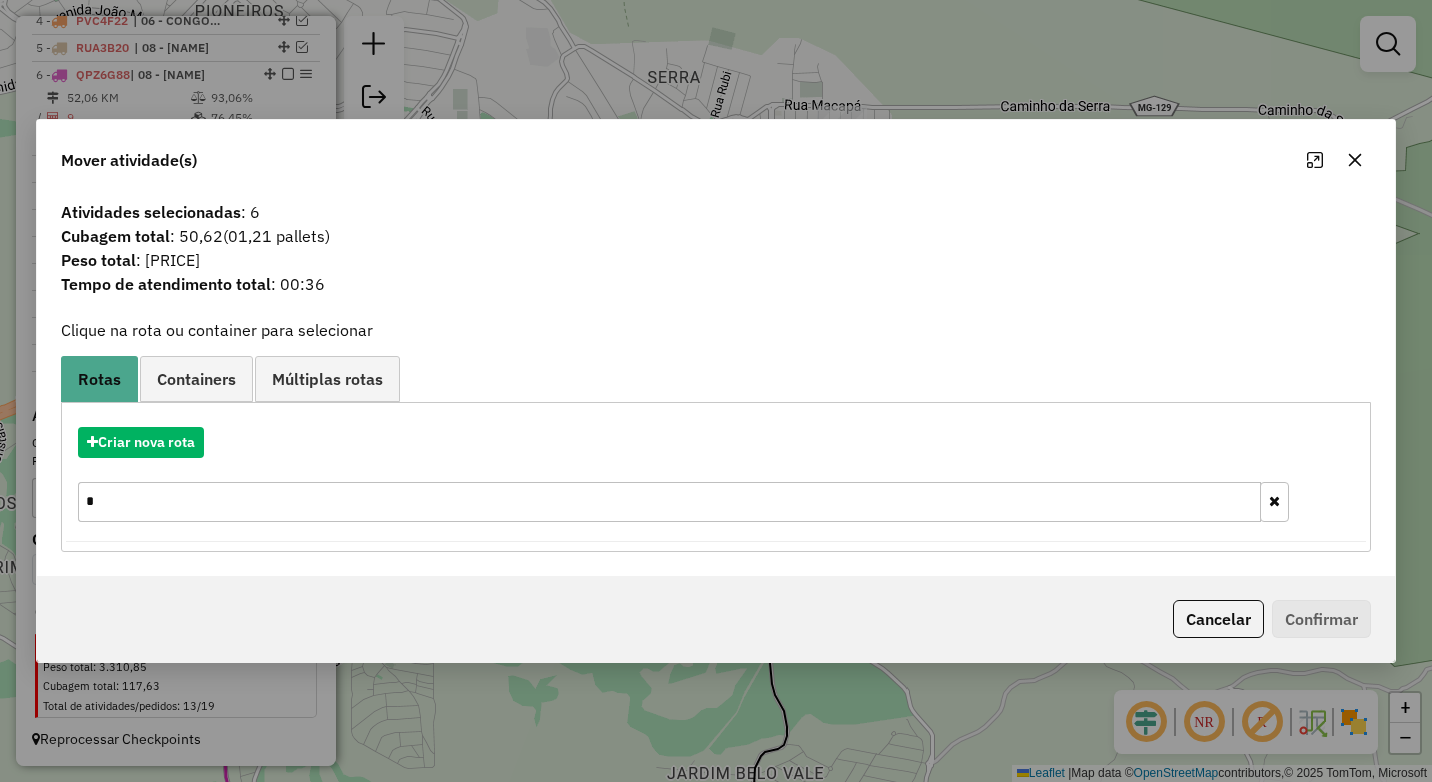 click 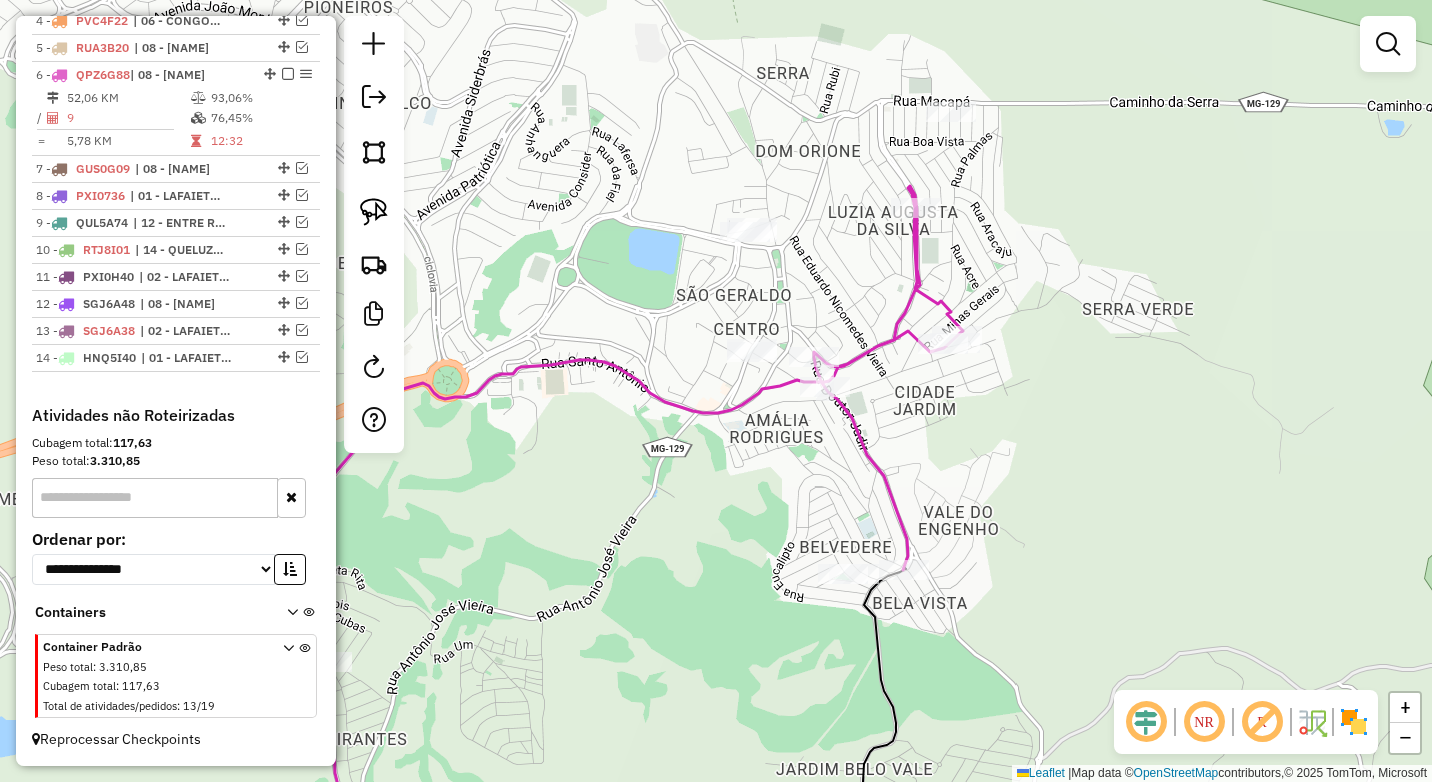 drag, startPoint x: 631, startPoint y: 149, endPoint x: 735, endPoint y: 138, distance: 104.58012 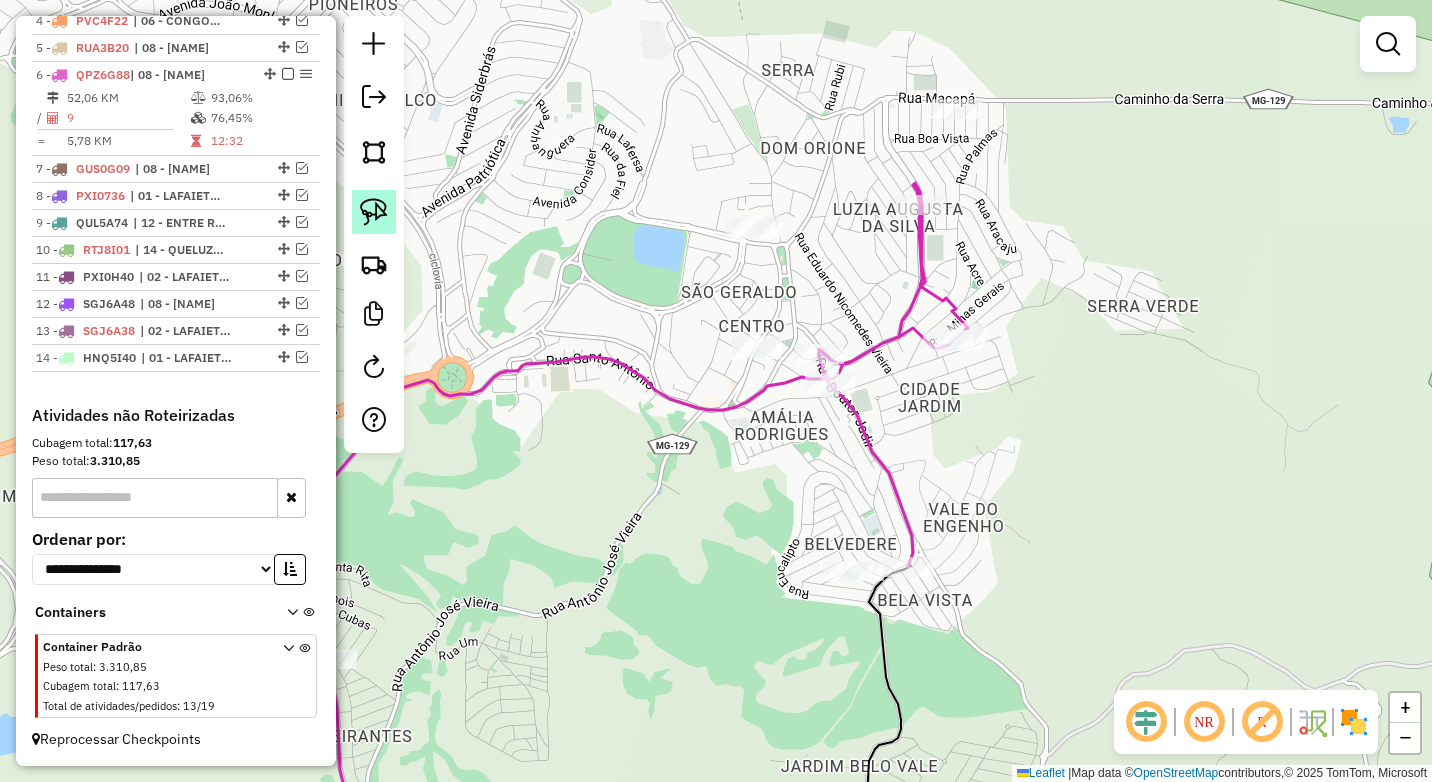 click 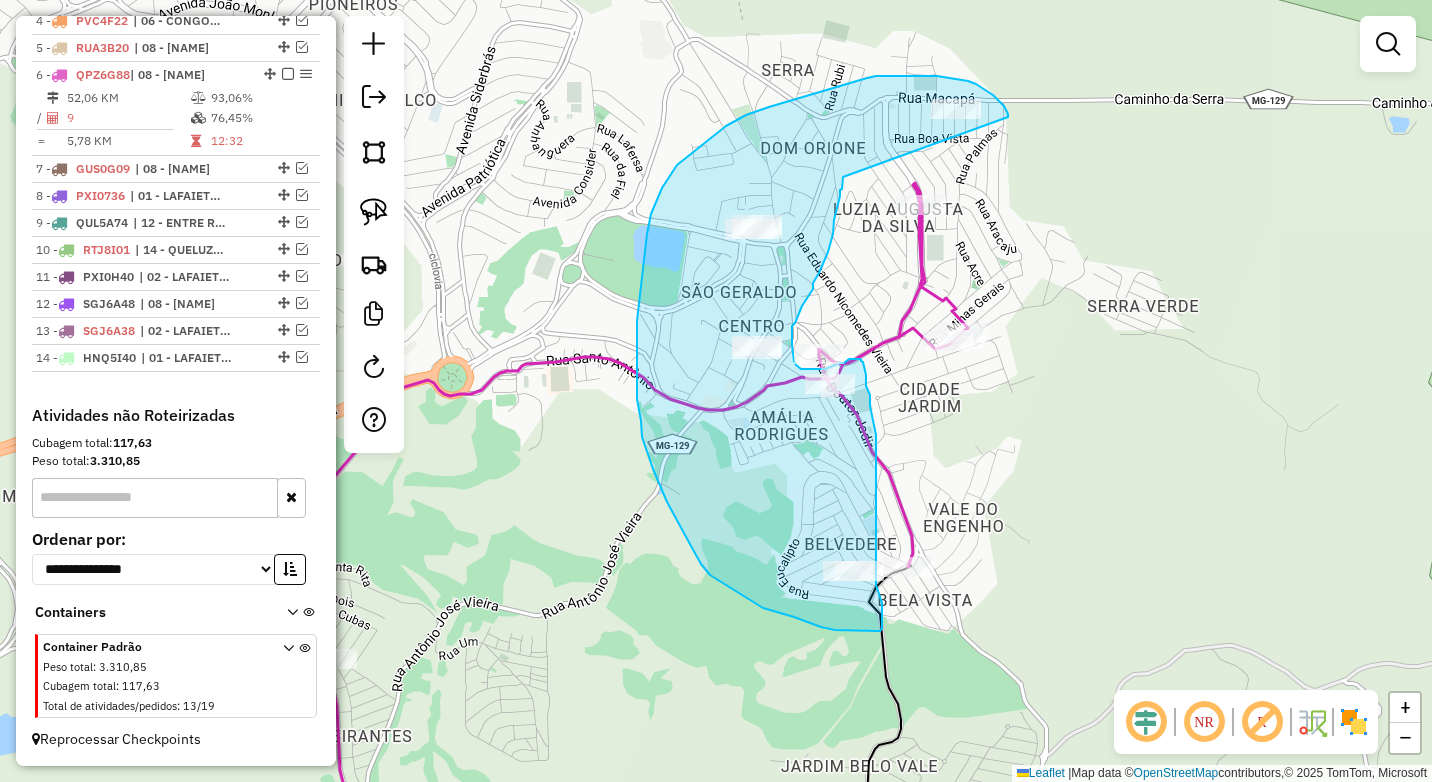 drag, startPoint x: 1008, startPoint y: 117, endPoint x: 843, endPoint y: 177, distance: 175.5705 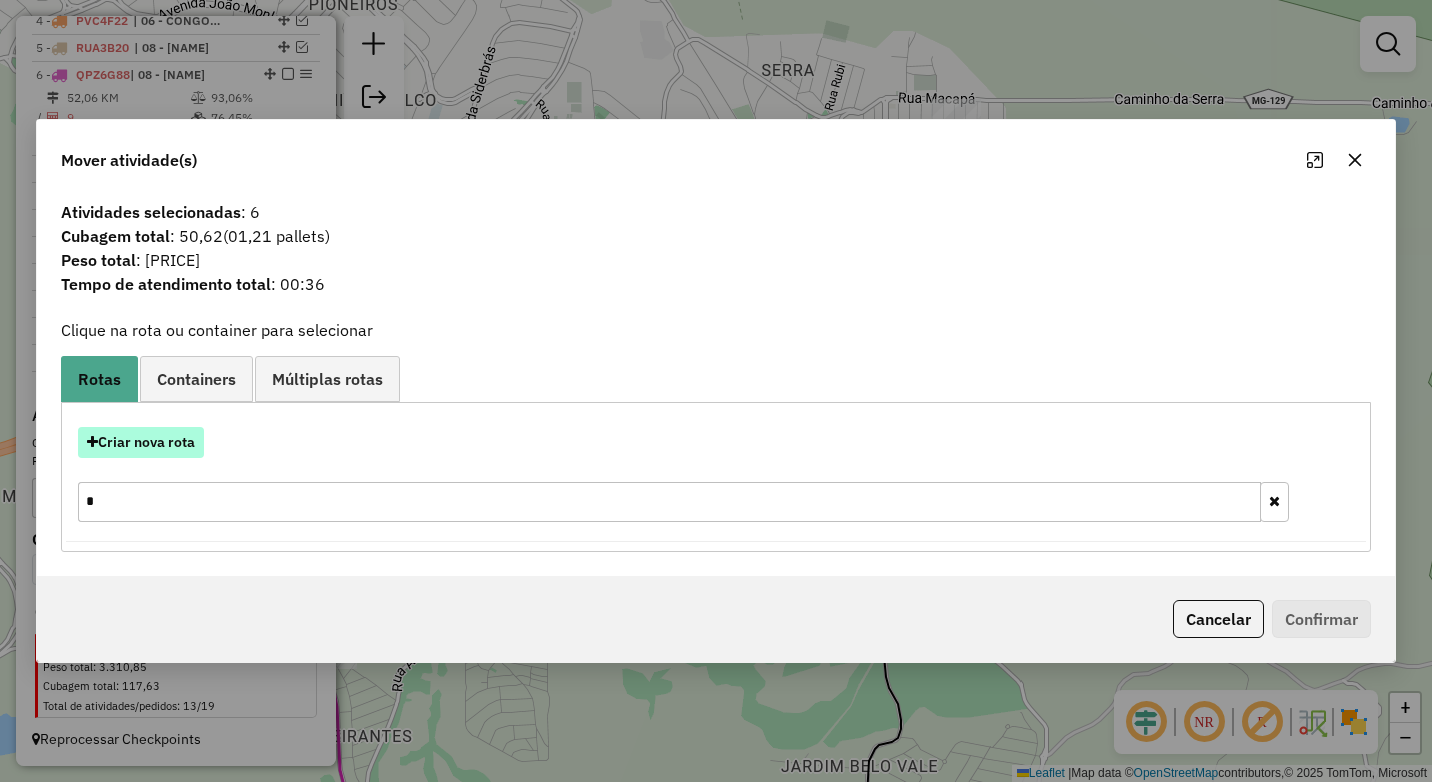 click on "Criar nova rota" at bounding box center [141, 442] 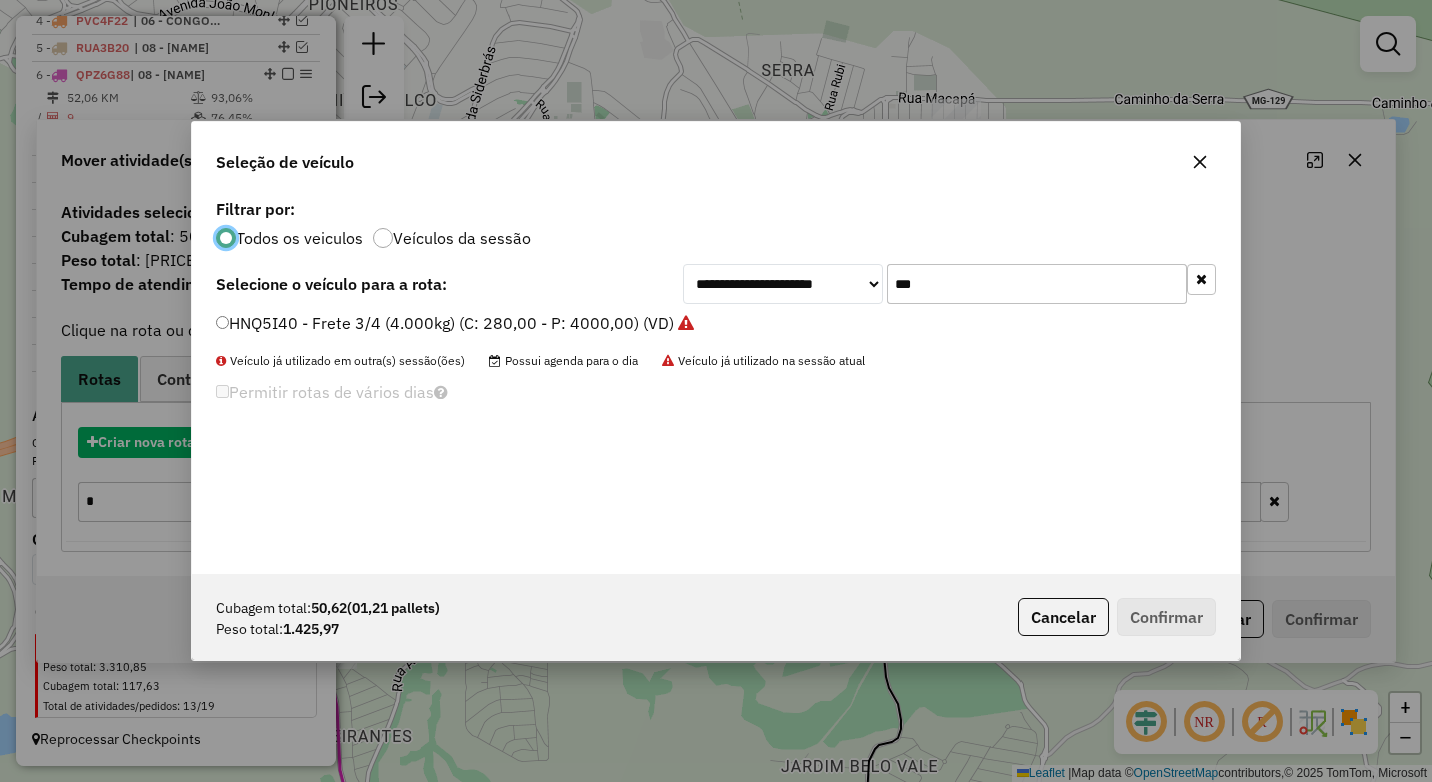 scroll, scrollTop: 11, scrollLeft: 6, axis: both 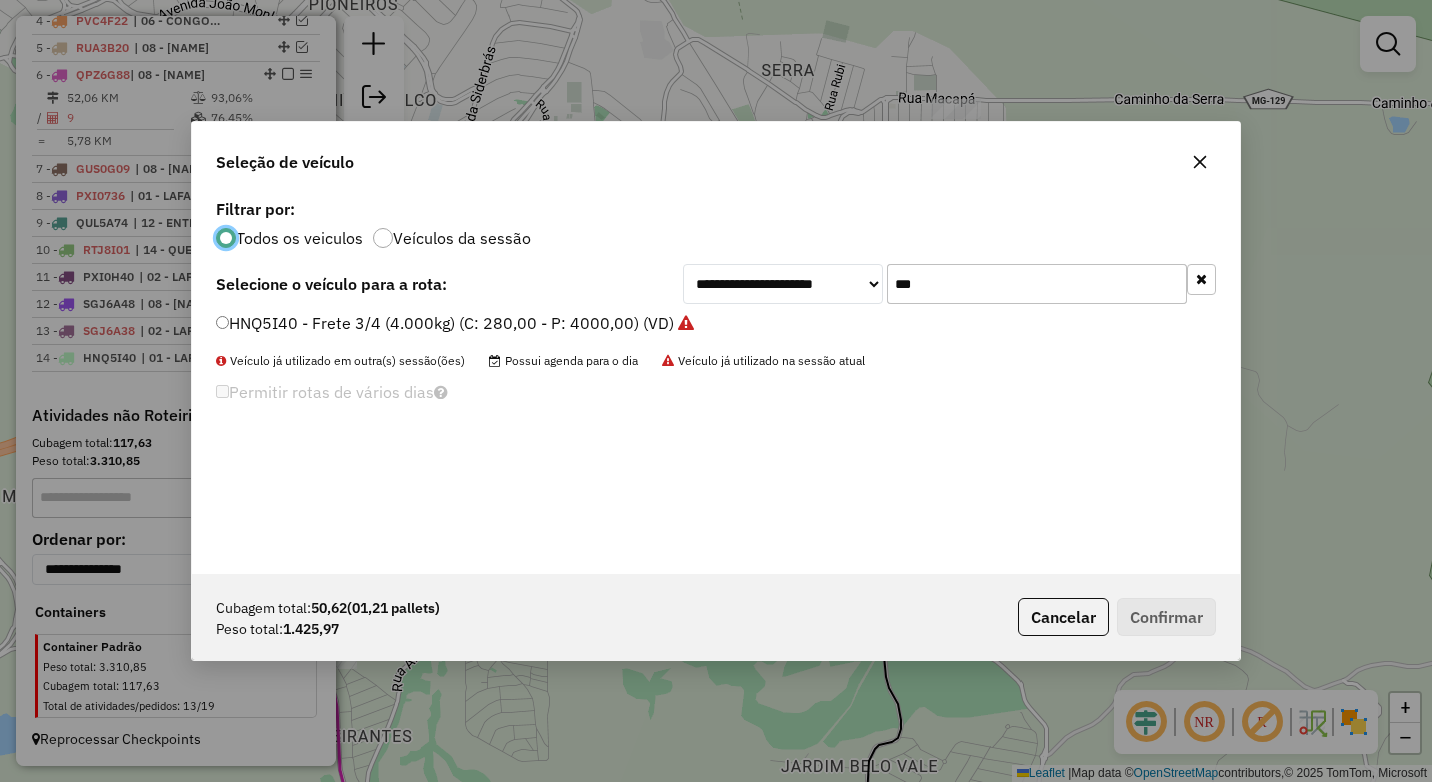 drag, startPoint x: 835, startPoint y: 287, endPoint x: 817, endPoint y: 284, distance: 18.248287 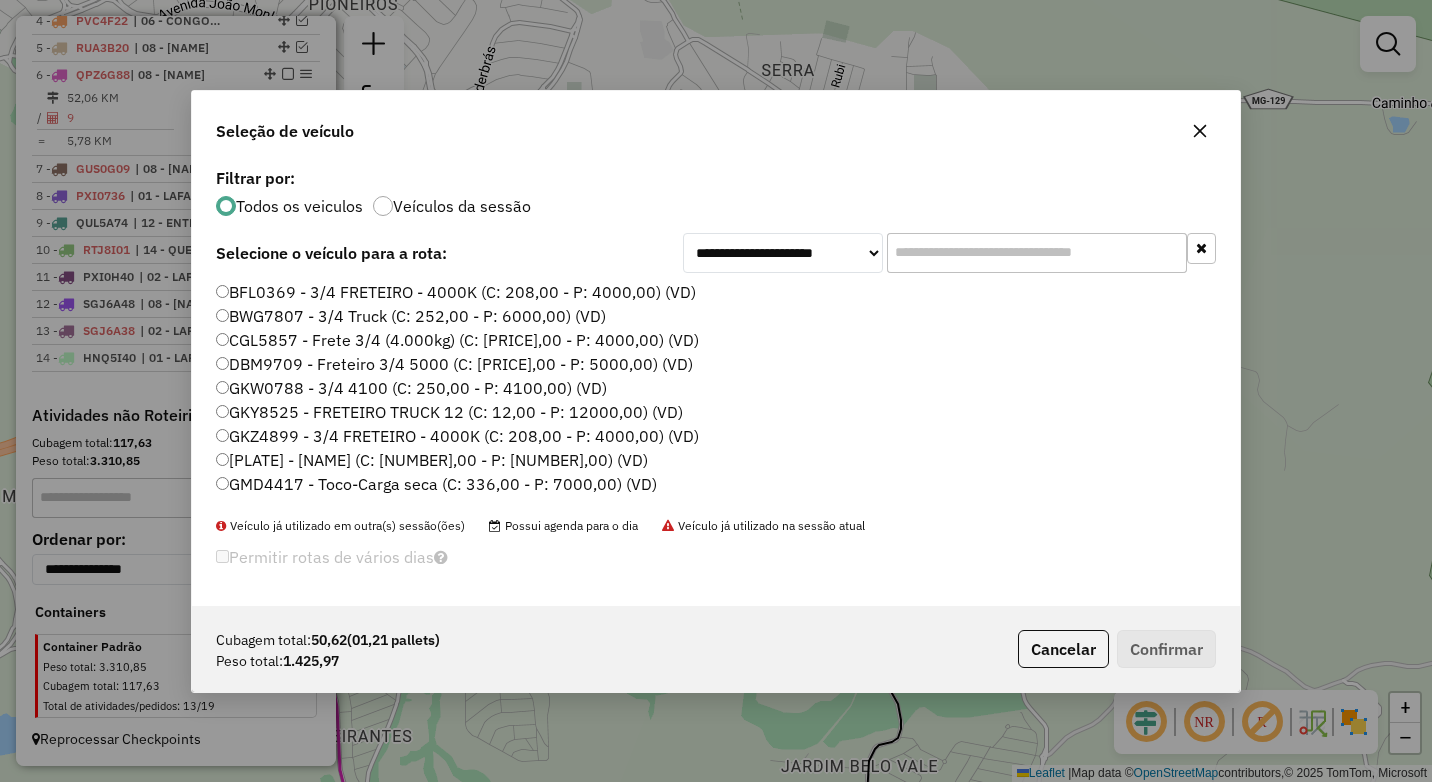 type on "*" 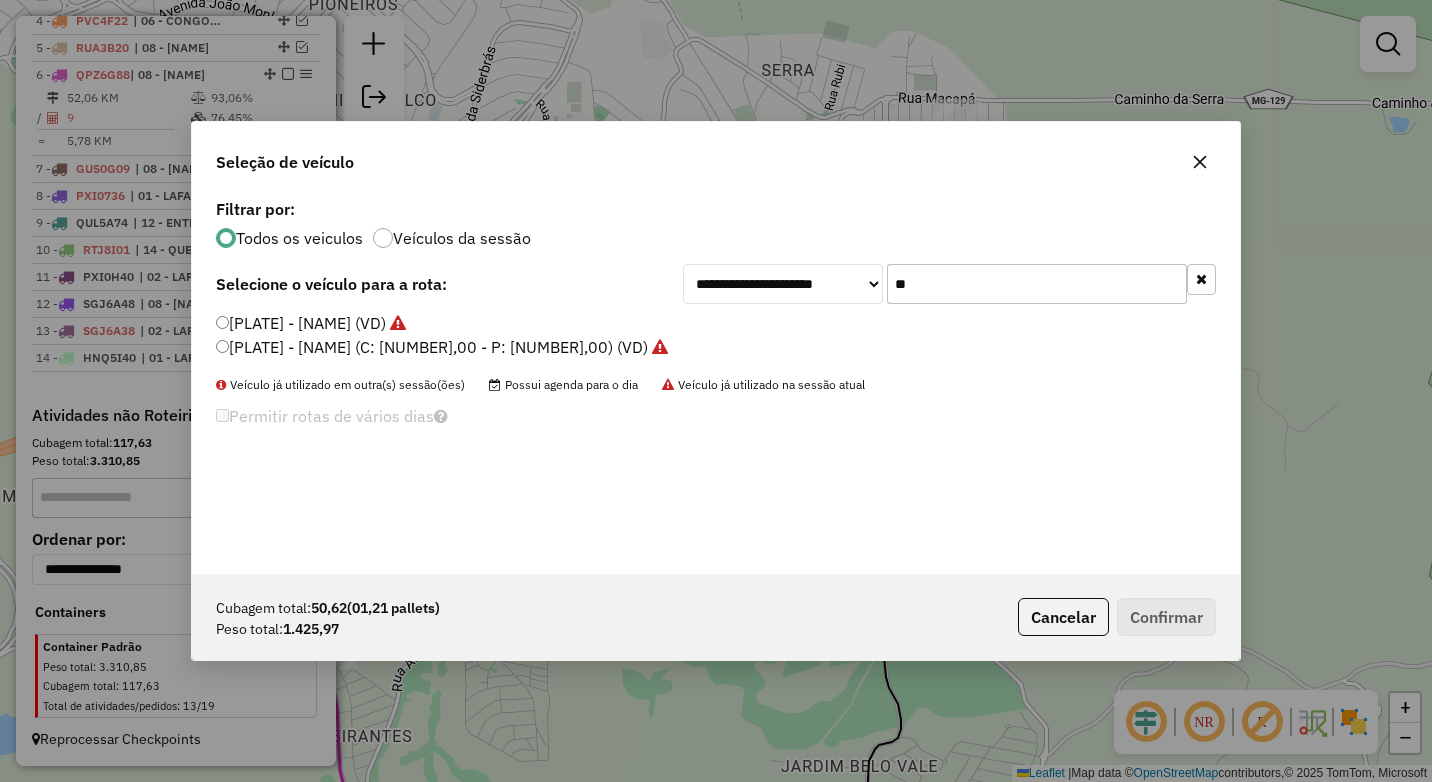type on "**" 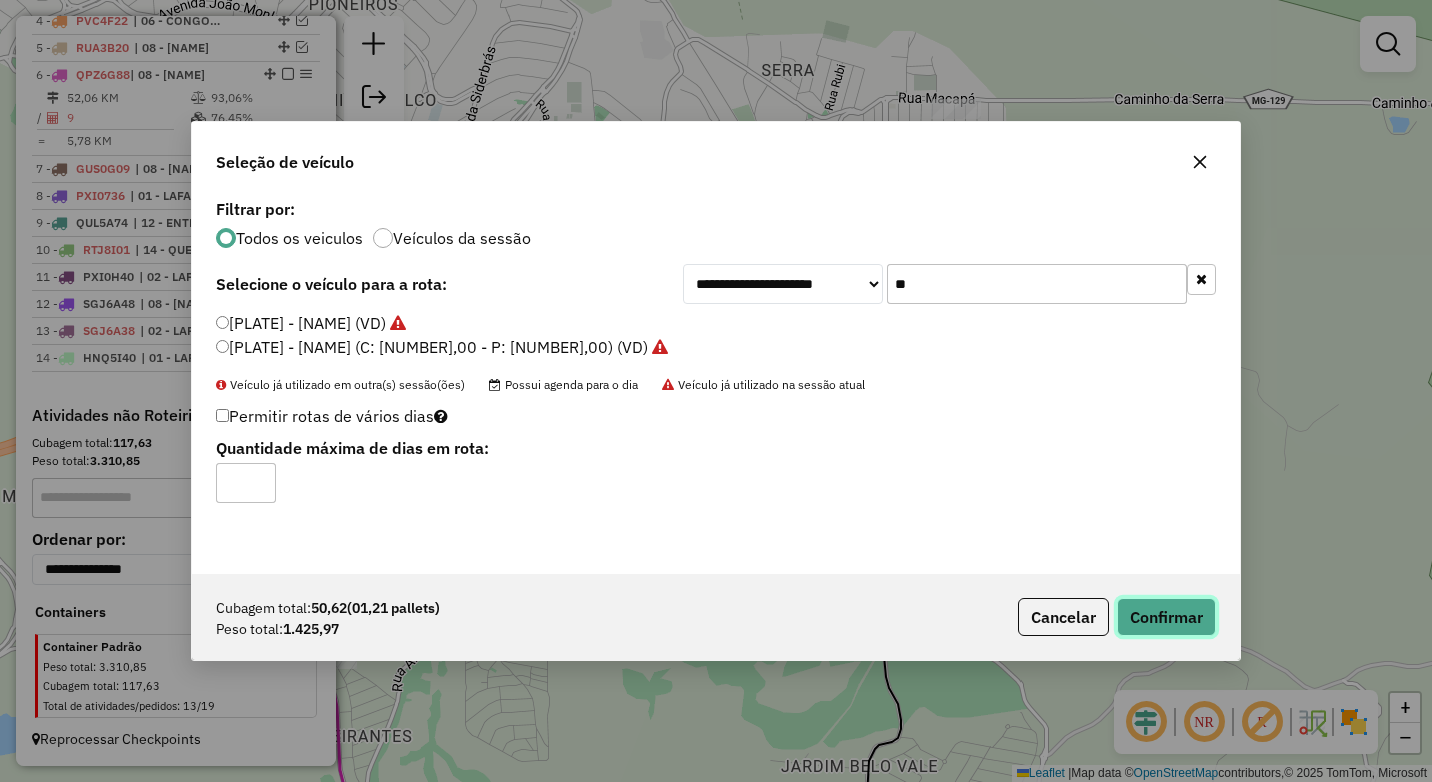 click on "Confirmar" 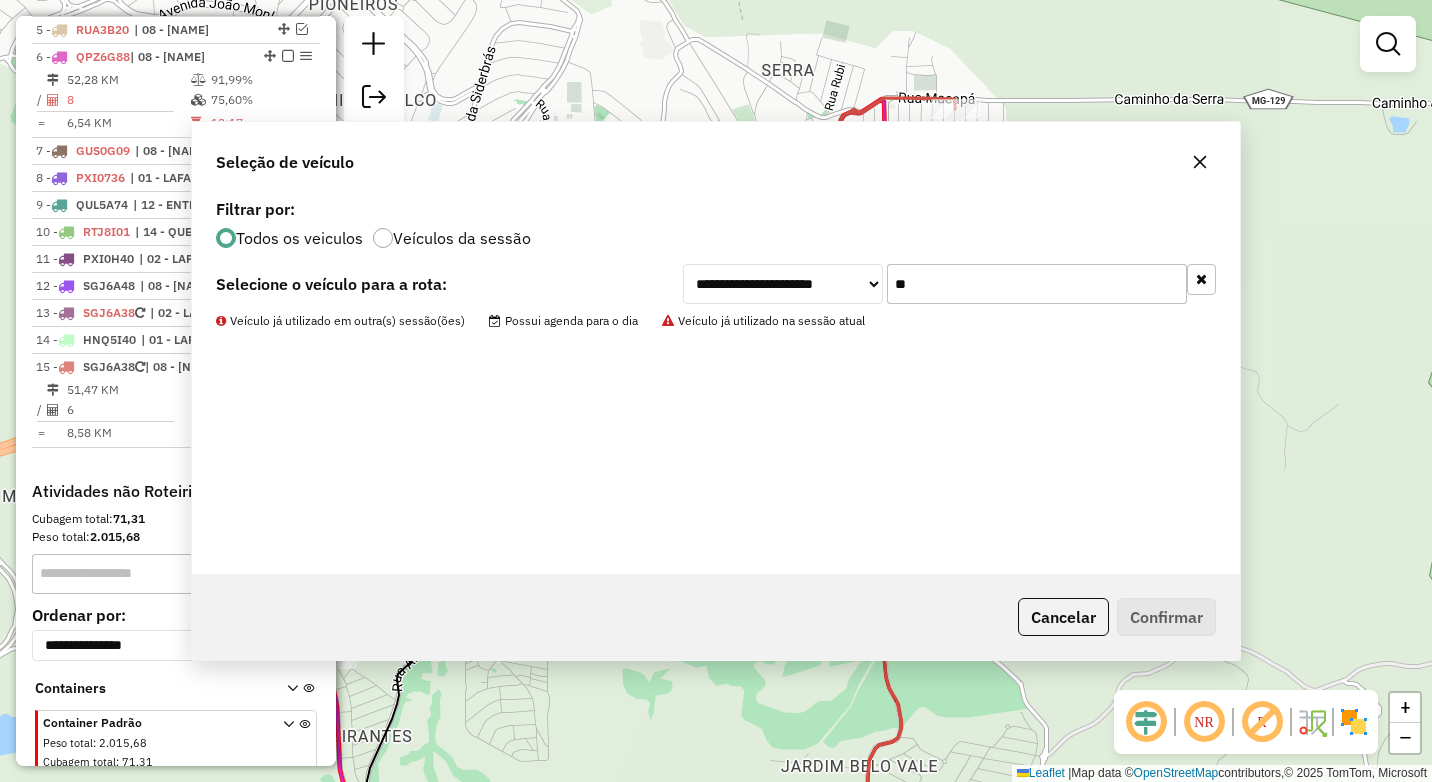 scroll, scrollTop: 418, scrollLeft: 0, axis: vertical 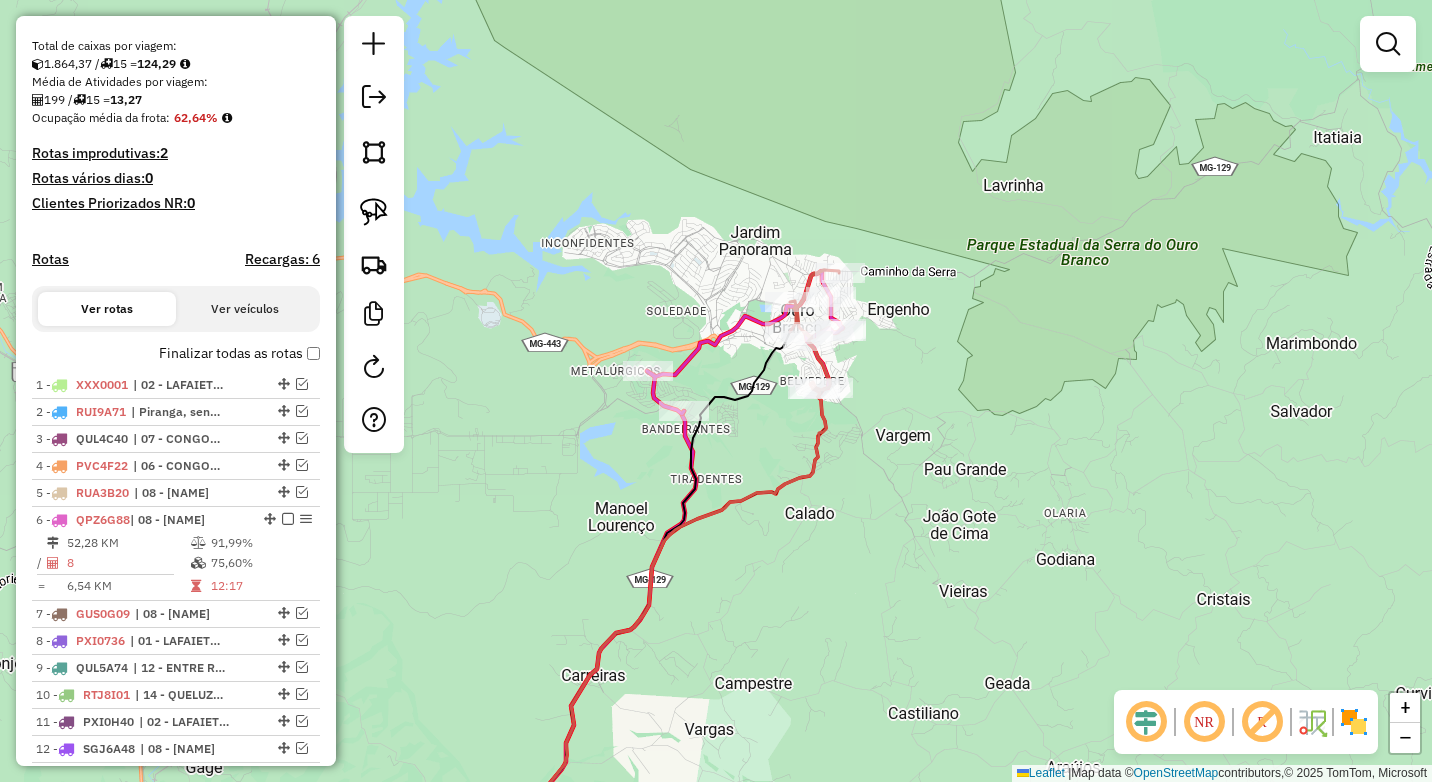drag, startPoint x: 739, startPoint y: 479, endPoint x: 759, endPoint y: 470, distance: 21.931713 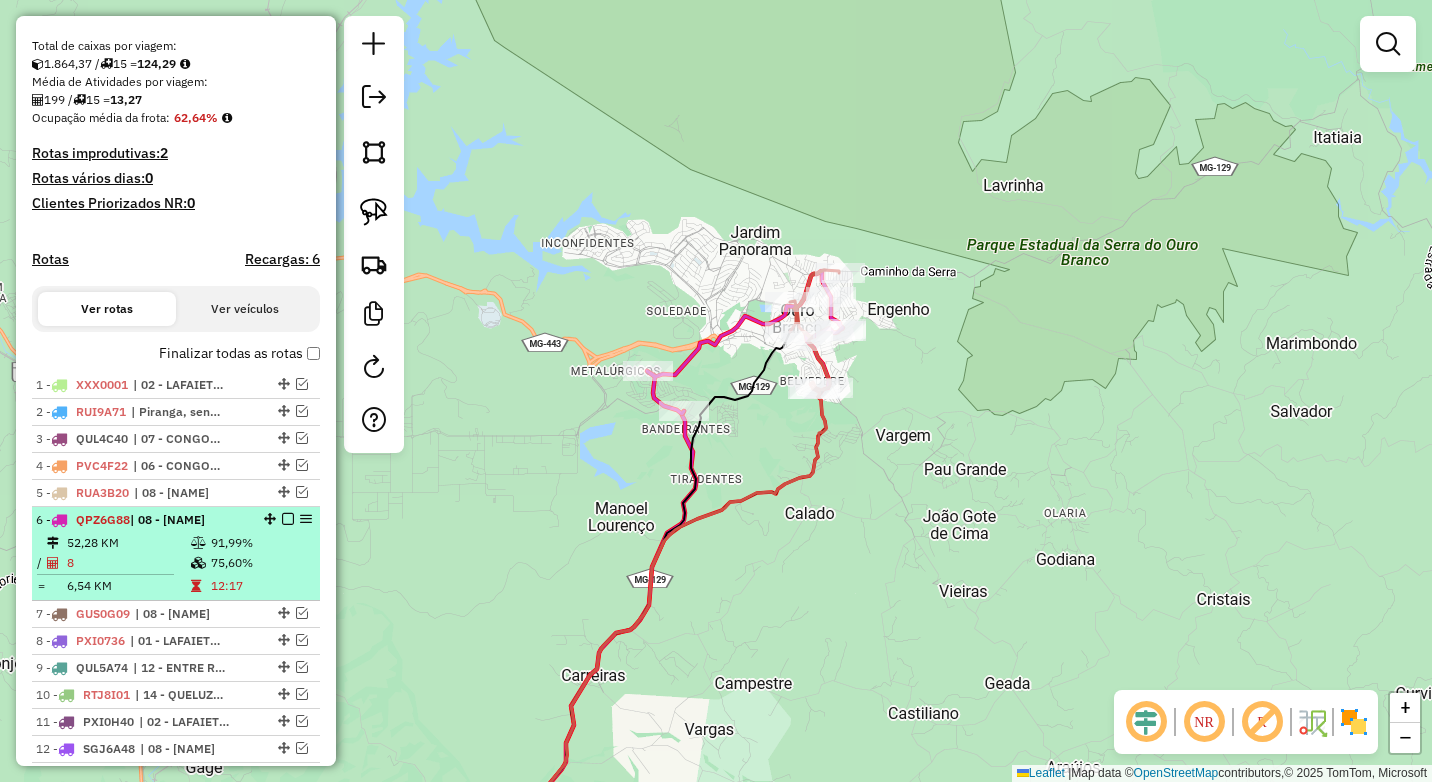 click on "91,99%" at bounding box center [260, 543] 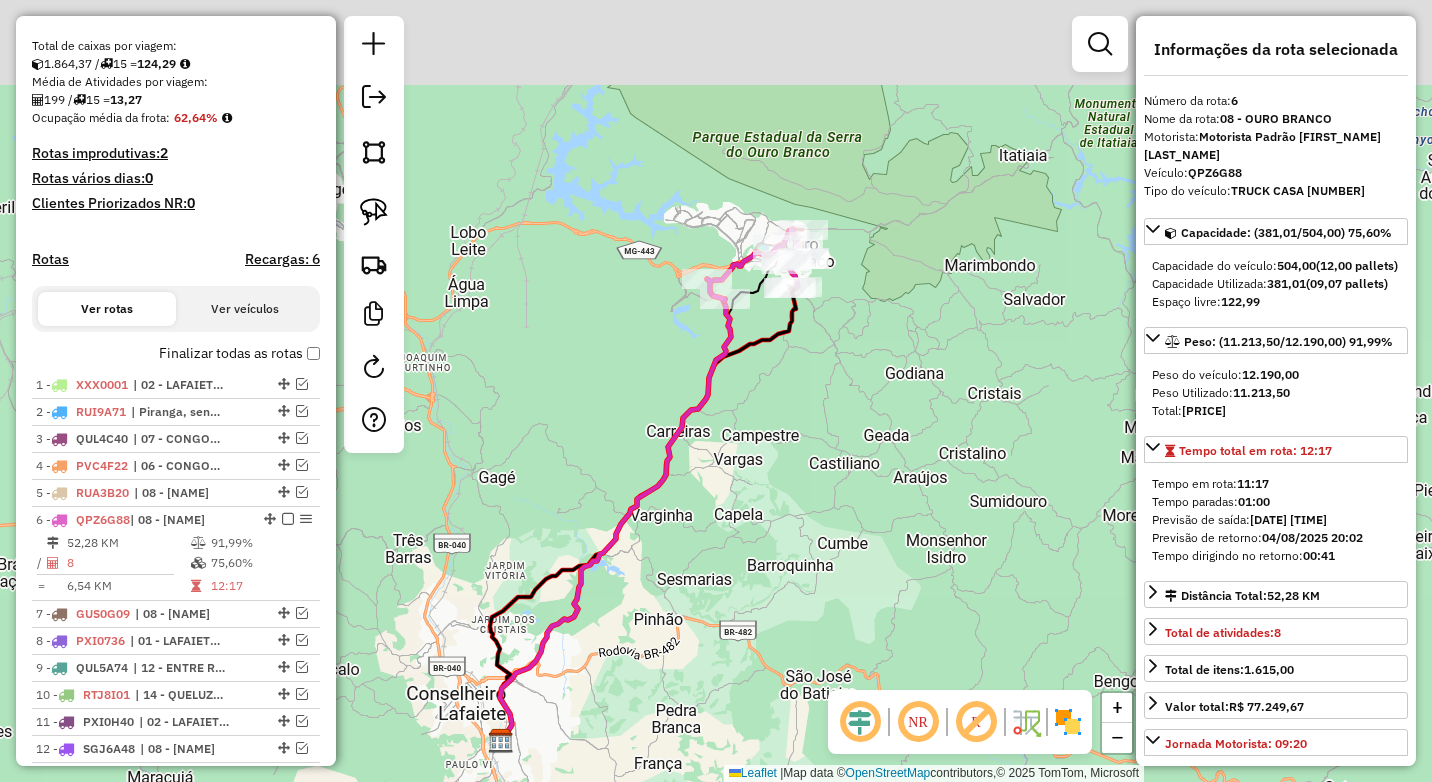 drag, startPoint x: 828, startPoint y: 440, endPoint x: 767, endPoint y: 498, distance: 84.17244 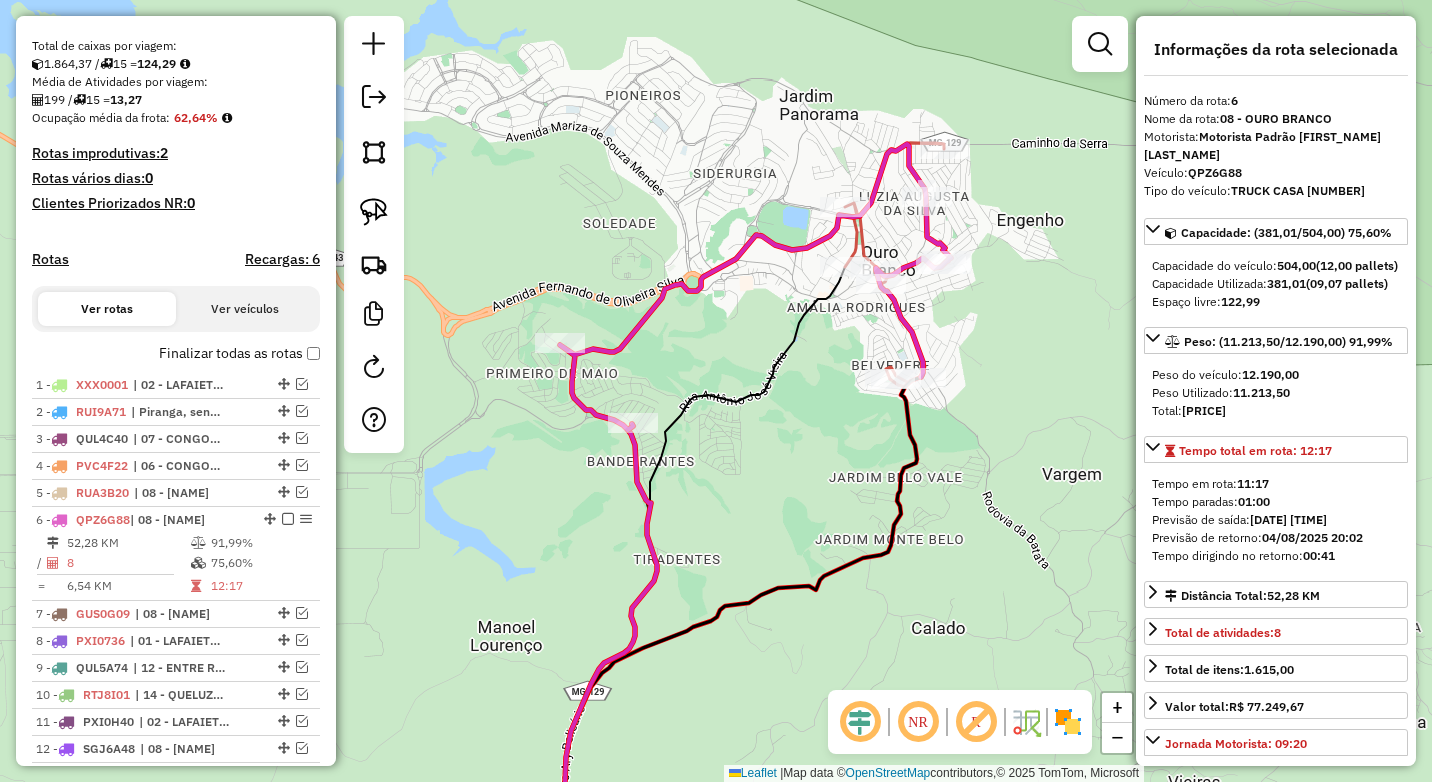 drag, startPoint x: 830, startPoint y: 335, endPoint x: 644, endPoint y: 405, distance: 198.73601 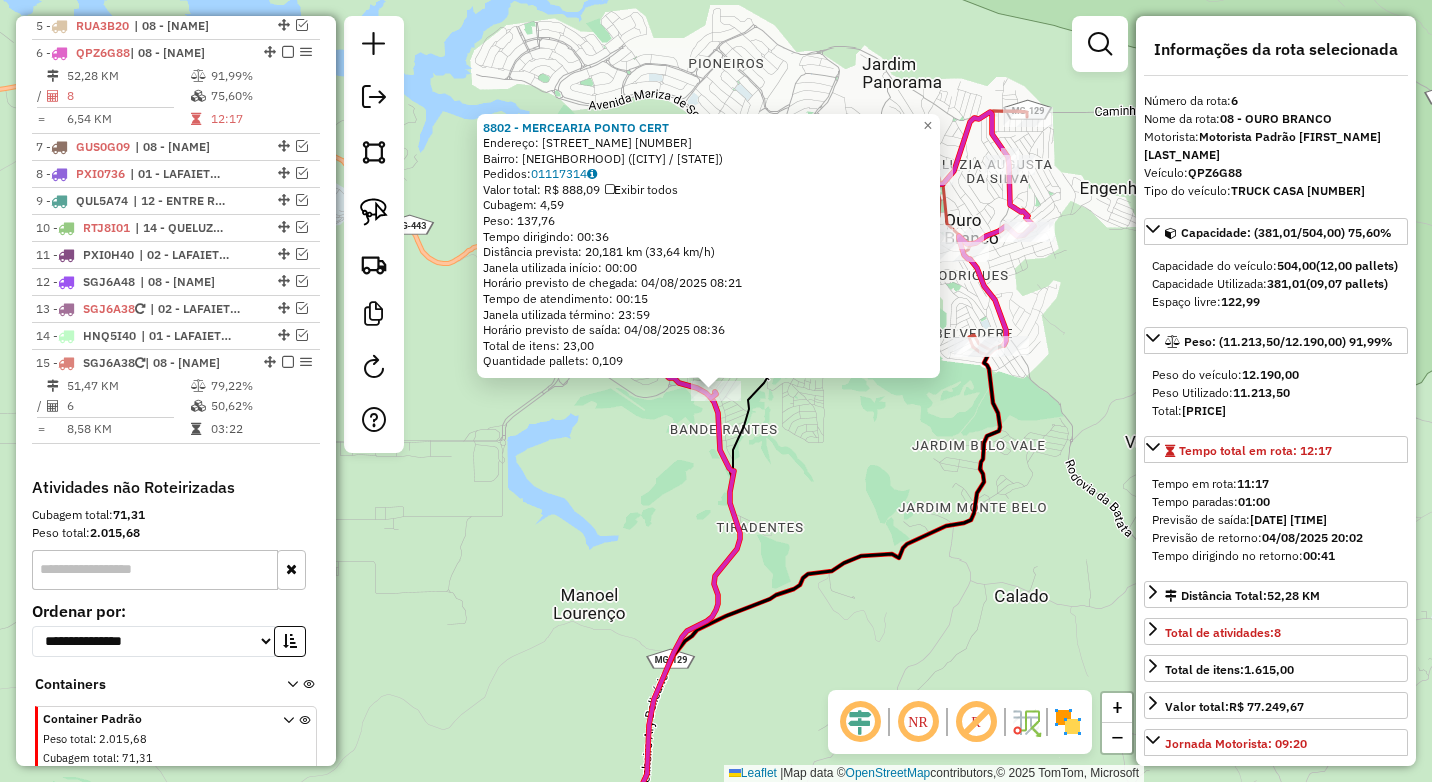 scroll, scrollTop: 909, scrollLeft: 0, axis: vertical 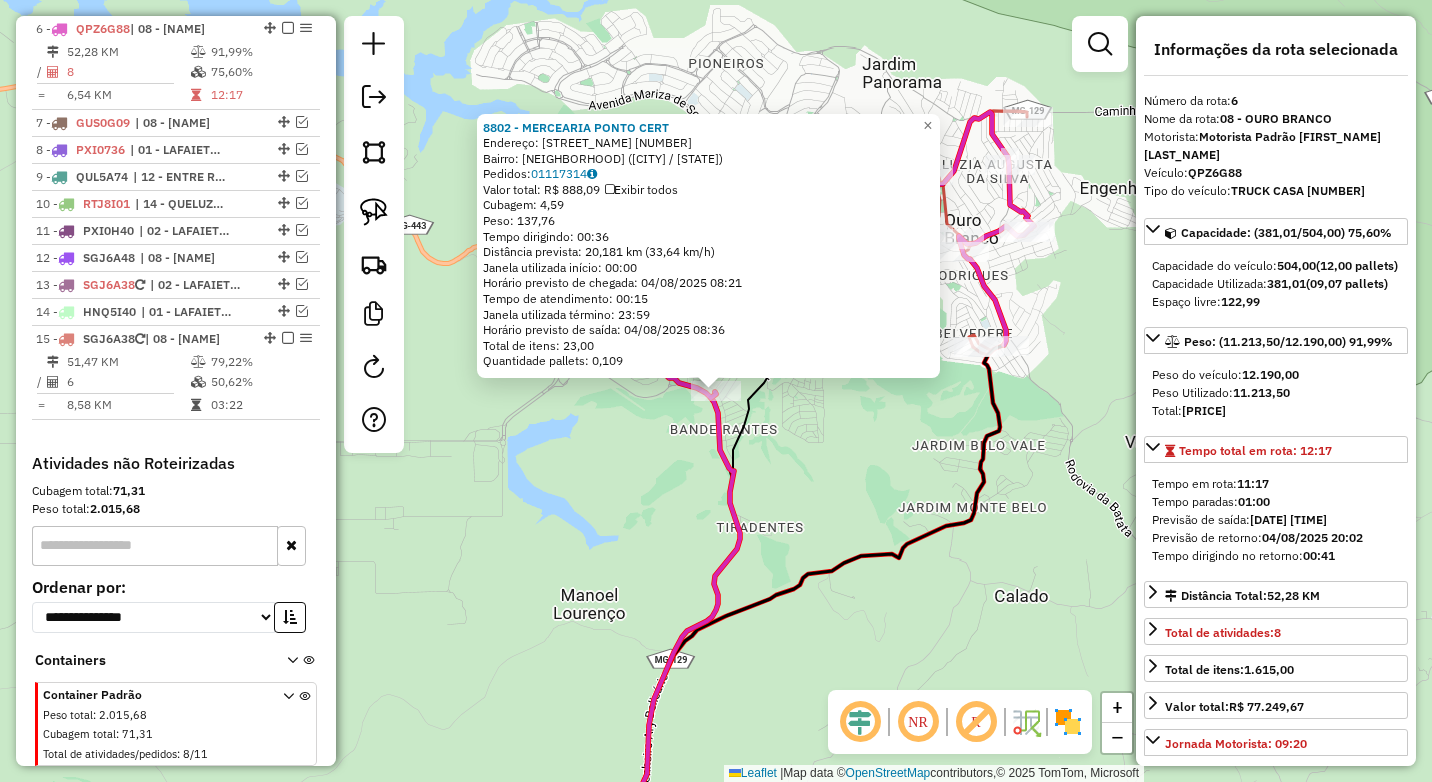 click on "8802 - MERCEARIA PONTO CERT  Endereço:  ANTONIO RAPOSO TAVARES 253   Bairro: BANDEIRANTES (OURO BRANCO / MG)   Pedidos:  01117314   Valor total: R$ 888,09   Exibir todos   Cubagem: 4,59  Peso: 137,76  Tempo dirigindo: 00:36   Distância prevista: 20,181 km (33,64 km/h)   Janela utilizada início: 00:00   Horário previsto de chegada: 04/08/2025 08:21   Tempo de atendimento: 00:15   Janela utilizada término: 23:59   Horário previsto de saída: 04/08/2025 08:36   Total de itens: 23,00   Quantidade pallets: 0,109  × Janela de atendimento Grade de atendimento Capacidade Transportadoras Veículos Cliente Pedidos  Rotas Selecione os dias de semana para filtrar as janelas de atendimento  Seg   Ter   Qua   Qui   Sex   Sáb   Dom  Informe o período da janela de atendimento: De: Até:  Filtrar exatamente a janela do cliente  Considerar janela de atendimento padrão  Selecione os dias de semana para filtrar as grades de atendimento  Seg   Ter   Qua   Qui   Sex   Sáb   Dom   Peso mínimo:  ****  Peso máximo:  ****" 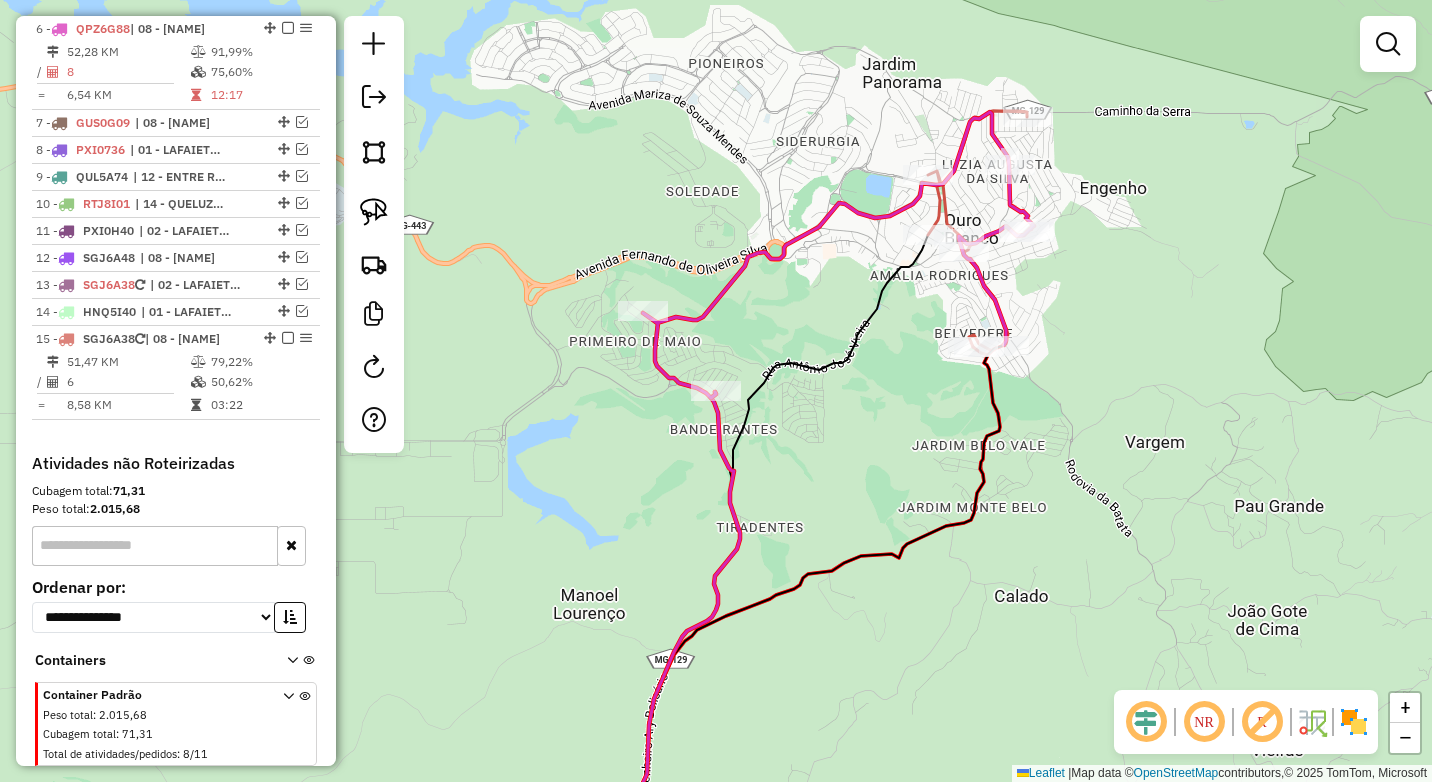 click 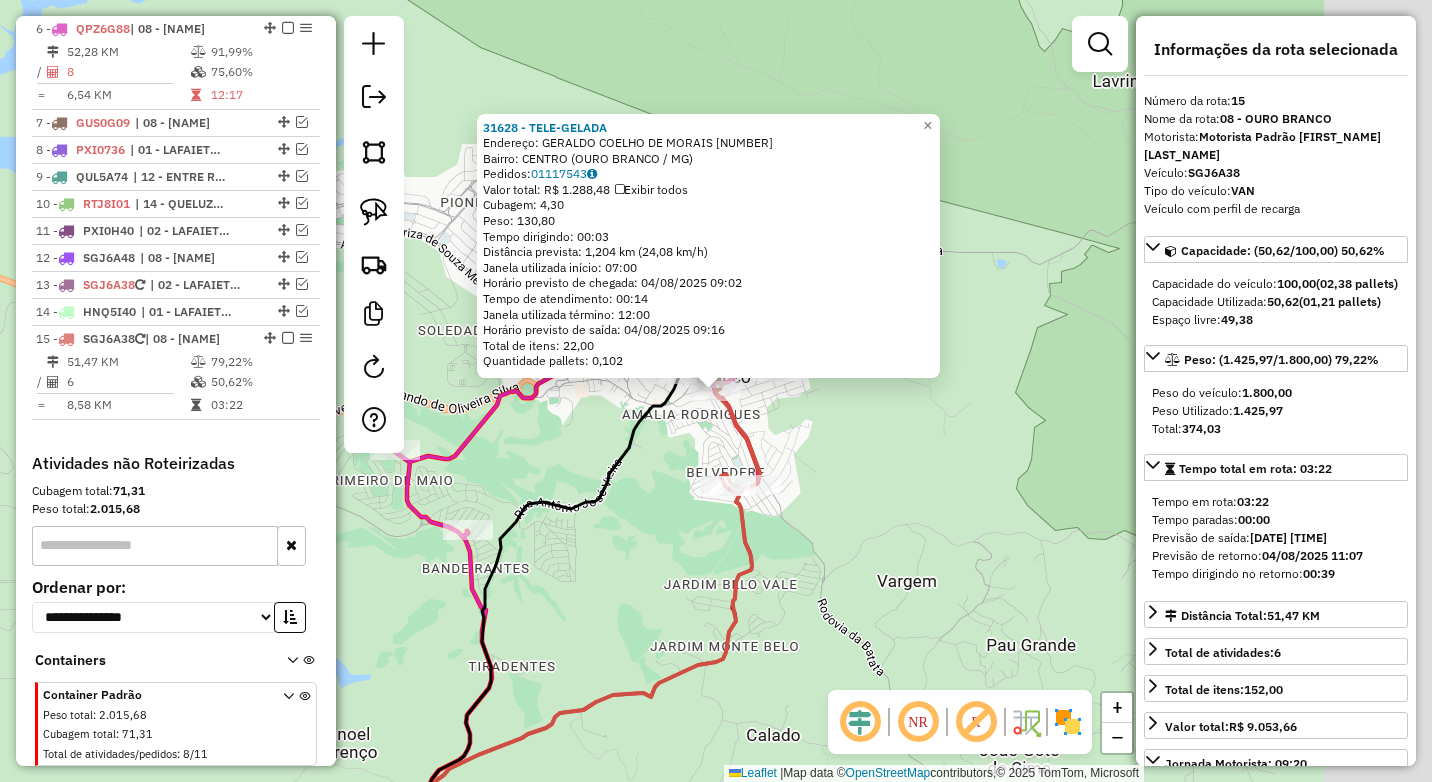 scroll, scrollTop: 993, scrollLeft: 0, axis: vertical 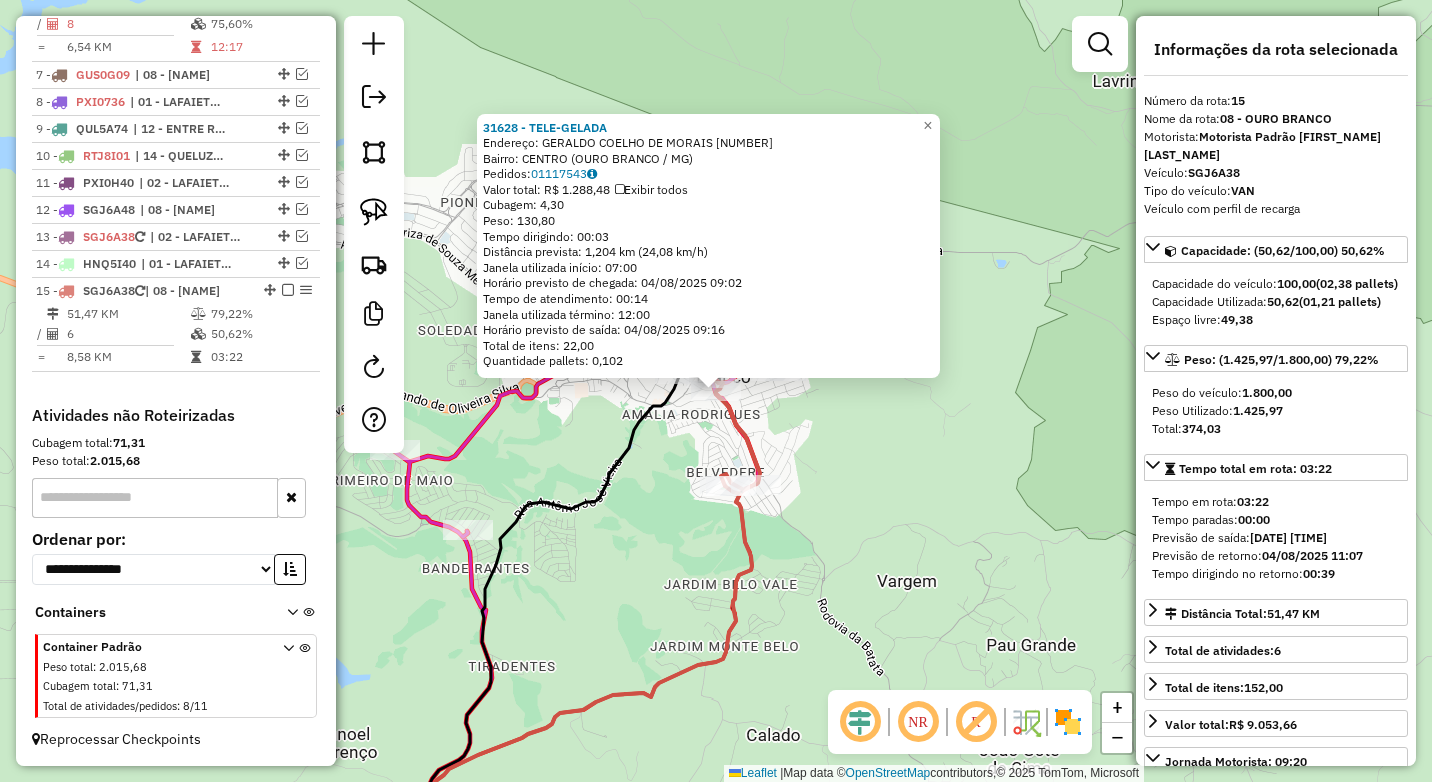 click on "31628 - TELE-GELADA  Endereço:  GERALDO COELHO DE MORAIS 20   Bairro: CENTRO (OURO BRANCO / MG)   Pedidos:  01117543   Valor total: R$ 1.288,48   Exibir todos   Cubagem: 4,30  Peso: 130,80  Tempo dirigindo: 00:03   Distância prevista: 1,204 km (24,08 km/h)   Janela utilizada início: 07:00   Horário previsto de chegada: 04/08/2025 09:02   Tempo de atendimento: 00:14   Janela utilizada término: 12:00   Horário previsto de saída: 04/08/2025 09:16   Total de itens: 22,00   Quantidade pallets: 0,102  × Janela de atendimento Grade de atendimento Capacidade Transportadoras Veículos Cliente Pedidos  Rotas Selecione os dias de semana para filtrar as janelas de atendimento  Seg   Ter   Qua   Qui   Sex   Sáb   Dom  Informe o período da janela de atendimento: De: Até:  Filtrar exatamente a janela do cliente  Considerar janela de atendimento padrão  Selecione os dias de semana para filtrar as grades de atendimento  Seg   Ter   Qua   Qui   Sex   Sáb   Dom   Clientes fora do dia de atendimento selecionado ****" 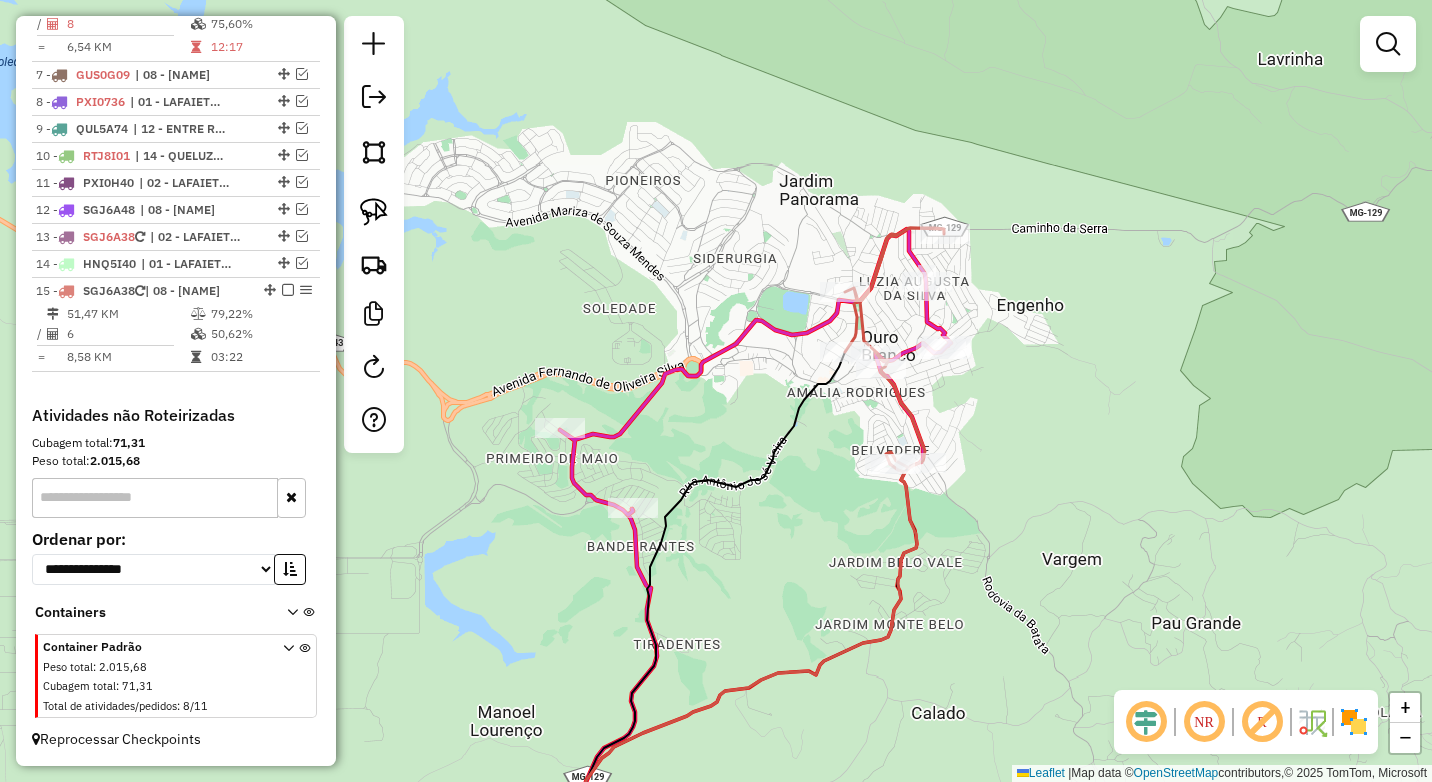 drag, startPoint x: 592, startPoint y: 575, endPoint x: 757, endPoint y: 553, distance: 166.4602 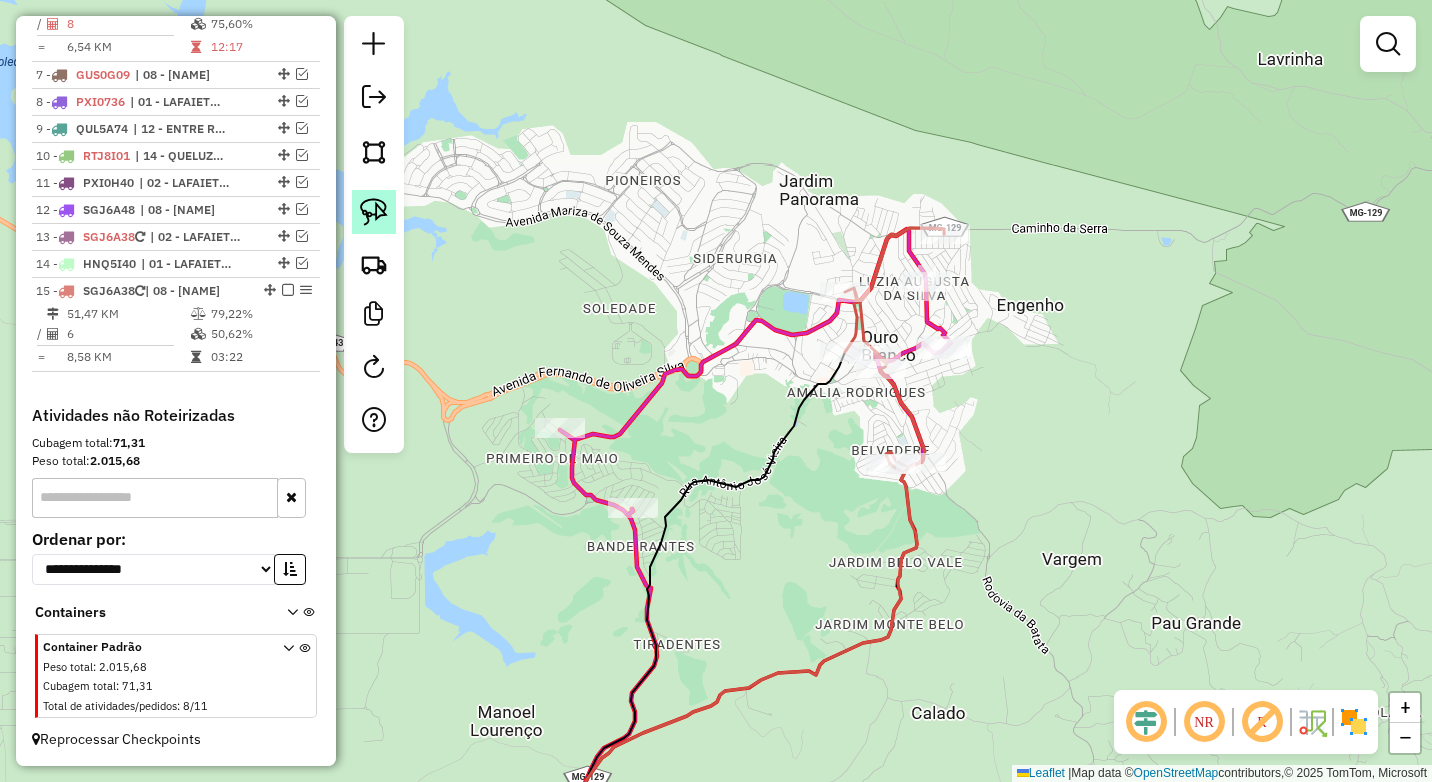 click 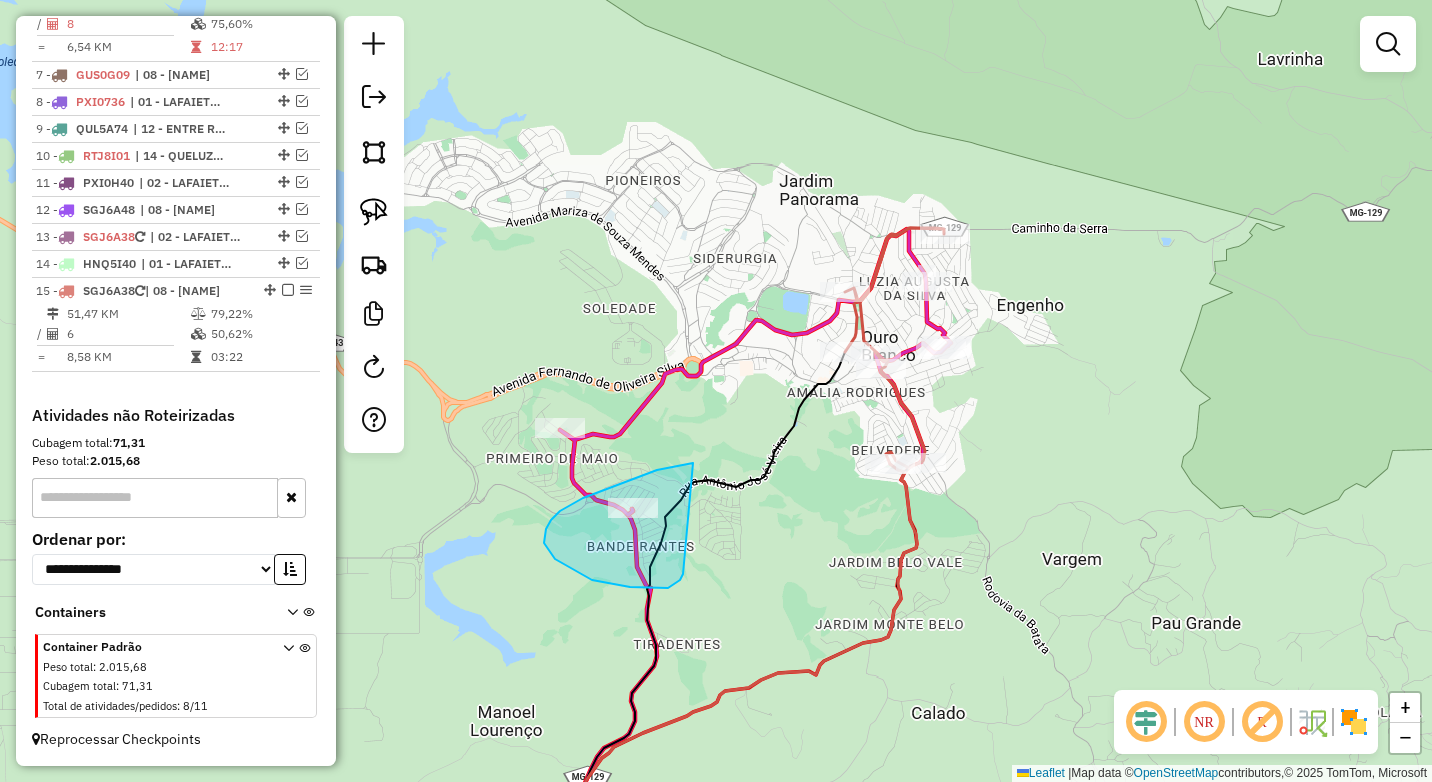 drag, startPoint x: 693, startPoint y: 463, endPoint x: 683, endPoint y: 574, distance: 111.44954 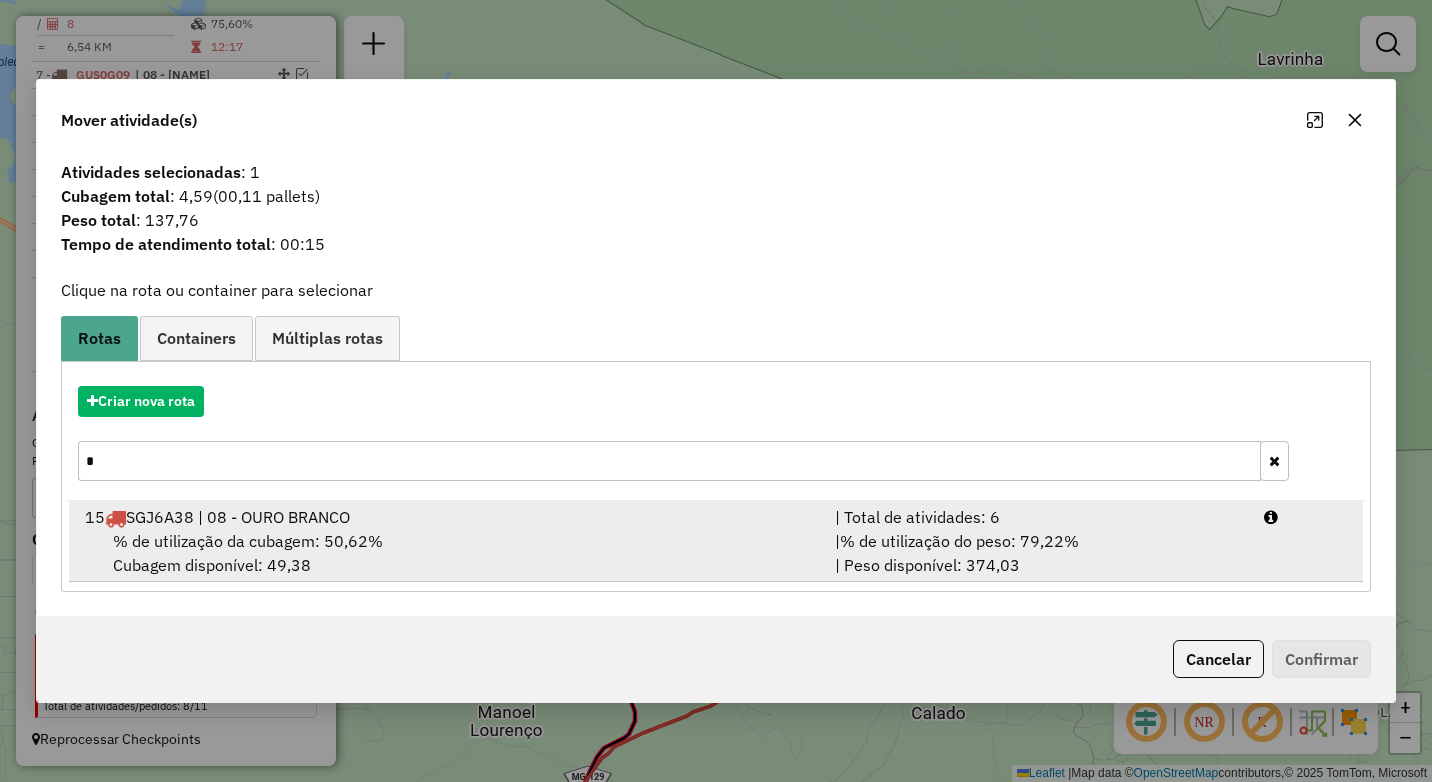 click on "% de utilização da cubagem: 50,62%  Cubagem disponível: 49,38" at bounding box center [448, 553] 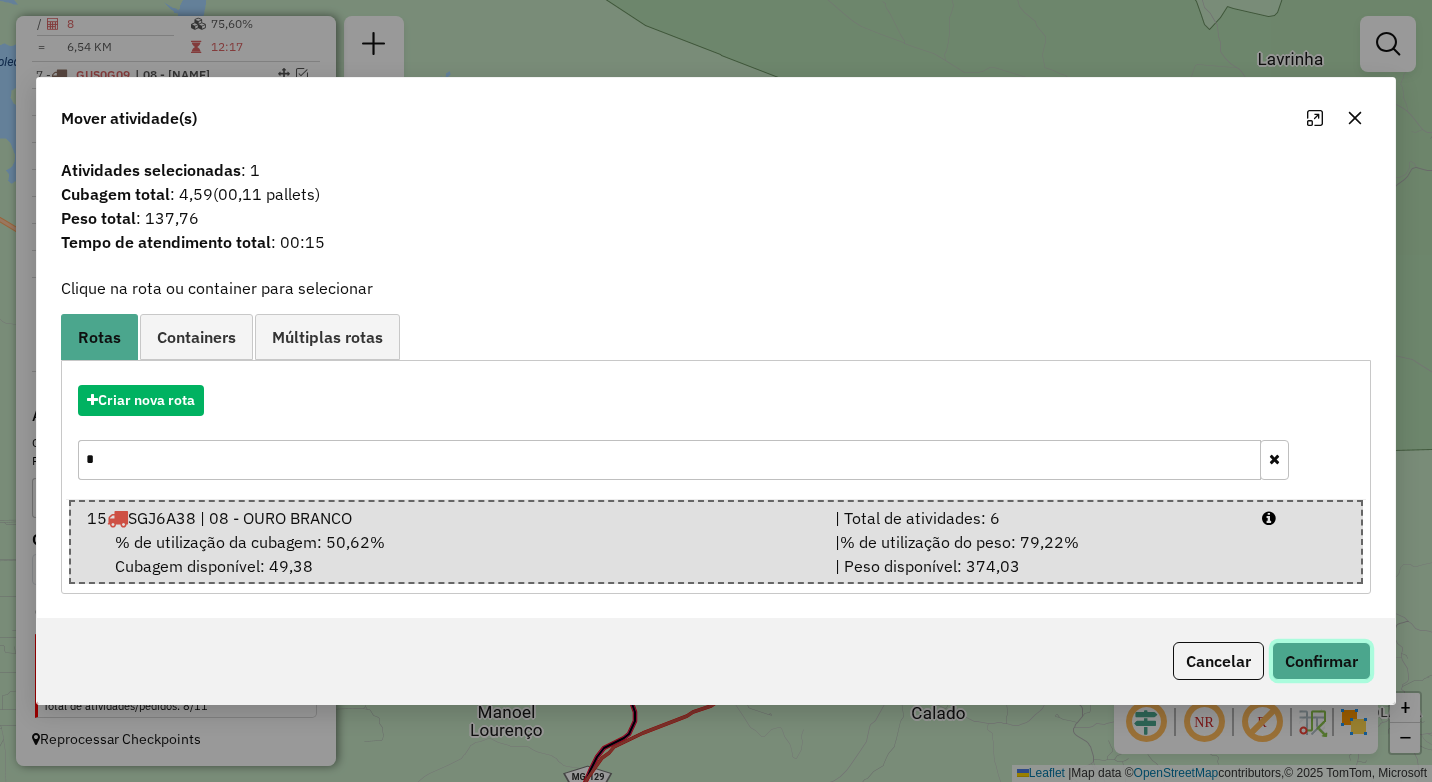 click on "Confirmar" 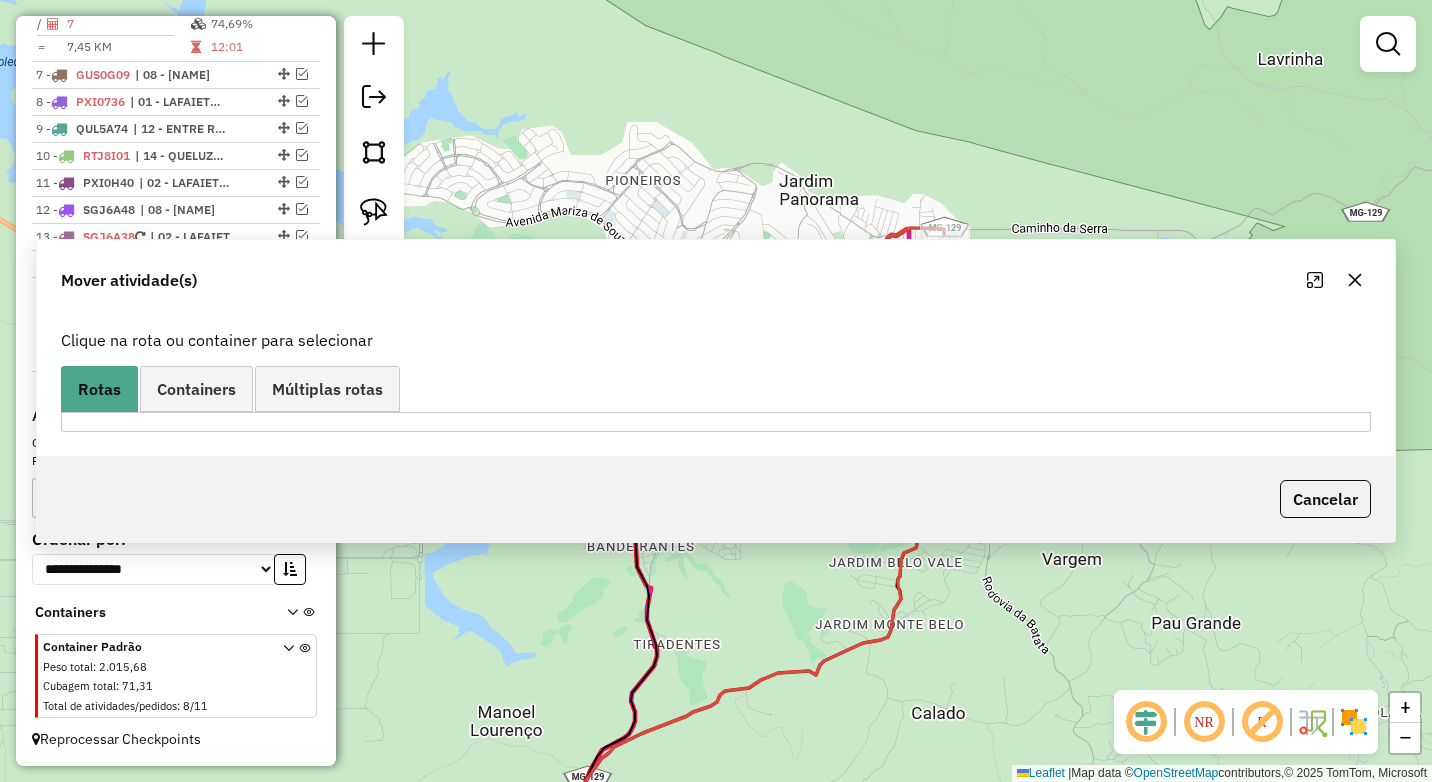 scroll, scrollTop: 881, scrollLeft: 0, axis: vertical 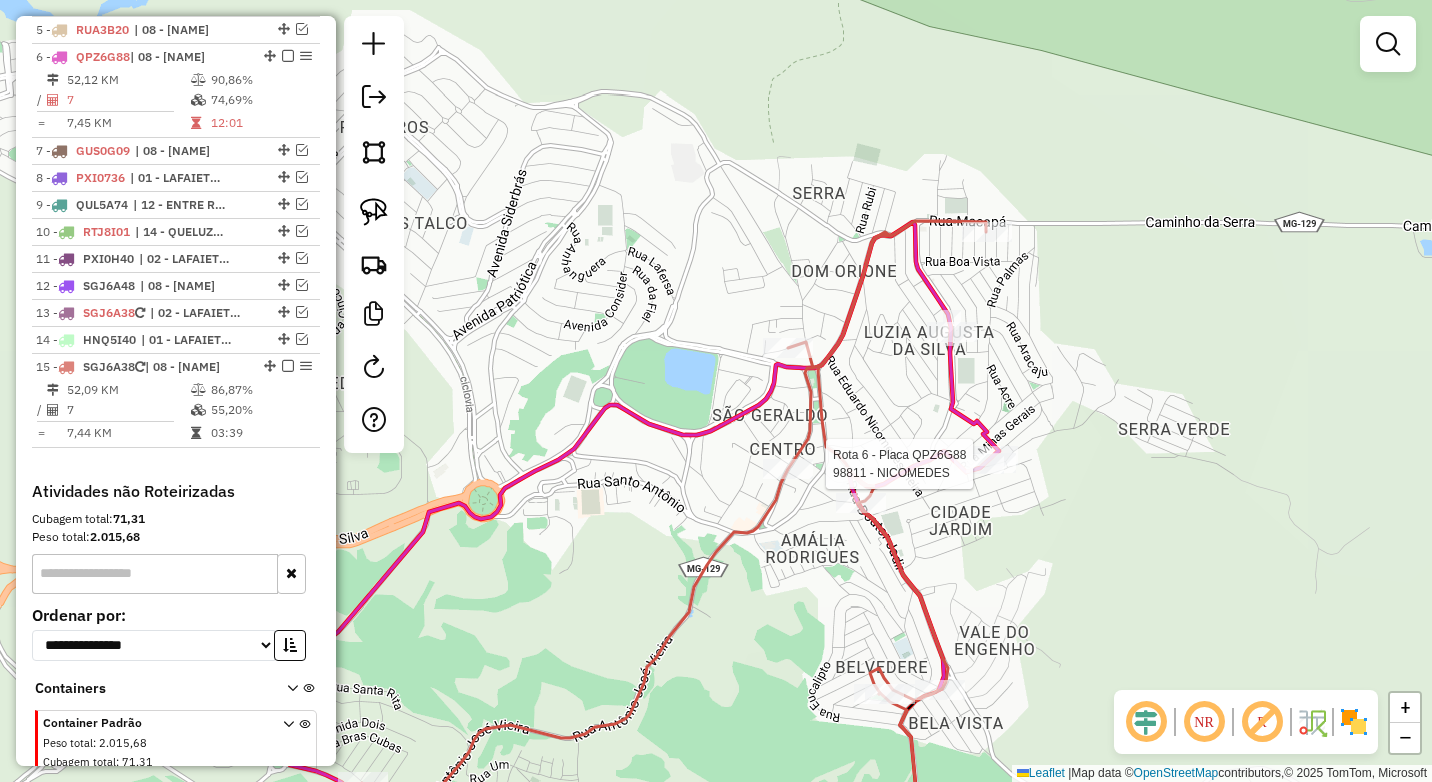select on "*********" 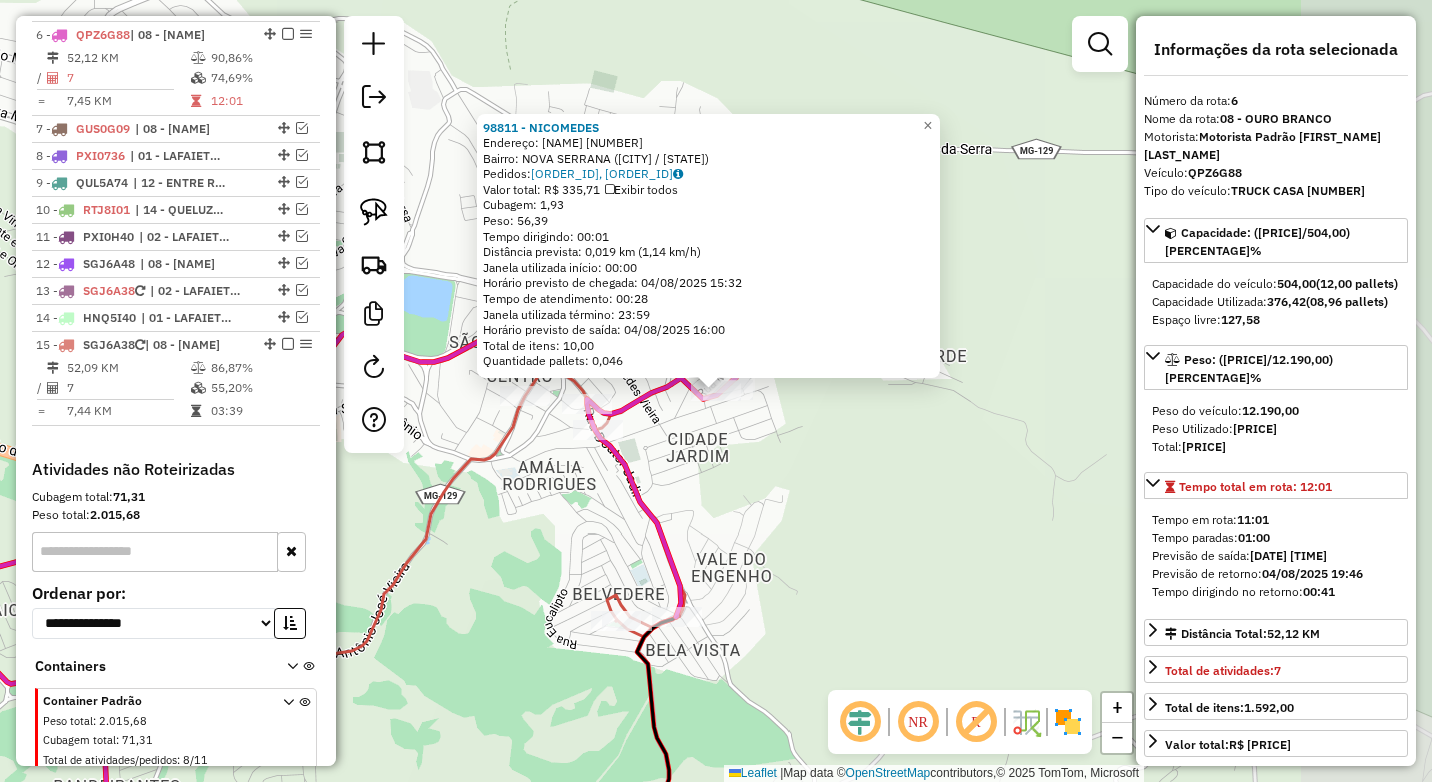 scroll, scrollTop: 909, scrollLeft: 0, axis: vertical 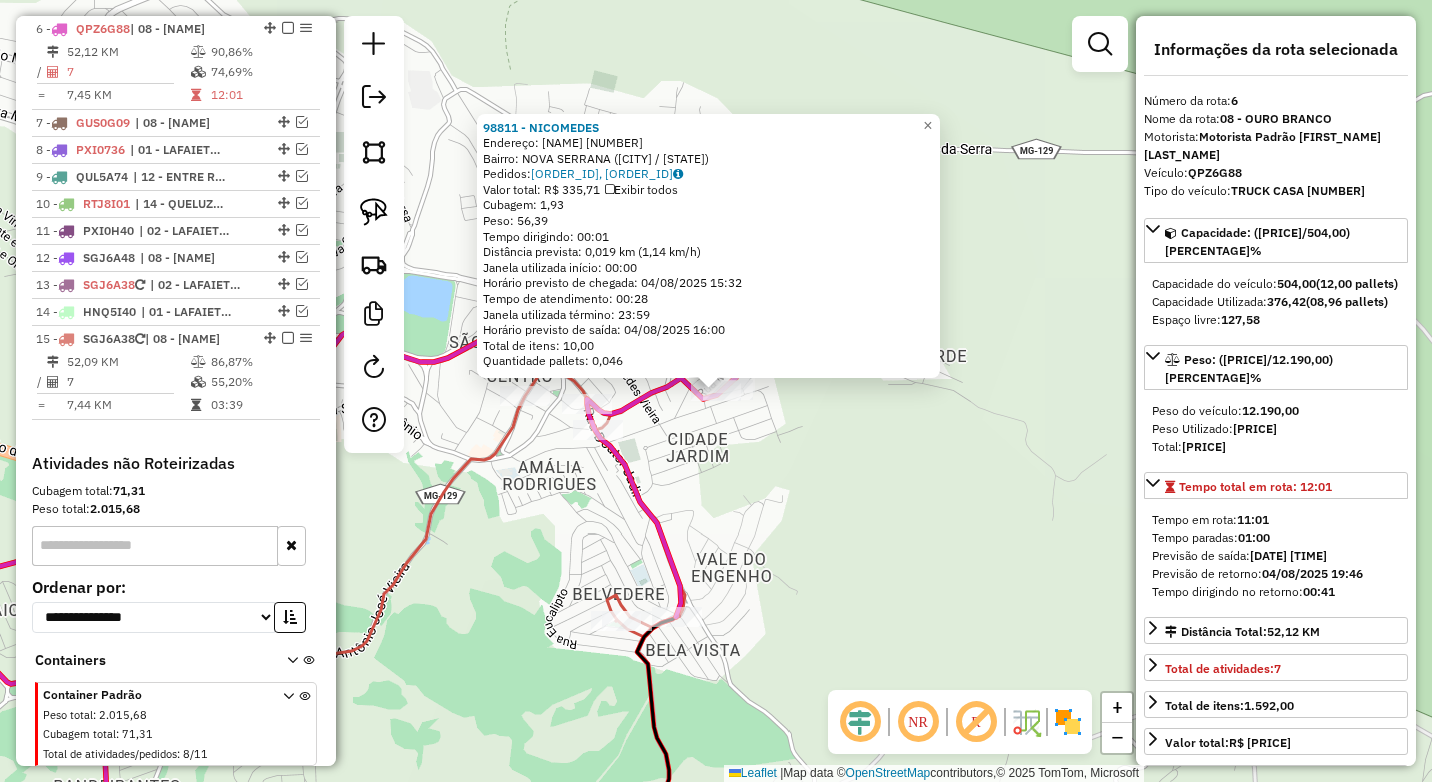 click on "98811 - NICOMEDES  Endereço:  CURITIBA 128   Bairro: NOVA SERRANA (OURO BRANCO / MG)   Pedidos:  01117396, 01117397   Valor total: R$ 335,71   Exibir todos   Cubagem: 1,93  Peso: 56,39  Tempo dirigindo: 00:01   Distância prevista: 0,019 km (1,14 km/h)   Janela utilizada início: 00:00   Horário previsto de chegada: 04/08/2025 15:32   Tempo de atendimento: 00:28   Janela utilizada término: 23:59   Horário previsto de saída: 04/08/2025 16:00   Total de itens: 10,00   Quantidade pallets: 0,046  × Janela de atendimento Grade de atendimento Capacidade Transportadoras Veículos Cliente Pedidos  Rotas Selecione os dias de semana para filtrar as janelas de atendimento  Seg   Ter   Qua   Qui   Sex   Sáb   Dom  Informe o período da janela de atendimento: De: Até:  Filtrar exatamente a janela do cliente  Considerar janela de atendimento padrão  Selecione os dias de semana para filtrar as grades de atendimento  Seg   Ter   Qua   Qui   Sex   Sáb   Dom   Considerar clientes sem dia de atendimento cadastrado De:" 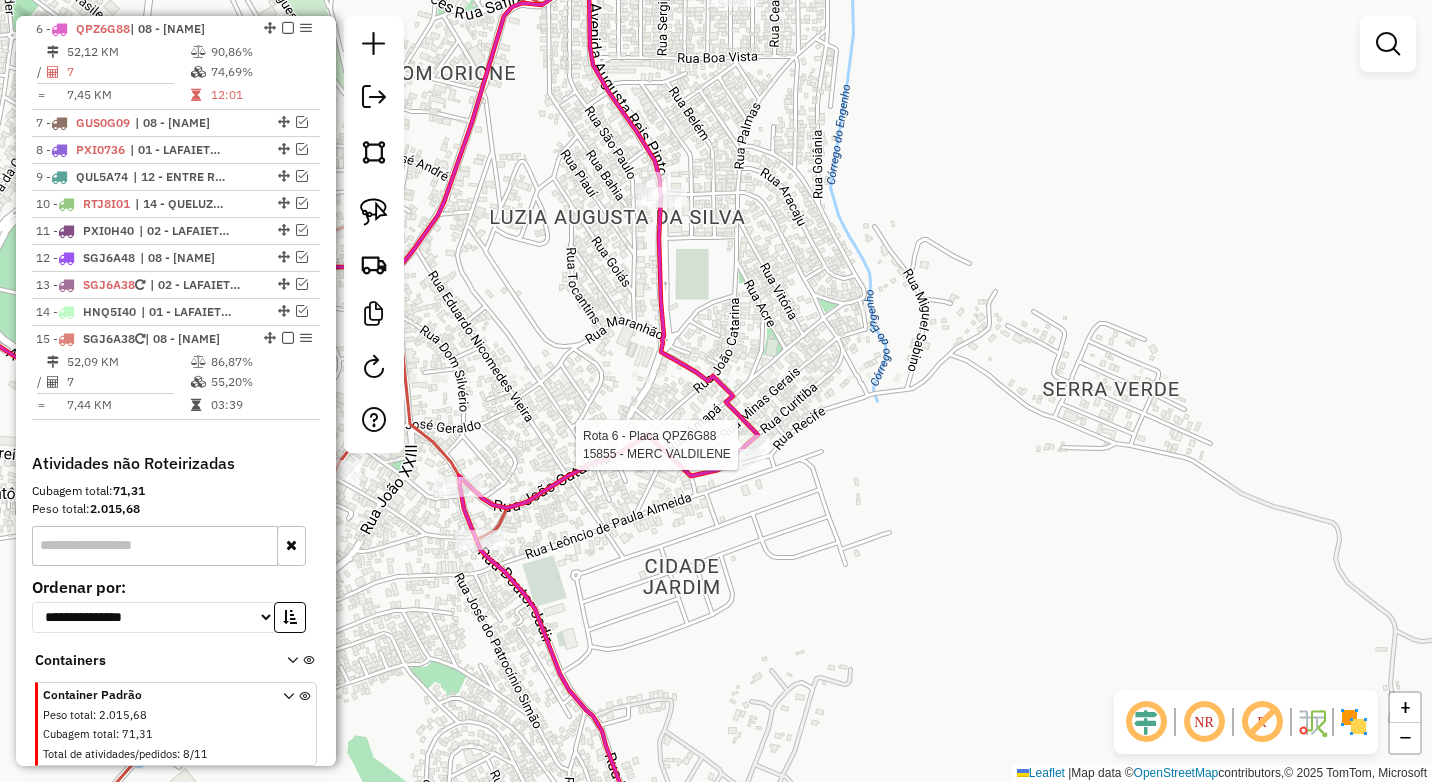 select on "*********" 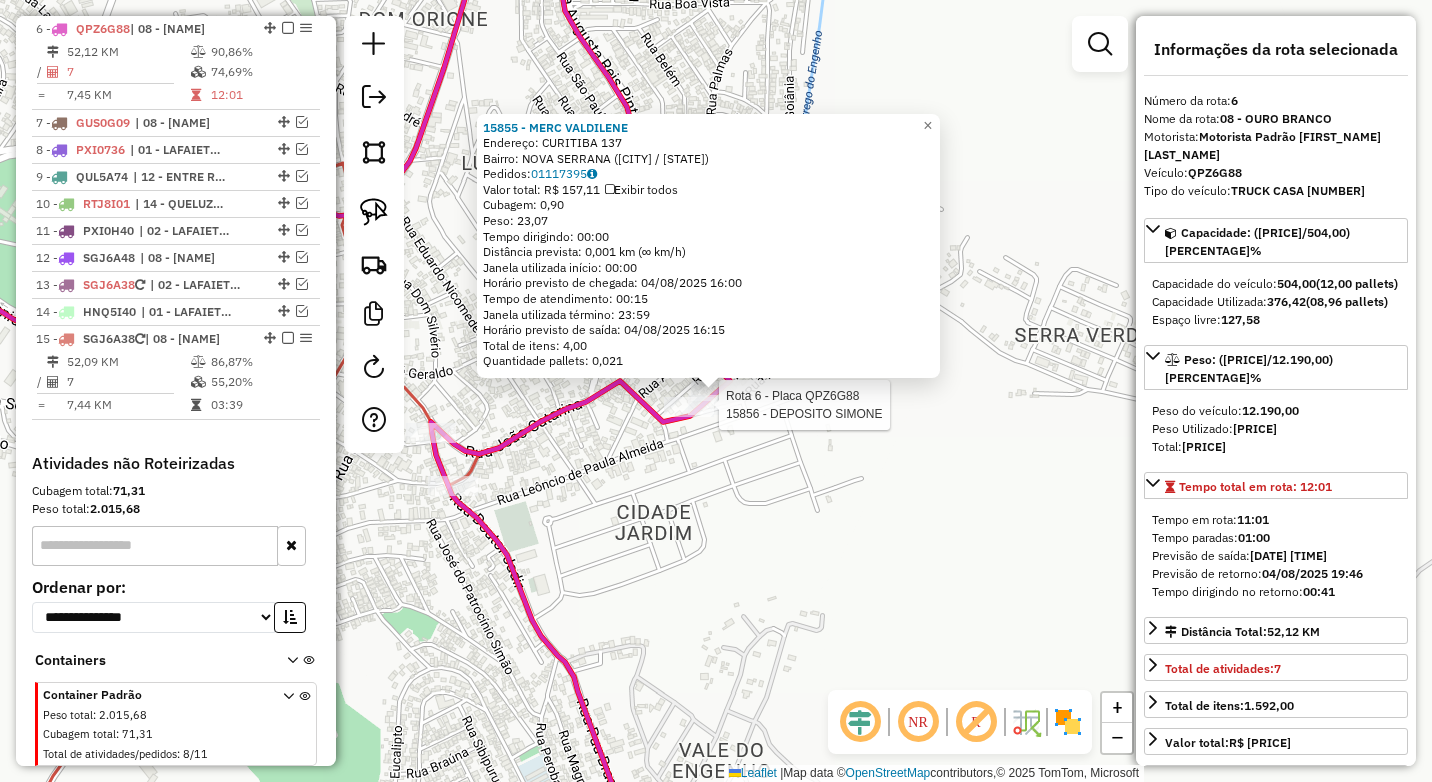 click 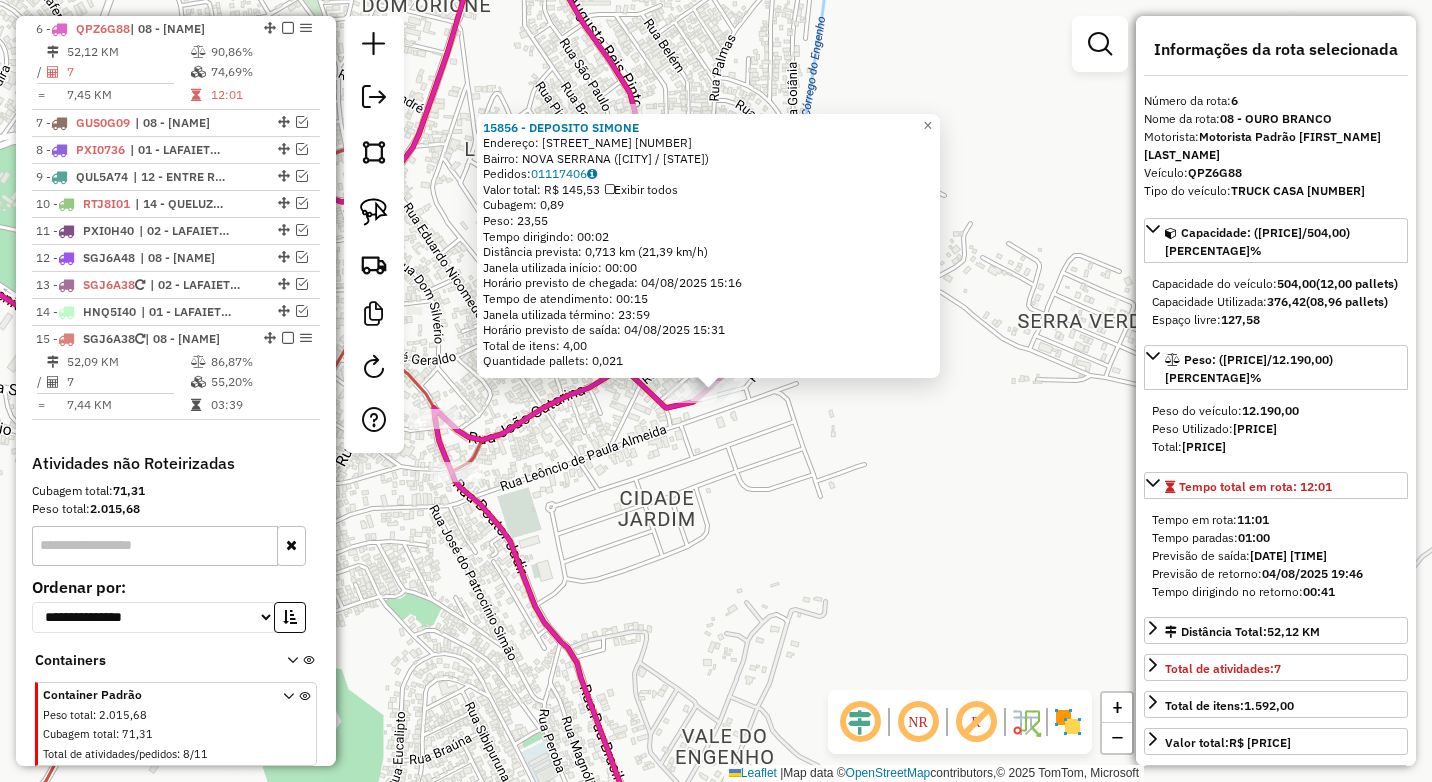 click on "15856 - DEPOSITO SIMONE  Endereço:  CURITIBA 106   Bairro: NOVA SERRANA (OURO BRANCO / MG)   Pedidos:  01117406   Valor total: R$ 145,53   Exibir todos   Cubagem: 0,89  Peso: 23,55  Tempo dirigindo: 00:02   Distância prevista: 0,713 km (21,39 km/h)   Janela utilizada início: 00:00   Horário previsto de chegada: 04/08/2025 15:16   Tempo de atendimento: 00:15   Janela utilizada término: 23:59   Horário previsto de saída: 04/08/2025 15:31   Total de itens: 4,00   Quantidade pallets: 0,021  × Janela de atendimento Grade de atendimento Capacidade Transportadoras Veículos Cliente Pedidos  Rotas Selecione os dias de semana para filtrar as janelas de atendimento  Seg   Ter   Qua   Qui   Sex   Sáb   Dom  Informe o período da janela de atendimento: De: Até:  Filtrar exatamente a janela do cliente  Considerar janela de atendimento padrão  Selecione os dias de semana para filtrar as grades de atendimento  Seg   Ter   Qua   Qui   Sex   Sáb   Dom   Considerar clientes sem dia de atendimento cadastrado **** +" 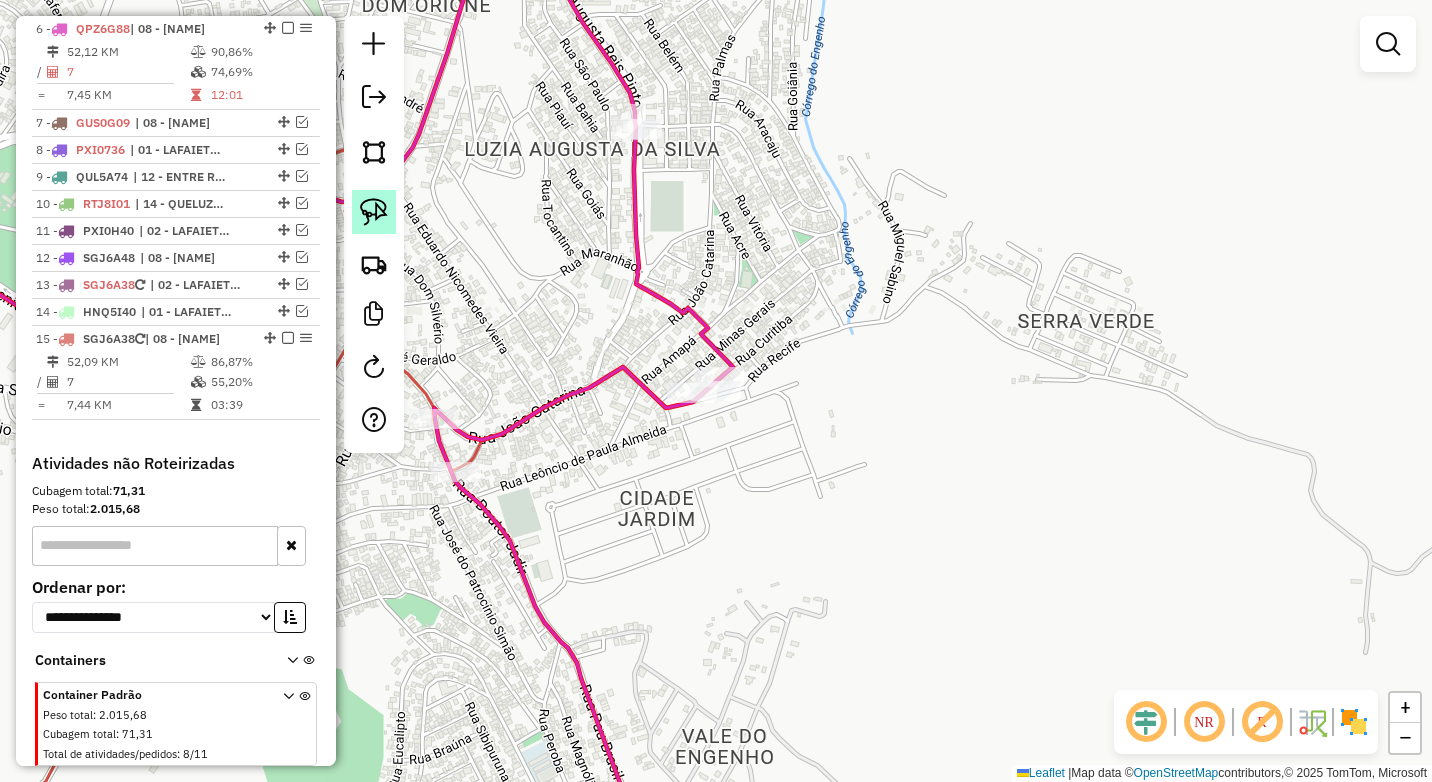 click 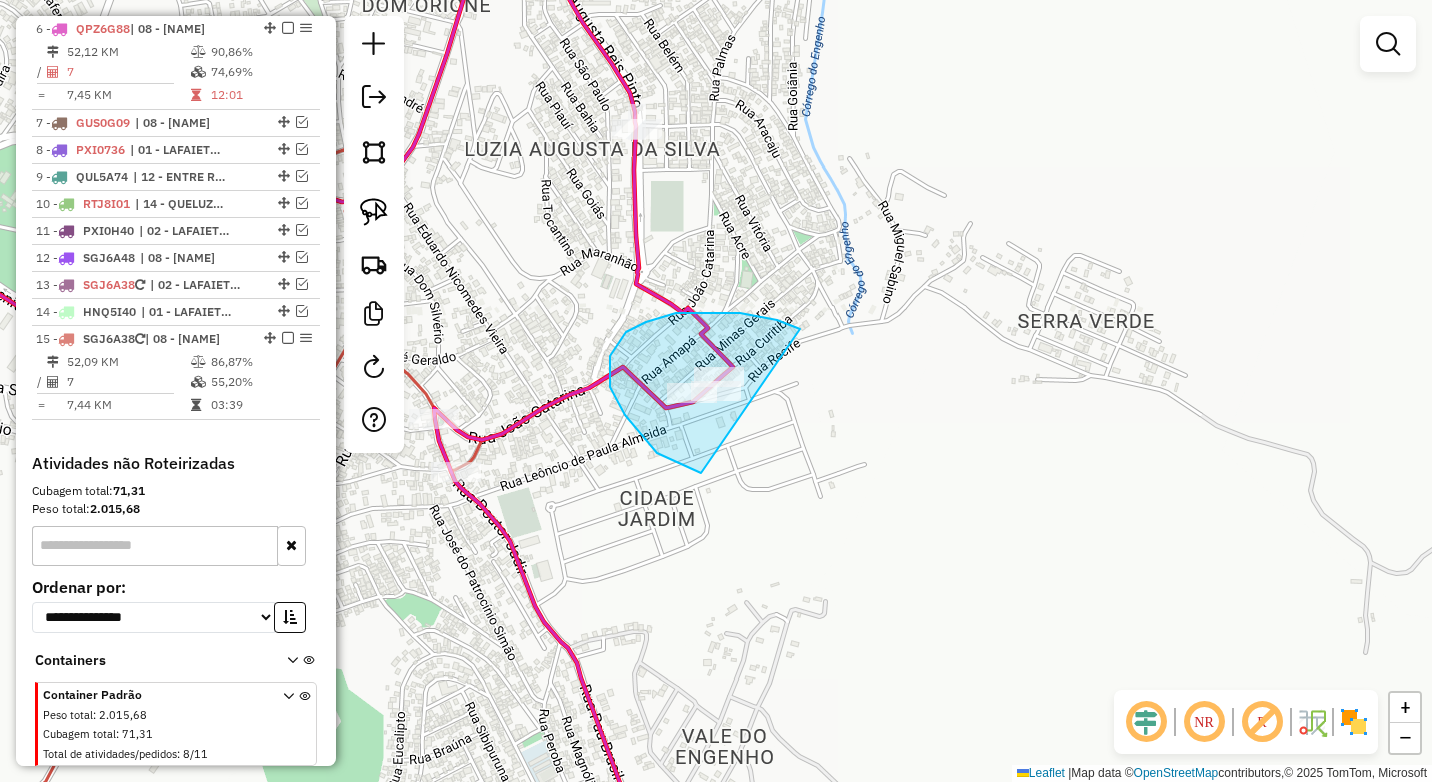 drag, startPoint x: 792, startPoint y: 326, endPoint x: 814, endPoint y: 482, distance: 157.54364 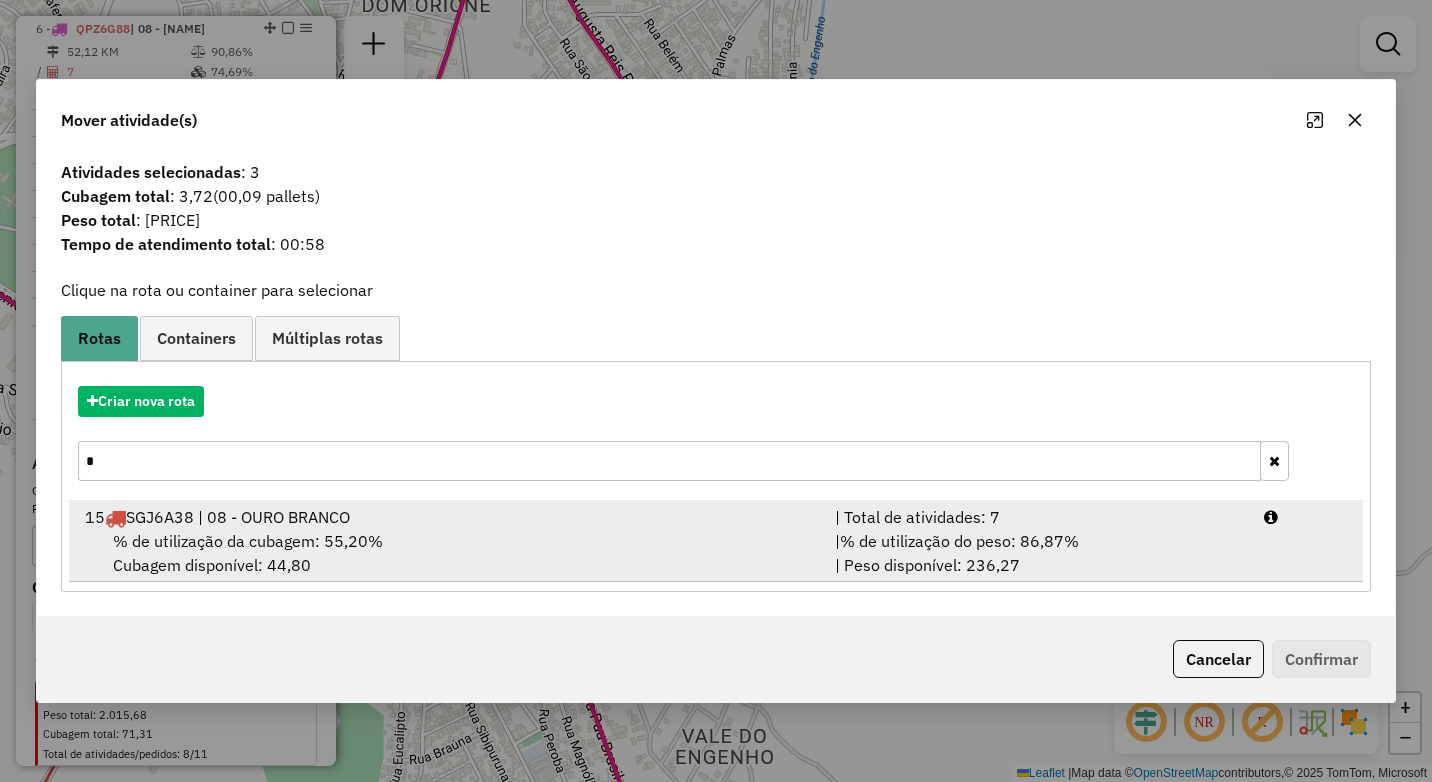 click on "% de utilização da cubagem: 55,20%  Cubagem disponível: 44,80" at bounding box center (448, 553) 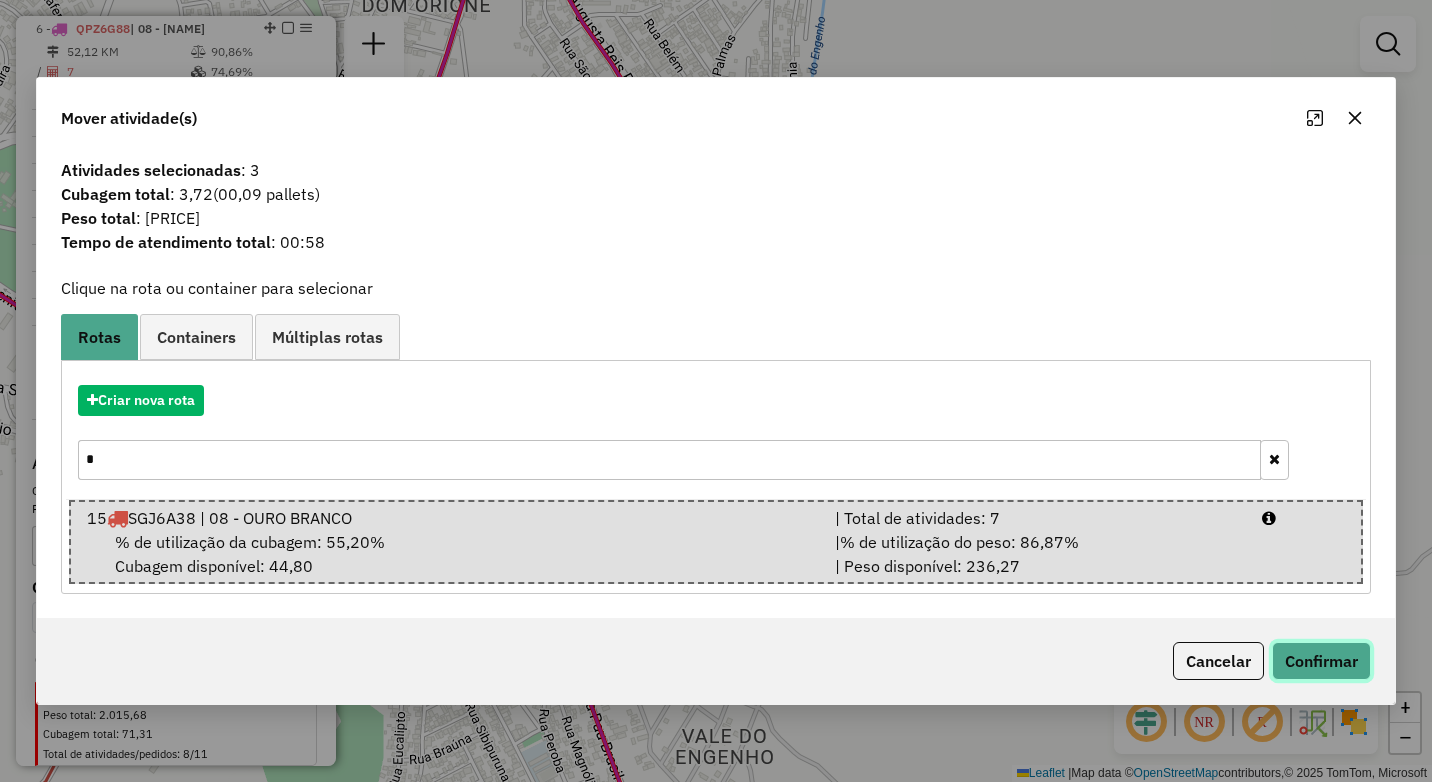 click on "Confirmar" 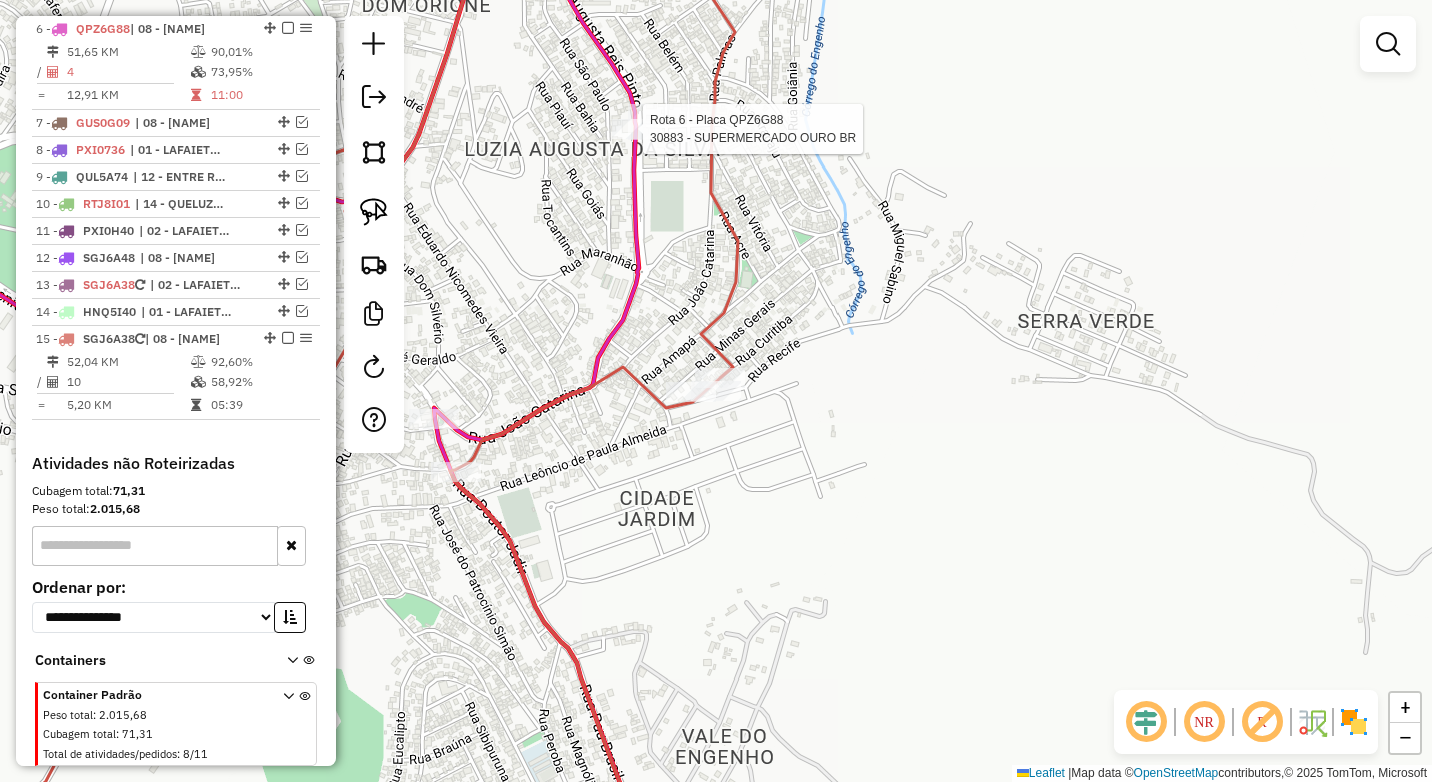 select on "*********" 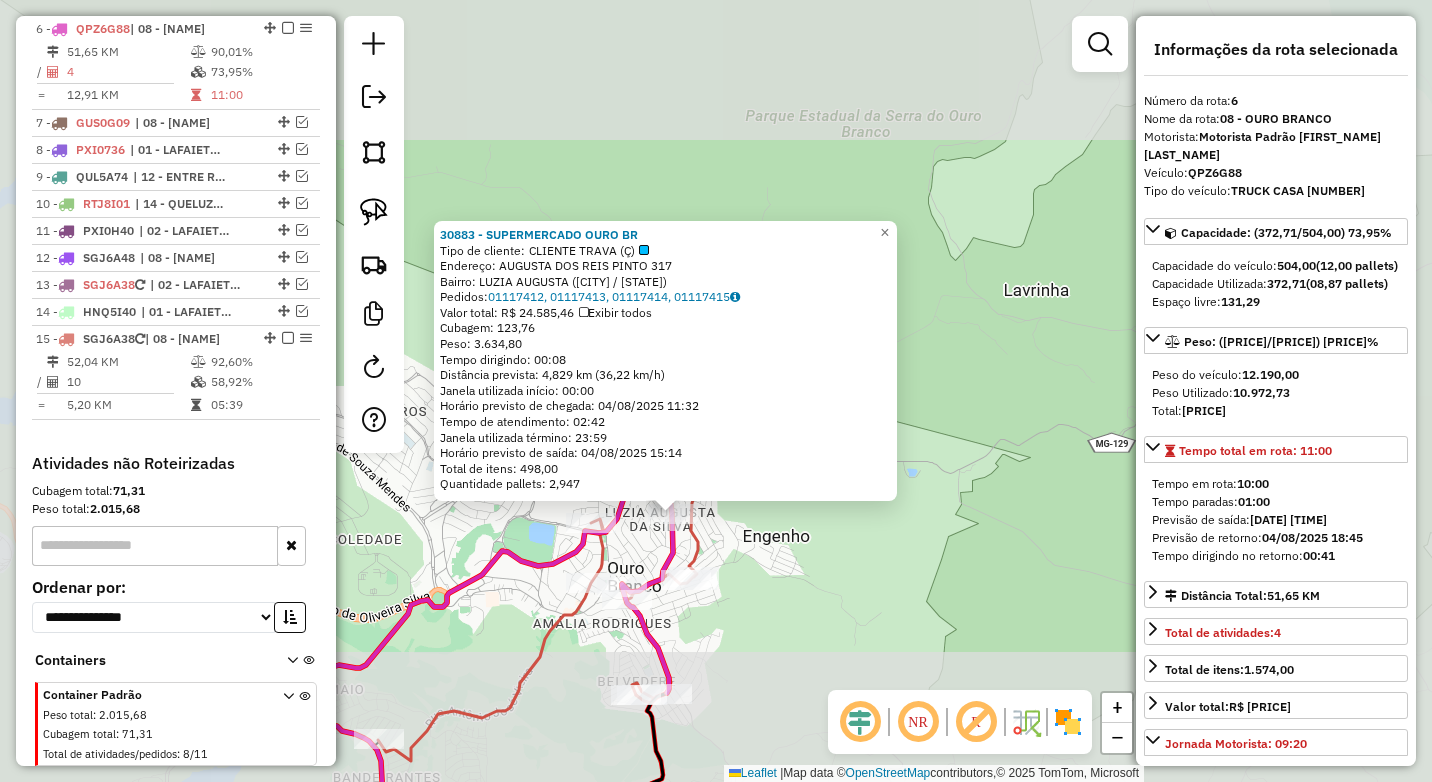click on "30883 - SUPERMERCADO OURO BR  Tipo de cliente:   CLIENTE TRAVA (Ç)   Endereço:  AUGUSTA DOS REIS PINTO 317   Bairro: LUZIA AUGUSTA (OURO BRANCO / MG)   Pedidos:  01117412, 01117413, 01117414, 01117415   Valor total: R$ 24.585,46   Exibir todos   Cubagem: 123,76  Peso: 3.634,80  Tempo dirigindo: 00:08   Distância prevista: 4,829 km (36,22 km/h)   Janela utilizada início: 00:00   Horário previsto de chegada: 04/08/2025 11:32   Tempo de atendimento: 02:42   Janela utilizada término: 23:59   Horário previsto de saída: 04/08/2025 15:14   Total de itens: 498,00   Quantidade pallets: 2,947  × Janela de atendimento Grade de atendimento Capacidade Transportadoras Veículos Cliente Pedidos  Rotas Selecione os dias de semana para filtrar as janelas de atendimento  Seg   Ter   Qua   Qui   Sex   Sáb   Dom  Informe o período da janela de atendimento: De: Até:  Filtrar exatamente a janela do cliente  Considerar janela de atendimento padrão  Selecione os dias de semana para filtrar as grades de atendimento  Seg" 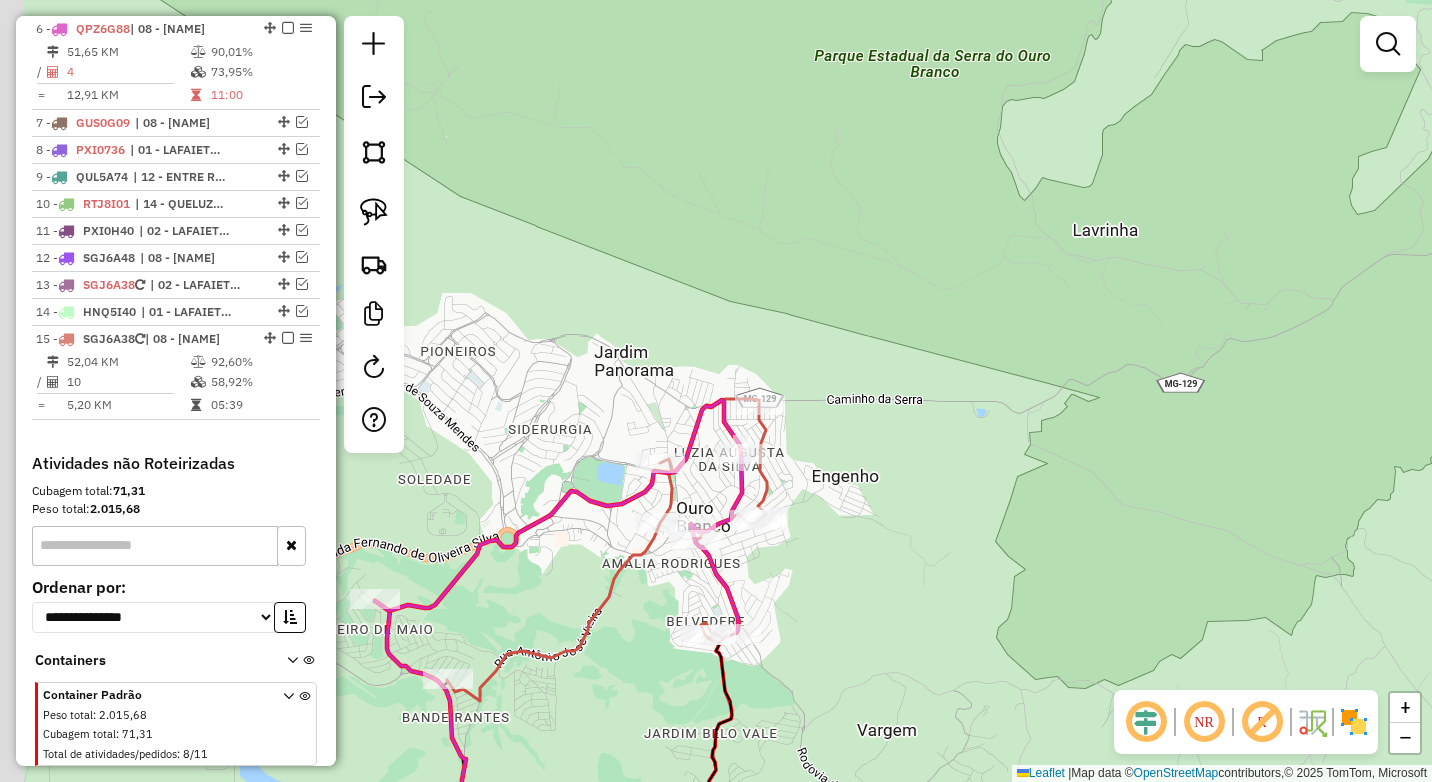 drag, startPoint x: 781, startPoint y: 589, endPoint x: 786, endPoint y: 570, distance: 19.646883 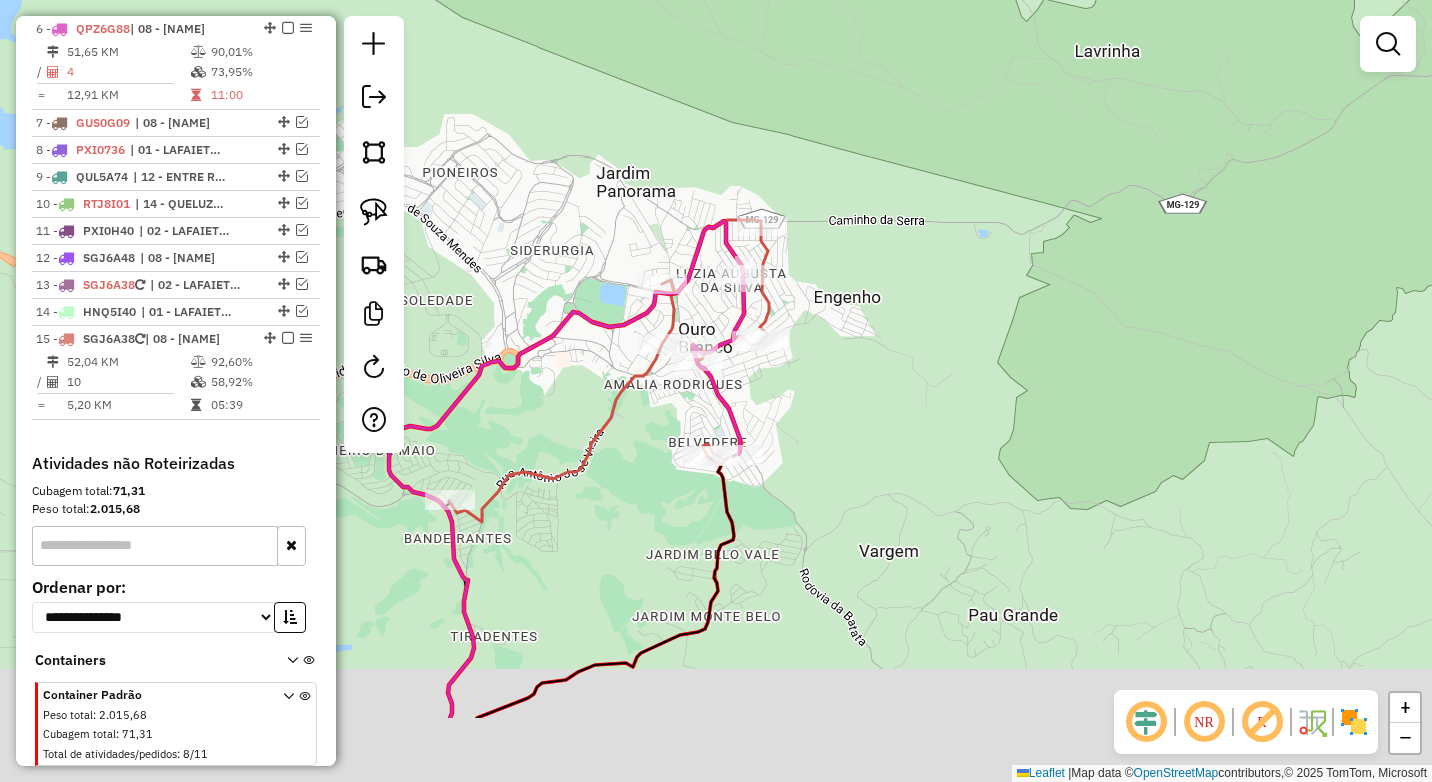 drag, startPoint x: 902, startPoint y: 443, endPoint x: 888, endPoint y: 417, distance: 29.529646 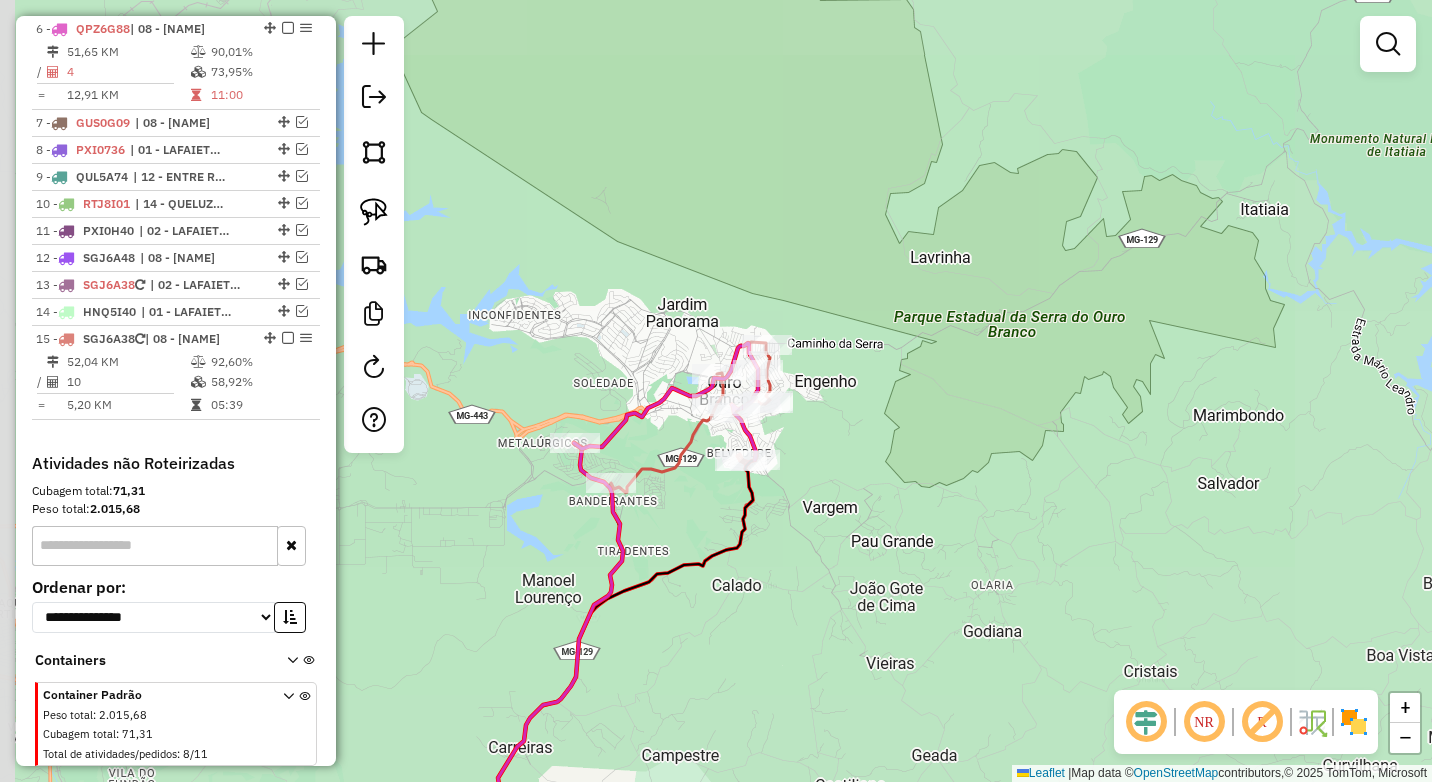 drag, startPoint x: 595, startPoint y: 583, endPoint x: 683, endPoint y: 542, distance: 97.082436 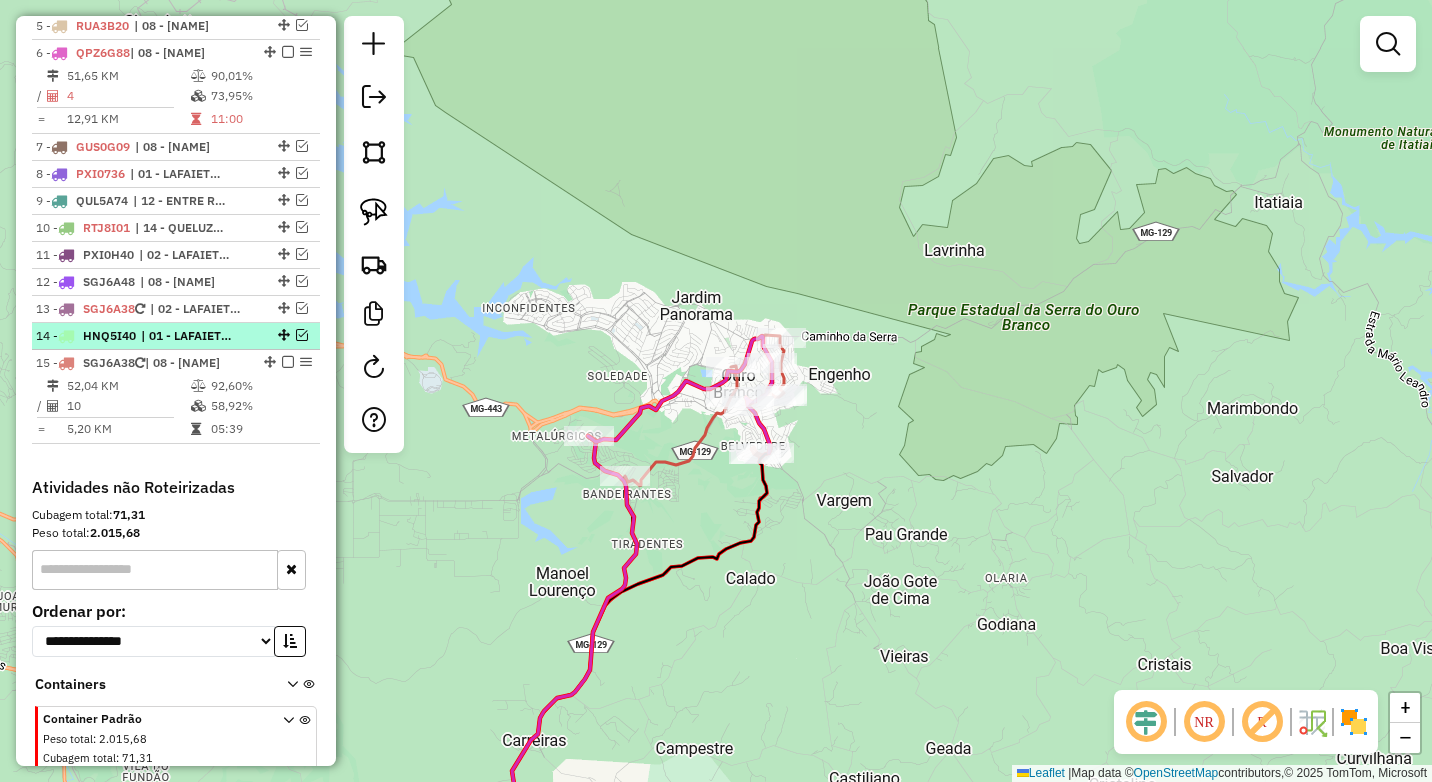 scroll, scrollTop: 809, scrollLeft: 0, axis: vertical 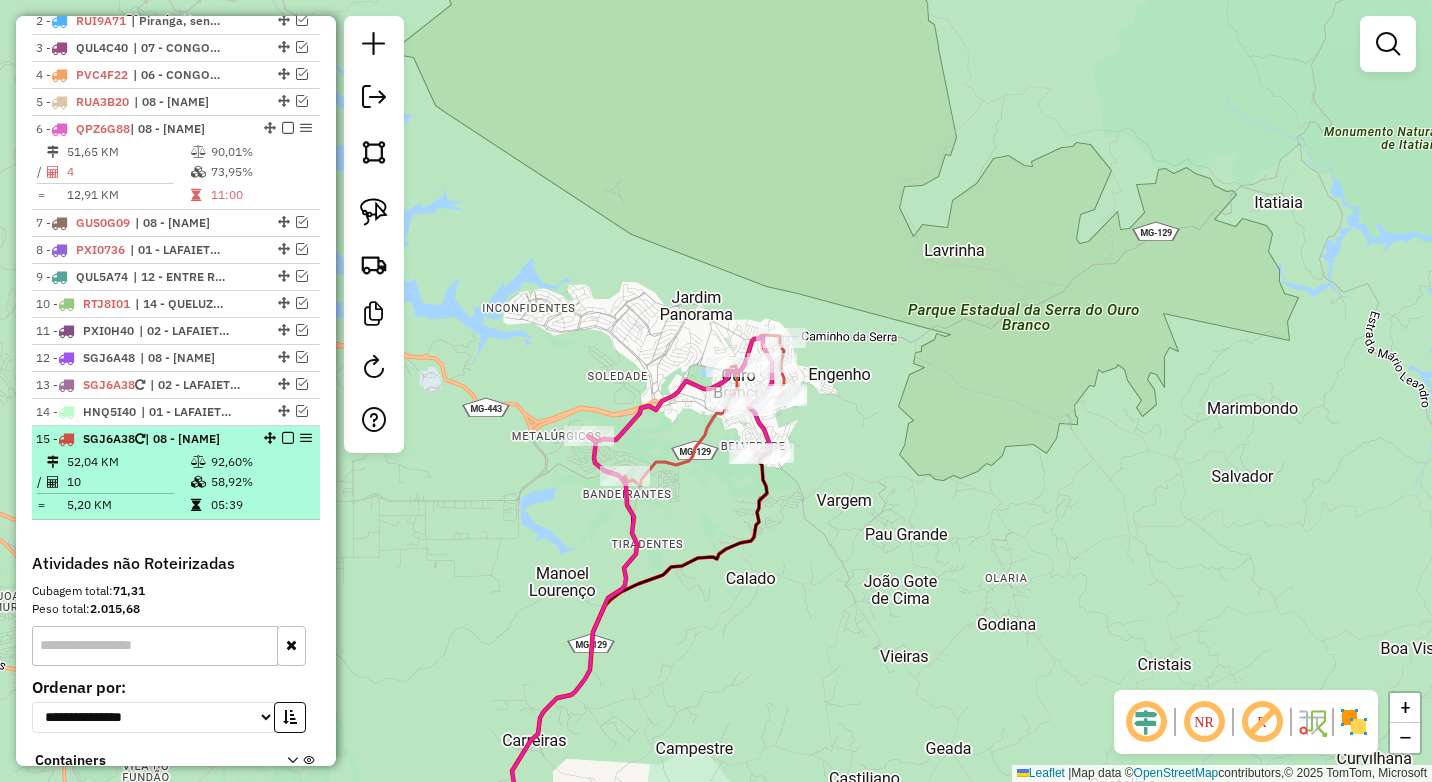 click at bounding box center [288, 438] 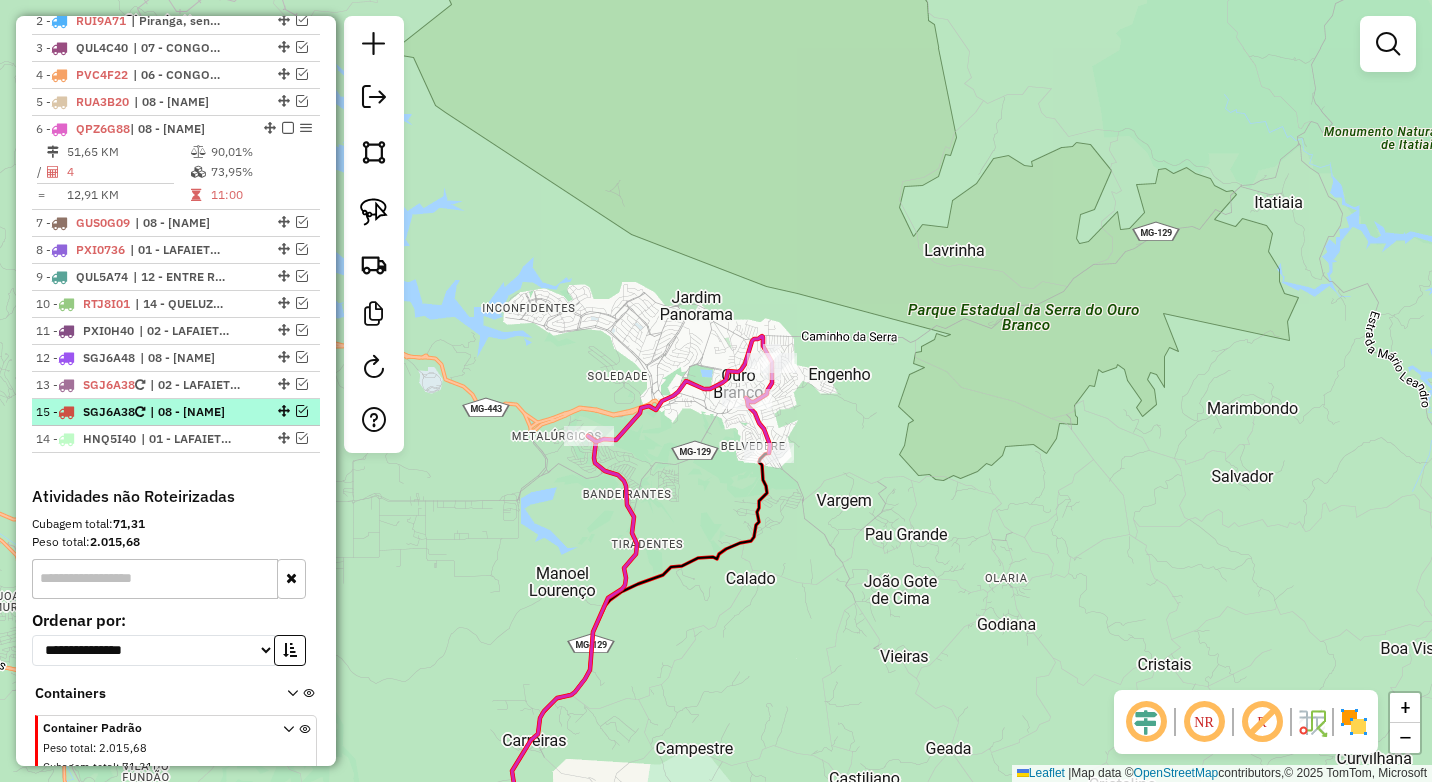 drag, startPoint x: 280, startPoint y: 454, endPoint x: 285, endPoint y: 424, distance: 30.413813 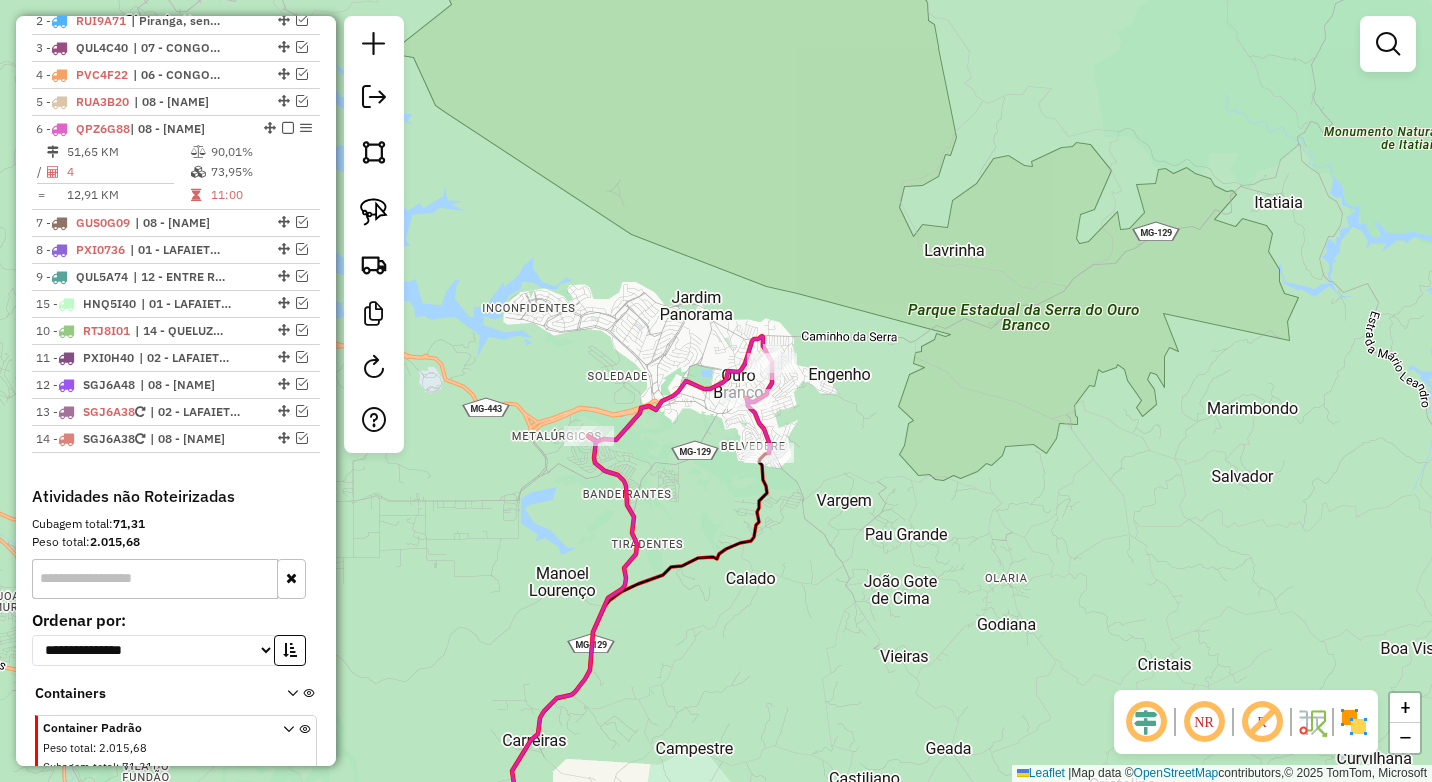 drag, startPoint x: 277, startPoint y: 455, endPoint x: 261, endPoint y: 324, distance: 131.97348 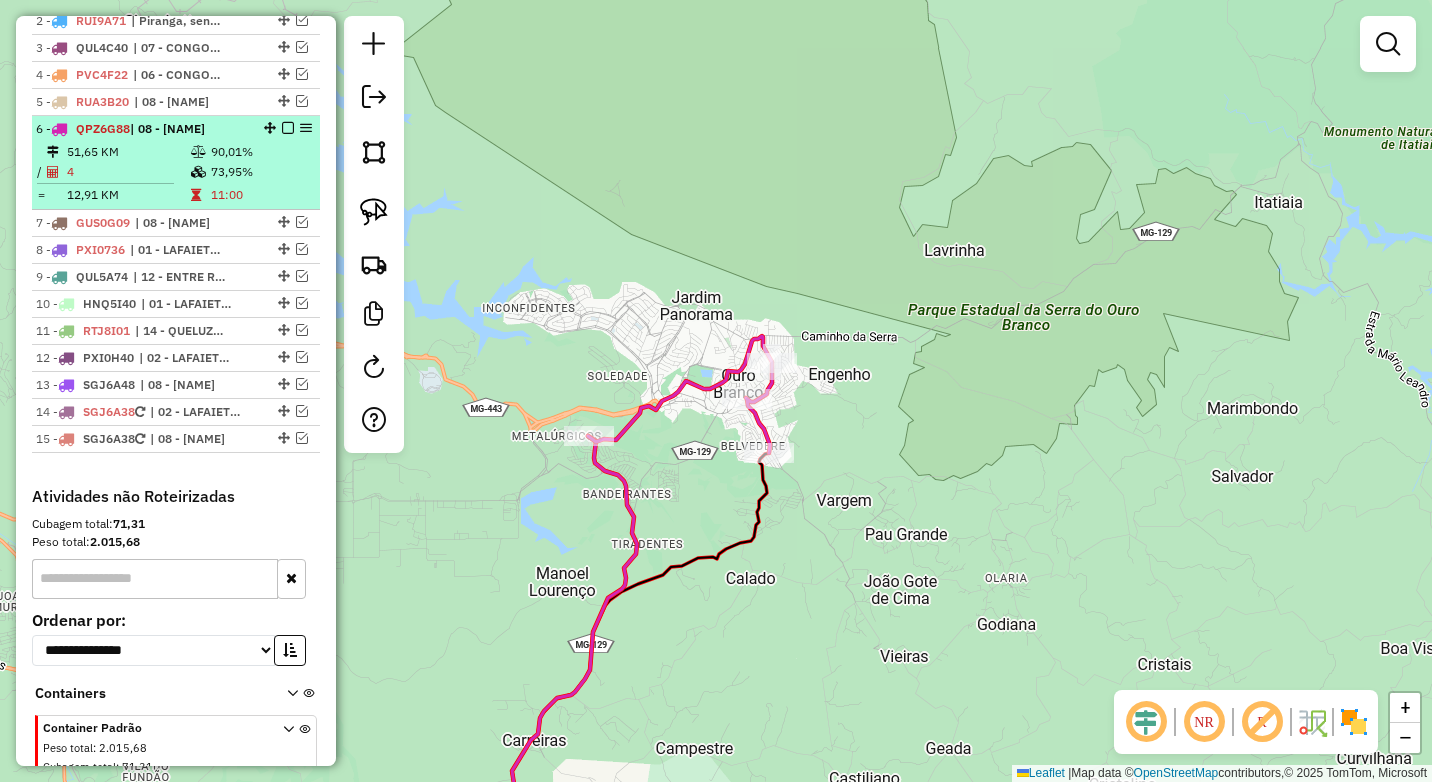 click at bounding box center (288, 128) 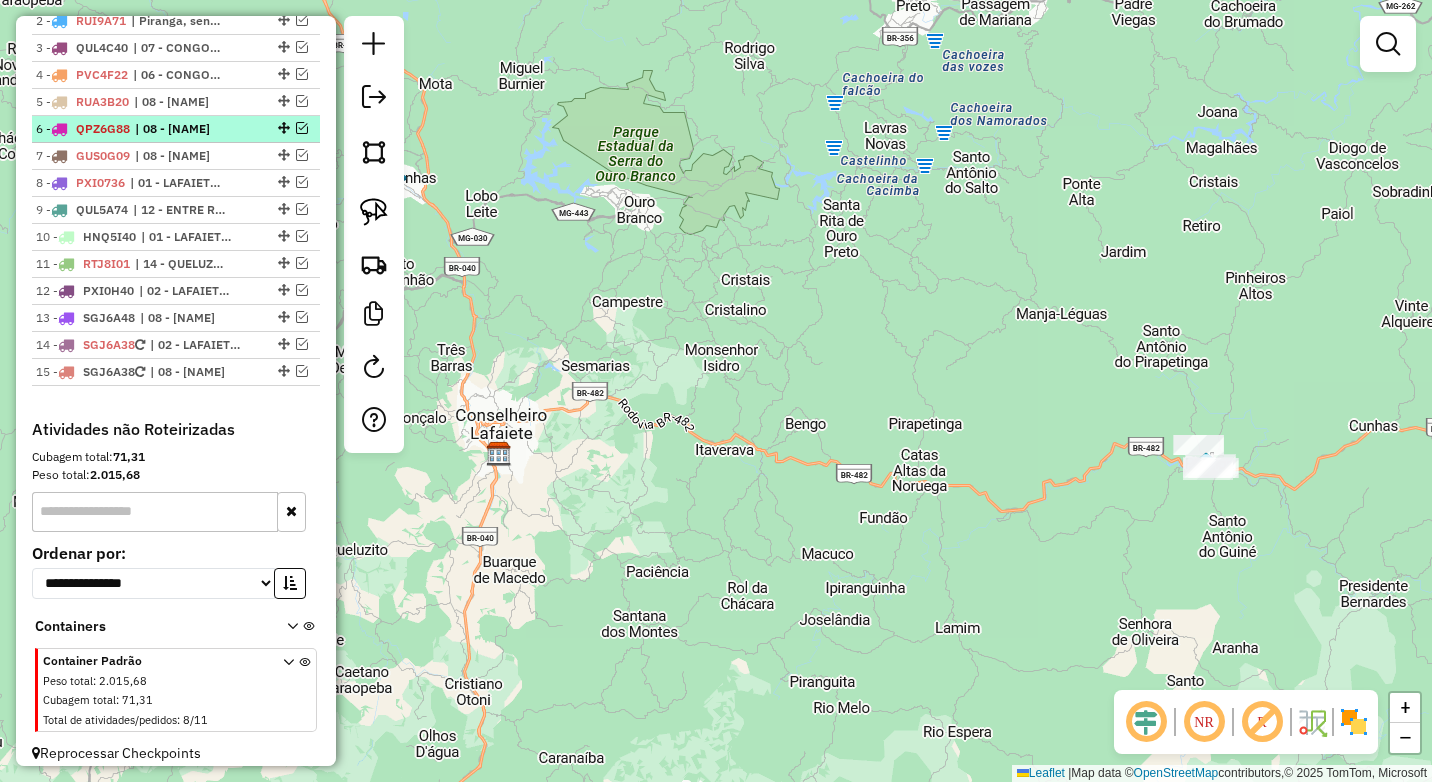 click at bounding box center [302, 128] 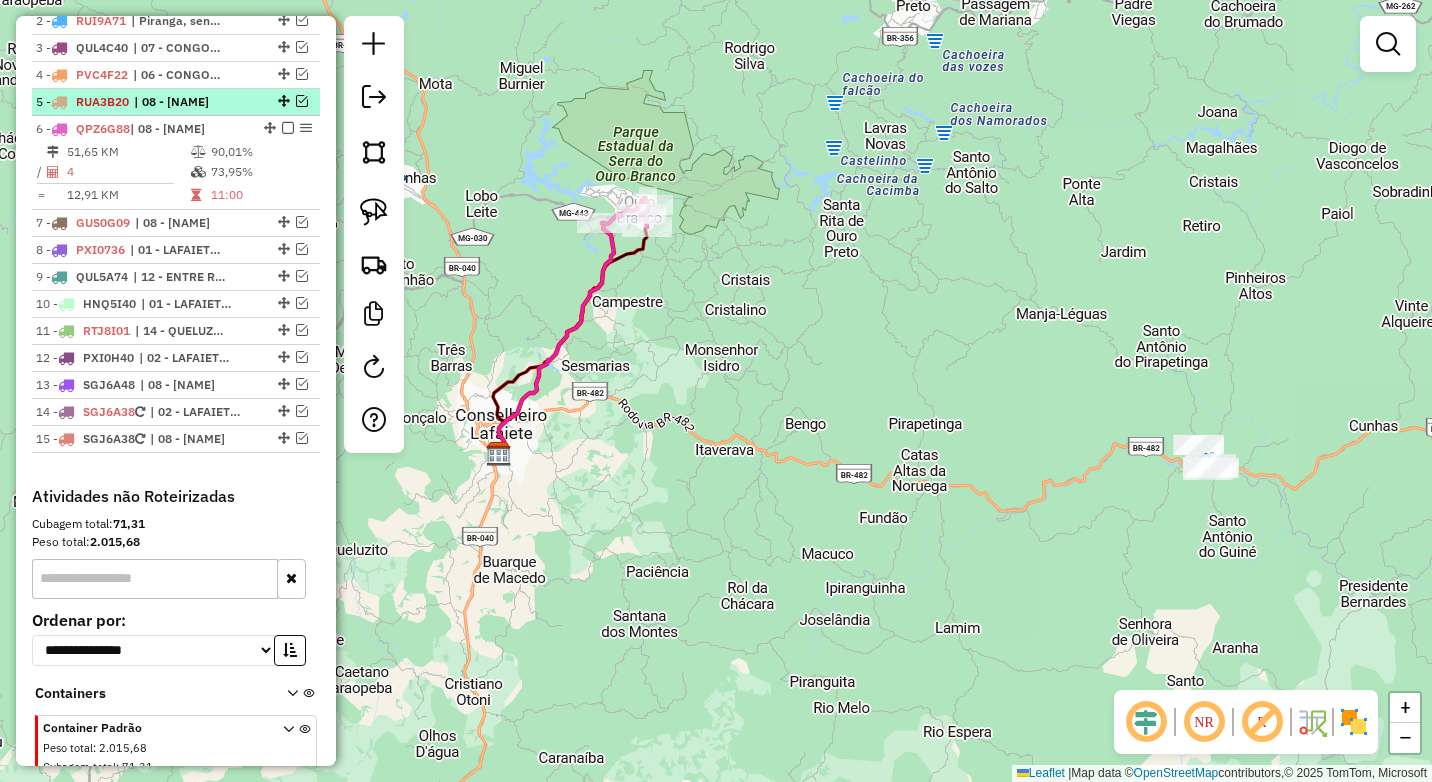 click at bounding box center (302, 101) 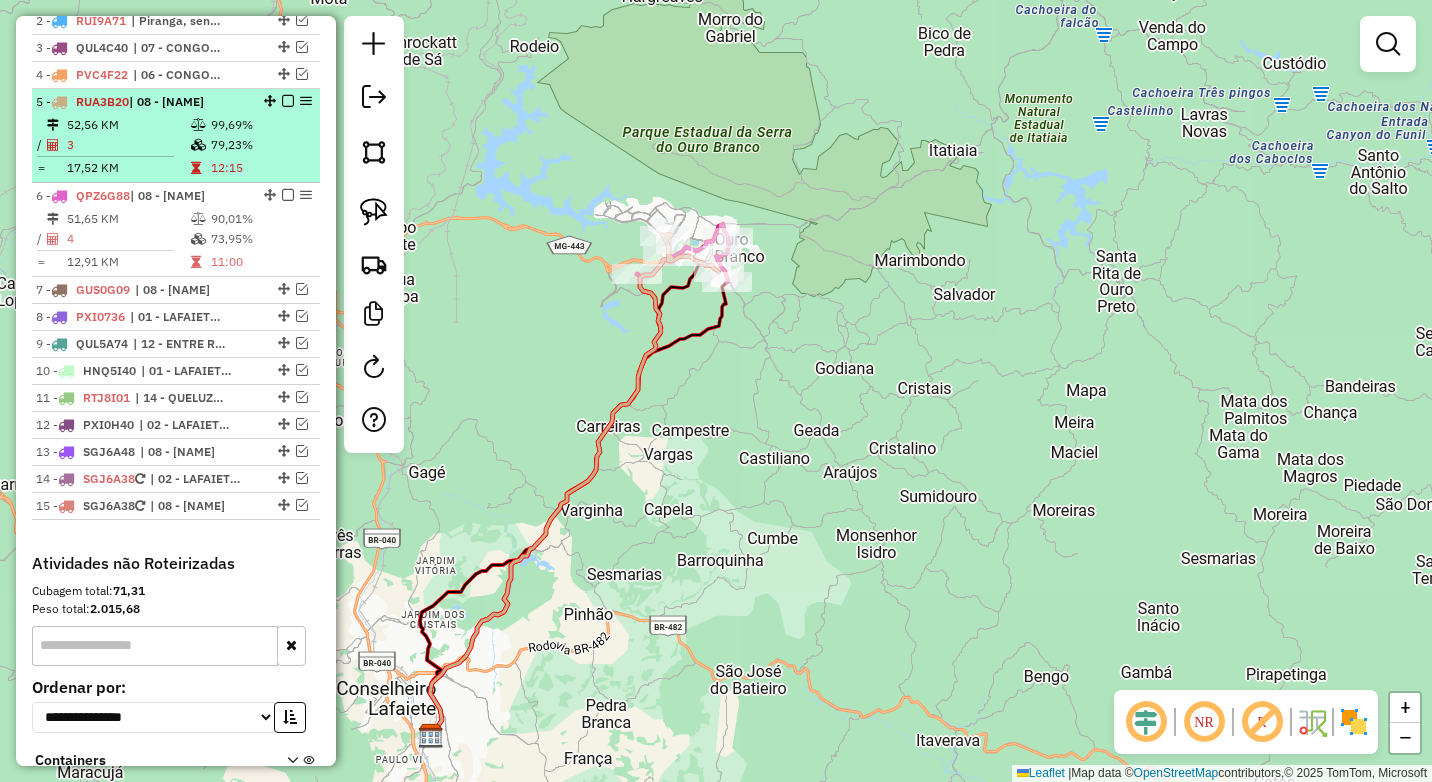 click at bounding box center [288, 101] 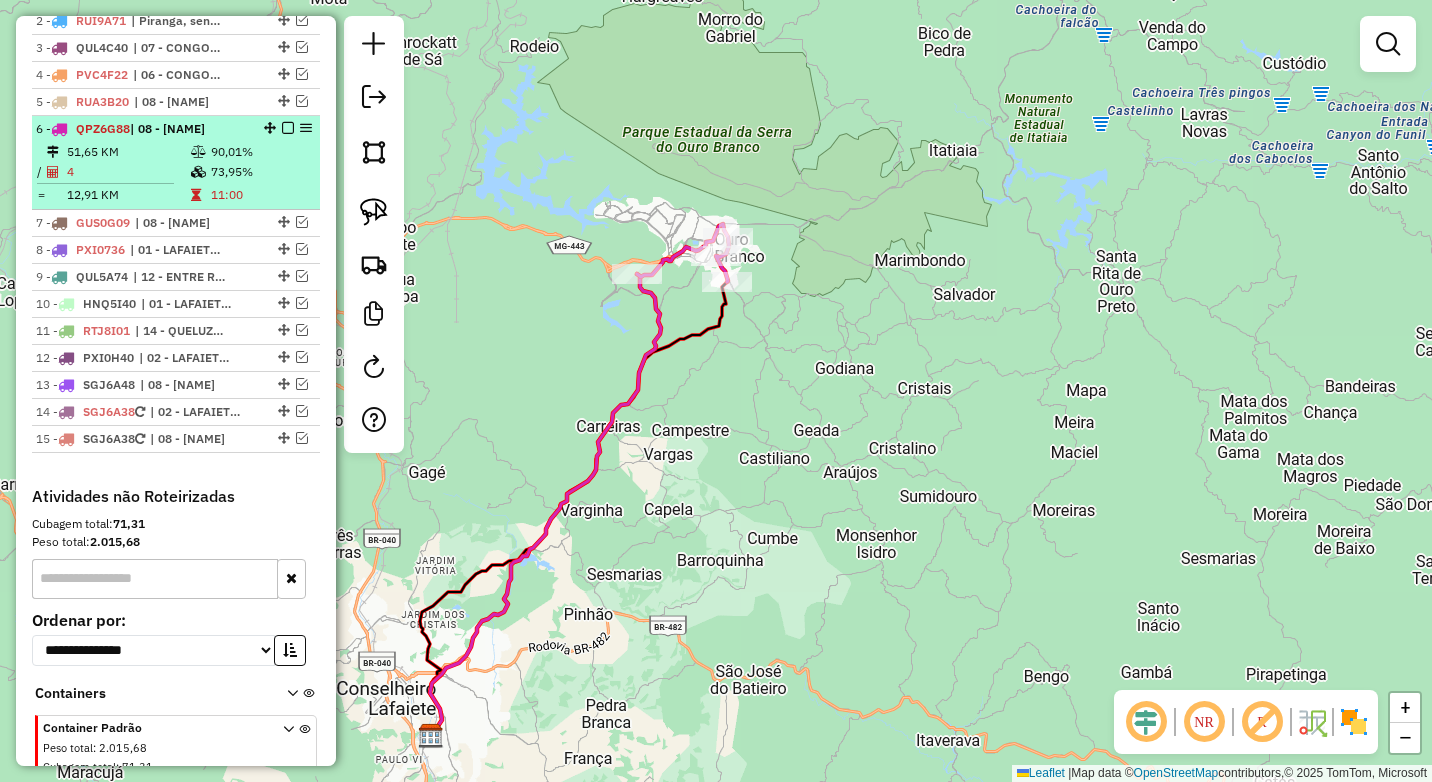 click at bounding box center (288, 128) 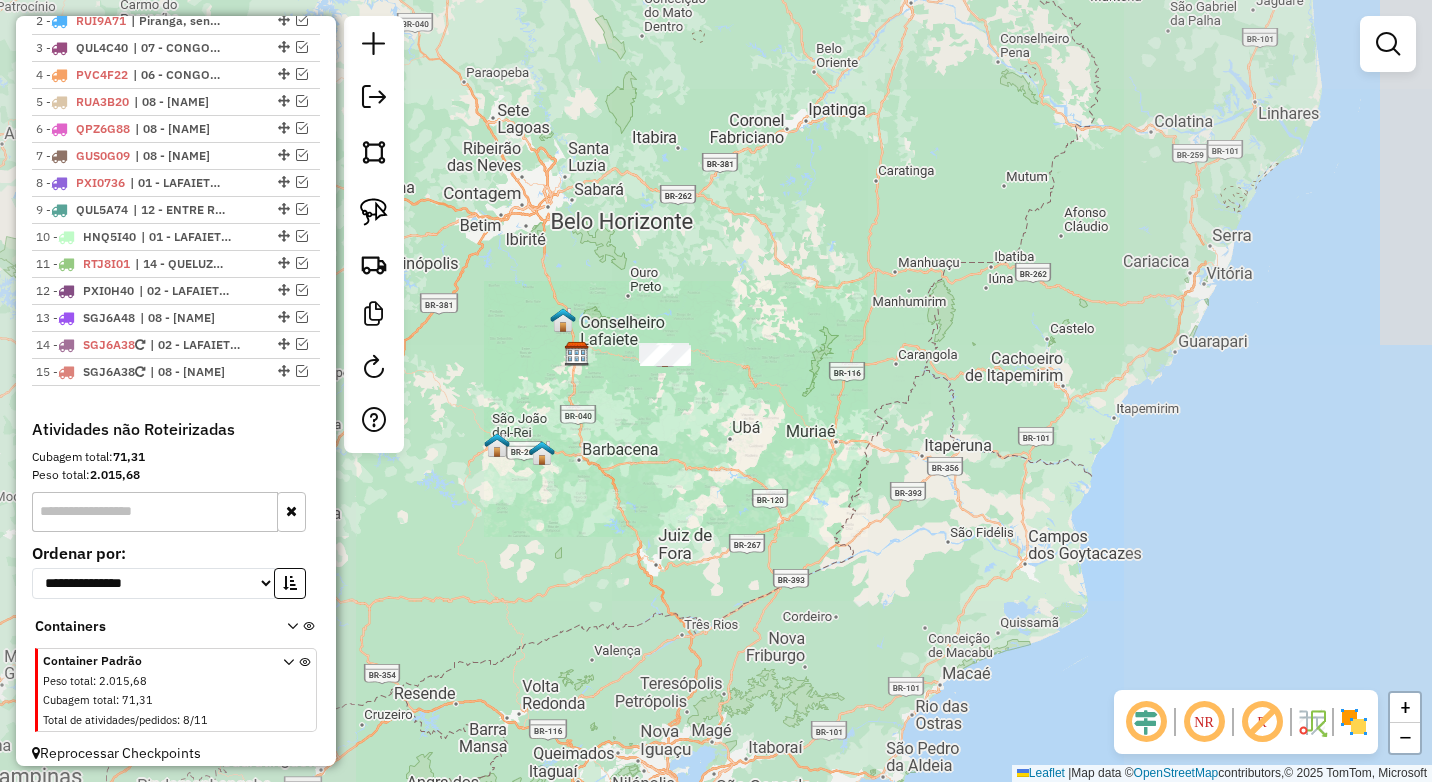 drag, startPoint x: 579, startPoint y: 450, endPoint x: 736, endPoint y: 459, distance: 157.25775 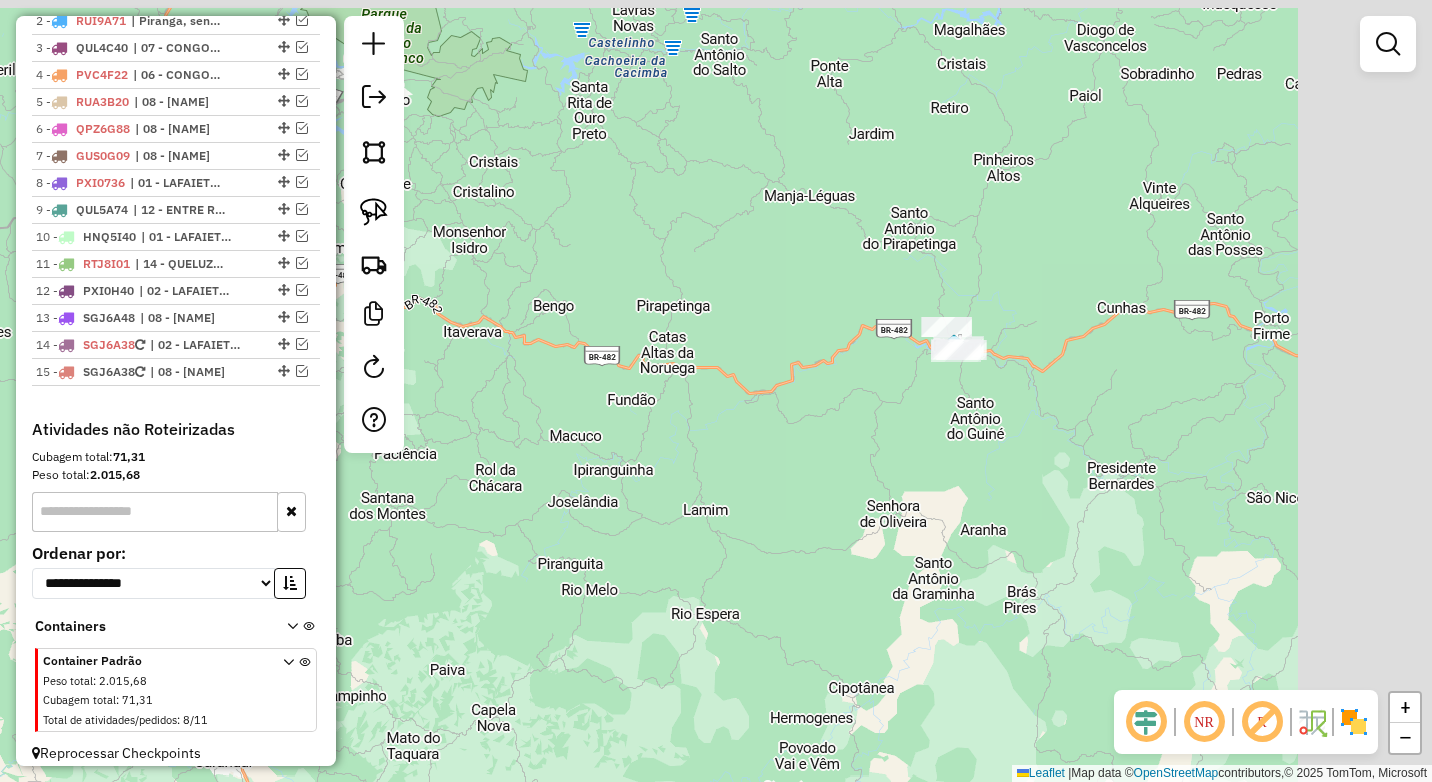 drag, startPoint x: 1091, startPoint y: 398, endPoint x: 720, endPoint y: 422, distance: 371.77548 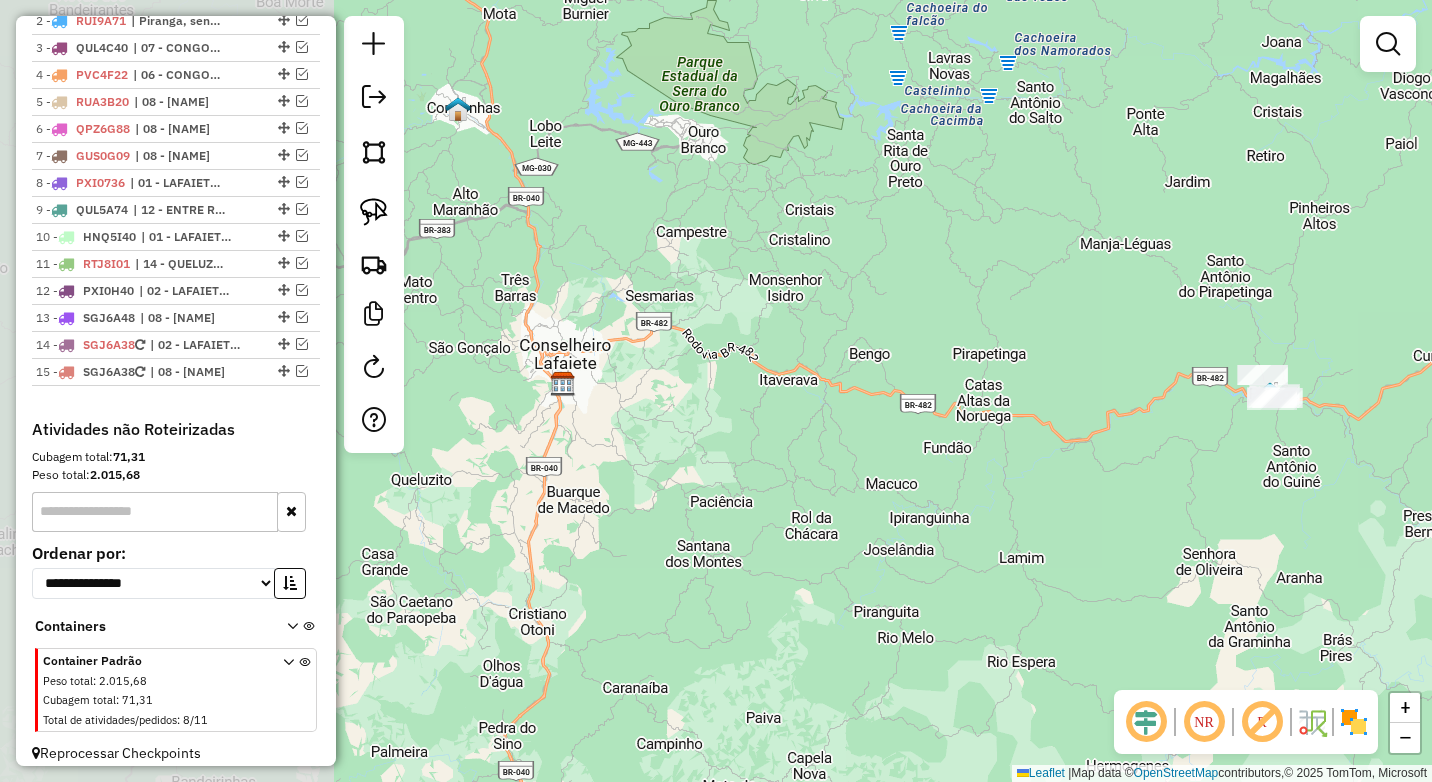 drag, startPoint x: 547, startPoint y: 363, endPoint x: 1008, endPoint y: 413, distance: 463.70358 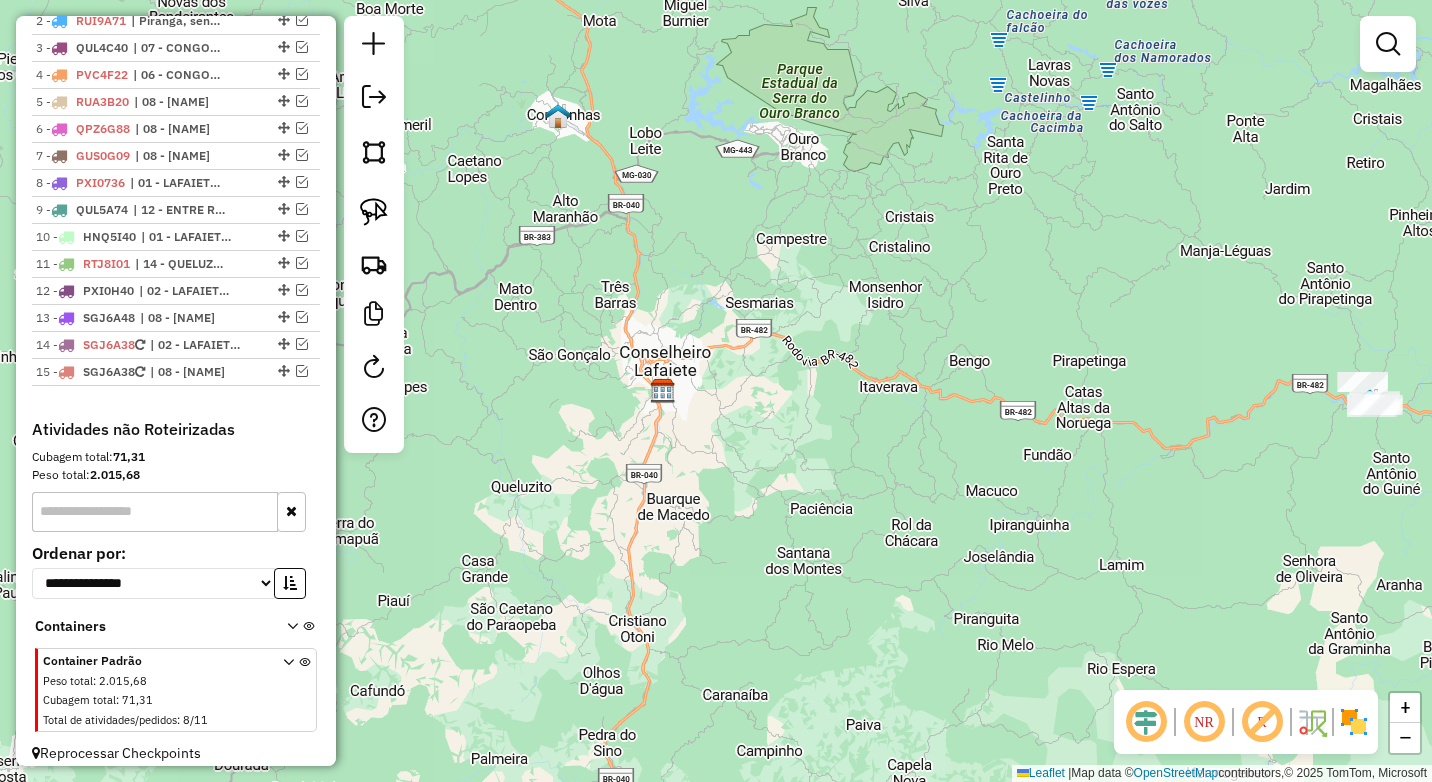 drag, startPoint x: 686, startPoint y: 419, endPoint x: 752, endPoint y: 453, distance: 74.24284 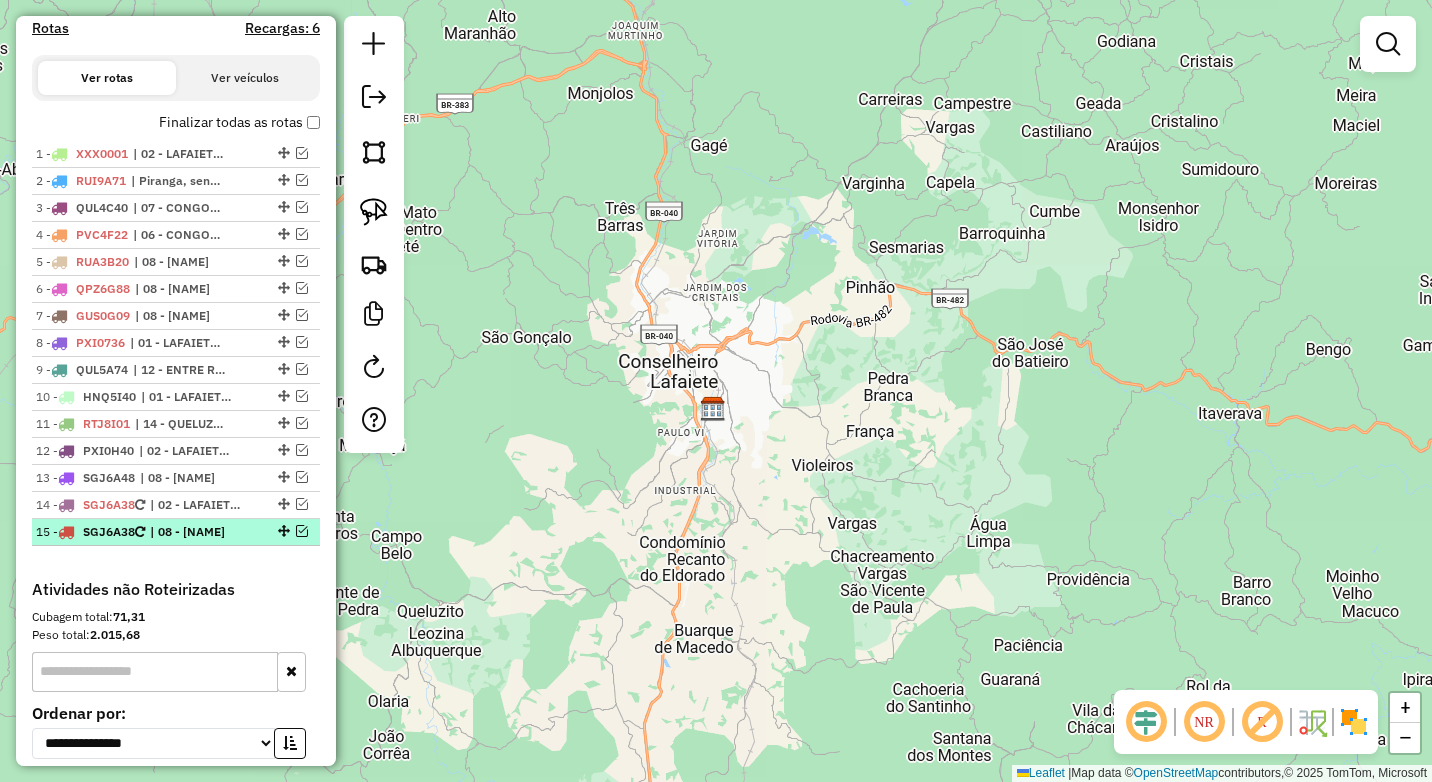 scroll, scrollTop: 623, scrollLeft: 0, axis: vertical 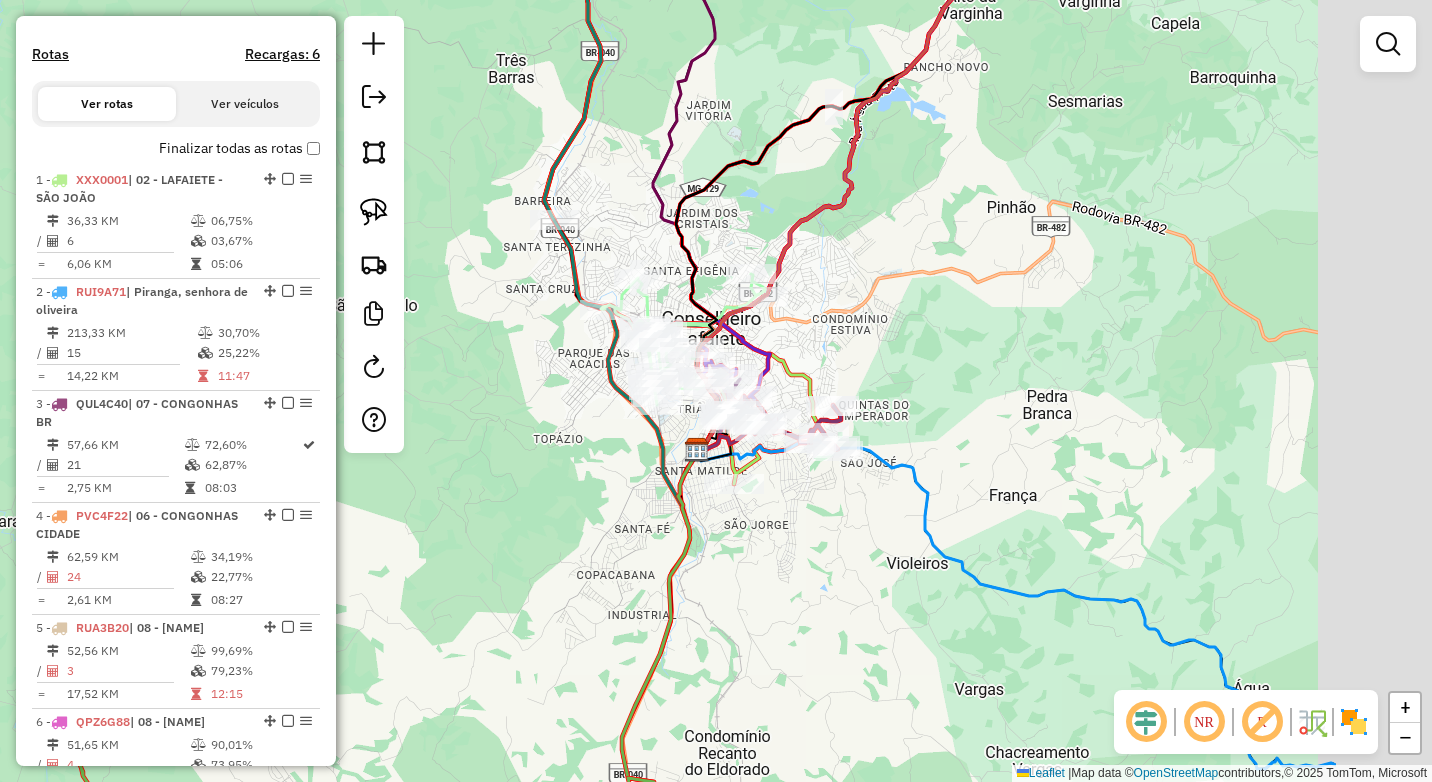 drag, startPoint x: 796, startPoint y: 474, endPoint x: 613, endPoint y: 459, distance: 183.61372 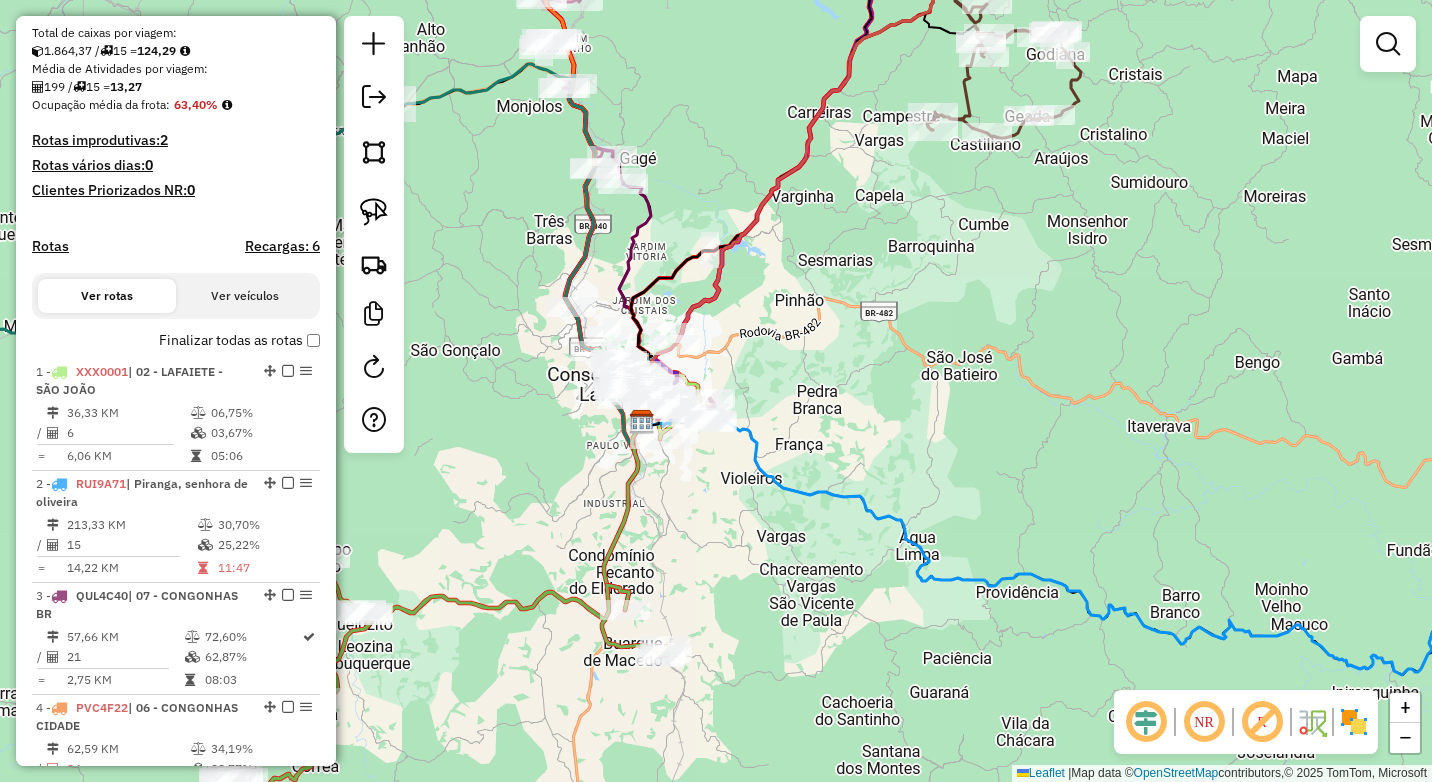 scroll, scrollTop: 423, scrollLeft: 0, axis: vertical 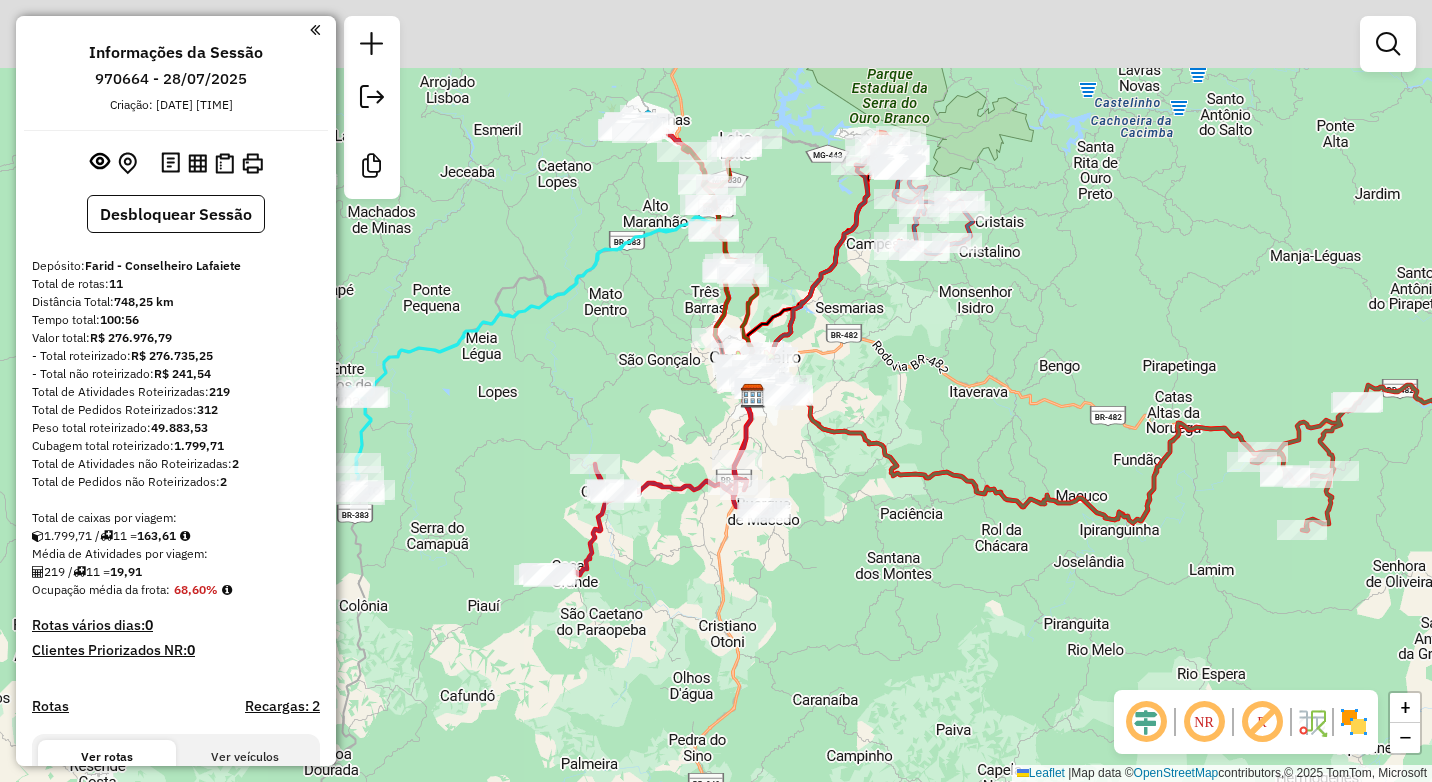 drag, startPoint x: 589, startPoint y: 238, endPoint x: 584, endPoint y: 255, distance: 17.720045 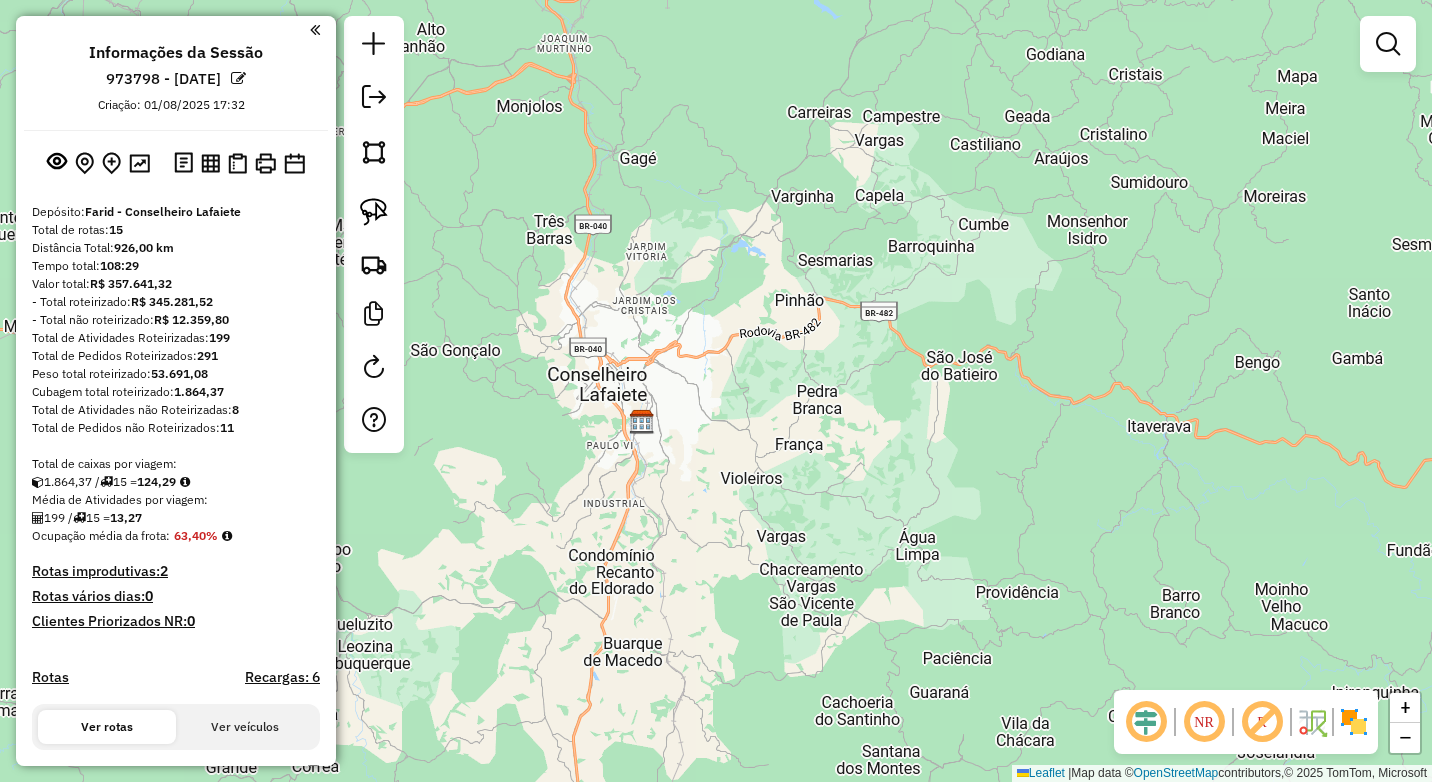 scroll, scrollTop: 0, scrollLeft: 0, axis: both 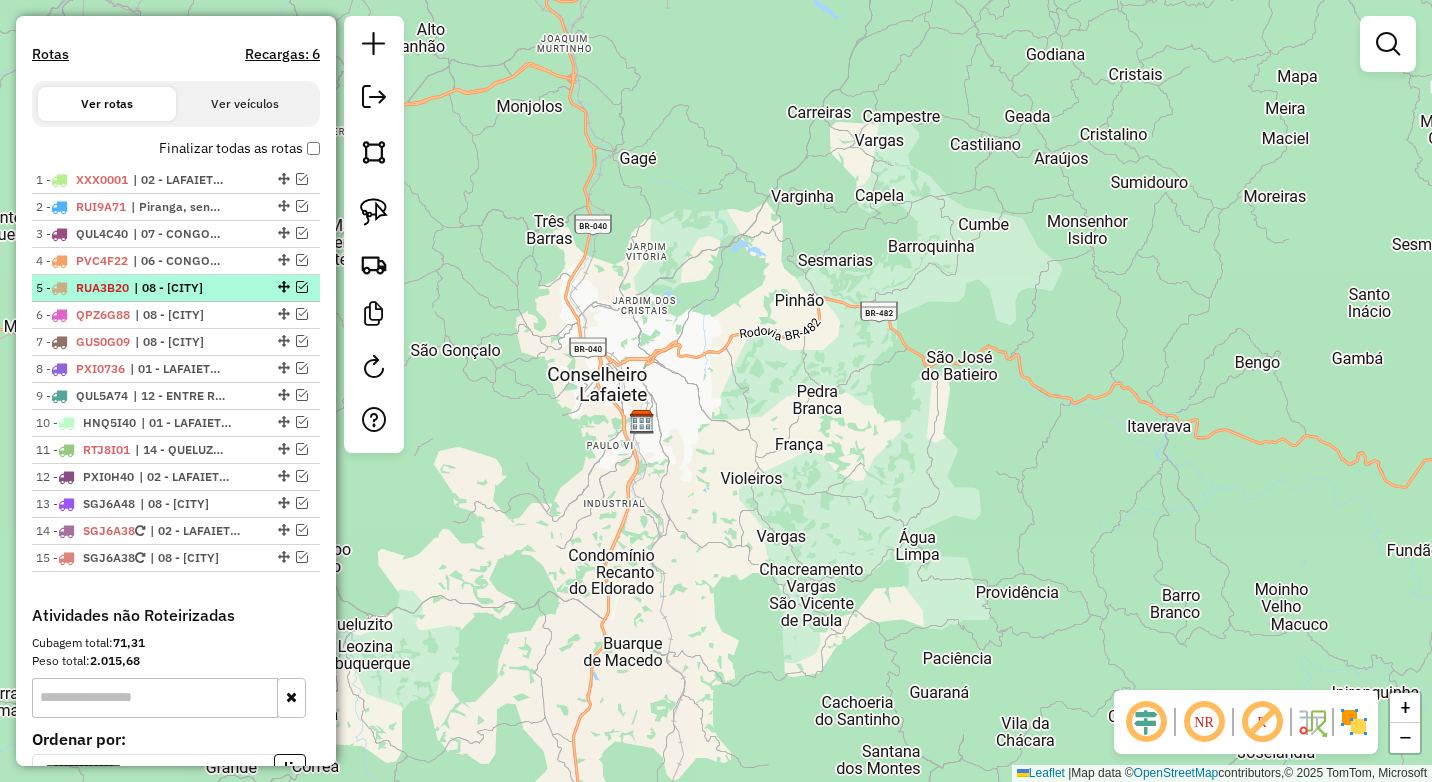 click on "| 08 - [CITY]" at bounding box center [180, 288] 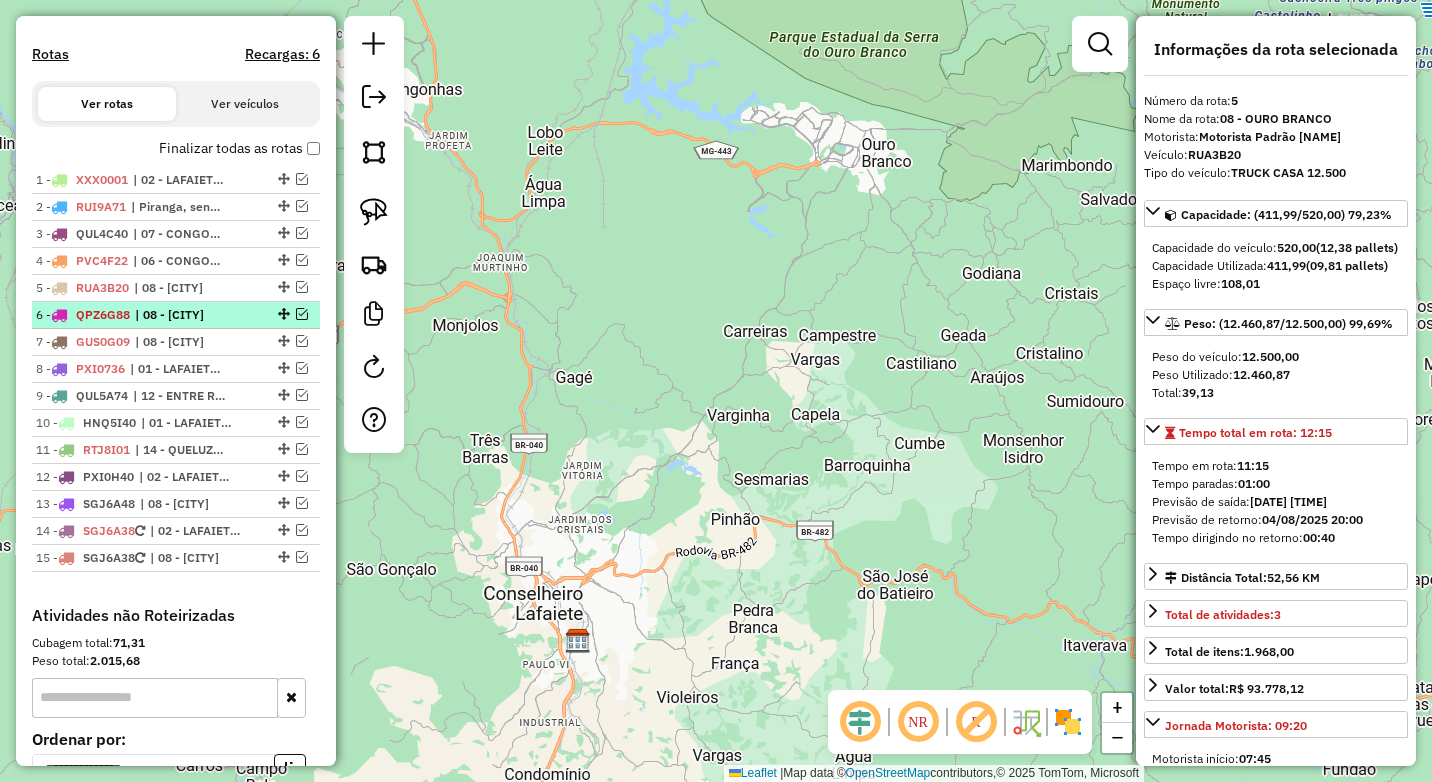 click on "| 08 - [CITY]" at bounding box center (181, 315) 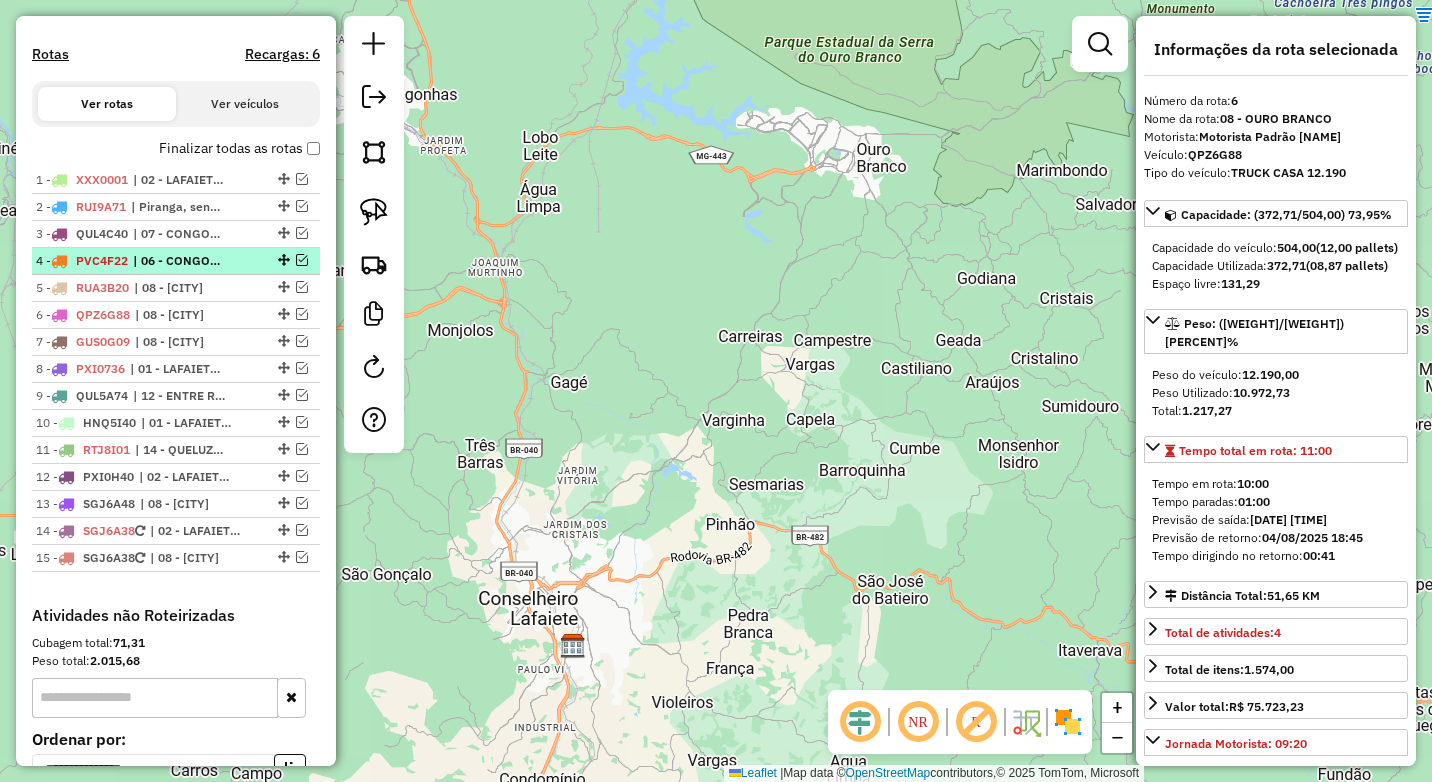 click on "[NUMBER] -       PVC4F22   | 06 - [CITY] [CITY]" at bounding box center (176, 261) 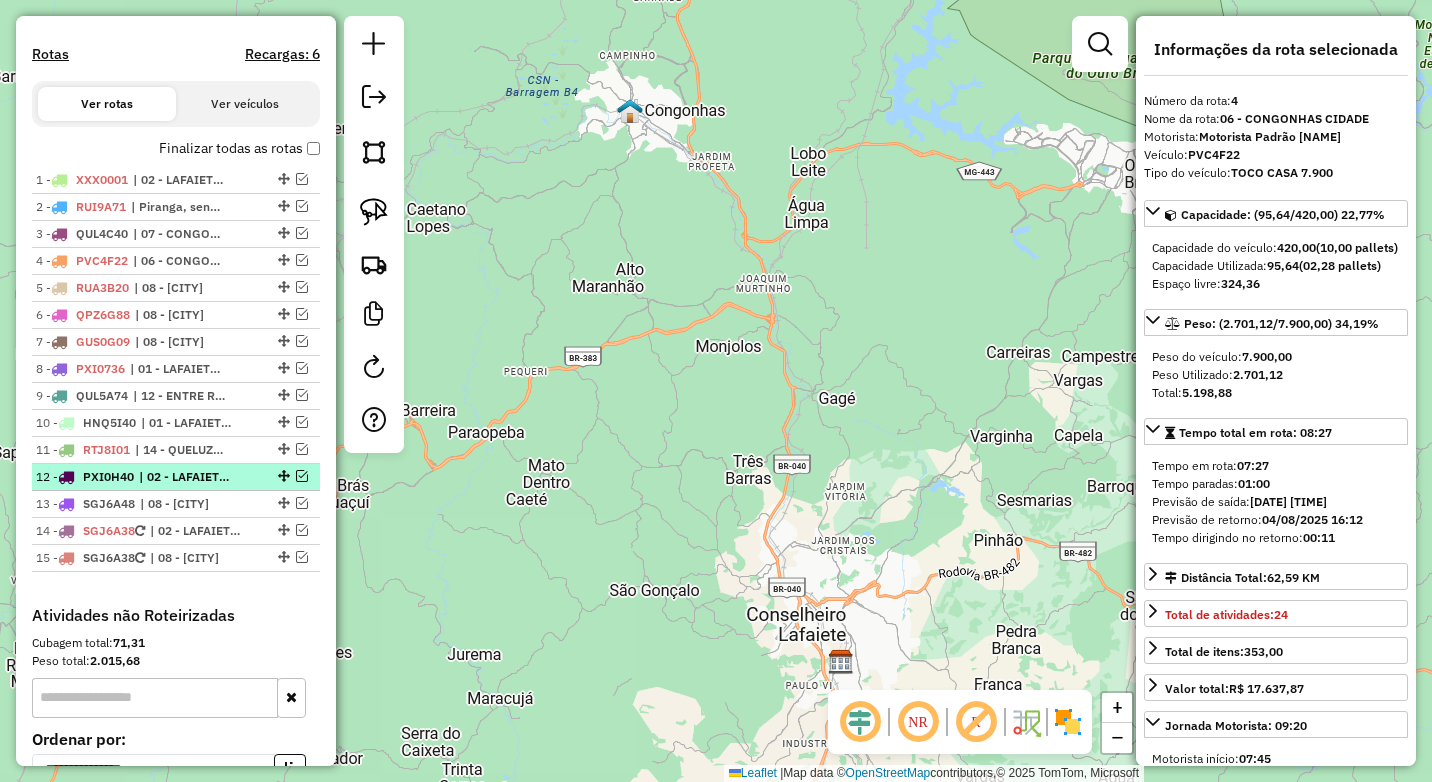 click at bounding box center [302, 476] 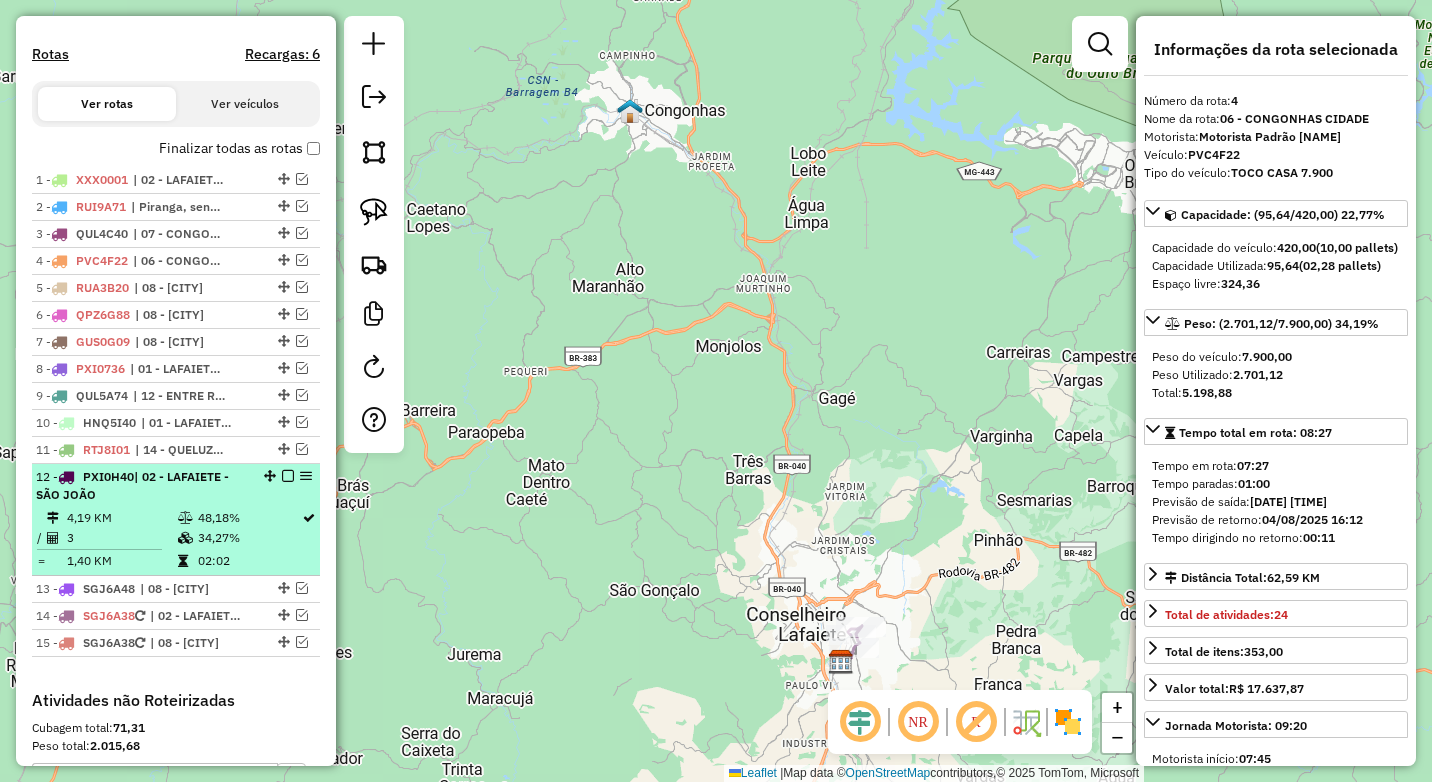 click on "[NUMBER] -     [VEHICLE_PLATE] | [NUMBER] - [ROUTE_NAME]" at bounding box center (142, 486) 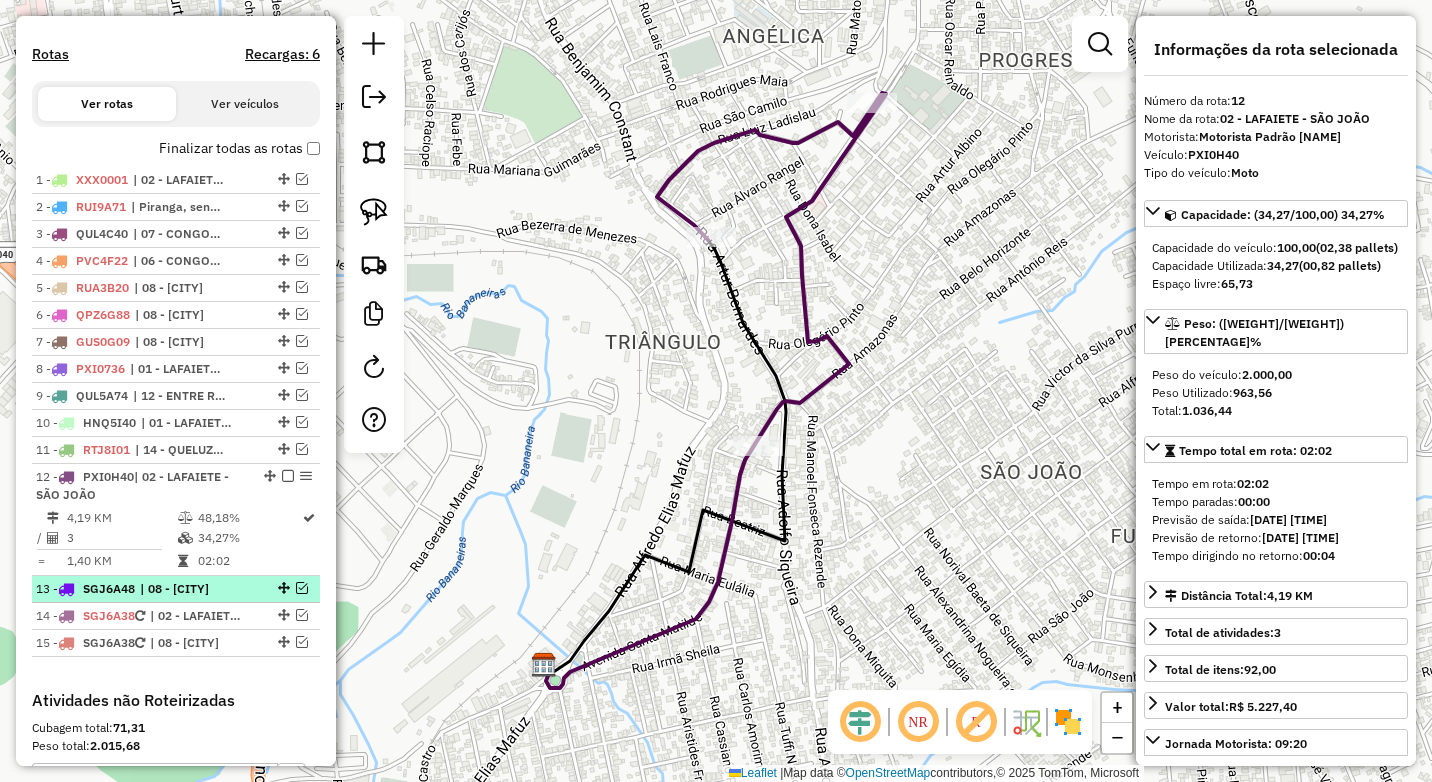 drag, startPoint x: 296, startPoint y: 588, endPoint x: 277, endPoint y: 596, distance: 20.615528 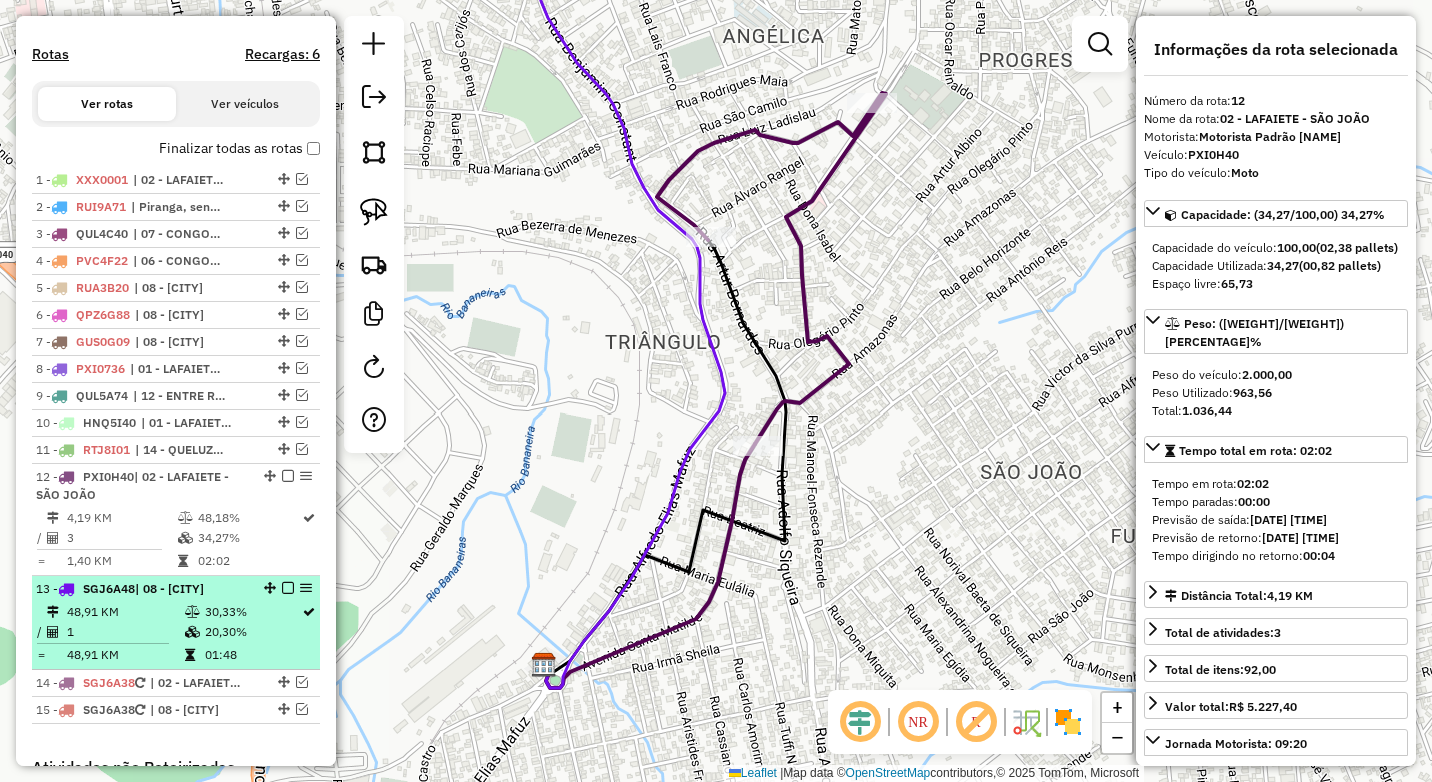 click on "13 - SGJ6A48 | 08 - OURO BRANCO" at bounding box center [142, 589] 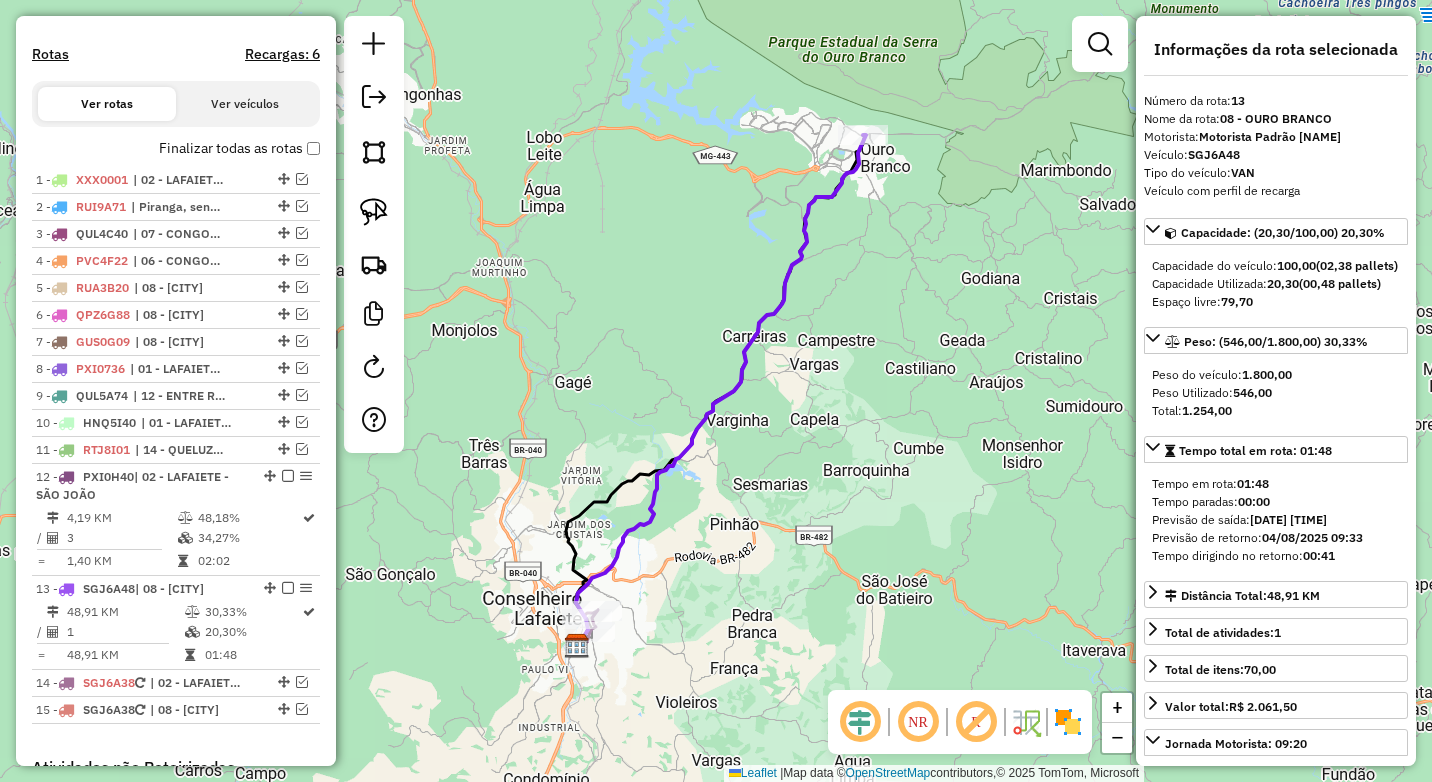 click 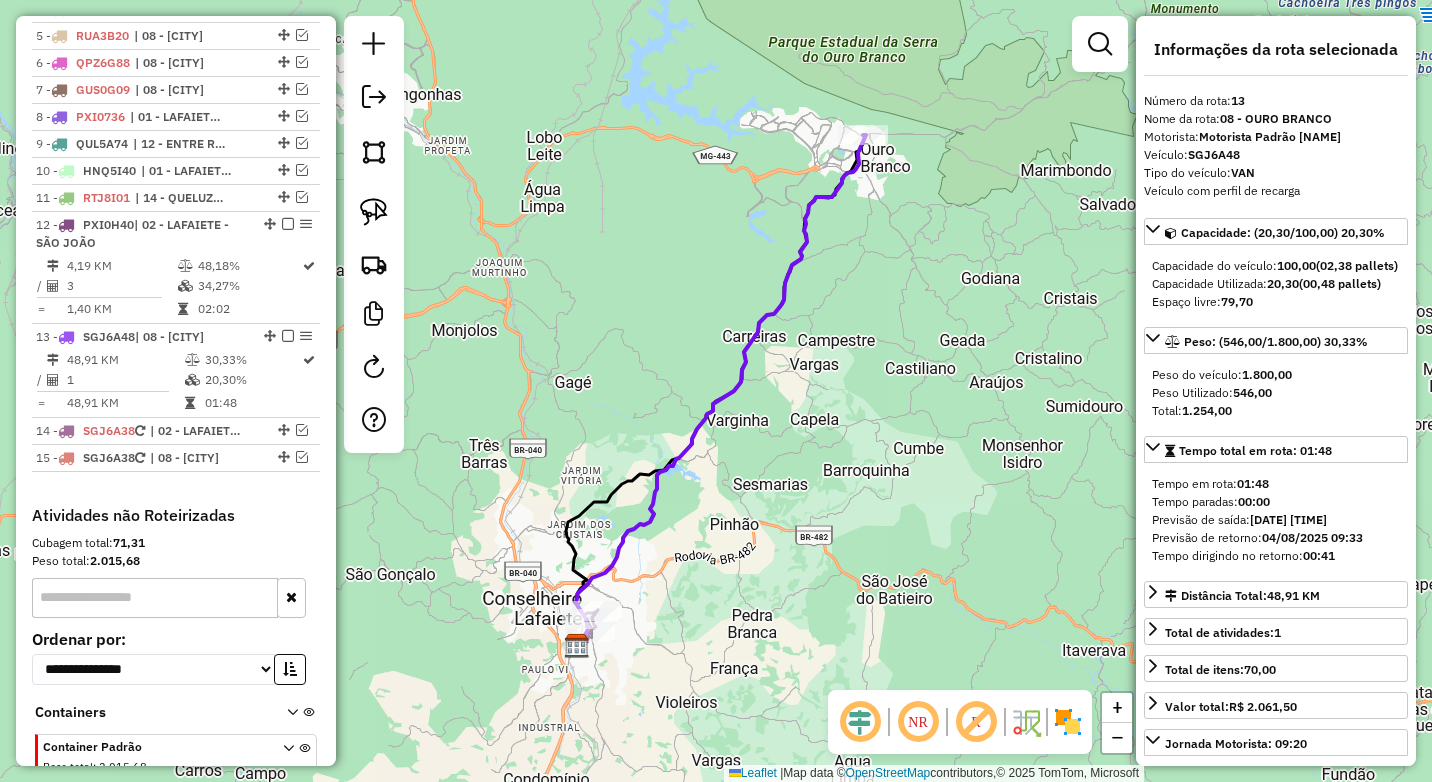 scroll, scrollTop: 993, scrollLeft: 0, axis: vertical 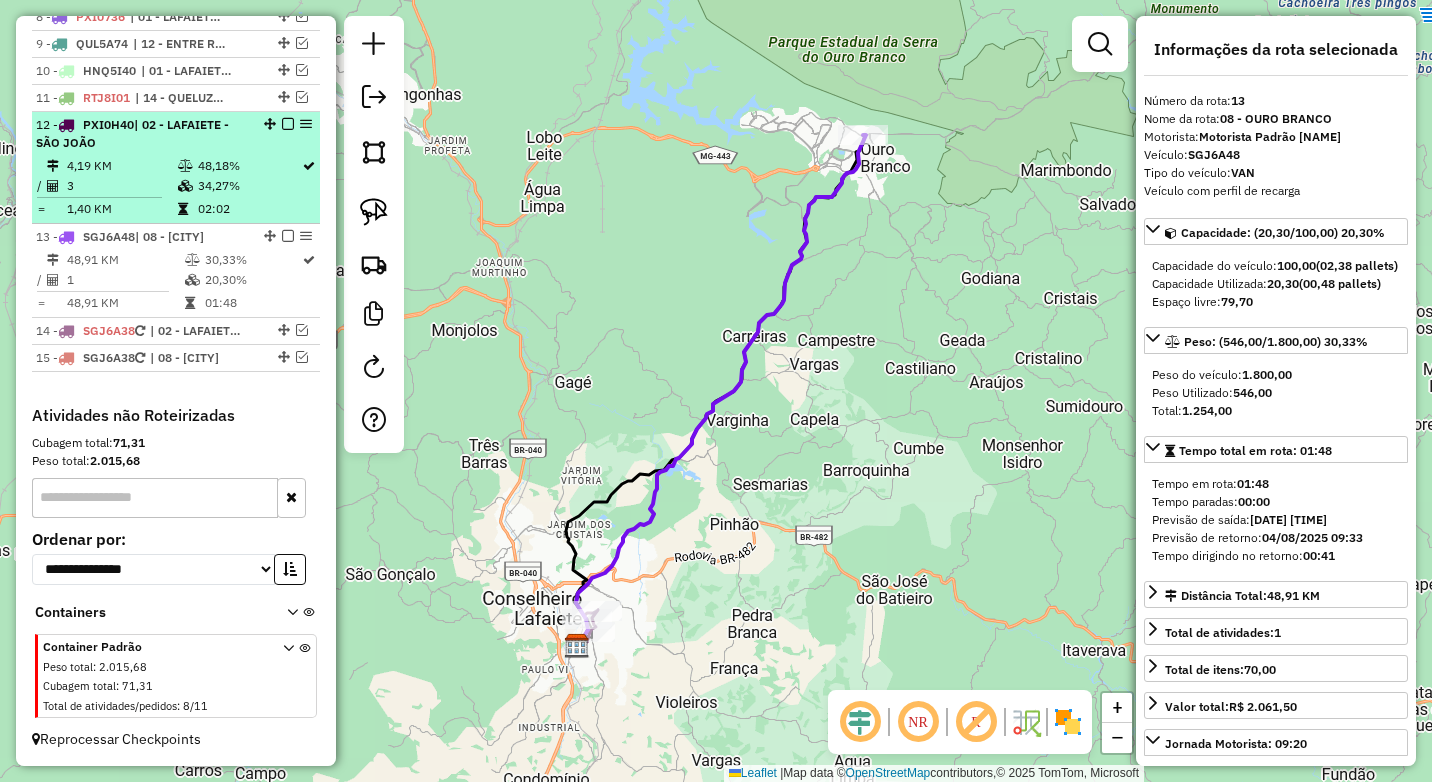 click at bounding box center [185, 186] 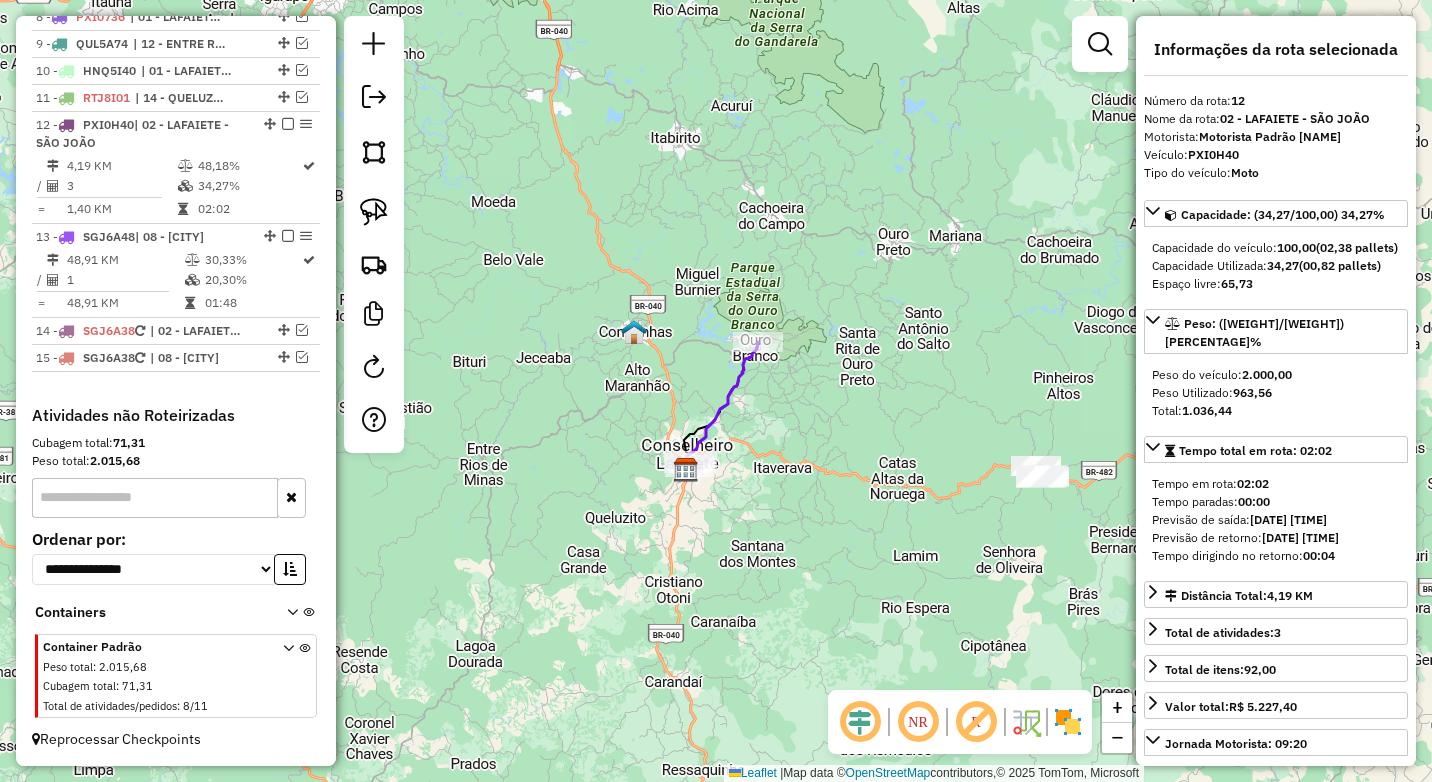 drag, startPoint x: 763, startPoint y: 326, endPoint x: 732, endPoint y: 458, distance: 135.5913 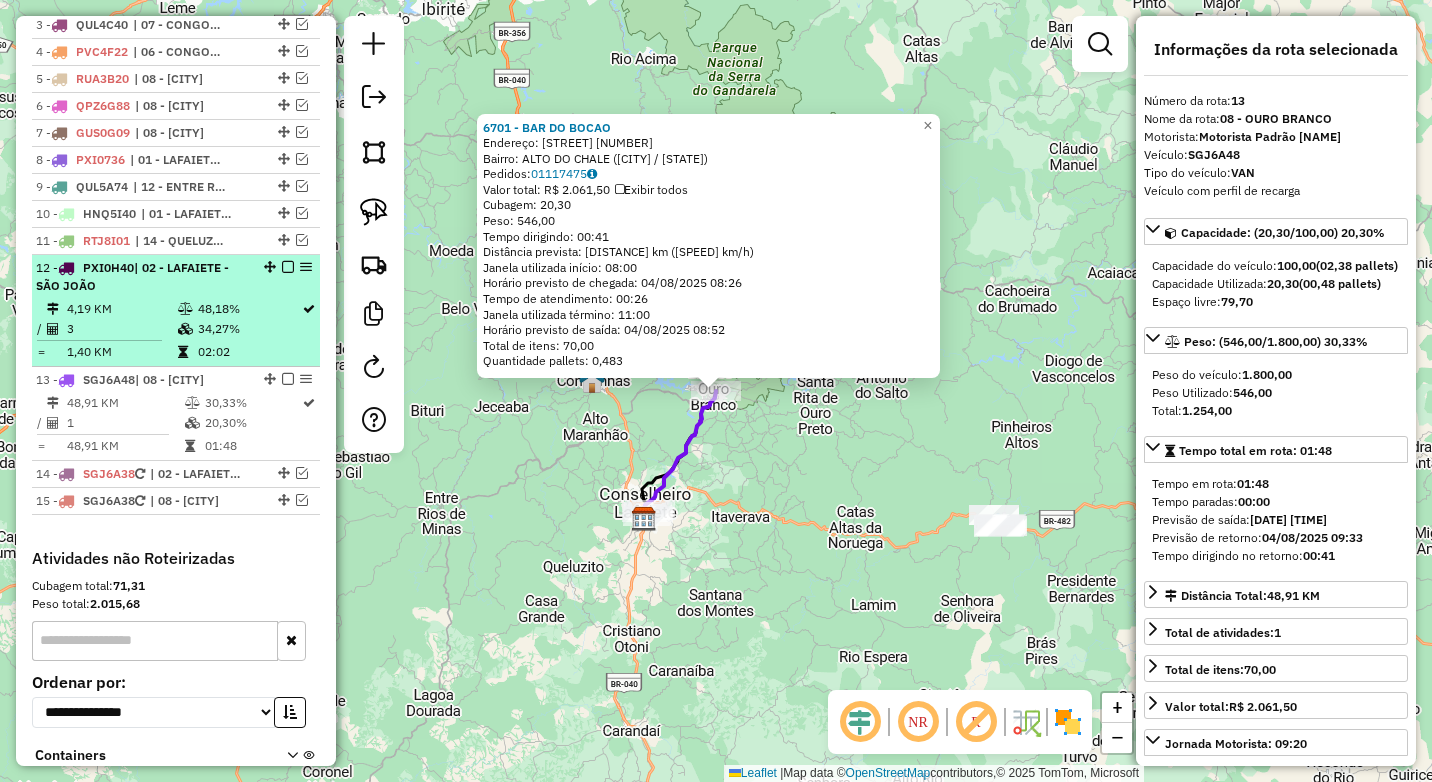 scroll, scrollTop: 793, scrollLeft: 0, axis: vertical 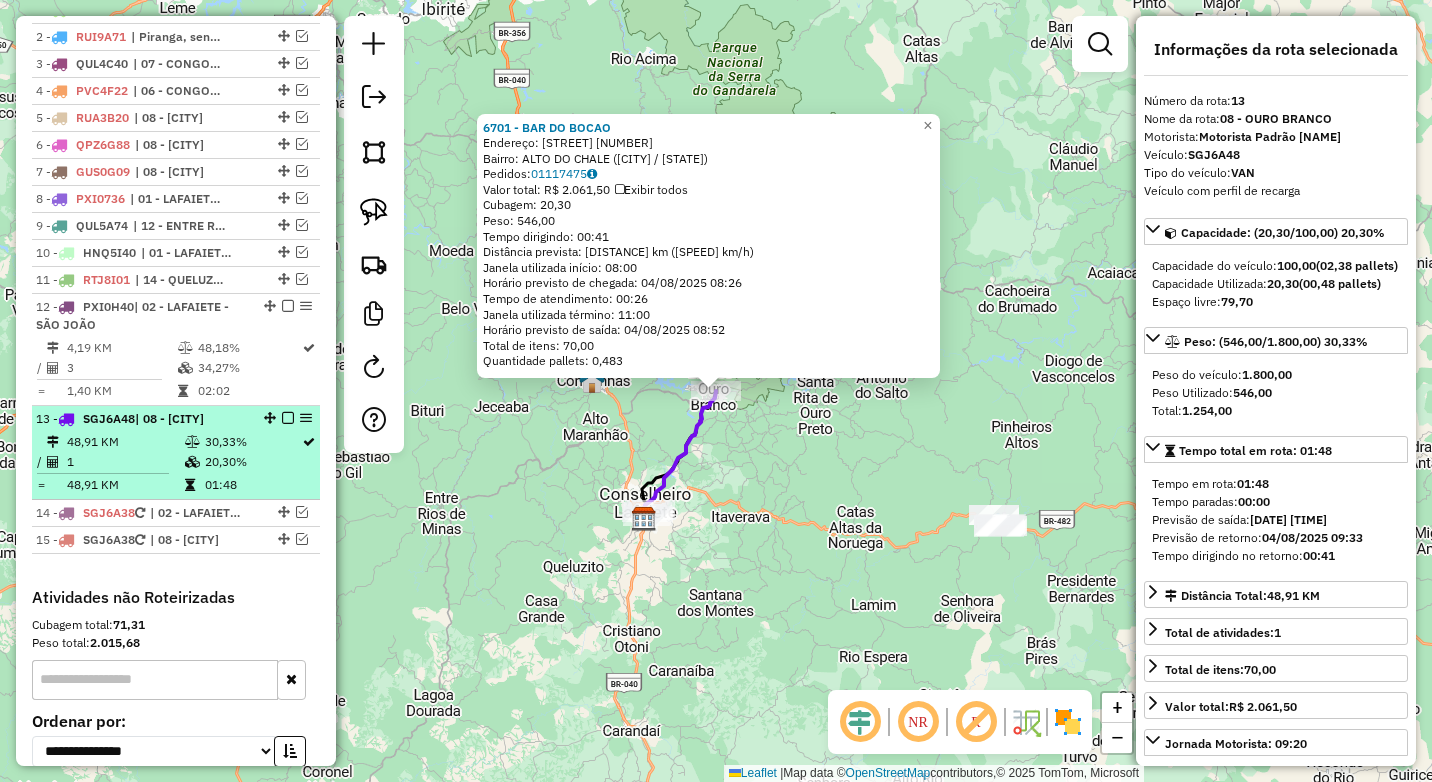 click on "13 - SGJ6A48 | 08 - OURO BRANCO 48,91 KM 30,33% / 1 20,30% = 48,91 KM 01:48" at bounding box center [176, 453] 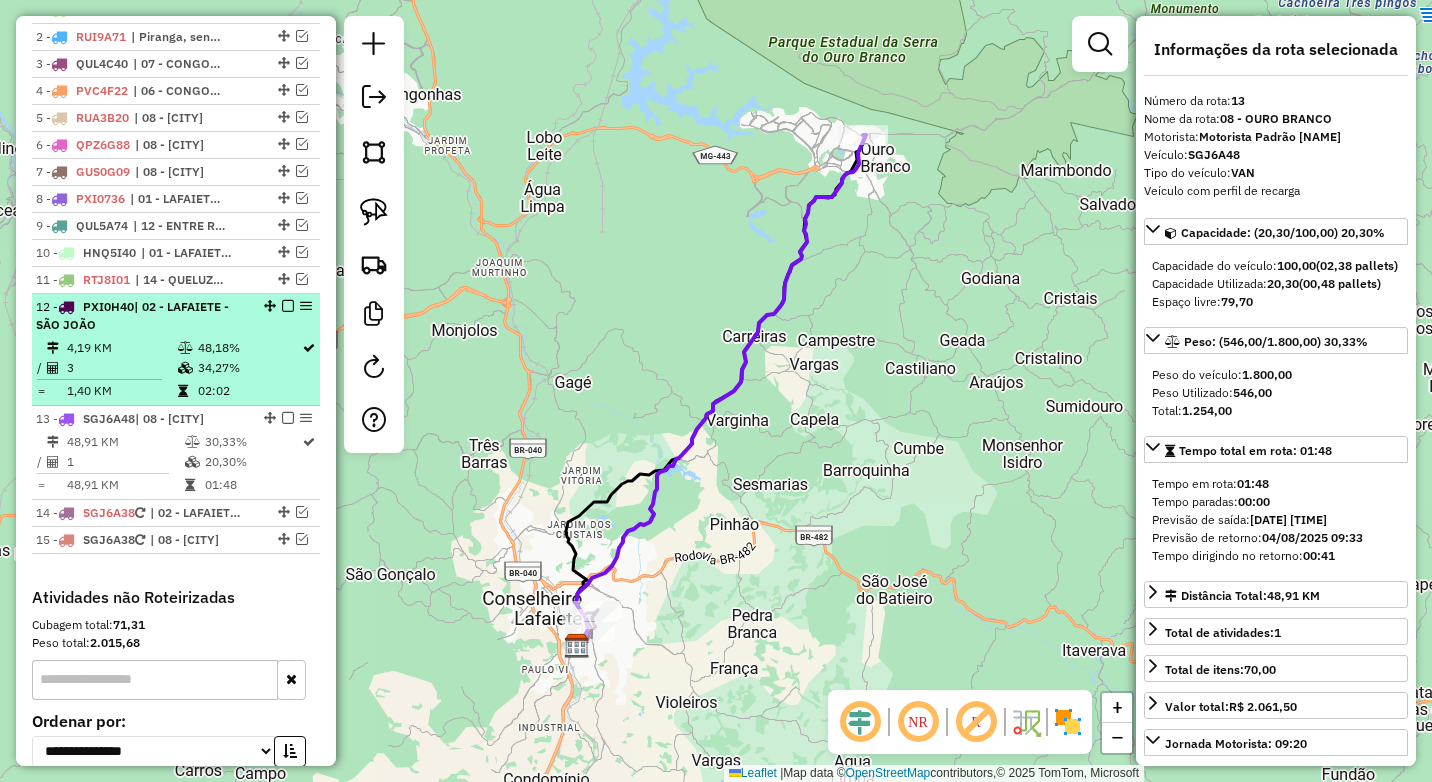 click on "34,27%" at bounding box center (249, 368) 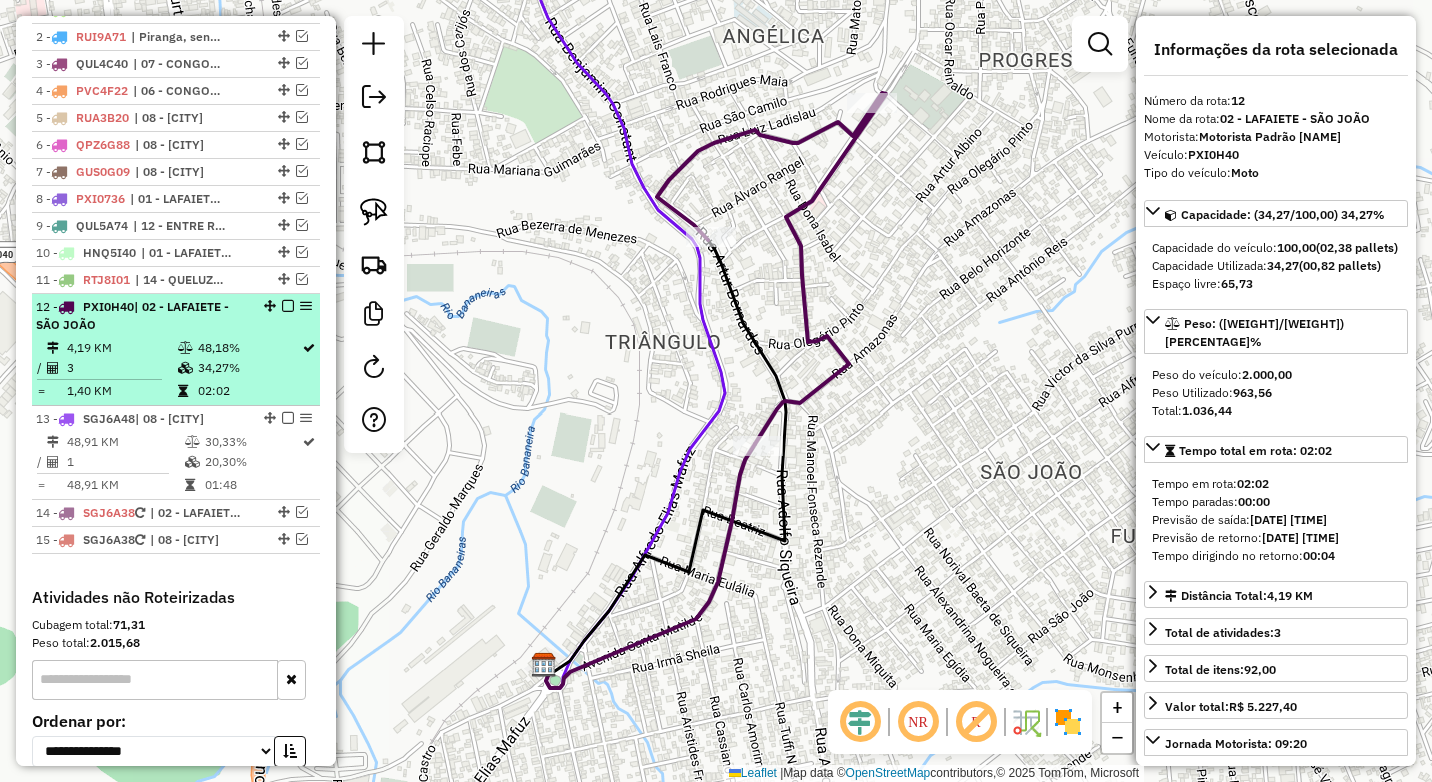 click at bounding box center [288, 306] 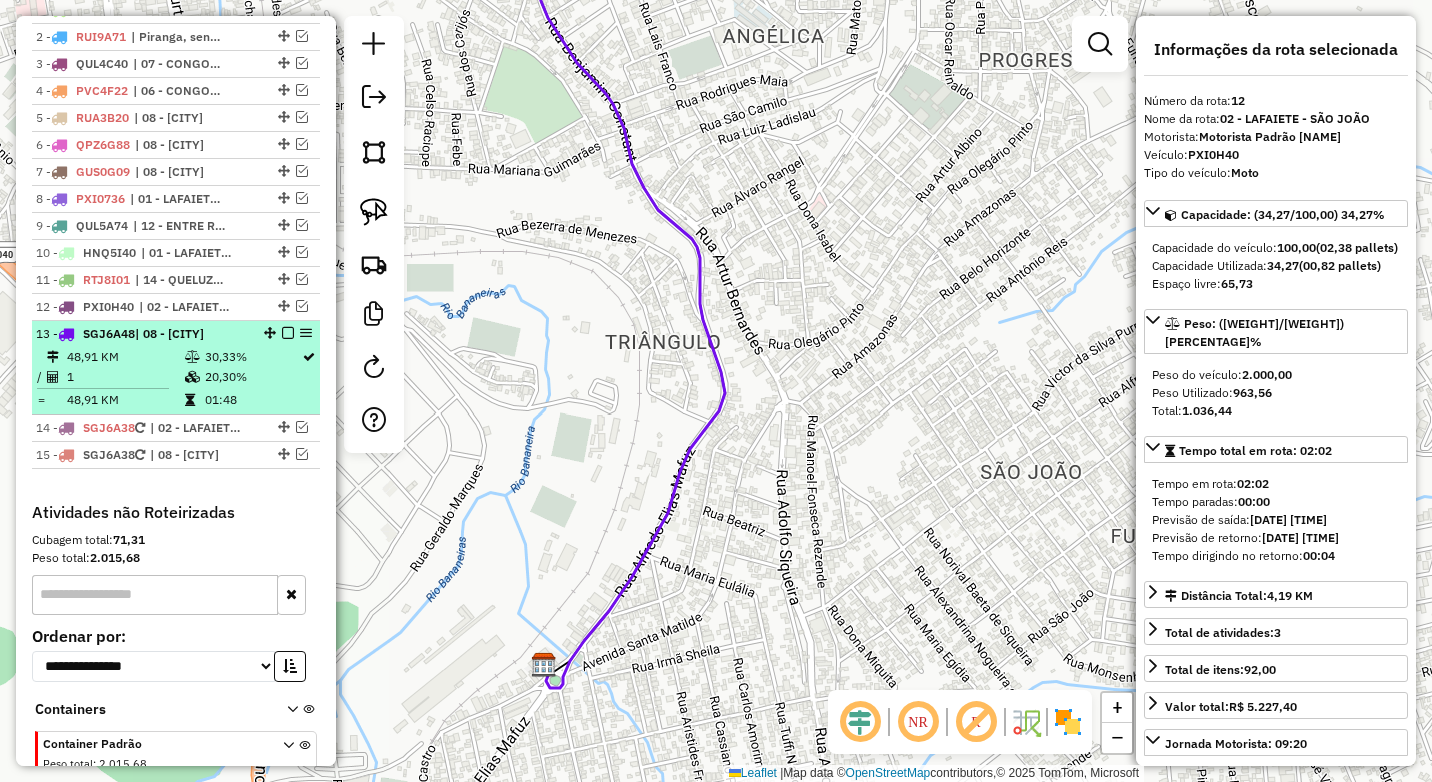 click at bounding box center [288, 333] 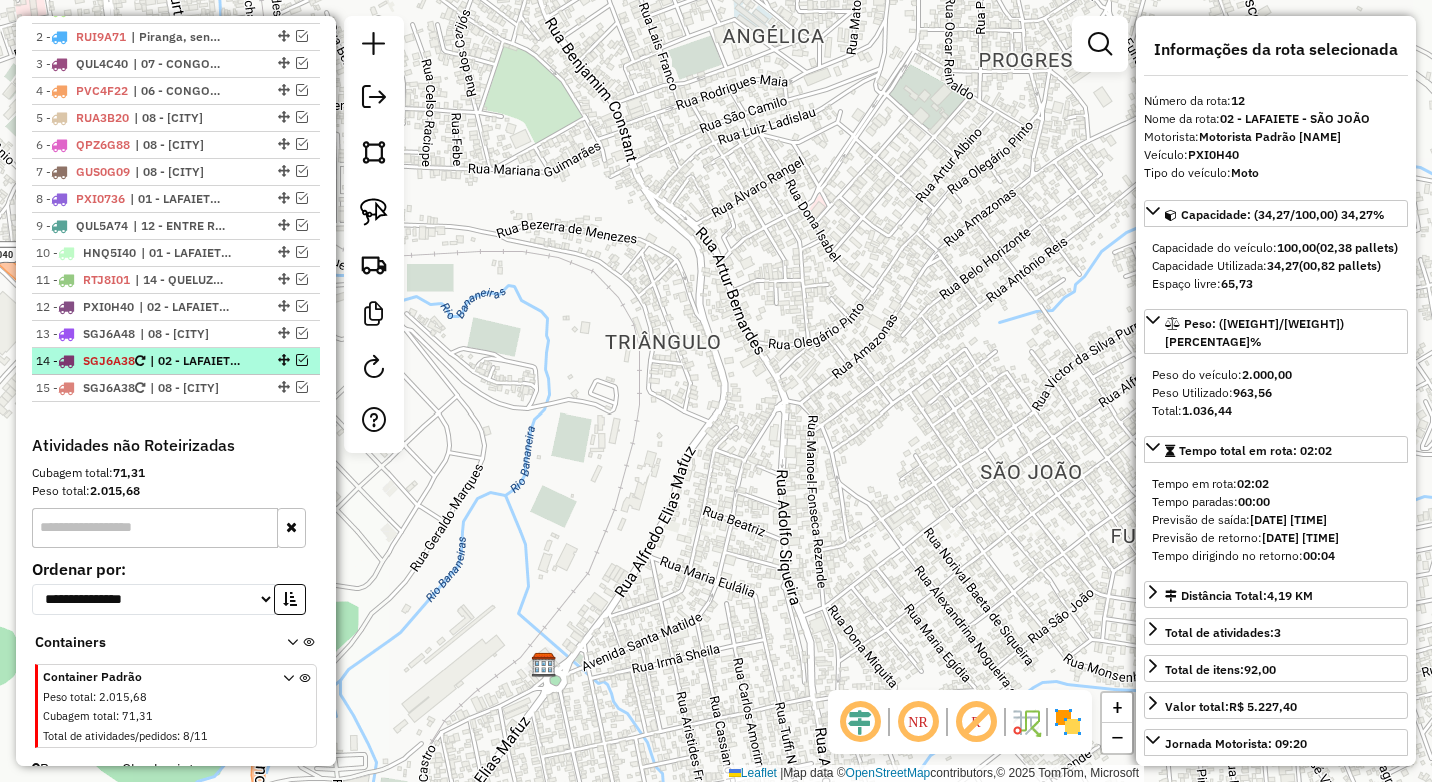 click at bounding box center [302, 360] 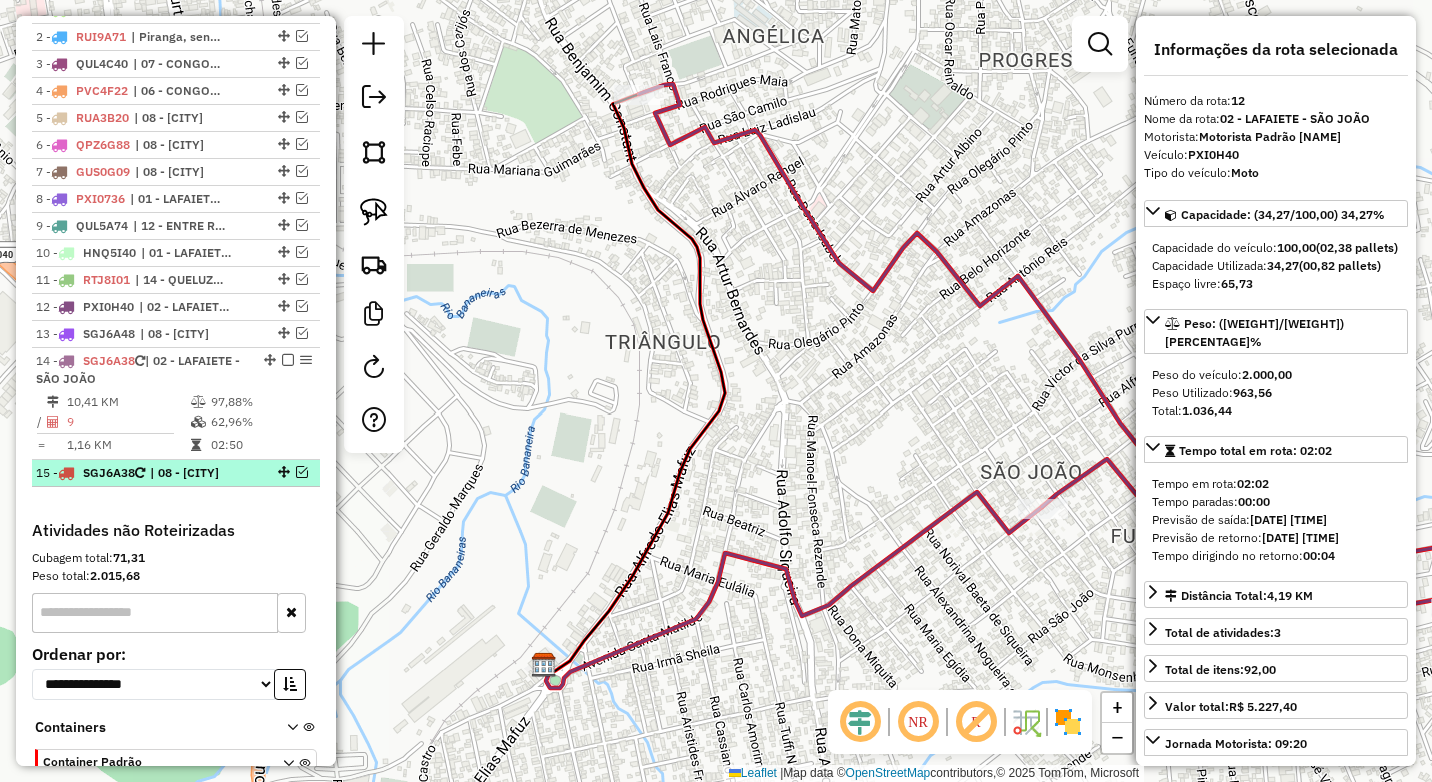 click at bounding box center (302, 472) 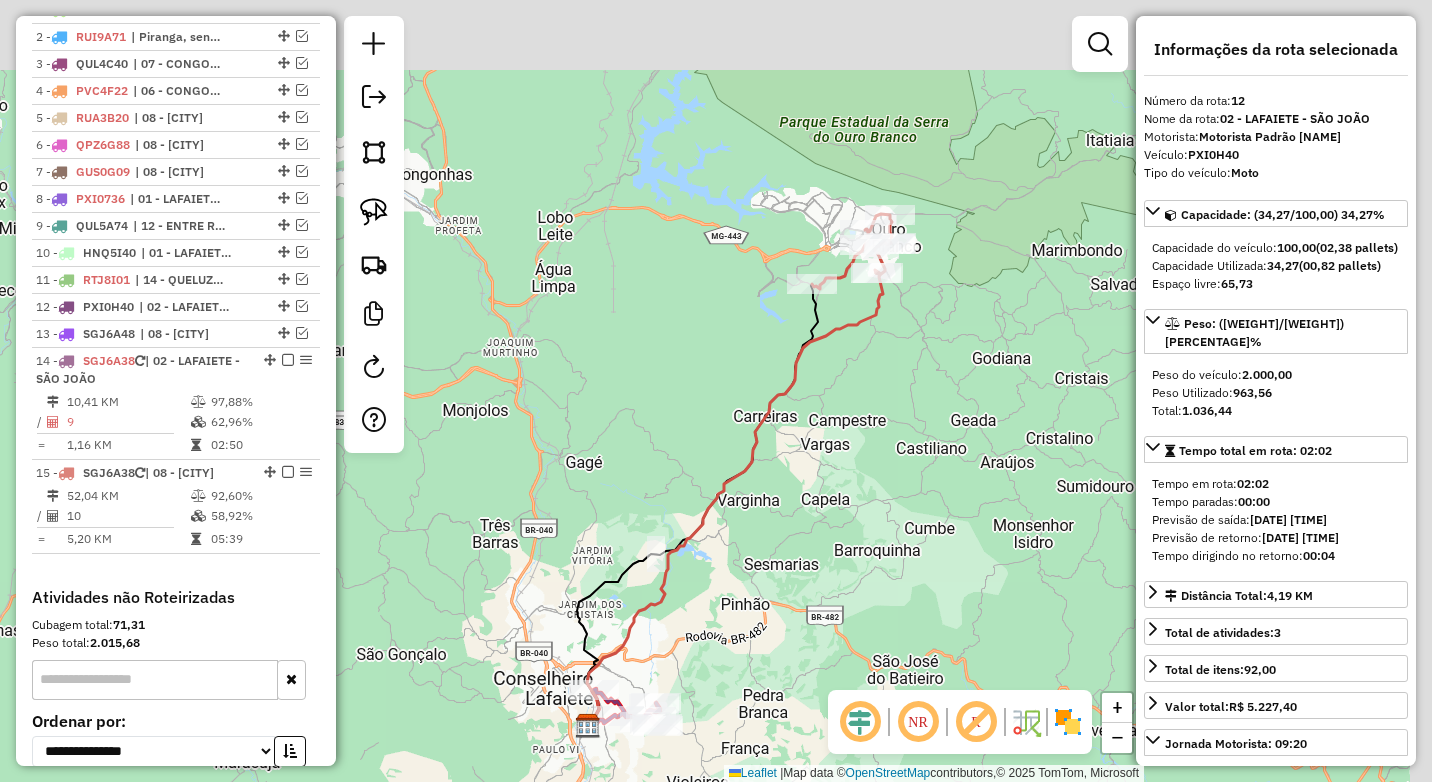 drag, startPoint x: 913, startPoint y: 274, endPoint x: 796, endPoint y: 473, distance: 230.84627 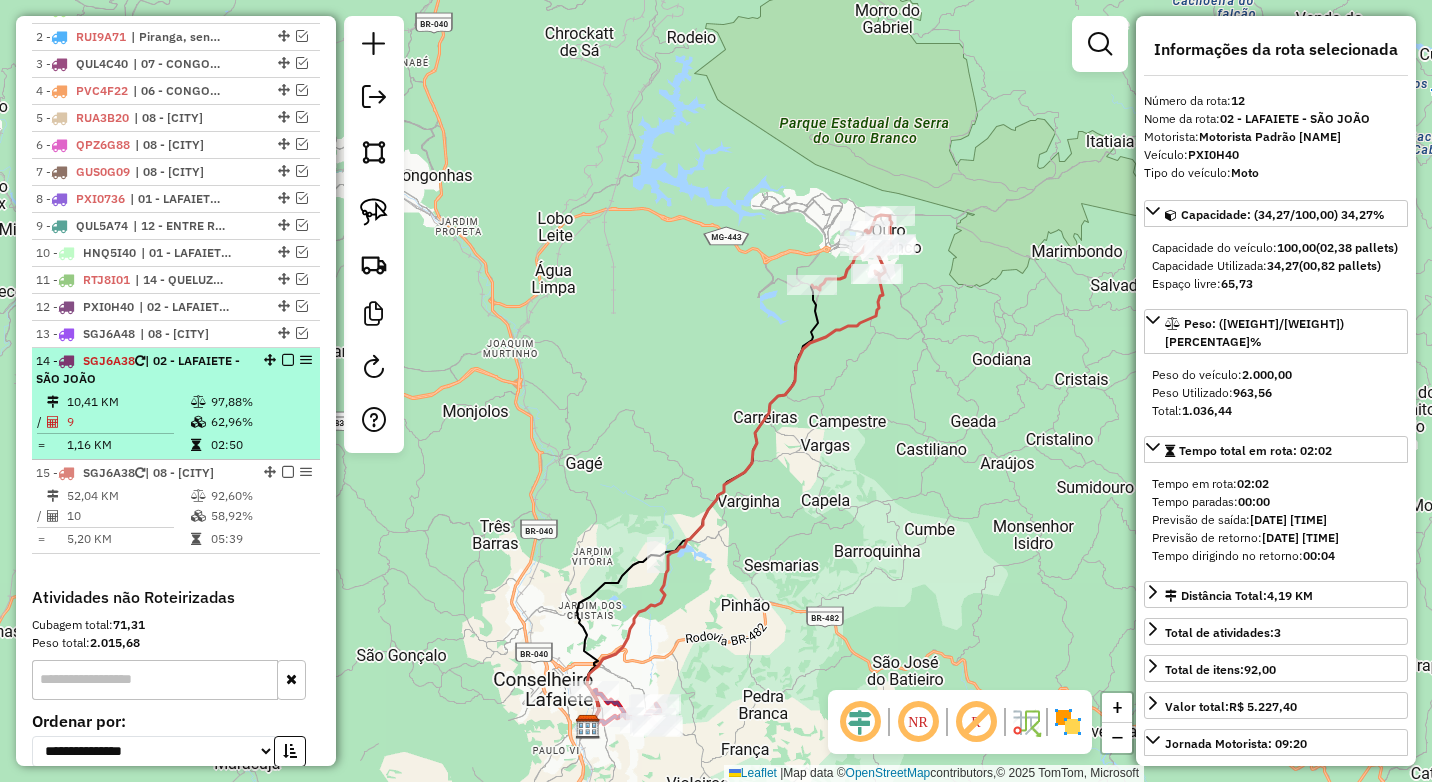 click at bounding box center [288, 360] 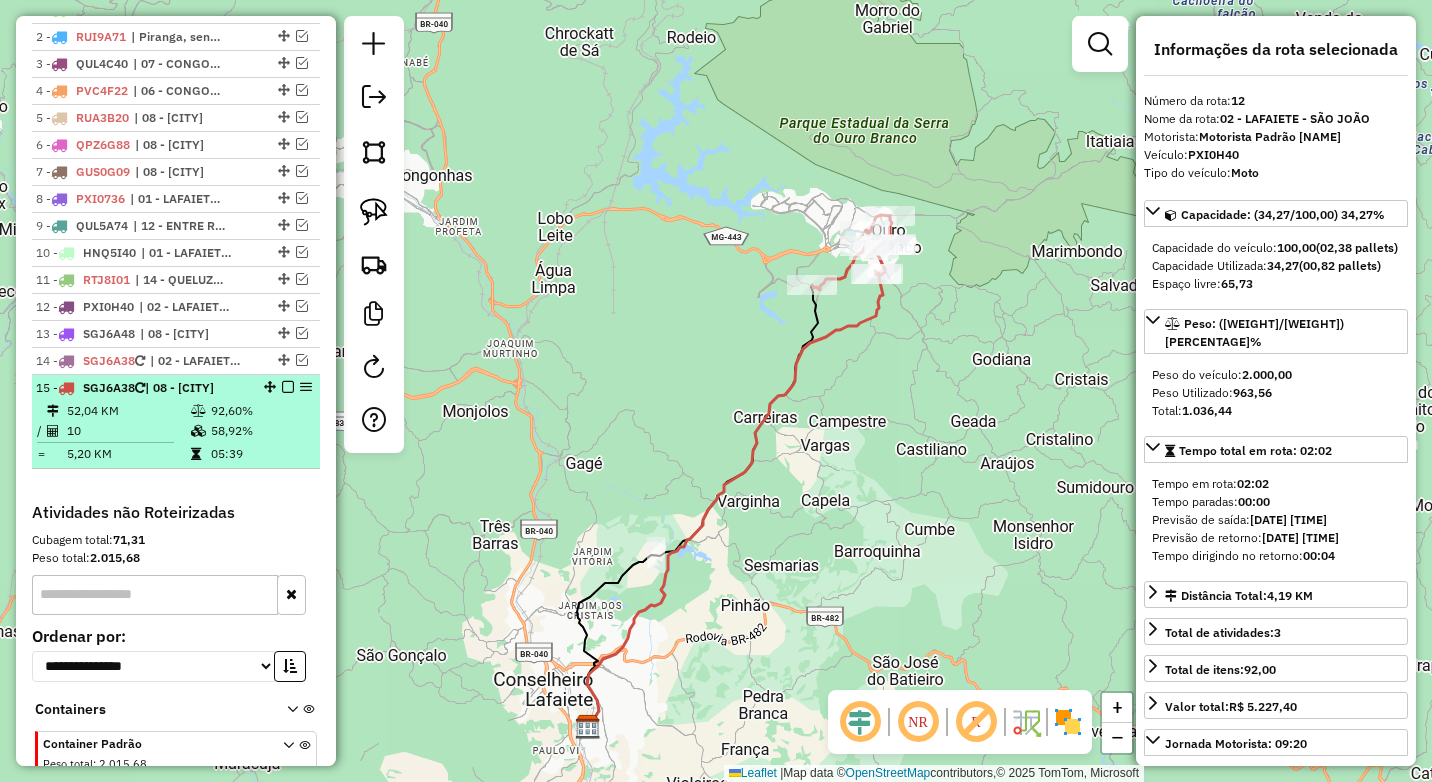 click at bounding box center (288, 387) 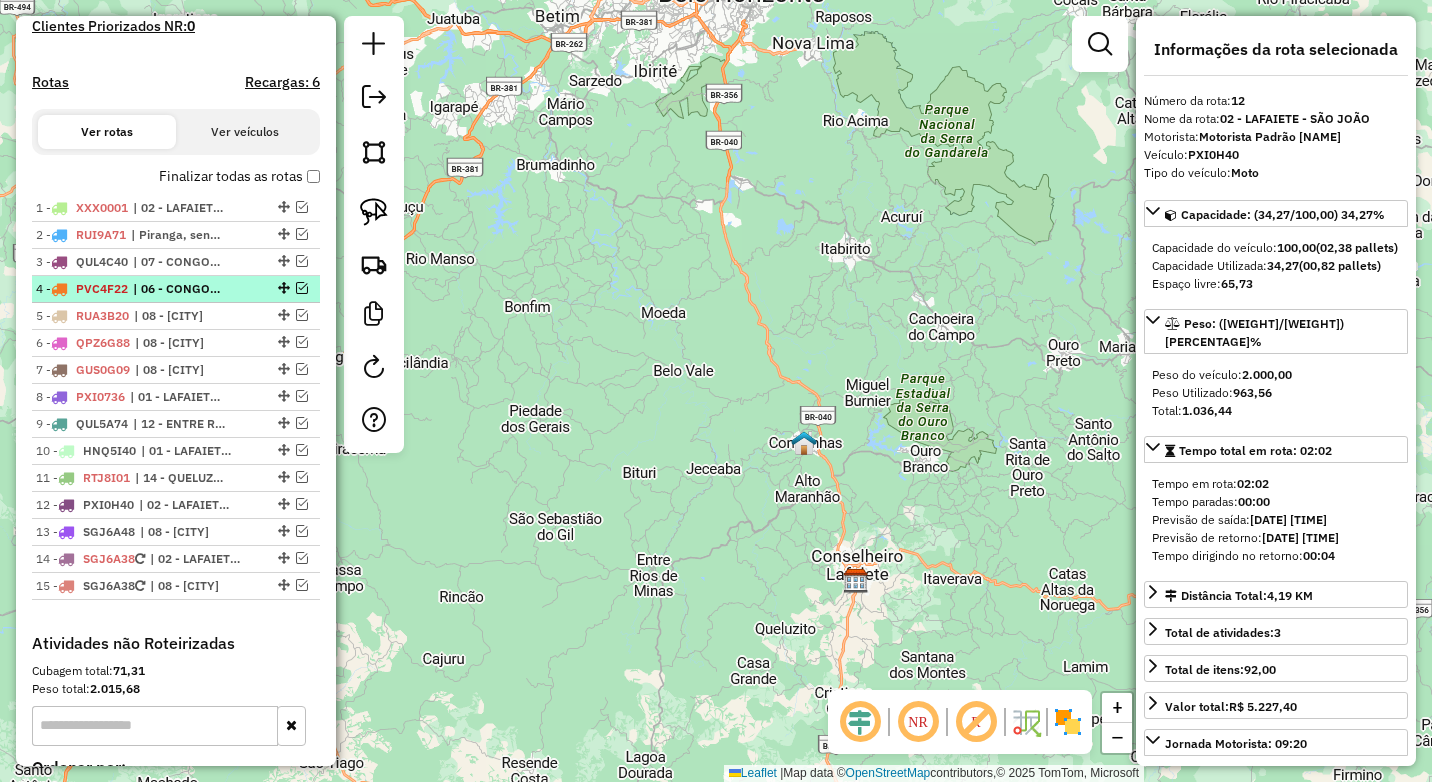 scroll, scrollTop: 593, scrollLeft: 0, axis: vertical 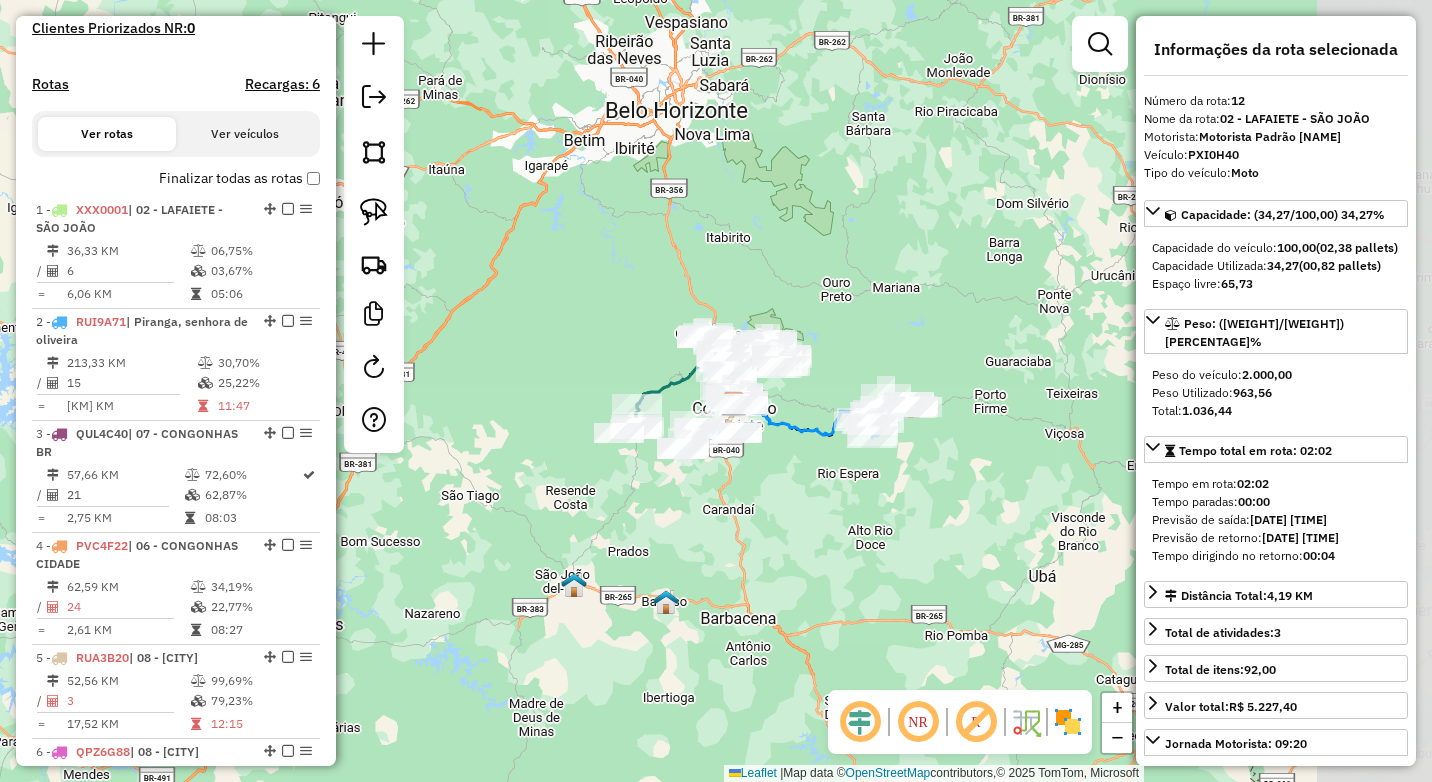 drag, startPoint x: 926, startPoint y: 550, endPoint x: 797, endPoint y: 464, distance: 155.03871 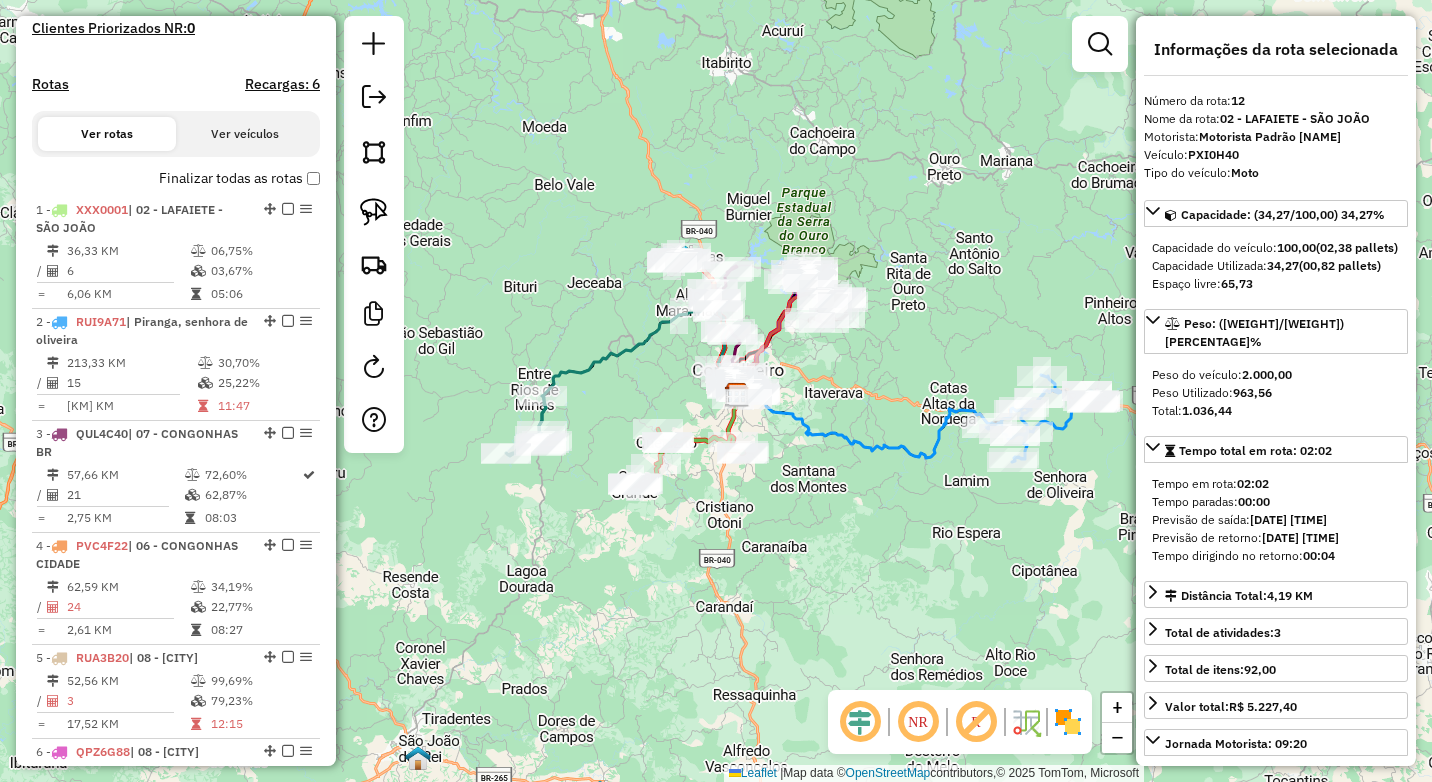 drag, startPoint x: 881, startPoint y: 405, endPoint x: 911, endPoint y: 407, distance: 30.066593 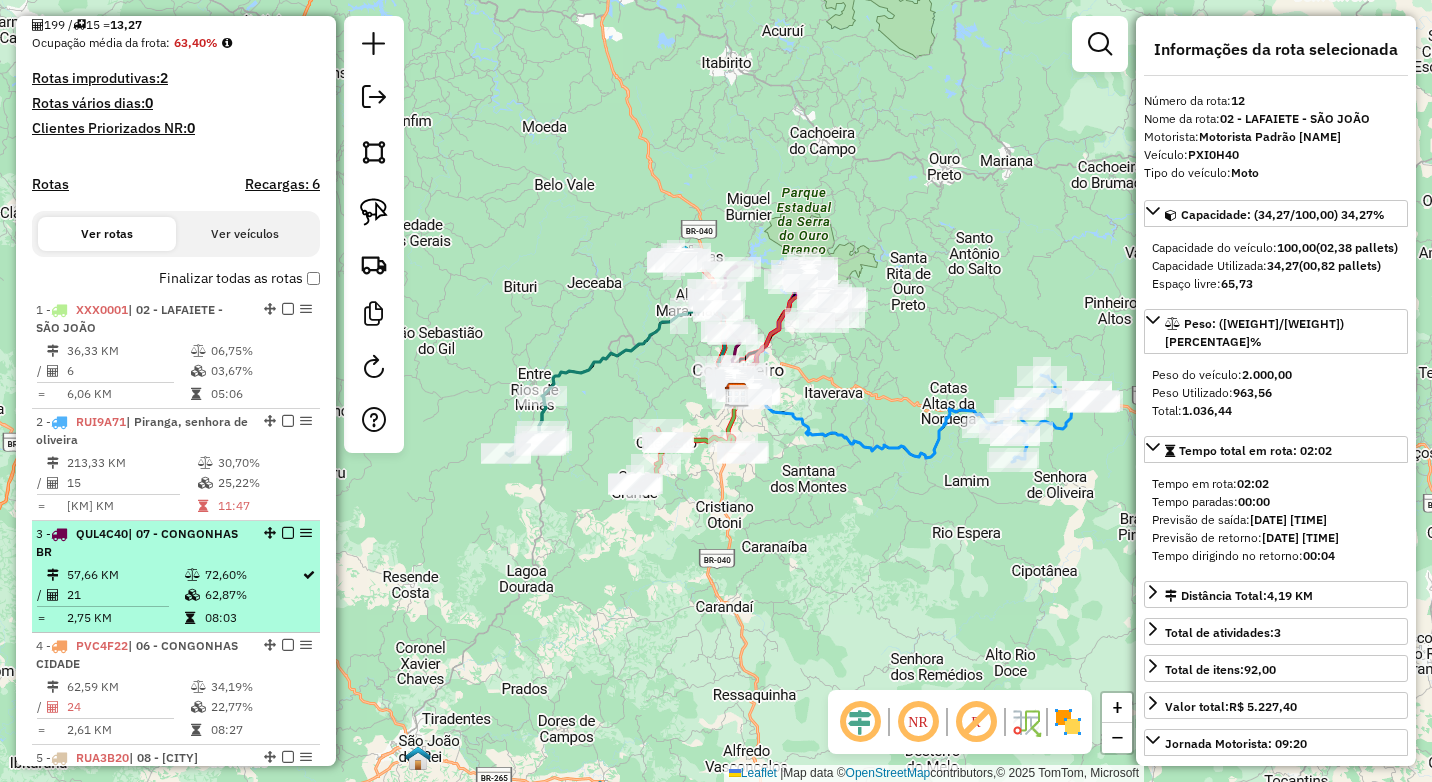 scroll, scrollTop: 393, scrollLeft: 0, axis: vertical 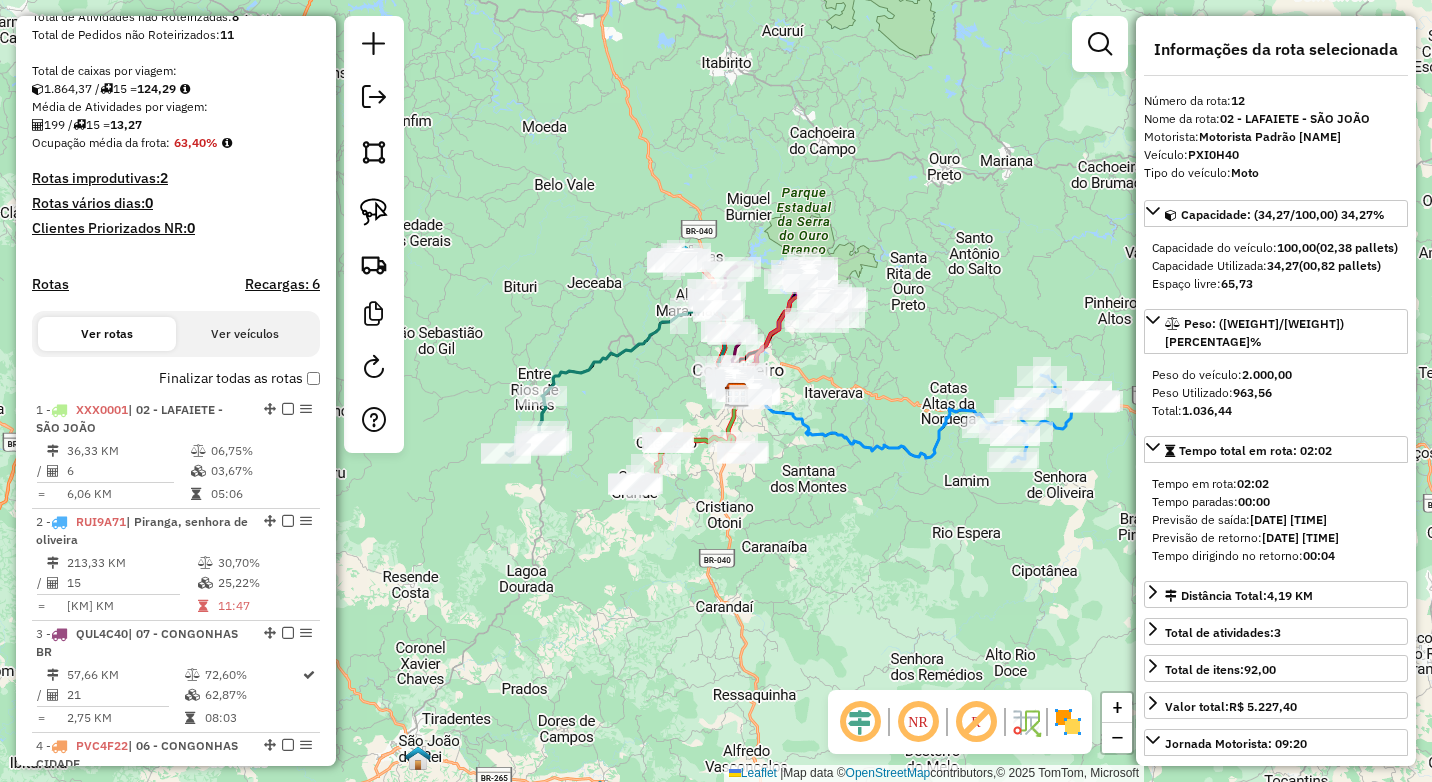 click on "Janela de atendimento Grade de atendimento Capacidade Transportadoras Veículos Cliente Pedidos  Rotas Selecione os dias de semana para filtrar as janelas de atendimento  Seg   Ter   Qua   Qui   Sex   Sáb   Dom  Informe o período da janela de atendimento: De: Até:  Filtrar exatamente a janela do cliente  Considerar janela de atendimento padrão  Selecione os dias de semana para filtrar as grades de atendimento  Seg   Ter   Qua   Qui   Sex   Sáb   Dom   Considerar clientes sem dia de atendimento cadastrado  Clientes fora do dia de atendimento selecionado Filtrar as atividades entre os valores definidos abaixo:  Peso mínimo:  ****  Peso máximo:  ****  Cubagem mínima:   Cubagem máxima:   De:   Até:  Filtrar as atividades entre o tempo de atendimento definido abaixo:  De:   Até:   Considerar capacidade total dos clientes não roteirizados Transportadora: Selecione um ou mais itens Tipo de veículo: Selecione um ou mais itens Veículo: Selecione um ou mais itens Motorista: Selecione um ou mais itens De:" 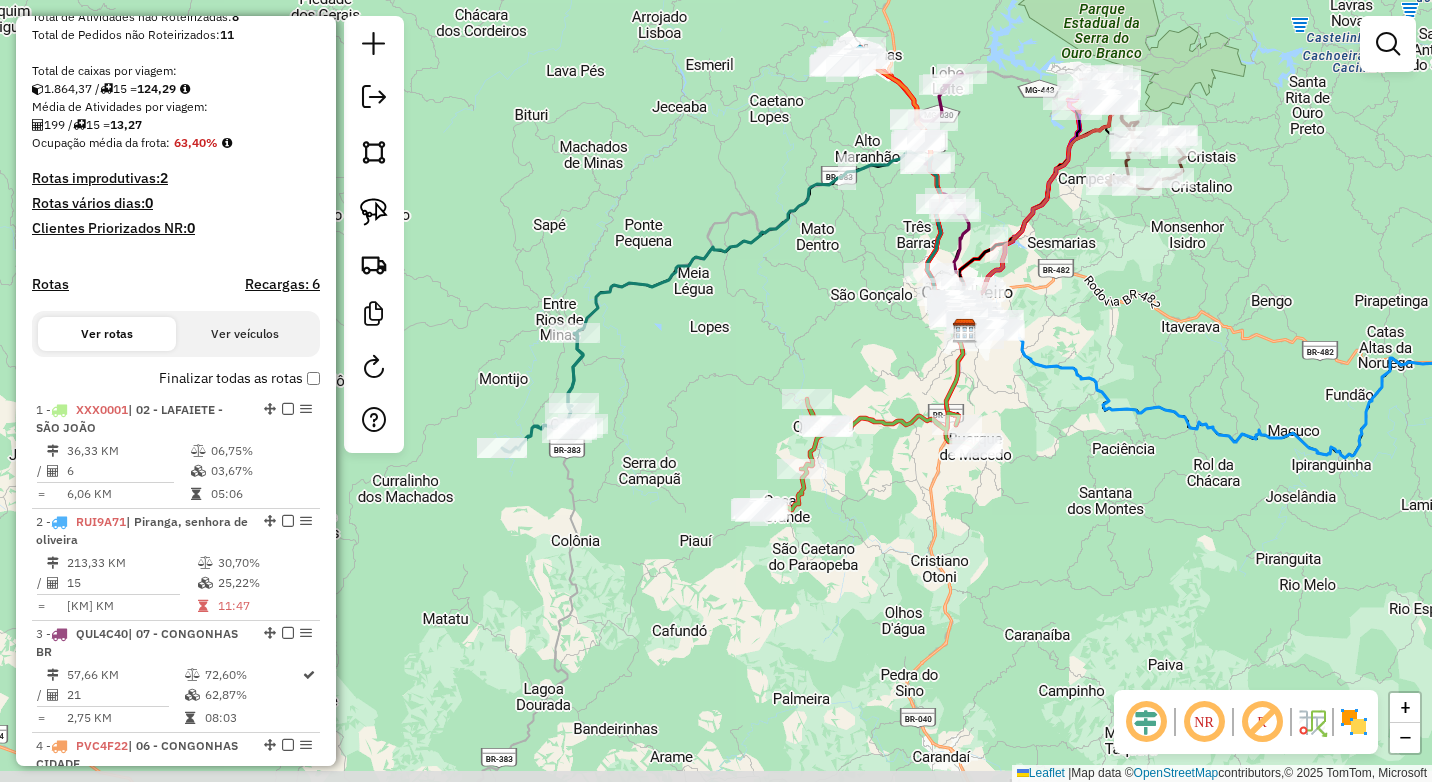 drag, startPoint x: 648, startPoint y: 406, endPoint x: 796, endPoint y: 372, distance: 151.8552 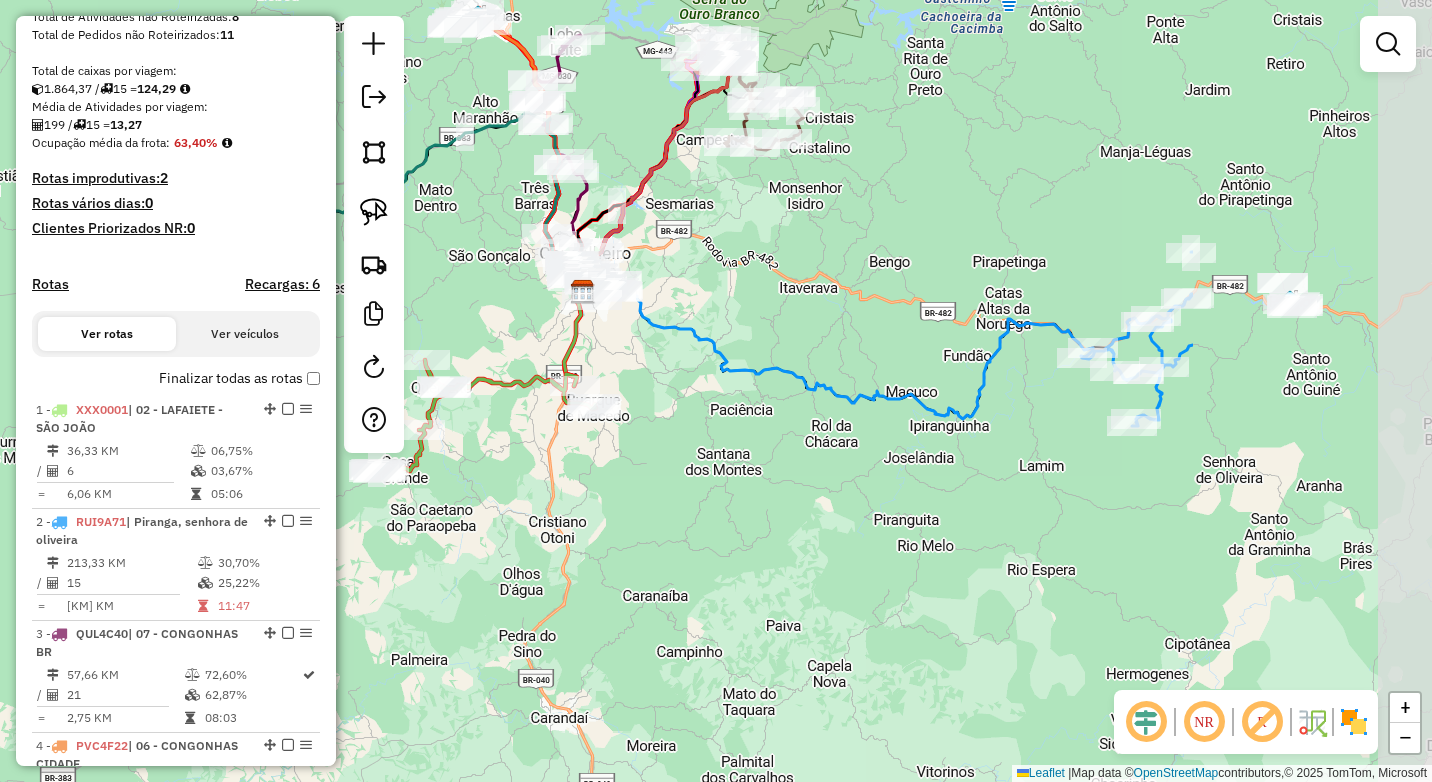 drag, startPoint x: 1106, startPoint y: 495, endPoint x: 715, endPoint y: 467, distance: 392.00128 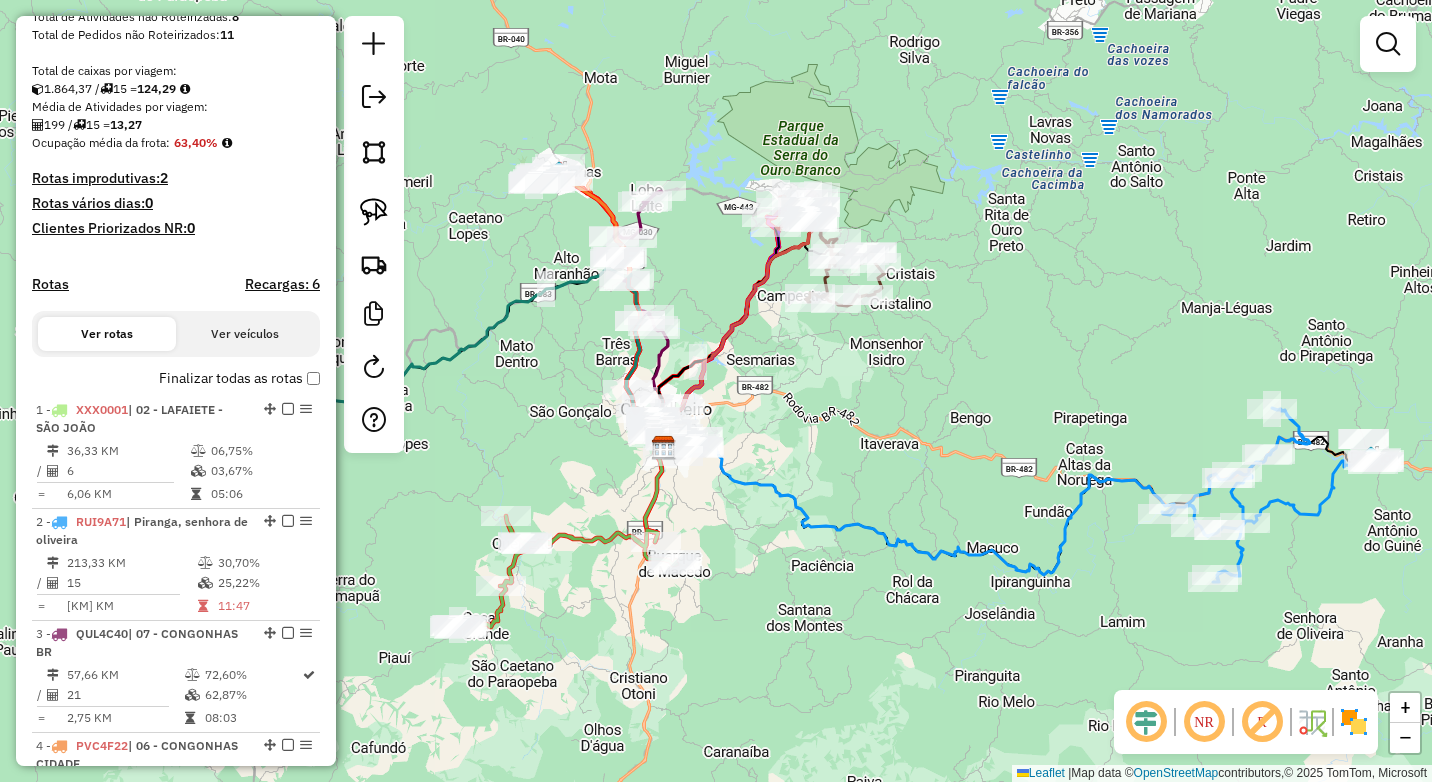 drag, startPoint x: 738, startPoint y: 300, endPoint x: 849, endPoint y: 485, distance: 215.74522 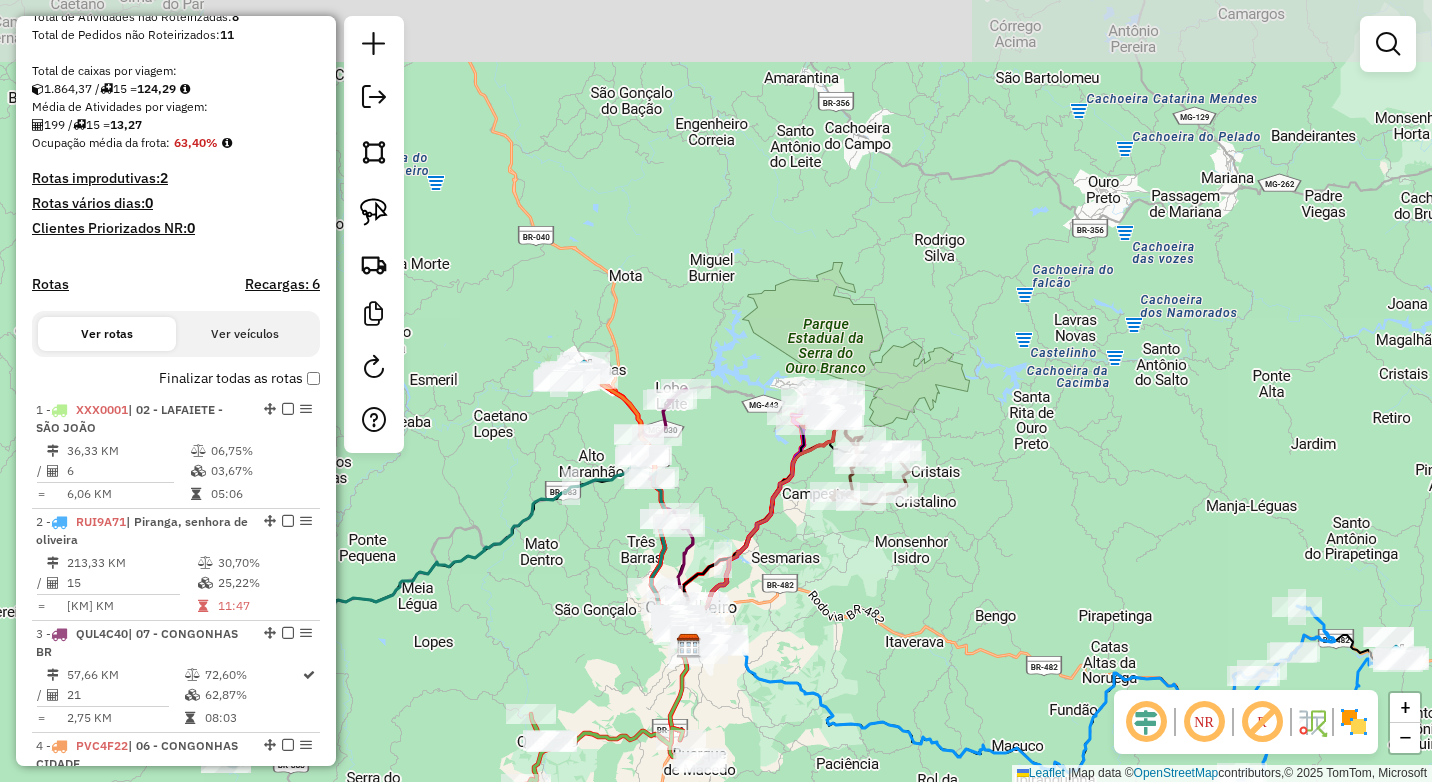 drag, startPoint x: 821, startPoint y: 452, endPoint x: 823, endPoint y: 564, distance: 112.01785 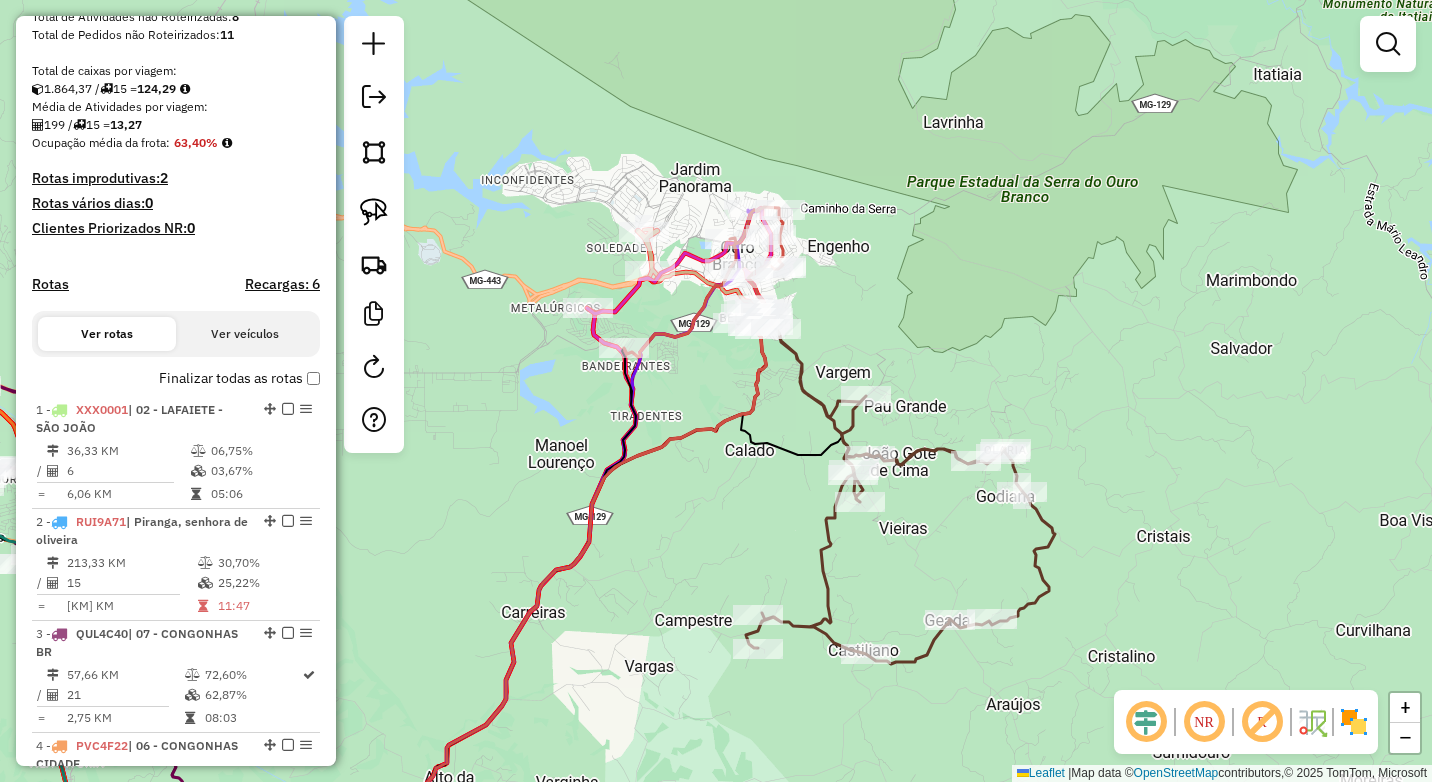 drag, startPoint x: 927, startPoint y: 340, endPoint x: 845, endPoint y: 328, distance: 82.8734 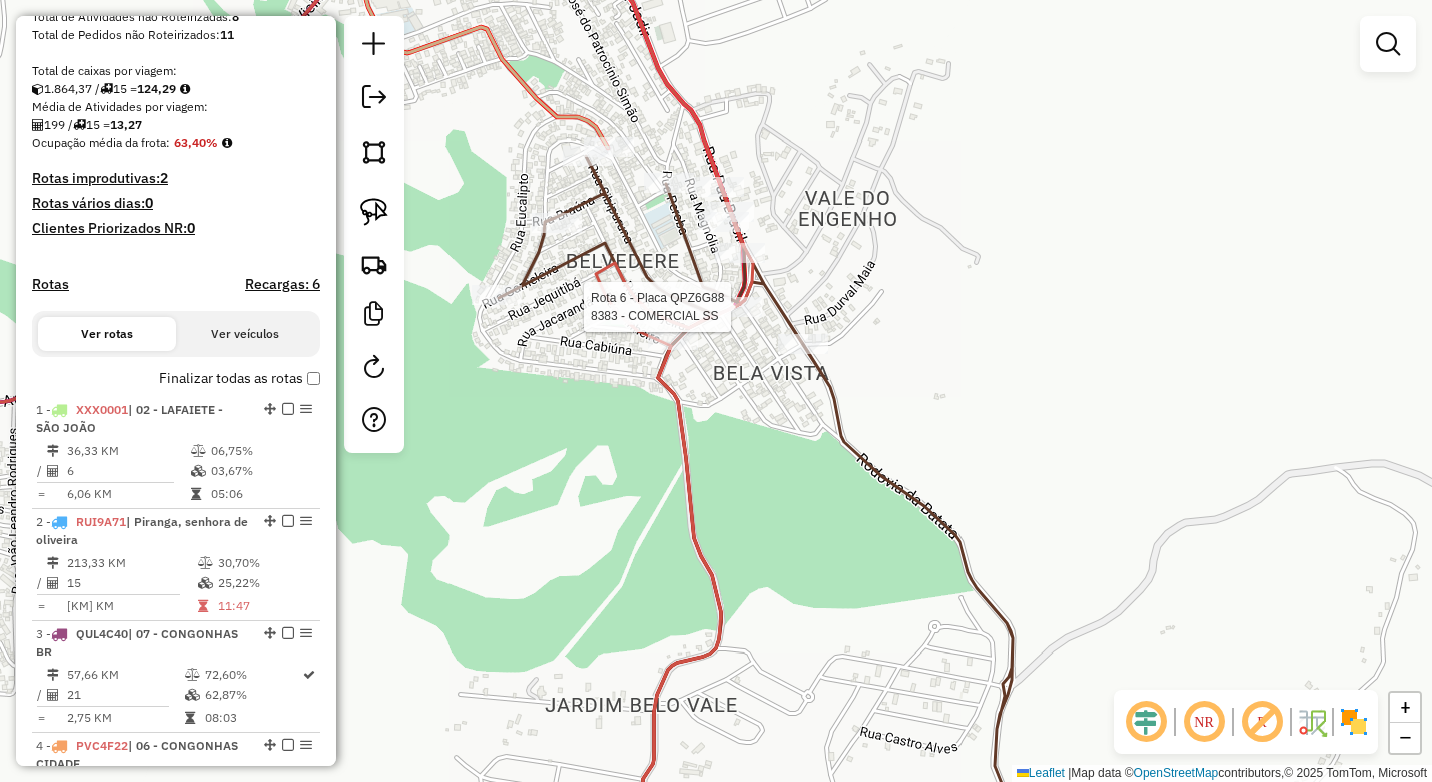 select on "*********" 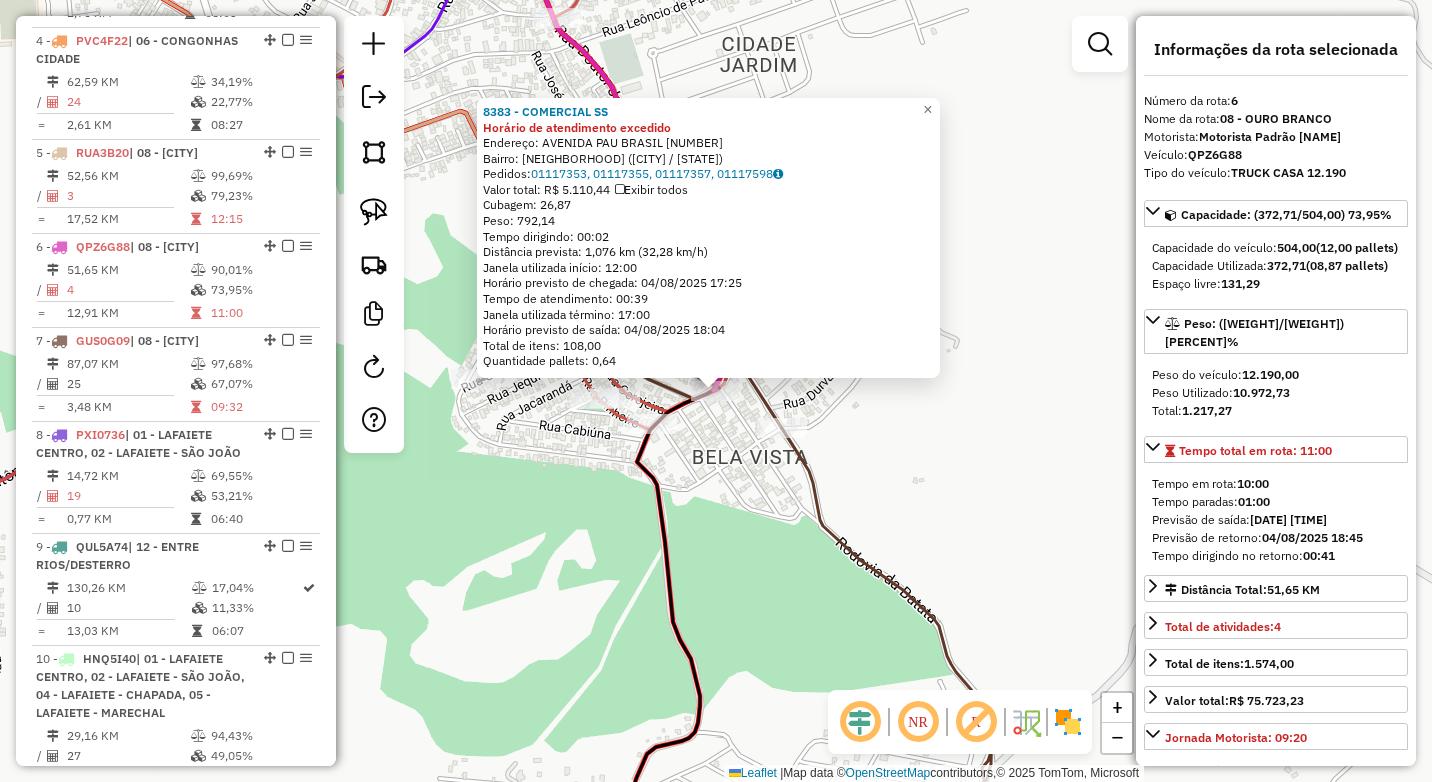 scroll, scrollTop: 1334, scrollLeft: 0, axis: vertical 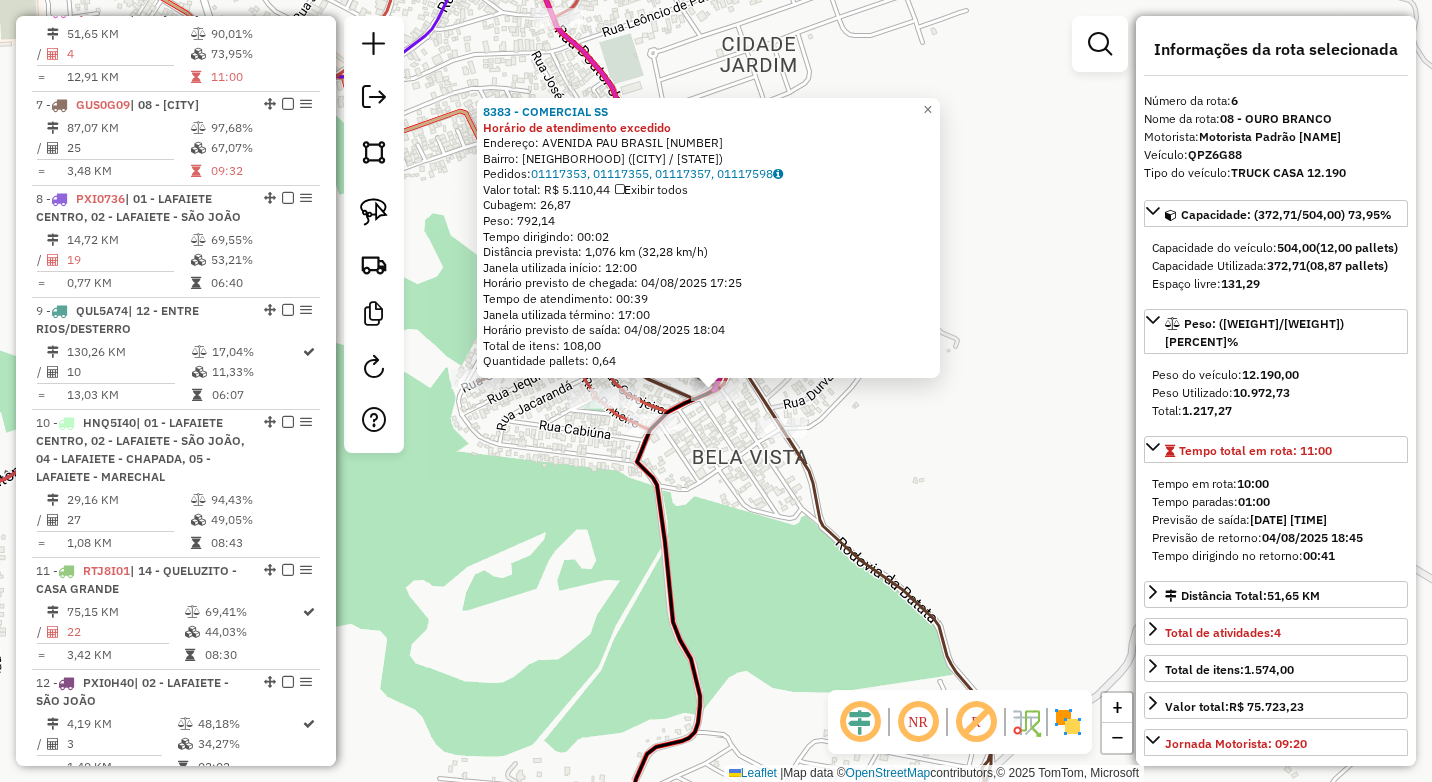 click on "8383 - COMERCIAL SS Horário de atendimento excedido  Endereço:  AVENIDA PAU BRASIL 495   Bairro: BELA VISTA (OURO BRANCO / MG)   Pedidos:  01117353, 01117355, 01117357, 01117598   Valor total: R$ 5.110,44   Exibir todos   Cubagem: 26,87  Peso: 792,14  Tempo dirigindo: 00:02   Distância prevista: 1,076 km (32,28 km/h)   Janela utilizada início: 12:00   Horário previsto de chegada: 04/08/2025 17:25   Tempo de atendimento: 00:39   Janela utilizada término: 17:00   Horário previsto de saída: 04/08/2025 18:04   Total de itens: 108,00   Quantidade pallets: 0,64  × Janela de atendimento Grade de atendimento Capacidade Transportadoras Veículos Cliente Pedidos  Rotas Selecione os dias de semana para filtrar as janelas de atendimento  Seg   Ter   Qua   Qui   Sex   Sáb   Dom  Informe o período da janela de atendimento: De: Até:  Filtrar exatamente a janela do cliente  Considerar janela de atendimento padrão  Selecione os dias de semana para filtrar as grades de atendimento  Seg   Ter   Qua   Qui   Sex  De:" 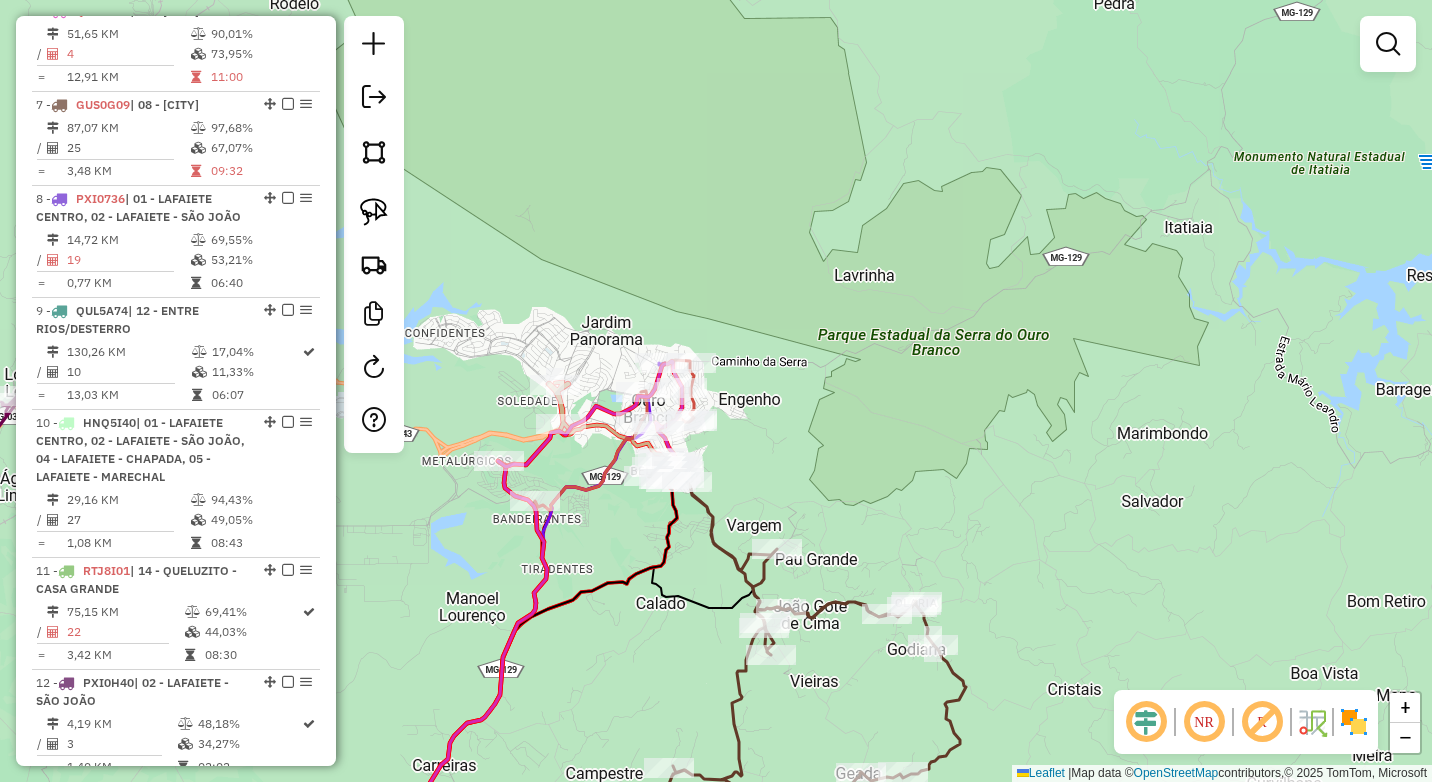 drag, startPoint x: 712, startPoint y: 508, endPoint x: 806, endPoint y: 478, distance: 98.67117 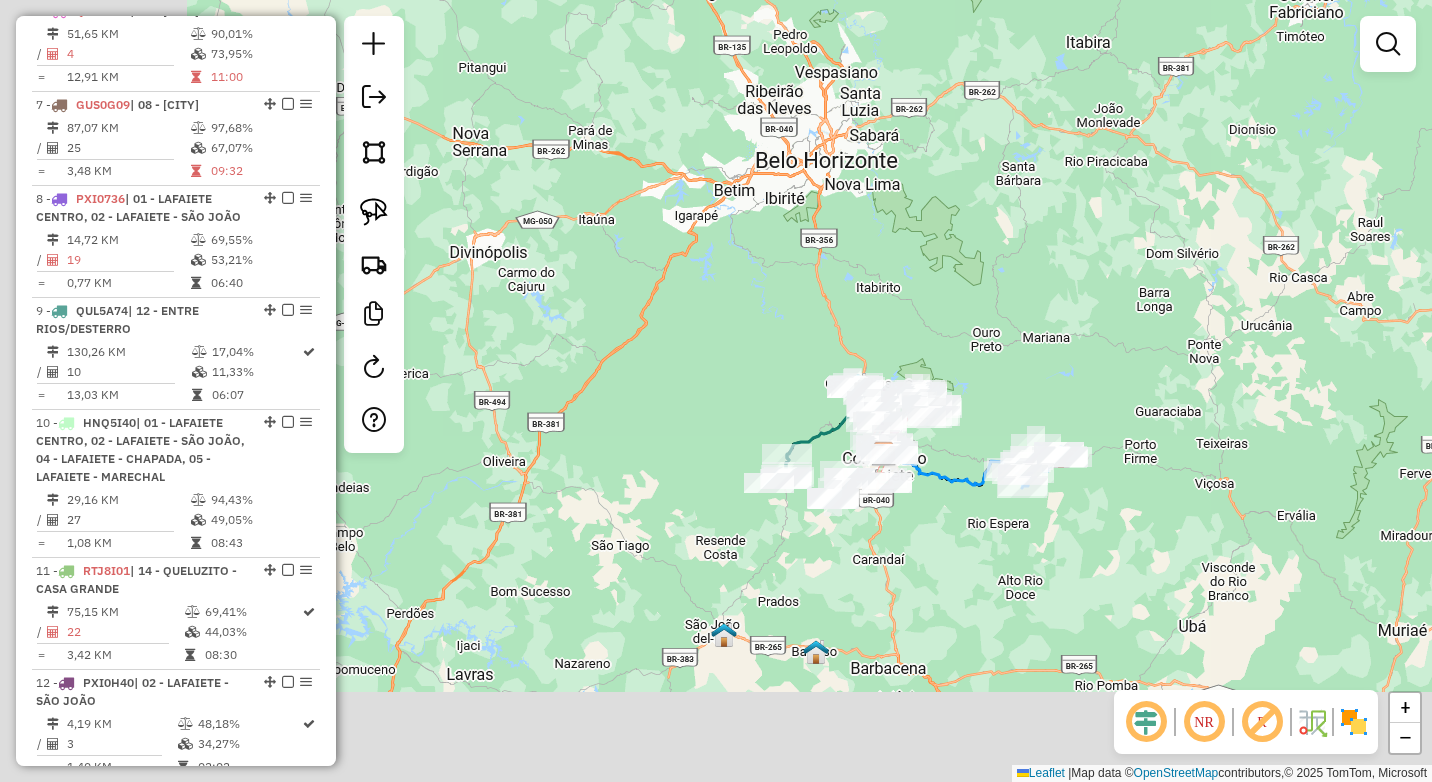 drag, startPoint x: 830, startPoint y: 576, endPoint x: 807, endPoint y: 573, distance: 23.194826 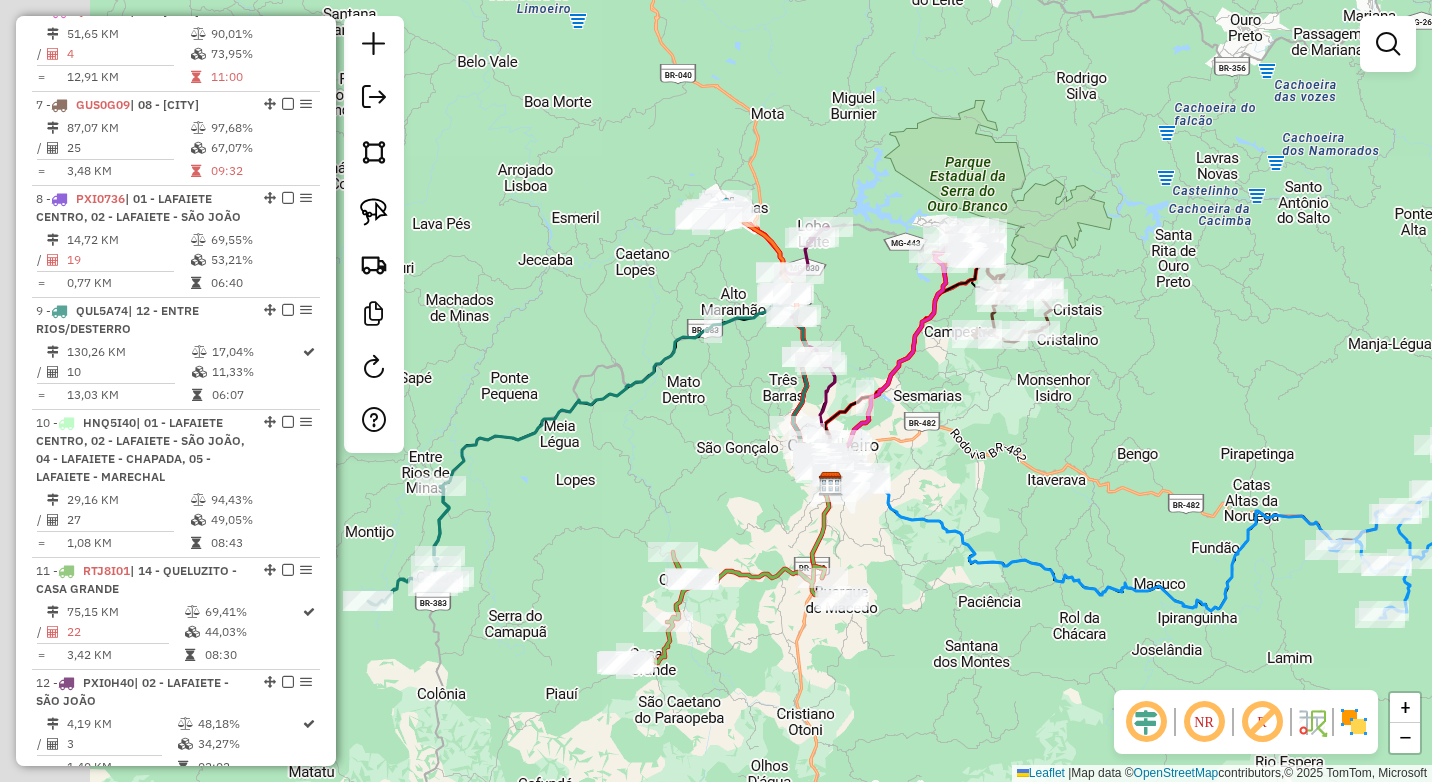 drag, startPoint x: 890, startPoint y: 522, endPoint x: 964, endPoint y: 501, distance: 76.922035 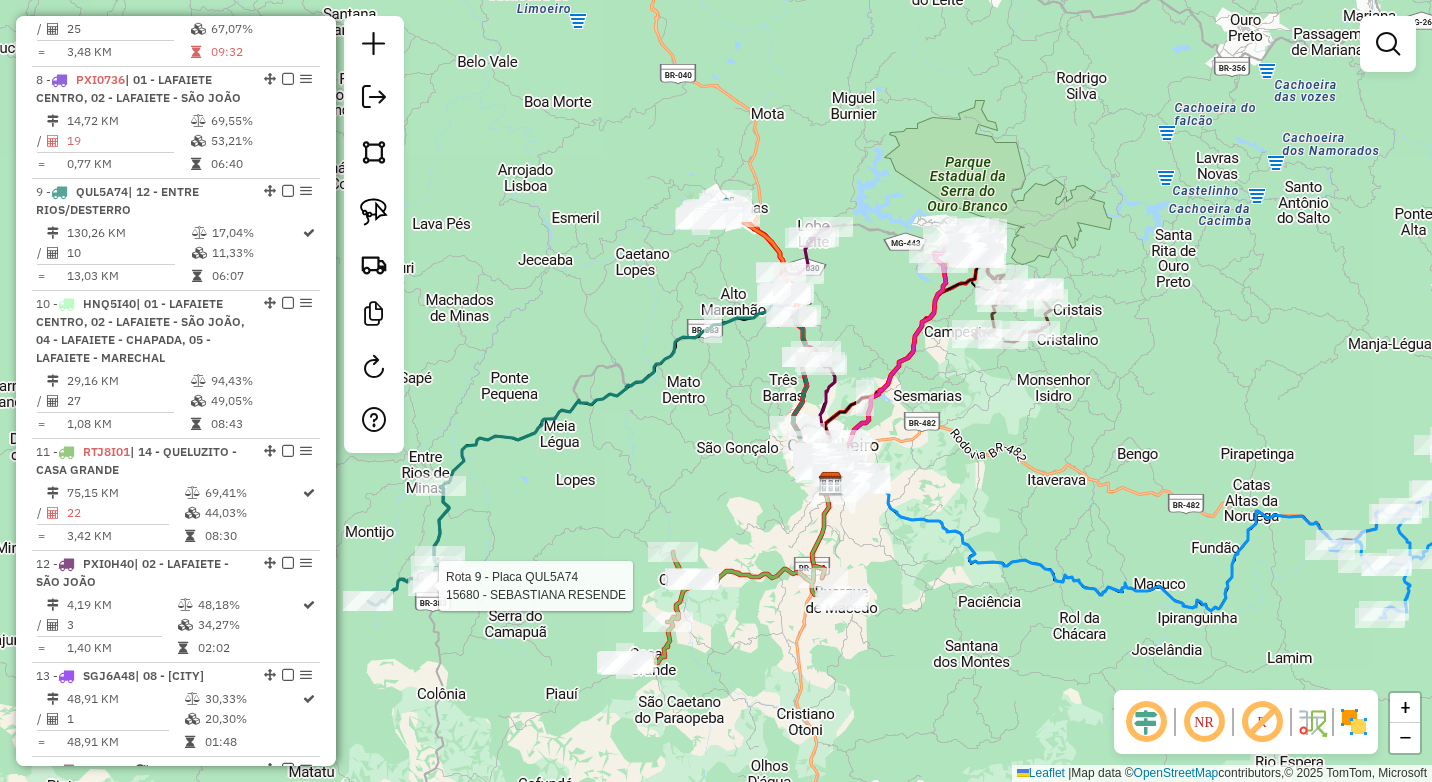 select on "*********" 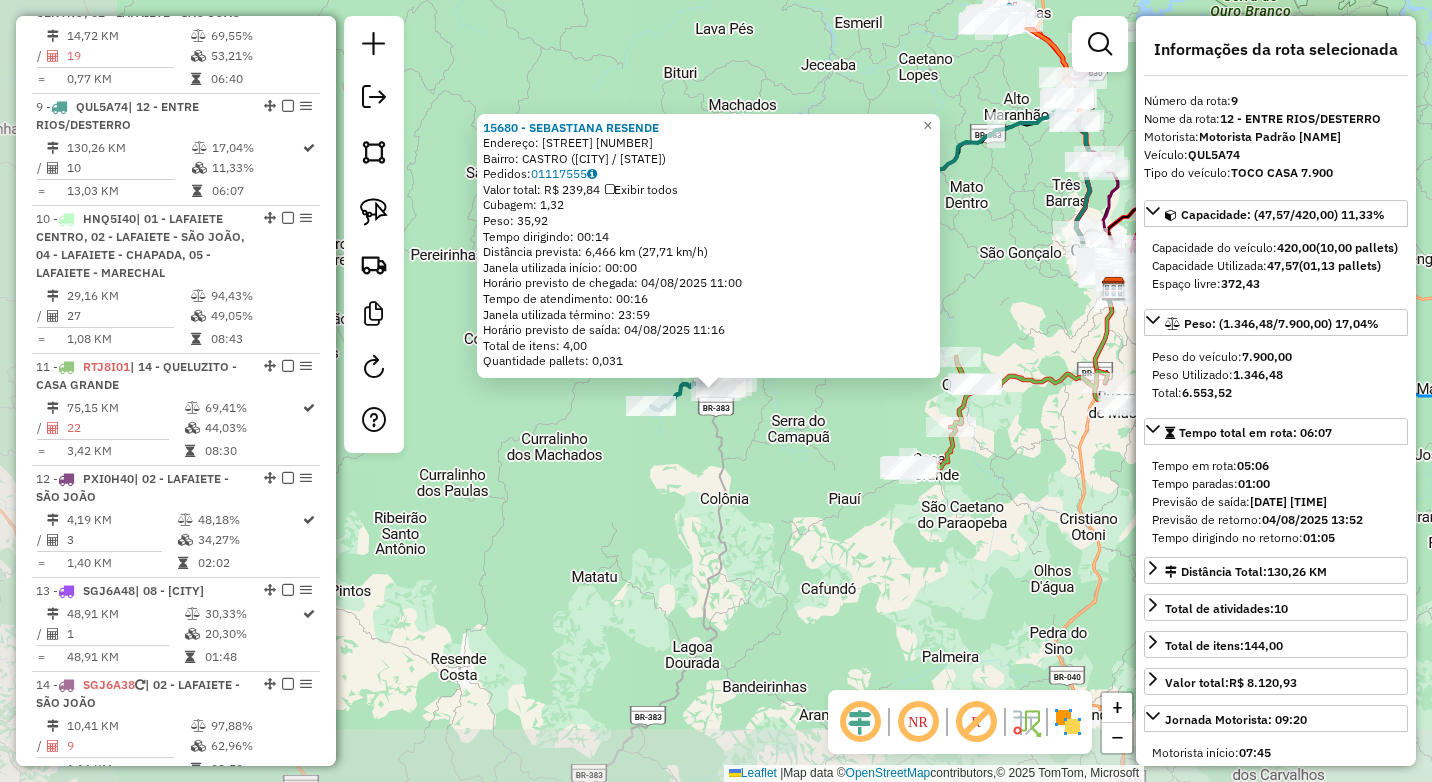 scroll, scrollTop: 1670, scrollLeft: 0, axis: vertical 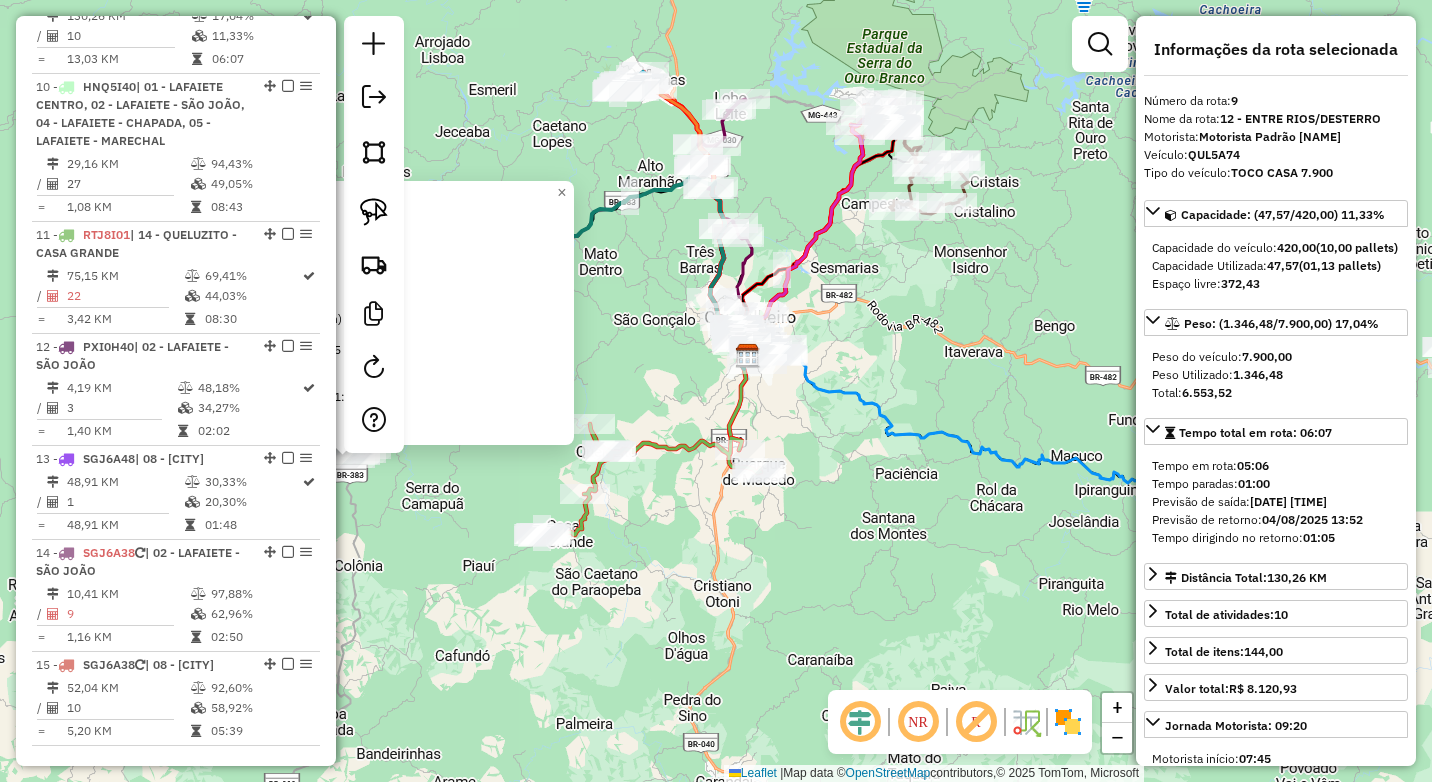 drag, startPoint x: 953, startPoint y: 599, endPoint x: 637, endPoint y: 650, distance: 320.08905 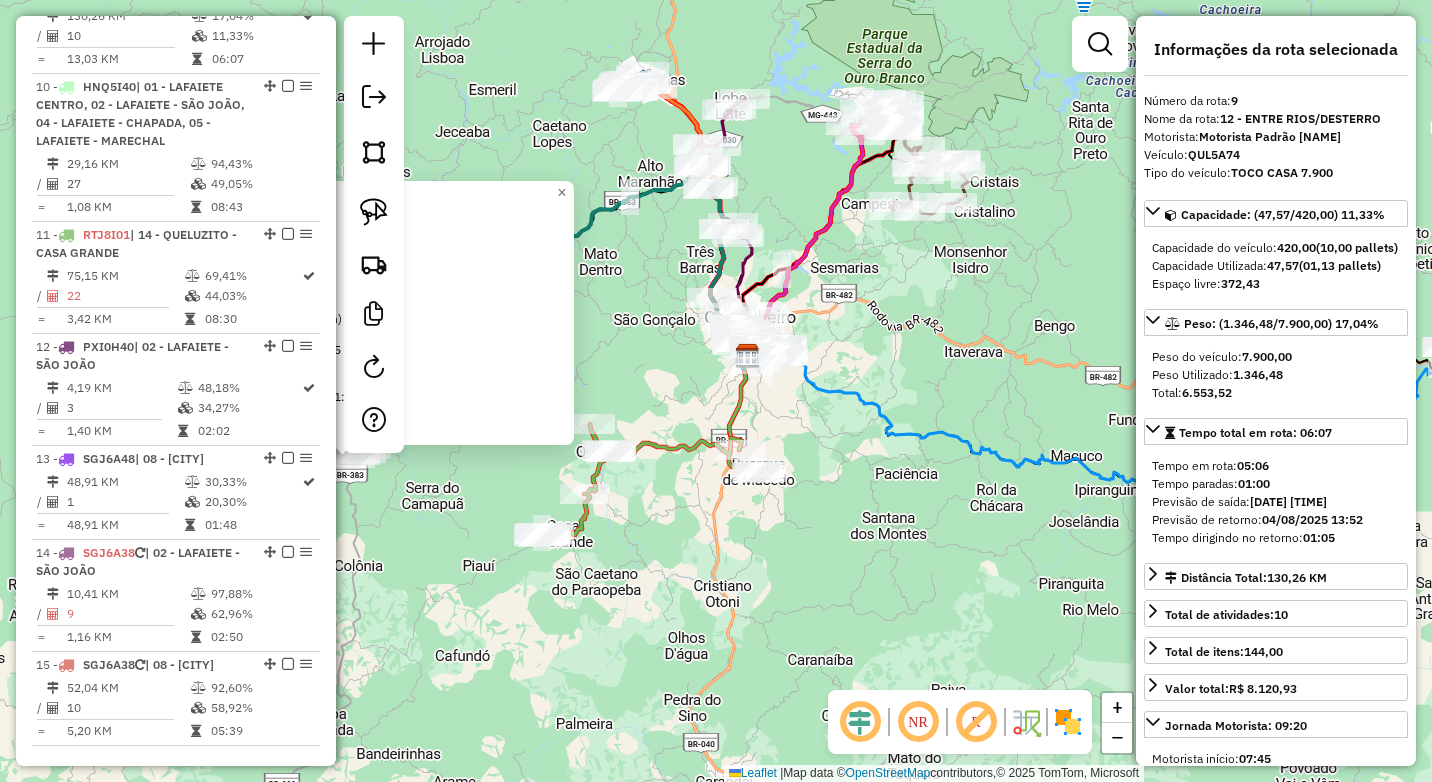 click on "15680 - SEBASTIANA RESENDE  Endereço:  PADRE ANTONIO EUSTAQUIO BARBOS 123   Bairro: CASTRO (ENTRE RIOS DE MINAS / MG)   Pedidos:  01117555   Valor total: R$ 239,84   Exibir todos   Cubagem: 1,32  Peso: 35,92  Tempo dirigindo: 00:14   Distância prevista: 6,466 km (27,71 km/h)   Janela utilizada início: 00:00   Horário previsto de chegada: 04/08/2025 11:00   Tempo de atendimento: 00:16   Janela utilizada término: 23:59   Horário previsto de saída: 04/08/2025 11:16   Total de itens: 4,00   Quantidade pallets: 0,031  × Janela de atendimento Grade de atendimento Capacidade Transportadoras Veículos Cliente Pedidos  Rotas Selecione os dias de semana para filtrar as janelas de atendimento  Seg   Ter   Qua   Qui   Sex   Sáb   Dom  Informe o período da janela de atendimento: De: Até:  Filtrar exatamente a janela do cliente  Considerar janela de atendimento padrão  Selecione os dias de semana para filtrar as grades de atendimento  Seg   Ter   Qua   Qui   Sex   Sáb   Dom   Peso mínimo:  **** ****  De:  De:" 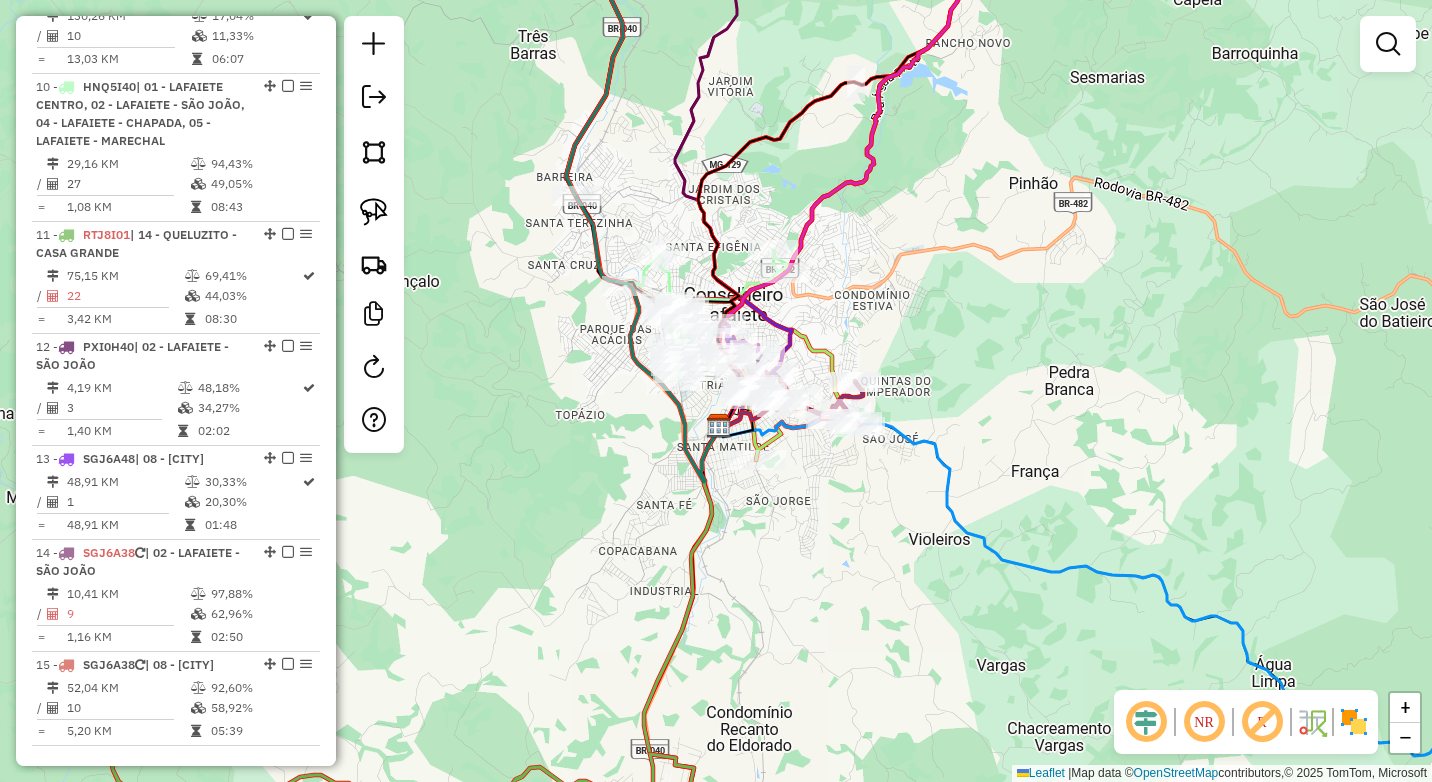 click on "Janela de atendimento Grade de atendimento Capacidade Transportadoras Veículos Cliente Pedidos  Rotas Selecione os dias de semana para filtrar as janelas de atendimento  Seg   Ter   Qua   Qui   Sex   Sáb   Dom  Informe o período da janela de atendimento: De: Até:  Filtrar exatamente a janela do cliente  Considerar janela de atendimento padrão  Selecione os dias de semana para filtrar as grades de atendimento  Seg   Ter   Qua   Qui   Sex   Sáb   Dom   Considerar clientes sem dia de atendimento cadastrado  Clientes fora do dia de atendimento selecionado Filtrar as atividades entre os valores definidos abaixo:  Peso mínimo:  ****  Peso máximo:  ****  Cubagem mínima:   Cubagem máxima:   De:   Até:  Filtrar as atividades entre o tempo de atendimento definido abaixo:  De:   Até:   Considerar capacidade total dos clientes não roteirizados Transportadora: Selecione um ou mais itens Tipo de veículo: Selecione um ou mais itens Veículo: Selecione um ou mais itens Motorista: Selecione um ou mais itens De:" 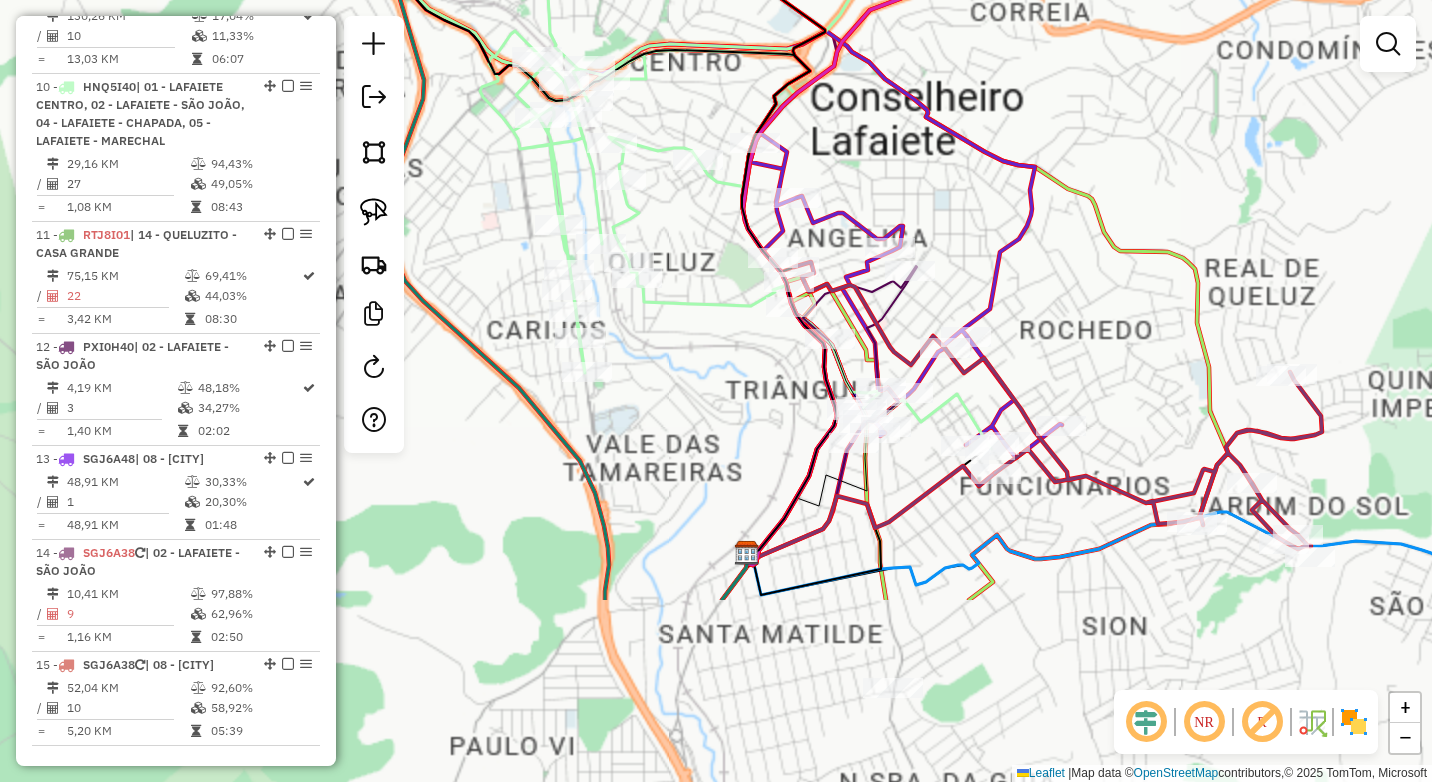 drag, startPoint x: 745, startPoint y: 560, endPoint x: 678, endPoint y: 293, distance: 275.27805 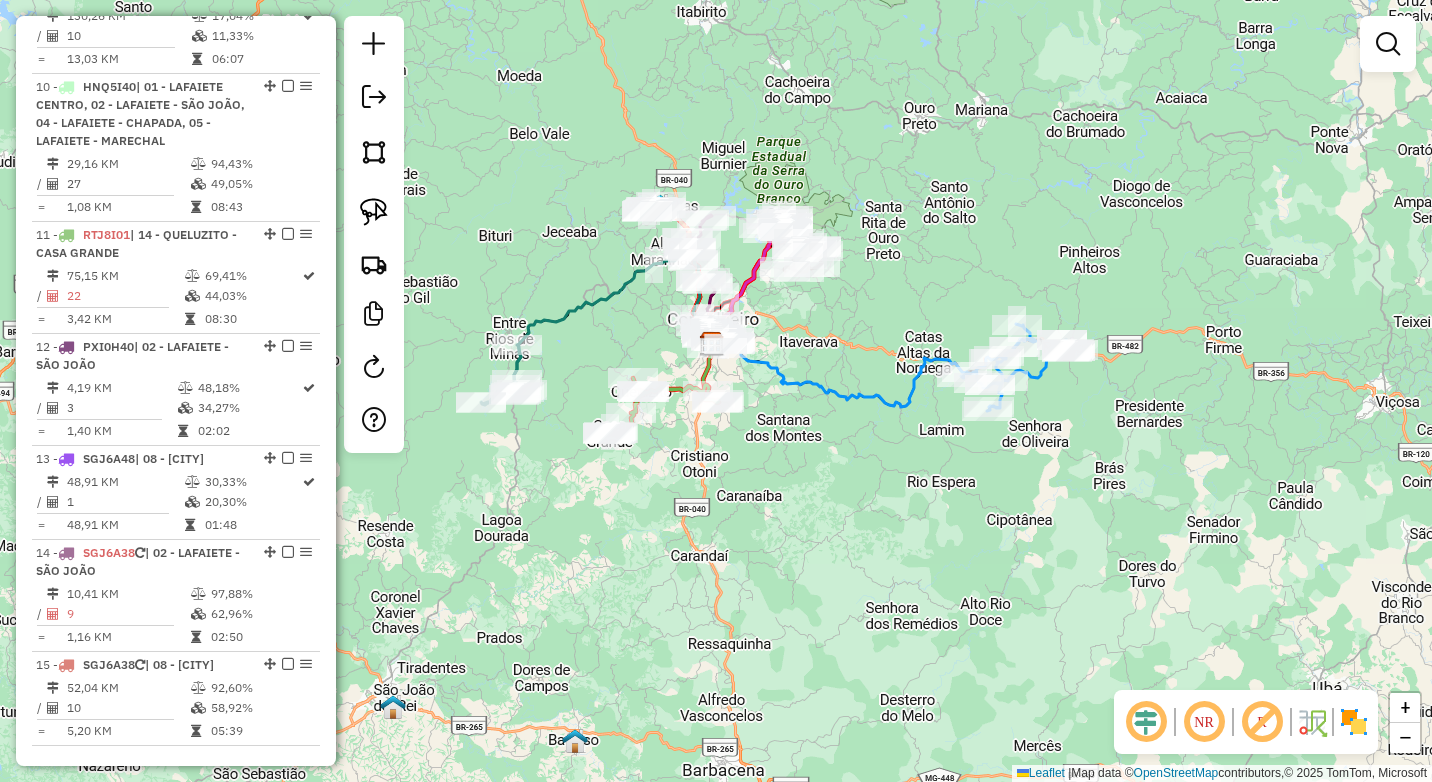 drag, startPoint x: 788, startPoint y: 327, endPoint x: 815, endPoint y: 344, distance: 31.906113 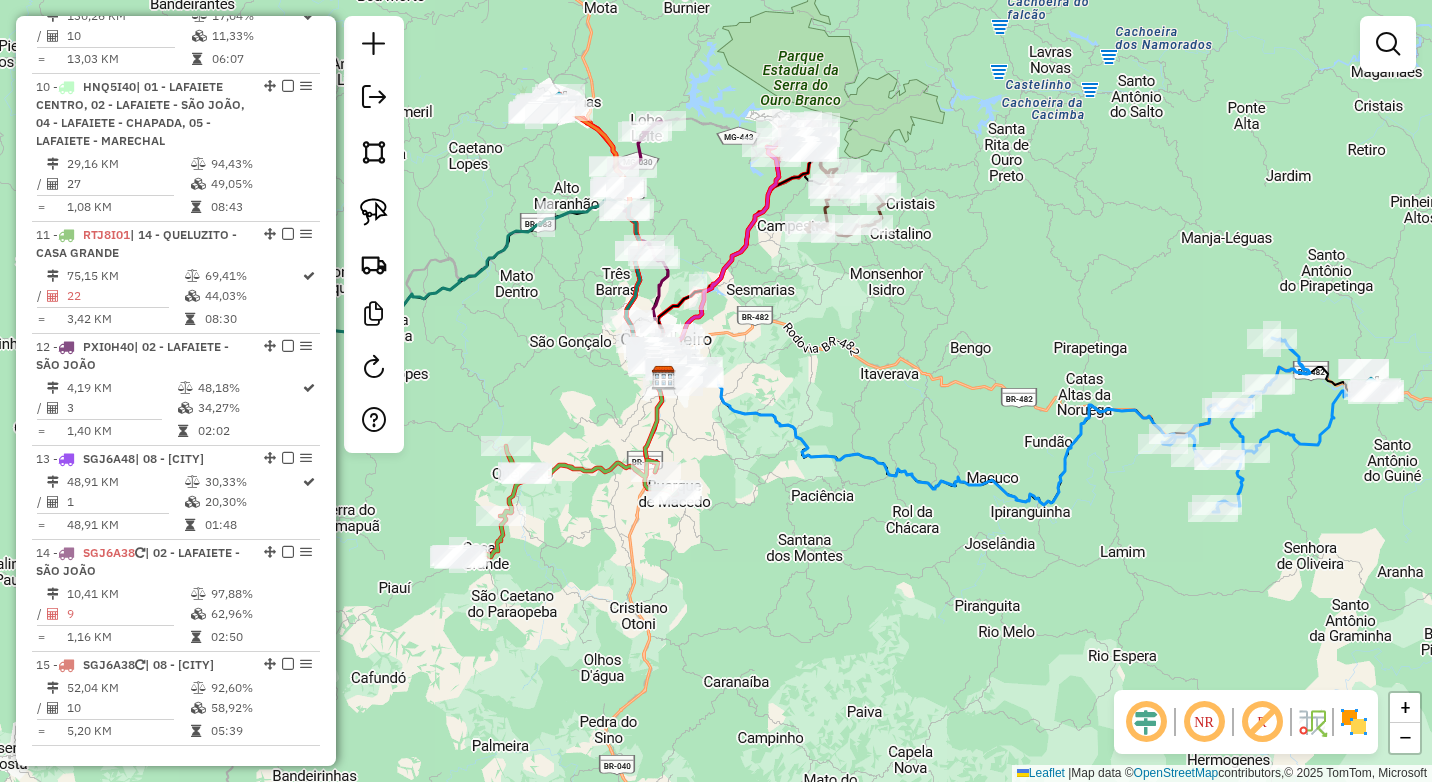 click on "Janela de atendimento Grade de atendimento Capacidade Transportadoras Veículos Cliente Pedidos  Rotas Selecione os dias de semana para filtrar as janelas de atendimento  Seg   Ter   Qua   Qui   Sex   Sáb   Dom  Informe o período da janela de atendimento: De: Até:  Filtrar exatamente a janela do cliente  Considerar janela de atendimento padrão  Selecione os dias de semana para filtrar as grades de atendimento  Seg   Ter   Qua   Qui   Sex   Sáb   Dom   Considerar clientes sem dia de atendimento cadastrado  Clientes fora do dia de atendimento selecionado Filtrar as atividades entre os valores definidos abaixo:  Peso mínimo:  ****  Peso máximo:  ****  Cubagem mínima:   Cubagem máxima:   De:   Até:  Filtrar as atividades entre o tempo de atendimento definido abaixo:  De:   Até:   Considerar capacidade total dos clientes não roteirizados Transportadora: Selecione um ou mais itens Tipo de veículo: Selecione um ou mais itens Veículo: Selecione um ou mais itens Motorista: Selecione um ou mais itens De:" 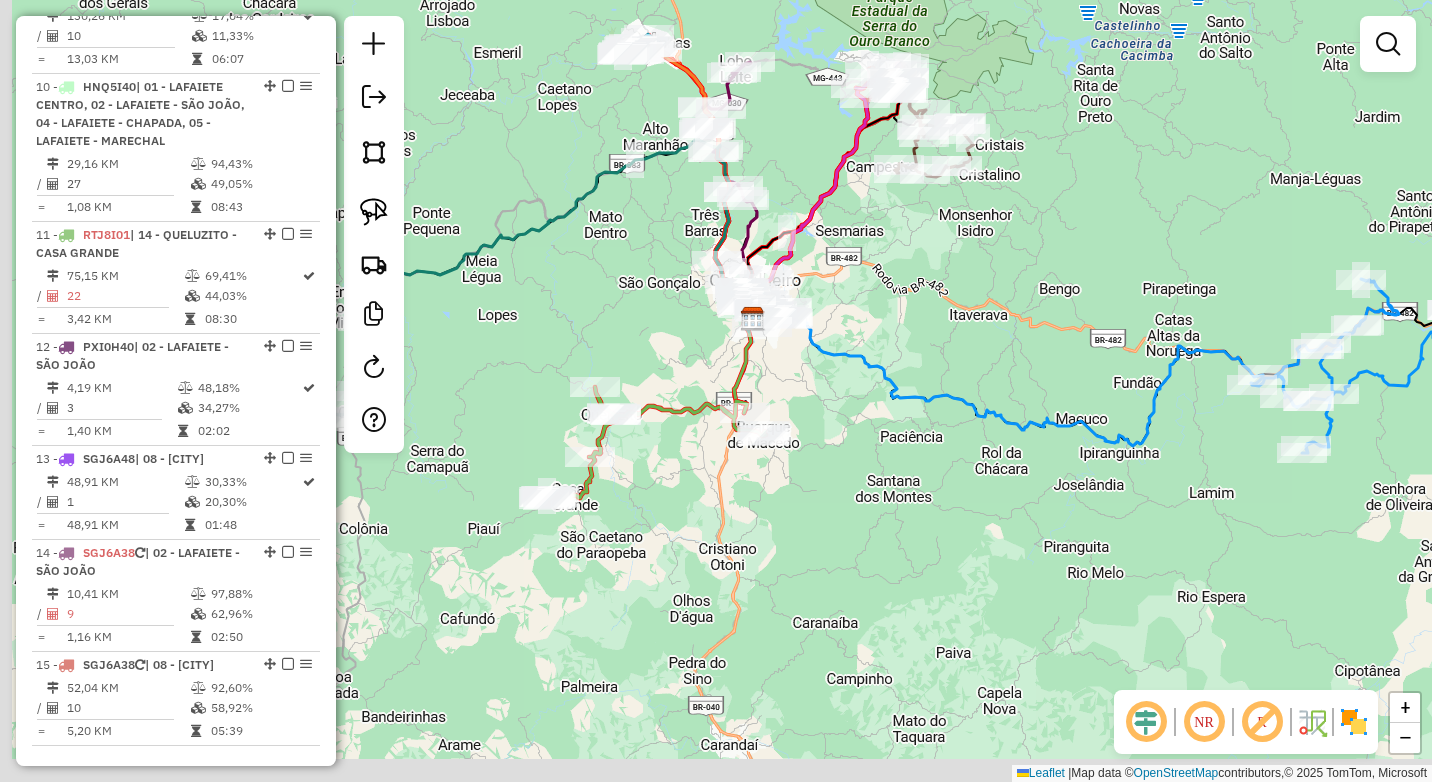 drag, startPoint x: 723, startPoint y: 648, endPoint x: 845, endPoint y: 555, distance: 153.4047 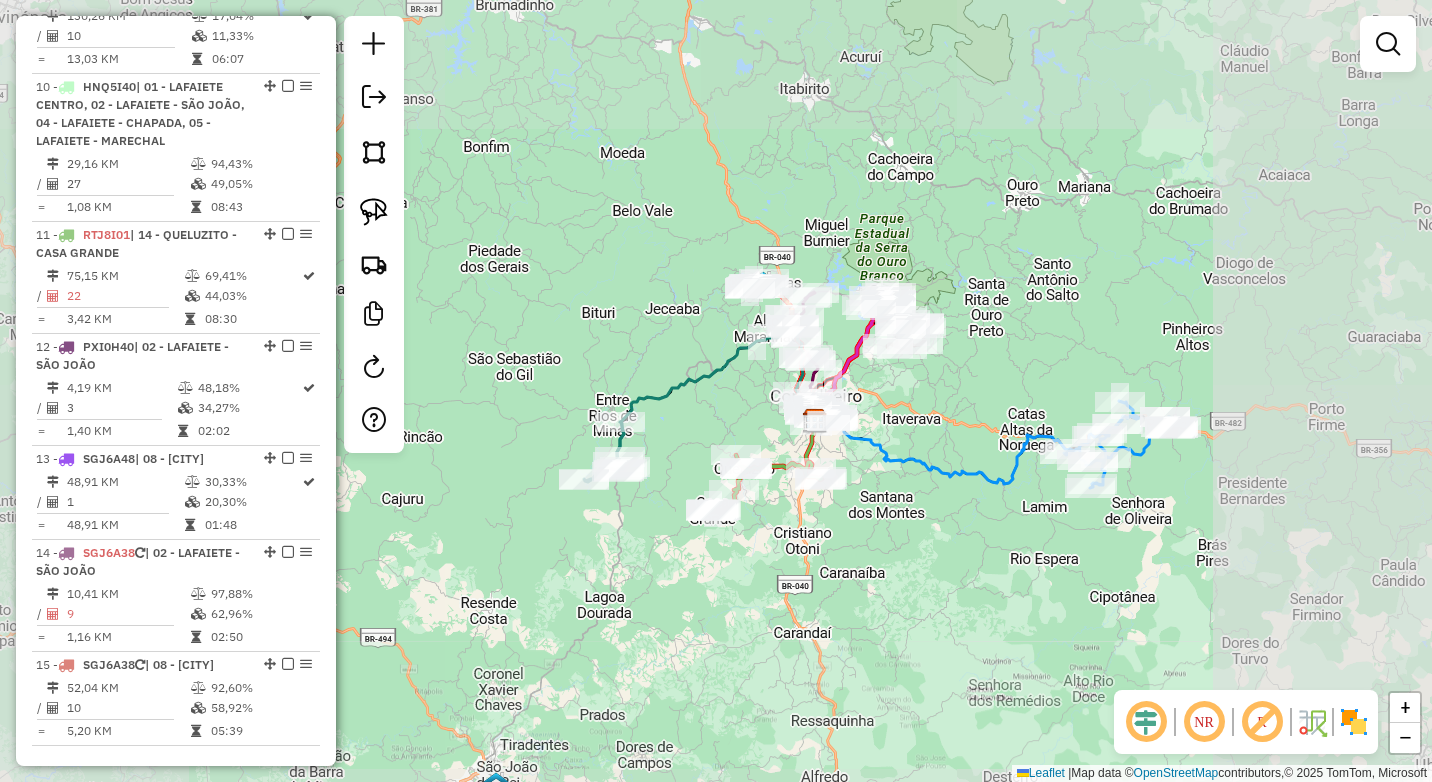 click on "Janela de atendimento Grade de atendimento Capacidade Transportadoras Veículos Cliente Pedidos  Rotas Selecione os dias de semana para filtrar as janelas de atendimento  Seg   Ter   Qua   Qui   Sex   Sáb   Dom  Informe o período da janela de atendimento: De: Até:  Filtrar exatamente a janela do cliente  Considerar janela de atendimento padrão  Selecione os dias de semana para filtrar as grades de atendimento  Seg   Ter   Qua   Qui   Sex   Sáb   Dom   Considerar clientes sem dia de atendimento cadastrado  Clientes fora do dia de atendimento selecionado Filtrar as atividades entre os valores definidos abaixo:  Peso mínimo:  ****  Peso máximo:  ****  Cubagem mínima:   Cubagem máxima:   De:   Até:  Filtrar as atividades entre o tempo de atendimento definido abaixo:  De:   Até:   Considerar capacidade total dos clientes não roteirizados Transportadora: Selecione um ou mais itens Tipo de veículo: Selecione um ou mais itens Veículo: Selecione um ou mais itens Motorista: Selecione um ou mais itens De:" 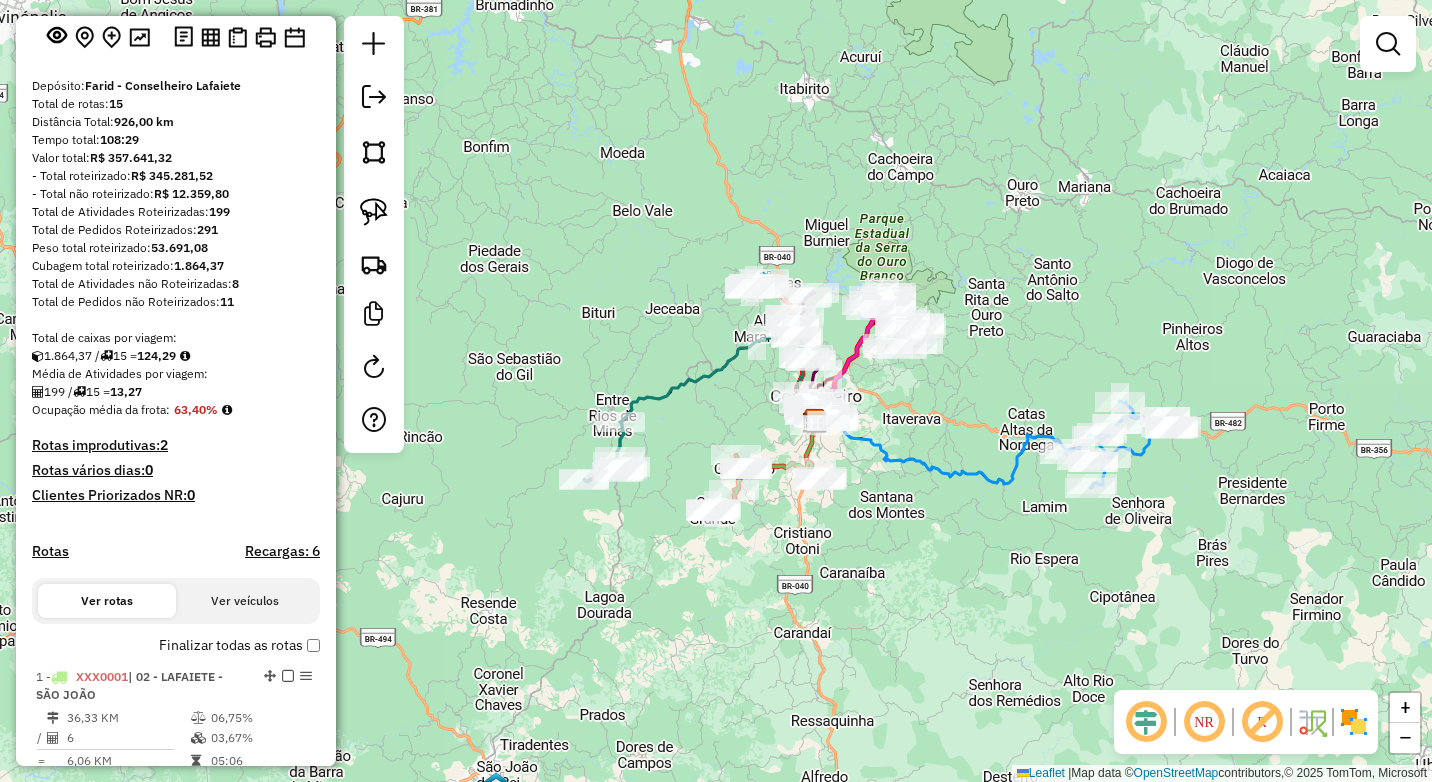 scroll, scrollTop: 170, scrollLeft: 0, axis: vertical 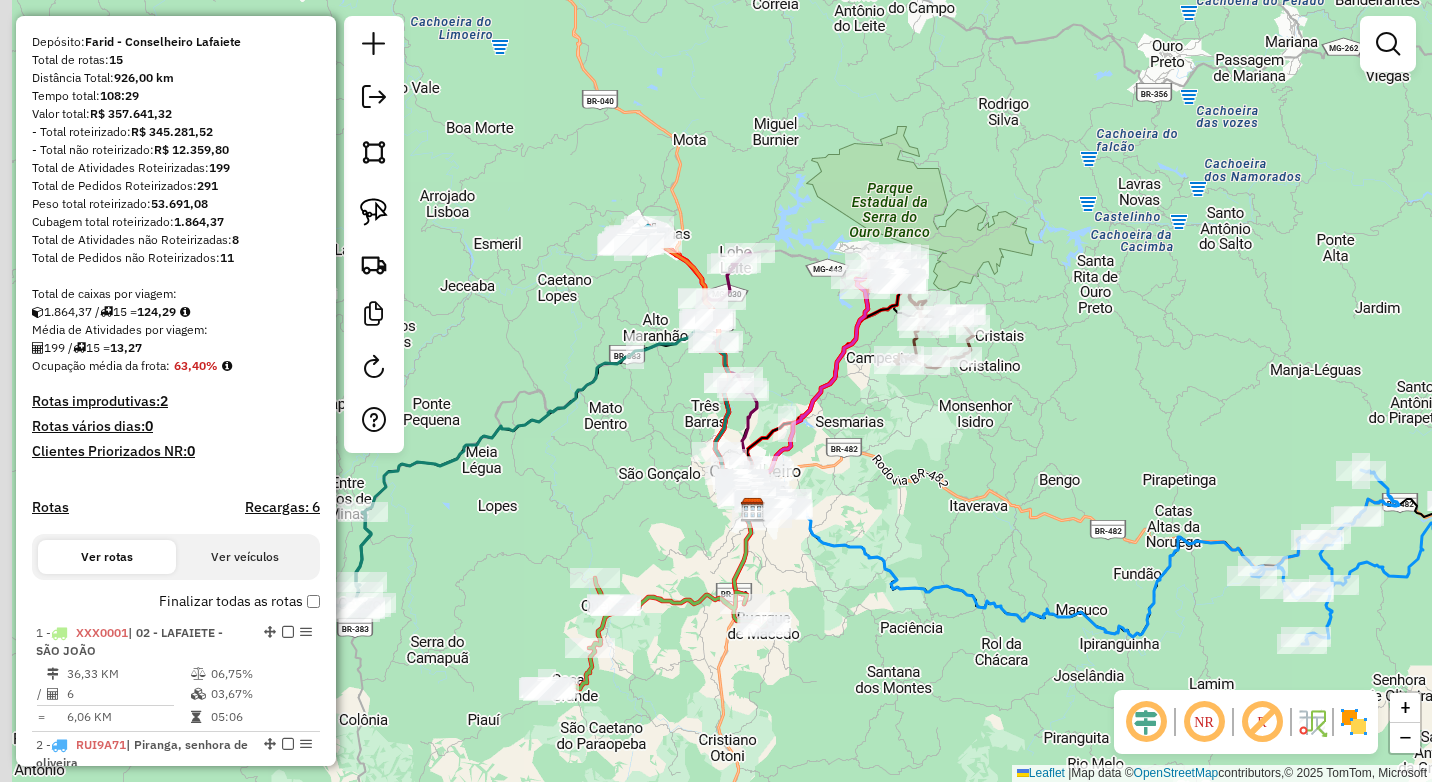 drag, startPoint x: 741, startPoint y: 208, endPoint x: 773, endPoint y: 351, distance: 146.53668 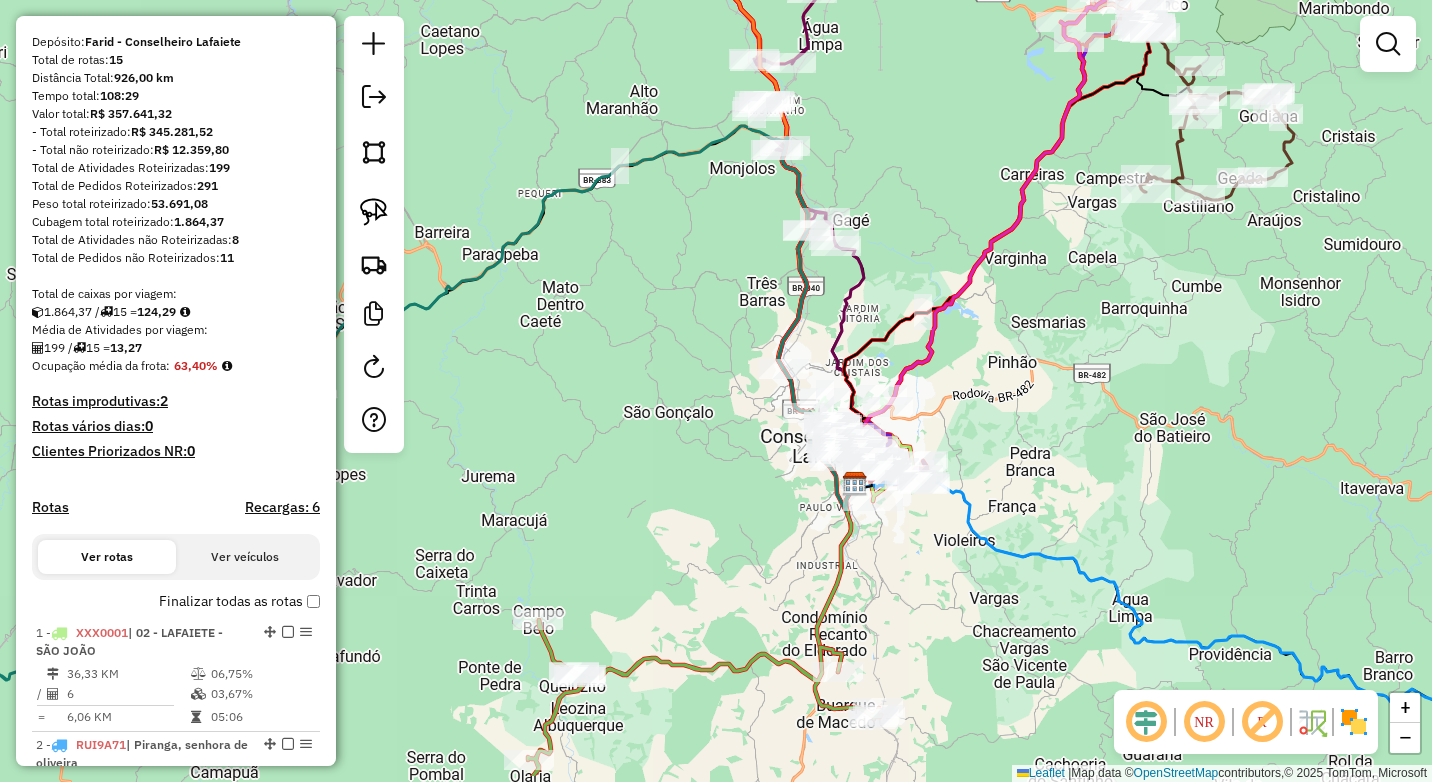 drag, startPoint x: 626, startPoint y: 466, endPoint x: 682, endPoint y: 382, distance: 100.95544 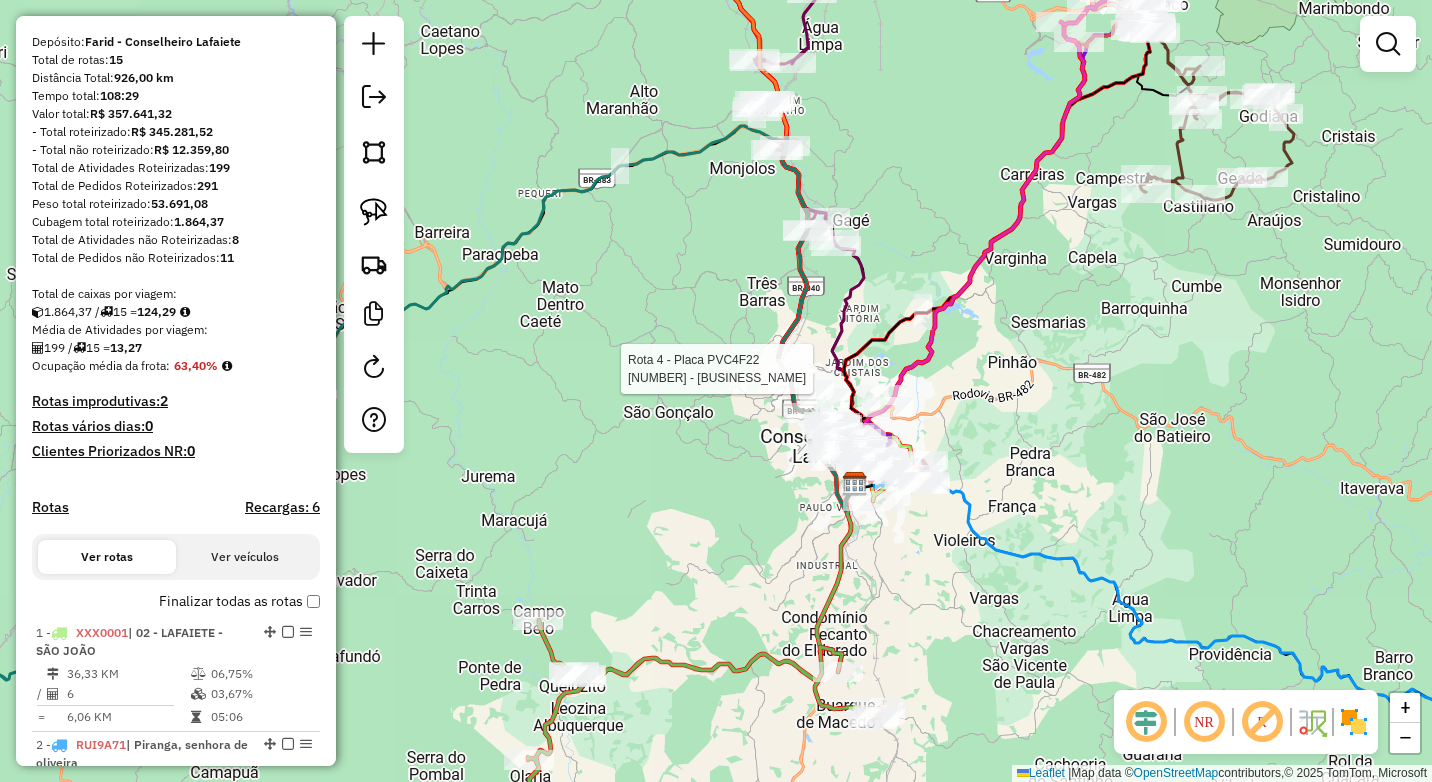select on "*********" 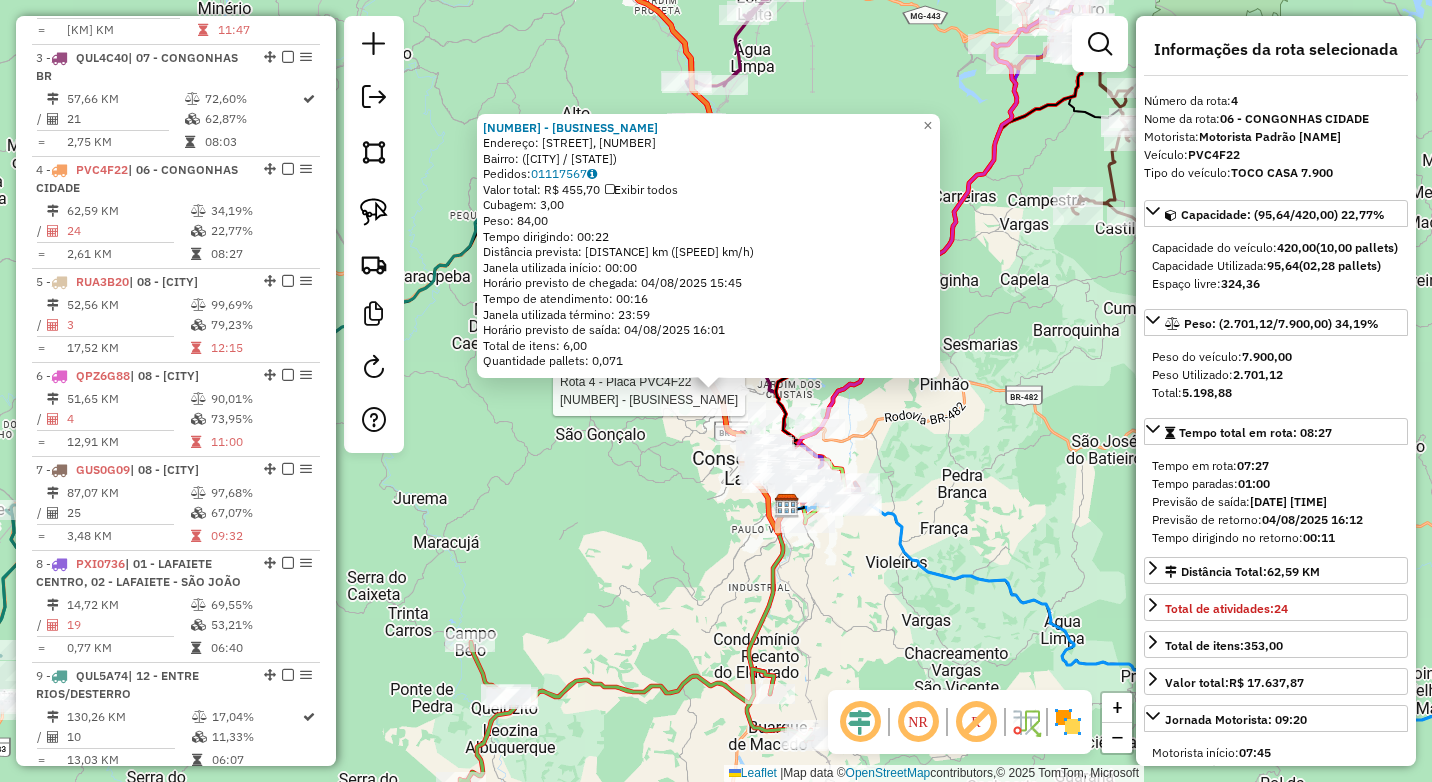 scroll, scrollTop: 1110, scrollLeft: 0, axis: vertical 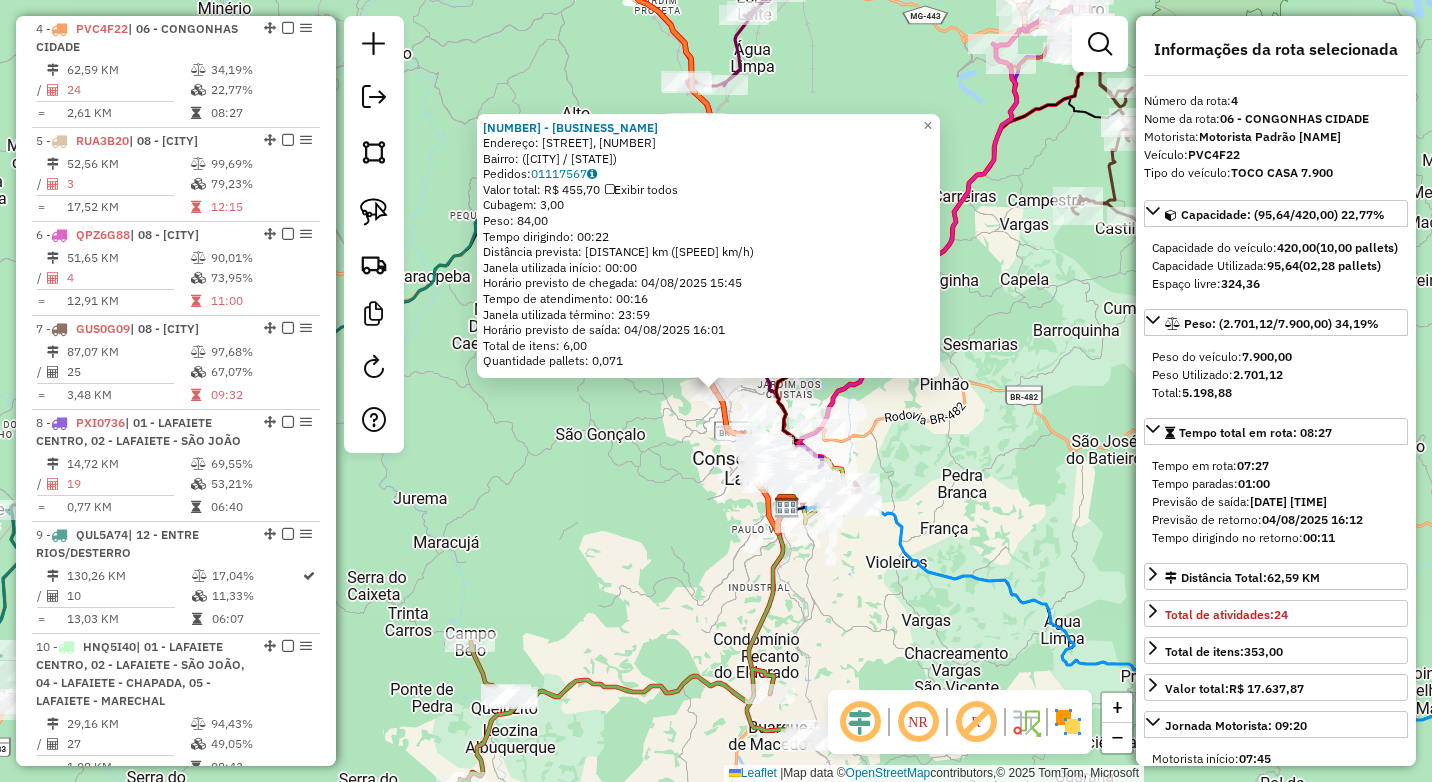 click on "11011 - AMERICAN GRILL  Endereço: Rodovia Presidente Juscelino Kubitschek, 1656   Bairro:  (Conselheiro Lafaiete / MG)   Pedidos:  01117567   Valor total: R$ 455,70   Exibir todos   Cubagem: 3,00  Peso: 84,00  Tempo dirigindo: 00:22   Distância prevista: 18,01 km (49,12 km/h)   Janela utilizada início: 00:00   Horário previsto de chegada: 04/08/2025 15:45   Tempo de atendimento: 00:16   Janela utilizada término: 23:59   Horário previsto de saída: 04/08/2025 16:01   Total de itens: 6,00   Quantidade pallets: 0,071  × Janela de atendimento Grade de atendimento Capacidade Transportadoras Veículos Cliente Pedidos  Rotas Selecione os dias de semana para filtrar as janelas de atendimento  Seg   Ter   Qua   Qui   Sex   Sáb   Dom  Informe o período da janela de atendimento: De: Até:  Filtrar exatamente a janela do cliente  Considerar janela de atendimento padrão  Selecione os dias de semana para filtrar as grades de atendimento  Seg   Ter   Qua   Qui   Sex   Sáb   Dom   Peso mínimo:  **** ****  De:  +" 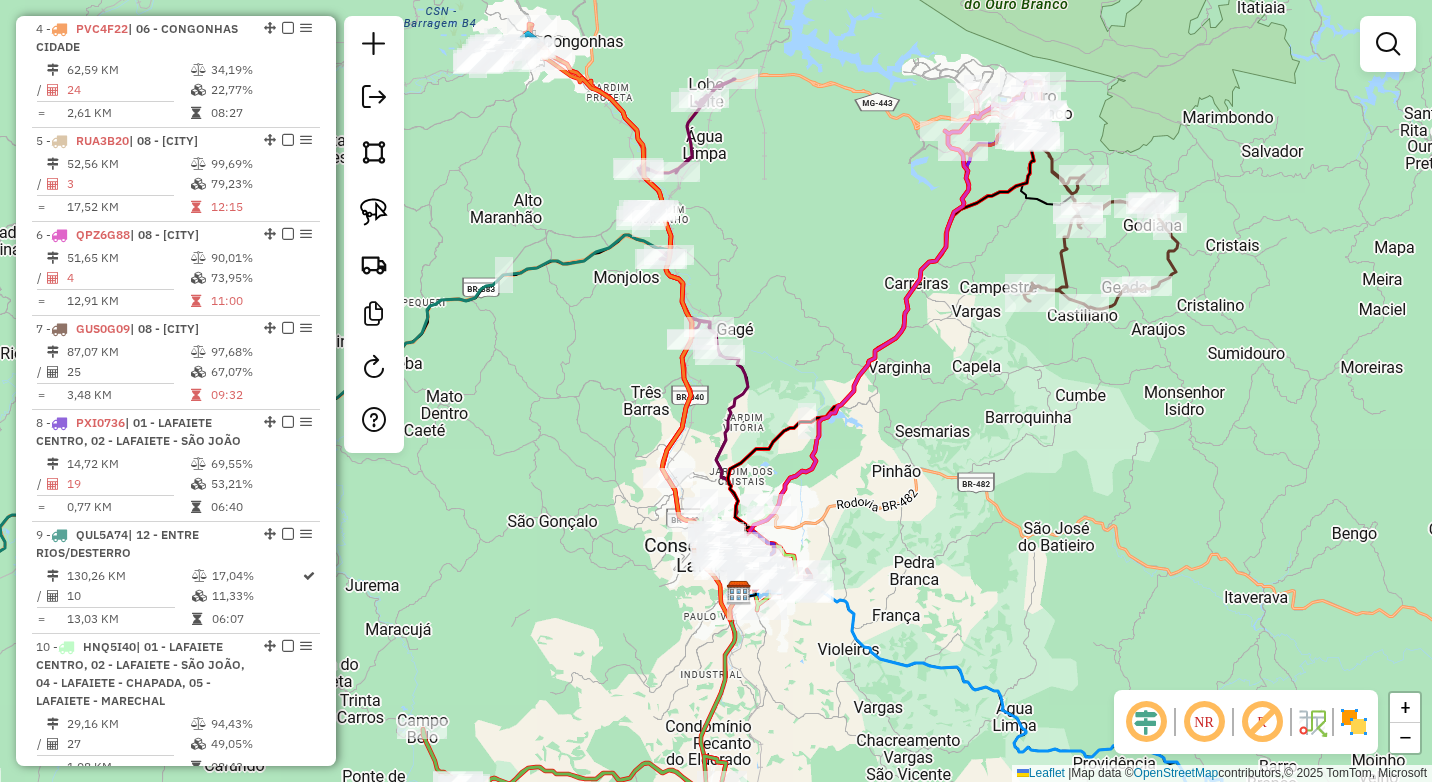drag, startPoint x: 672, startPoint y: 270, endPoint x: 615, endPoint y: 385, distance: 128.35107 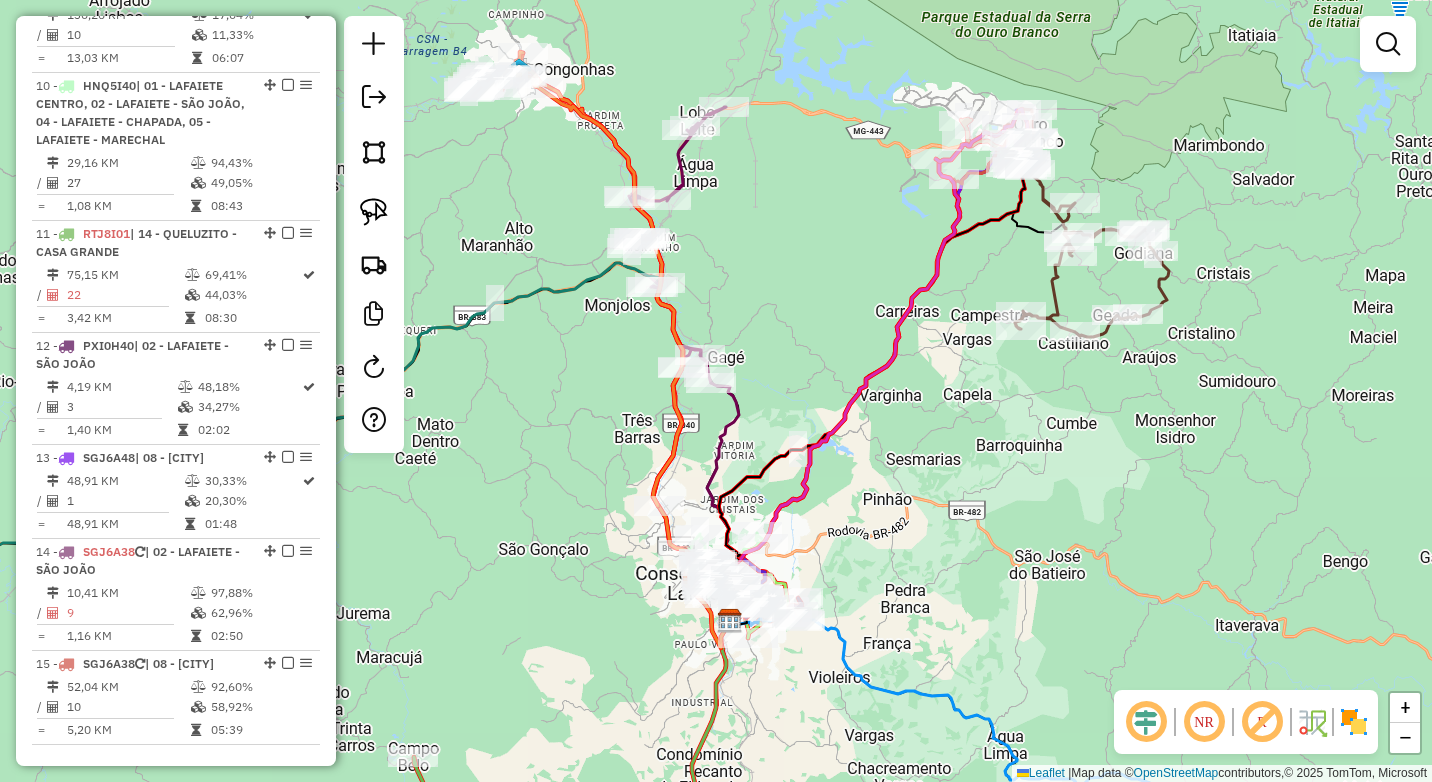 scroll, scrollTop: 1810, scrollLeft: 0, axis: vertical 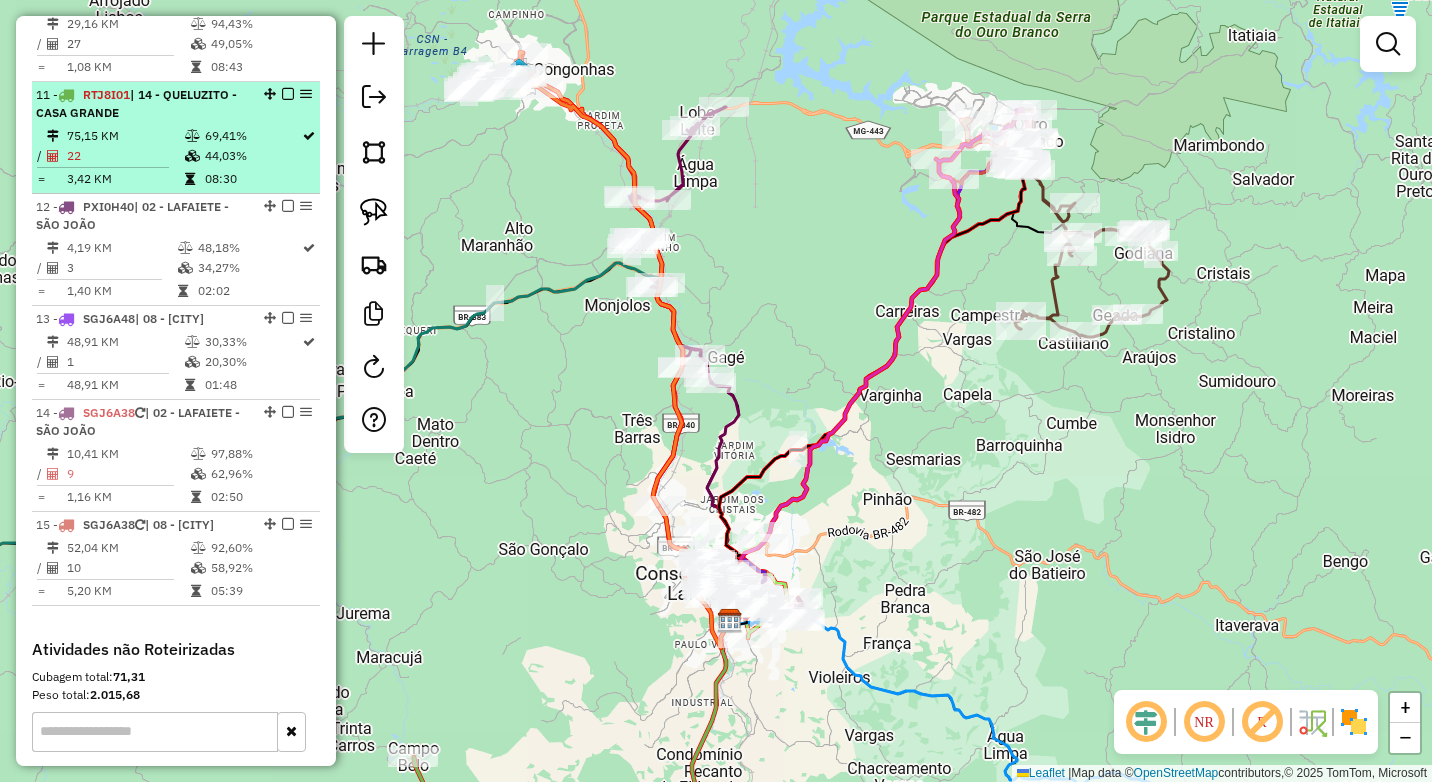 click on "69,41%" at bounding box center [252, 136] 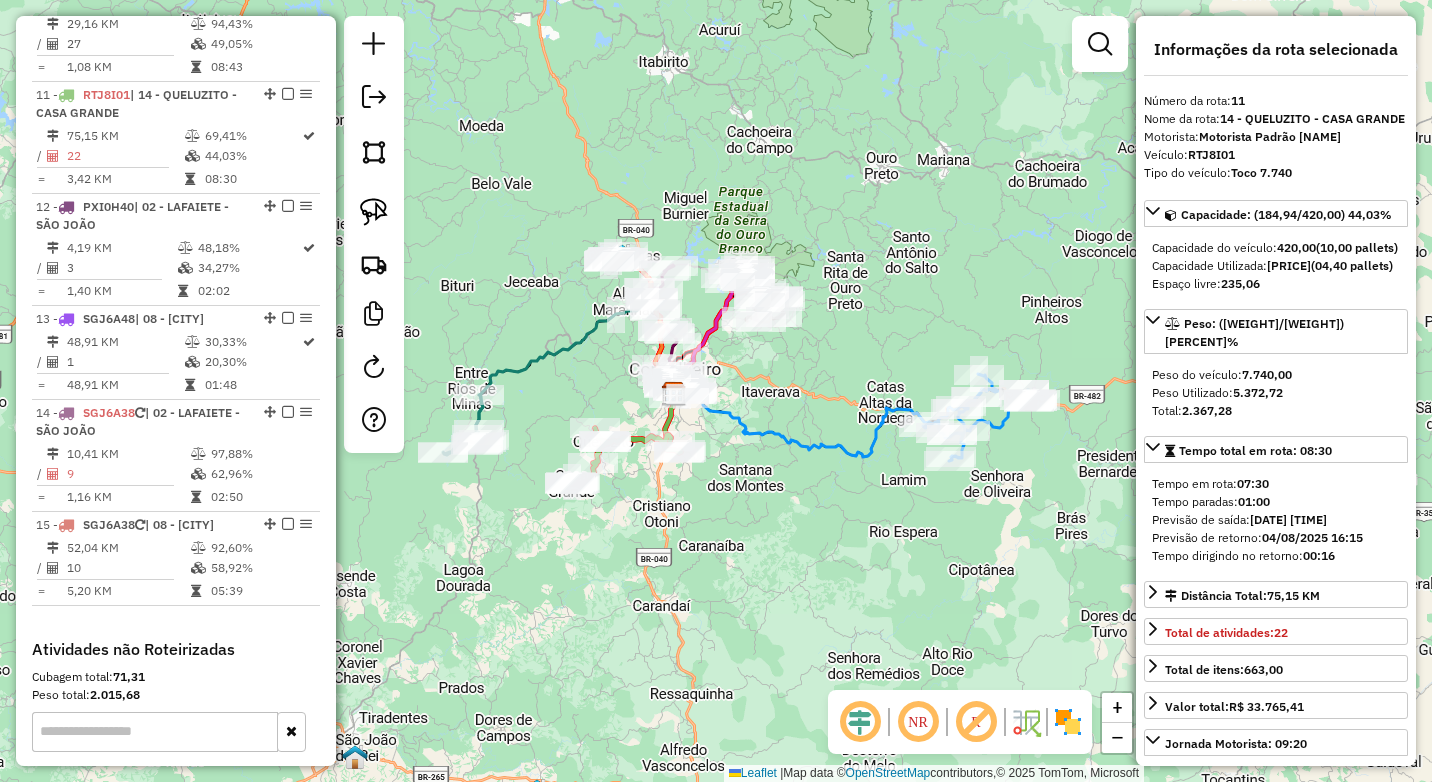 drag, startPoint x: 540, startPoint y: 404, endPoint x: 664, endPoint y: 433, distance: 127.345985 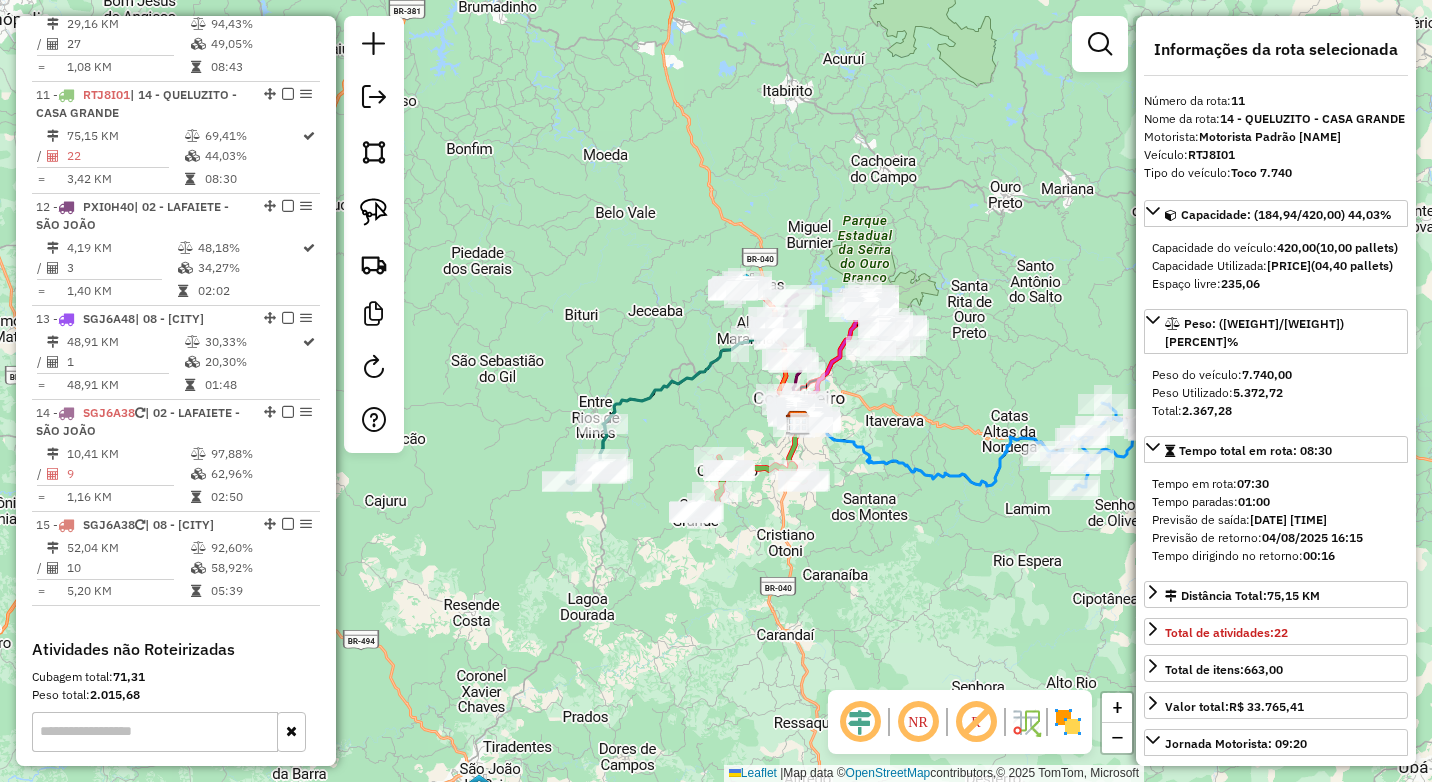 click on "Janela de atendimento Grade de atendimento Capacidade Transportadoras Veículos Cliente Pedidos  Rotas Selecione os dias de semana para filtrar as janelas de atendimento  Seg   Ter   Qua   Qui   Sex   Sáb   Dom  Informe o período da janela de atendimento: De: Até:  Filtrar exatamente a janela do cliente  Considerar janela de atendimento padrão  Selecione os dias de semana para filtrar as grades de atendimento  Seg   Ter   Qua   Qui   Sex   Sáb   Dom   Considerar clientes sem dia de atendimento cadastrado  Clientes fora do dia de atendimento selecionado Filtrar as atividades entre os valores definidos abaixo:  Peso mínimo:  ****  Peso máximo:  ****  Cubagem mínima:   Cubagem máxima:   De:   Até:  Filtrar as atividades entre o tempo de atendimento definido abaixo:  De:   Até:   Considerar capacidade total dos clientes não roteirizados Transportadora: Selecione um ou mais itens Tipo de veículo: Selecione um ou mais itens Veículo: Selecione um ou mais itens Motorista: Selecione um ou mais itens De:" 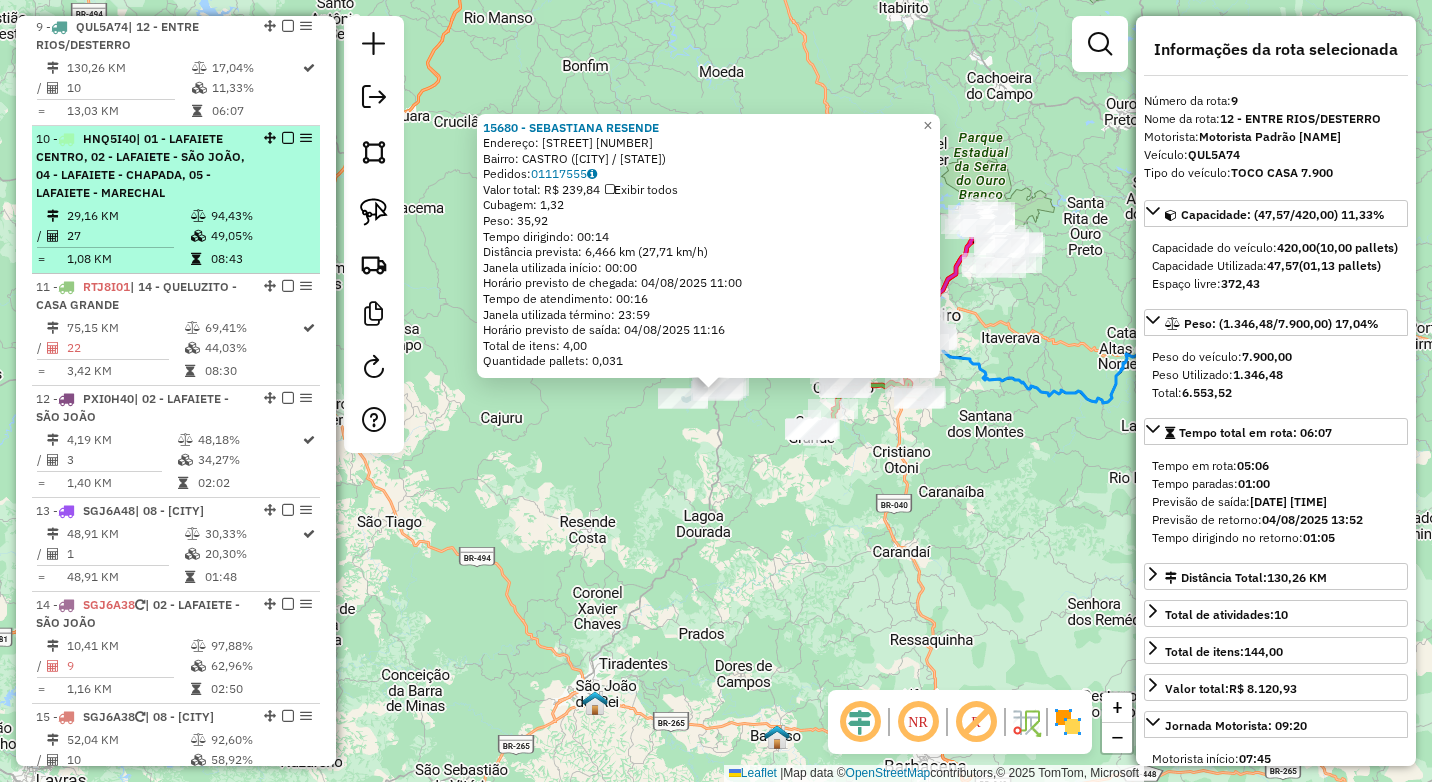 scroll, scrollTop: 1470, scrollLeft: 0, axis: vertical 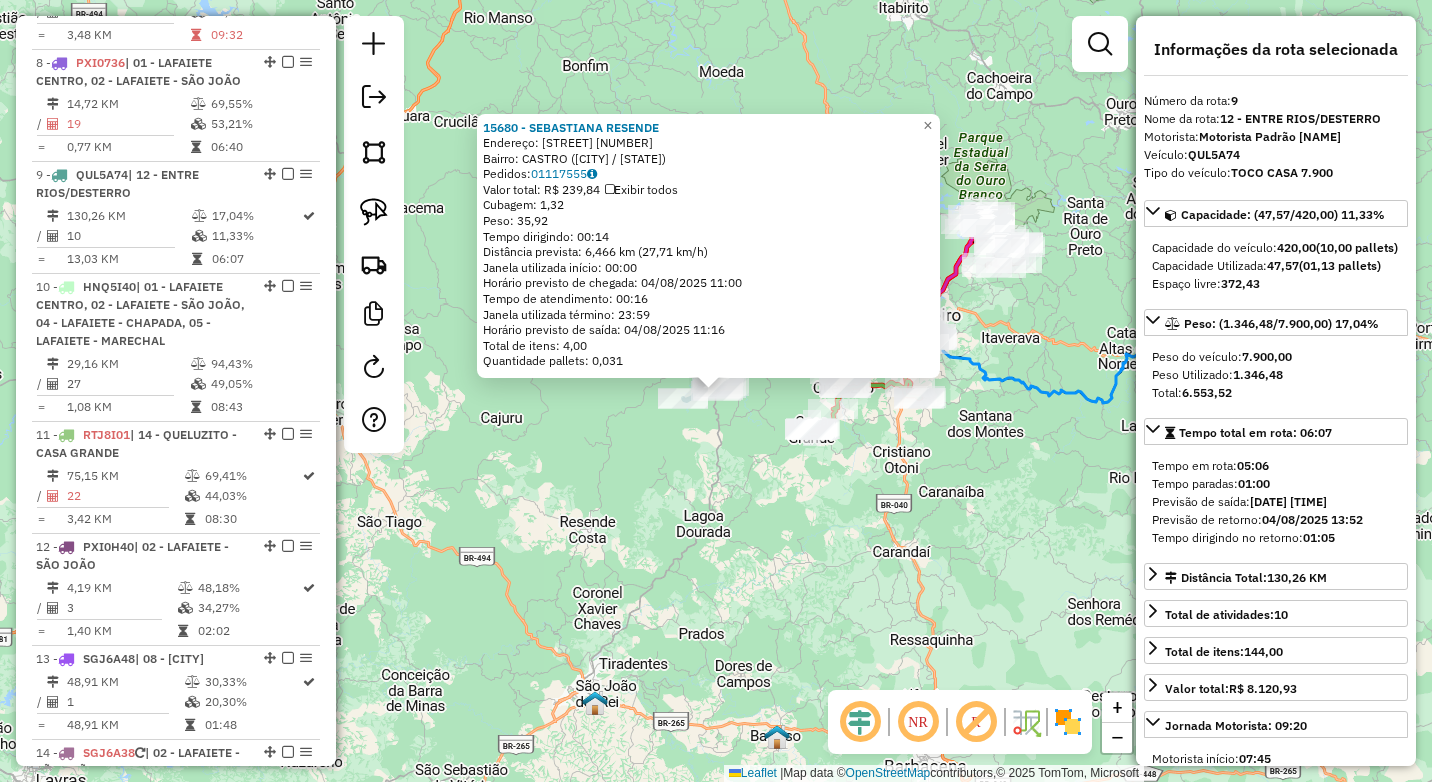 click on "15680 - SEBASTIANA RESENDE  Endereço:  PADRE ANTONIO EUSTAQUIO BARBOS 123   Bairro: CASTRO (ENTRE RIOS DE MINAS / MG)   Pedidos:  01117555   Valor total: R$ 239,84   Exibir todos   Cubagem: 1,32  Peso: 35,92  Tempo dirigindo: 00:14   Distância prevista: 6,466 km (27,71 km/h)   Janela utilizada início: 00:00   Horário previsto de chegada: 04/08/2025 11:00   Tempo de atendimento: 00:16   Janela utilizada término: 23:59   Horário previsto de saída: 04/08/2025 11:16   Total de itens: 4,00   Quantidade pallets: 0,031  × Janela de atendimento Grade de atendimento Capacidade Transportadoras Veículos Cliente Pedidos  Rotas Selecione os dias de semana para filtrar as janelas de atendimento  Seg   Ter   Qua   Qui   Sex   Sáb   Dom  Informe o período da janela de atendimento: De: Até:  Filtrar exatamente a janela do cliente  Considerar janela de atendimento padrão  Selecione os dias de semana para filtrar as grades de atendimento  Seg   Ter   Qua   Qui   Sex   Sáb   Dom   Peso mínimo:  **** ****  De:  De:" 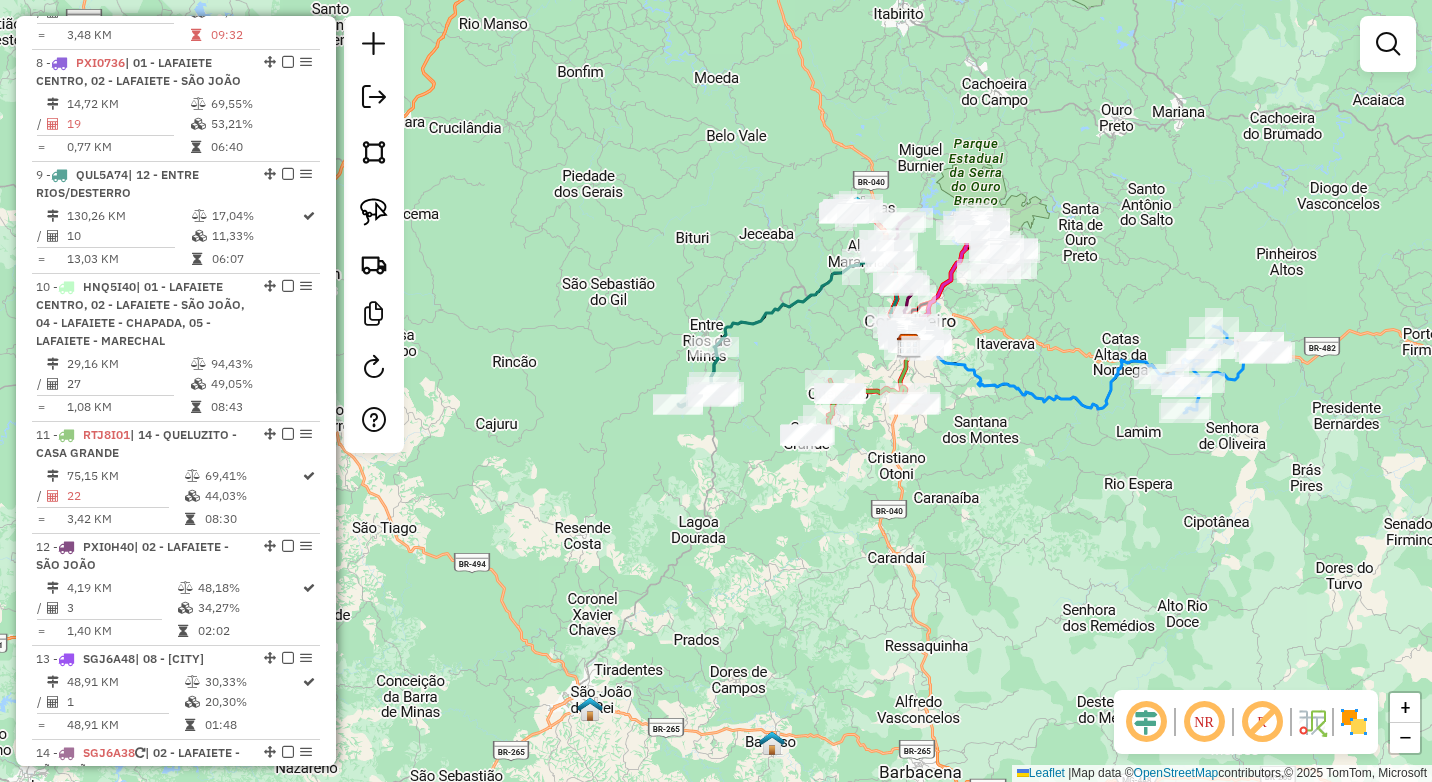 drag, startPoint x: 839, startPoint y: 537, endPoint x: 757, endPoint y: 612, distance: 111.12605 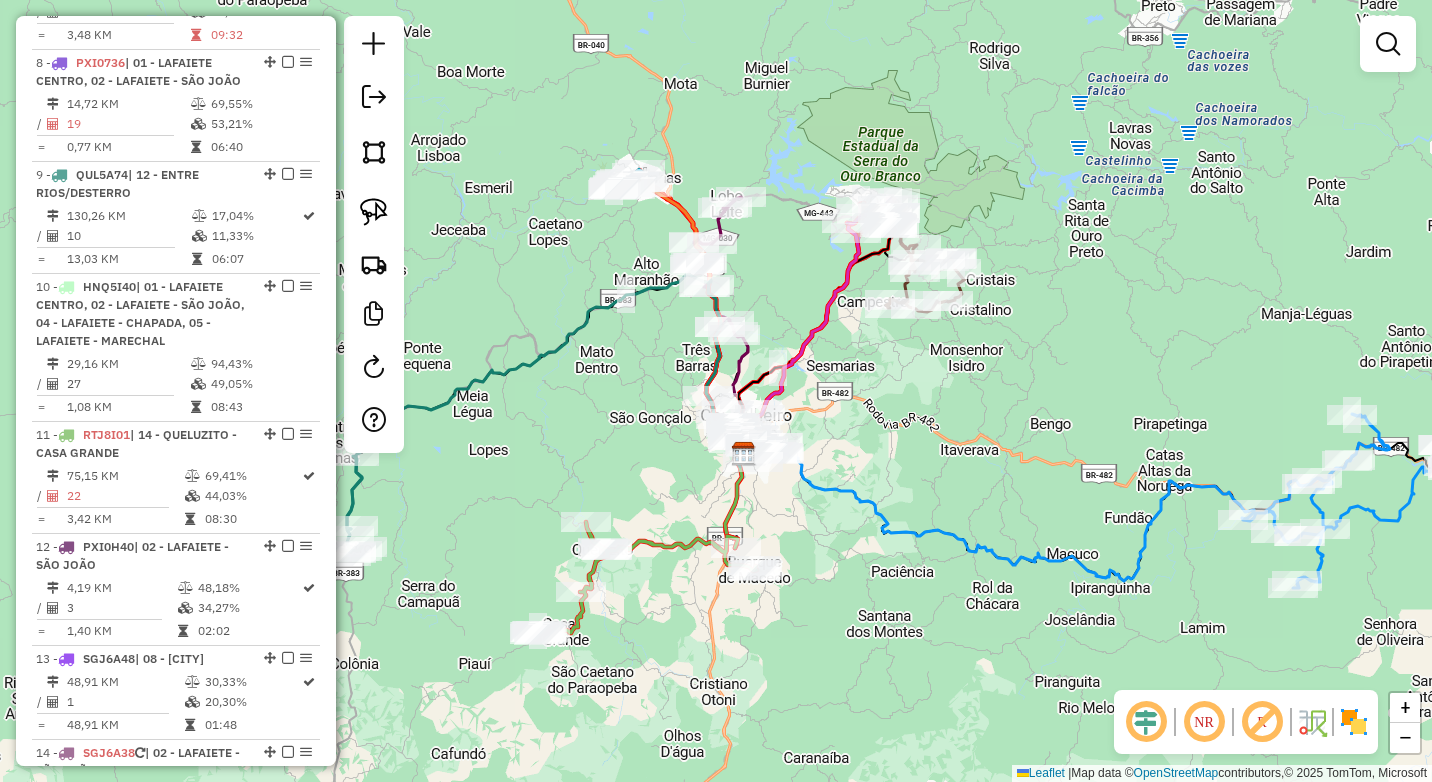 drag, startPoint x: 909, startPoint y: 405, endPoint x: 786, endPoint y: 511, distance: 162.37303 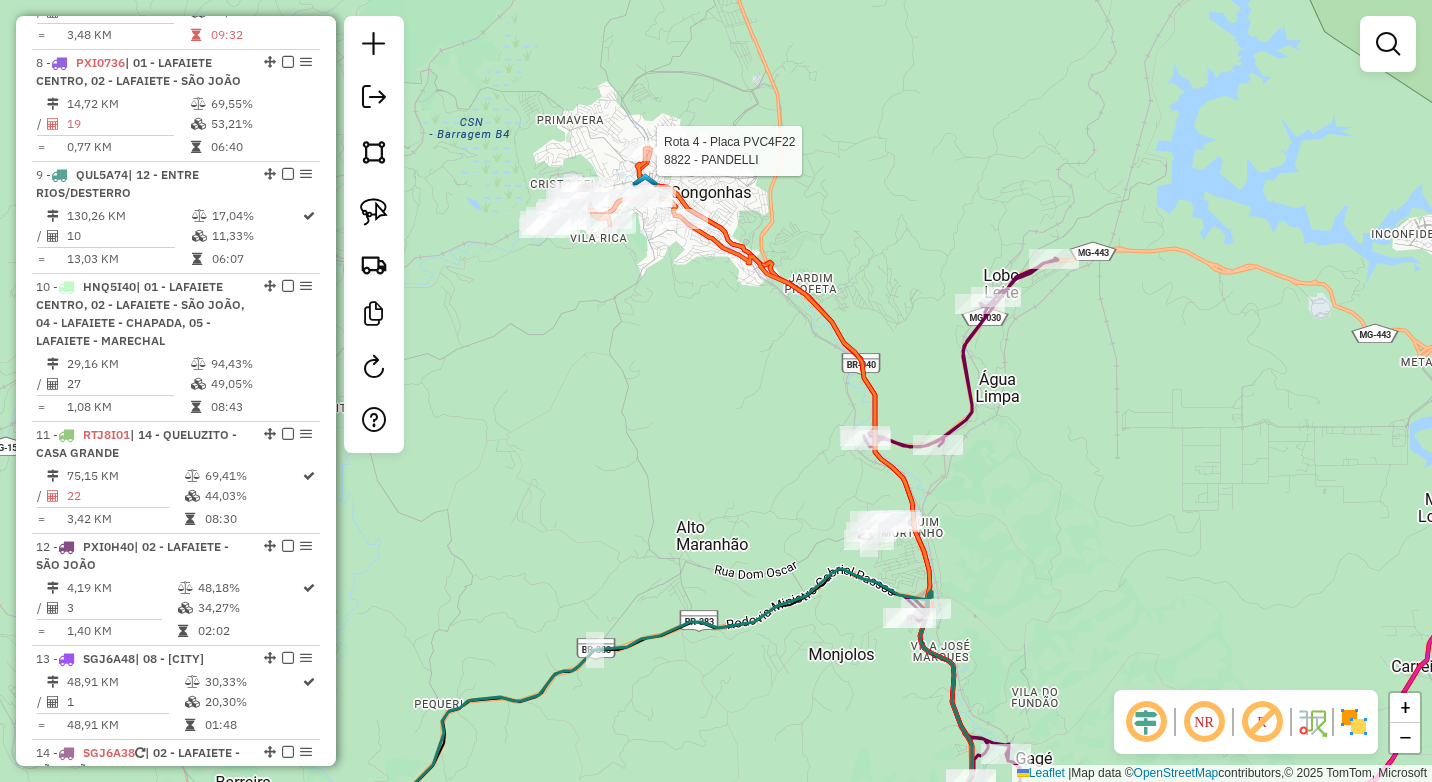 select on "*********" 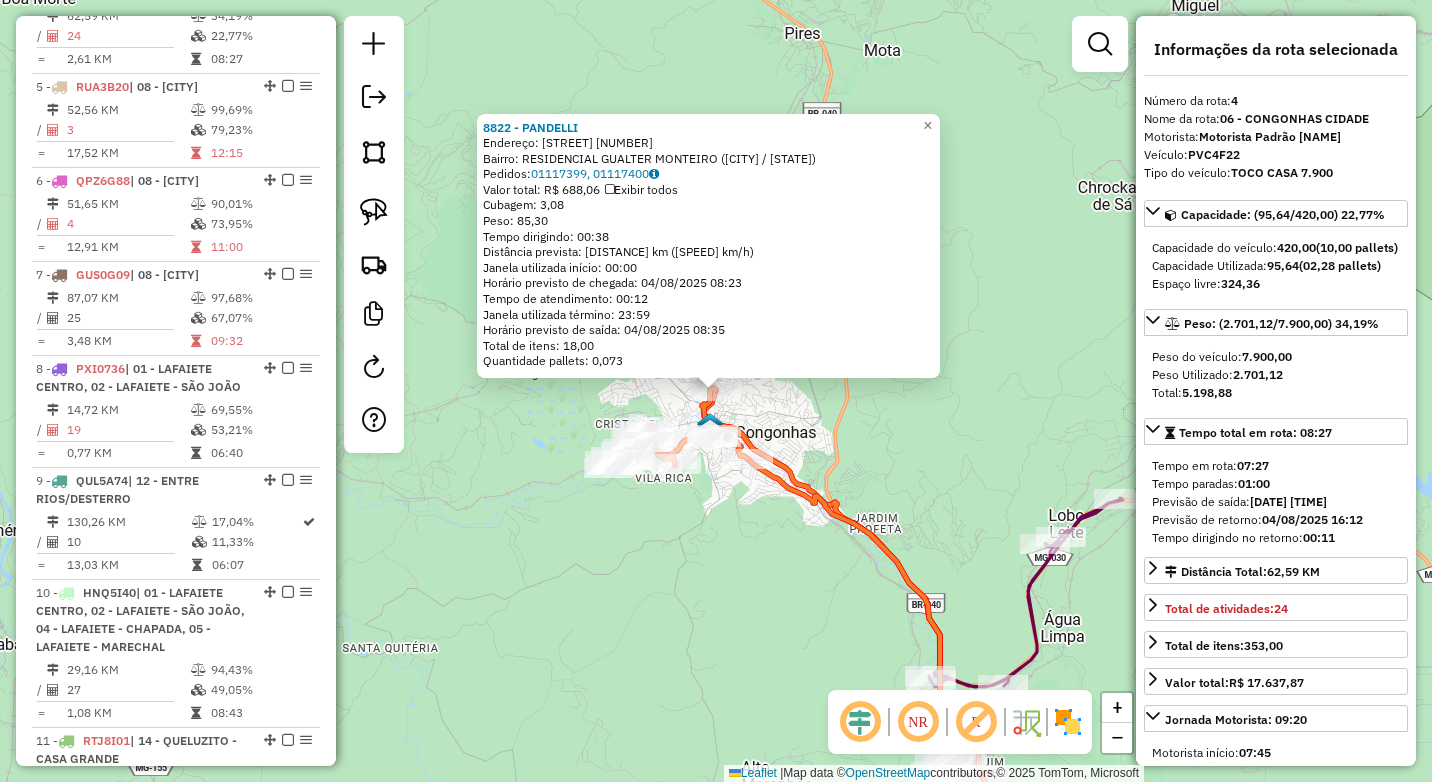 scroll, scrollTop: 1110, scrollLeft: 0, axis: vertical 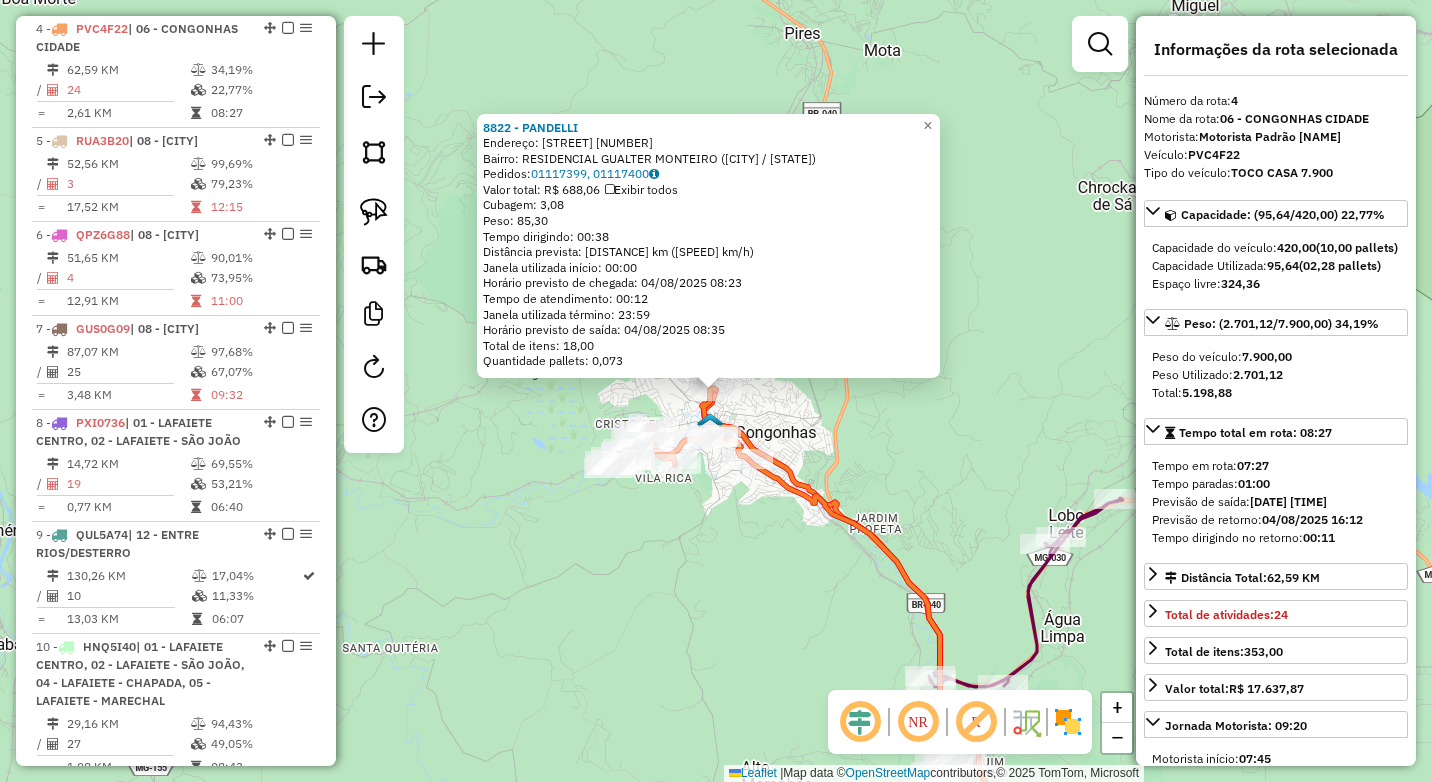 click on "8822 - PANDELLI  Endereço:  OITO 94   Bairro: RESIDENCIAL GUALTER MONTEIRO (CONGONHAS / MG)   Pedidos:  01117399, 01117400   Valor total: R$ 688,06   Exibir todos   Cubagem: 3,08  Peso: 85,30  Tempo dirigindo: 00:38   Distância prevista: 26,804 km (42,32 km/h)   Janela utilizada início: 00:00   Horário previsto de chegada: 04/08/2025 08:23   Tempo de atendimento: 00:12   Janela utilizada término: 23:59   Horário previsto de saída: 04/08/2025 08:35   Total de itens: 18,00   Quantidade pallets: 0,073  × Janela de atendimento Grade de atendimento Capacidade Transportadoras Veículos Cliente Pedidos  Rotas Selecione os dias de semana para filtrar as janelas de atendimento  Seg   Ter   Qua   Qui   Sex   Sáb   Dom  Informe o período da janela de atendimento: De: Até:  Filtrar exatamente a janela do cliente  Considerar janela de atendimento padrão  Selecione os dias de semana para filtrar as grades de atendimento  Seg   Ter   Qua   Qui   Sex   Sáb   Dom   Clientes fora do dia de atendimento selecionado" 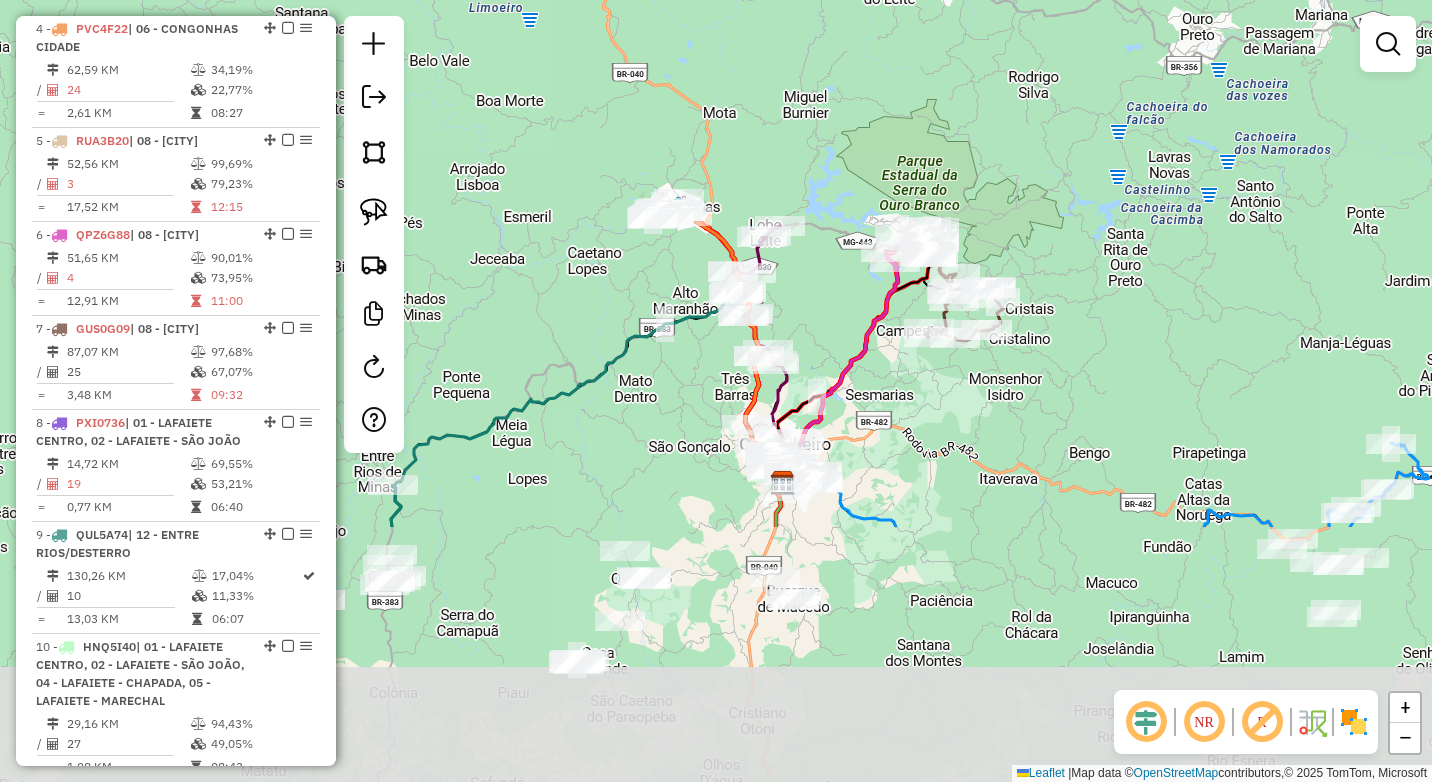 drag, startPoint x: 984, startPoint y: 585, endPoint x: 862, endPoint y: 279, distance: 329.42374 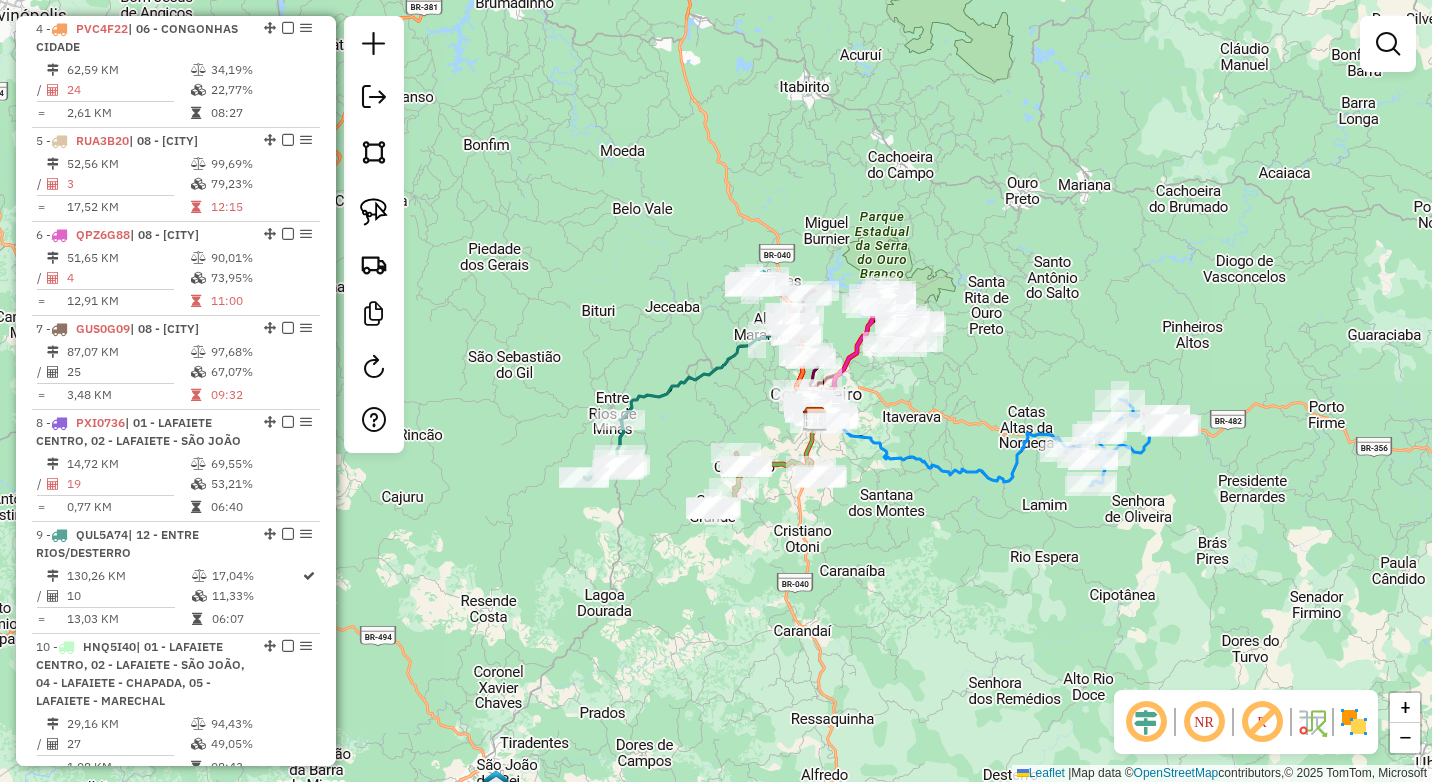 click on "Janela de atendimento Grade de atendimento Capacidade Transportadoras Veículos Cliente Pedidos  Rotas Selecione os dias de semana para filtrar as janelas de atendimento  Seg   Ter   Qua   Qui   Sex   Sáb   Dom  Informe o período da janela de atendimento: De: Até:  Filtrar exatamente a janela do cliente  Considerar janela de atendimento padrão  Selecione os dias de semana para filtrar as grades de atendimento  Seg   Ter   Qua   Qui   Sex   Sáb   Dom   Considerar clientes sem dia de atendimento cadastrado  Clientes fora do dia de atendimento selecionado Filtrar as atividades entre os valores definidos abaixo:  Peso mínimo:  ****  Peso máximo:  ****  Cubagem mínima:   Cubagem máxima:   De:   Até:  Filtrar as atividades entre o tempo de atendimento definido abaixo:  De:   Até:   Considerar capacidade total dos clientes não roteirizados Transportadora: Selecione um ou mais itens Tipo de veículo: Selecione um ou mais itens Veículo: Selecione um ou mais itens Motorista: Selecione um ou mais itens De:" 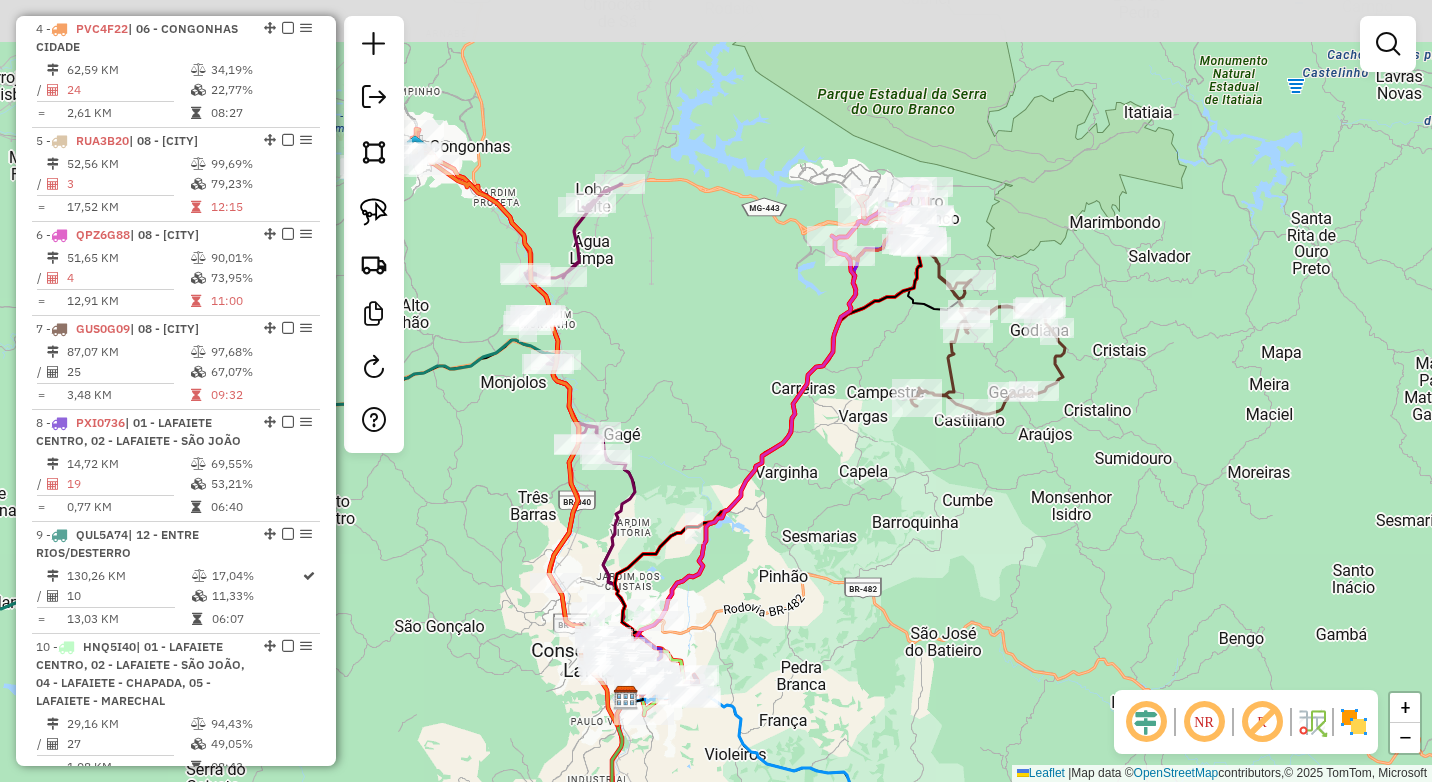 drag, startPoint x: 893, startPoint y: 296, endPoint x: 862, endPoint y: 405, distance: 113.32255 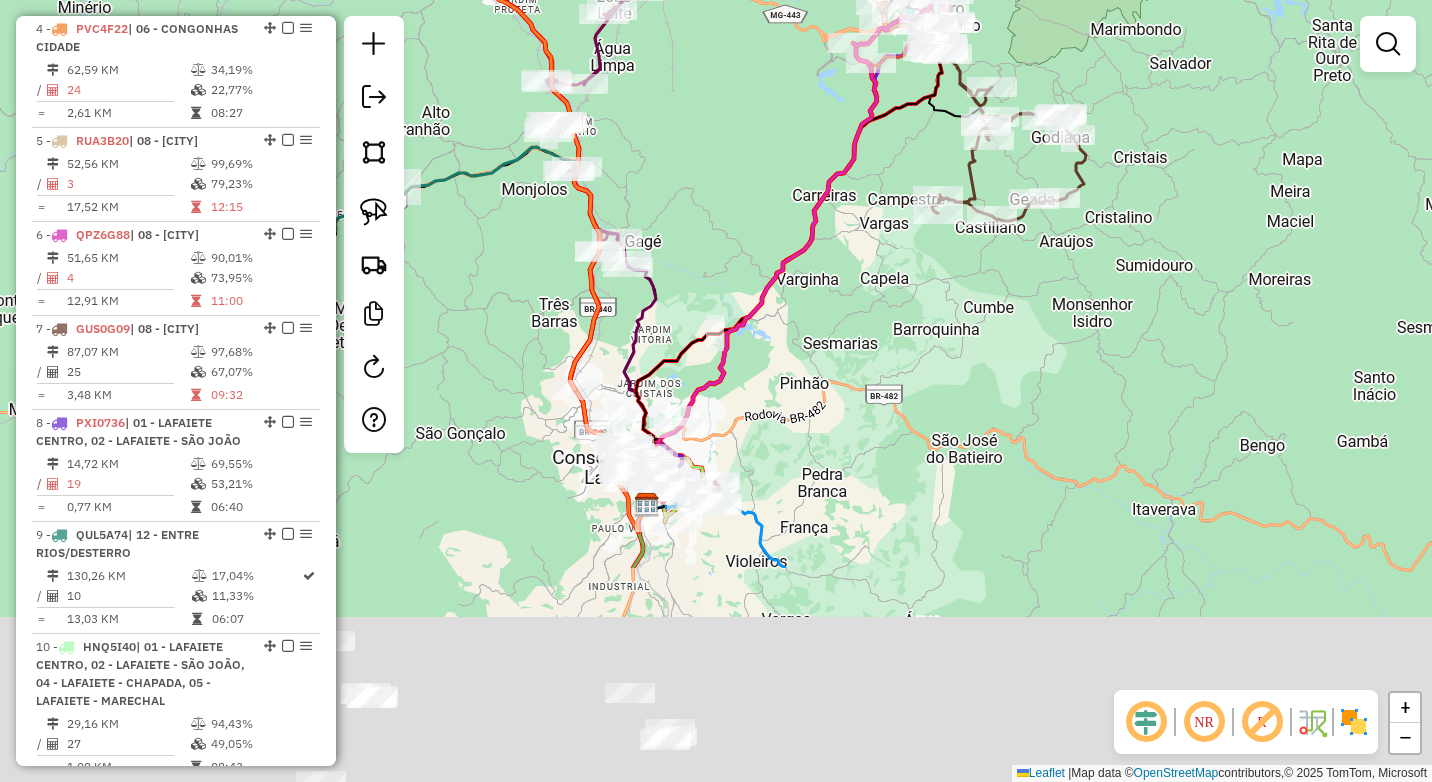drag, startPoint x: 791, startPoint y: 362, endPoint x: 895, endPoint y: 205, distance: 188.32153 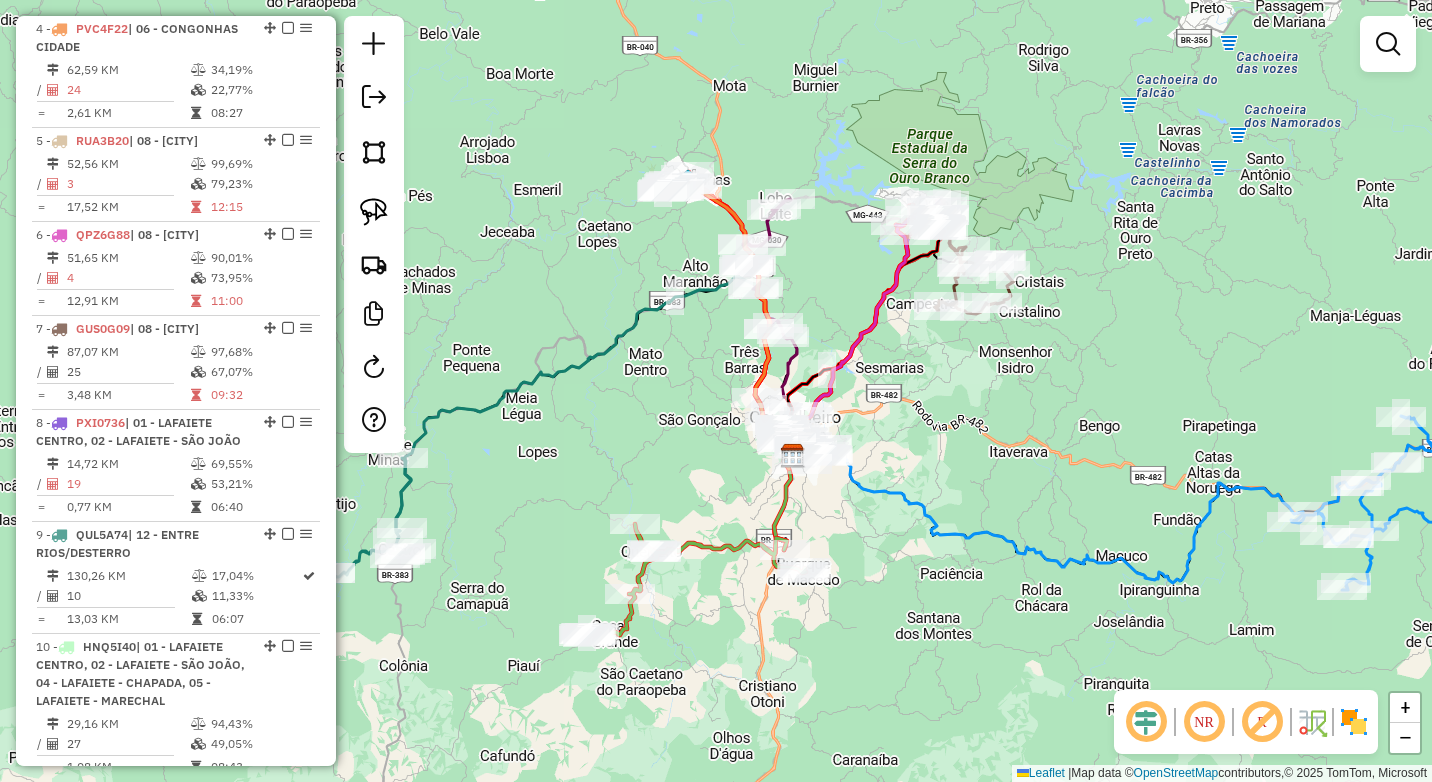 click on "Janela de atendimento Grade de atendimento Capacidade Transportadoras Veículos Cliente Pedidos  Rotas Selecione os dias de semana para filtrar as janelas de atendimento  Seg   Ter   Qua   Qui   Sex   Sáb   Dom  Informe o período da janela de atendimento: De: Até:  Filtrar exatamente a janela do cliente  Considerar janela de atendimento padrão  Selecione os dias de semana para filtrar as grades de atendimento  Seg   Ter   Qua   Qui   Sex   Sáb   Dom   Considerar clientes sem dia de atendimento cadastrado  Clientes fora do dia de atendimento selecionado Filtrar as atividades entre os valores definidos abaixo:  Peso mínimo:  ****  Peso máximo:  ****  Cubagem mínima:   Cubagem máxima:   De:   Até:  Filtrar as atividades entre o tempo de atendimento definido abaixo:  De:   Até:   Considerar capacidade total dos clientes não roteirizados Transportadora: Selecione um ou mais itens Tipo de veículo: Selecione um ou mais itens Veículo: Selecione um ou mais itens Motorista: Selecione um ou mais itens De:" 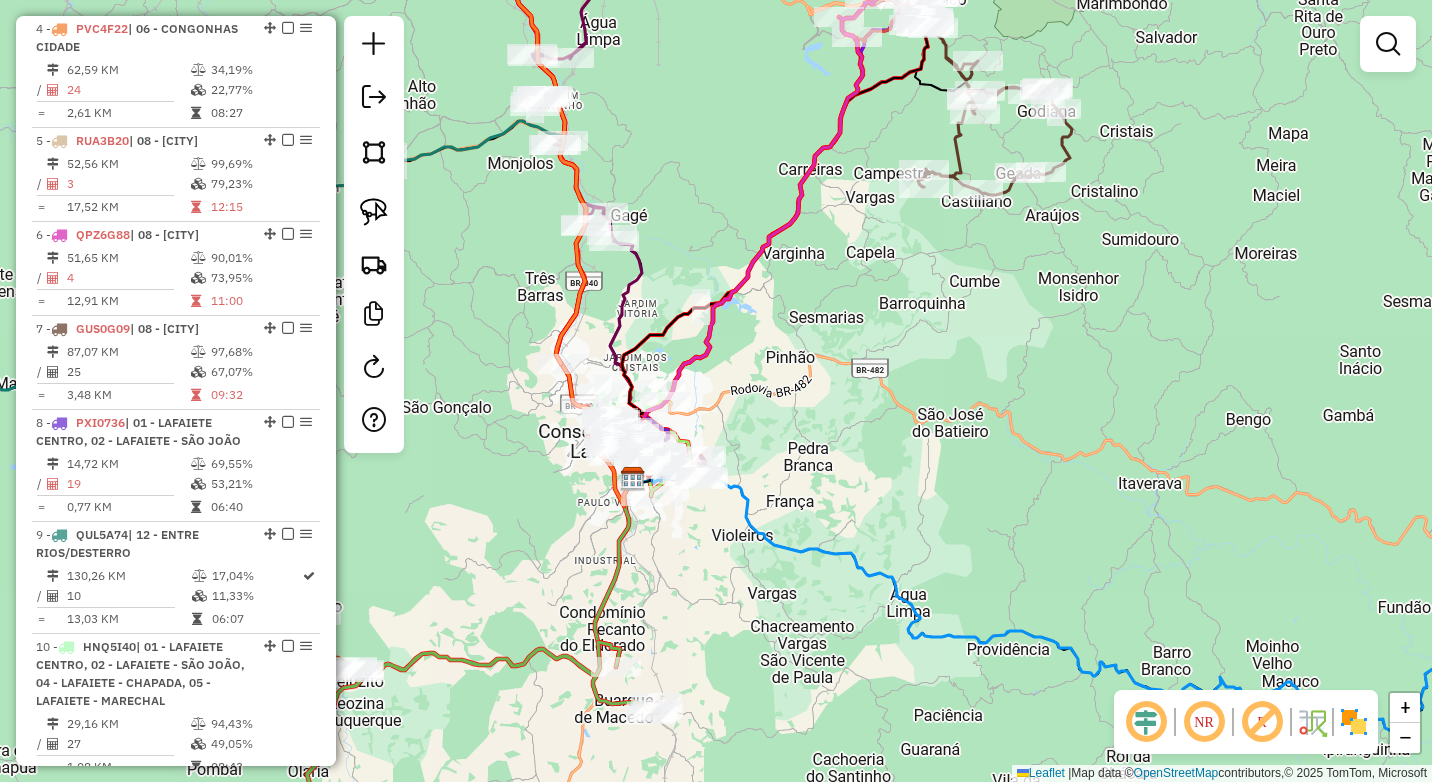 drag, startPoint x: 698, startPoint y: 191, endPoint x: 737, endPoint y: 248, distance: 69.065186 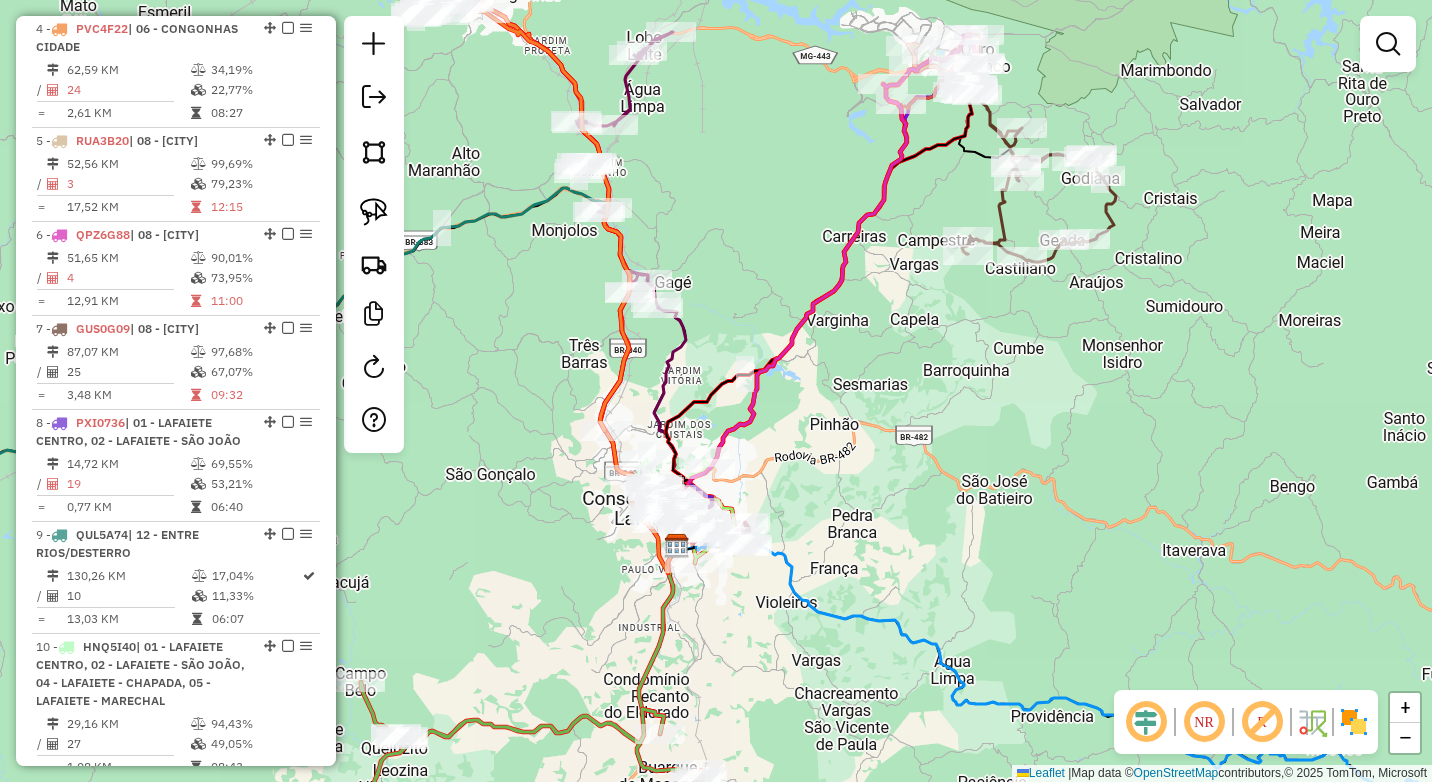 drag, startPoint x: 745, startPoint y: 220, endPoint x: 769, endPoint y: 271, distance: 56.364883 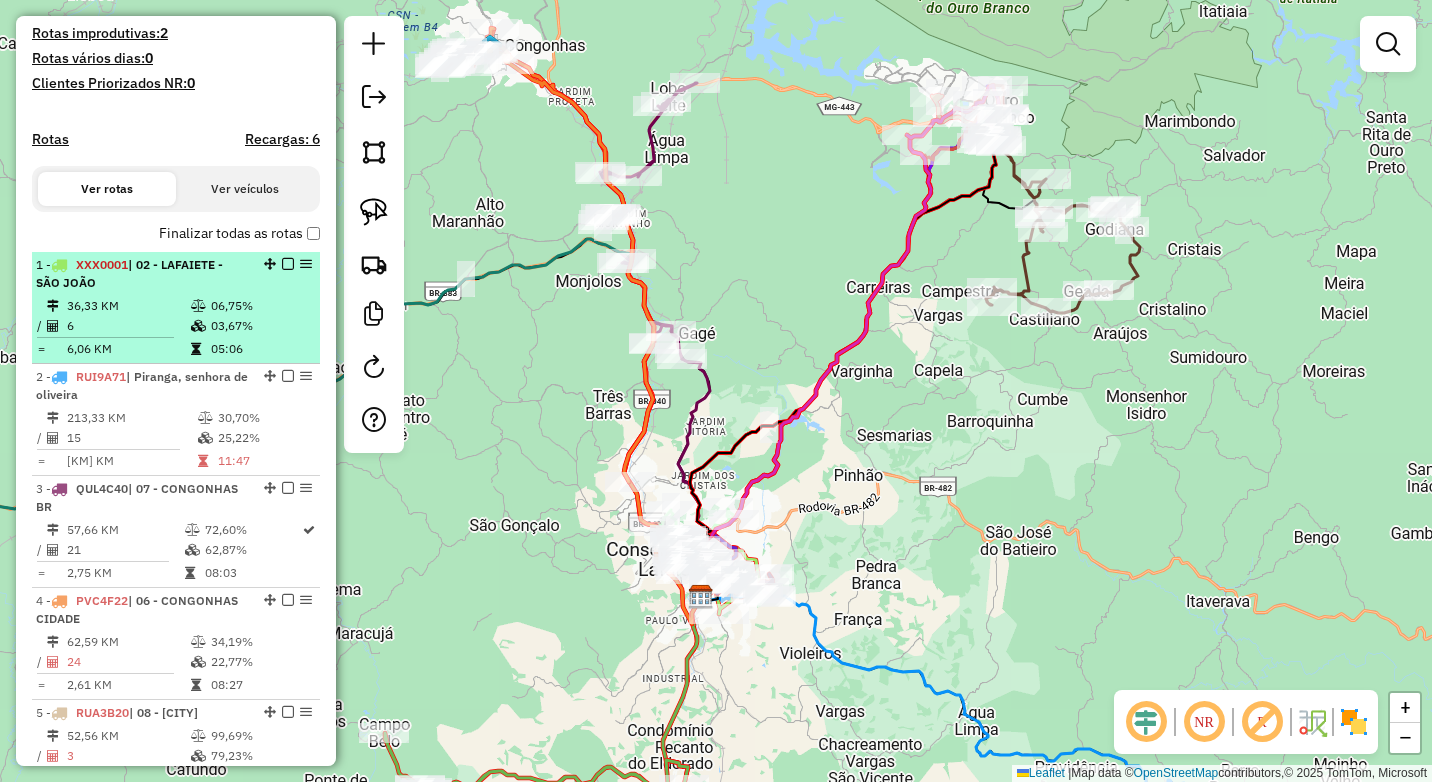 scroll, scrollTop: 500, scrollLeft: 0, axis: vertical 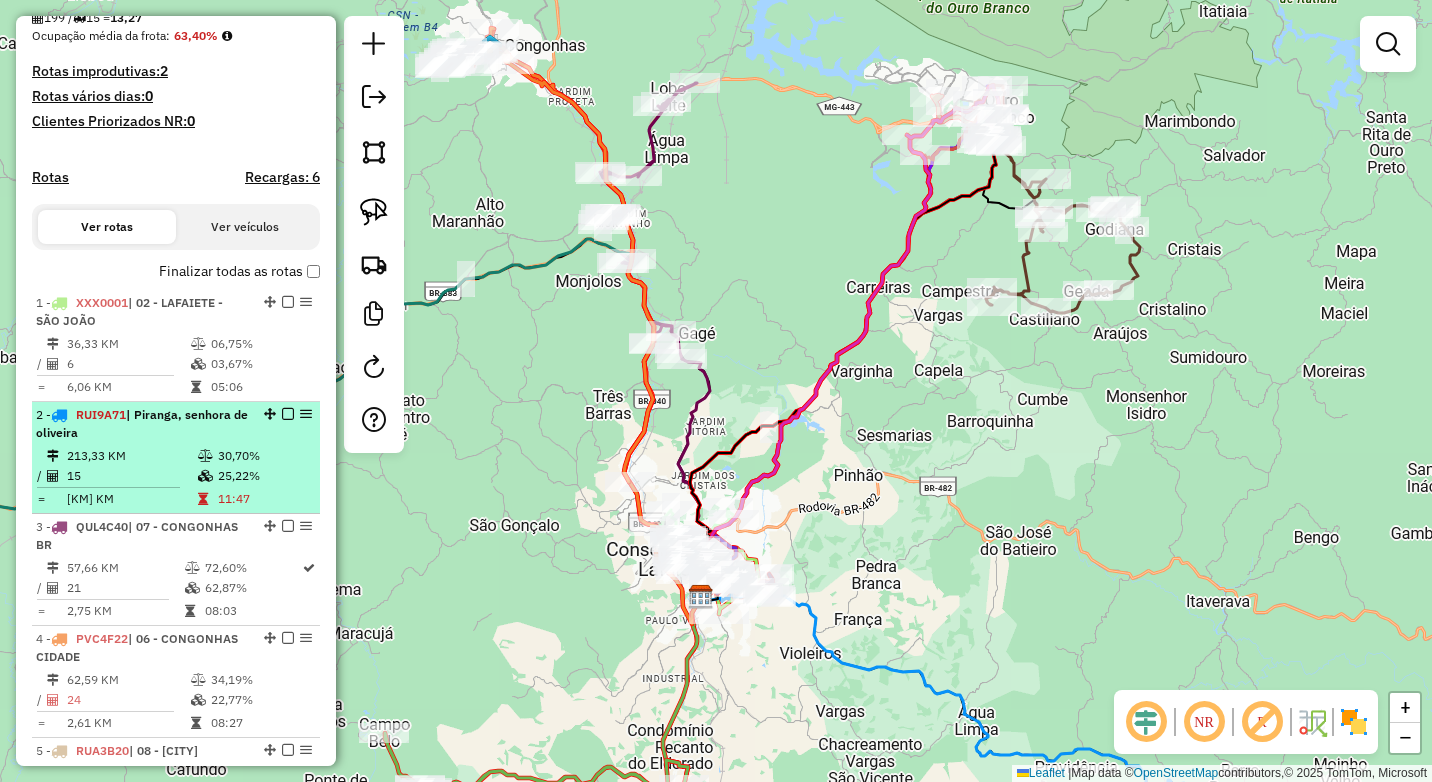 click on "213,33 KM" at bounding box center (131, 456) 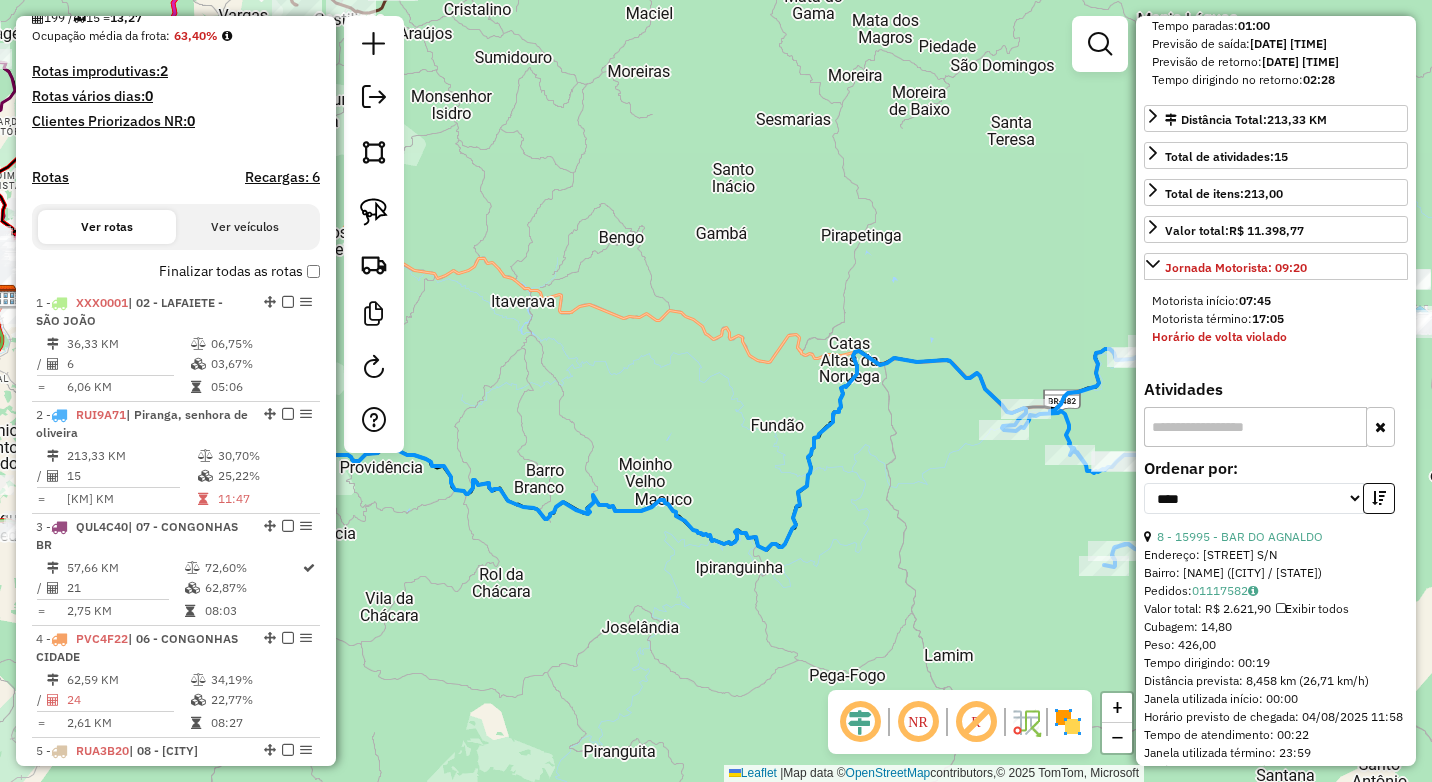 scroll, scrollTop: 500, scrollLeft: 0, axis: vertical 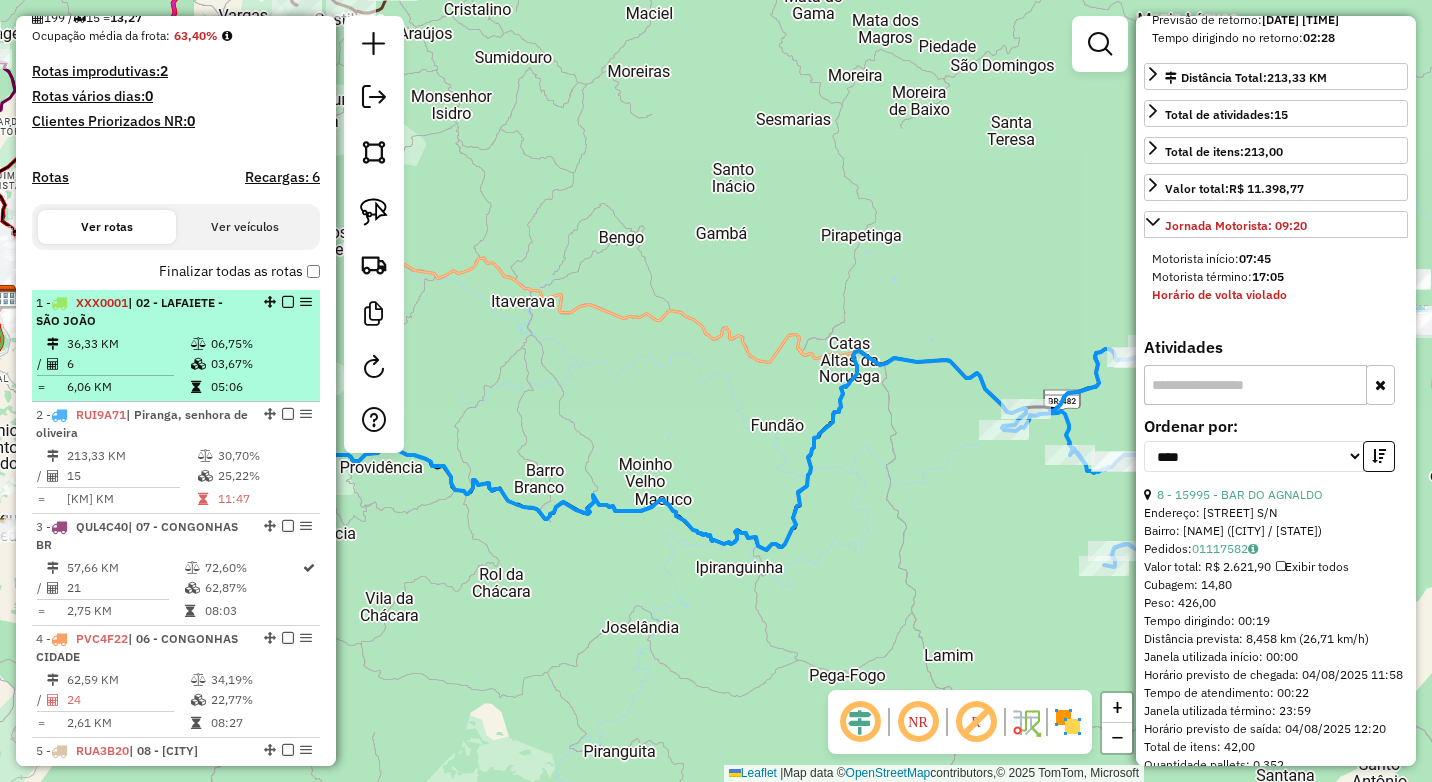 click on "06,75%" at bounding box center [260, 344] 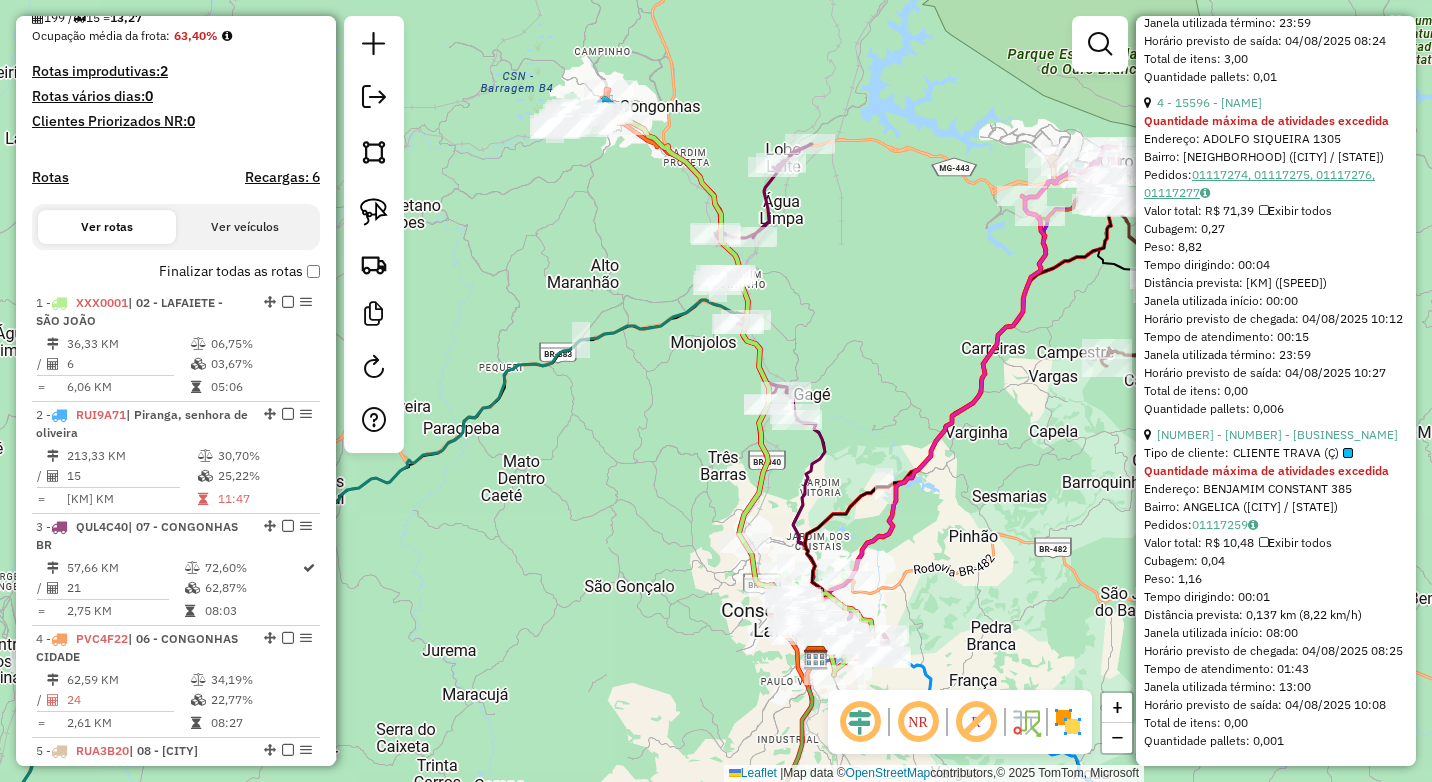 scroll, scrollTop: 2408, scrollLeft: 0, axis: vertical 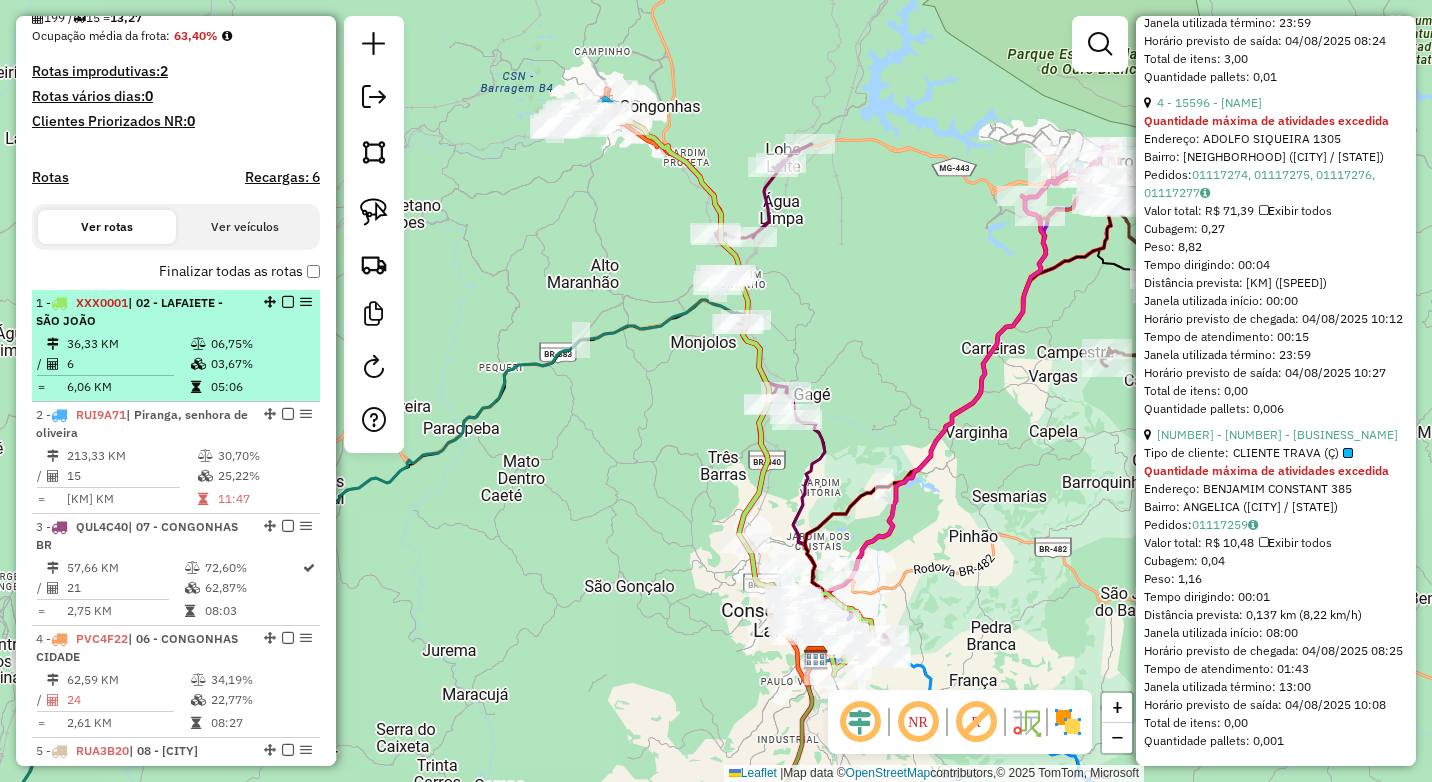 click at bounding box center (288, 302) 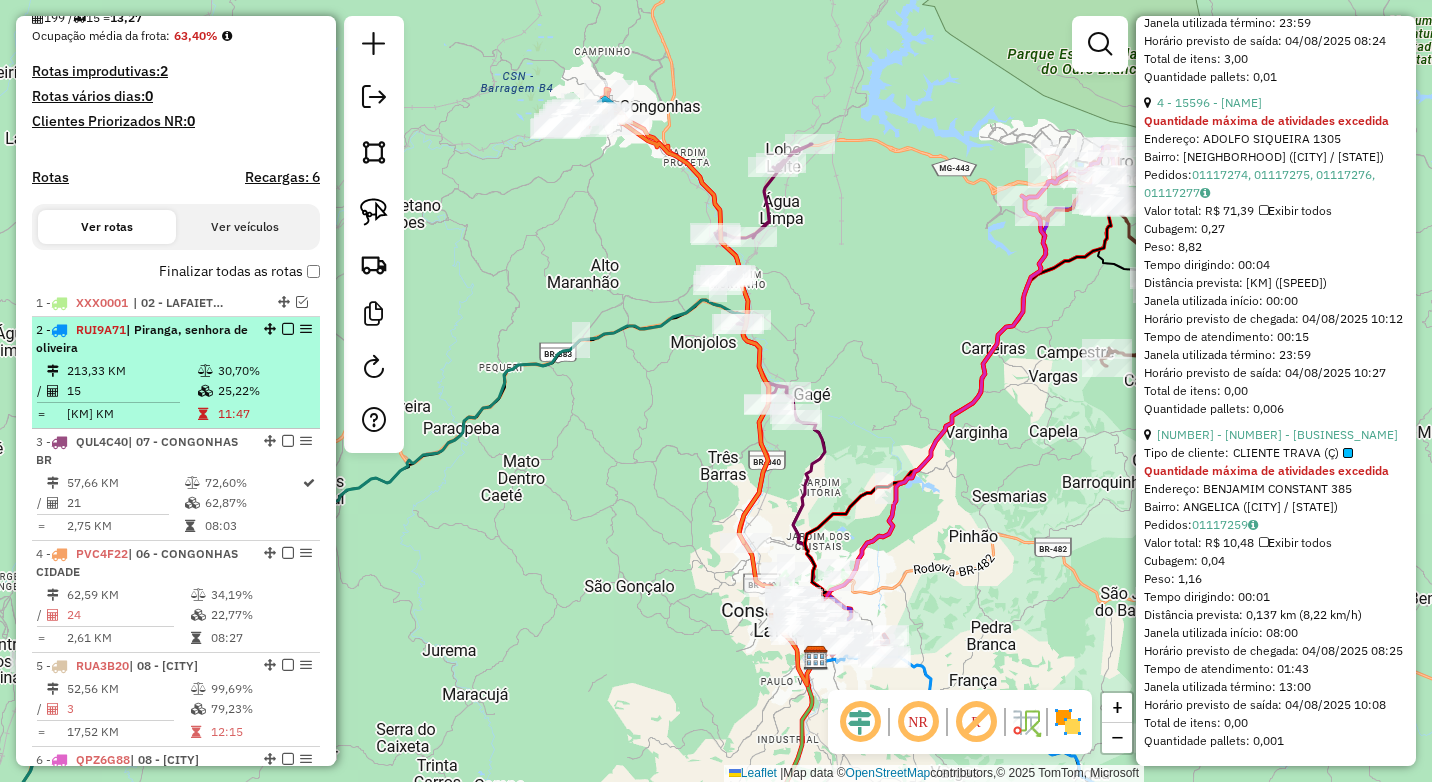 click on "30,70%" at bounding box center (264, 371) 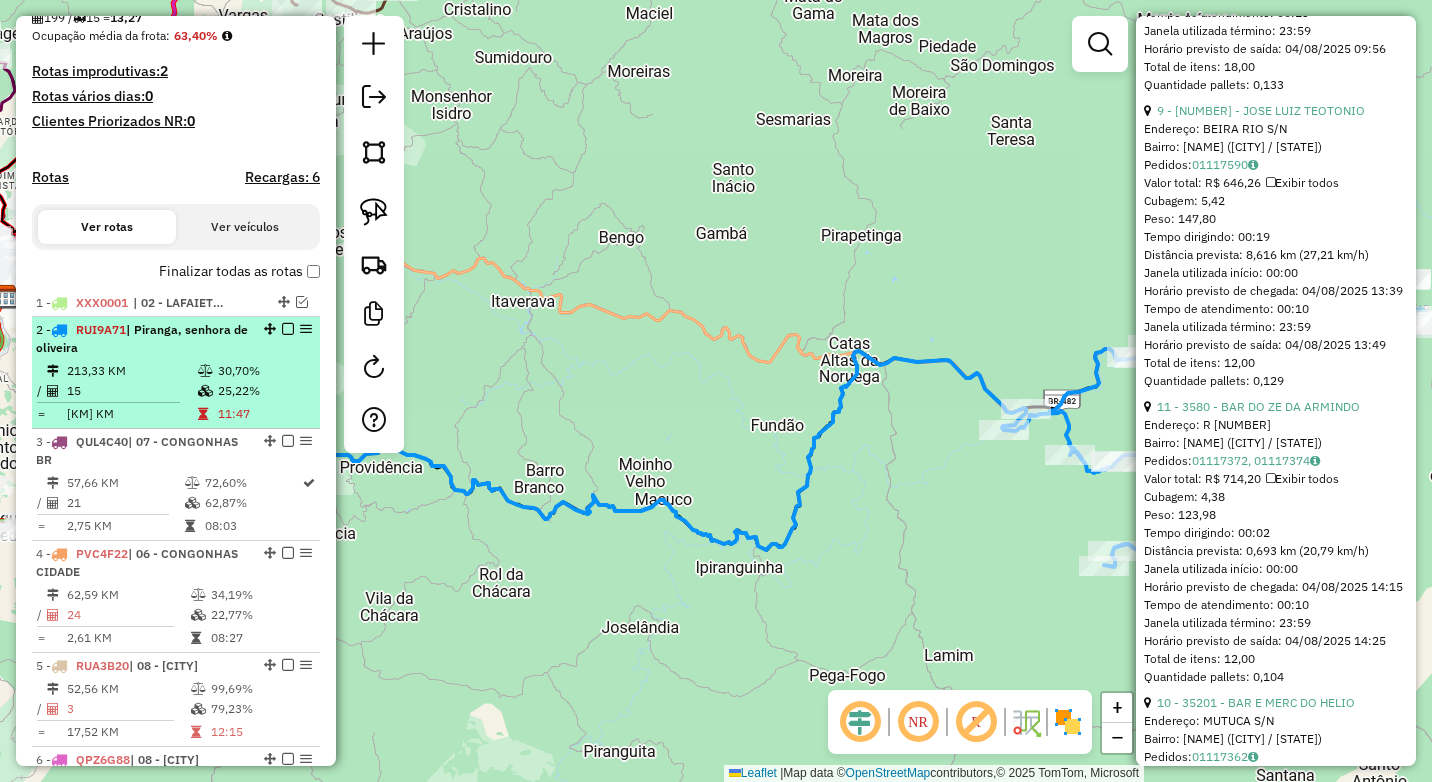 click at bounding box center [288, 329] 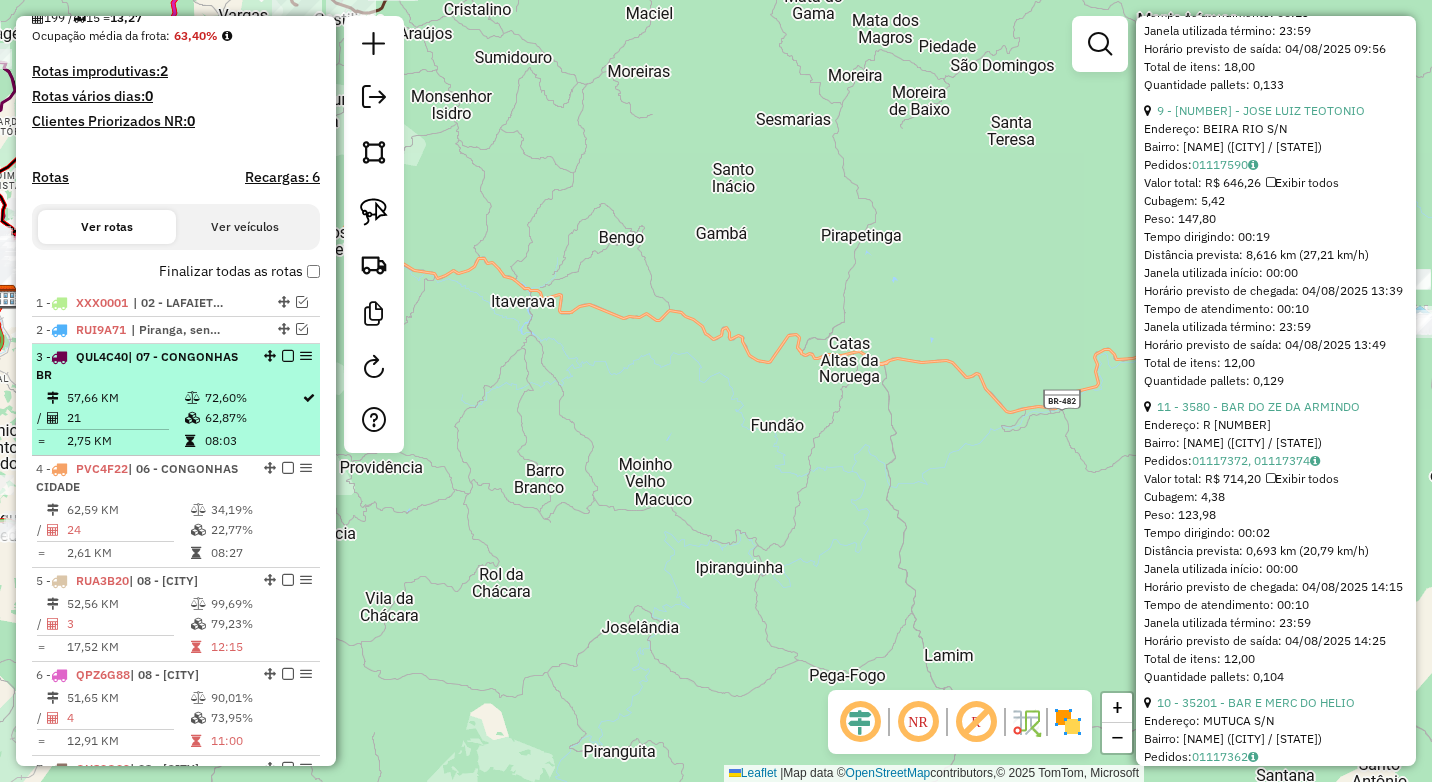click on "3 -       QUL4C40   | 07 - CONGONHAS BR  57,66 KM   72,60%  /  21   62,87%     =  2,75 KM   08:03" at bounding box center (176, 400) 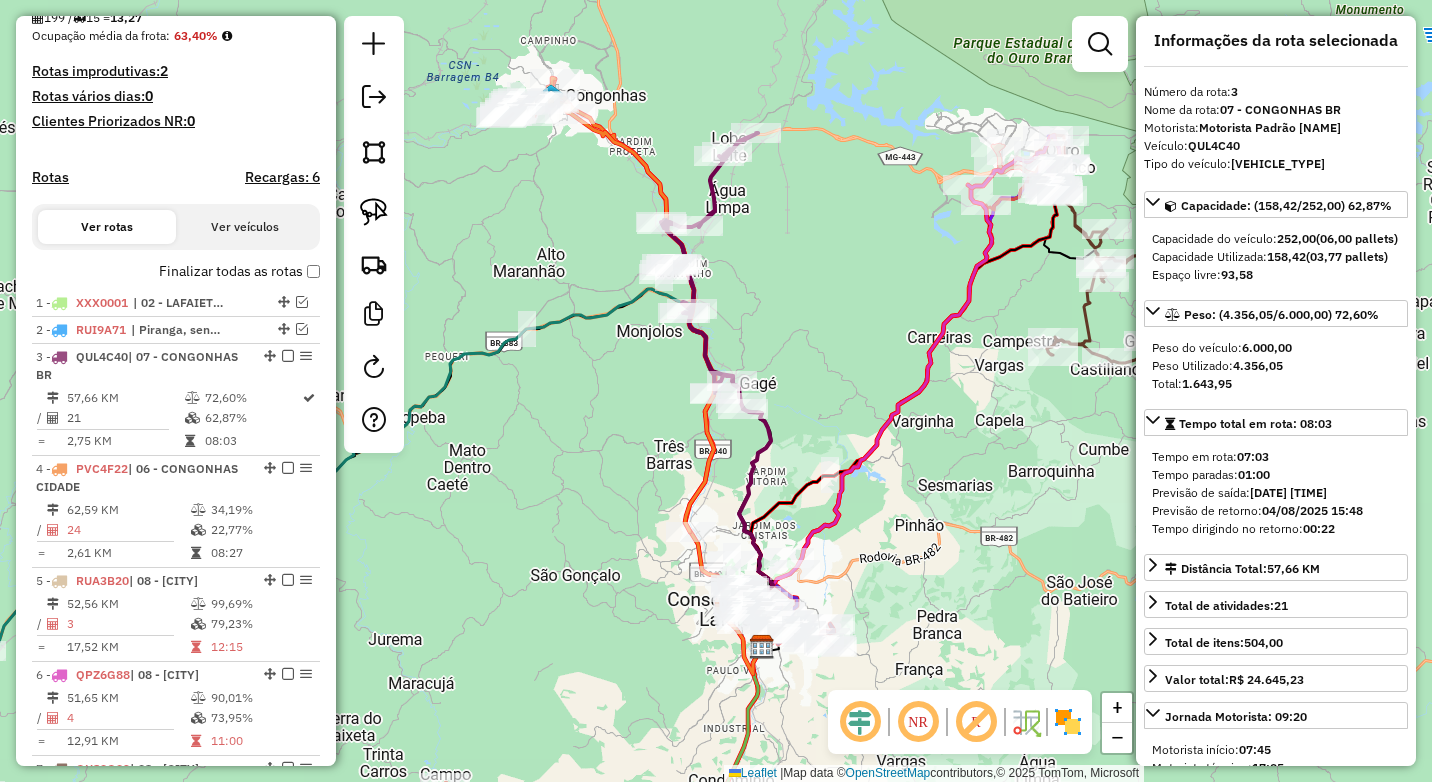 scroll, scrollTop: 0, scrollLeft: 0, axis: both 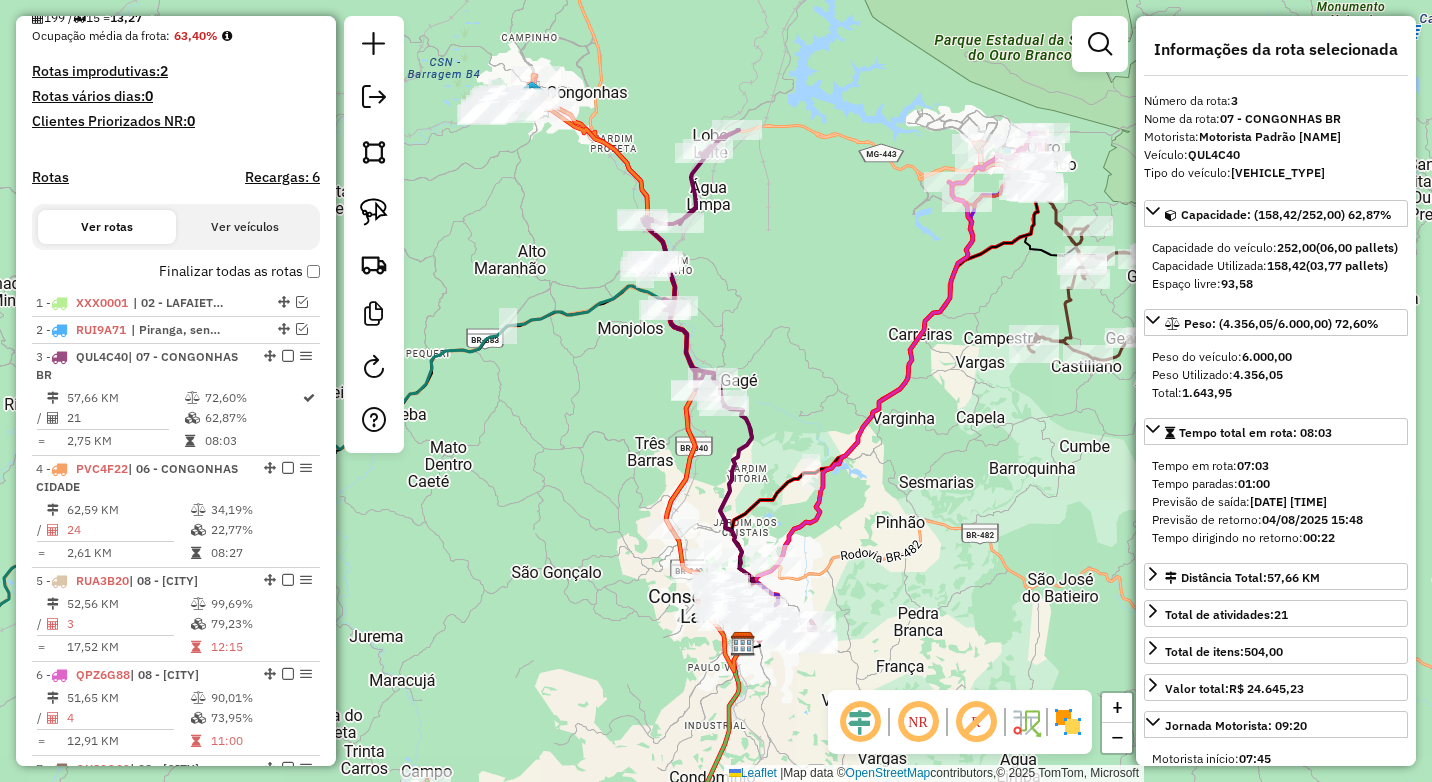 drag, startPoint x: 864, startPoint y: 310, endPoint x: 847, endPoint y: 307, distance: 17.262676 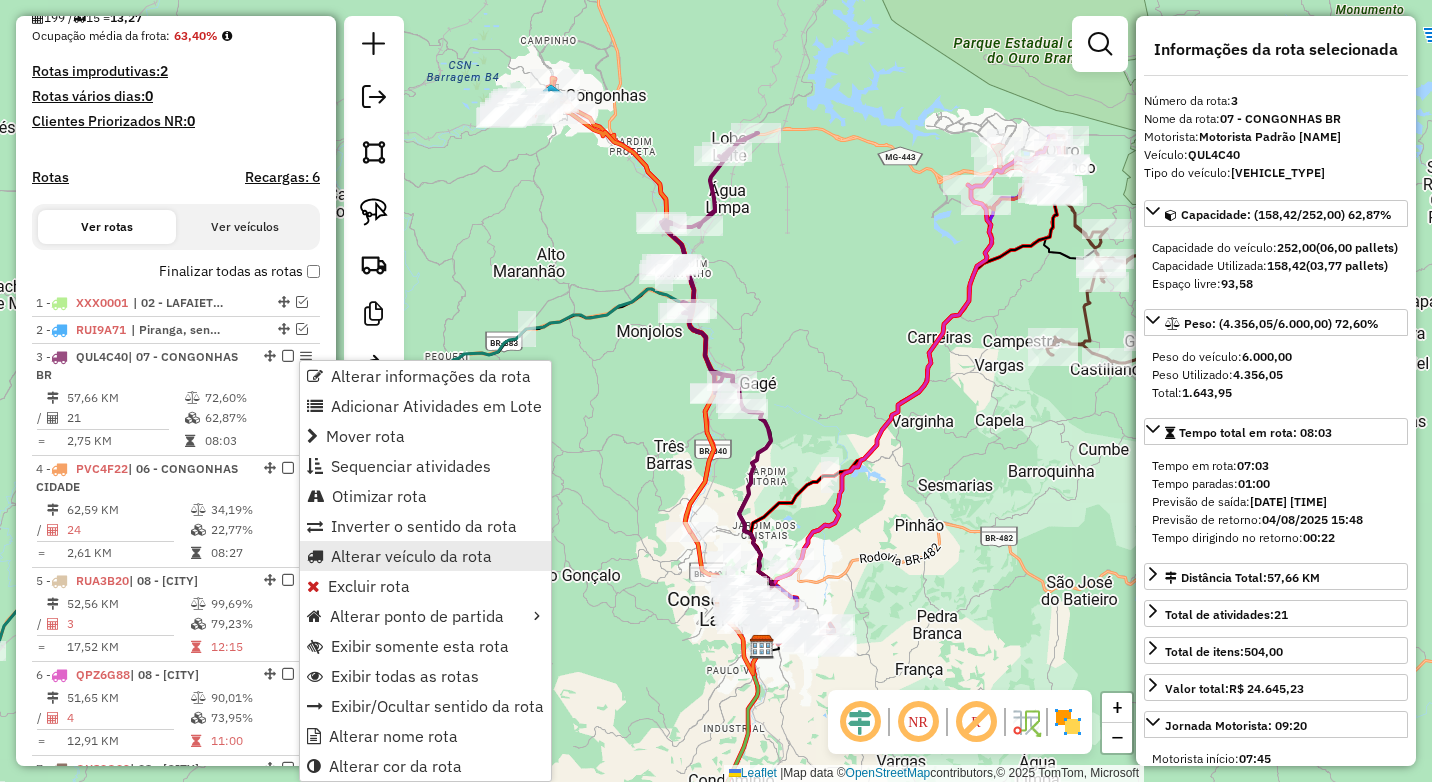 click on "Alterar veículo da rota" at bounding box center (411, 556) 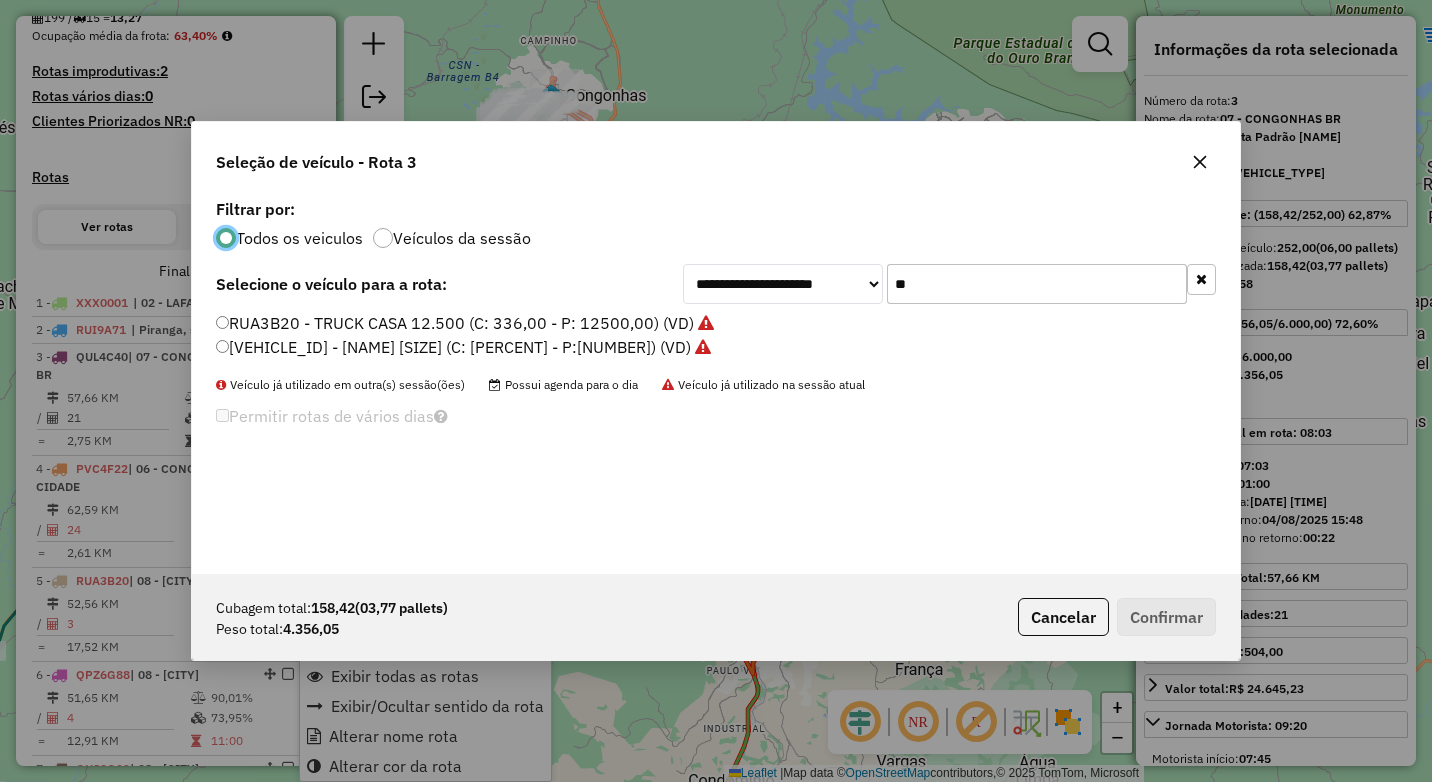 scroll, scrollTop: 11, scrollLeft: 6, axis: both 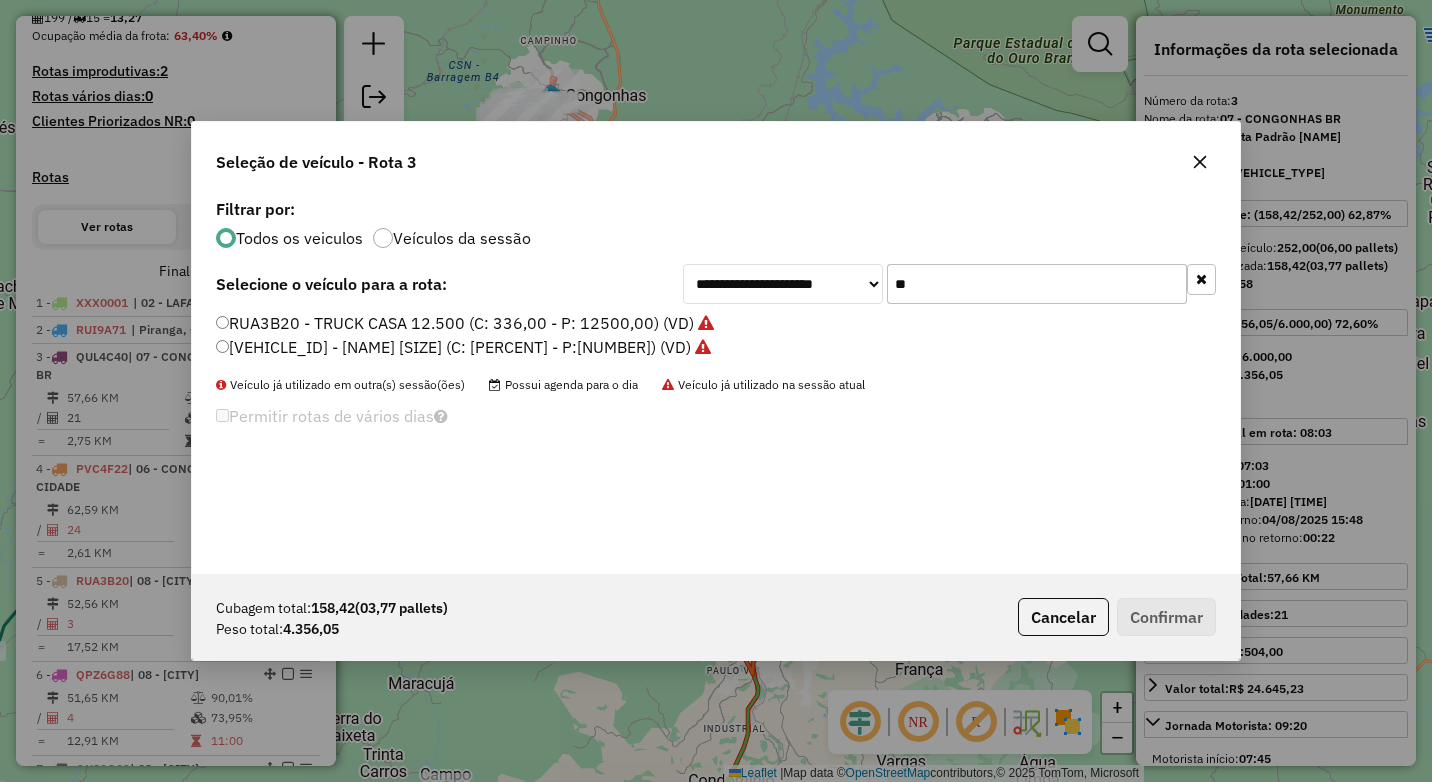 drag, startPoint x: 930, startPoint y: 286, endPoint x: 851, endPoint y: 295, distance: 79.51101 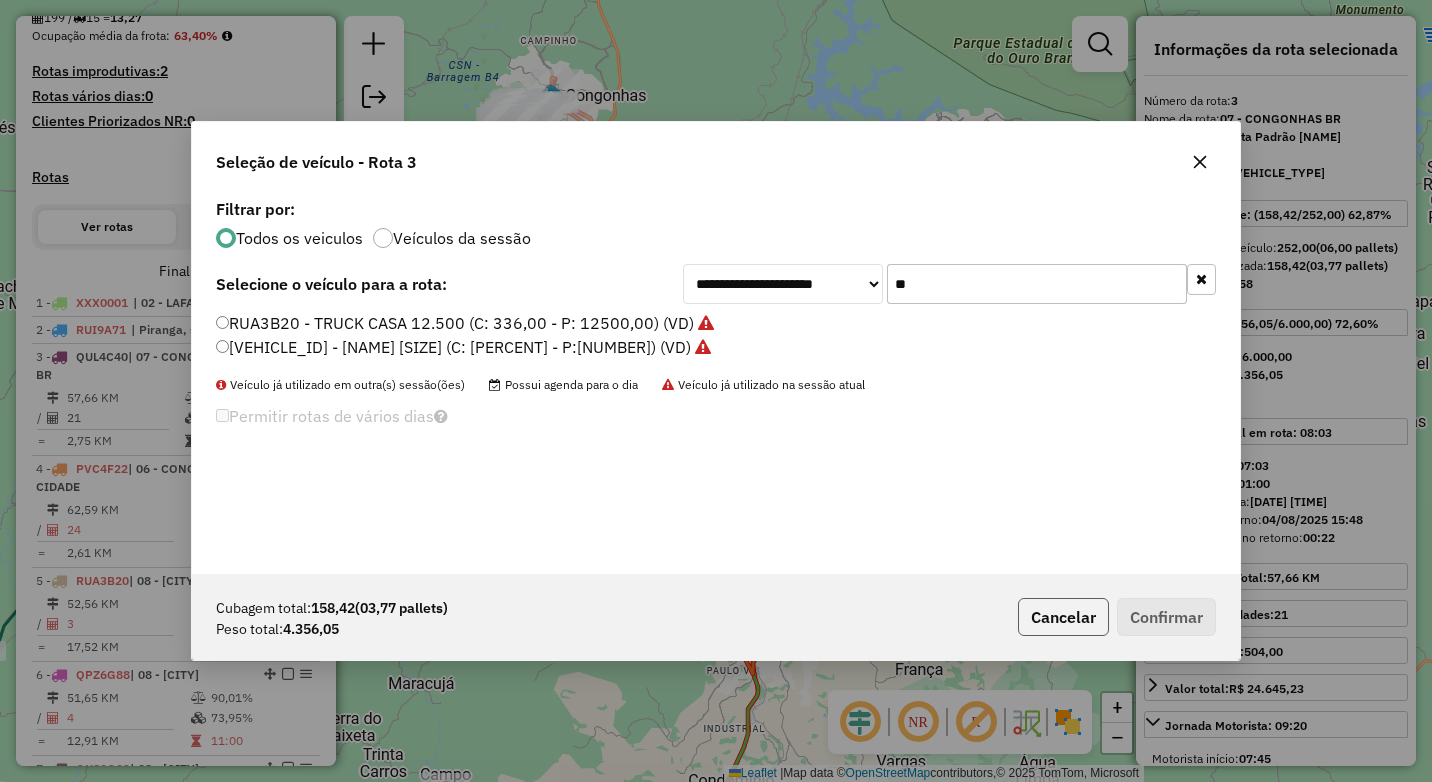 click on "Cancelar" 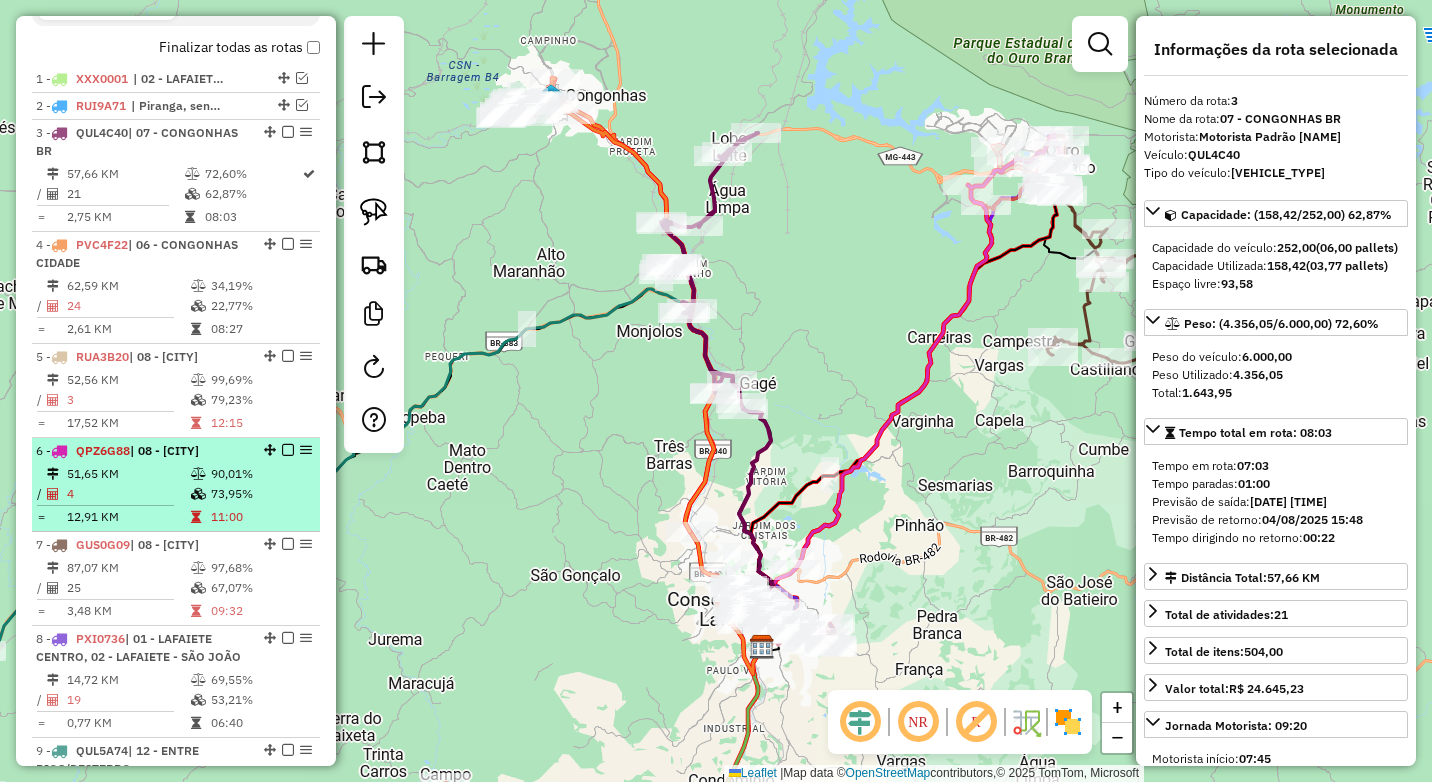 scroll, scrollTop: 400, scrollLeft: 0, axis: vertical 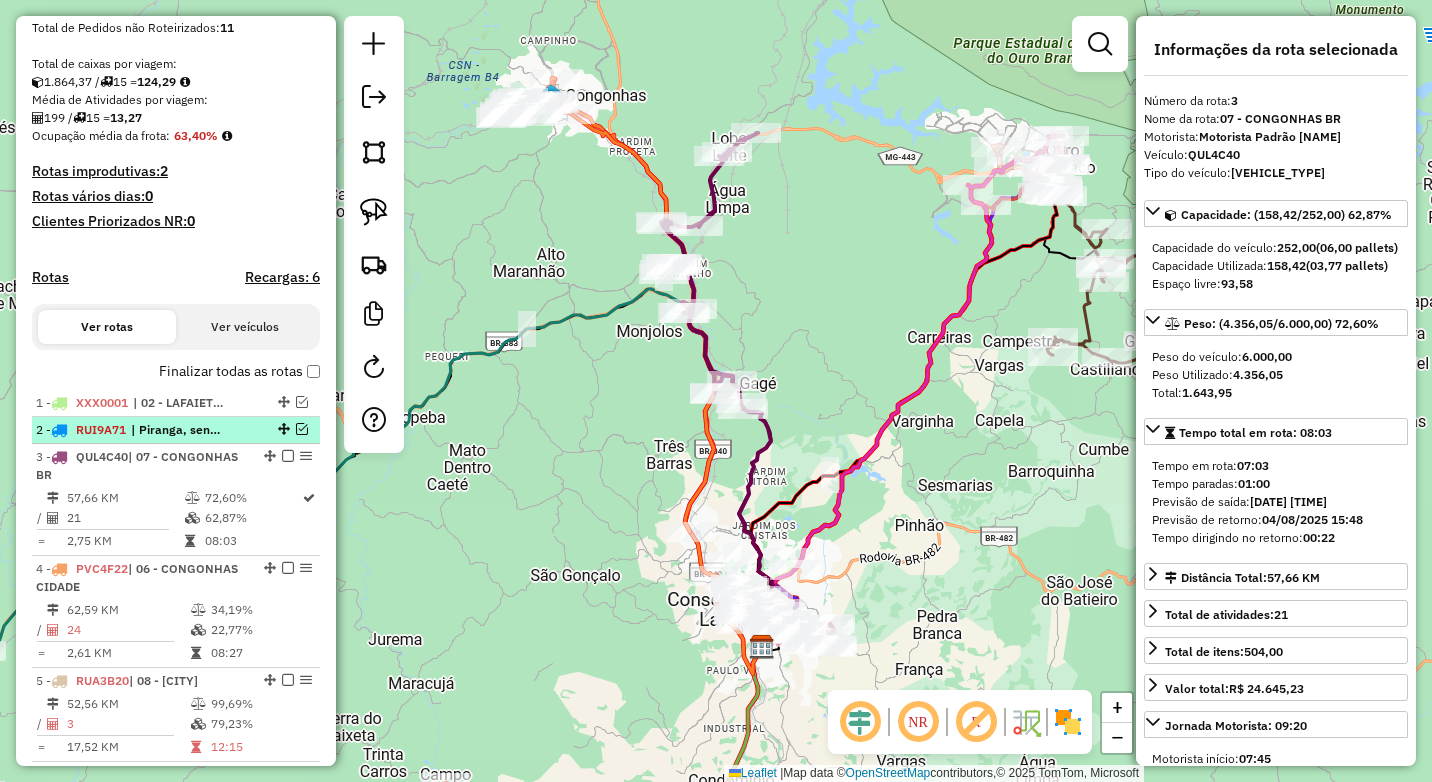 click at bounding box center [302, 429] 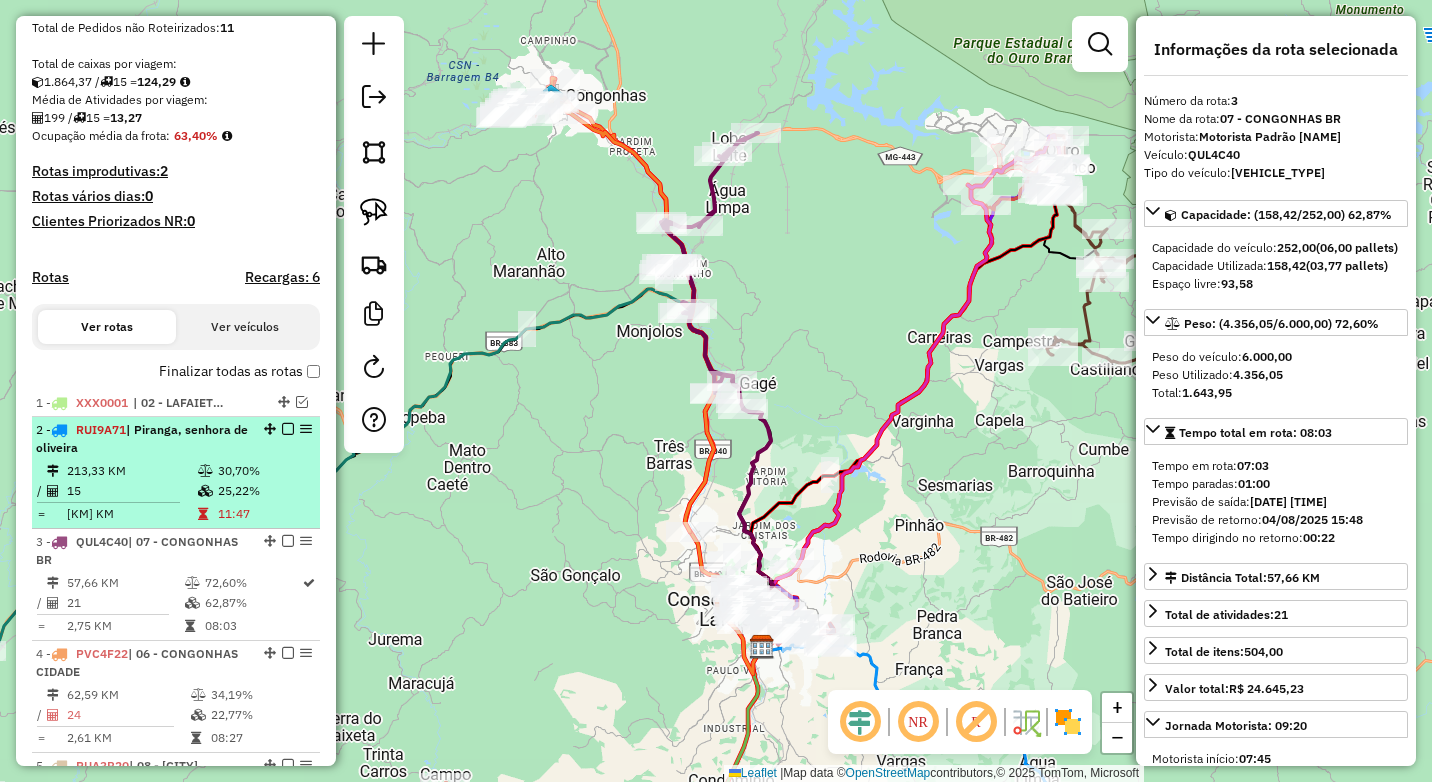 click on "30,70%" at bounding box center [264, 471] 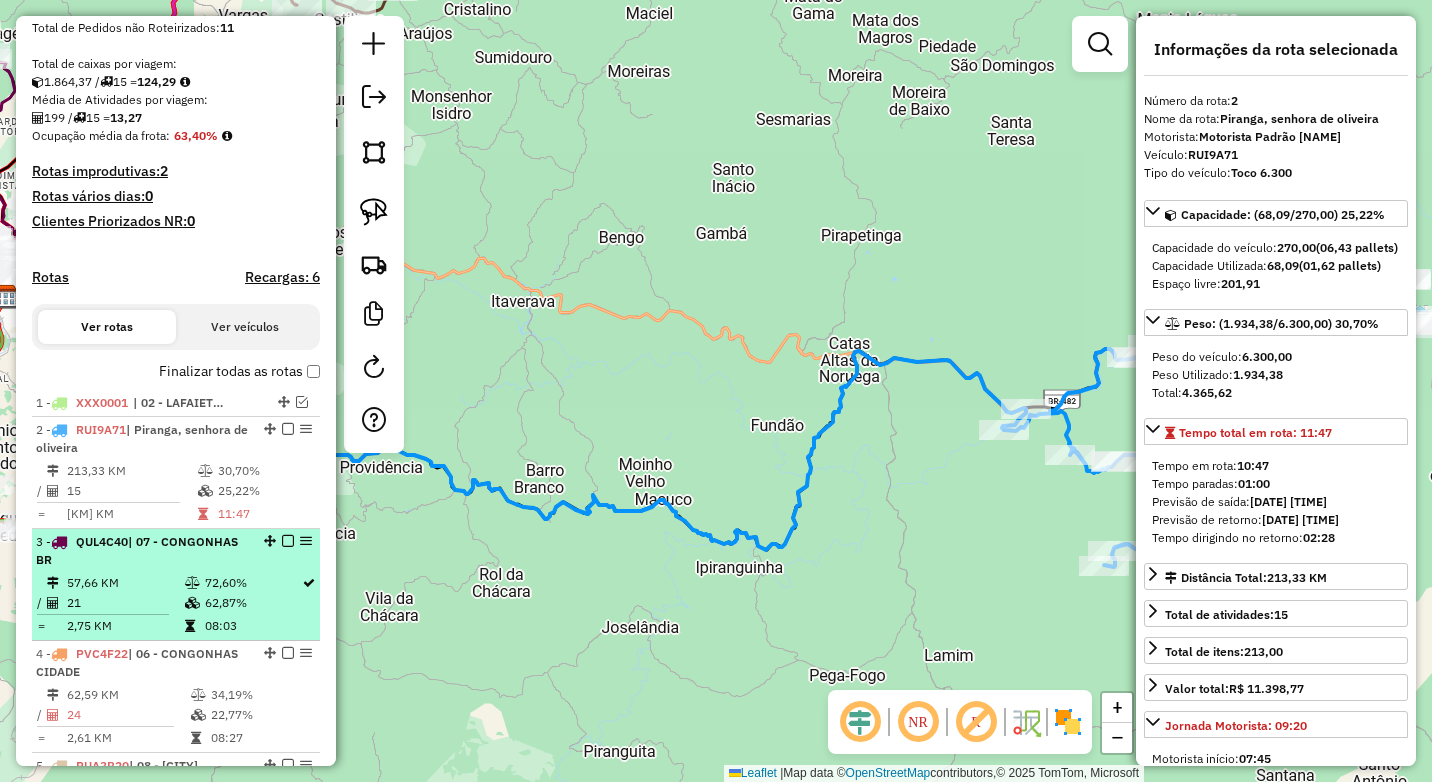 click on "72,60%" at bounding box center [252, 583] 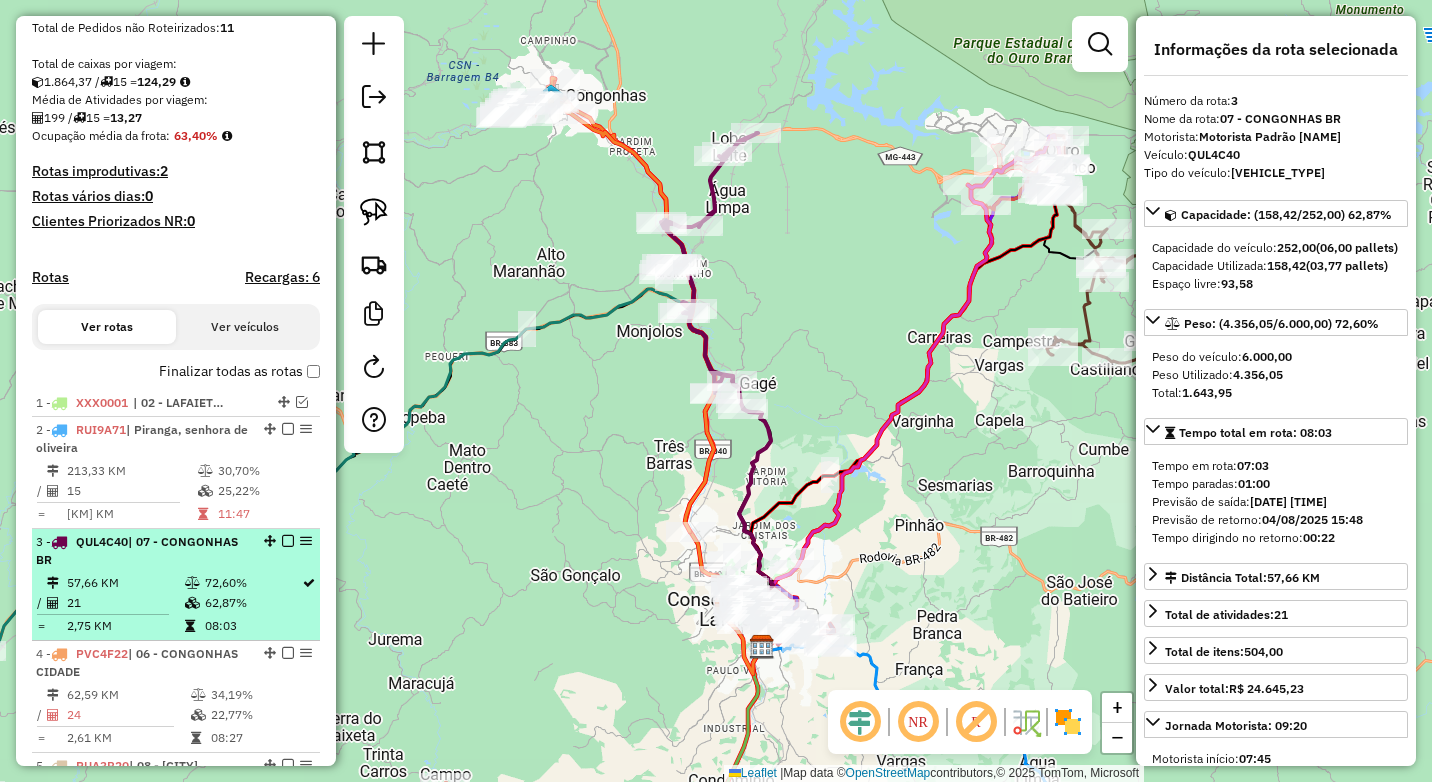 click on "3 -       QUL4C40   | 07 - CONGONHAS BR  57,66 KM   72,60%  /  21   62,87%     =  2,75 KM   08:03" at bounding box center [176, 585] 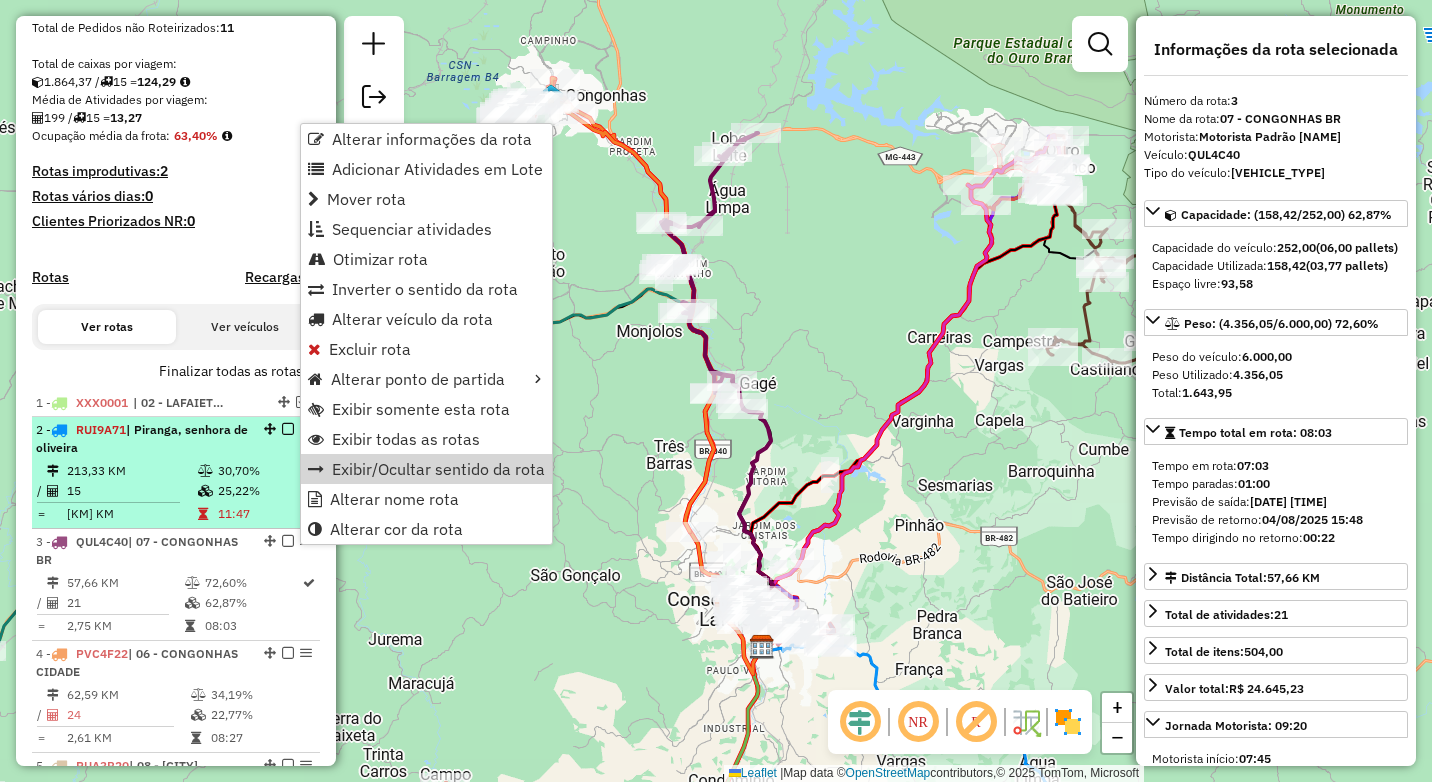 click on "213,33 KM" at bounding box center [131, 471] 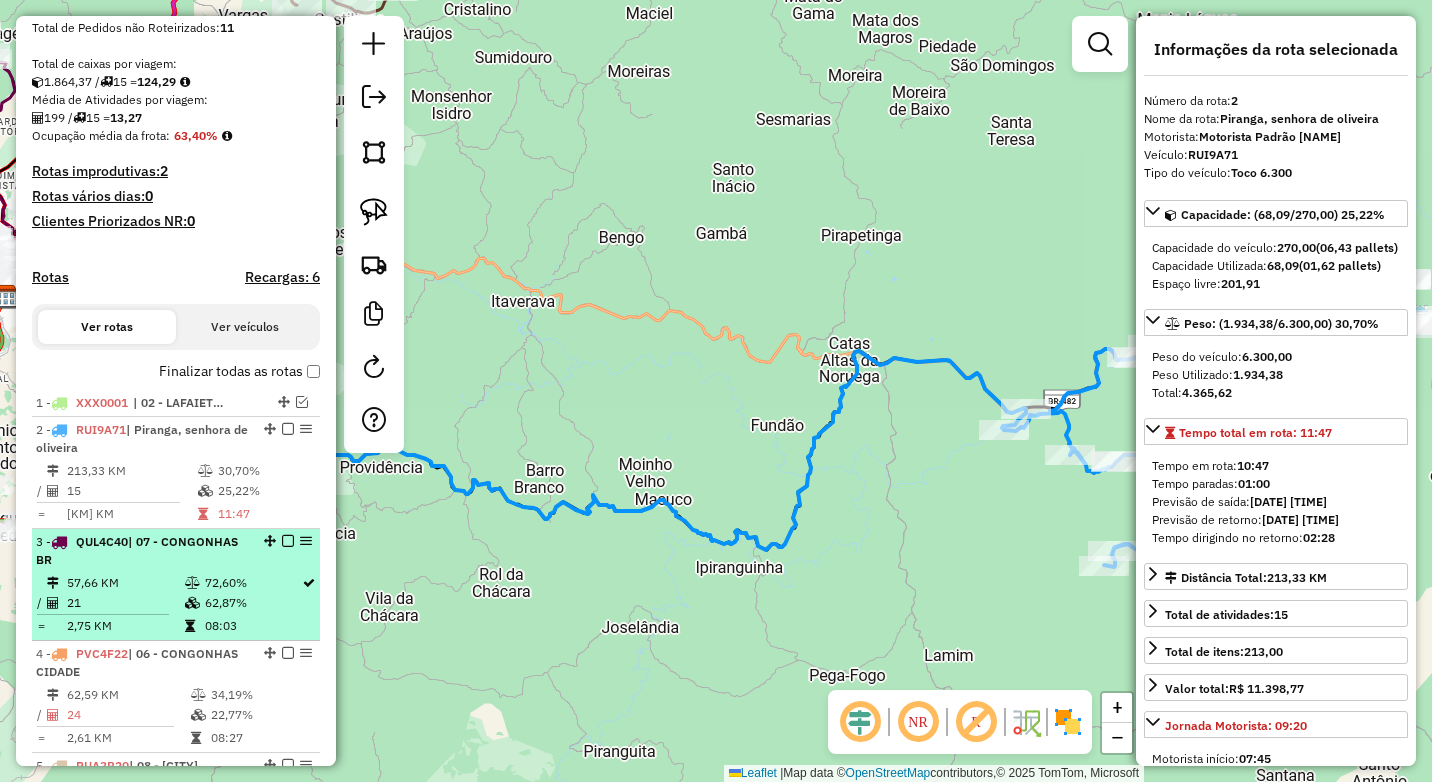 click on "72,60%" at bounding box center [252, 583] 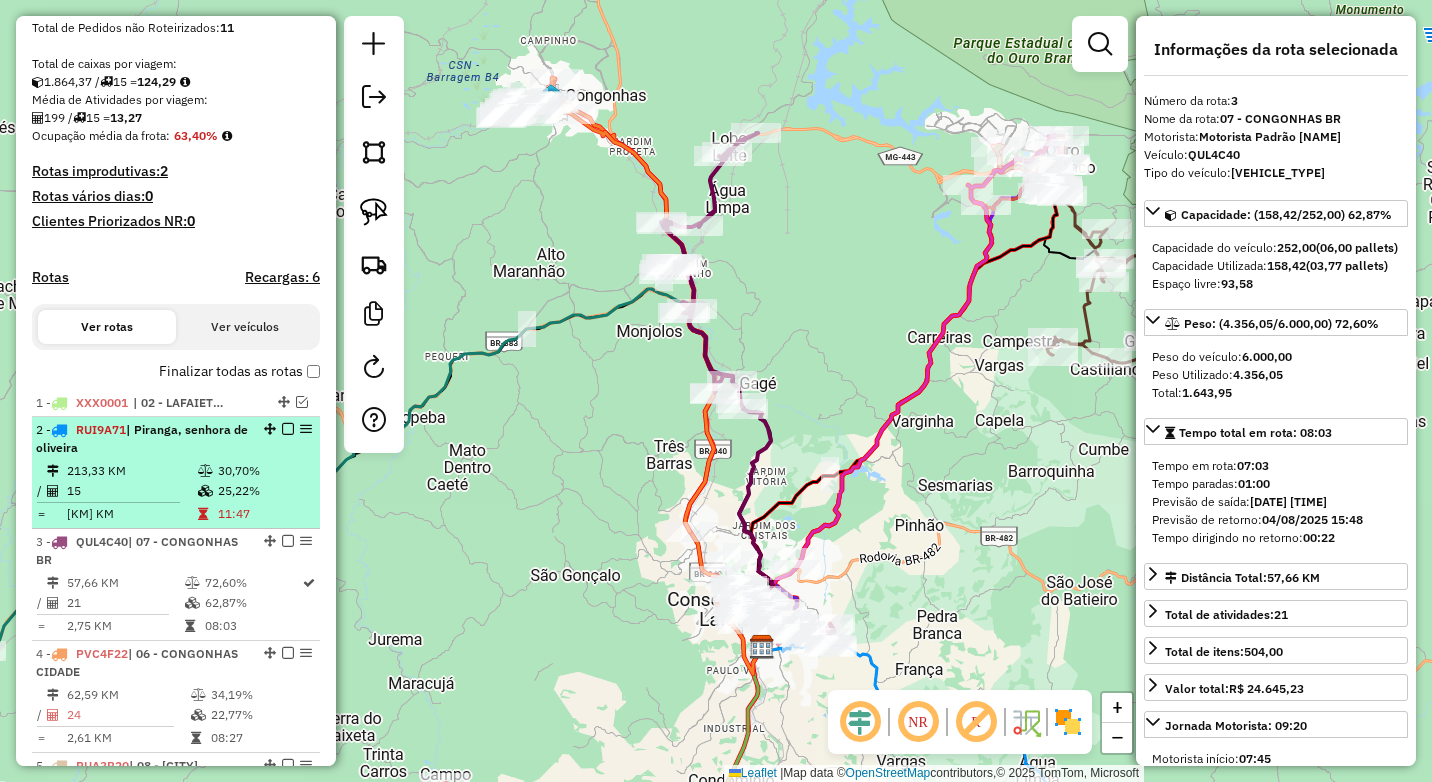 click on "213,33 KM" at bounding box center [131, 471] 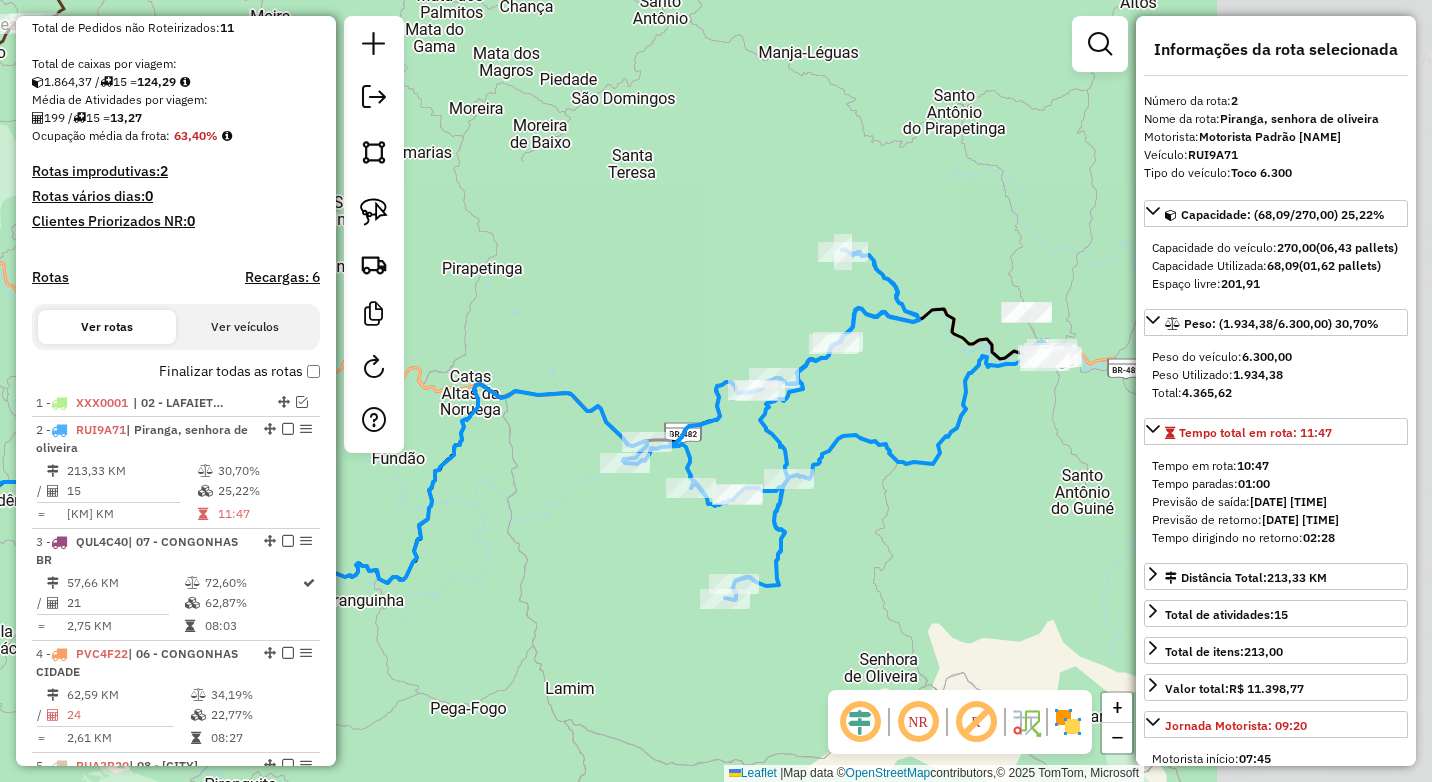 drag, startPoint x: 780, startPoint y: 505, endPoint x: 398, endPoint y: 532, distance: 382.953 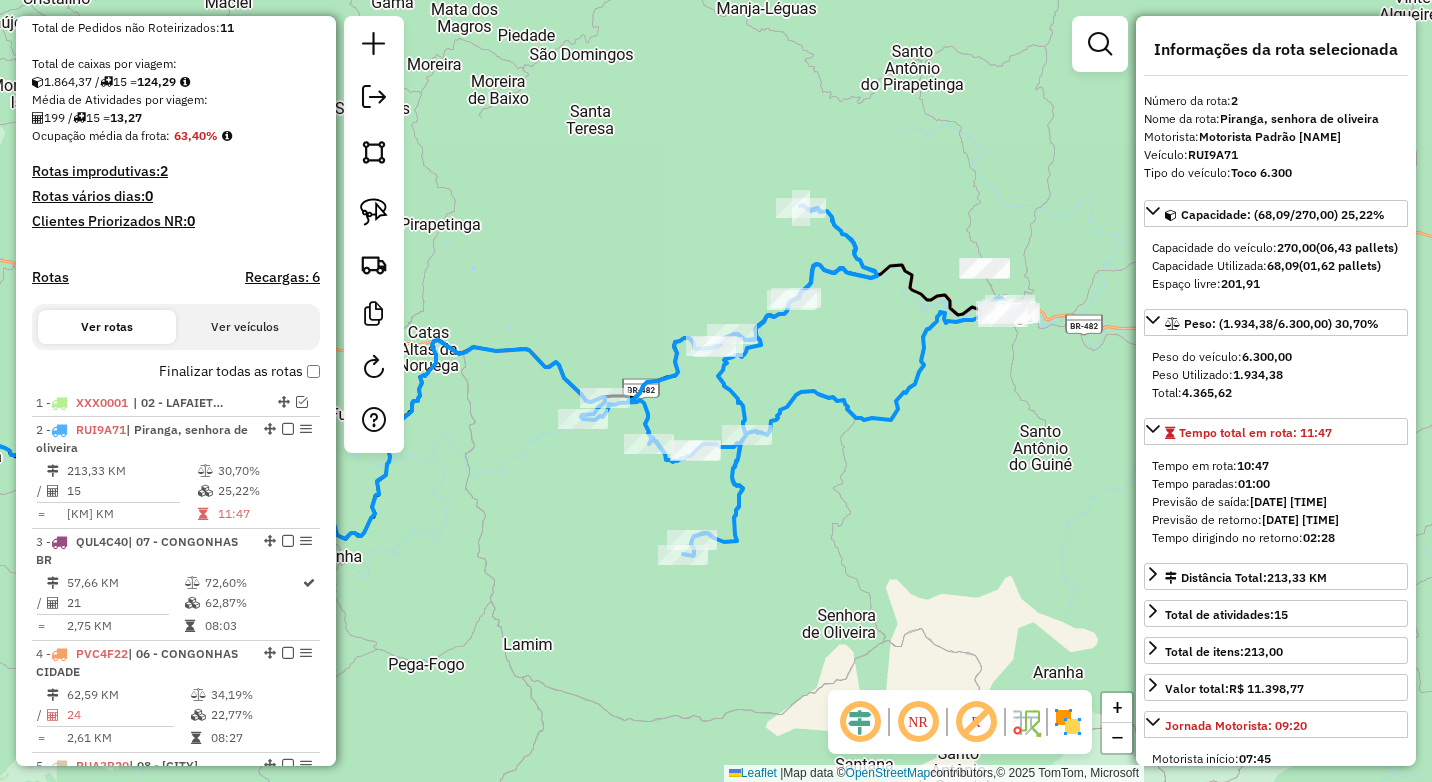 drag, startPoint x: 852, startPoint y: 493, endPoint x: 818, endPoint y: 451, distance: 54.037025 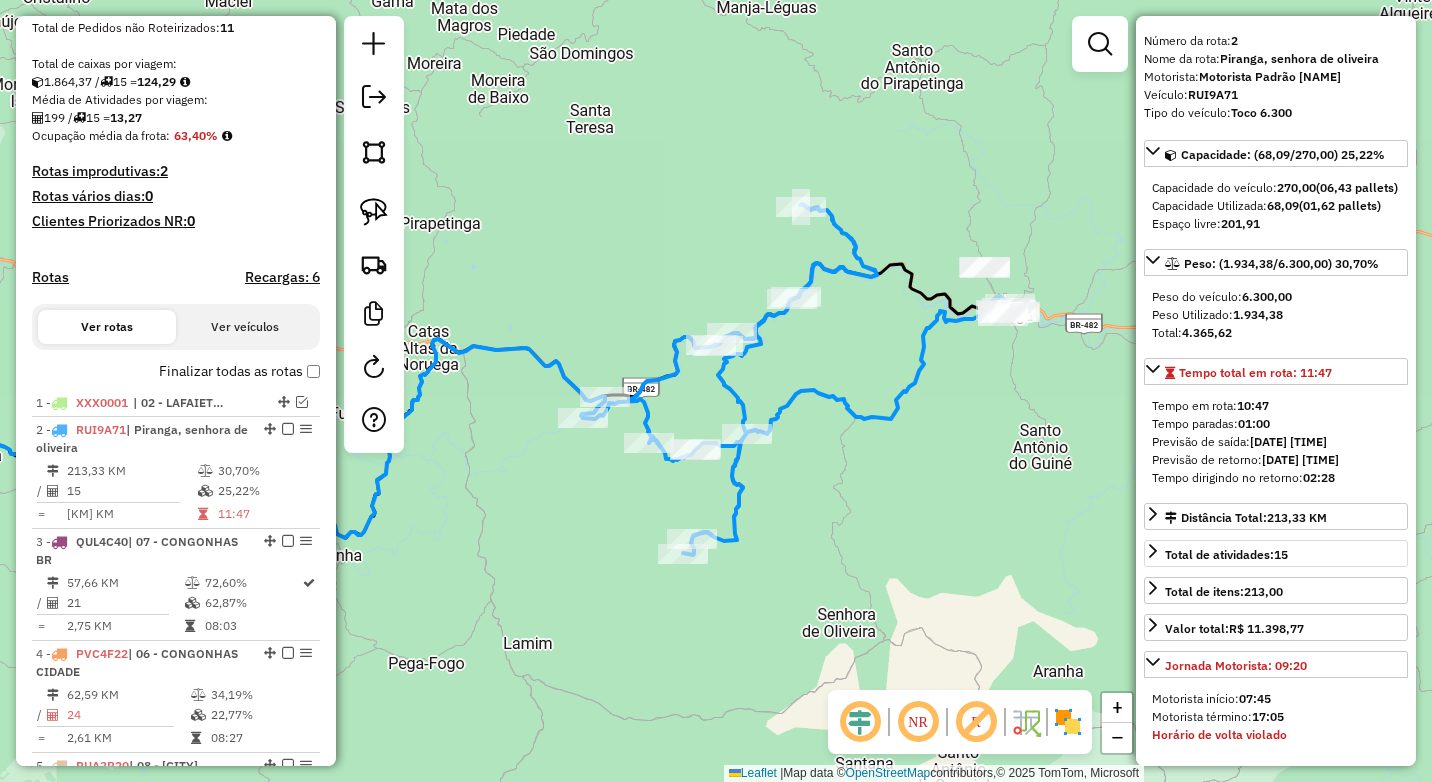 scroll, scrollTop: 200, scrollLeft: 0, axis: vertical 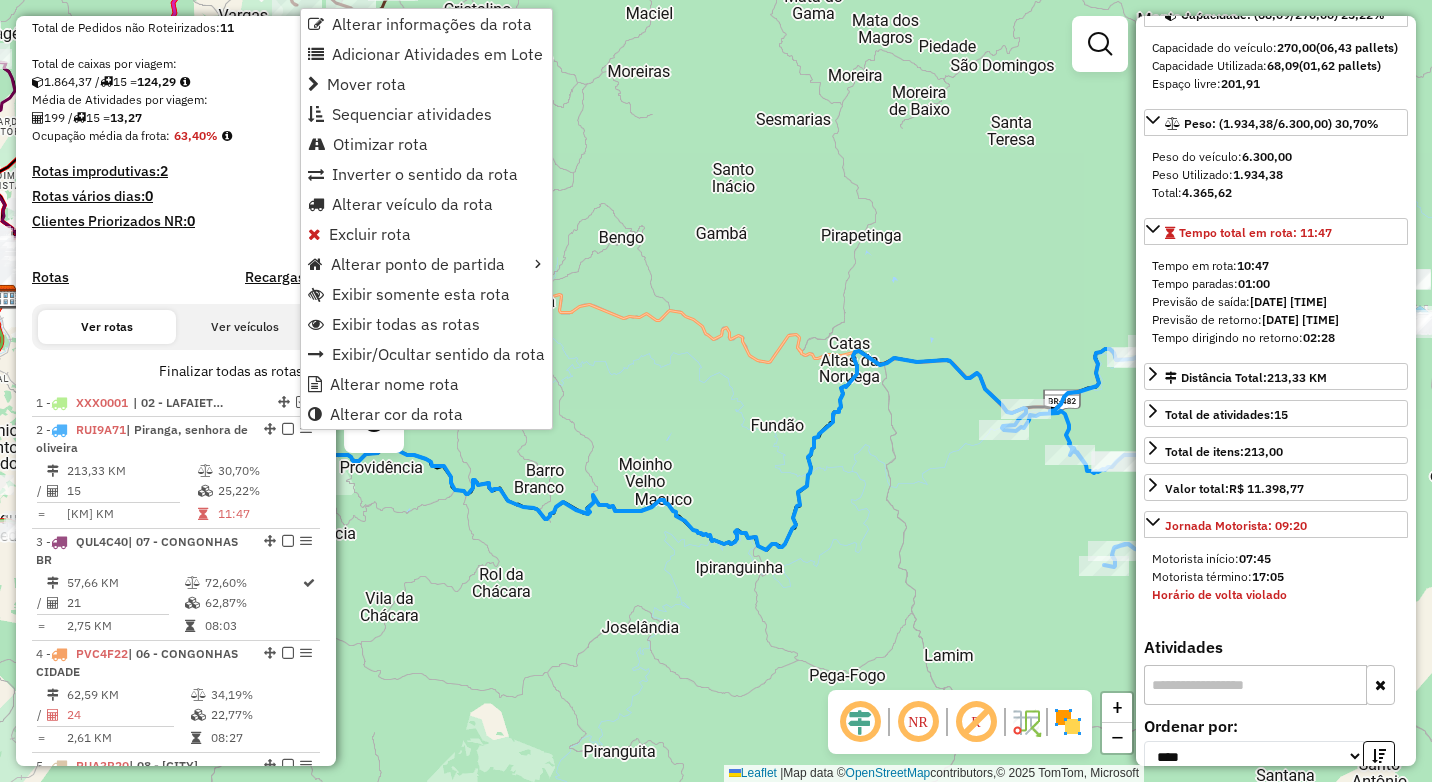 click on "Janela de atendimento Grade de atendimento Capacidade Transportadoras Veículos Cliente Pedidos  Rotas Selecione os dias de semana para filtrar as janelas de atendimento  Seg   Ter   Qua   Qui   Sex   Sáb   Dom  Informe o período da janela de atendimento: De: Até:  Filtrar exatamente a janela do cliente  Considerar janela de atendimento padrão  Selecione os dias de semana para filtrar as grades de atendimento  Seg   Ter   Qua   Qui   Sex   Sáb   Dom   Considerar clientes sem dia de atendimento cadastrado  Clientes fora do dia de atendimento selecionado Filtrar as atividades entre os valores definidos abaixo:  Peso mínimo:  ****  Peso máximo:  ****  Cubagem mínima:   Cubagem máxima:   De:   Até:  Filtrar as atividades entre o tempo de atendimento definido abaixo:  De:   Até:   Considerar capacidade total dos clientes não roteirizados Transportadora: Selecione um ou mais itens Tipo de veículo: Selecione um ou mais itens Veículo: Selecione um ou mais itens Motorista: Selecione um ou mais itens De:" 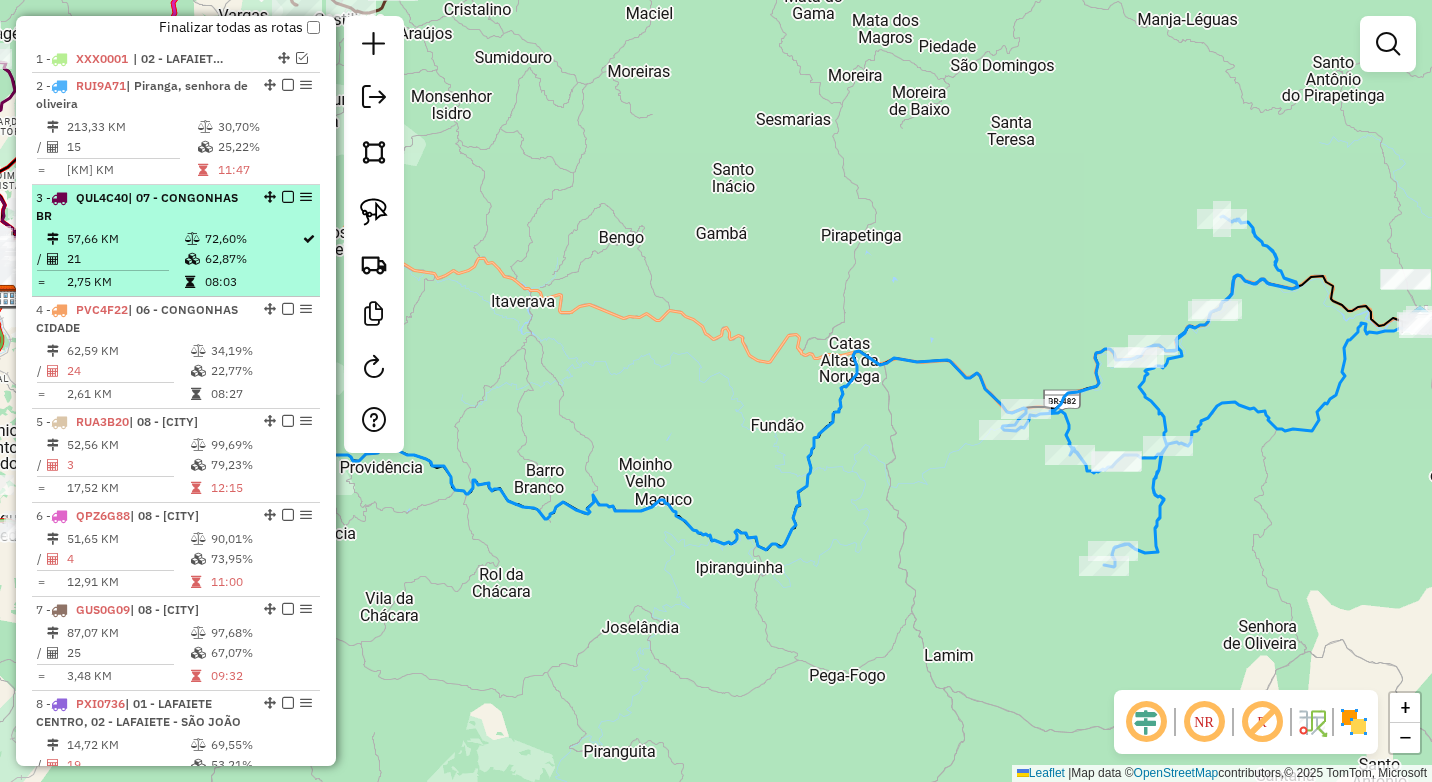 scroll, scrollTop: 700, scrollLeft: 0, axis: vertical 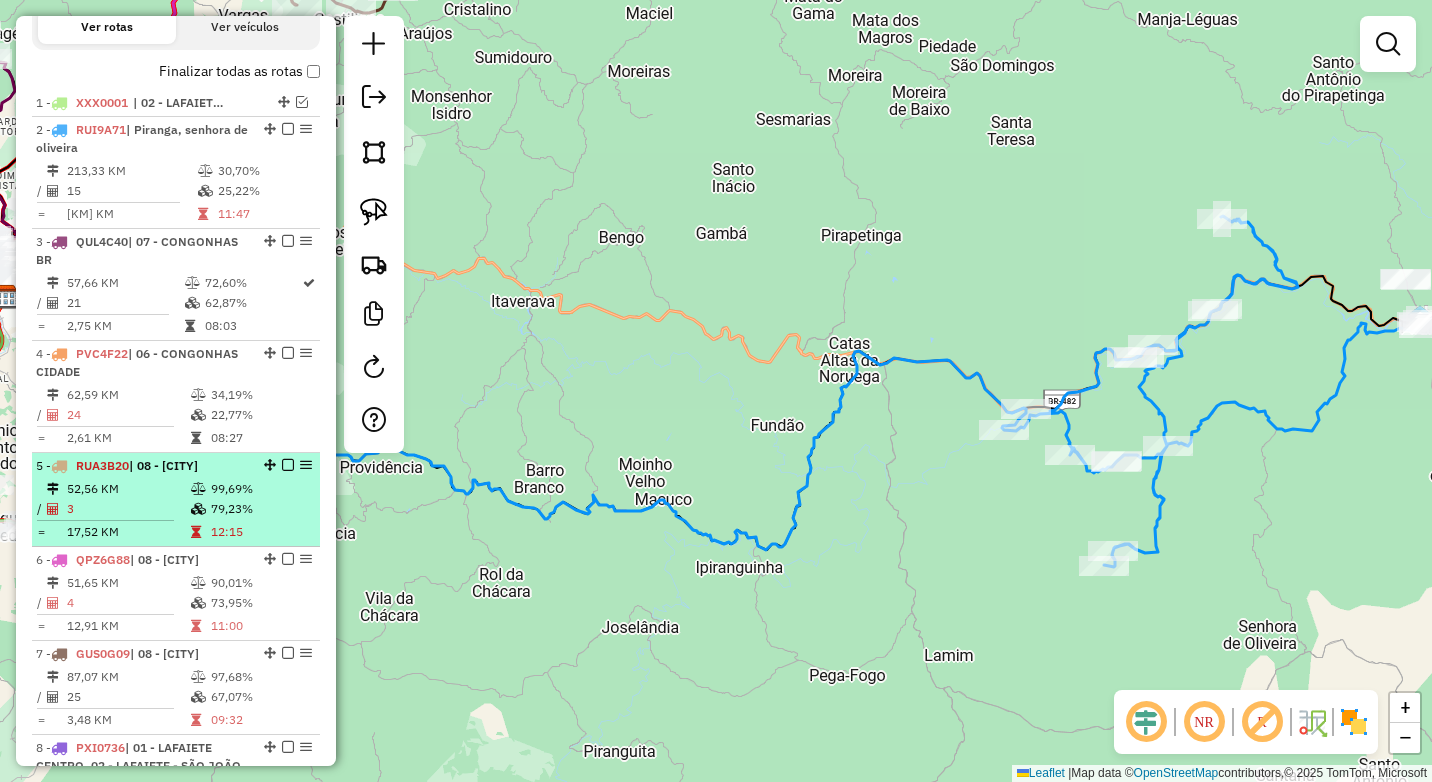 click on "5 -       RUA3B20   | 08 - OURO BRANCO" at bounding box center (142, 466) 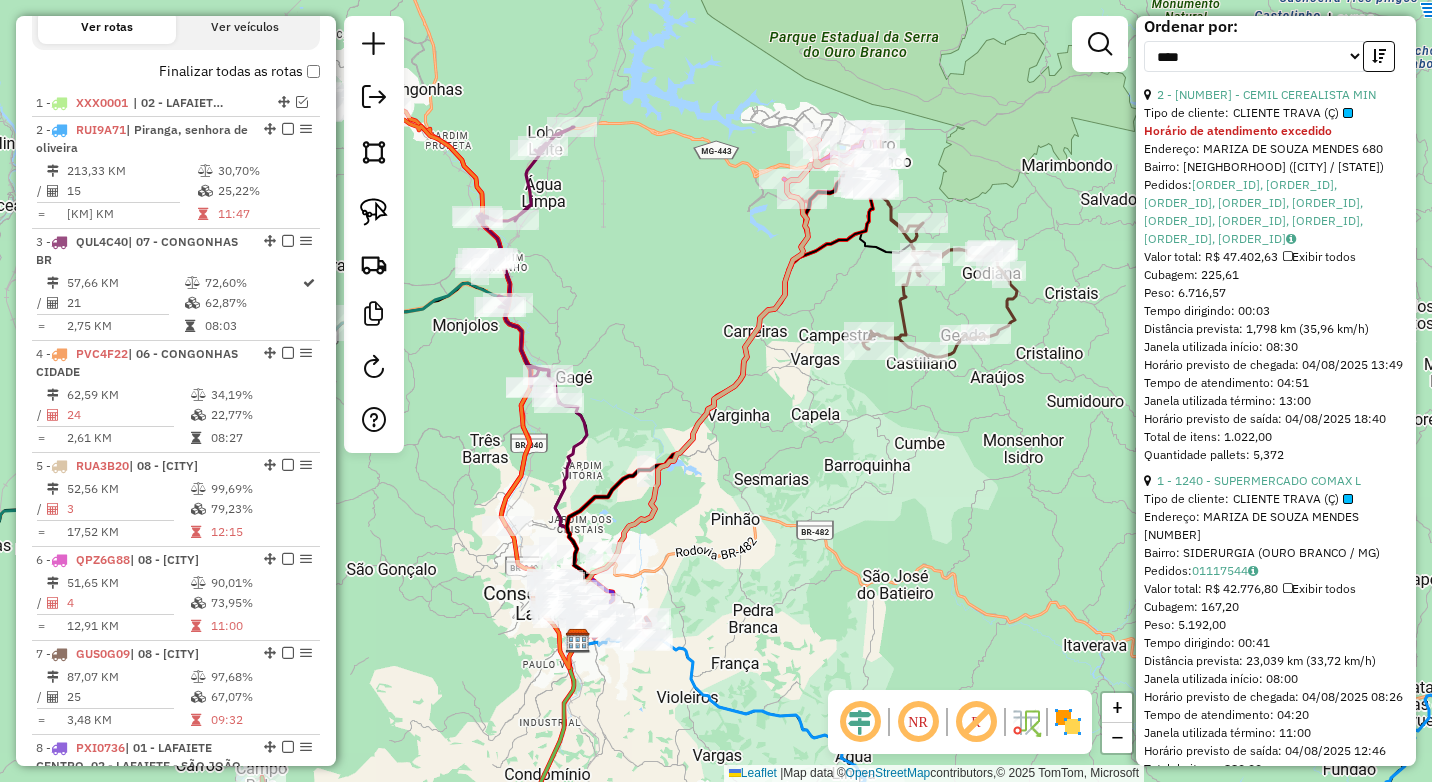 scroll, scrollTop: 1000, scrollLeft: 0, axis: vertical 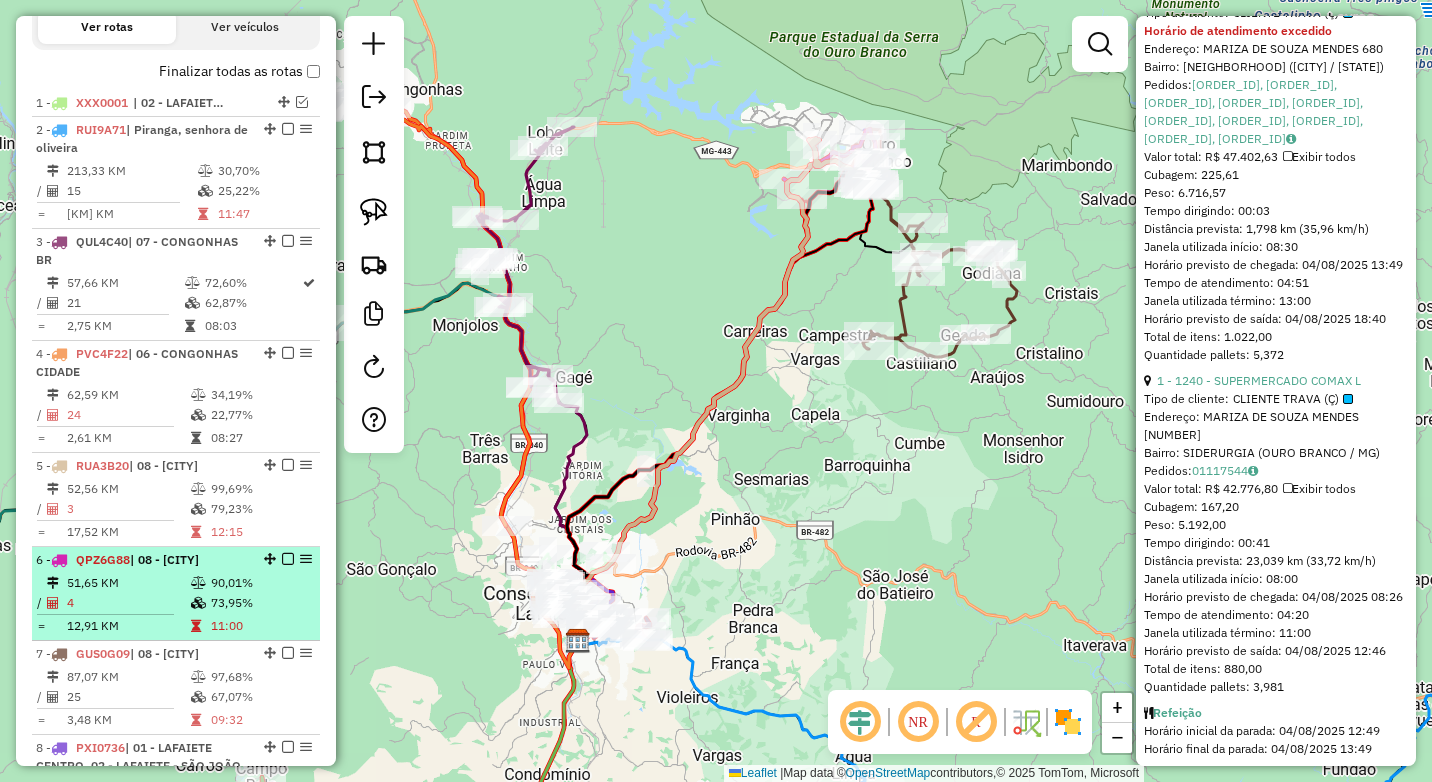 click on "51,65 KM" at bounding box center [128, 583] 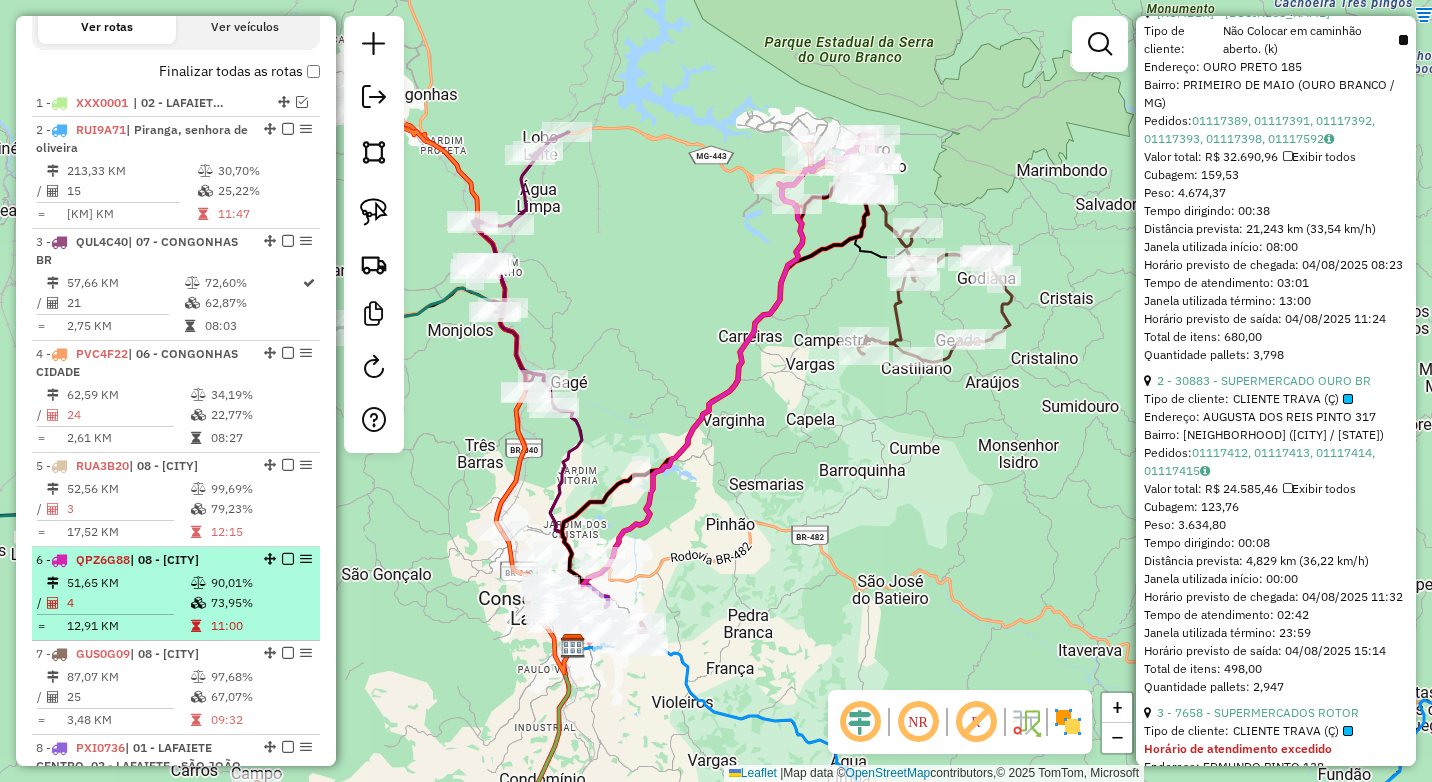 click on "90,01%" at bounding box center (260, 583) 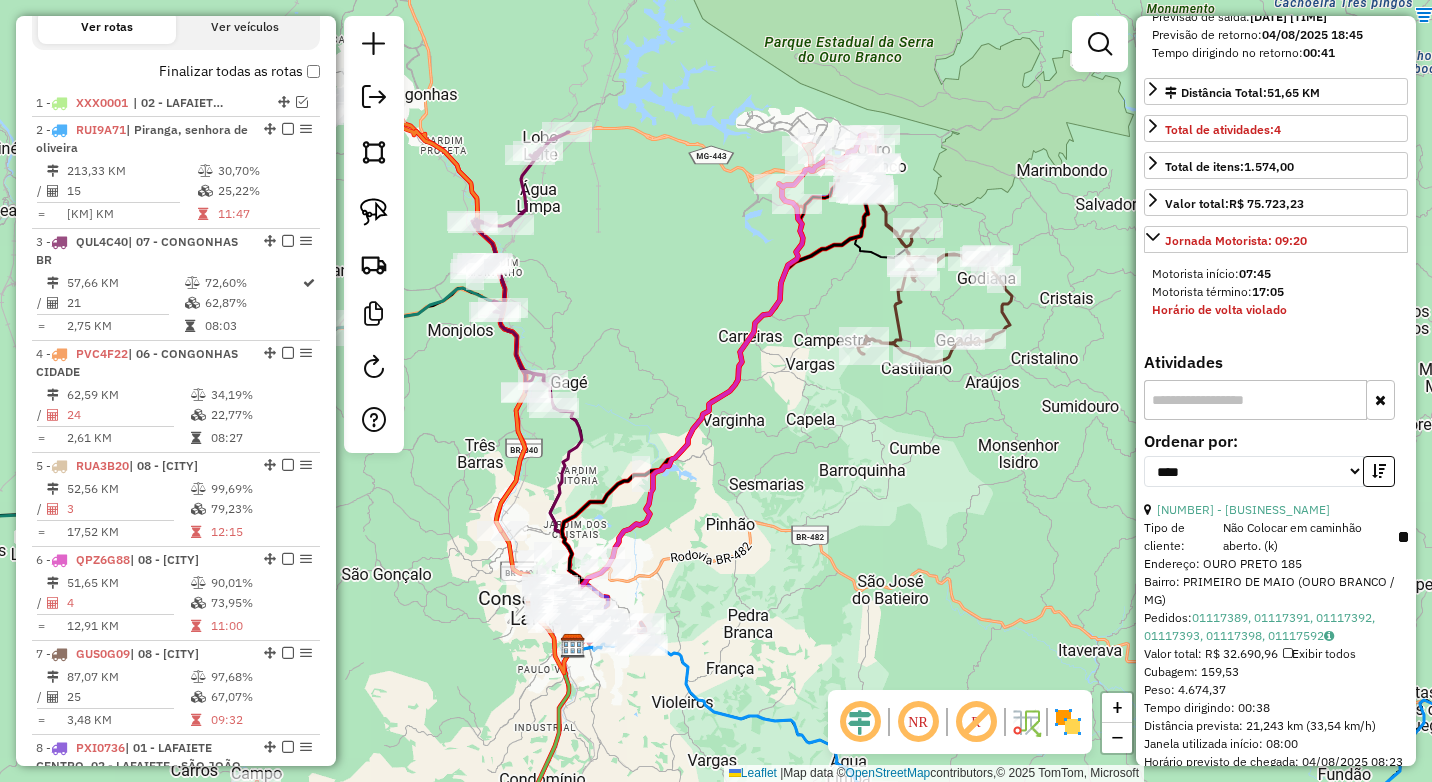 scroll, scrollTop: 500, scrollLeft: 0, axis: vertical 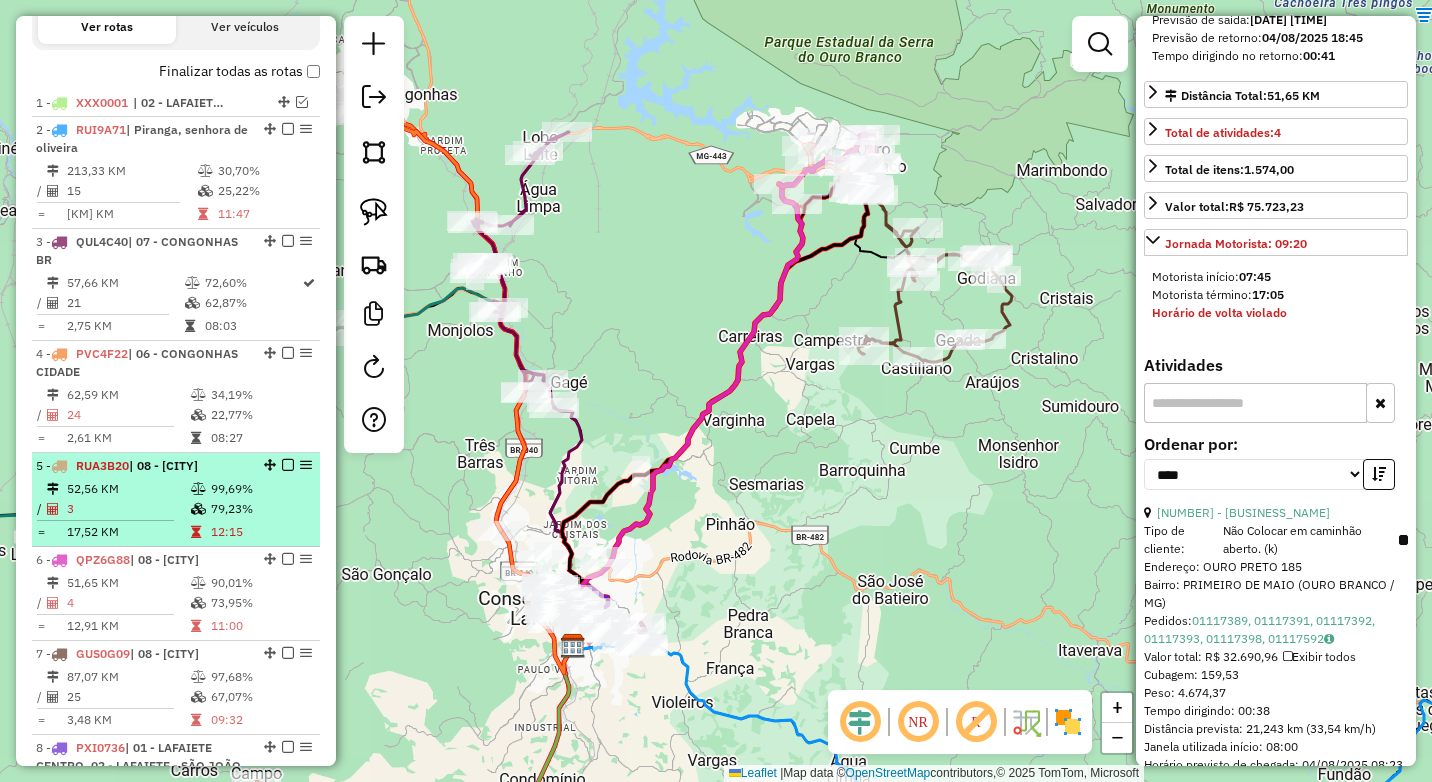 click on "99,69%" at bounding box center [260, 489] 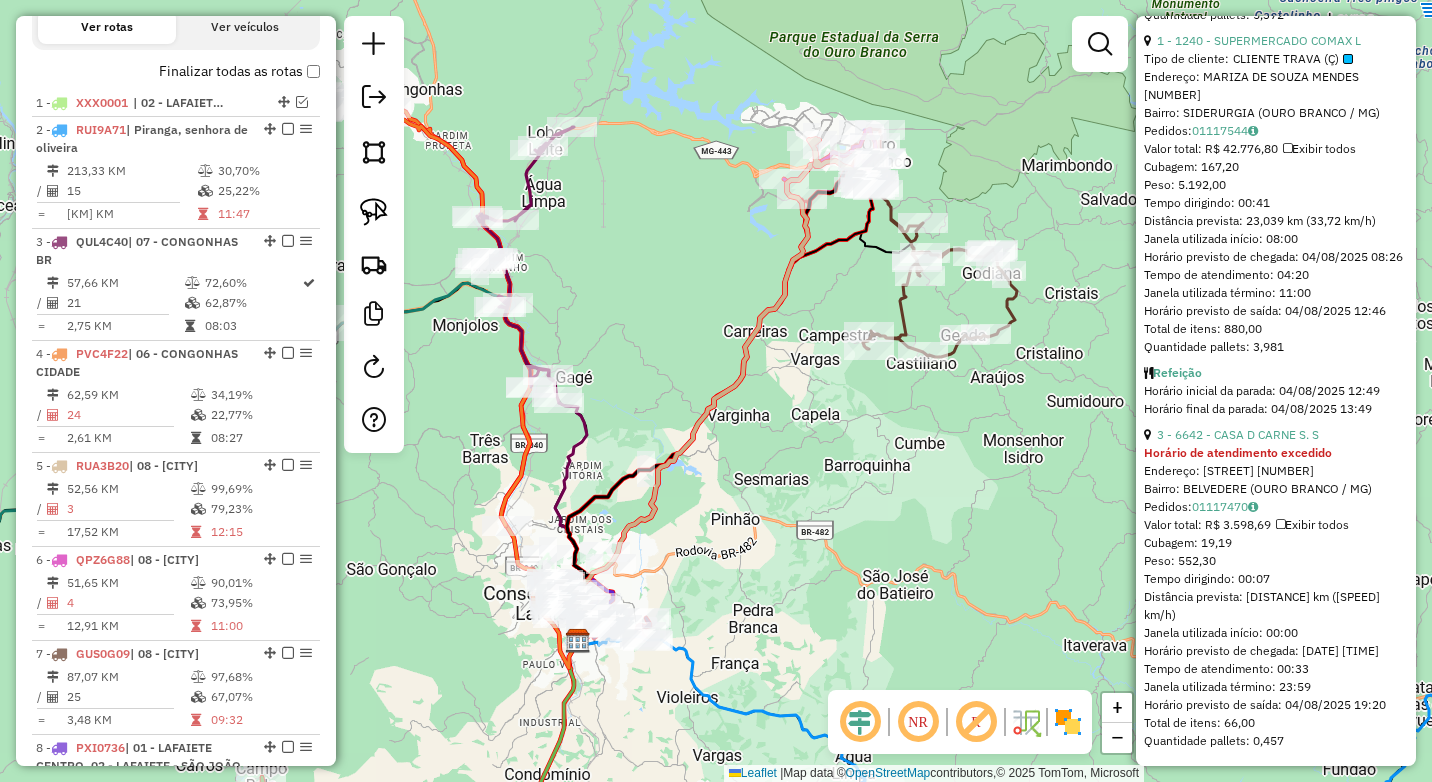 scroll, scrollTop: 1376, scrollLeft: 0, axis: vertical 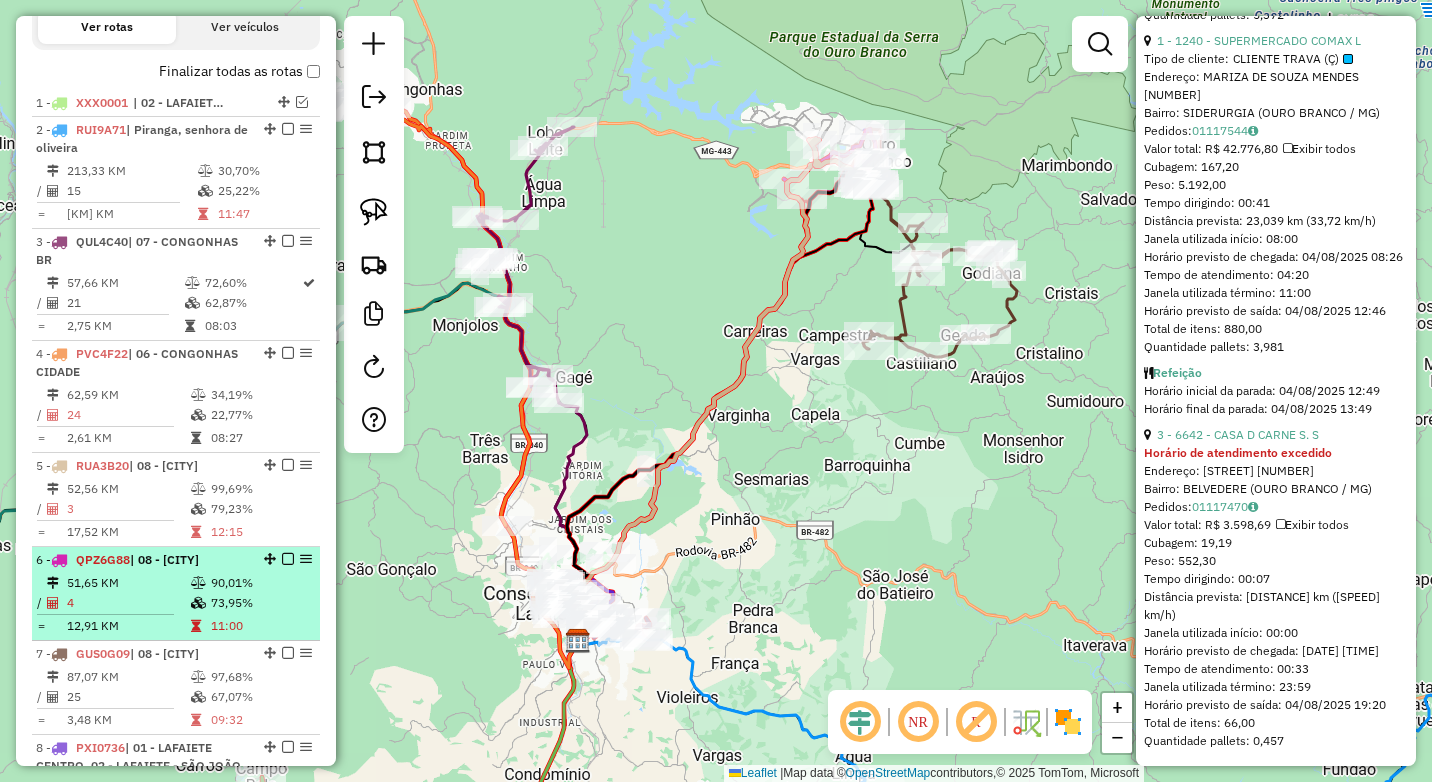 click on "90,01%" at bounding box center (260, 583) 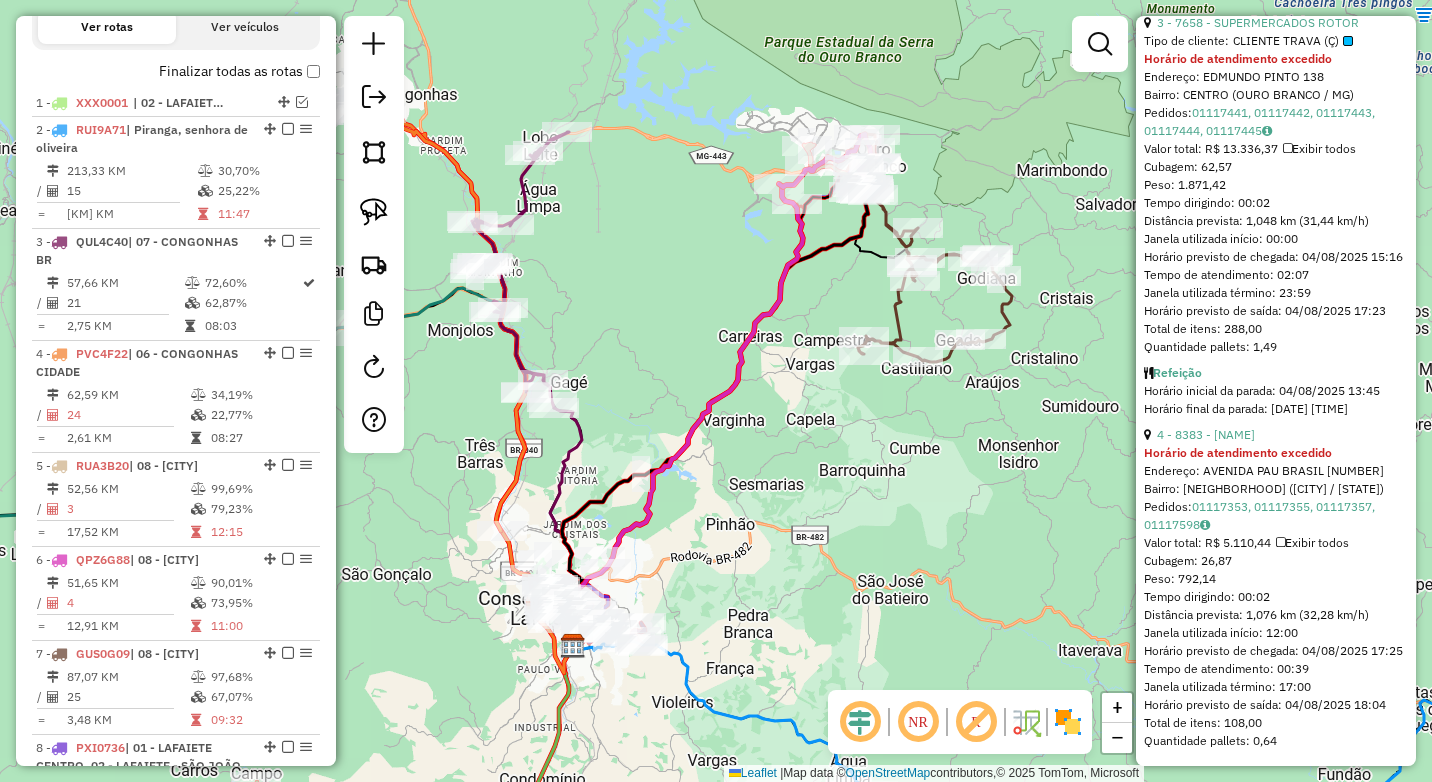 scroll, scrollTop: 1780, scrollLeft: 0, axis: vertical 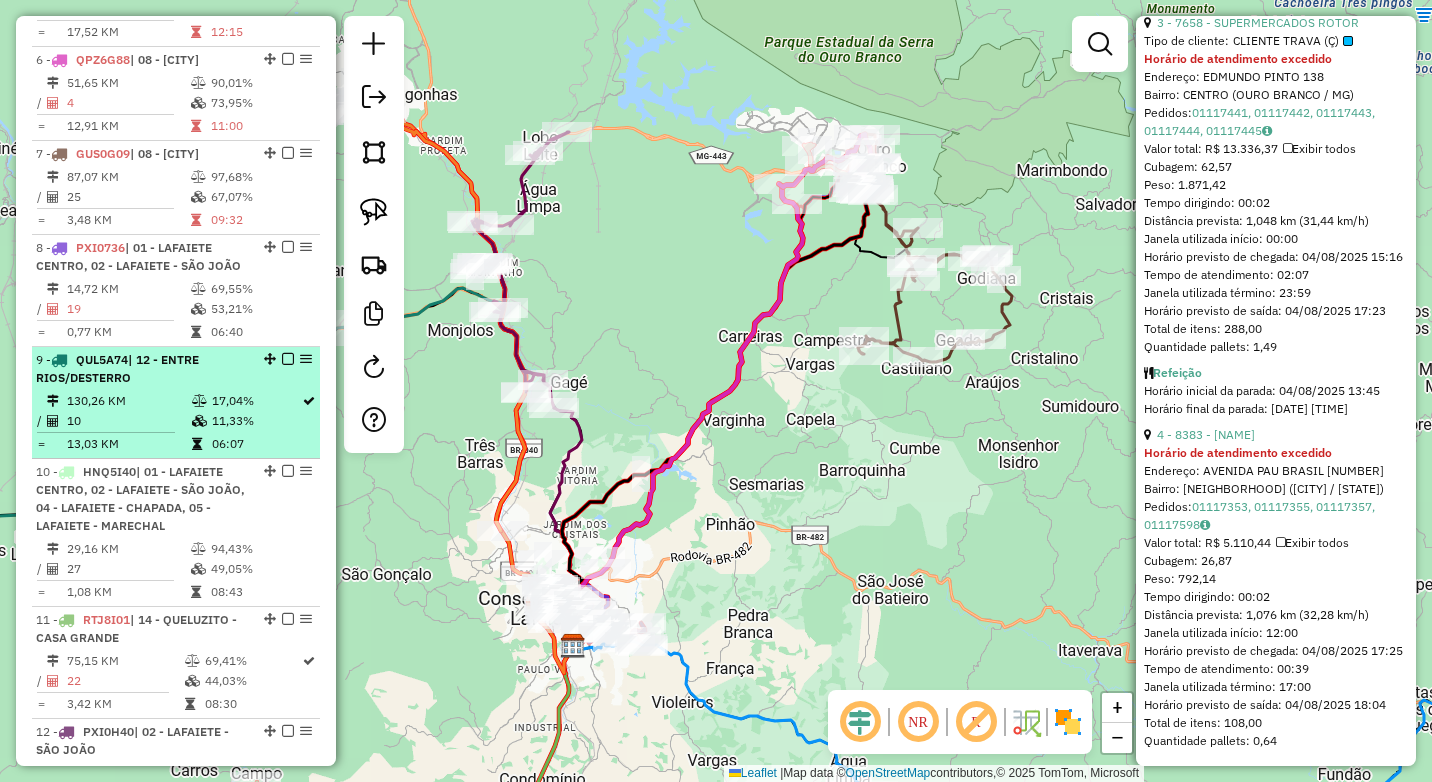 click on "17,04%" at bounding box center (256, 401) 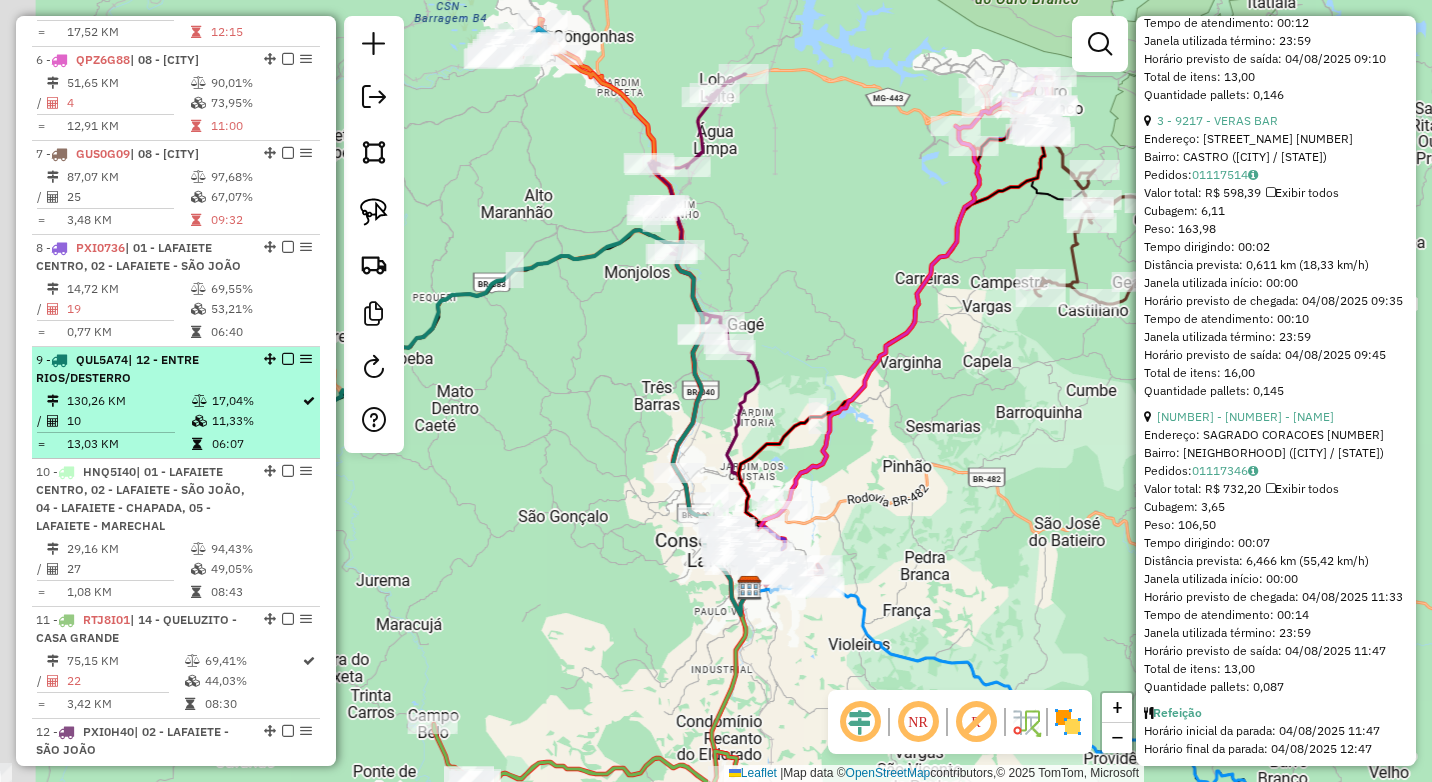 scroll, scrollTop: 1744, scrollLeft: 0, axis: vertical 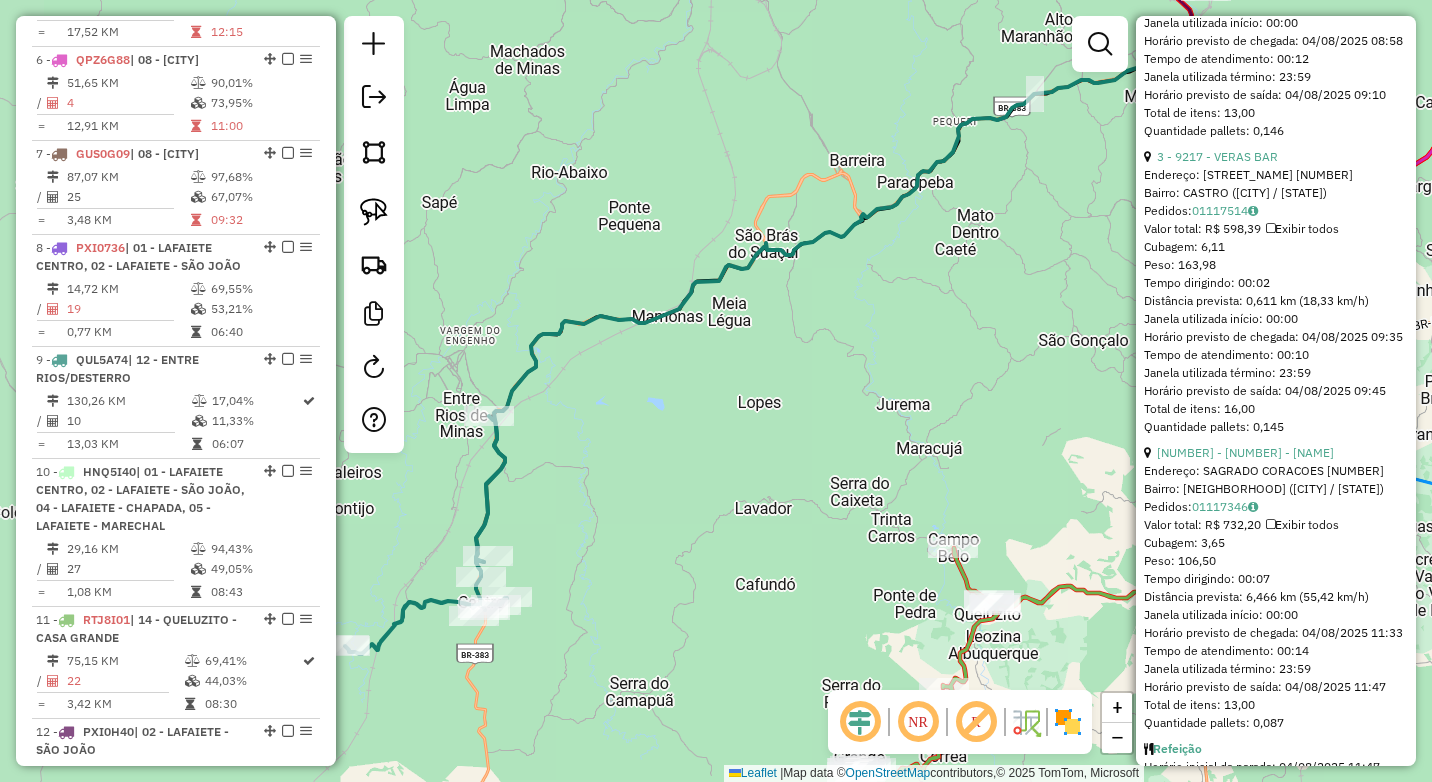 drag, startPoint x: 626, startPoint y: 483, endPoint x: 721, endPoint y: 448, distance: 101.24229 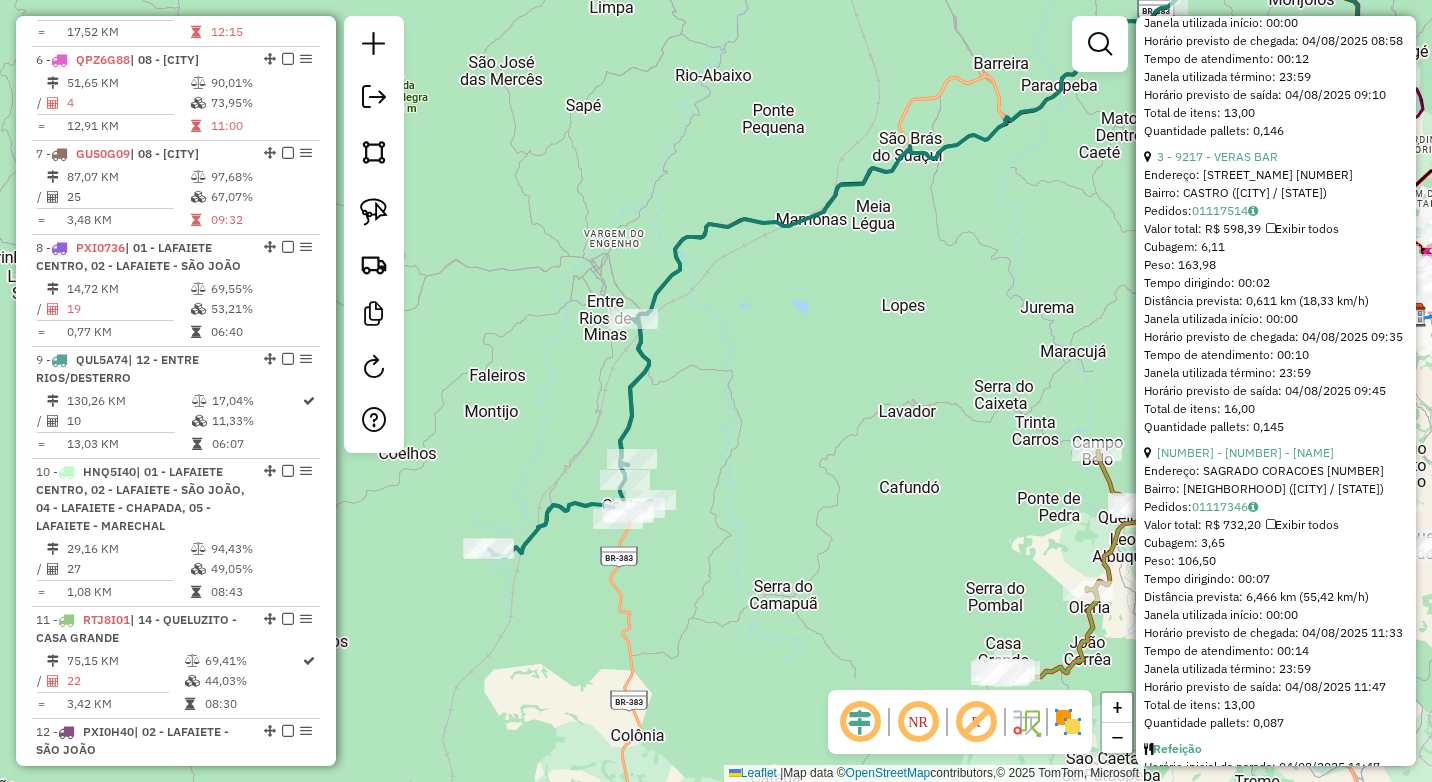 drag, startPoint x: 601, startPoint y: 554, endPoint x: 741, endPoint y: 458, distance: 169.75276 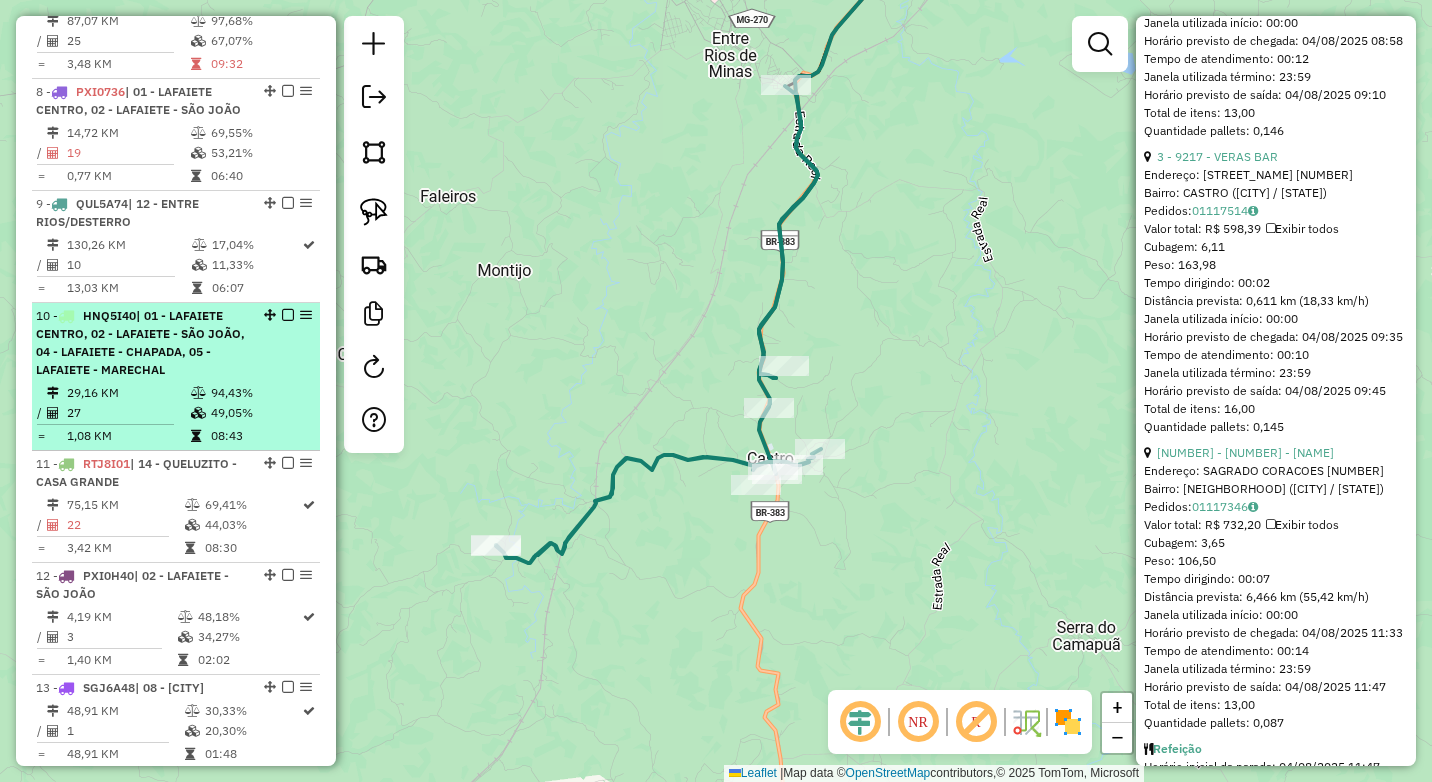scroll, scrollTop: 1400, scrollLeft: 0, axis: vertical 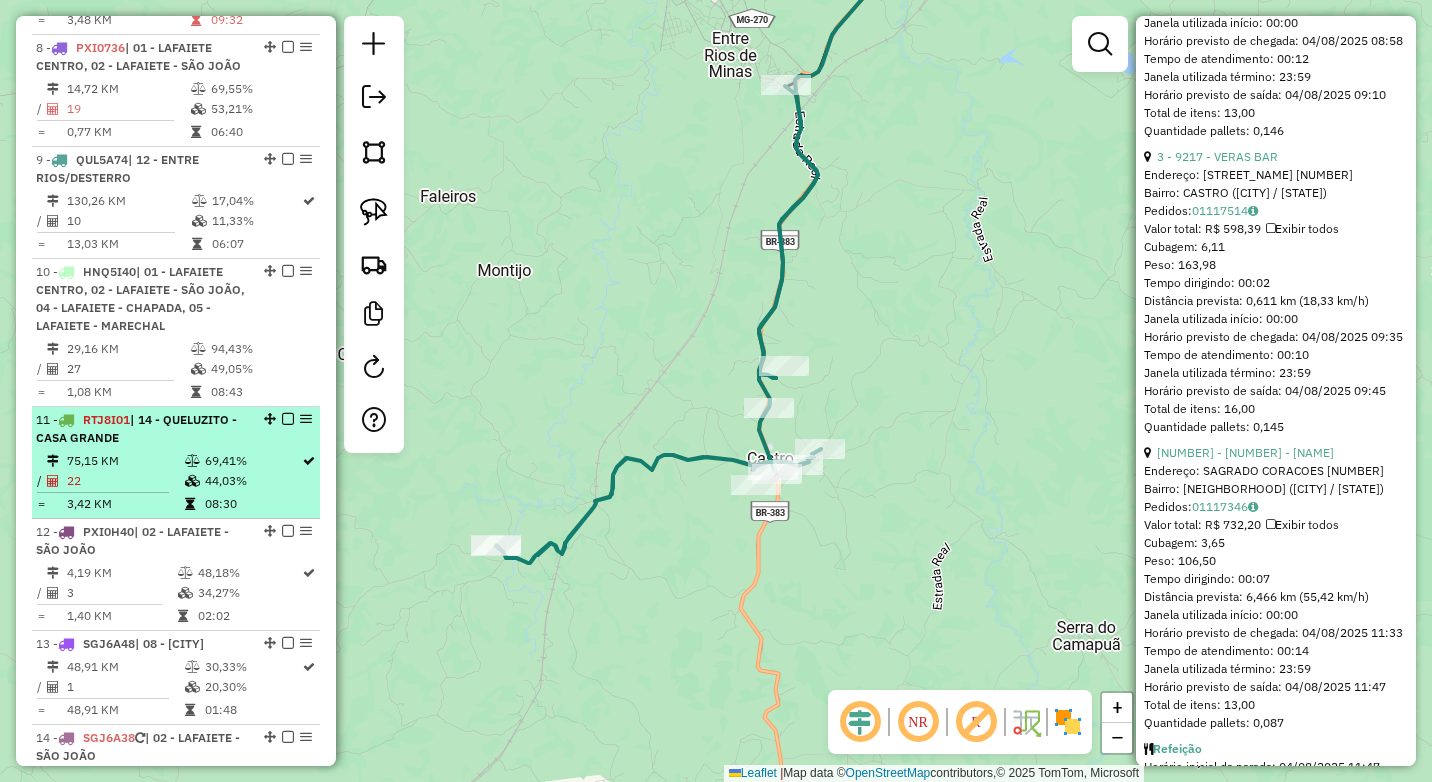 click on "11 -       RTJ8I01   | 14 - QUELUZITO - CASA GRANDE  75,15 KM   69,41%  /  22   44,03%     =  3,42 KM   08:30" at bounding box center [176, 463] 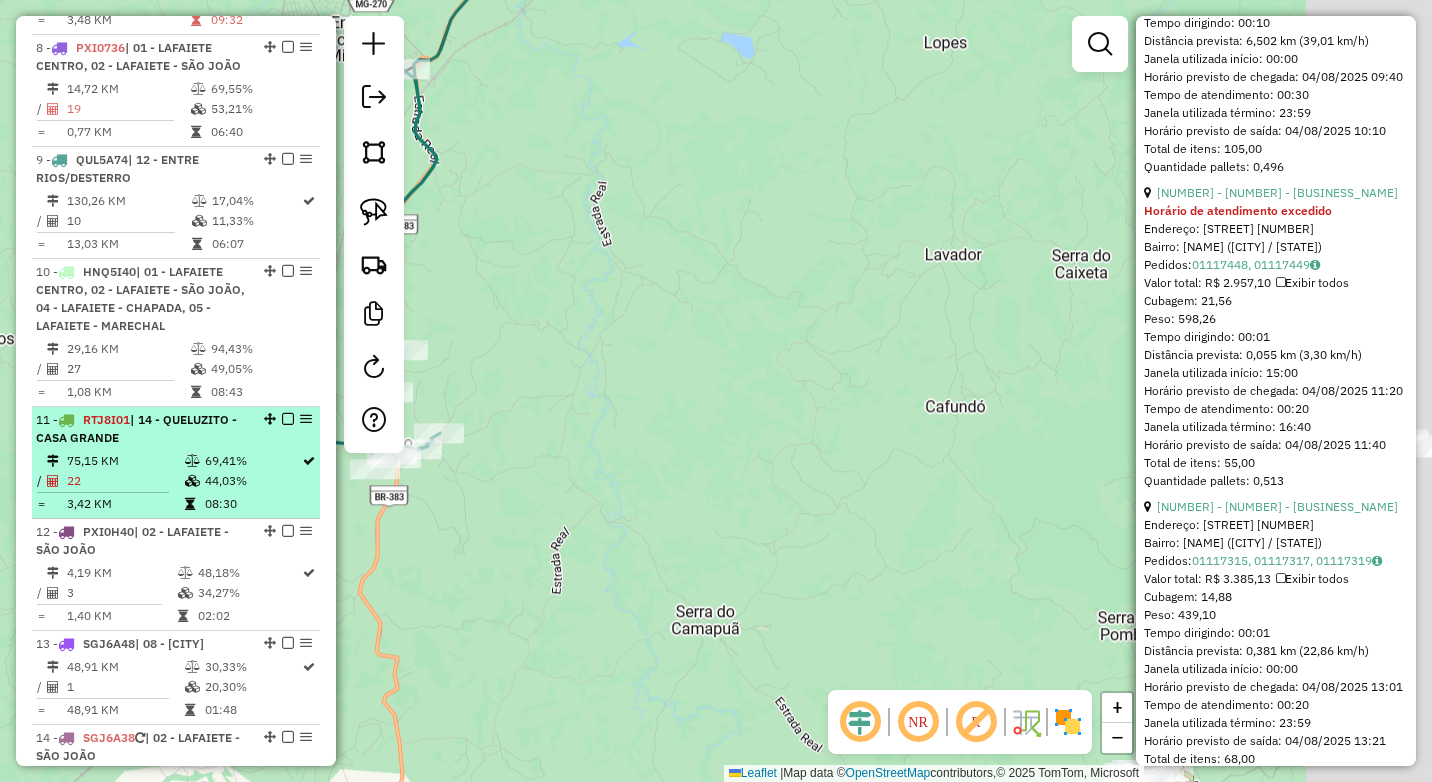 scroll, scrollTop: 1780, scrollLeft: 0, axis: vertical 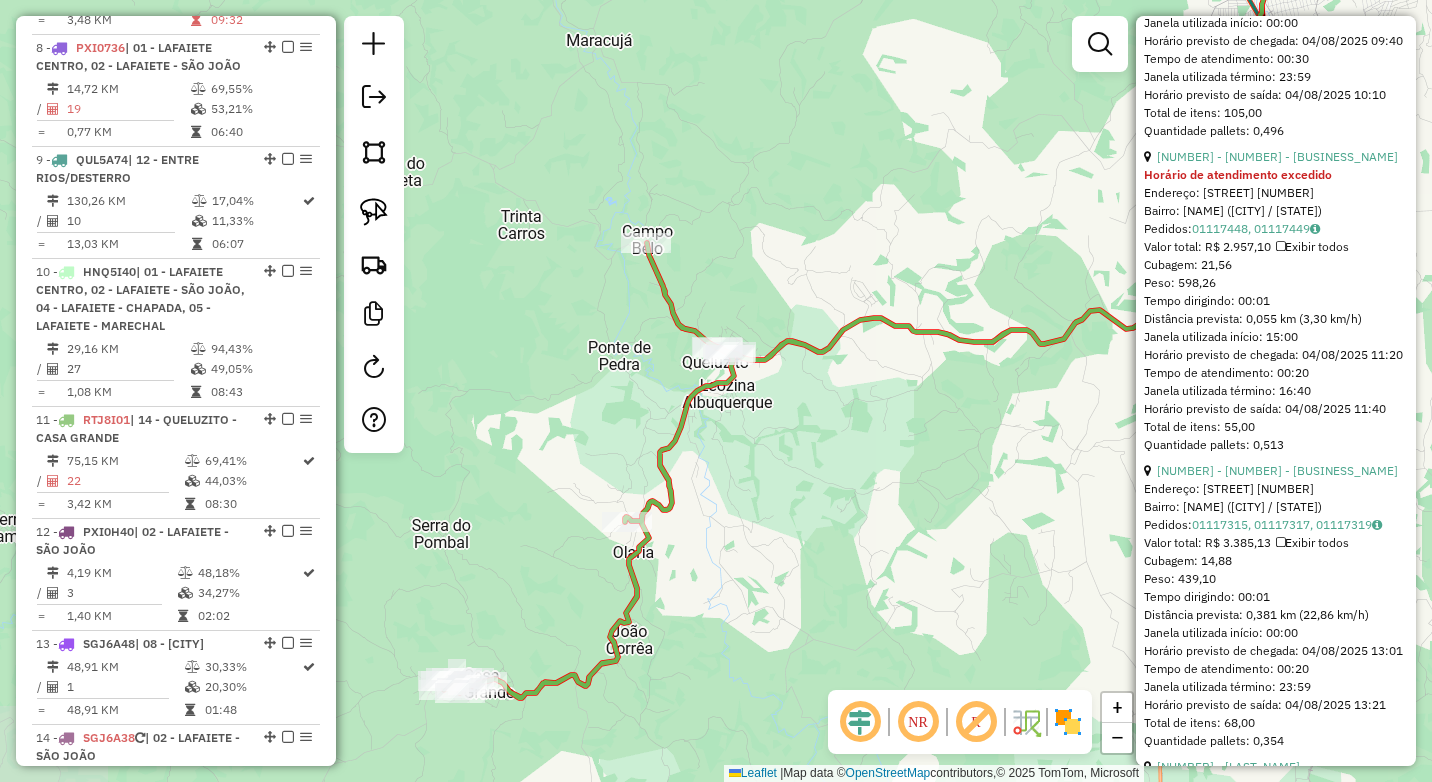 drag, startPoint x: 592, startPoint y: 618, endPoint x: 751, endPoint y: 562, distance: 168.57343 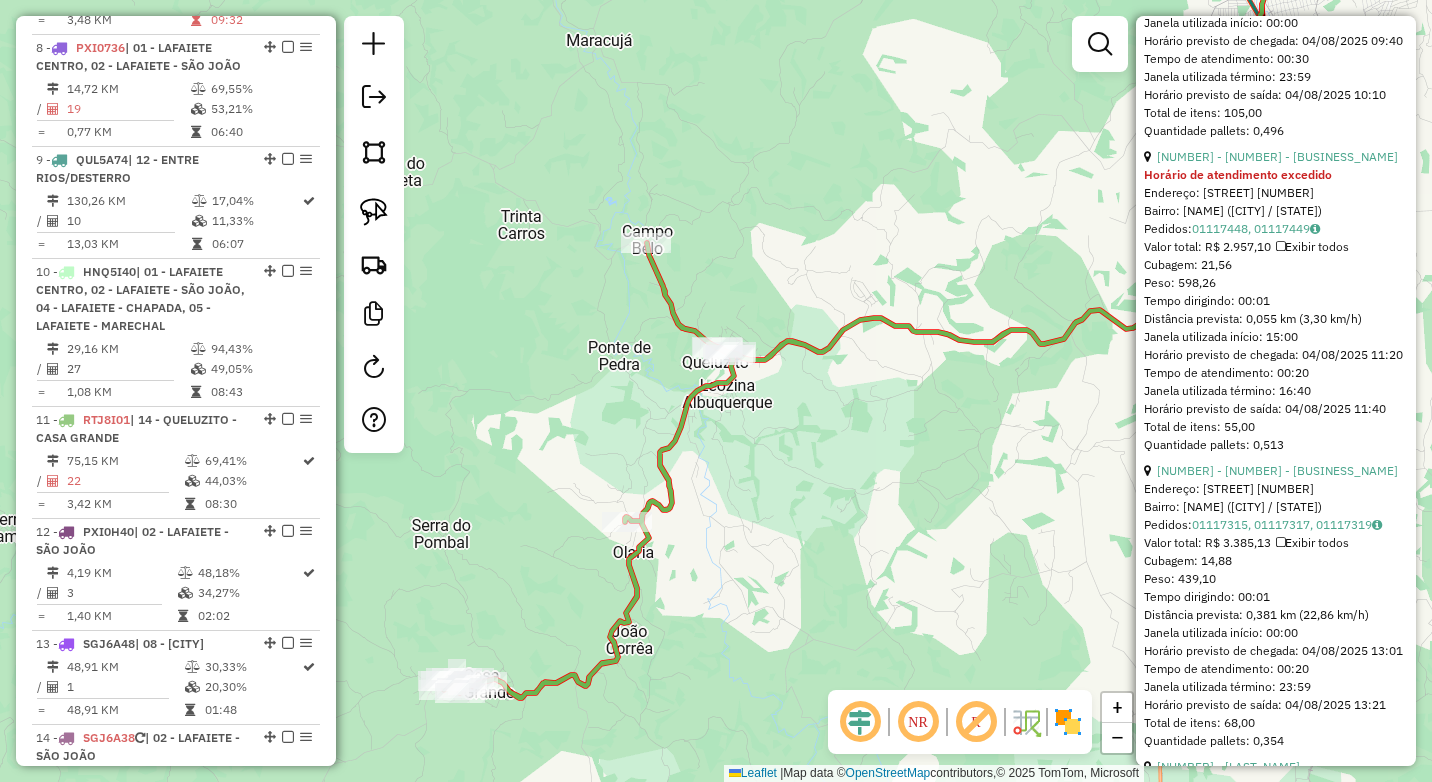 click on "Janela de atendimento Grade de atendimento Capacidade Transportadoras Veículos Cliente Pedidos  Rotas Selecione os dias de semana para filtrar as janelas de atendimento  Seg   Ter   Qua   Qui   Sex   Sáb   Dom  Informe o período da janela de atendimento: De: Até:  Filtrar exatamente a janela do cliente  Considerar janela de atendimento padrão  Selecione os dias de semana para filtrar as grades de atendimento  Seg   Ter   Qua   Qui   Sex   Sáb   Dom   Considerar clientes sem dia de atendimento cadastrado  Clientes fora do dia de atendimento selecionado Filtrar as atividades entre os valores definidos abaixo:  Peso mínimo:  ****  Peso máximo:  ****  Cubagem mínima:   Cubagem máxima:   De:   Até:  Filtrar as atividades entre o tempo de atendimento definido abaixo:  De:   Até:   Considerar capacidade total dos clientes não roteirizados Transportadora: Selecione um ou mais itens Tipo de veículo: Selecione um ou mais itens Veículo: Selecione um ou mais itens Motorista: Selecione um ou mais itens De:" 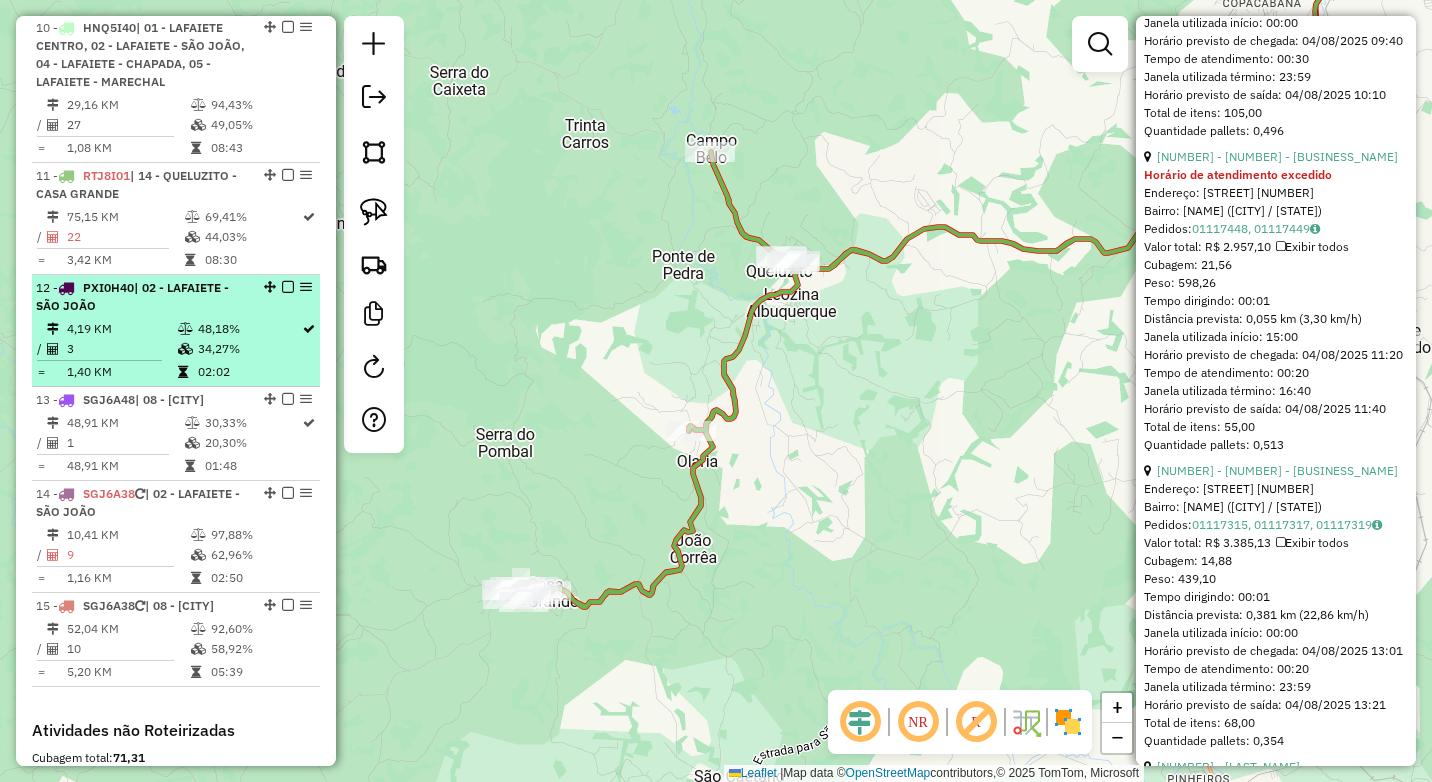 scroll, scrollTop: 1600, scrollLeft: 0, axis: vertical 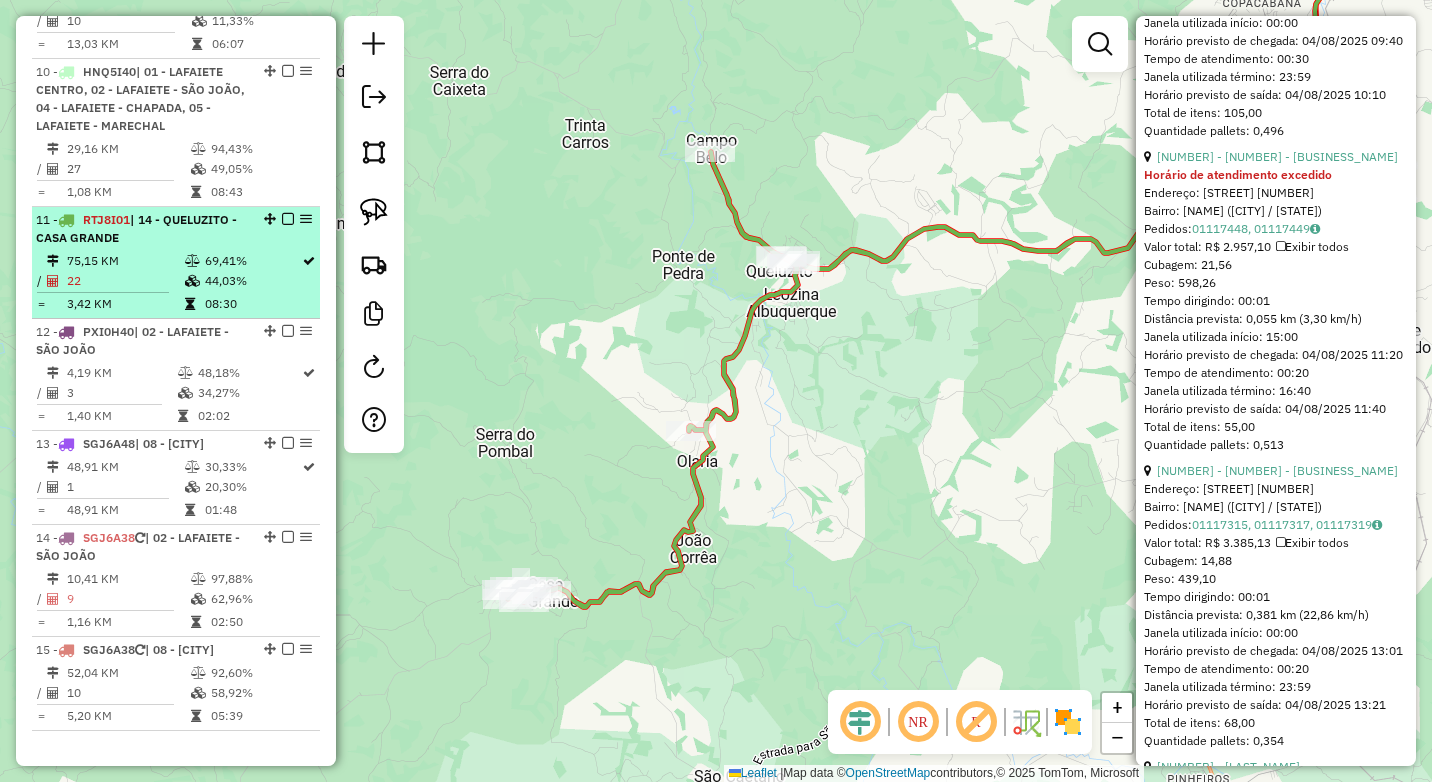click on "11 -       RTJ8I01   | 14 - QUELUZITO - CASA GRANDE  75,15 KM   69,41%  /  22   44,03%     =  3,42 KM   08:30" at bounding box center [176, 263] 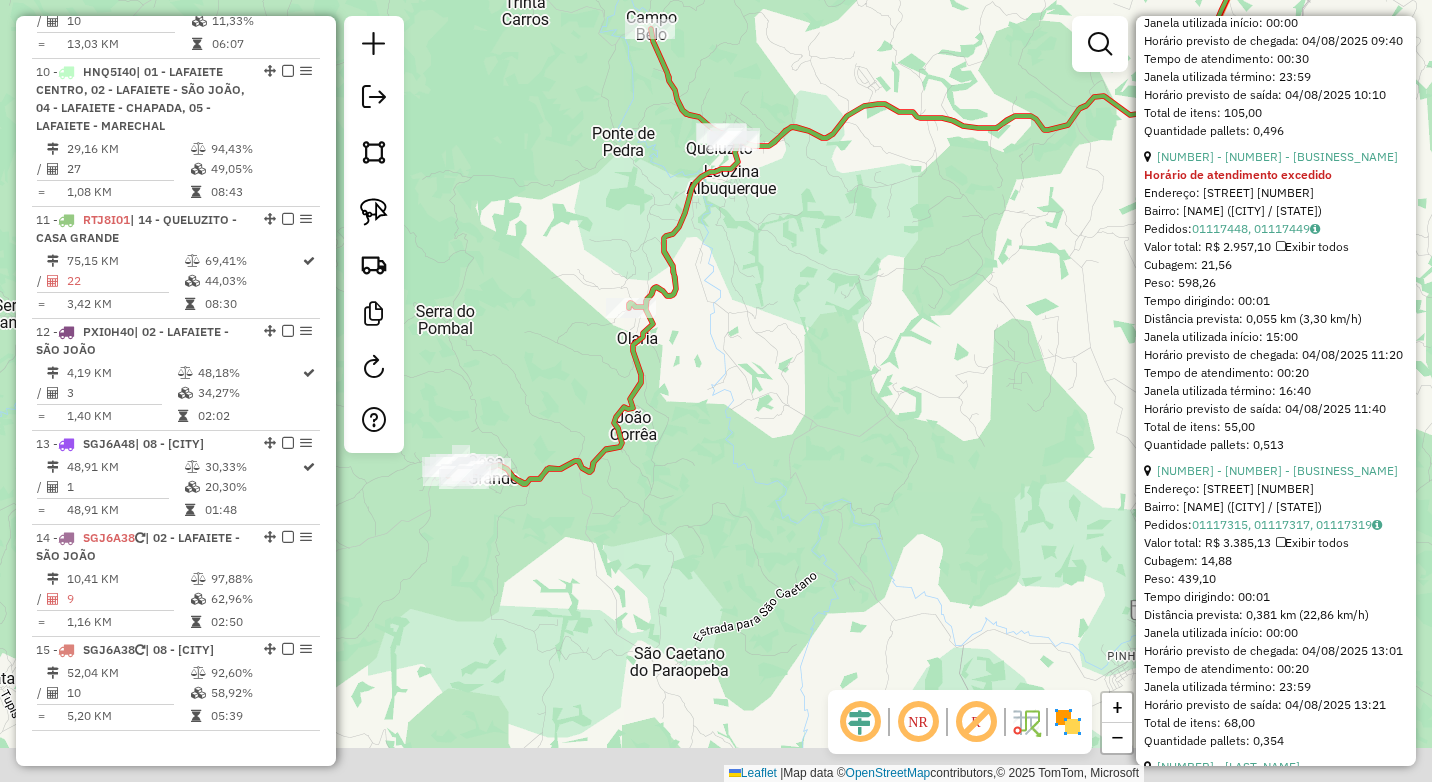 drag, startPoint x: 557, startPoint y: 532, endPoint x: 730, endPoint y: 273, distance: 311.4643 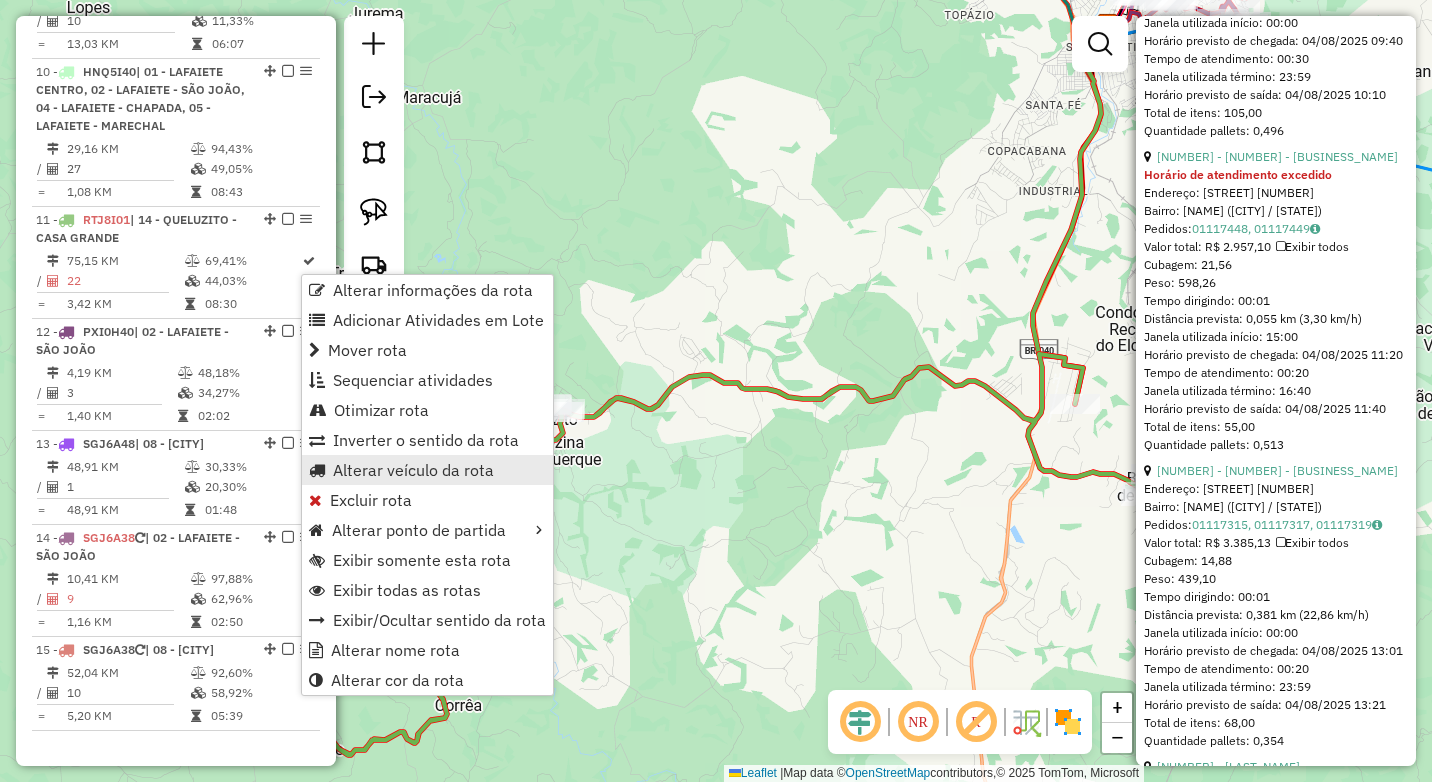 click on "Alterar veículo da rota" at bounding box center [413, 470] 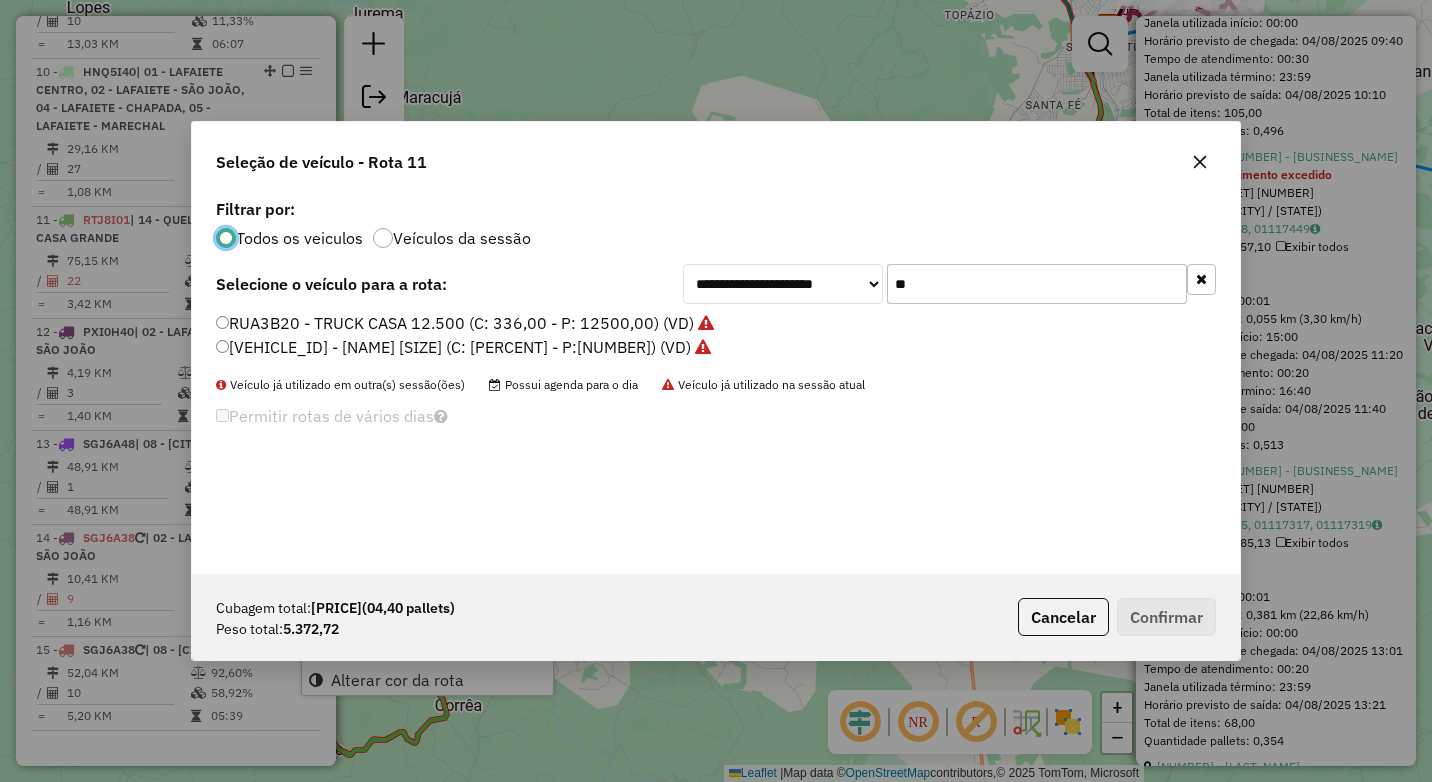 scroll, scrollTop: 11, scrollLeft: 6, axis: both 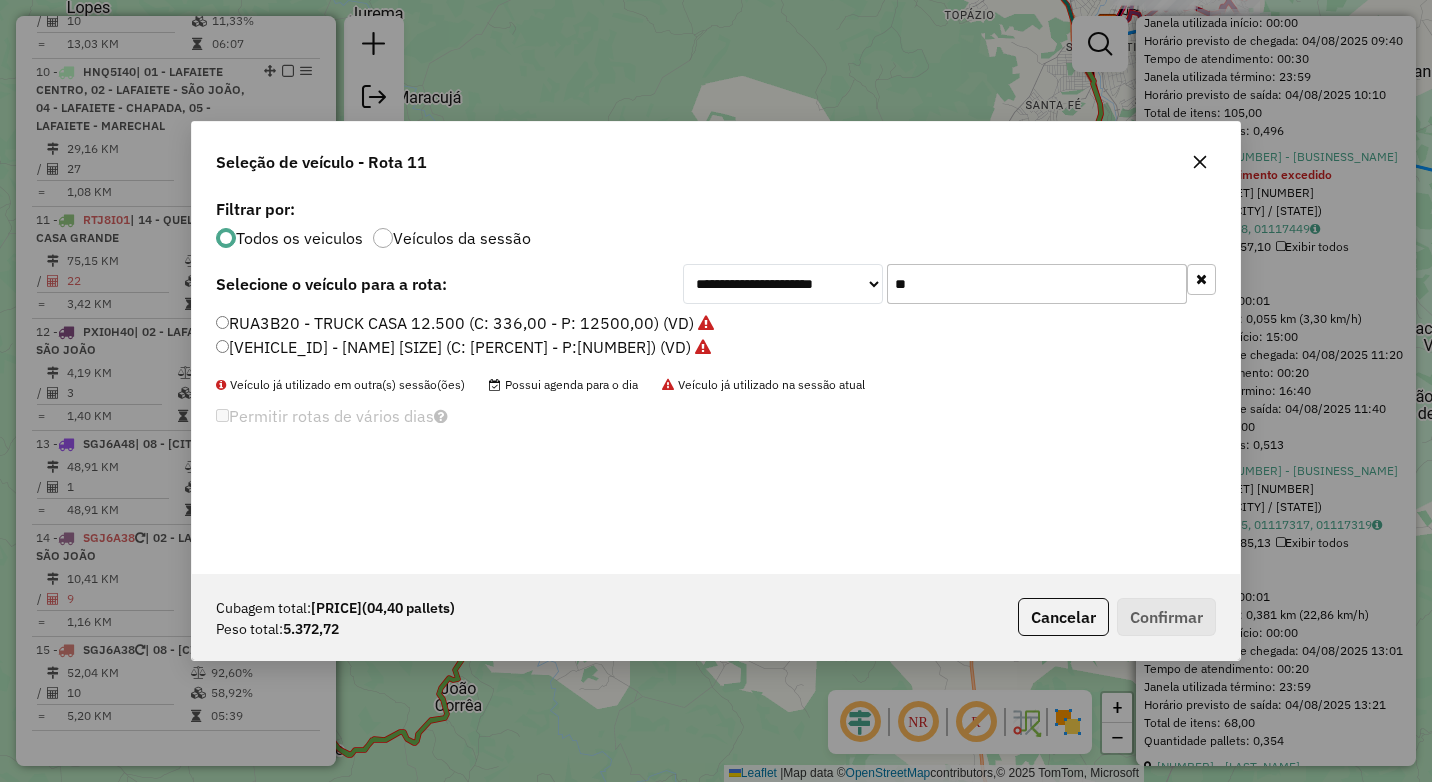 drag, startPoint x: 925, startPoint y: 289, endPoint x: 825, endPoint y: 280, distance: 100.40418 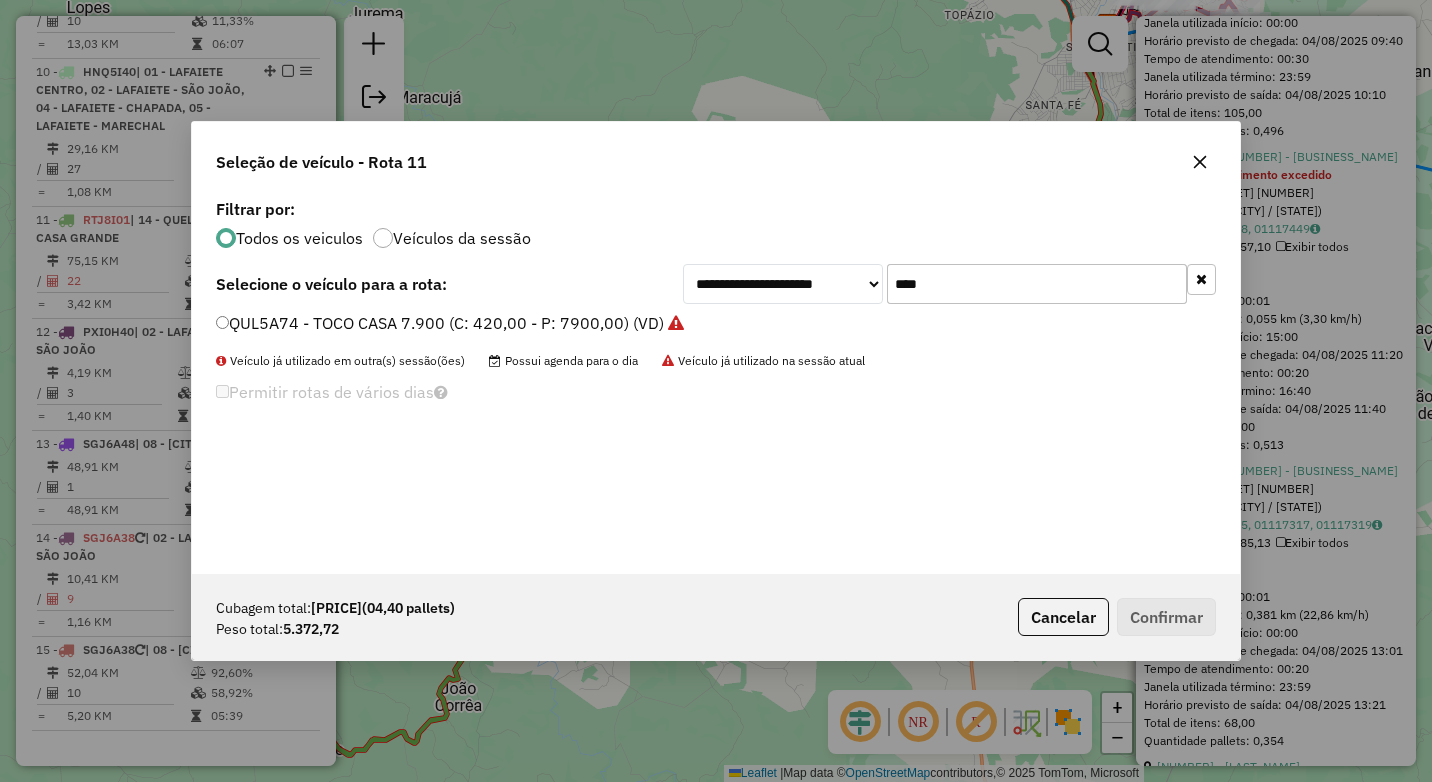 type on "****" 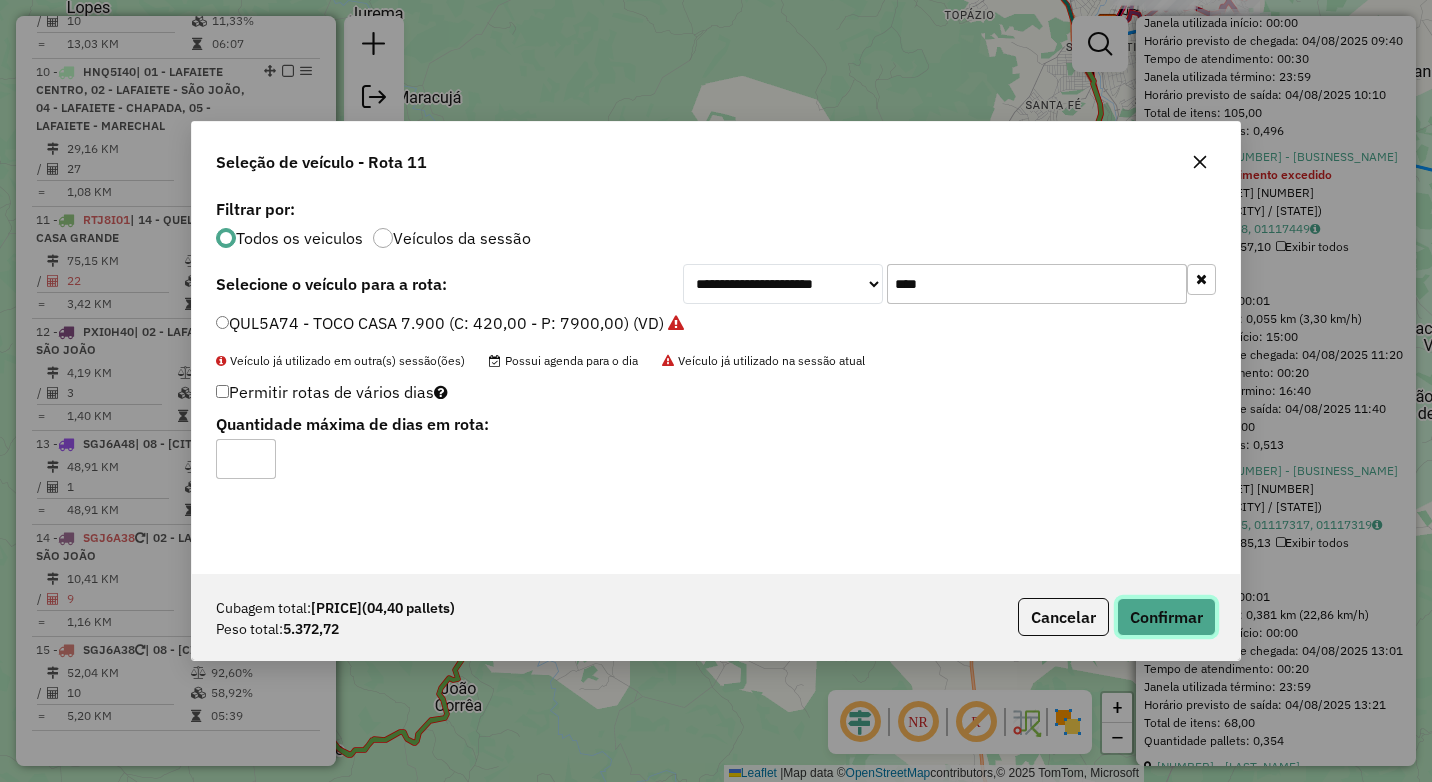 click on "Confirmar" 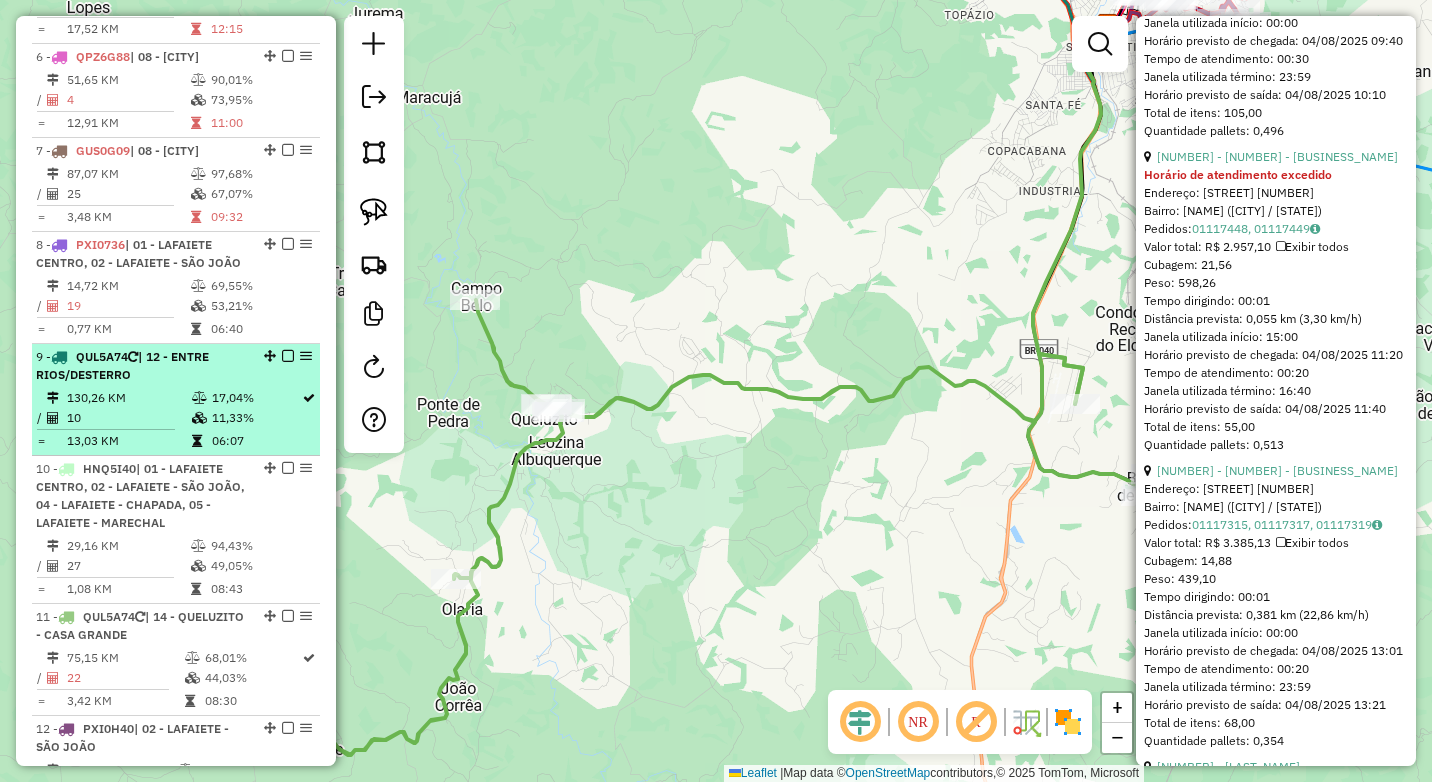 scroll, scrollTop: 1245, scrollLeft: 0, axis: vertical 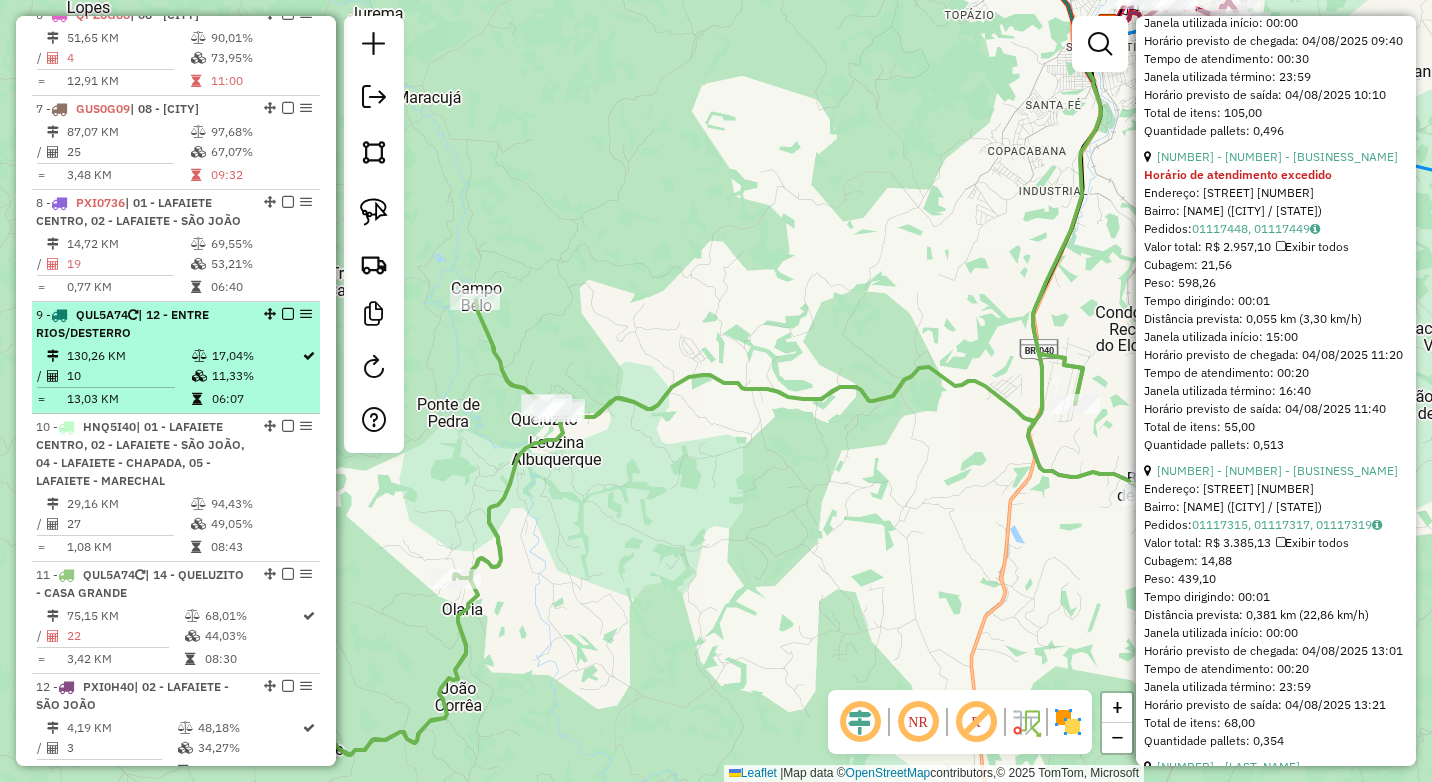 click on "130,26 KM" at bounding box center (128, 356) 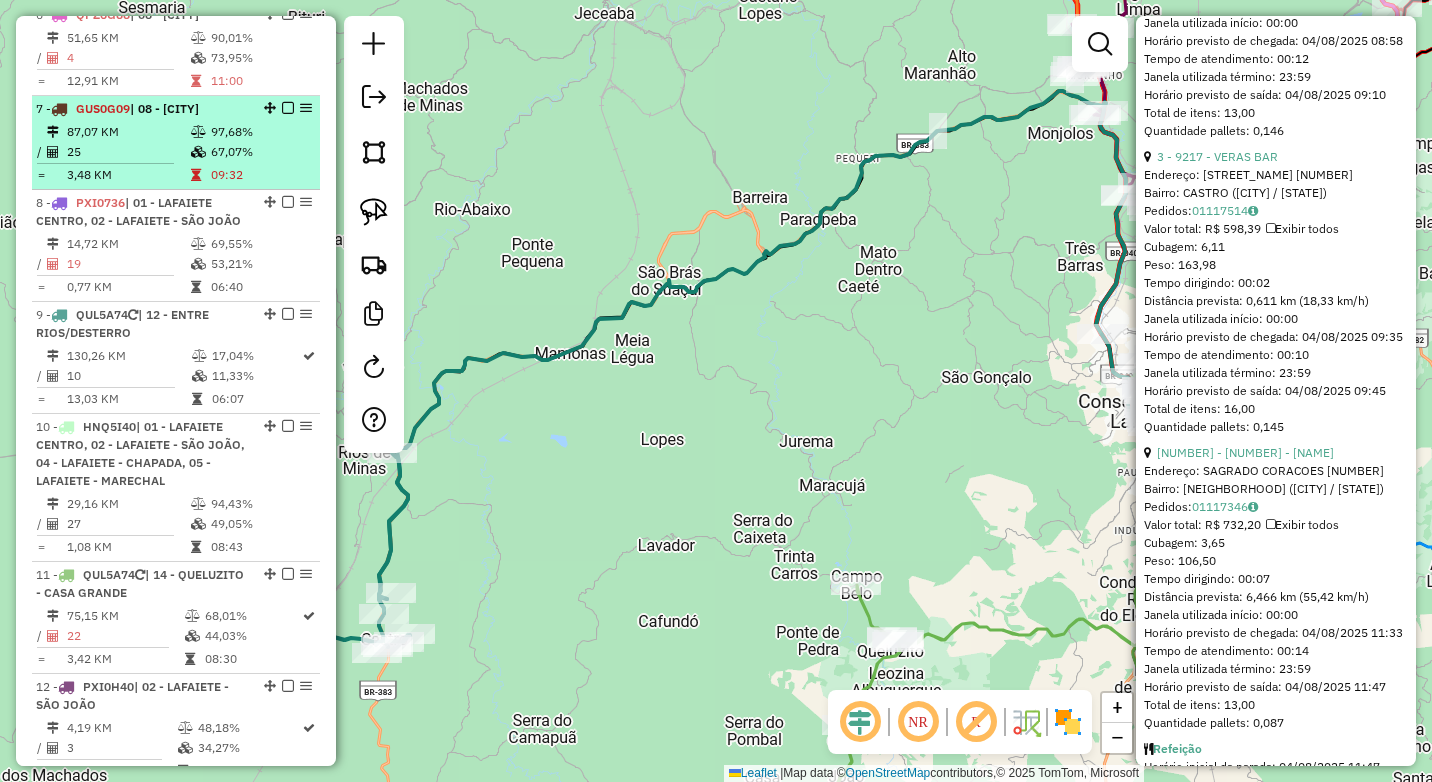 scroll, scrollTop: 1145, scrollLeft: 0, axis: vertical 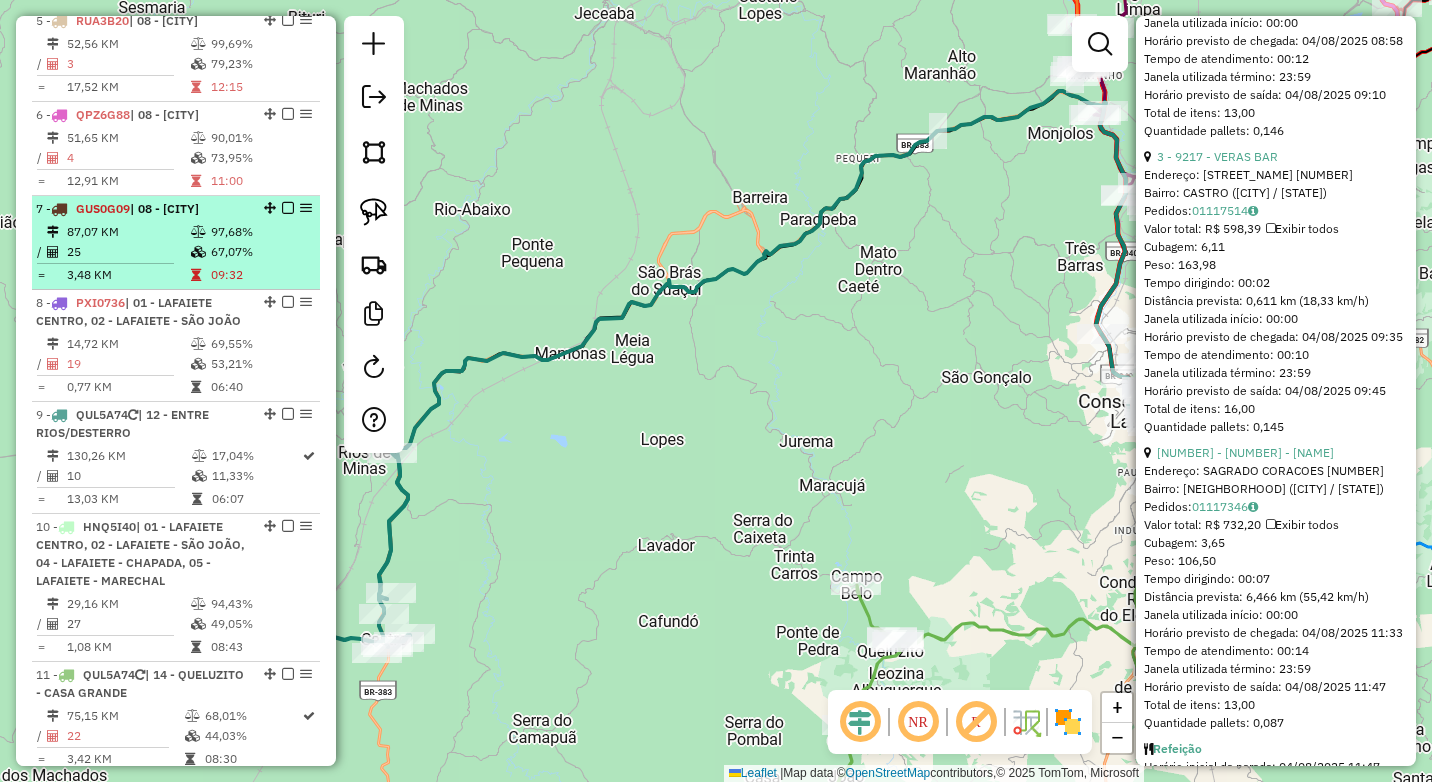 click on "87,07 KM" at bounding box center [128, 232] 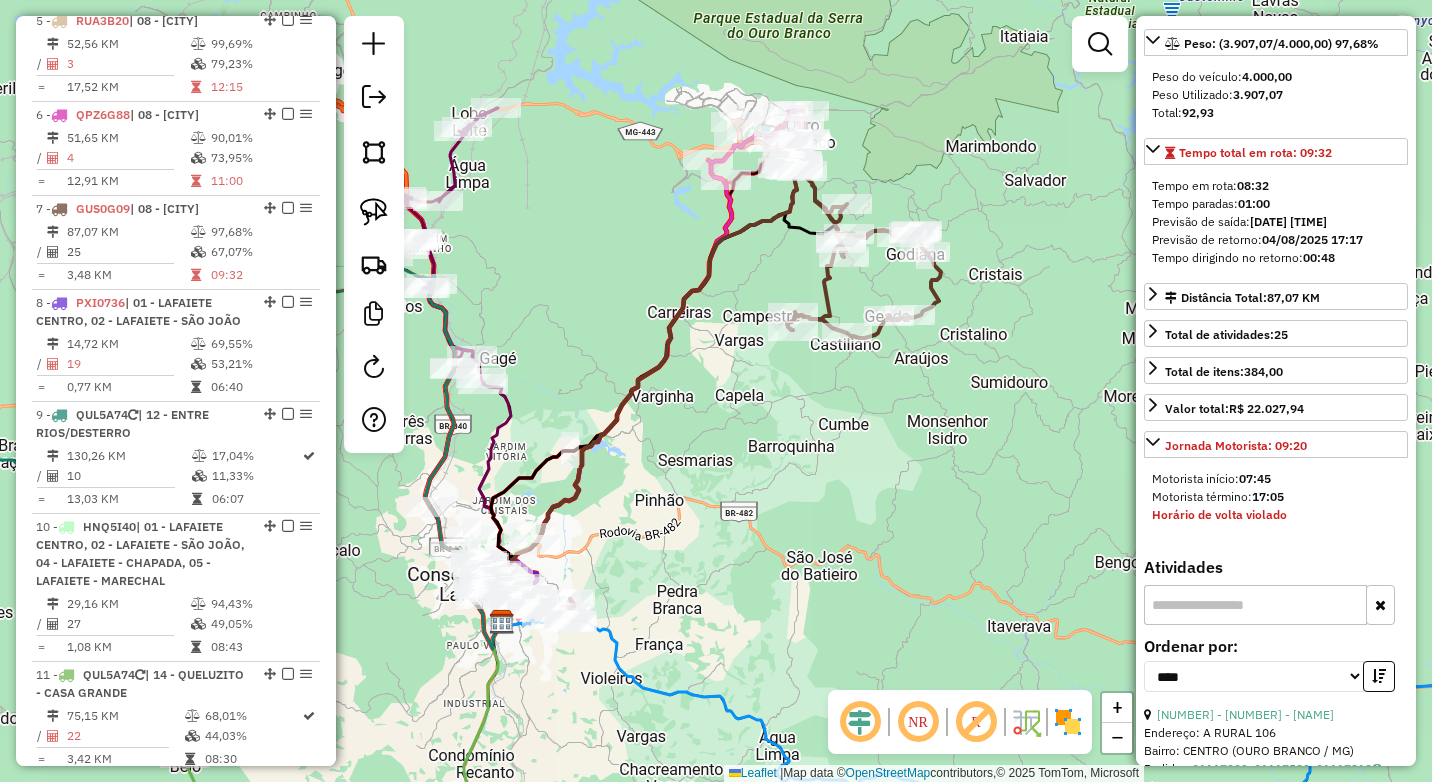 scroll, scrollTop: 0, scrollLeft: 0, axis: both 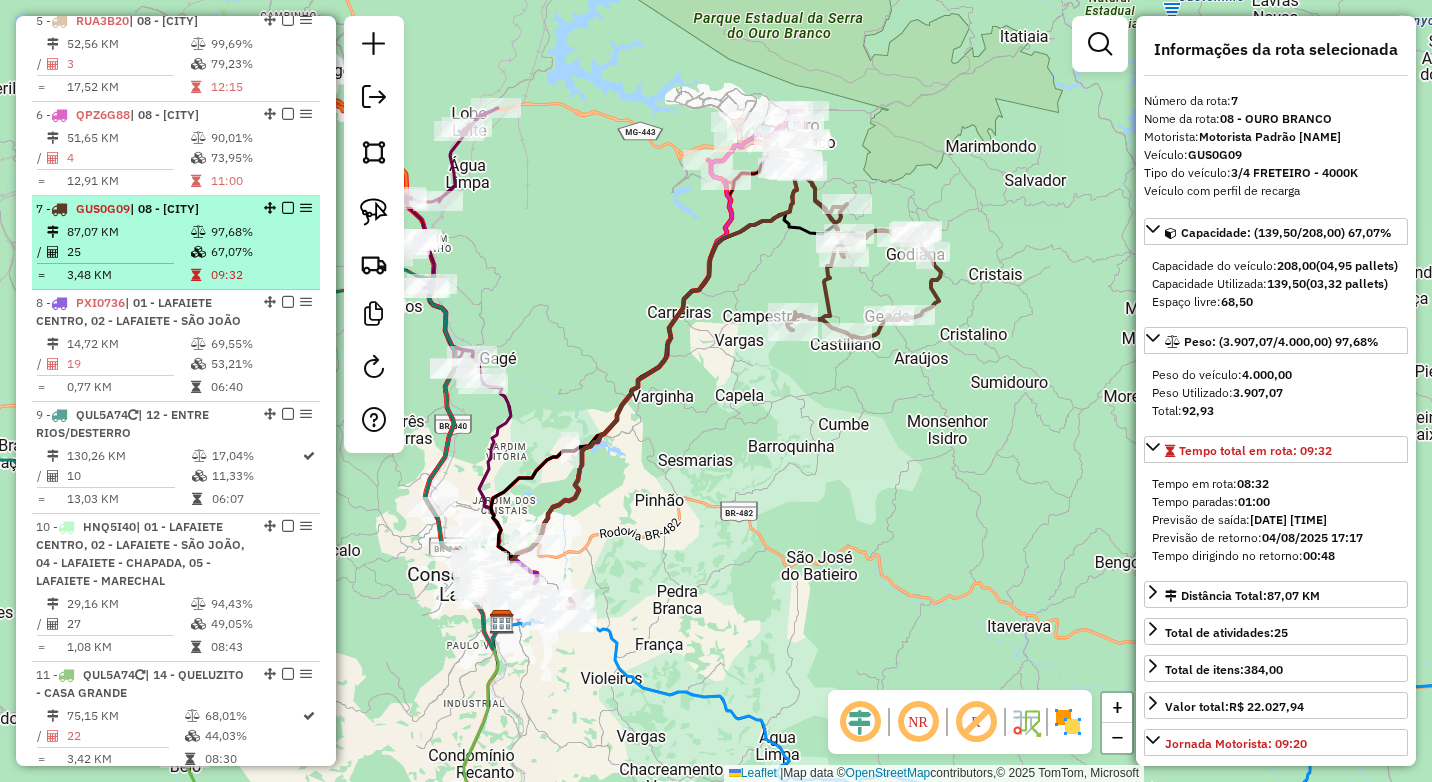 click at bounding box center (288, 208) 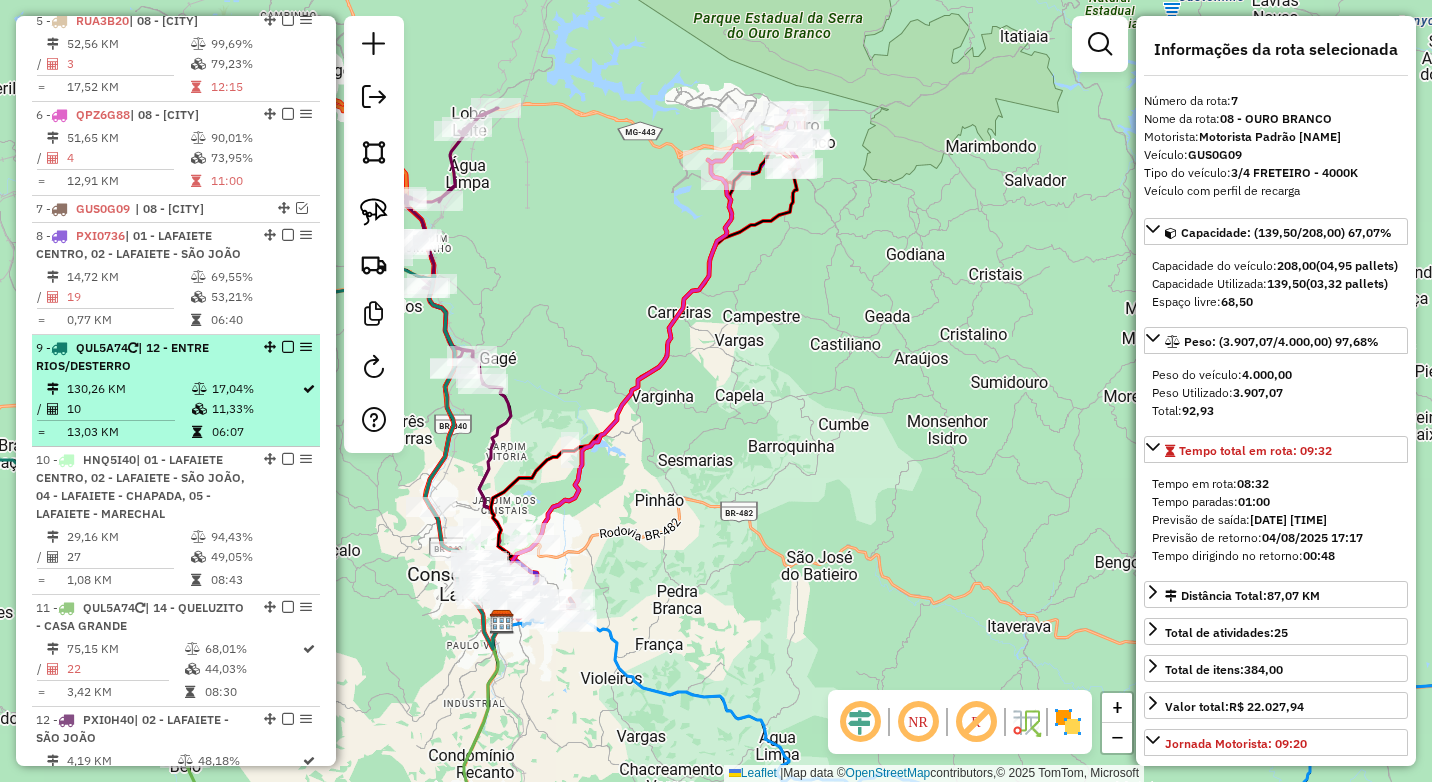 scroll, scrollTop: 1245, scrollLeft: 0, axis: vertical 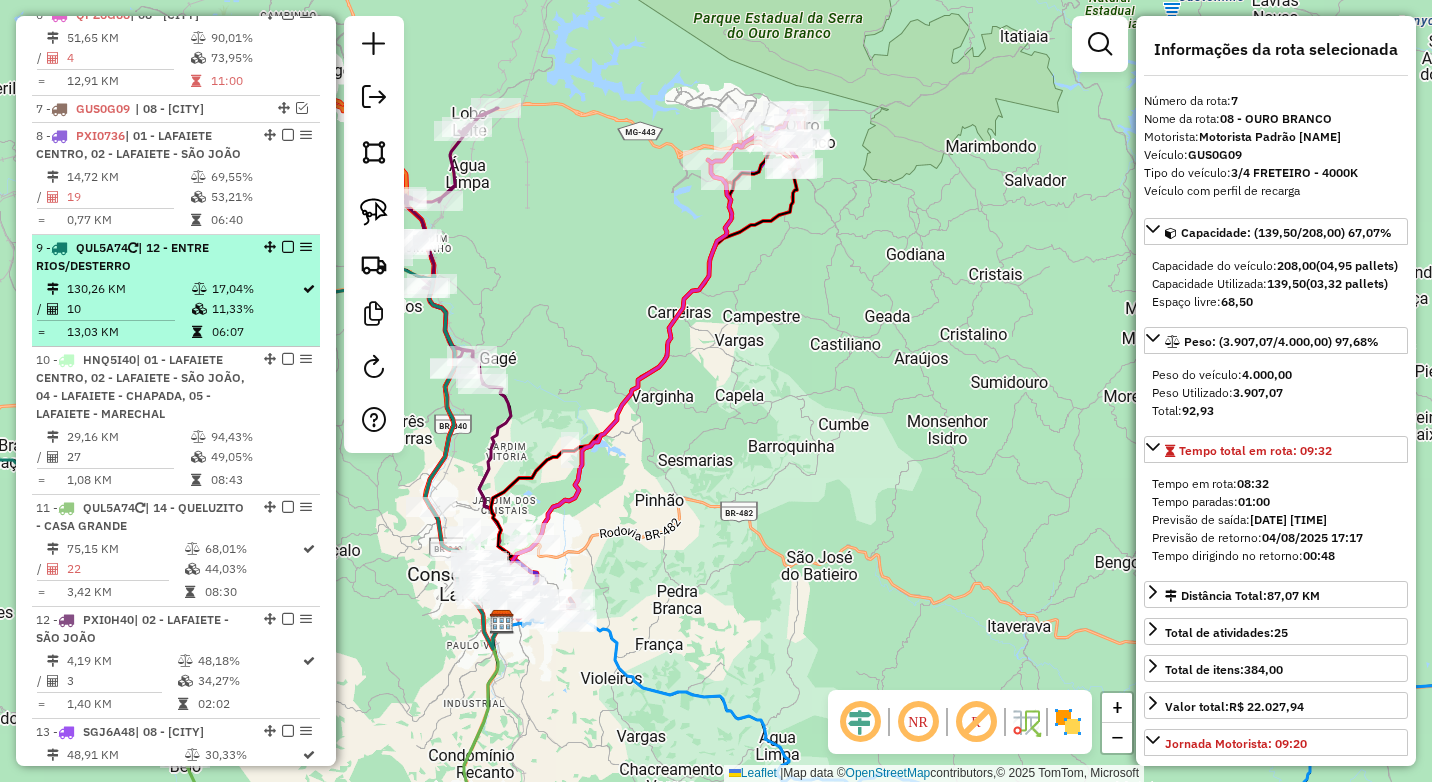 click on "17,04%" at bounding box center [256, 289] 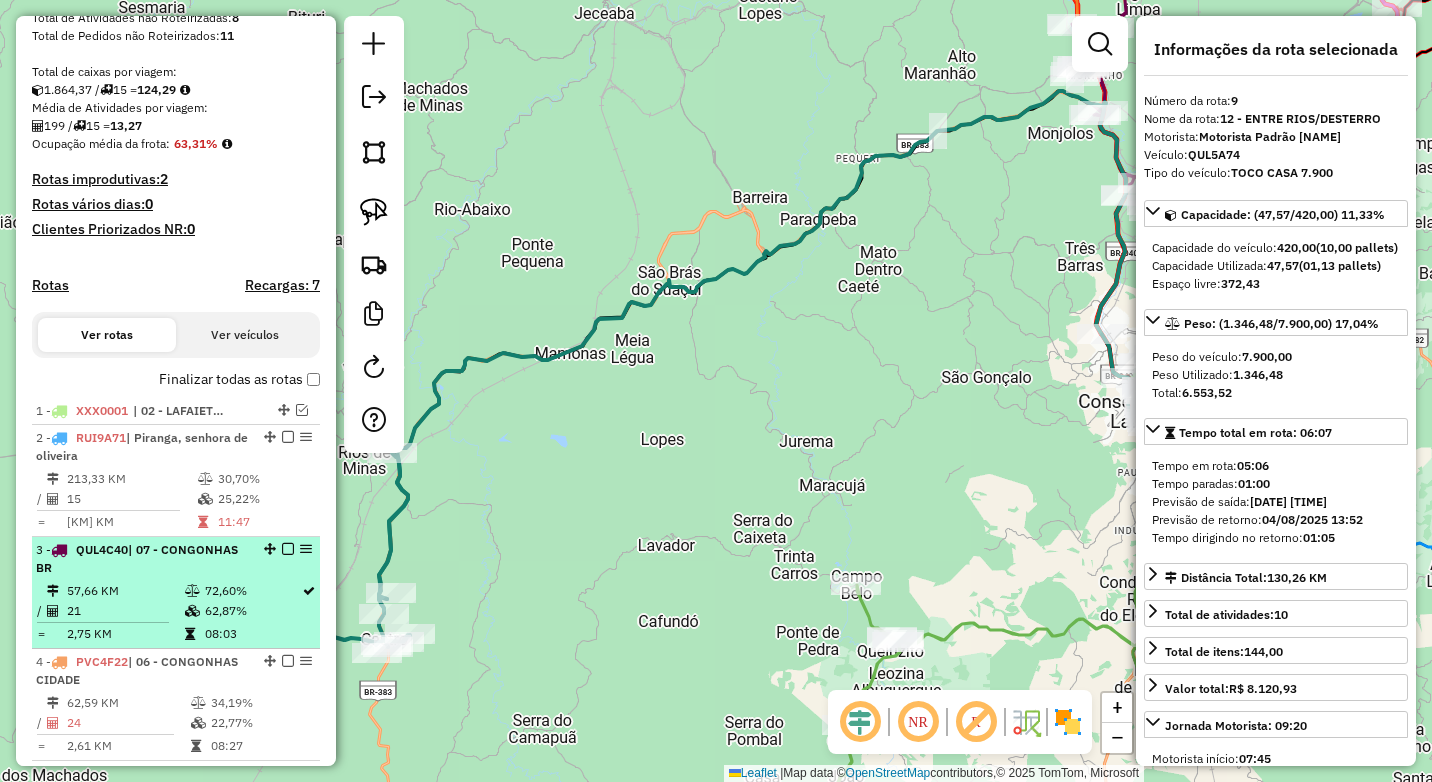 scroll, scrollTop: 445, scrollLeft: 0, axis: vertical 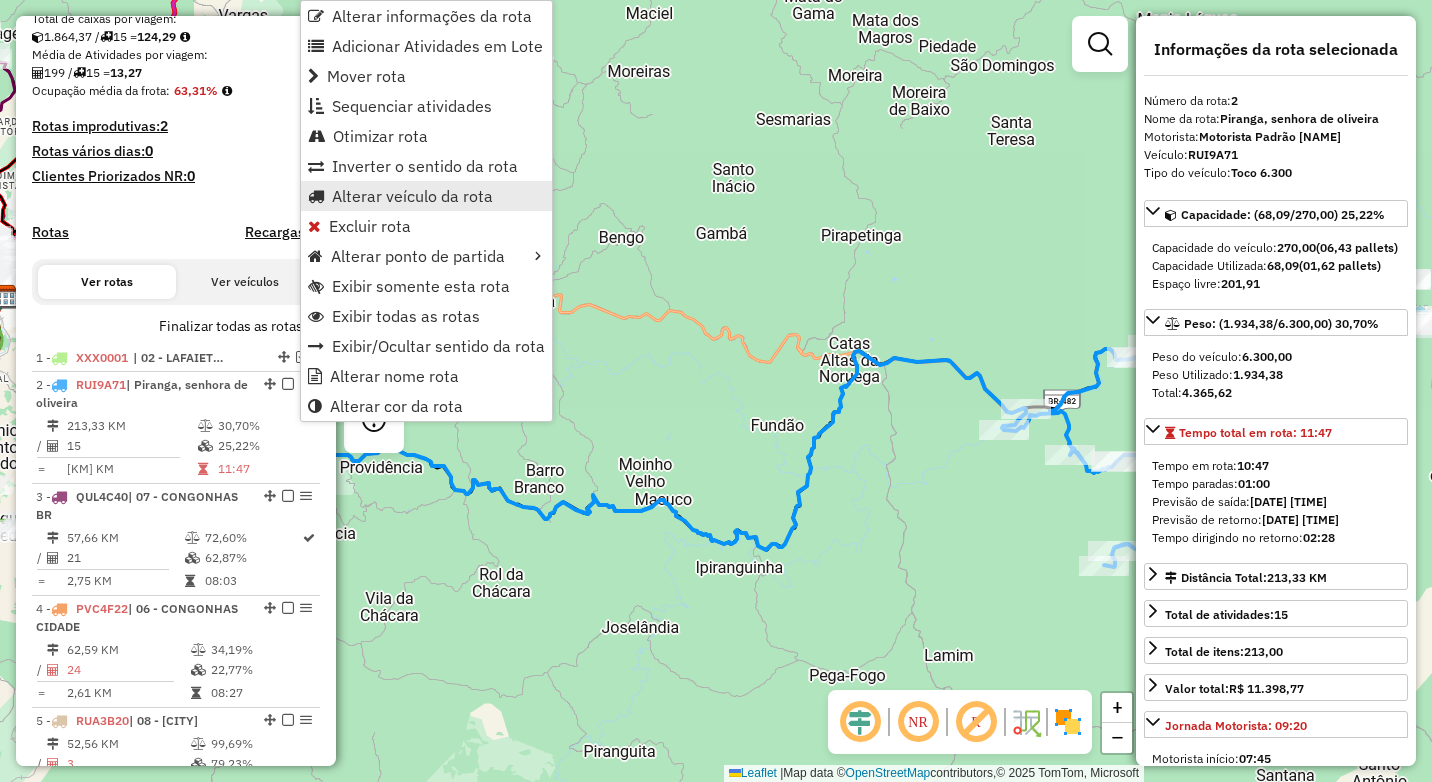 click on "Alterar veículo da rota" at bounding box center (412, 196) 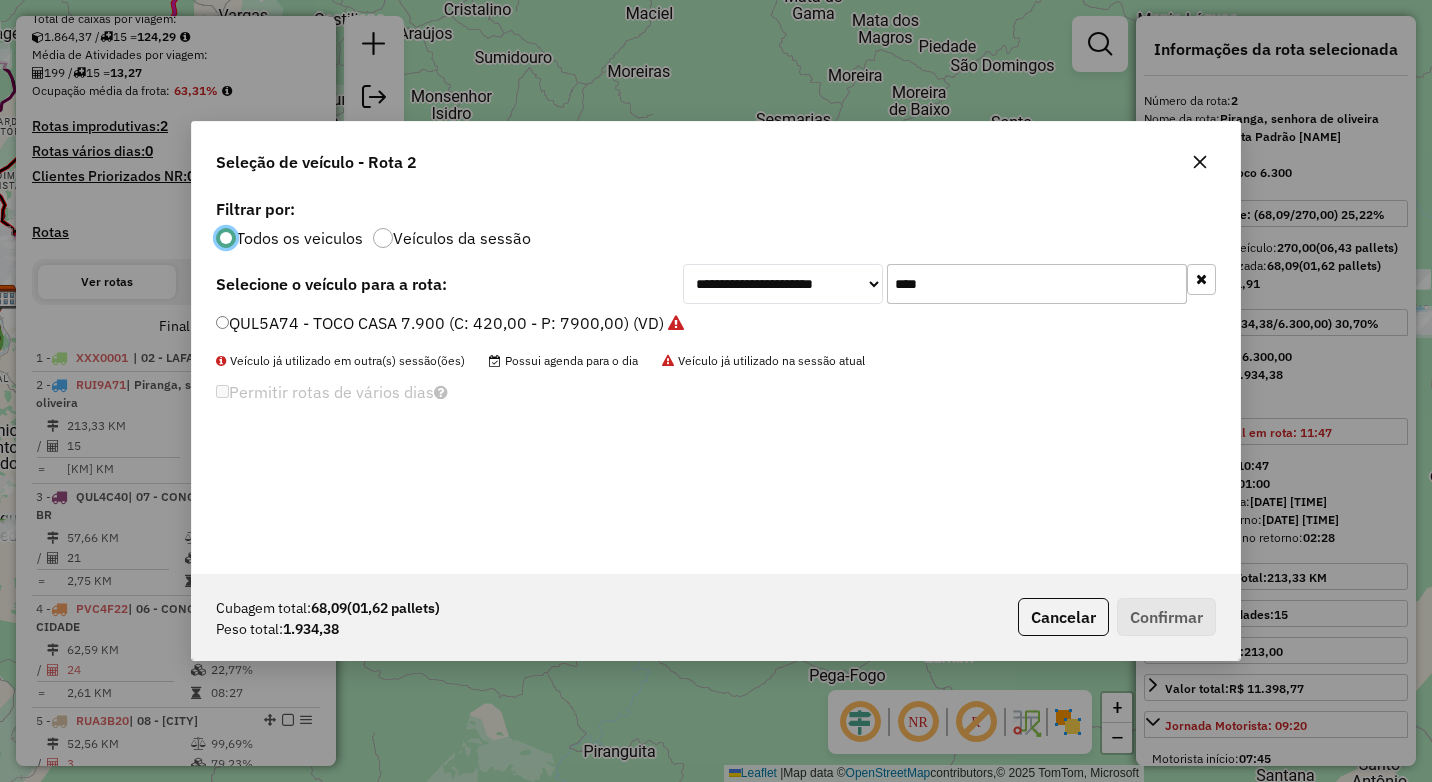 scroll, scrollTop: 11, scrollLeft: 6, axis: both 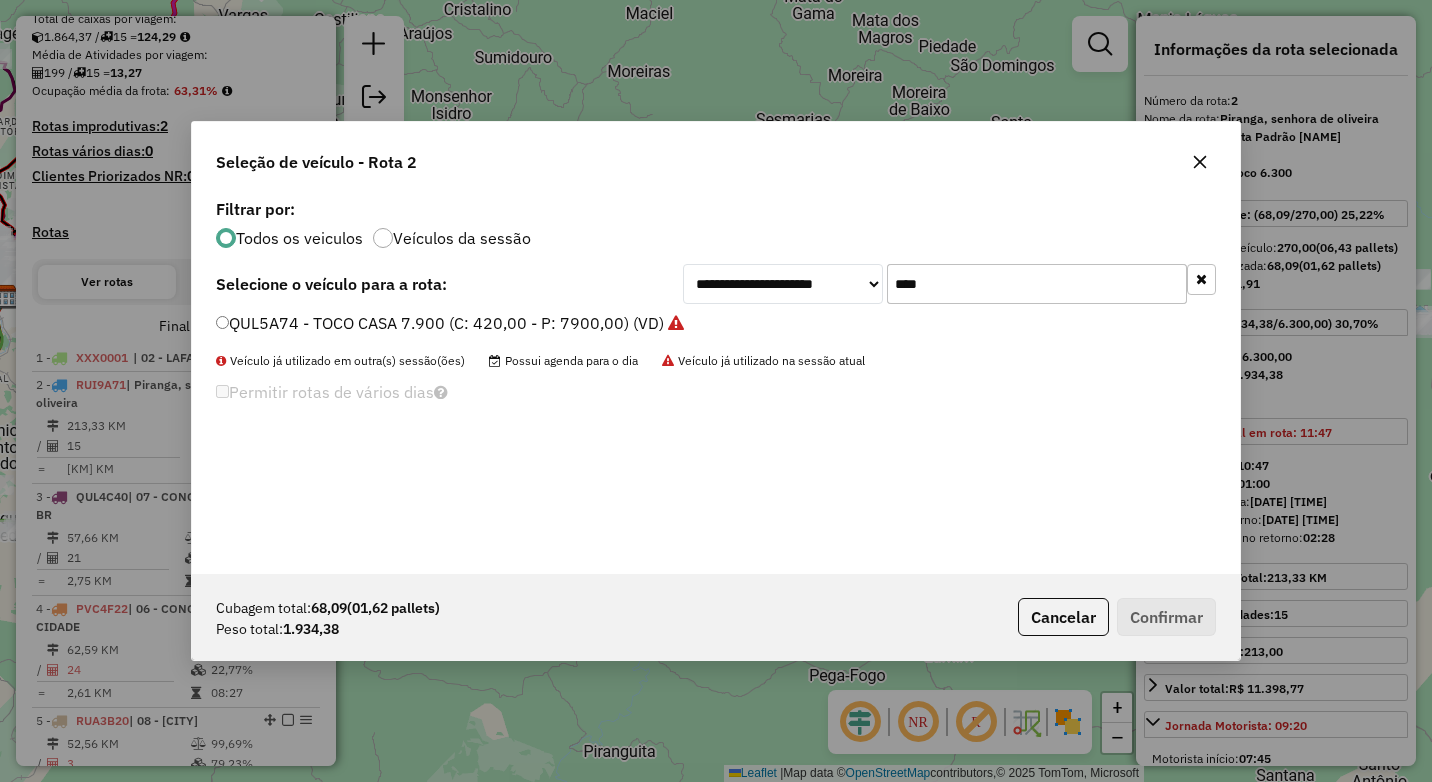 drag, startPoint x: 945, startPoint y: 294, endPoint x: 849, endPoint y: 295, distance: 96.00521 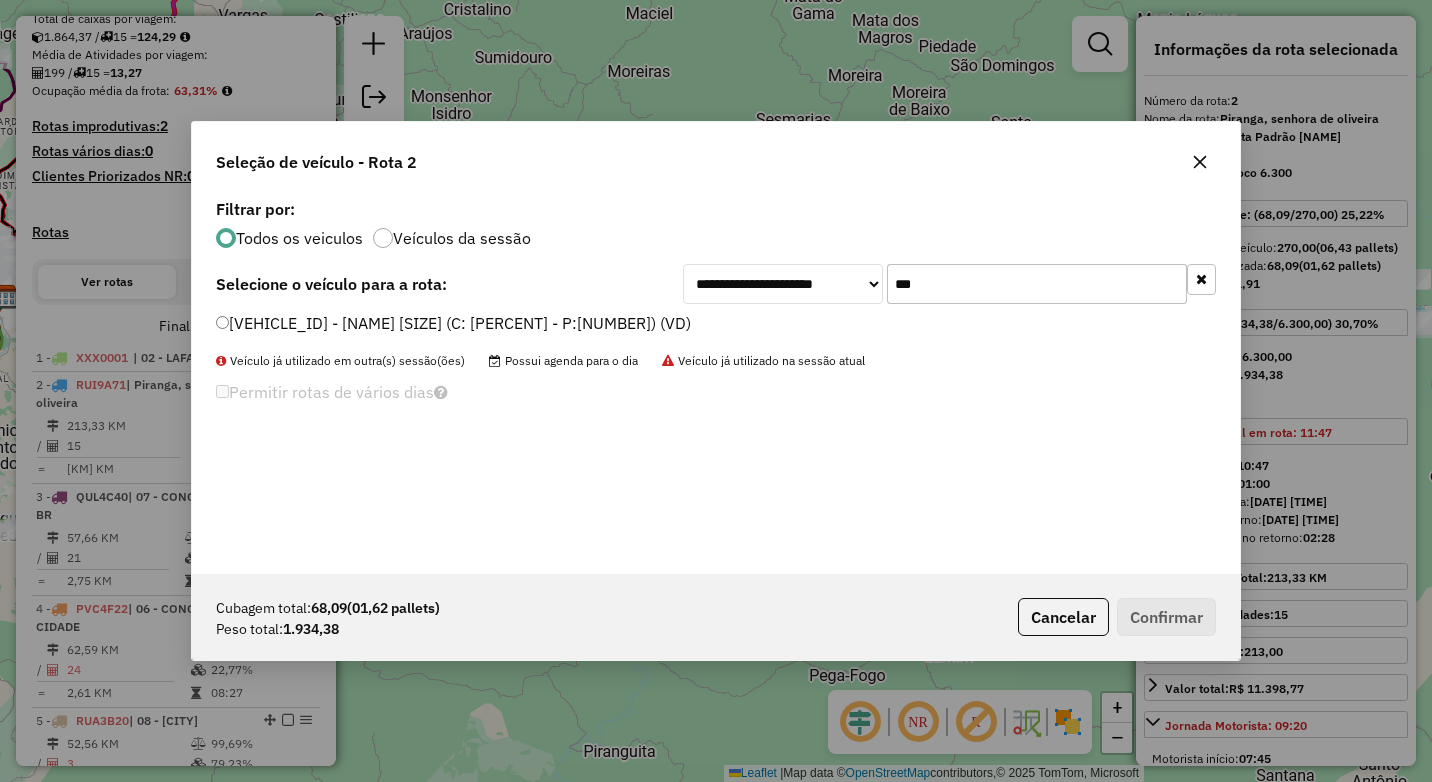 type on "***" 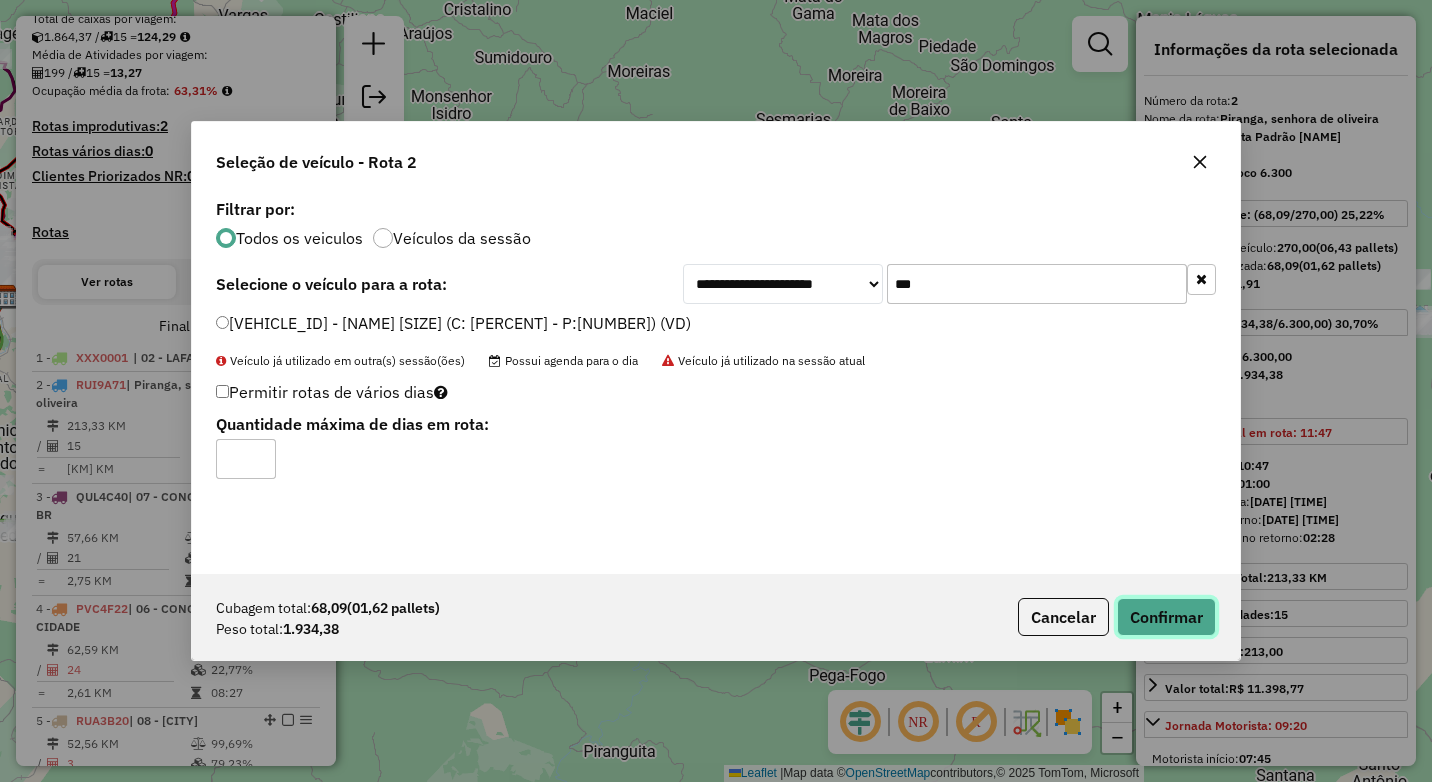 click on "Confirmar" 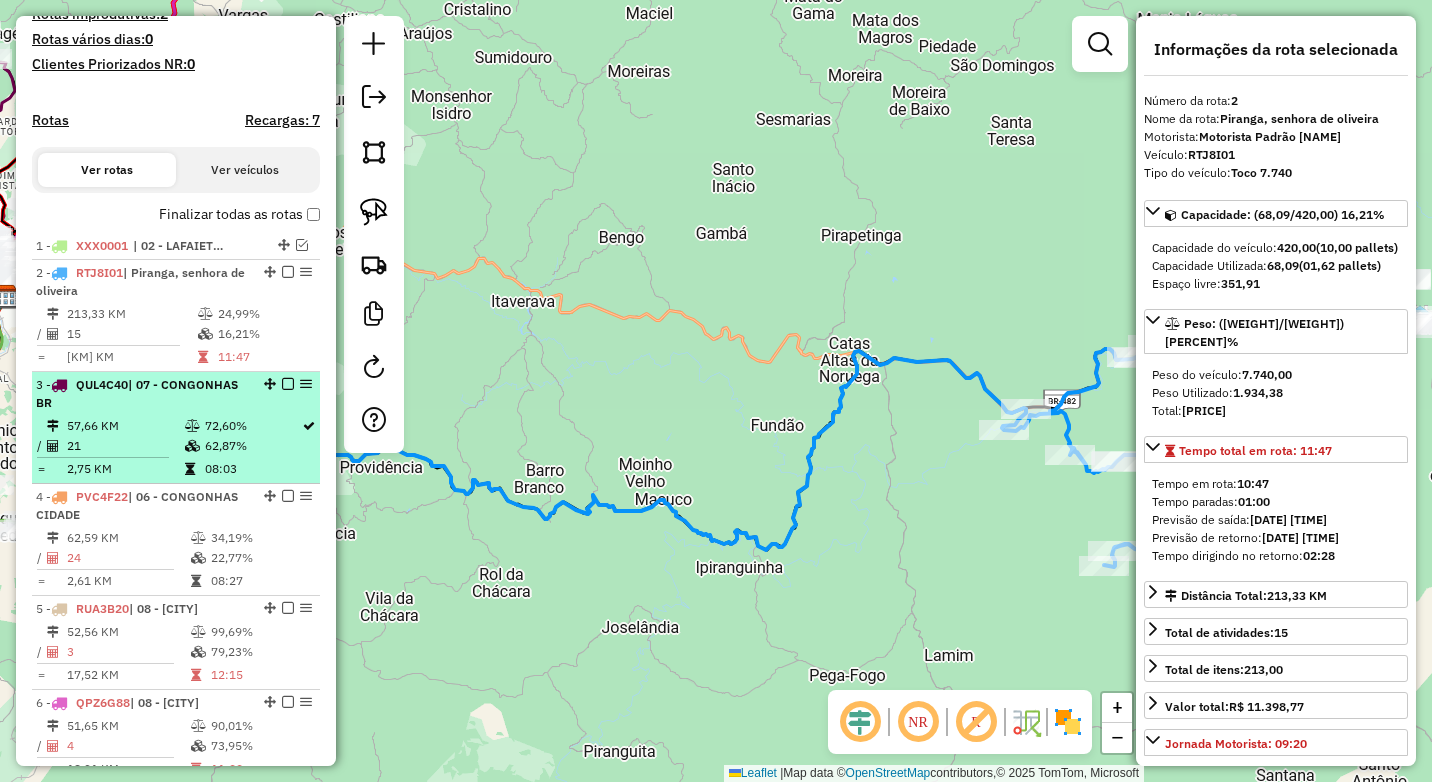 scroll, scrollTop: 601, scrollLeft: 0, axis: vertical 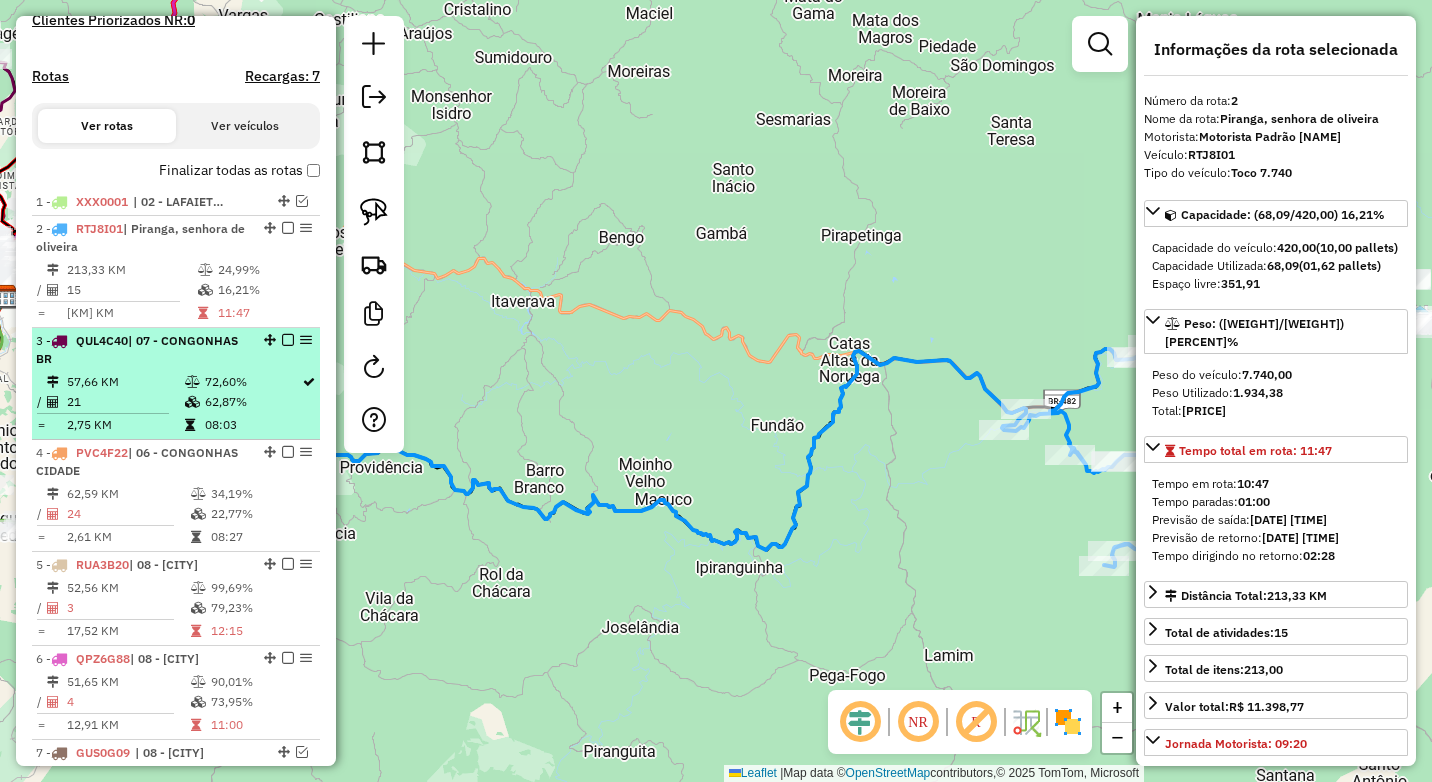 click on "3 -       QUL4C40   | 07 - CONGONHAS BR" at bounding box center [142, 350] 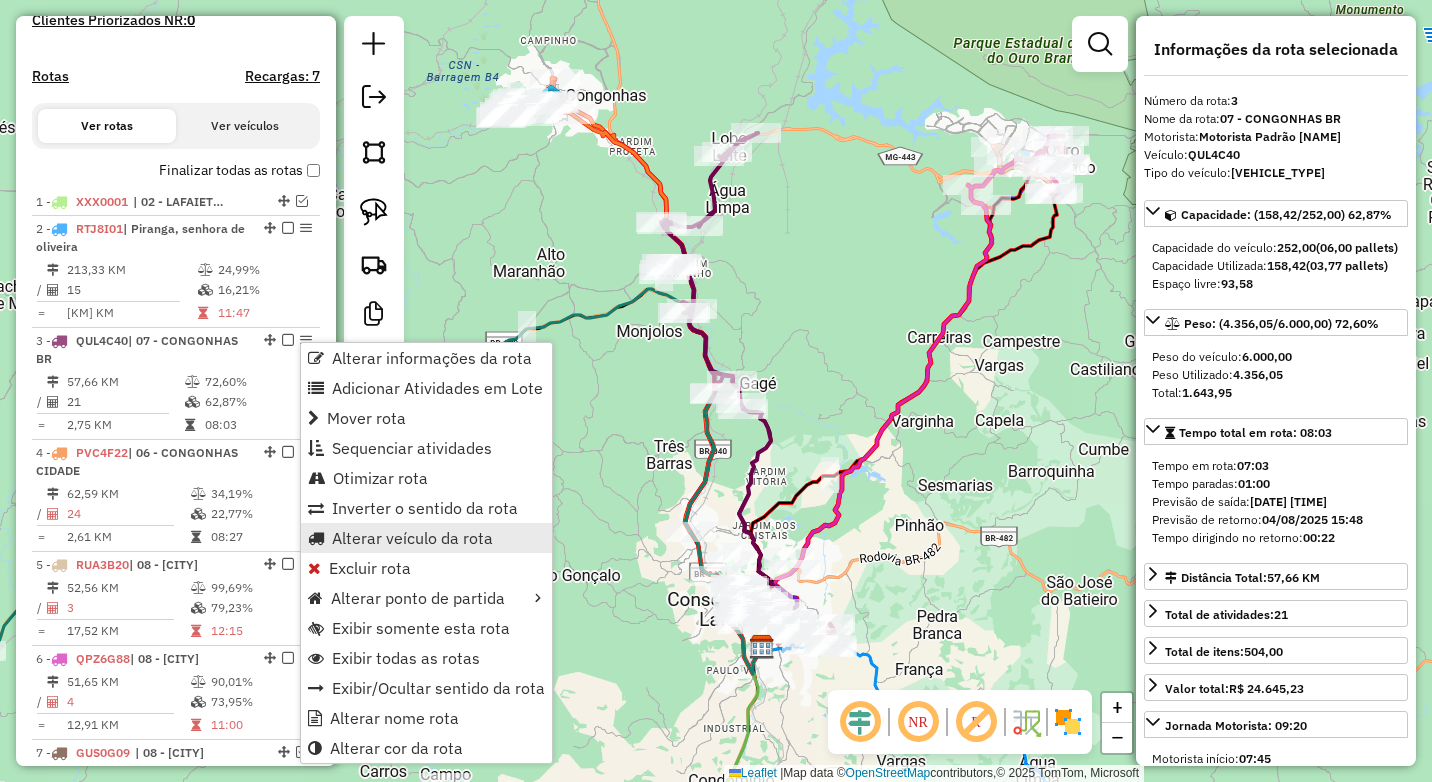 click on "Alterar veículo da rota" at bounding box center [412, 538] 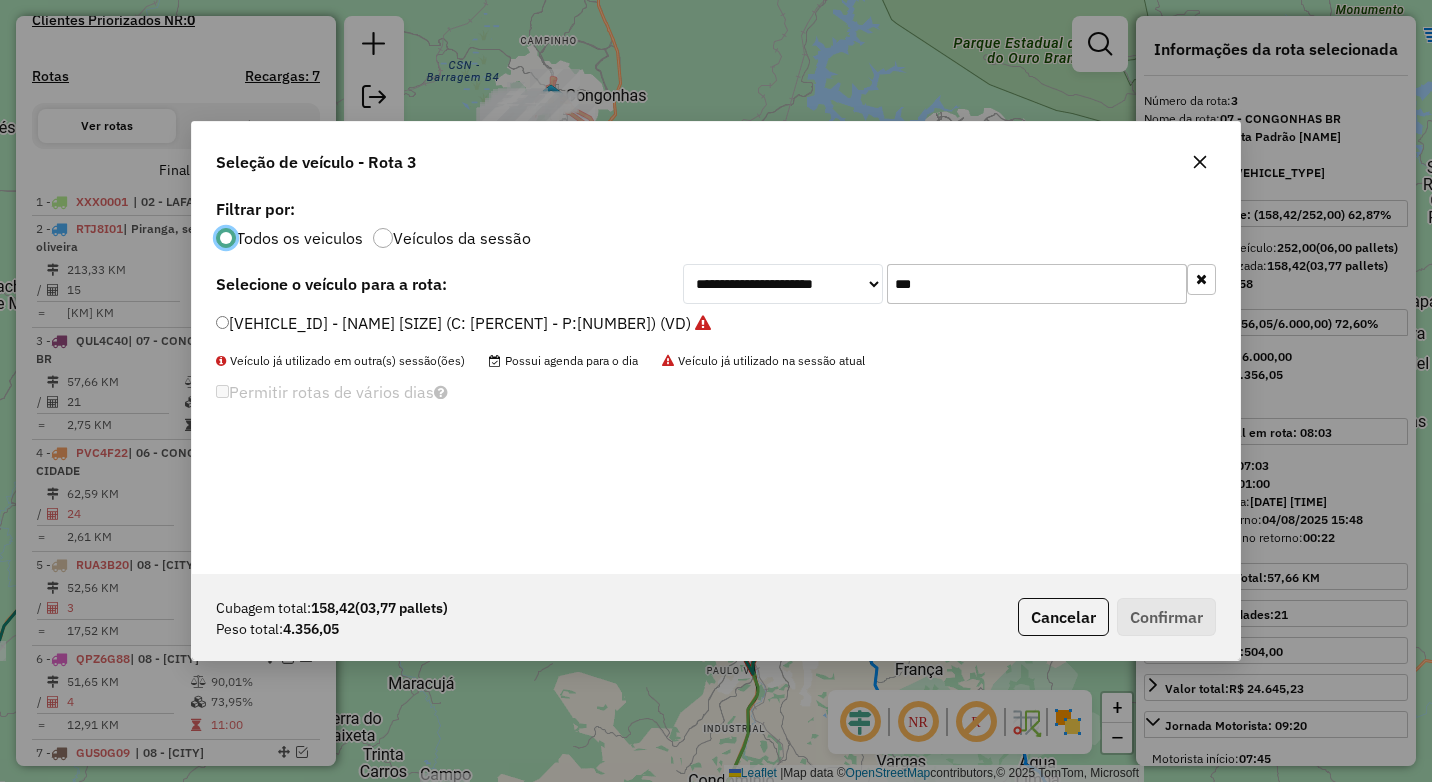scroll, scrollTop: 11, scrollLeft: 6, axis: both 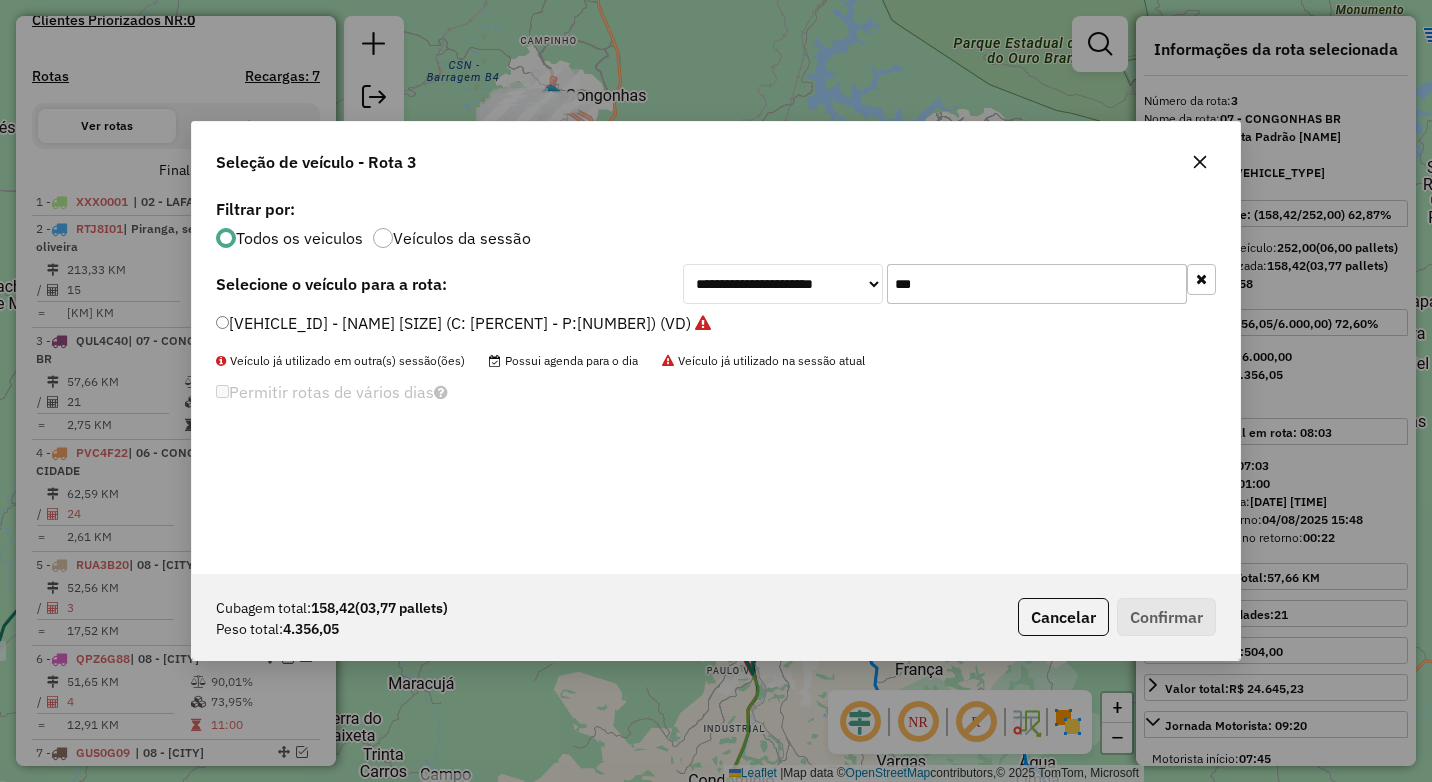 drag, startPoint x: 923, startPoint y: 286, endPoint x: 841, endPoint y: 285, distance: 82.006096 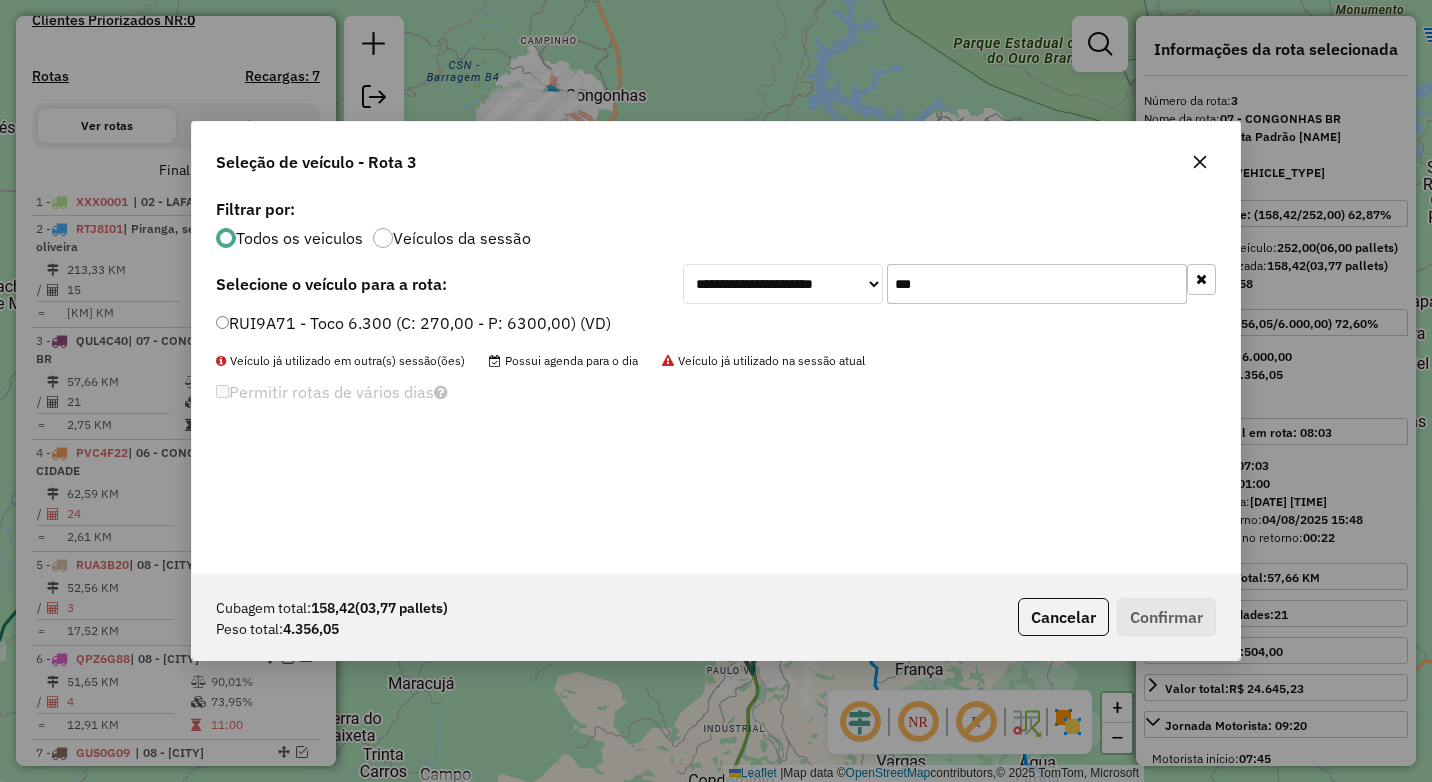 type on "***" 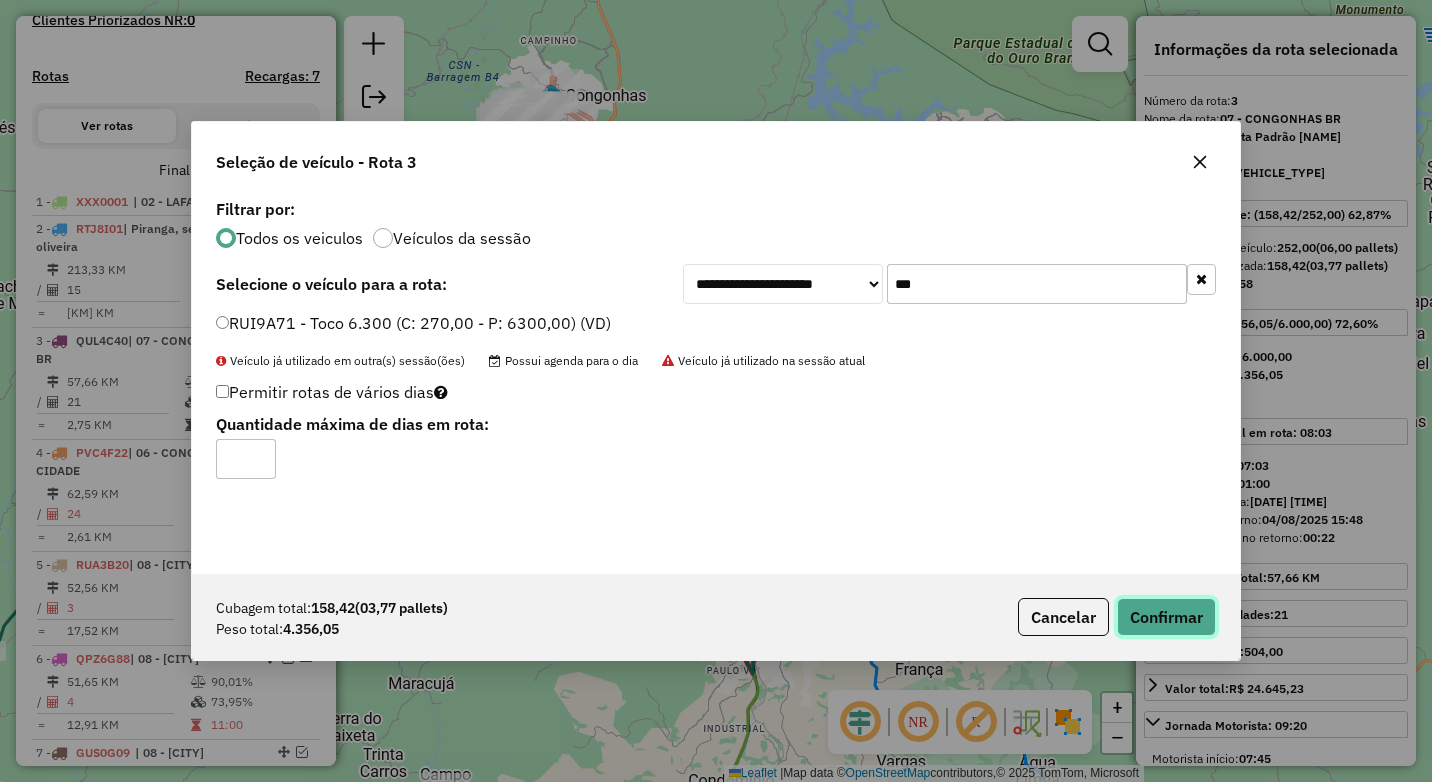 click on "Confirmar" 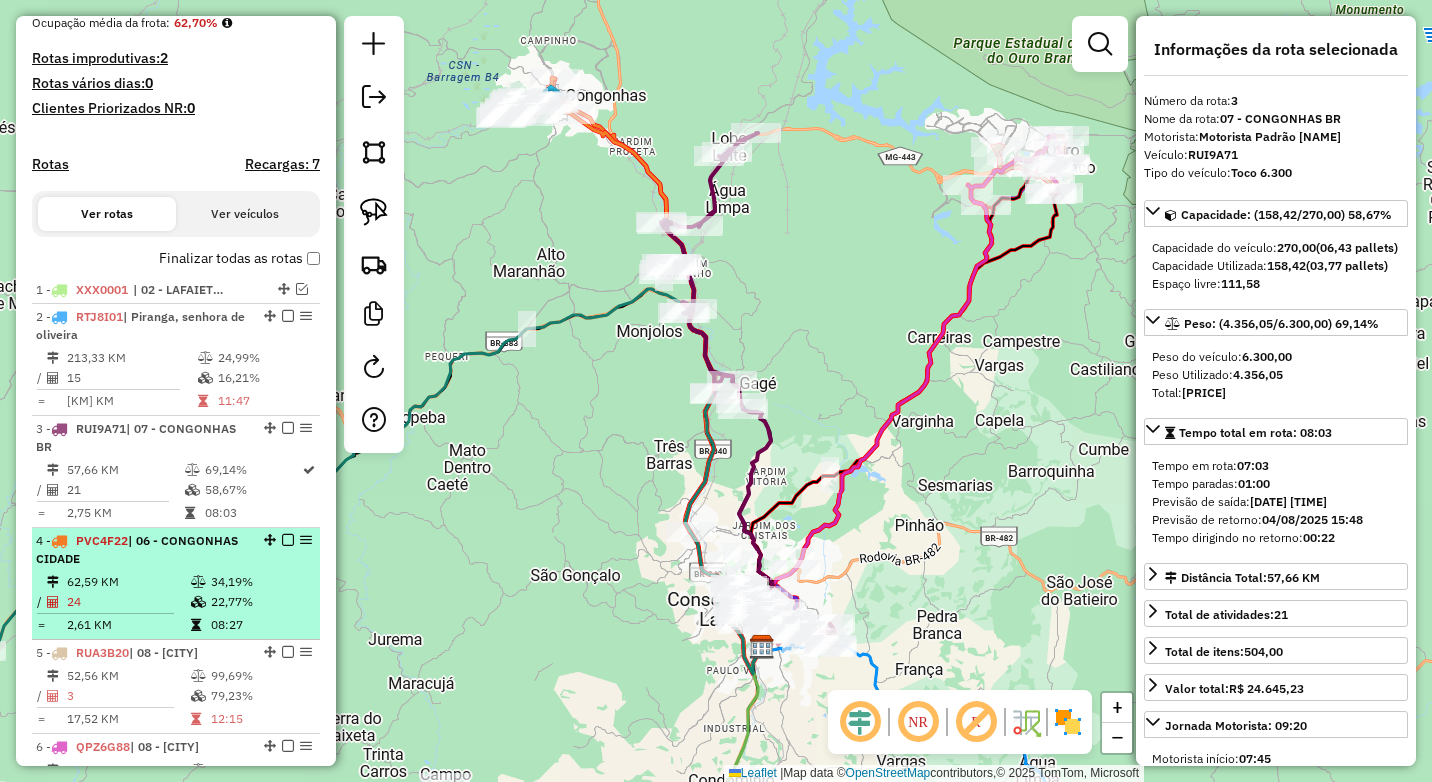 scroll, scrollTop: 613, scrollLeft: 0, axis: vertical 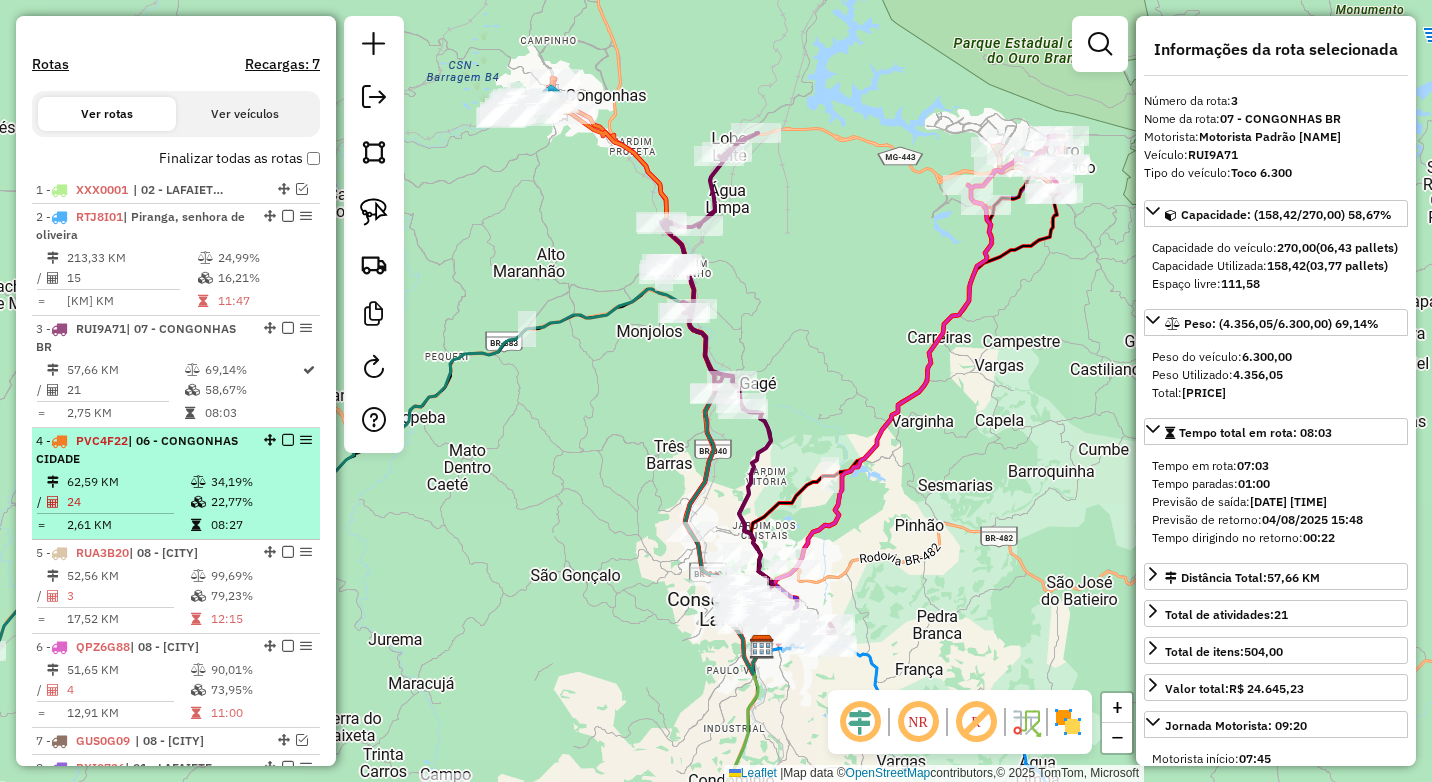 click on "62,59 KM" at bounding box center (128, 482) 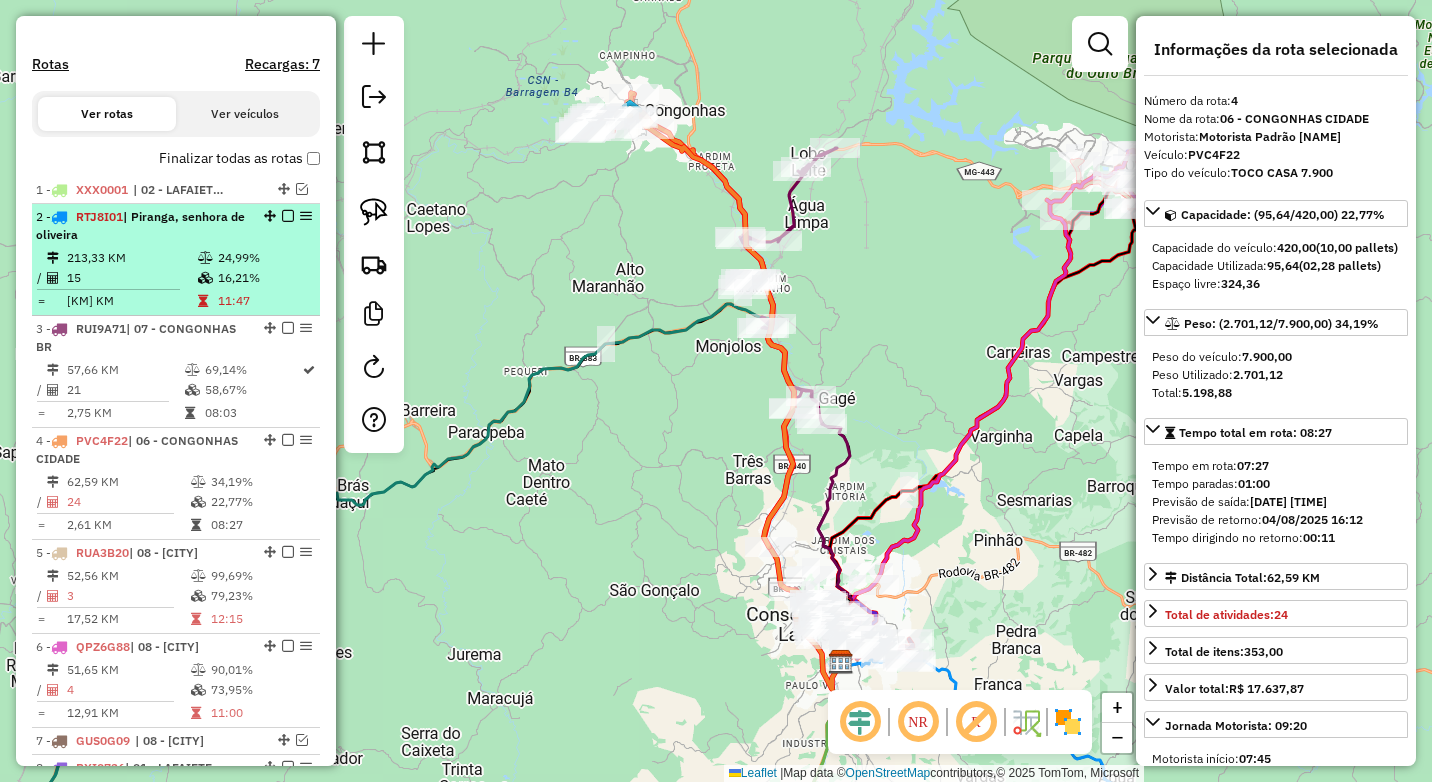 click on "24,99%" at bounding box center [264, 258] 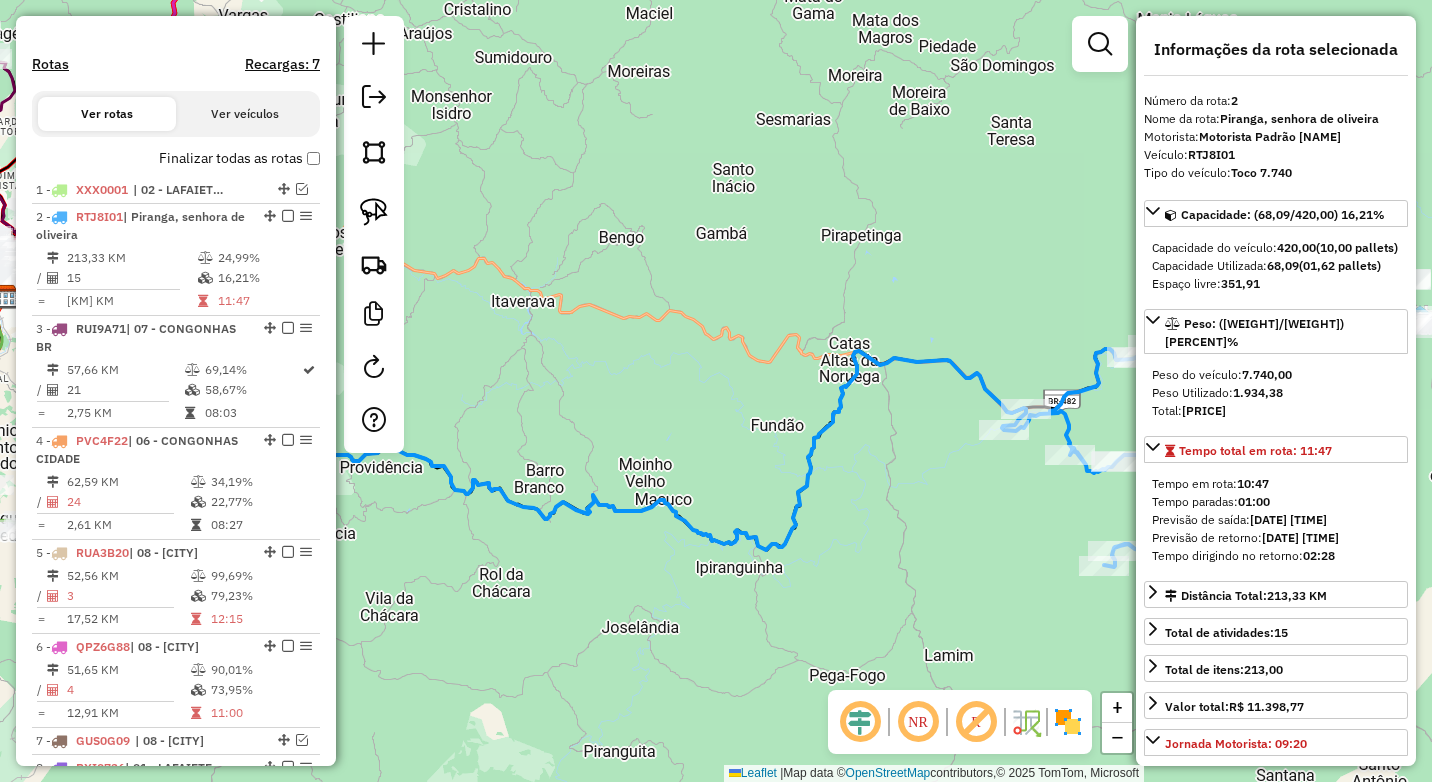 drag, startPoint x: 625, startPoint y: 372, endPoint x: 470, endPoint y: 300, distance: 170.9064 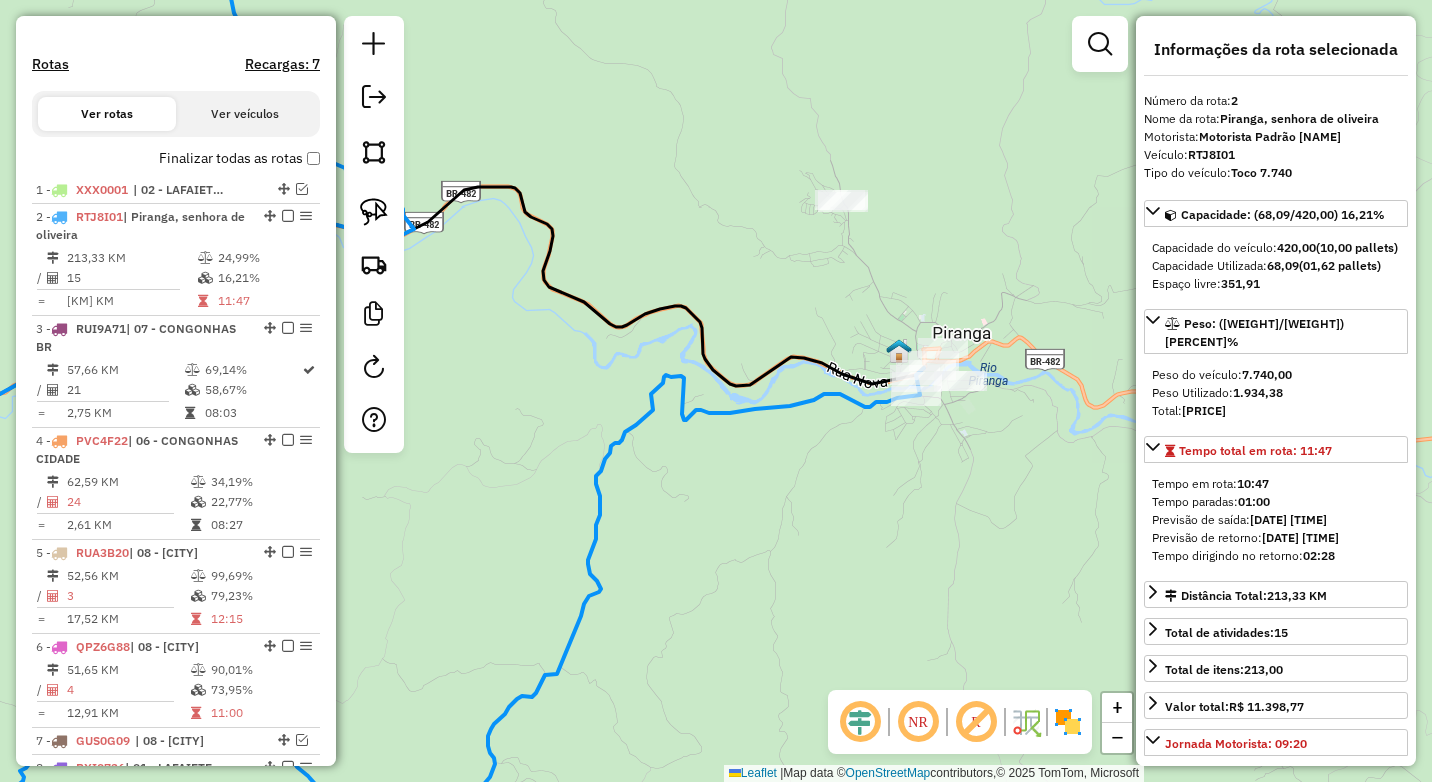 drag, startPoint x: 925, startPoint y: 417, endPoint x: 882, endPoint y: 462, distance: 62.241467 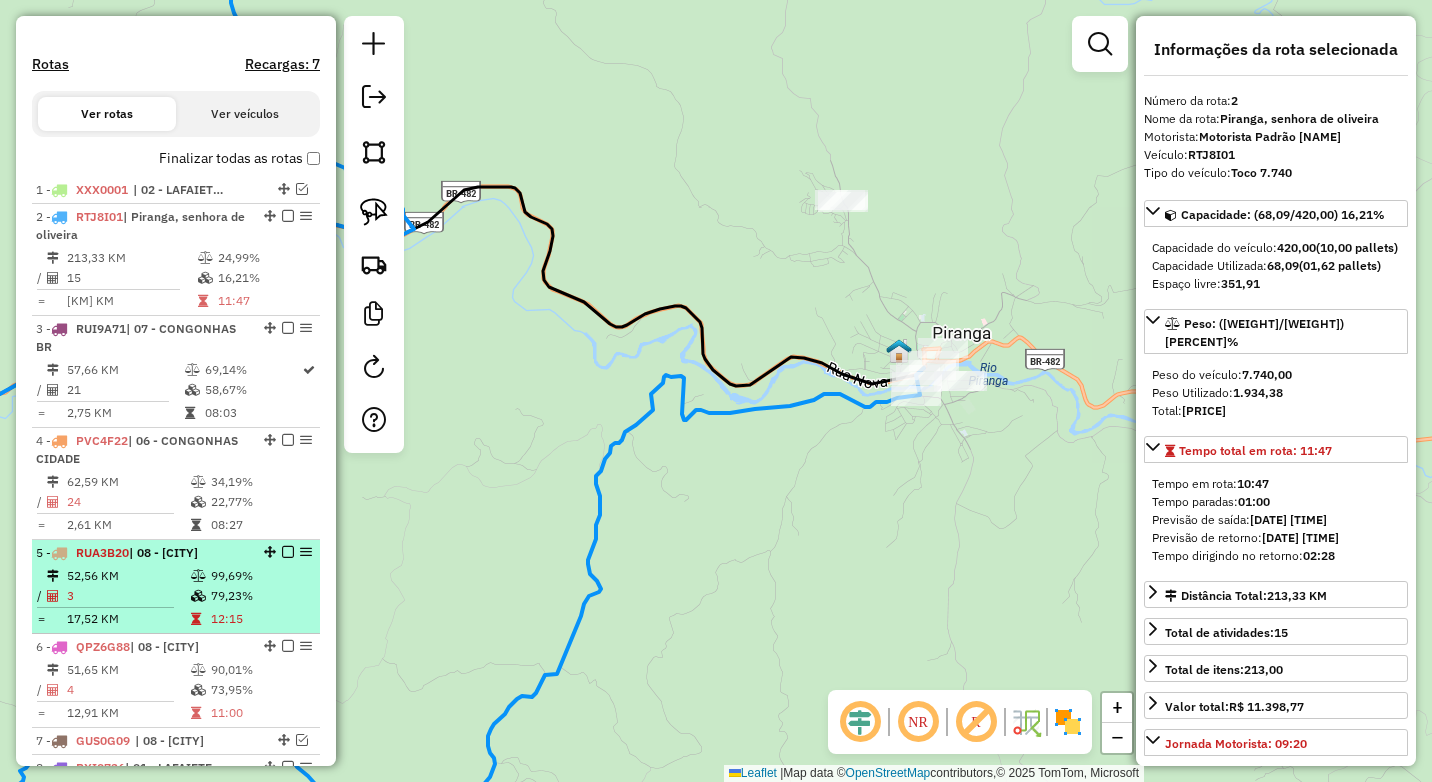 click on "5 -       RUA3B20   | 08 - OURO BRANCO" at bounding box center [176, 553] 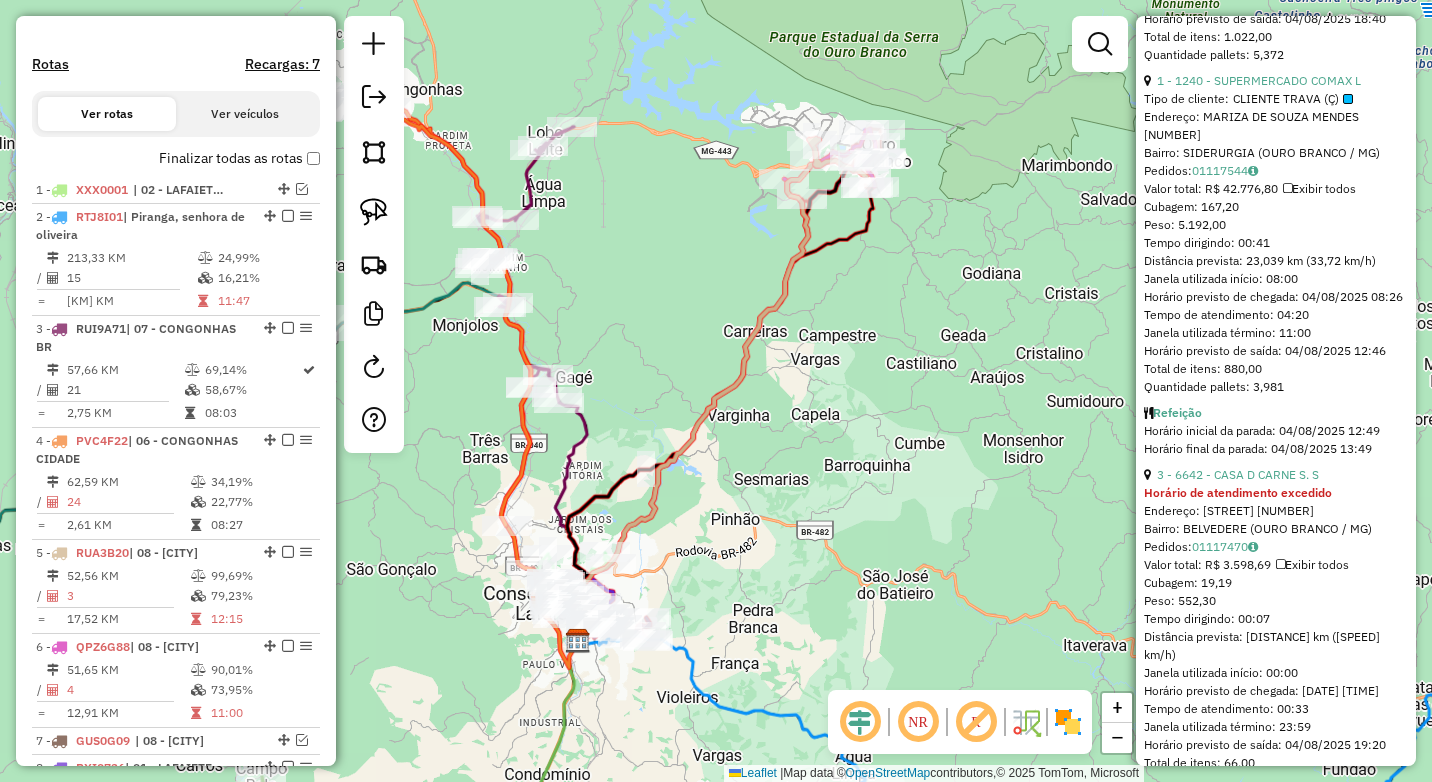 scroll, scrollTop: 1376, scrollLeft: 0, axis: vertical 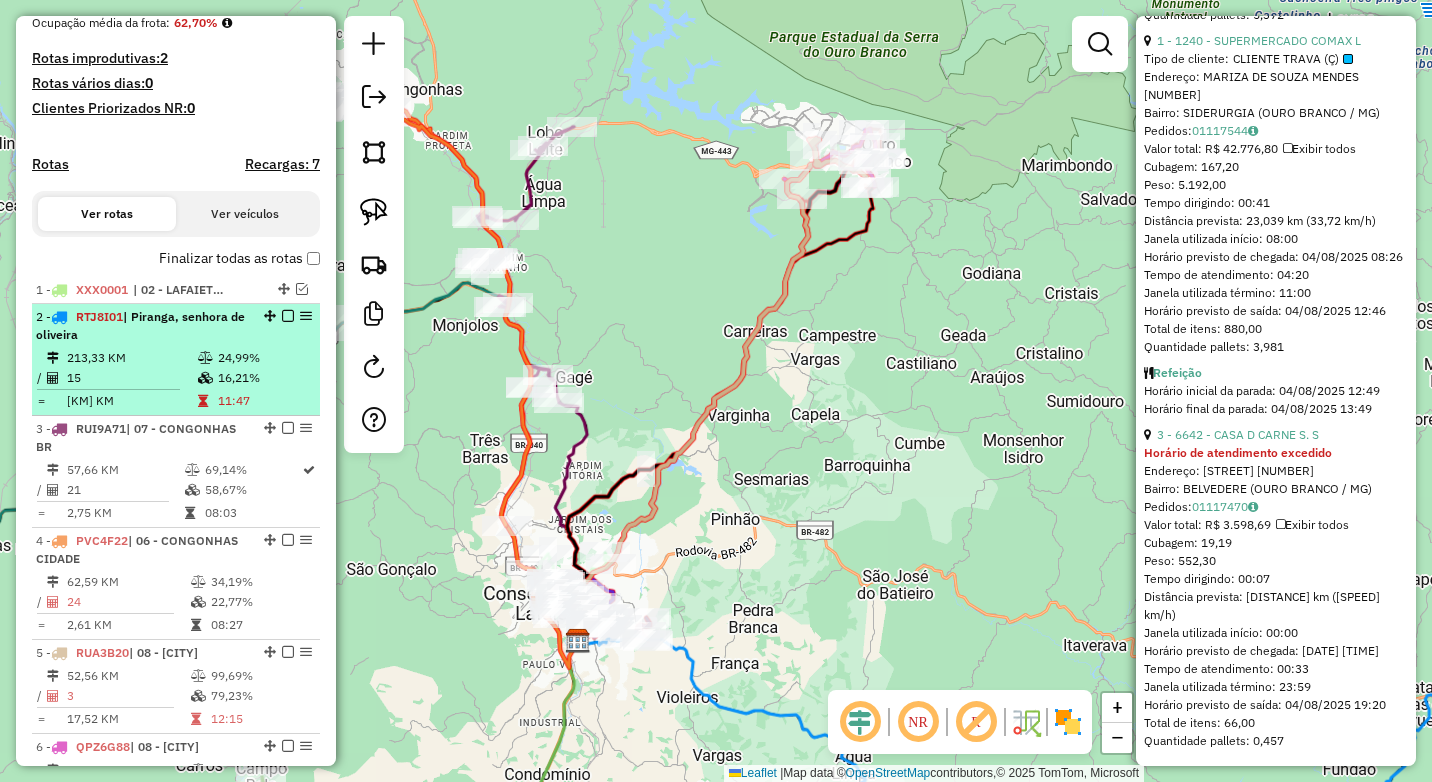 click at bounding box center (288, 316) 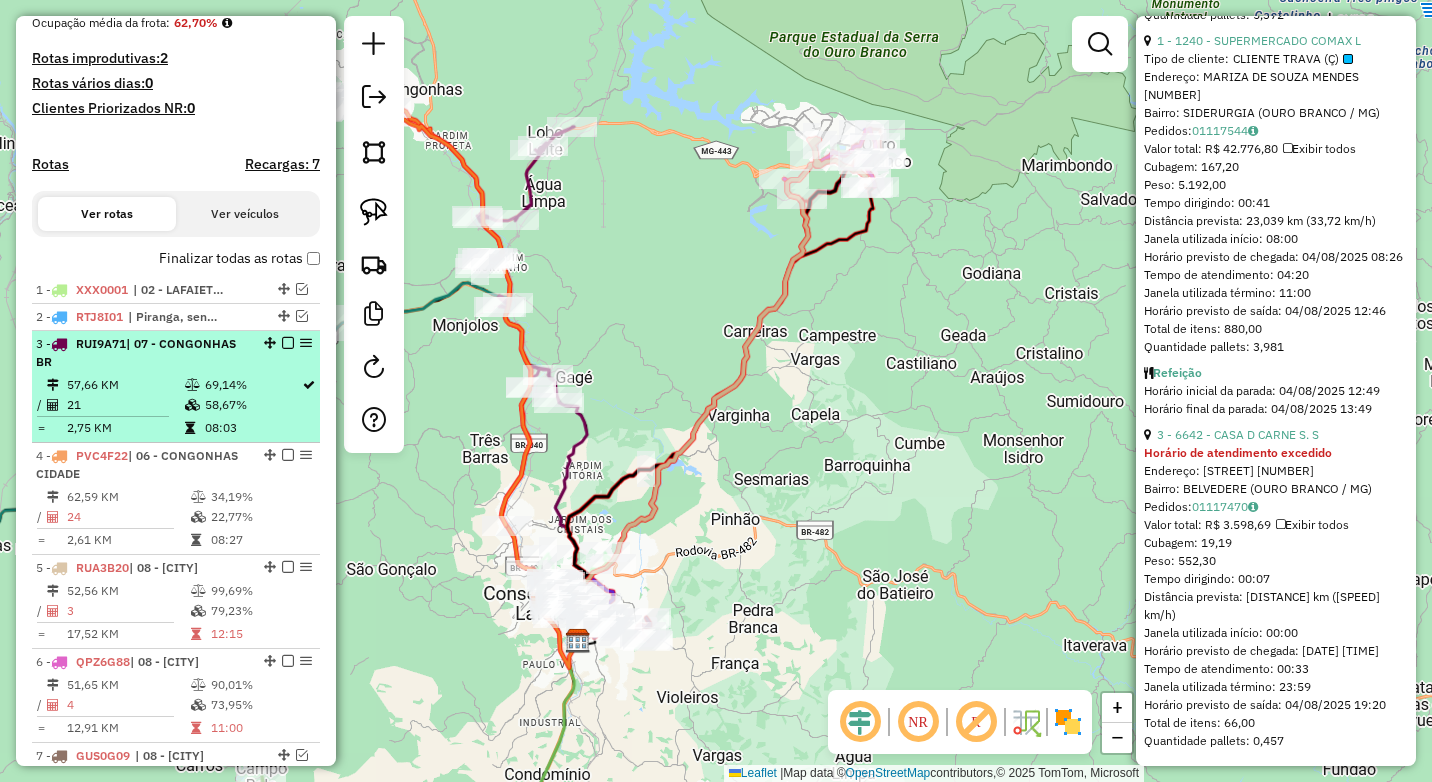 click on "69,14%" at bounding box center [252, 385] 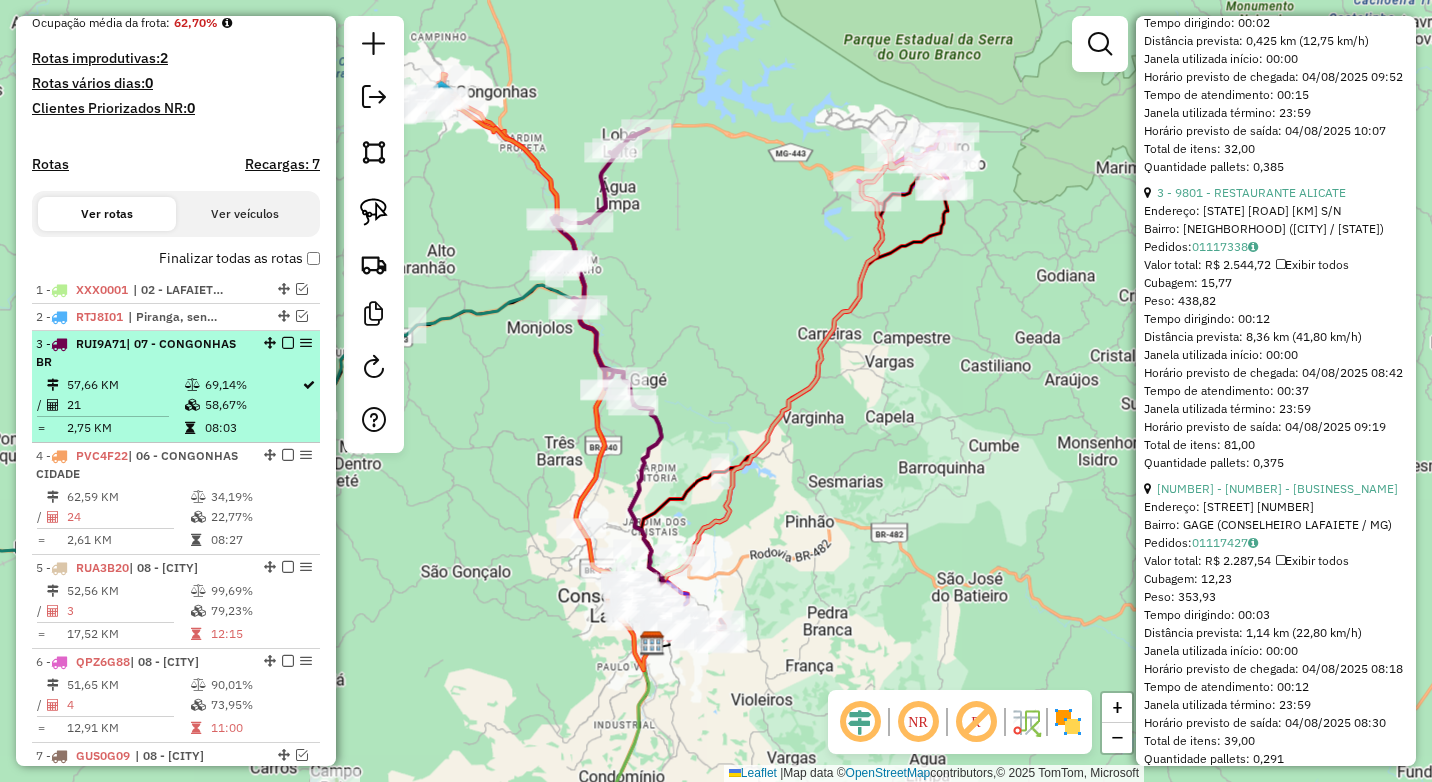 scroll, scrollTop: 1358, scrollLeft: 0, axis: vertical 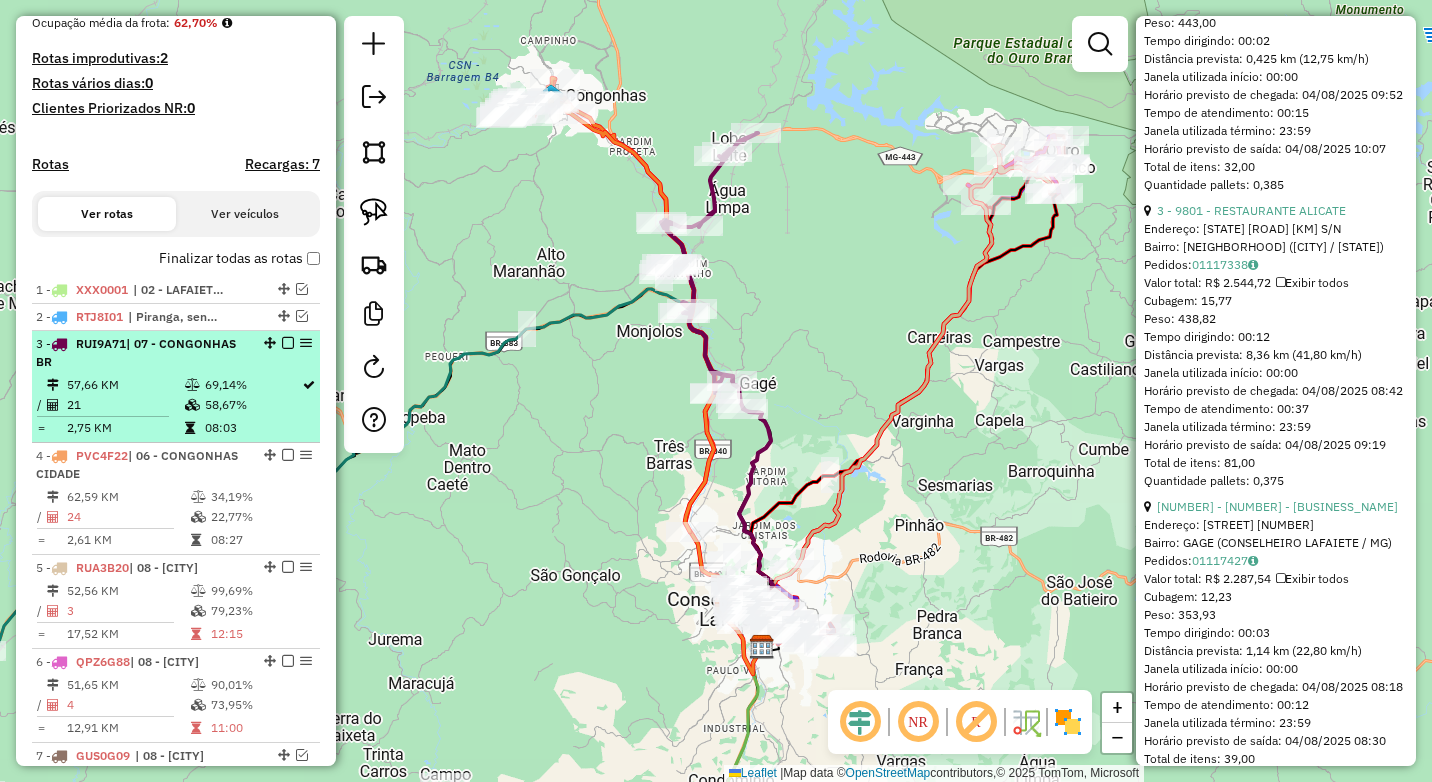 click at bounding box center [288, 343] 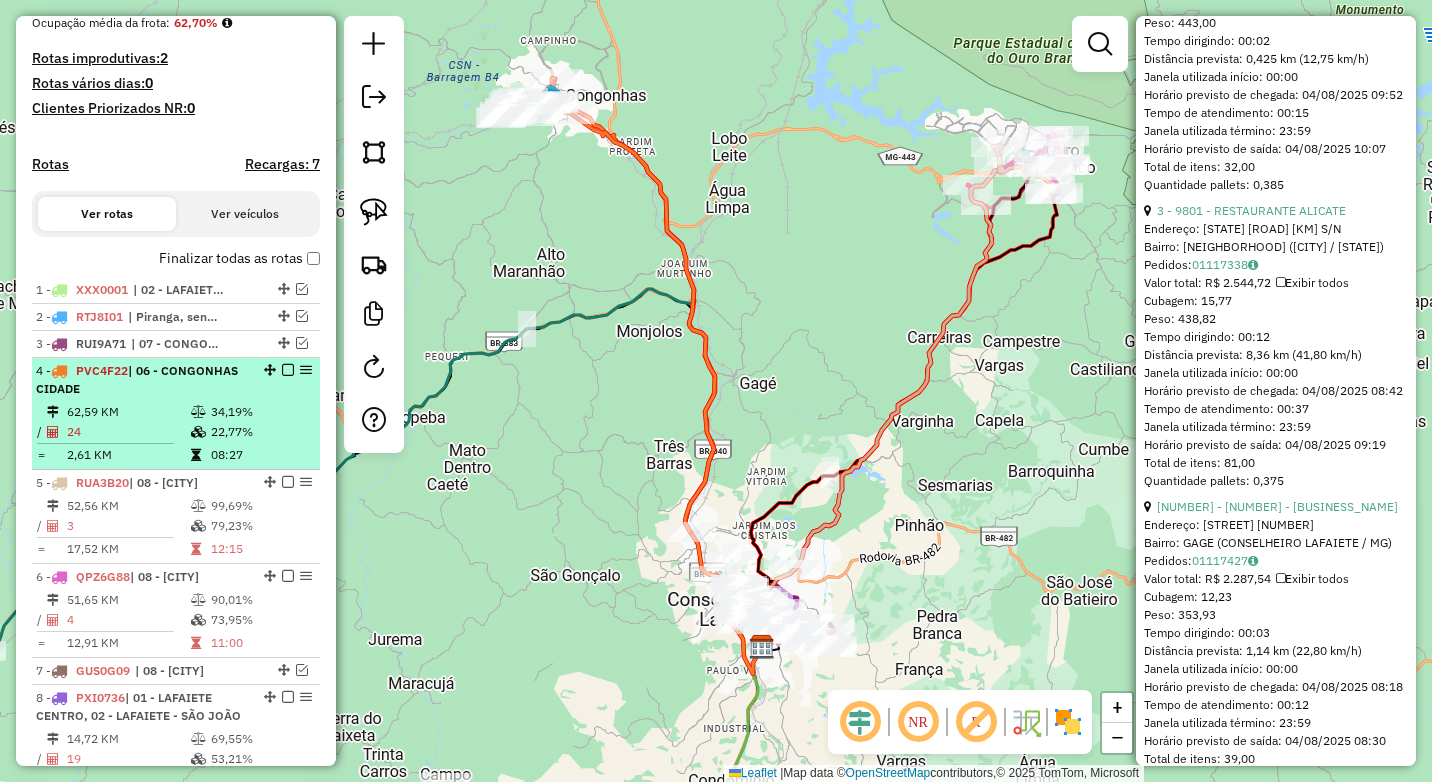 click on "4 -       PVC4F22   | 06 - CONGONHAS CIDADE  62,59 KM   34,19%  /  24   22,77%     =  2,61 KM   08:27" at bounding box center [176, 414] 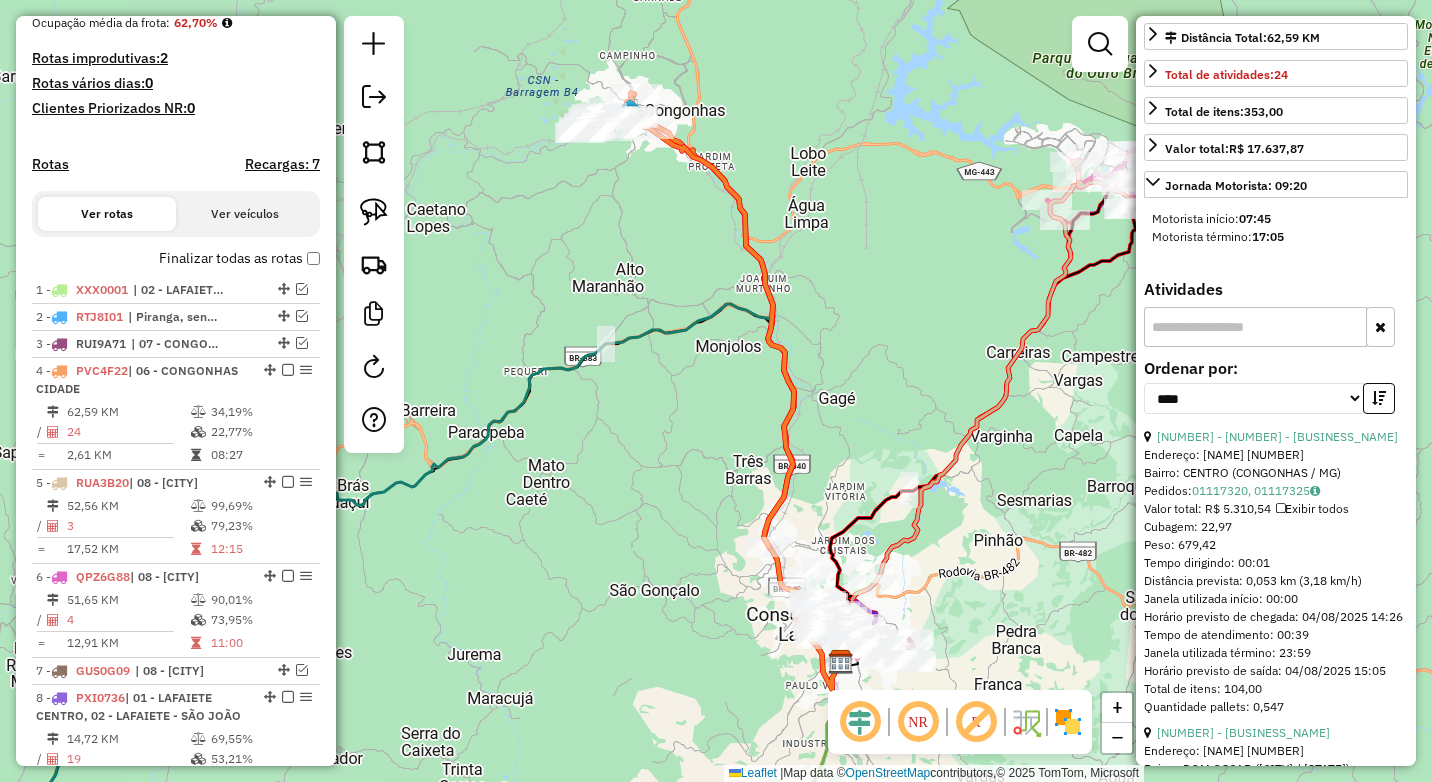 scroll, scrollTop: 0, scrollLeft: 0, axis: both 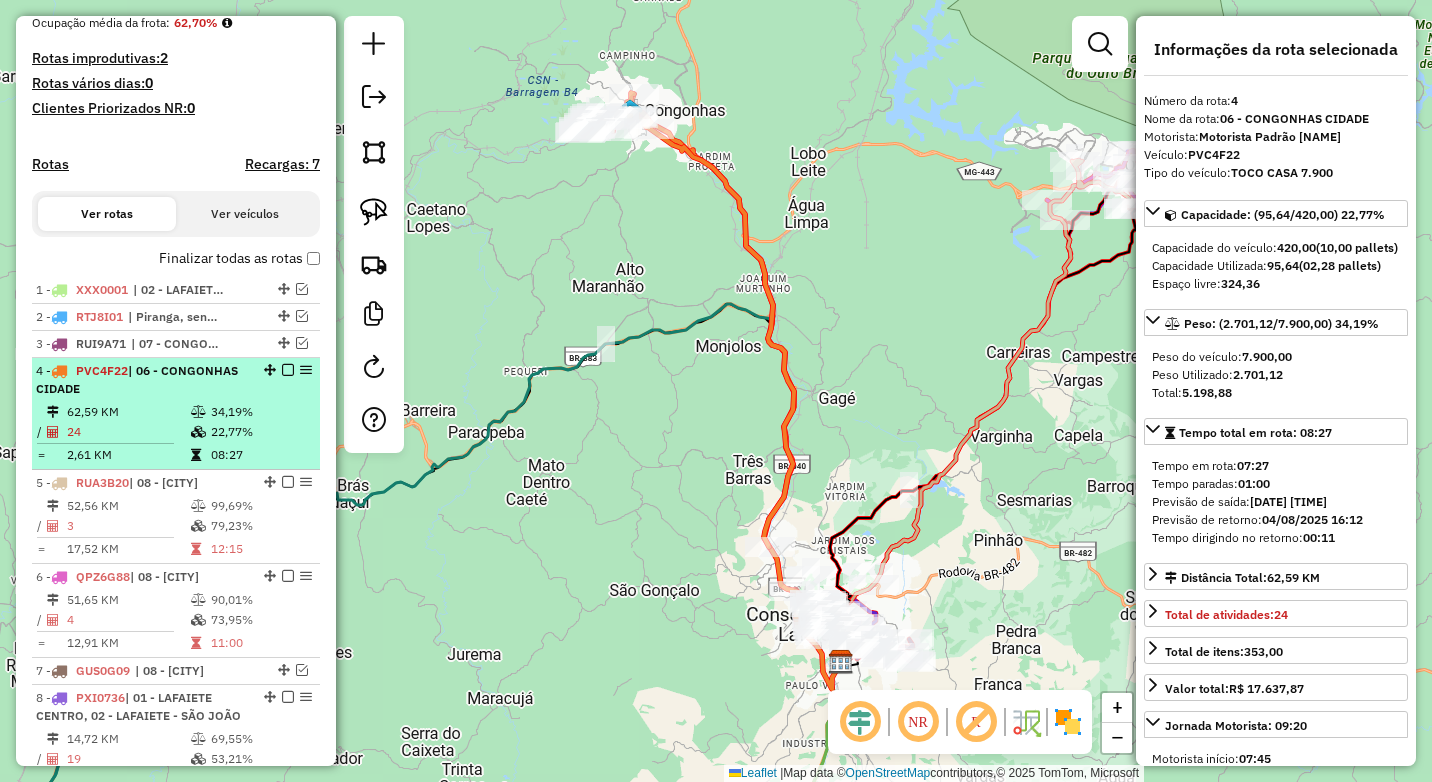 click at bounding box center (288, 370) 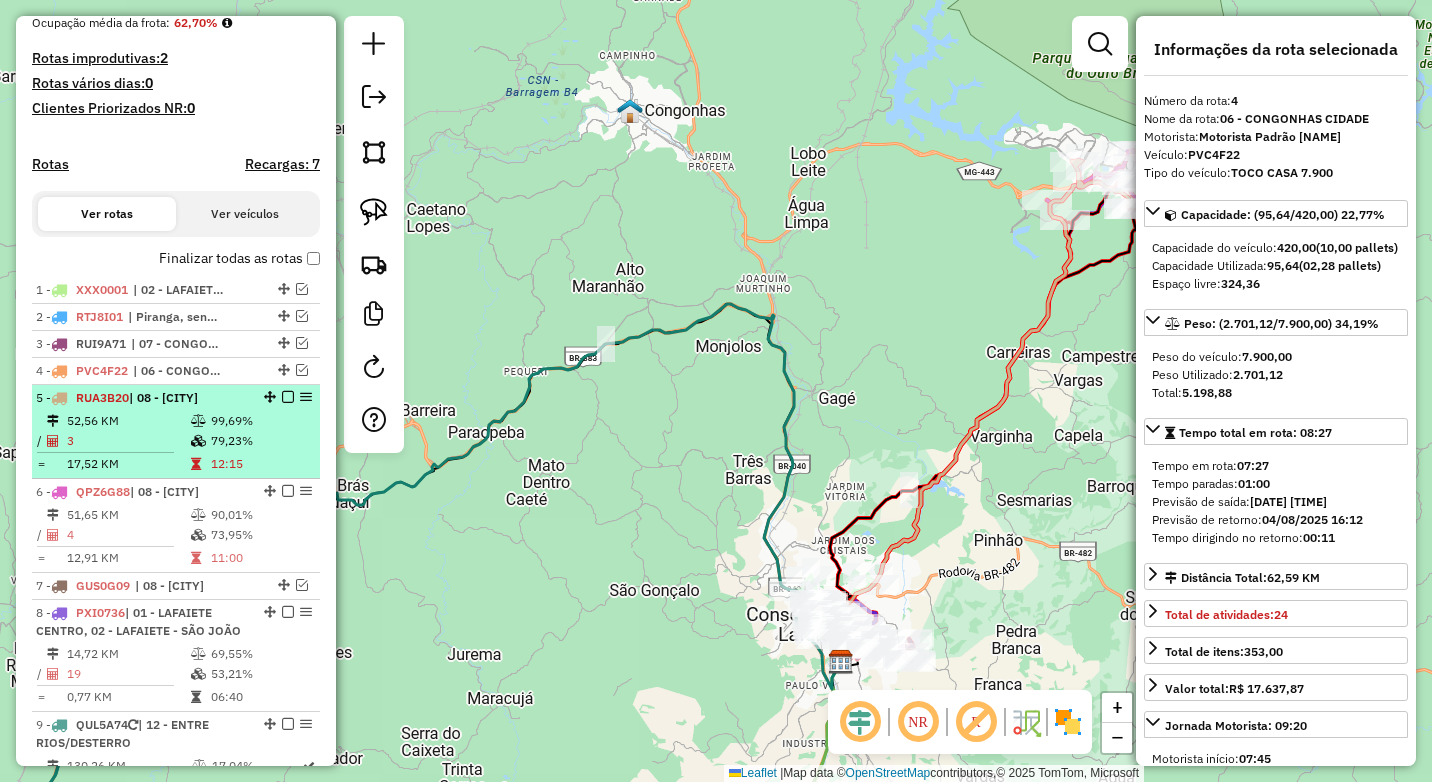 click on "5 -       RUA3B20   | 08 - OURO BRANCO  52,56 KM   99,69%  /  3   79,23%     =  17,52 KM   12:15" at bounding box center (176, 432) 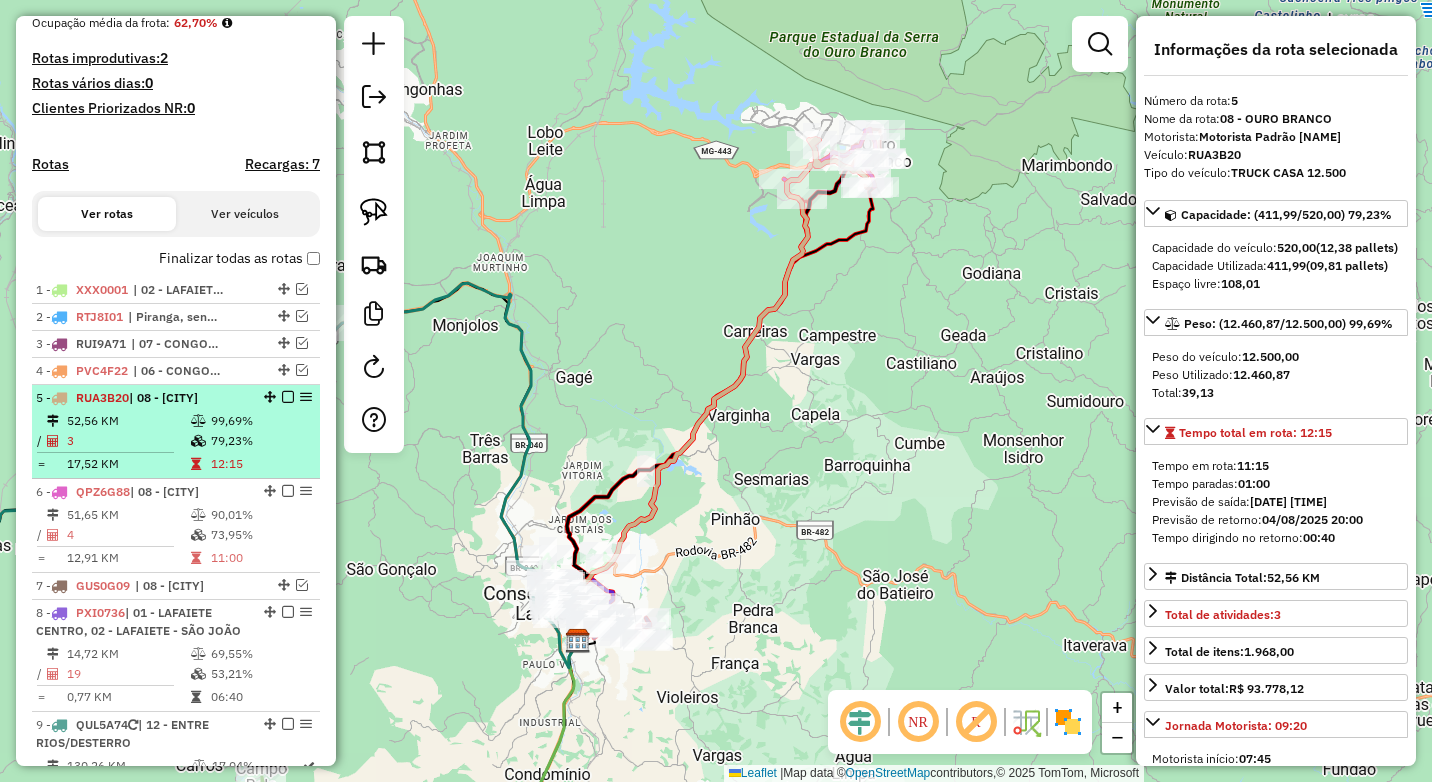 click at bounding box center (288, 397) 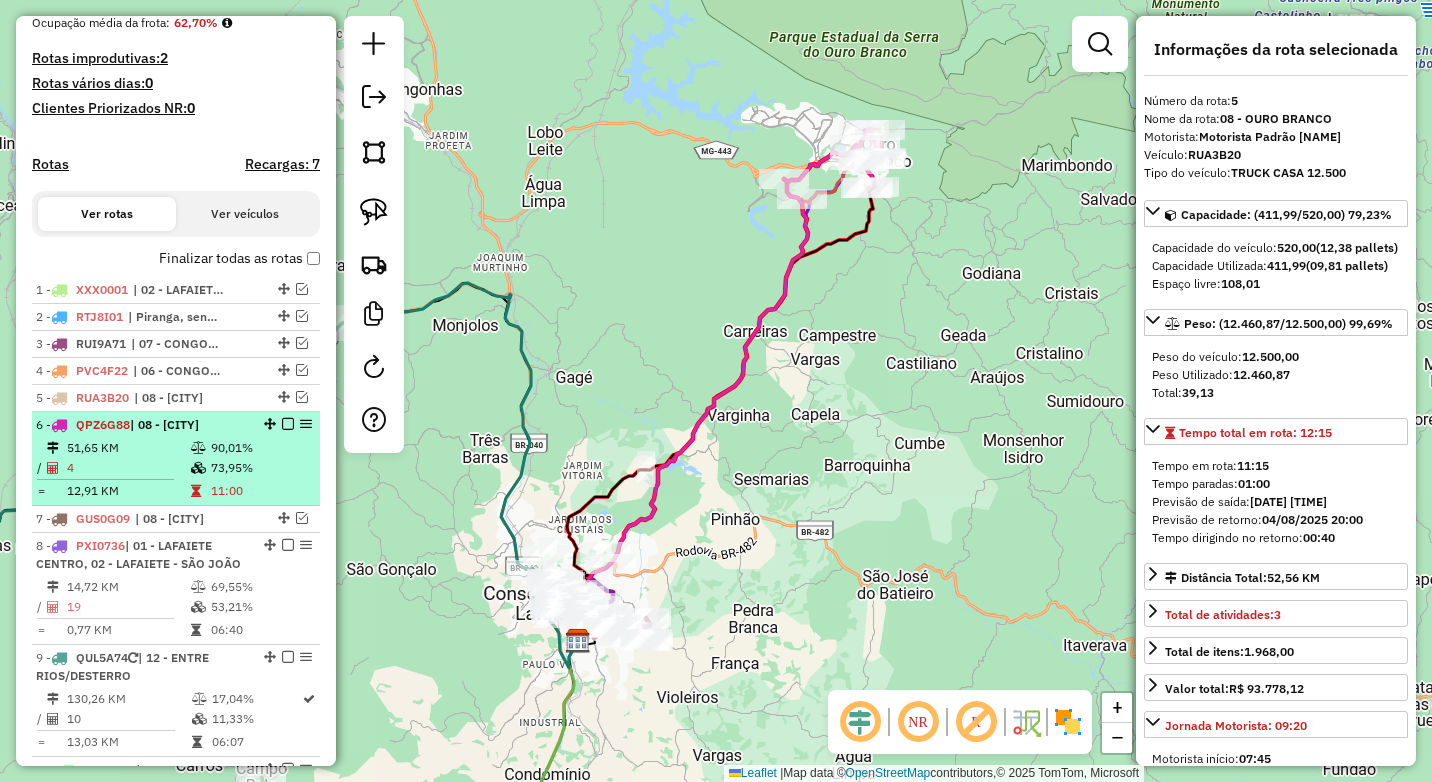 click on "90,01%" at bounding box center (260, 448) 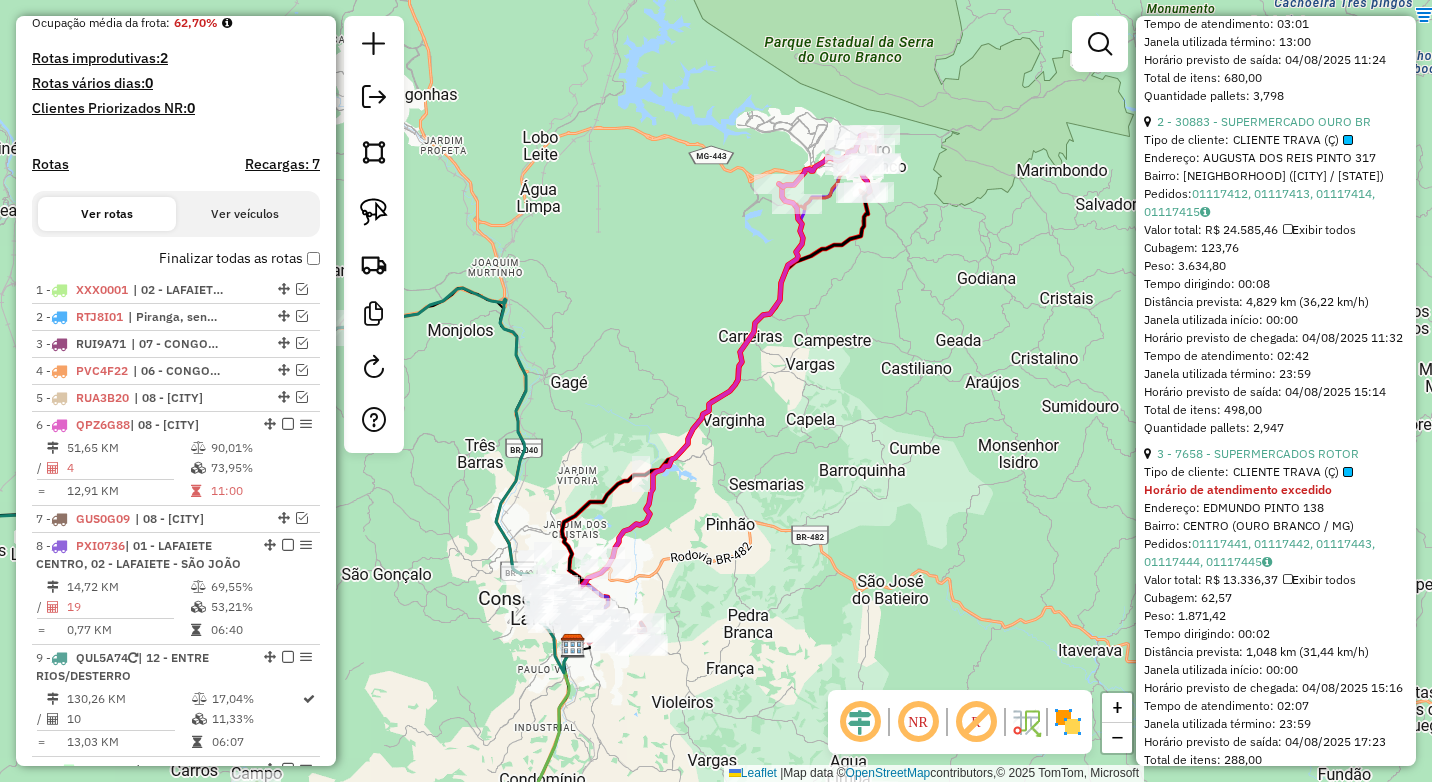 scroll, scrollTop: 1400, scrollLeft: 0, axis: vertical 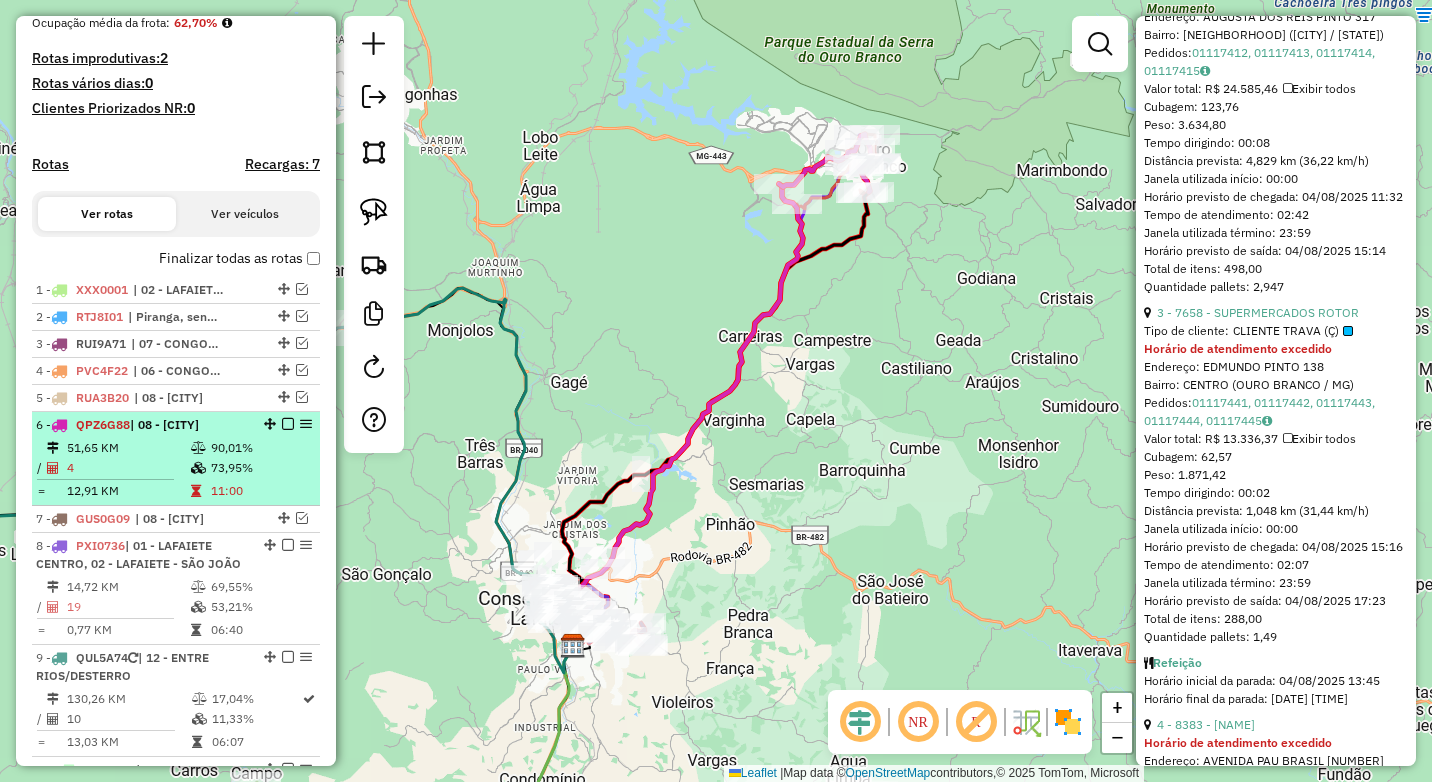 click at bounding box center (288, 424) 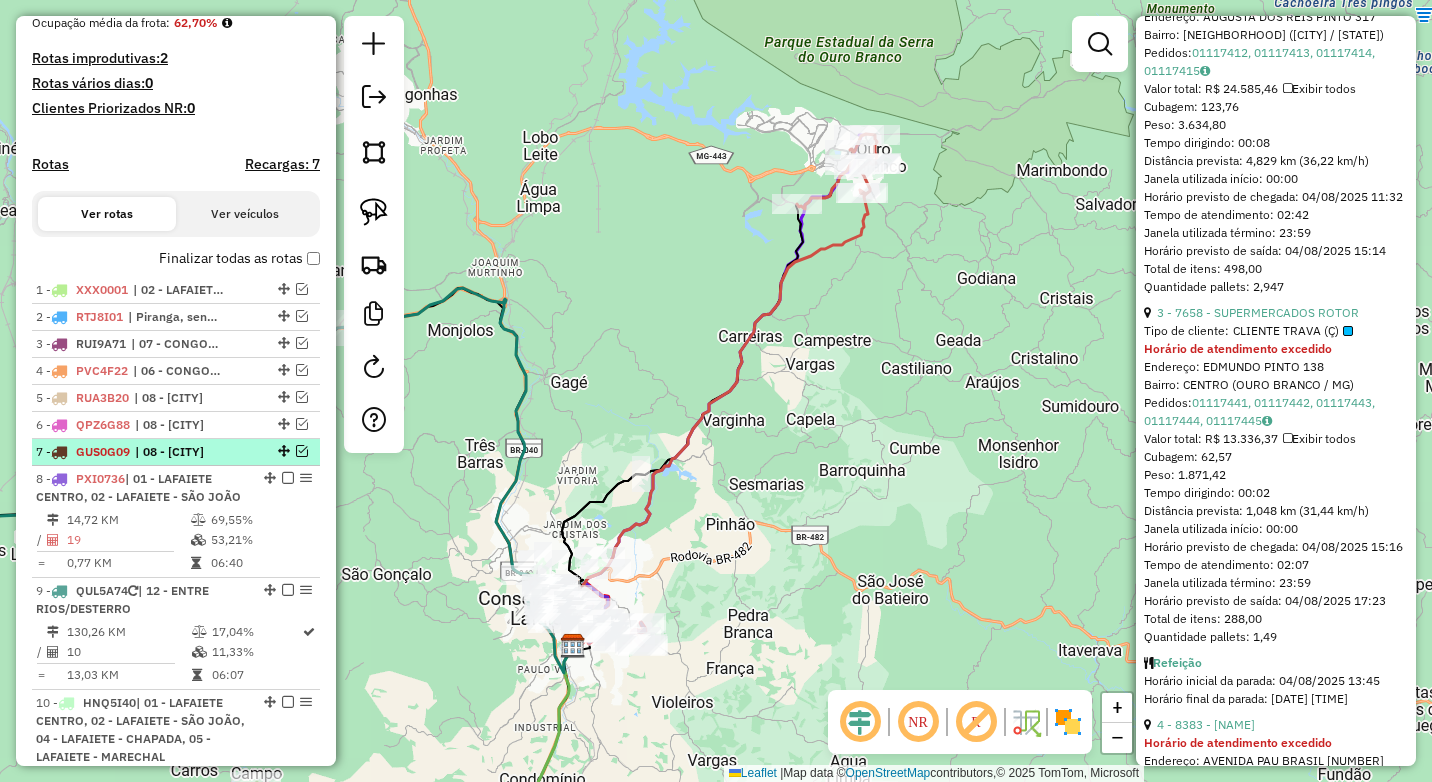 click at bounding box center (302, 451) 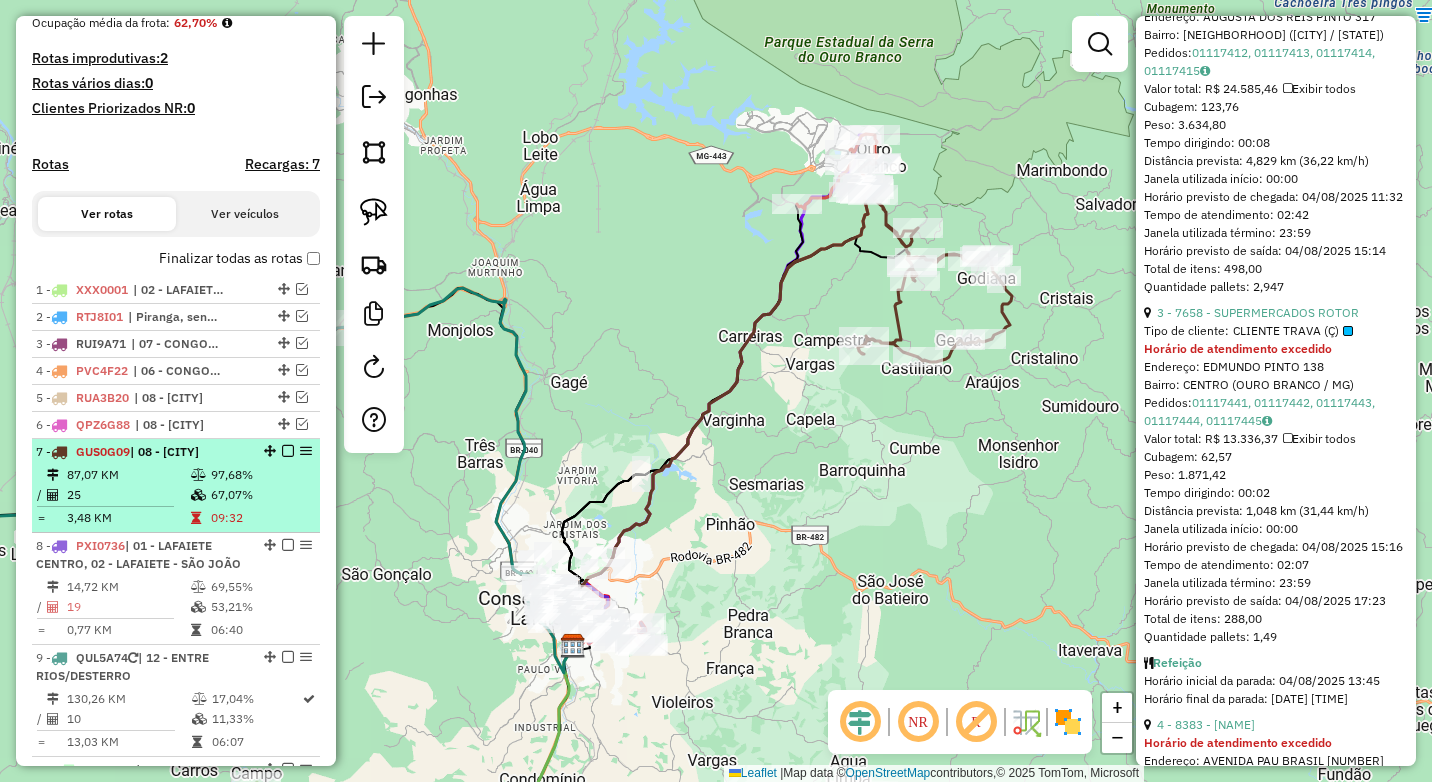 click on "97,68%" at bounding box center (260, 475) 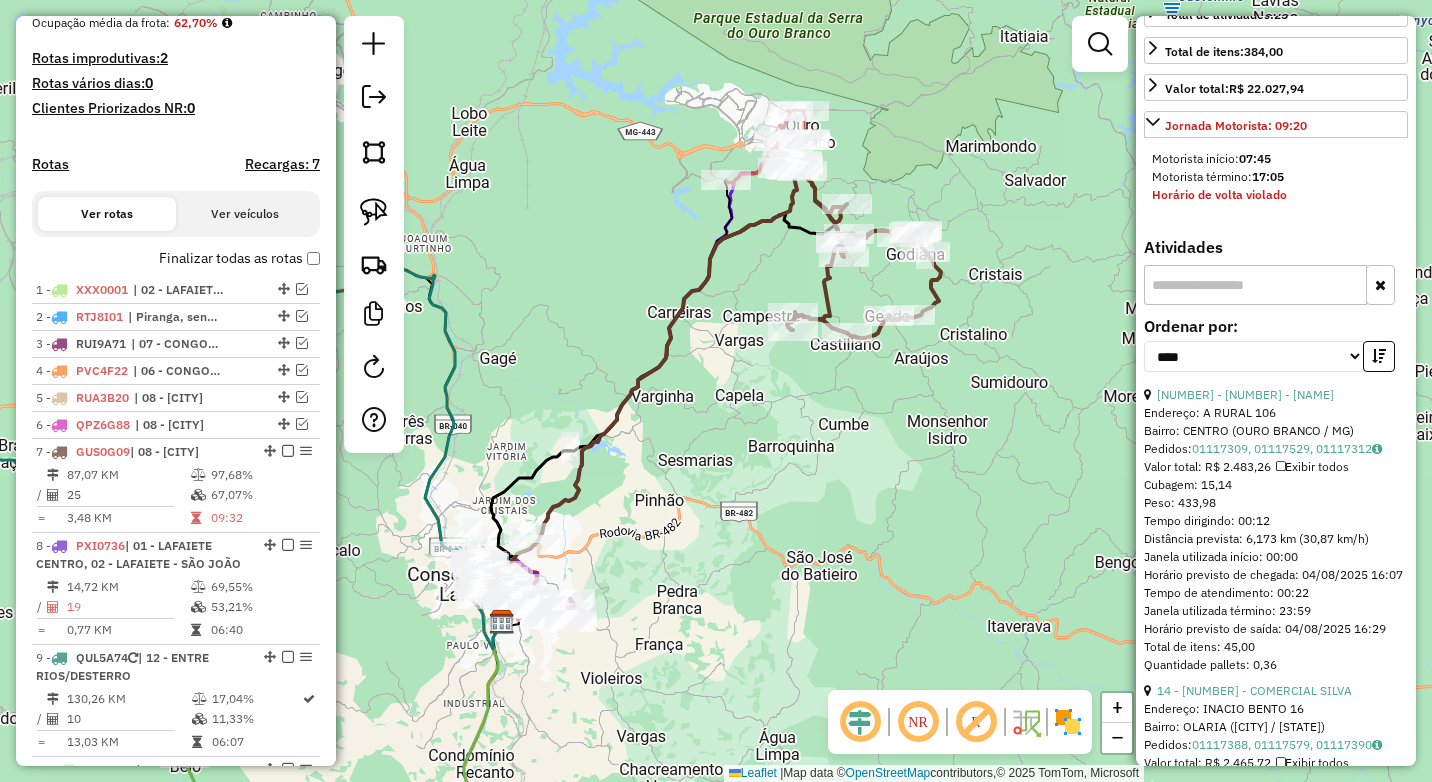 scroll, scrollTop: 0, scrollLeft: 0, axis: both 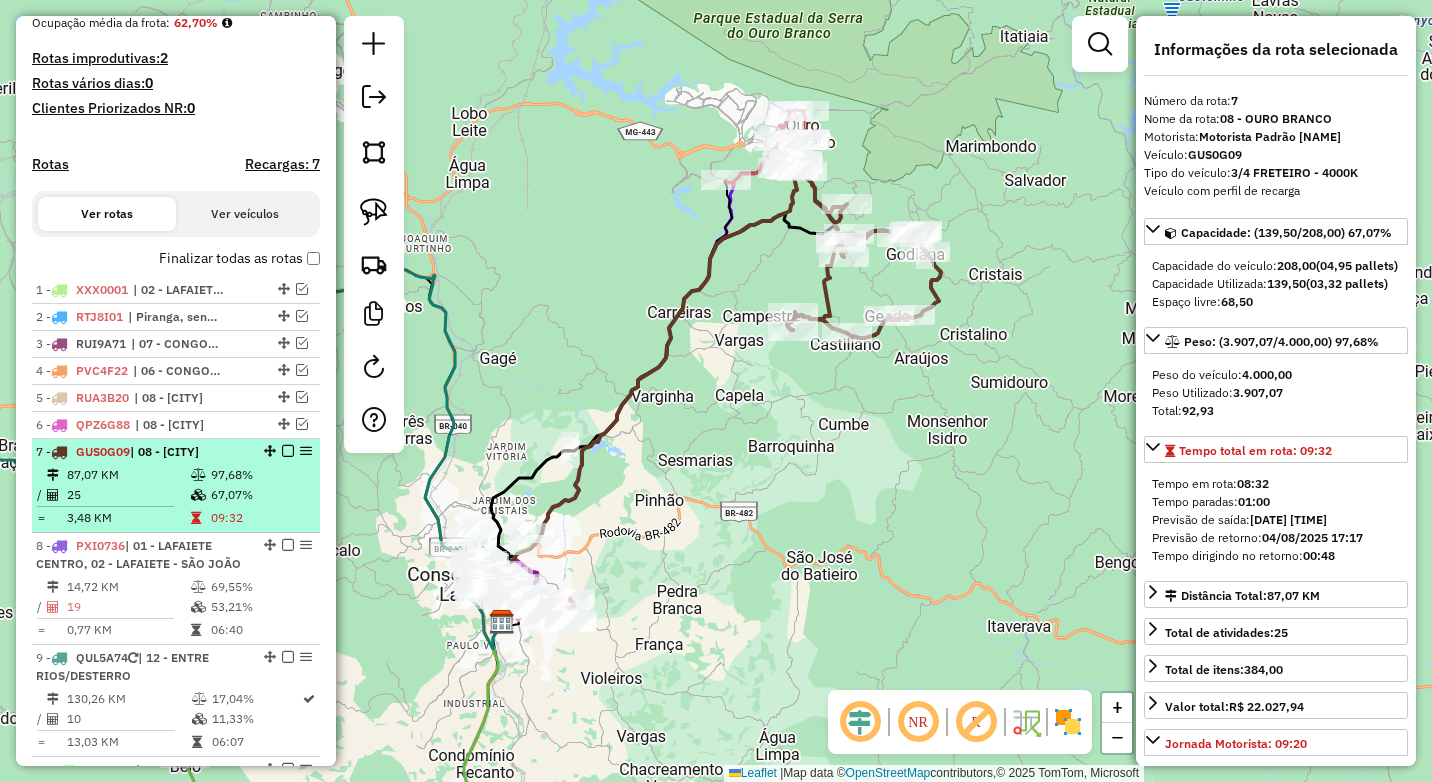 click on "97,68%" at bounding box center (260, 475) 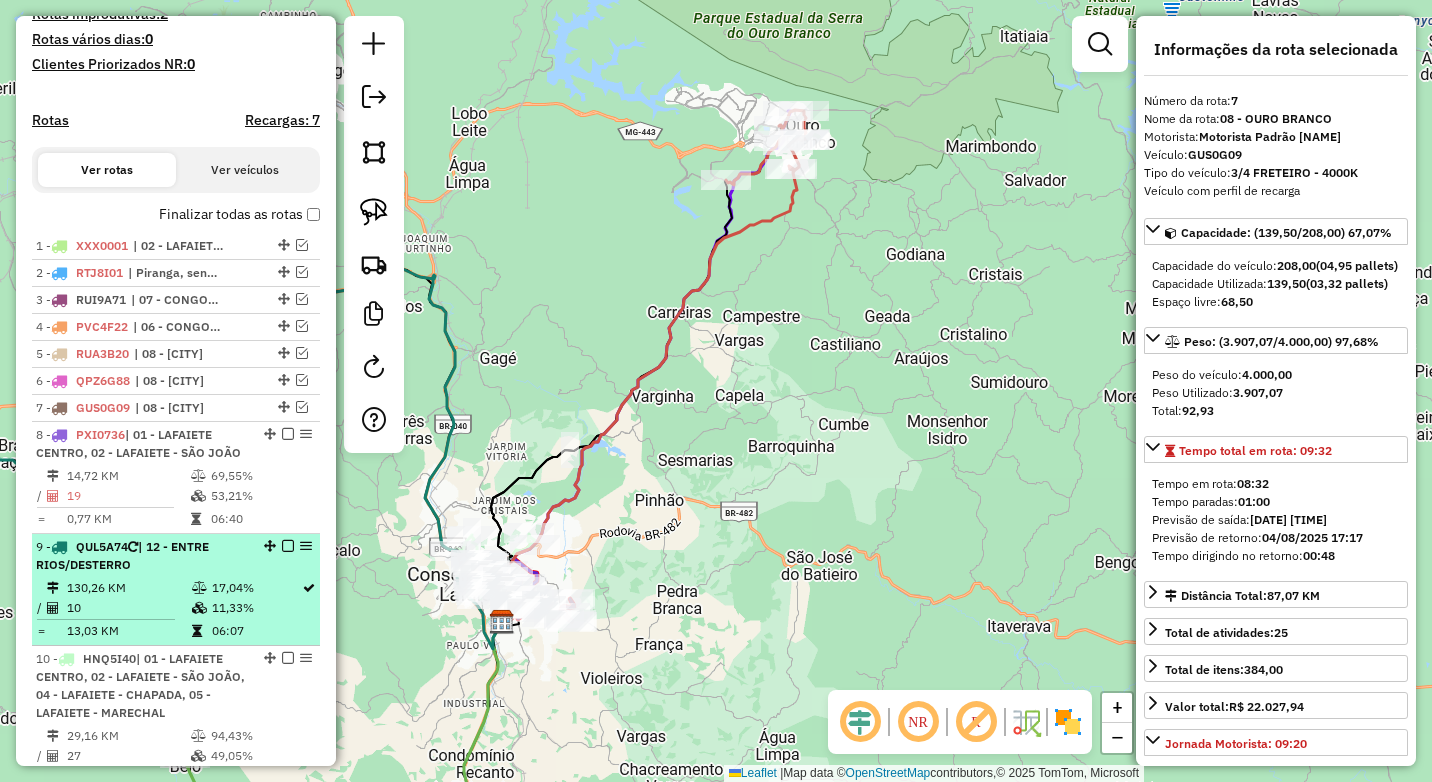 scroll, scrollTop: 513, scrollLeft: 0, axis: vertical 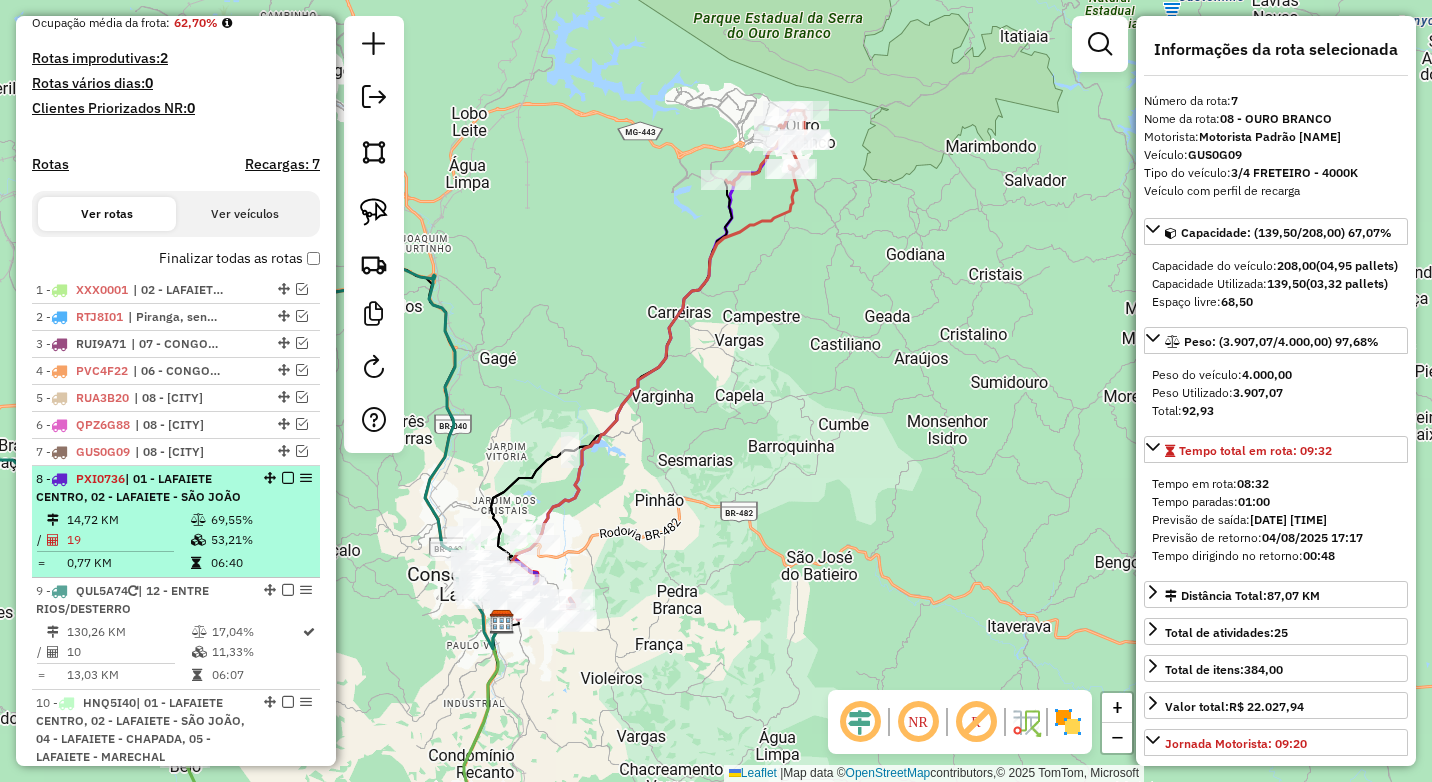 click at bounding box center (288, 478) 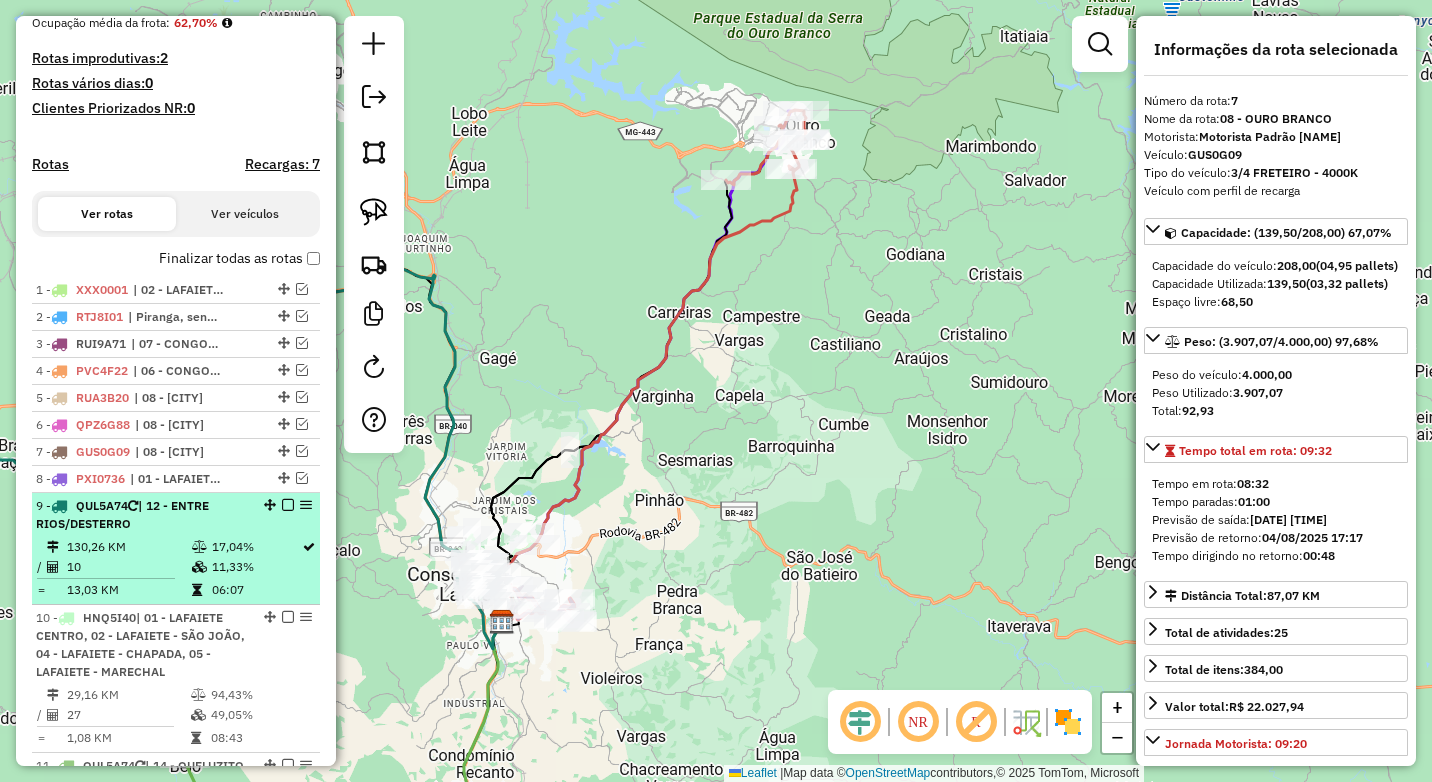 click on "17,04%" at bounding box center [256, 547] 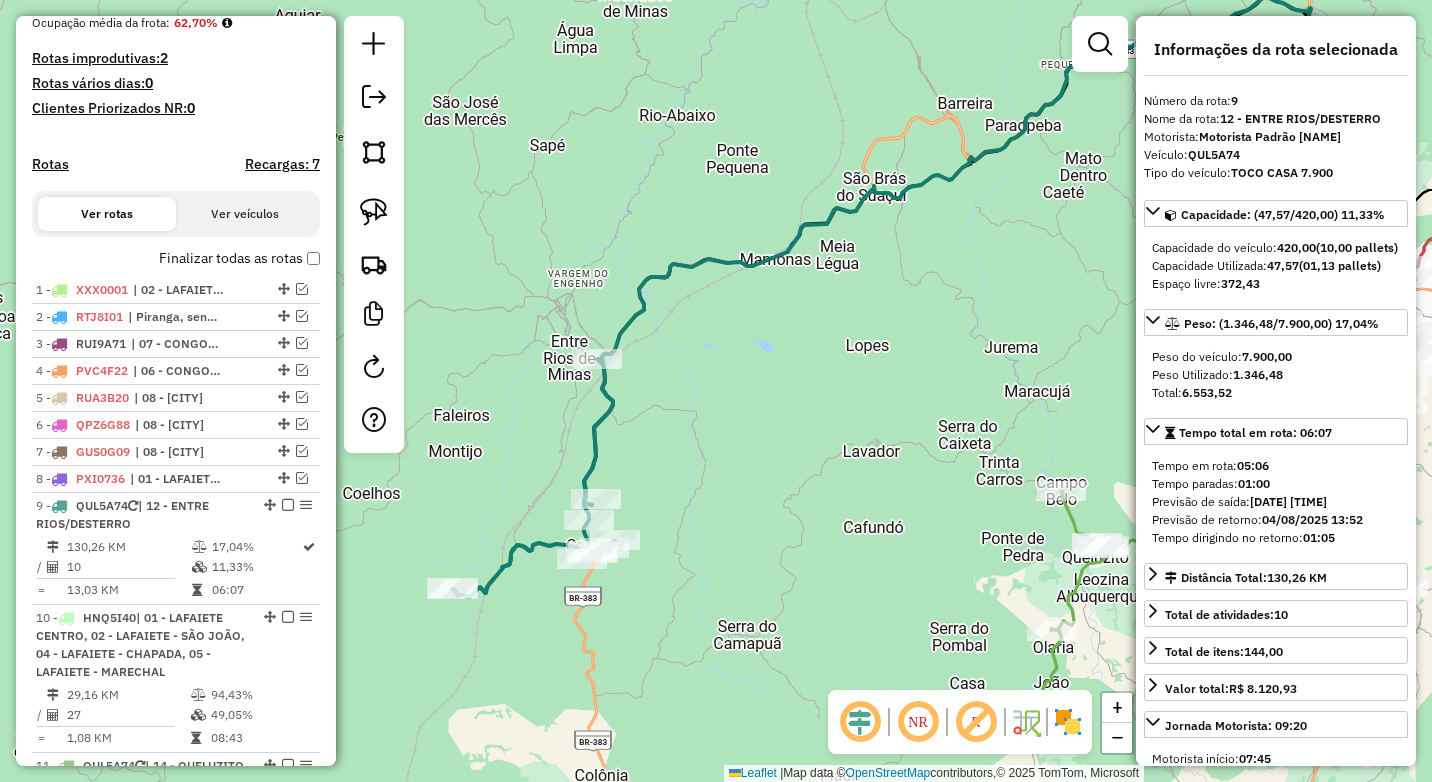 drag, startPoint x: 537, startPoint y: 534, endPoint x: 742, endPoint y: 440, distance: 225.52383 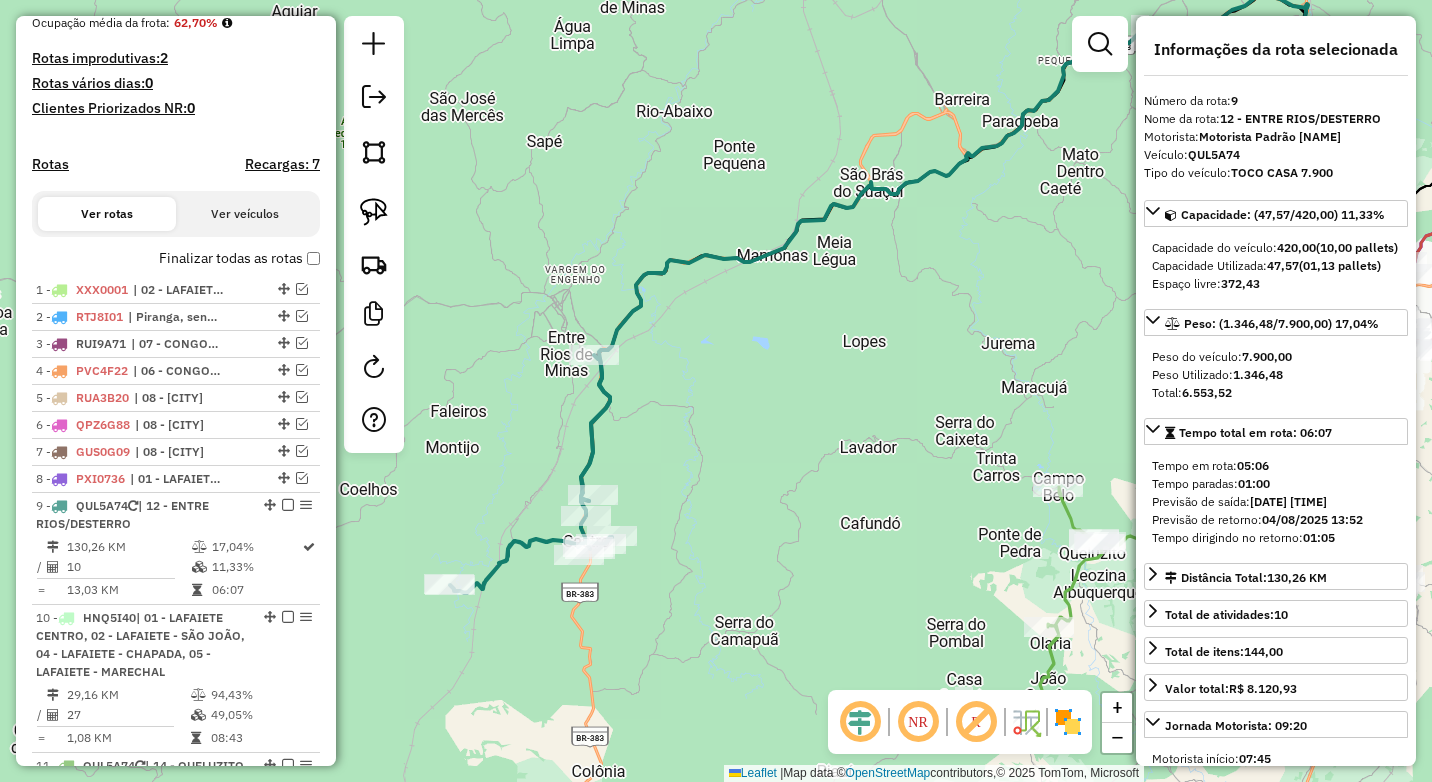 drag, startPoint x: 747, startPoint y: 499, endPoint x: 739, endPoint y: 445, distance: 54.589375 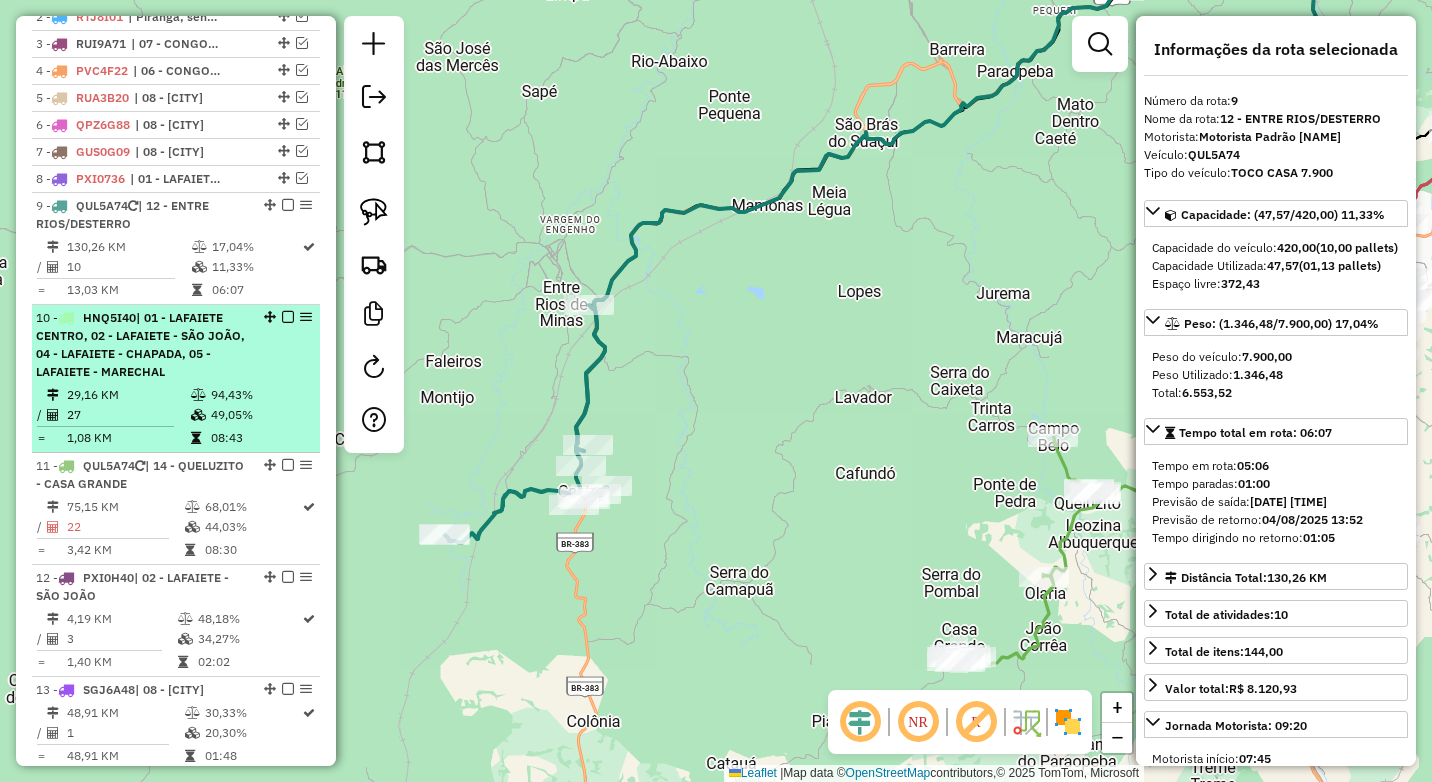 scroll, scrollTop: 713, scrollLeft: 0, axis: vertical 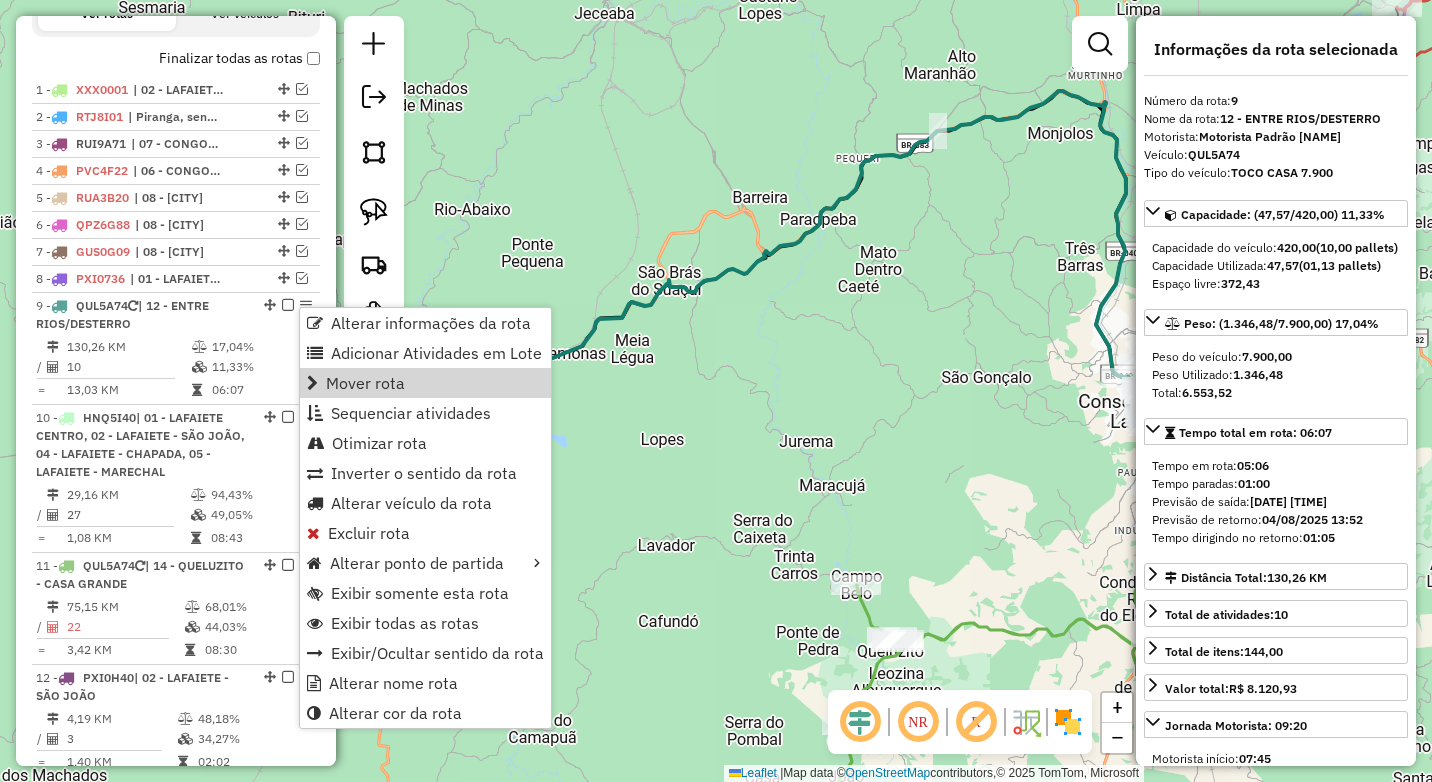click on "Janela de atendimento Grade de atendimento Capacidade Transportadoras Veículos Cliente Pedidos  Rotas Selecione os dias de semana para filtrar as janelas de atendimento  Seg   Ter   Qua   Qui   Sex   Sáb   Dom  Informe o período da janela de atendimento: De: Até:  Filtrar exatamente a janela do cliente  Considerar janela de atendimento padrão  Selecione os dias de semana para filtrar as grades de atendimento  Seg   Ter   Qua   Qui   Sex   Sáb   Dom   Considerar clientes sem dia de atendimento cadastrado  Clientes fora do dia de atendimento selecionado Filtrar as atividades entre os valores definidos abaixo:  Peso mínimo:  ****  Peso máximo:  ****  Cubagem mínima:   Cubagem máxima:   De:   Até:  Filtrar as atividades entre o tempo de atendimento definido abaixo:  De:   Até:   Considerar capacidade total dos clientes não roteirizados Transportadora: Selecione um ou mais itens Tipo de veículo: Selecione um ou mais itens Veículo: Selecione um ou mais itens Motorista: Selecione um ou mais itens De:" 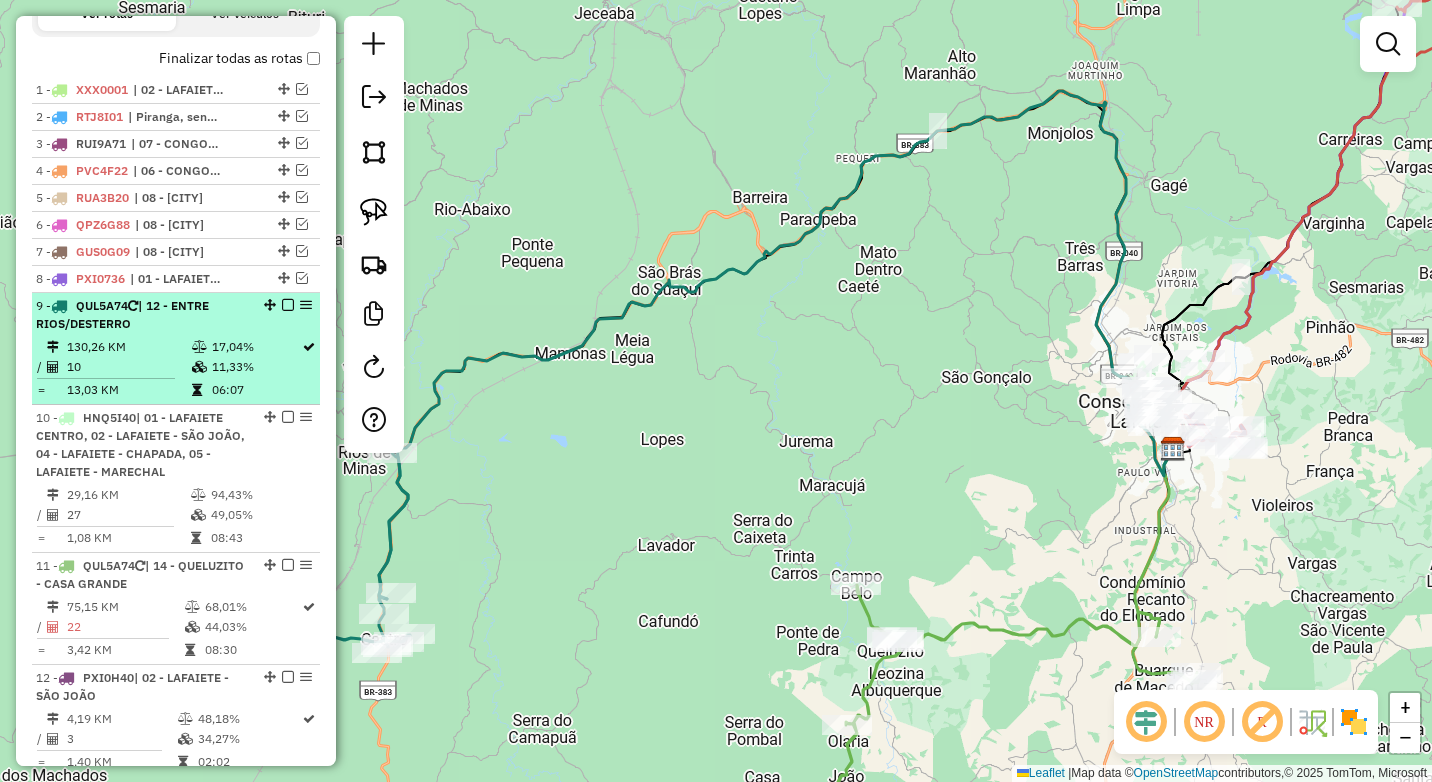 click on "17,04%" at bounding box center [256, 347] 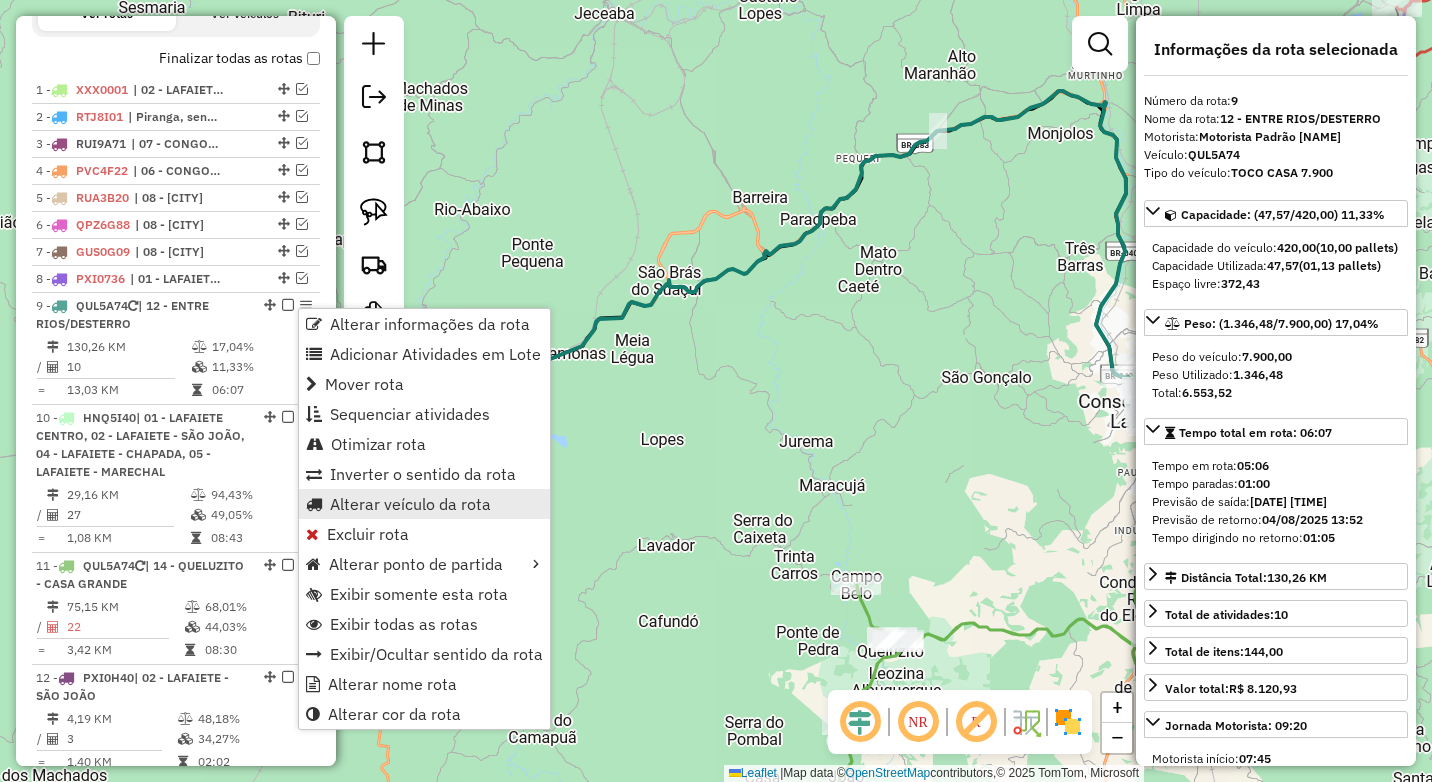 click on "Alterar veículo da rota" at bounding box center (410, 504) 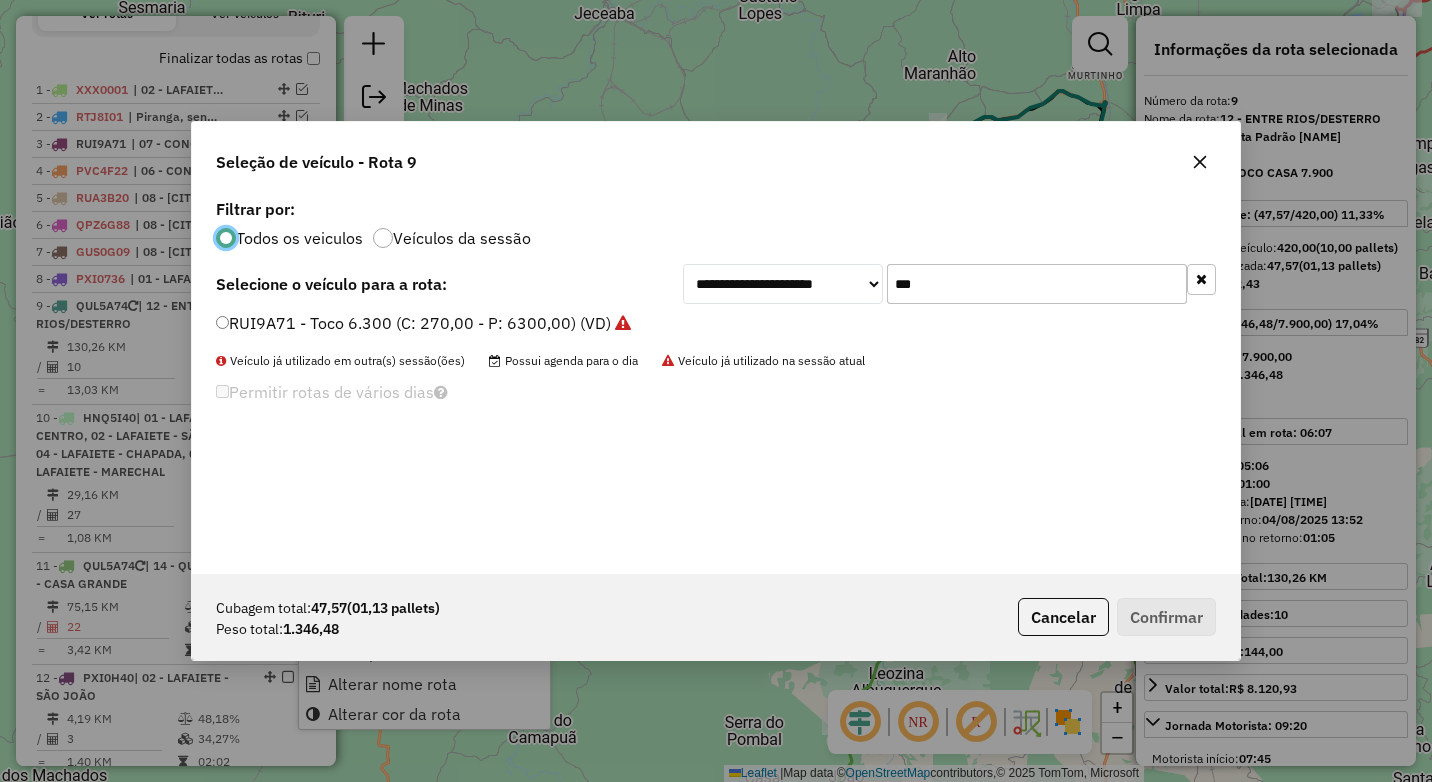 scroll, scrollTop: 11, scrollLeft: 6, axis: both 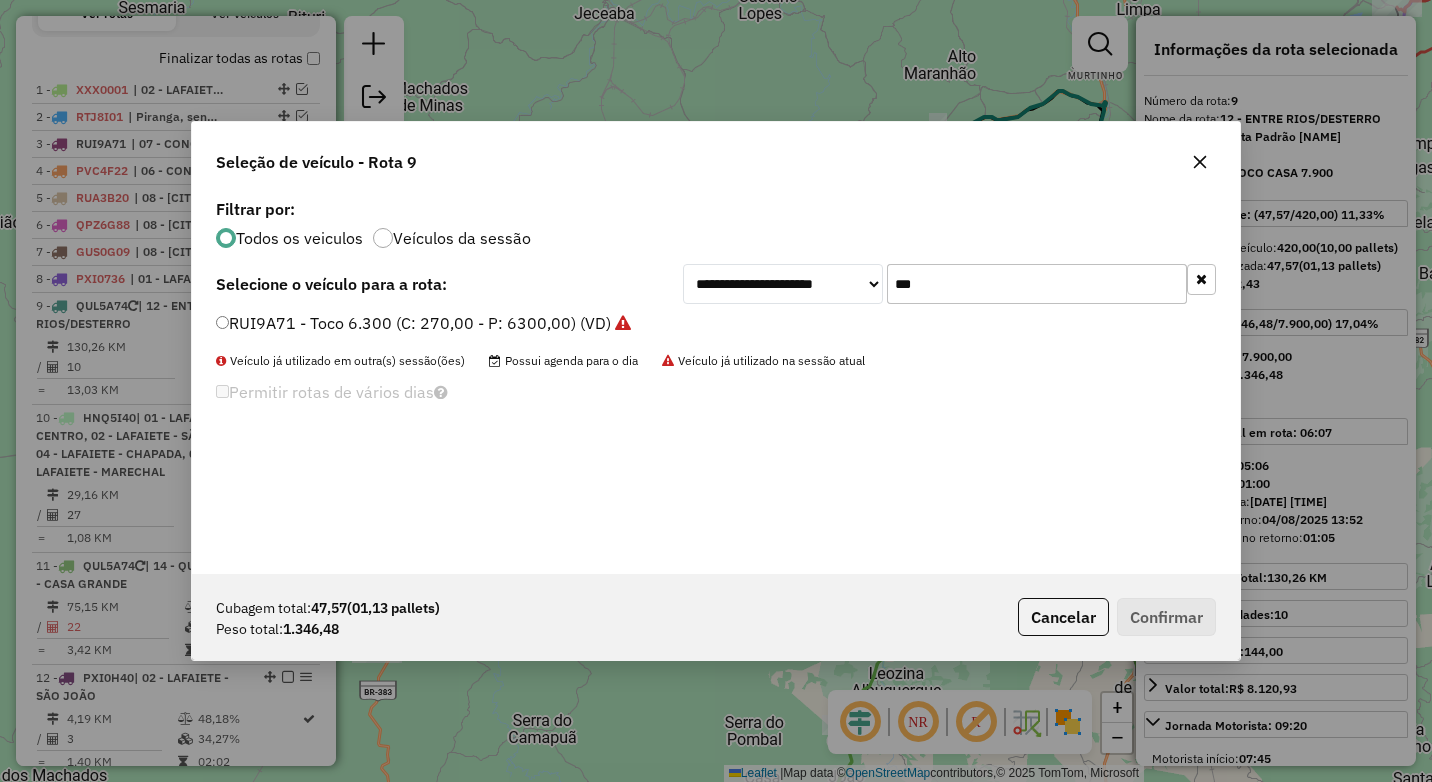 drag, startPoint x: 936, startPoint y: 286, endPoint x: 865, endPoint y: 296, distance: 71.70077 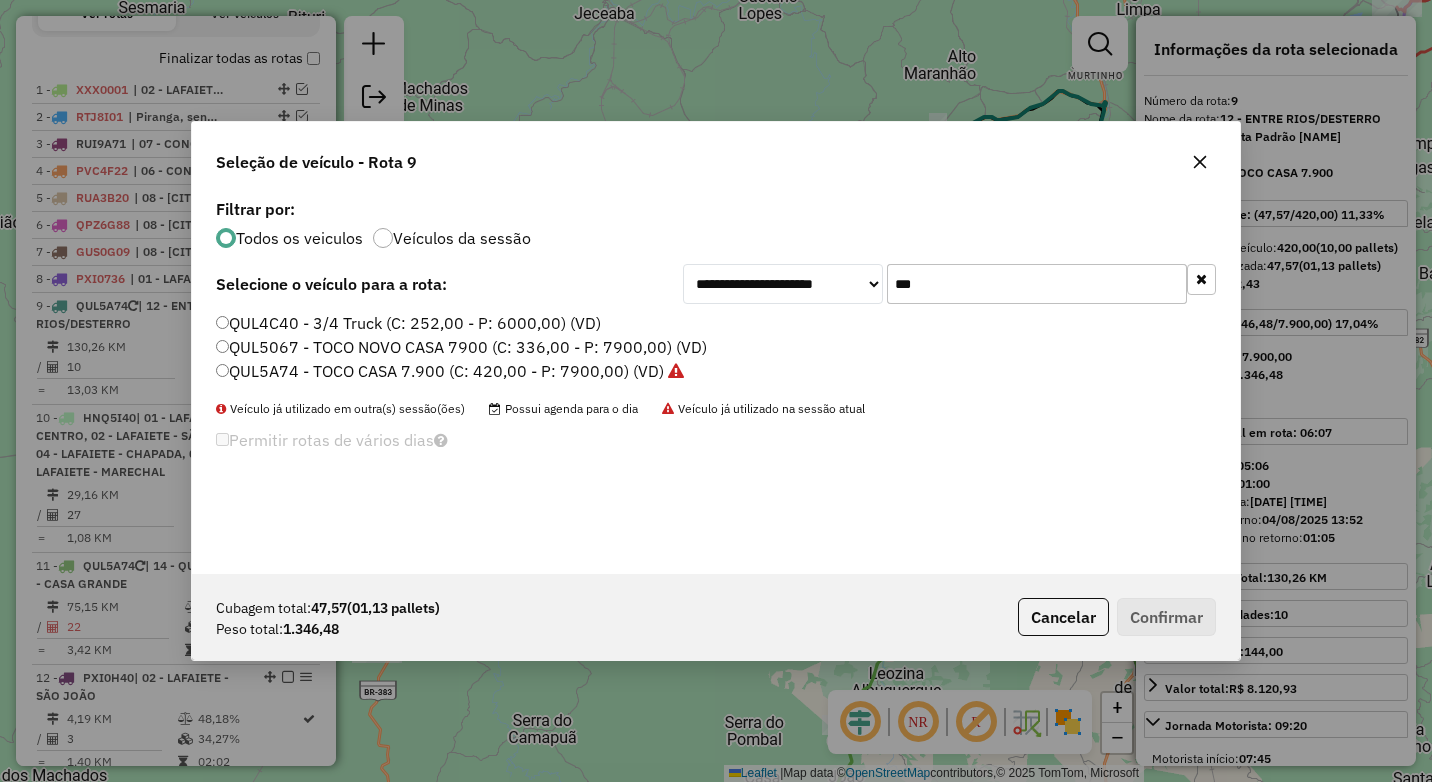 type on "***" 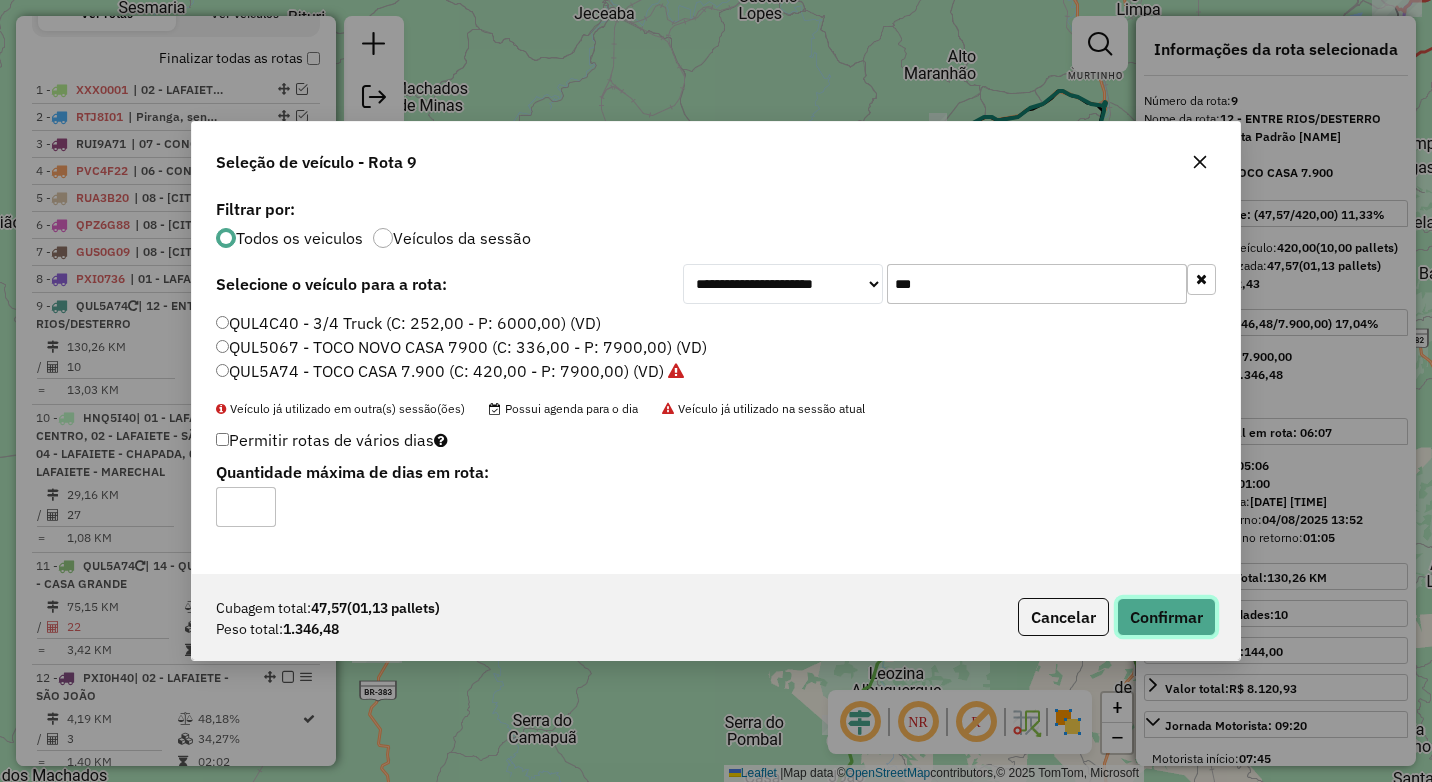 click on "Confirmar" 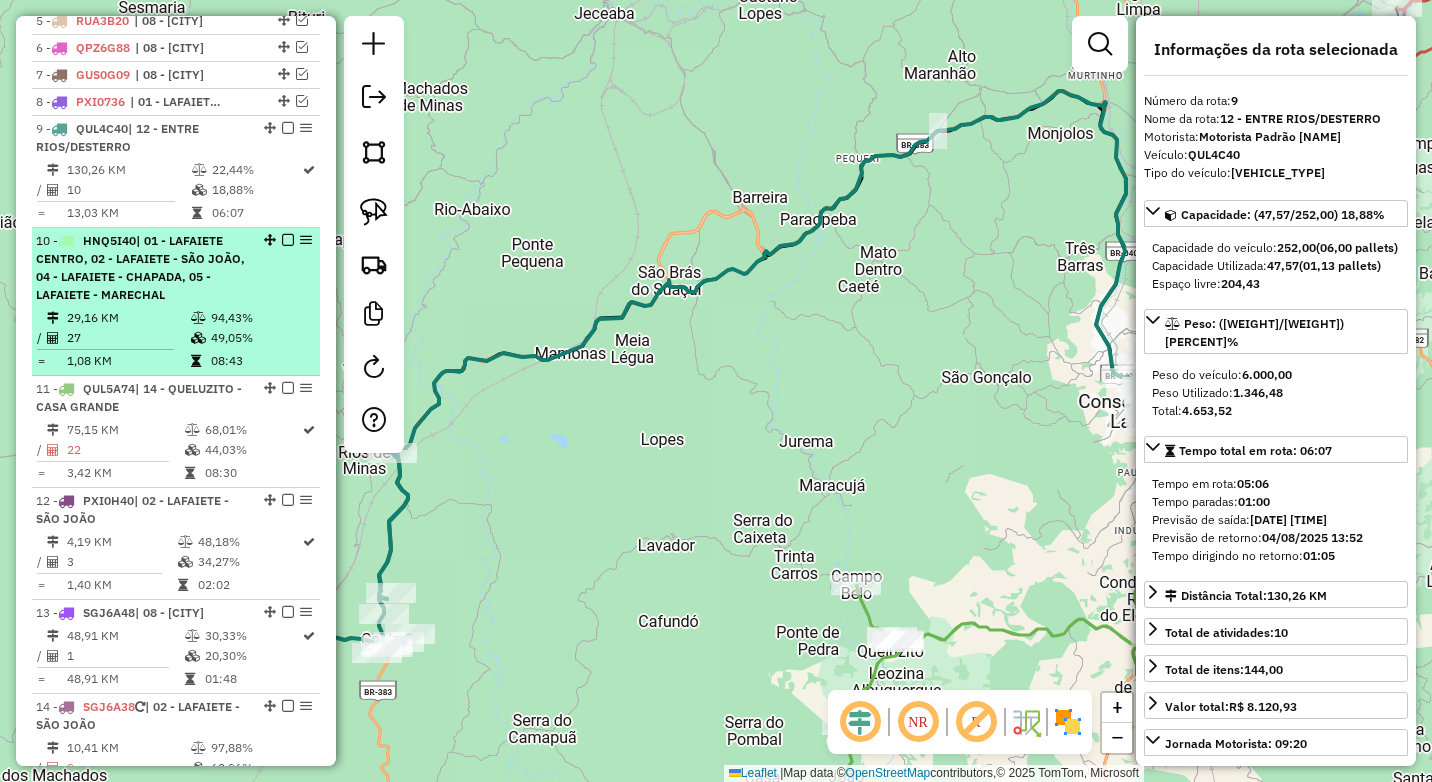 scroll, scrollTop: 790, scrollLeft: 0, axis: vertical 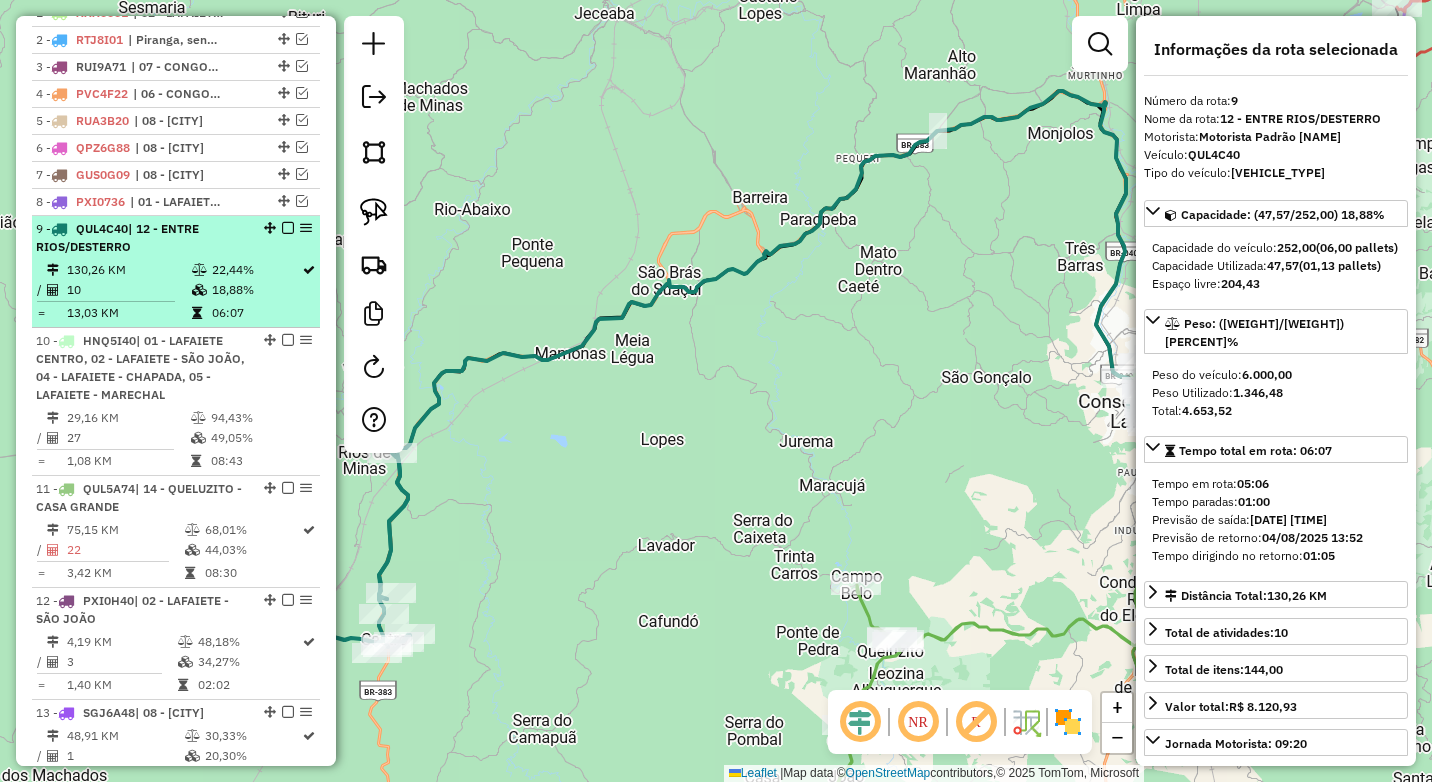 click on "22,44%" at bounding box center [256, 270] 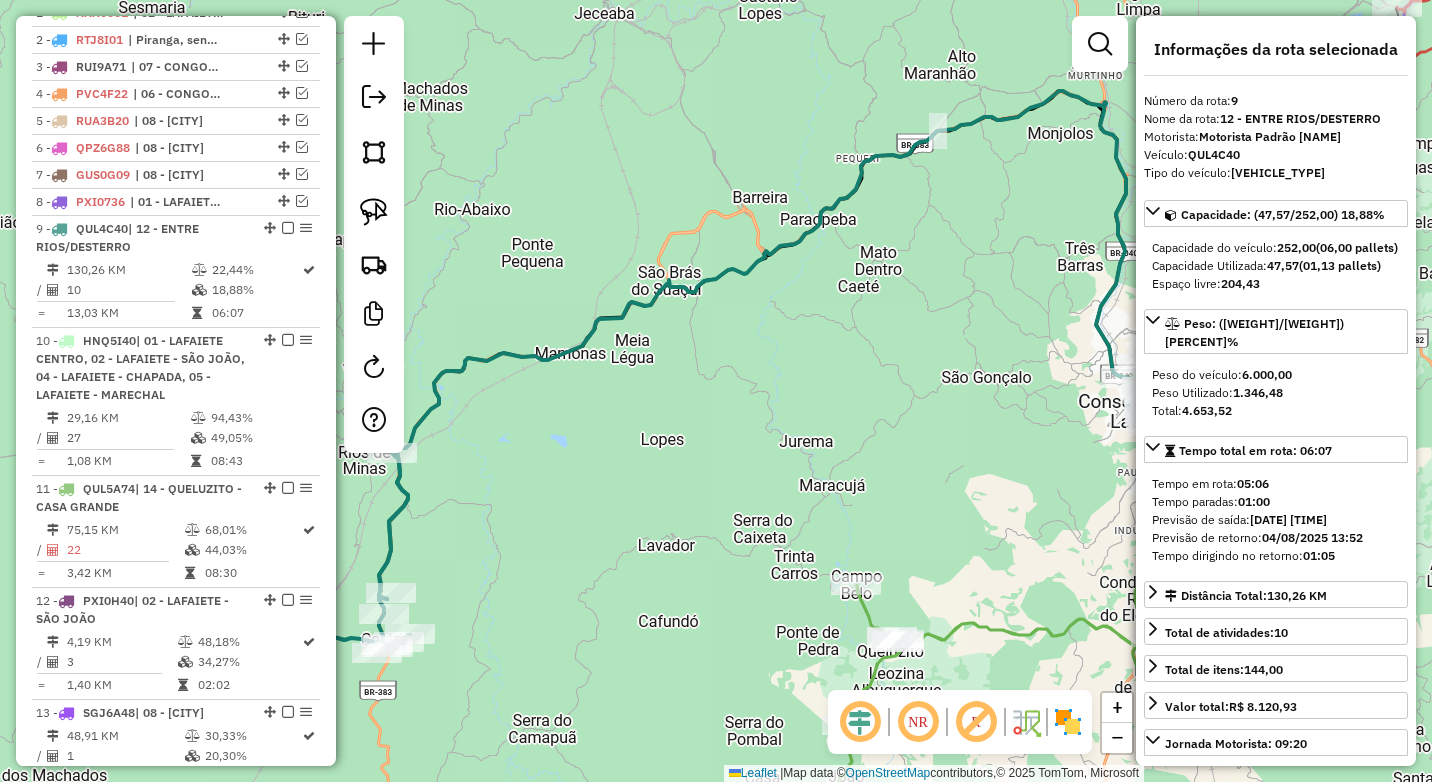 drag, startPoint x: 701, startPoint y: 426, endPoint x: 894, endPoint y: 323, distance: 218.76471 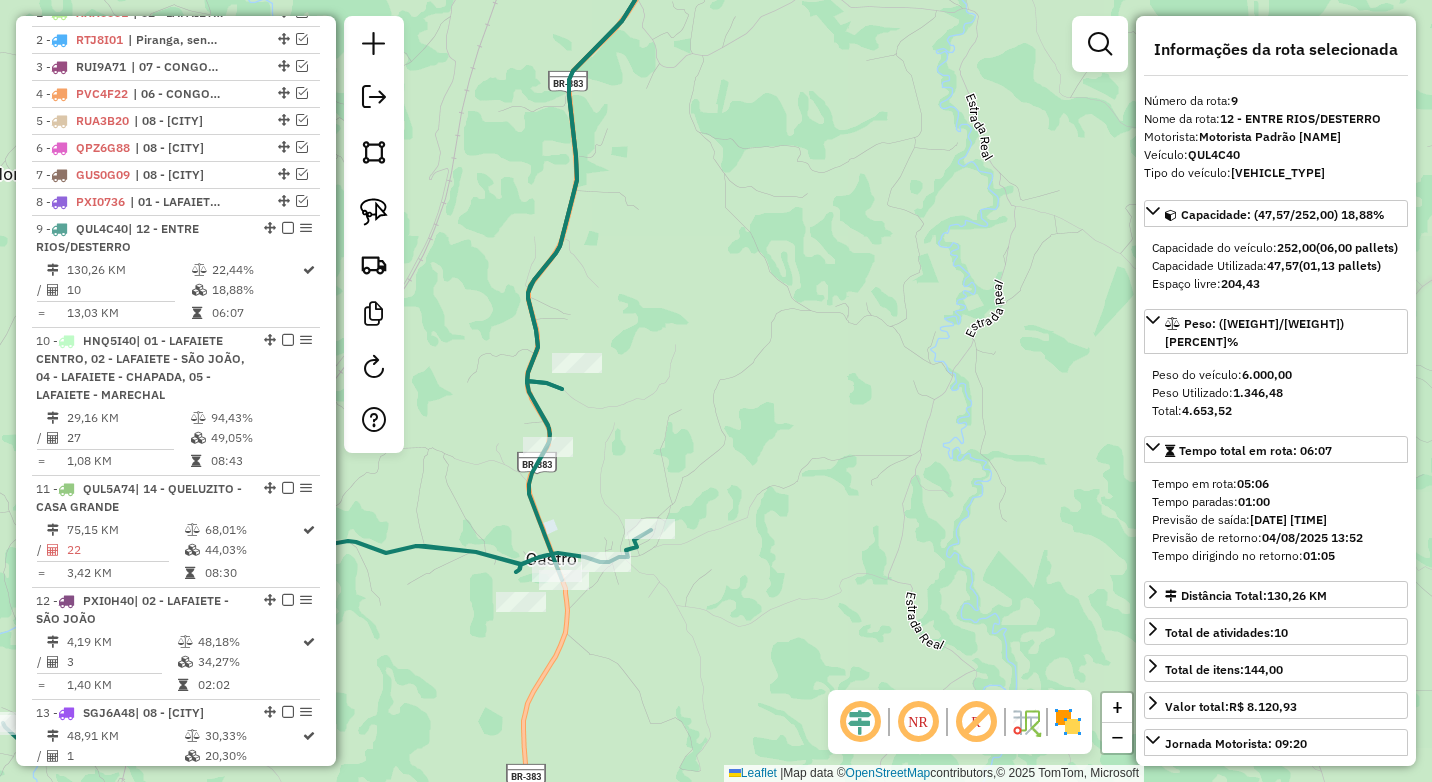 drag, startPoint x: 611, startPoint y: 599, endPoint x: 868, endPoint y: 491, distance: 278.7705 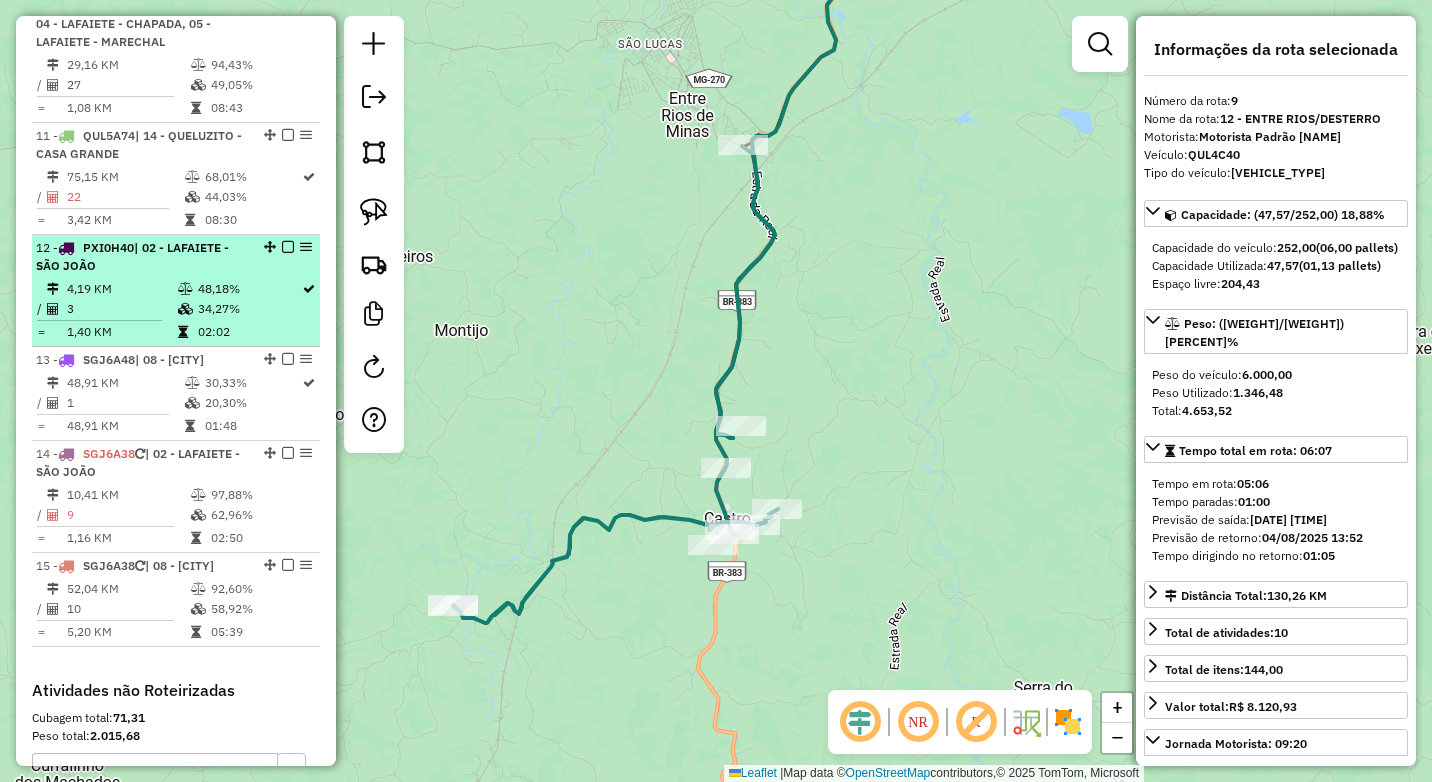 scroll, scrollTop: 1190, scrollLeft: 0, axis: vertical 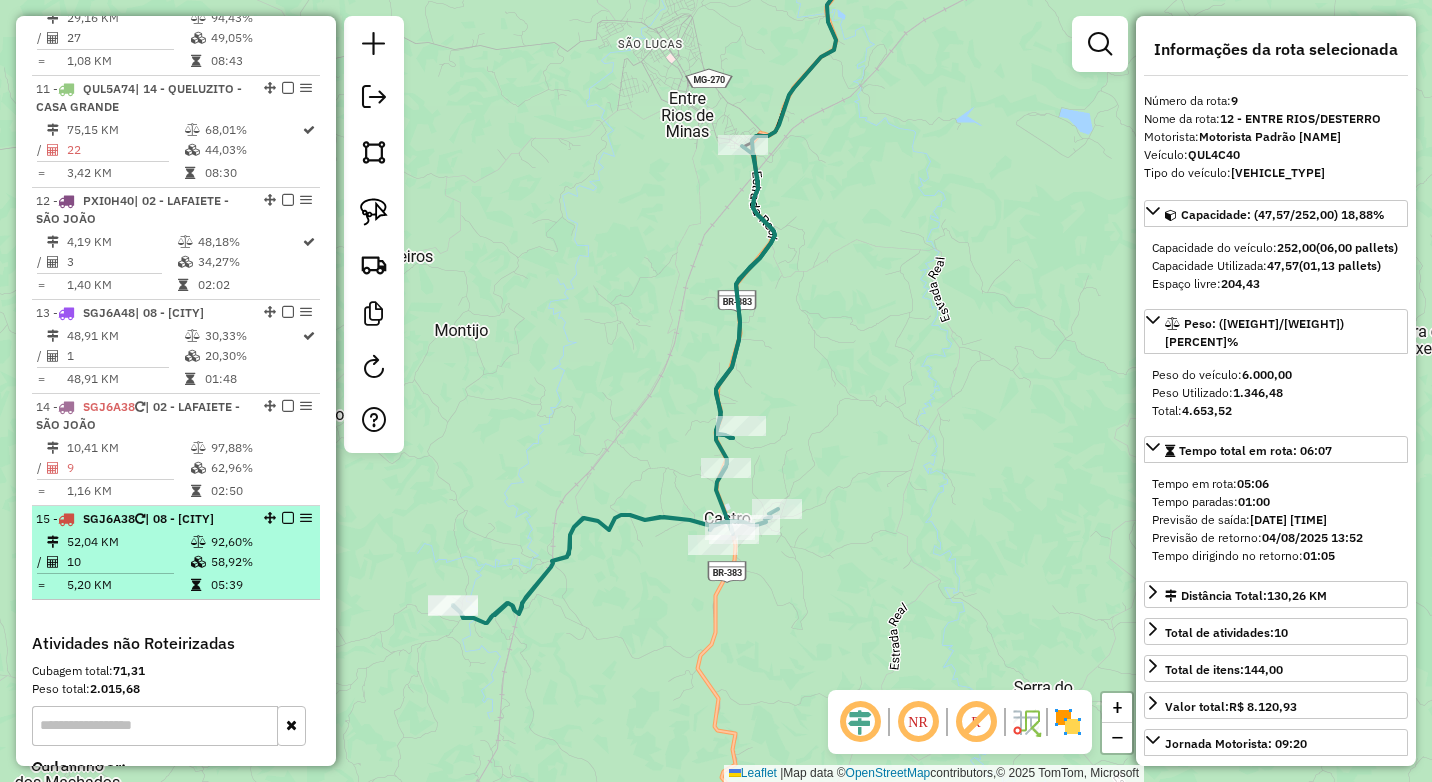 click on "15 -       SGJ6A38   | 08 - OURO BRANCO  52,04 KM   92,60%  /  10   58,92%     =  5,20 KM   05:39" at bounding box center (176, 553) 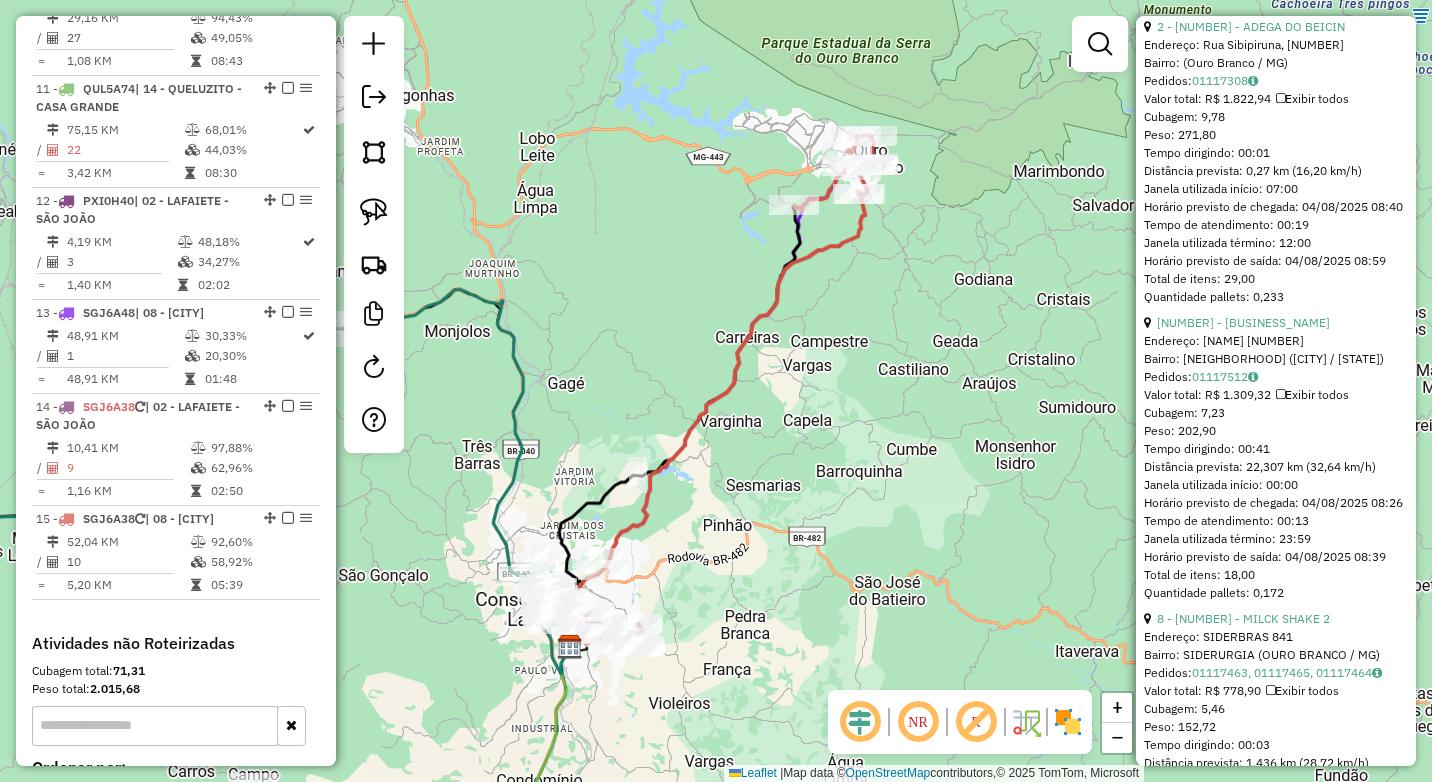 scroll, scrollTop: 1200, scrollLeft: 0, axis: vertical 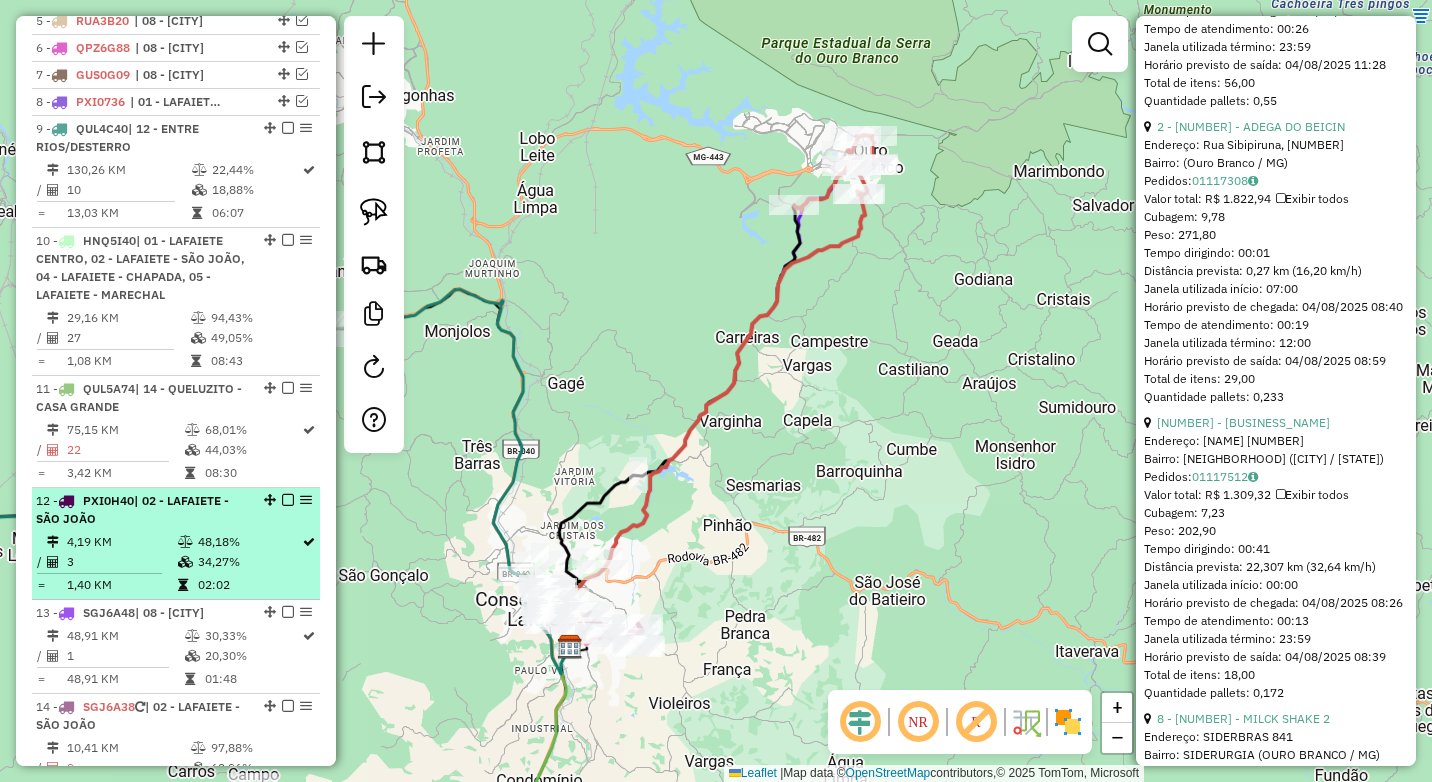 click on "48,18%" at bounding box center (249, 542) 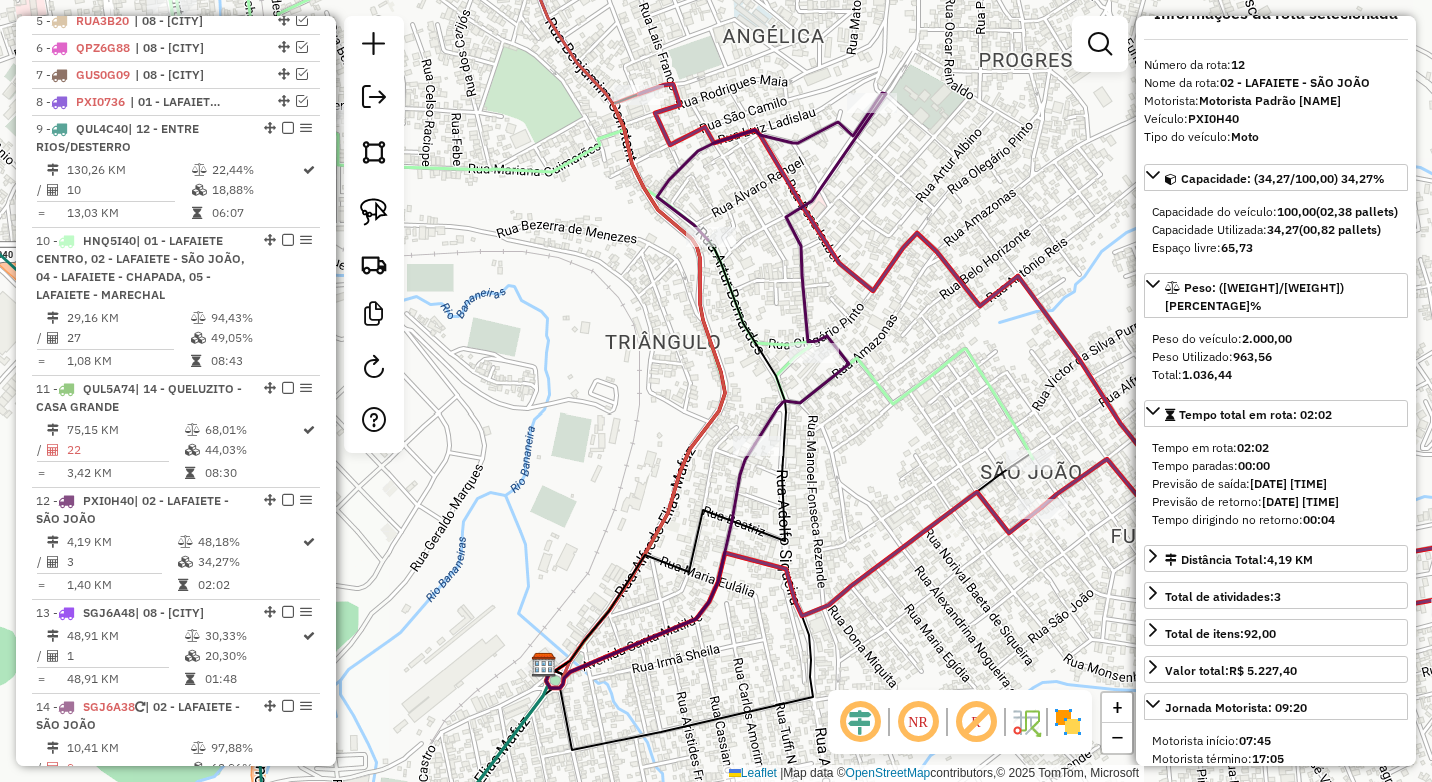scroll, scrollTop: 0, scrollLeft: 0, axis: both 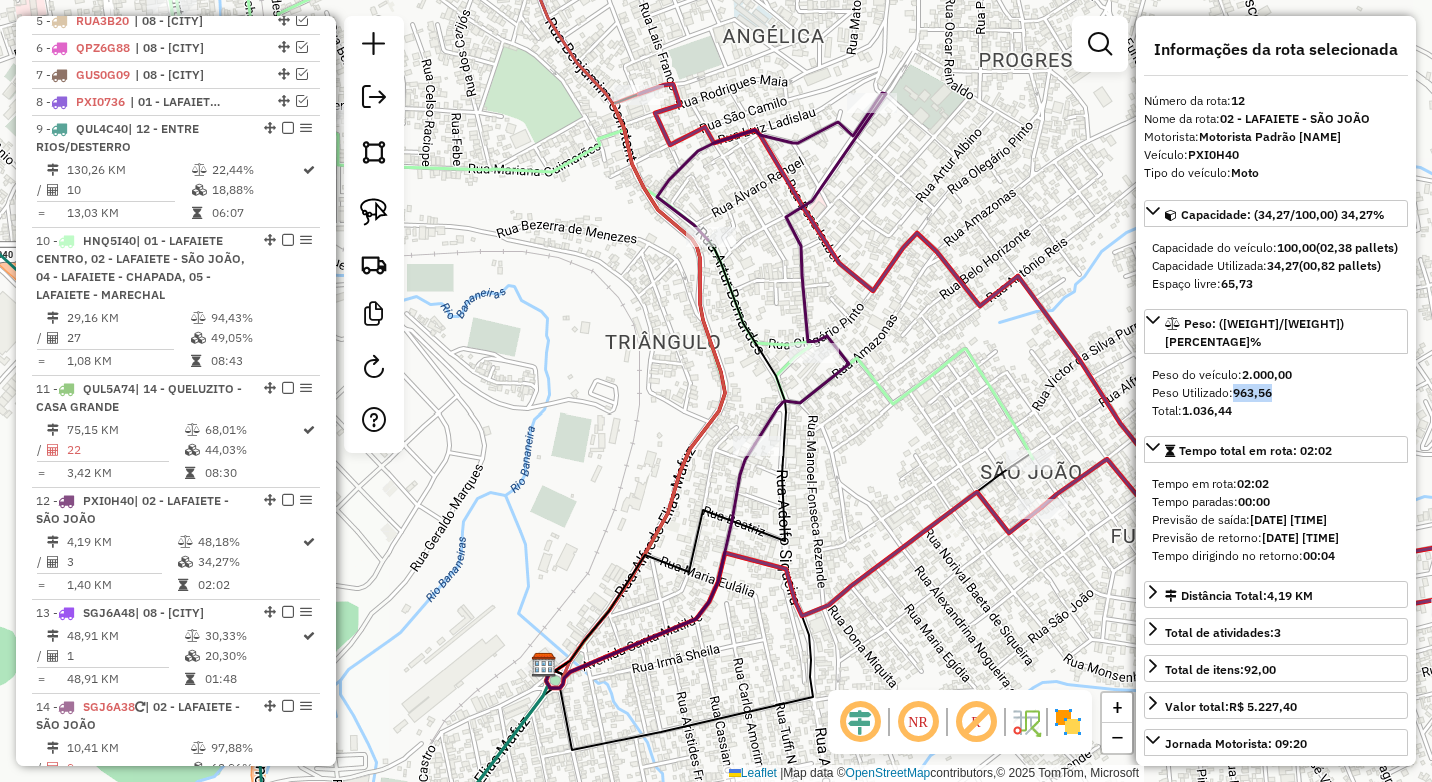 drag, startPoint x: 1236, startPoint y: 396, endPoint x: 1283, endPoint y: 394, distance: 47.042534 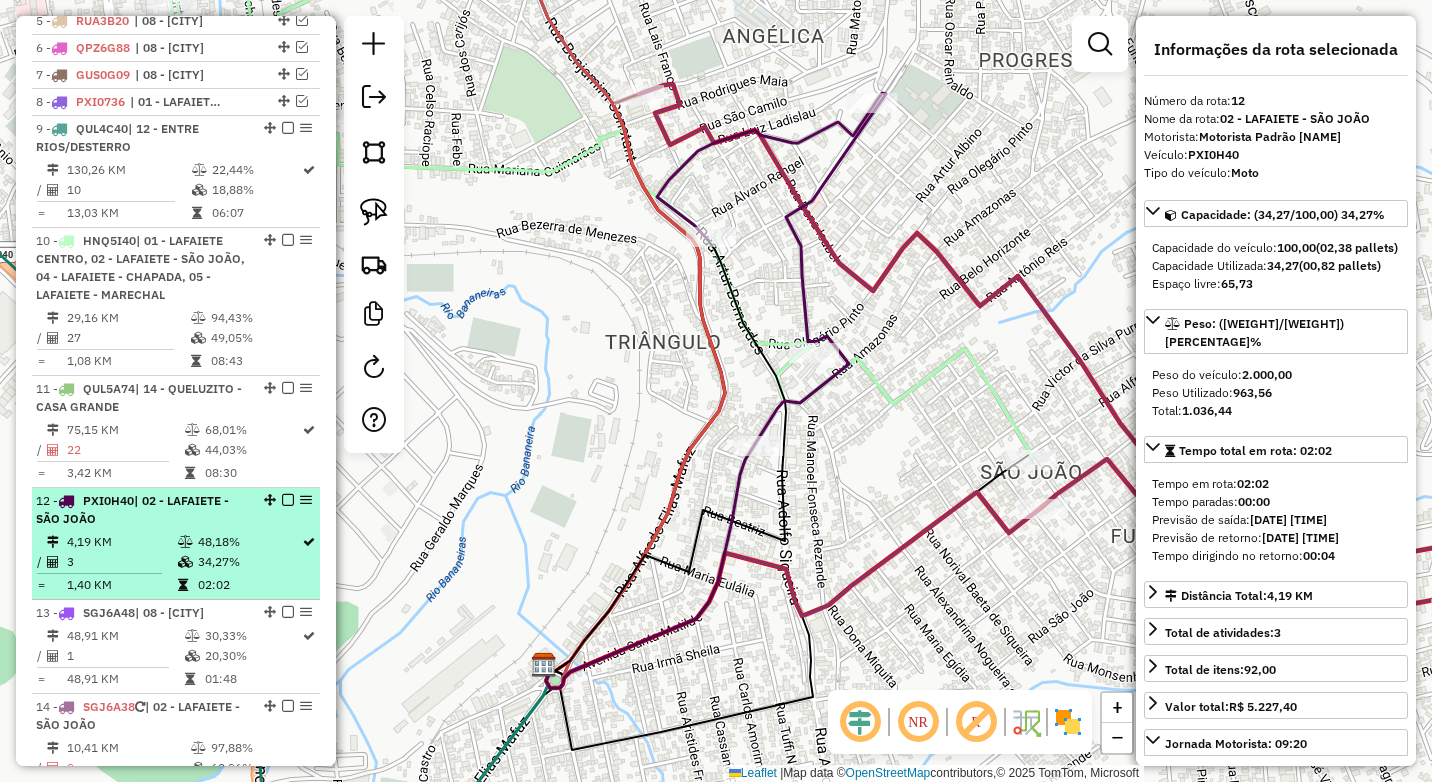 click on "12 -       PXI0H40   | 02 - LAFAIETE - SÃO JOÃO" at bounding box center [142, 510] 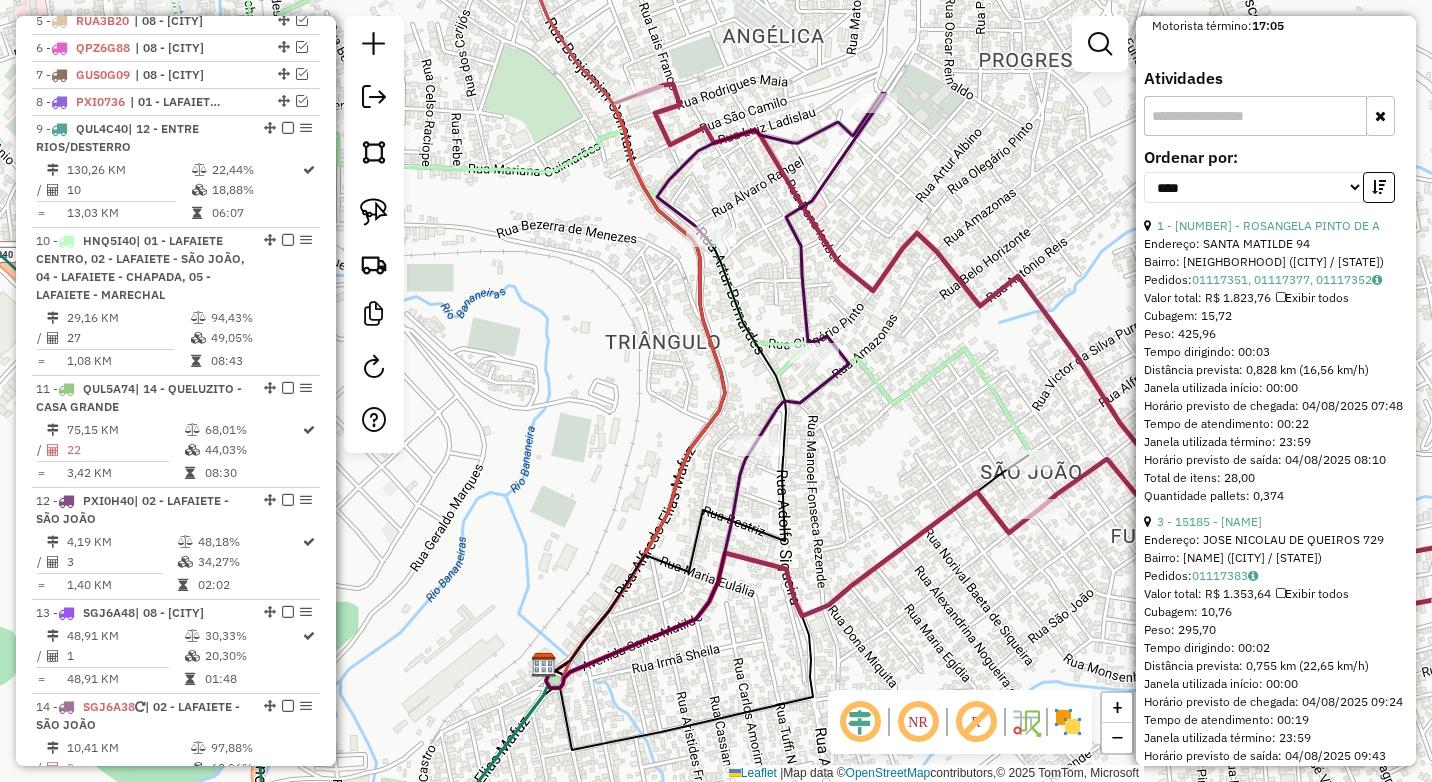 scroll, scrollTop: 824, scrollLeft: 0, axis: vertical 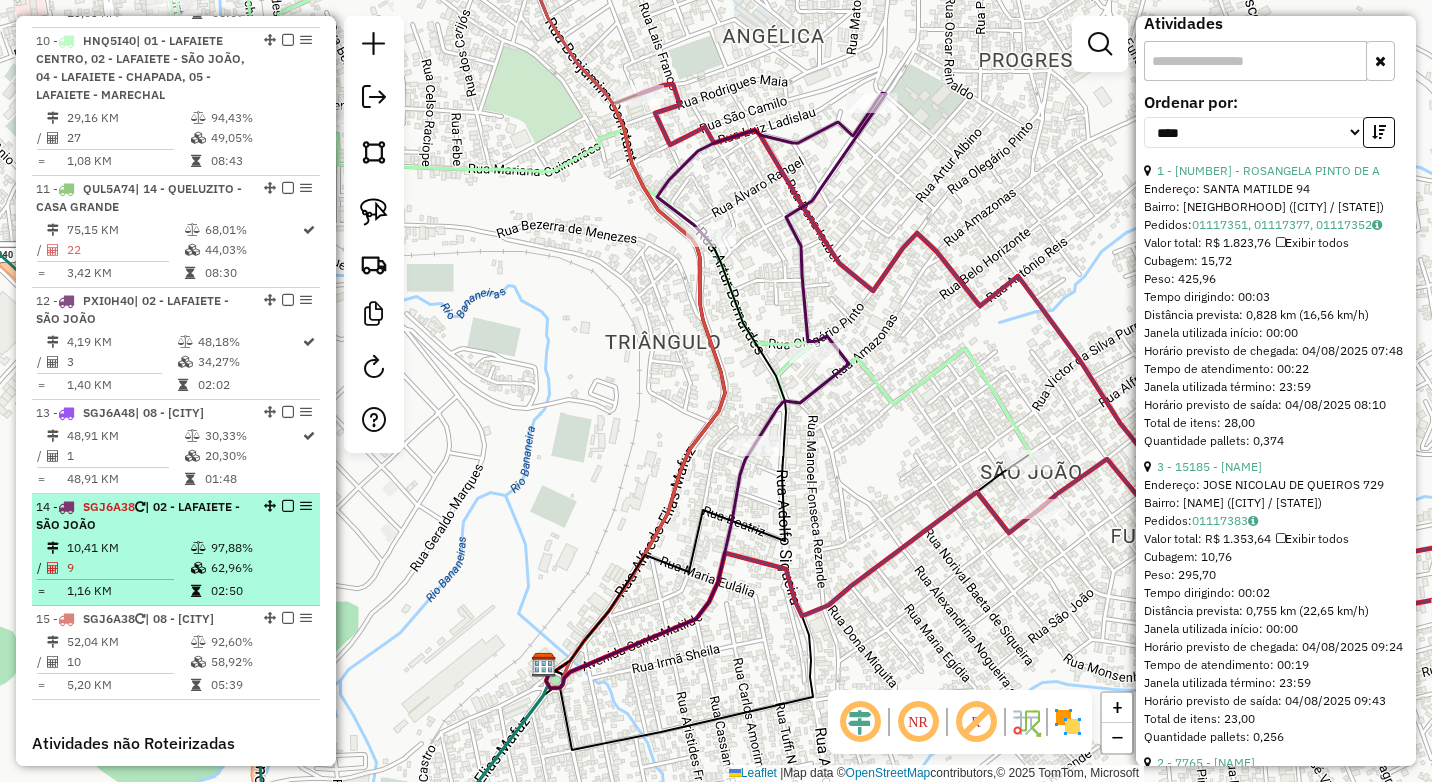 click on "10,41 KM" at bounding box center [128, 548] 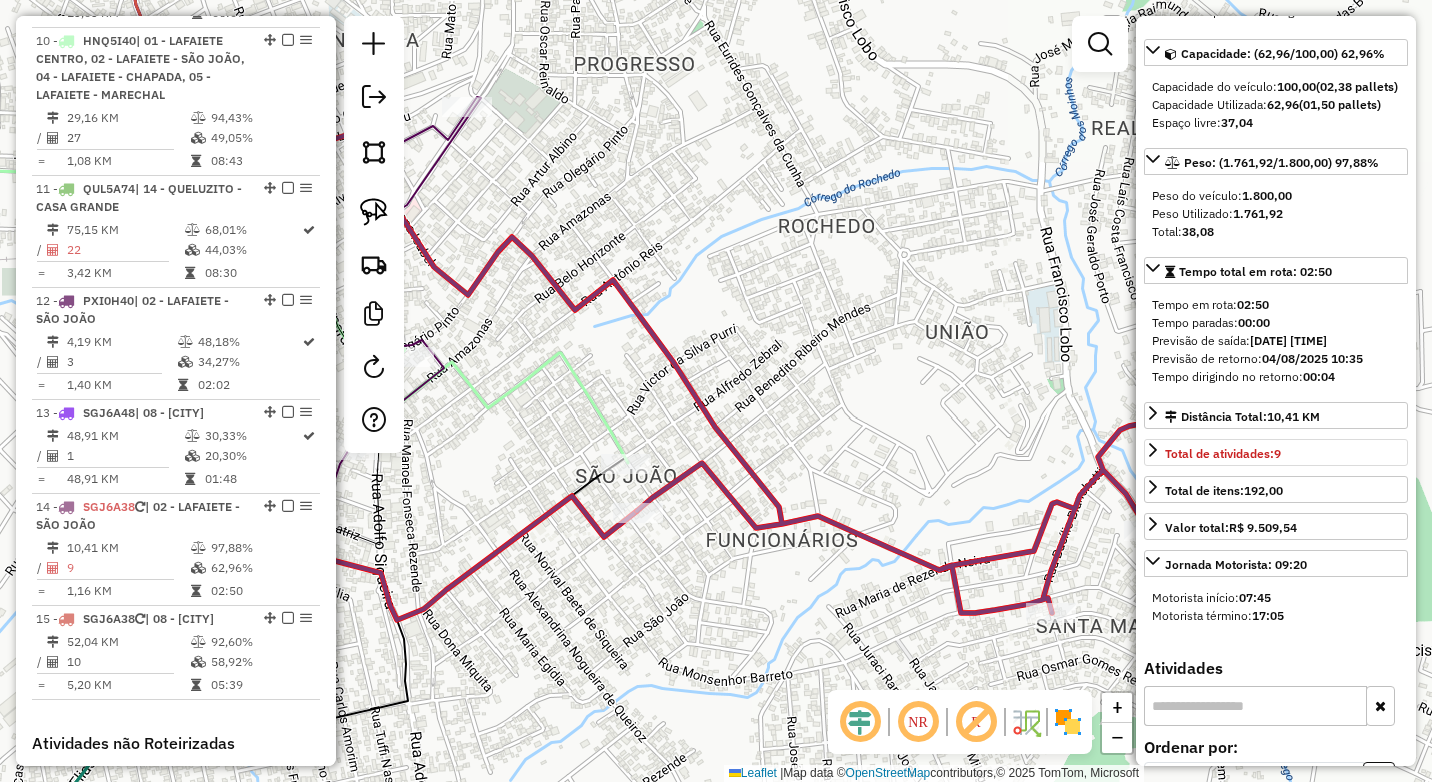 scroll, scrollTop: 142, scrollLeft: 0, axis: vertical 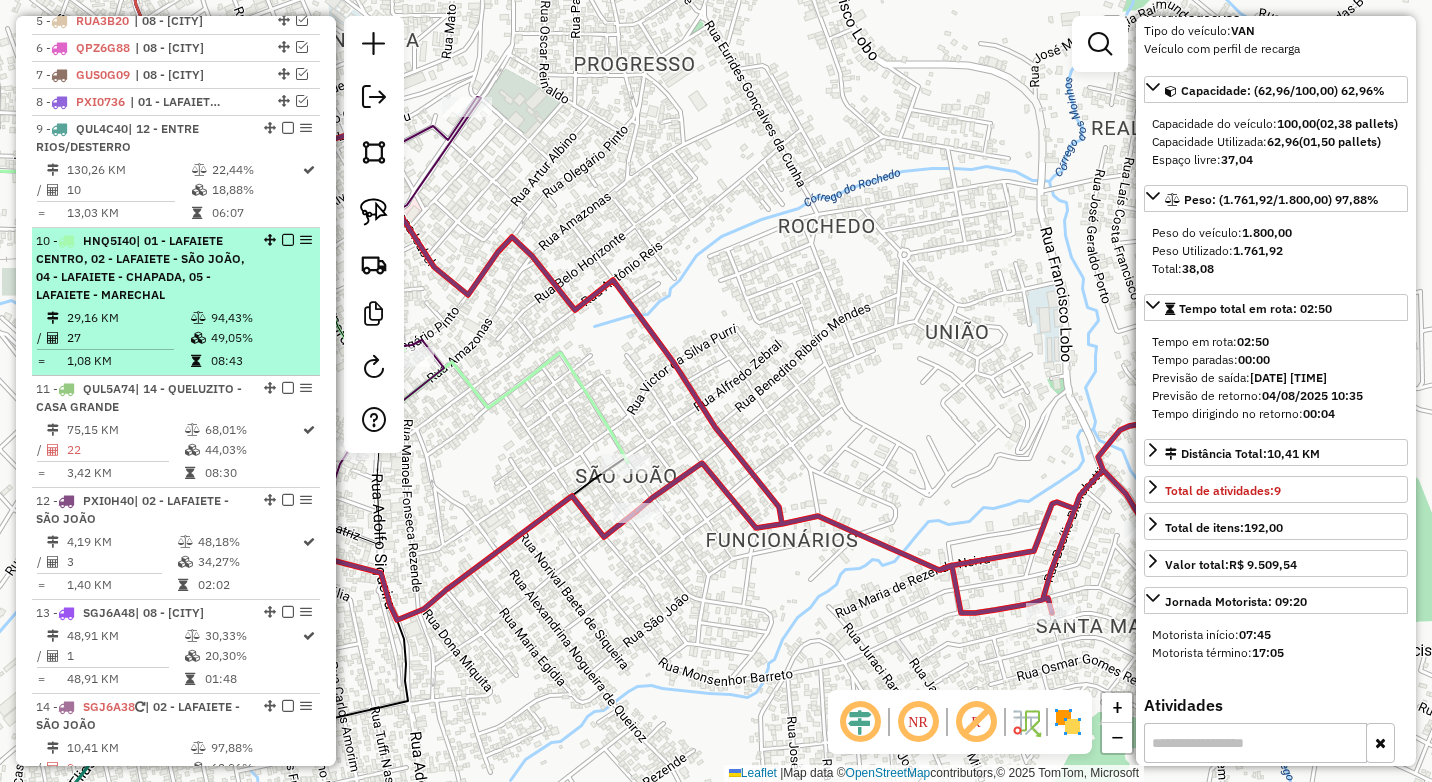 click on "27" at bounding box center (128, 338) 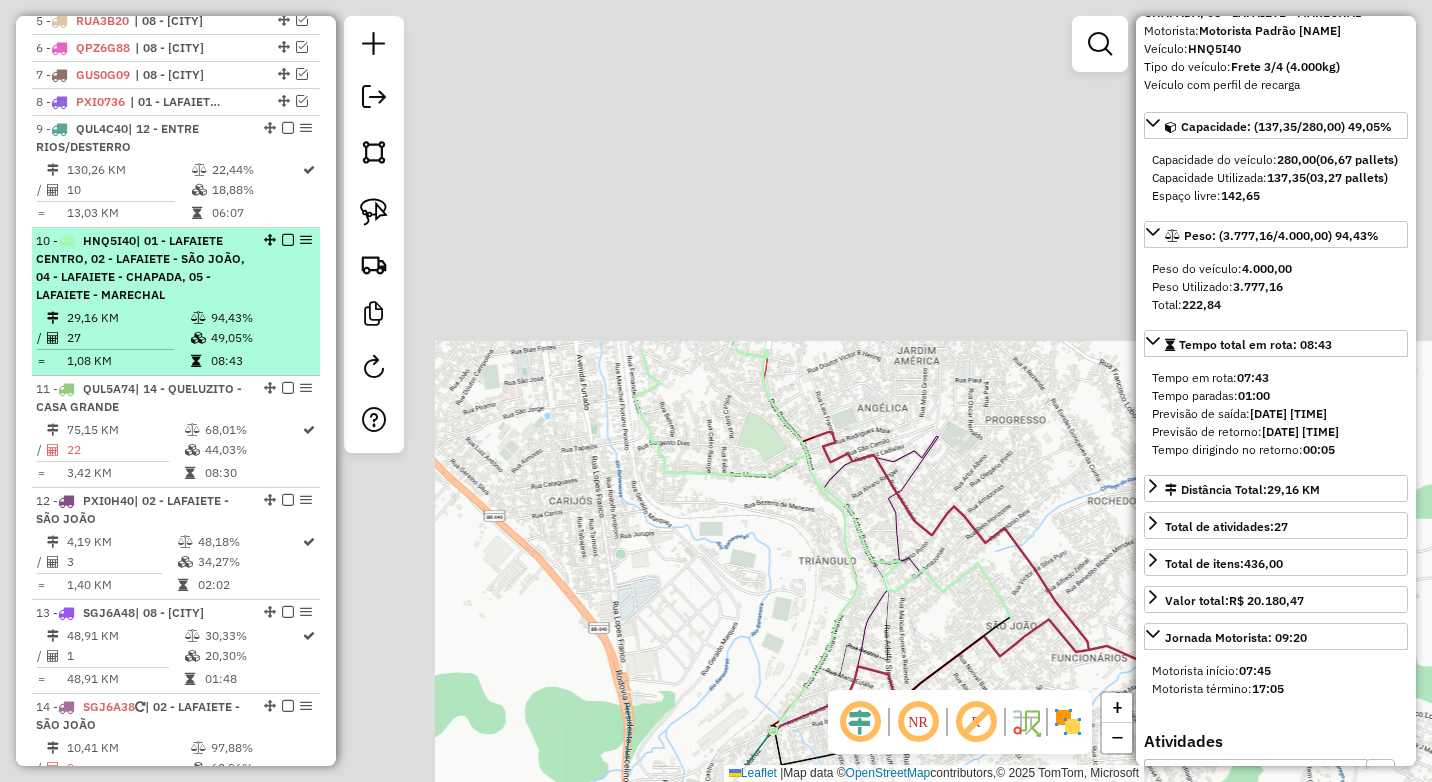 scroll, scrollTop: 178, scrollLeft: 0, axis: vertical 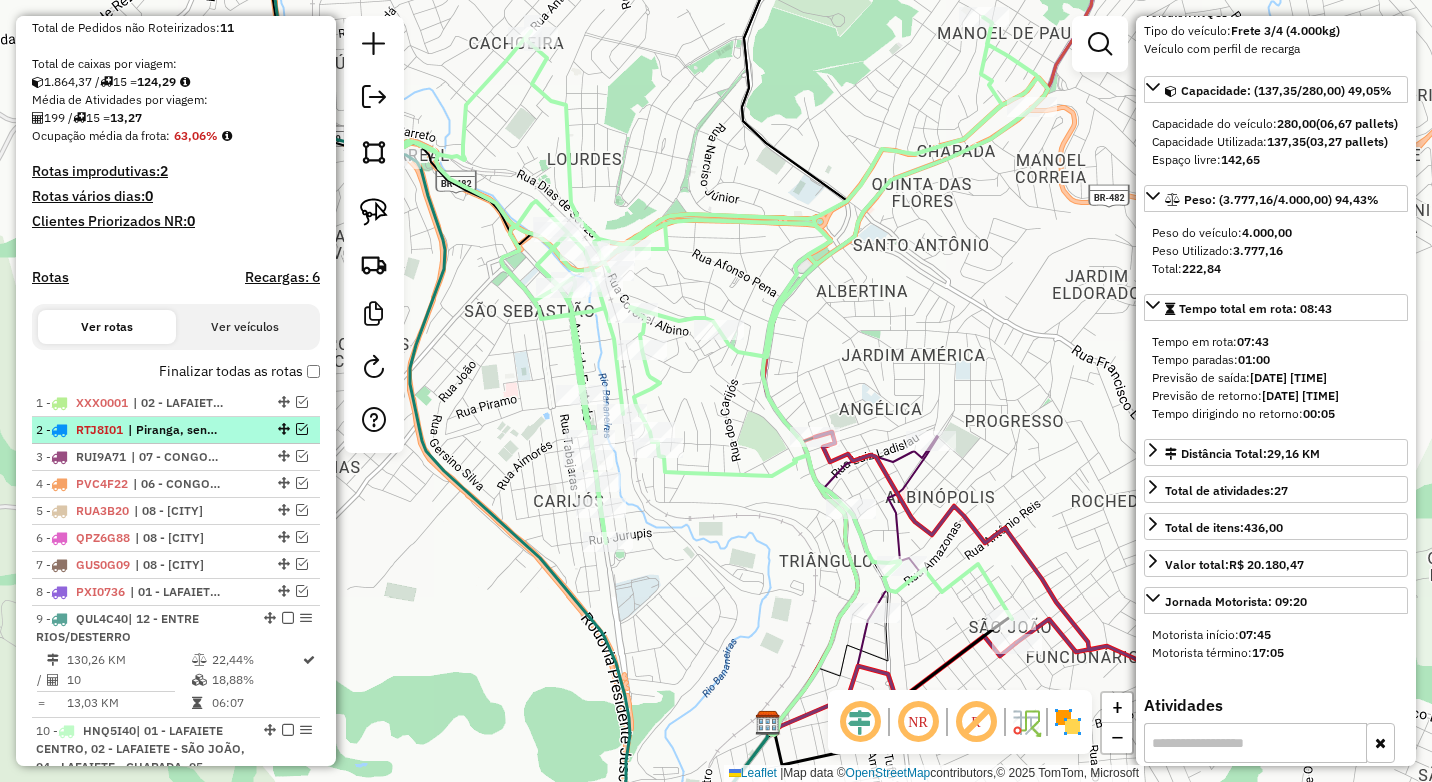click at bounding box center [302, 429] 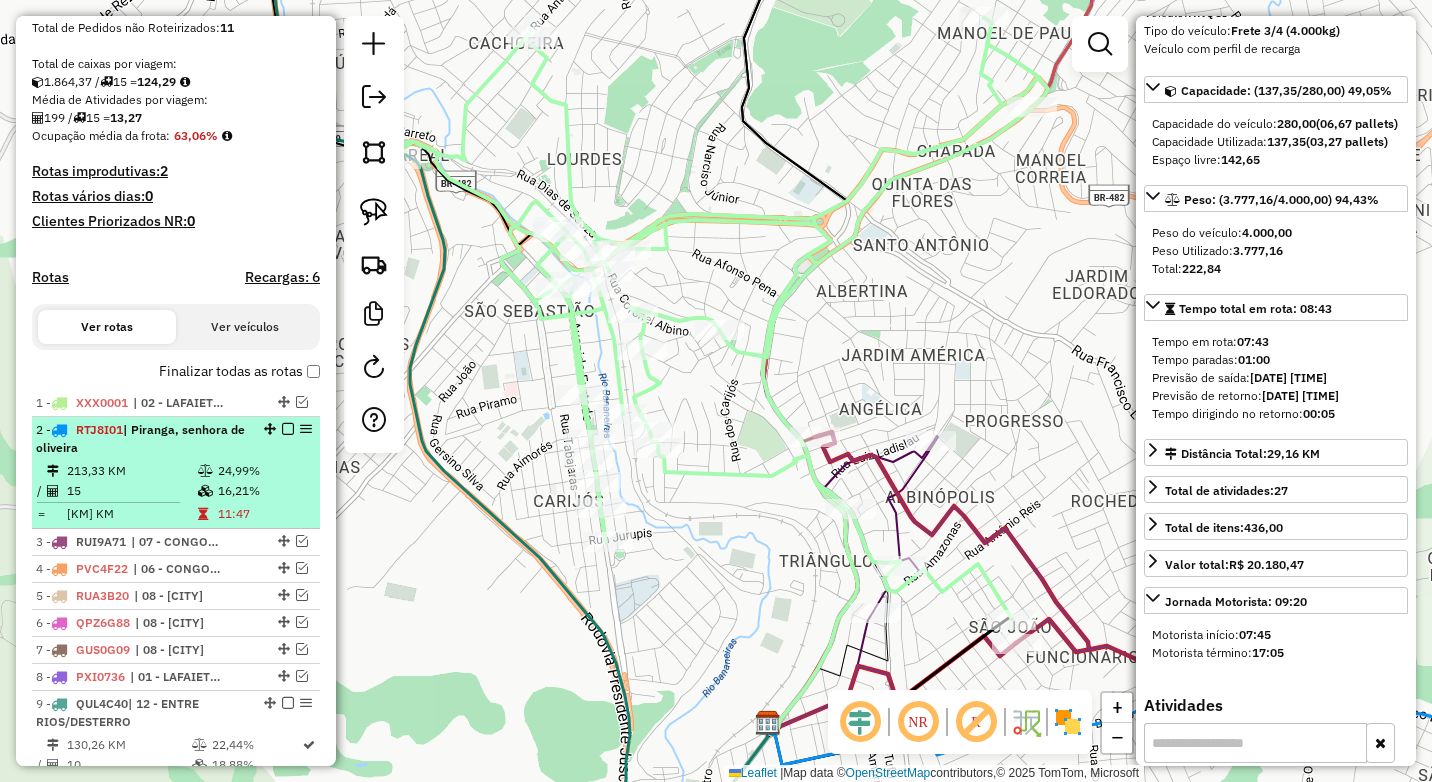 click on "2 -       RTJ8I01   | Piranga,  senhora de oliveira  213,33 KM   24,99%  /  15   16,21%     =  14,22 KM   11:47" at bounding box center [176, 473] 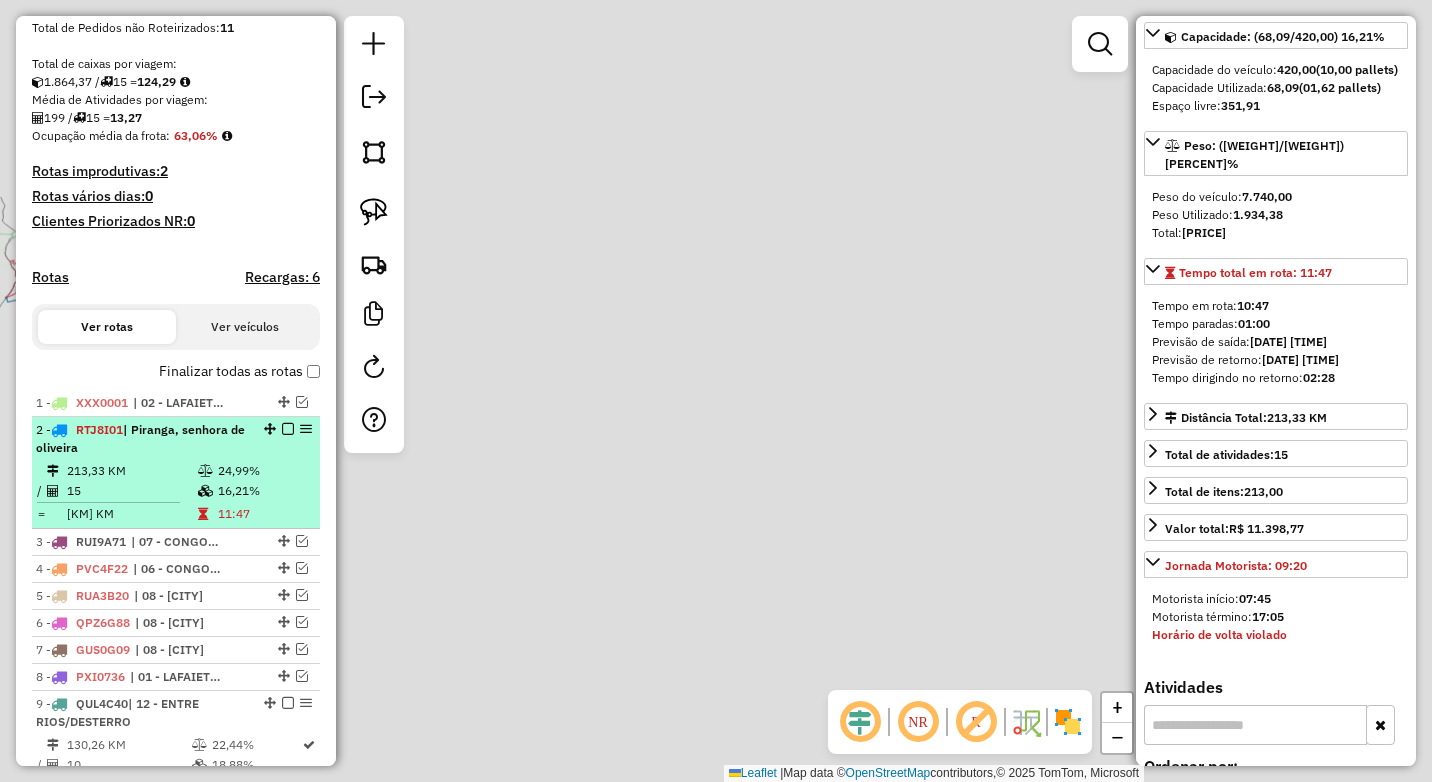 scroll, scrollTop: 142, scrollLeft: 0, axis: vertical 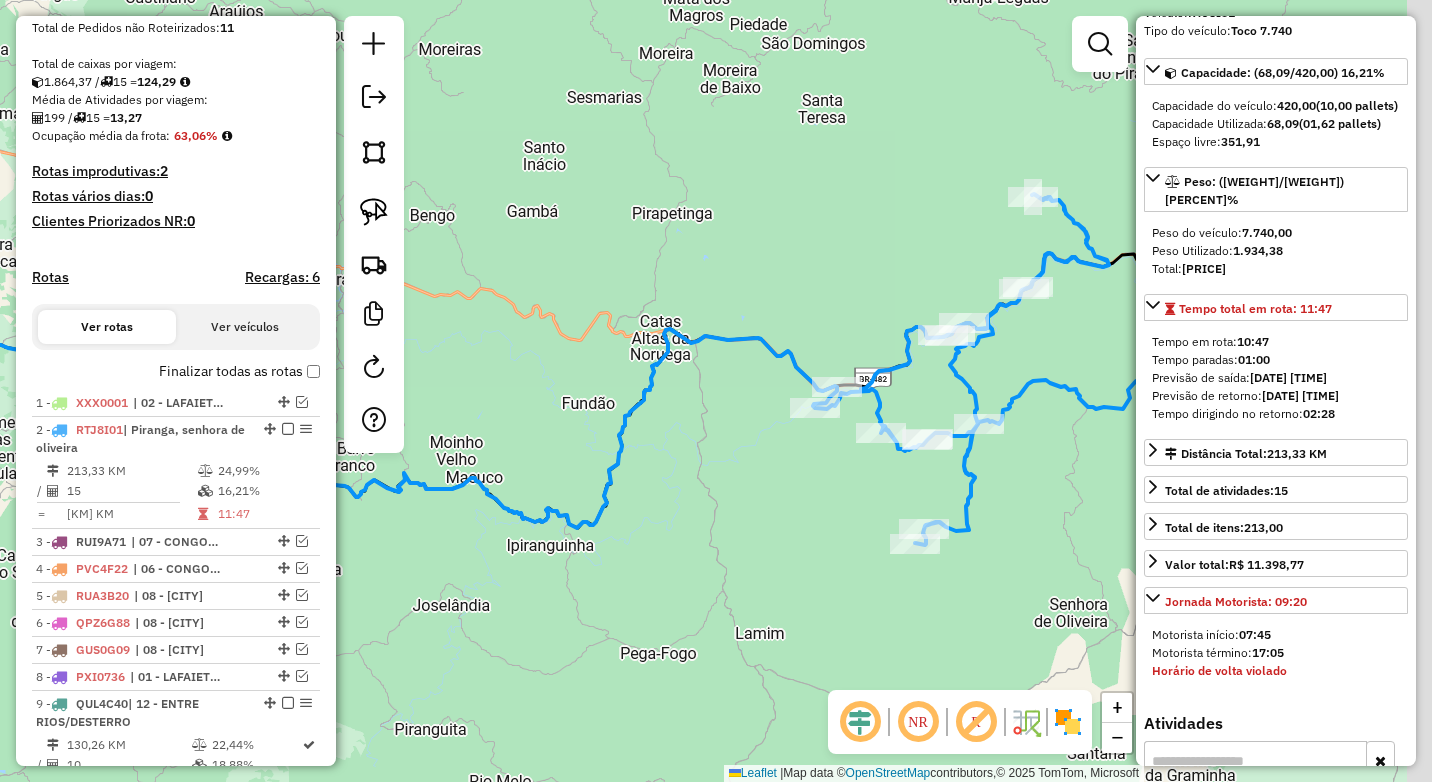 drag, startPoint x: 959, startPoint y: 500, endPoint x: 685, endPoint y: 478, distance: 274.8818 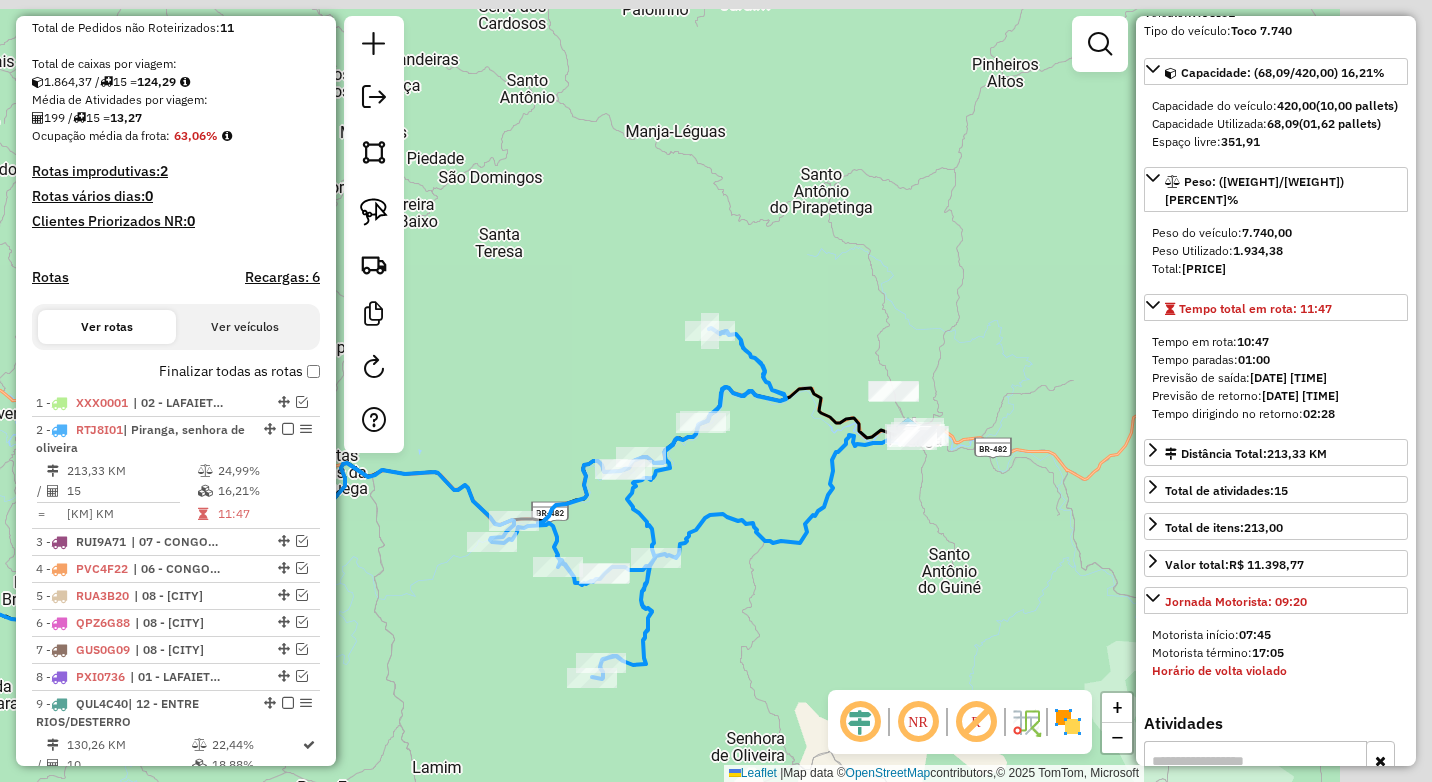 drag, startPoint x: 1025, startPoint y: 332, endPoint x: 775, endPoint y: 475, distance: 288.00867 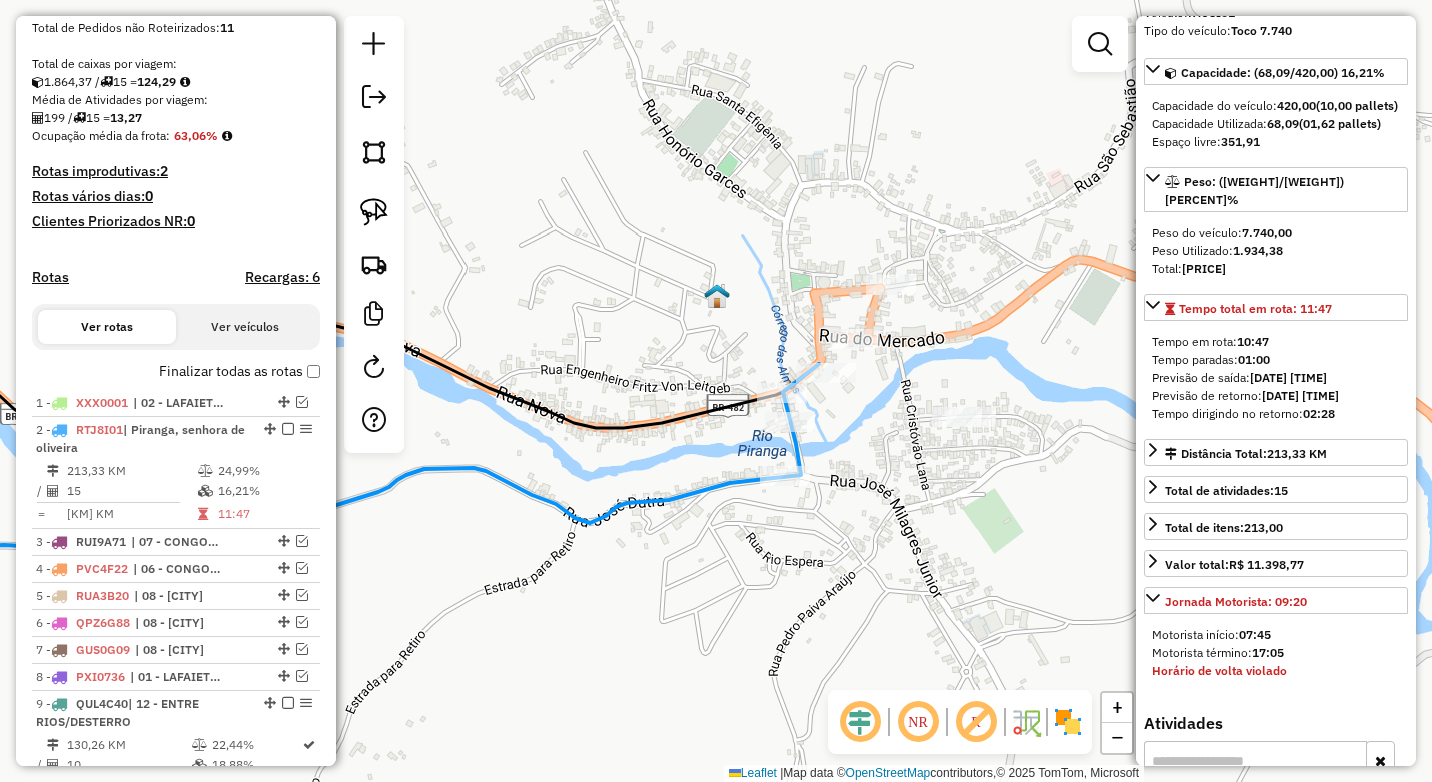 drag, startPoint x: 959, startPoint y: 349, endPoint x: 316, endPoint y: 567, distance: 678.94995 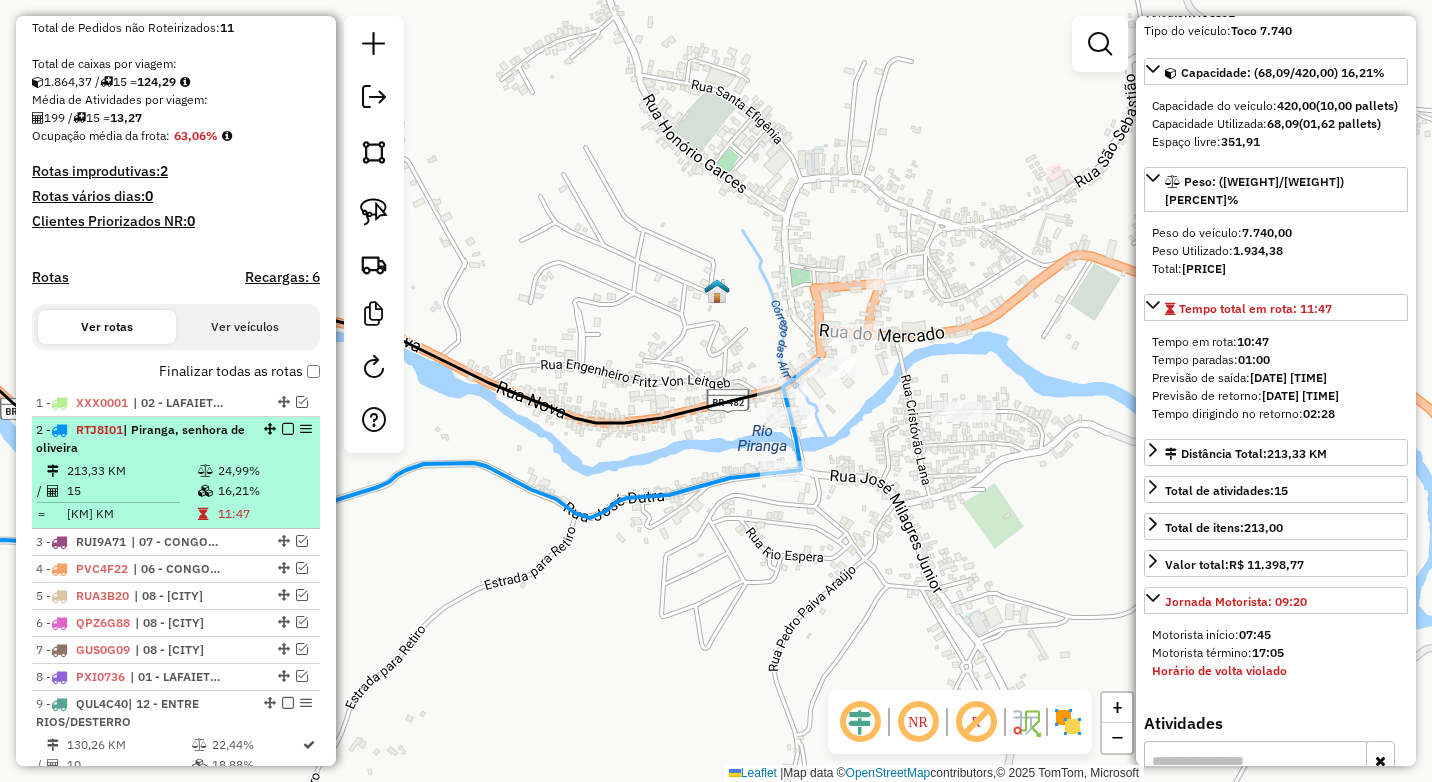click at bounding box center [288, 429] 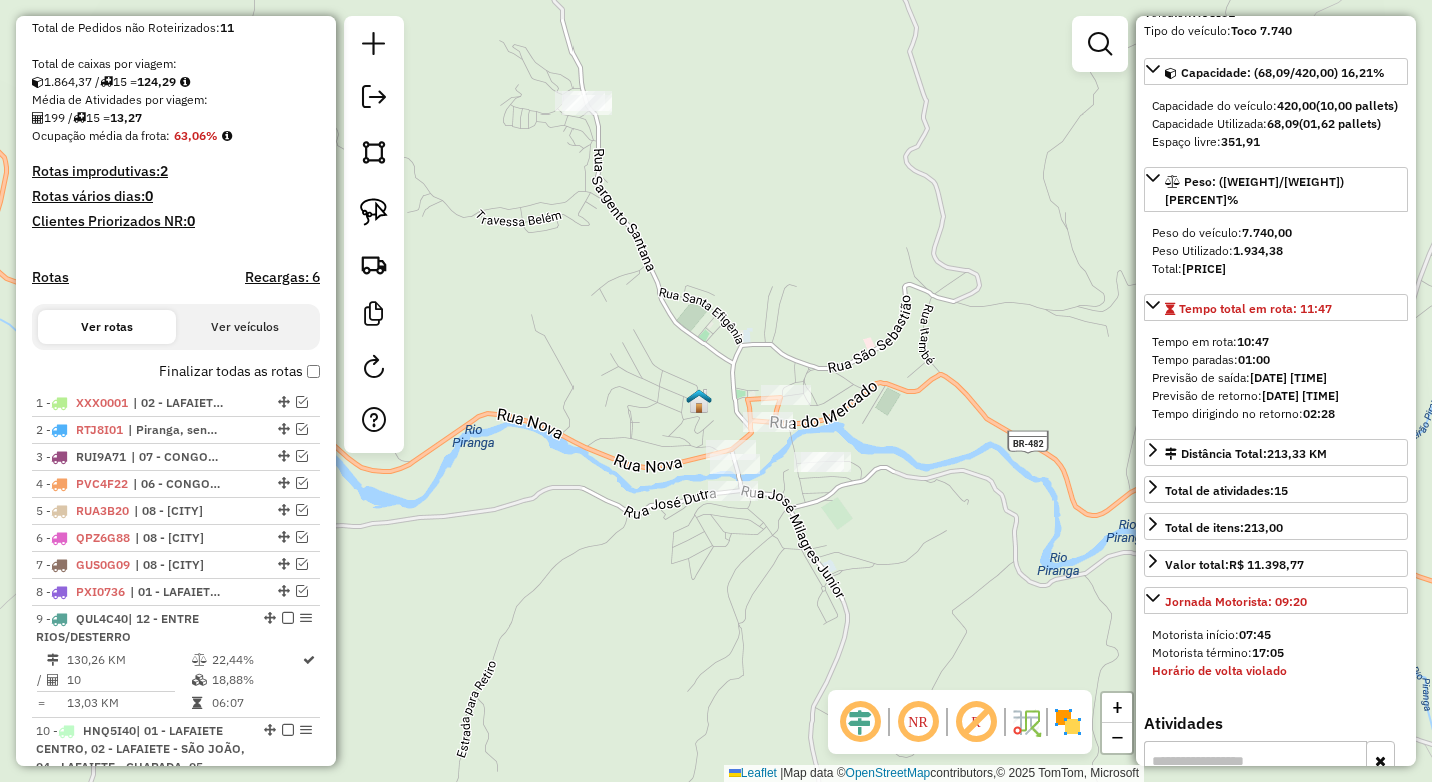 drag, startPoint x: 771, startPoint y: 542, endPoint x: 527, endPoint y: 425, distance: 270.6012 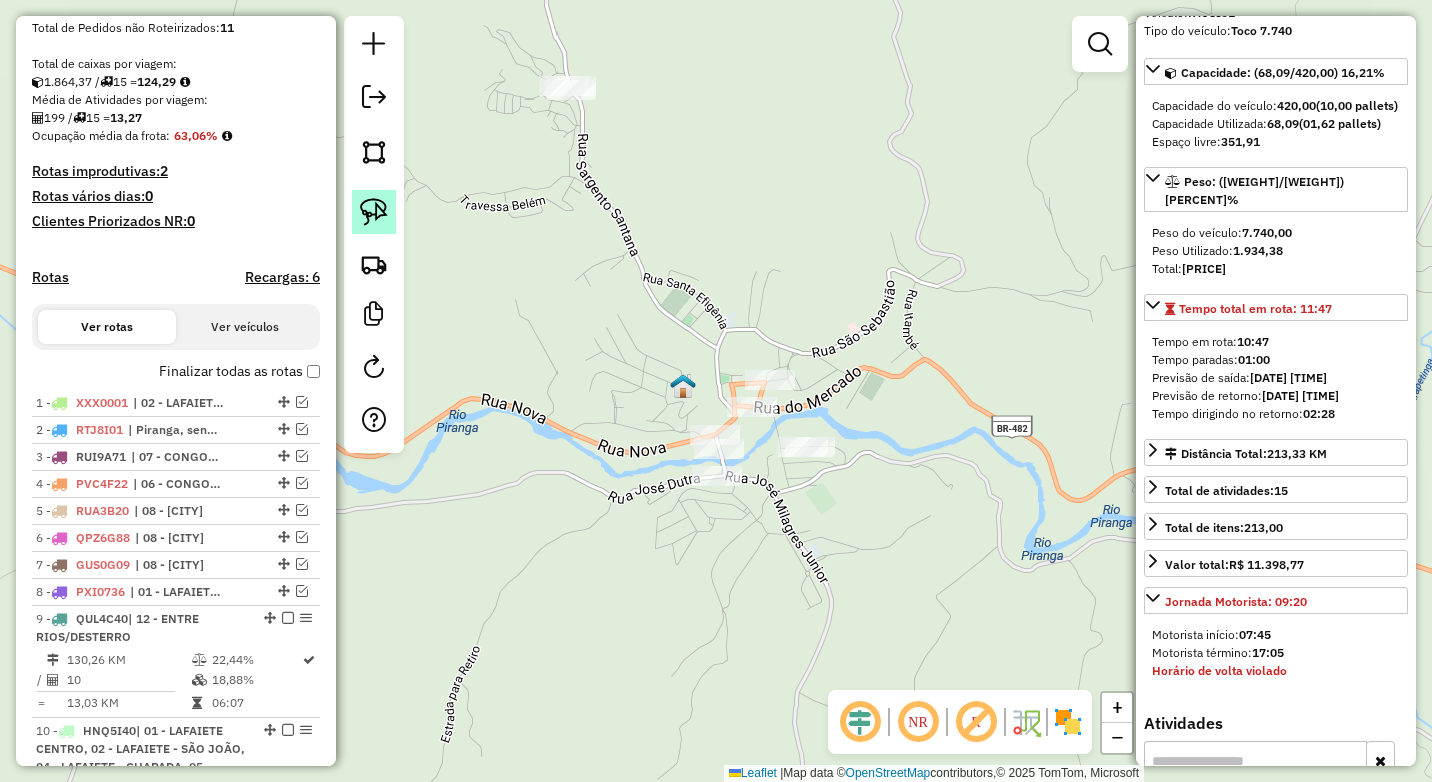 click 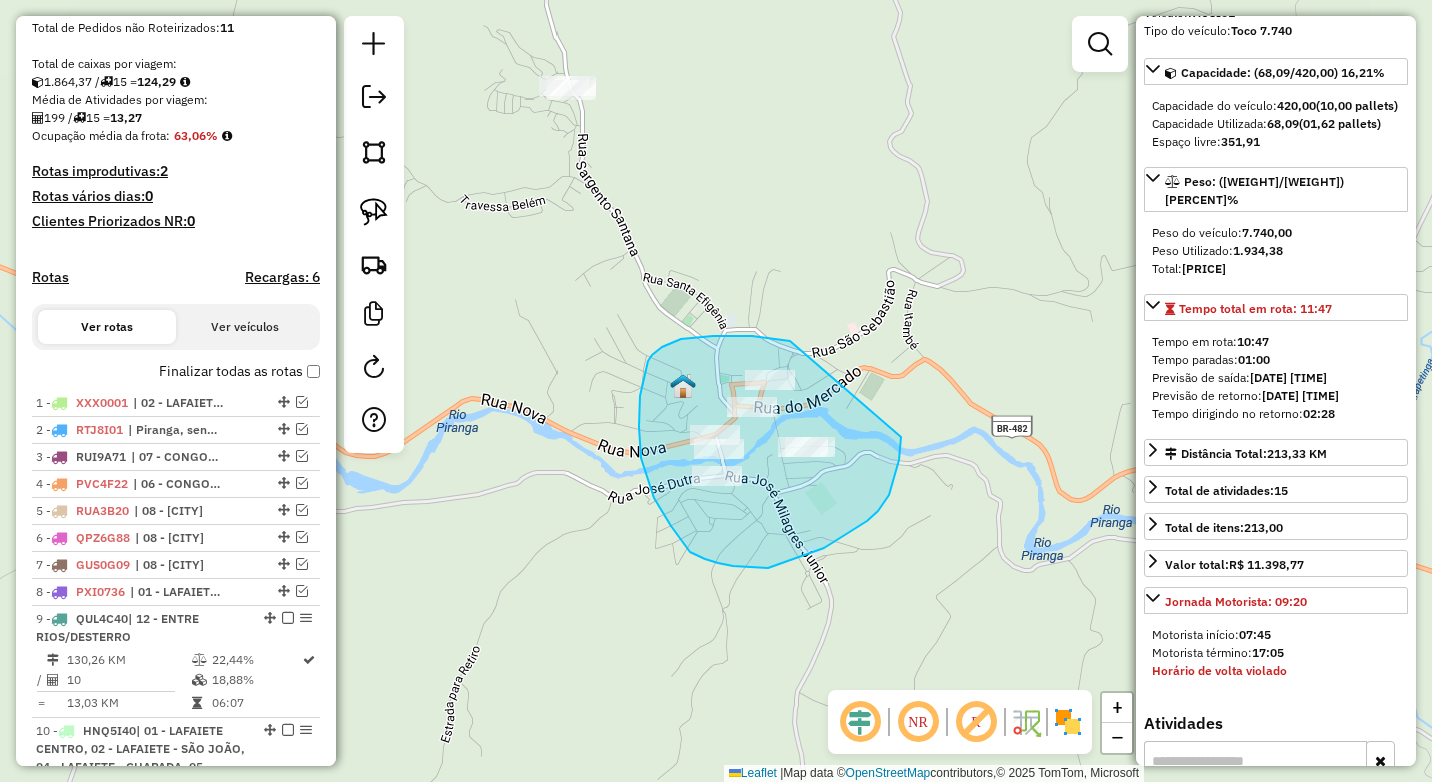 drag, startPoint x: 790, startPoint y: 341, endPoint x: 872, endPoint y: 354, distance: 83.02409 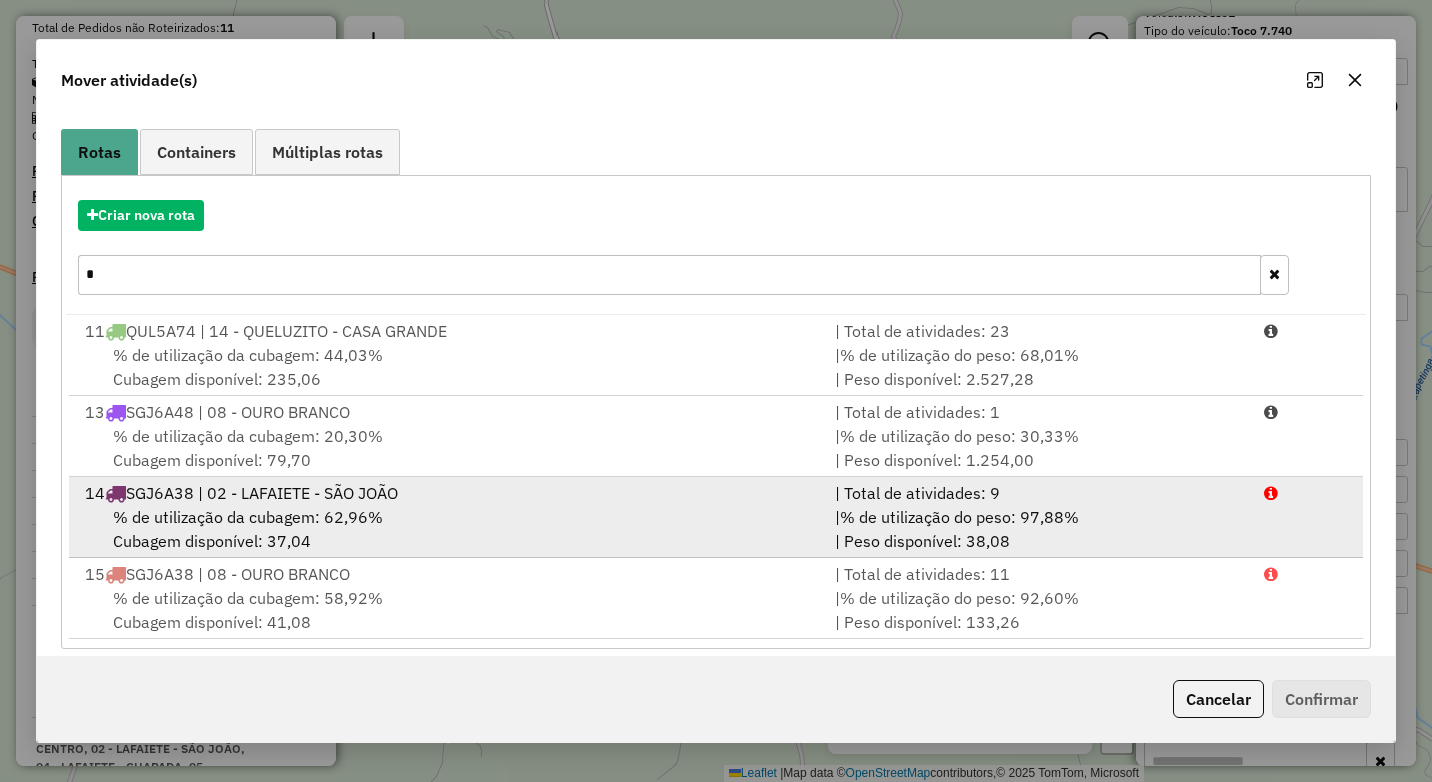 scroll, scrollTop: 164, scrollLeft: 0, axis: vertical 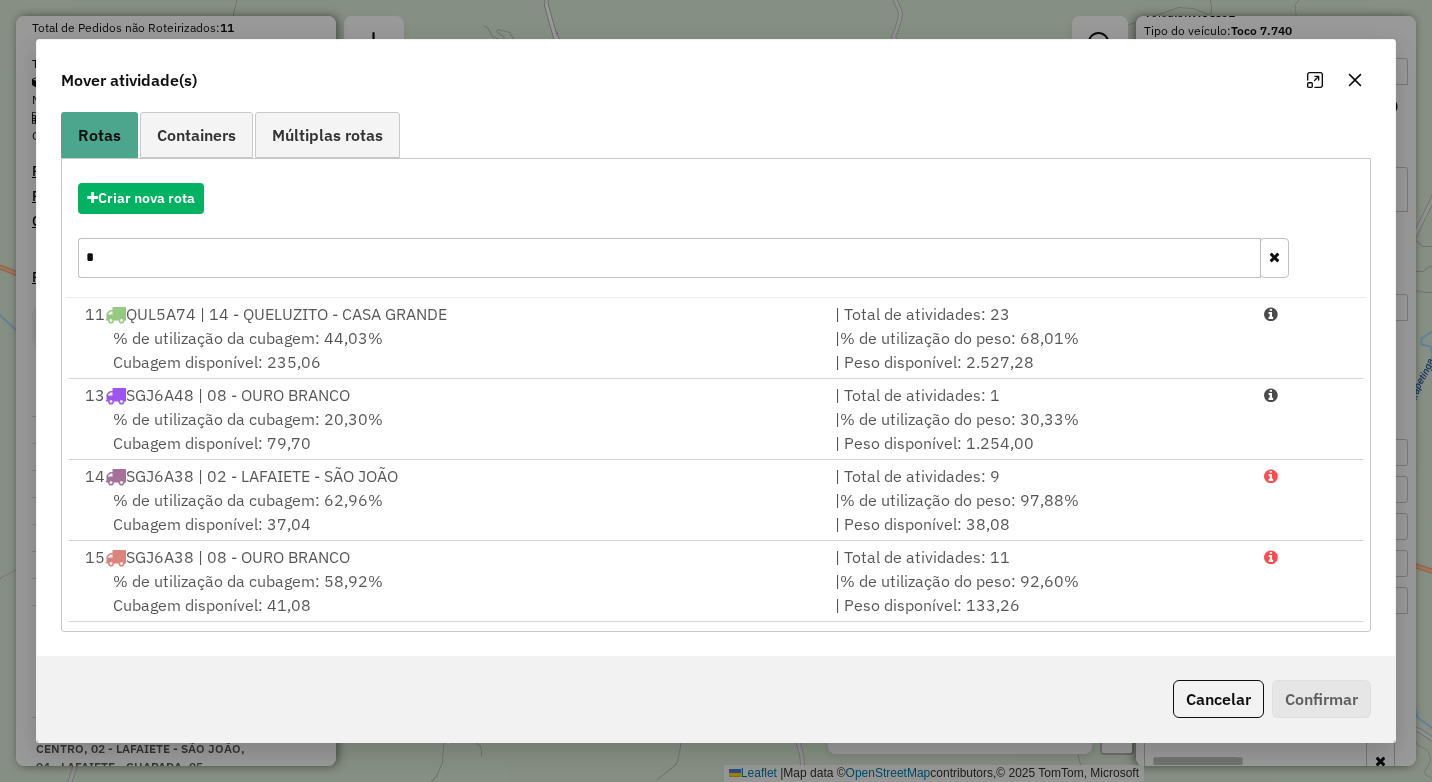 click 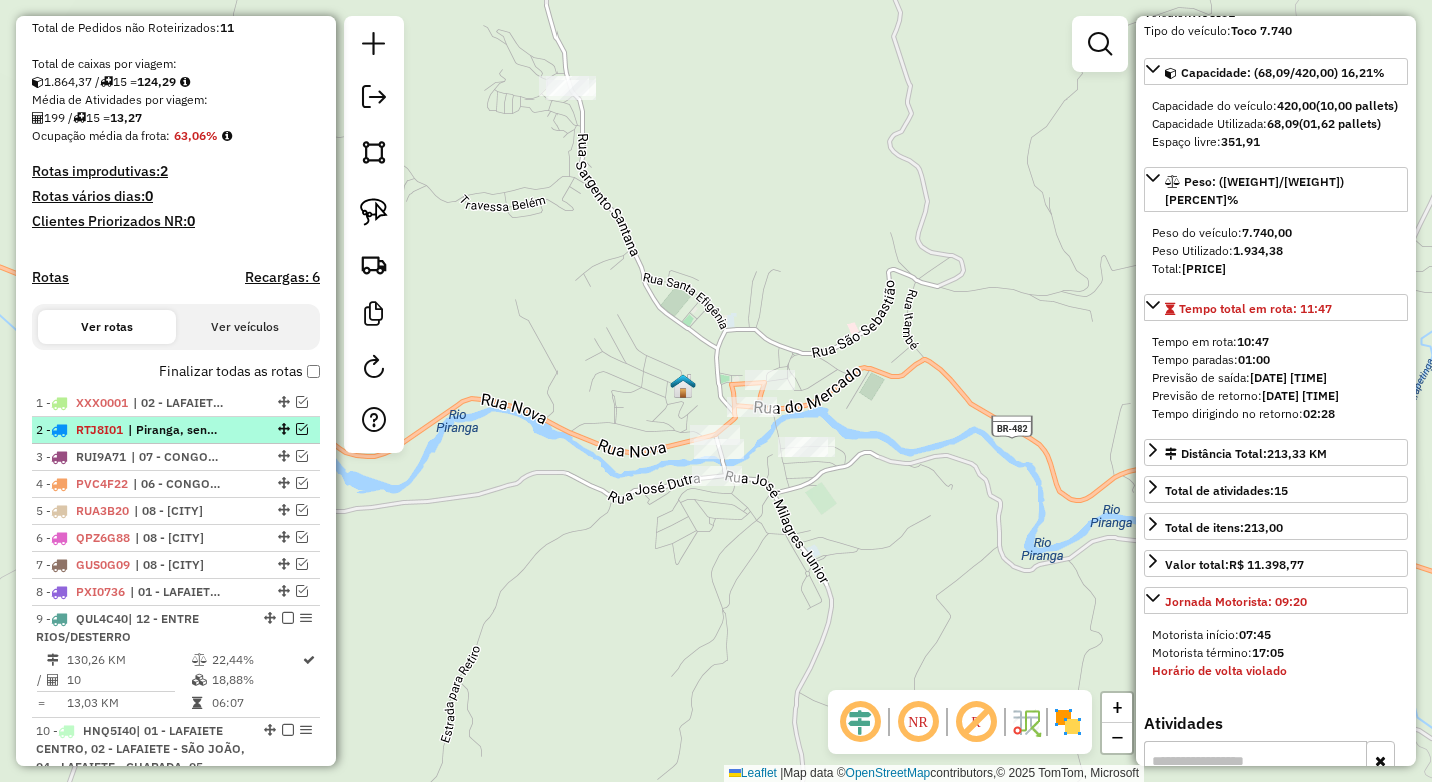 click at bounding box center (302, 429) 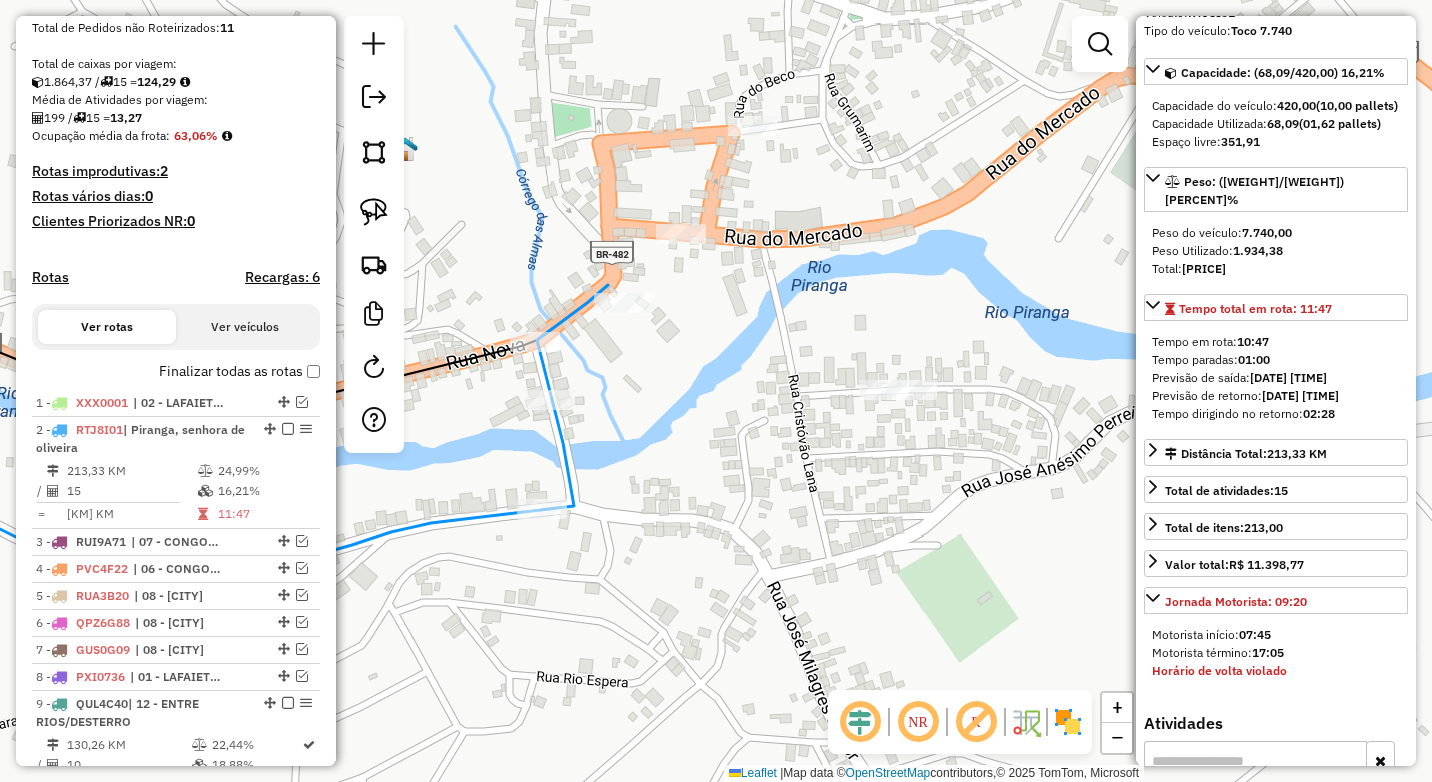 drag, startPoint x: 630, startPoint y: 448, endPoint x: 708, endPoint y: 408, distance: 87.658424 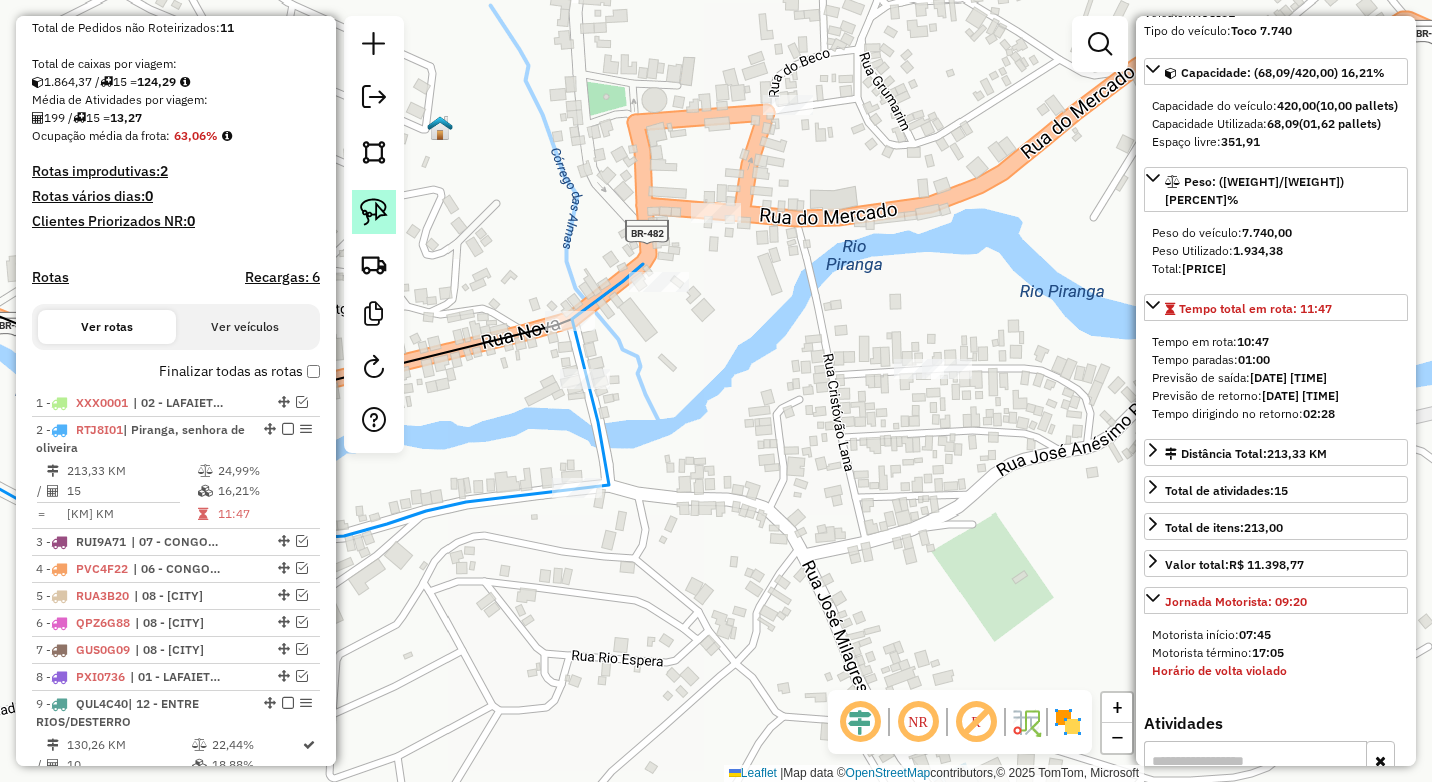 click 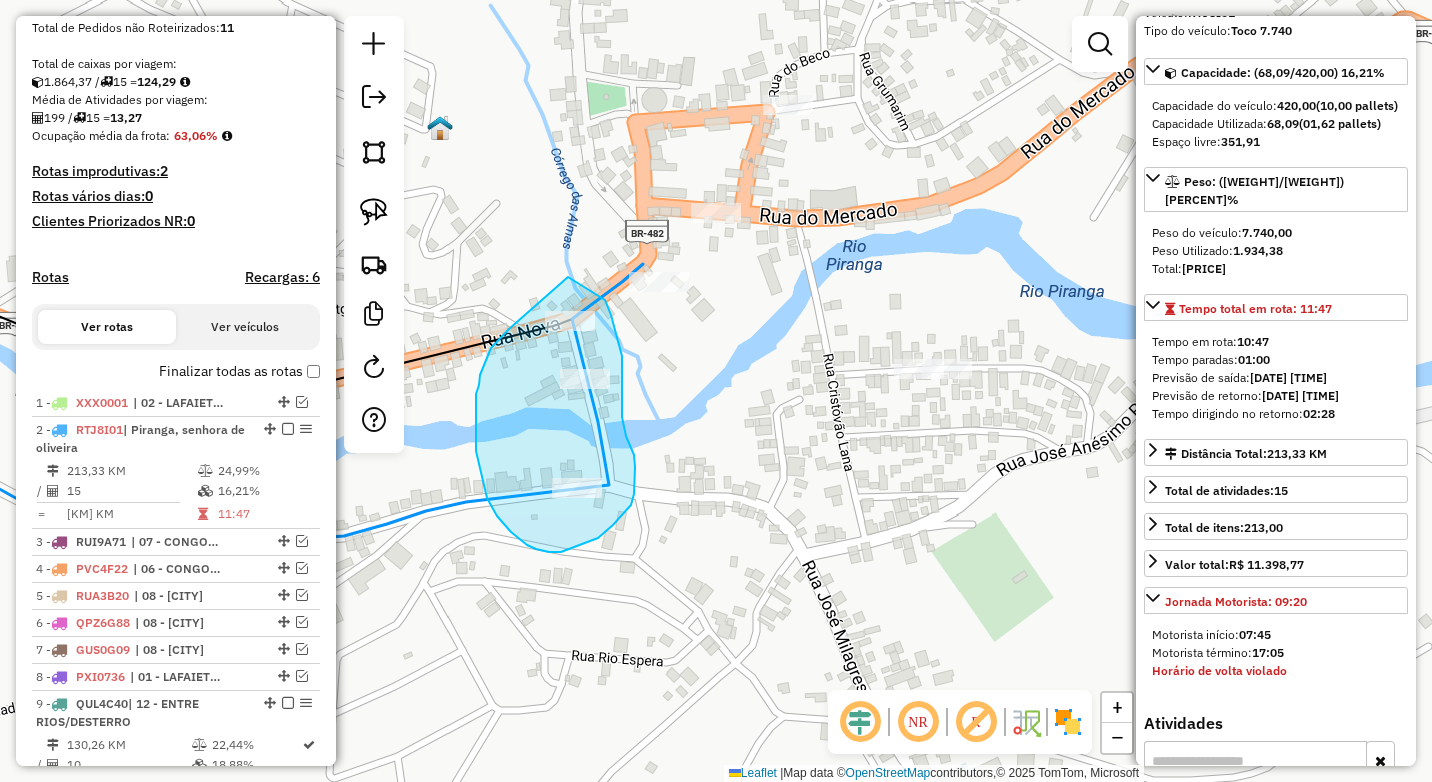 drag, startPoint x: 568, startPoint y: 277, endPoint x: 605, endPoint y: 300, distance: 43.56604 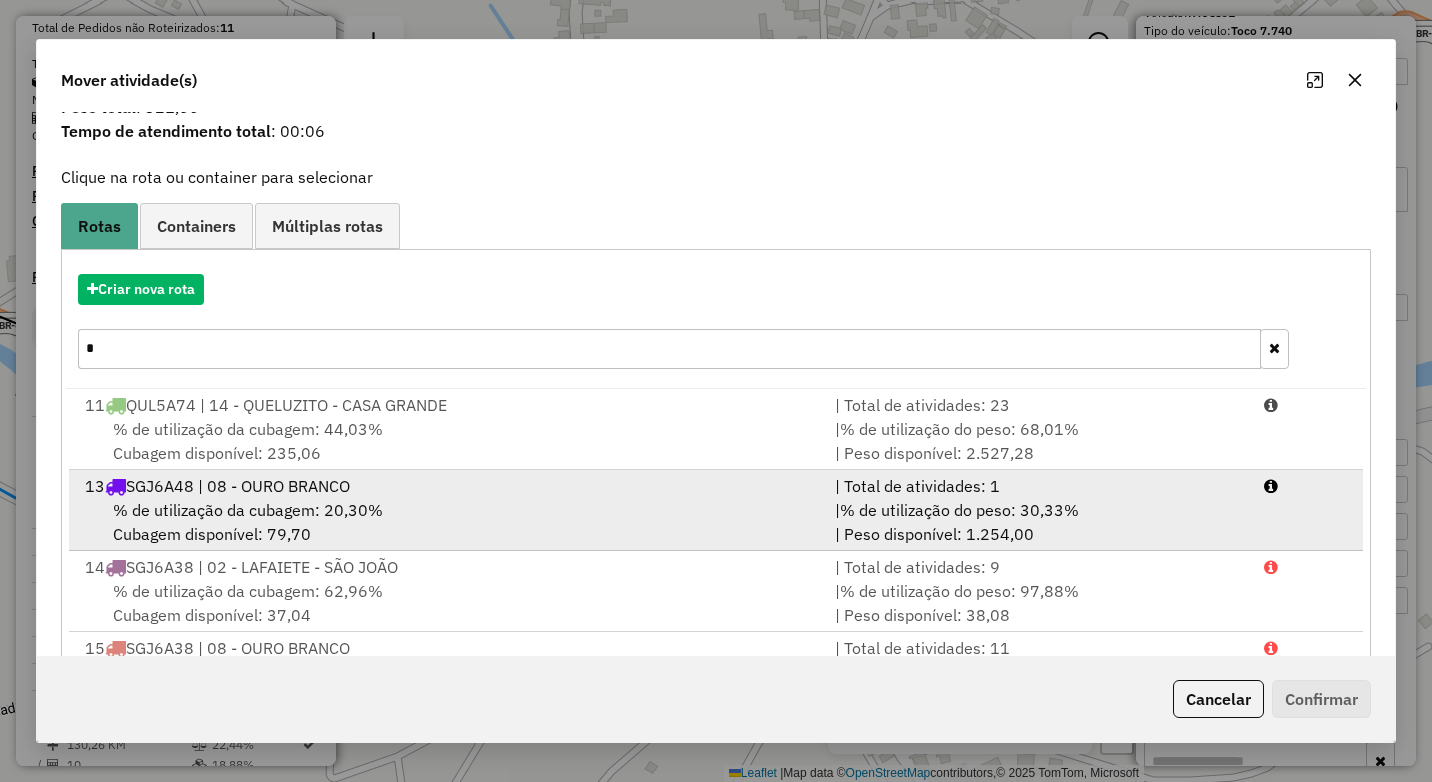 scroll, scrollTop: 164, scrollLeft: 0, axis: vertical 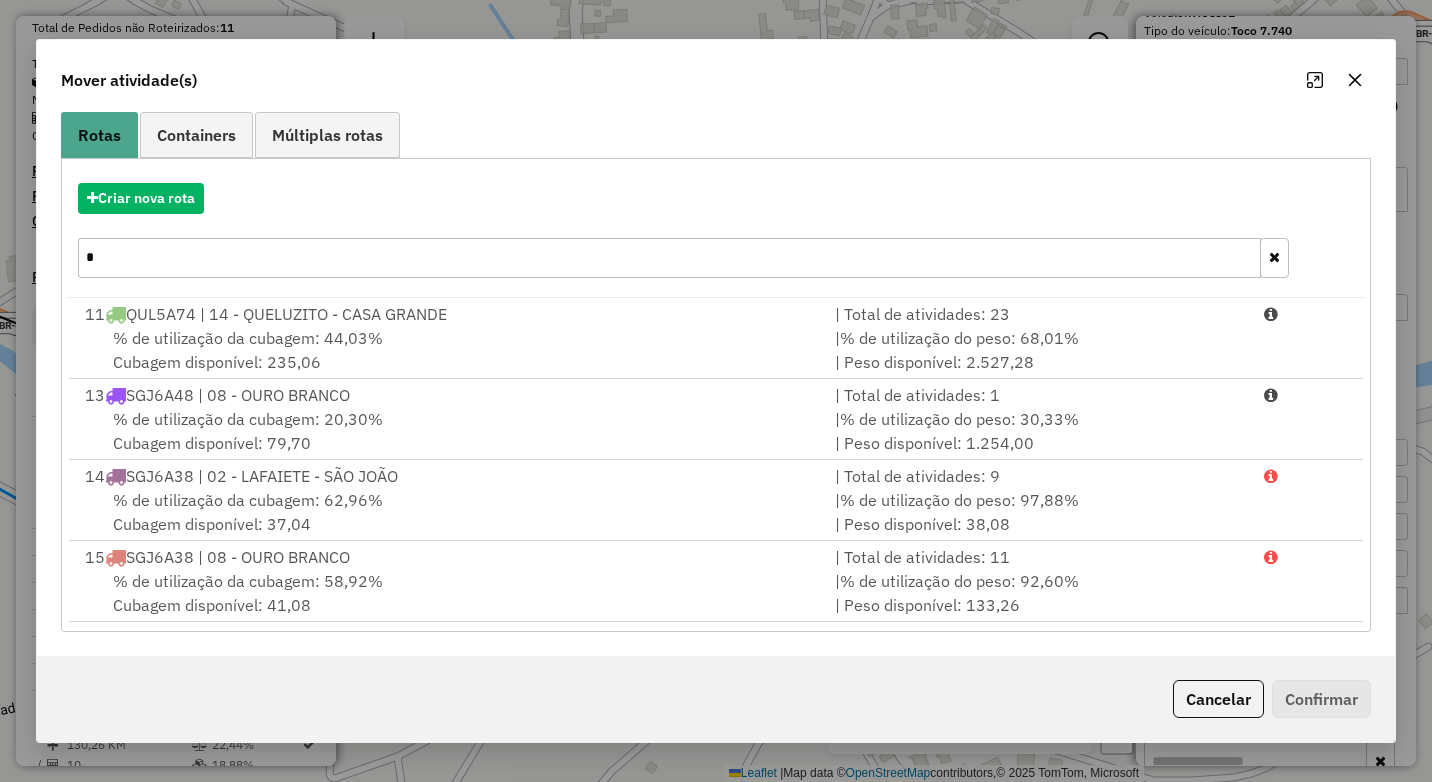 drag, startPoint x: 97, startPoint y: 262, endPoint x: 28, endPoint y: 264, distance: 69.02898 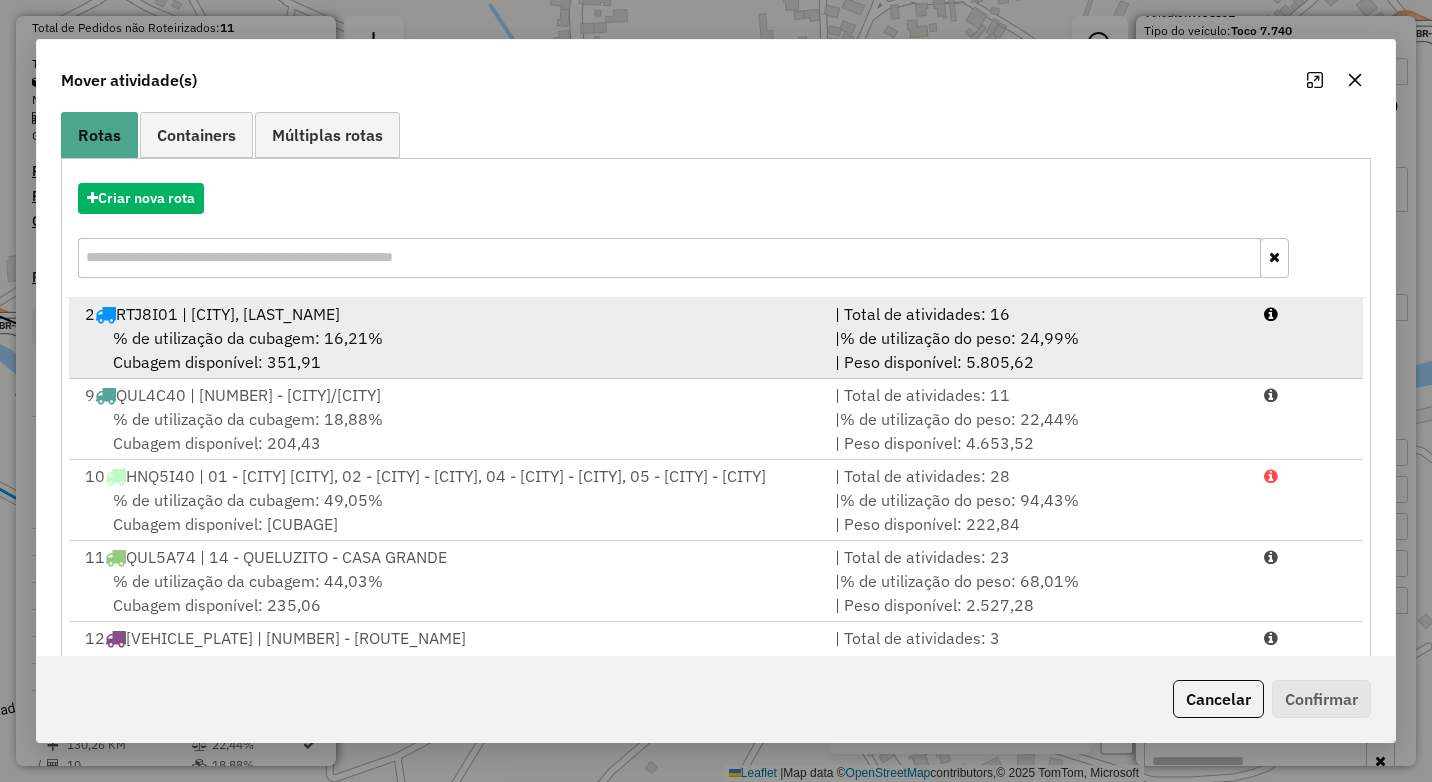 type 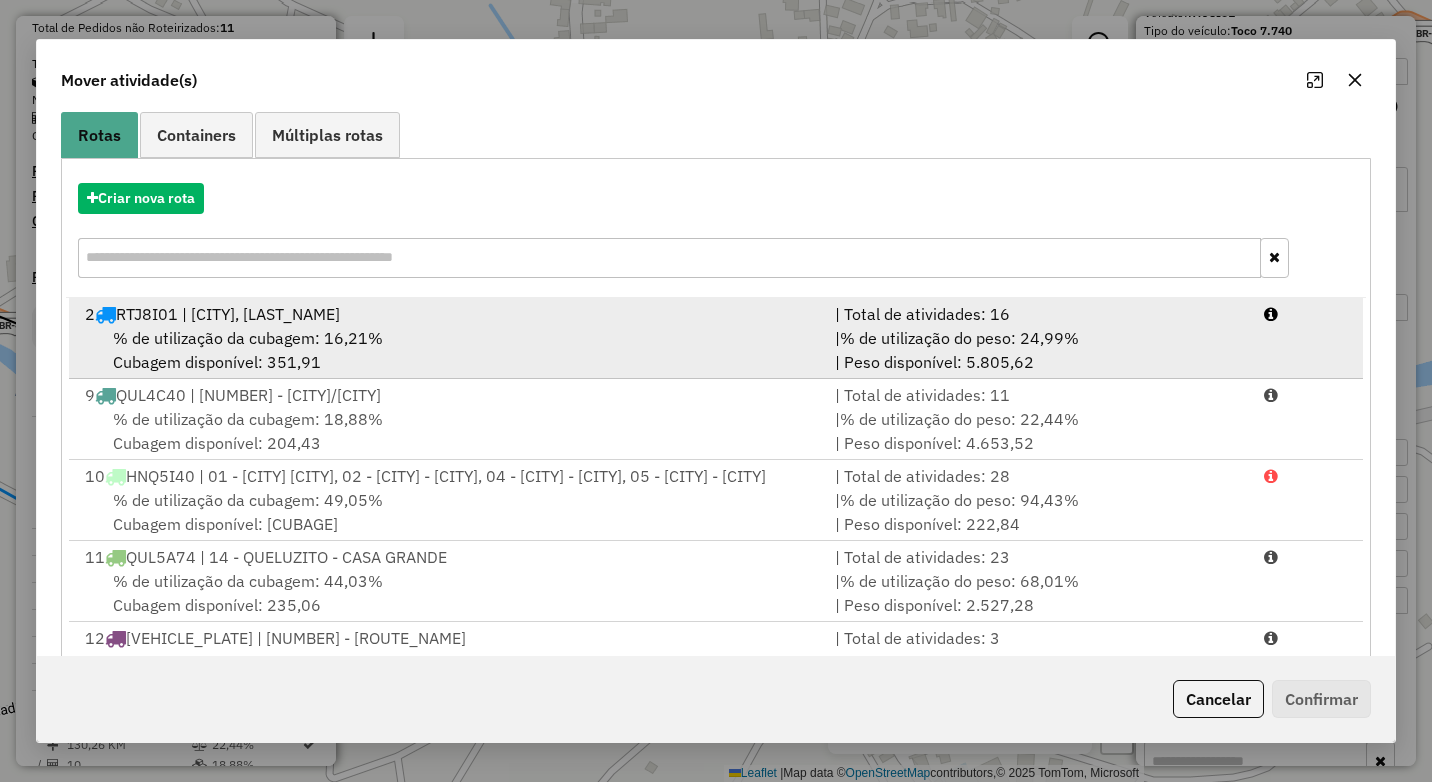 click on "% de utilização da cubagem: 16,21%" at bounding box center (248, 338) 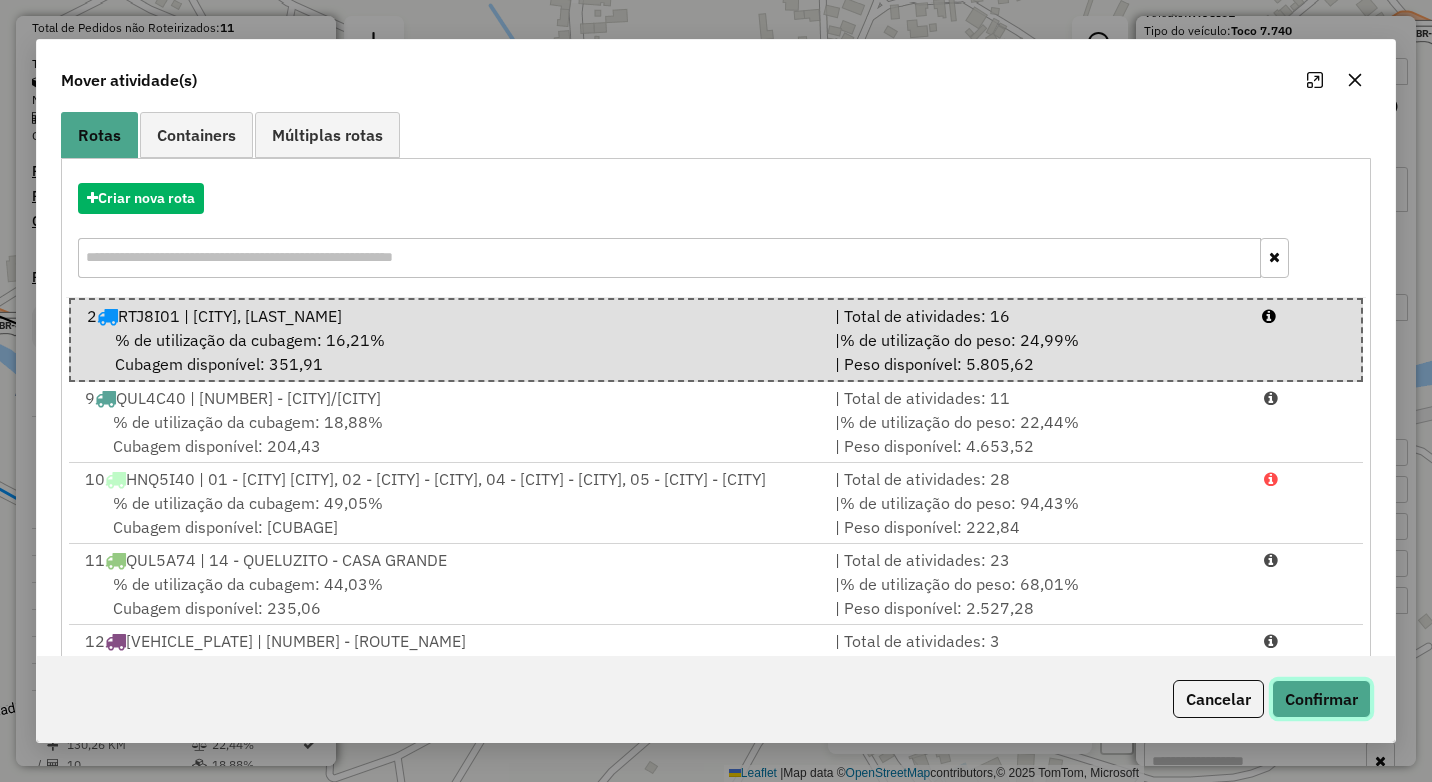 click on "Confirmar" 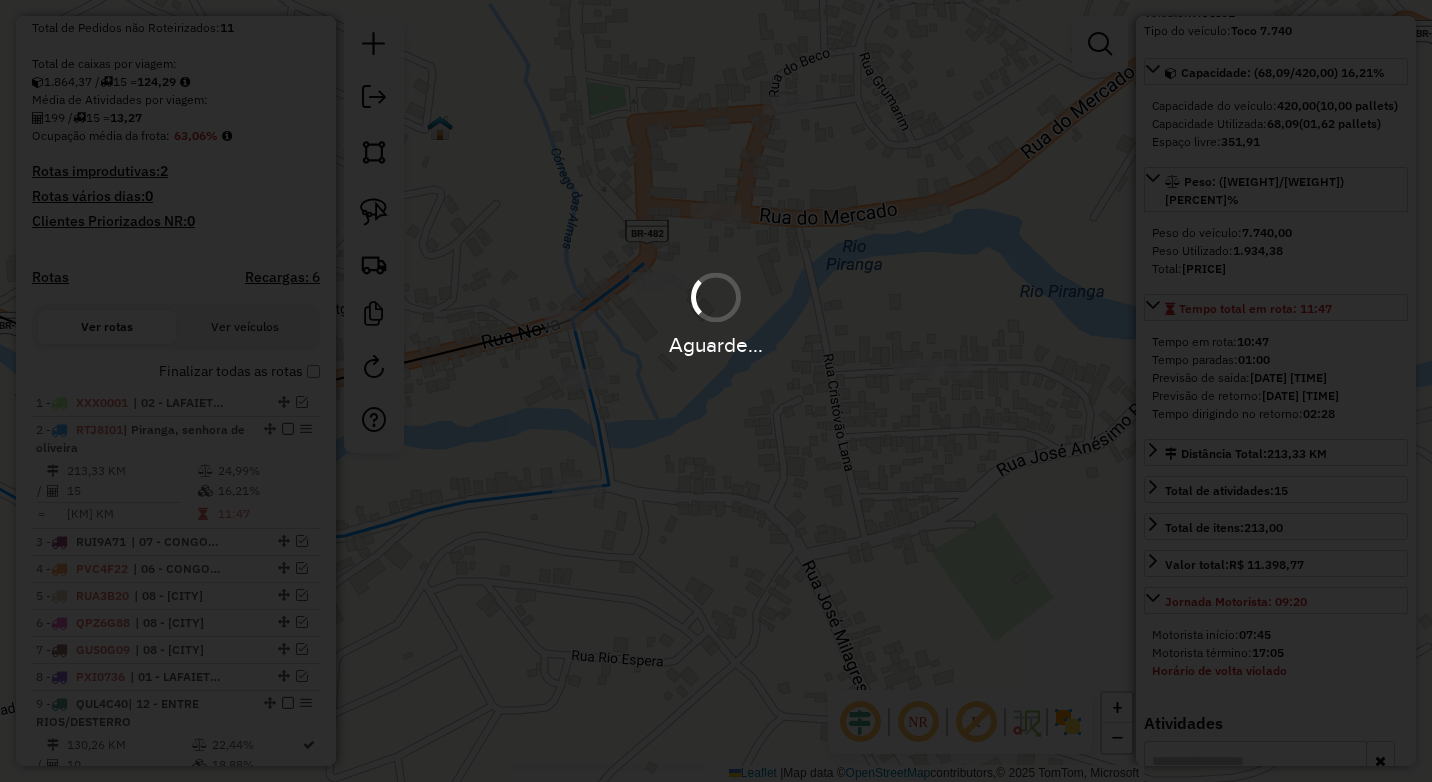 scroll, scrollTop: 0, scrollLeft: 0, axis: both 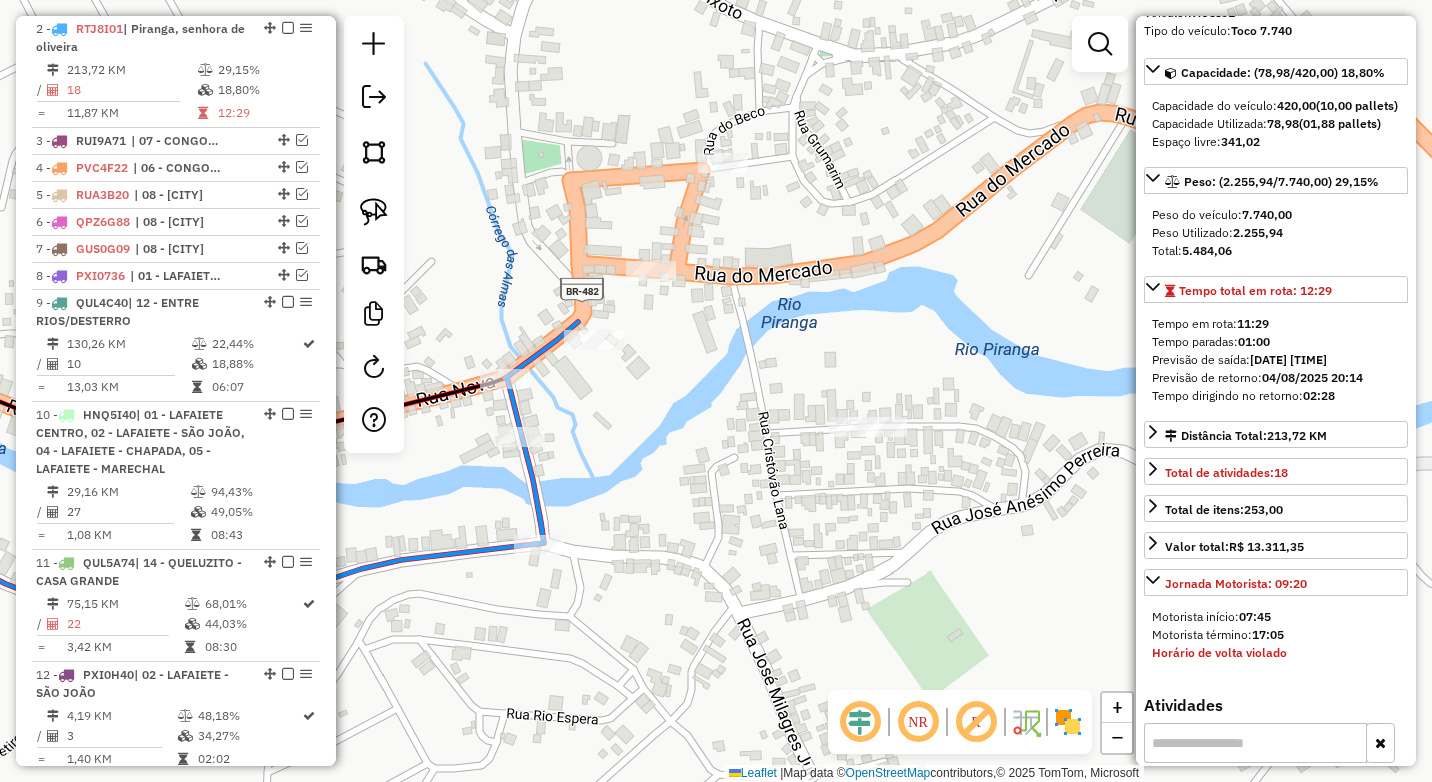 drag, startPoint x: 835, startPoint y: 280, endPoint x: 729, endPoint y: 303, distance: 108.46658 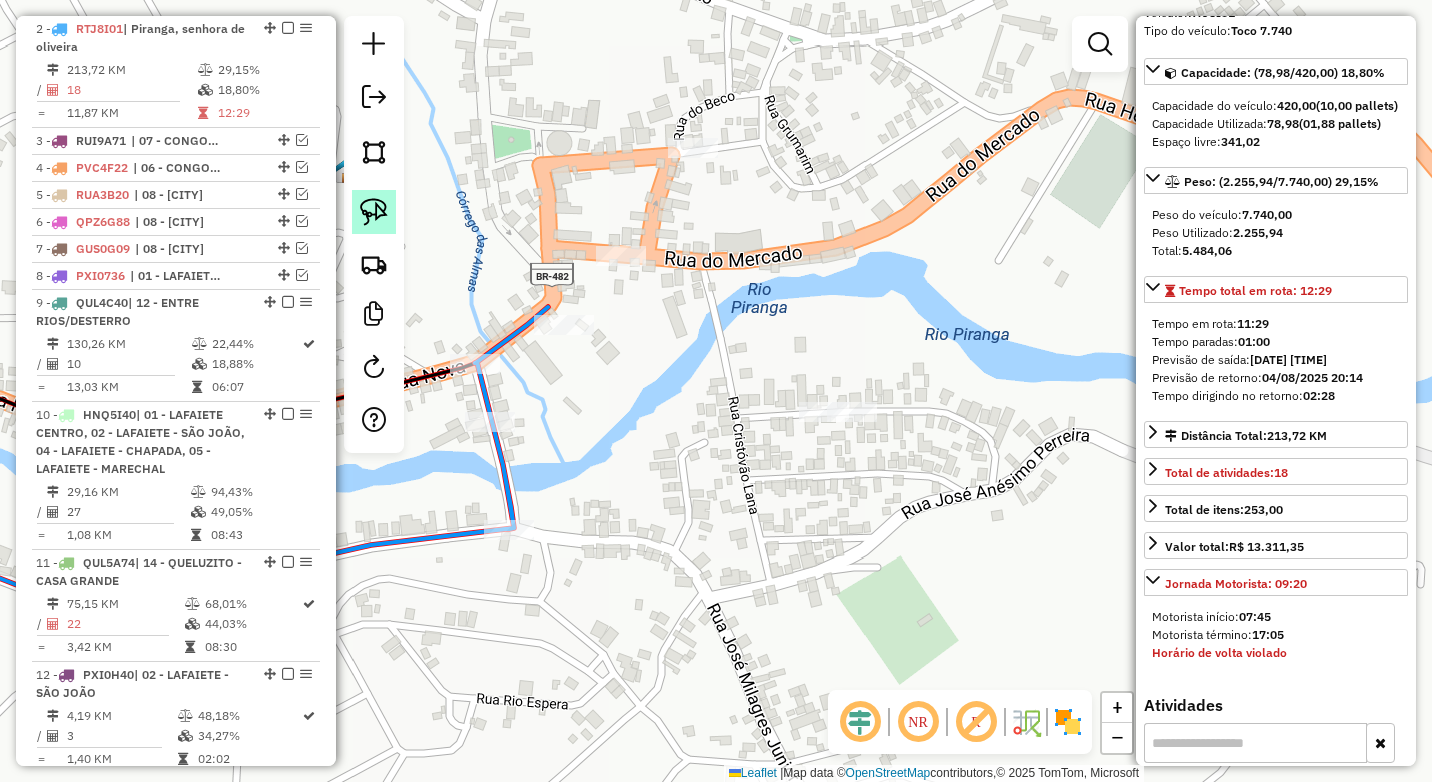 click 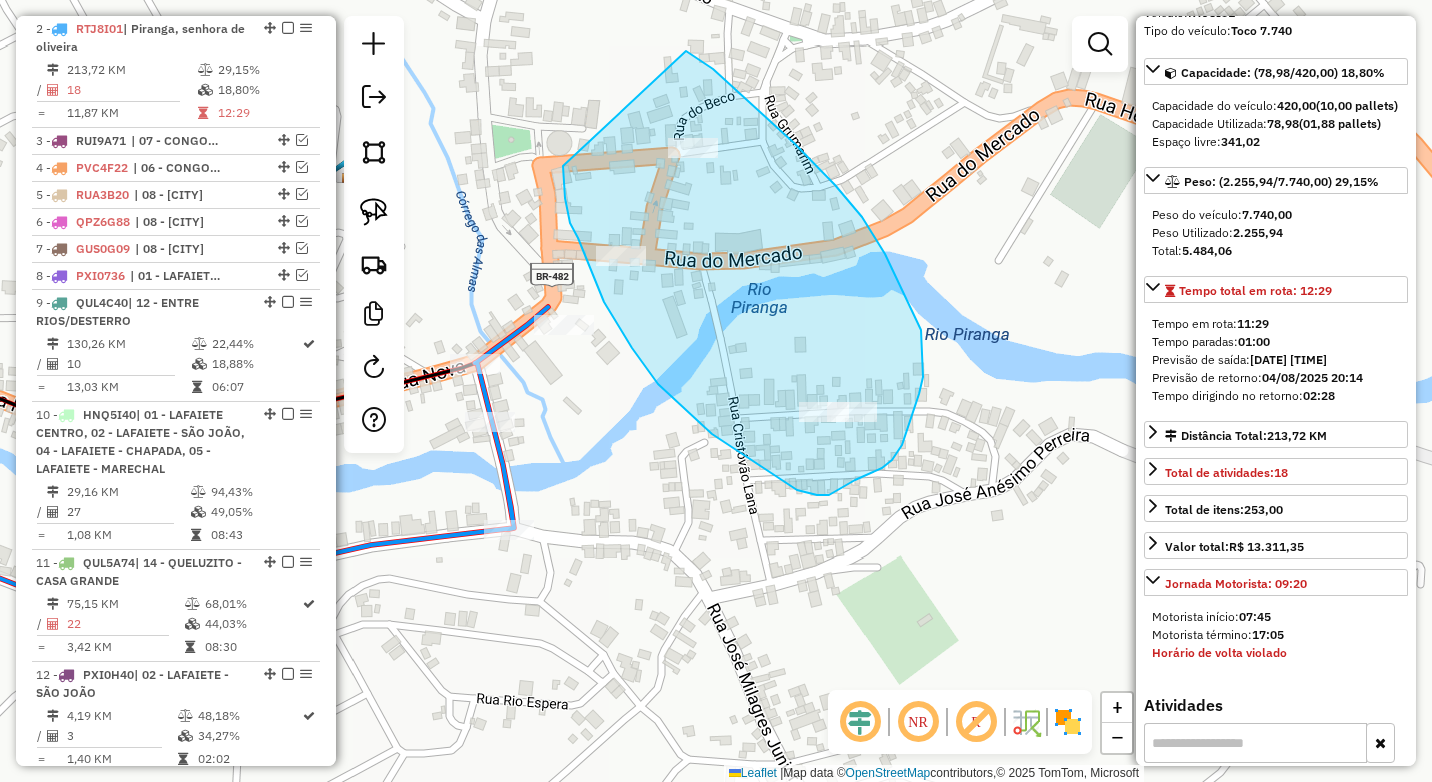 drag, startPoint x: 570, startPoint y: 223, endPoint x: 686, endPoint y: 51, distance: 207.46085 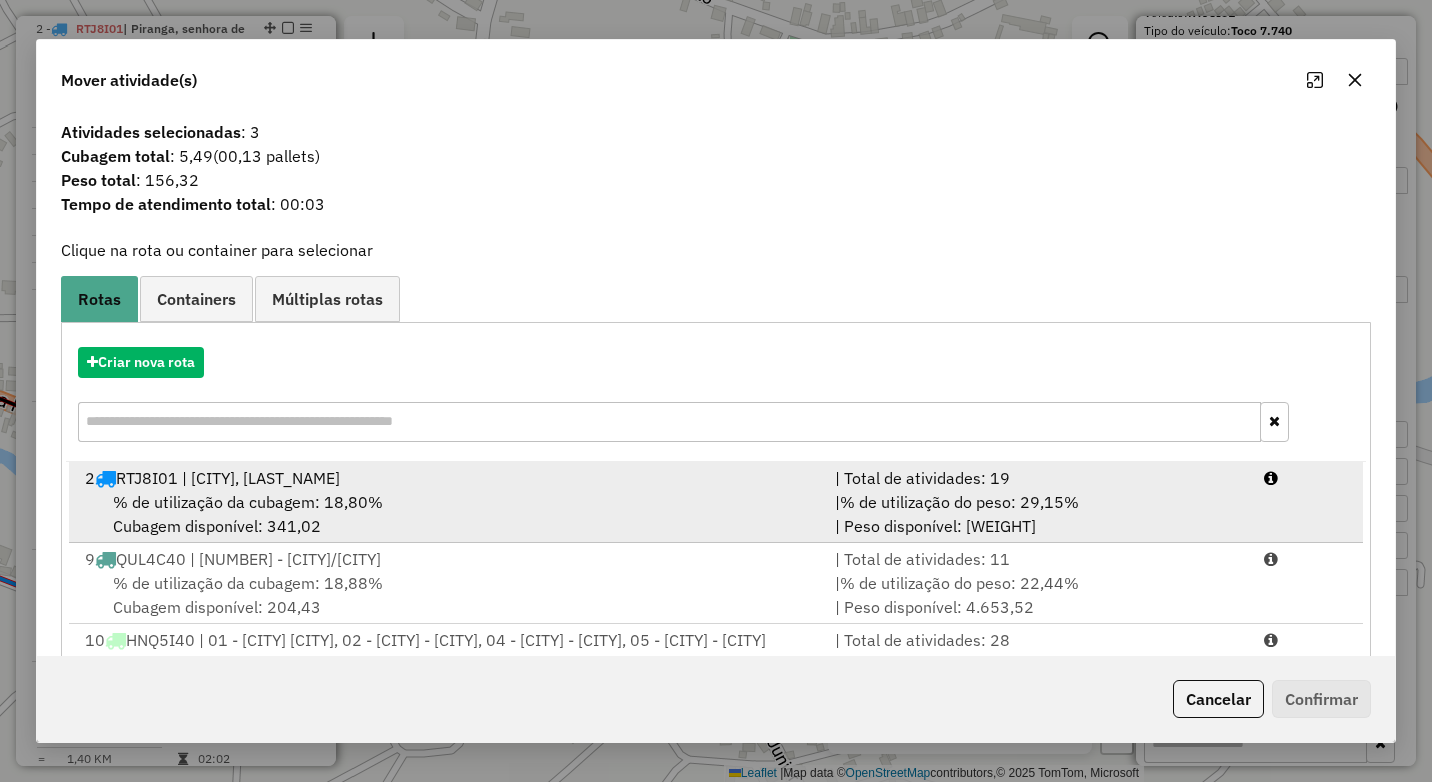 click on "2  RTJ8I01 | Piranga,  senhora de oliveira" at bounding box center [448, 478] 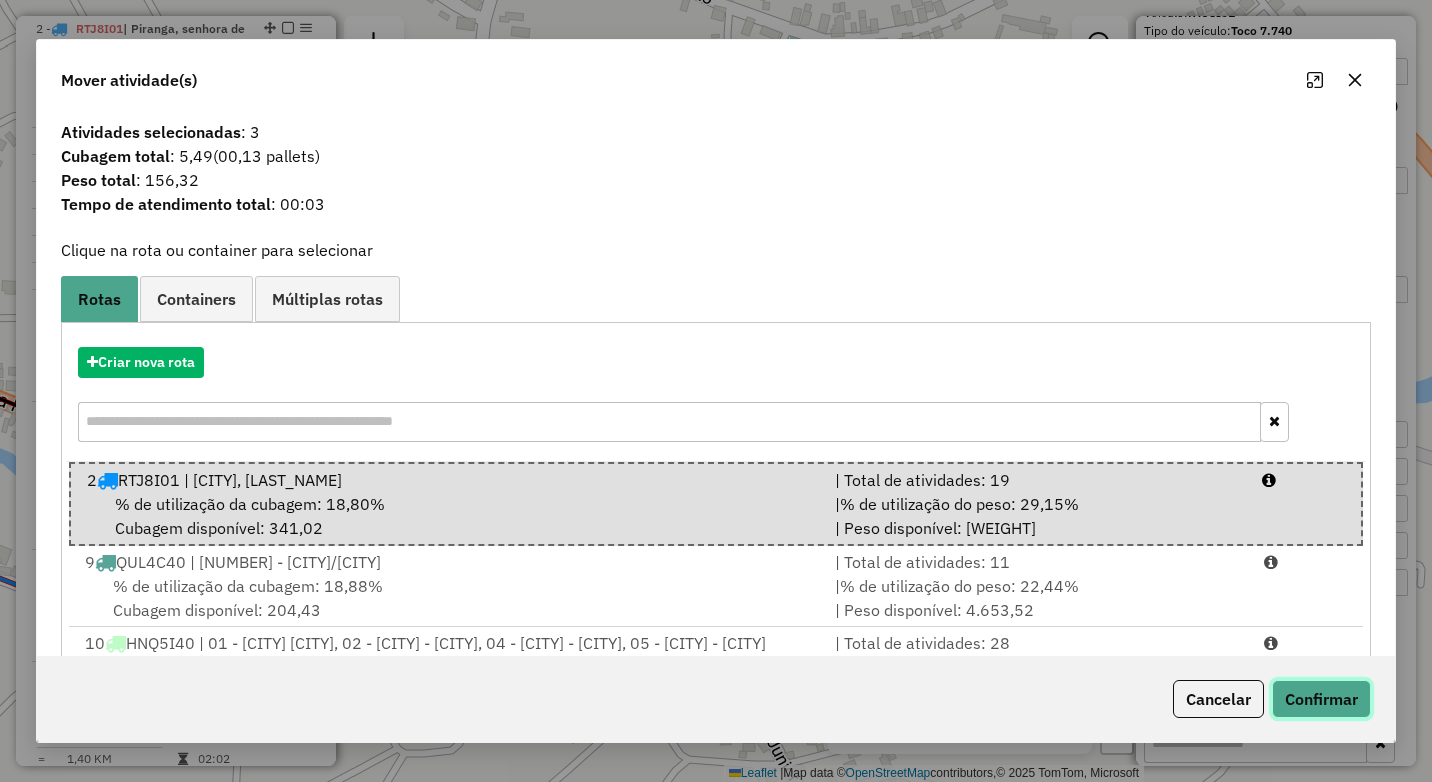 click on "Confirmar" 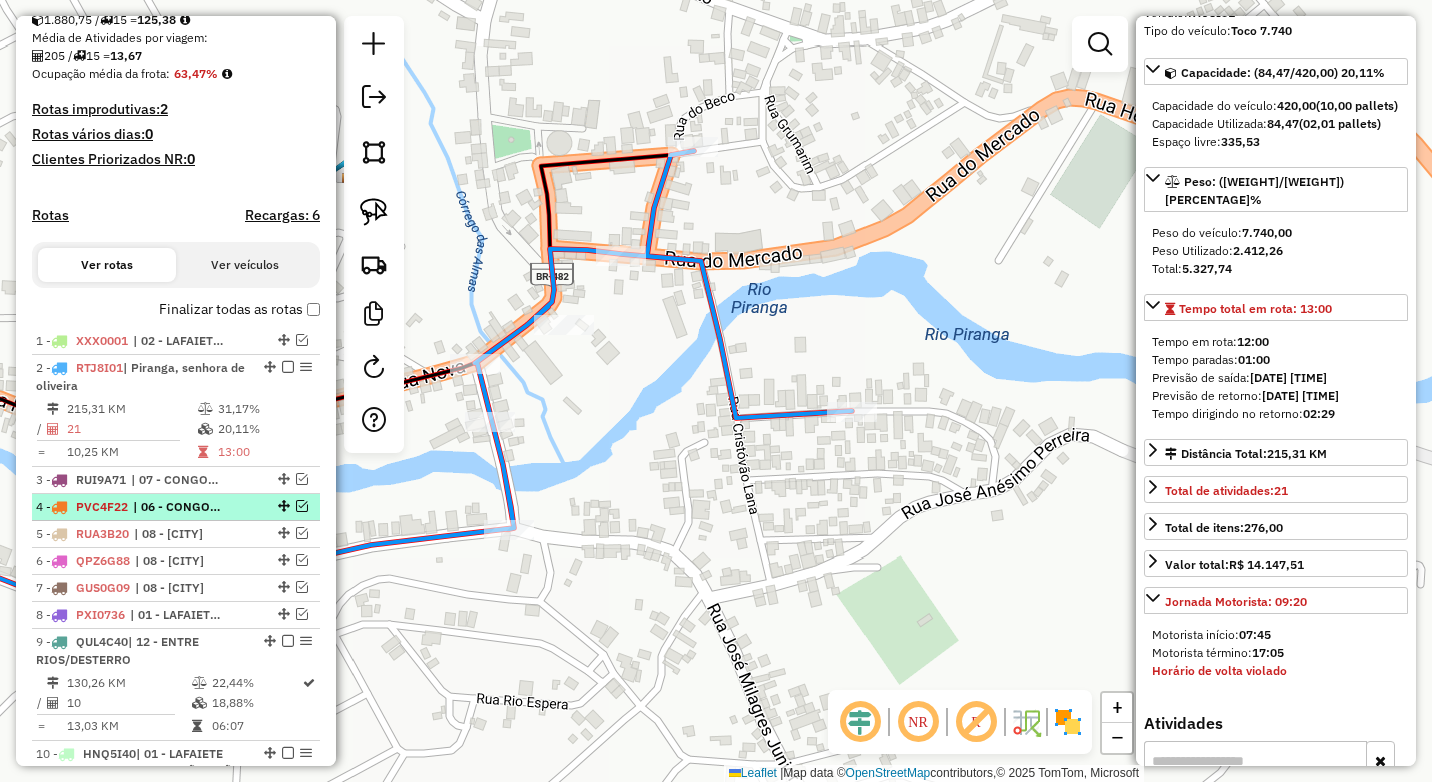 scroll, scrollTop: 501, scrollLeft: 0, axis: vertical 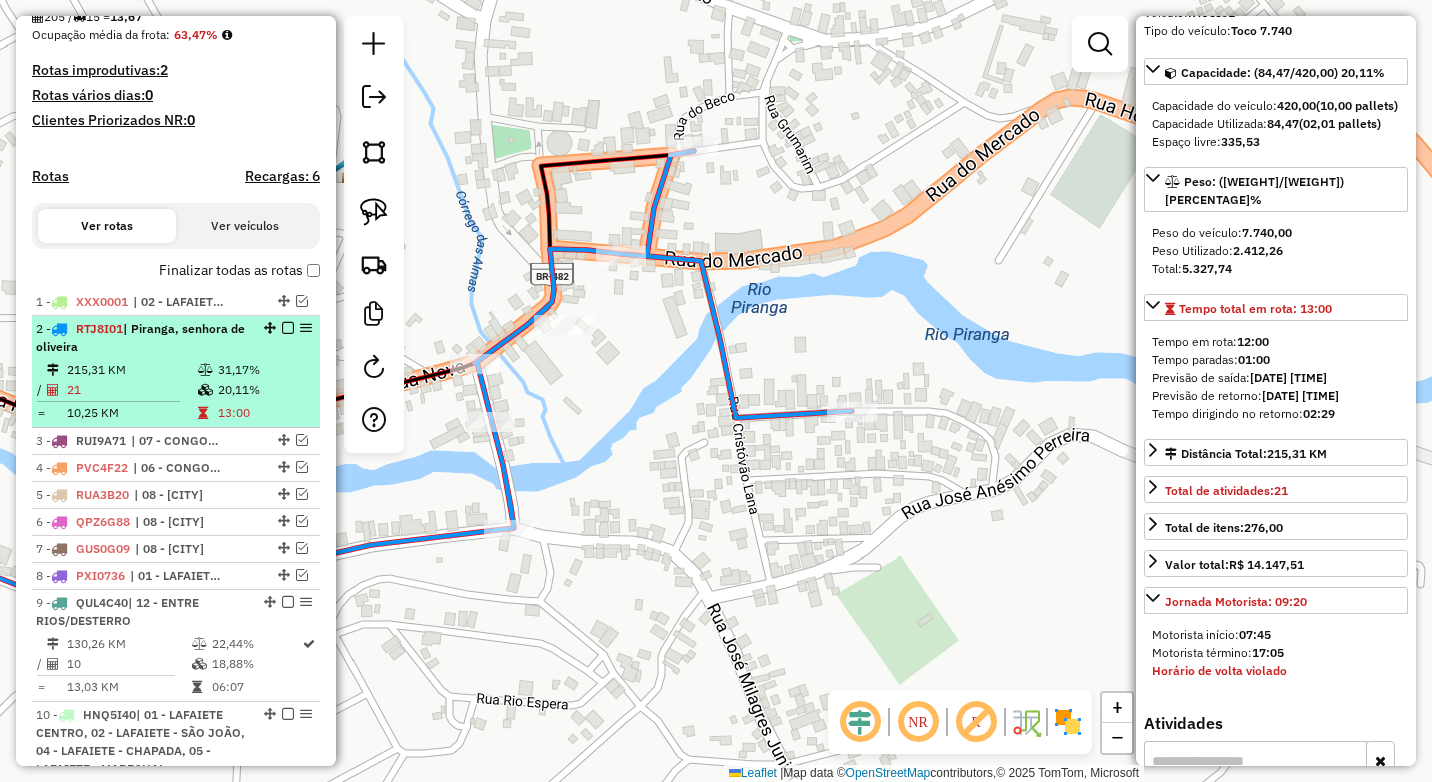 click on "31,17%" at bounding box center [264, 370] 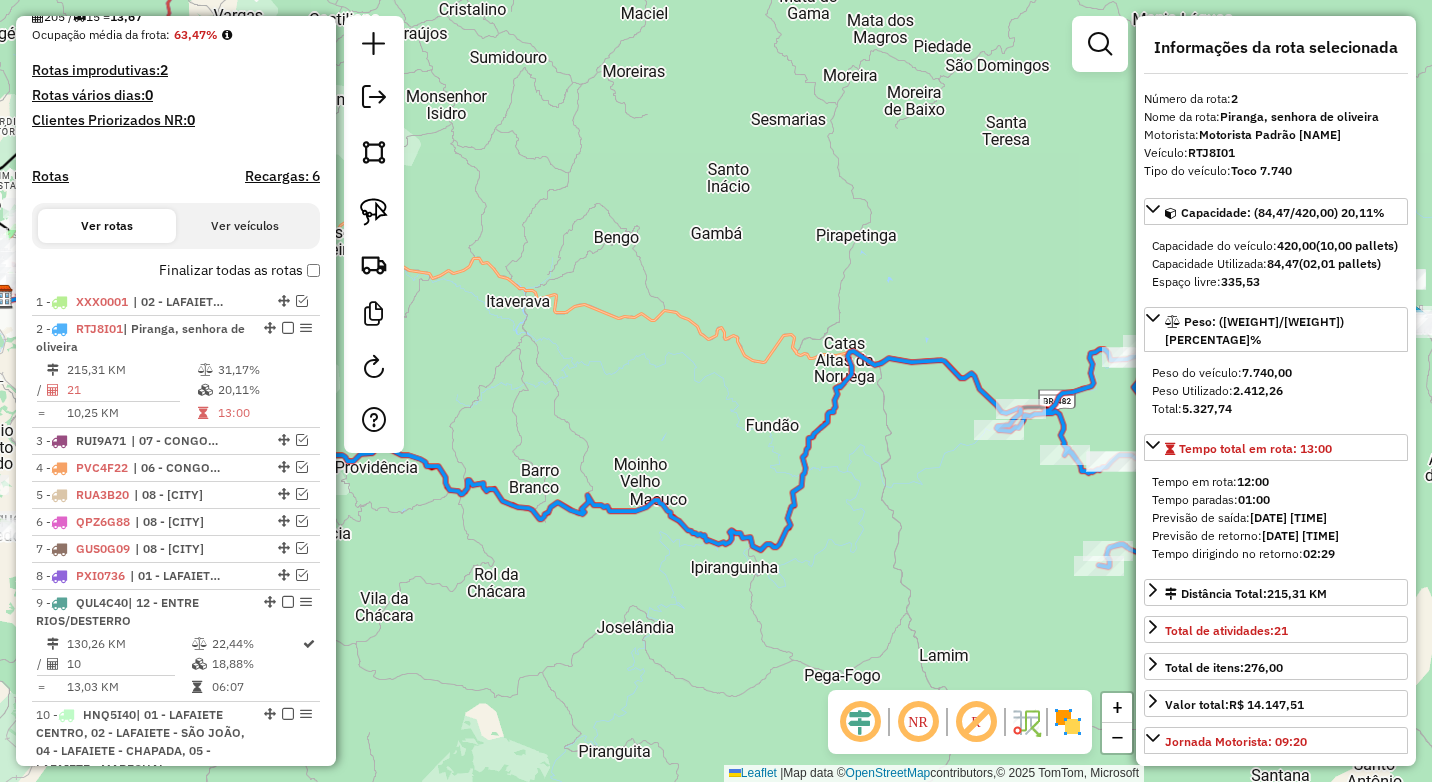 scroll, scrollTop: 0, scrollLeft: 0, axis: both 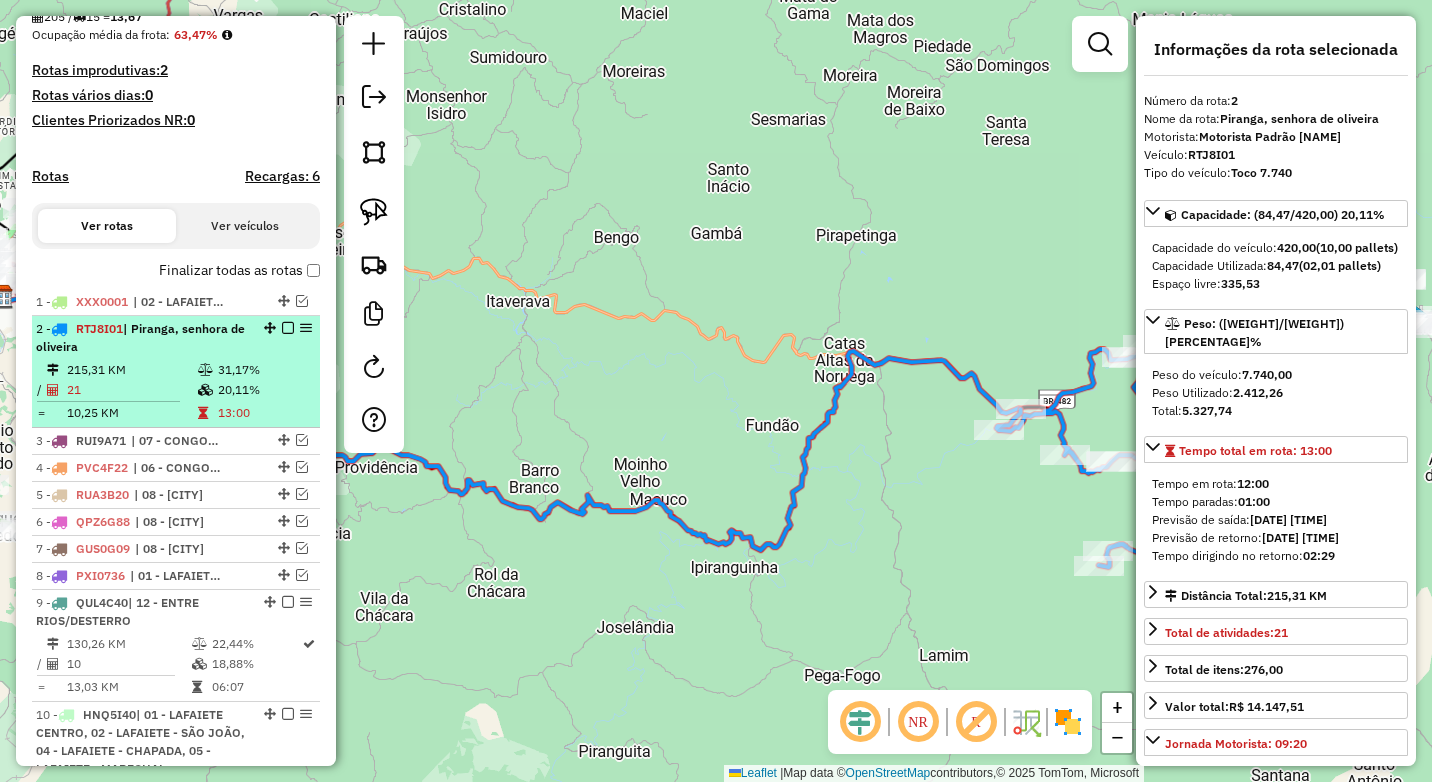 click at bounding box center (288, 328) 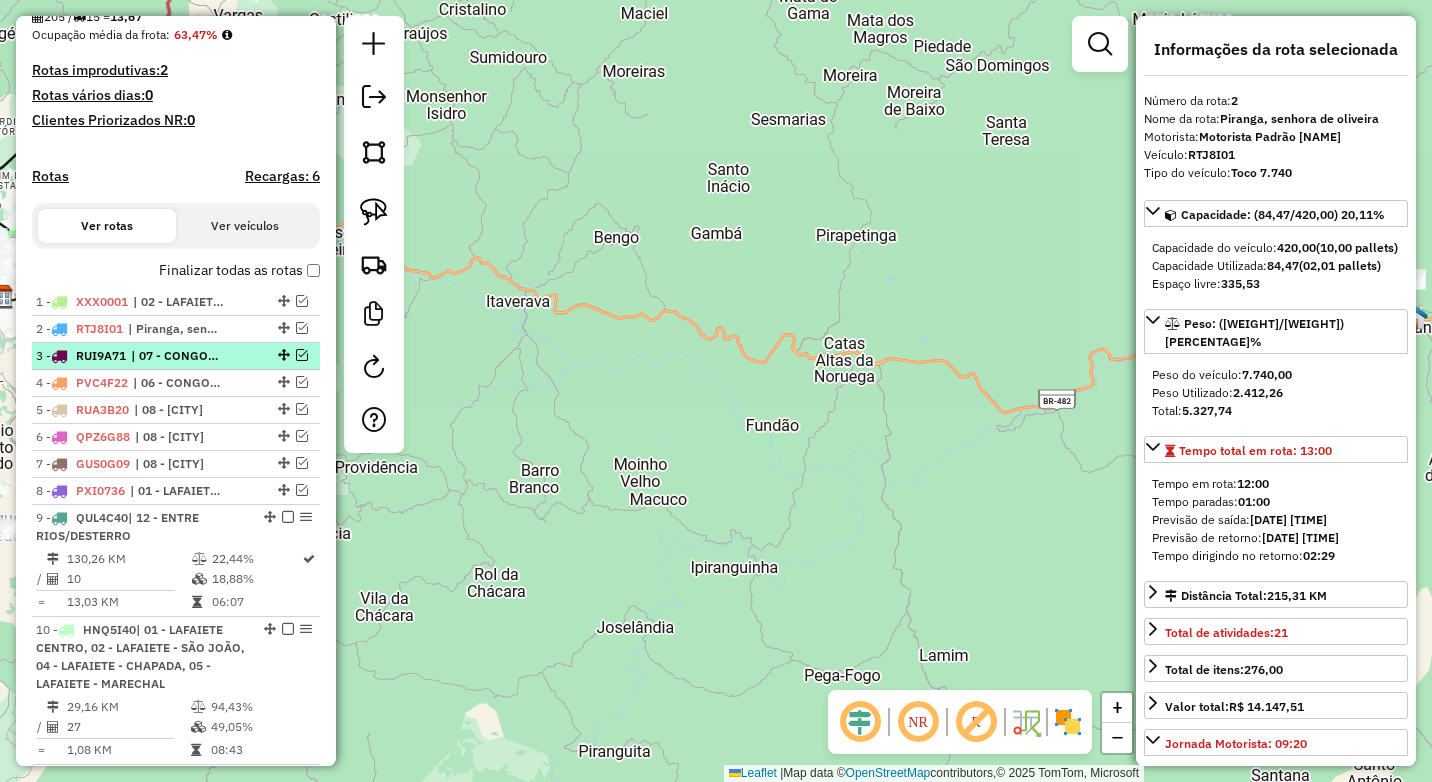 click at bounding box center (302, 355) 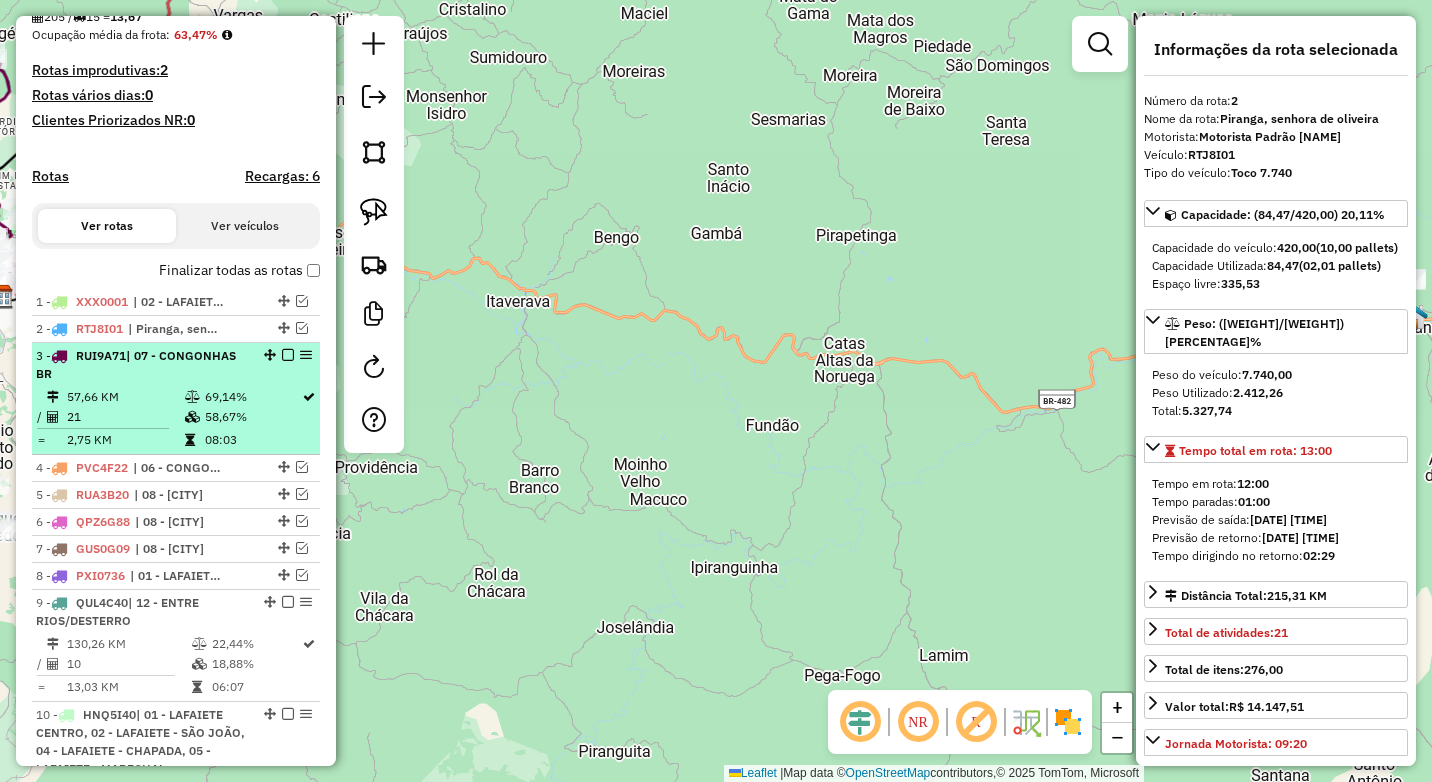 click on "3 -       RUI9A71   | 07 - CONGONHAS BR  57,66 KM   69,14%  /  21   58,67%     =  2,75 KM   08:03" at bounding box center (176, 399) 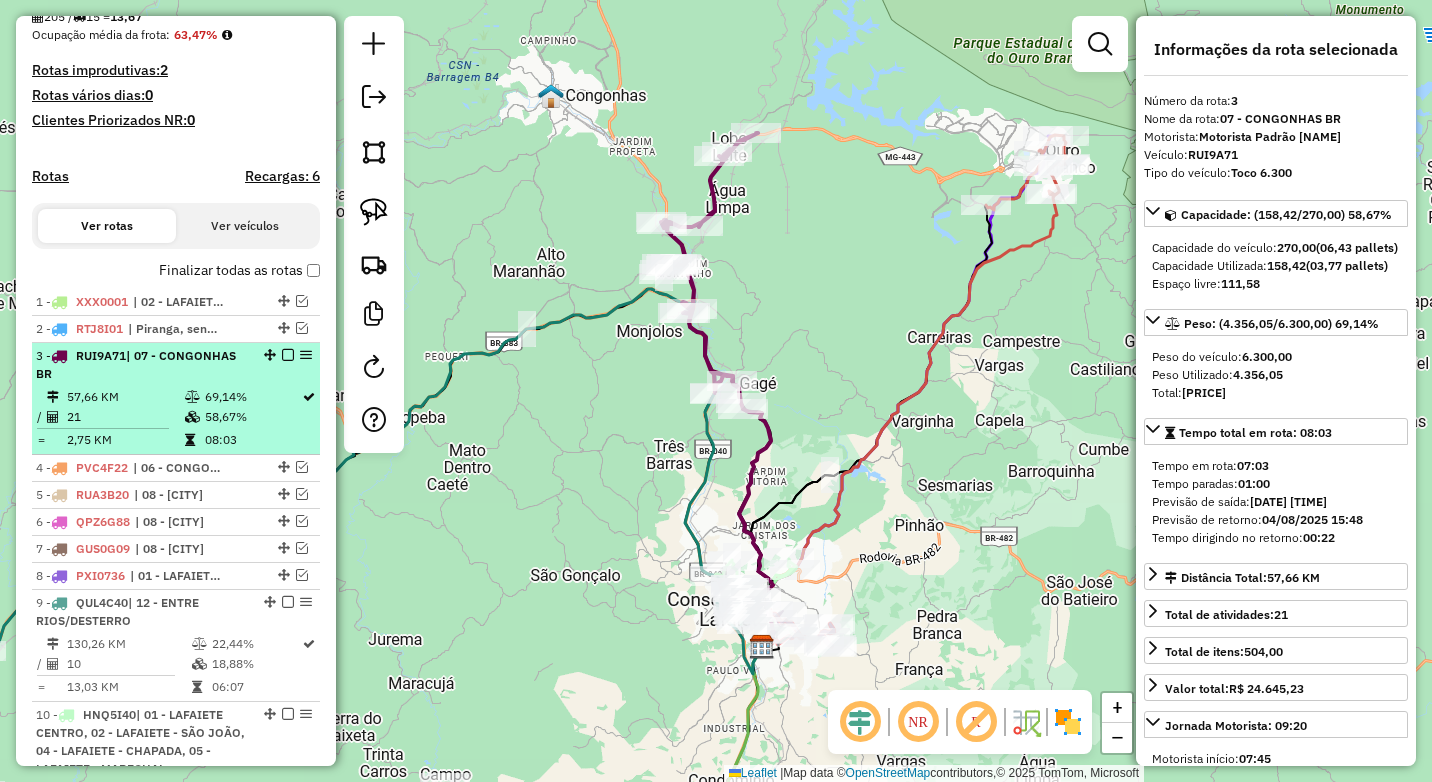 click at bounding box center (288, 355) 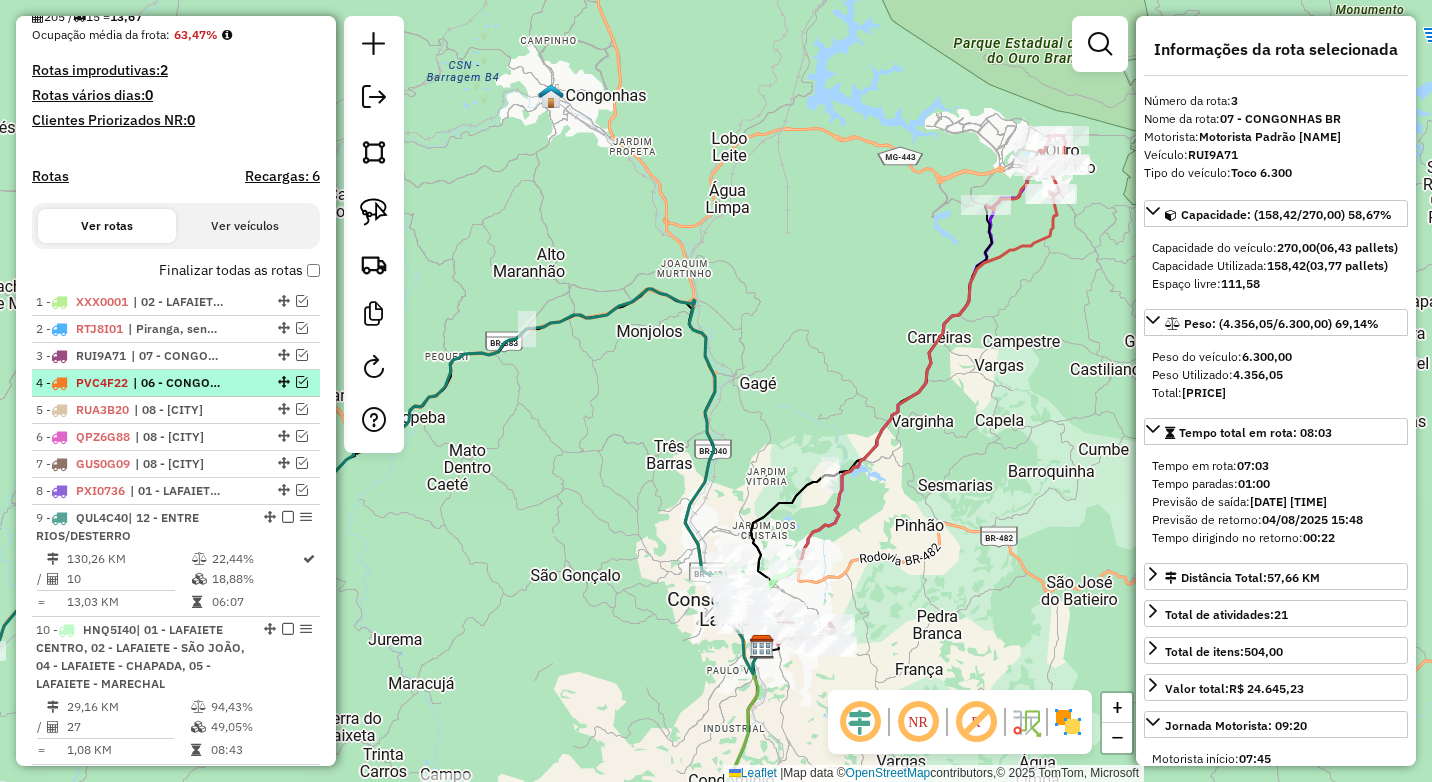 click at bounding box center (302, 382) 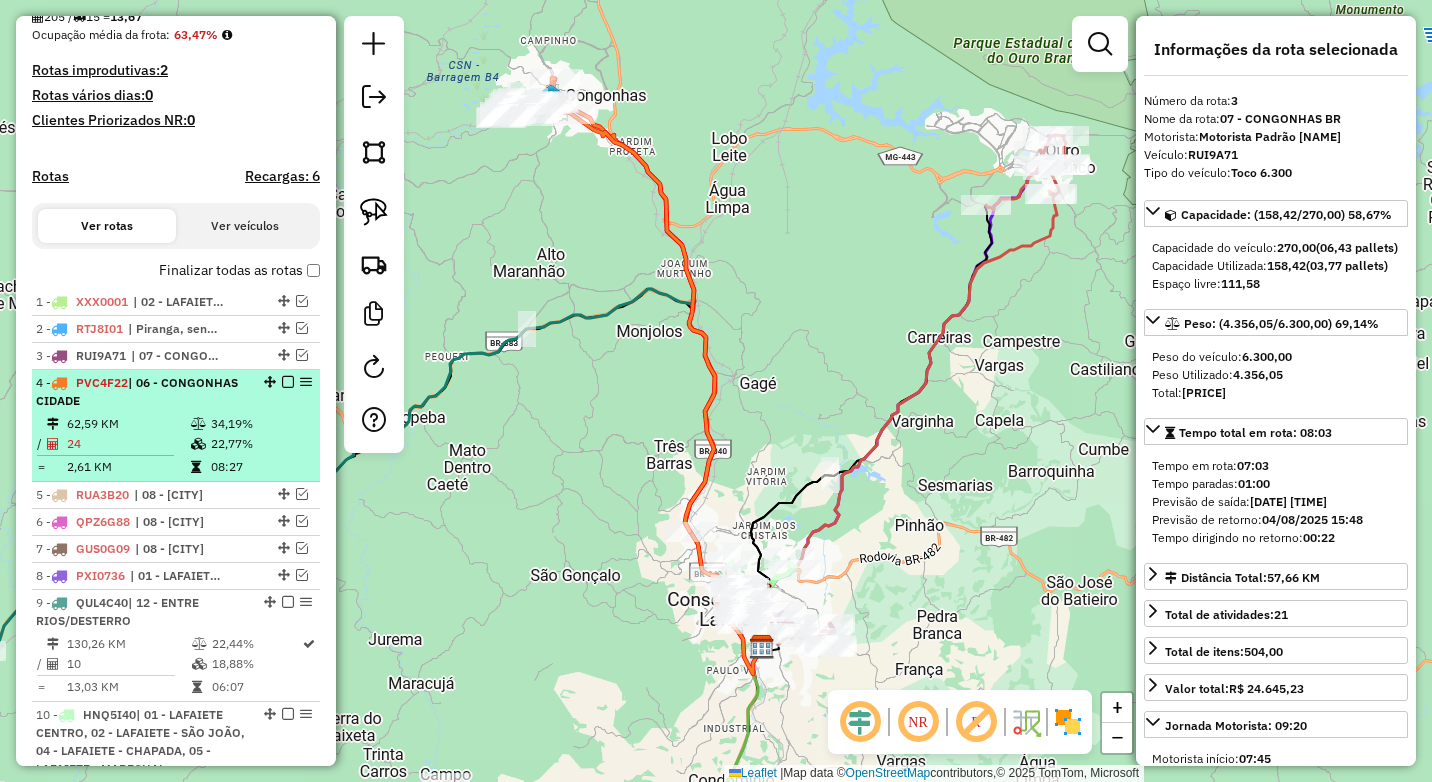 click on "4 -       PVC4F22   | 06 - CONGONHAS CIDADE" at bounding box center [176, 392] 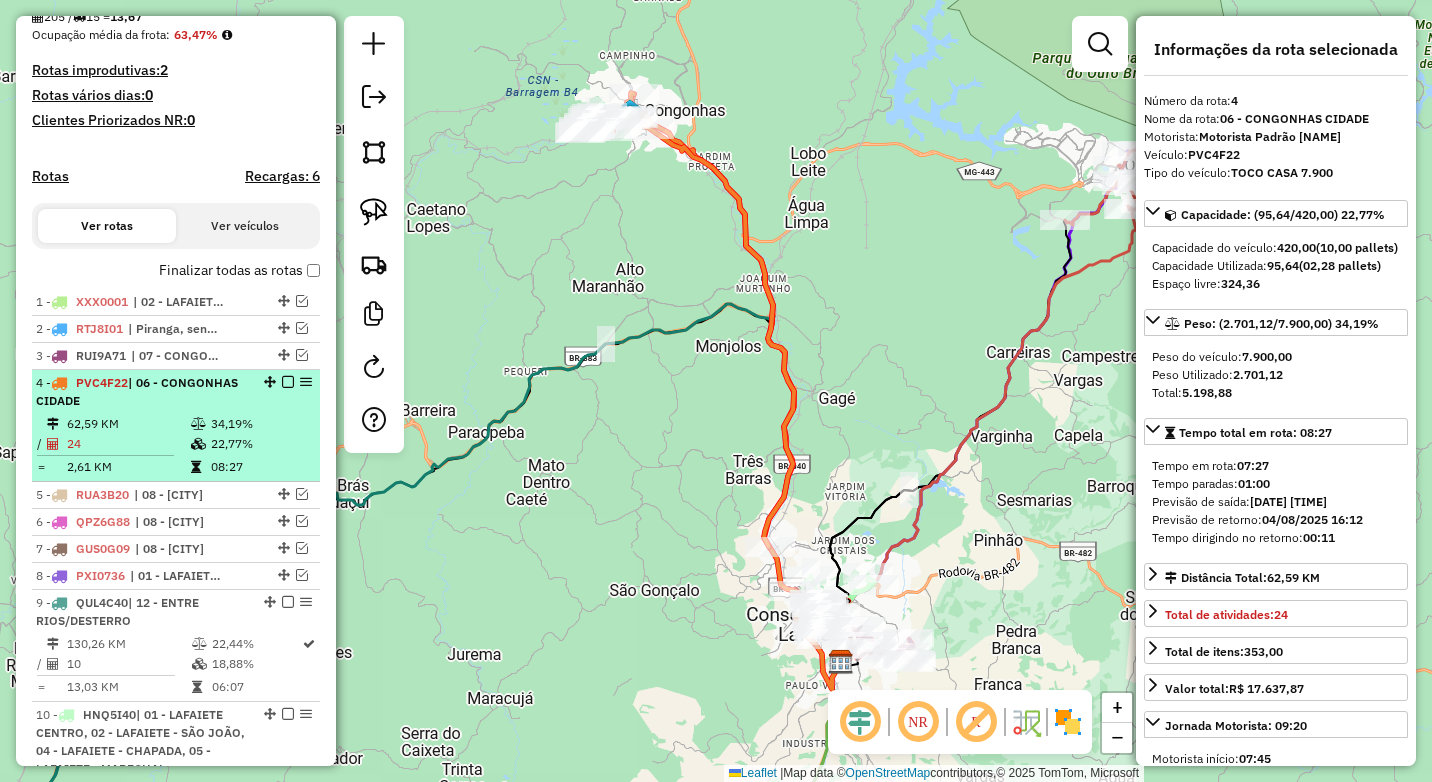 click at bounding box center [288, 382] 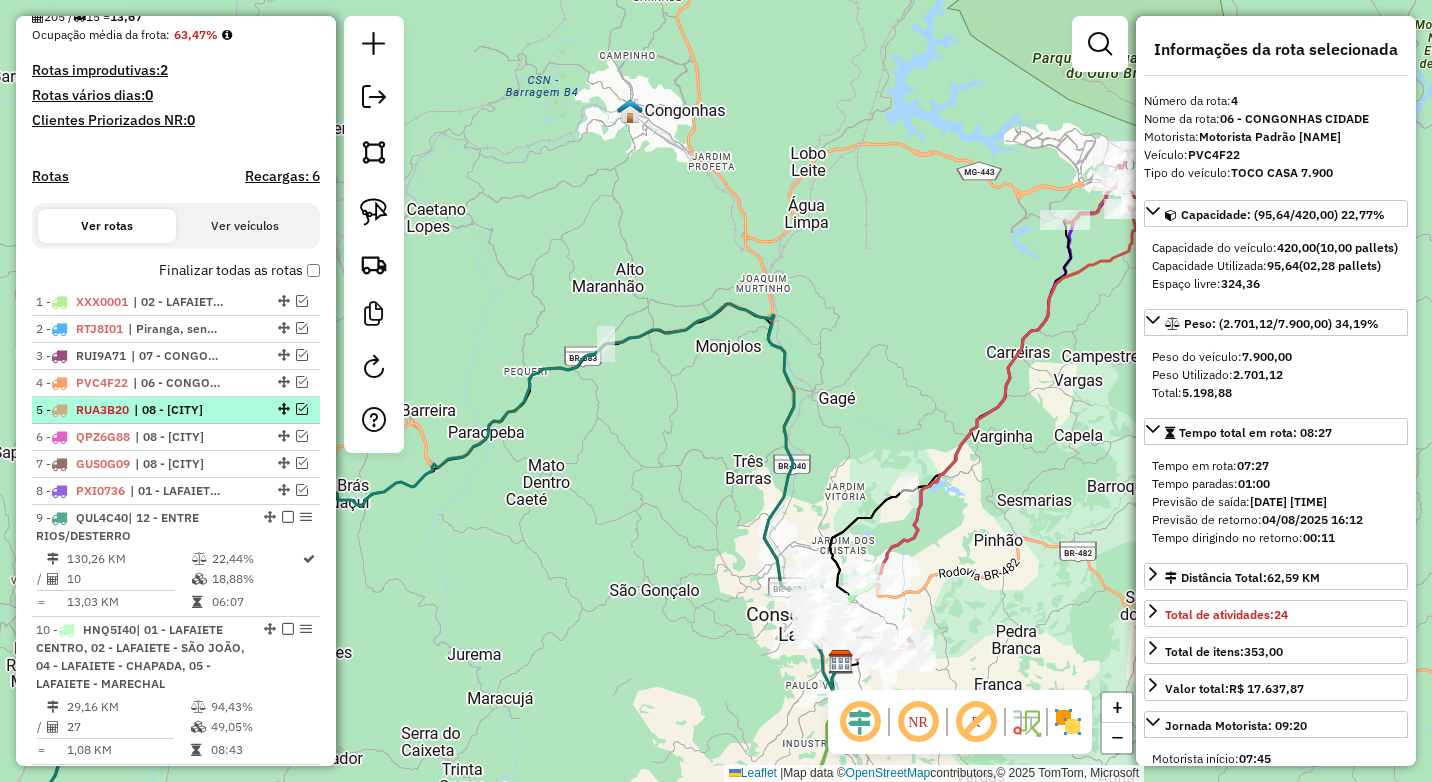 click at bounding box center (302, 409) 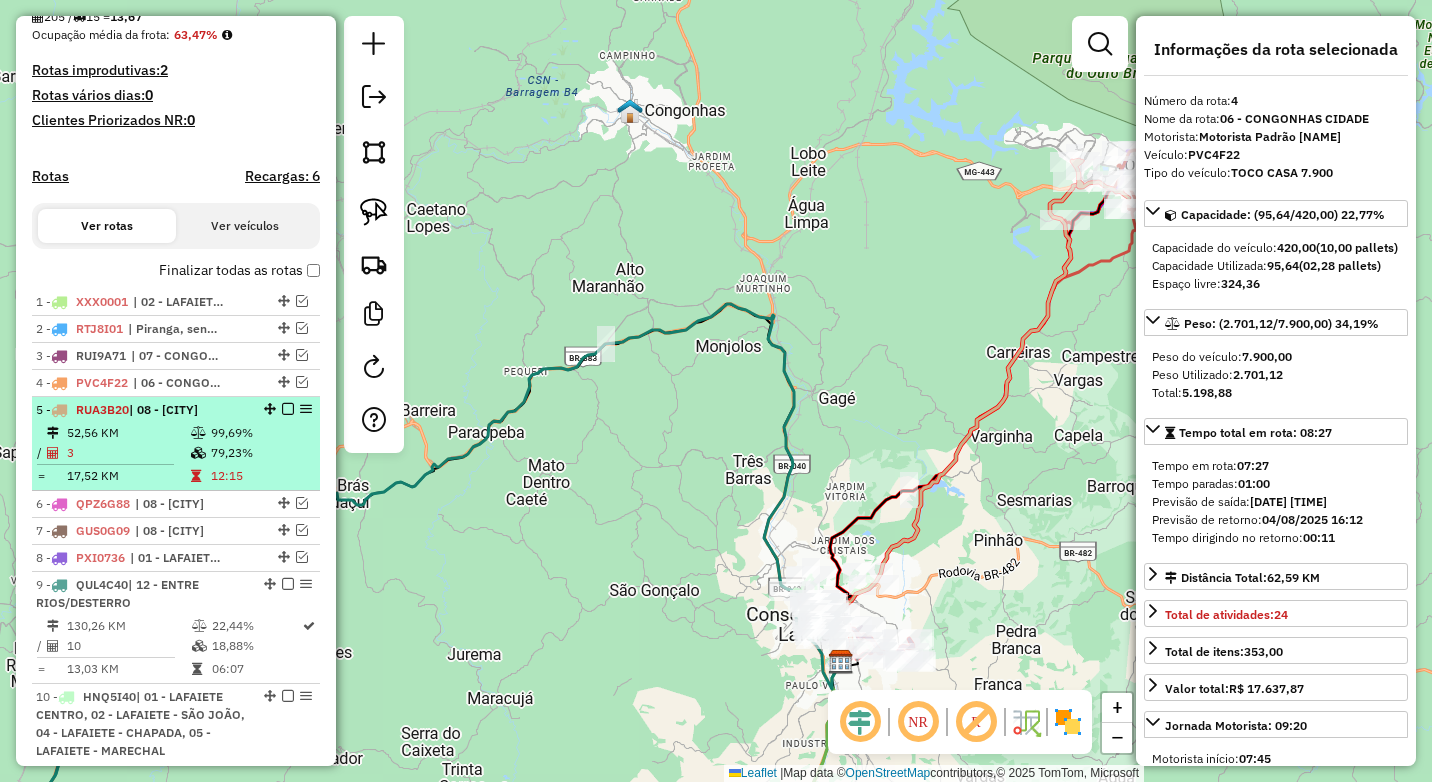 click on "99,69%" at bounding box center [260, 433] 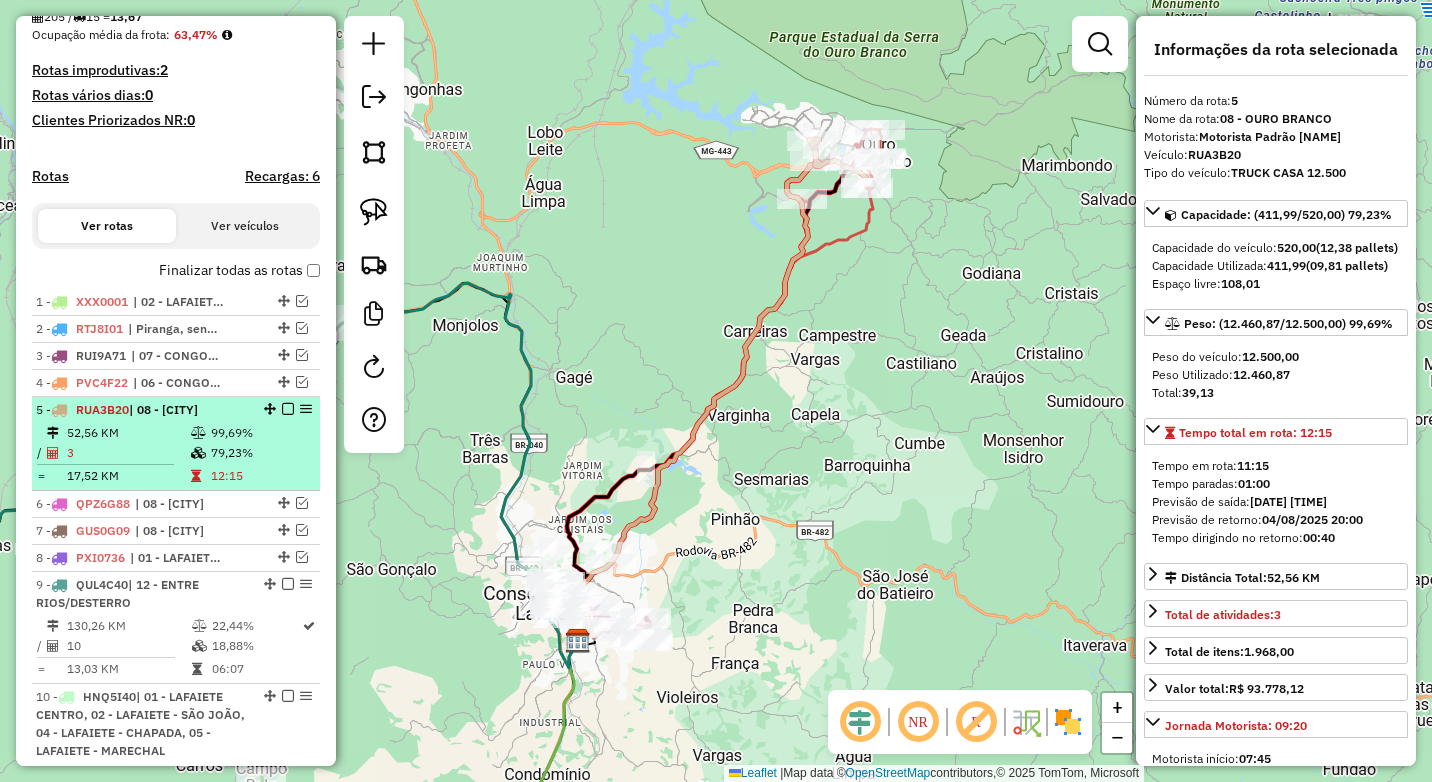 click at bounding box center (288, 409) 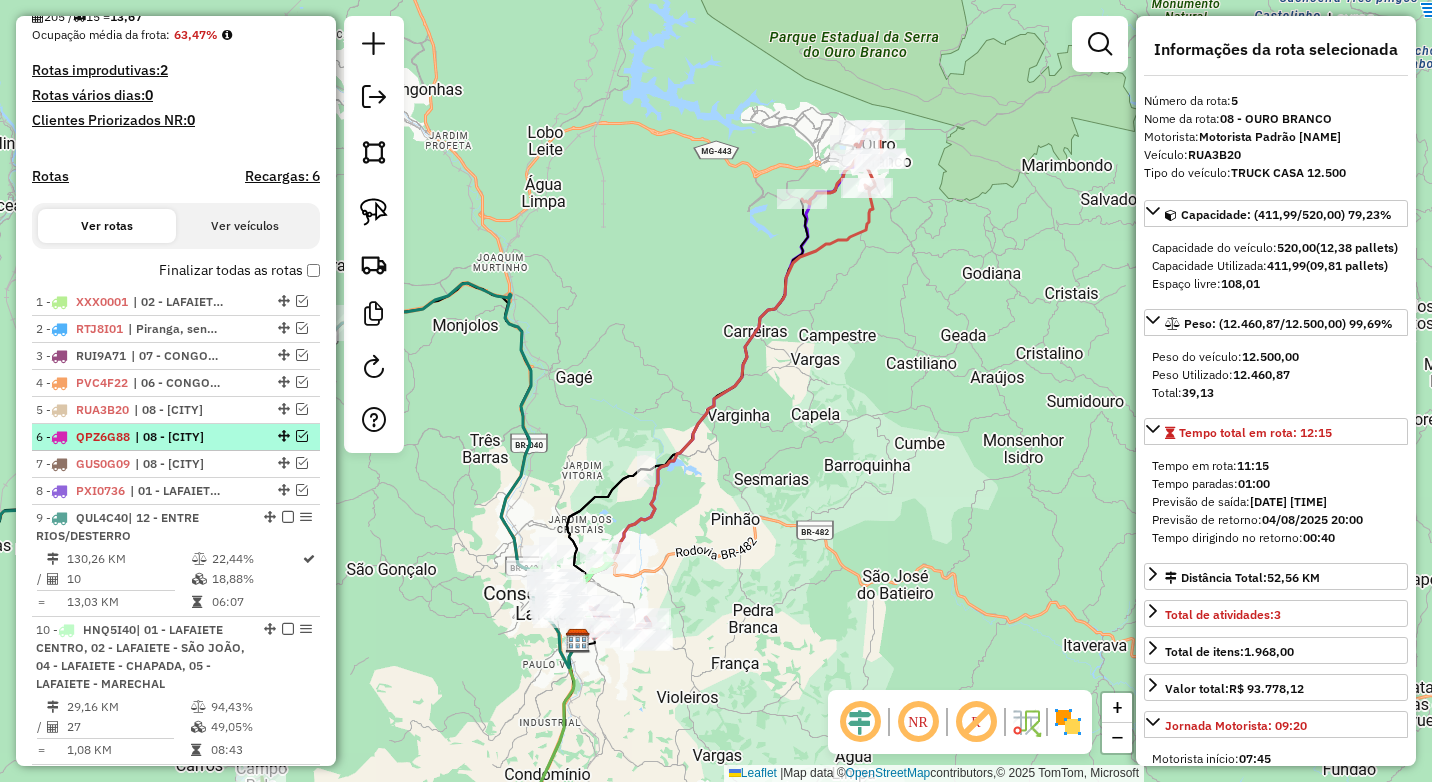 click at bounding box center [282, 436] 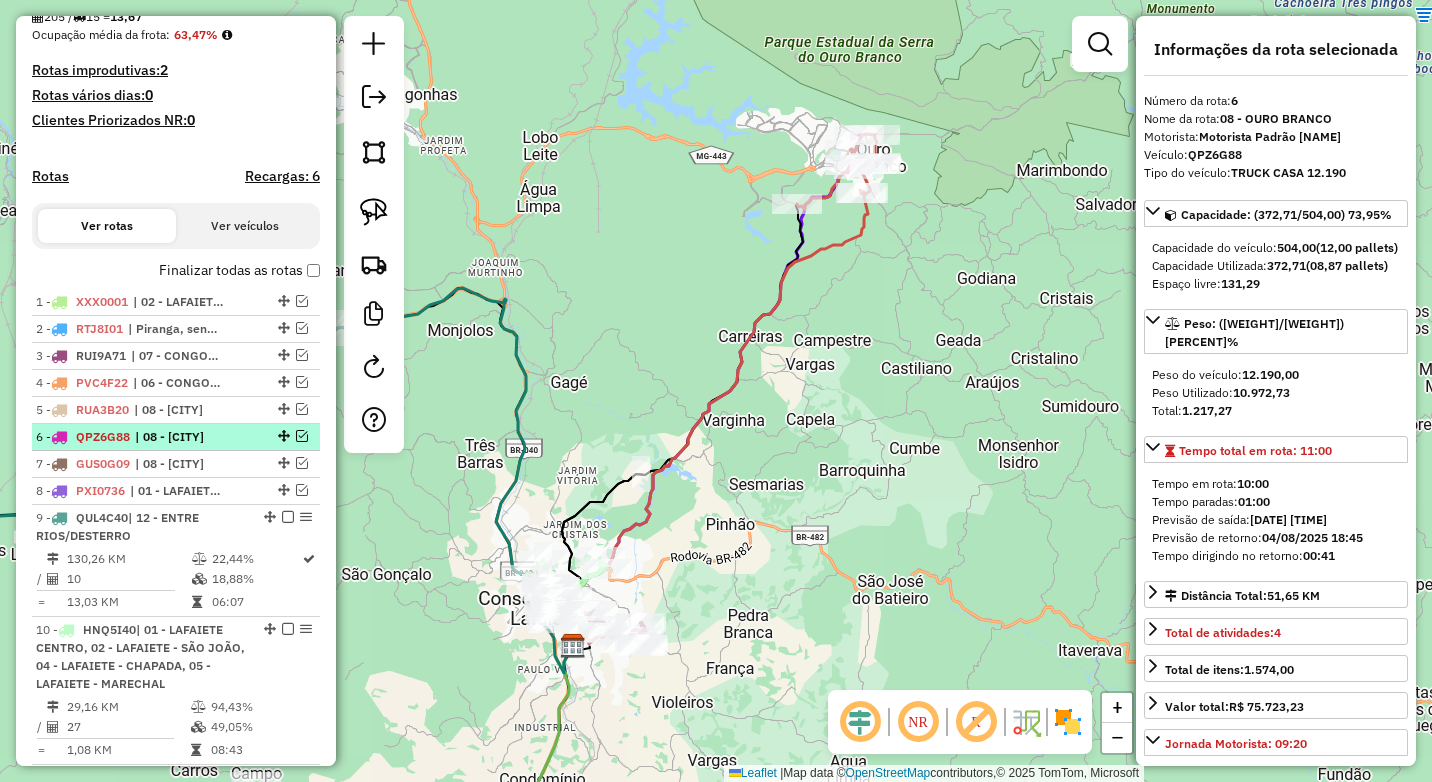 click at bounding box center (302, 436) 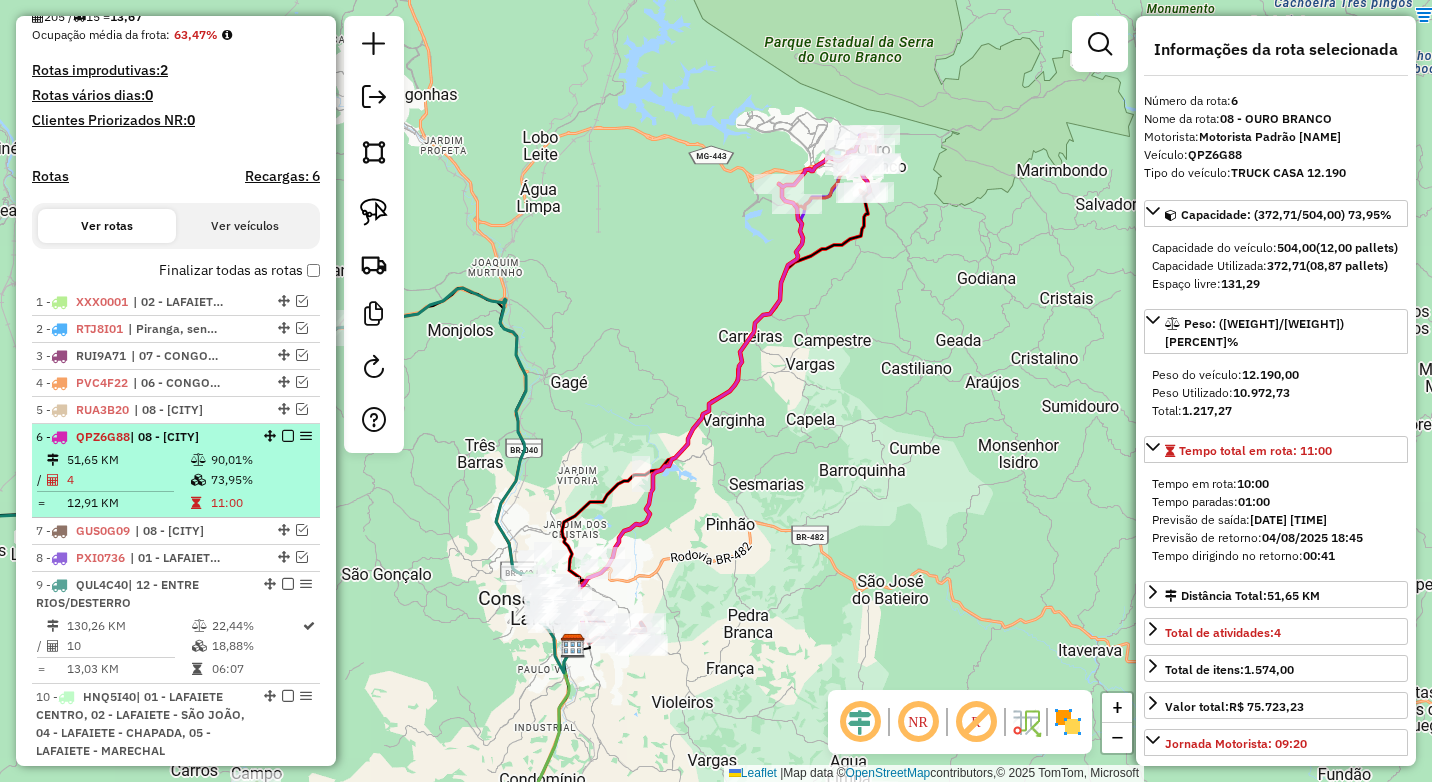 click on "6 -       QPZ6G88   | 08 - OURO BRANCO" at bounding box center [176, 437] 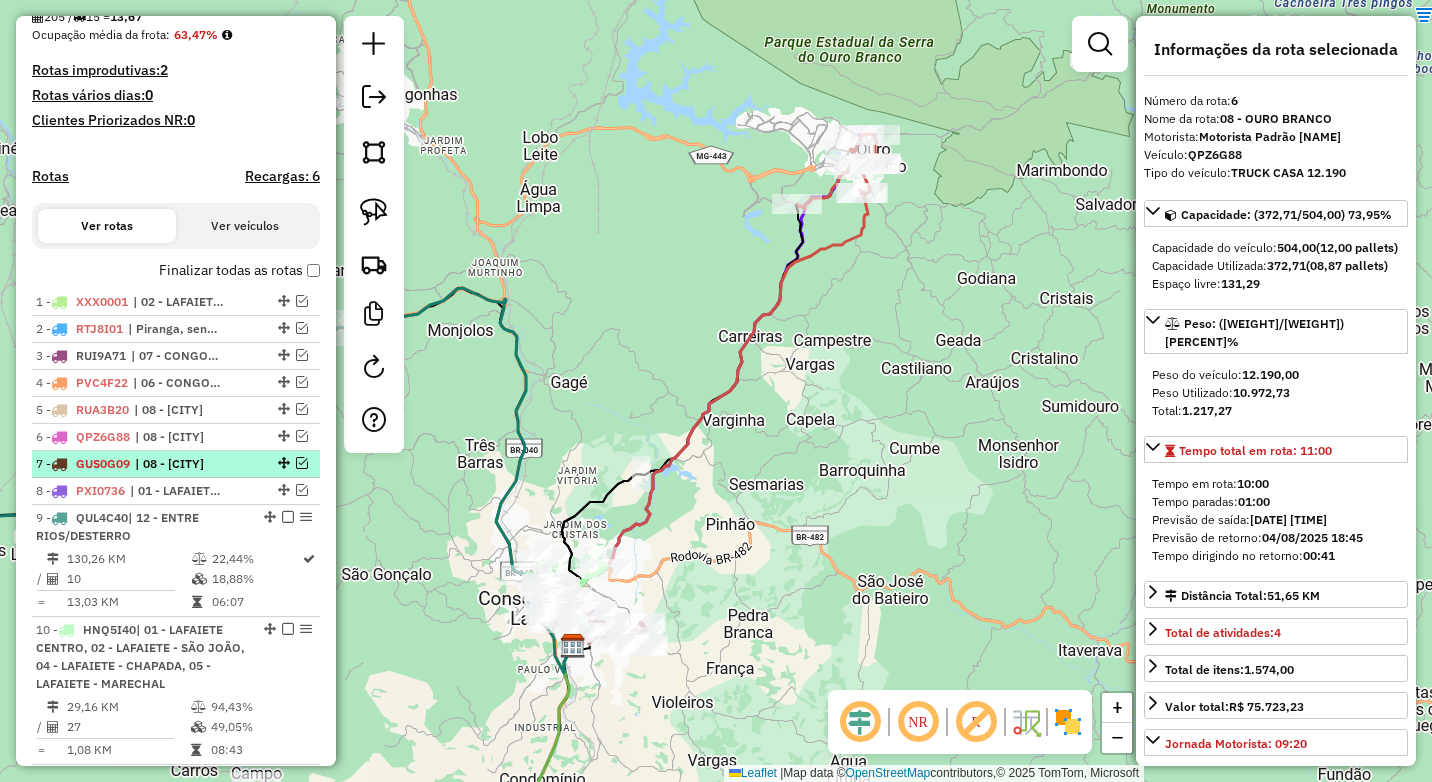 click at bounding box center [302, 463] 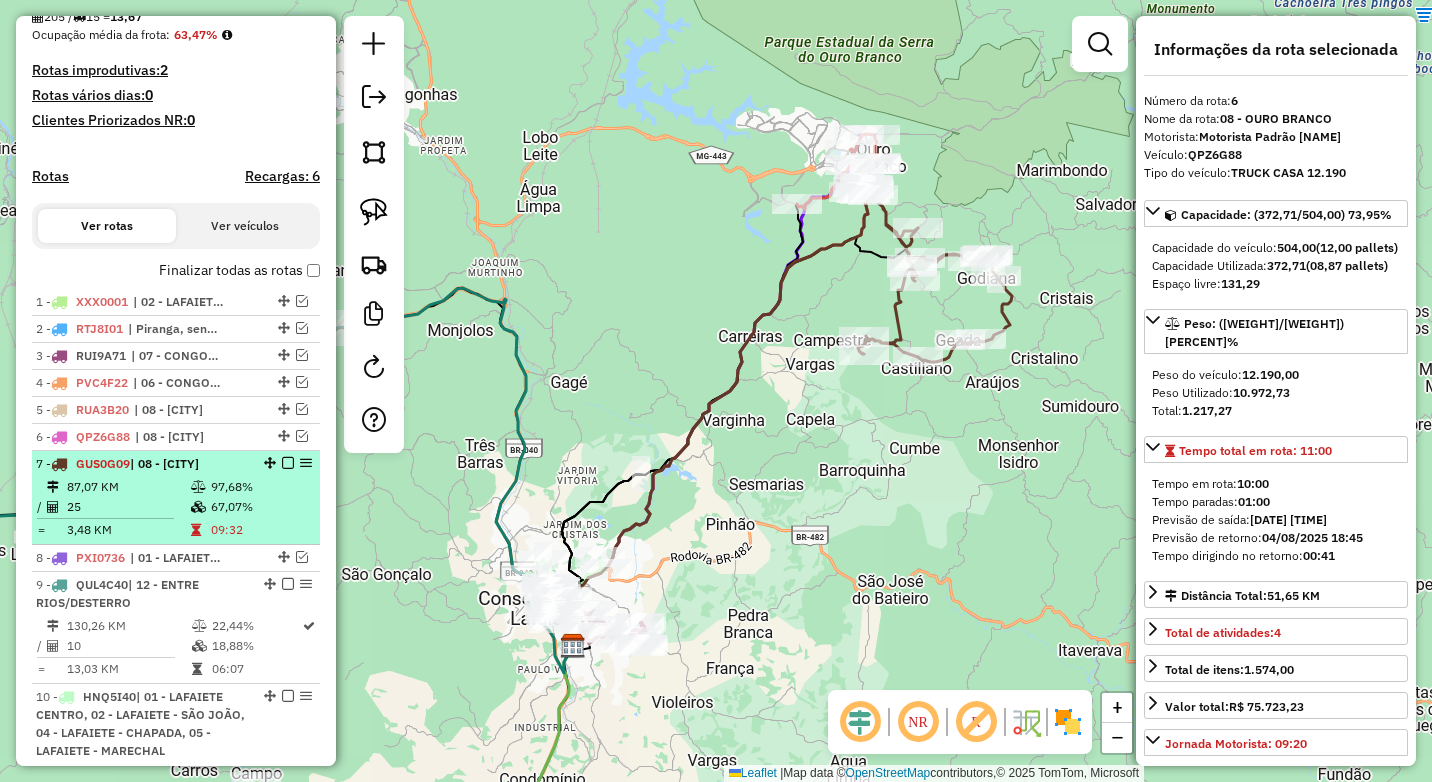 click on "97,68%" at bounding box center [260, 487] 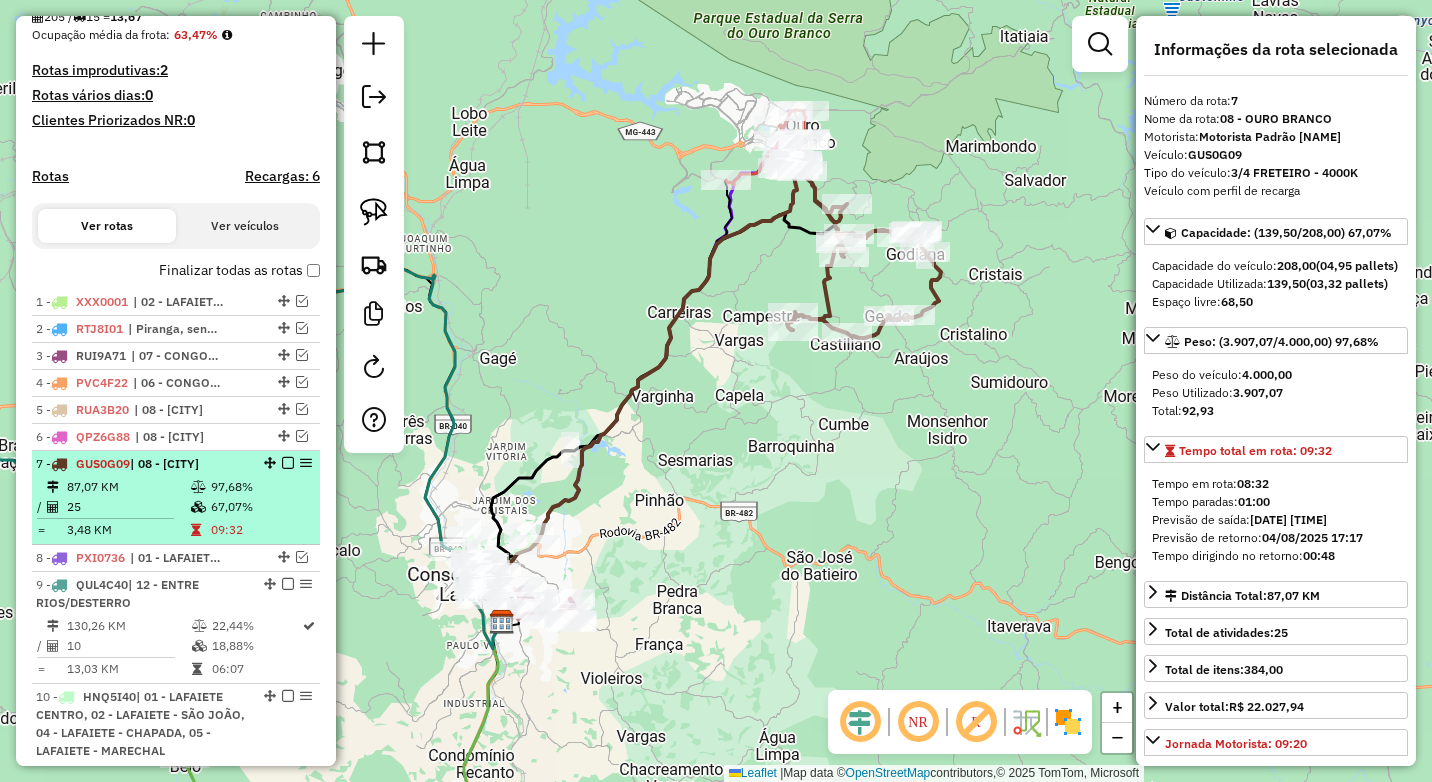 click at bounding box center (288, 463) 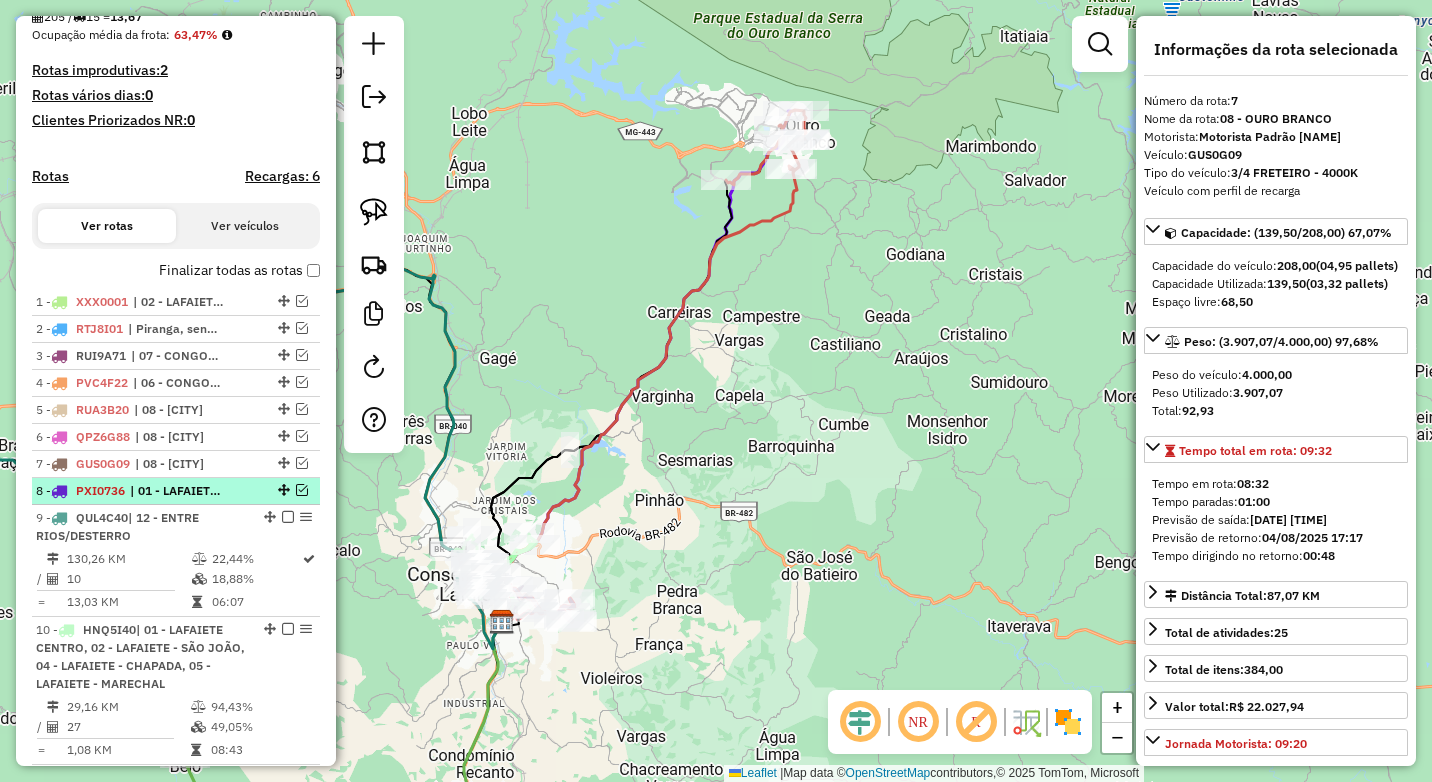 click at bounding box center [302, 490] 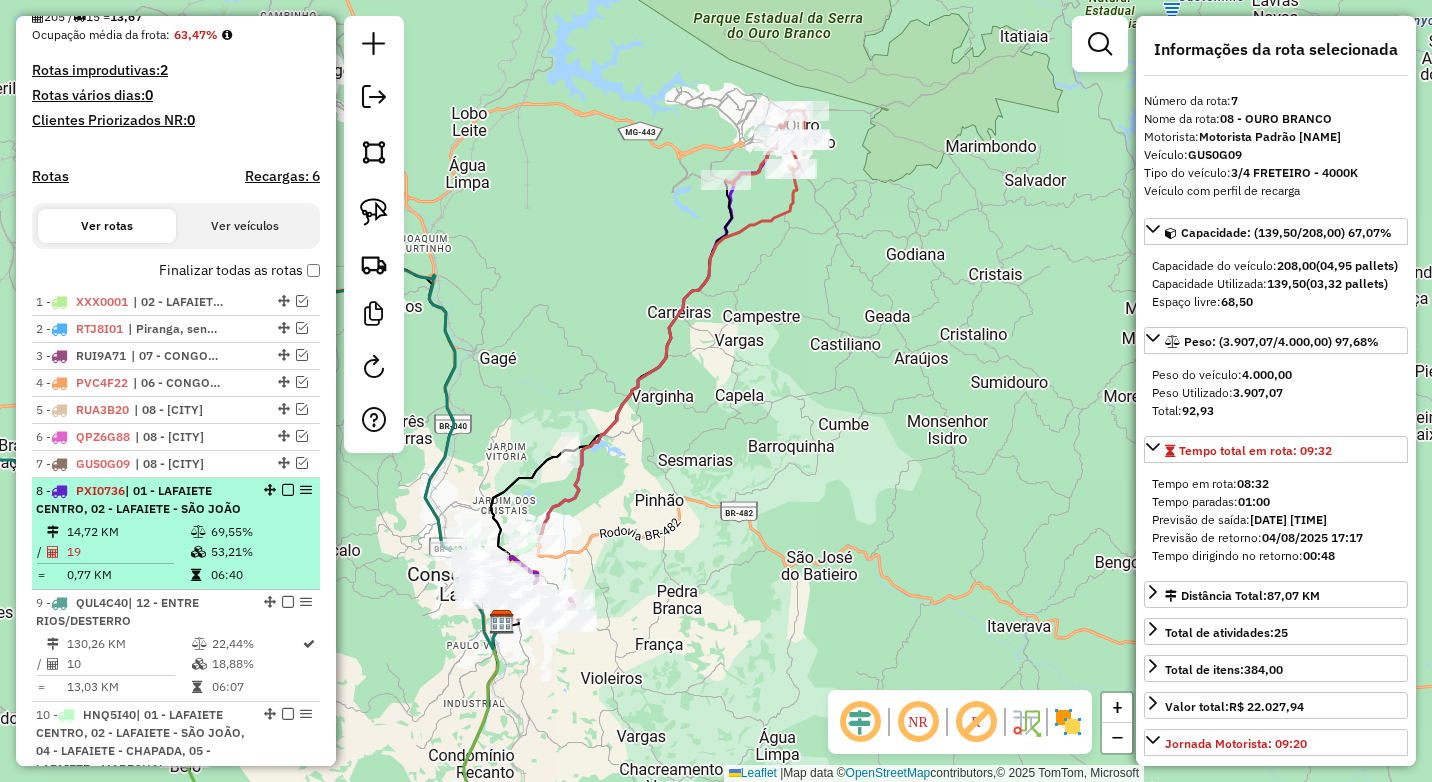 click on "8 -       PXI0736   | 01 - LAFAIETE CENTRO, 02 - LAFAIETE - SÃO JOÃO" at bounding box center (176, 500) 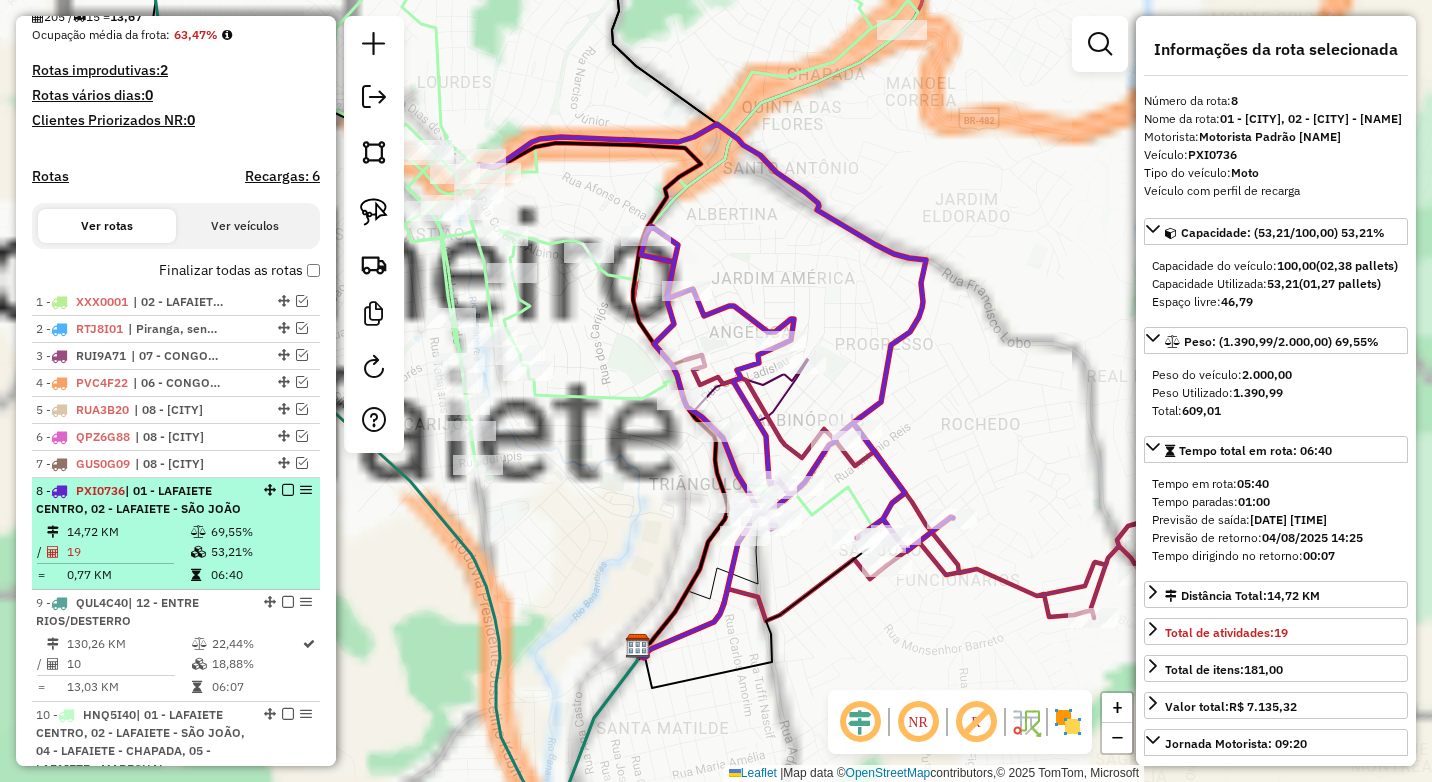 click at bounding box center [288, 490] 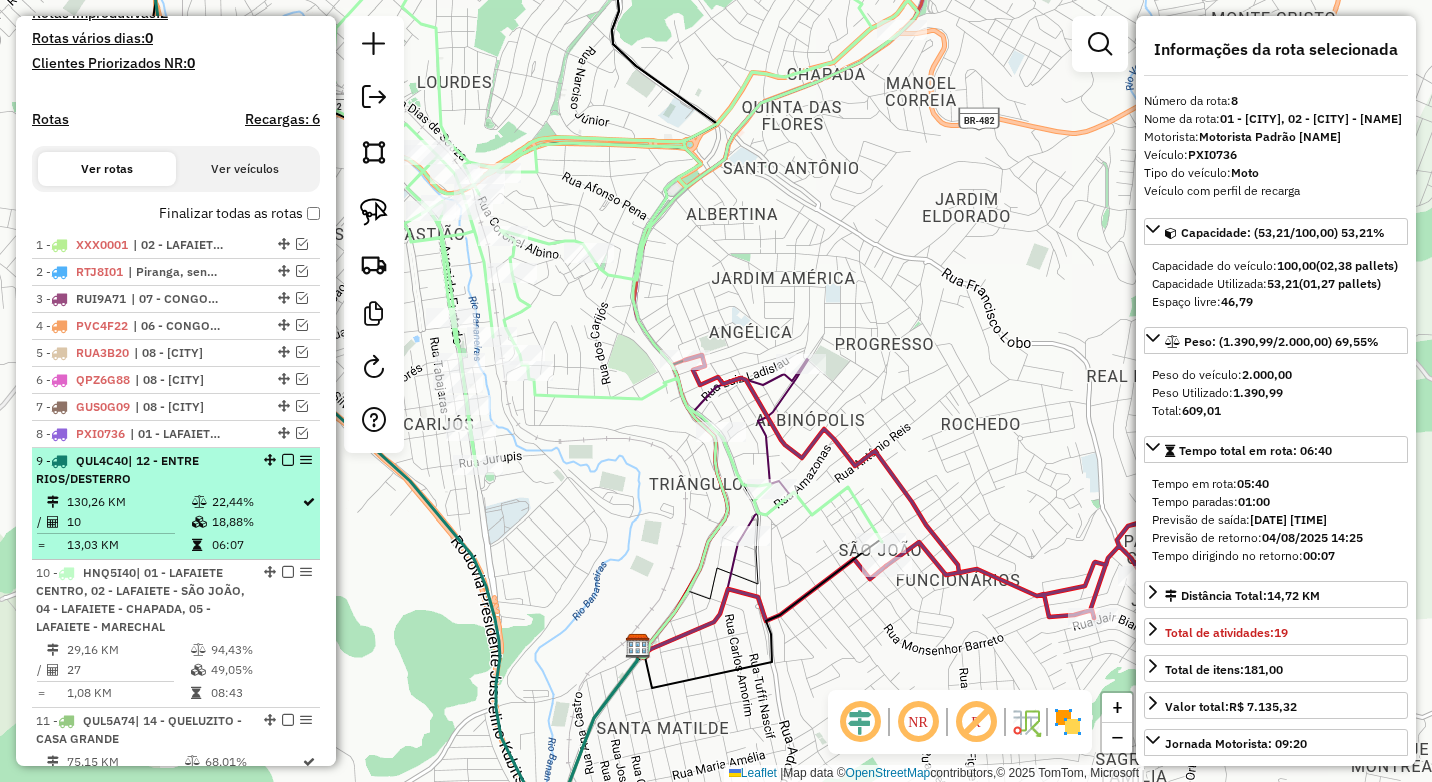 scroll, scrollTop: 601, scrollLeft: 0, axis: vertical 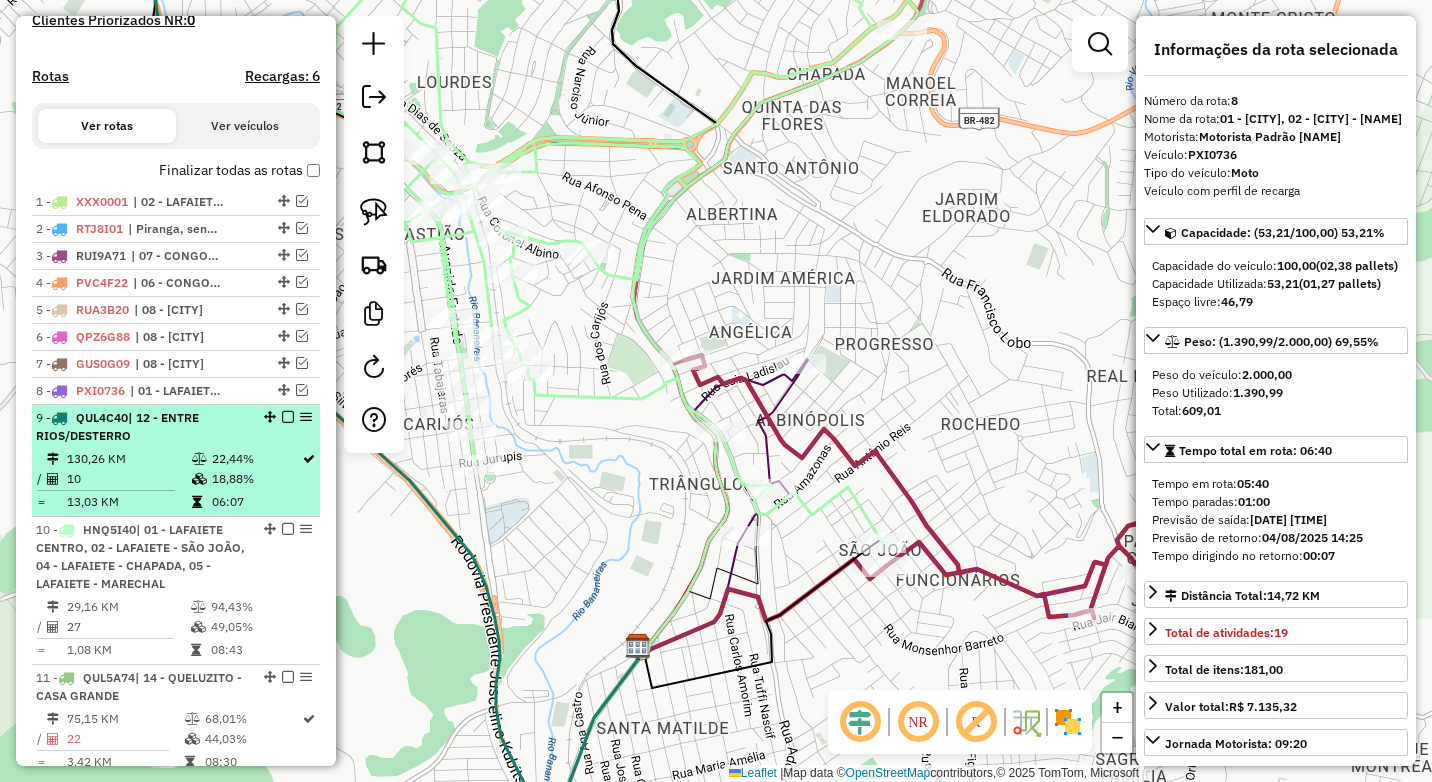 click on "22,44%" at bounding box center (256, 459) 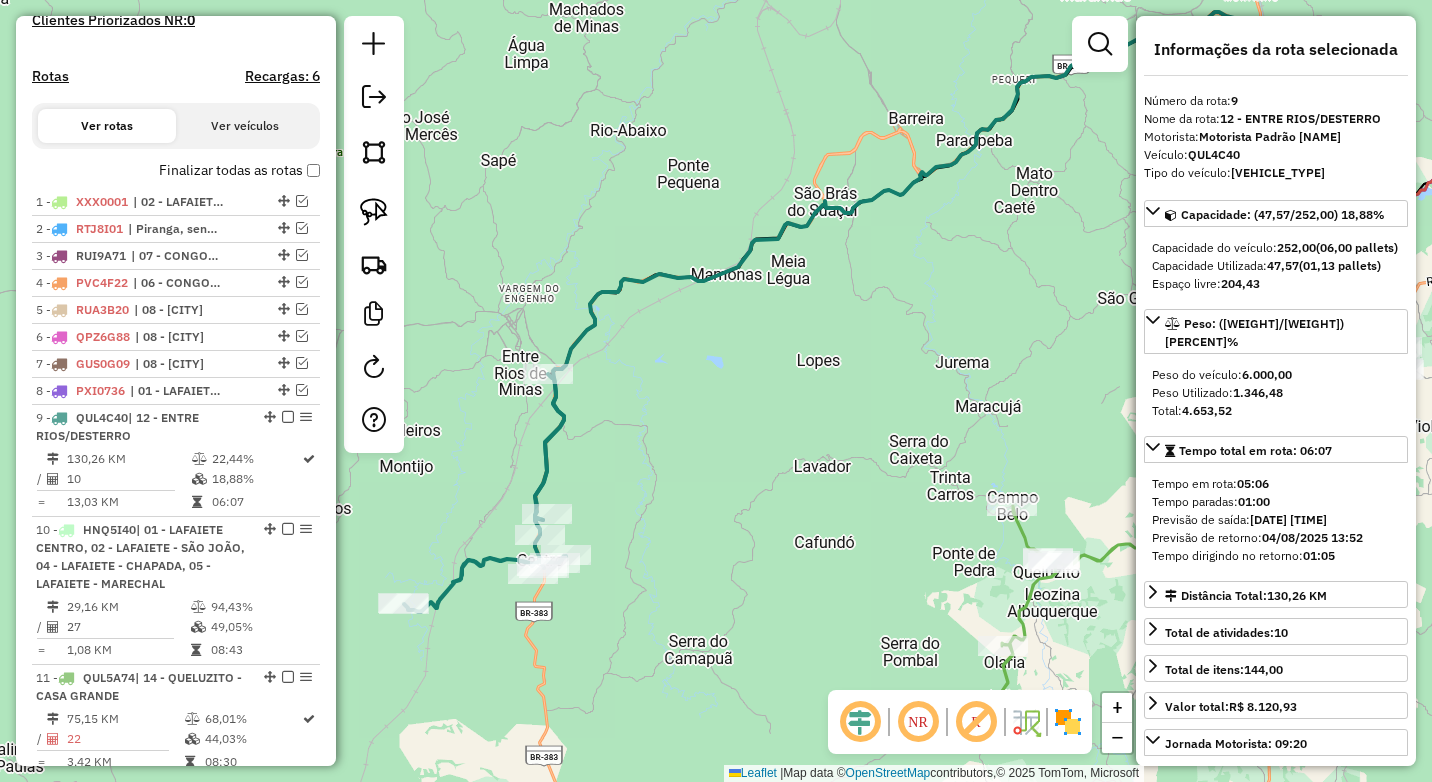 drag, startPoint x: 614, startPoint y: 466, endPoint x: 716, endPoint y: 415, distance: 114.03947 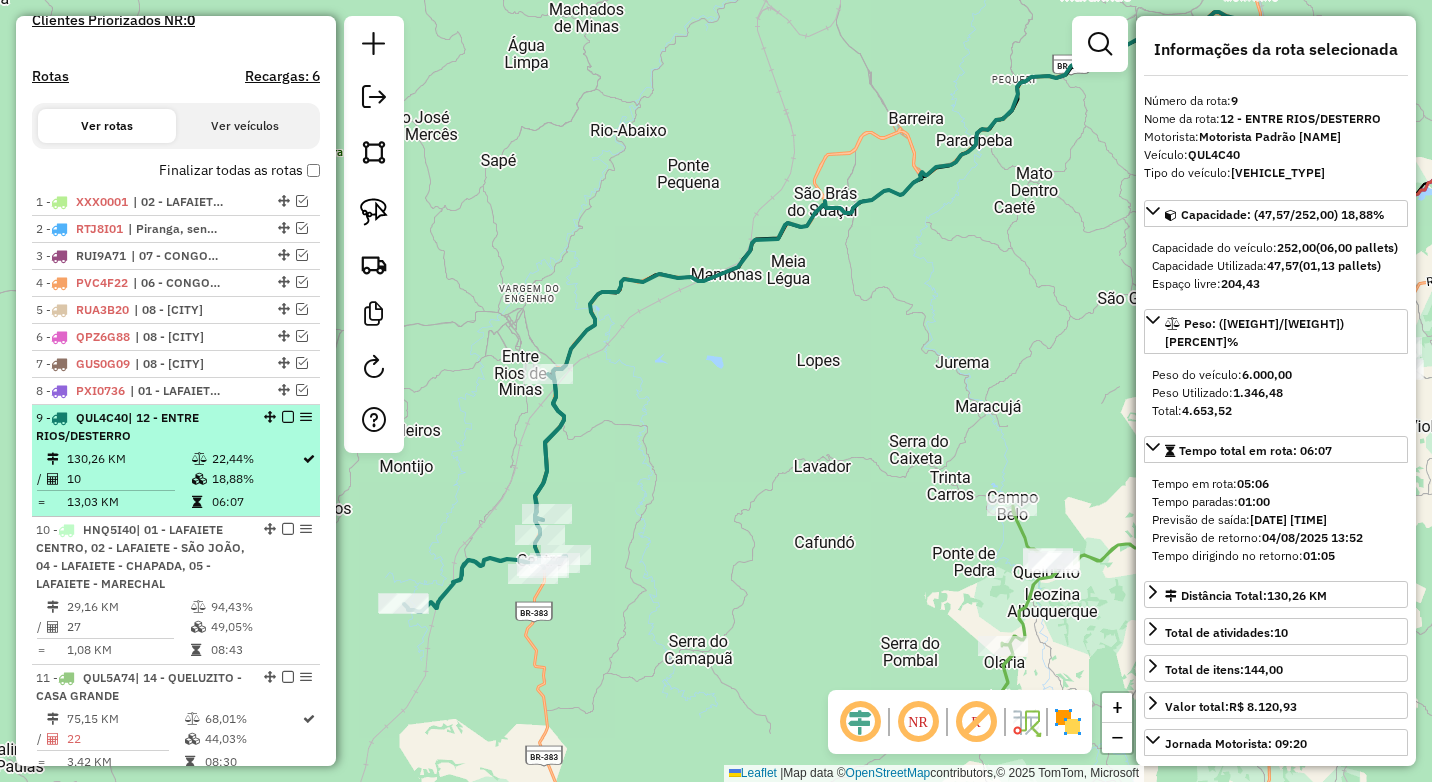 click at bounding box center [288, 417] 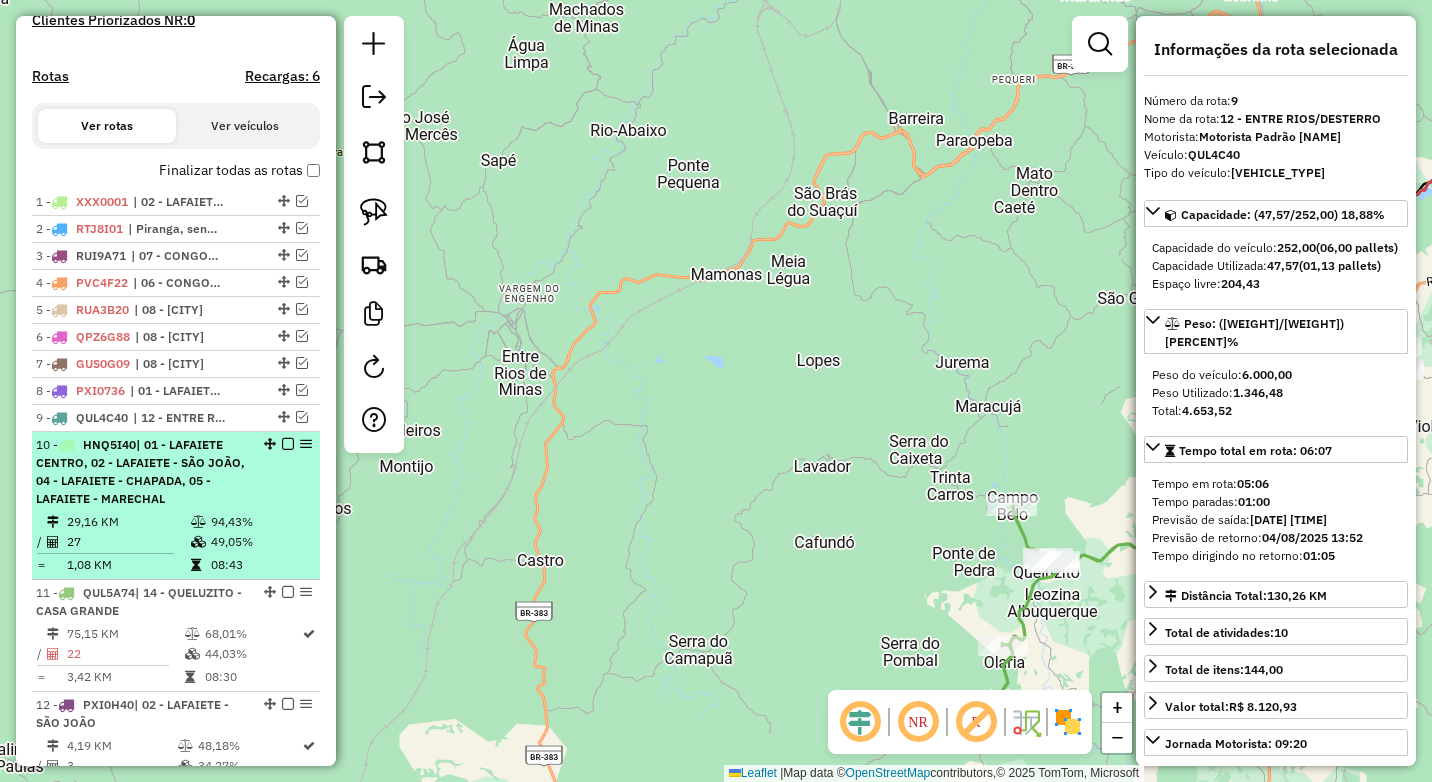click on "10 -       HNQ5I40   | 01 - LAFAIETE CENTRO, 02 - LAFAIETE - SÃO JOÃO, 04 - LAFAIETE - CHAPADA, 05 - LAFAIETE - MARECHAL" at bounding box center [176, 472] 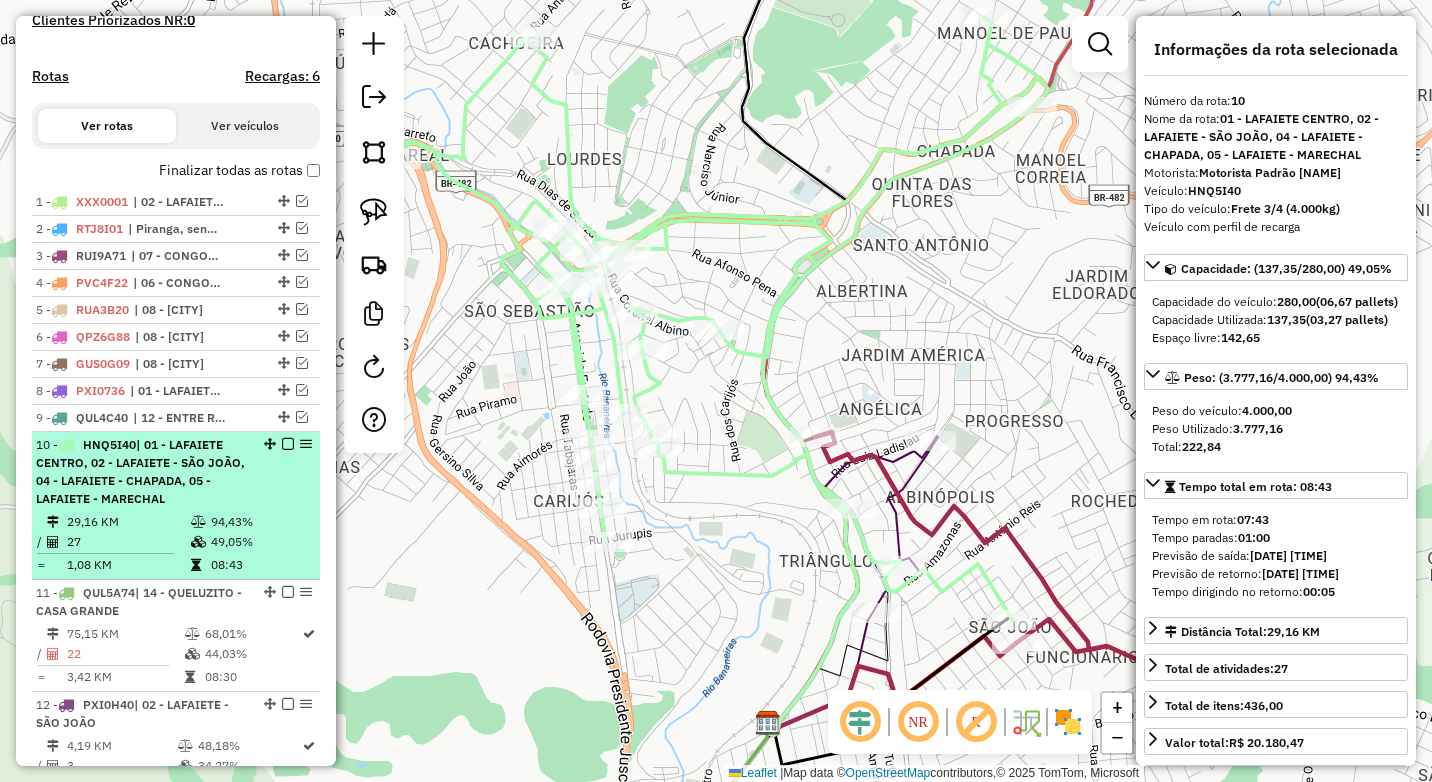 click at bounding box center (288, 444) 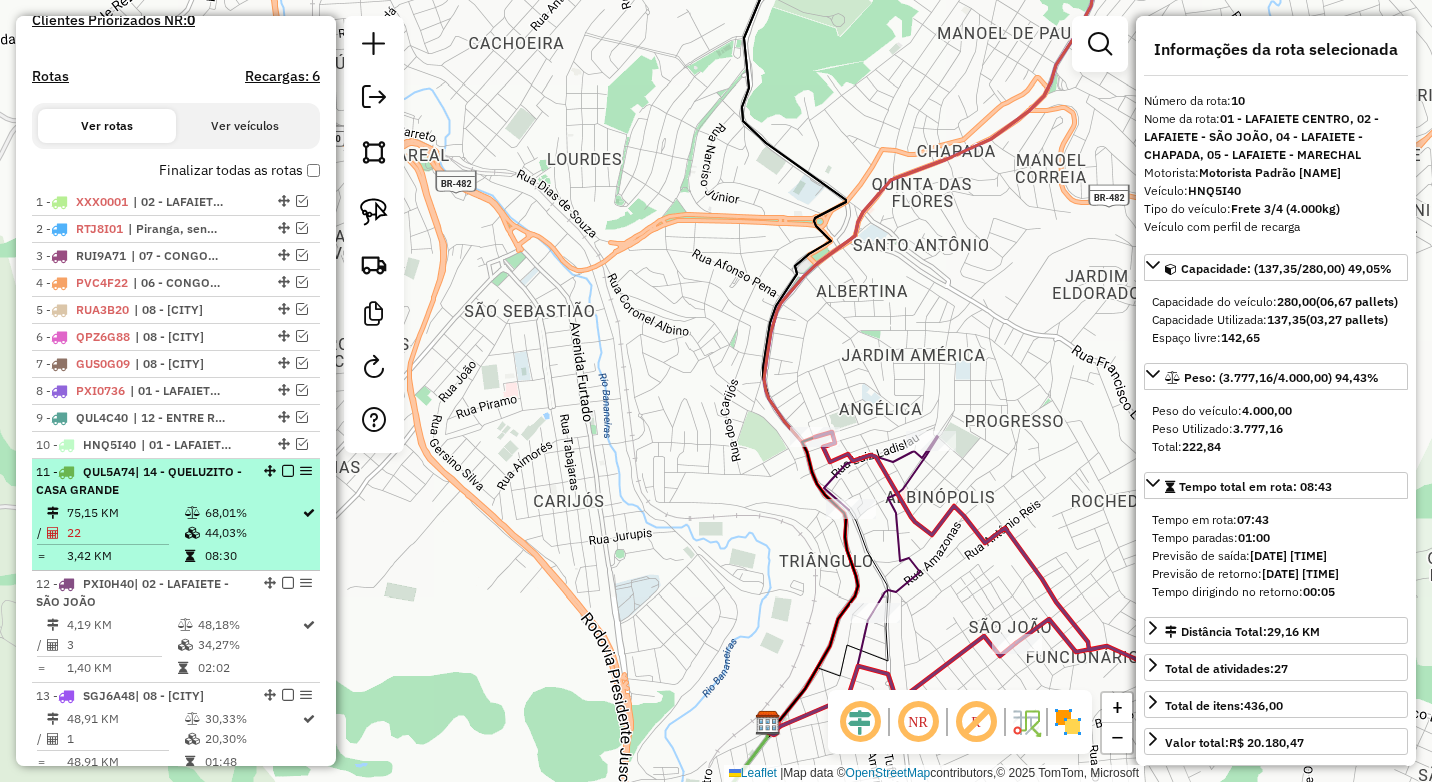 click on "68,01%" at bounding box center [252, 513] 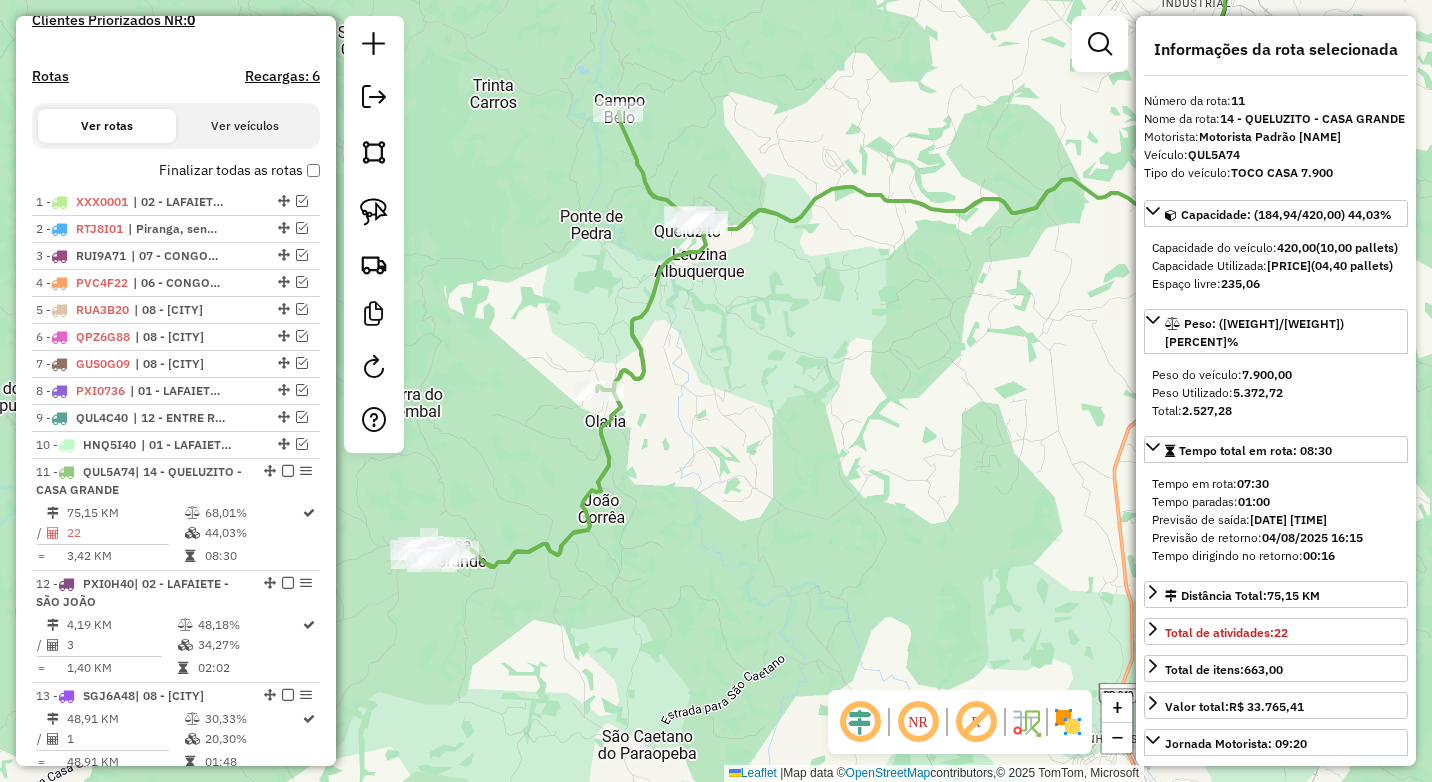drag, startPoint x: 594, startPoint y: 501, endPoint x: 737, endPoint y: 313, distance: 236.20541 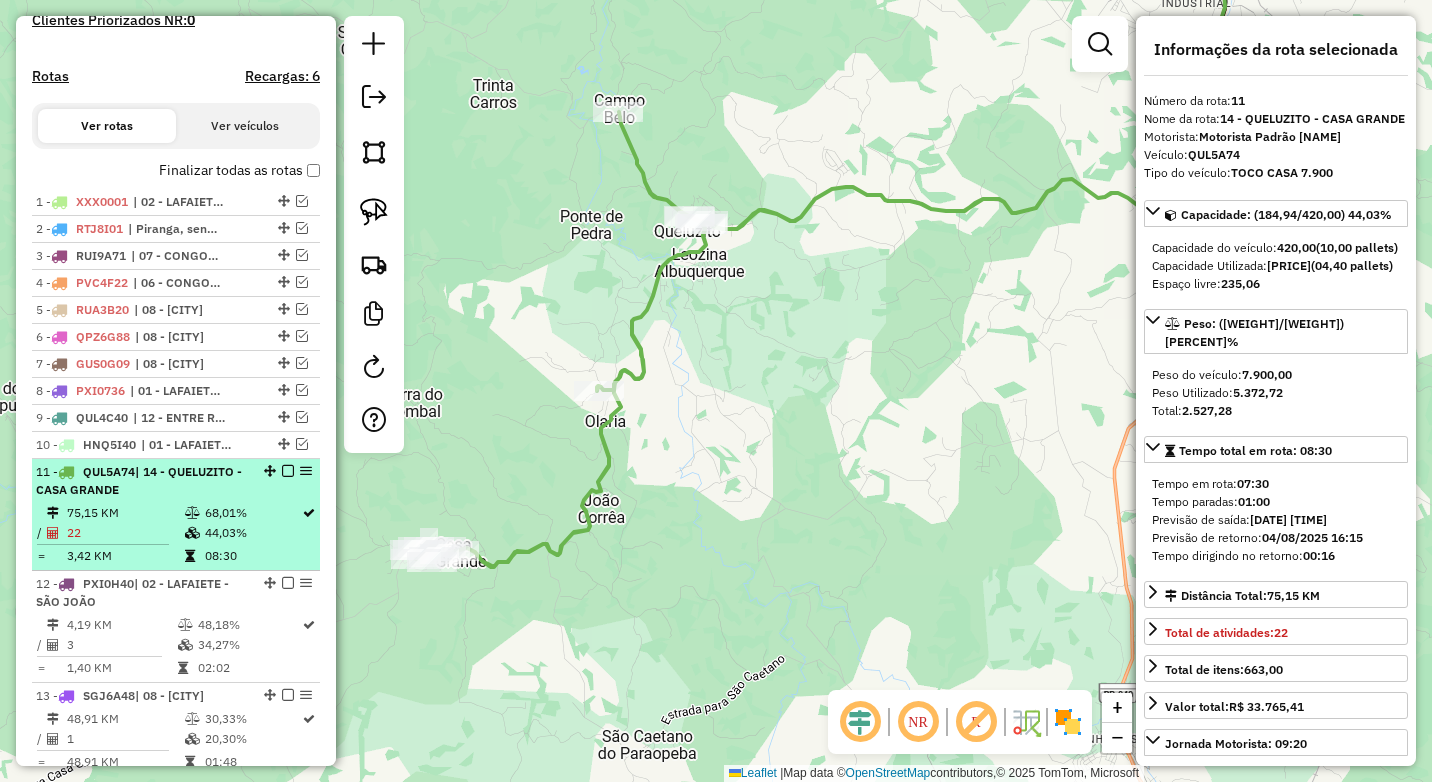 click at bounding box center [288, 471] 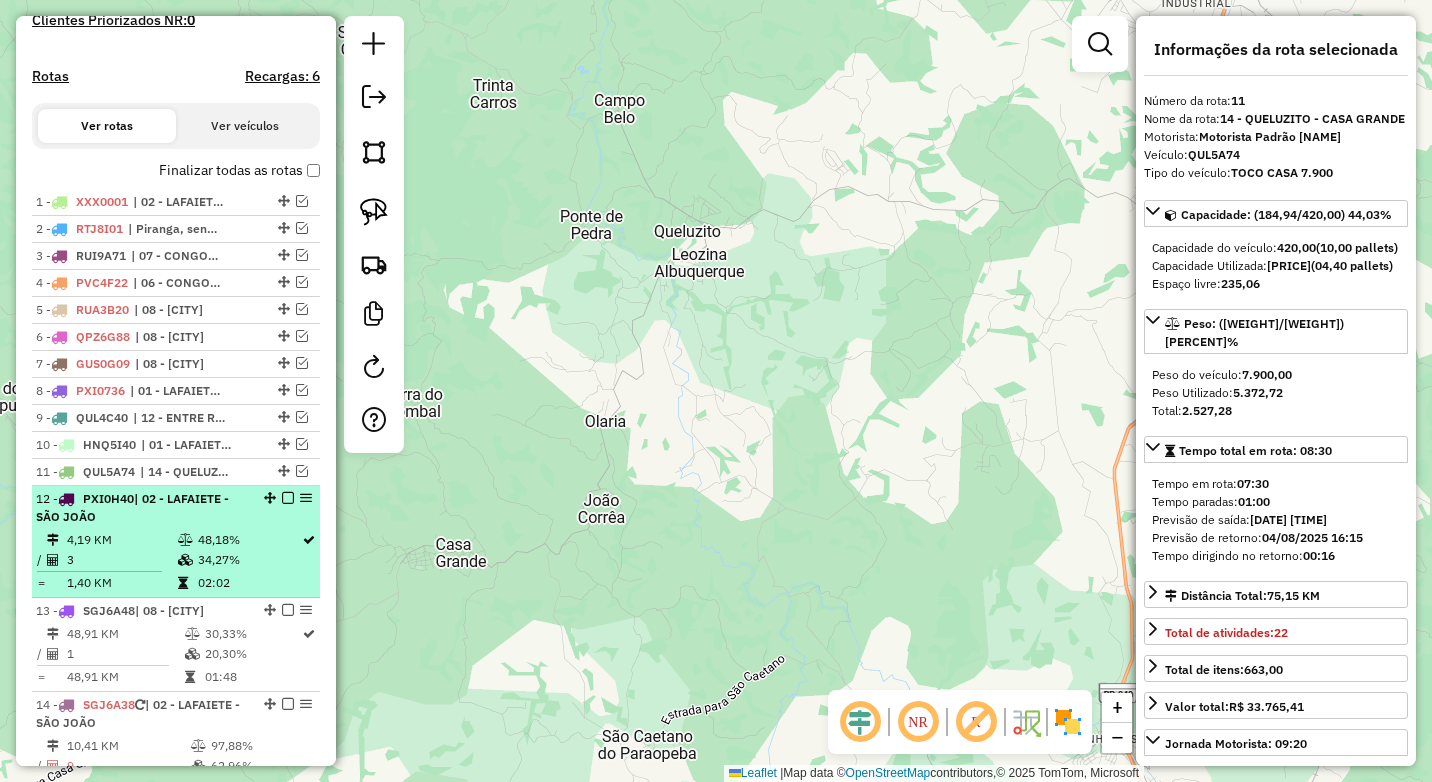 click on "48,18%" at bounding box center [249, 540] 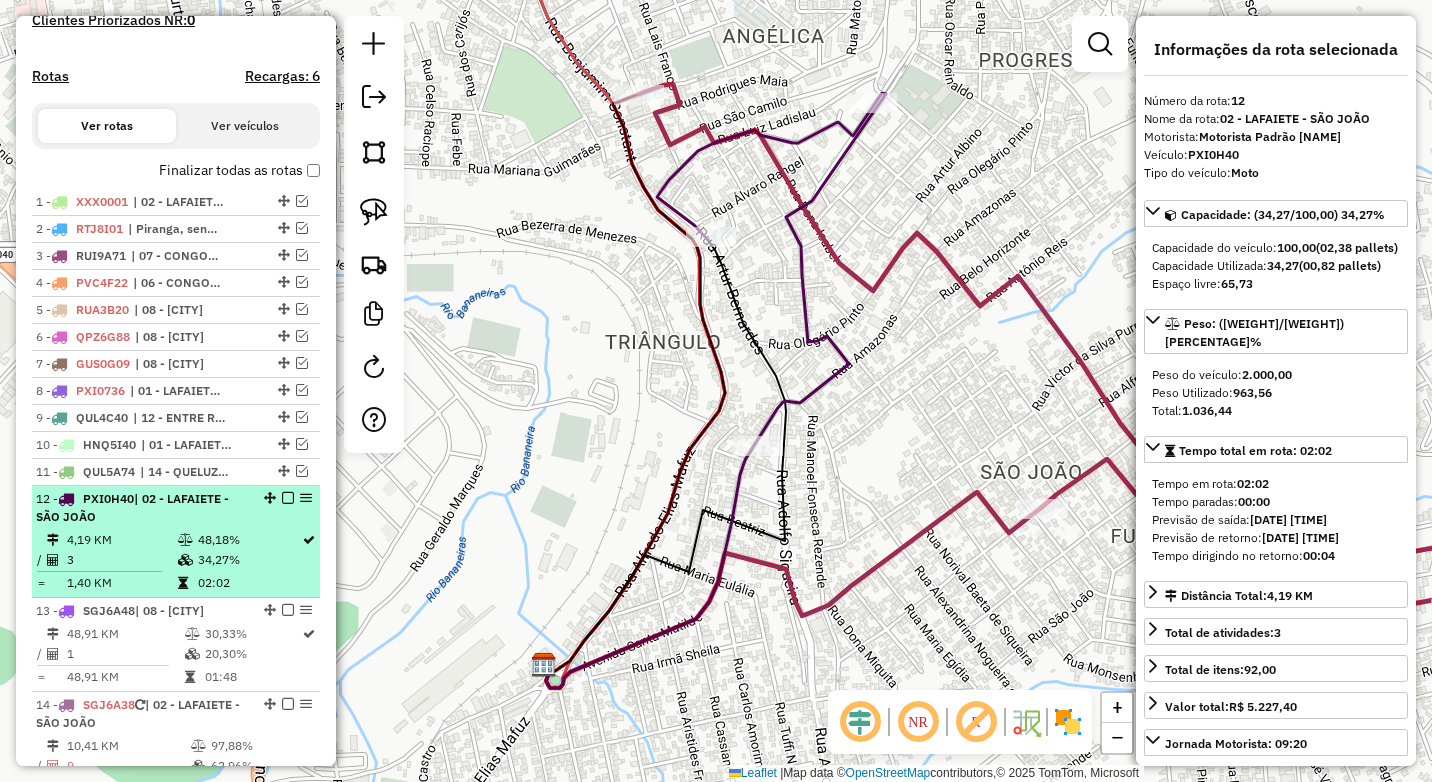 click at bounding box center (288, 498) 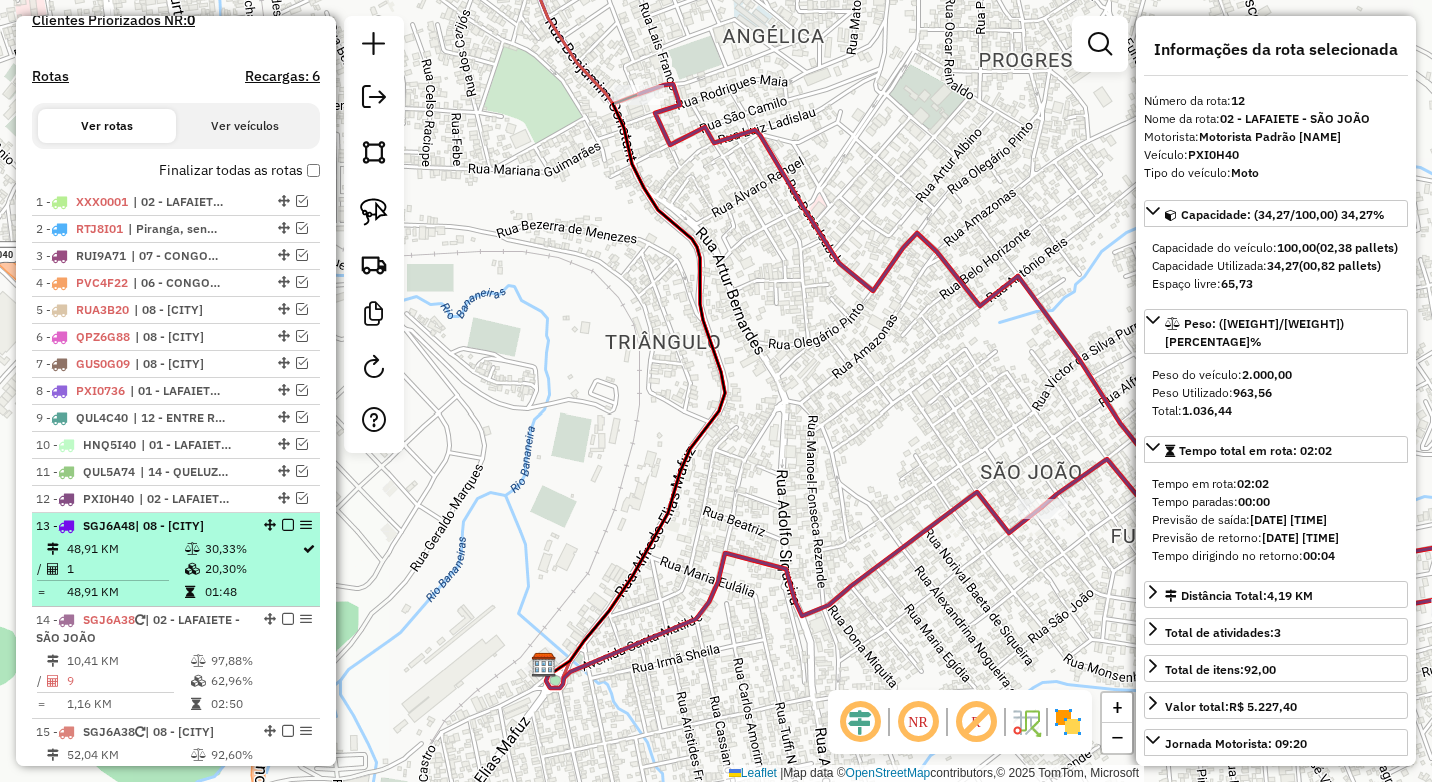 scroll, scrollTop: 701, scrollLeft: 0, axis: vertical 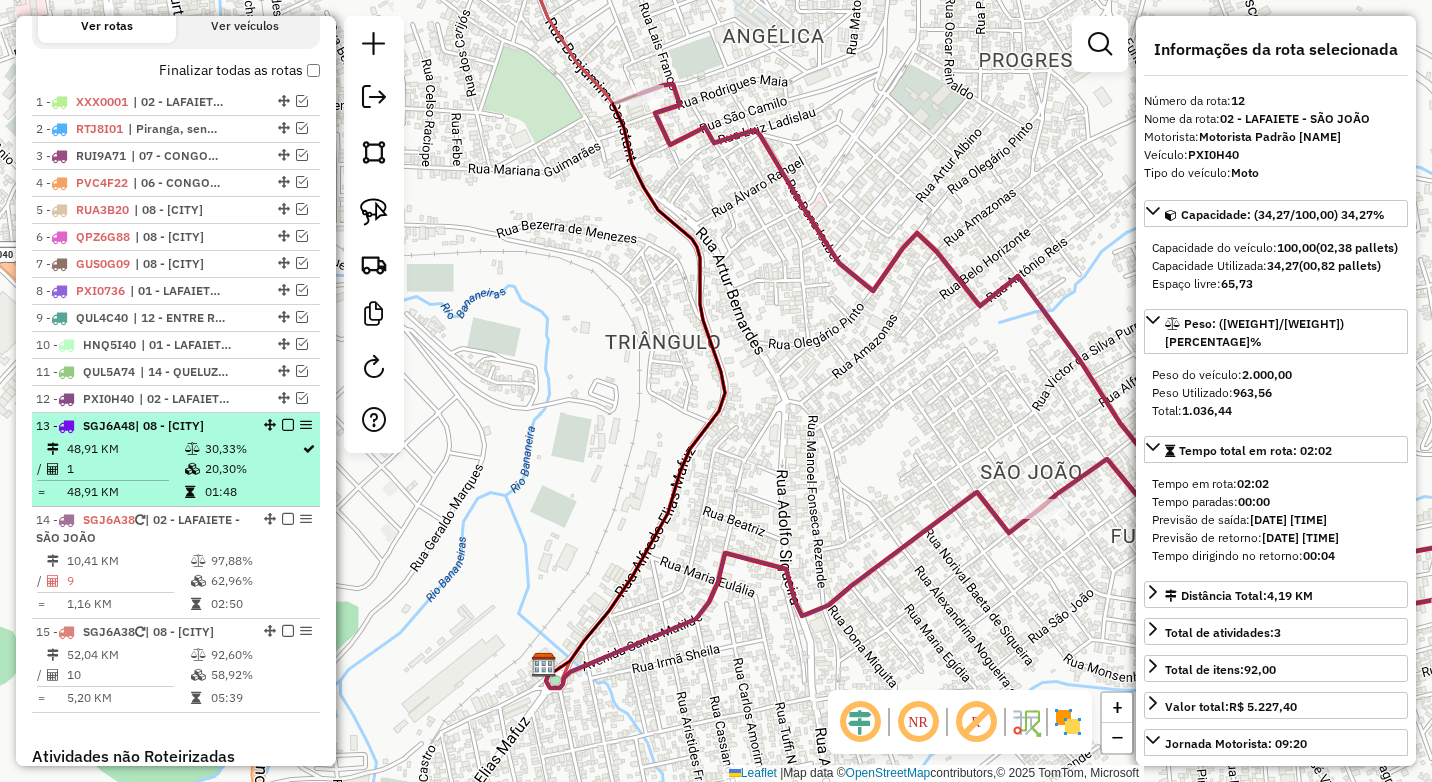 click on "30,33%" at bounding box center (252, 449) 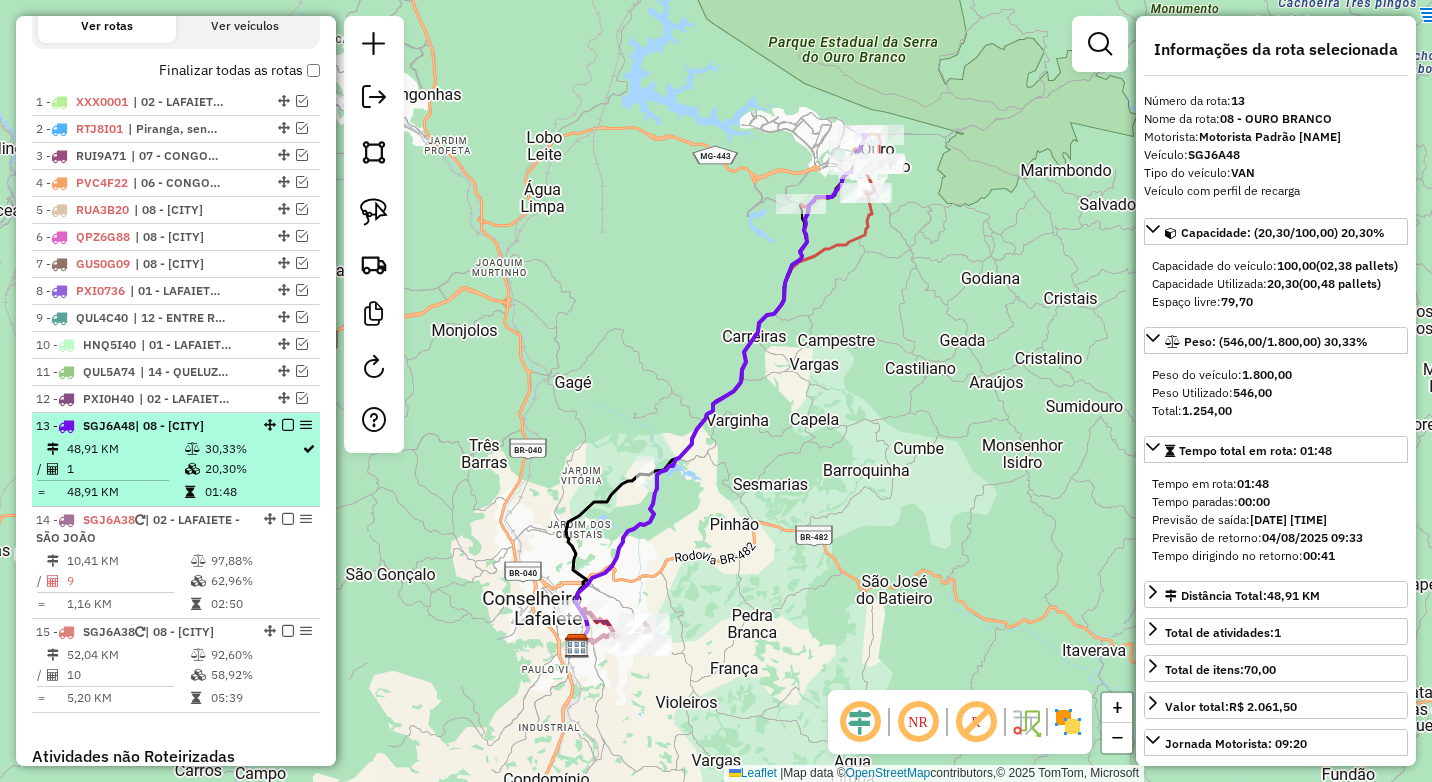 click at bounding box center (288, 425) 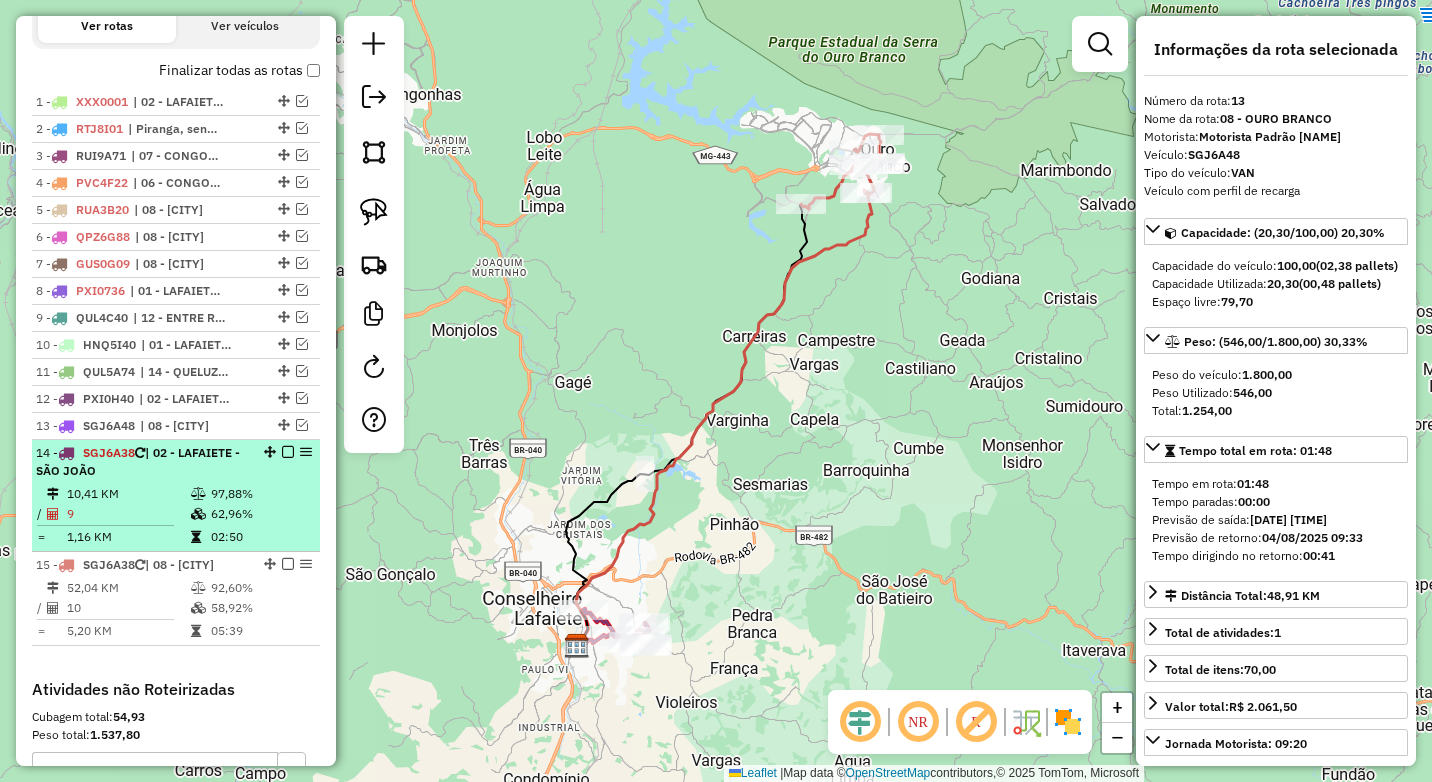click on "14 -       SGJ6A38   | 02 - LAFAIETE - SÃO JOÃO" at bounding box center (176, 462) 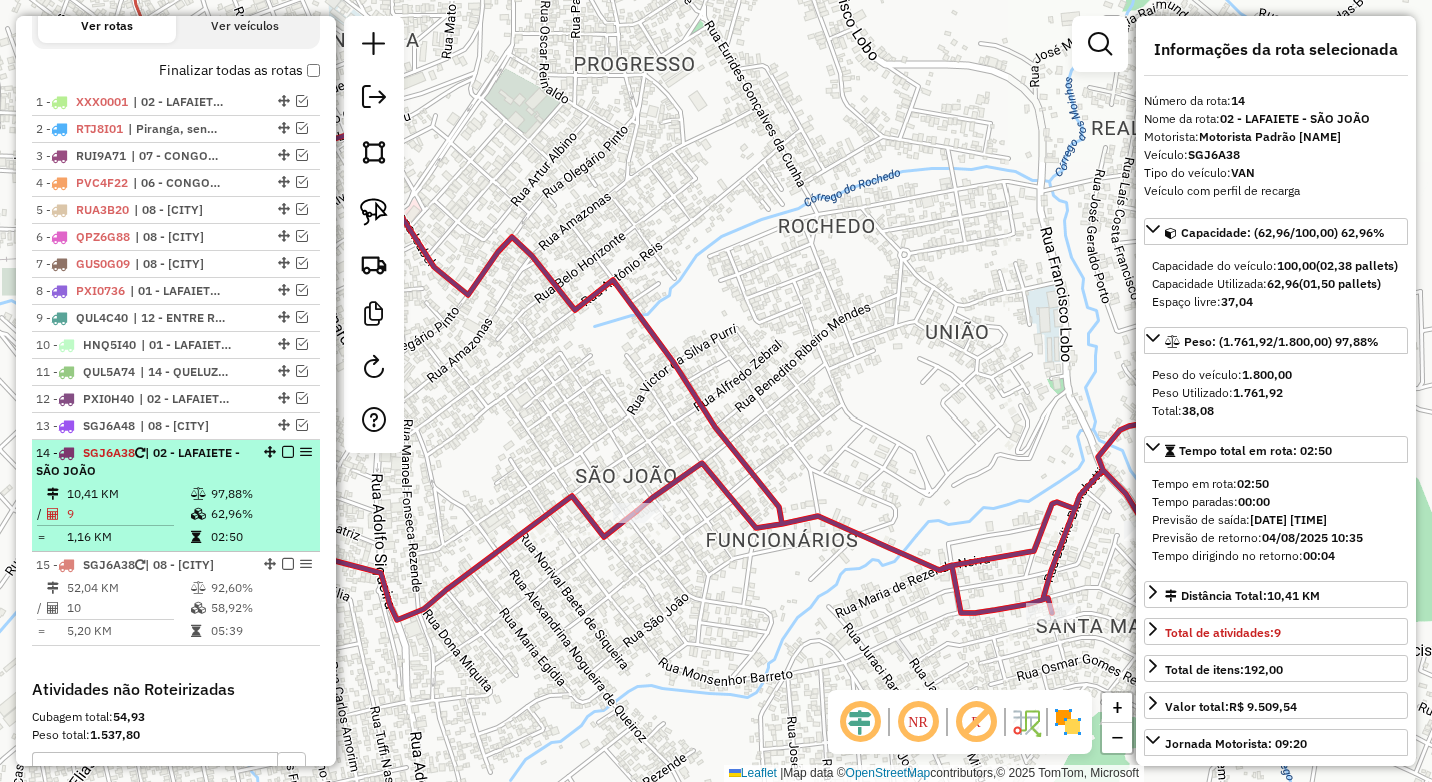 click at bounding box center [288, 452] 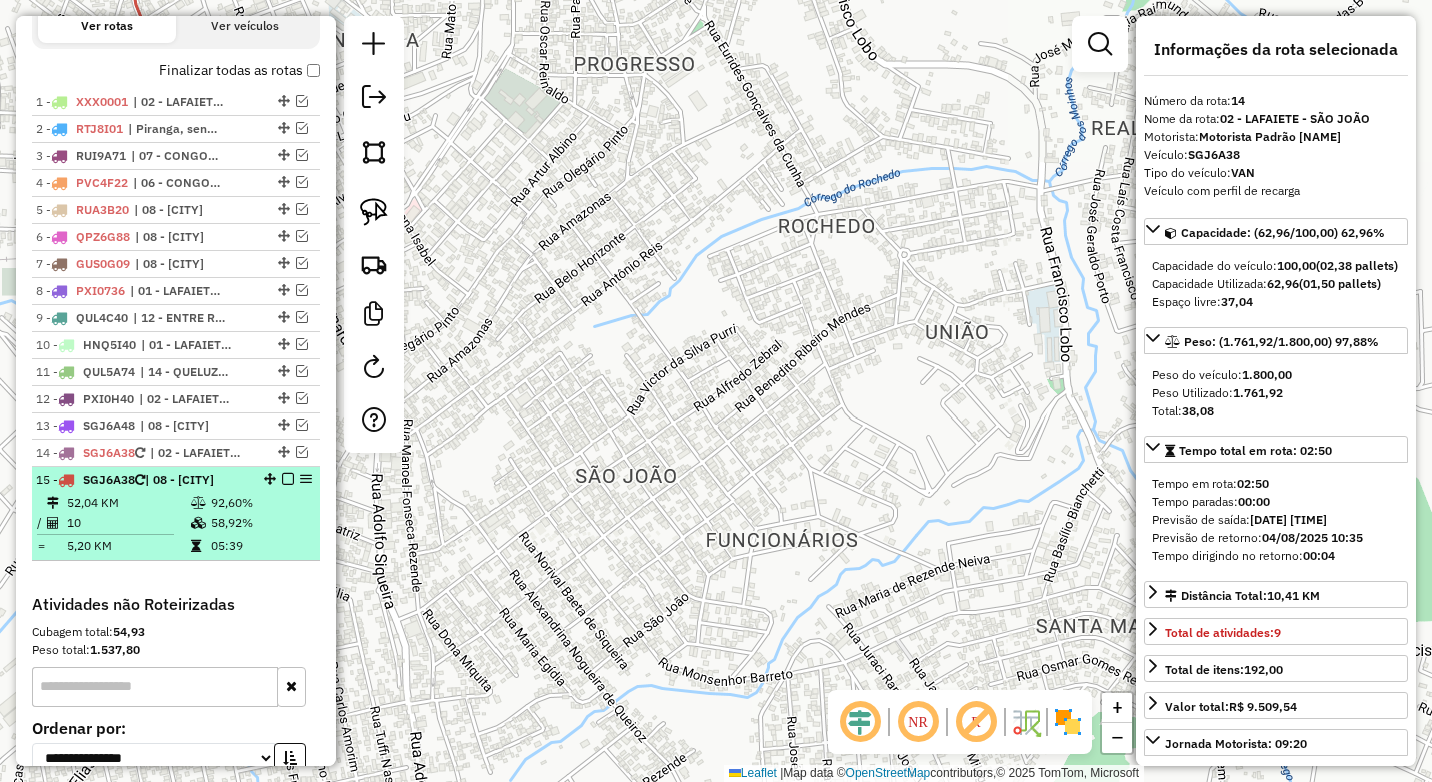 click on "15 -       SGJ6A38   | 08 - OURO BRANCO" at bounding box center (176, 480) 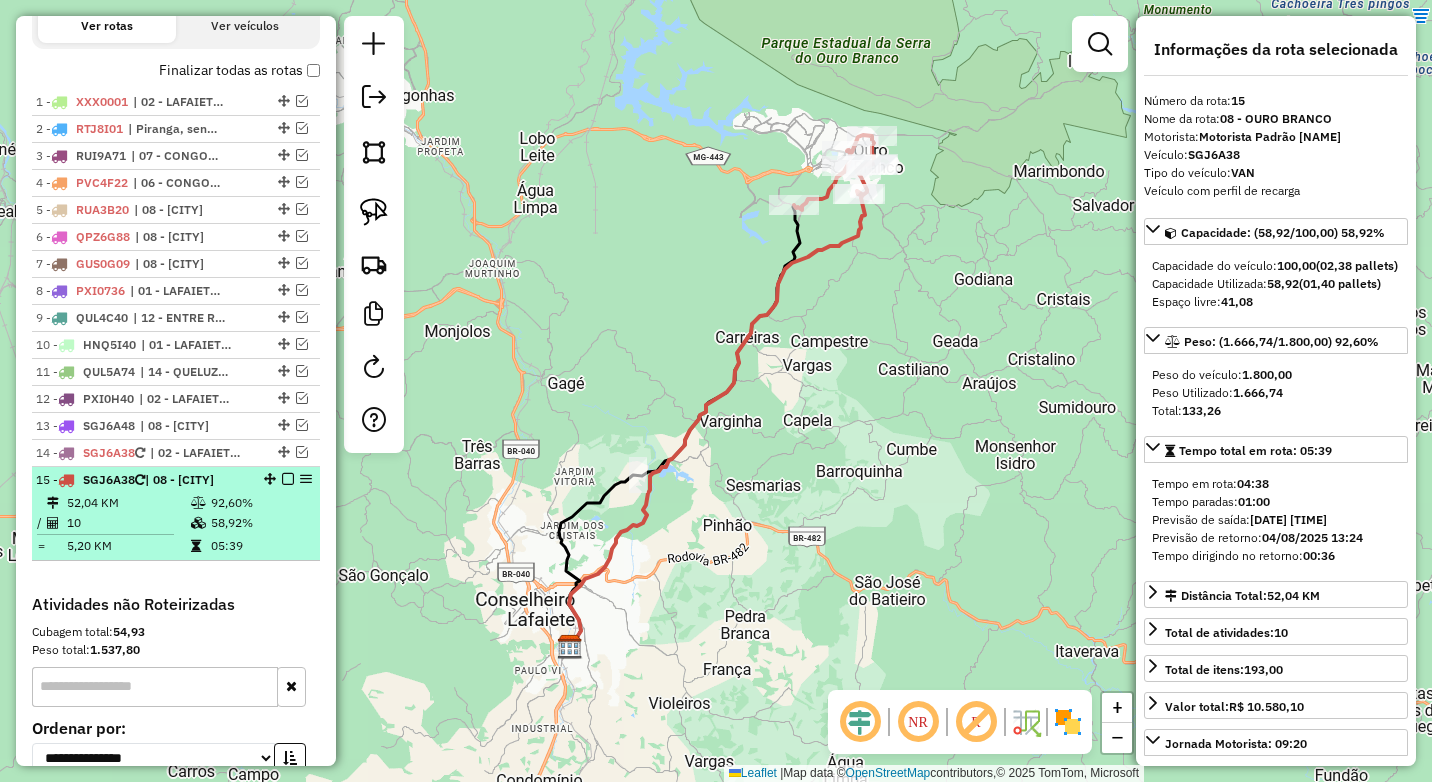 click at bounding box center (288, 479) 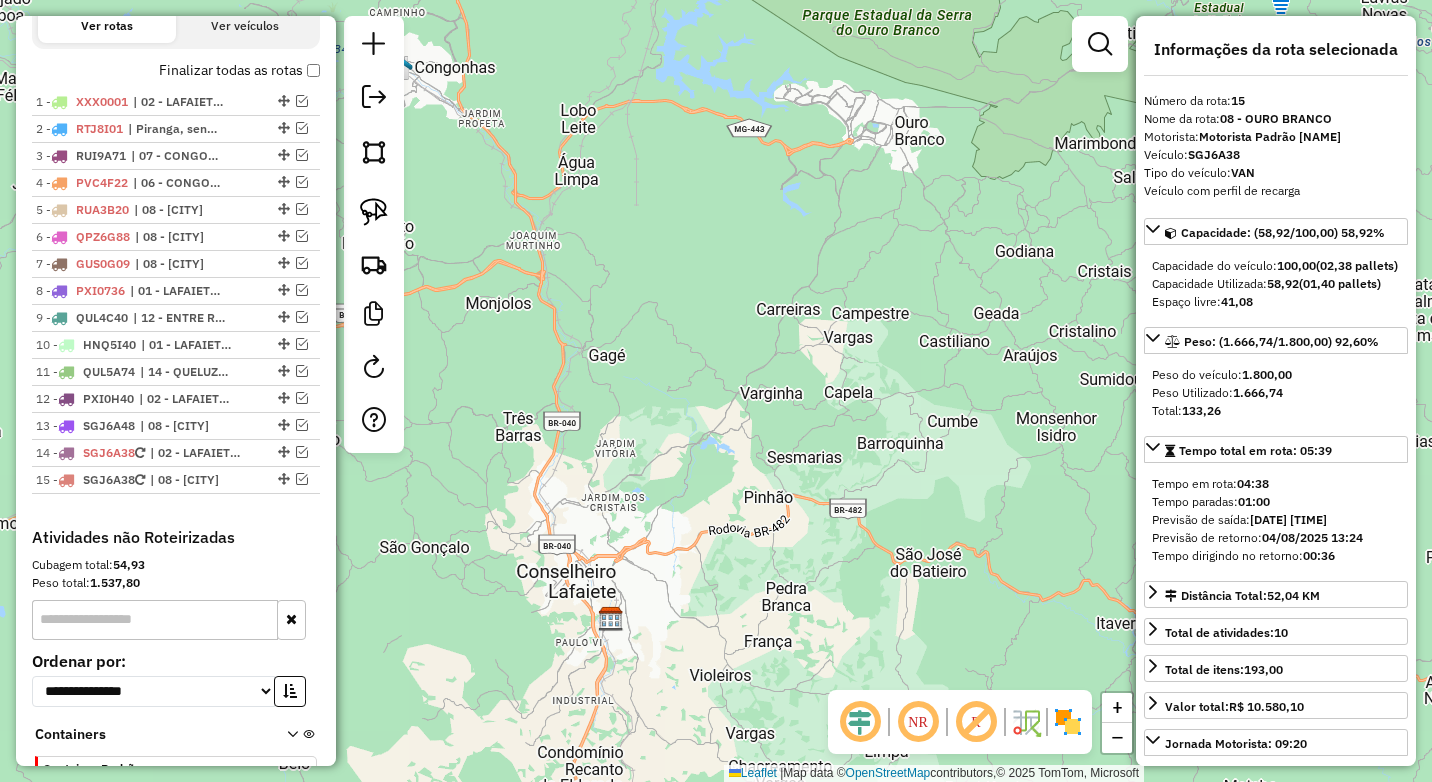 drag, startPoint x: 552, startPoint y: 533, endPoint x: 643, endPoint y: 429, distance: 138.1919 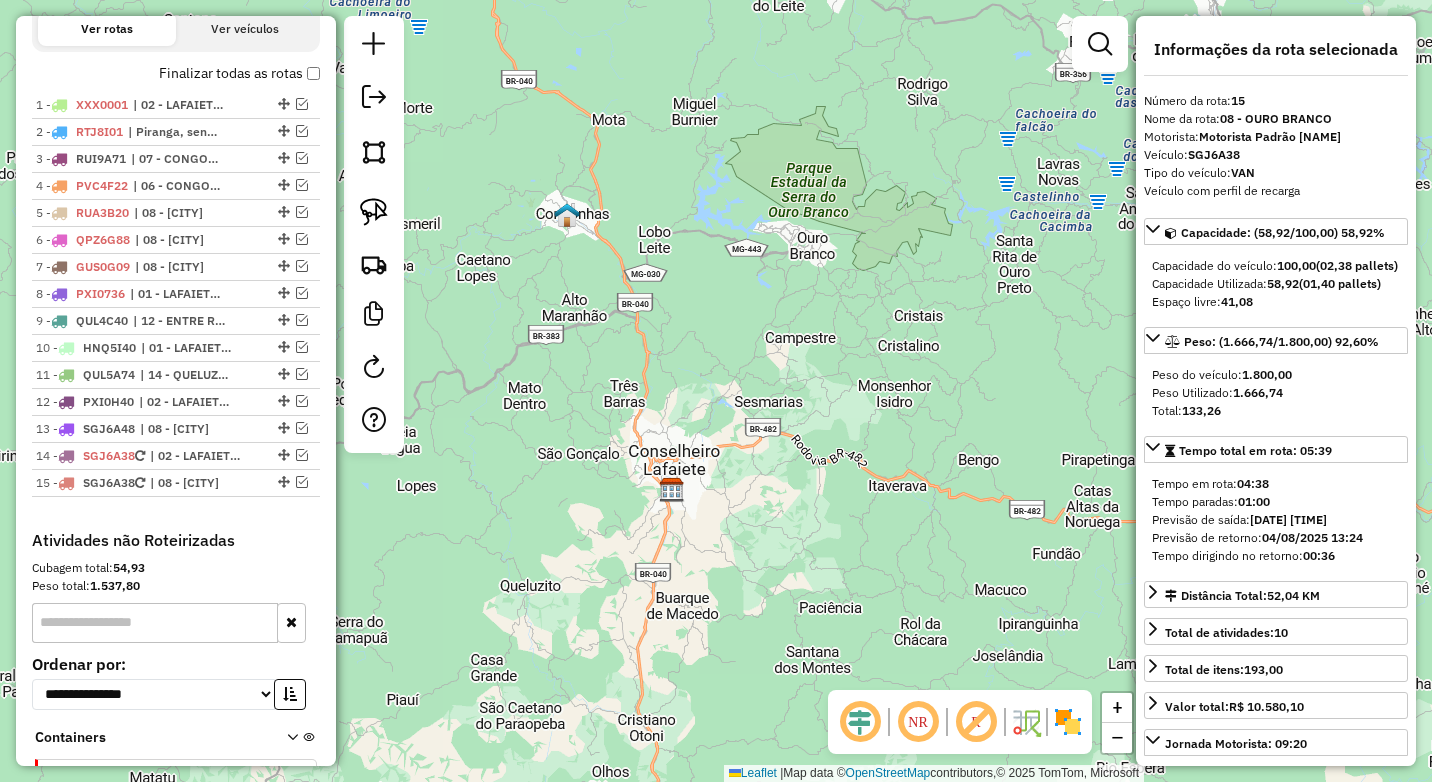 scroll, scrollTop: 701, scrollLeft: 0, axis: vertical 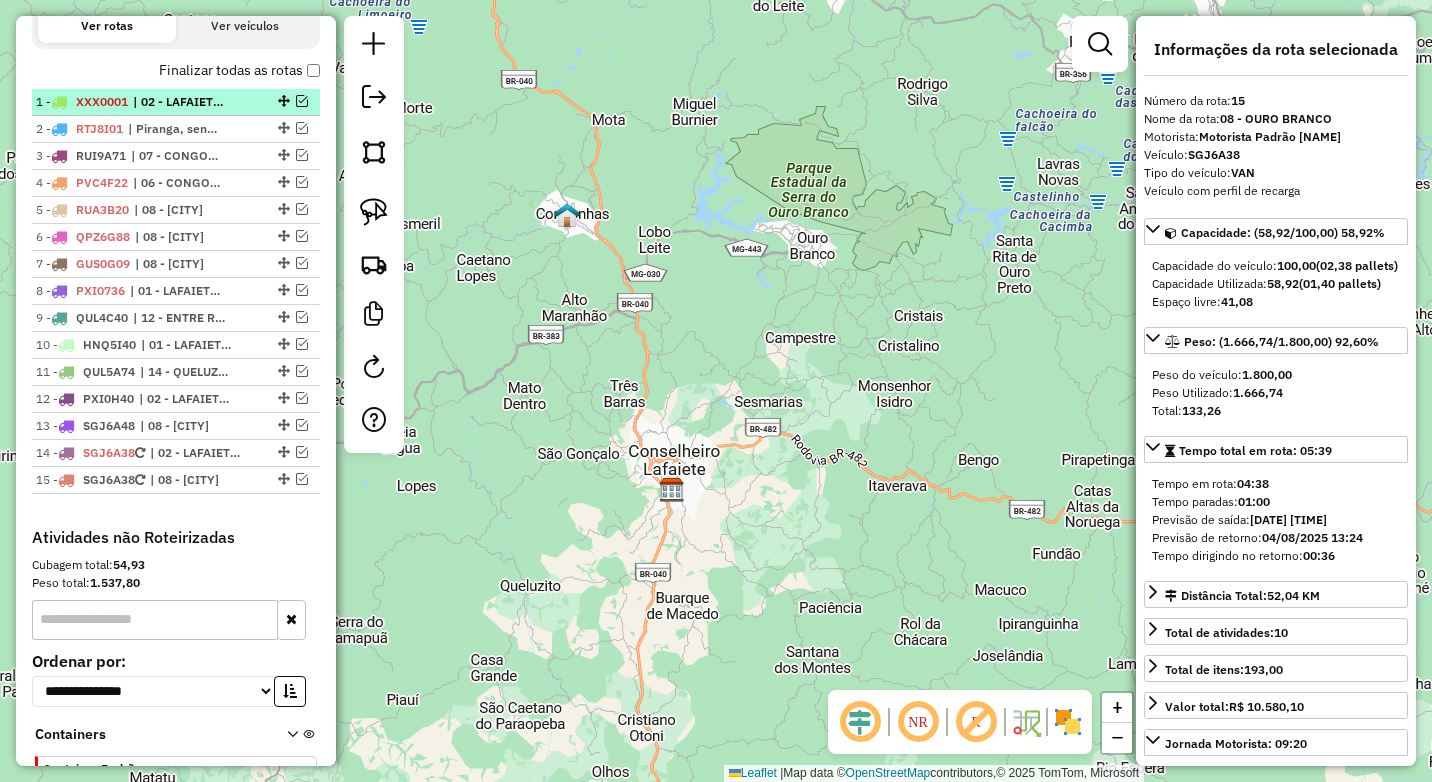 click at bounding box center (302, 101) 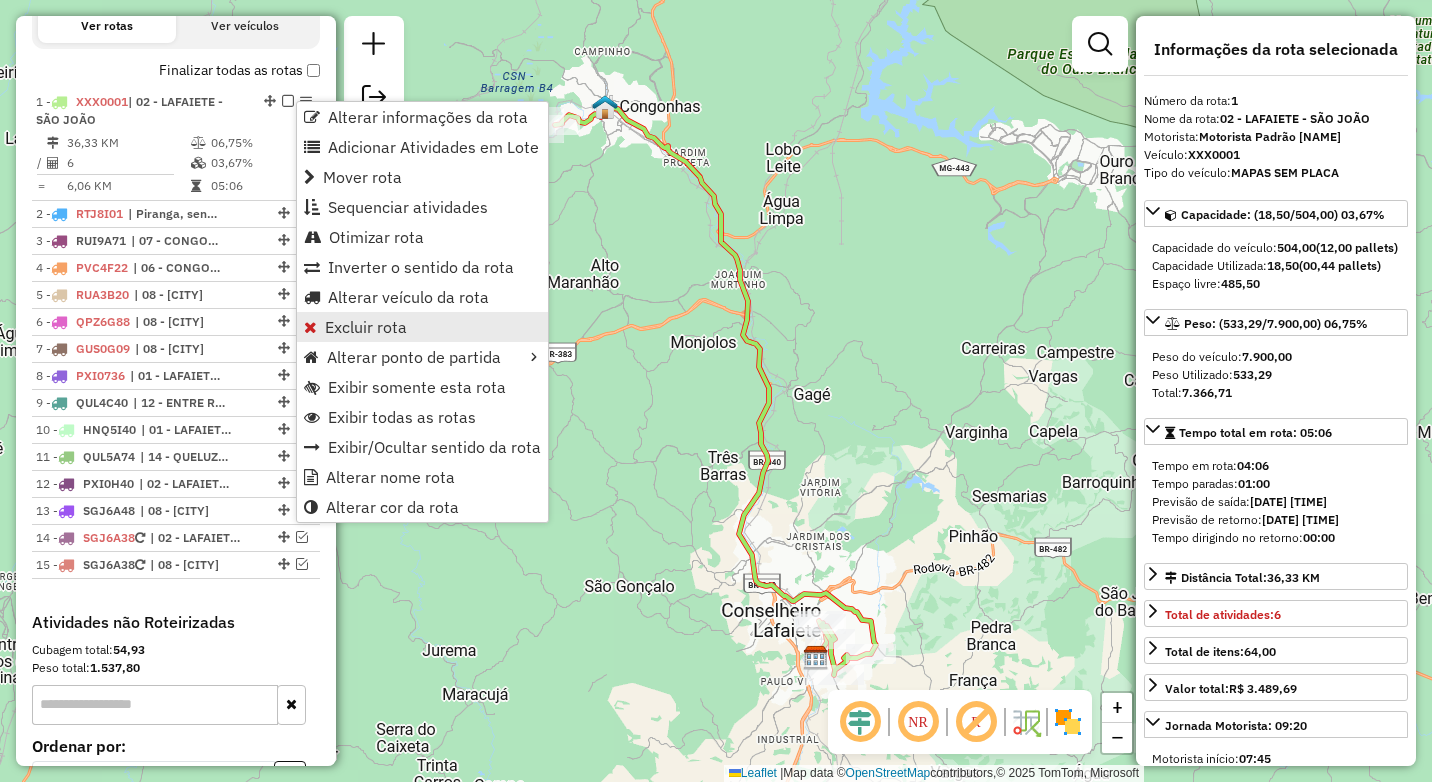 click on "Excluir rota" at bounding box center [422, 327] 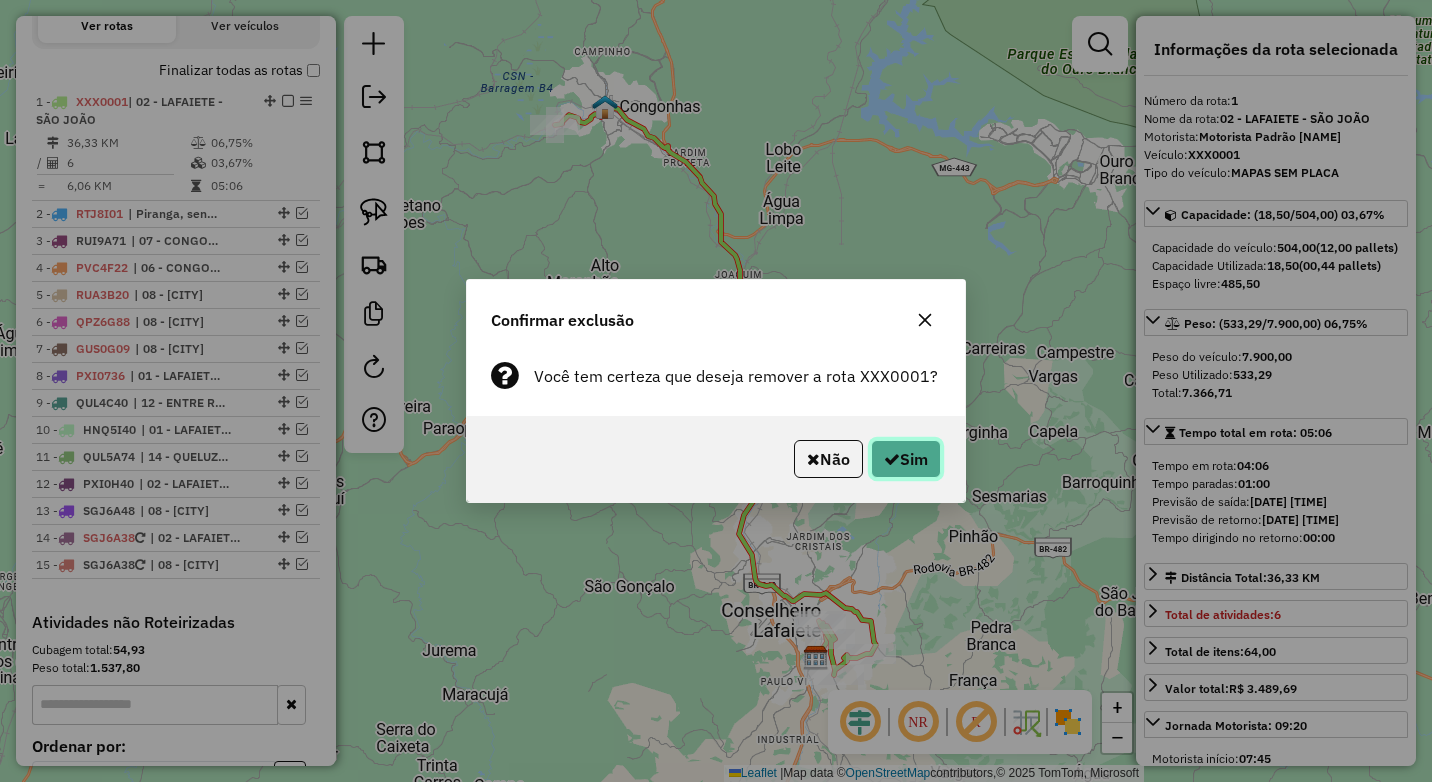 click on "Sim" 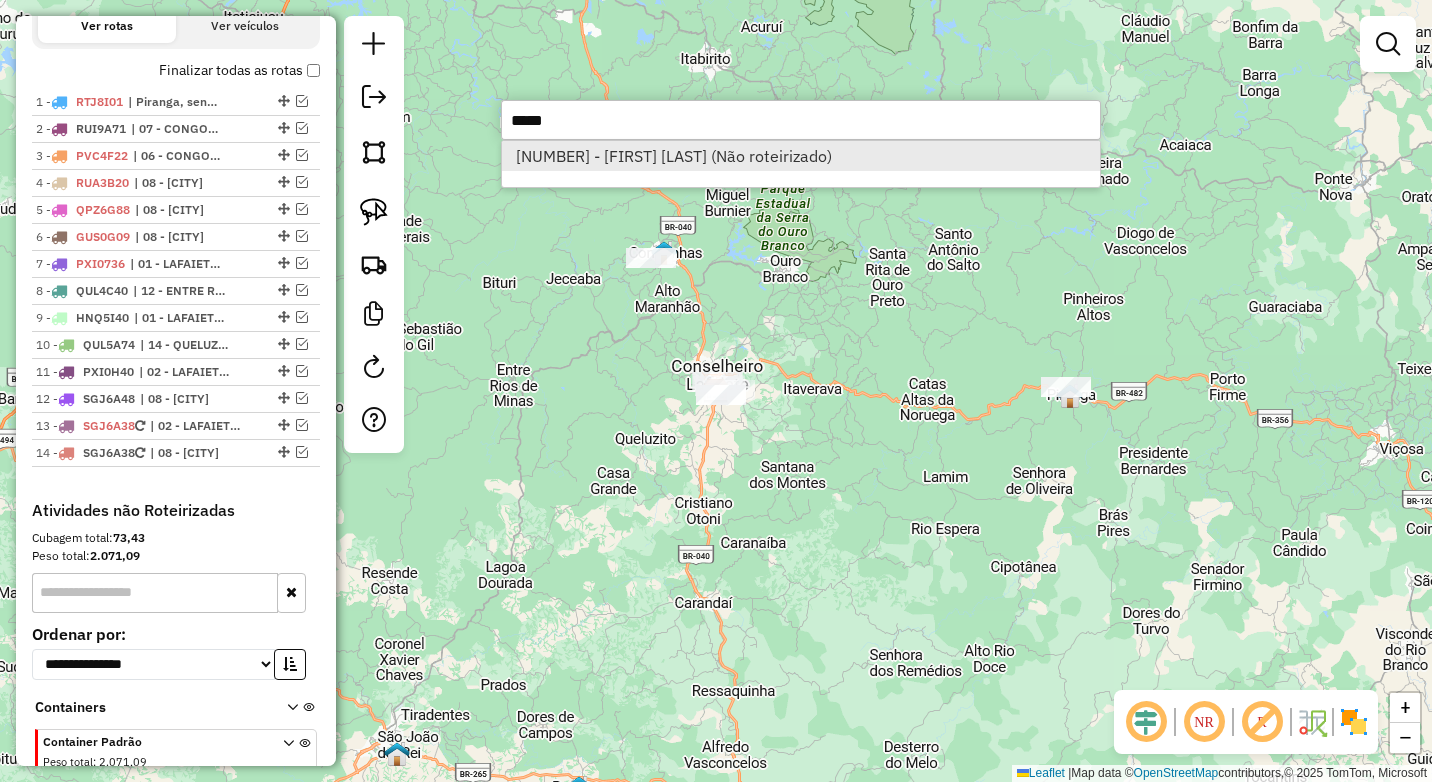 type on "*****" 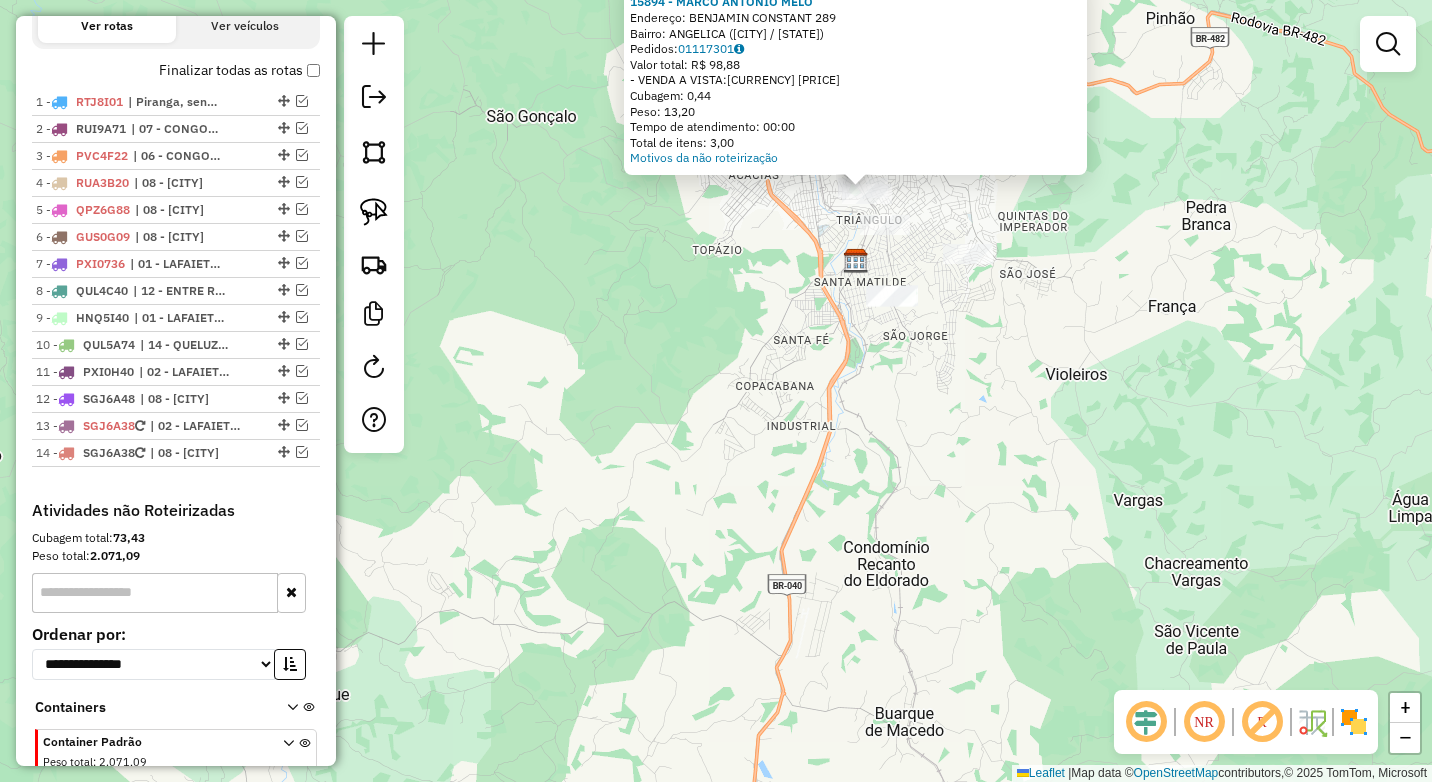 click on "Atividade não roteirizada 15894 - MARCO ANTONIO MELO  Endereço:  BENJAMIN CONSTANT 289   Bairro: ANGELICA (CONSELHEIRO LAFAIETE / MG)   Pedidos:  01117301   Valor total: R$ 98,88   - VENDA A VISTA:  R$ 98,88   Cubagem: 0,44   Peso: 13,20   Tempo de atendimento: 00:00   Total de itens: 3,00  Motivos da não roteirização × Janela de atendimento Grade de atendimento Capacidade Transportadoras Veículos Cliente Pedidos  Rotas Selecione os dias de semana para filtrar as janelas de atendimento  Seg   Ter   Qua   Qui   Sex   Sáb   Dom  Informe o período da janela de atendimento: De: Até:  Filtrar exatamente a janela do cliente  Considerar janela de atendimento padrão  Selecione os dias de semana para filtrar as grades de atendimento  Seg   Ter   Qua   Qui   Sex   Sáb   Dom   Considerar clientes sem dia de atendimento cadastrado  Clientes fora do dia de atendimento selecionado Filtrar as atividades entre os valores definidos abaixo:  Peso mínimo:  ****  Peso máximo:  ****  Cubagem mínima:   De:   Até:" 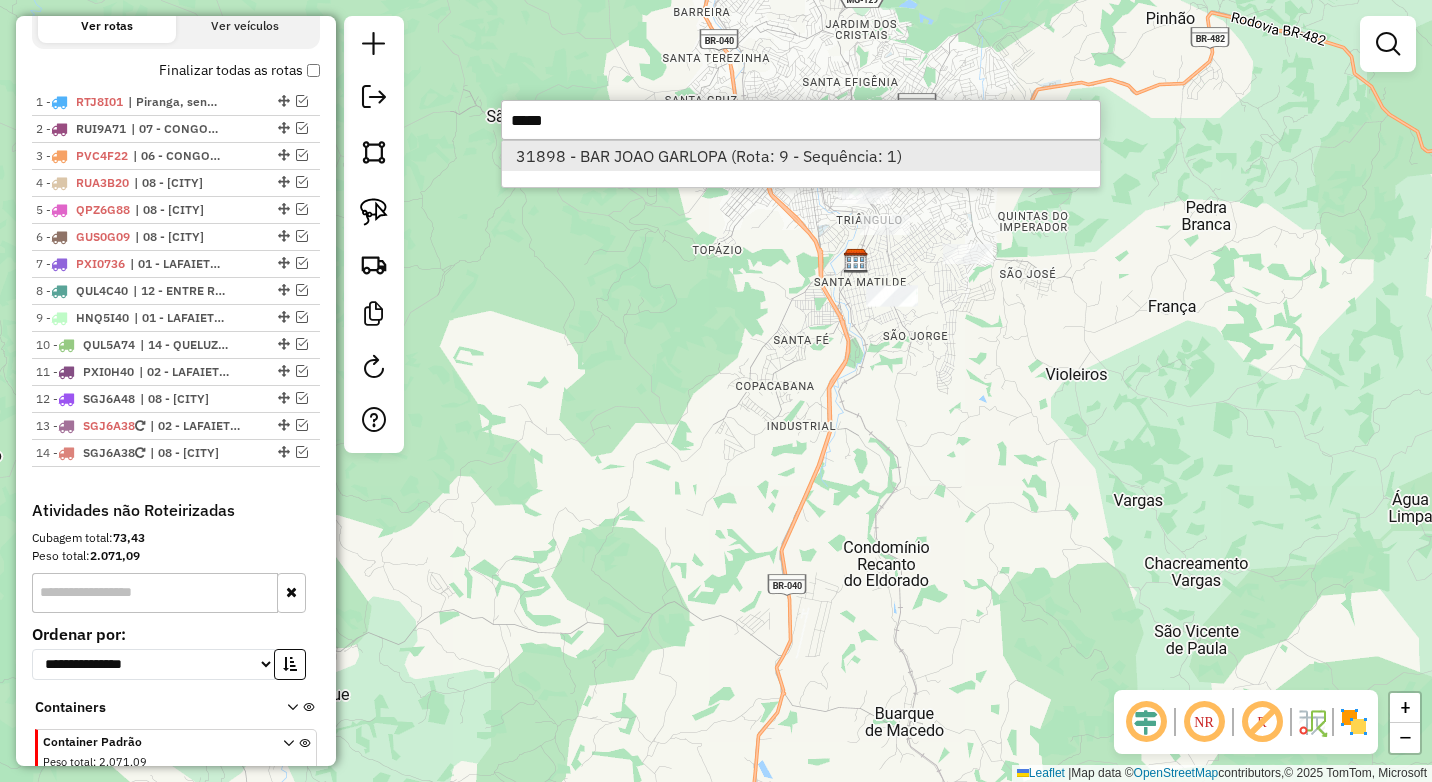 type on "*****" 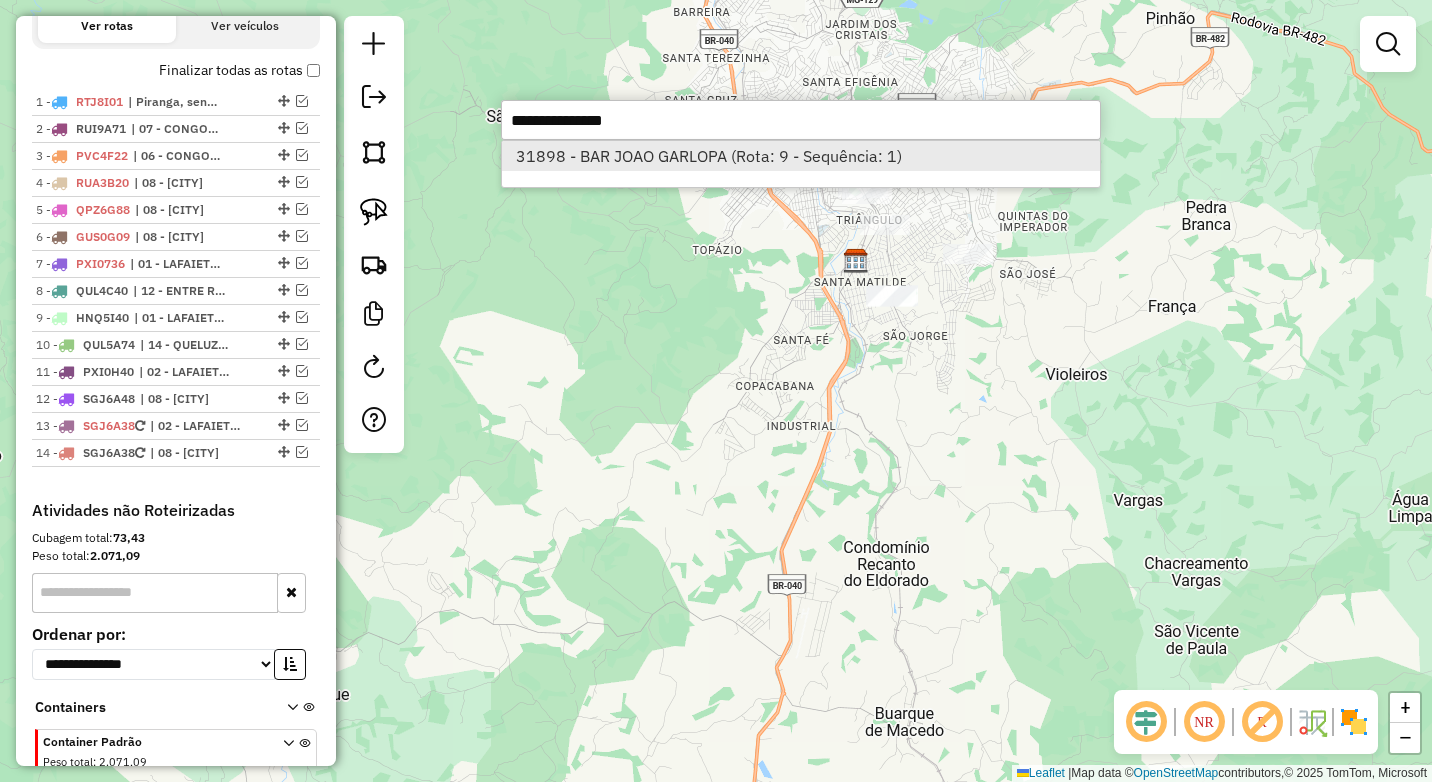 select on "*********" 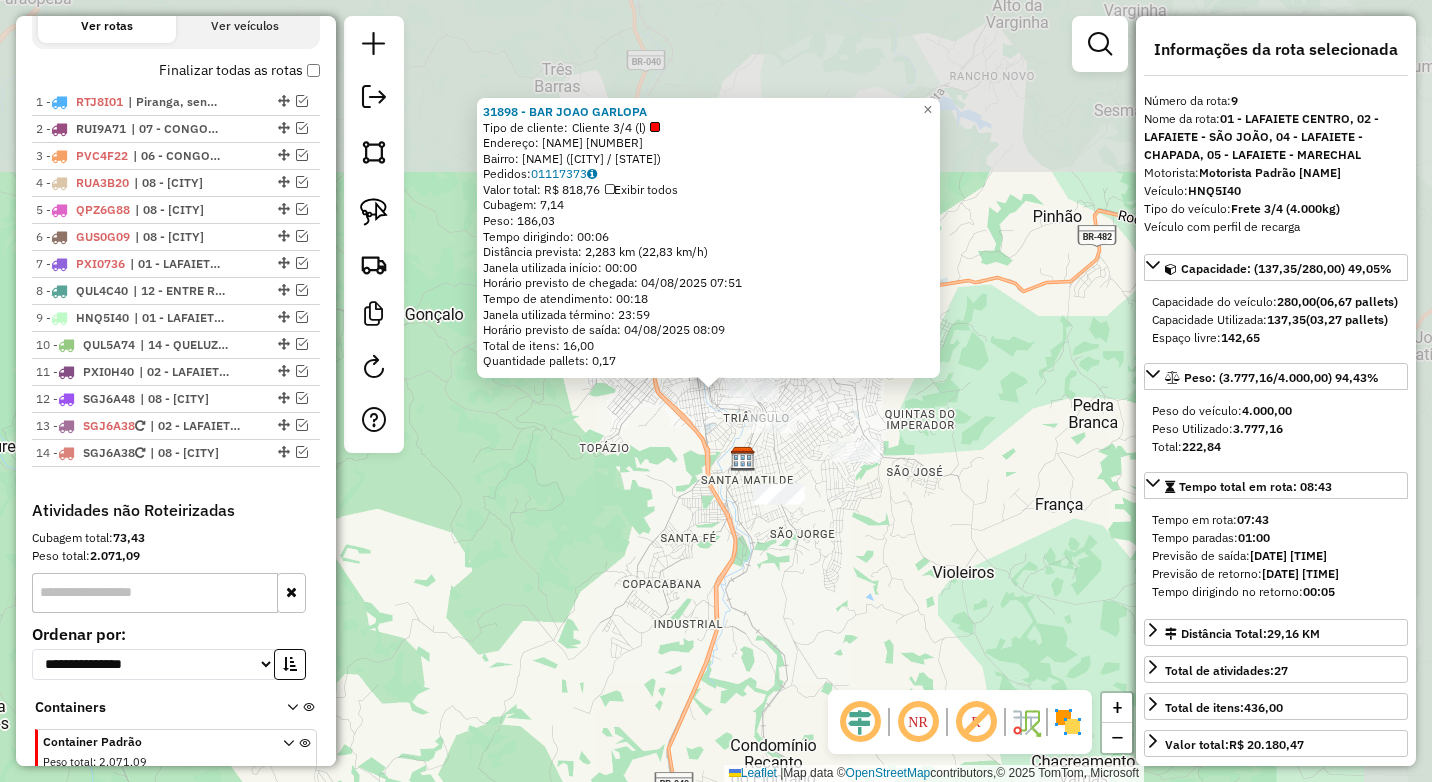 scroll, scrollTop: 796, scrollLeft: 0, axis: vertical 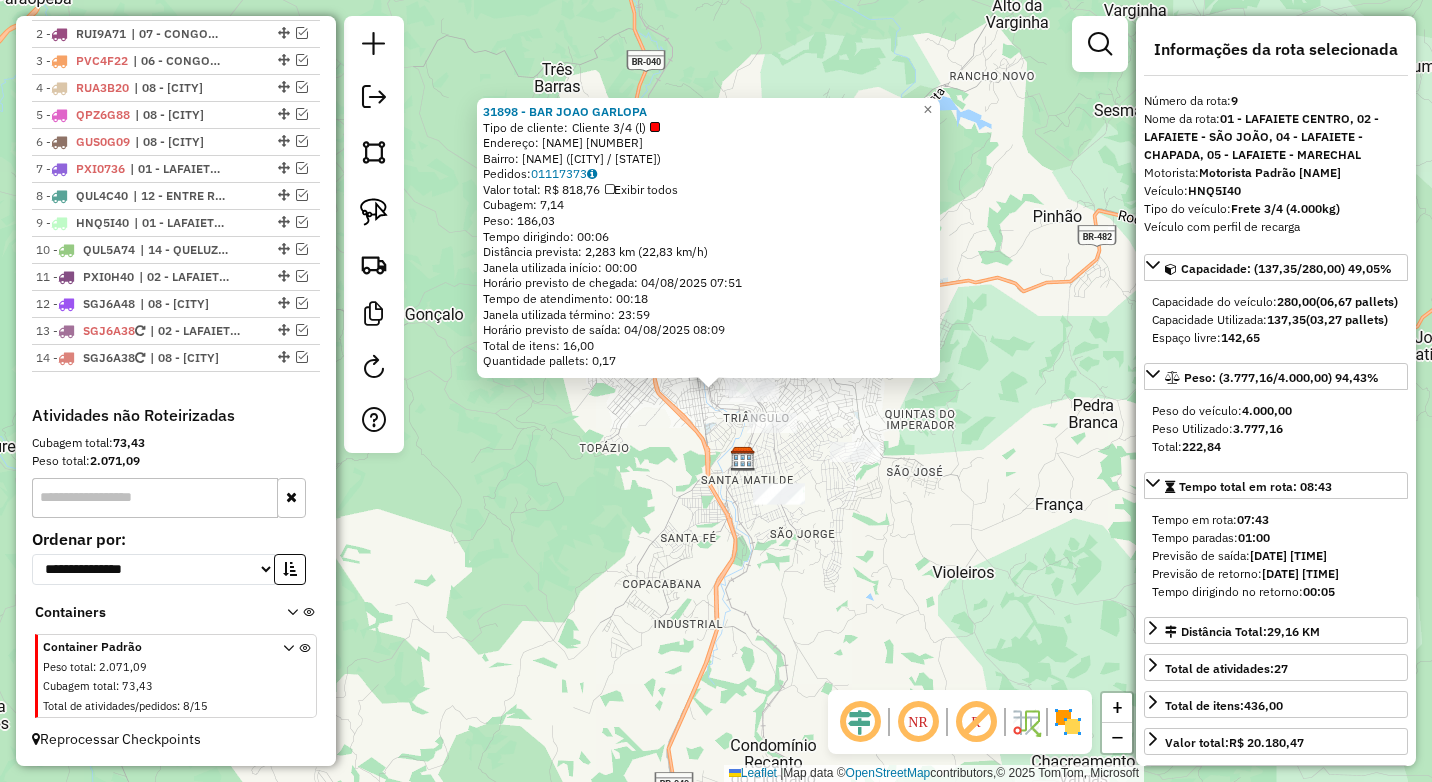 click on "HNQ5I40" at bounding box center (1214, 190) 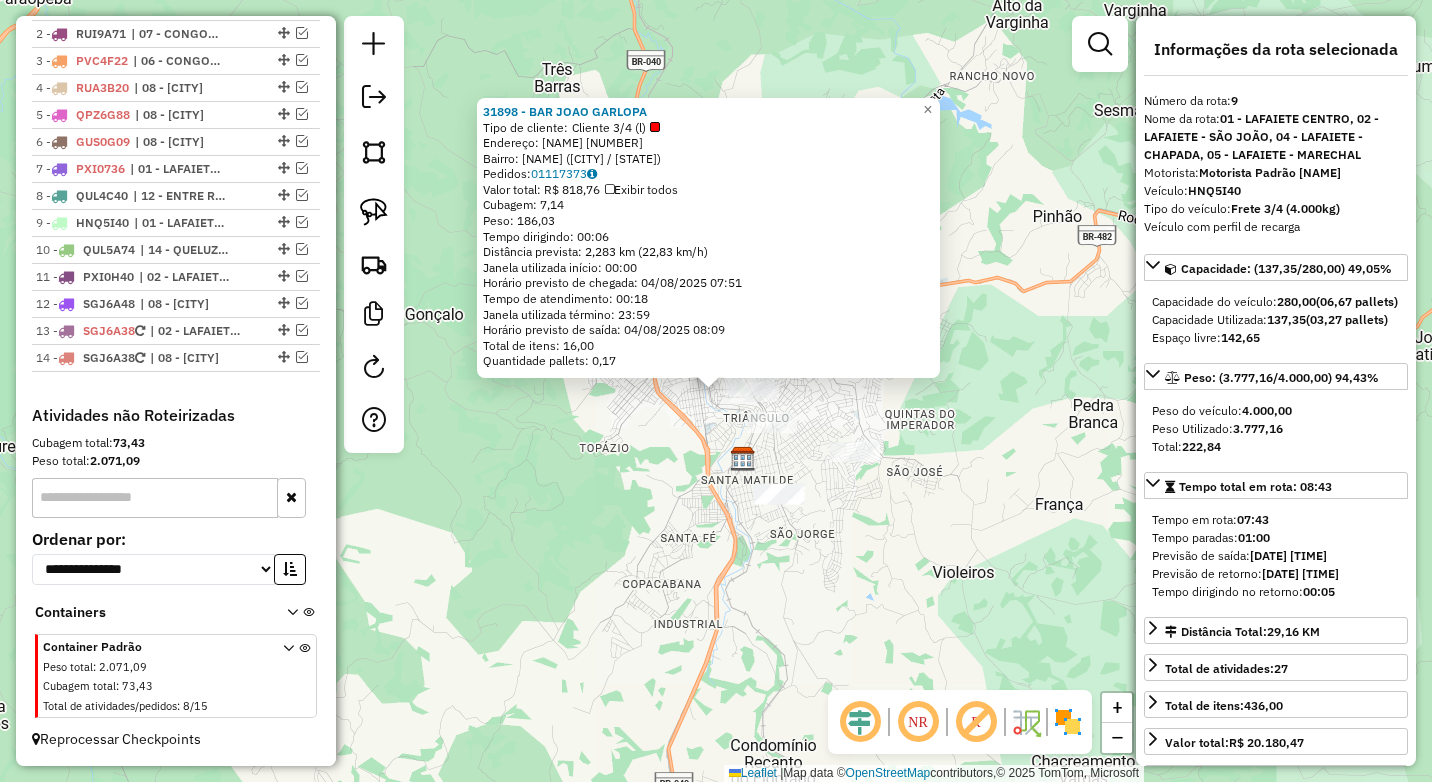 click on "31898 - BAR JOAO GARLOPA  Tipo de cliente:   Cliente 3/4  (l)   Endereço:  CAMPO INDEPENDENTE 19   Bairro: CENTRO (CONSELHEIRO LAFAIETE / MG)   Pedidos:  01117373   Valor total: R$ 818,76   Exibir todos   Cubagem: 7,14  Peso: 186,03  Tempo dirigindo: 00:06   Distância prevista: 2,283 km (22,83 km/h)   Janela utilizada início: 00:00   Horário previsto de chegada: 04/08/2025 07:51   Tempo de atendimento: 00:18   Janela utilizada término: 23:59   Horário previsto de saída: 04/08/2025 08:09   Total de itens: 16,00   Quantidade pallets: 0,17  × Janela de atendimento Grade de atendimento Capacidade Transportadoras Veículos Cliente Pedidos  Rotas Selecione os dias de semana para filtrar as janelas de atendimento  Seg   Ter   Qua   Qui   Sex   Sáb   Dom  Informe o período da janela de atendimento: De: Até:  Filtrar exatamente a janela do cliente  Considerar janela de atendimento padrão  Selecione os dias de semana para filtrar as grades de atendimento  Seg   Ter   Qua   Qui   Sex   Sáb   Dom  **** ****" 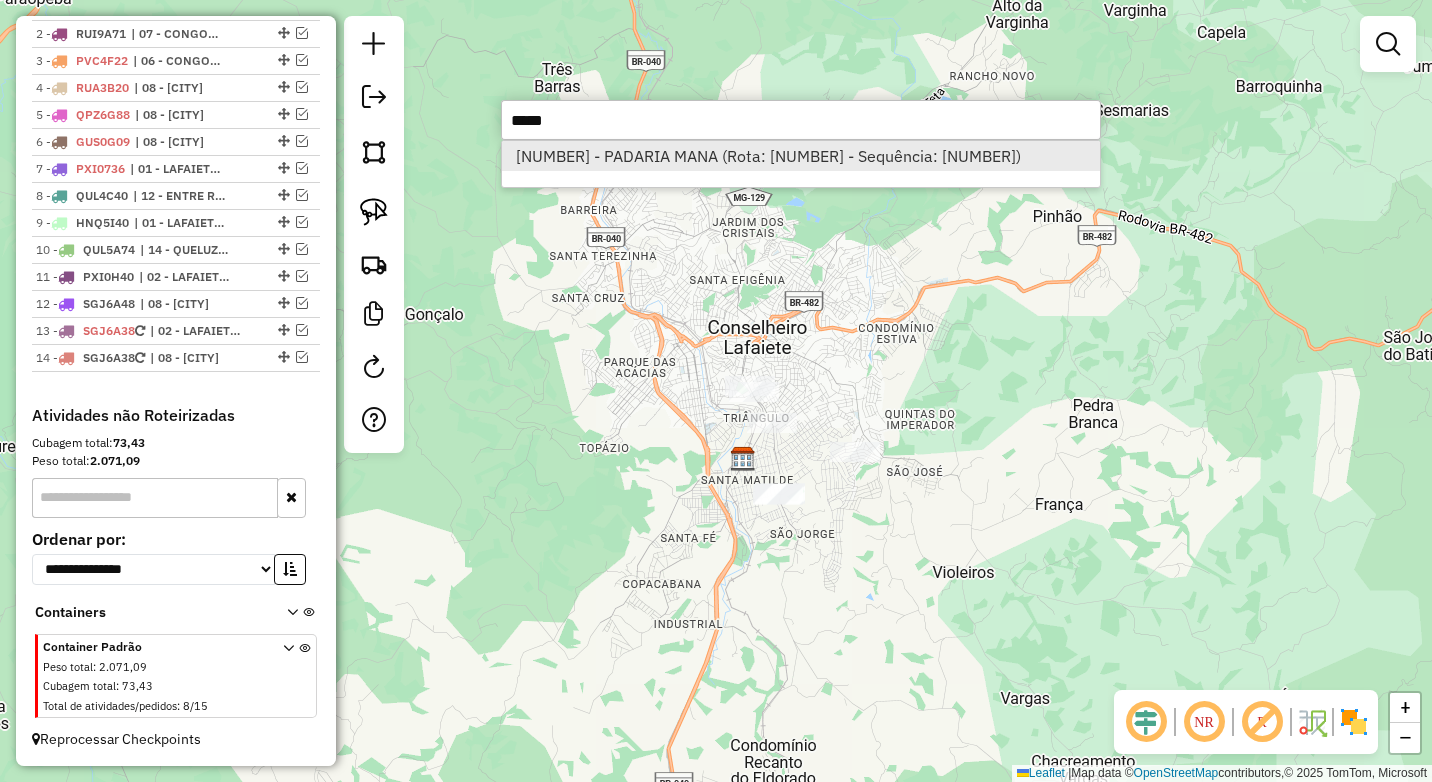 type on "*****" 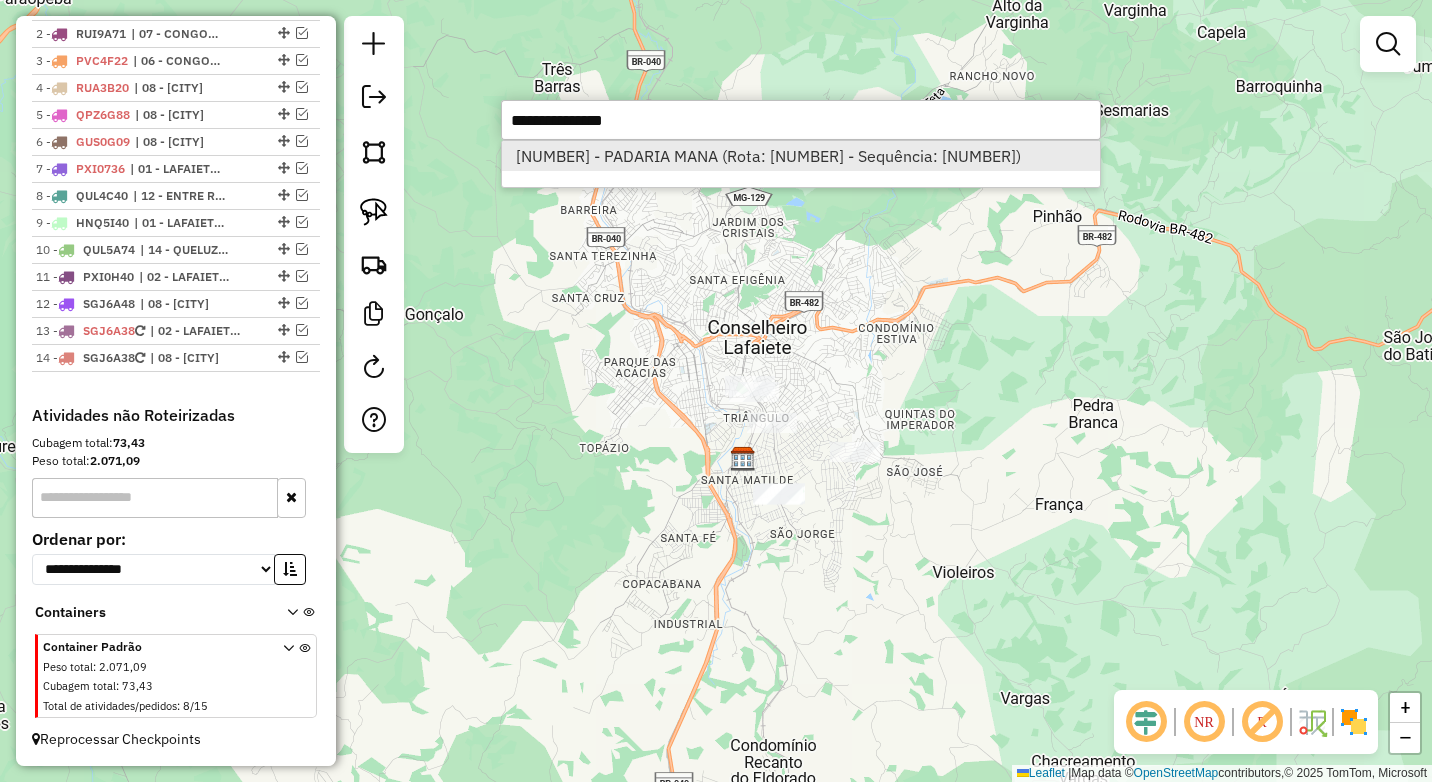 select on "*********" 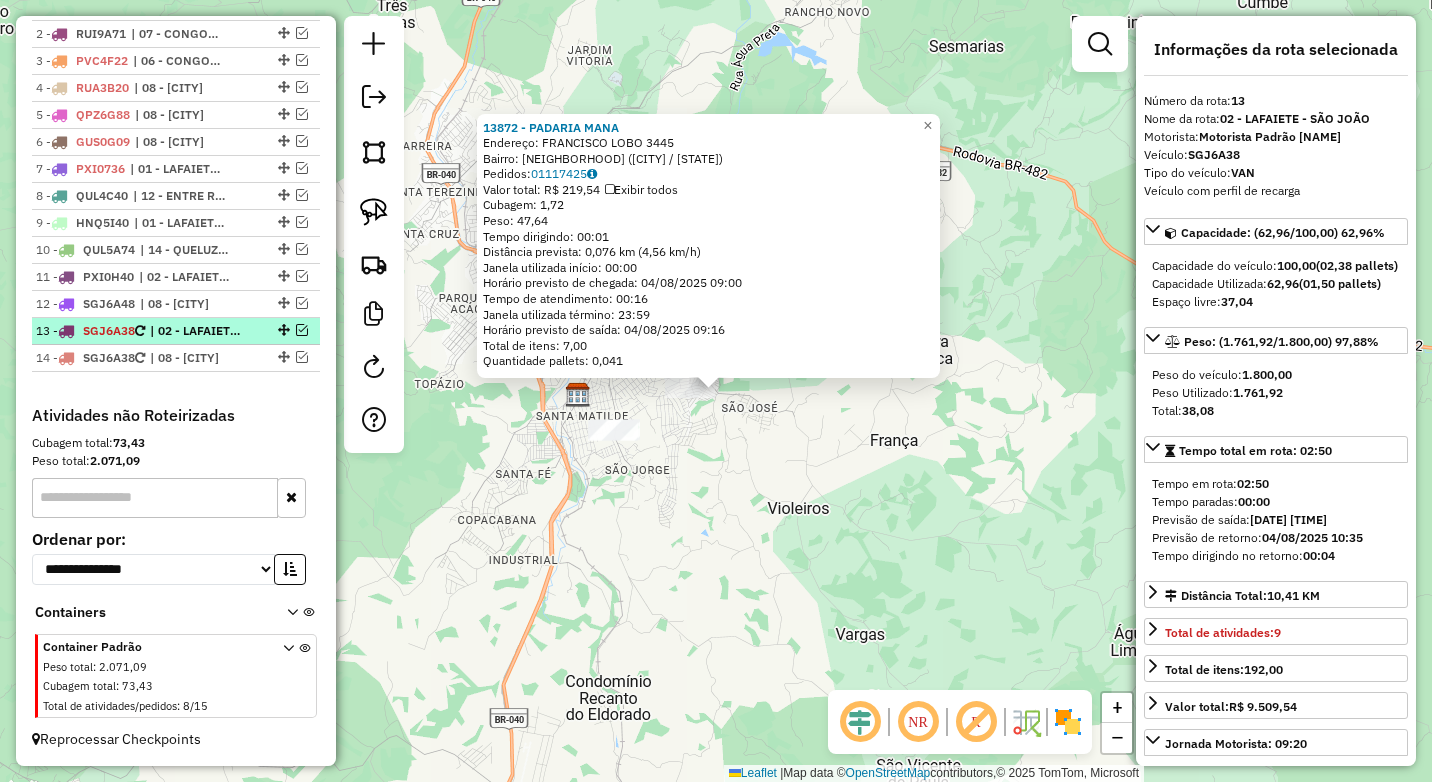 click at bounding box center (302, 330) 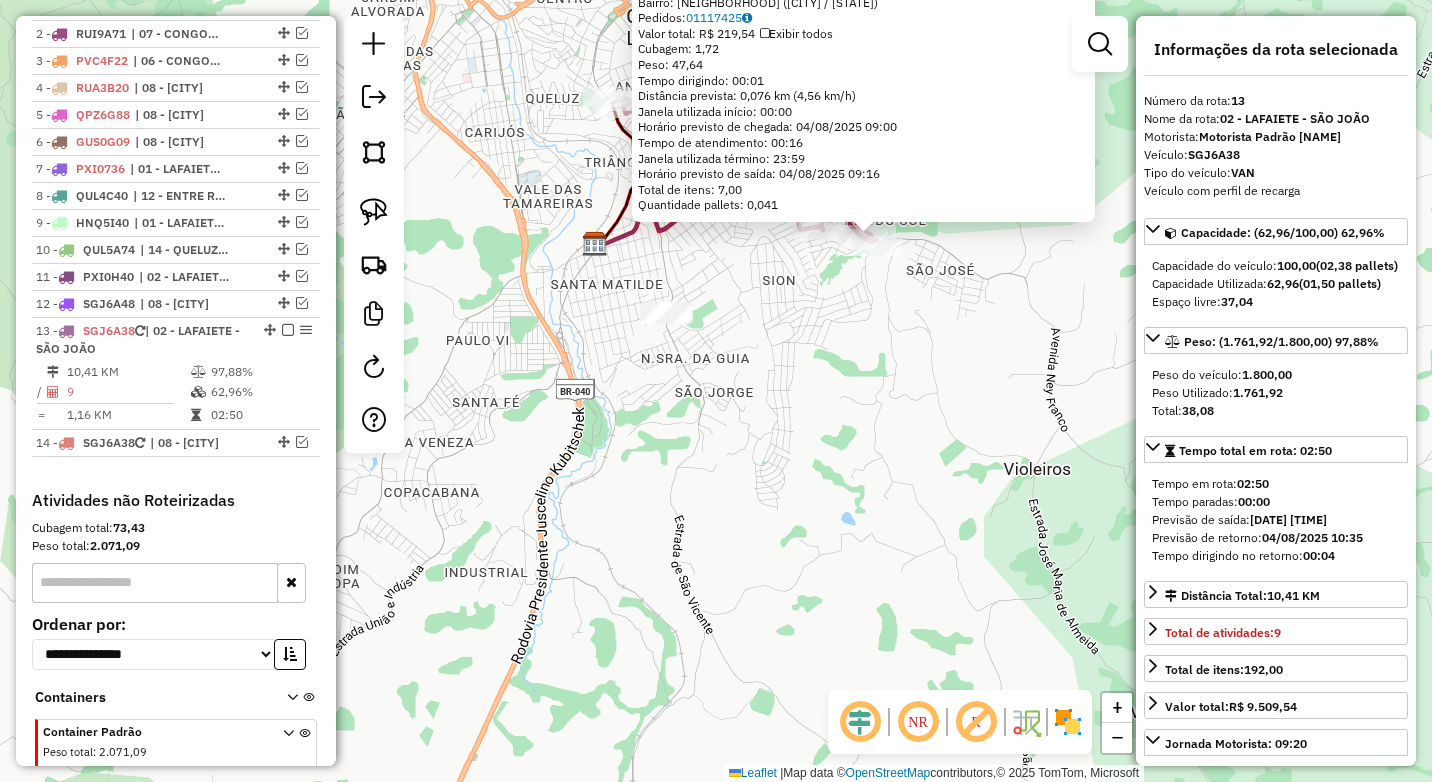 click on "SGJ6A38" at bounding box center [1214, 154] 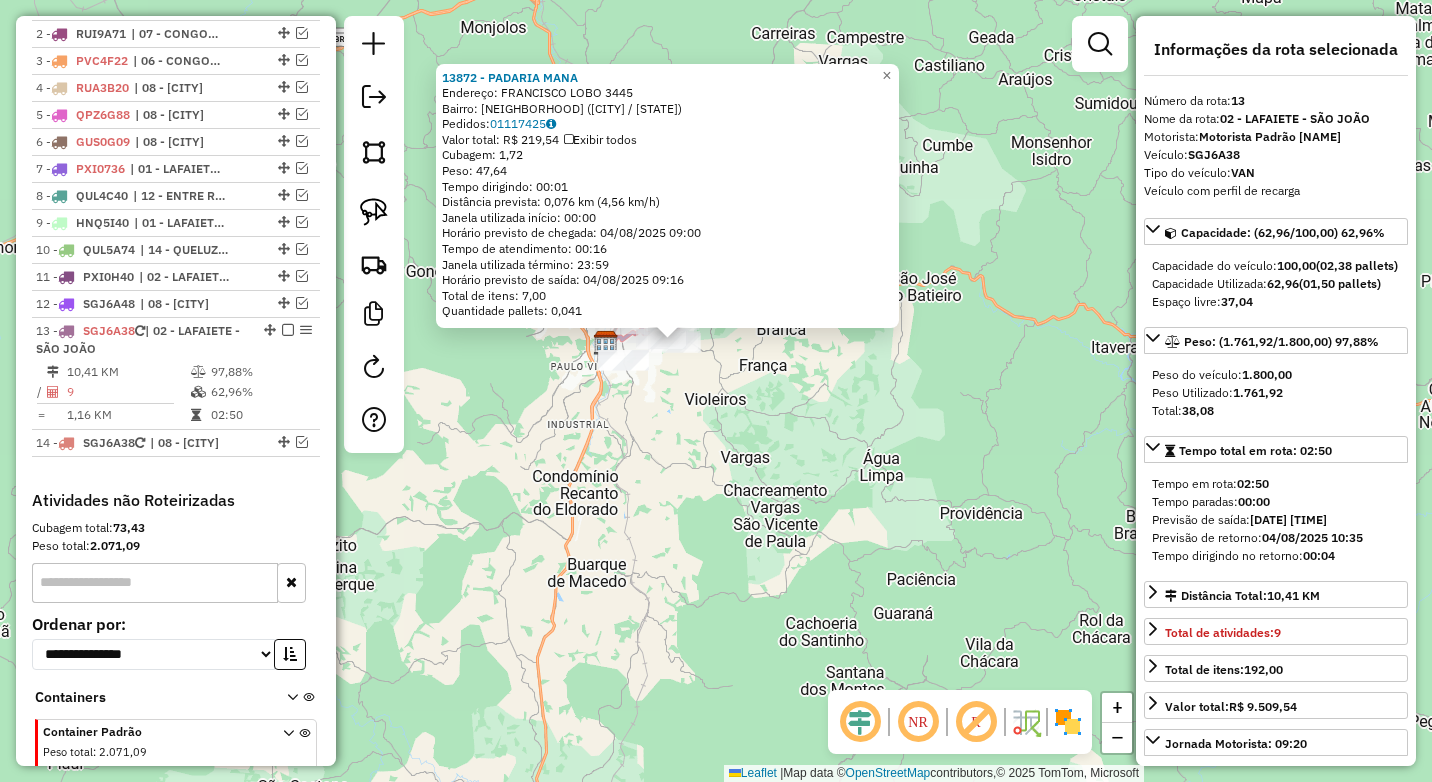 drag, startPoint x: 605, startPoint y: 81, endPoint x: 447, endPoint y: 79, distance: 158.01266 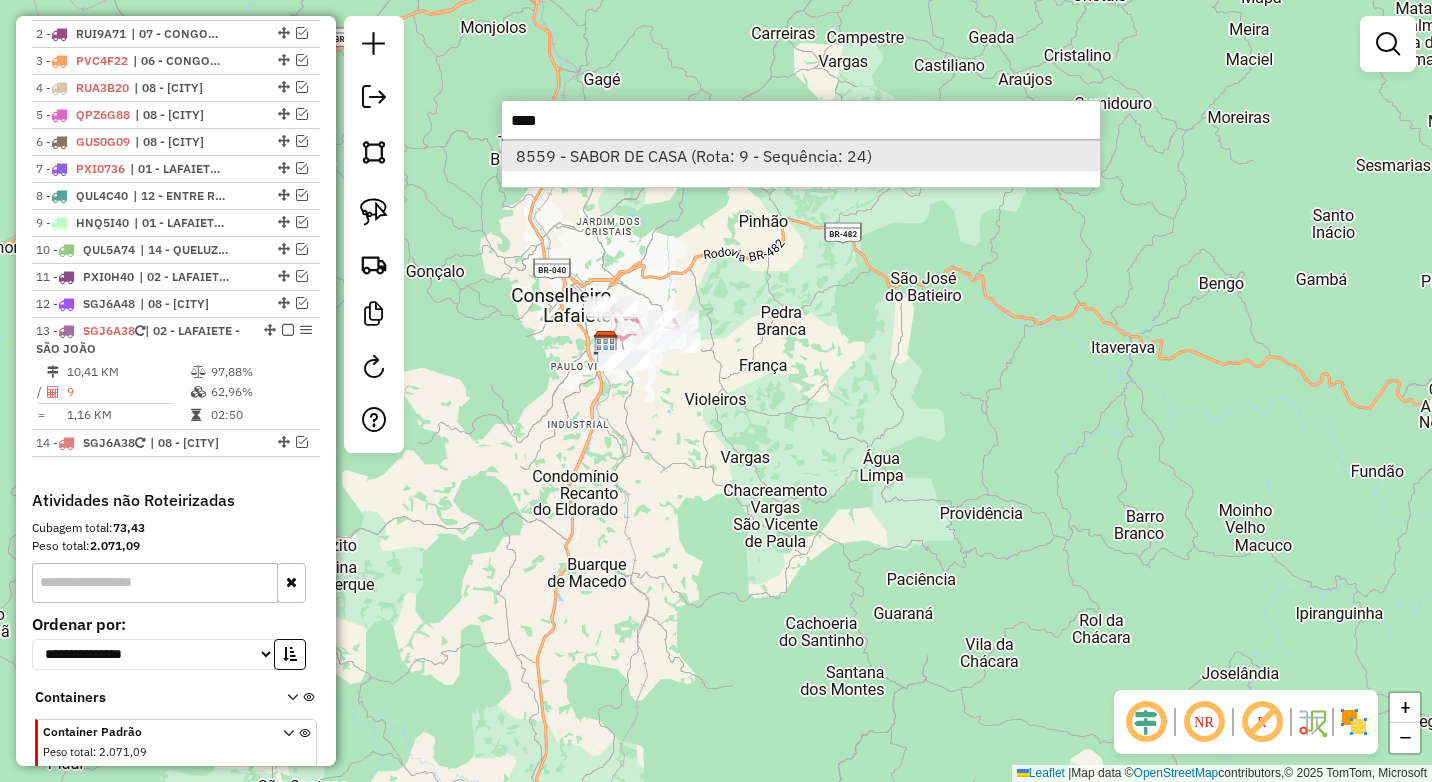 type on "****" 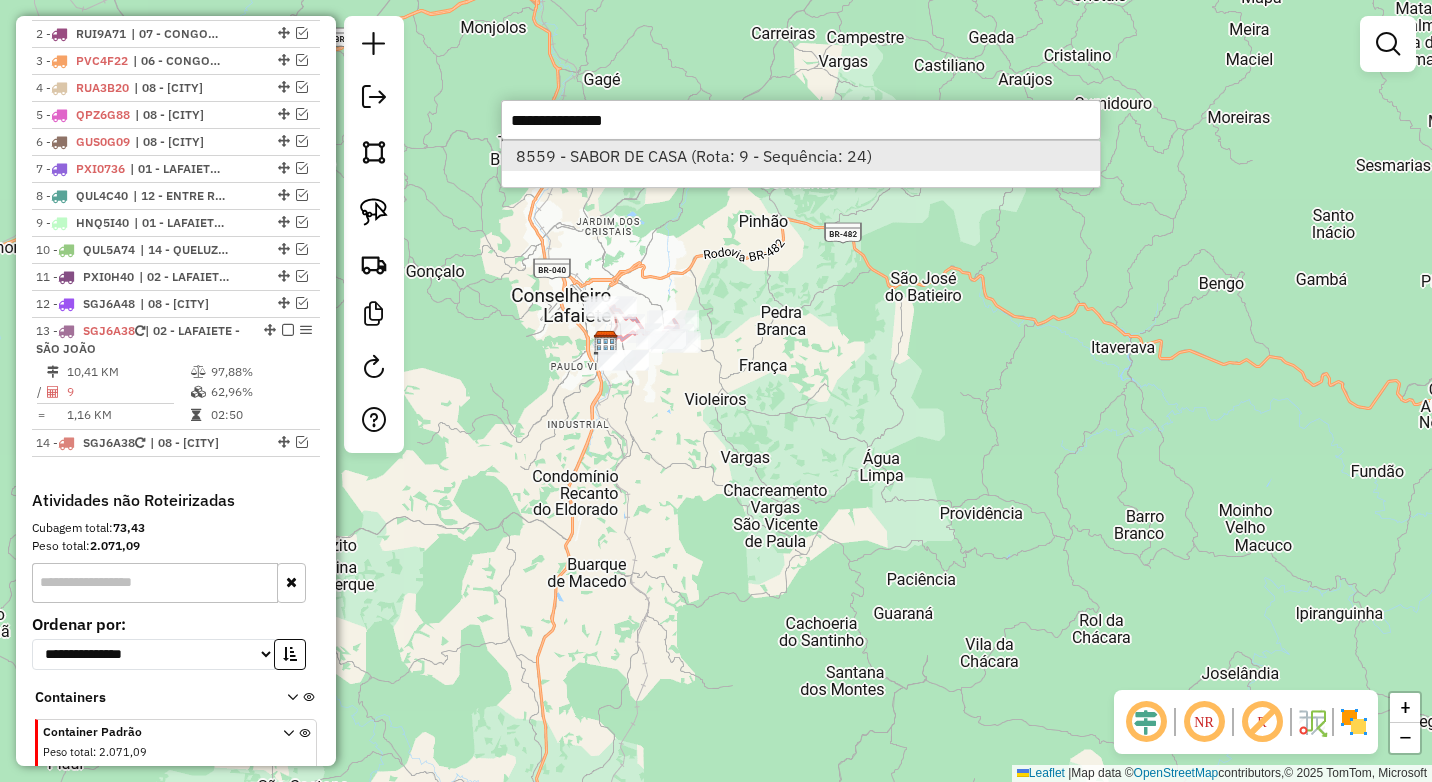 select on "*********" 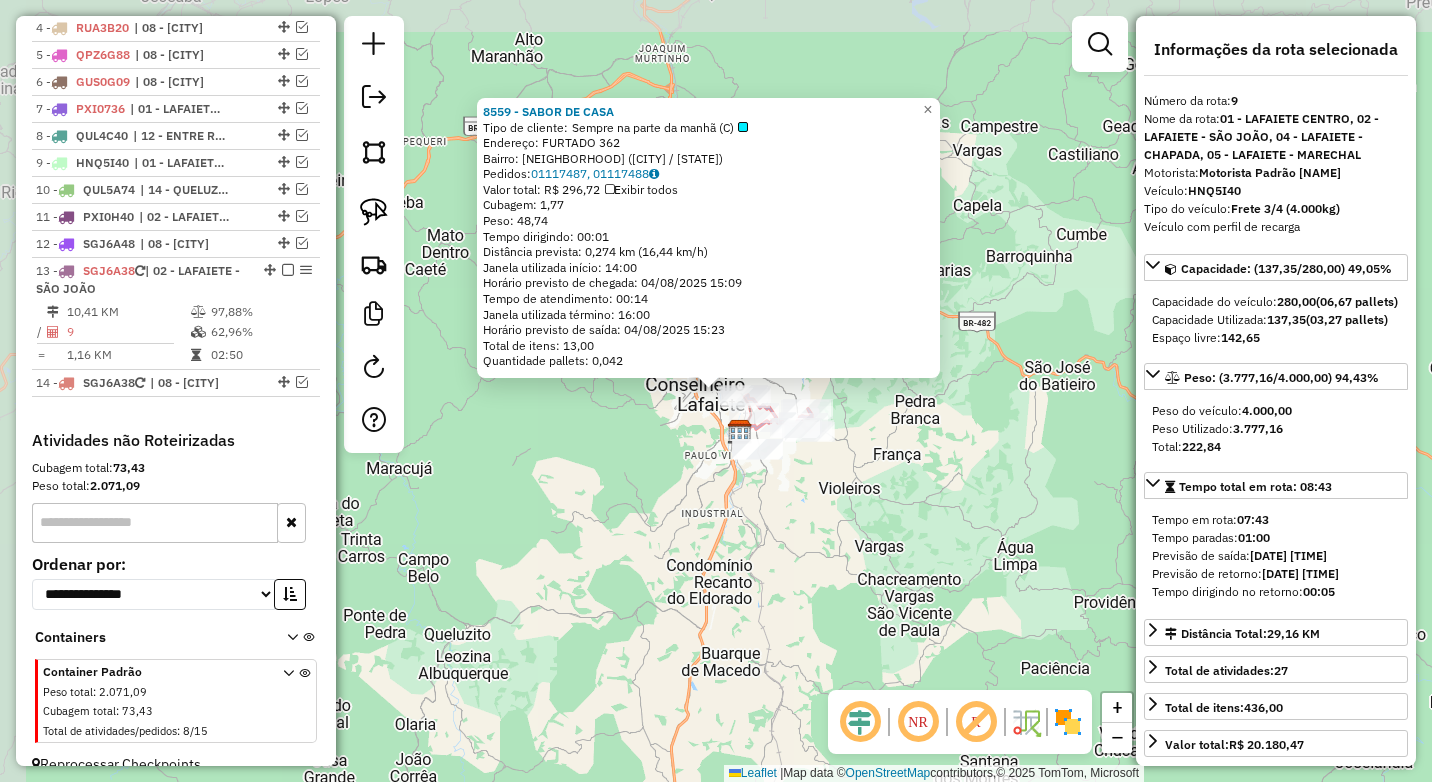 scroll, scrollTop: 881, scrollLeft: 0, axis: vertical 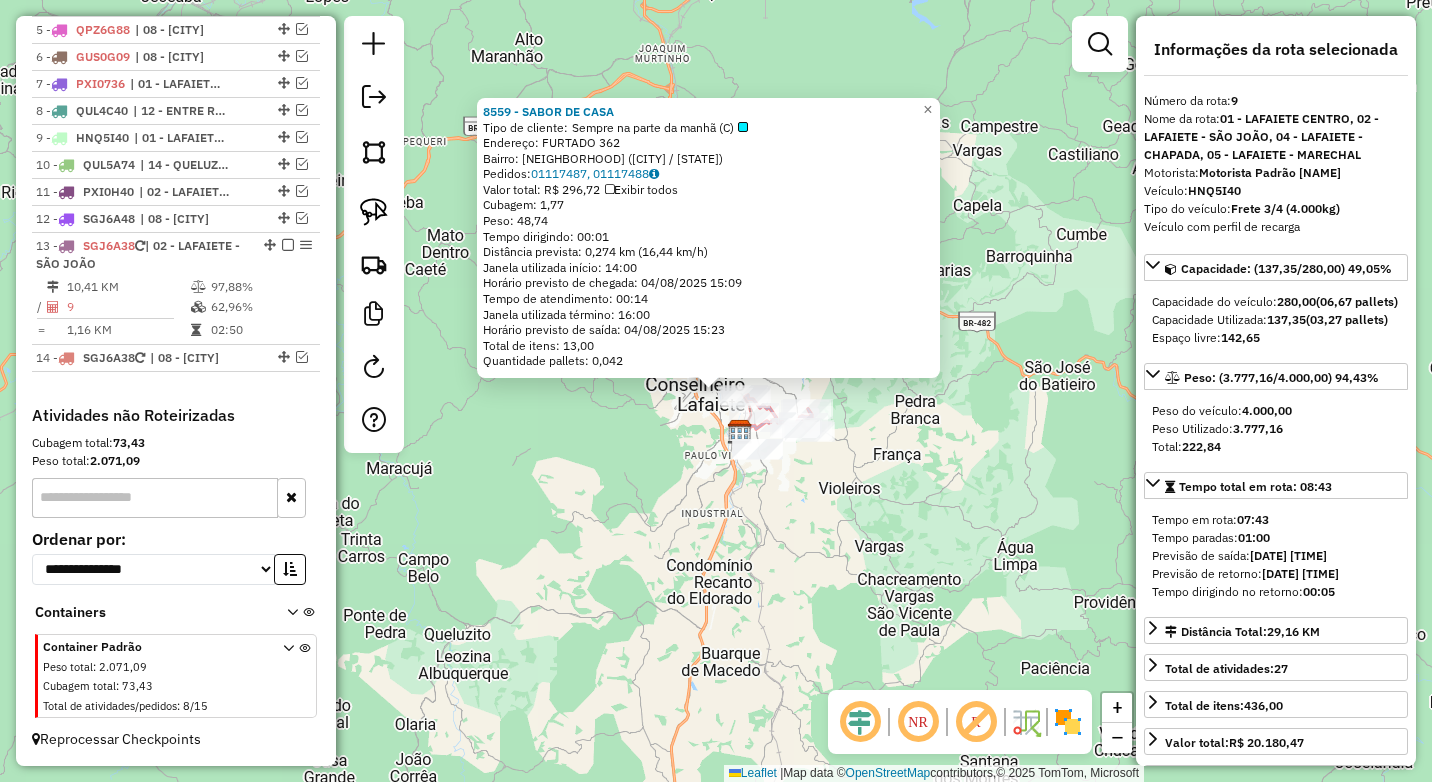 drag, startPoint x: 621, startPoint y: 107, endPoint x: 487, endPoint y: 110, distance: 134.03358 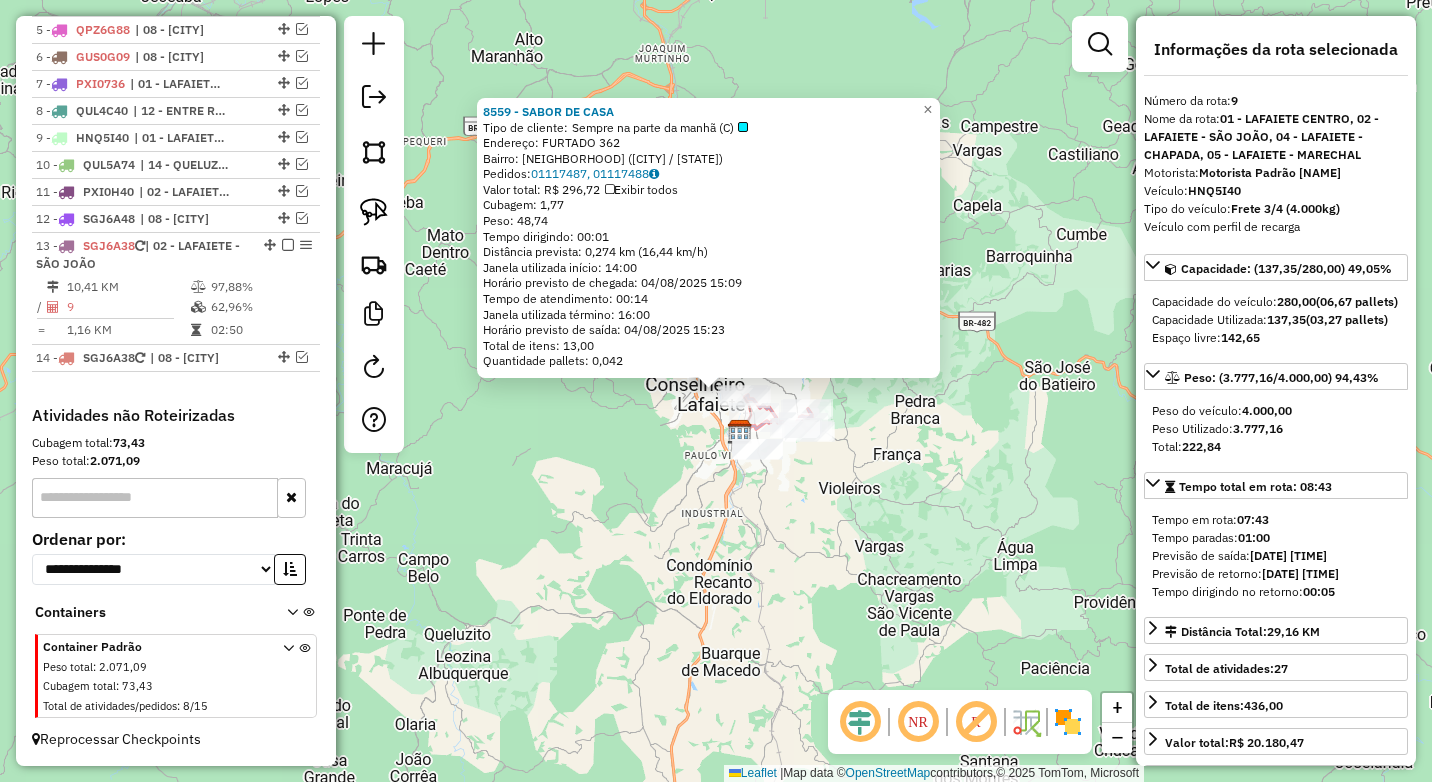 click on "8559 - SABOR DE CASA  Tipo de cliente:   Sempre na parte da manhã (C)   Endereço:  FURTADO 362   Bairro: SANTA MATILDE (CONSELHEIRO LAFAIETE / MG)   Pedidos:  01117487, 01117488   Valor total: R$ 296,72   Exibir todos   Cubagem: 1,77  Peso: 48,74  Tempo dirigindo: 00:01   Distância prevista: 0,274 km (16,44 km/h)   Janela utilizada início: 14:00   Horário previsto de chegada: 04/08/2025 15:09   Tempo de atendimento: 00:14   Janela utilizada término: 16:00   Horário previsto de saída: 04/08/2025 15:23   Total de itens: 13,00   Quantidade pallets: 0,042  × Janela de atendimento Grade de atendimento Capacidade Transportadoras Veículos Cliente Pedidos  Rotas Selecione os dias de semana para filtrar as janelas de atendimento  Seg   Ter   Qua   Qui   Sex   Sáb   Dom  Informe o período da janela de atendimento: De: Até:  Filtrar exatamente a janela do cliente  Considerar janela de atendimento padrão  Selecione os dias de semana para filtrar as grades de atendimento  Seg   Ter   Qua   Qui   Sex   Sáb" 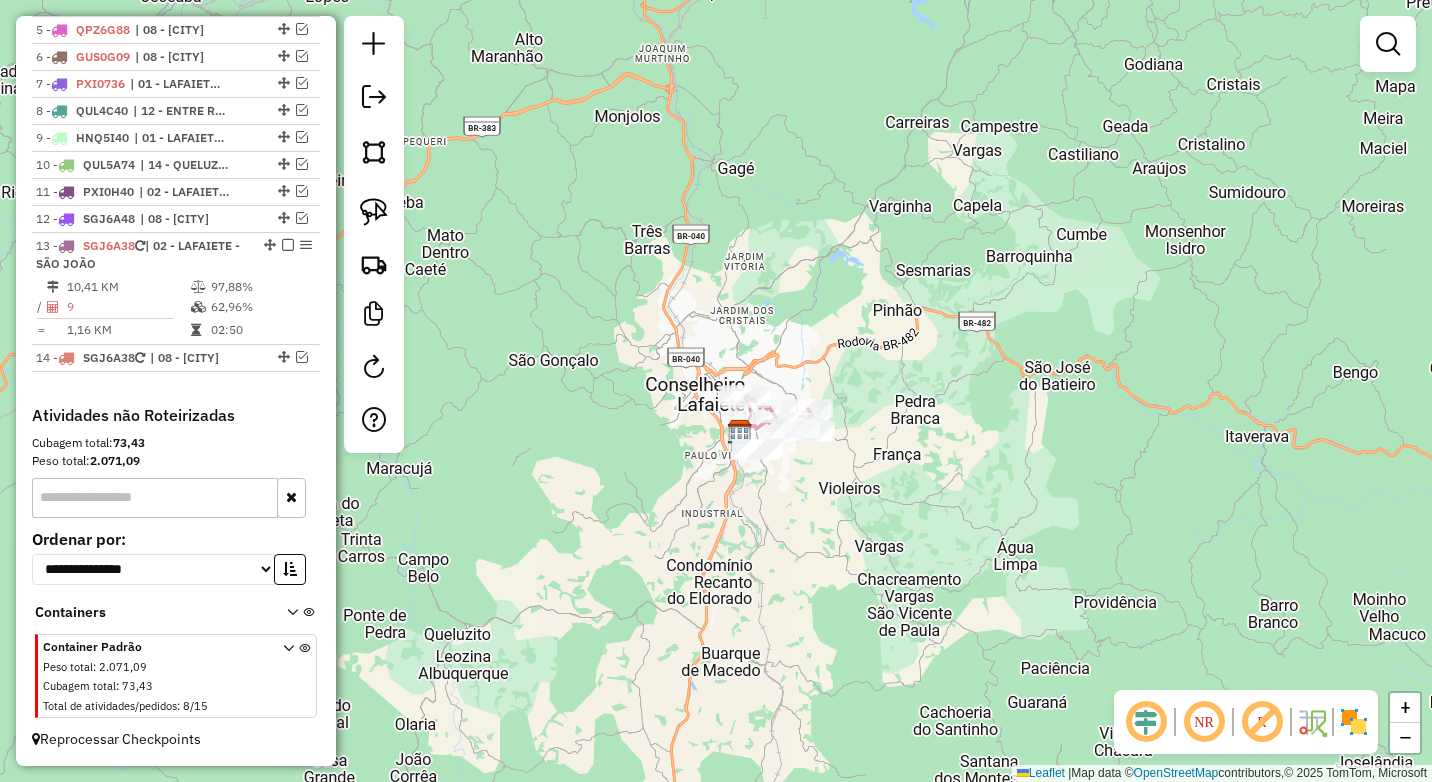 click on "Janela de atendimento Grade de atendimento Capacidade Transportadoras Veículos Cliente Pedidos  Rotas Selecione os dias de semana para filtrar as janelas de atendimento  Seg   Ter   Qua   Qui   Sex   Sáb   Dom  Informe o período da janela de atendimento: De: Até:  Filtrar exatamente a janela do cliente  Considerar janela de atendimento padrão  Selecione os dias de semana para filtrar as grades de atendimento  Seg   Ter   Qua   Qui   Sex   Sáb   Dom   Considerar clientes sem dia de atendimento cadastrado  Clientes fora do dia de atendimento selecionado Filtrar as atividades entre os valores definidos abaixo:  Peso mínimo:  ****  Peso máximo:  ****  Cubagem mínima:   Cubagem máxima:   De:   Até:  Filtrar as atividades entre o tempo de atendimento definido abaixo:  De:   Até:   Considerar capacidade total dos clientes não roteirizados Transportadora: Selecione um ou mais itens Tipo de veículo: Selecione um ou mais itens Veículo: Selecione um ou mais itens Motorista: Selecione um ou mais itens De:" 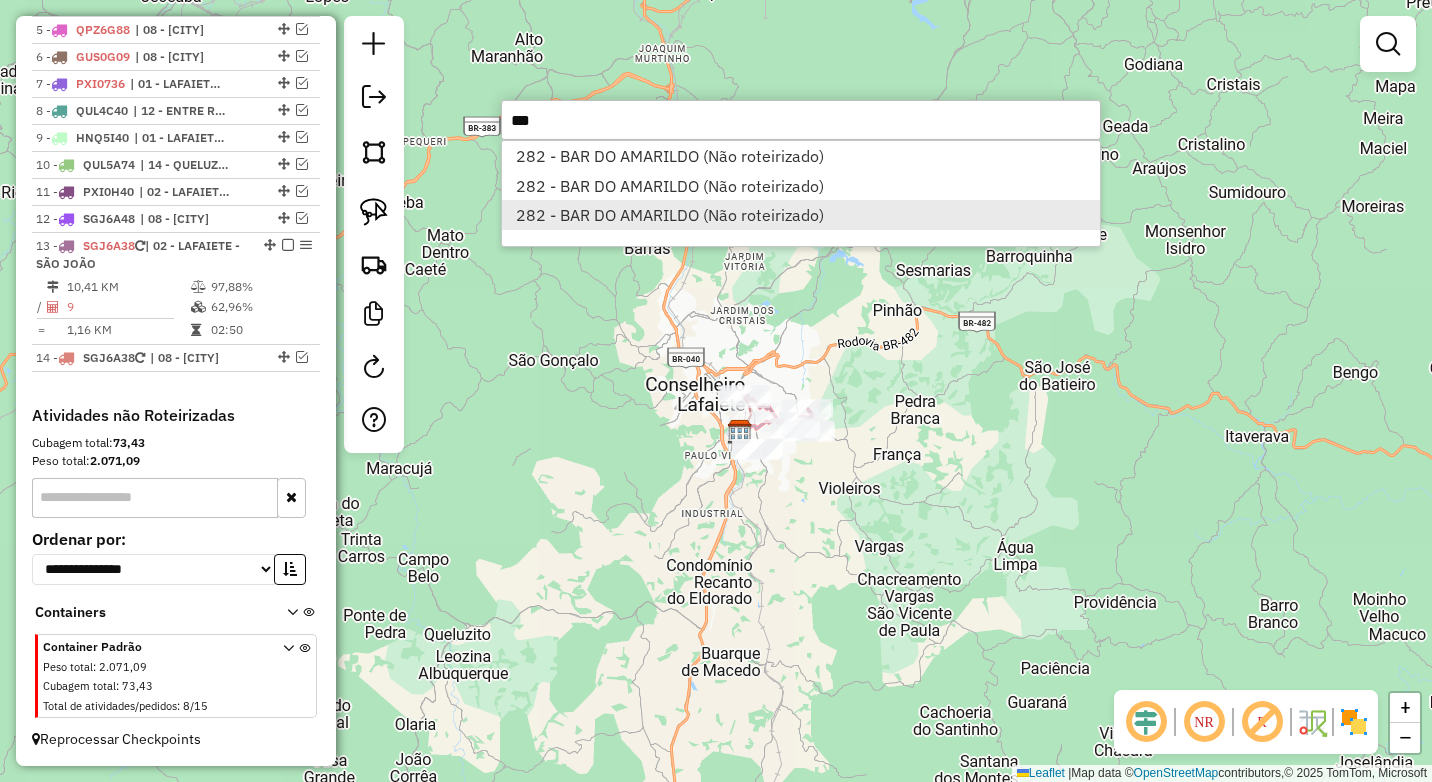 type on "***" 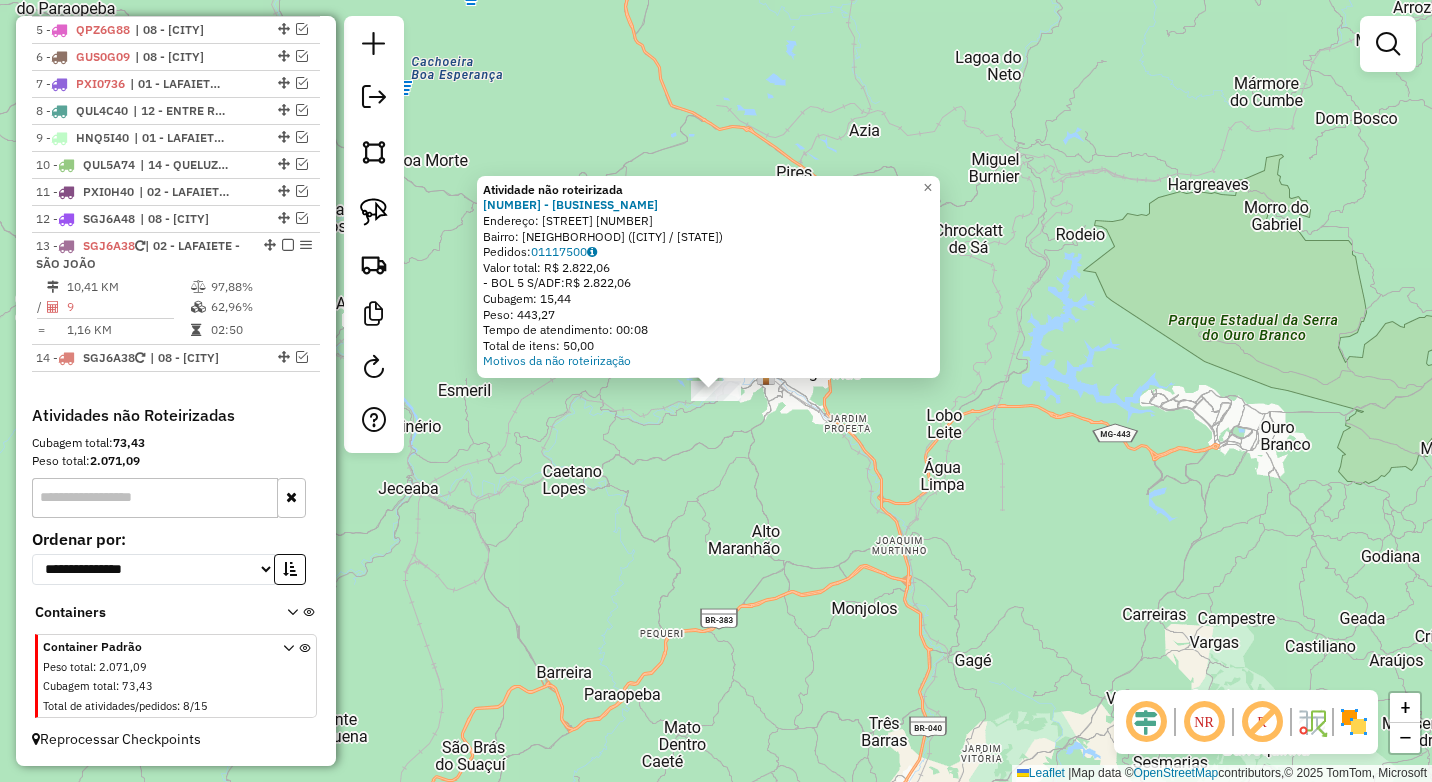 click on "Atividade não roteirizada 282 - BAR DO AMARILDO  Endereço:  MARIA F ARAUJO 65   Bairro: PARCURSO (CONGONHAS / MG)   Pedidos:  01117500   Valor total: R$ 2.822,06   - BOL 5 S/ADF:  R$ 2.822,06   Cubagem: 15,44   Peso: 443,27   Tempo de atendimento: 00:08   Total de itens: 50,00  Motivos da não roteirização × Janela de atendimento Grade de atendimento Capacidade Transportadoras Veículos Cliente Pedidos  Rotas Selecione os dias de semana para filtrar as janelas de atendimento  Seg   Ter   Qua   Qui   Sex   Sáb   Dom  Informe o período da janela de atendimento: De: Até:  Filtrar exatamente a janela do cliente  Considerar janela de atendimento padrão  Selecione os dias de semana para filtrar as grades de atendimento  Seg   Ter   Qua   Qui   Sex   Sáb   Dom   Considerar clientes sem dia de atendimento cadastrado  Clientes fora do dia de atendimento selecionado Filtrar as atividades entre os valores definidos abaixo:  Peso mínimo:  ****  Peso máximo:  ****  Cubagem mínima:   Cubagem máxima:   De:  +" 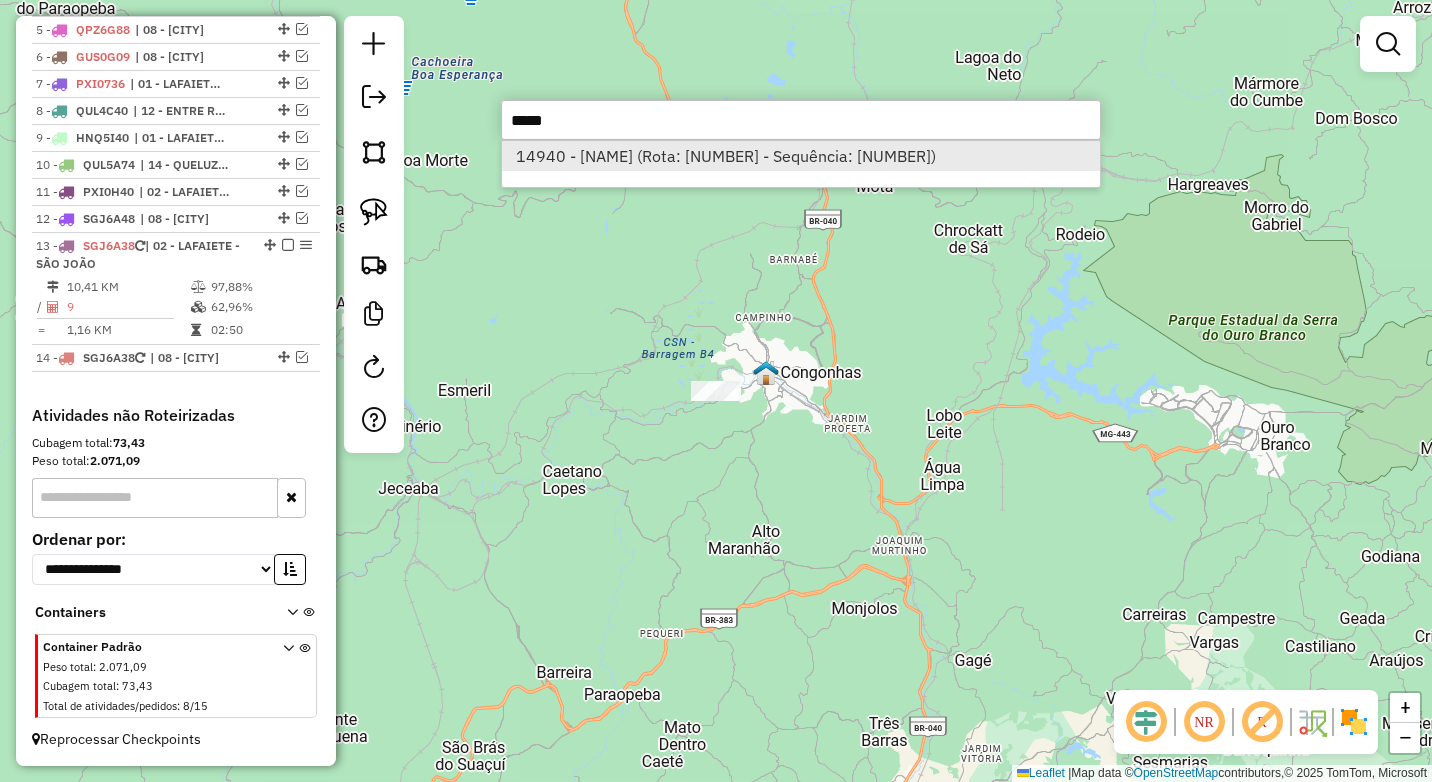 type on "*****" 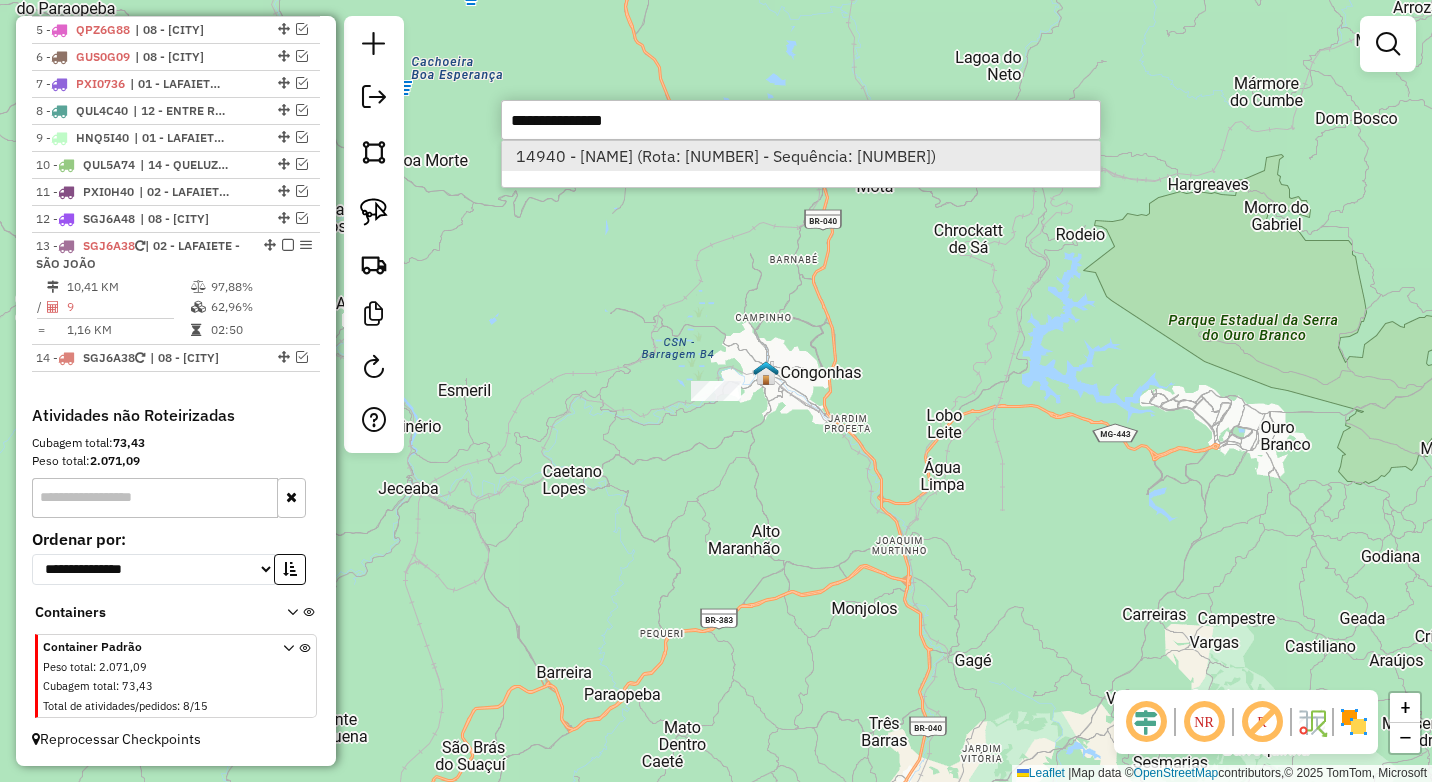 select on "*********" 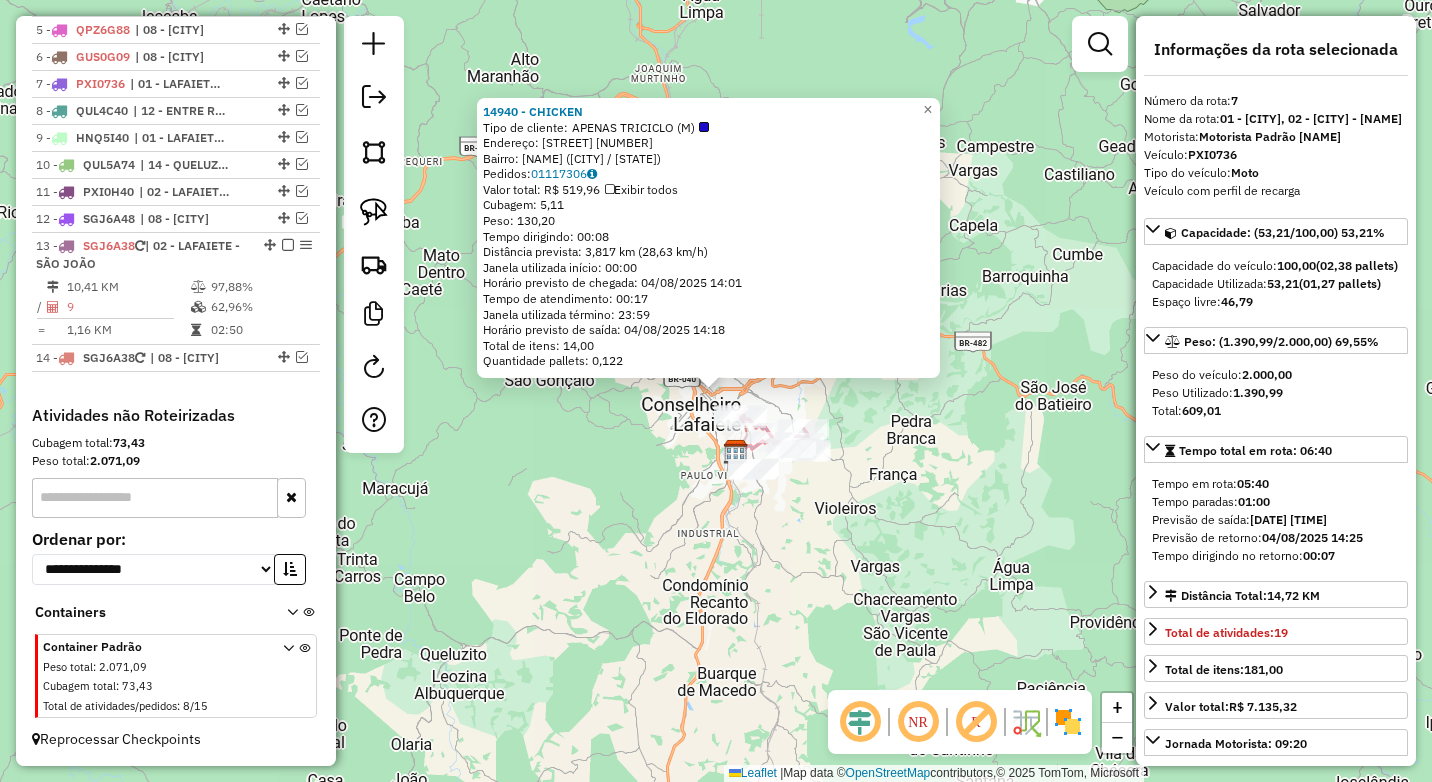 click on "14940 - CHICKEN  Tipo de cliente:   APENAS TRICICLO (M)   Endereço:  DIAS DE SOUZA 30   Bairro: CENTRO (CONSELHEIRO LAFAIETE / MG)   Pedidos:  01117306   Valor total: R$ 519,96   Exibir todos   Cubagem: 5,11  Peso: 130,20  Tempo dirigindo: 00:08   Distância prevista: 3,817 km (28,63 km/h)   Janela utilizada início: 00:00   Horário previsto de chegada: 04/08/2025 14:01   Tempo de atendimento: 00:17   Janela utilizada término: 23:59   Horário previsto de saída: 04/08/2025 14:18   Total de itens: 14,00   Quantidade pallets: 0,122  × Janela de atendimento Grade de atendimento Capacidade Transportadoras Veículos Cliente Pedidos  Rotas Selecione os dias de semana para filtrar as janelas de atendimento  Seg   Ter   Qua   Qui   Sex   Sáb   Dom  Informe o período da janela de atendimento: De: Até:  Filtrar exatamente a janela do cliente  Considerar janela de atendimento padrão  Selecione os dias de semana para filtrar as grades de atendimento  Seg   Ter   Qua   Qui   Sex   Sáb   Dom   Peso mínimo:  ****" 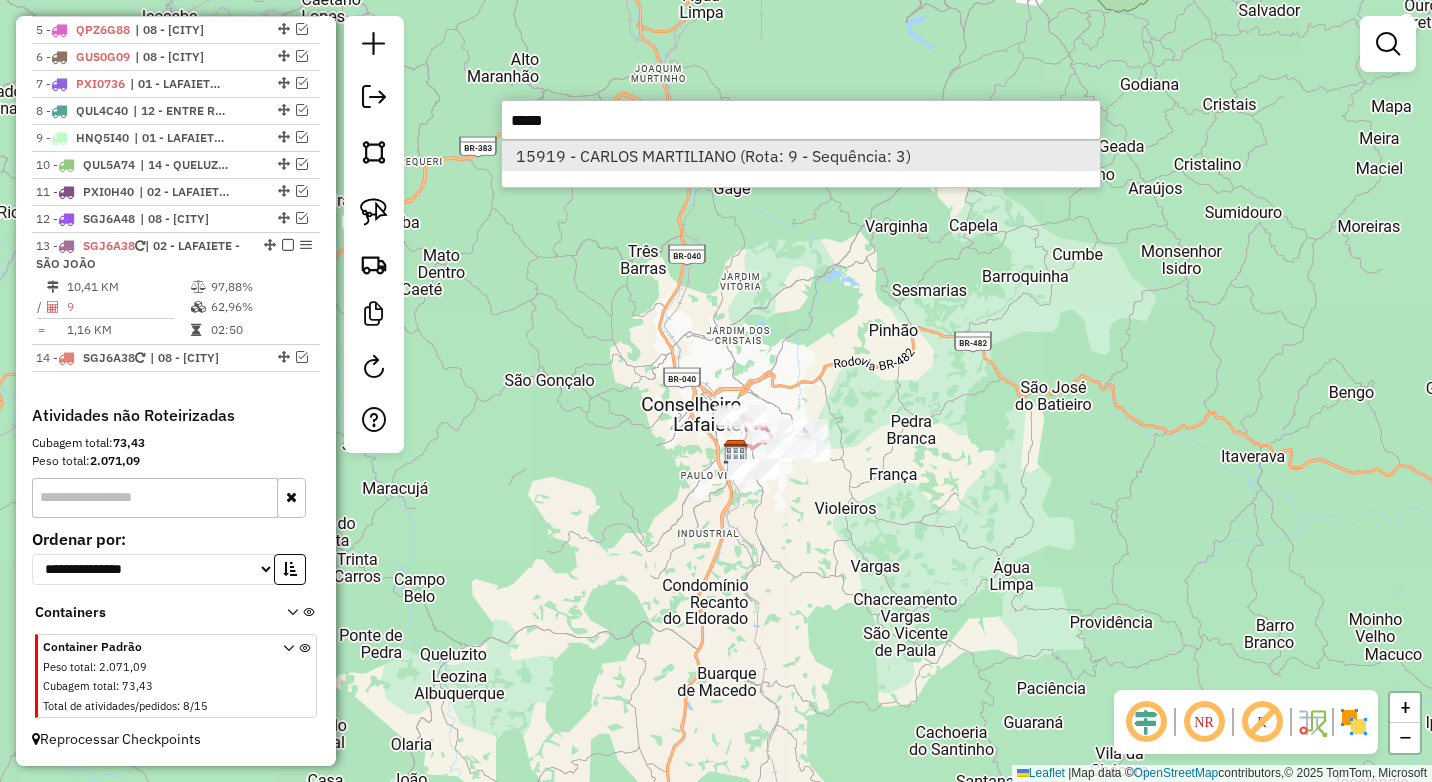 type on "*****" 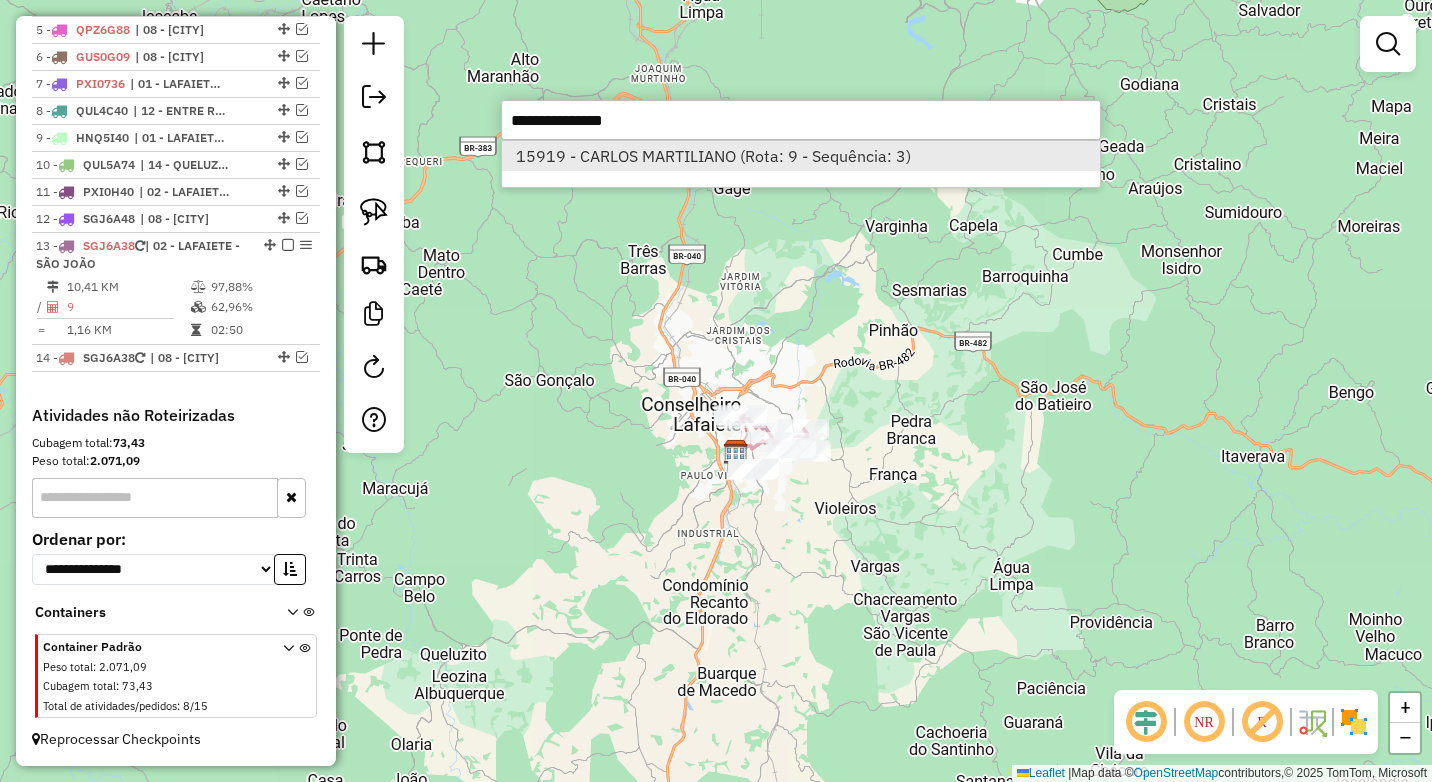 select on "*********" 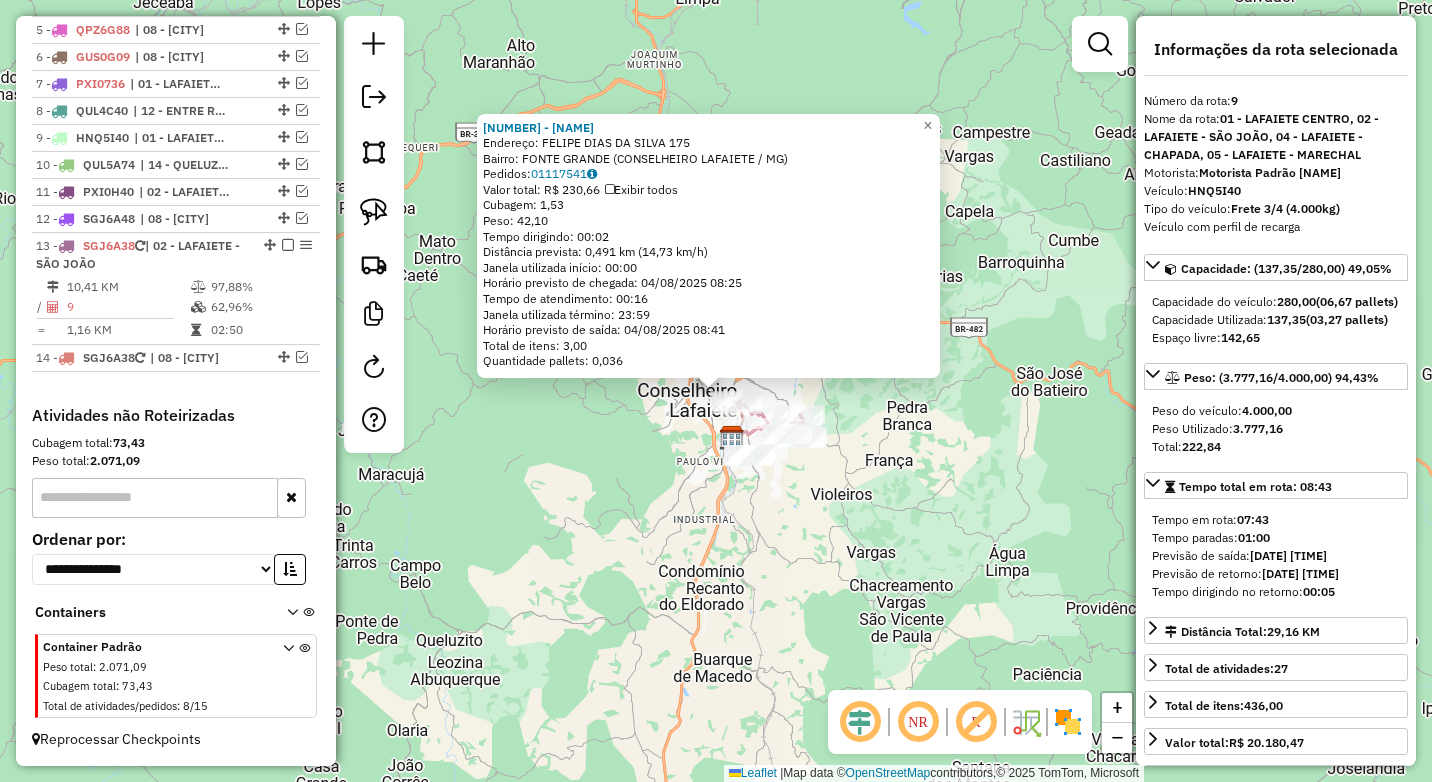 drag, startPoint x: 684, startPoint y: 131, endPoint x: 485, endPoint y: 130, distance: 199.00252 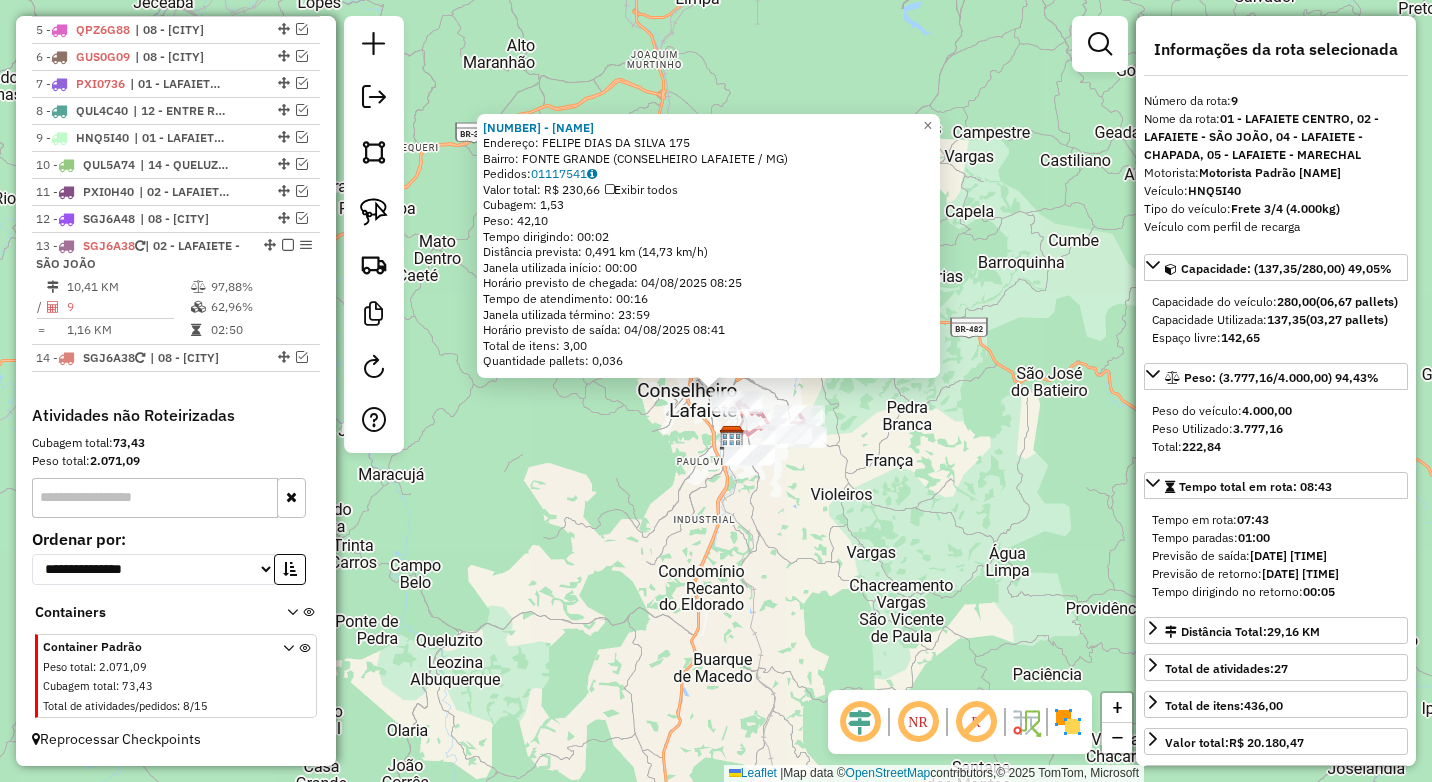 click on "15919 - CARLOS MARTILIANO  Endereço:  FELIPE DIAS DA SILVA 175   Bairro: FONTE GRANDE (CONSELHEIRO LAFAIETE / MG)   Pedidos:  01117541   Valor total: R$ 230,66   Exibir todos   Cubagem: 1,53  Peso: 42,10  Tempo dirigindo: 00:02   Distância prevista: 0,491 km (14,73 km/h)   Janela utilizada início: 00:00   Horário previsto de chegada: 04/08/2025 08:25   Tempo de atendimento: 00:16   Janela utilizada término: 23:59   Horário previsto de saída: 04/08/2025 08:41   Total de itens: 3,00   Quantidade pallets: 0,036  × Janela de atendimento Grade de atendimento Capacidade Transportadoras Veículos Cliente Pedidos  Rotas Selecione os dias de semana para filtrar as janelas de atendimento  Seg   Ter   Qua   Qui   Sex   Sáb   Dom  Informe o período da janela de atendimento: De: Até:  Filtrar exatamente a janela do cliente  Considerar janela de atendimento padrão  Selecione os dias de semana para filtrar as grades de atendimento  Seg   Ter   Qua   Qui   Sex   Sáb   Dom   Peso mínimo:  ****  Peso máximo:  +" 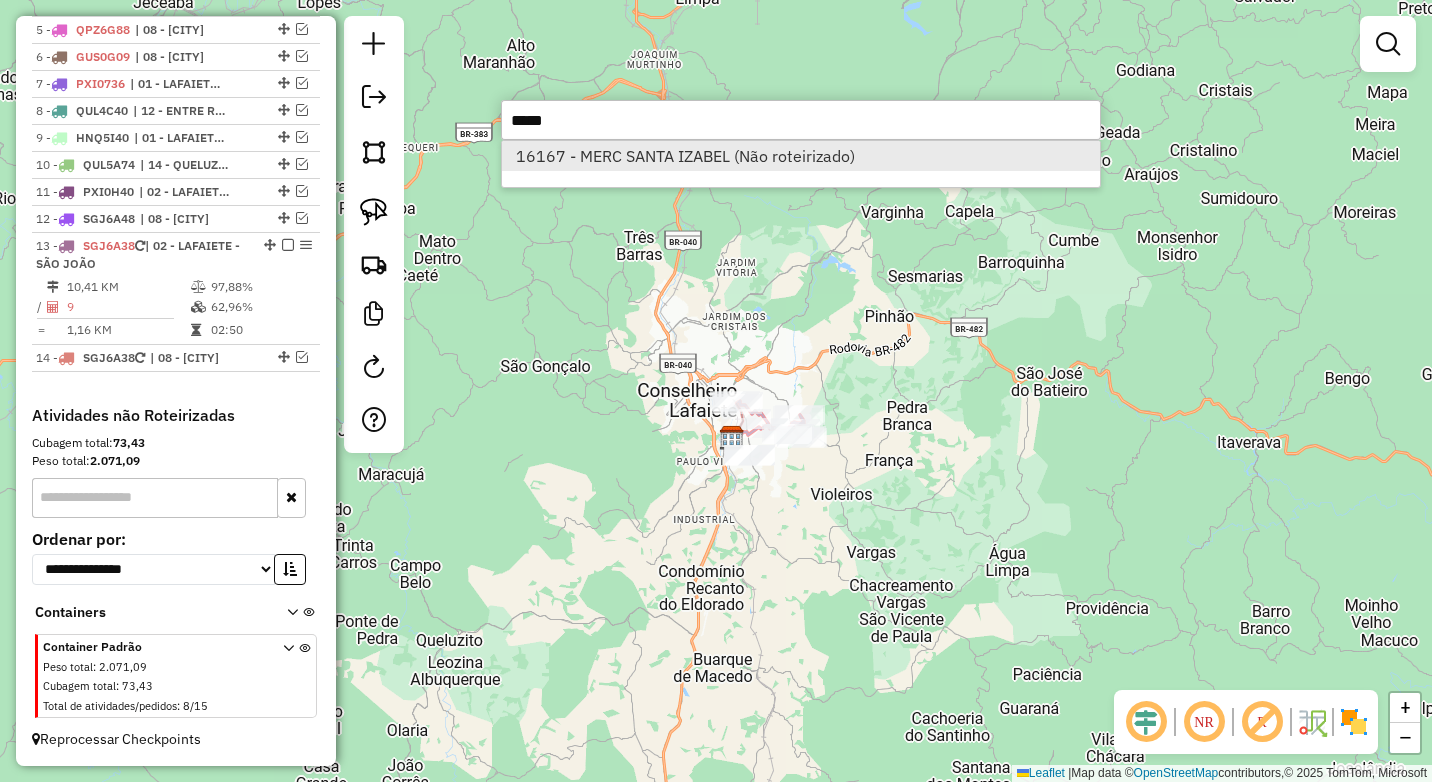 type on "*****" 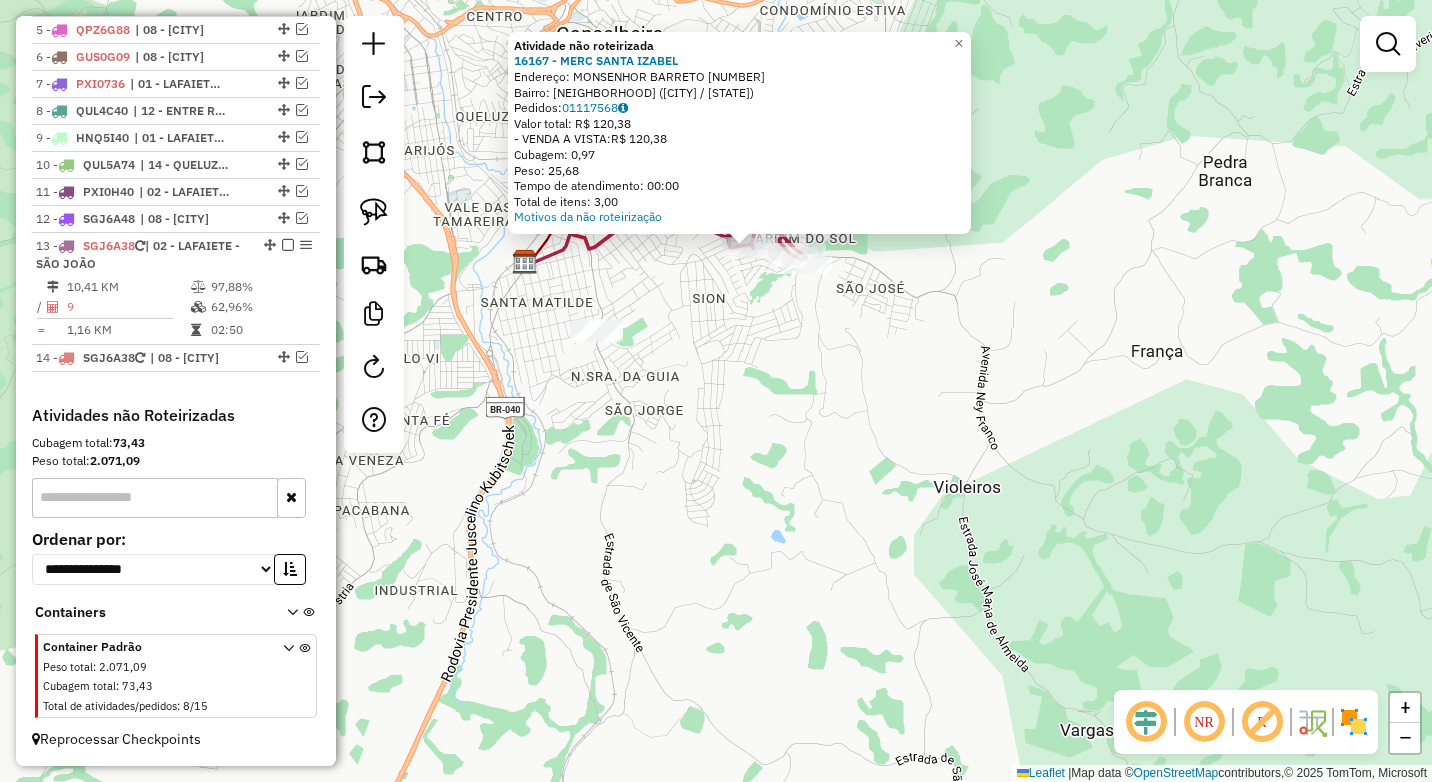 click on "Atividade não roteirizada 16167 - MERC SANTA IZABEL  Endereço:  MONSENHOR BARRETO 1404   Bairro: SANTA MARIA (CONSELHEIRO LAFAIETE / MG)   Pedidos:  01117568   Valor total: R$ 120,38   - VENDA A VISTA:  R$ 120,38   Cubagem: 0,97   Peso: 25,68   Tempo de atendimento: 00:00   Total de itens: 3,00  Motivos da não roteirização × Janela de atendimento Grade de atendimento Capacidade Transportadoras Veículos Cliente Pedidos  Rotas Selecione os dias de semana para filtrar as janelas de atendimento  Seg   Ter   Qua   Qui   Sex   Sáb   Dom  Informe o período da janela de atendimento: De: Até:  Filtrar exatamente a janela do cliente  Considerar janela de atendimento padrão  Selecione os dias de semana para filtrar as grades de atendimento  Seg   Ter   Qua   Qui   Sex   Sáb   Dom   Considerar clientes sem dia de atendimento cadastrado  Clientes fora do dia de atendimento selecionado Filtrar as atividades entre os valores definidos abaixo:  Peso mínimo:  ****  Peso máximo:  ****  Cubagem mínima:   De:  De:" 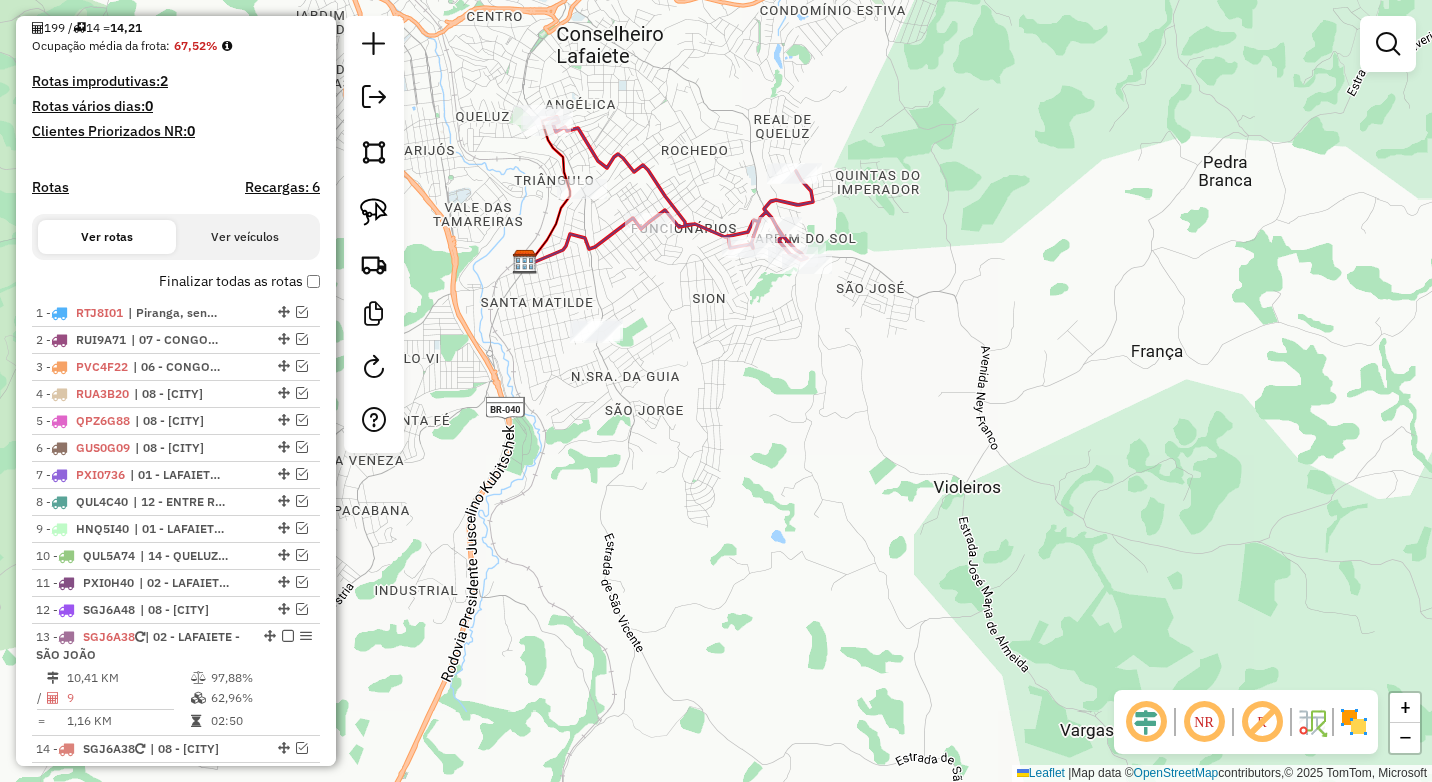 scroll, scrollTop: 481, scrollLeft: 0, axis: vertical 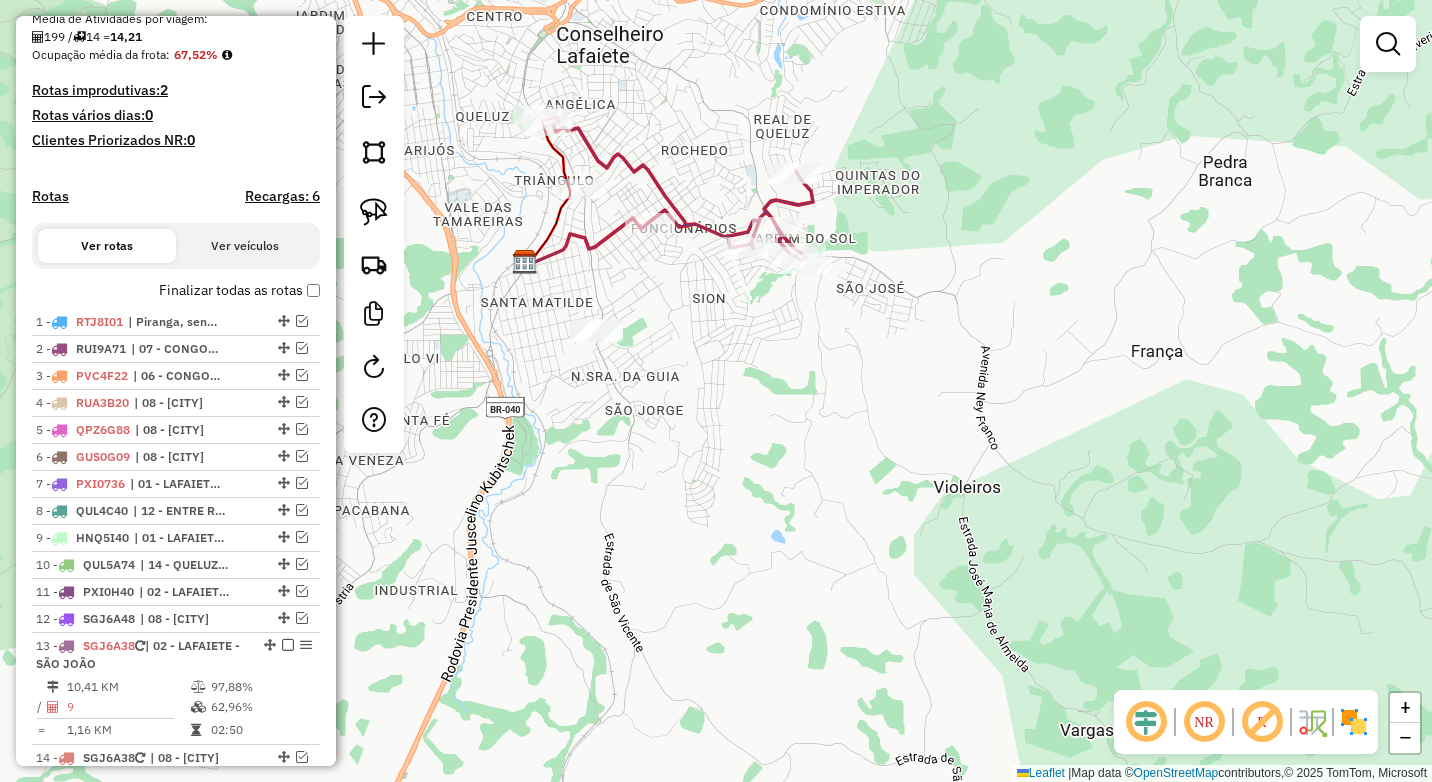 click on "Finalizar todas as rotas" at bounding box center (239, 290) 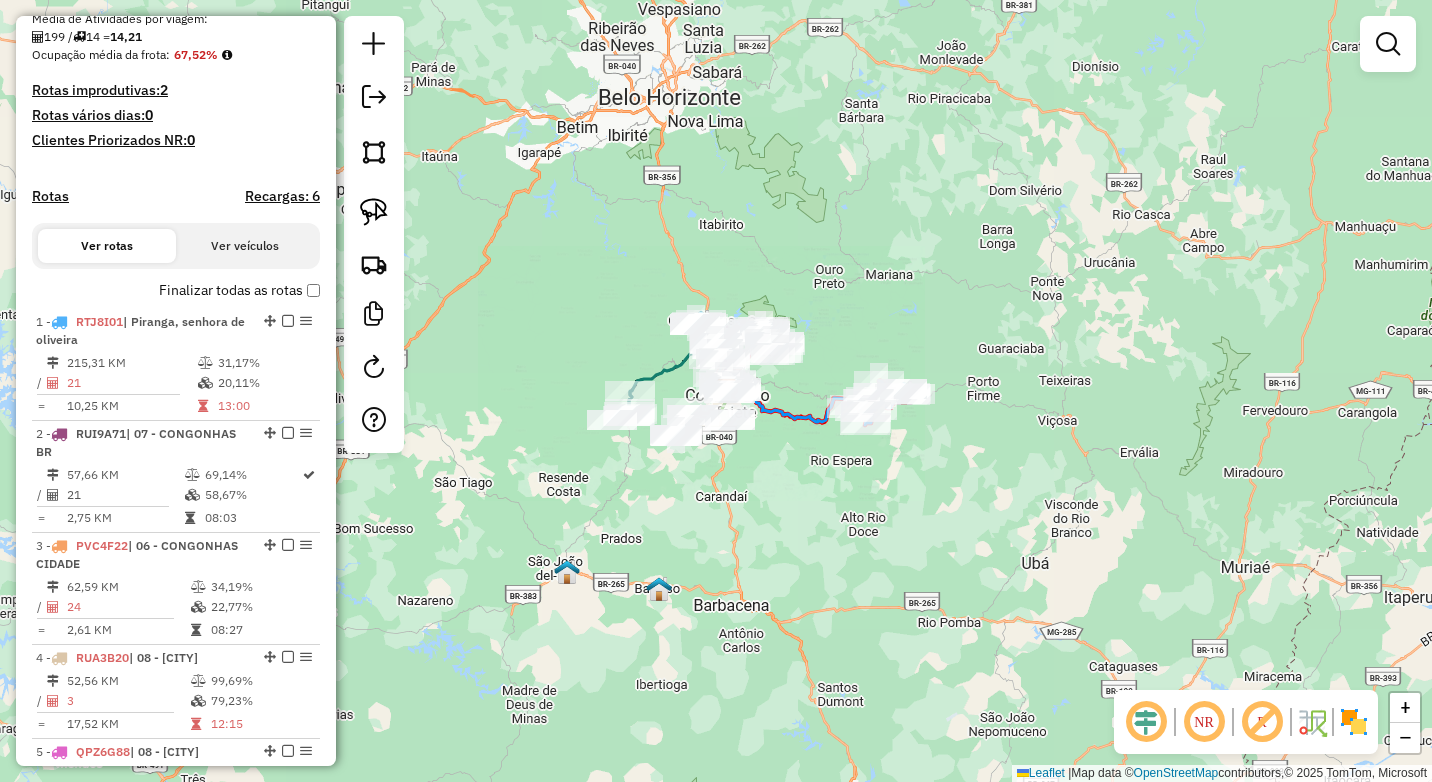 click on "Janela de atendimento Grade de atendimento Capacidade Transportadoras Veículos Cliente Pedidos  Rotas Selecione os dias de semana para filtrar as janelas de atendimento  Seg   Ter   Qua   Qui   Sex   Sáb   Dom  Informe o período da janela de atendimento: De: Até:  Filtrar exatamente a janela do cliente  Considerar janela de atendimento padrão  Selecione os dias de semana para filtrar as grades de atendimento  Seg   Ter   Qua   Qui   Sex   Sáb   Dom   Considerar clientes sem dia de atendimento cadastrado  Clientes fora do dia de atendimento selecionado Filtrar as atividades entre os valores definidos abaixo:  Peso mínimo:  ****  Peso máximo:  ****  Cubagem mínima:   Cubagem máxima:   De:   Até:  Filtrar as atividades entre o tempo de atendimento definido abaixo:  De:   Até:   Considerar capacidade total dos clientes não roteirizados Transportadora: Selecione um ou mais itens Tipo de veículo: Selecione um ou mais itens Veículo: Selecione um ou mais itens Motorista: Selecione um ou mais itens De:" 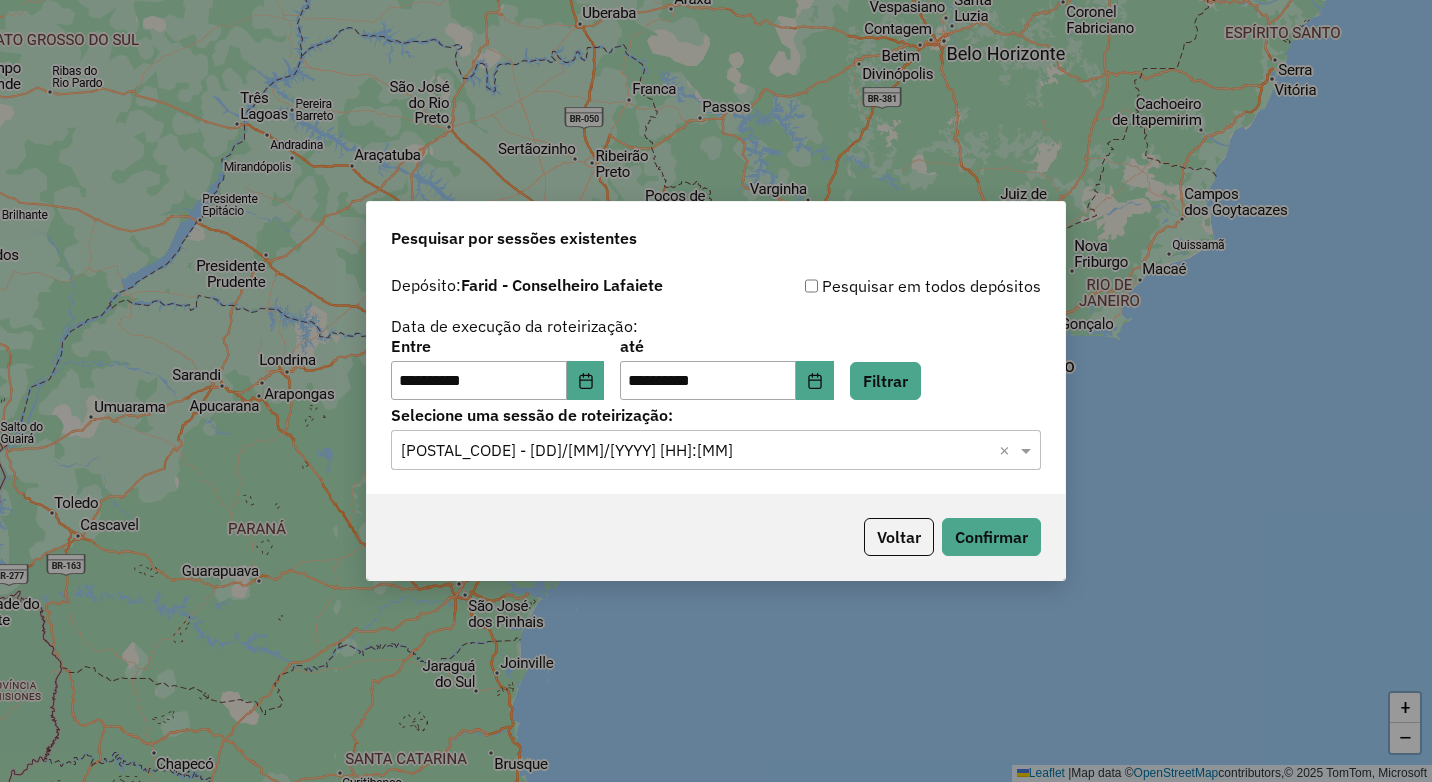 scroll, scrollTop: 0, scrollLeft: 0, axis: both 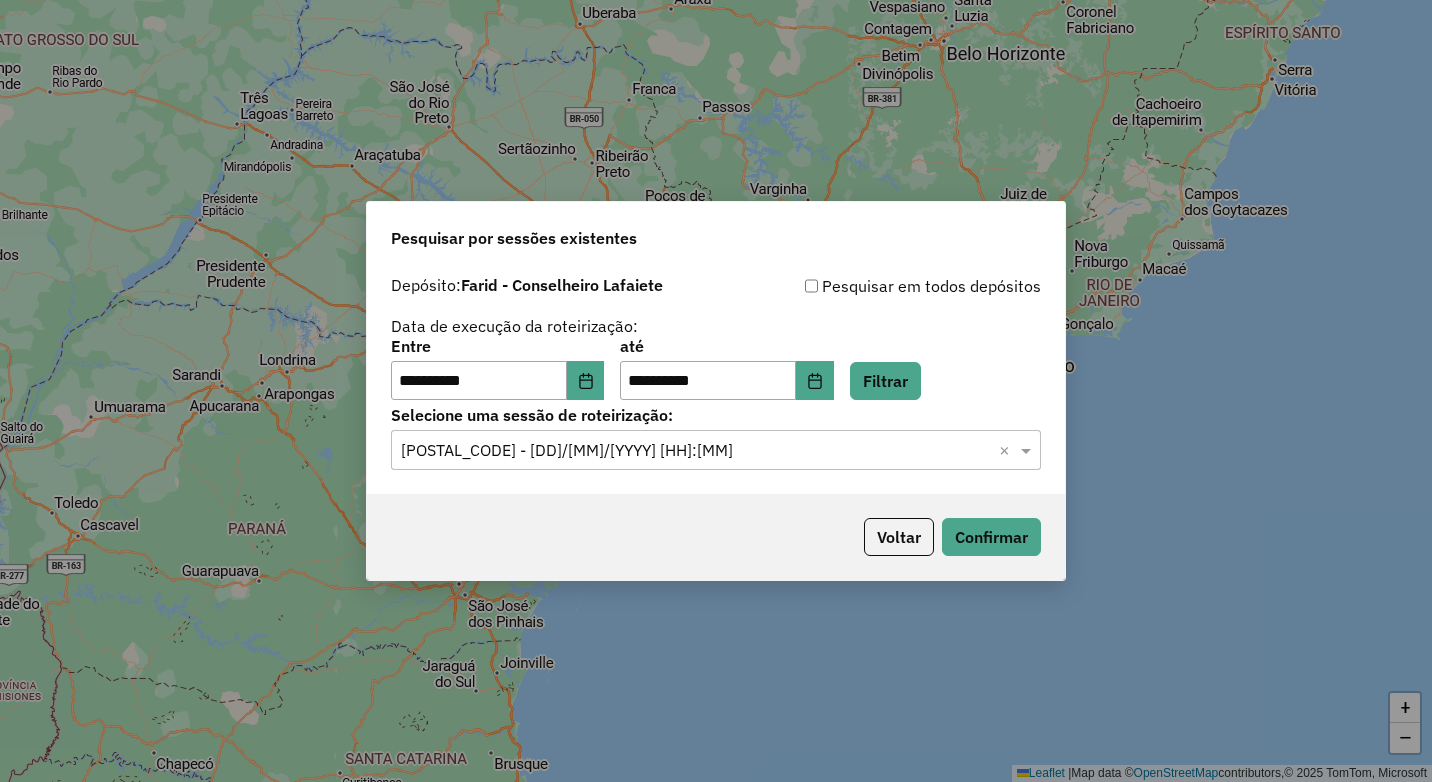 click 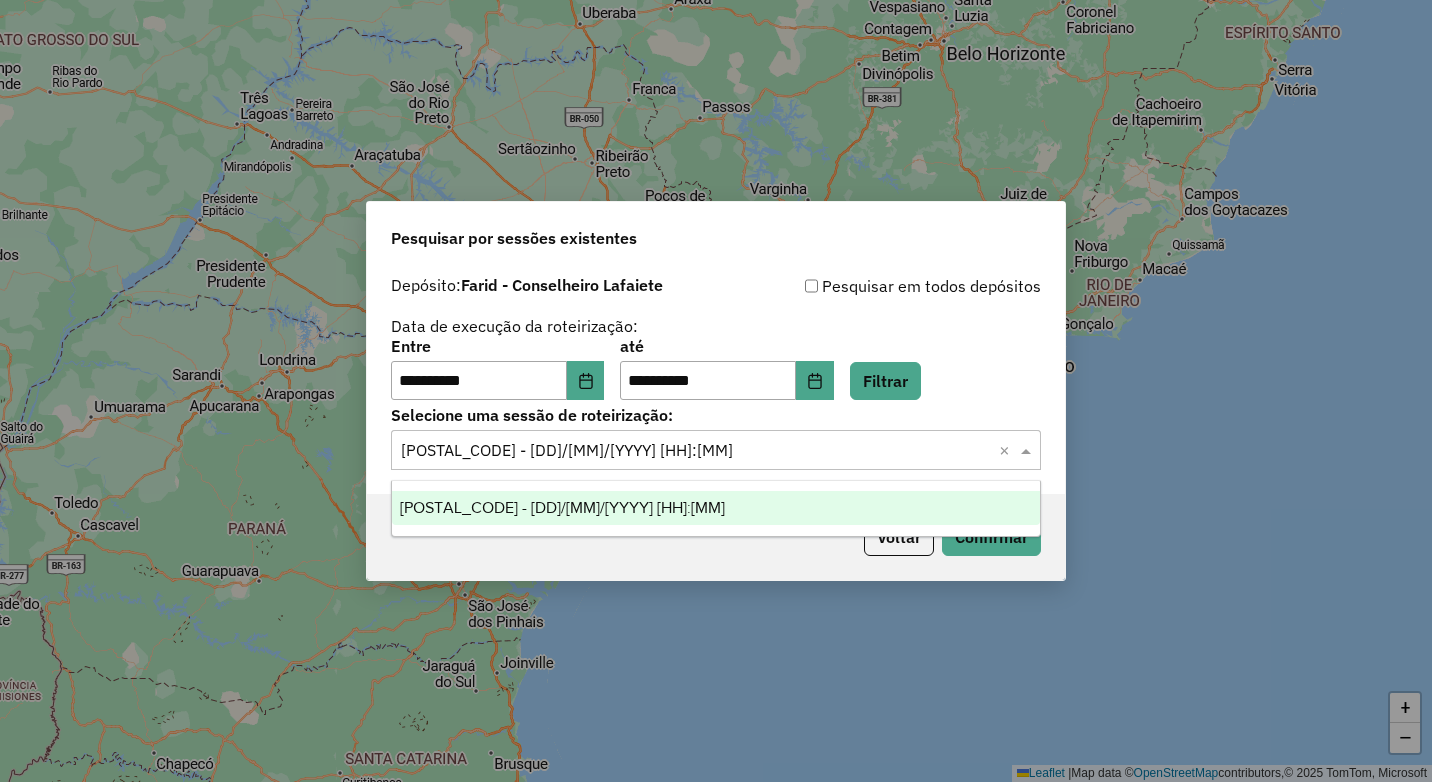 click on "[POSTAL_CODE] - [DD]/[MM]/[YYYY] [HH]:[MM]" at bounding box center (716, 508) 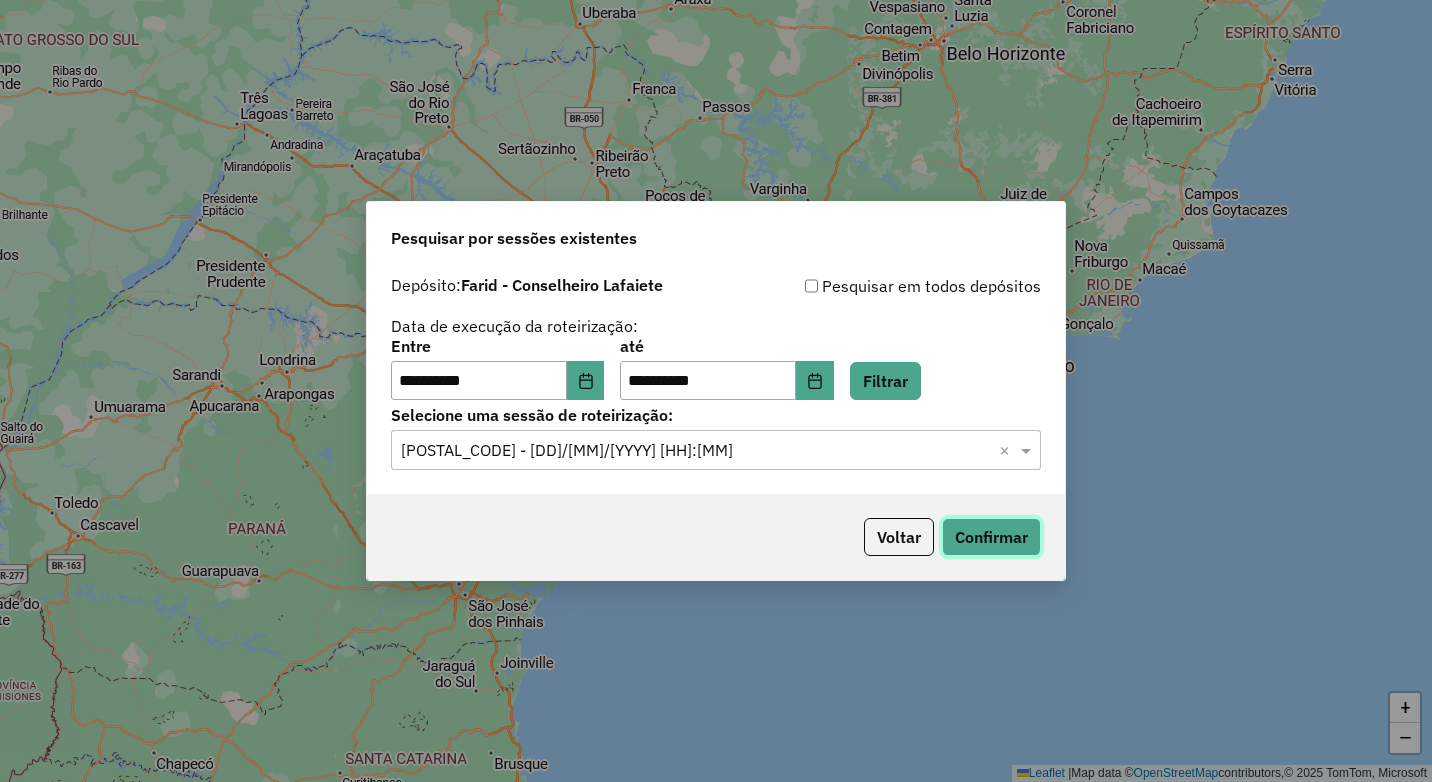 click on "Confirmar" 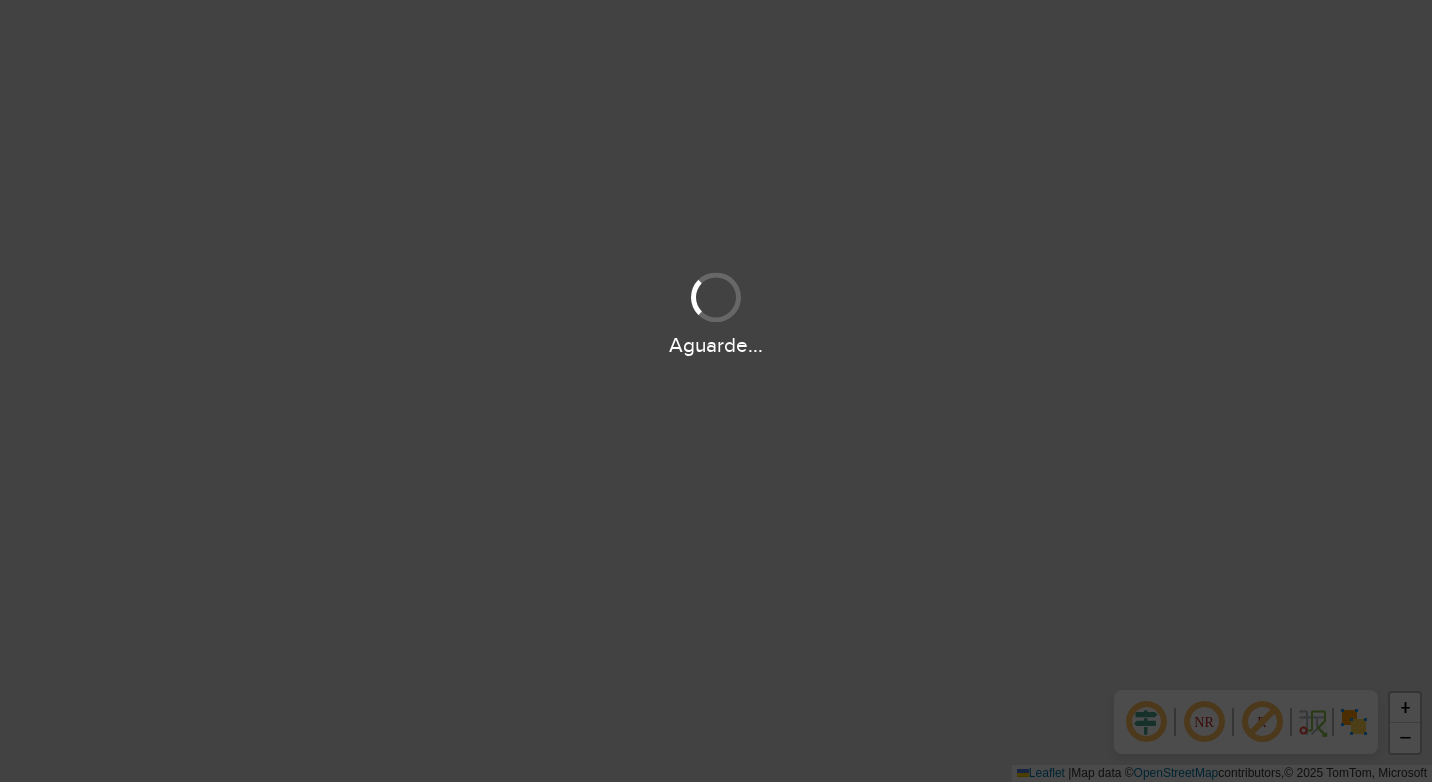 scroll, scrollTop: 0, scrollLeft: 0, axis: both 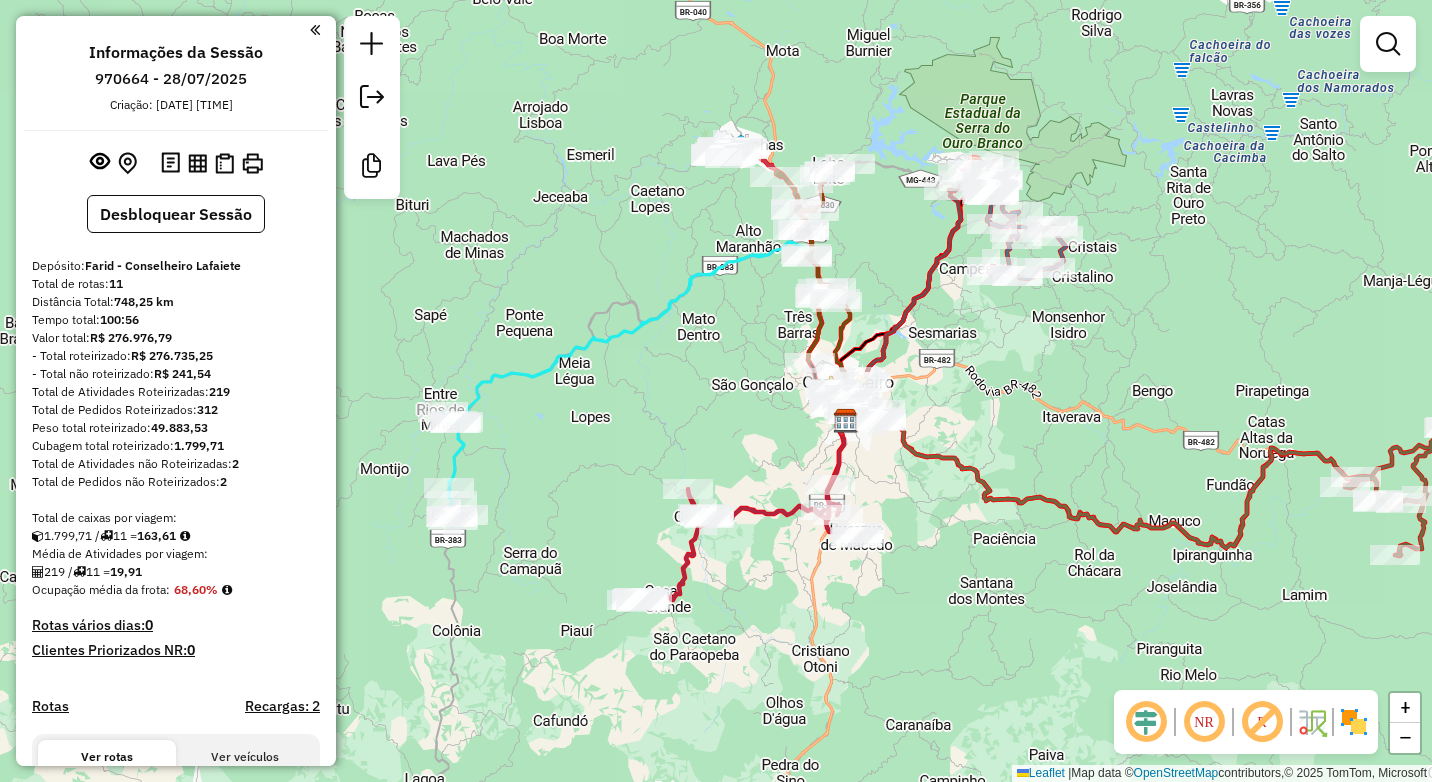 drag, startPoint x: 797, startPoint y: 334, endPoint x: 961, endPoint y: 513, distance: 242.76944 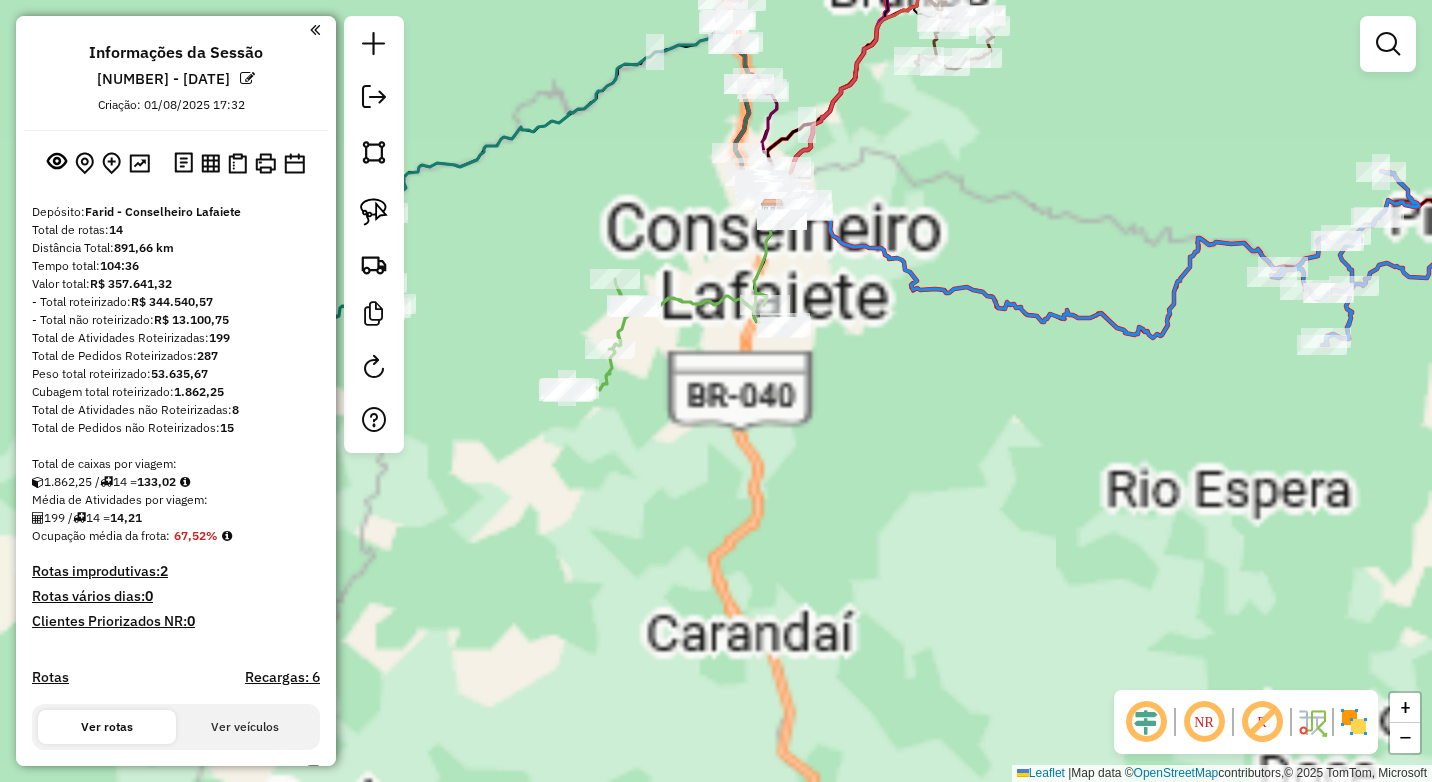 scroll, scrollTop: 0, scrollLeft: 0, axis: both 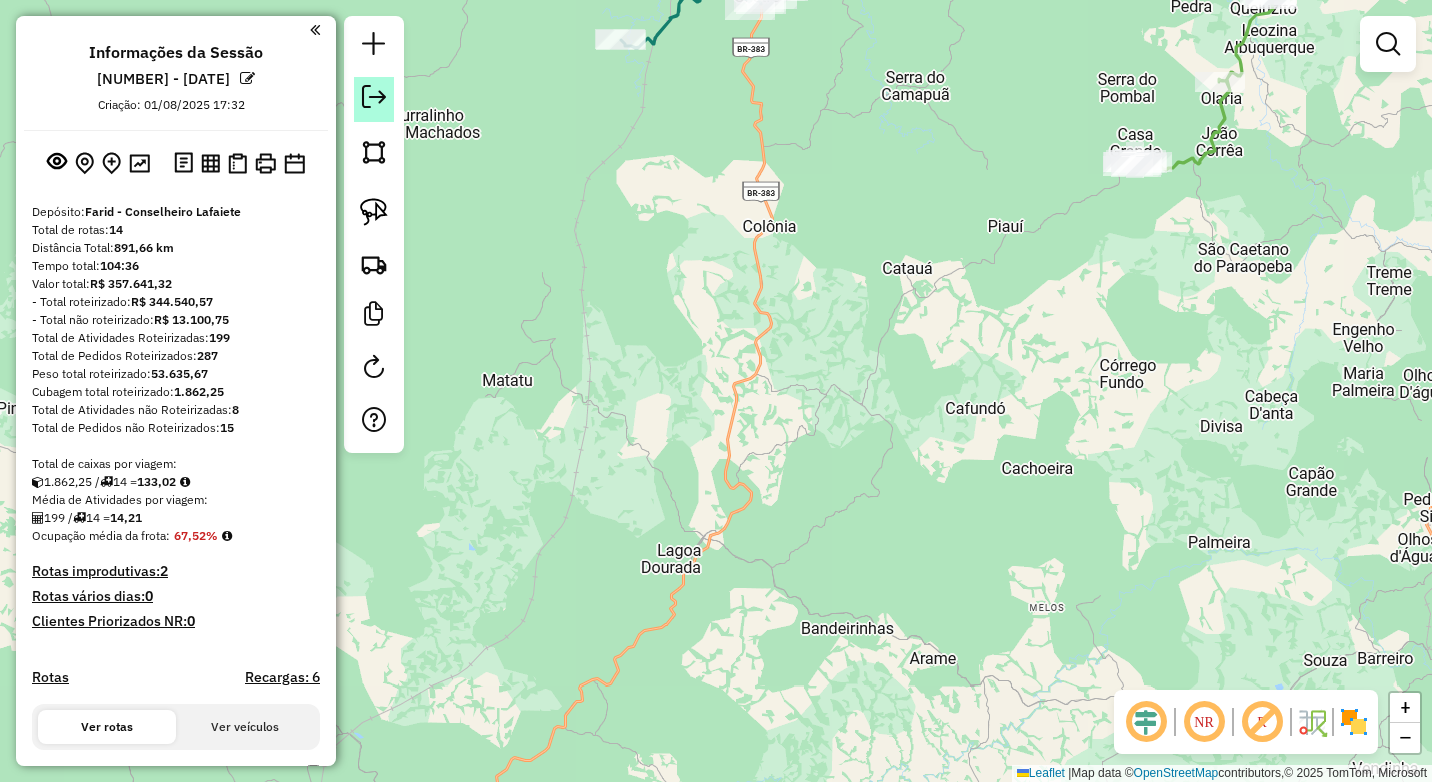 click 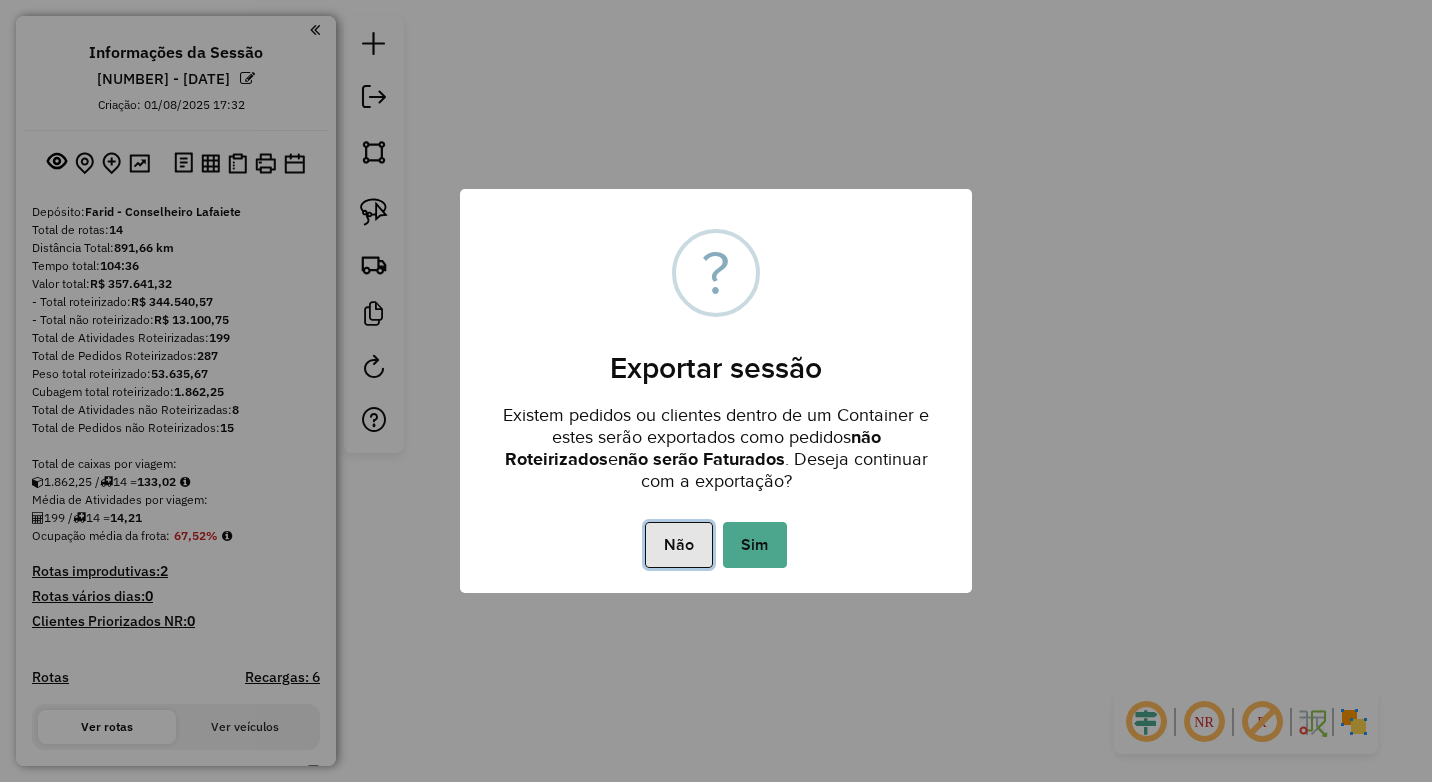 click on "Não" at bounding box center (678, 545) 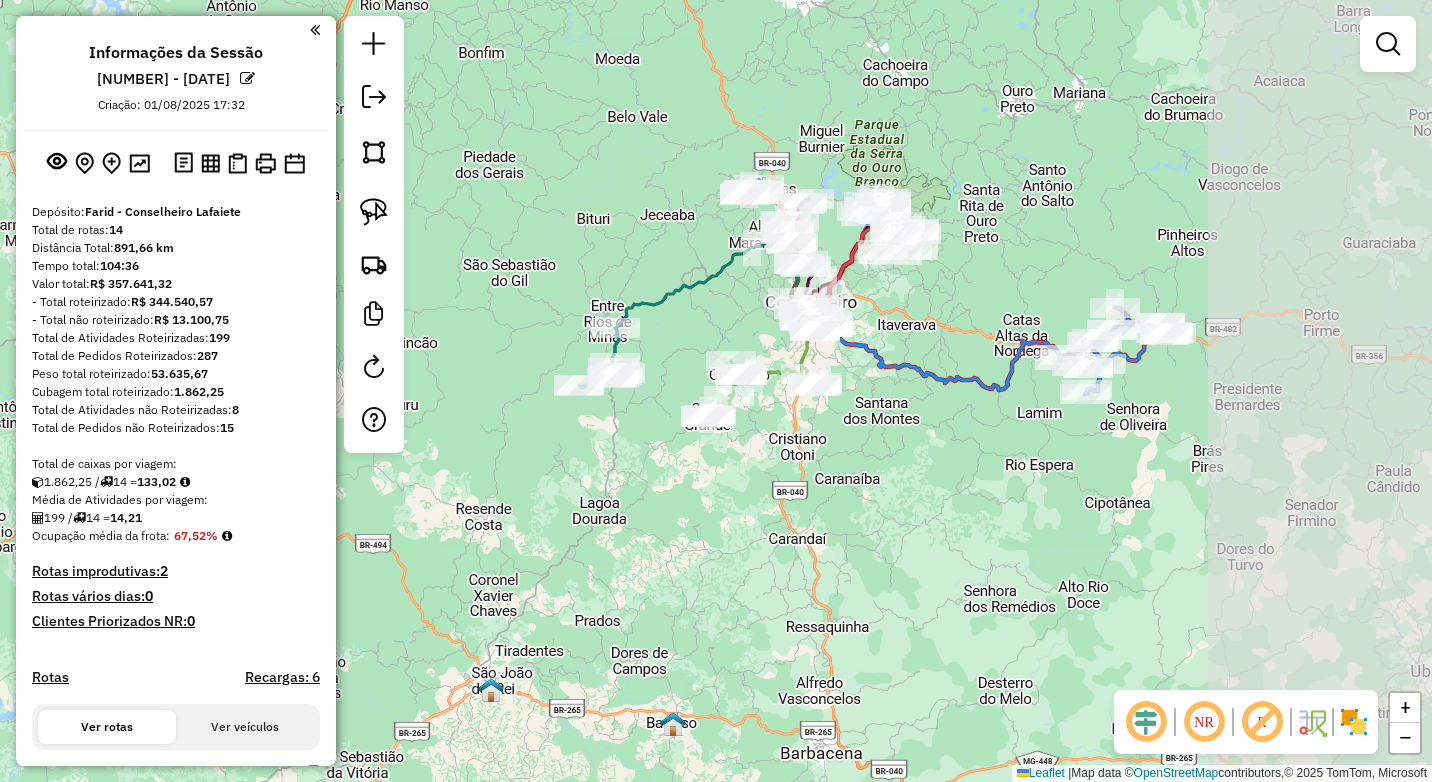 drag, startPoint x: 1132, startPoint y: 479, endPoint x: 923, endPoint y: 407, distance: 221.05429 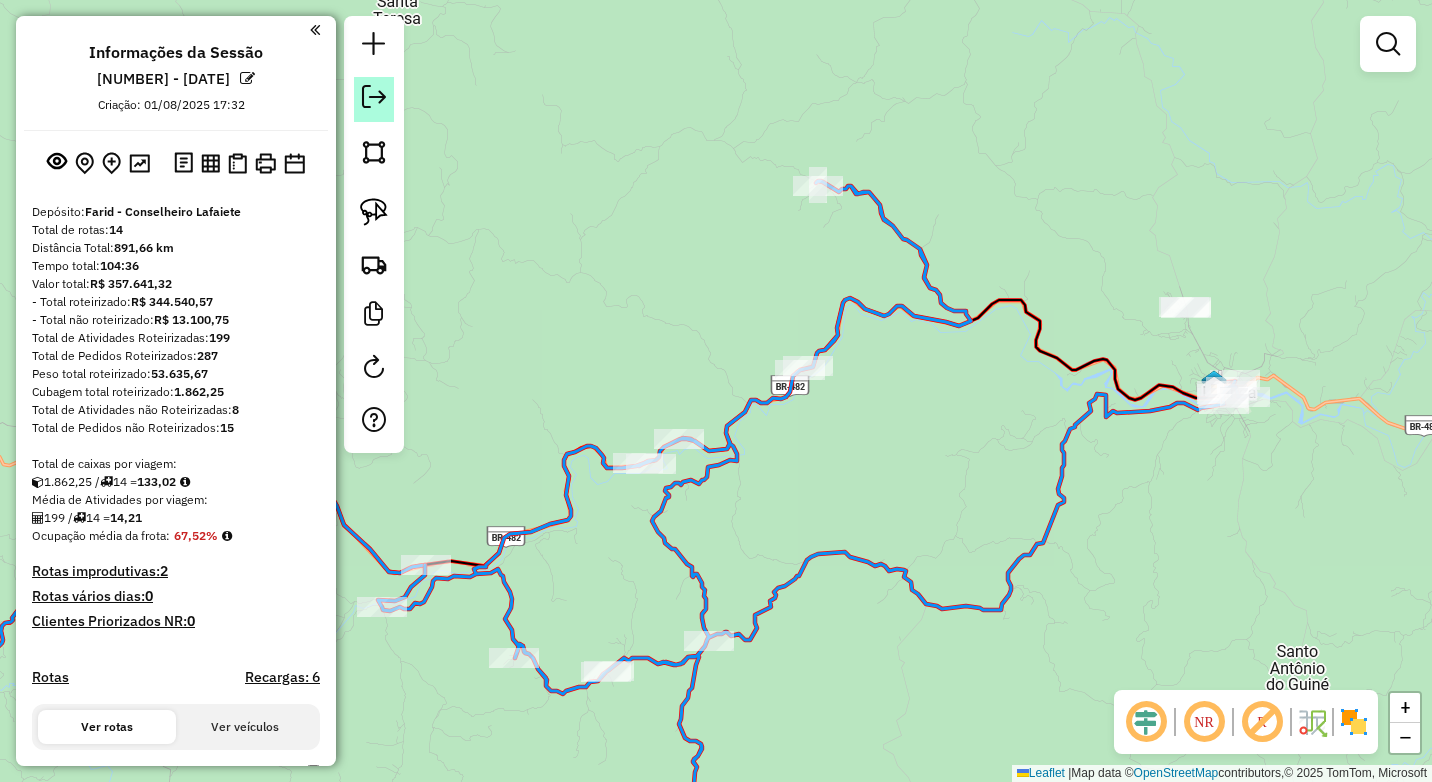 click 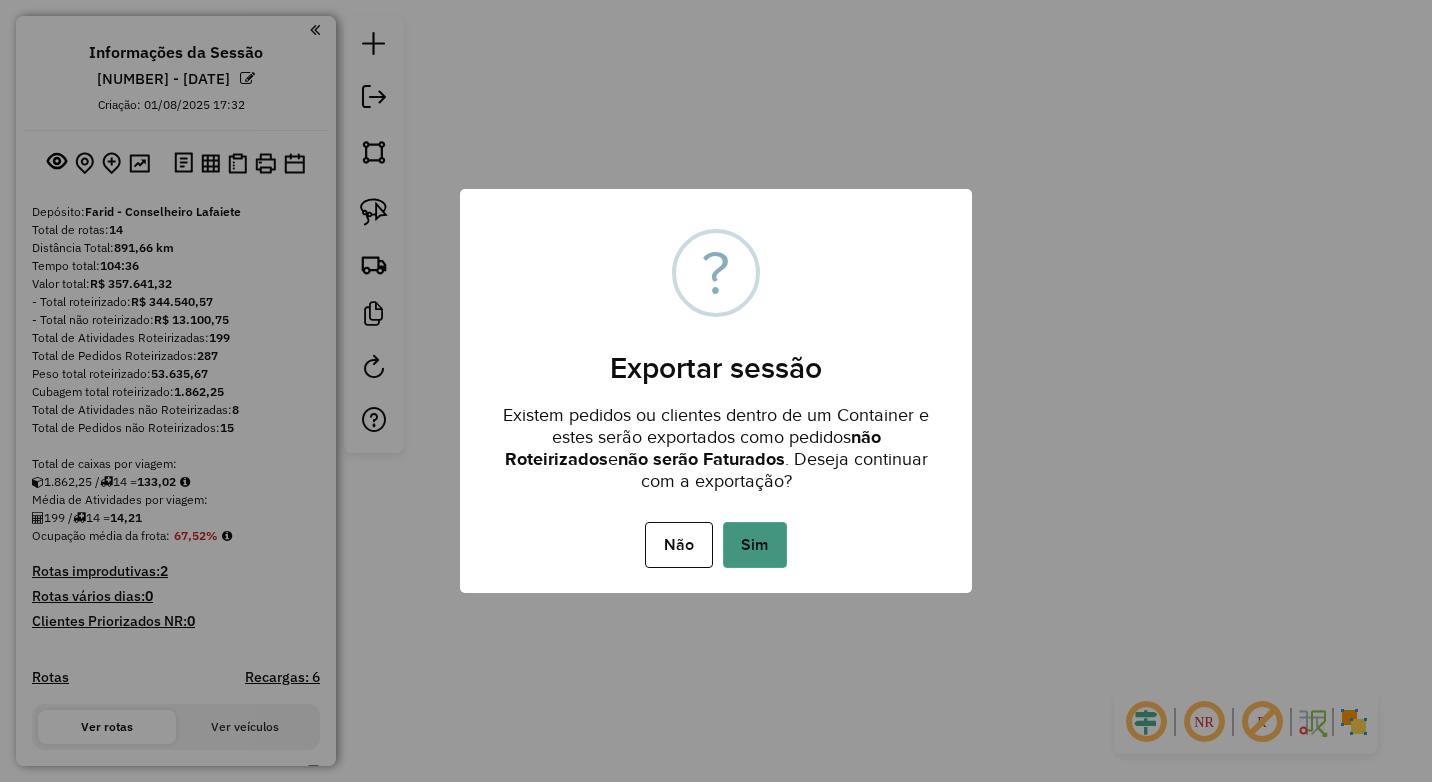 click on "Sim" at bounding box center [755, 545] 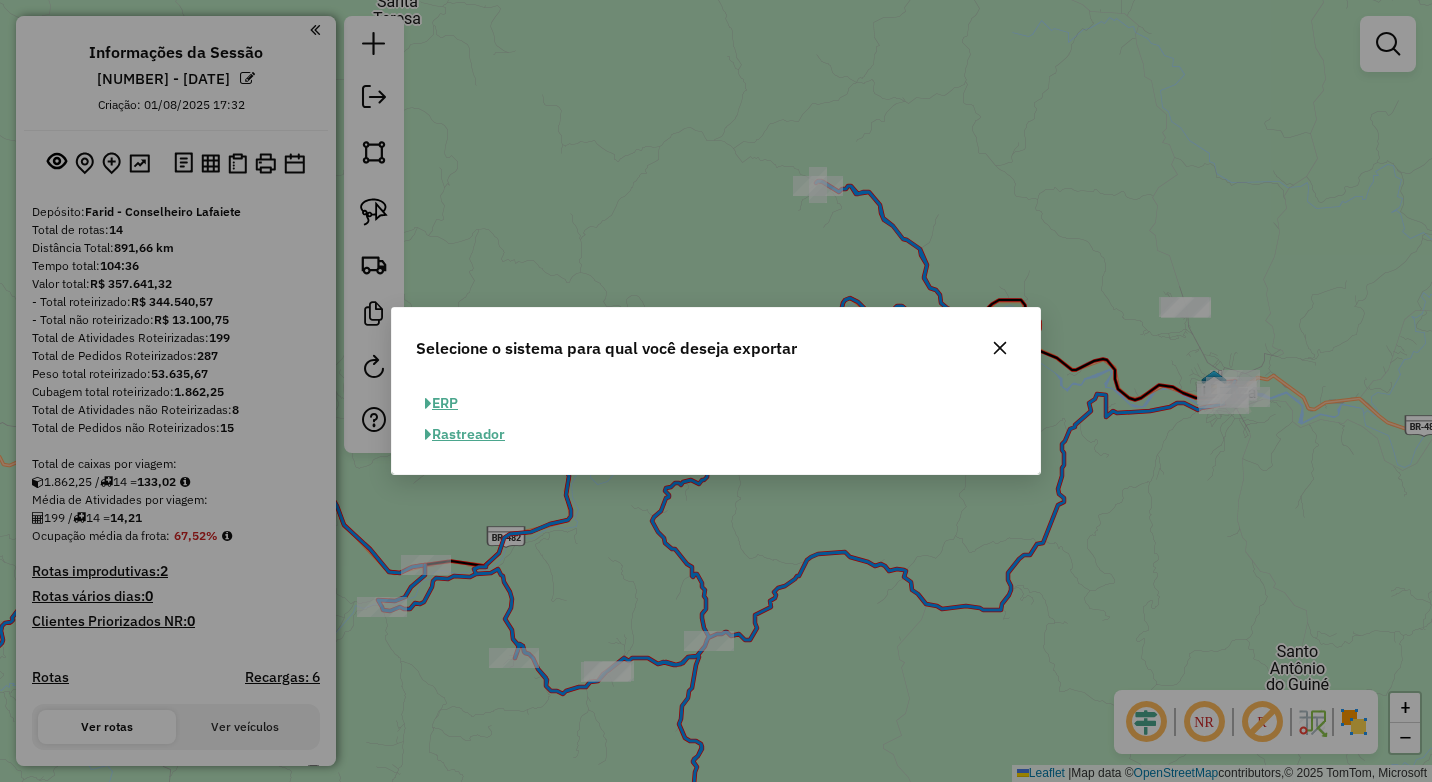 click on "ERP" 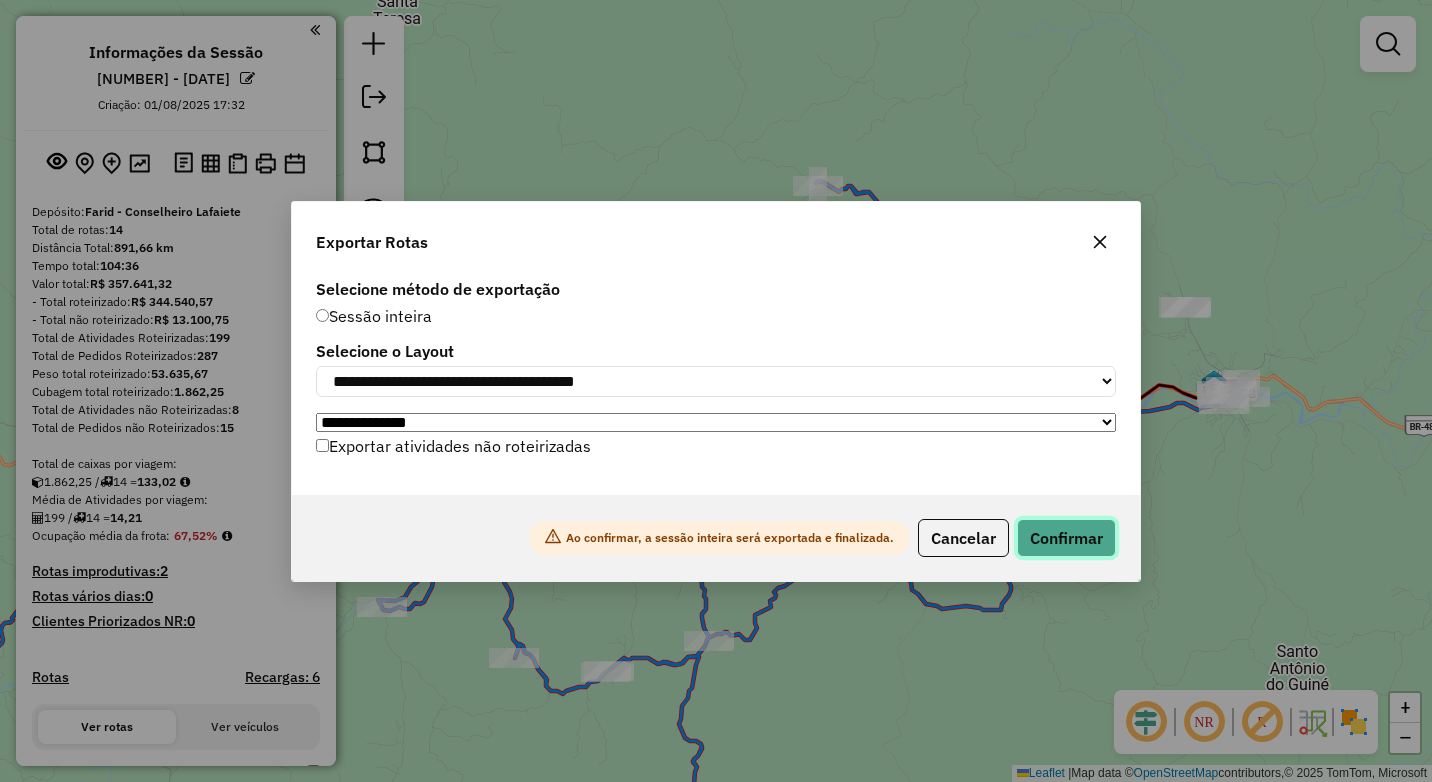 click on "Confirmar" 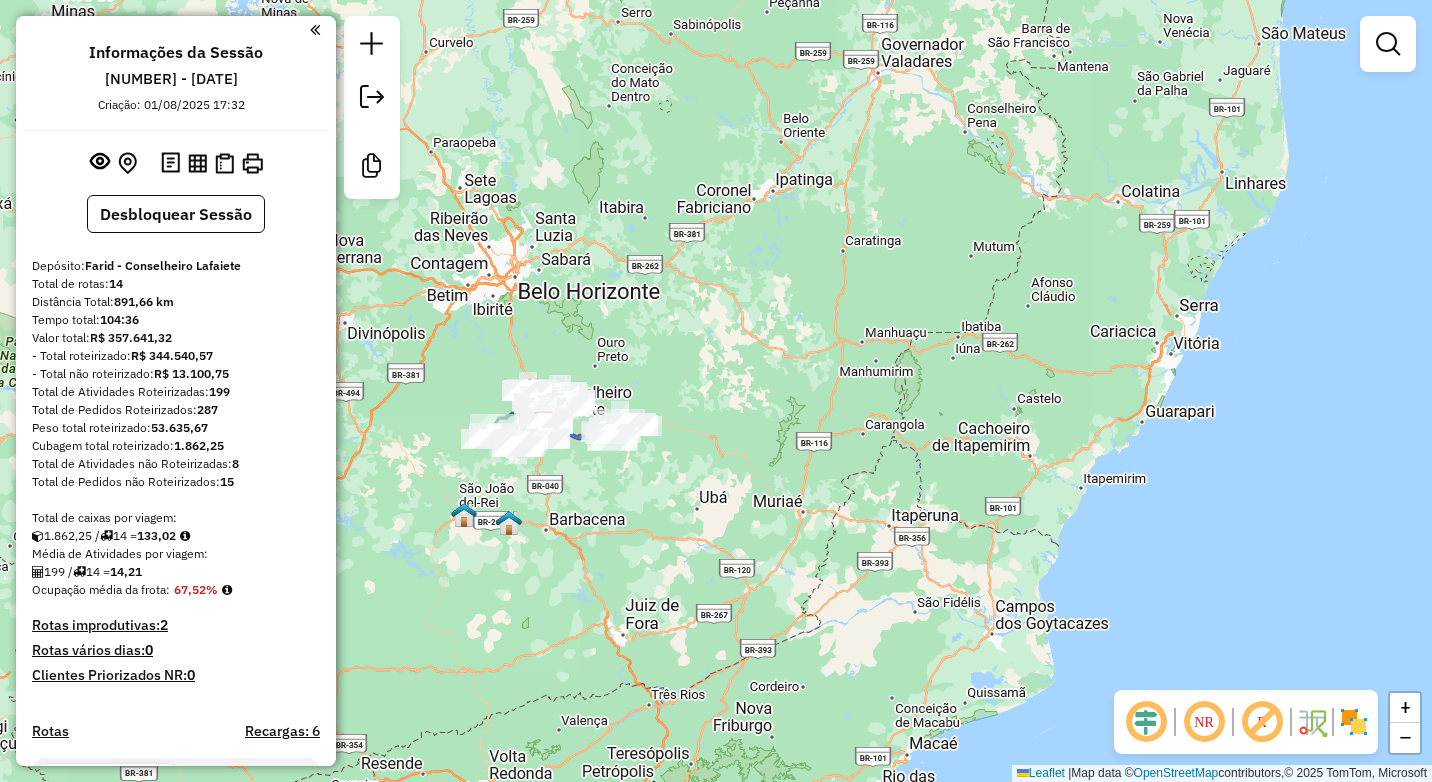 click on "Rota 14 - Placa SGJ6A38  98811 - NICOMEDES Rota 5 - Placa QPZ6G88  30883 - SUPERMERCADO OURO BR Janela de atendimento Grade de atendimento Capacidade Transportadoras Veículos Cliente Pedidos  Rotas Selecione os dias de semana para filtrar as janelas de atendimento  Seg   Ter   Qua   Qui   Sex   Sáb   Dom  Informe o período da janela de atendimento: De: Até:  Filtrar exatamente a janela do cliente  Considerar janela de atendimento padrão  Selecione os dias de semana para filtrar as grades de atendimento  Seg   Ter   Qua   Qui   Sex   Sáb   Dom   Considerar clientes sem dia de atendimento cadastrado  Clientes fora do dia de atendimento selecionado Filtrar as atividades entre os valores definidos abaixo:  Peso mínimo:  ****  Peso máximo:  ****  Cubagem mínima:   Cubagem máxima:   De:   Até:  Filtrar as atividades entre o tempo de atendimento definido abaixo:  De:   Até:   Considerar capacidade total dos clientes não roteirizados Transportadora: Selecione um ou mais itens Tipo de veículo: Veículo:" 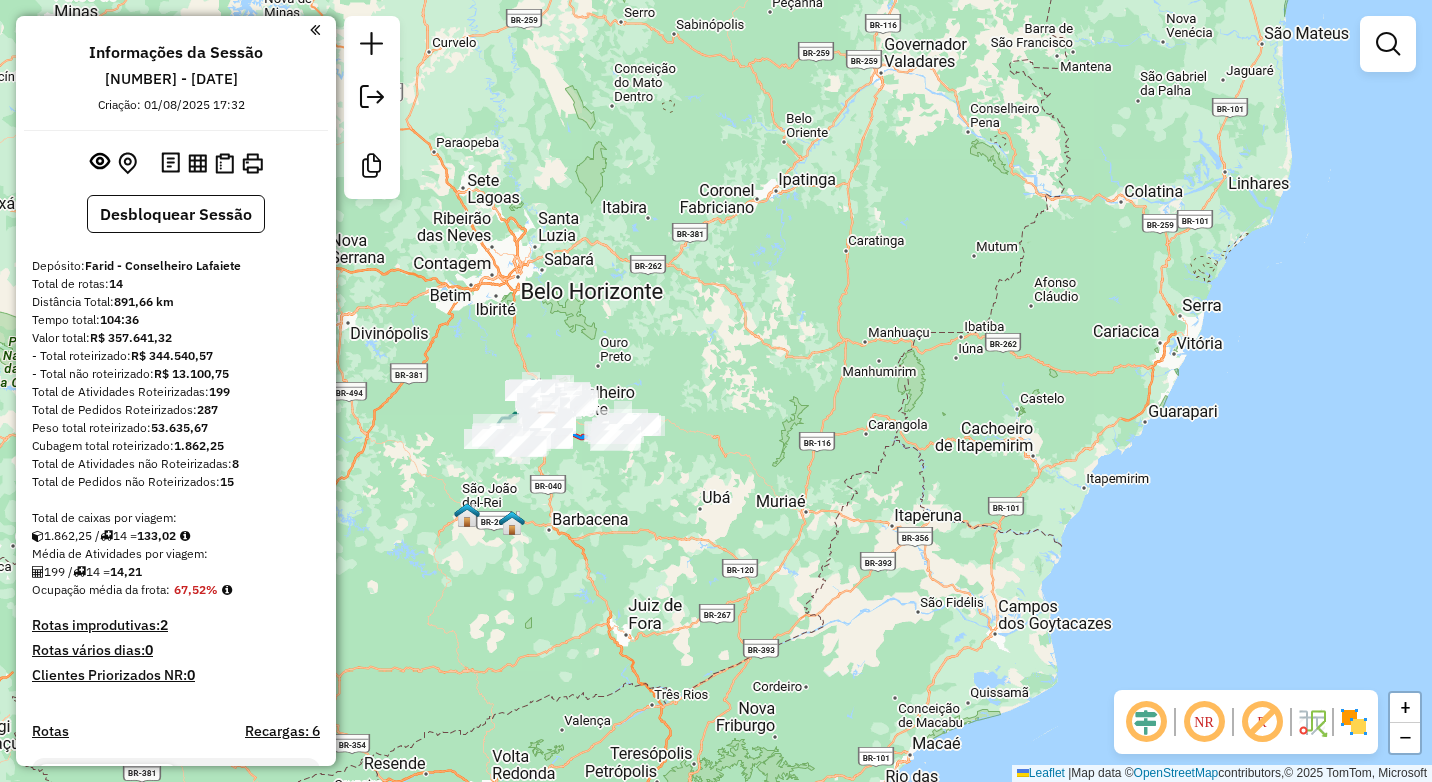 drag, startPoint x: 593, startPoint y: 366, endPoint x: 677, endPoint y: 332, distance: 90.62009 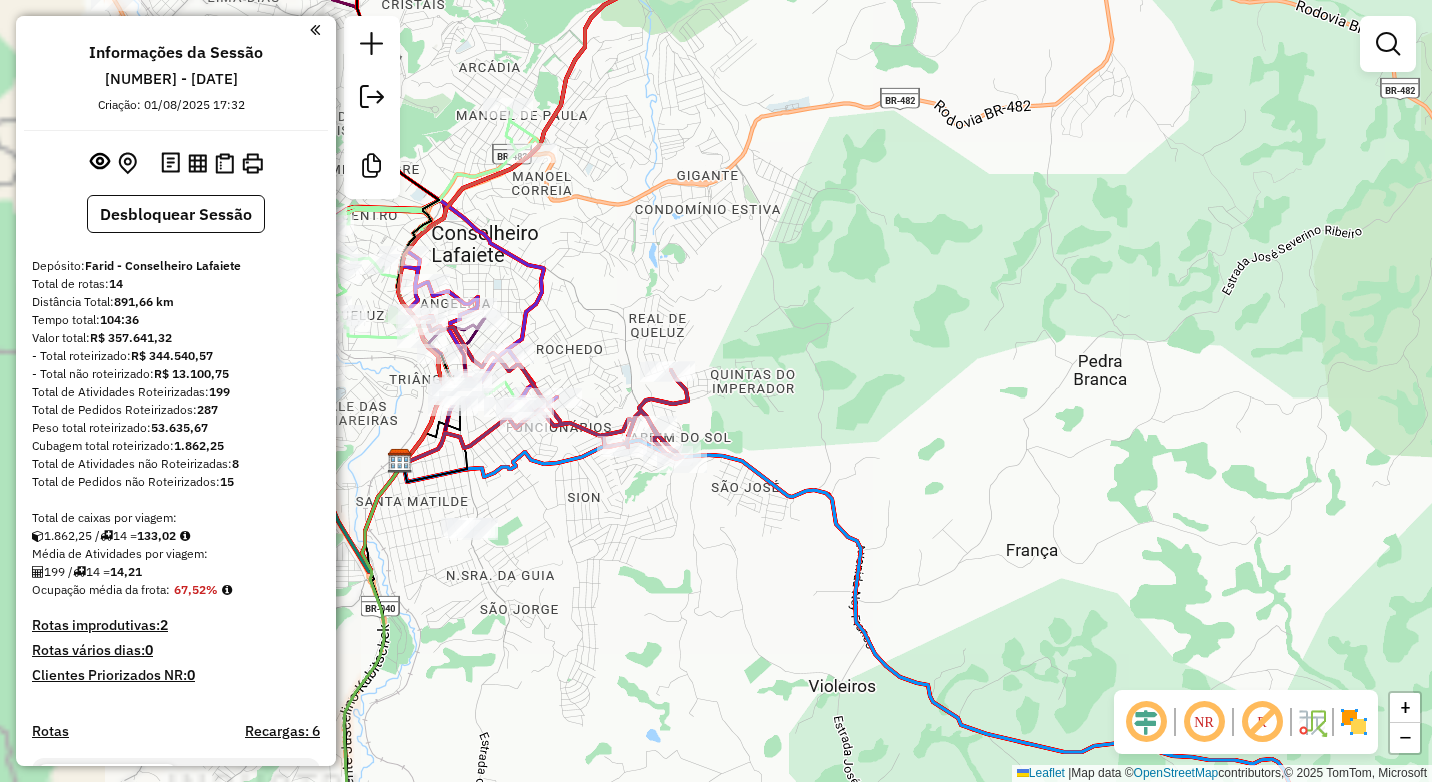 drag, startPoint x: 576, startPoint y: 472, endPoint x: 965, endPoint y: 491, distance: 389.46375 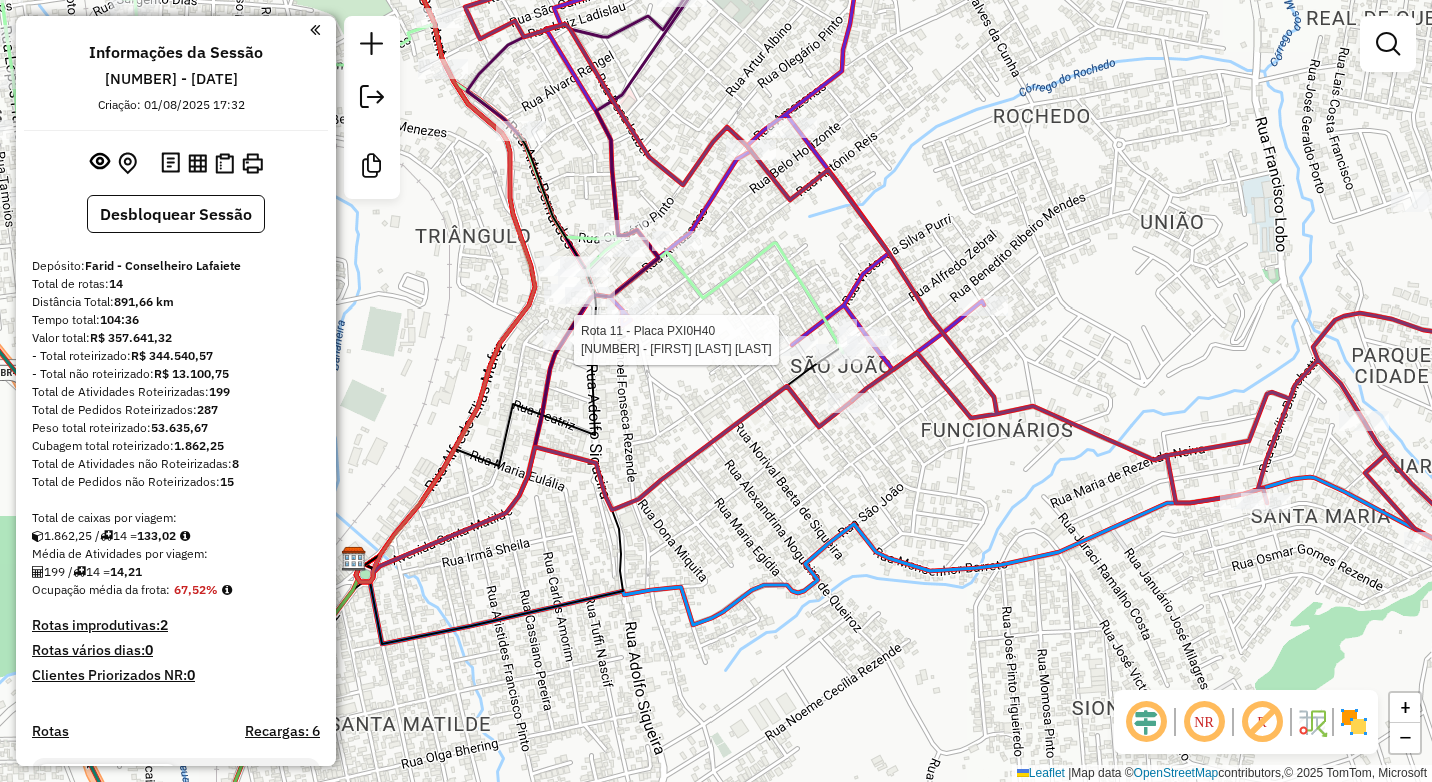 select on "*********" 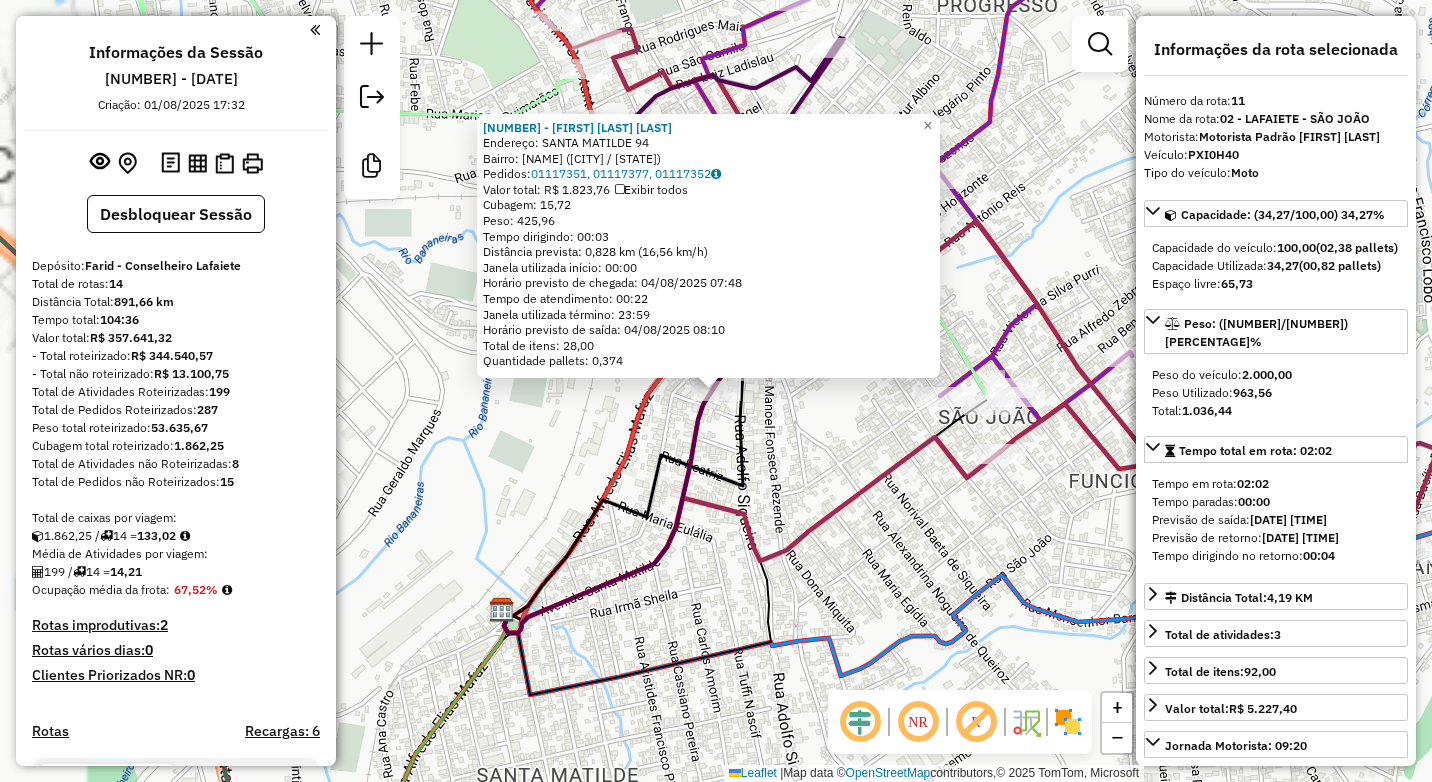 scroll, scrollTop: 1944, scrollLeft: 0, axis: vertical 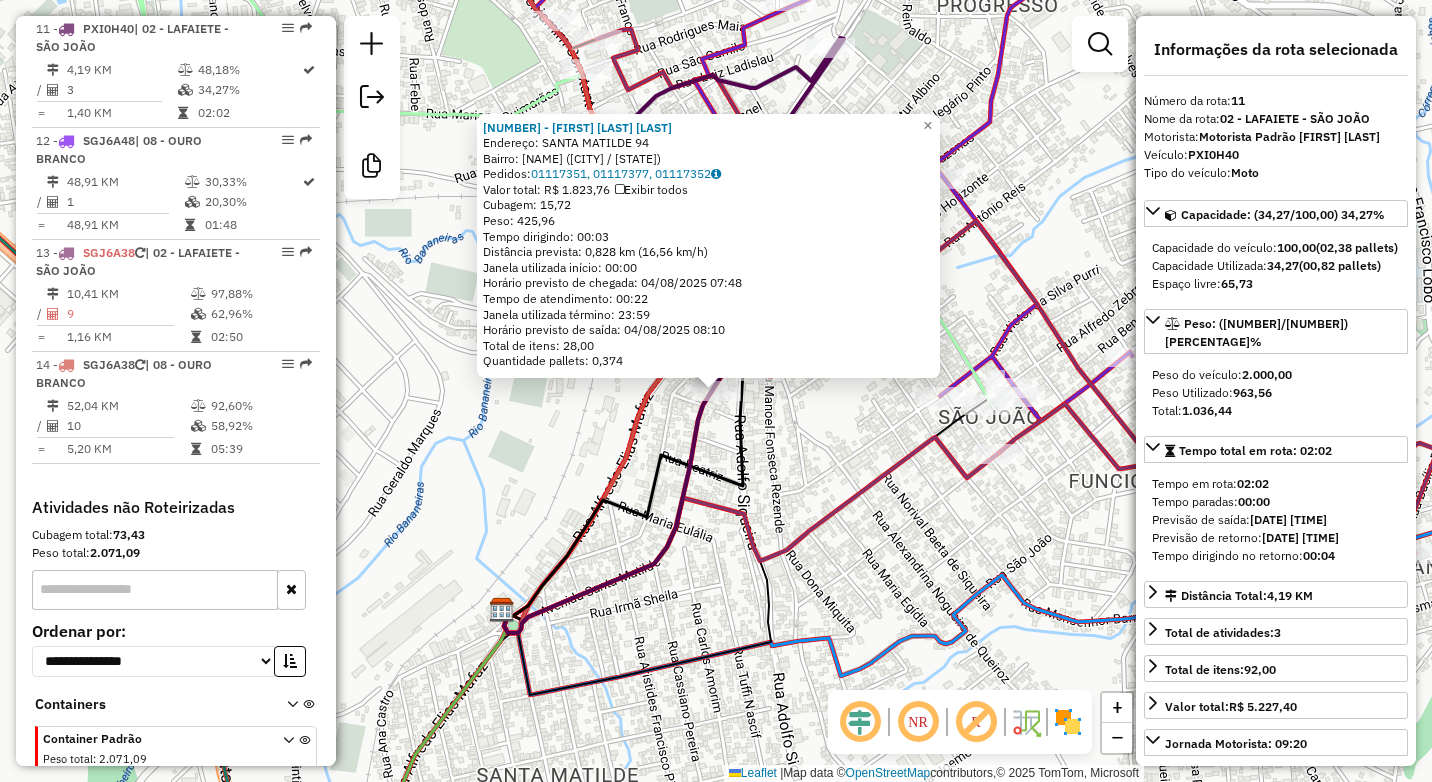 click 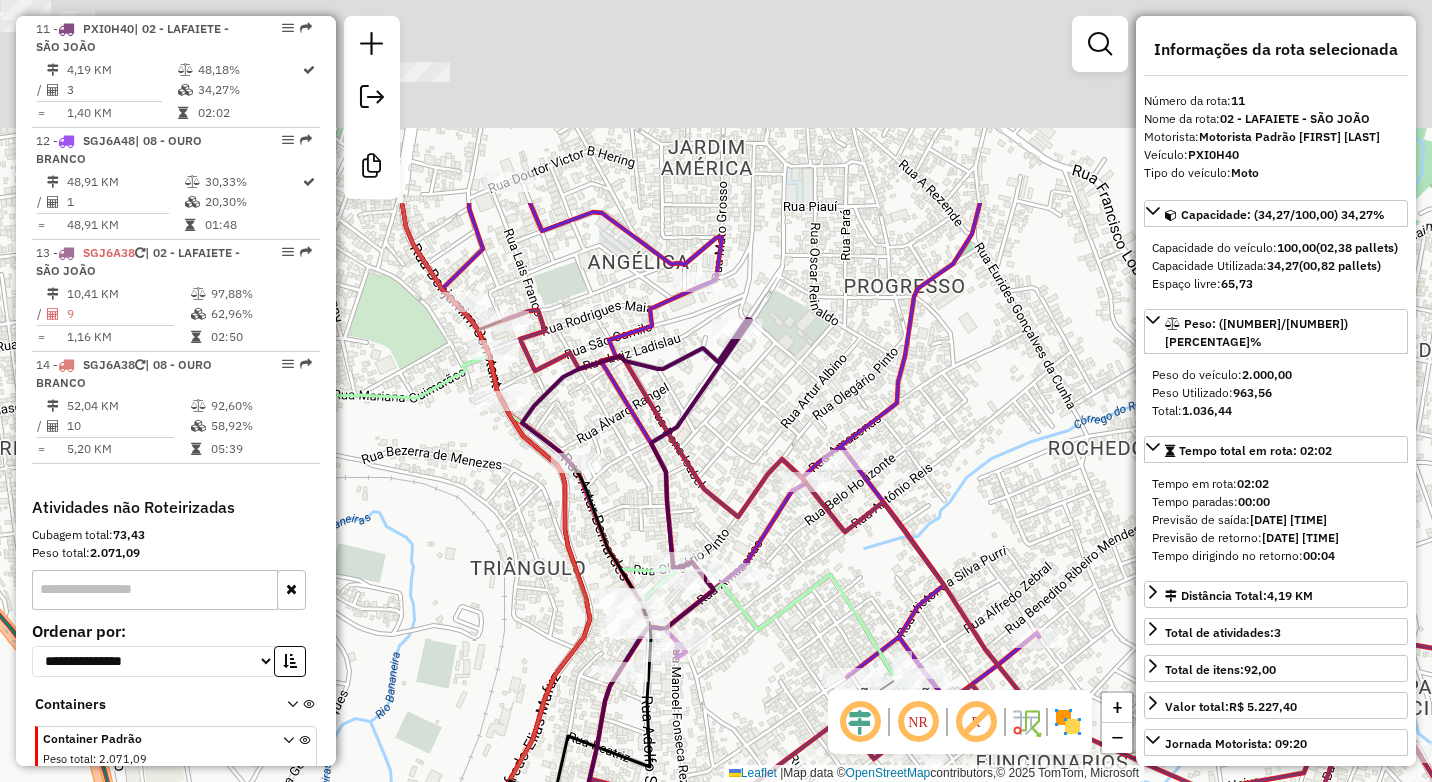 drag, startPoint x: 899, startPoint y: 293, endPoint x: 866, endPoint y: 361, distance: 75.58439 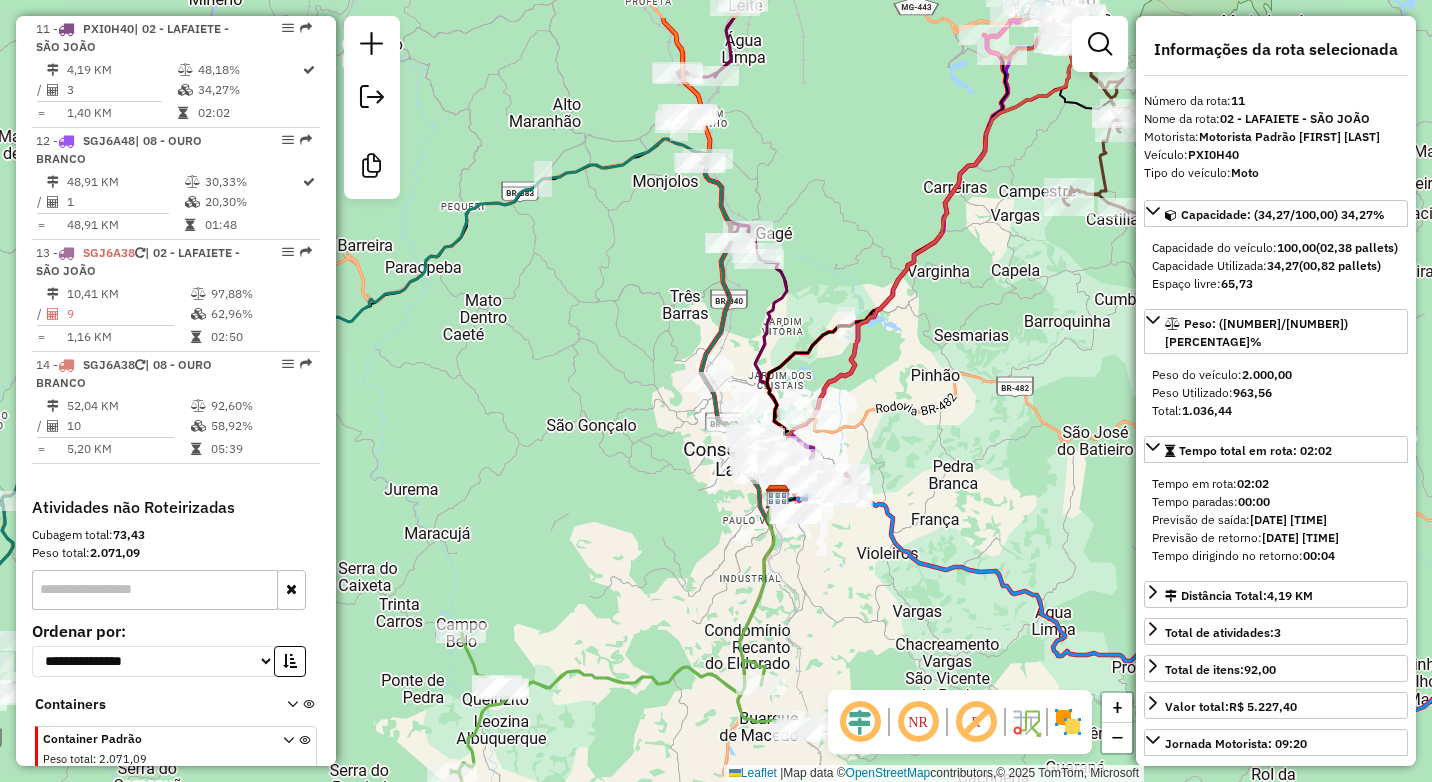 drag, startPoint x: 950, startPoint y: 307, endPoint x: 754, endPoint y: 484, distance: 264.09277 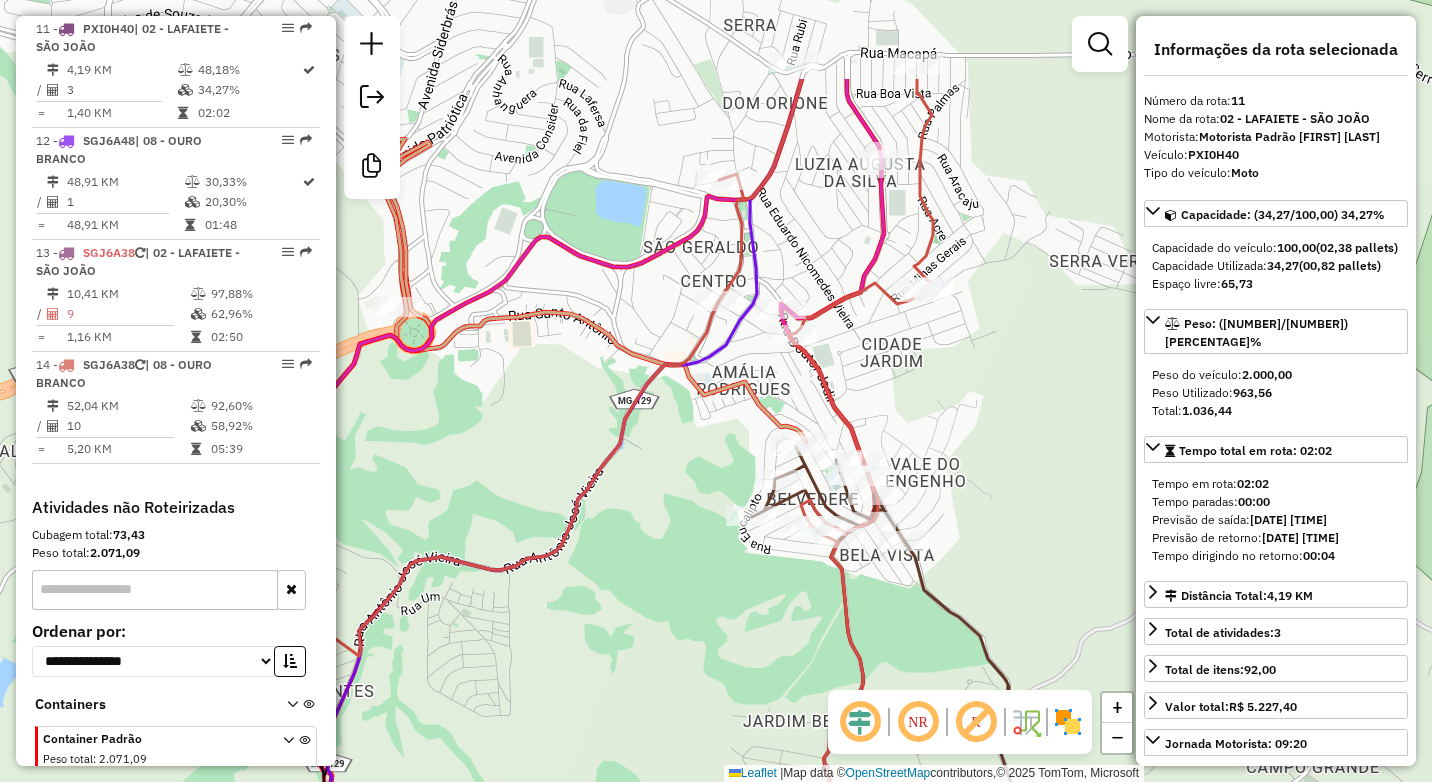 drag, startPoint x: 831, startPoint y: 73, endPoint x: 771, endPoint y: 379, distance: 311.82687 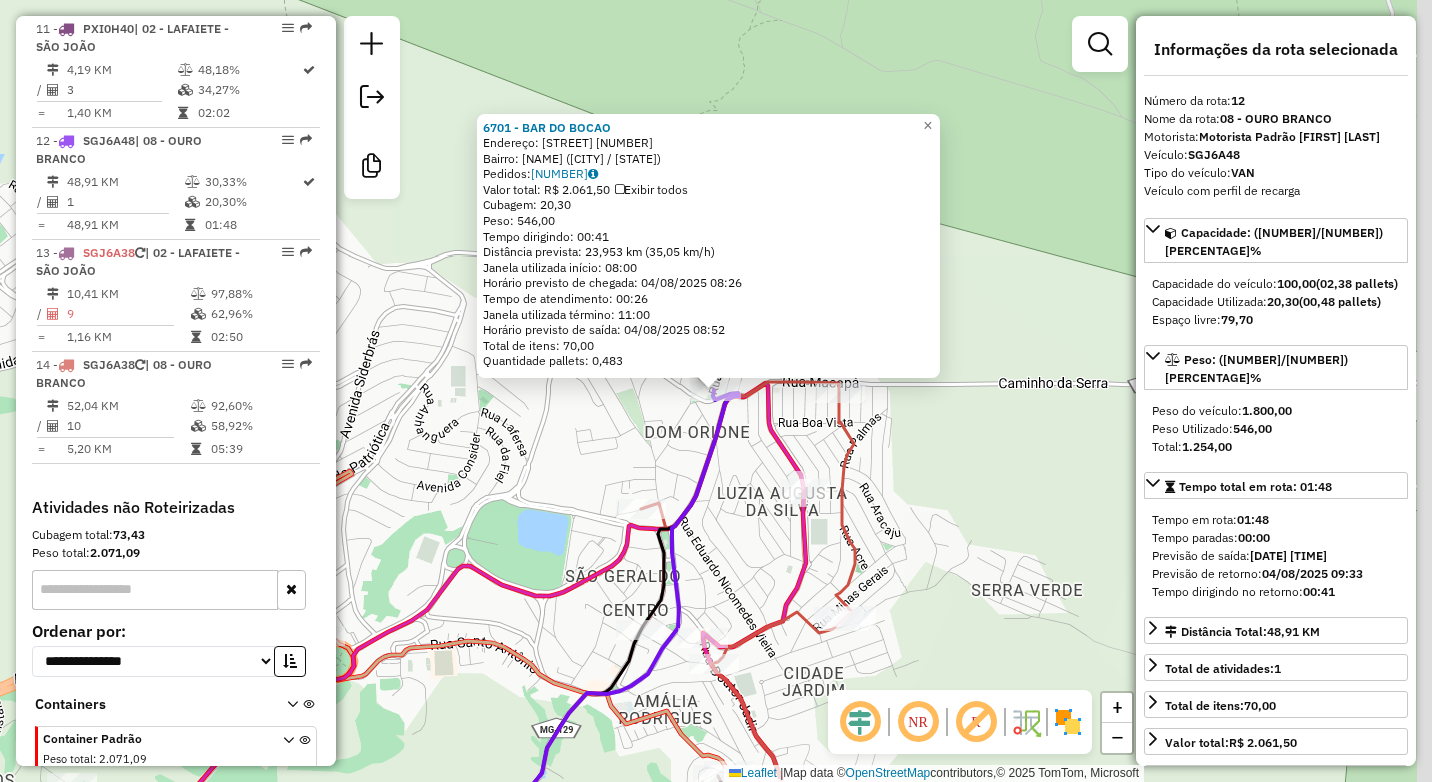 scroll, scrollTop: 1991, scrollLeft: 0, axis: vertical 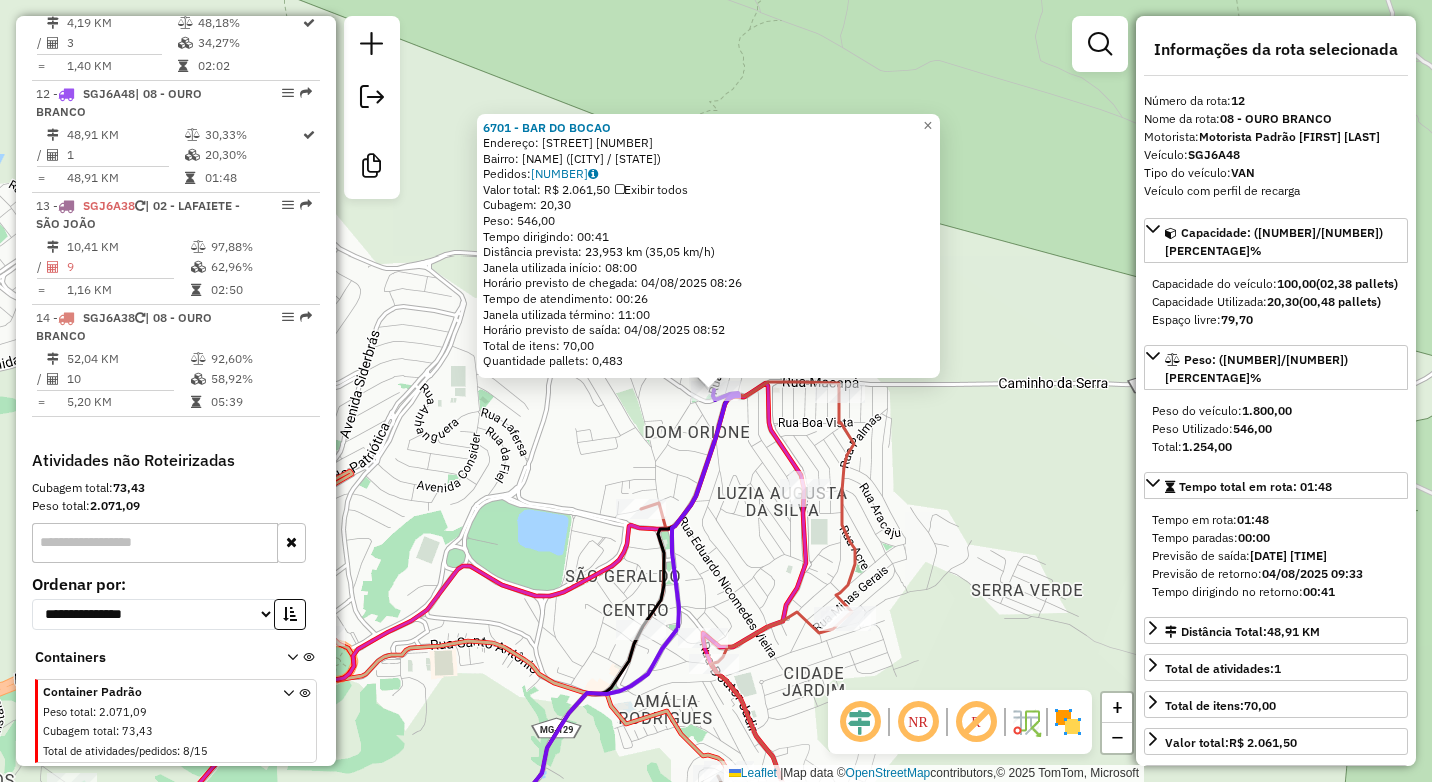 click on "SGJ6A48" at bounding box center [1214, 154] 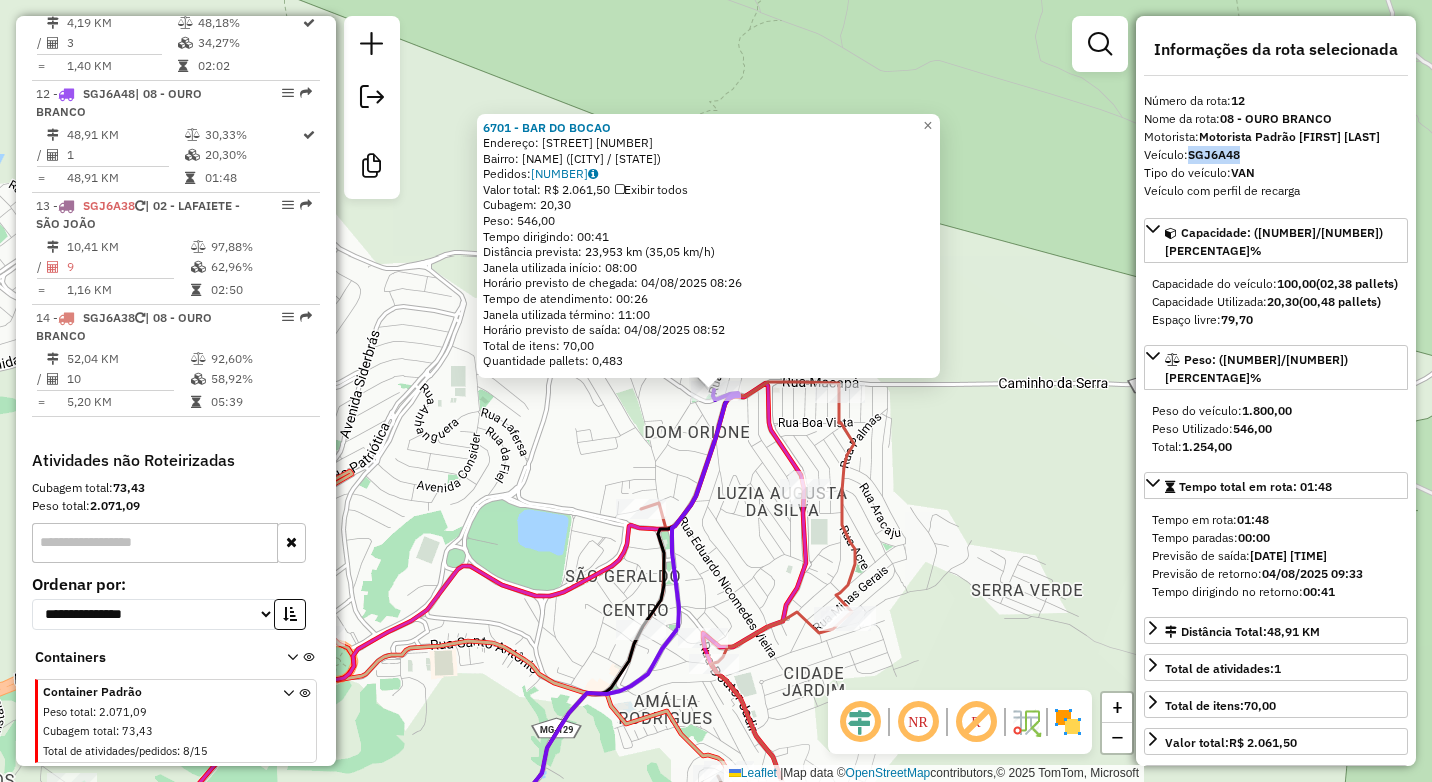 click on "SGJ6A48" at bounding box center [1214, 154] 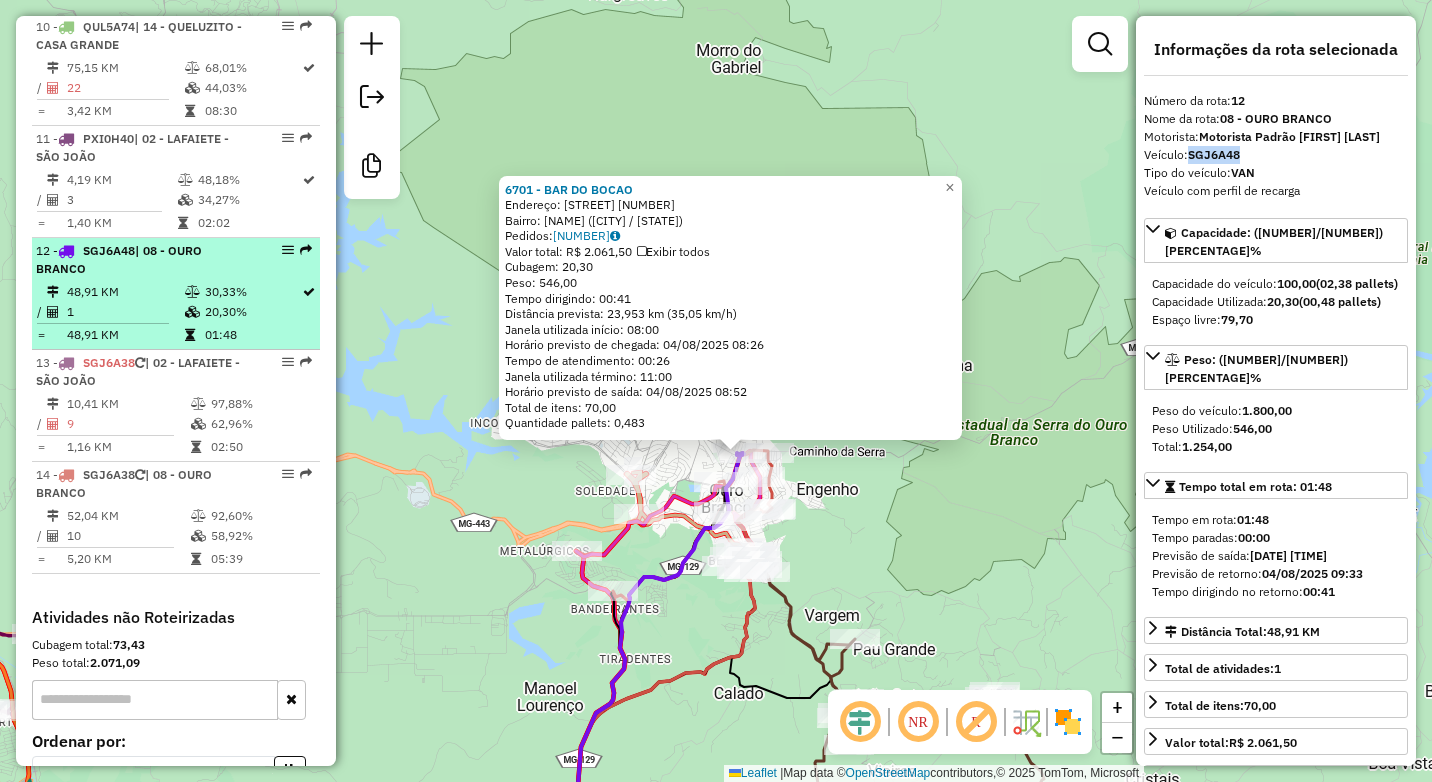 scroll, scrollTop: 1791, scrollLeft: 0, axis: vertical 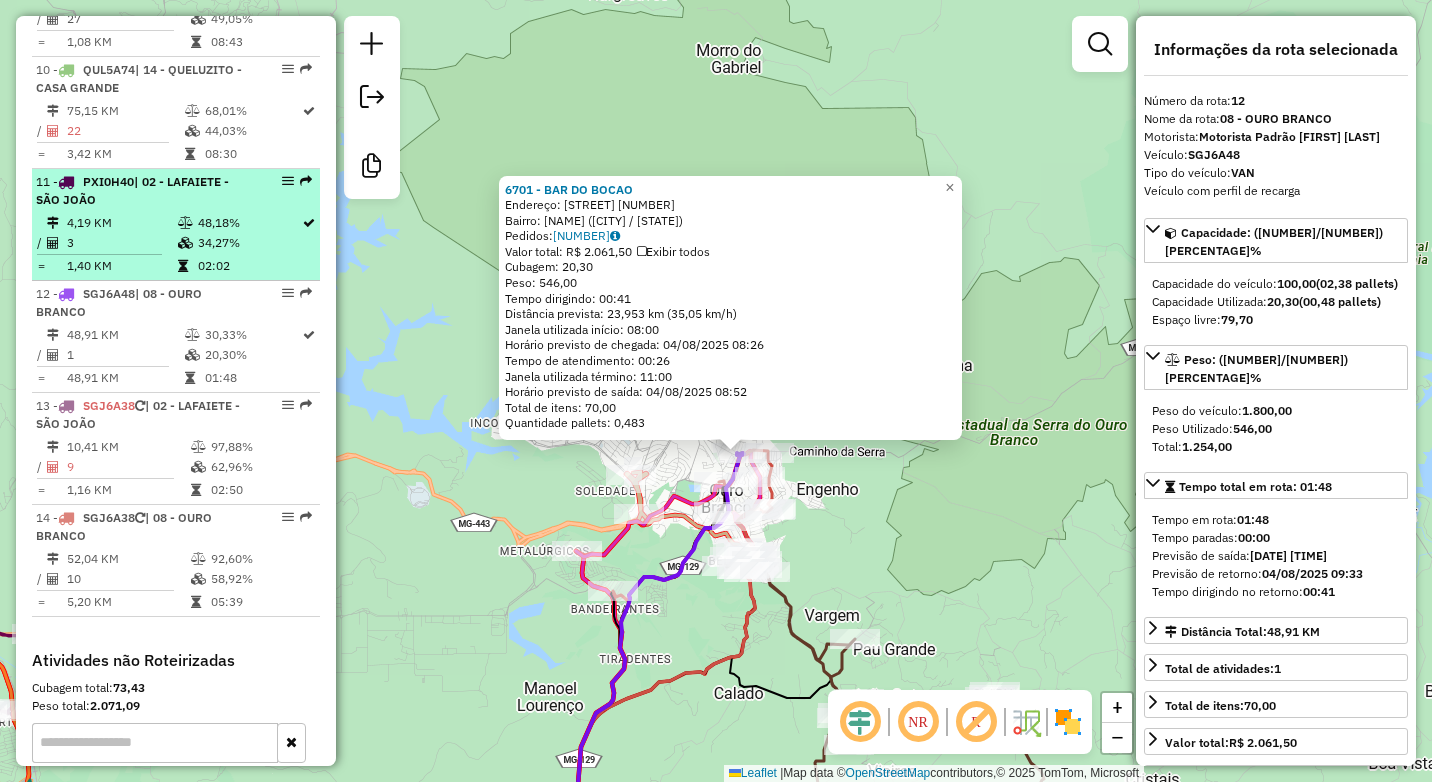 click on "3" at bounding box center [121, 243] 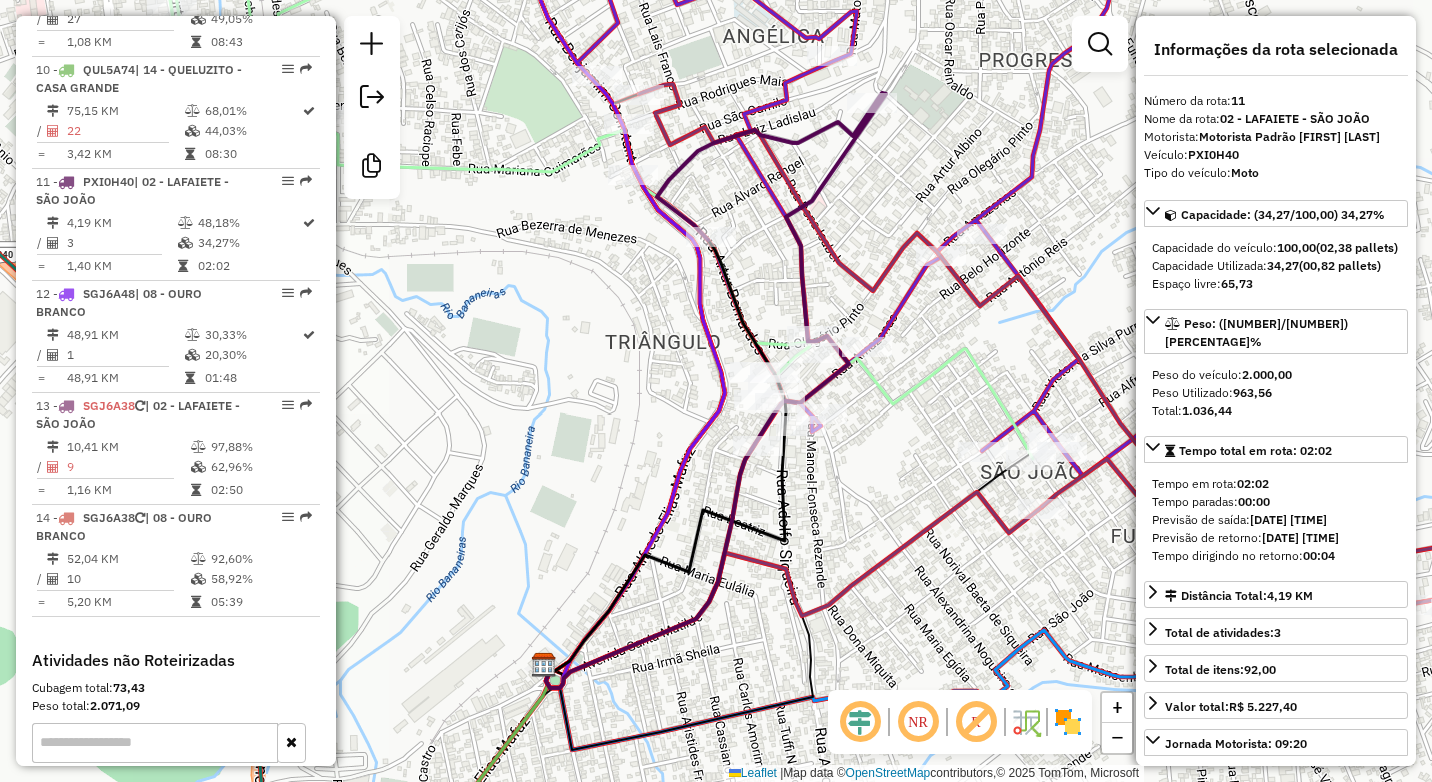 click on "PXI0H40" at bounding box center (1213, 154) 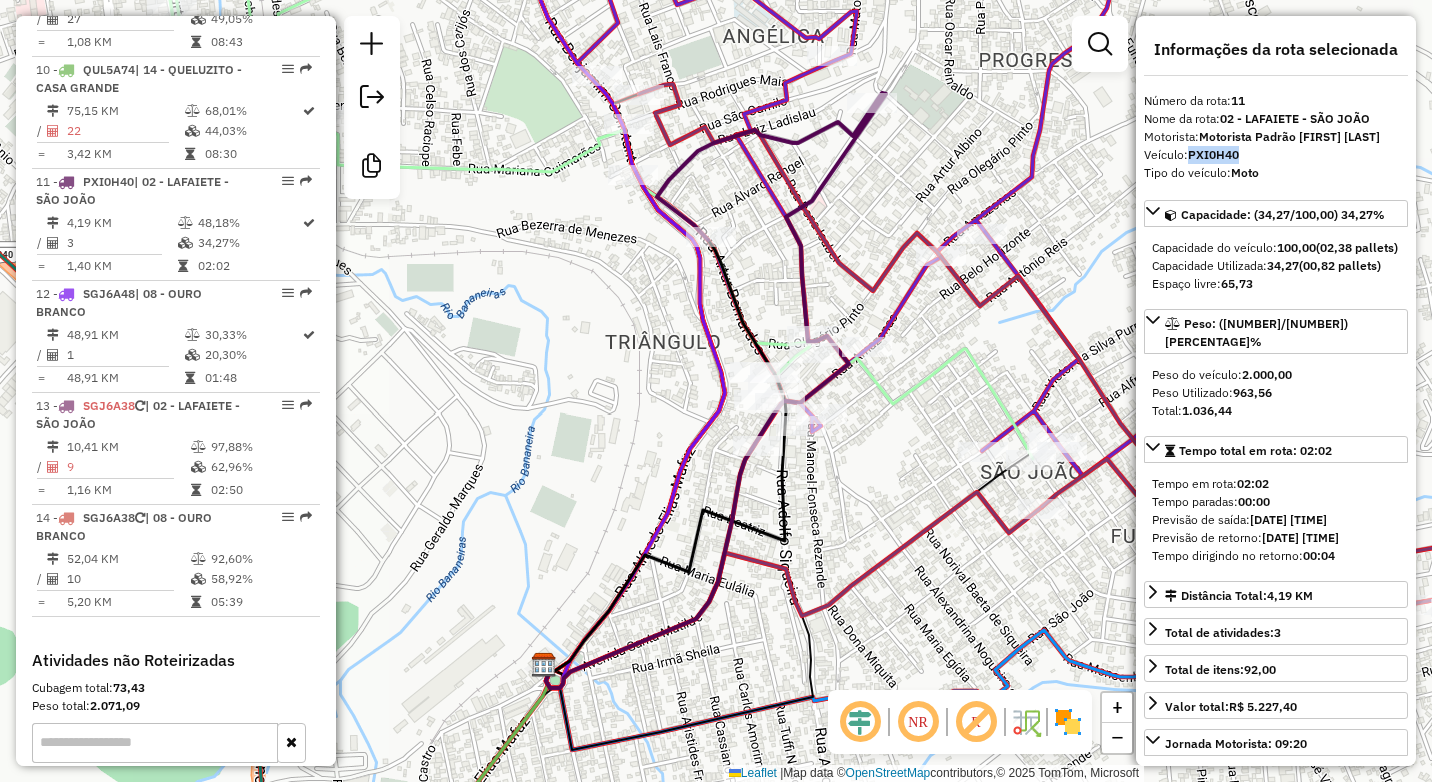 click on "PXI0H40" at bounding box center [1213, 154] 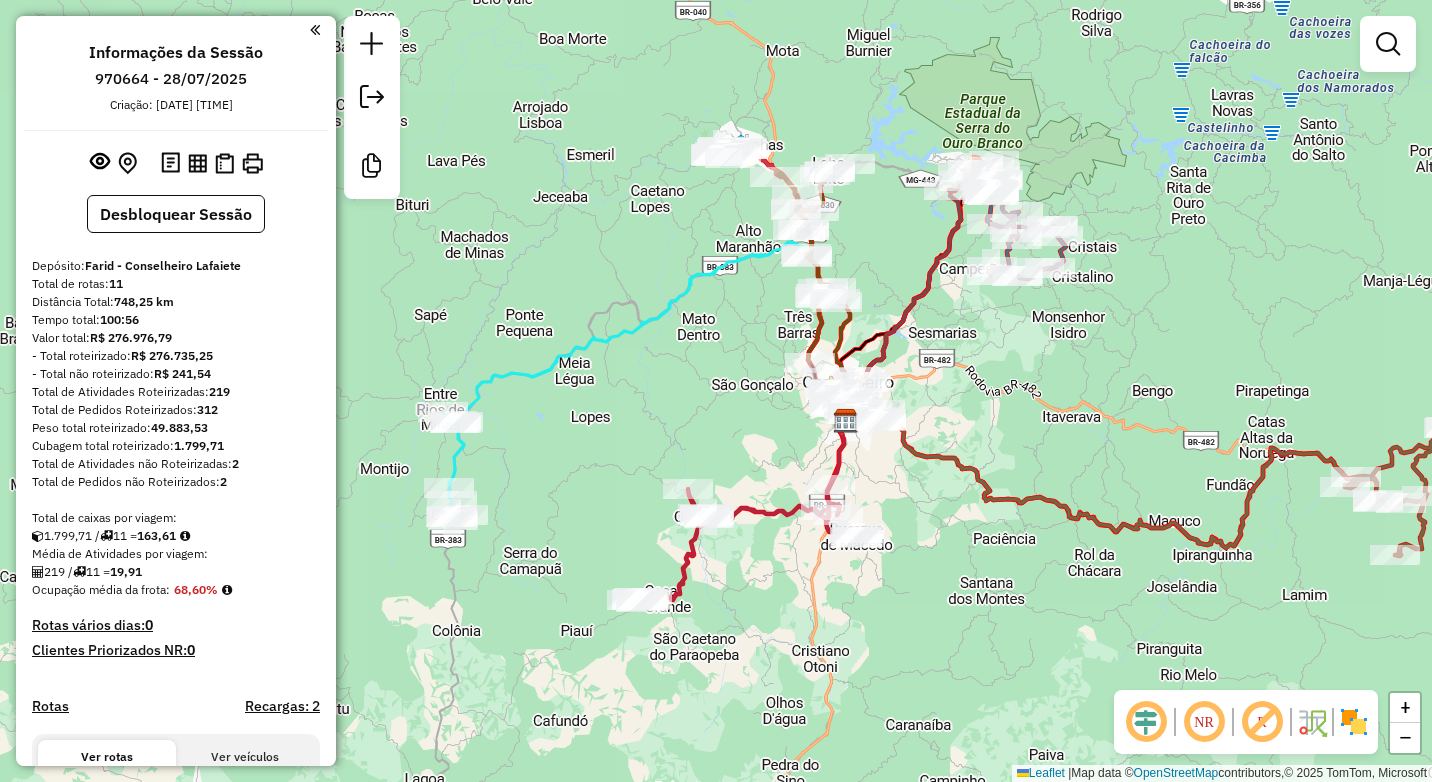 scroll, scrollTop: 0, scrollLeft: 0, axis: both 